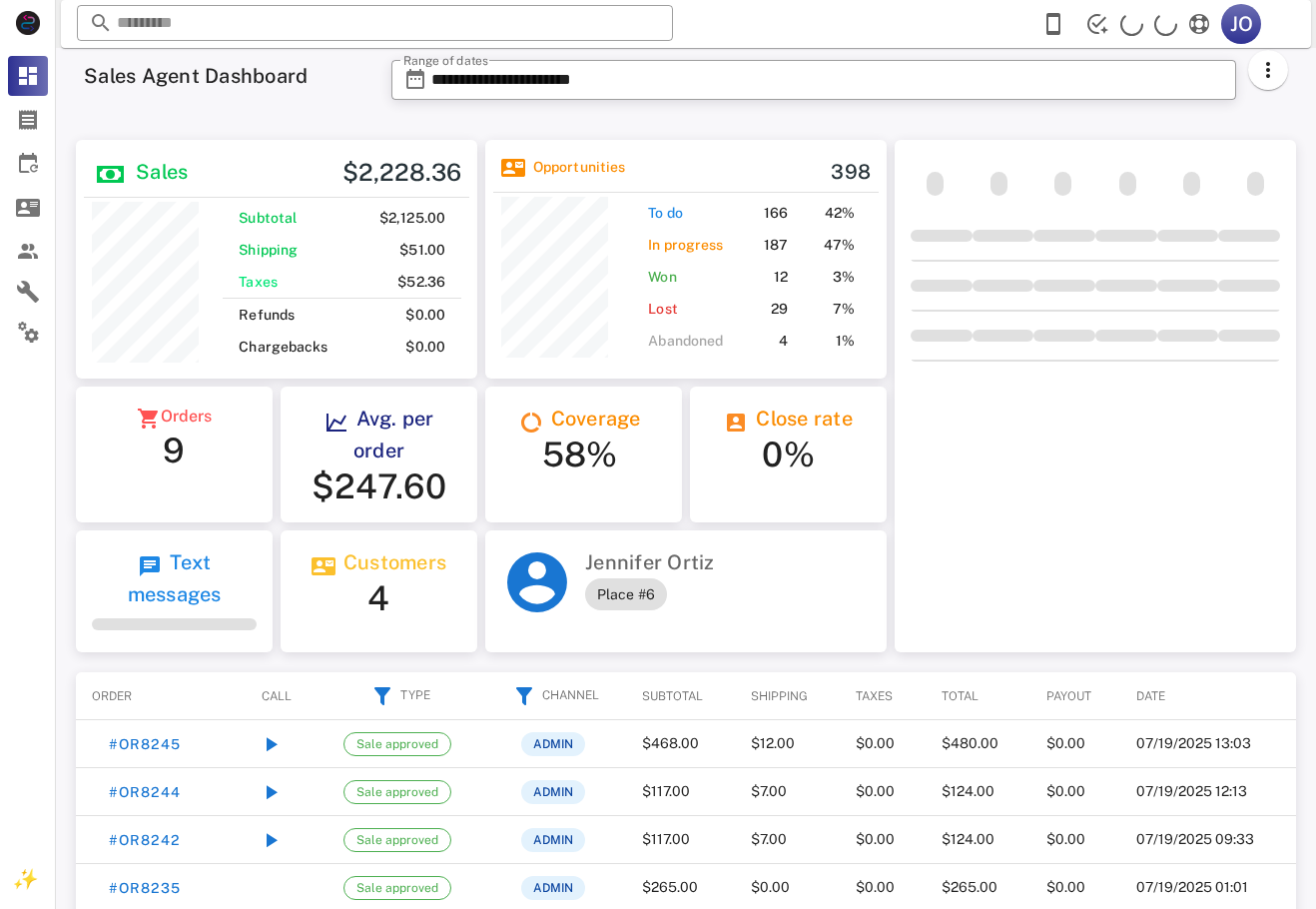 scroll, scrollTop: 0, scrollLeft: 0, axis: both 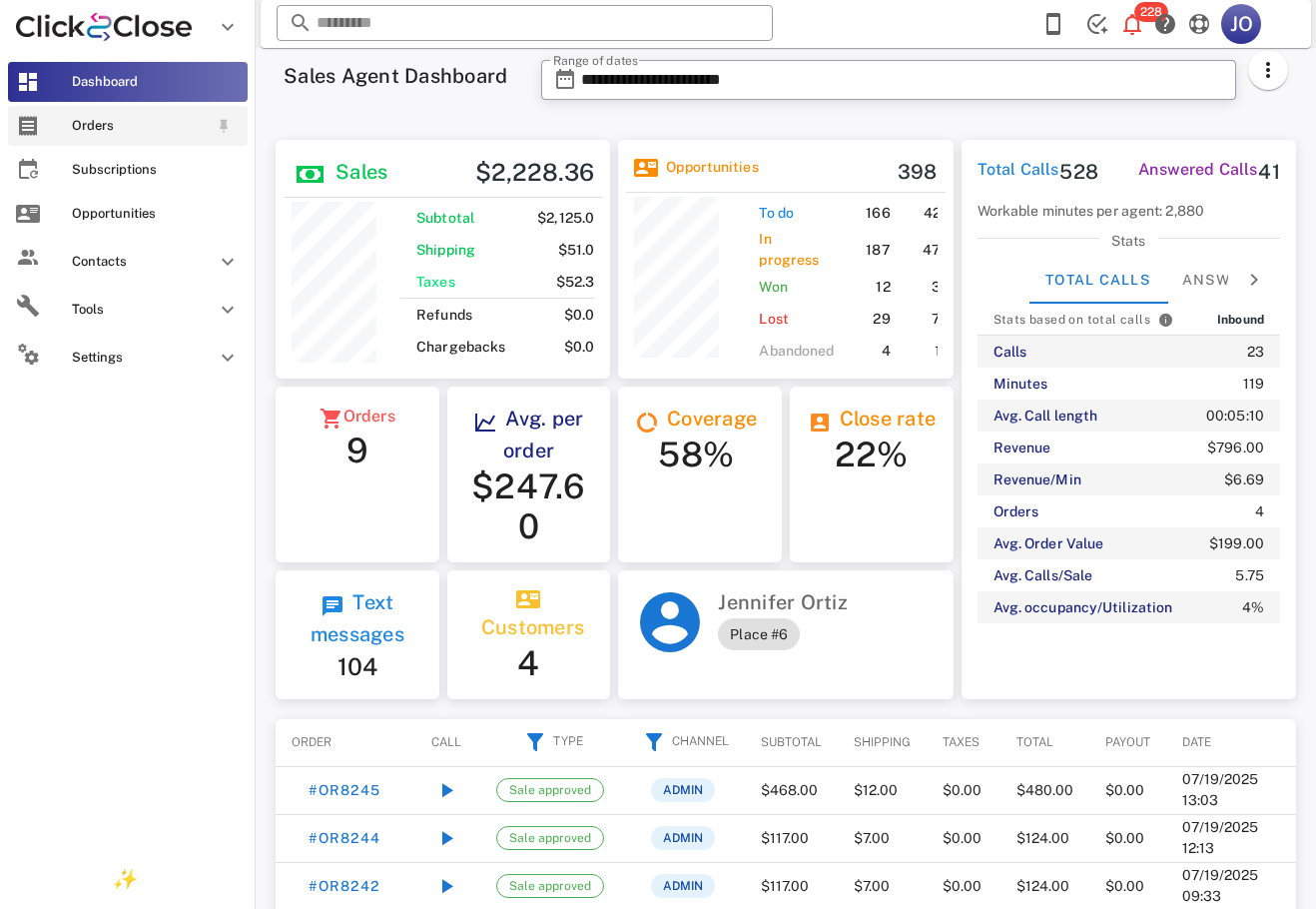 click on "Orders" at bounding box center (128, 126) 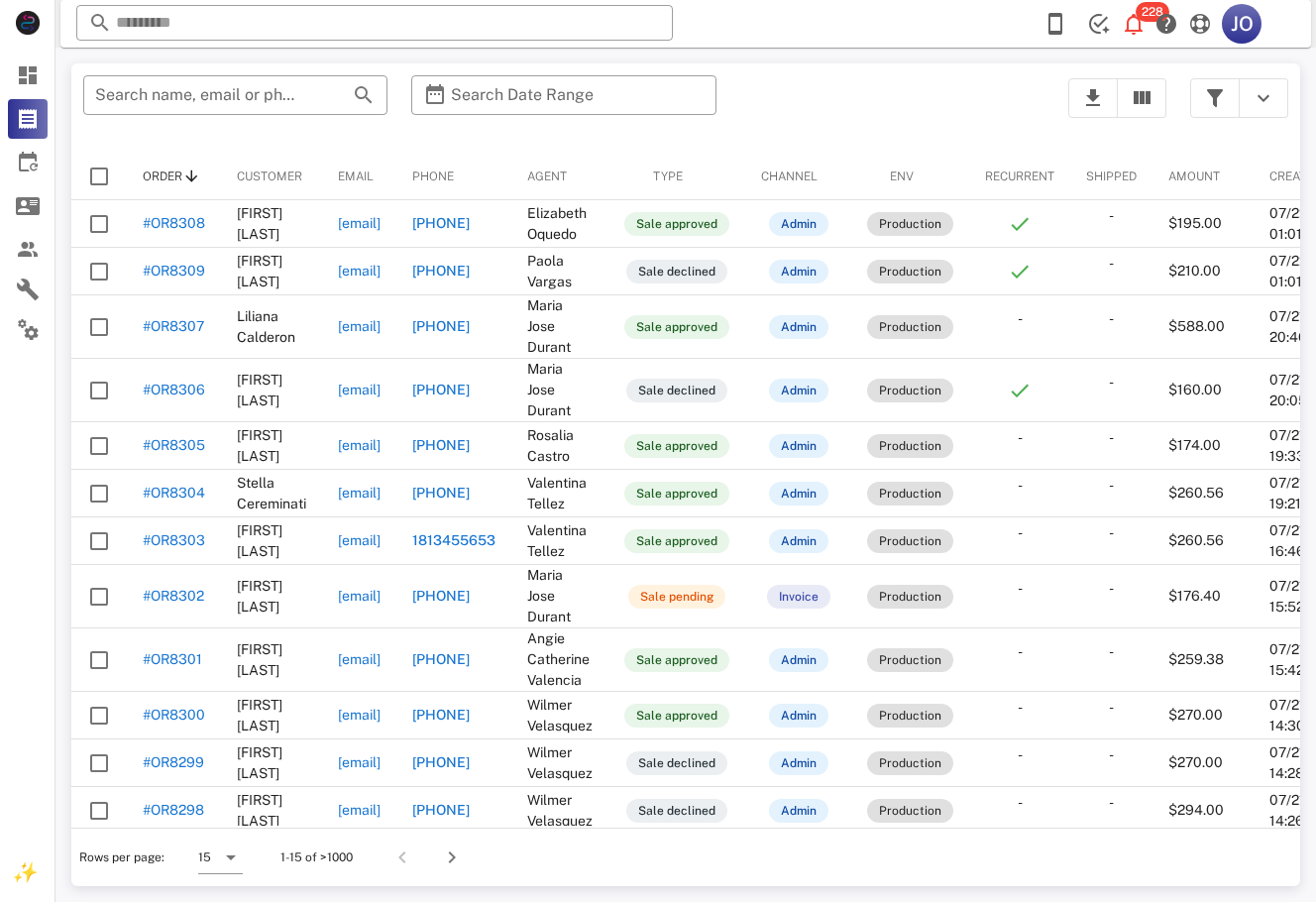 scroll, scrollTop: 0, scrollLeft: 269, axis: horizontal 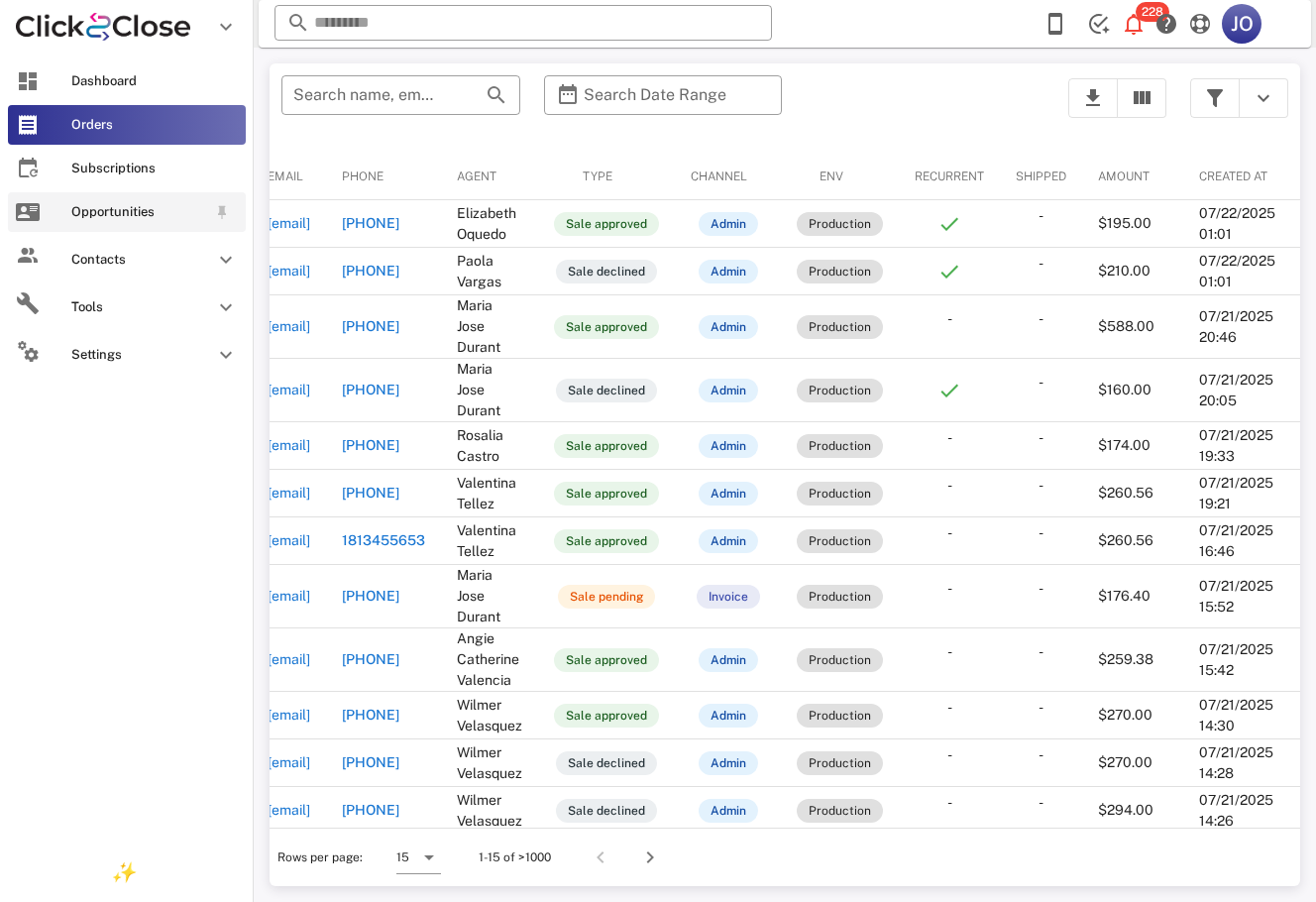 click at bounding box center [28, 212] 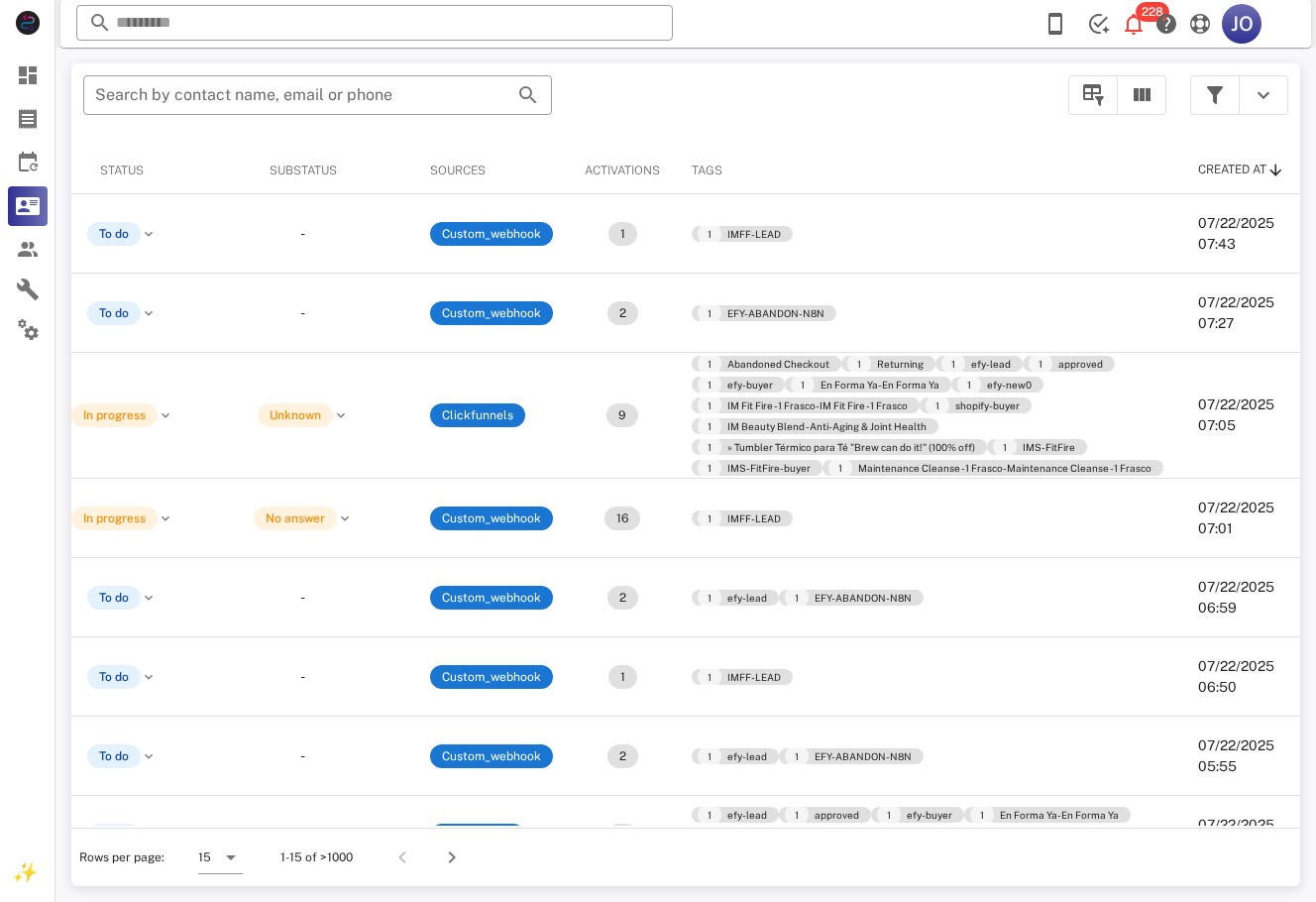 scroll, scrollTop: 0, scrollLeft: 0, axis: both 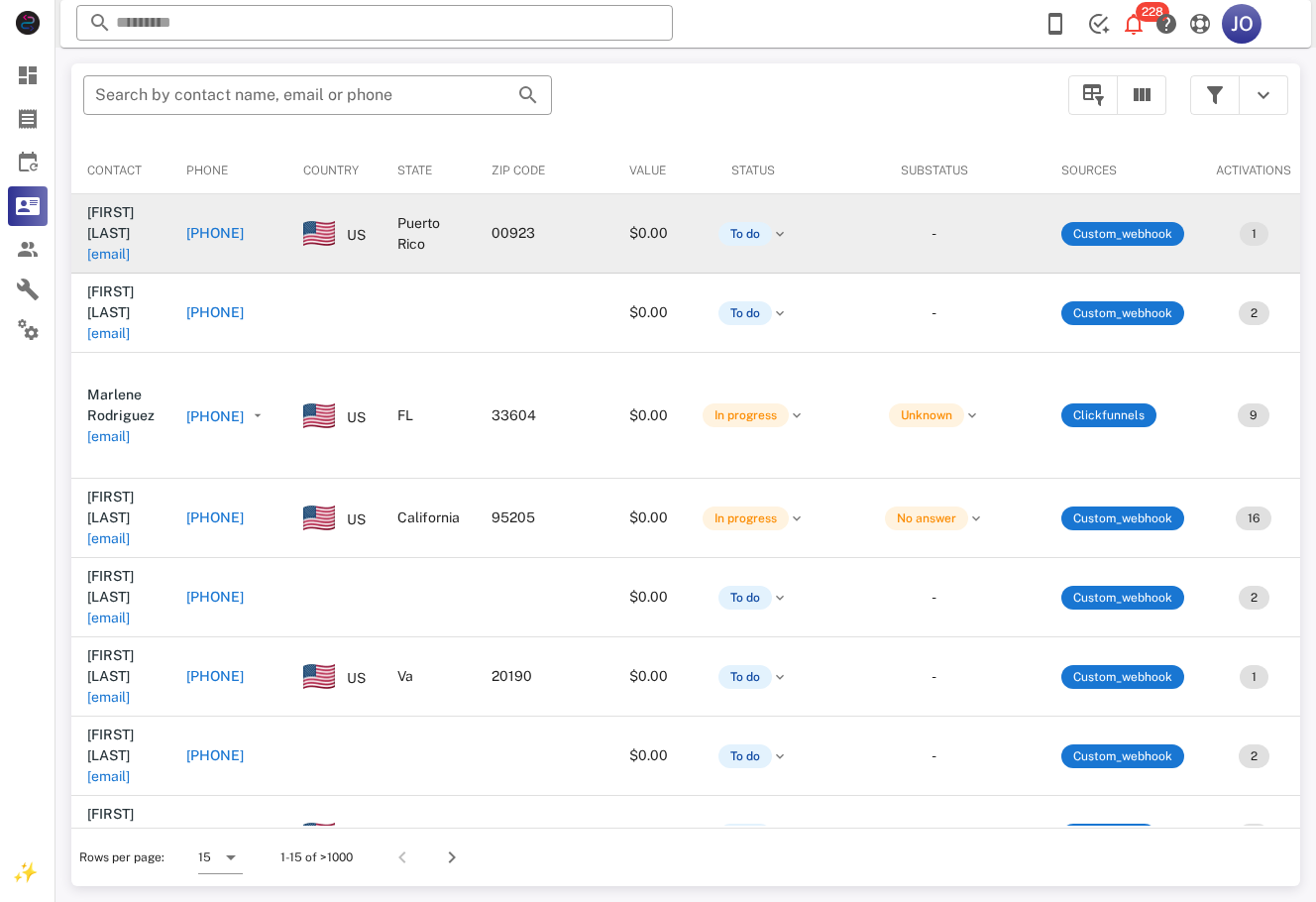 click on "cambucha10@[EXAMPLE.COM]" at bounding box center (181, 233) 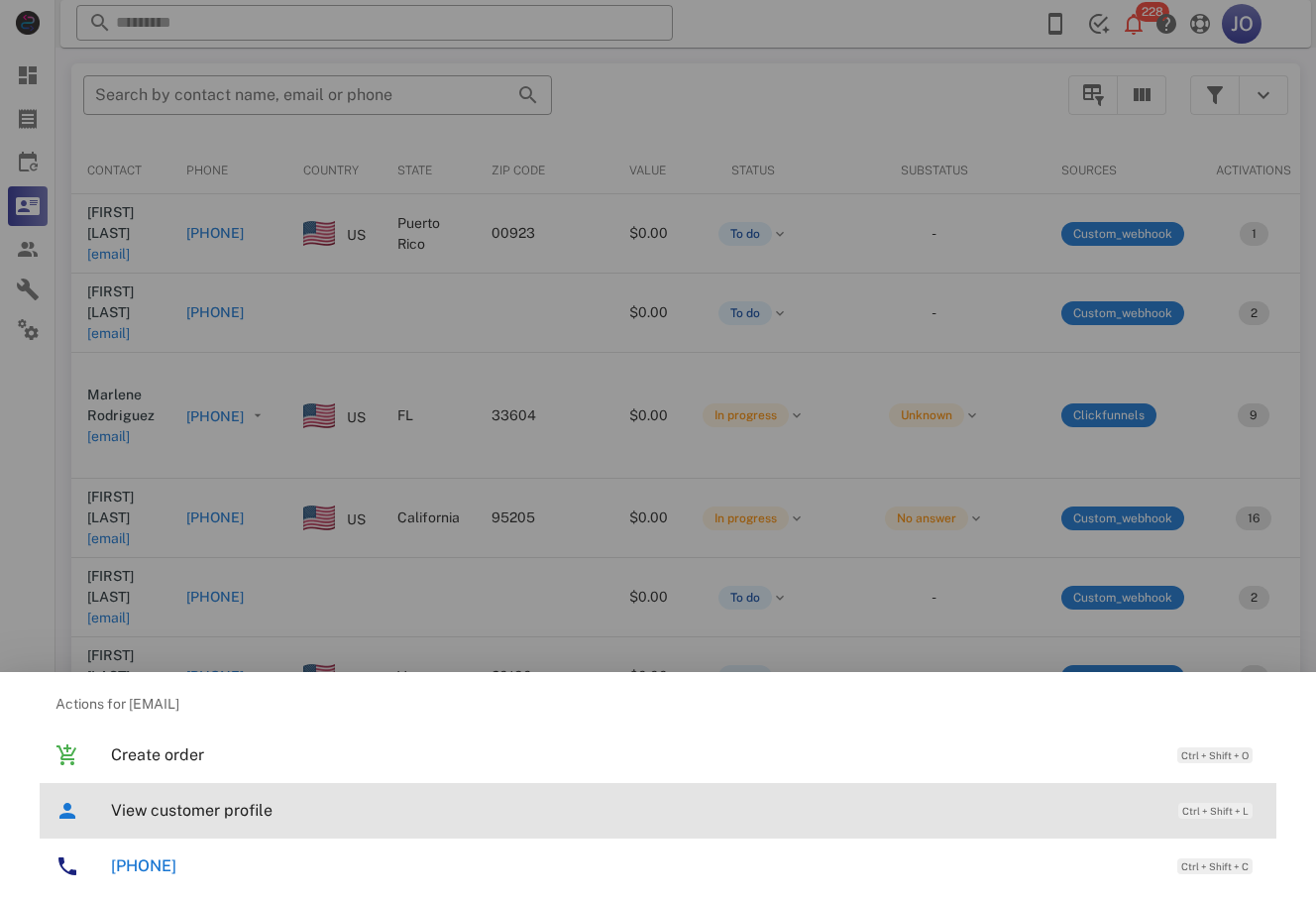 click on "View customer profile Ctrl + Shift + L" at bounding box center (658, 811) 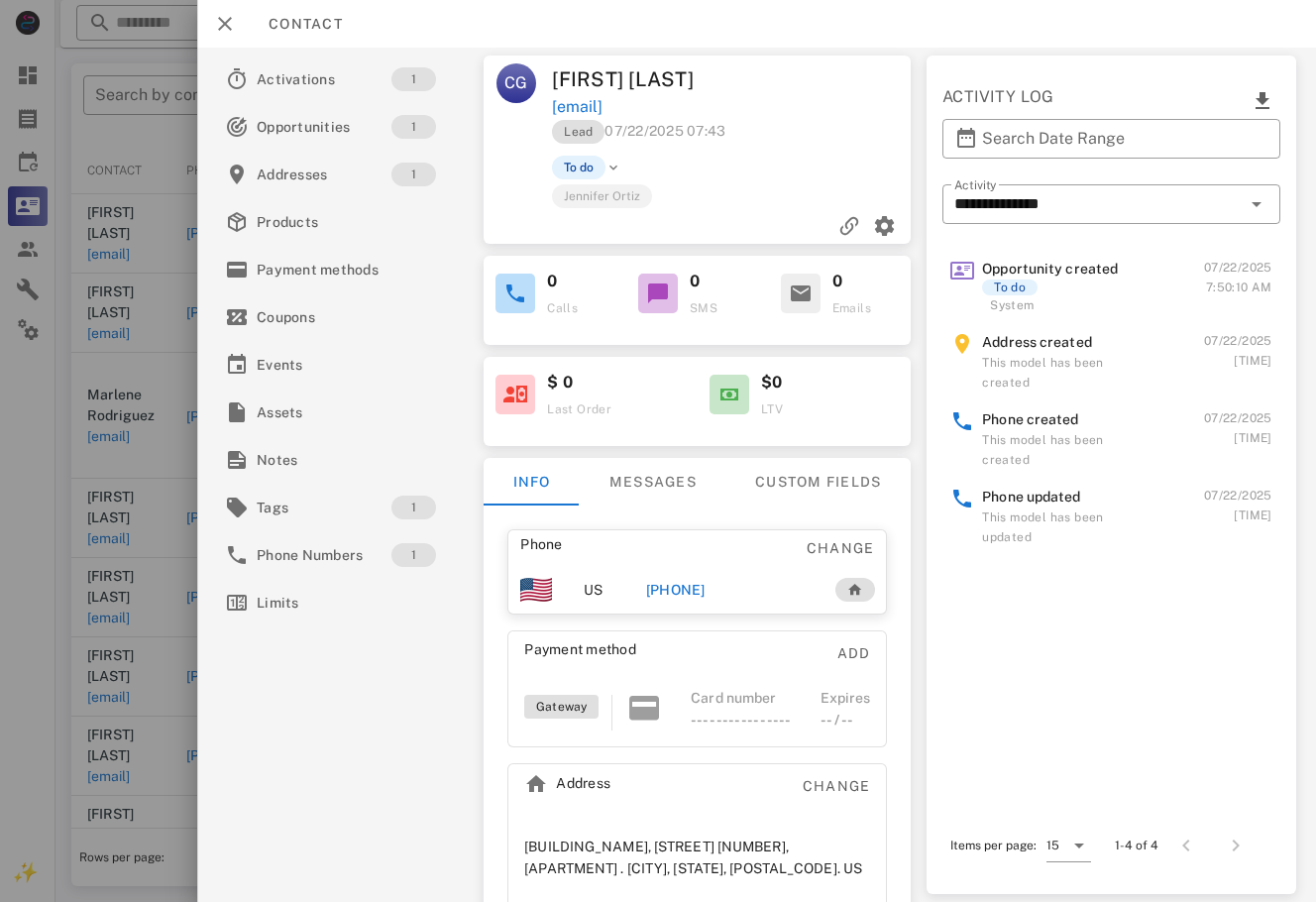 click at bounding box center (824, 79) 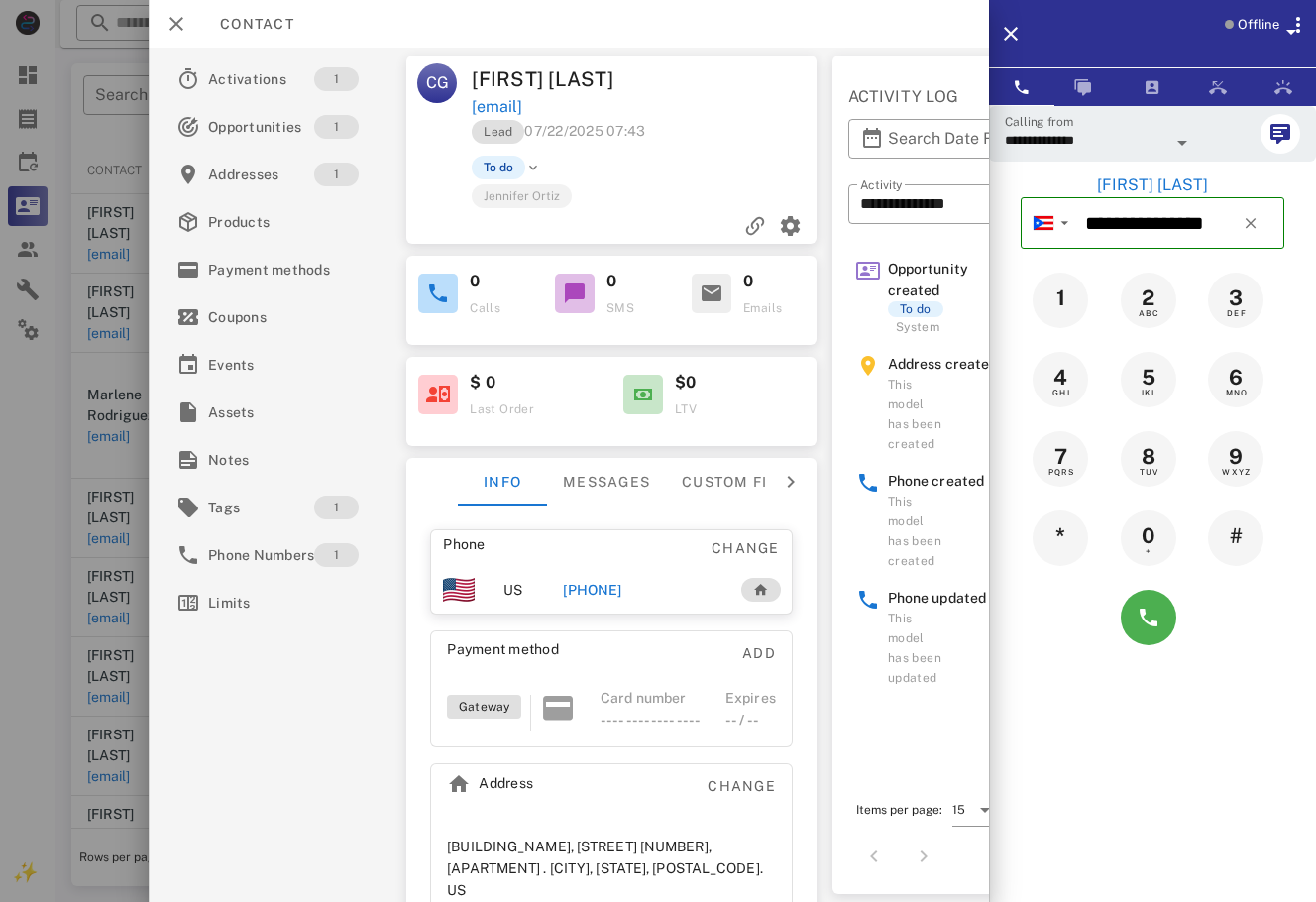 click at bounding box center (1289, 28) 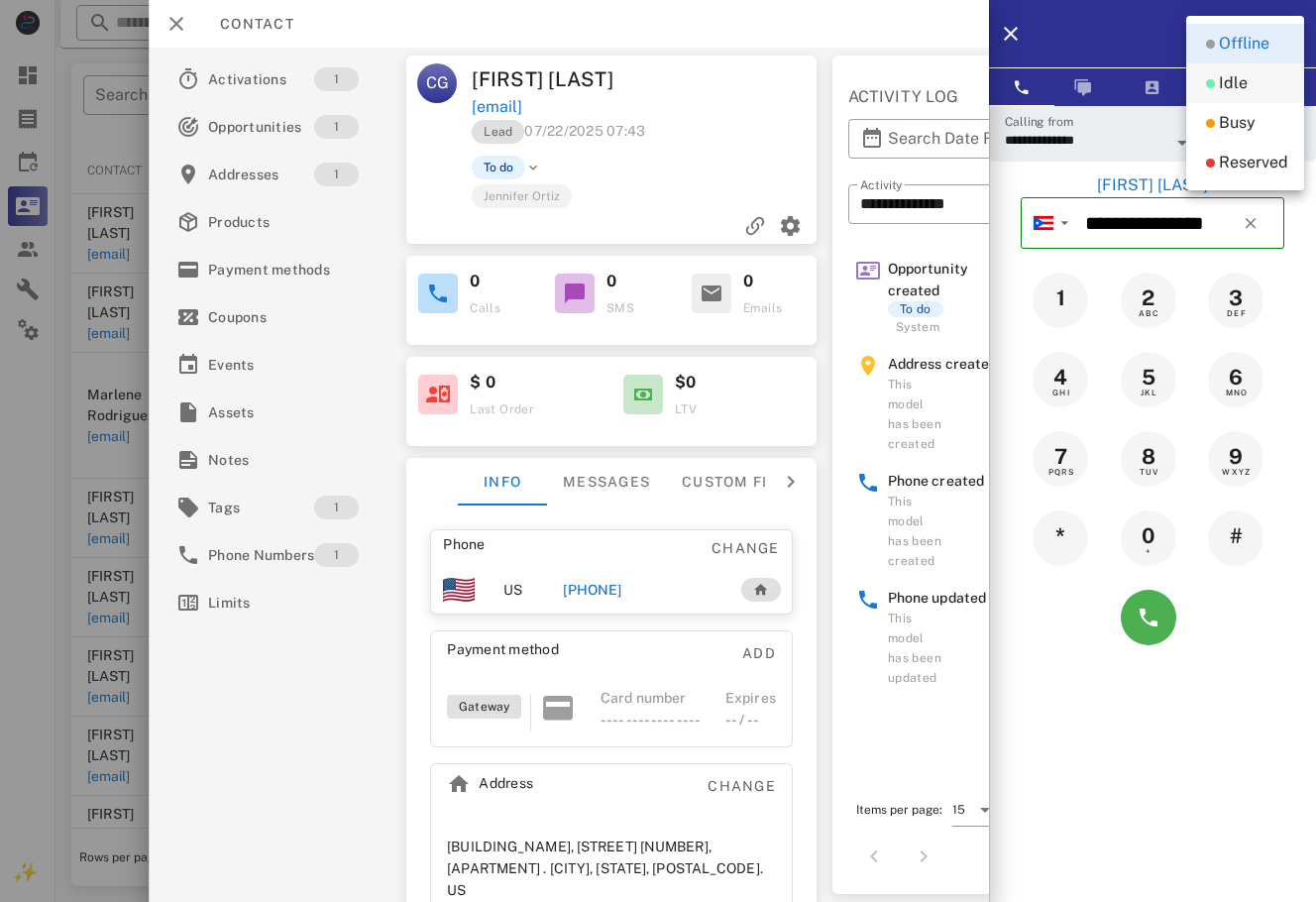 click on "Idle" at bounding box center [1245, 83] 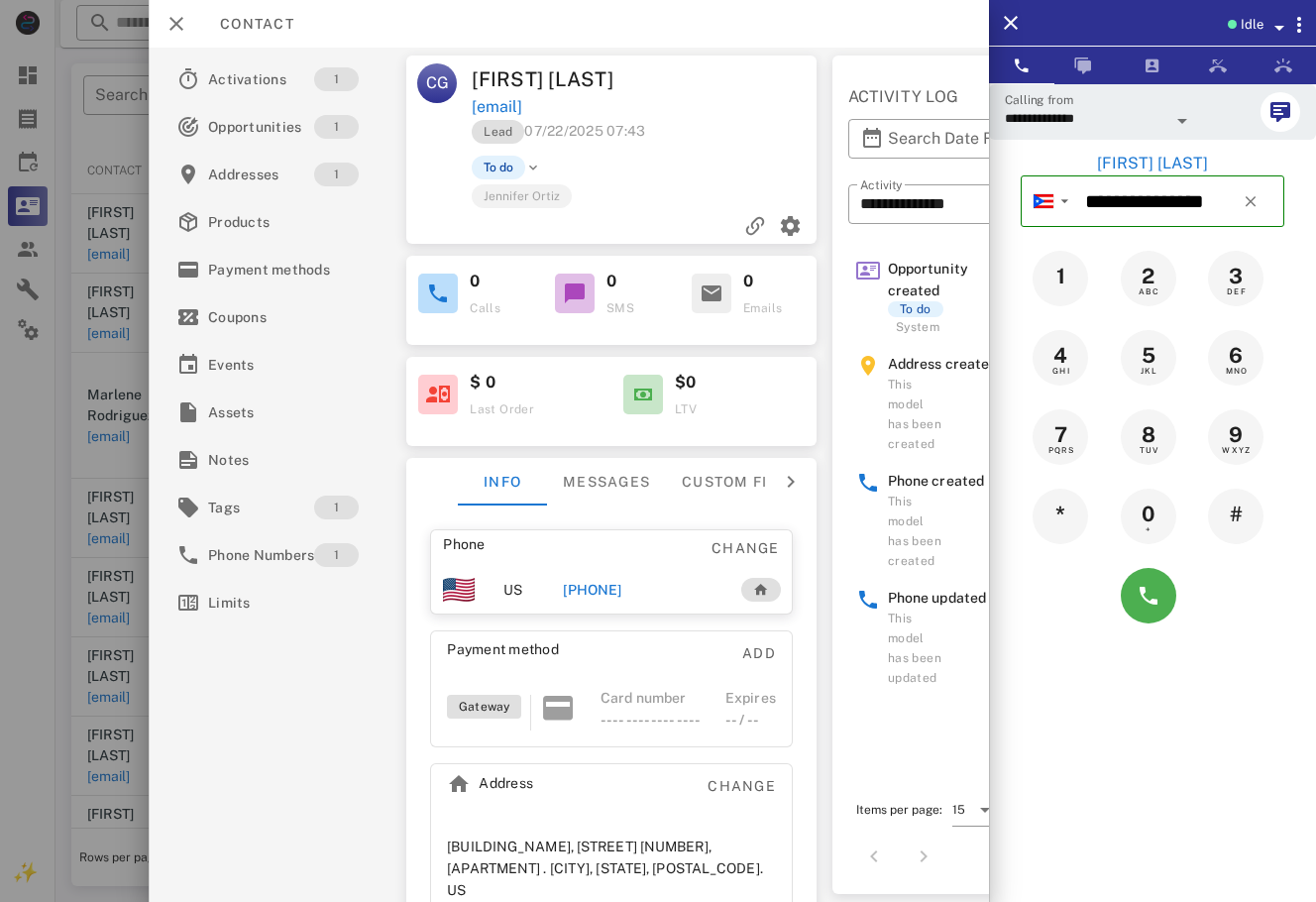 drag, startPoint x: 1066, startPoint y: 712, endPoint x: 1091, endPoint y: 712, distance: 25 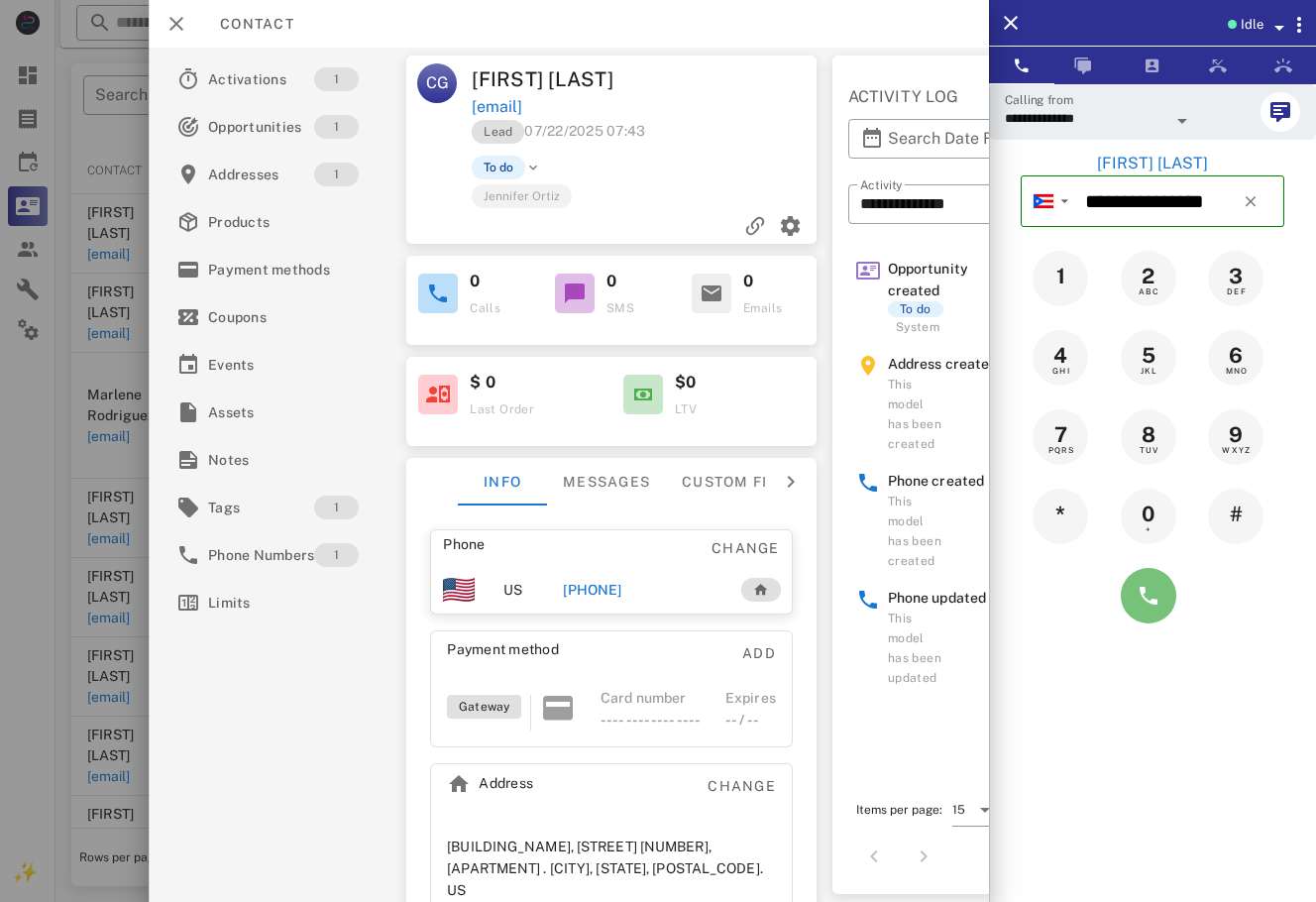 click at bounding box center (1149, 596) 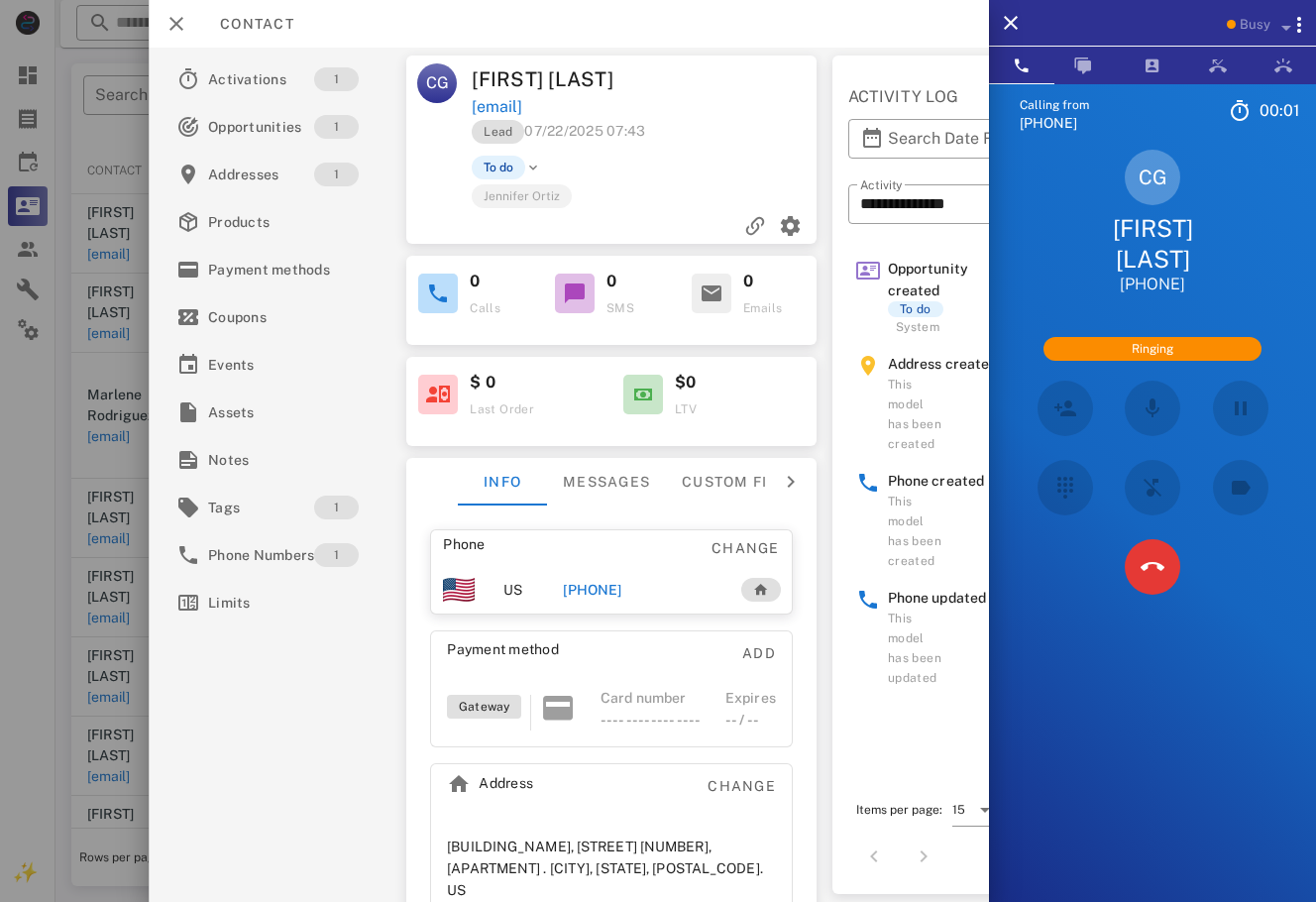 click on "Calling from [PHONE] 00: 01  Unknown      ▼     Andorra
+376
Argentina
+54
Aruba
+297
Australia
+61
Belgium (België)
+32
Bolivia
+591
Brazil (Brasil)
+55
Canada
+1
Chile
+56
Colombia
+57
Costa Rica
+506
Dominican Republic (República Dominicana)
+1
Ecuador
+593
El Salvador
+503
France
+33
Germany (Deutschland)
+49
Guadeloupe
+590
Guatemala
+502
Honduras
+504
Iceland (Ísland)
+354
India (भारत)
+91
Israel (‫ישראל‬‎)
+972
Italy (Italia)
+39" at bounding box center [1152, 534] 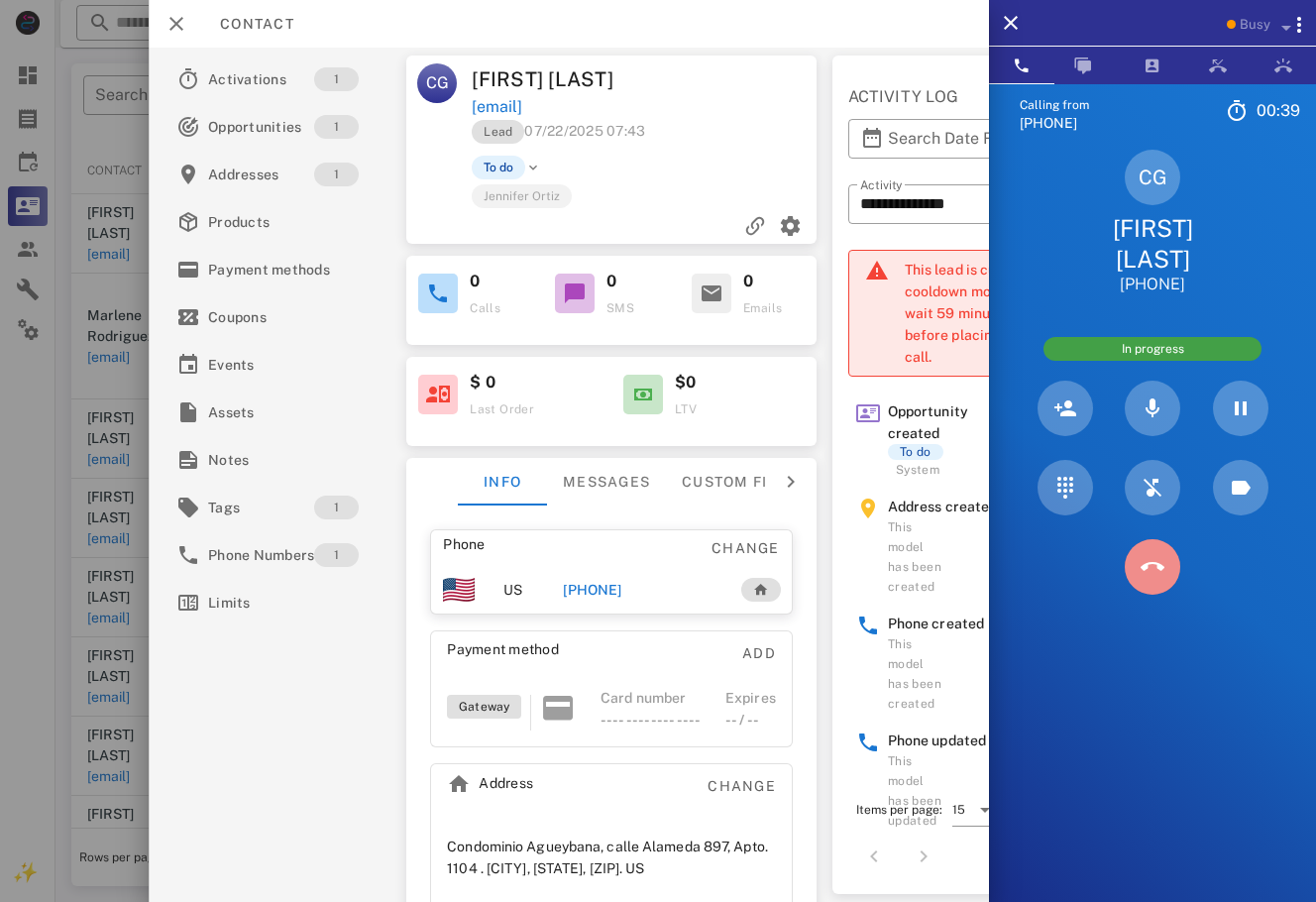 click at bounding box center (1152, 567) 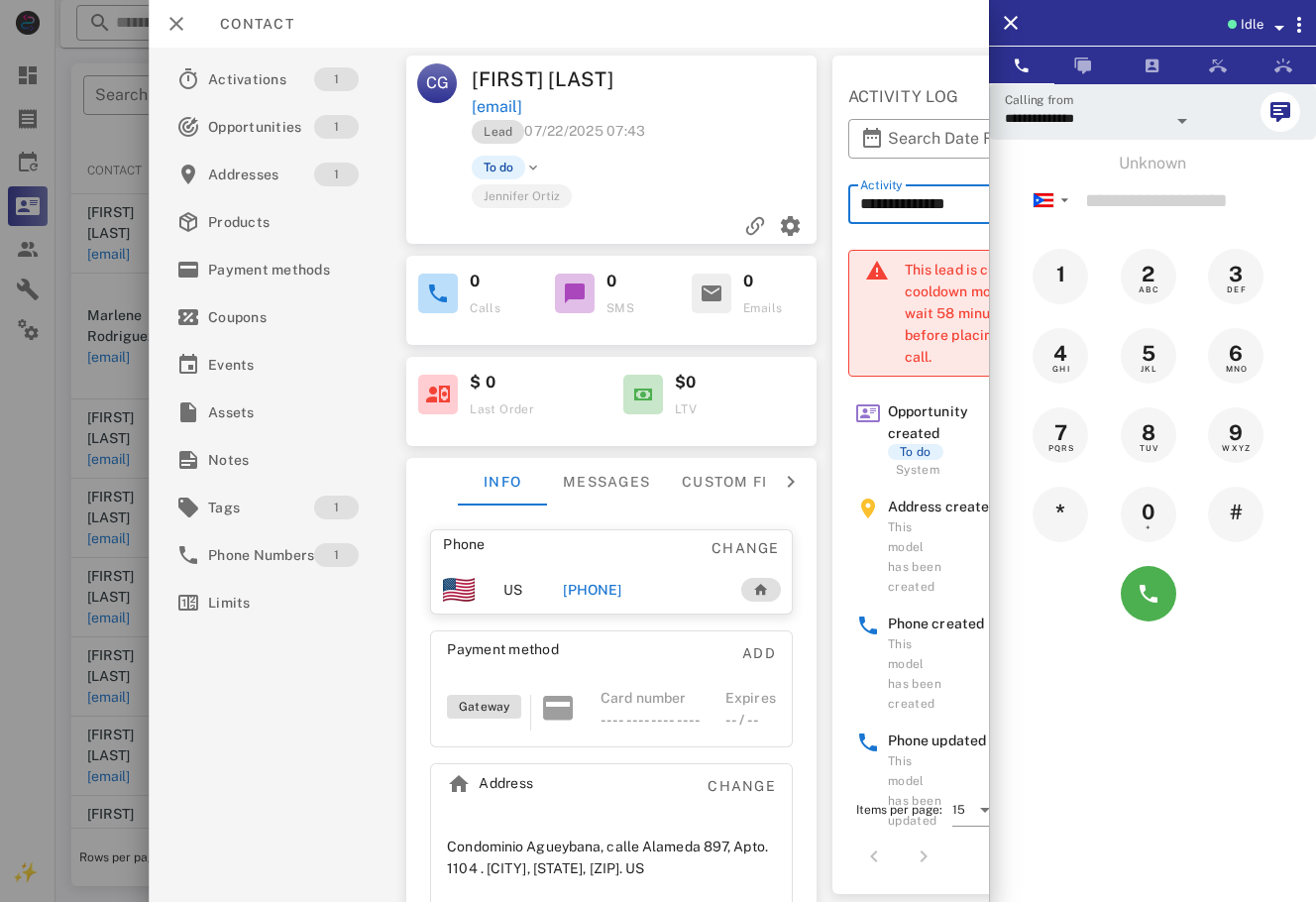 click on "**********" at bounding box center (948, 204) 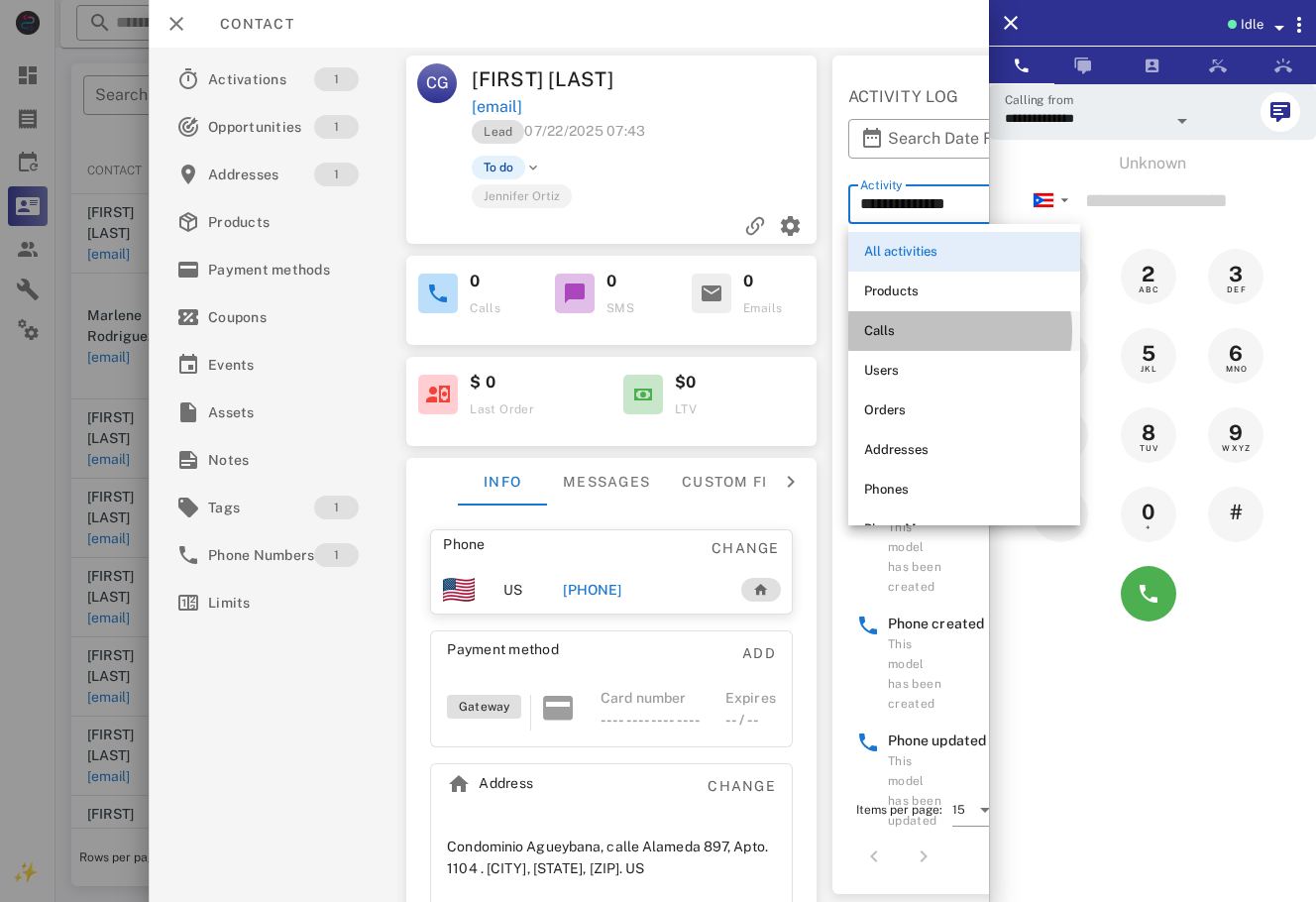 click on "Calls" at bounding box center (964, 331) 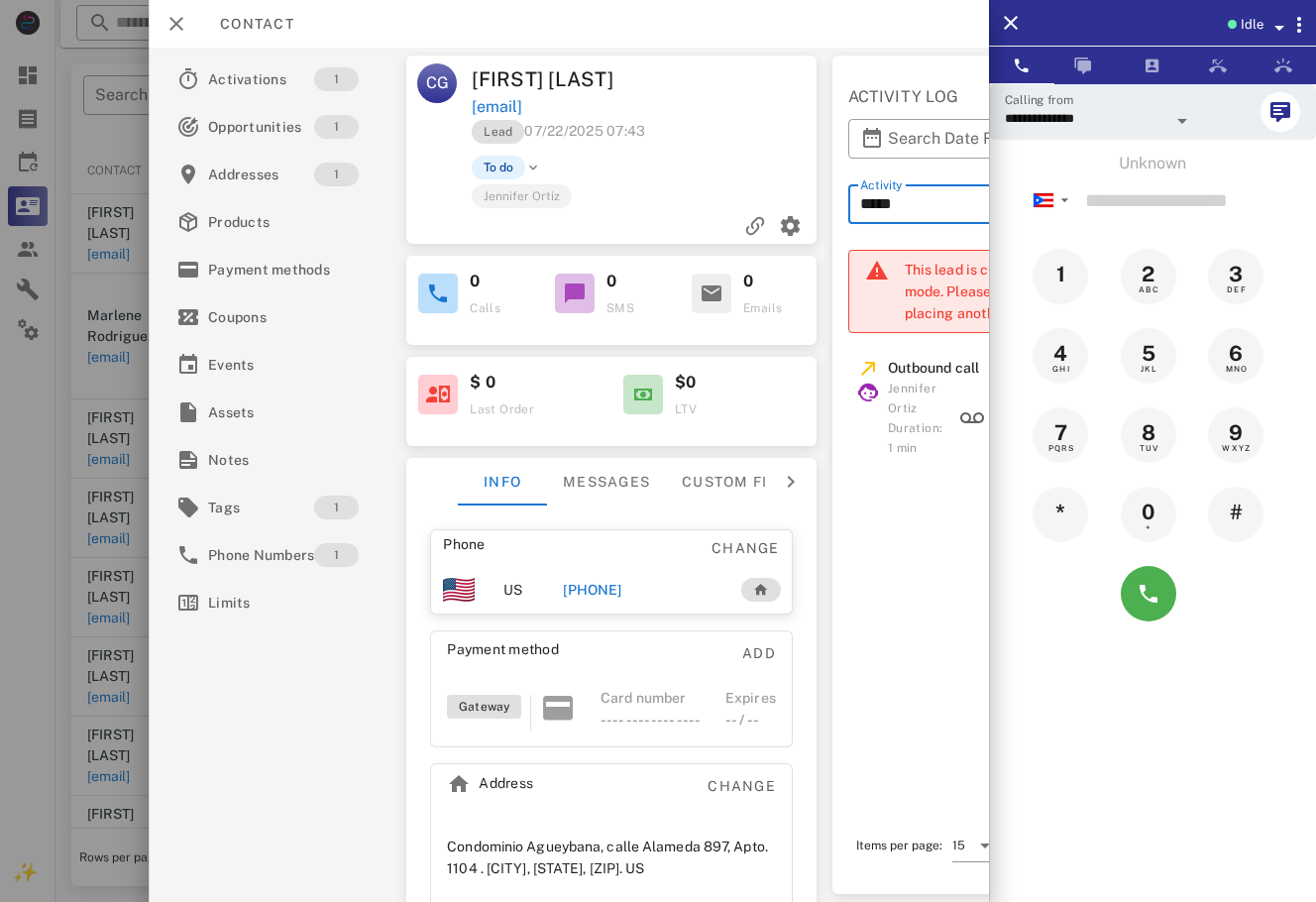 click on "cambucha10@[EXAMPLE.COM]" at bounding box center (645, 107) 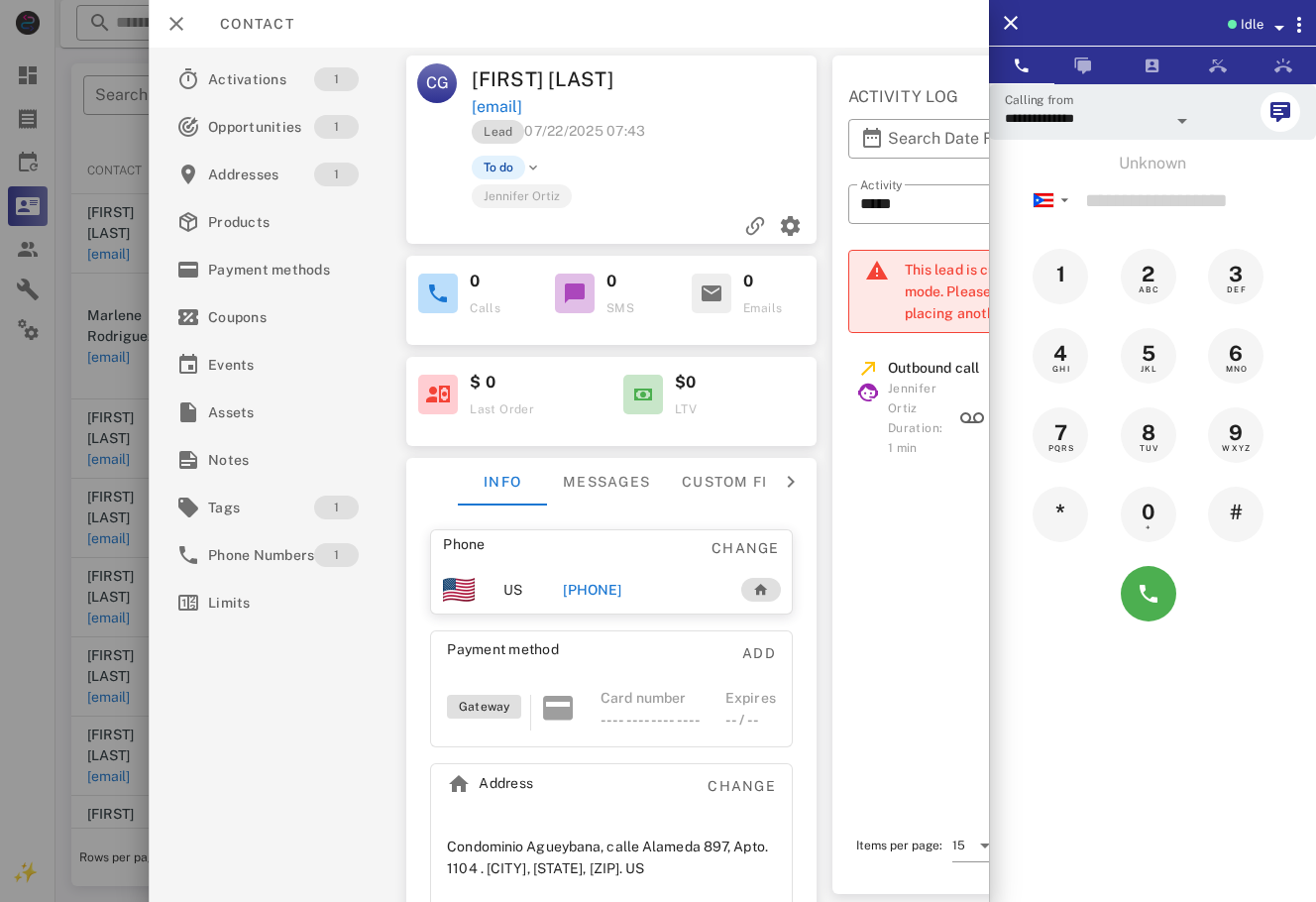 click on "[PHONE]" at bounding box center [592, 590] 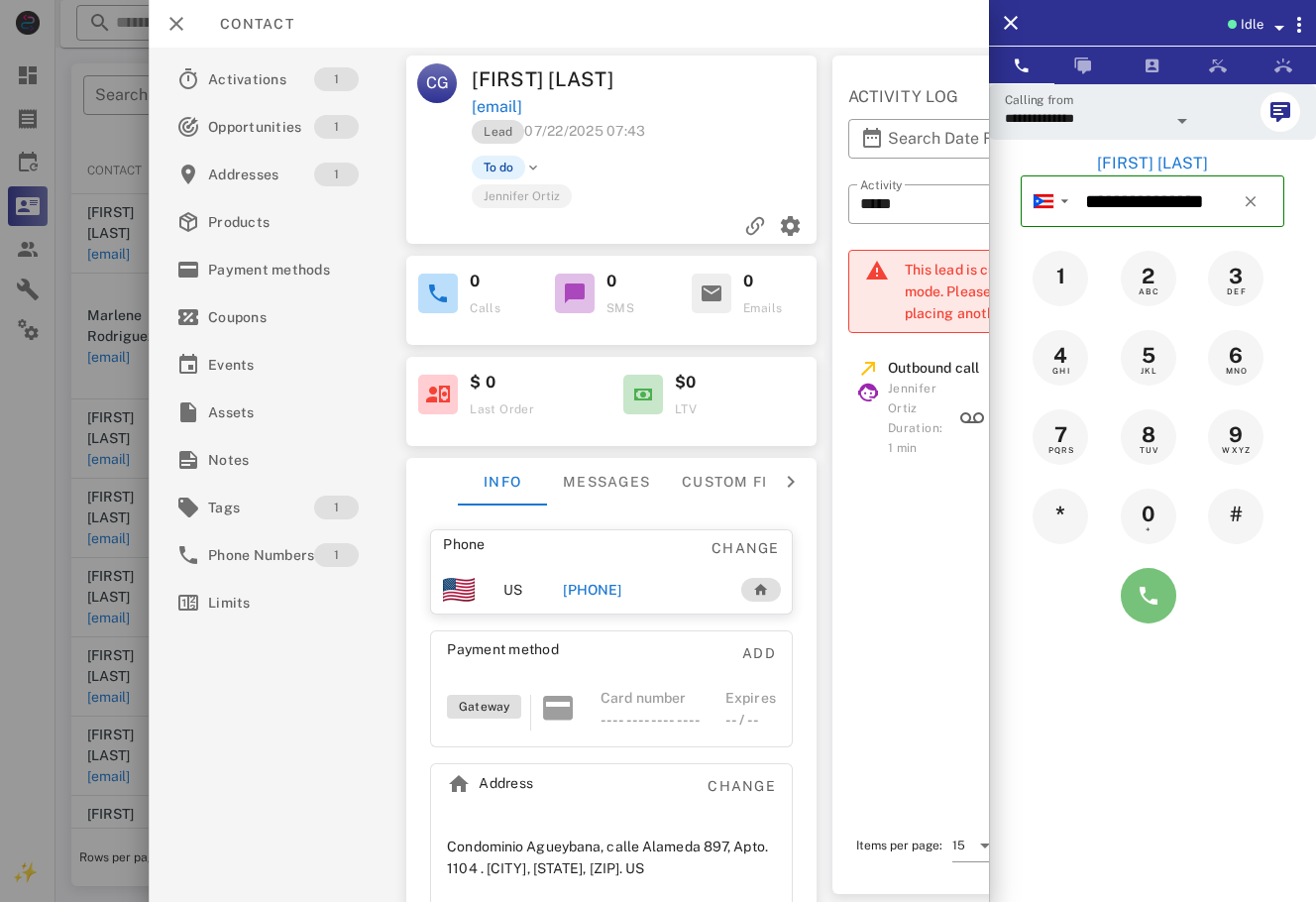 click at bounding box center [1149, 596] 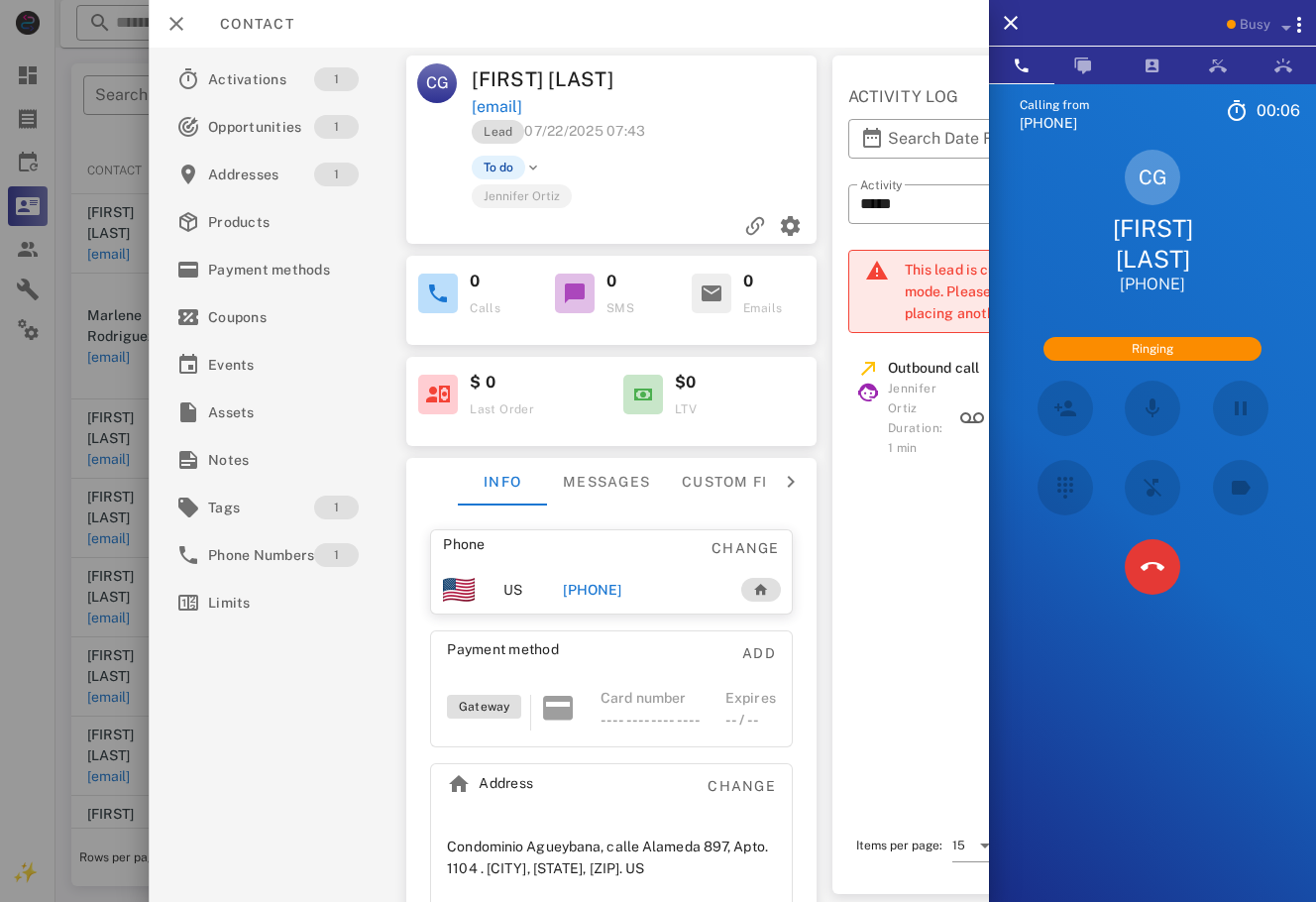 click on "Calling from (954) 248-3188 00: 06  Unknown      ▼     Andorra
+376
Argentina
+54
Aruba
+297
Australia
+61
Belgium (België)
+32
Bolivia
+591
Brazil (Brasil)
+55
Canada
+1
Chile
+56
Colombia
+57
Costa Rica
+506
Dominican Republic (República Dominicana)
+1
Ecuador
+593
El Salvador
+503
France
+33
Germany (Deutschland)
+49
Guadeloupe
+590
Guatemala
+502
Honduras
+504
Iceland (Ísland)
+354
India (भारत)
+91
Israel (‫ישראל‬‎)
+972
Italy (Italia)
+39" at bounding box center [1152, 534] 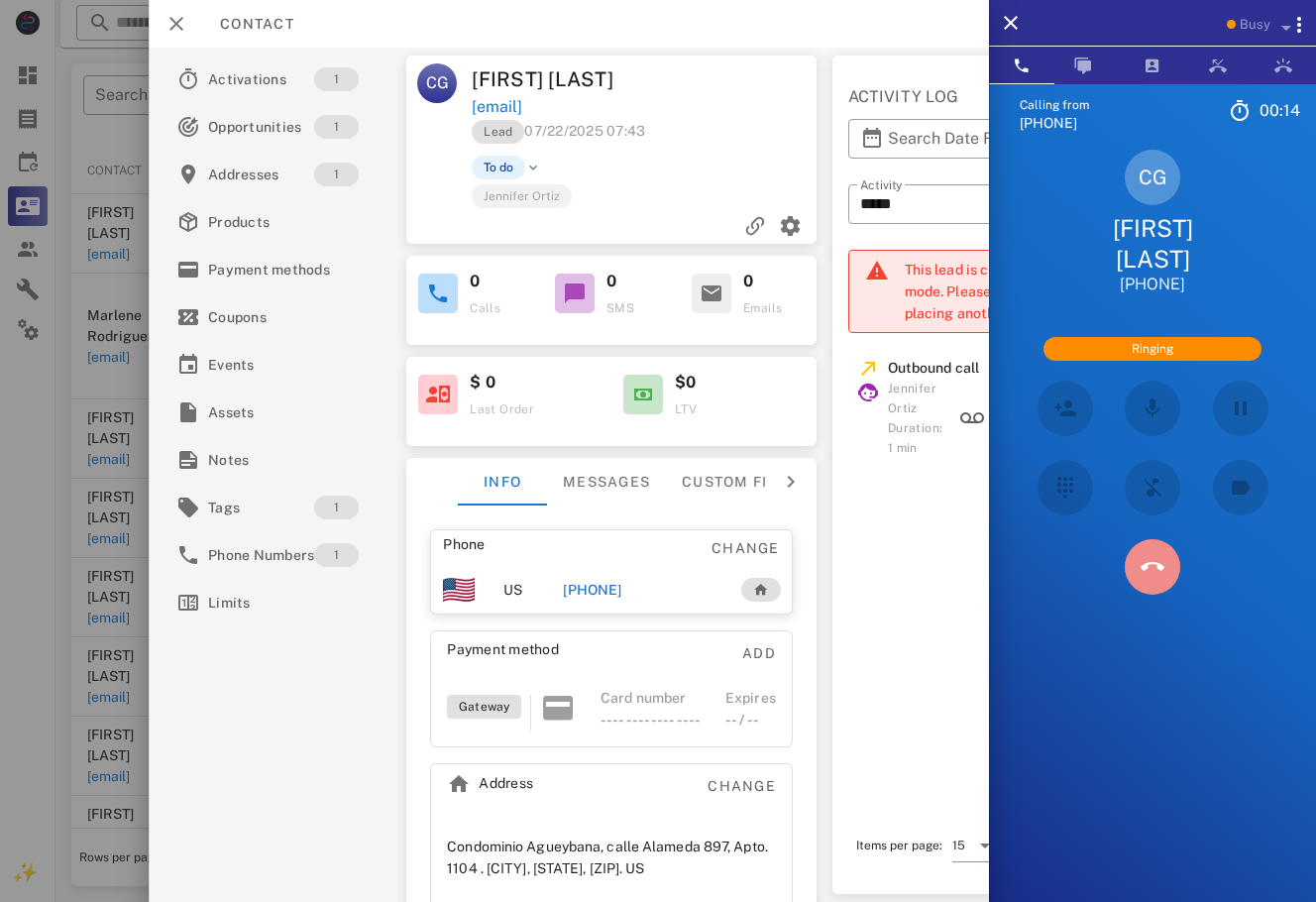 click at bounding box center [1152, 567] 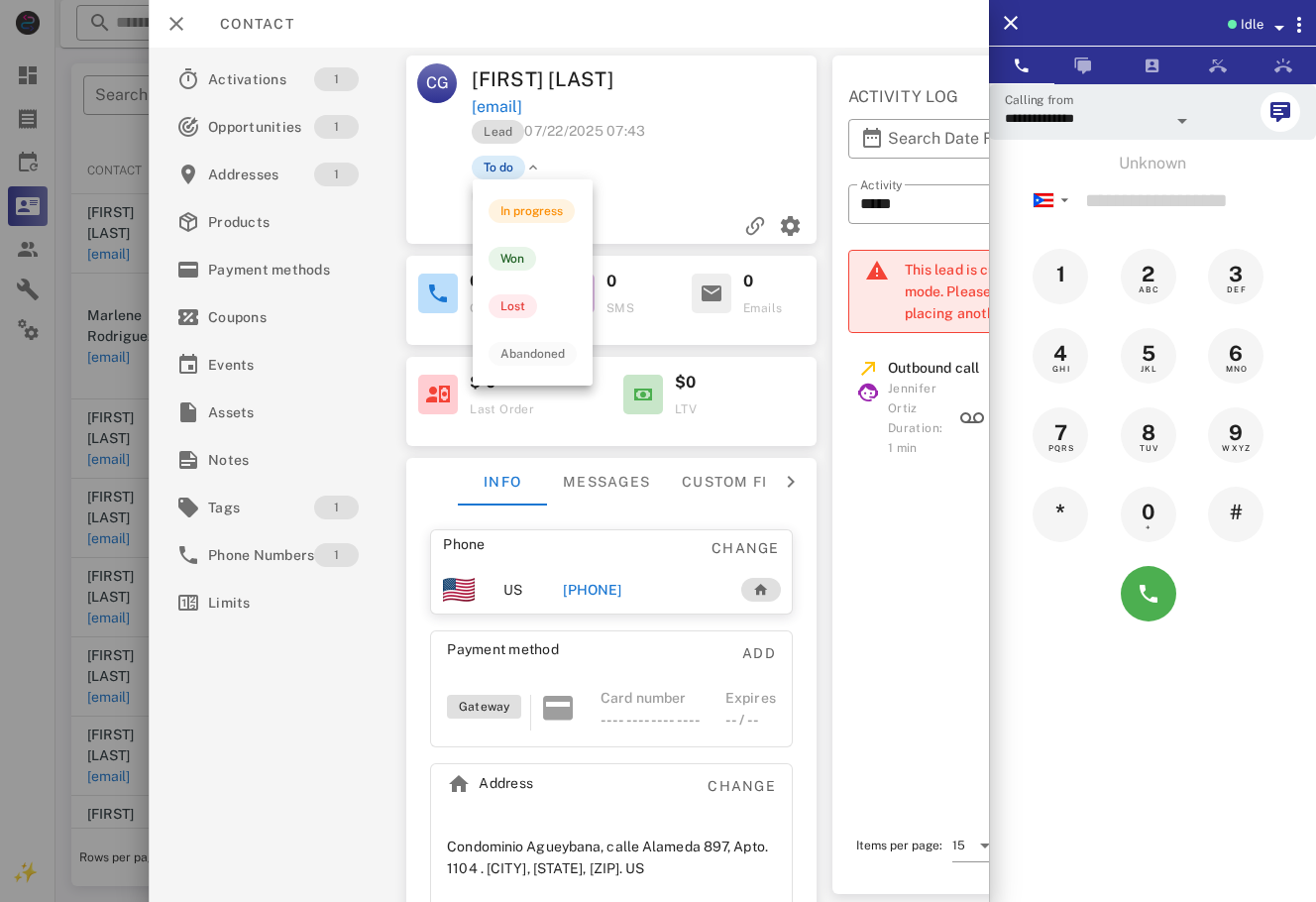 click on "To do" at bounding box center (498, 168) 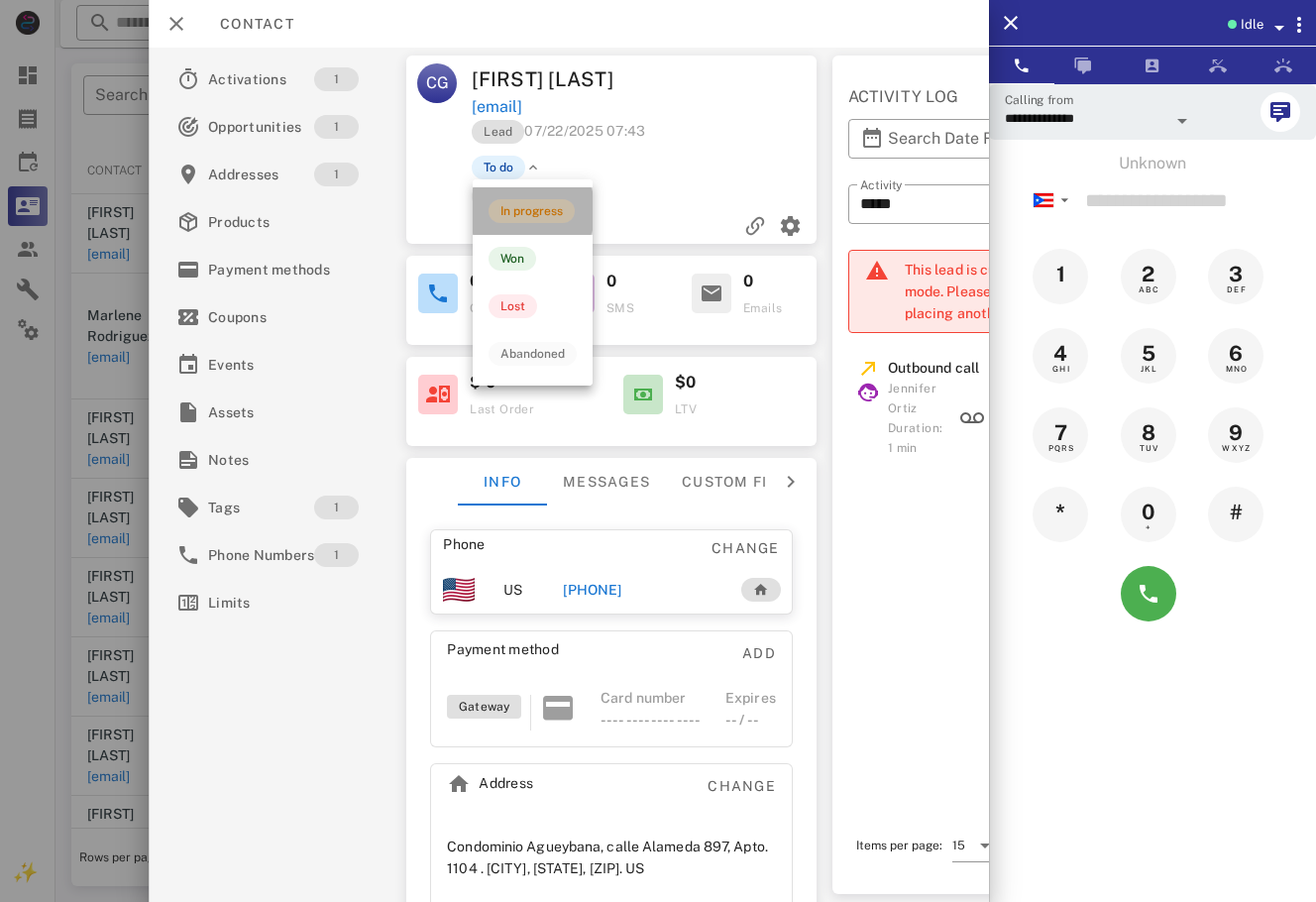 click on "In progress" at bounding box center (531, 211) 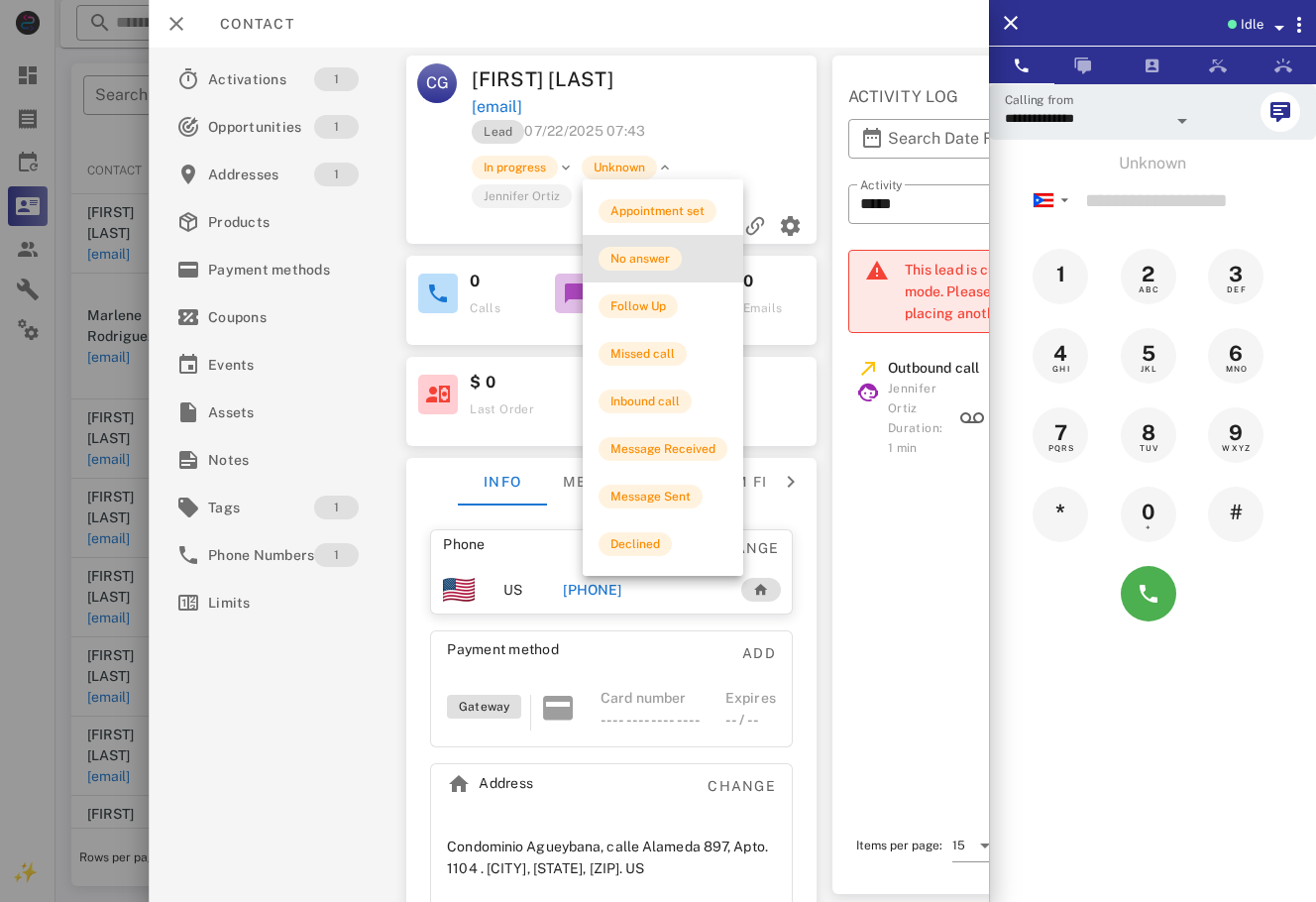 click on "No answer" at bounding box center (663, 259) 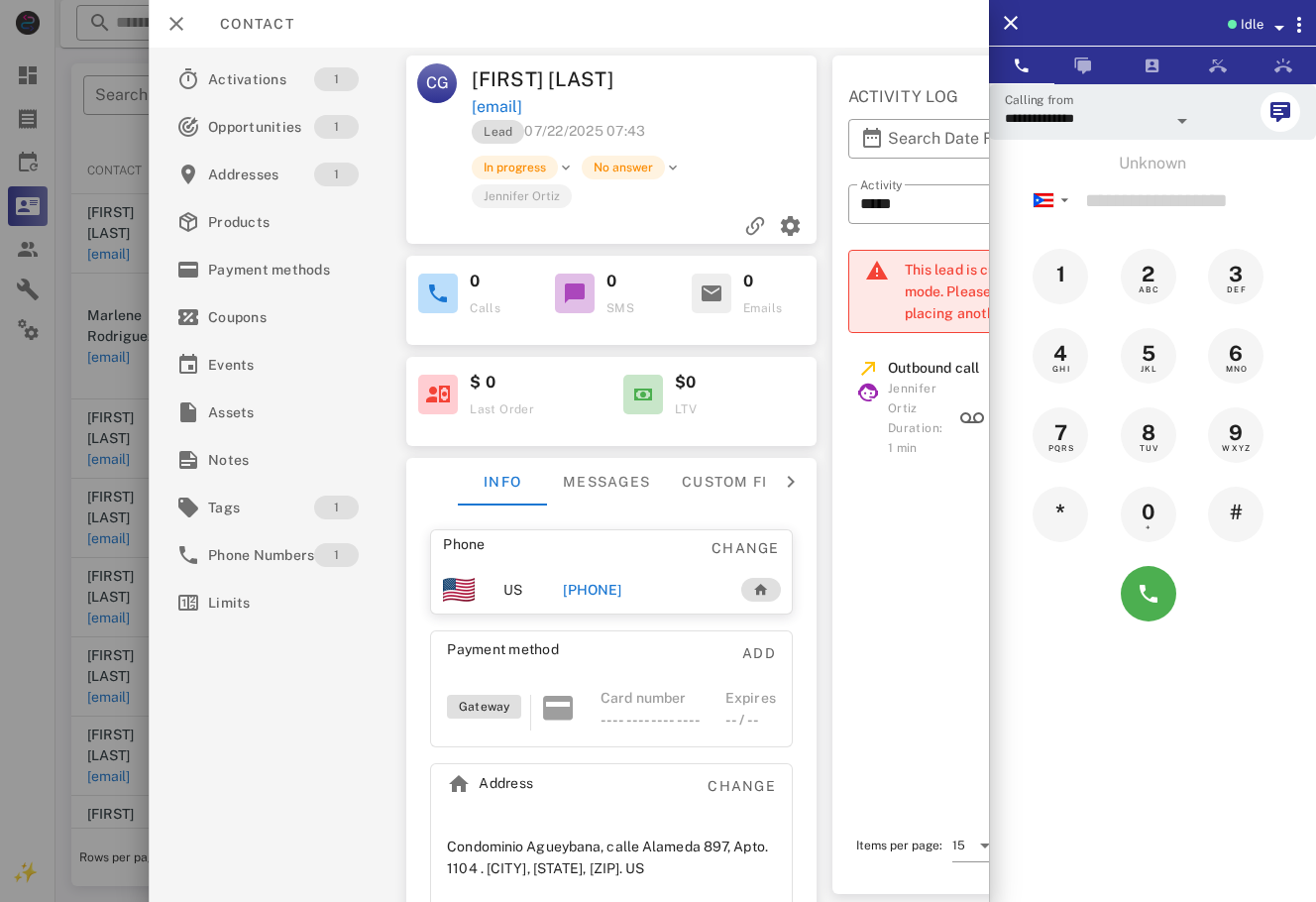 click at bounding box center [658, 451] 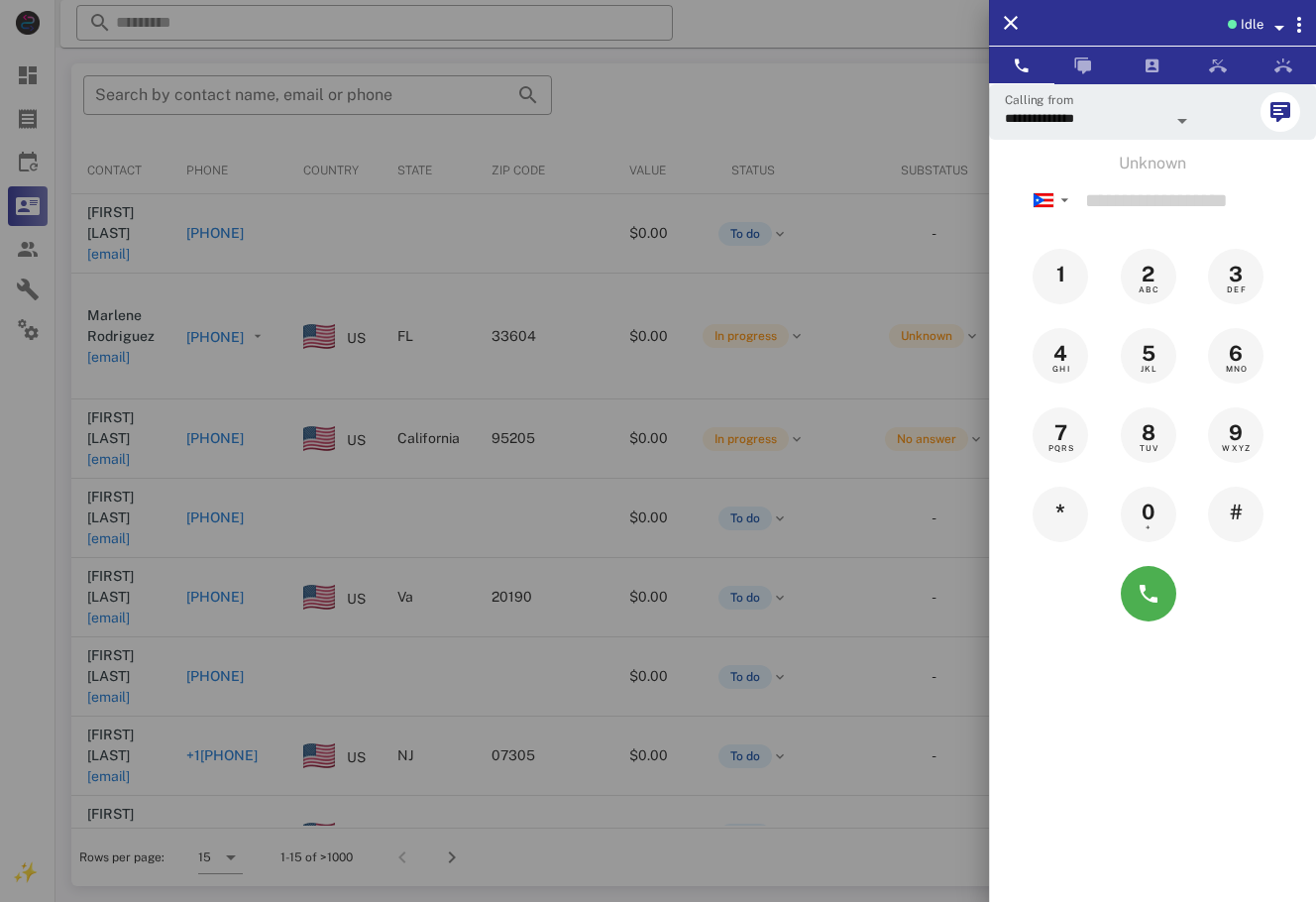 click at bounding box center (658, 451) 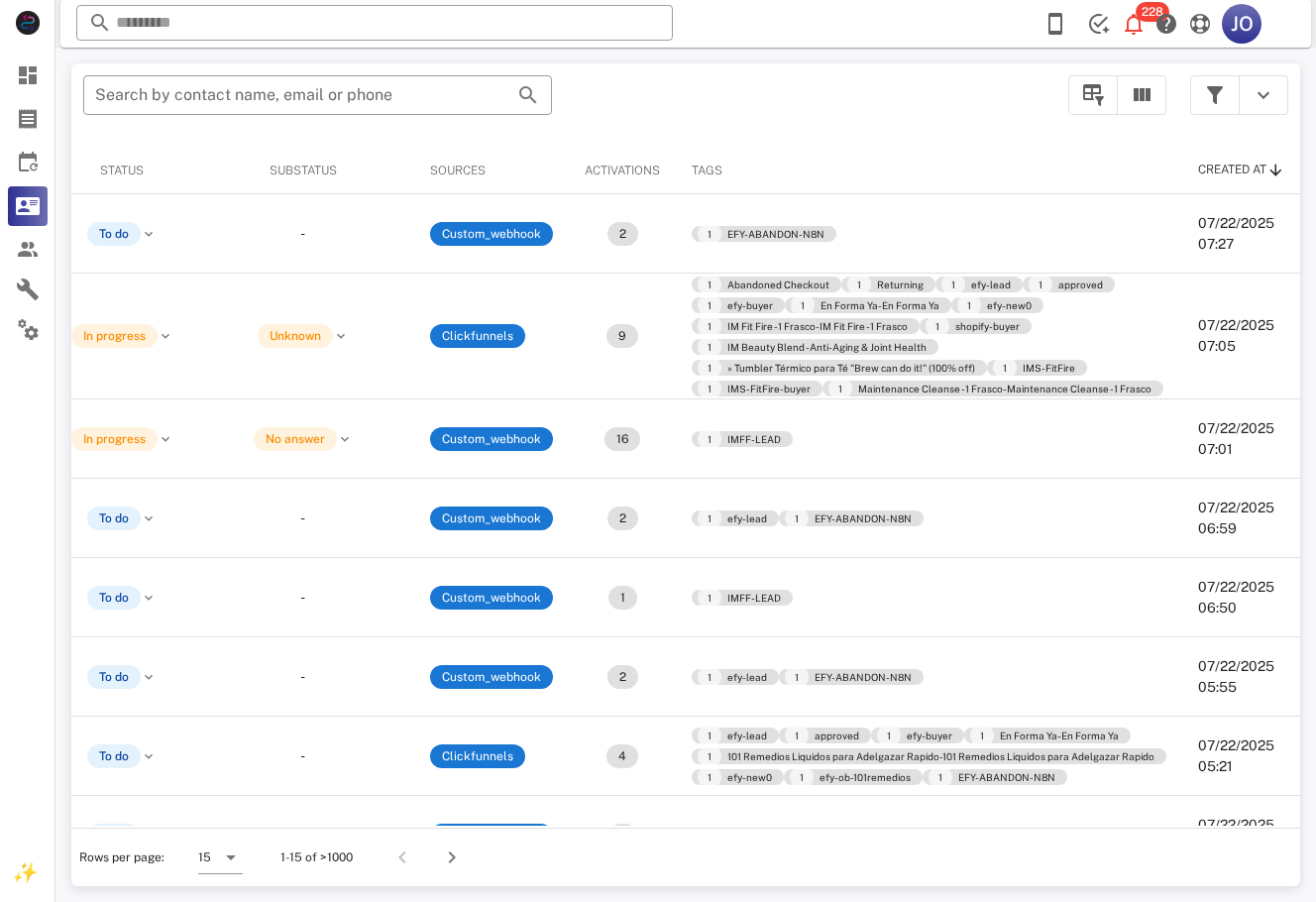 scroll, scrollTop: 0, scrollLeft: 0, axis: both 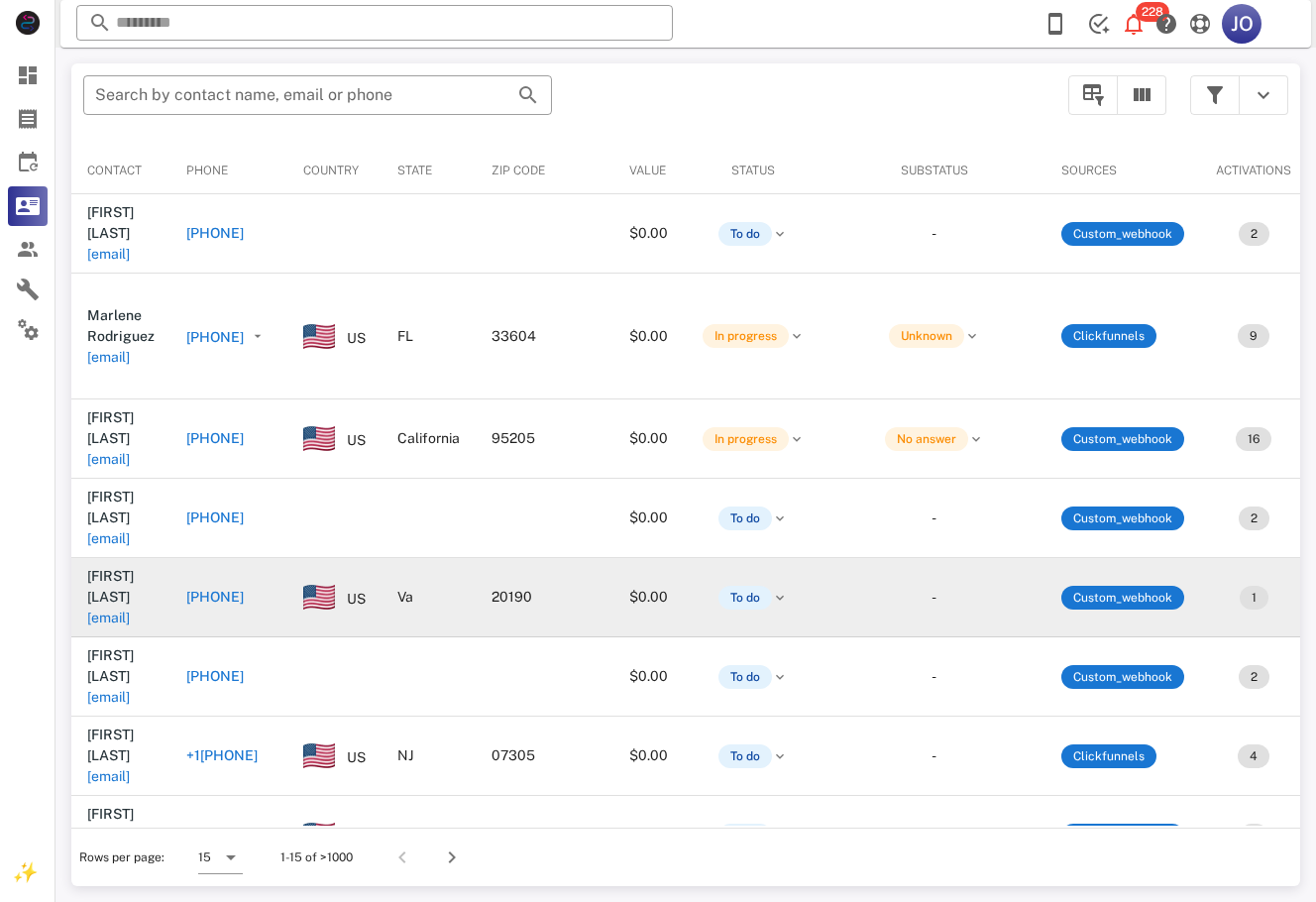 click on "[EMAIL]" at bounding box center [108, 534] 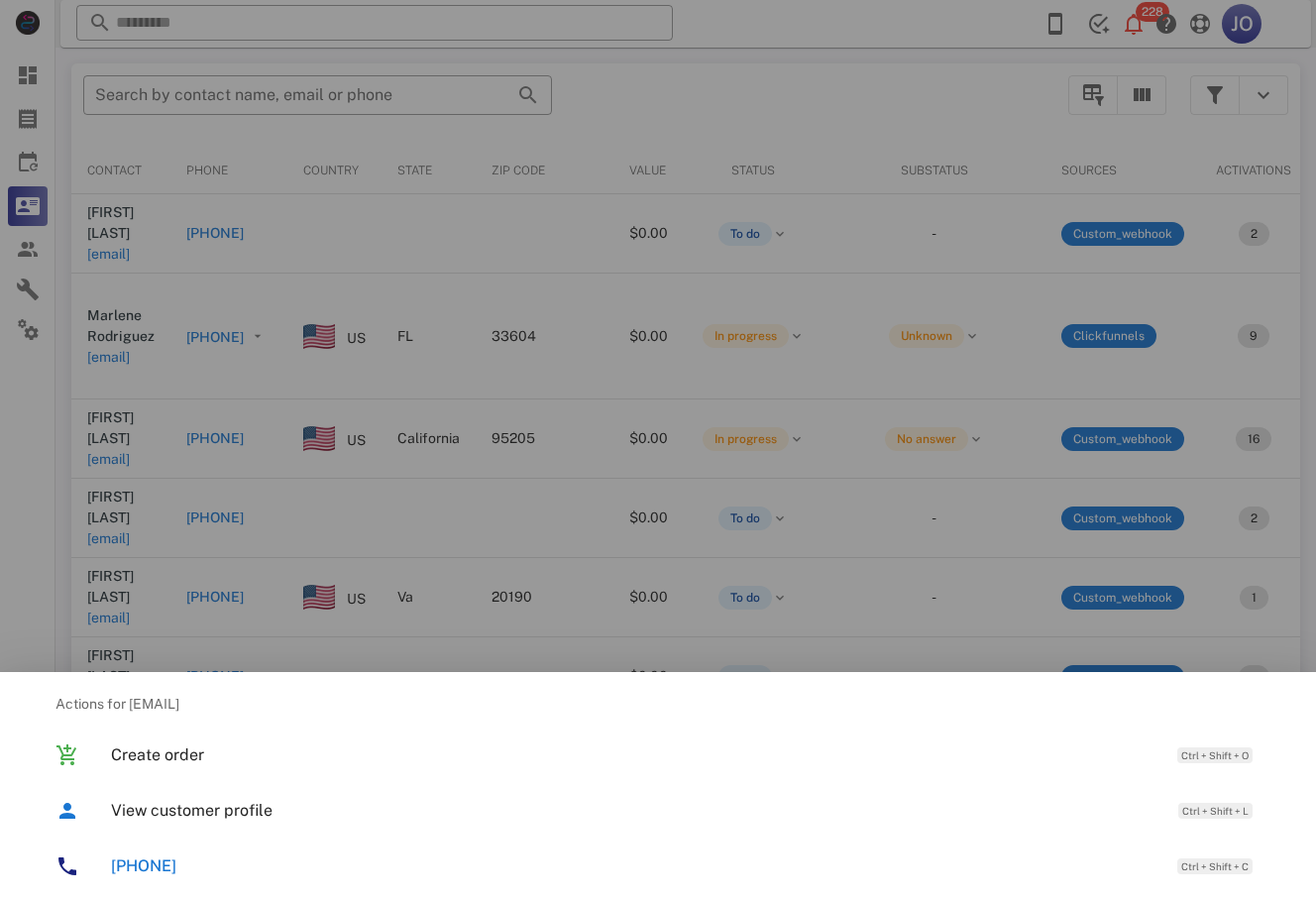 click at bounding box center (658, 451) 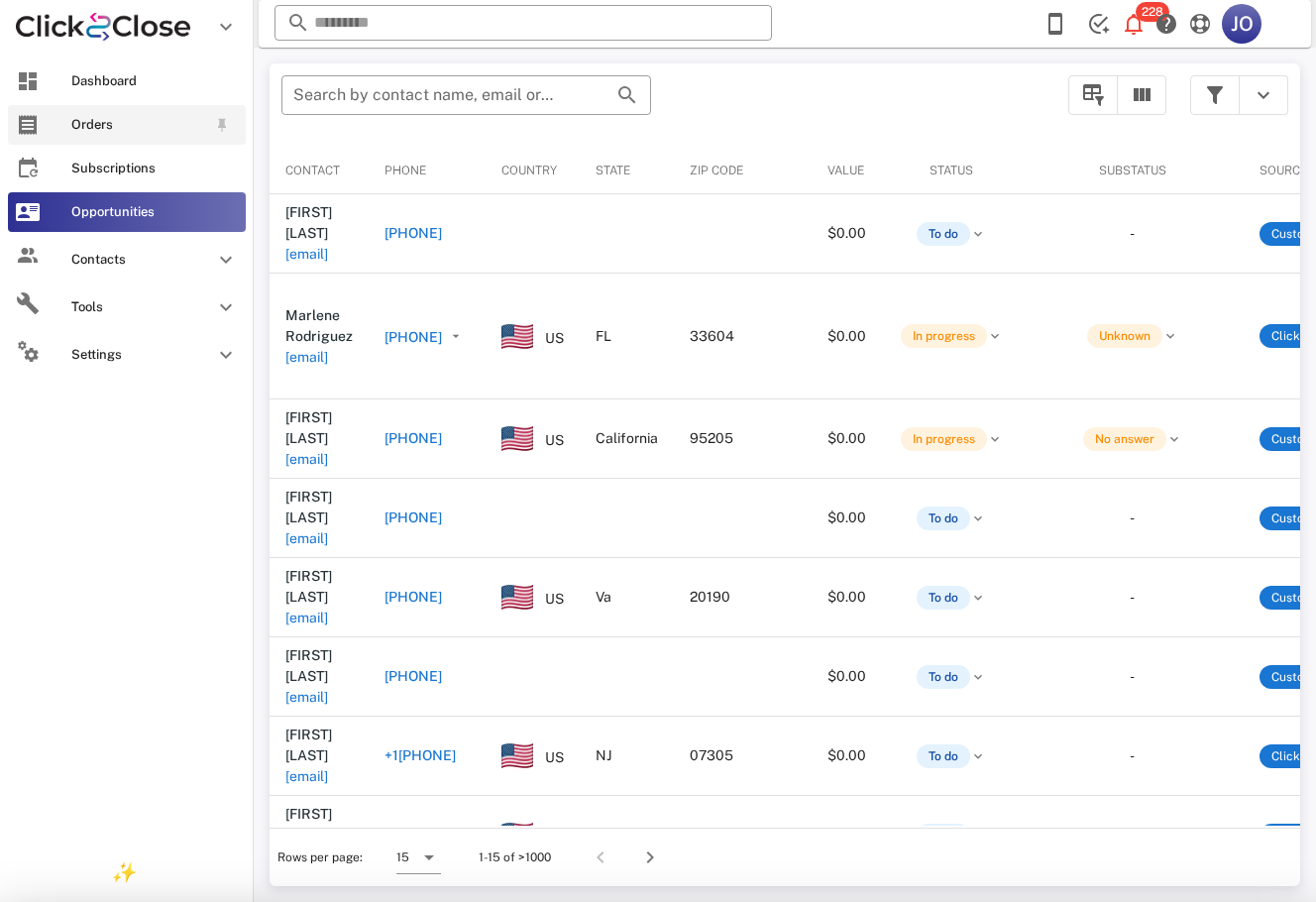 click at bounding box center (28, 125) 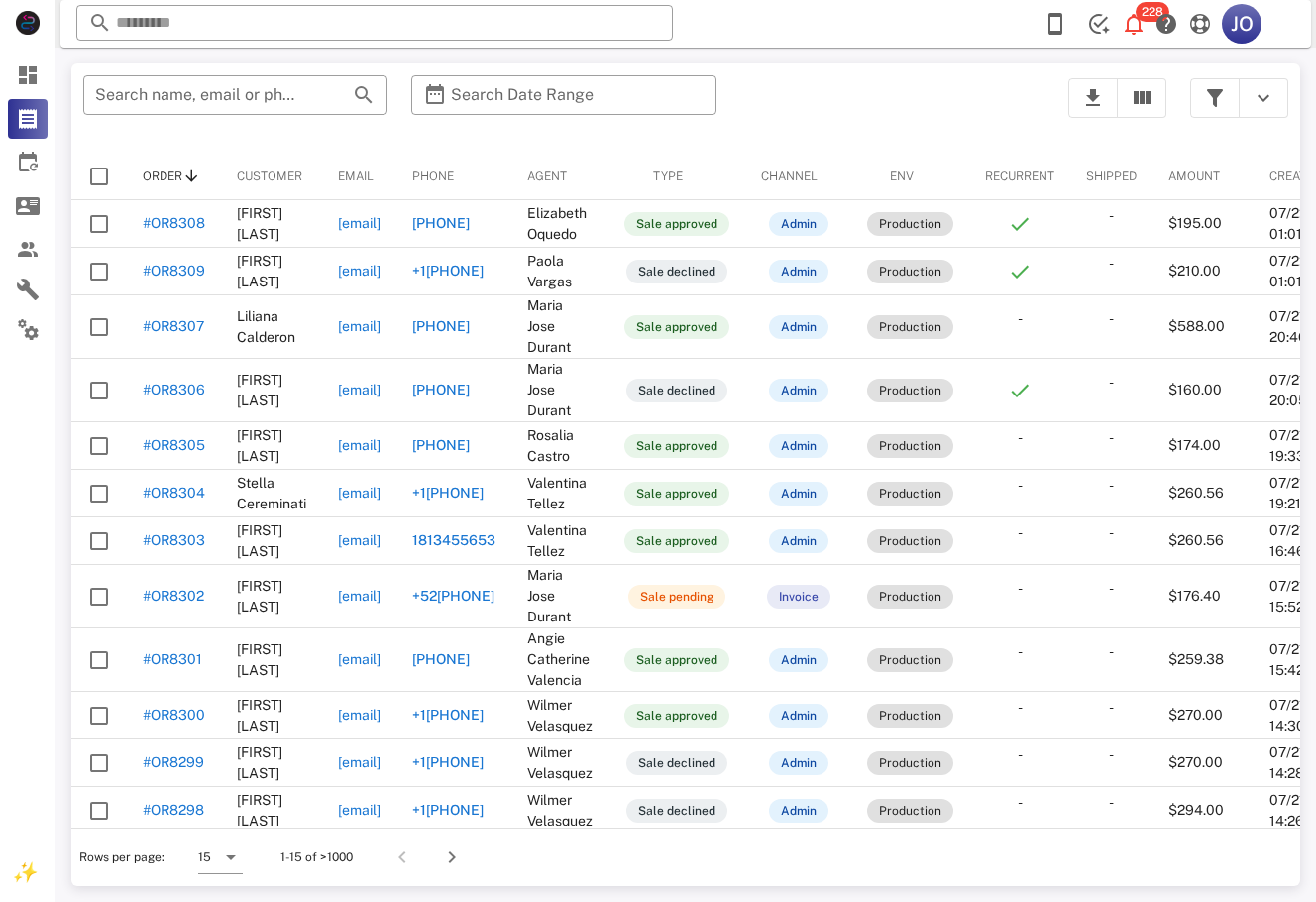 scroll, scrollTop: 162, scrollLeft: 0, axis: vertical 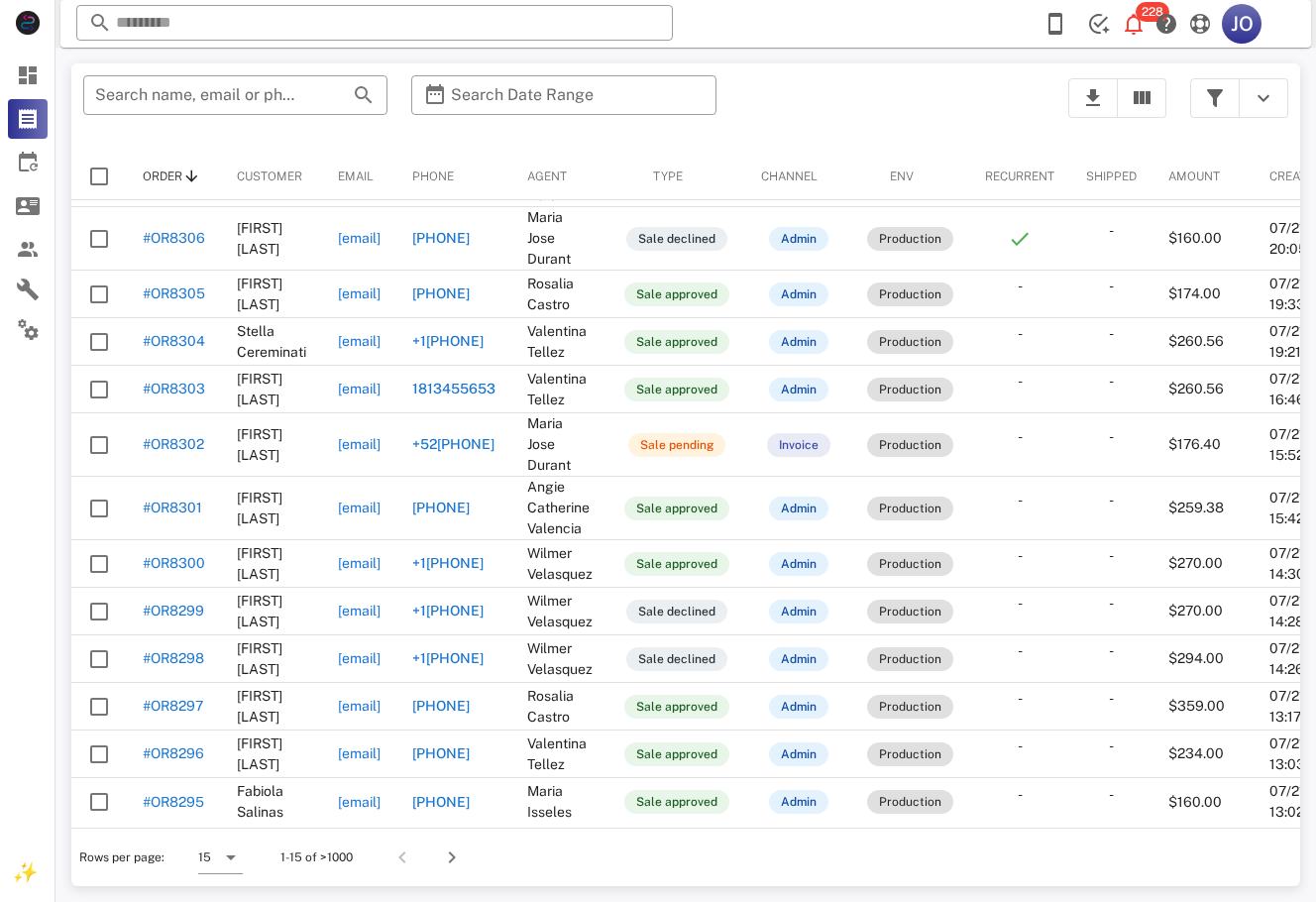 drag, startPoint x: 776, startPoint y: 135, endPoint x: 958, endPoint y: 62, distance: 196.09437 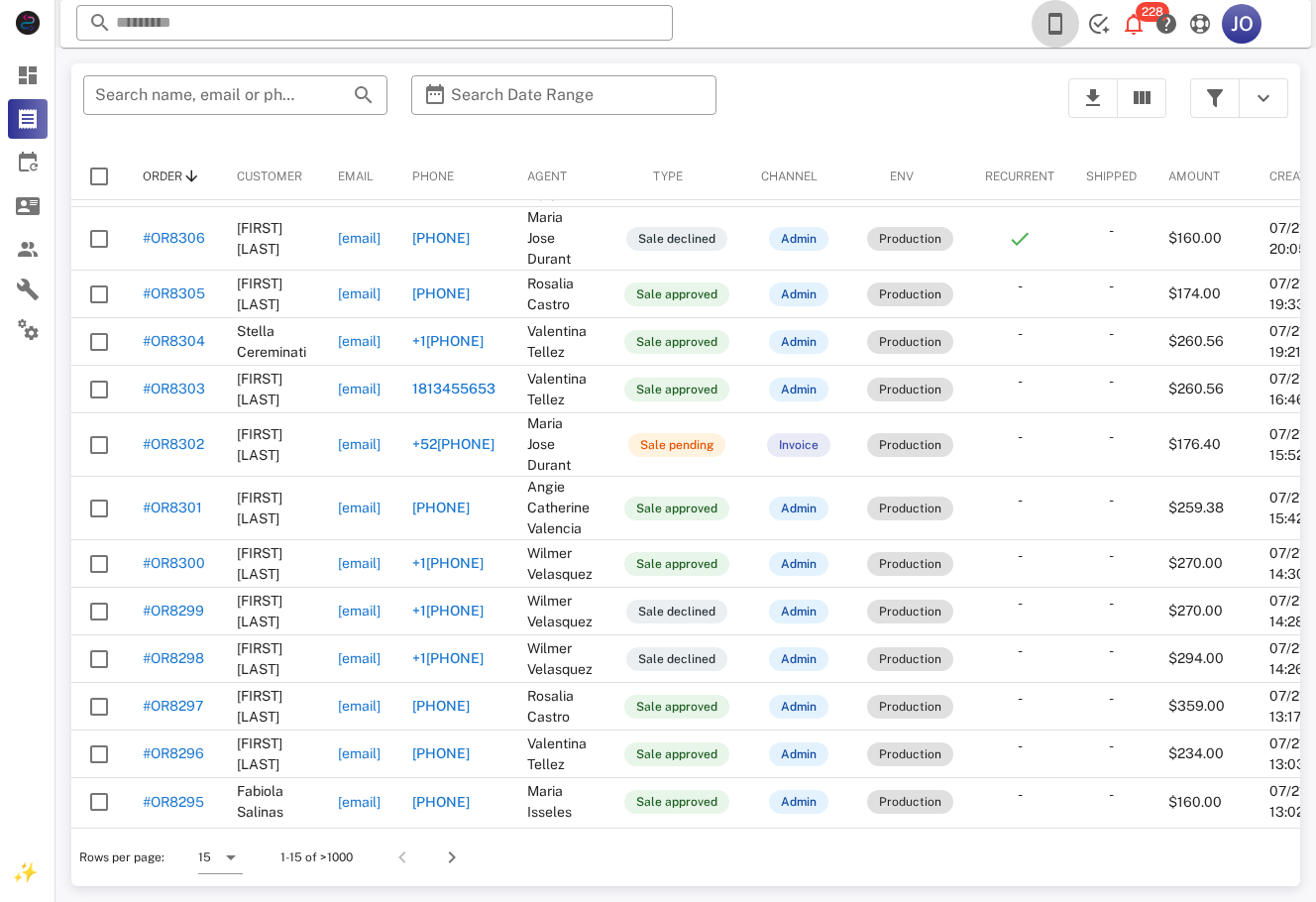 click at bounding box center (1055, 24) 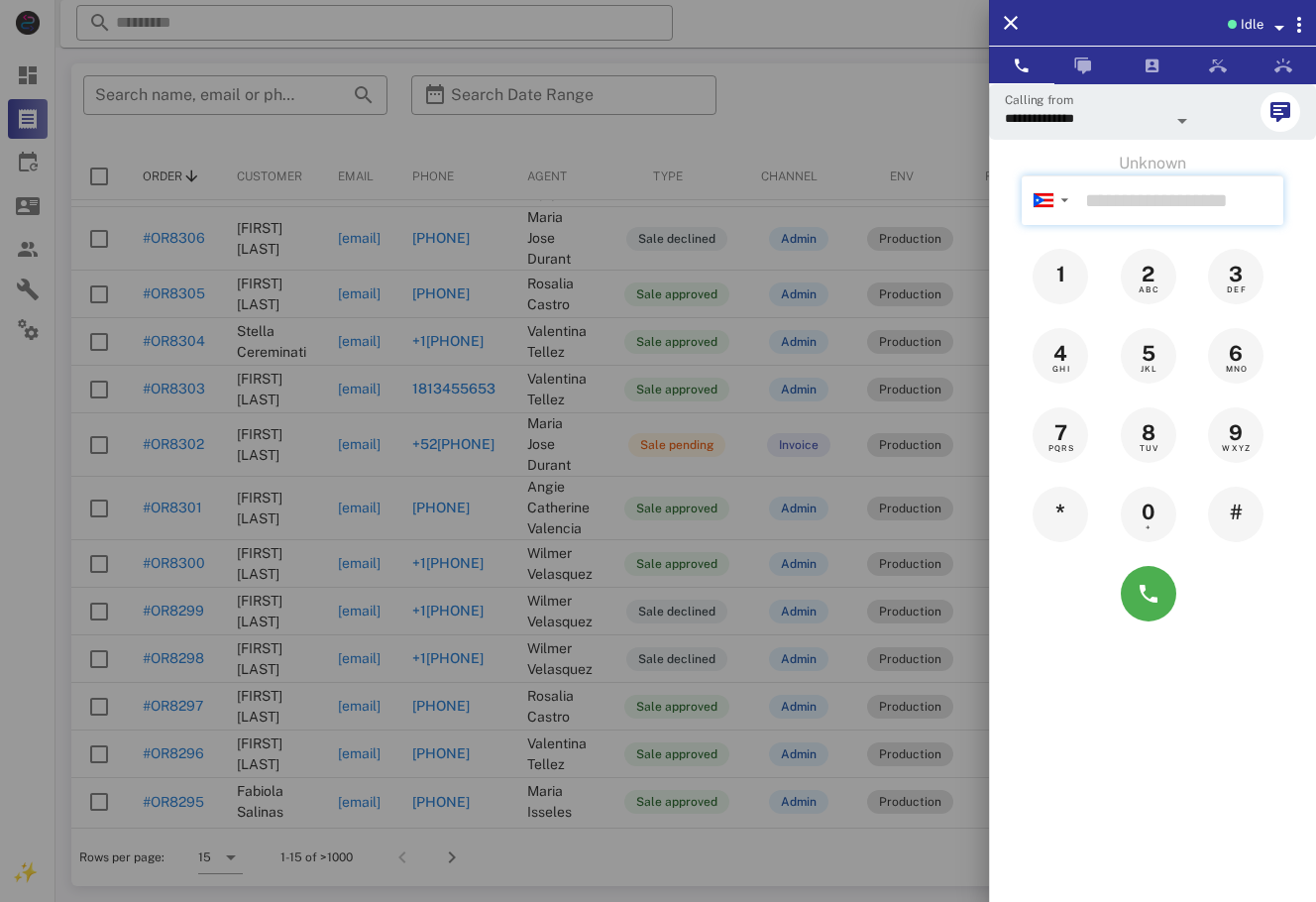 click at bounding box center [1180, 200] 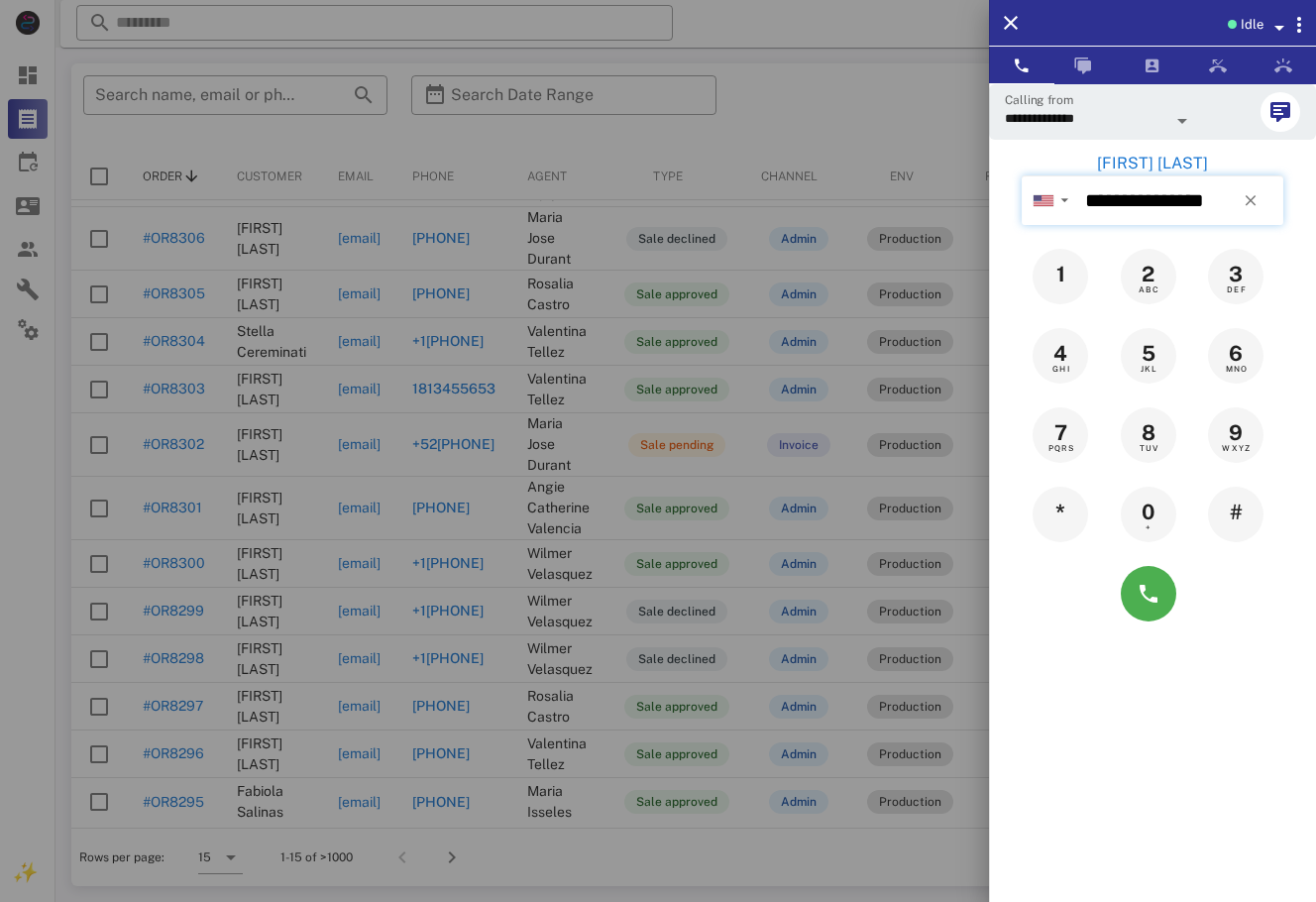 type on "**********" 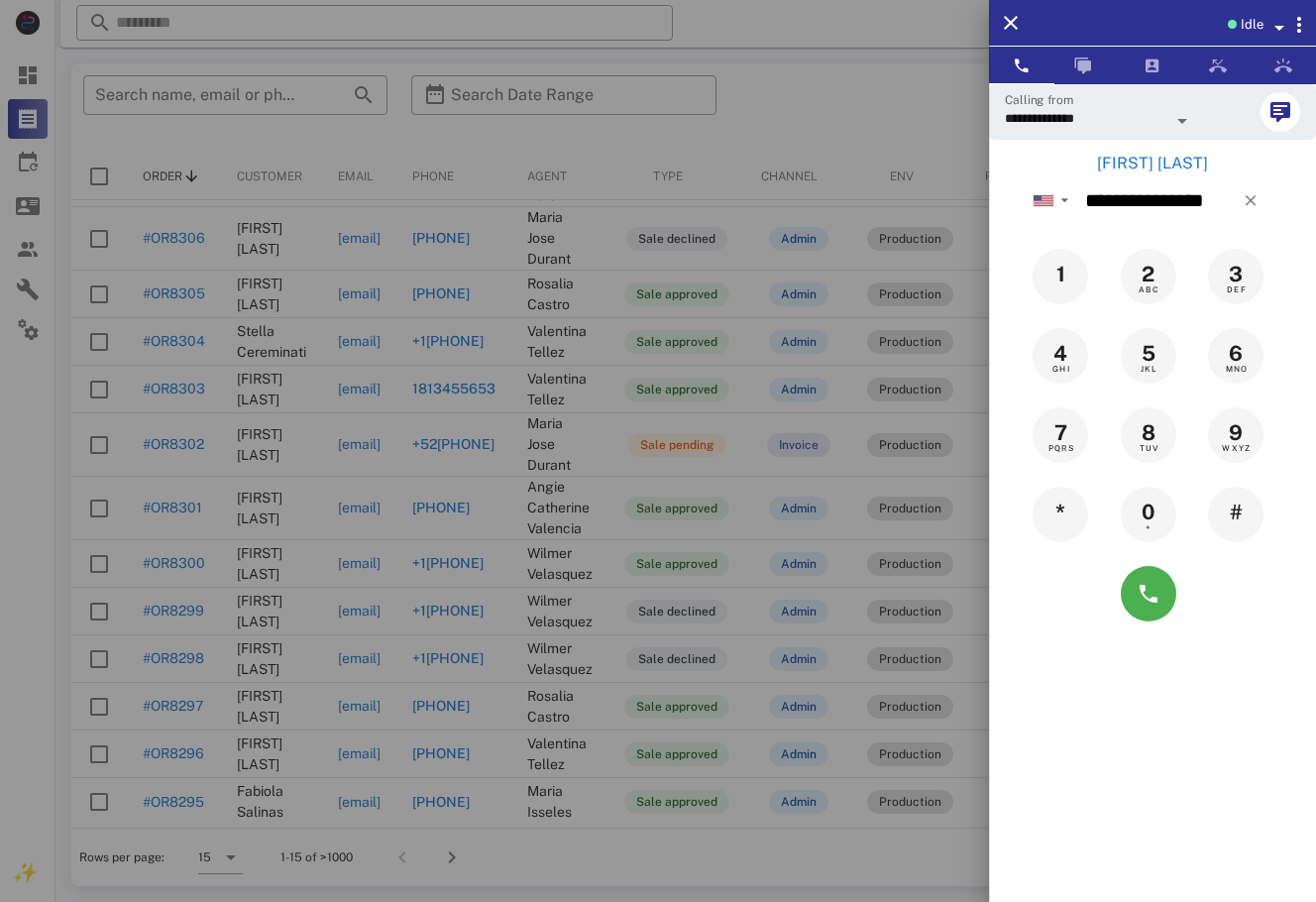 click on "[FIRST] [LAST]" at bounding box center (1152, 164) 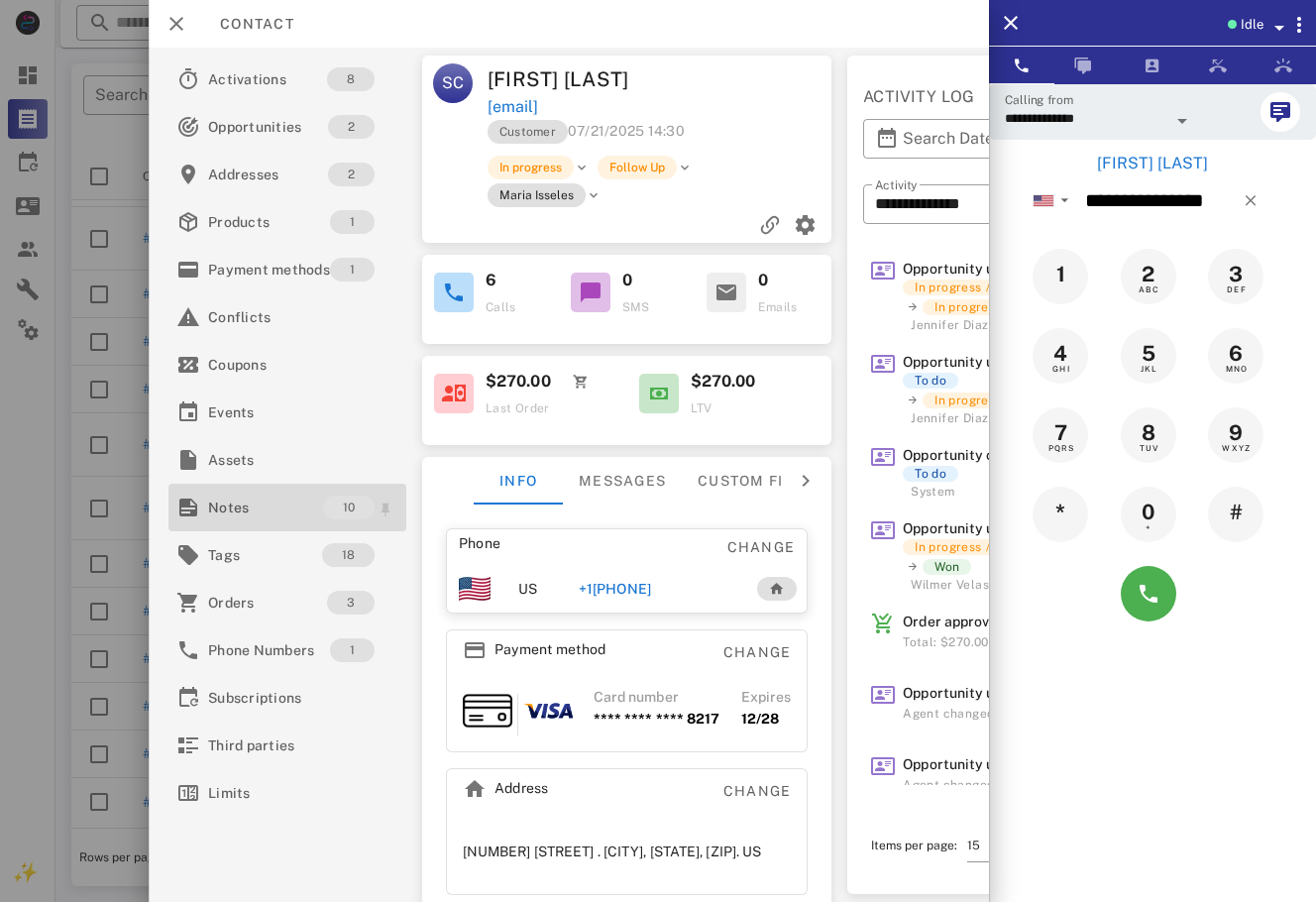 click on "Notes" at bounding box center (266, 507) 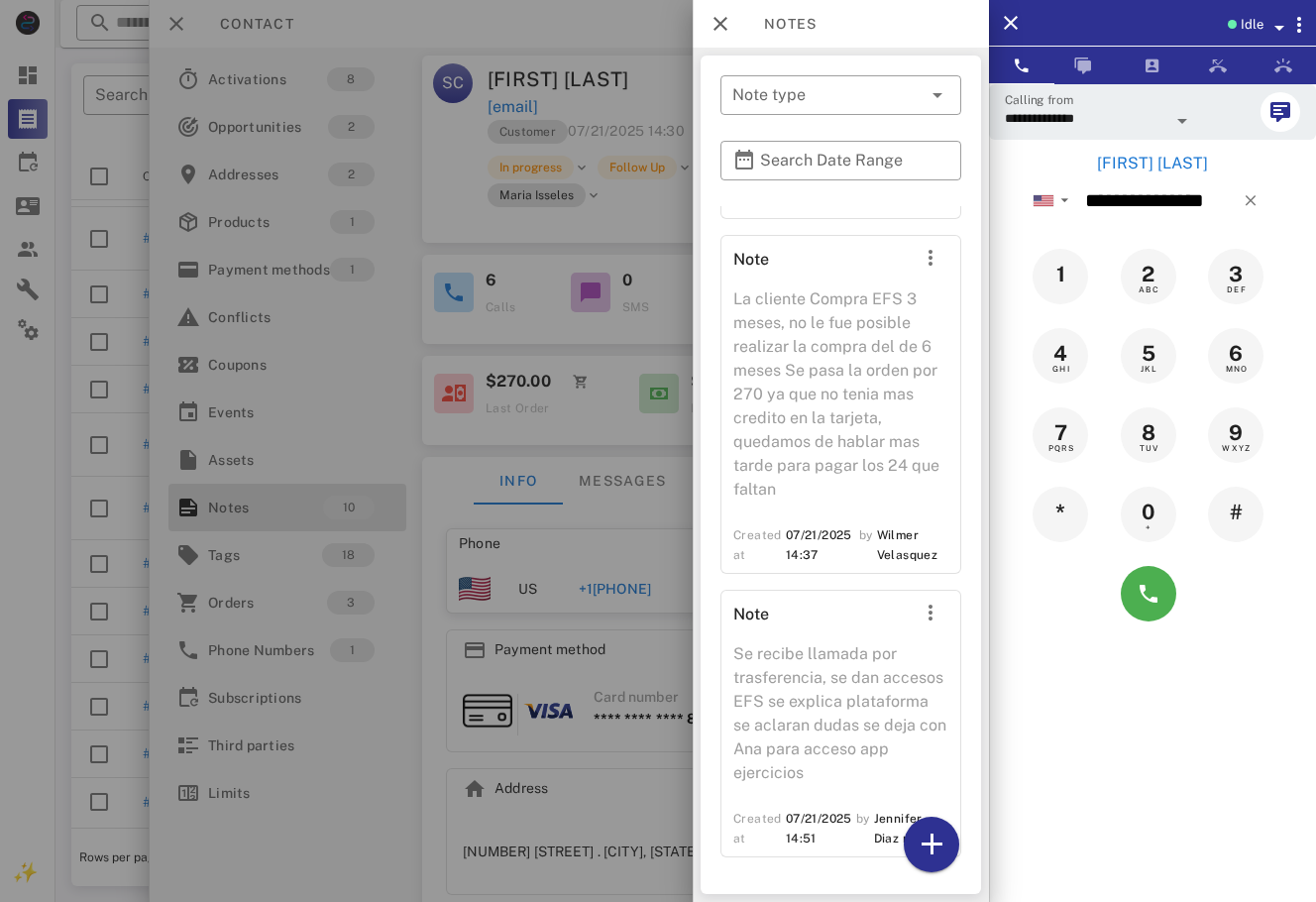 scroll, scrollTop: 2739, scrollLeft: 0, axis: vertical 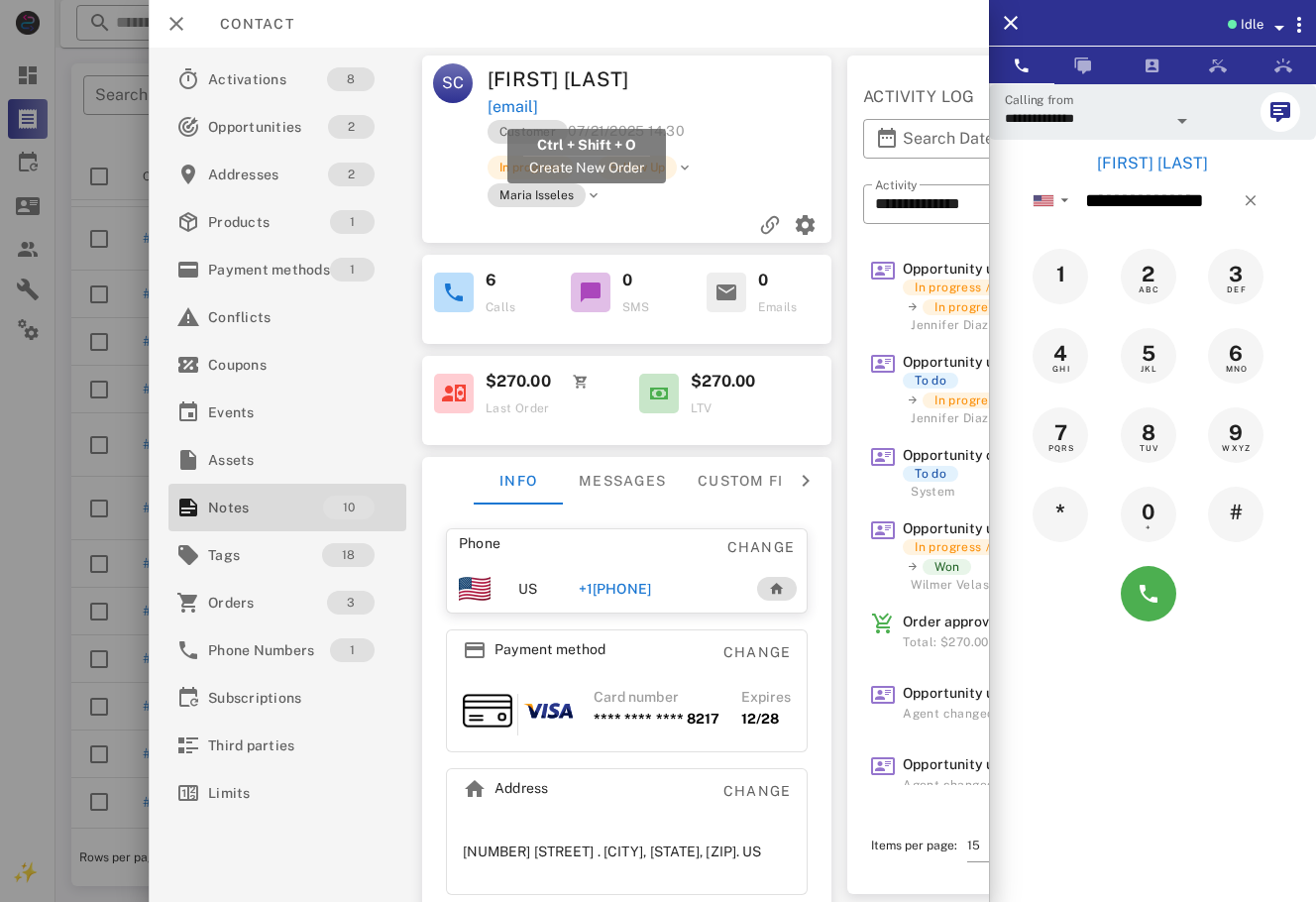 drag, startPoint x: 702, startPoint y: 111, endPoint x: 491, endPoint y: 104, distance: 211.11608 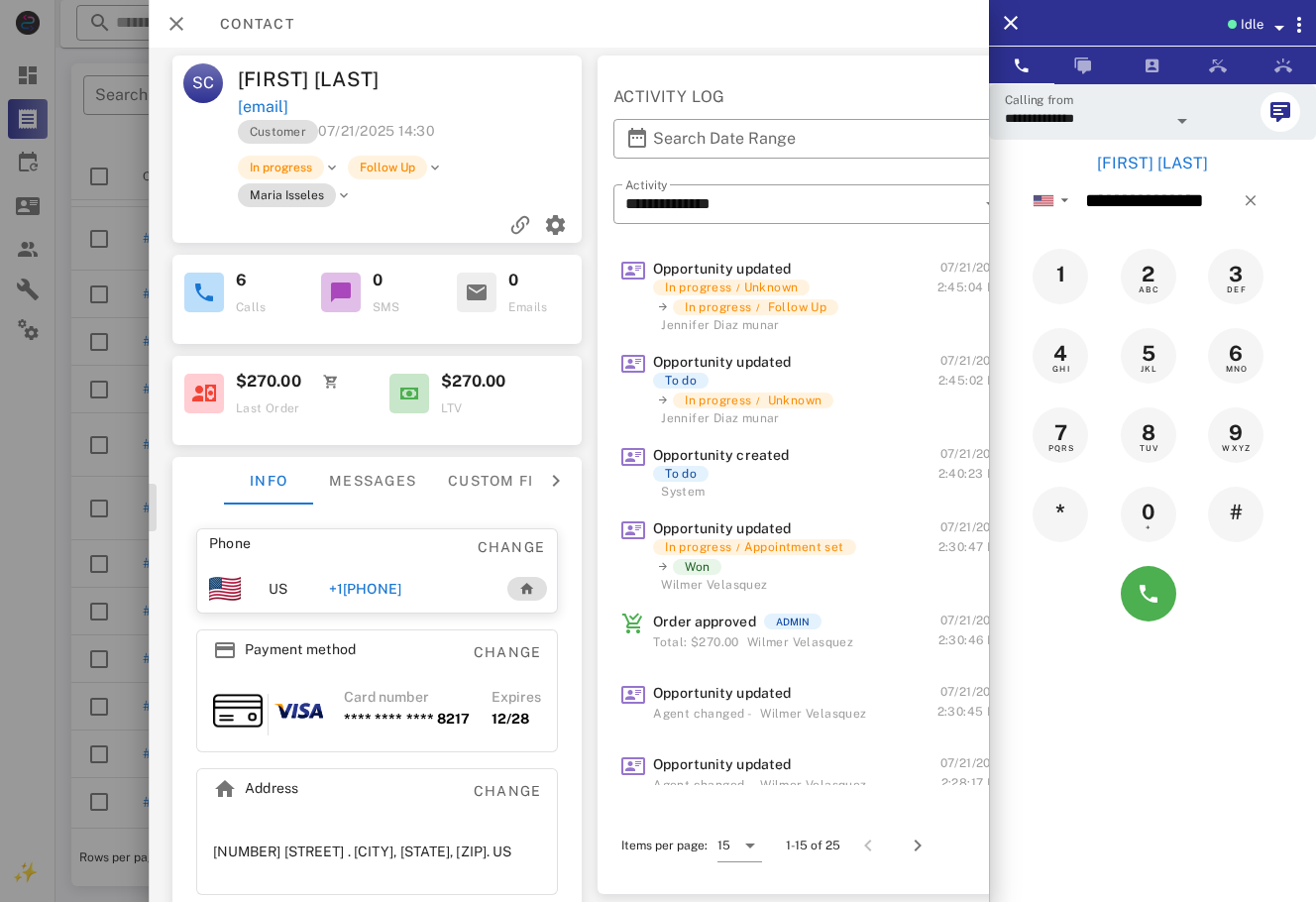 scroll, scrollTop: 0, scrollLeft: 0, axis: both 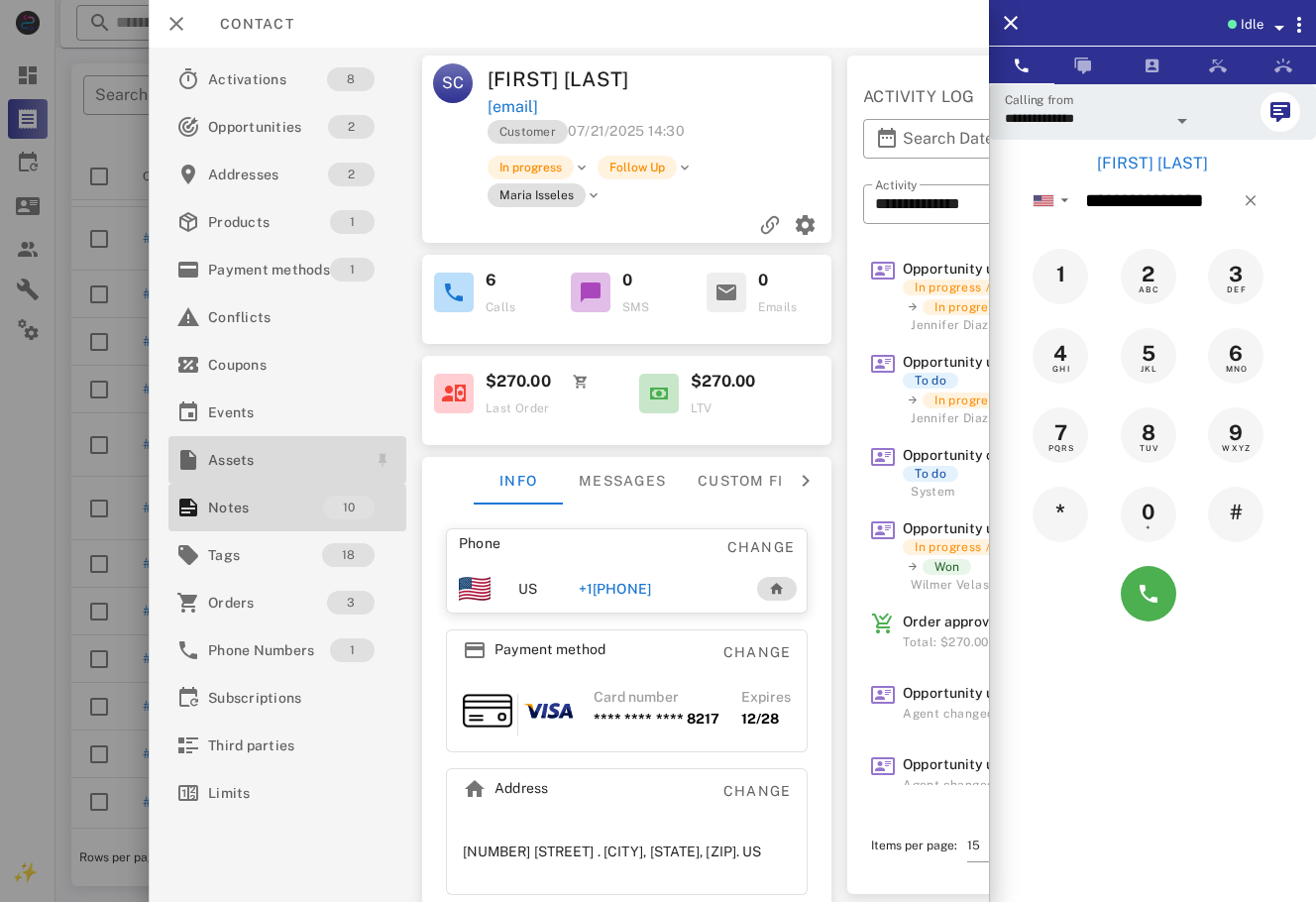 click on "Assets" at bounding box center [283, 460] 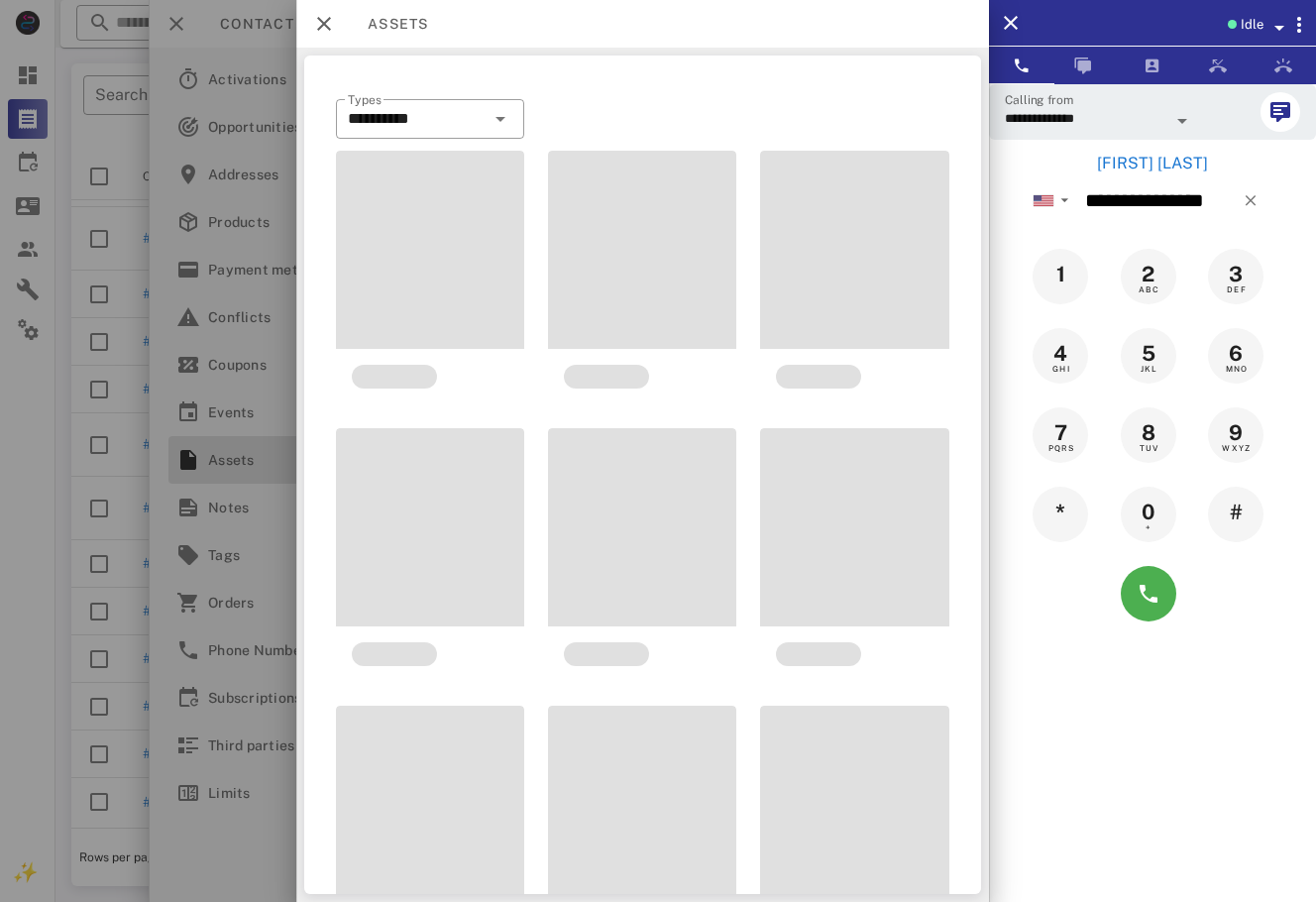 click at bounding box center [658, 451] 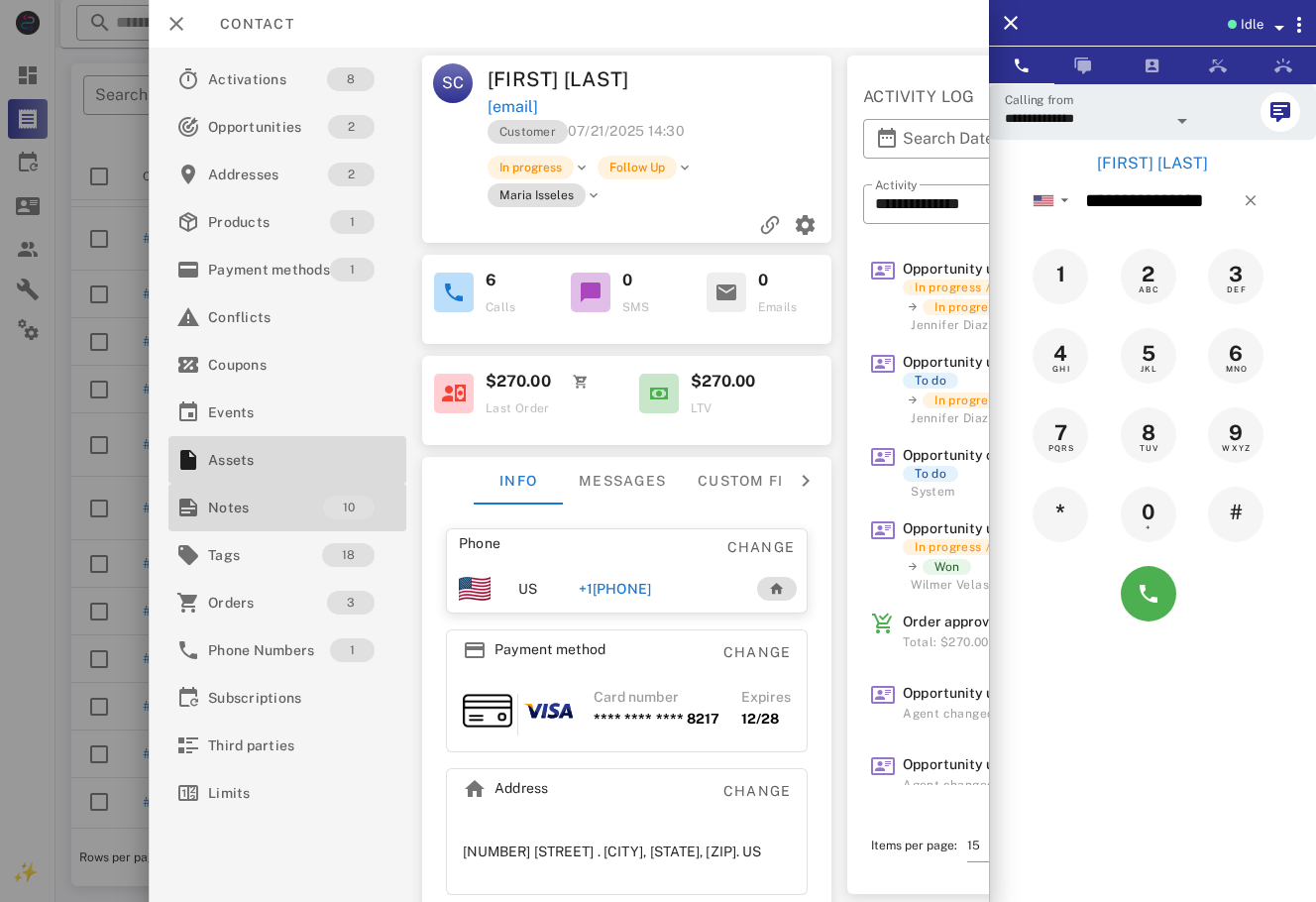 click on "Notes" at bounding box center [266, 507] 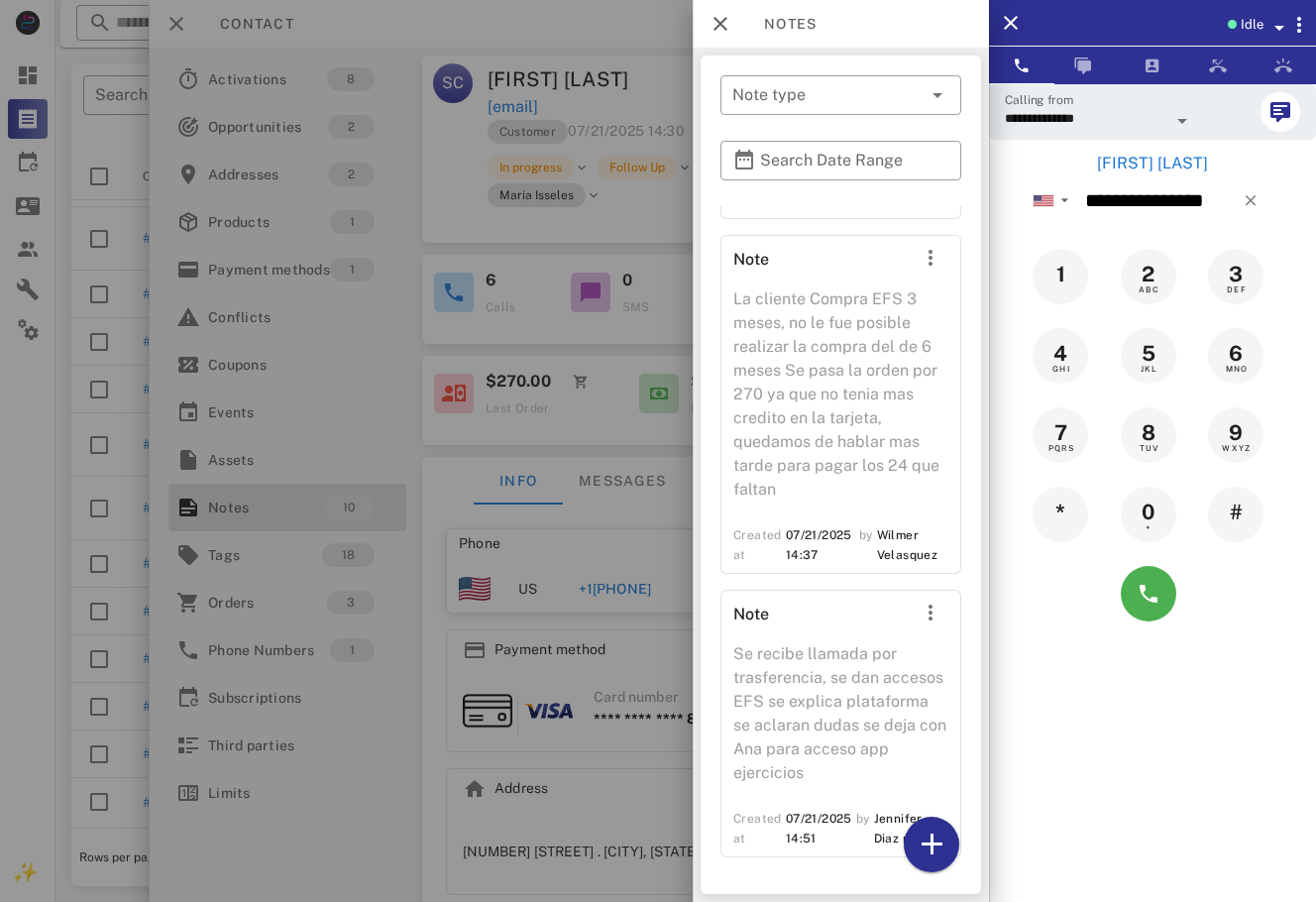 scroll, scrollTop: 2722, scrollLeft: 0, axis: vertical 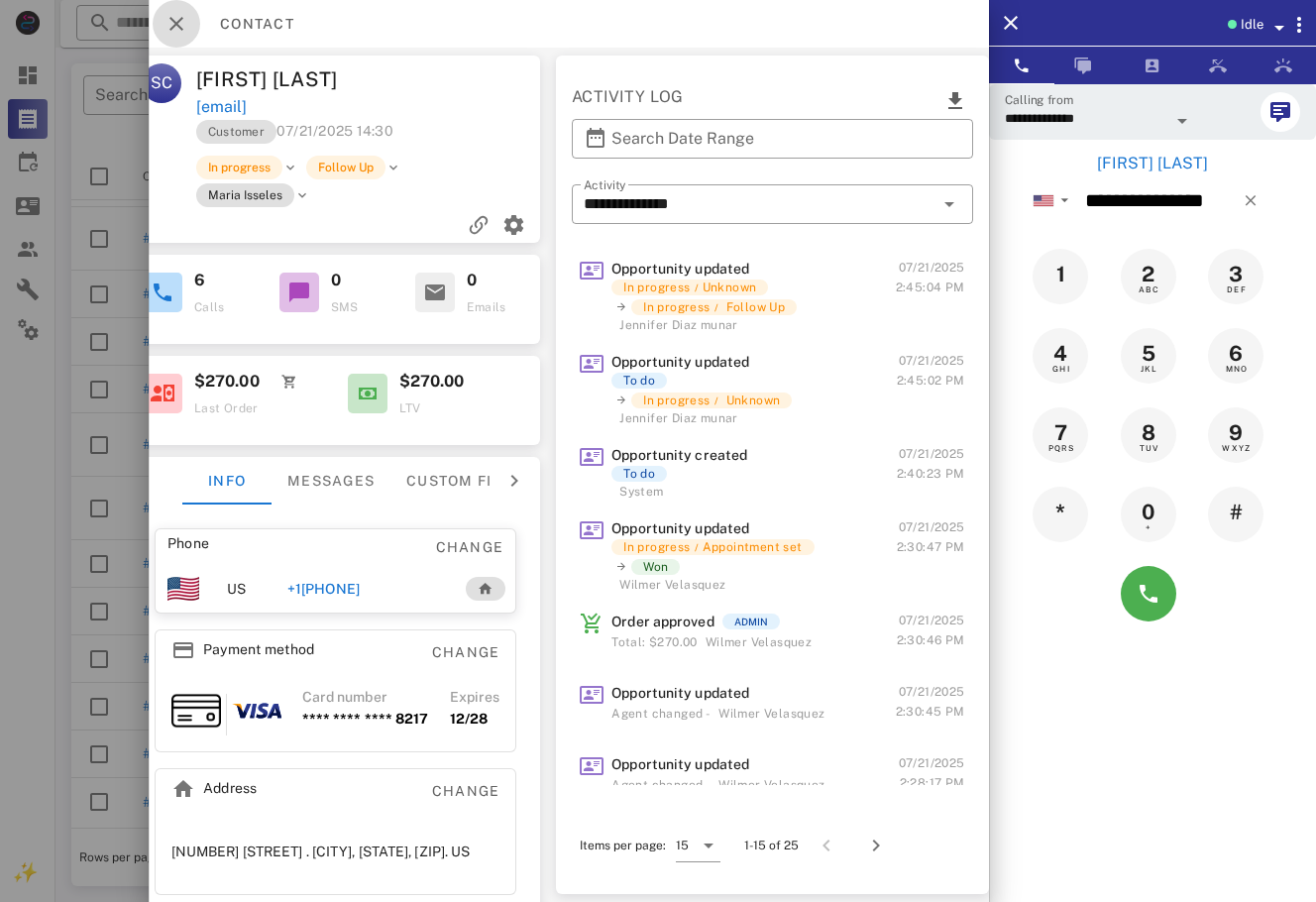 click at bounding box center (176, 24) 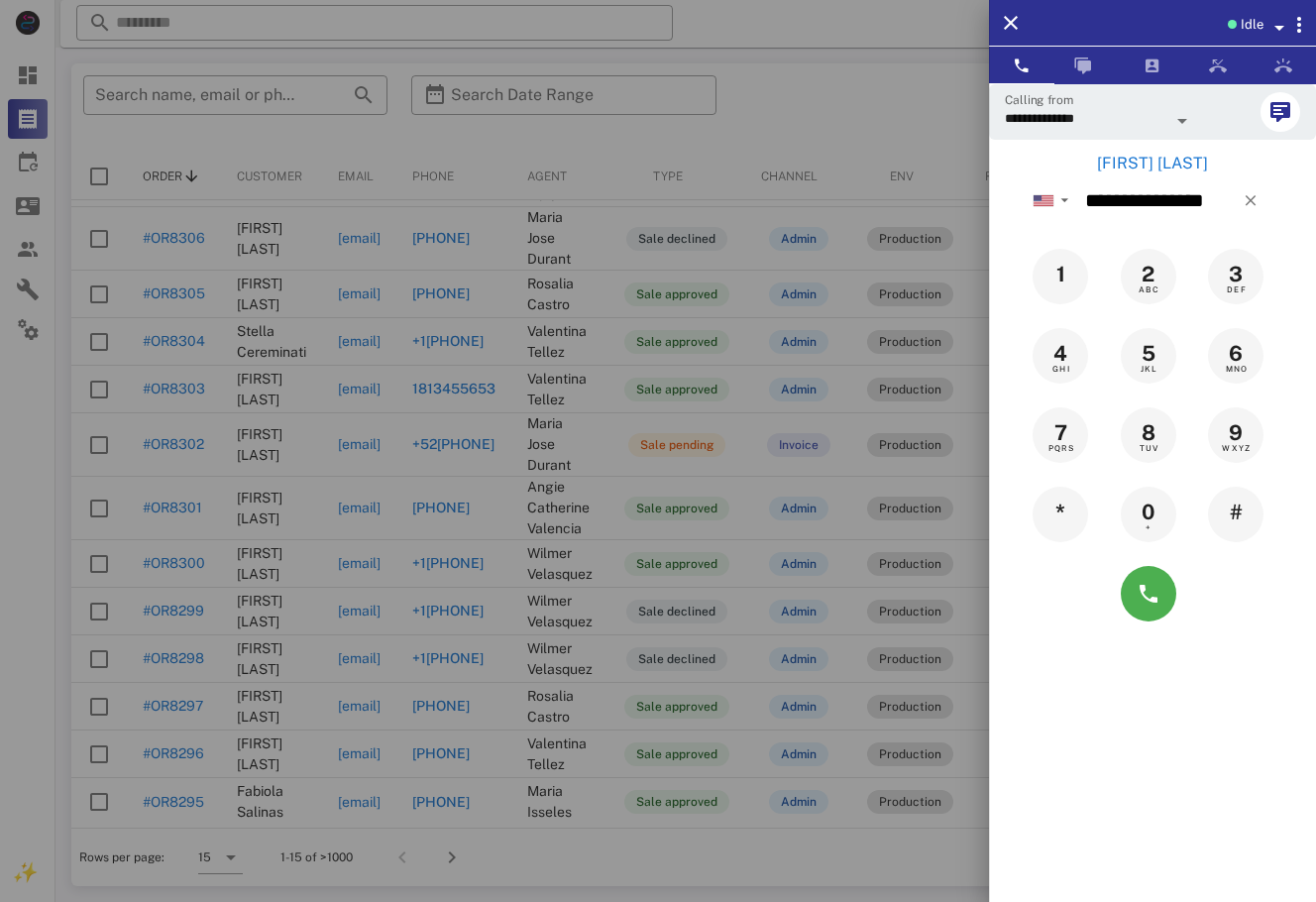 click at bounding box center [658, 451] 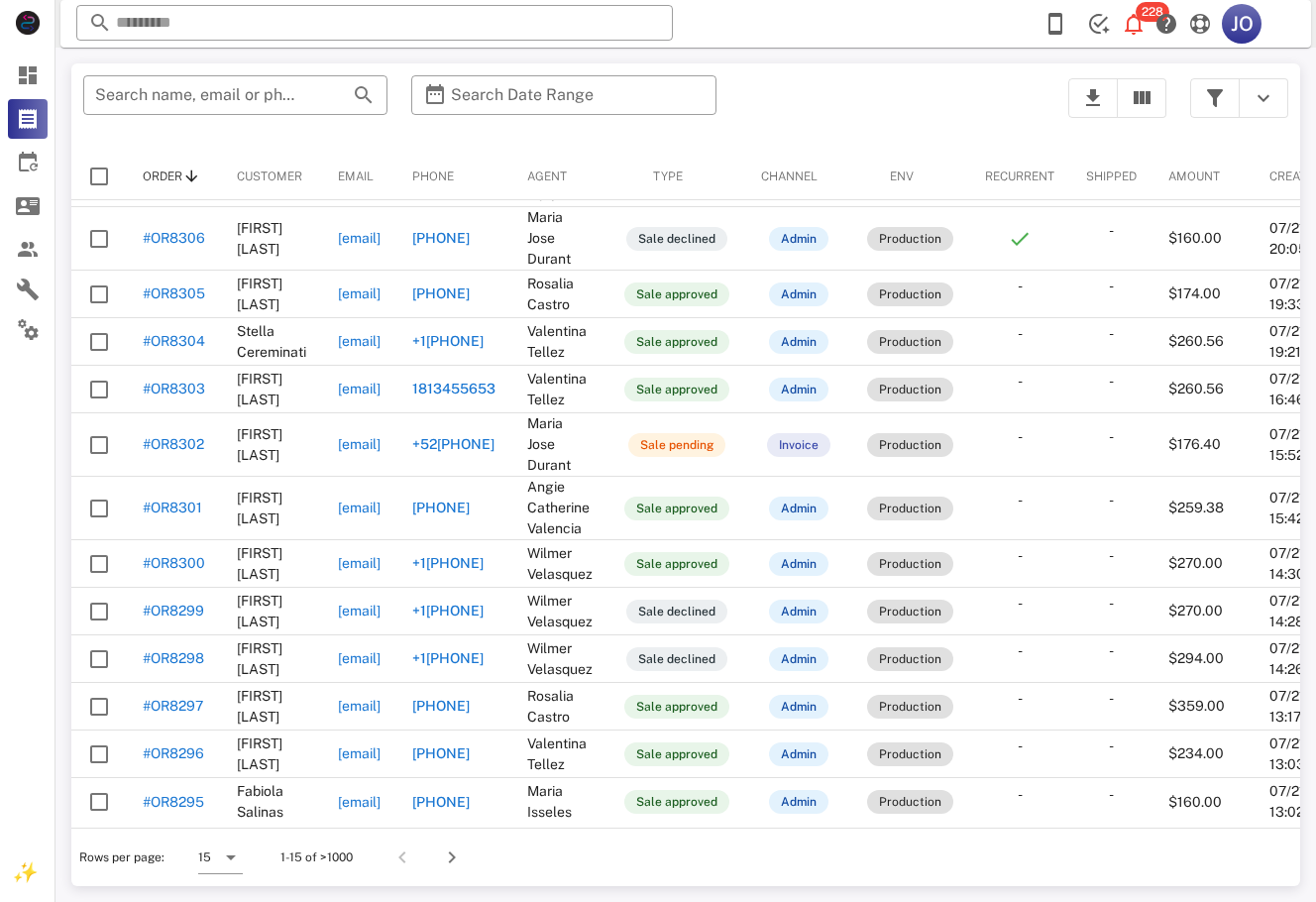 scroll, scrollTop: 162, scrollLeft: 269, axis: both 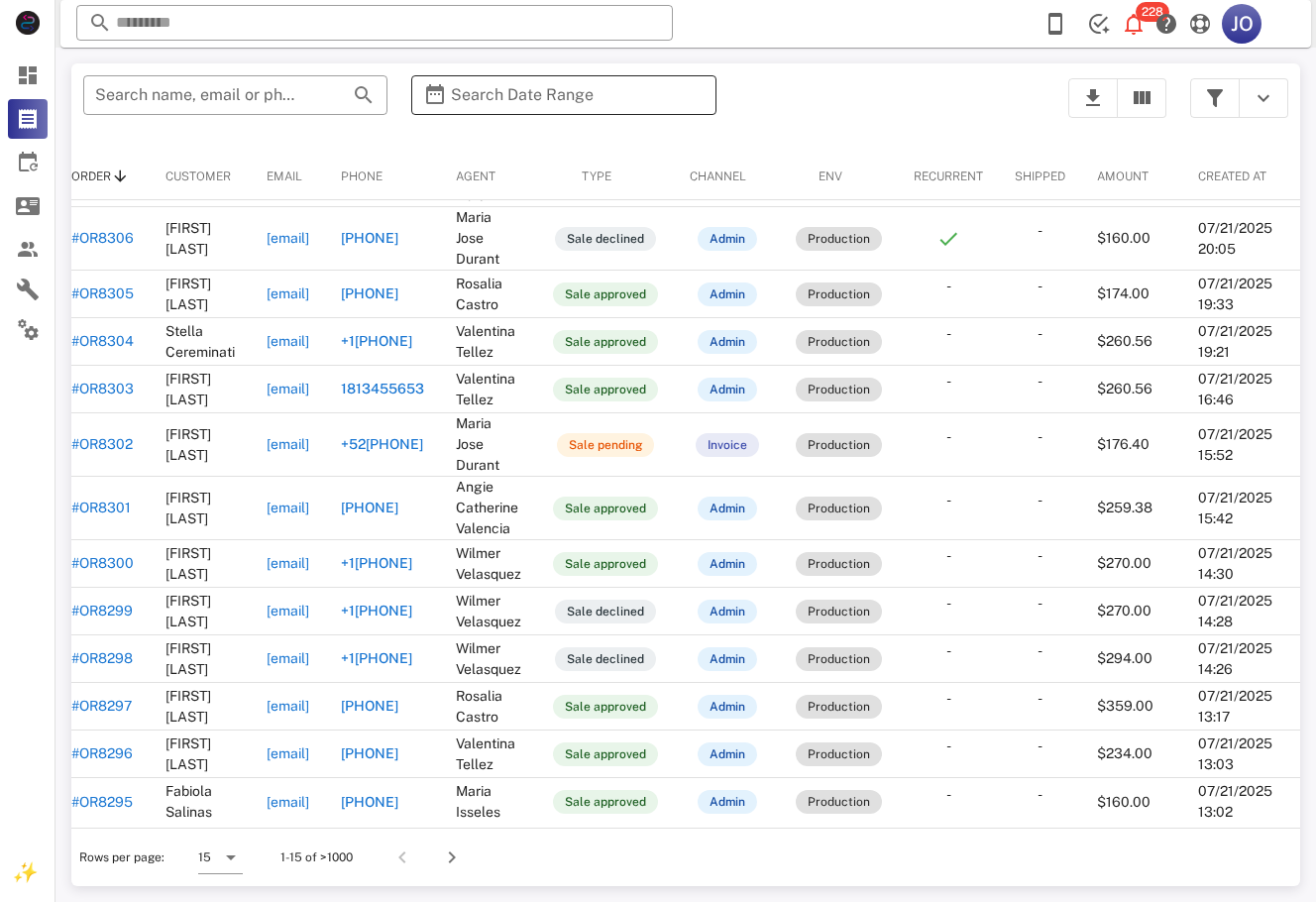 click on "Search Date Range" at bounding box center [563, 95] 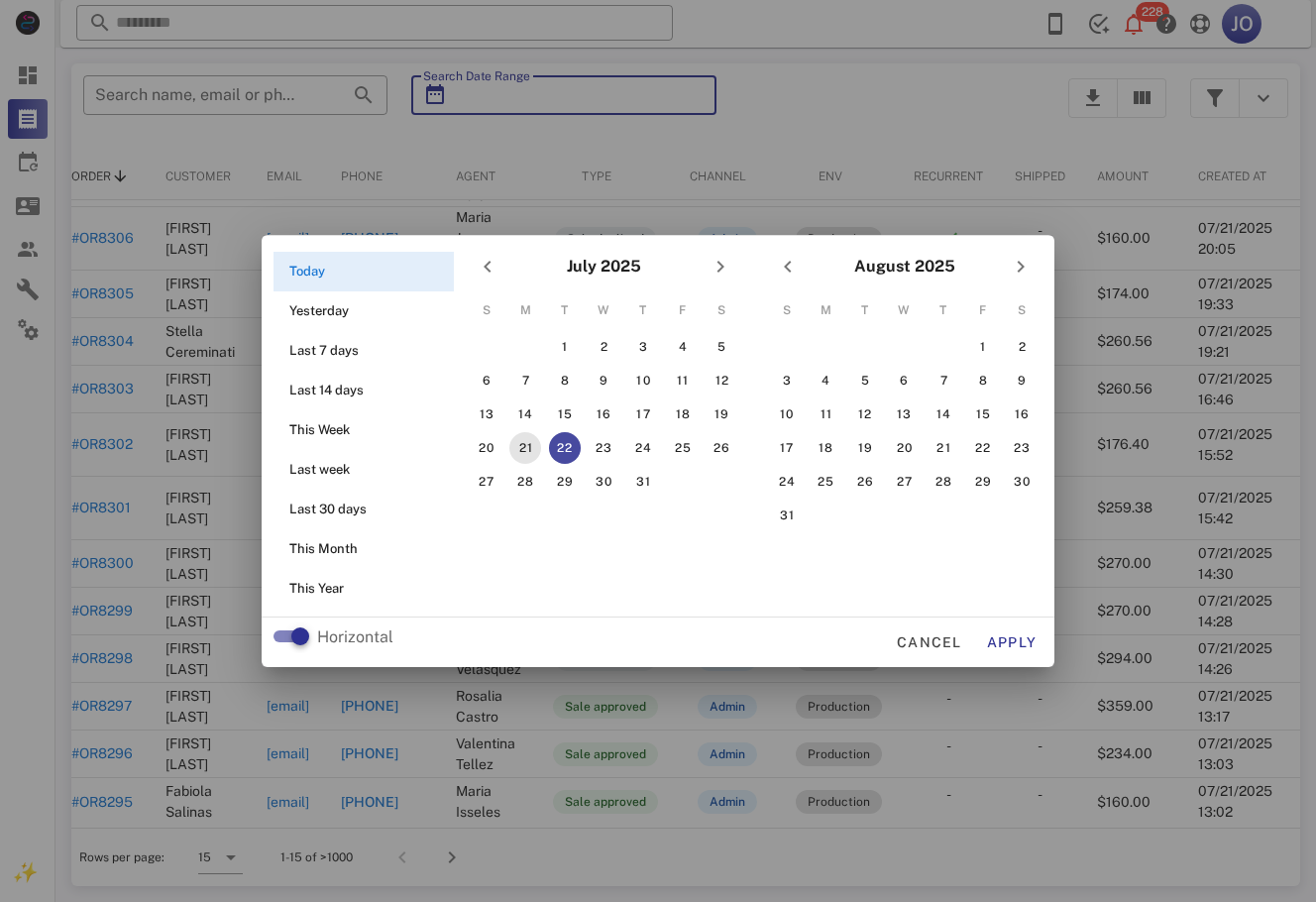 click on "21" at bounding box center [525, 448] 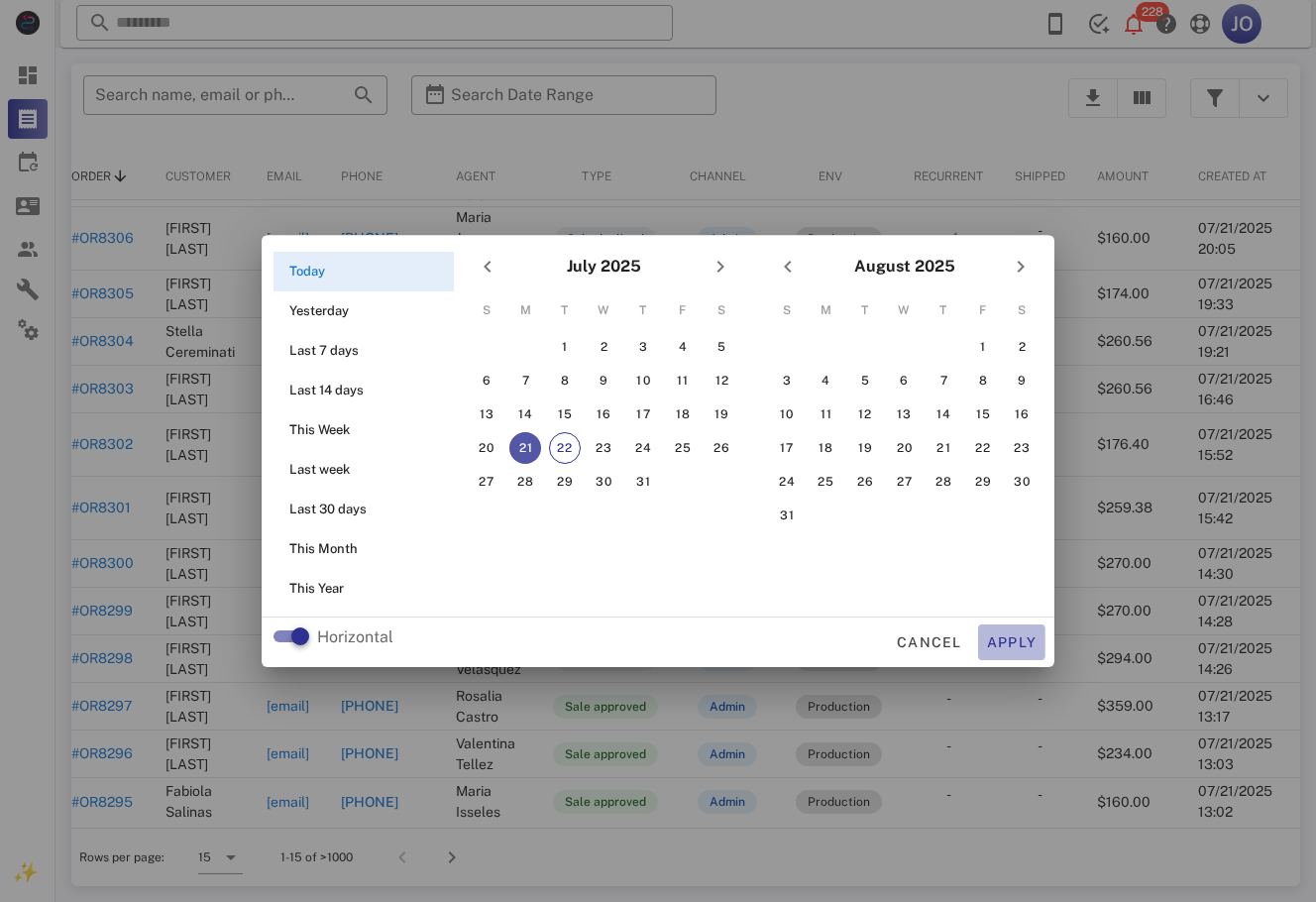 click on "Apply" at bounding box center [1012, 642] 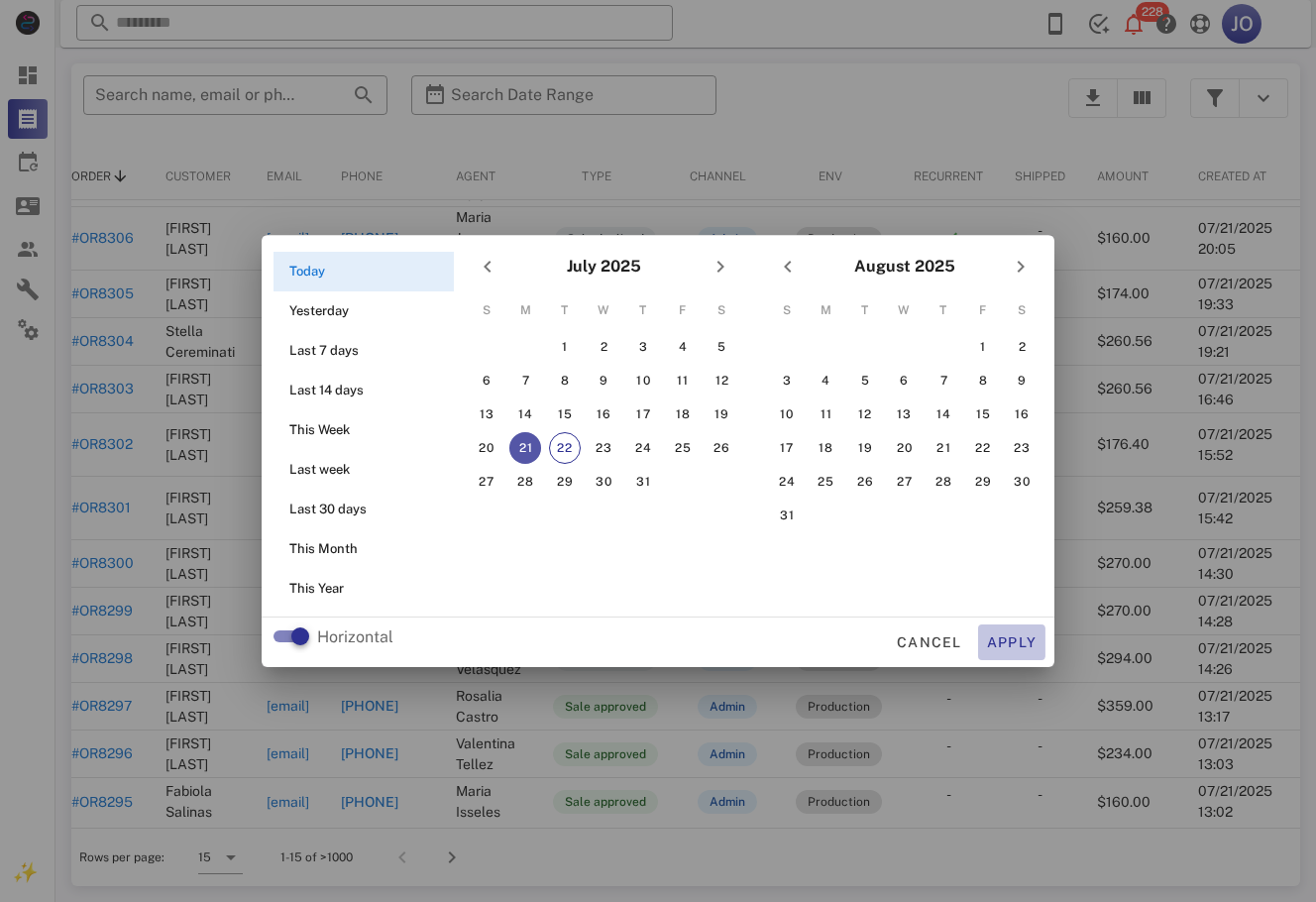 type on "**********" 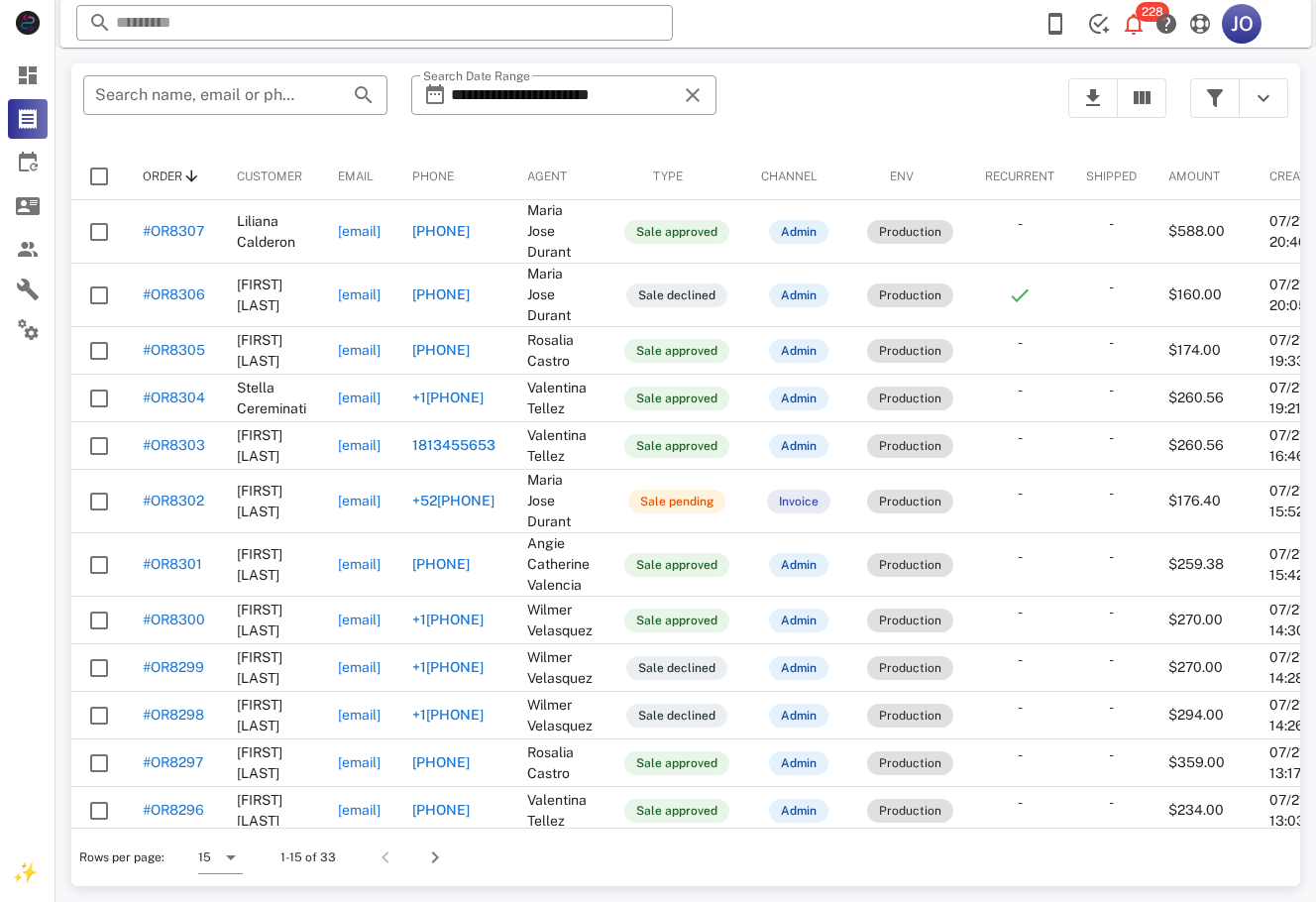 scroll, scrollTop: 0, scrollLeft: 269, axis: horizontal 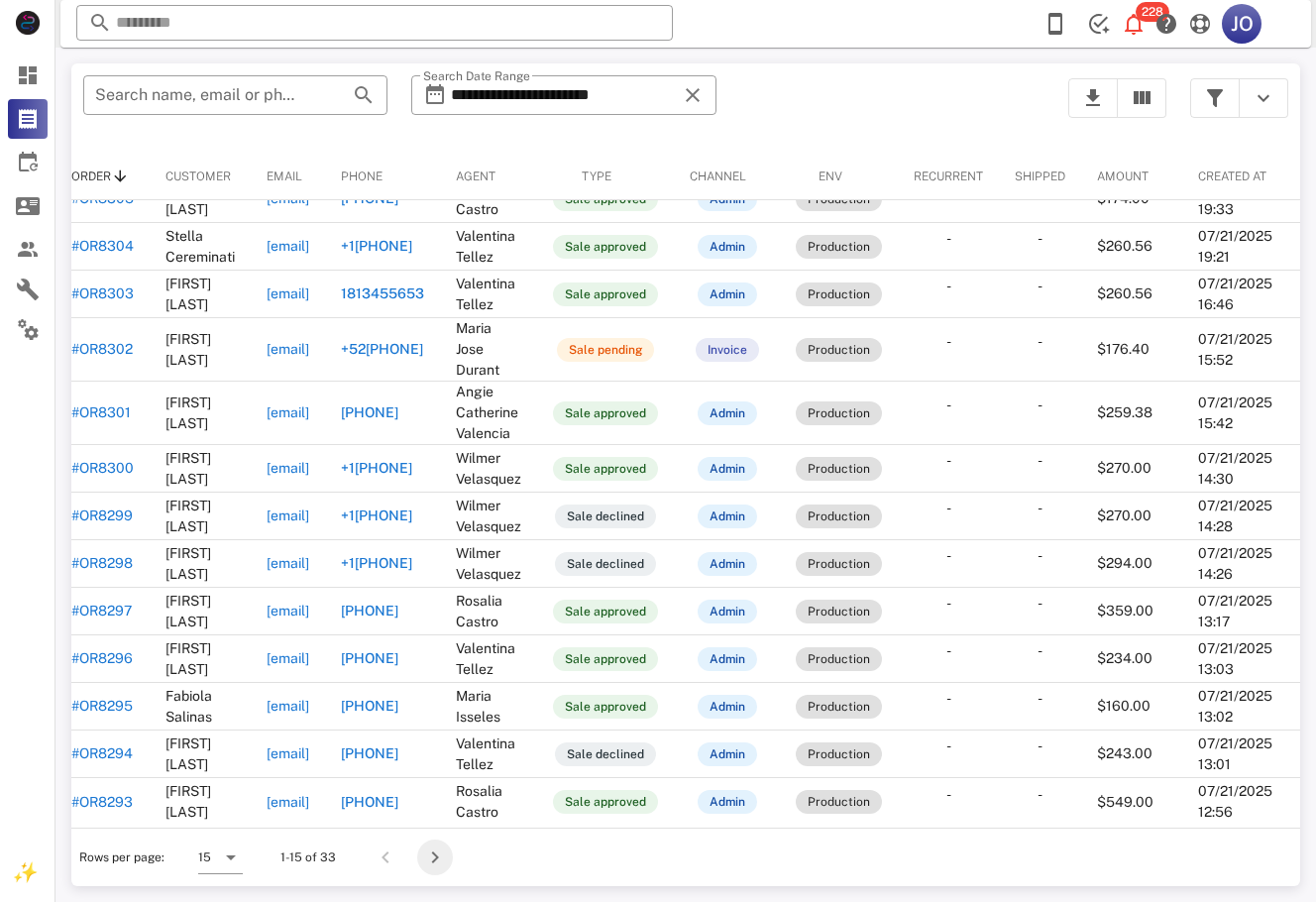 click at bounding box center [435, 857] 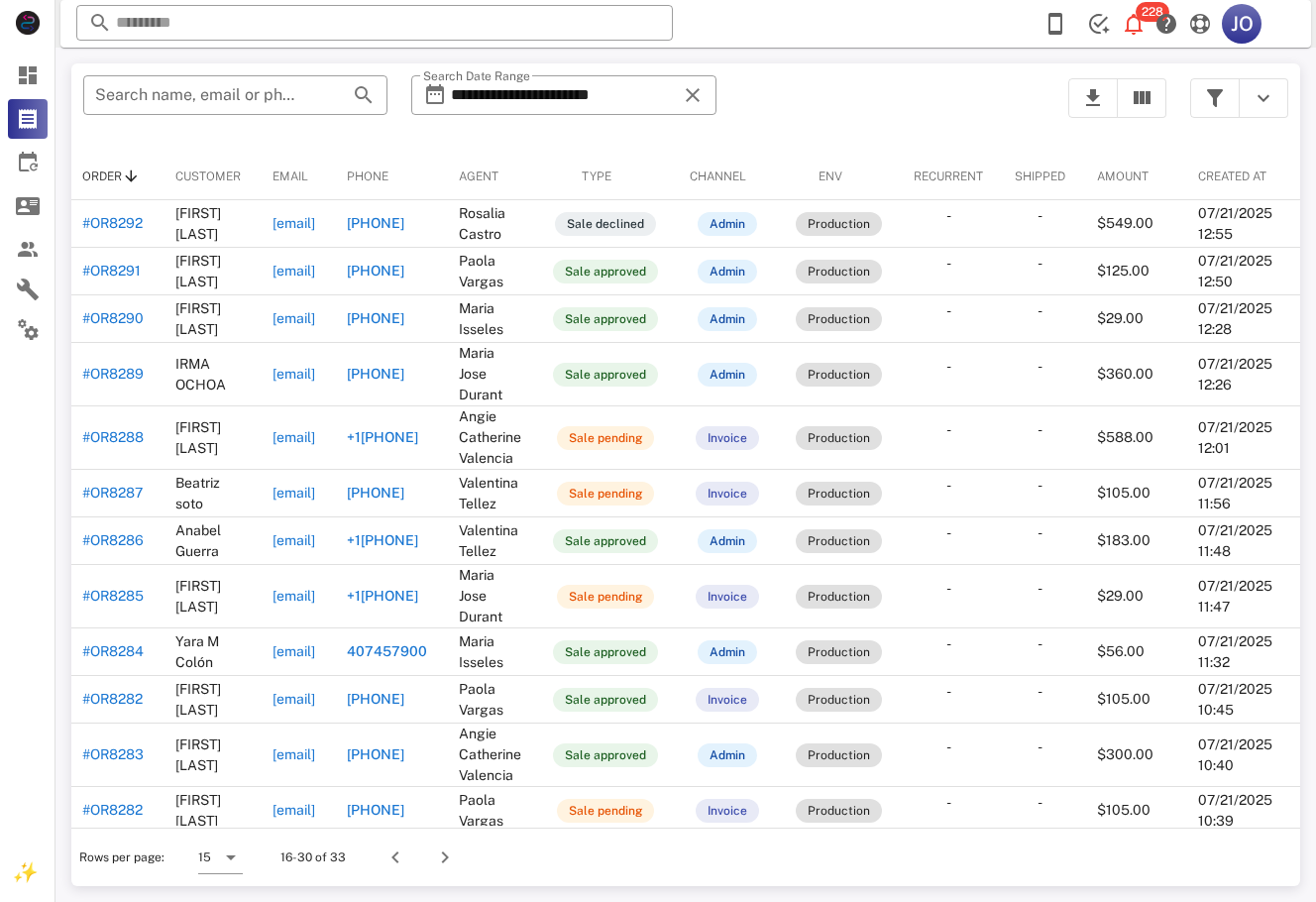 scroll, scrollTop: 0, scrollLeft: 250, axis: horizontal 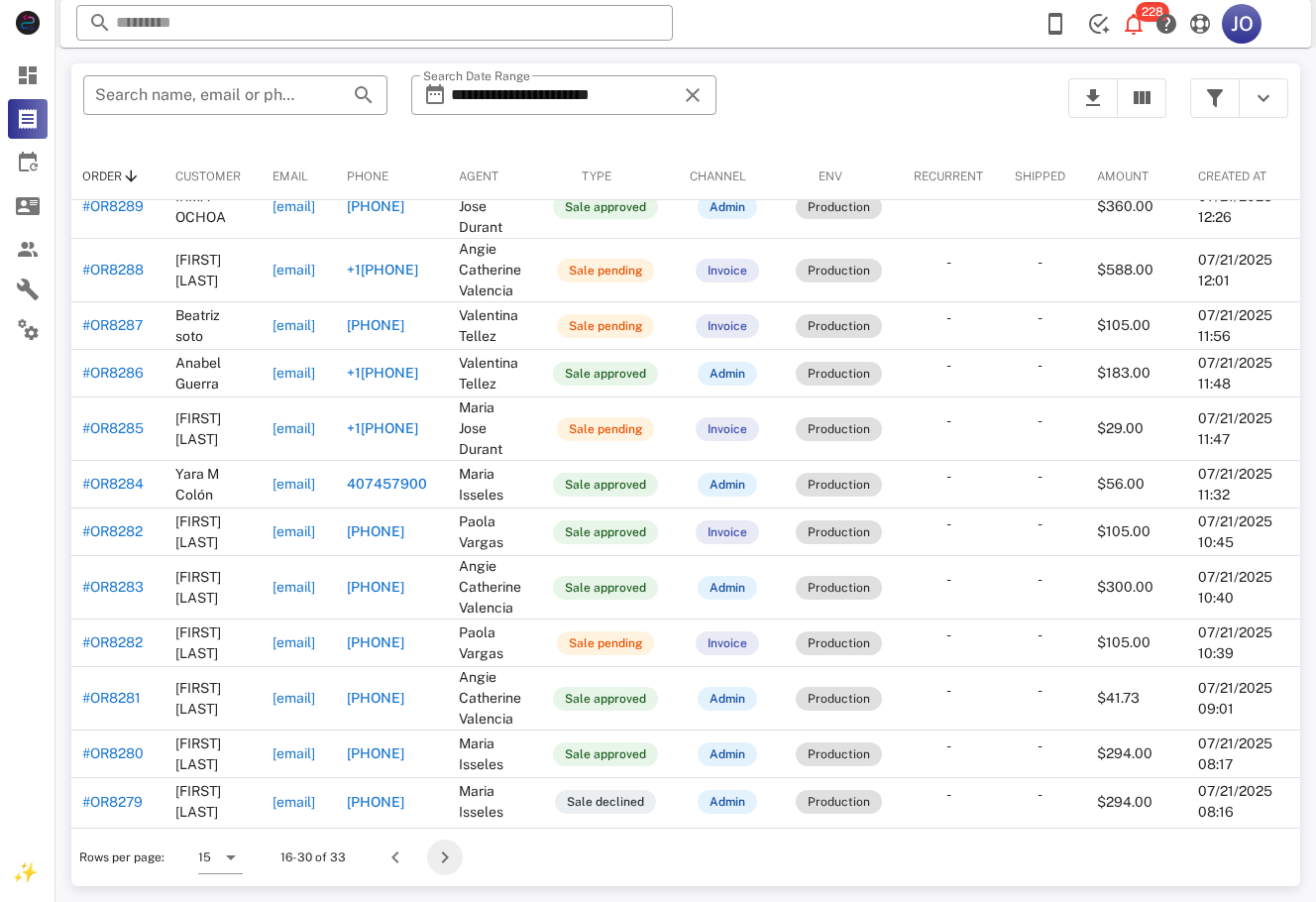 click at bounding box center (445, 857) 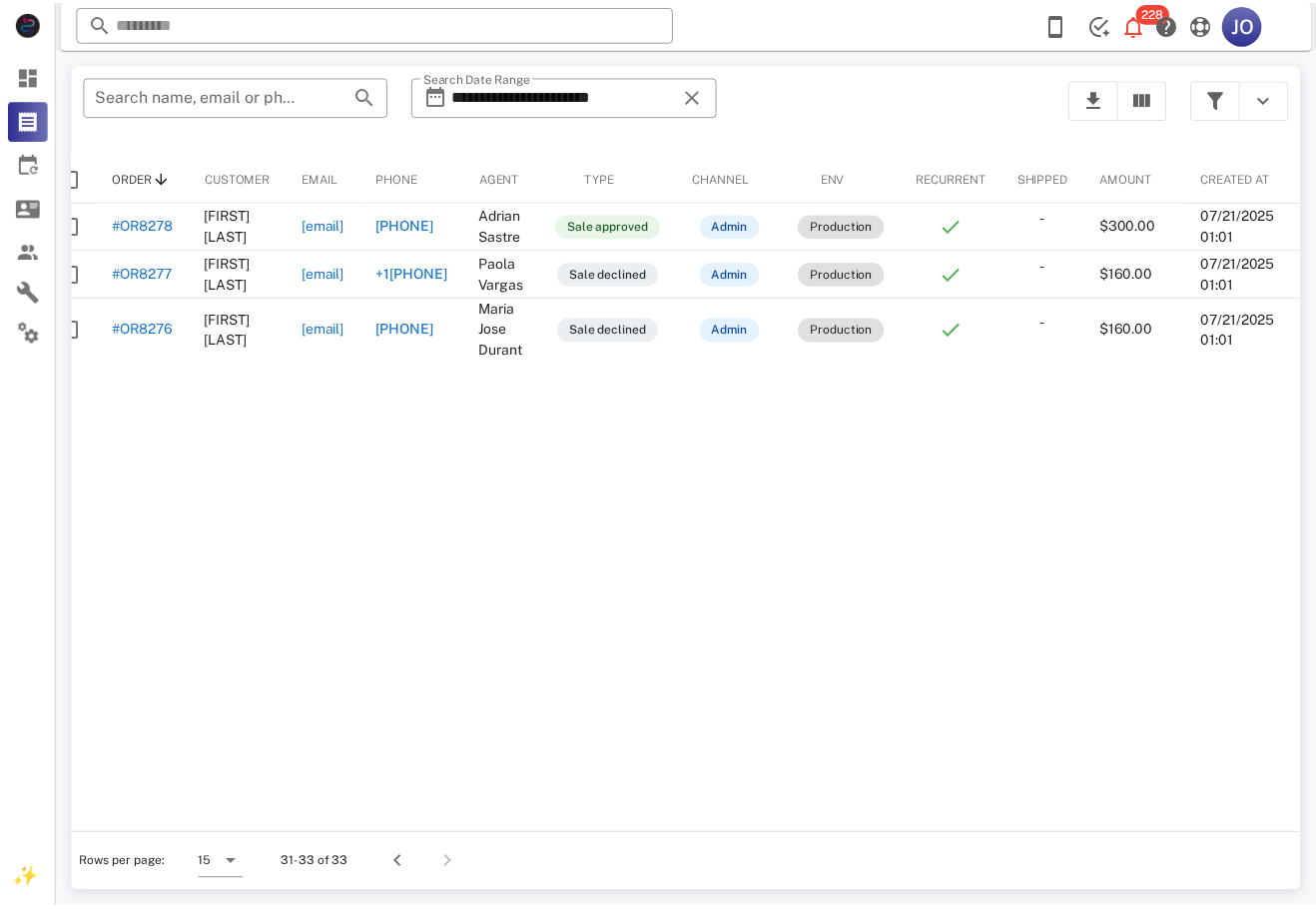 scroll, scrollTop: 0, scrollLeft: 0, axis: both 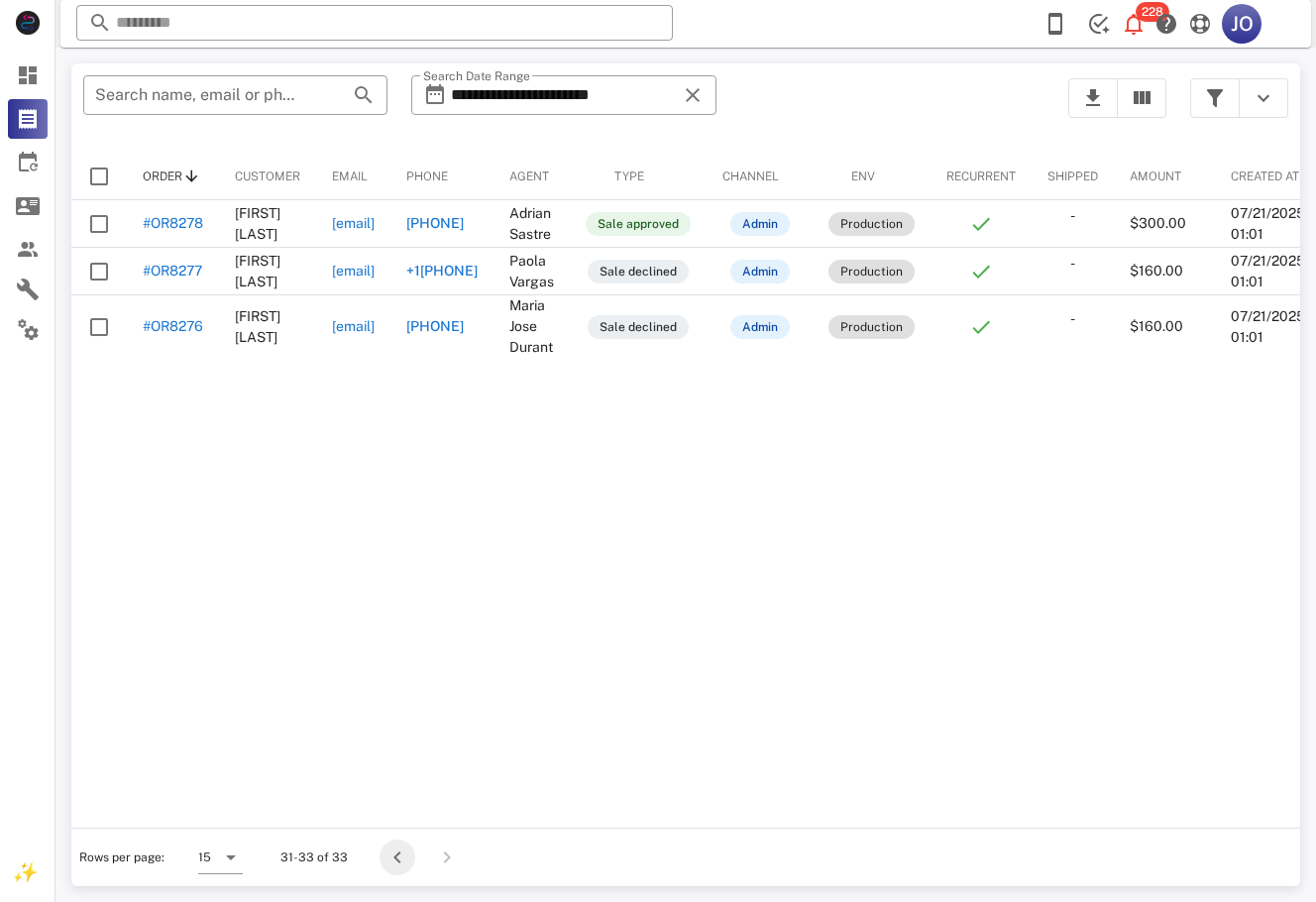 click at bounding box center [397, 857] 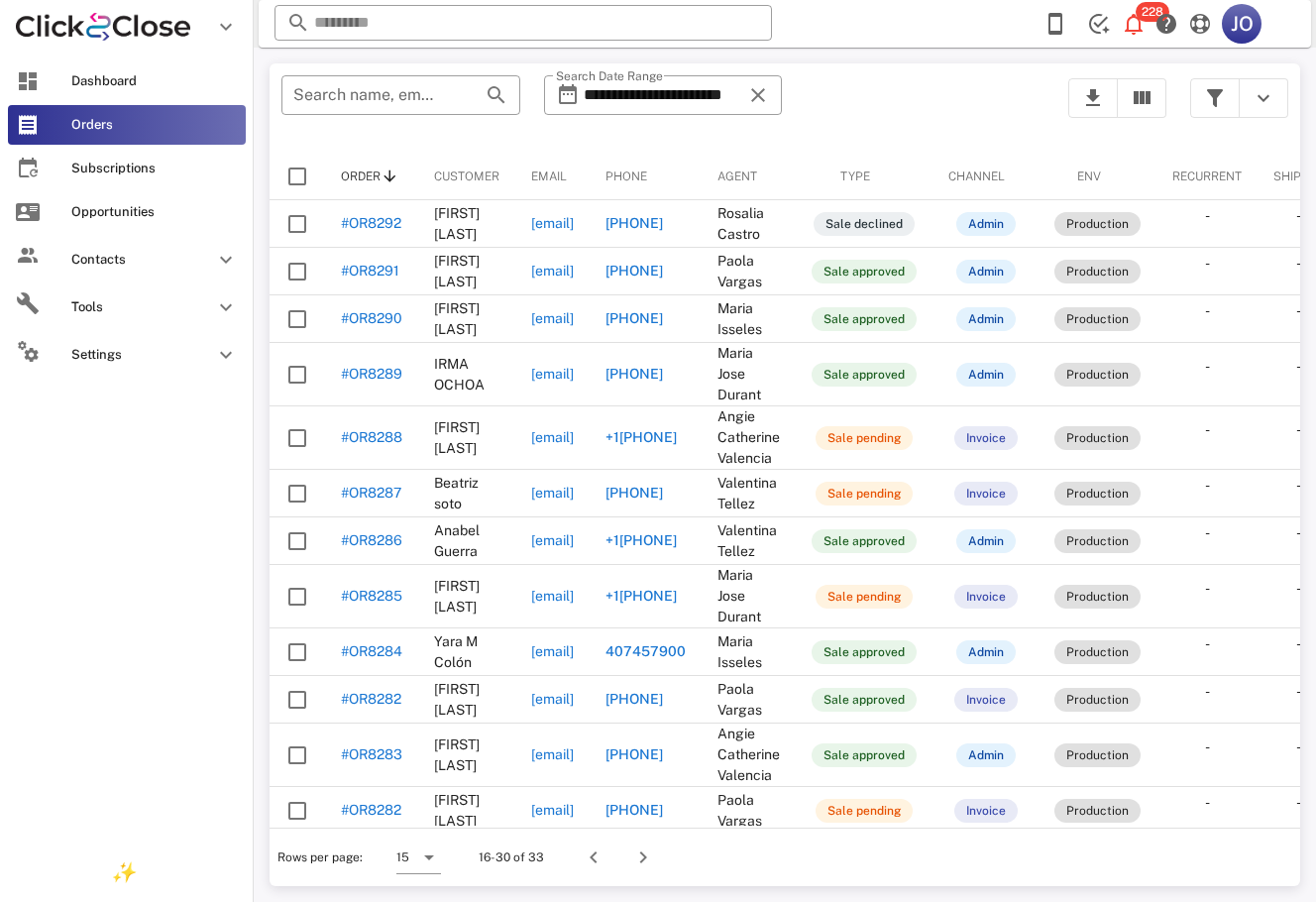 click on "Dashboard Orders Subscriptions Opportunities Contacts Tools Settings" at bounding box center (127, 220) 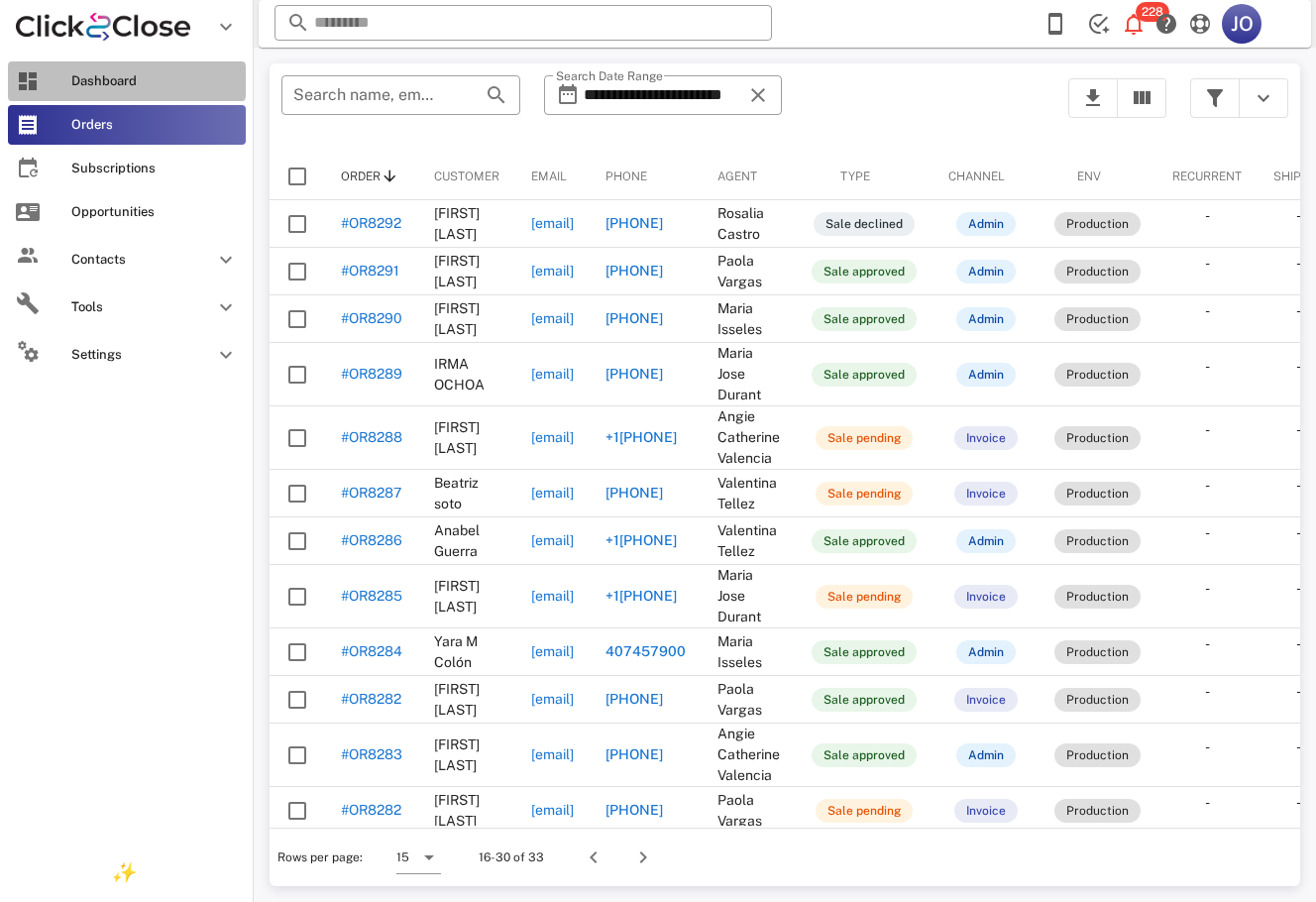 click on "Dashboard" at bounding box center [127, 81] 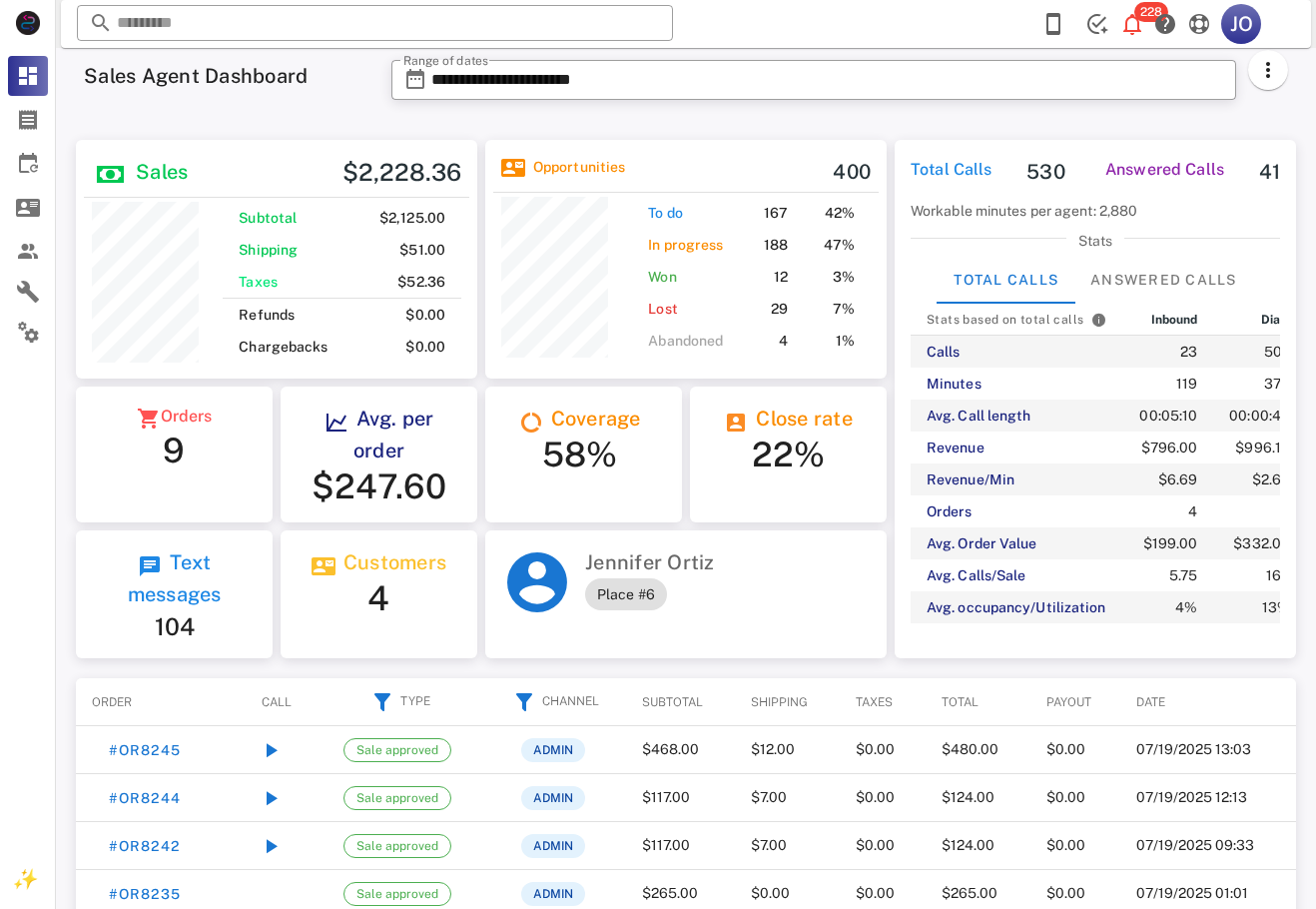 scroll, scrollTop: 998662, scrollLeft: 998081, axis: both 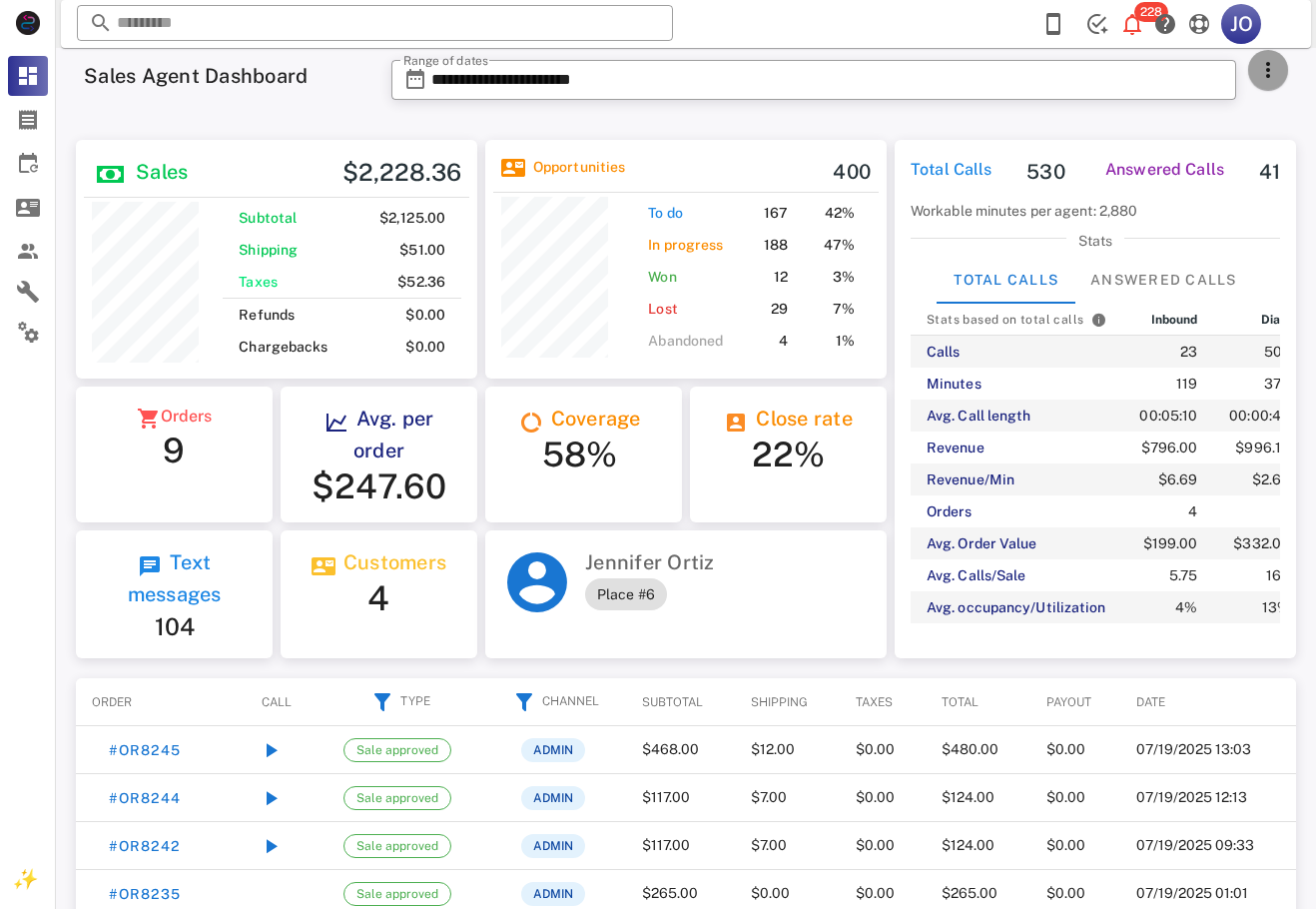 click at bounding box center (1268, 70) 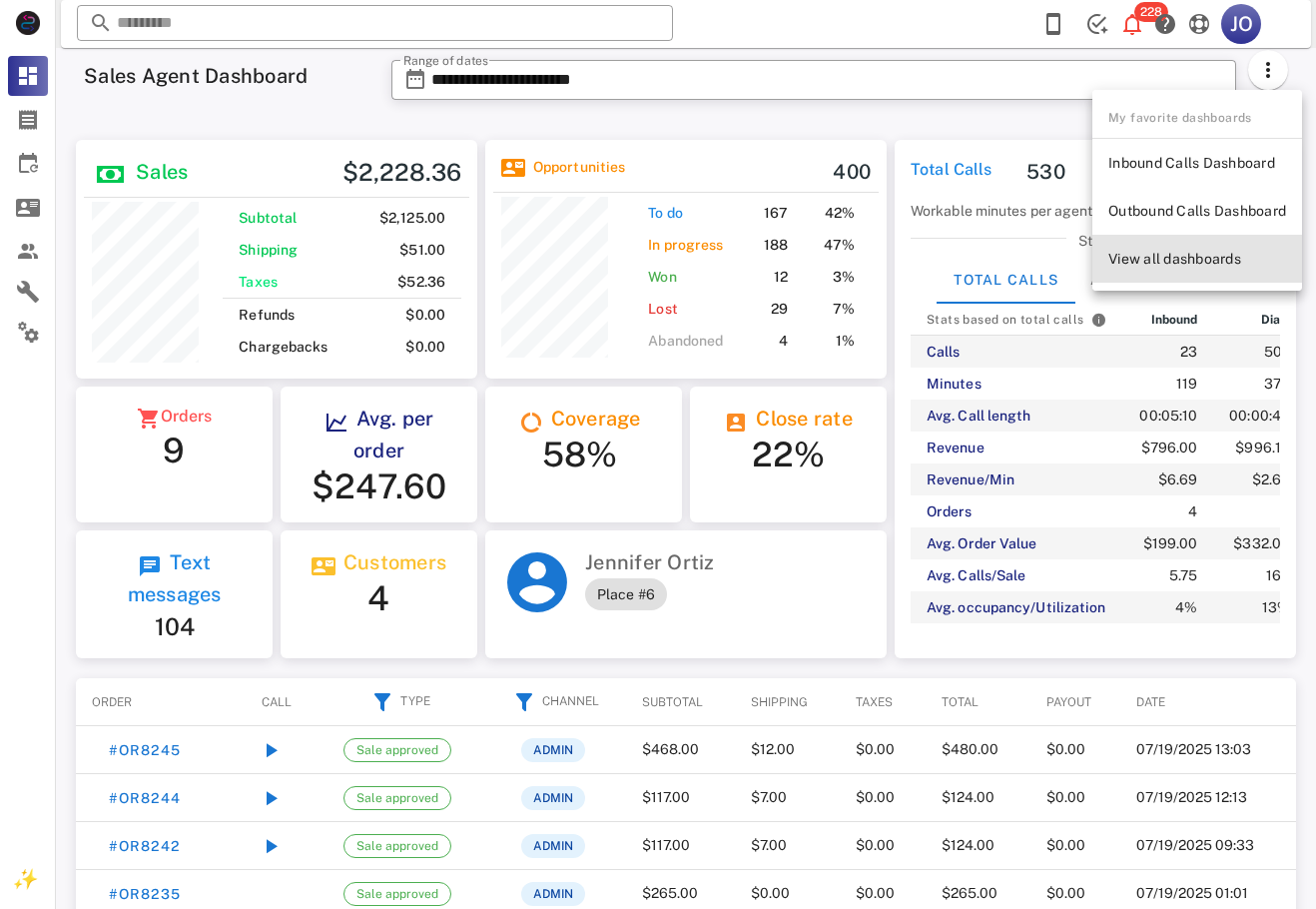 click on "View all dashboards" at bounding box center [1197, 259] 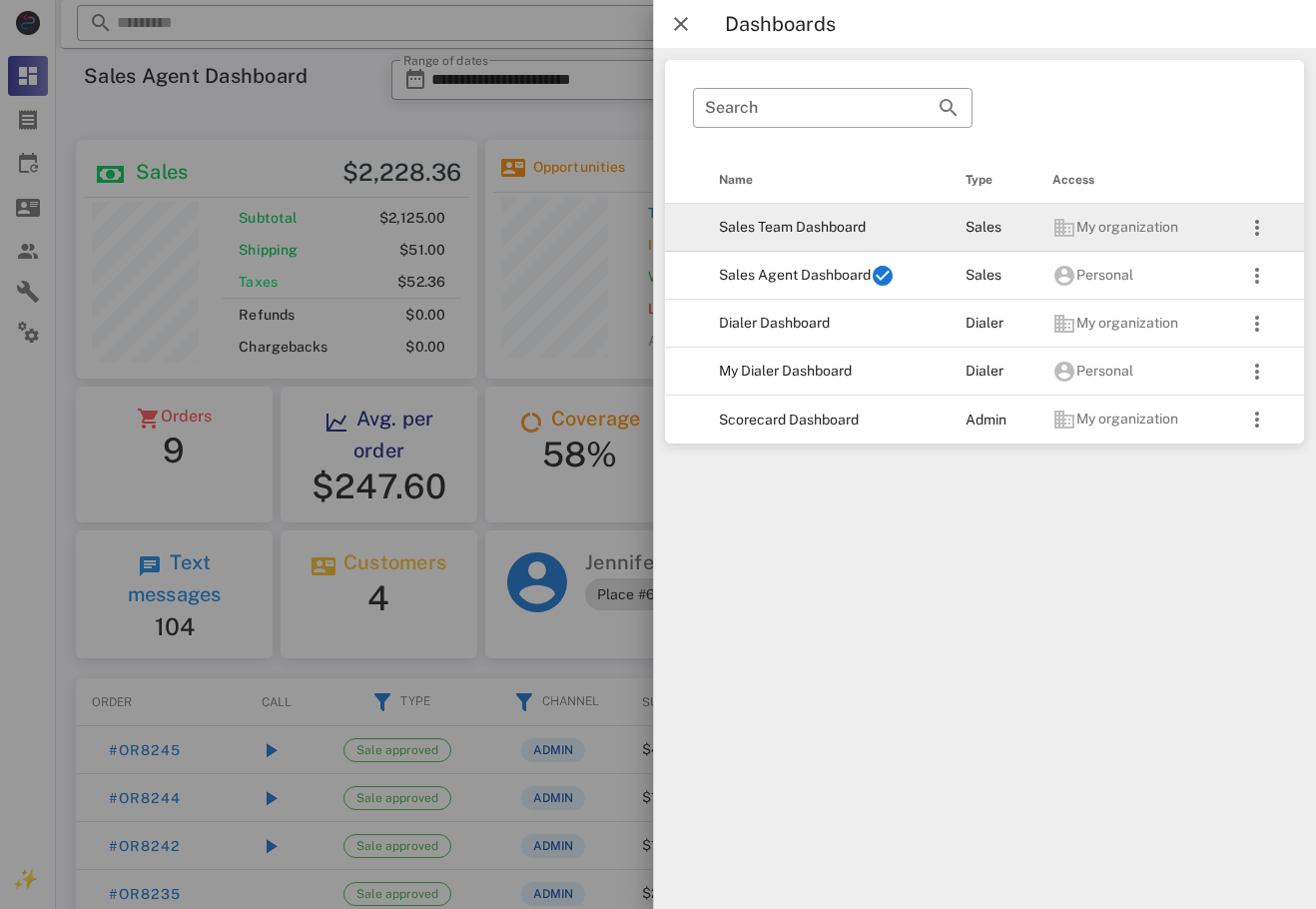 click on "Sales Team Dashboard" at bounding box center (826, 228) 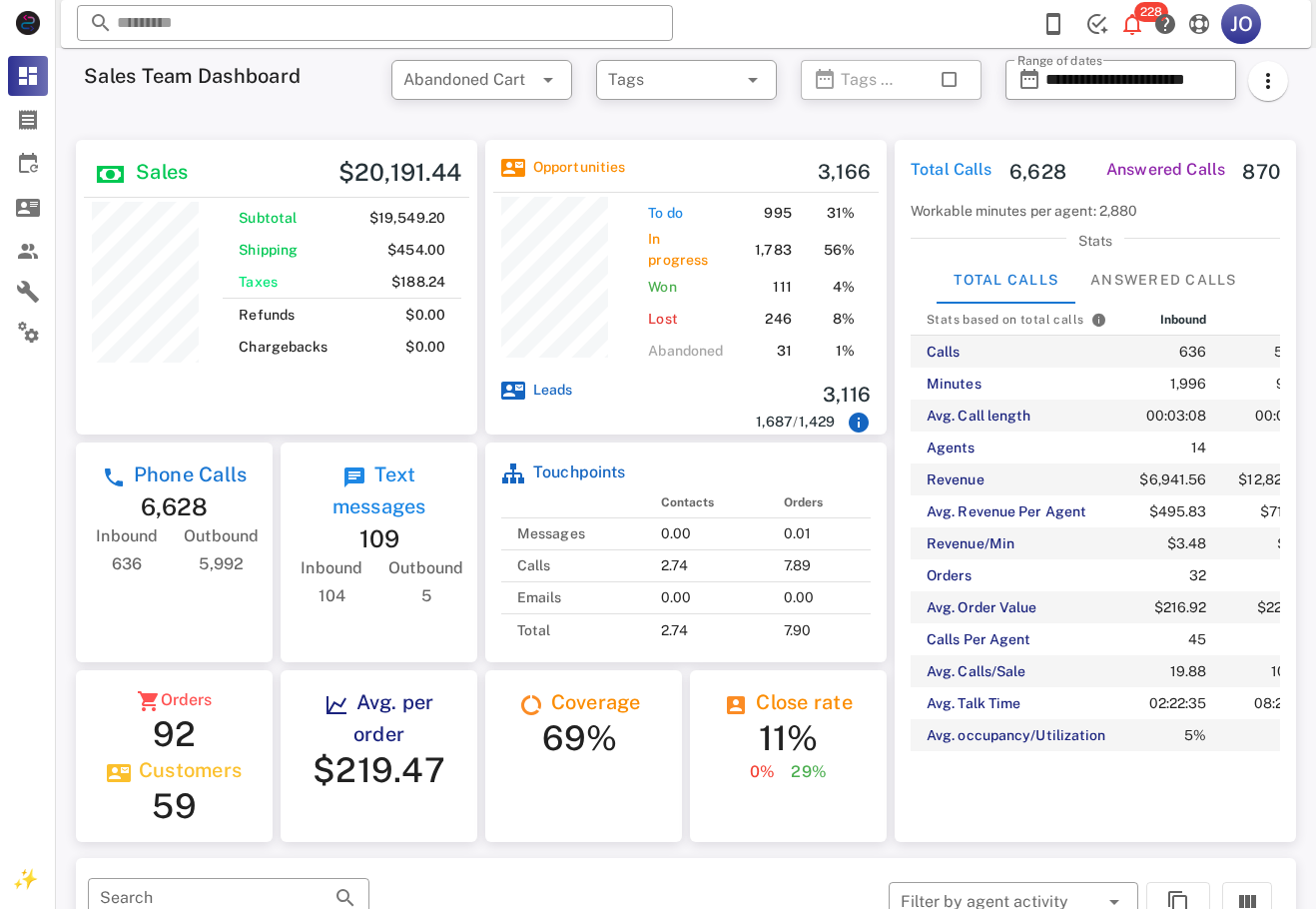 scroll, scrollTop: 998615, scrollLeft: 998081, axis: both 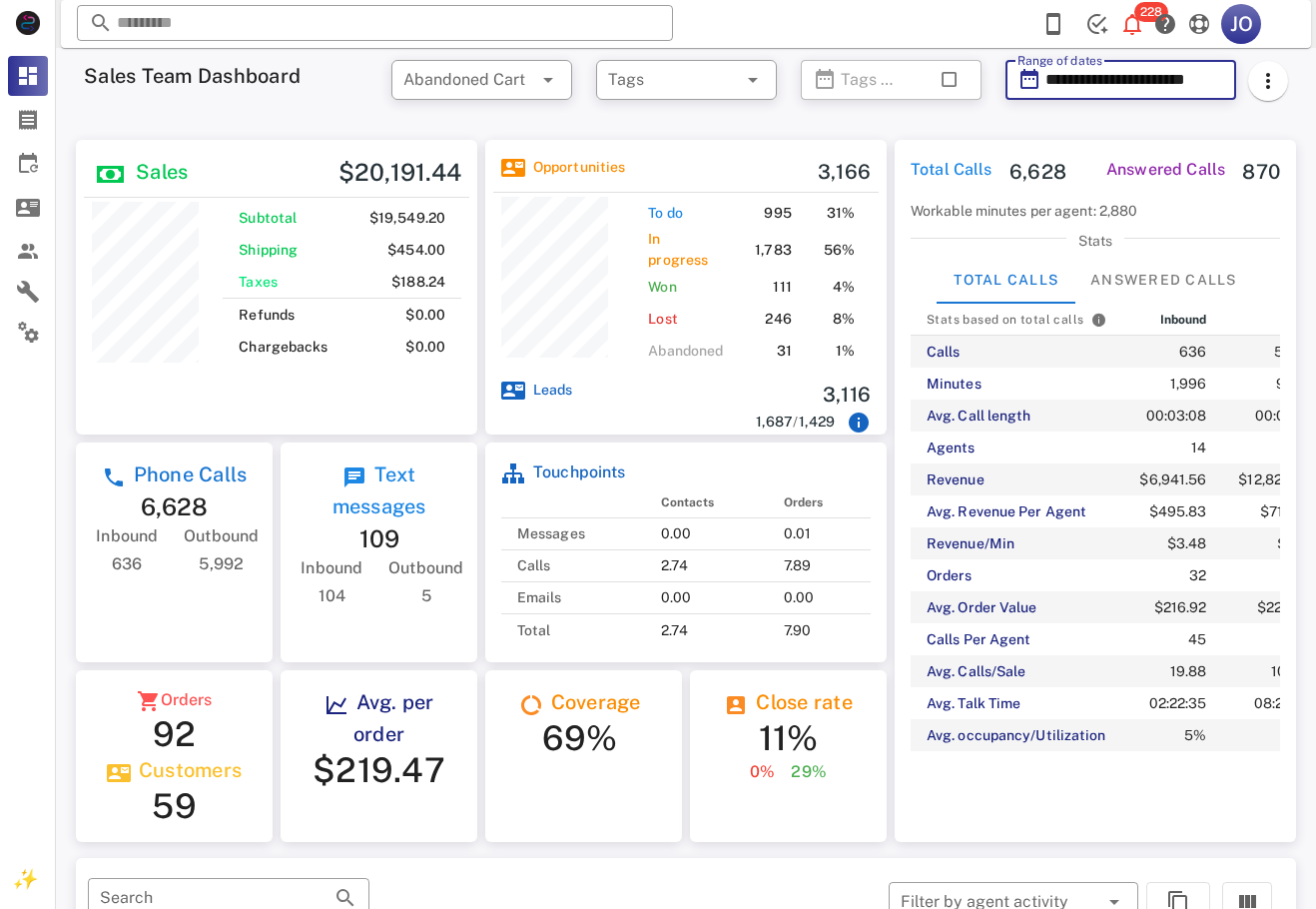 click on "**********" at bounding box center [1135, 80] 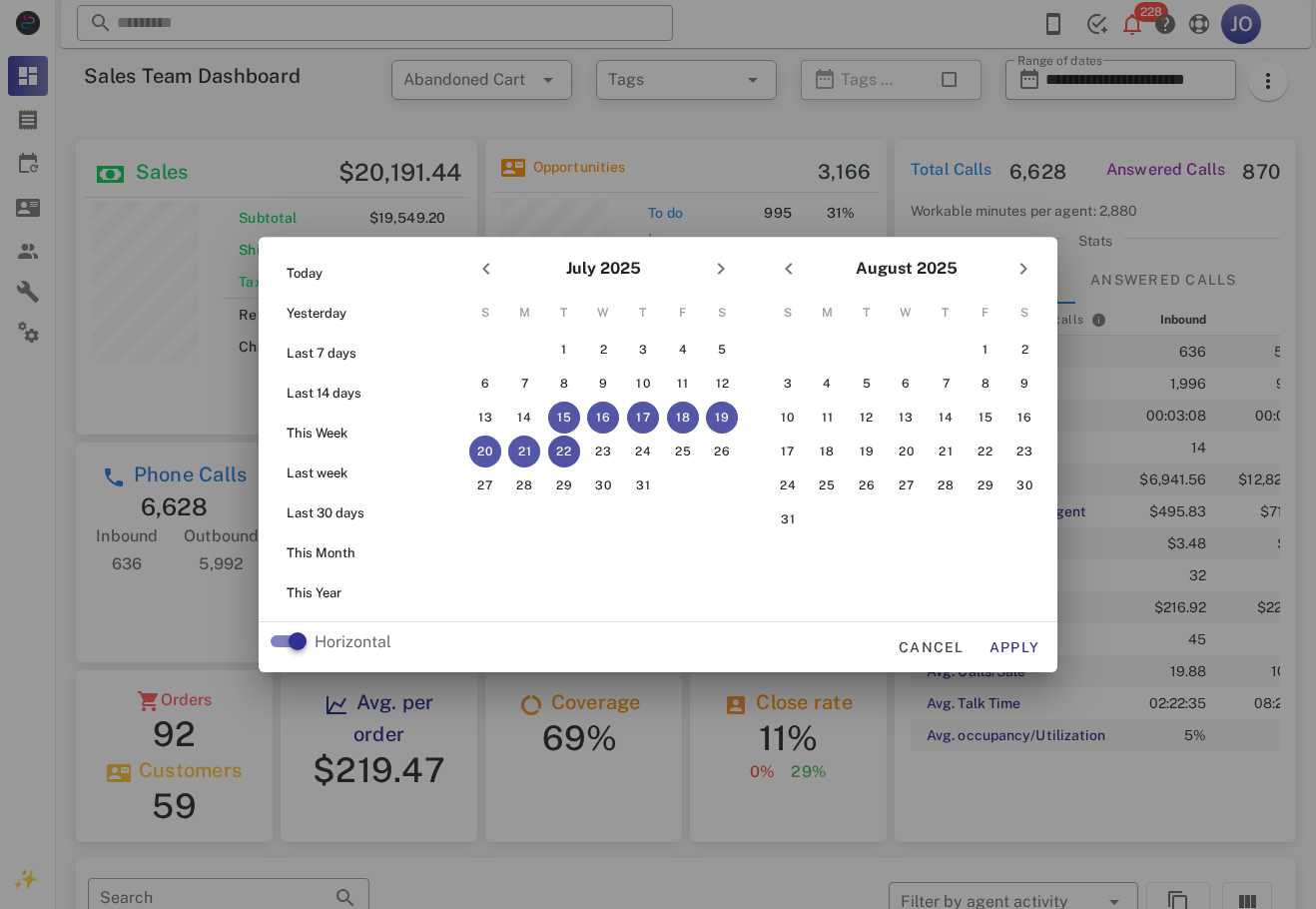 click on "22" at bounding box center [564, 452] 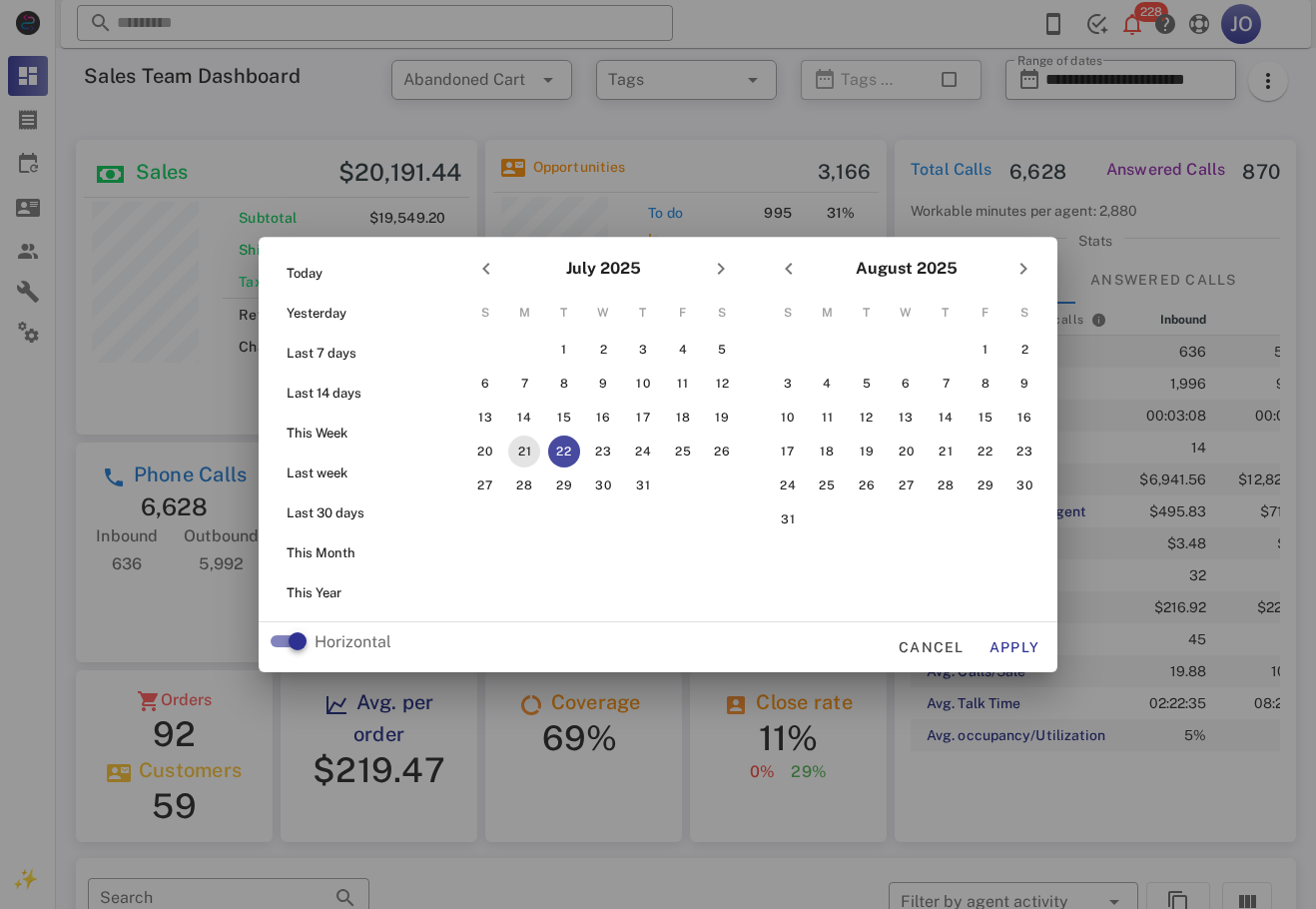 click on "21" at bounding box center [524, 452] 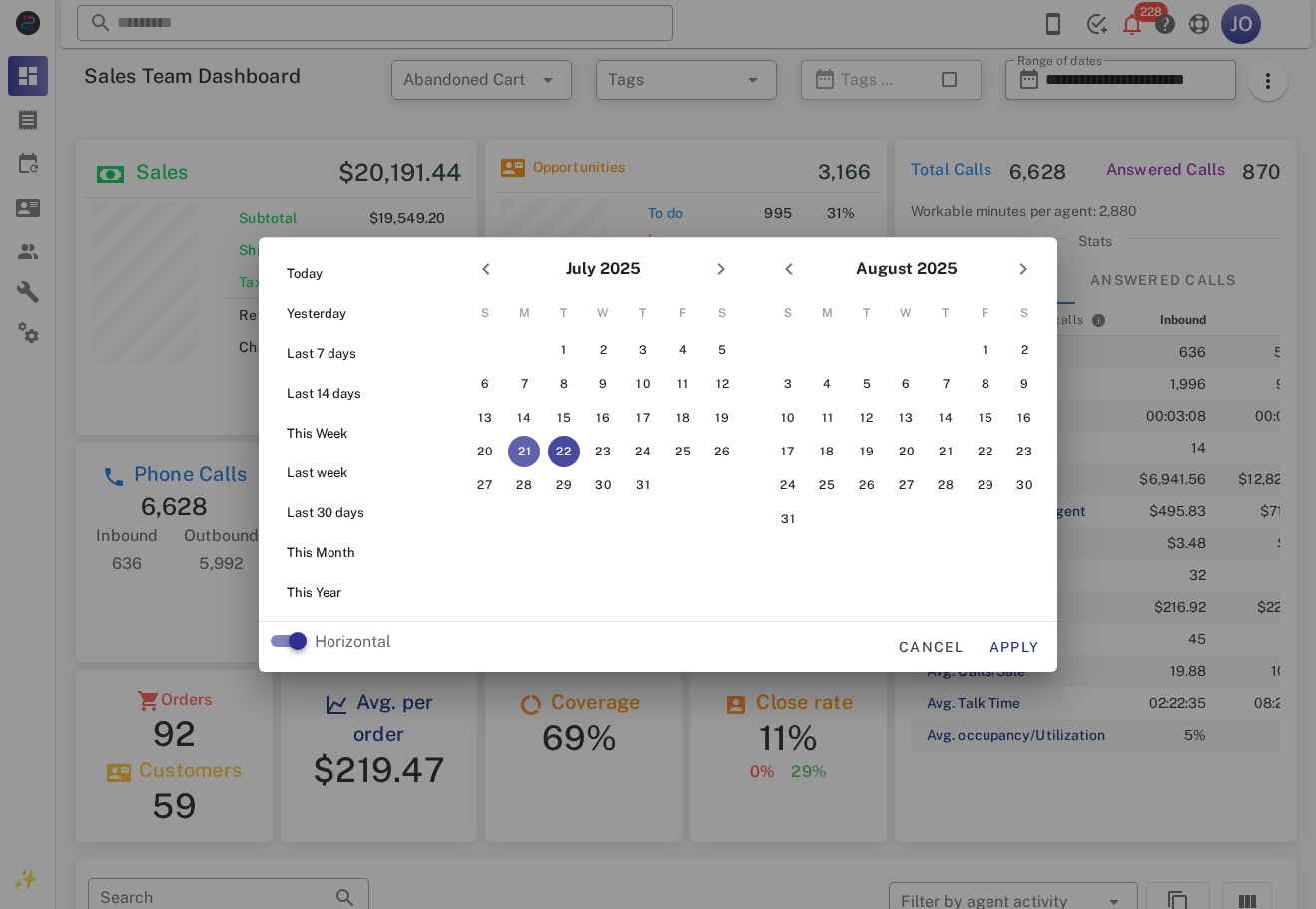 click on "21" at bounding box center (524, 452) 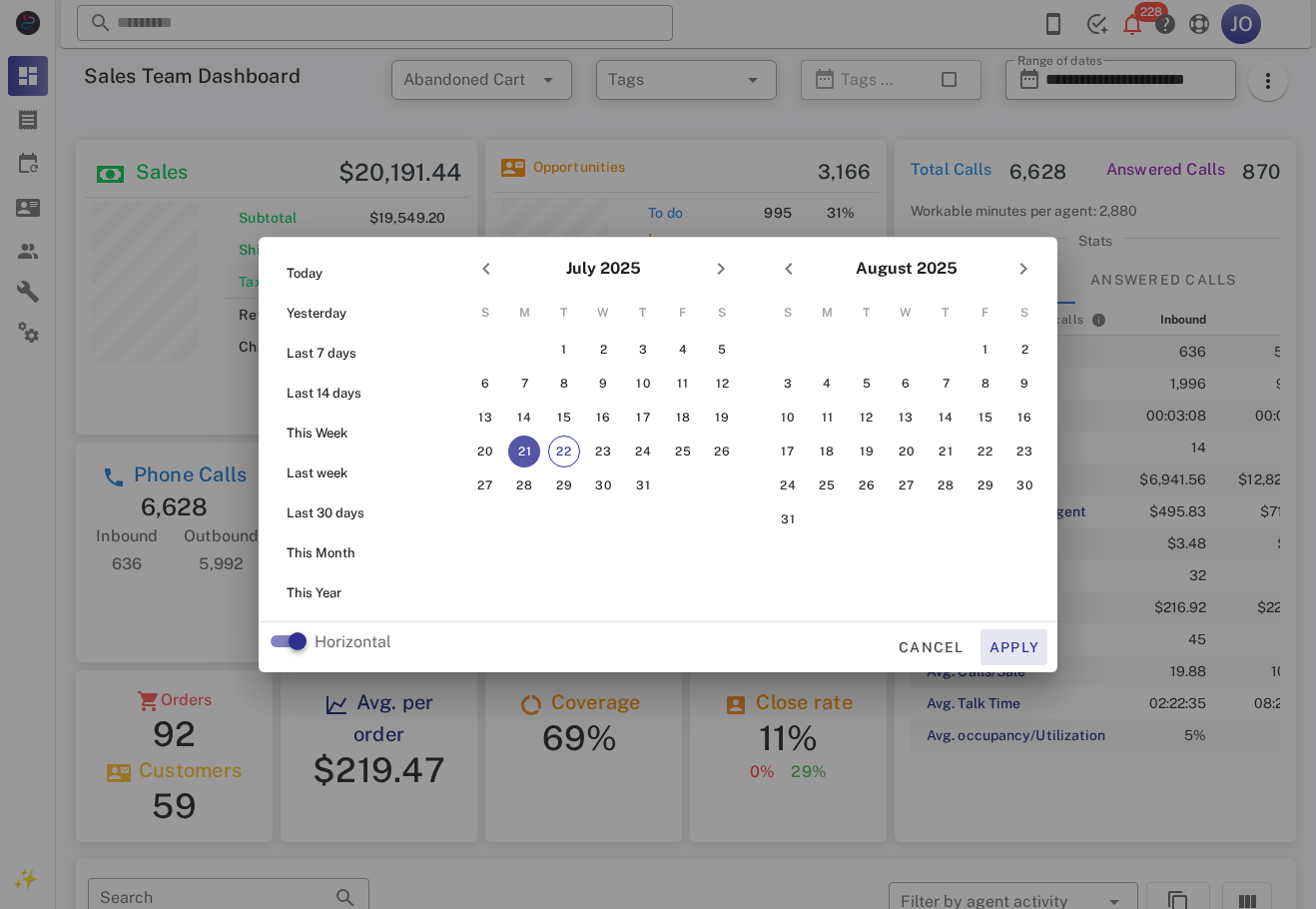 click on "Apply" at bounding box center [1014, 647] 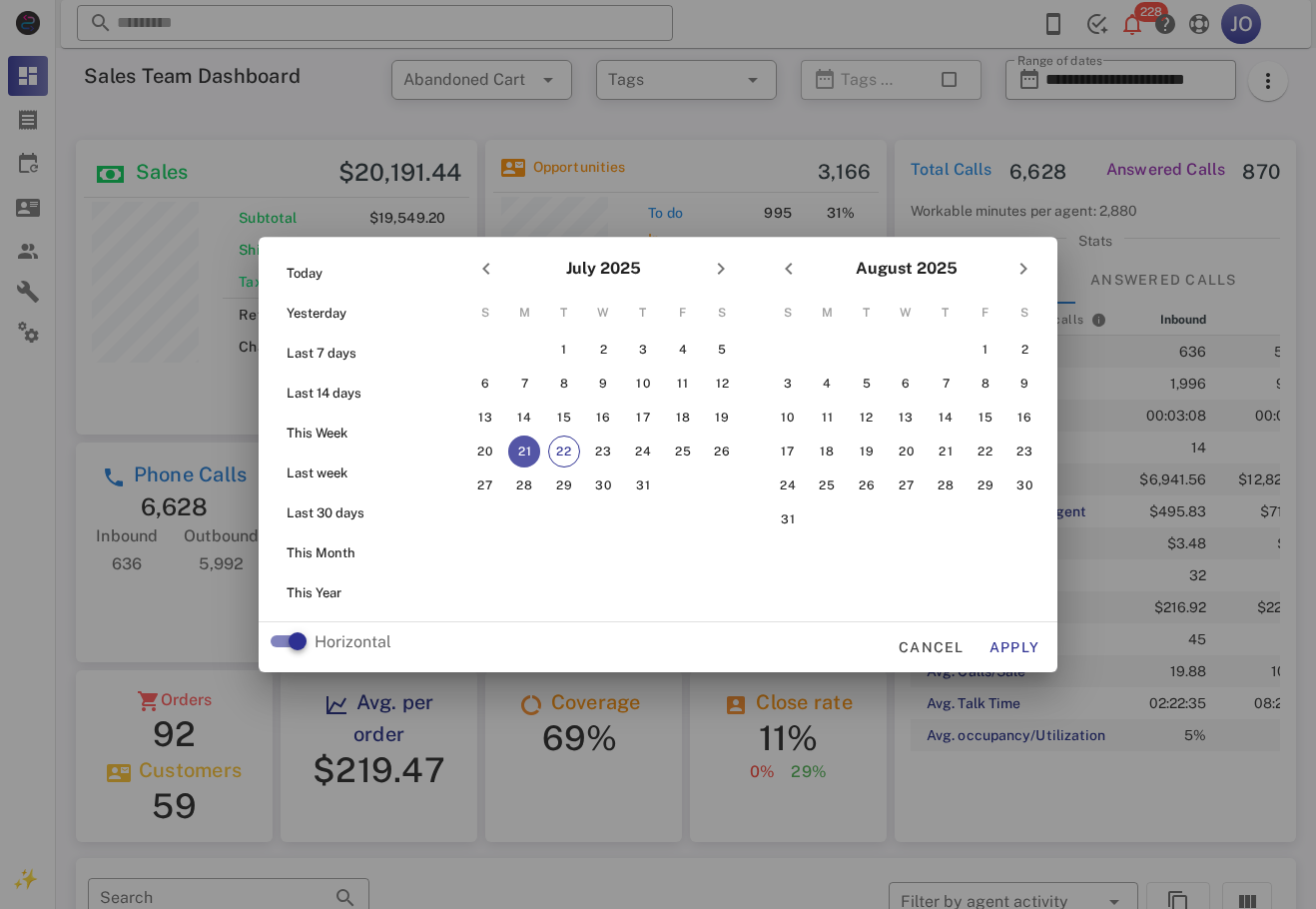 type on "**********" 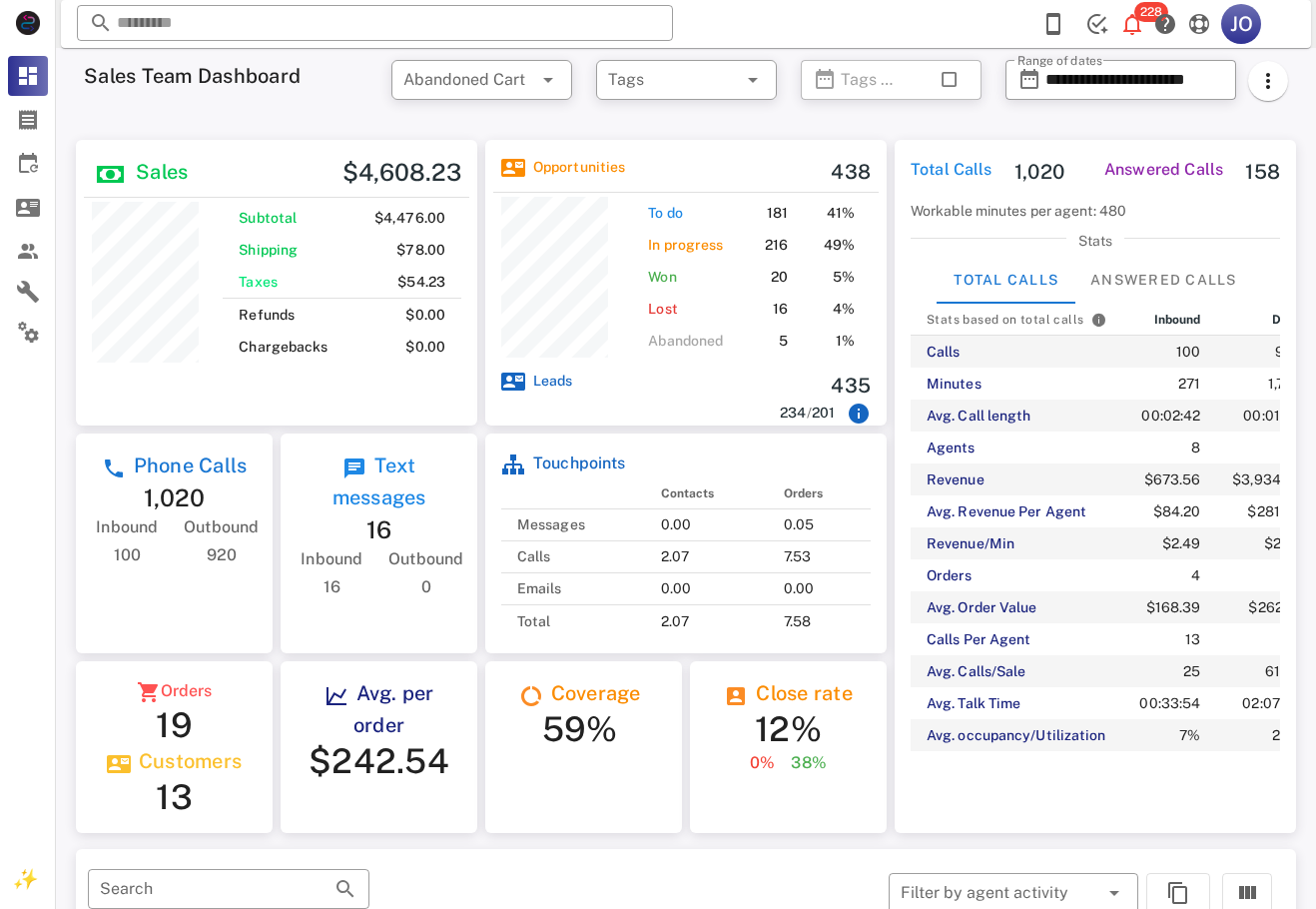 scroll, scrollTop: 998615, scrollLeft: 998081, axis: both 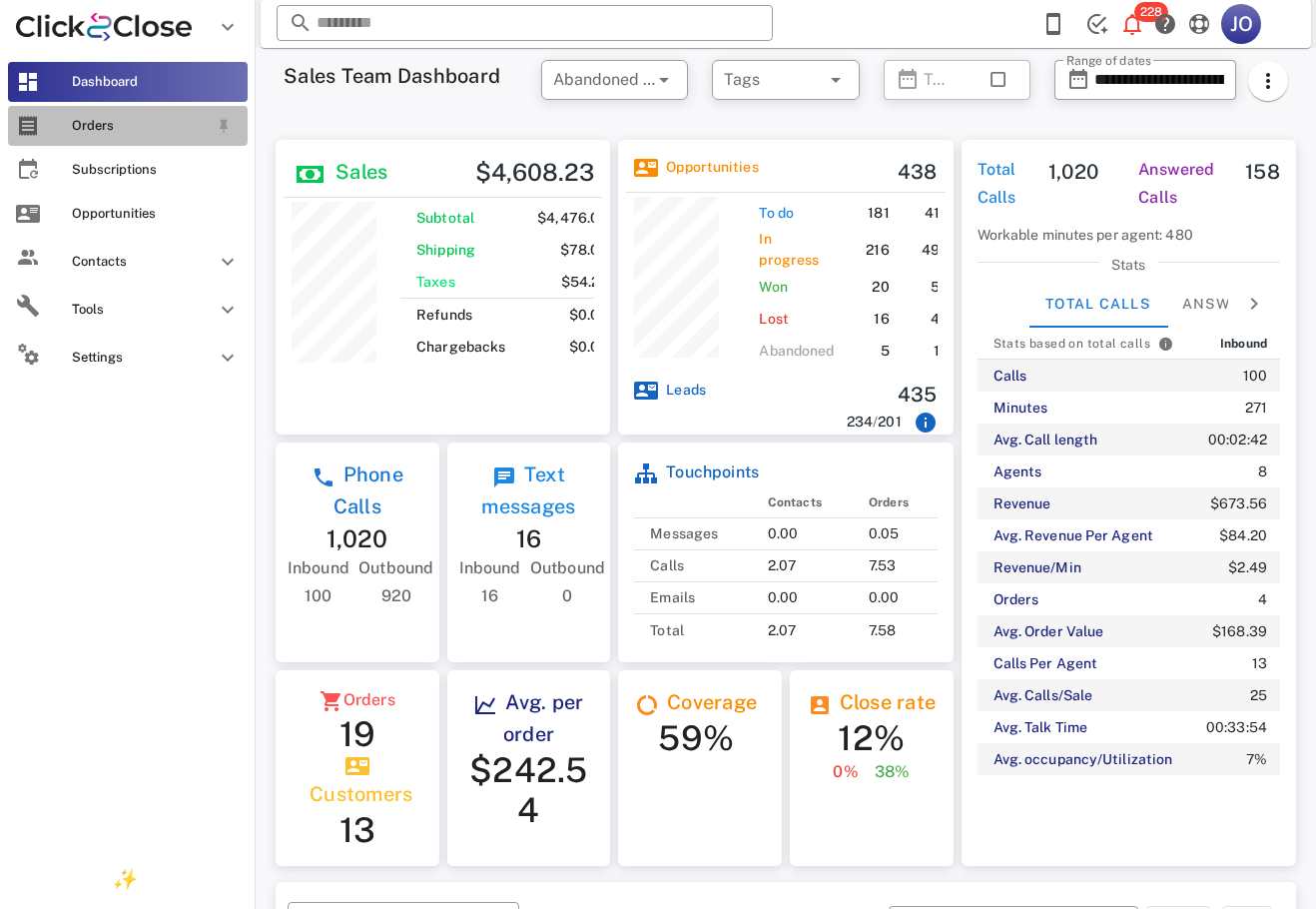 click on "Orders" at bounding box center [140, 126] 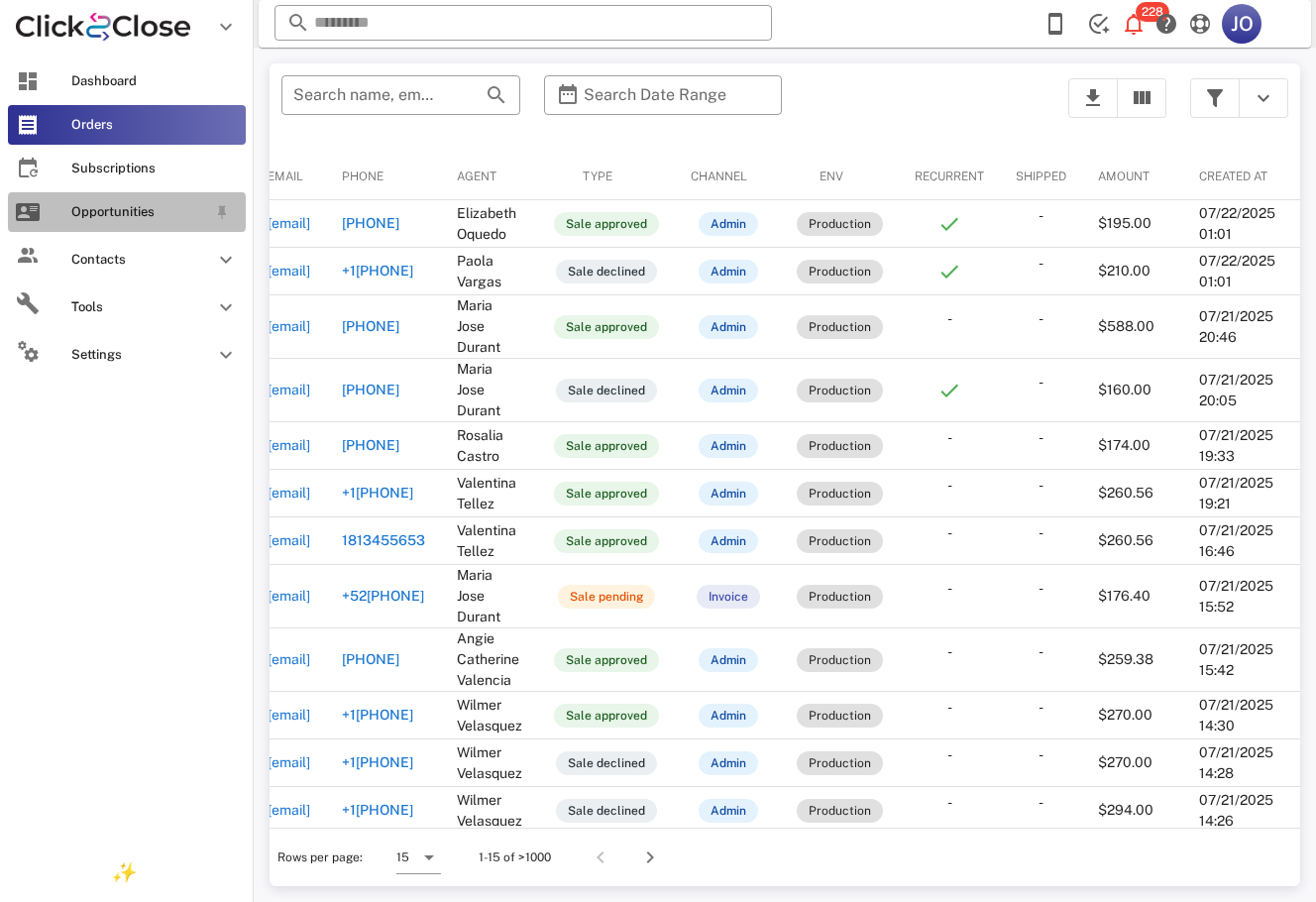 click at bounding box center [28, 212] 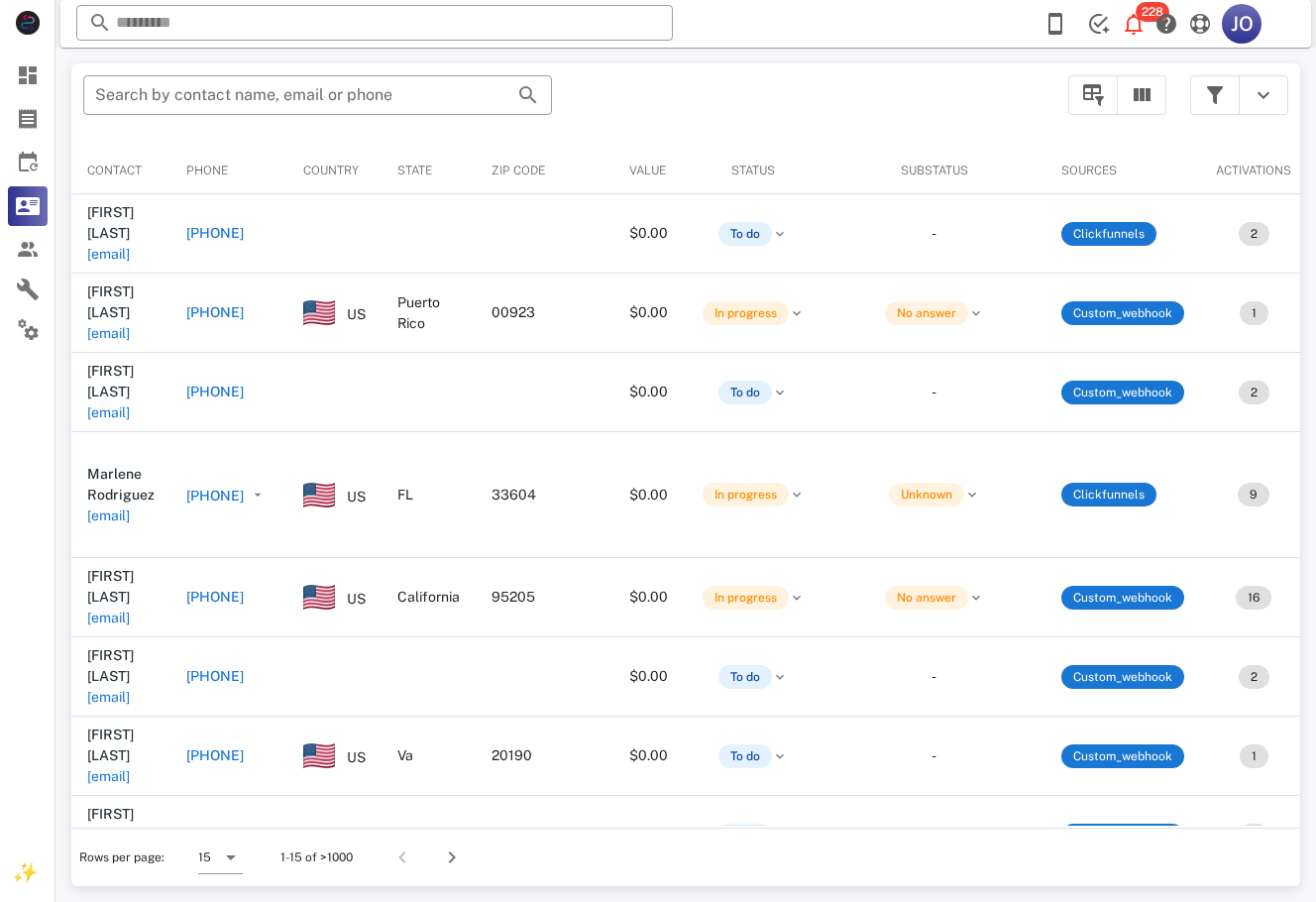 click on "​ Search by contact name, email or phone" at bounding box center [564, 105] 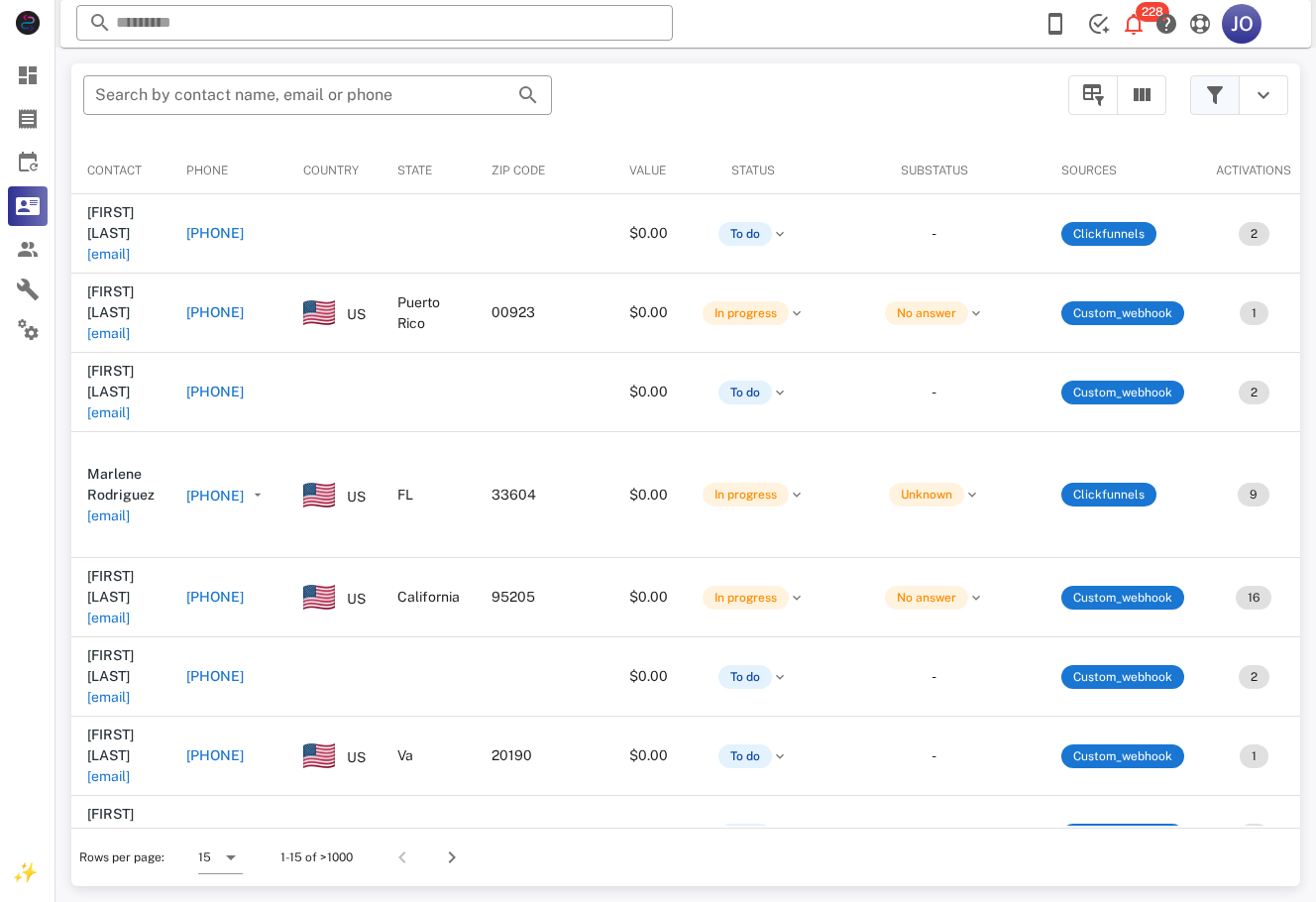 click at bounding box center (1215, 95) 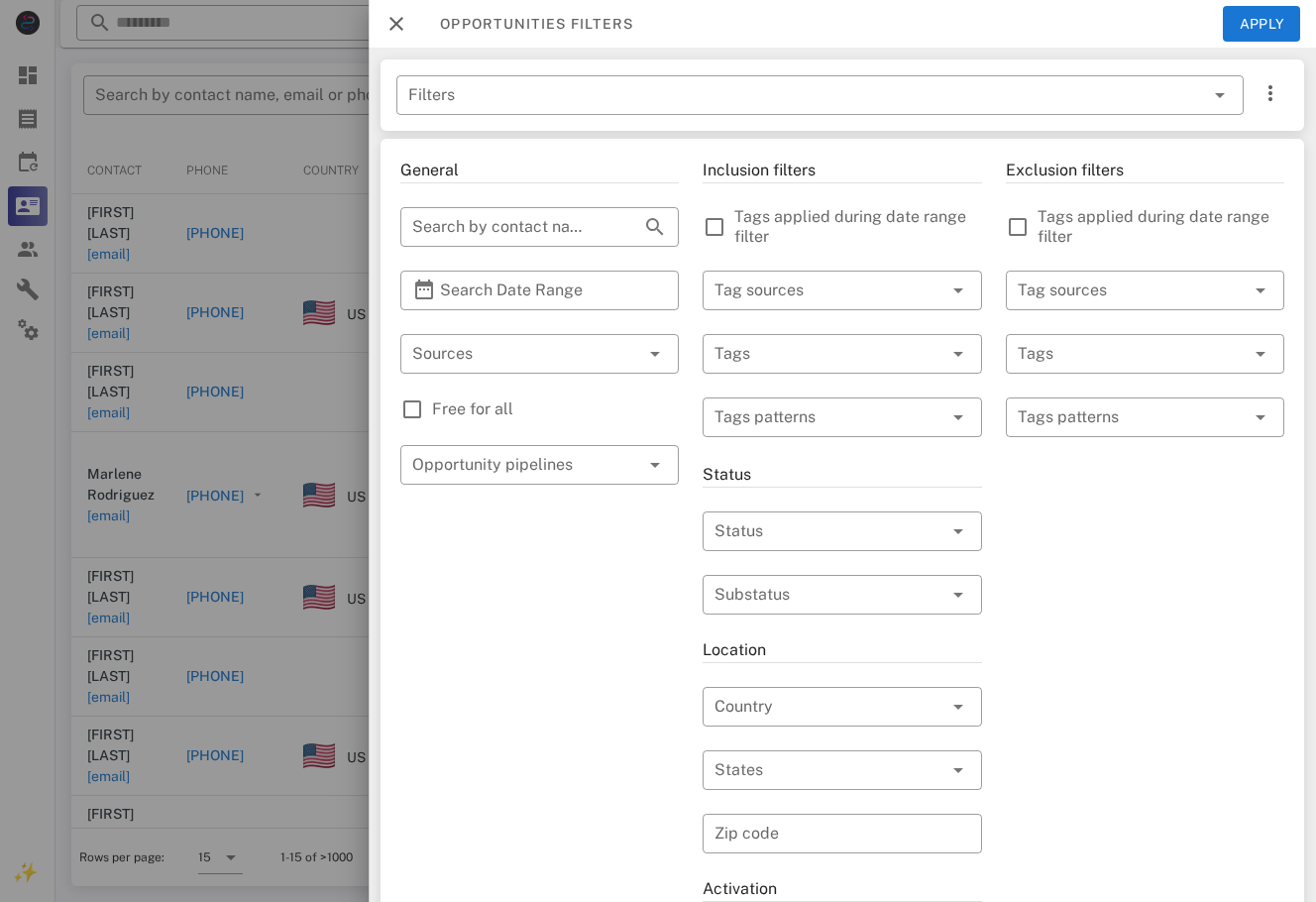 click on "Free for all" at bounding box center [539, 409] 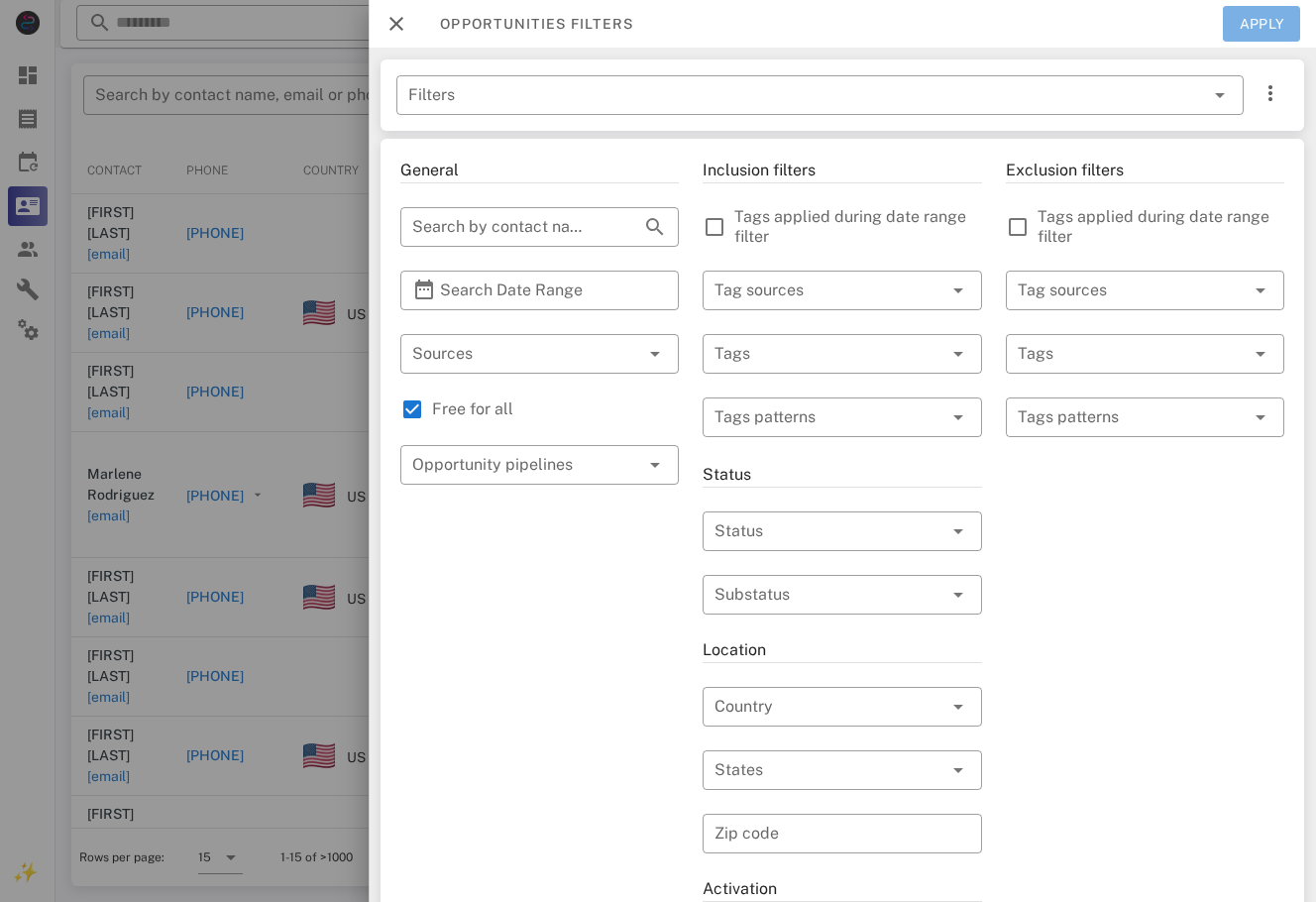 click on "Apply" at bounding box center [1261, 24] 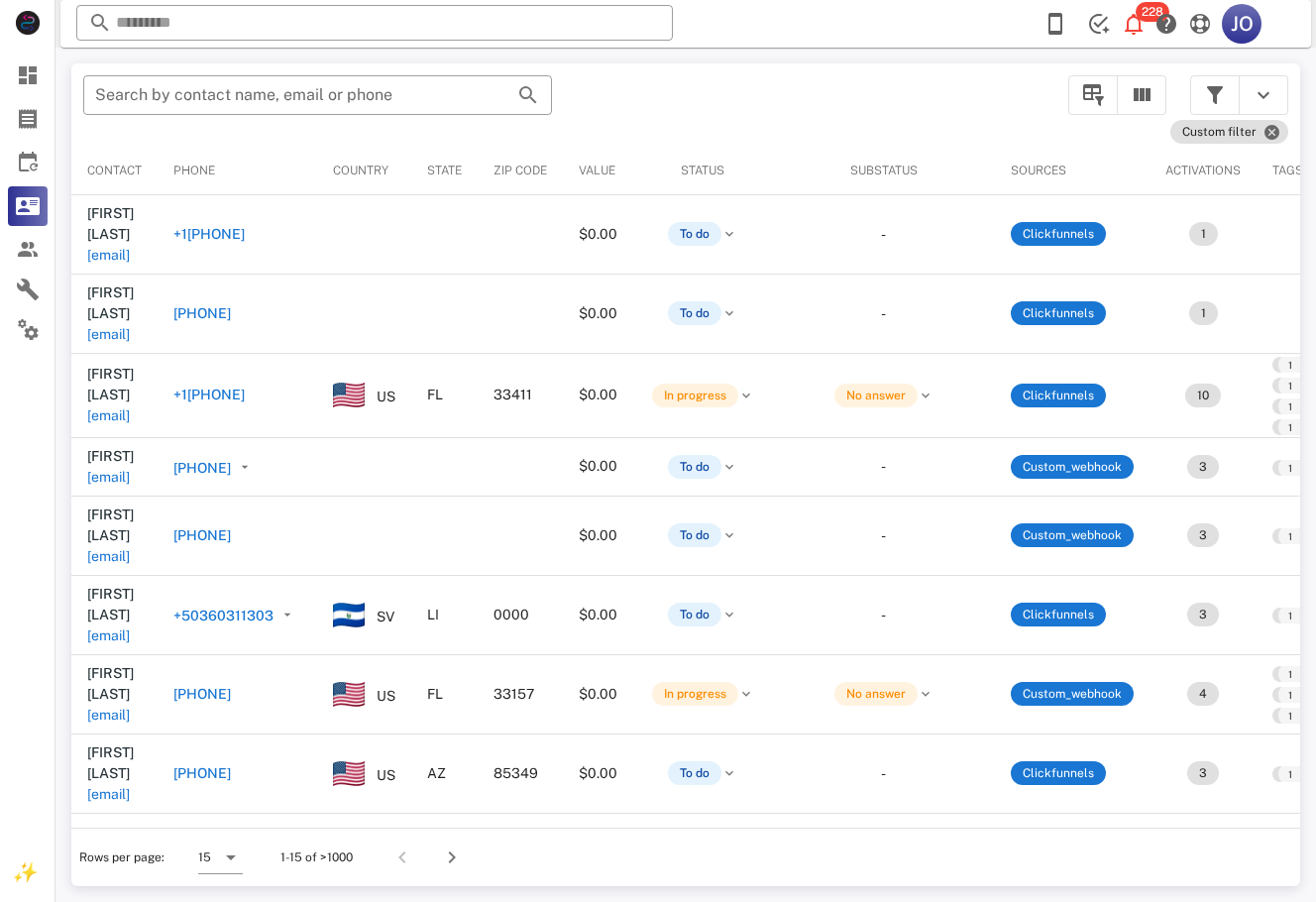 scroll, scrollTop: 0, scrollLeft: 624, axis: horizontal 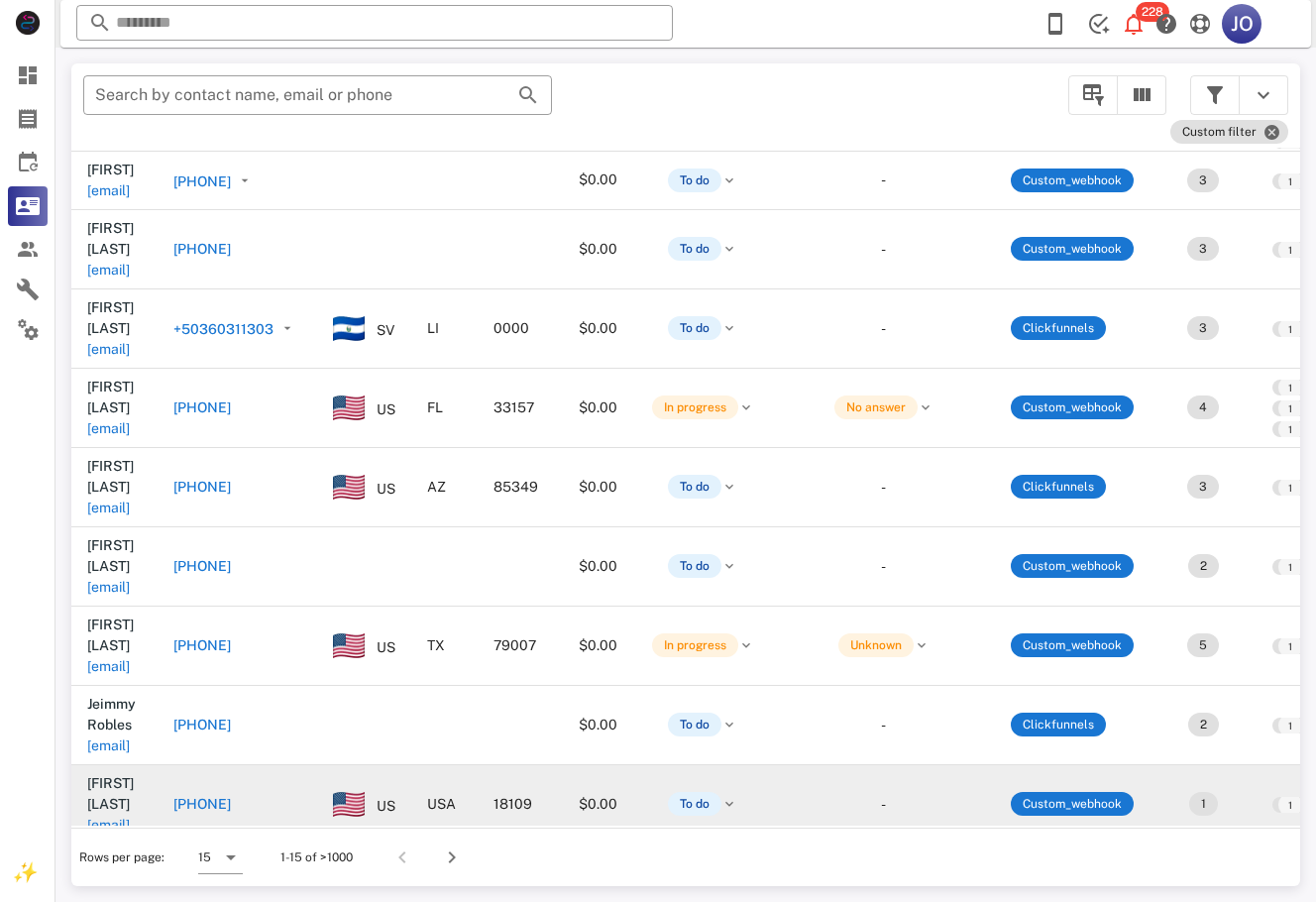 click on "[EMAIL]" at bounding box center [108, 631] 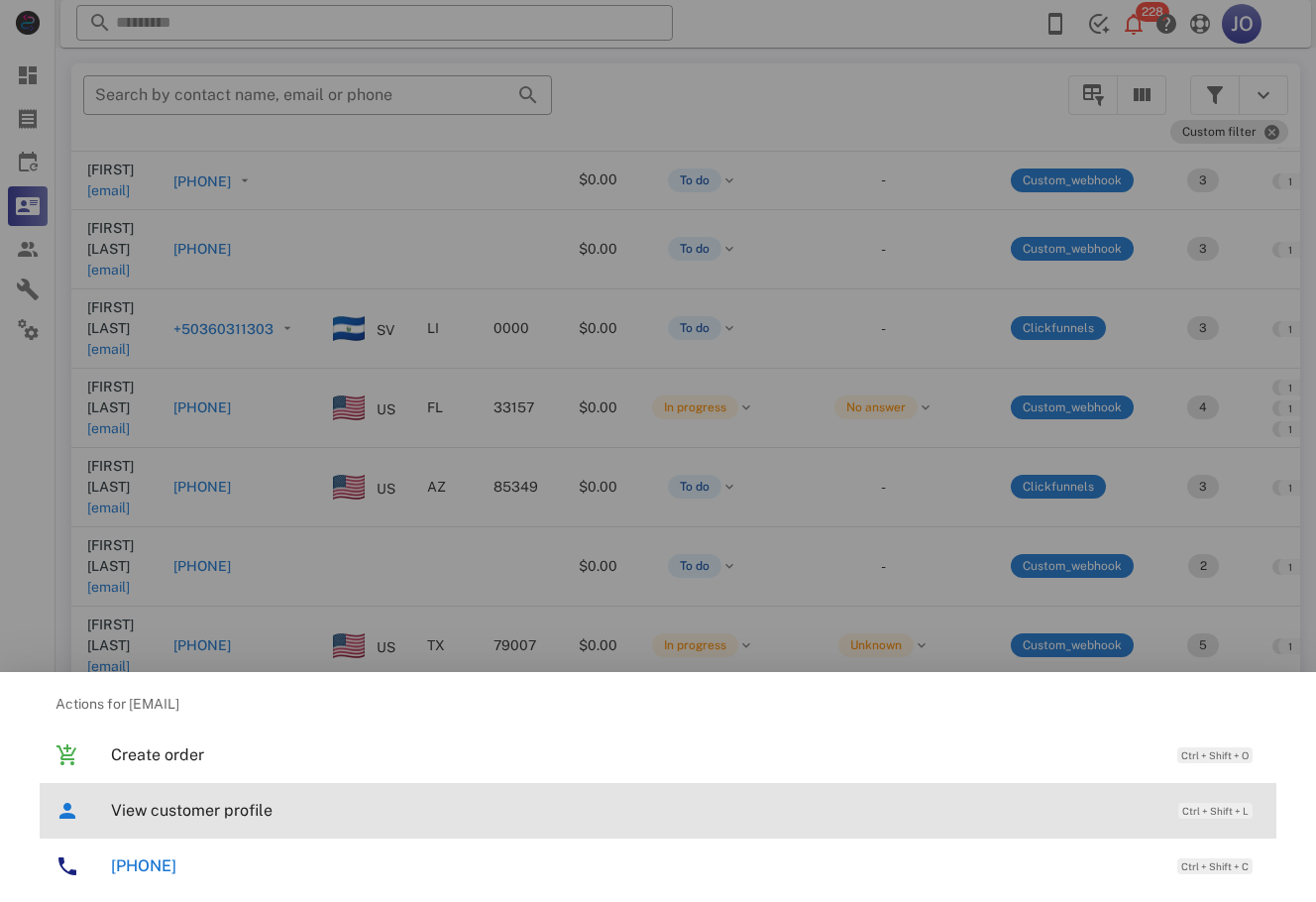 click on "View customer profile" at bounding box center [634, 810] 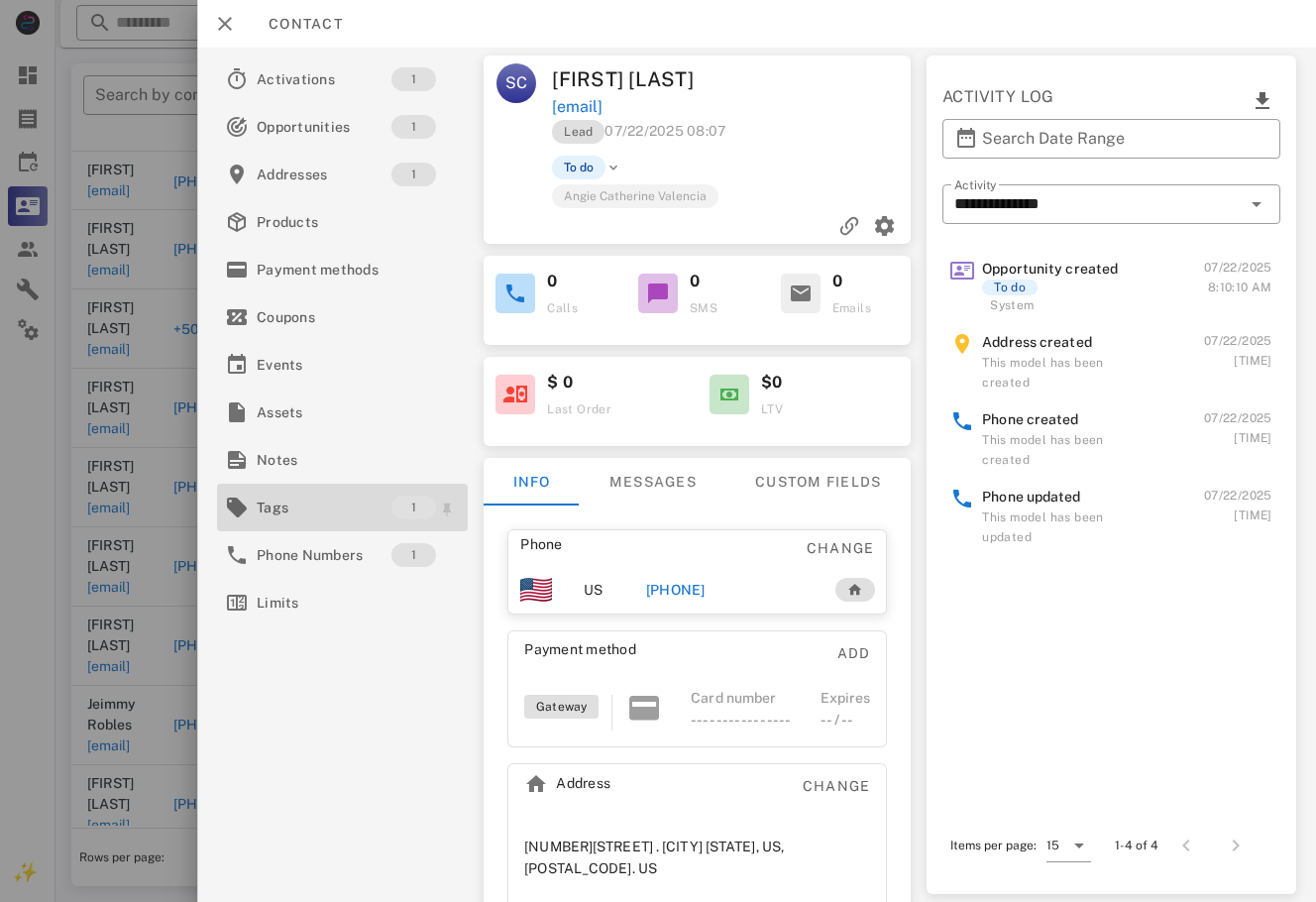 click on "Tags" at bounding box center [324, 507] 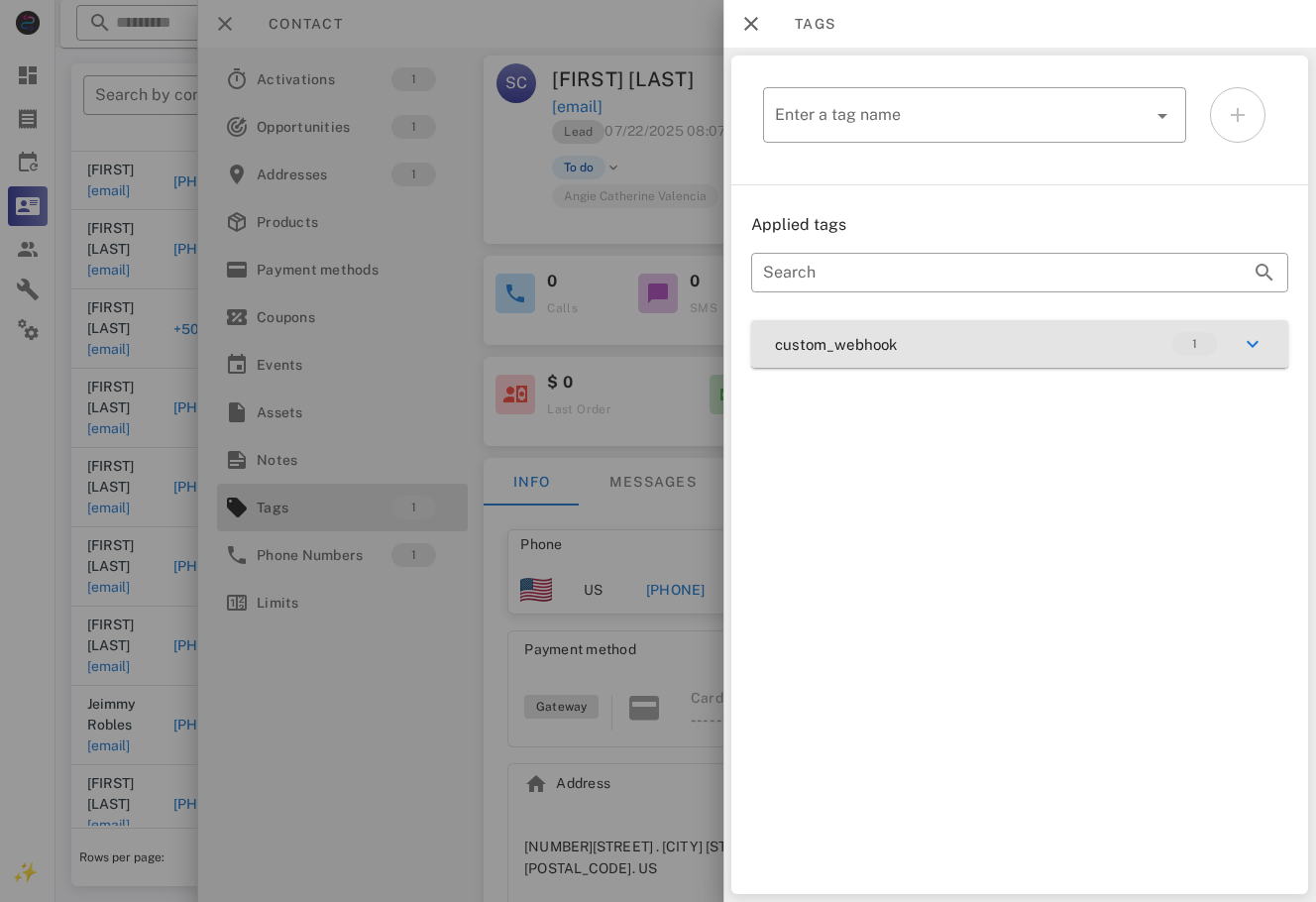 click on "custom_webhook  1" at bounding box center (1020, 344) 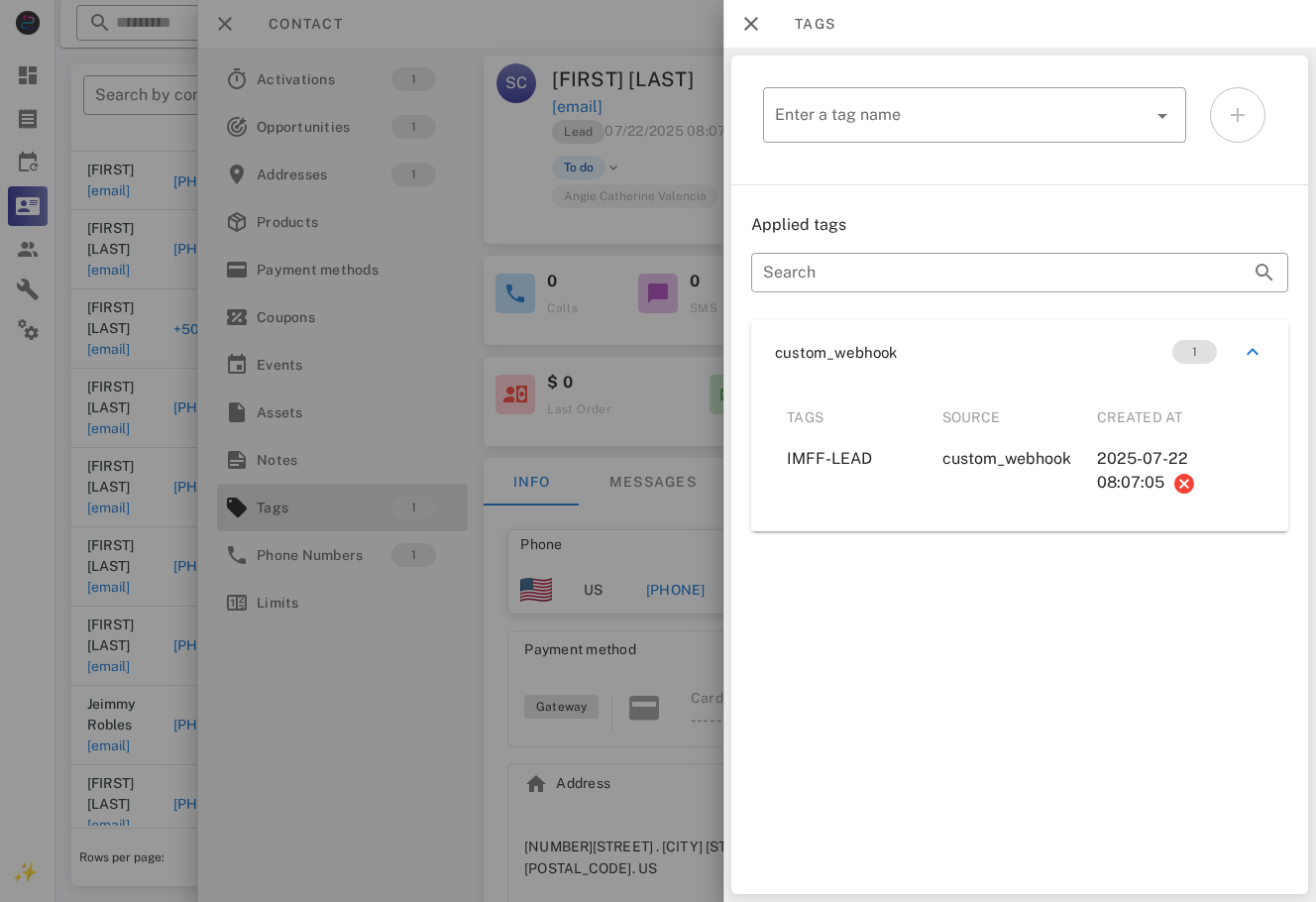 click at bounding box center (658, 451) 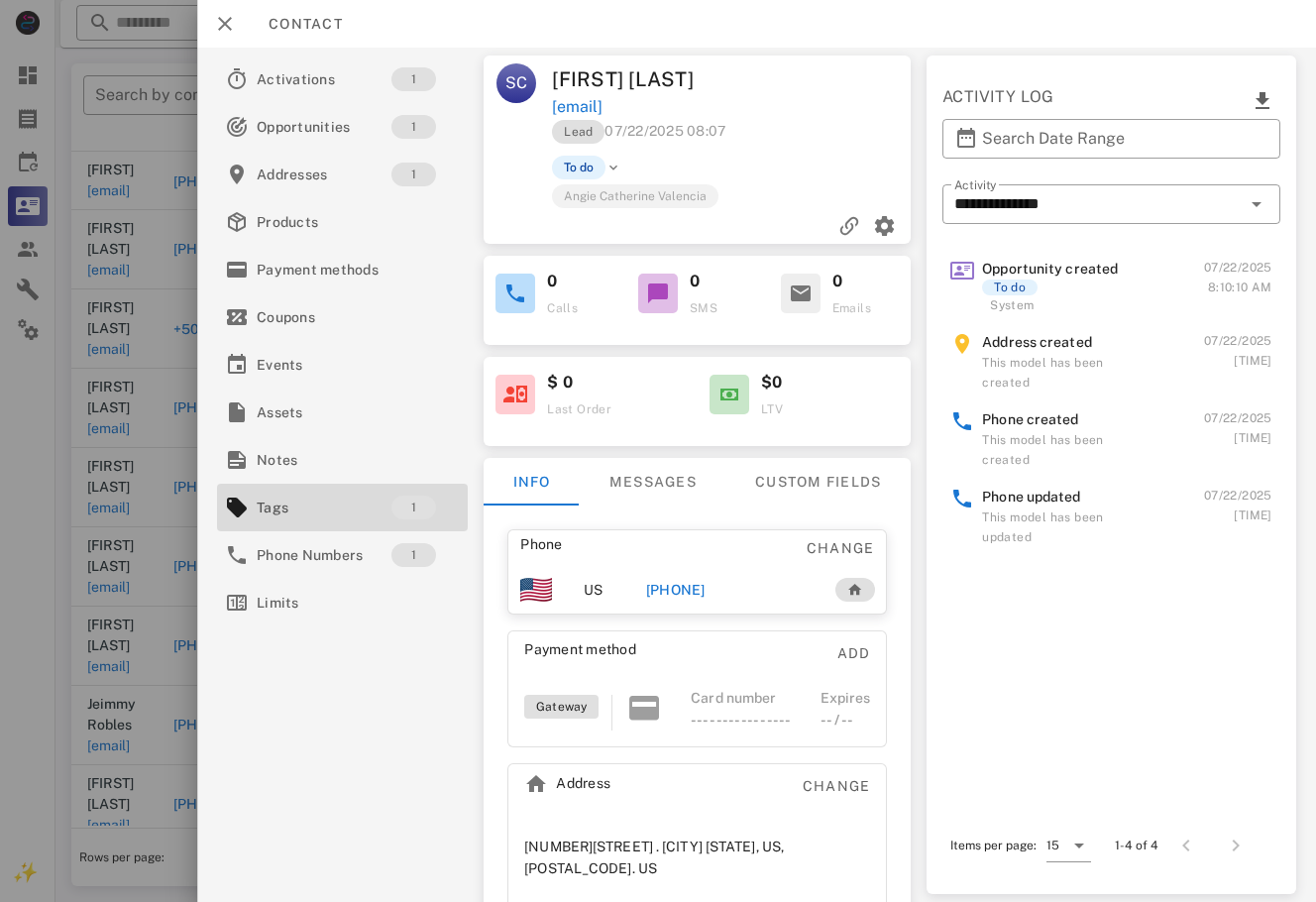 click on "[PHONE]" at bounding box center [676, 590] 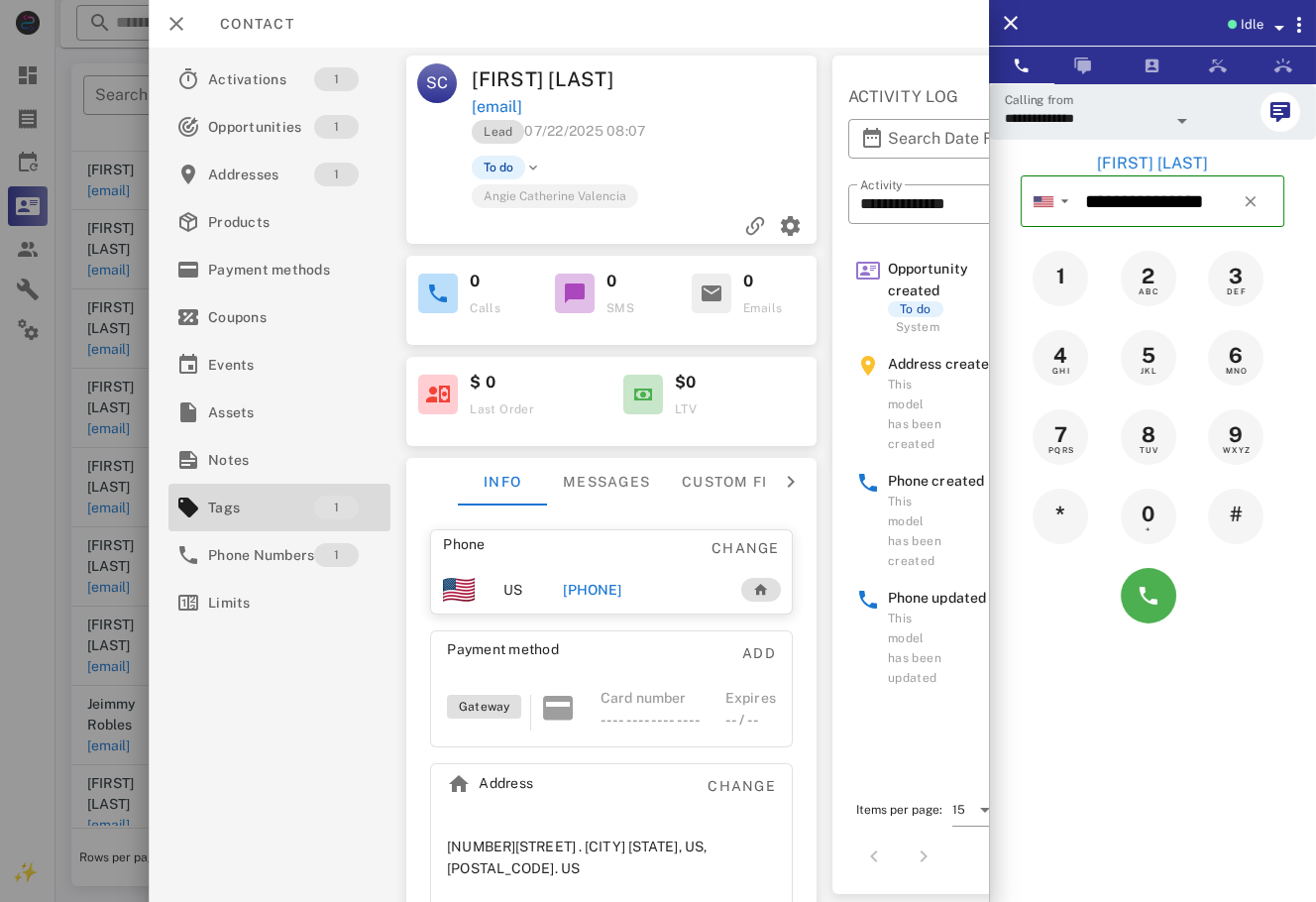 drag, startPoint x: 1025, startPoint y: 680, endPoint x: 1033, endPoint y: 670, distance: 12.806248 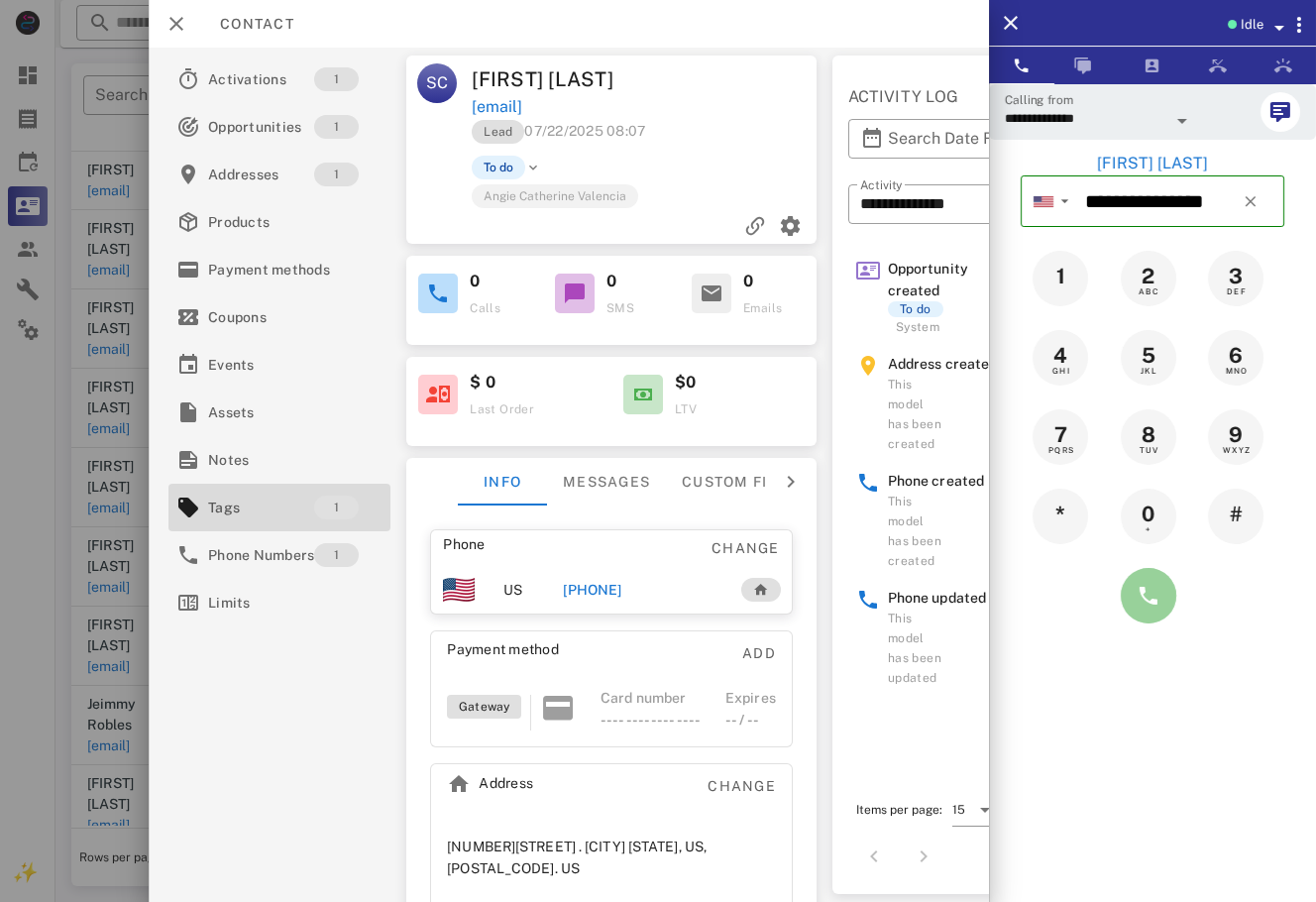 click at bounding box center [1149, 596] 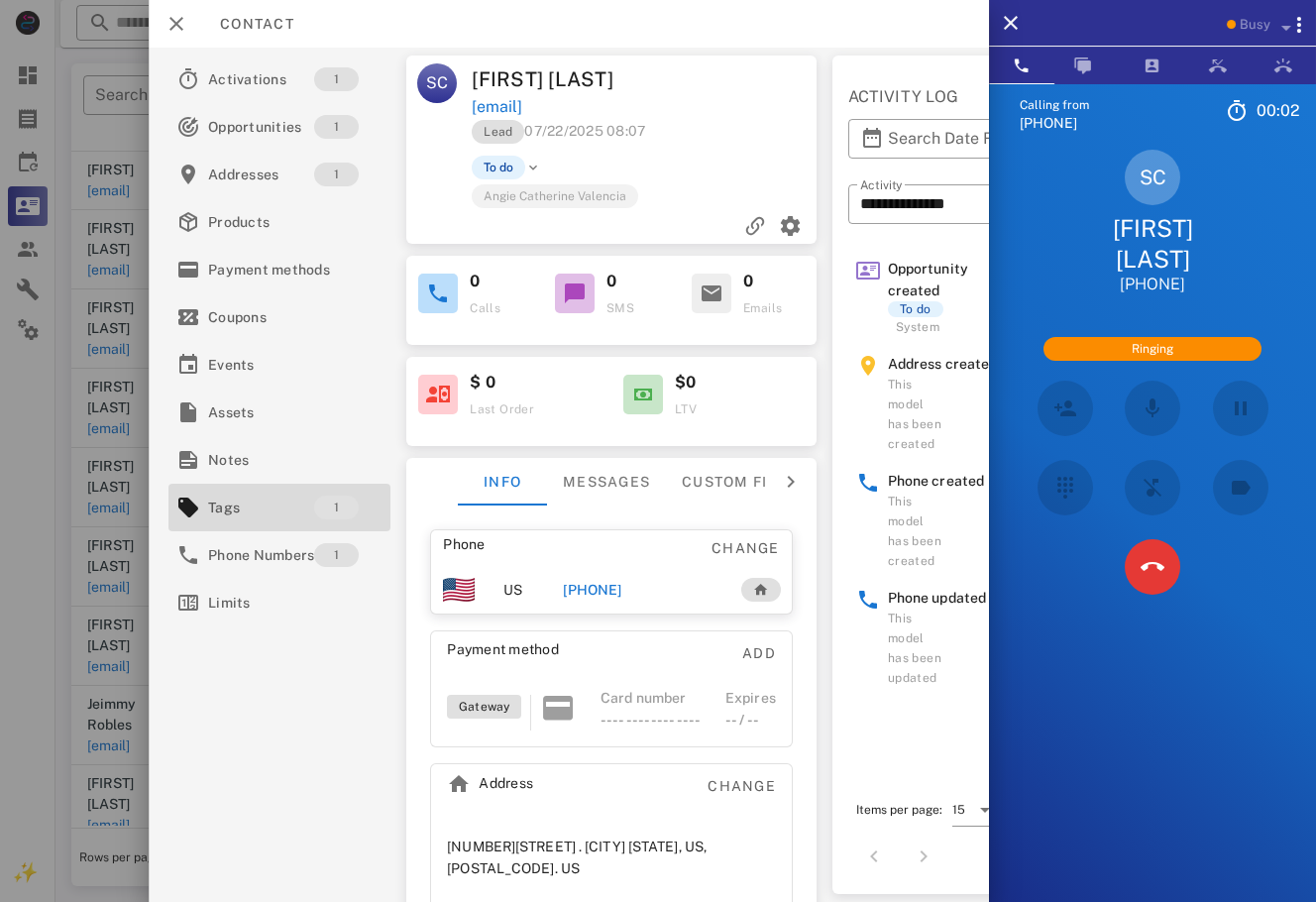 scroll, scrollTop: 228, scrollLeft: 0, axis: vertical 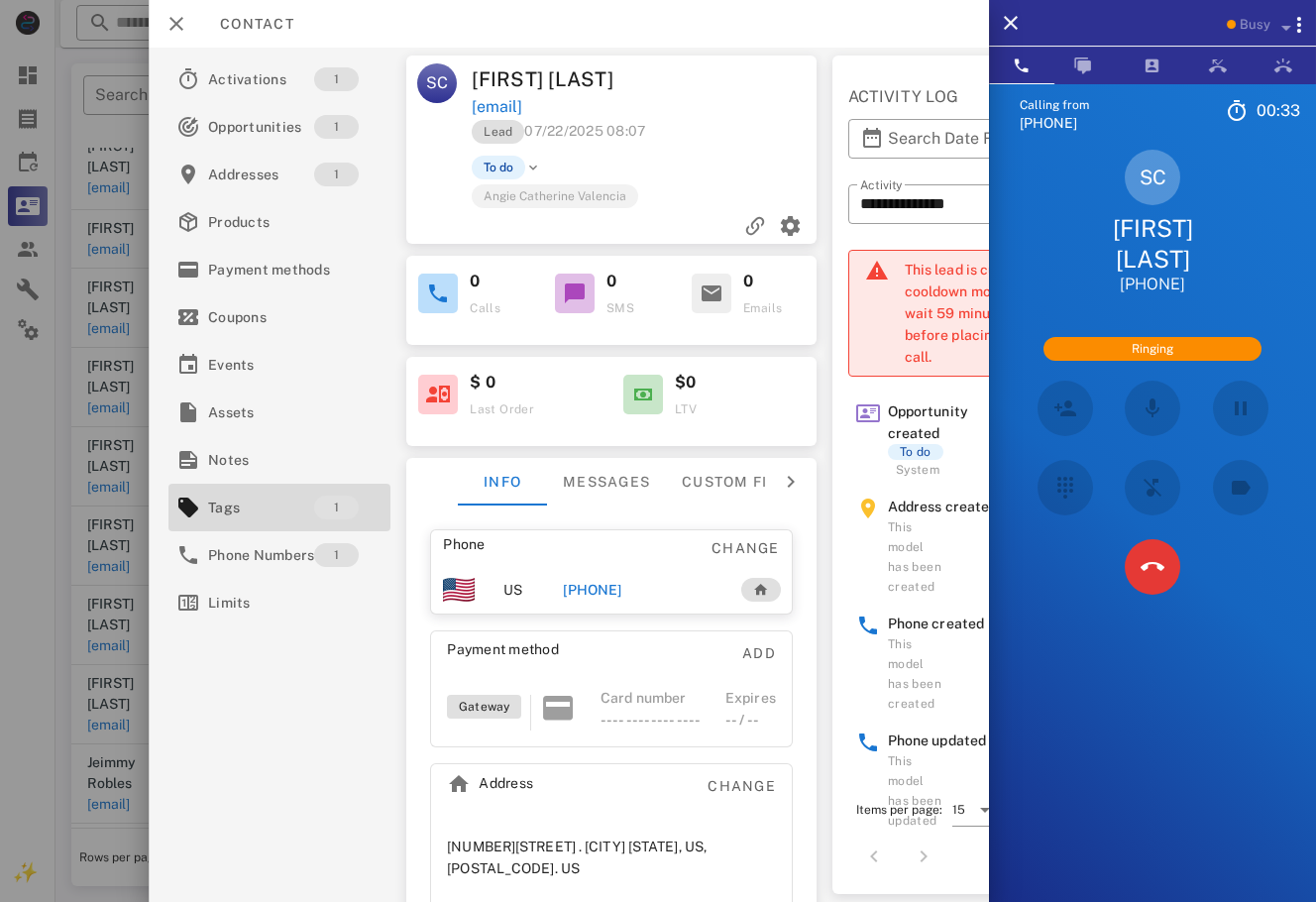 click on "SC   [FIRST] [LAST]  [PHONE]  In progress" at bounding box center (1152, 222) 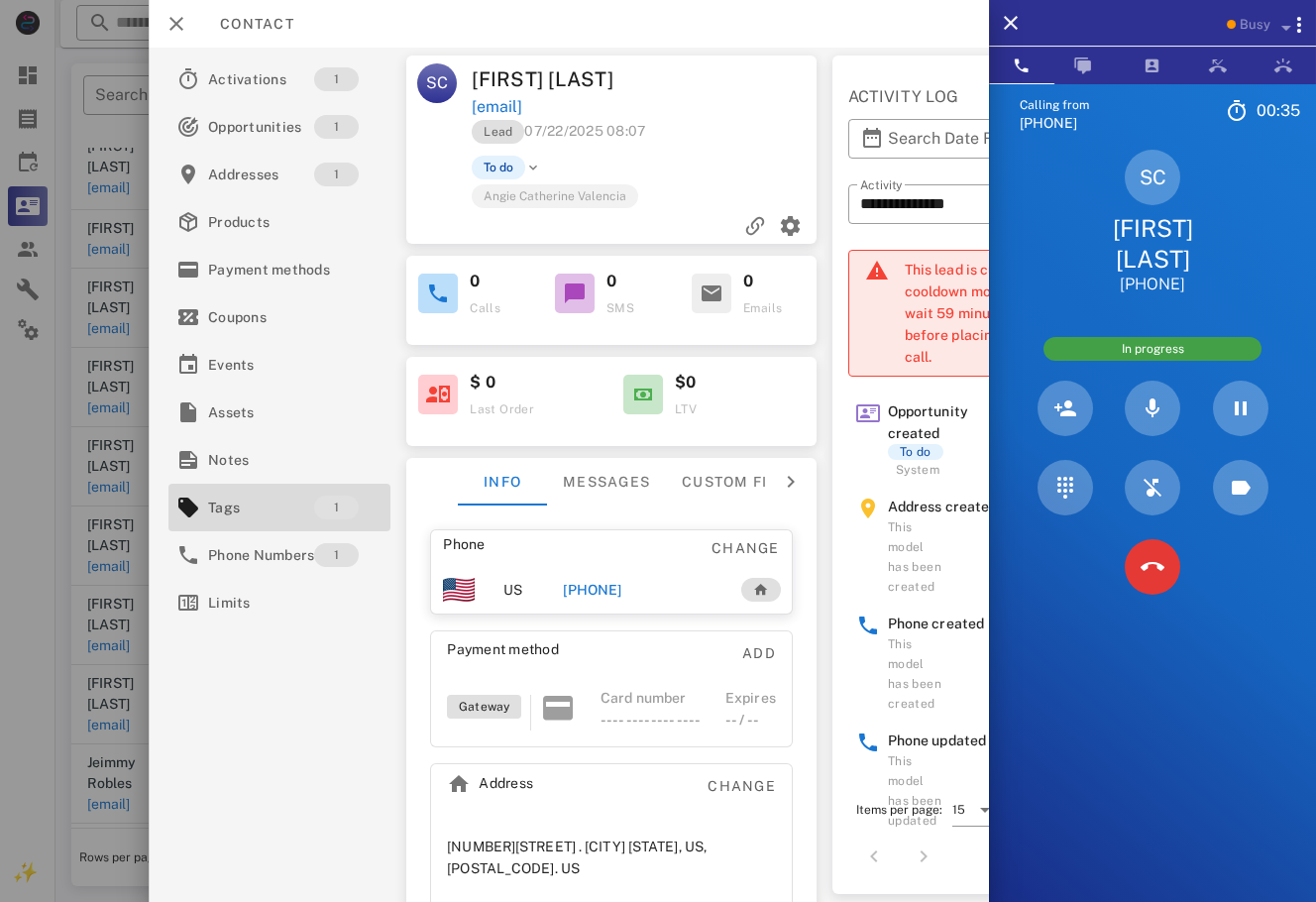 click at bounding box center (1152, 567) 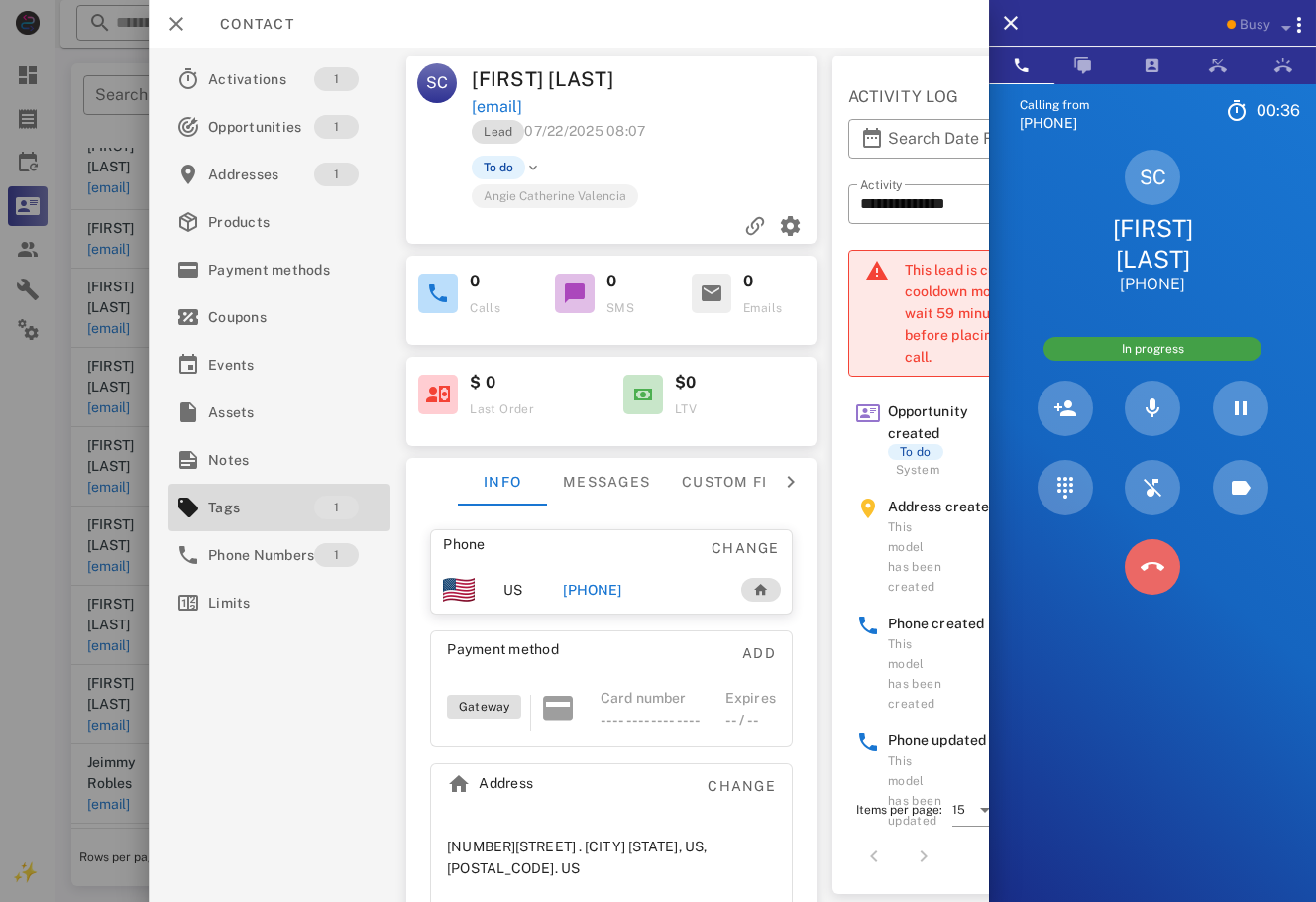 click at bounding box center (1152, 567) 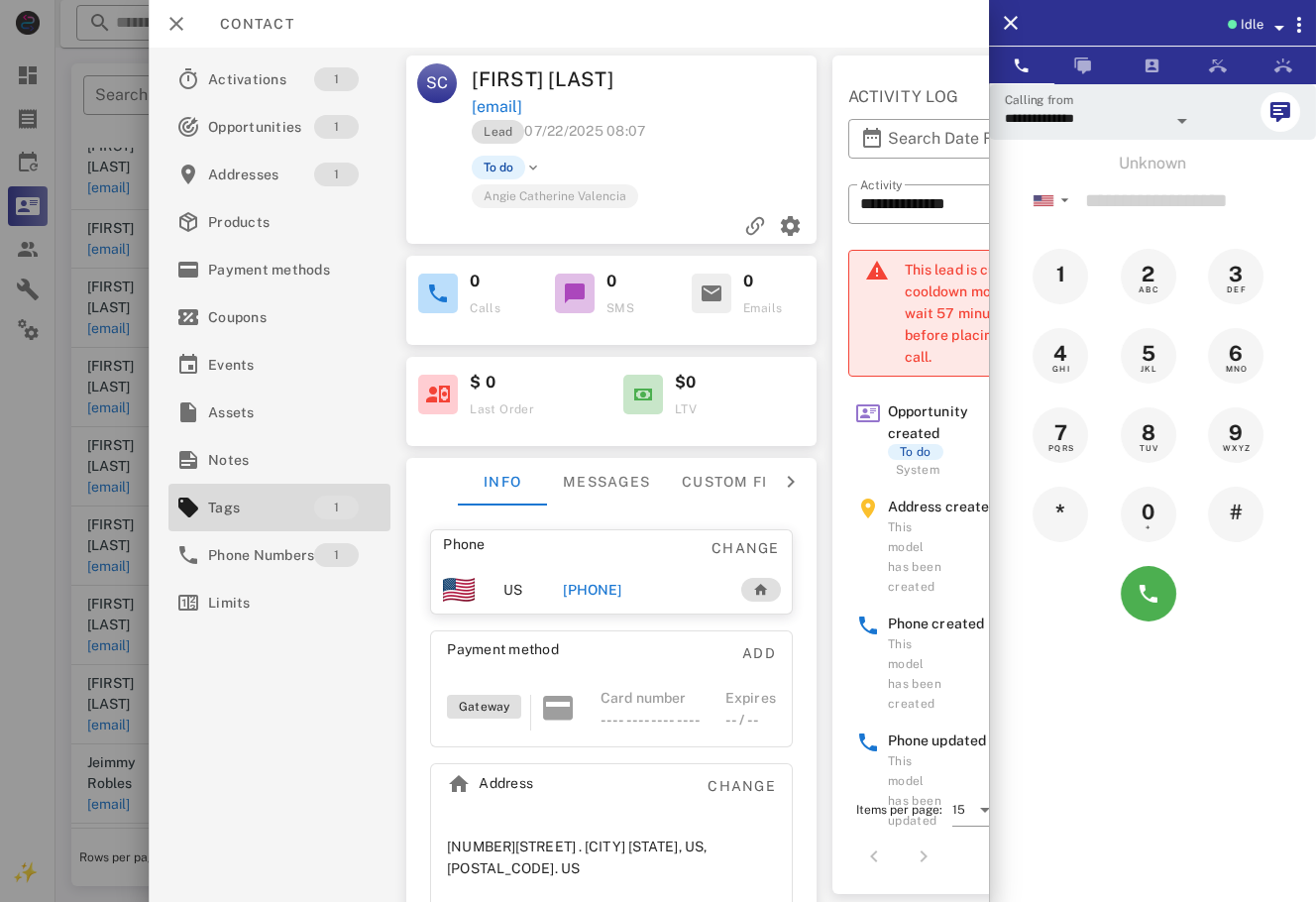 click on "Lead   07/22/2025 08:07" at bounding box center (645, 137) 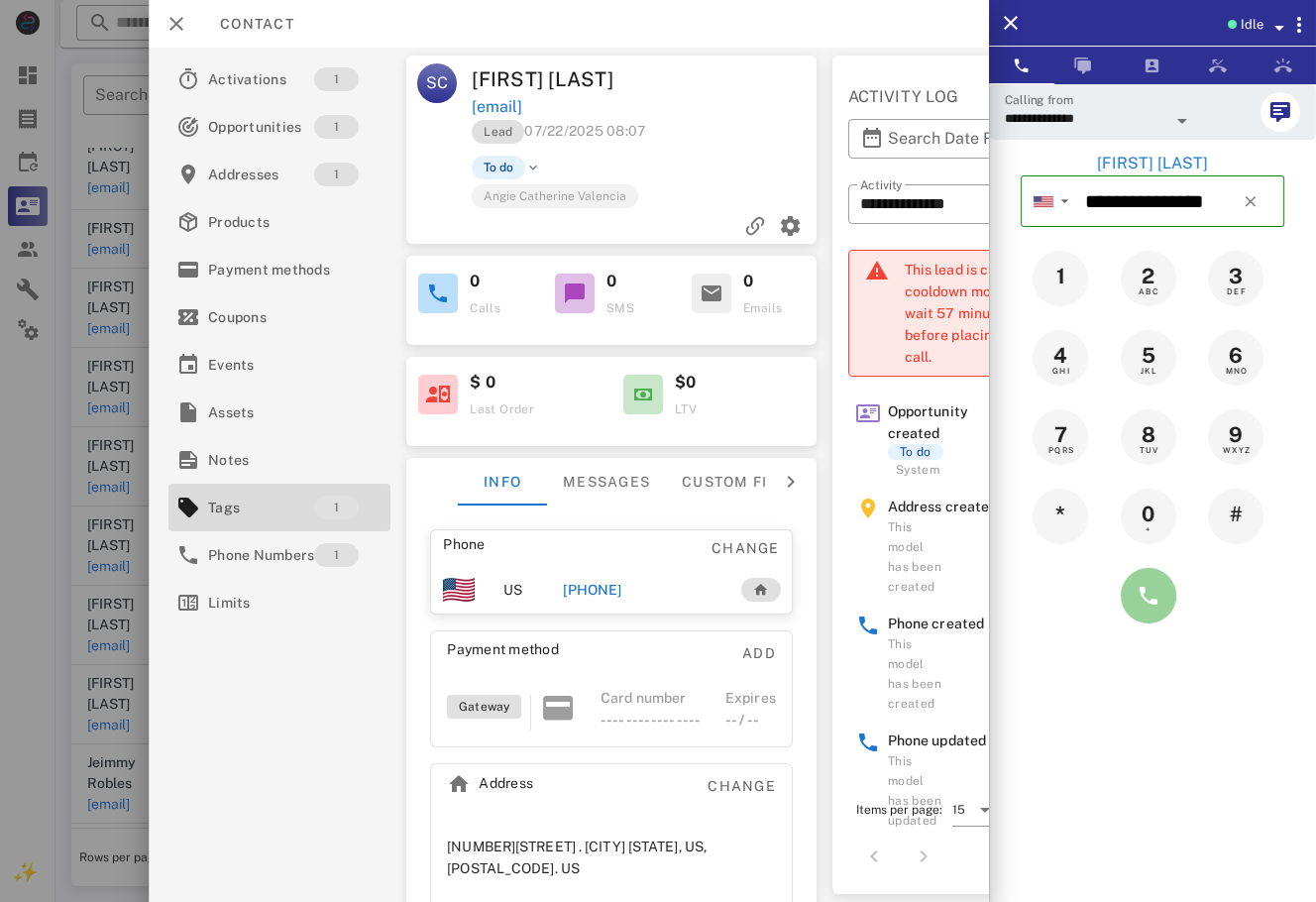 click at bounding box center [1149, 596] 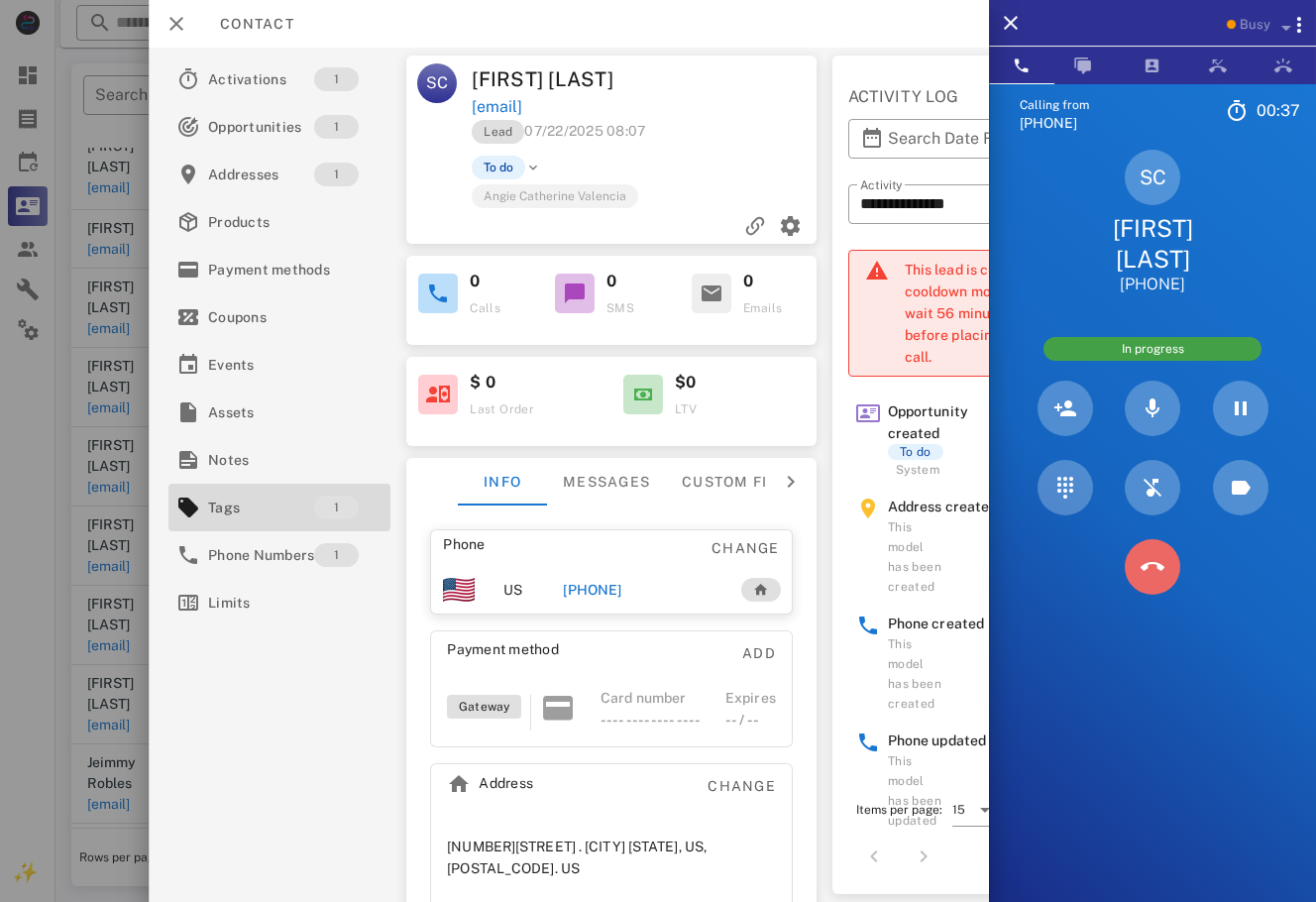 click at bounding box center (1152, 567) 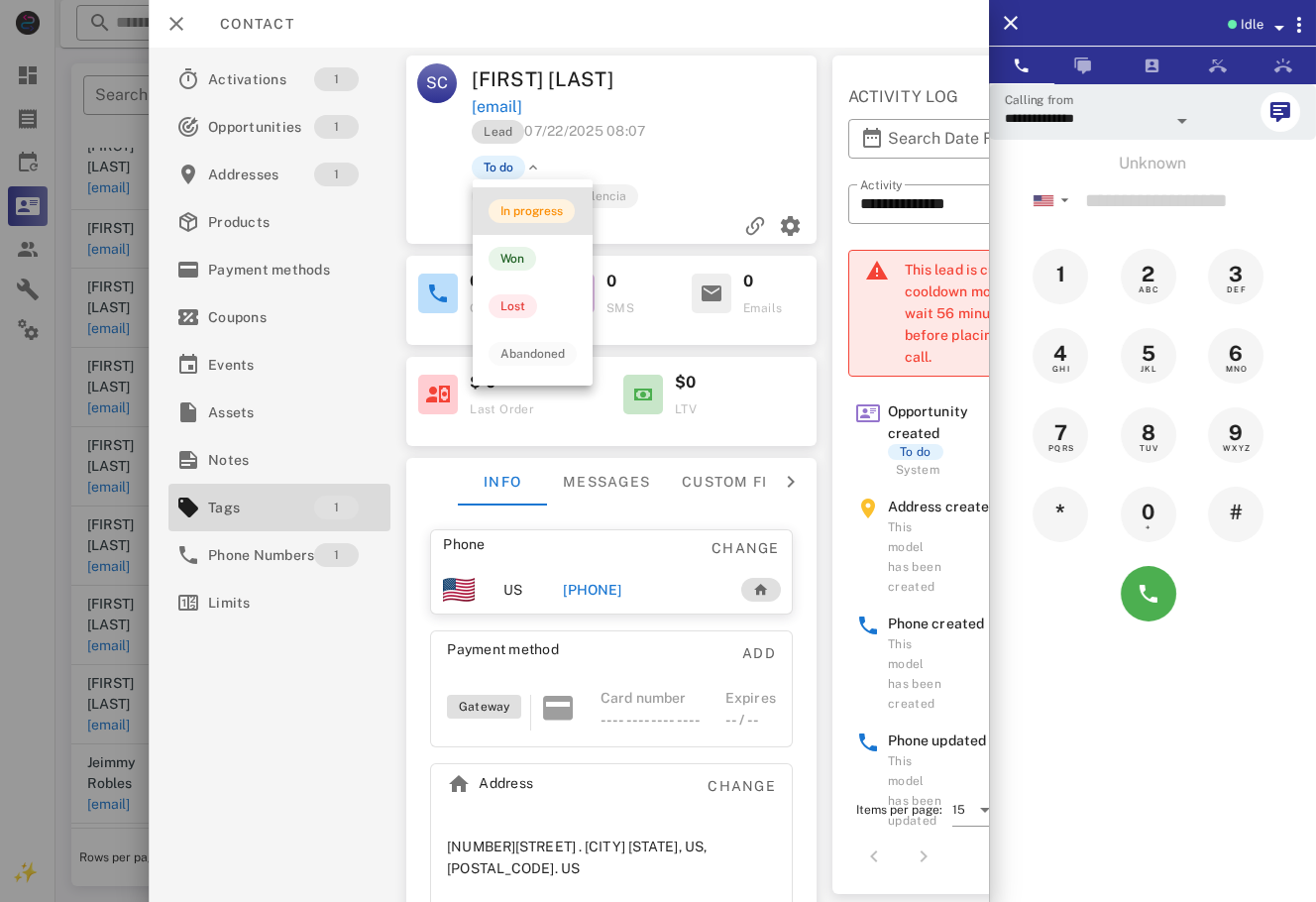 click on "In progress" at bounding box center [532, 211] 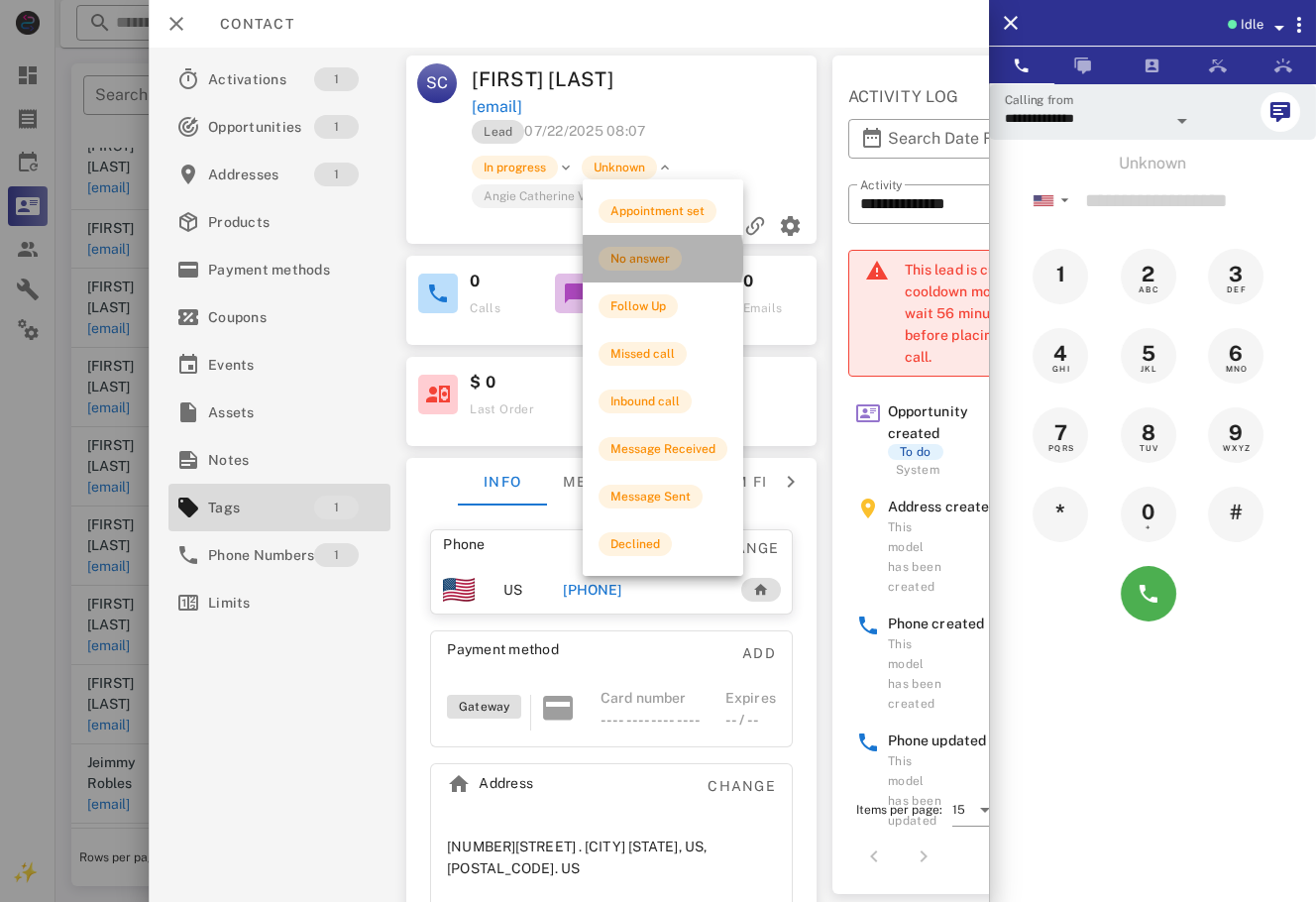 click on "No answer" at bounding box center (640, 259) 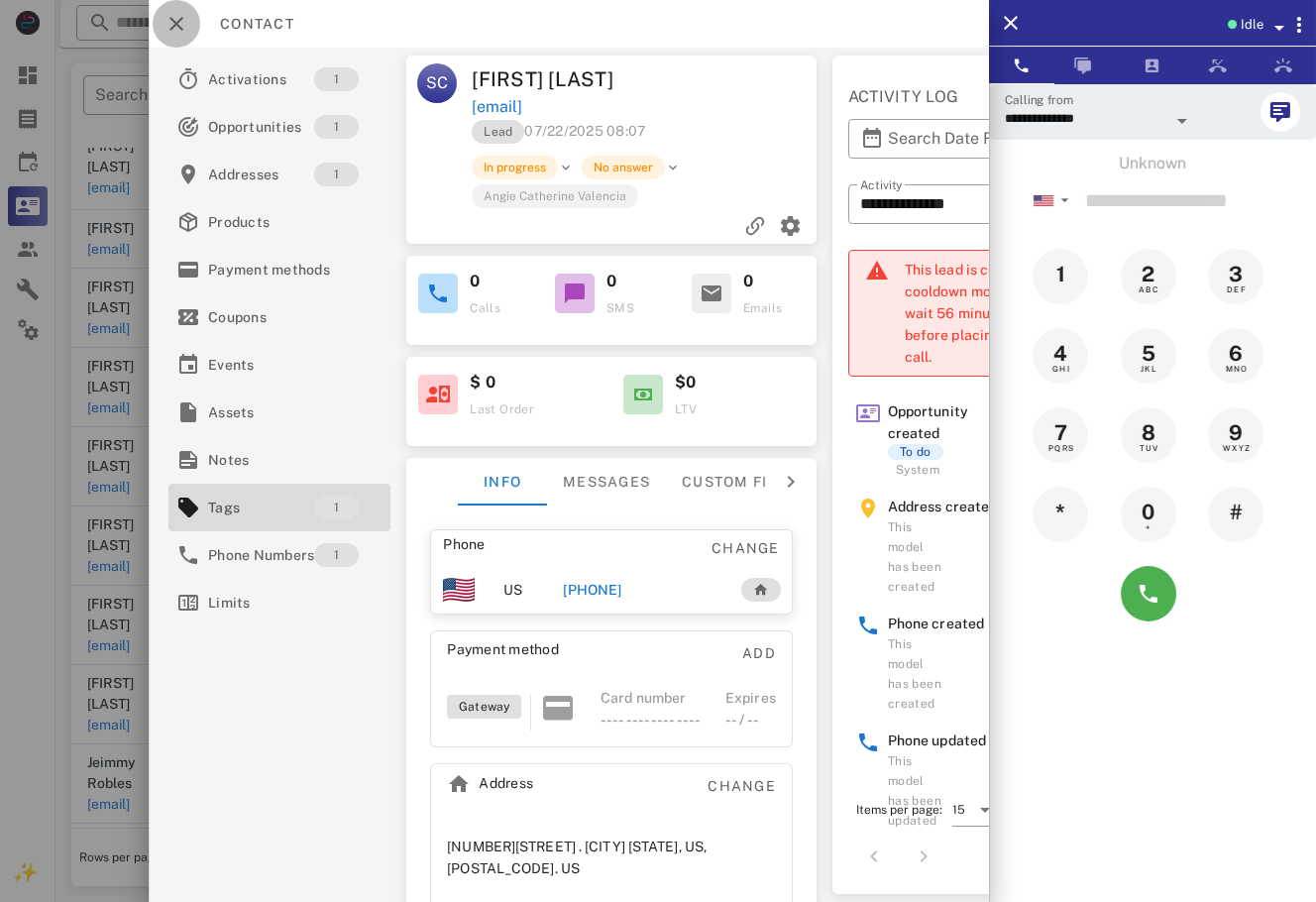 click at bounding box center (176, 24) 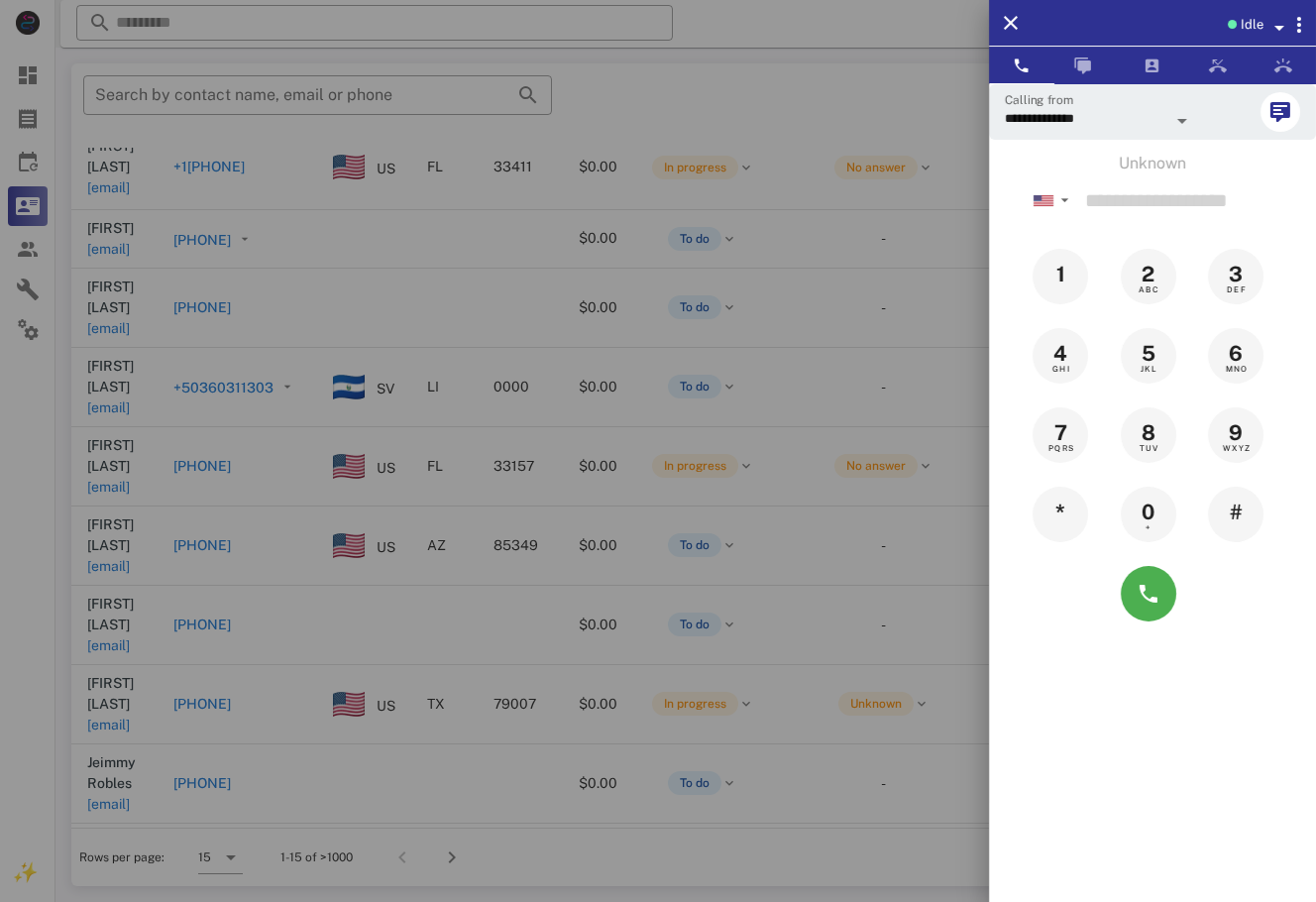 click at bounding box center (658, 451) 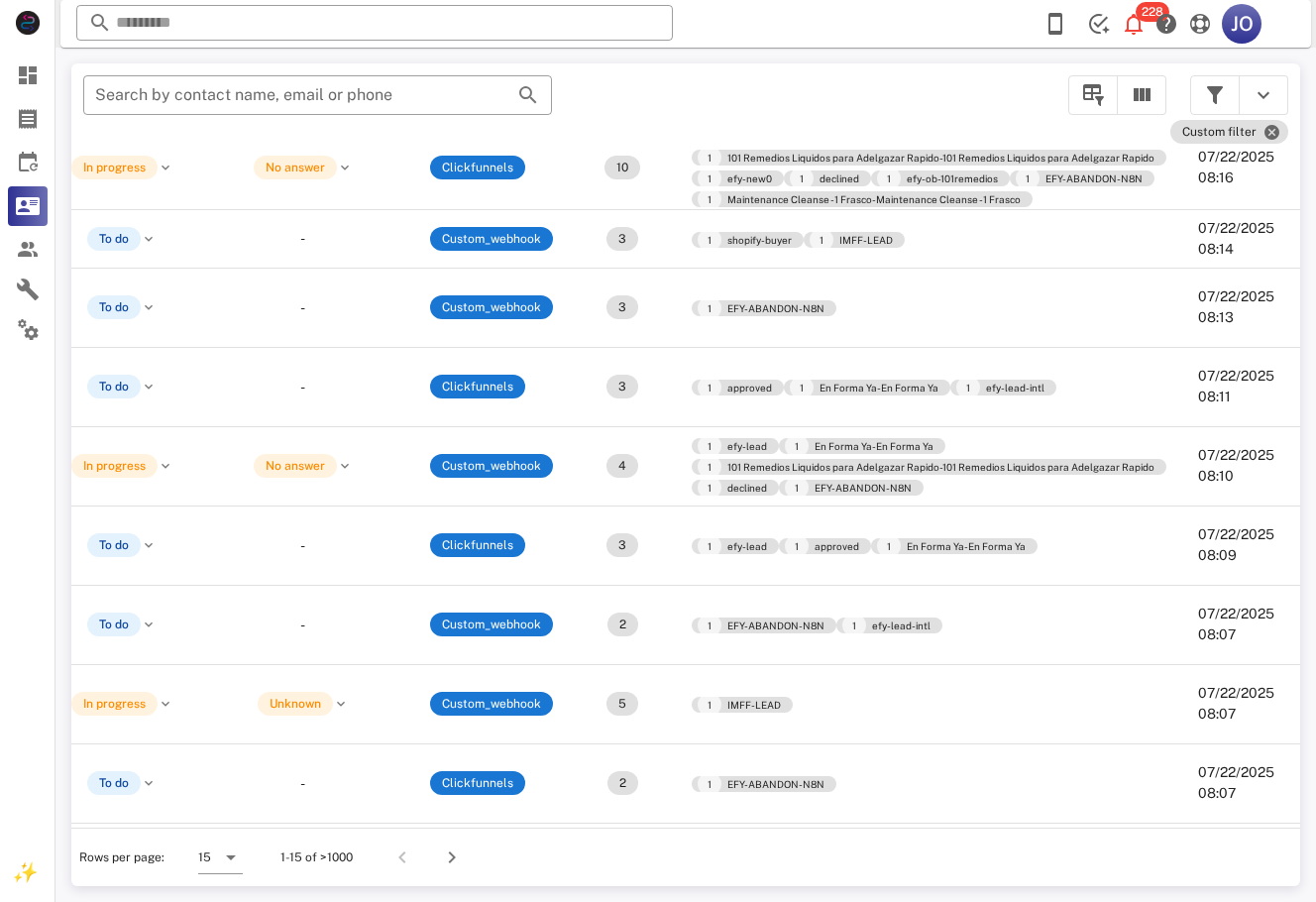 scroll, scrollTop: 228, scrollLeft: 759, axis: both 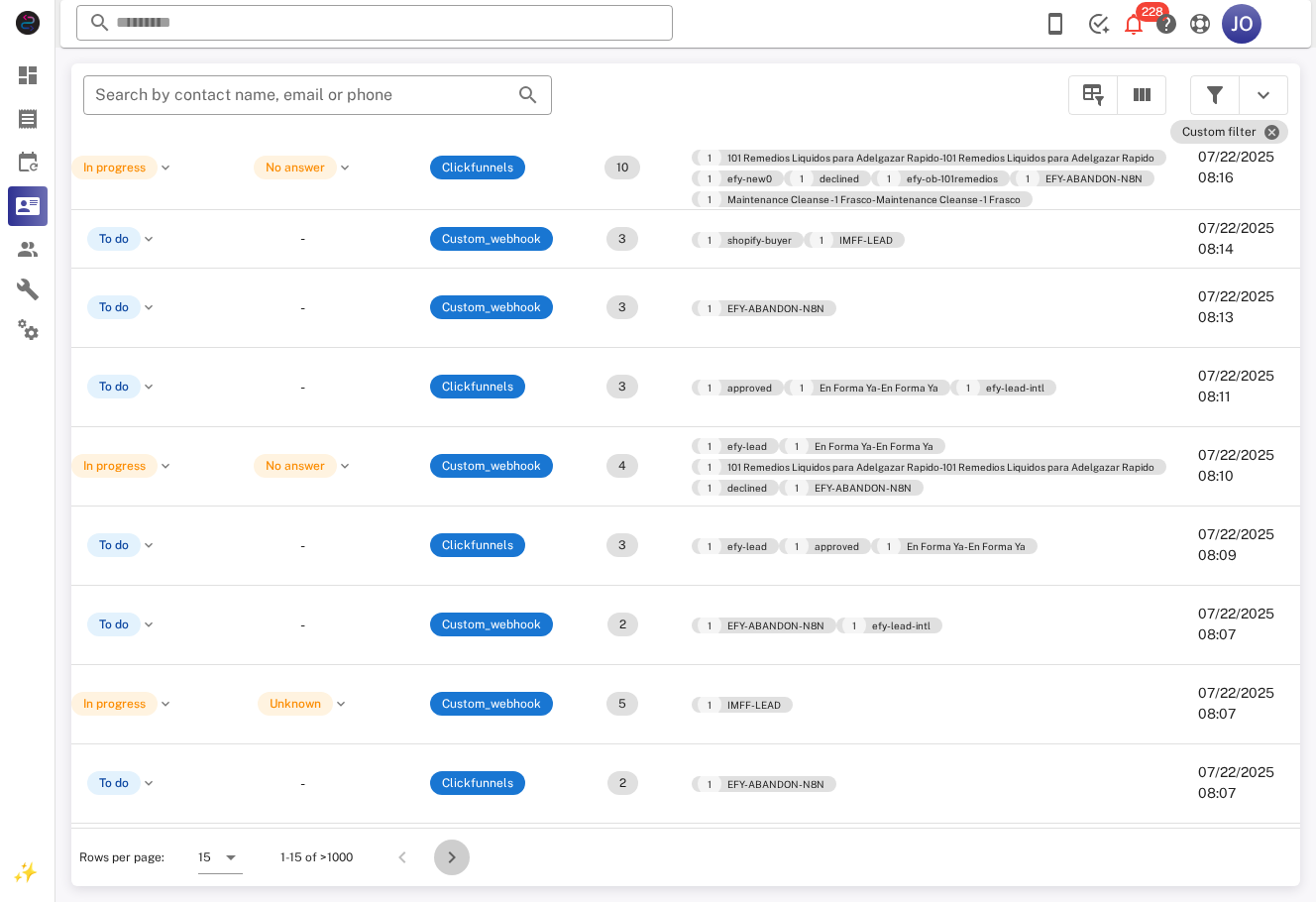 click at bounding box center (452, 857) 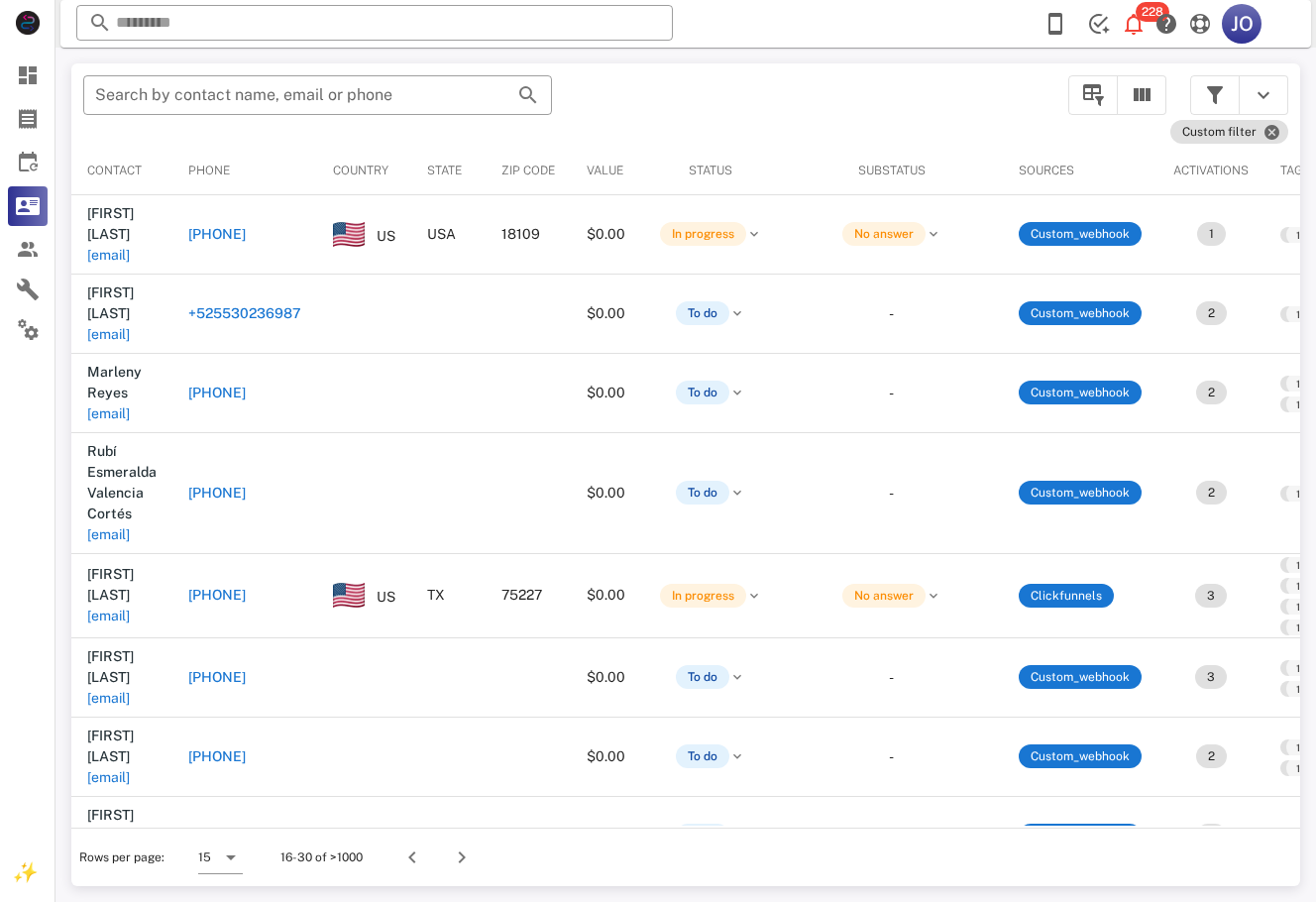 scroll, scrollTop: 0, scrollLeft: 431, axis: horizontal 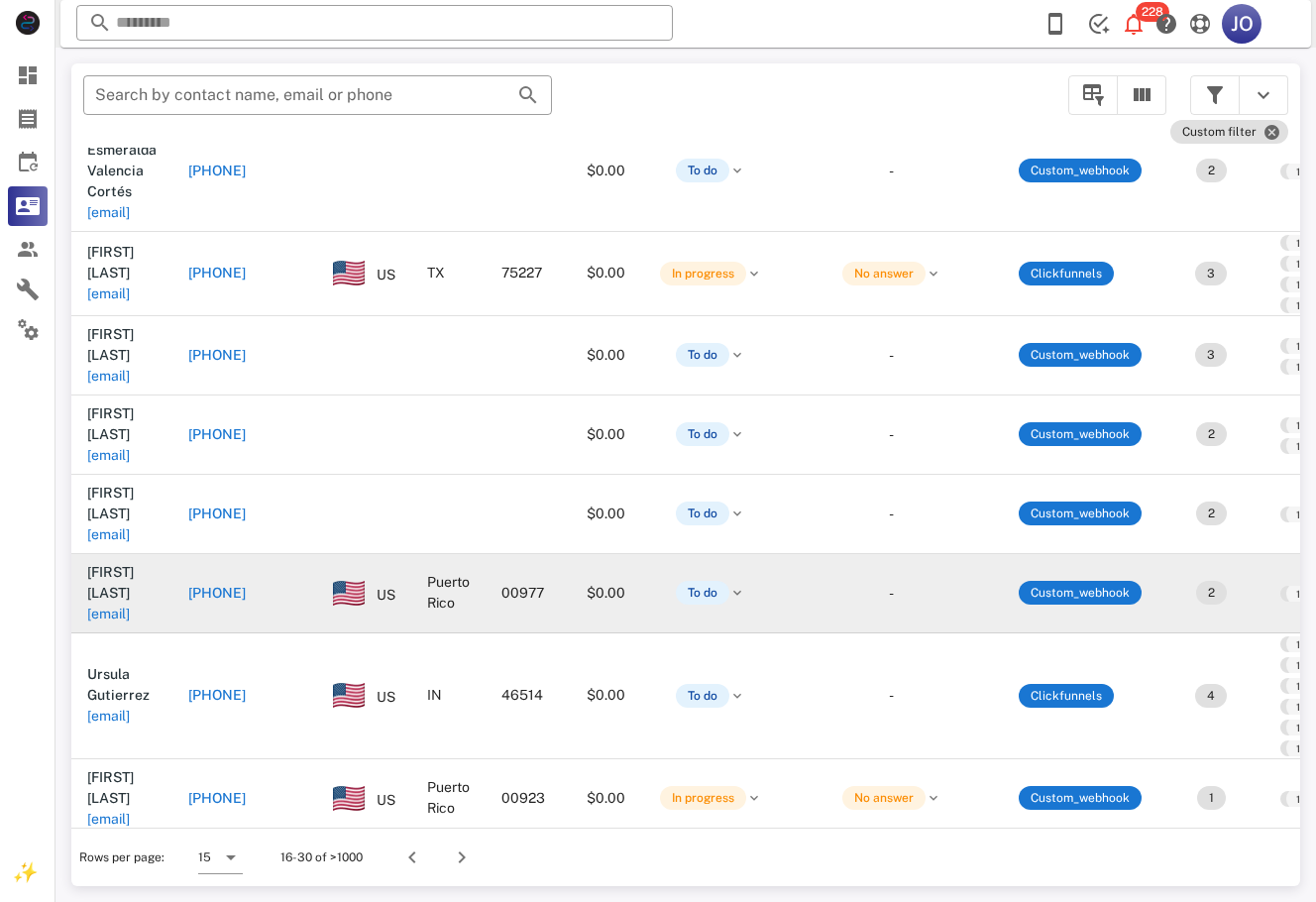 click on "carrasquillonilda604@[EXAMPLE.COM]" at bounding box center [206, 405] 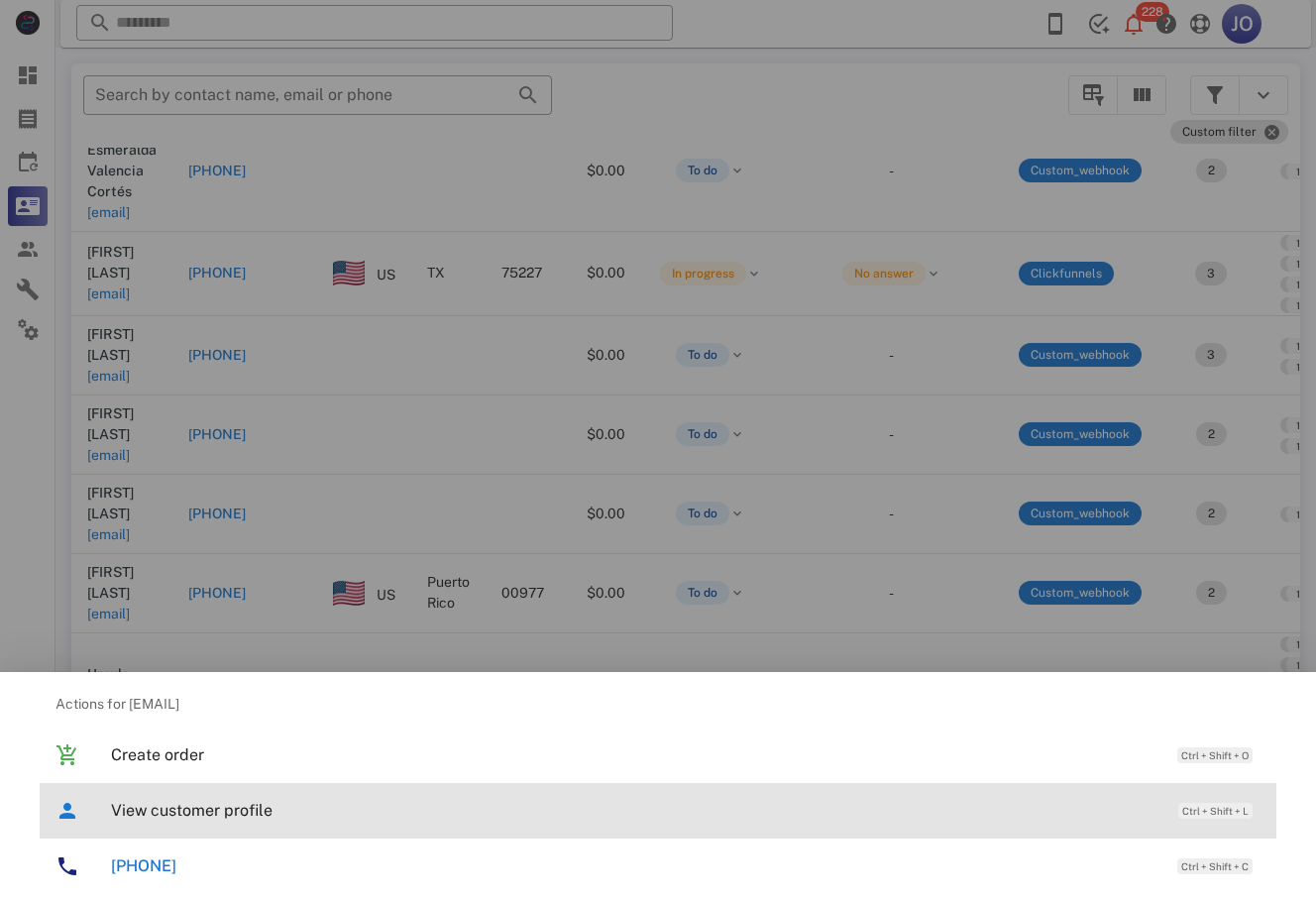 click on "View customer profile" at bounding box center [634, 810] 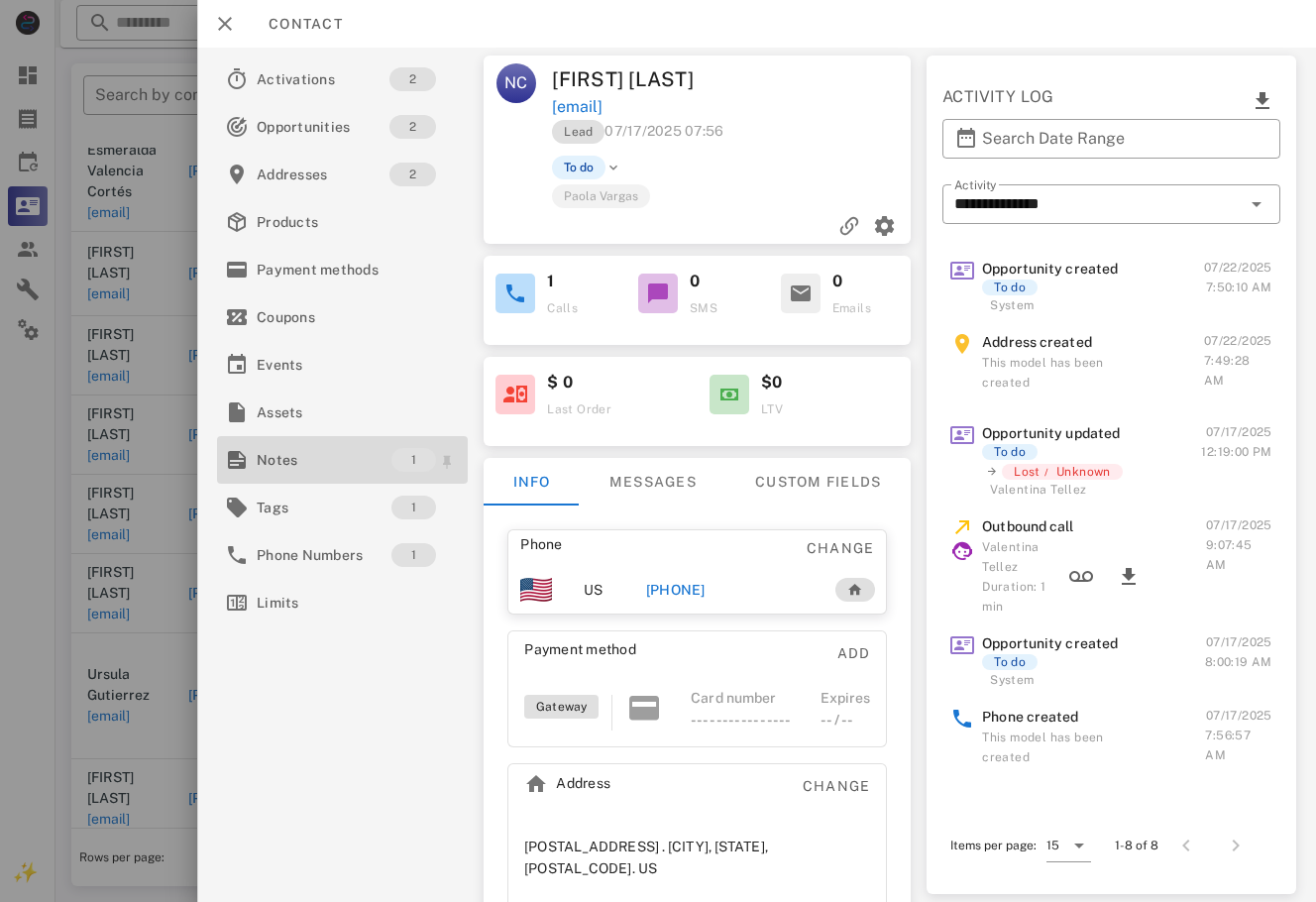 click on "Notes" at bounding box center [324, 460] 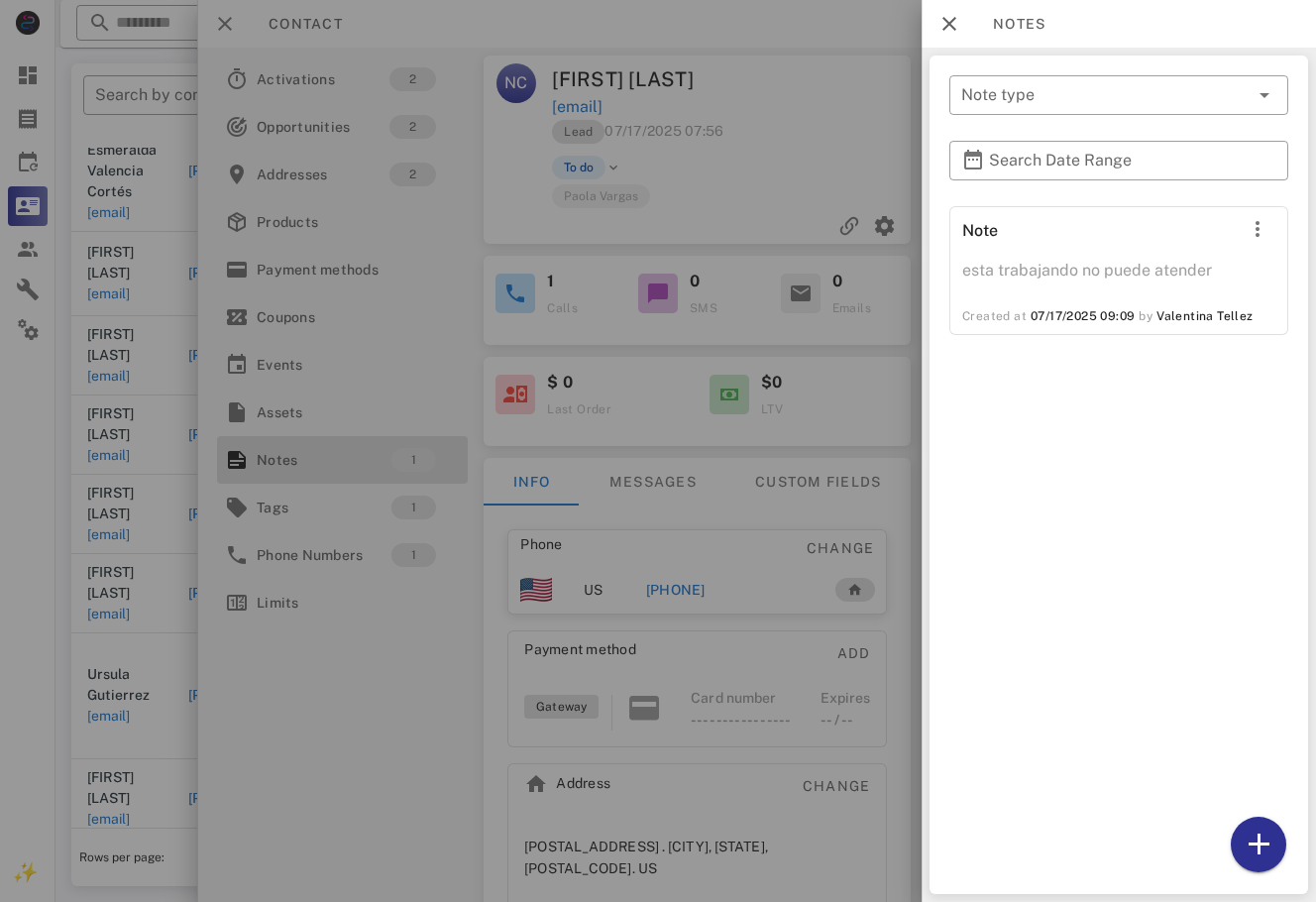 click at bounding box center (658, 451) 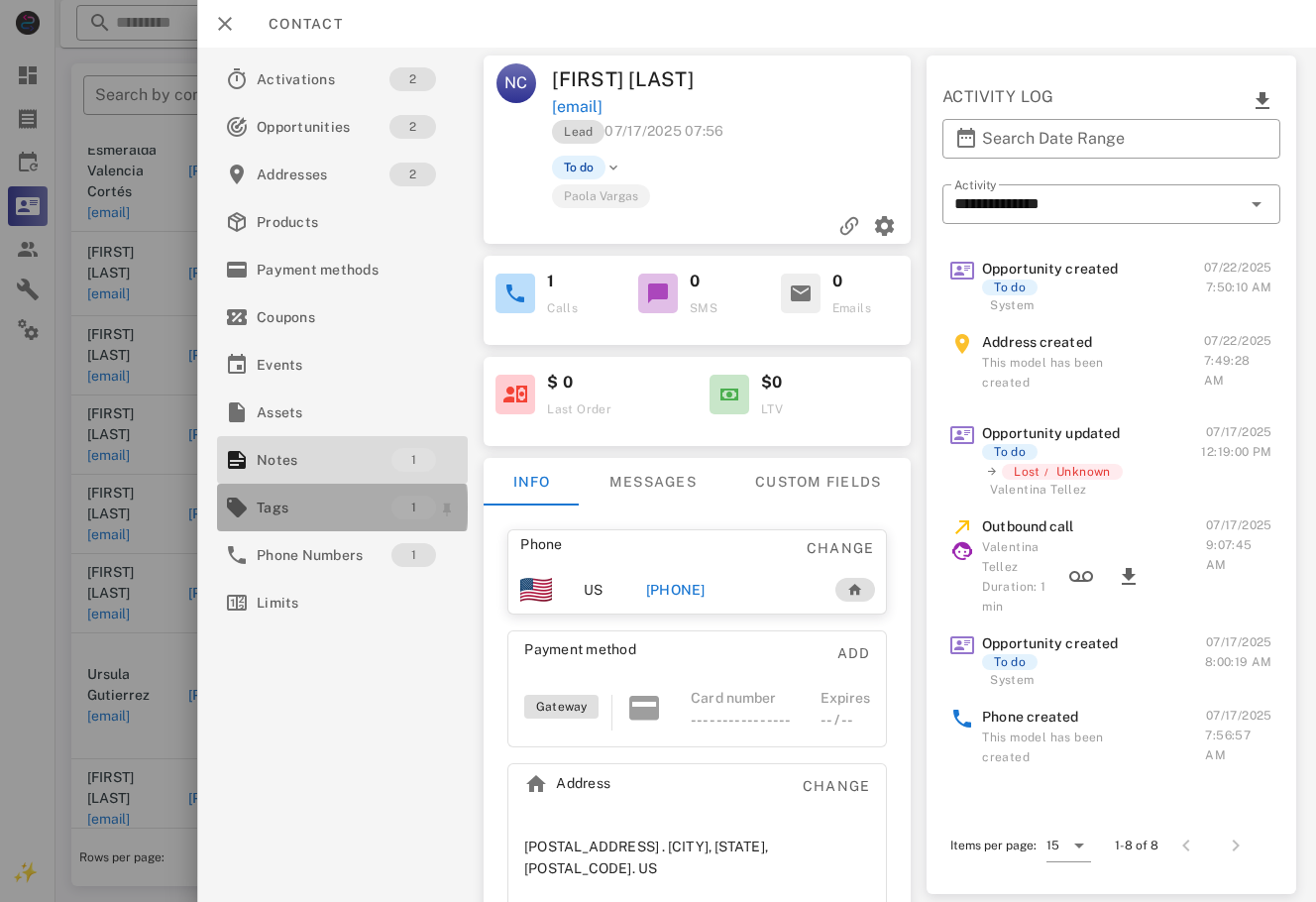 click on "Tags" at bounding box center [324, 507] 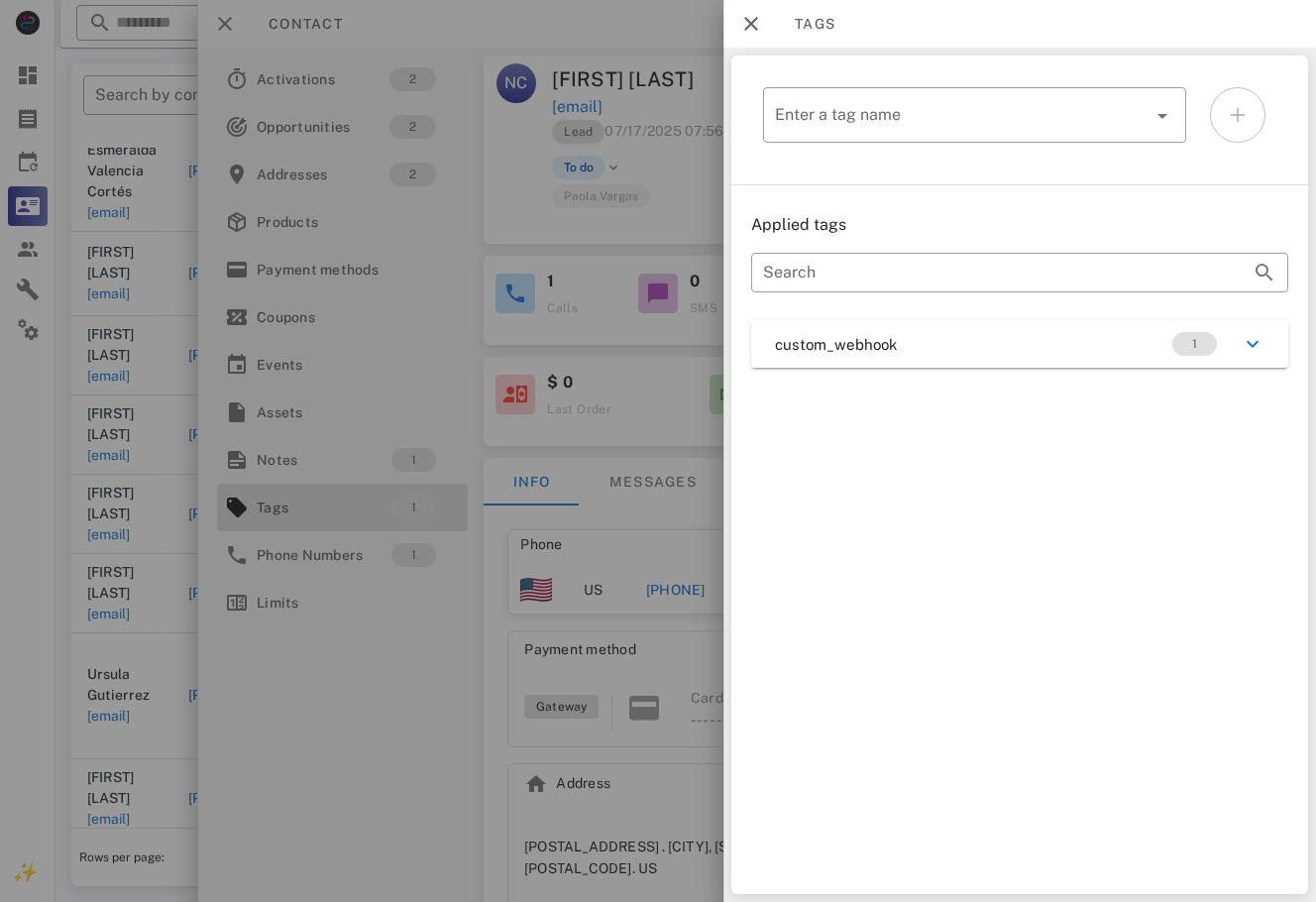 click on "​ Enter a tag name Applied tags ​ Search  custom_webhook  1" at bounding box center (1020, 475) 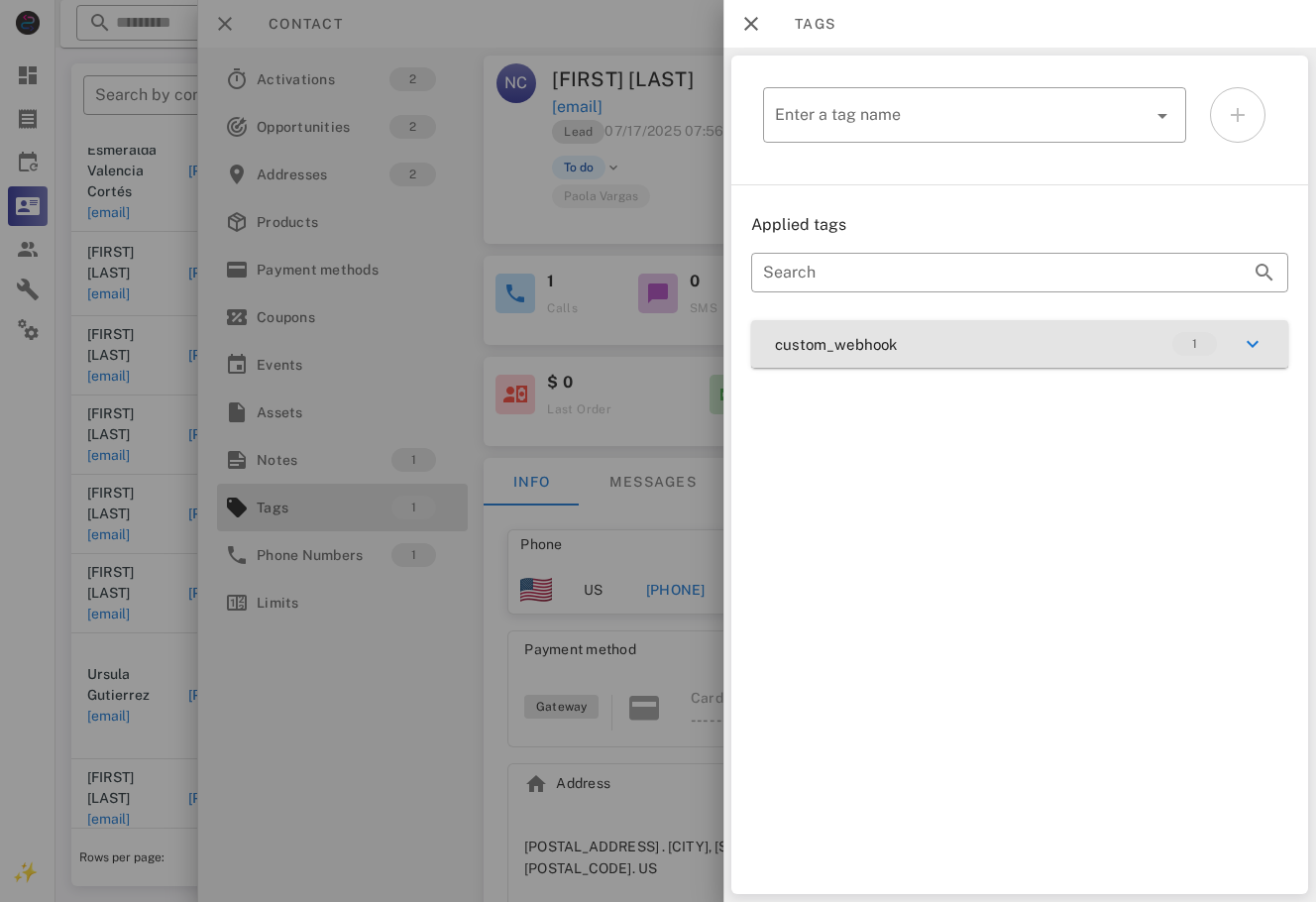 click on "custom_webhook  1" at bounding box center (1020, 344) 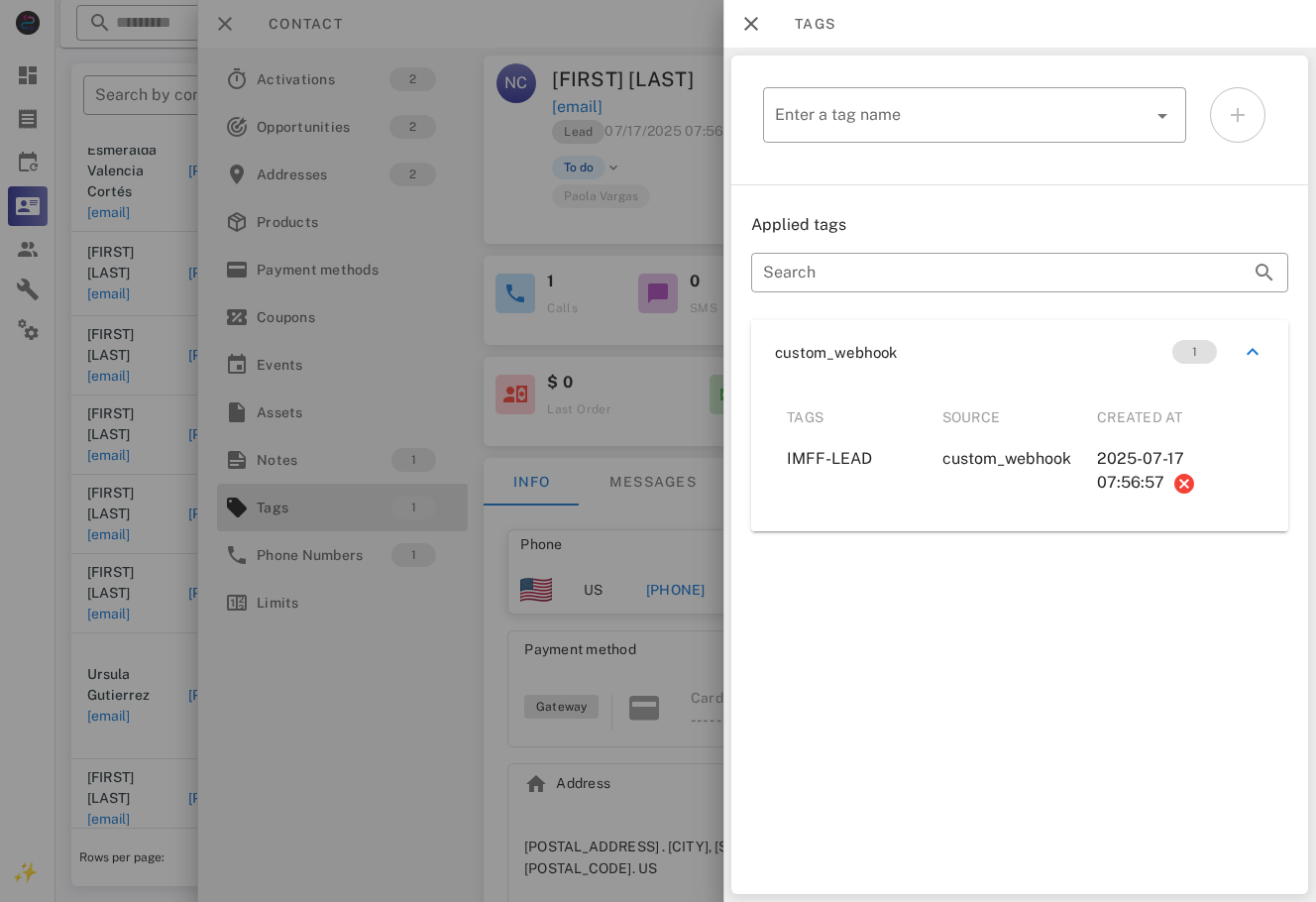 click at bounding box center [658, 451] 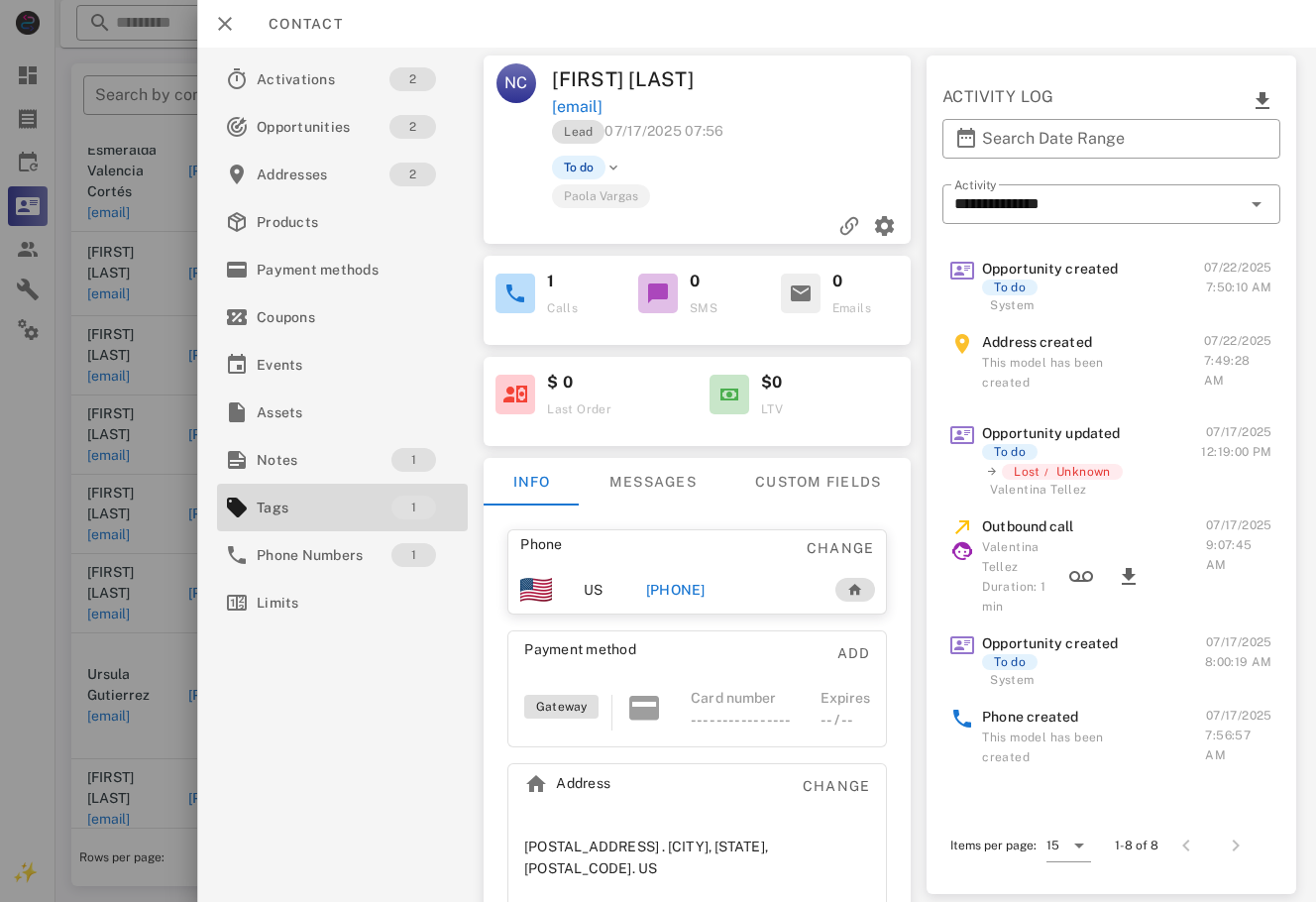 click at bounding box center (658, 451) 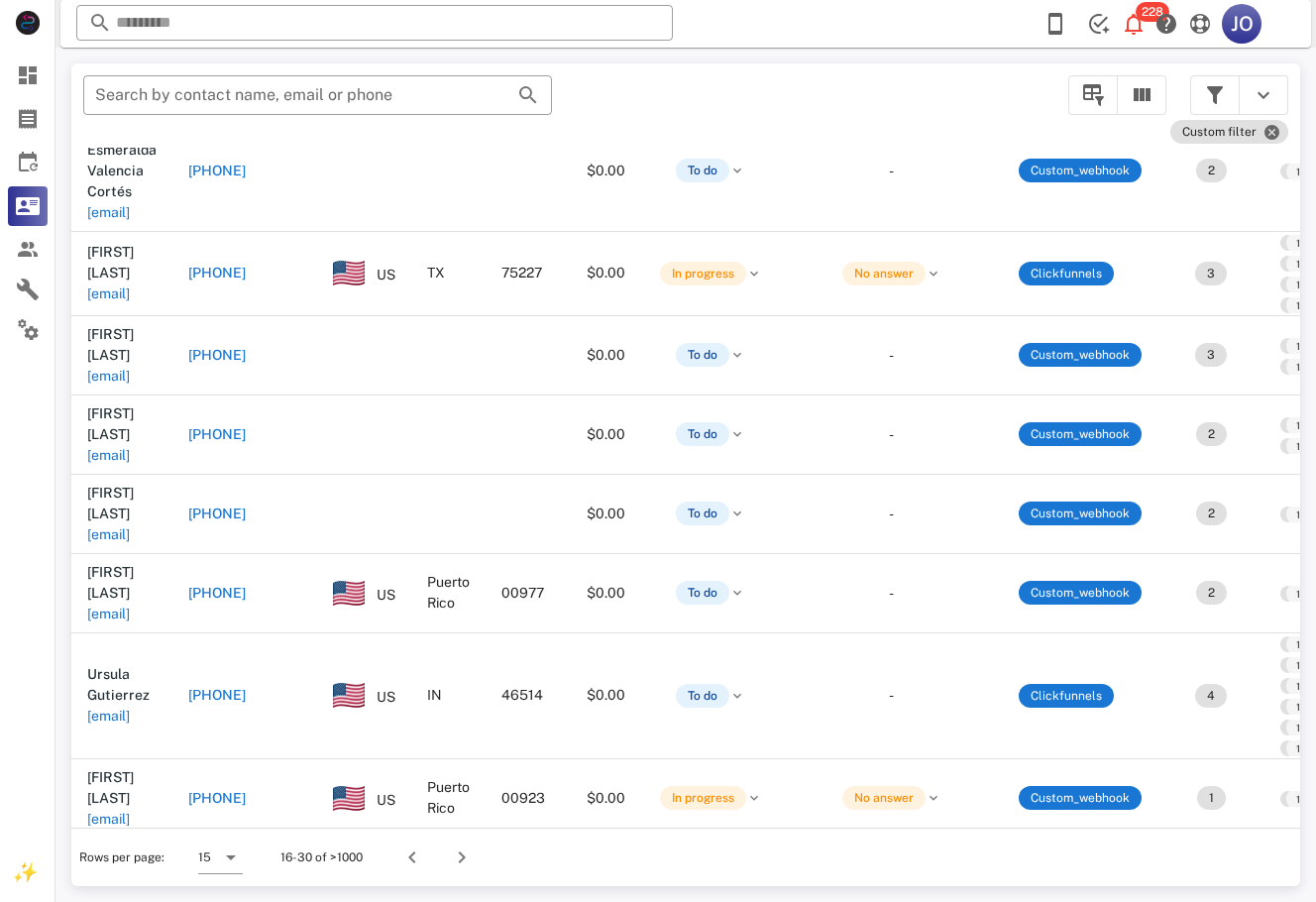 click on "​ Search by contact name, email or phone Custom filter Contact Phone Country State Zip code Value Status Substatus Sources Activations Tags Created at [FIRST] [LAST]  [EMAIL]   [PHONE]   US USA [ZIP_CODE]  $0.00   In progress   No answer   Custom_webhook  1 1  IMFF-LEAD   07/22/2025 08:07  [FIRST] [LAST]  [EMAIL]   [PHONE]   $0.00   To do  -  Custom_webhook  2 1  EFY-ABANDON-N8N   07/22/2025 08:06  [FIRST] [LAST]  [EMAIL]   [PHONE]   $0.00   To do  -  Custom_webhook  2 1  efy-lead  1  EFY-ABANDON-N8N   07/22/2025 08:05  [FIRST] [LAST] [LAST]  [EMAIL]   [PHONE]   $0.00   To do  -  Custom_webhook  2 1  EFY-ABANDON-N8N   07/22/2025 08:03  [FIRST] [LAST]  [EMAIL]   [PHONE]   US TX [ZIP_CODE]  $0.00   In progress   No answer   Clickfunnels  3 1  efy-lead  1  approved  1  En Forma Ya-En Forma Ya  1  EFY-ABANDON-N8N   07/22/2025 08:02  [FIRST] [LAST]  [EMAIL]   [PHONE]   $0.00  -" at bounding box center (686, 475) 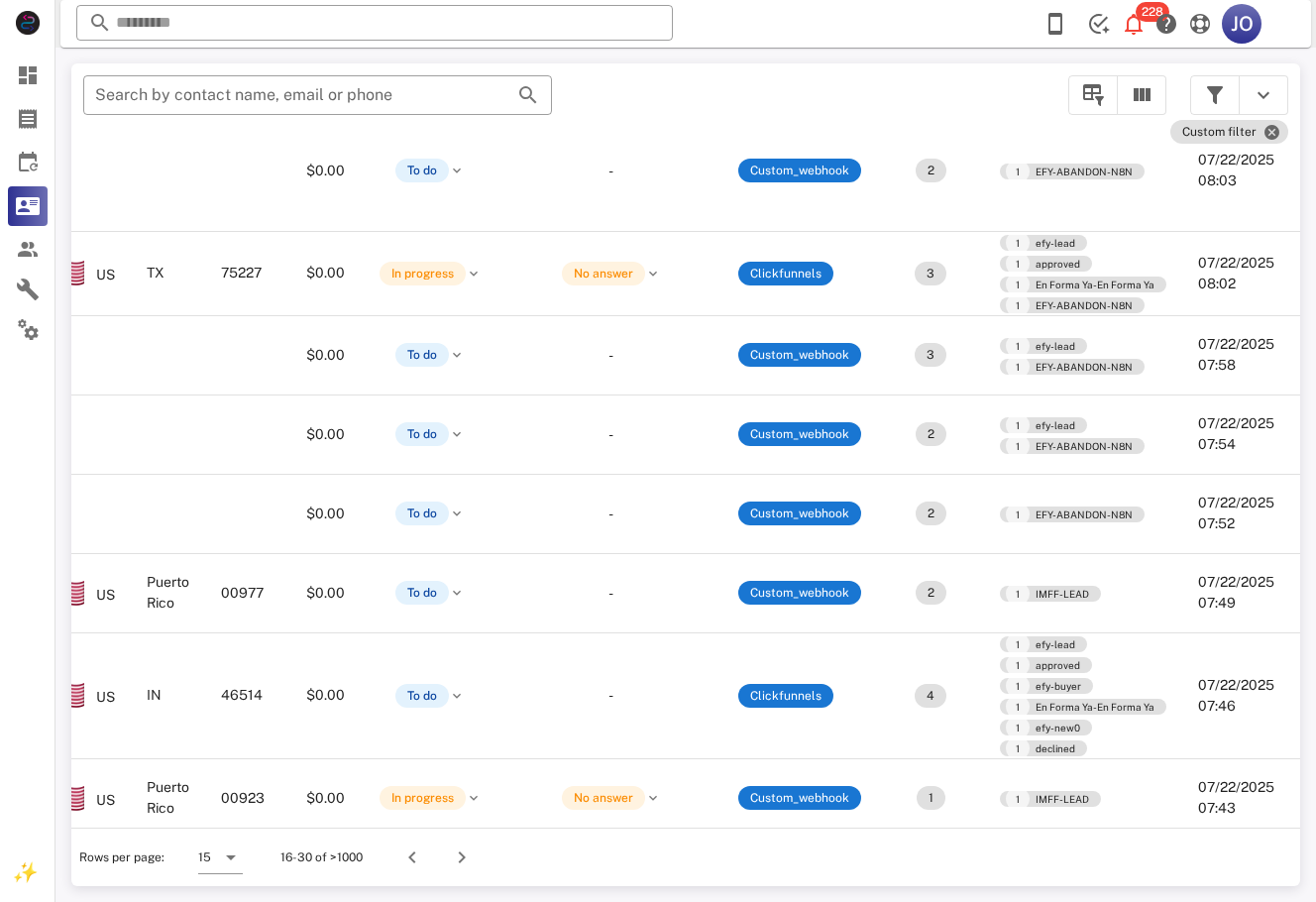 scroll, scrollTop: 375, scrollLeft: 431, axis: both 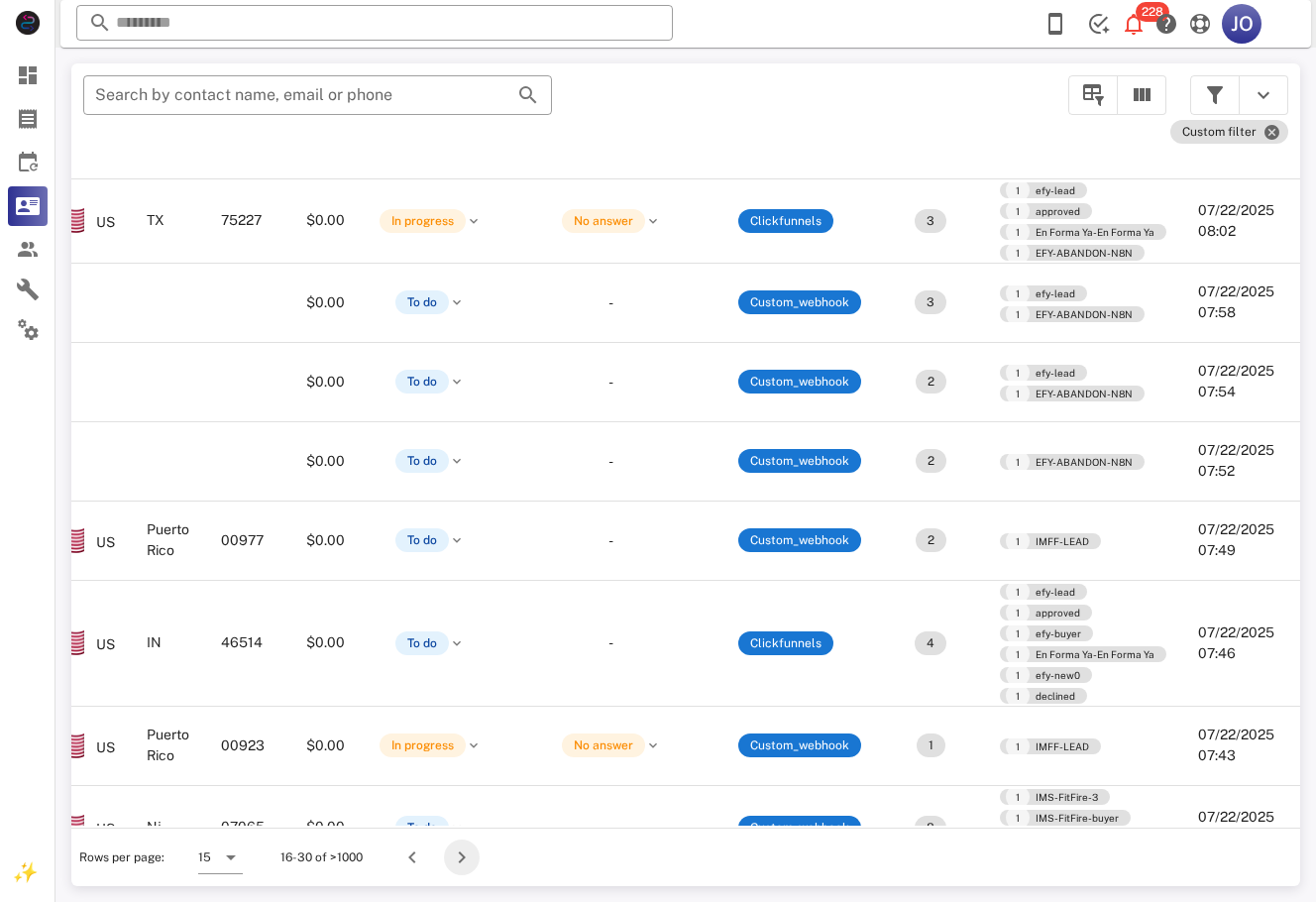 click at bounding box center [462, 857] 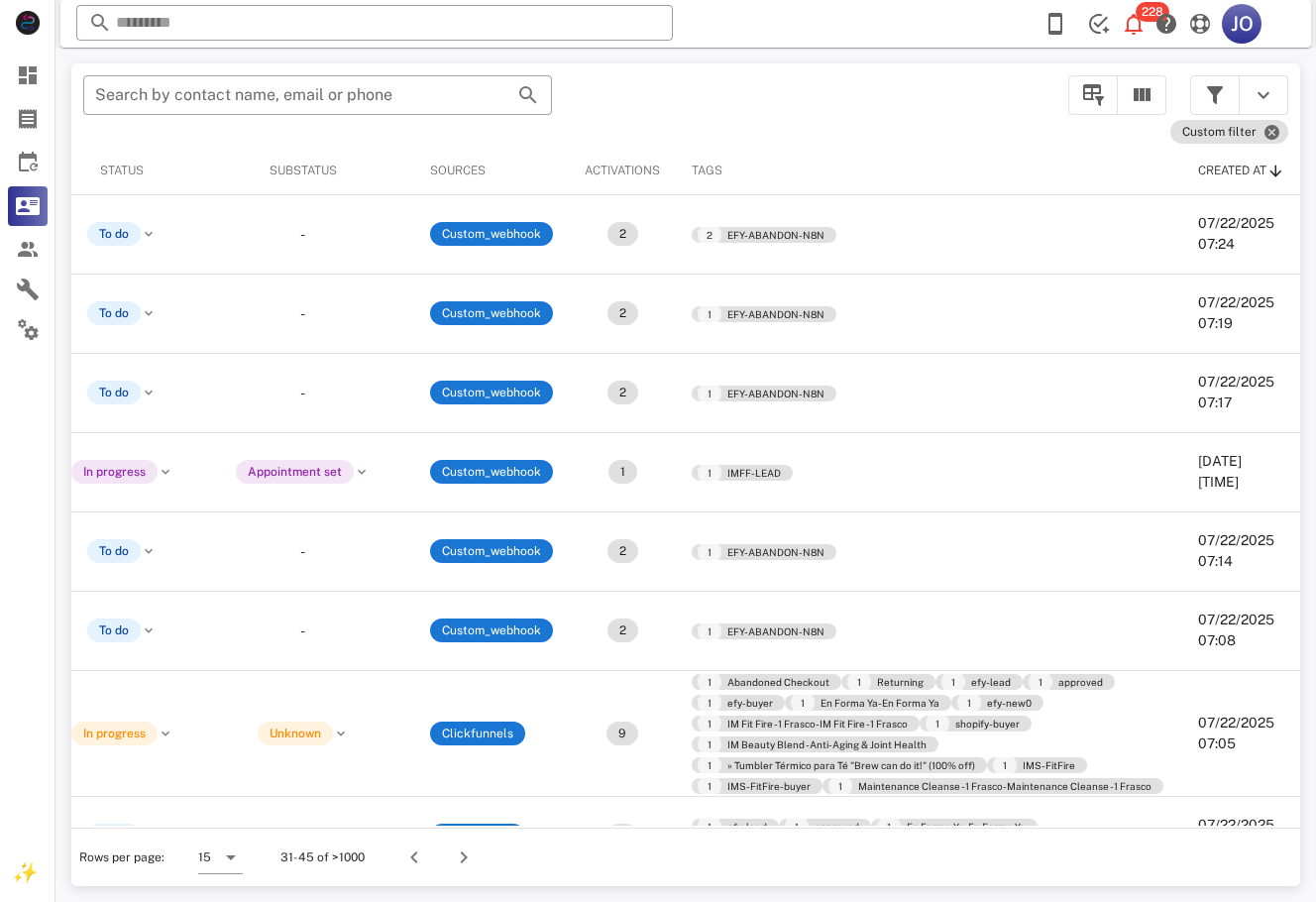scroll, scrollTop: 0, scrollLeft: 0, axis: both 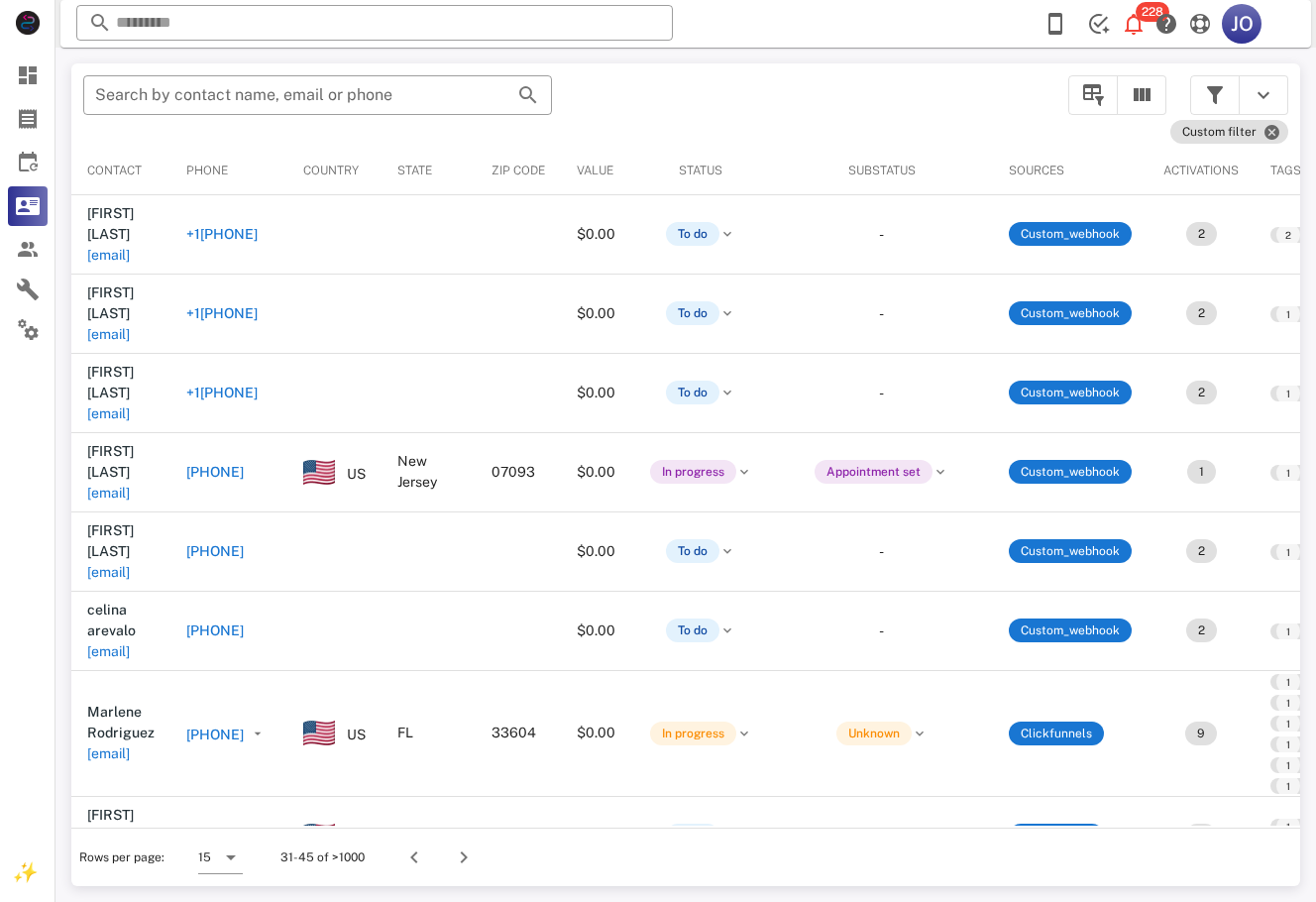 click on "[EMAIL]" at bounding box center (108, 769) 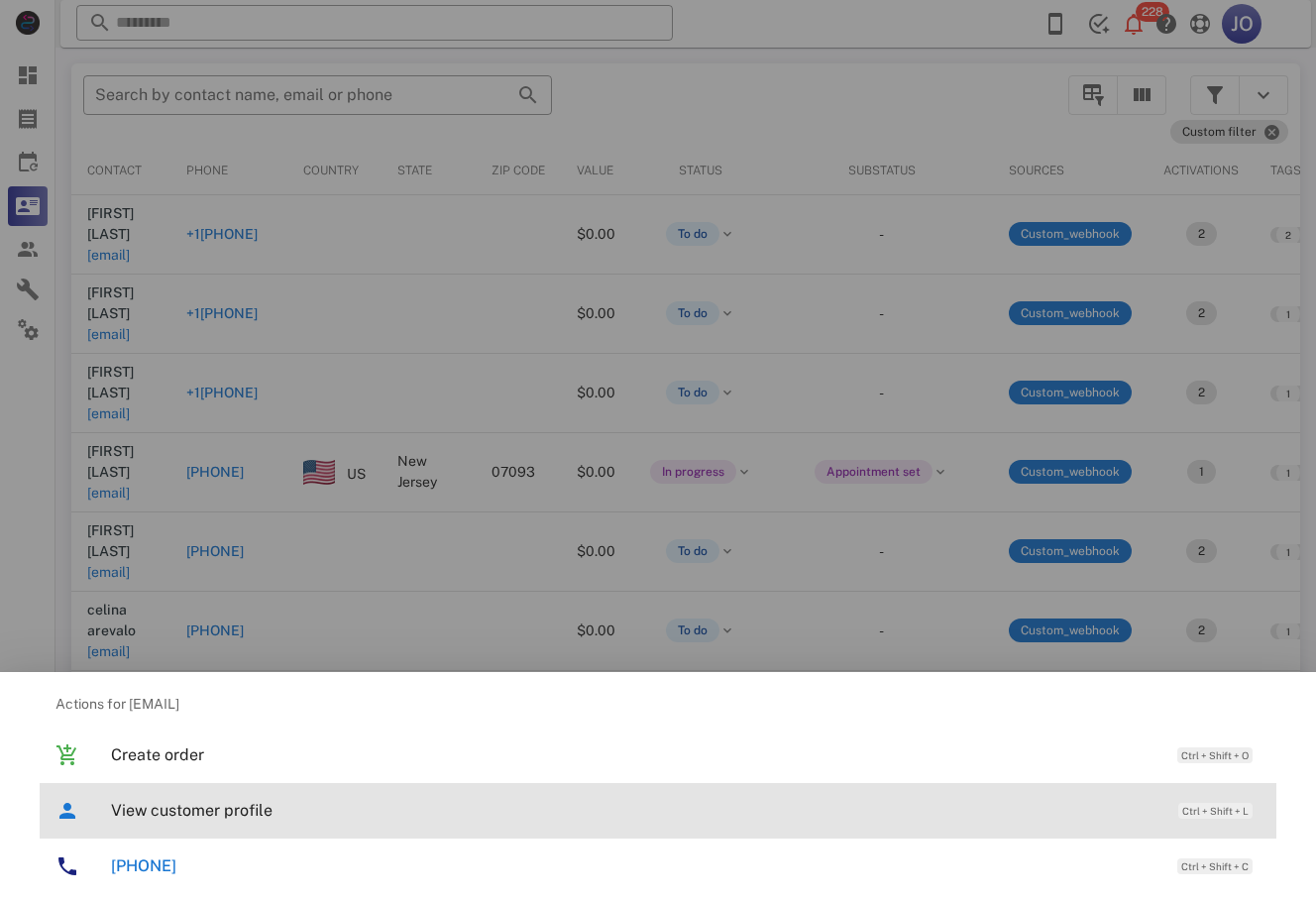 click on "View customer profile Ctrl + Shift + L" at bounding box center (686, 810) 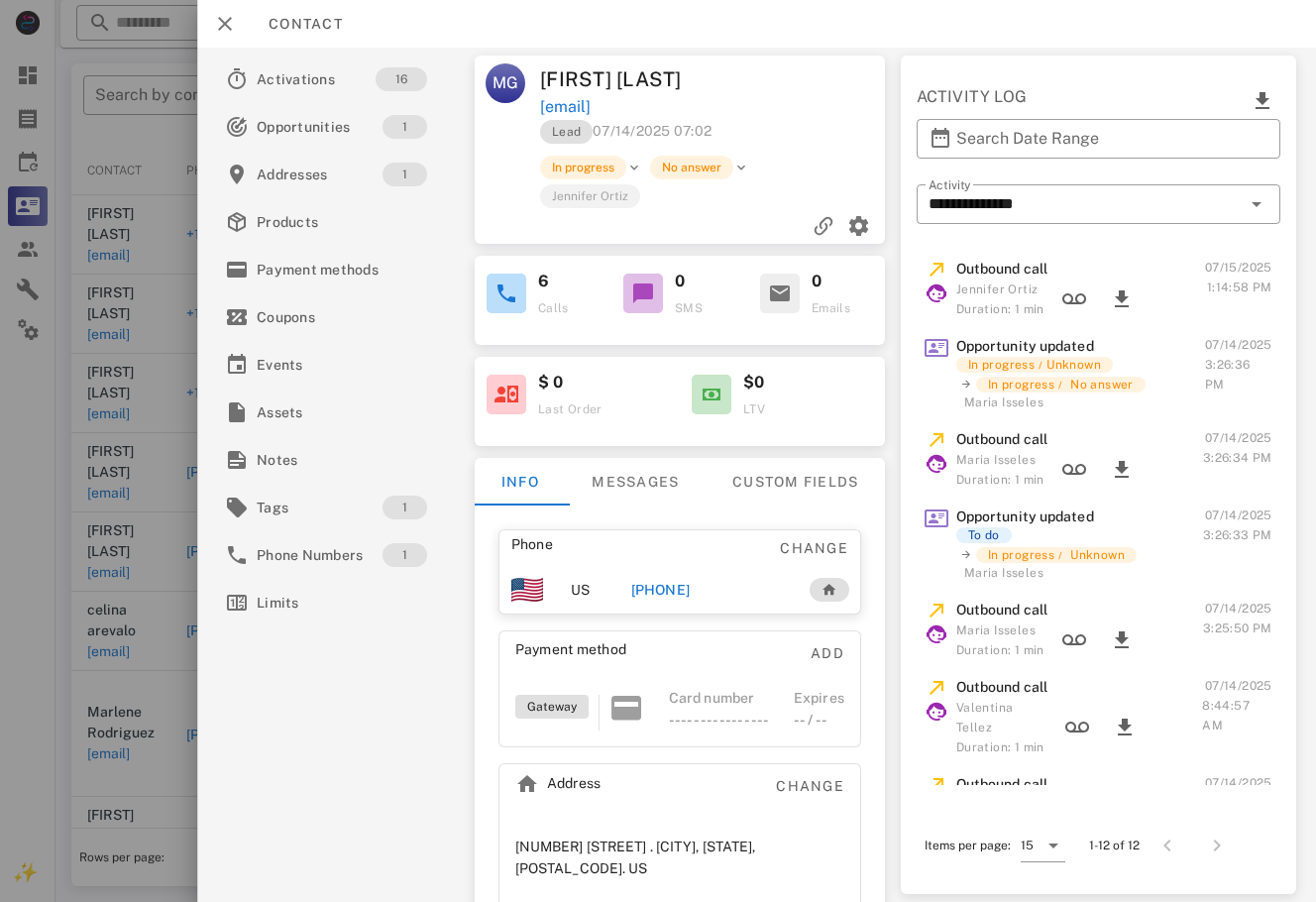 click at bounding box center (658, 451) 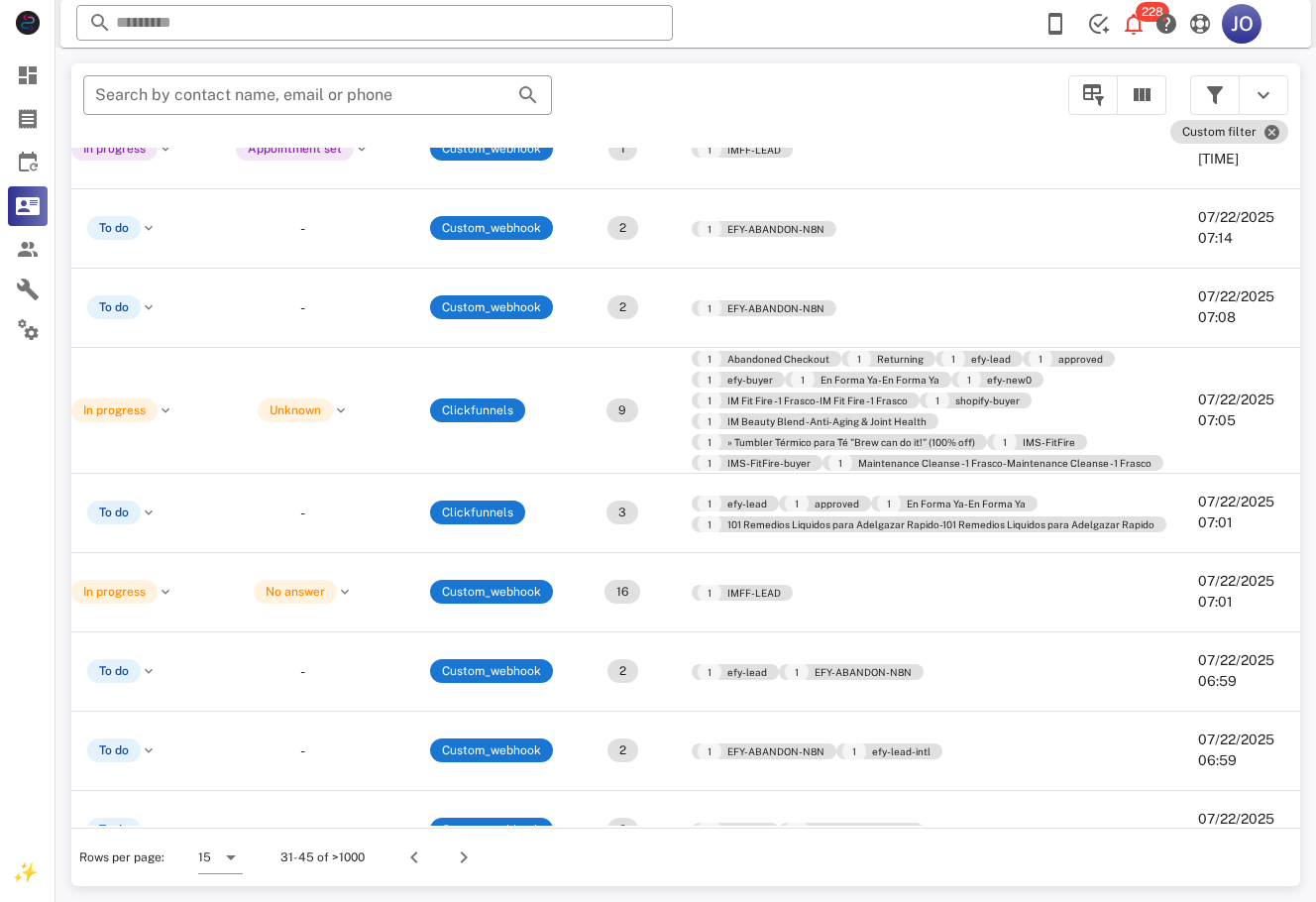 scroll, scrollTop: 323, scrollLeft: 769, axis: both 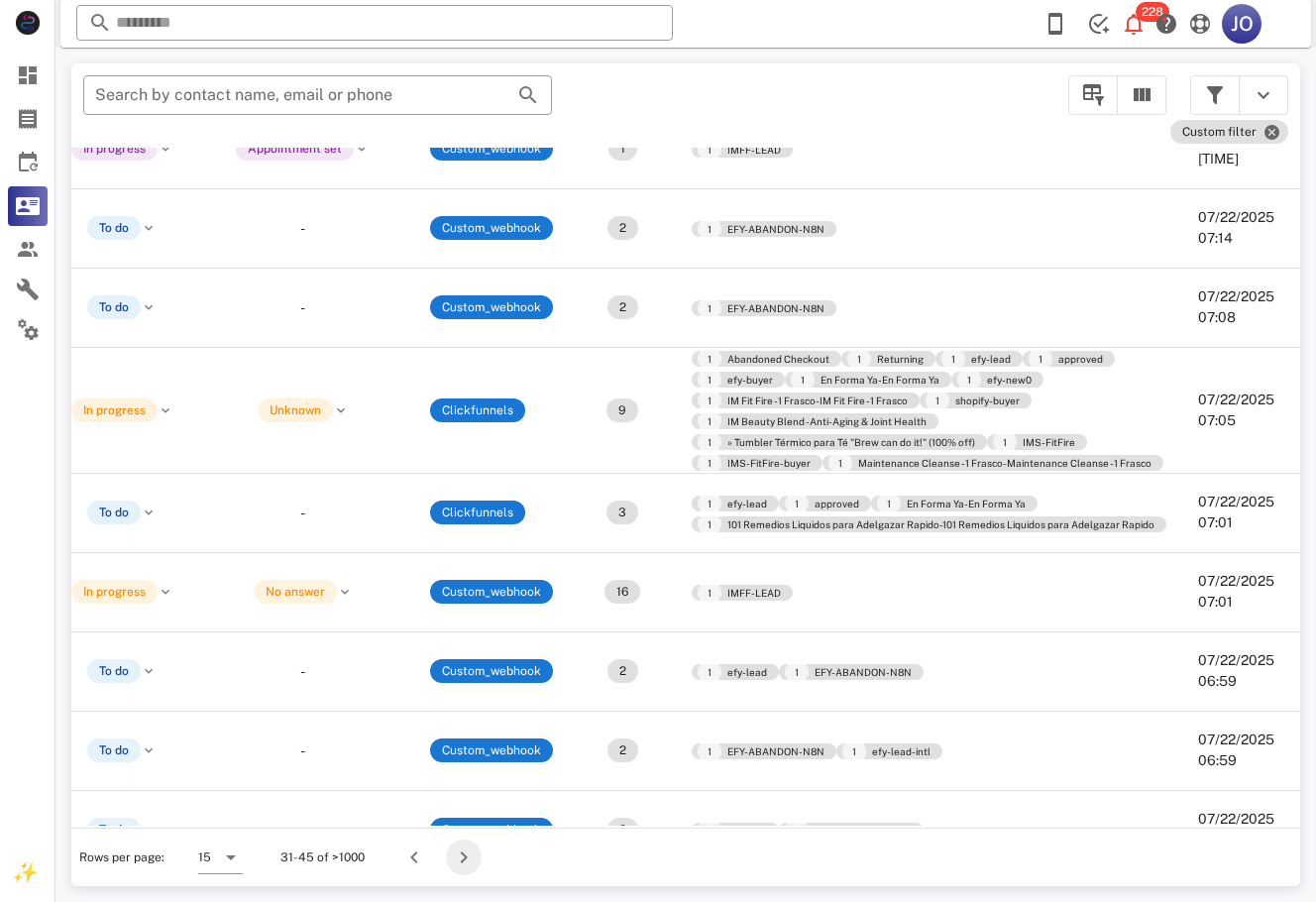 click at bounding box center [464, 857] 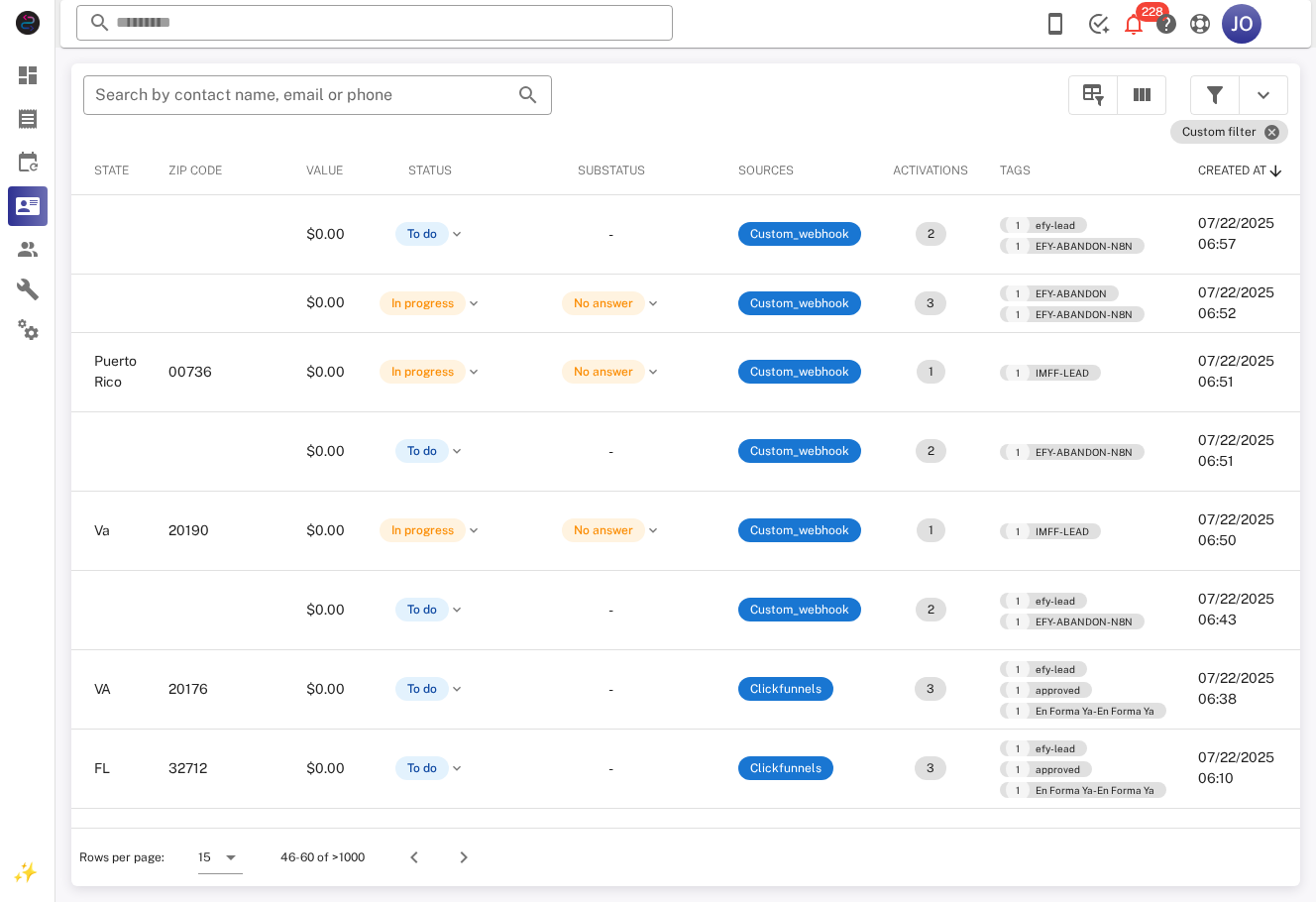 scroll, scrollTop: 0, scrollLeft: 0, axis: both 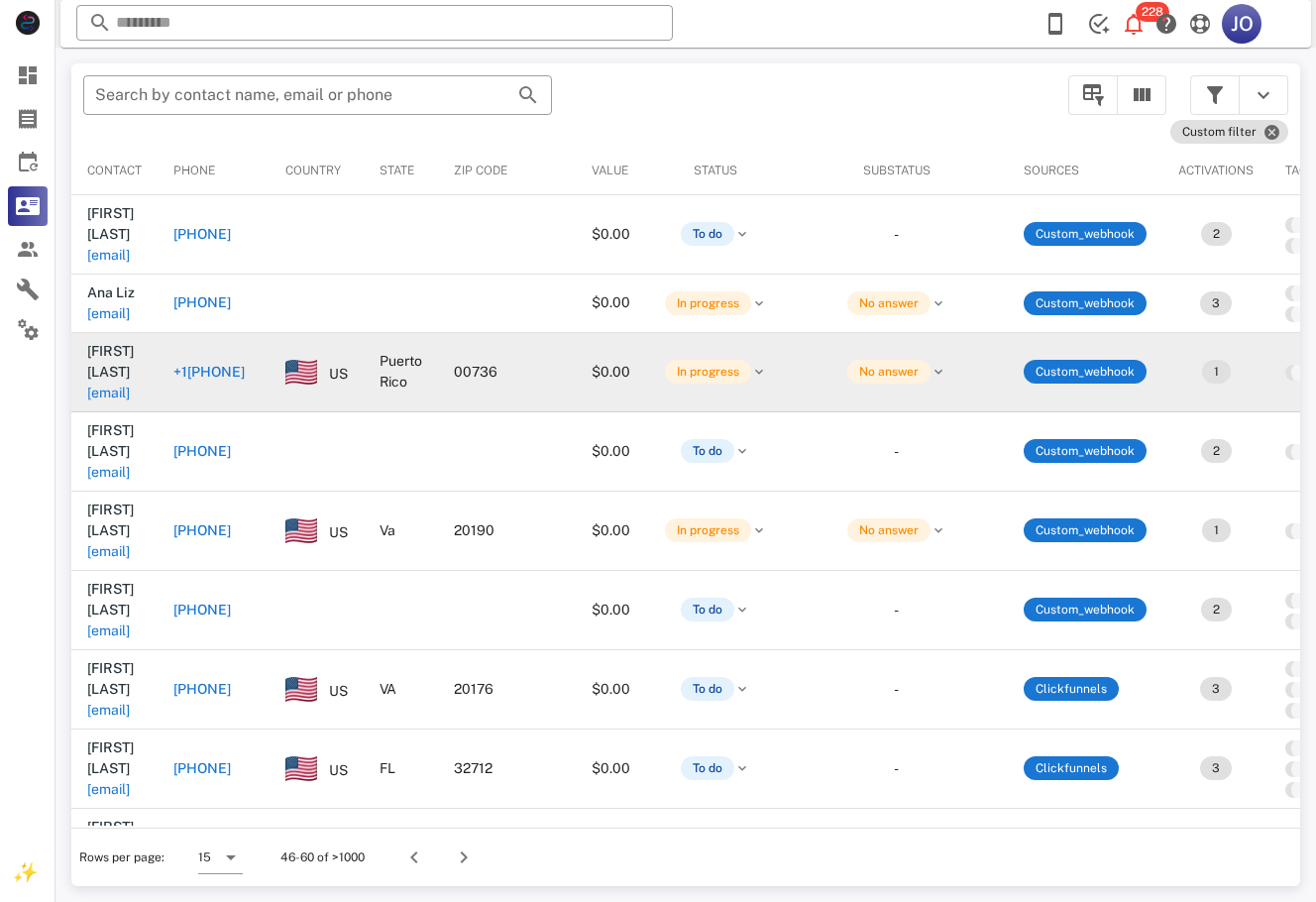 click on "[EMAIL]" at bounding box center (108, 351) 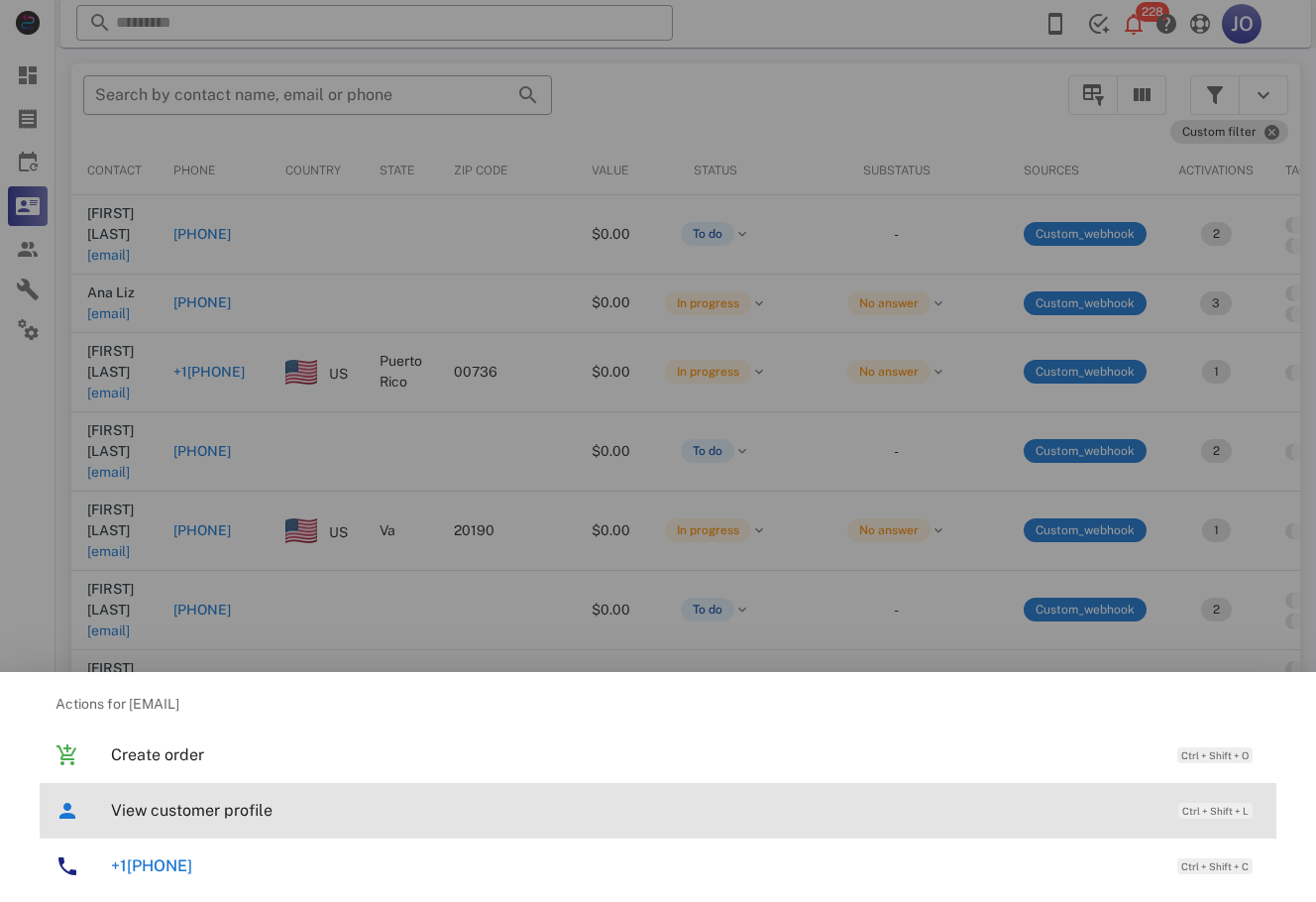 click on "View customer profile" at bounding box center [634, 810] 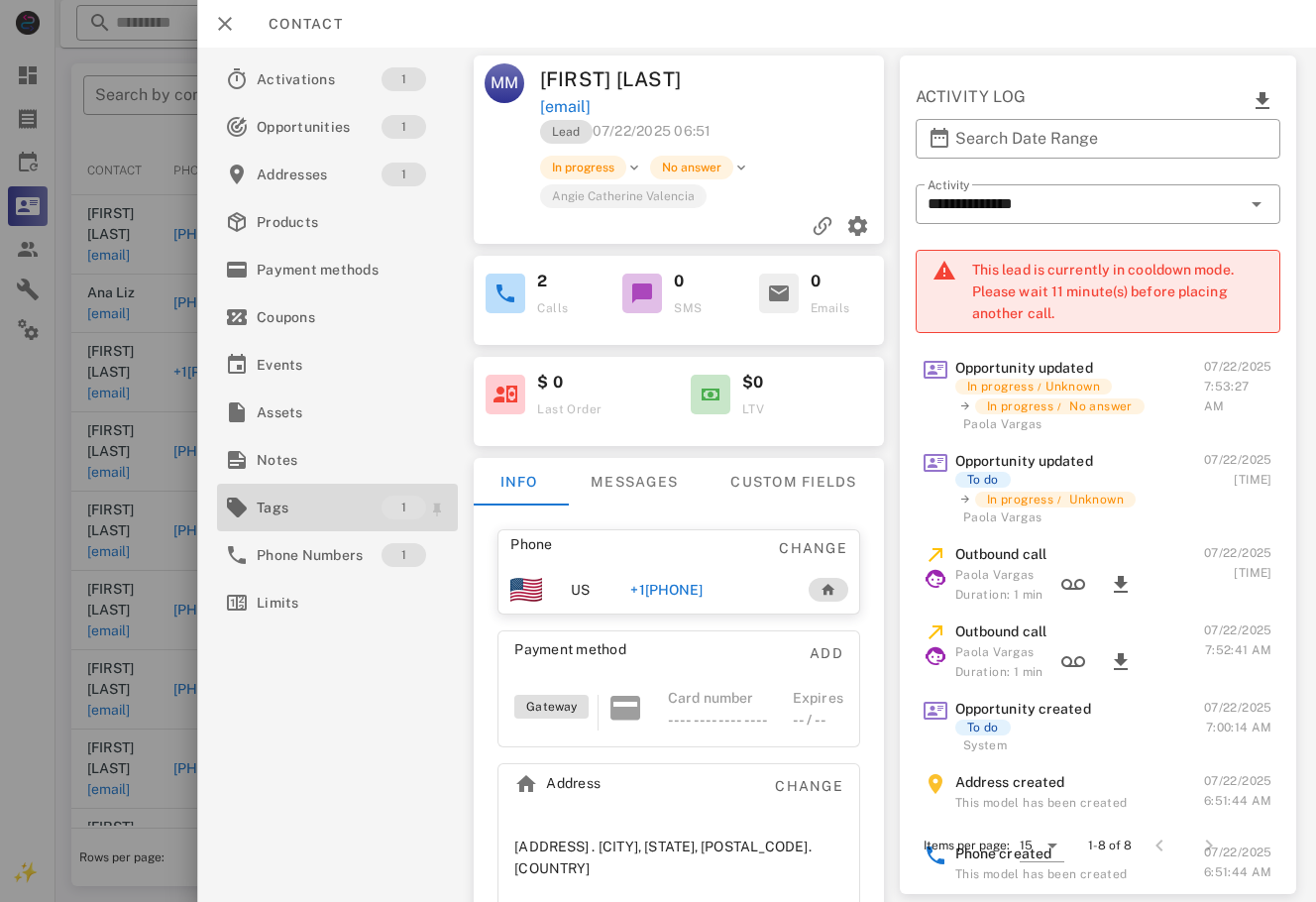 click on "Tags" at bounding box center [319, 507] 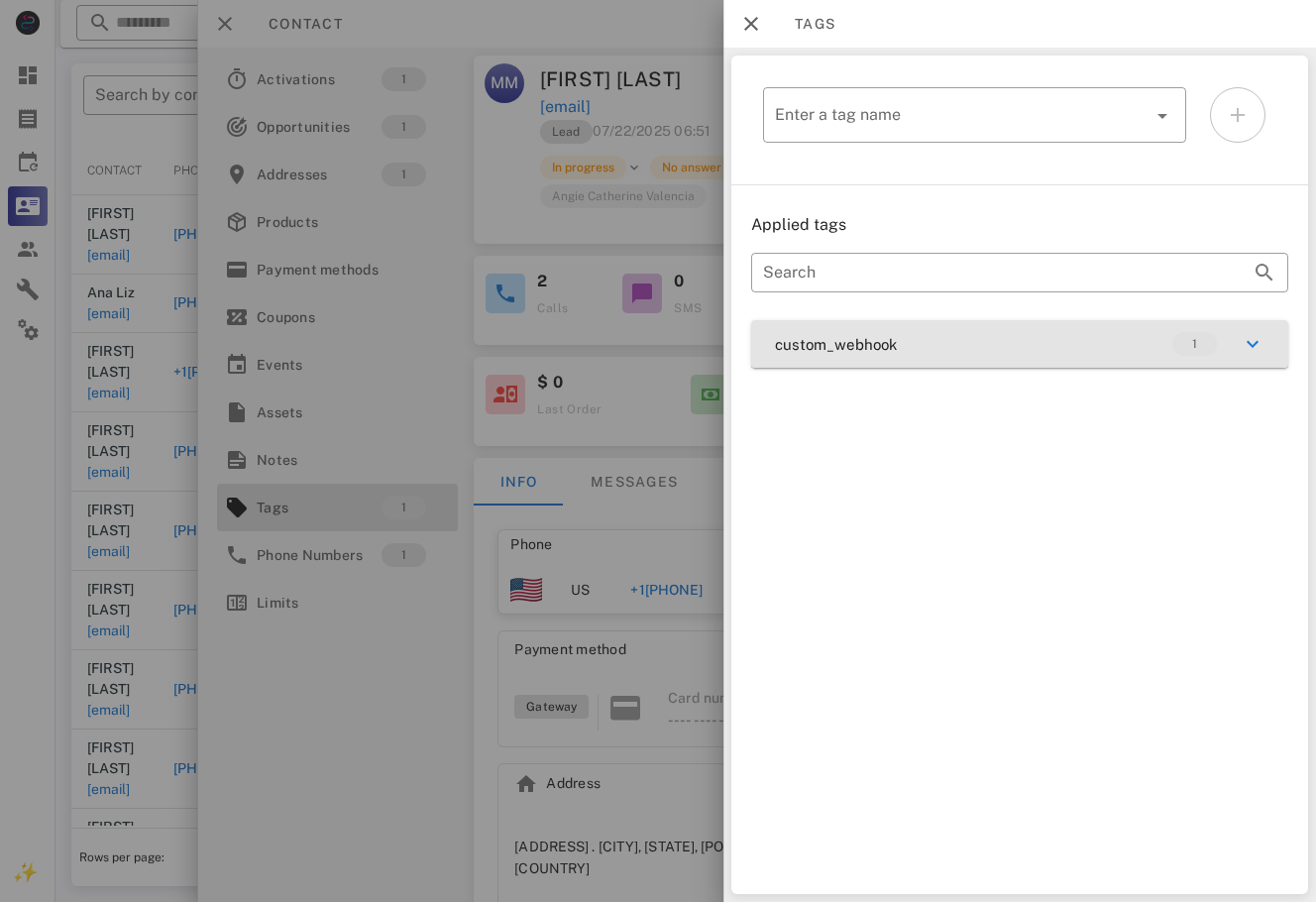 click on "custom_webhook  1" at bounding box center [1020, 344] 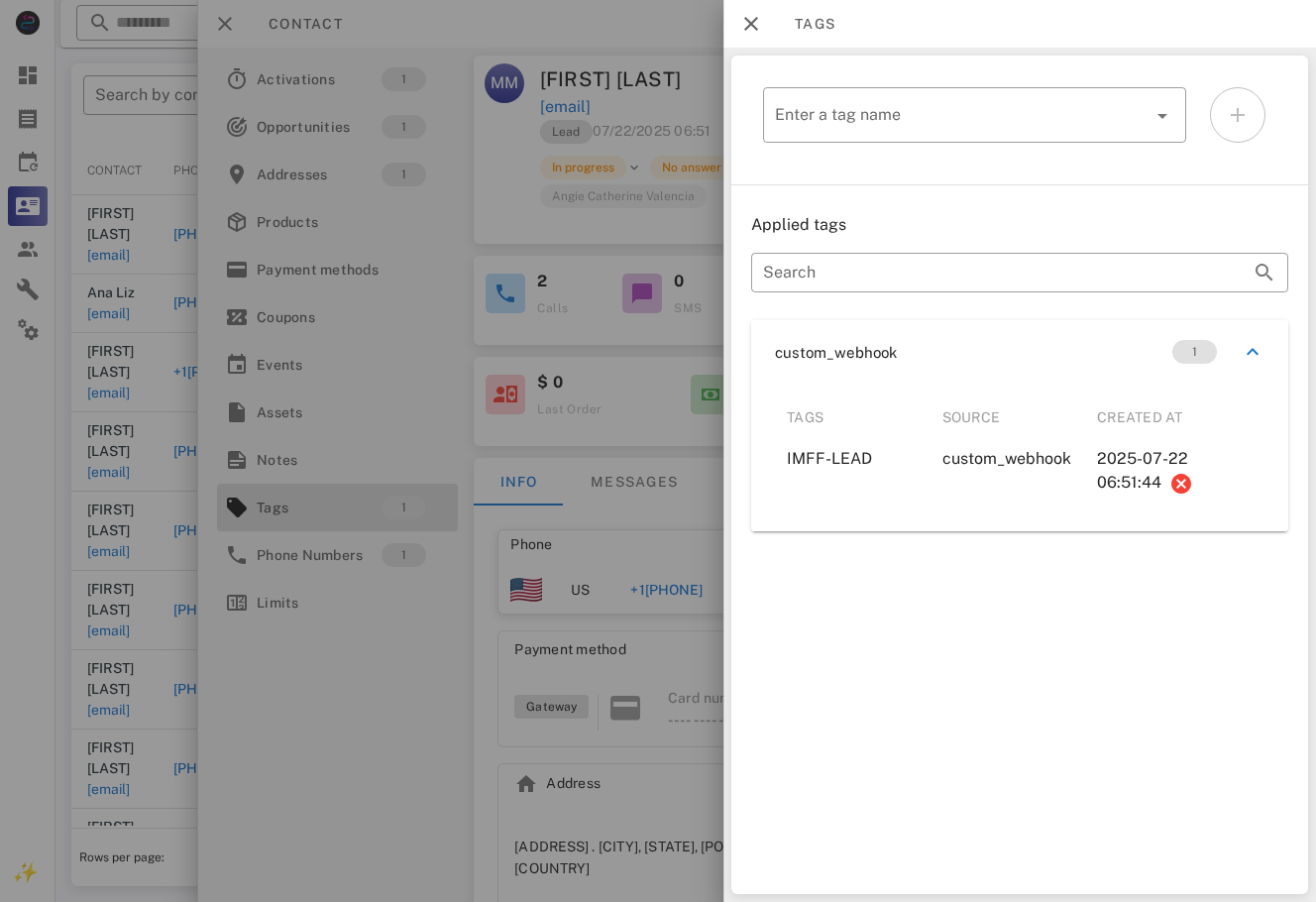 click at bounding box center (658, 451) 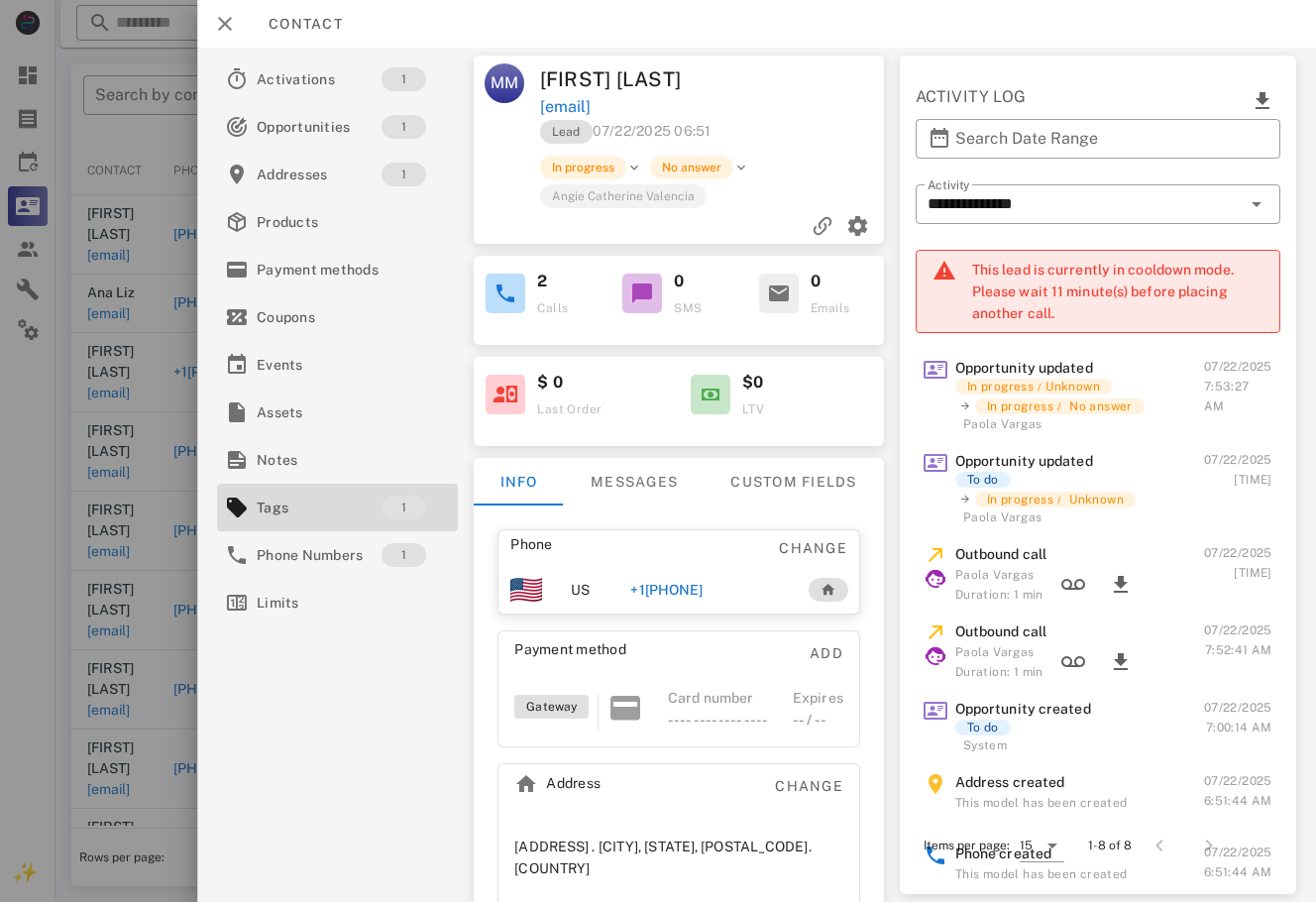 click on "[PHONE]" at bounding box center (660, 590) 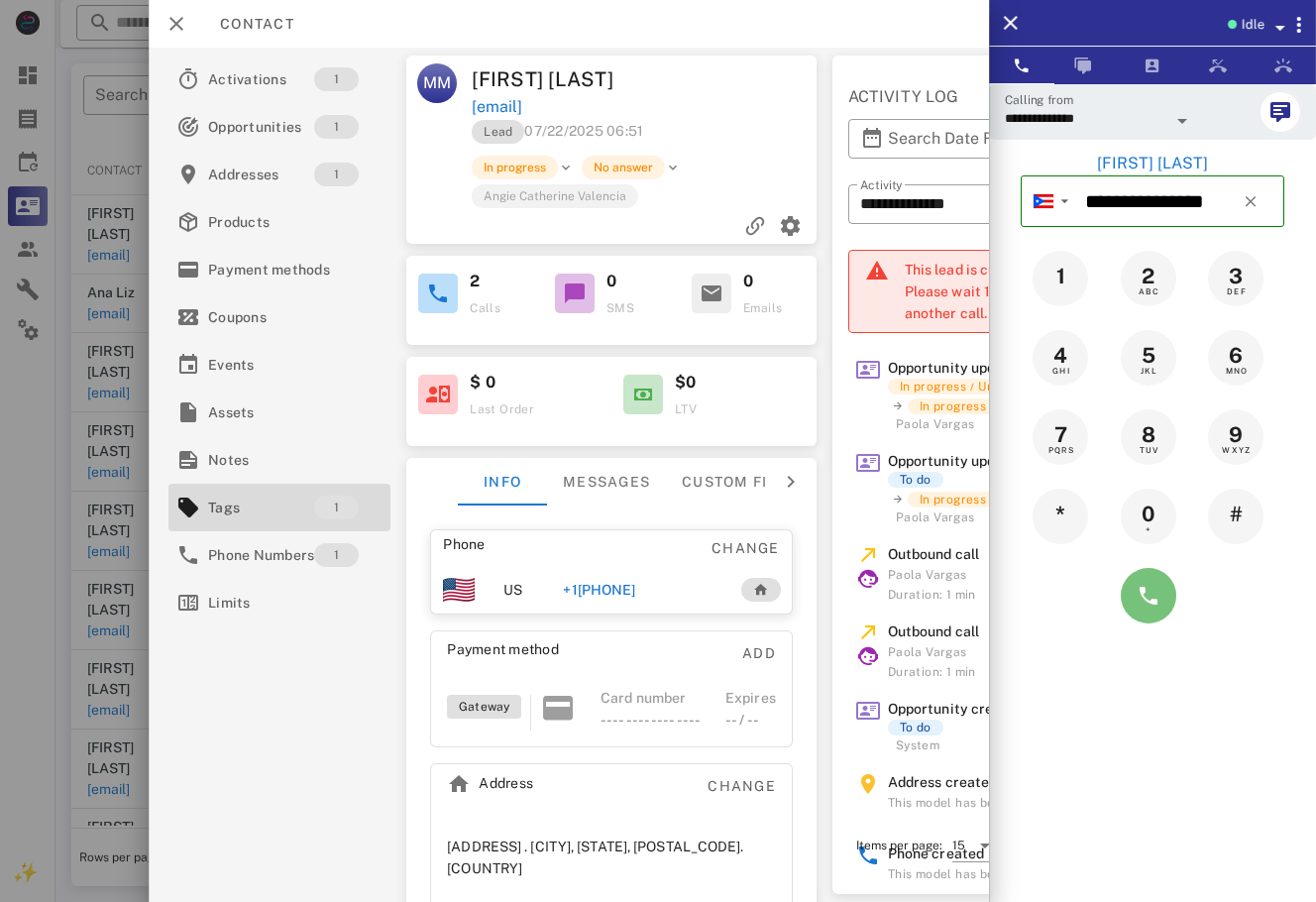 click at bounding box center [1149, 596] 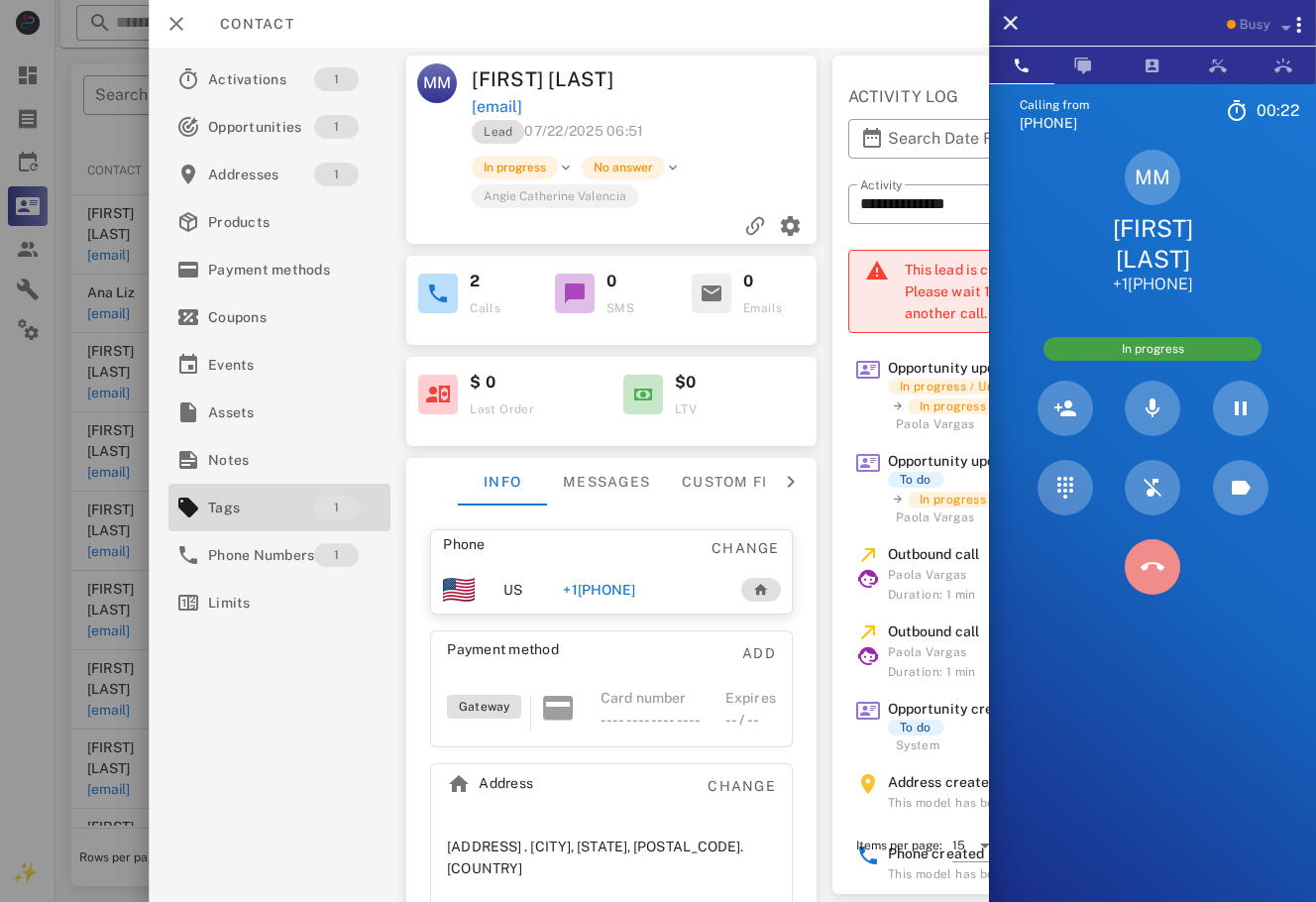 click at bounding box center (1152, 567) 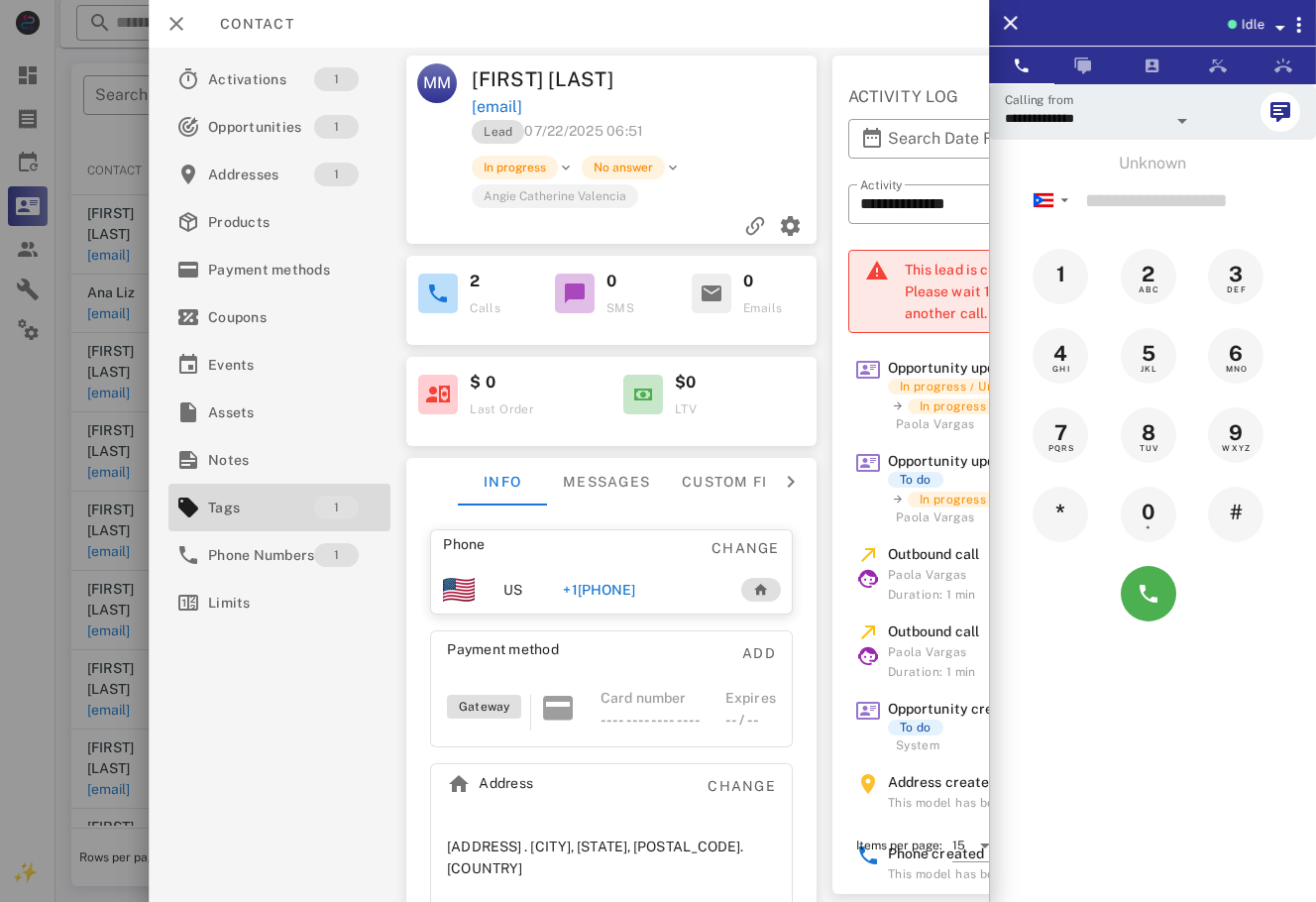 click at bounding box center (658, 451) 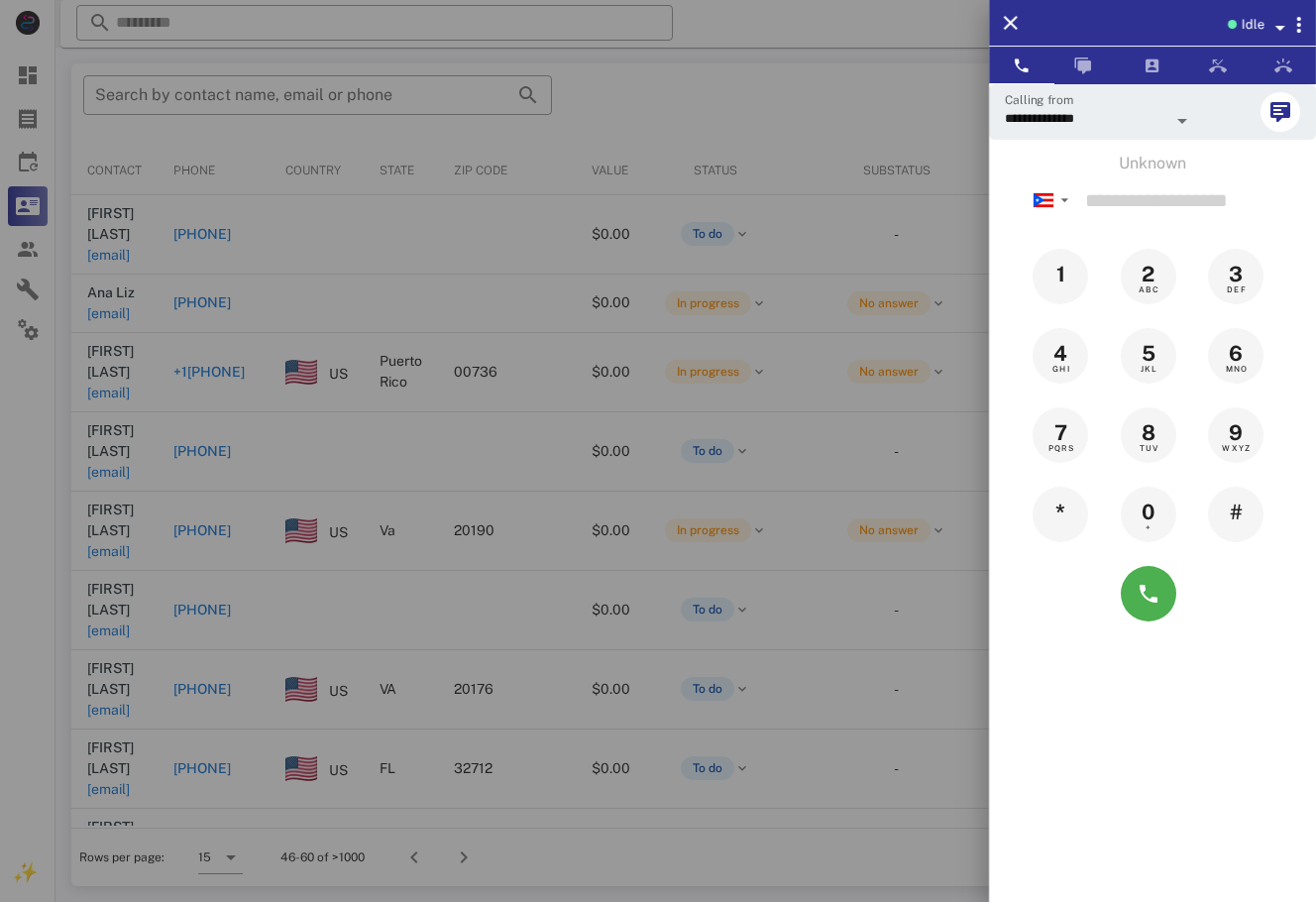 click at bounding box center (658, 451) 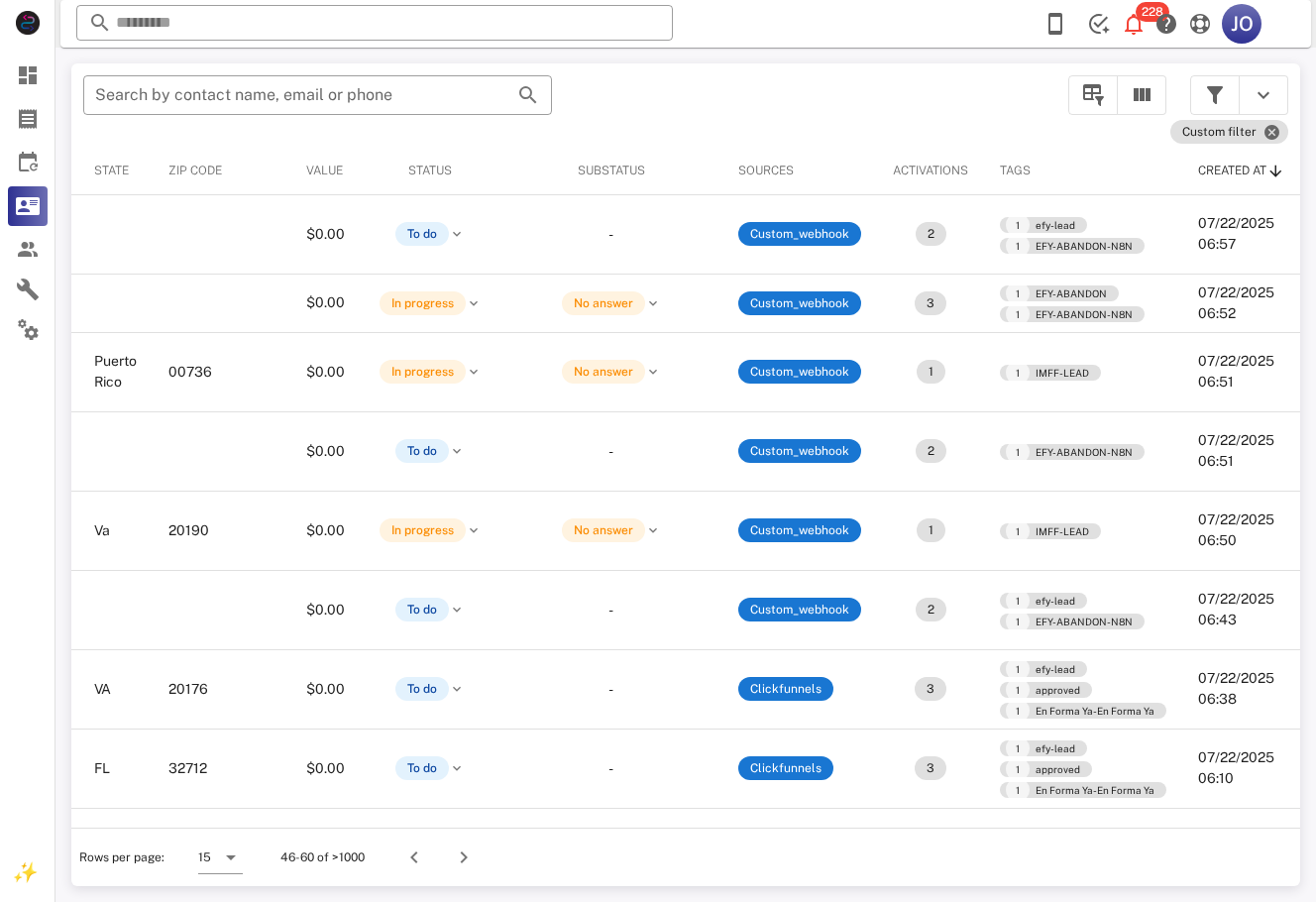 scroll, scrollTop: 0, scrollLeft: 0, axis: both 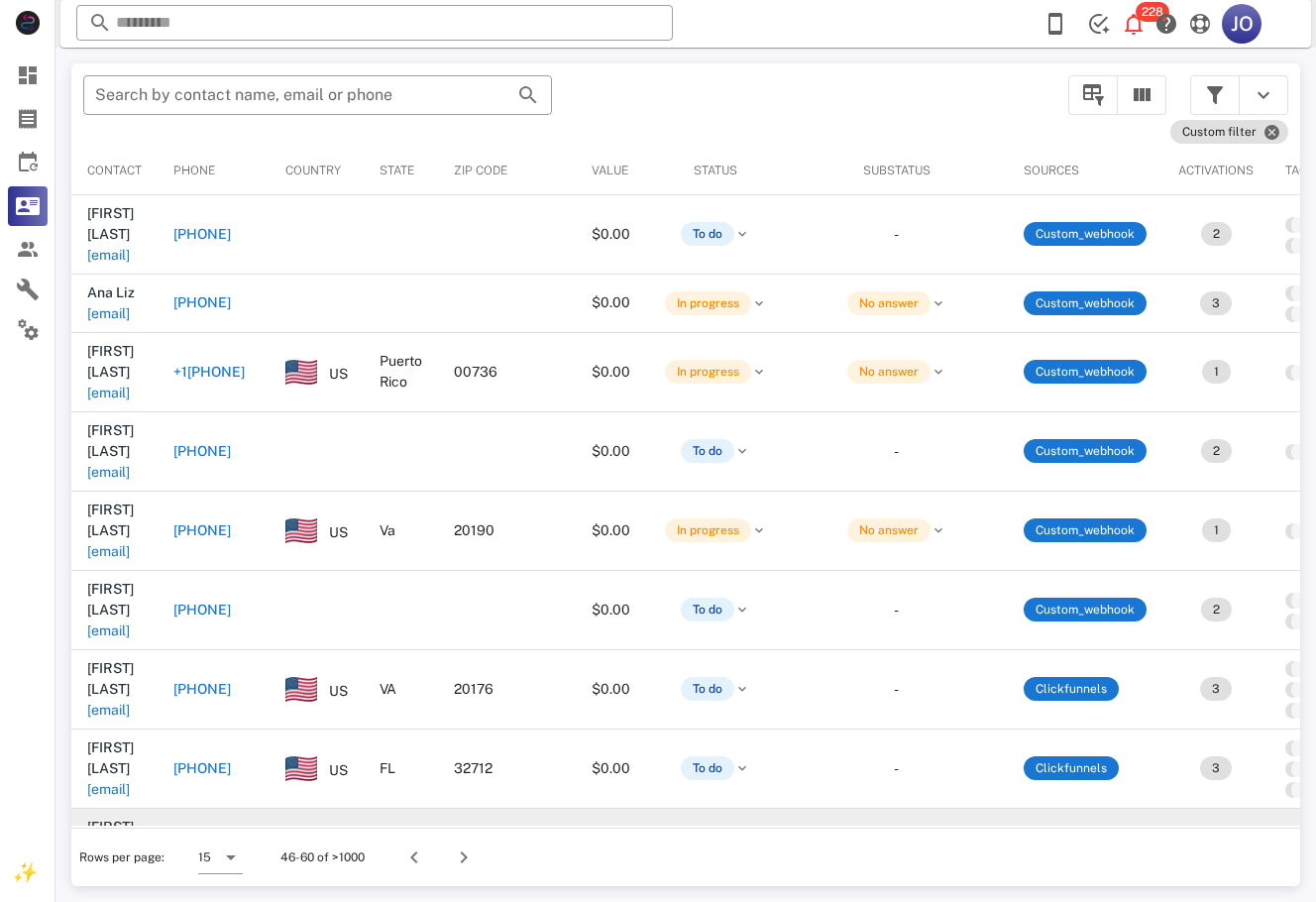 click on "[EMAIL]" at bounding box center [108, 712] 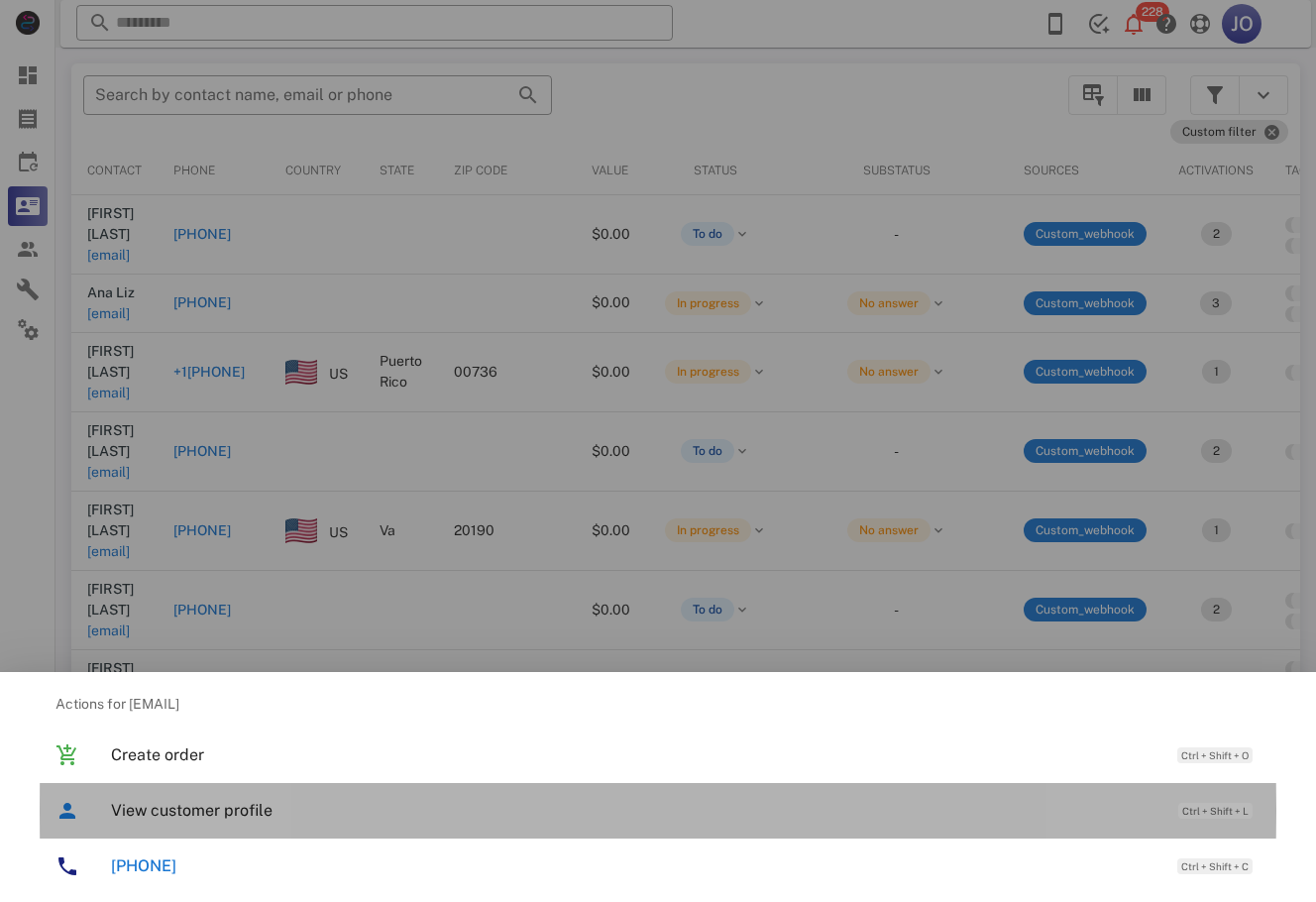 click on "View customer profile Ctrl + Shift + L" at bounding box center [686, 810] 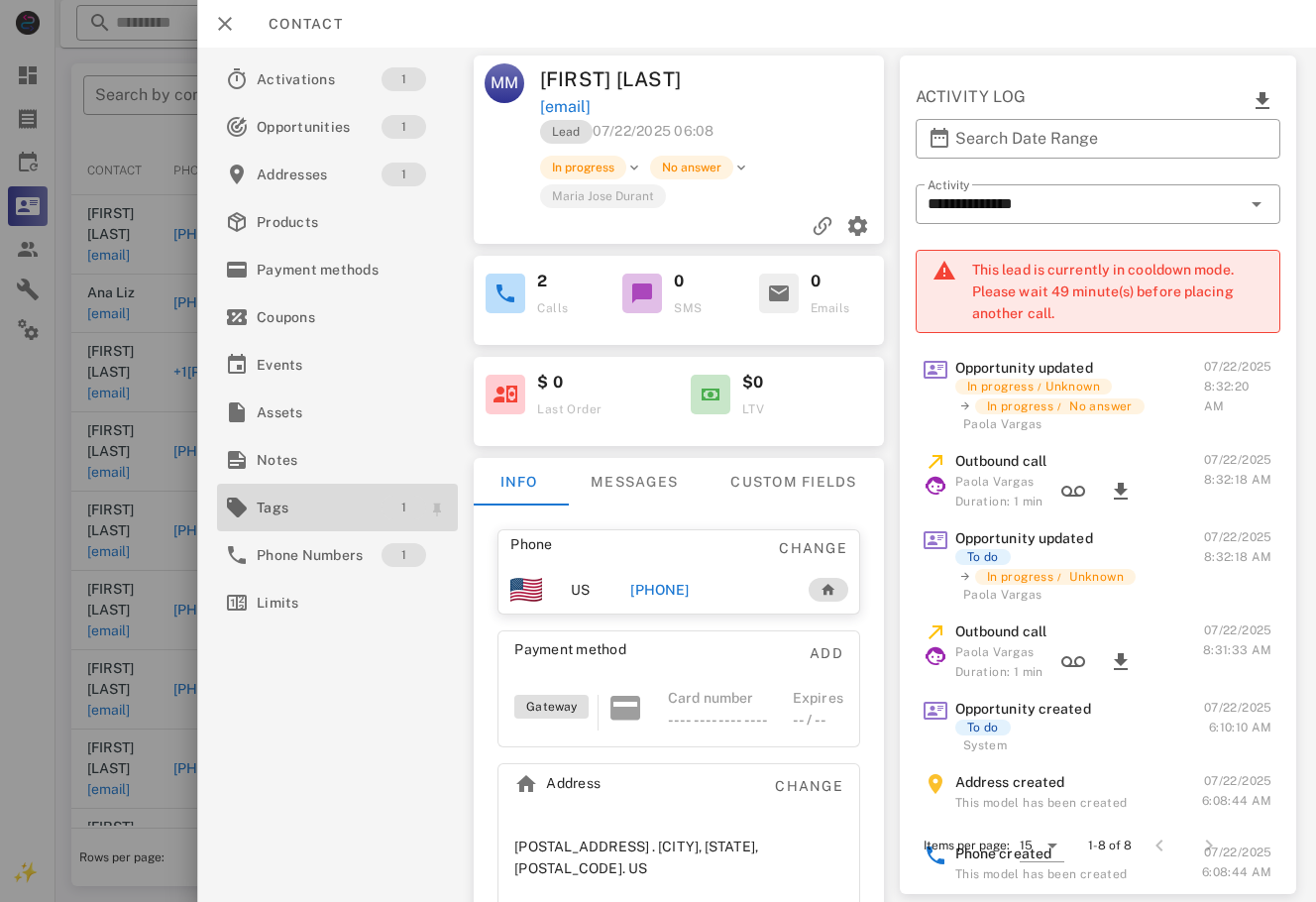 click on "1" at bounding box center (404, 507) 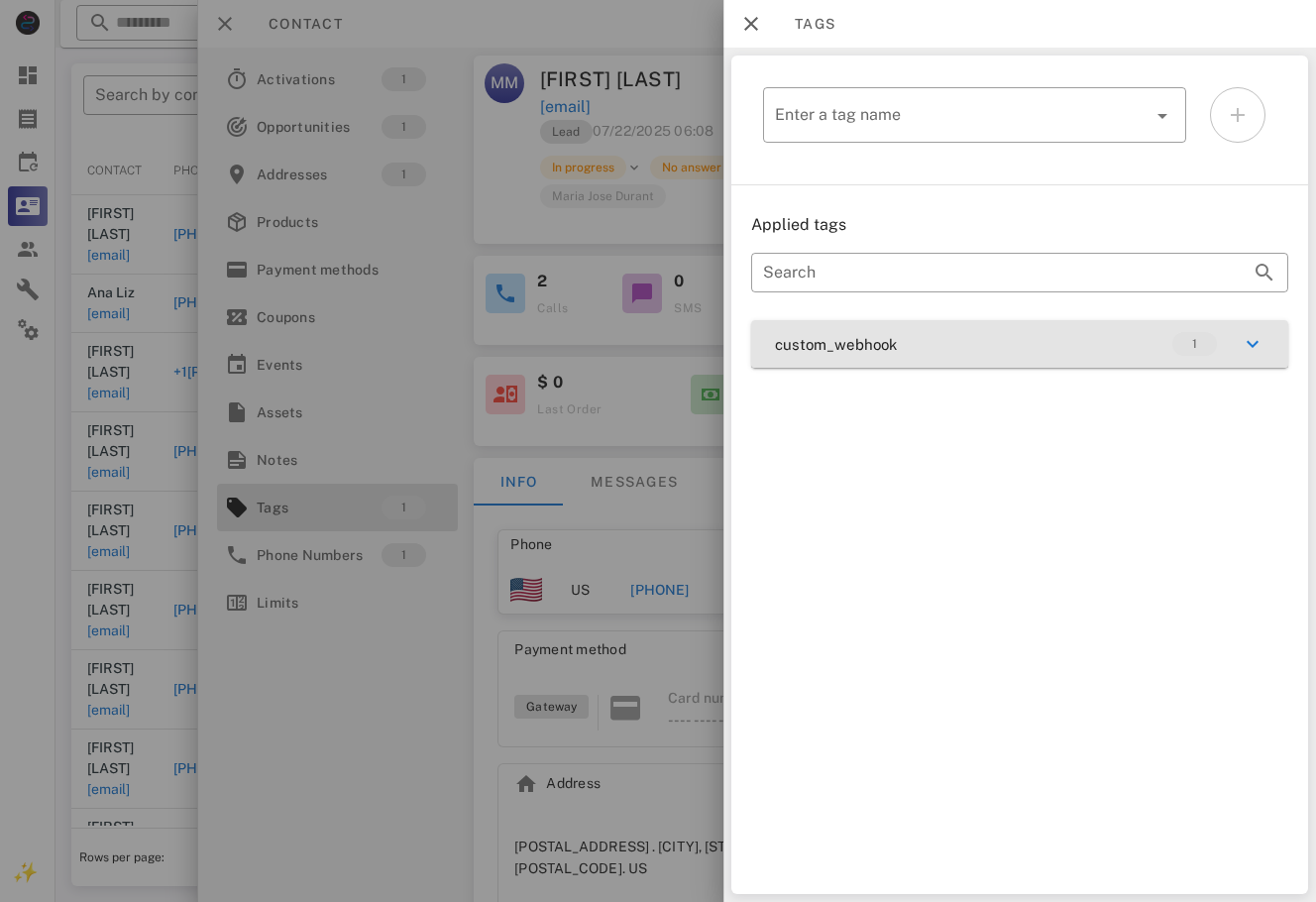 click on "custom_webhook  1" at bounding box center [1020, 344] 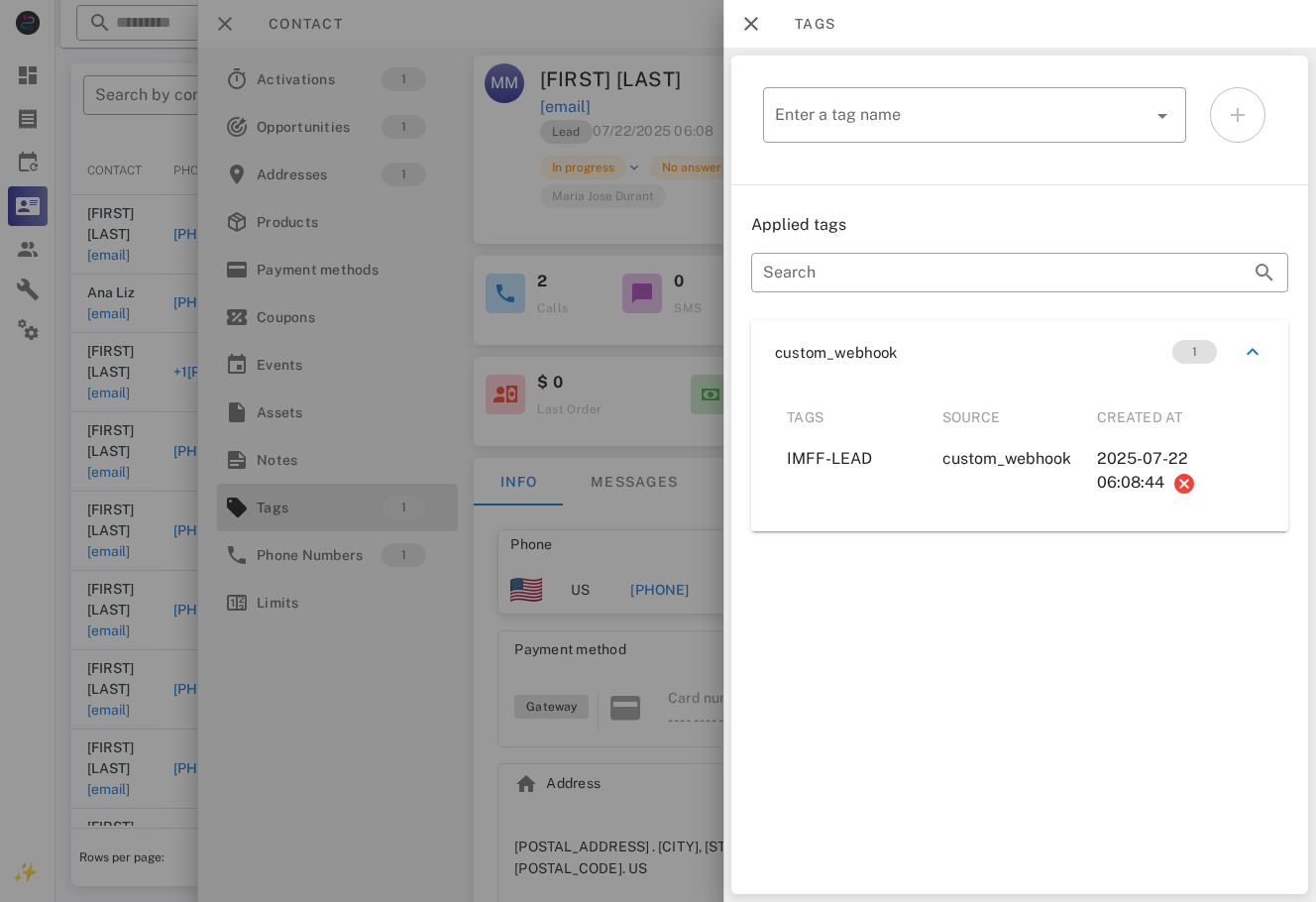 click at bounding box center [658, 451] 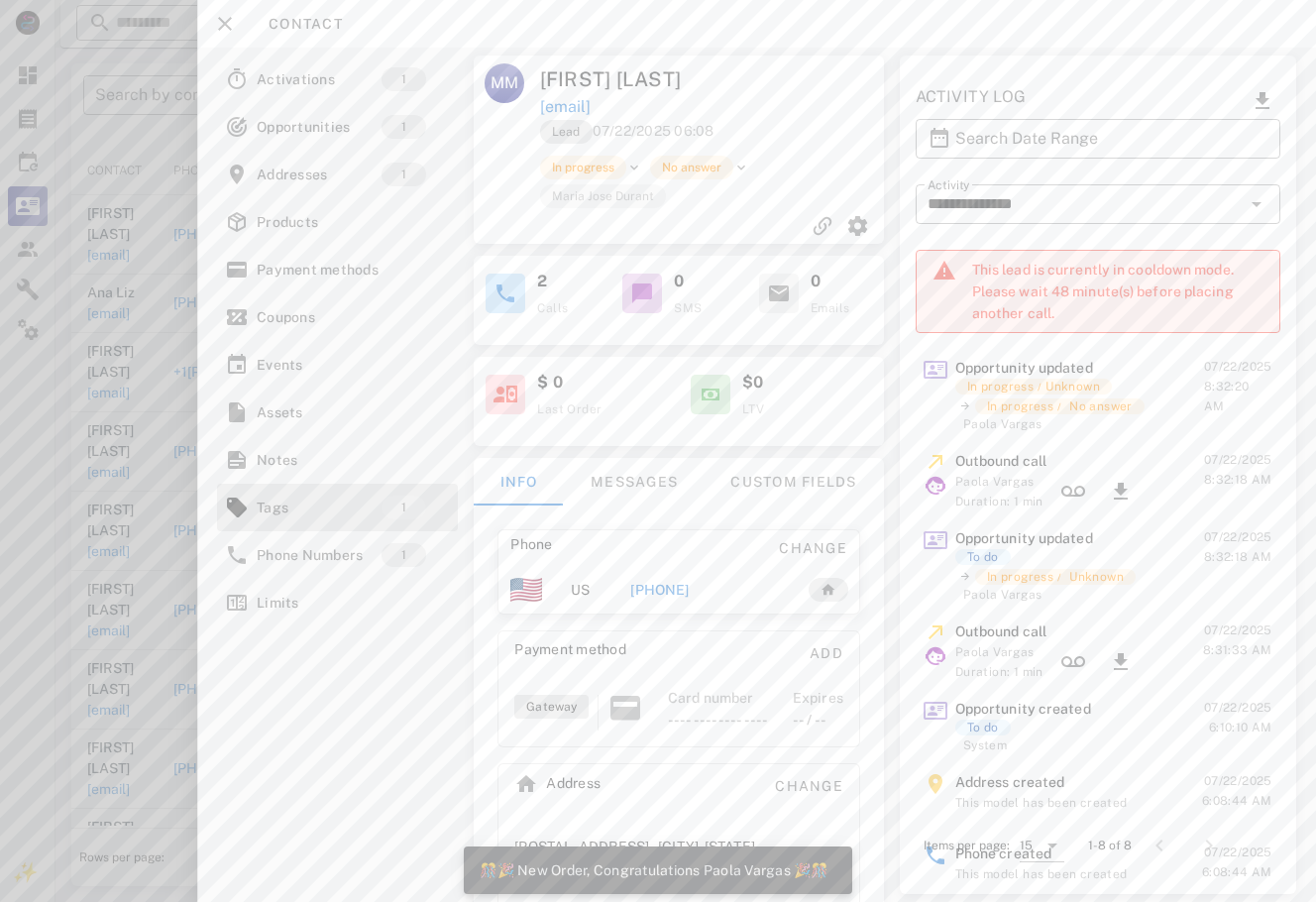 click at bounding box center [658, 451] 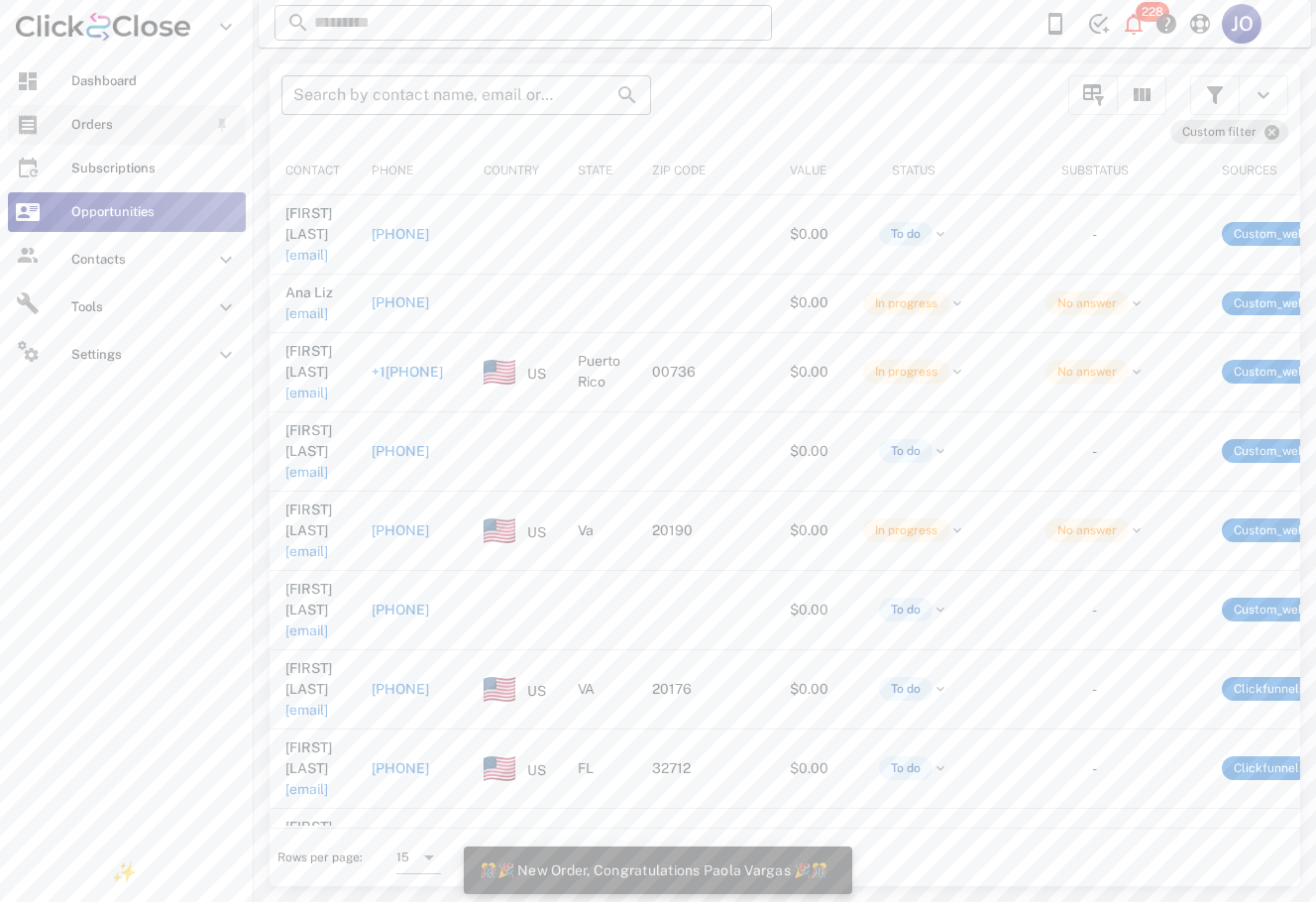 click at bounding box center (28, 125) 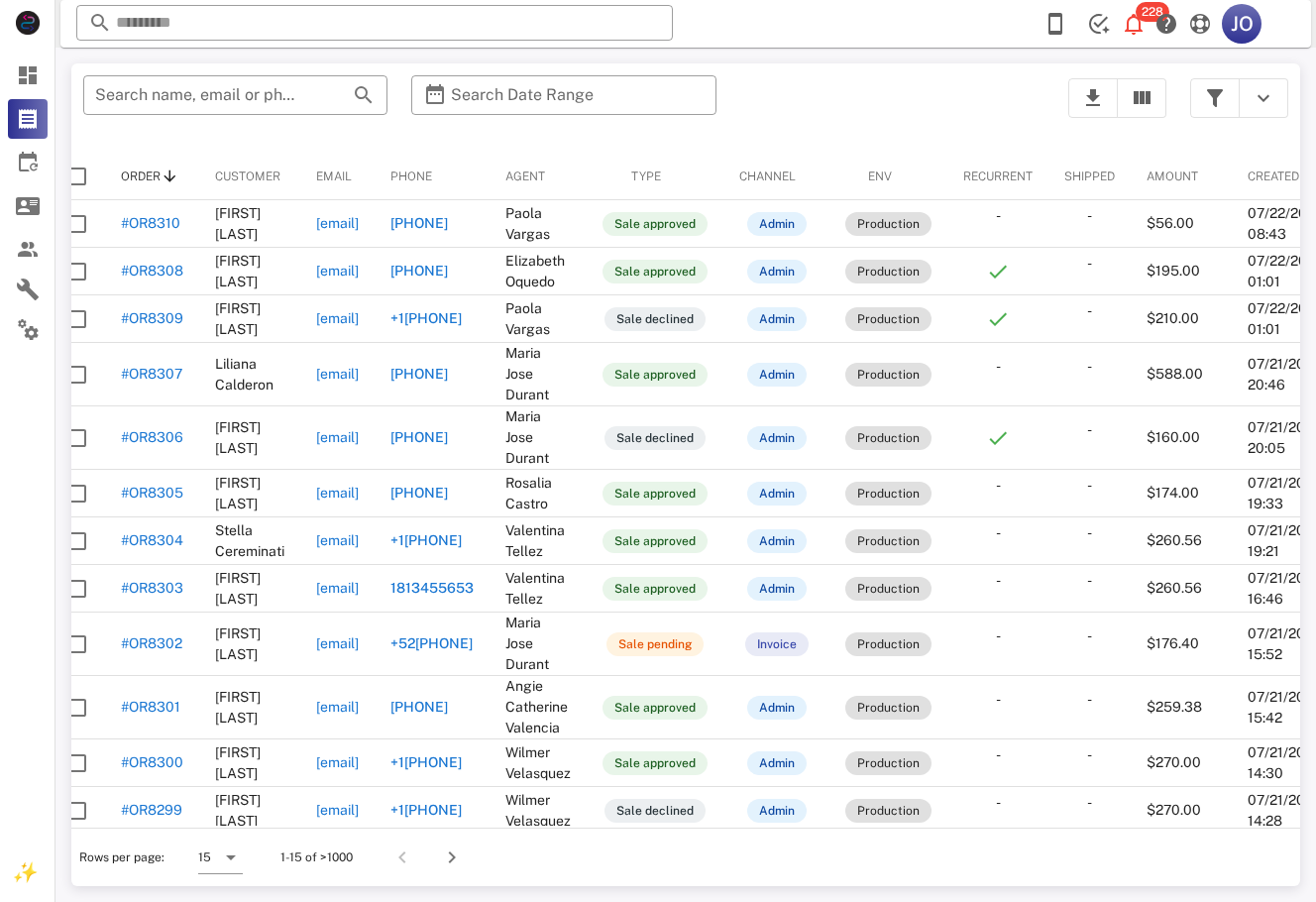 scroll, scrollTop: 0, scrollLeft: 0, axis: both 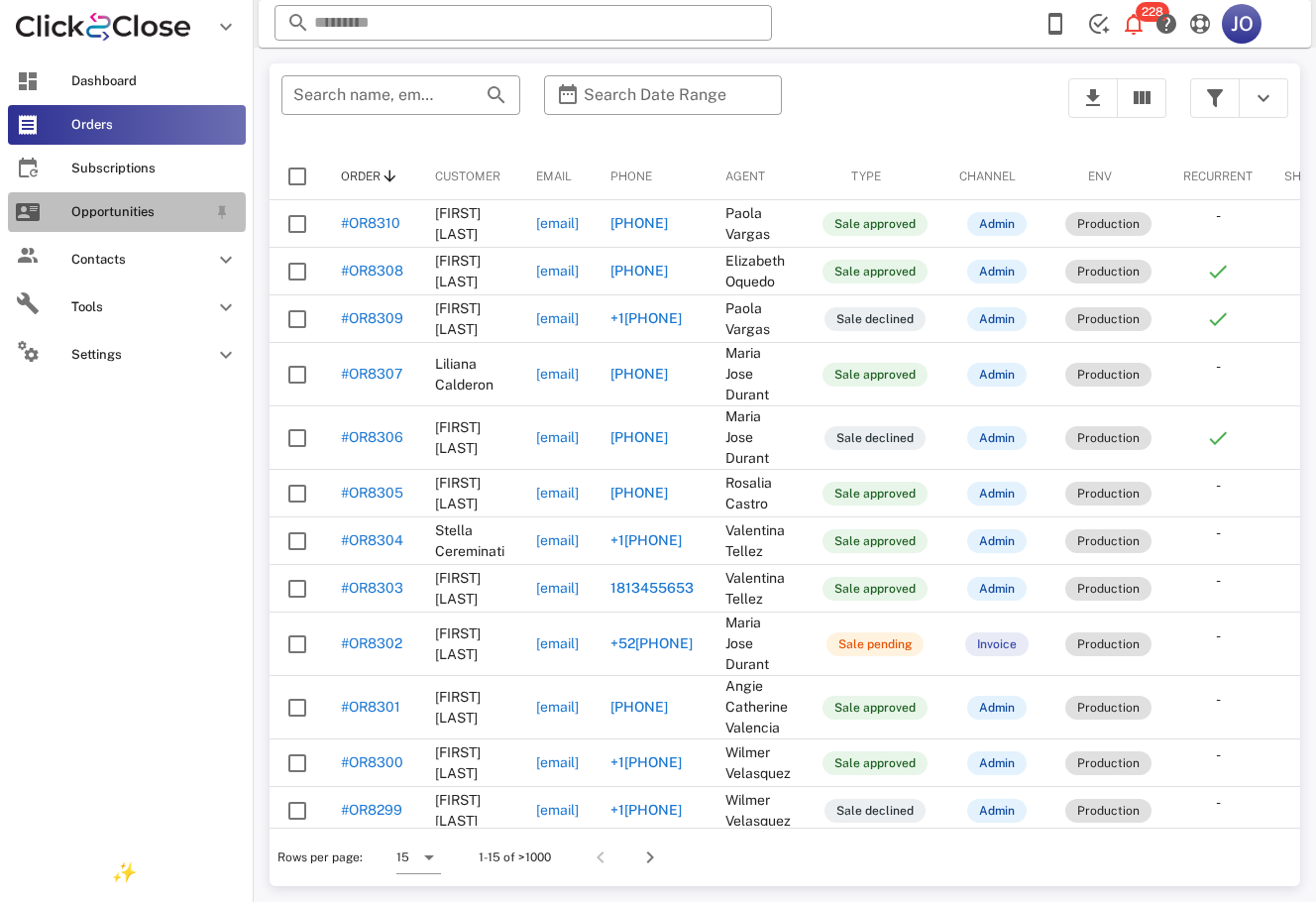 click on "Opportunities" at bounding box center [127, 212] 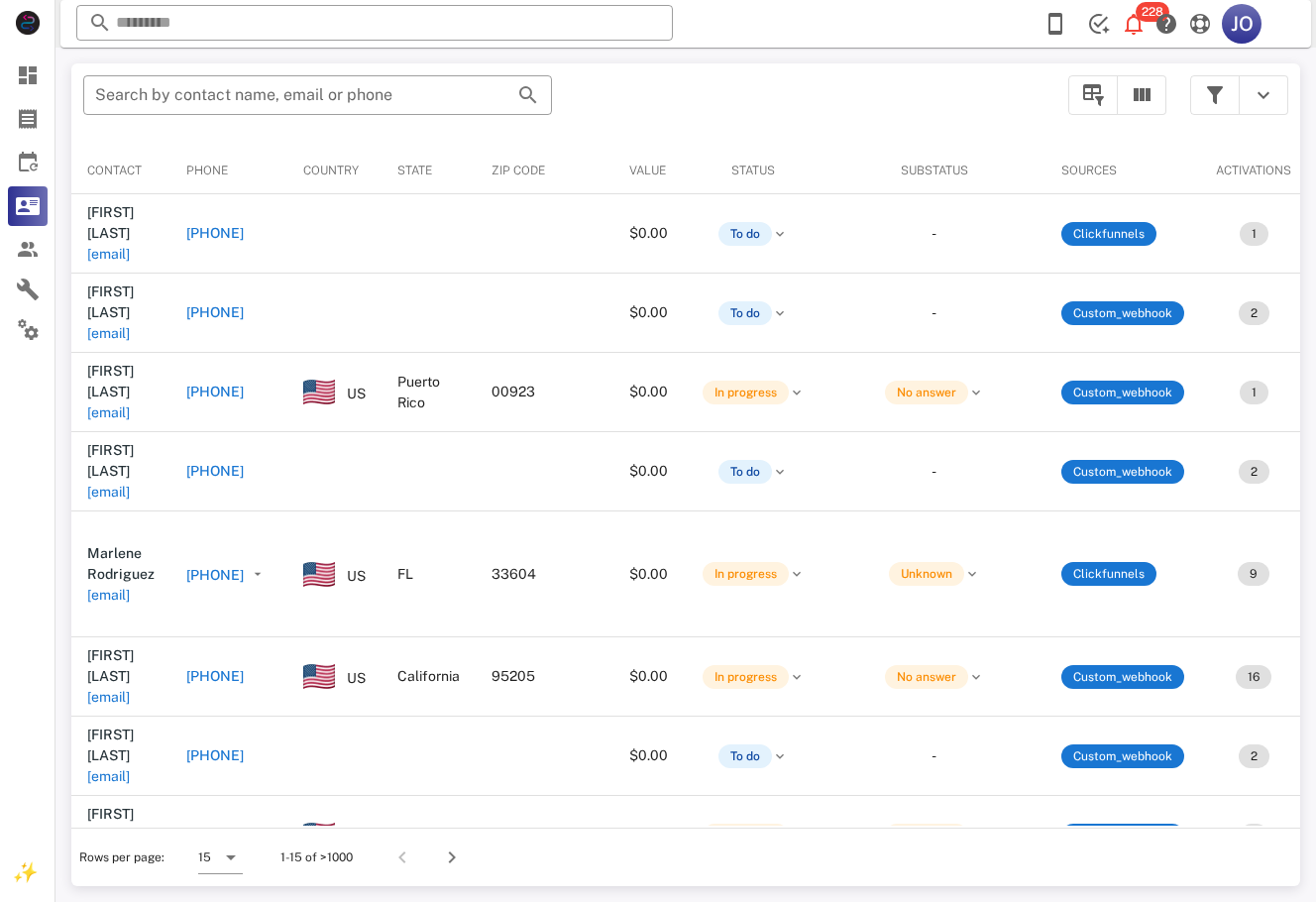 scroll, scrollTop: 0, scrollLeft: 596, axis: horizontal 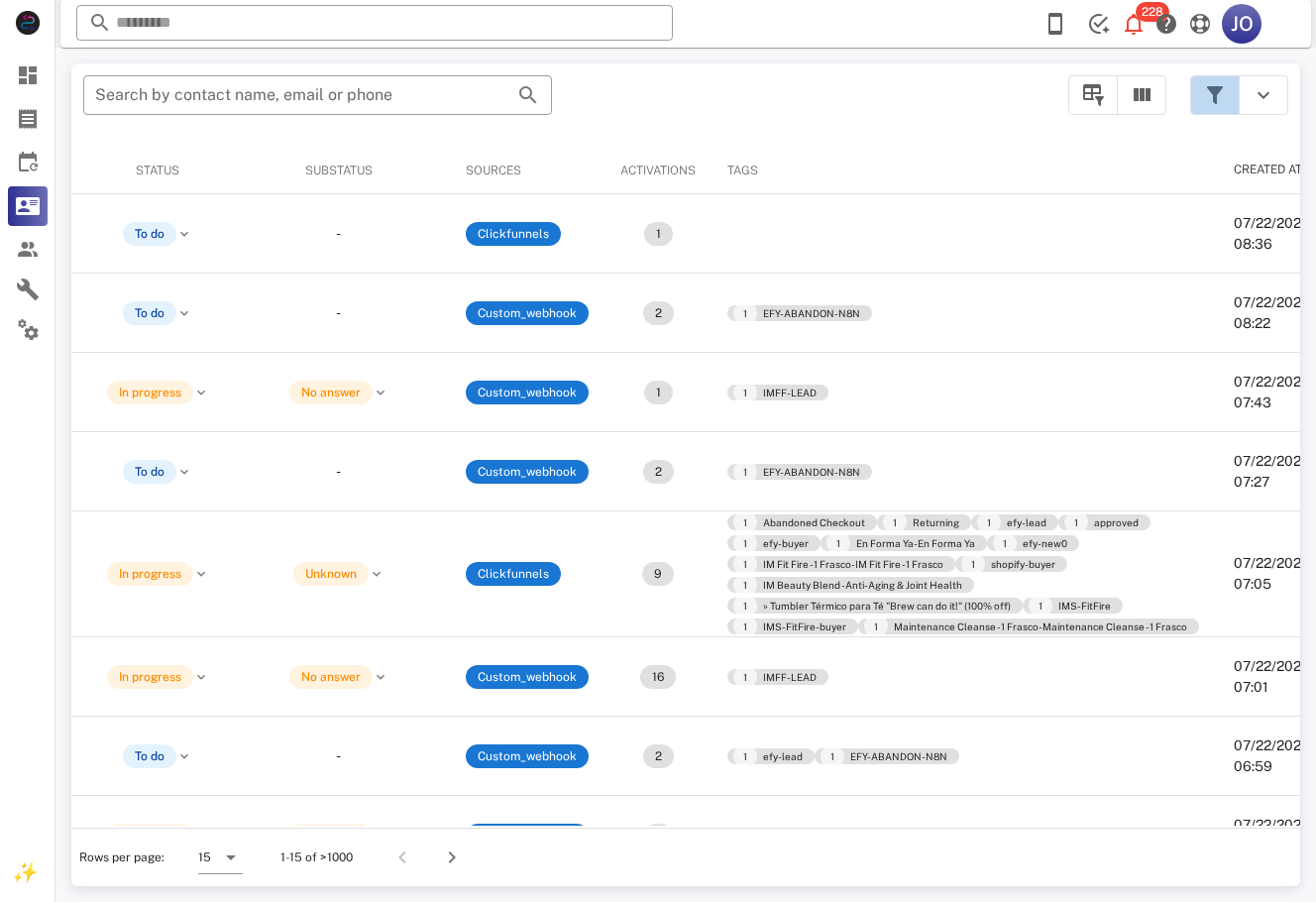 click at bounding box center [1215, 95] 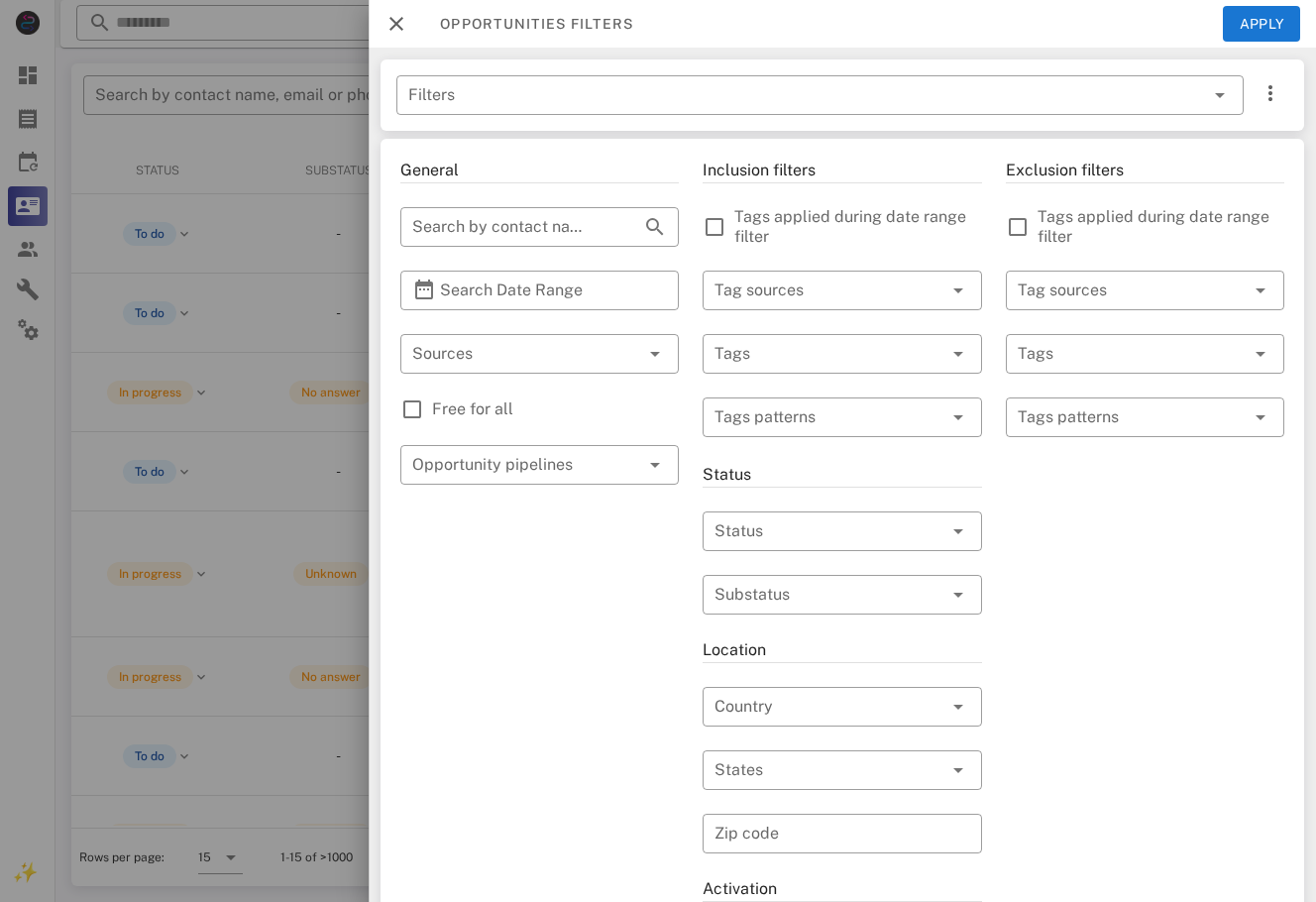 click on "General ​ Search by contact name, email or phone ​ Search Date Range ​ Sources Free for all ​ Opportunity pipelines" at bounding box center [539, 711] 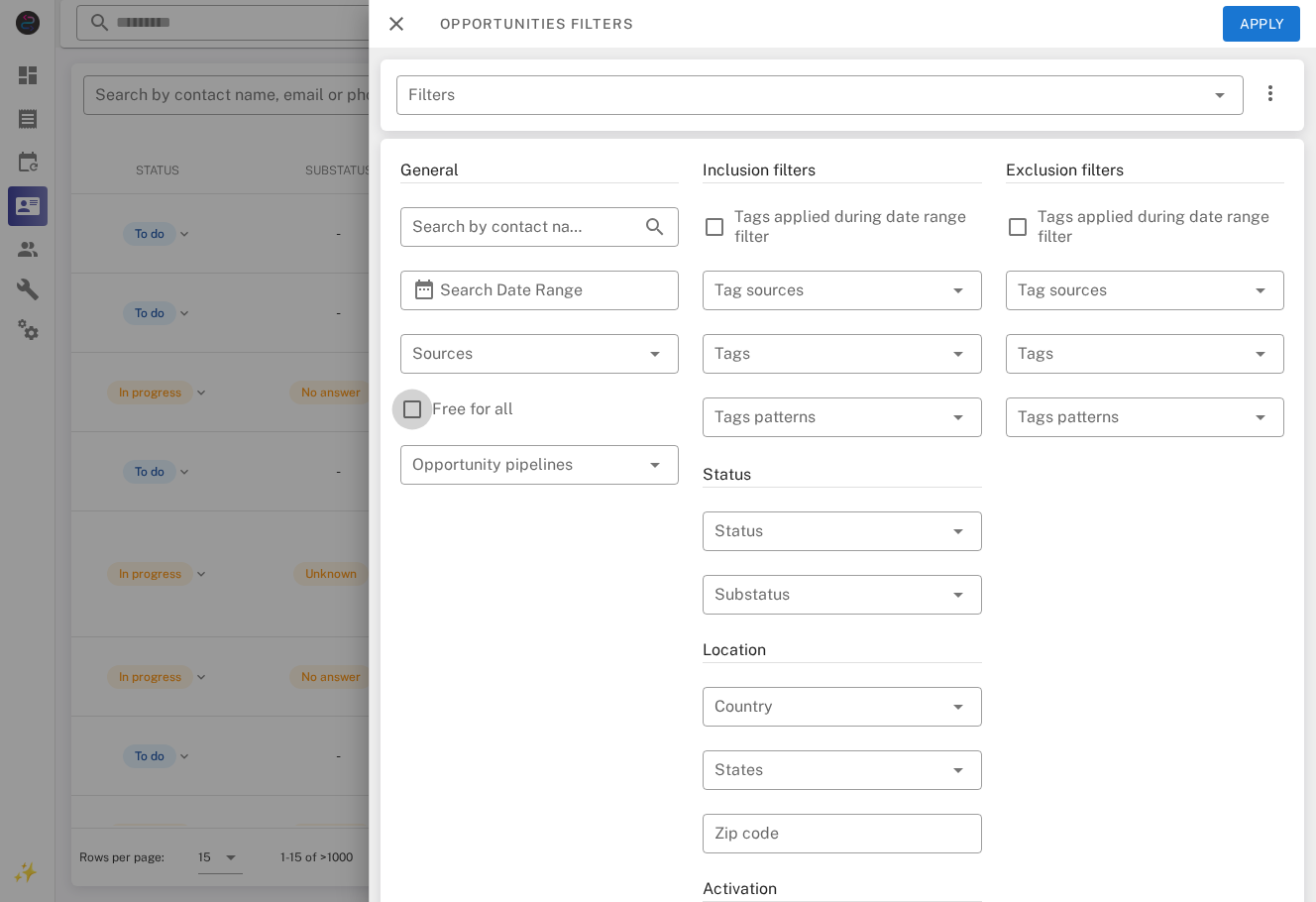 click at bounding box center (412, 409) 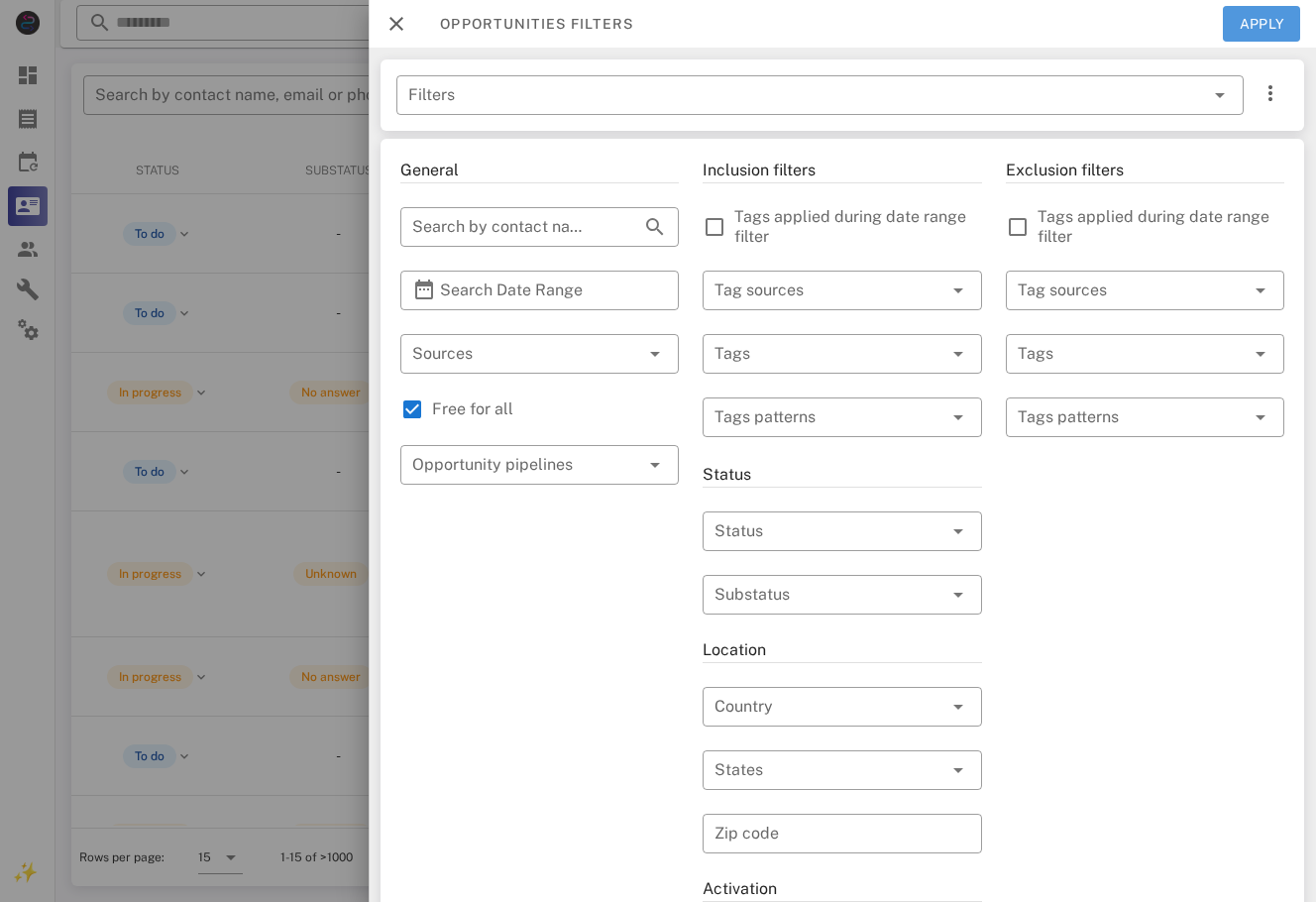 click on "Apply" at bounding box center [1261, 24] 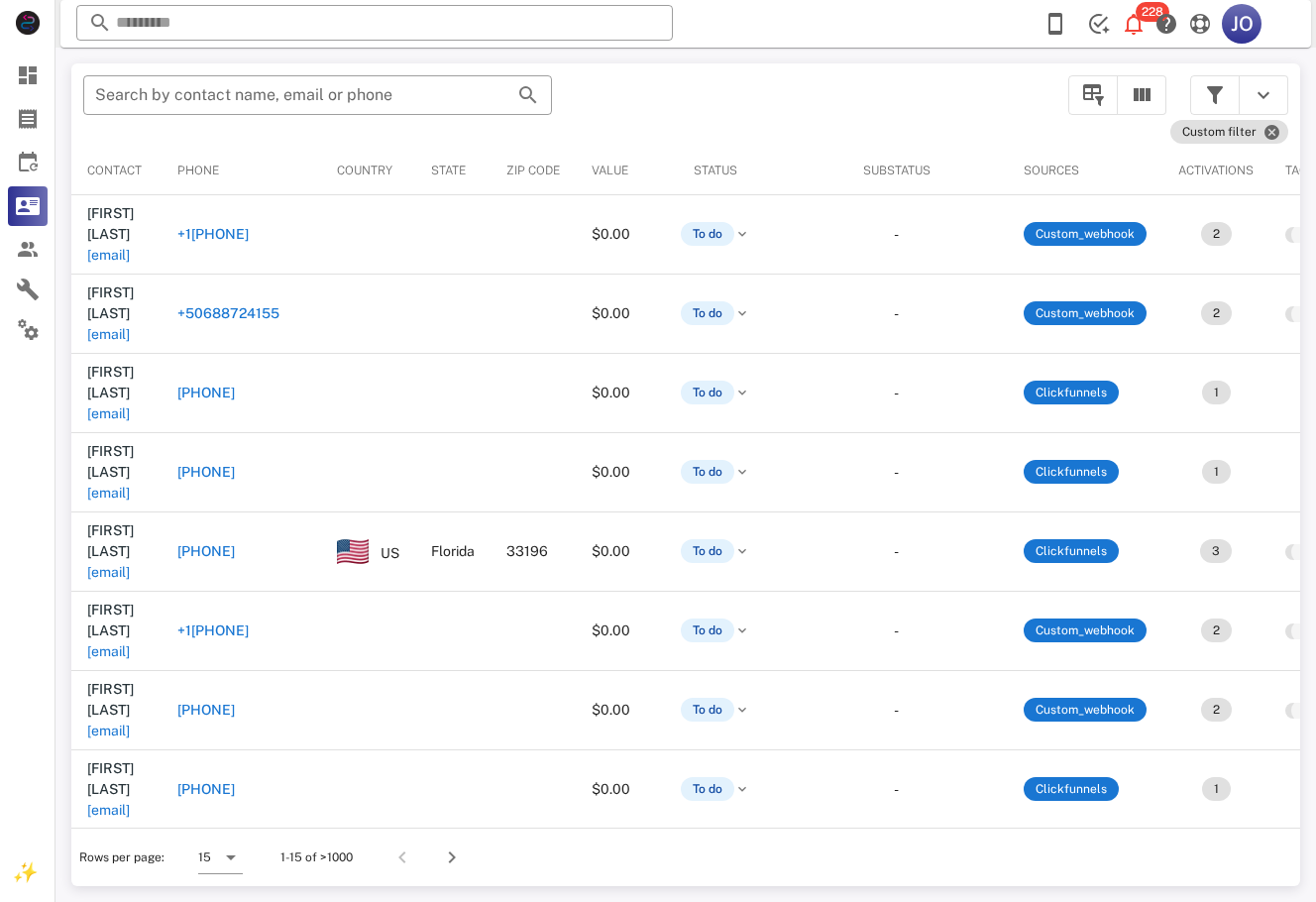 scroll, scrollTop: 0, scrollLeft: 784, axis: horizontal 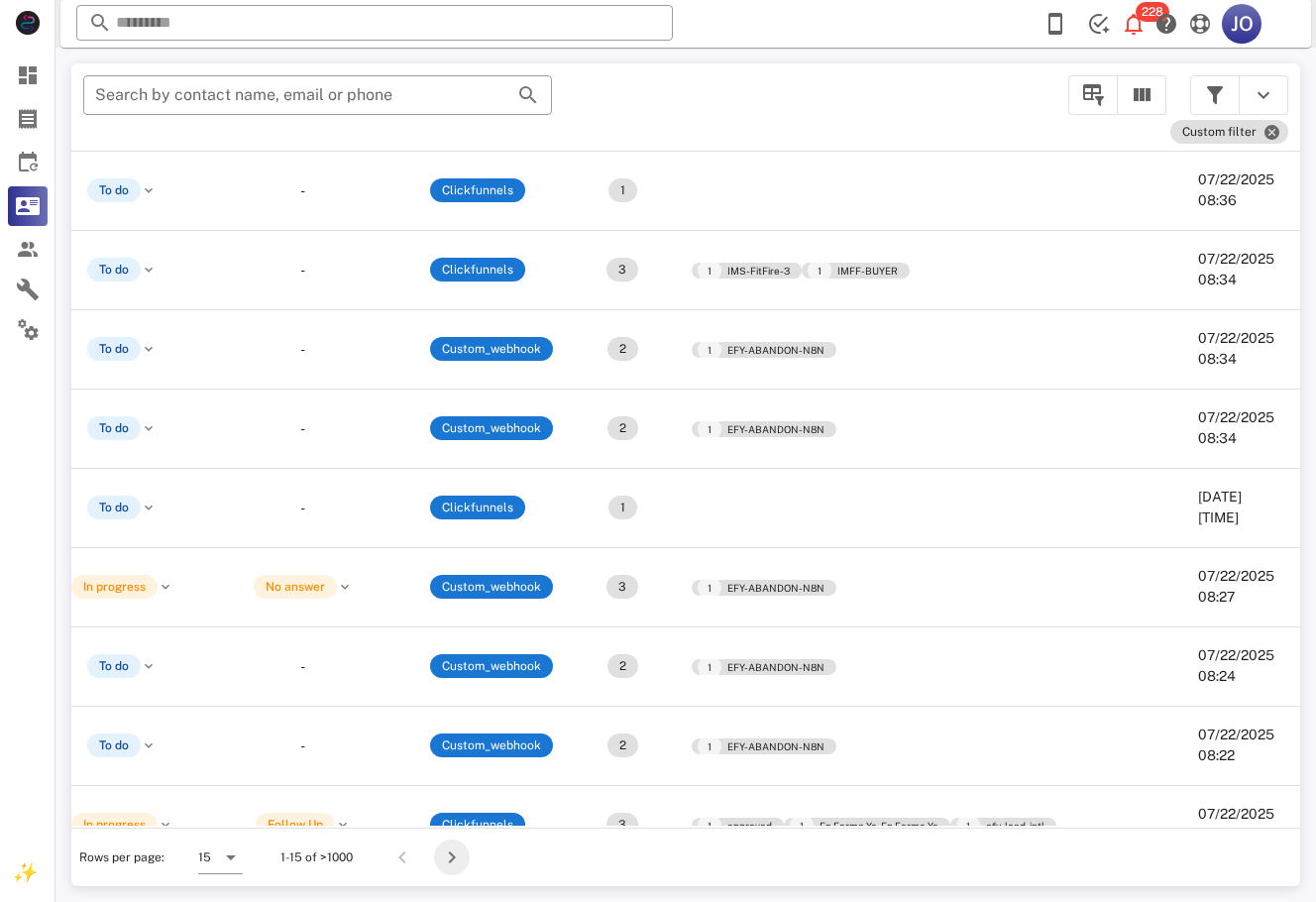 click at bounding box center (452, 857) 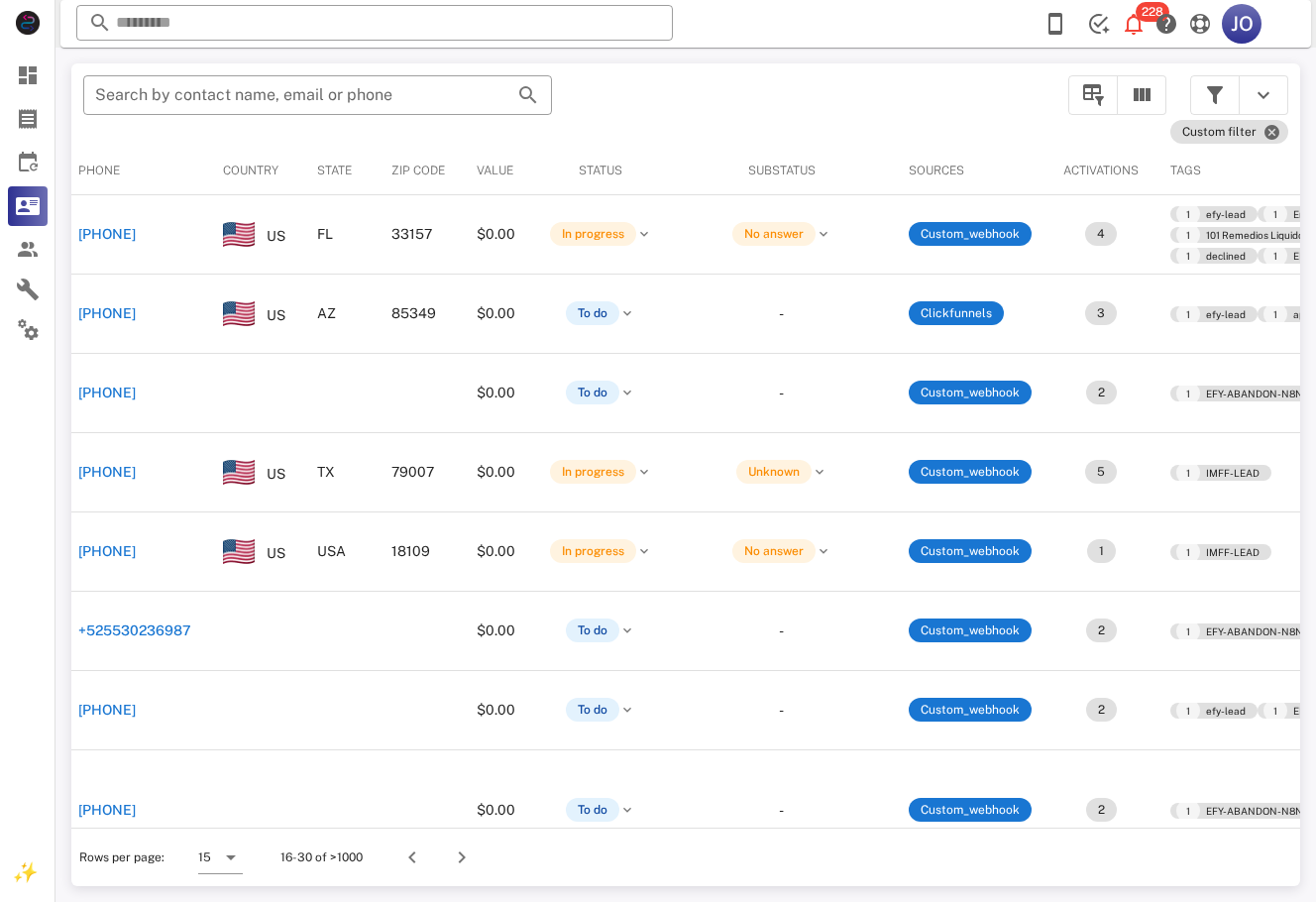 scroll, scrollTop: 0, scrollLeft: 0, axis: both 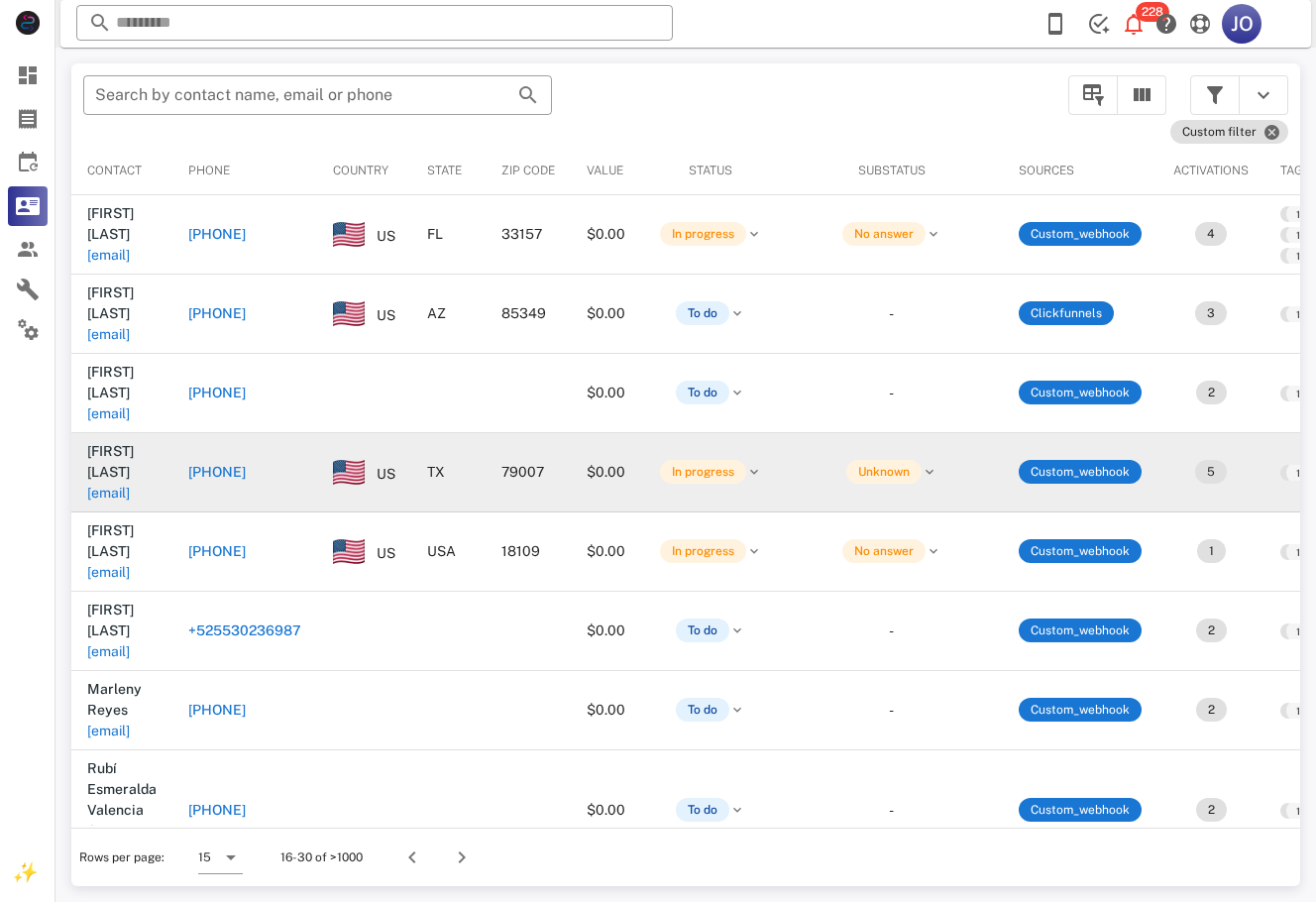 click on "[EMAIL]" at bounding box center [108, 414] 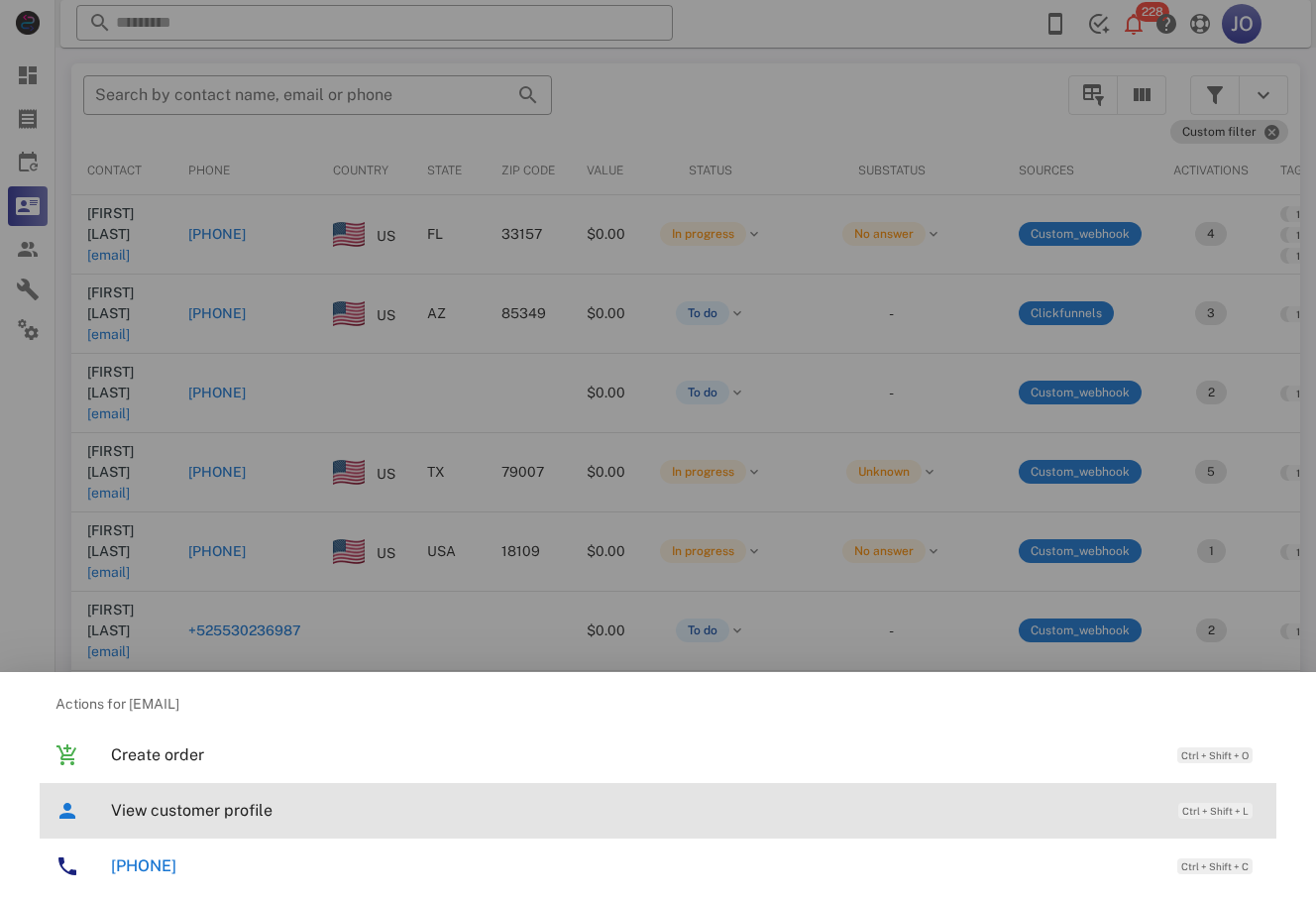 click on "View customer profile" at bounding box center [634, 810] 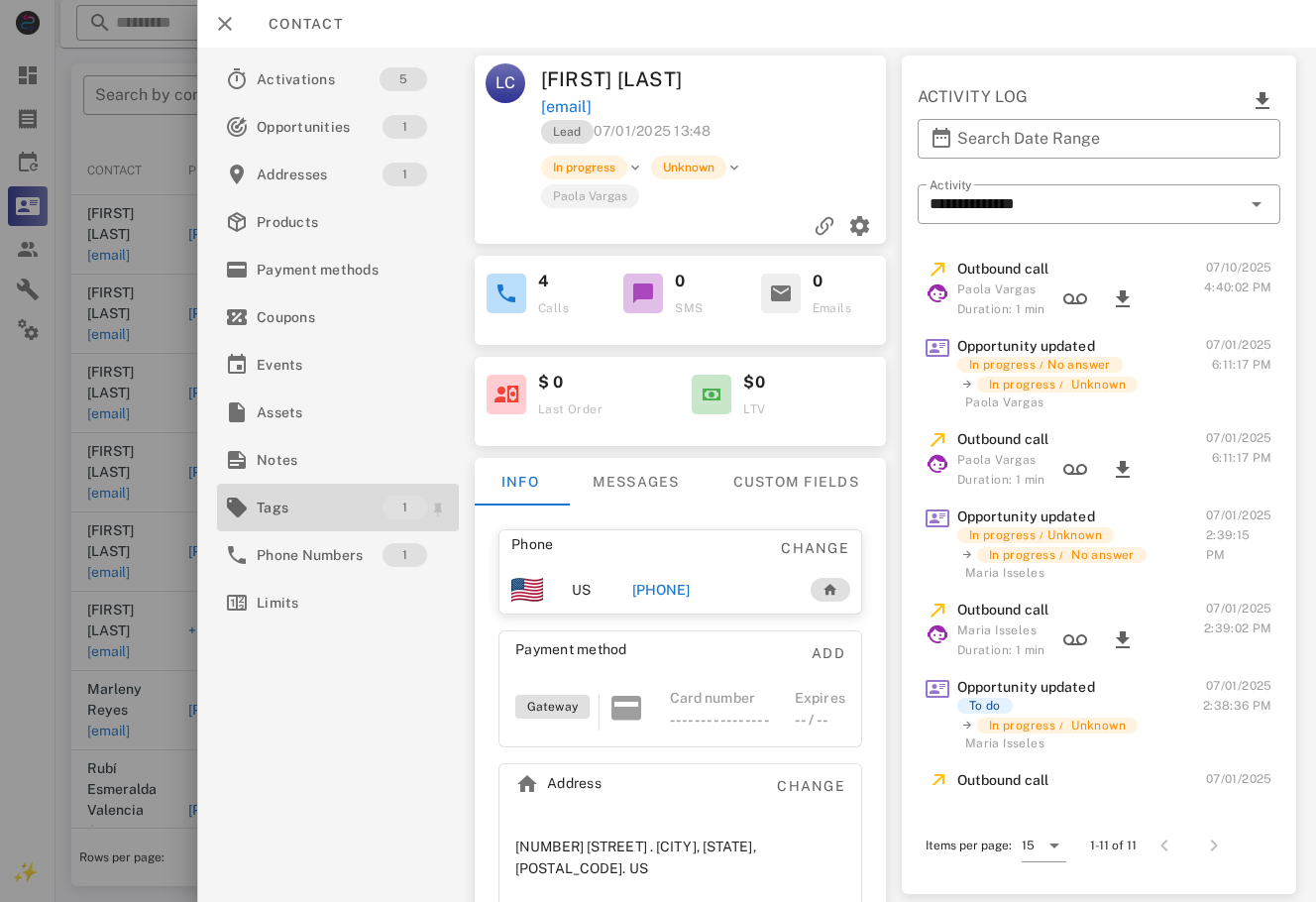 click on "Tags" at bounding box center (319, 507) 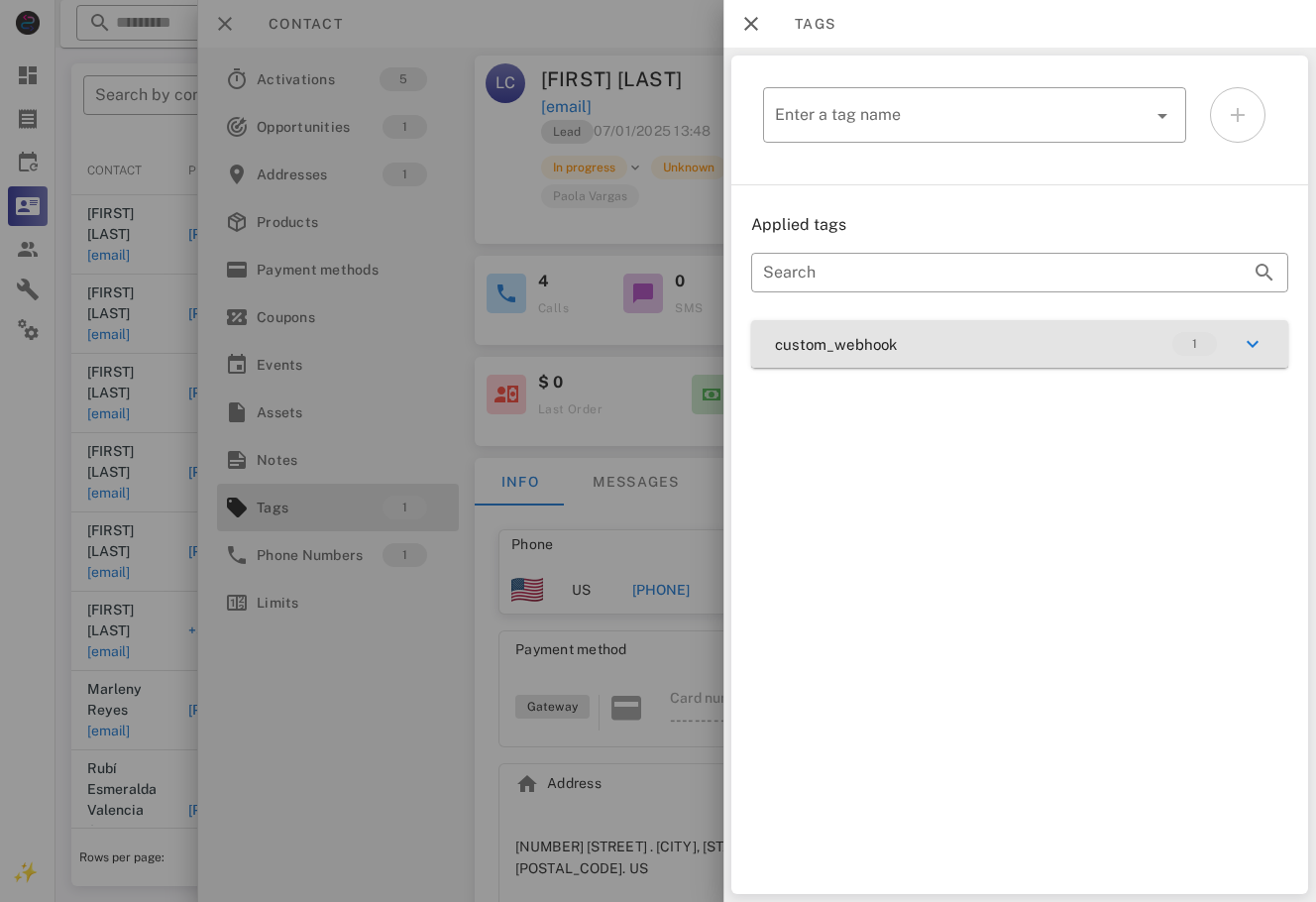 click on "custom_webhook  1" at bounding box center [1020, 344] 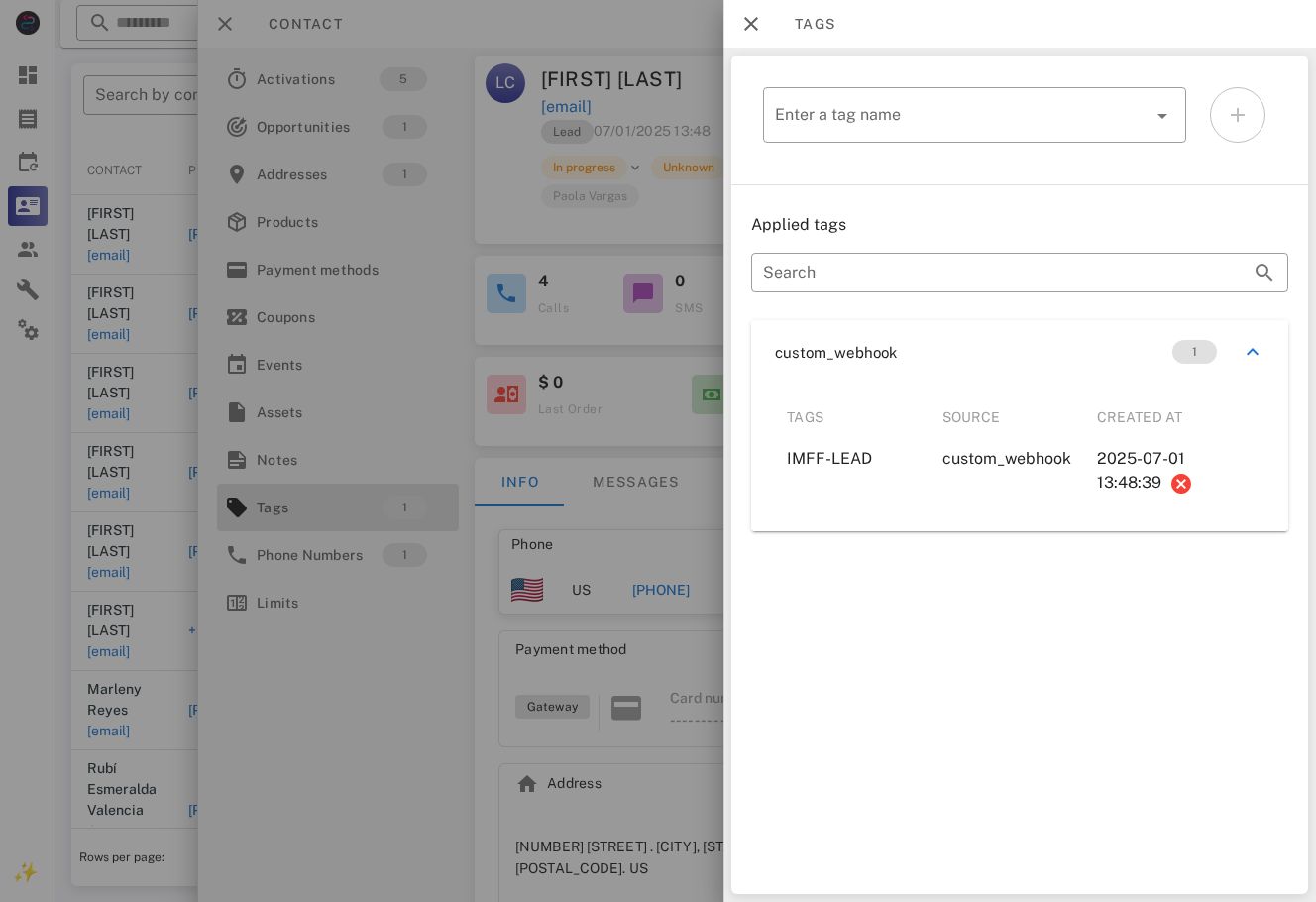click at bounding box center [658, 451] 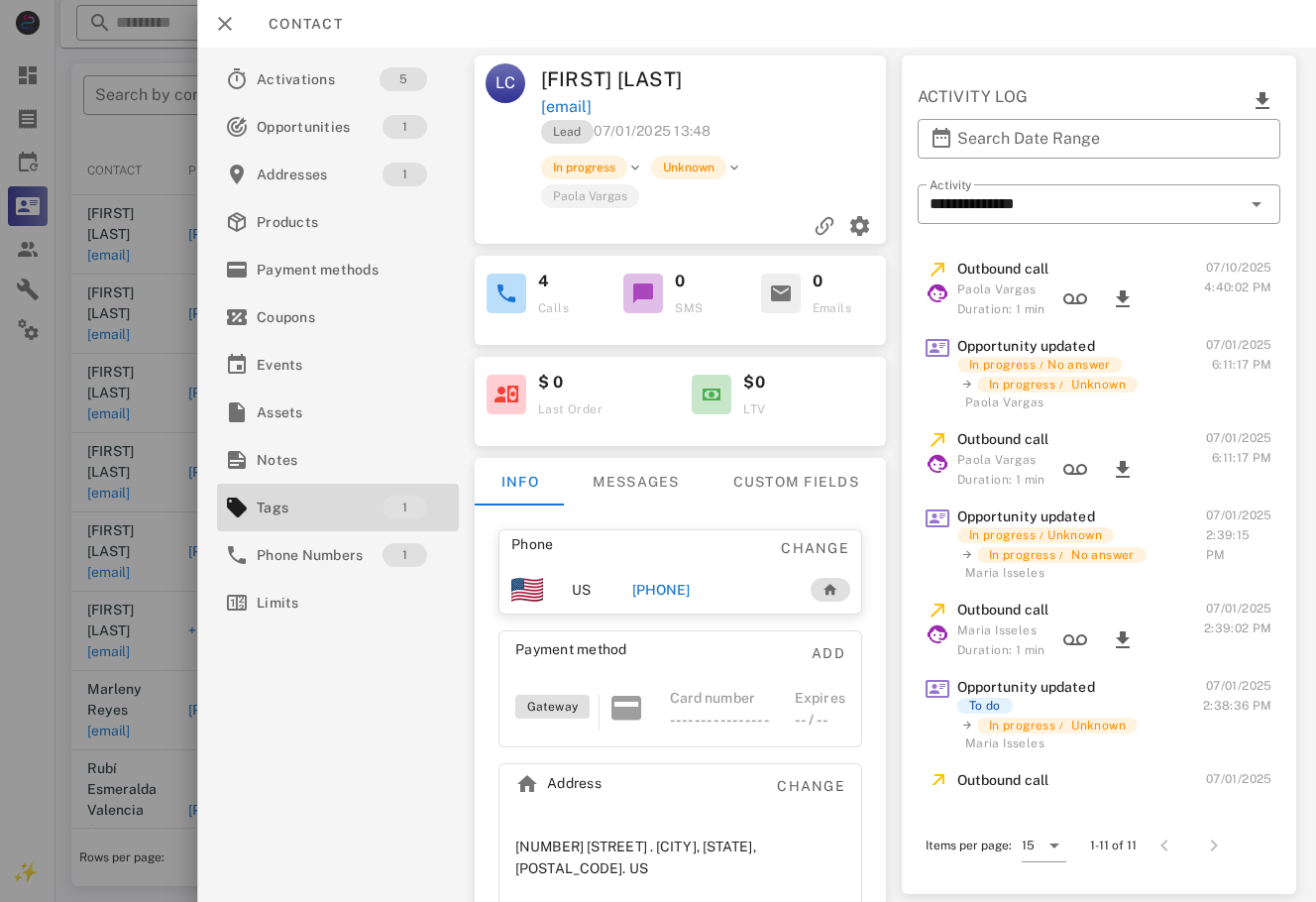 click at bounding box center (658, 451) 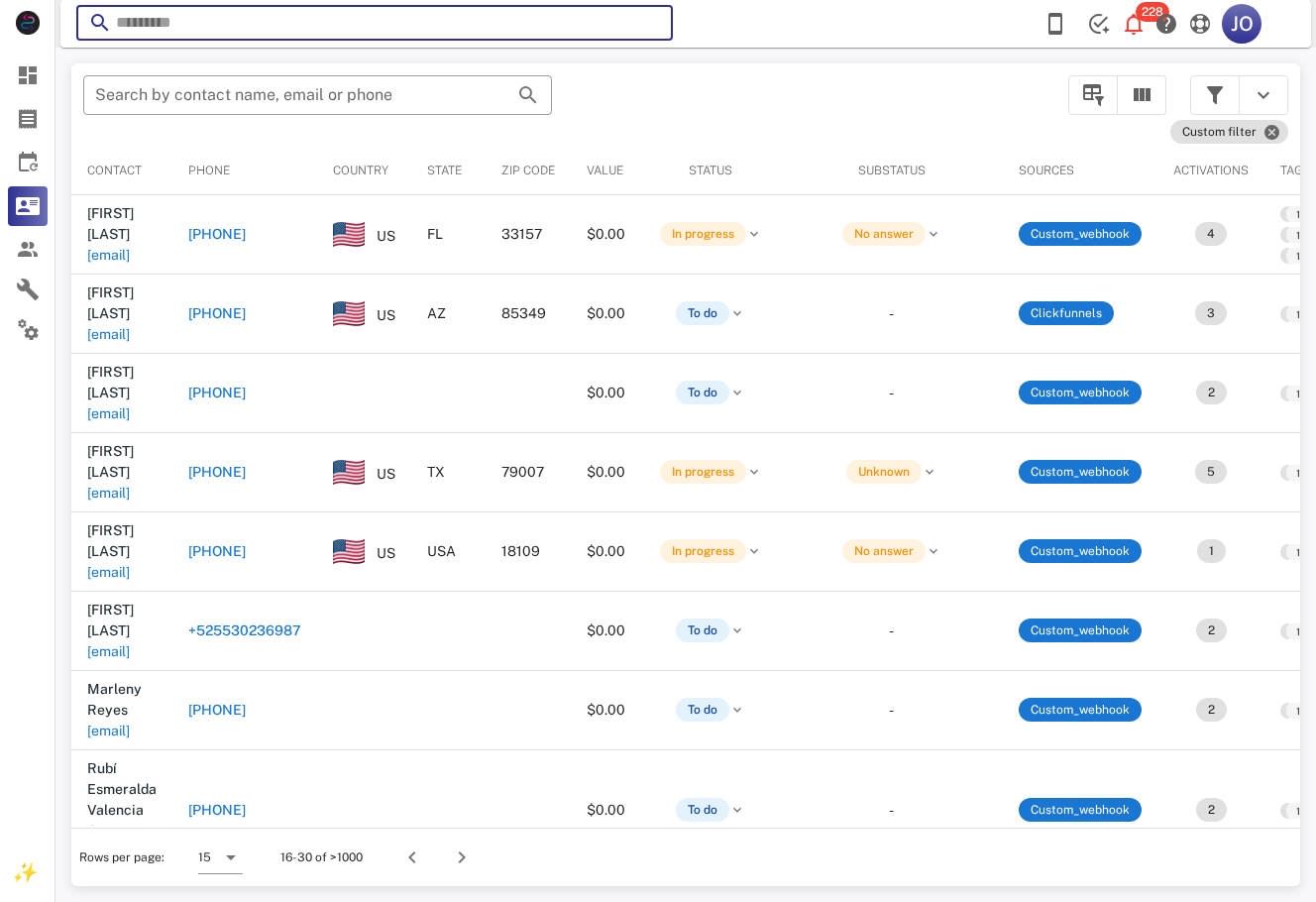 click at bounding box center (375, 23) 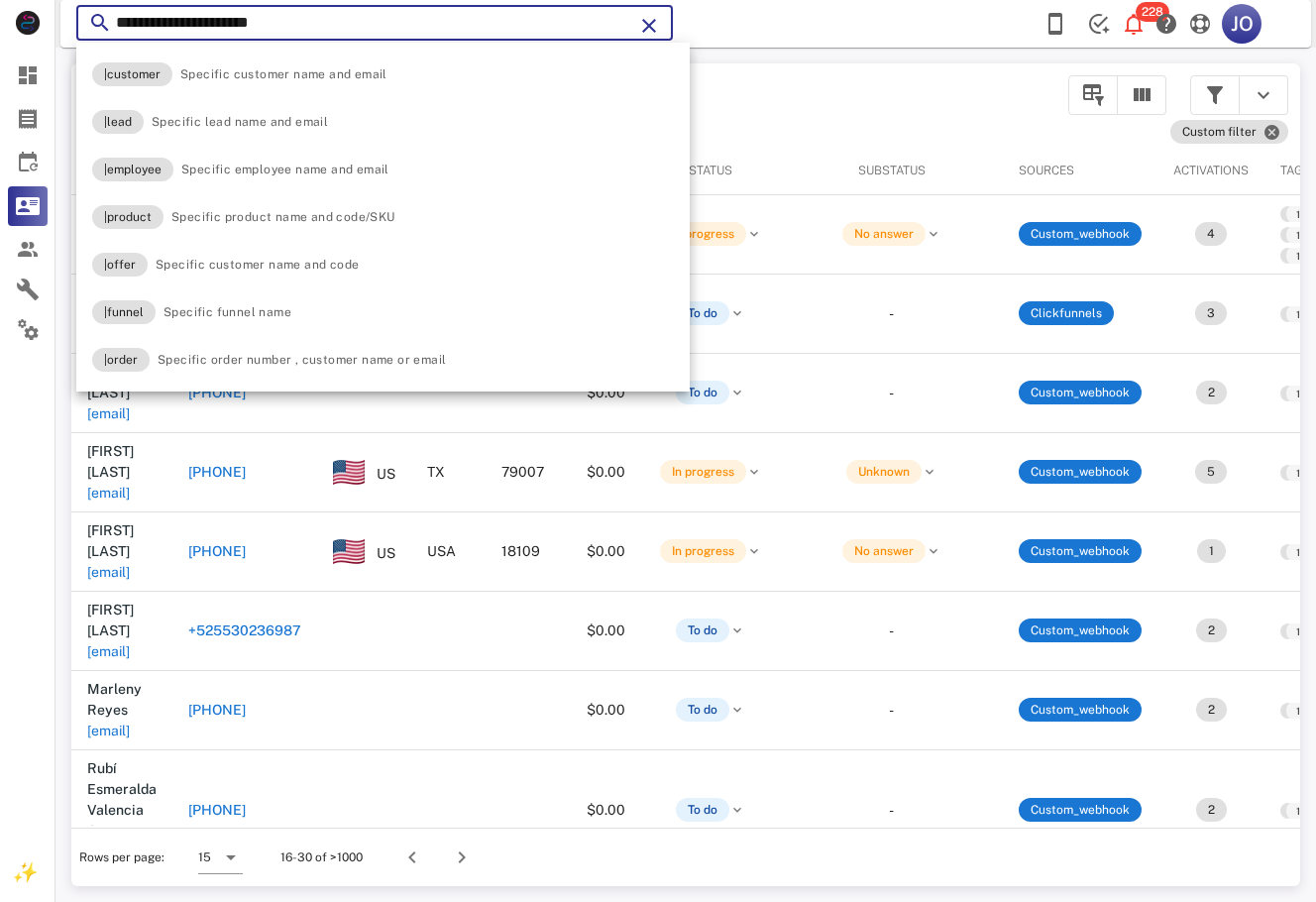 click on "**********" at bounding box center [375, 23] 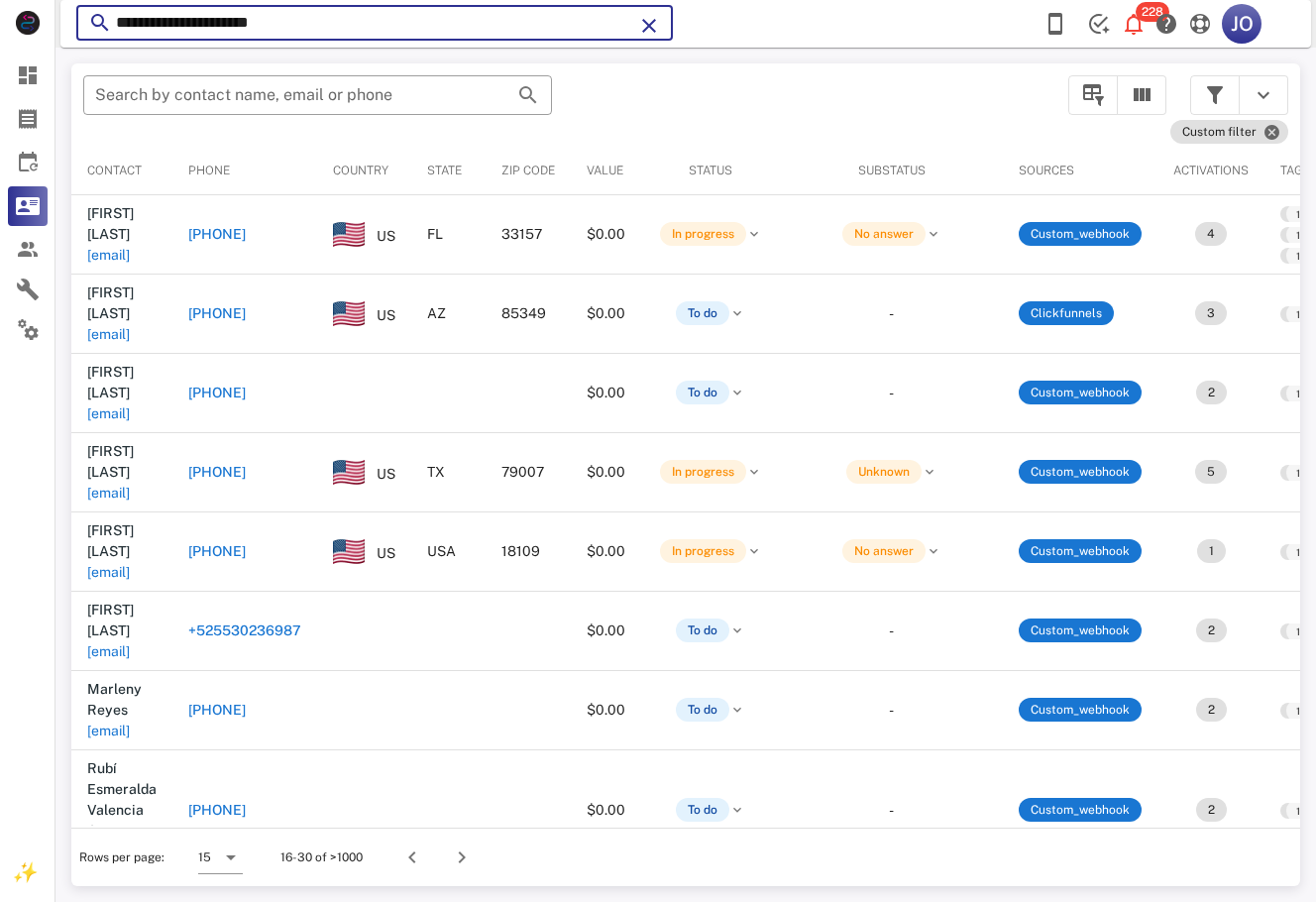 click on "**********" at bounding box center [375, 23] 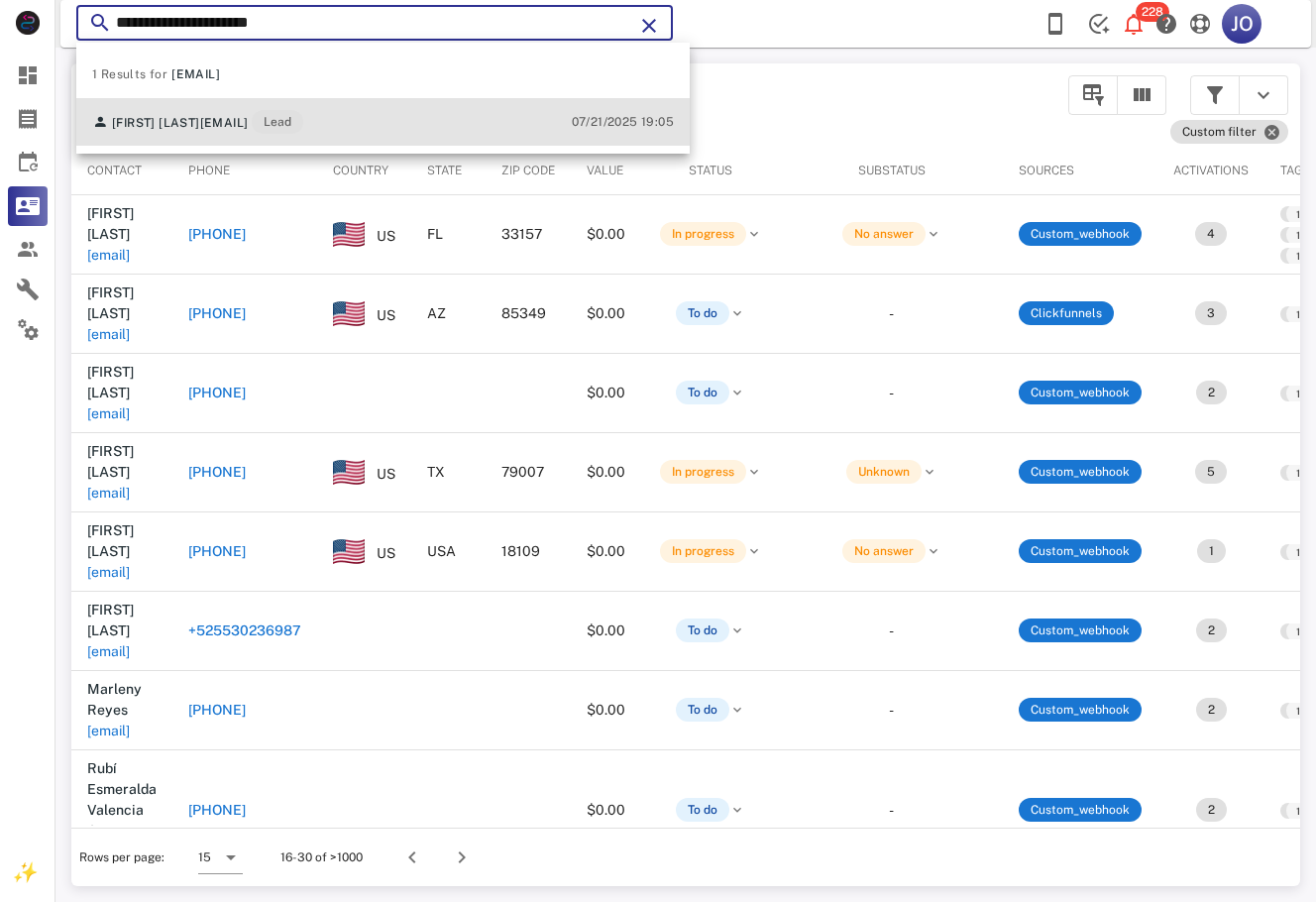 click on "[FIRST] [LAST]   [EMAIL]   Lead" at bounding box center [197, 122] 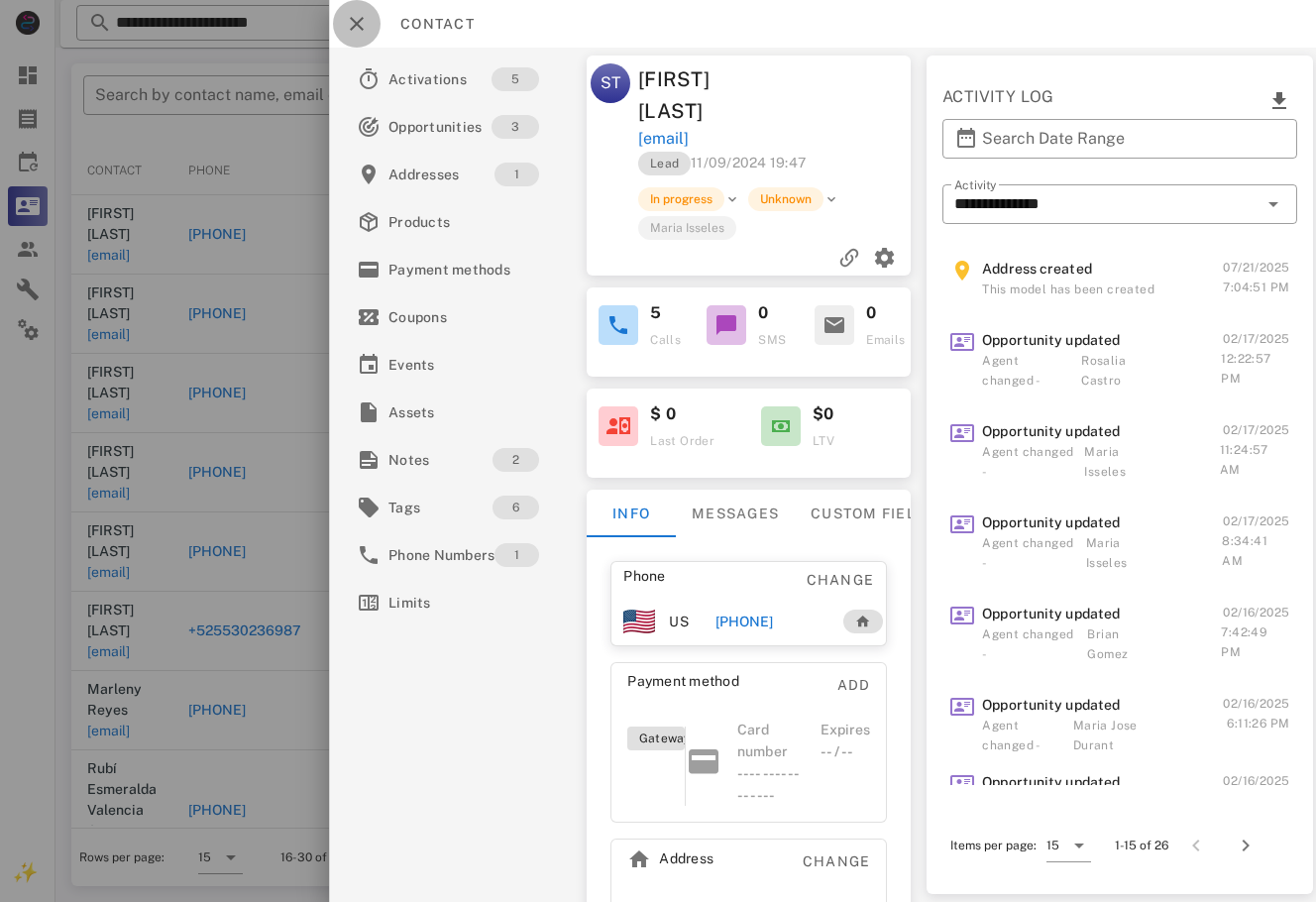 click at bounding box center [357, 24] 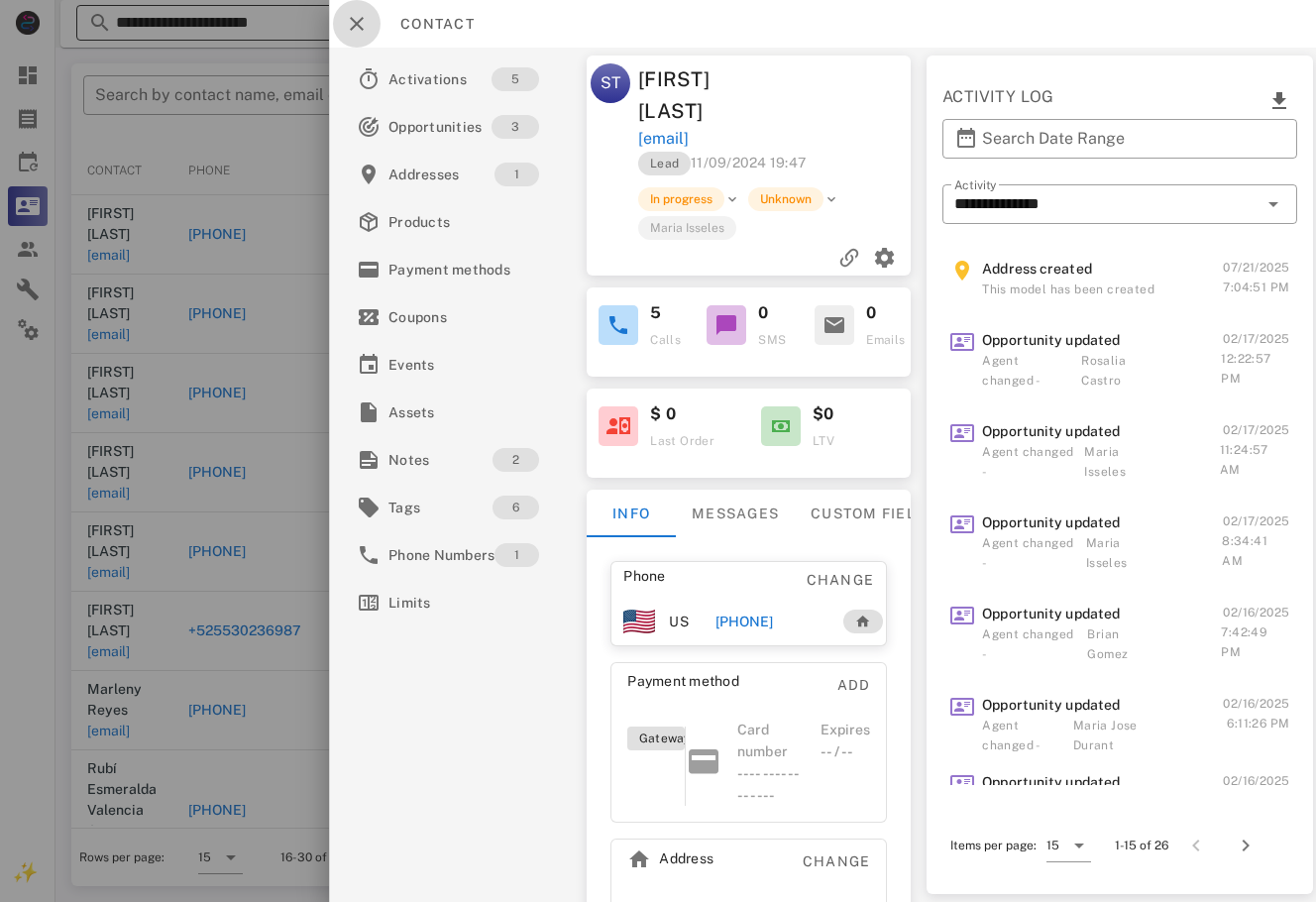 click on "**********" at bounding box center [375, 23] 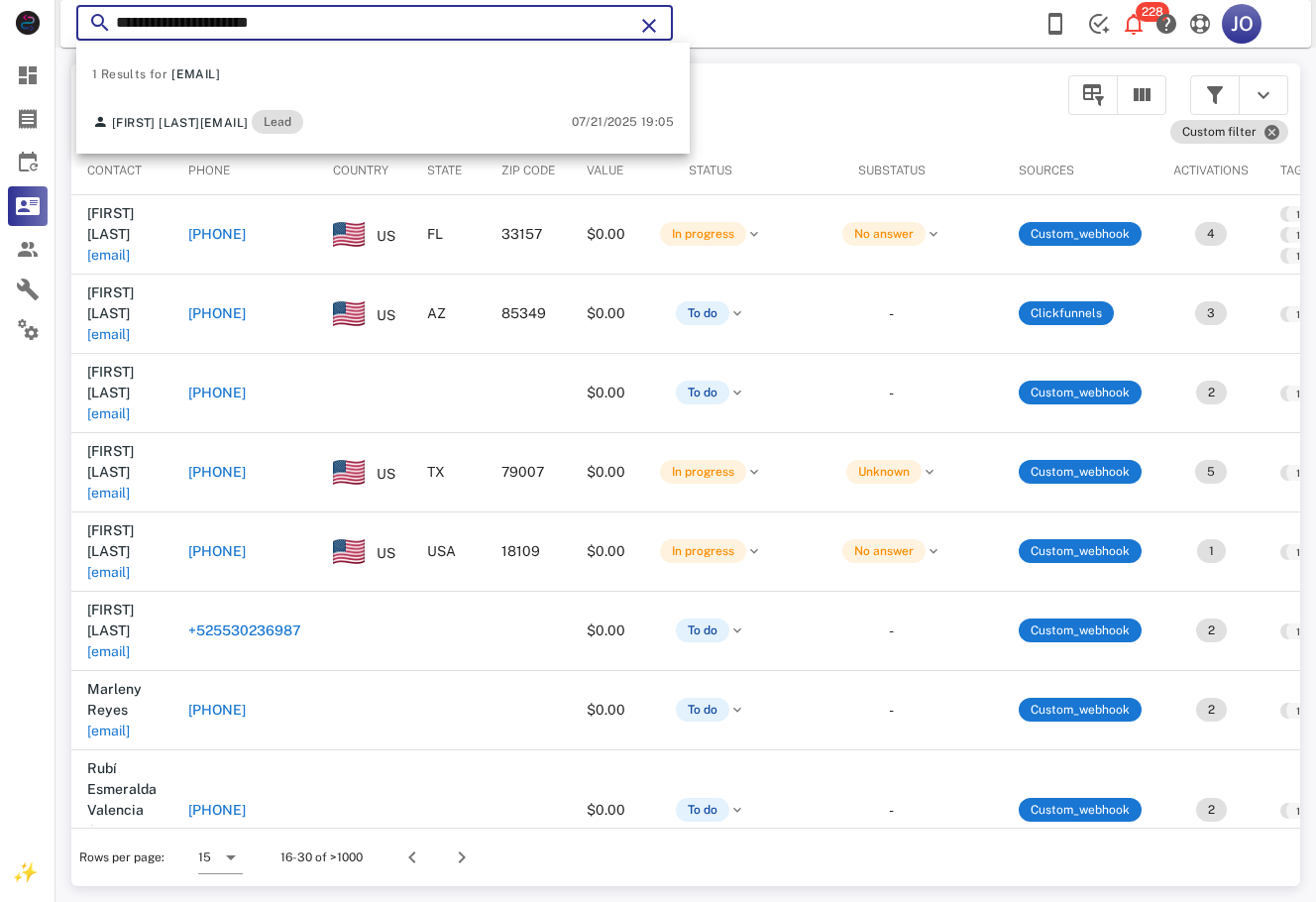 click on "**********" at bounding box center (375, 23) 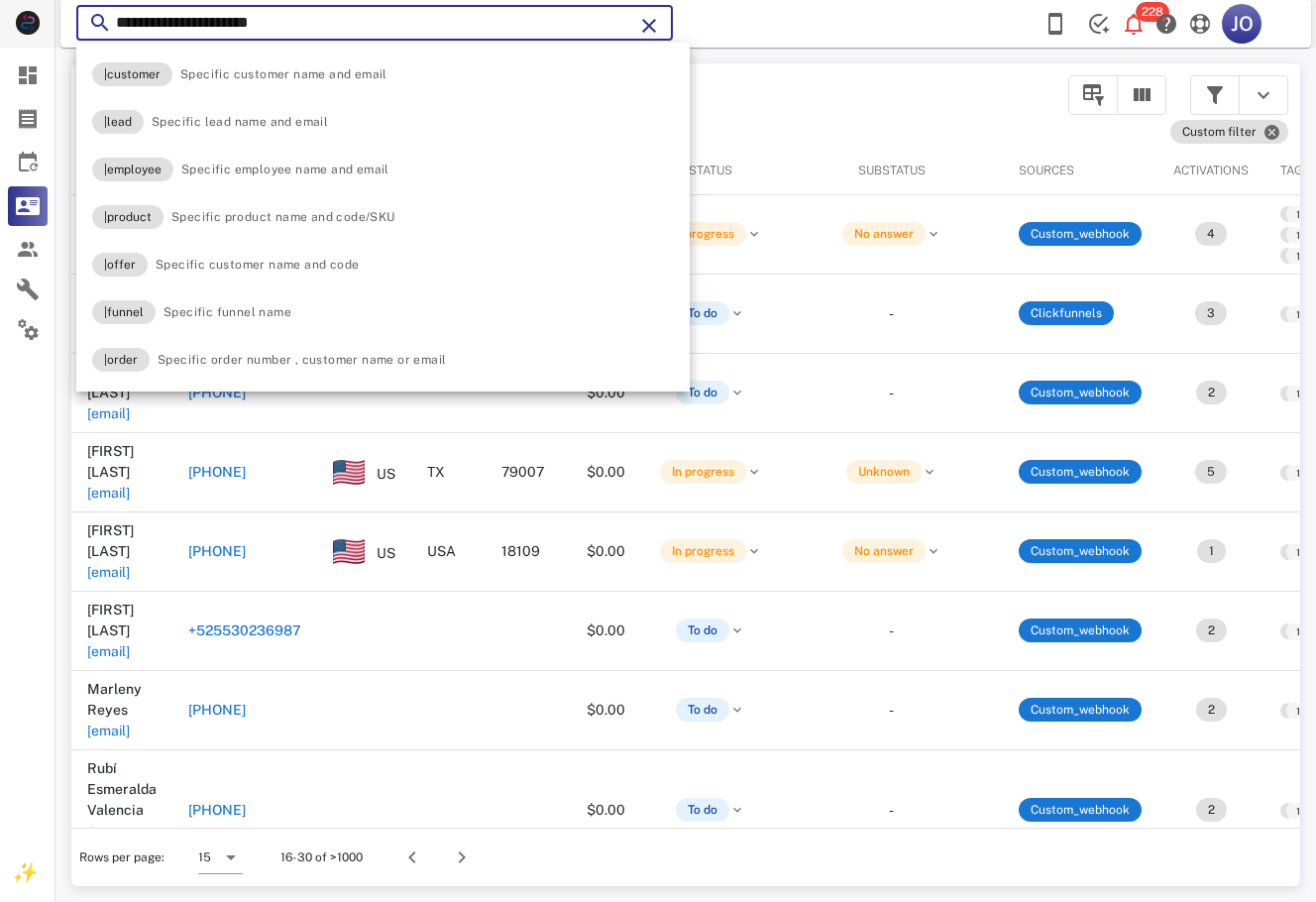 drag, startPoint x: 334, startPoint y: 28, endPoint x: 73, endPoint y: 25, distance: 261.01724 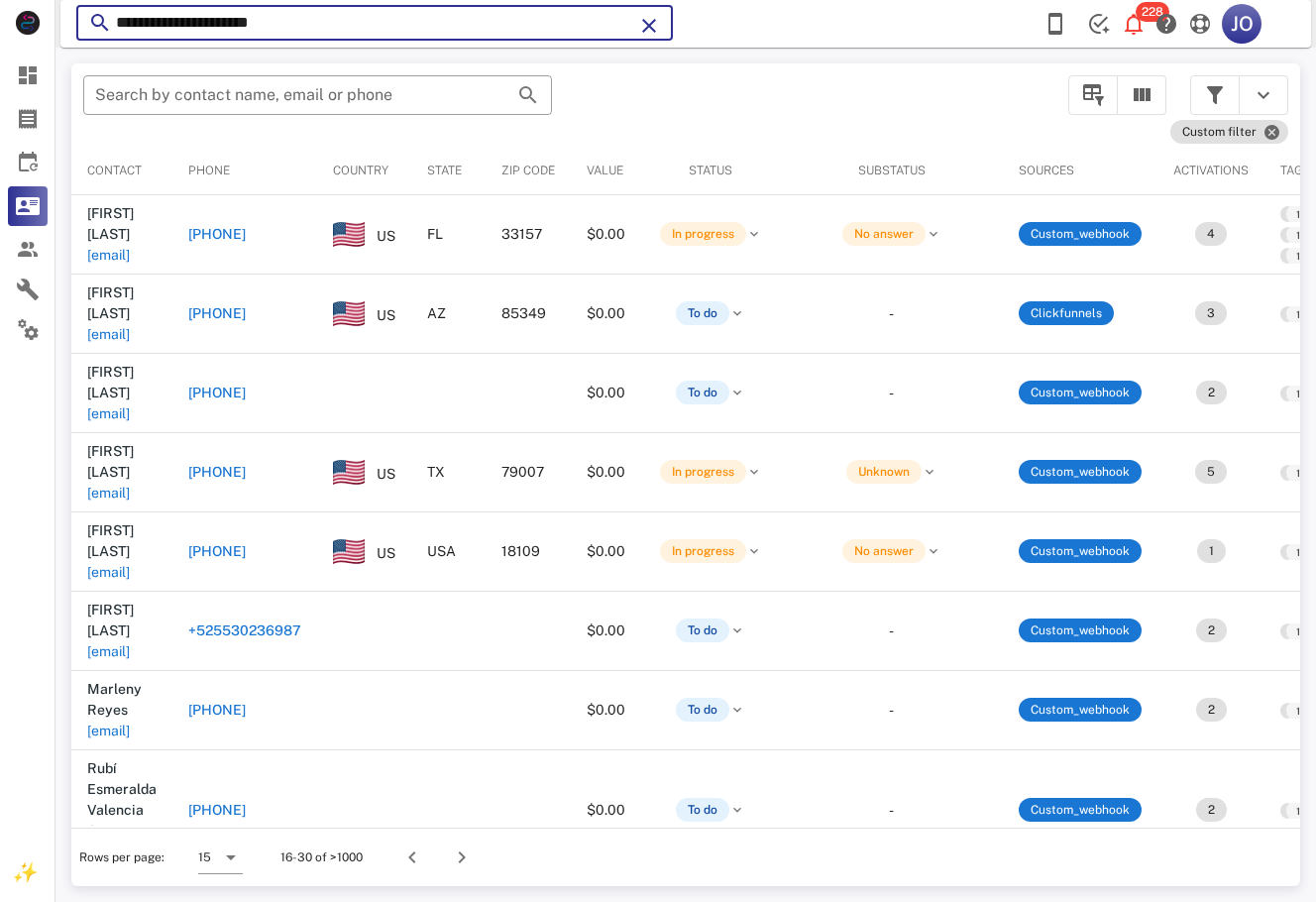 click on "**********" at bounding box center [375, 23] 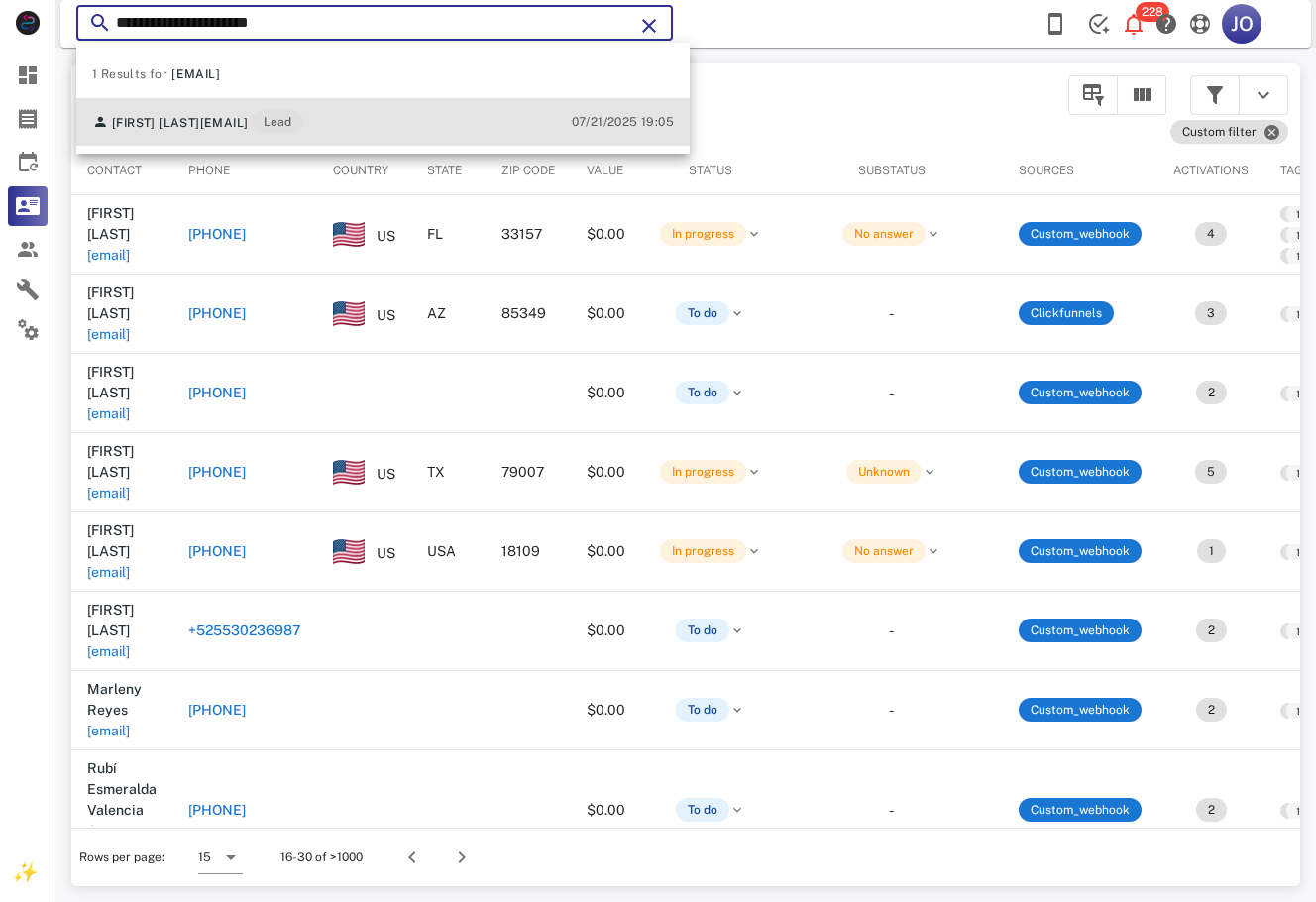 click on "[FIRST] [LAST]   [EMAIL]   Lead   [DATE] [TIME]" at bounding box center [383, 122] 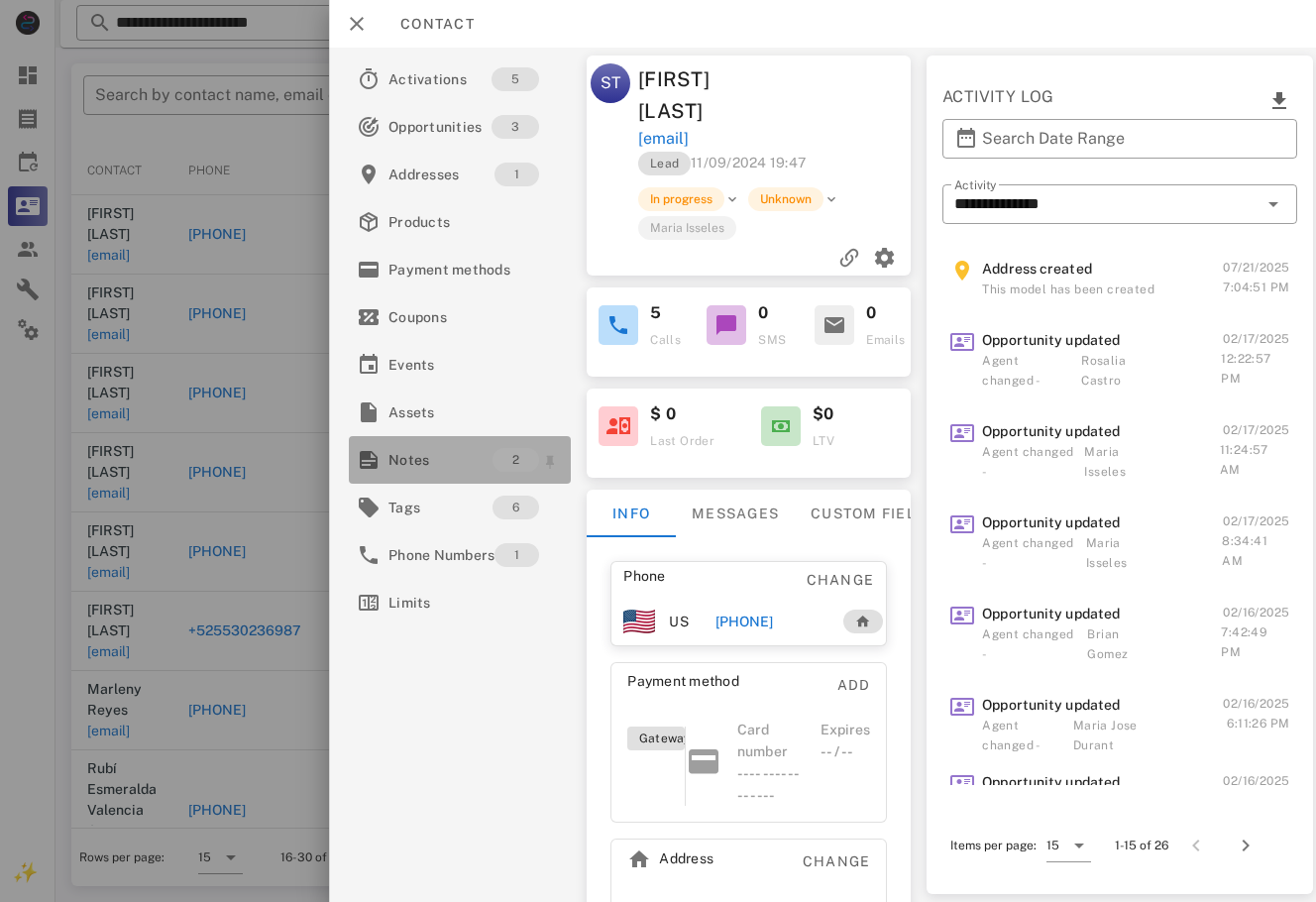 click on "Notes" at bounding box center (440, 460) 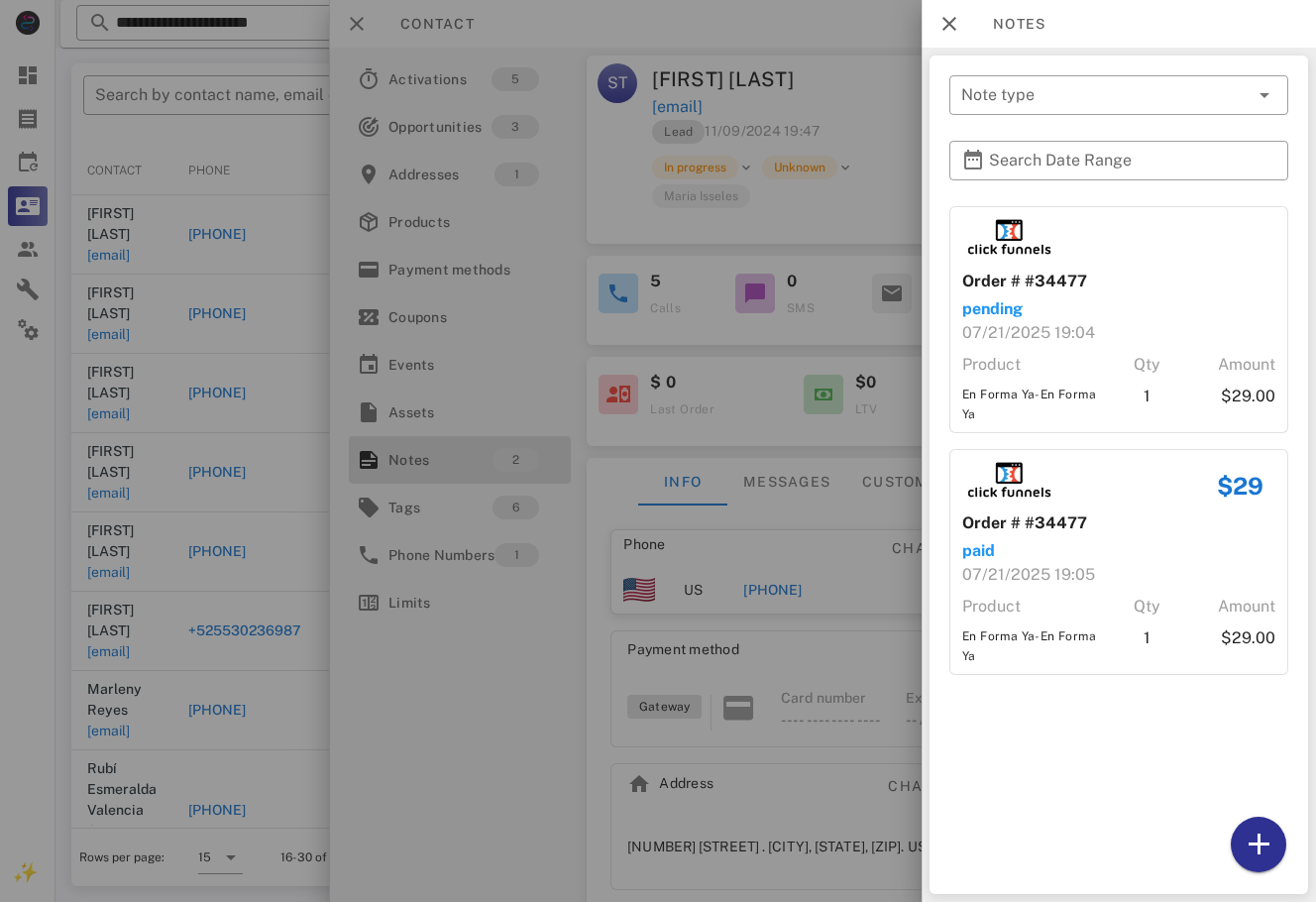 click at bounding box center [658, 451] 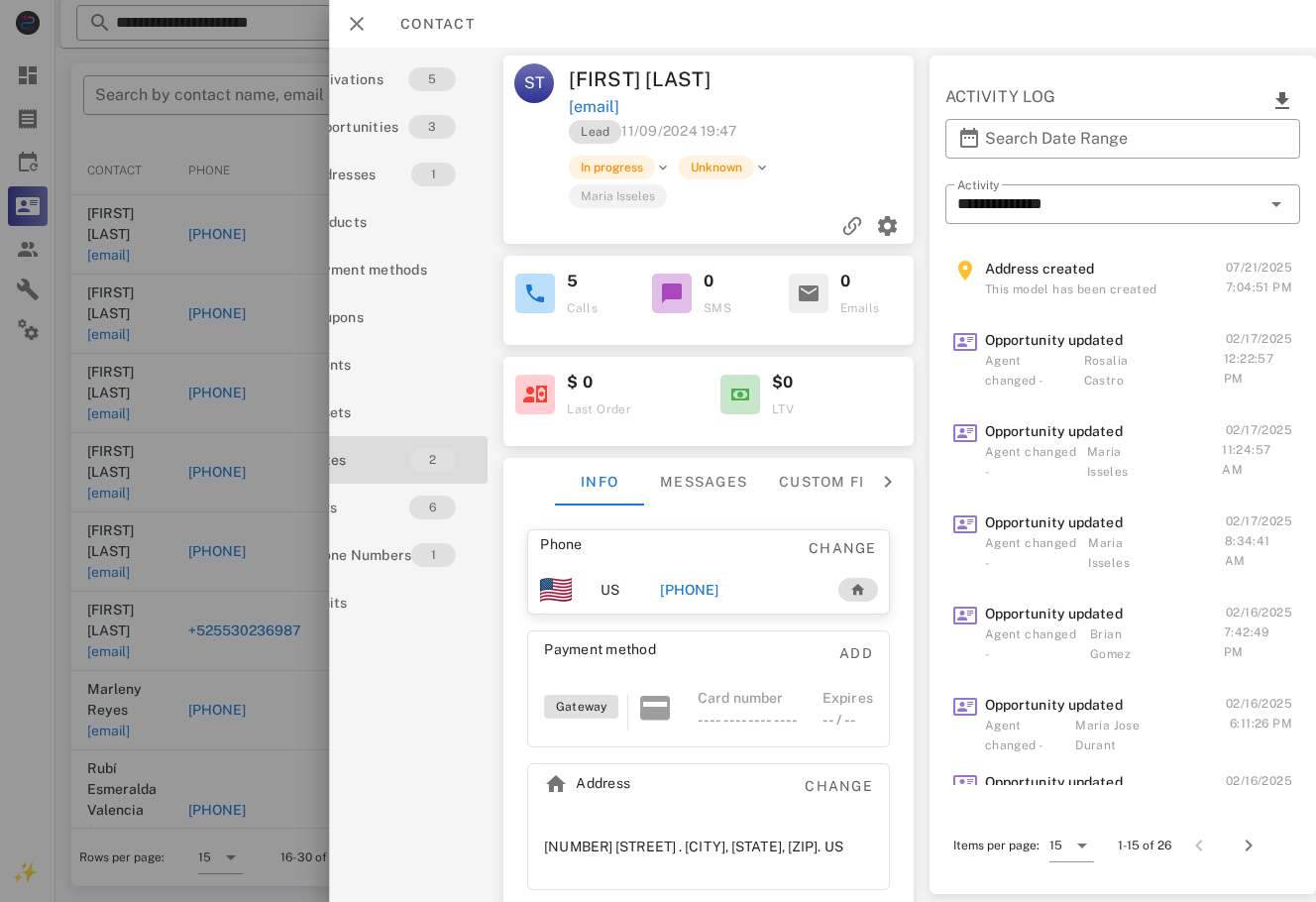scroll, scrollTop: 0, scrollLeft: 0, axis: both 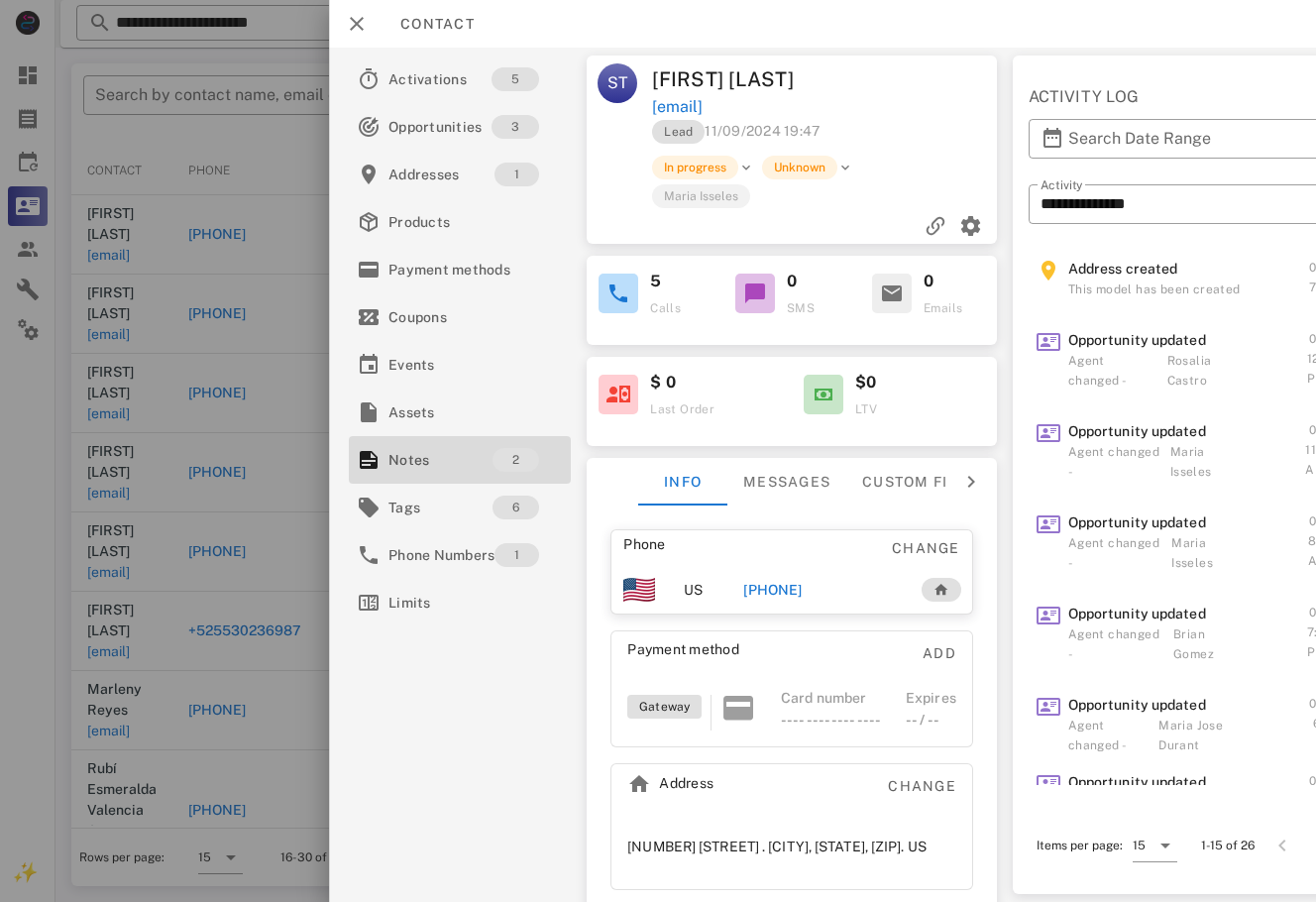click on "[PHONE]" at bounding box center (772, 590) 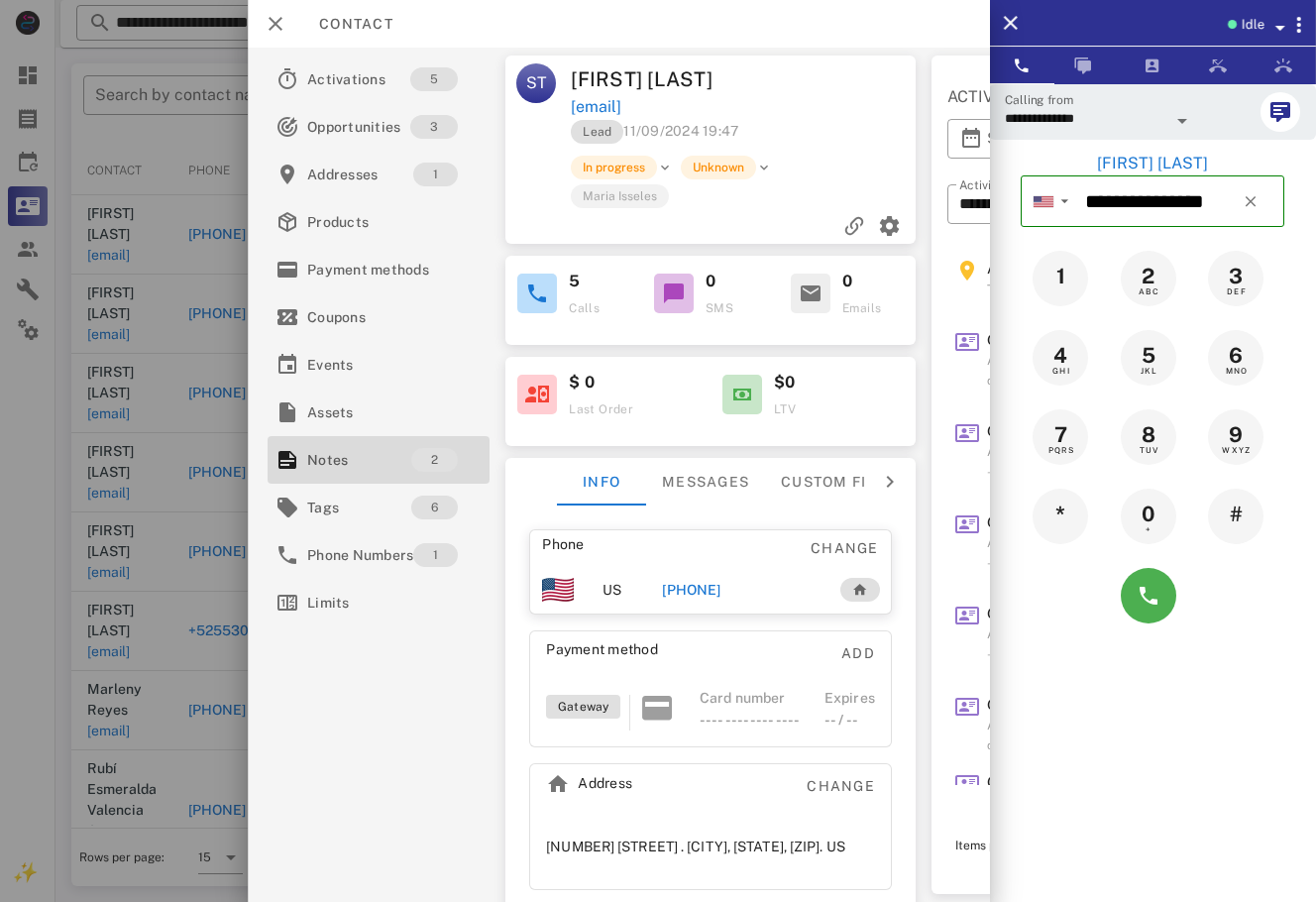 click on "Opportunity updated  Agent changed -  Maria Jose Durant  02/16/2025   4:59:50 PM" at bounding box center [1124, 809] 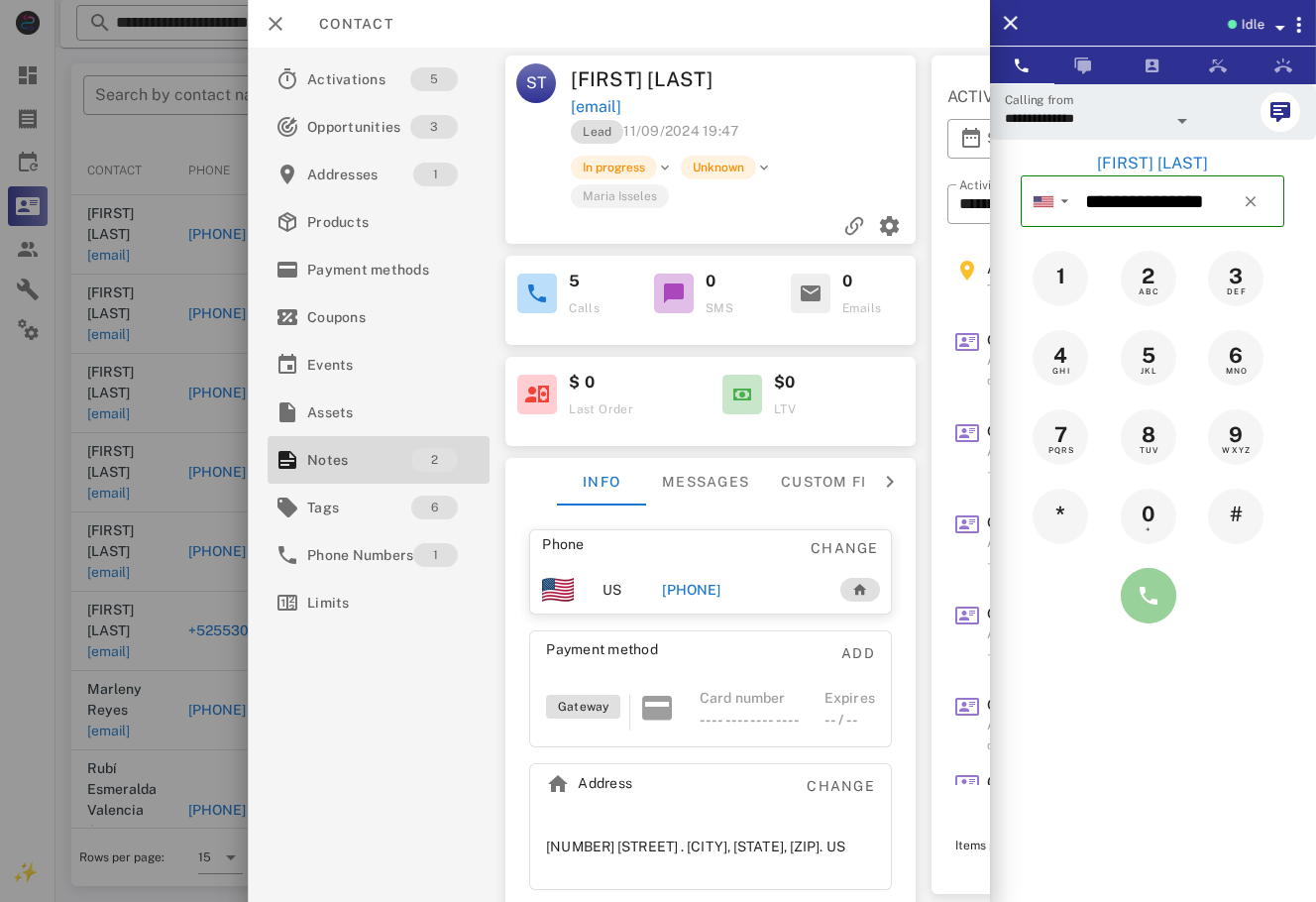 click at bounding box center (1149, 596) 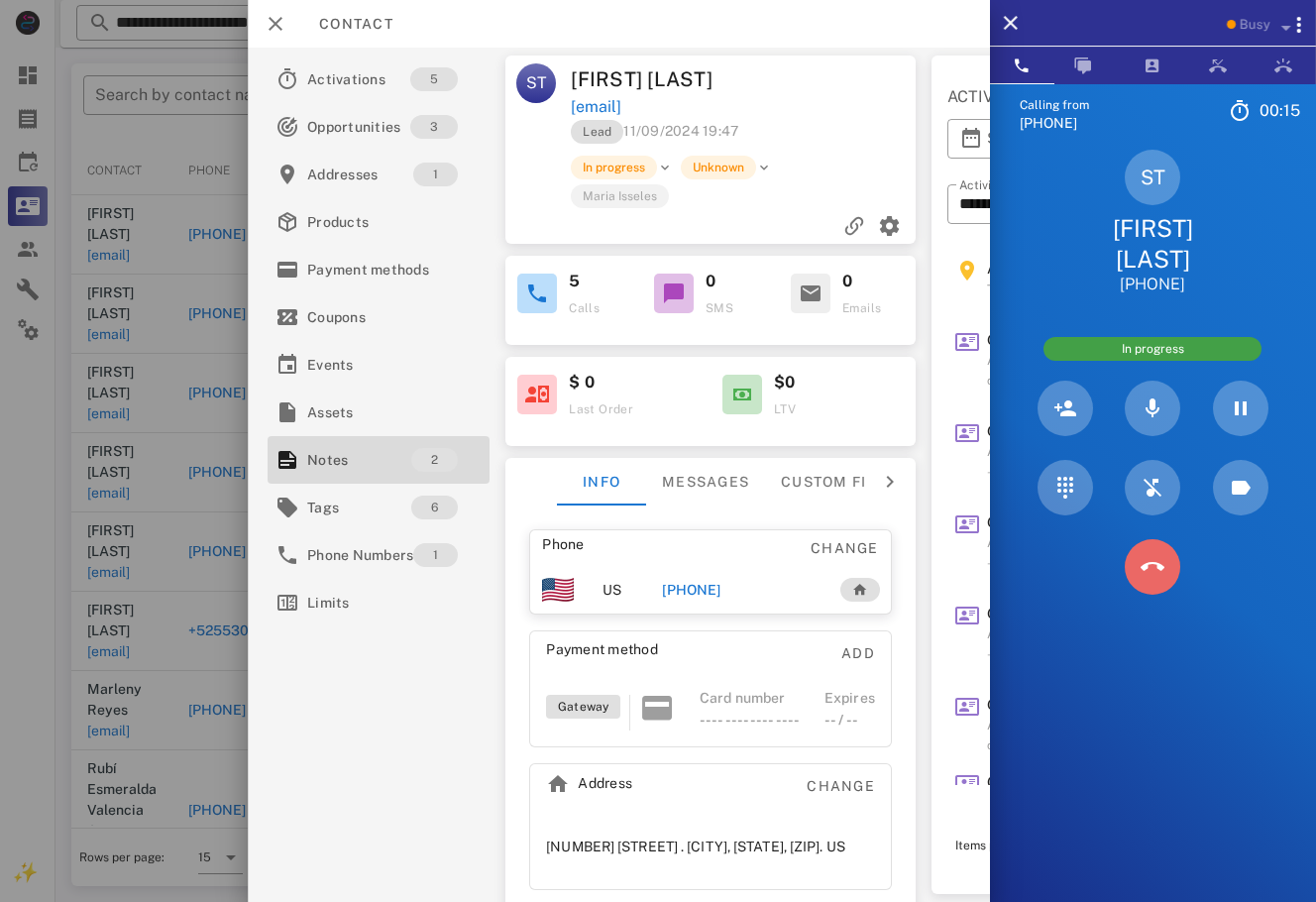 click at bounding box center (1152, 567) 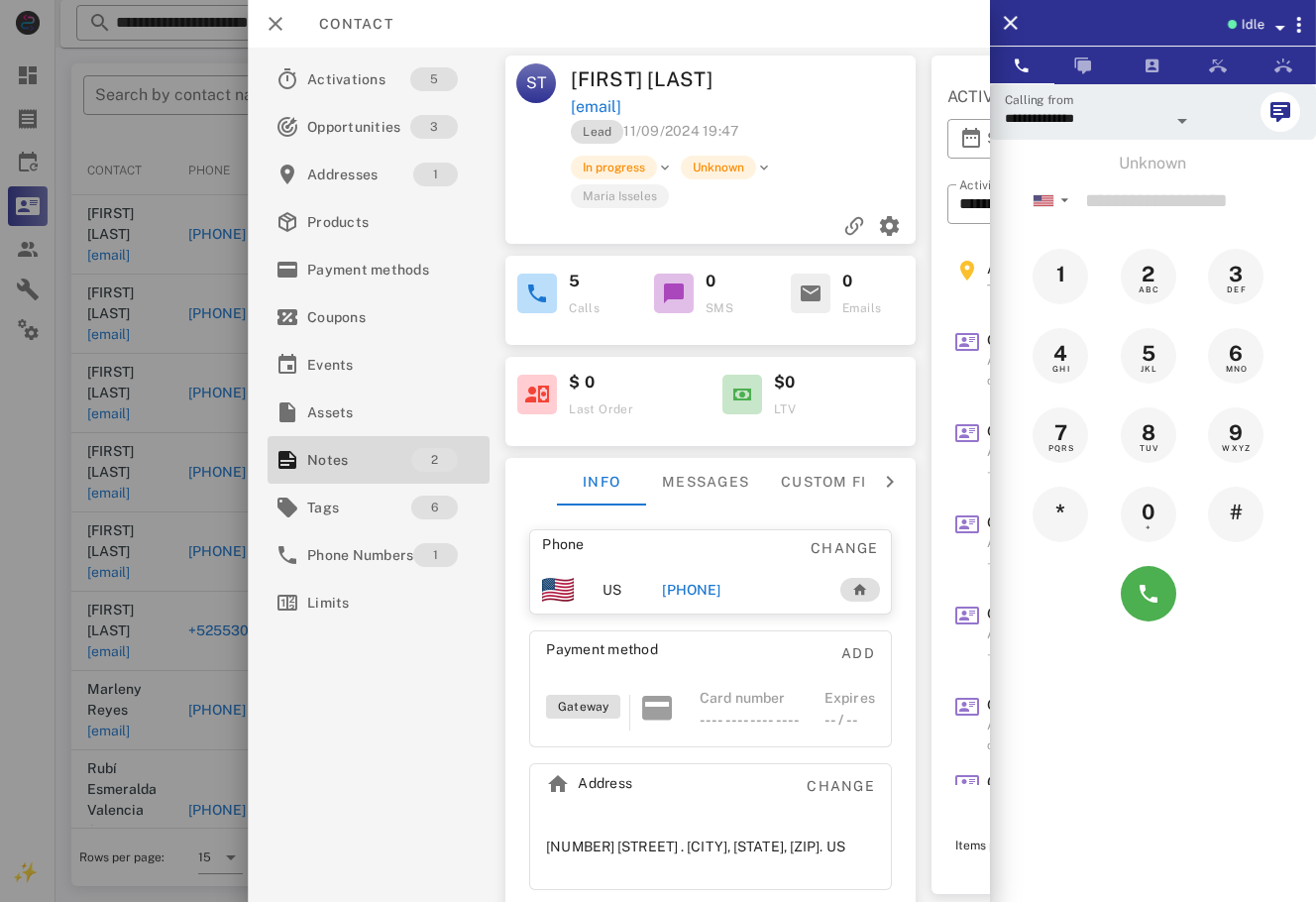 click on "[PHONE]" at bounding box center (691, 590) 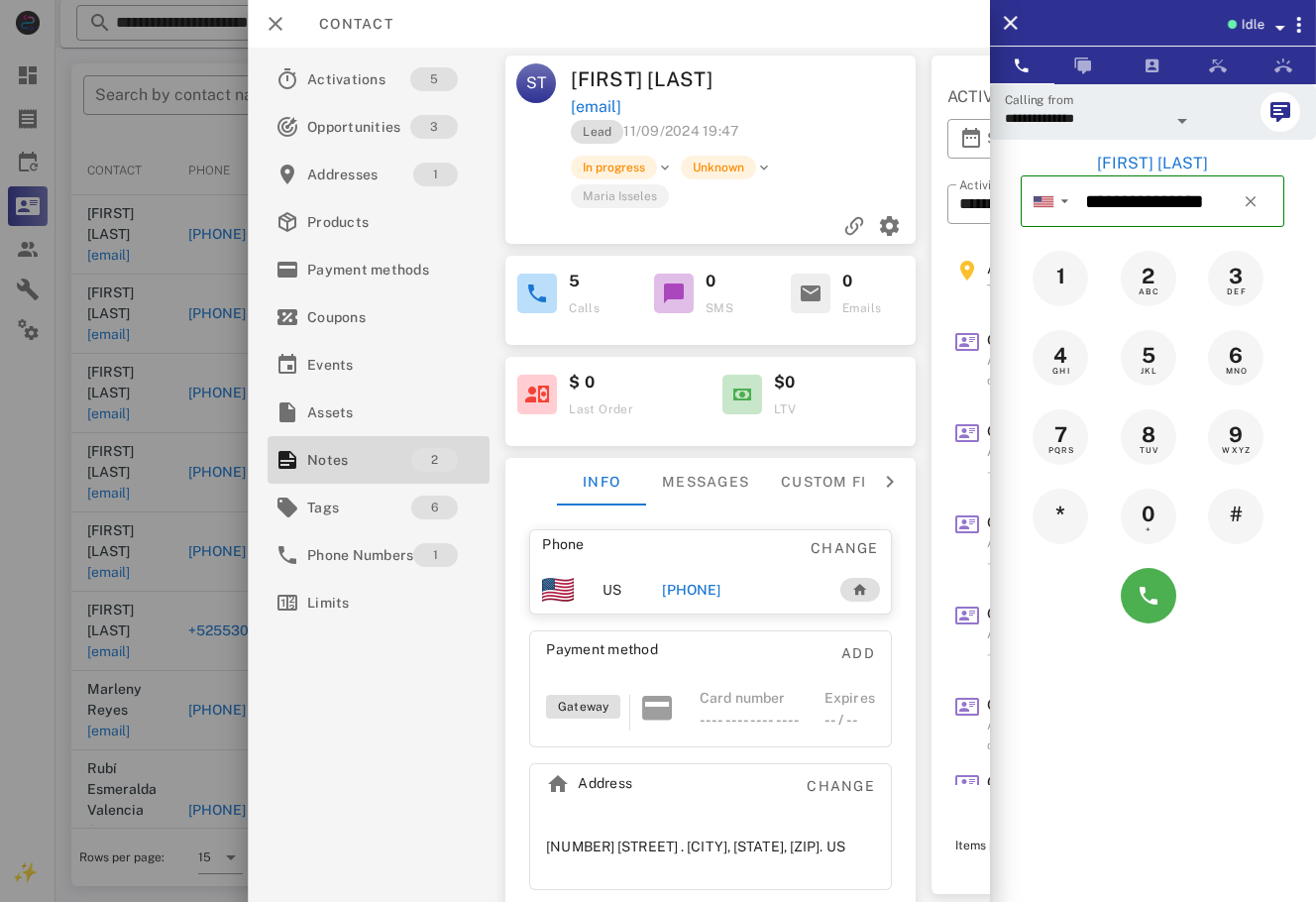 click at bounding box center (1152, 596) 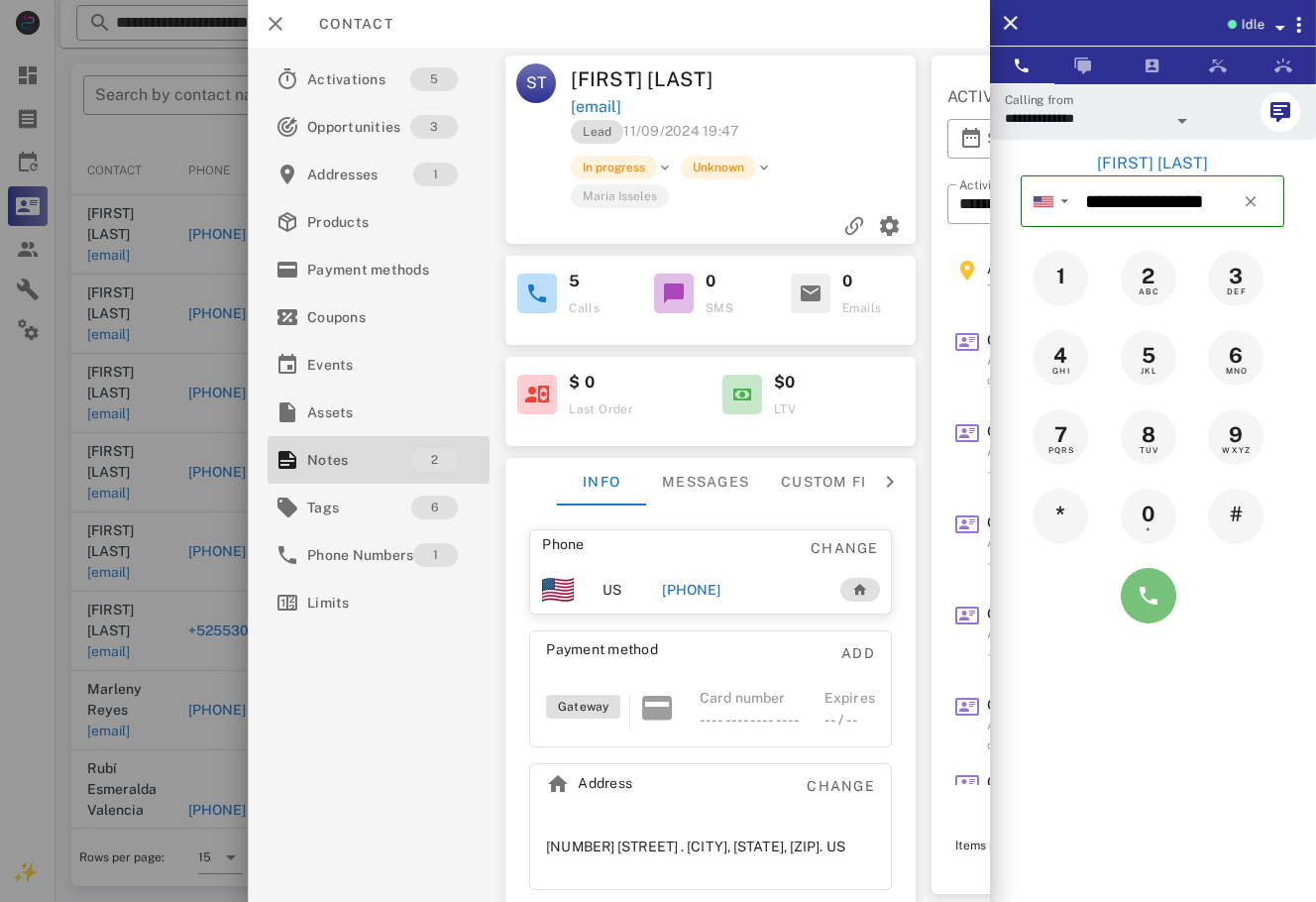 click at bounding box center (1149, 596) 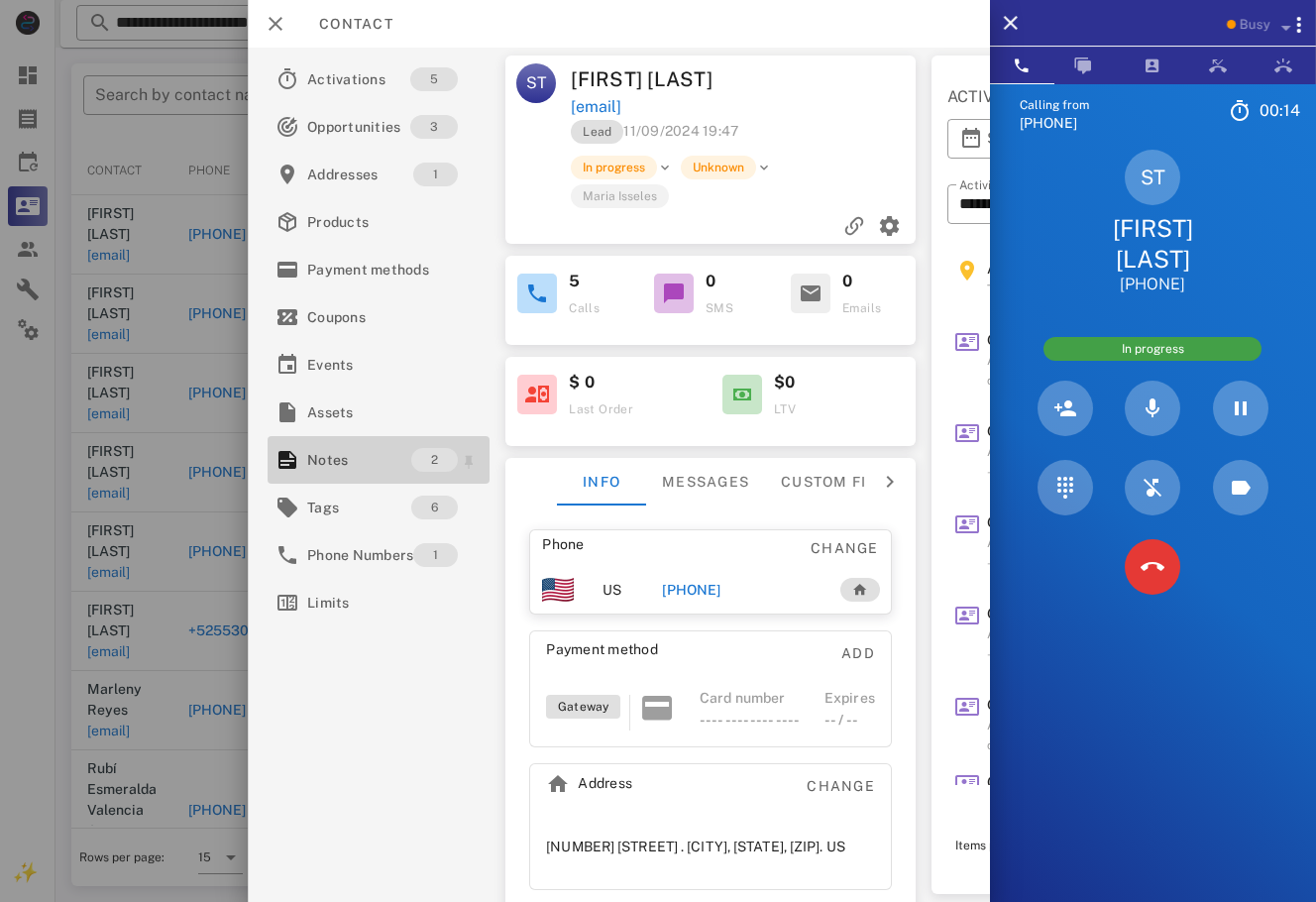 click on "Notes" at bounding box center (359, 460) 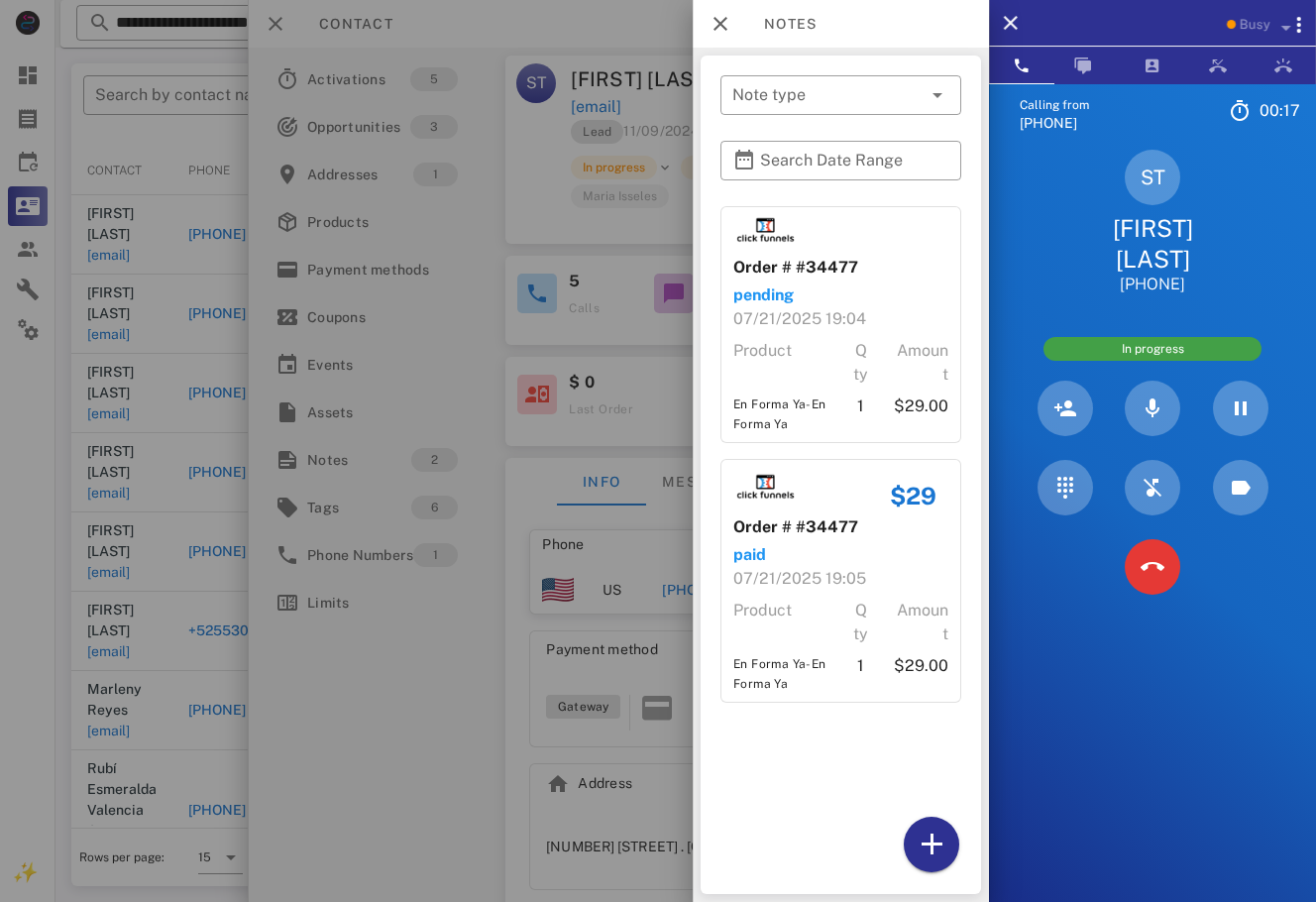 click at bounding box center (658, 451) 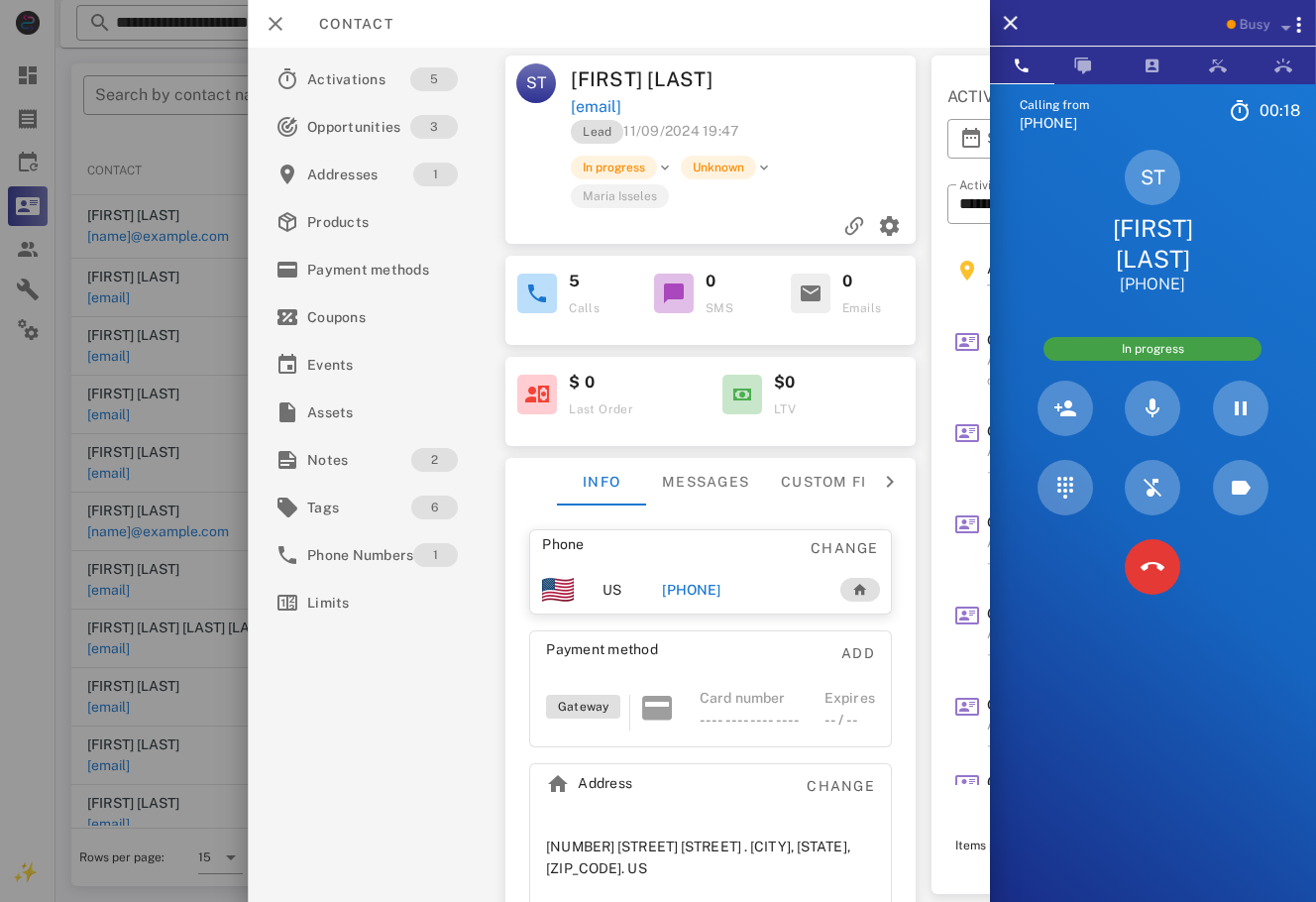click on "Lead   [DATE] [TIME]" at bounding box center [744, 137] 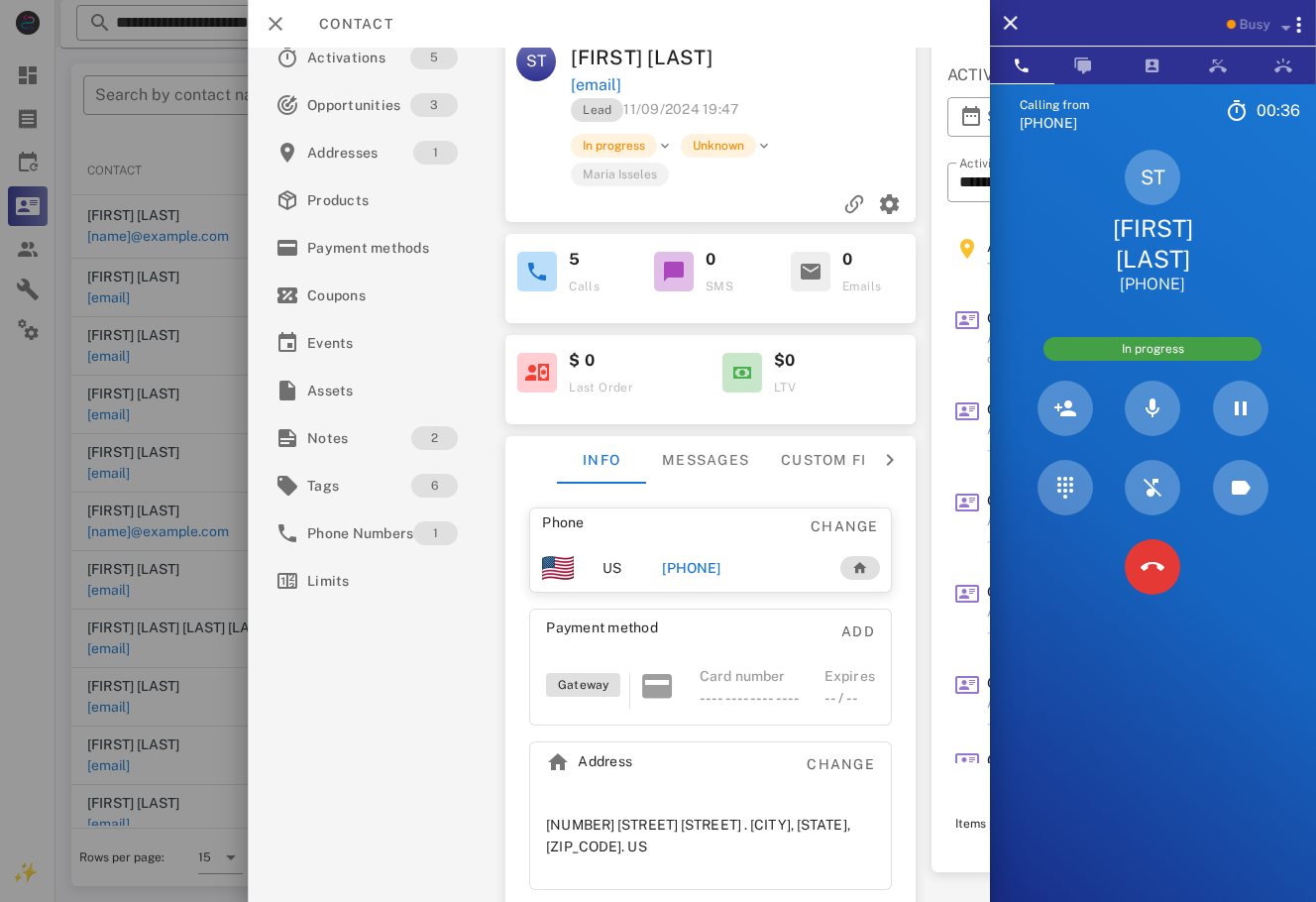 scroll, scrollTop: 0, scrollLeft: 0, axis: both 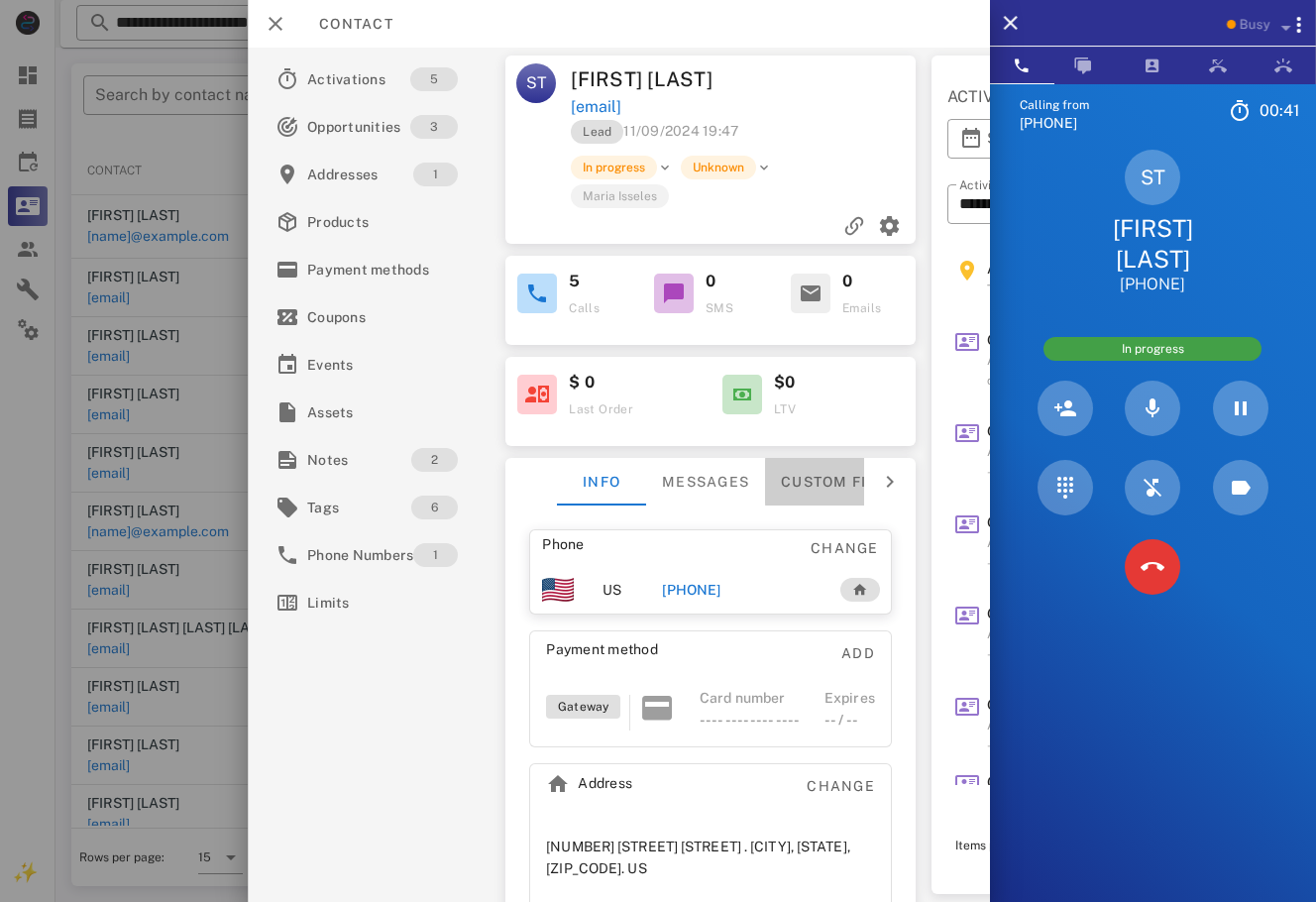 click on "Custom fields" at bounding box center [843, 482] 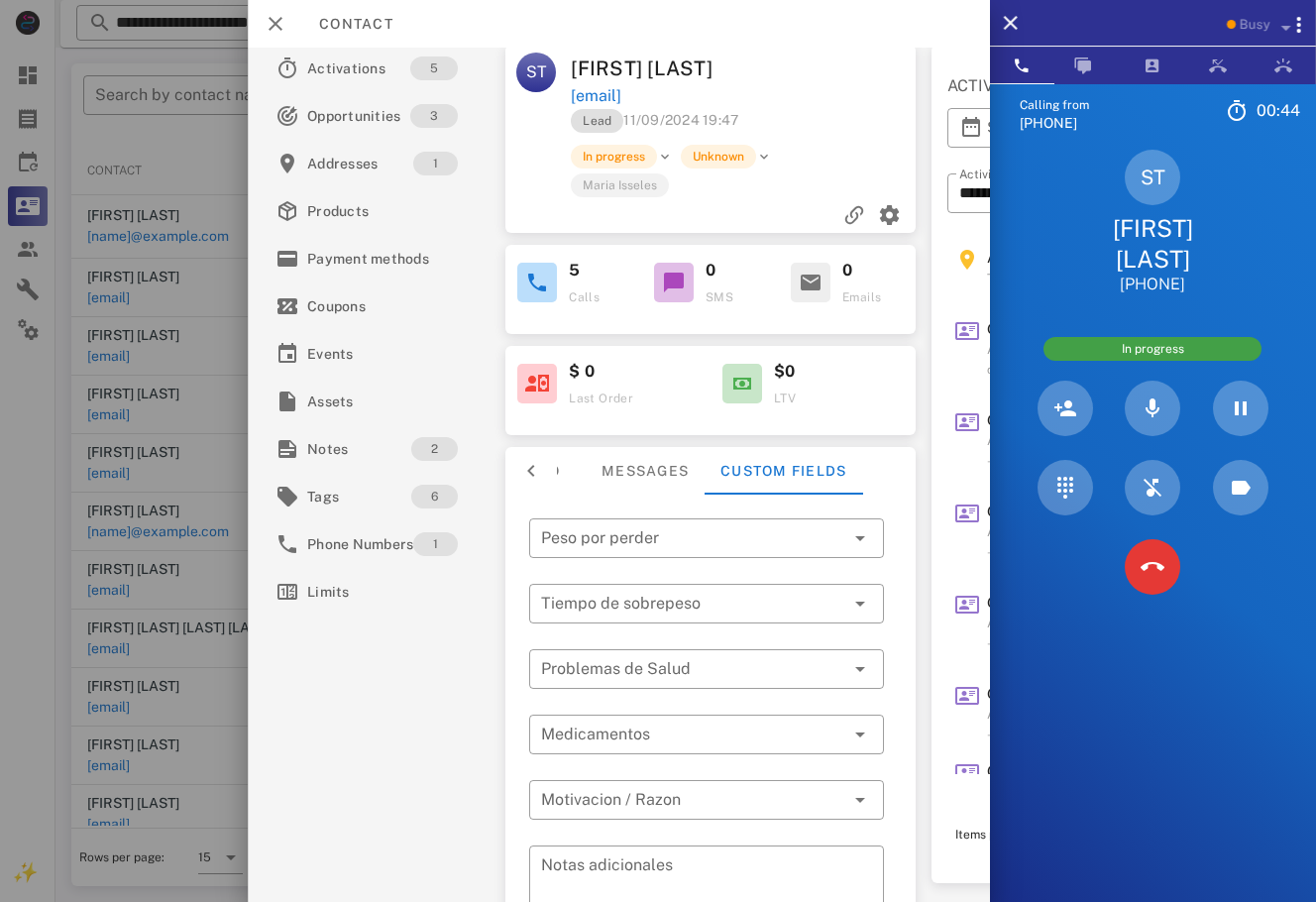 scroll, scrollTop: 8, scrollLeft: 0, axis: vertical 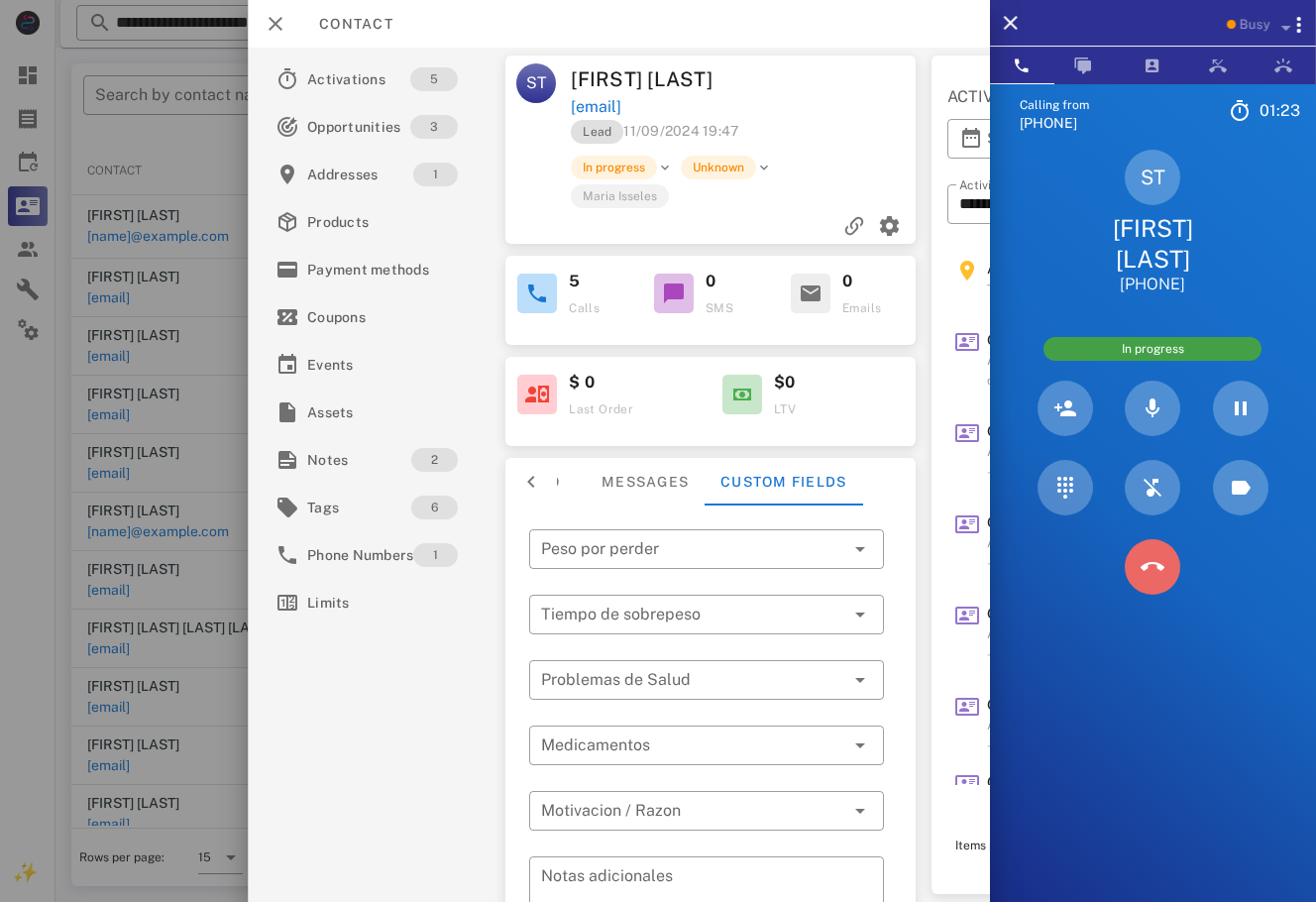 click at bounding box center [1152, 567] 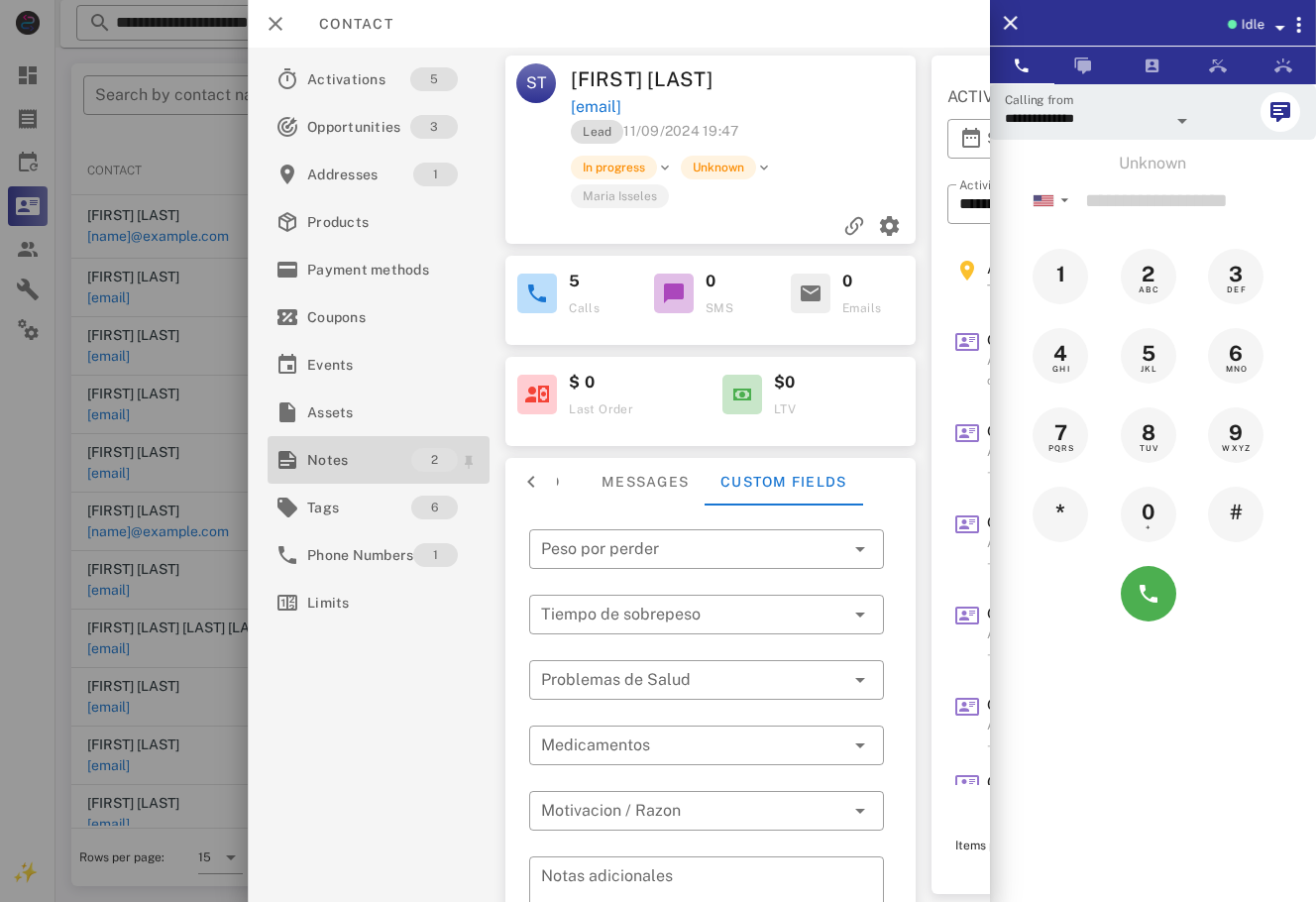 click on "Notes" at bounding box center [359, 460] 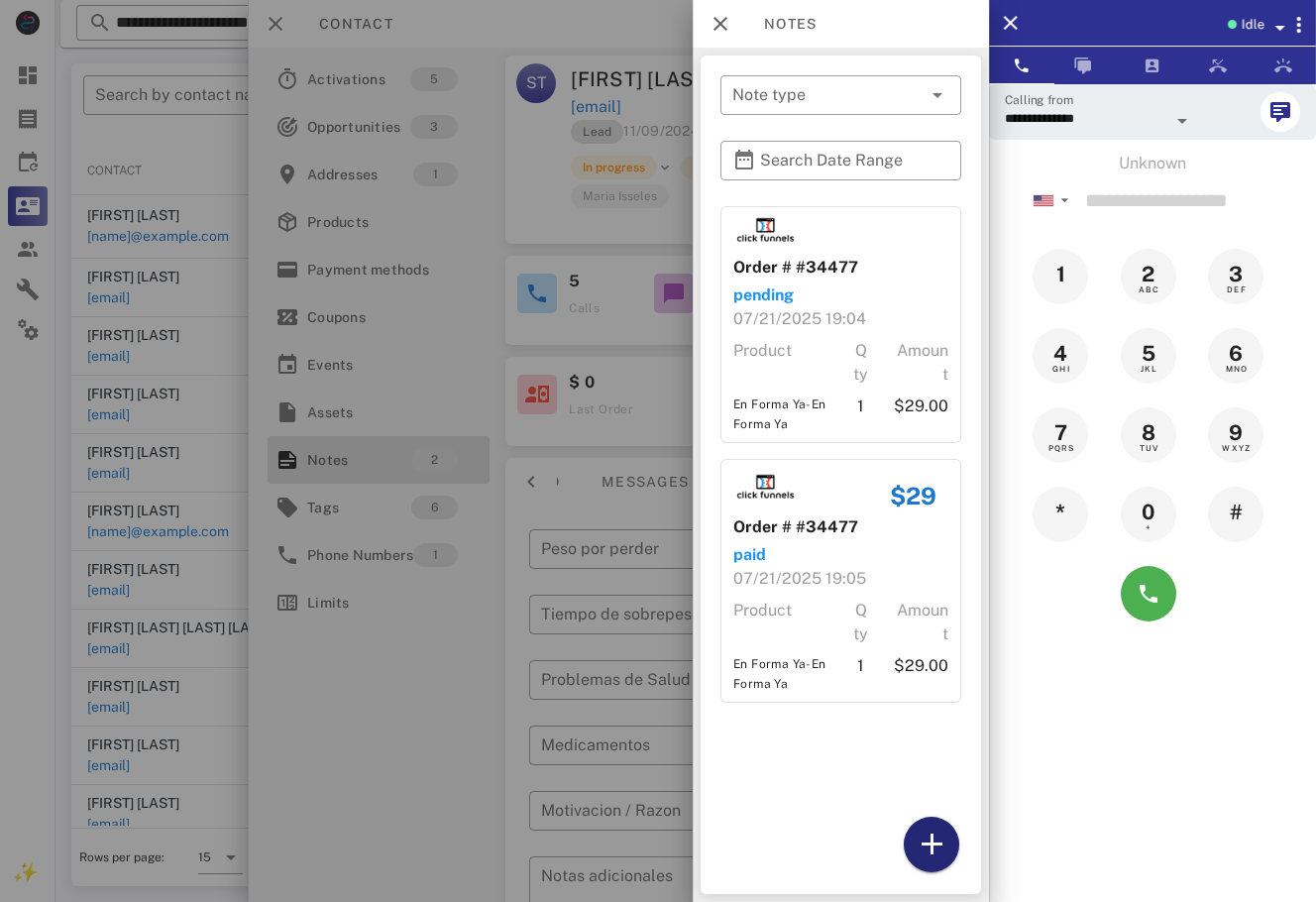 drag, startPoint x: 937, startPoint y: 846, endPoint x: 890, endPoint y: 338, distance: 510.1696 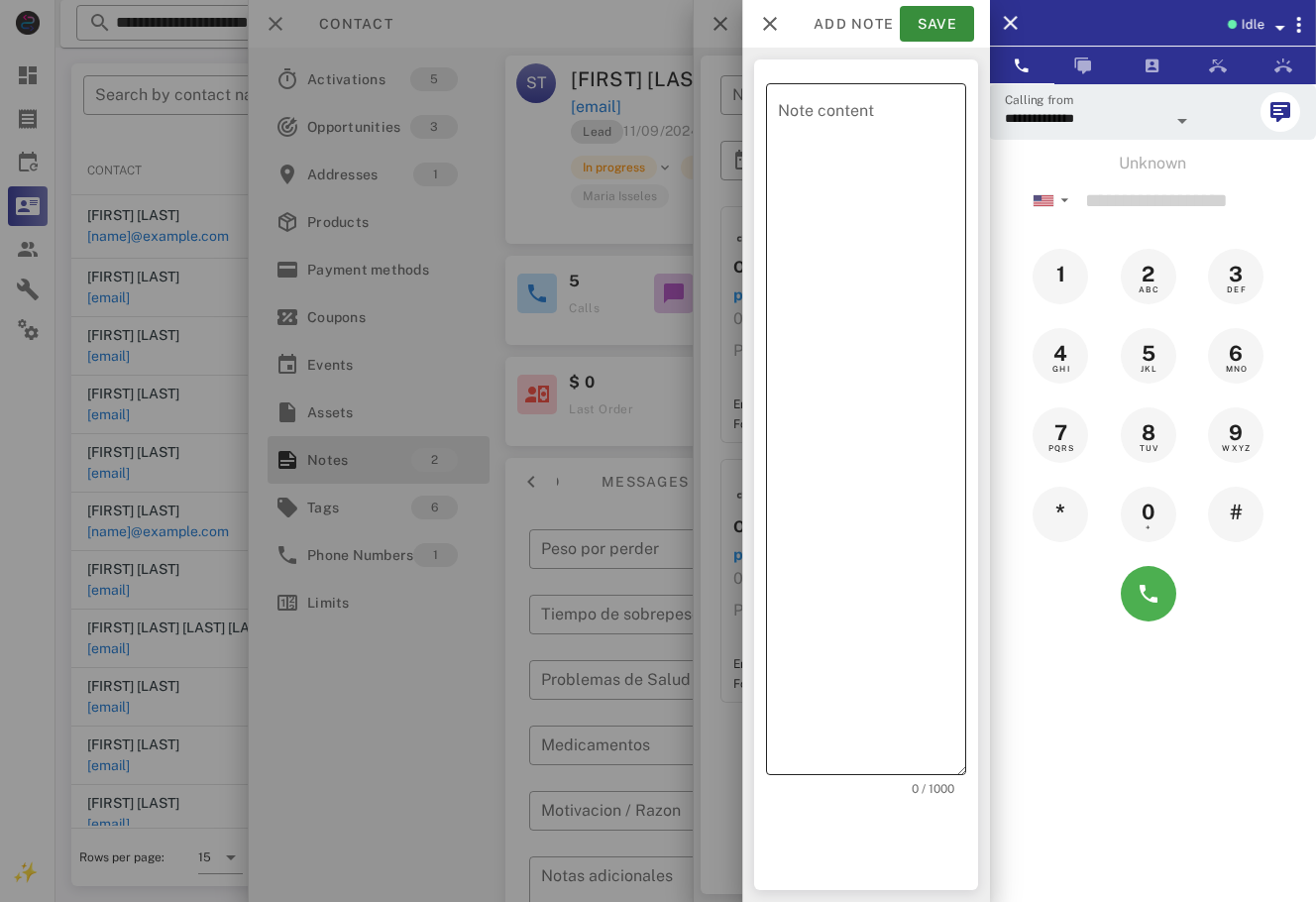 click on "Note content" at bounding box center [872, 434] 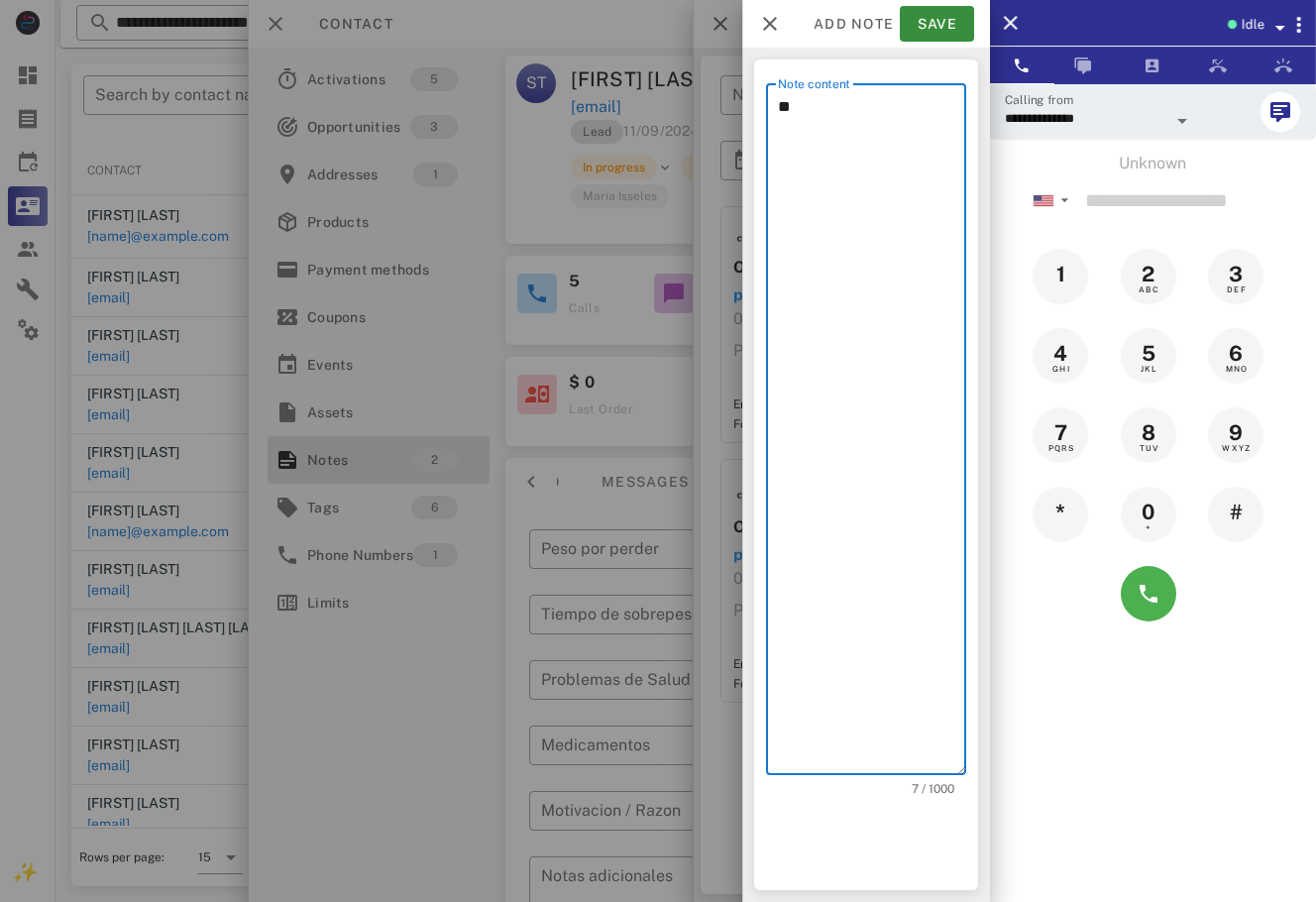 type on "*" 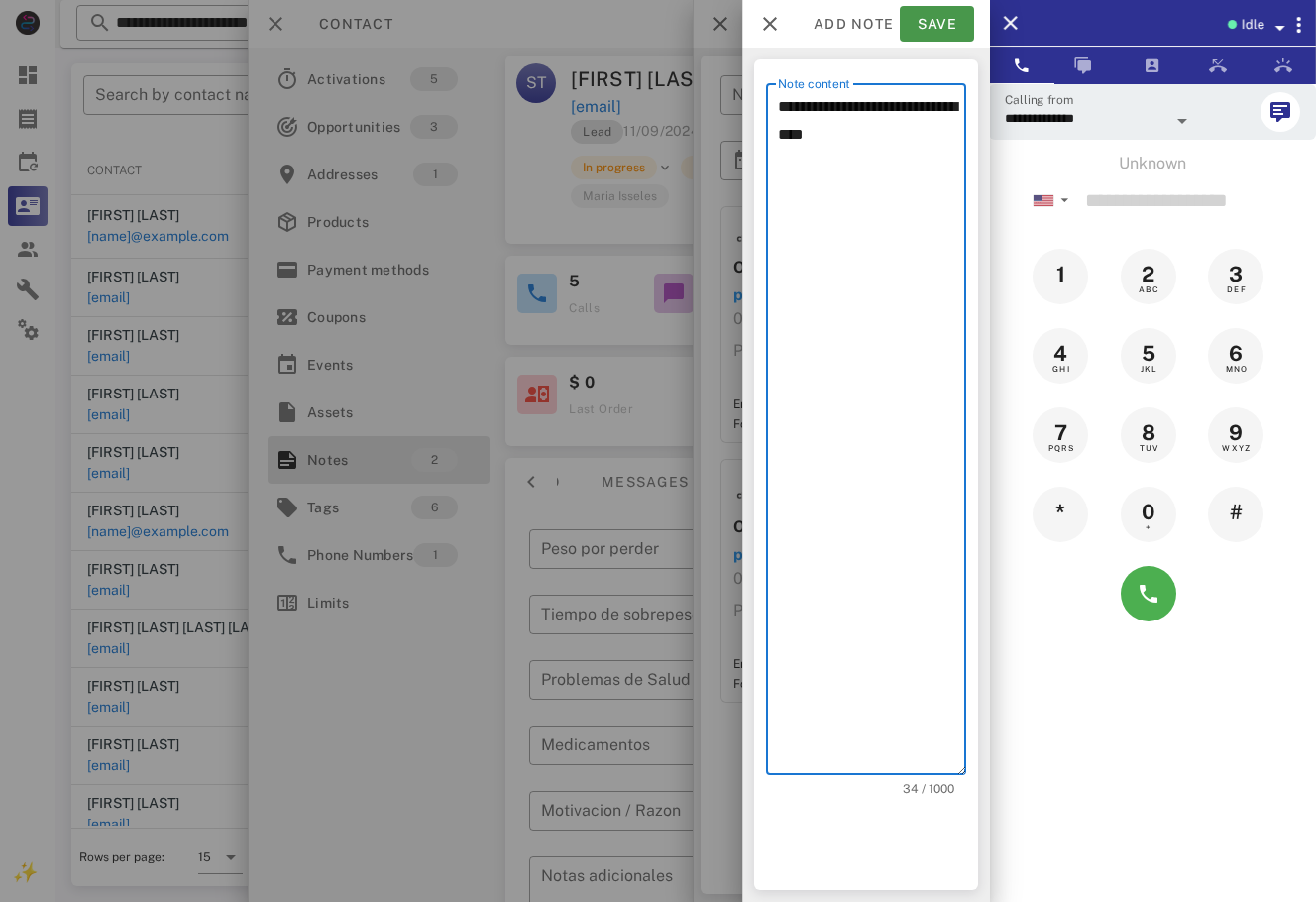 type on "**********" 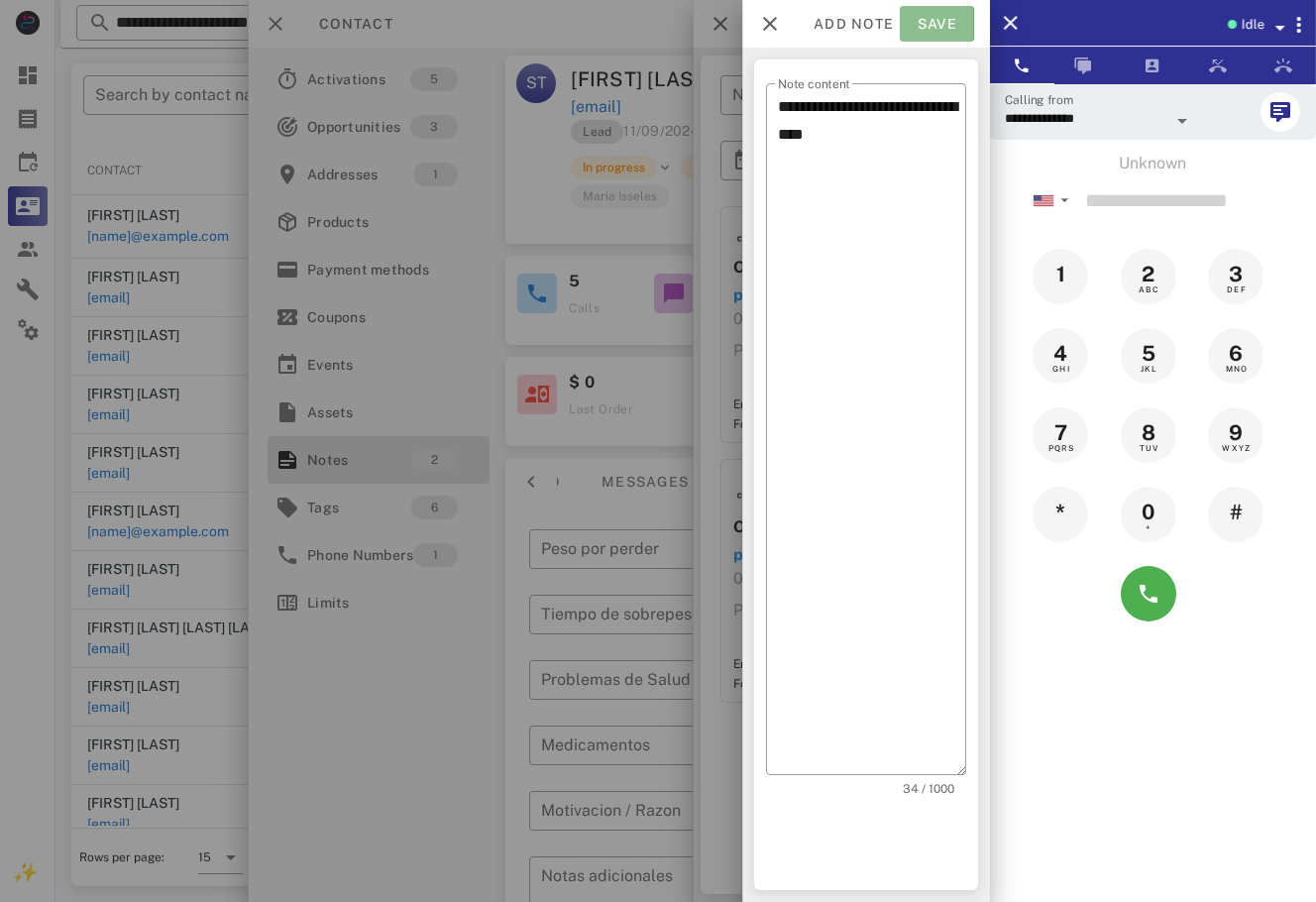 click on "Save" at bounding box center [936, 24] 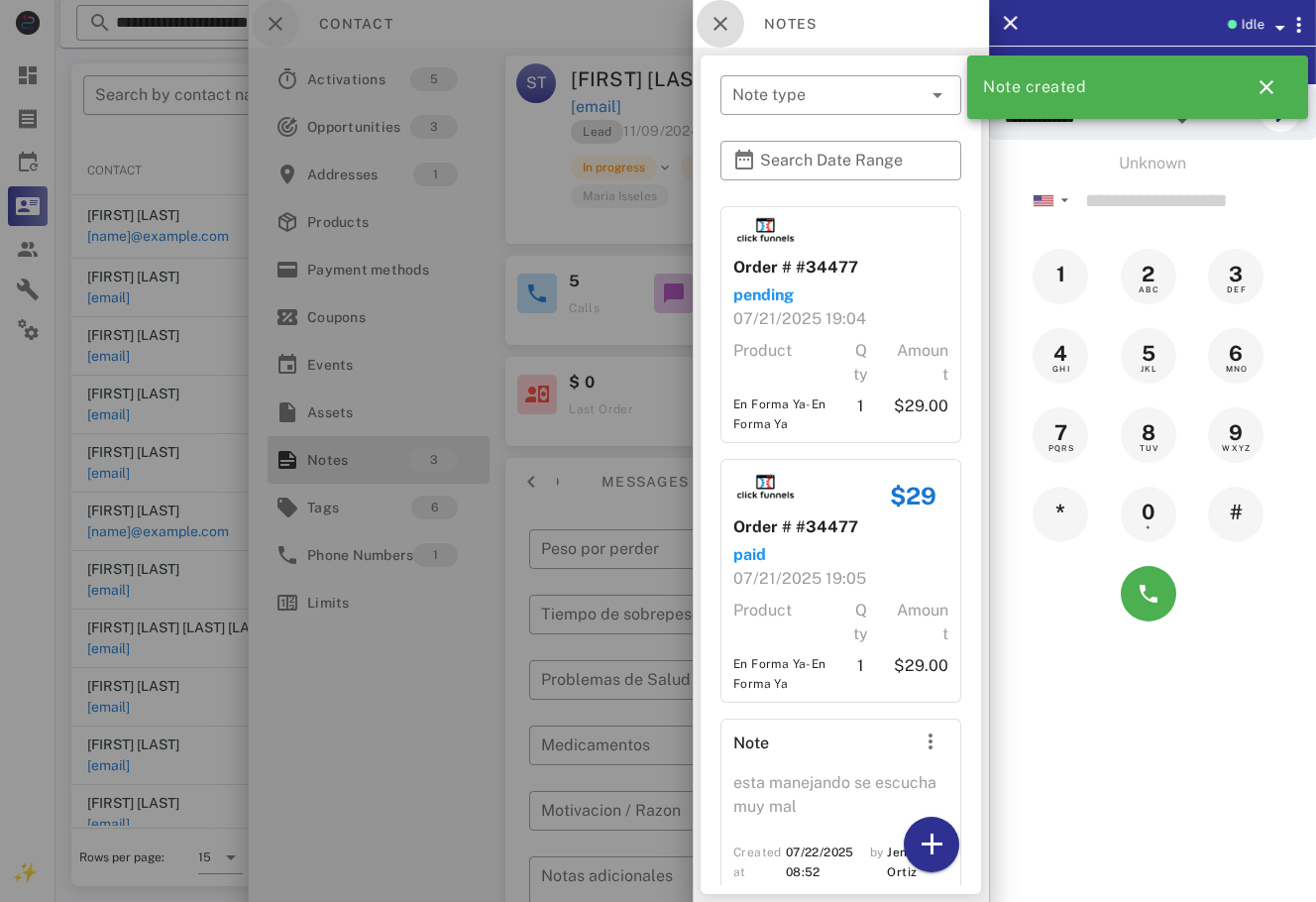 click at bounding box center (720, 24) 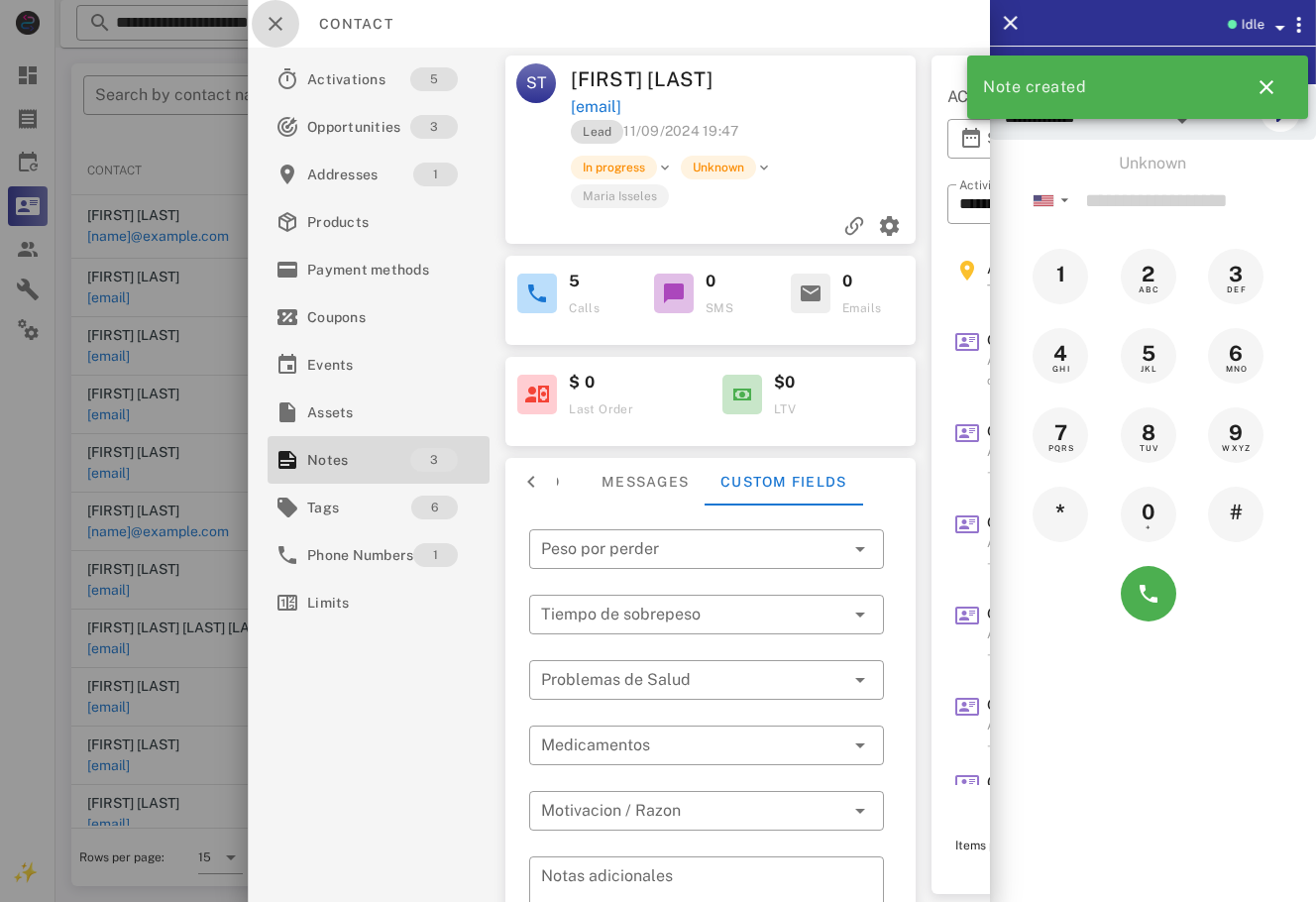 click at bounding box center (275, 24) 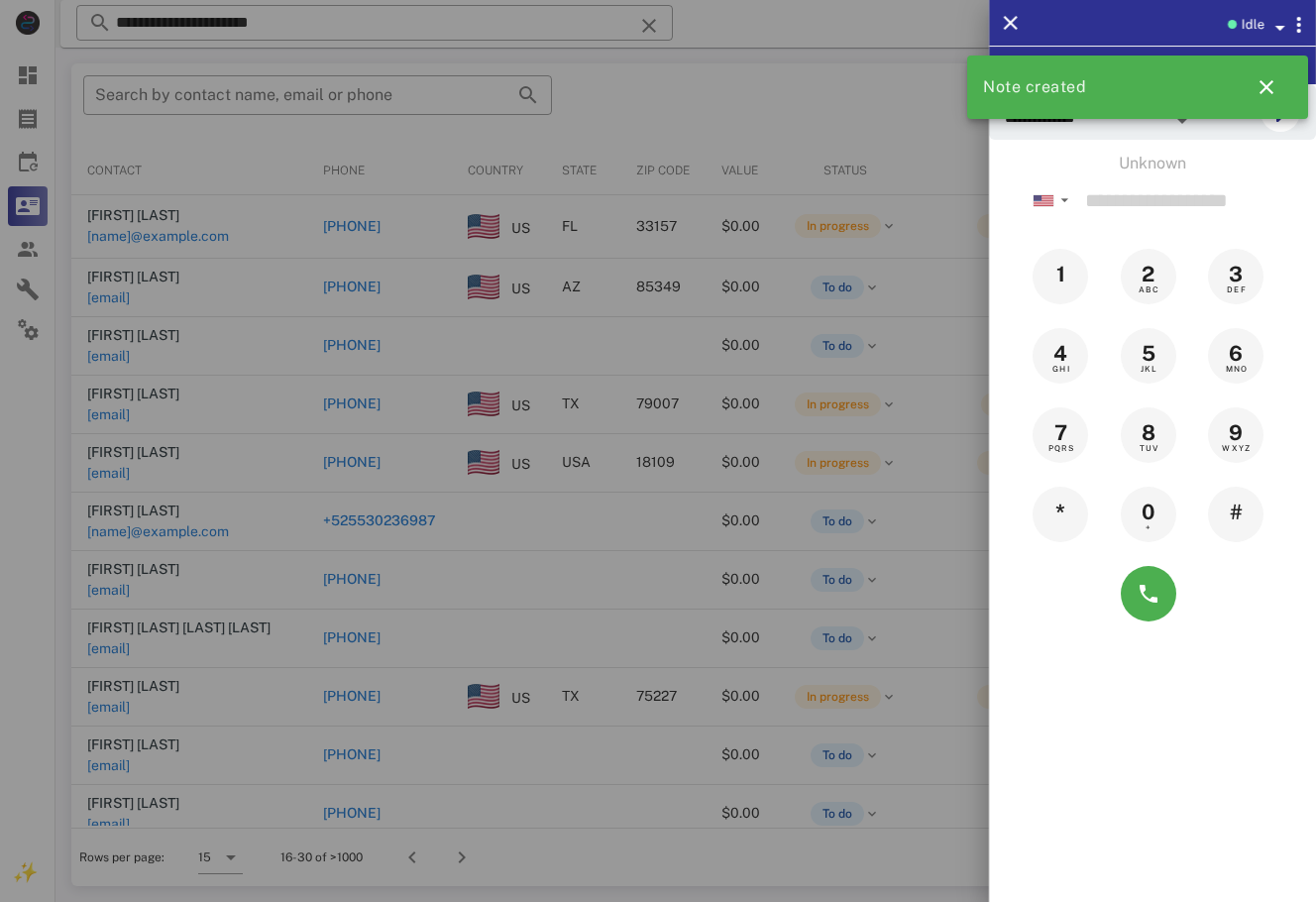 click at bounding box center (658, 451) 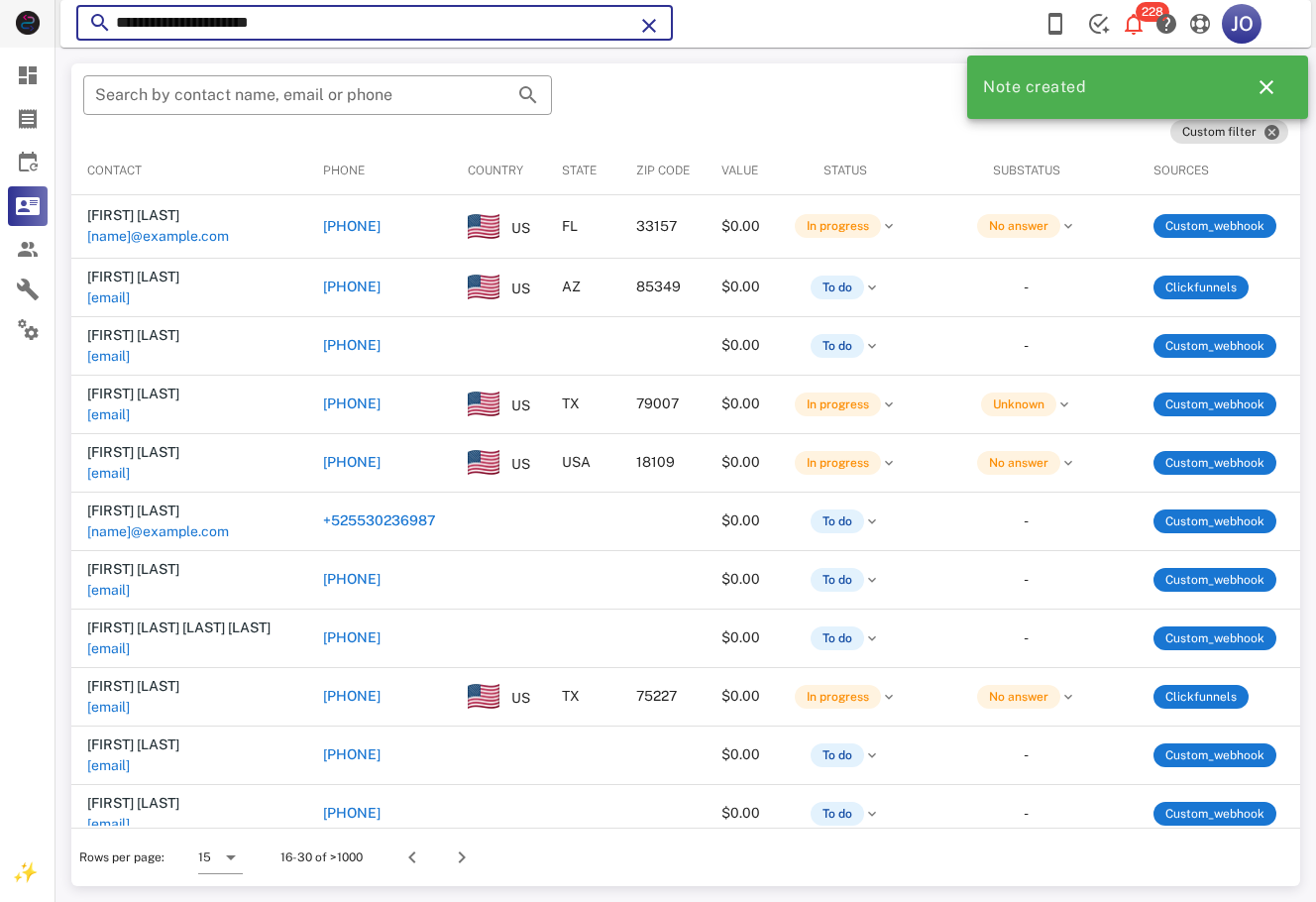 drag, startPoint x: 322, startPoint y: 27, endPoint x: 78, endPoint y: 18, distance: 244.16593 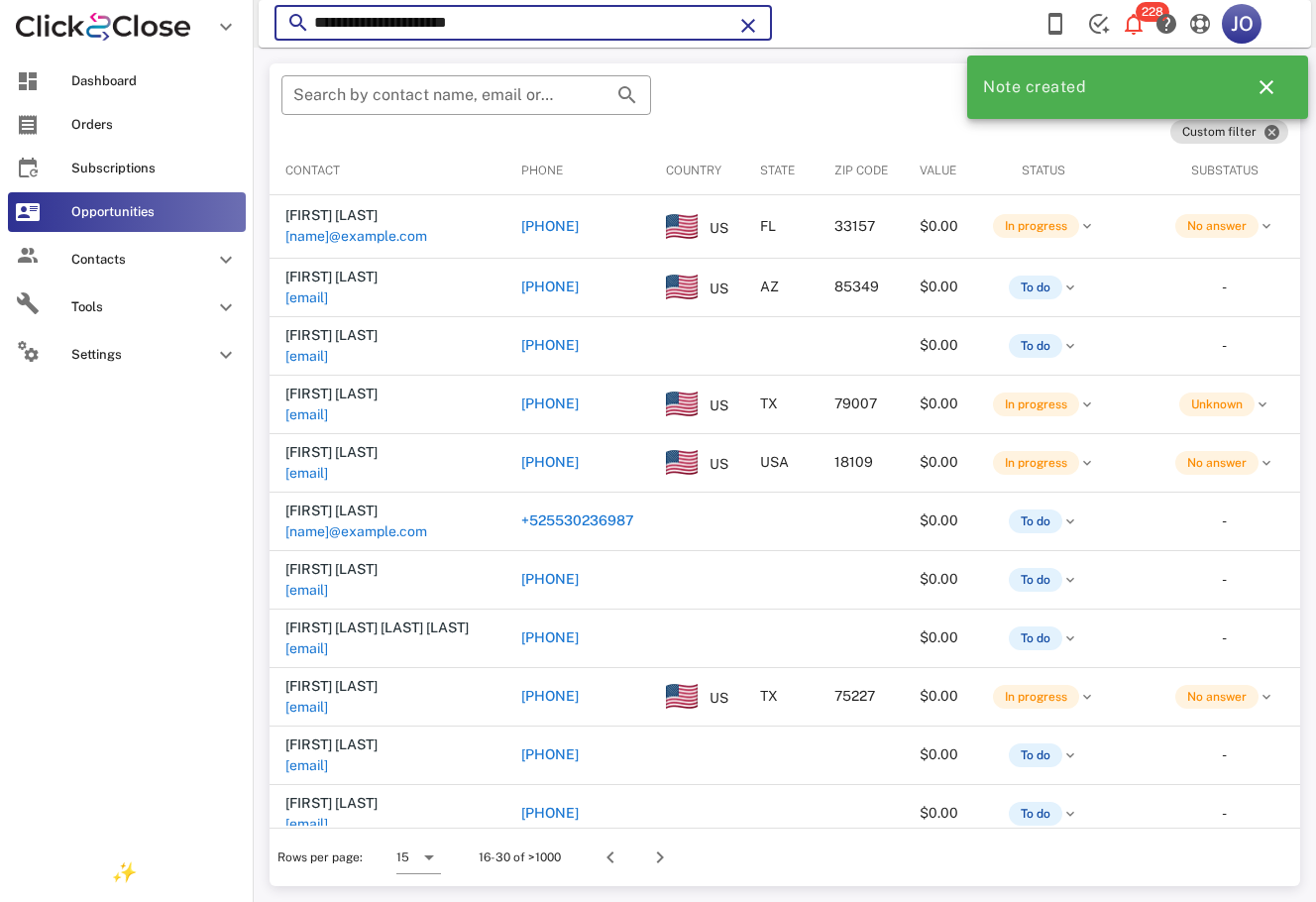 paste 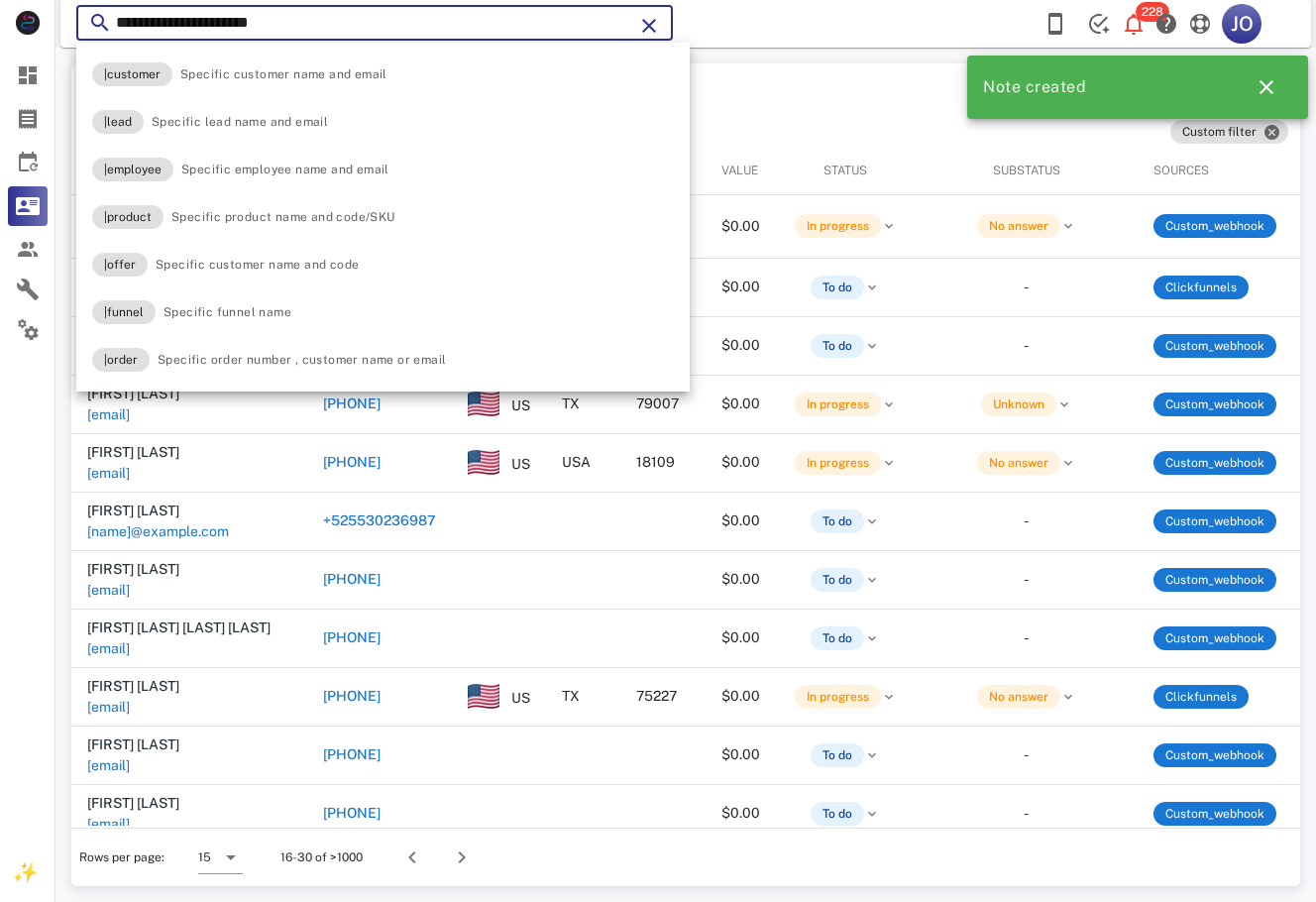 click on "**********" at bounding box center [375, 23] 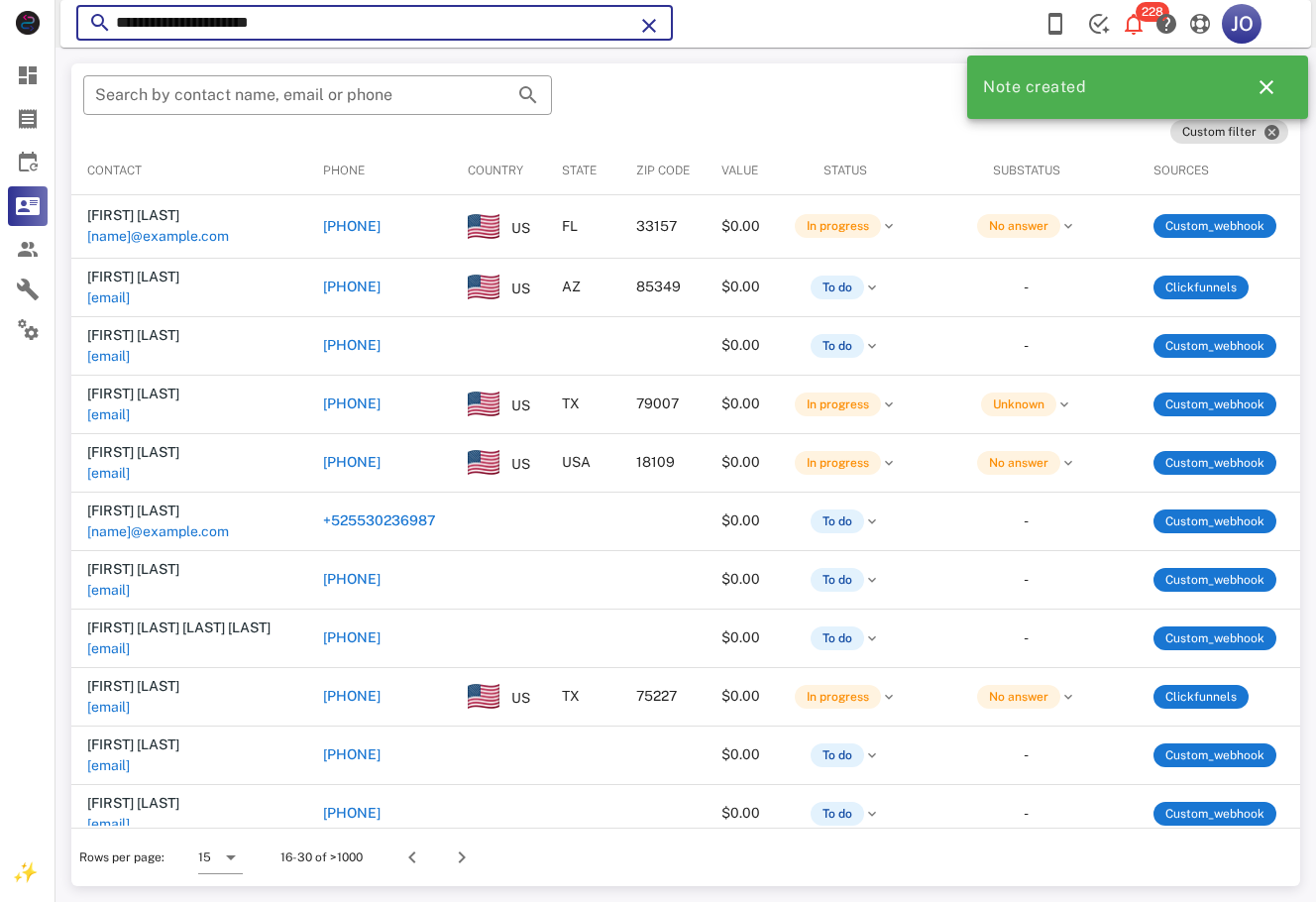 click on "**********" at bounding box center (375, 23) 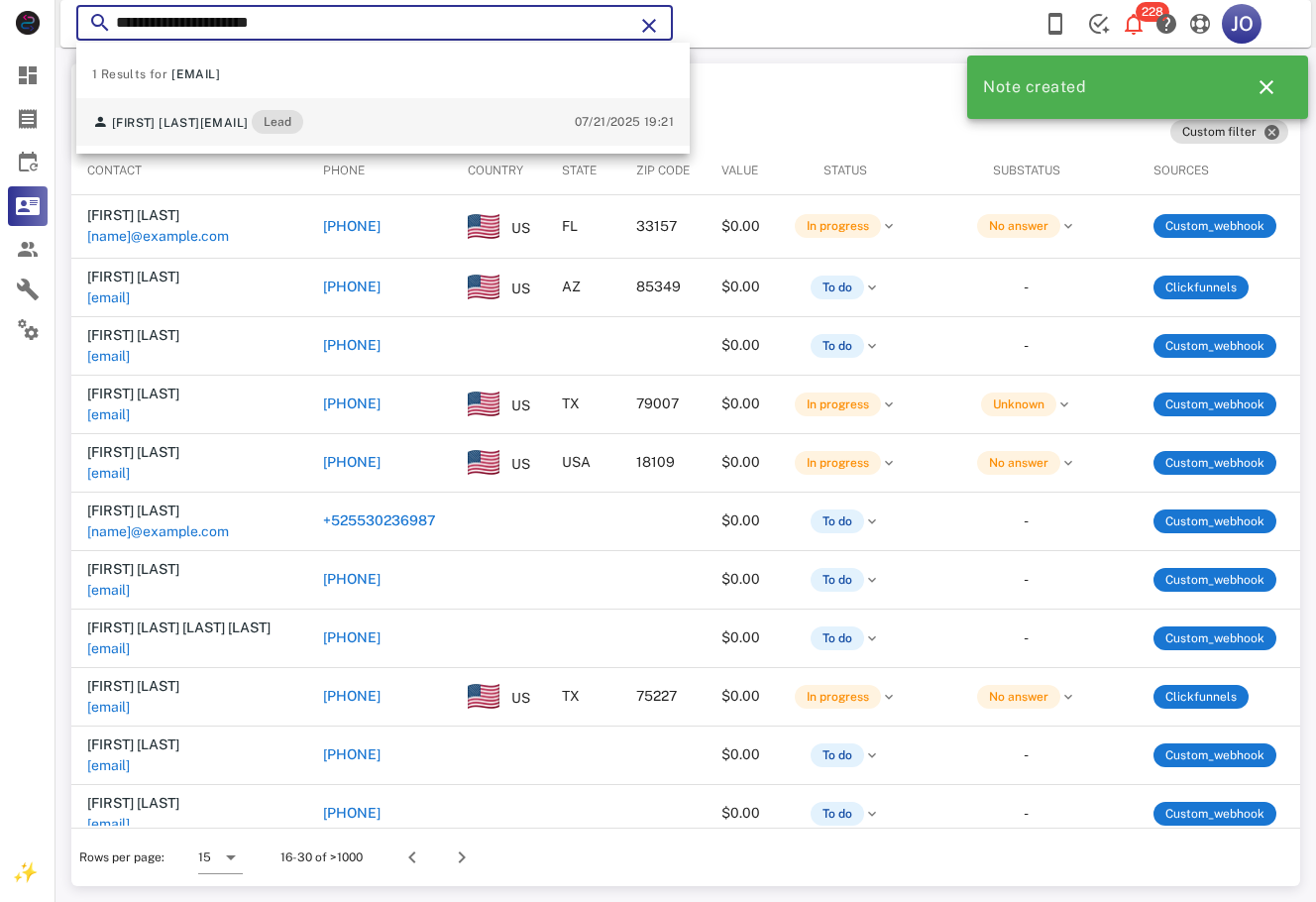 type on "**********" 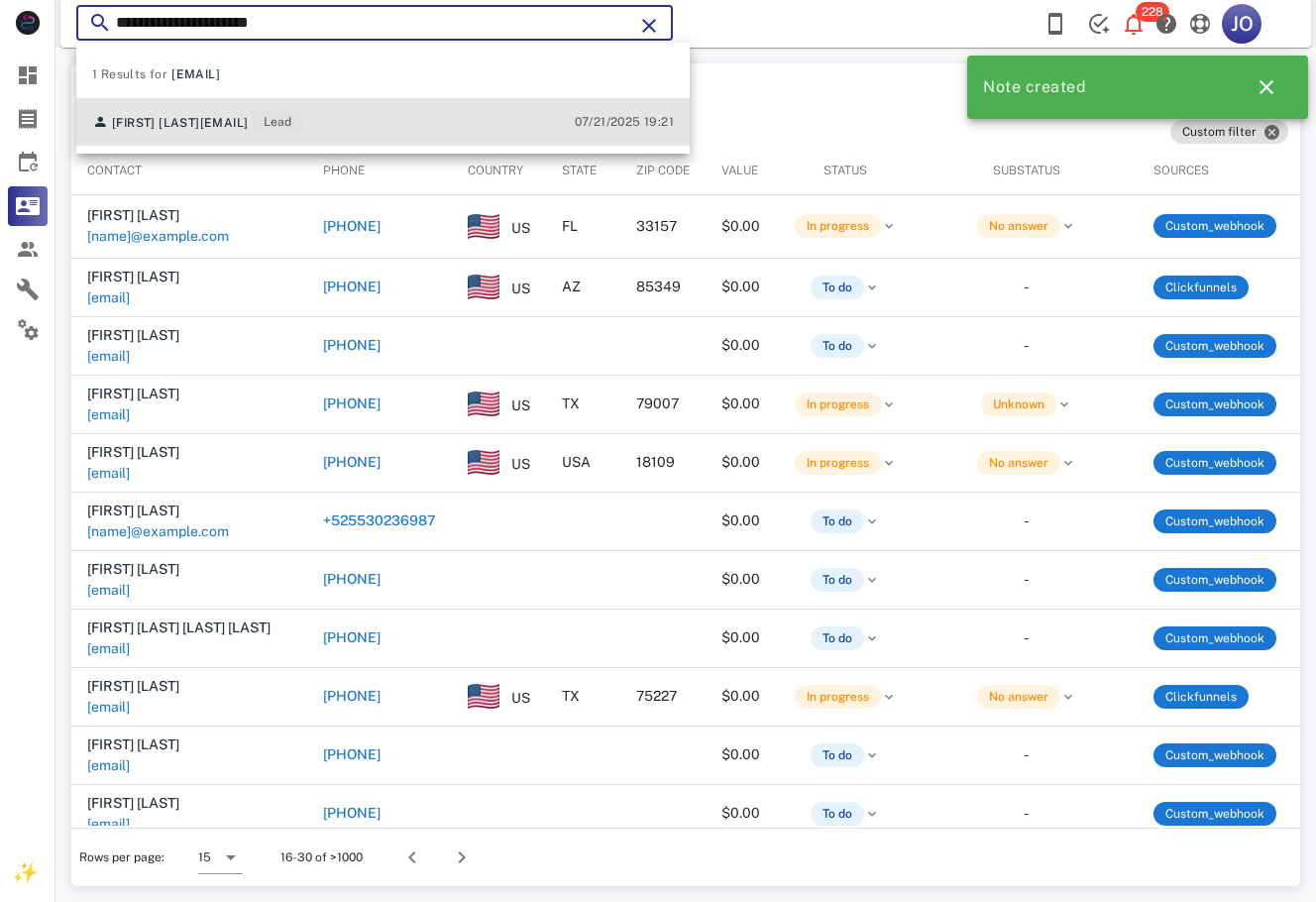 click on "[EMAIL]" at bounding box center [224, 123] 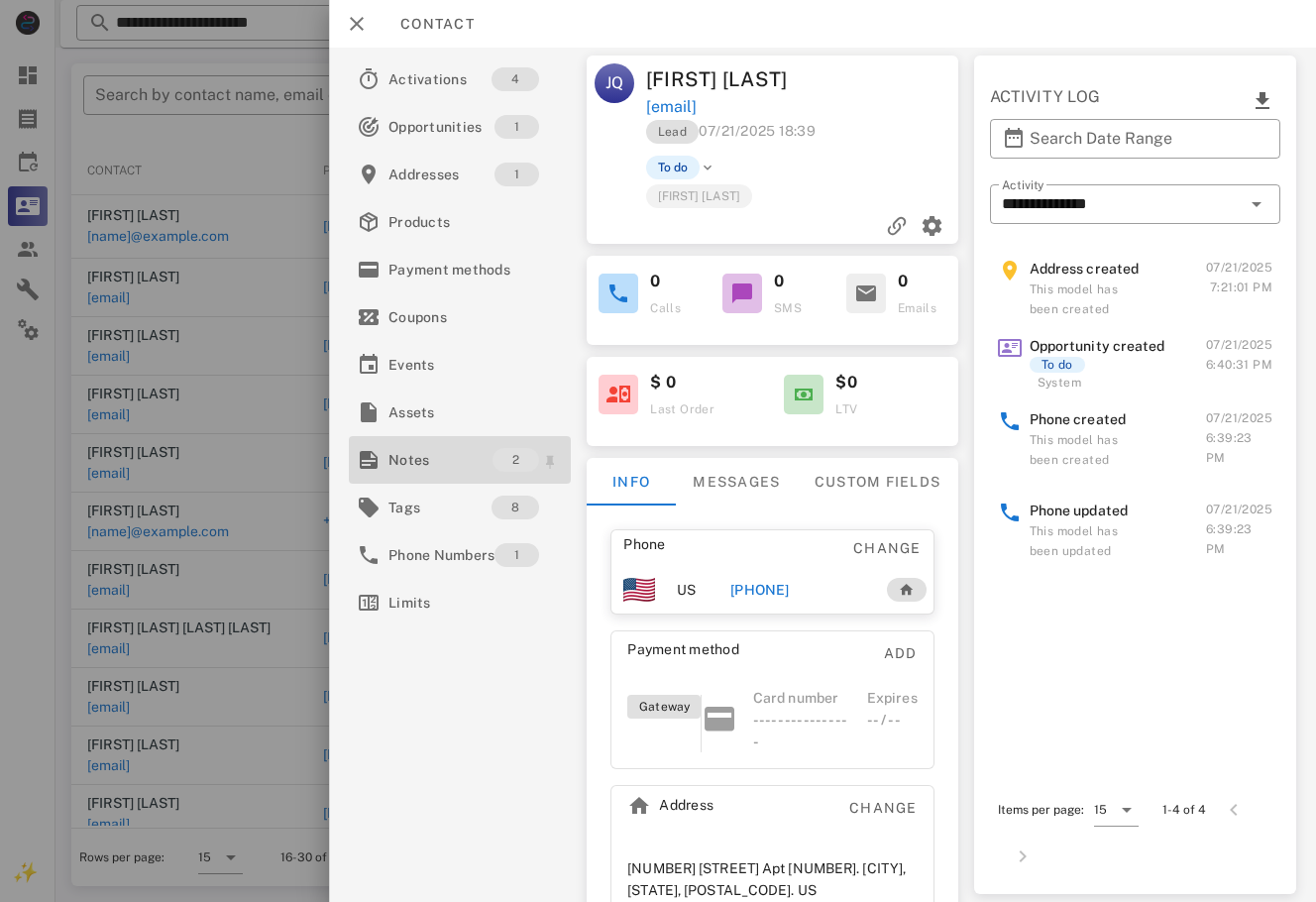 click on "Notes" at bounding box center [440, 460] 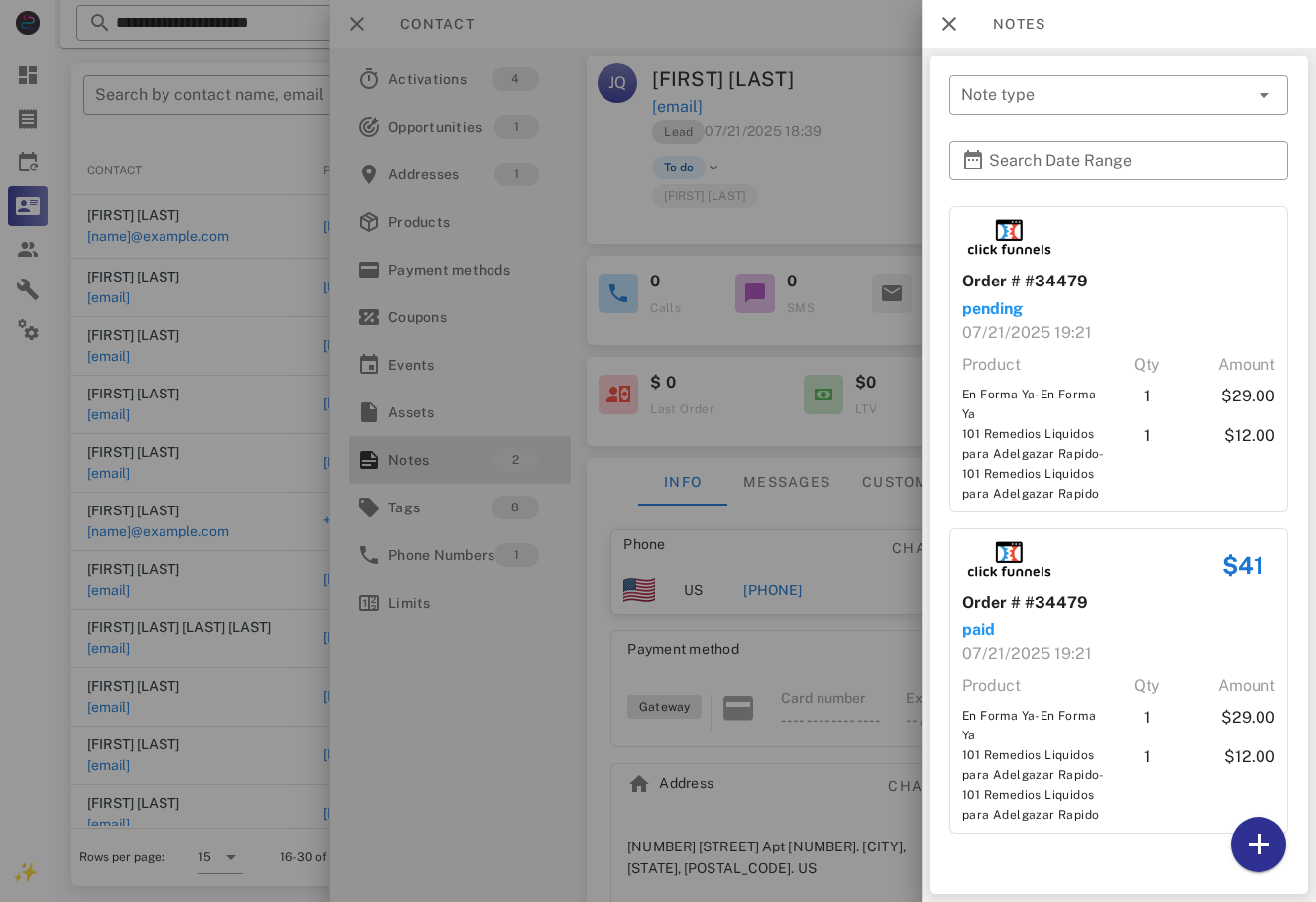 click at bounding box center [658, 451] 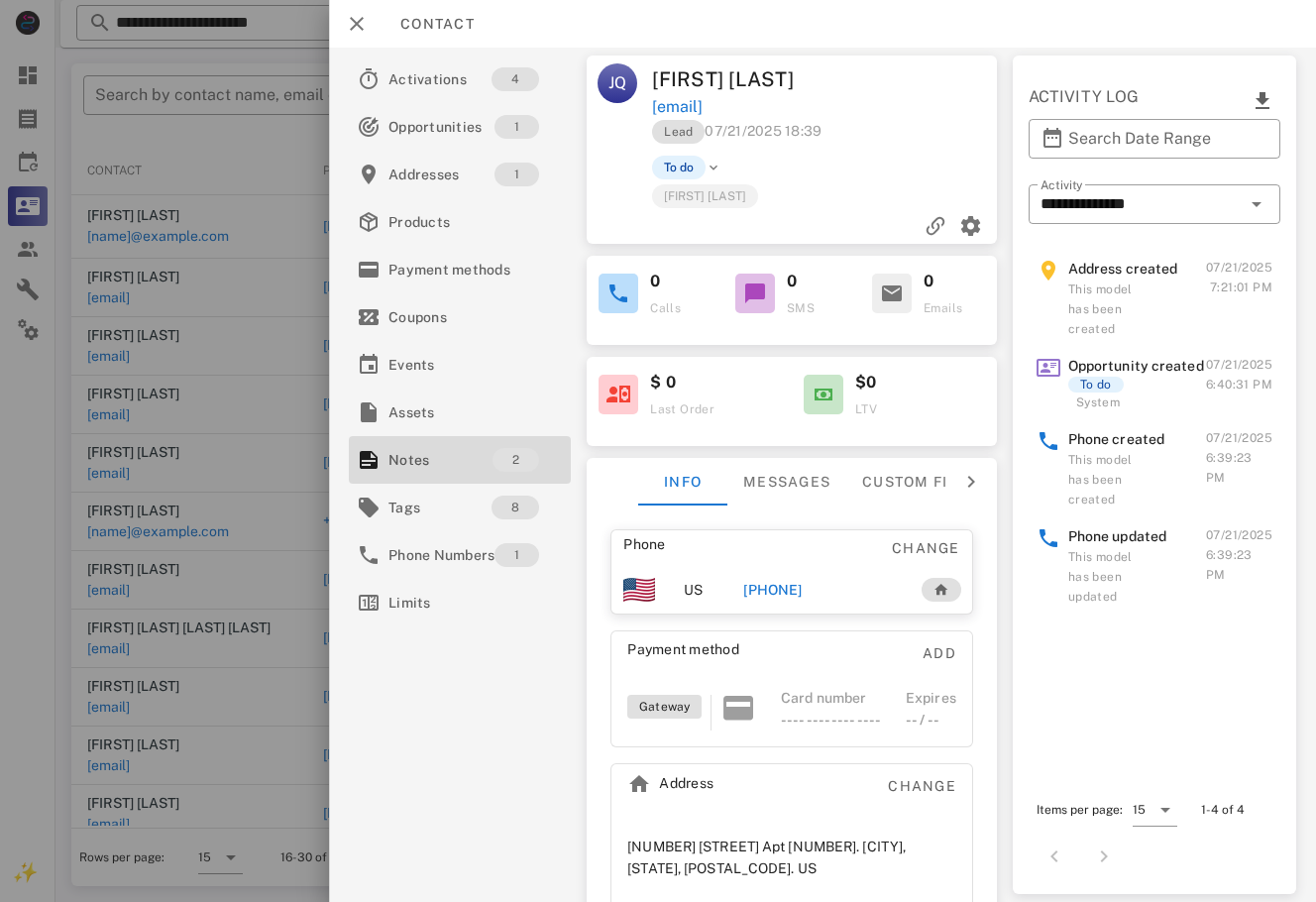 scroll, scrollTop: 65, scrollLeft: 0, axis: vertical 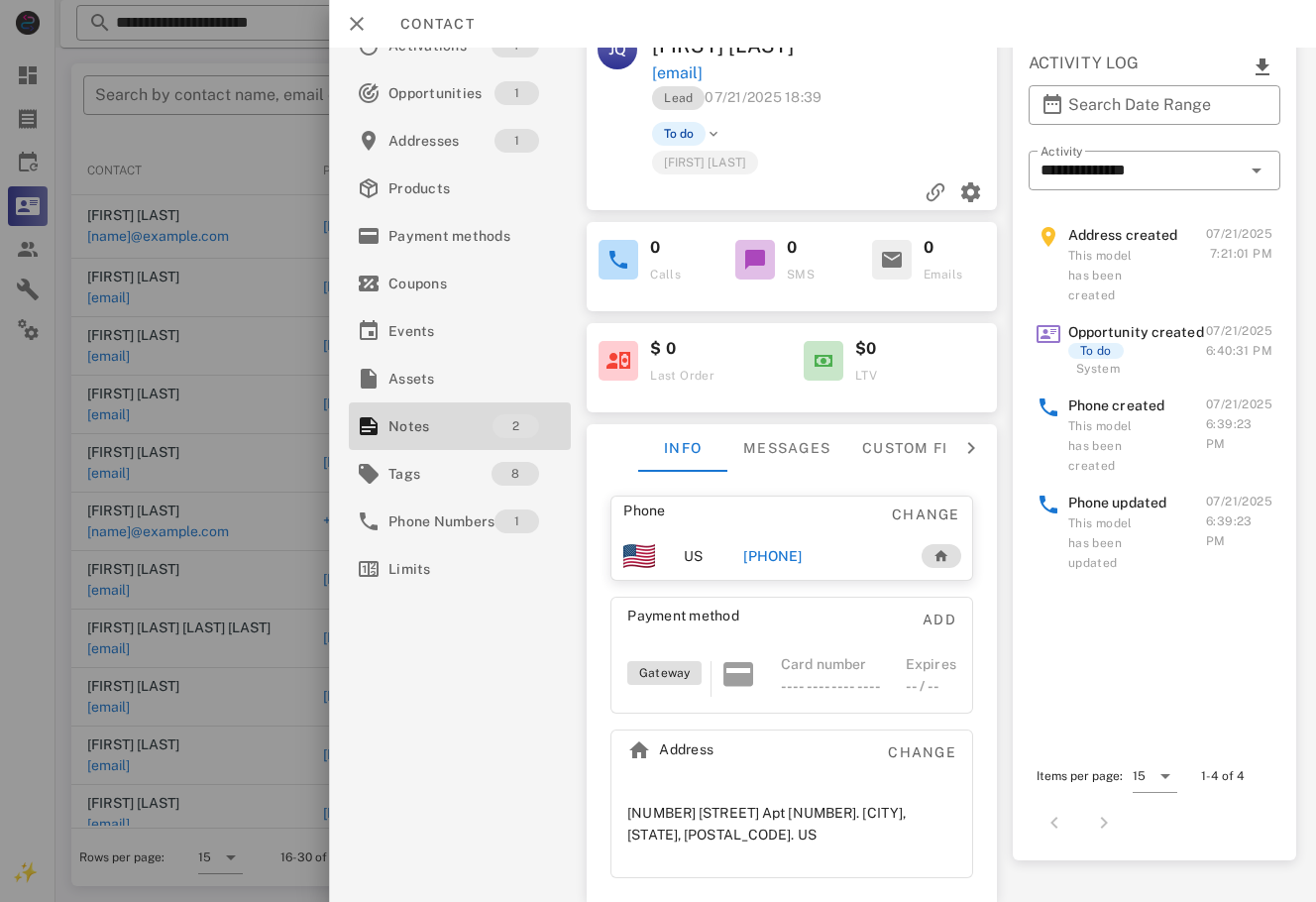 click on "[PHONE]" at bounding box center (772, 556) 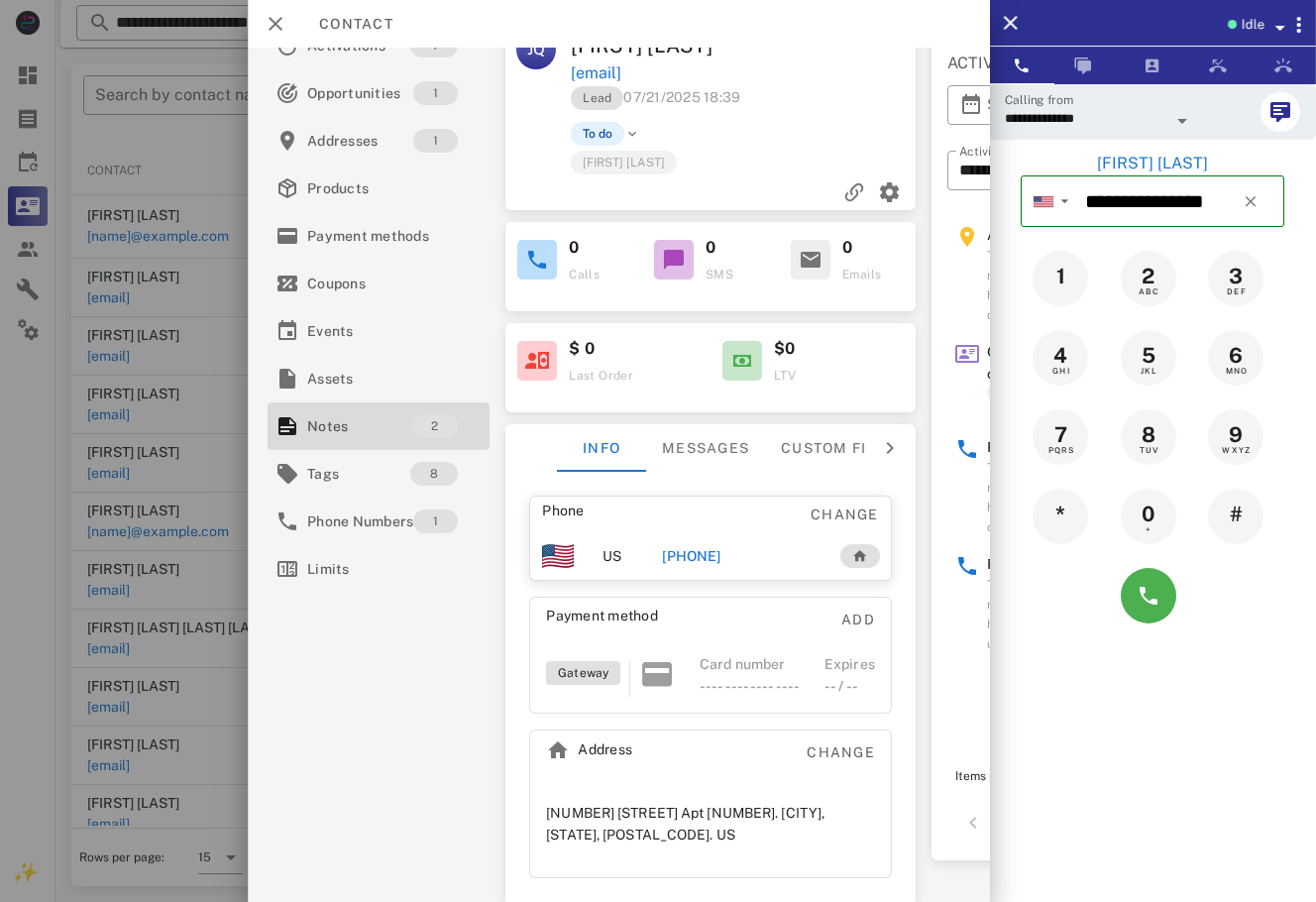 click on "[PHONE]" at bounding box center [740, 556] 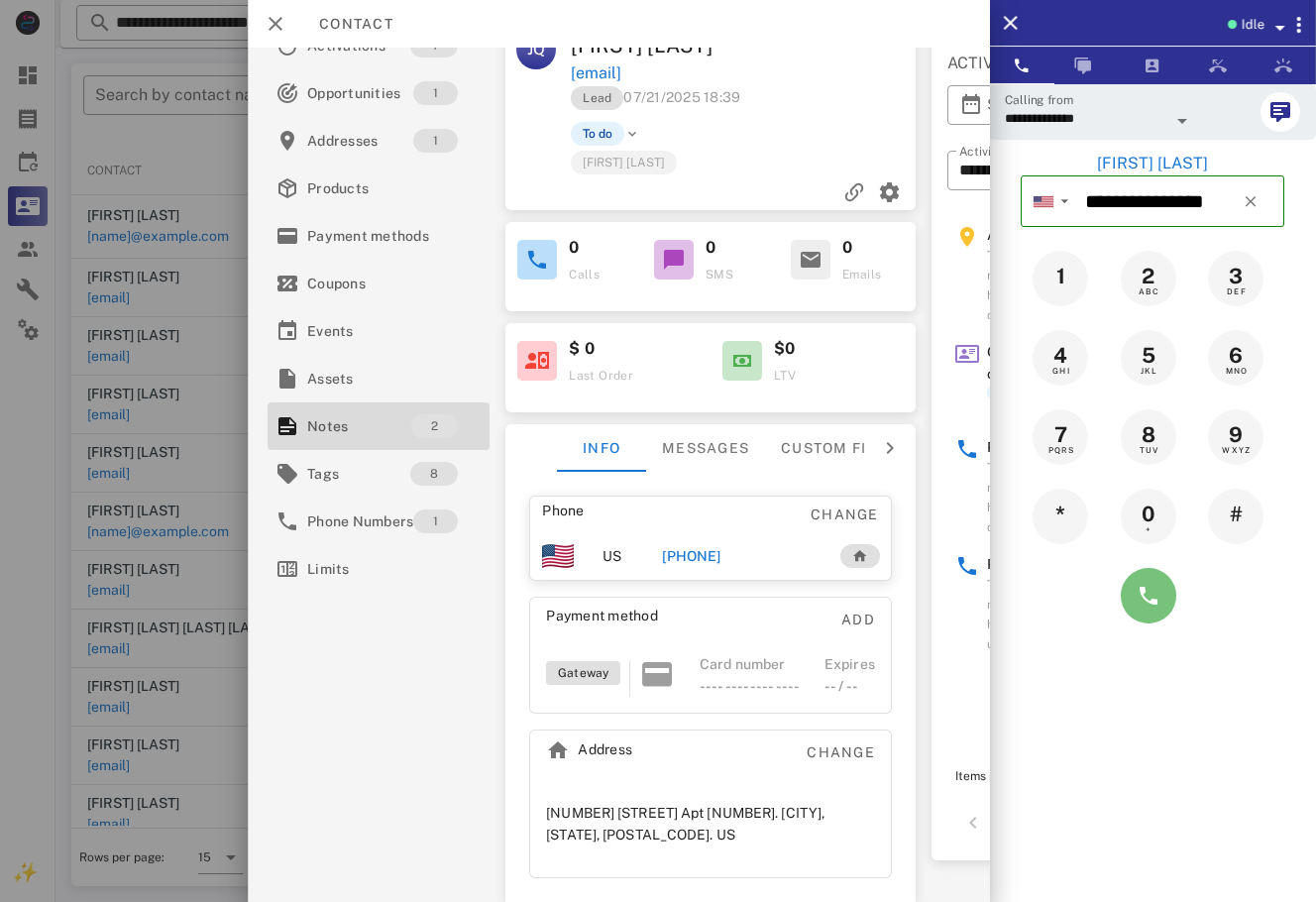 click at bounding box center (1149, 596) 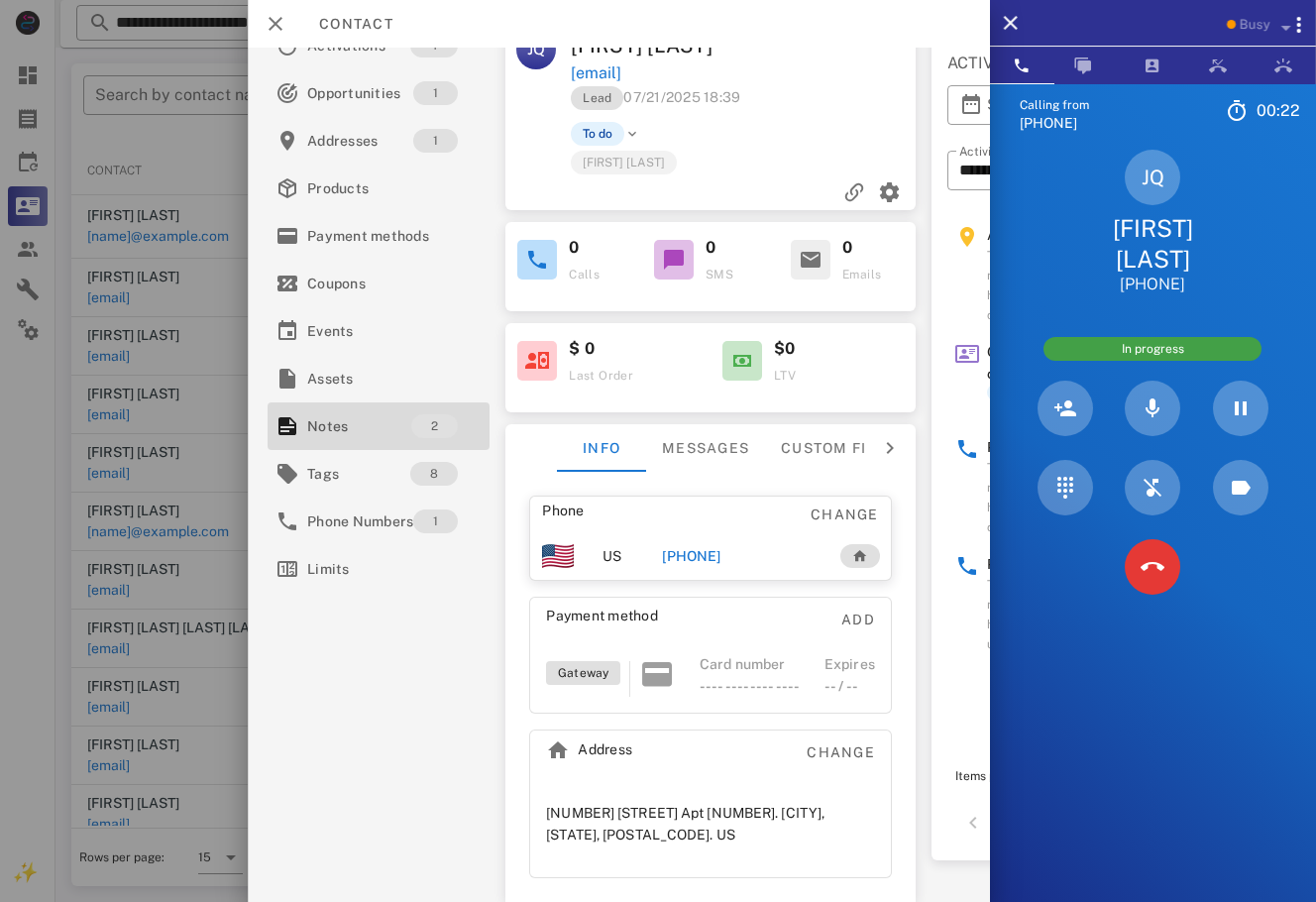 scroll, scrollTop: 0, scrollLeft: 0, axis: both 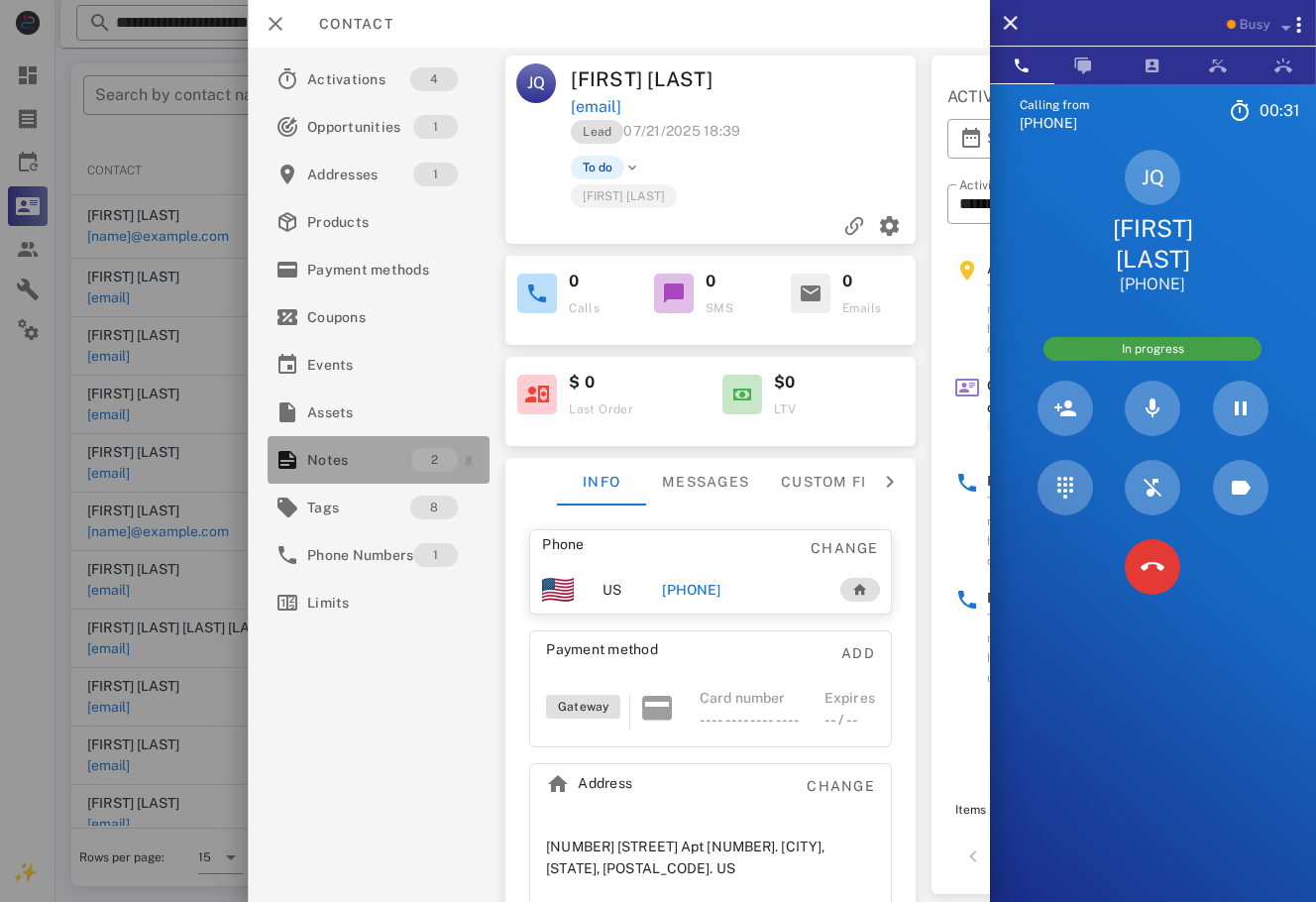 click on "Notes" at bounding box center [359, 460] 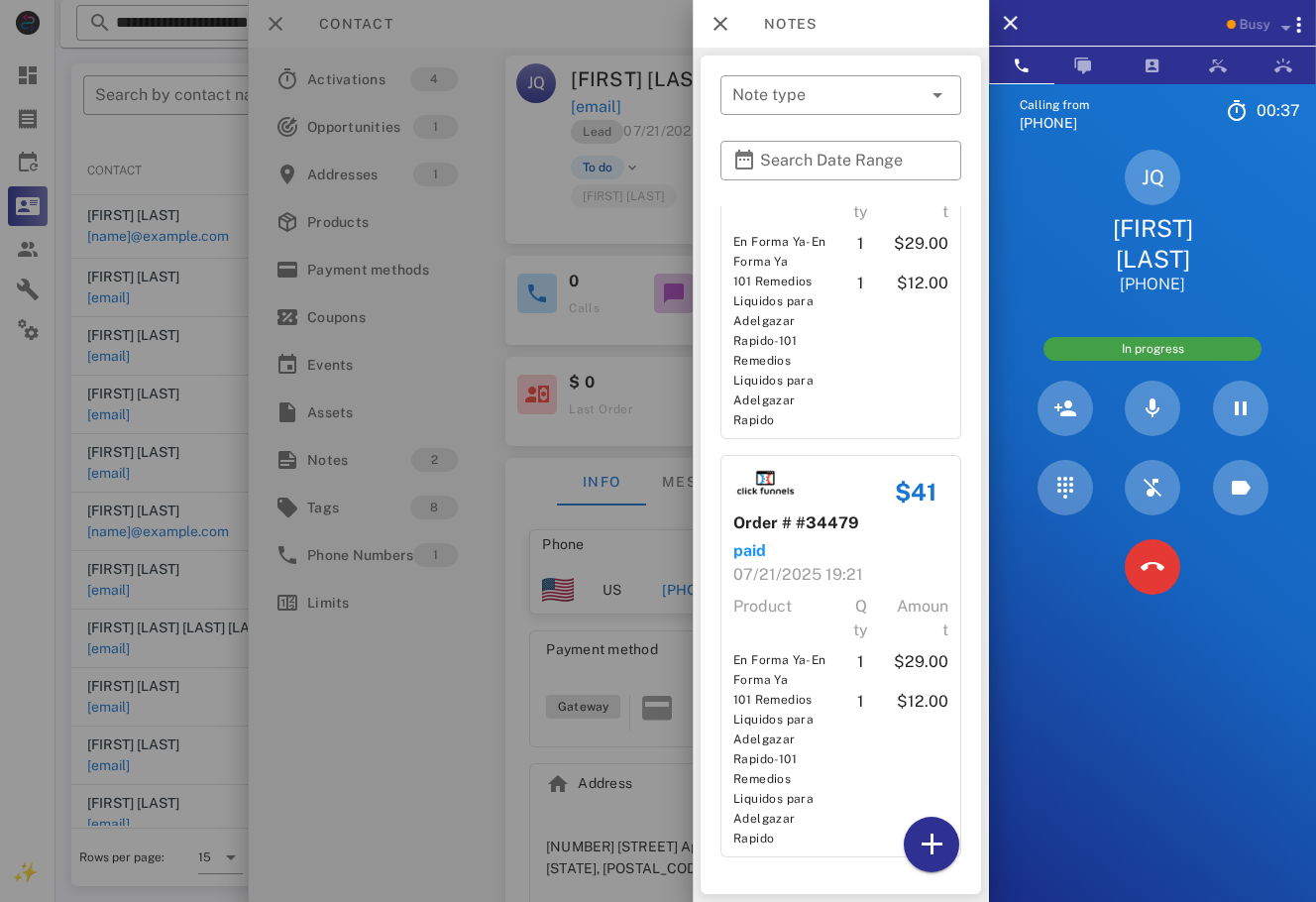 scroll, scrollTop: 0, scrollLeft: 0, axis: both 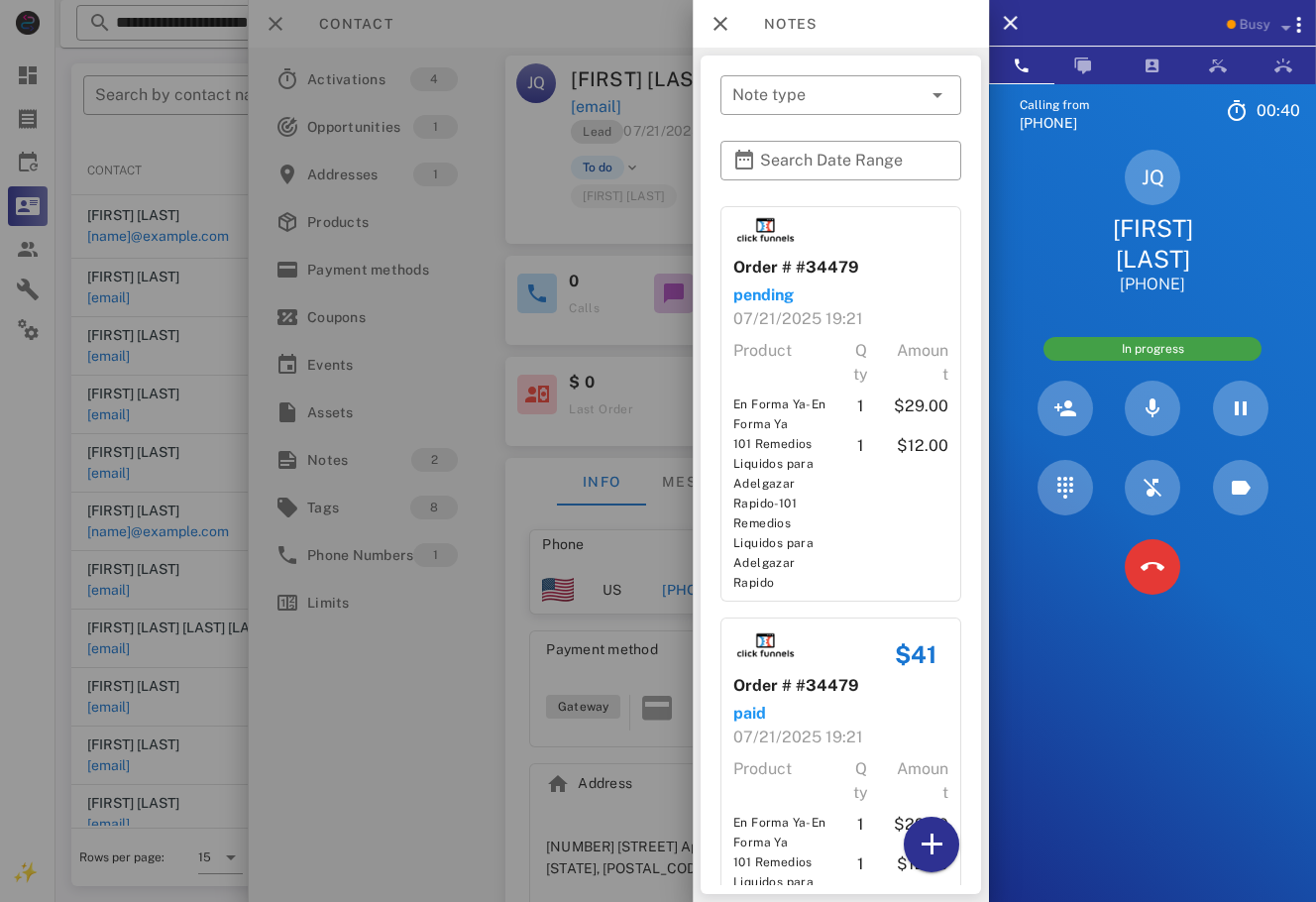 click at bounding box center (658, 451) 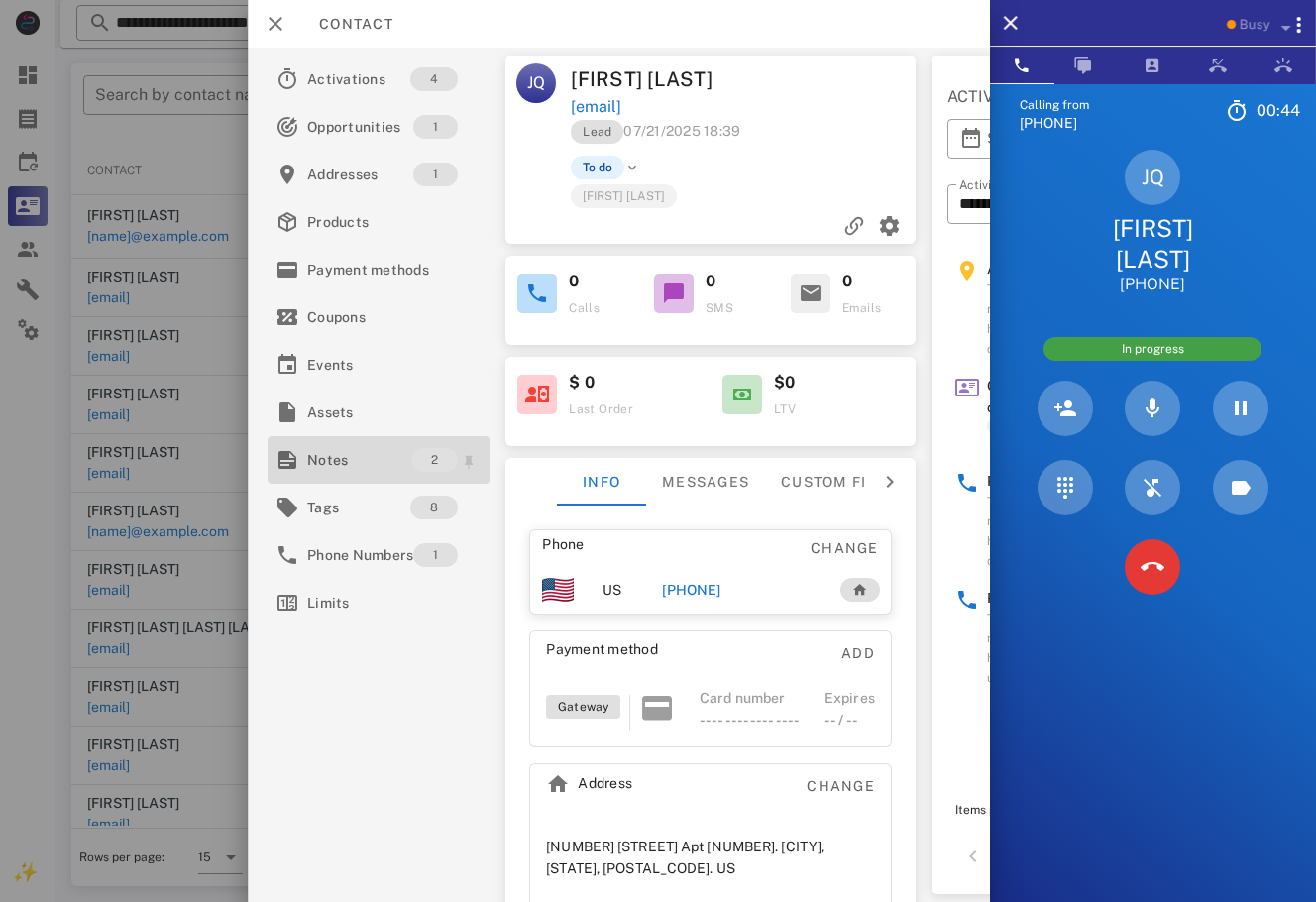 click on "Notes" at bounding box center [359, 460] 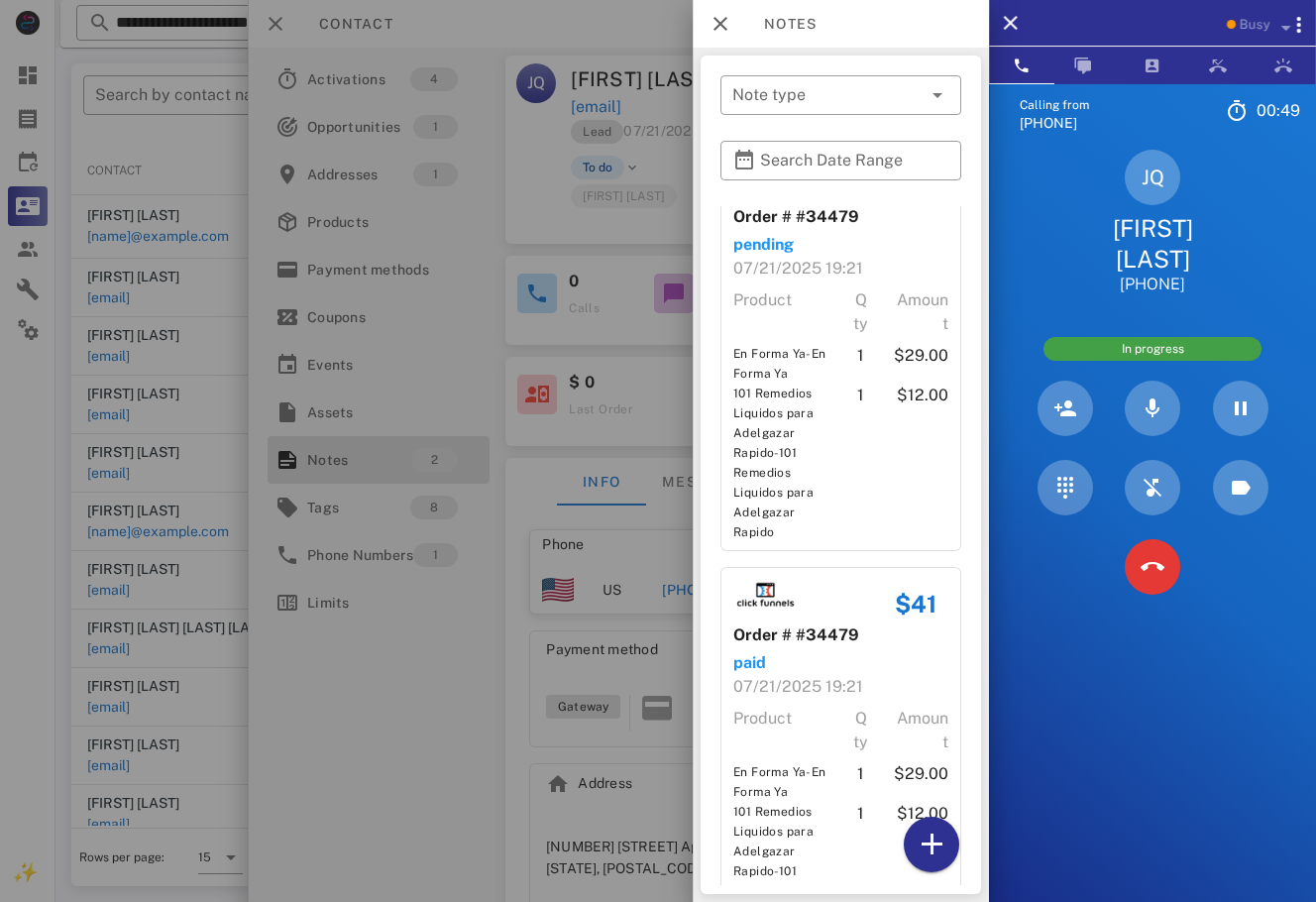 scroll, scrollTop: 0, scrollLeft: 0, axis: both 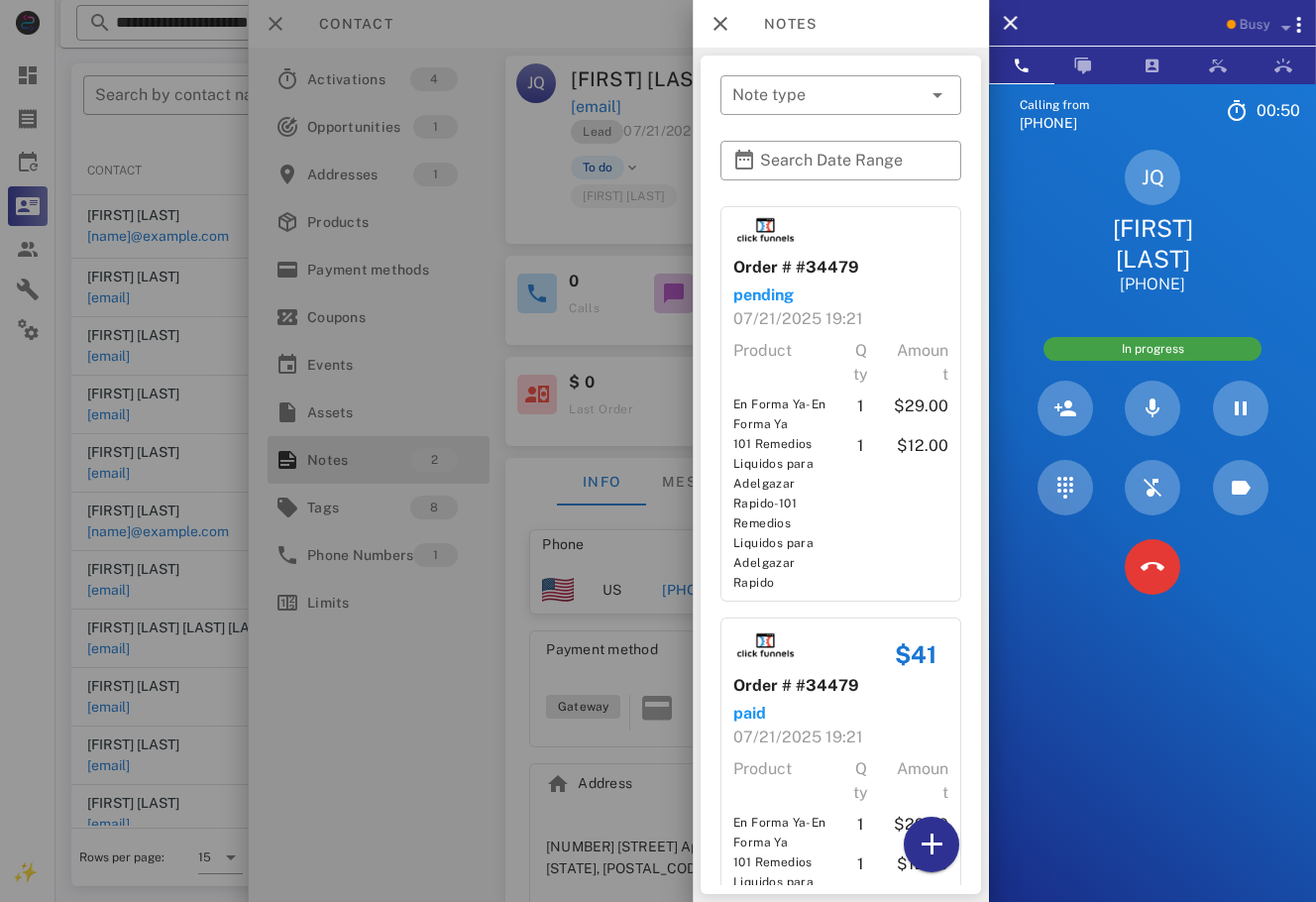 click at bounding box center [658, 451] 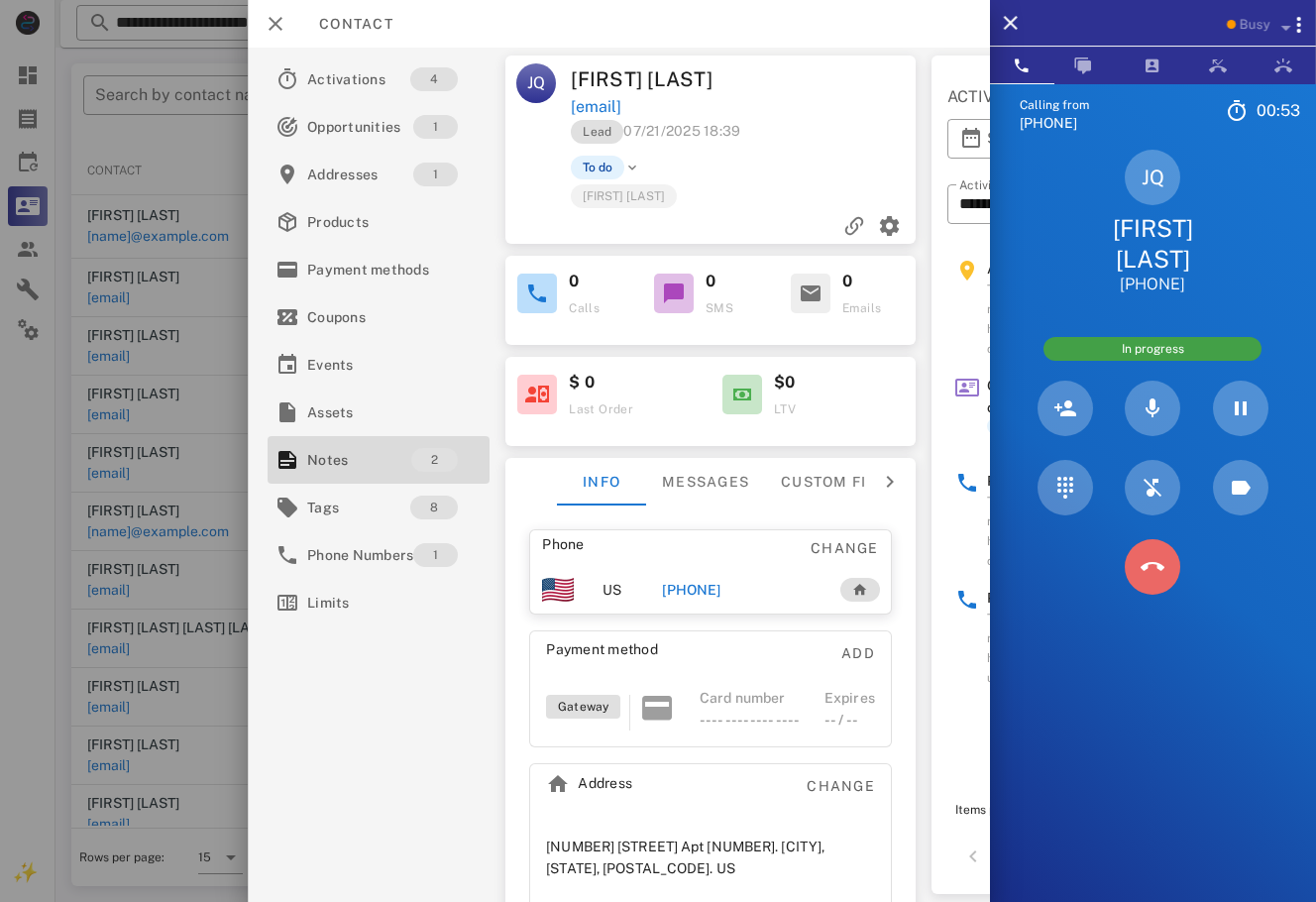 click at bounding box center [1152, 567] 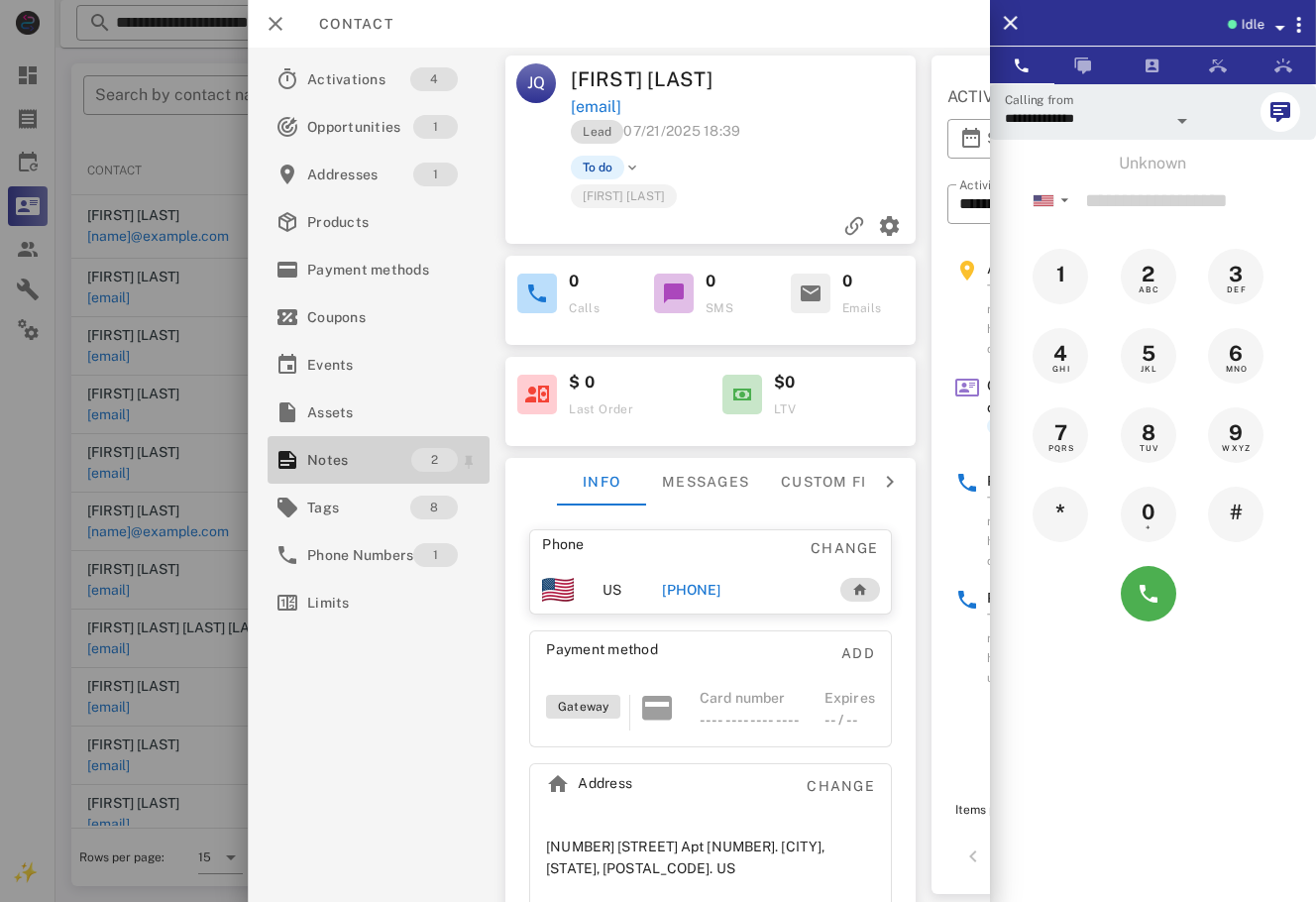 click on "Notes" at bounding box center (359, 460) 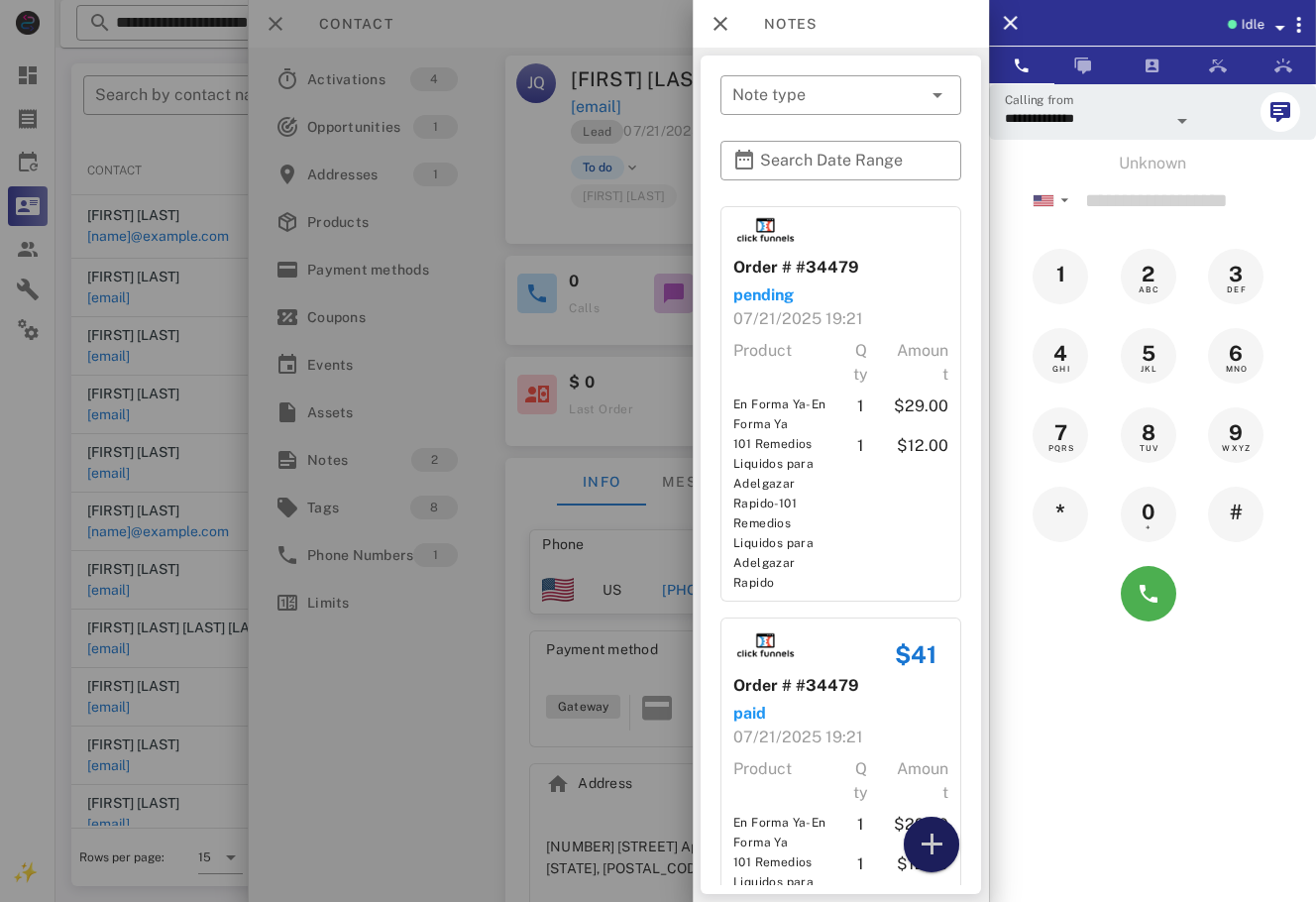 drag, startPoint x: 930, startPoint y: 828, endPoint x: 915, endPoint y: 405, distance: 423.266 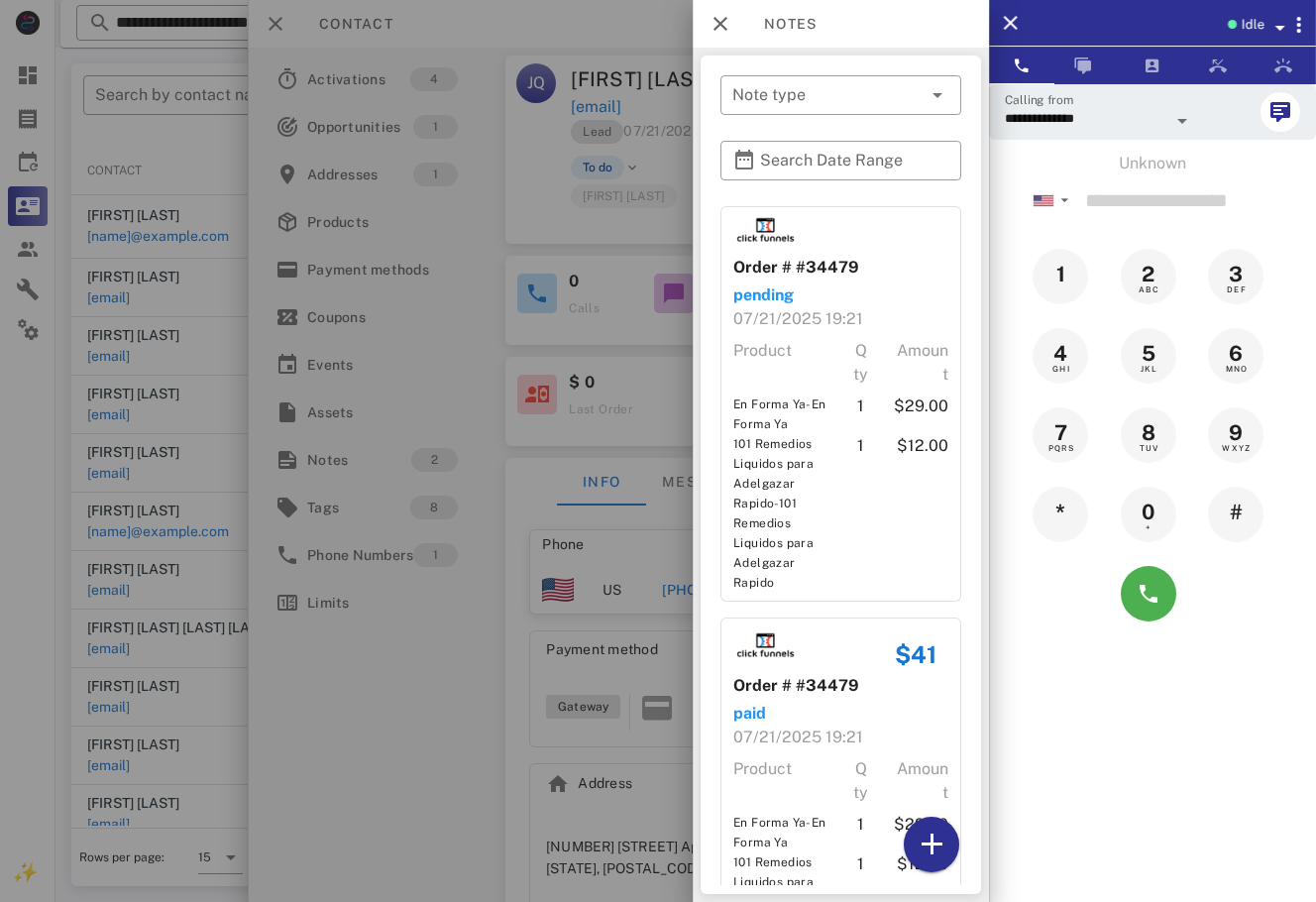 click on "Amount" at bounding box center [921, 363] 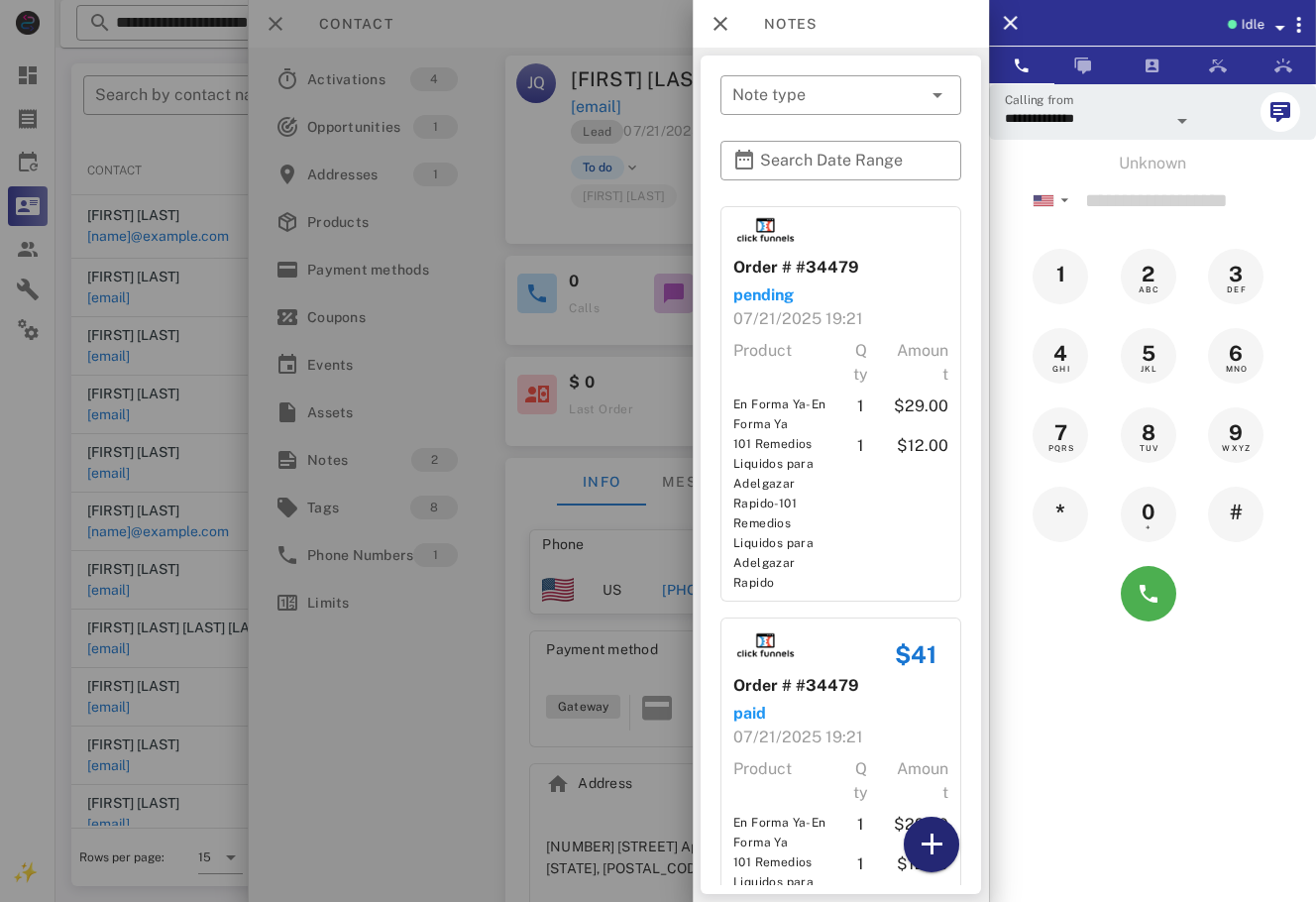 click at bounding box center (932, 845) 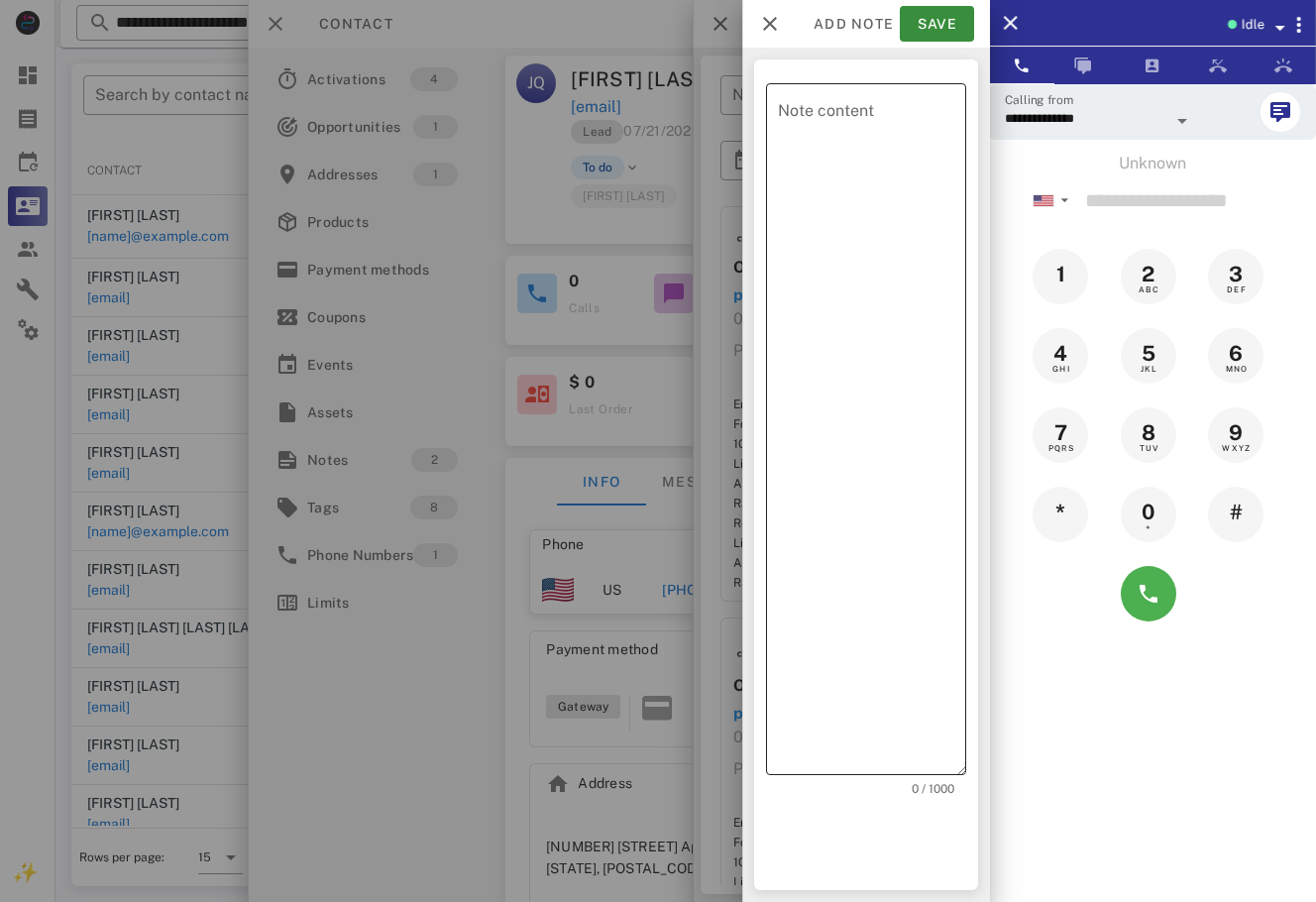 click on "Note content" at bounding box center [872, 434] 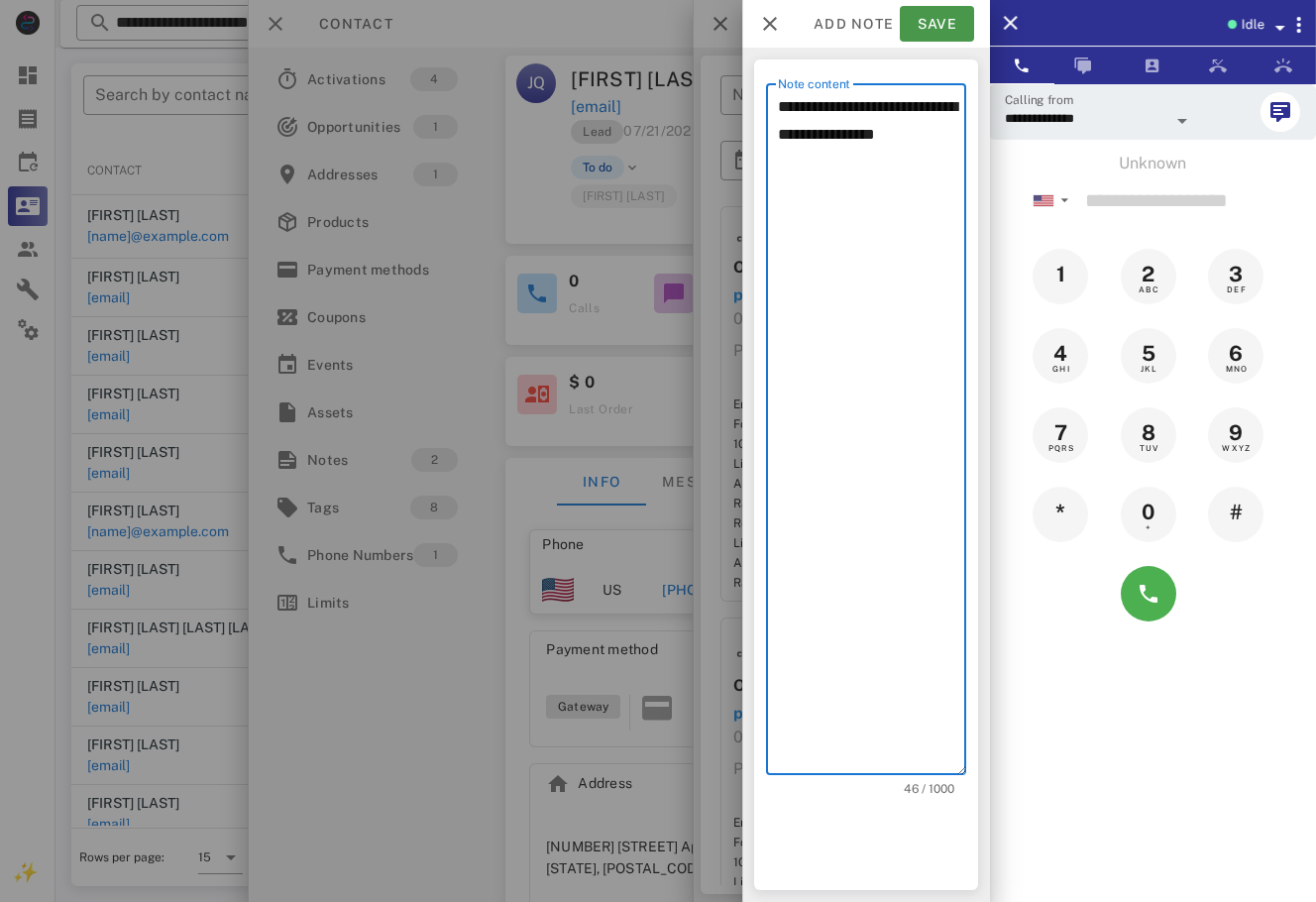 type on "**********" 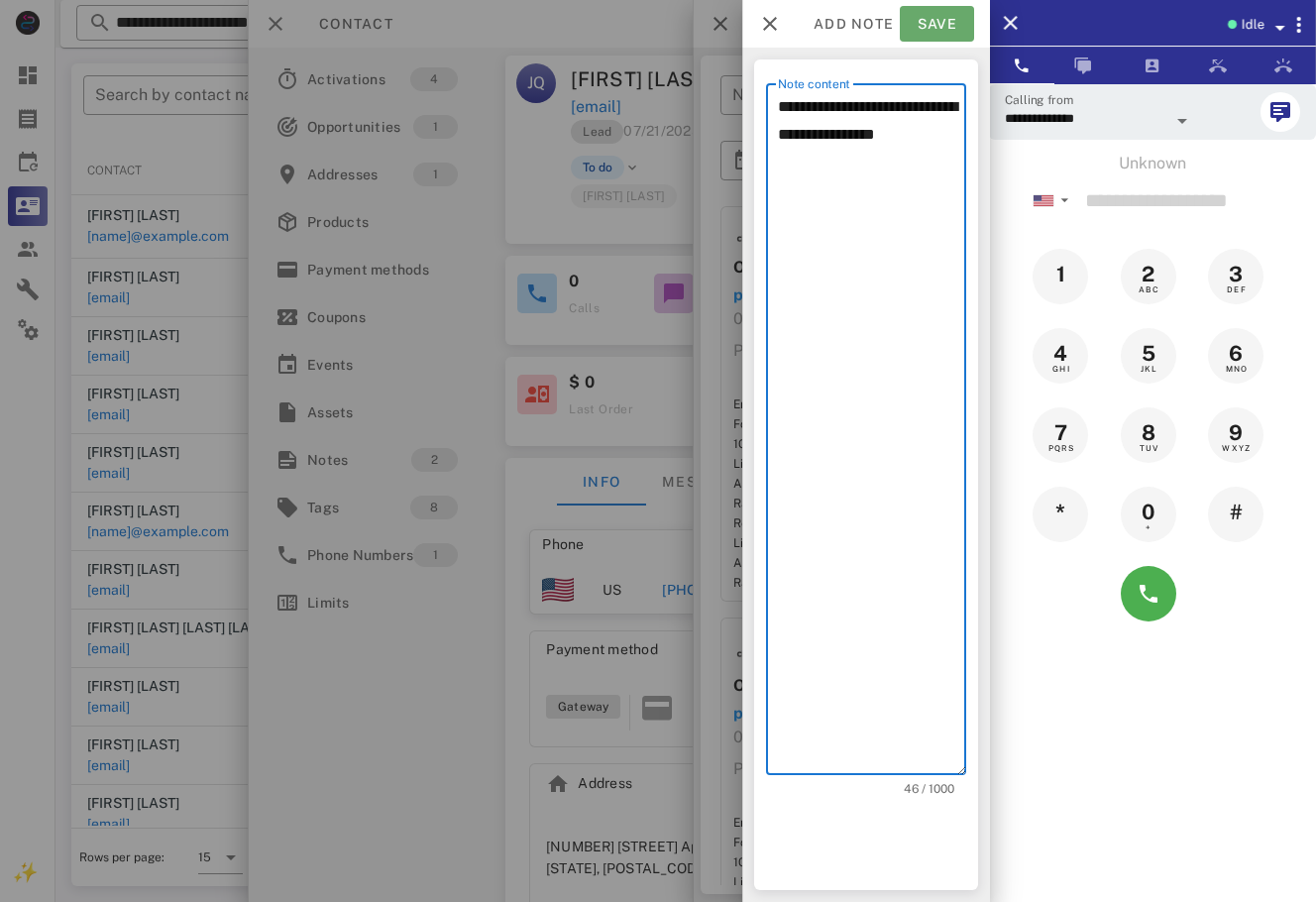 click on "Save" at bounding box center [936, 24] 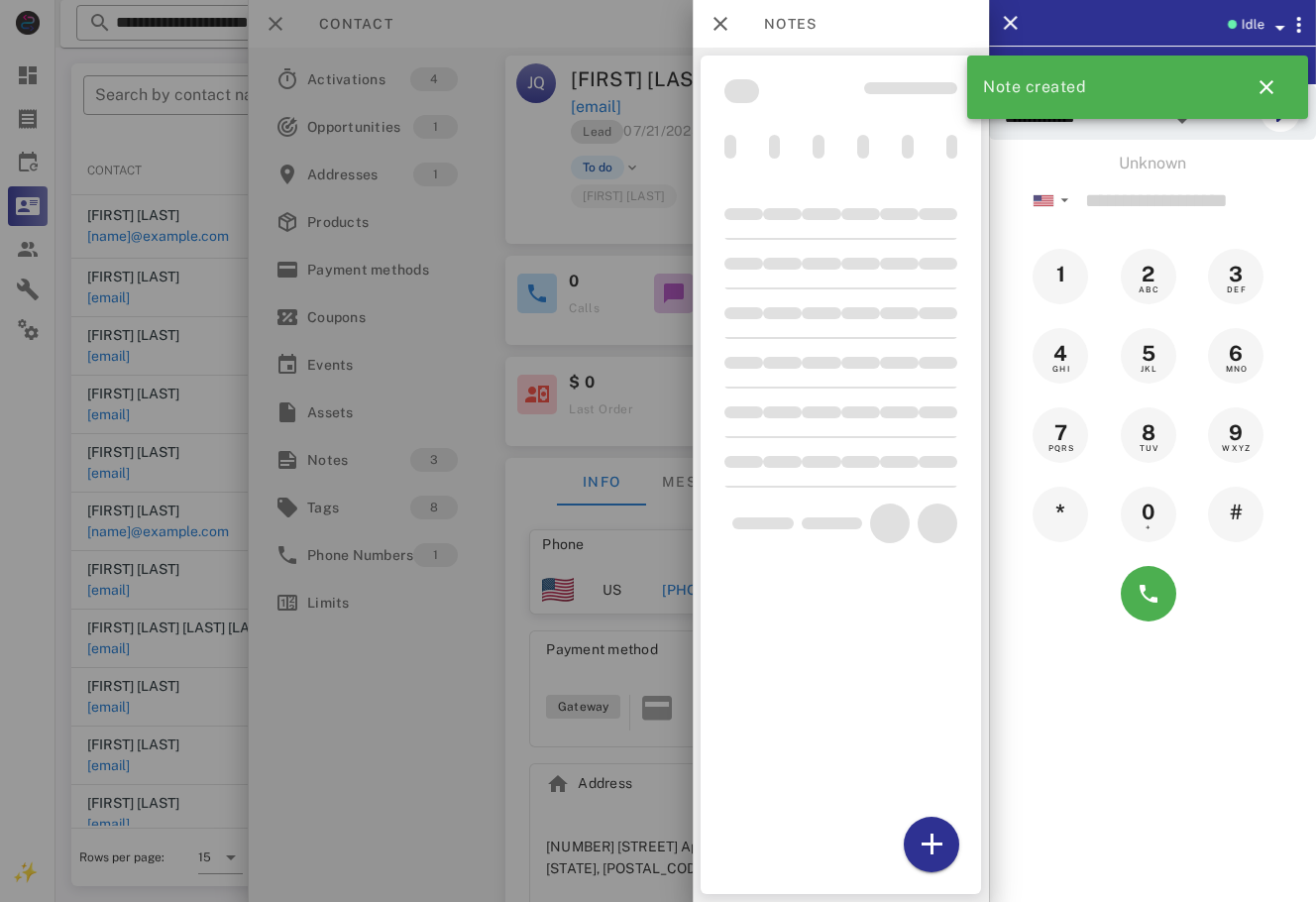 click at bounding box center (658, 451) 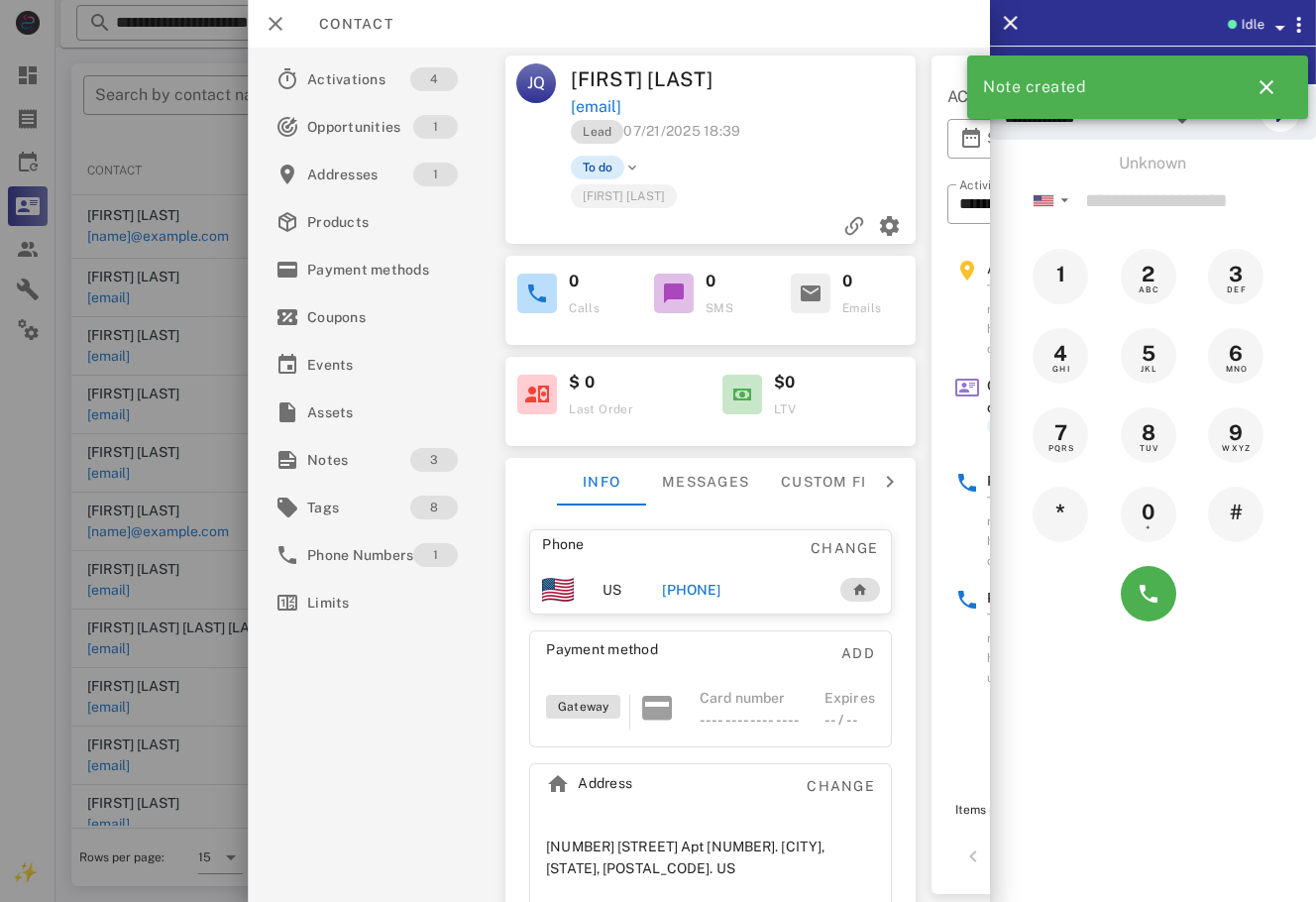 click on "To do" at bounding box center (598, 168) 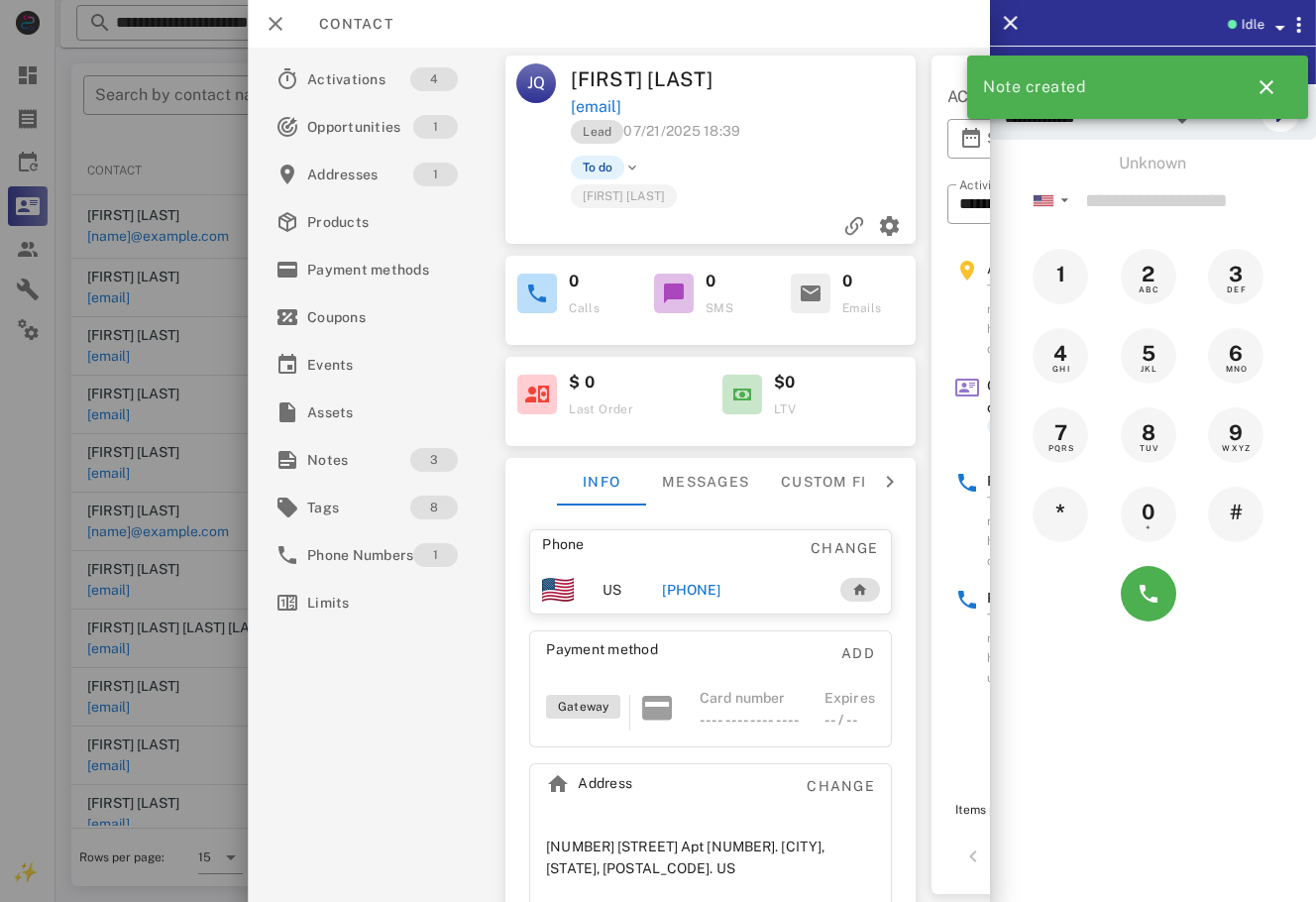 click at bounding box center [632, 168] 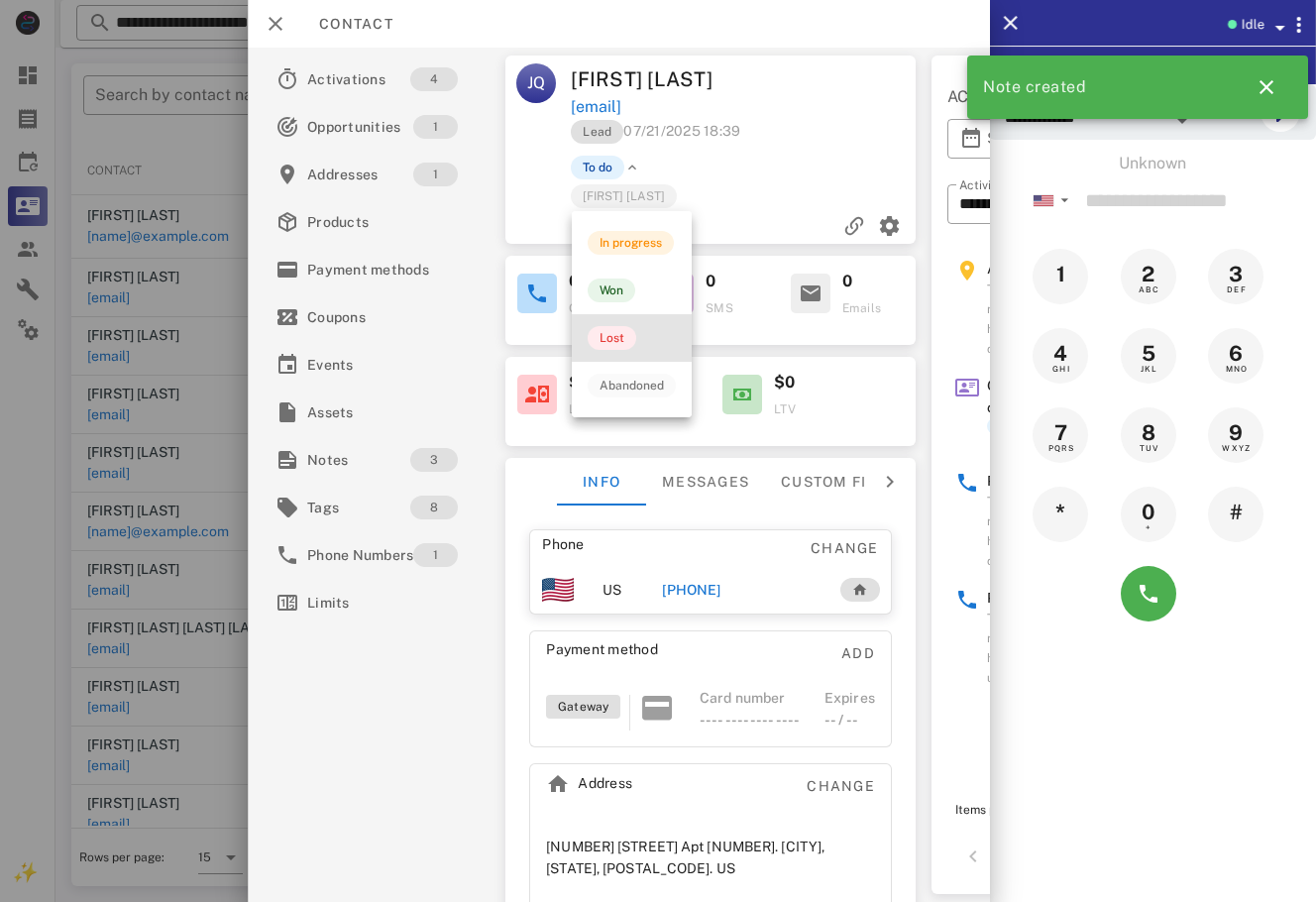 click on "Lost" at bounding box center (631, 338) 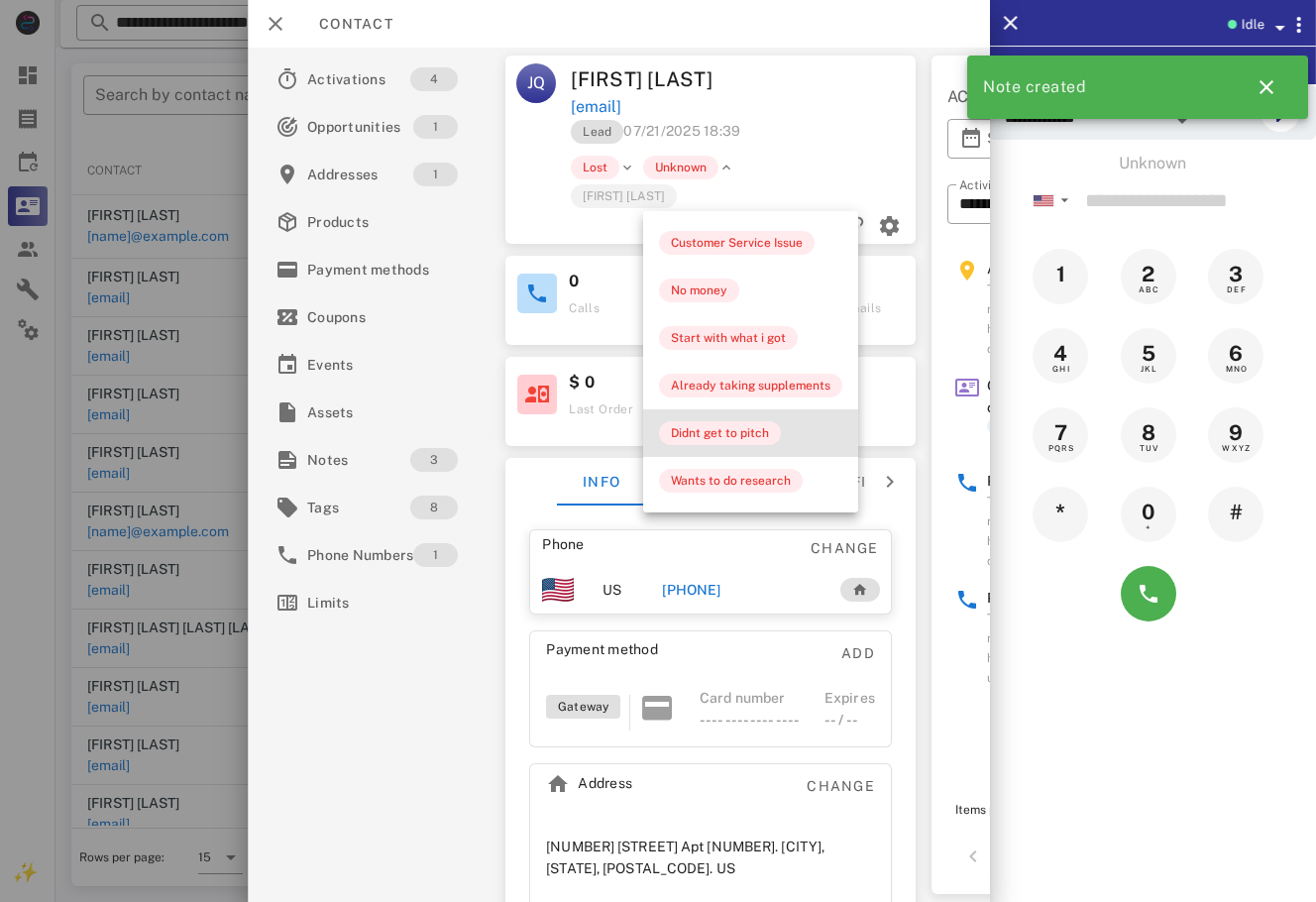 click on "Didnt get to pitch" at bounding box center [719, 433] 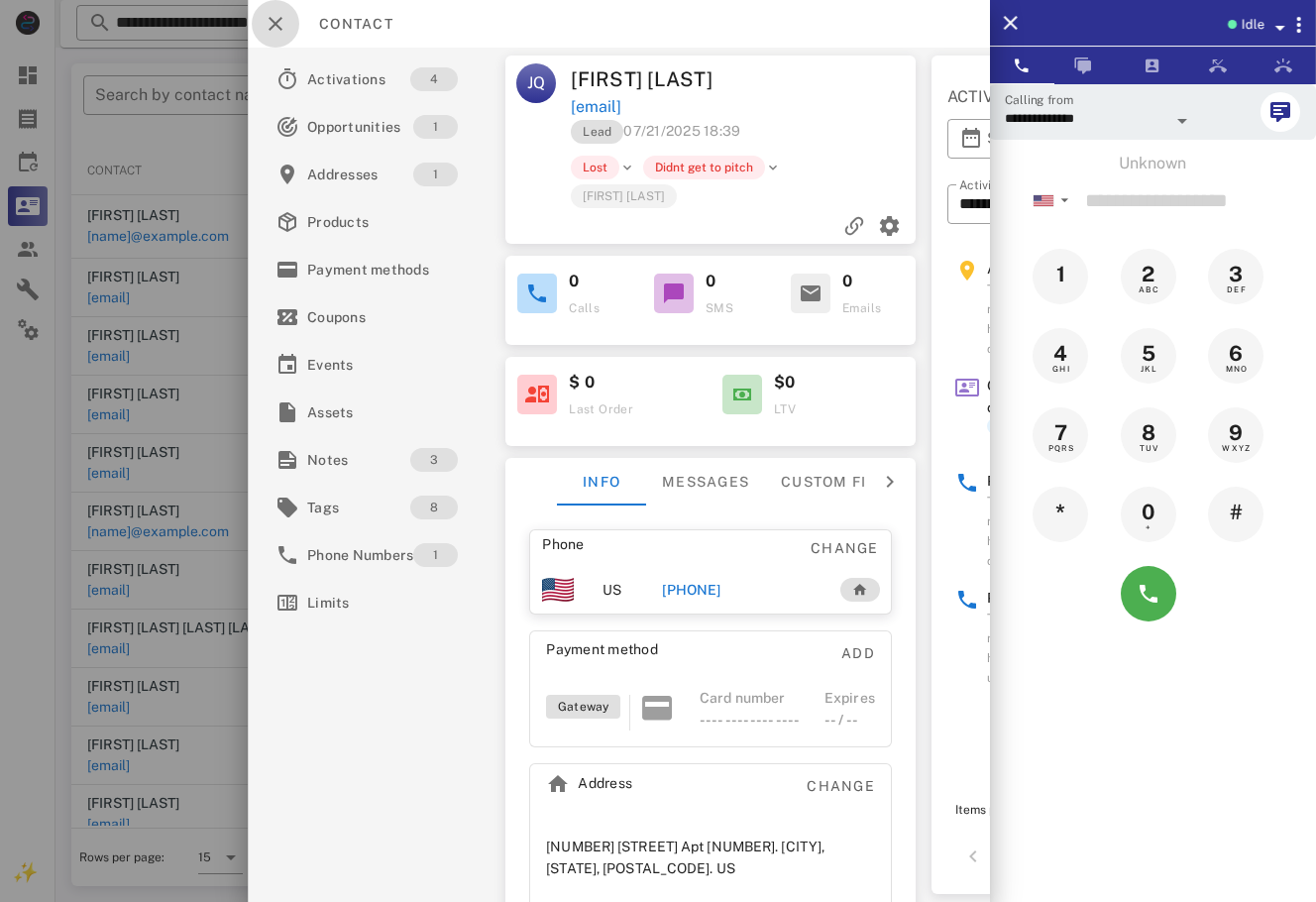 click at bounding box center [275, 24] 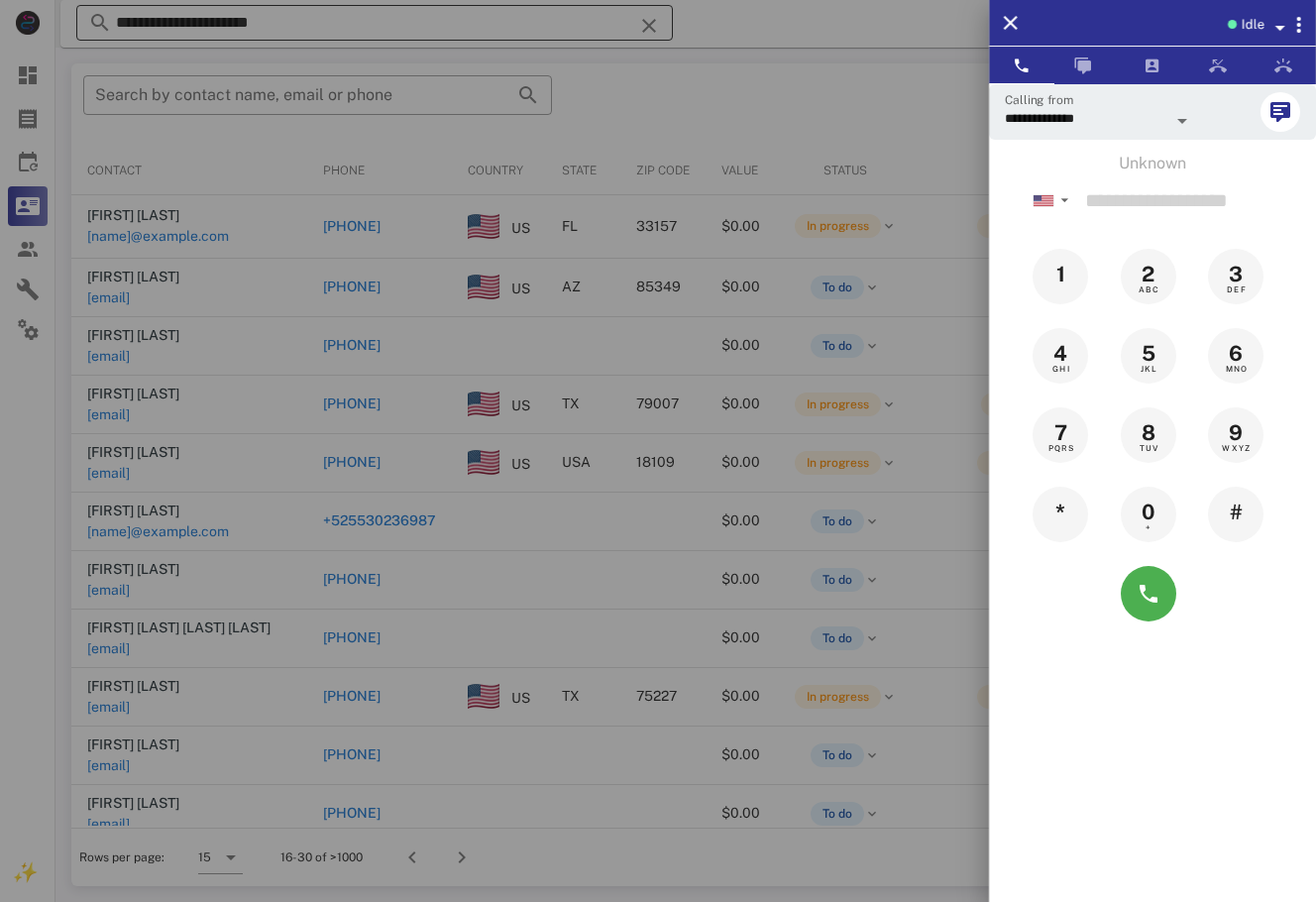 click at bounding box center [658, 451] 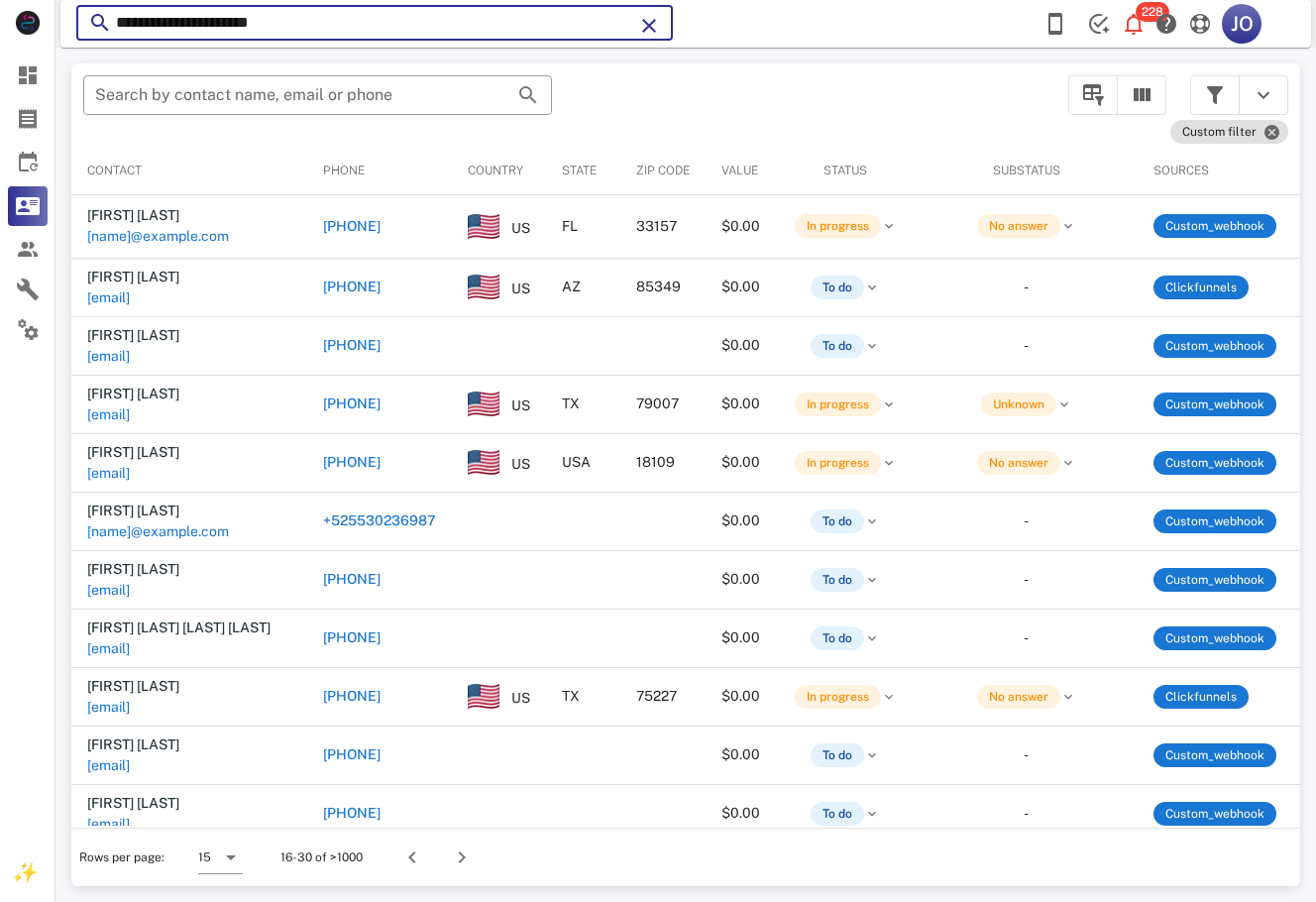 drag, startPoint x: 318, startPoint y: 20, endPoint x: 78, endPoint y: 42, distance: 241.00622 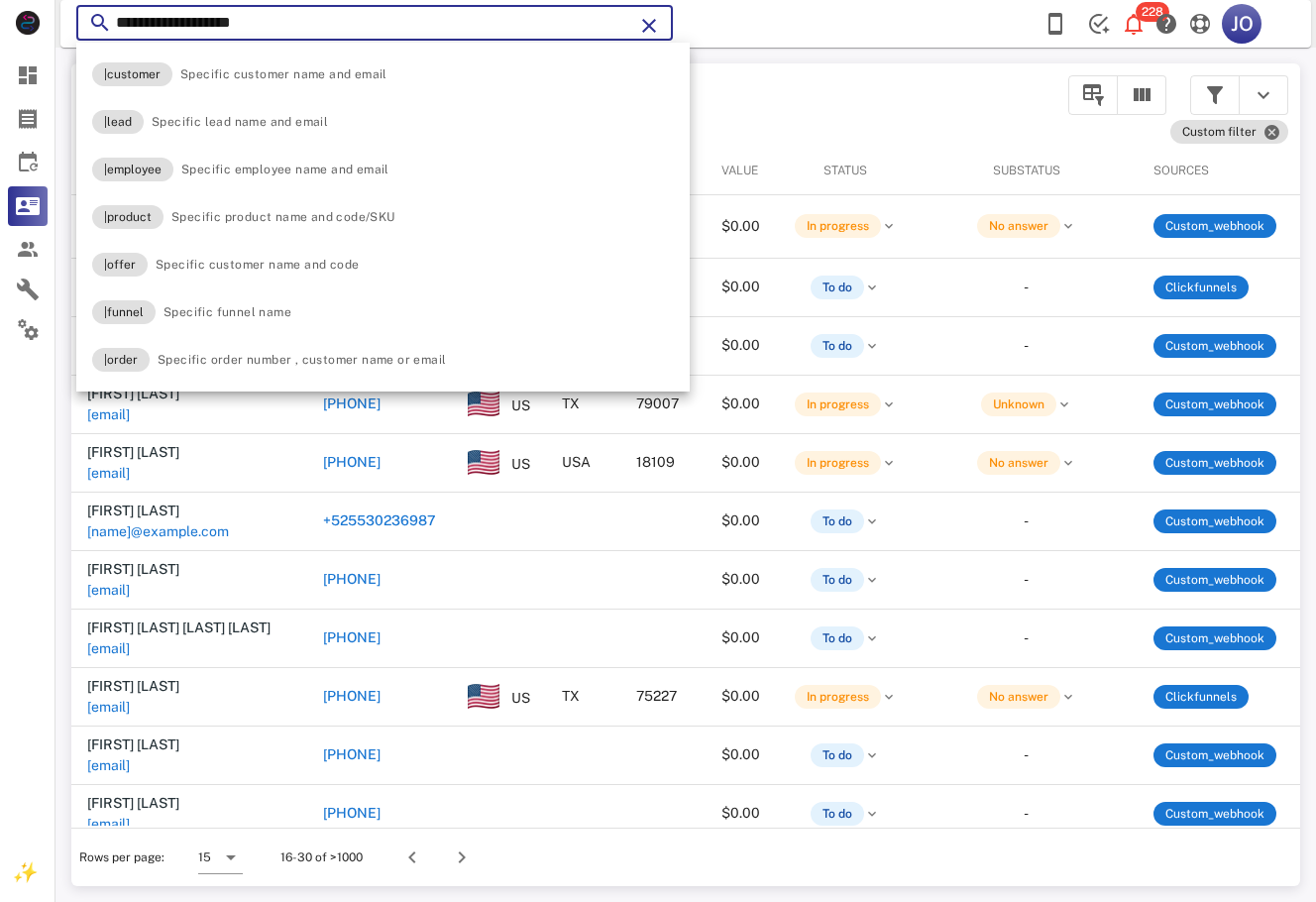 click on "**********" at bounding box center (375, 23) 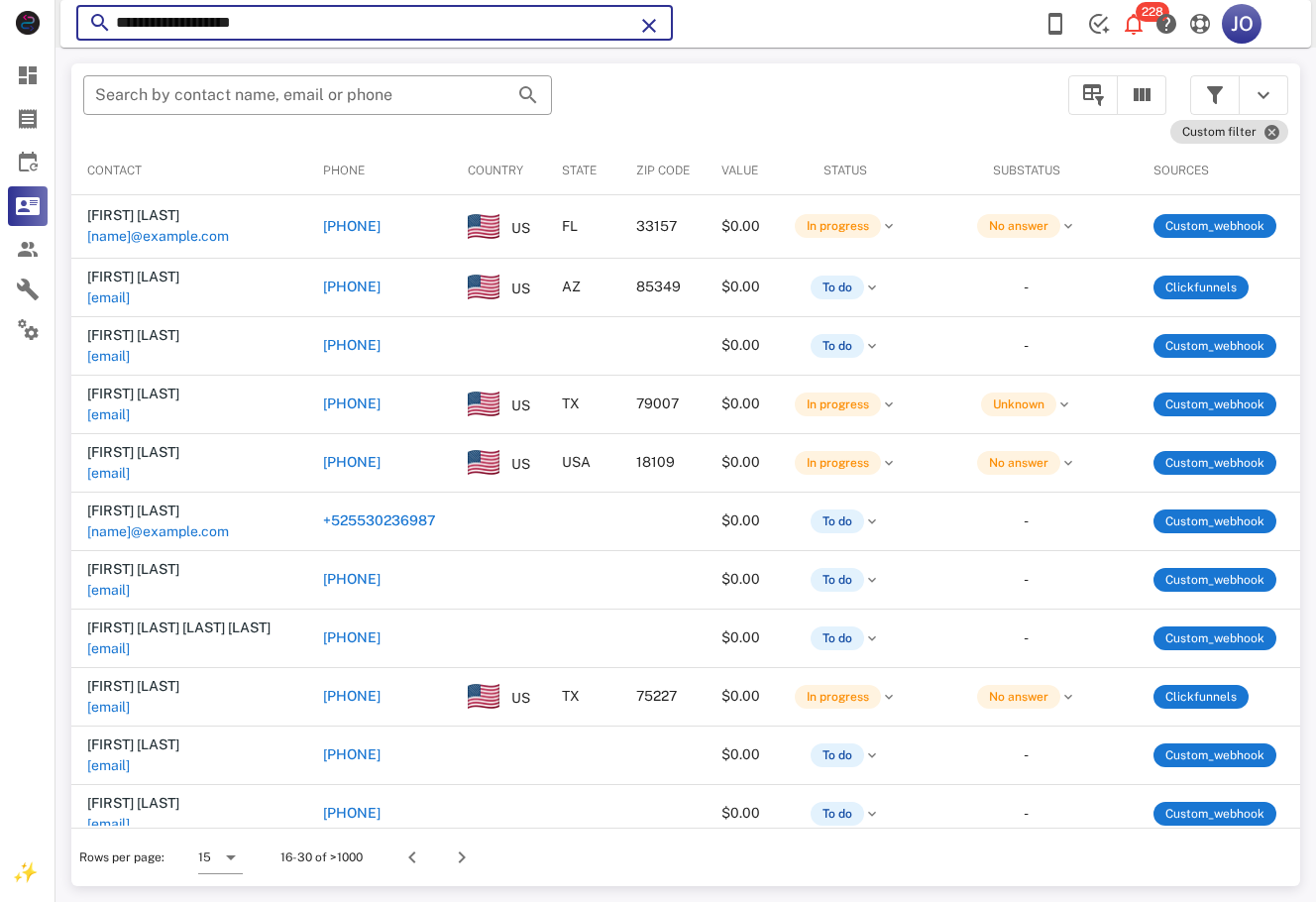 click on "**********" at bounding box center [375, 23] 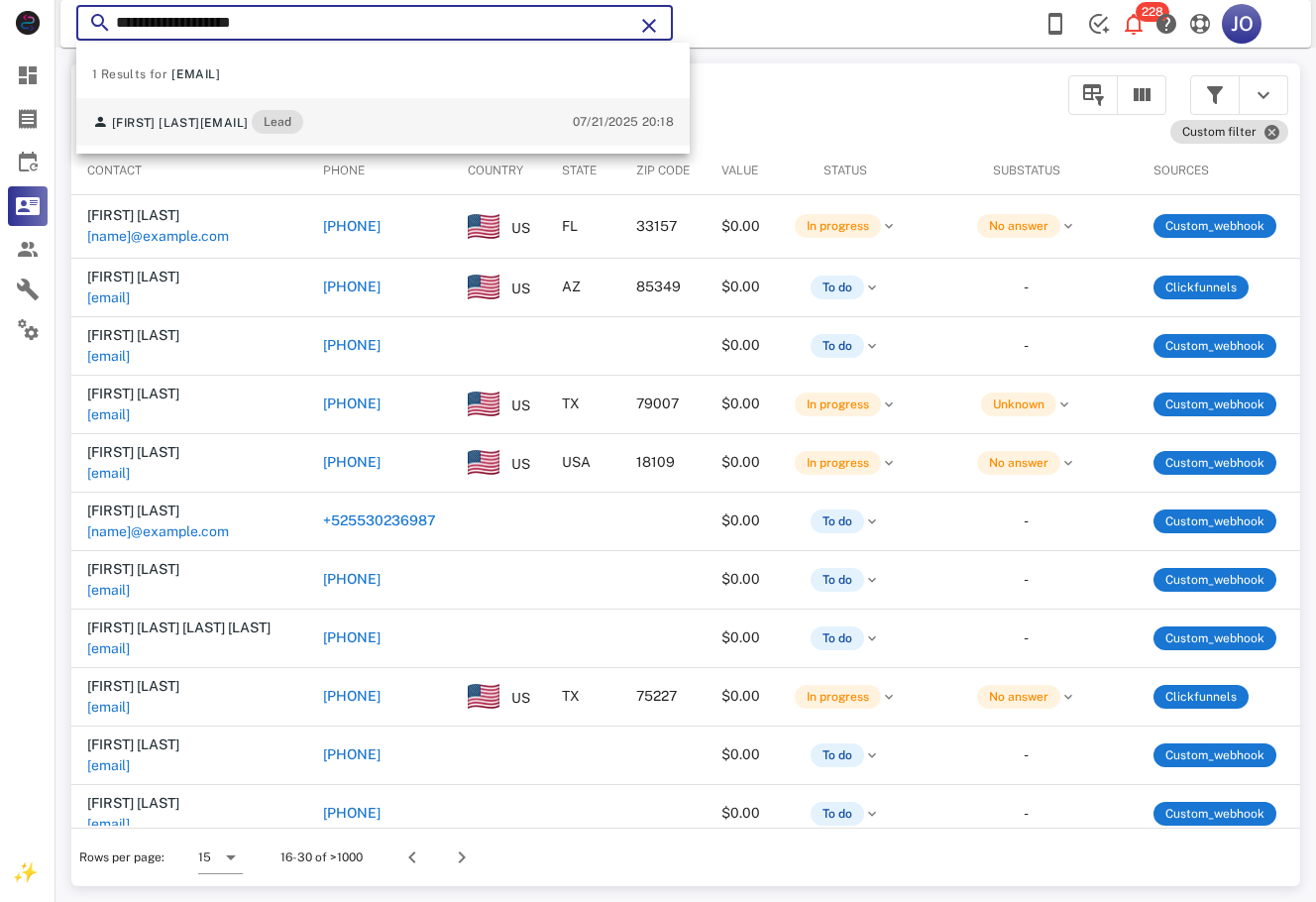 type on "**********" 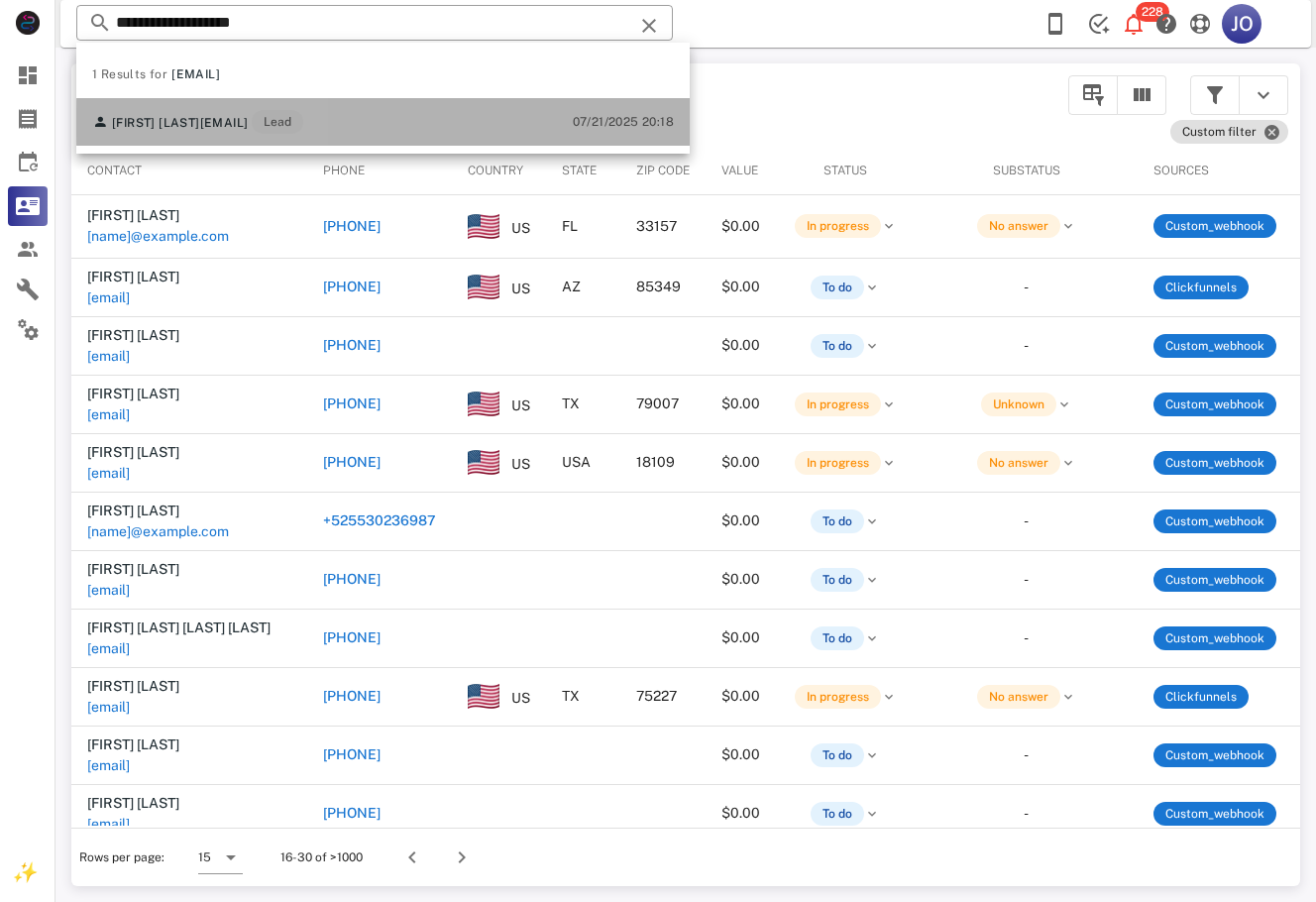 click on "[FIRST] [LAST]   [EMAIL]   Lead" at bounding box center (197, 122) 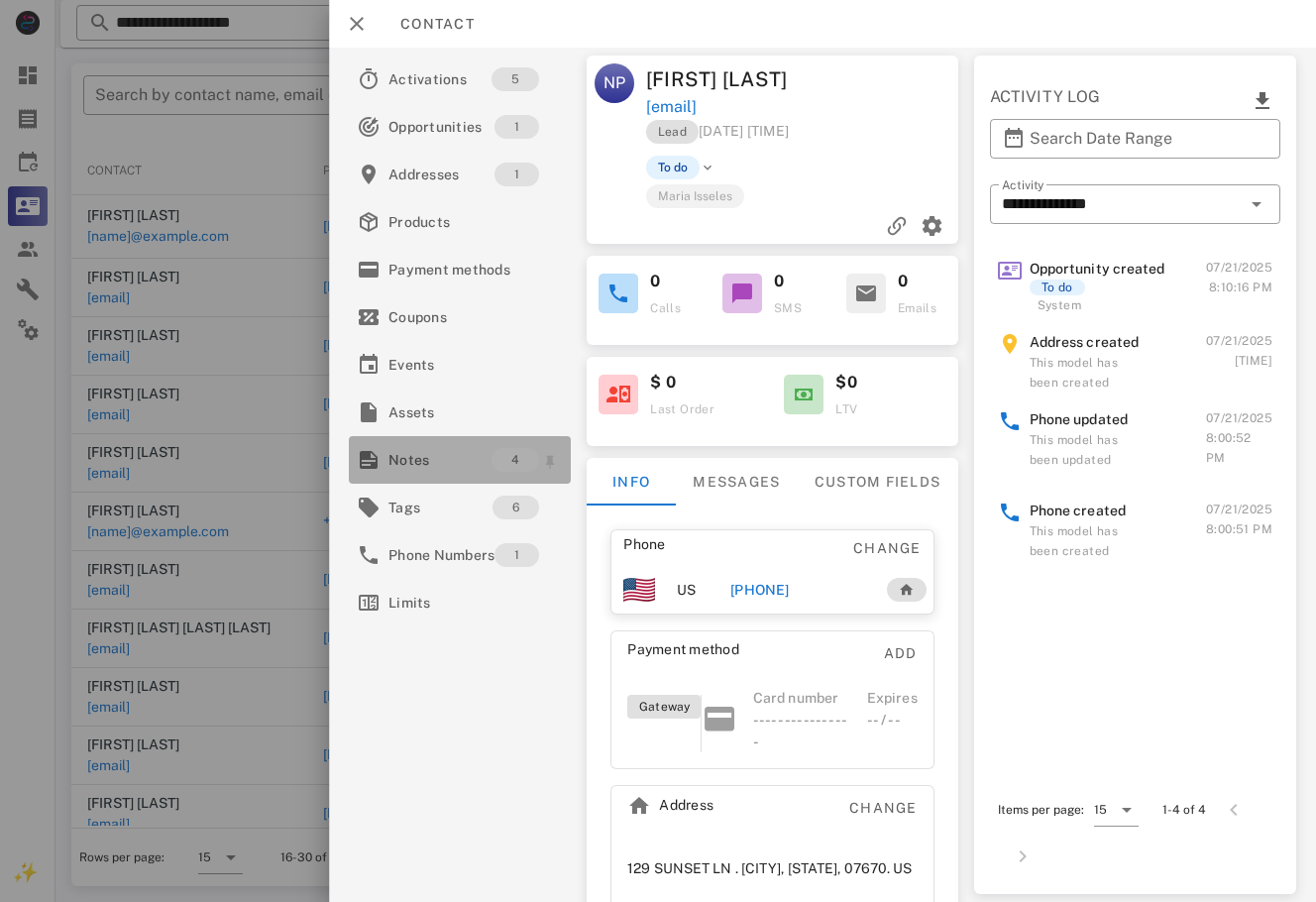 click on "Notes" at bounding box center [440, 460] 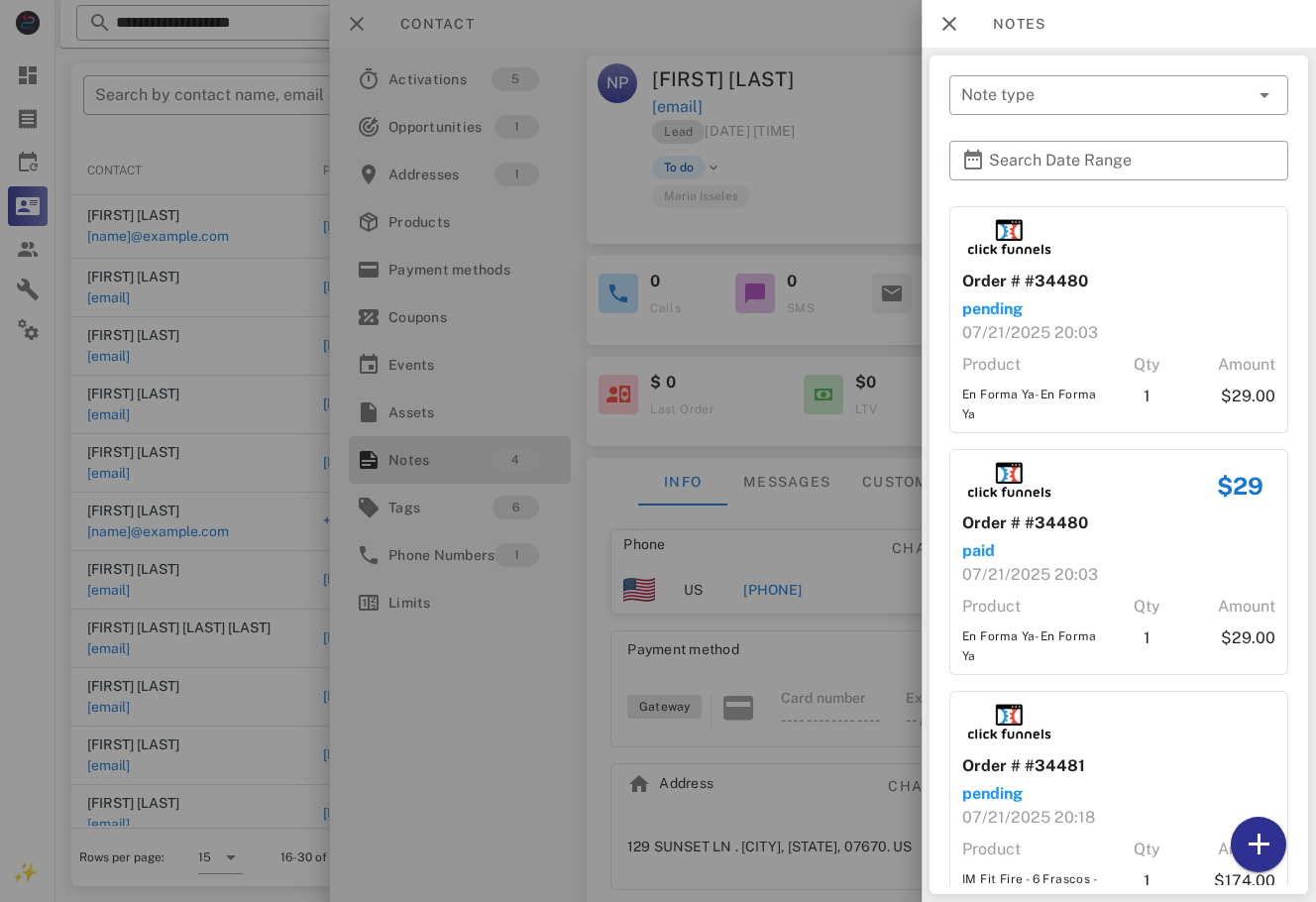 scroll, scrollTop: 377, scrollLeft: 0, axis: vertical 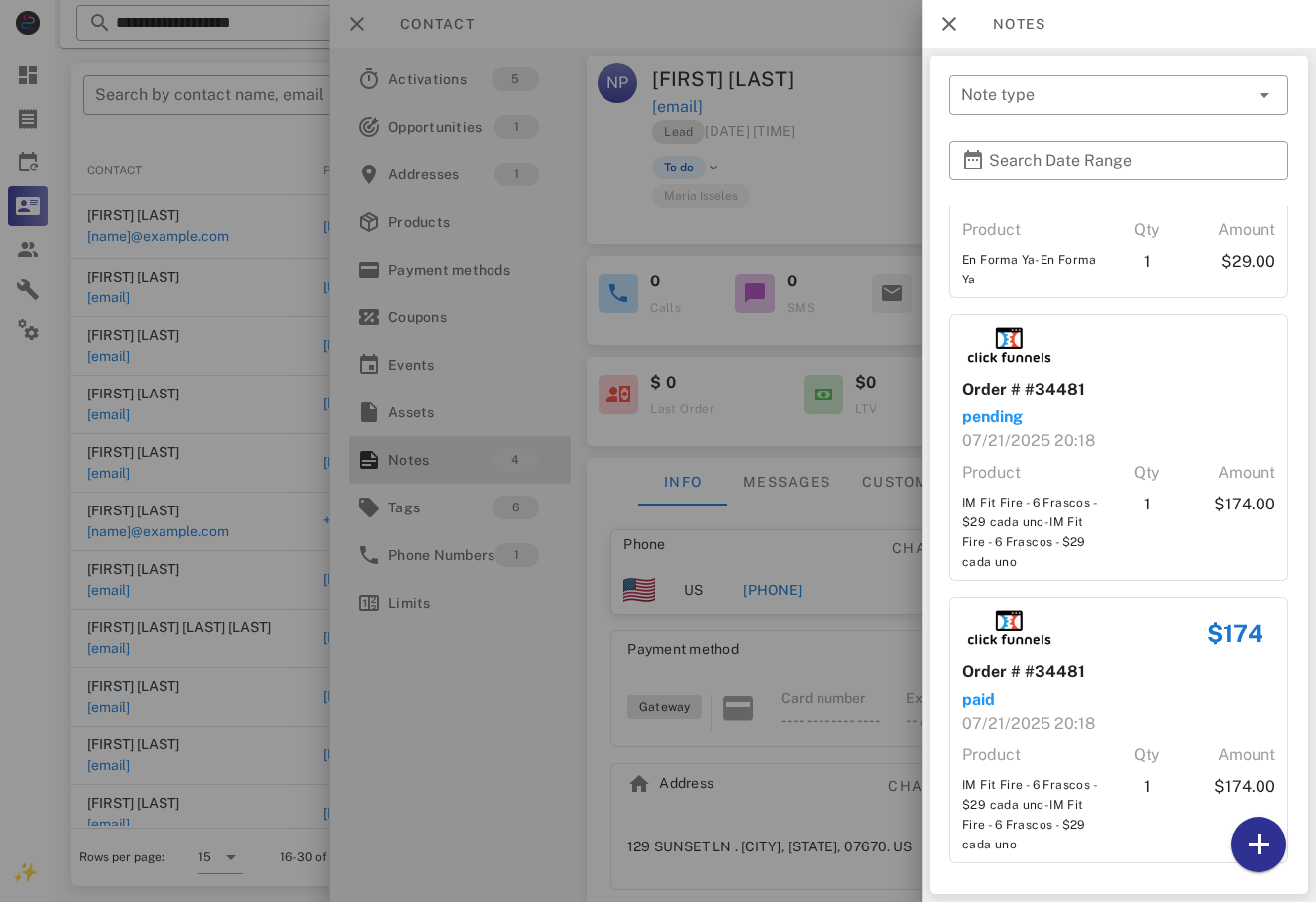click at bounding box center [658, 451] 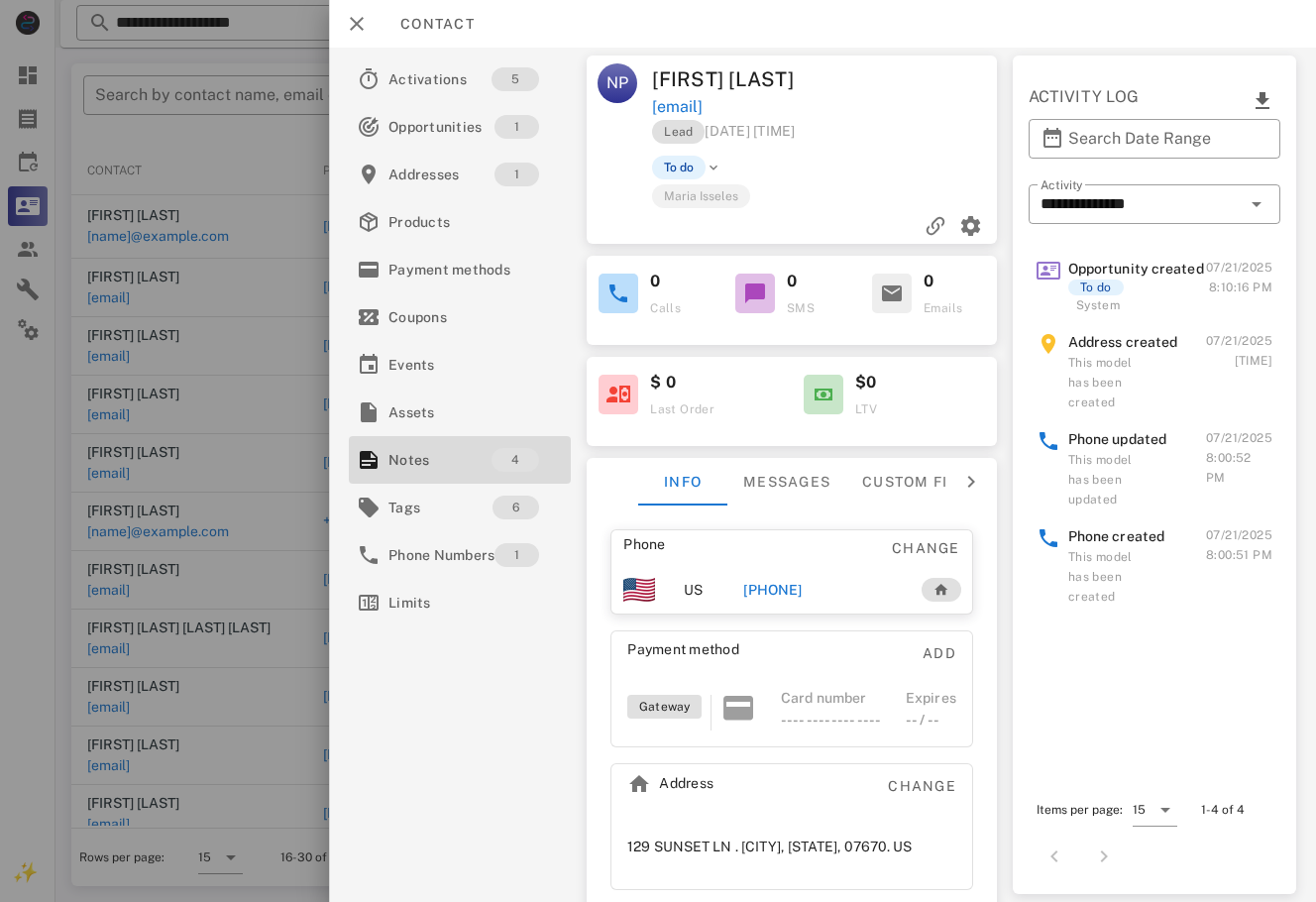 click on "[PHONE]" at bounding box center (772, 590) 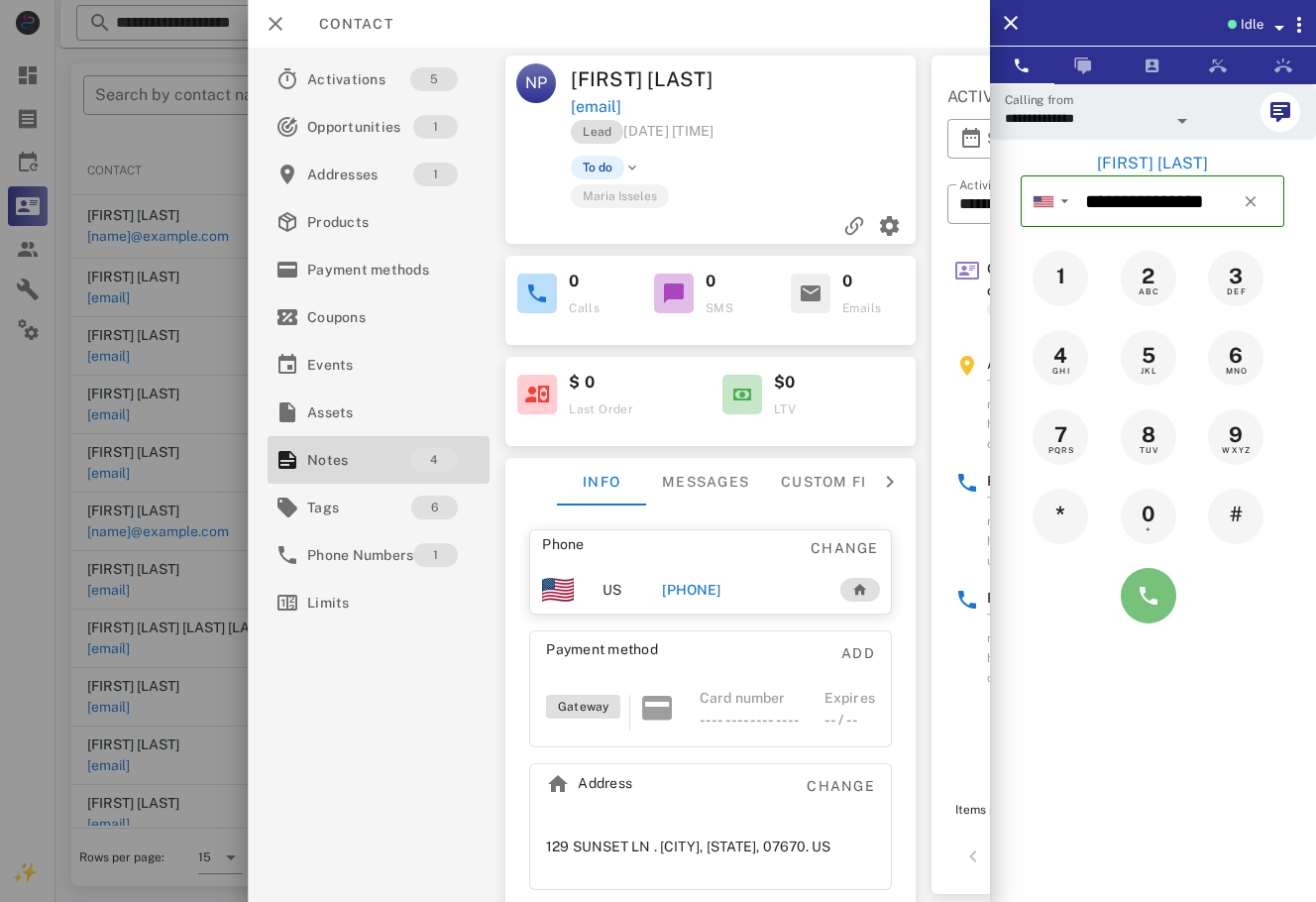 click at bounding box center (1149, 596) 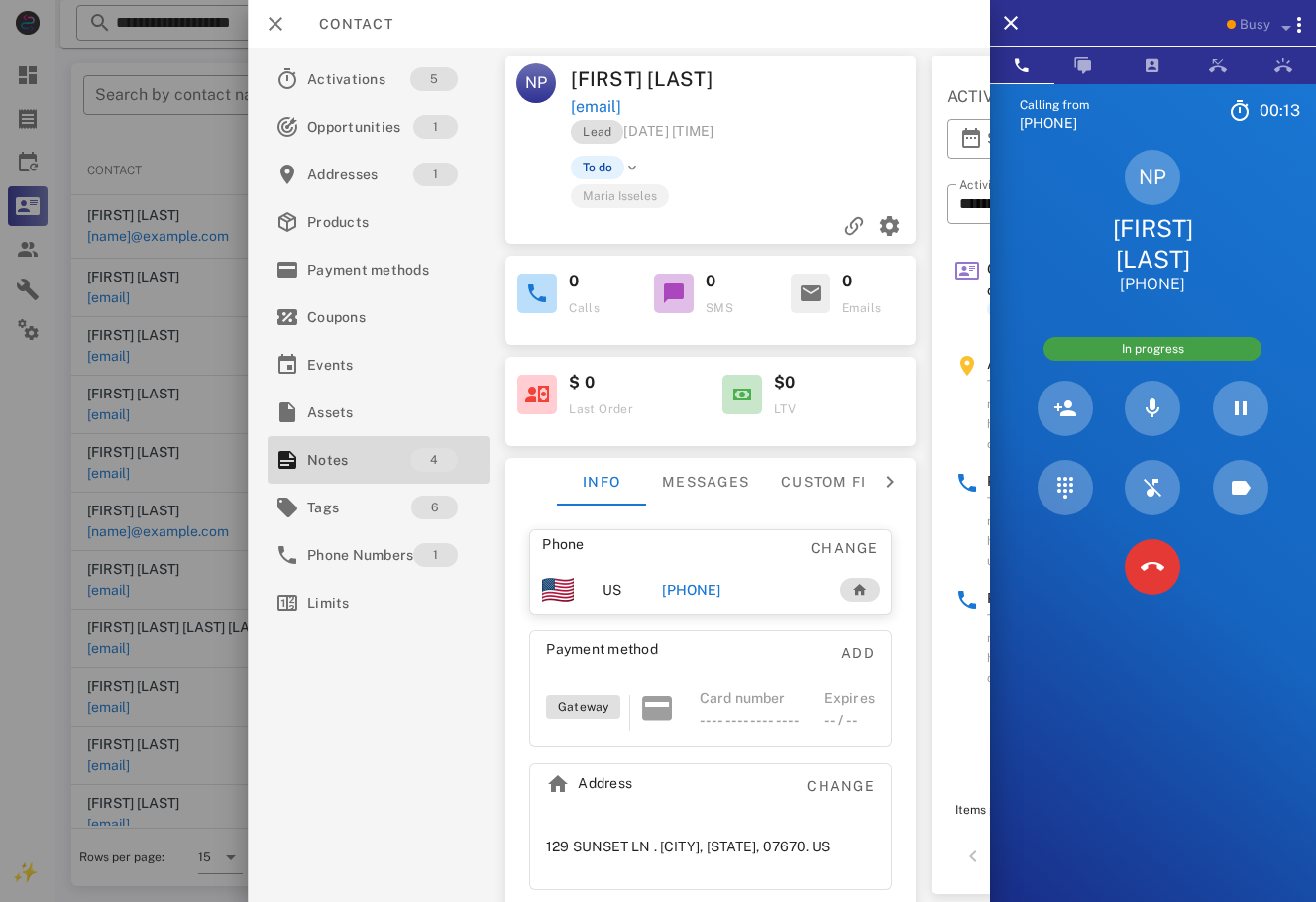 drag, startPoint x: 1060, startPoint y: 591, endPoint x: 1087, endPoint y: 575, distance: 31.38471 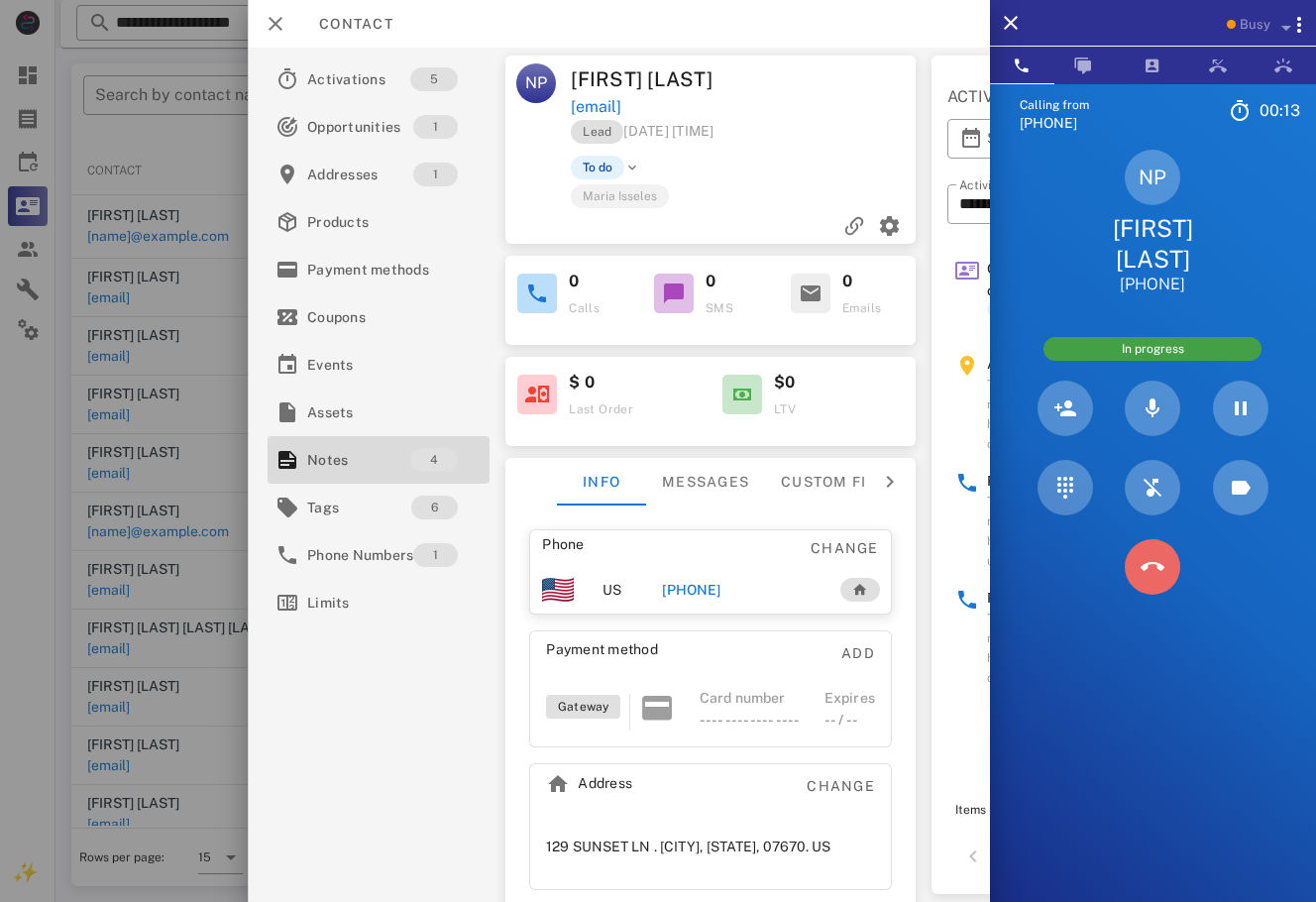 click at bounding box center [1152, 567] 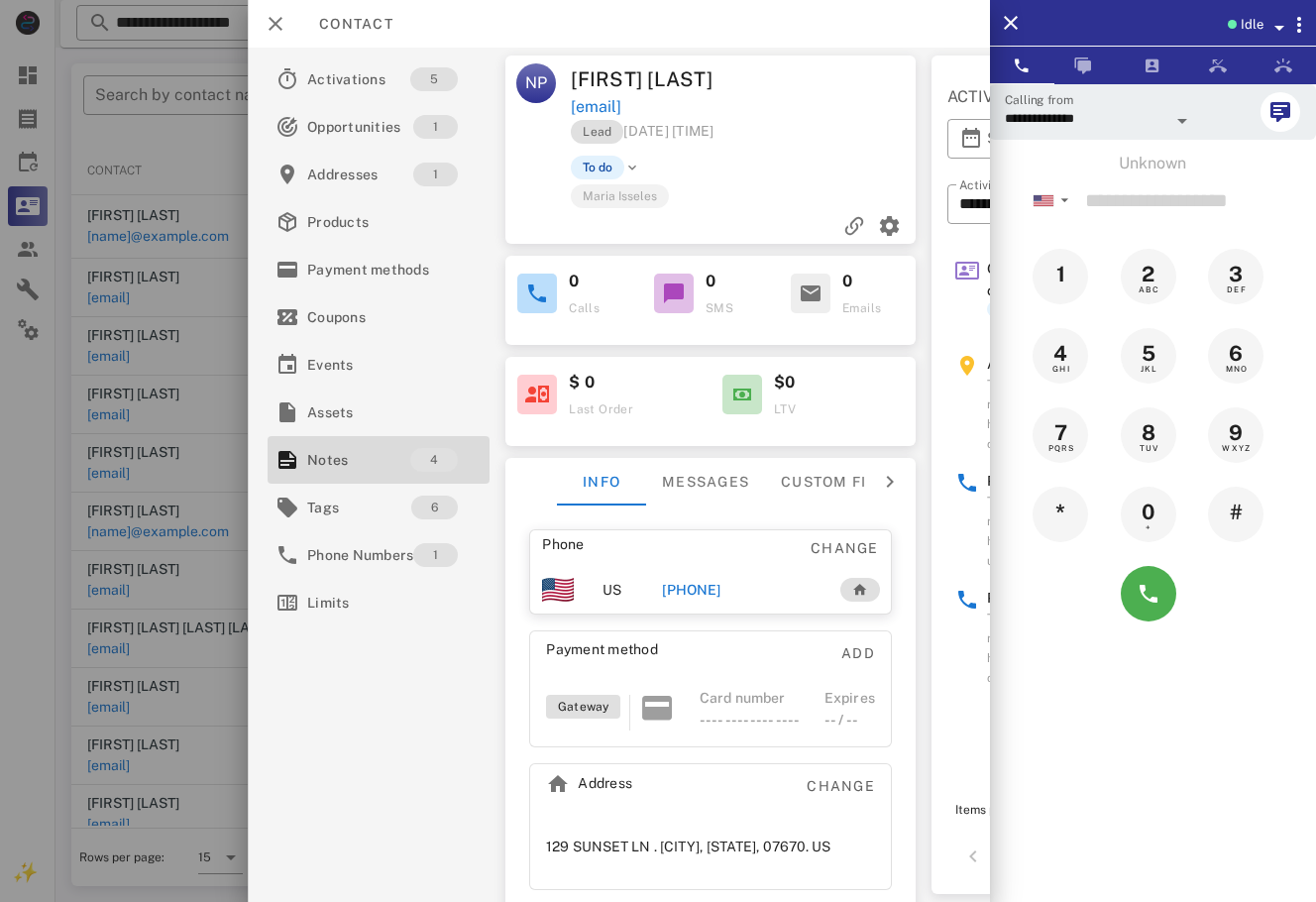 click on "Lead   07/21/2025 20:00" at bounding box center (744, 137) 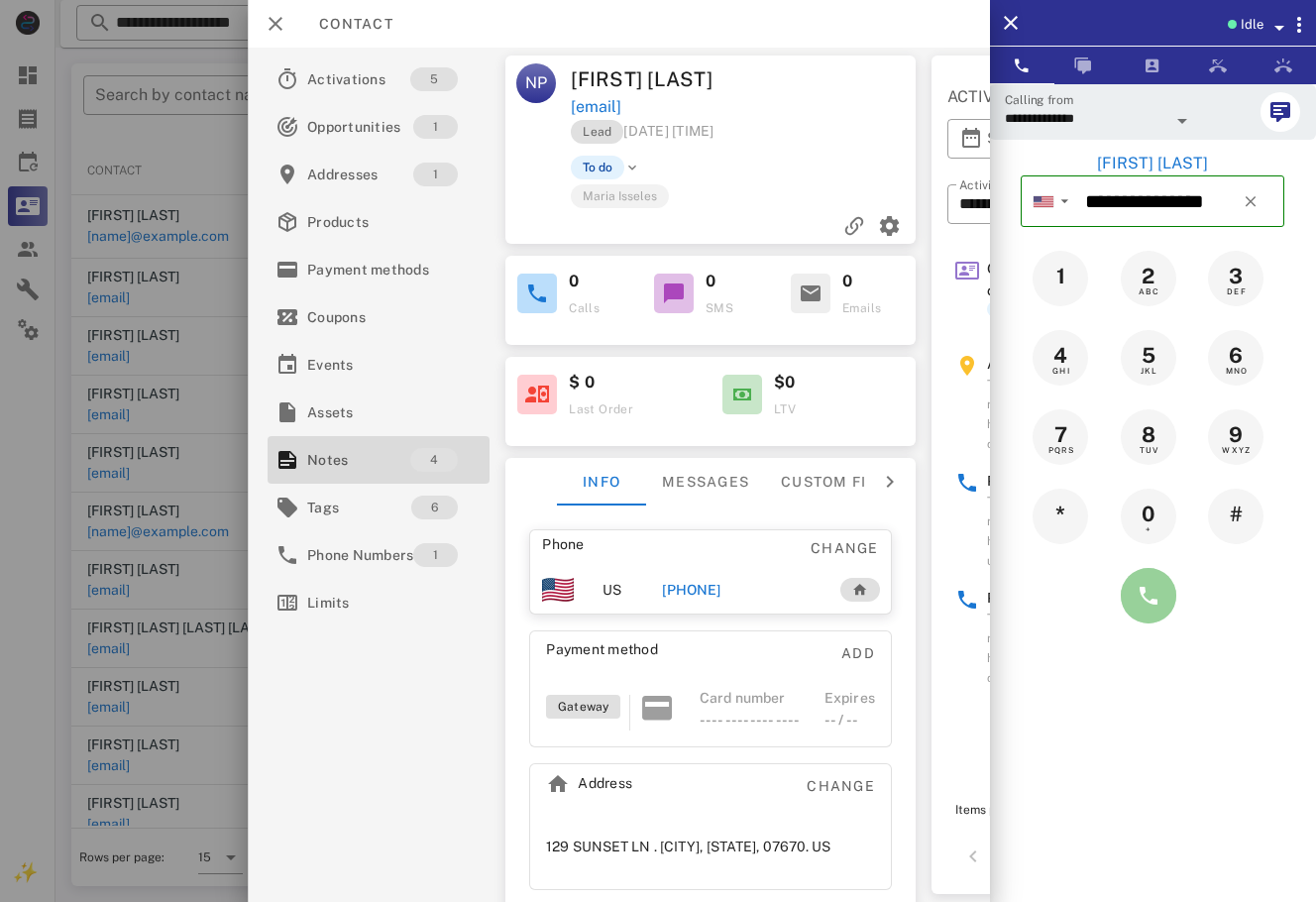 click at bounding box center [1149, 596] 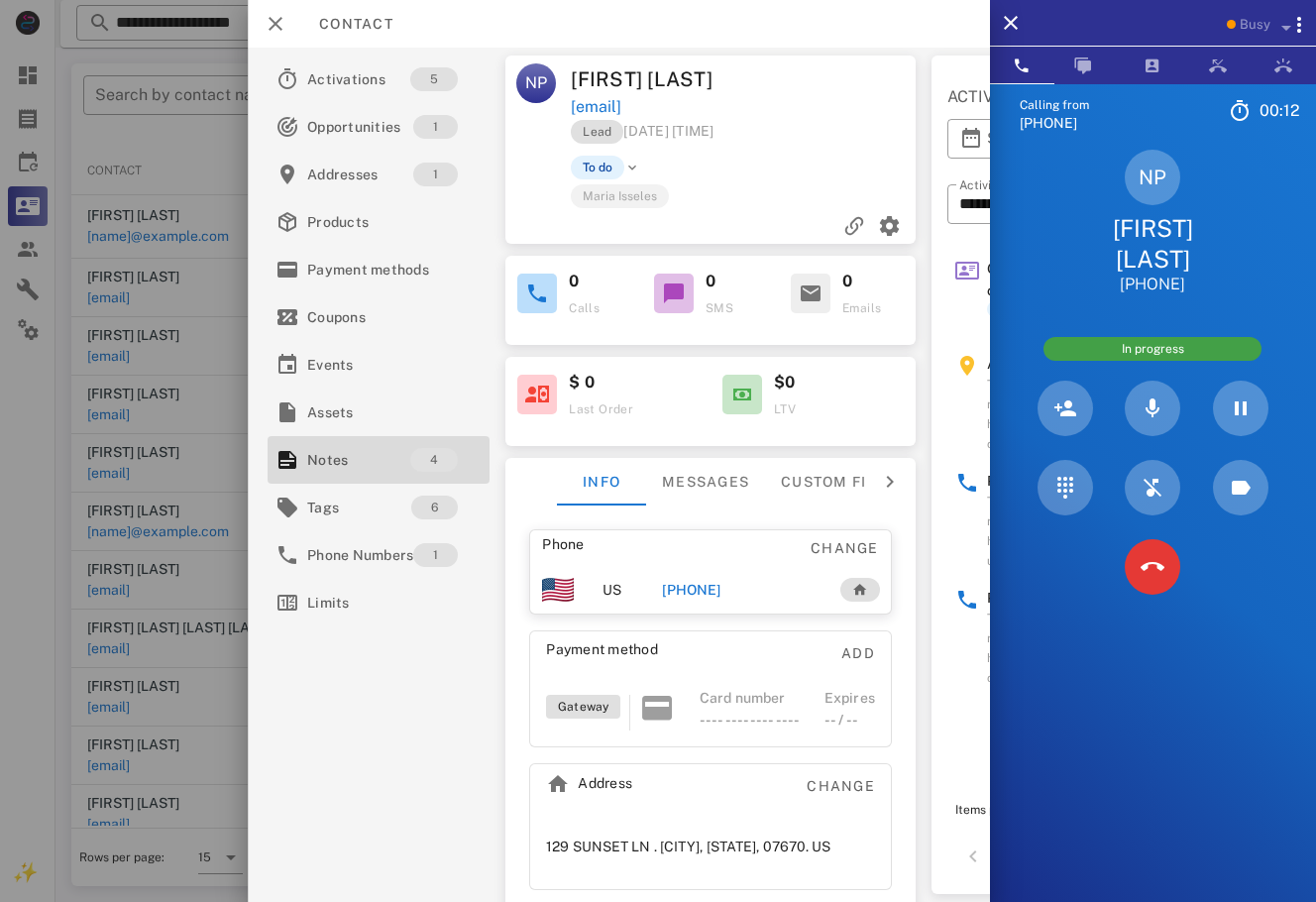 click on "Calling from [PHONE] 00: 12  Unknown      ▼     Andorra
+376
Argentina
+54
Aruba
+297
Australia
+61
Belgium (België)
+32
Bolivia
+591
Brazil (Brasil)
+55
Canada
+1
Chile
+56
Colombia
+57
Costa Rica
+506
Dominican Republic (República Dominicana)
+1
Ecuador
+593
El Salvador
+503
France
+33
Germany (Deutschland)
+49
Guadeloupe
+590
Guatemala
+502
Honduras
+504
Iceland (Ísland)
+354
India (भारत)
+91
Israel (‫ישראל‬‎)
+972
Italy (Italia)
+39" at bounding box center [1152, 534] 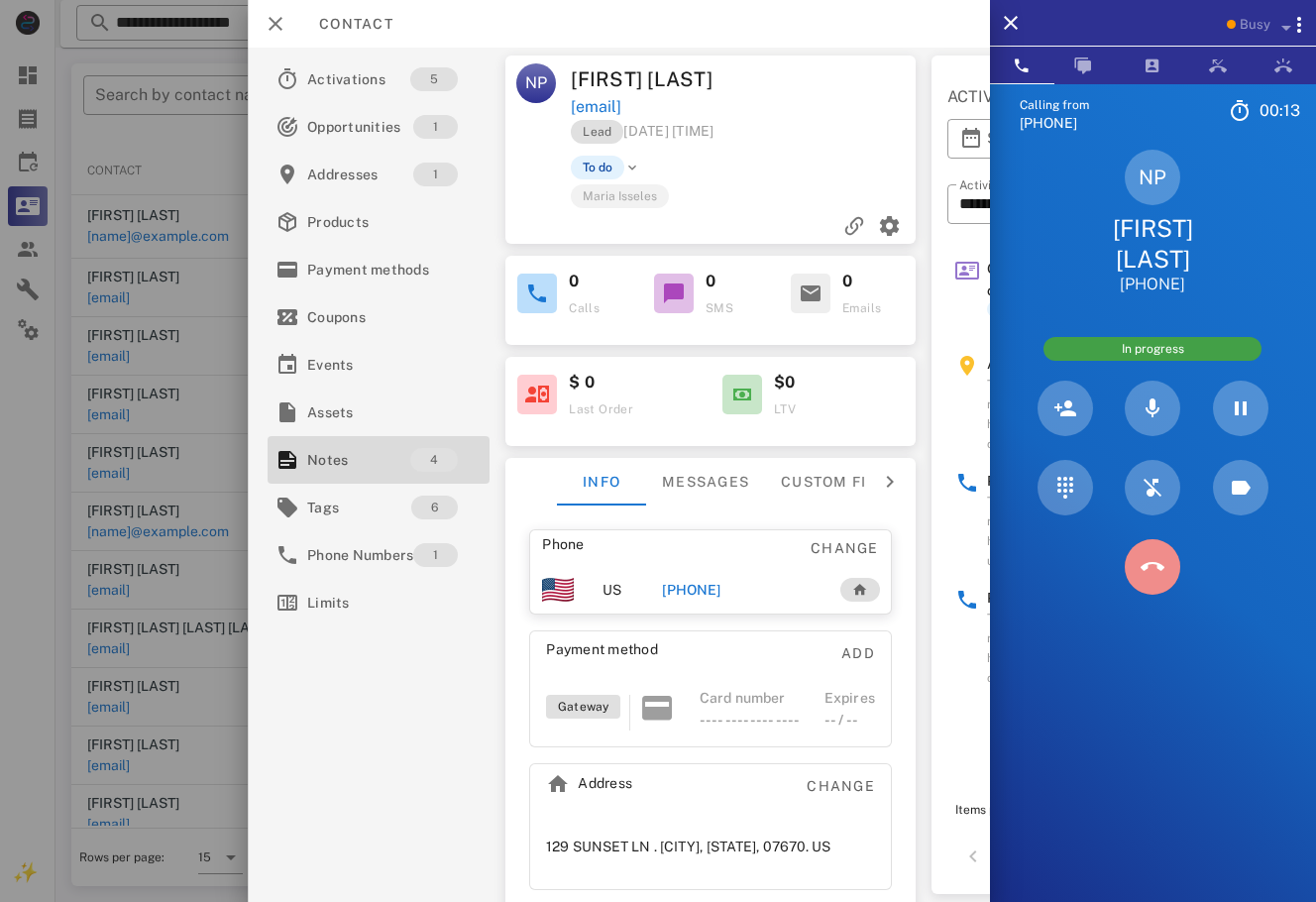 click at bounding box center (1152, 567) 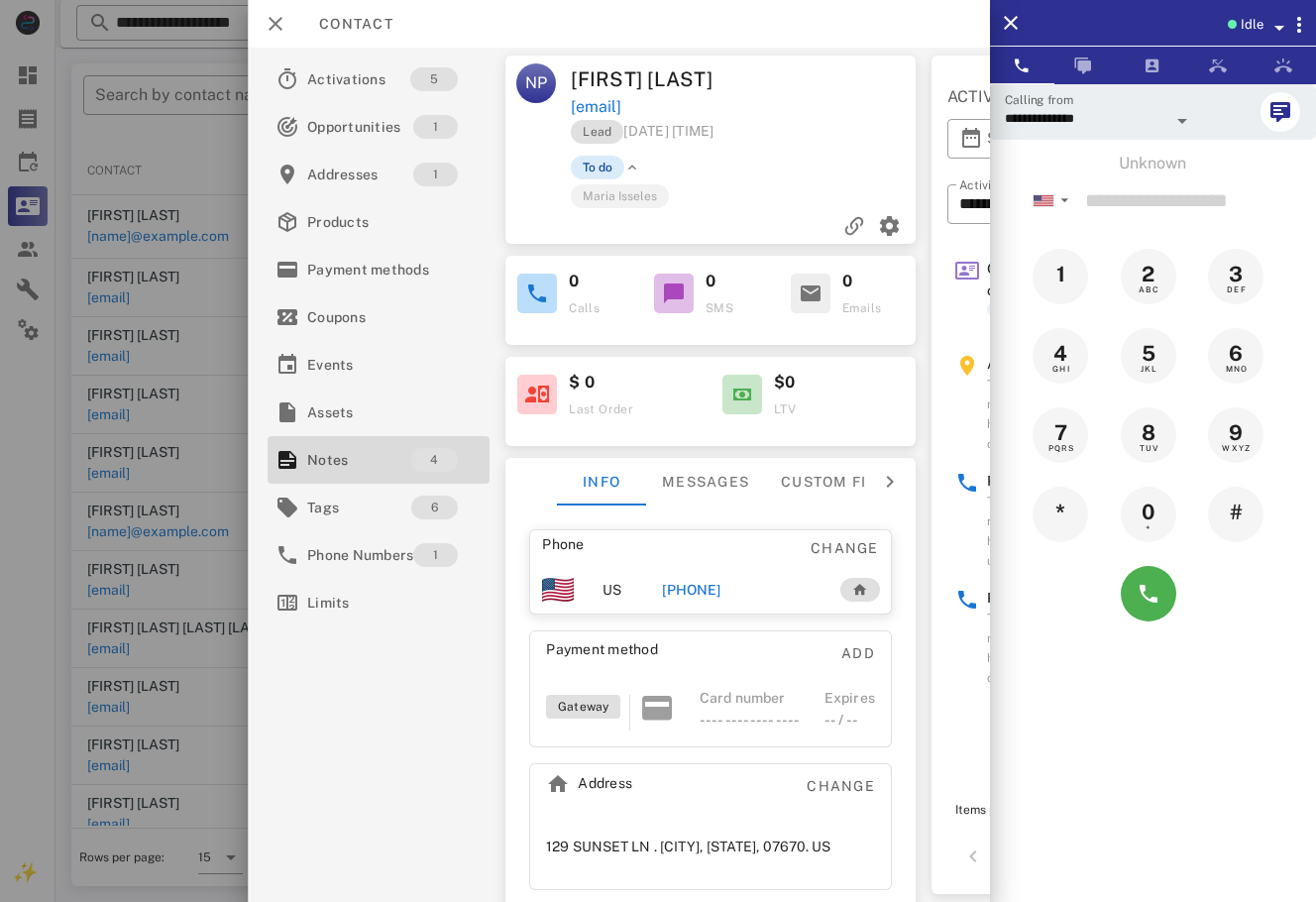 click on "To do" at bounding box center [598, 168] 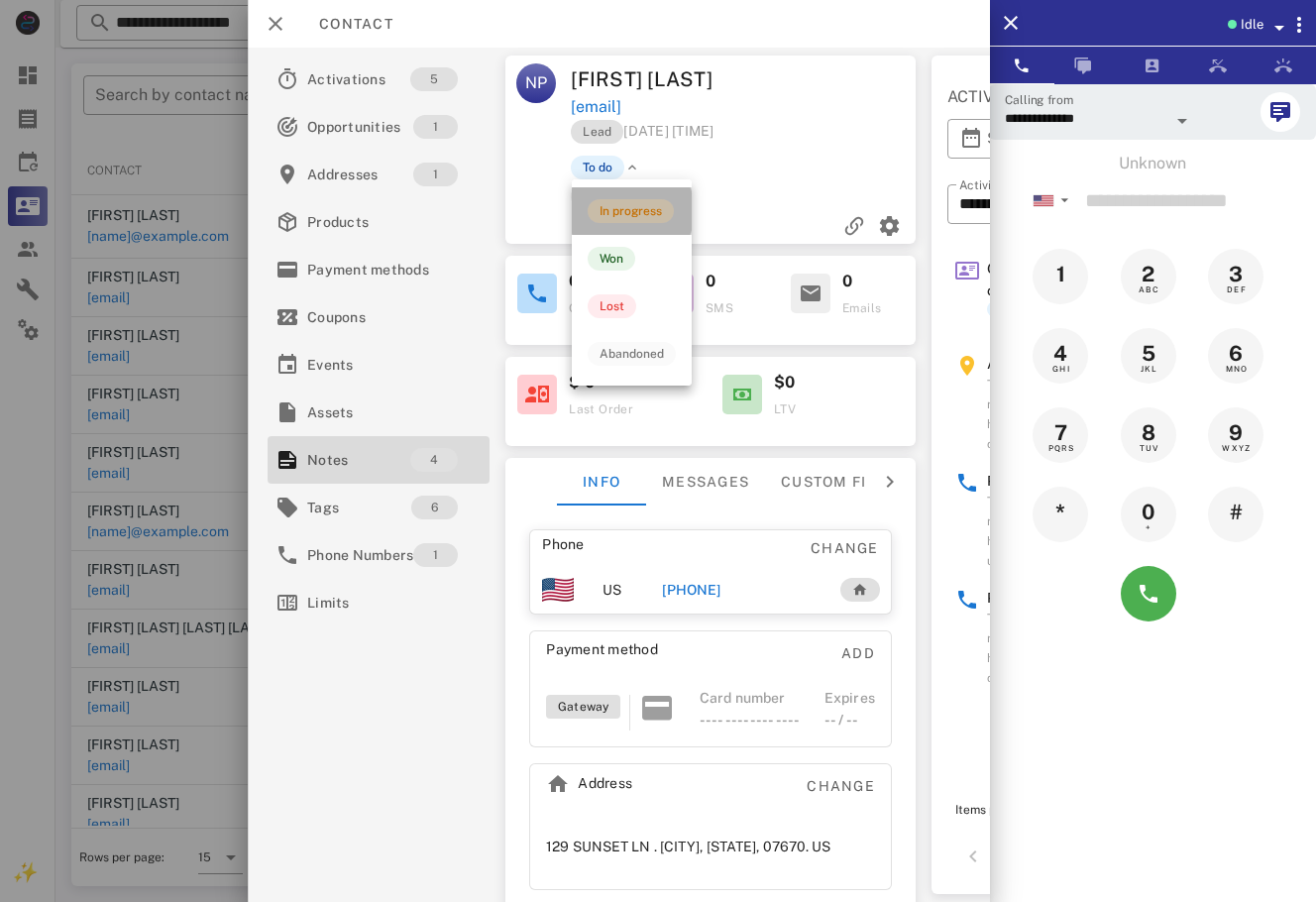 click on "In progress" at bounding box center [630, 211] 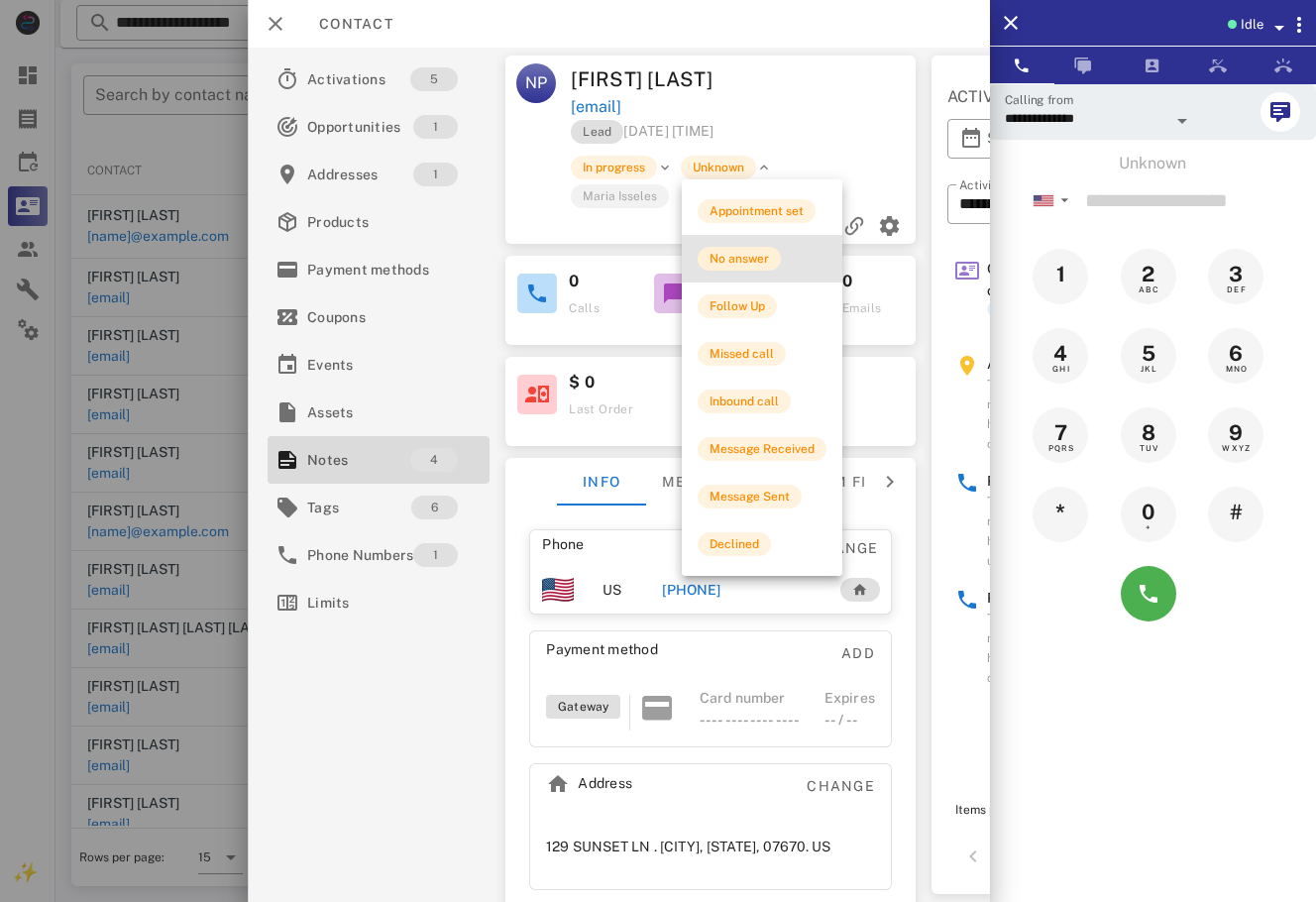 click on "No answer" at bounding box center (739, 259) 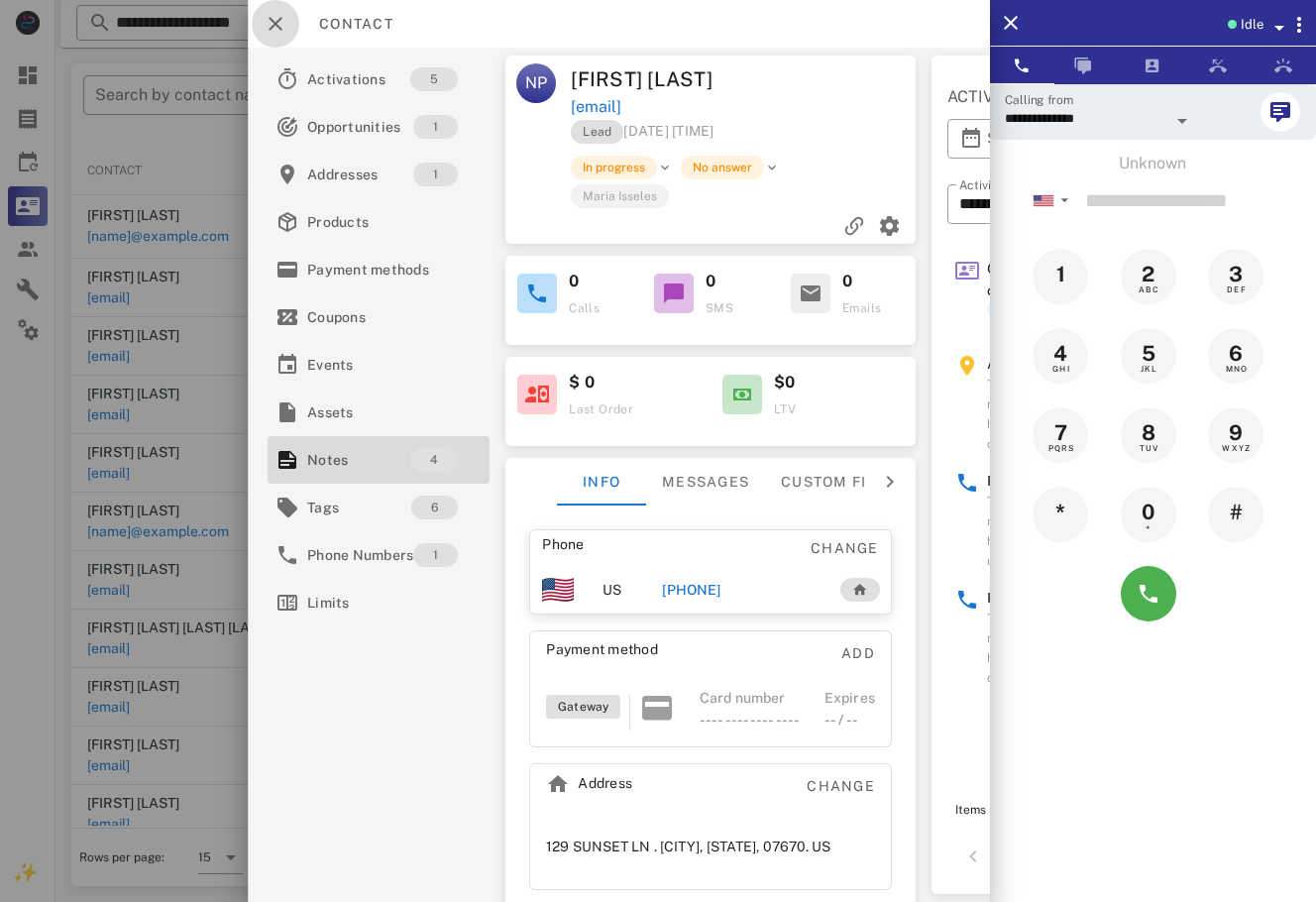 click at bounding box center [275, 24] 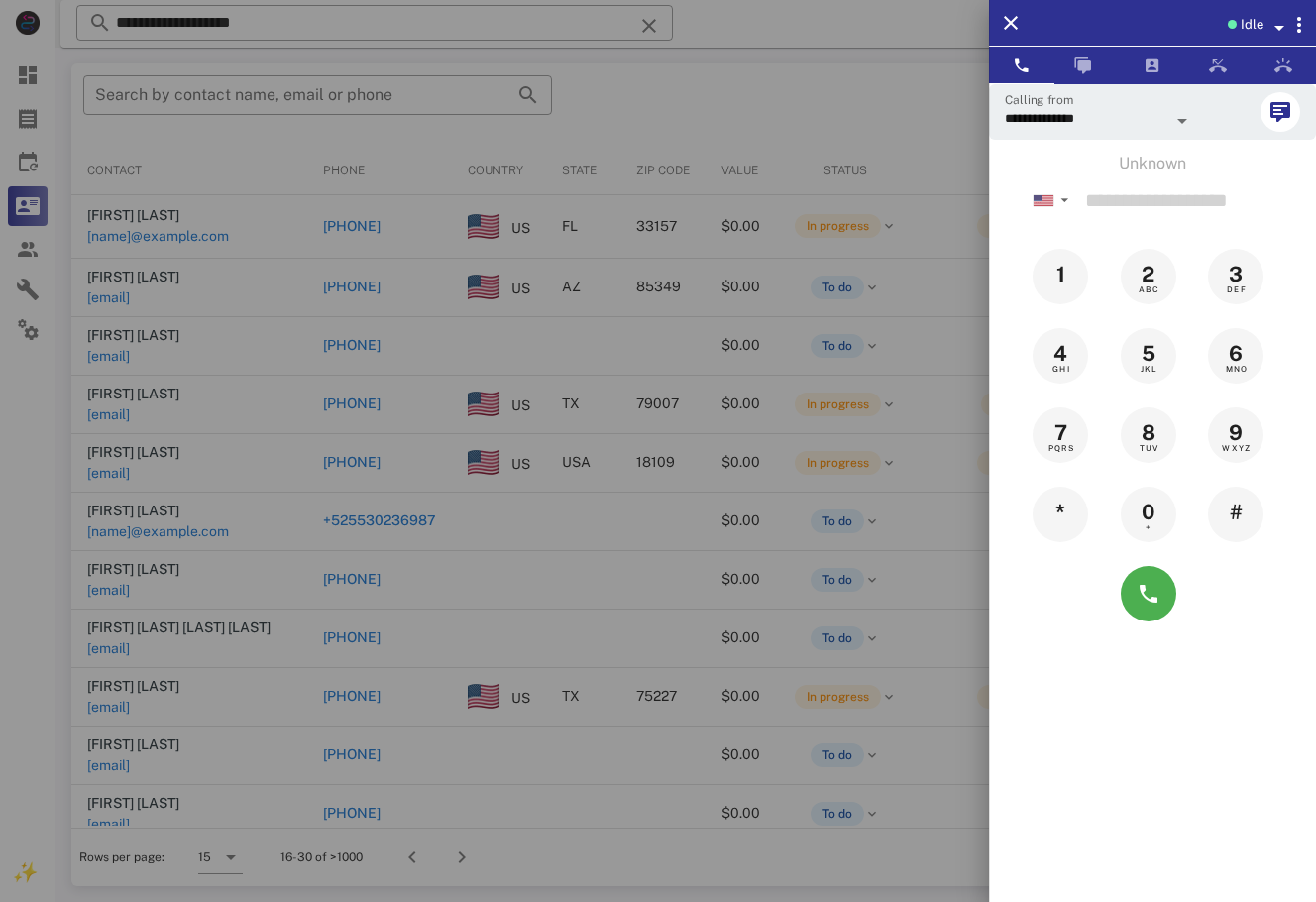 drag, startPoint x: 303, startPoint y: 22, endPoint x: 319, endPoint y: 21, distance: 16.03122 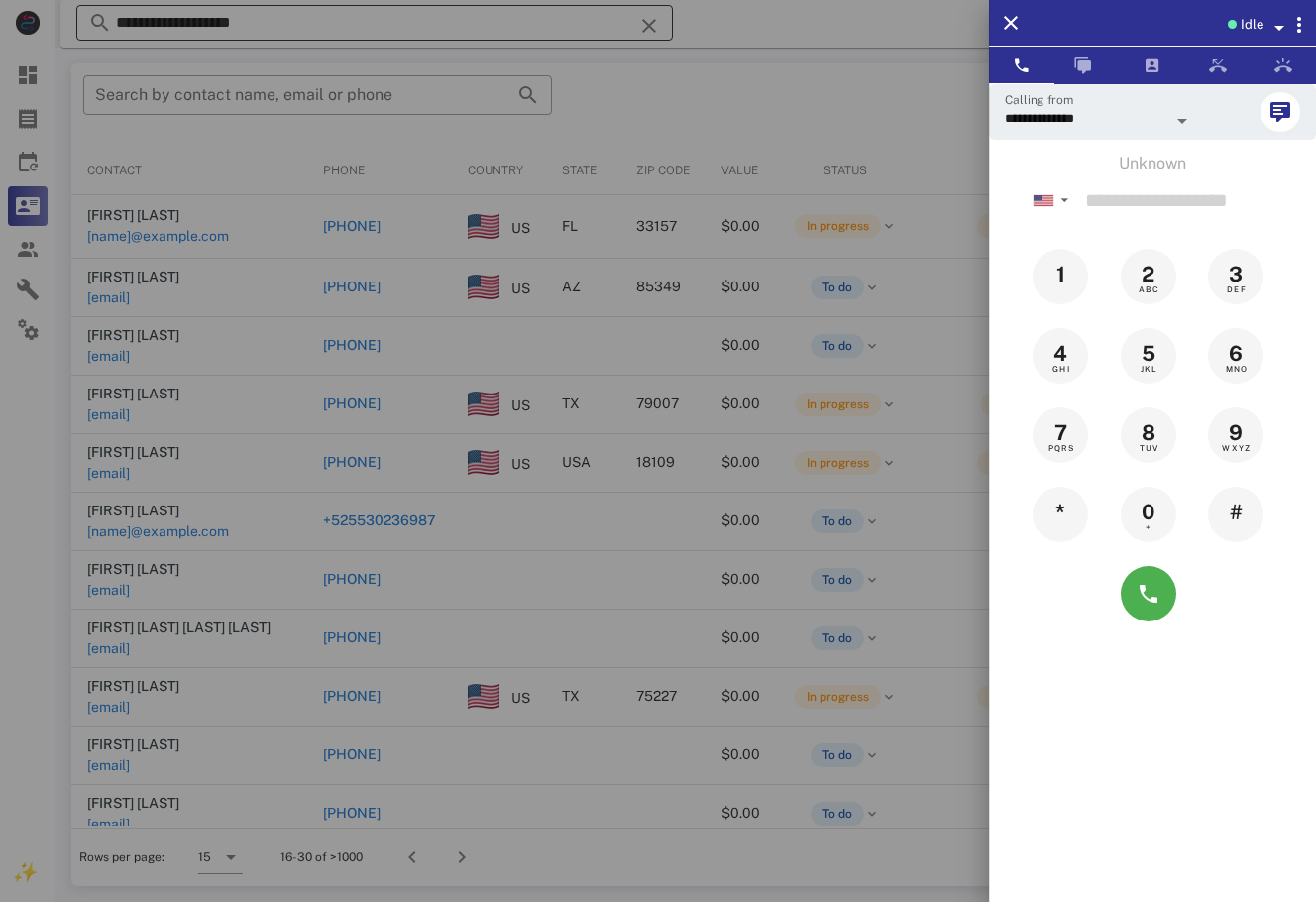 click at bounding box center (658, 451) 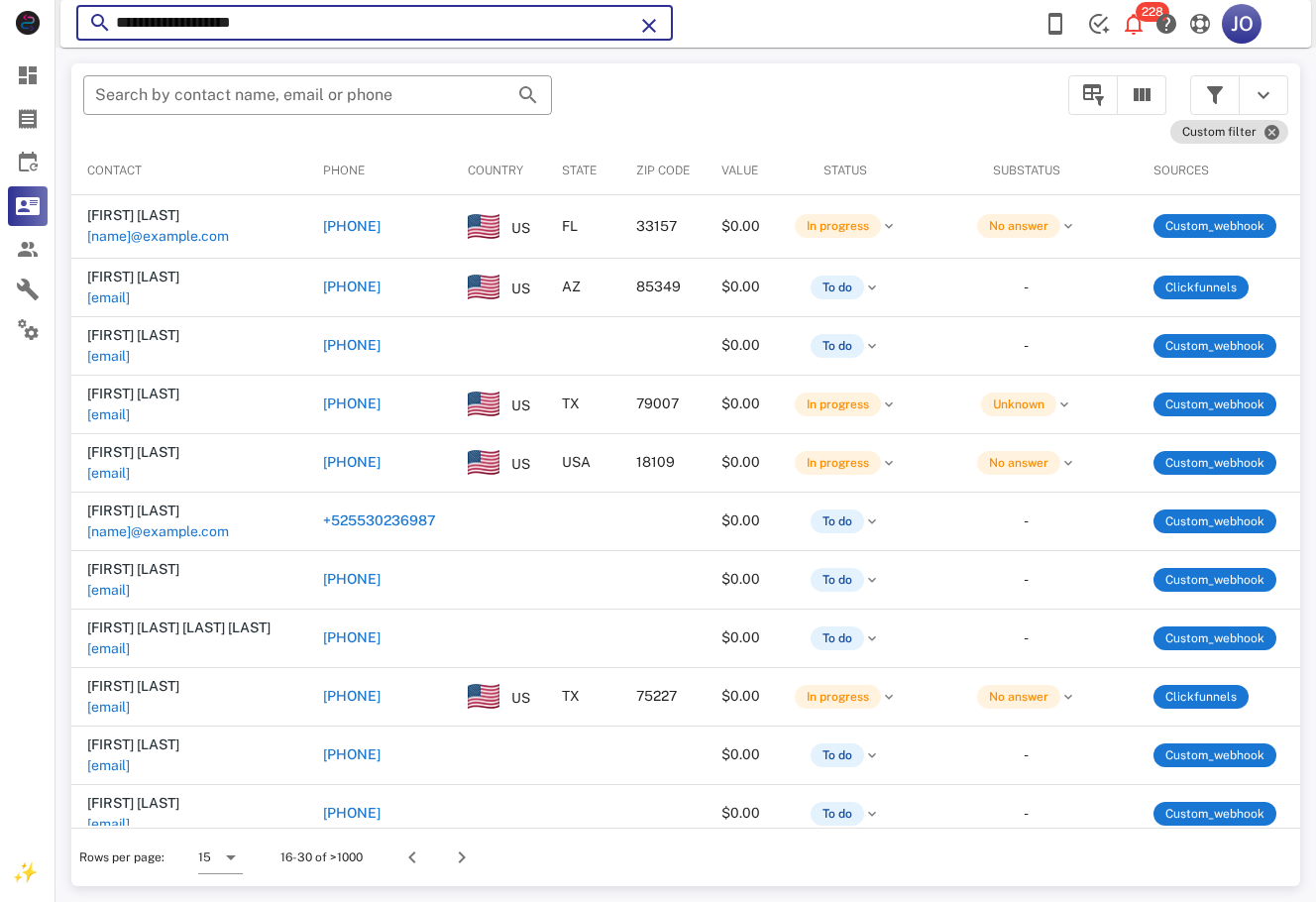 drag, startPoint x: 135, startPoint y: 21, endPoint x: -6, endPoint y: 21, distance: 141 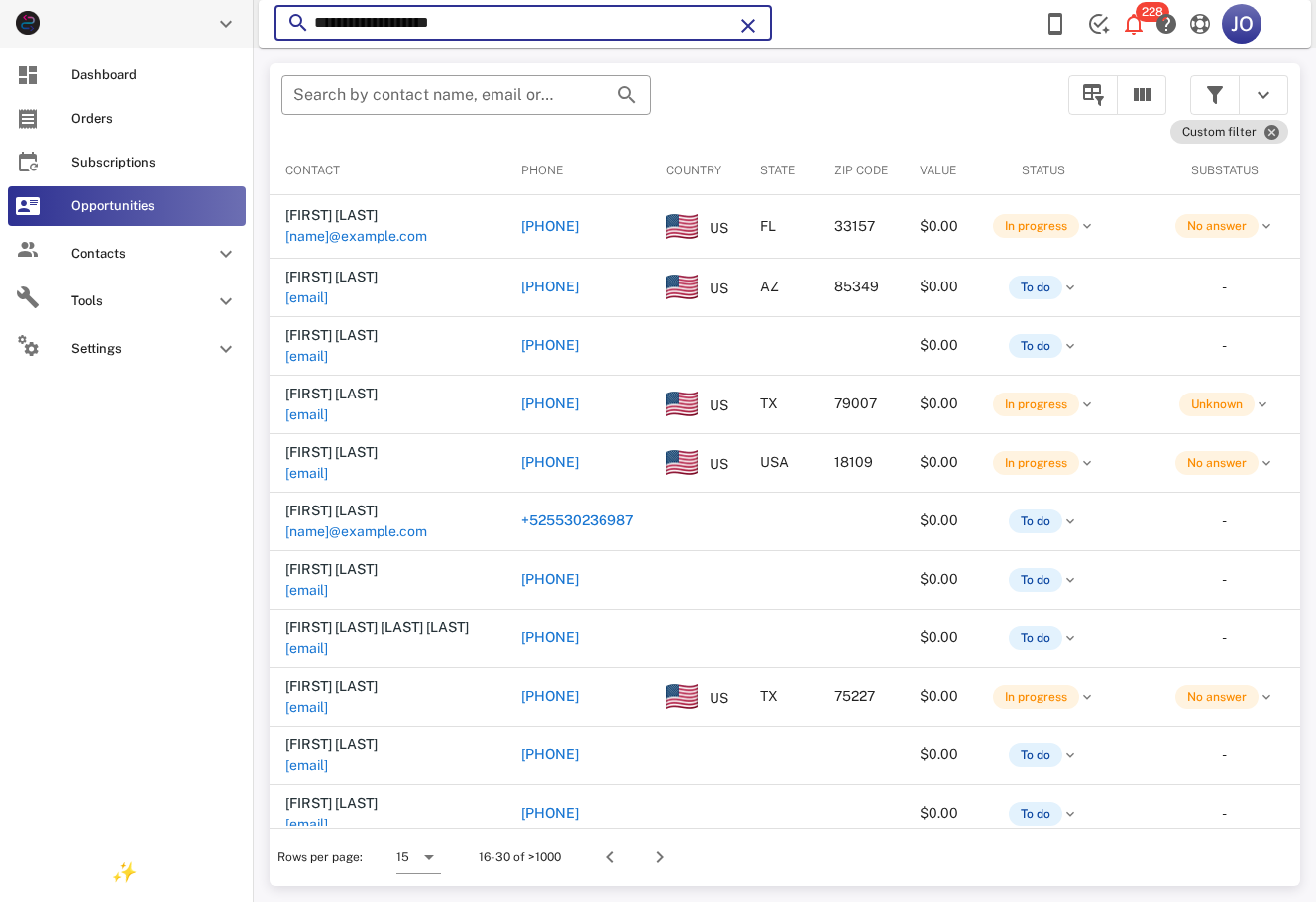 paste on "******" 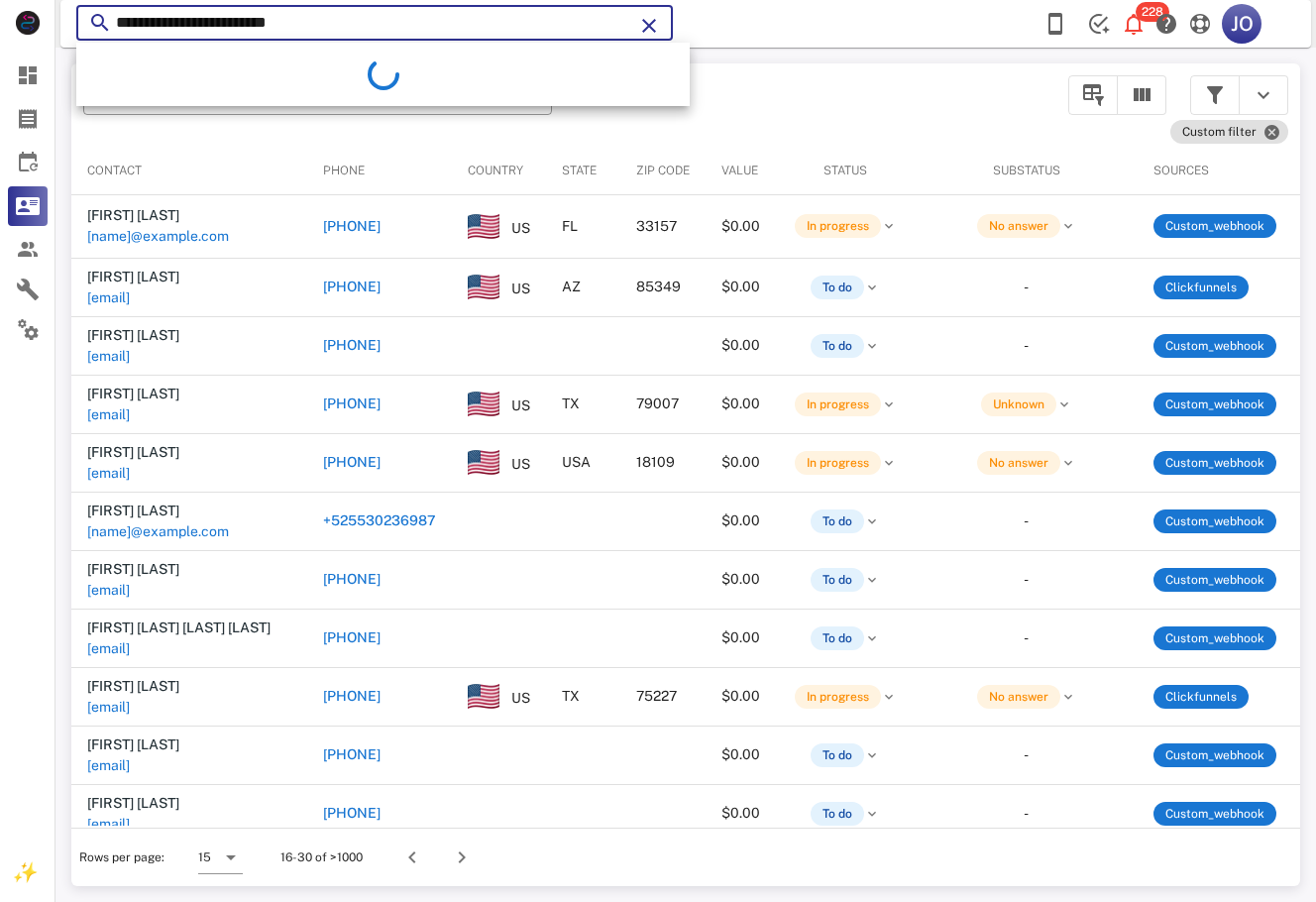 click on "**********" at bounding box center (375, 23) 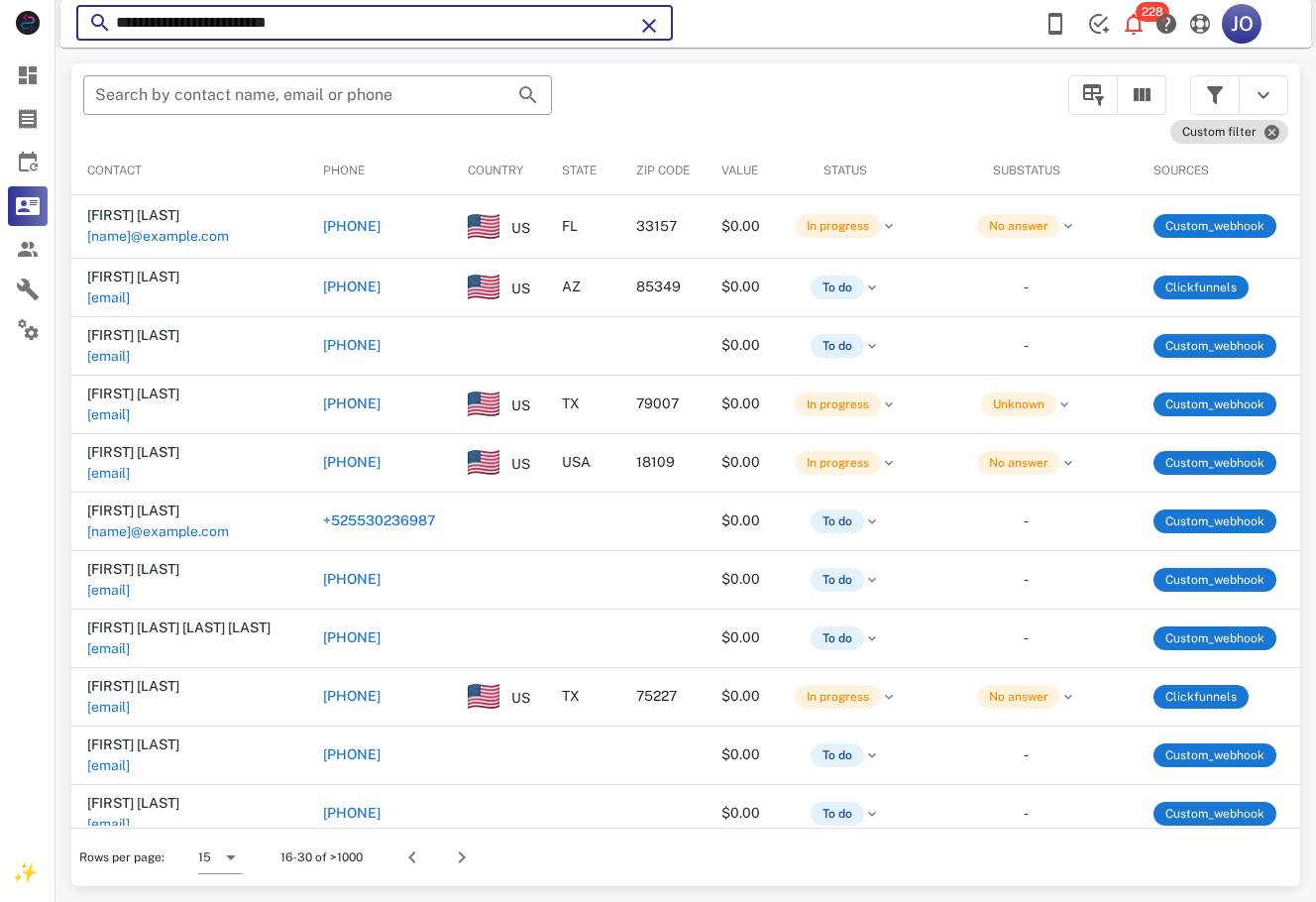 click on "**********" at bounding box center [375, 23] 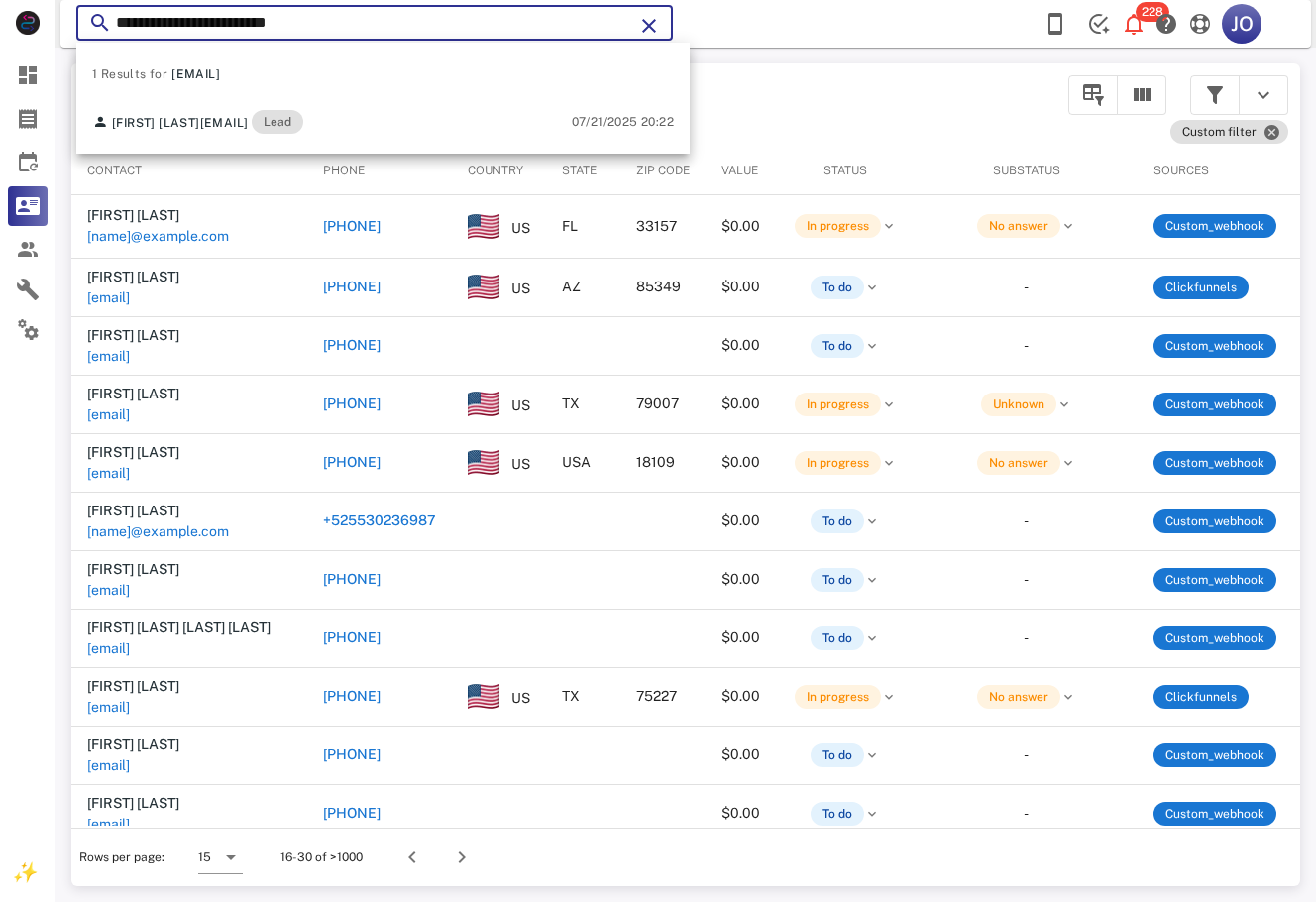type on "**********" 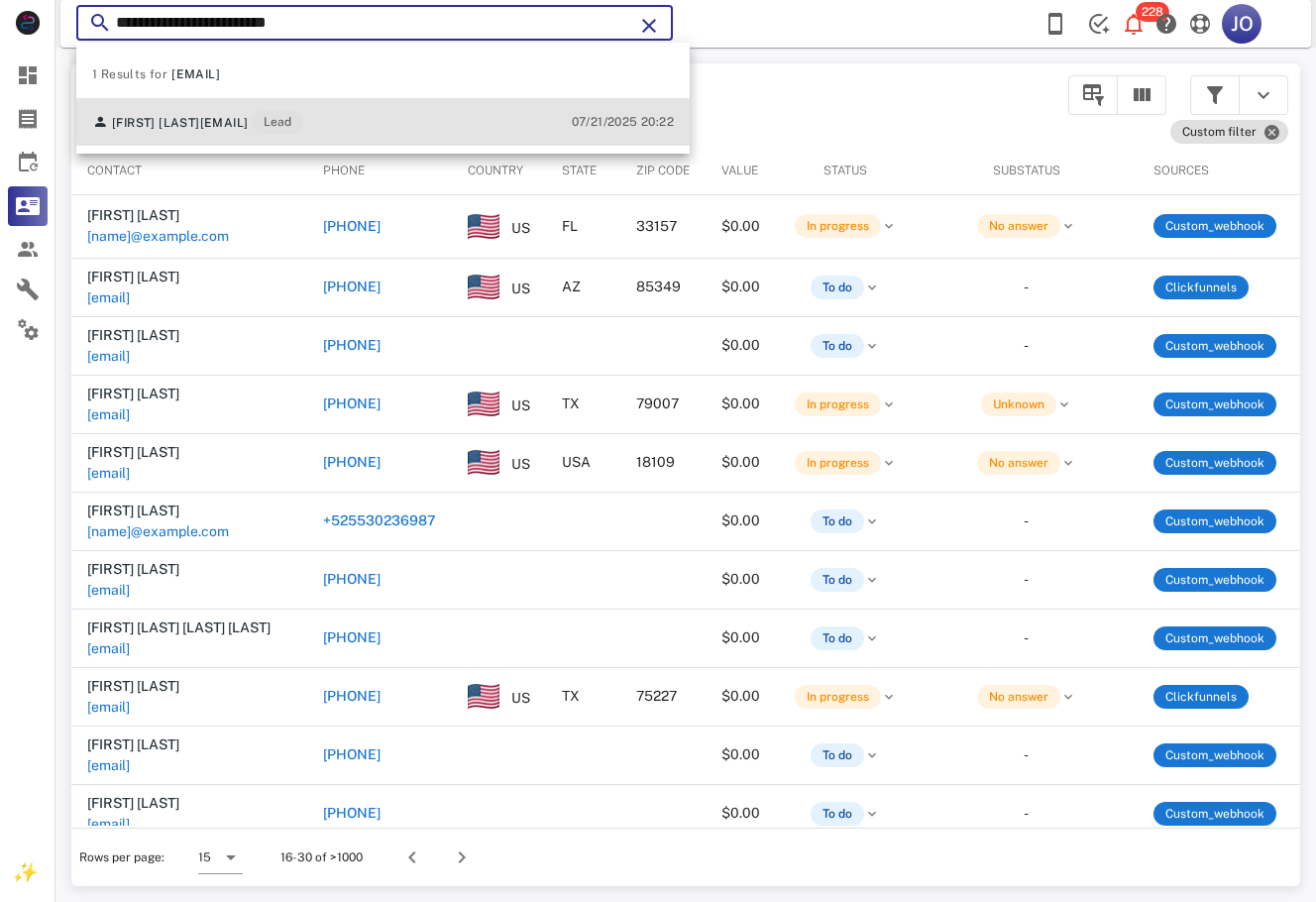 click on "[EMAIL]" at bounding box center (224, 123) 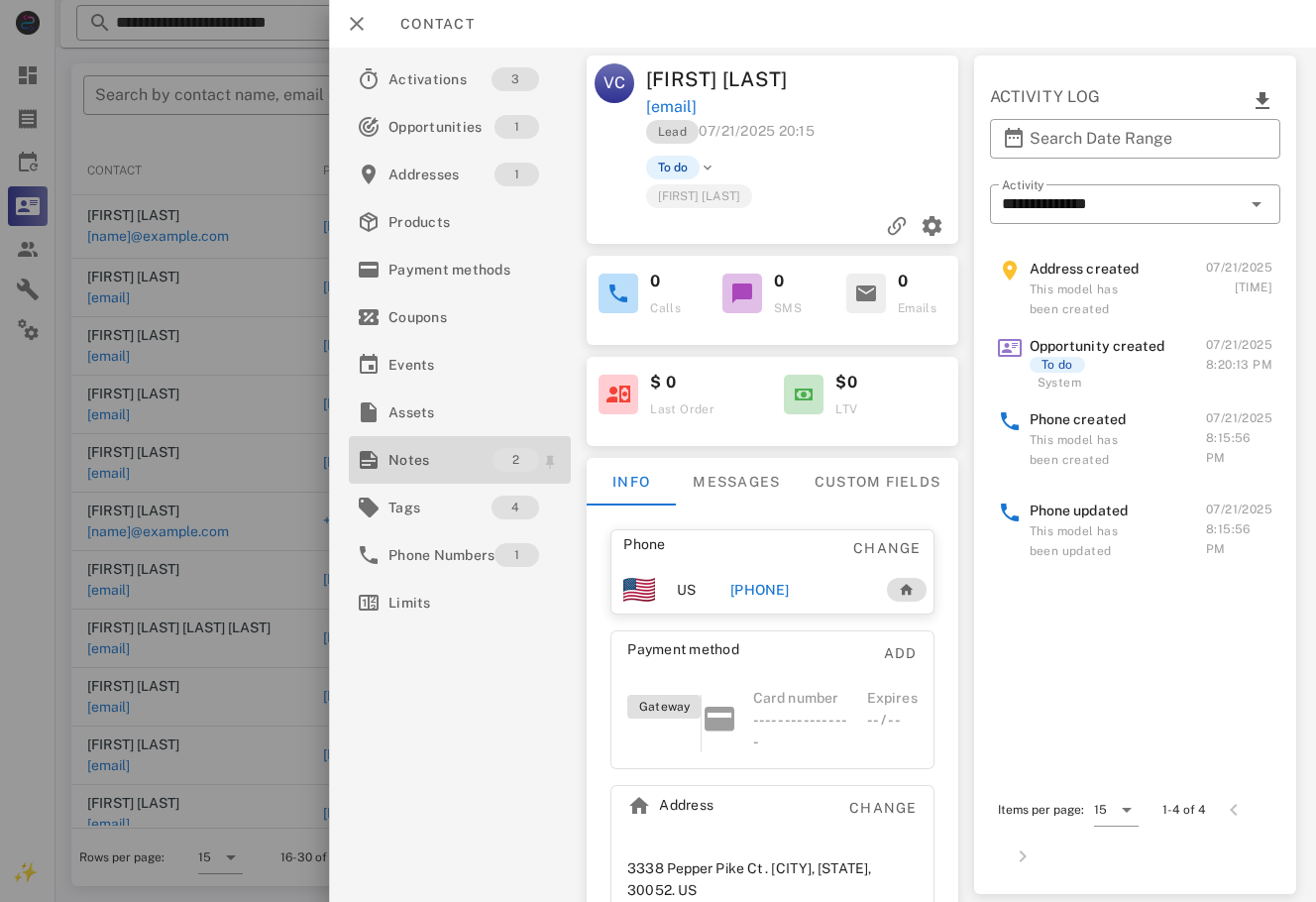 click on "Notes" at bounding box center (440, 460) 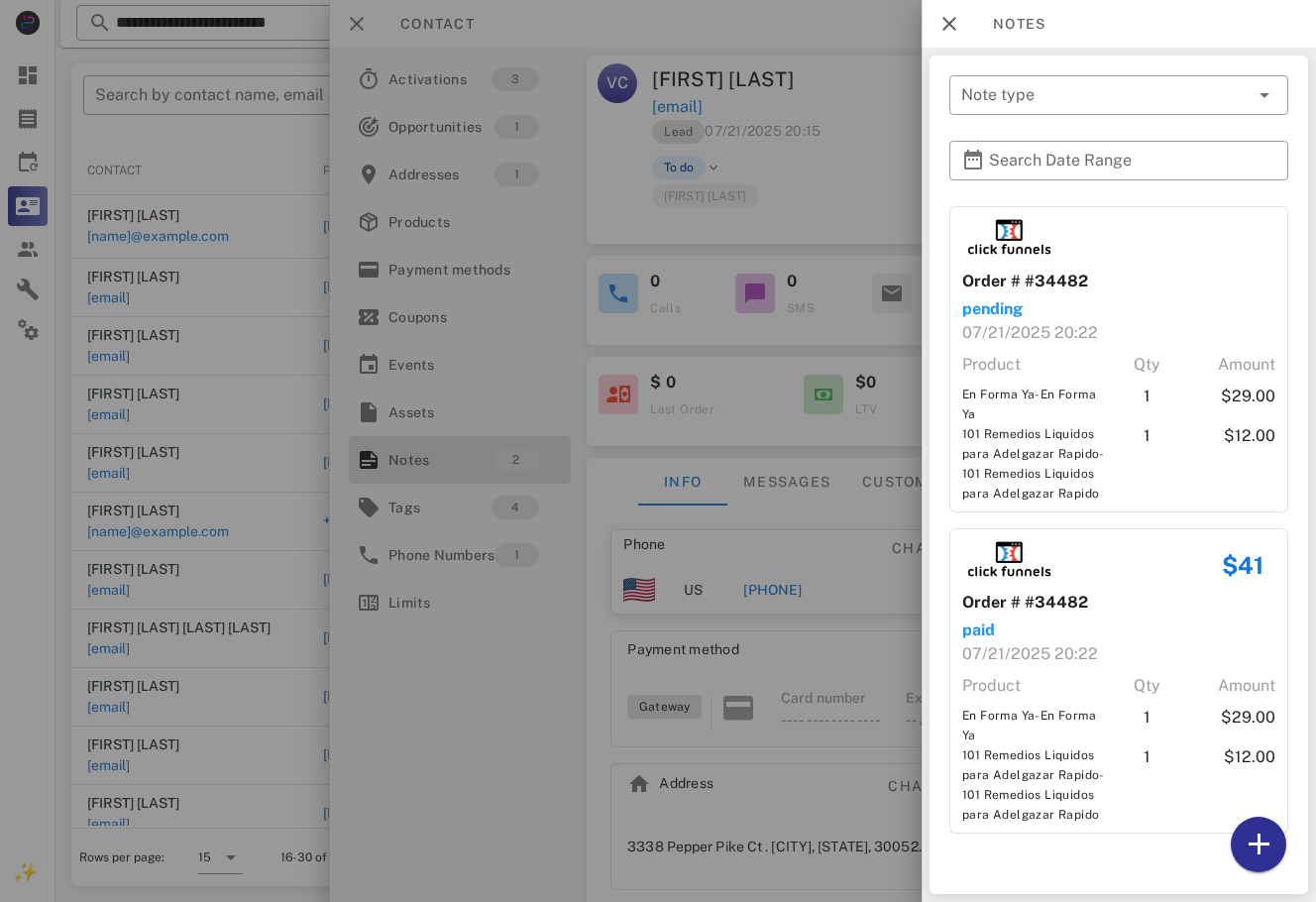 click at bounding box center (658, 451) 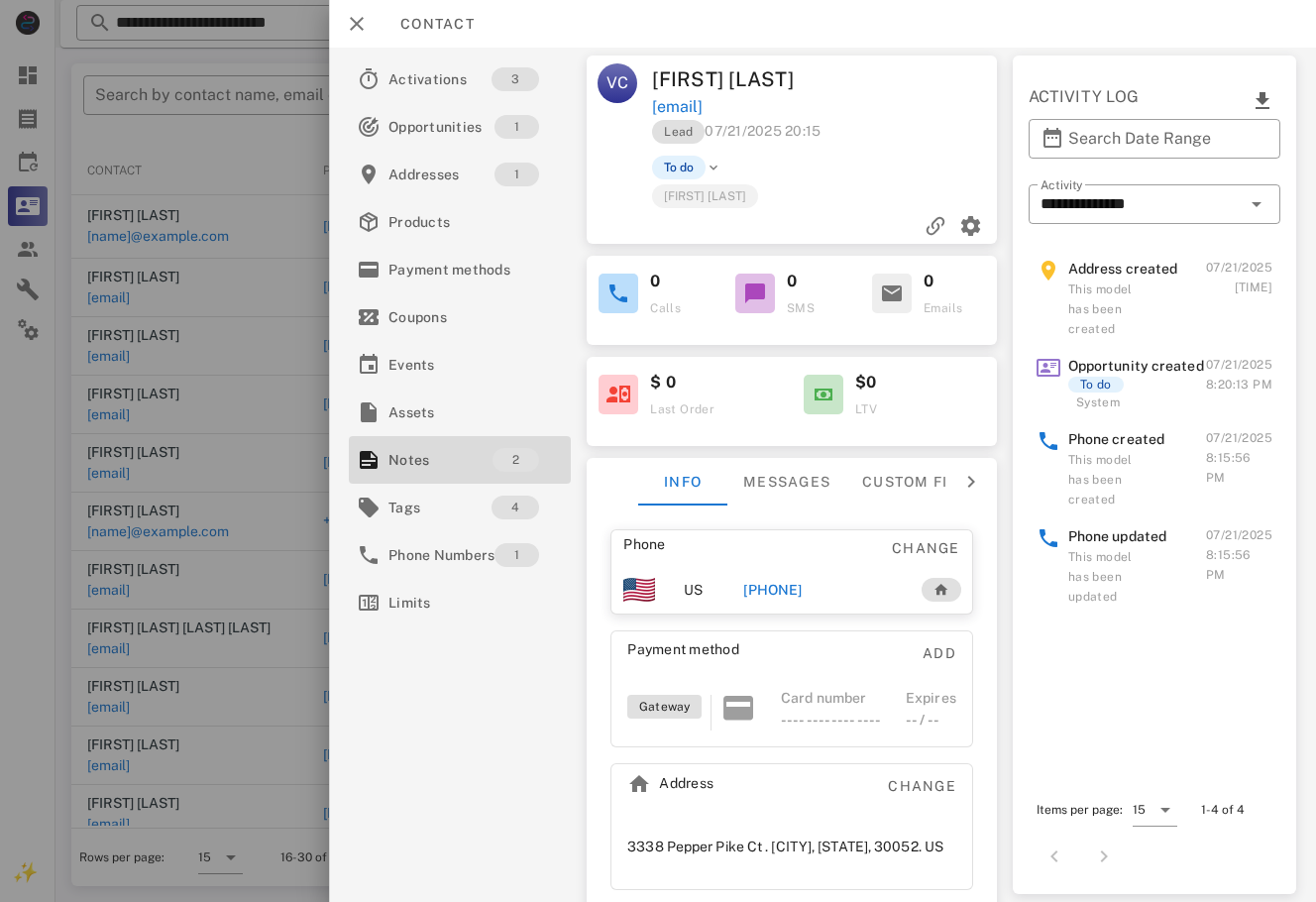 click on "[PHONE]" at bounding box center (772, 590) 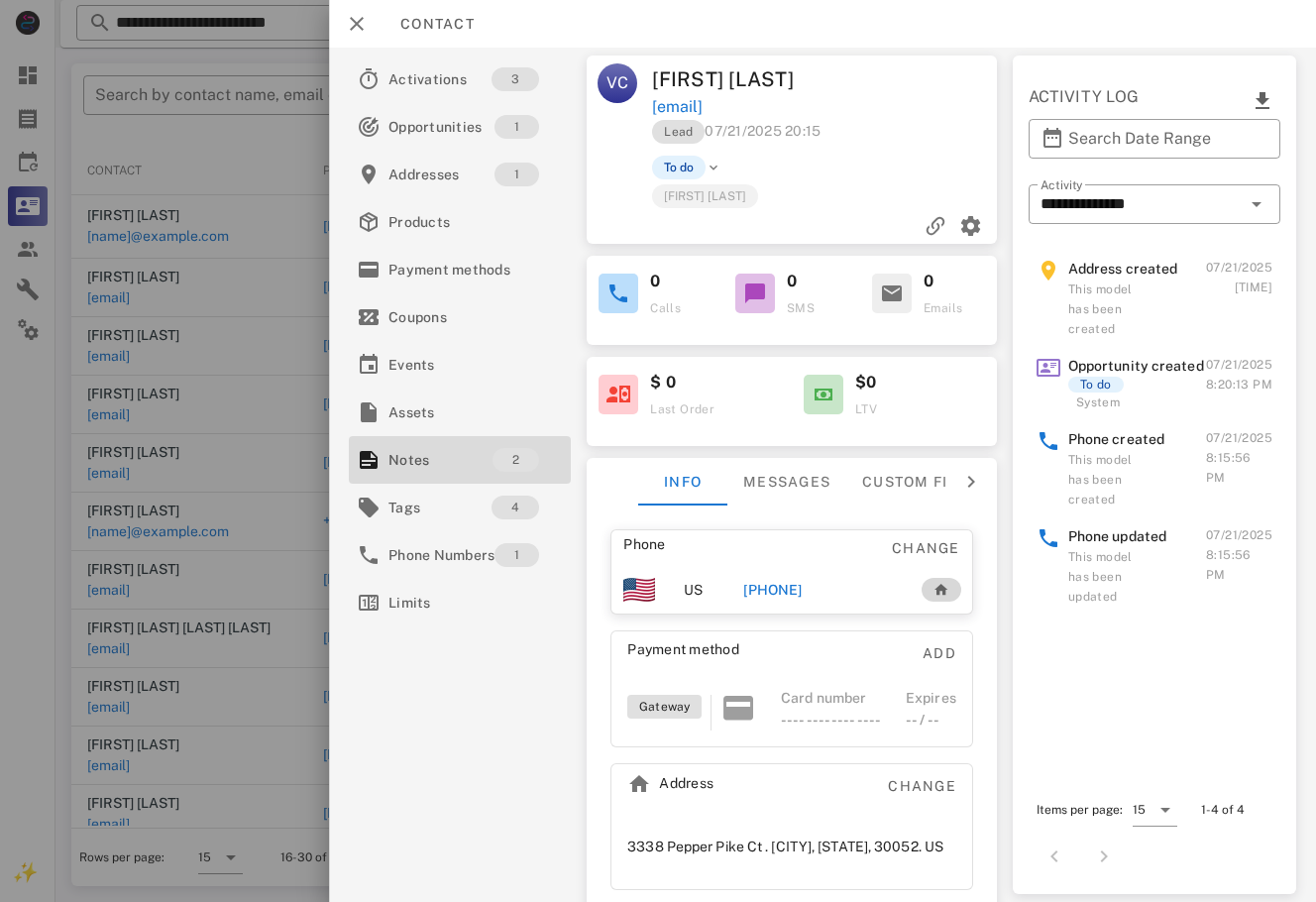 type on "**********" 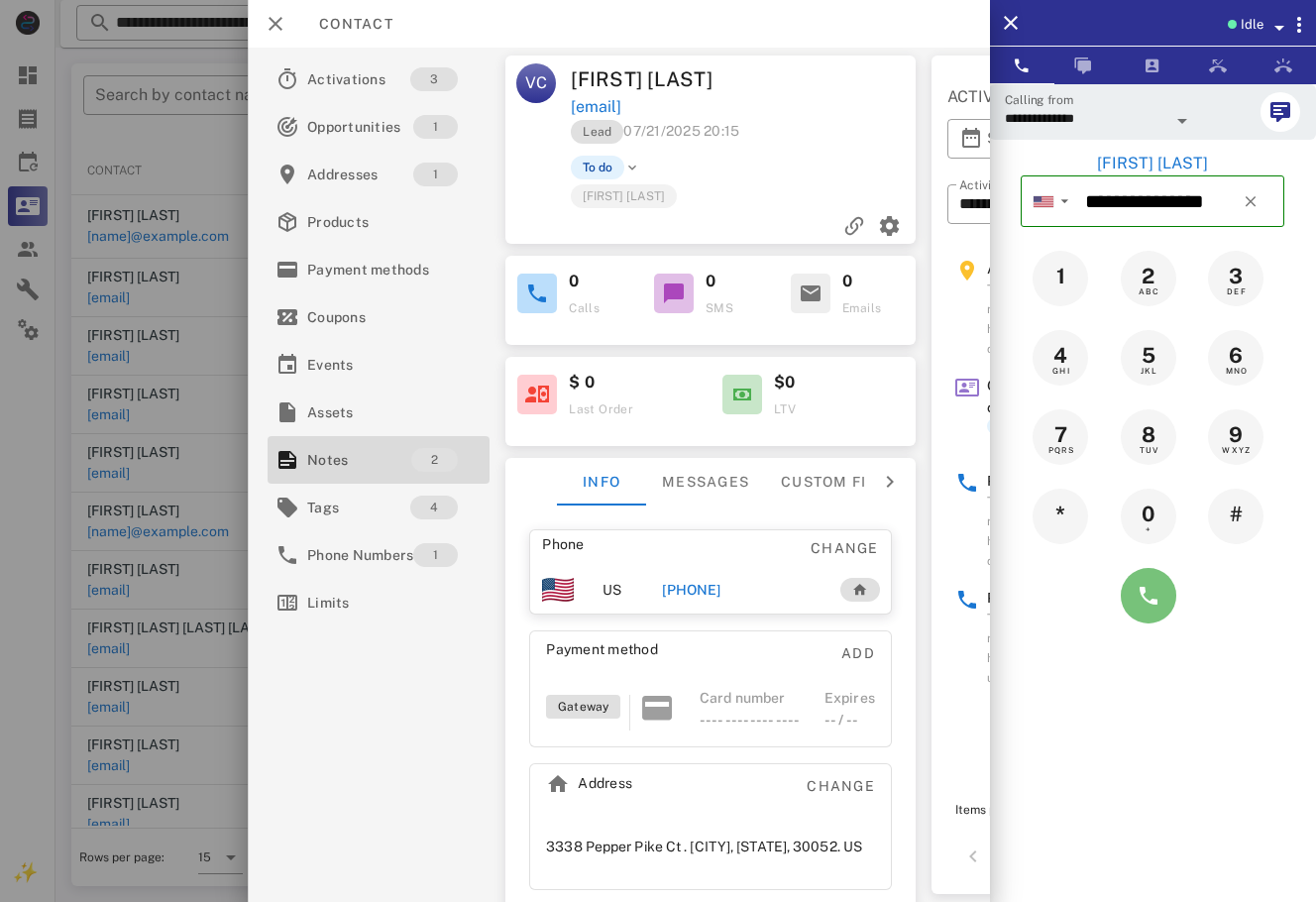click at bounding box center [1149, 596] 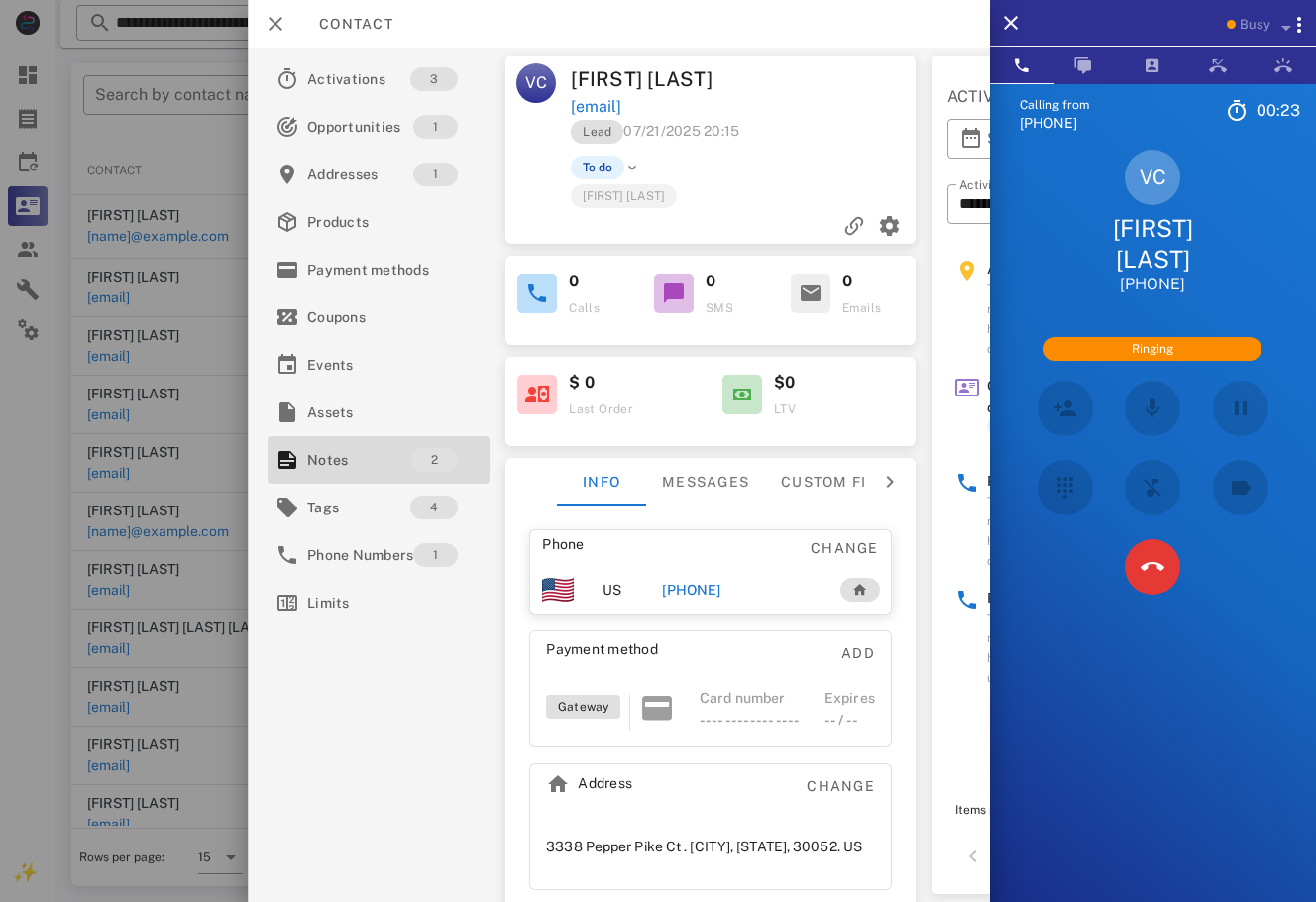 click at bounding box center [1152, 567] 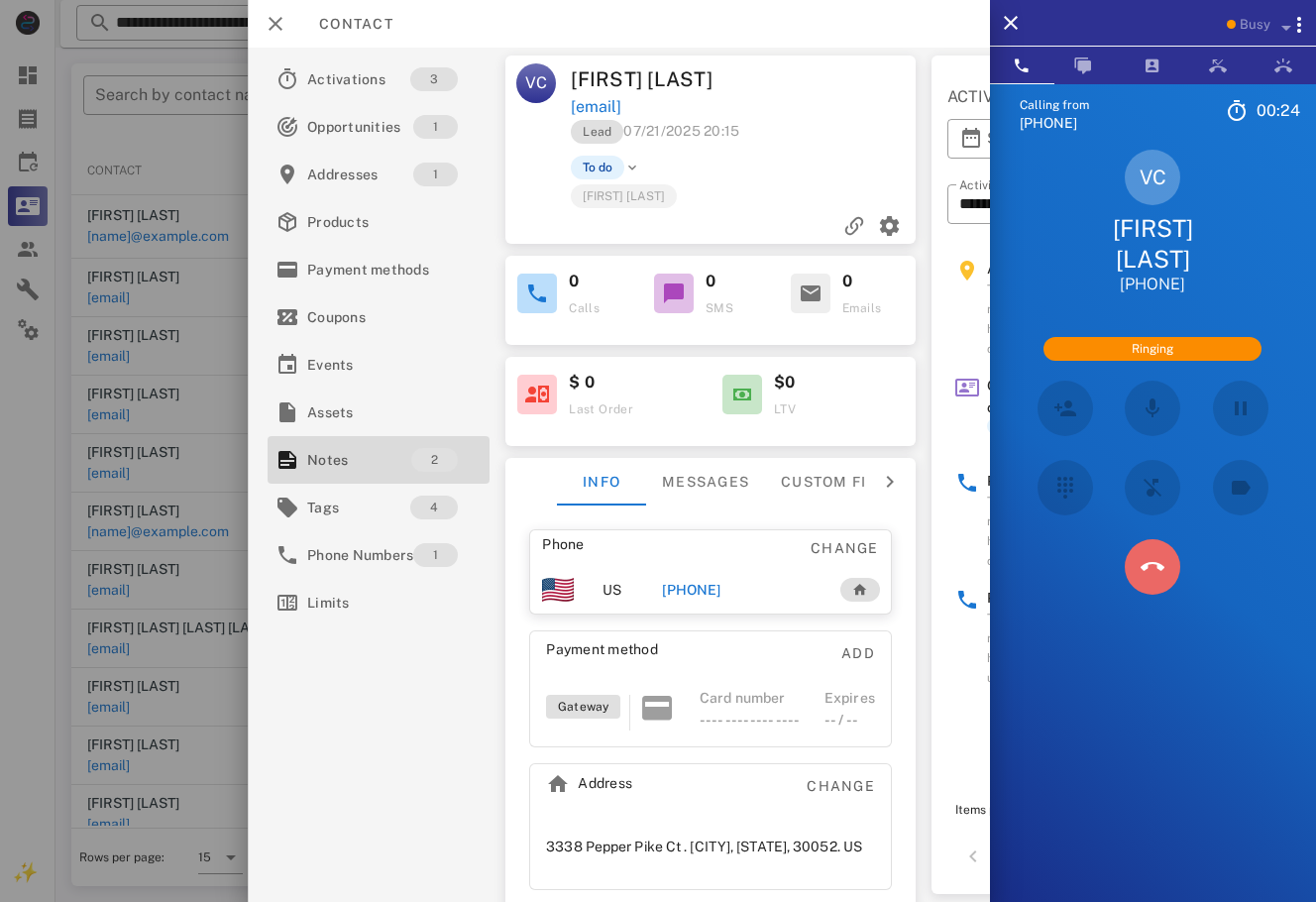click at bounding box center [1152, 567] 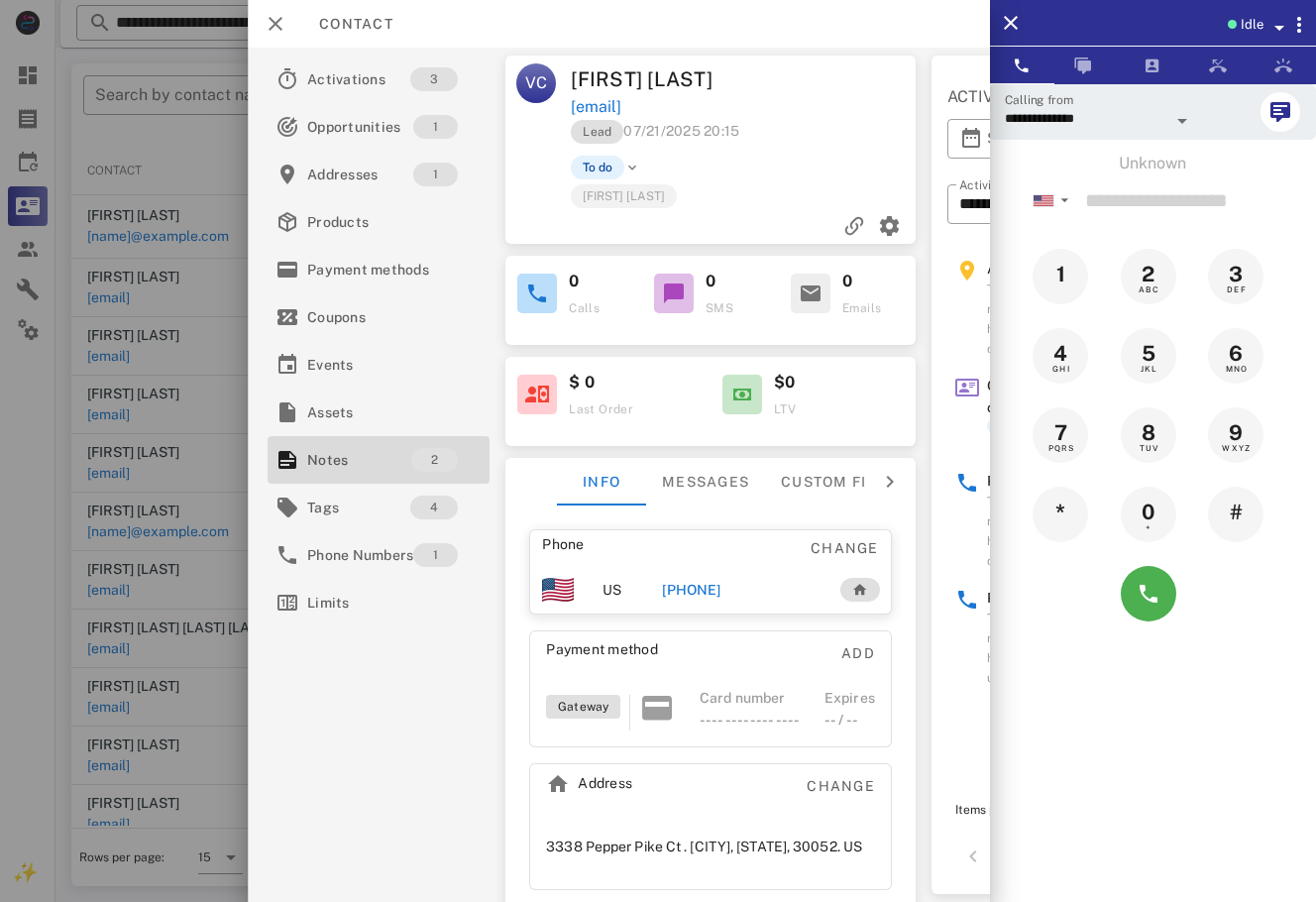 click on "[PHONE]" at bounding box center (740, 590) 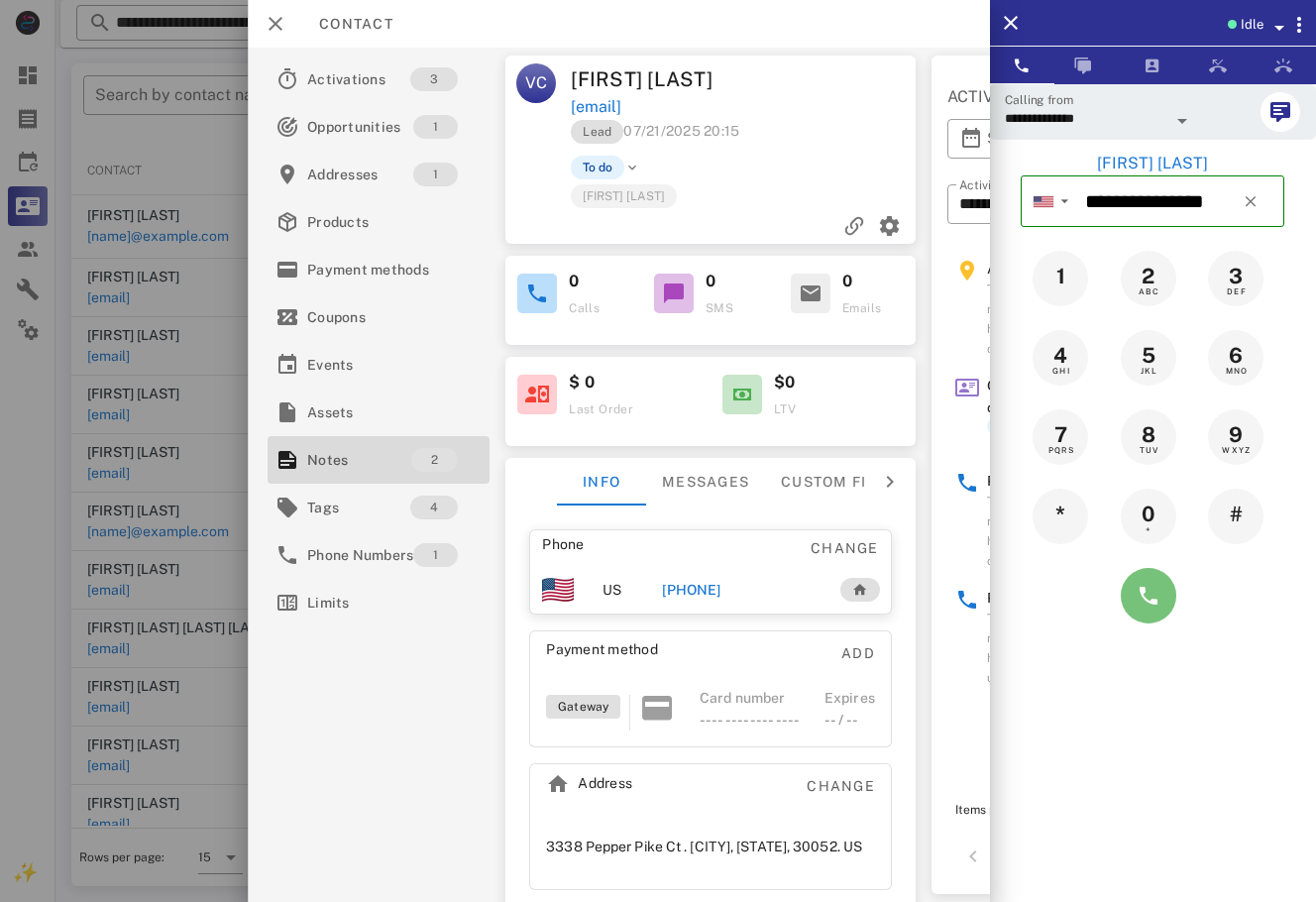 click at bounding box center [1149, 596] 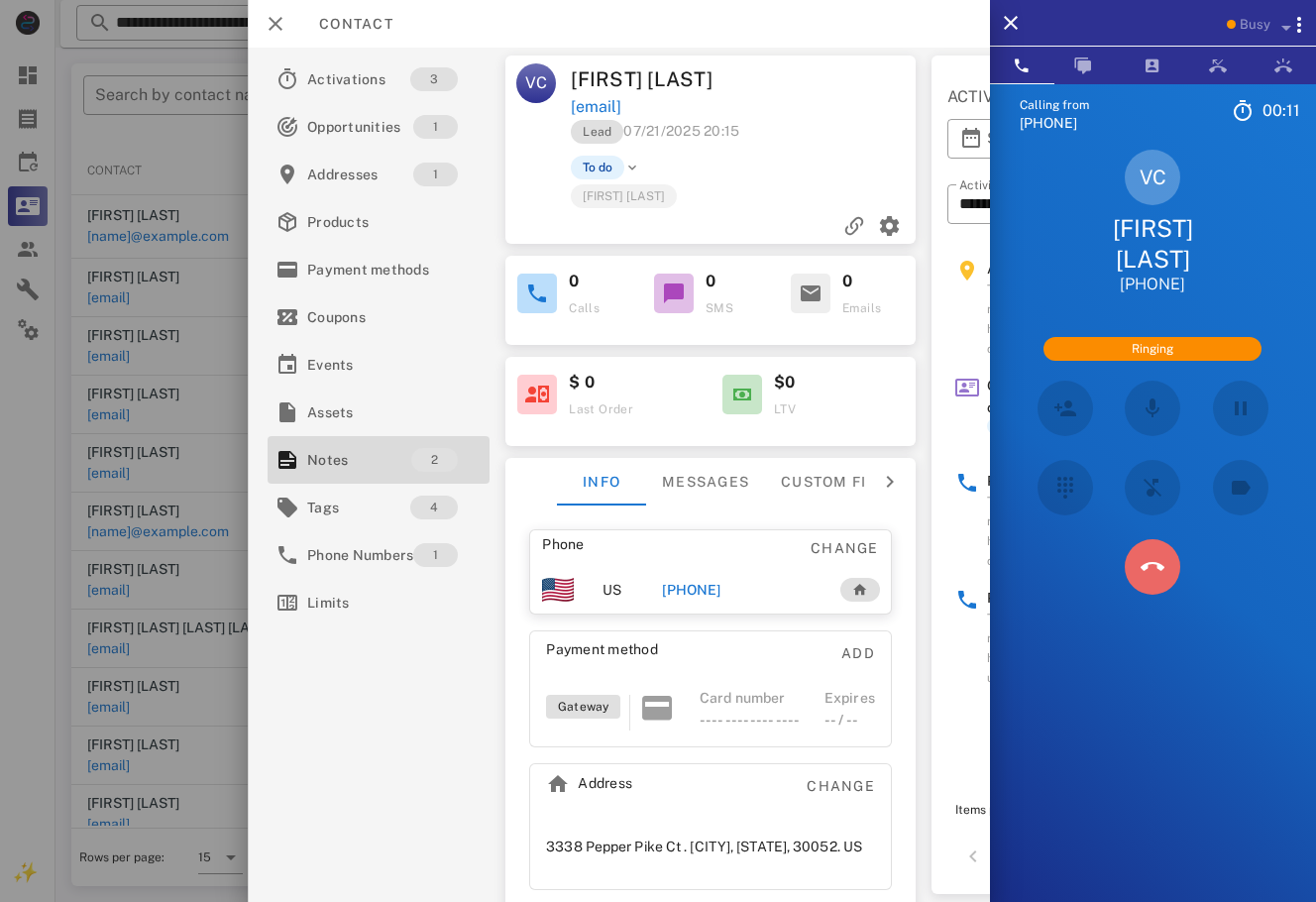 click at bounding box center (1152, 567) 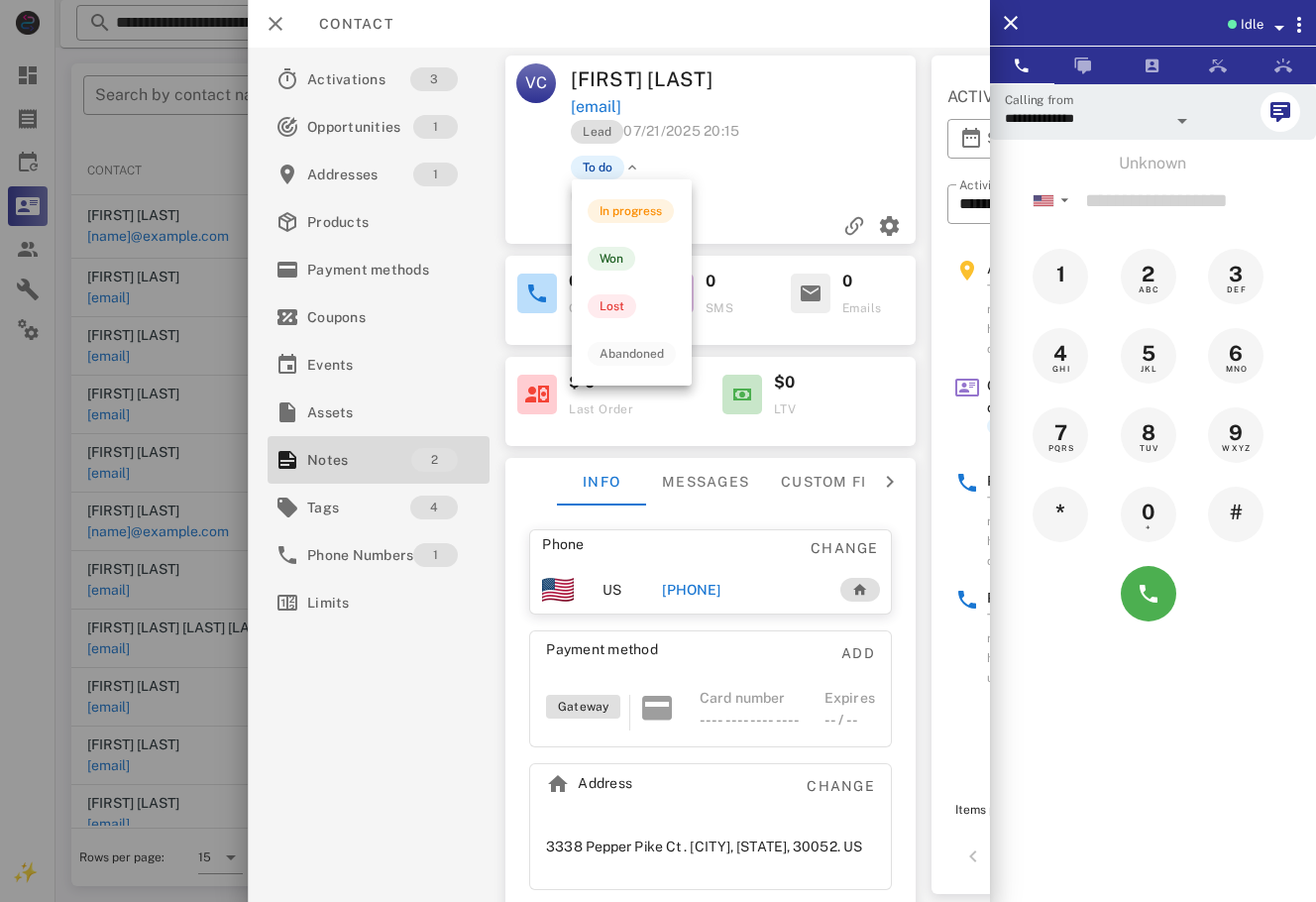 click at bounding box center (632, 168) 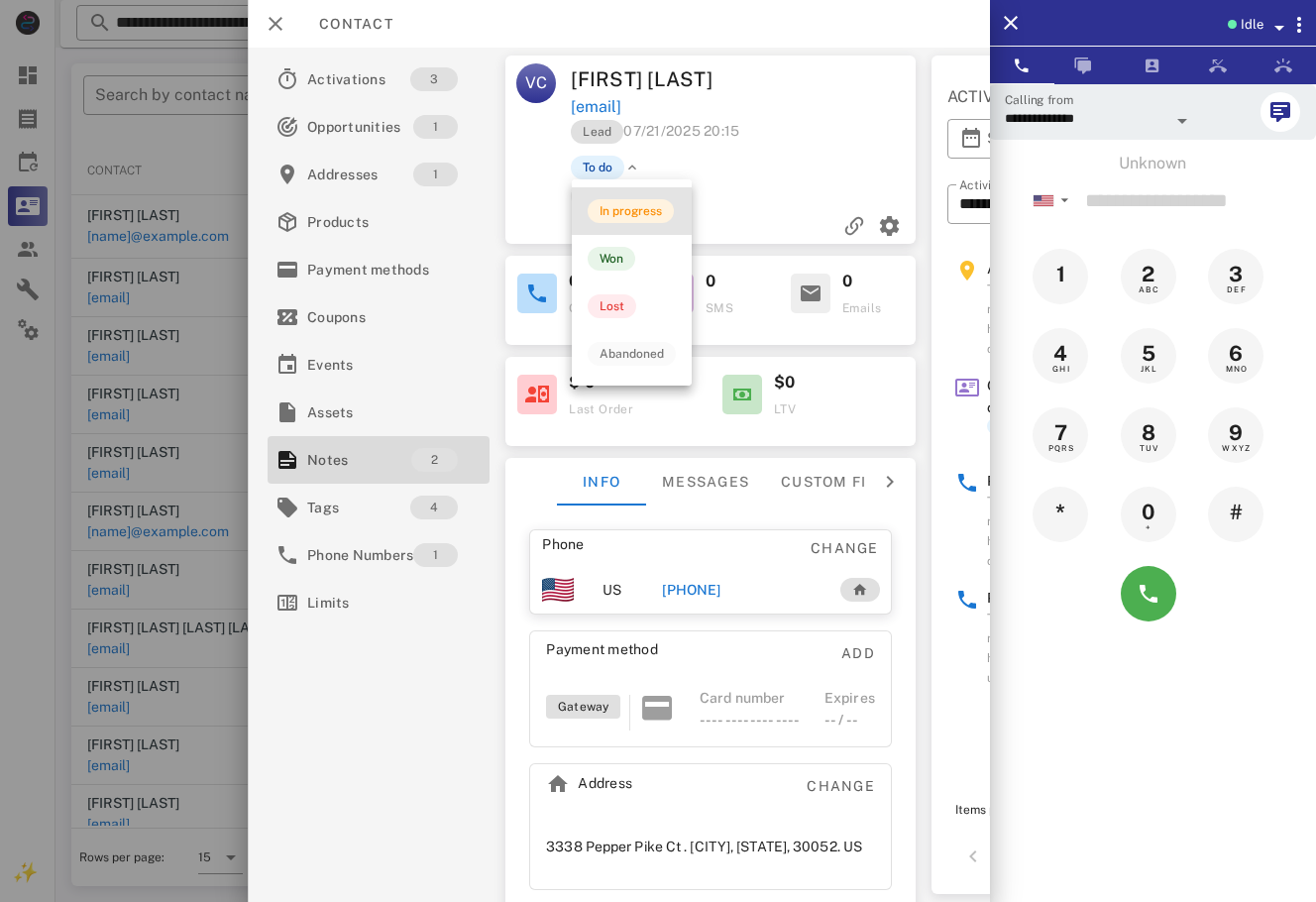 click on "In progress" at bounding box center (631, 211) 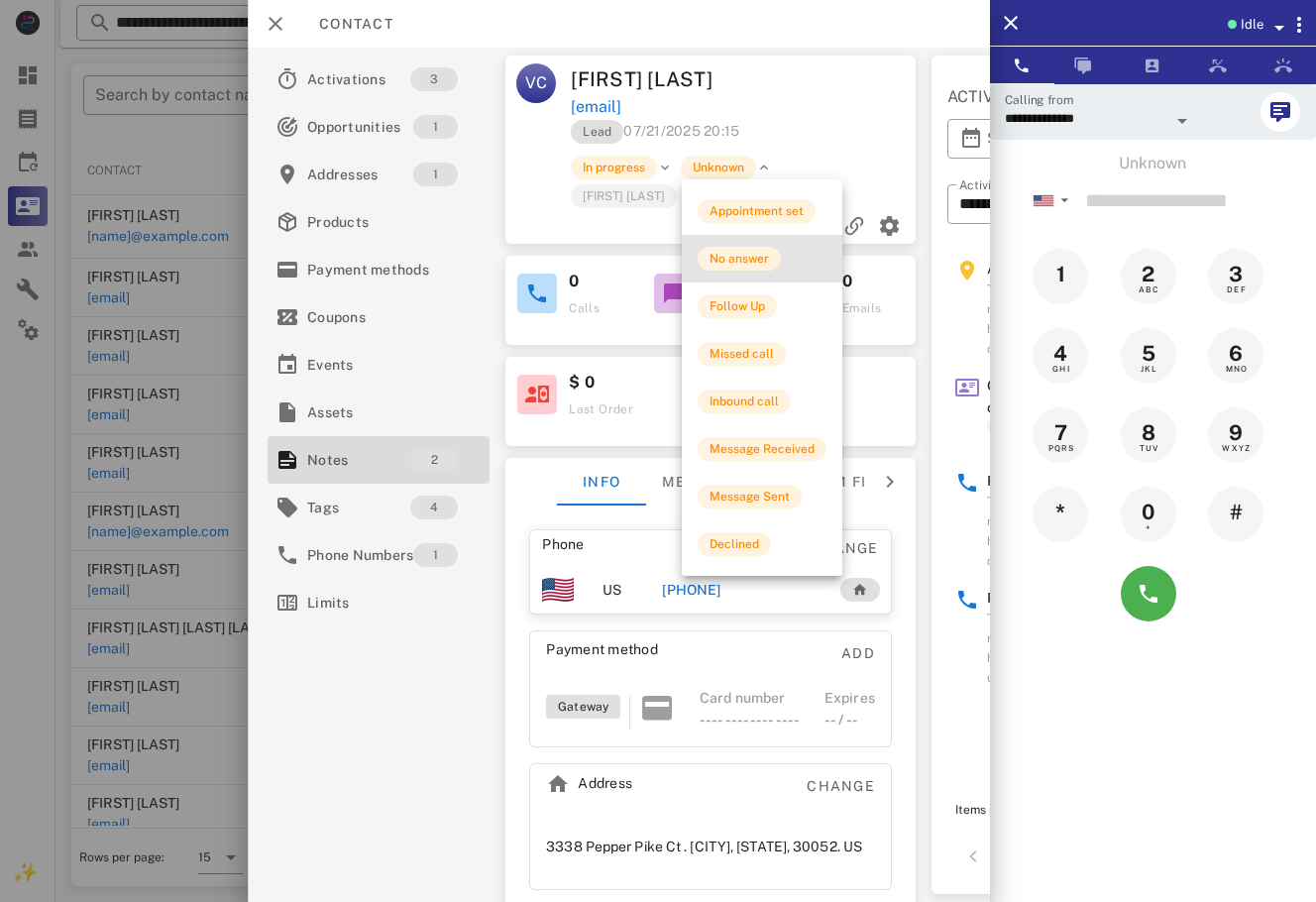 click on "No answer" at bounding box center [739, 259] 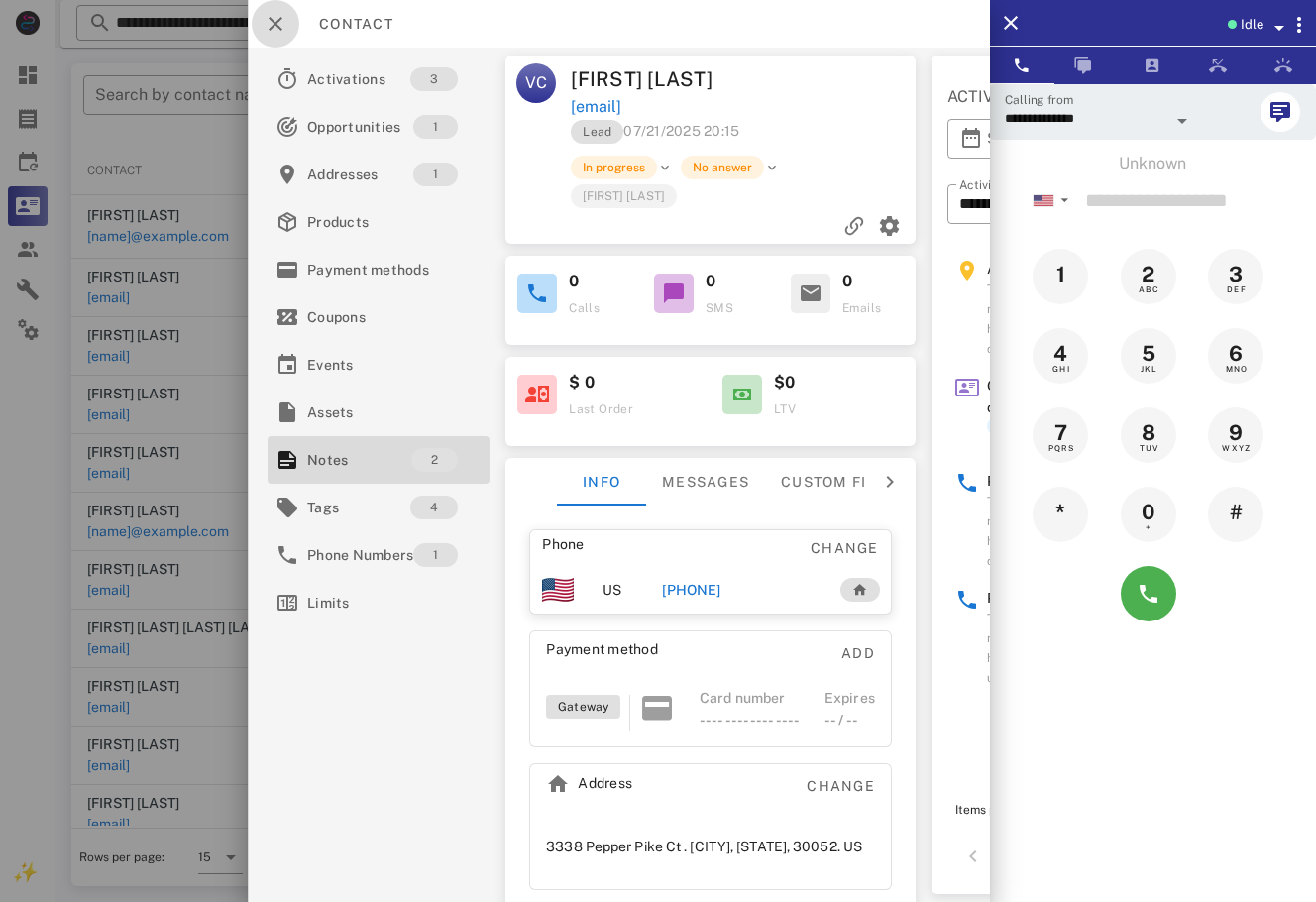 click at bounding box center [275, 24] 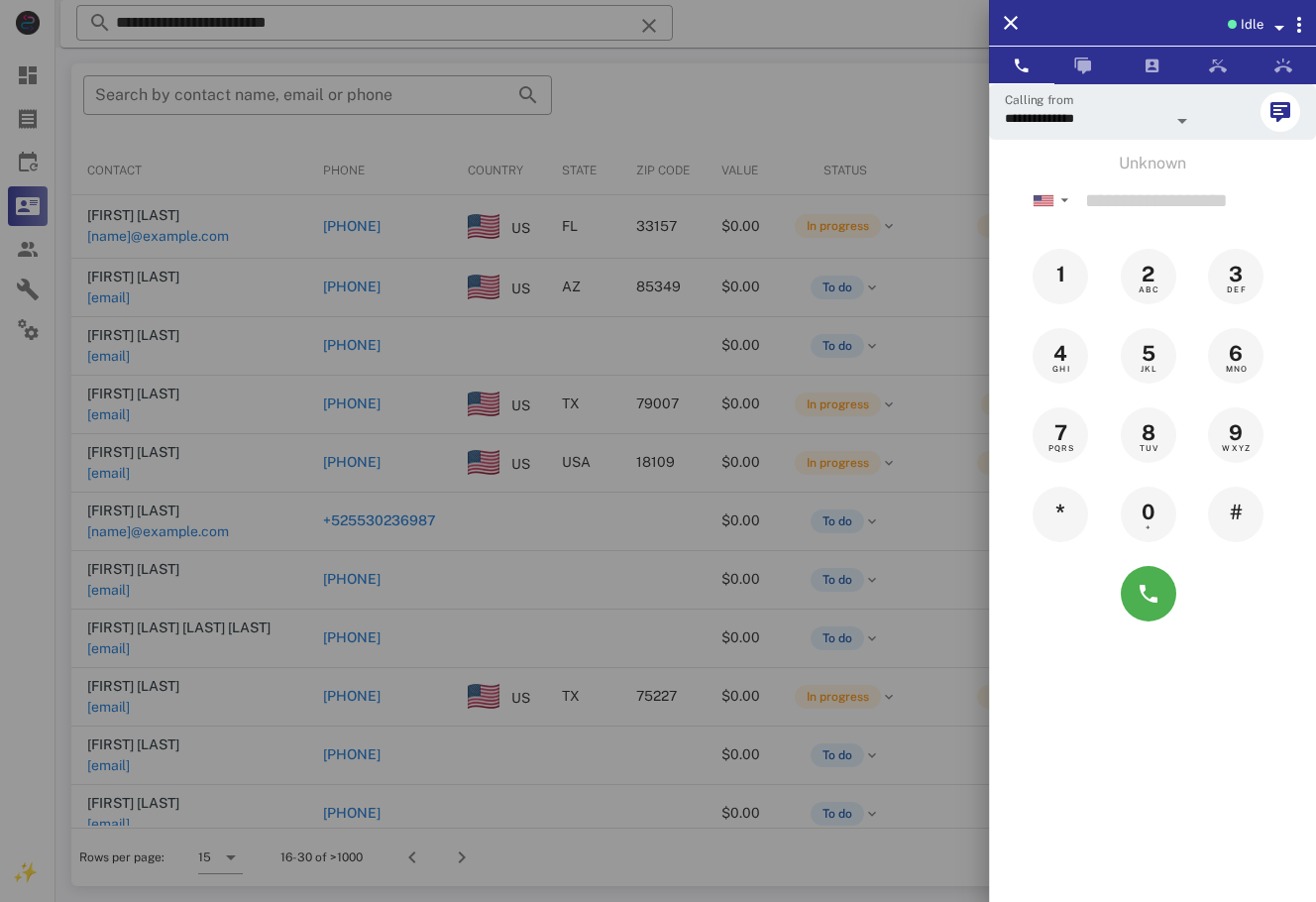 click at bounding box center (658, 451) 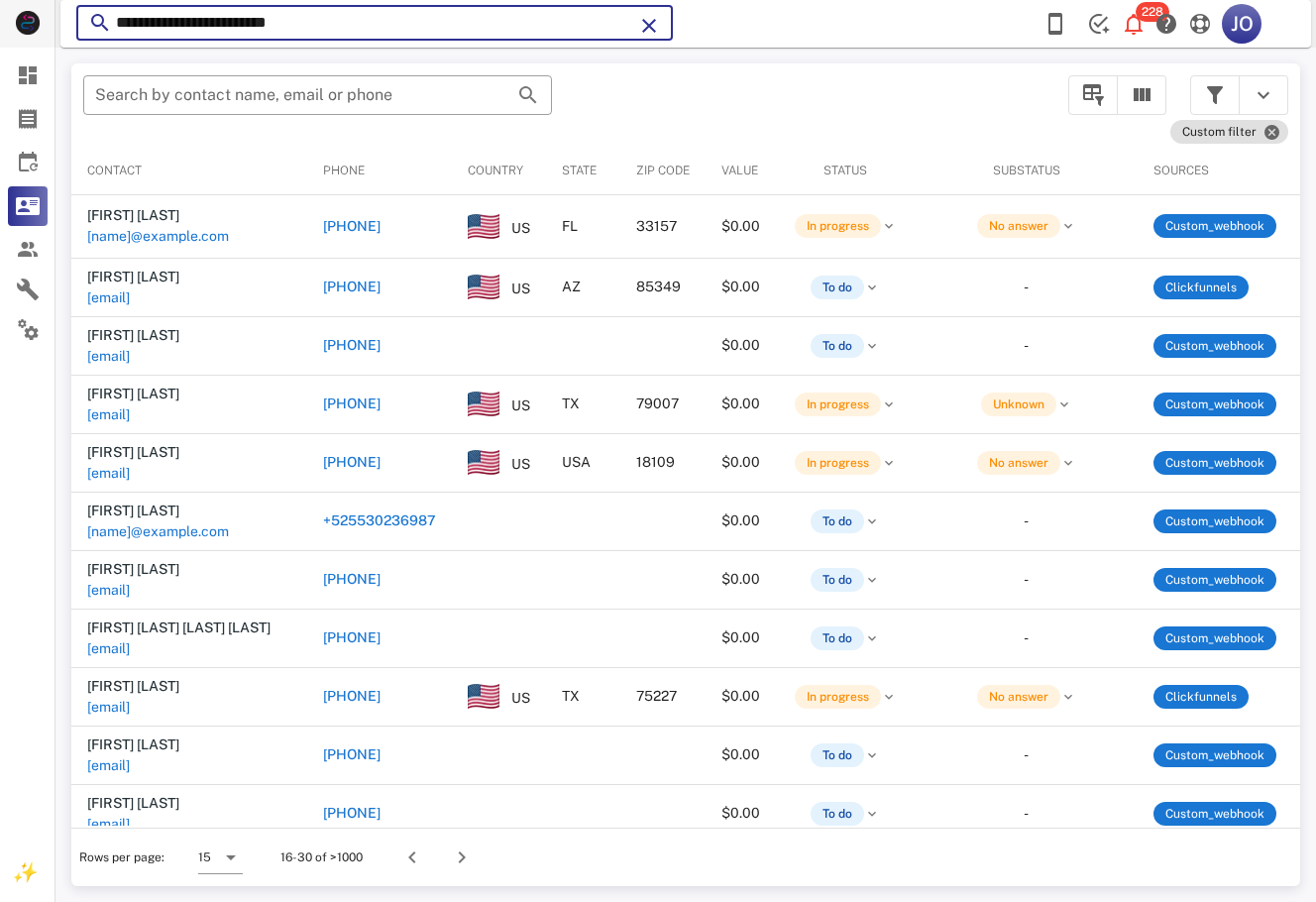 drag, startPoint x: 355, startPoint y: 16, endPoint x: 22, endPoint y: 41, distance: 333.93712 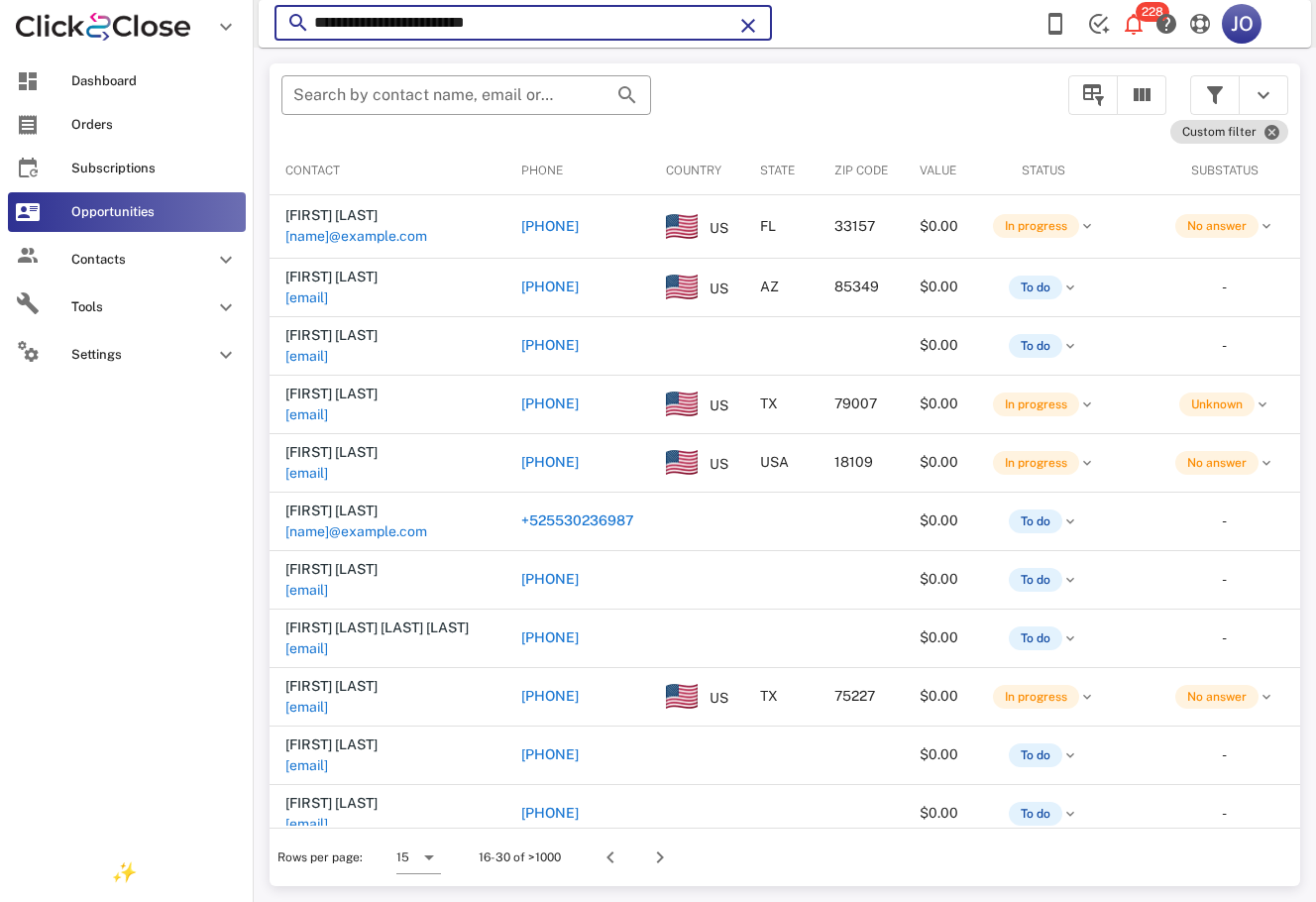 paste on "***" 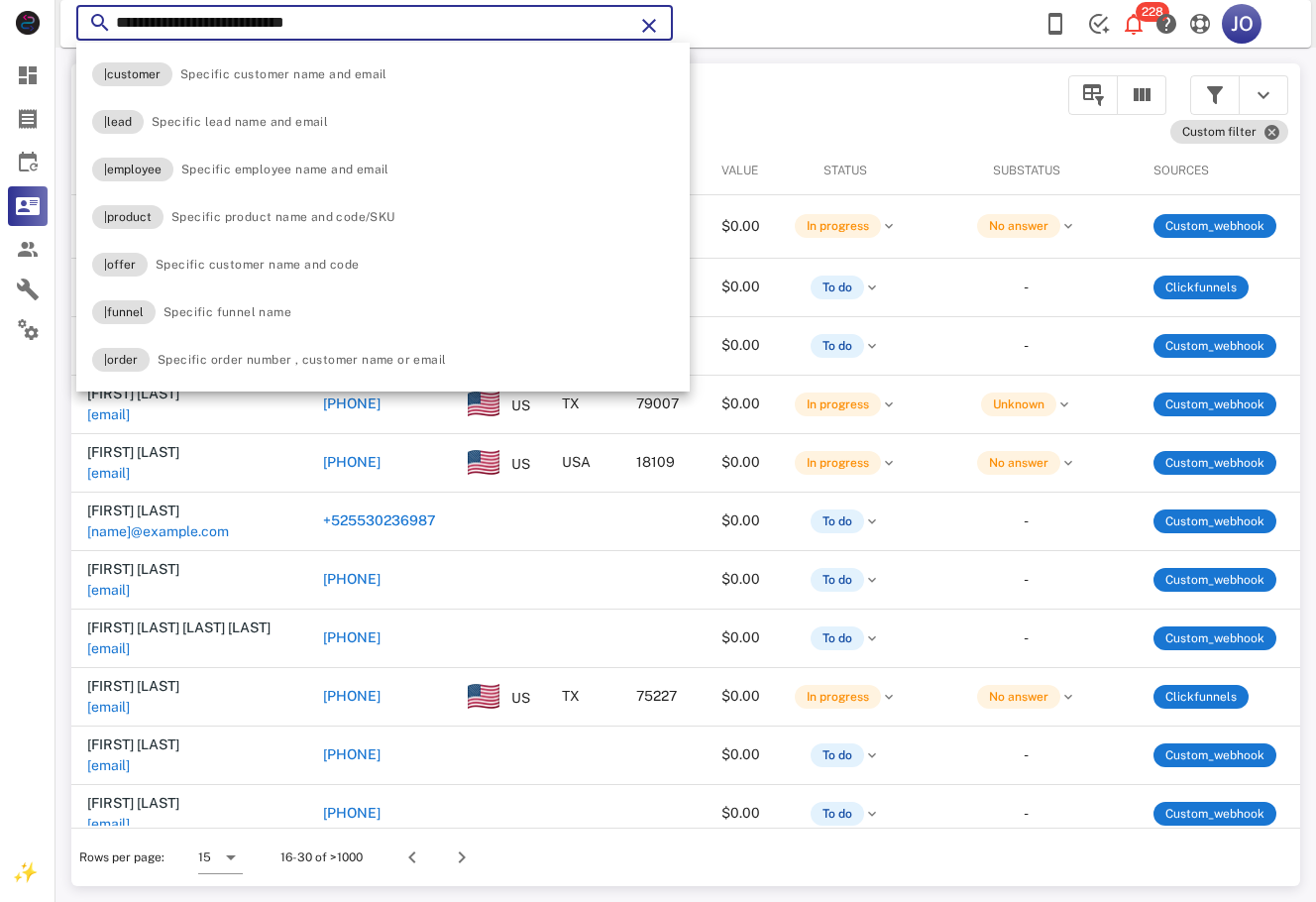 click on "**********" at bounding box center (375, 23) 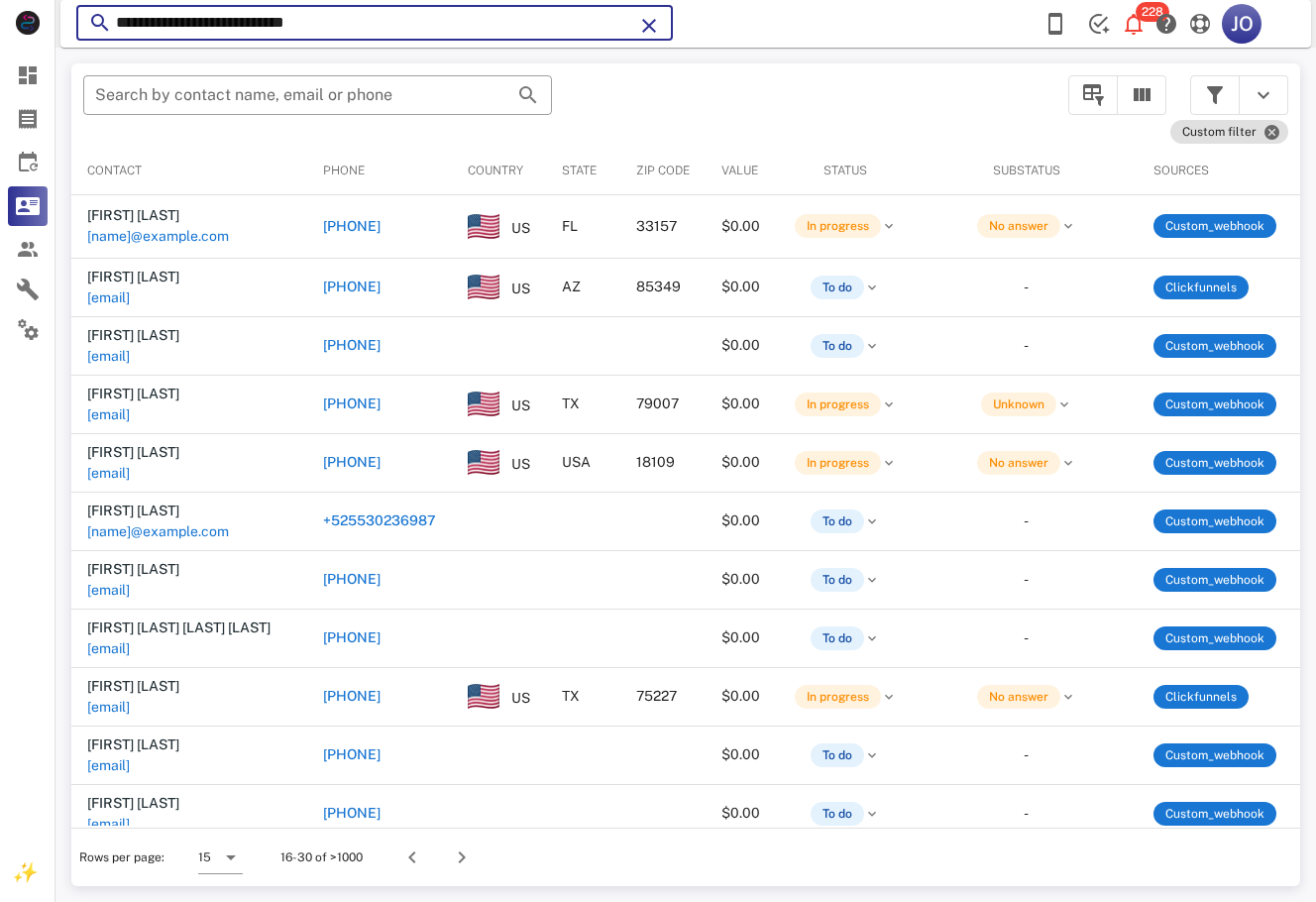 click on "**********" at bounding box center (375, 23) 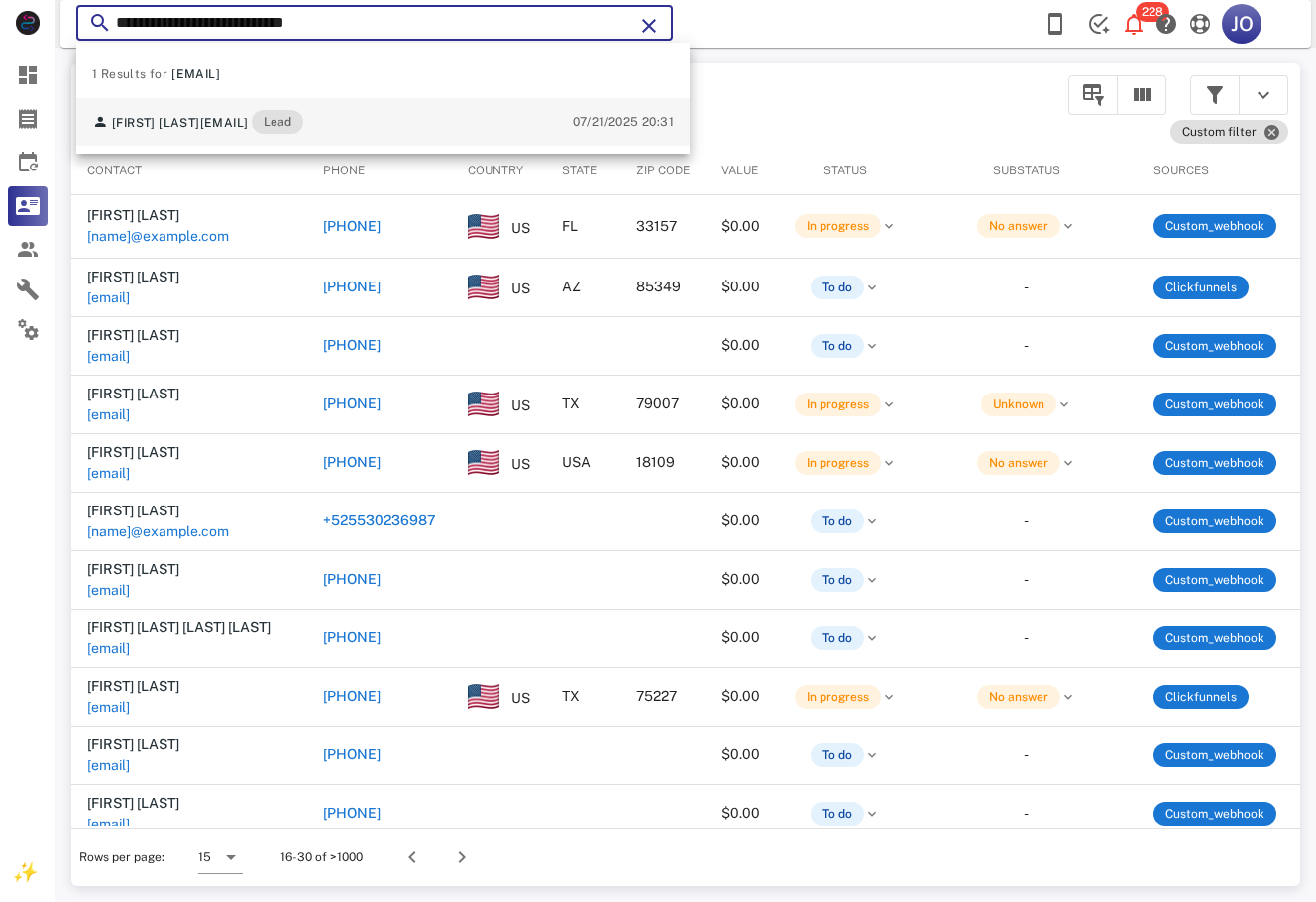 type on "**********" 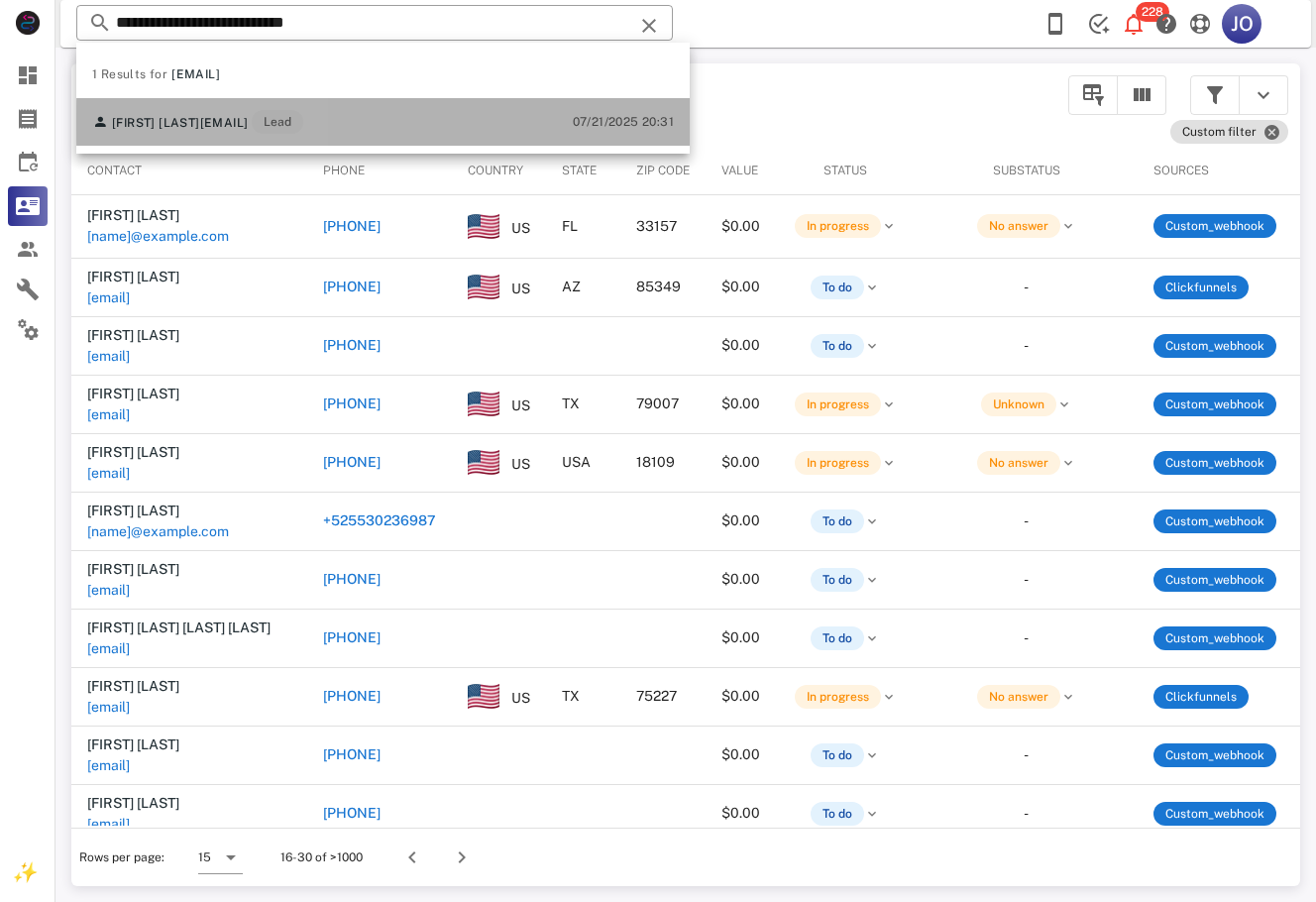 click on "[EMAIL]" at bounding box center [224, 123] 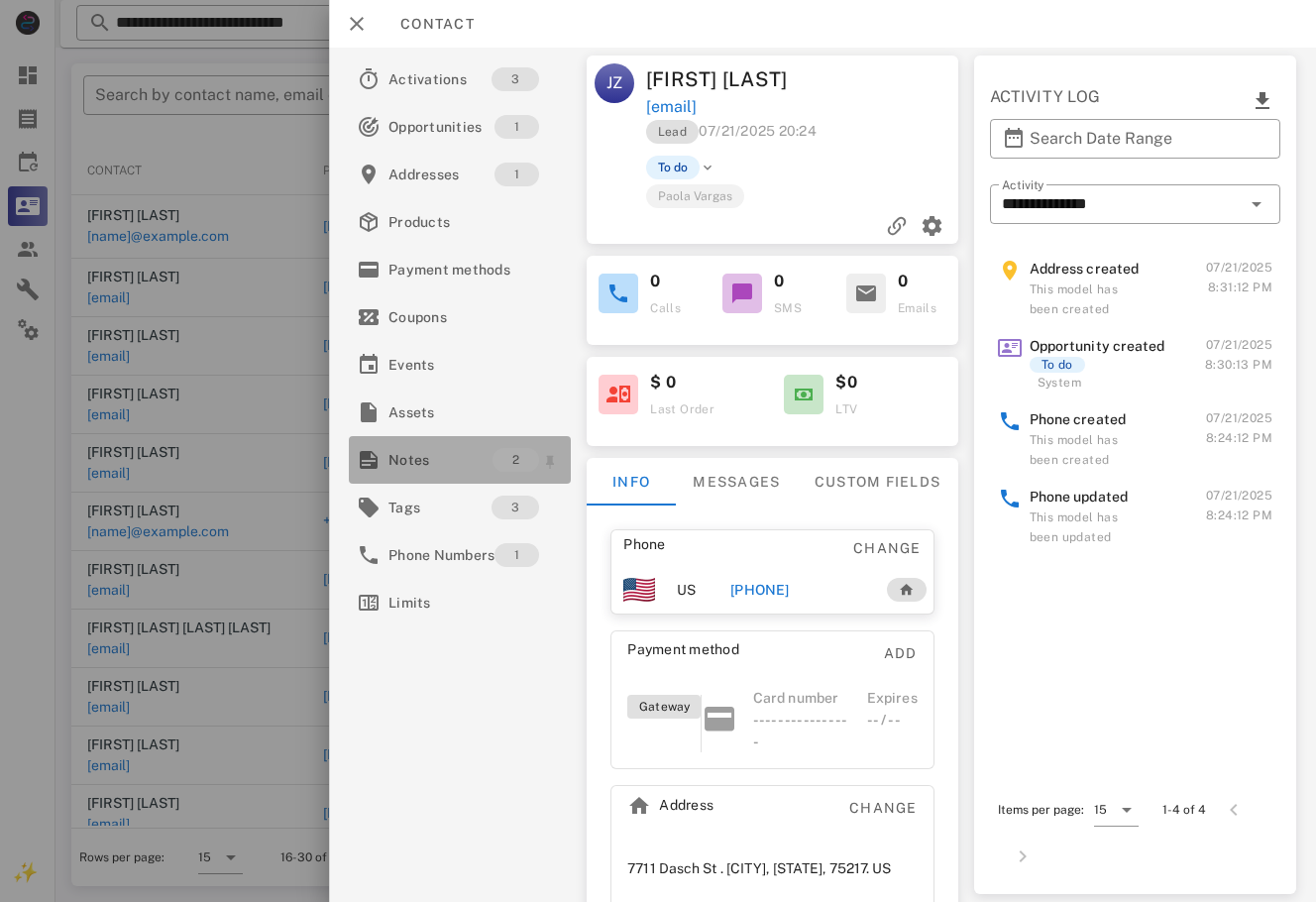 click on "Notes  2" at bounding box center [460, 460] 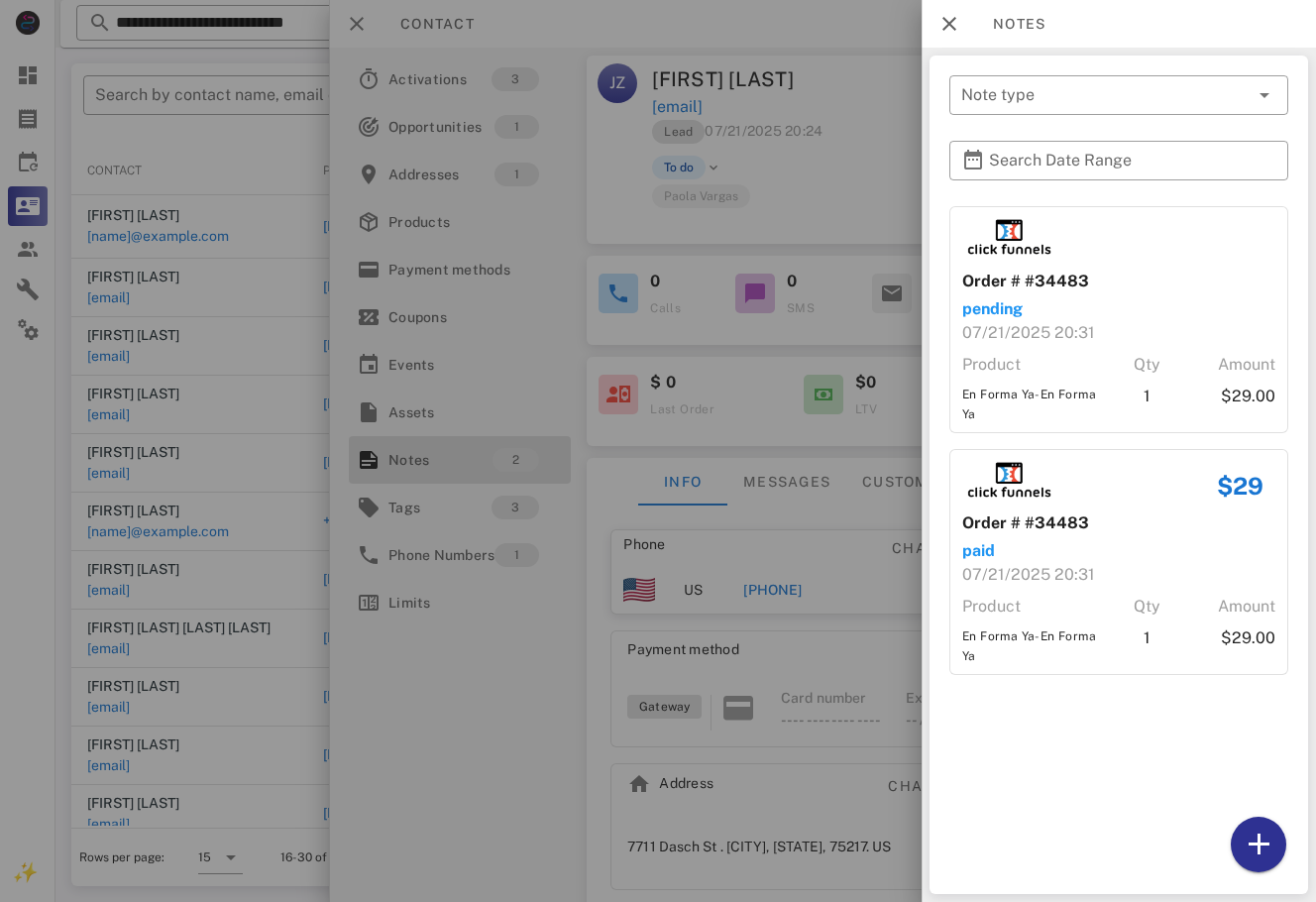 click at bounding box center [658, 451] 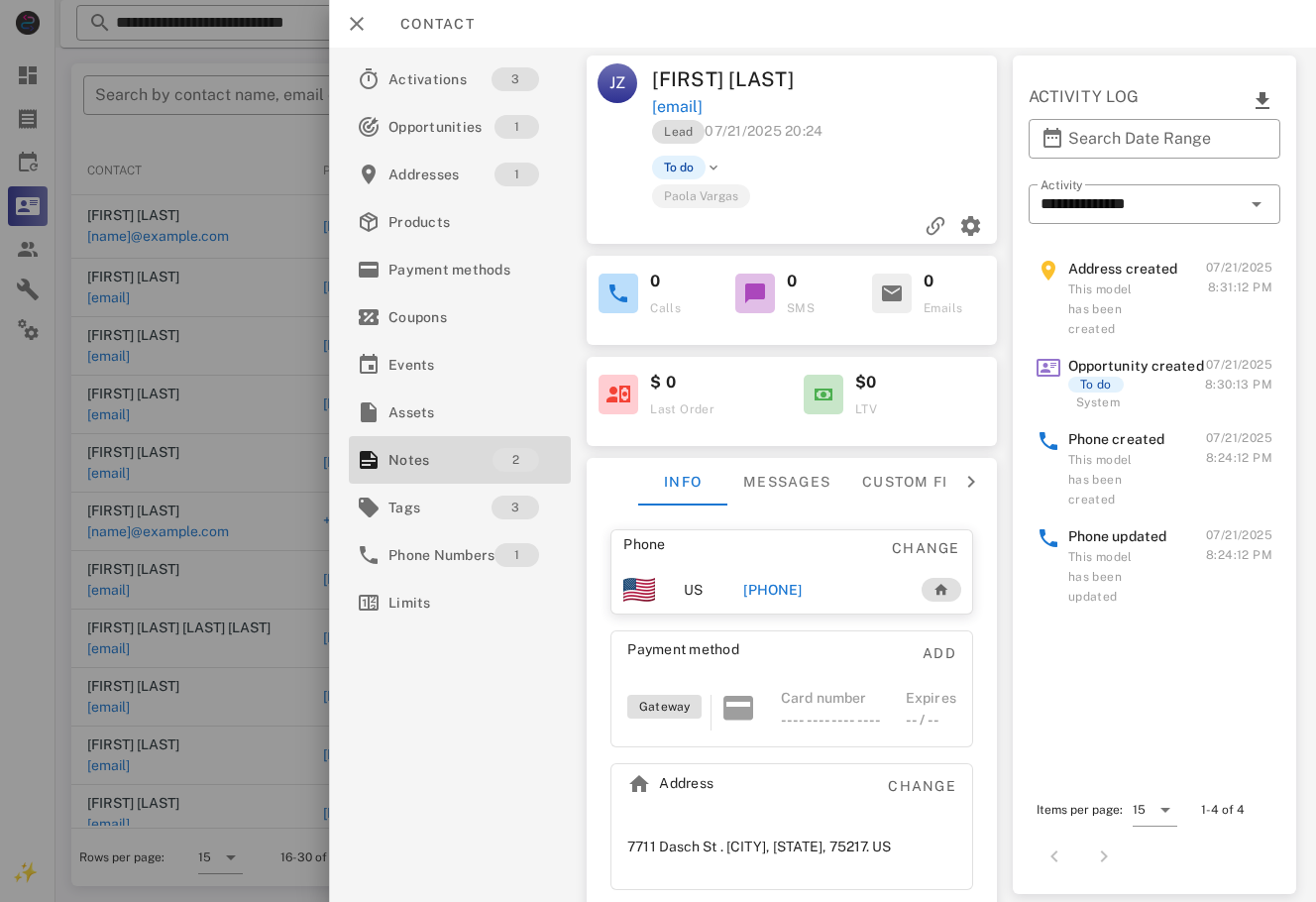 click on "[PHONE]" at bounding box center (772, 590) 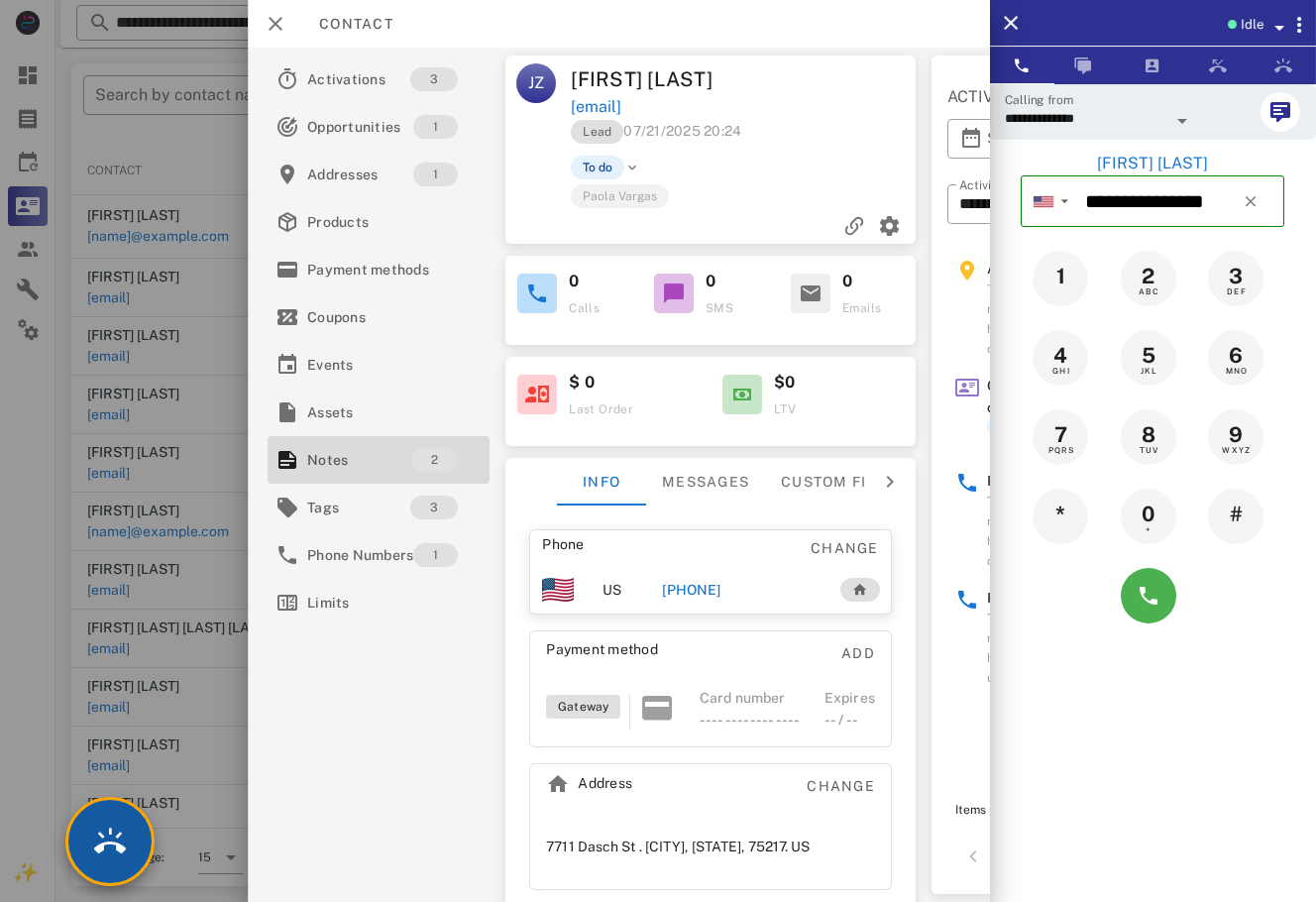 click at bounding box center [110, 842] 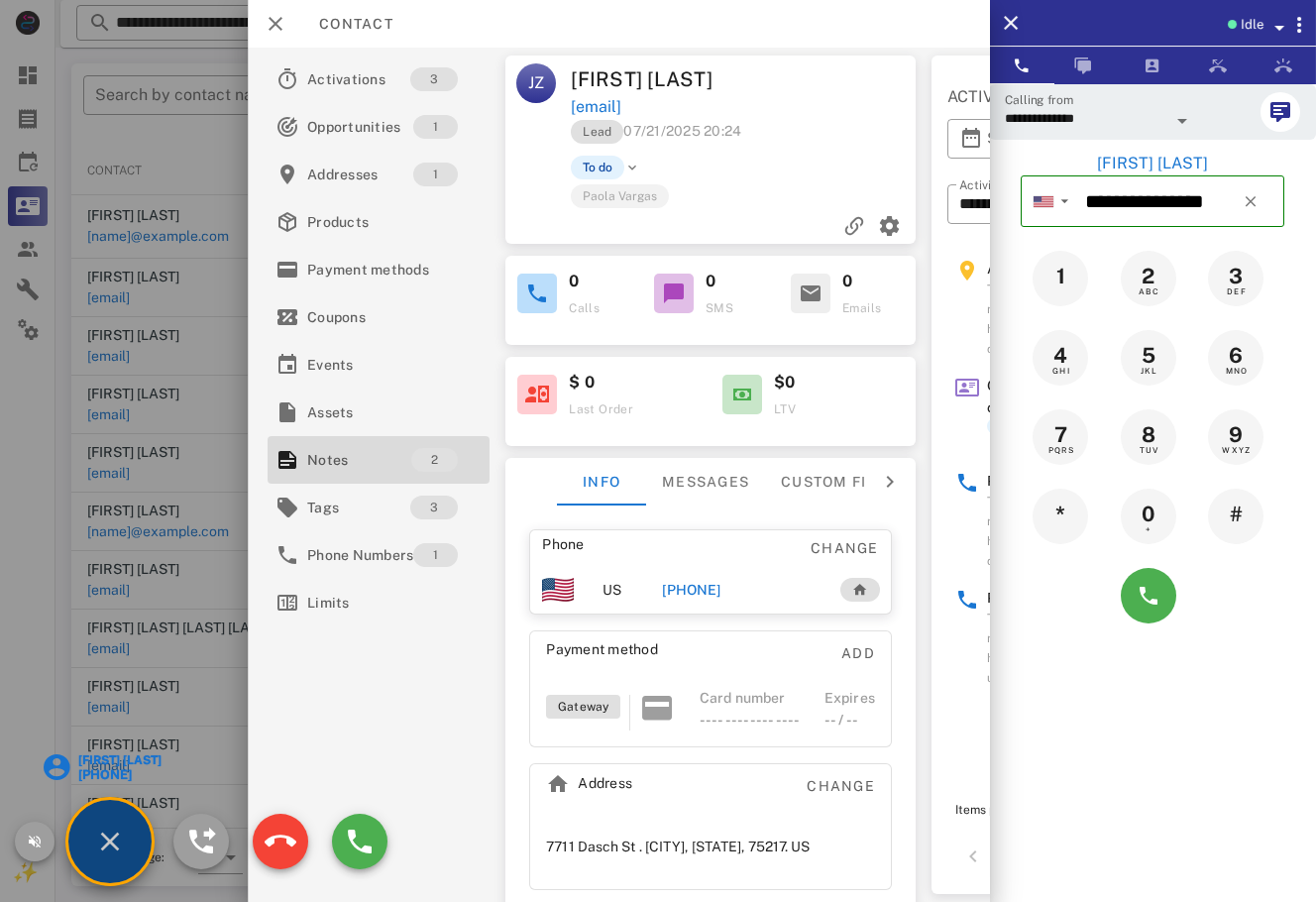 click on "[FIRST] [LAST]" at bounding box center [118, 760] 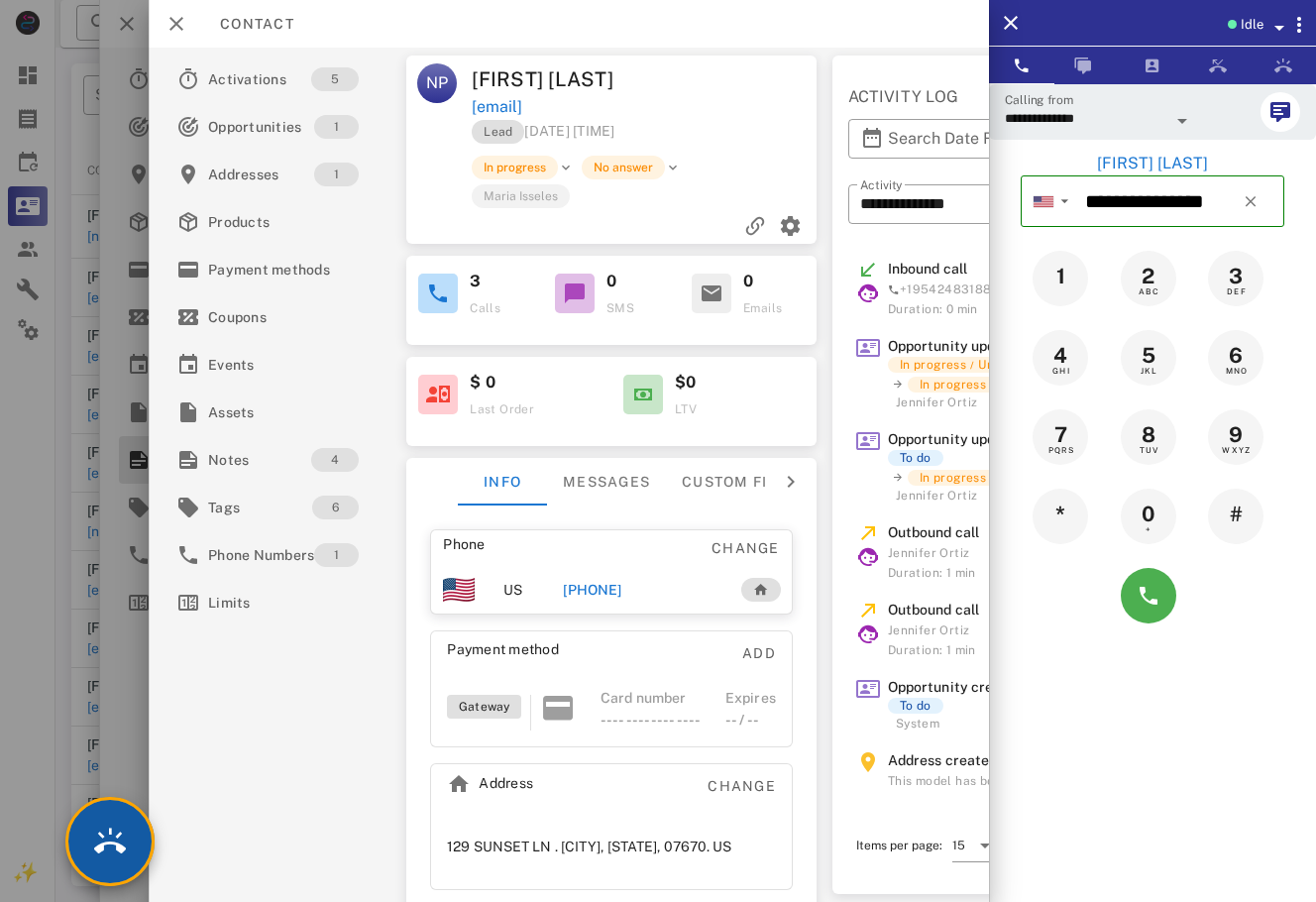 click at bounding box center (110, 842) 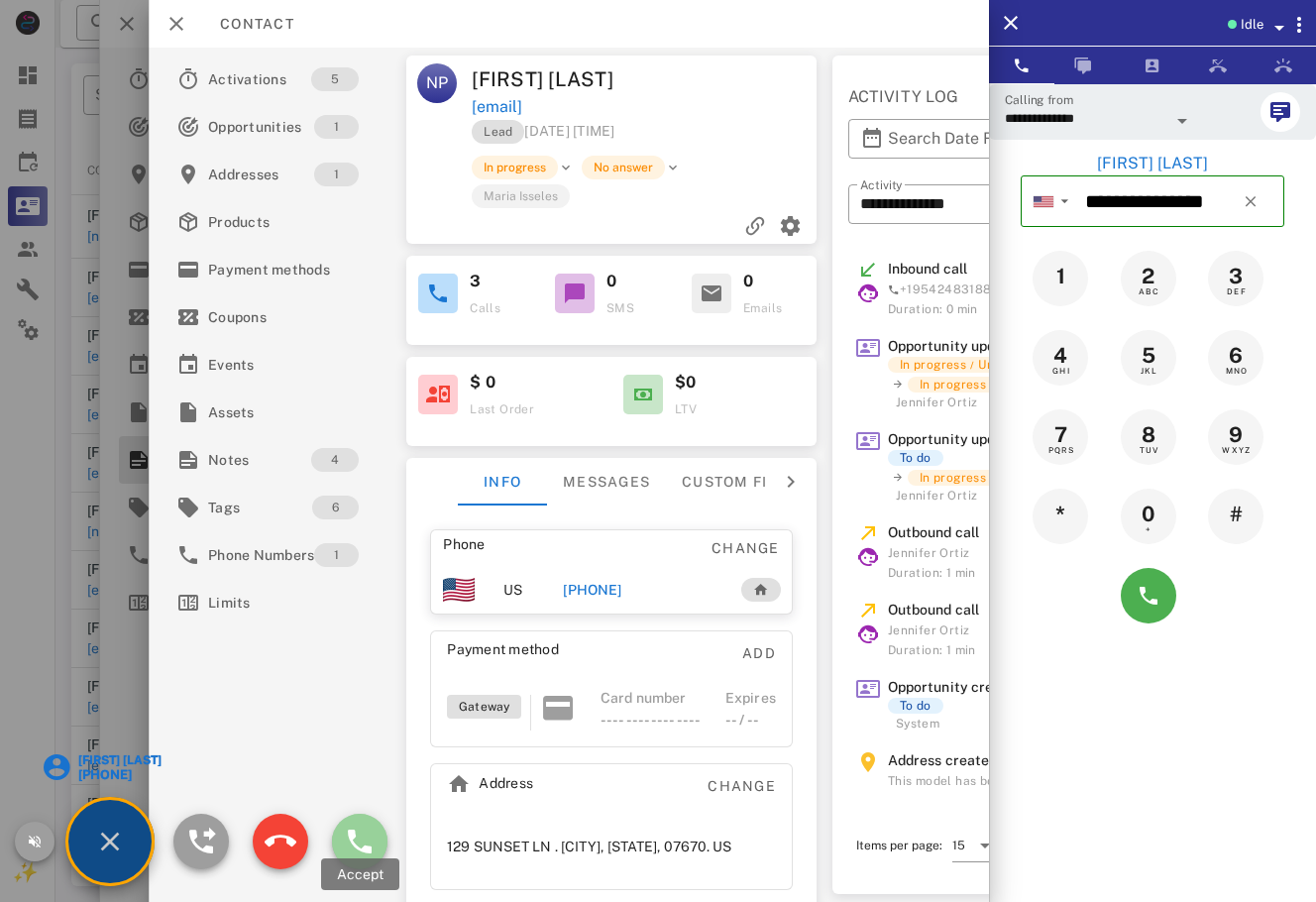 click at bounding box center [360, 842] 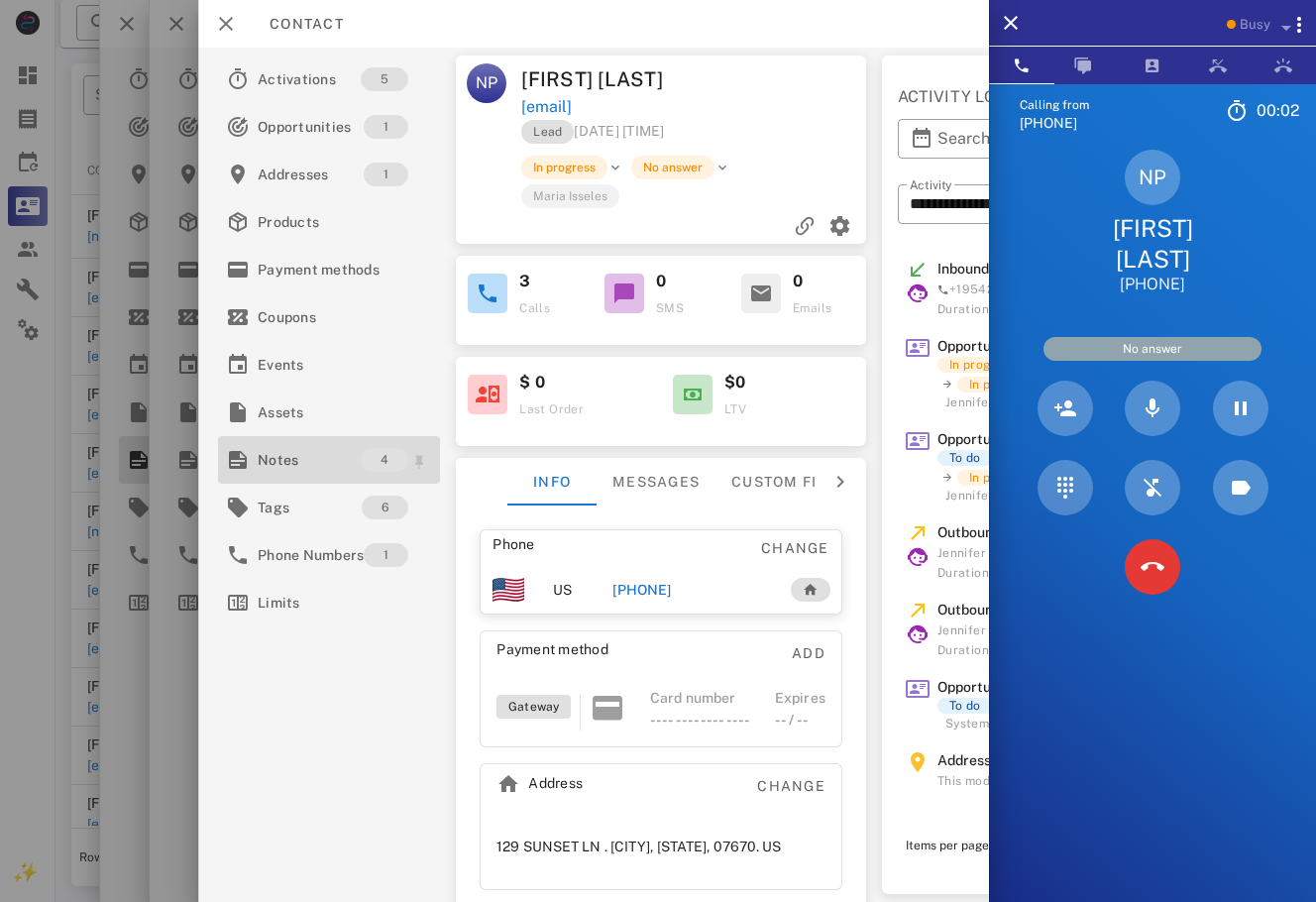 click on "Notes" at bounding box center (309, 460) 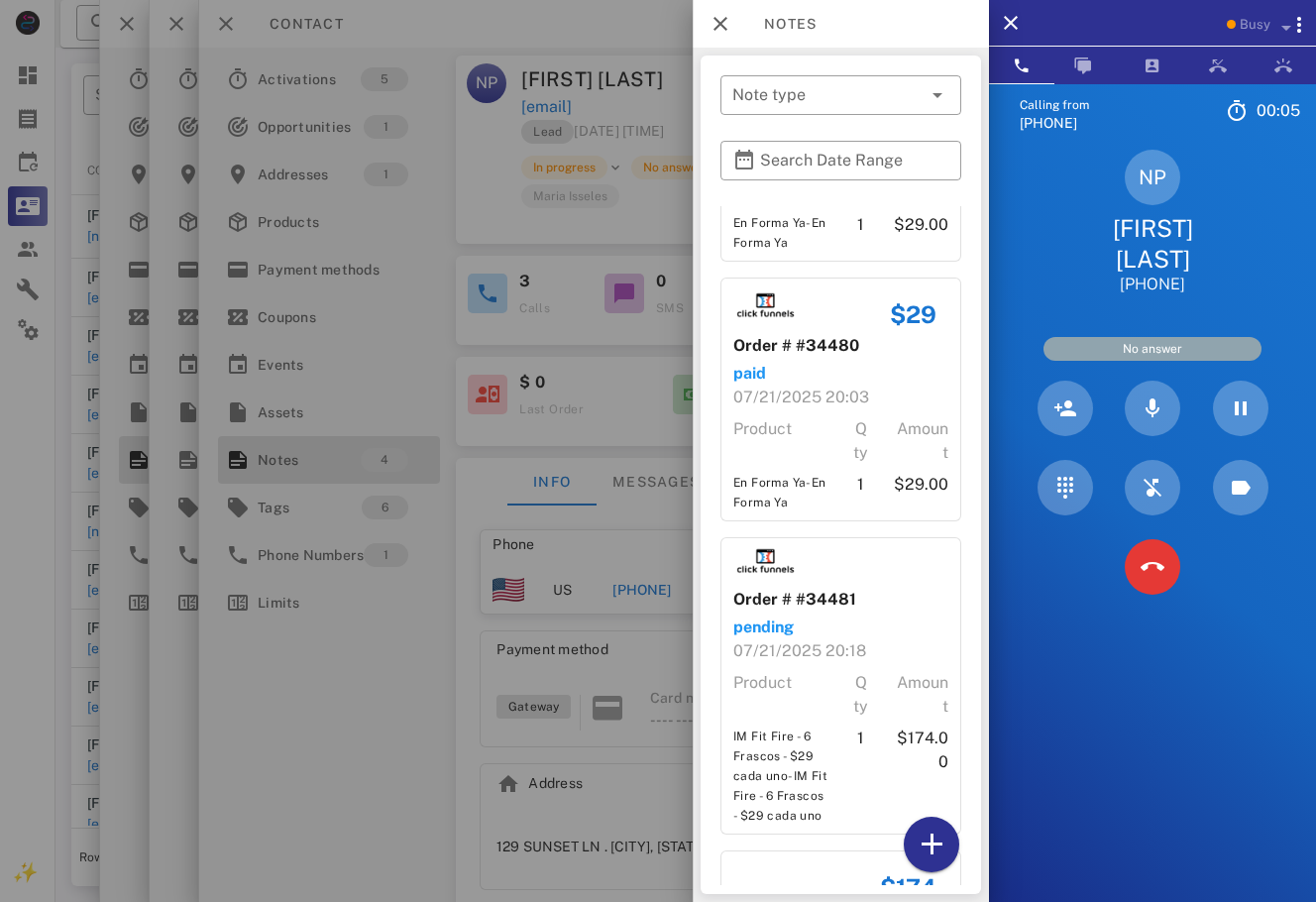 scroll, scrollTop: 625, scrollLeft: 0, axis: vertical 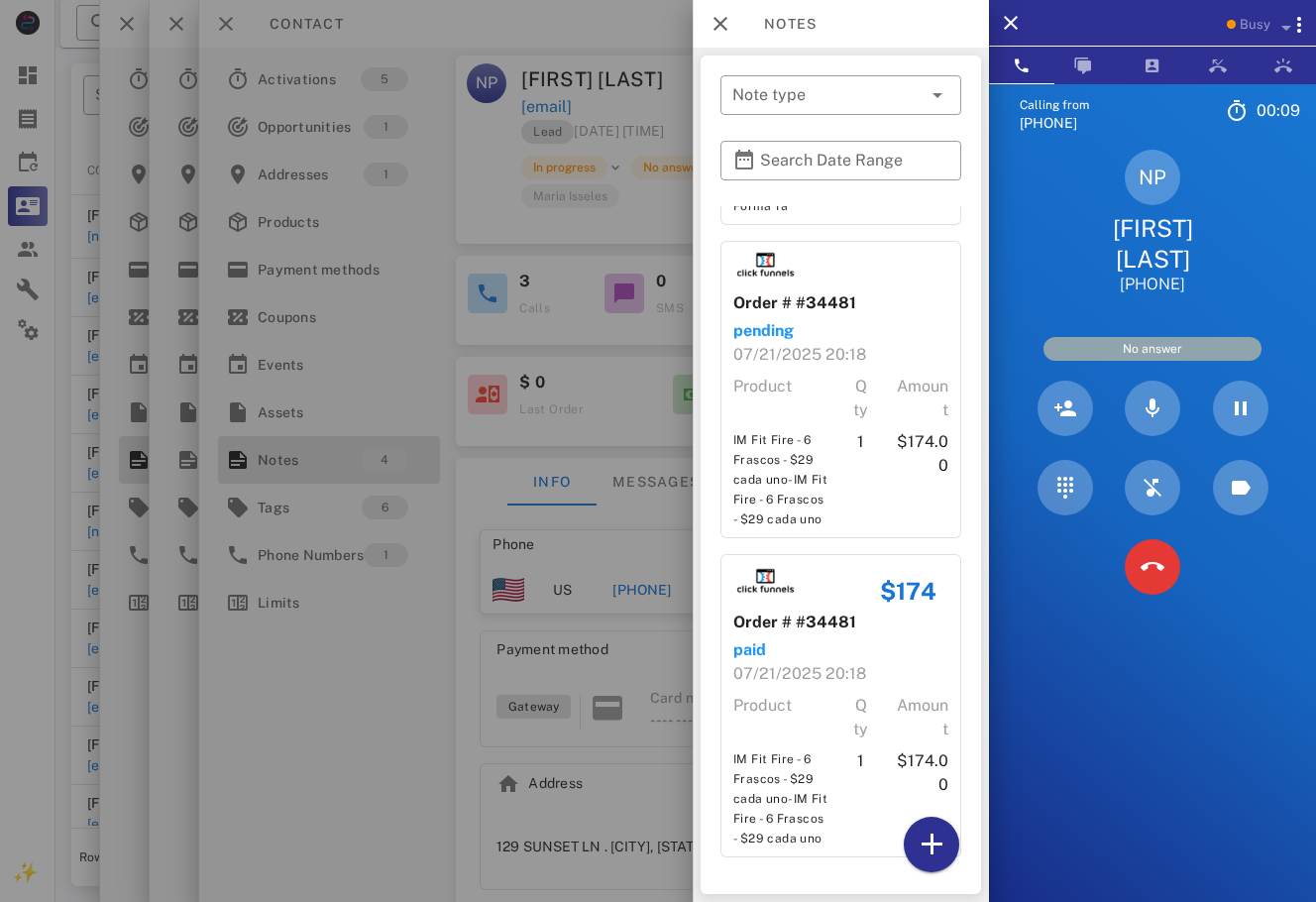 click on "NP [FIRST] [LAST]  [PHONE]" at bounding box center [1152, 222] 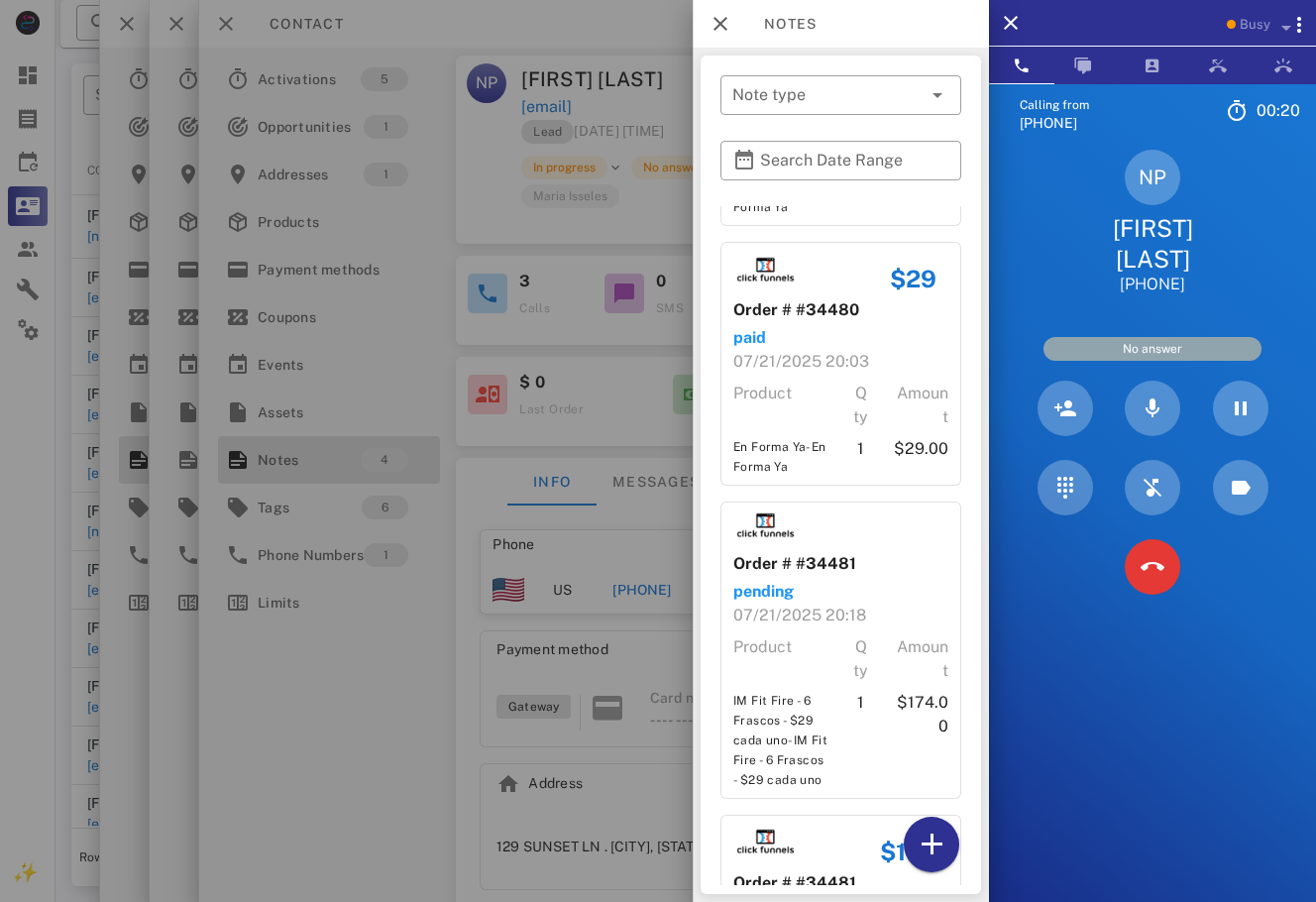 scroll, scrollTop: 0, scrollLeft: 0, axis: both 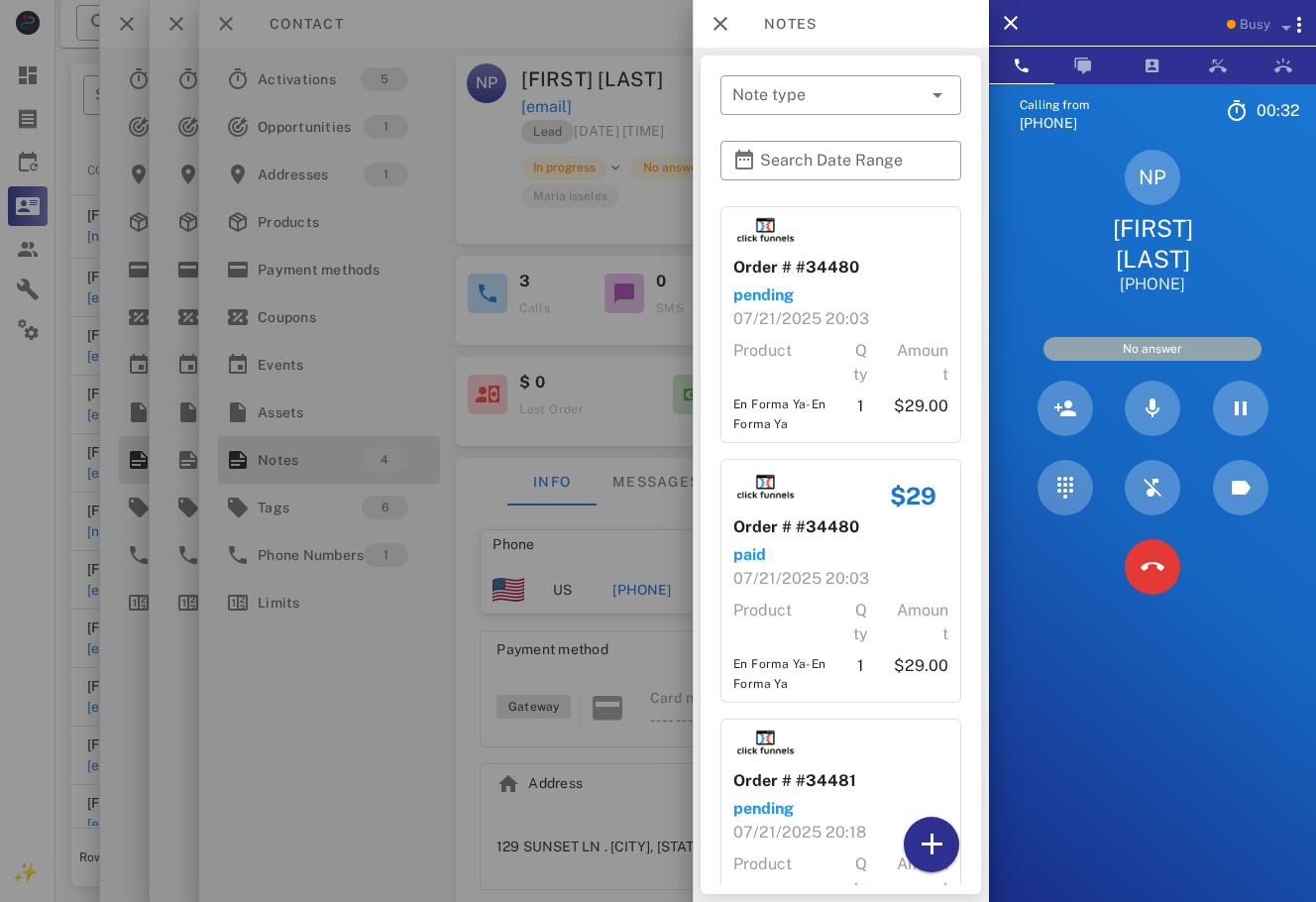 click on "Calling from ([PHONE]) 00: 32  Unknown      ▼     Andorra
+376
Argentina
+54
Aruba
+297
Australia
+61
Belgium (België)
+32
Bolivia
+591
Brazil (Brasil)
+55
Canada
+1
Chile
+56
Colombia
+57
Costa Rica
+506
Dominican Republic (República Dominicana)
+1
Ecuador
+593
El Salvador
+503
France
+33
Germany (Deutschland)
+49
Guadeloupe
+590
Guatemala
+502
Honduras
+504
Iceland (Ísland)
+354
India (भारत)
+91
Israel (‫ישראל‬‎)
+972
Italy (Italia)
+39" at bounding box center [1152, 534] 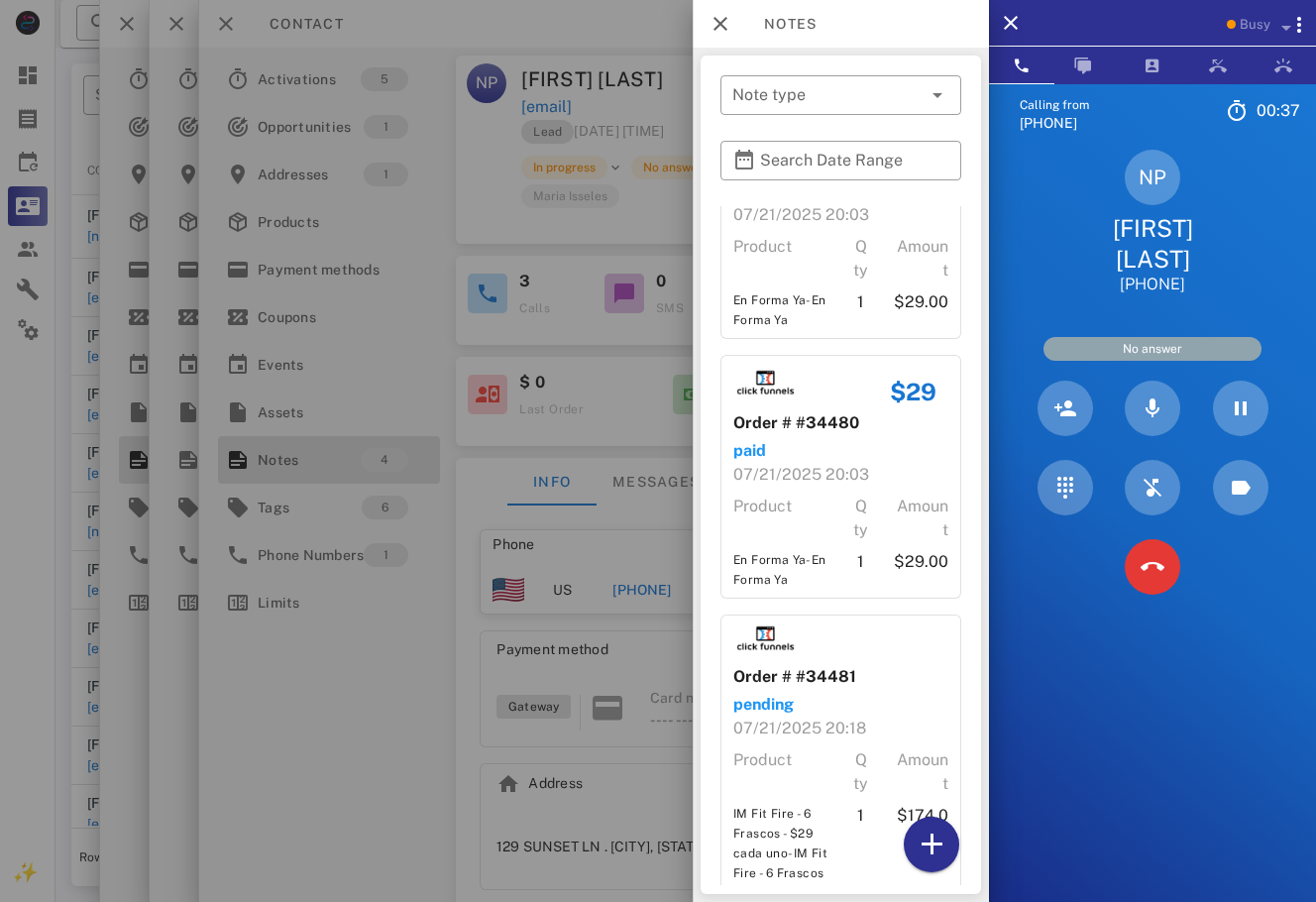 scroll, scrollTop: 0, scrollLeft: 0, axis: both 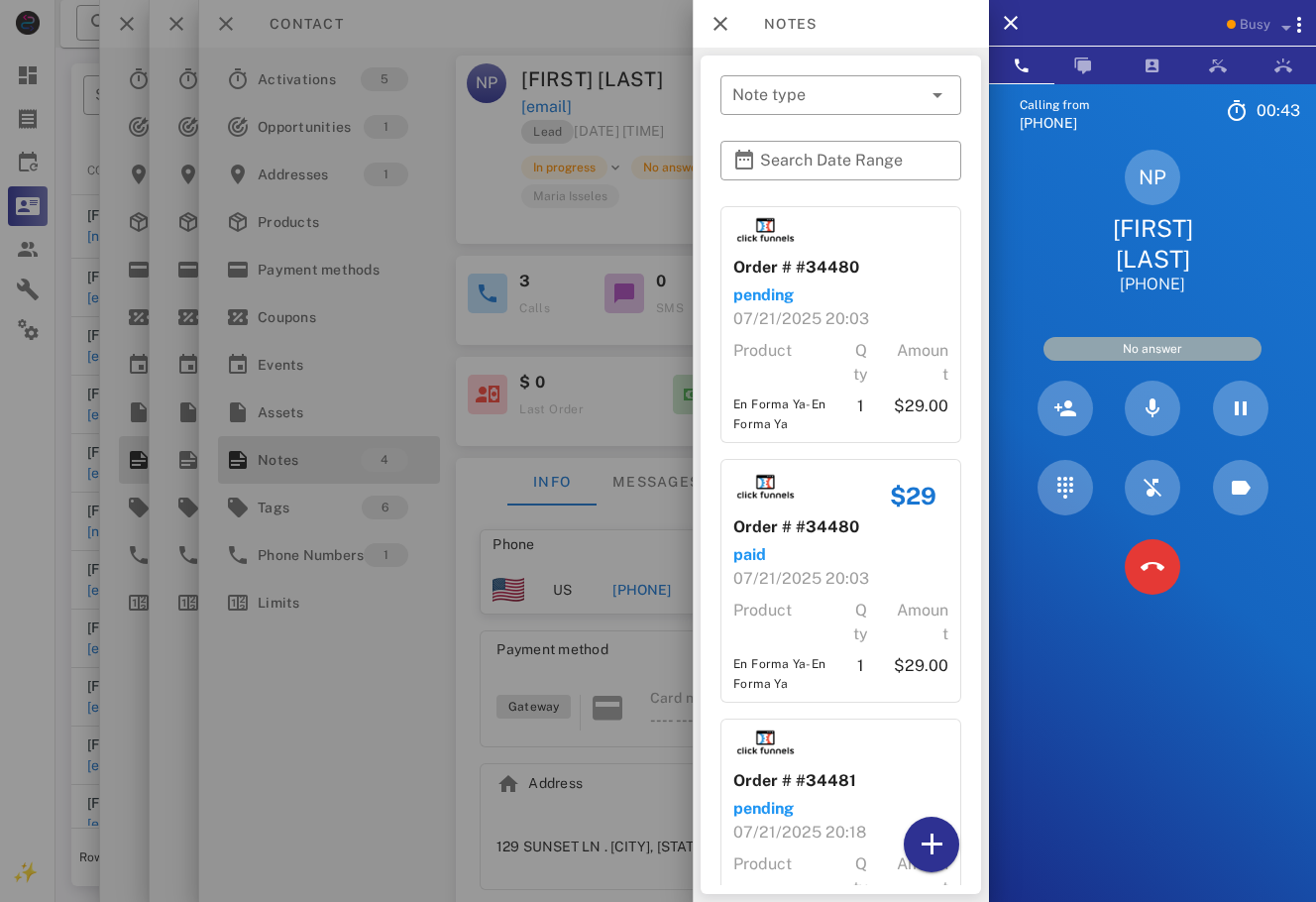 click on "Busy" at bounding box center [1152, 23] 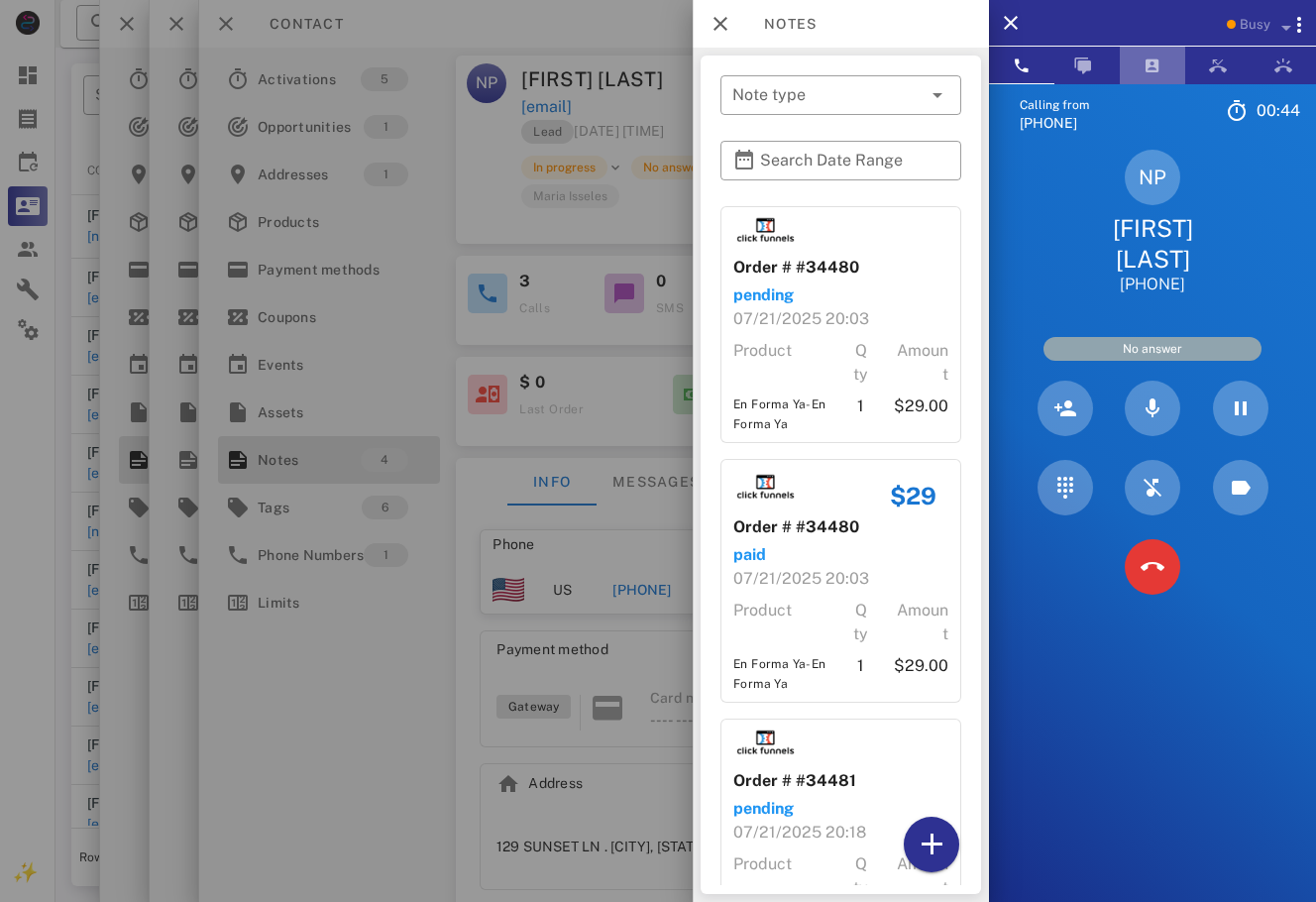 click at bounding box center (1152, 65) 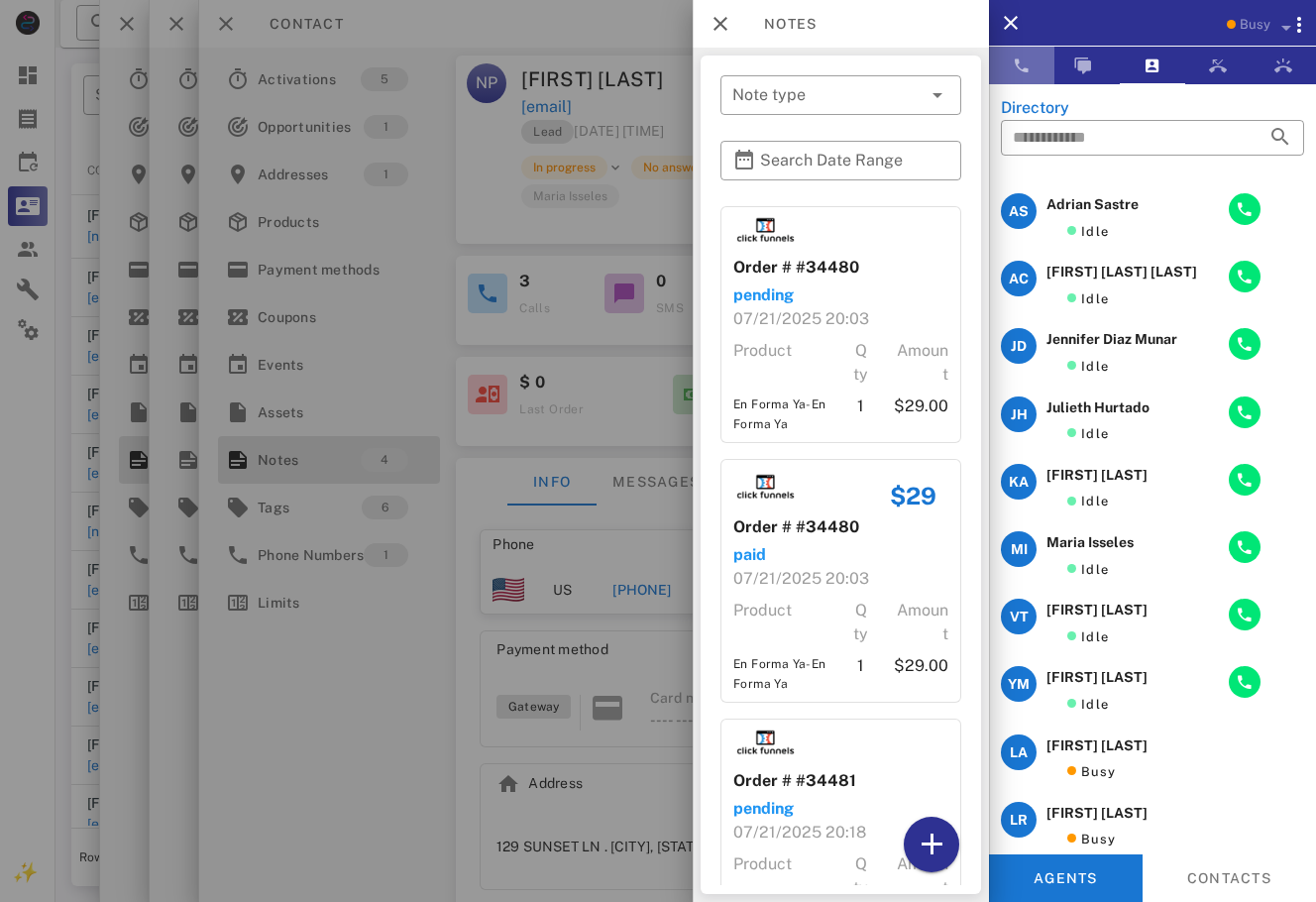 click at bounding box center (1022, 65) 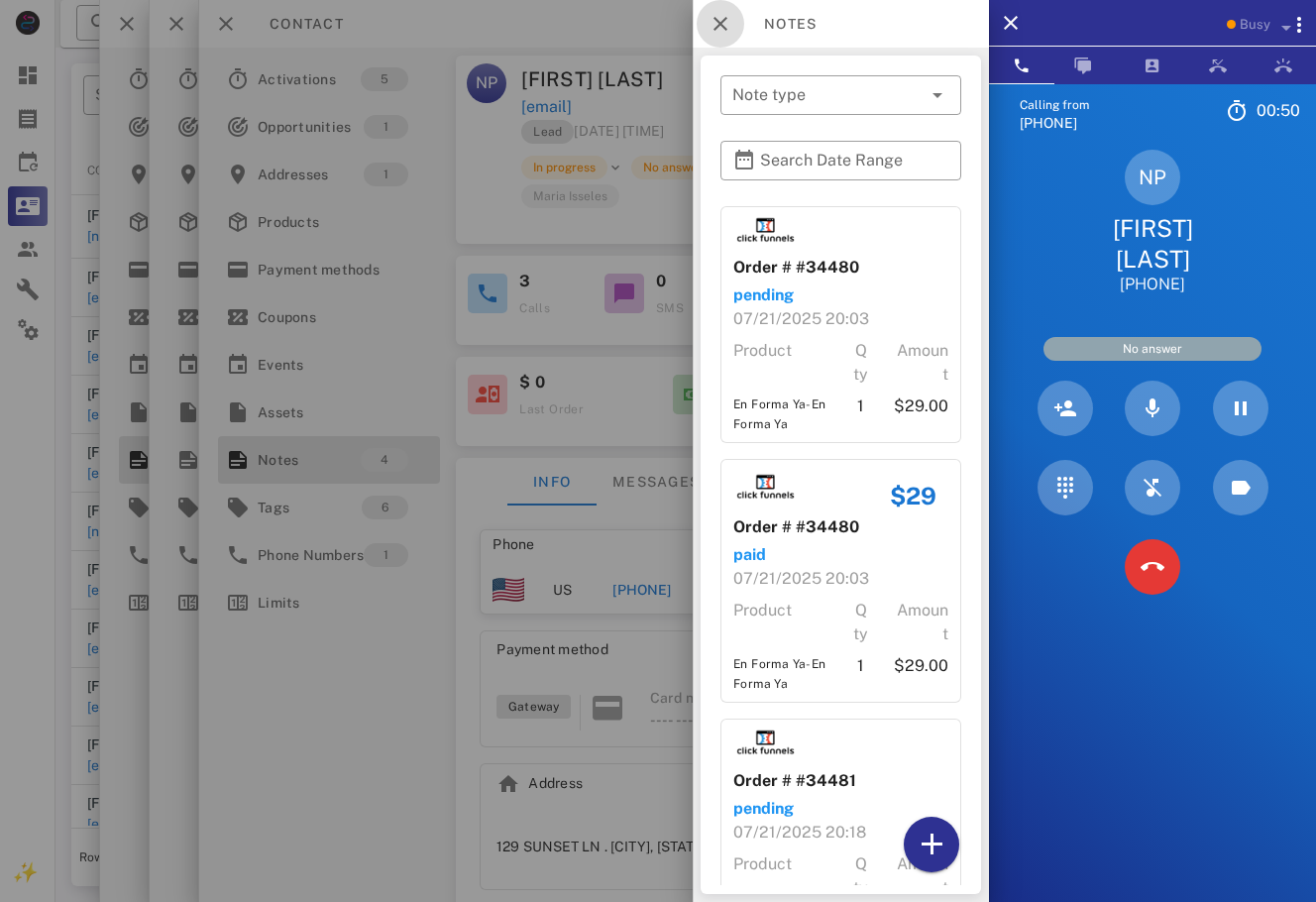 click at bounding box center (720, 24) 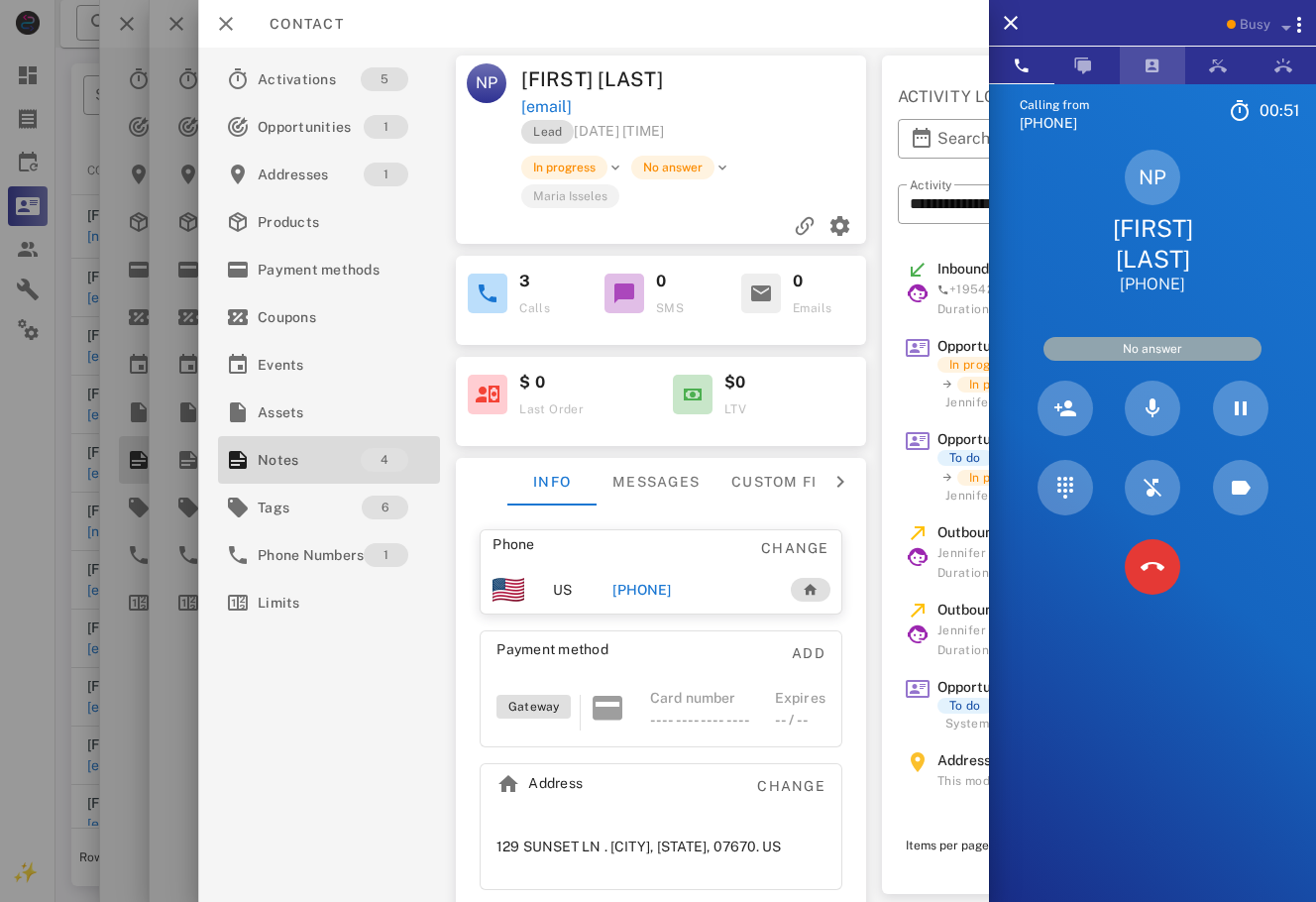 click at bounding box center [1152, 65] 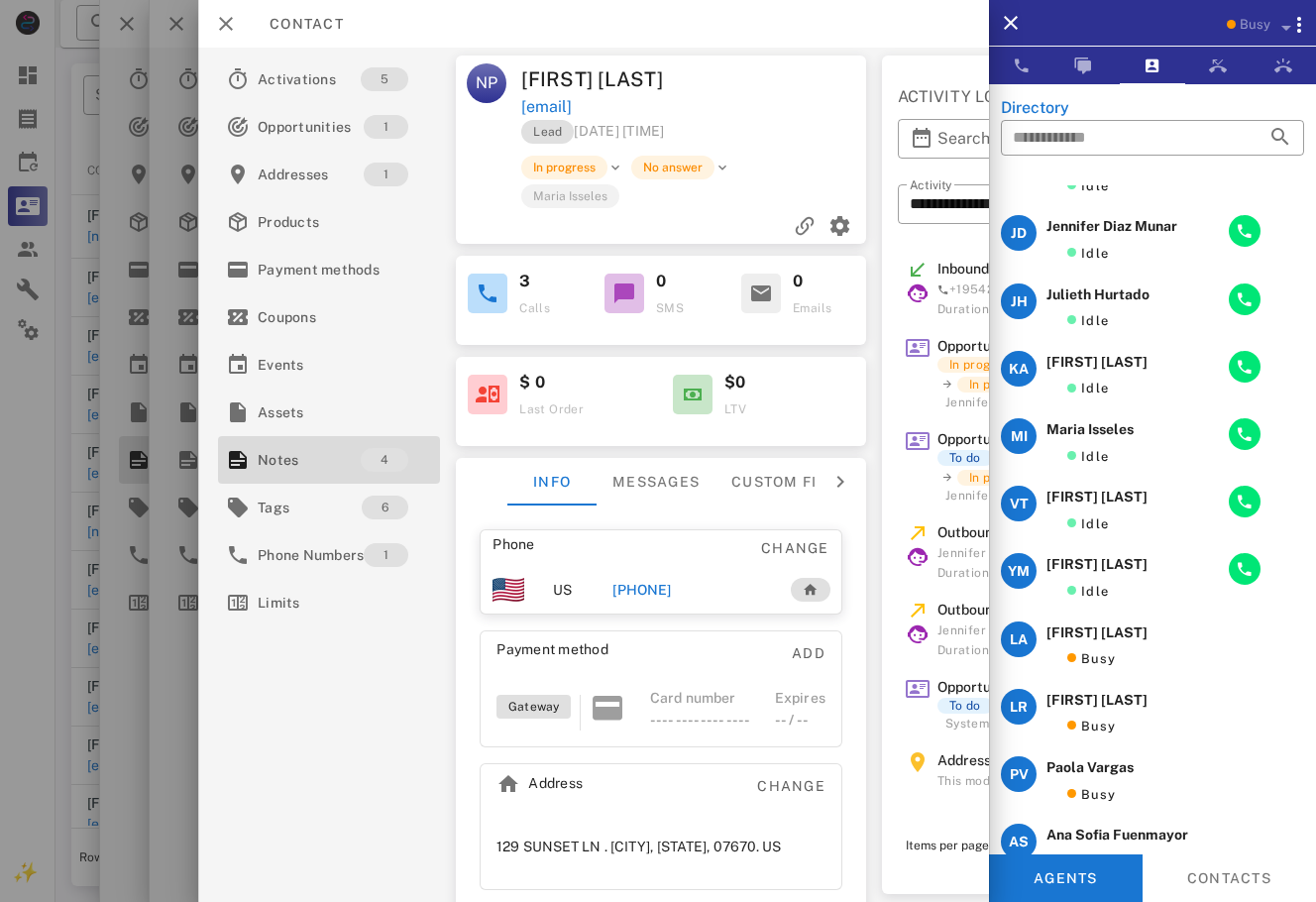 scroll, scrollTop: 0, scrollLeft: 0, axis: both 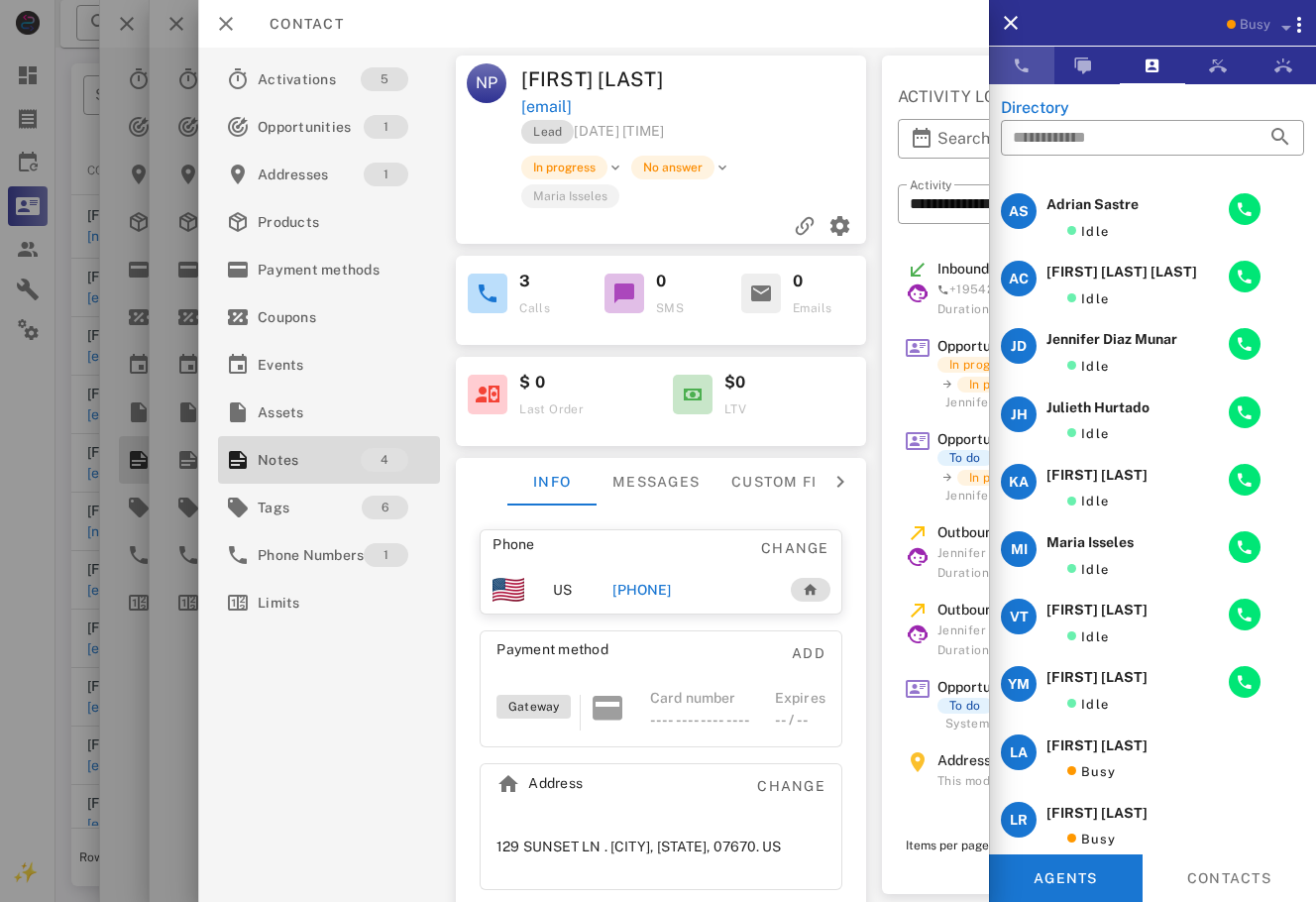 click at bounding box center [1022, 65] 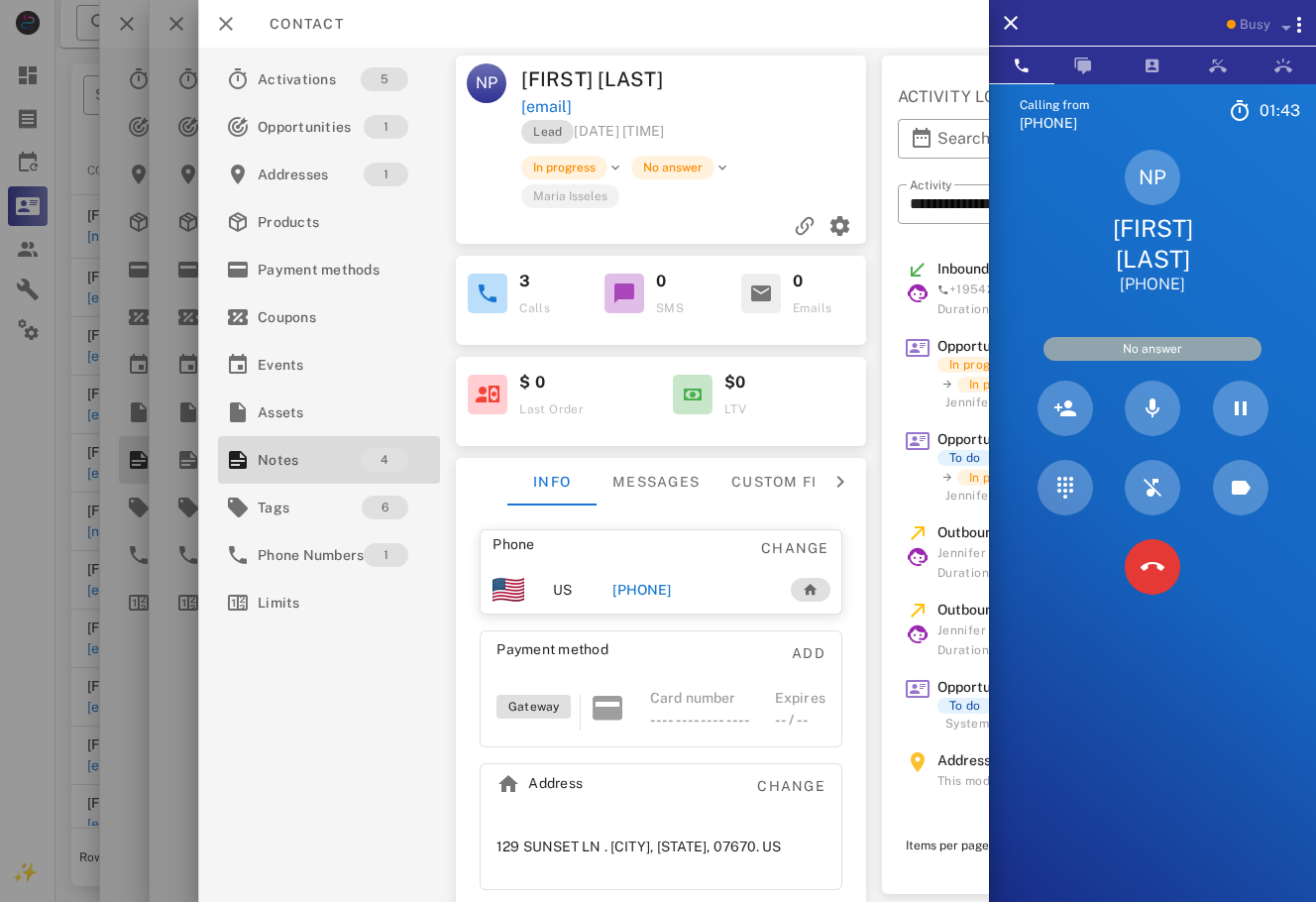 scroll, scrollTop: 0, scrollLeft: 0, axis: both 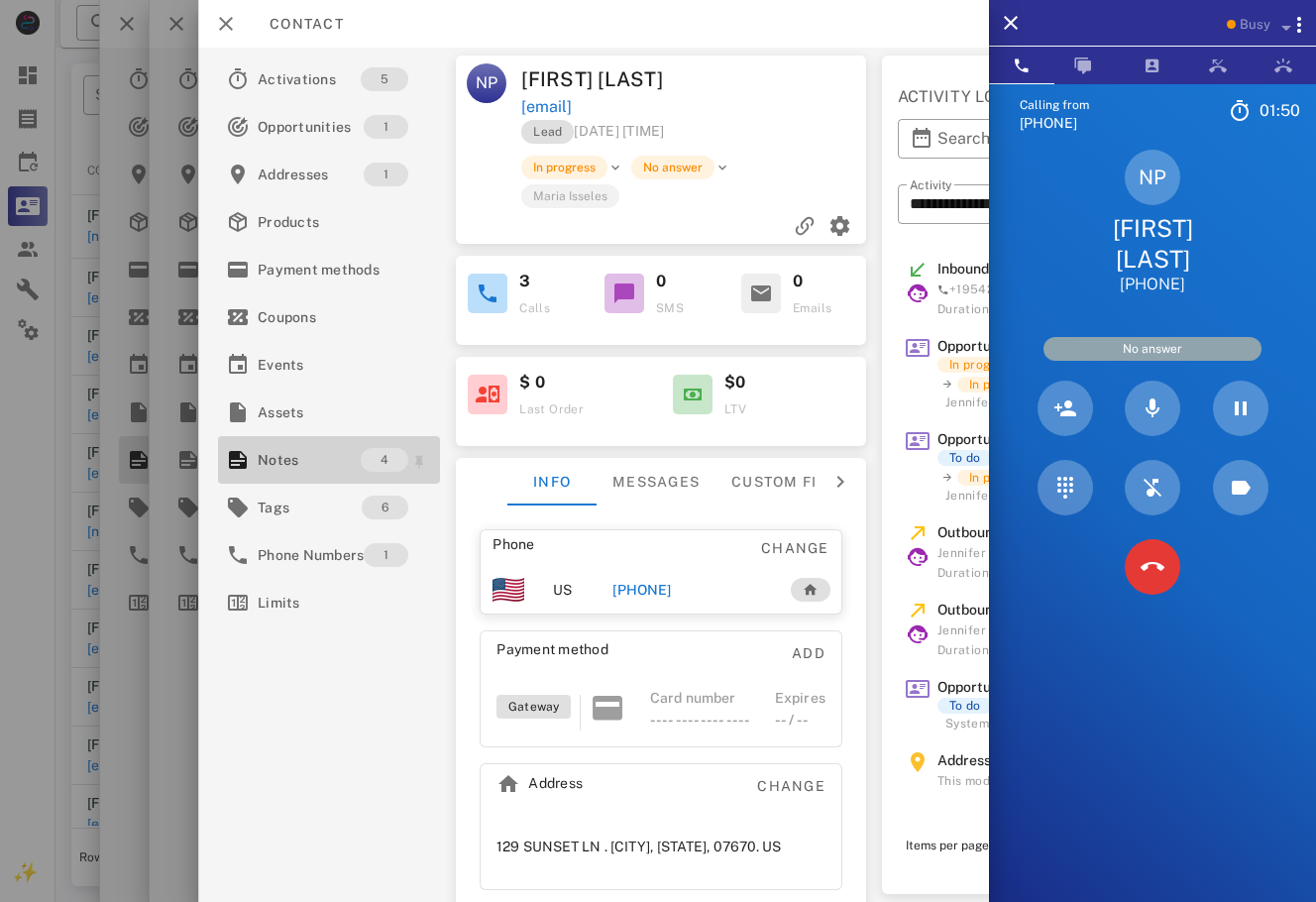 click on "Notes" at bounding box center (309, 460) 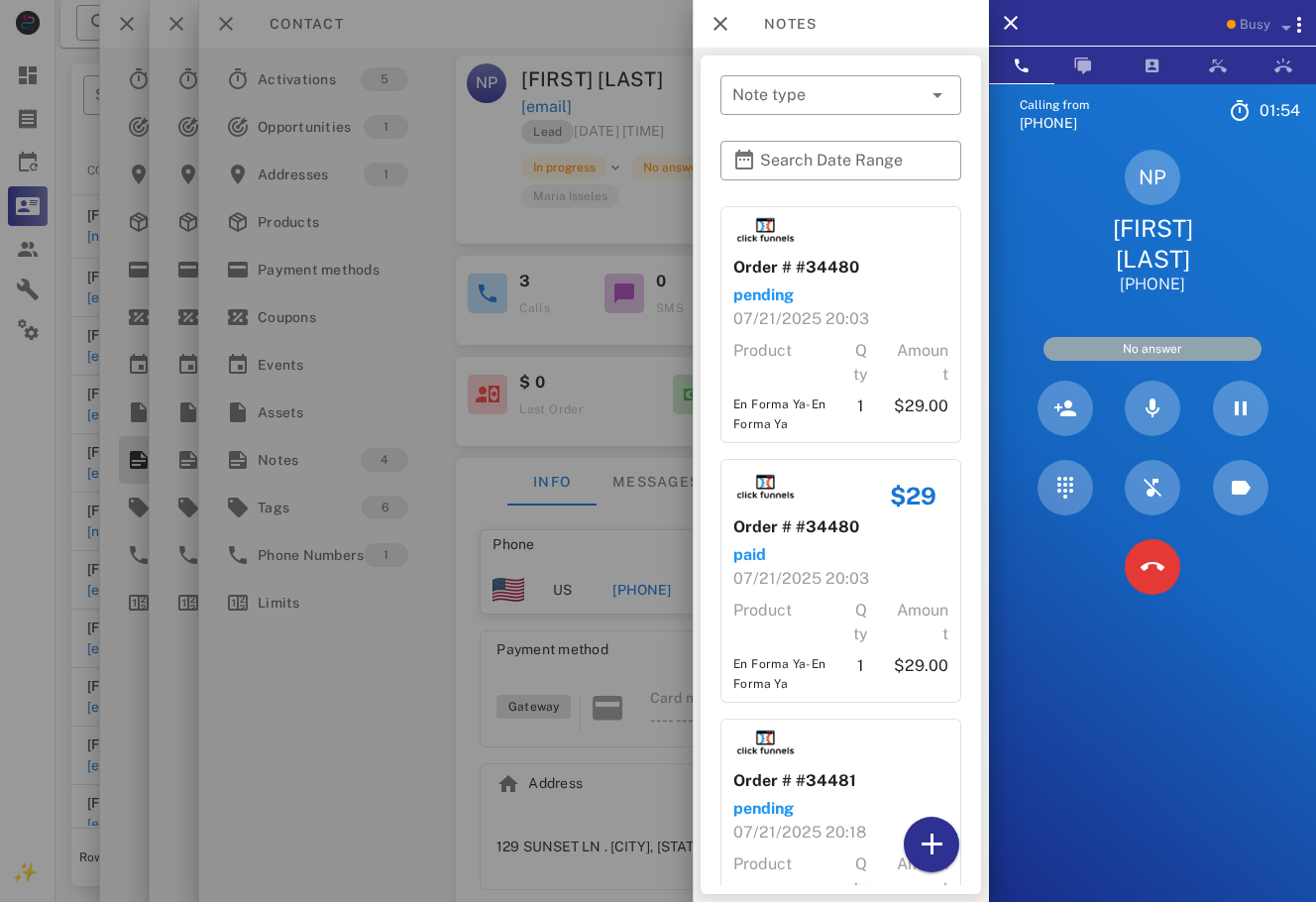 drag, startPoint x: 736, startPoint y: 587, endPoint x: 911, endPoint y: 620, distance: 178.08425 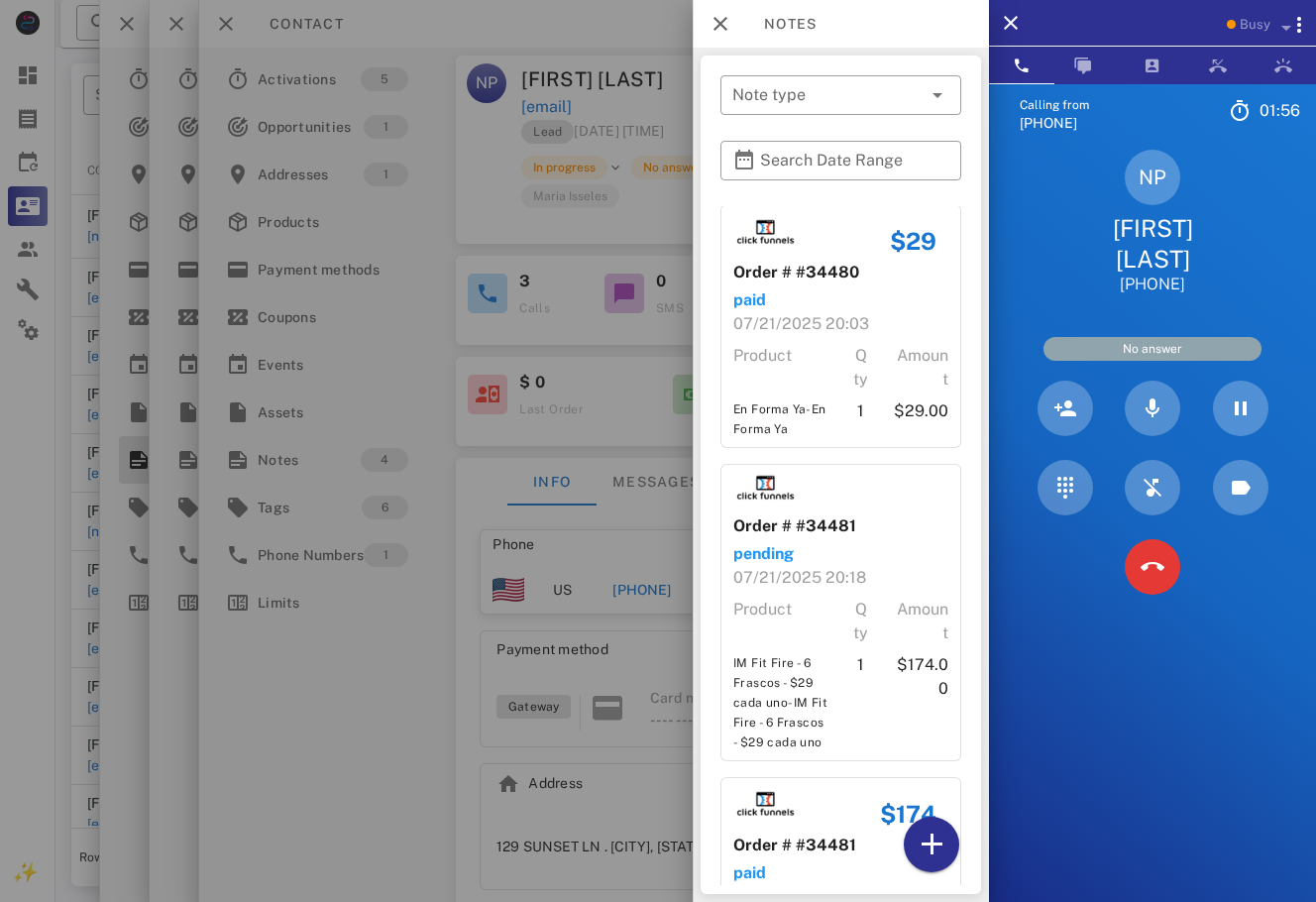 scroll, scrollTop: 0, scrollLeft: 0, axis: both 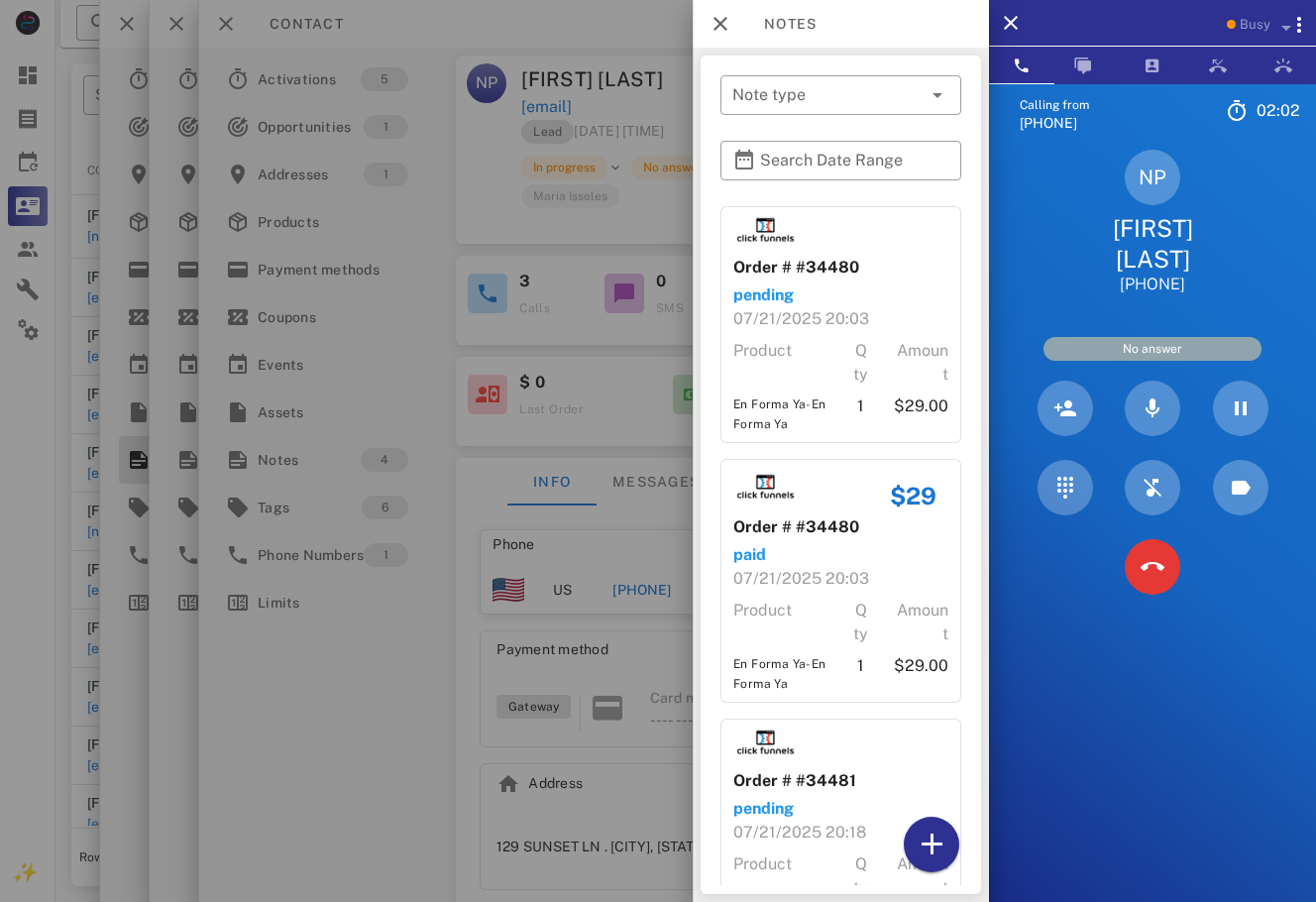 drag, startPoint x: 1210, startPoint y: 282, endPoint x: 1104, endPoint y: 225, distance: 120.35365 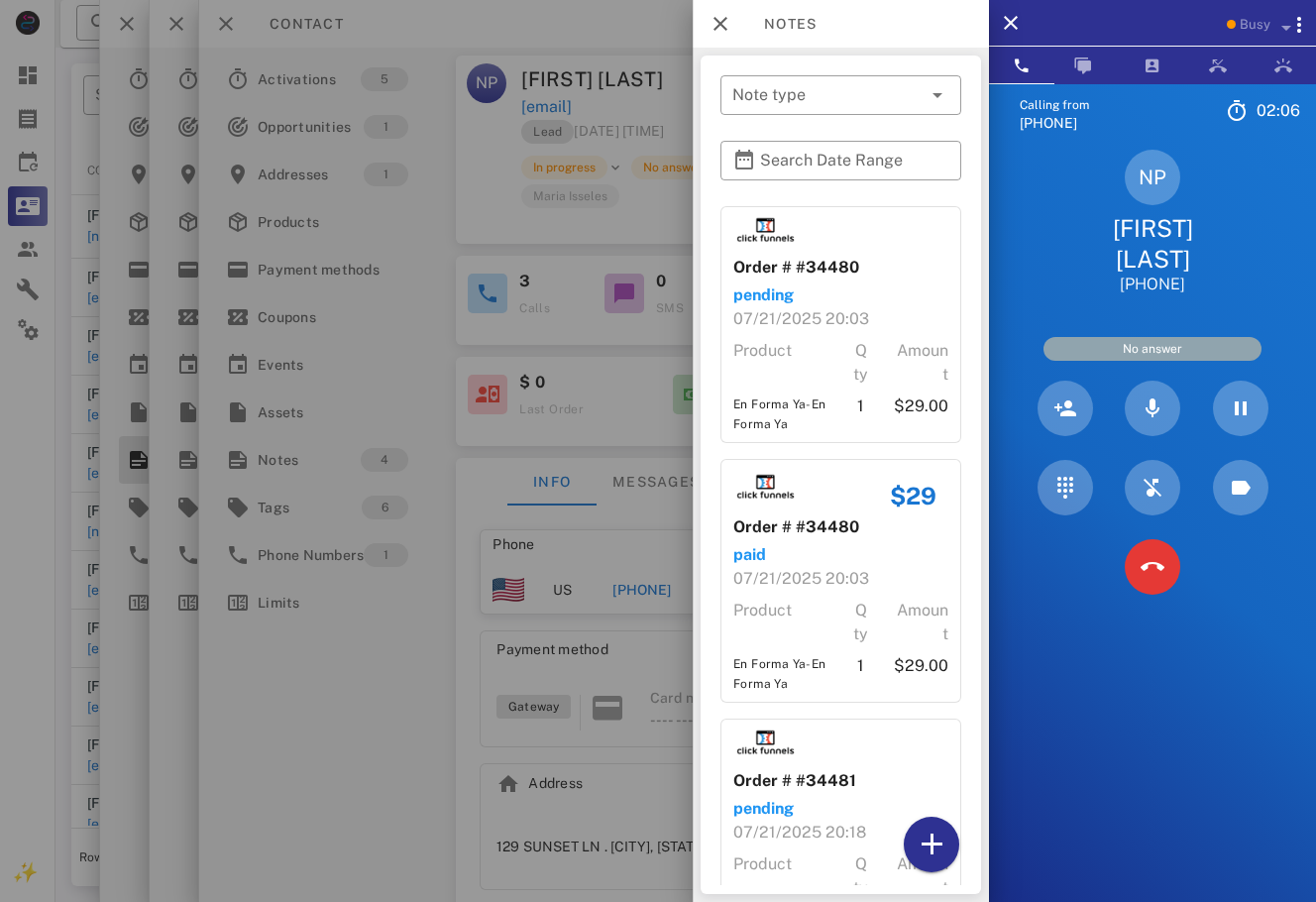 click on "[FIRST] [LAST]" at bounding box center (1152, 244) 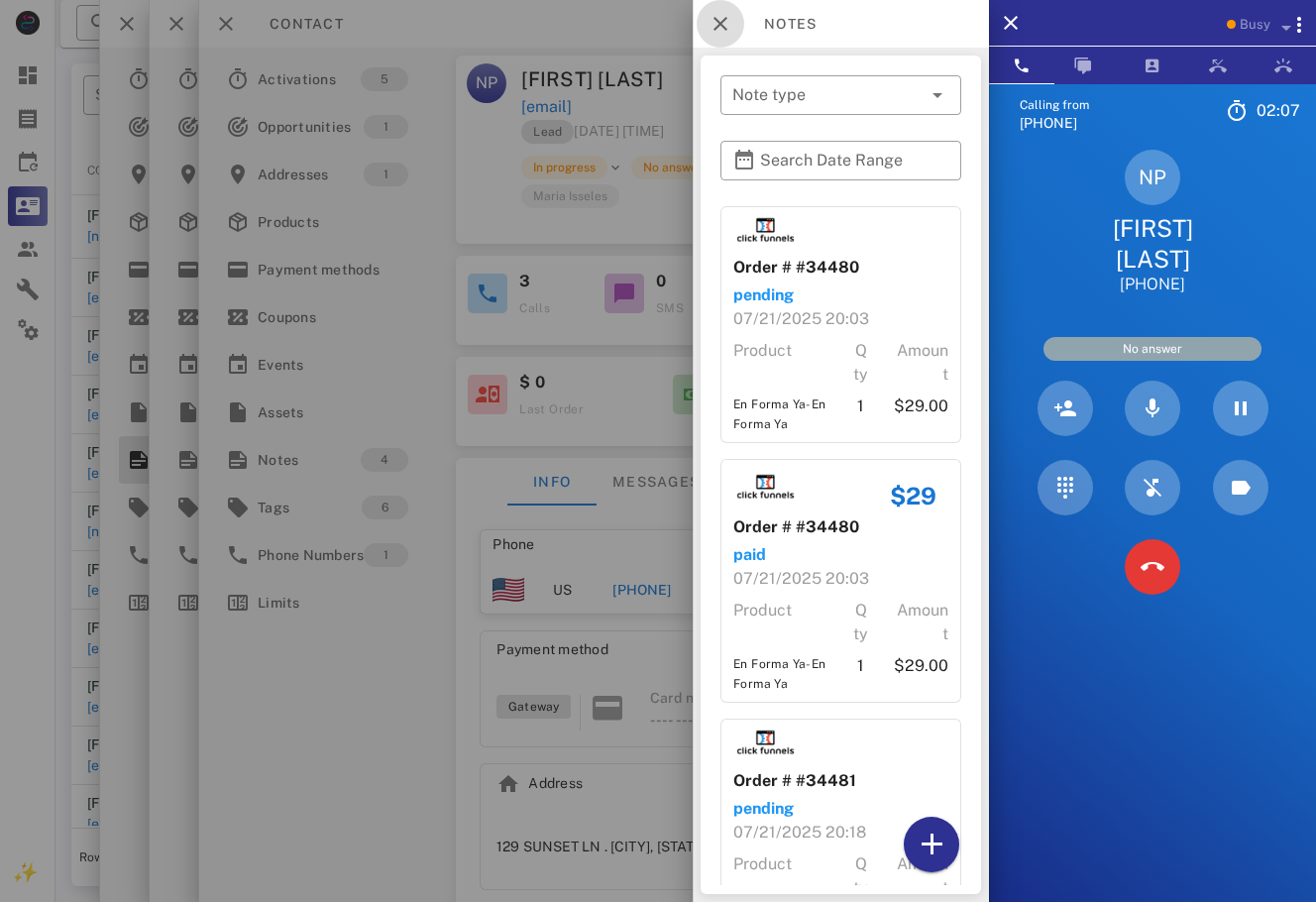 click at bounding box center (720, 24) 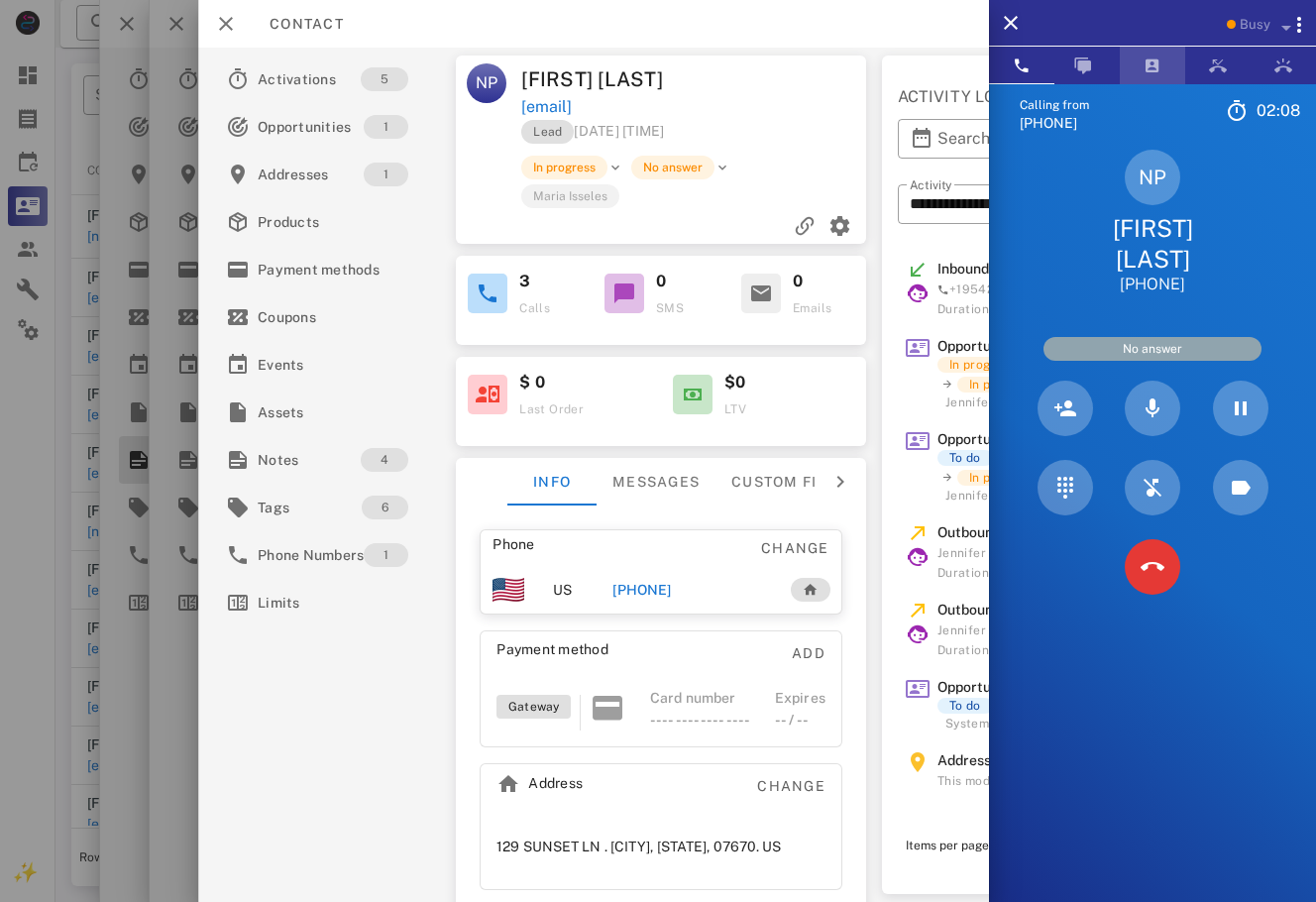 click at bounding box center (1152, 65) 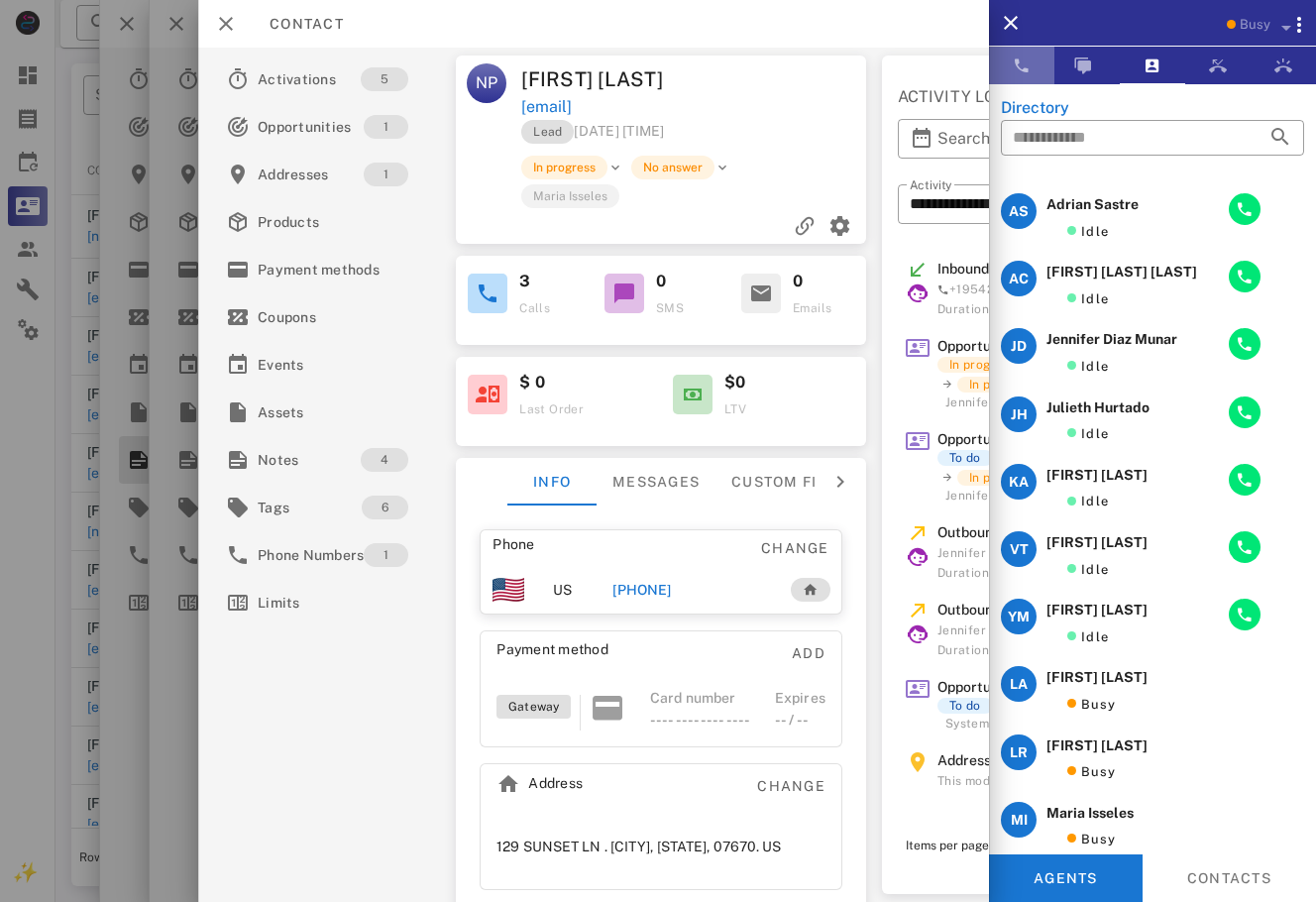 click at bounding box center [1022, 65] 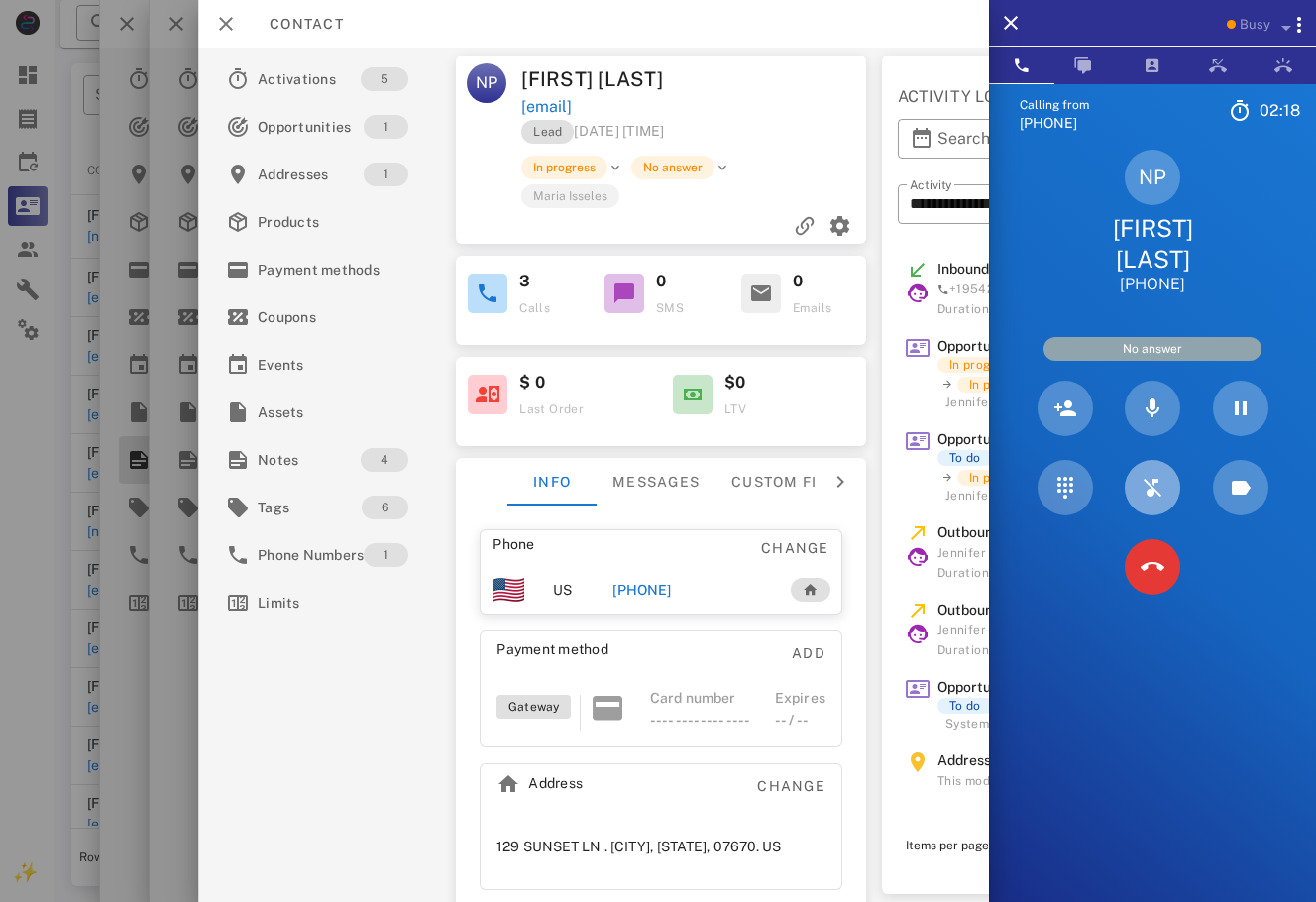 click at bounding box center (1152, 488) 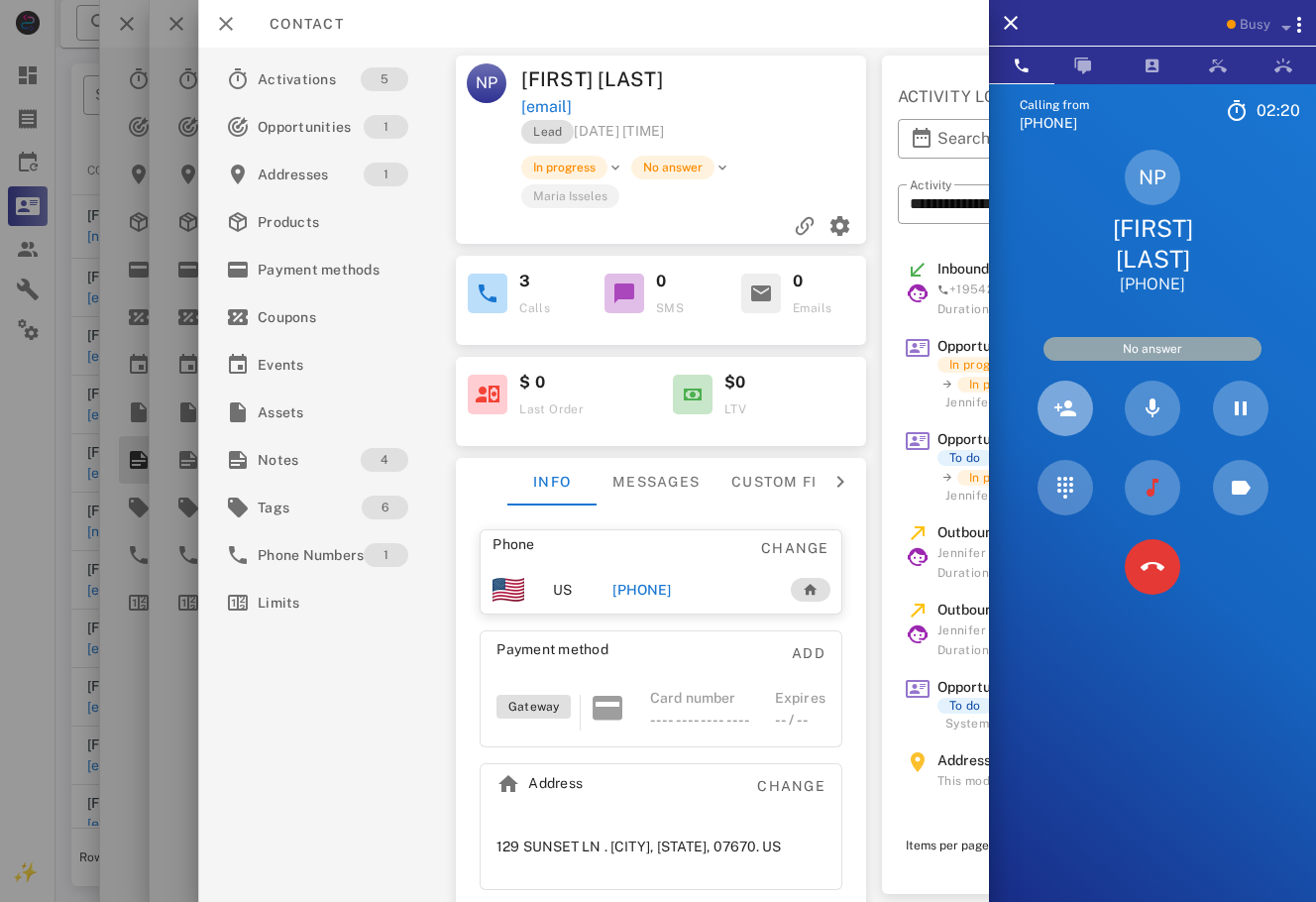 click at bounding box center (1065, 408) 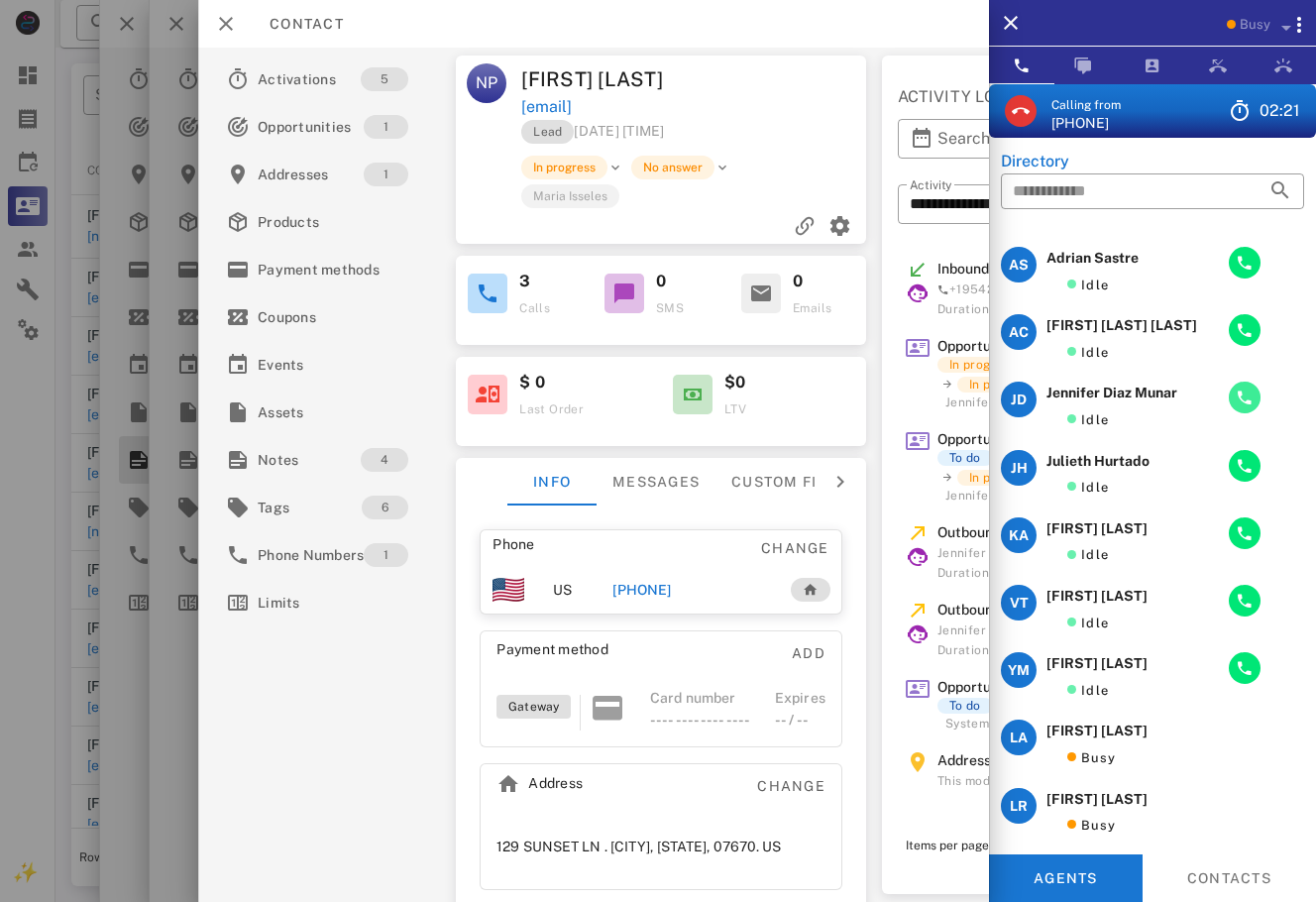 click at bounding box center (1245, 397) 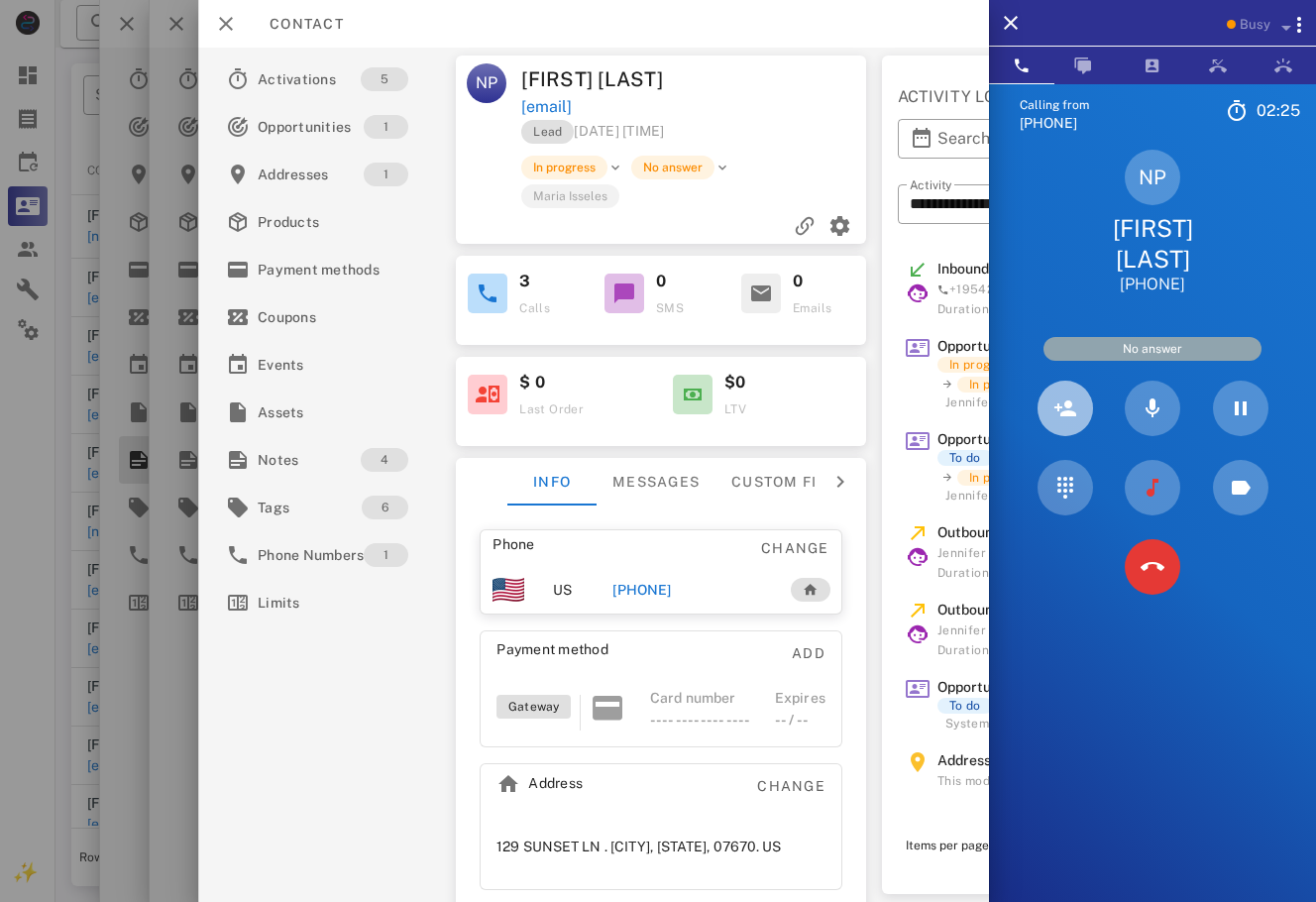 click at bounding box center [1065, 408] 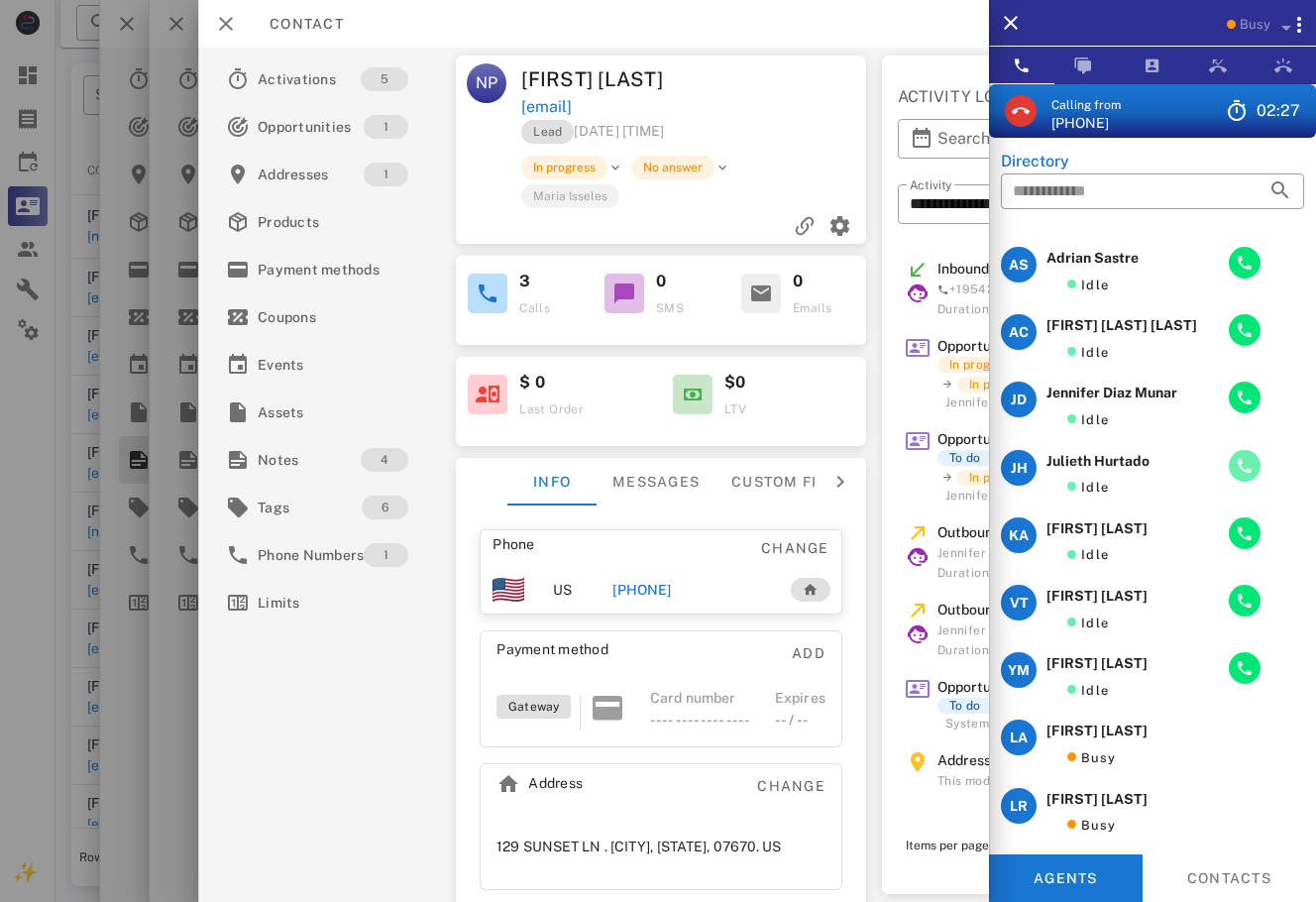 click at bounding box center (1245, 466) 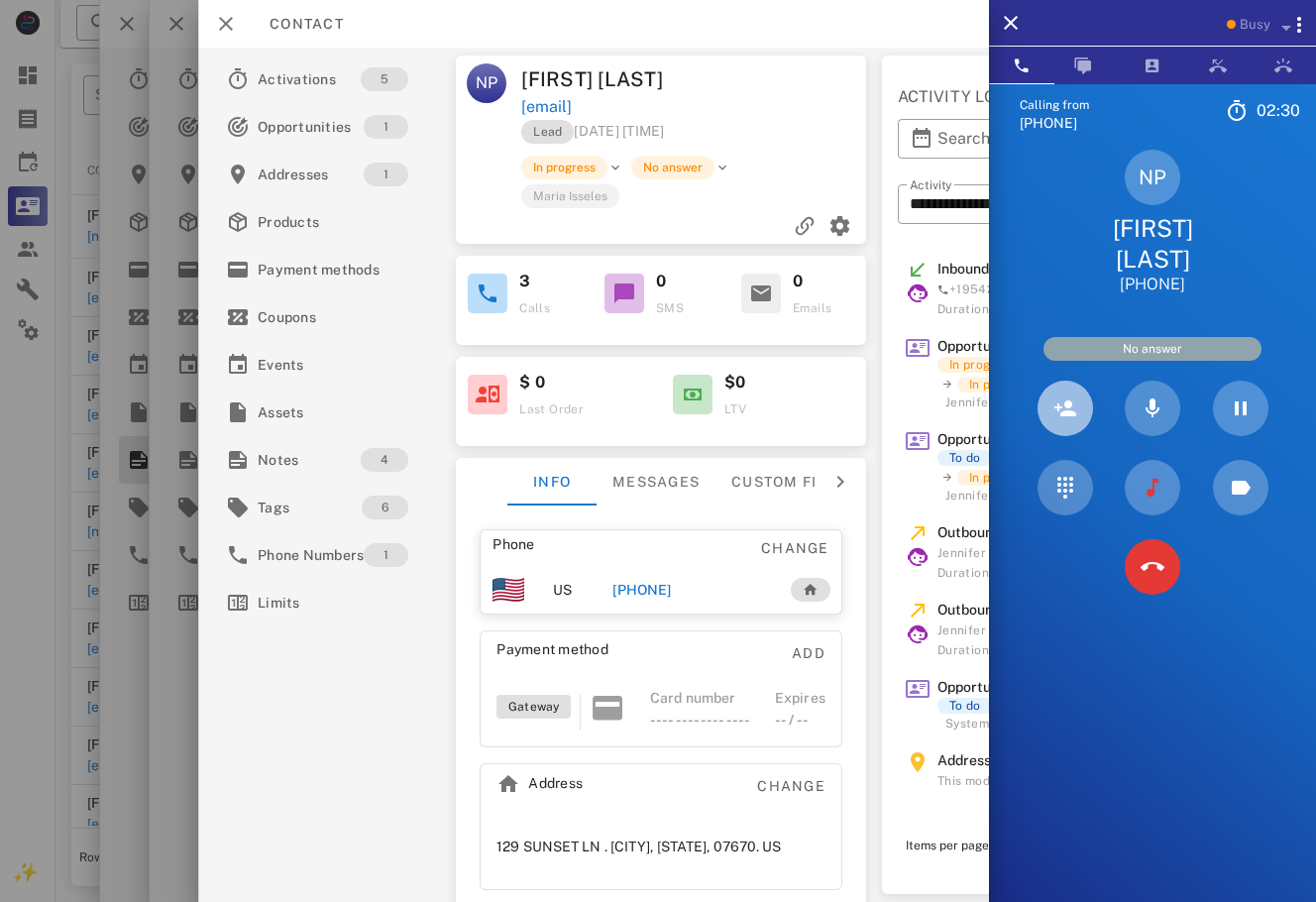 click at bounding box center [1065, 408] 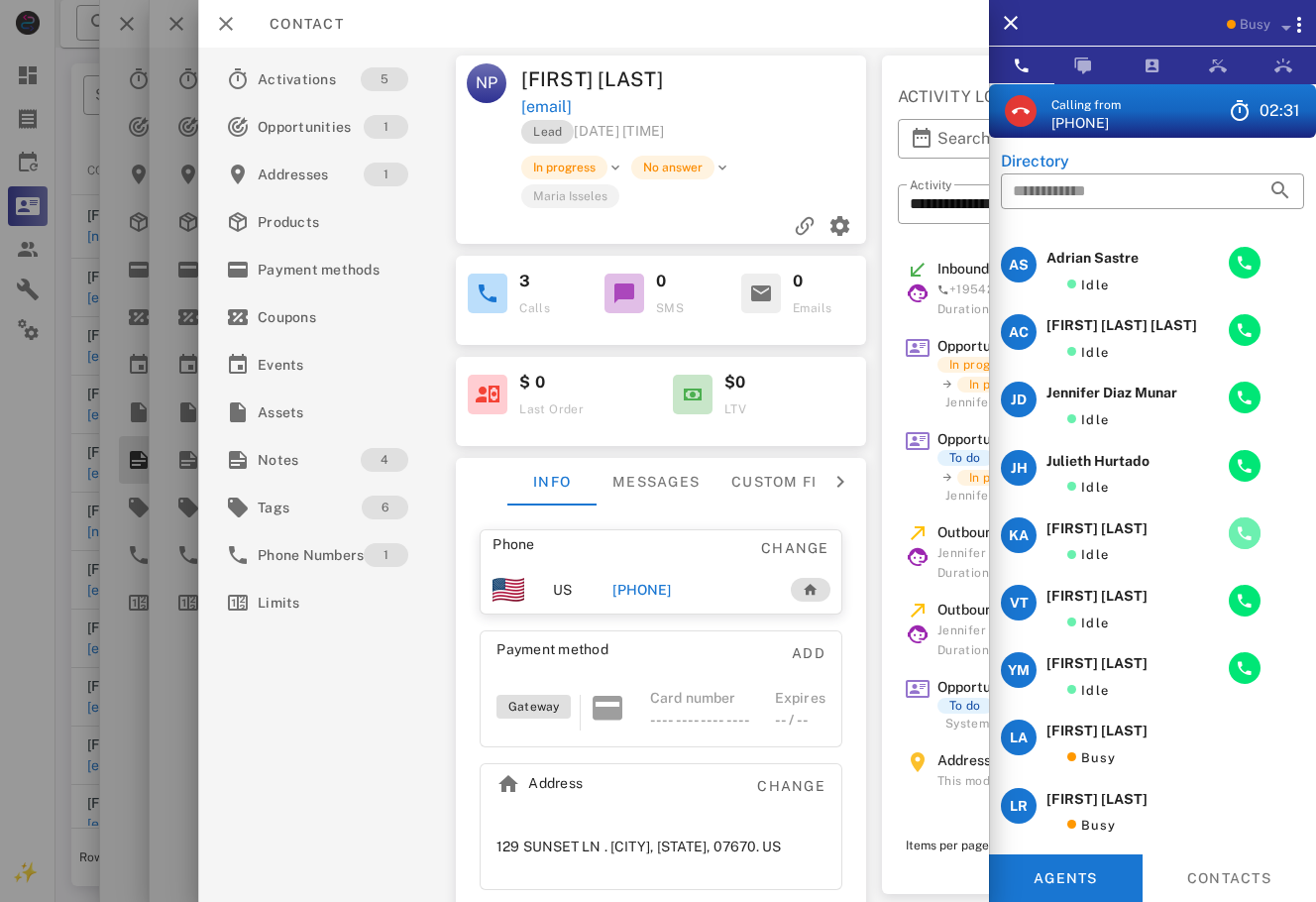 click at bounding box center [1245, 533] 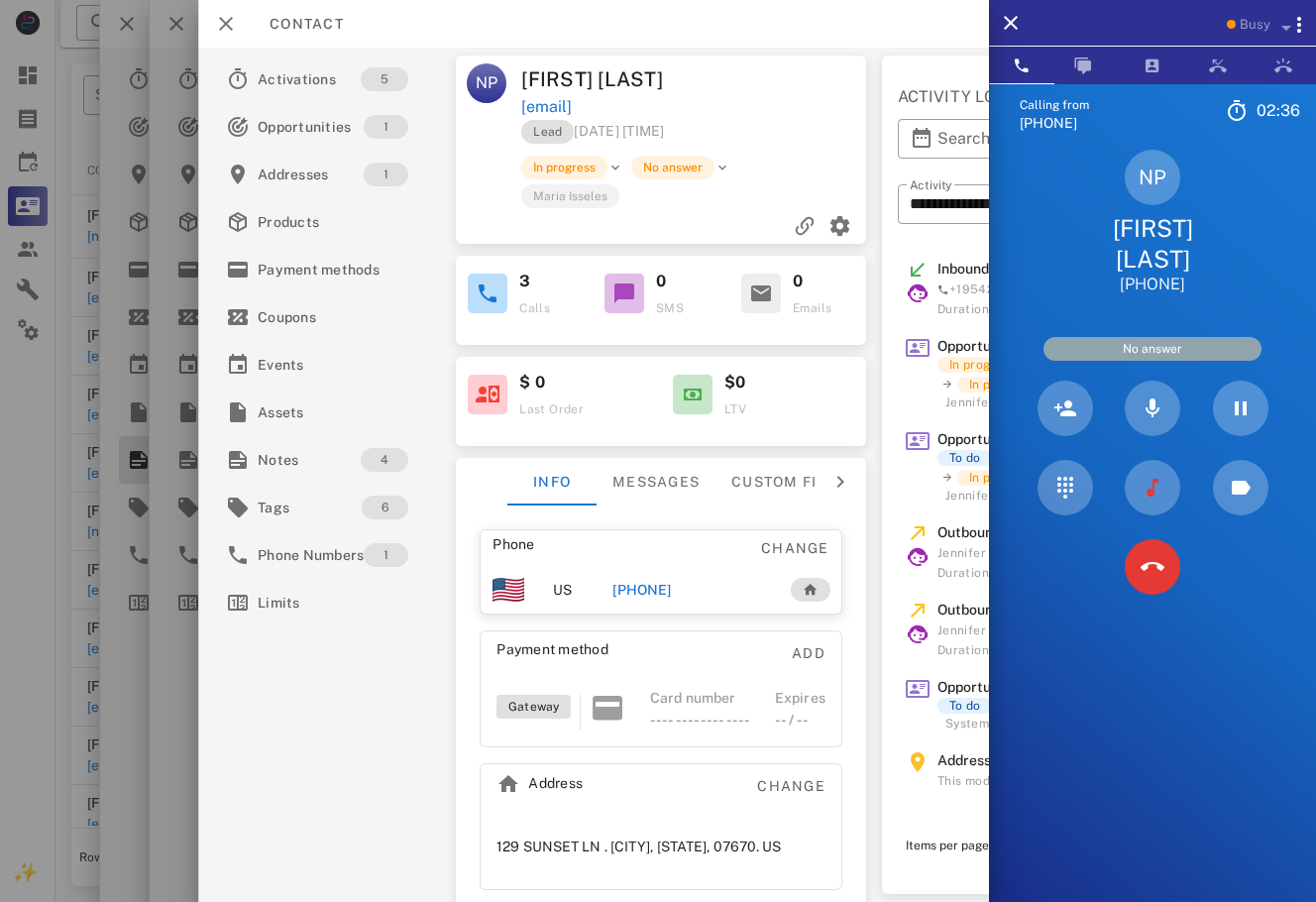 drag, startPoint x: 1064, startPoint y: 734, endPoint x: 1046, endPoint y: 565, distance: 169.95588 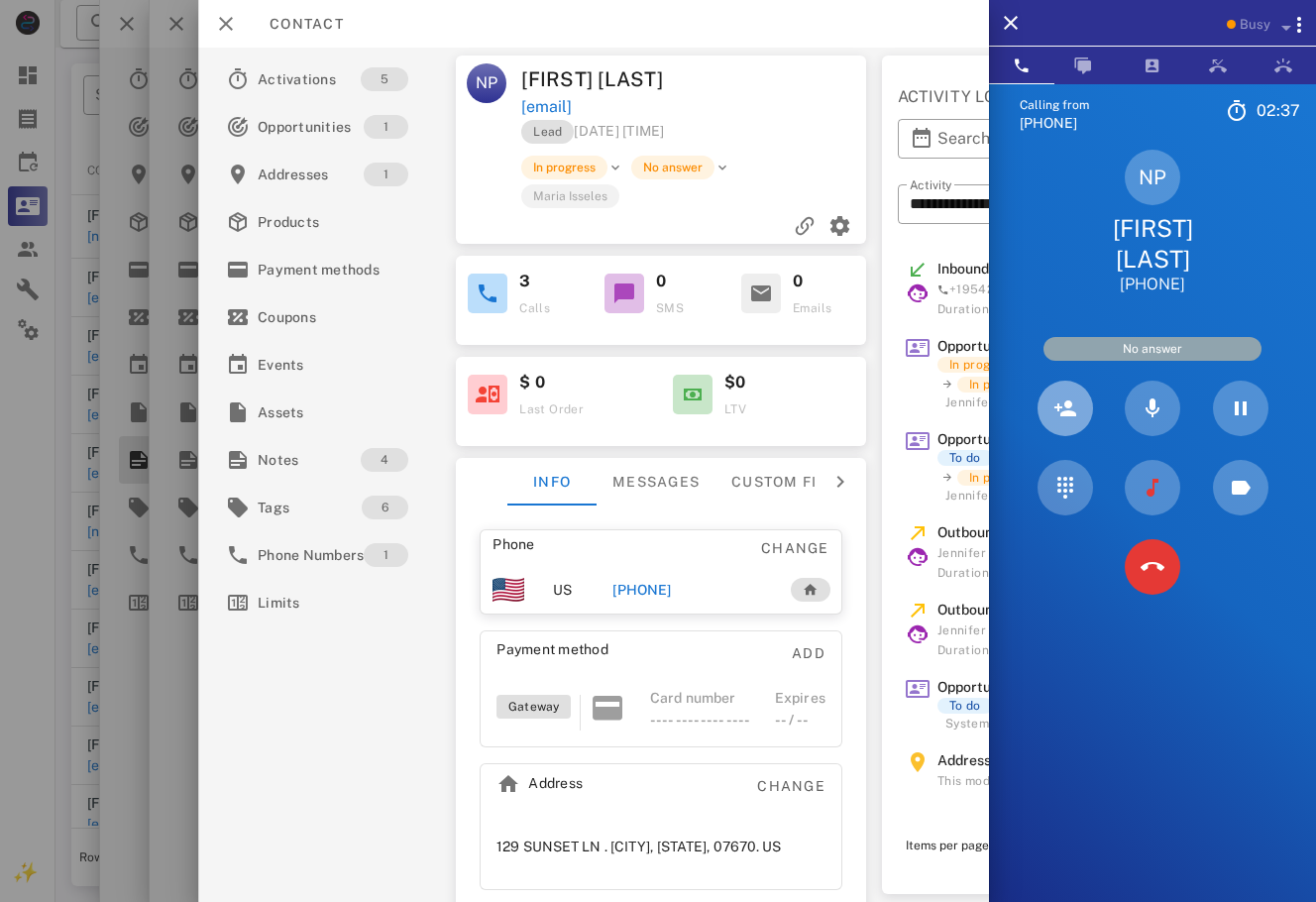 click at bounding box center (1065, 408) 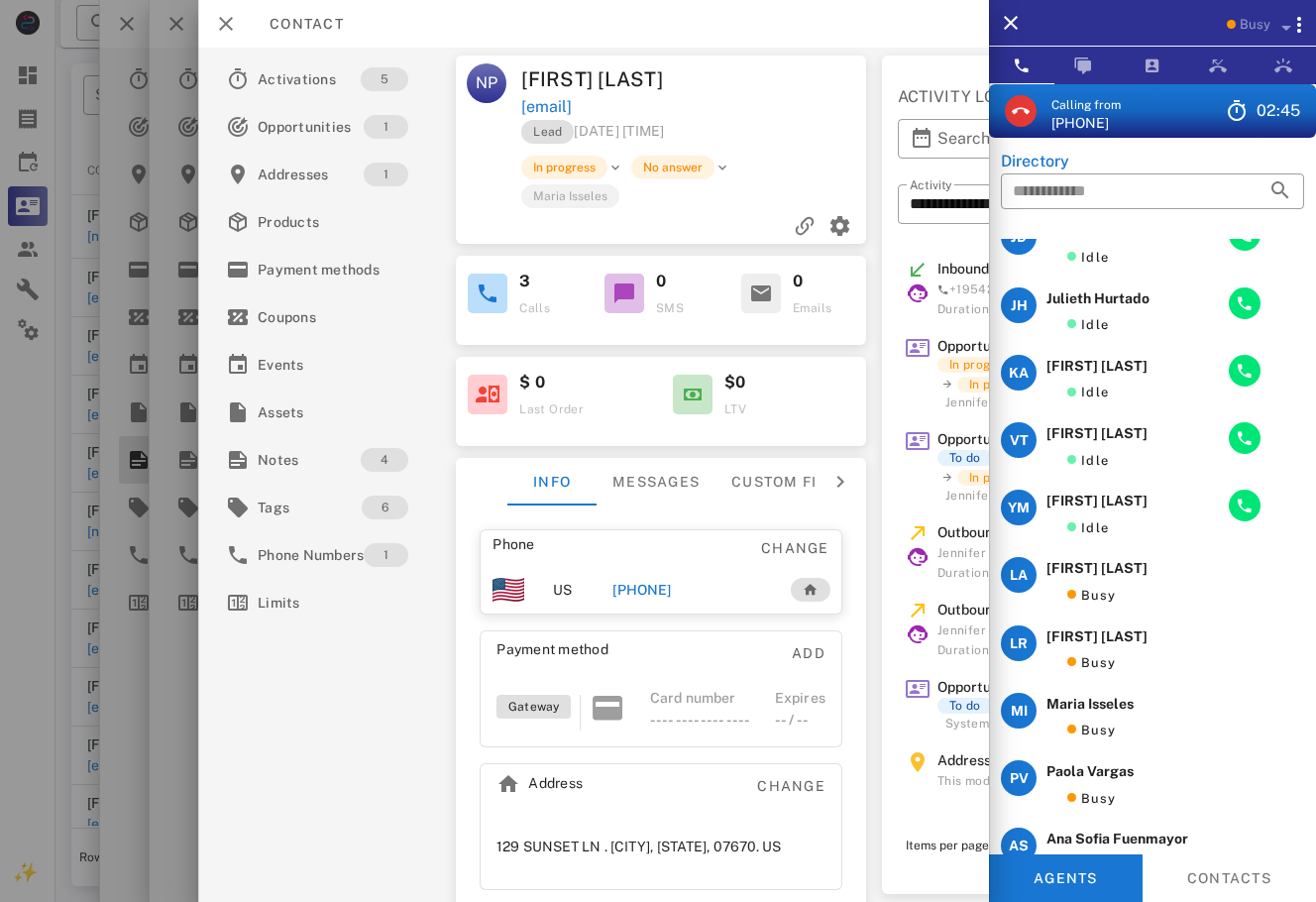 scroll, scrollTop: 69, scrollLeft: 0, axis: vertical 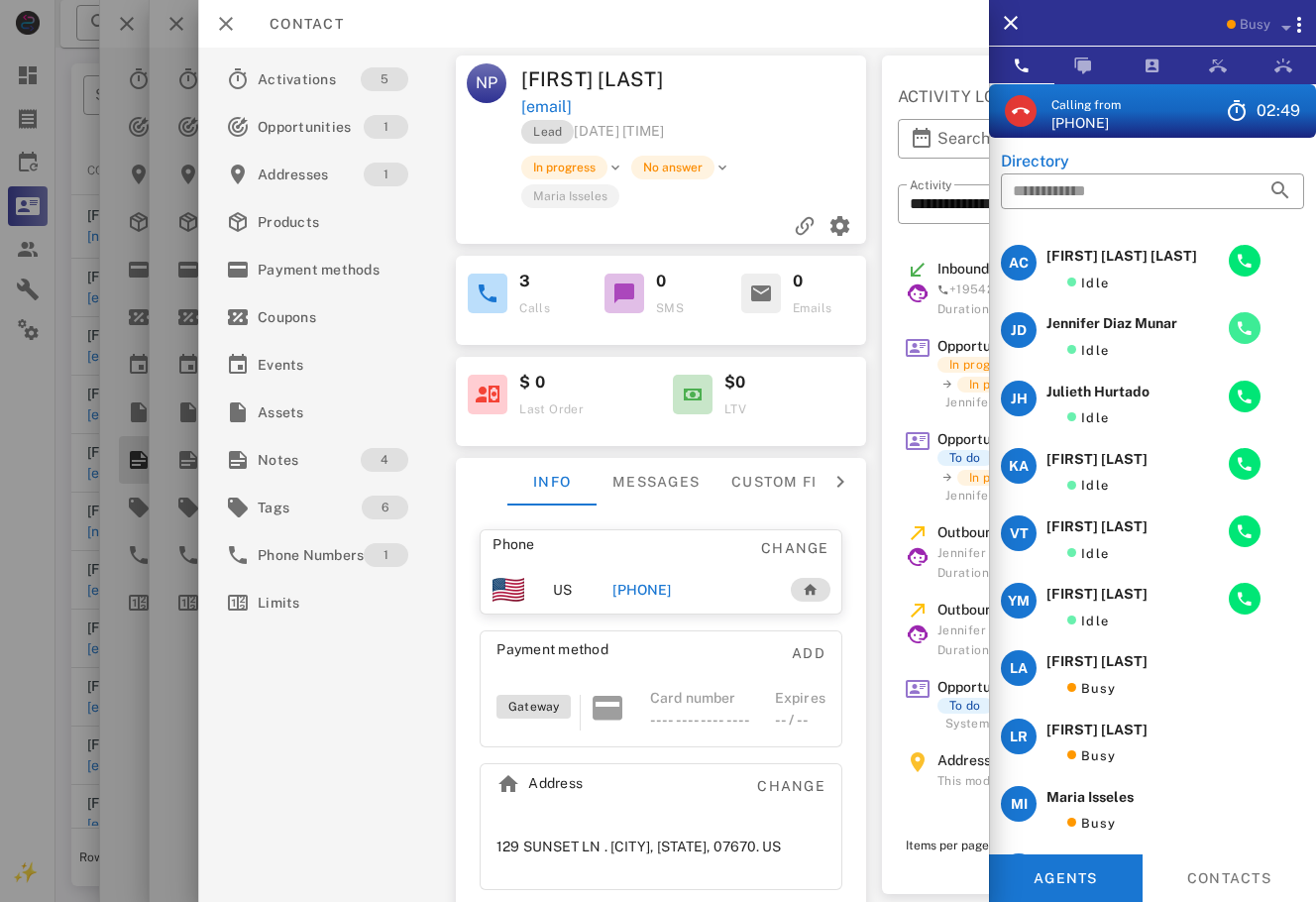 click at bounding box center [1245, 328] 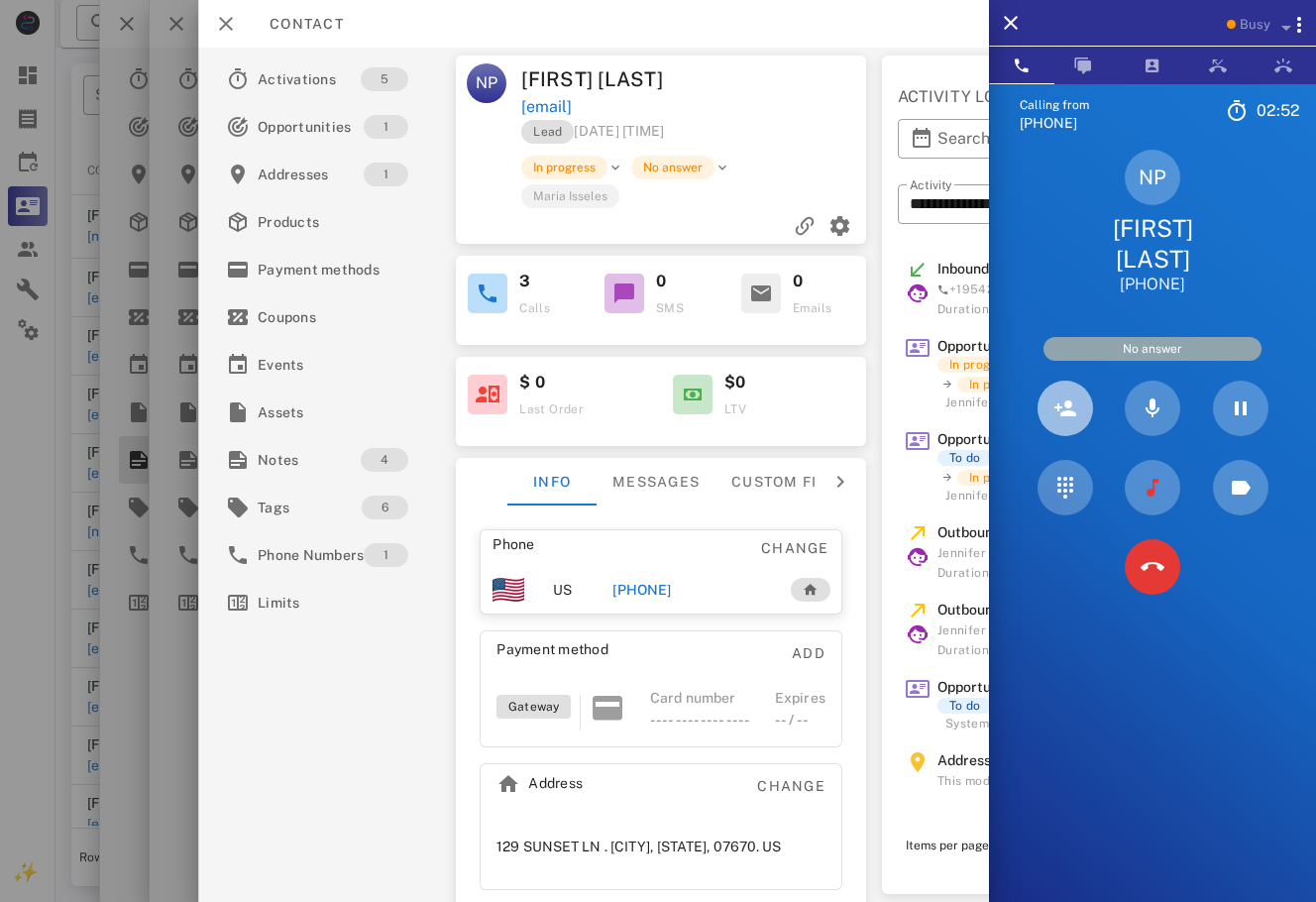 click at bounding box center [1065, 408] 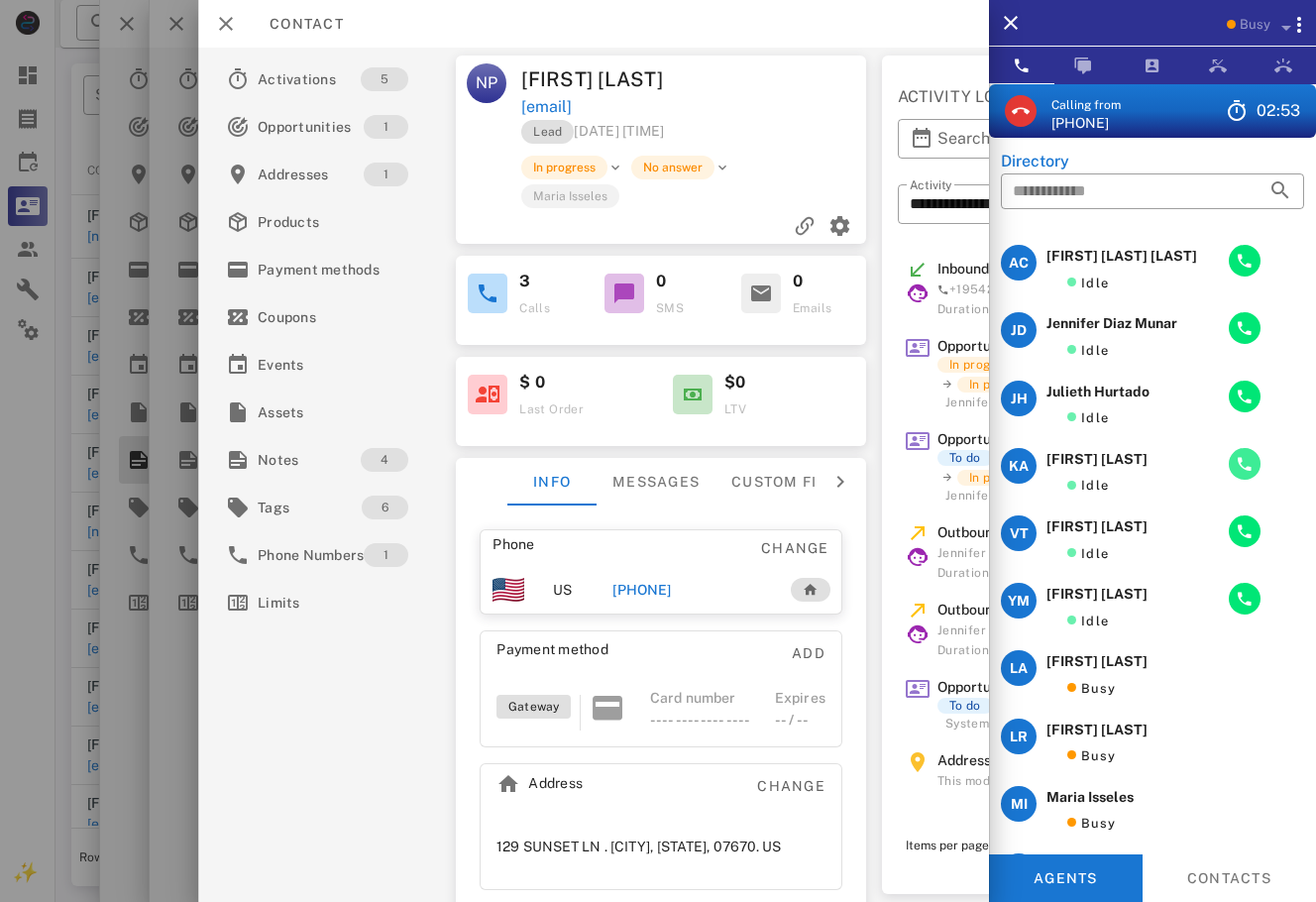 click at bounding box center [1245, 464] 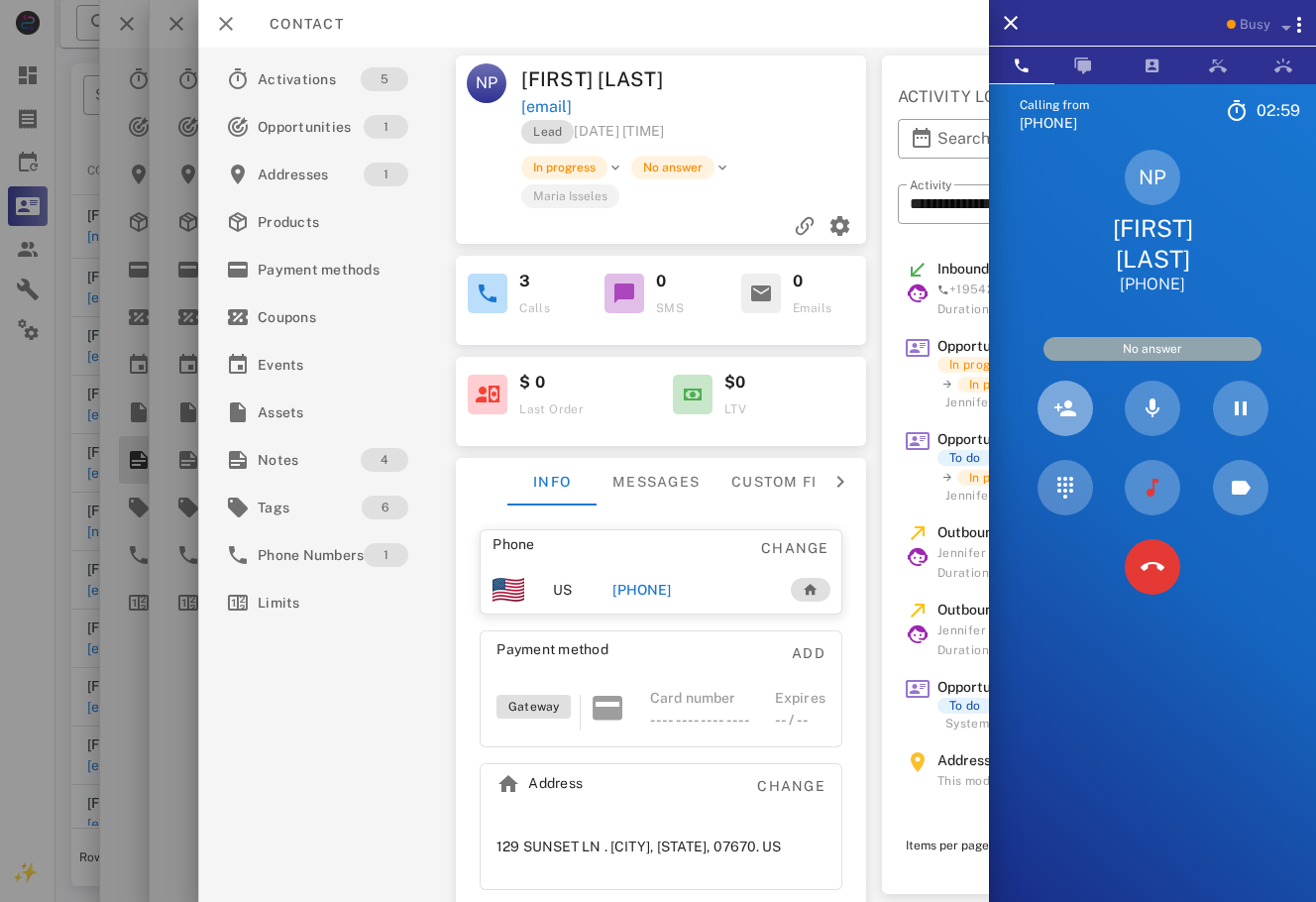 click at bounding box center [1065, 408] 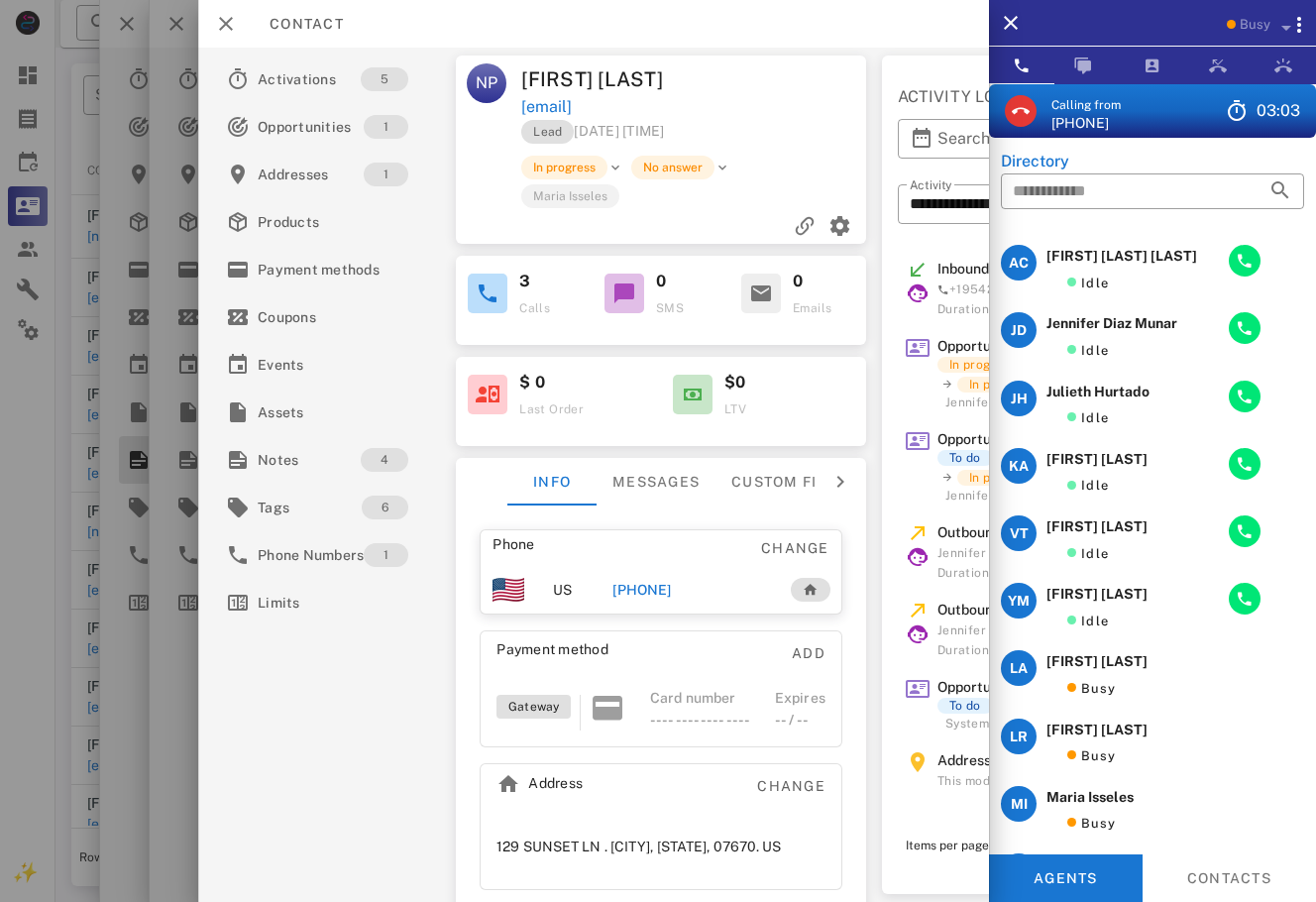click at bounding box center (1152, 224) 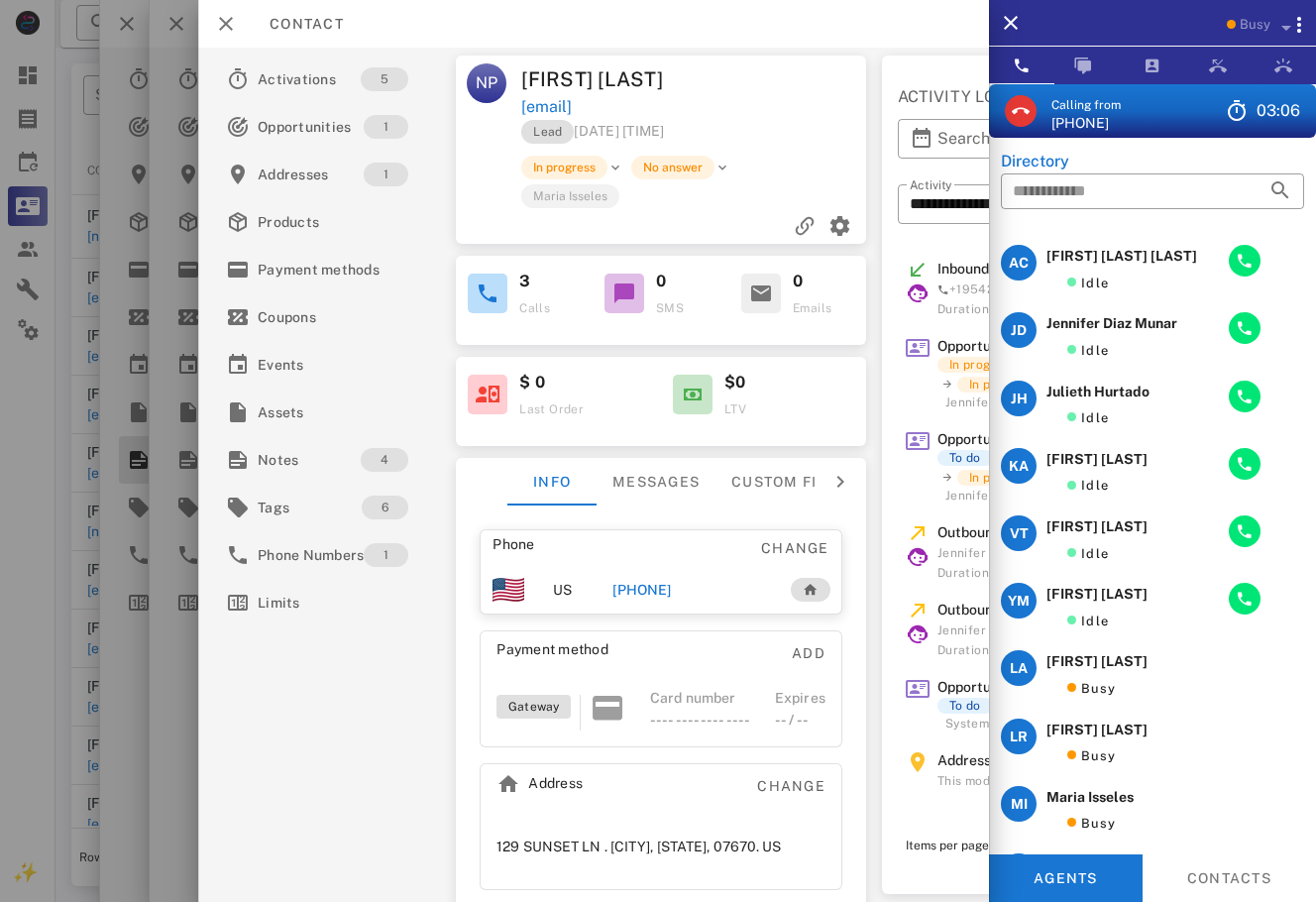 click on "[PHONE]" at bounding box center (1086, 123) 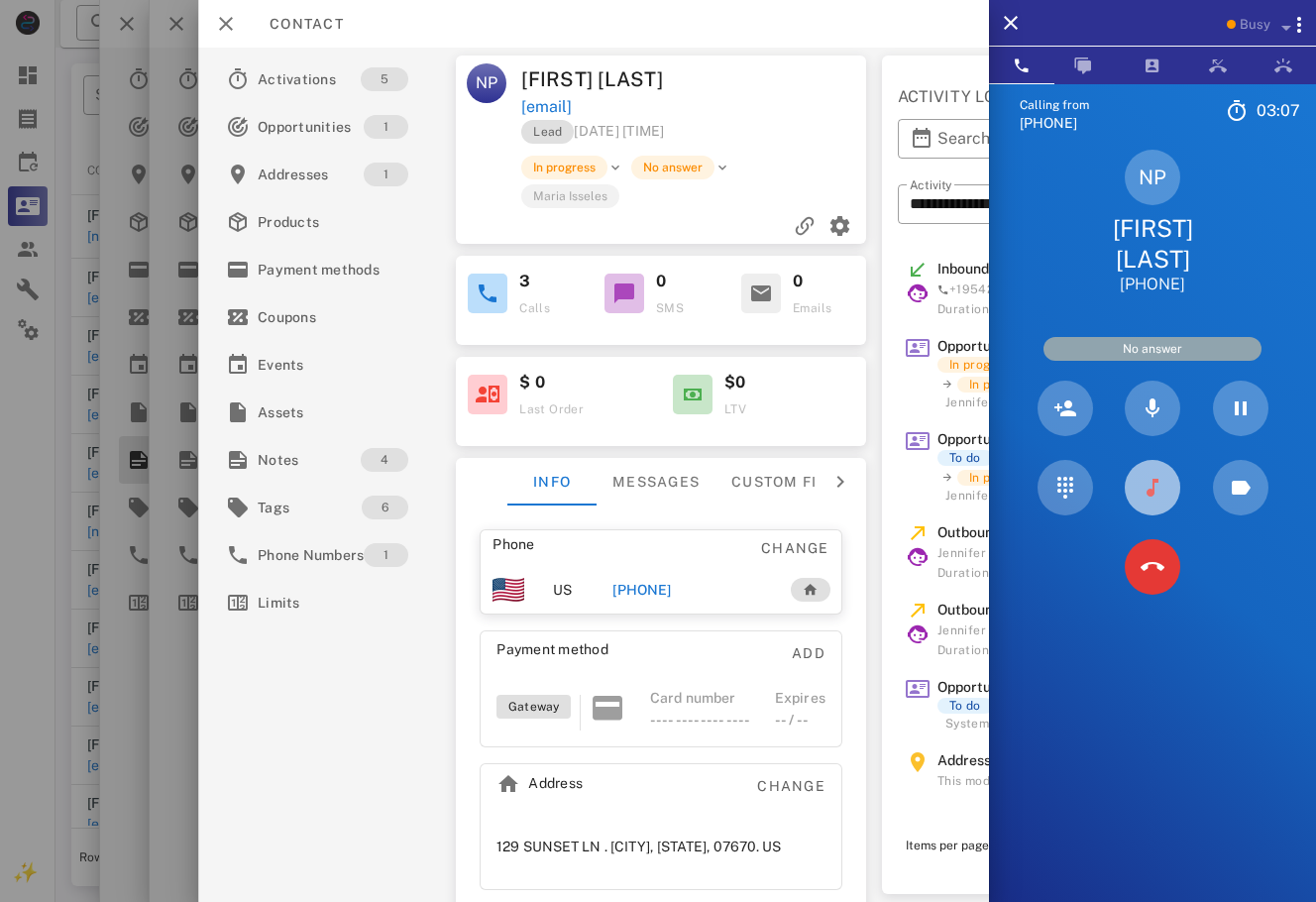 click at bounding box center (1152, 488) 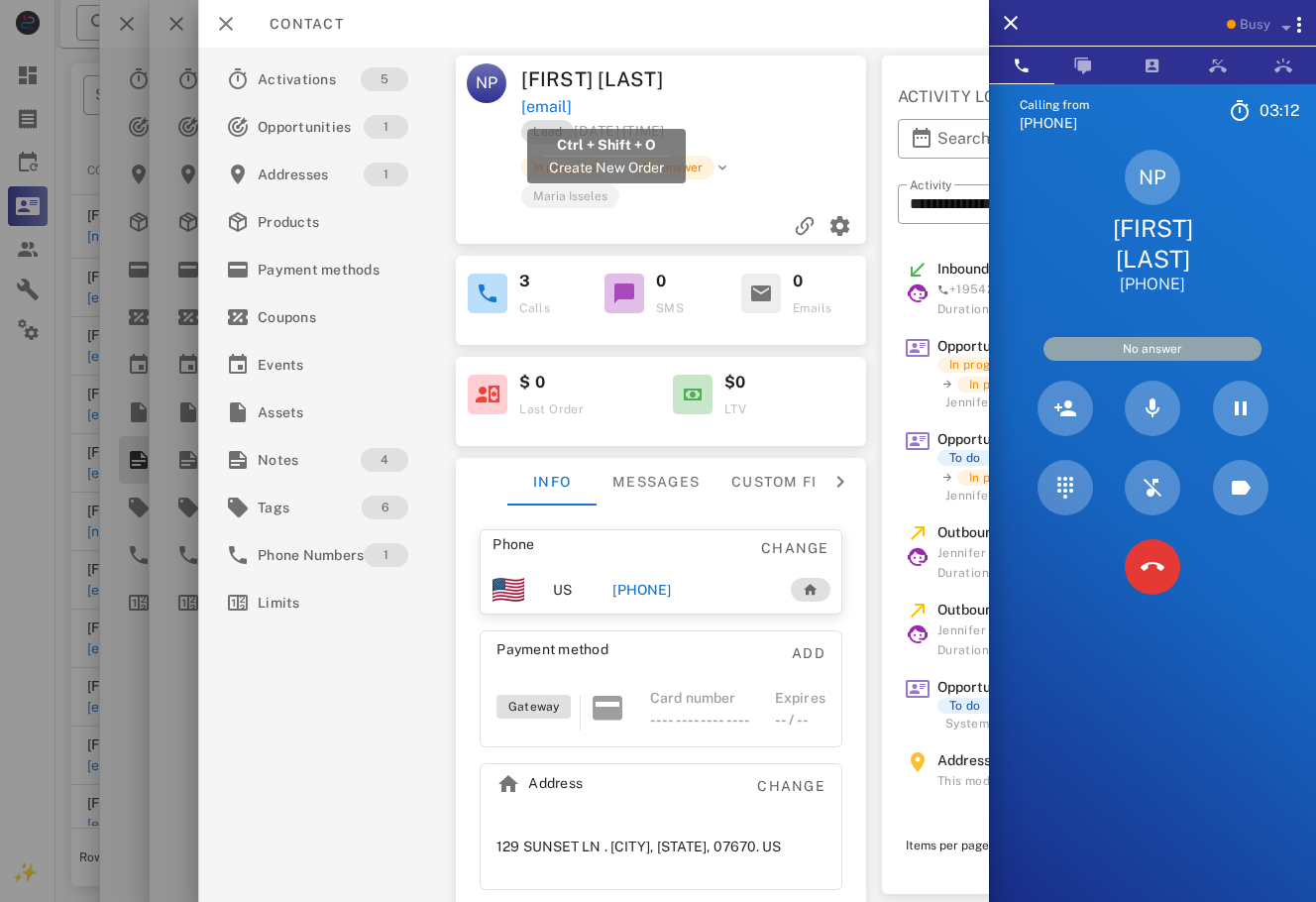 drag, startPoint x: 678, startPoint y: 114, endPoint x: 524, endPoint y: 116, distance: 154.01299 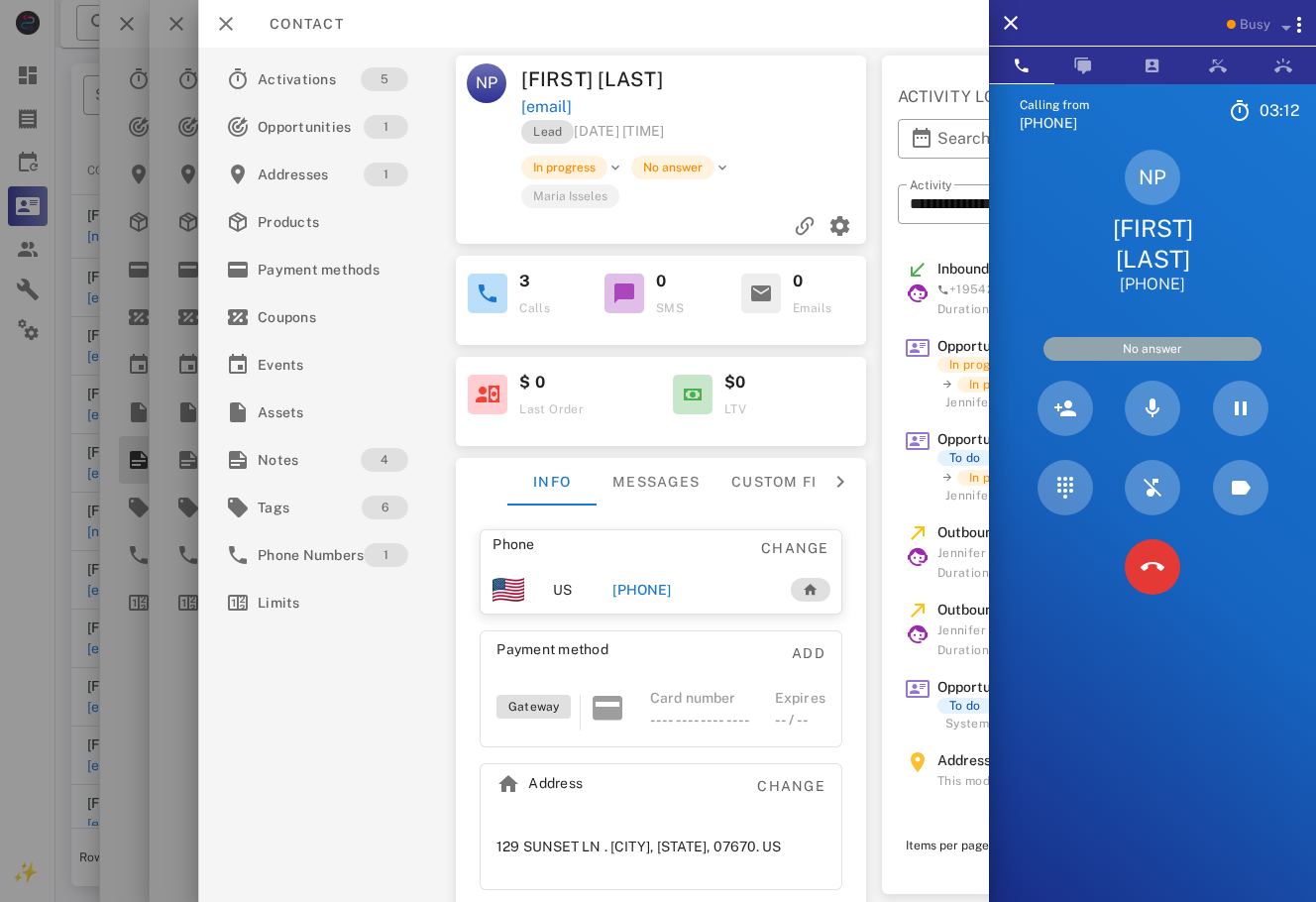 copy on "[EMAIL]" 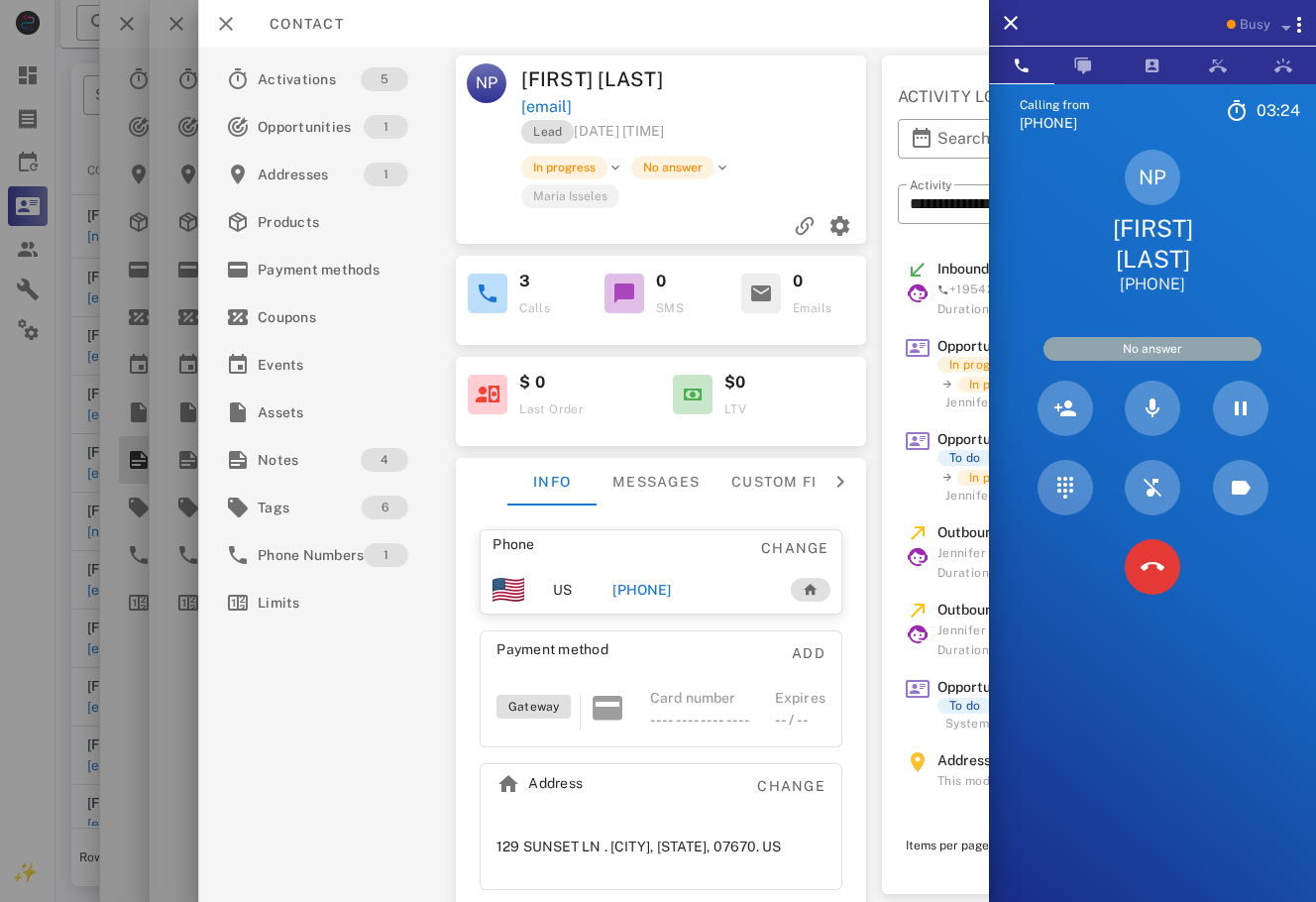 drag, startPoint x: 1028, startPoint y: 735, endPoint x: 1084, endPoint y: 735, distance: 56 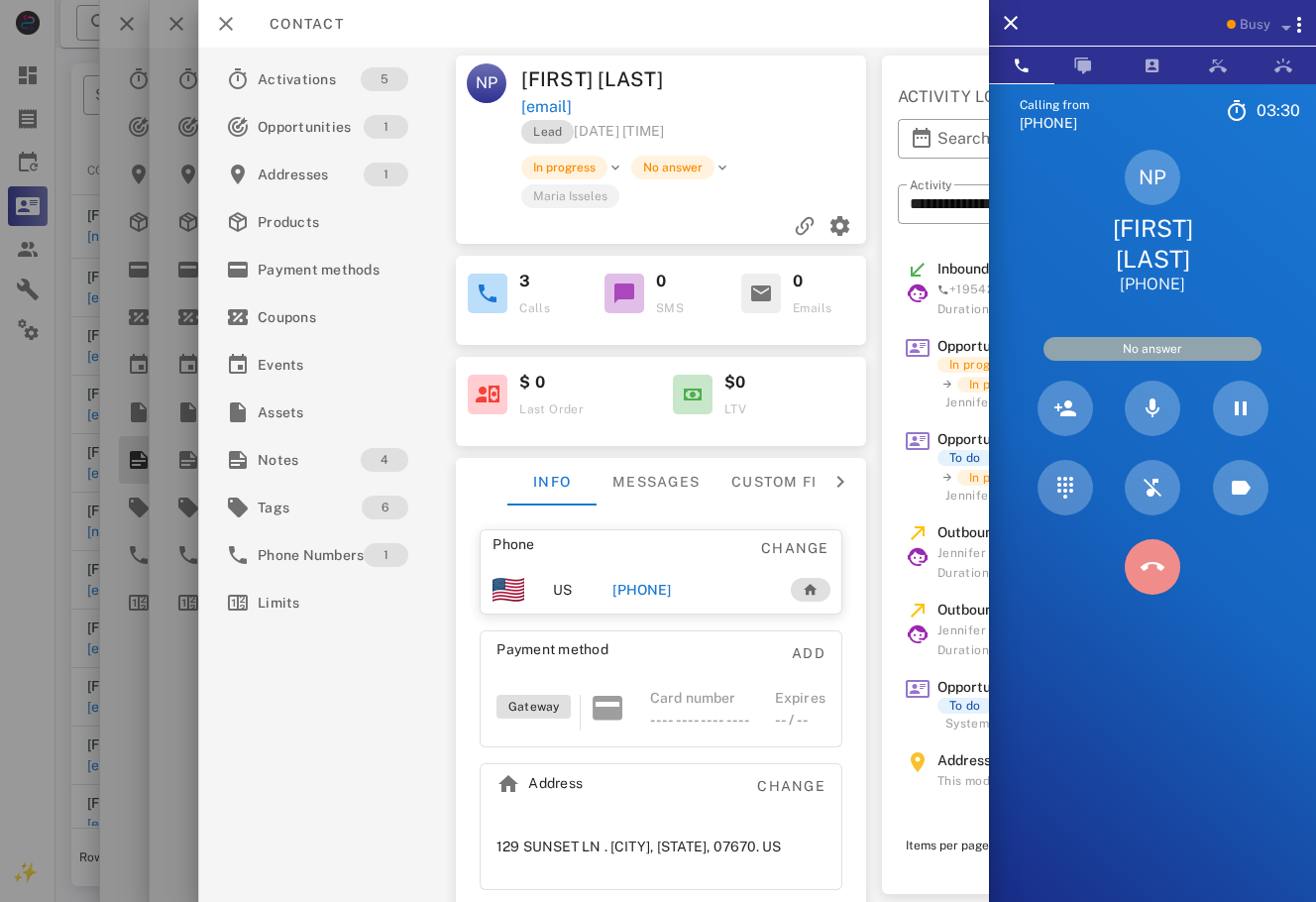click at bounding box center (1152, 567) 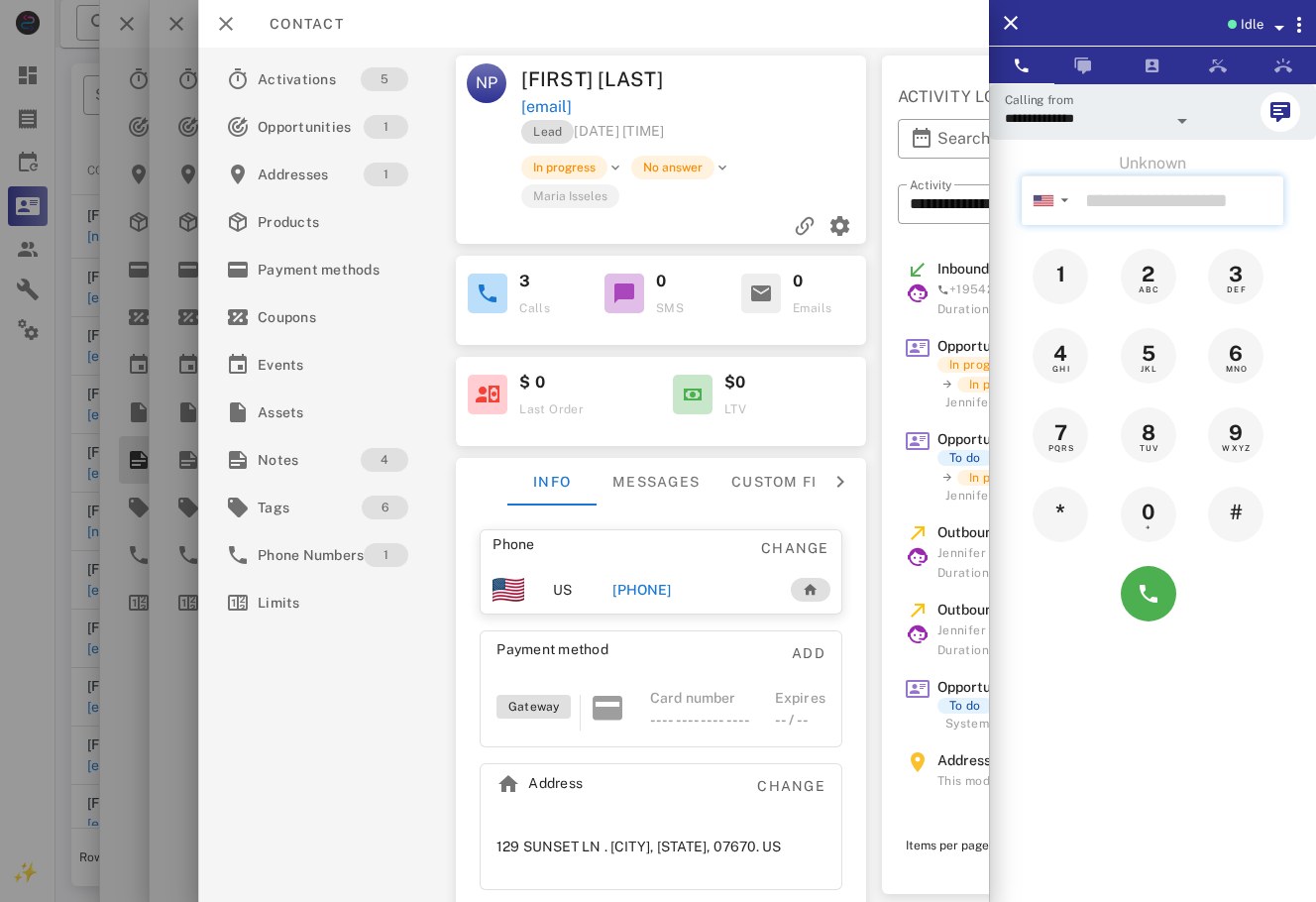 click at bounding box center (1180, 200) 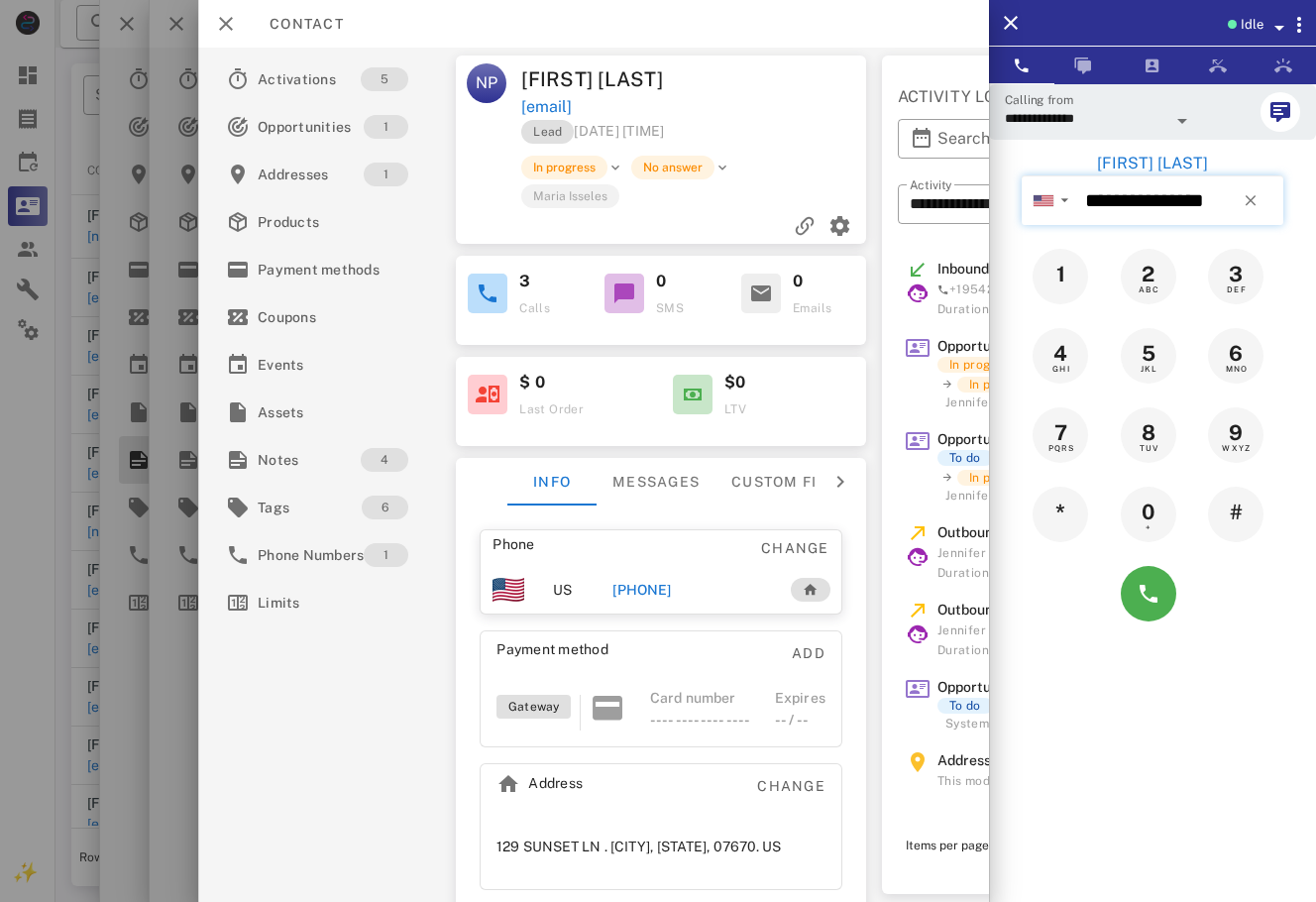 type on "**********" 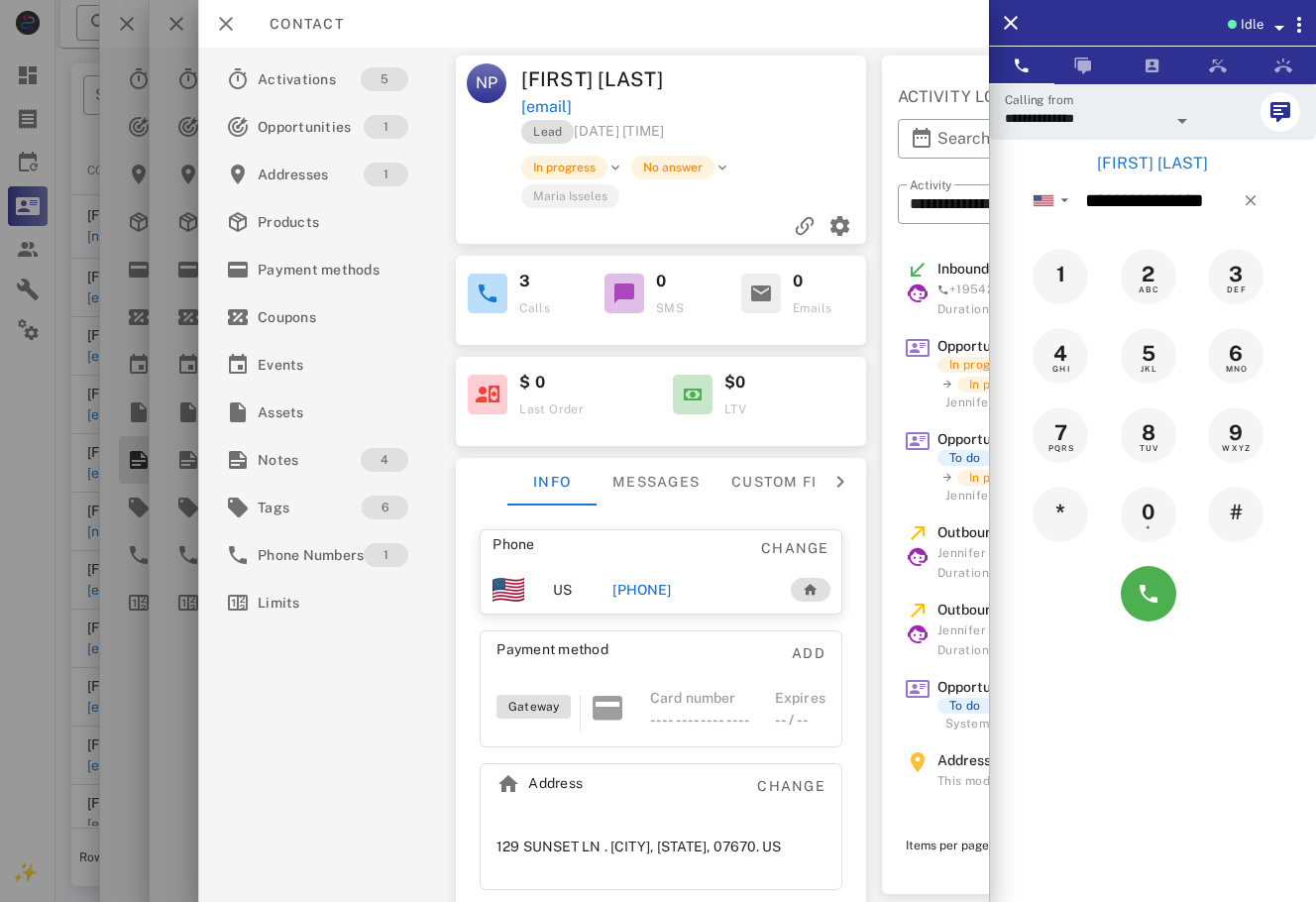 click on "[FIRST] [LAST]" at bounding box center (1152, 164) 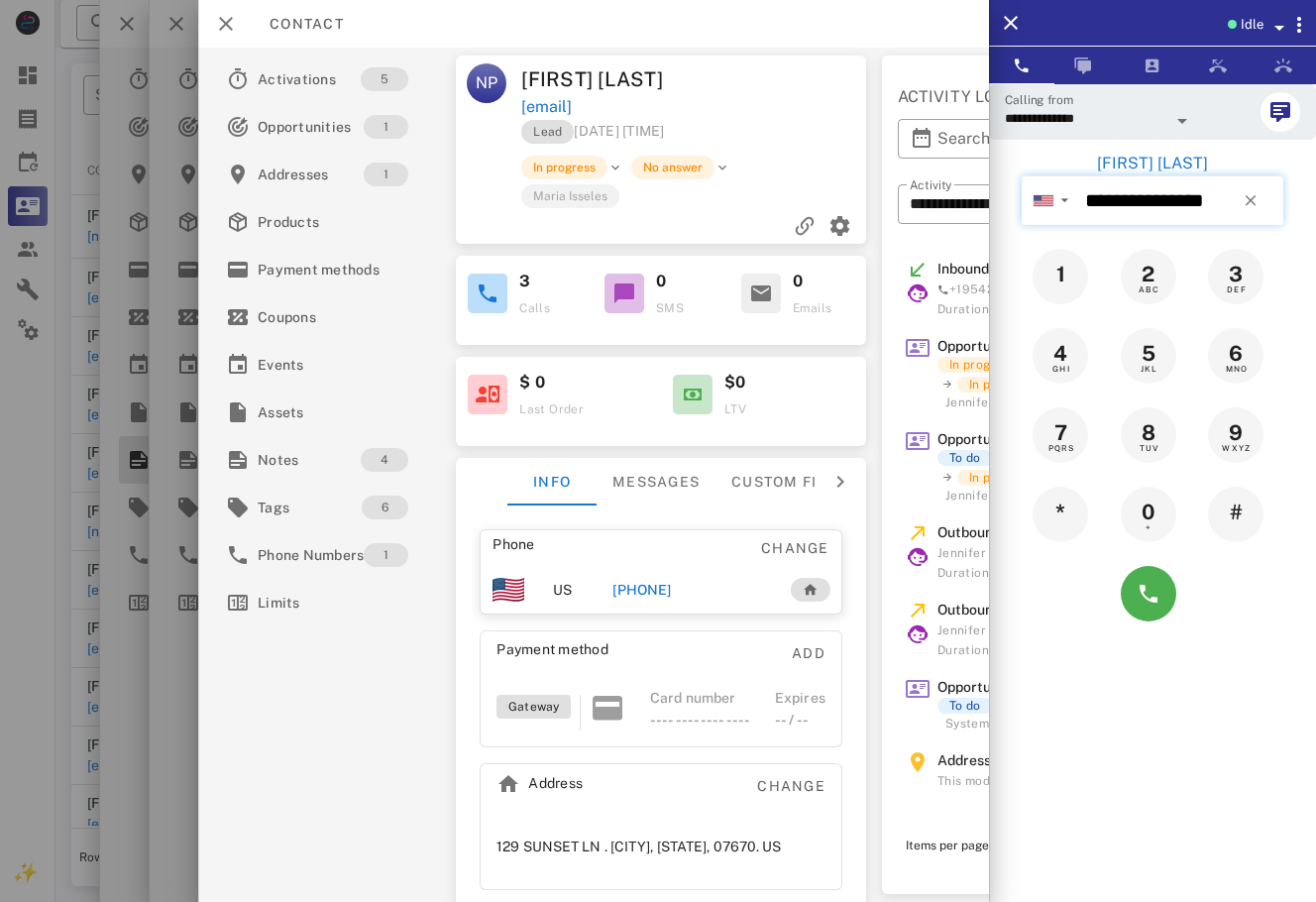 click on "**********" at bounding box center (1180, 200) 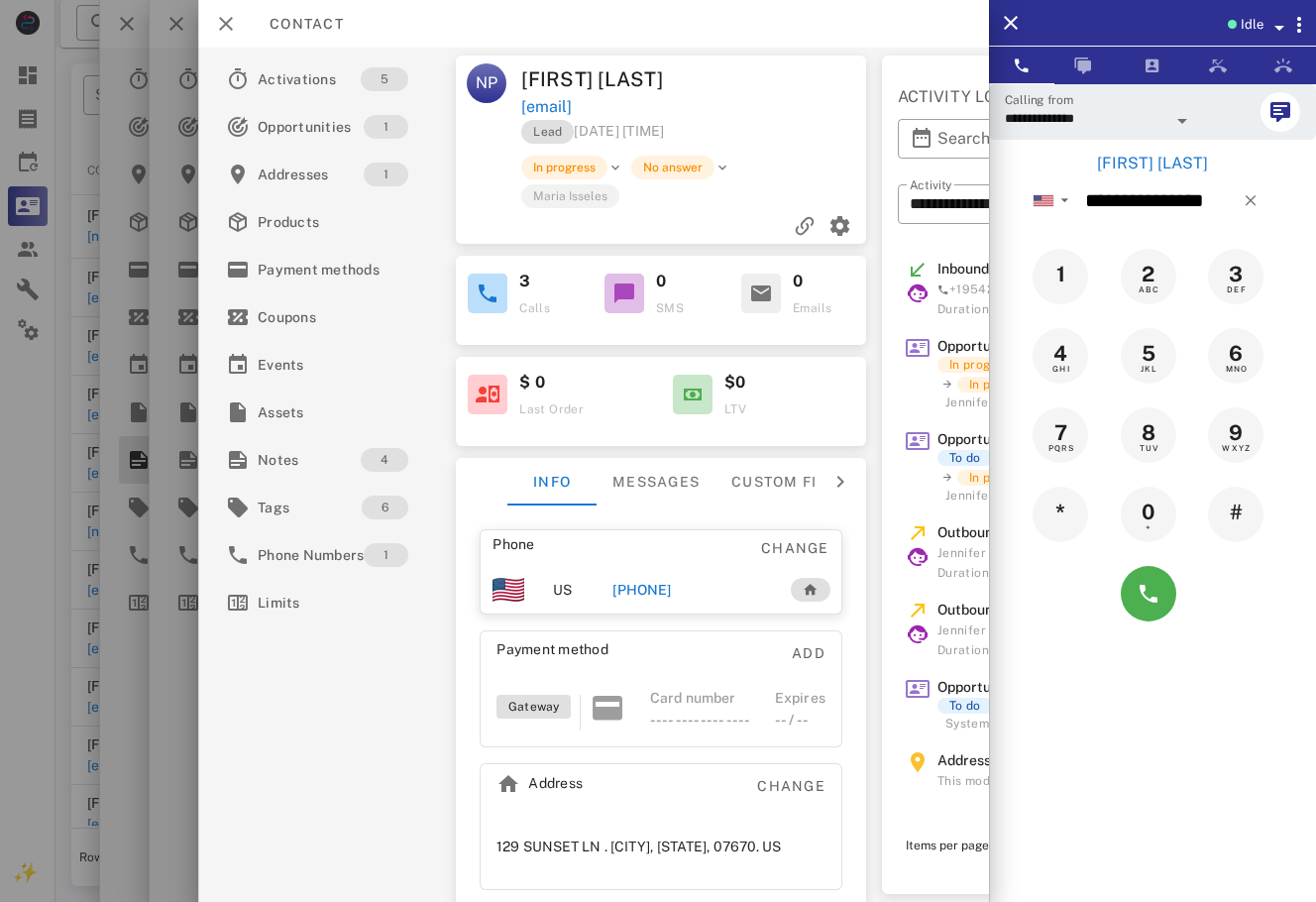 click on "[FIRST] [LAST]" at bounding box center (1152, 164) 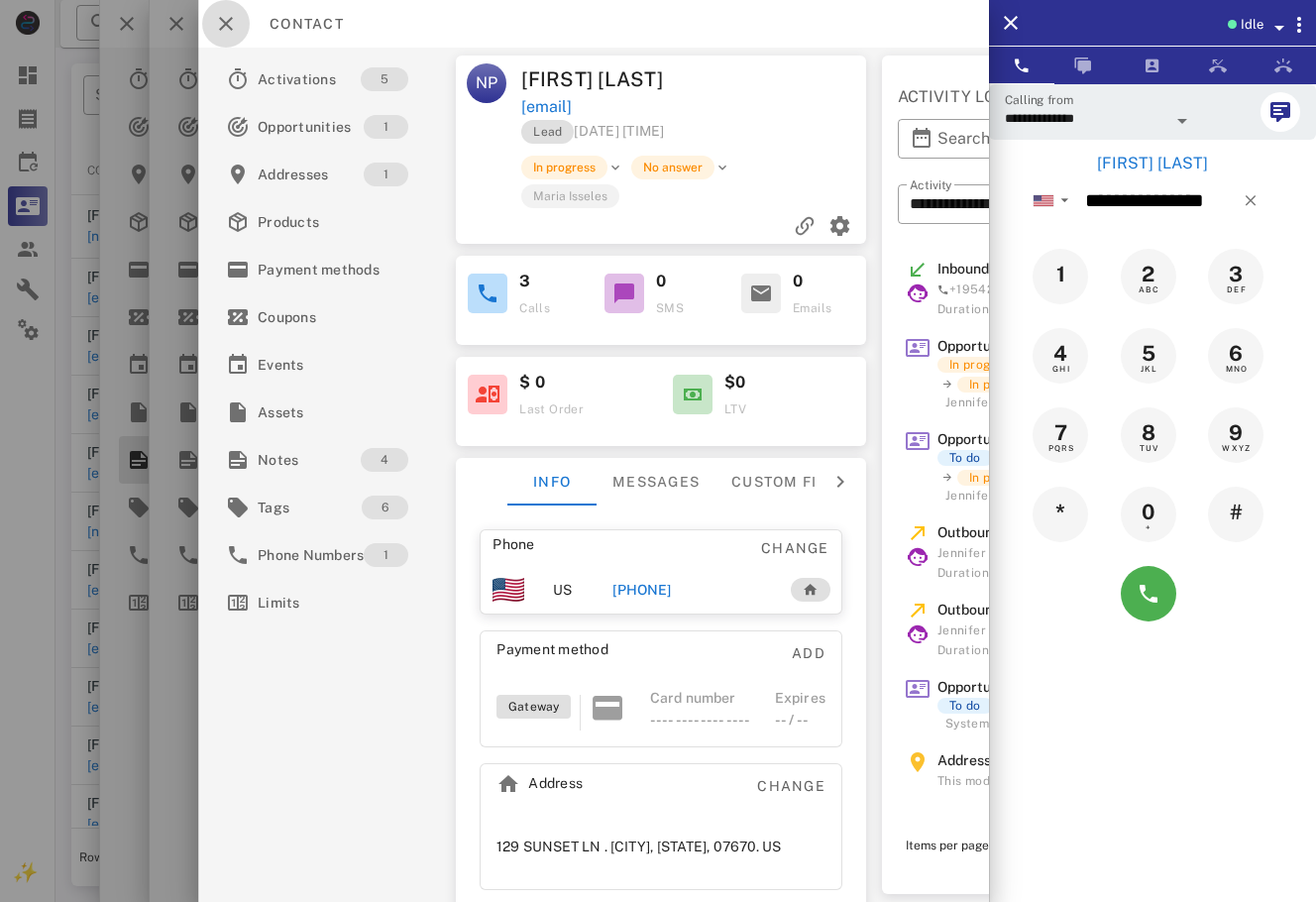 click at bounding box center (226, 24) 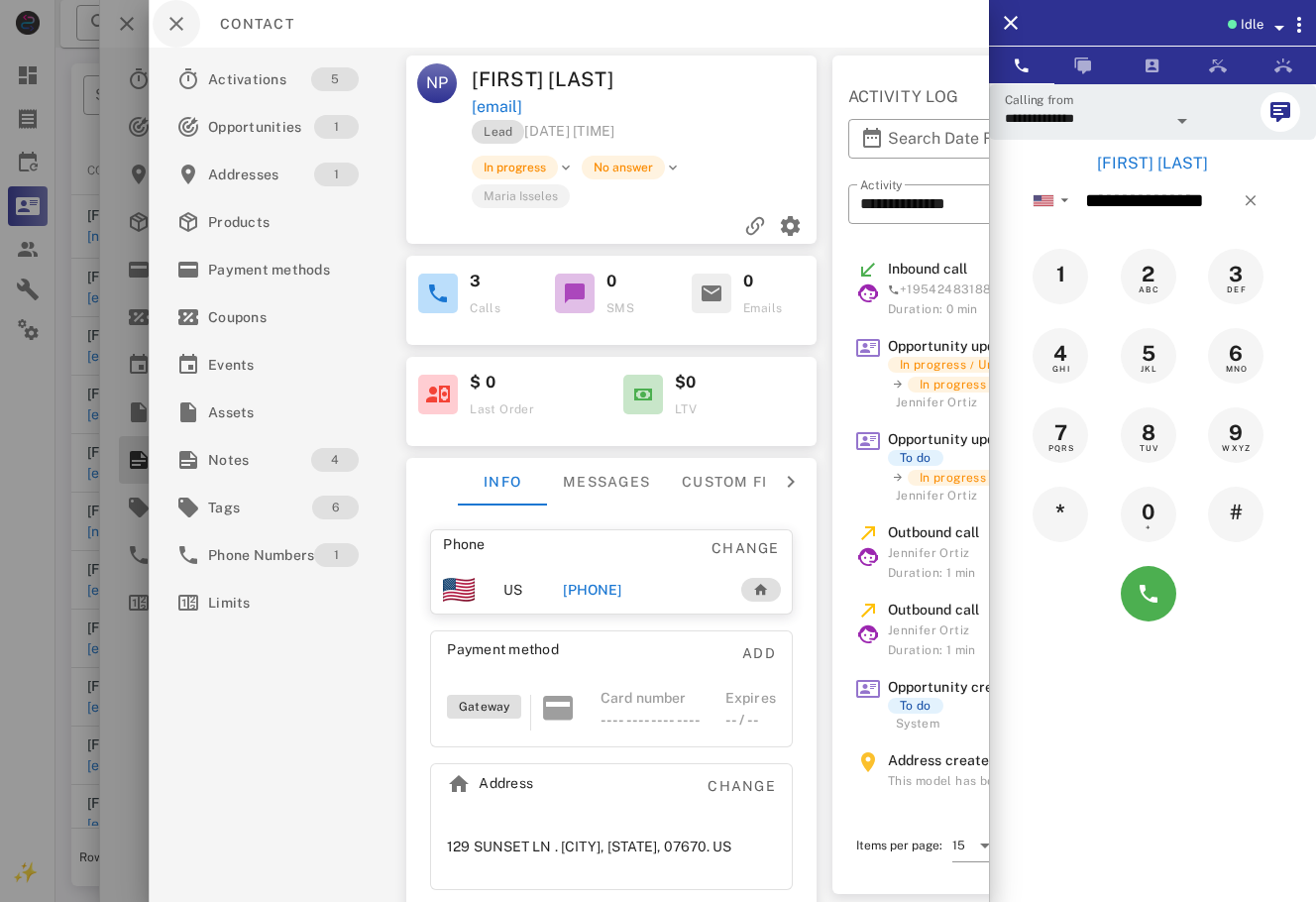 drag, startPoint x: 215, startPoint y: 27, endPoint x: 192, endPoint y: 27, distance: 23 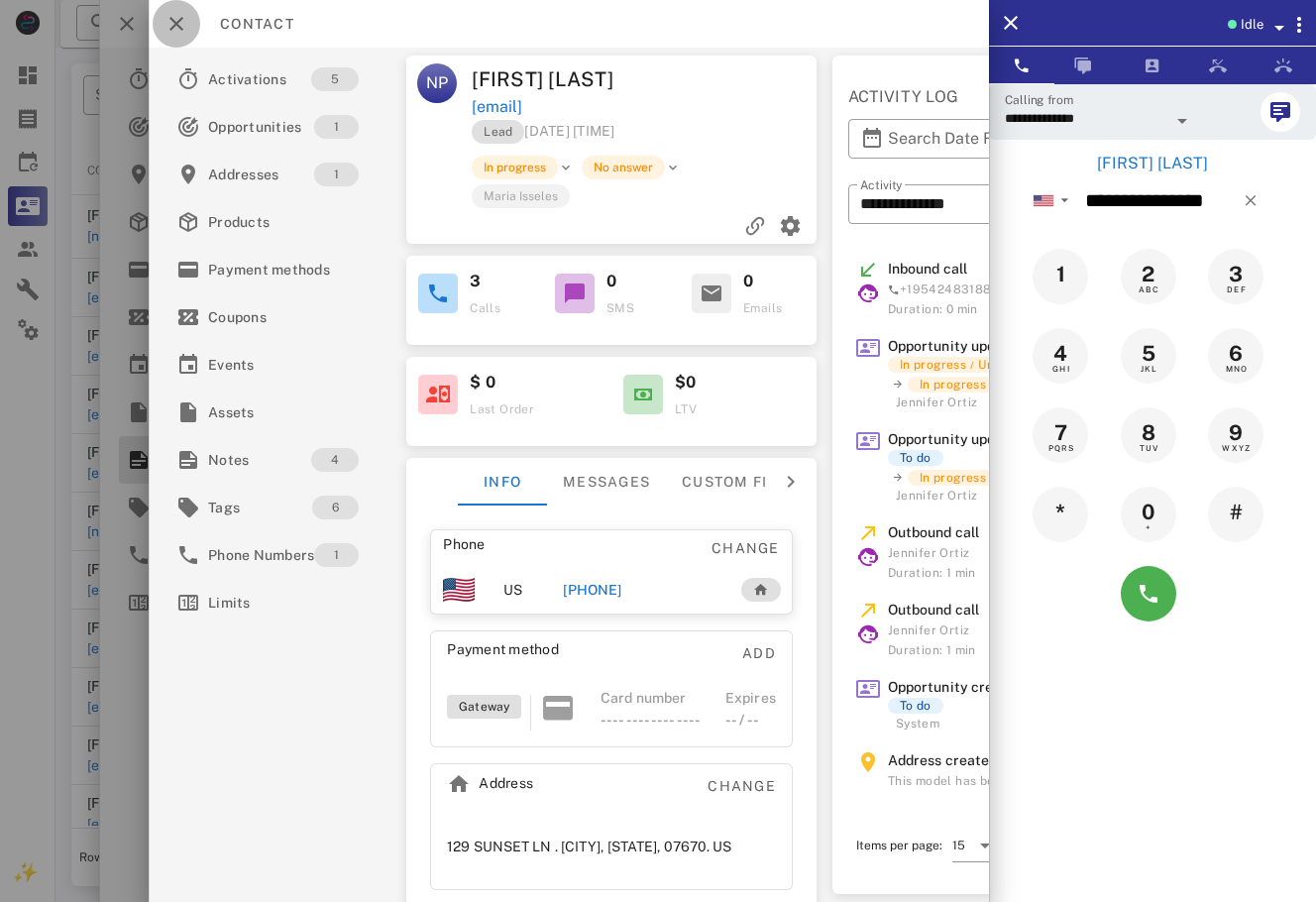 click at bounding box center [176, 24] 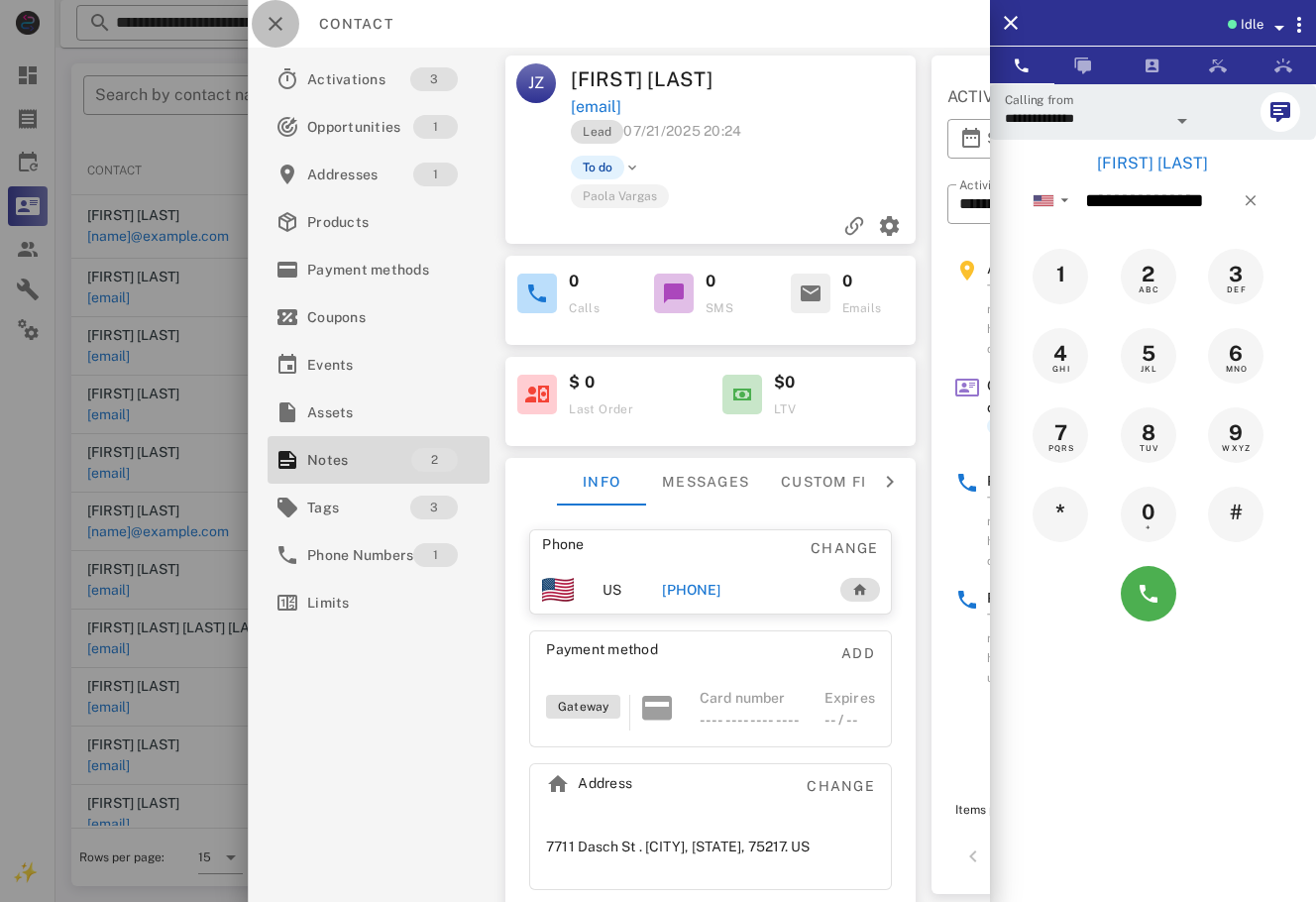 click at bounding box center (275, 24) 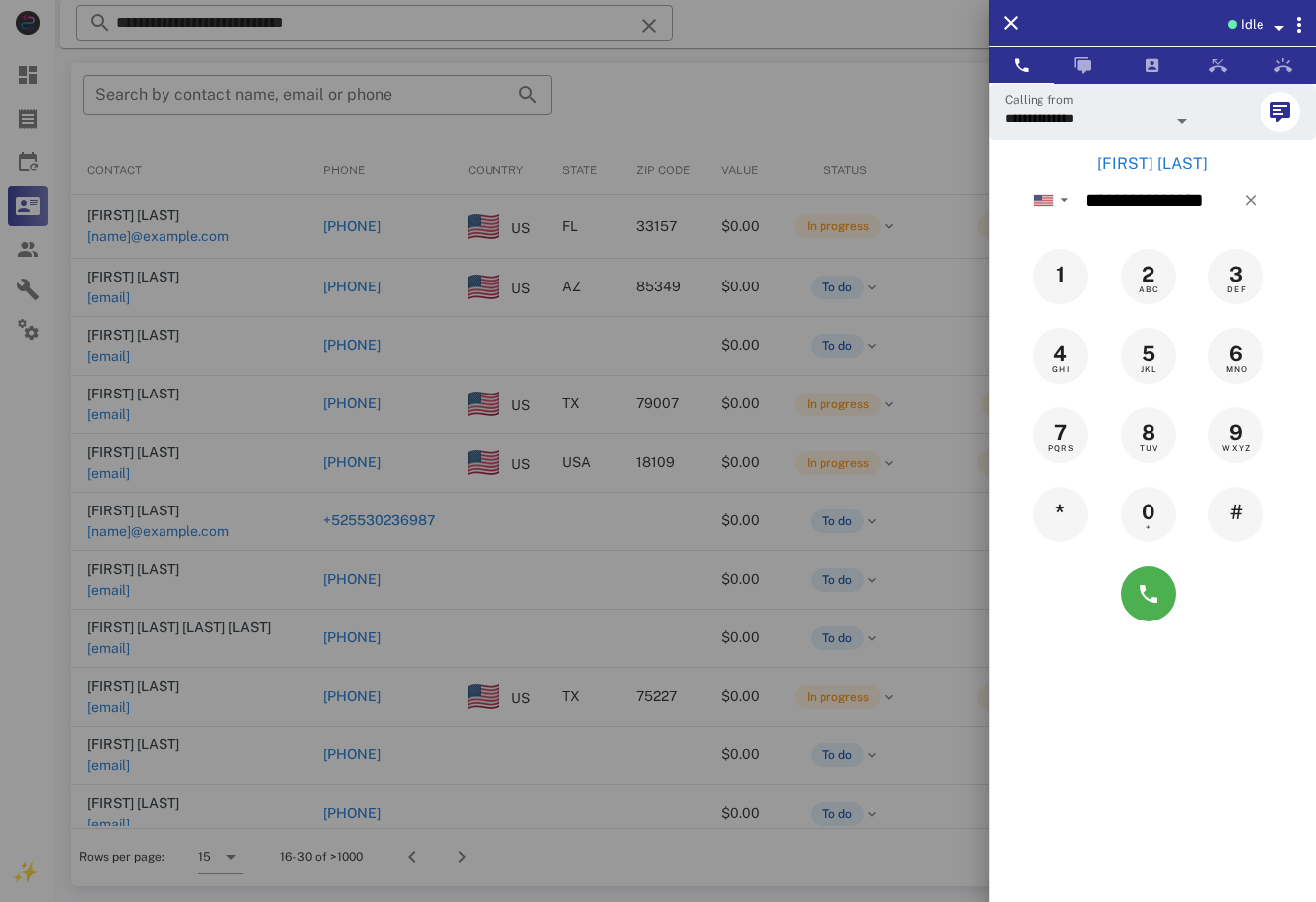 click on "[FIRST] [LAST]" at bounding box center (1152, 164) 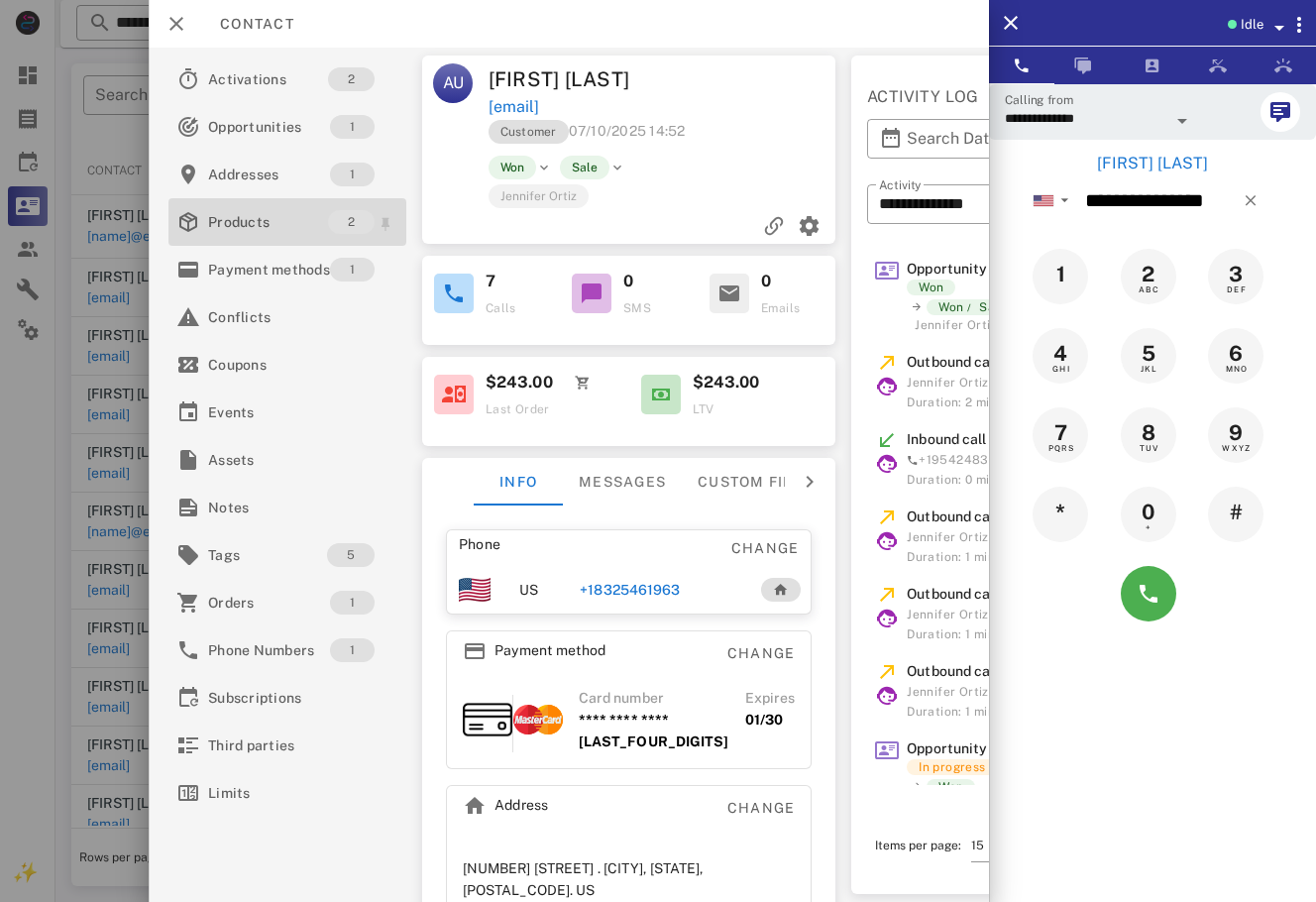 click on "Products" at bounding box center [268, 222] 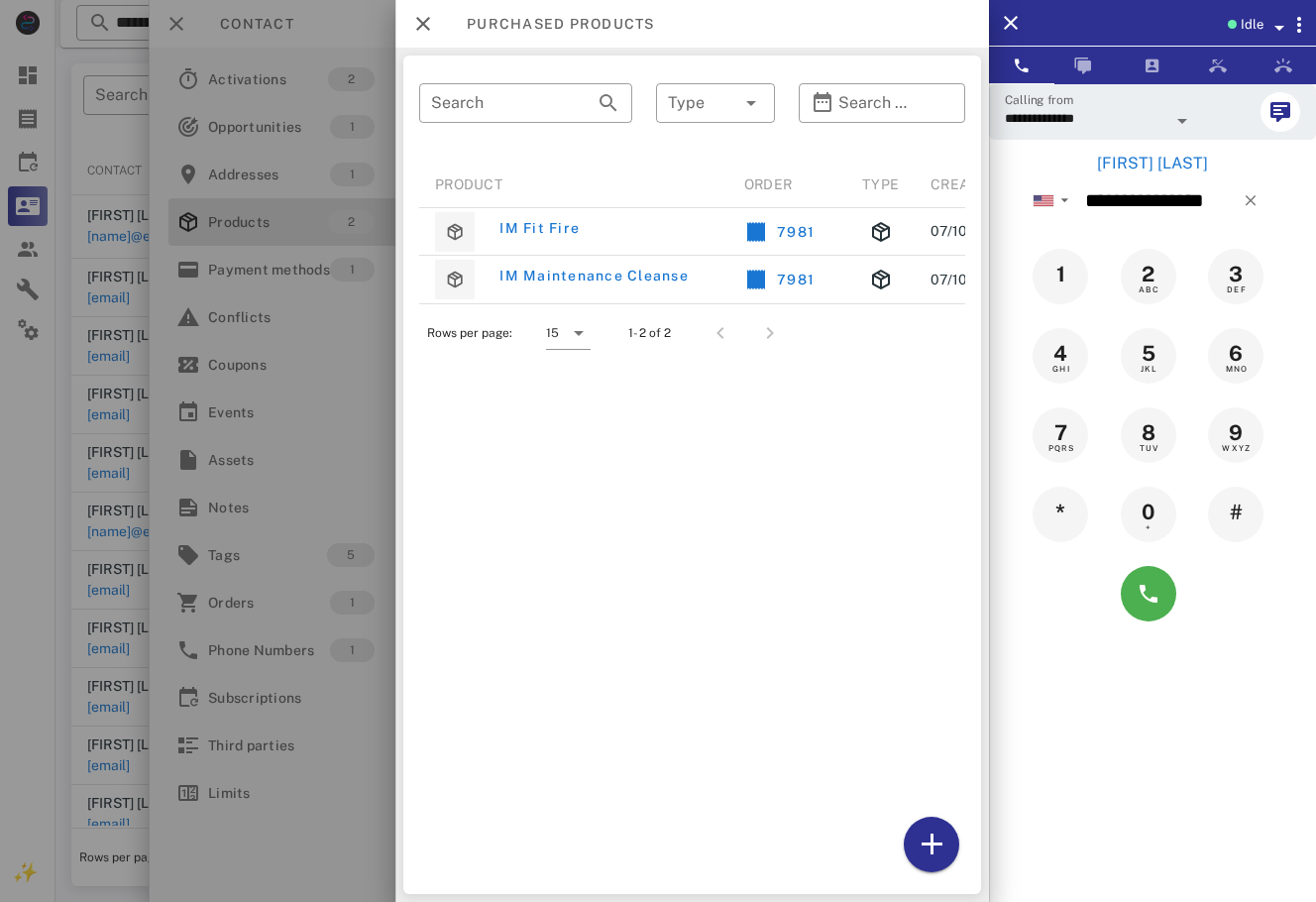 scroll, scrollTop: 0, scrollLeft: 94, axis: horizontal 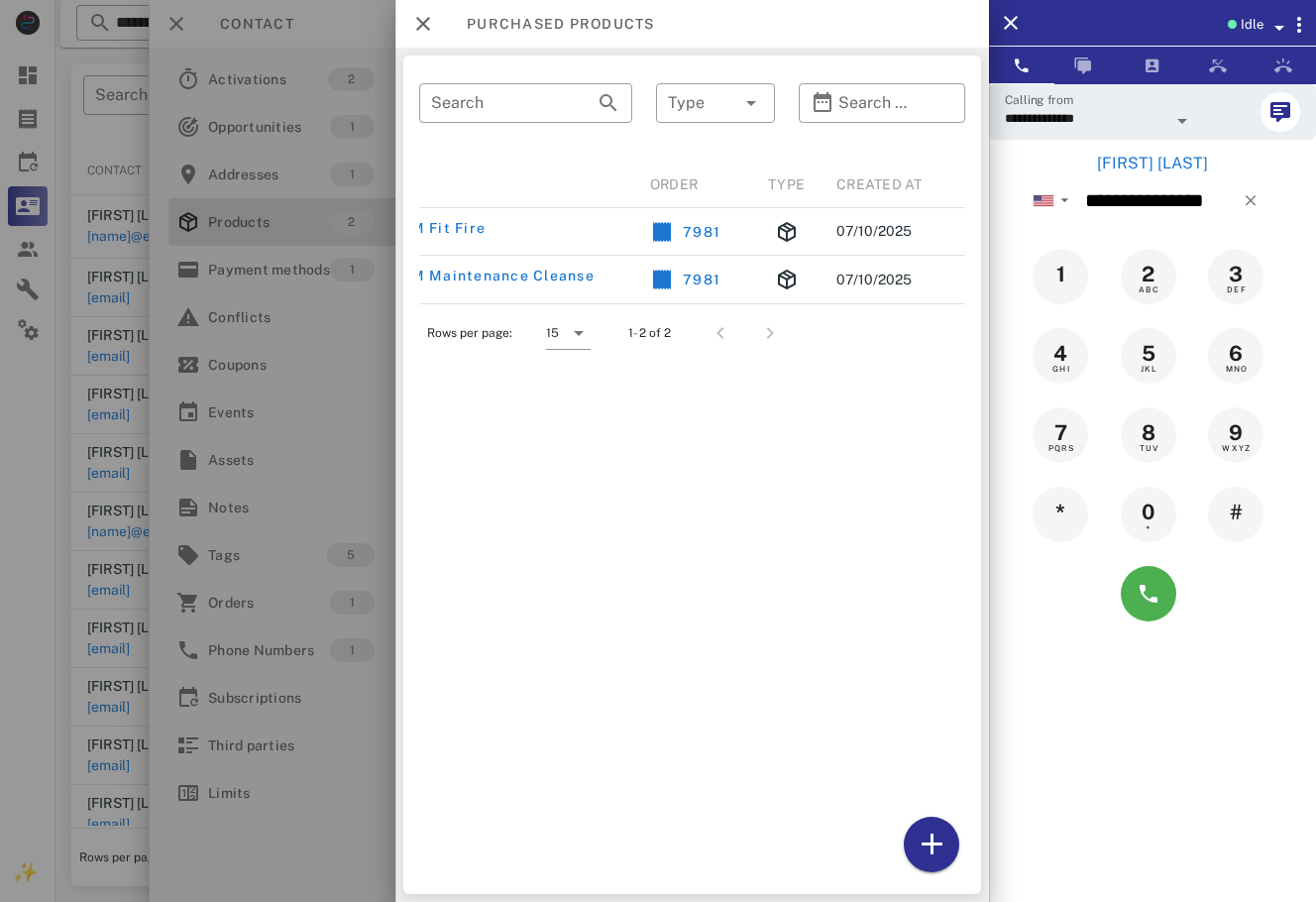 click at bounding box center (658, 451) 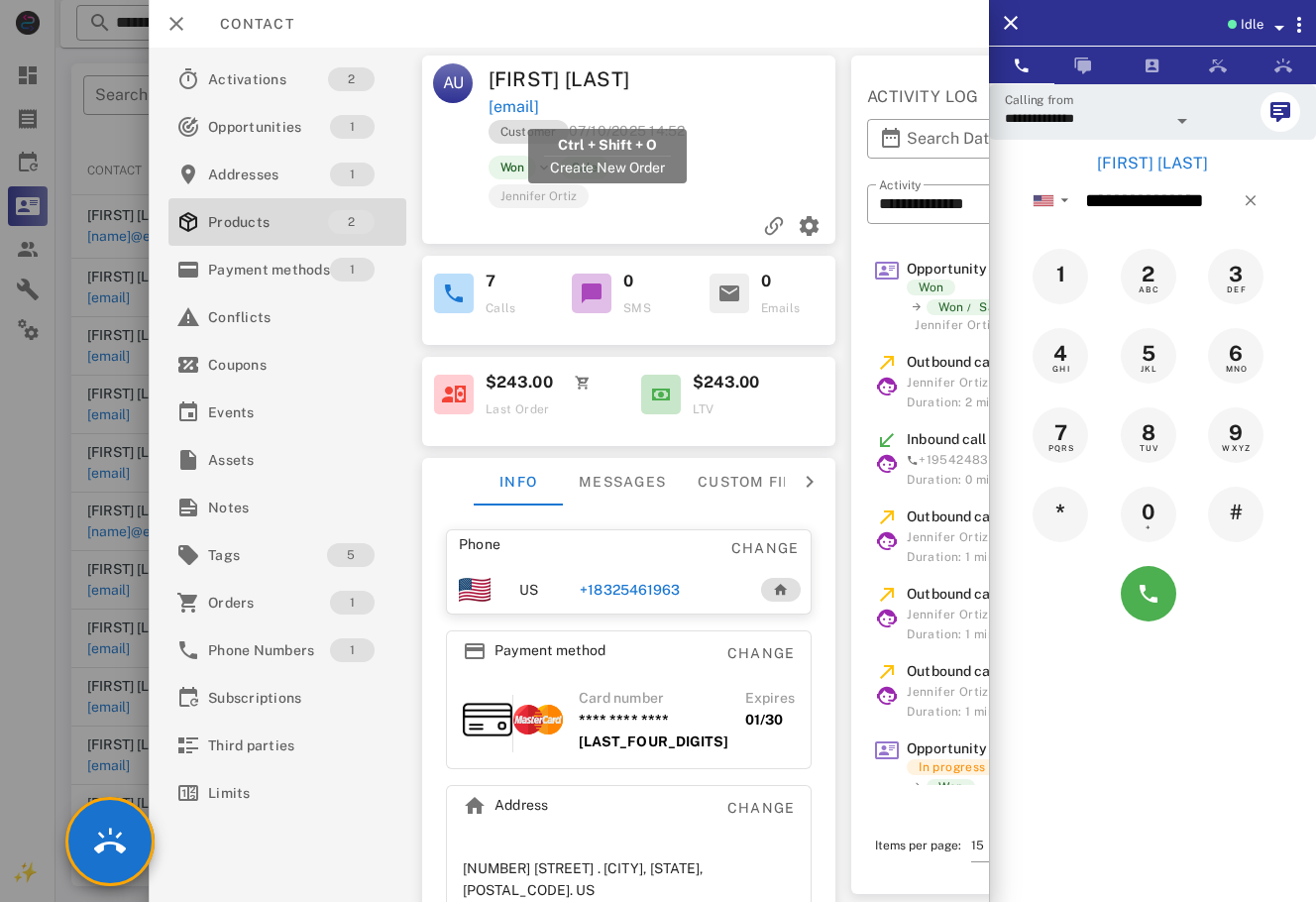 drag, startPoint x: 649, startPoint y: 103, endPoint x: 491, endPoint y: 109, distance: 158.11388 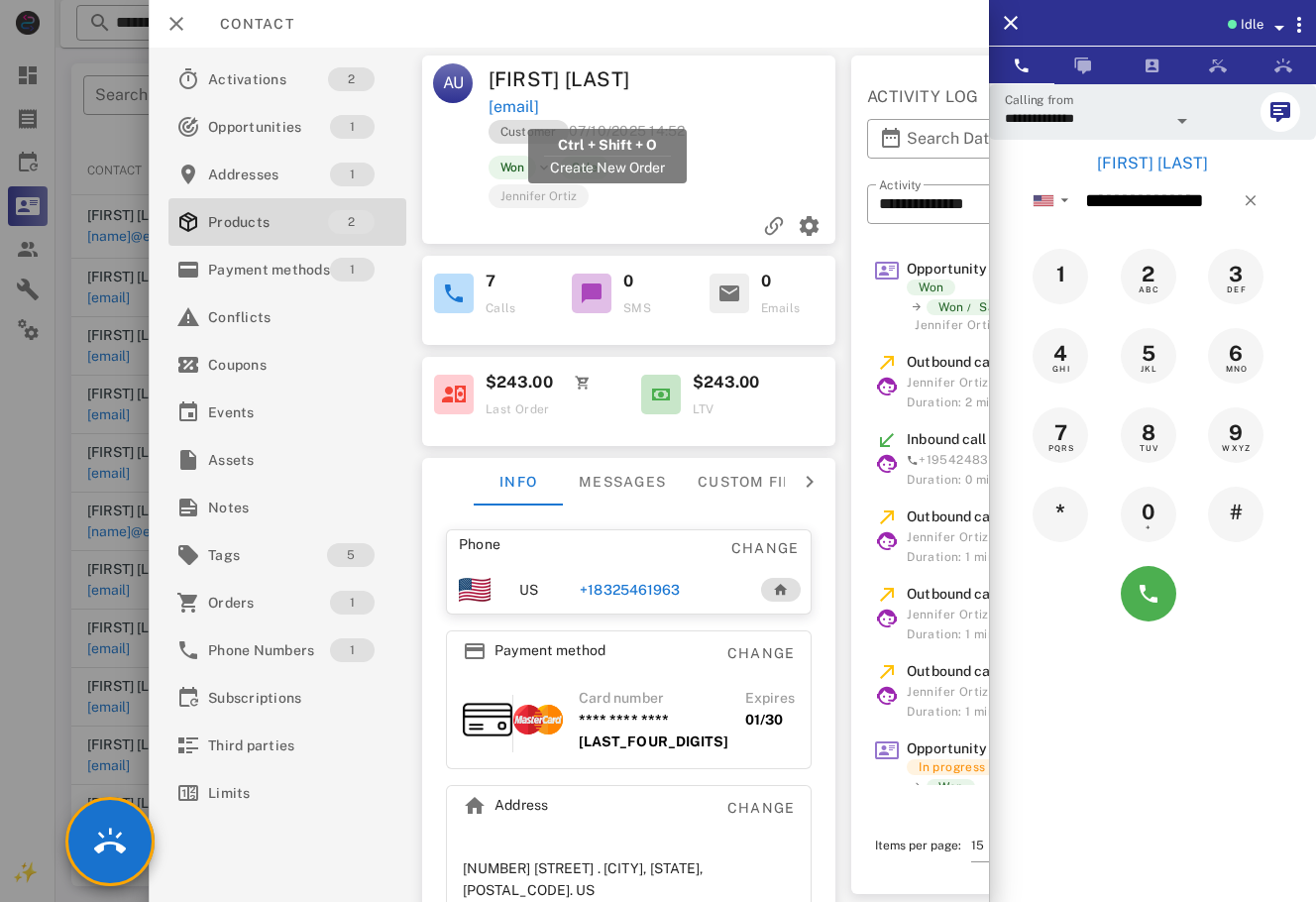 click on "[EMAIL]" at bounding box center (663, 107) 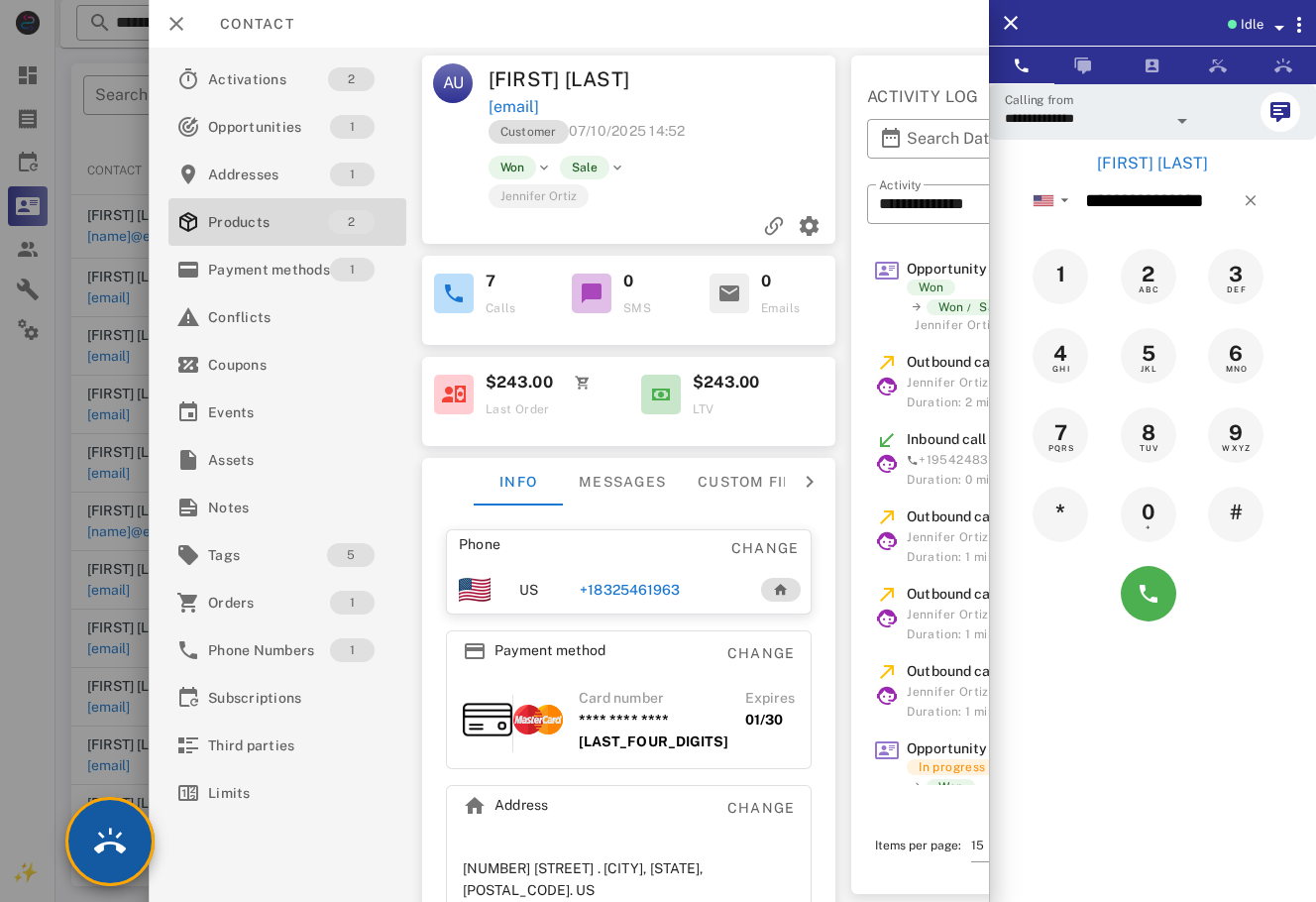 drag, startPoint x: 134, startPoint y: 817, endPoint x: 158, endPoint y: 818, distance: 24.020824 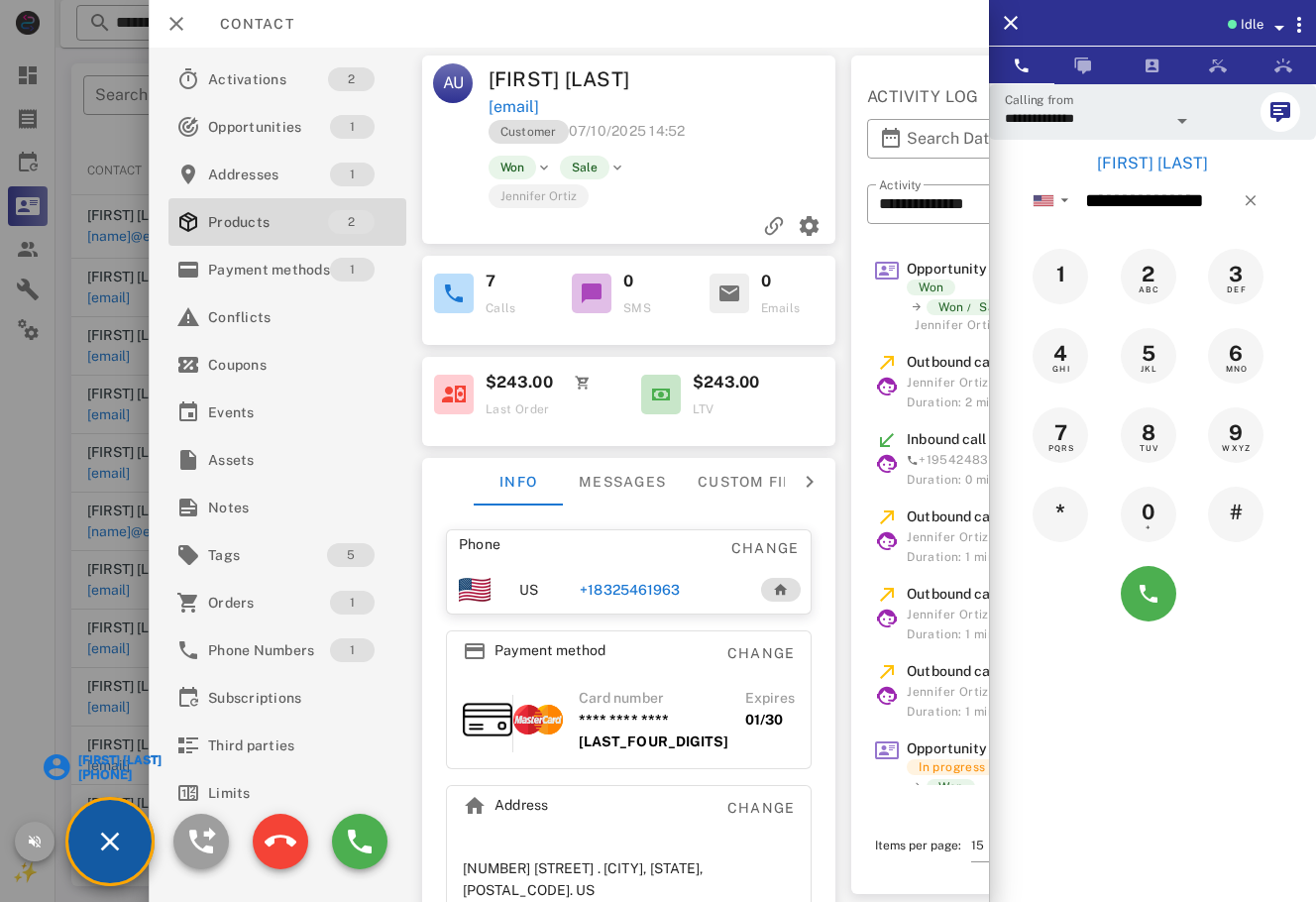 click on "[FIRST] [LAST]" at bounding box center (118, 760) 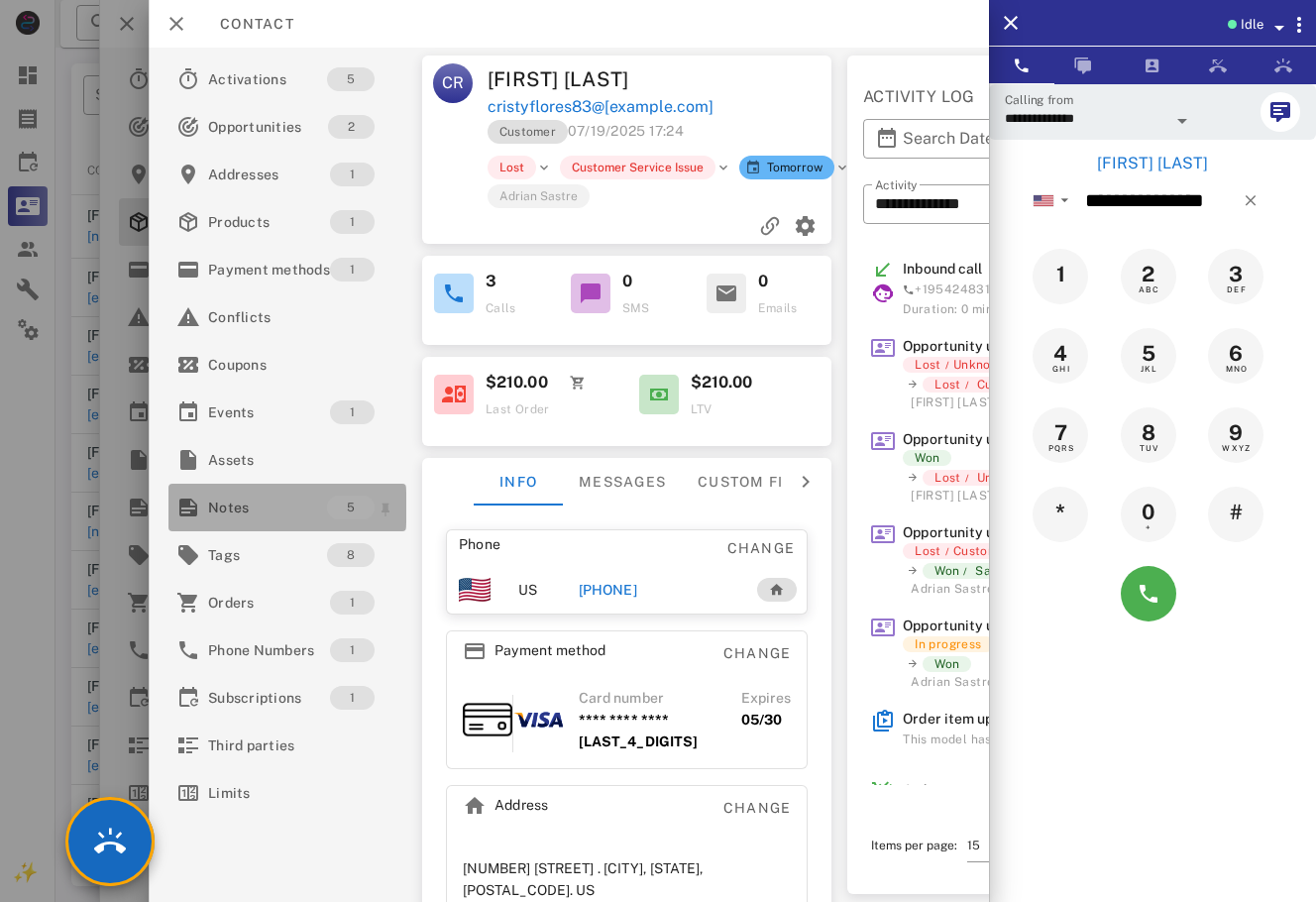 click on "Notes" at bounding box center [268, 507] 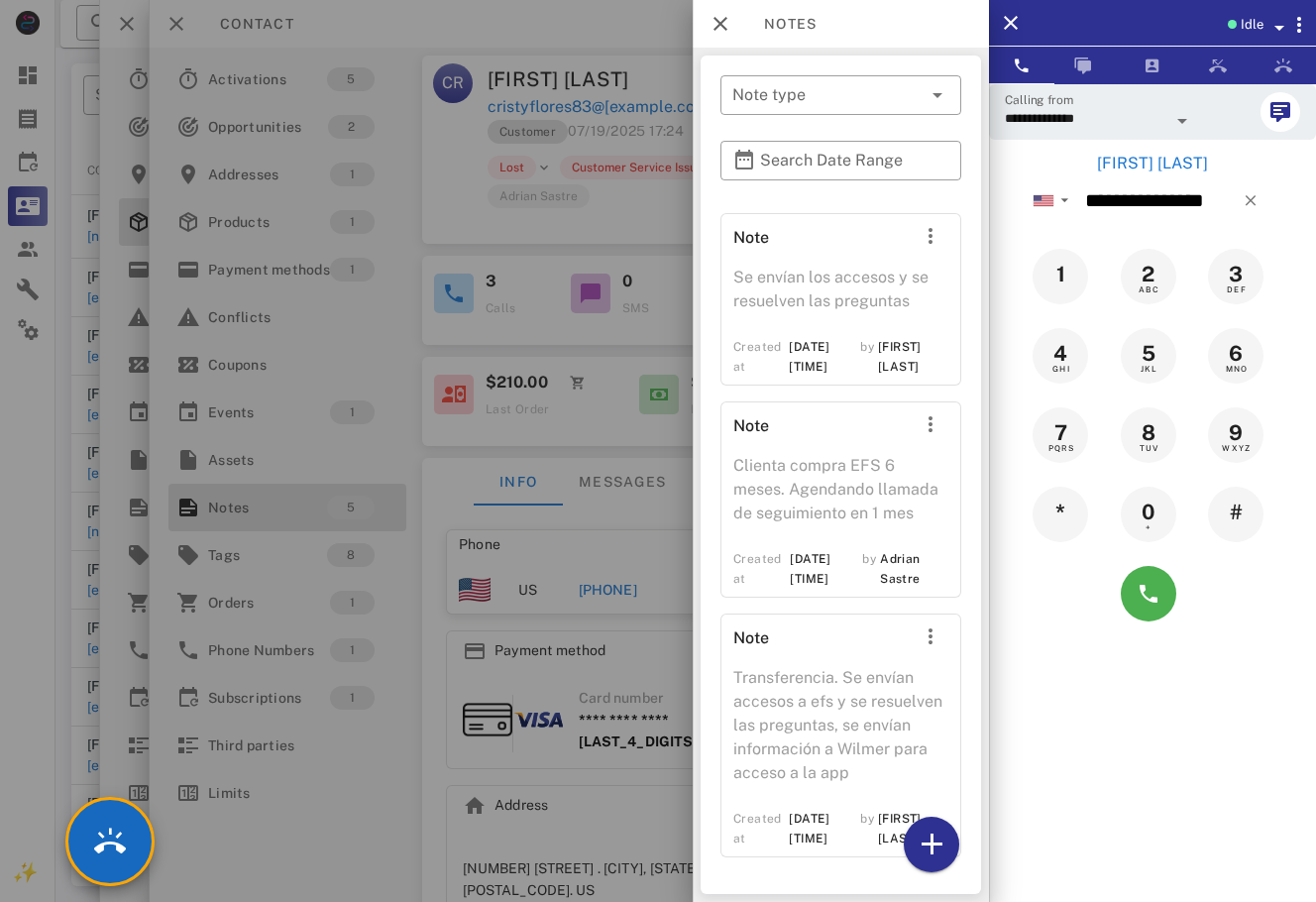 scroll, scrollTop: 592, scrollLeft: 0, axis: vertical 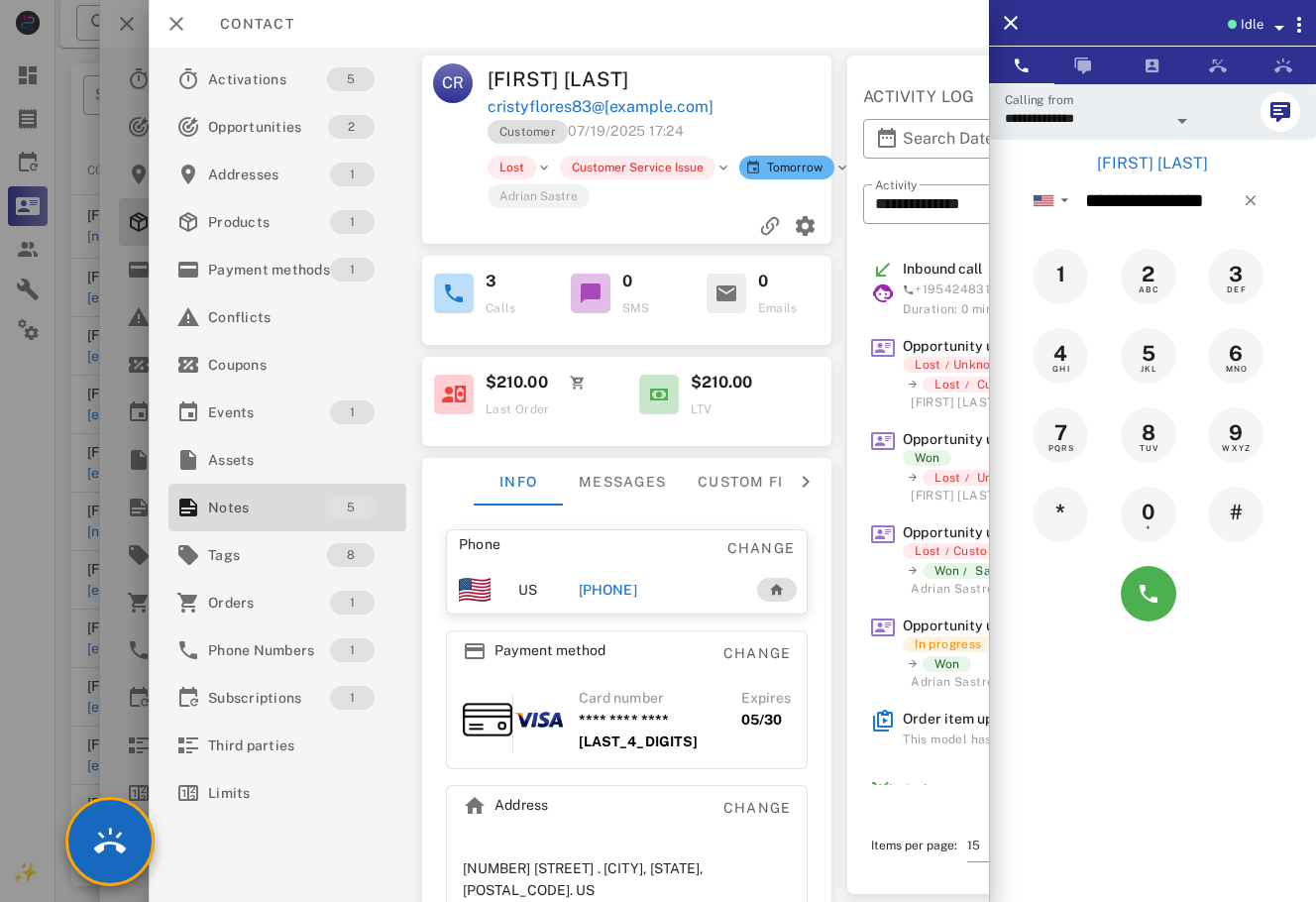 click at bounding box center (1279, 28) 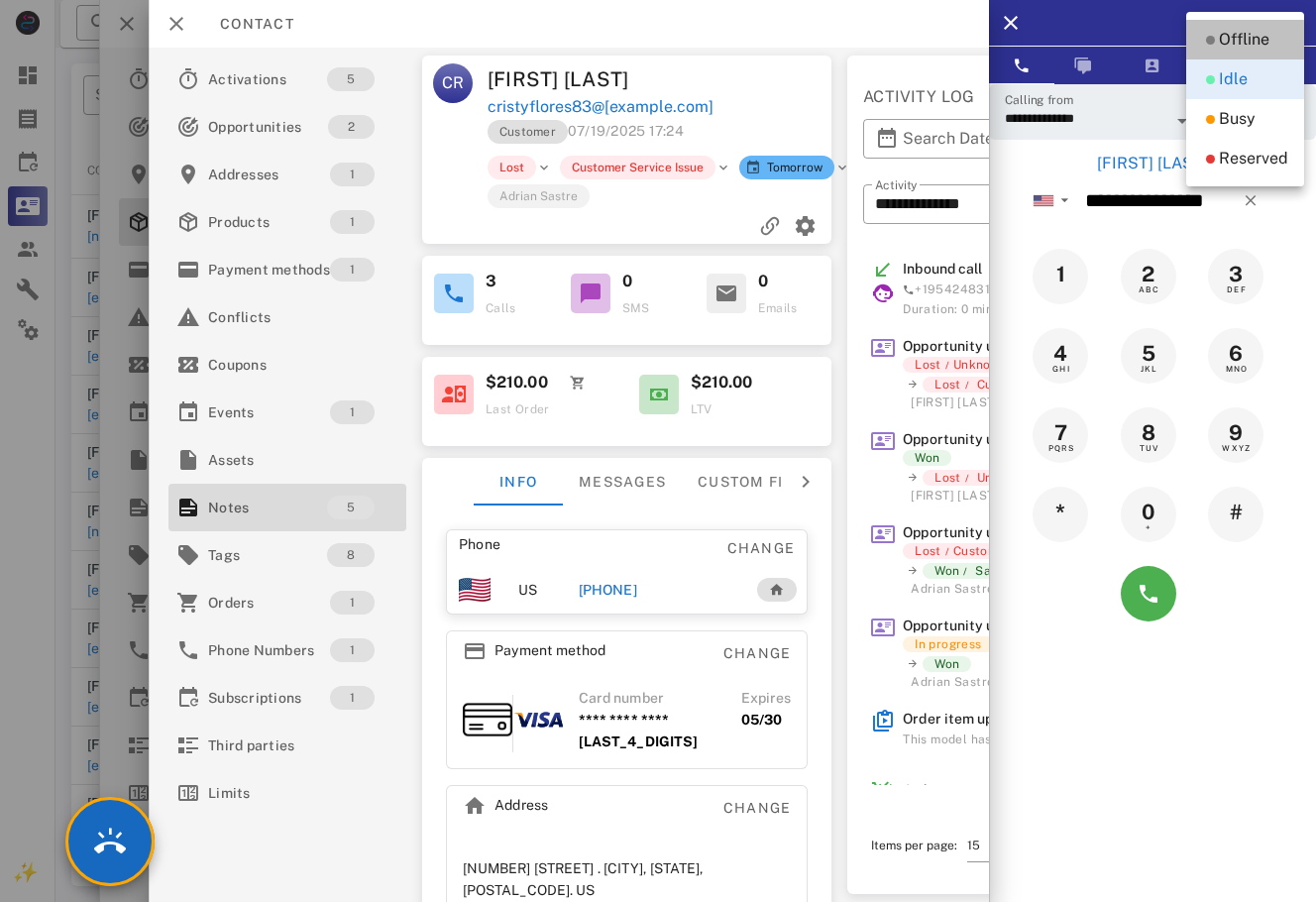 click on "Offline" at bounding box center [1244, 40] 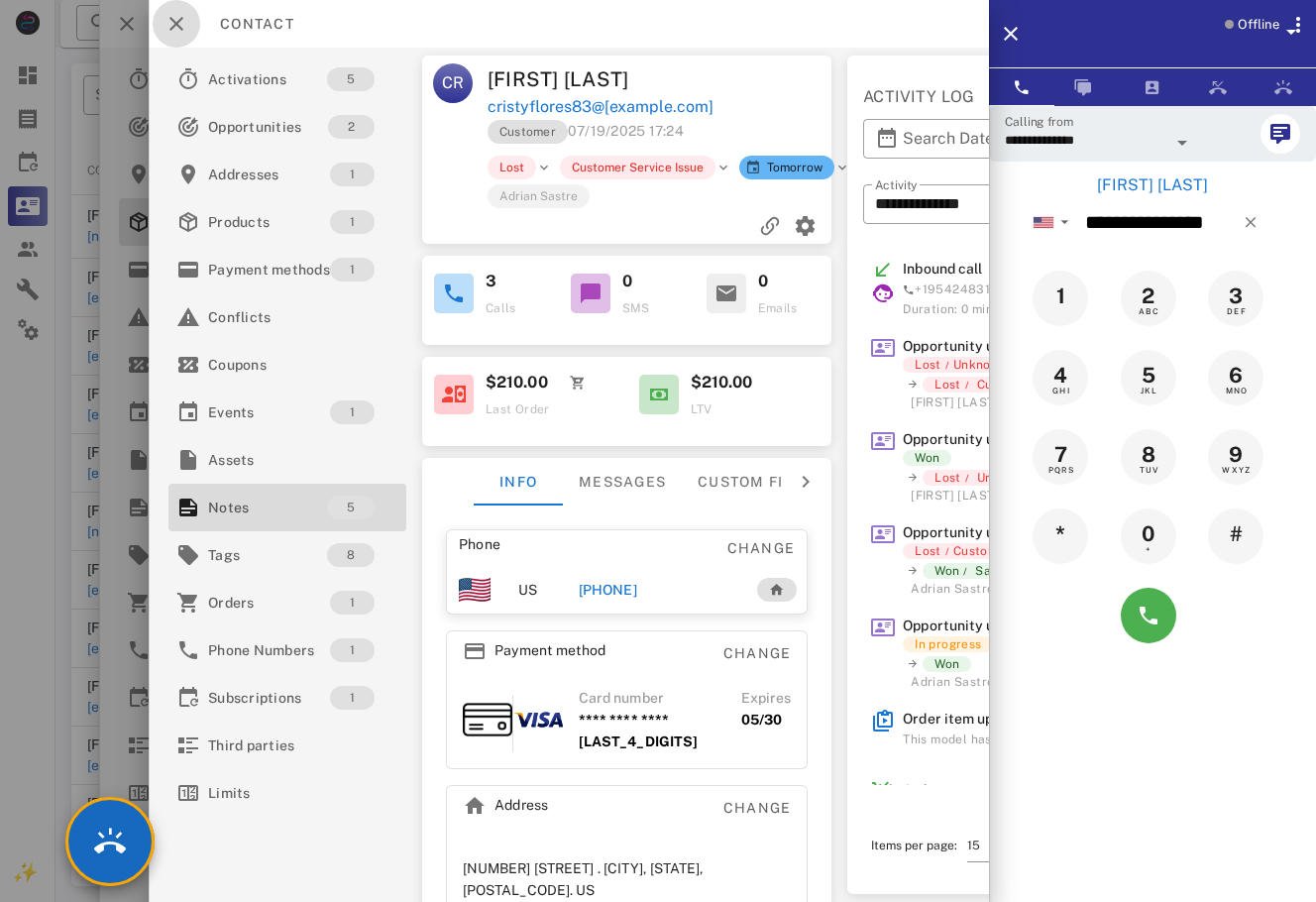 click at bounding box center (176, 24) 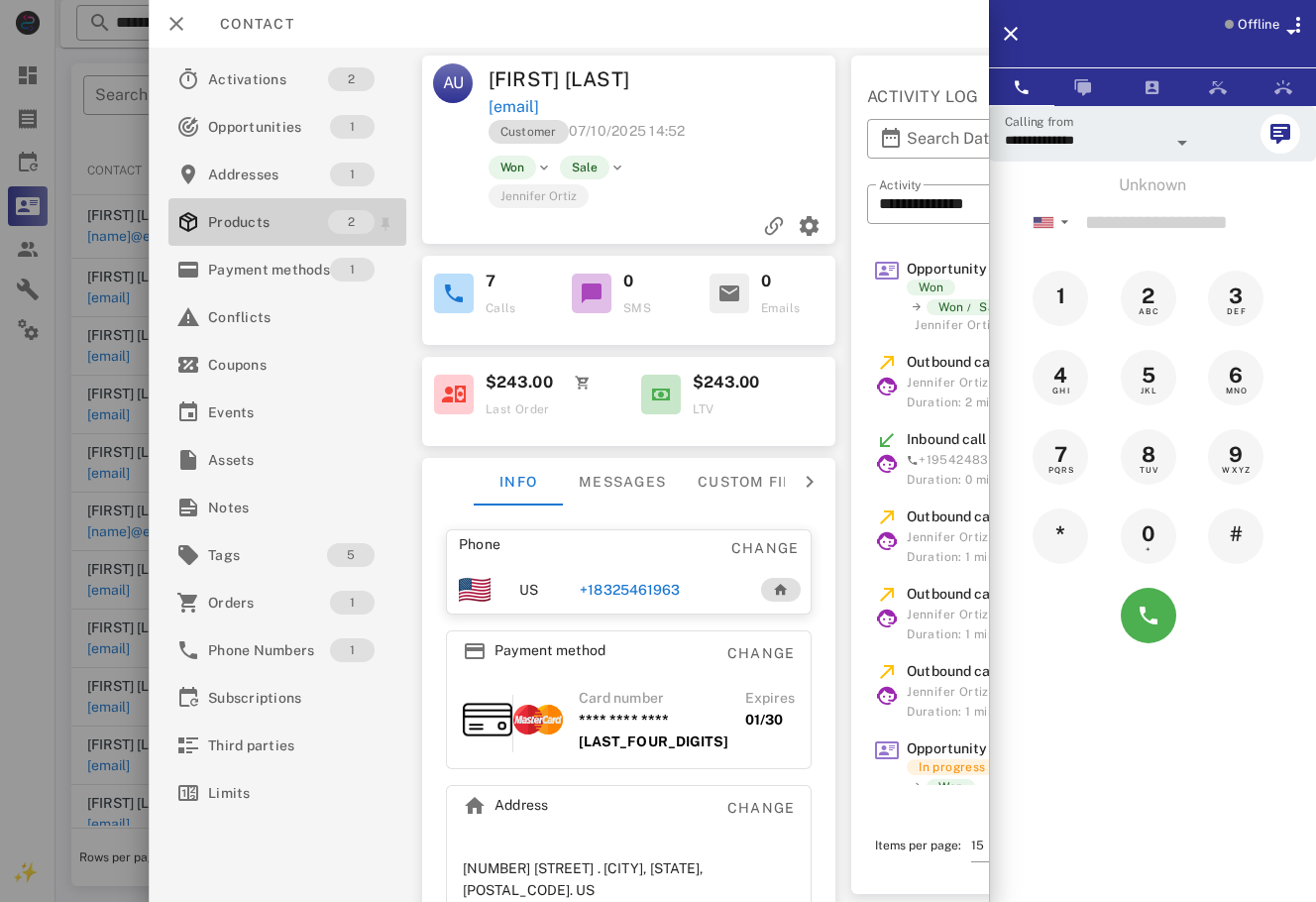 click on "Products  2" at bounding box center (287, 222) 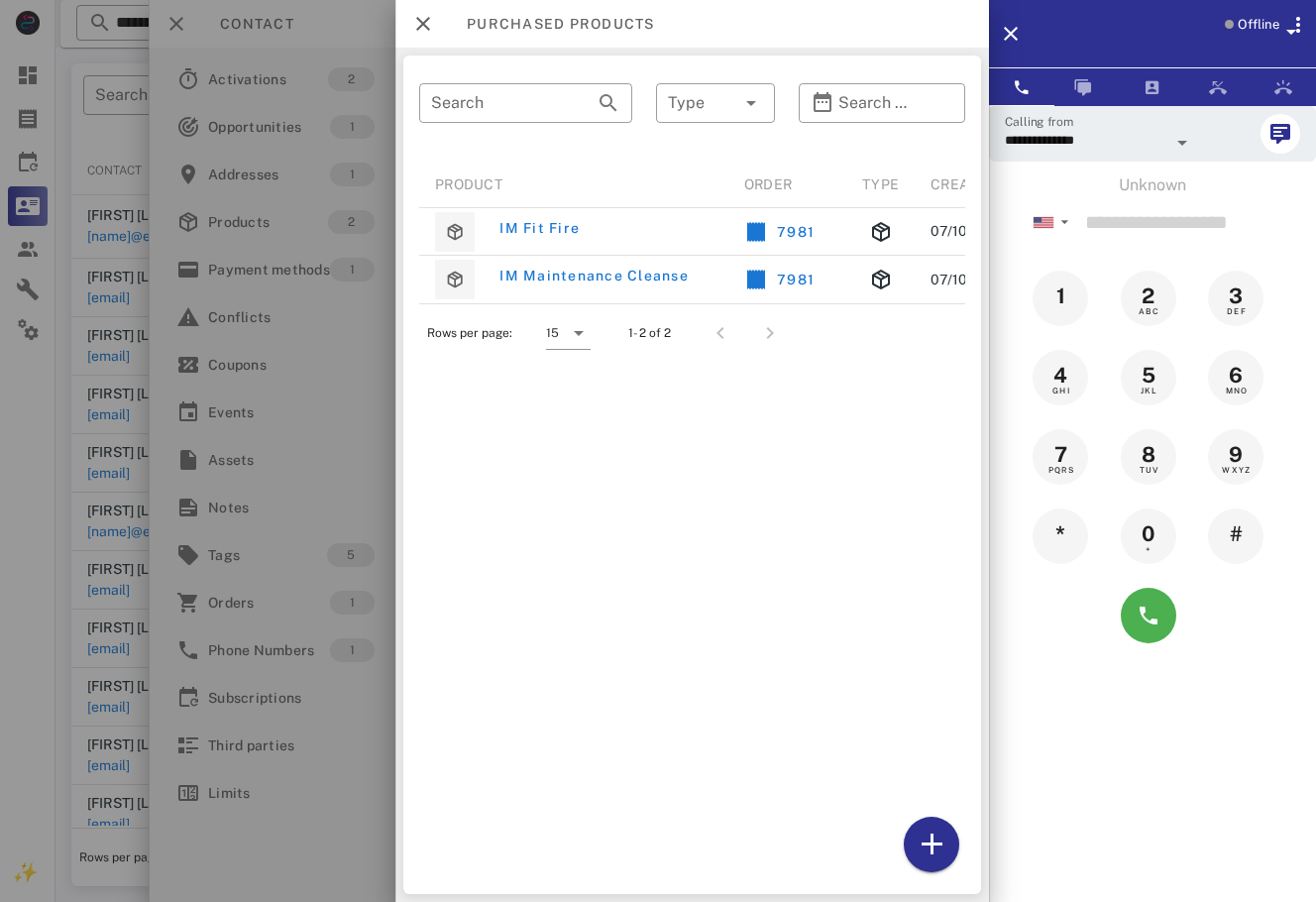 scroll, scrollTop: 0, scrollLeft: 94, axis: horizontal 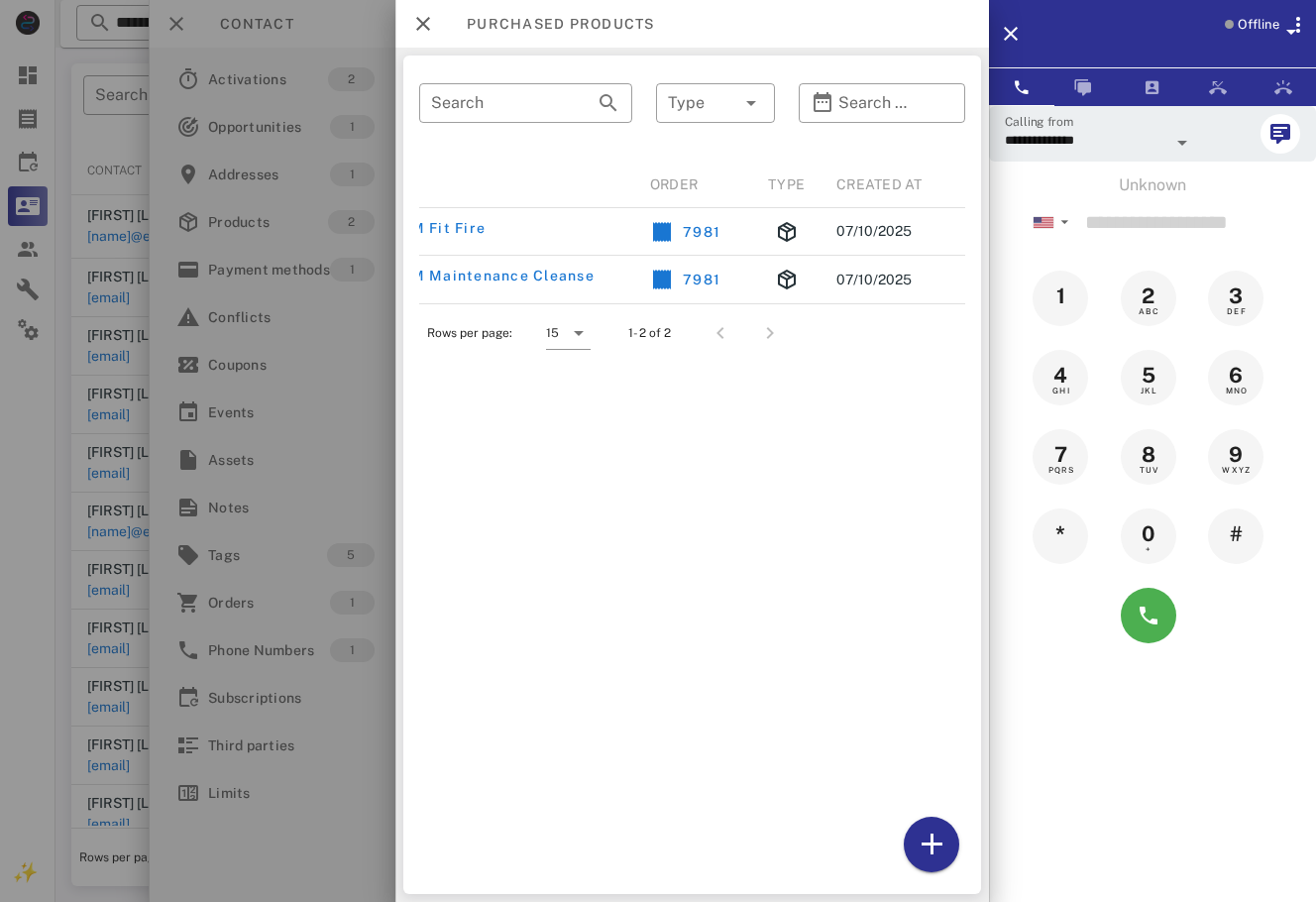 click at bounding box center (658, 451) 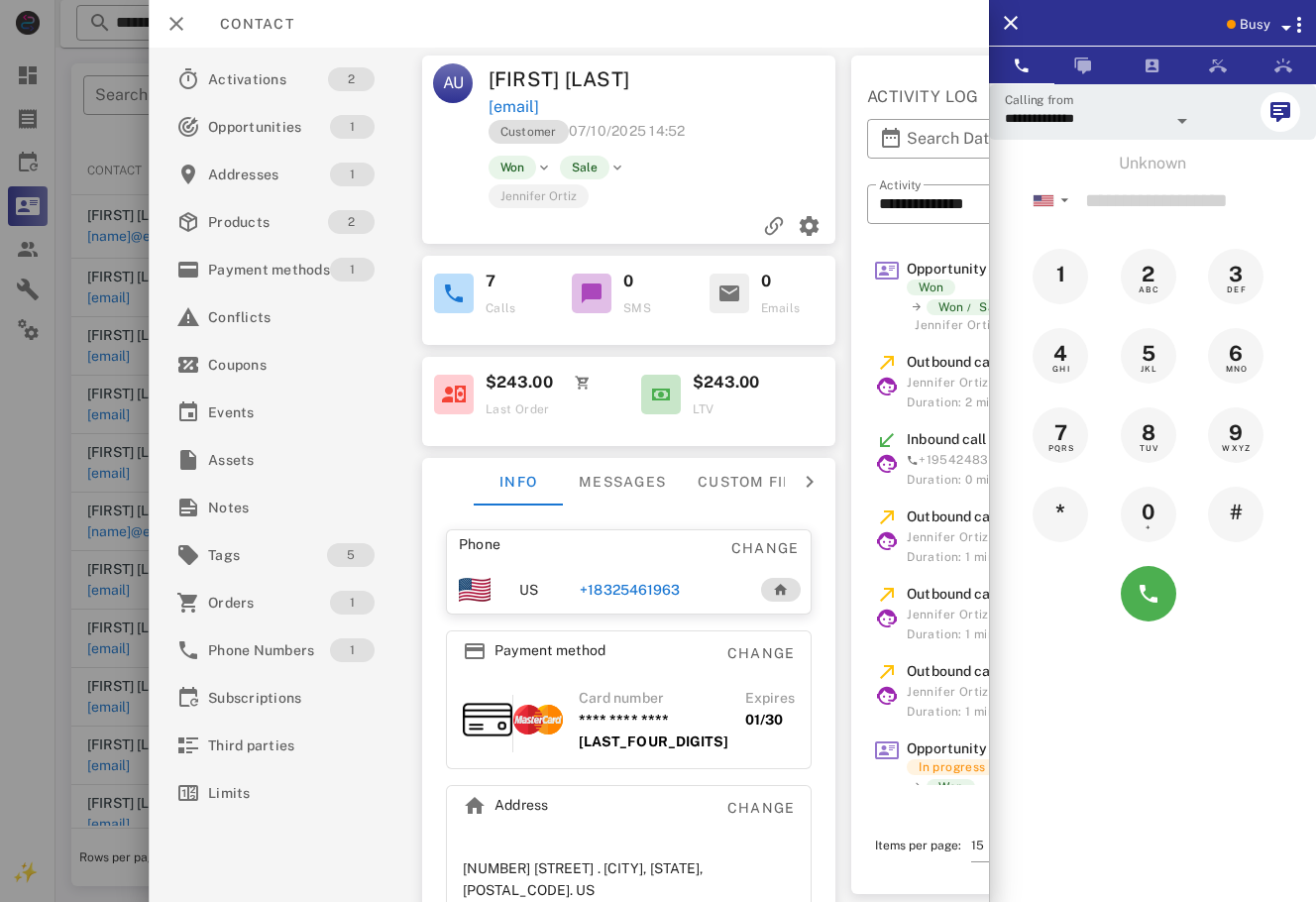 click on "+18325461963" at bounding box center (629, 590) 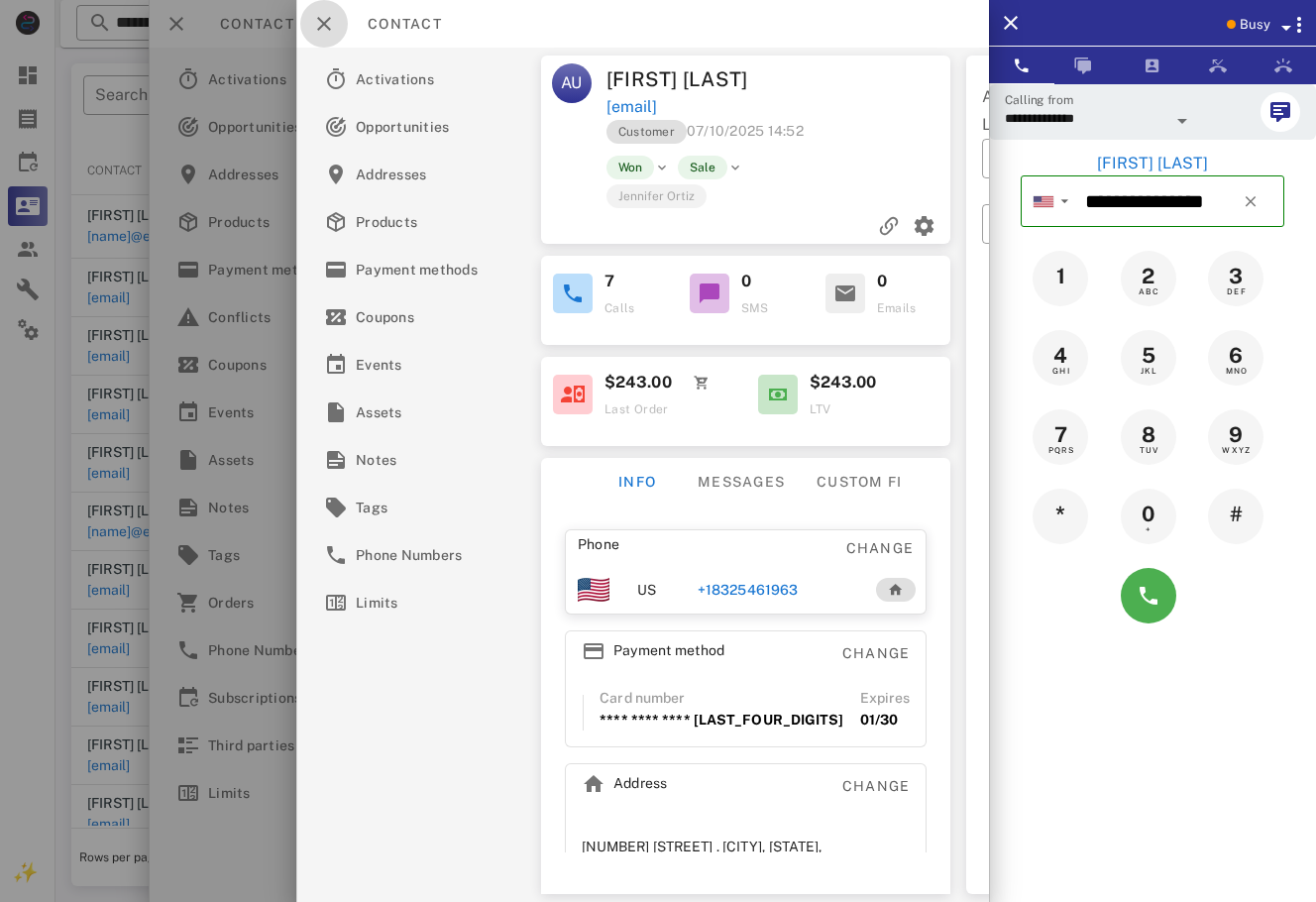 click at bounding box center (324, 24) 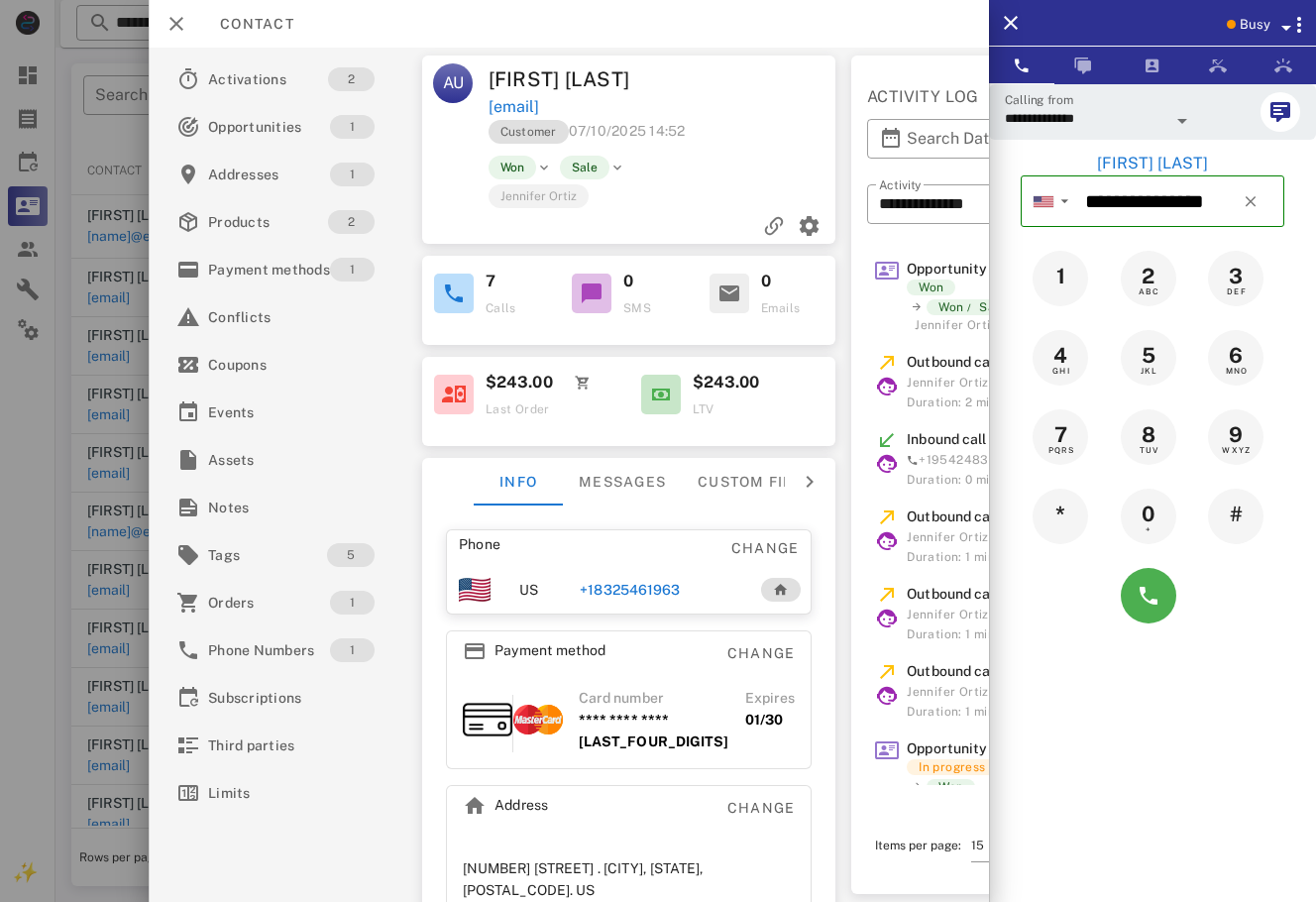 click at bounding box center (1152, 596) 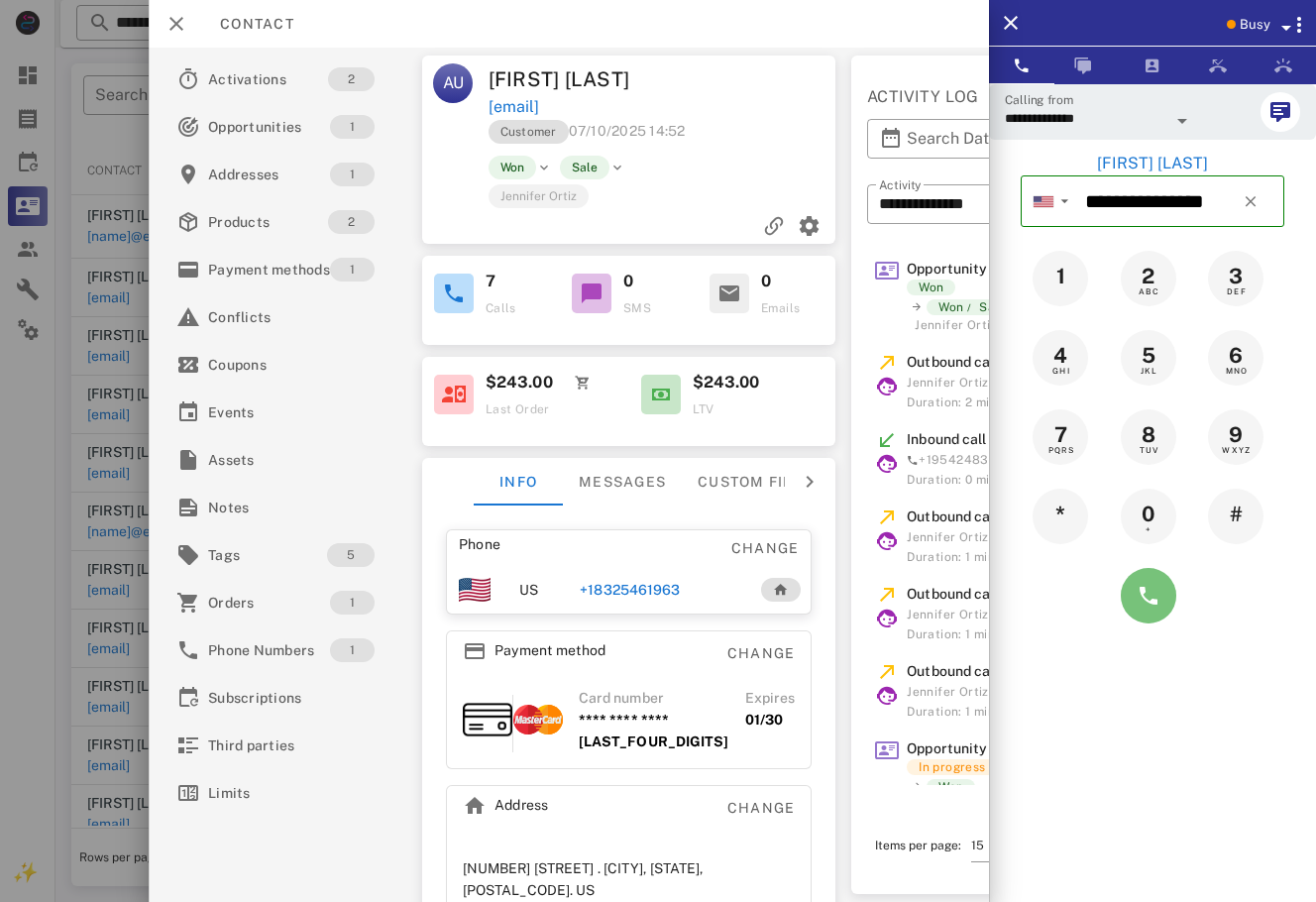 click at bounding box center [1149, 596] 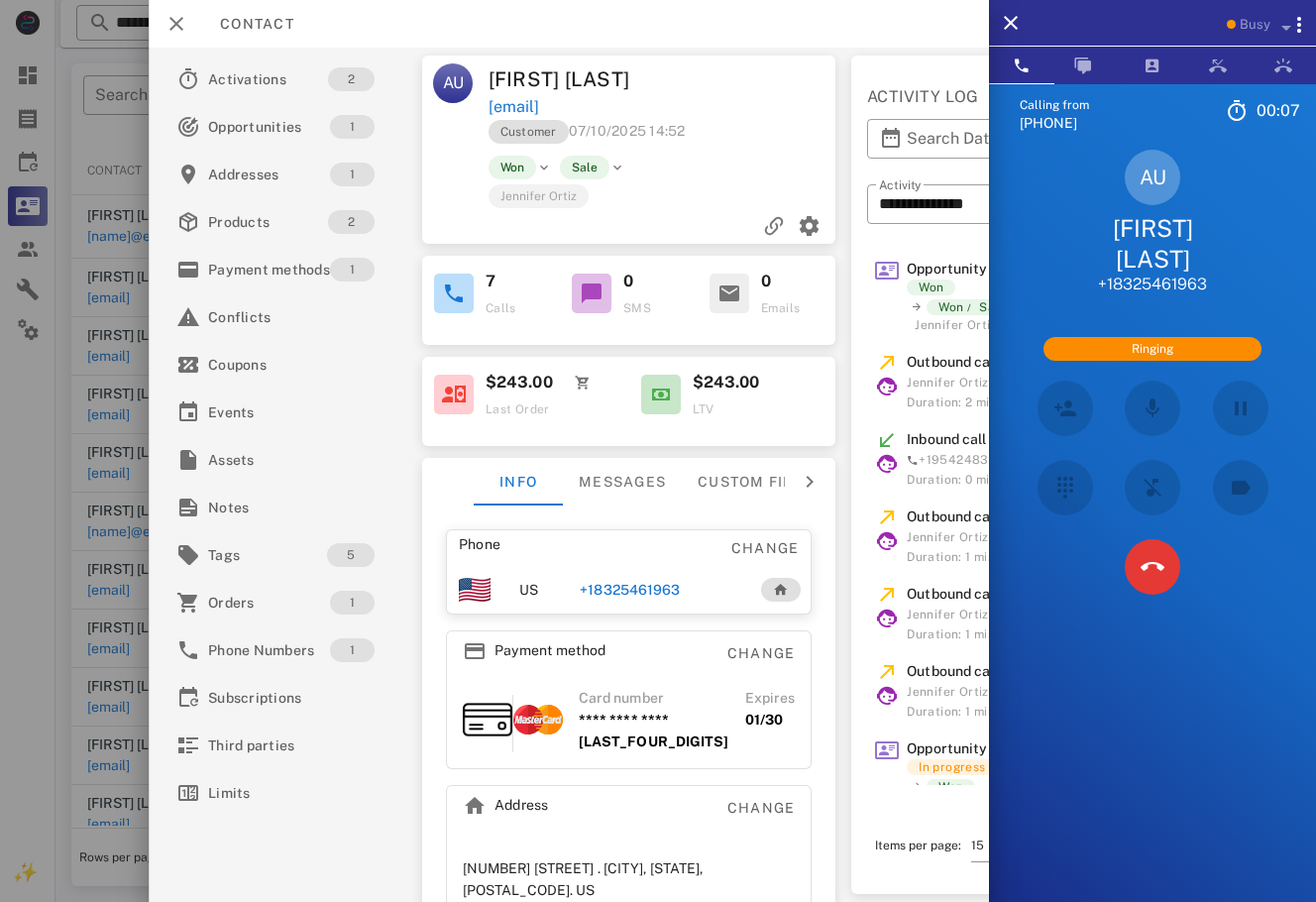 click on "Calling from [PHONE] 00: 07  Unknown      ▼     Andorra
+376
Argentina
+54
Aruba
+297
Australia
+61
Belgium (België)
+32
Bolivia
+591
Brazil (Brasil)
+55
Canada
+1
Chile
+56
Colombia
+57
Costa Rica
+506
Dominican Republic (República Dominicana)
+1
Ecuador
+593
El Salvador
+503
France
+33
Germany (Deutschland)
+49
Guadeloupe
+590
Guatemala
+502
Honduras
+504
Iceland (Ísland)
+354
India (भारत)
+91
Israel (‫ישראל‬‎)
+972
Italy (Italia)
+39" at bounding box center (1152, 534) 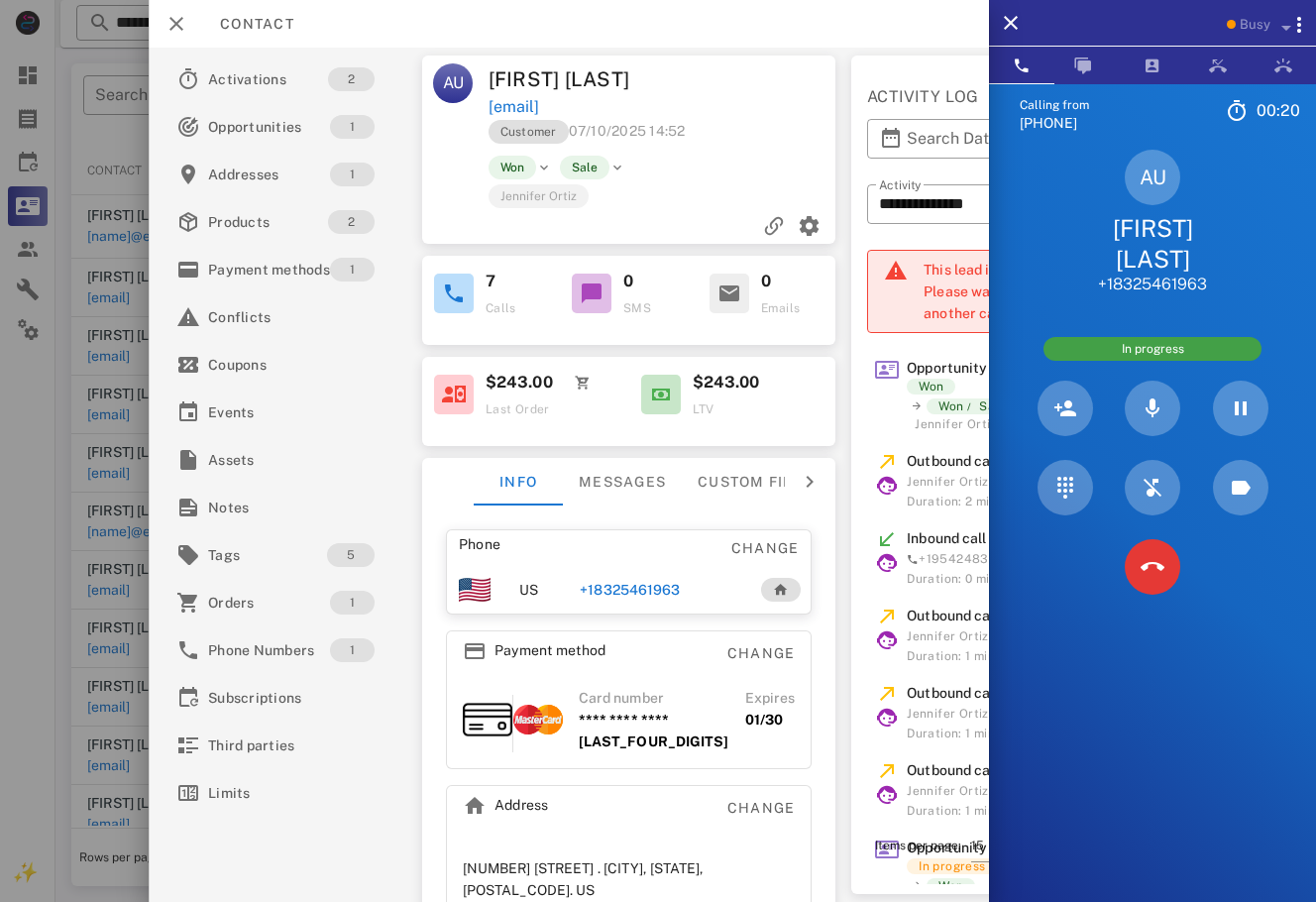 click on "Calling from [PHONE] 00: 20  Unknown      ▼     Andorra
+376
Argentina
+54
Aruba
+297
Australia
+61
Belgium (België)
+32
Bolivia
+591
Brazil (Brasil)
+55
Canada
+1
Chile
+56
Colombia
+57
Costa Rica
+506
Dominican Republic (República Dominicana)
+1
Ecuador
+593
El Salvador
+503
France
+33
Germany (Deutschland)
+49
Guadeloupe
+590
Guatemala
+502
Honduras
+504
Iceland (Ísland)
+354
India (भारत)
+91
Israel (‫ישראל‬‎)
+972
Italy (Italia)
+39" at bounding box center [1152, 534] 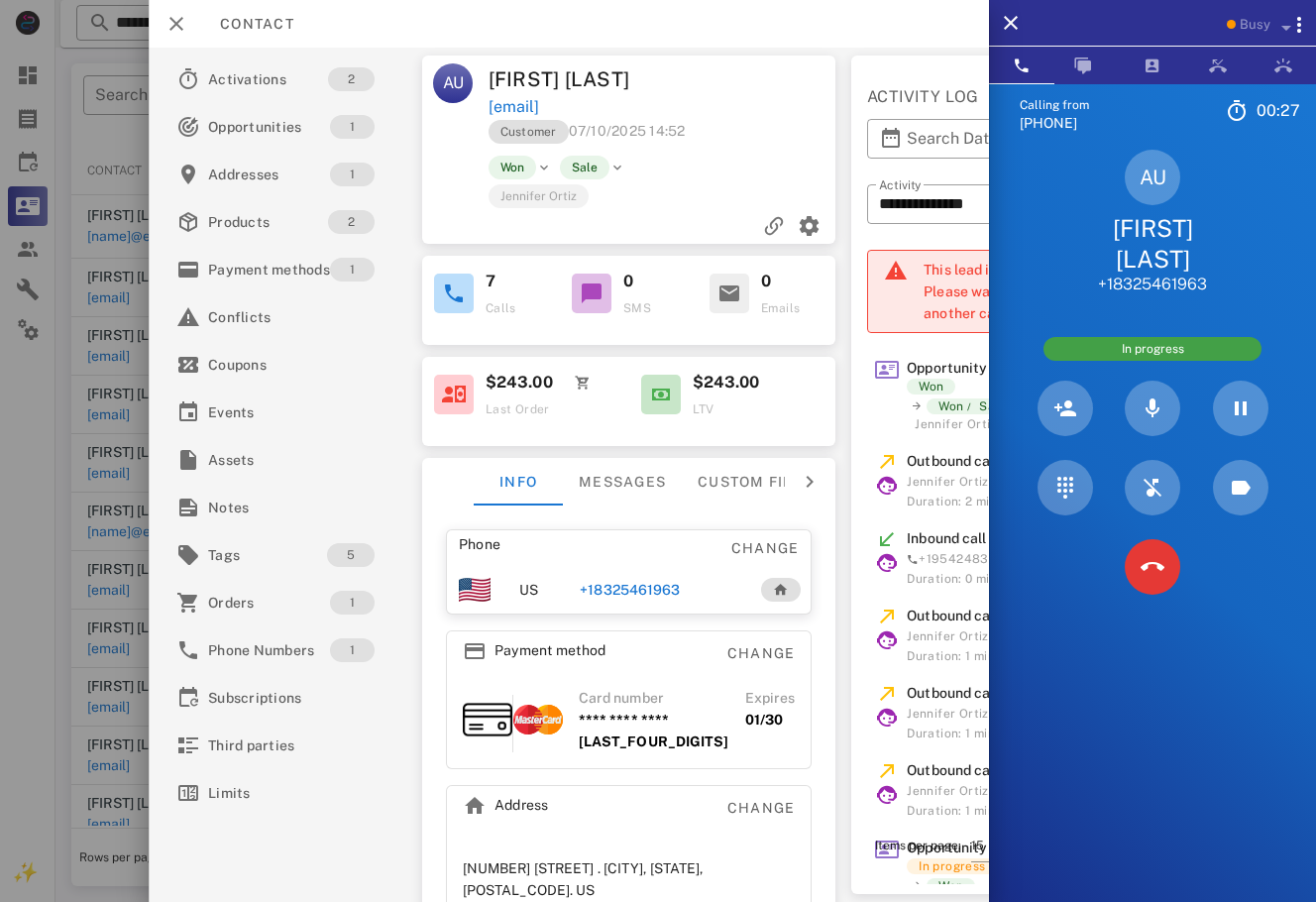 click on "Calling from [PHONE] 00: 27  Unknown      ▼     Andorra
+376
Argentina
+54
Aruba
+297
Australia
+61
Belgium (België)
+32
Bolivia
+591
Brazil (Brasil)
+55
Canada
+1
Chile
+56
Colombia
+57
Costa Rica
+506
Dominican Republic (República Dominicana)
+1
Ecuador
+593
El Salvador
+503
France
+33
Germany (Deutschland)
+49
Guadeloupe
+590
Guatemala
+502
Honduras
+504
Iceland (Ísland)
+354
India (भारत)
+91
Israel (‫ישראל‬‎)
+972
Italy (Italia)
+39" at bounding box center (1152, 534) 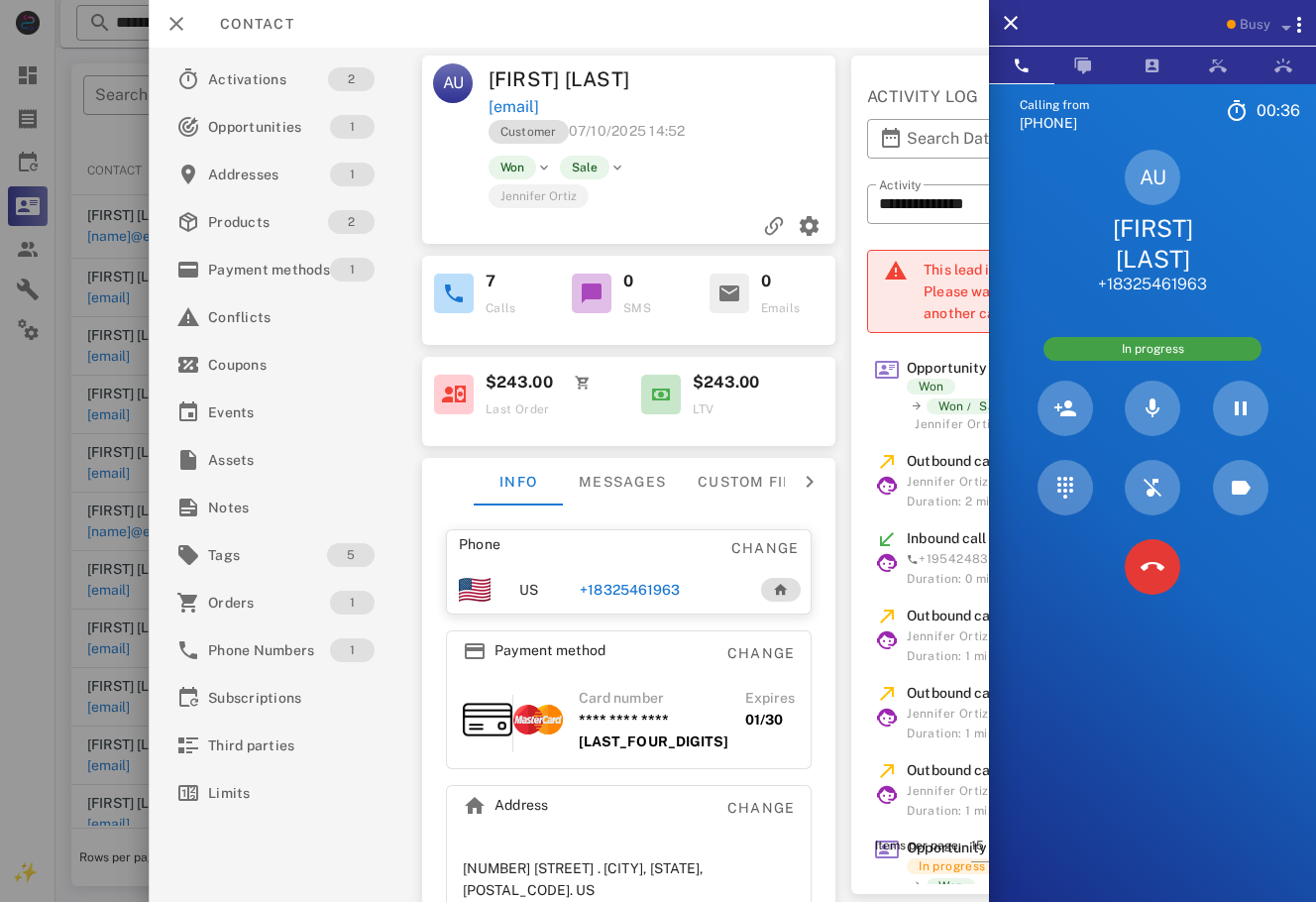 click on "Calling from [PHONE] 00: 36  Unknown      ▼     Andorra
+376
Argentina
+54
Aruba
+297
Australia
+61
Belgium (België)
+32
Bolivia
+591
Brazil (Brasil)
+55
Canada
+1
Chile
+56
Colombia
+57
Costa Rica
+506
Dominican Republic (República Dominicana)
+1
Ecuador
+593
El Salvador
+503
France
+33
Germany (Deutschland)
+49
Guadeloupe
+590
Guatemala
+502
Honduras
+504
Iceland (Ísland)
+354
India (भारत)
+91
Israel (‫ישראל‬‎)
+972
Italy (Italia)
+39" at bounding box center (1152, 534) 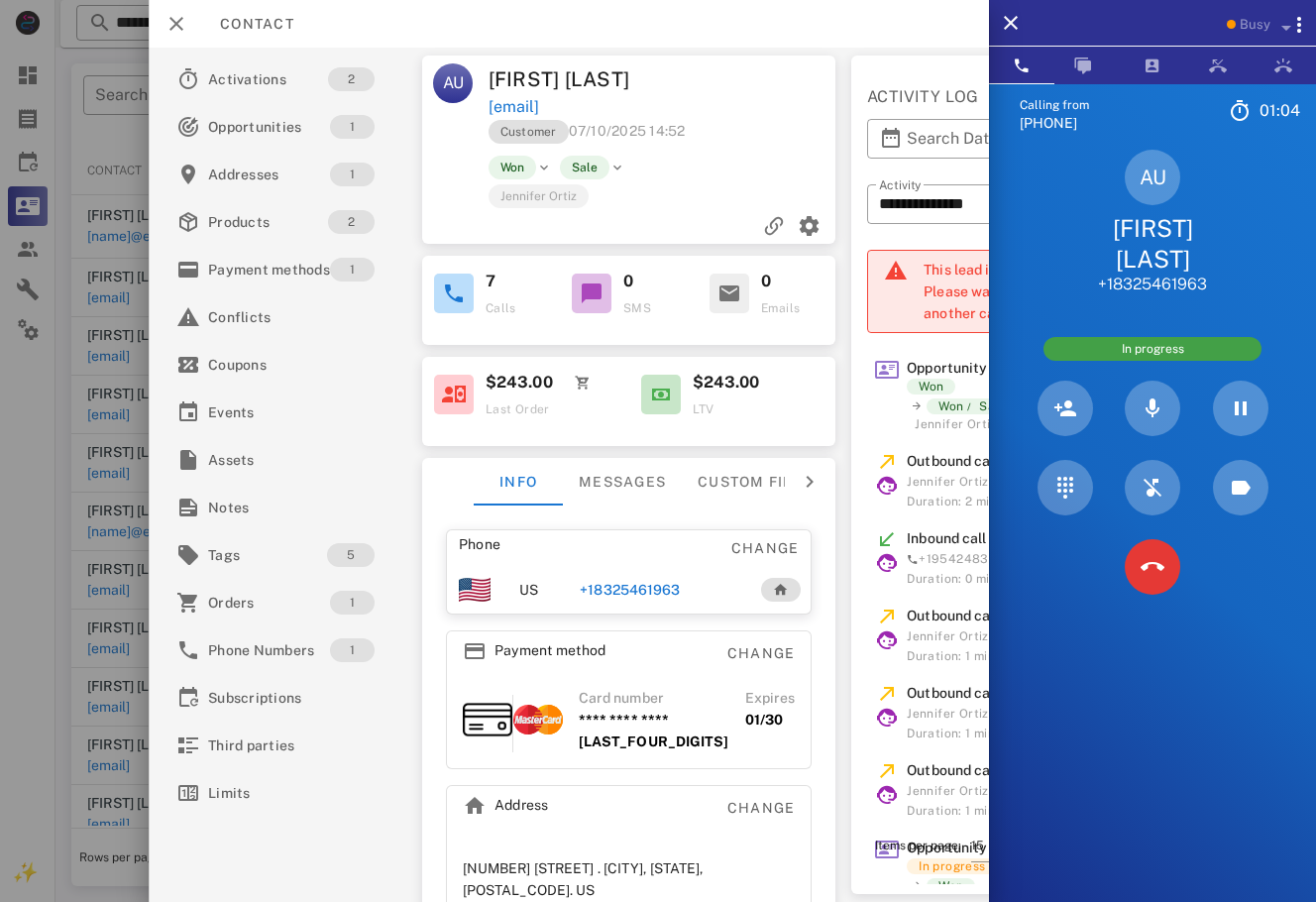 click on "Customer   07/10/2025 14:52" at bounding box center [663, 137] 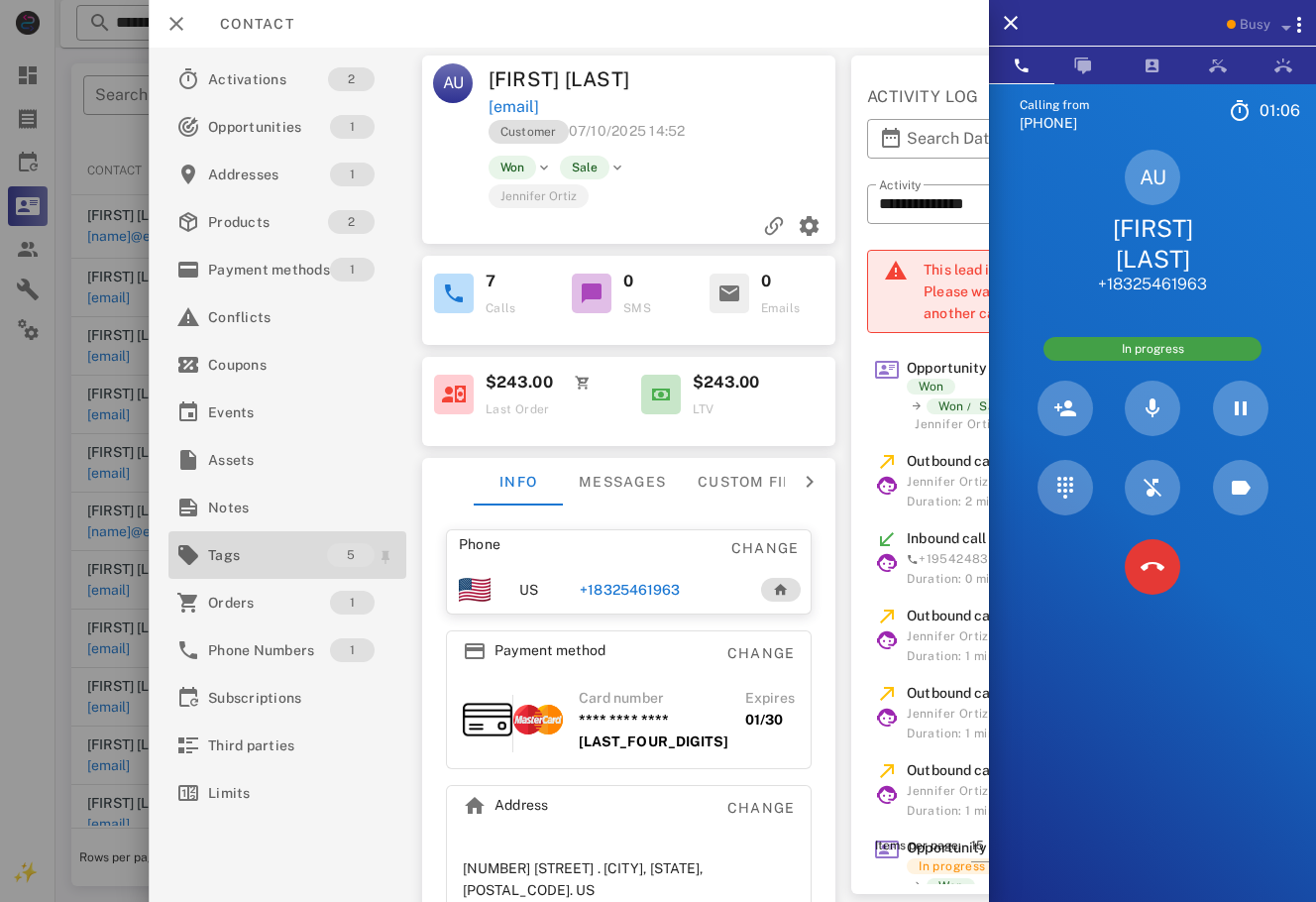 click on "Tags" at bounding box center (268, 555) 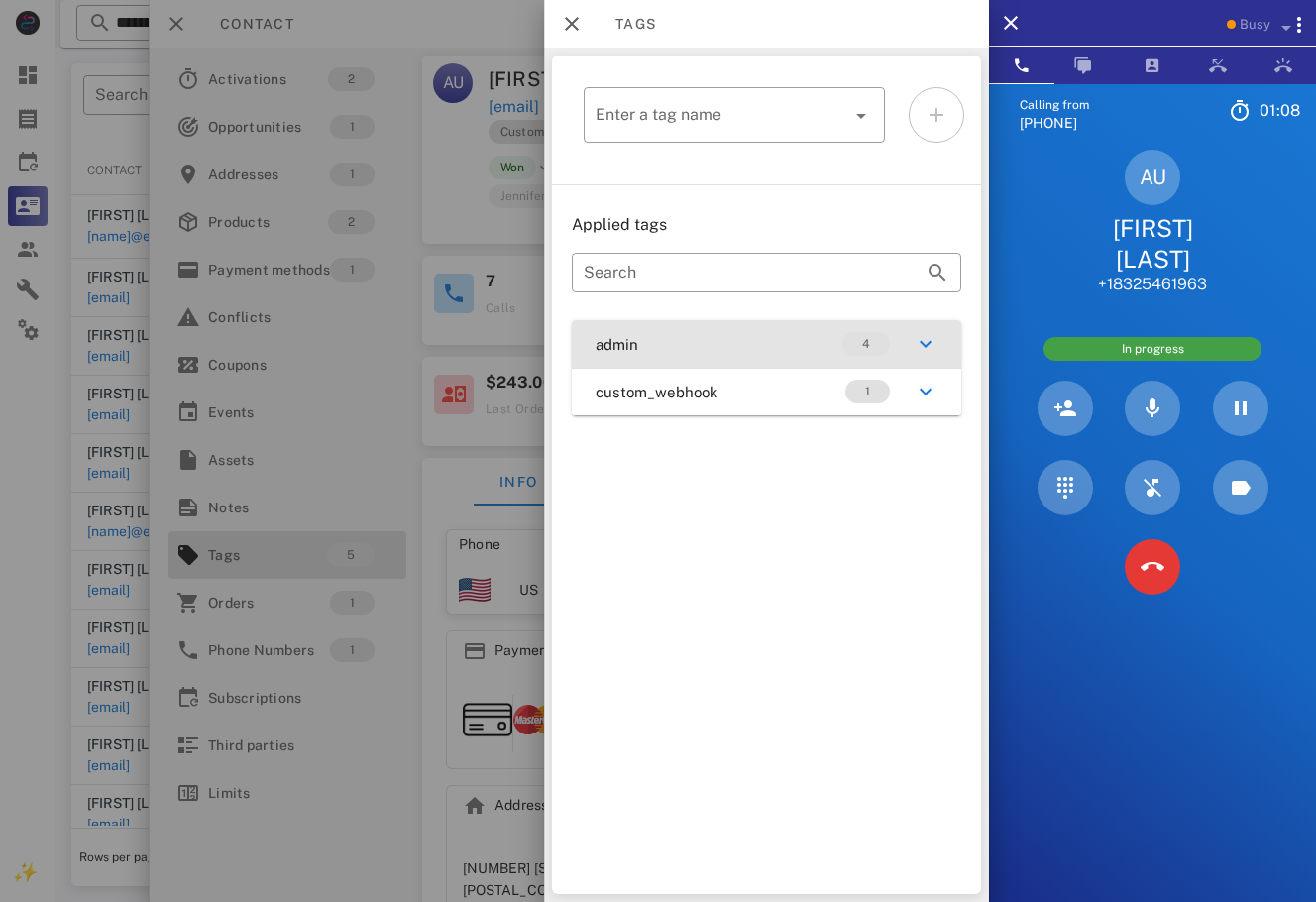 click on "admin  4" at bounding box center [766, 344] 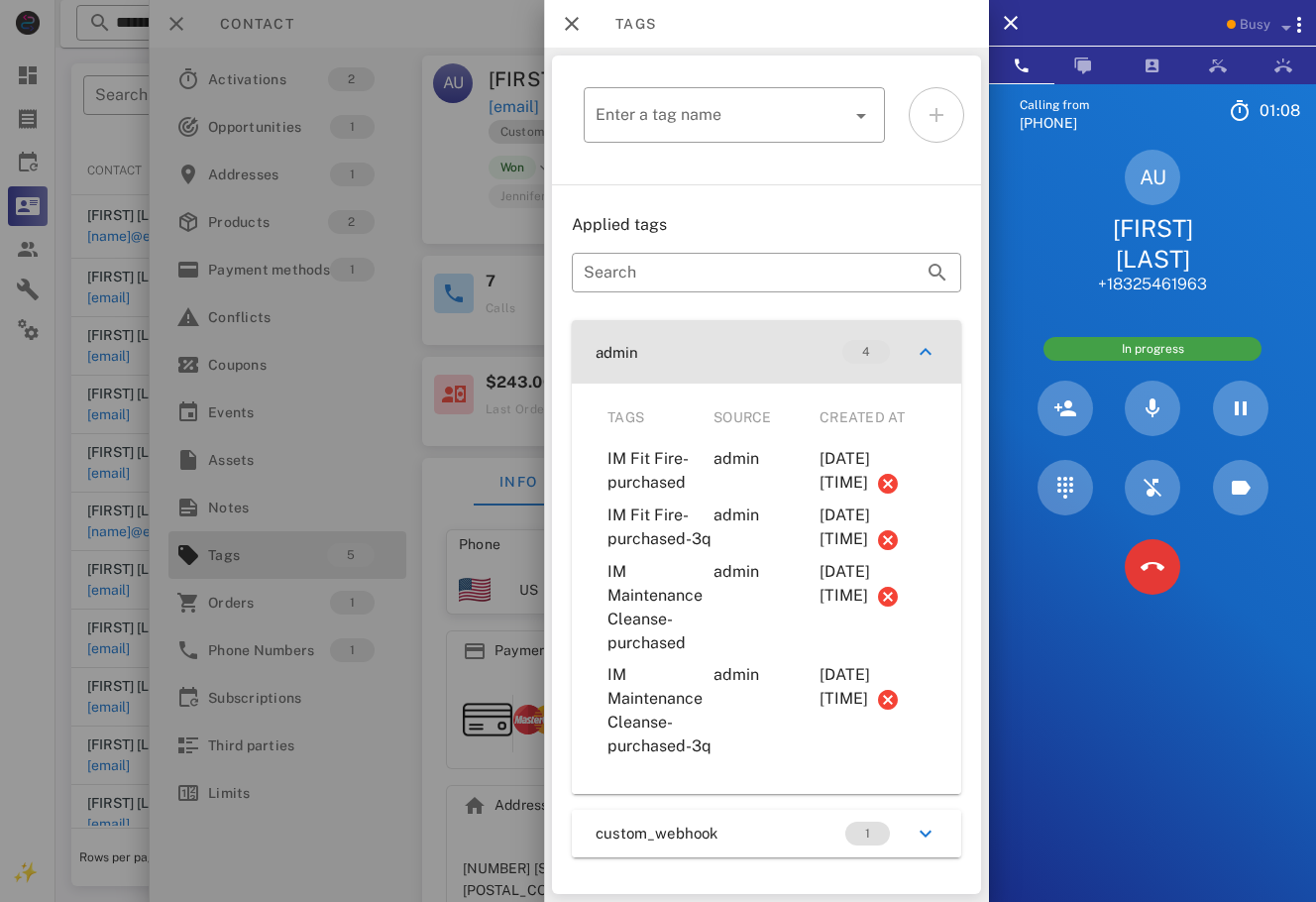 click on "admin  4" at bounding box center (766, 352) 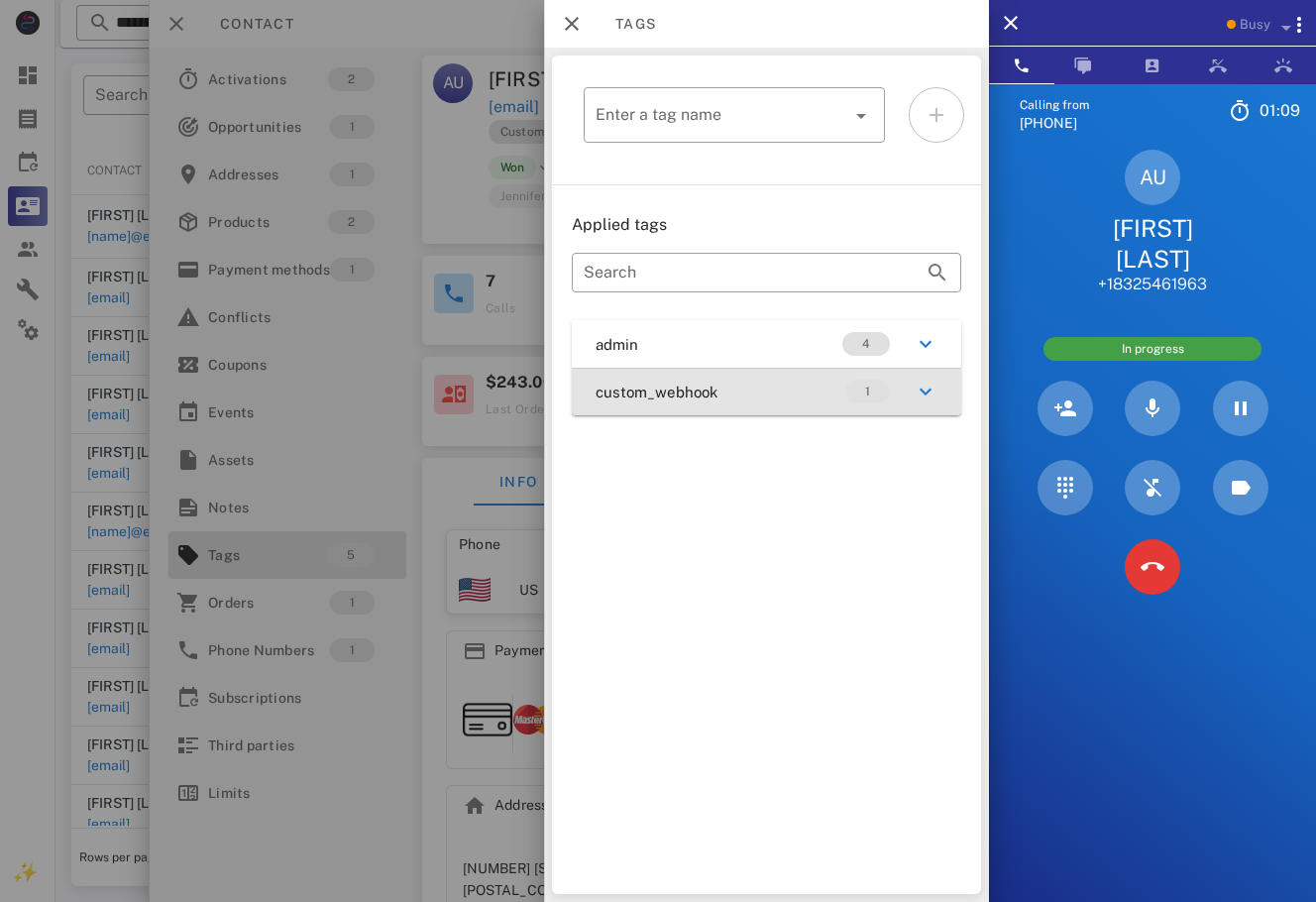 click on "custom_webhook  1" at bounding box center [766, 392] 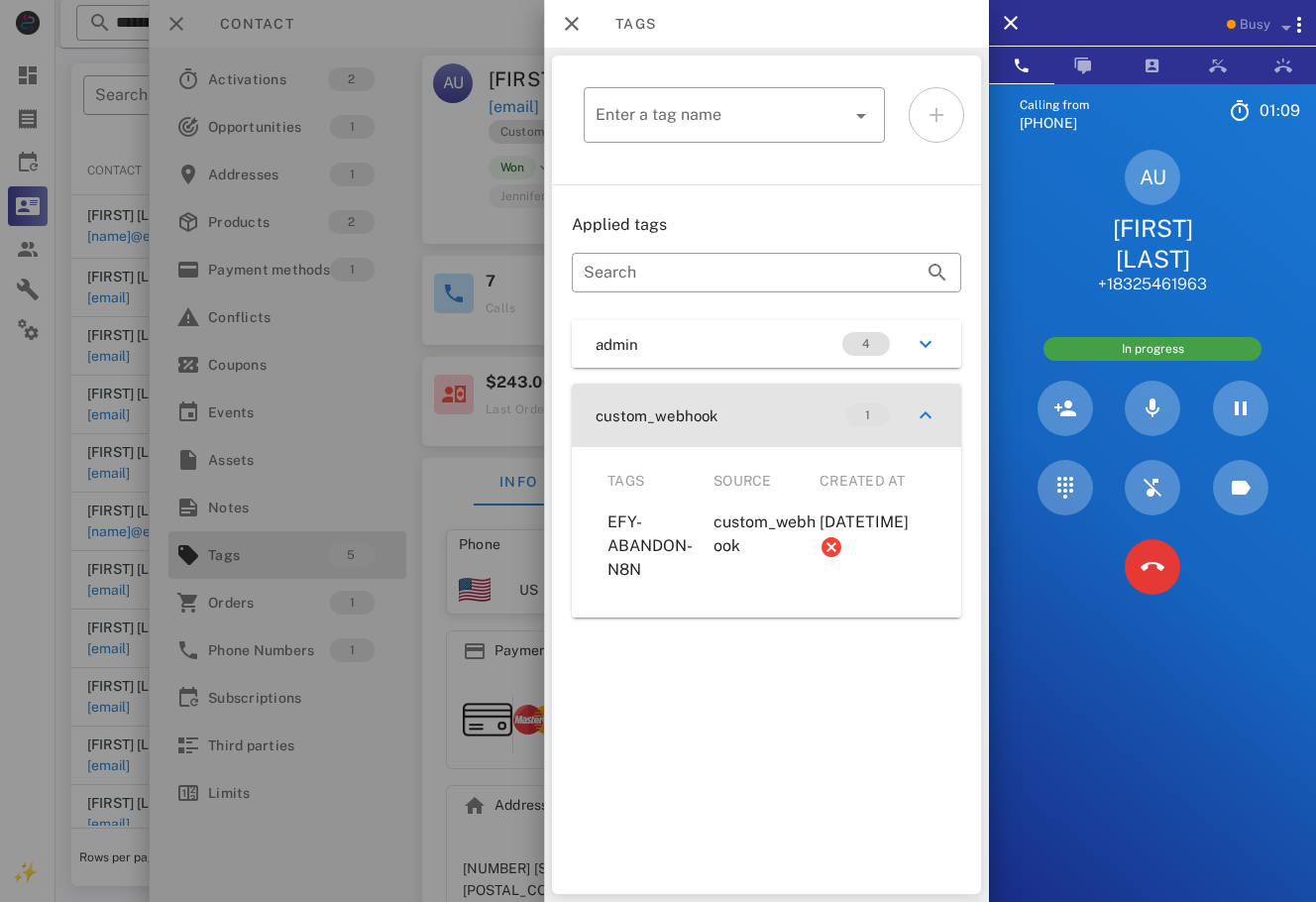 click on "custom_webhook  1" at bounding box center (766, 415) 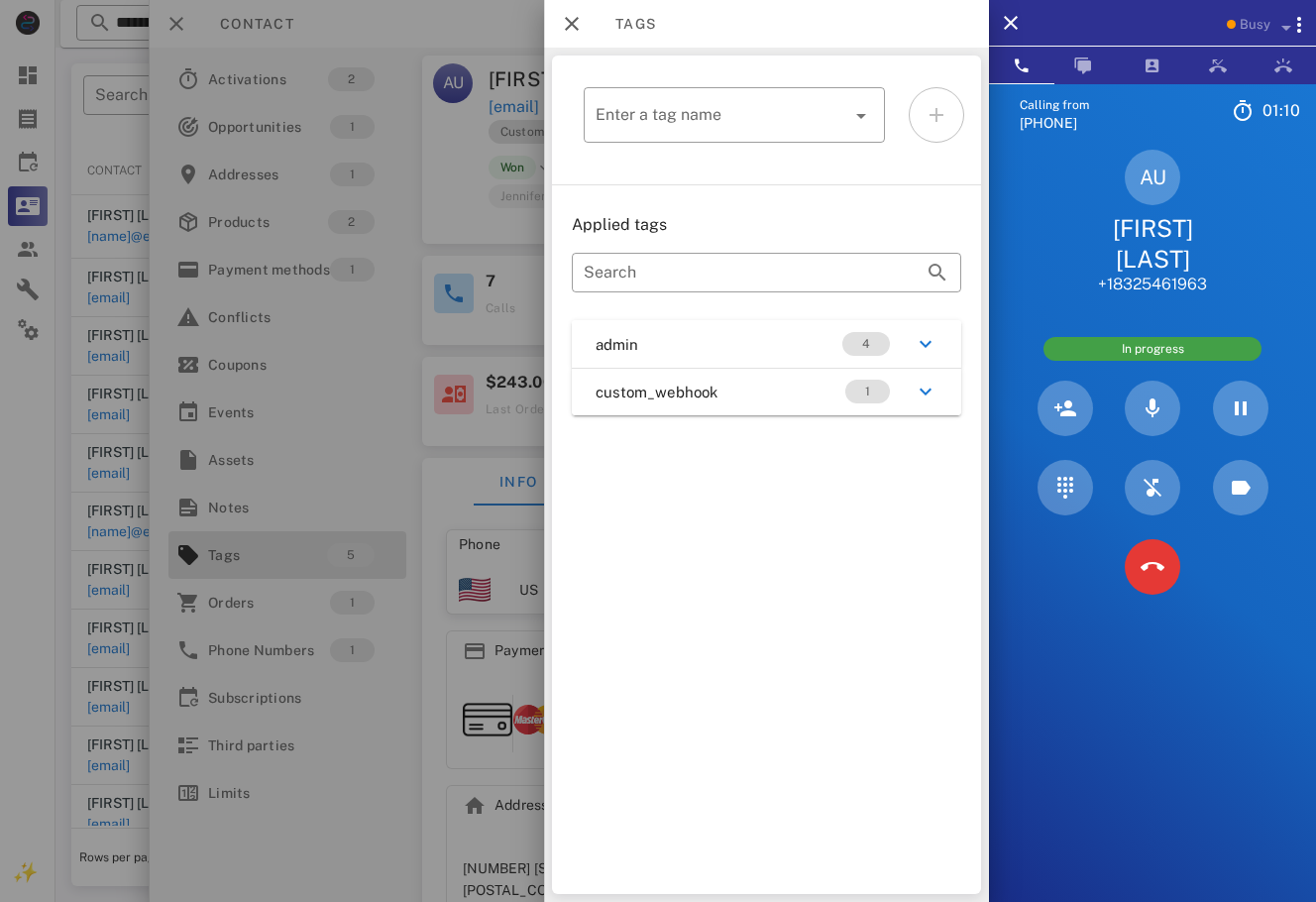 click at bounding box center (658, 451) 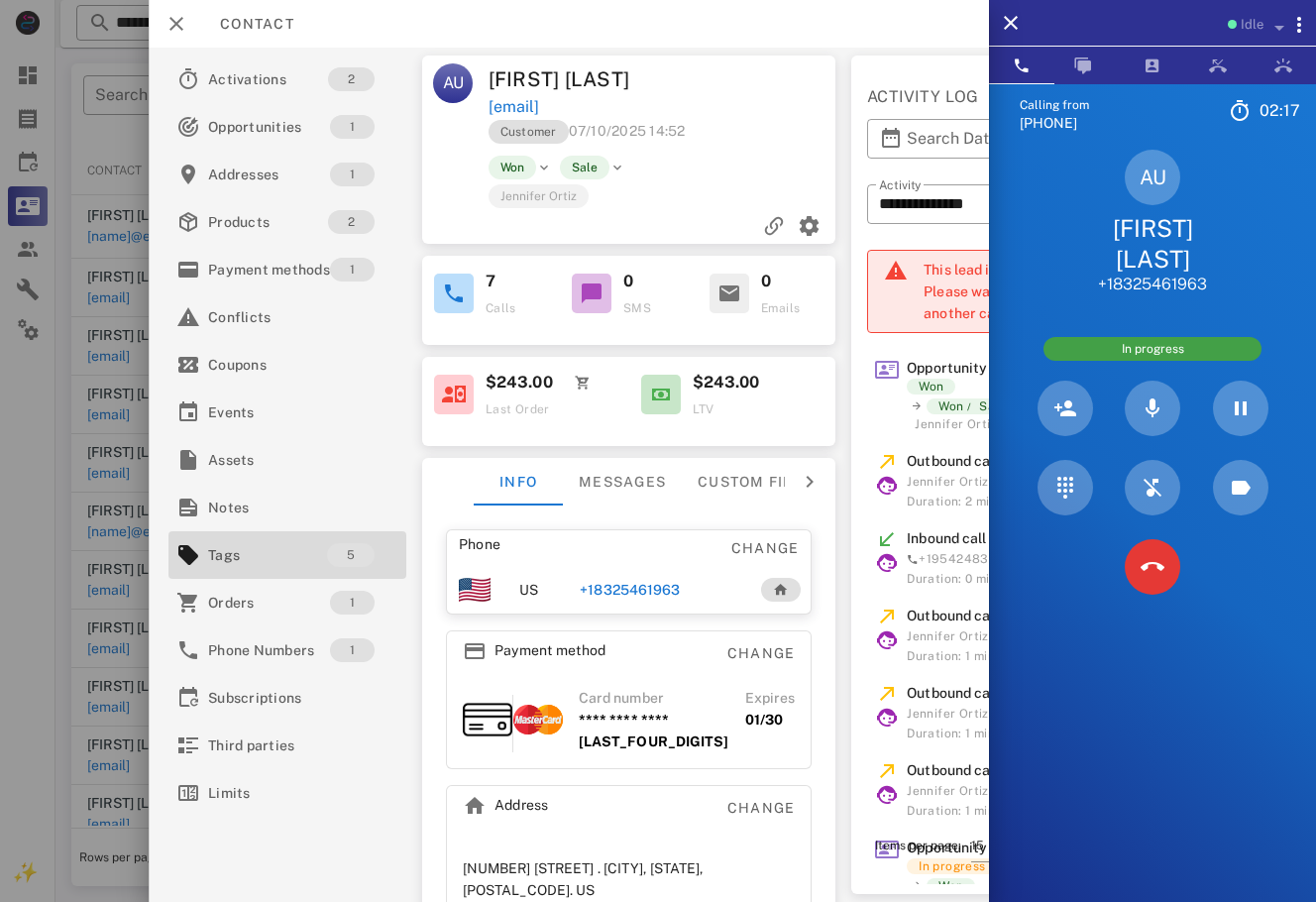 click on "Calling from [PHONE] 02: 17  Unknown      ▼     Andorra
+376
Argentina
+54
Aruba
+297
Australia
+61
Belgium (België)
+32
Bolivia
+591
Brazil (Brasil)
+55
Canada
+1
Chile
+56
Colombia
+57
Costa Rica
+506
Dominican Republic (República Dominicana)
+1
Ecuador
+593
El Salvador
+503
France
+33
Germany (Deutschland)
+49
Guadeloupe
+590
Guatemala
+502
Honduras
+504
Iceland (Ísland)
+354
India (भारत)
+91
Israel (‫ישראל‬‎)
+972
Italy (Italia)
+39" at bounding box center (1152, 534) 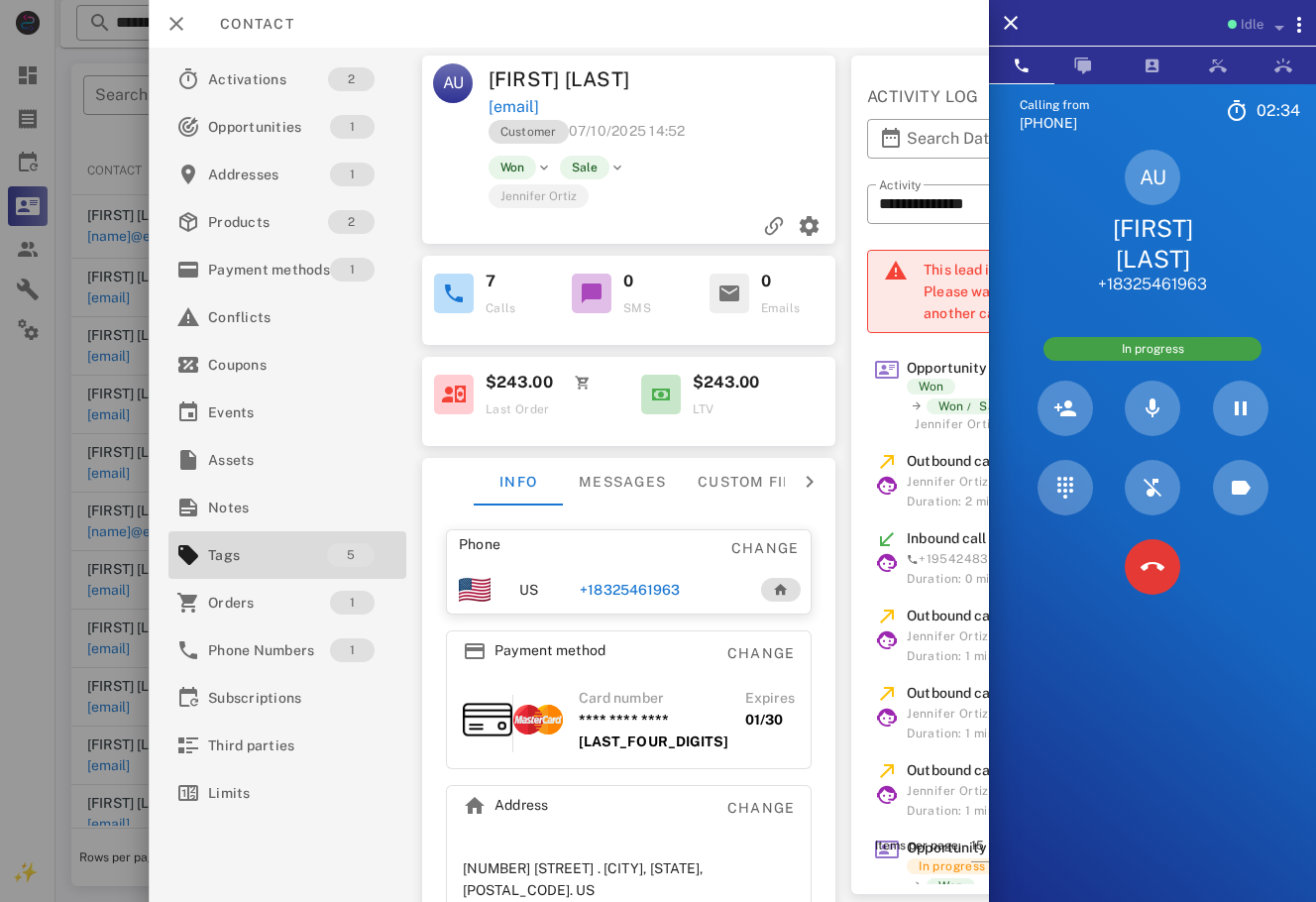click on "Calling from [PHONE] 02: 34  Unknown      ▼     Andorra
+376
Argentina
+54
Aruba
+297
Australia
+61
Belgium (België)
+32
Bolivia
+591
Brazil (Brasil)
+55
Canada
+1
Chile
+56
Colombia
+57
Costa Rica
+506
Dominican Republic (República Dominicana)
+1
Ecuador
+593
El Salvador
+503
France
+33
Germany (Deutschland)
+49
Guadeloupe
+590
Guatemala
+502
Honduras
+504
Iceland (Ísland)
+354
India (भारत)
+91
Israel (‫ישראל‬‎)
+972
Italy (Italia)
+39" at bounding box center [1152, 534] 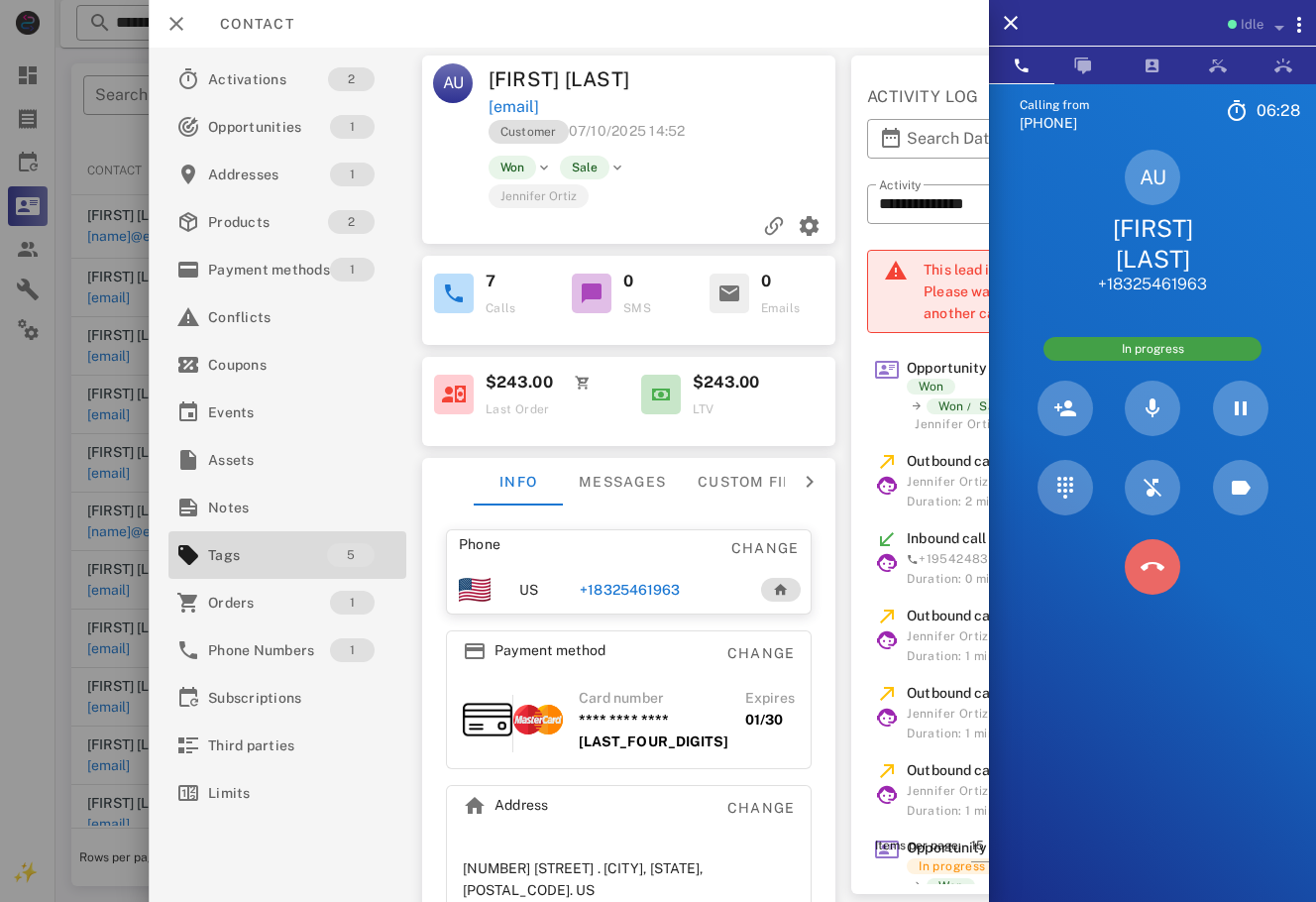 click at bounding box center [1152, 567] 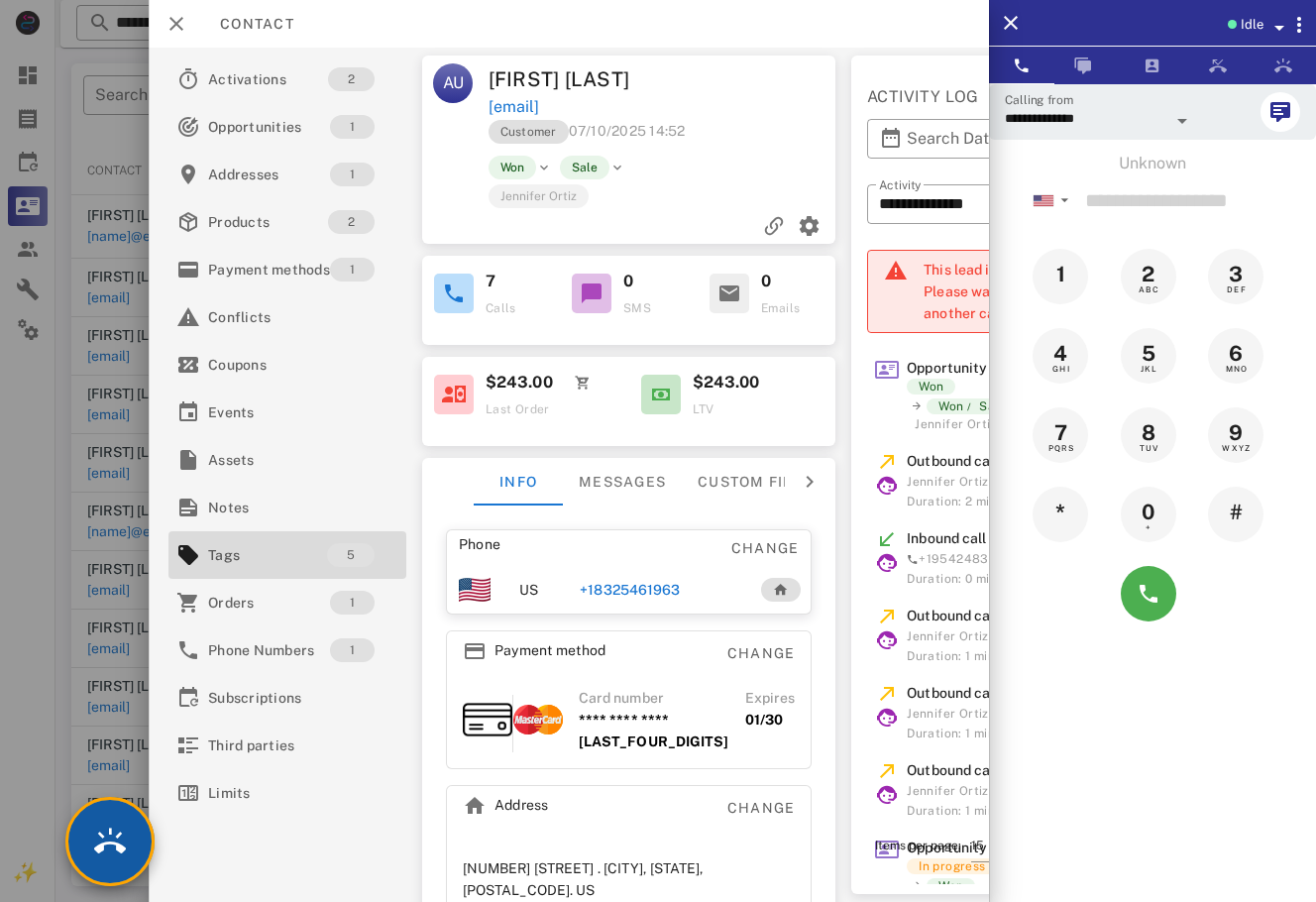 click at bounding box center [110, 842] 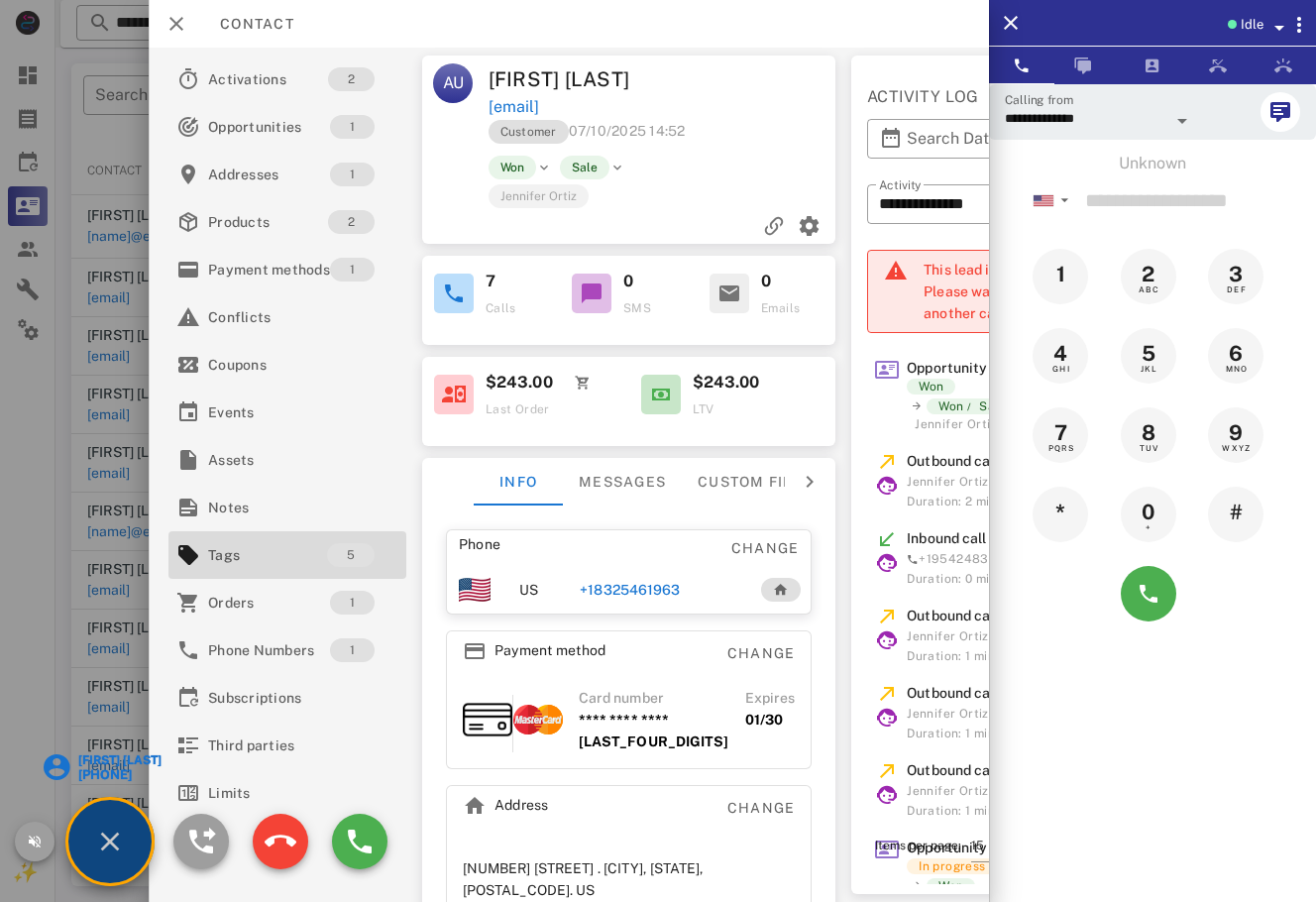 click on "[FIRST] [LAST]" at bounding box center (118, 760) 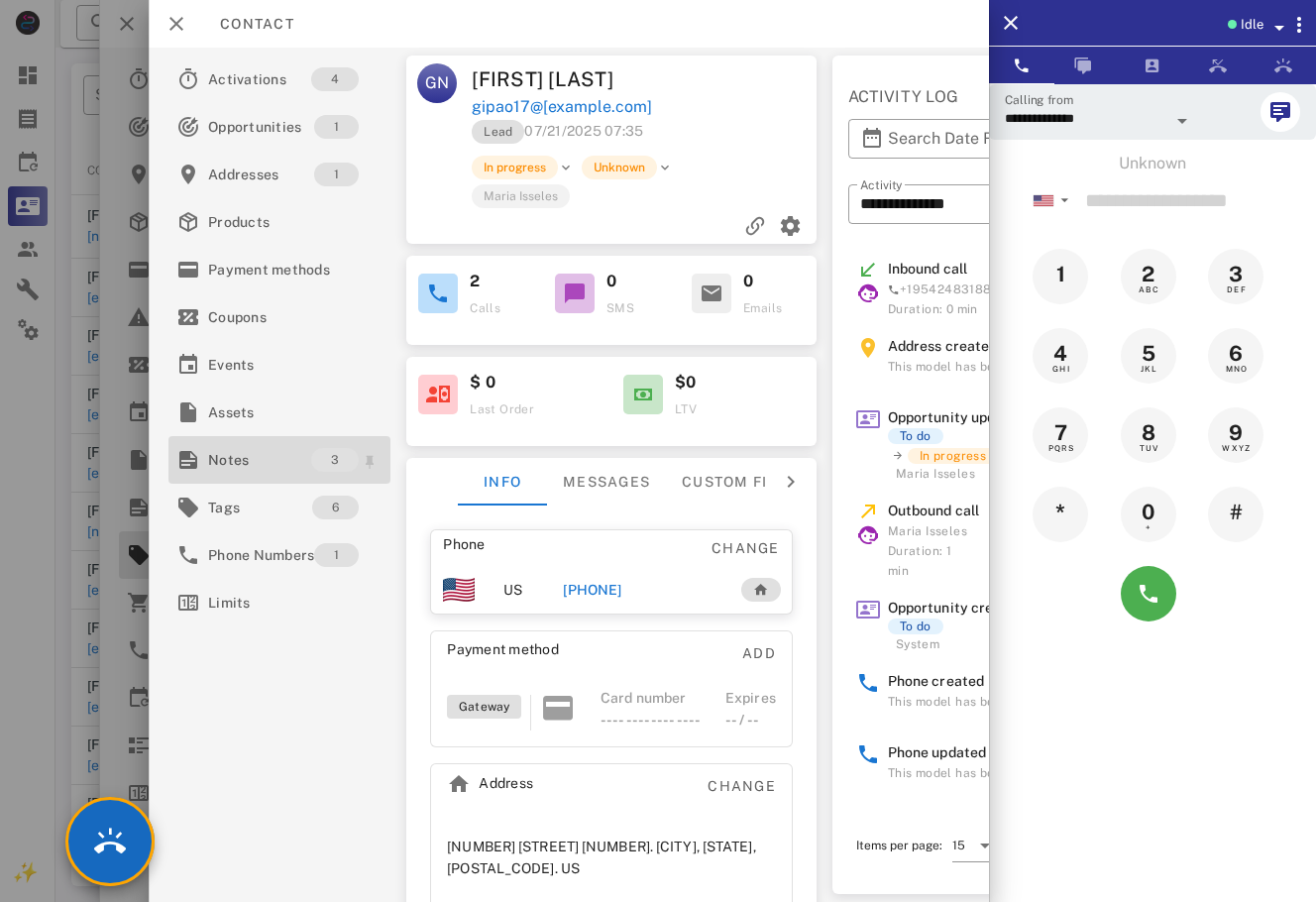 click on "Notes" at bounding box center [260, 460] 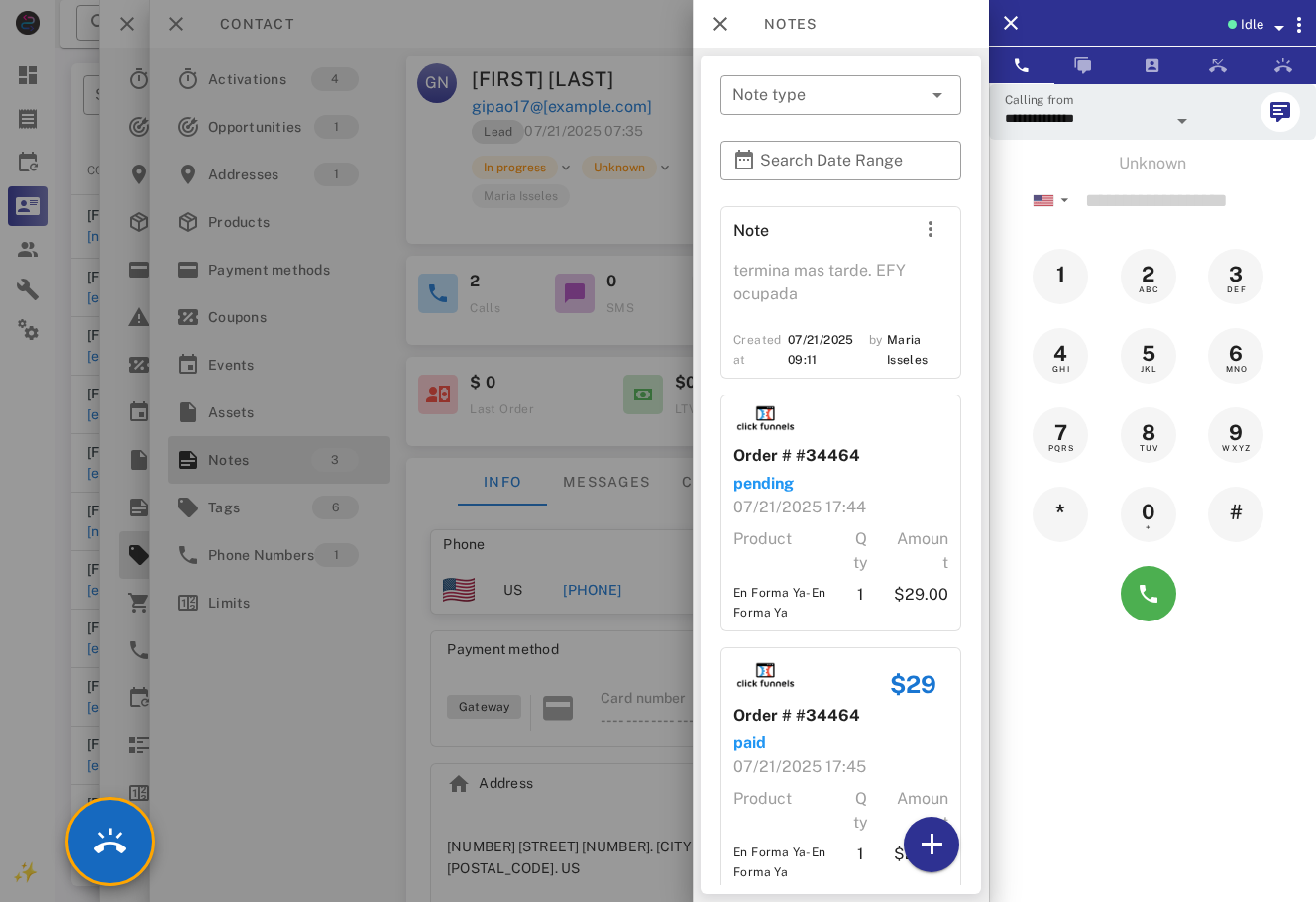scroll, scrollTop: 96, scrollLeft: 0, axis: vertical 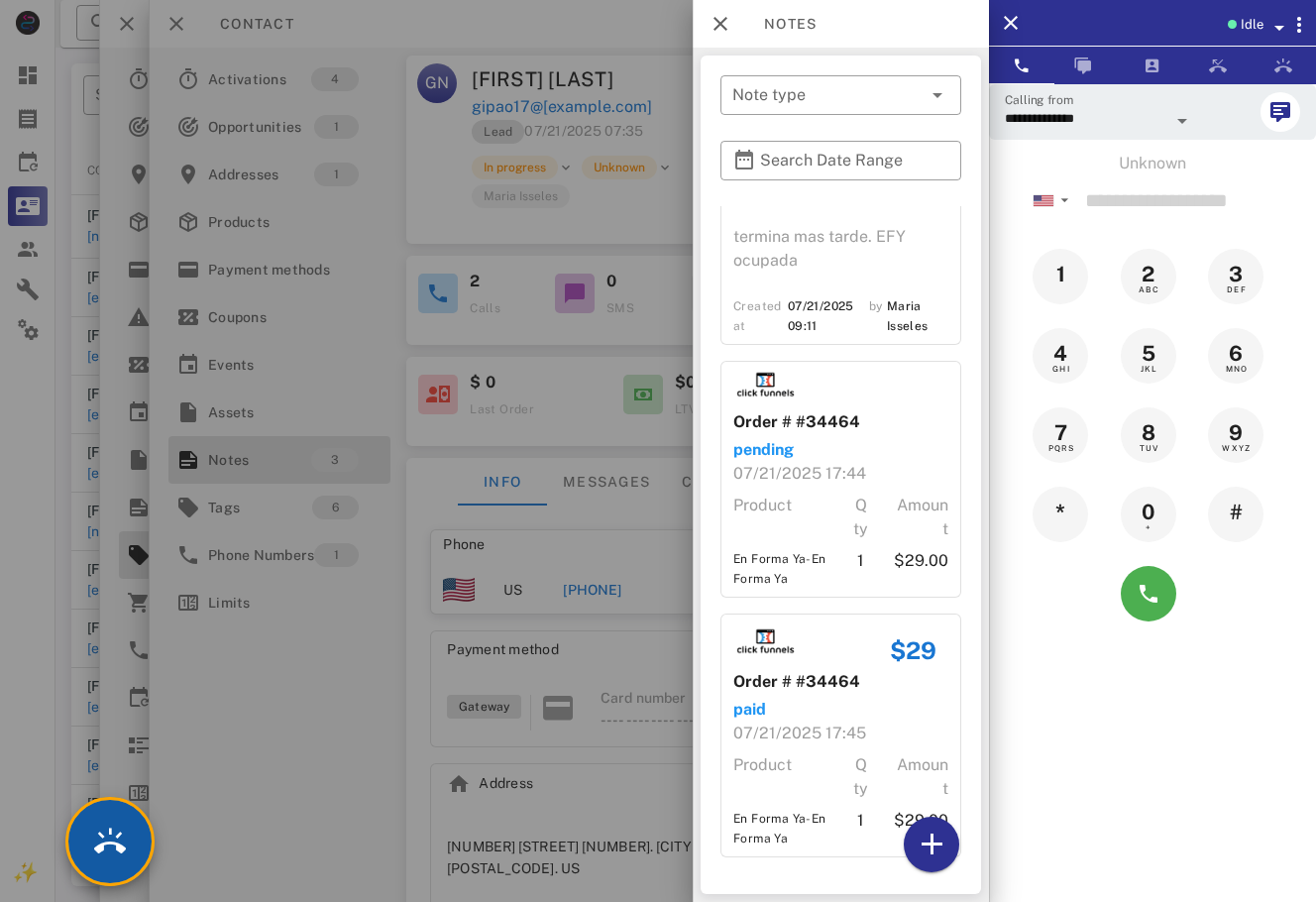 click at bounding box center [110, 842] 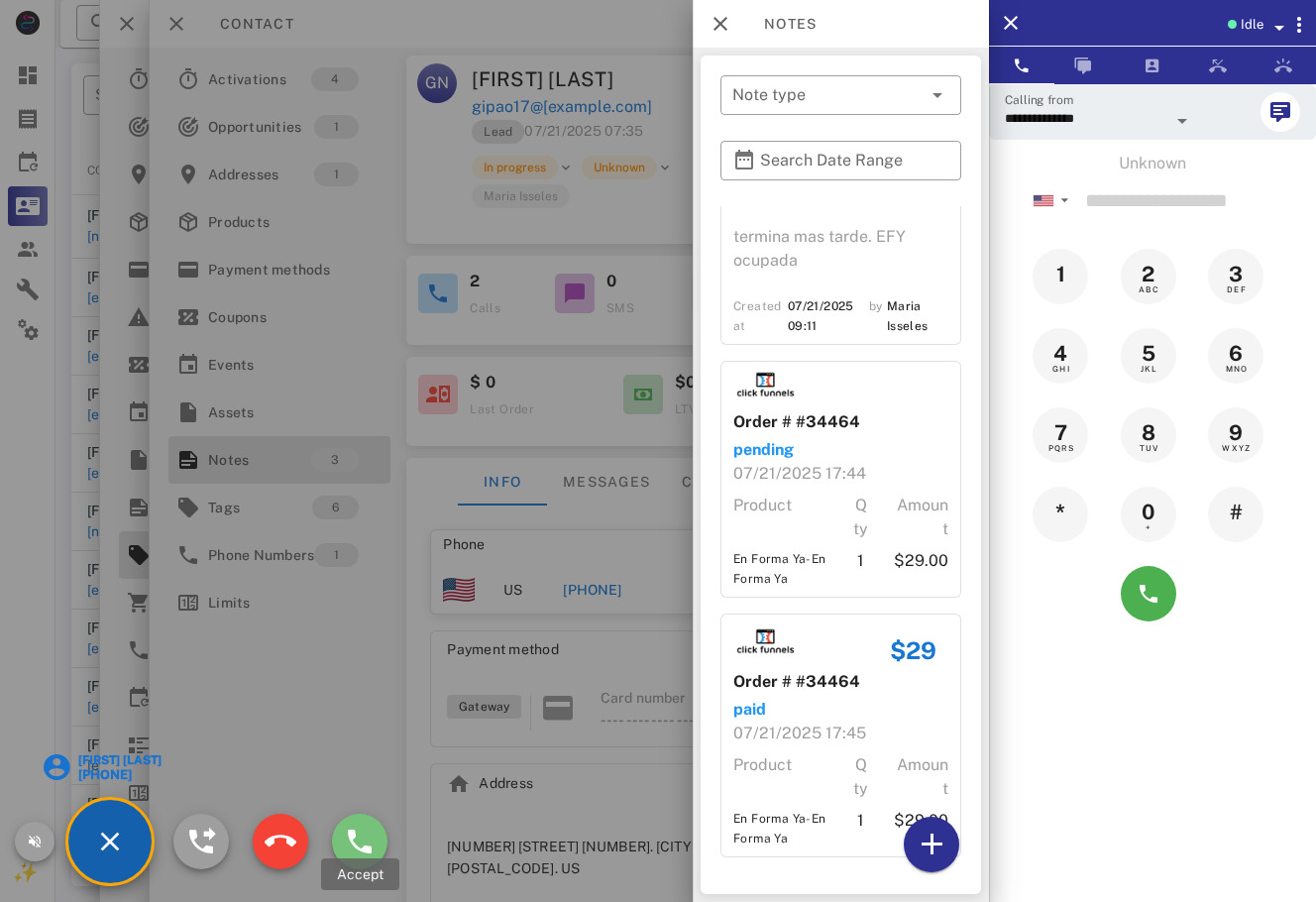 click at bounding box center (360, 842) 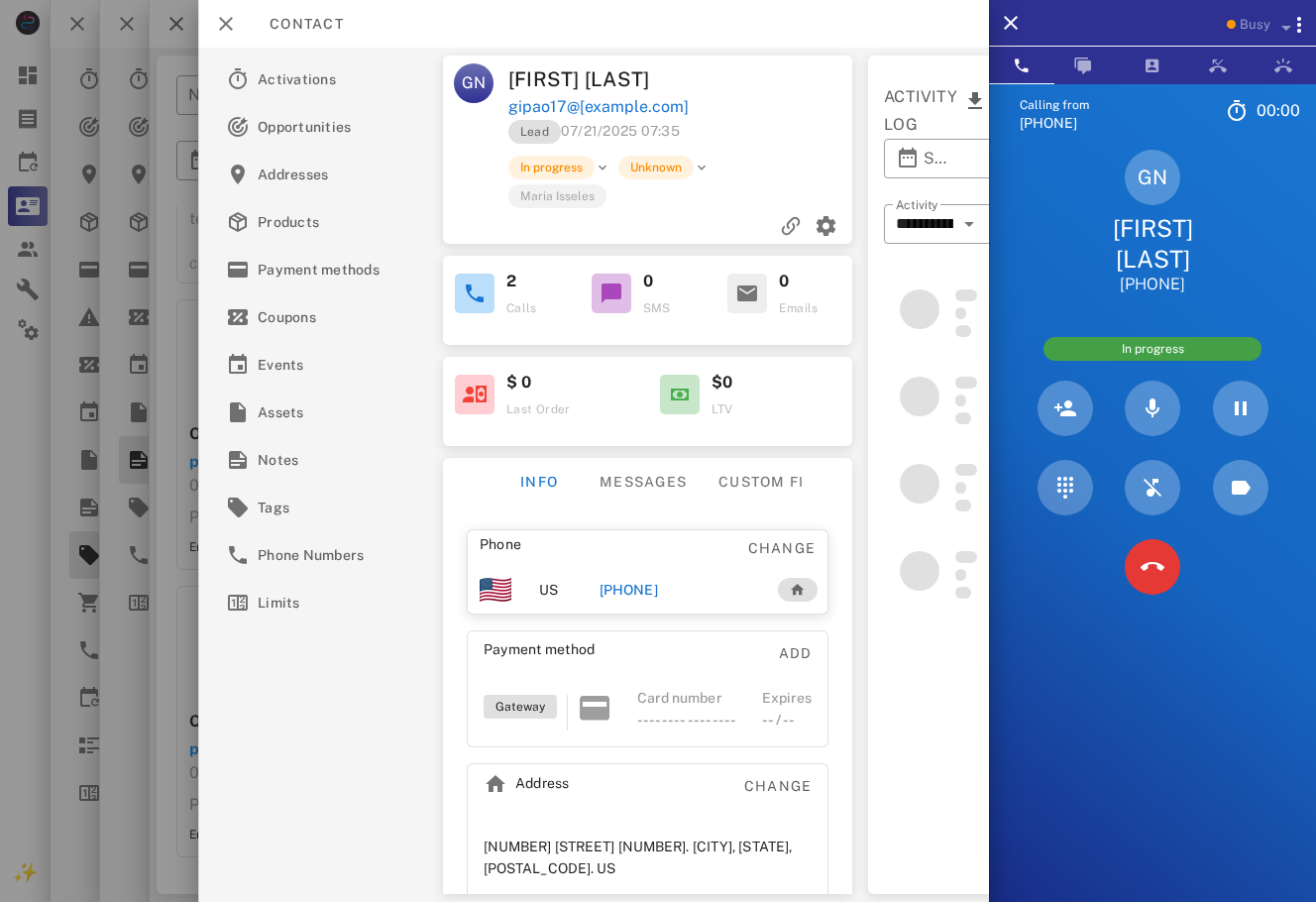 scroll, scrollTop: 0, scrollLeft: 0, axis: both 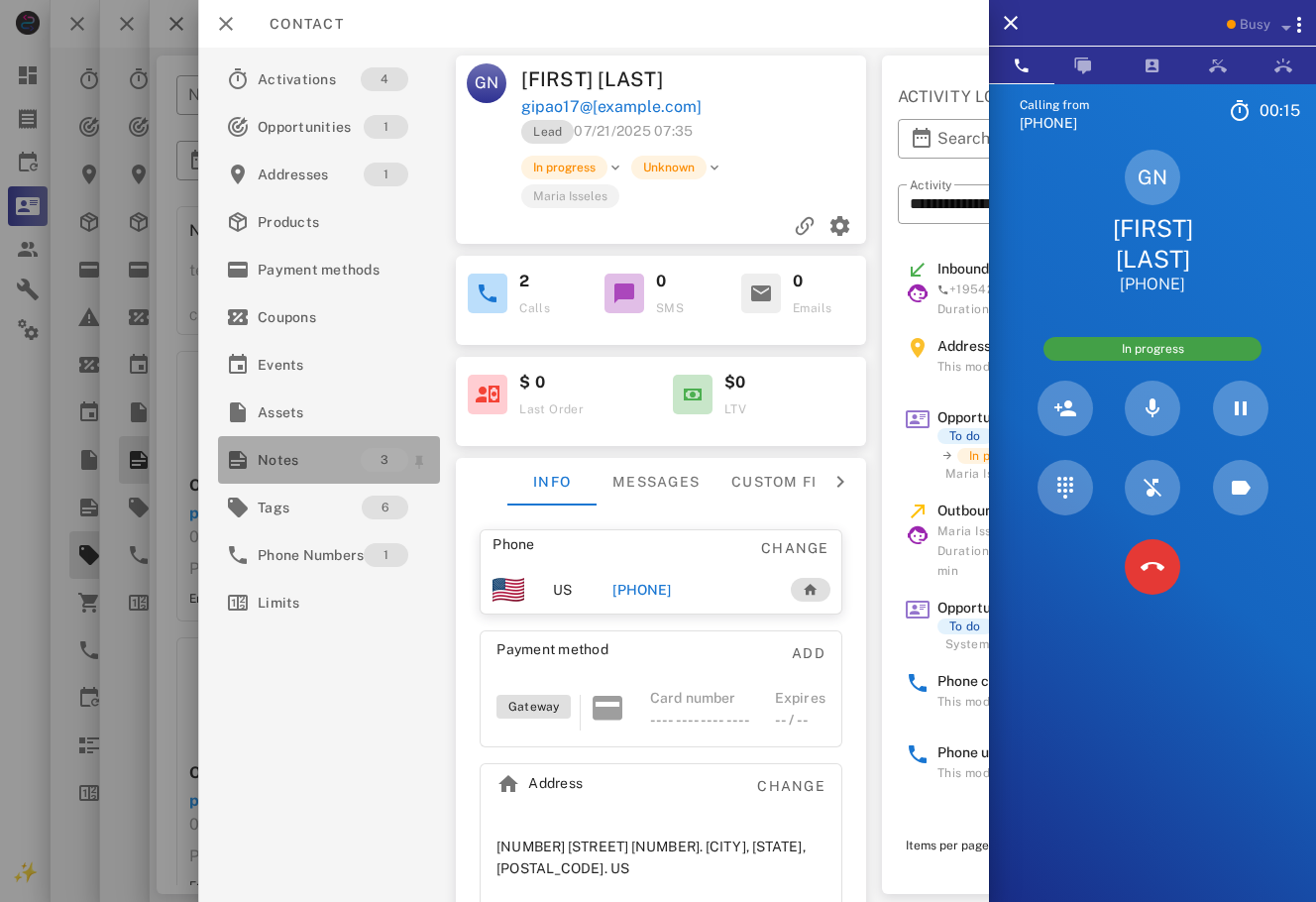 click on "Notes" at bounding box center [309, 460] 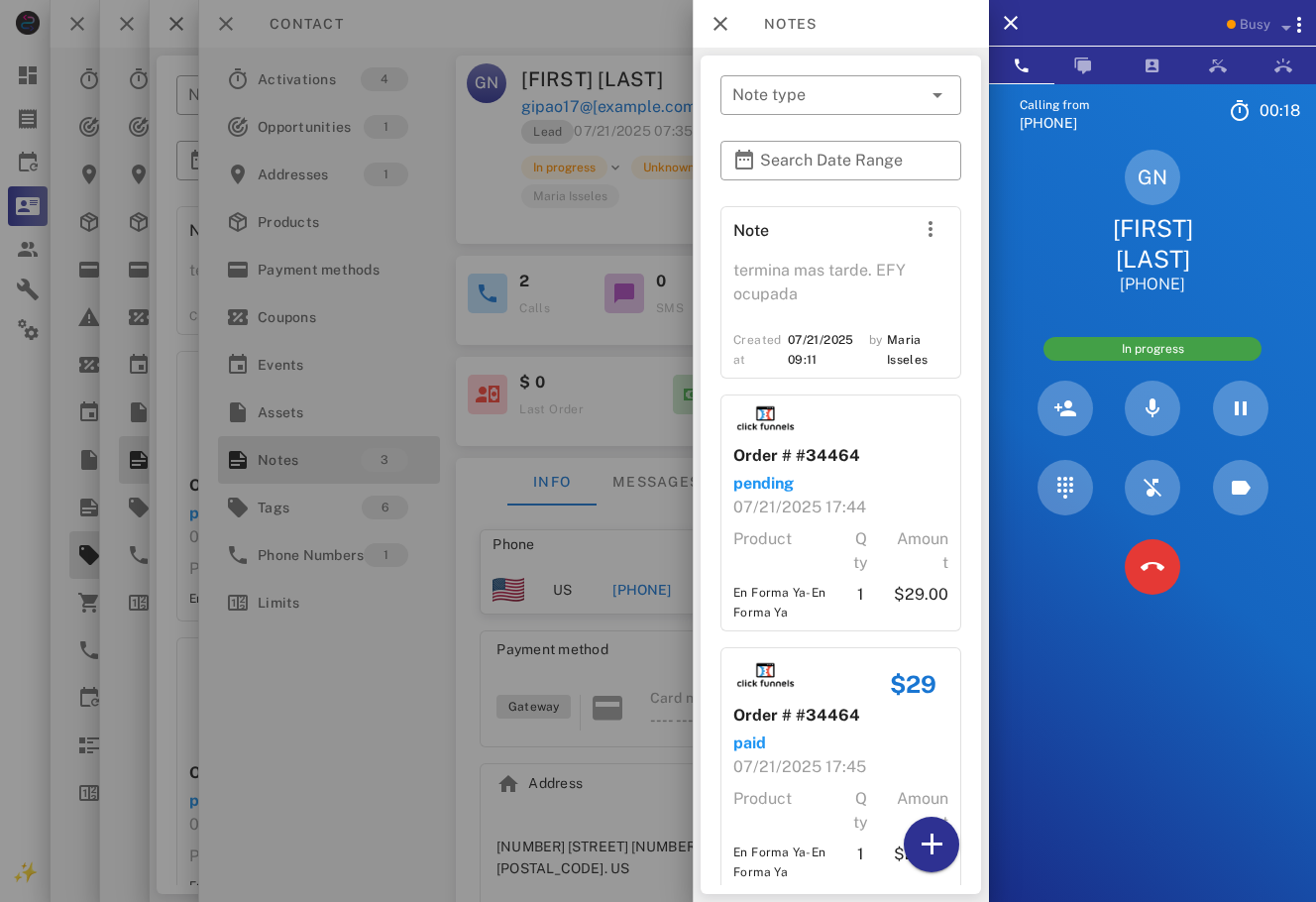 scroll, scrollTop: 96, scrollLeft: 0, axis: vertical 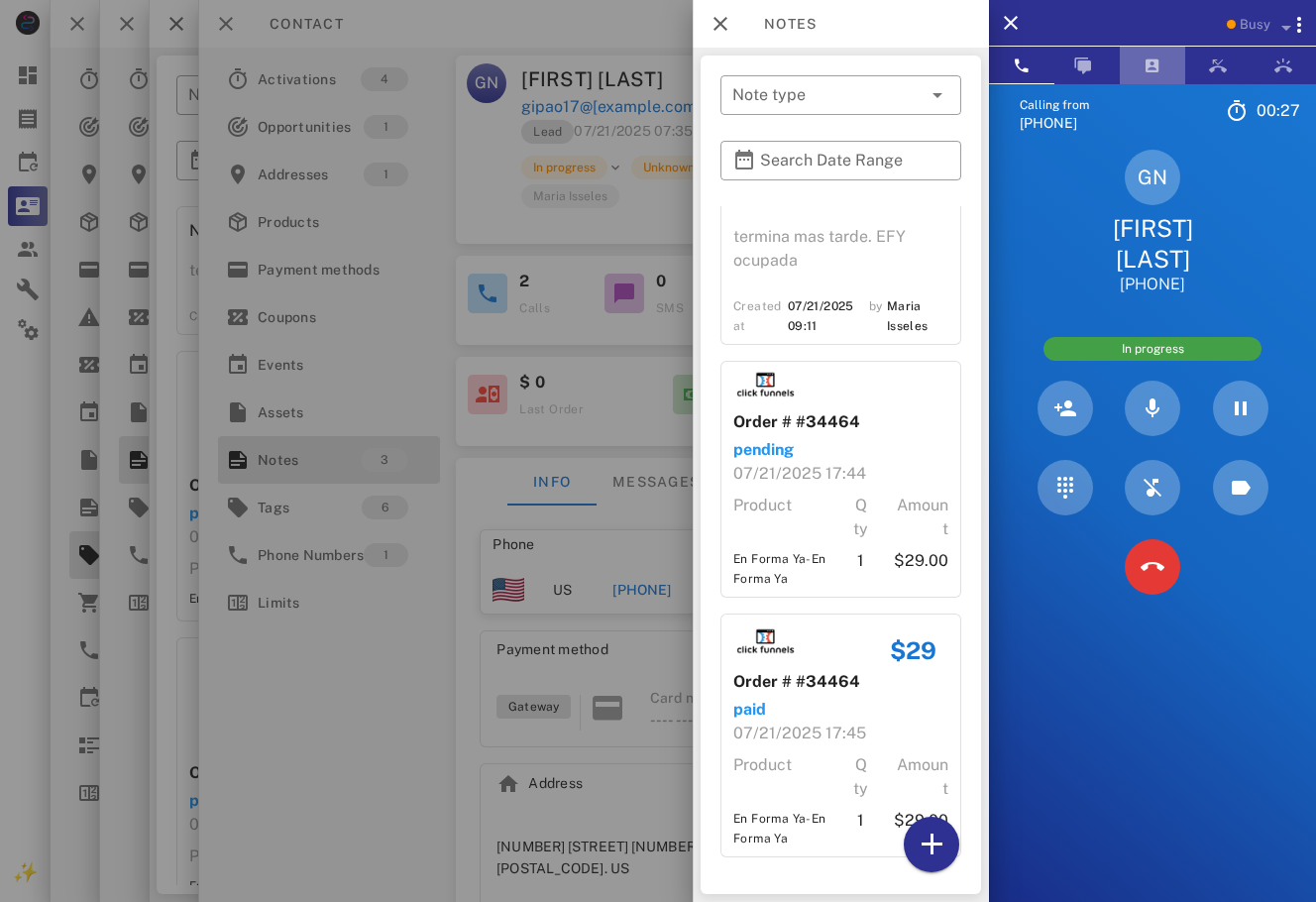 click at bounding box center (1152, 65) 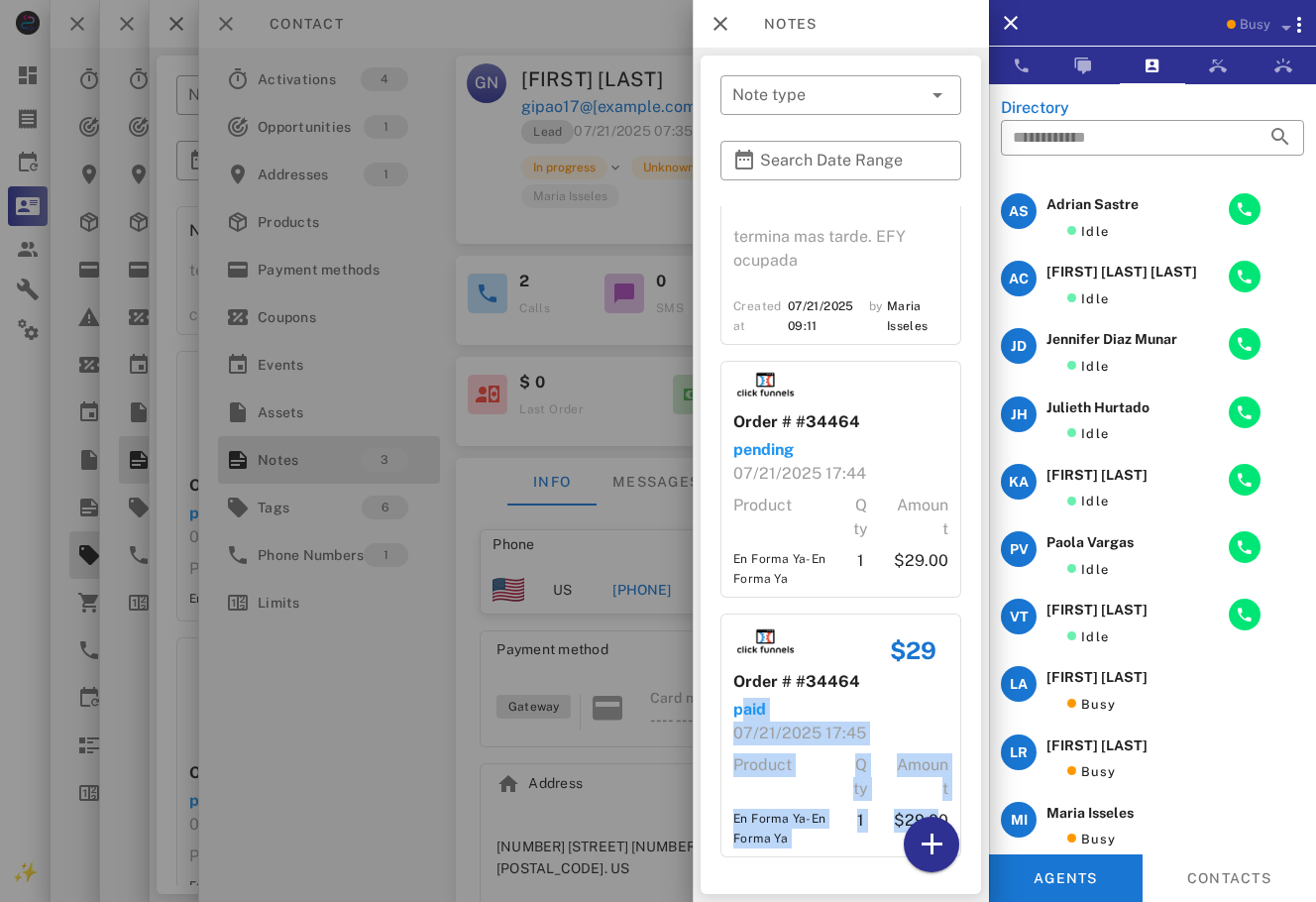 drag, startPoint x: 737, startPoint y: 676, endPoint x: 889, endPoint y: 826, distance: 213.55093 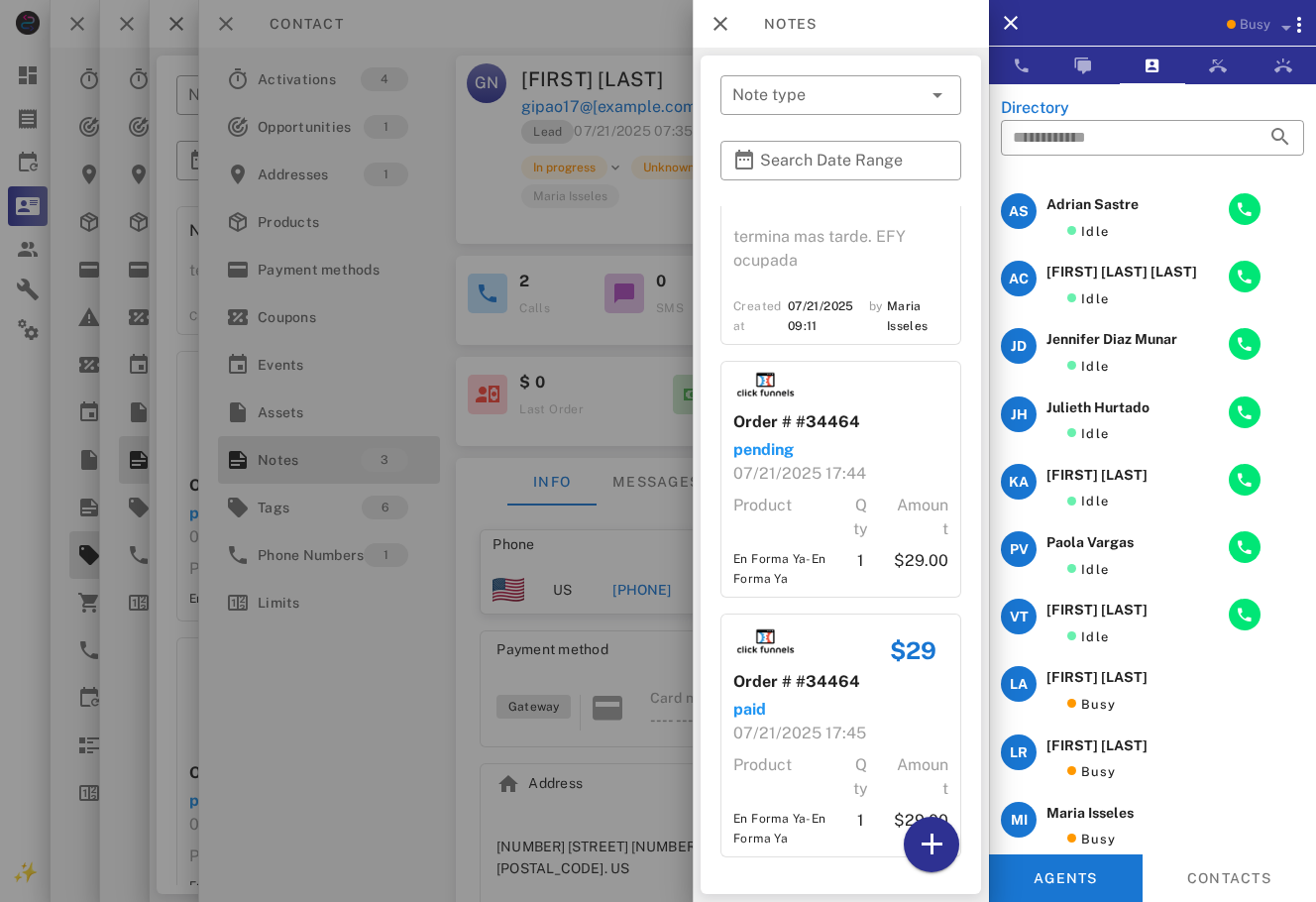 click on "Note  termina mas tarde. EFY ocupada  Created at   [DATE] [TIME]   by   [FIRST] [LAST]   Order # #34464   pending   [DATE] [TIME]   Product Qty Amount  En Forma Ya-En Forma Ya  1 $29.00  $29   Order # #34464   paid   [DATE] [TIME]   Product Qty Amount  En Forma Ya-En Forma Ya  1 $29.00" at bounding box center (840, 528) 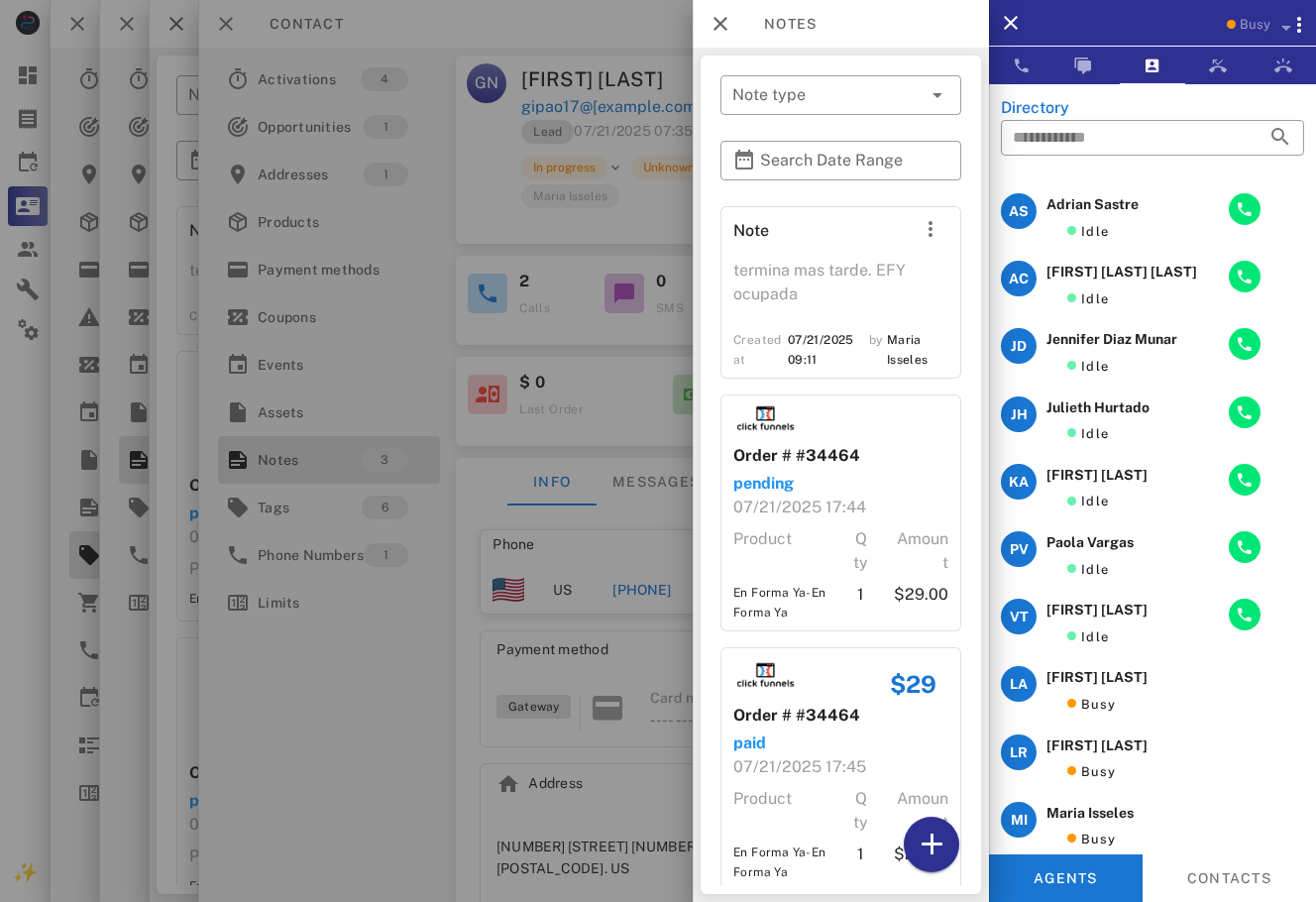 click on "Calling from ([PHONE]) 00: 37  Unknown      ▼     Andorra
+376
Argentina
+54
Aruba
+297
Australia
+61
Belgium (België)
+32
Bolivia
+591
Brazil (Brasil)
+55
Canada
+1
Chile
+56
Colombia
+57
Costa Rica
+506
Dominican Republic (República Dominicana)
+1
Ecuador
+593
El Salvador
+503
France
+33
Germany (Deutschland)
+49
Guadeloupe
+590
Guatemala
+502
Honduras
+504
Iceland (Ísland)
+354
India (भारत)
+91
Israel (‫ישראל‬‎)
+972
Italy (Italia)
+39" at bounding box center [1152, 497] 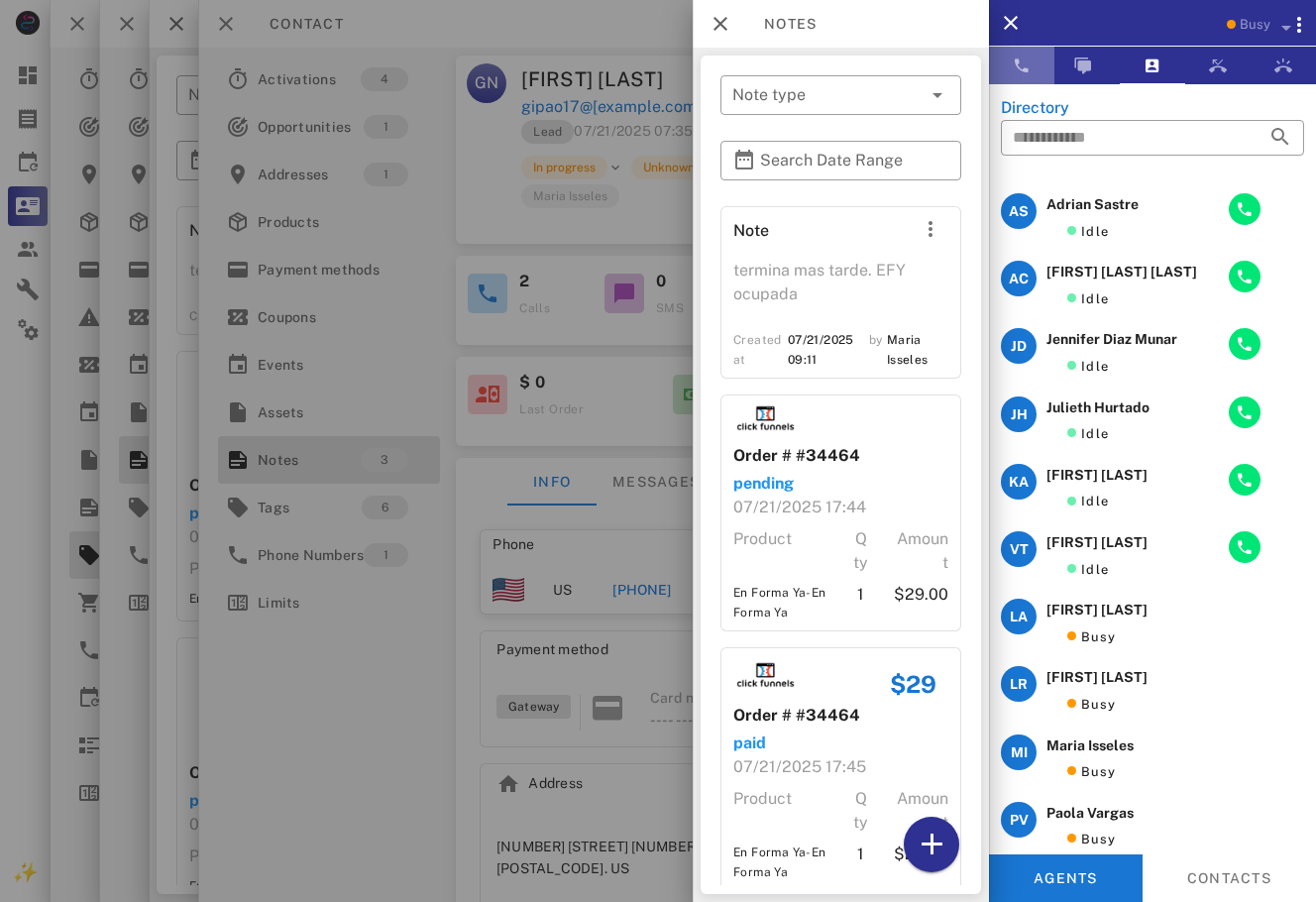 click at bounding box center [1022, 65] 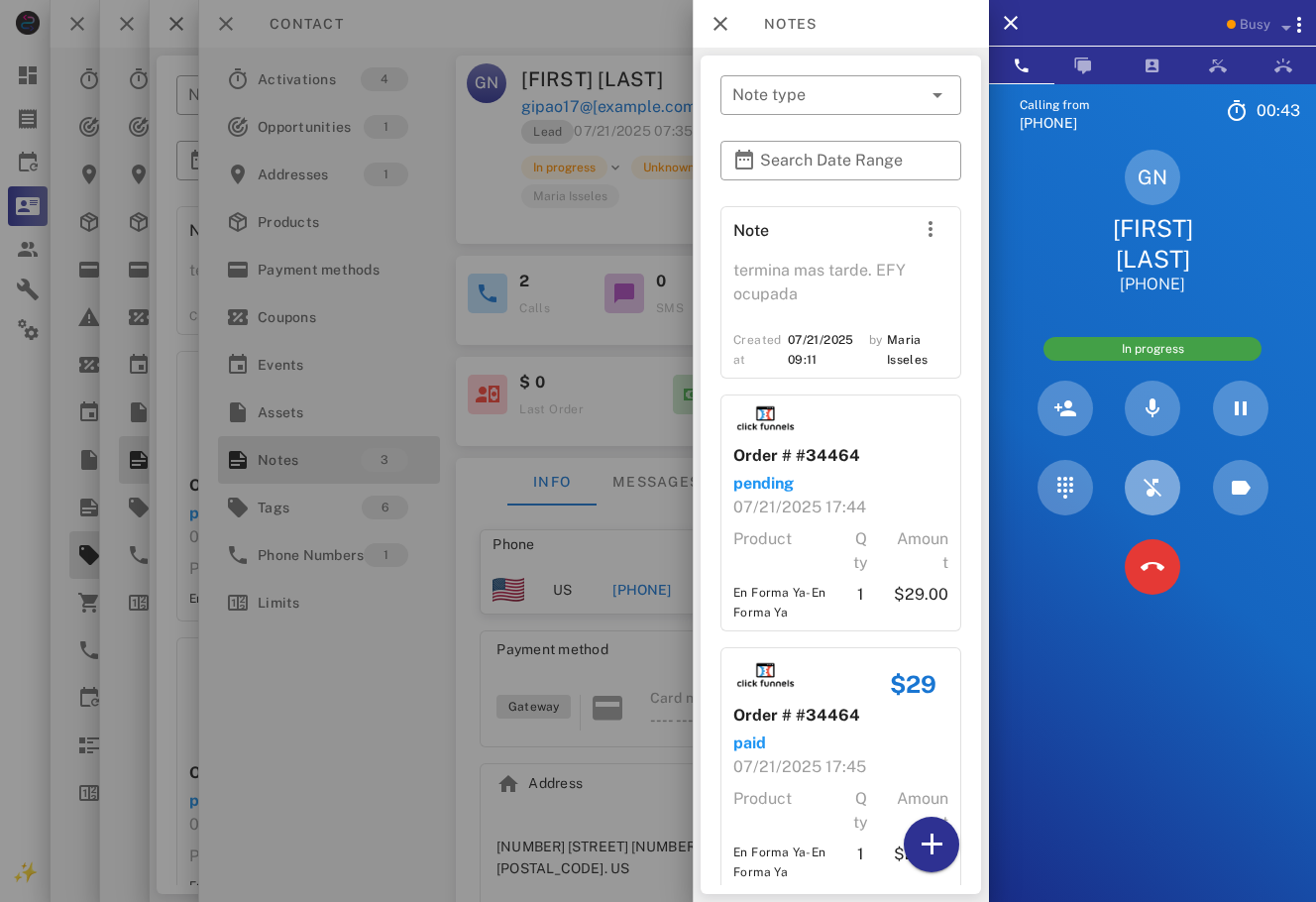 click at bounding box center [1152, 488] 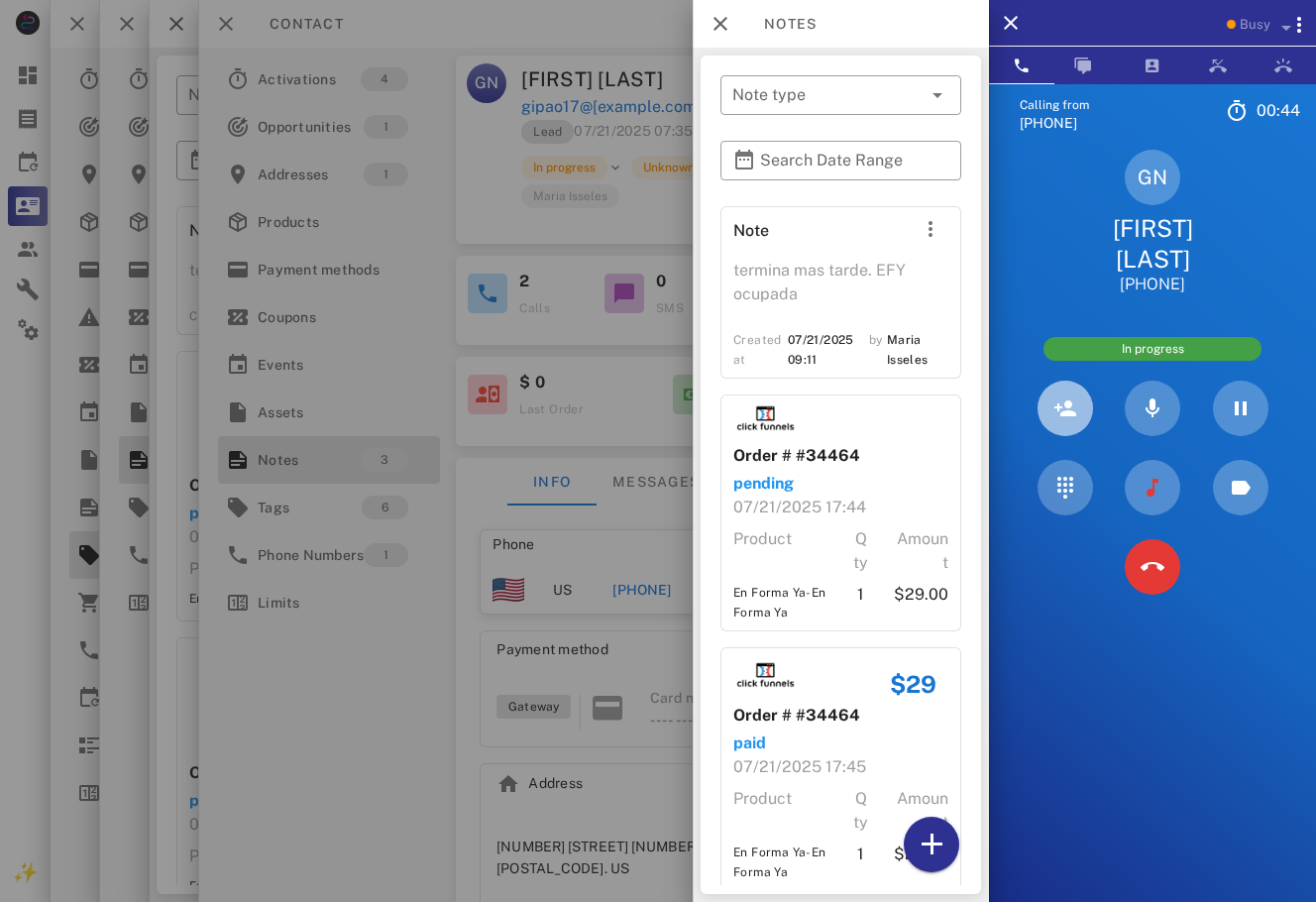 click at bounding box center (1065, 408) 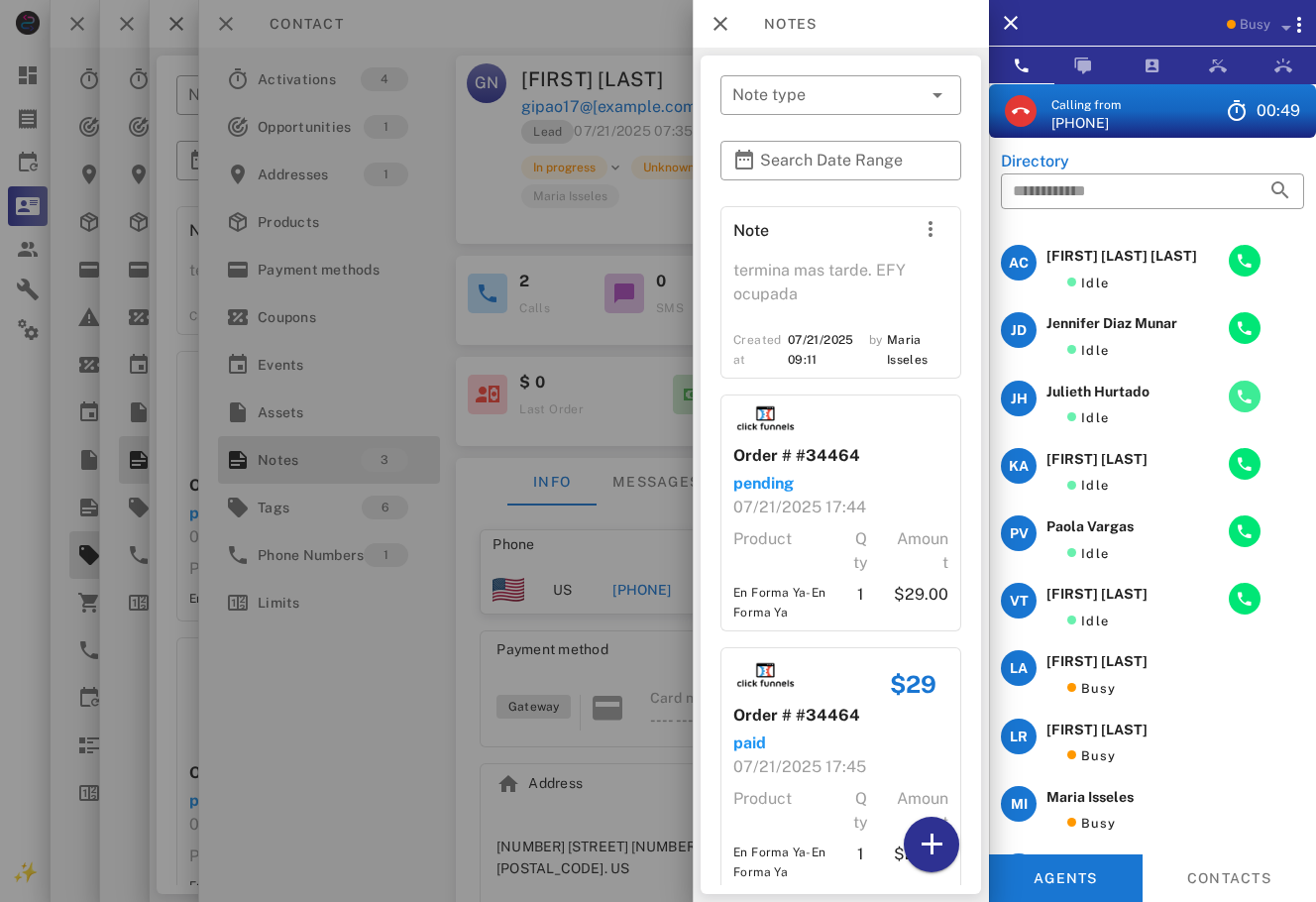 click at bounding box center (1245, 396) 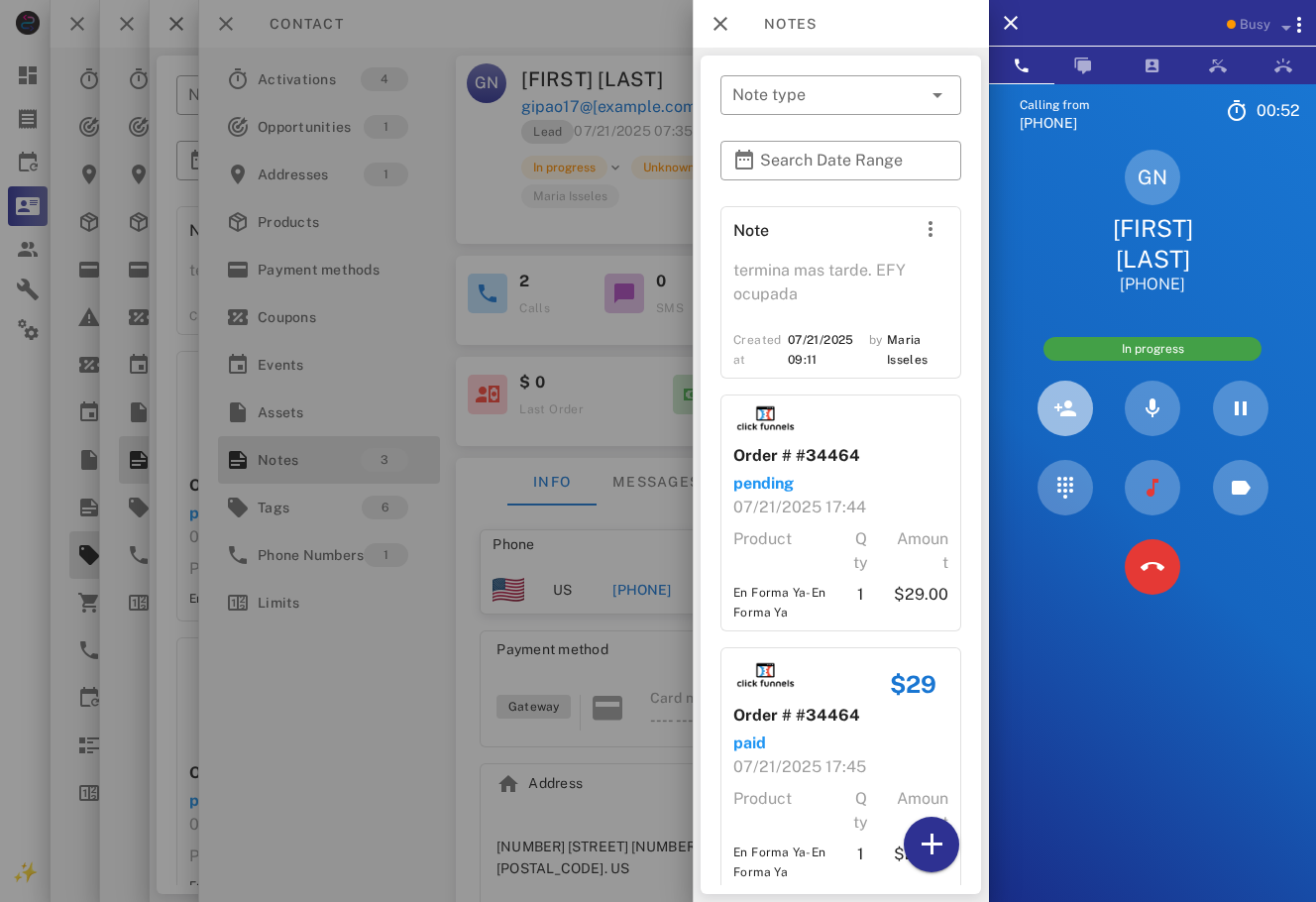 click at bounding box center (1065, 408) 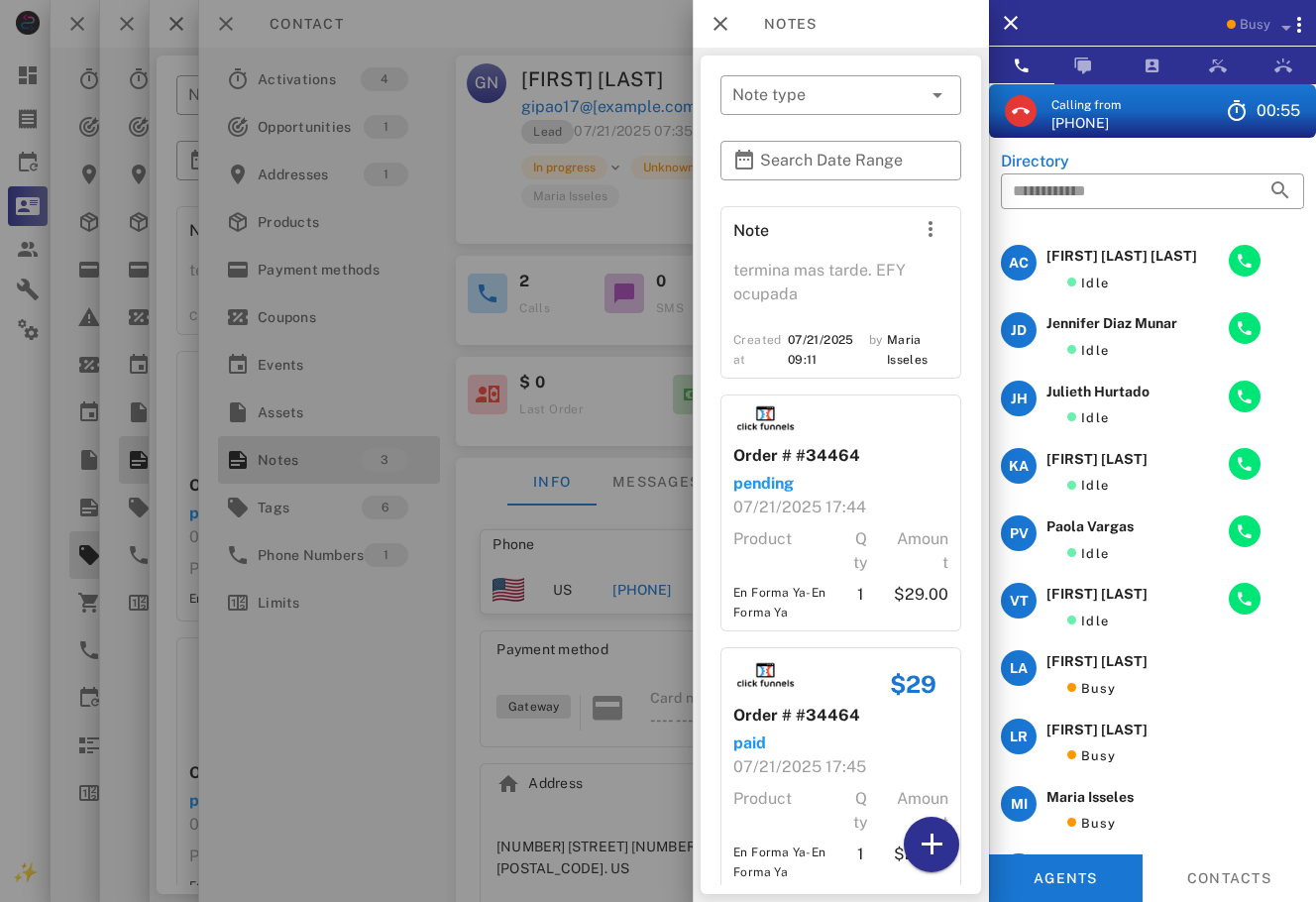 click at bounding box center [1266, 464] 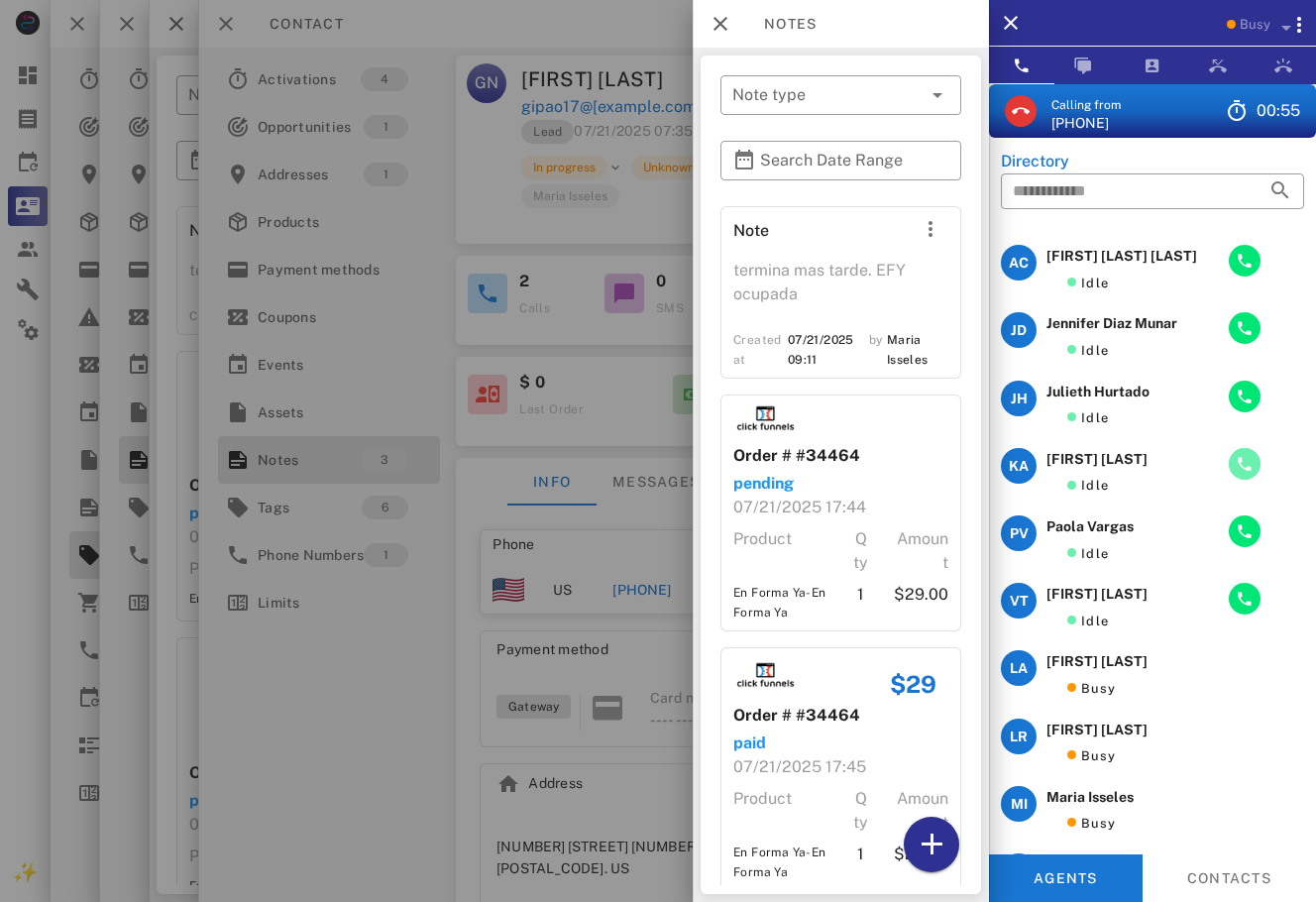 click at bounding box center (1245, 464) 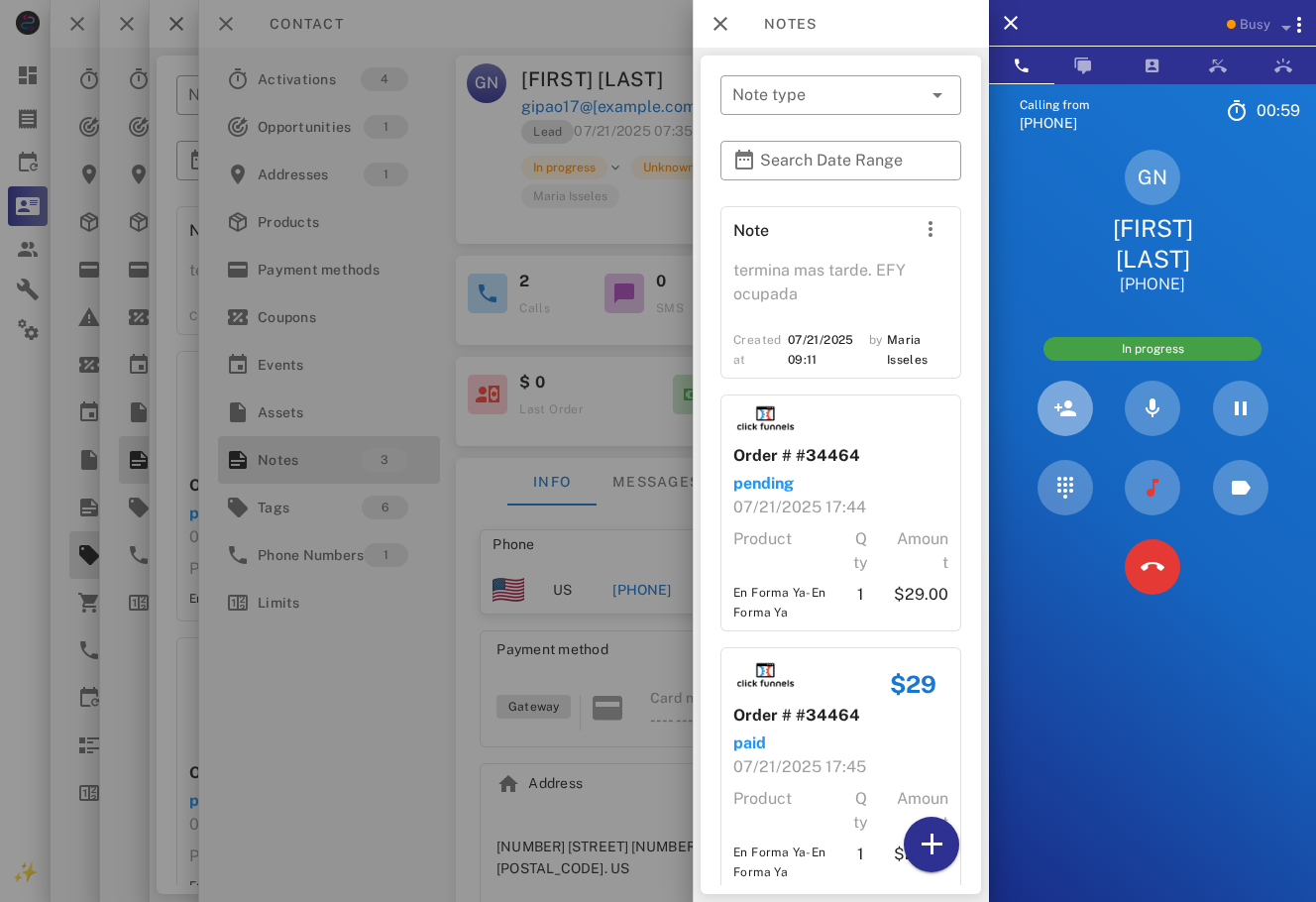 click at bounding box center [1065, 408] 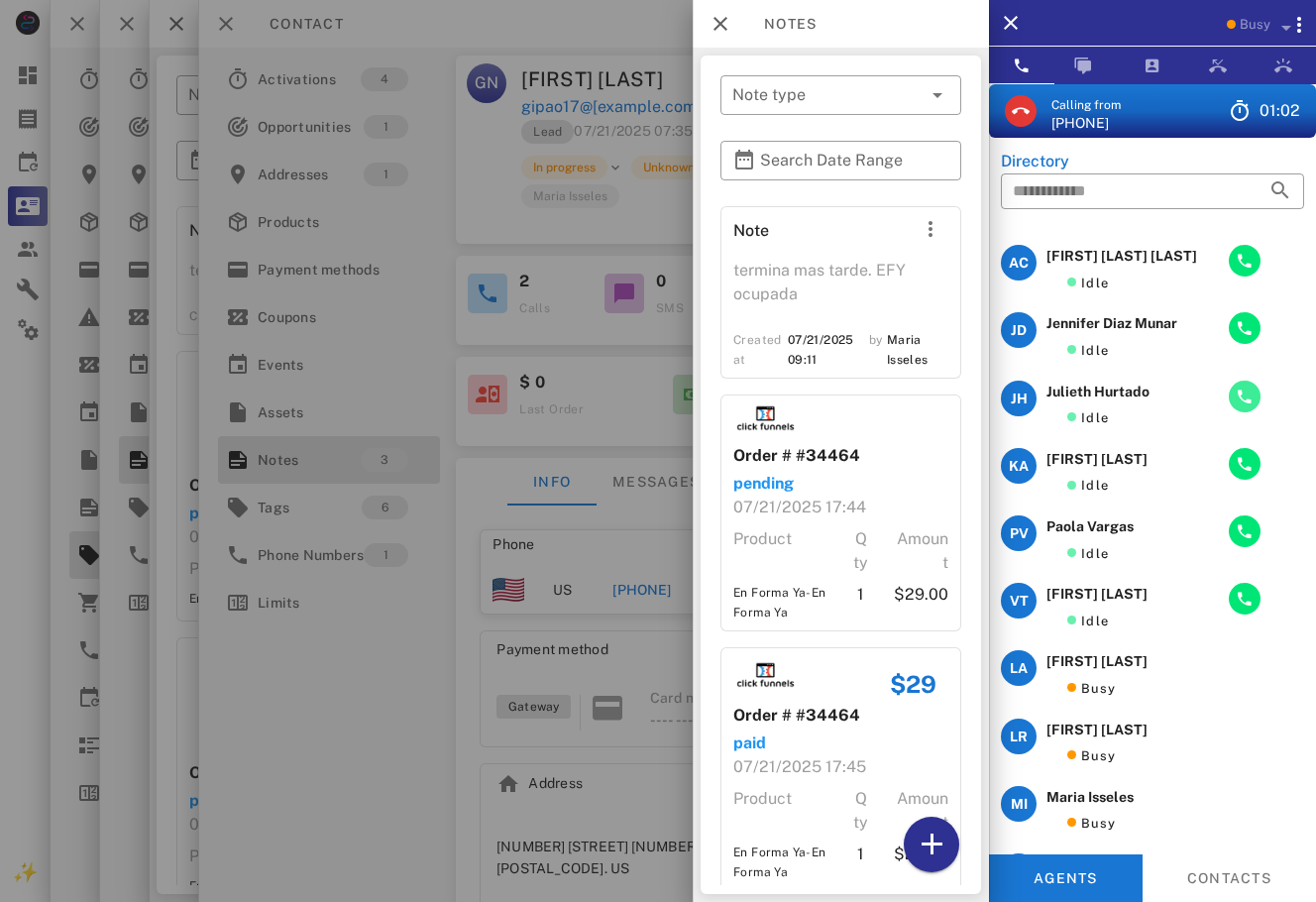 click at bounding box center (1245, 396) 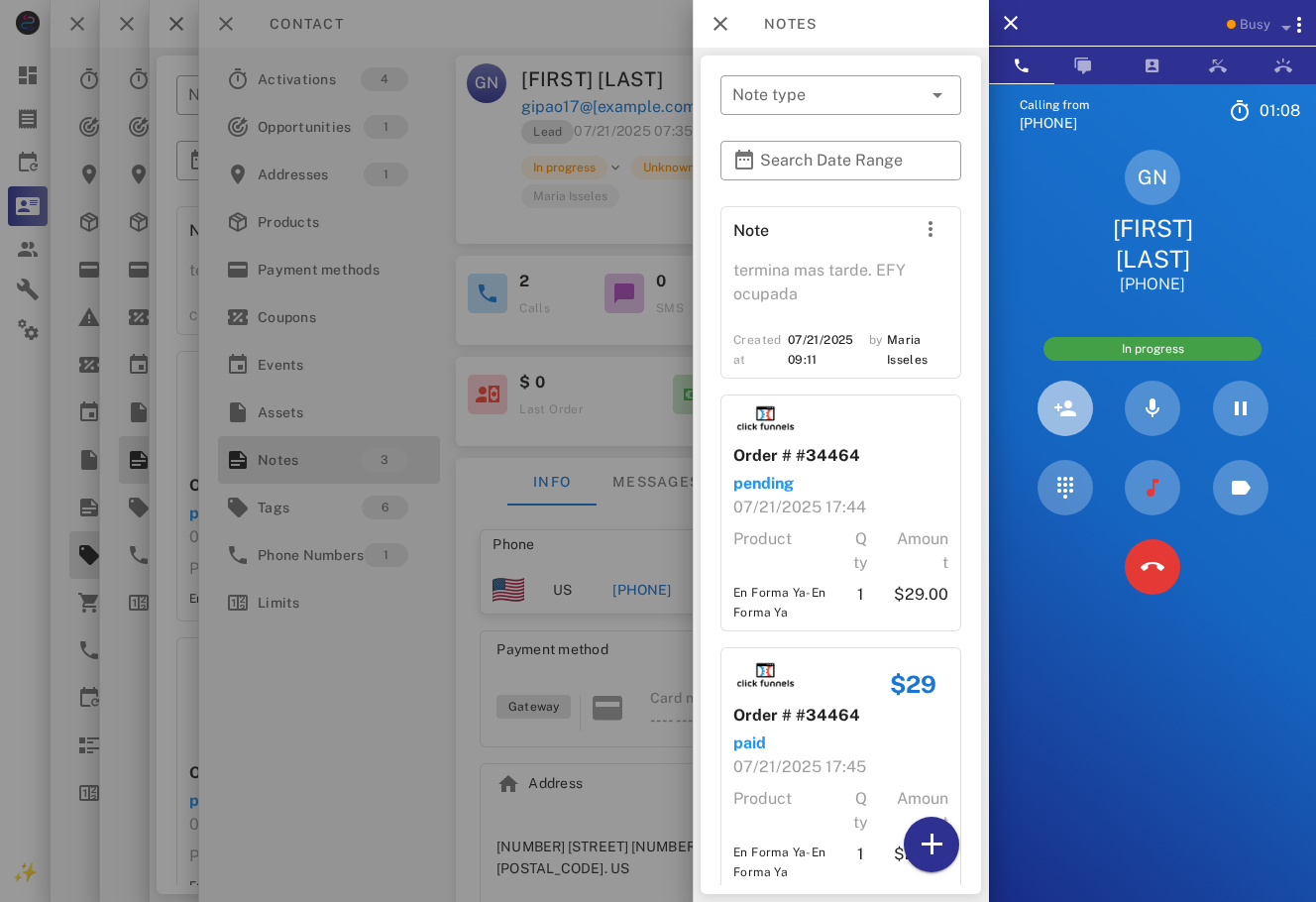 click at bounding box center [1065, 408] 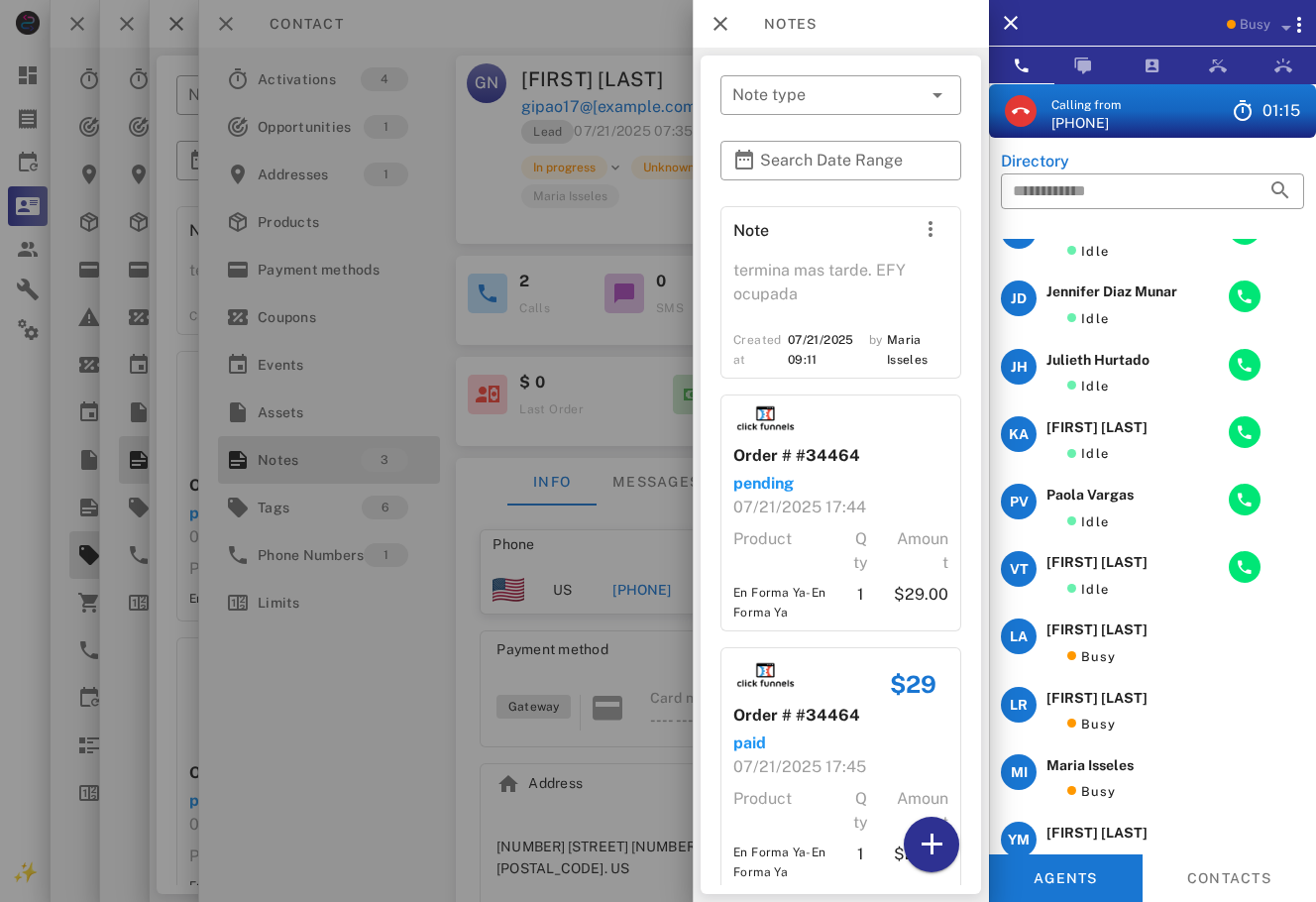 scroll, scrollTop: 0, scrollLeft: 0, axis: both 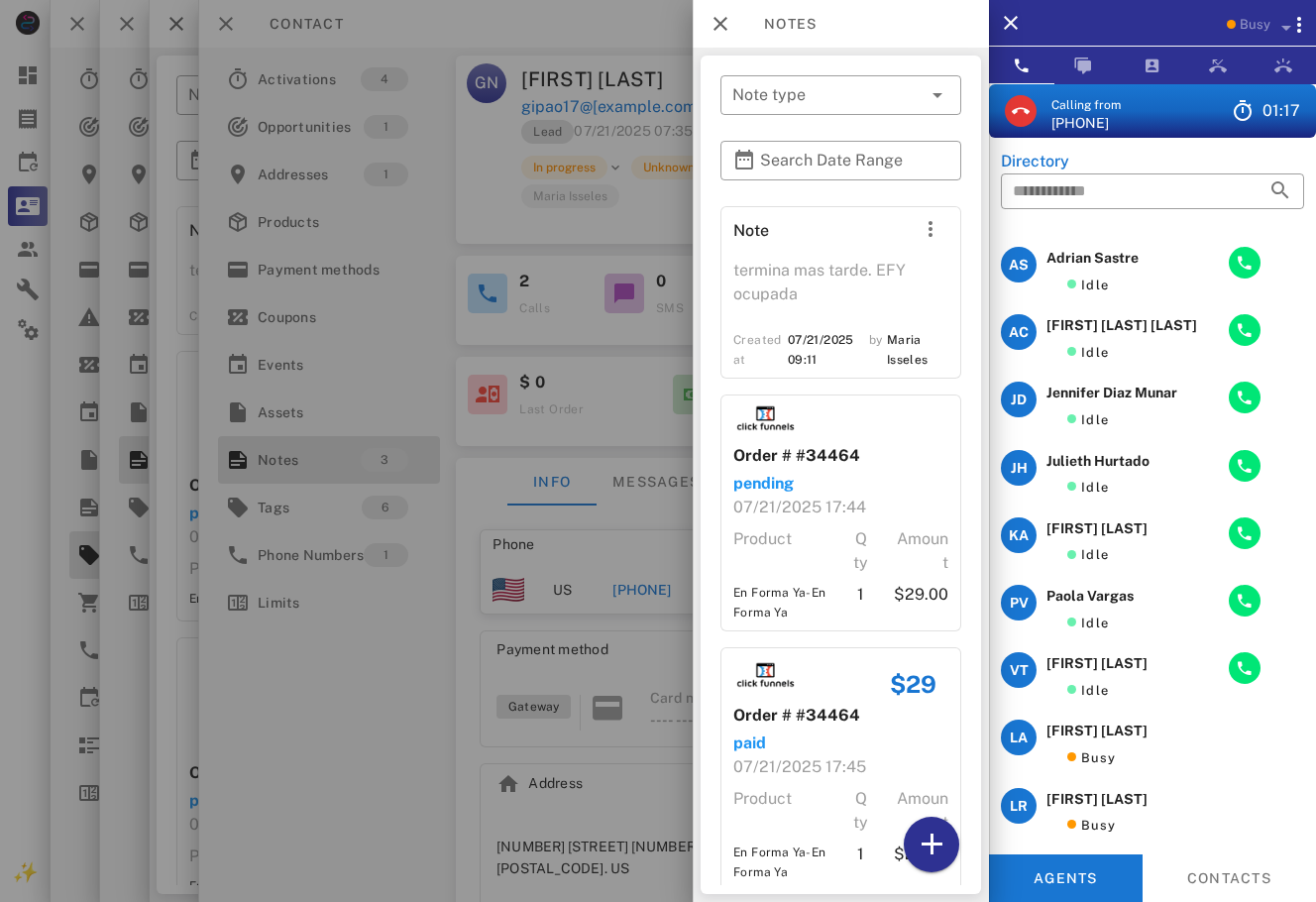 click on "[PHONE]" at bounding box center (1086, 123) 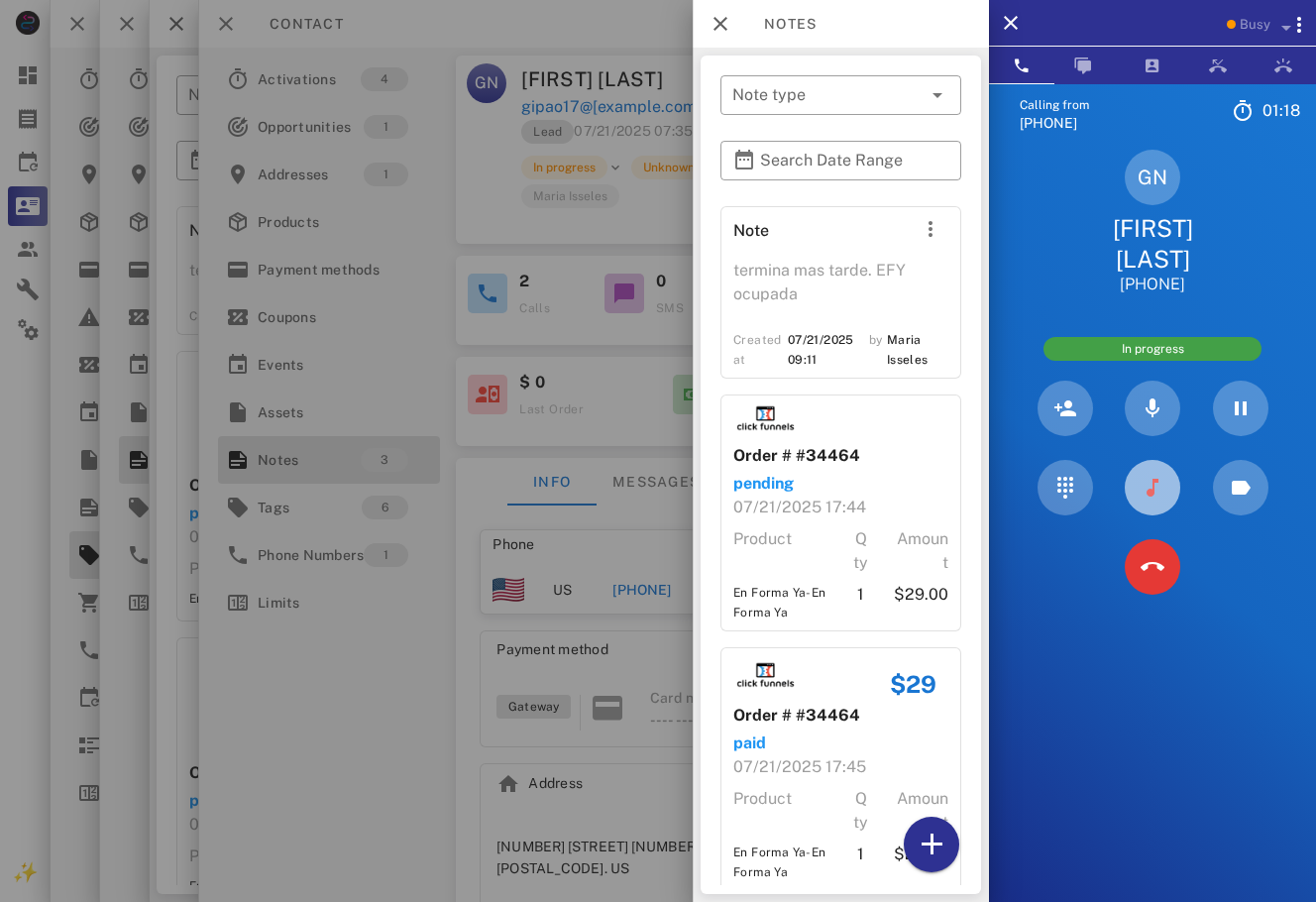 click at bounding box center [1152, 488] 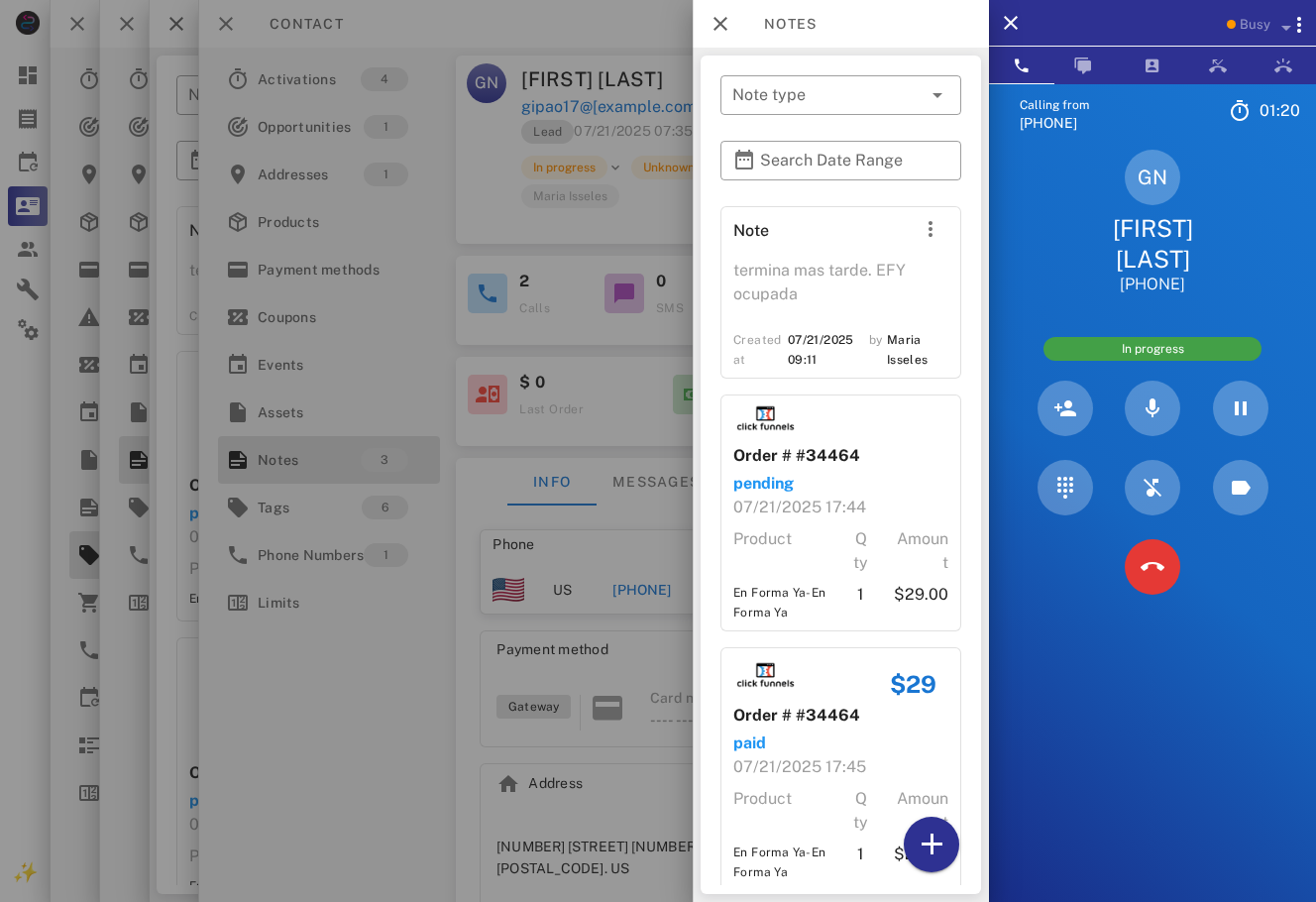 click at bounding box center (658, 451) 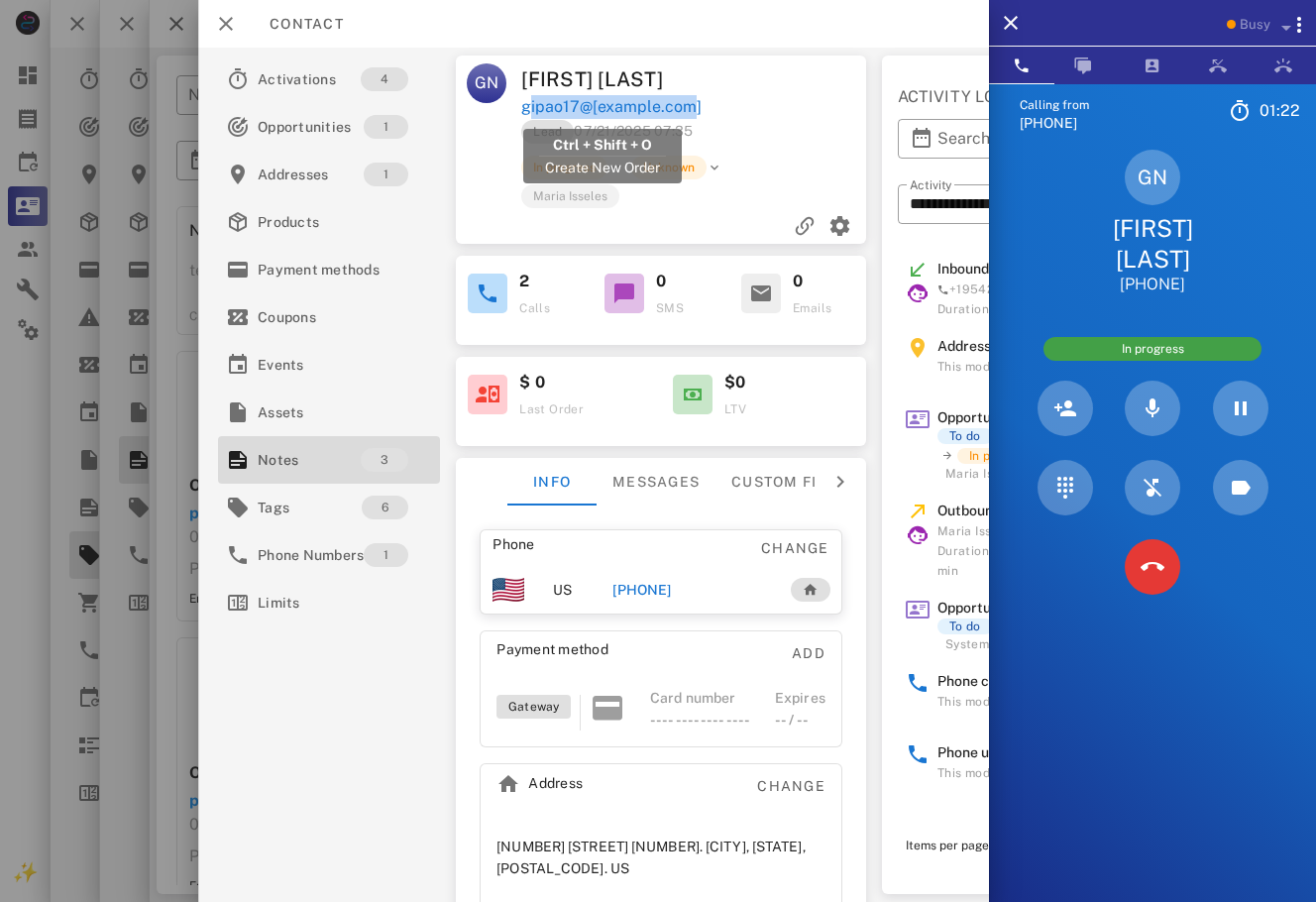 drag, startPoint x: 636, startPoint y: 109, endPoint x: 526, endPoint y: 110, distance: 110.0045 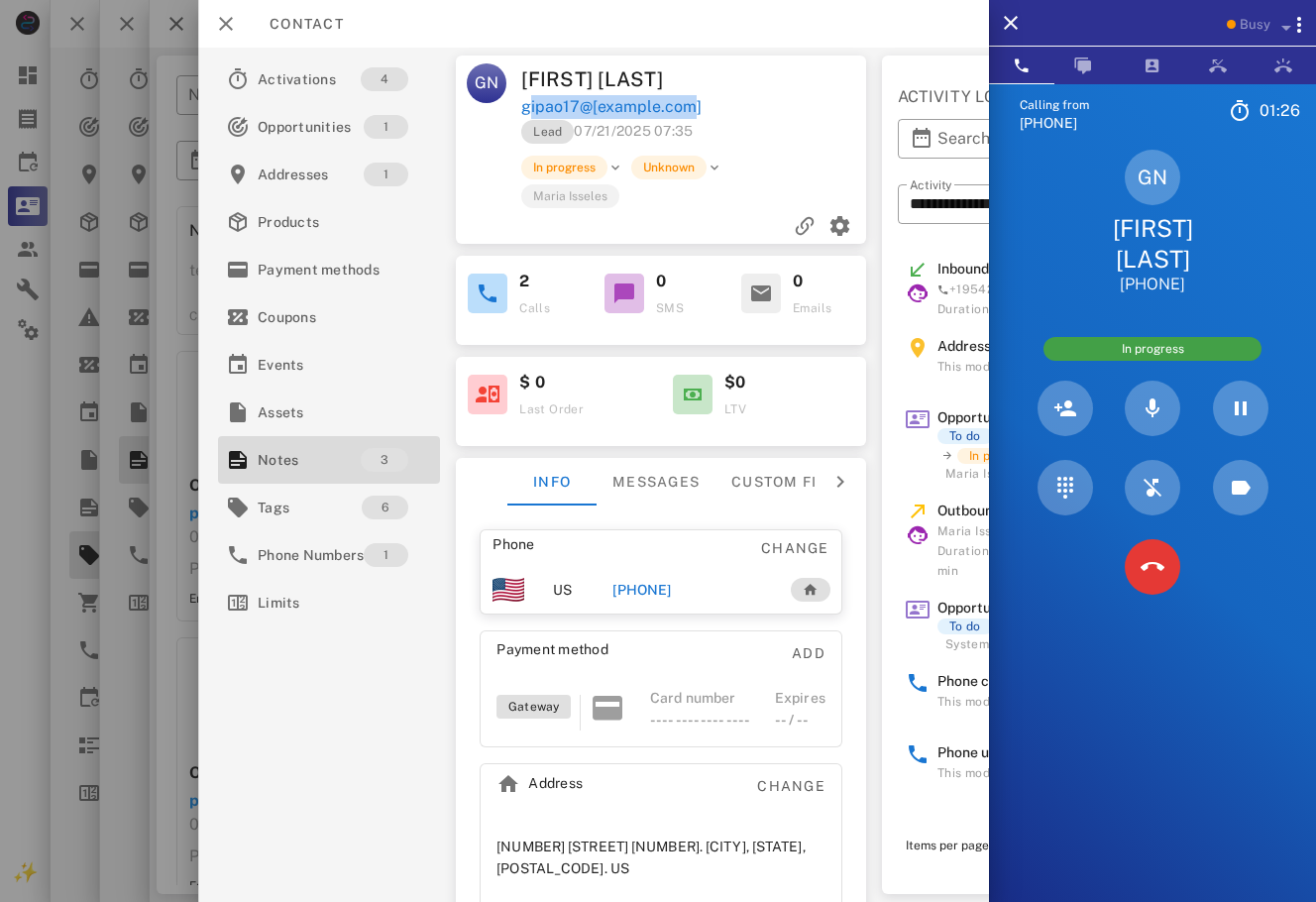 click on "Calling from [PHONE] 01: 26  Unknown      ▼     Andorra
+376
Argentina
+54
Aruba
+297
Australia
+61
Belgium (België)
+32
Bolivia
+591
Brazil (Brasil)
+55
Canada
+1
Chile
+56
Colombia
+57
Costa Rica
+506
Dominican Republic (República Dominicana)
+1
Ecuador
+593
El Salvador
+503
France
+33
Germany (Deutschland)
+49
Guadeloupe
+590
Guatemala
+502
Honduras
+504
Iceland (Ísland)
+354
India (भारत)
+91
Israel (‫ישראל‬‎)
+972
Italy (Italia)
+39" at bounding box center [1152, 534] 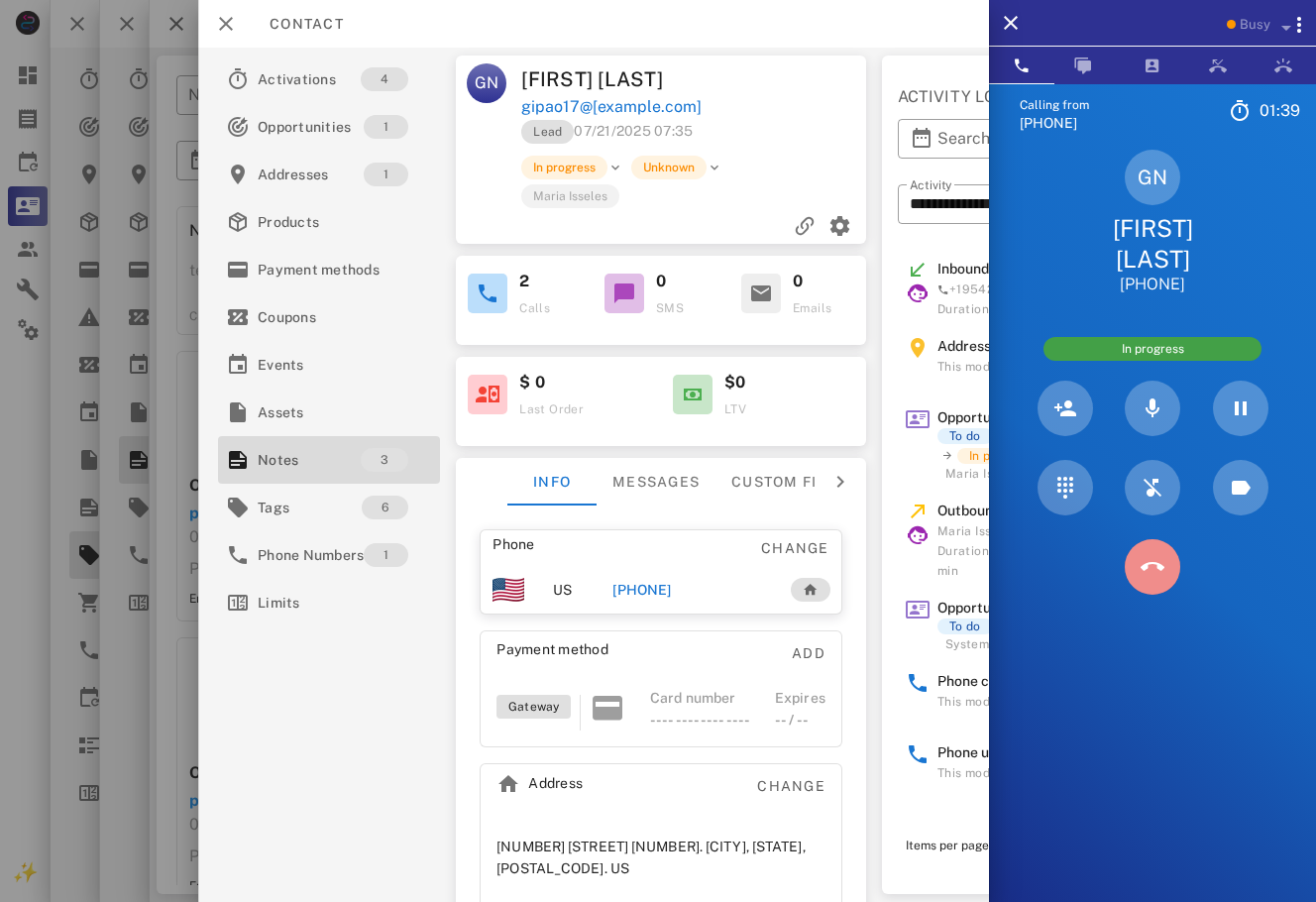 drag, startPoint x: 1158, startPoint y: 539, endPoint x: 1289, endPoint y: 632, distance: 160.65491 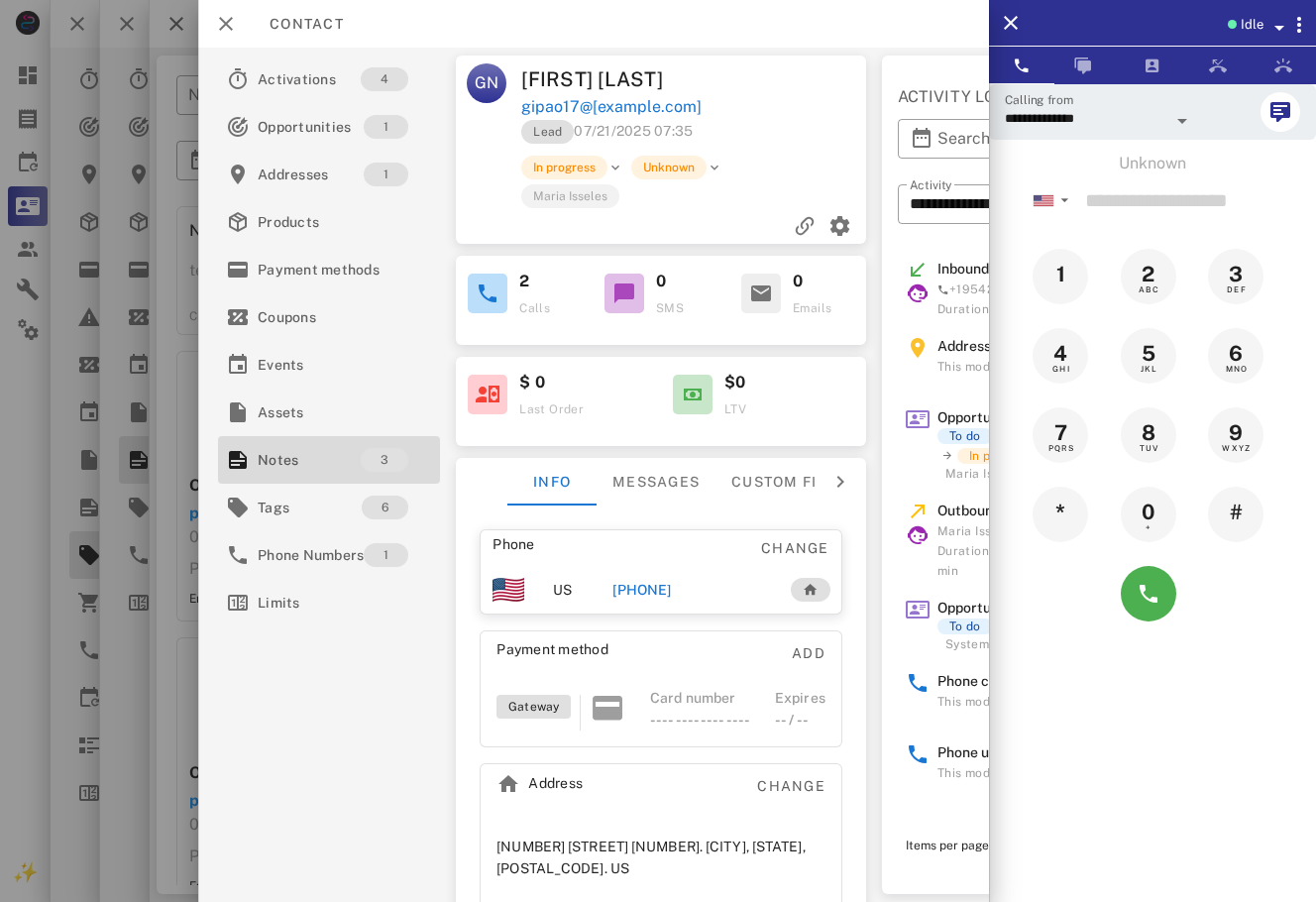 click on "**********" at bounding box center [1152, 534] 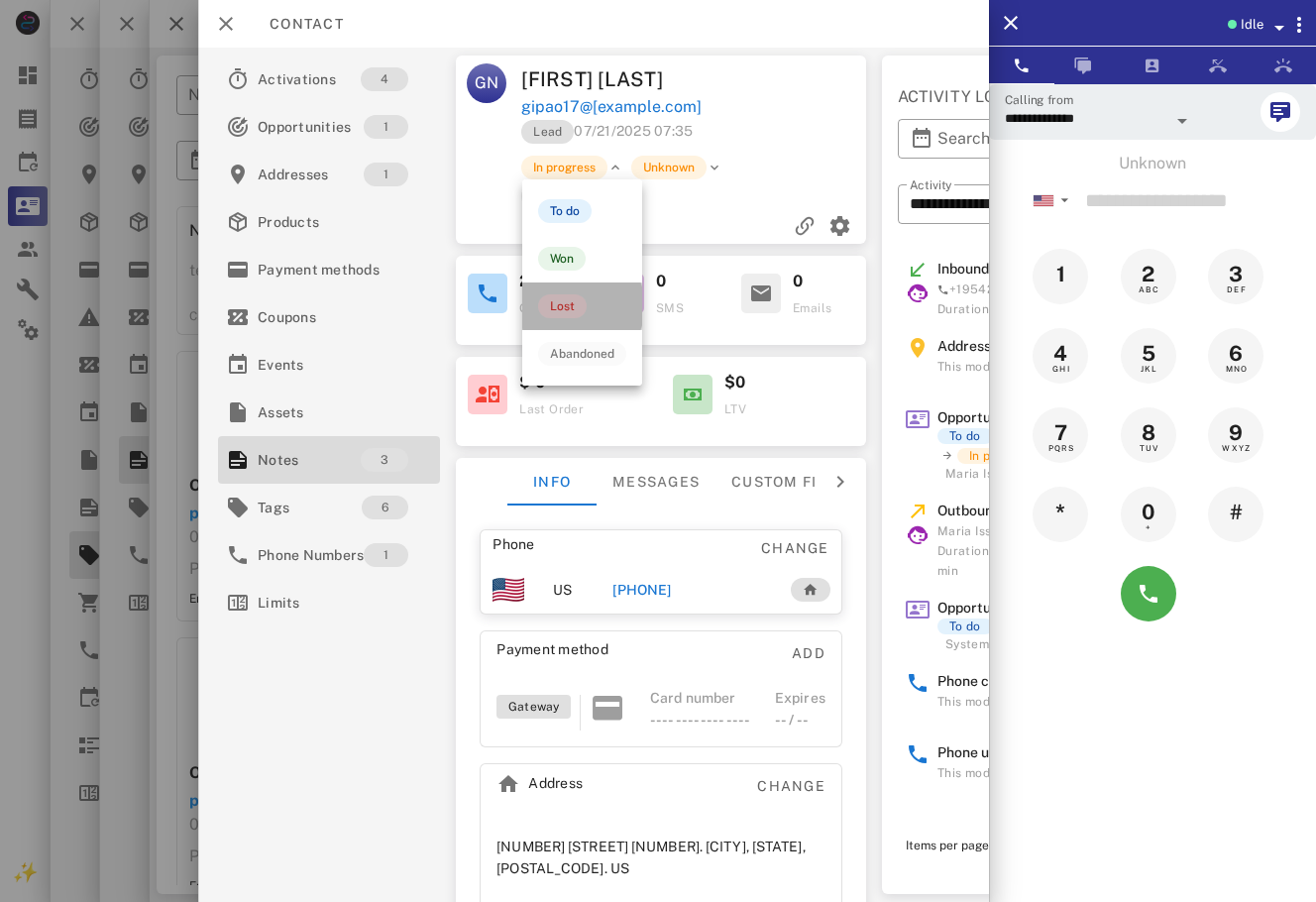 click on "Lost" at bounding box center [562, 306] 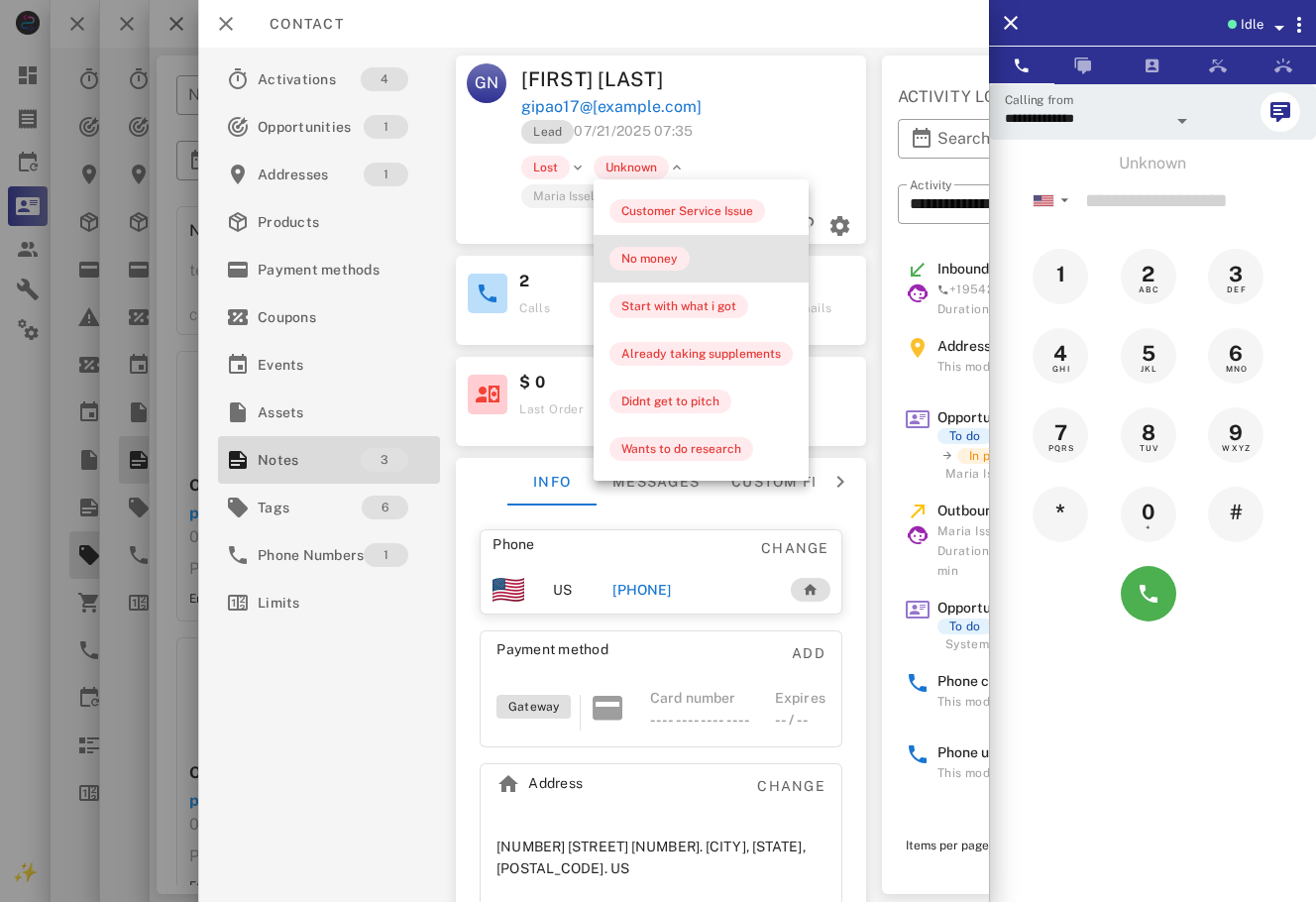 click on "No money" at bounding box center [701, 259] 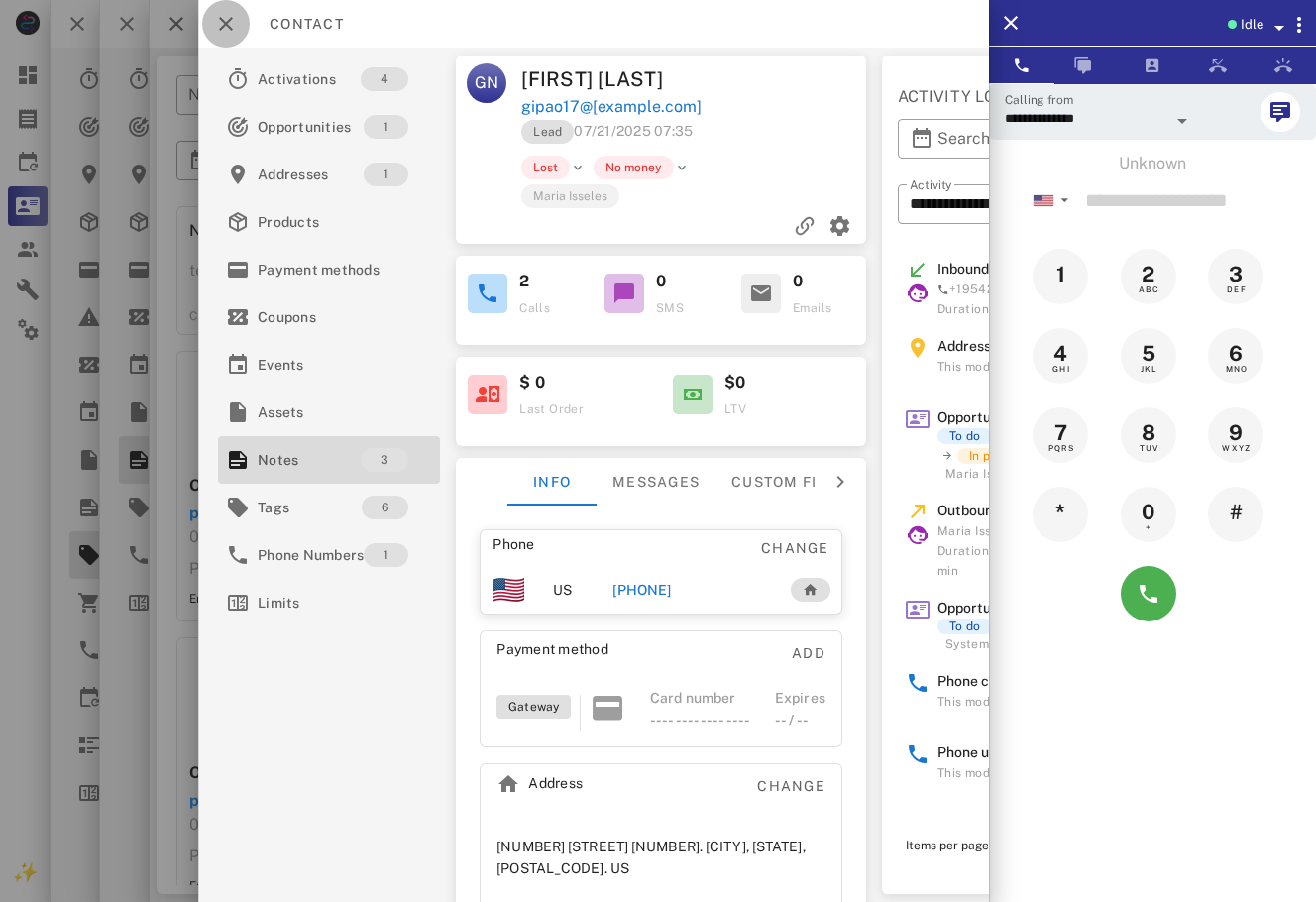 click at bounding box center (226, 24) 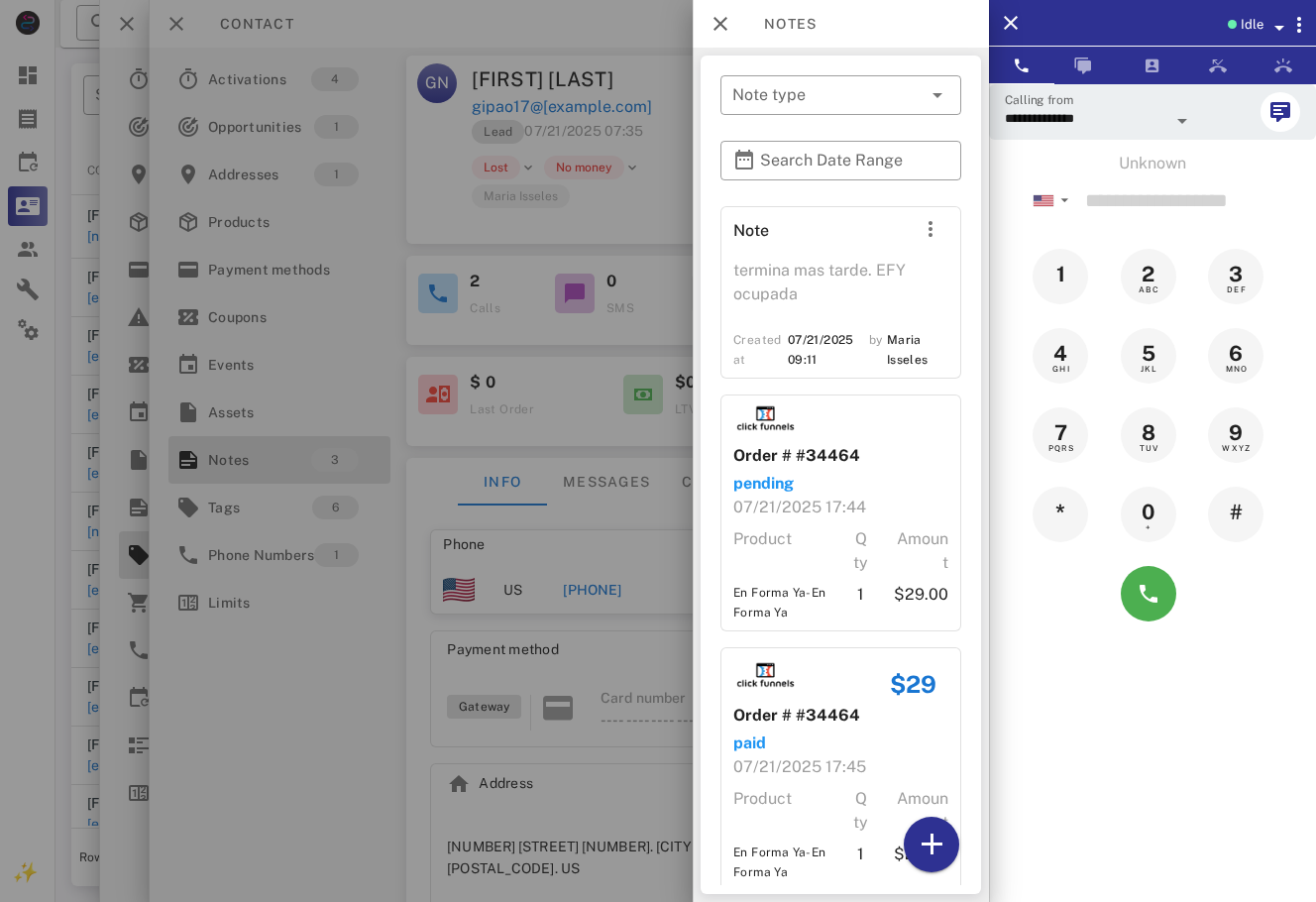click at bounding box center [658, 451] 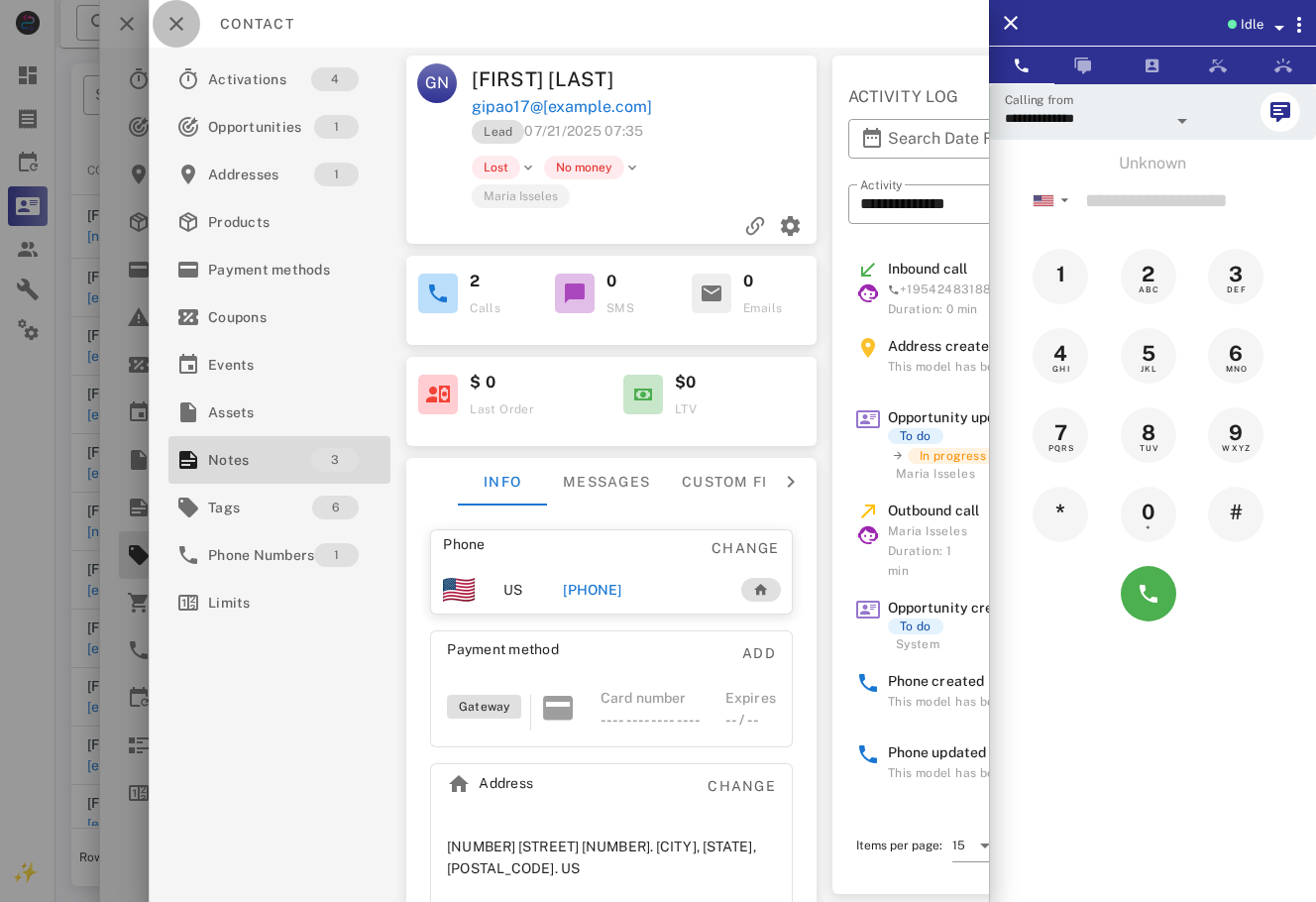click at bounding box center (176, 24) 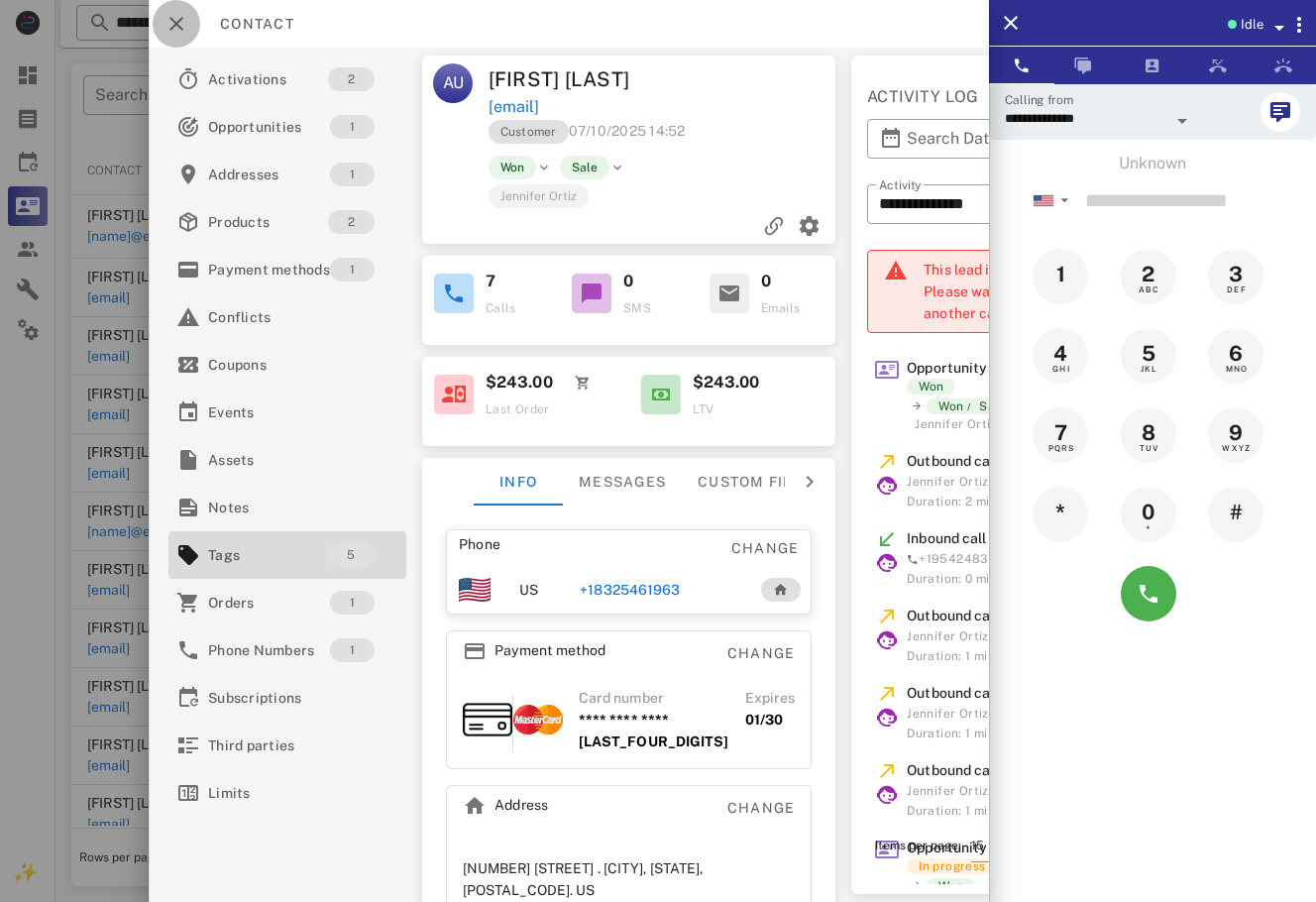 click at bounding box center (176, 24) 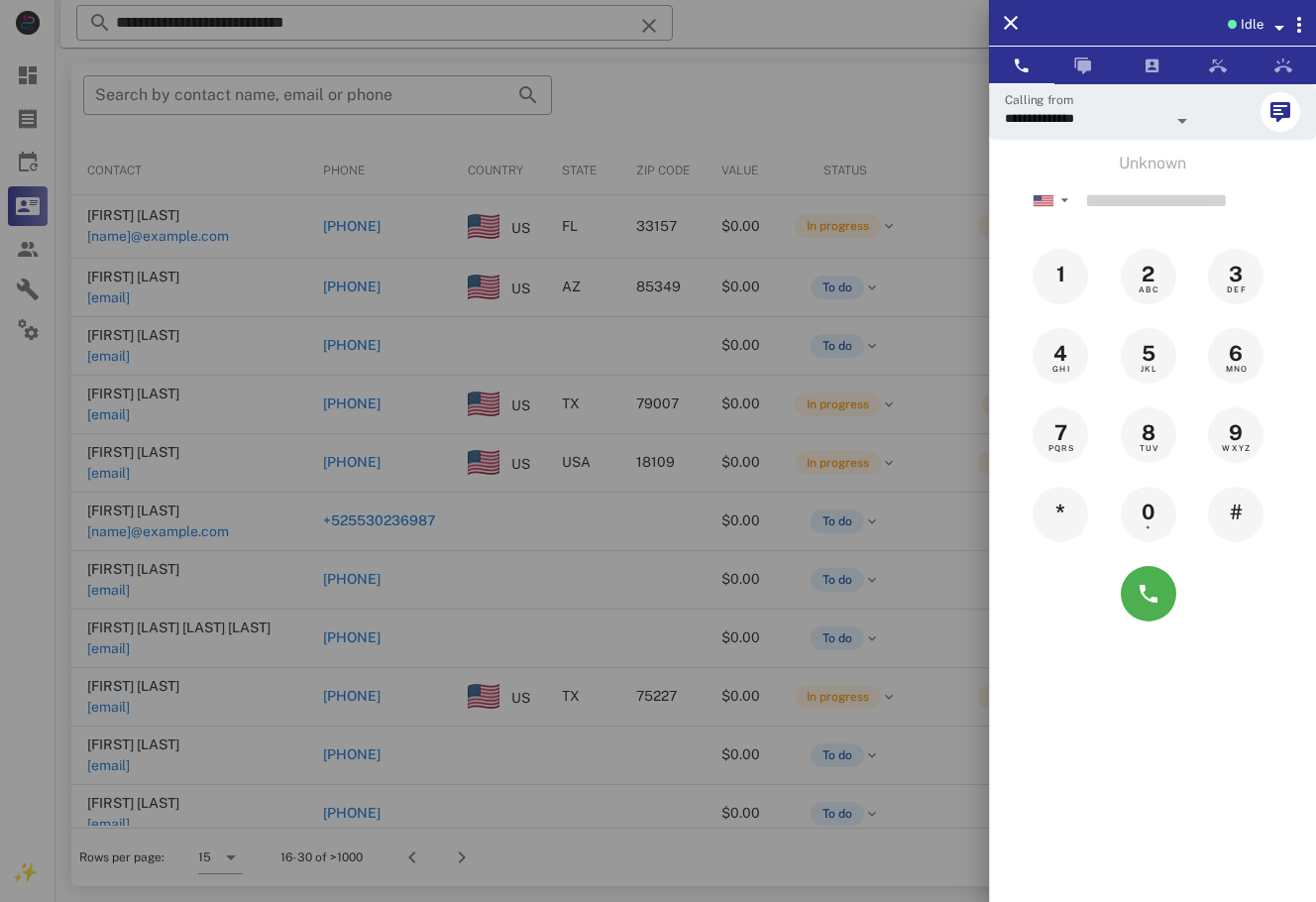 click at bounding box center [658, 451] 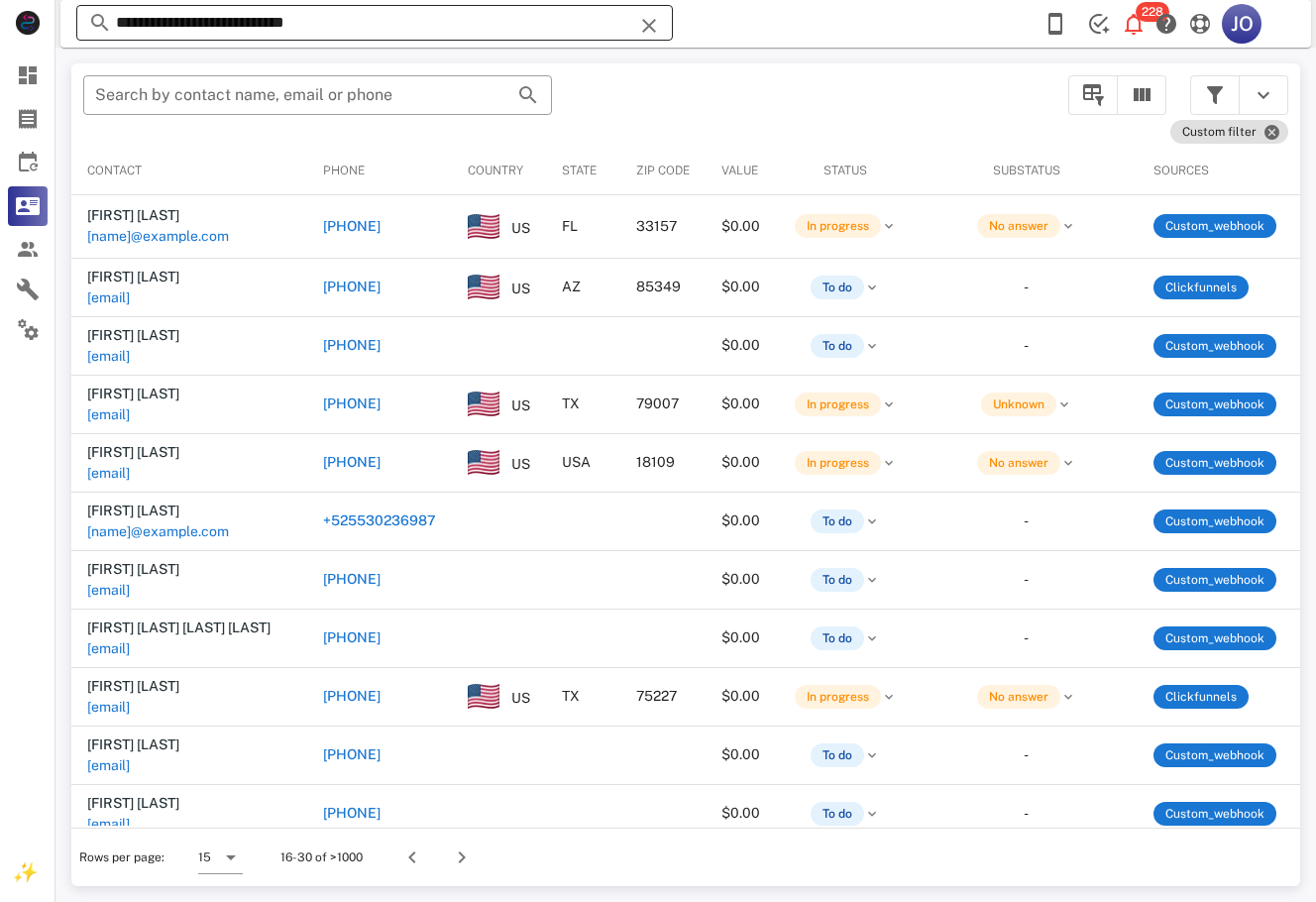 click on "**********" at bounding box center (375, 23) 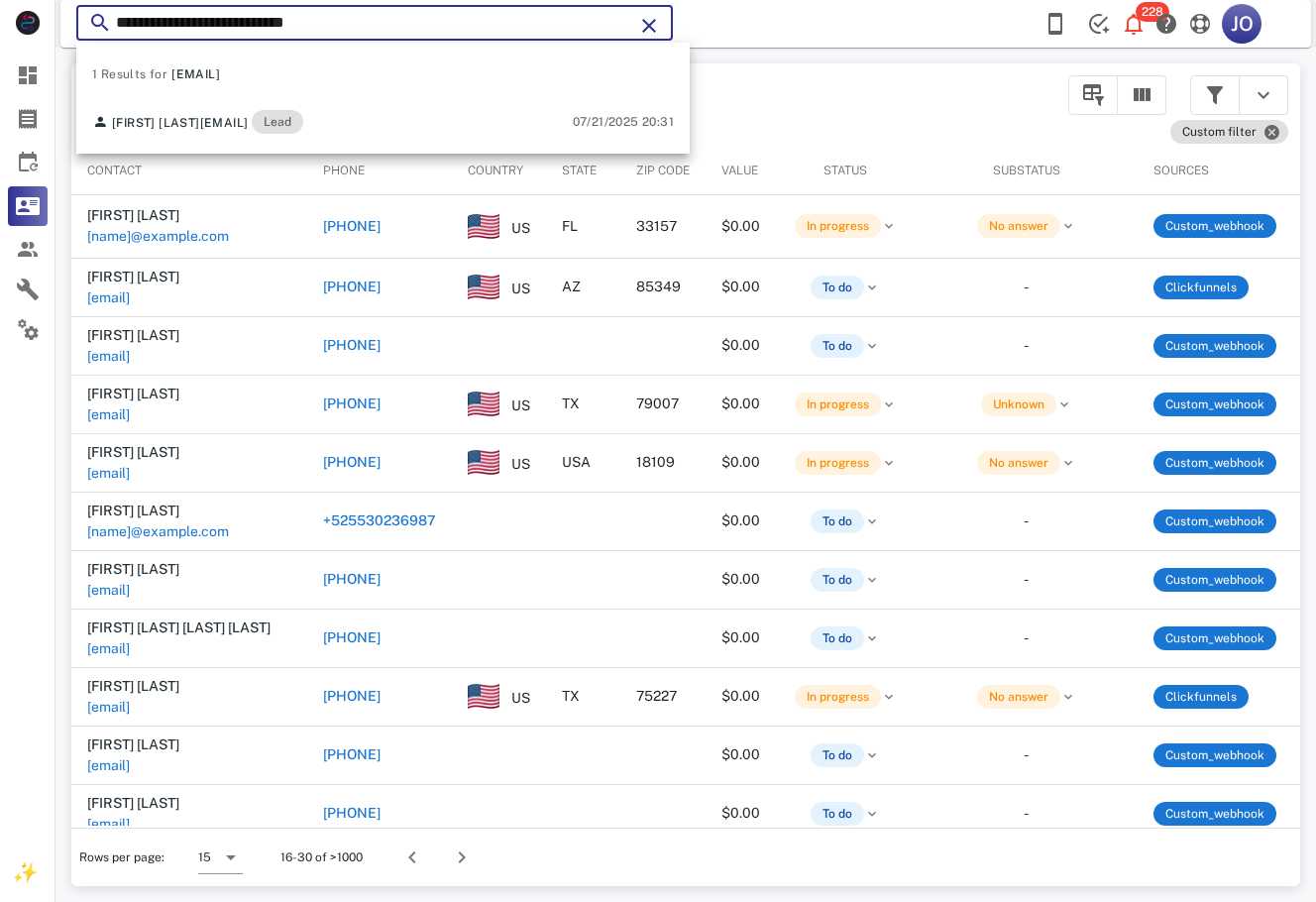 drag, startPoint x: 381, startPoint y: 20, endPoint x: -6, endPoint y: 19, distance: 387.00129 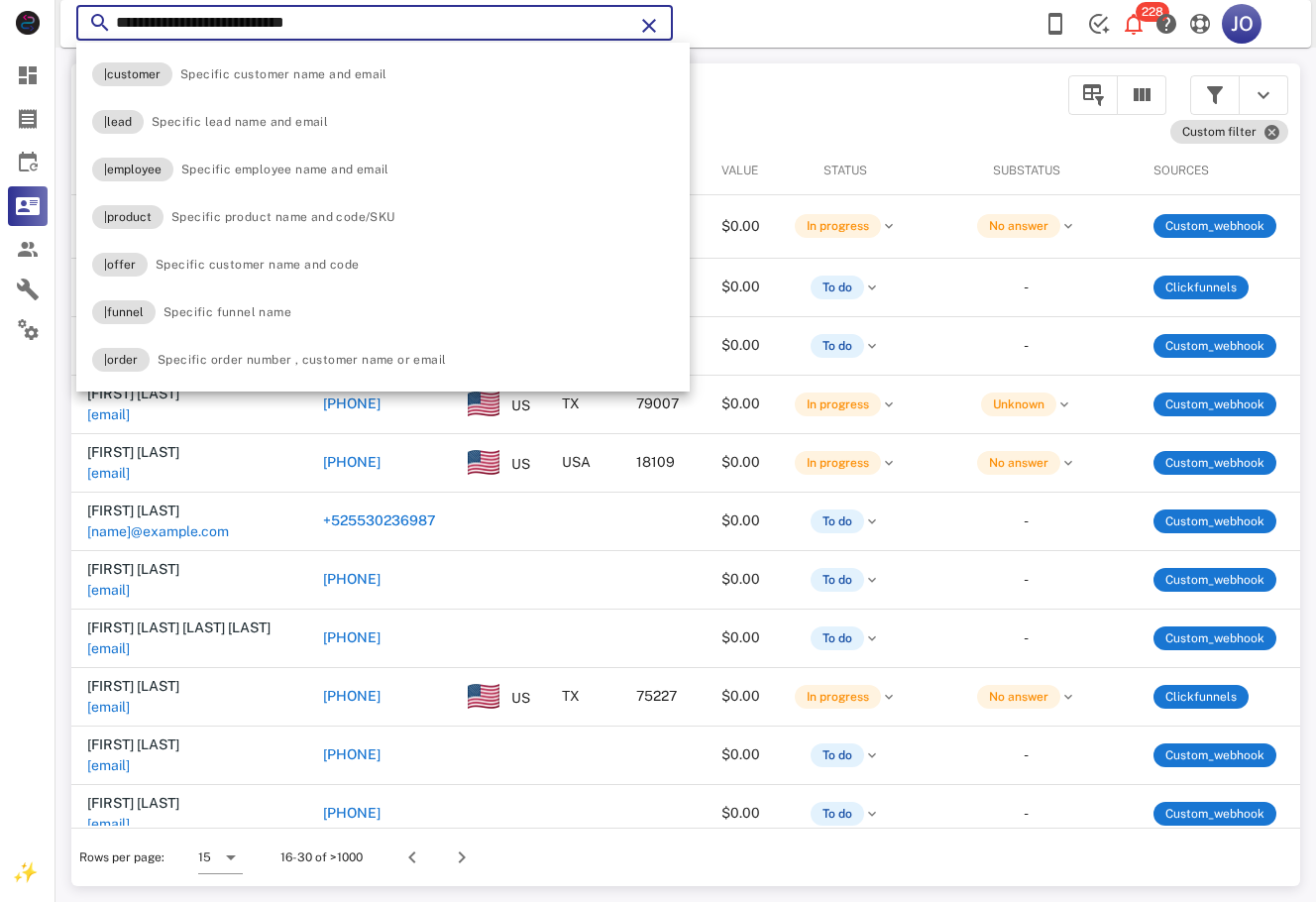 click on "**********" at bounding box center (375, 23) 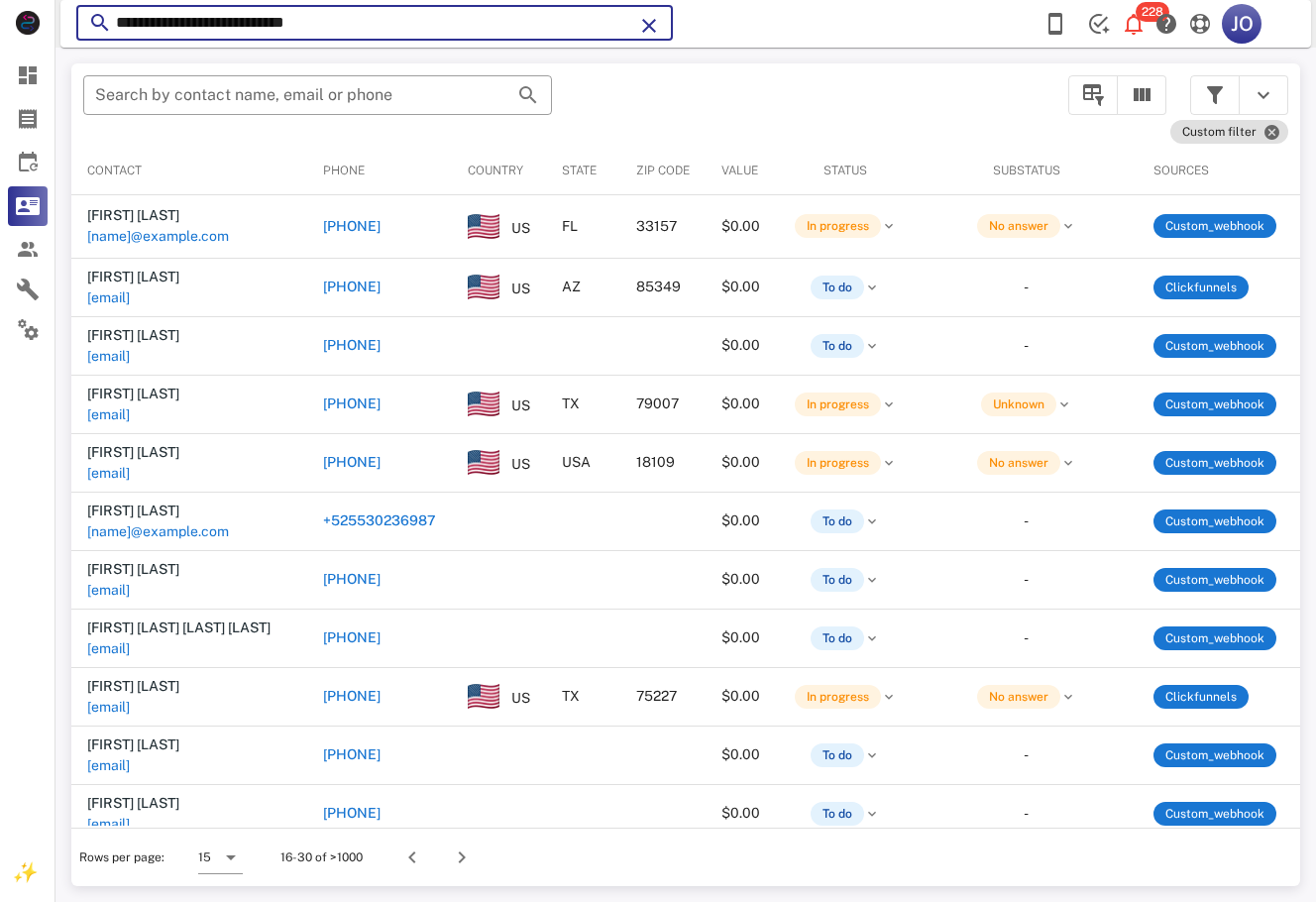 click on "**********" at bounding box center (375, 23) 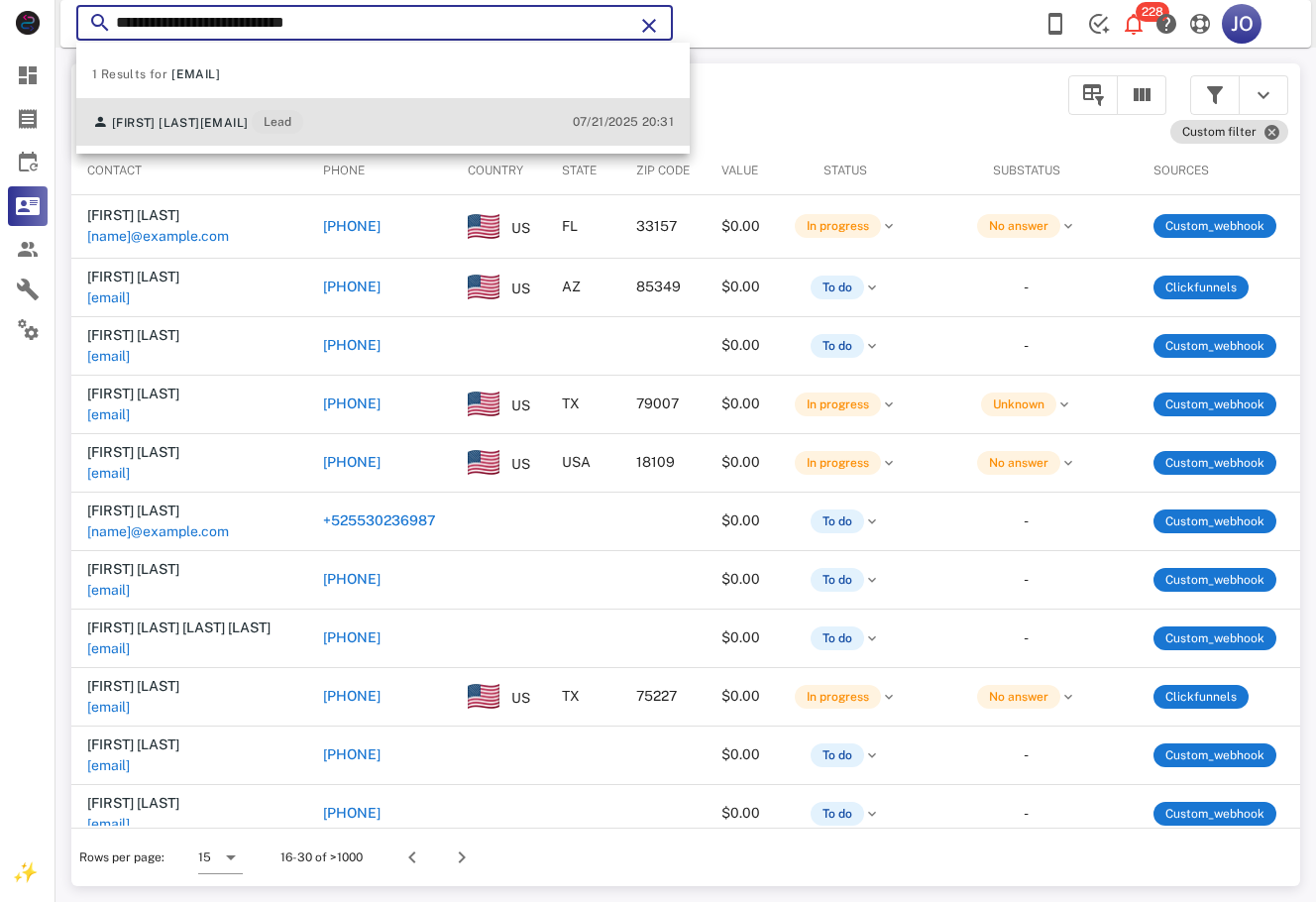 click on "[EMAIL]" at bounding box center [224, 123] 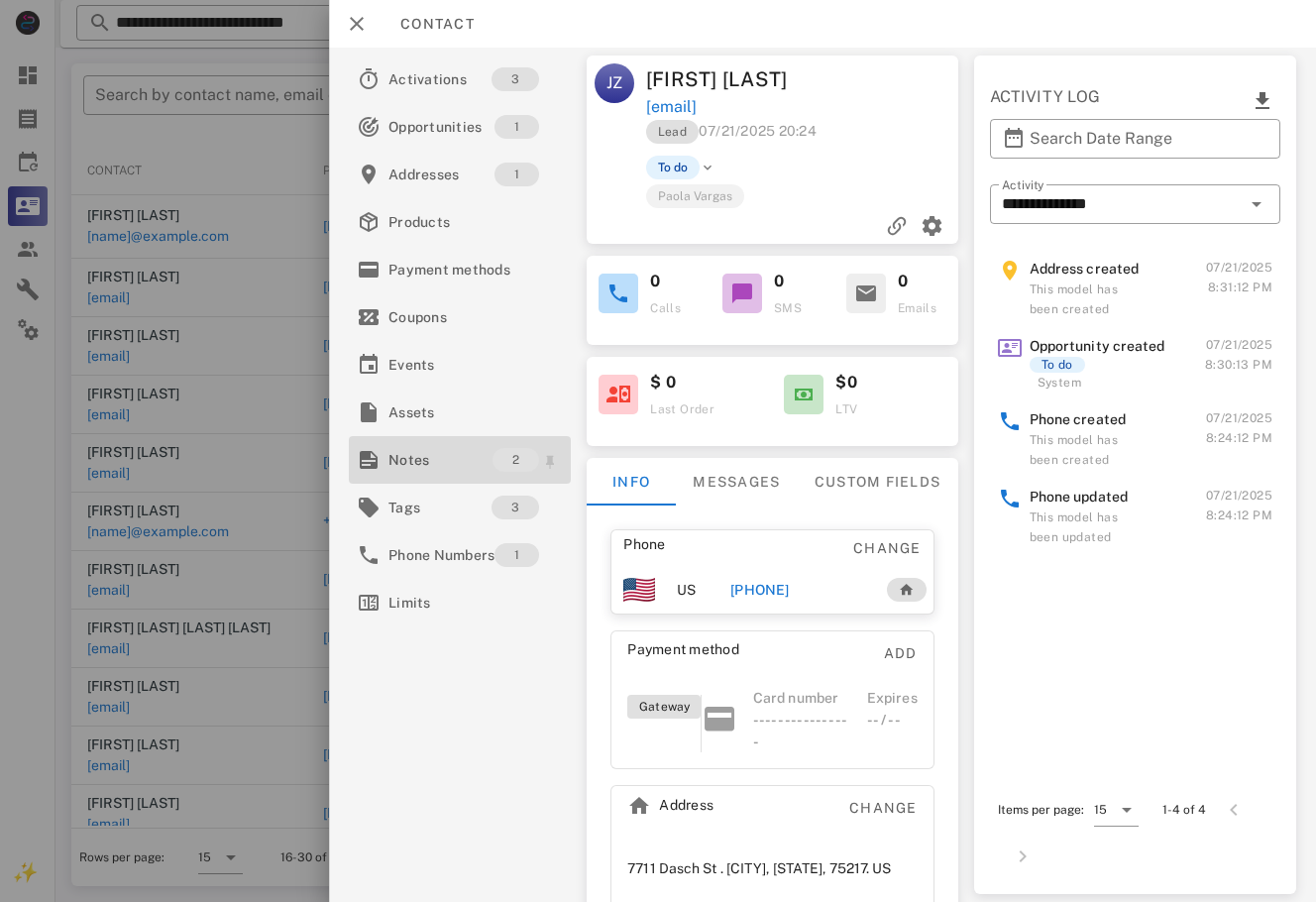 click on "Notes" at bounding box center (440, 460) 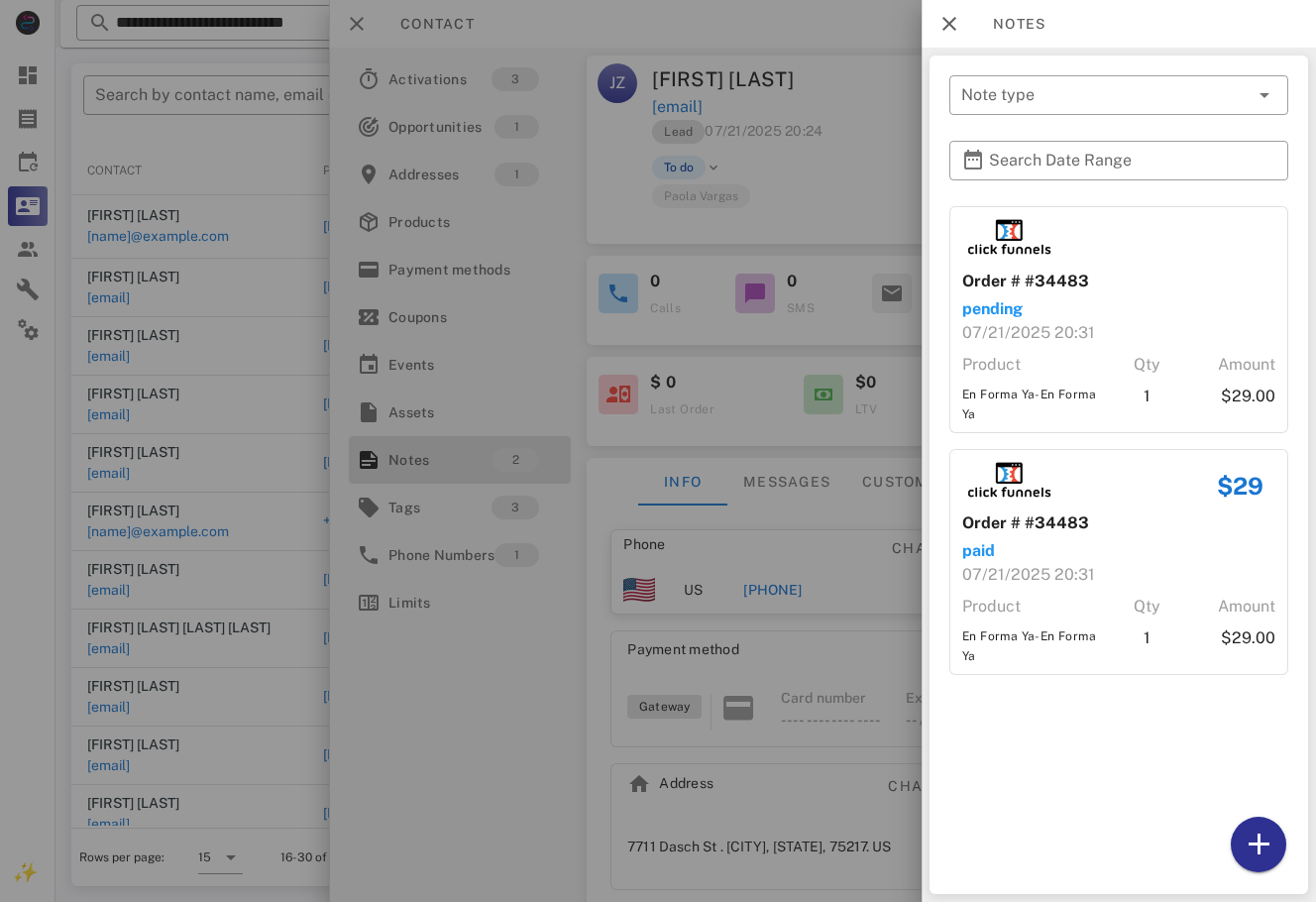 click at bounding box center [658, 451] 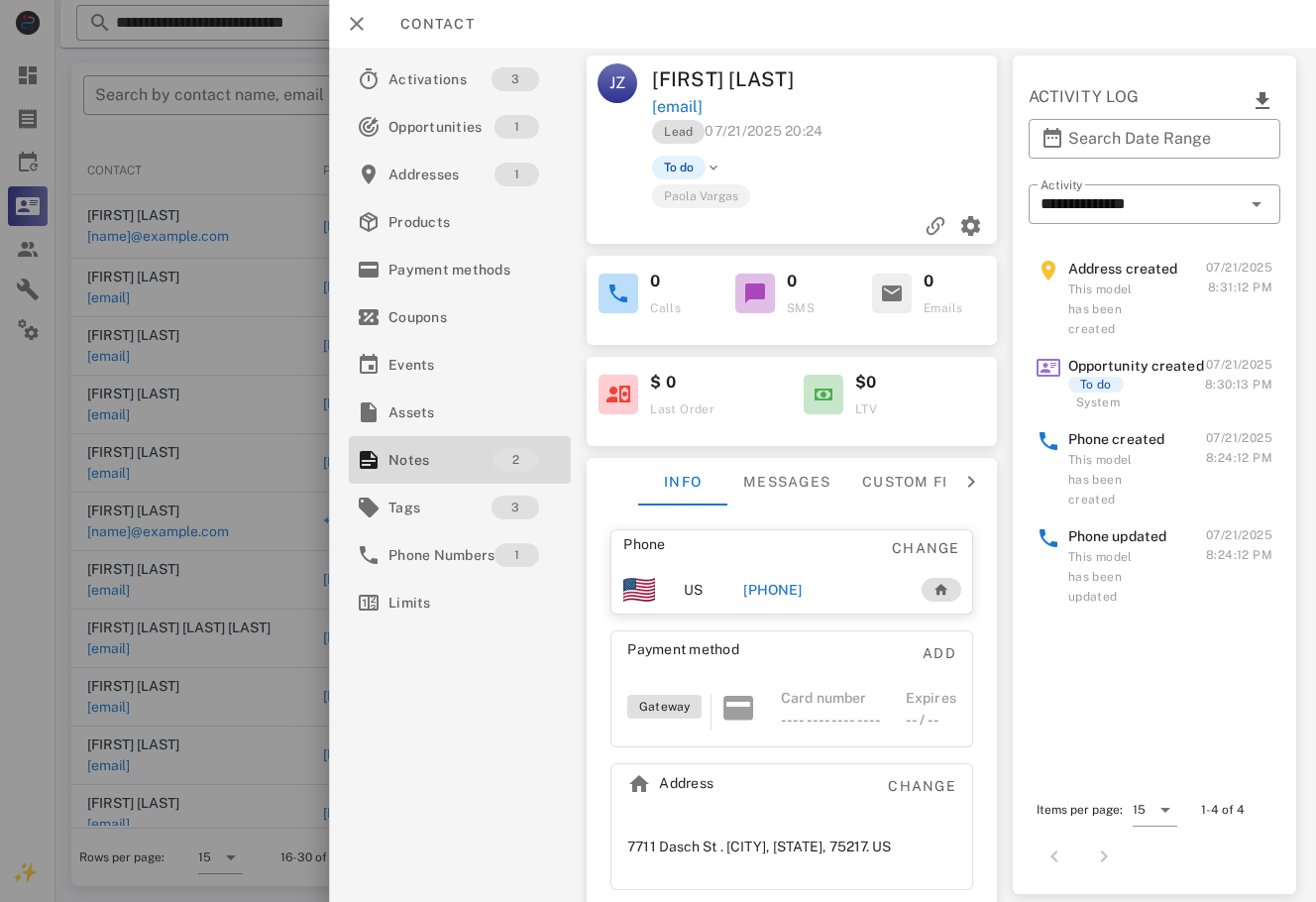 click on "[PHONE]" at bounding box center [772, 590] 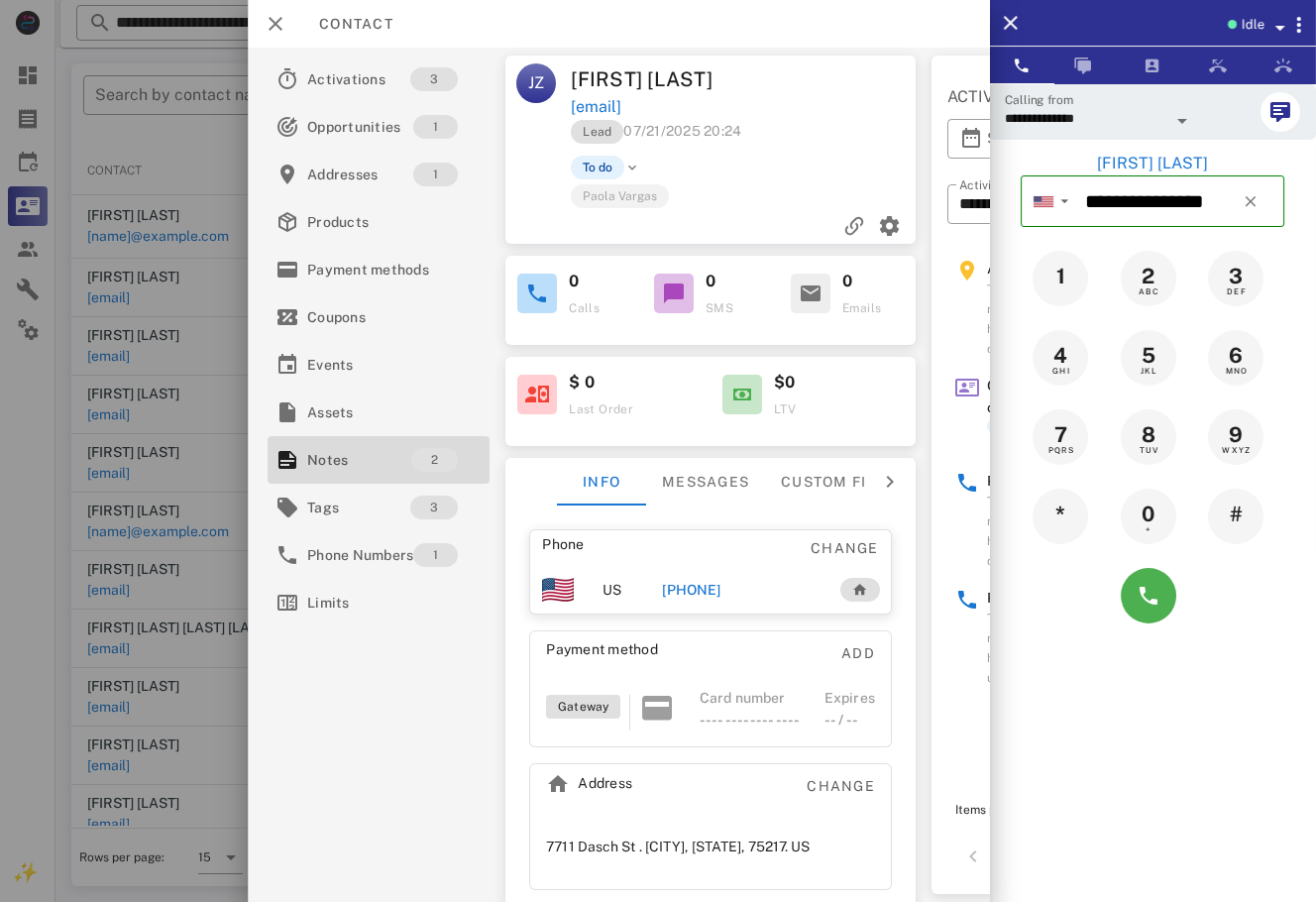 click at bounding box center (1152, 596) 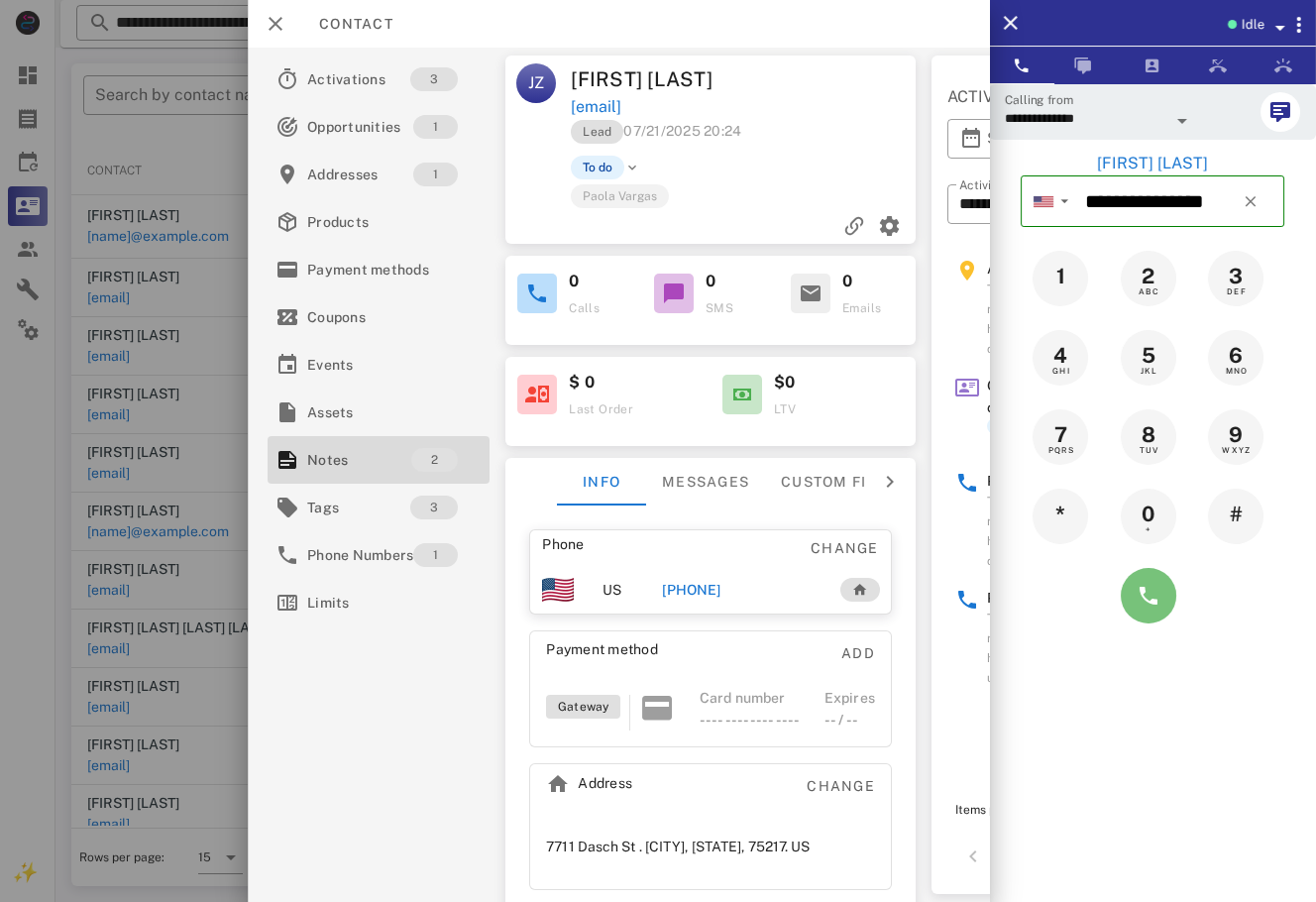 click at bounding box center [1149, 596] 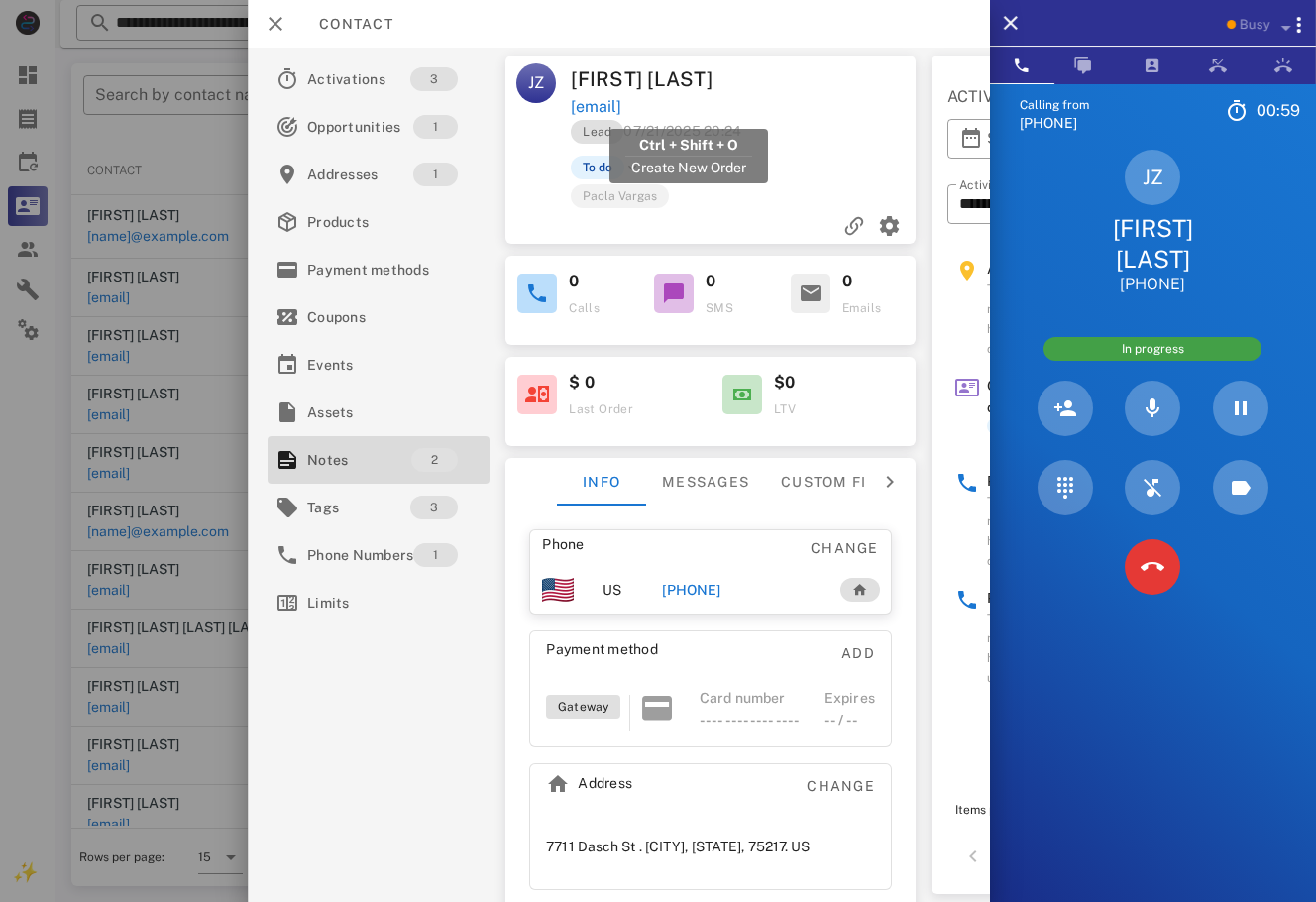 drag, startPoint x: 810, startPoint y: 106, endPoint x: 575, endPoint y: 106, distance: 235 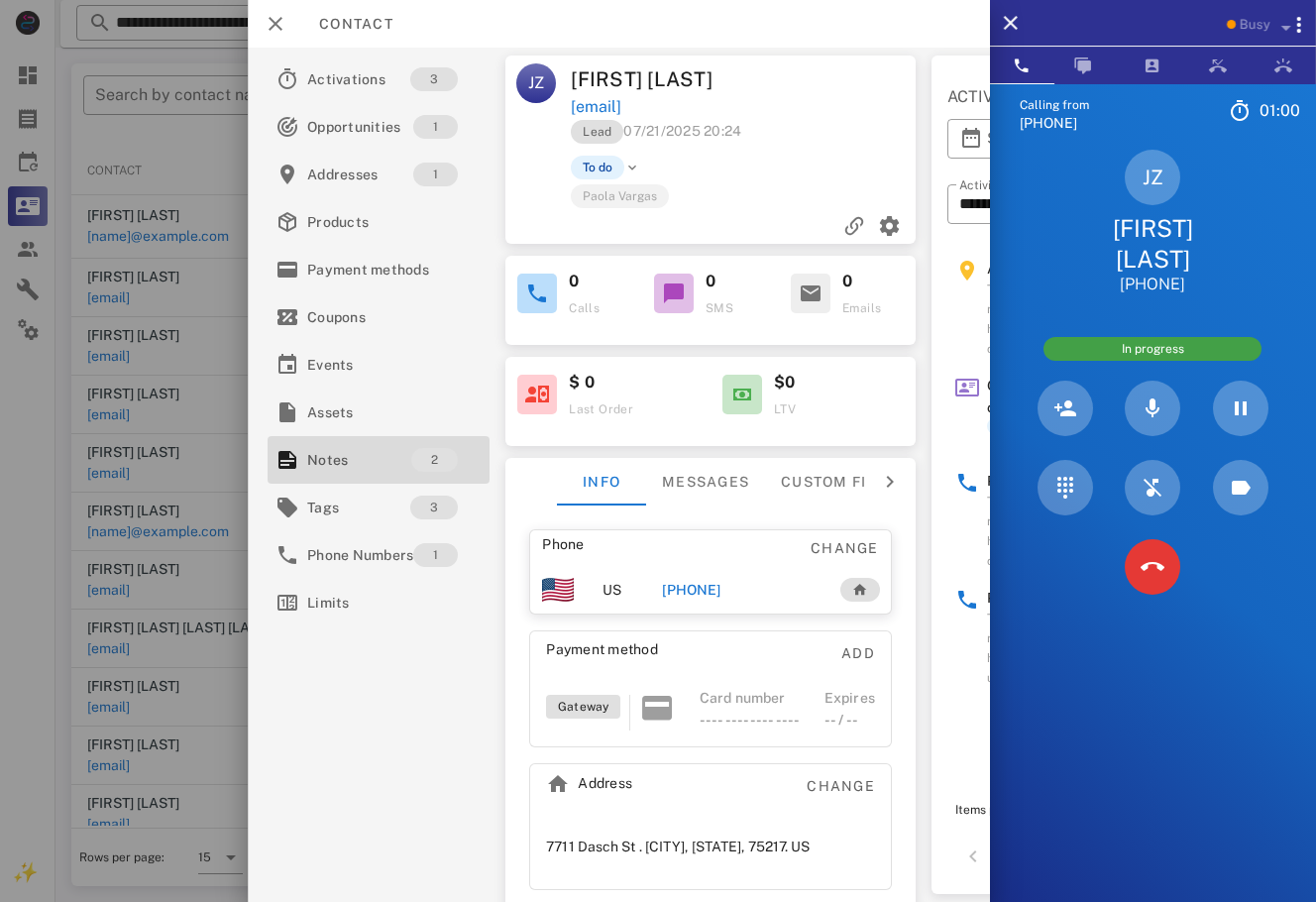 click on "Lead   [DATE] [TIME]" at bounding box center [744, 137] 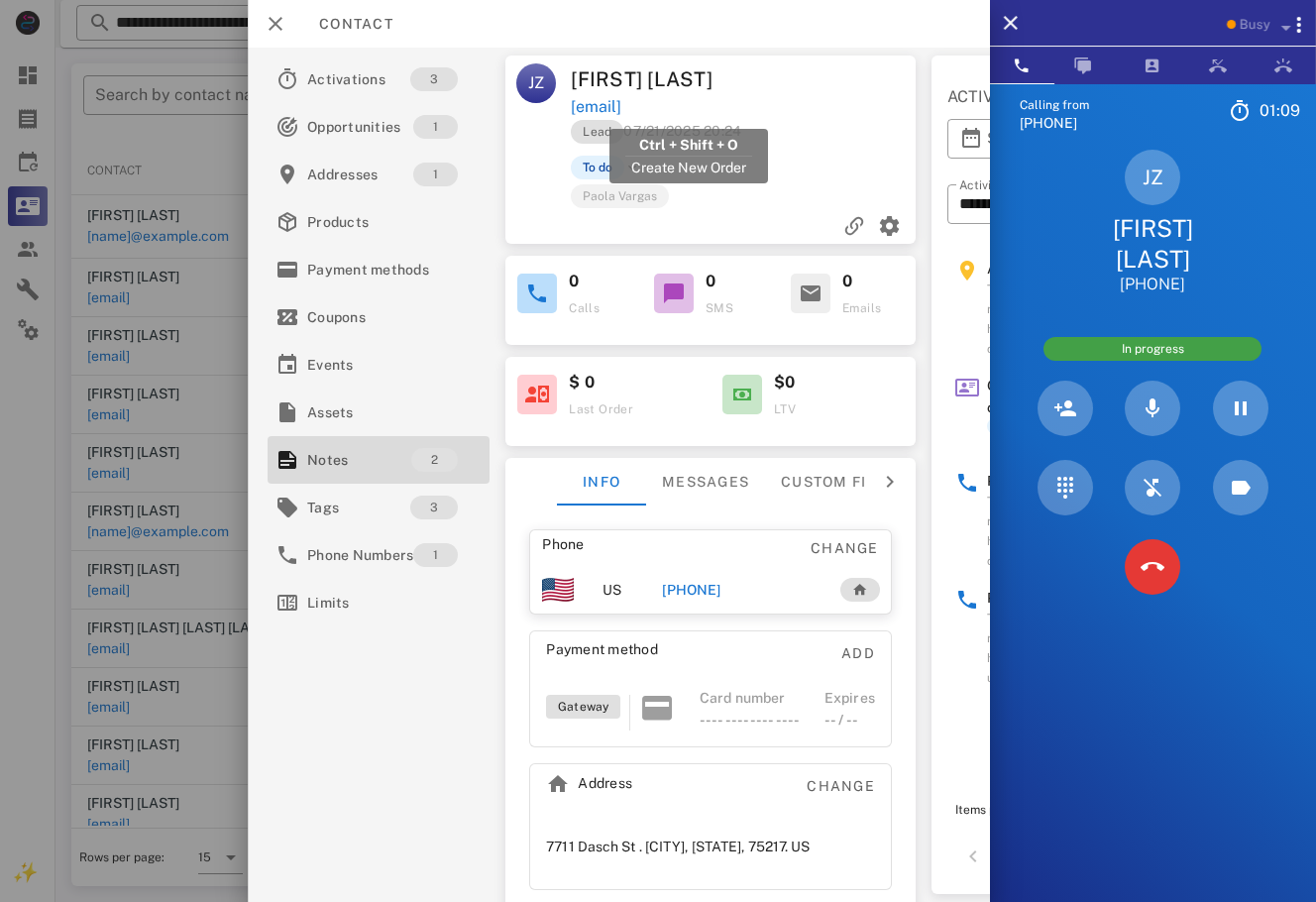 drag, startPoint x: 769, startPoint y: 105, endPoint x: 617, endPoint y: 131, distance: 154.20765 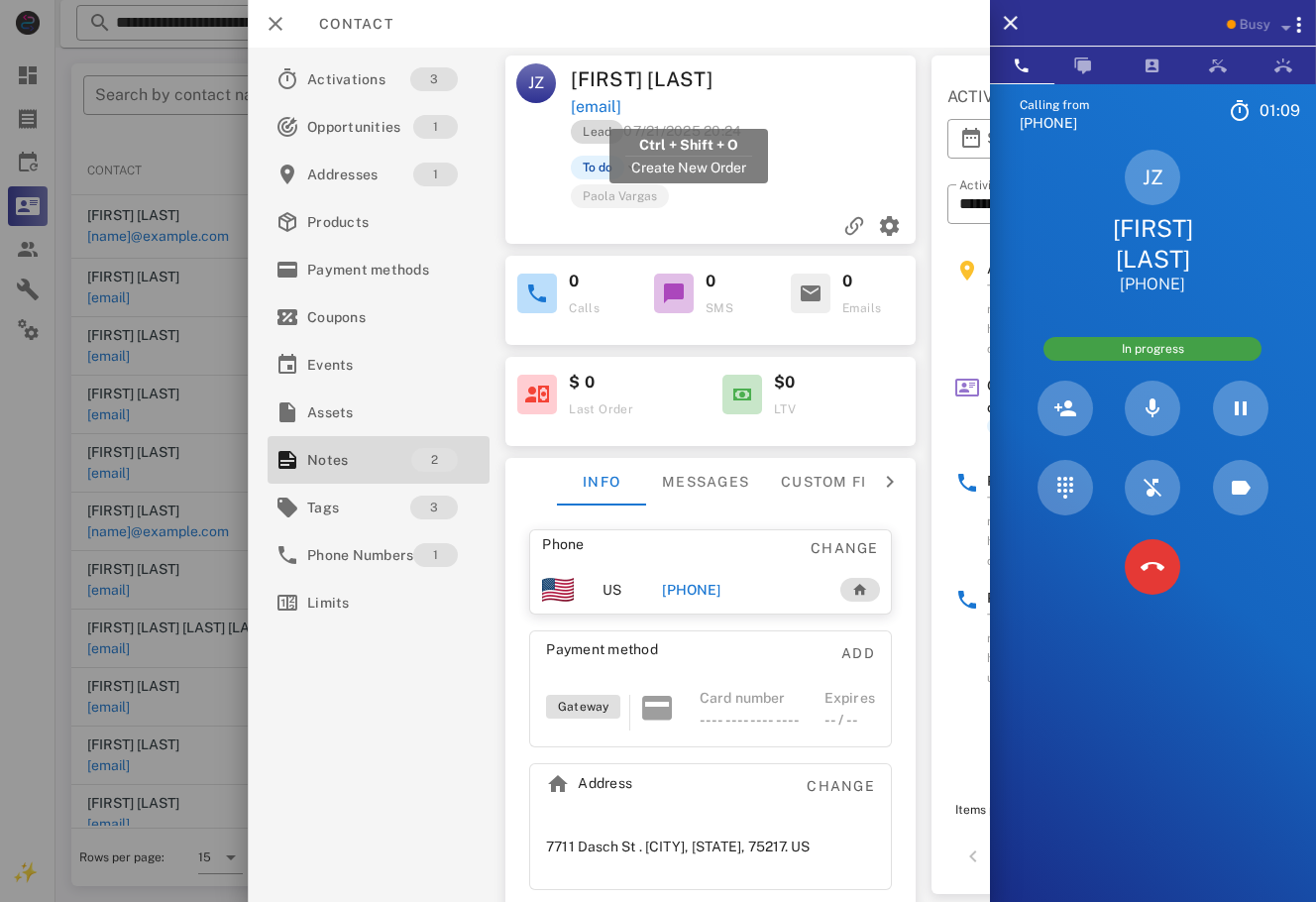 click on "[EMAIL]" at bounding box center (744, 107) 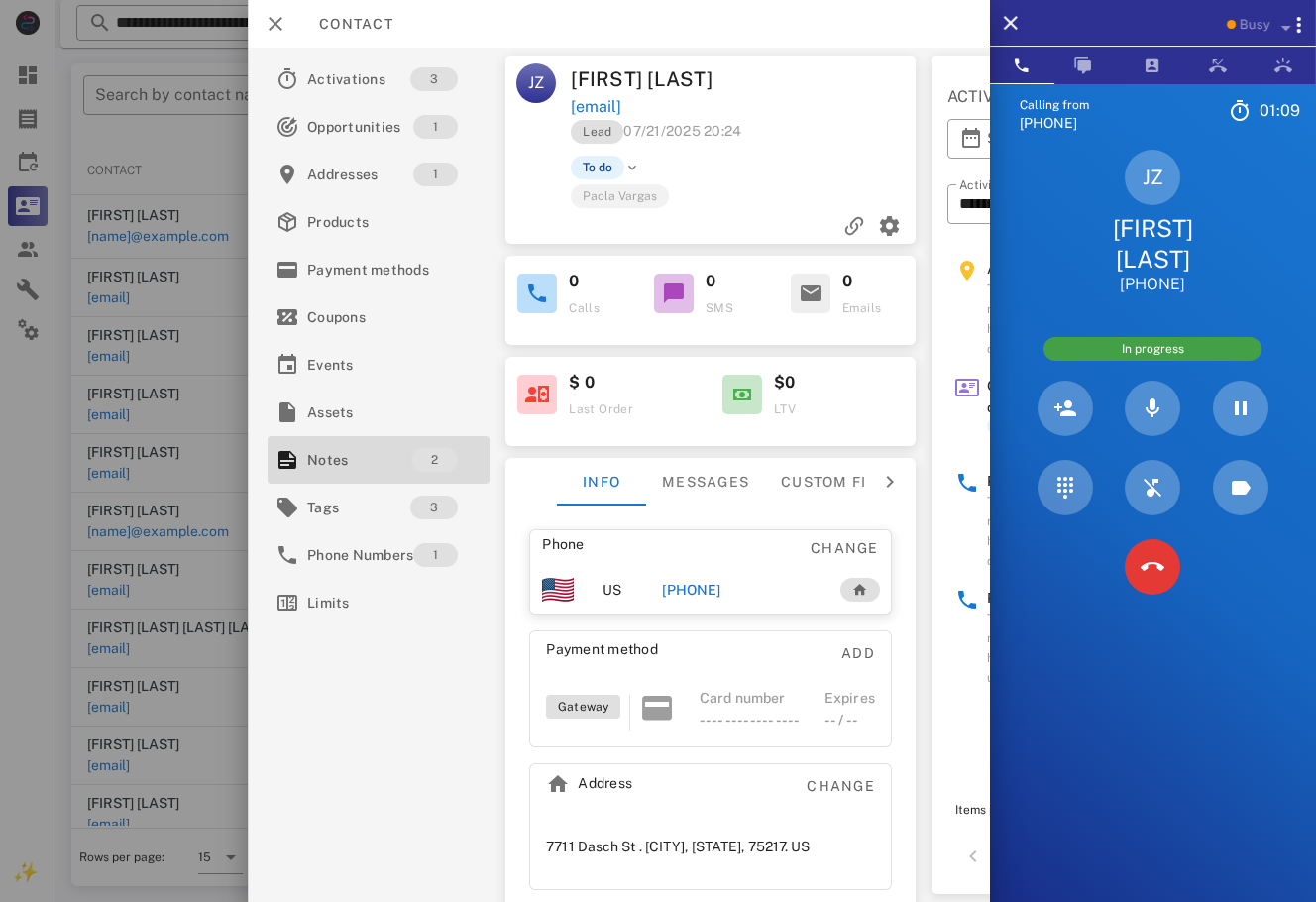 copy on "[EMAIL]" 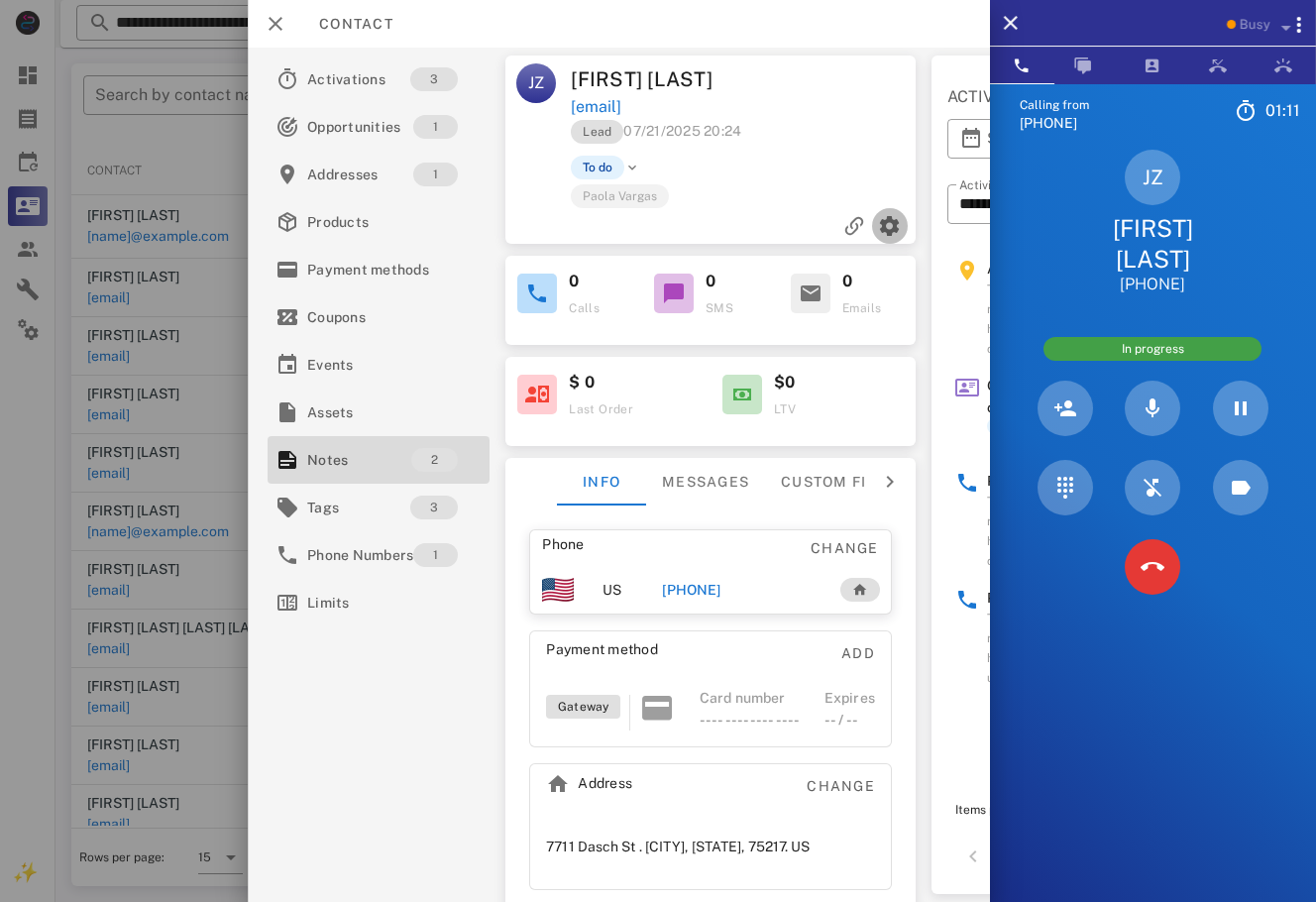 click at bounding box center [889, 226] 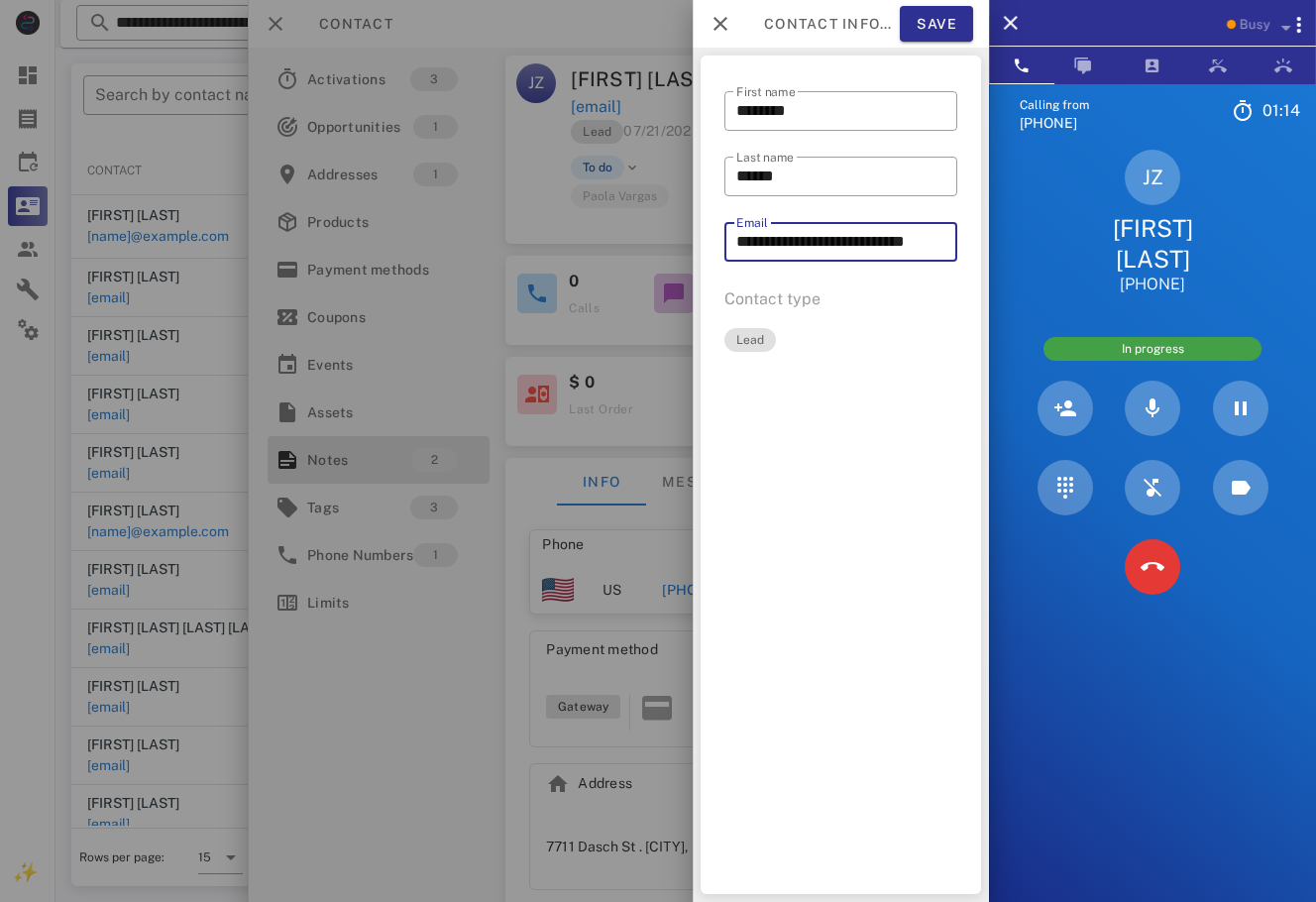 click on "**********" at bounding box center (840, 242) 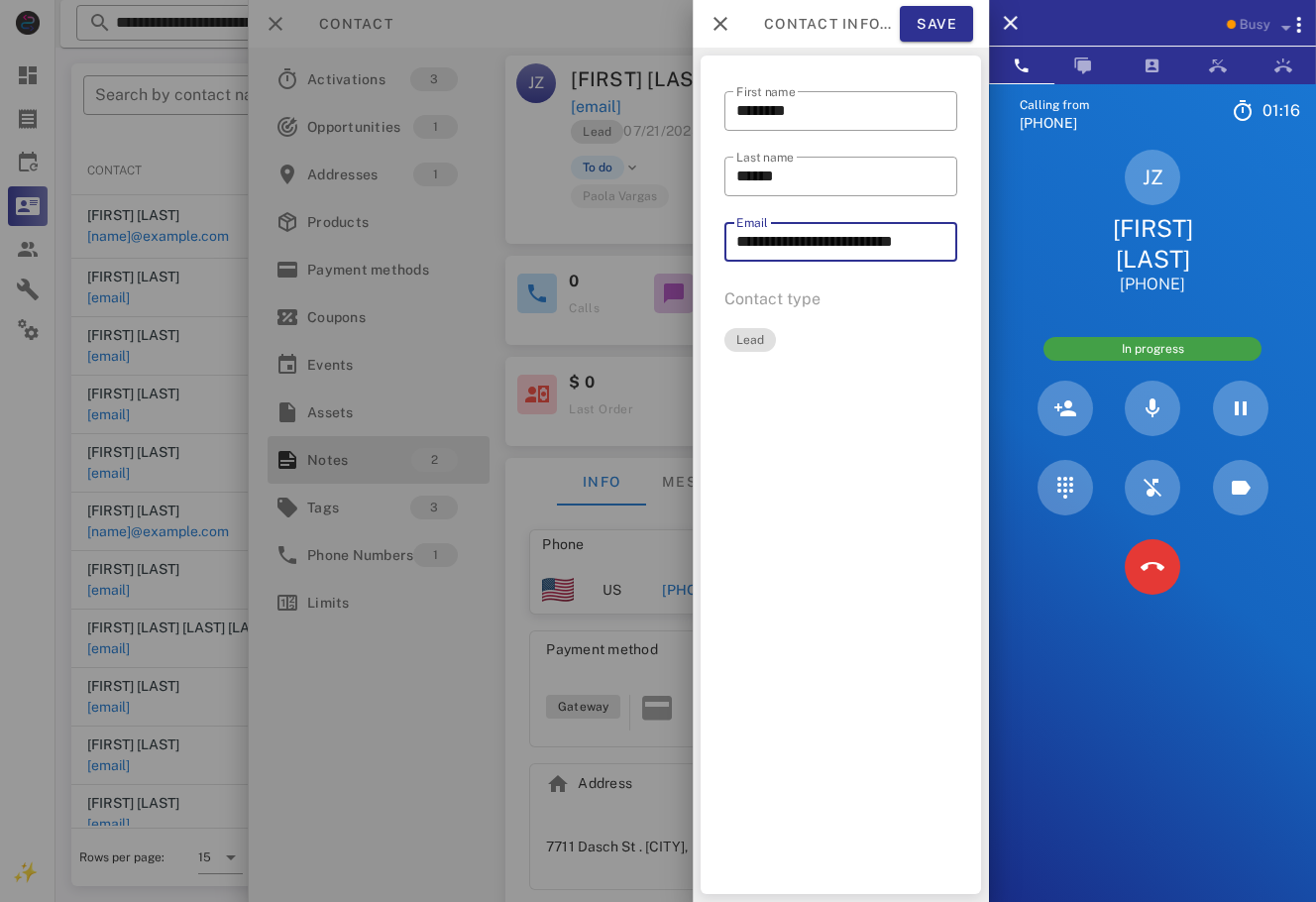 click on "**********" at bounding box center [840, 242] 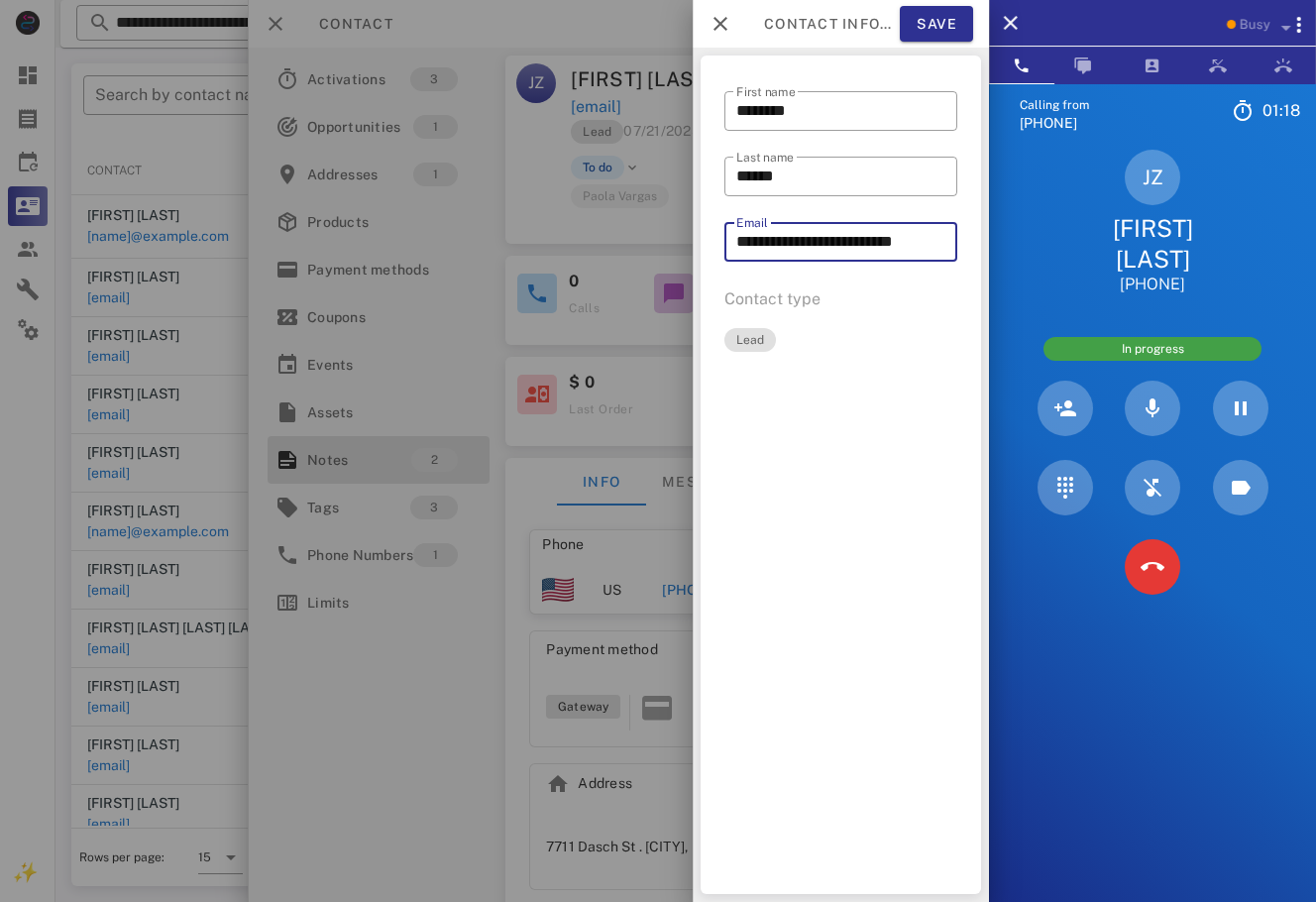 drag, startPoint x: 785, startPoint y: 246, endPoint x: 843, endPoint y: 247, distance: 58.00862 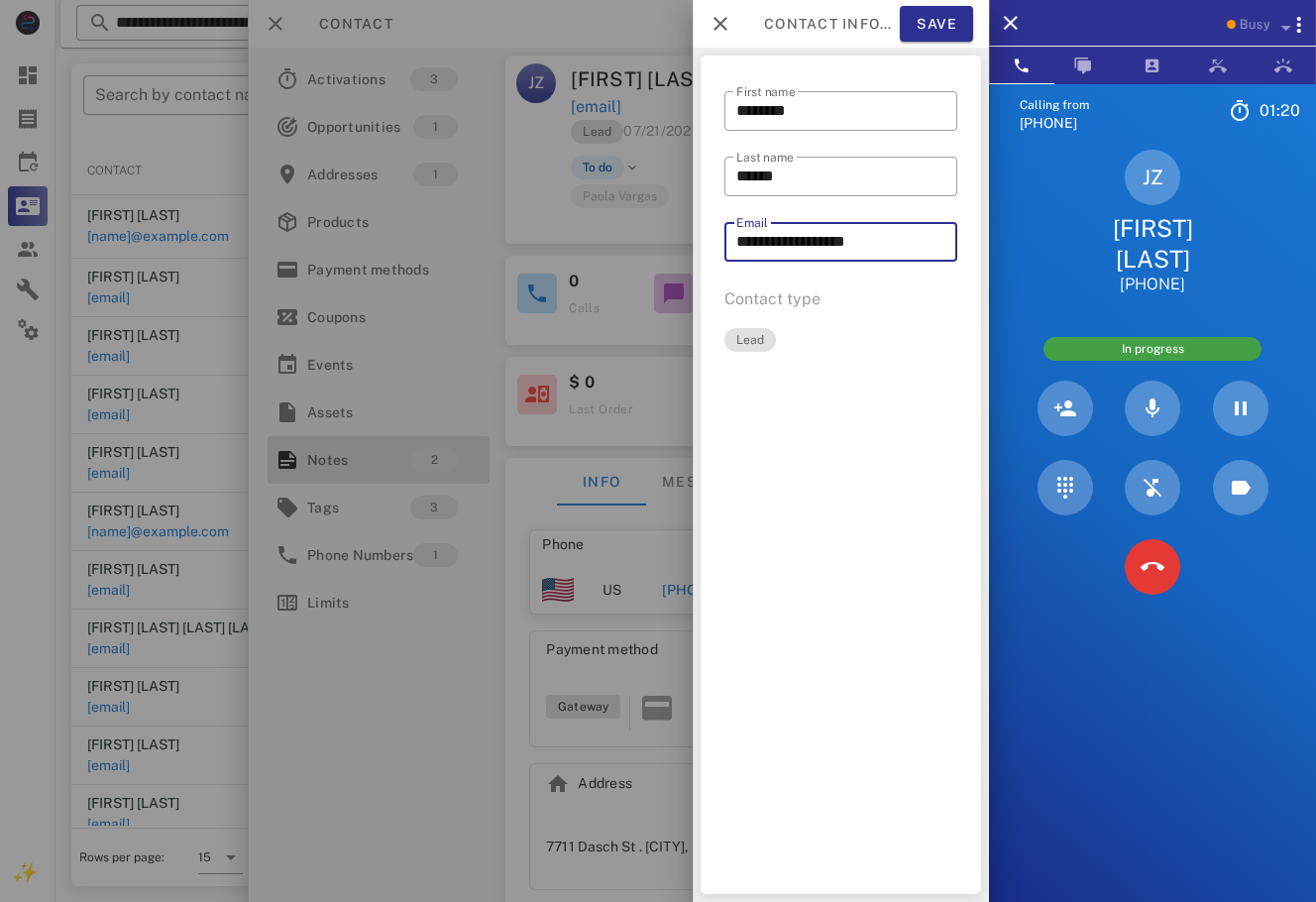 click on "**********" at bounding box center (840, 242) 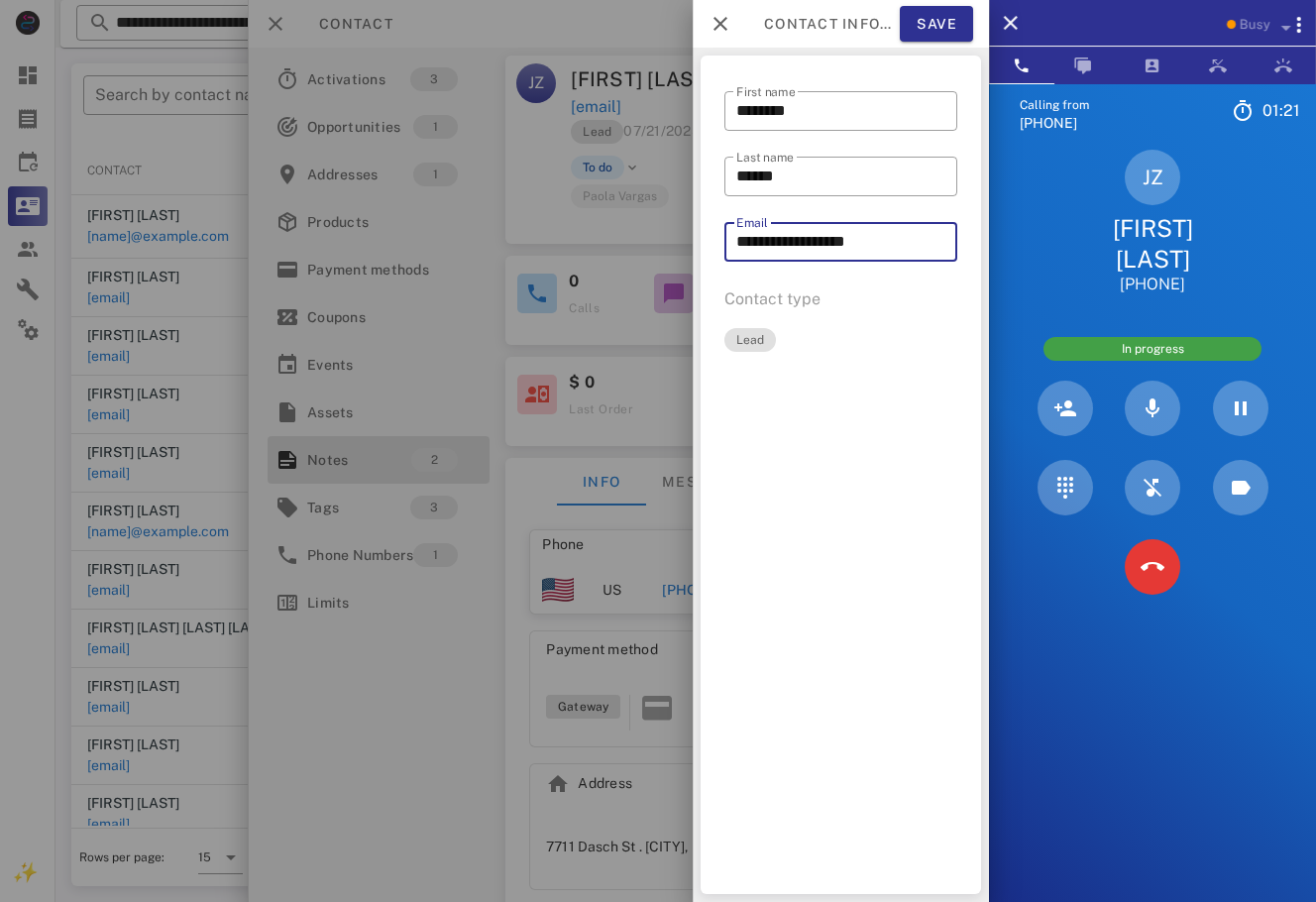 paste on "********" 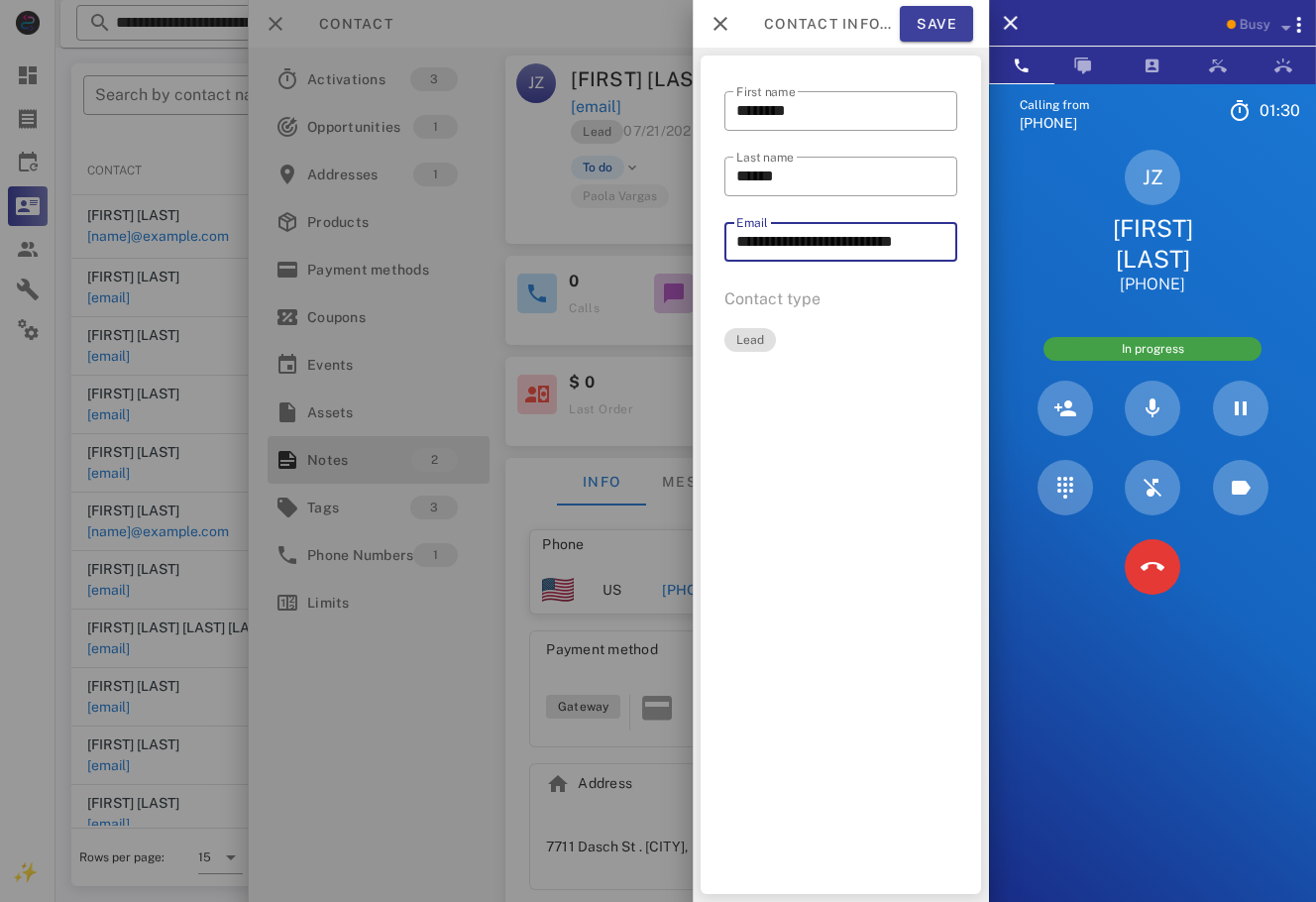 type on "**********" 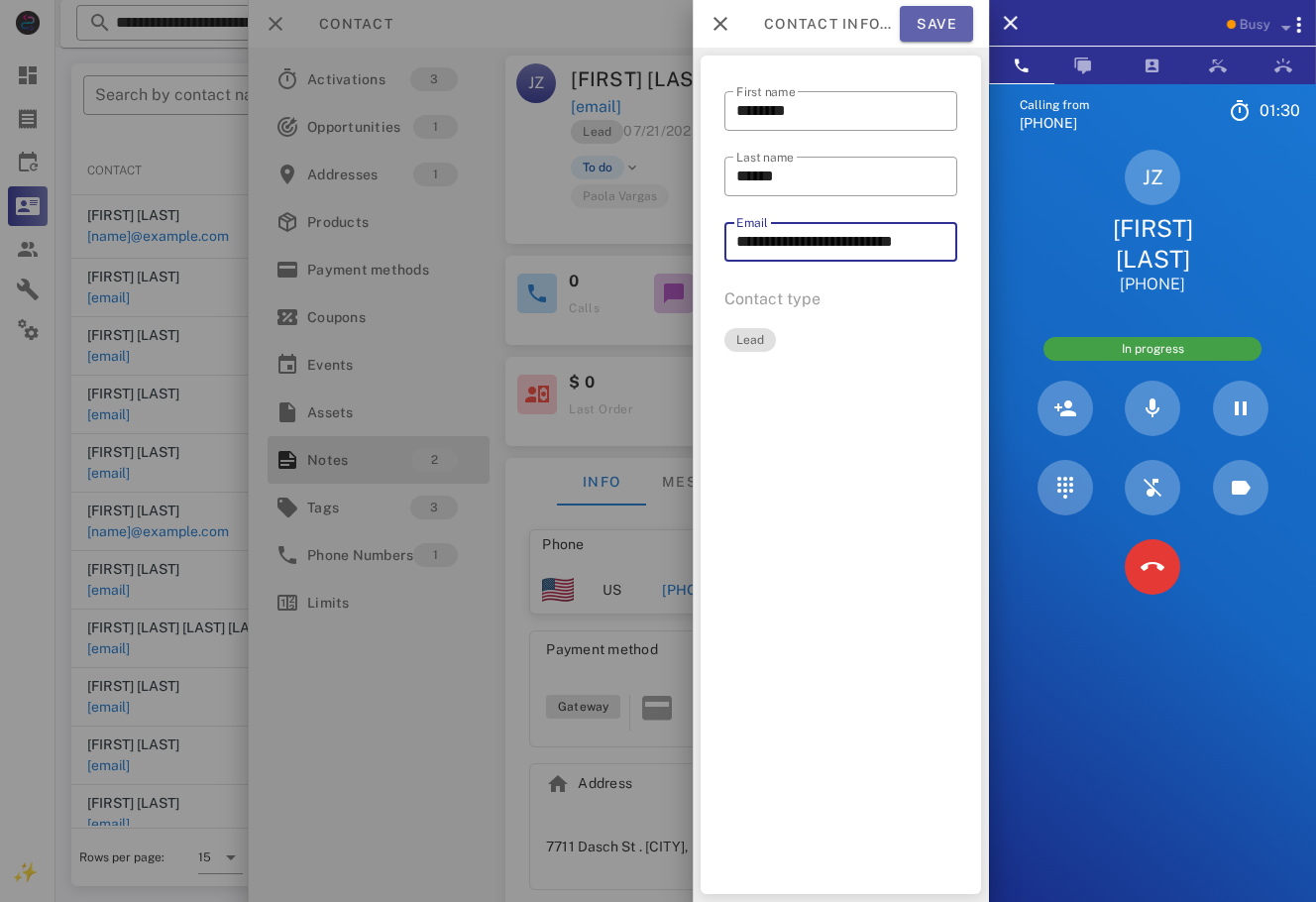 click on "Save" at bounding box center (936, 24) 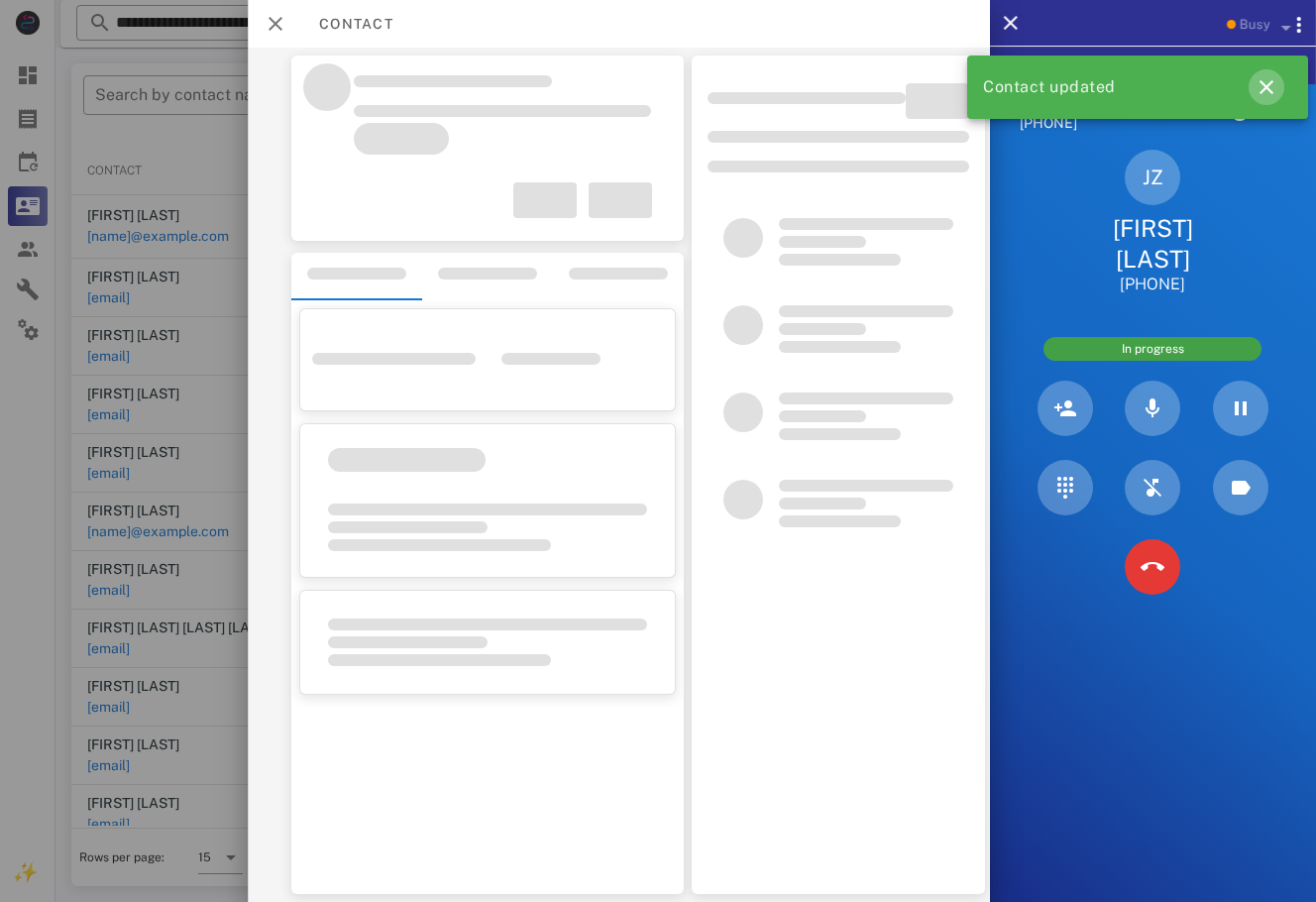click at bounding box center [1266, 87] 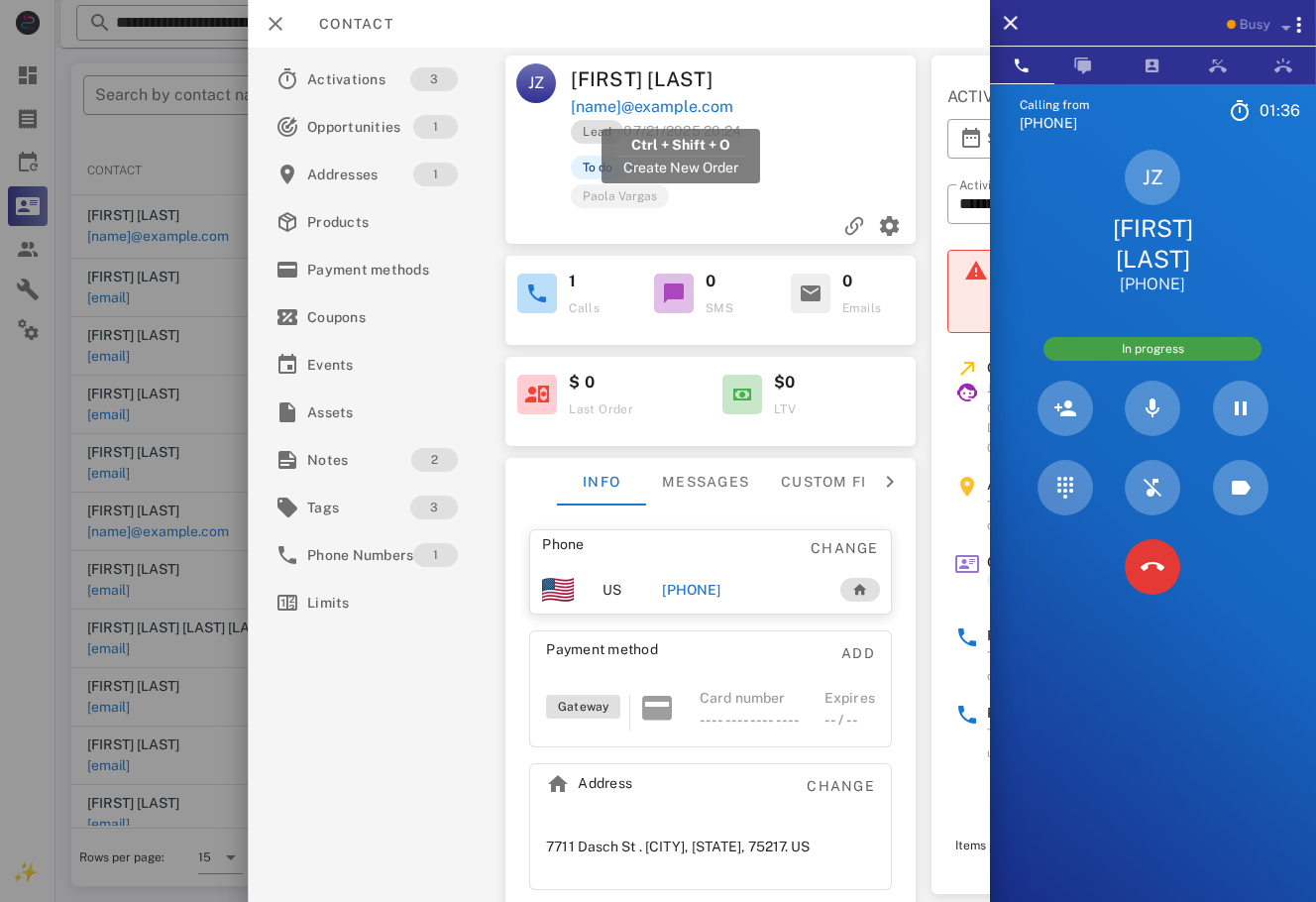 drag, startPoint x: 801, startPoint y: 112, endPoint x: 572, endPoint y: 104, distance: 229.1397 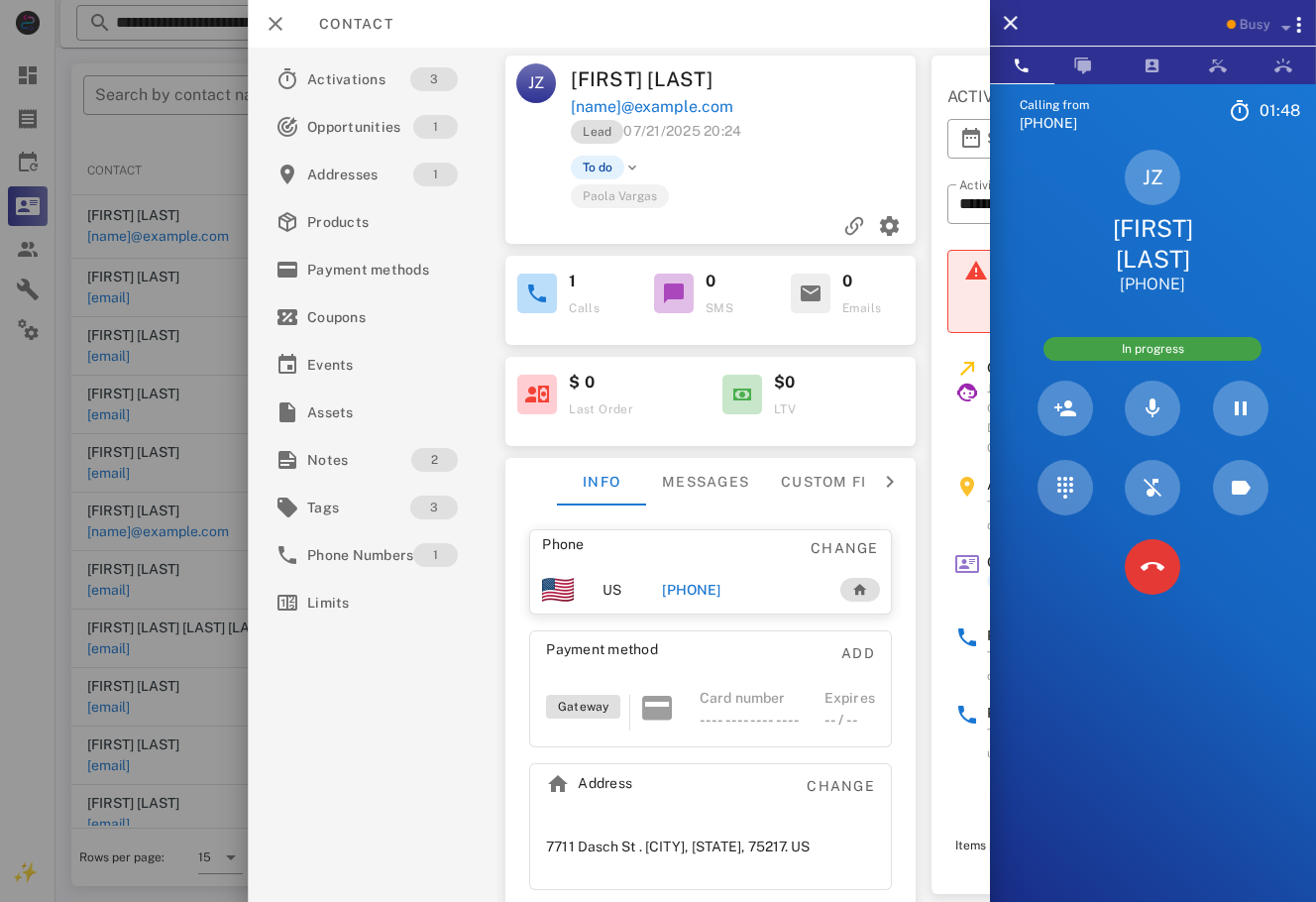 click on "Lead   [DATE] [TIME]" at bounding box center (744, 137) 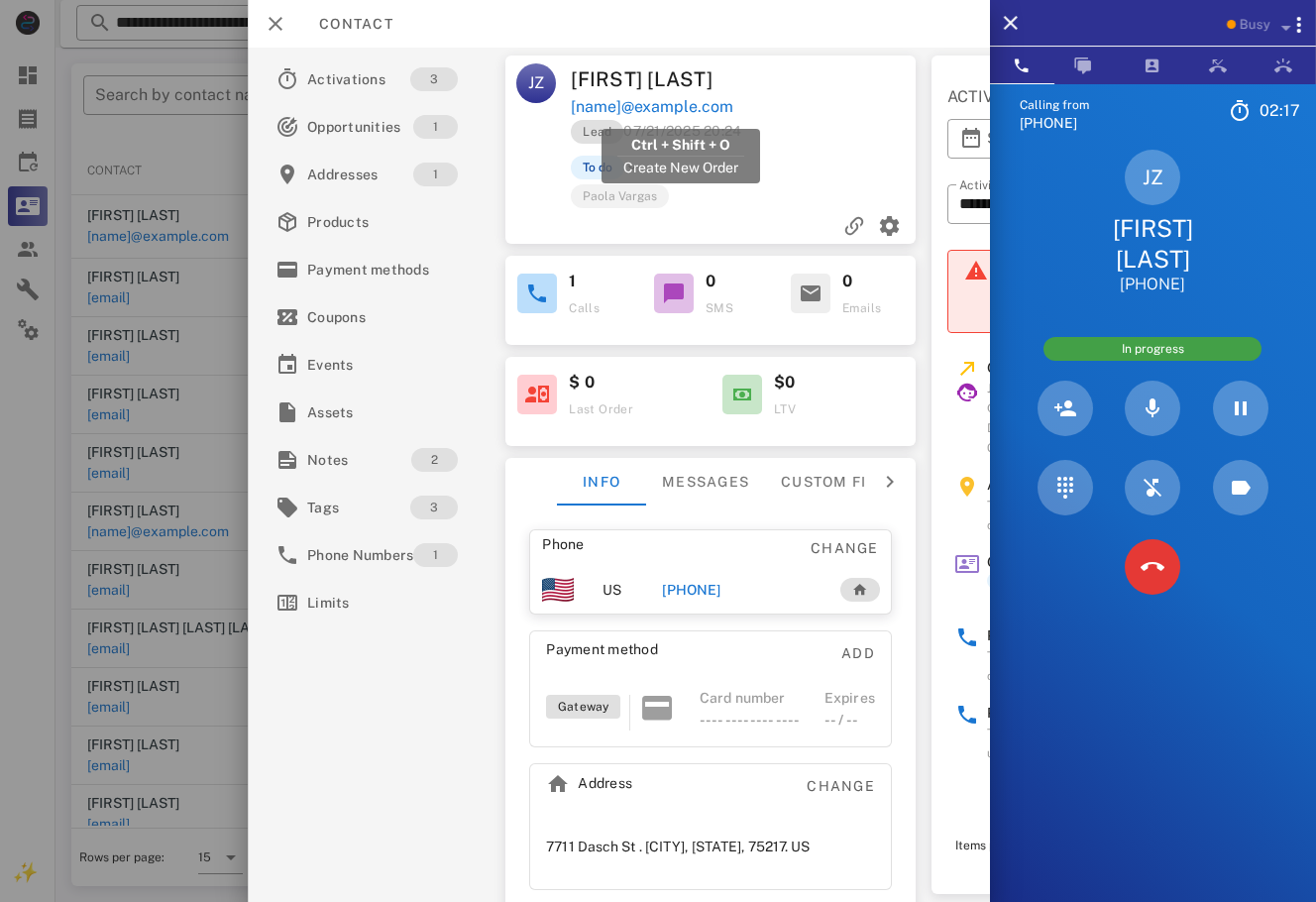 drag, startPoint x: 793, startPoint y: 108, endPoint x: 572, endPoint y: 108, distance: 221 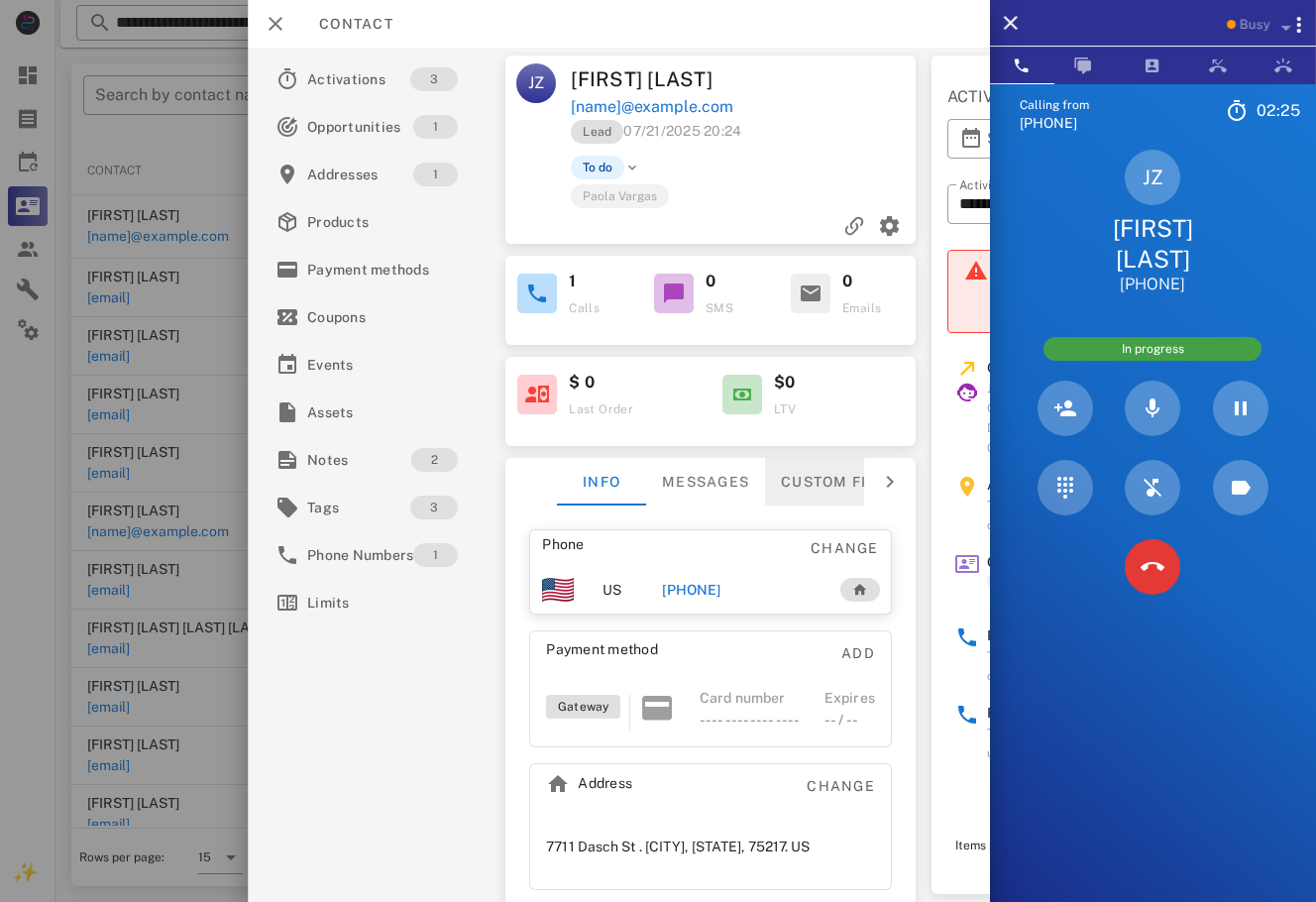 click on "Custom fields" at bounding box center (843, 482) 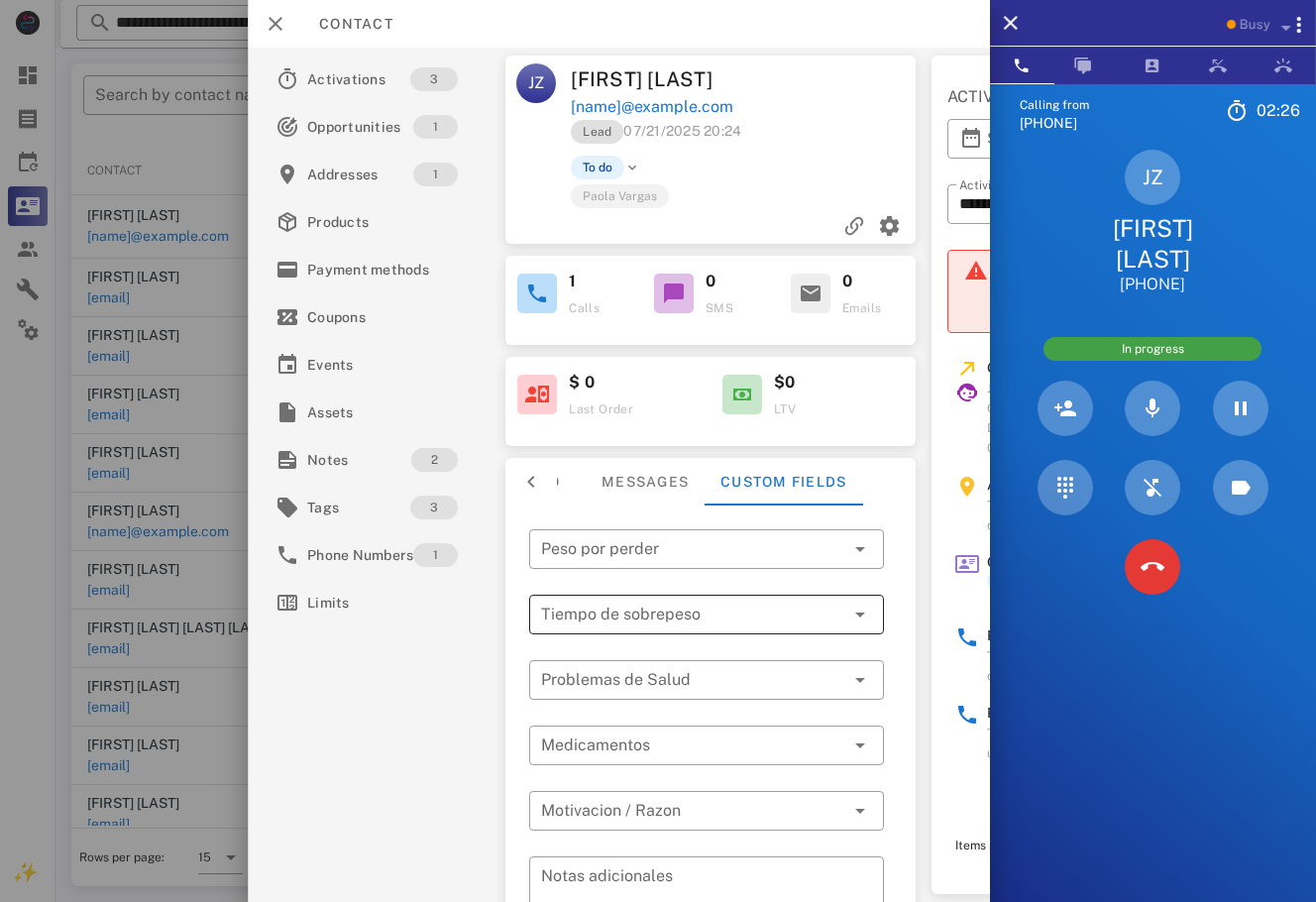 click at bounding box center (679, 615) 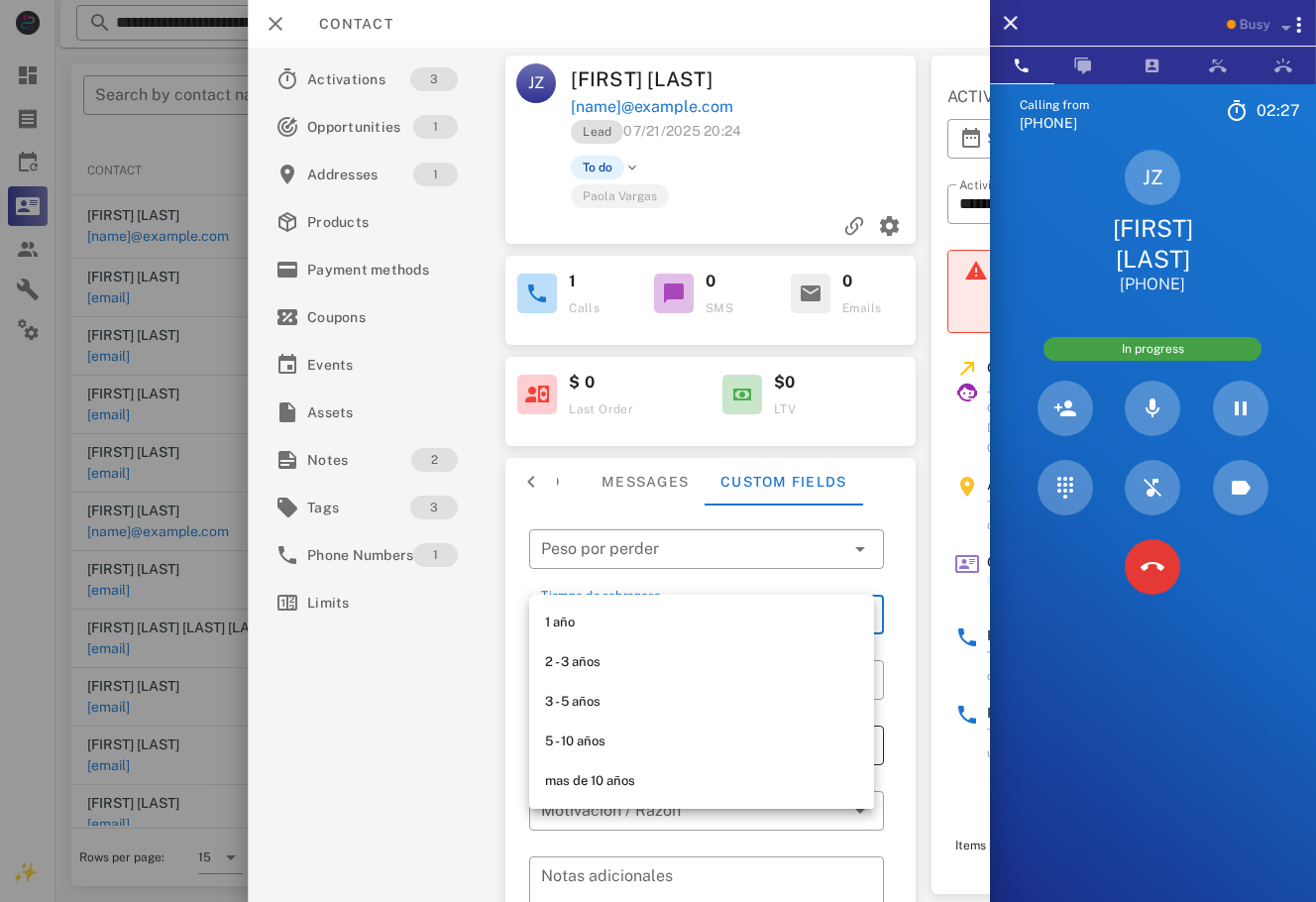 drag, startPoint x: 742, startPoint y: 836, endPoint x: 739, endPoint y: 755, distance: 81.055537 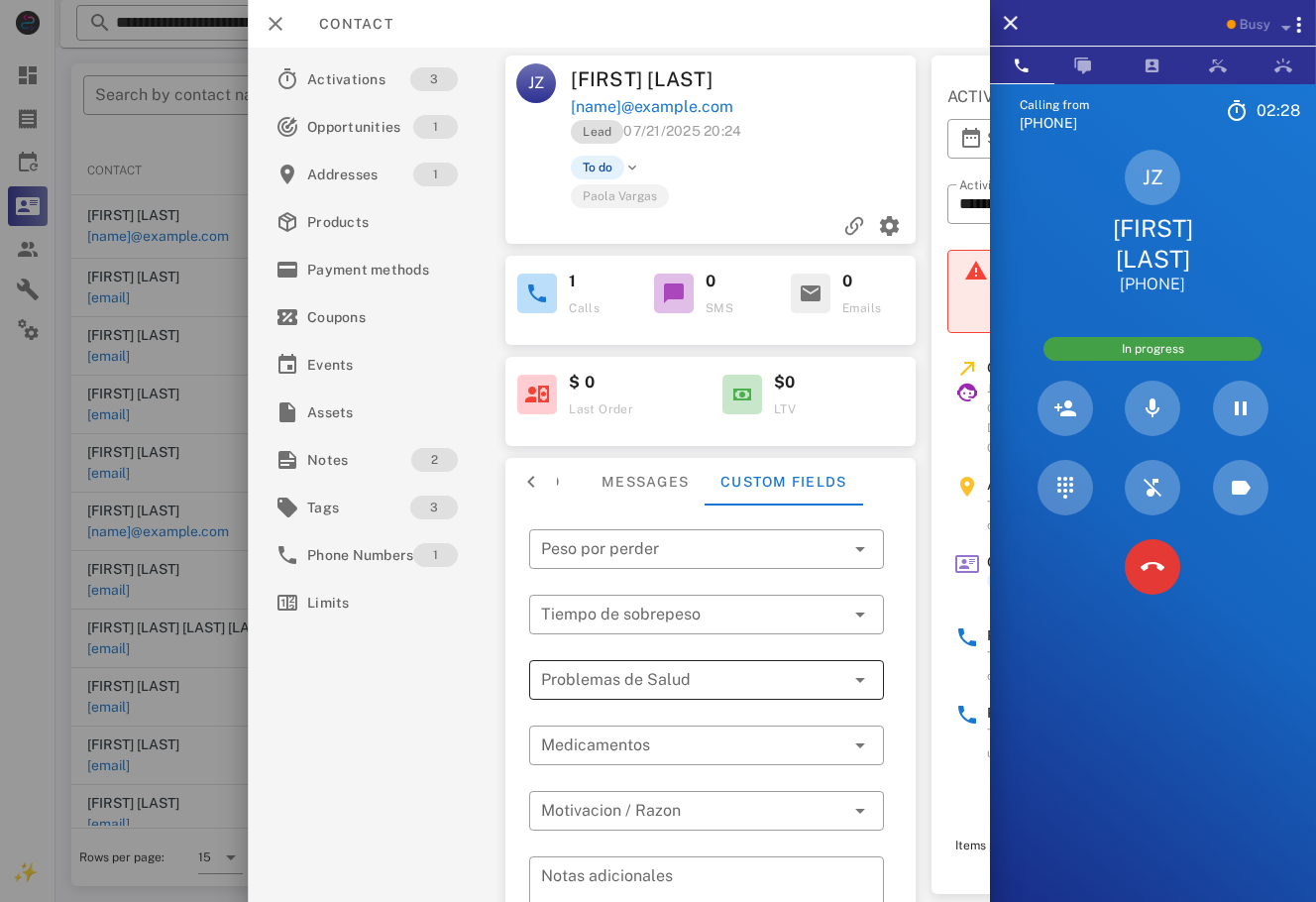 click at bounding box center (693, 680) 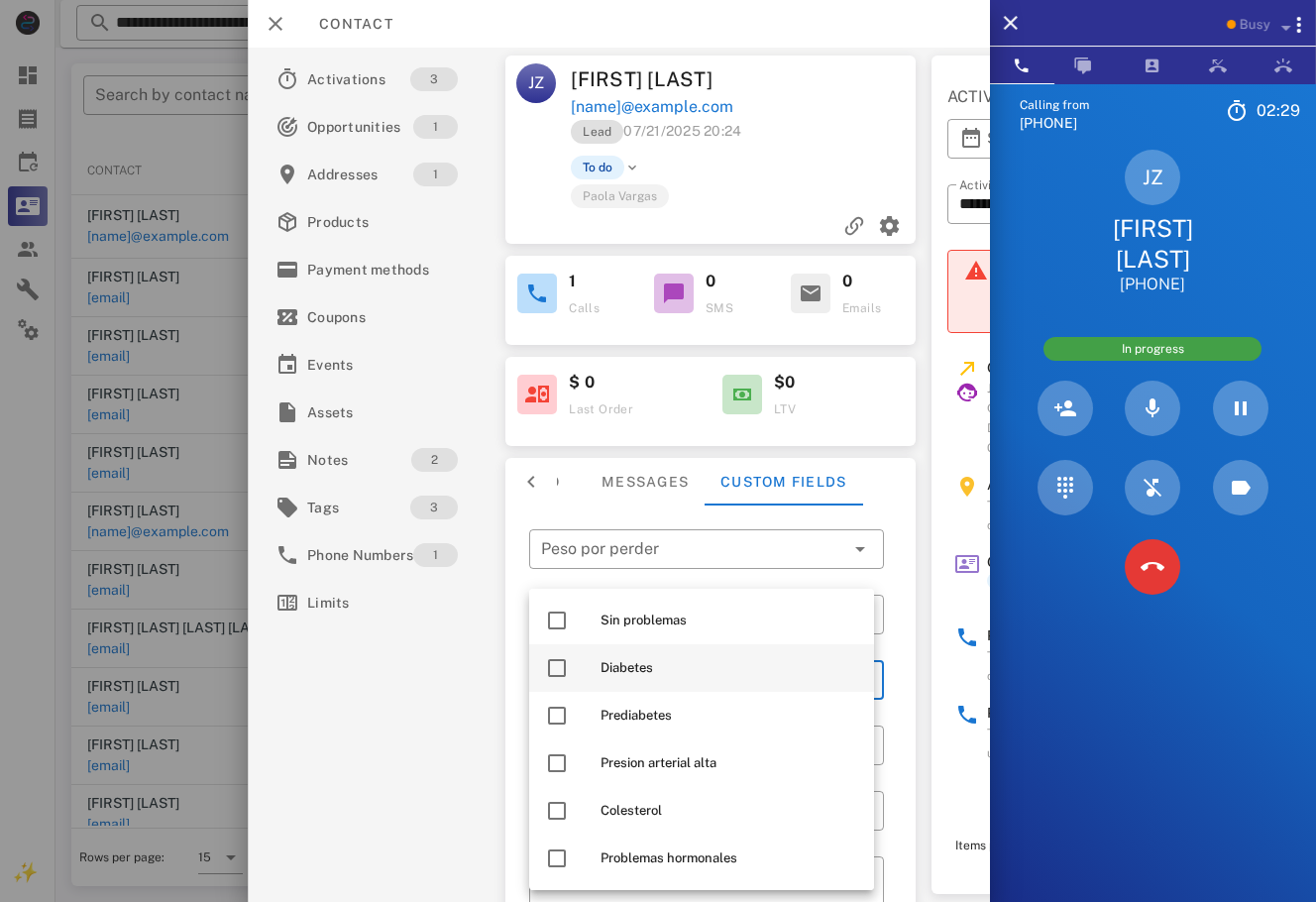 click on "Diabetes" at bounding box center (729, 668) 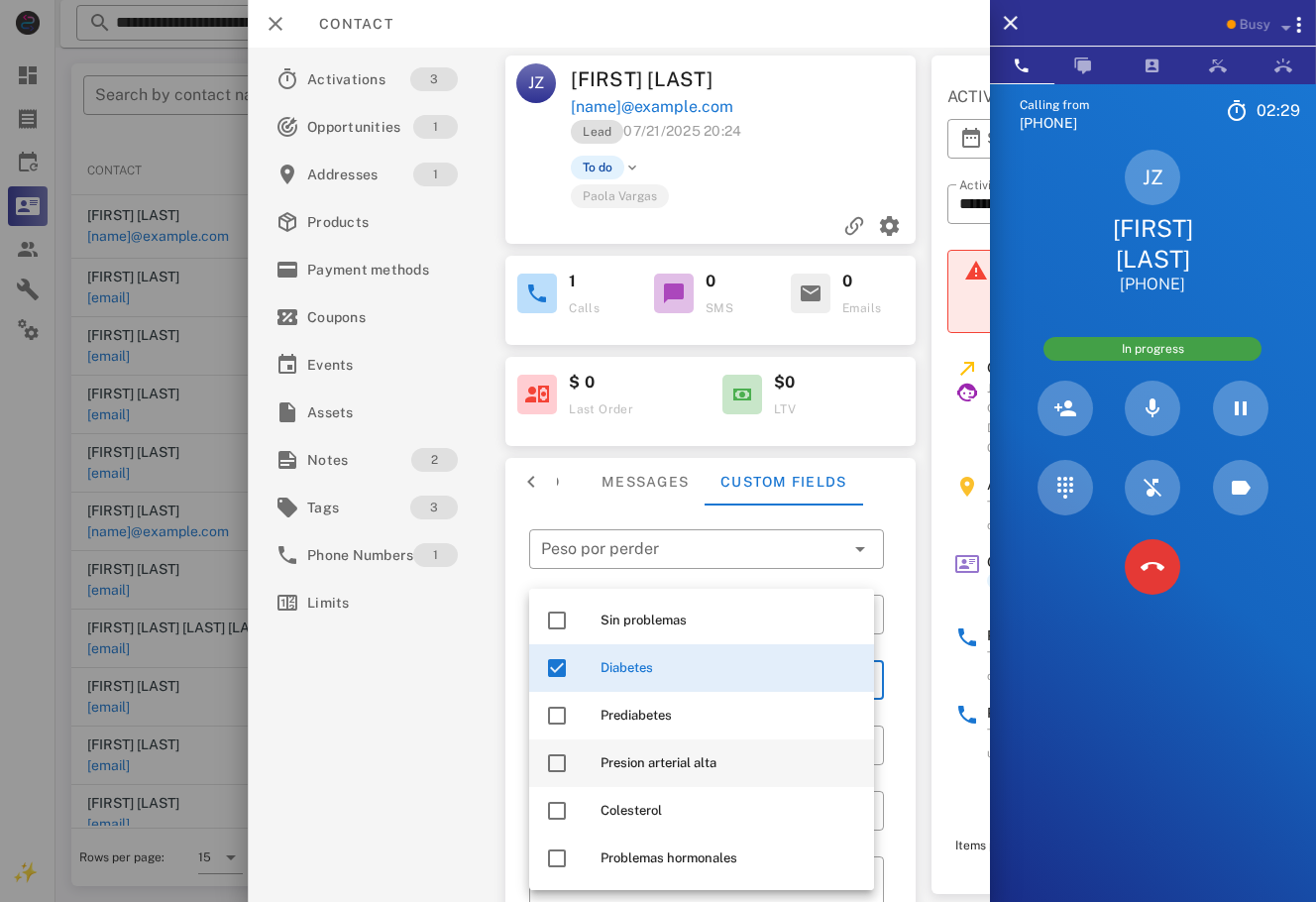 click on "Presion arterial alta" at bounding box center [729, 763] 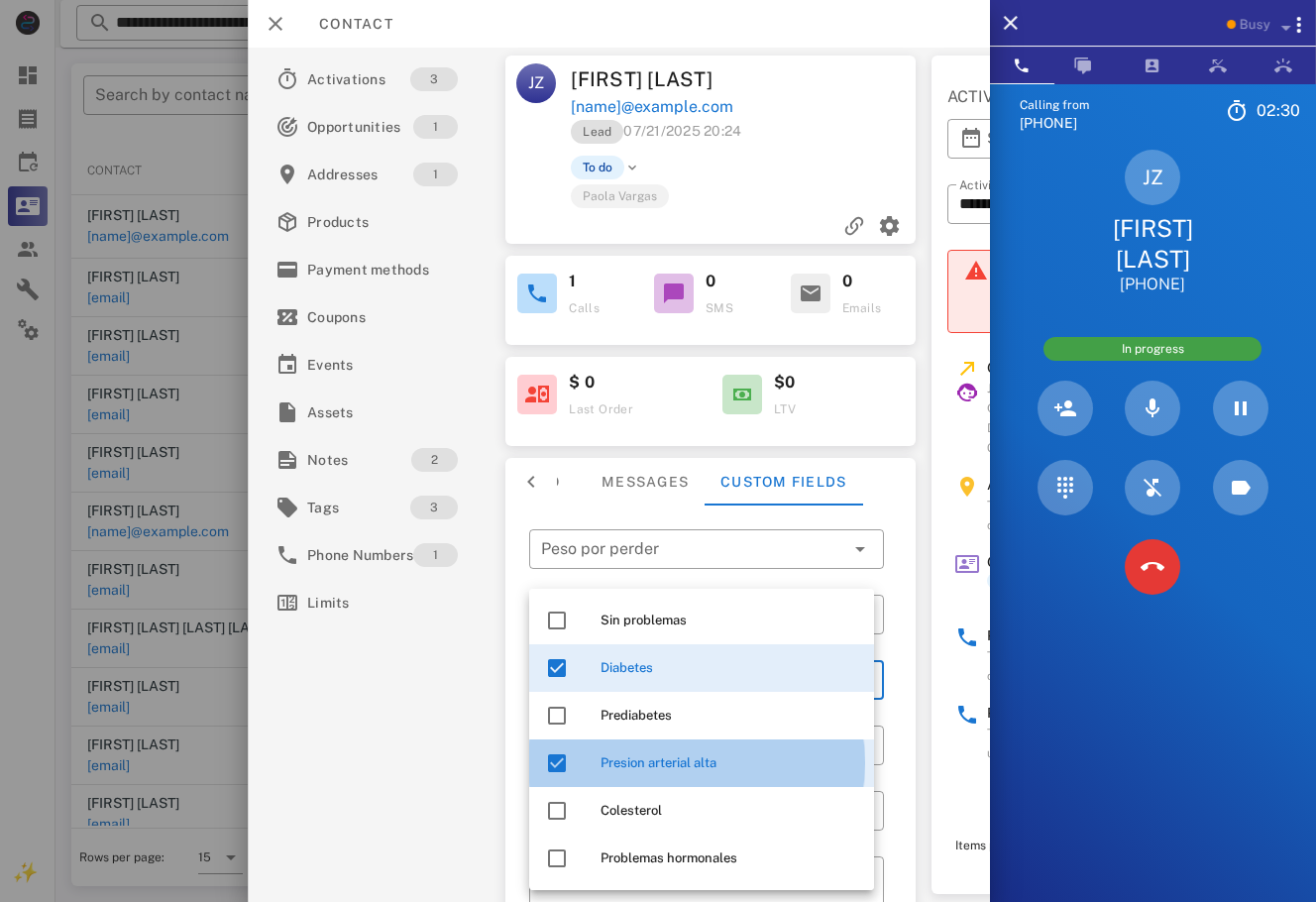 click on "Activations  3  Opportunities  1  Addresses  1  Products Payment methods Coupons Events Assets Notes  2  Tags  3  Phone Numbers  1  Limits" at bounding box center (379, 475) 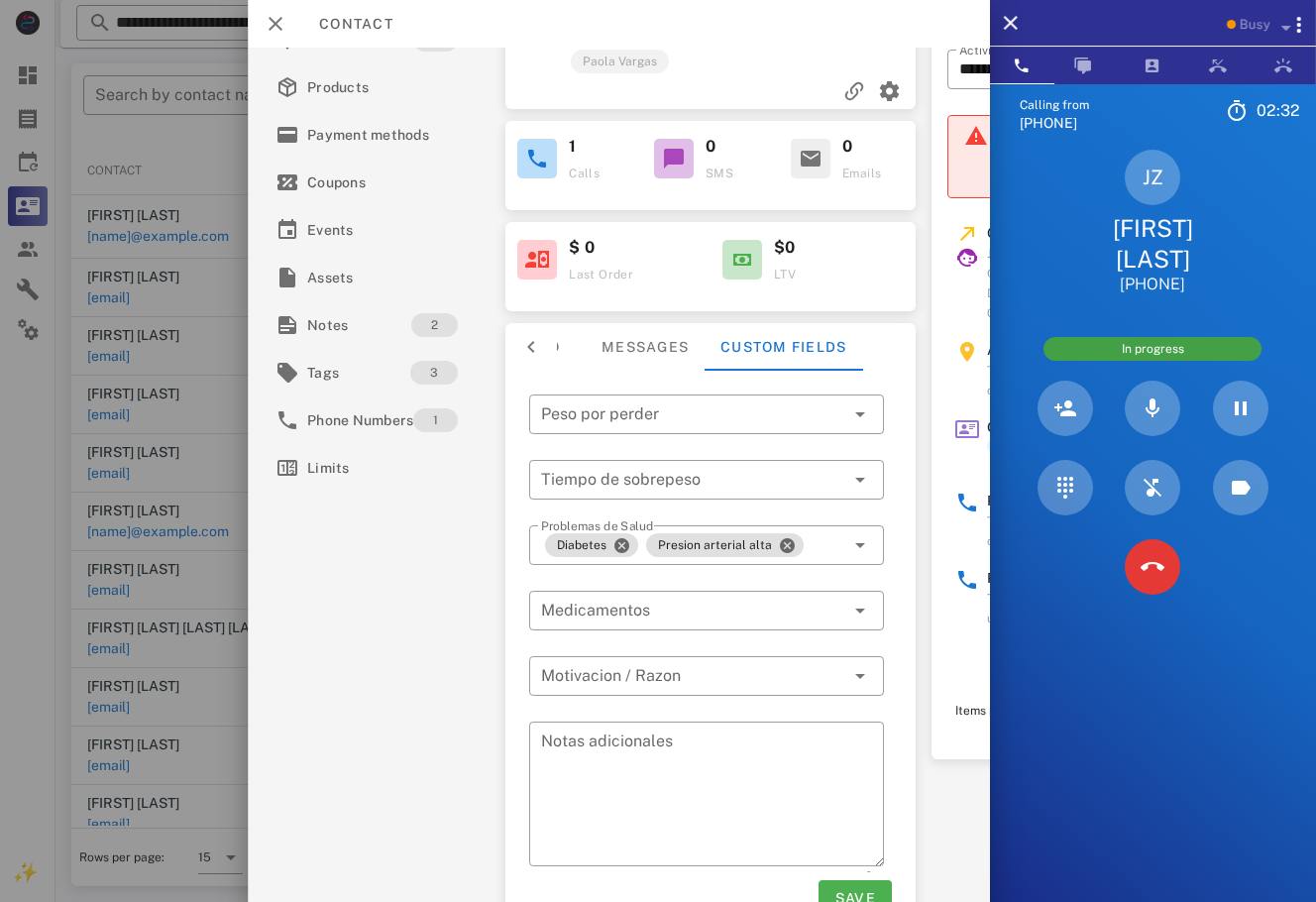 scroll, scrollTop: 182, scrollLeft: 0, axis: vertical 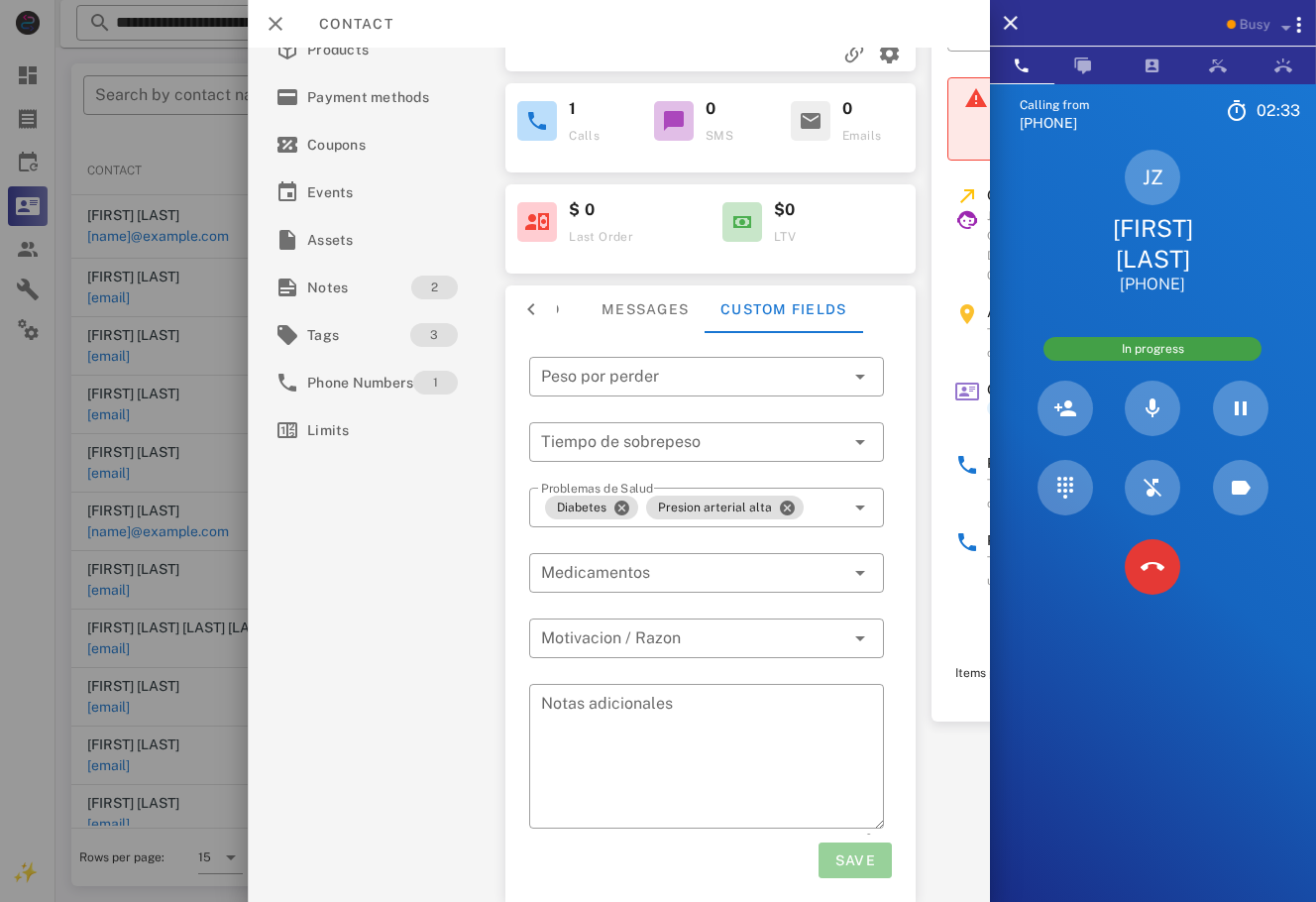 click on "Save" at bounding box center (854, 860) 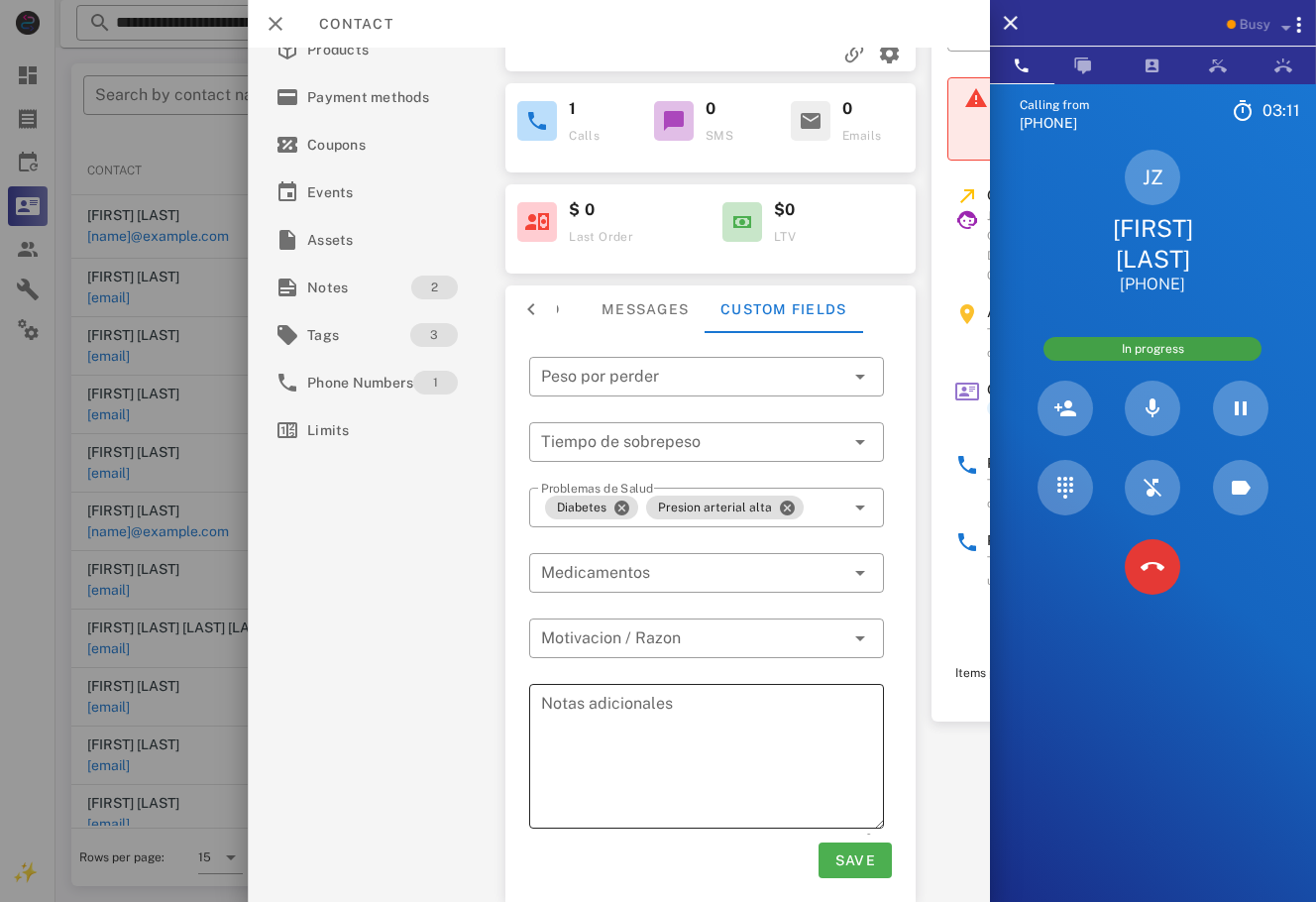click on "Notas adicionales" at bounding box center [713, 759] 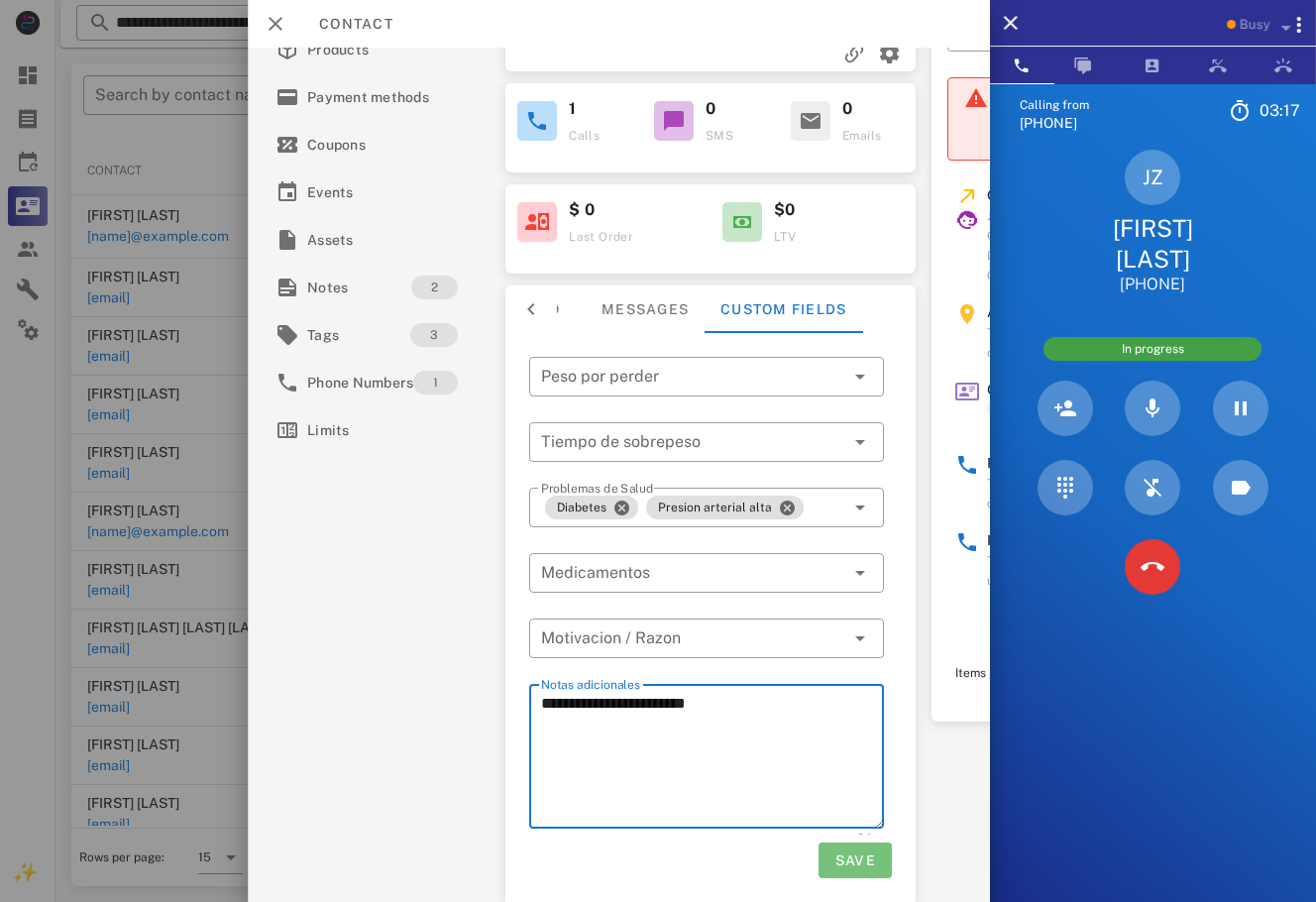click on "Save" at bounding box center (854, 860) 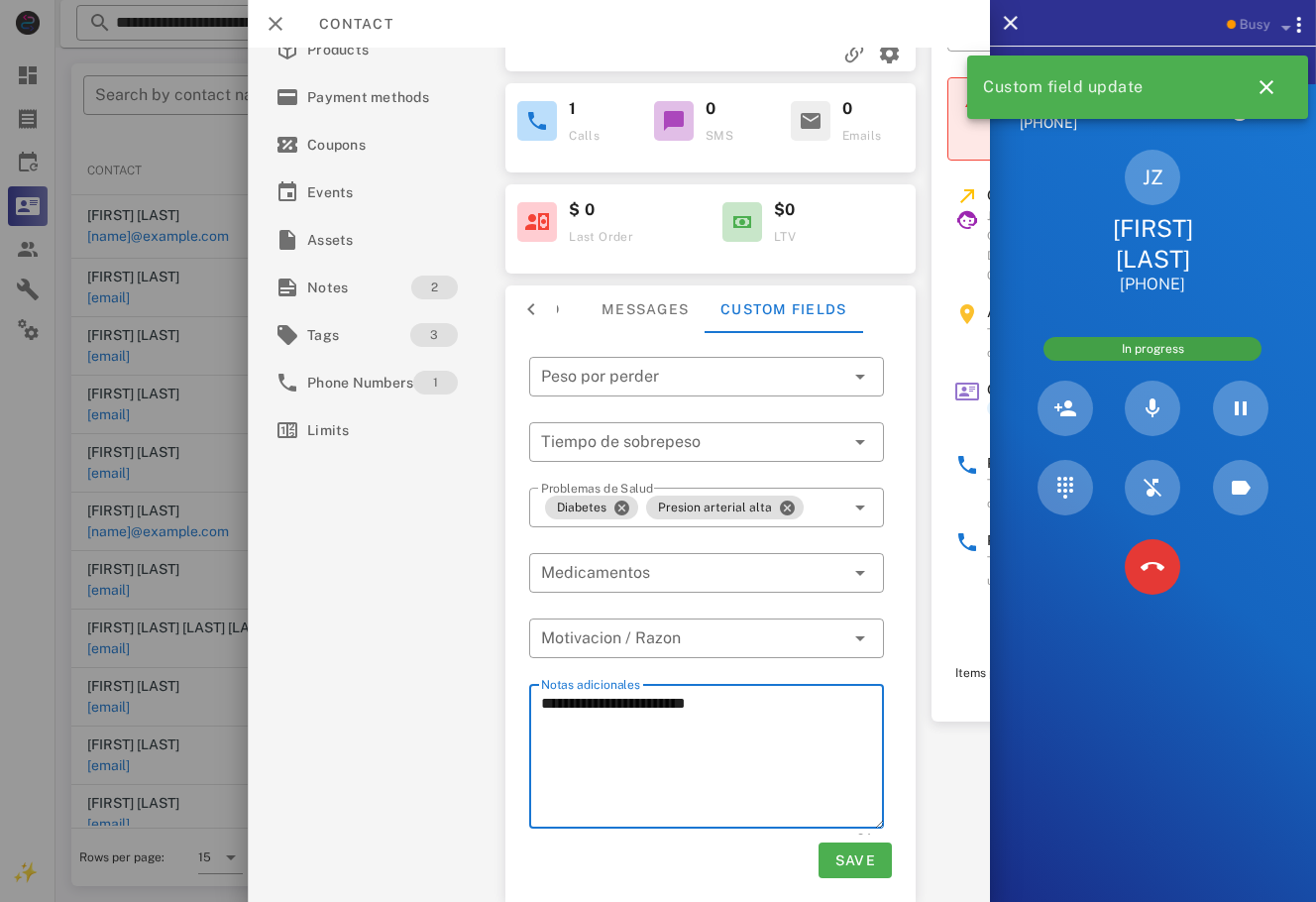 click on "**********" at bounding box center (713, 759) 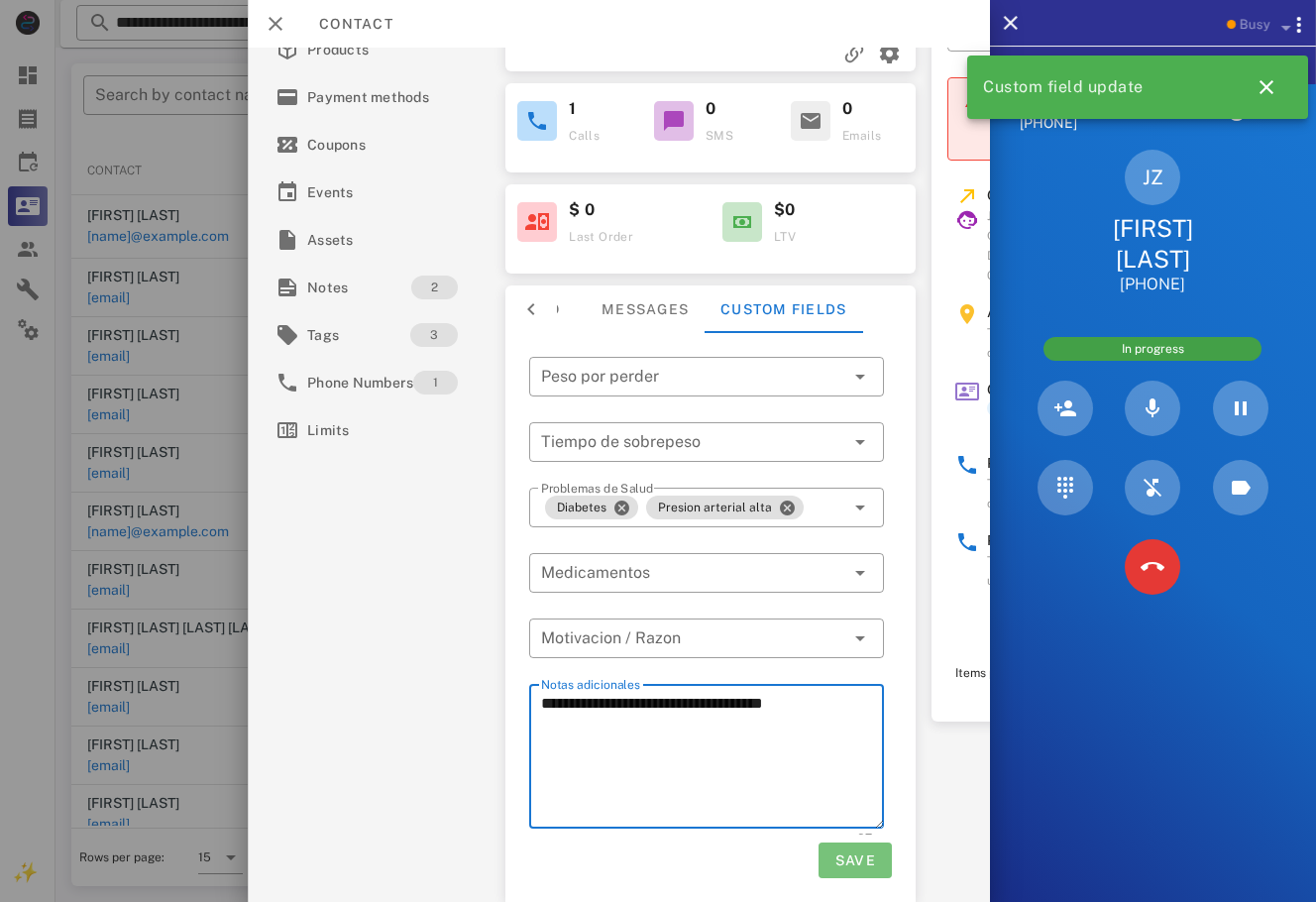 drag, startPoint x: 866, startPoint y: 858, endPoint x: 773, endPoint y: 528, distance: 342.854 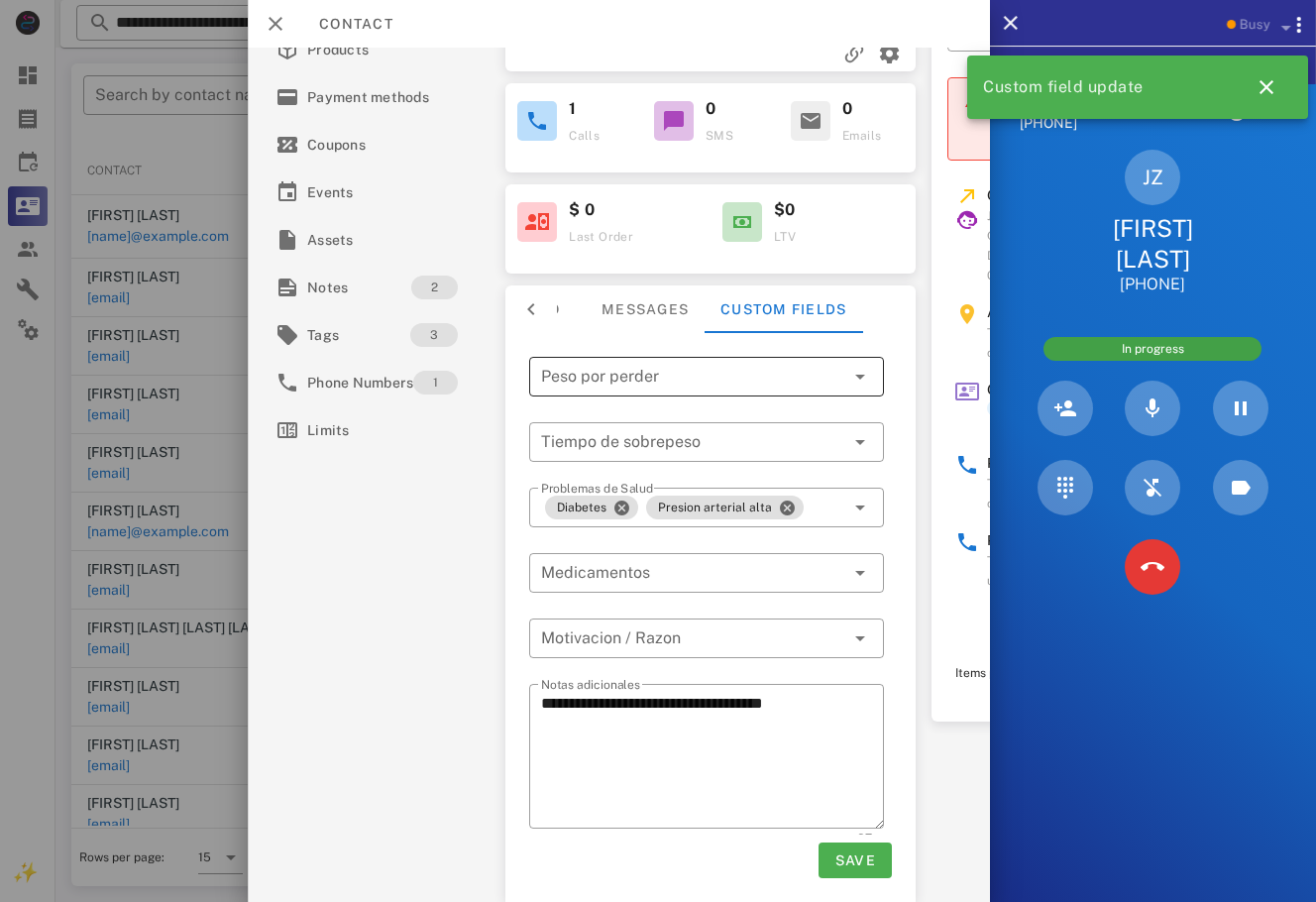 click at bounding box center (693, 377) 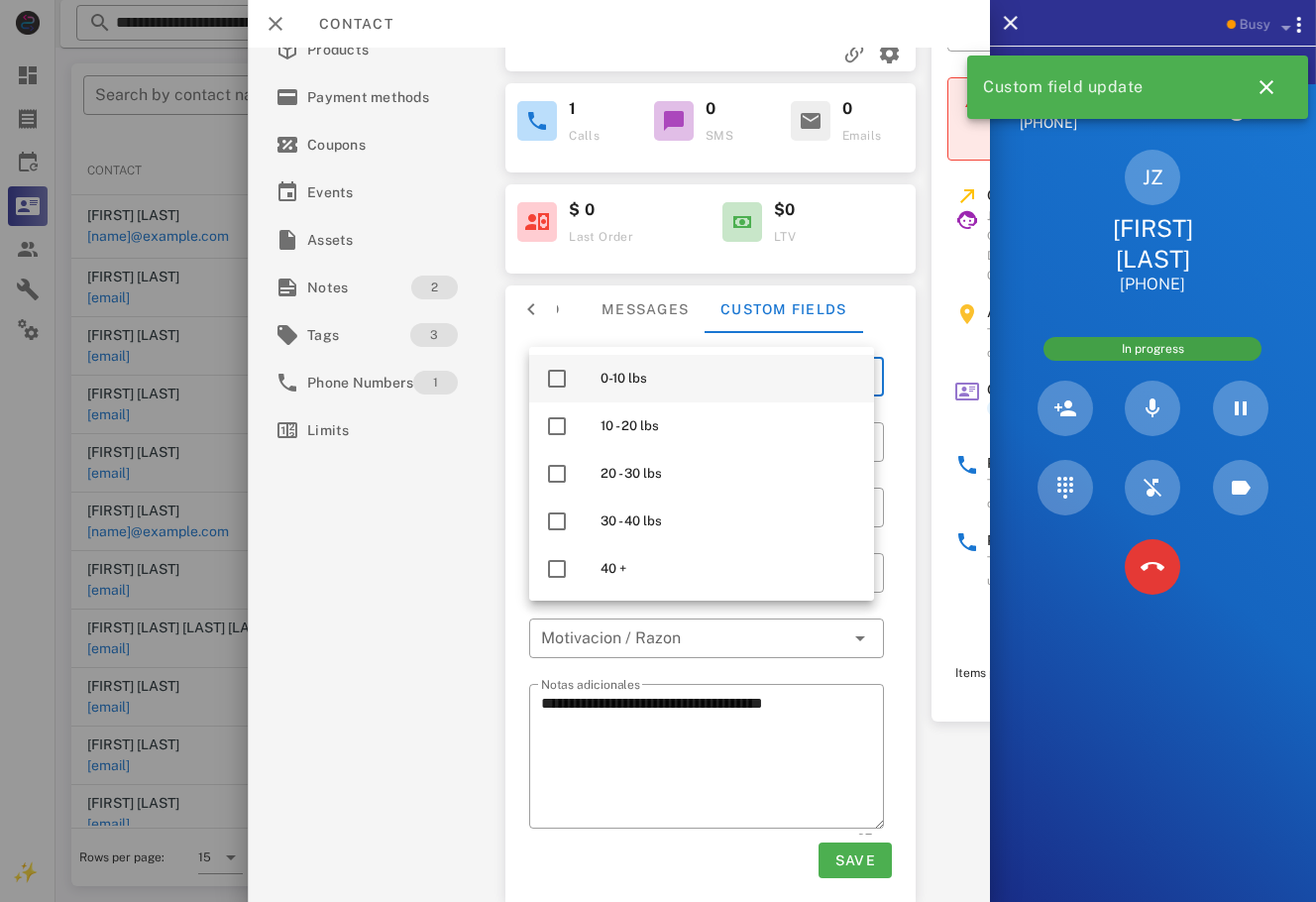 click on "0-10 lbs" at bounding box center (729, 379) 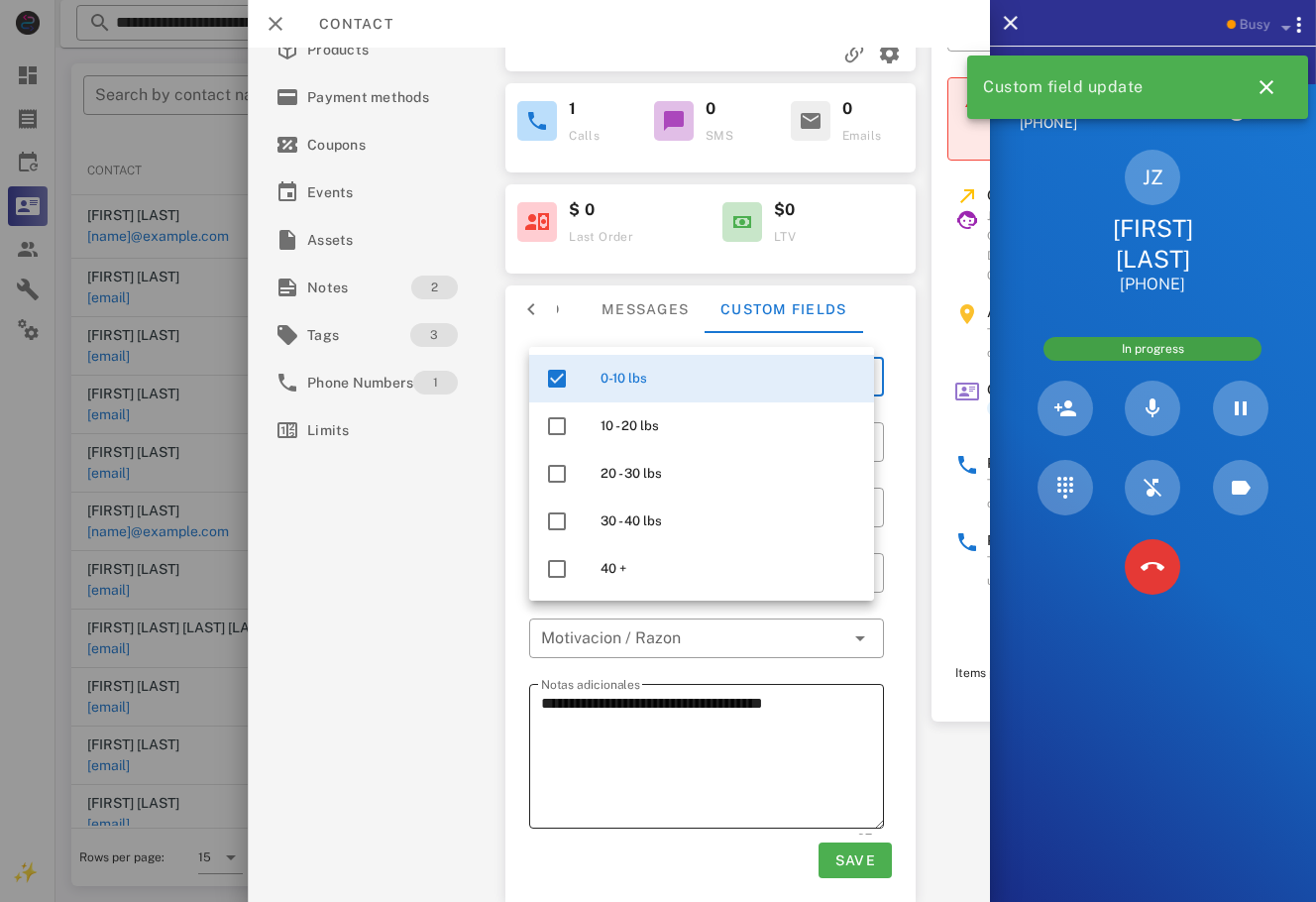click on "**********" at bounding box center [713, 759] 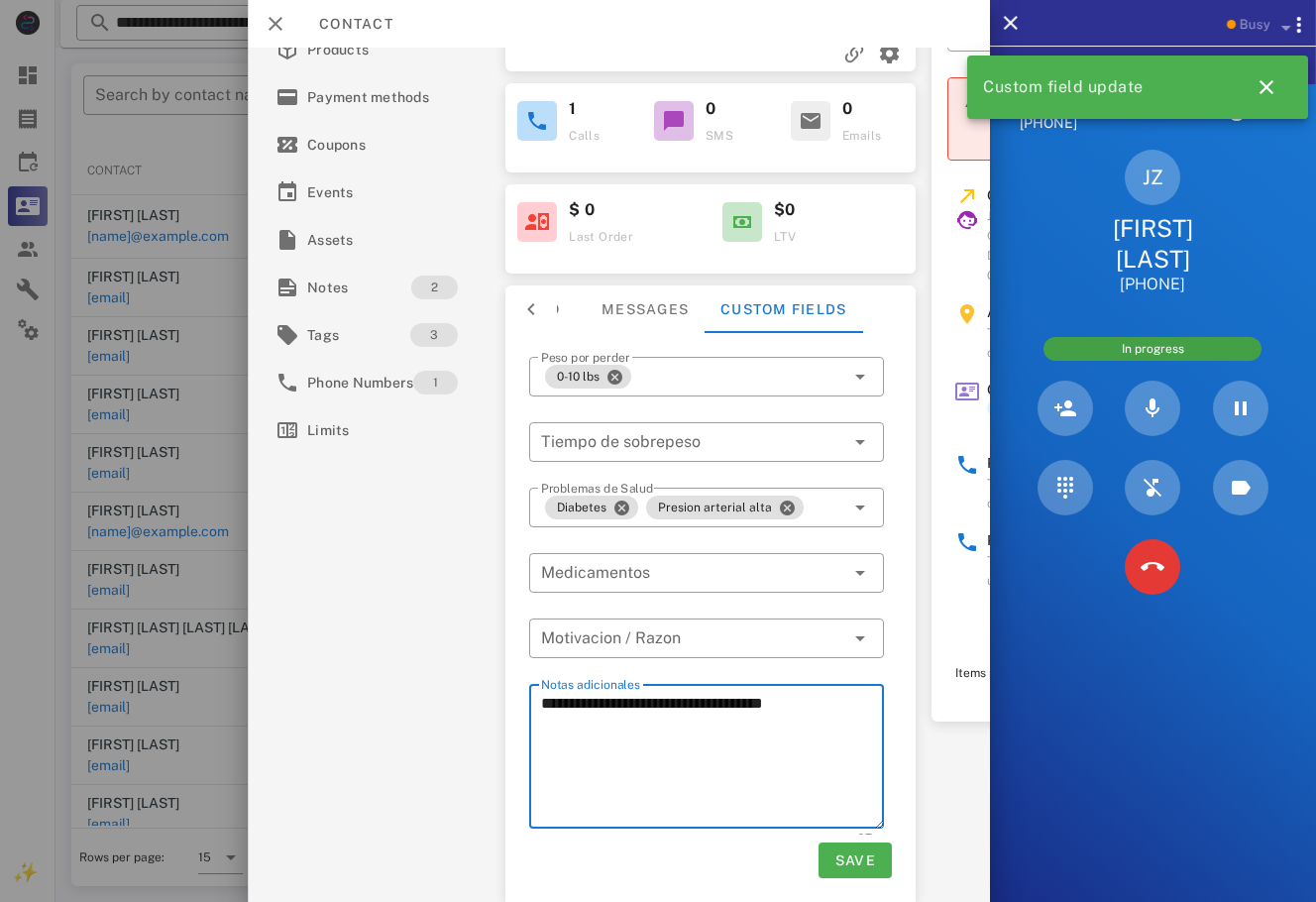 click on "**********" at bounding box center (713, 759) 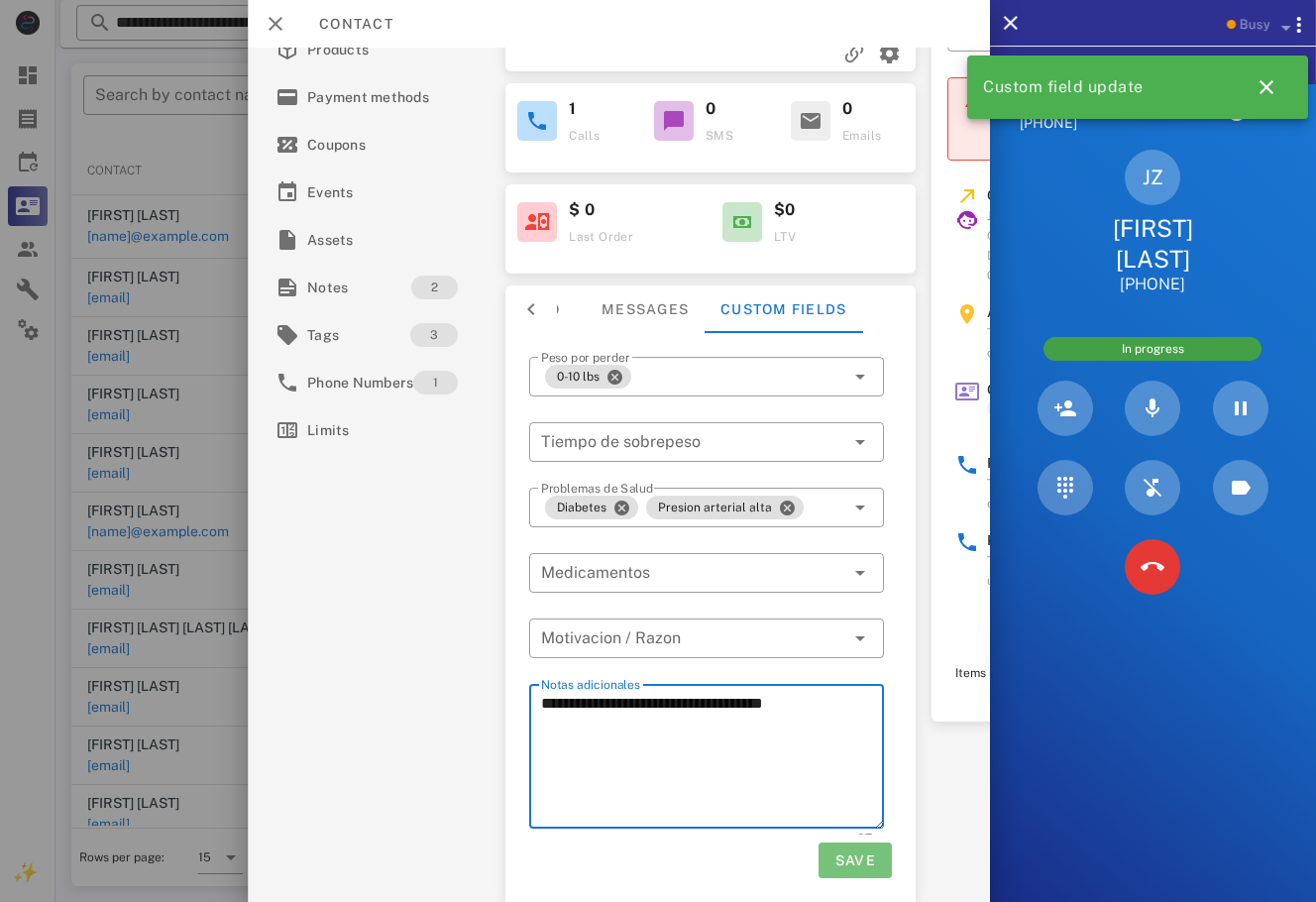 click on "Save" at bounding box center (854, 860) 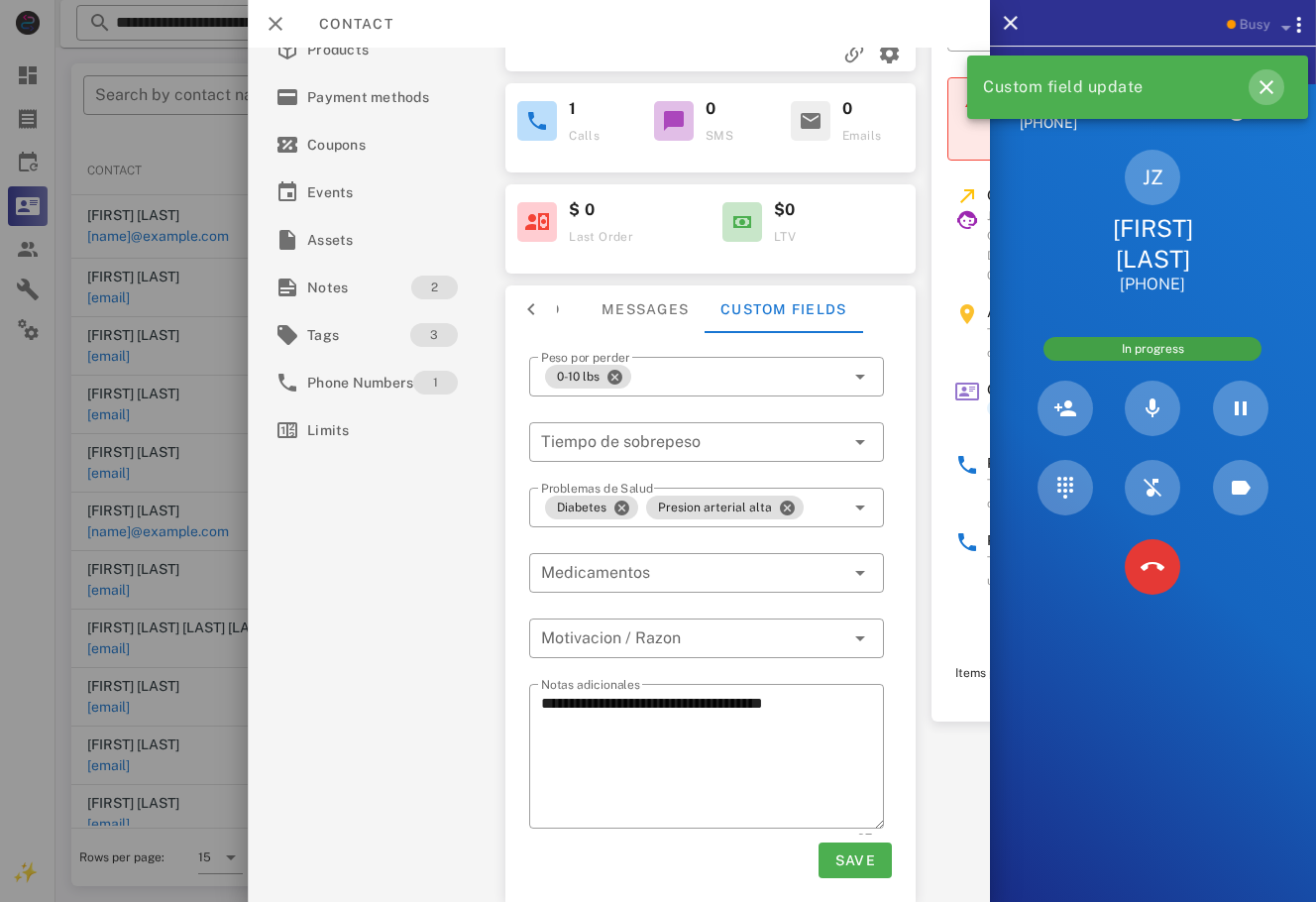 click at bounding box center (1266, 87) 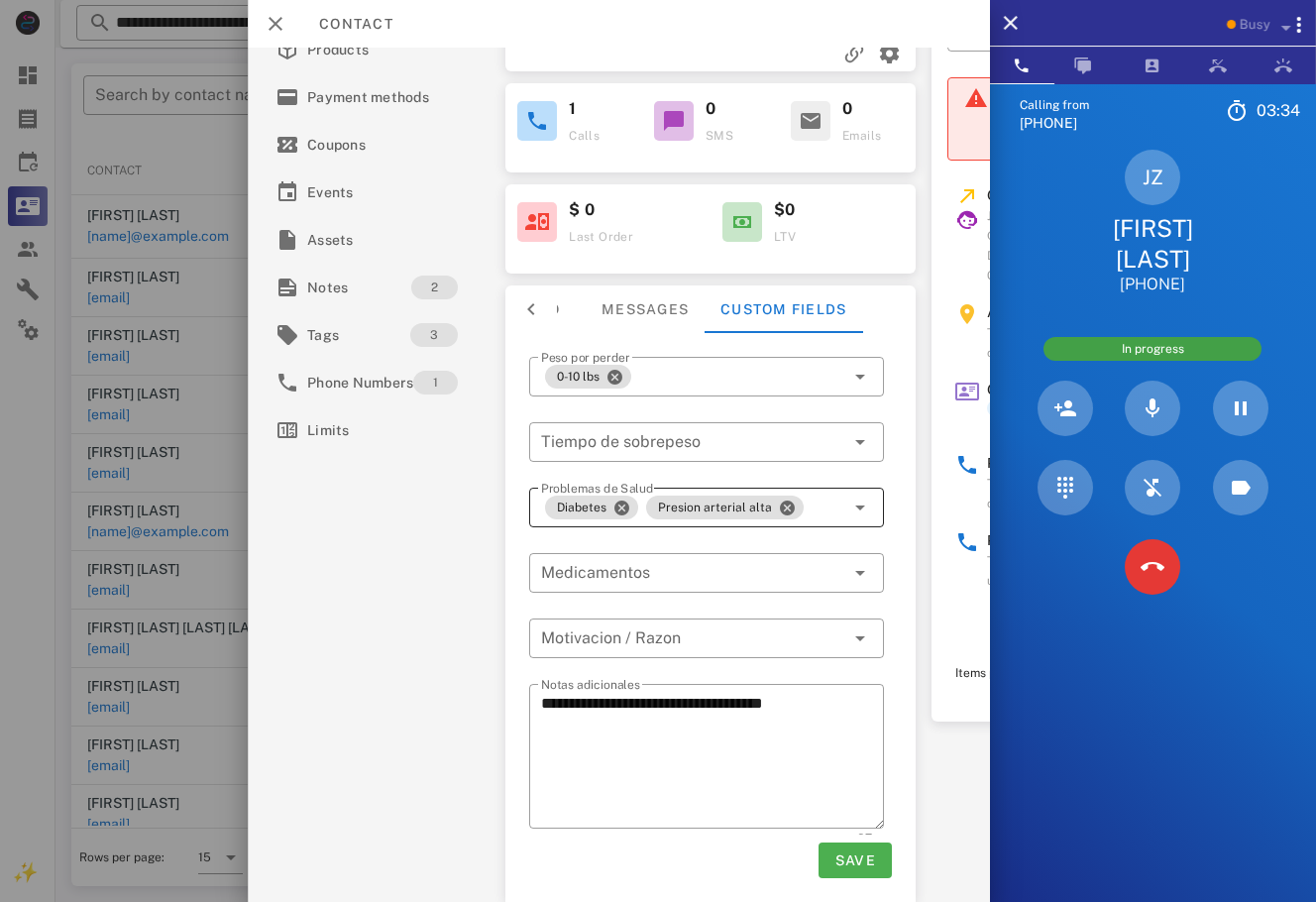 click on "Diabetes Presion arterial alta" at bounding box center [693, 507] 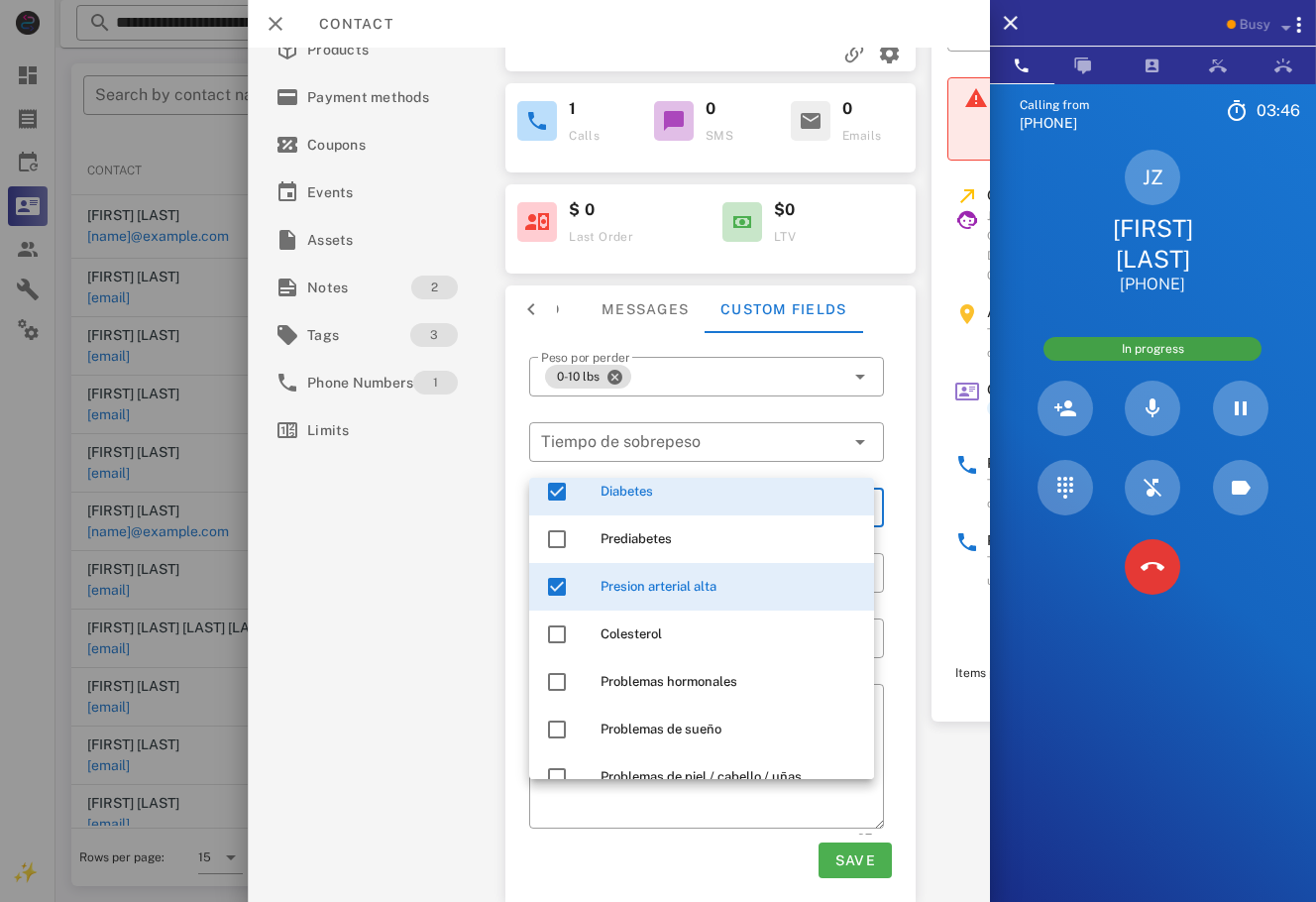 scroll, scrollTop: 67, scrollLeft: 0, axis: vertical 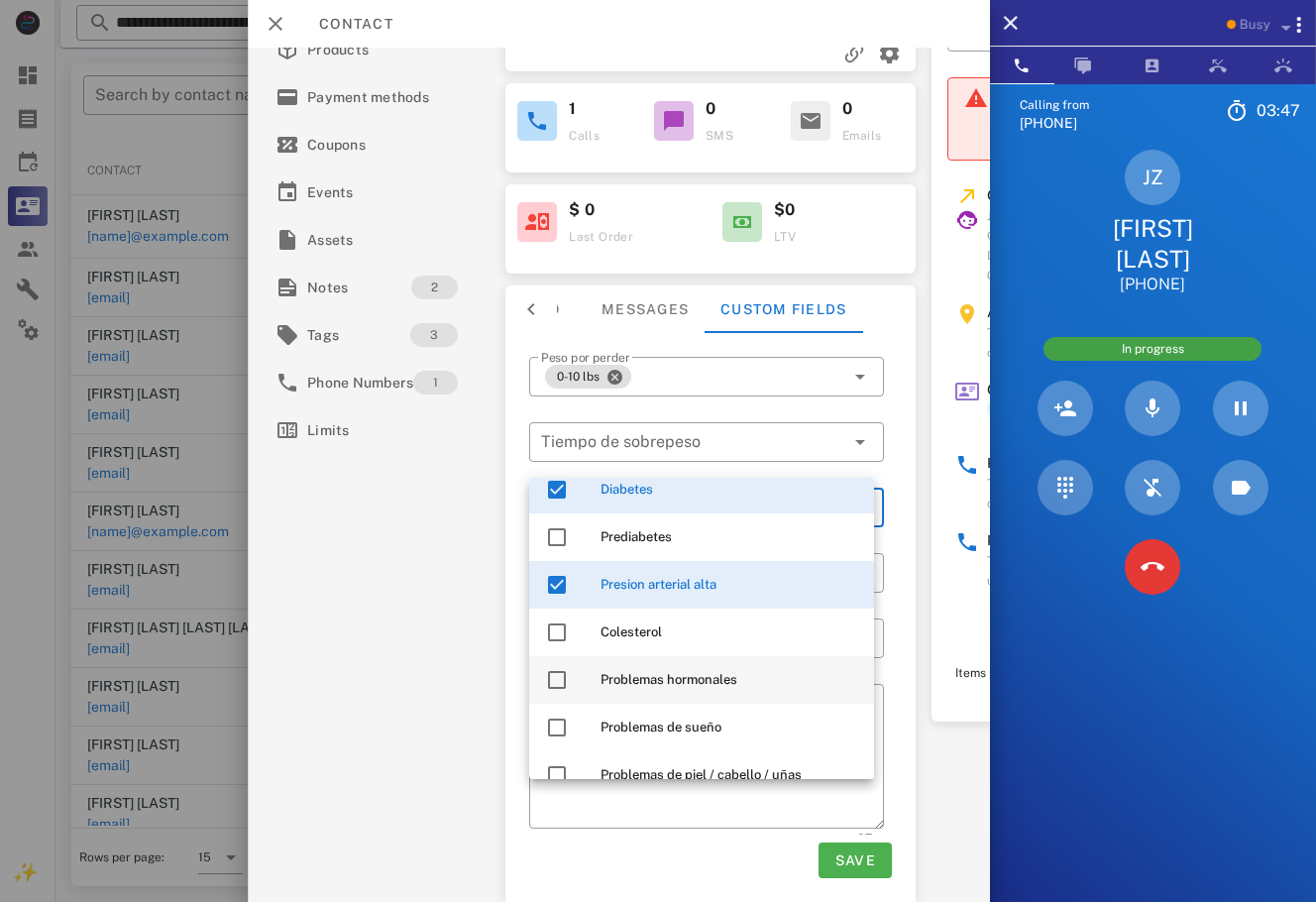 click on "Problemas hormonales" at bounding box center (729, 680) 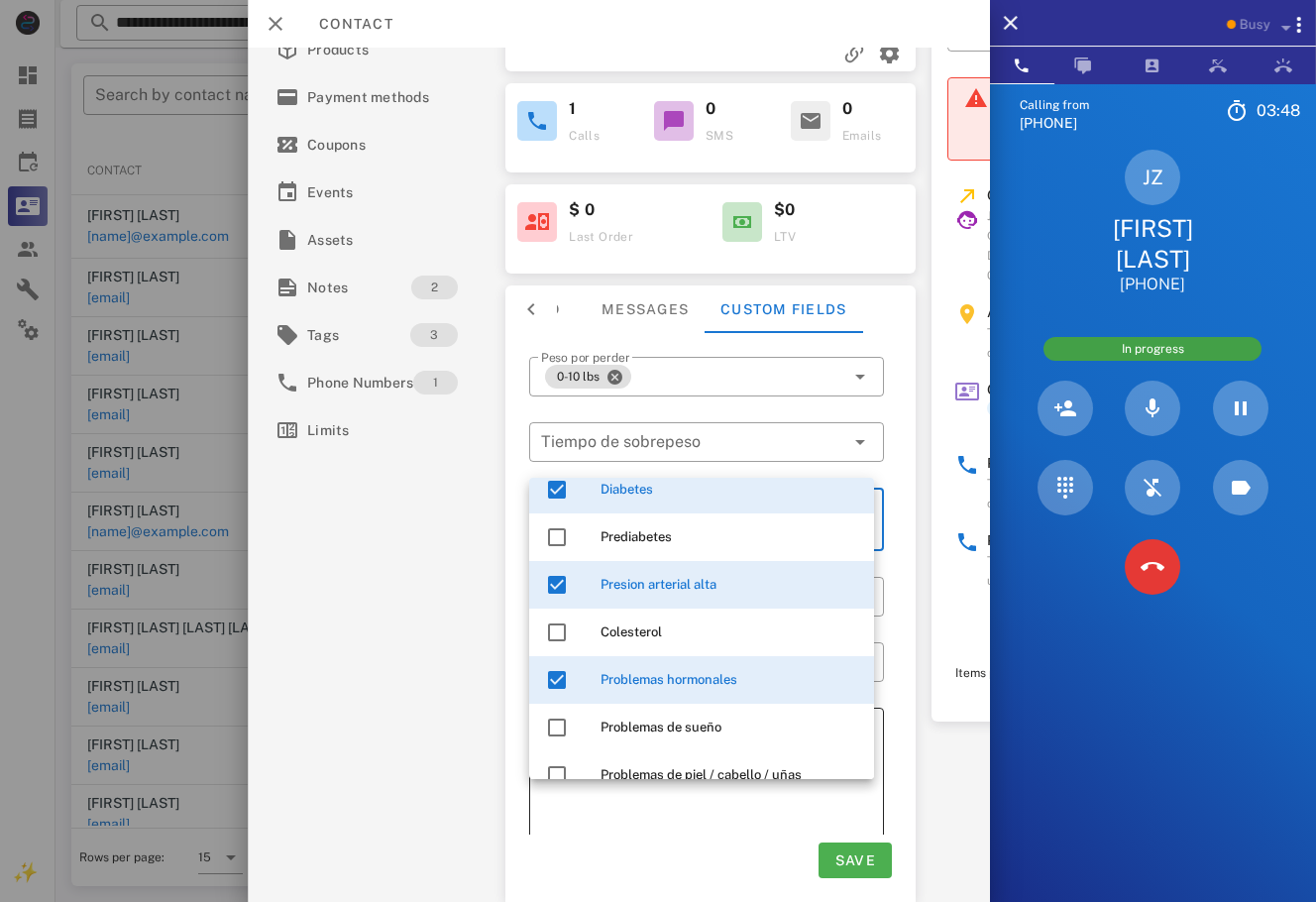 click on "**********" at bounding box center [713, 783] 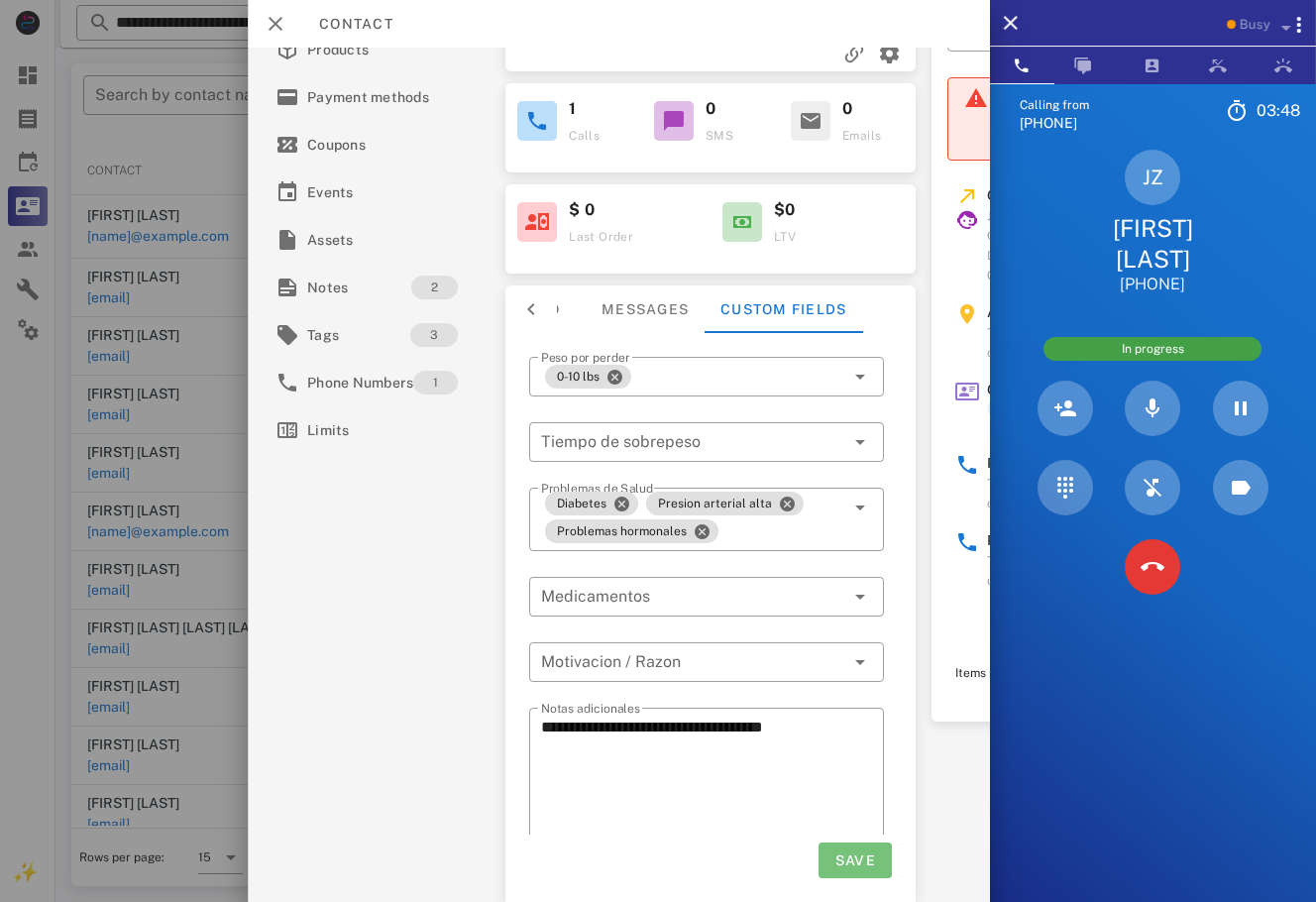 click on "Save" at bounding box center (854, 860) 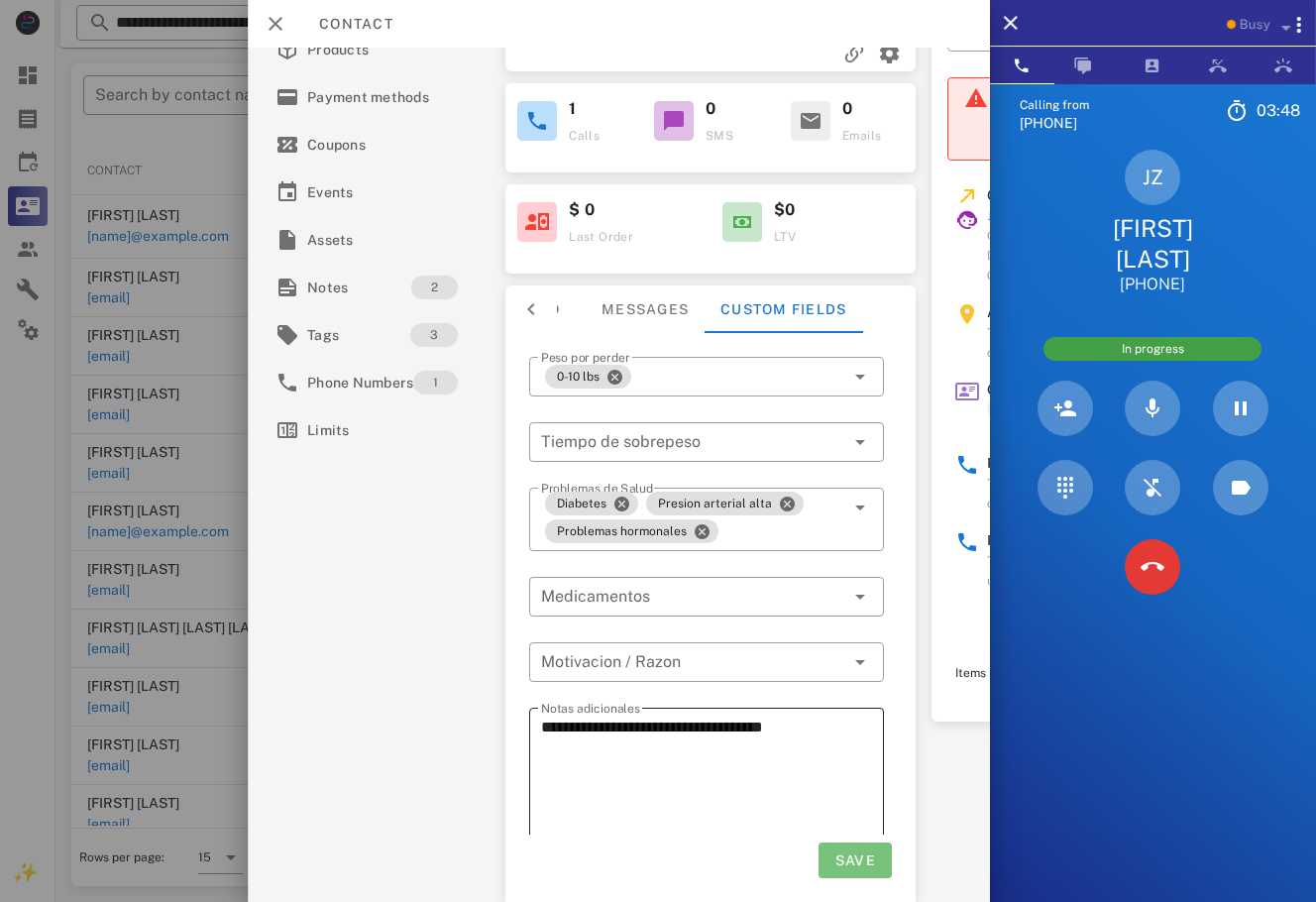 click on "**********" at bounding box center [713, 783] 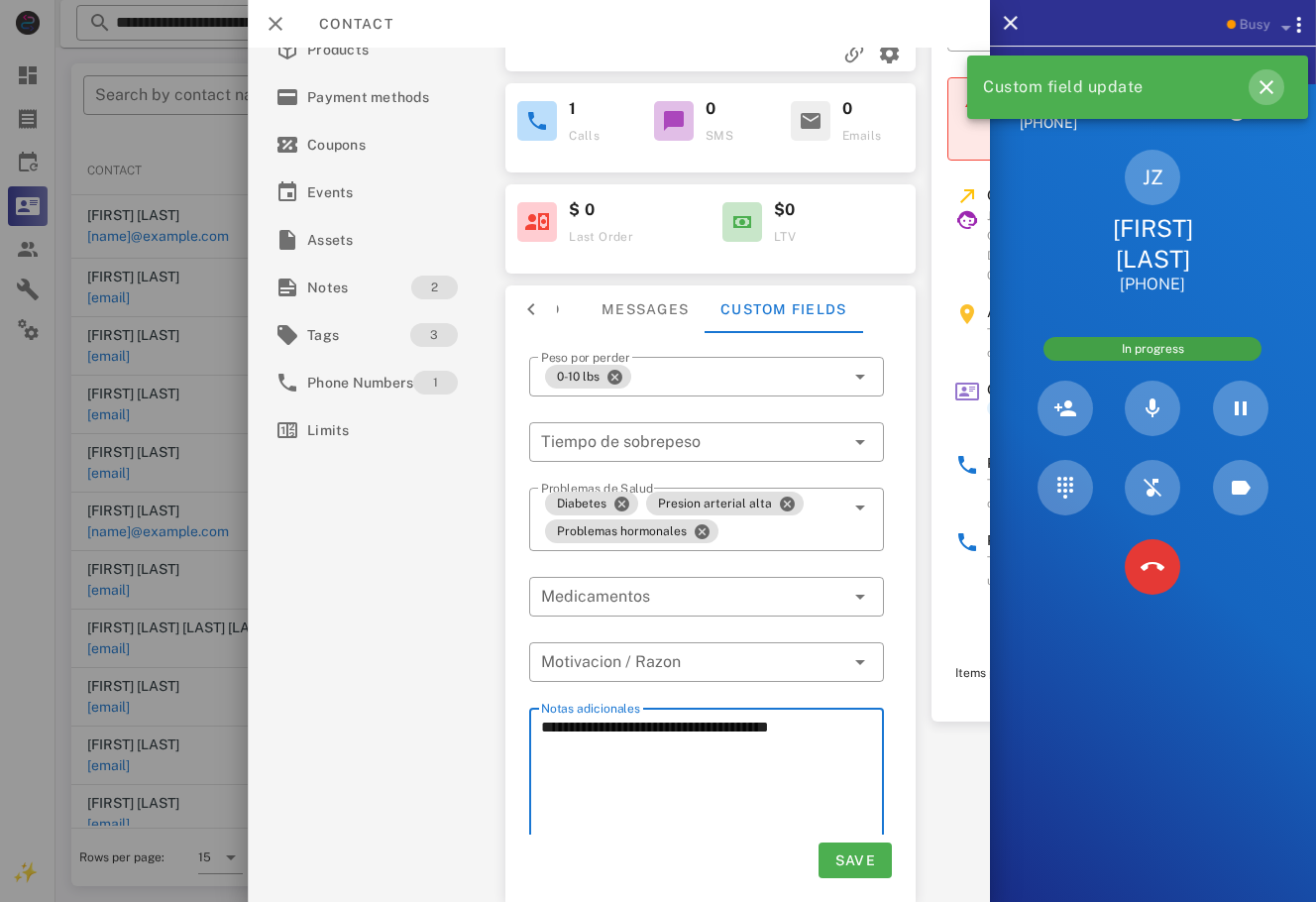 click at bounding box center (1266, 87) 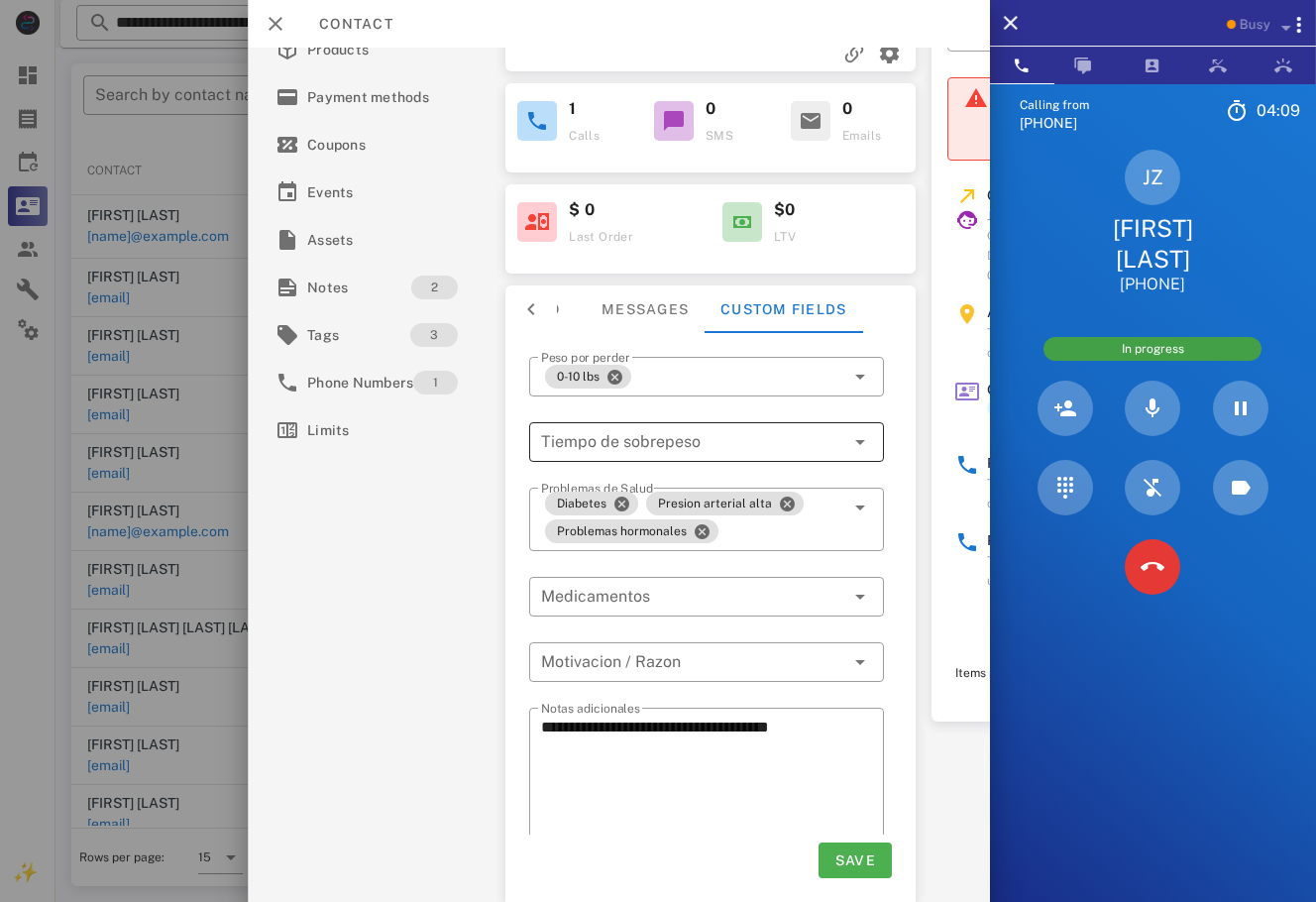 click at bounding box center (679, 442) 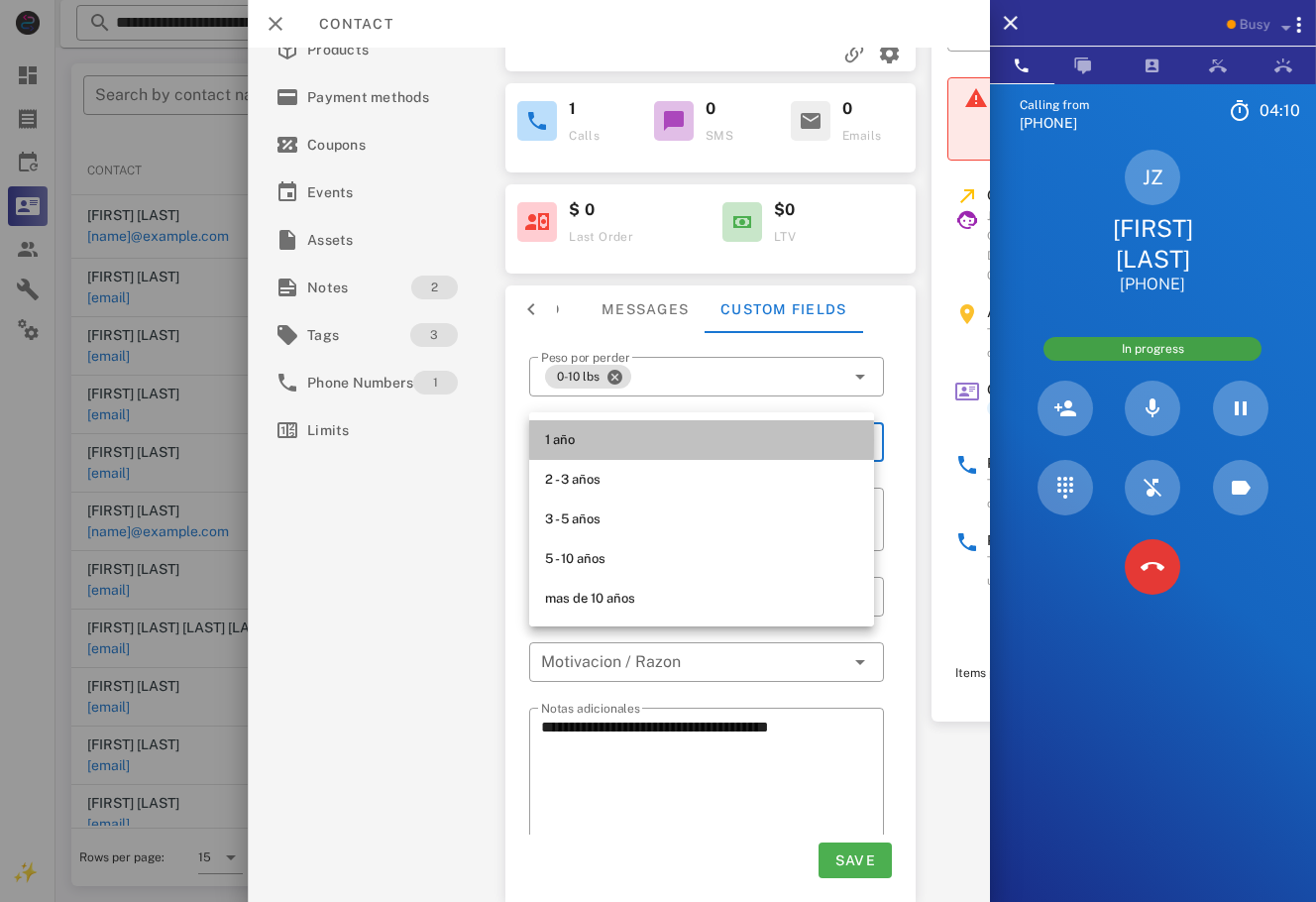 click on "1 año" at bounding box center (702, 440) 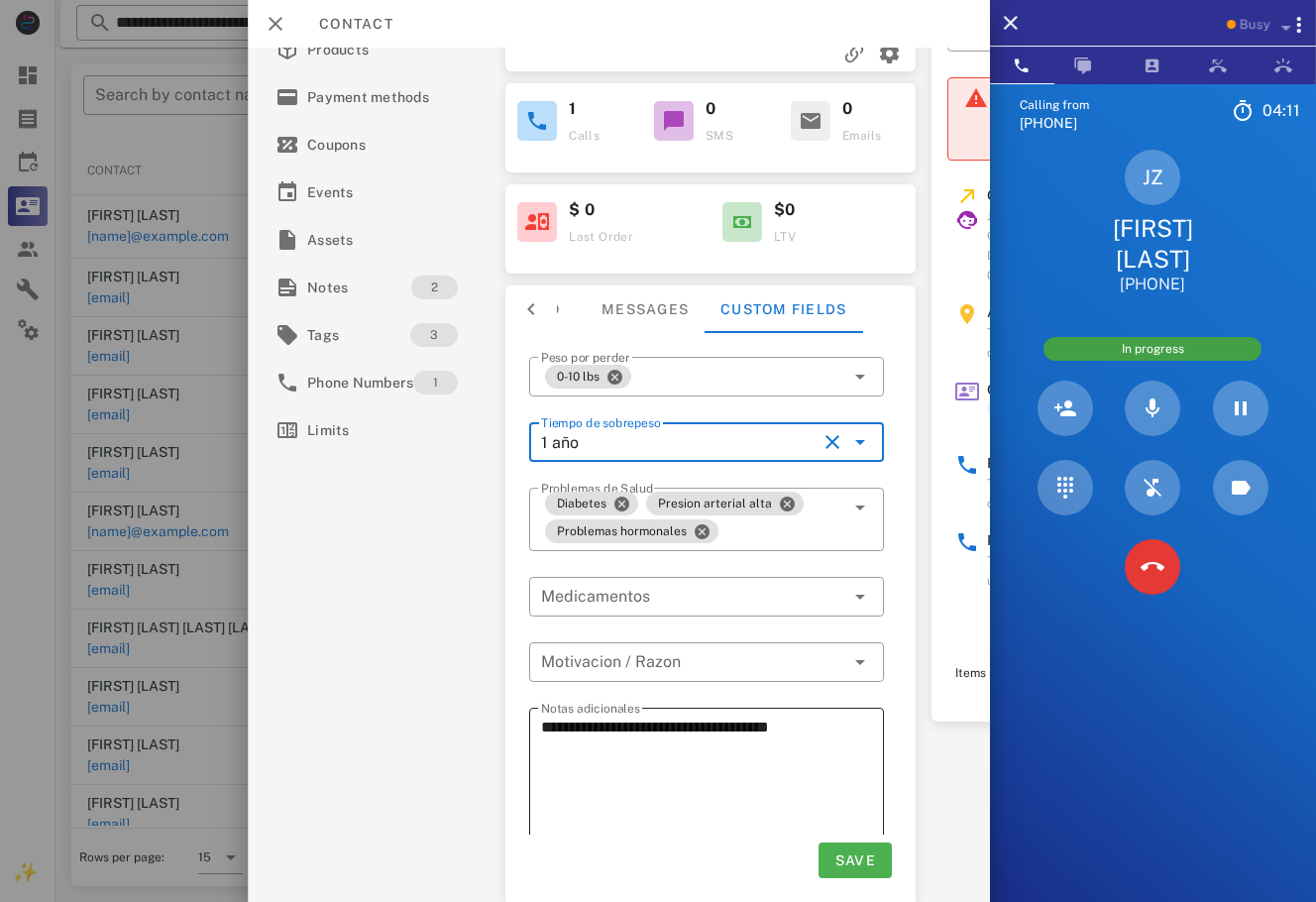 click on "**********" at bounding box center (713, 783) 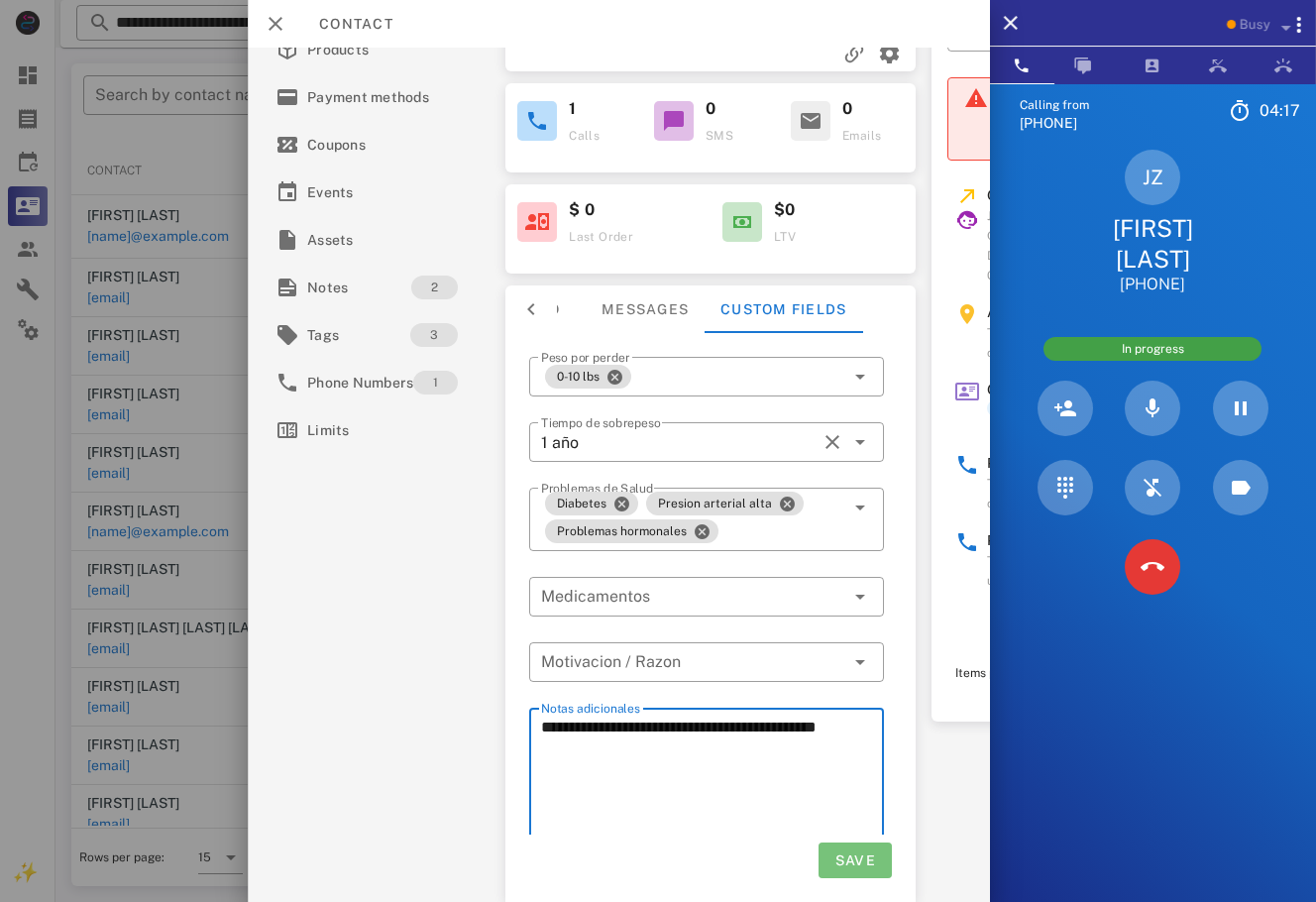 click on "Save" at bounding box center (854, 860) 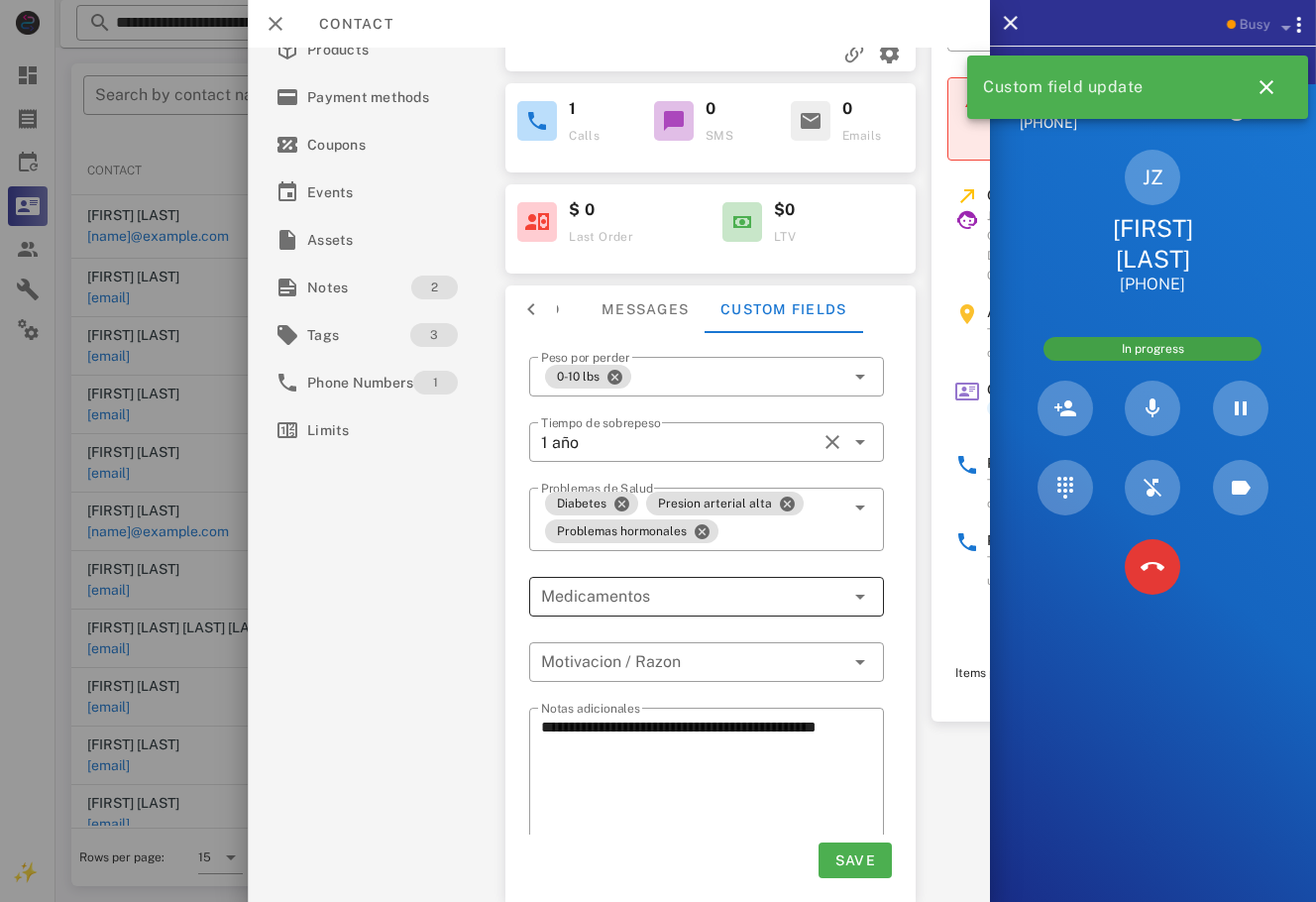 click at bounding box center (693, 597) 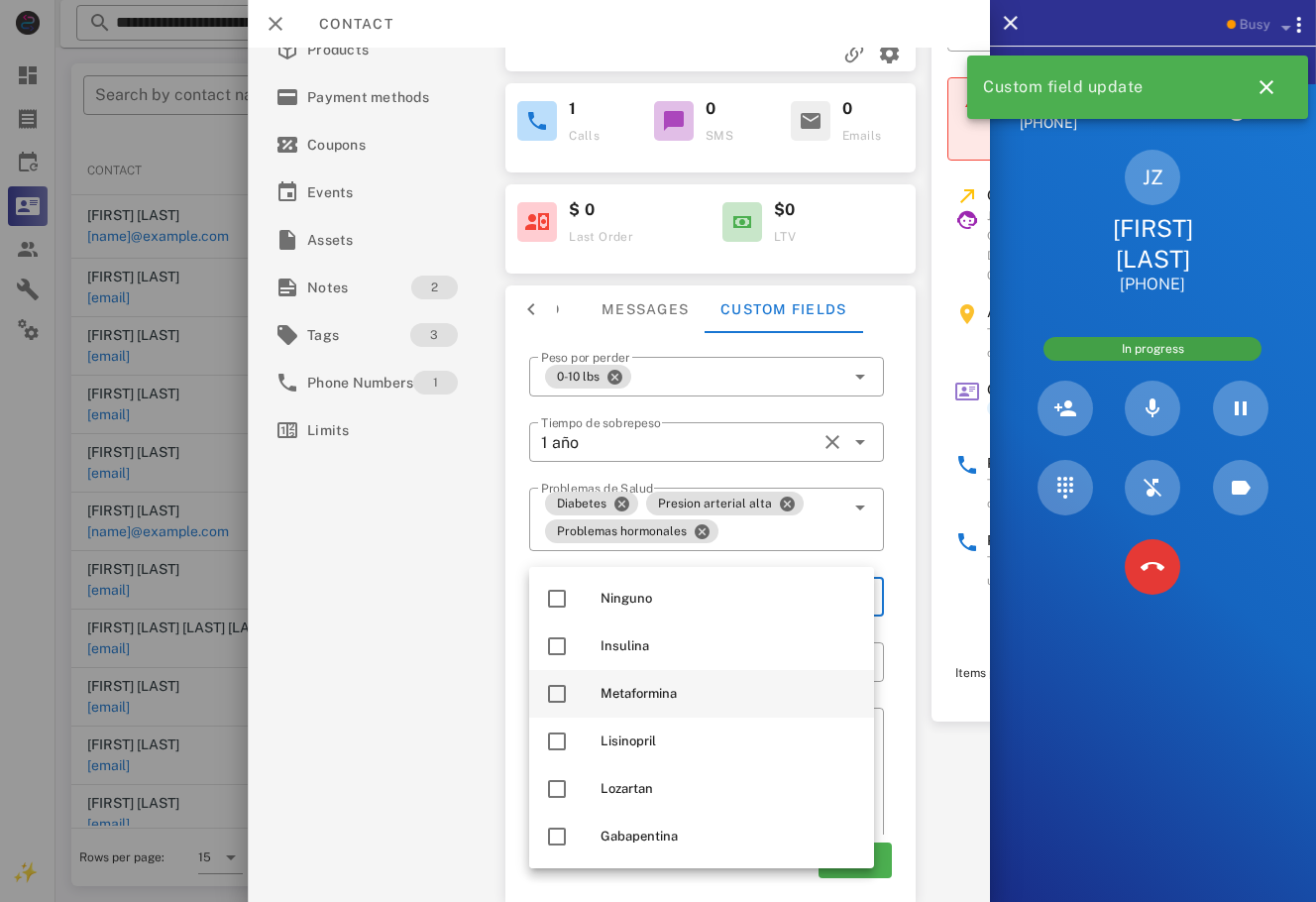 click on "Metaformina" at bounding box center [729, 694] 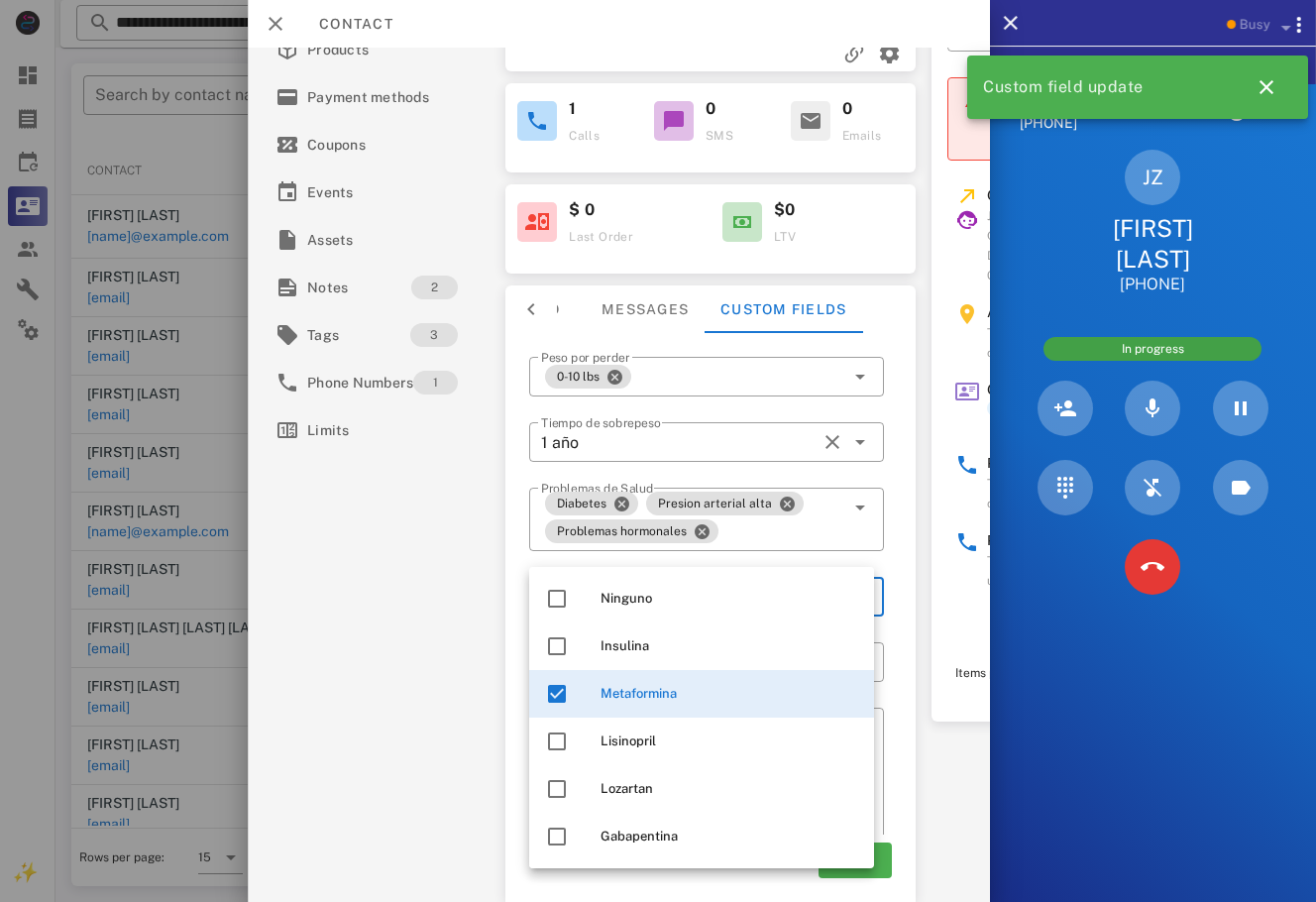 click on "**********" at bounding box center [618, 302] 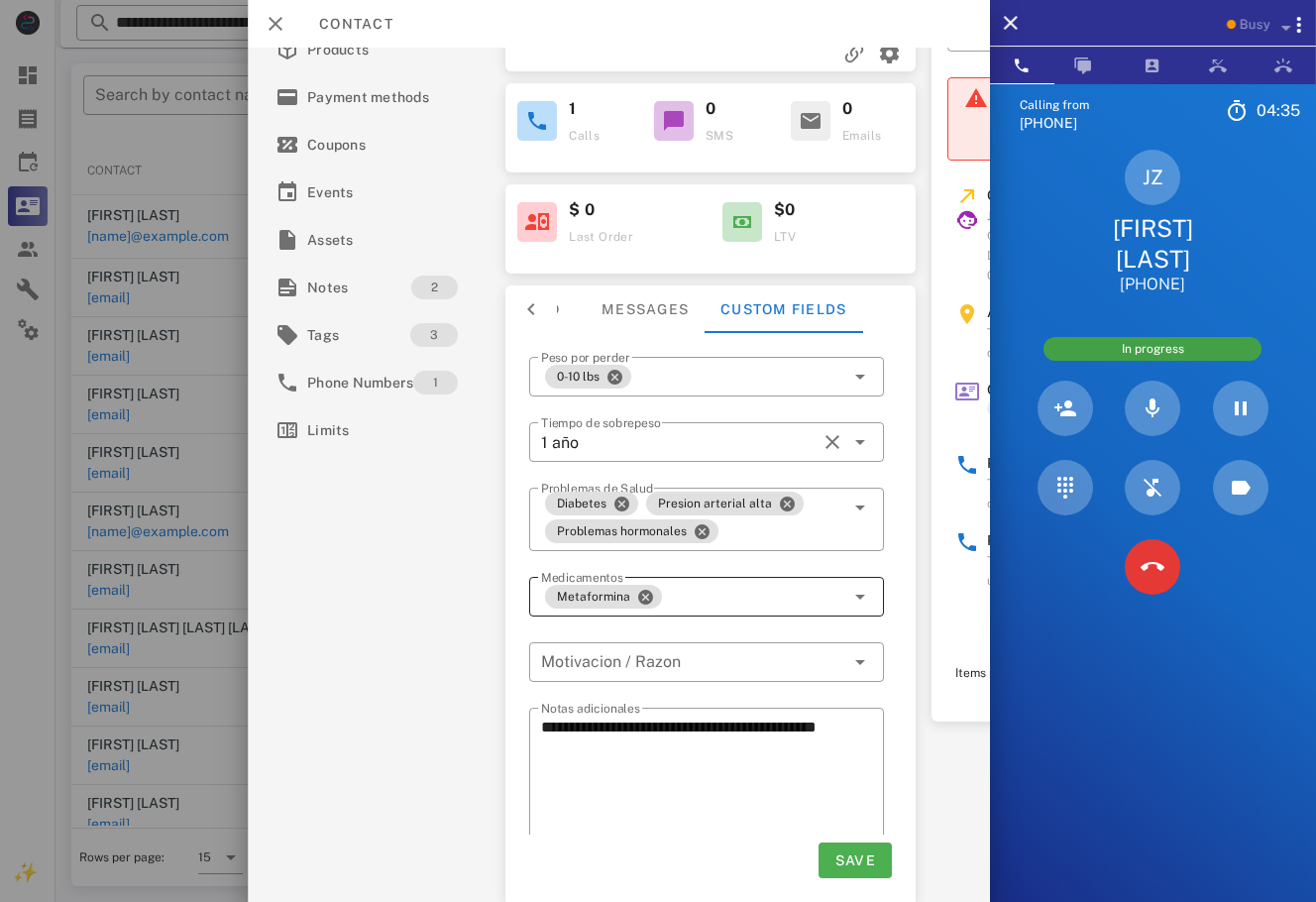 click at bounding box center (857, 597) 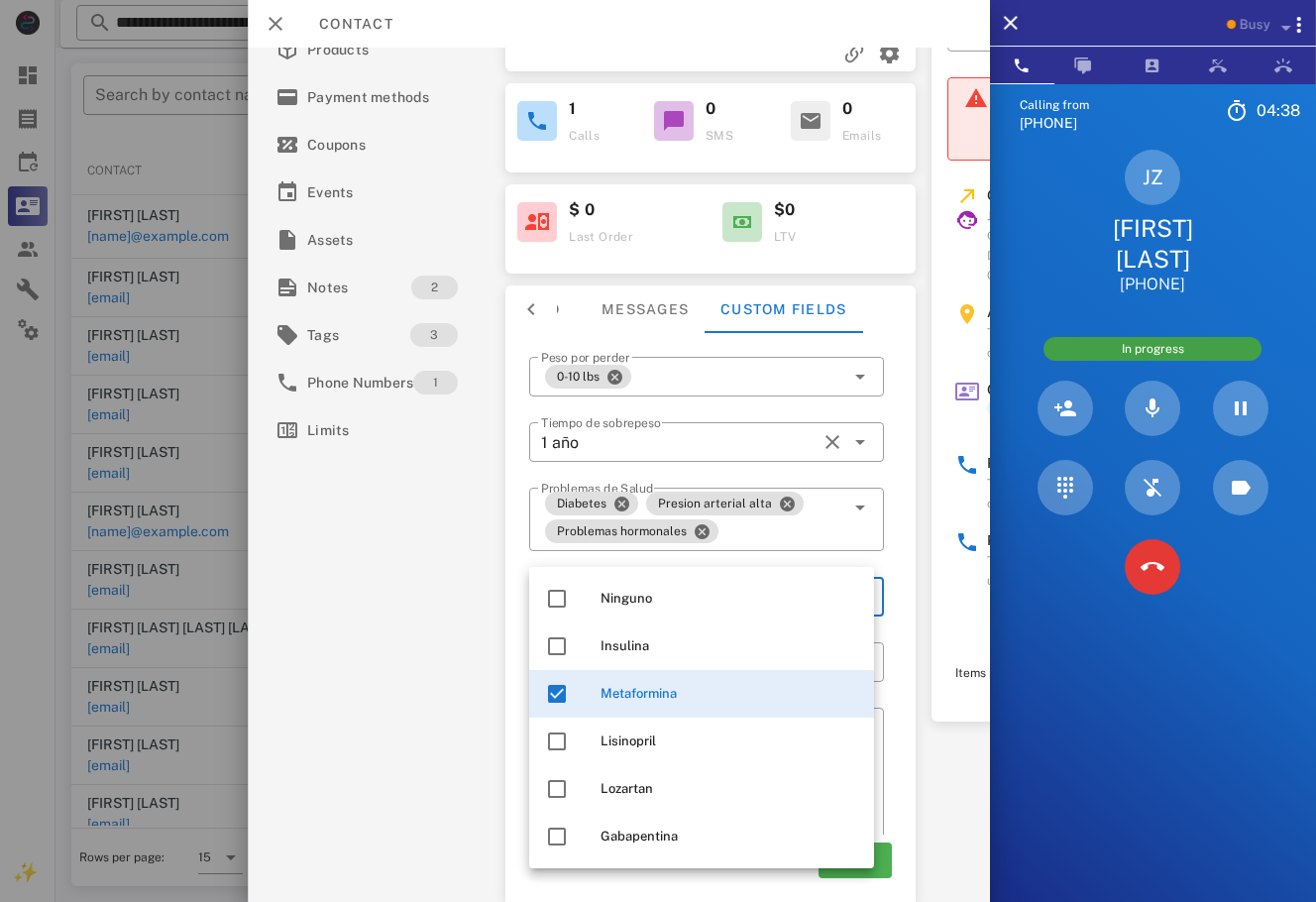 scroll, scrollTop: 48, scrollLeft: 0, axis: vertical 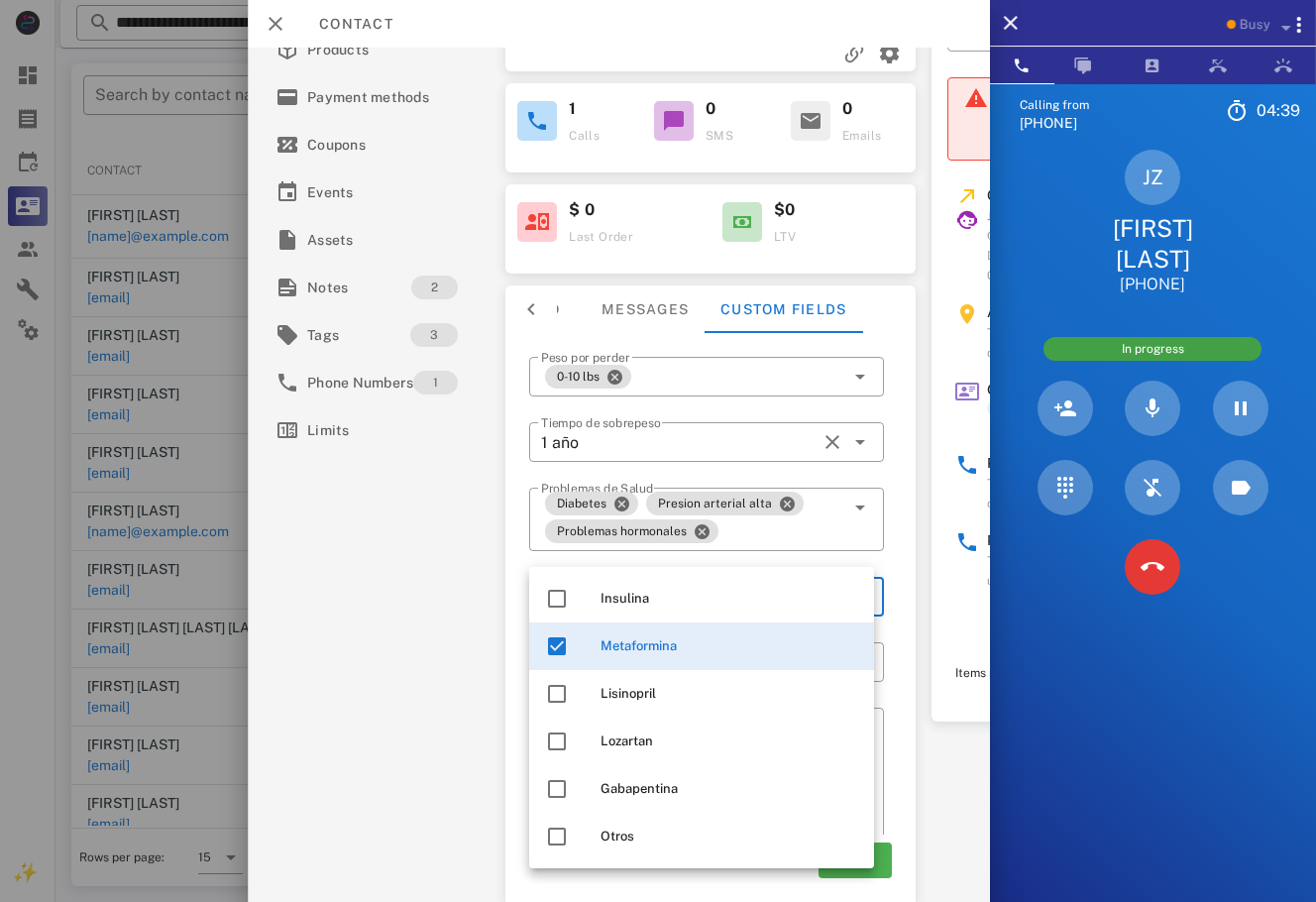 click on "**********" at bounding box center (711, 618) 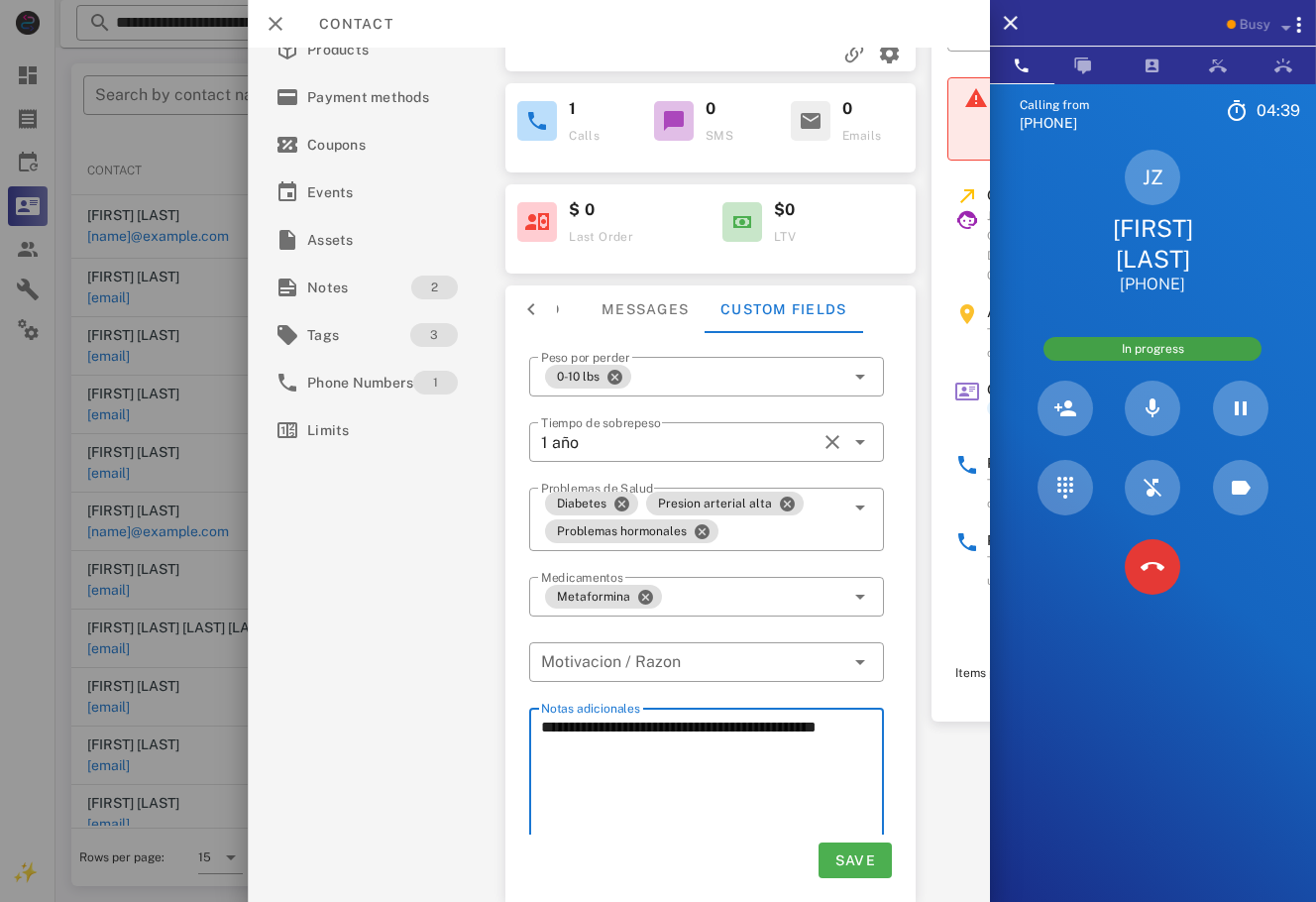 click on "**********" at bounding box center (713, 783) 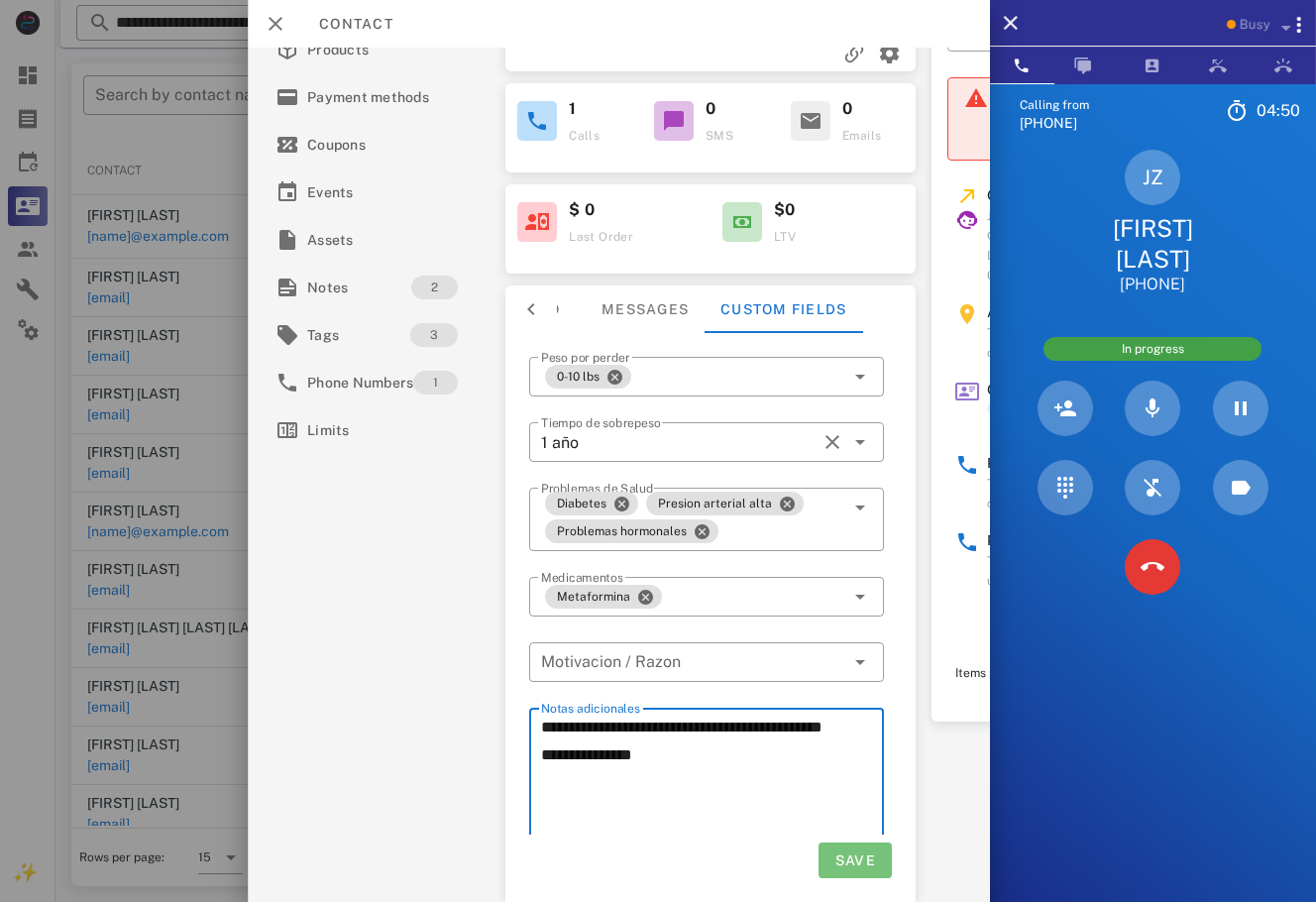click on "Save" at bounding box center [854, 860] 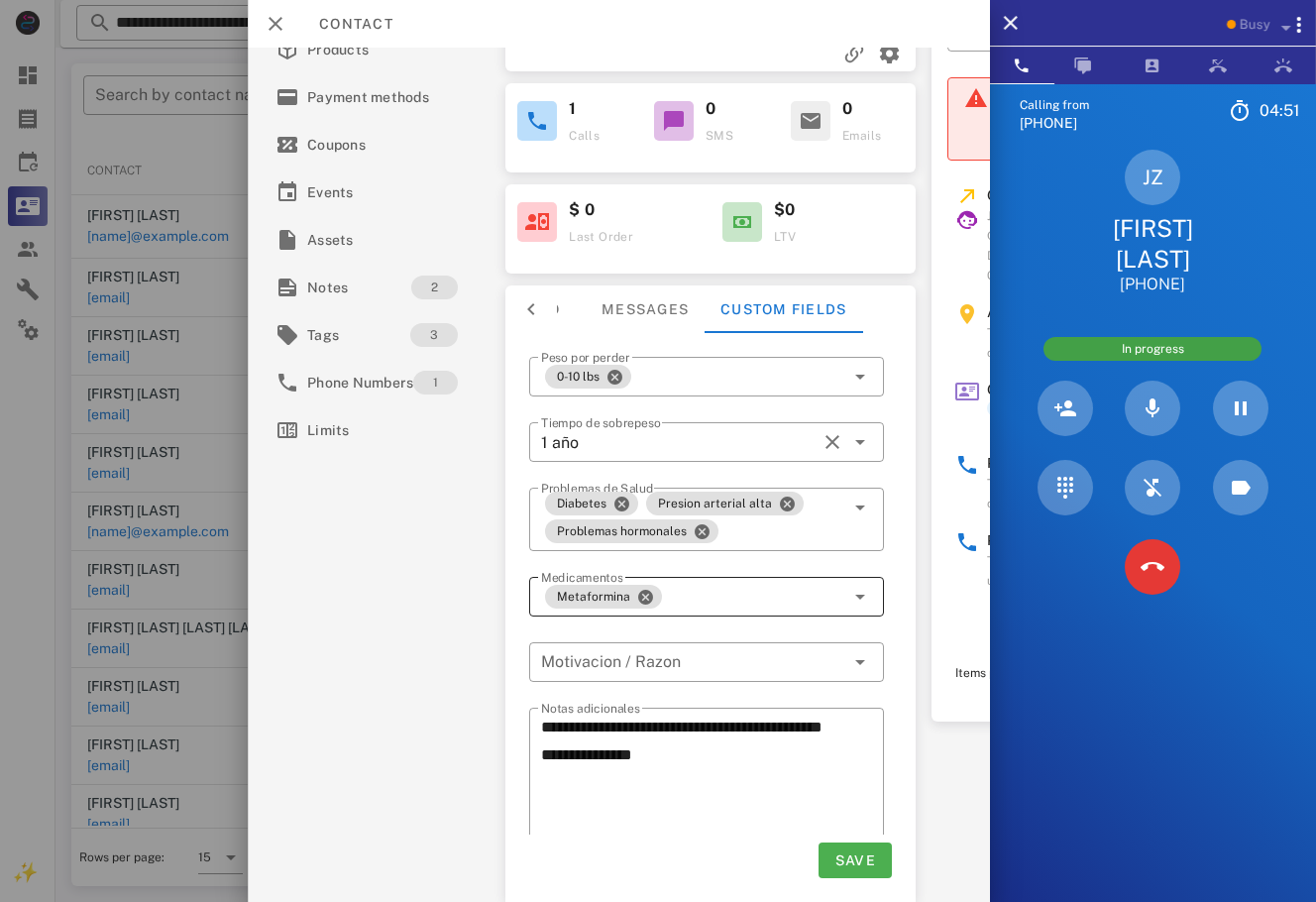 click on "Metaformina" at bounding box center (693, 597) 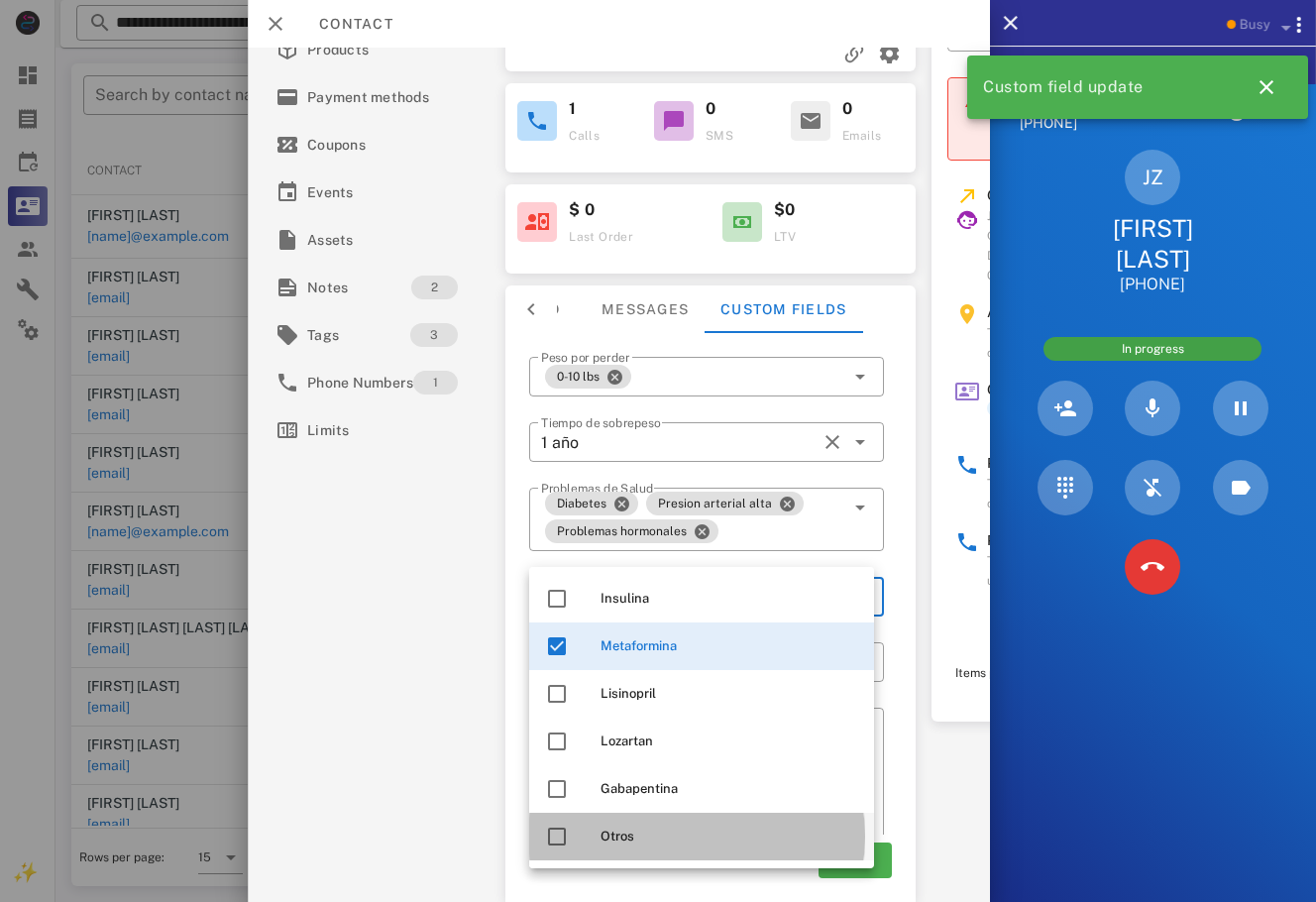 click on "Otros" at bounding box center [729, 837] 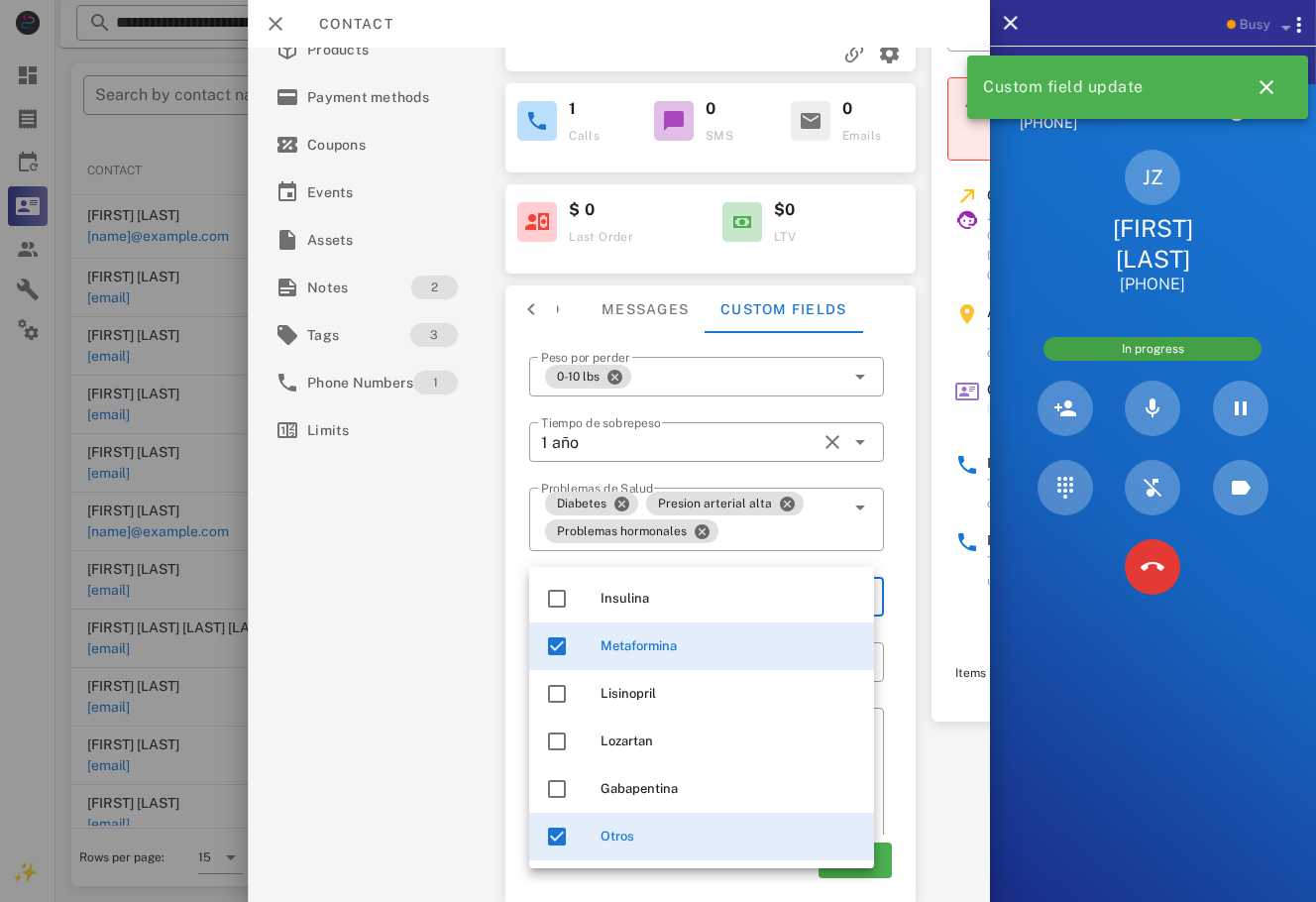 click on "**********" at bounding box center (618, 475) 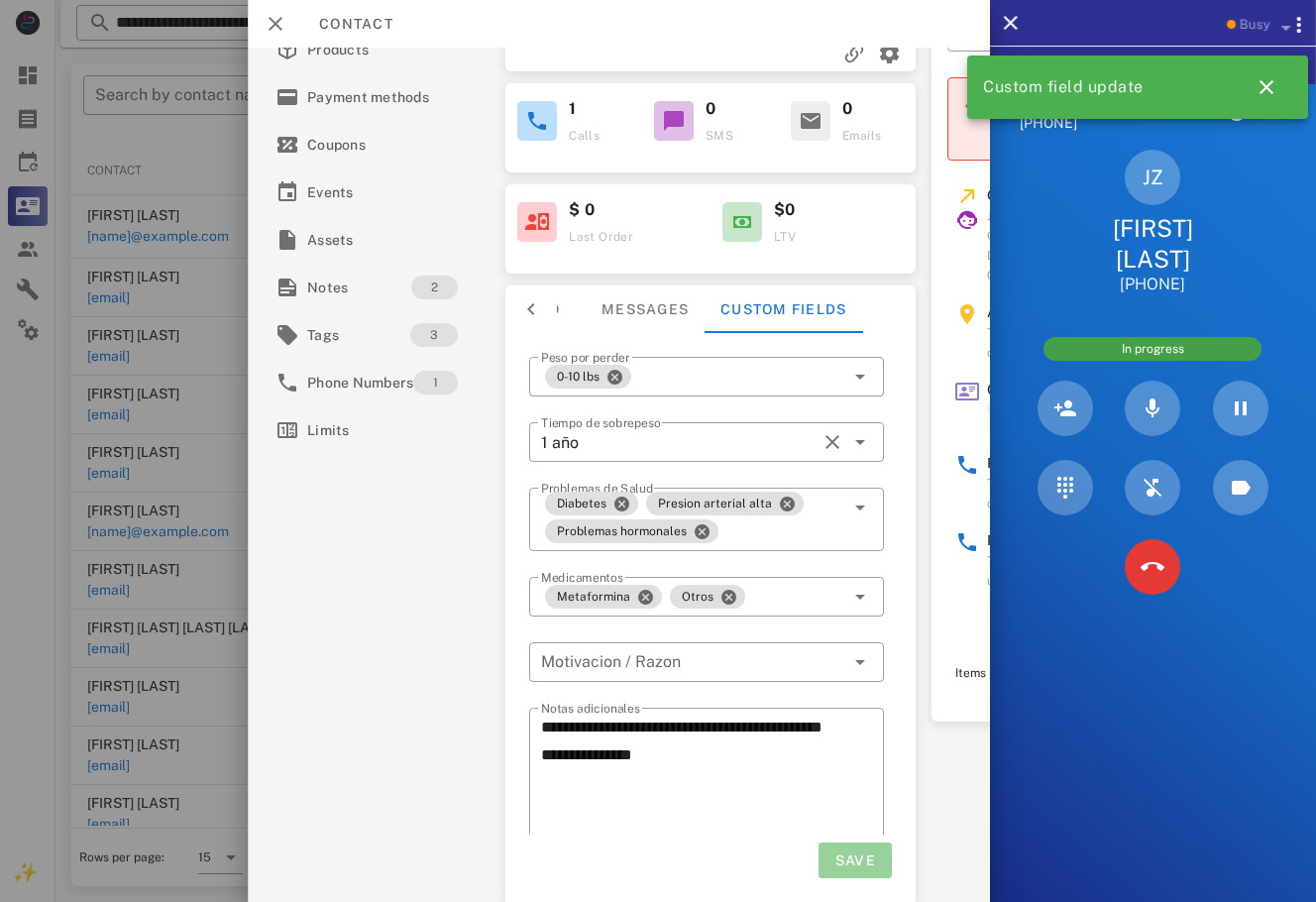 click on "Save" at bounding box center (854, 860) 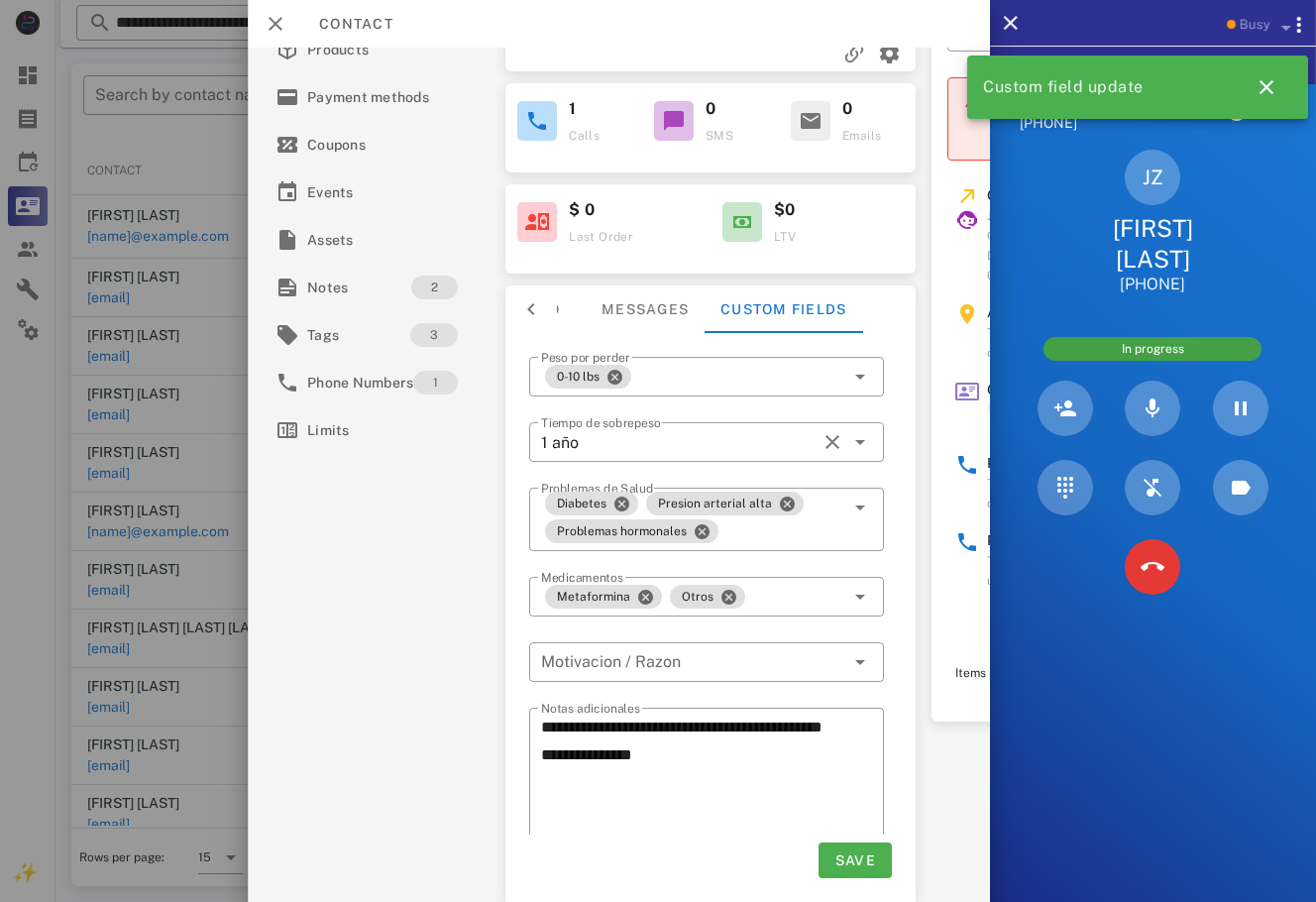 click at bounding box center (859, 507) 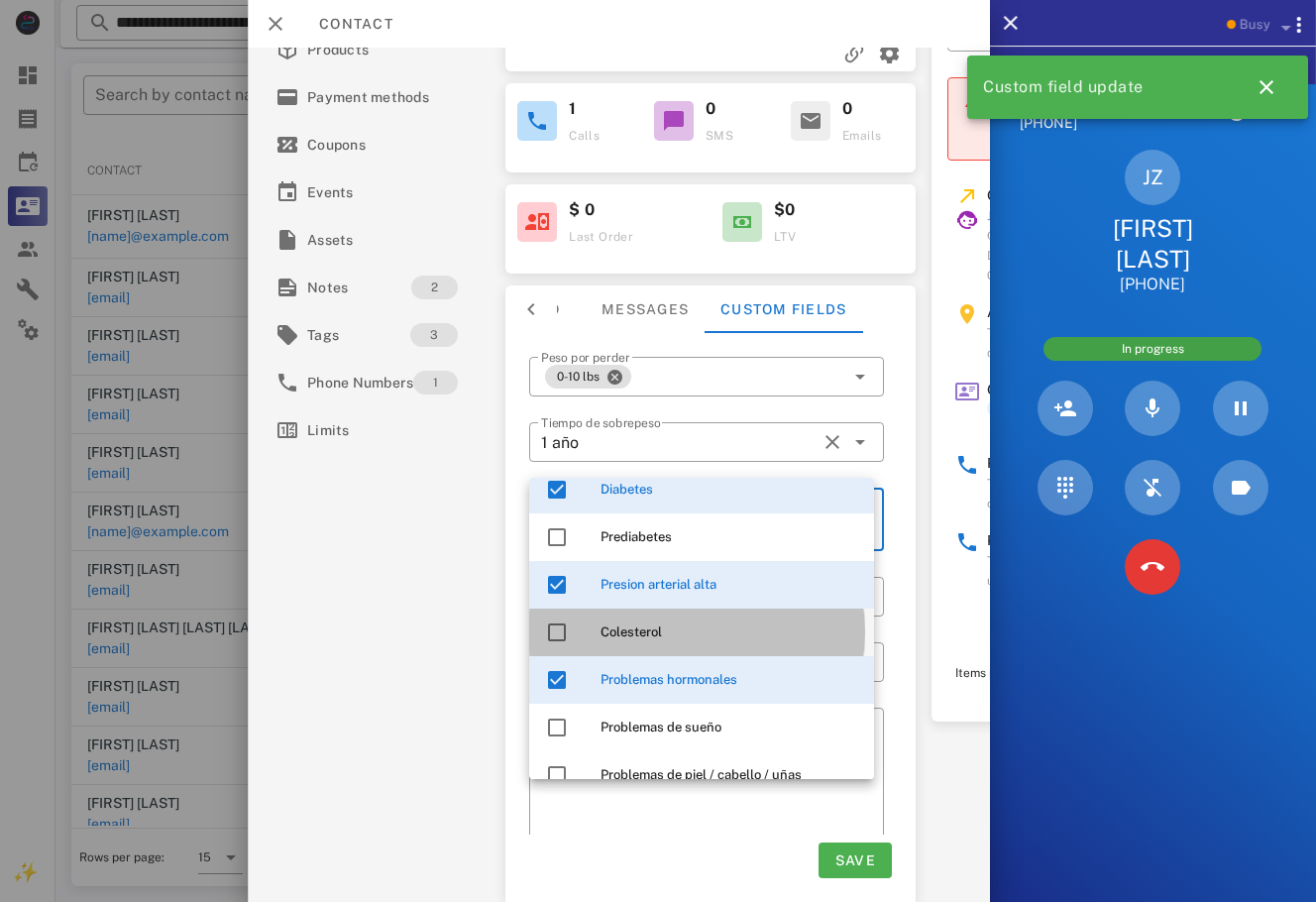click on "Colesterol" at bounding box center (729, 632) 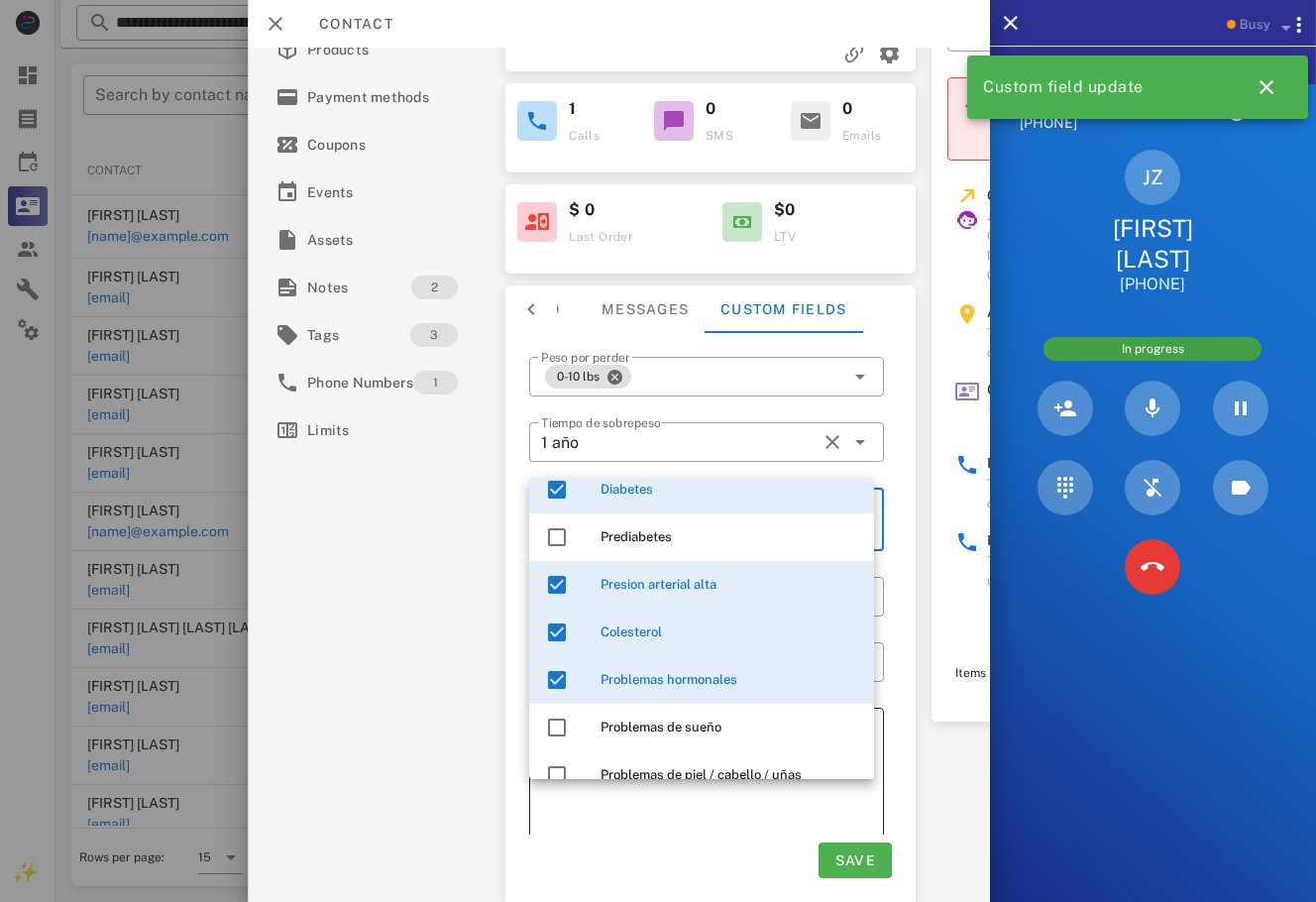 click on "Activations  3  Opportunities  1  Addresses  1  Products Payment methods Coupons Events Assets Notes  2  Tags  3  Phone Numbers  1  Limits" at bounding box center [379, 302] 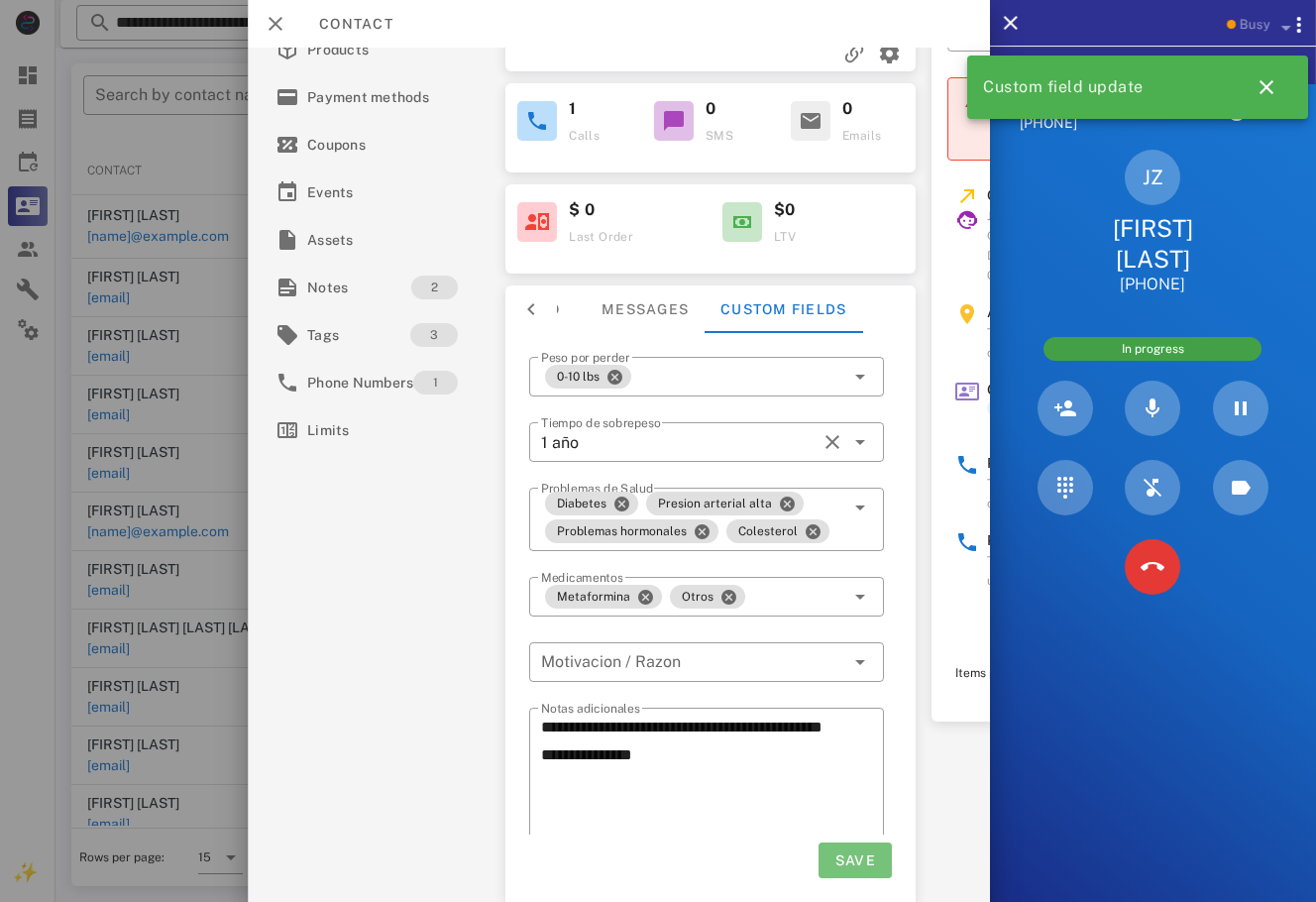 click on "Save" at bounding box center [854, 860] 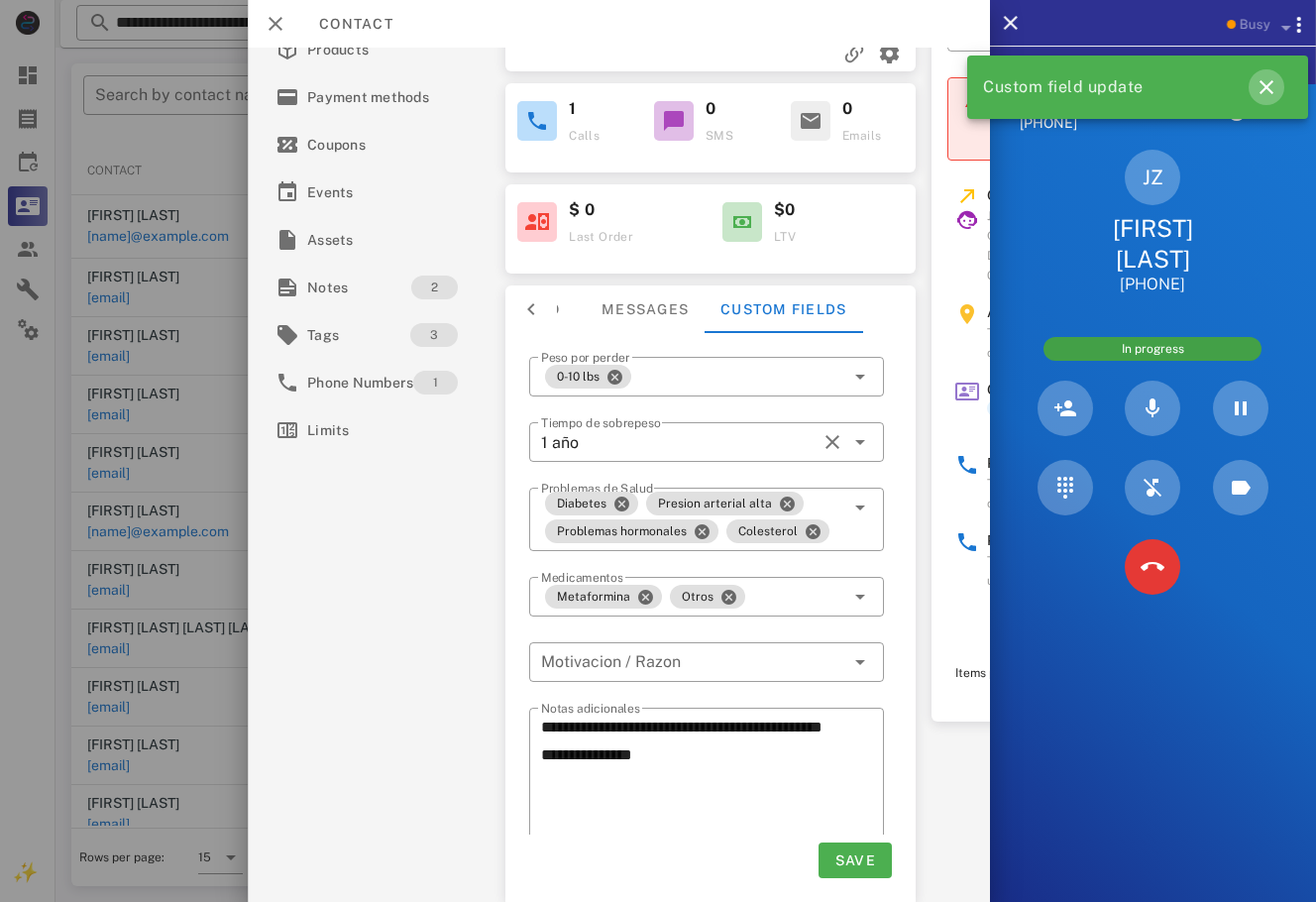 click at bounding box center [1266, 87] 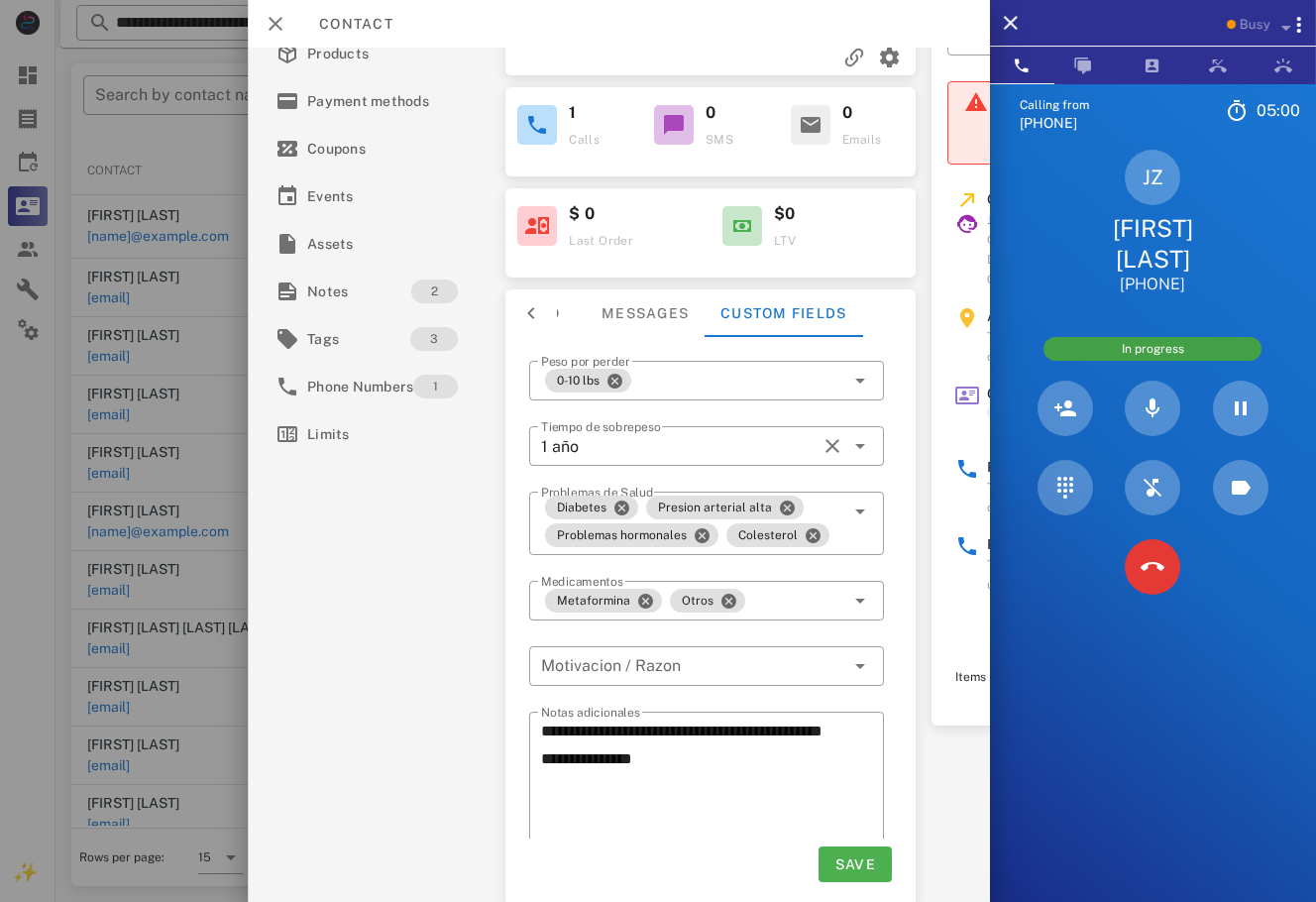 scroll, scrollTop: 182, scrollLeft: 0, axis: vertical 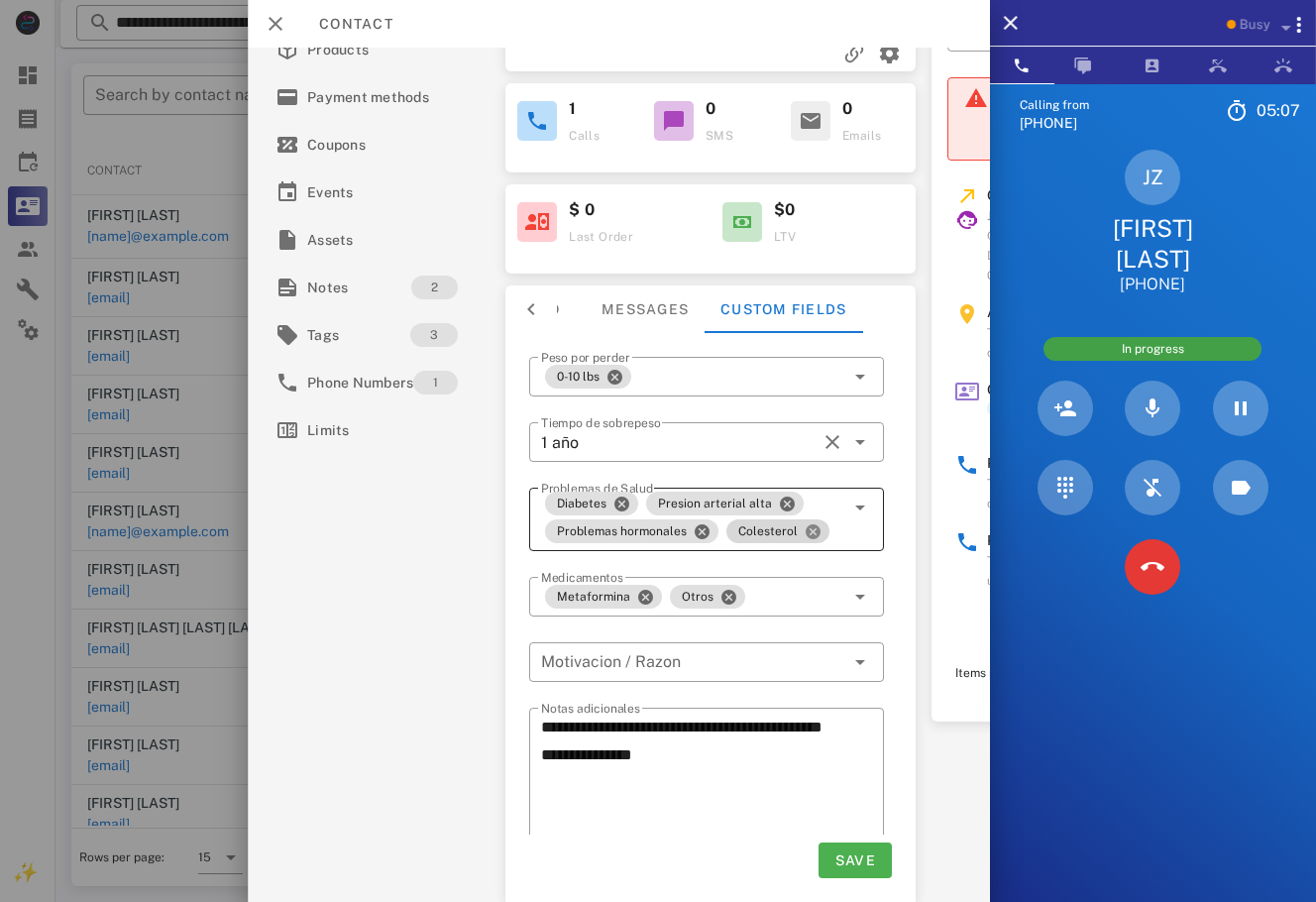 click at bounding box center (813, 531) 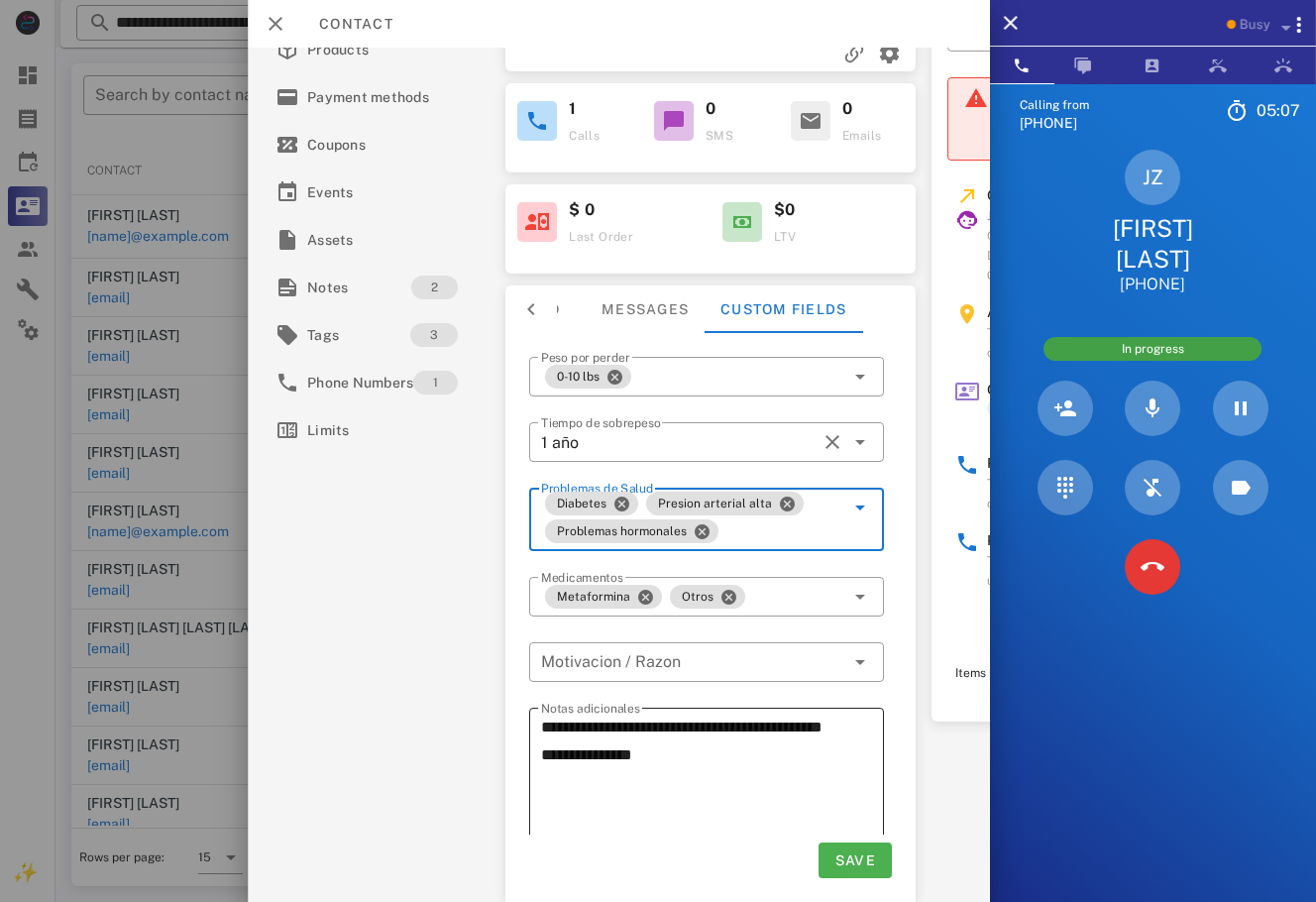 click on "**********" at bounding box center (713, 783) 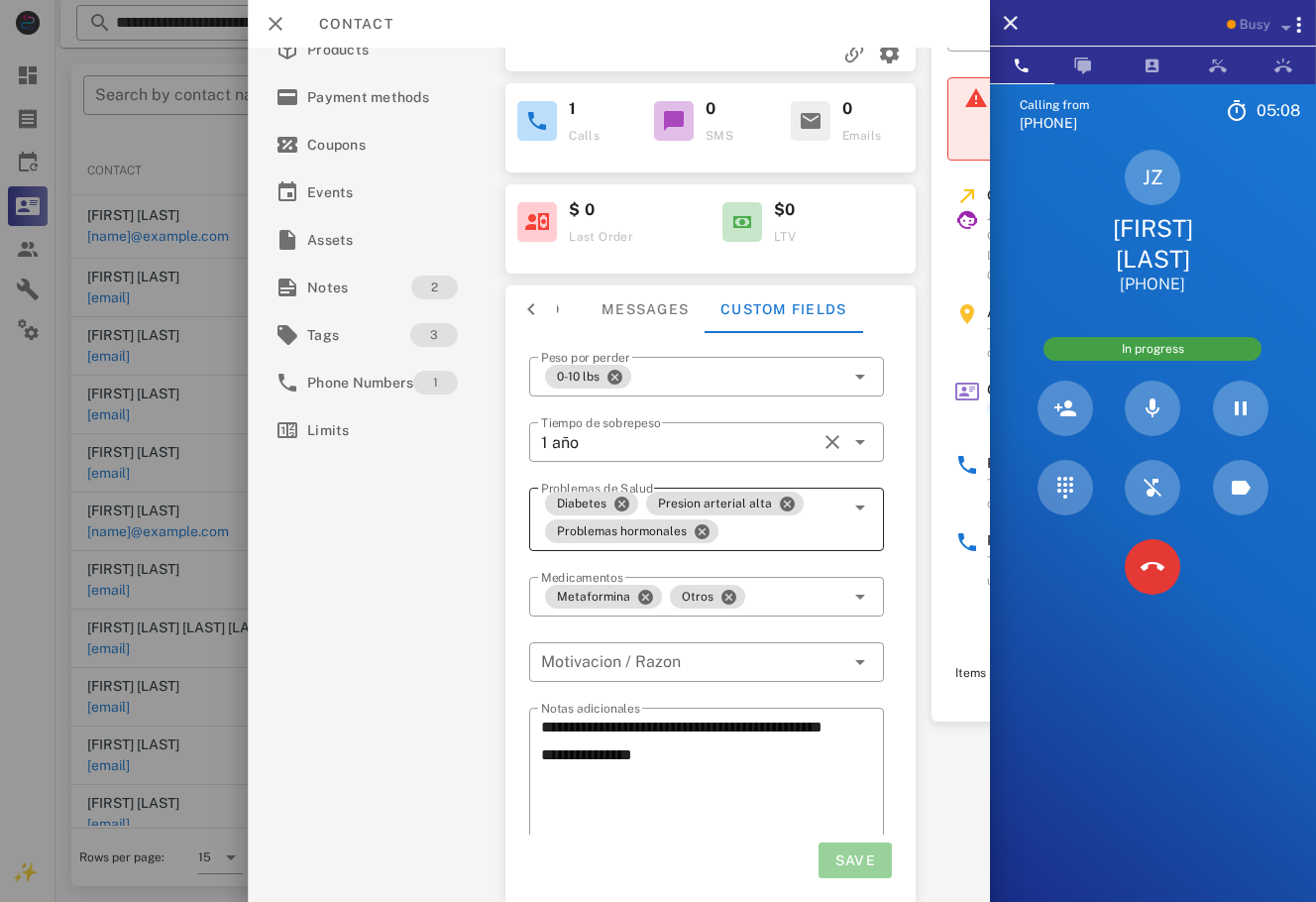 click on "Save" at bounding box center [854, 860] 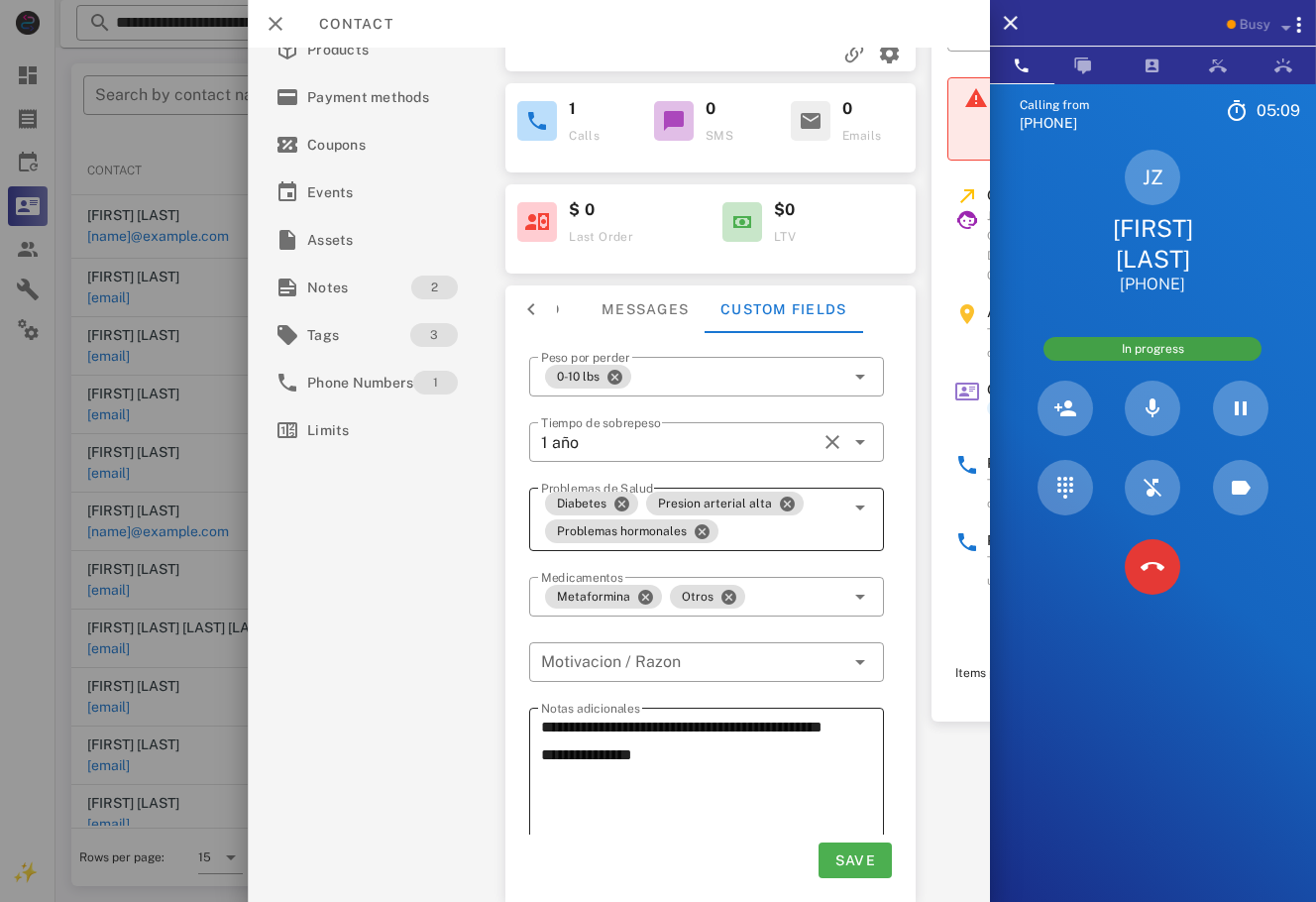 click on "**********" at bounding box center [713, 783] 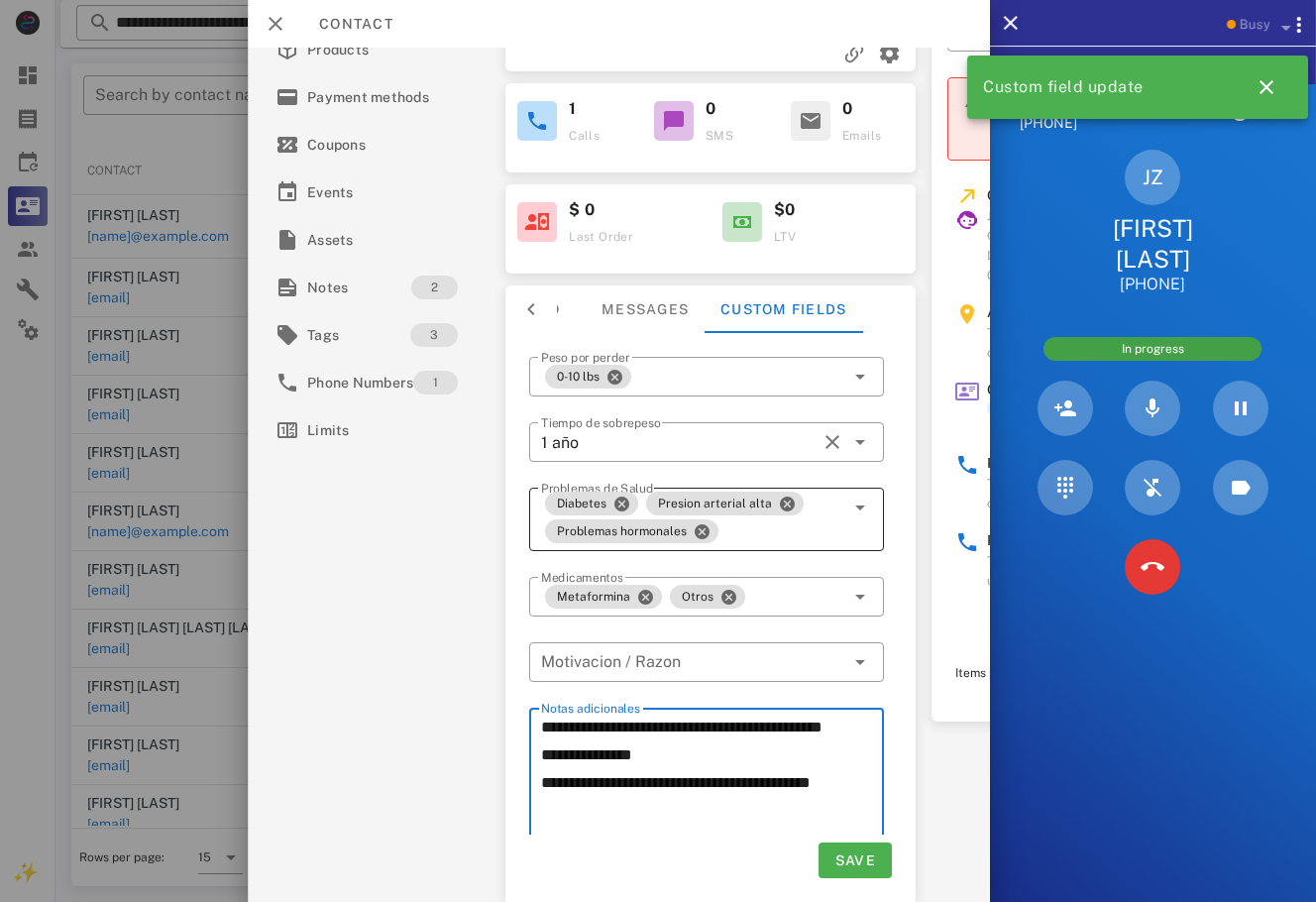 scroll, scrollTop: 14, scrollLeft: 0, axis: vertical 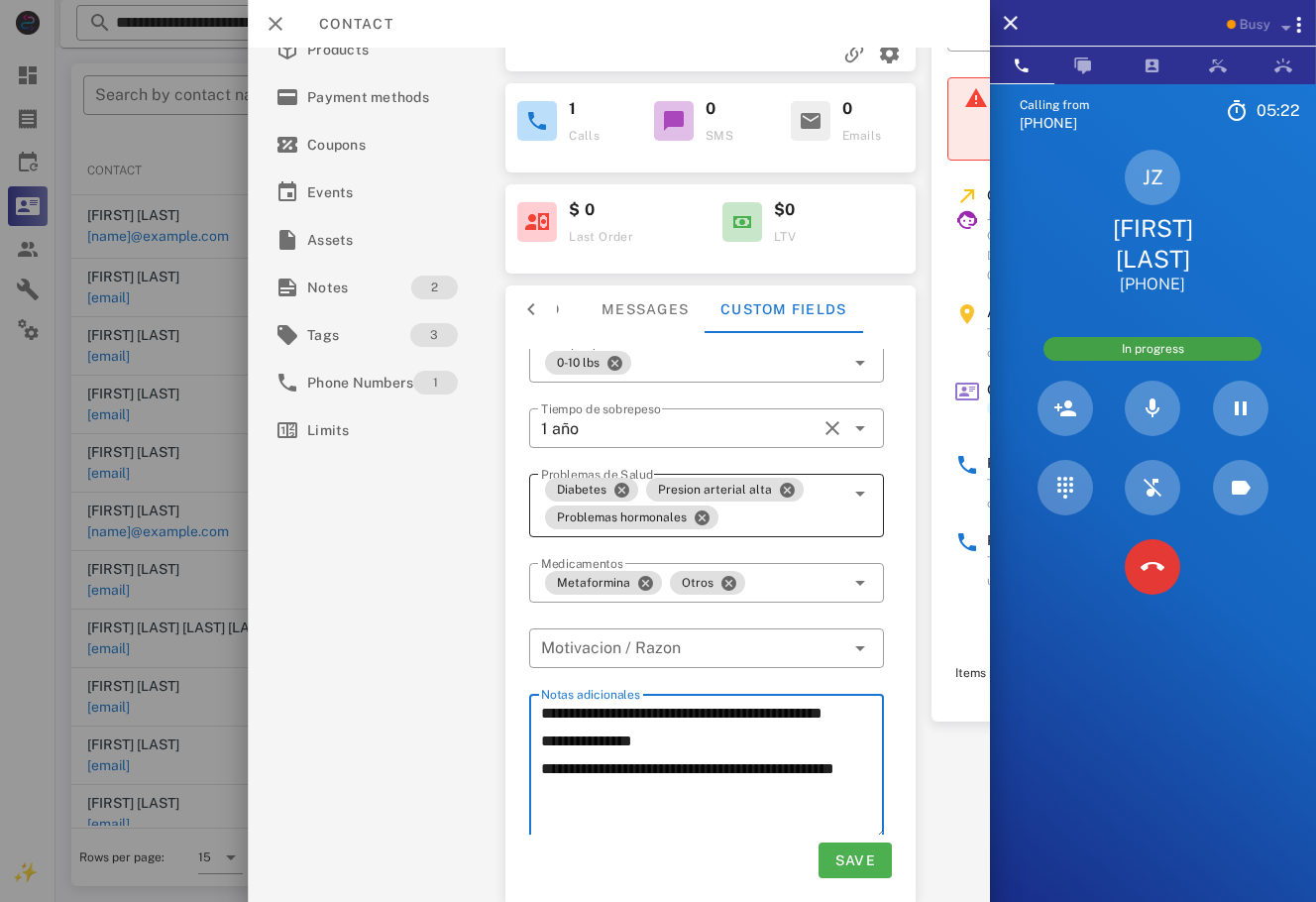 click on "**********" at bounding box center [713, 769] 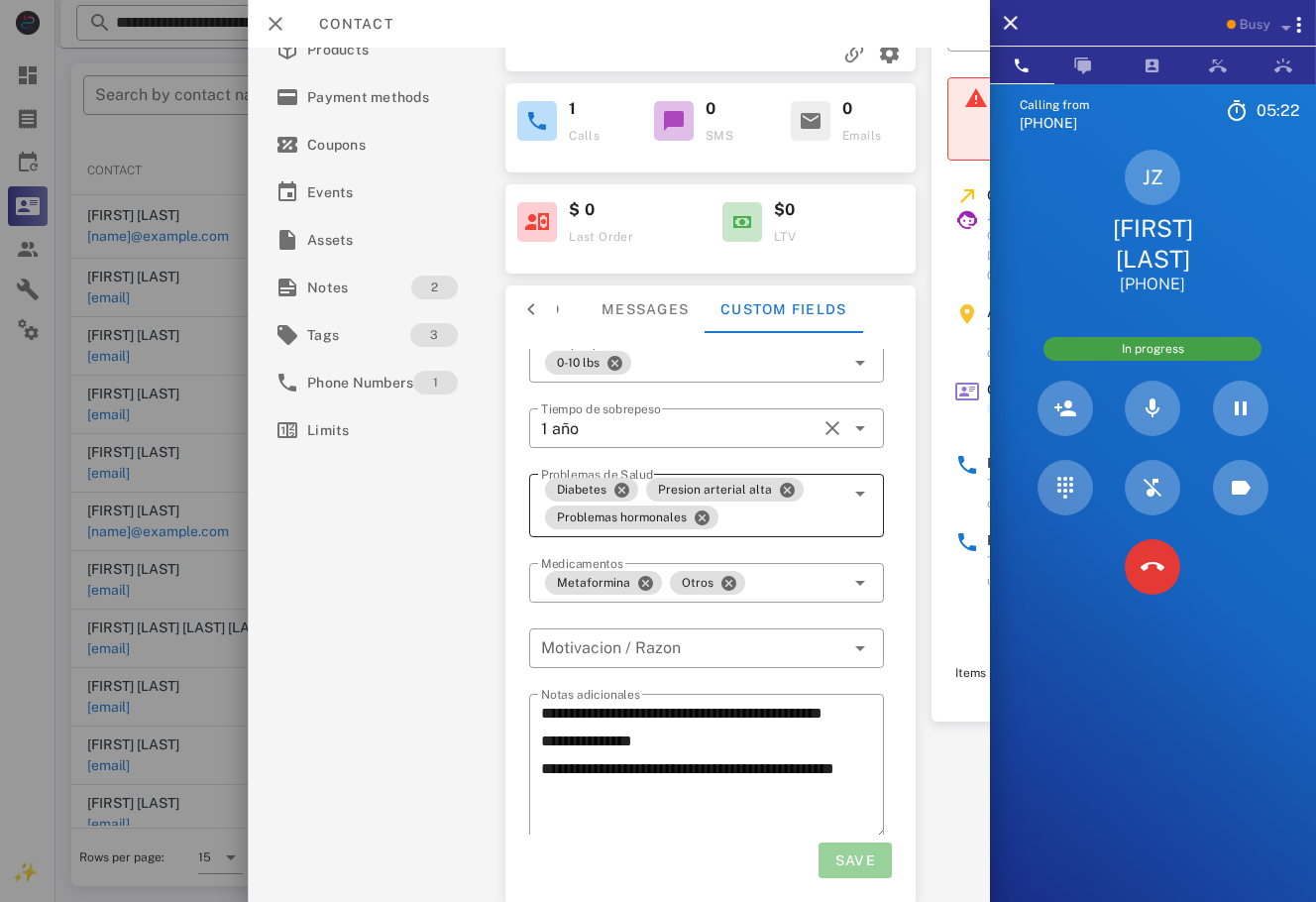 drag, startPoint x: 868, startPoint y: 840, endPoint x: 720, endPoint y: 42, distance: 811.60828 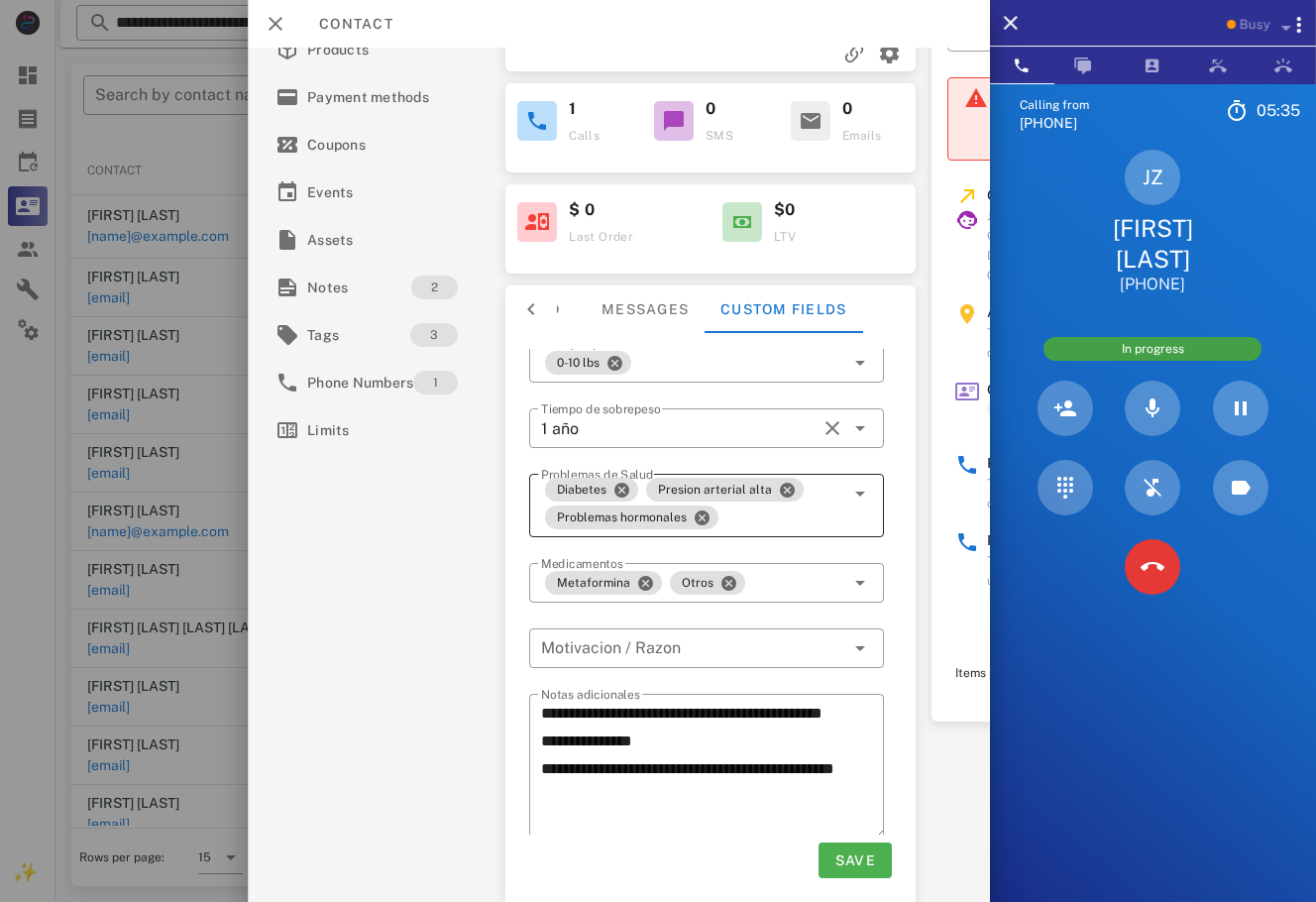 scroll, scrollTop: 0, scrollLeft: 0, axis: both 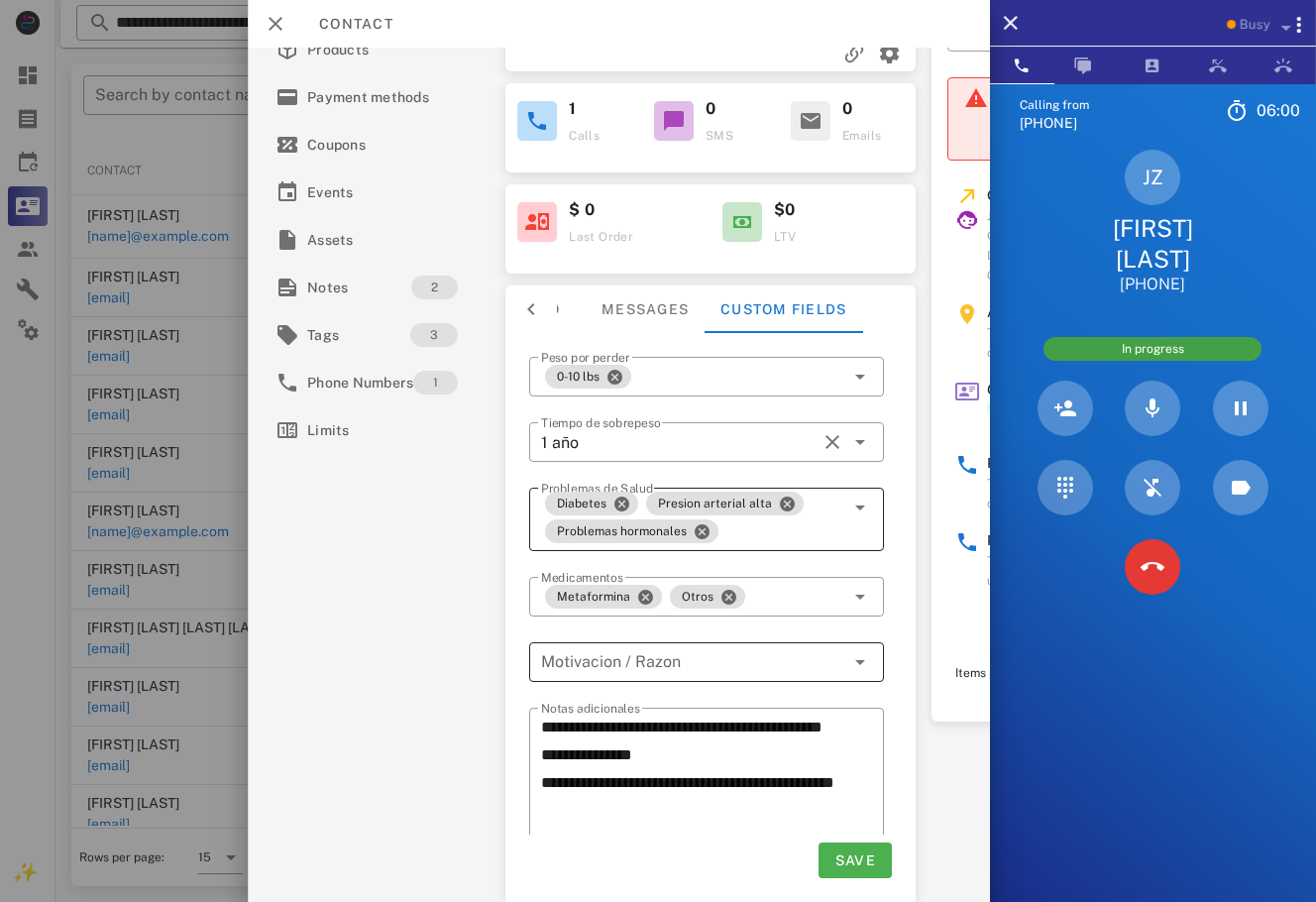 click at bounding box center (693, 662) 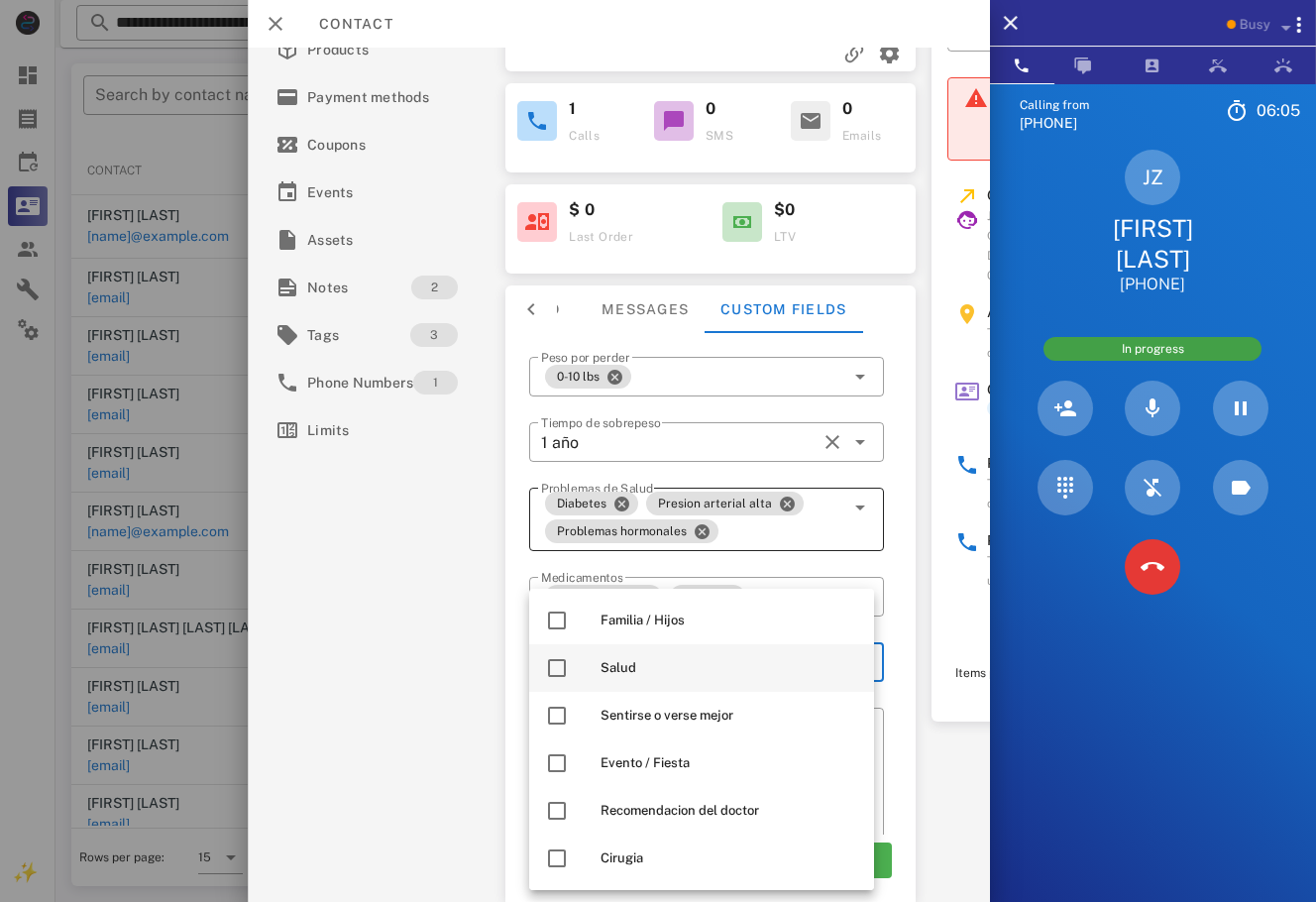 click on "Salud" at bounding box center [729, 668] 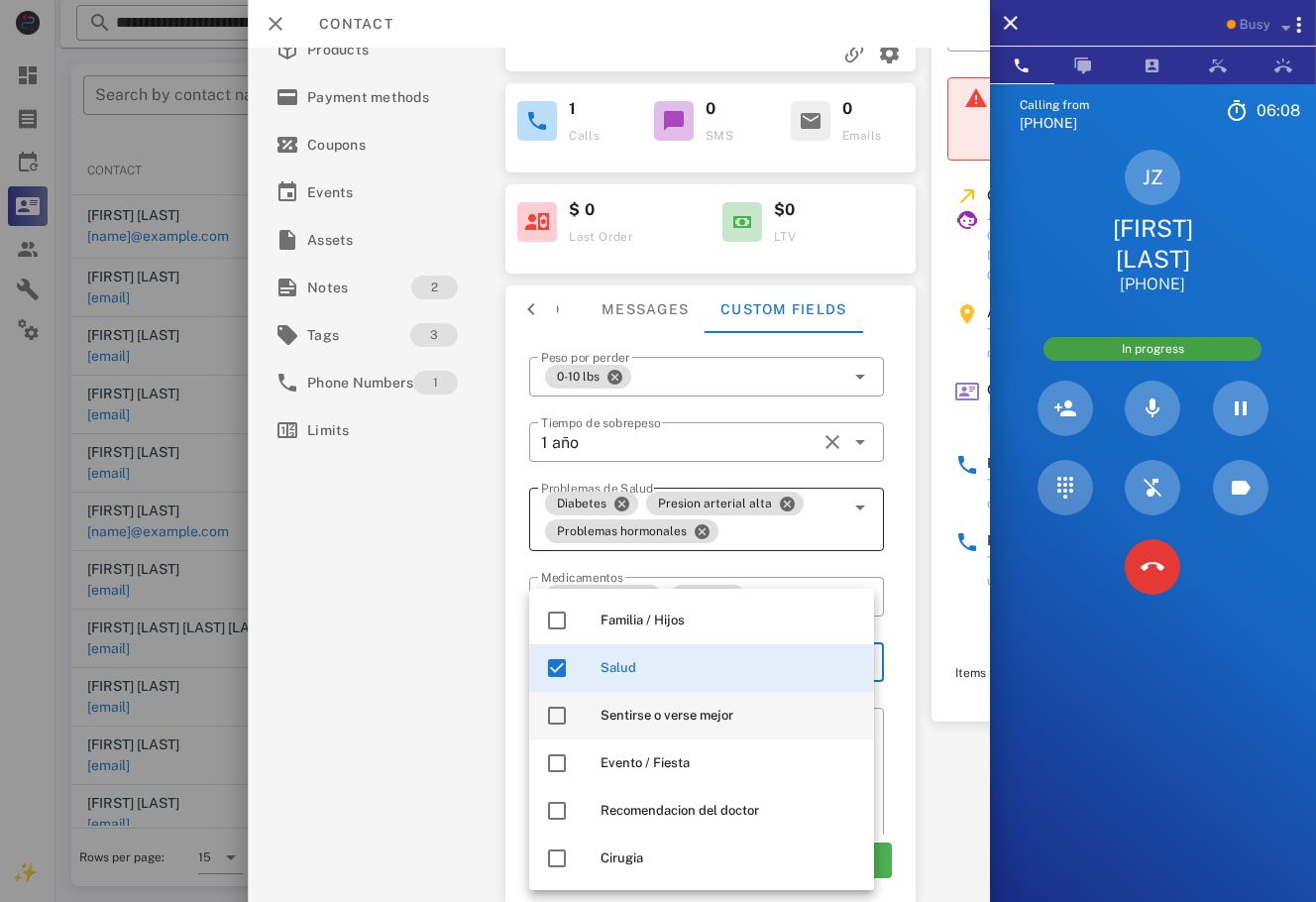 click on "Sentirse o verse mejor" at bounding box center (702, 716) 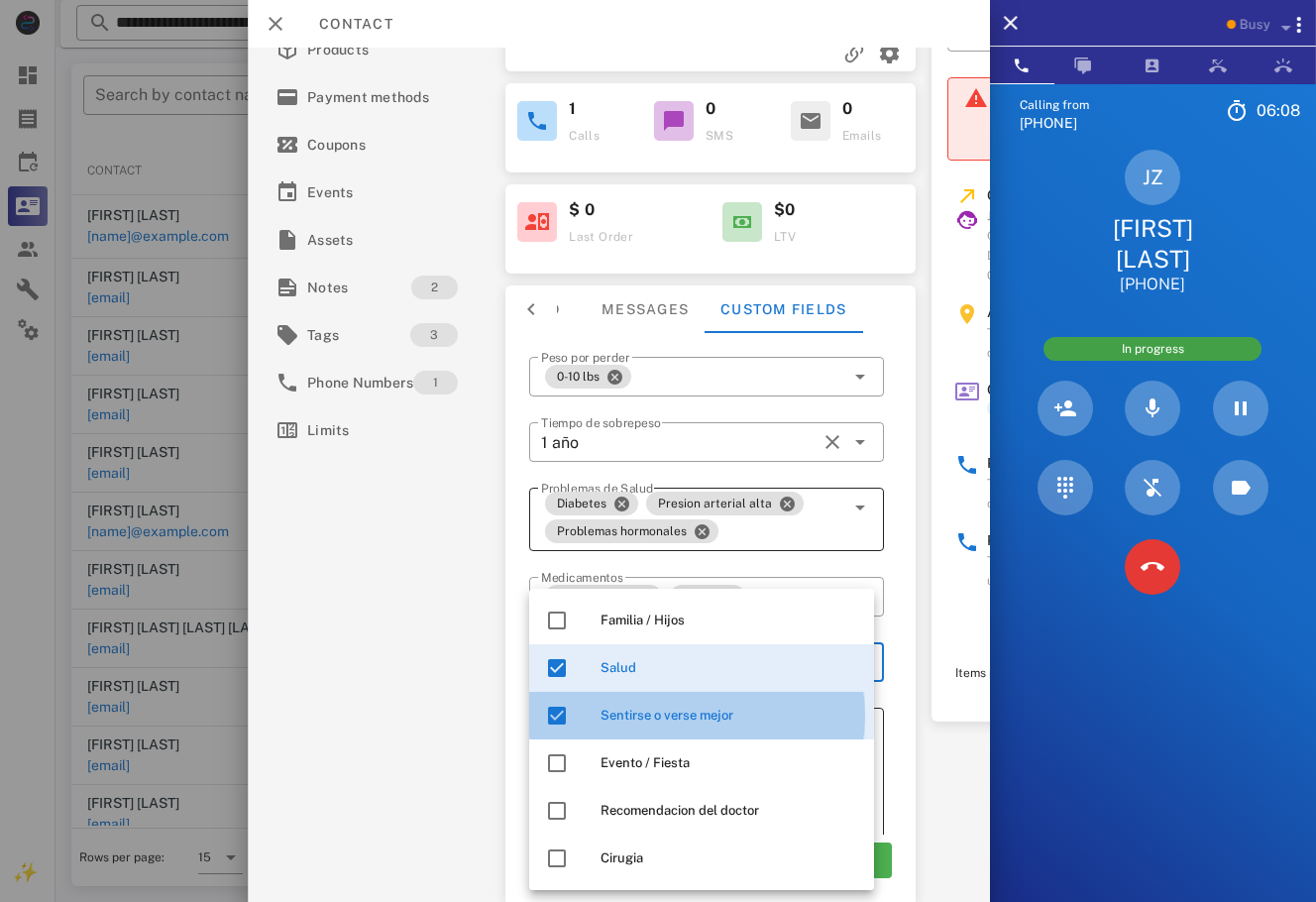 click on "**********" at bounding box center [618, 475] 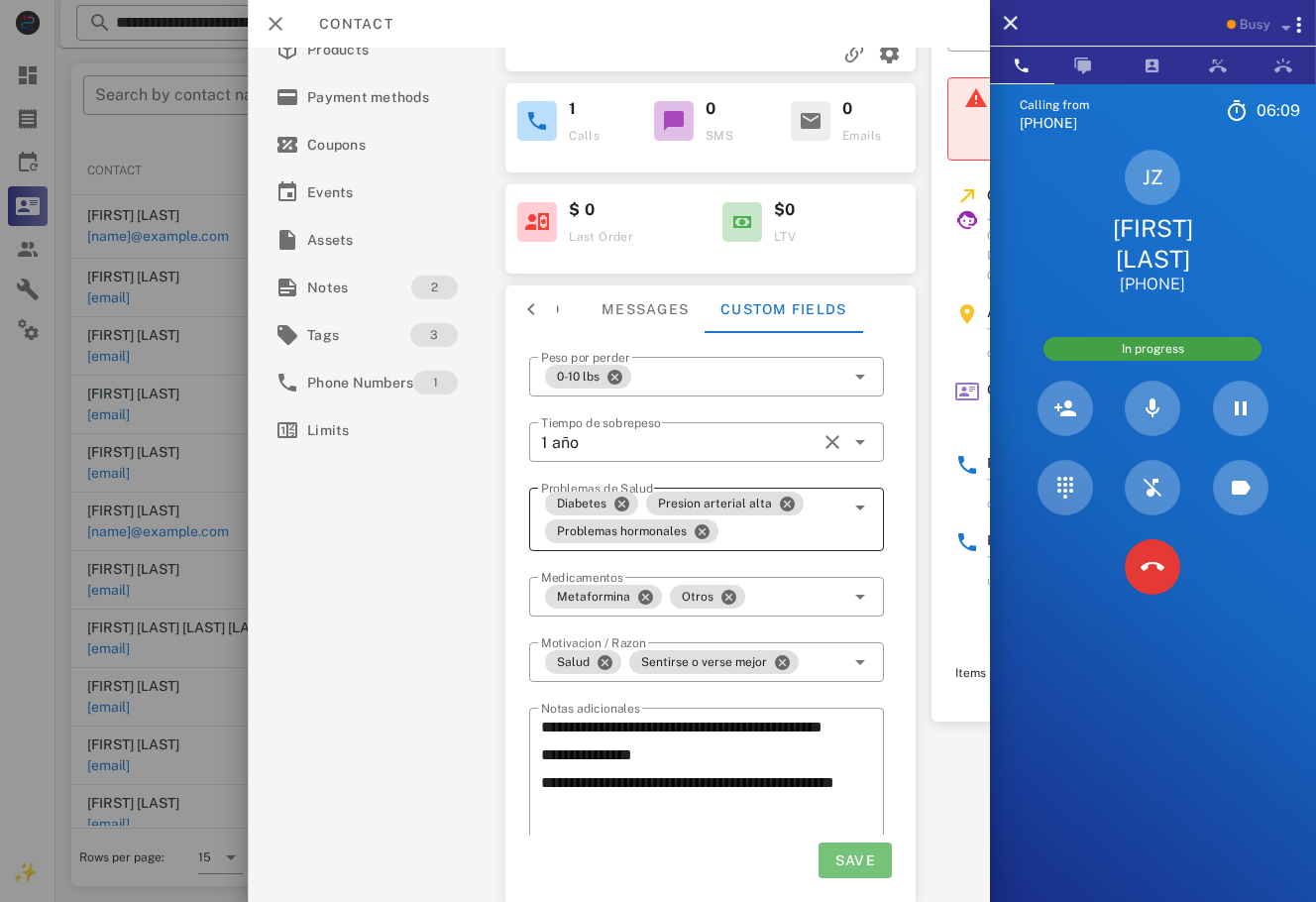 click on "Save" at bounding box center [854, 860] 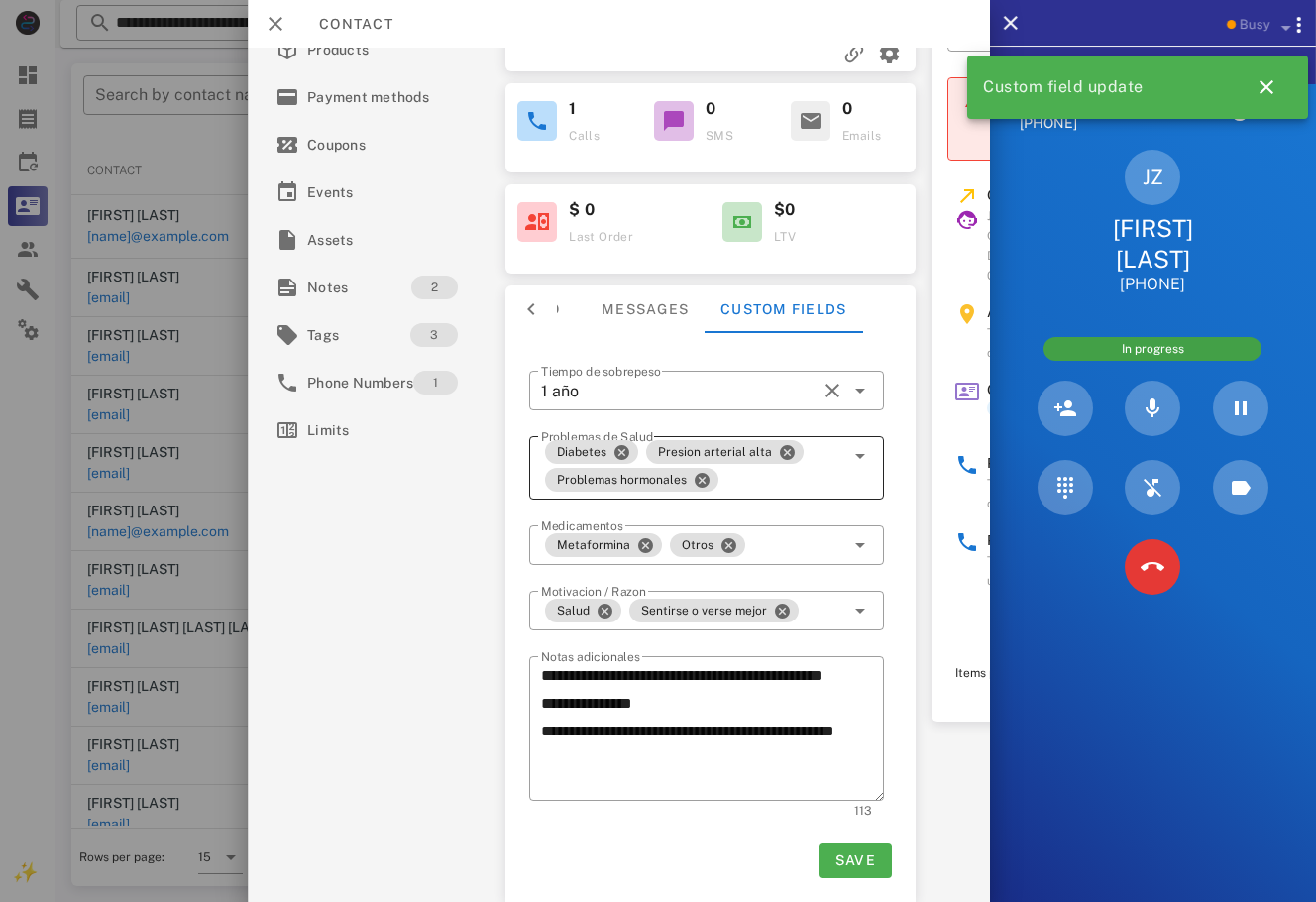 scroll, scrollTop: 0, scrollLeft: 0, axis: both 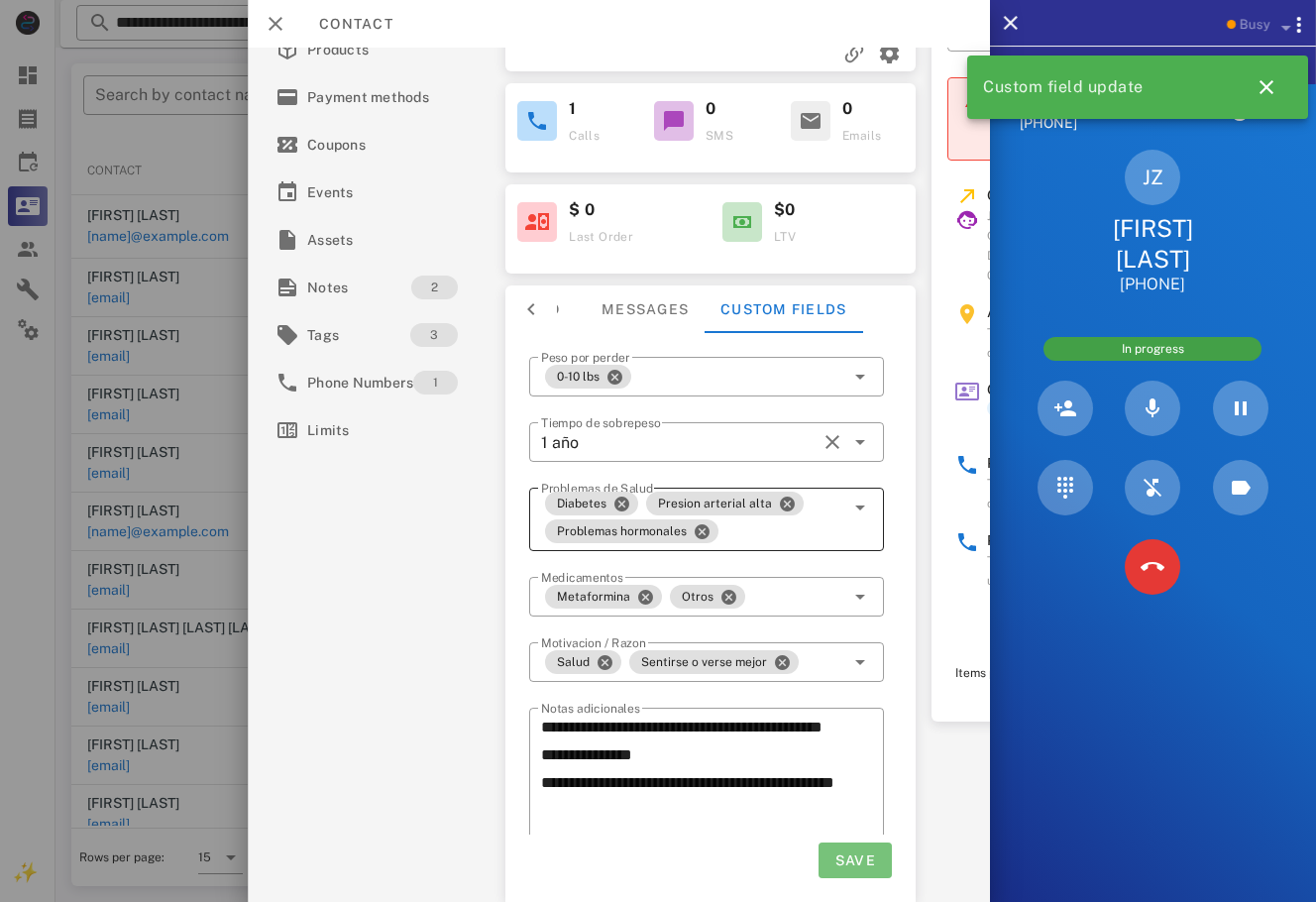 click on "Save" at bounding box center [854, 860] 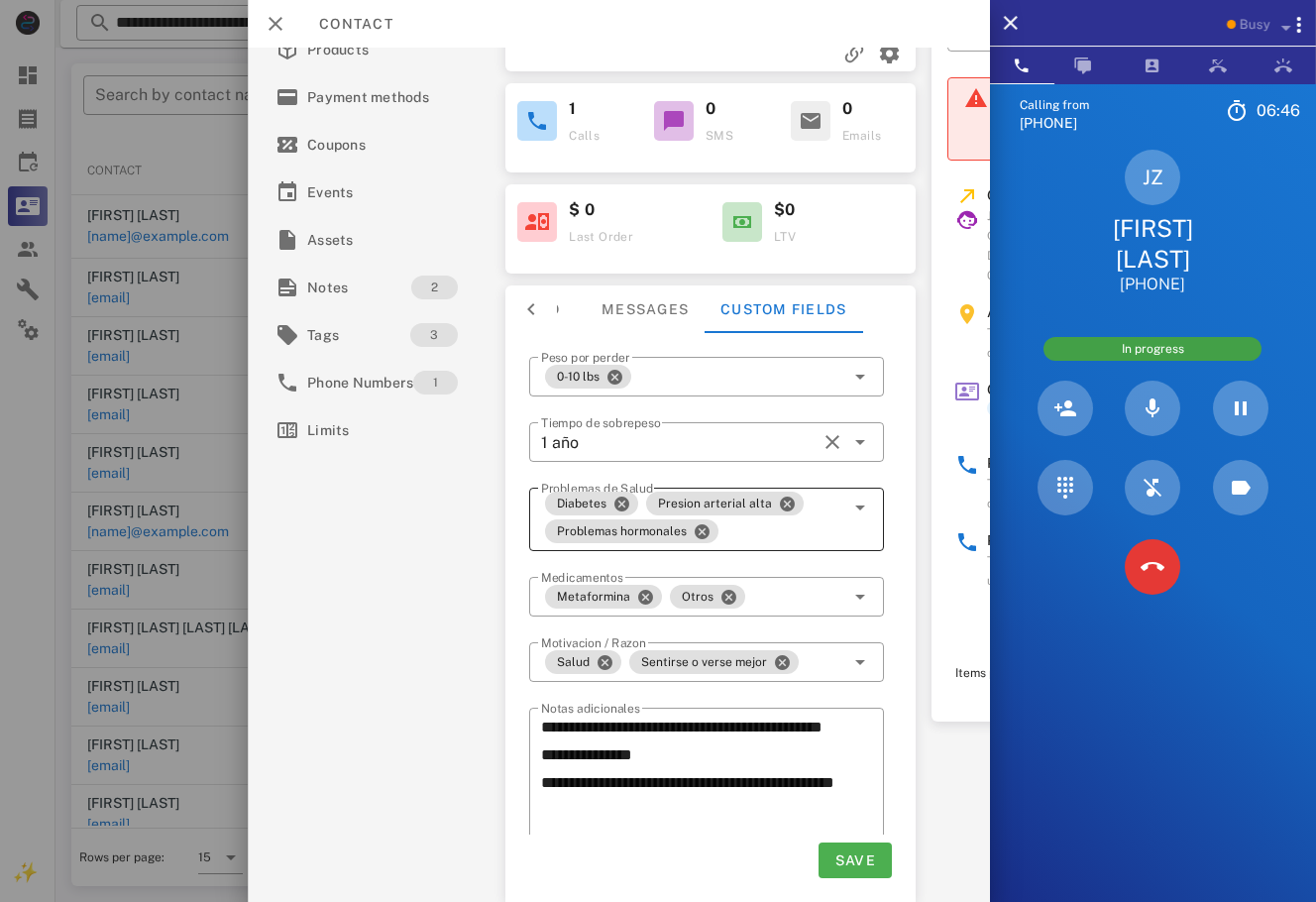 scroll, scrollTop: 52, scrollLeft: 0, axis: vertical 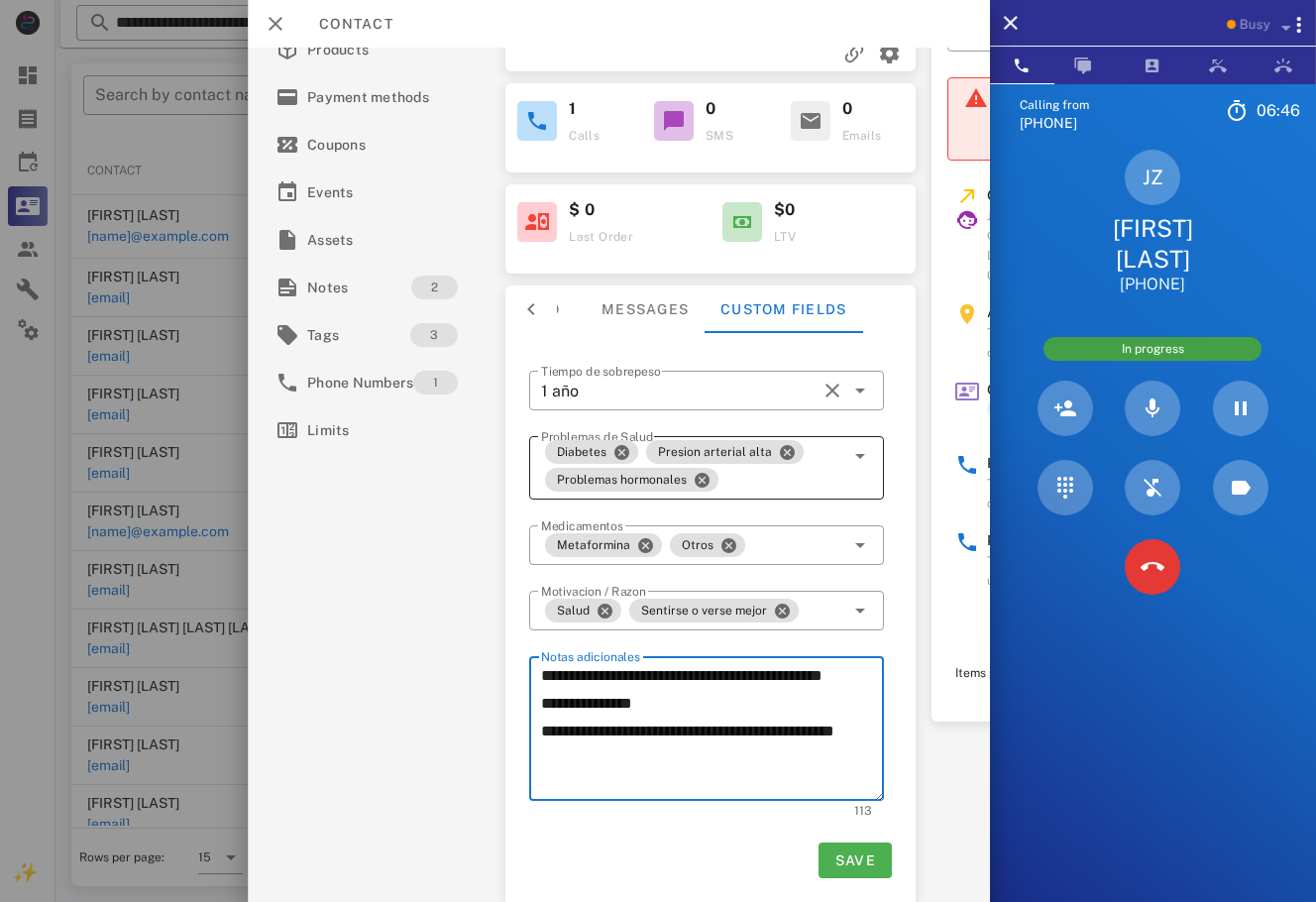 click on "**********" at bounding box center [713, 732] 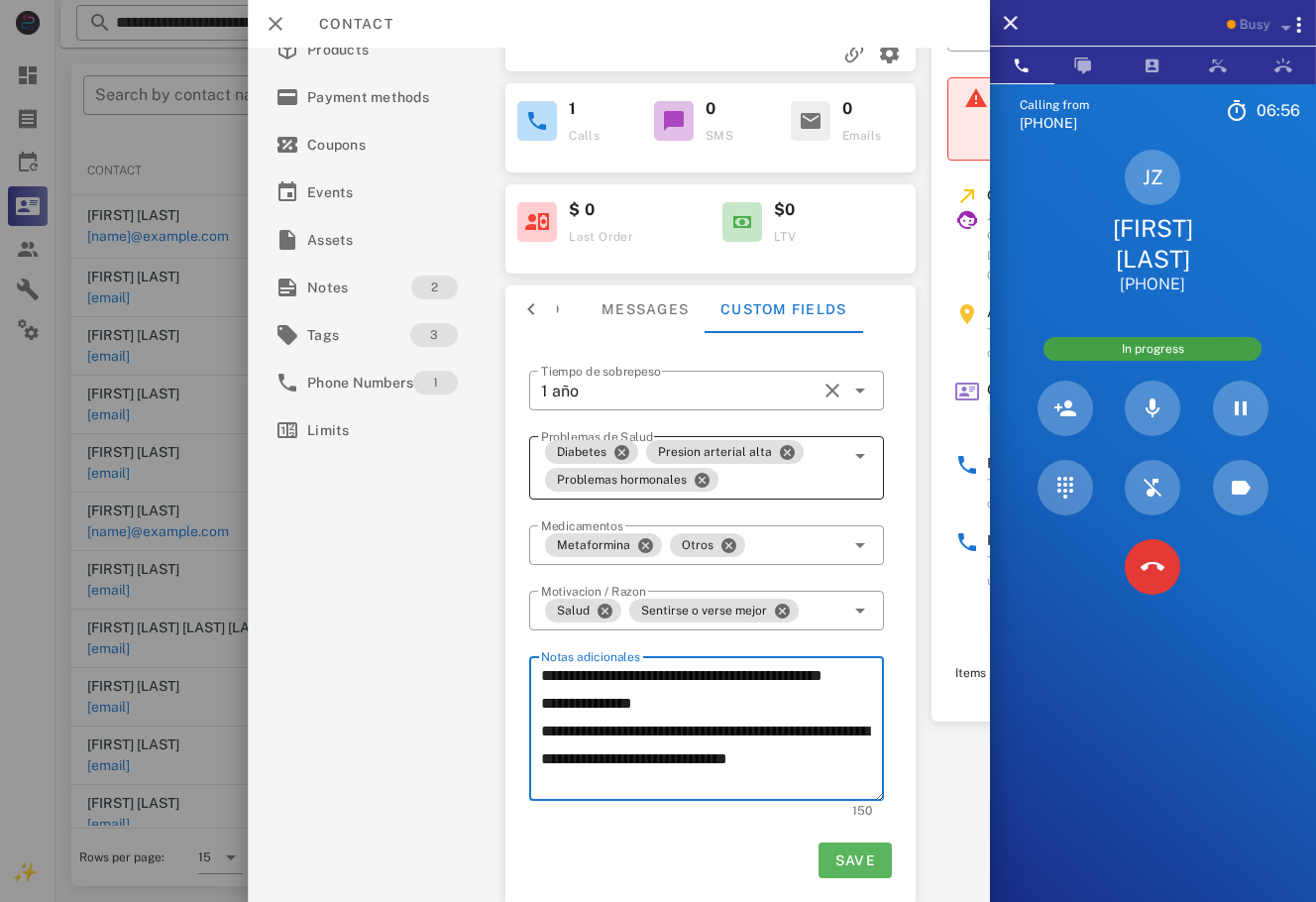 type on "**********" 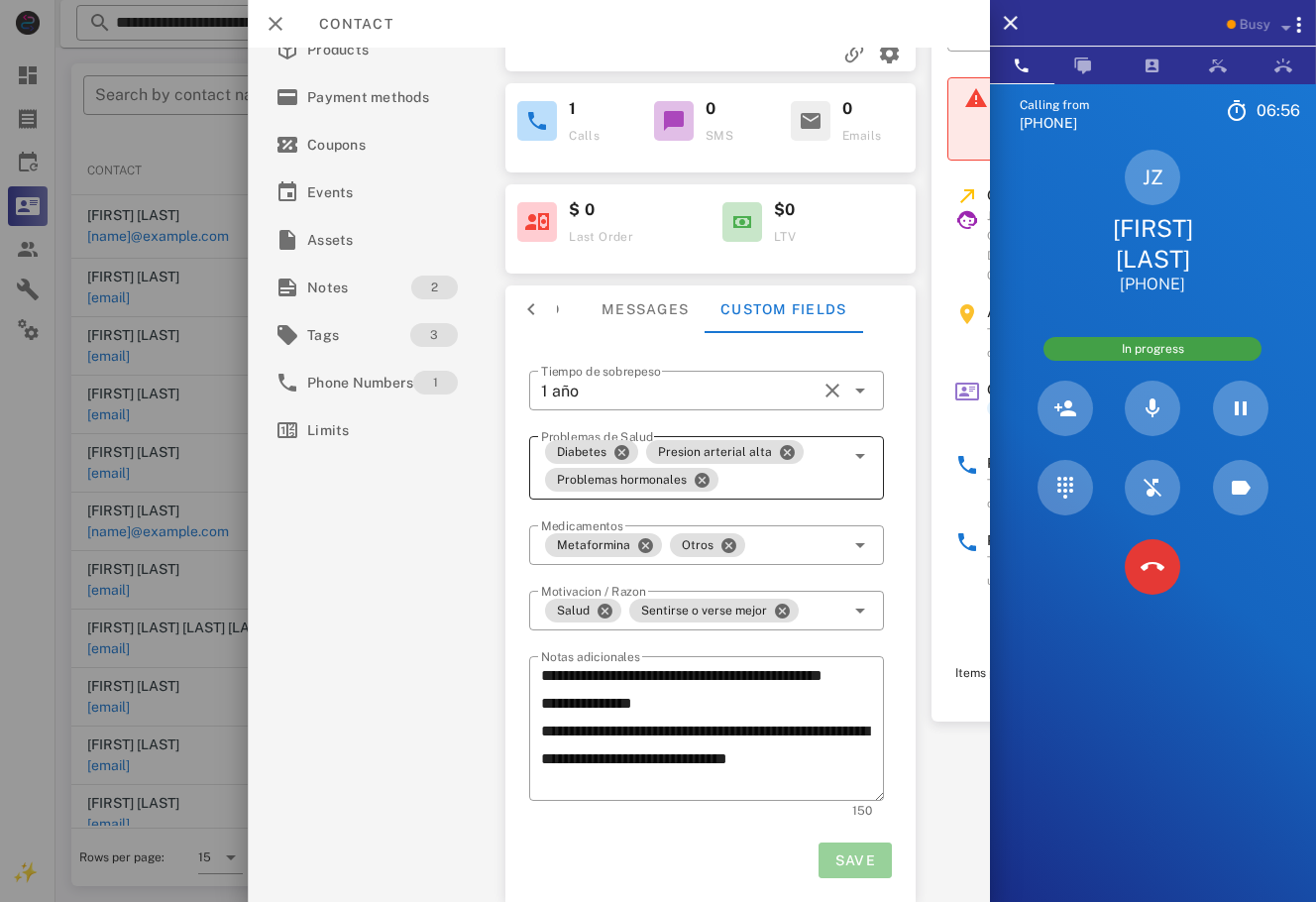 click on "Save" at bounding box center (854, 860) 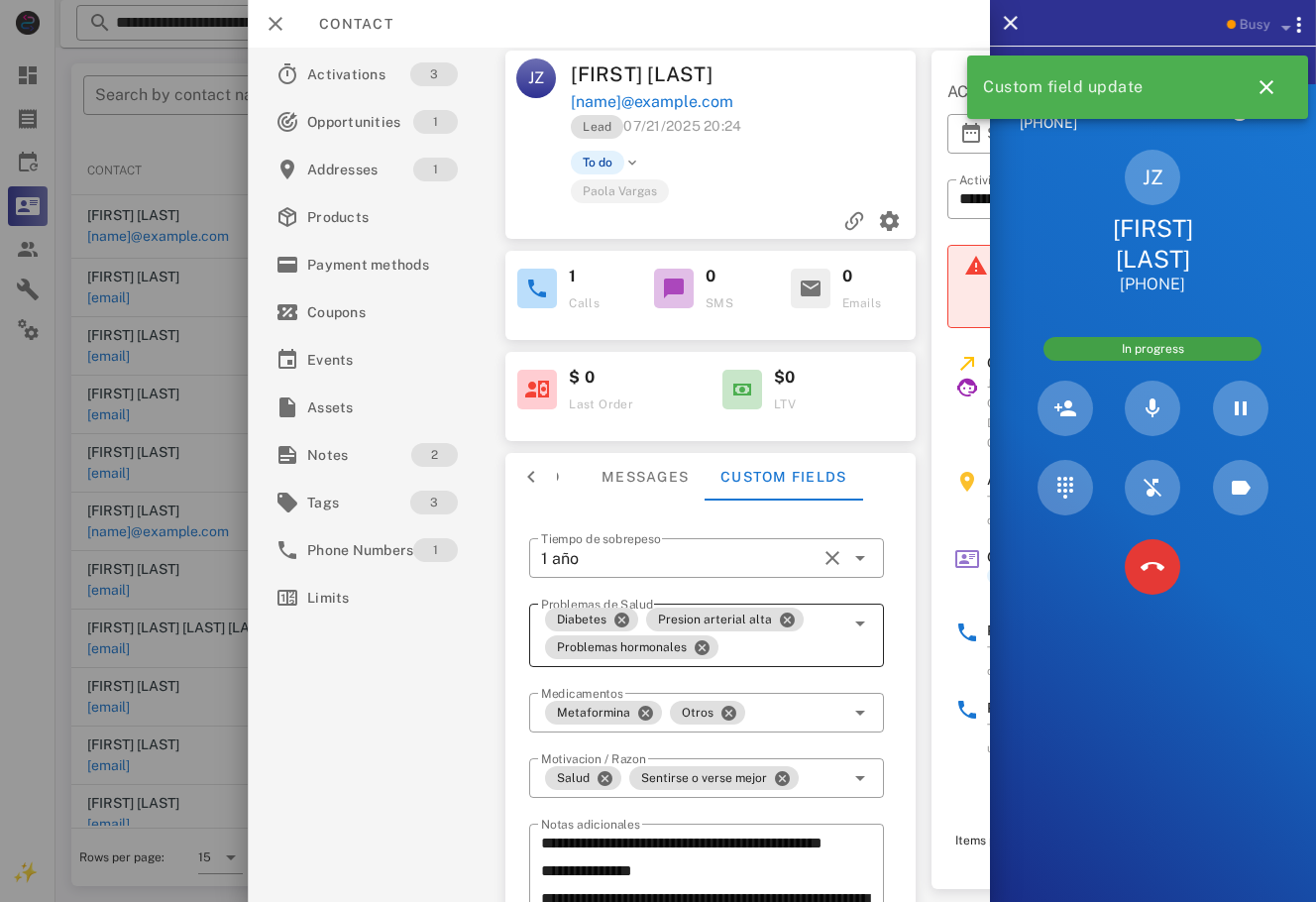 scroll, scrollTop: 0, scrollLeft: 0, axis: both 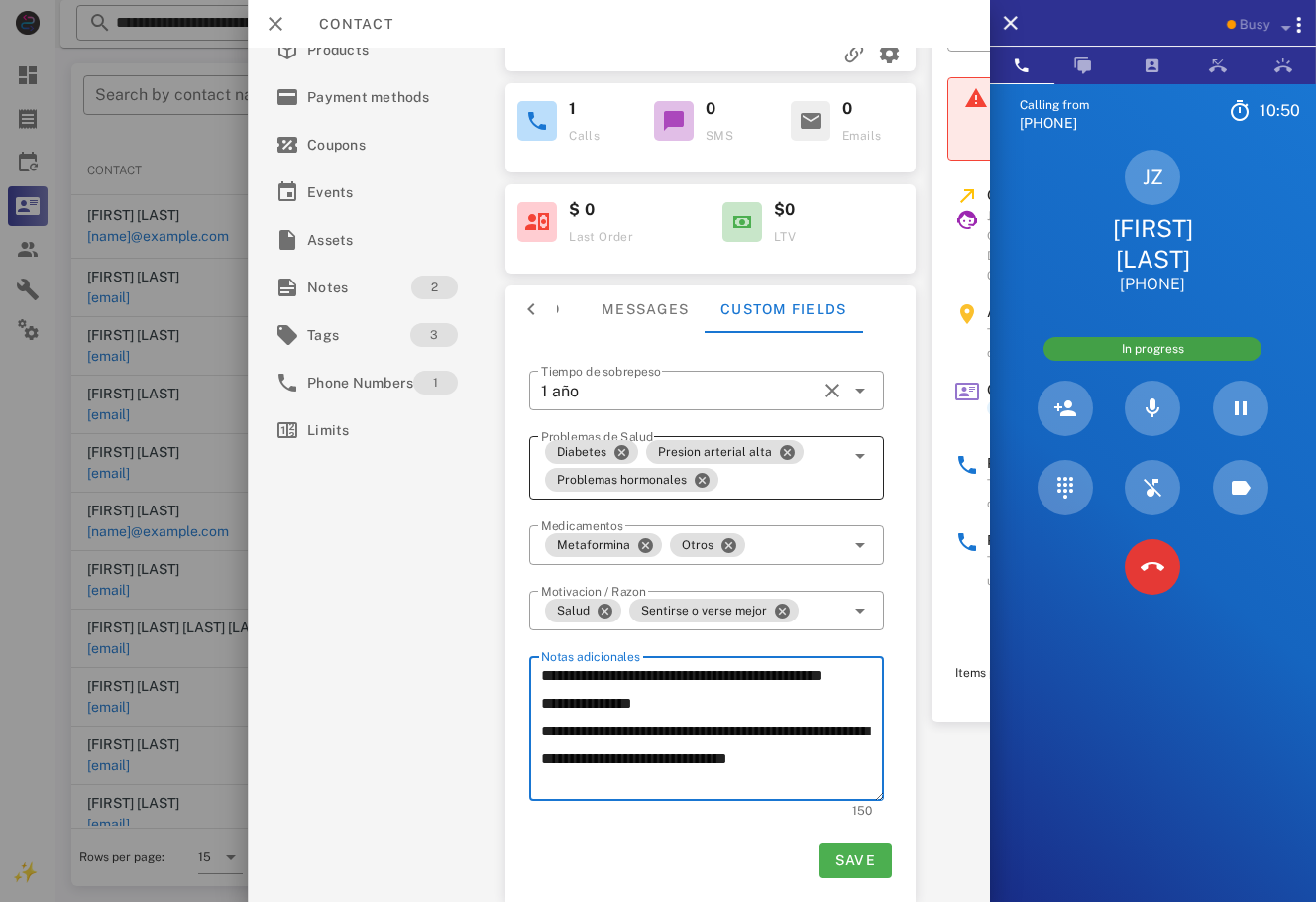 click on "**********" at bounding box center [713, 732] 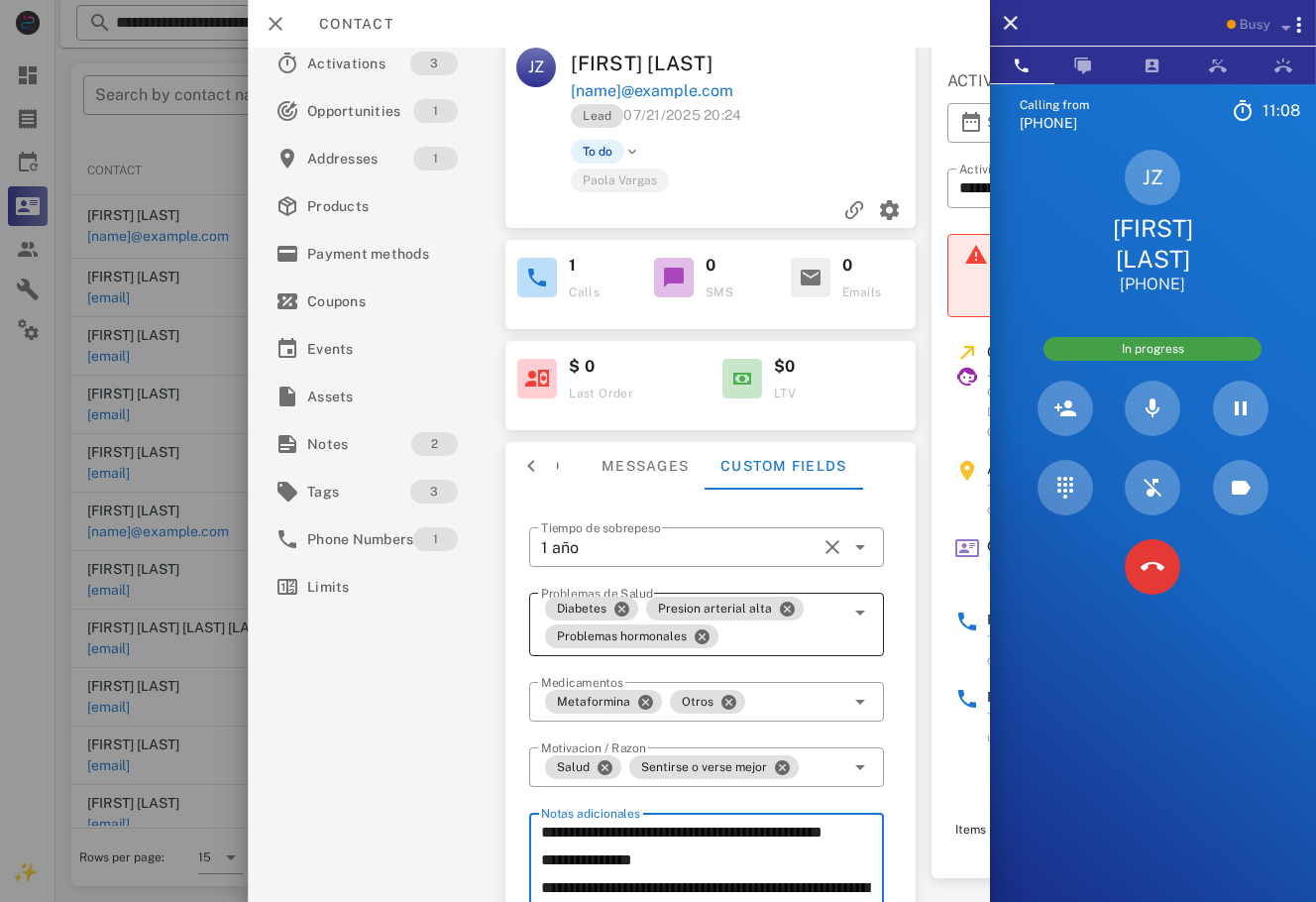 scroll, scrollTop: 0, scrollLeft: 0, axis: both 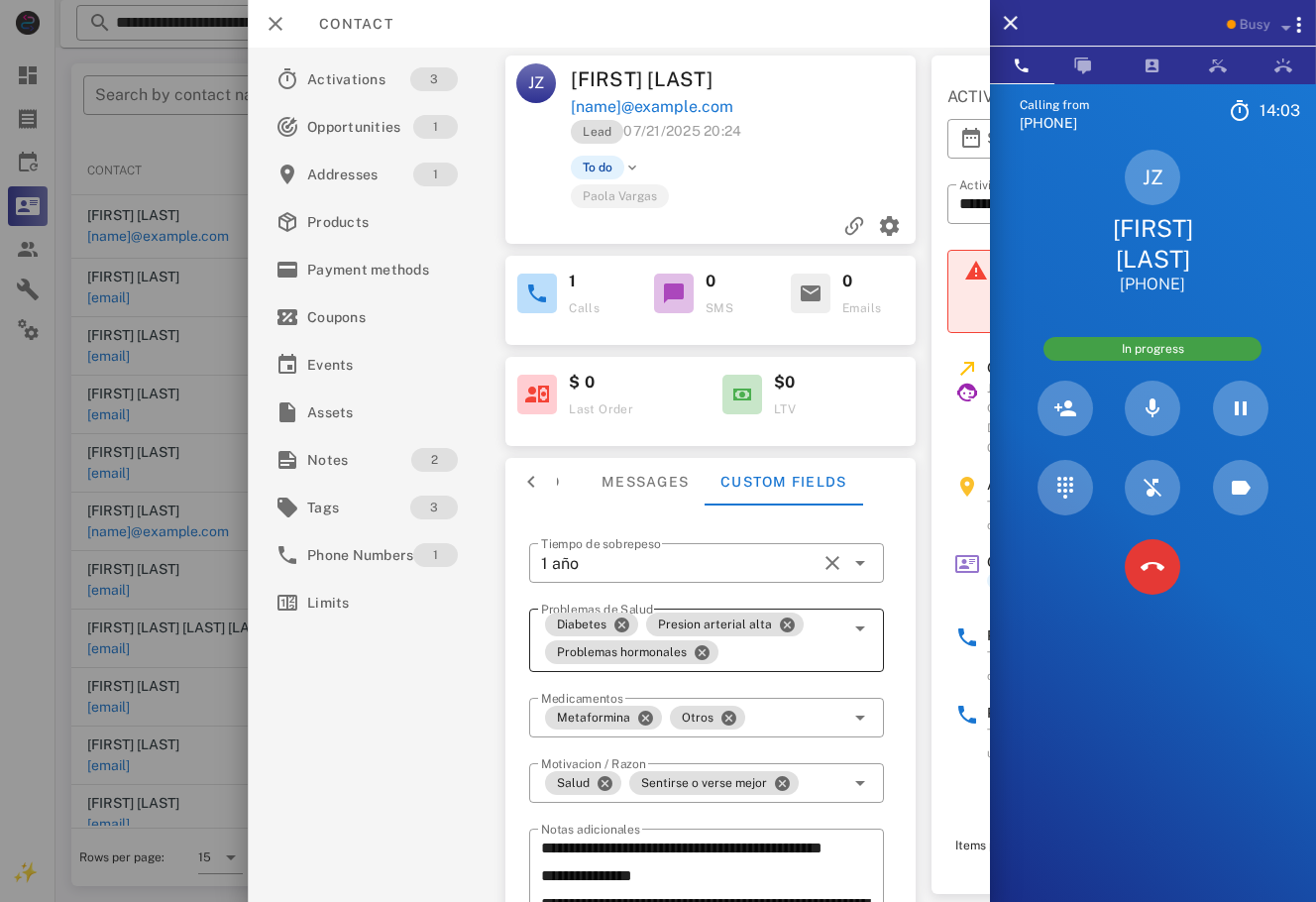 drag, startPoint x: 1234, startPoint y: 283, endPoint x: 1080, endPoint y: 235, distance: 161.30716 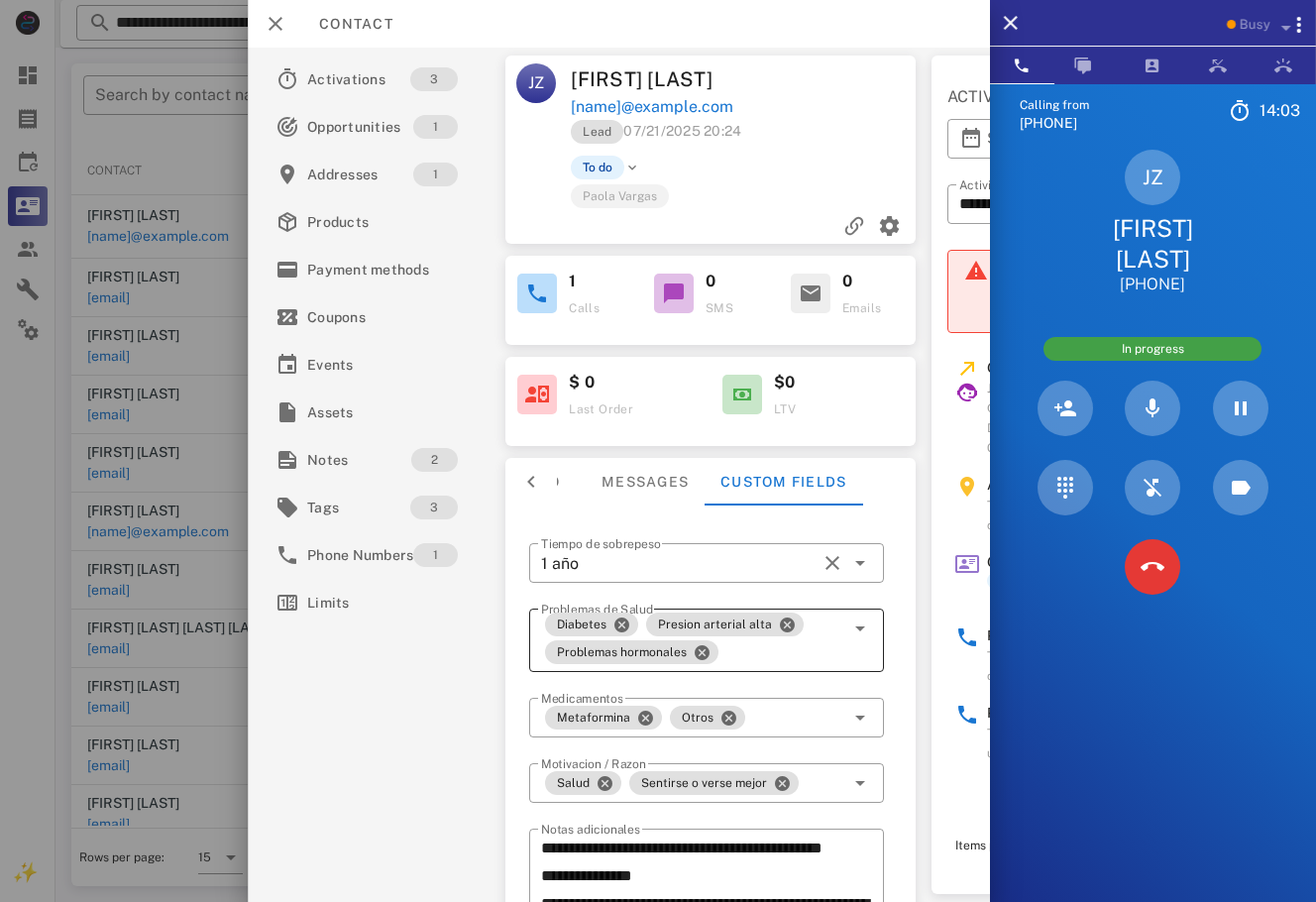 click on "JZ   [FIRST] [LAST]  [PHONE]" at bounding box center [1152, 222] 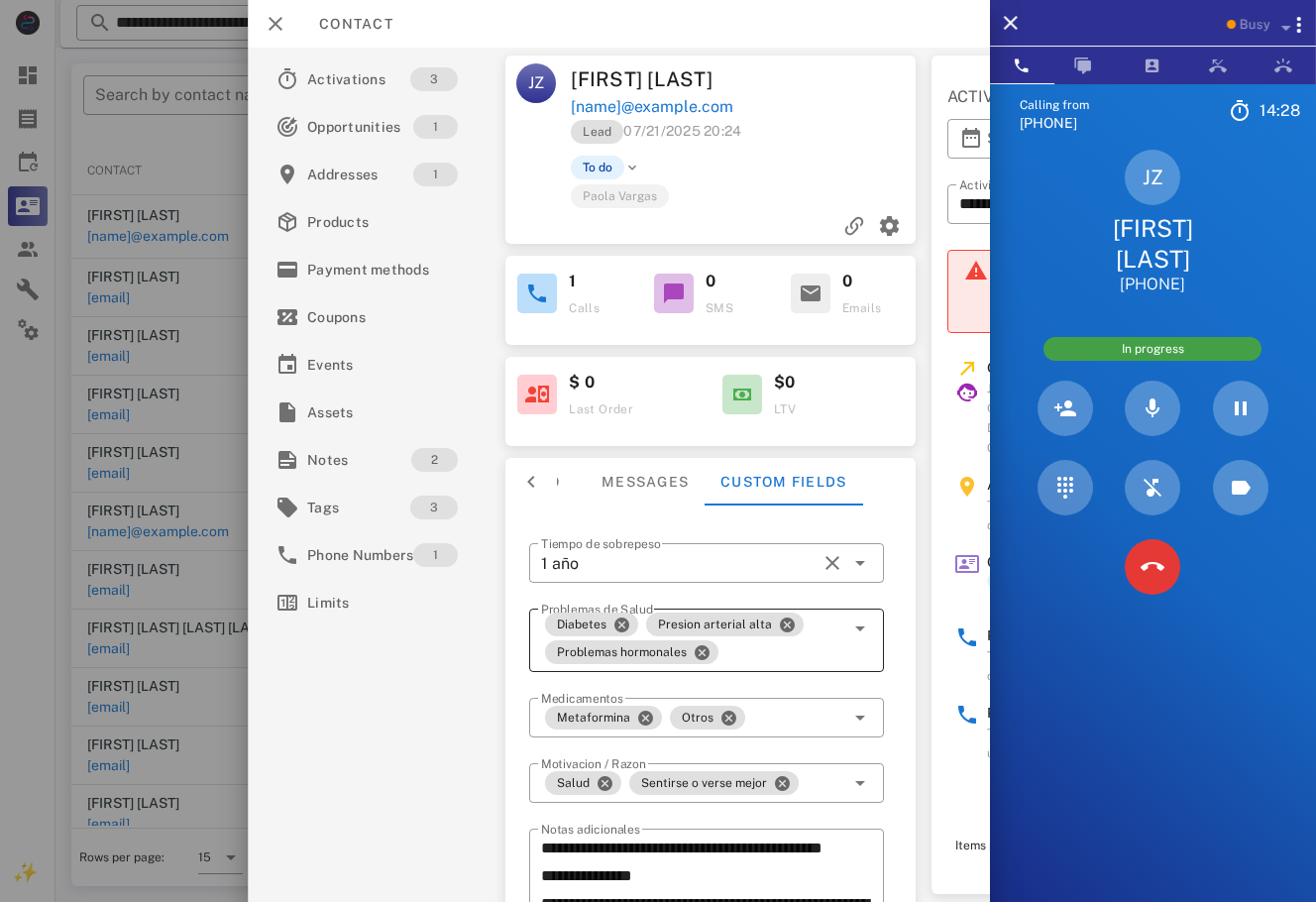 click on "Calling from [PHONE] [TIME] Unknown      ▼     Andorra
+376
Argentina
+54
Aruba
+297
Australia
+61
Belgium (België)
+32
Bolivia
+591
Brazil (Brasil)
+55
Canada
+1
Chile
+56
Colombia
+57
Costa Rica
+506
Dominican Republic (República Dominicana)
+1
Ecuador
+593
El Salvador
+503
France
+33
Germany (Deutschland)
+49
Guadeloupe
+590
Guatemala
+502
Honduras
+504
Iceland (Ísland)
+354
India (भारत)
+91
Israel (‫ישראל‬‎)
+972
Italy (Italia)
+39" at bounding box center [1152, 534] 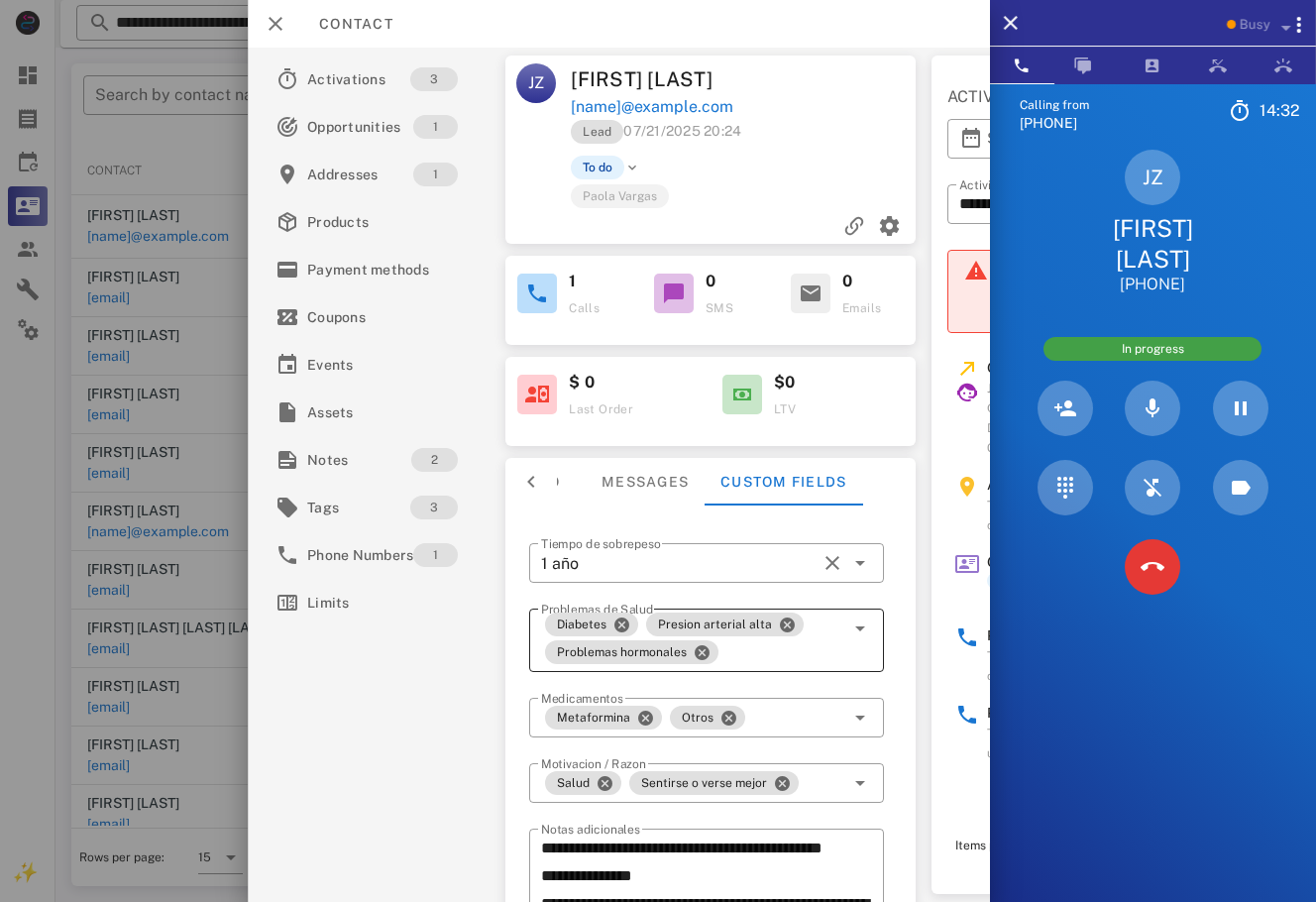 drag, startPoint x: 1137, startPoint y: 126, endPoint x: 1016, endPoint y: 124, distance: 121.016528 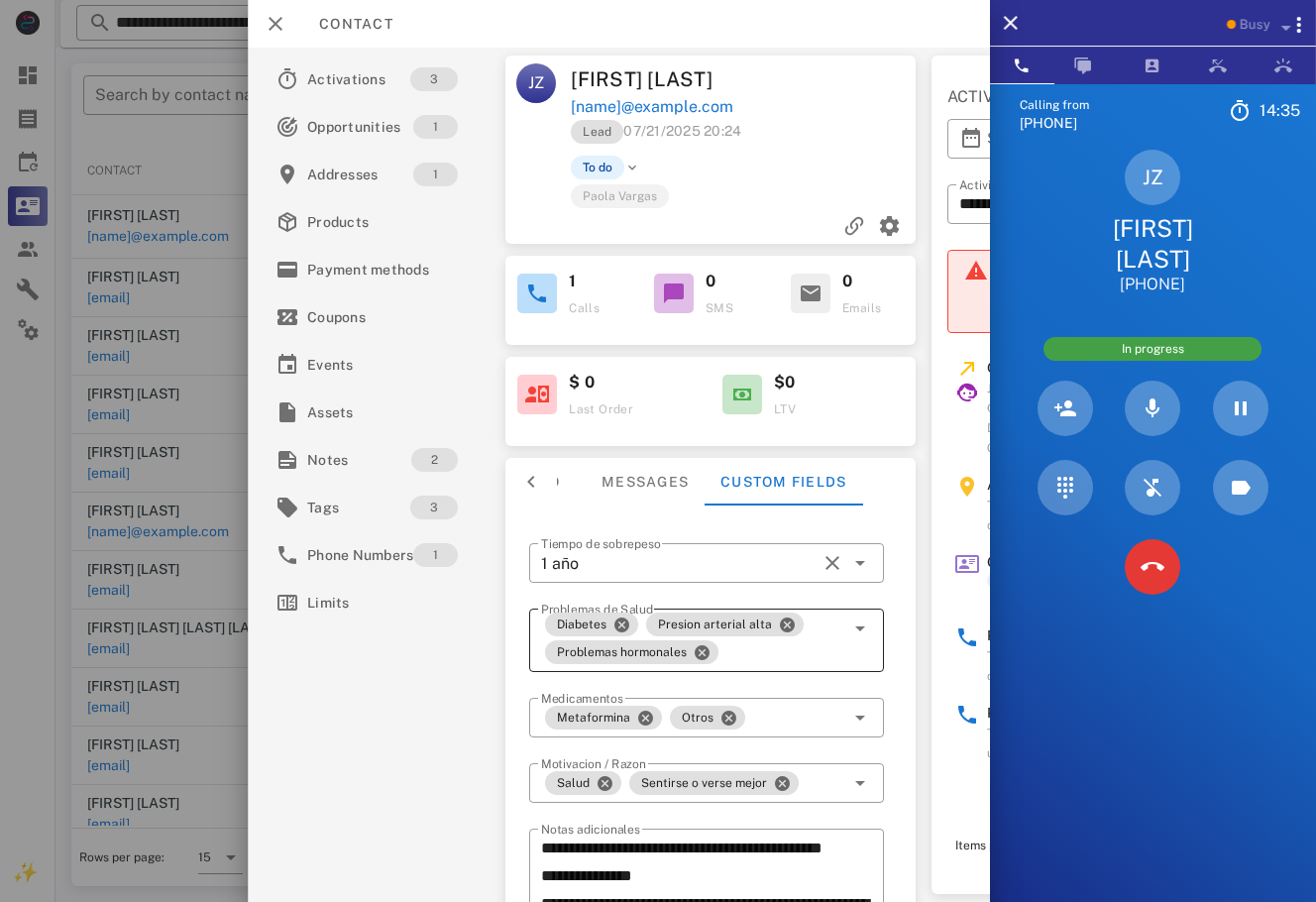click on "Calling from ([PHONE])" at bounding box center (1099, 111) 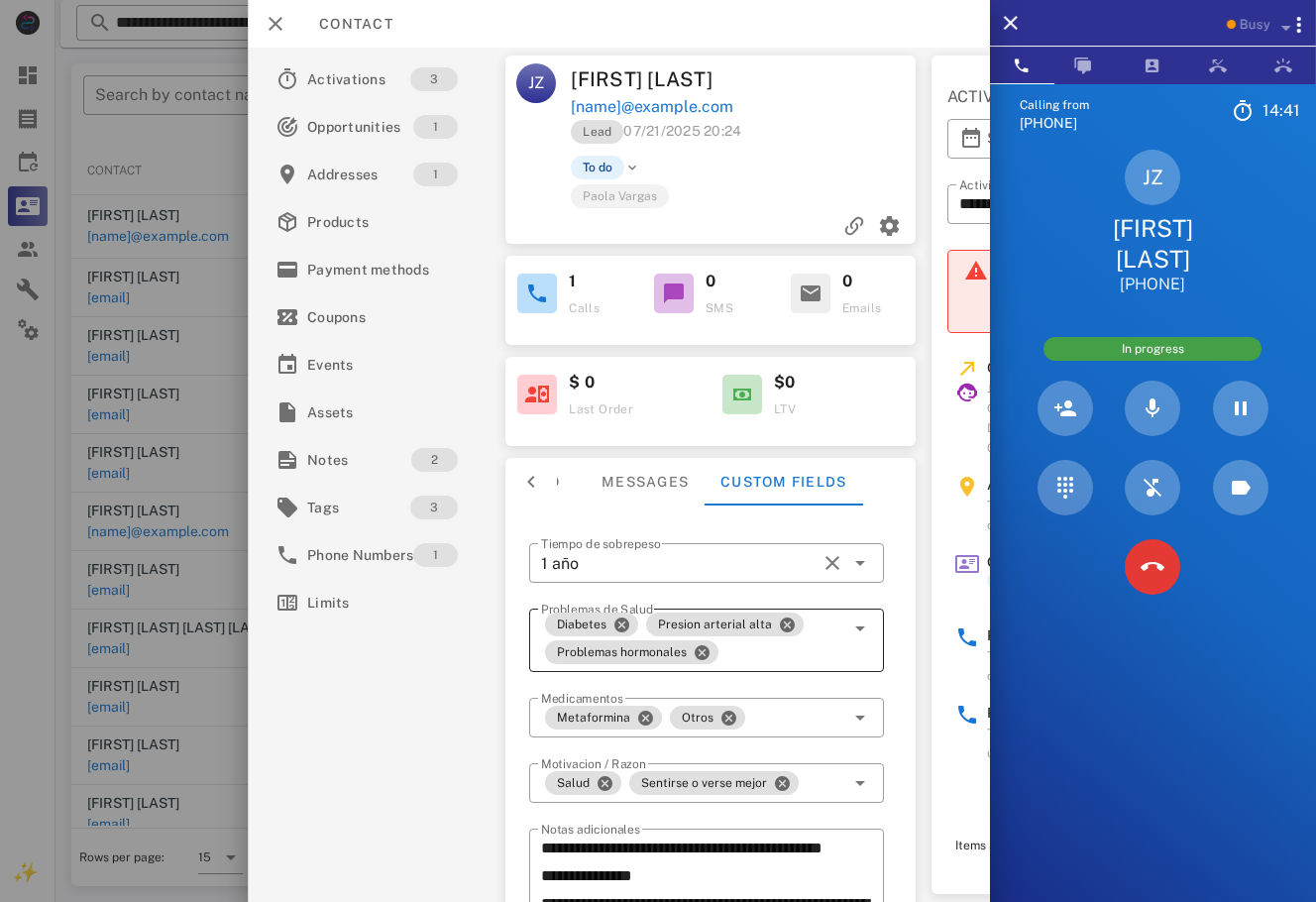 drag, startPoint x: 1017, startPoint y: 118, endPoint x: 1140, endPoint y: 118, distance: 123 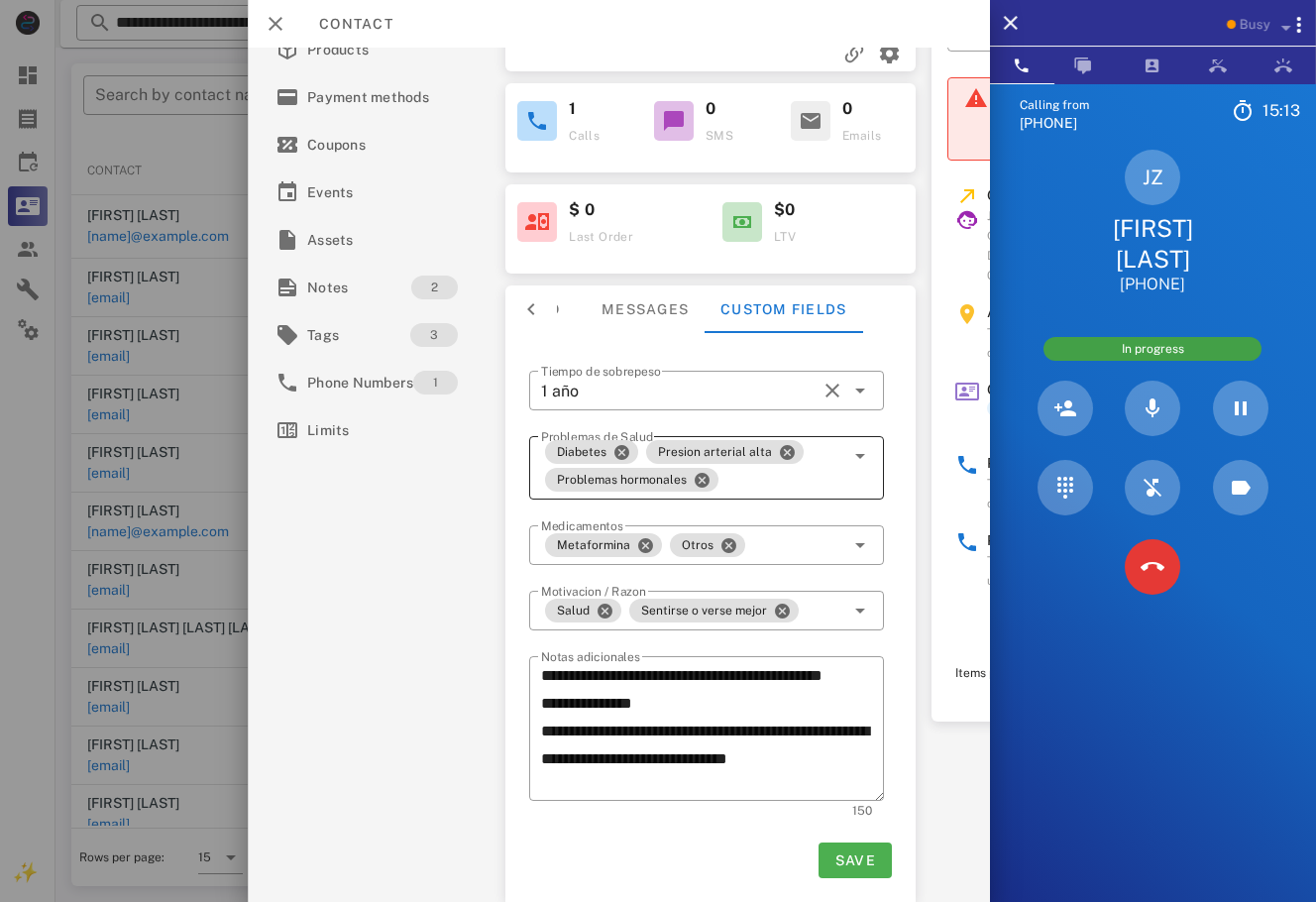 scroll, scrollTop: 0, scrollLeft: 0, axis: both 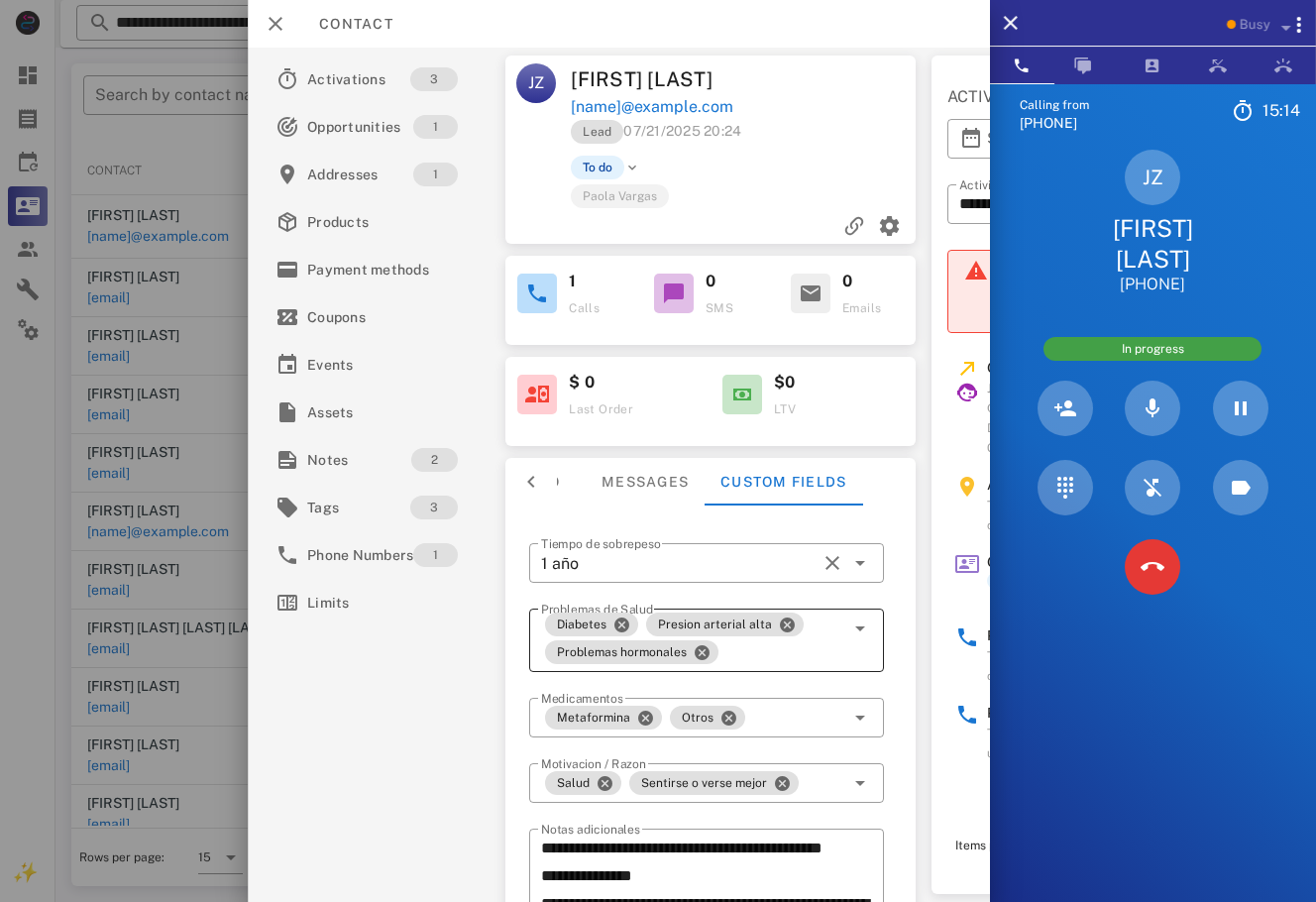 click at bounding box center (832, 79) 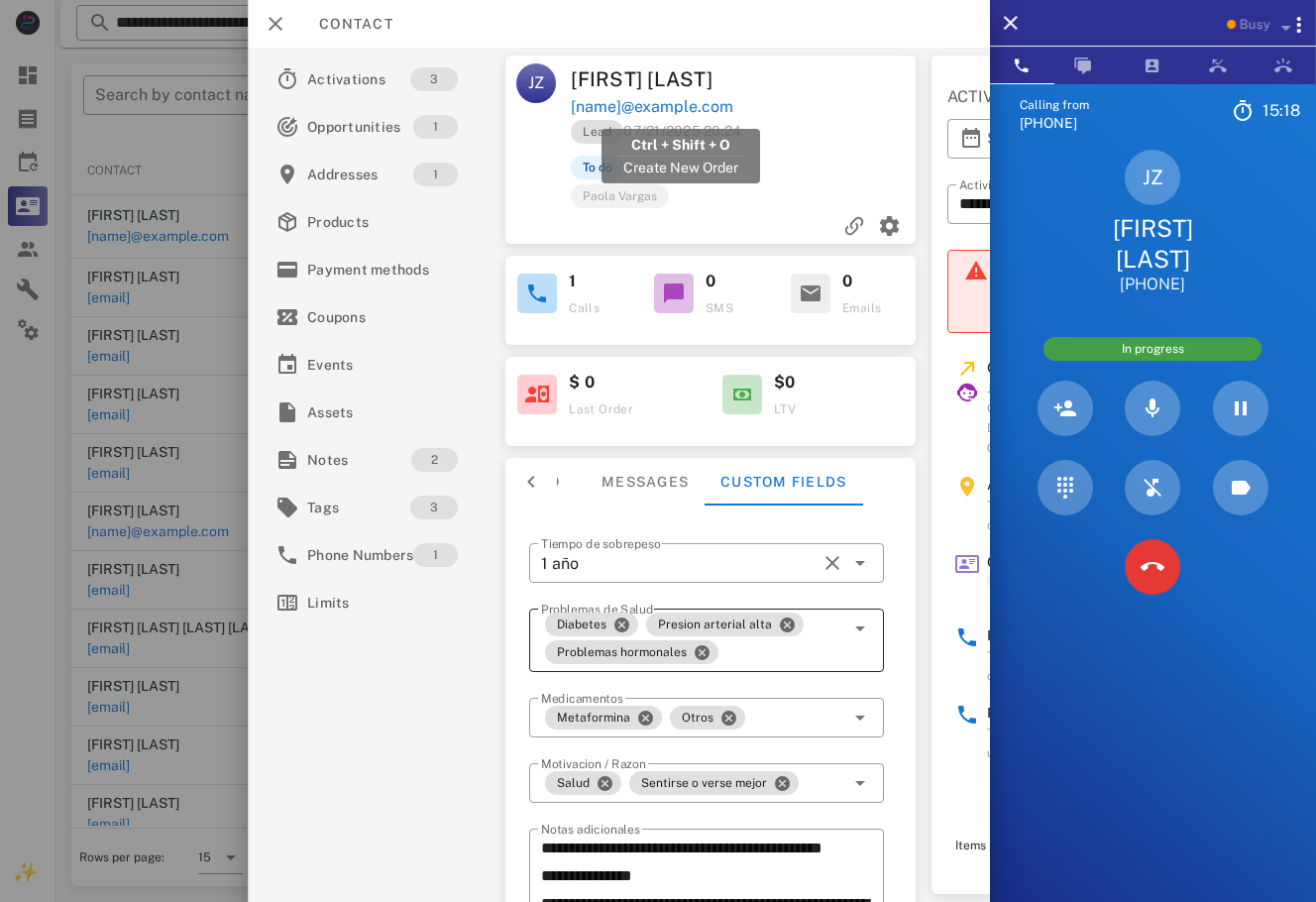 click on "[NAME]@example.com" at bounding box center (652, 107) 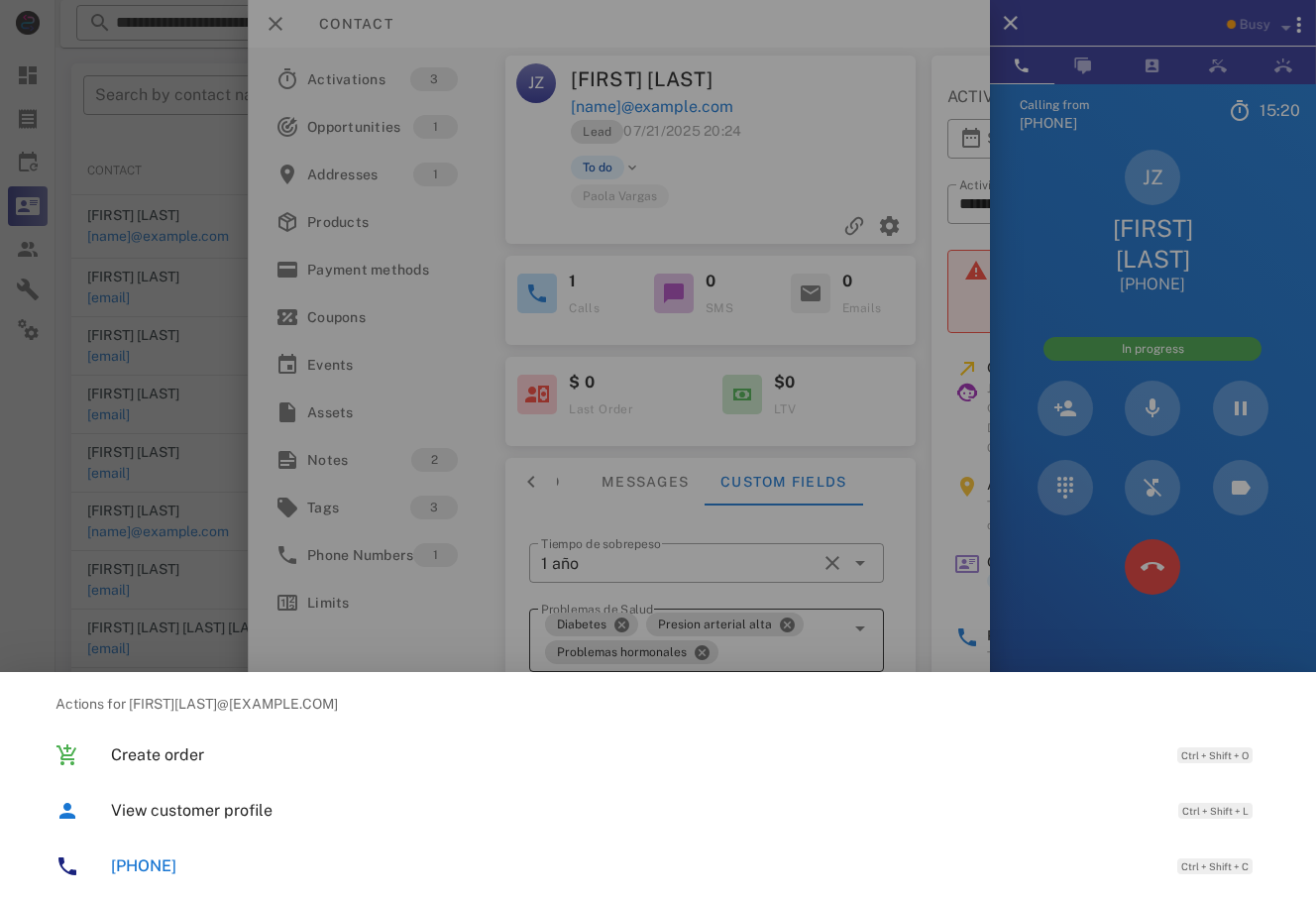 click at bounding box center [658, 451] 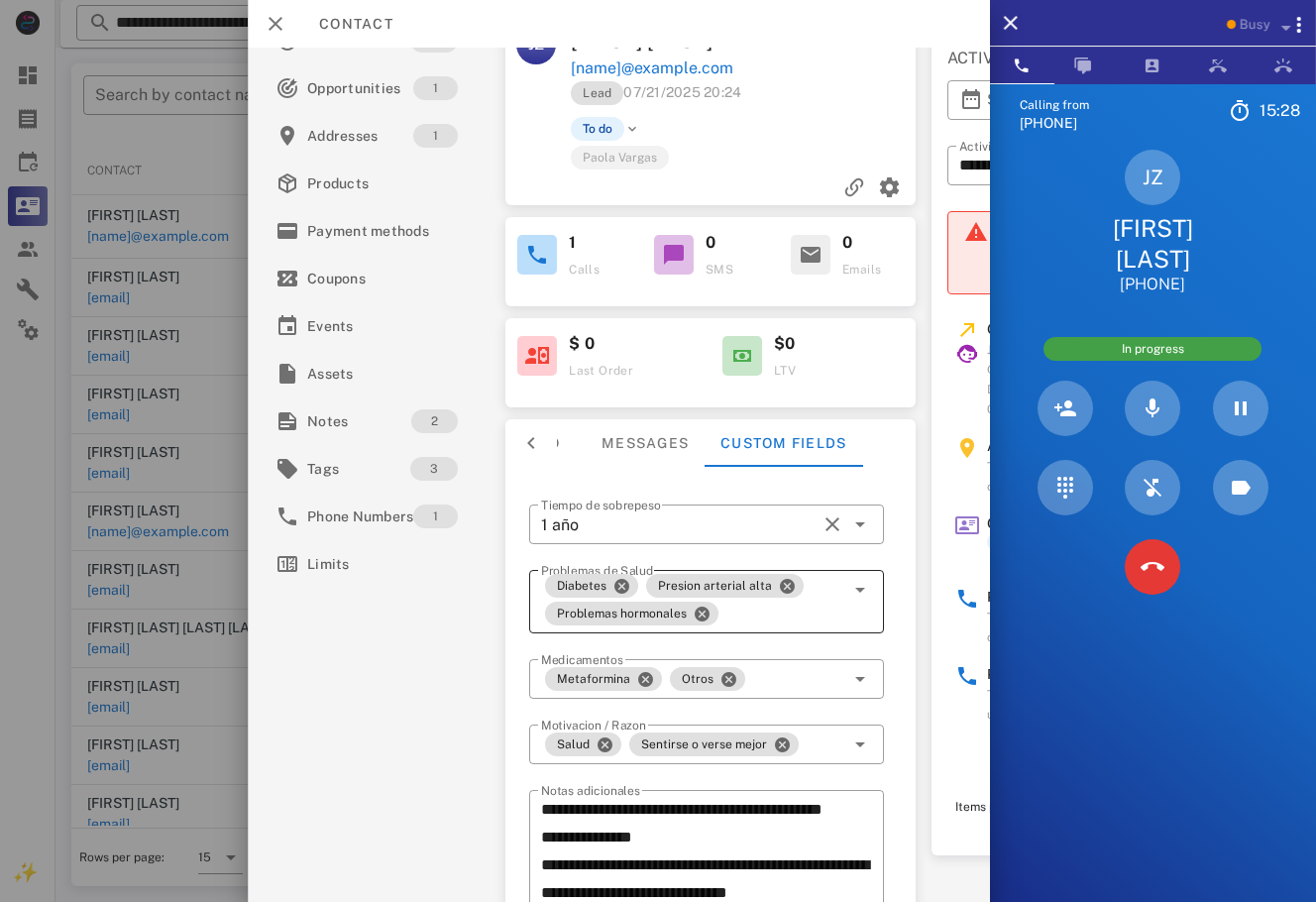 scroll, scrollTop: 8, scrollLeft: 0, axis: vertical 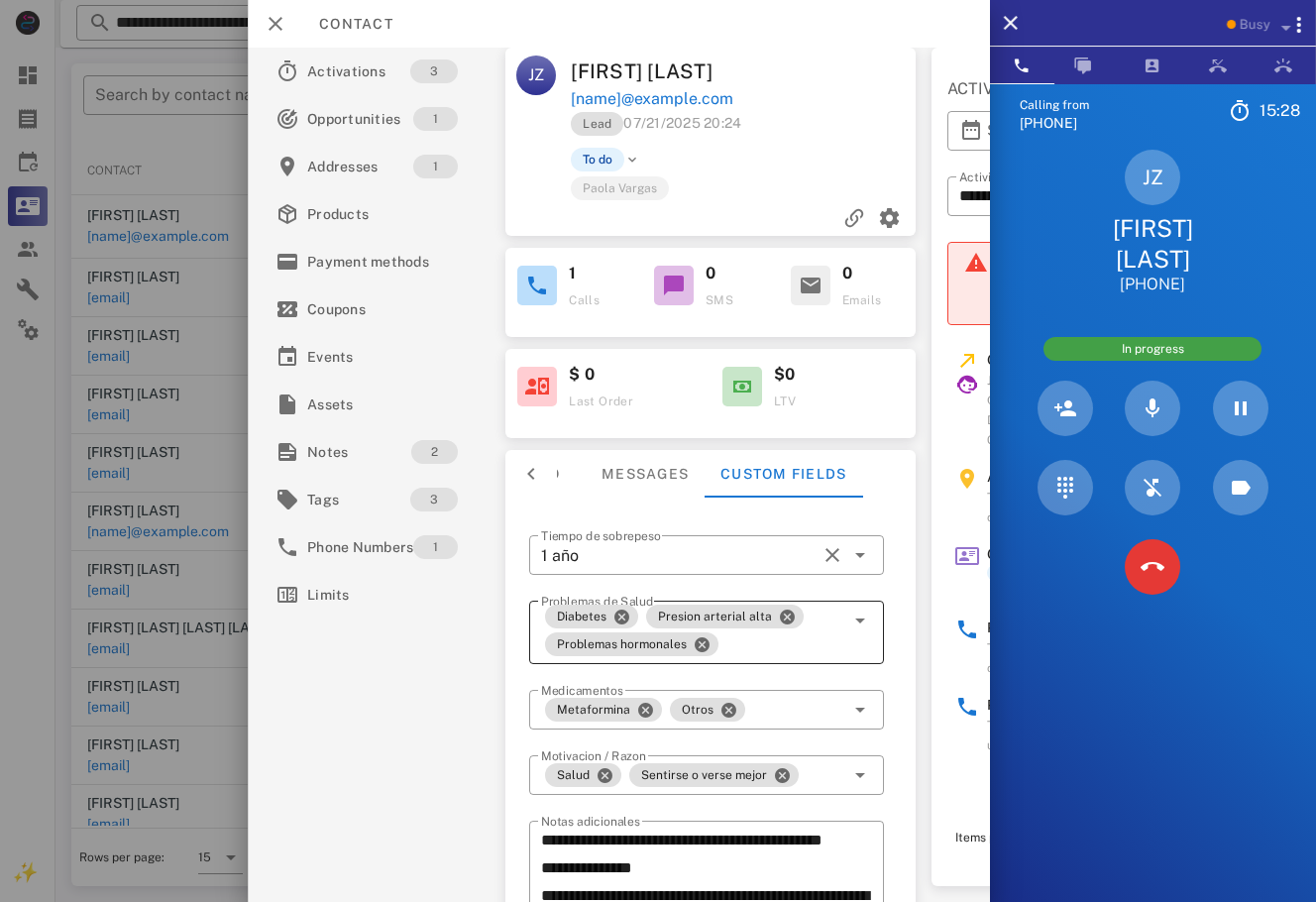 click at bounding box center [832, 71] 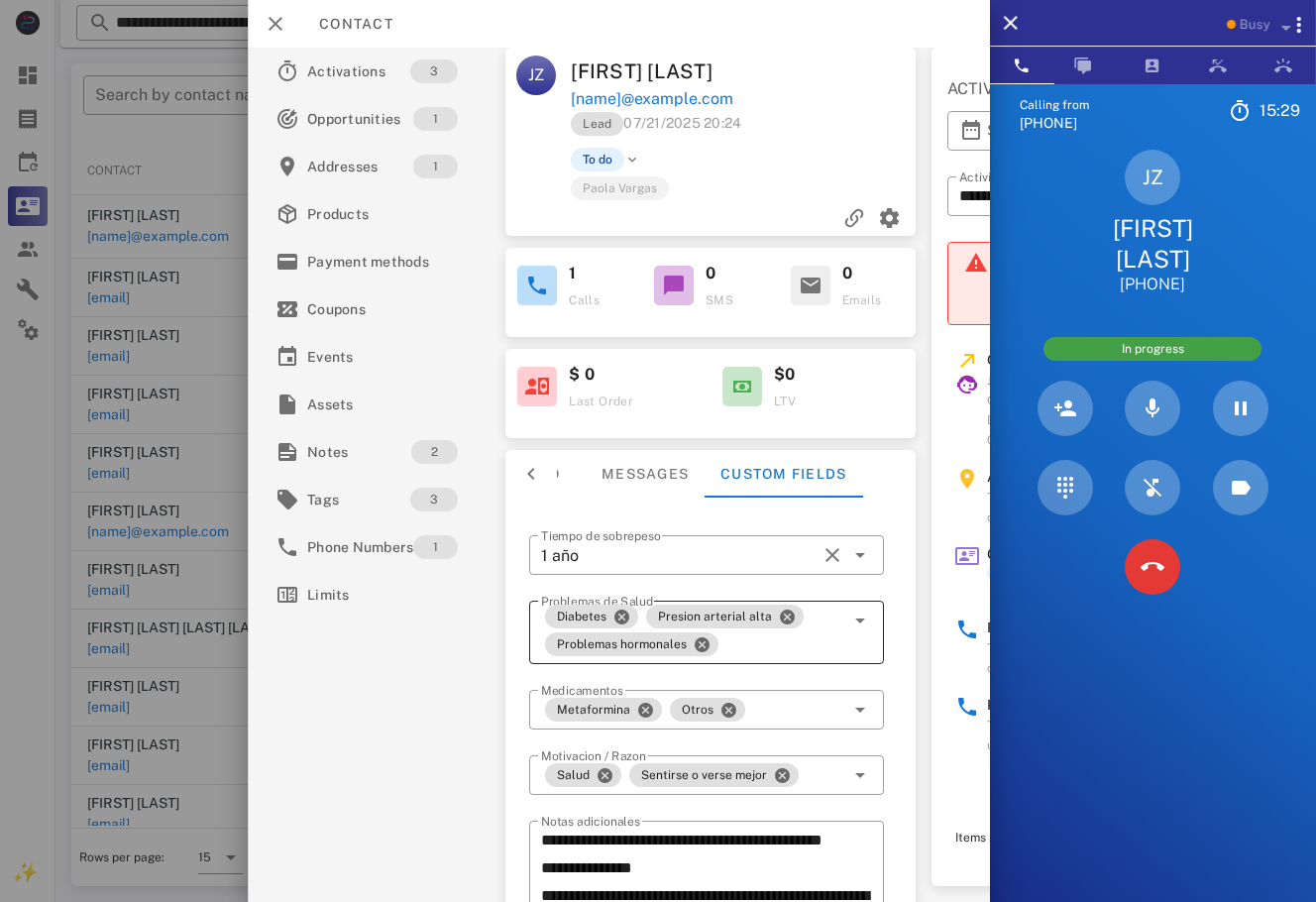 scroll, scrollTop: 0, scrollLeft: 0, axis: both 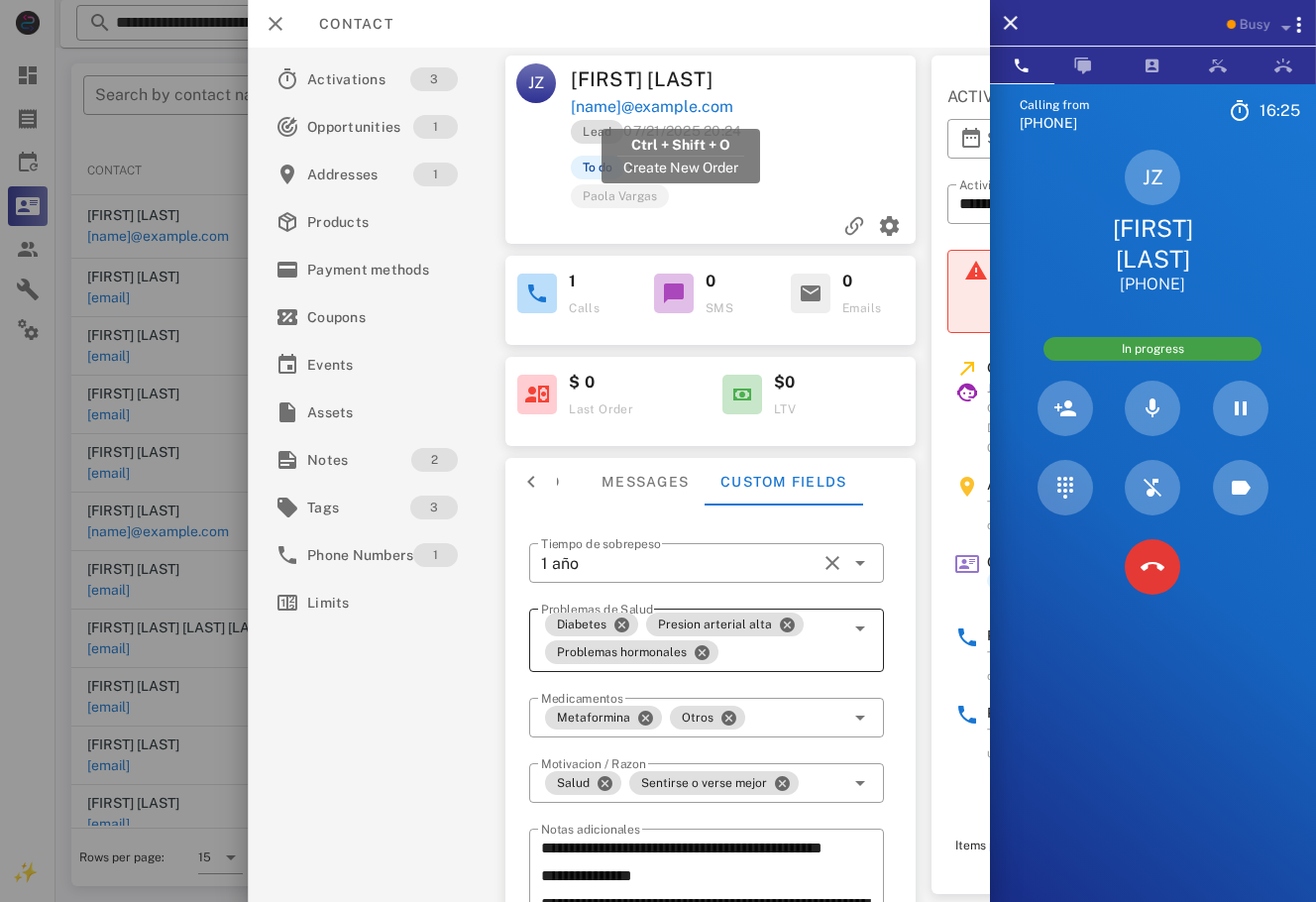 click on "[NAME]@example.com" at bounding box center [652, 107] 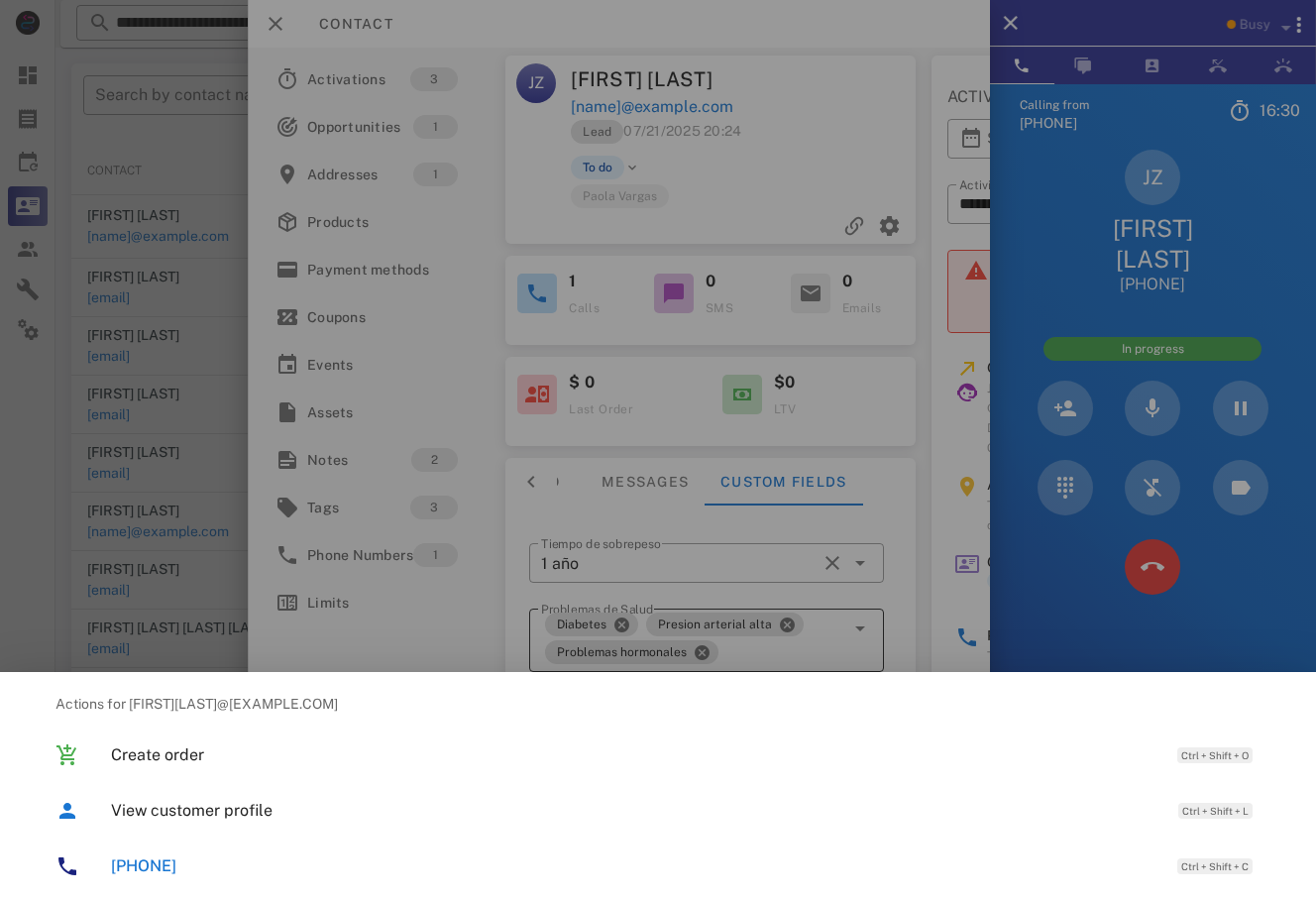 click at bounding box center [658, 451] 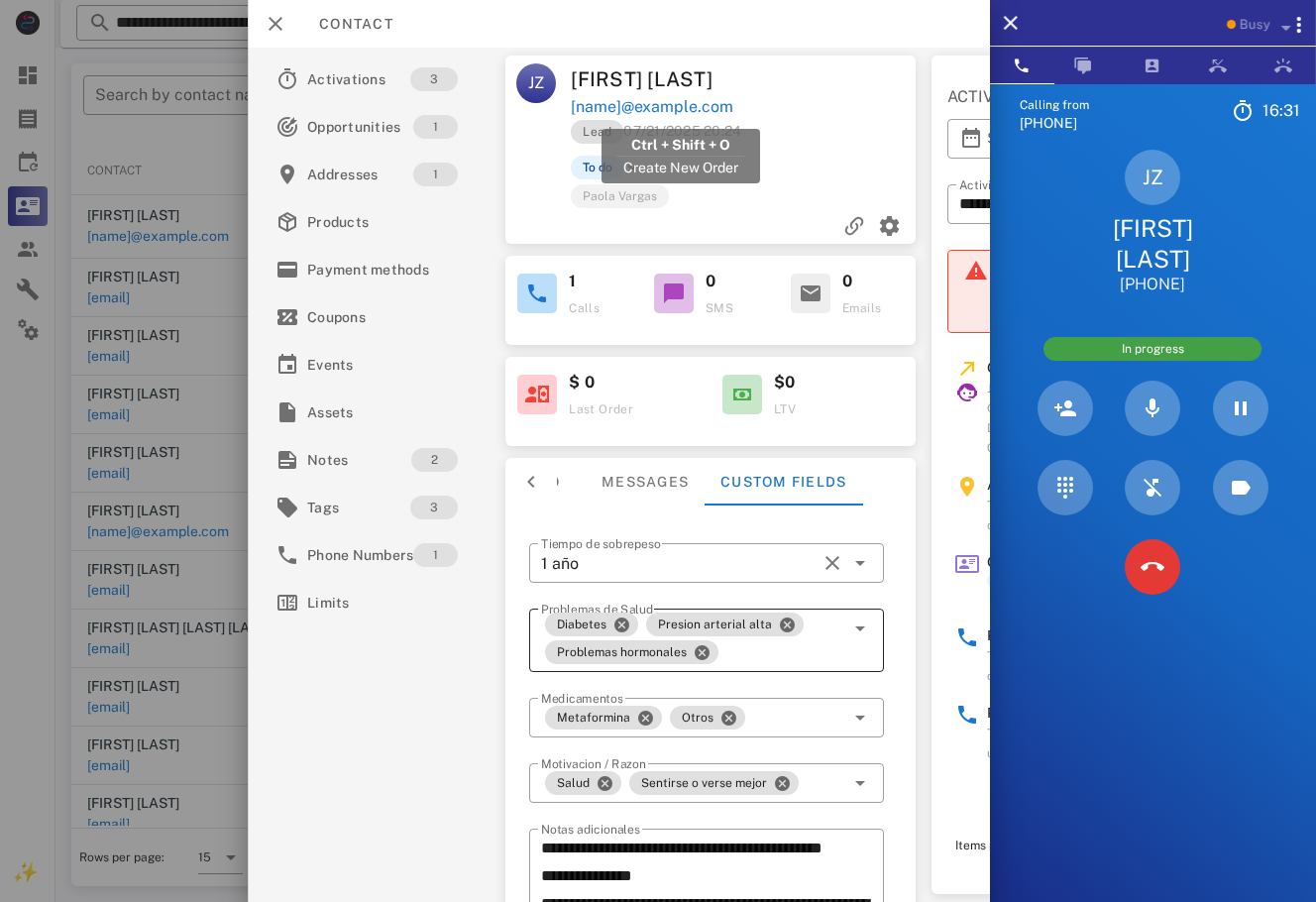 drag, startPoint x: 808, startPoint y: 104, endPoint x: 574, endPoint y: 113, distance: 234.17301 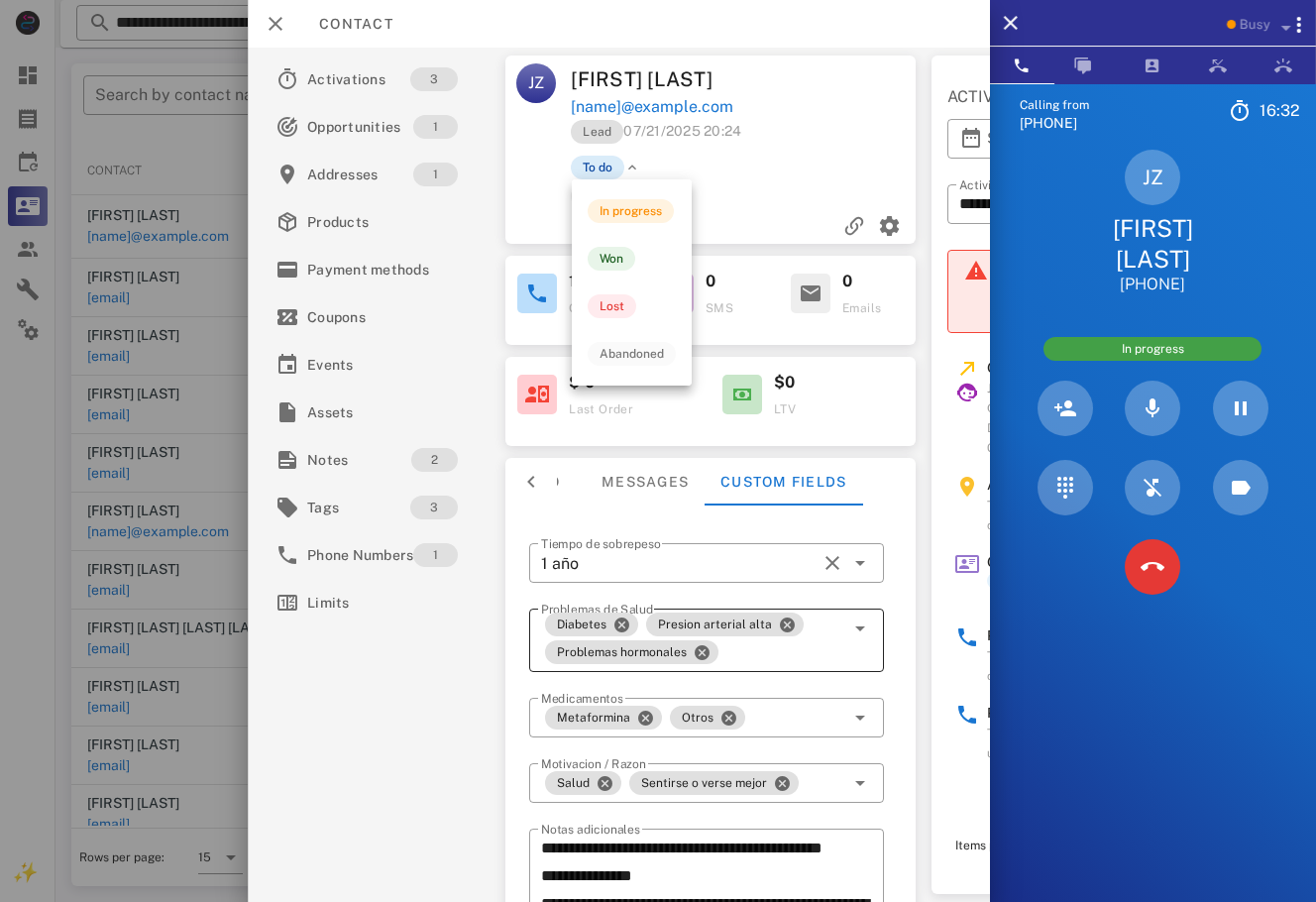 copy on "[NAME]@example.com" 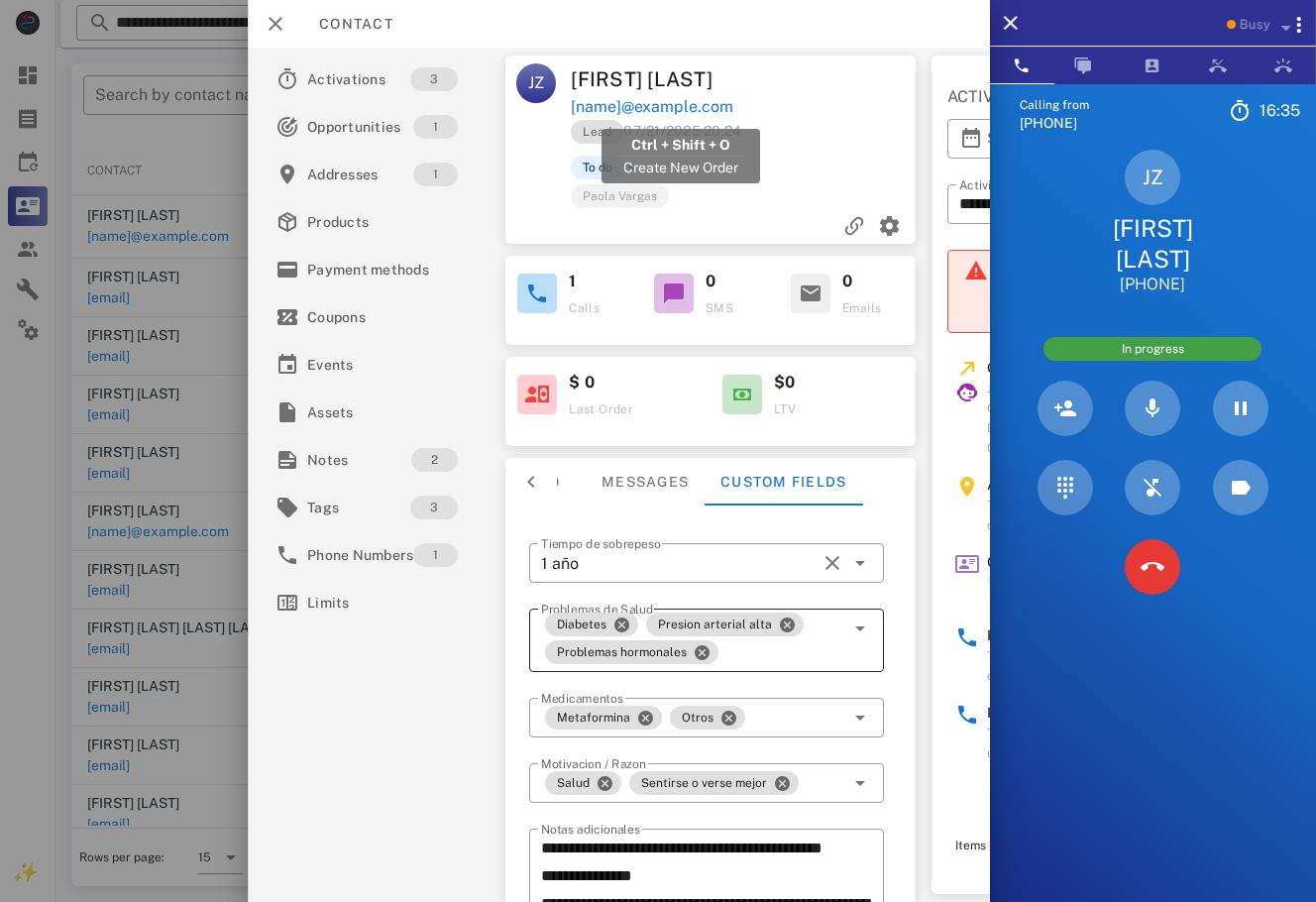 copy on "[NAME]@example.com" 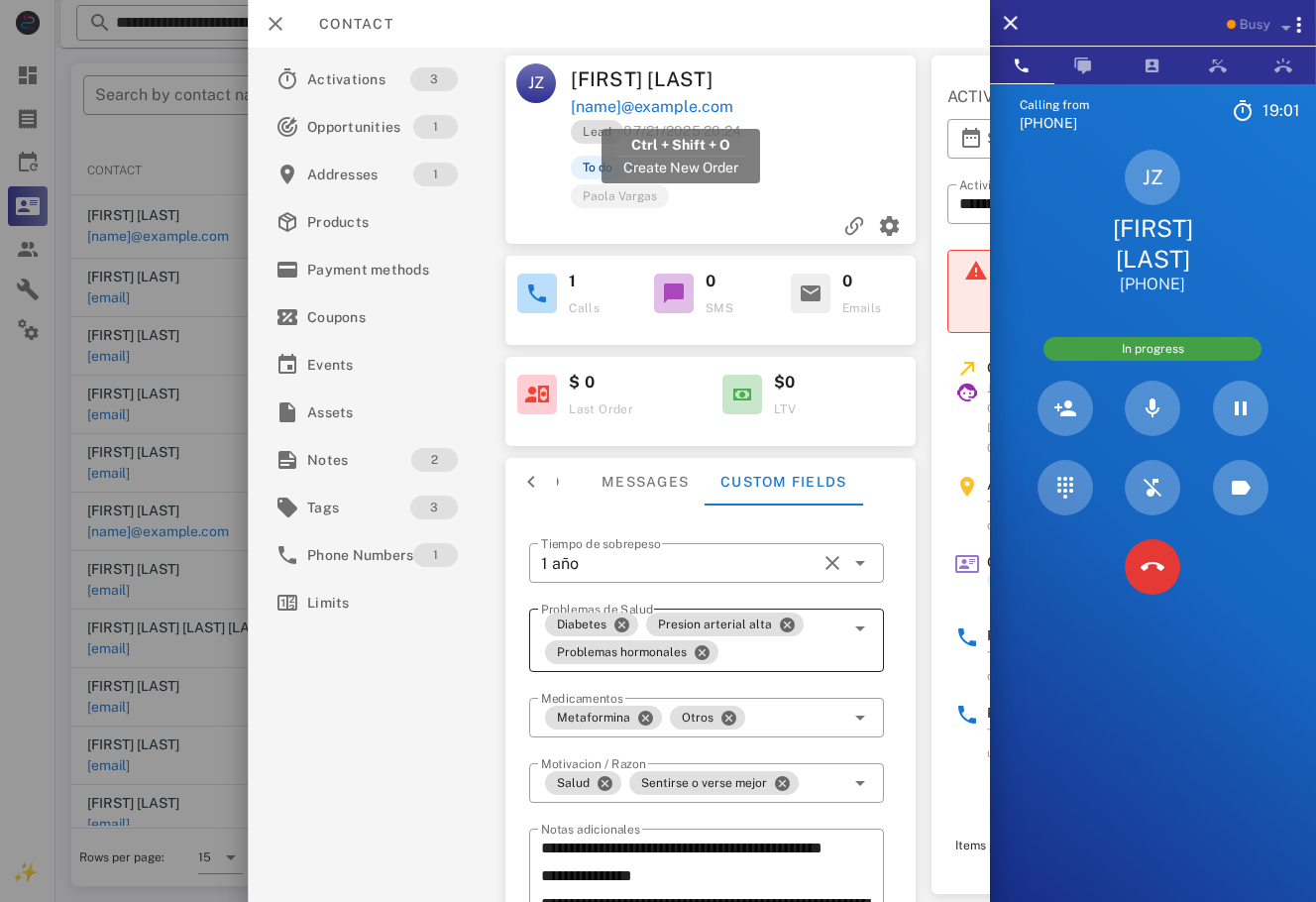 click on "[NAME]@example.com" at bounding box center (652, 107) 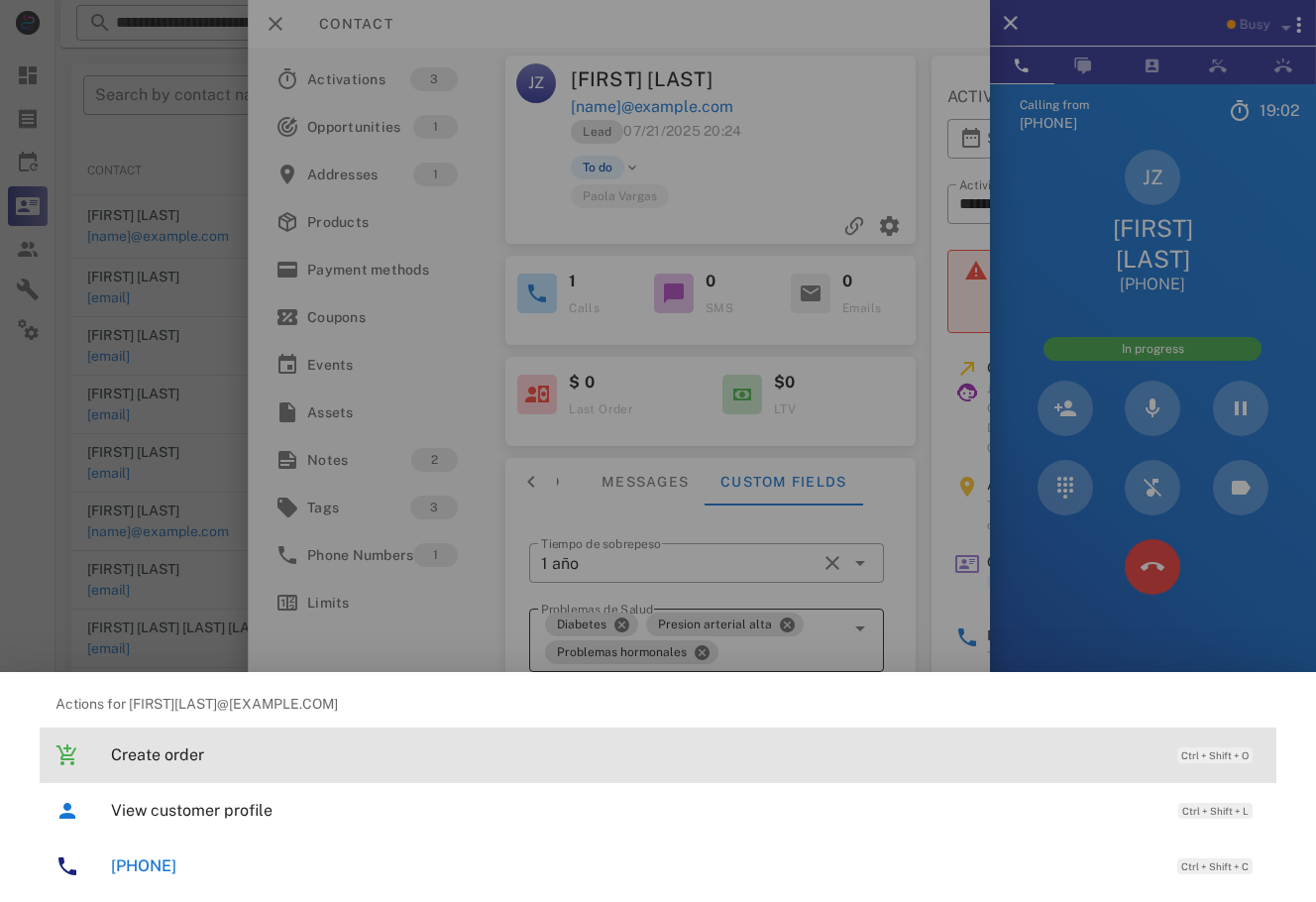 click on "Create order Ctrl + Shift + O" at bounding box center (686, 754) 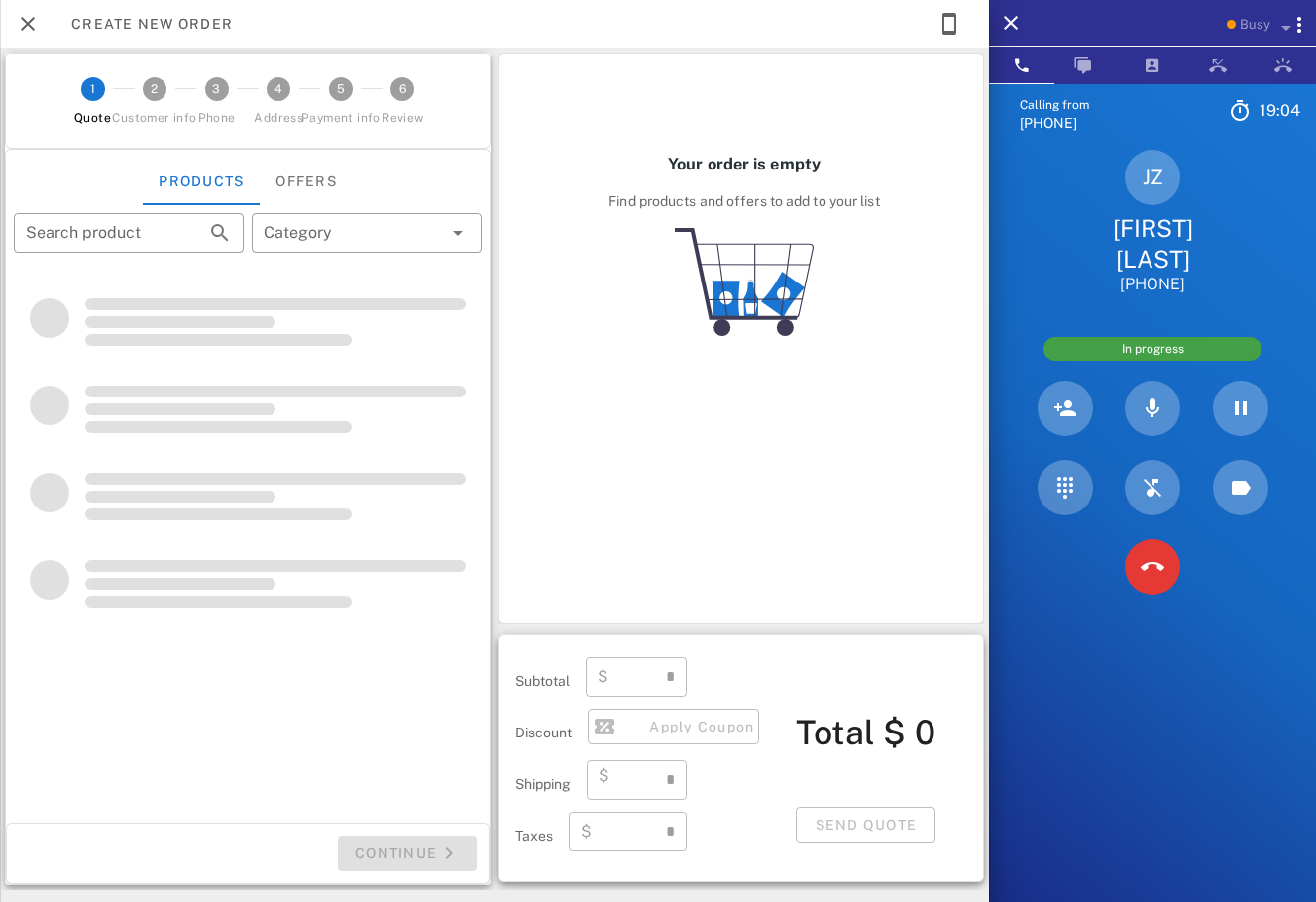 type on "**********" 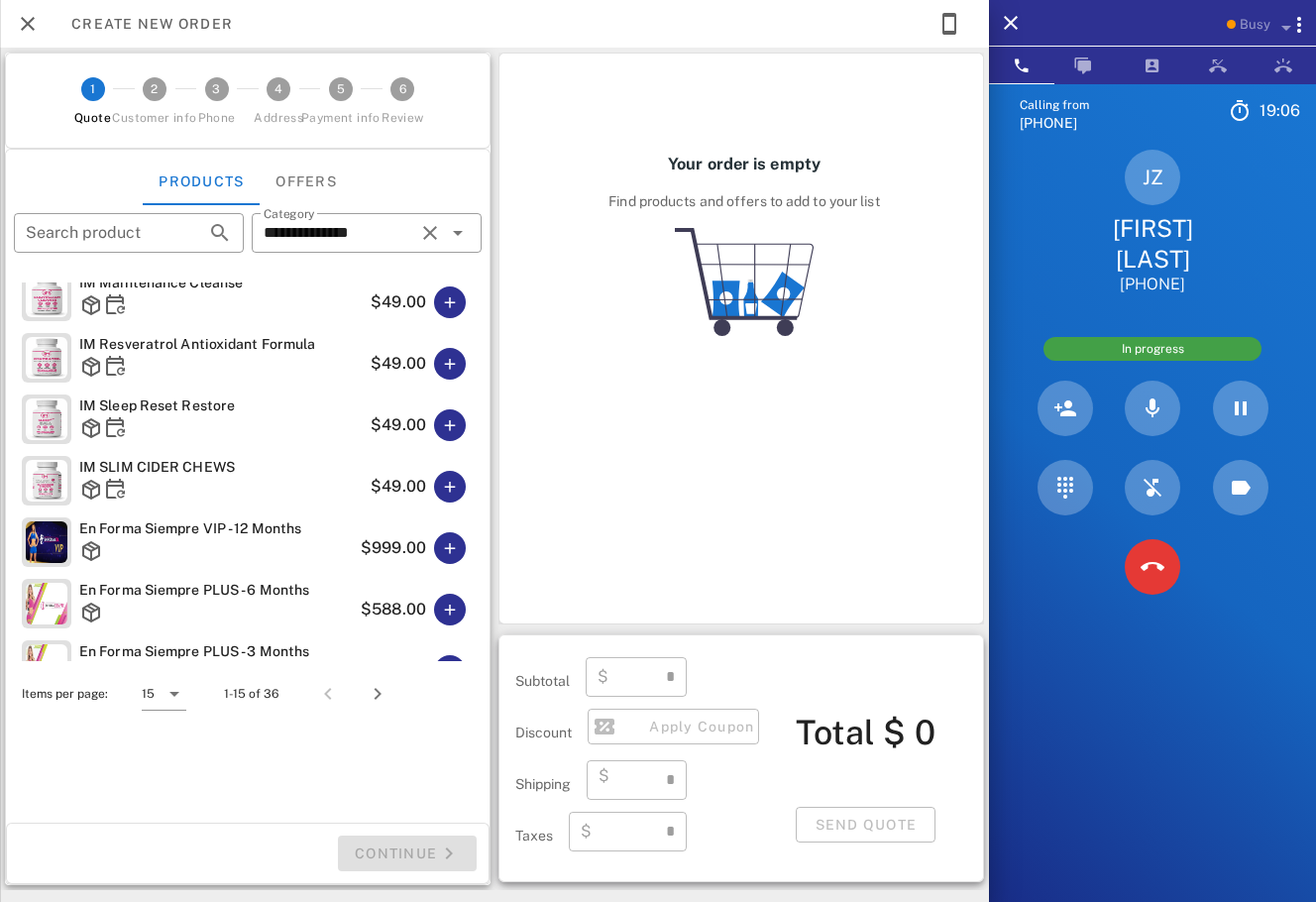 type on "****" 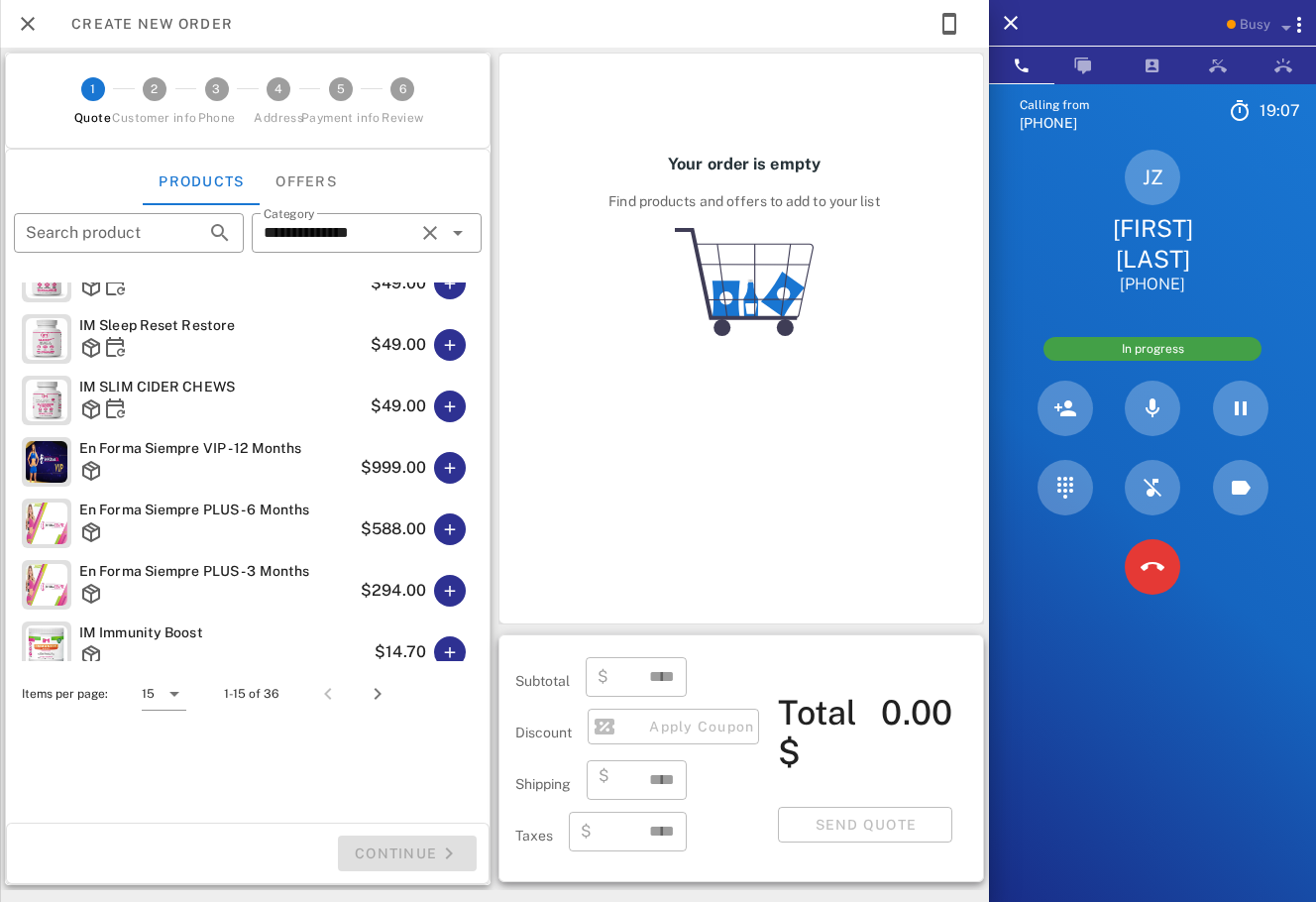 scroll, scrollTop: 291, scrollLeft: 0, axis: vertical 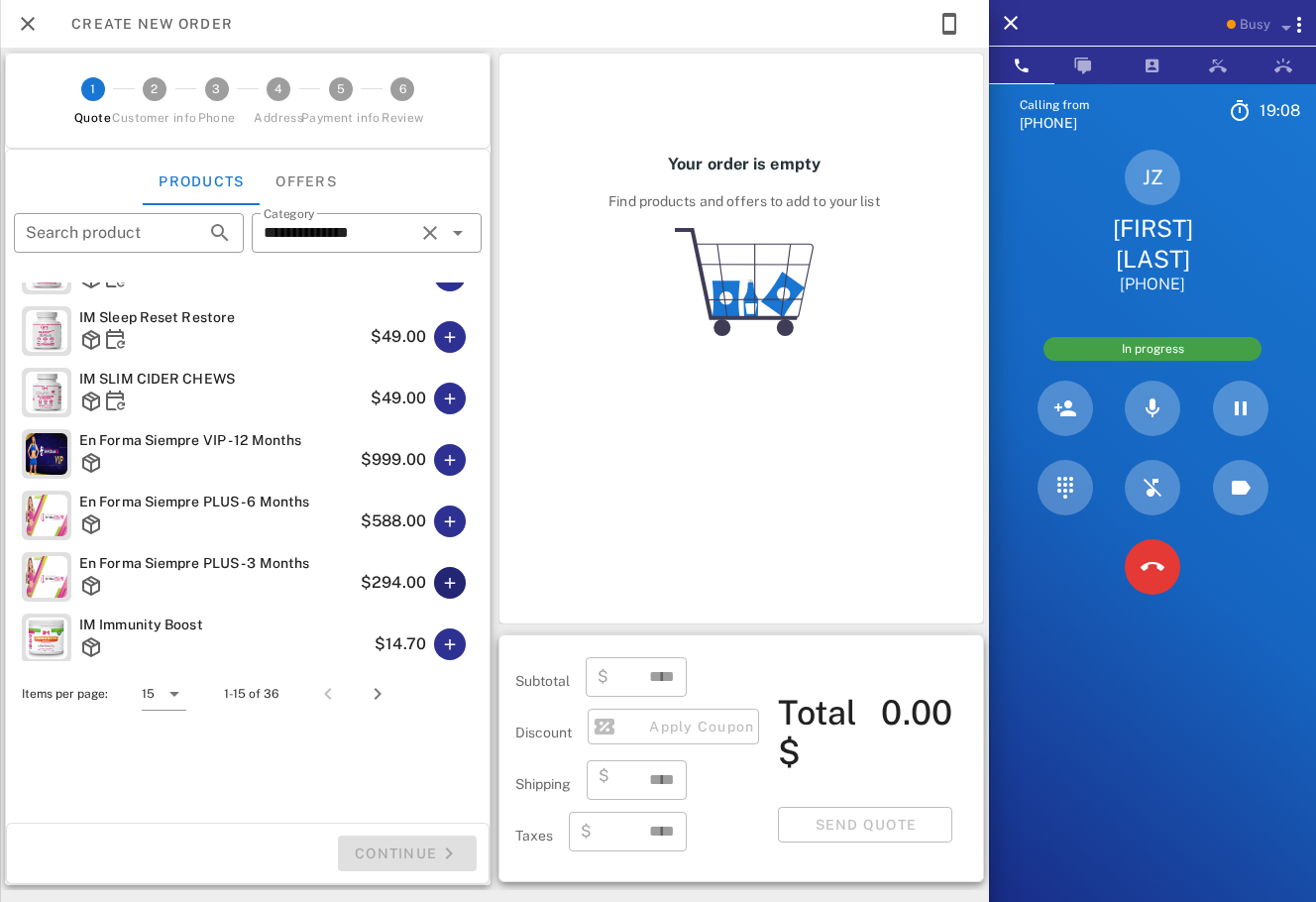 click at bounding box center (450, 583) 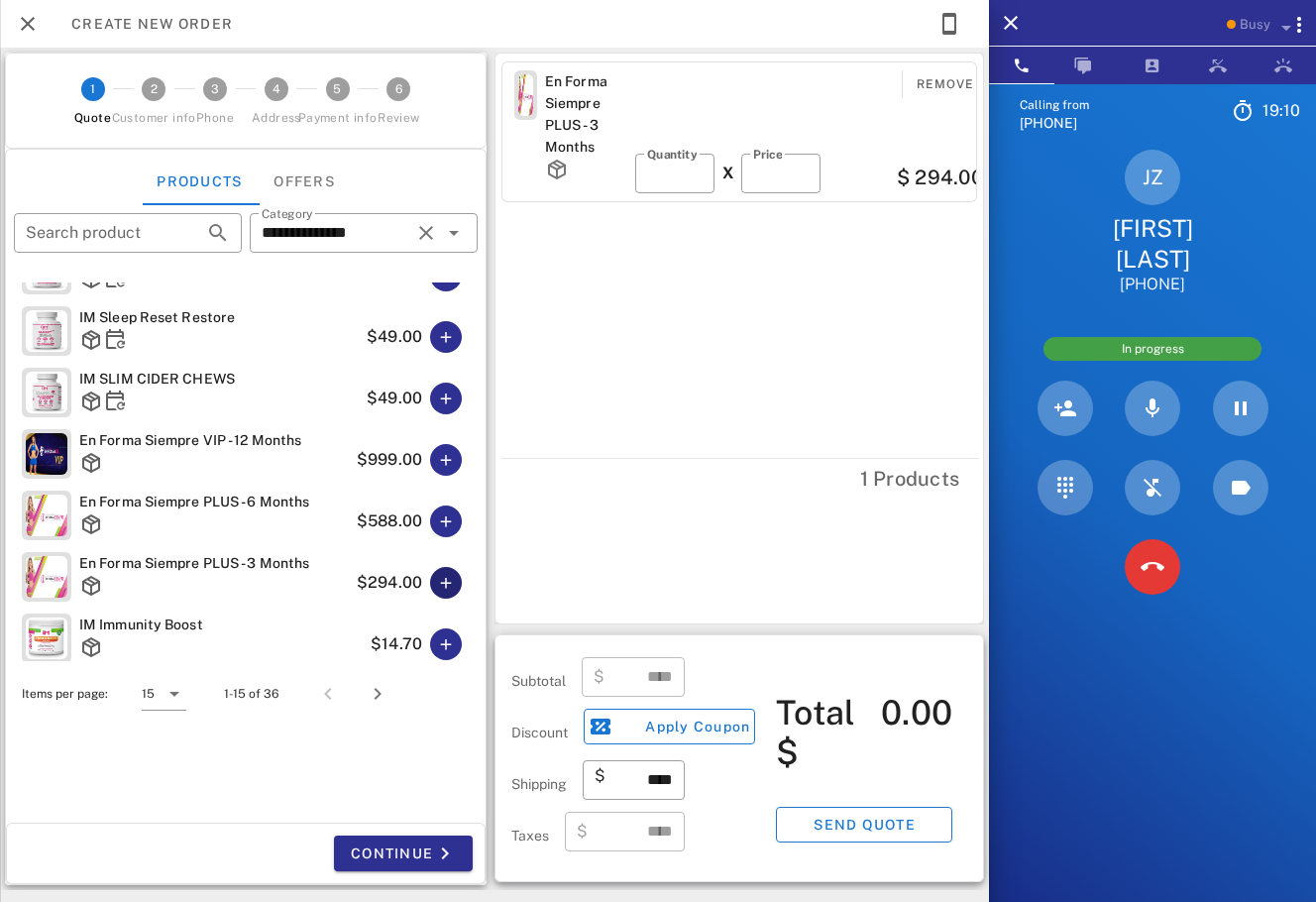 type on "******" 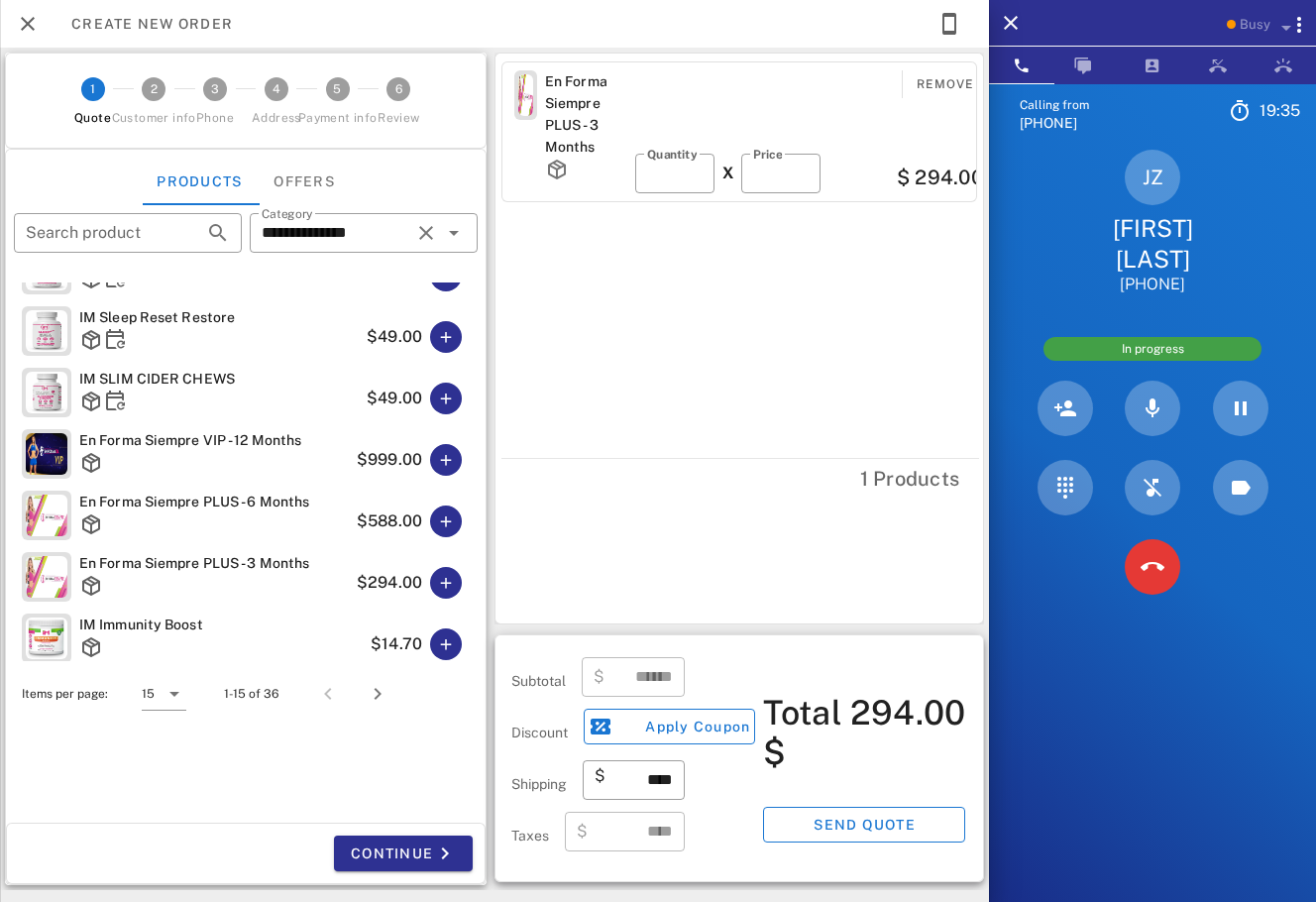 click on "Calling from [PHONE] 19: 35  Unknown      ▼     Andorra
+376
Argentina
+54
Aruba
+297
Australia
+61
Belgium (België)
+32
Bolivia
+591
Brazil (Brasil)
+55
Canada
+1
Chile
+56
Colombia
+57
Costa Rica
+506
Dominican Republic (República Dominicana)
+1
Ecuador
+593
El Salvador
+503
France
+33
Germany (Deutschland)
+49
Guadeloupe
+590
Guatemala
+502
Honduras
+504
Iceland (Ísland)
+354
India (भारत)
+91
Israel (‫ישראל‬‎)
+972
Italy (Italia)
+39" at bounding box center [1152, 534] 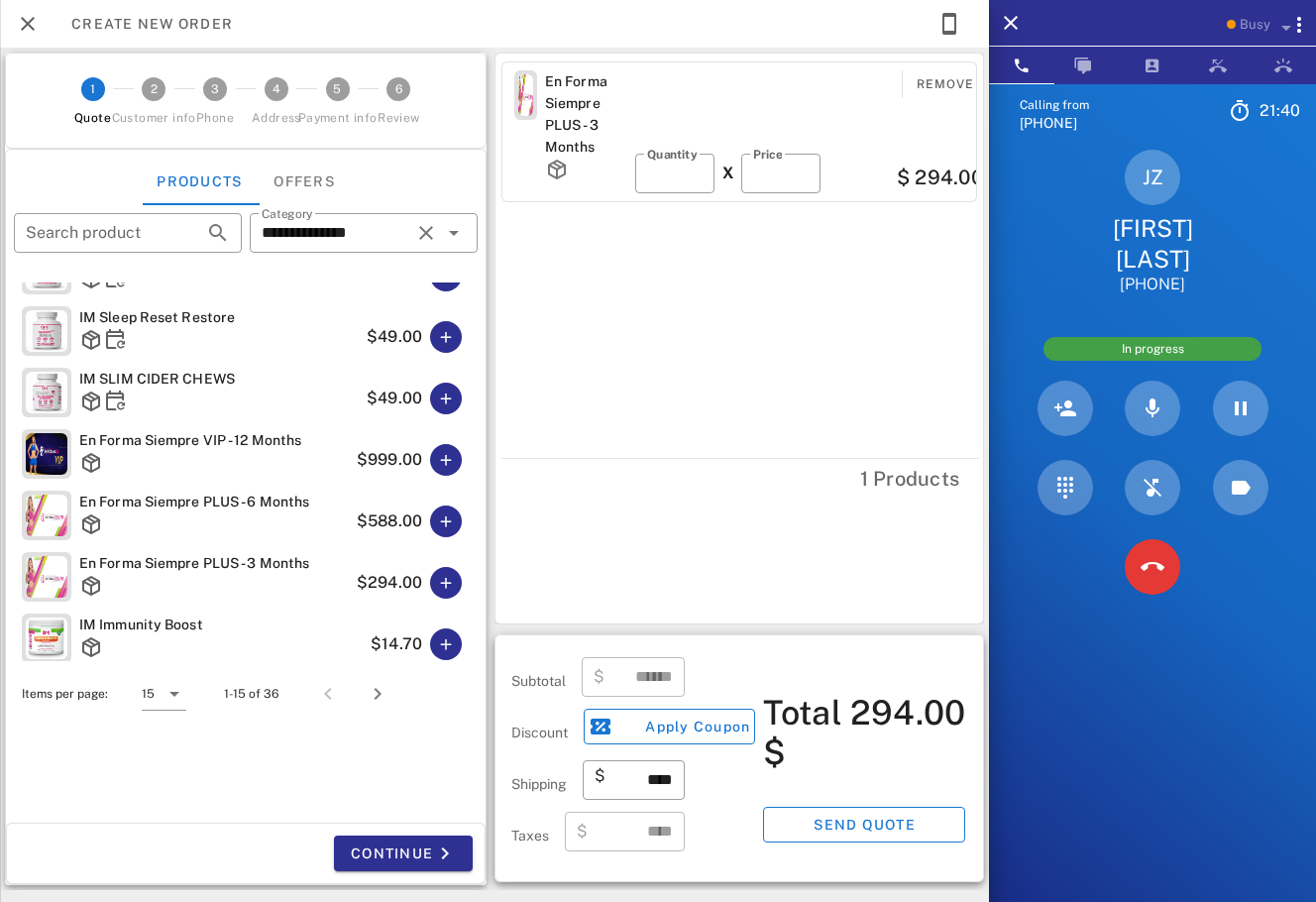 click on "Calling from [PHONE] [TIME] Unknown      ▼     Andorra
+376
Argentina
+54
Aruba
+297
Australia
+61
Belgium (België)
+32
Bolivia
+591
Brazil (Brasil)
+55
Canada
+1
Chile
+56
Colombia
+57
Costa Rica
+506
Dominican Republic (República Dominicana)
+1
Ecuador
+593
El Salvador
+503
France
+33
Germany (Deutschland)
+49
Guadeloupe
+590
Guatemala
+502
Honduras
+504
Iceland (Ísland)
+354
India (भारत)
+91
Israel (‫ישראל‬‎)
+972
Italy (Italia)
+39" at bounding box center (1152, 534) 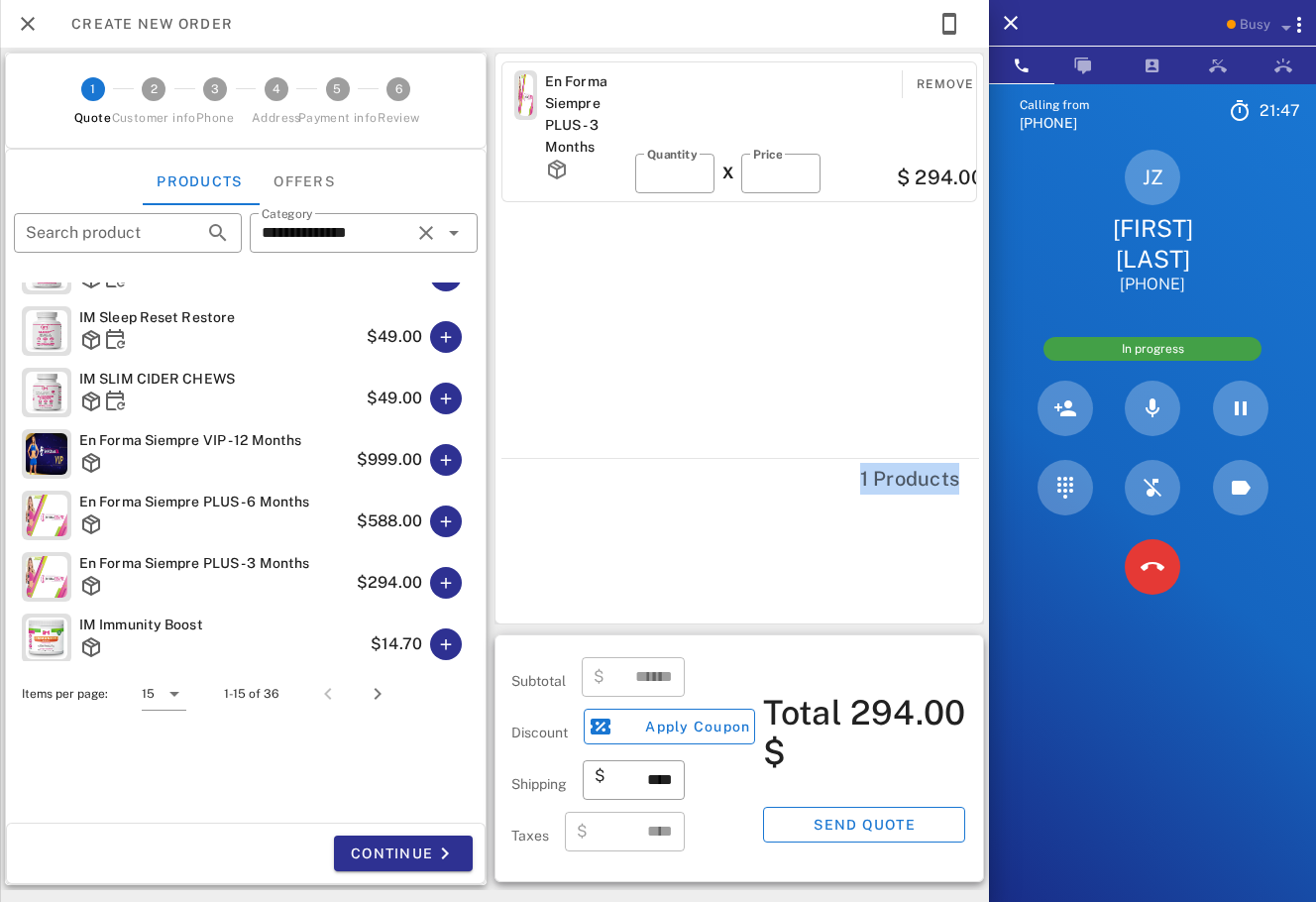 drag, startPoint x: 959, startPoint y: 478, endPoint x: 813, endPoint y: 481, distance: 146.0308 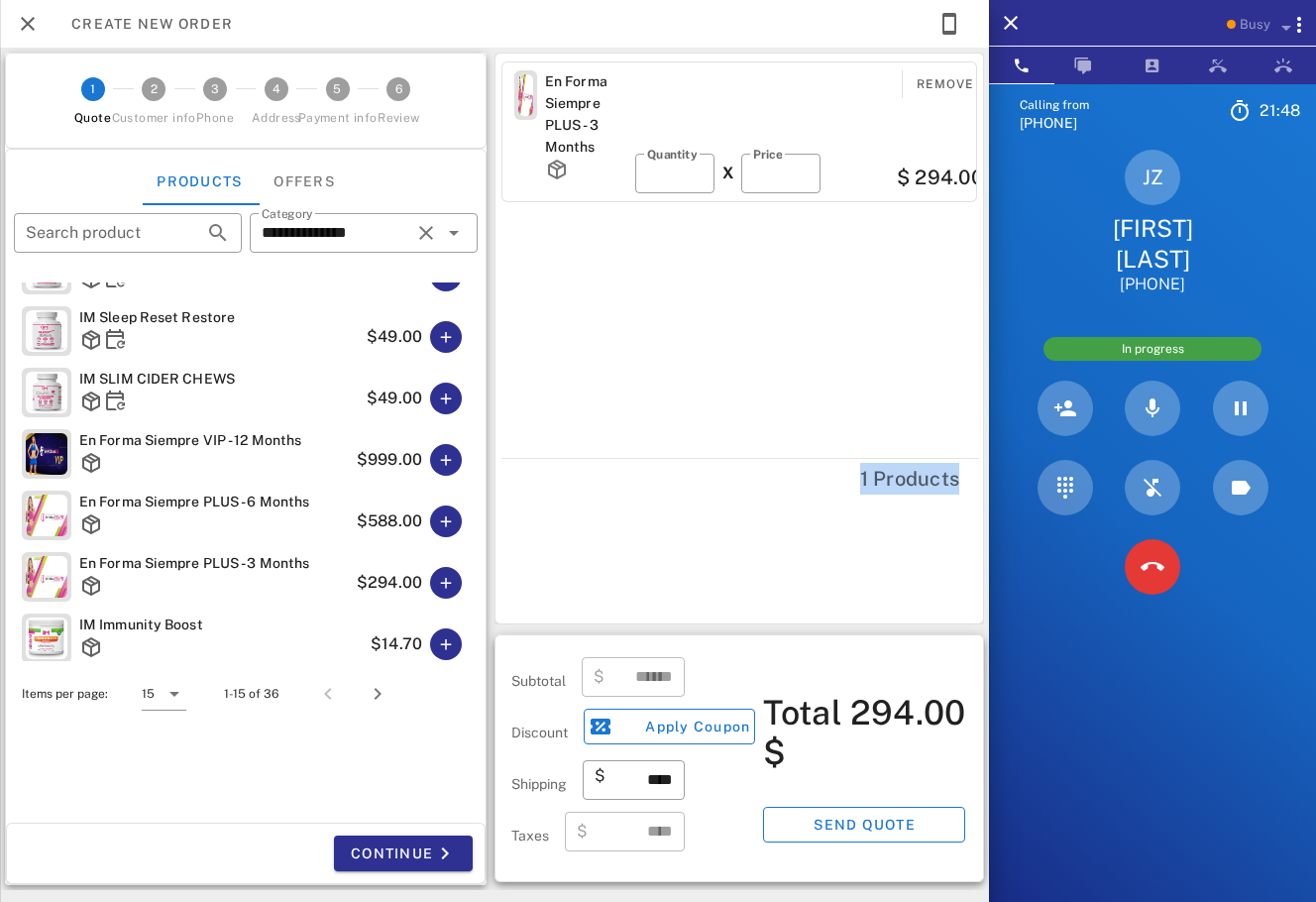 click on "En Forma Siempre PLUS - 3 Months  Remove  ​ Quantity * X ​ Price ***  $ 294.00  1 Products" at bounding box center (739, 338) 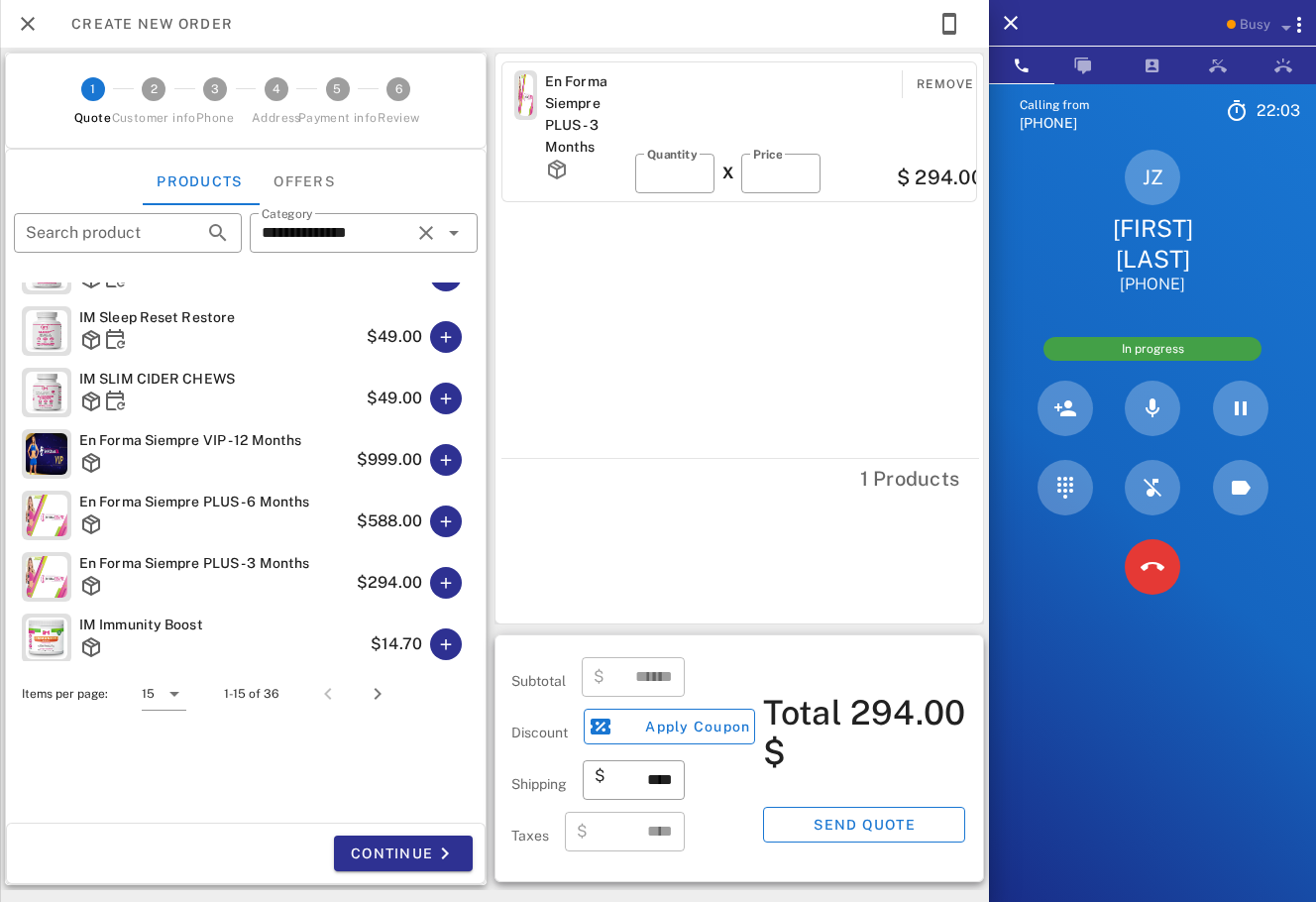 click on "Calling from [PHONE] 07: 42  Unknown      ▼     Andorra
+376
Argentina
+54
Aruba
+297
Australia
+61
Belgium (België)
+32
Bolivia
+591
Brazil (Brasil)
+55
Canada
+1
Chile
+56
Colombia
+57
Costa Rica
+506
Dominican Republic (República Dominicana)
+1
Ecuador
+593
El Salvador
+503
France
+33
Germany (Deutschland)
+49
Guadeloupe
+590
Guatemala
+502
Honduras
+504
Iceland (Ísland)
+354
India (भारत)
+91
Israel (‫ישראל‬‎)
+972
Italy (Italia)
+39" at bounding box center (1152, 534) 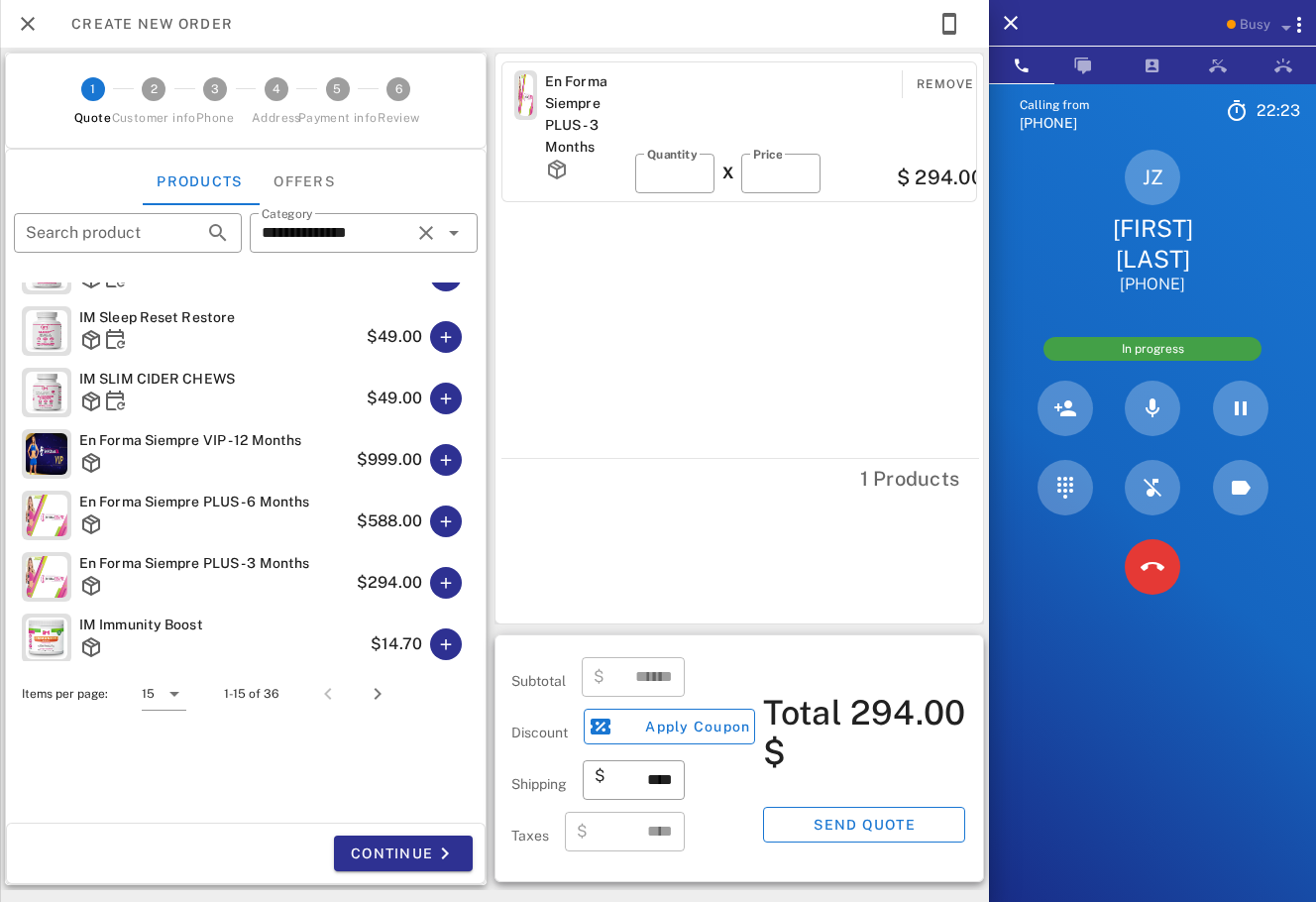 click on "Calling from [PHONE] 22: 23  Unknown      ▼     Andorra
+376
Argentina
+54
Aruba
+297
Australia
+61
Belgium (België)
+32
Bolivia
+591
Brazil (Brasil)
+55
Canada
+1
Chile
+56
Colombia
+57
Costa Rica
+506
Dominican Republic (República Dominicana)
+1
Ecuador
+593
El Salvador
+503
France
+33
Germany (Deutschland)
+49
Guadeloupe
+590
Guatemala
+502
Honduras
+504
Iceland (Ísland)
+354
India (भारत)
+91
Israel (‫ישראל‬‎)
+972
Italy (Italia)
+39" at bounding box center [1152, 534] 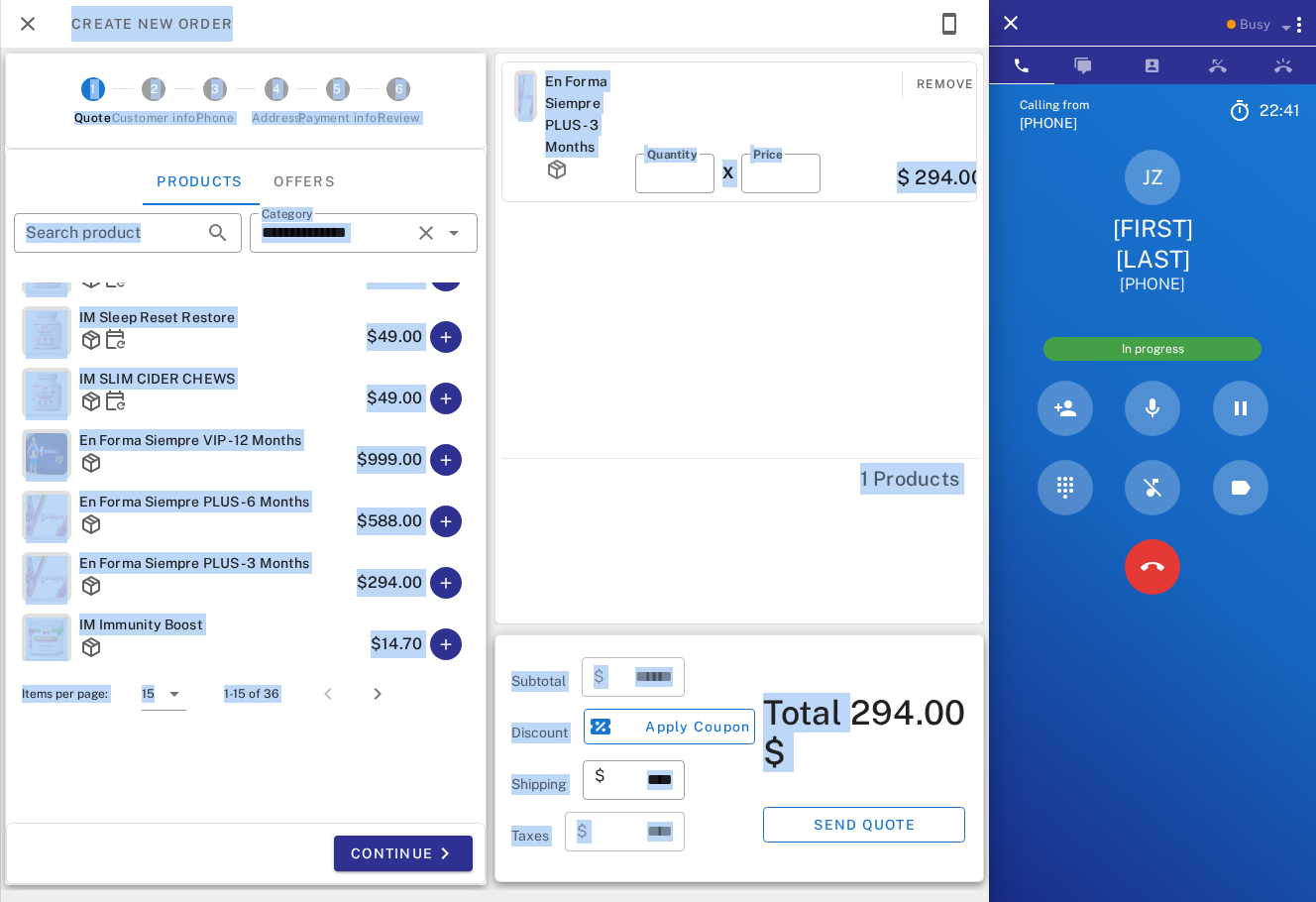 drag, startPoint x: 855, startPoint y: 711, endPoint x: 943, endPoint y: 713, distance: 88.02272 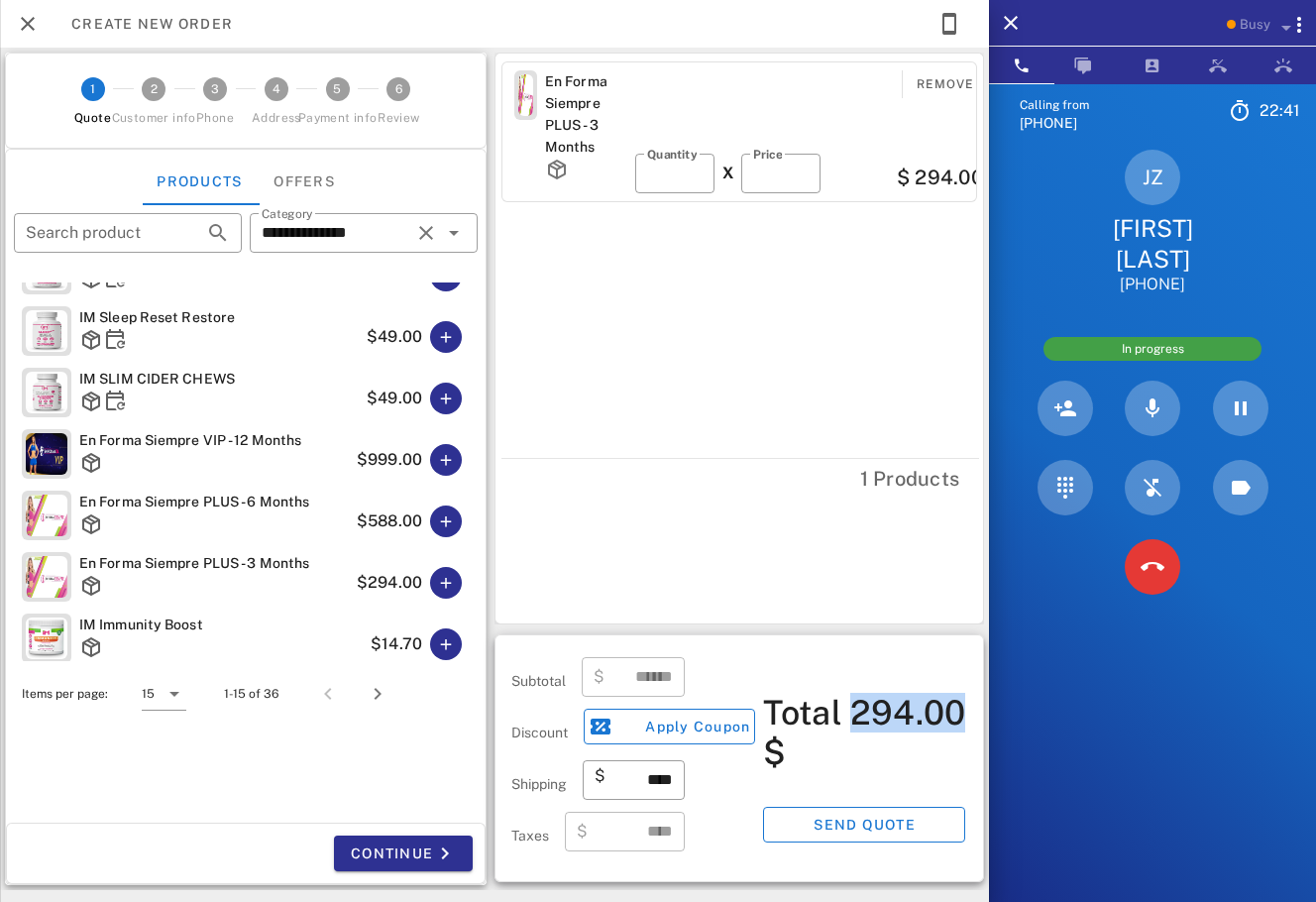 click on "294.00" at bounding box center [908, 733] 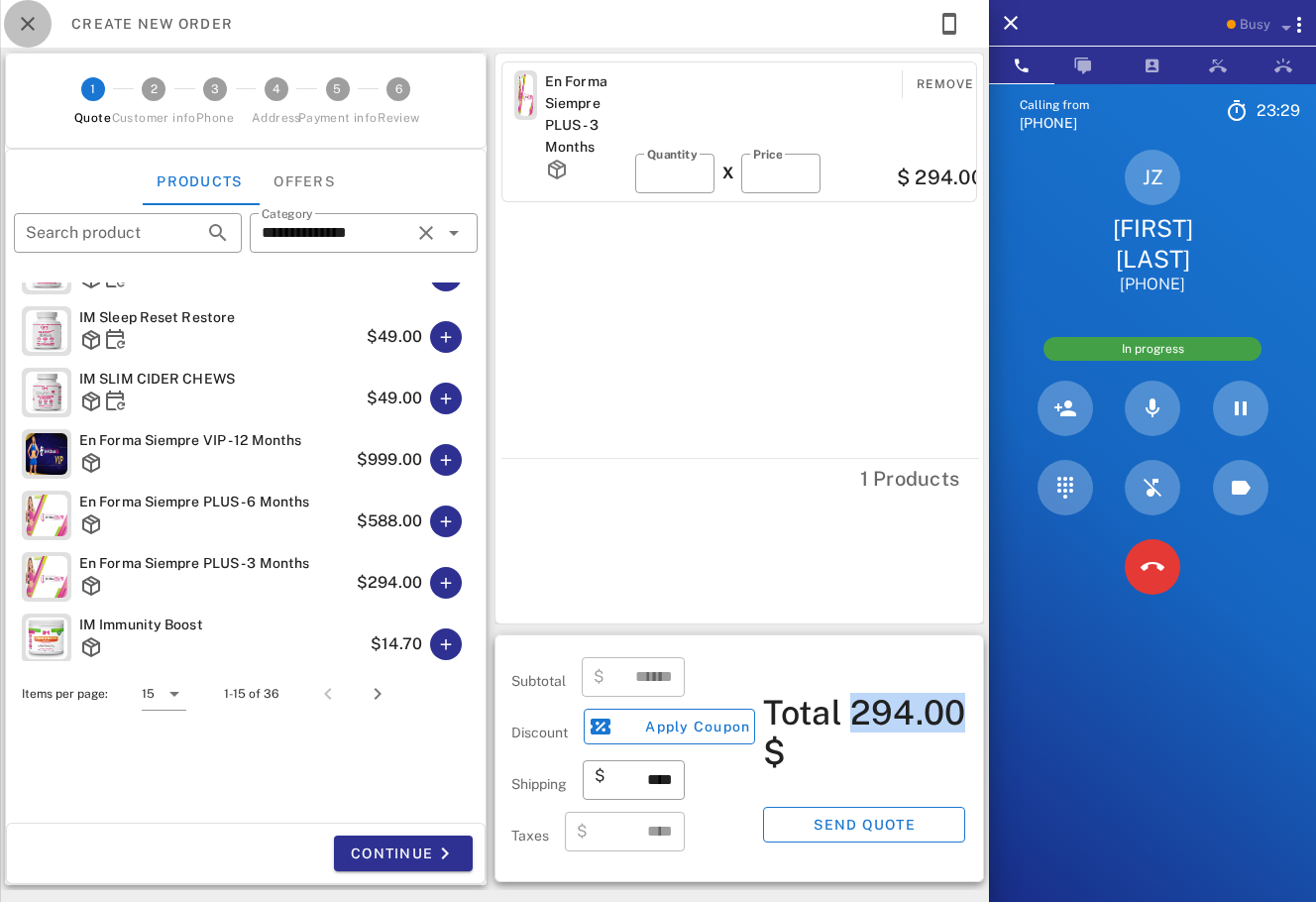 click at bounding box center (28, 24) 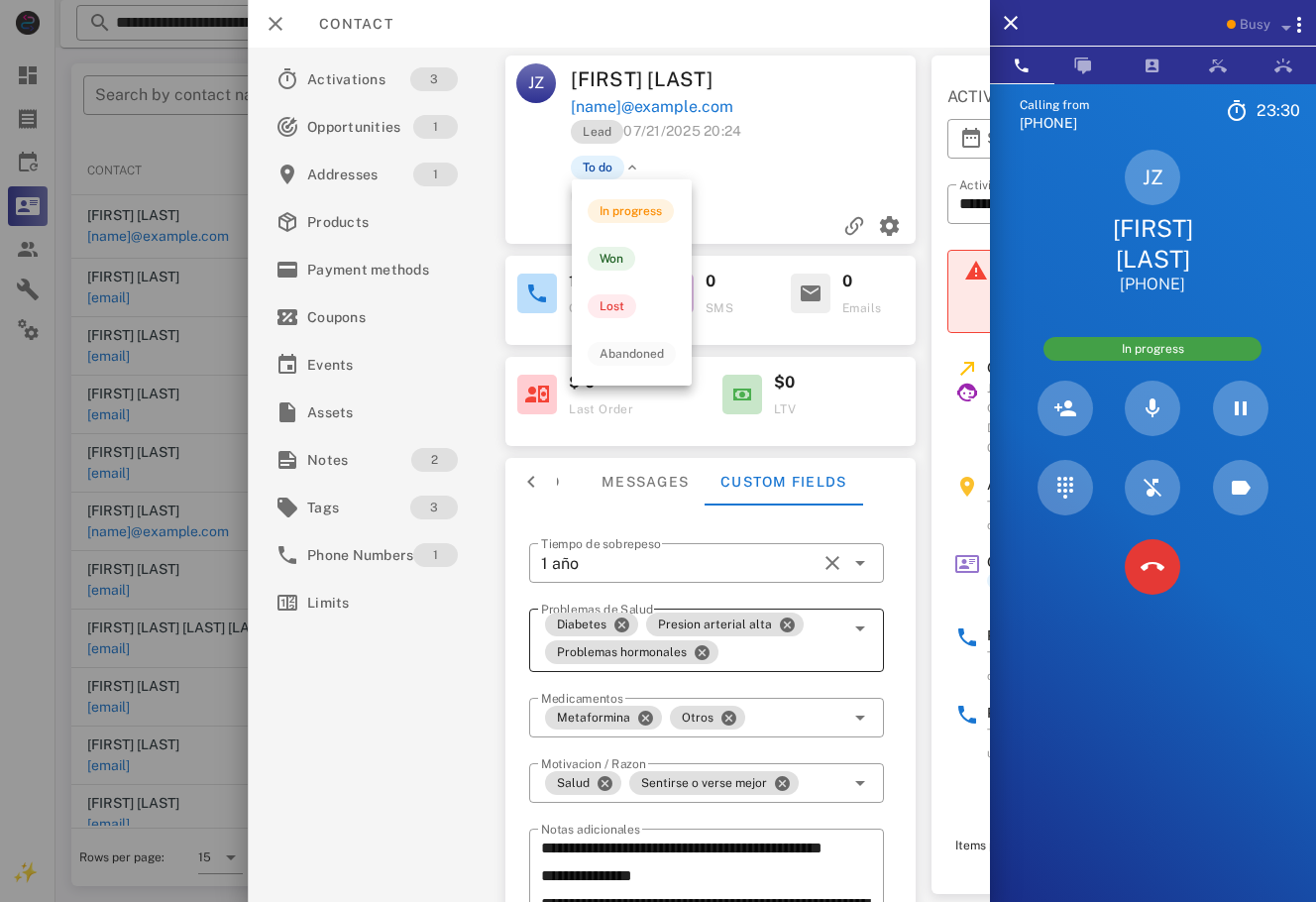 click at bounding box center (632, 168) 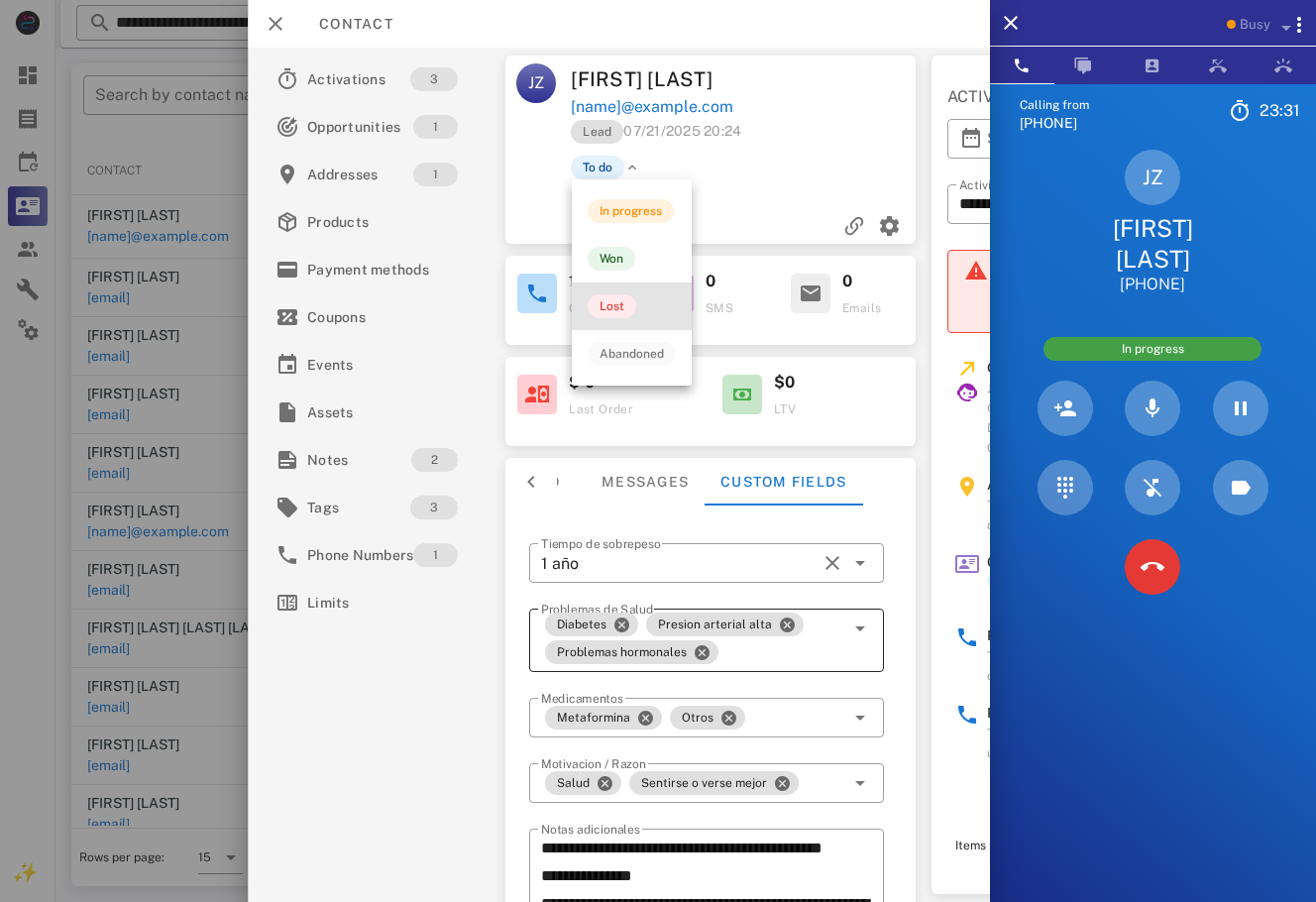 click on "Lost" at bounding box center (611, 306) 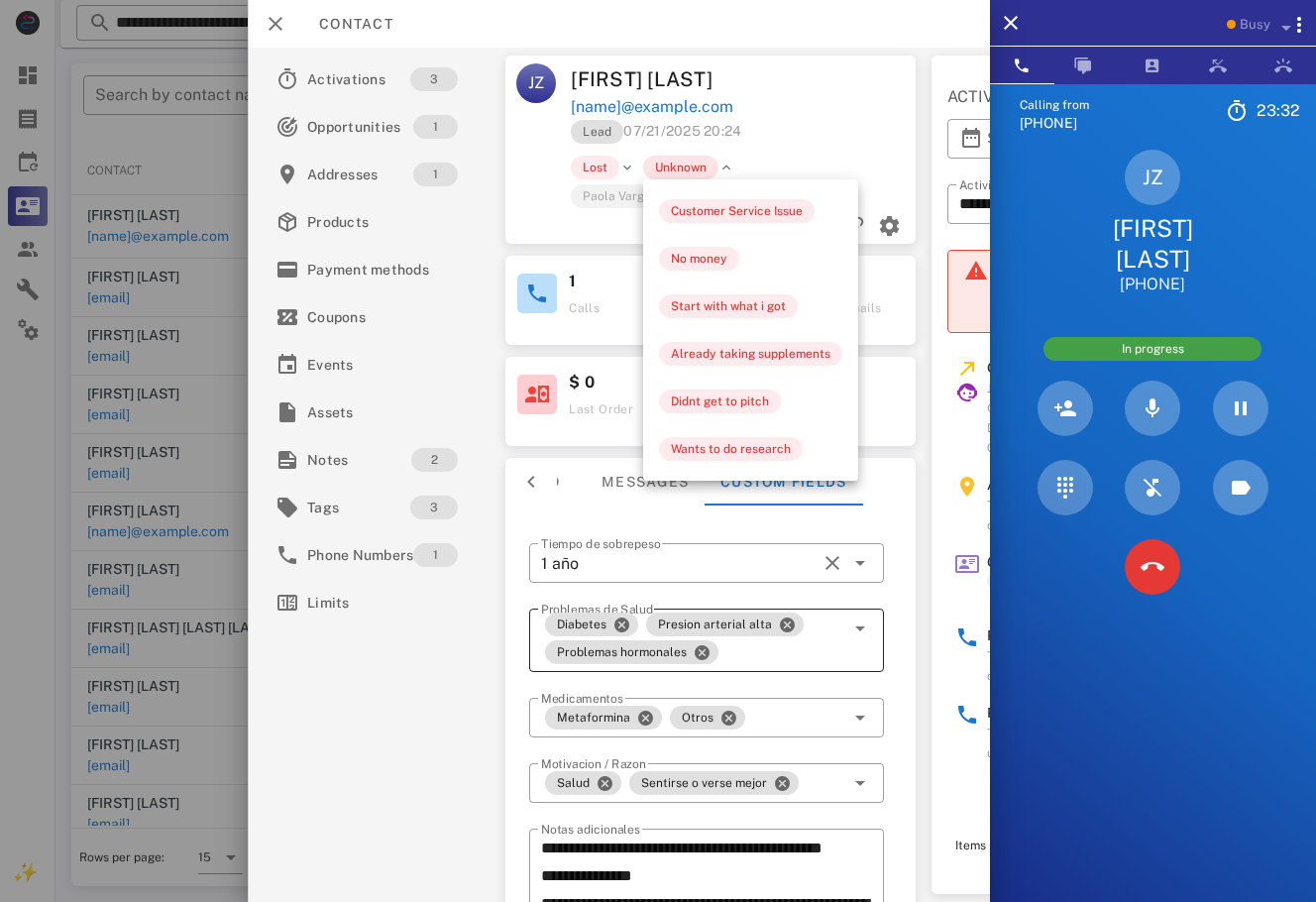 click on "Unknown" at bounding box center [681, 168] 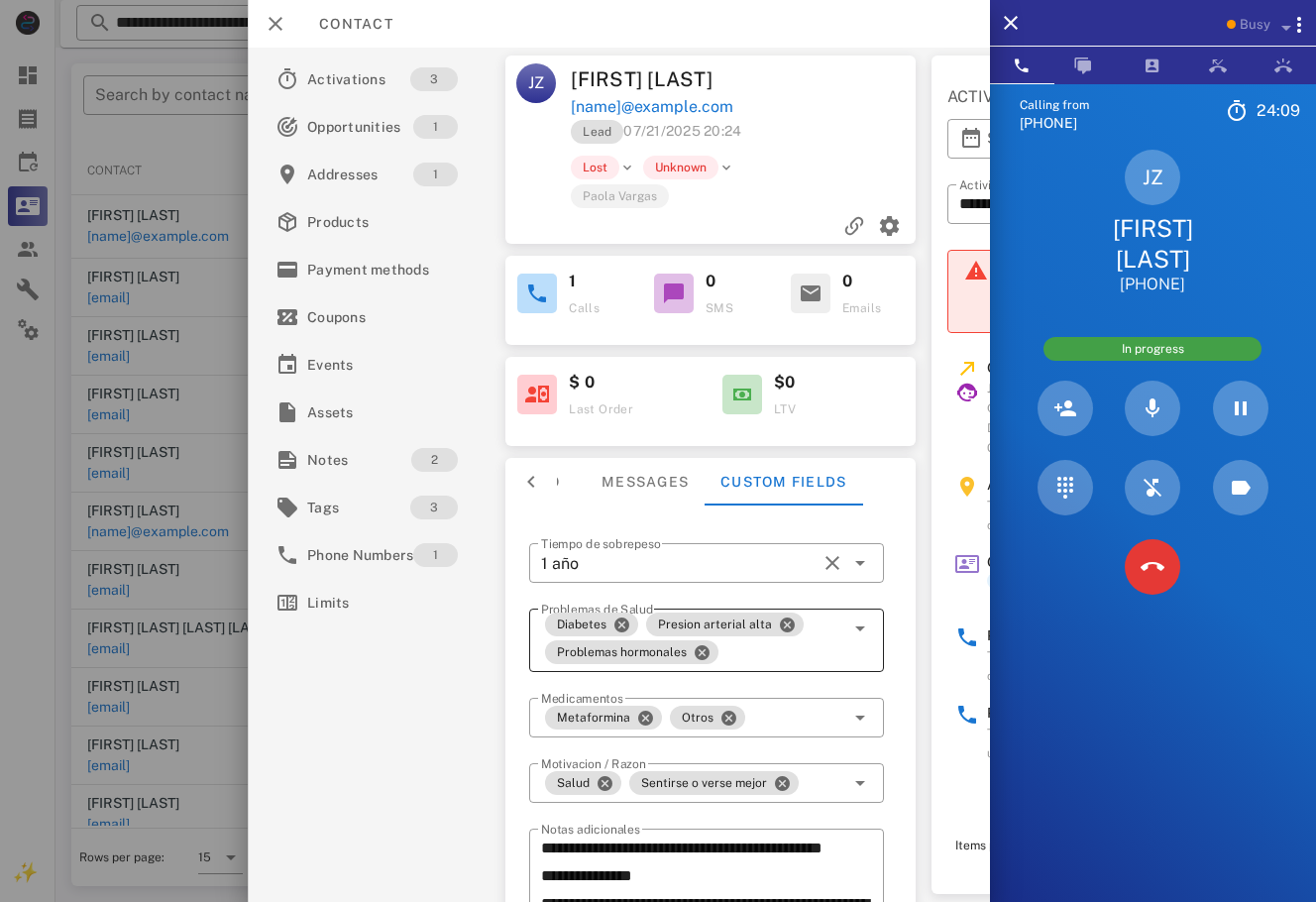 click on "[NAME]@example.com" at bounding box center [652, 107] 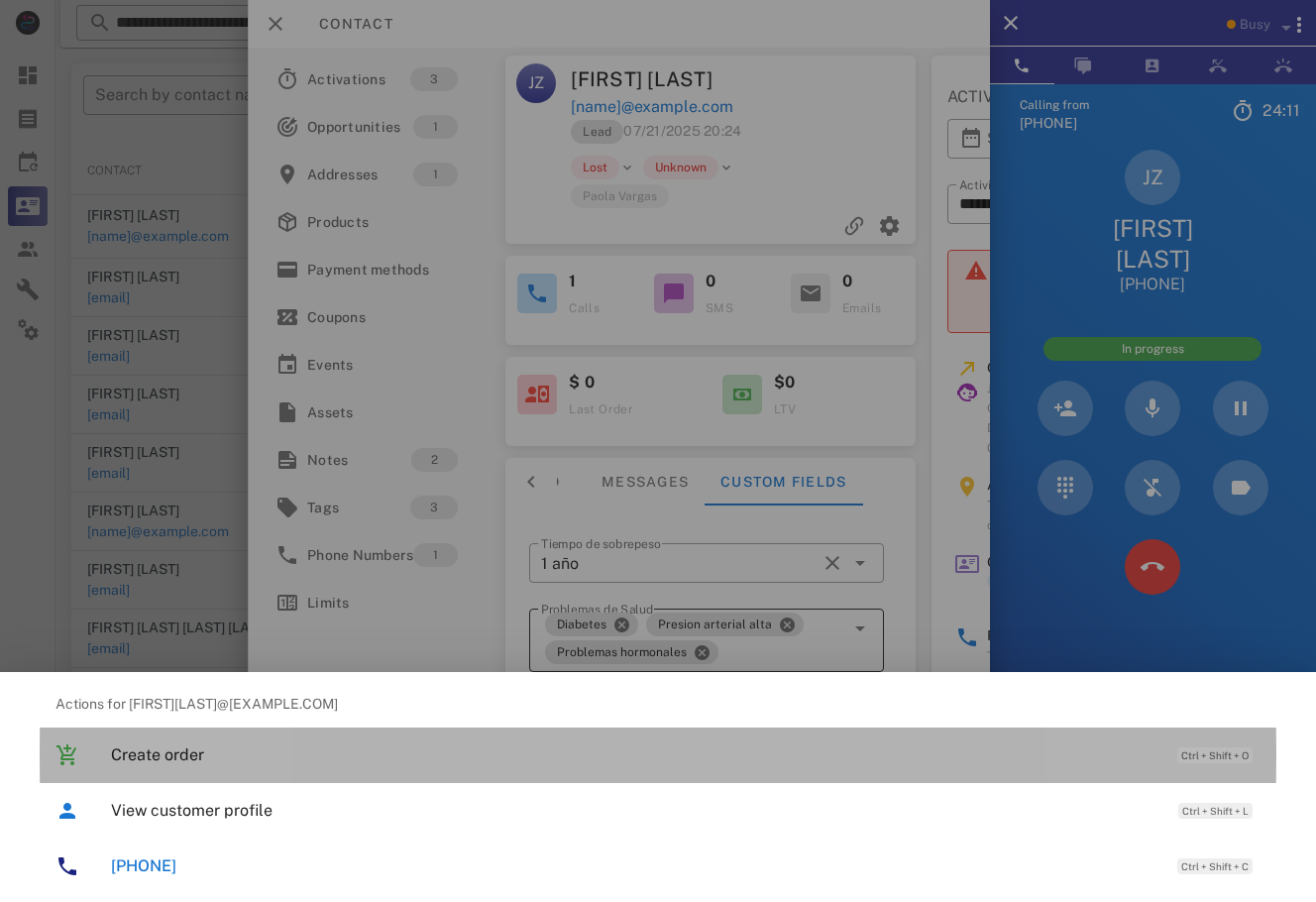 click on "Create order" at bounding box center [634, 754] 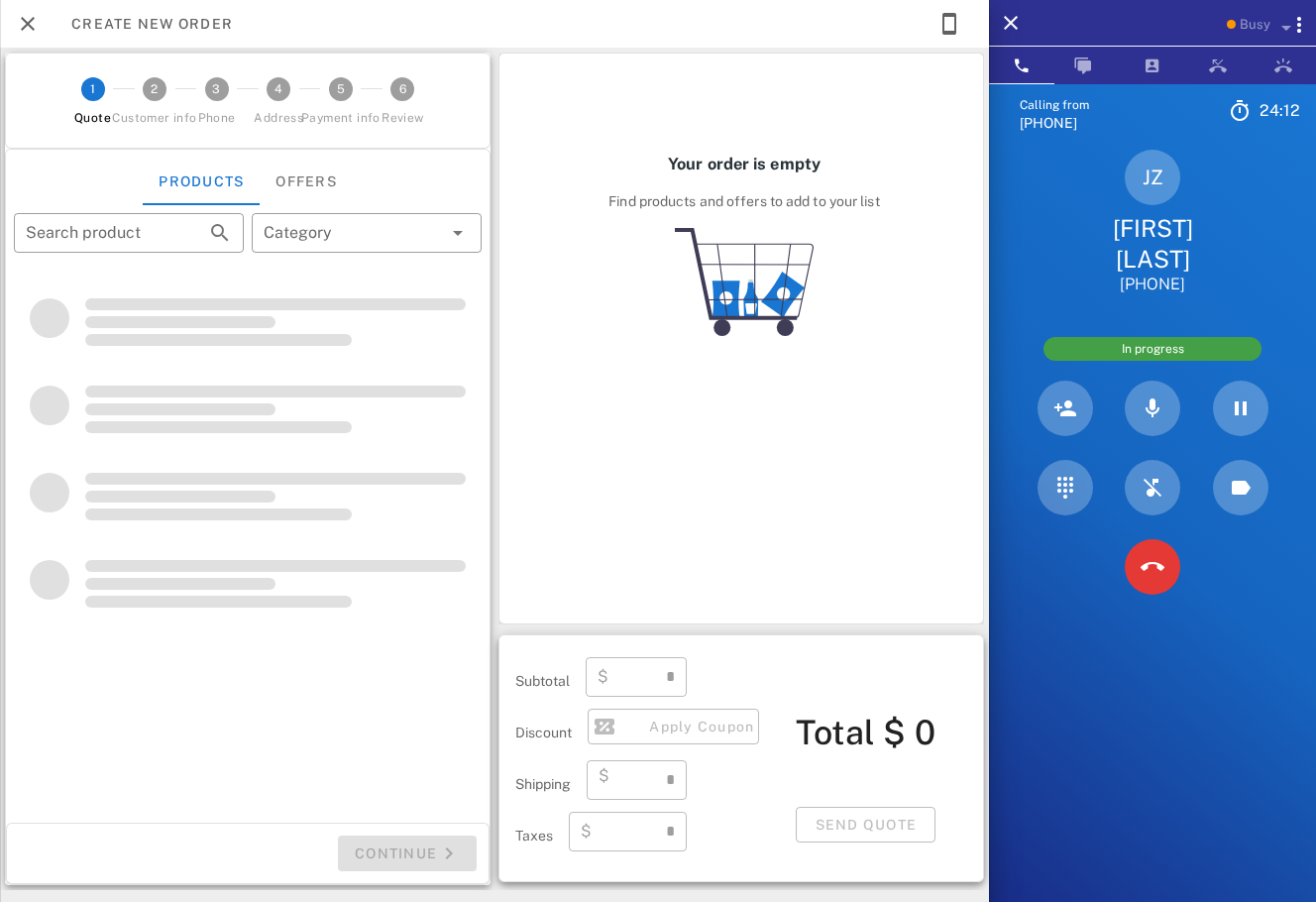 type on "**********" 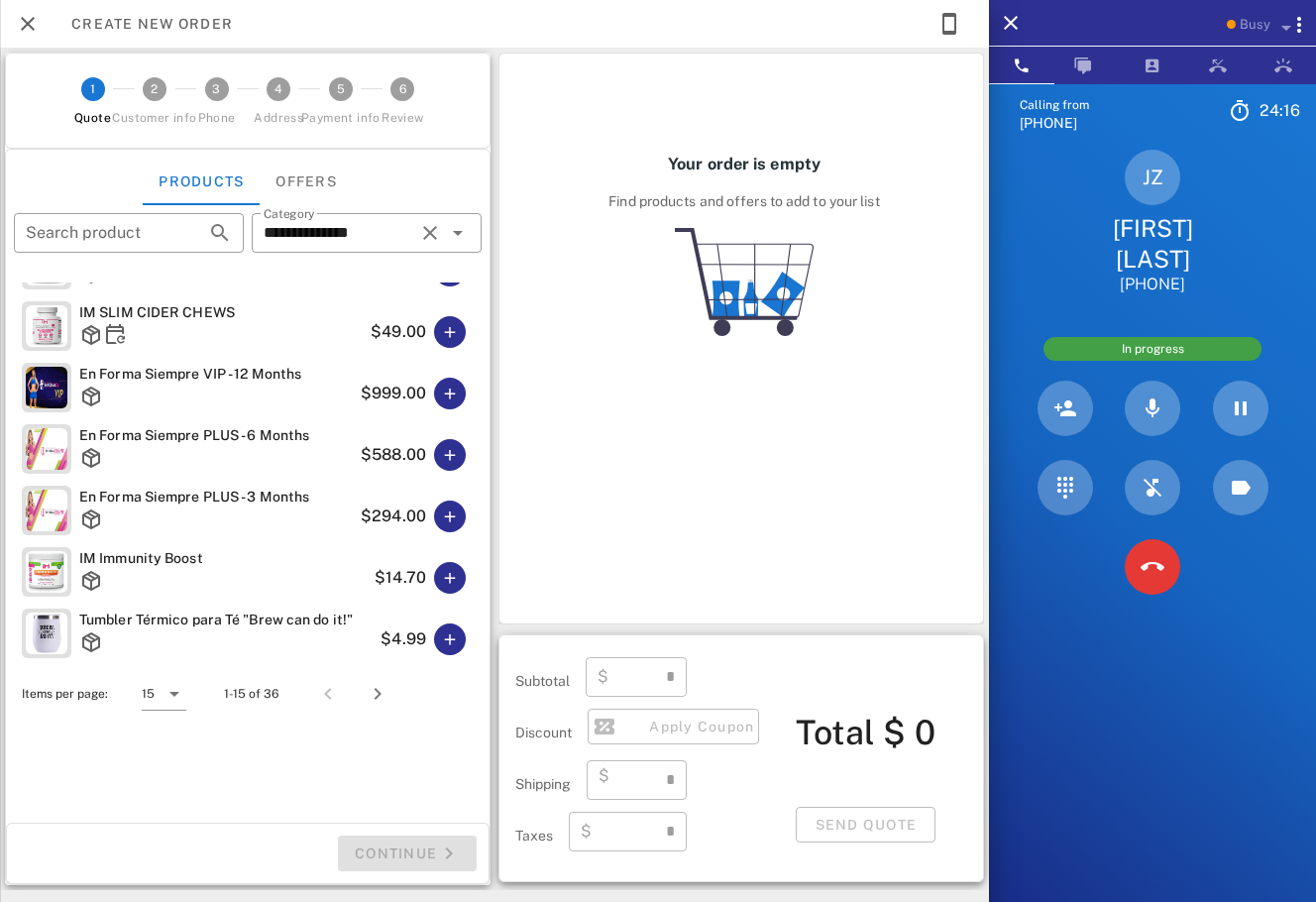 scroll, scrollTop: 361, scrollLeft: 0, axis: vertical 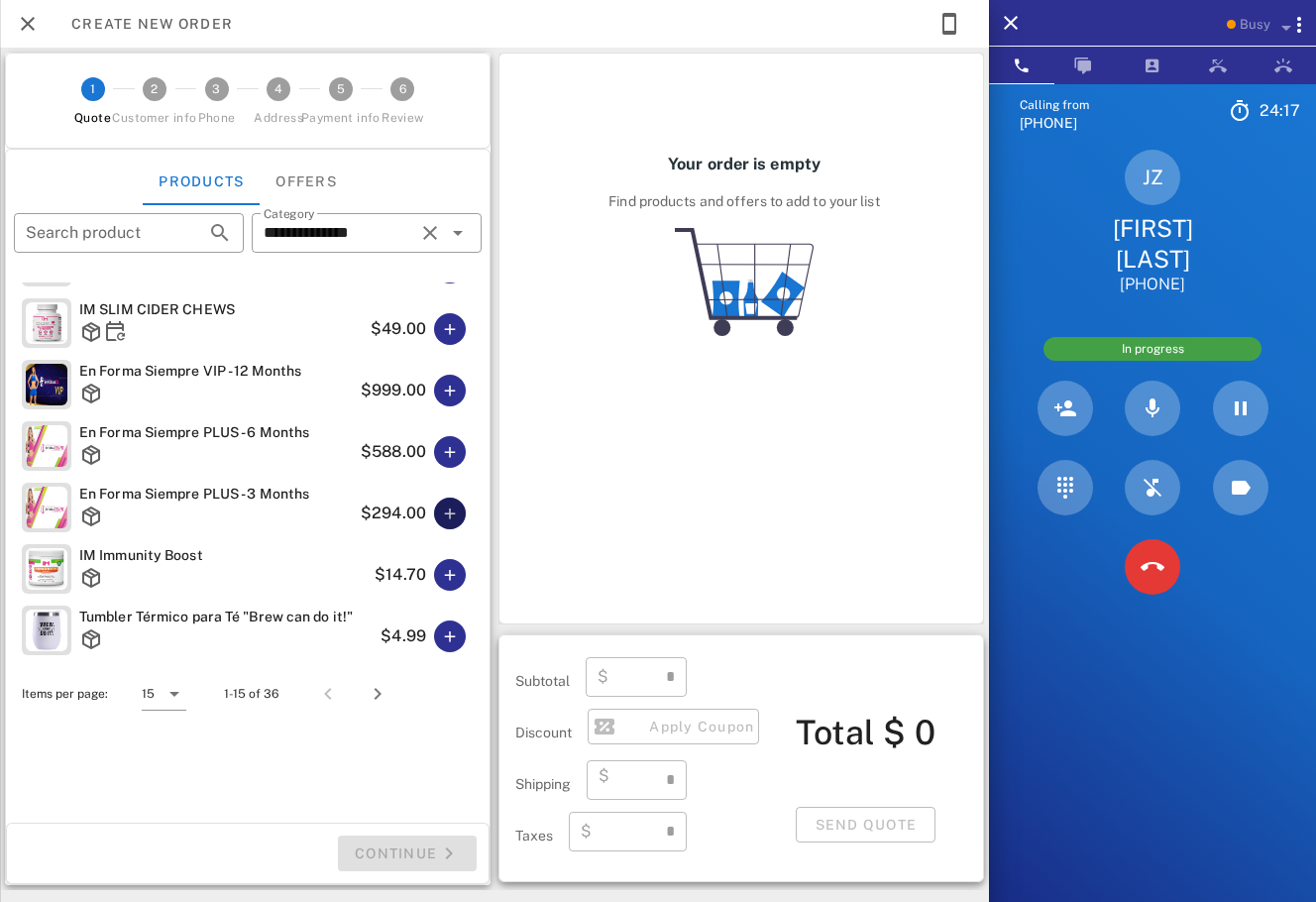 click at bounding box center [450, 513] 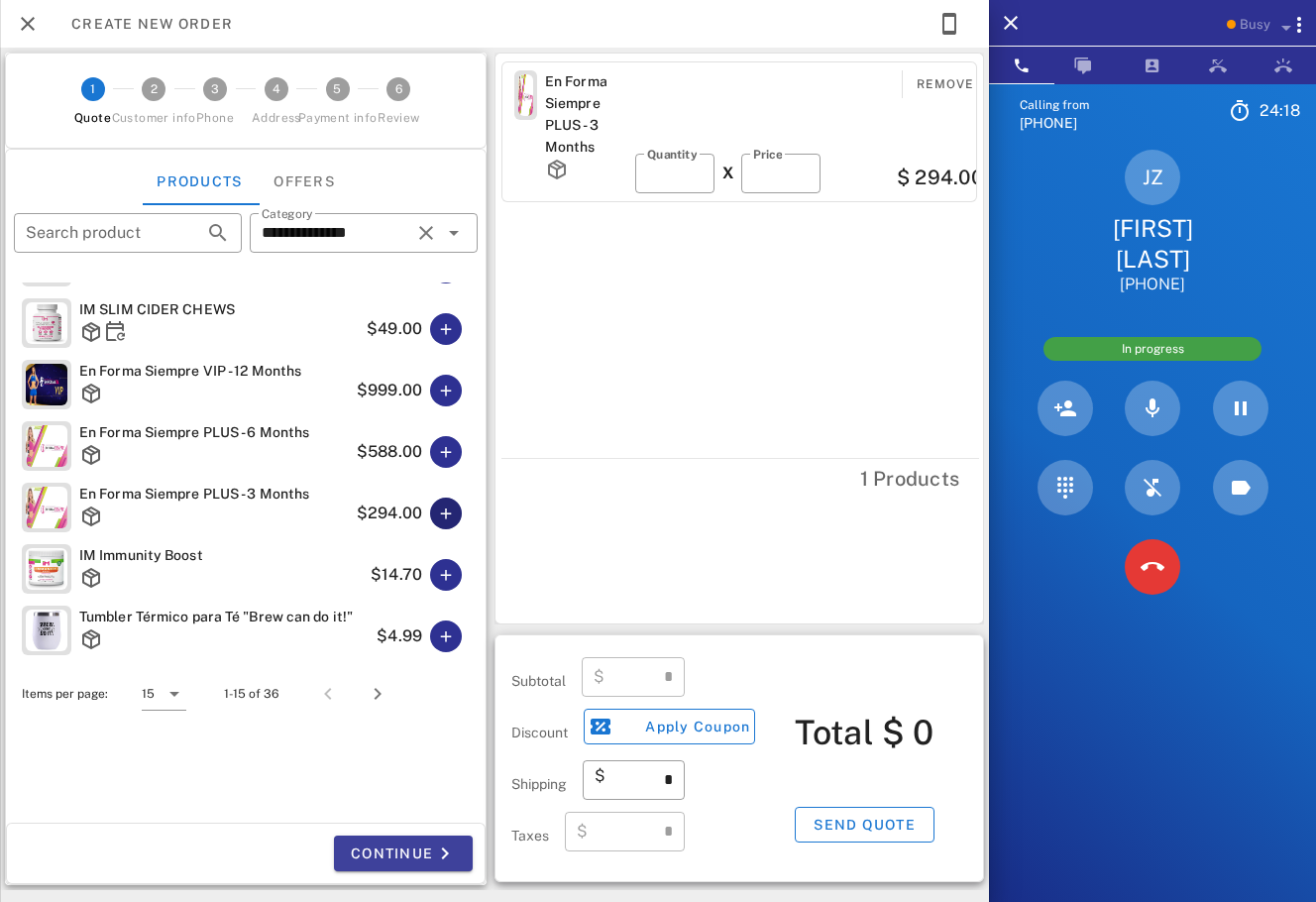 type on "******" 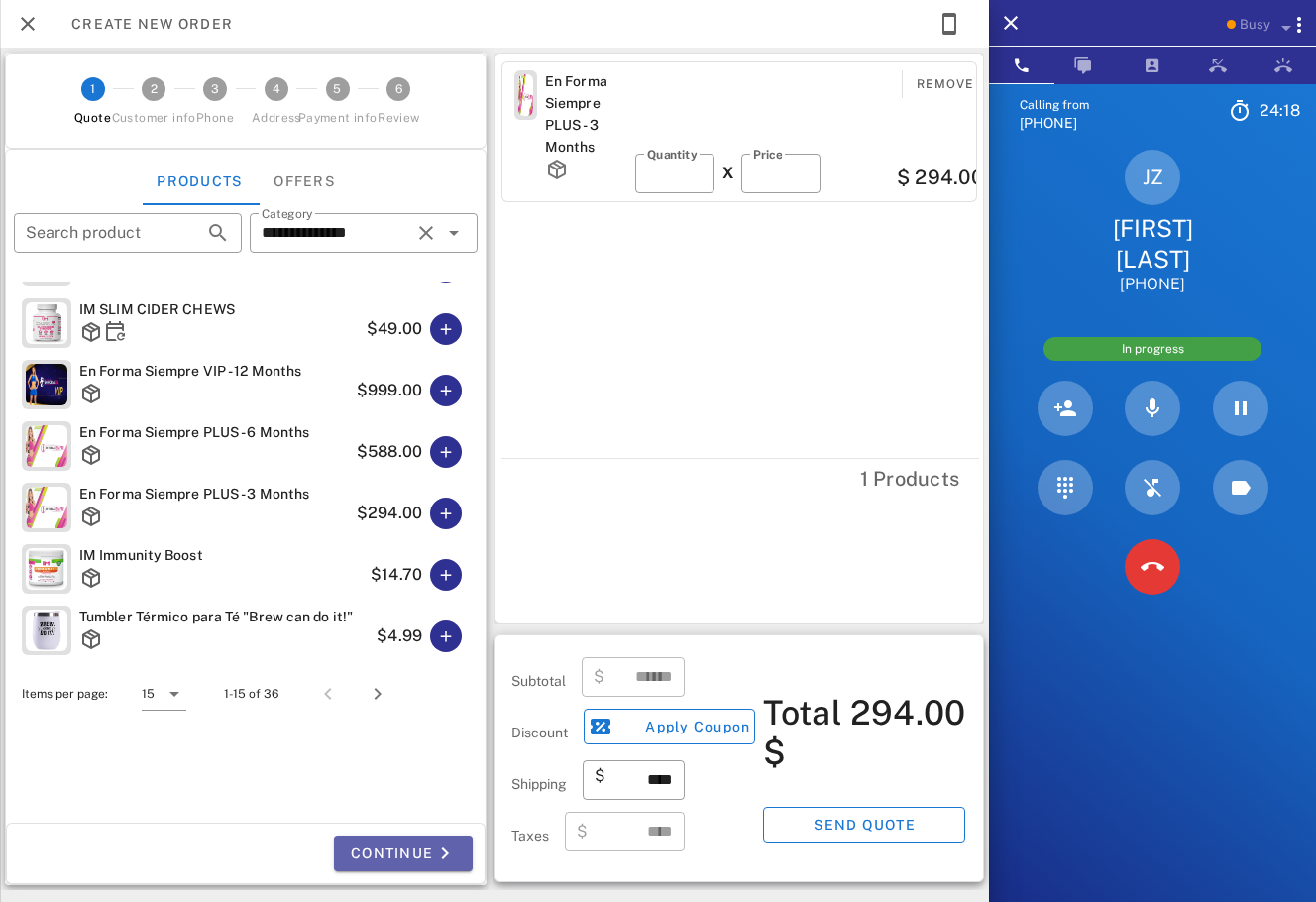 click on "Continue" at bounding box center [403, 853] 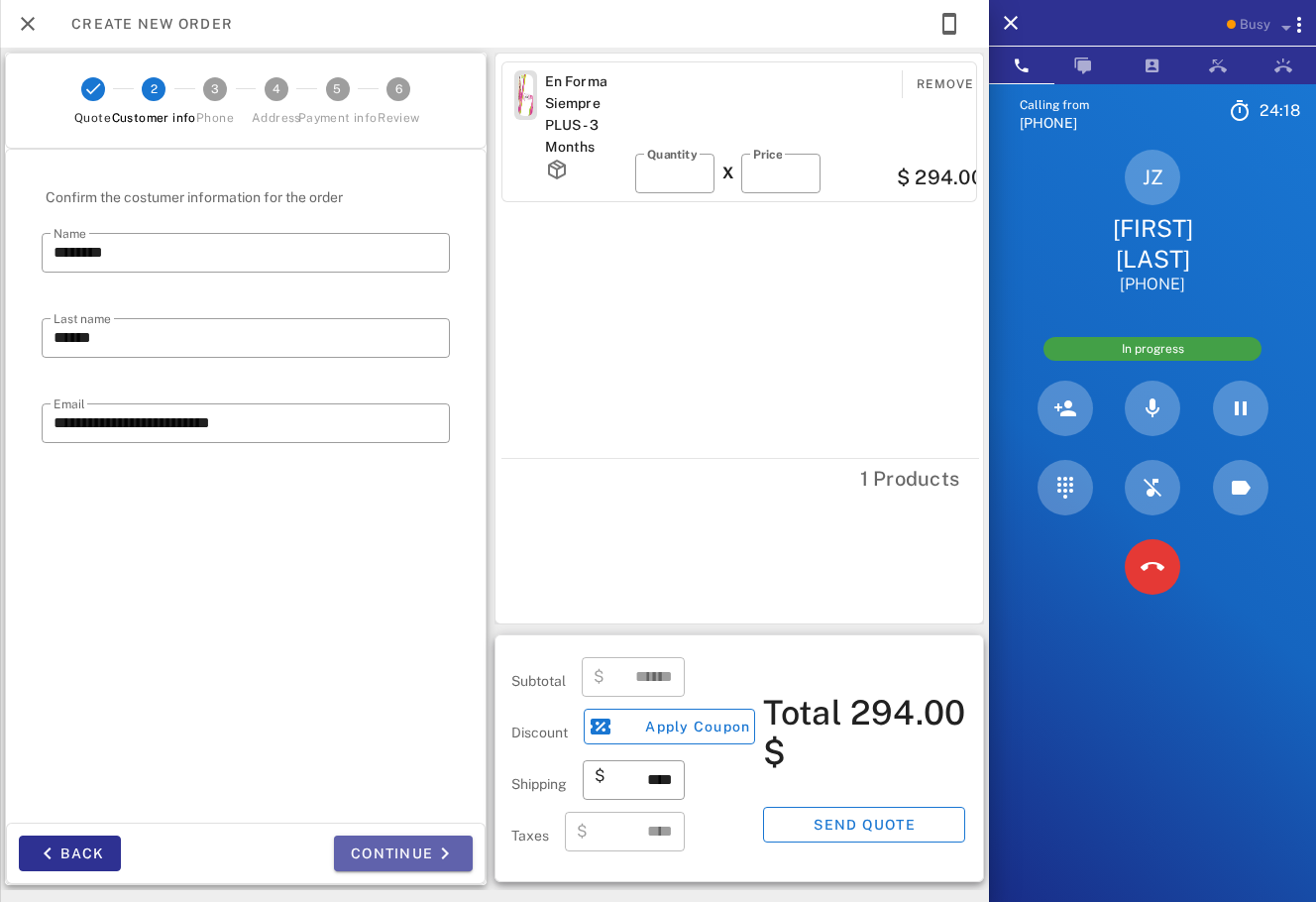 click on "Continue" at bounding box center (403, 853) 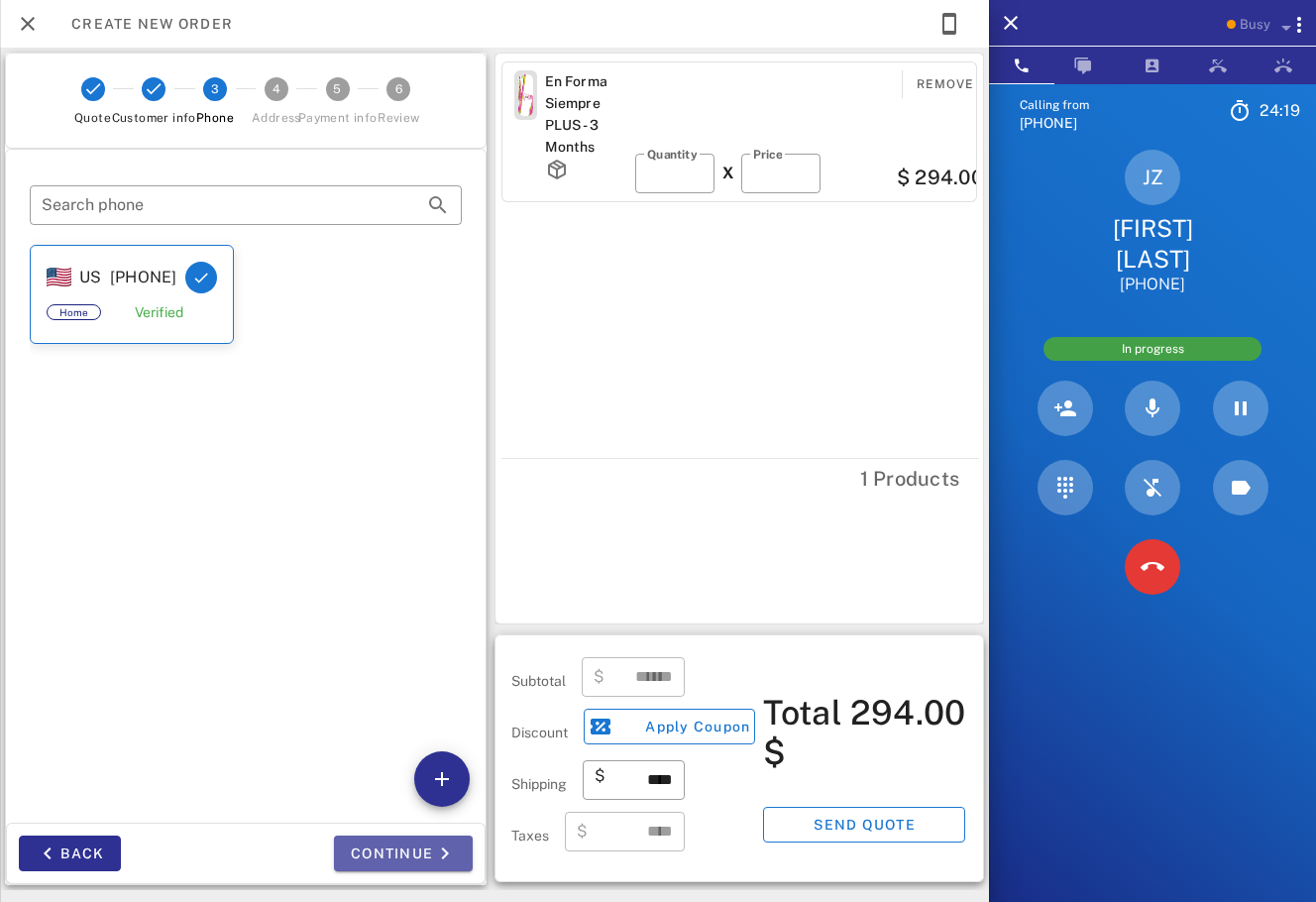 click on "Continue" at bounding box center [403, 853] 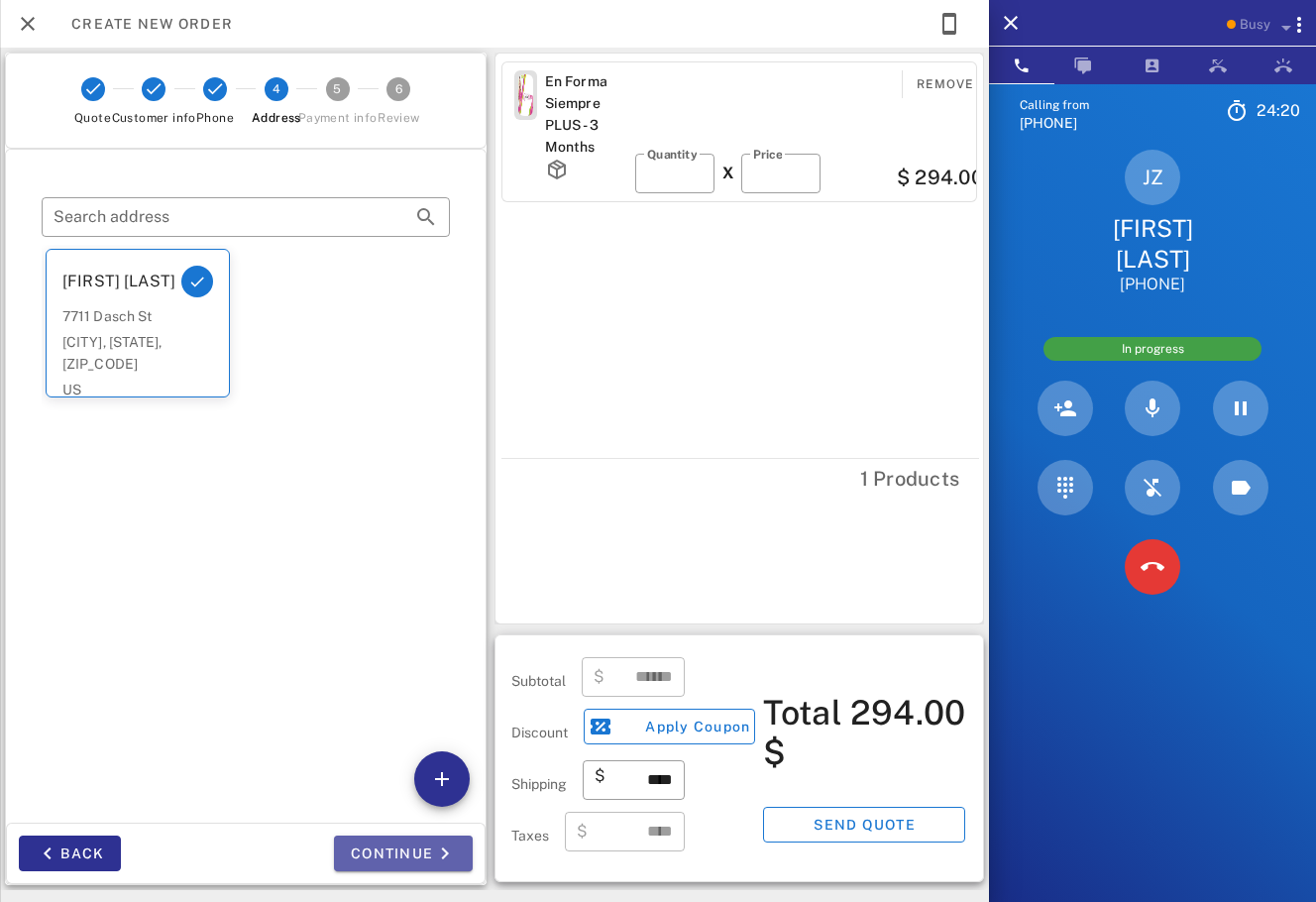 click on "Continue" at bounding box center [403, 853] 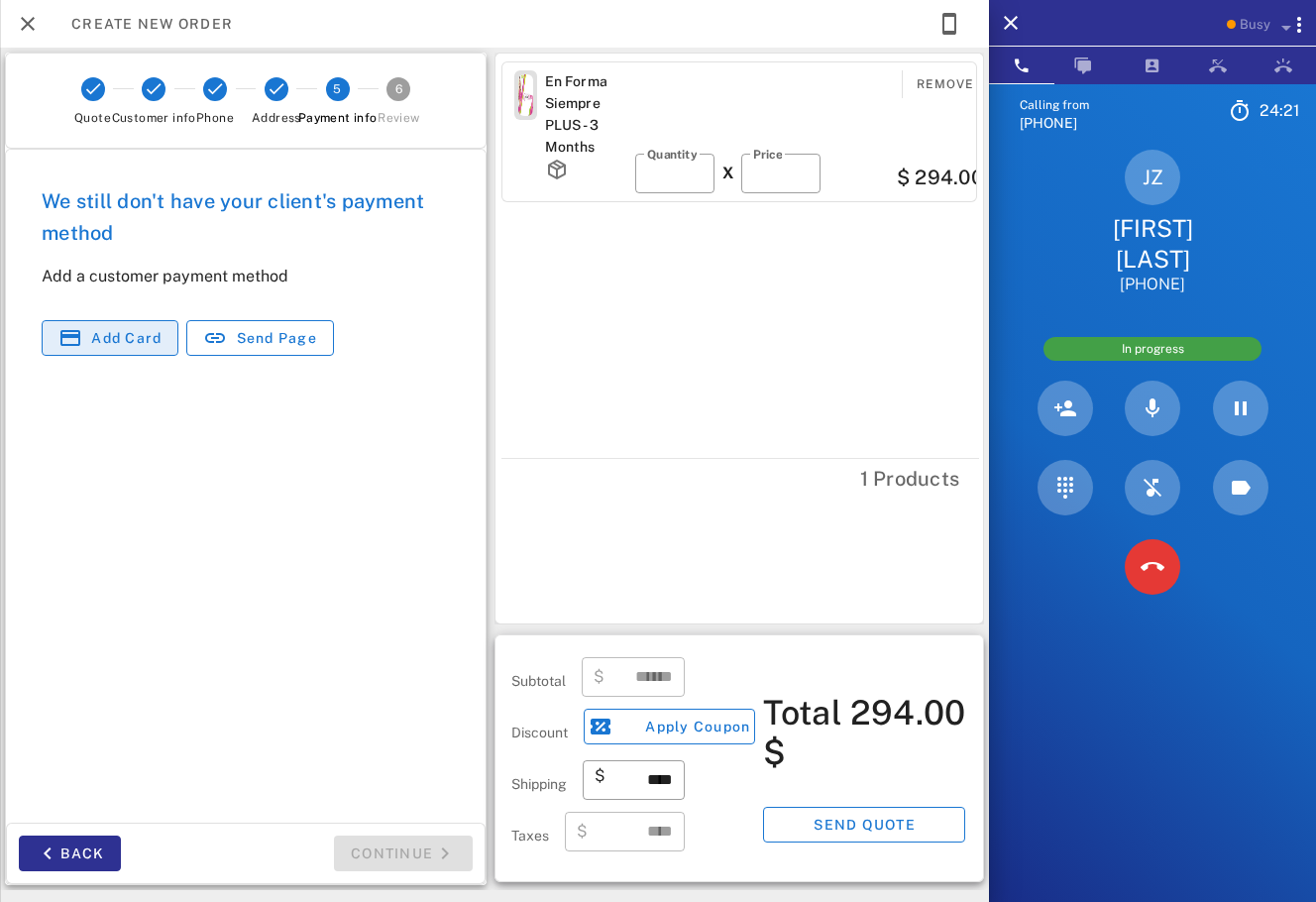 click on "Add card" at bounding box center (110, 338) 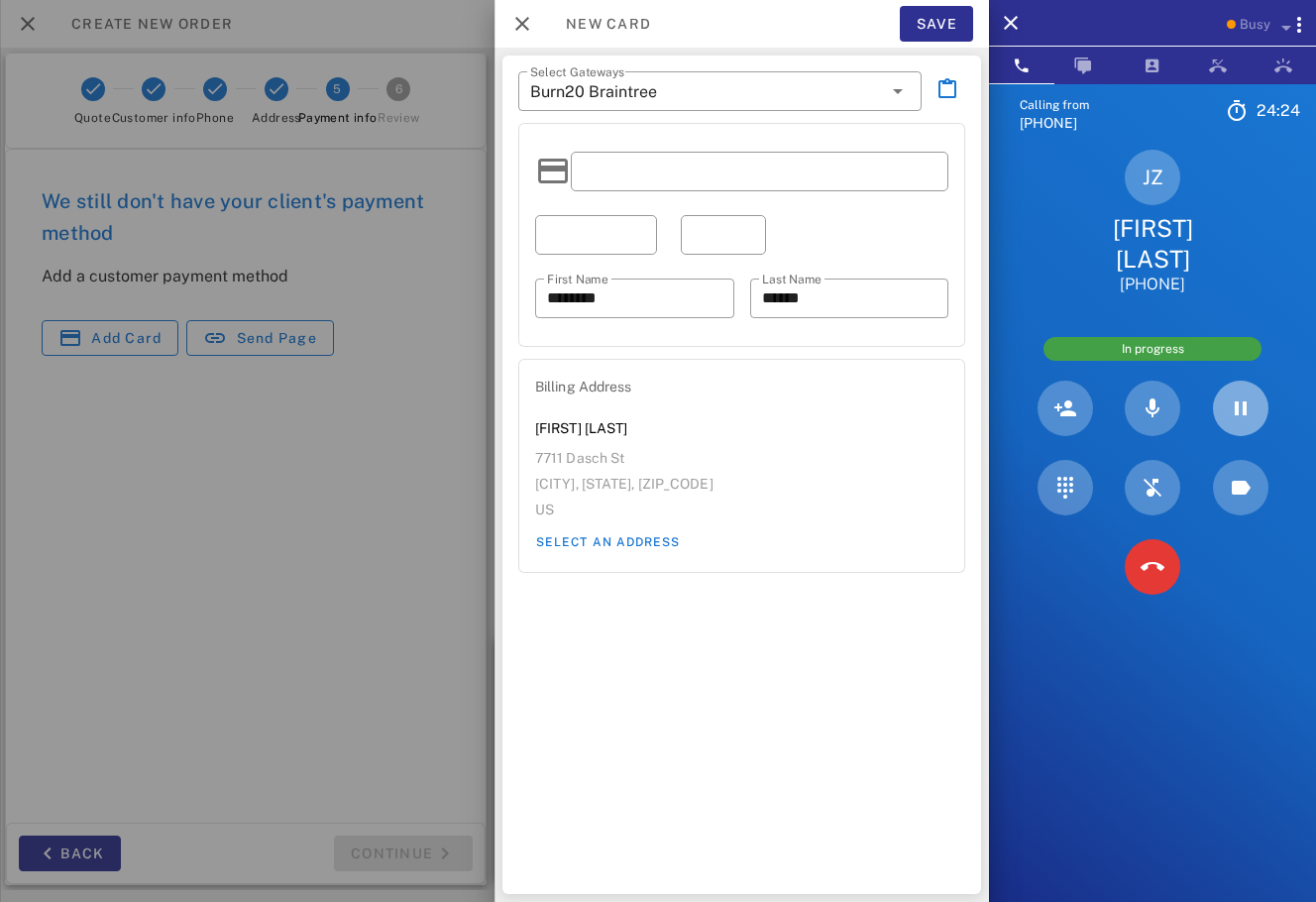 click at bounding box center [1241, 408] 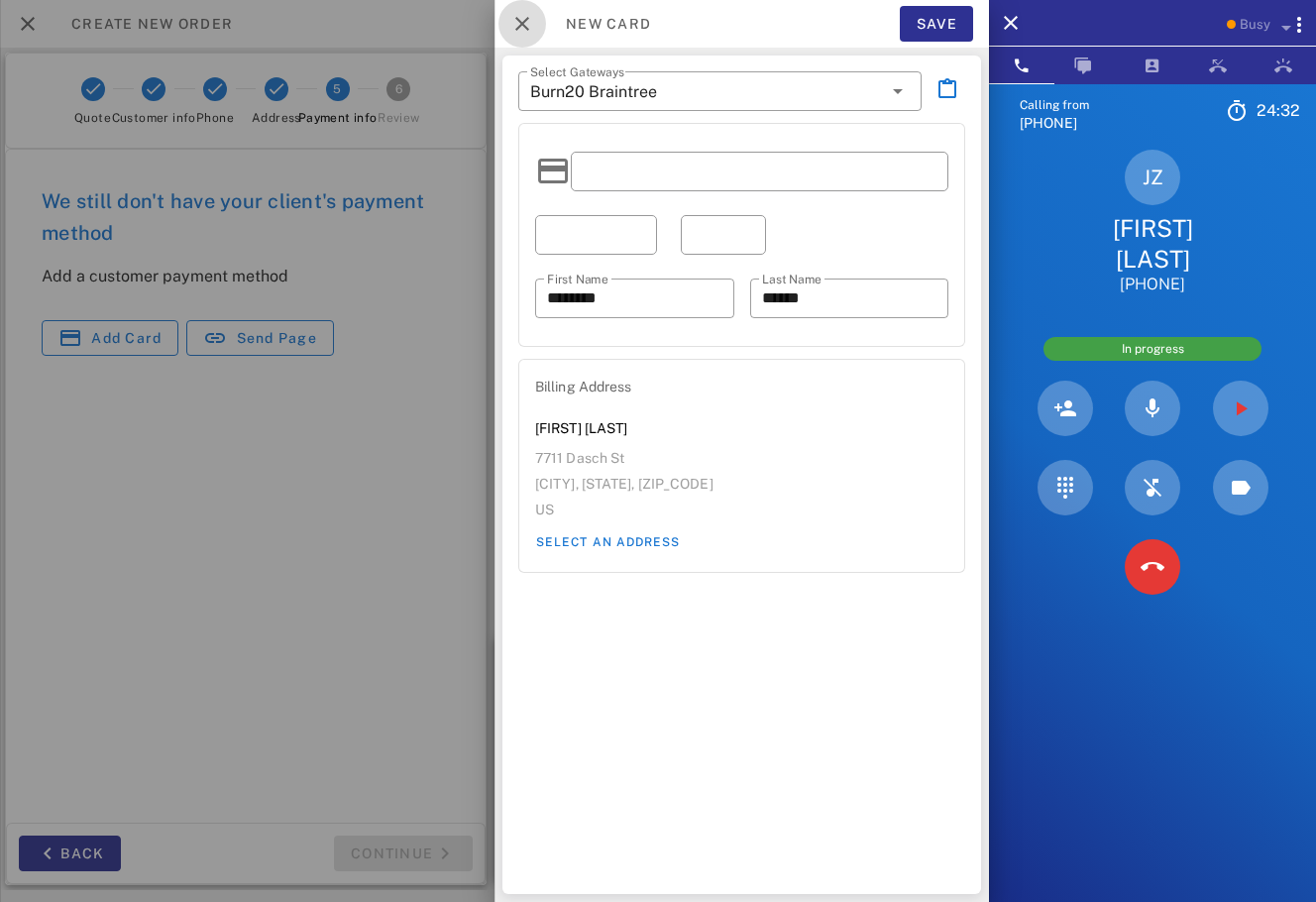 click at bounding box center [522, 24] 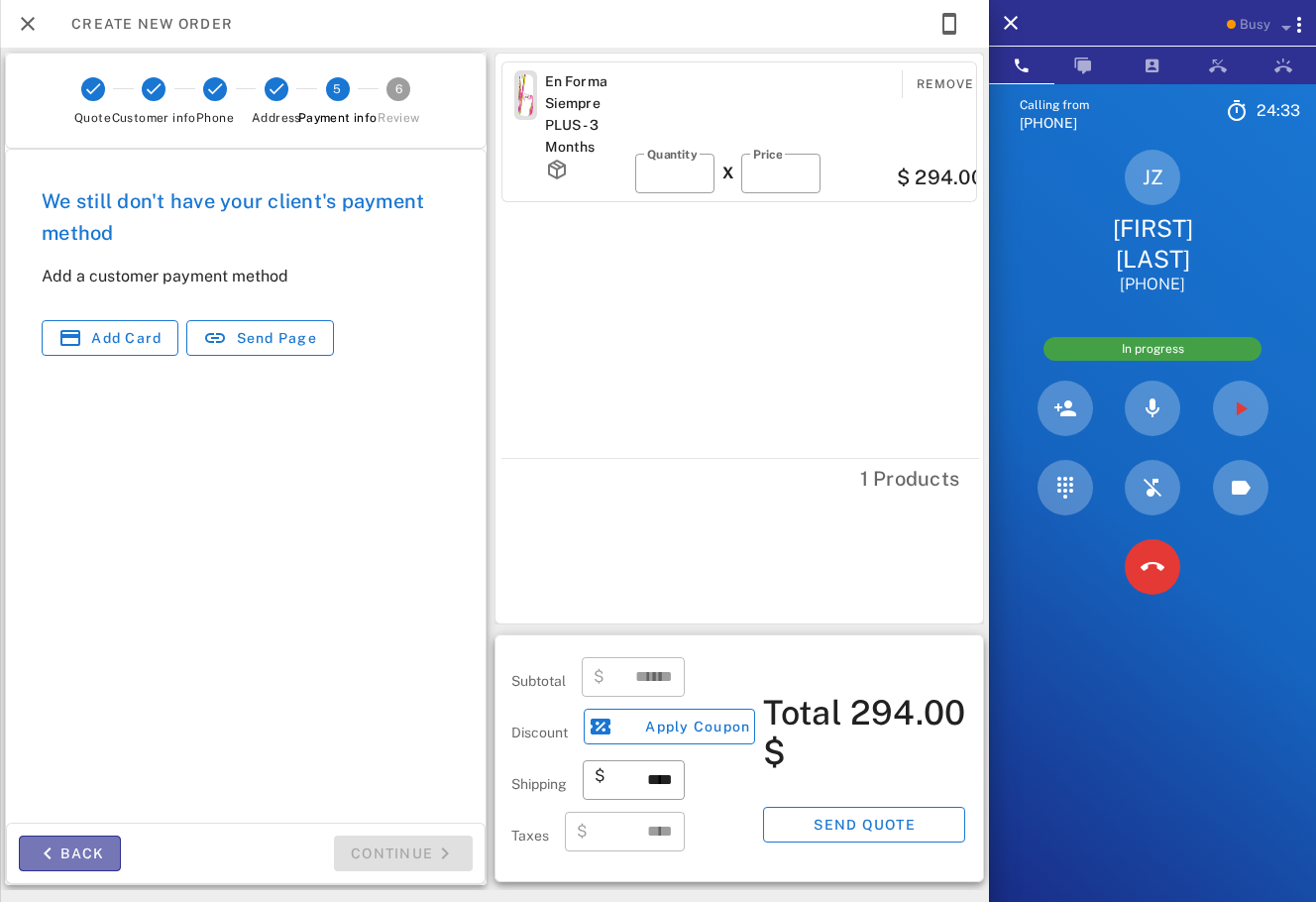 click on "Back" at bounding box center [69, 853] 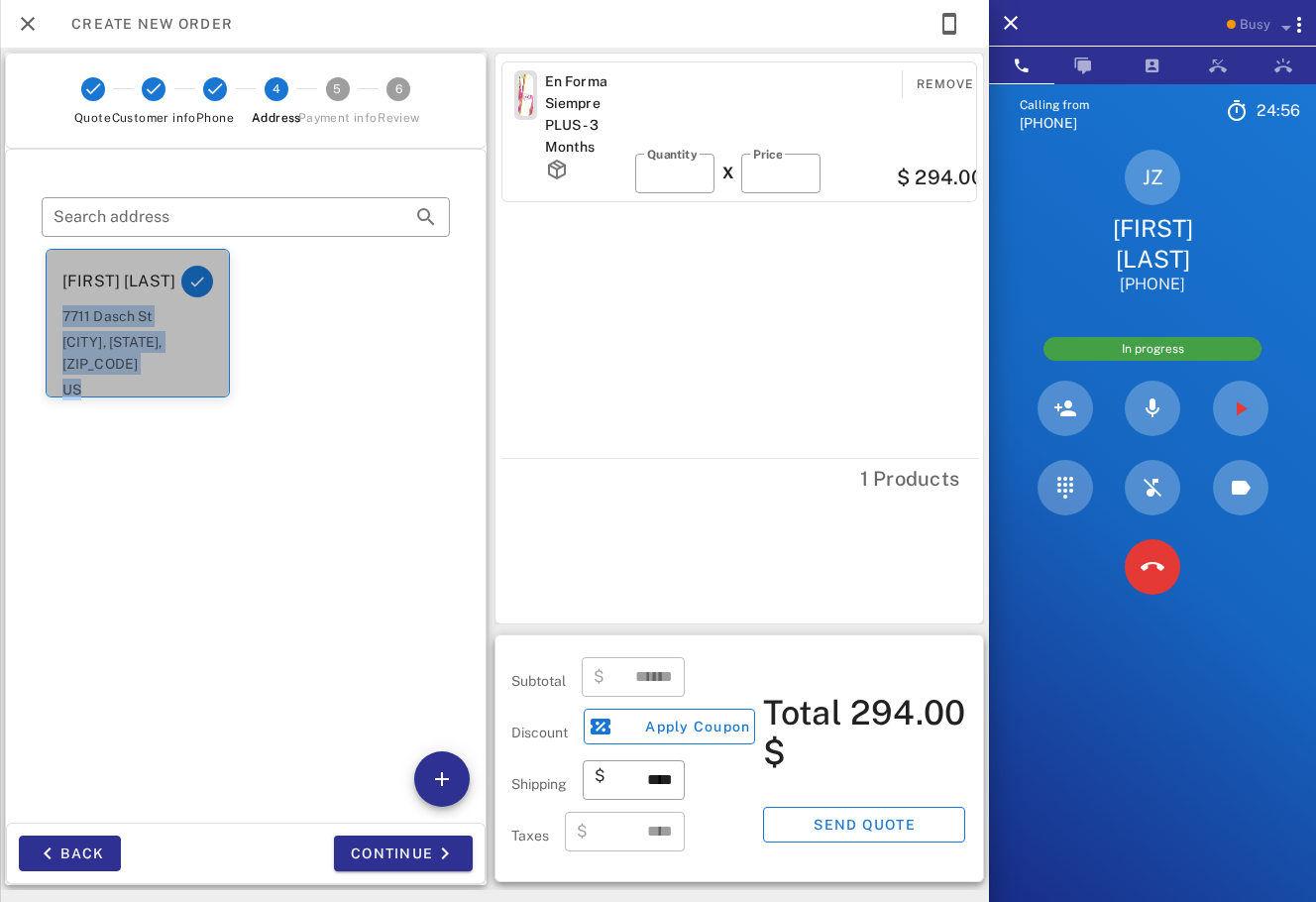 drag, startPoint x: 87, startPoint y: 368, endPoint x: 47, endPoint y: 316, distance: 65.60488 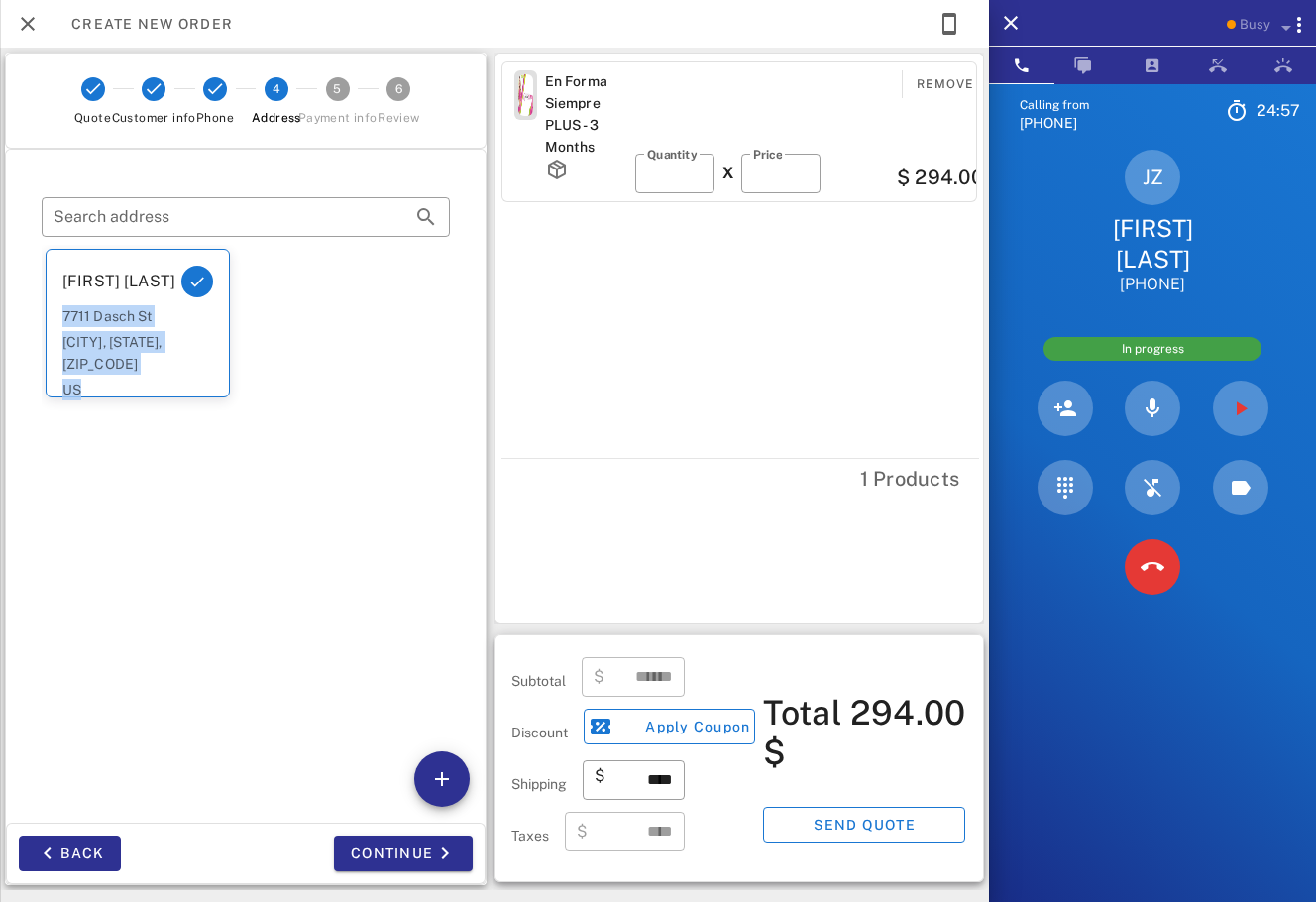 click on "[FIRST] [LAST] [NUMBER] [STREET] [CITY], [STATE], [POSTAL_CODE] US" at bounding box center (246, 418) 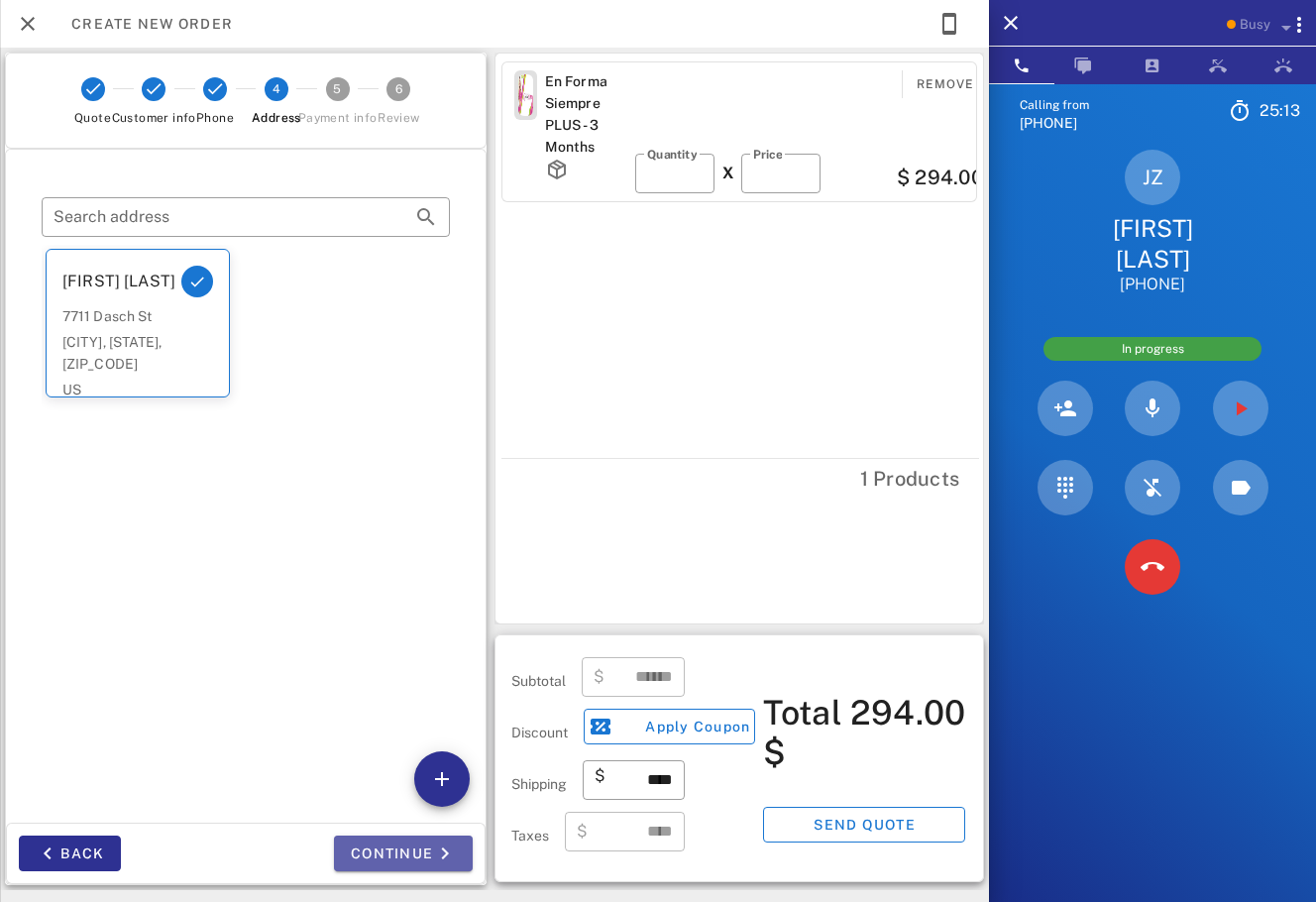 click on "Continue" at bounding box center (403, 853) 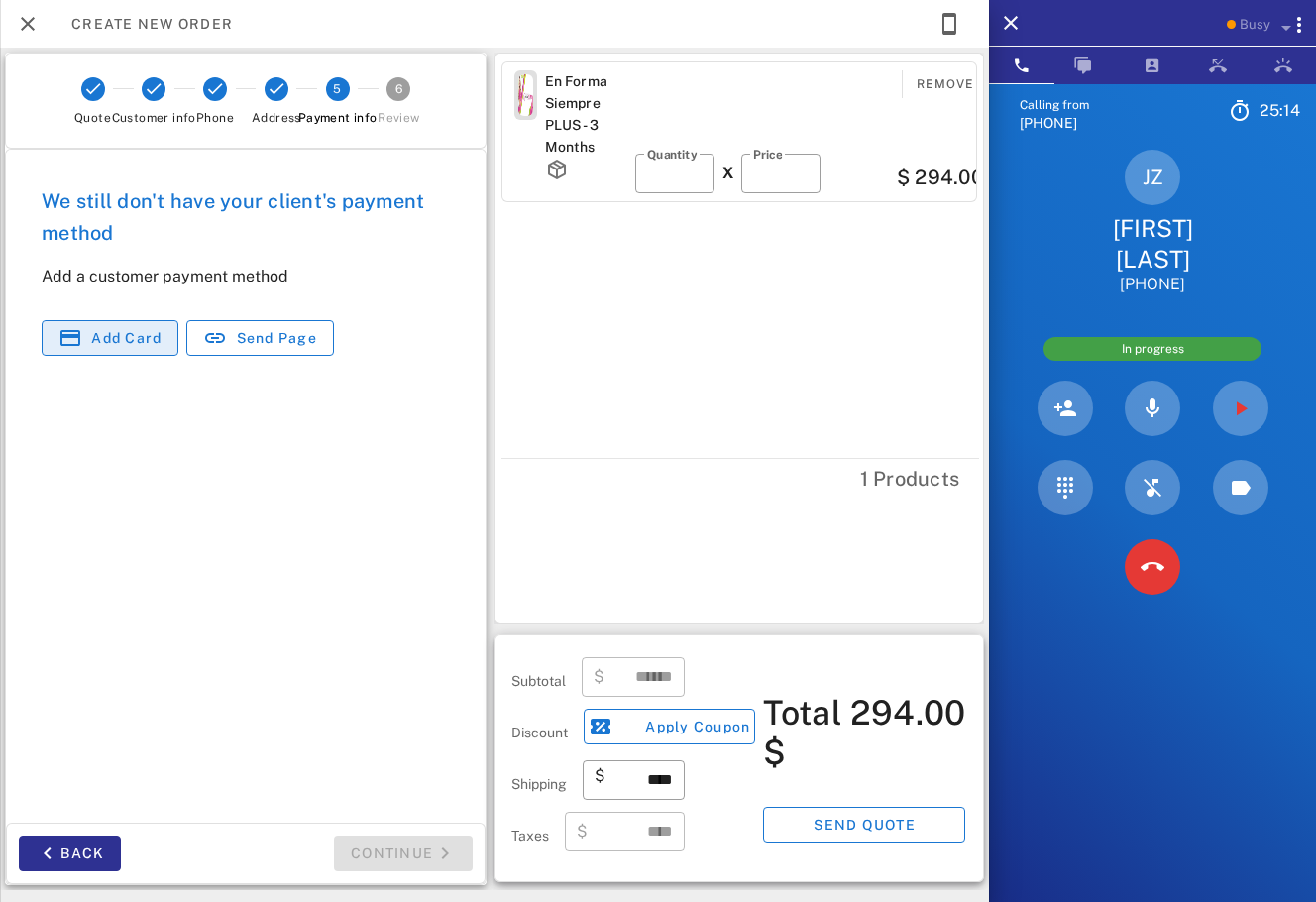 drag, startPoint x: 135, startPoint y: 342, endPoint x: 717, endPoint y: 244, distance: 590.19319 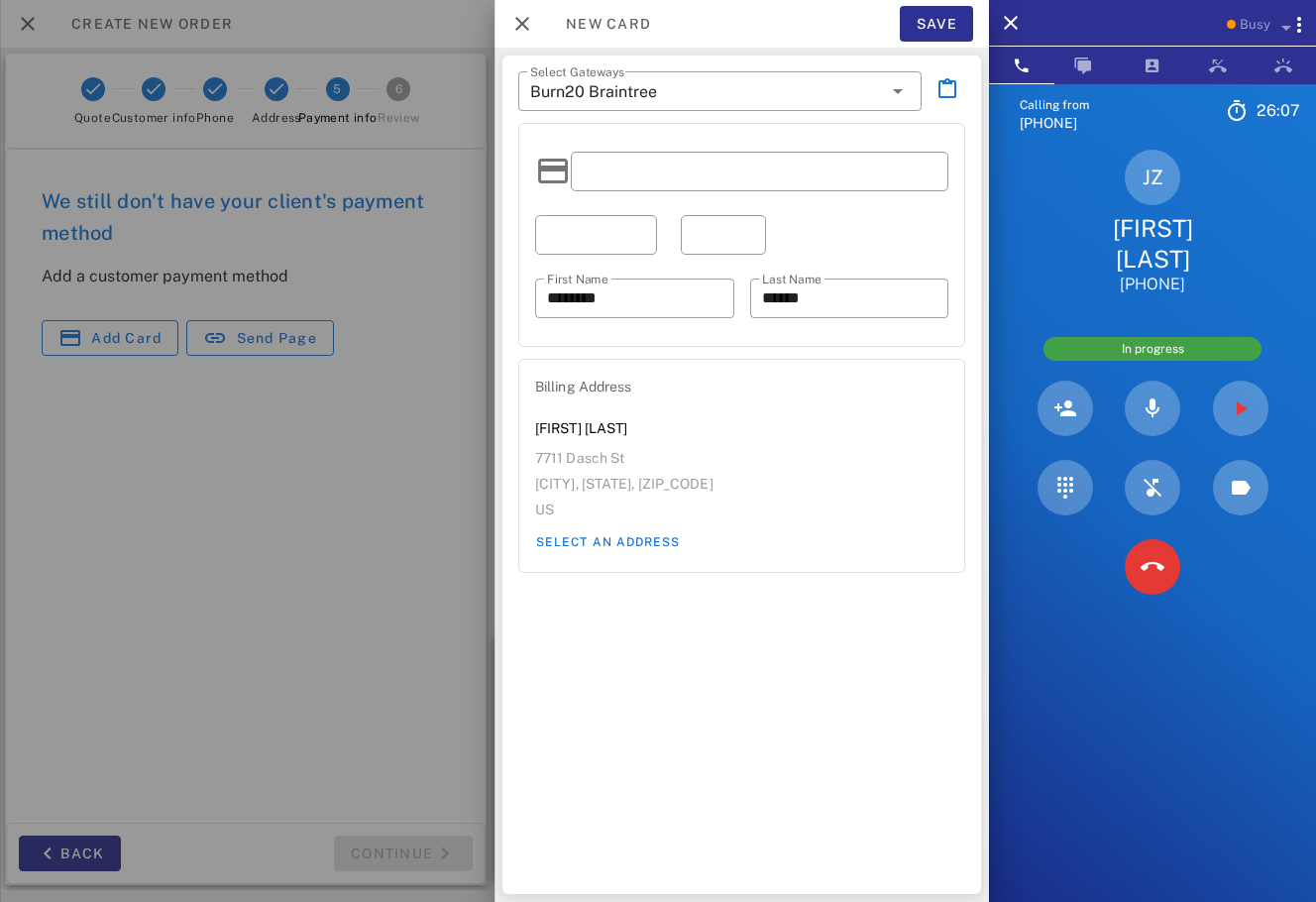 click at bounding box center [596, 235] 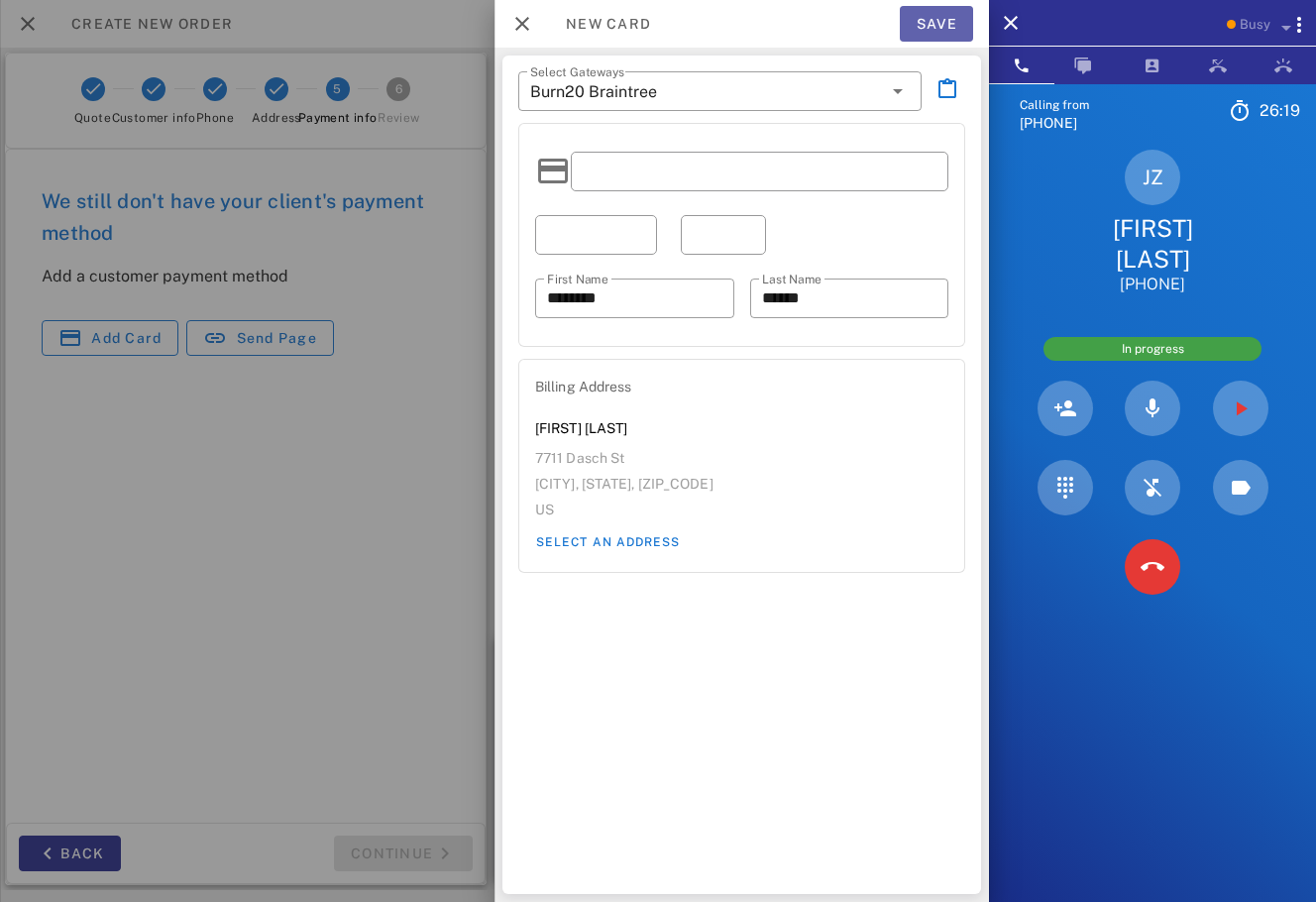 click on "Save" at bounding box center (936, 24) 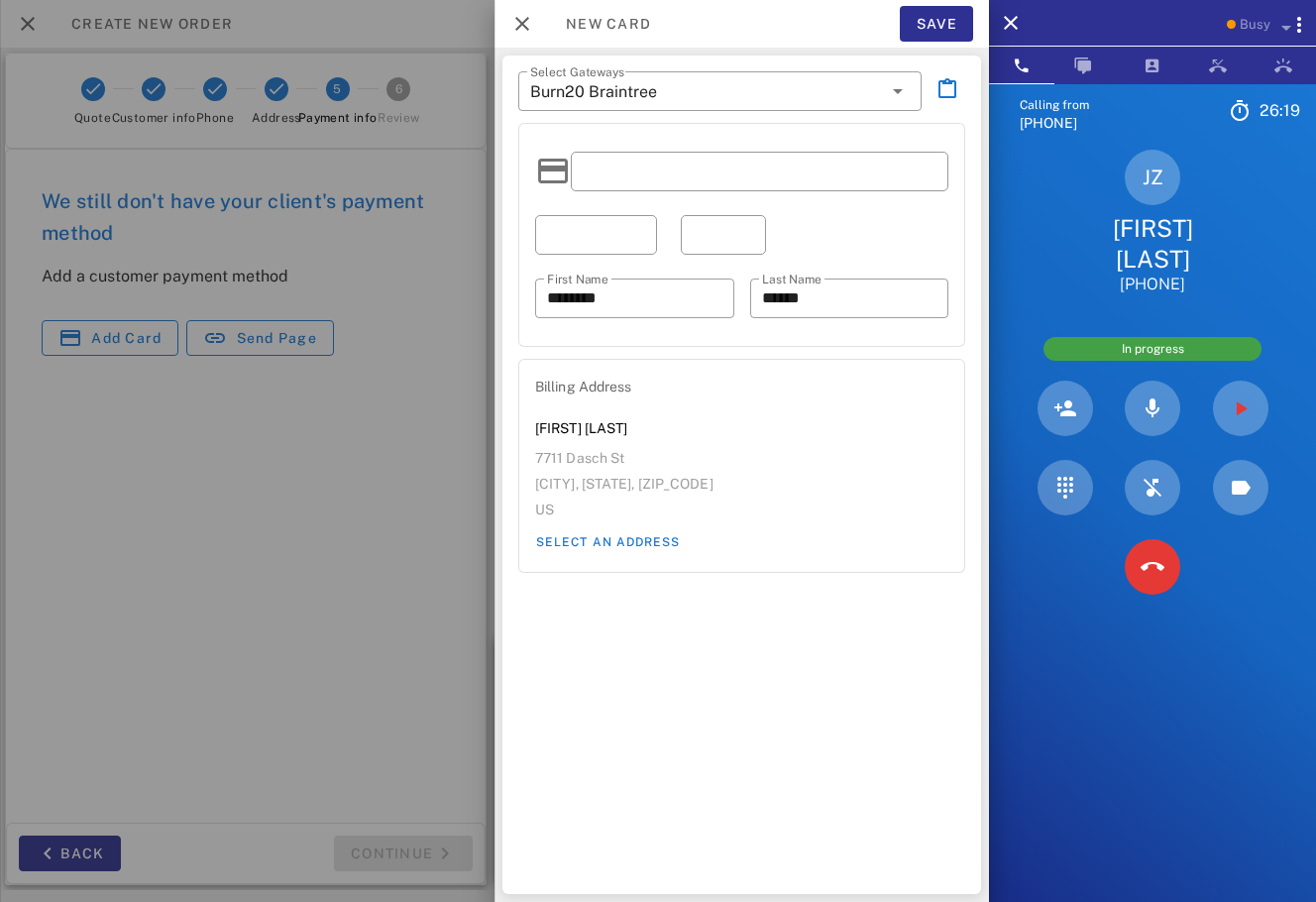 click at bounding box center [1240, 408] 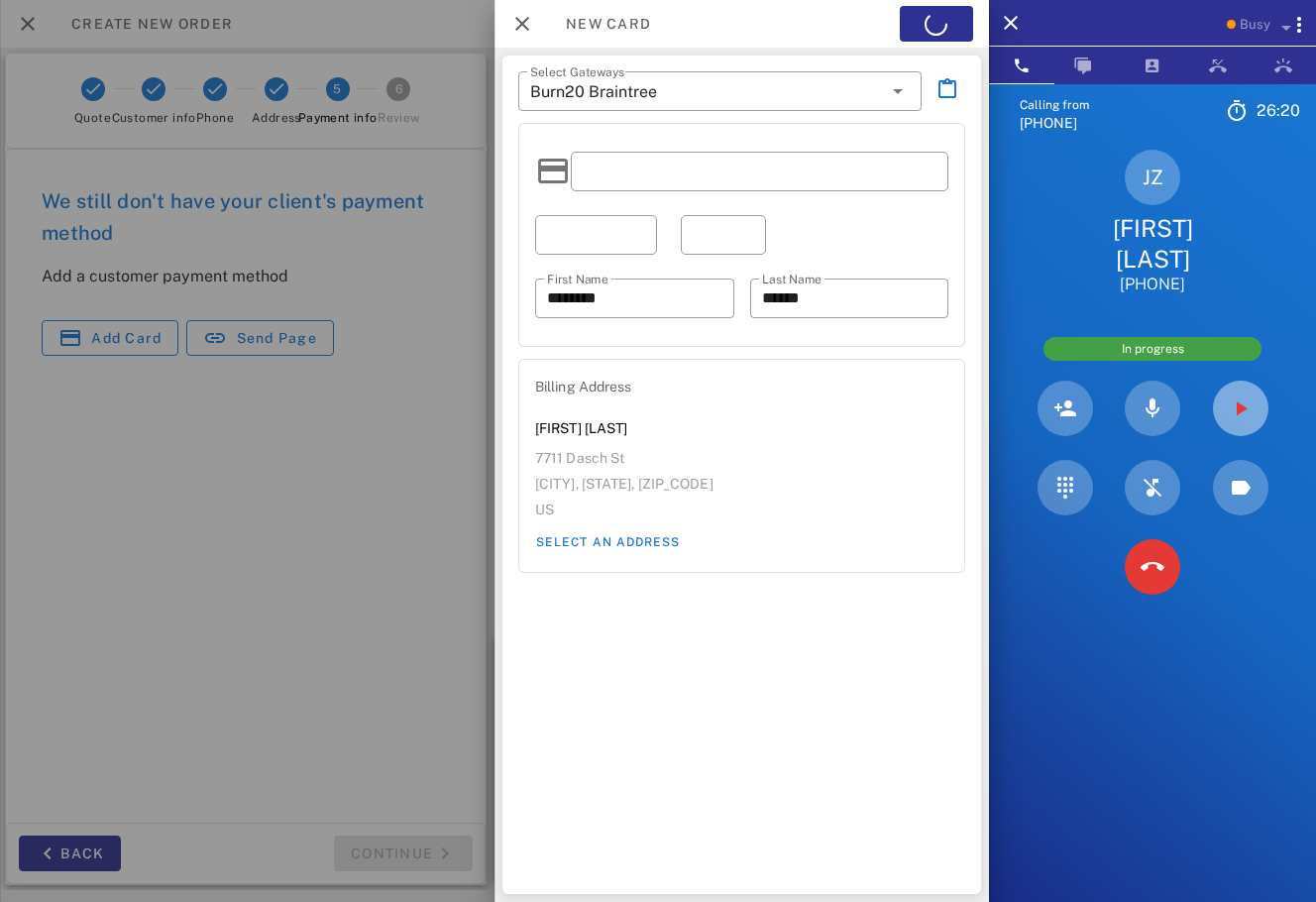 click at bounding box center [1241, 408] 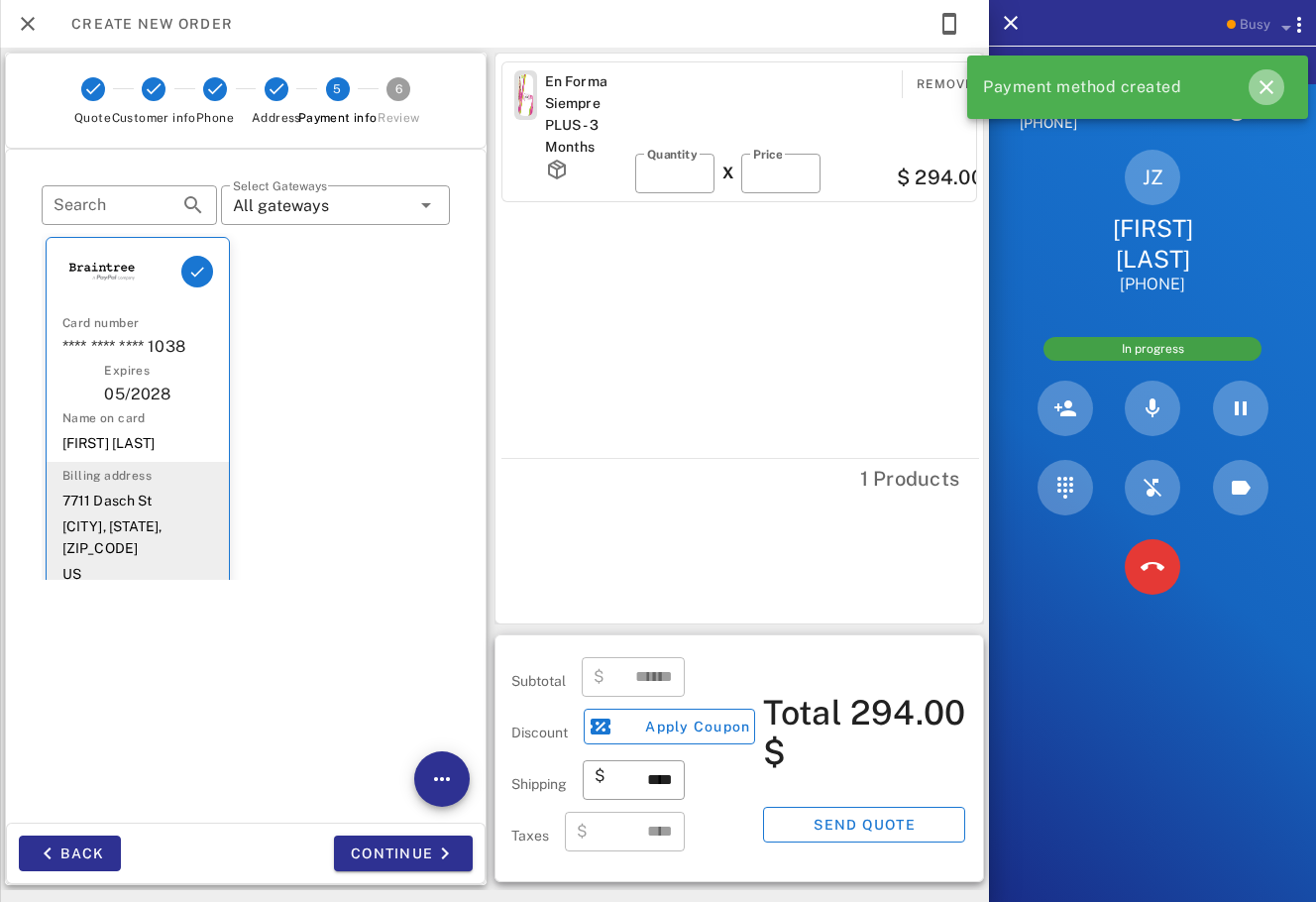 click at bounding box center (1266, 87) 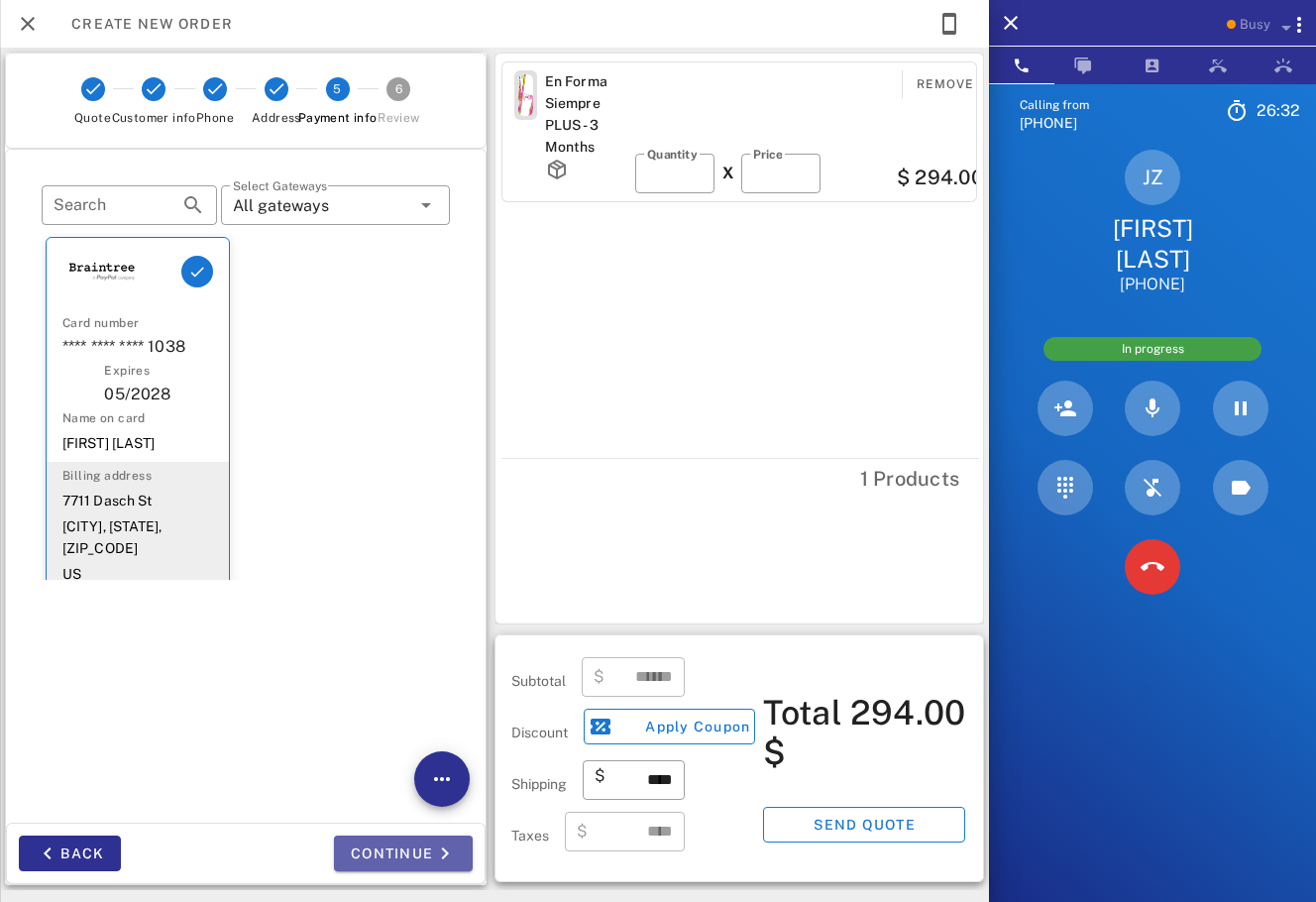 click on "Continue" at bounding box center (403, 853) 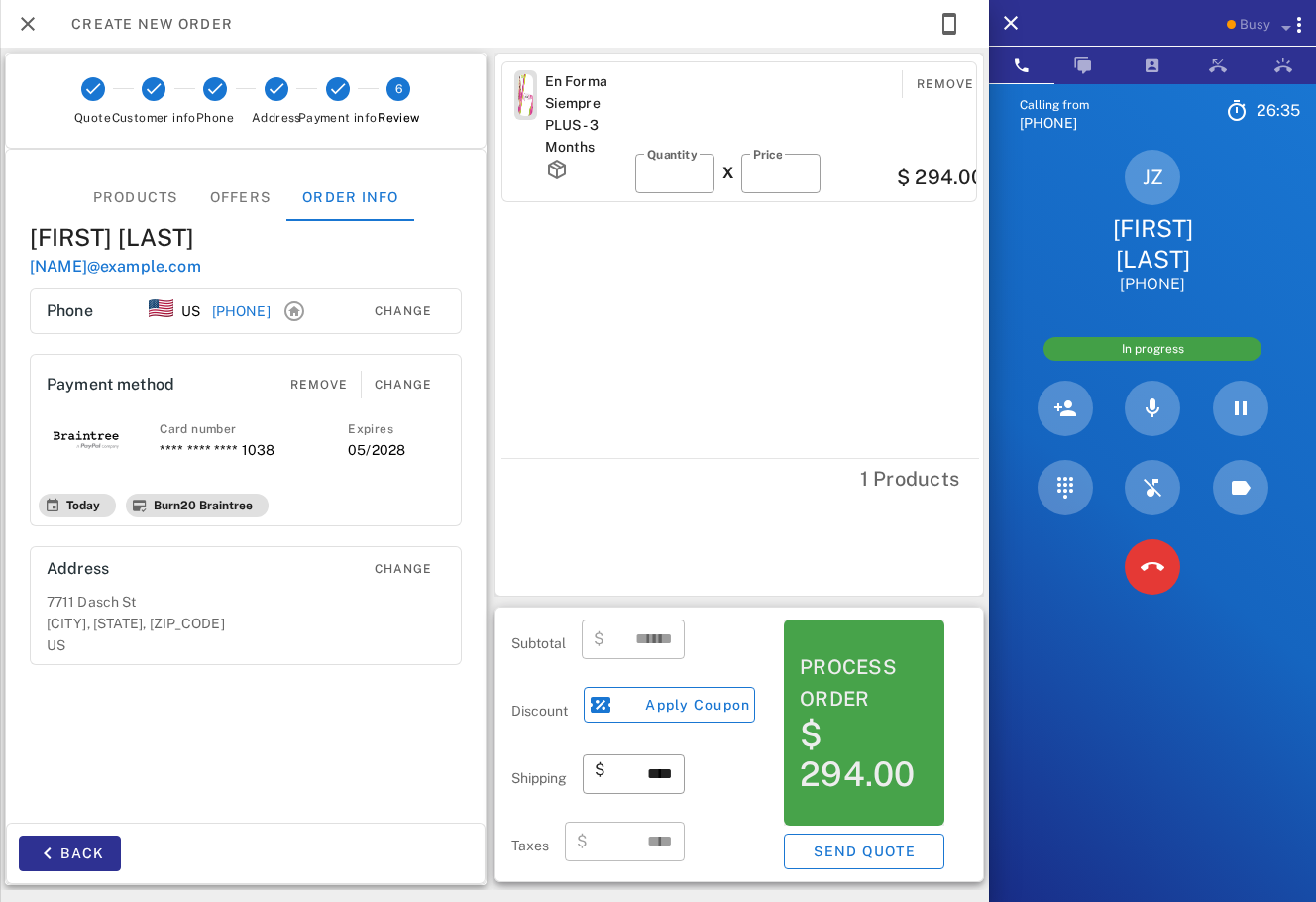 click on "Process order" at bounding box center [864, 683] 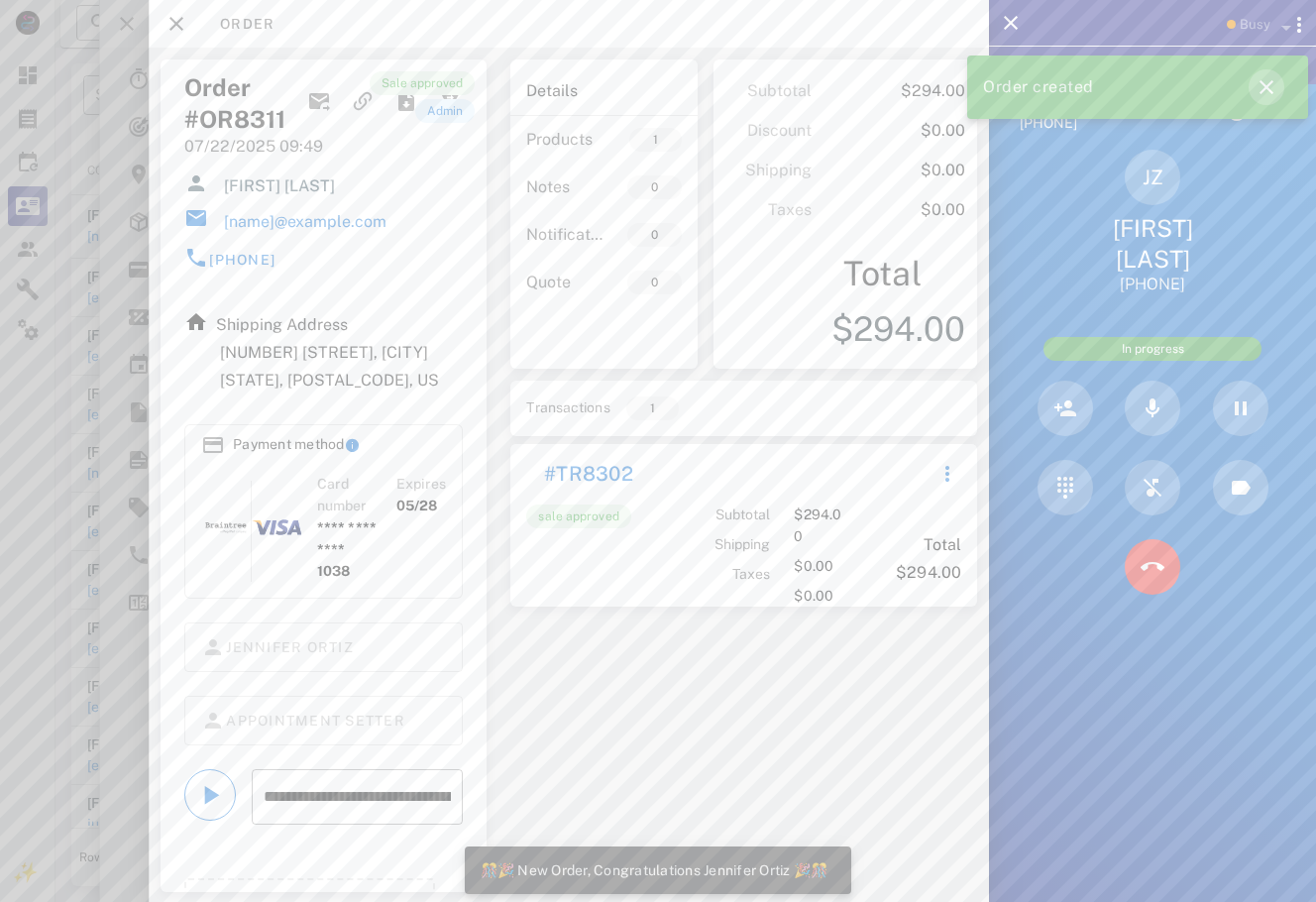 click at bounding box center (1266, 87) 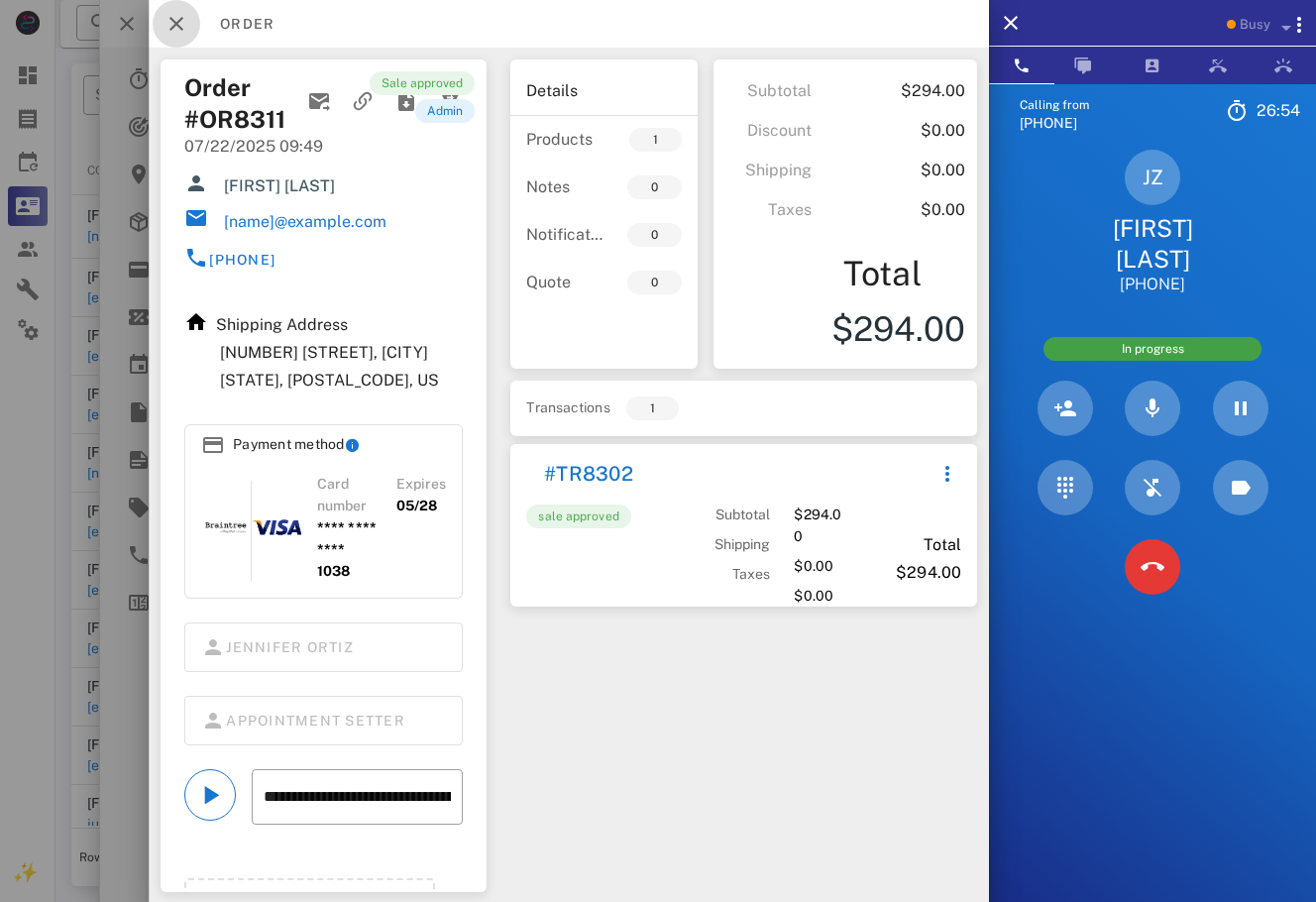 click at bounding box center [176, 24] 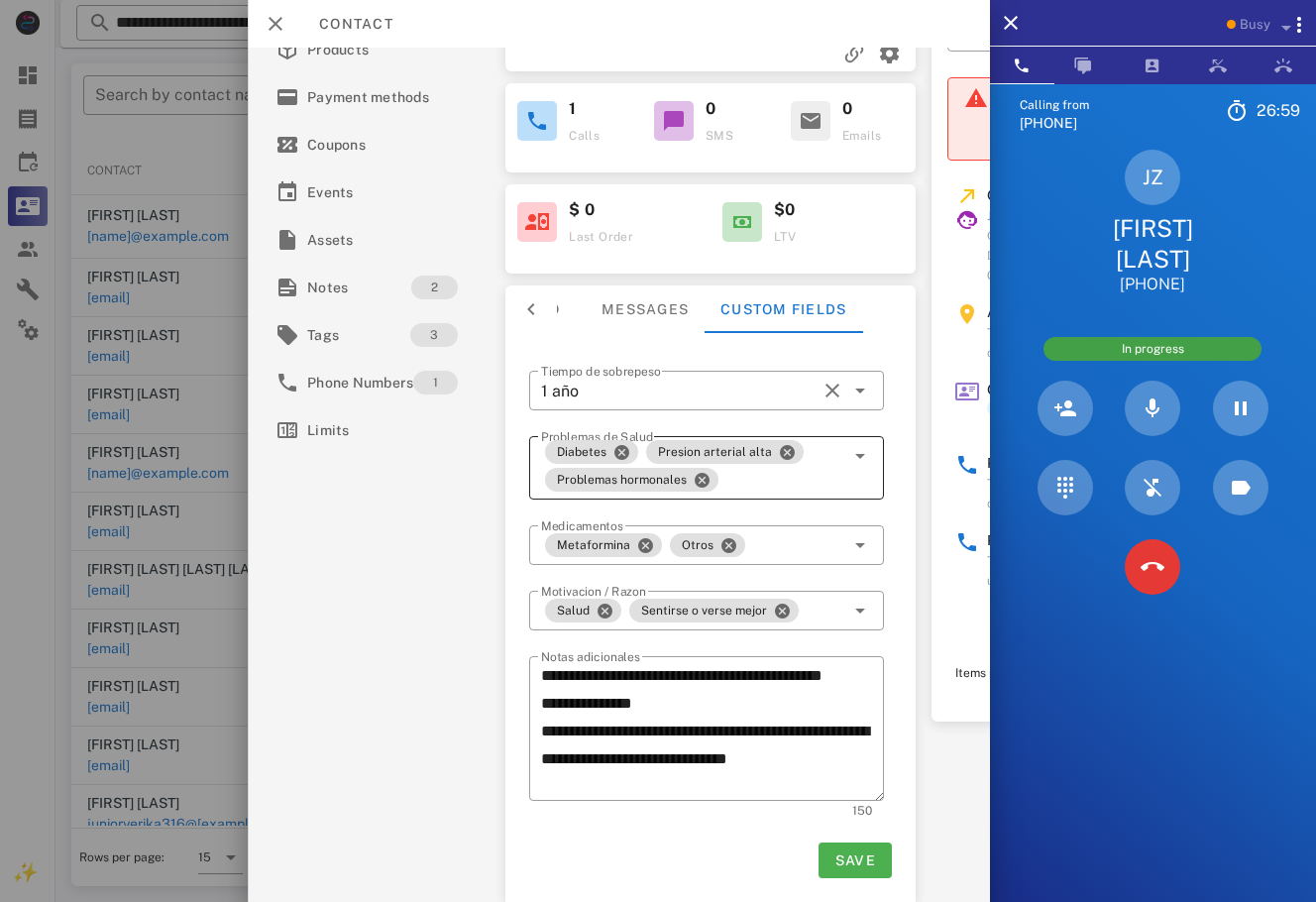 scroll, scrollTop: 0, scrollLeft: 0, axis: both 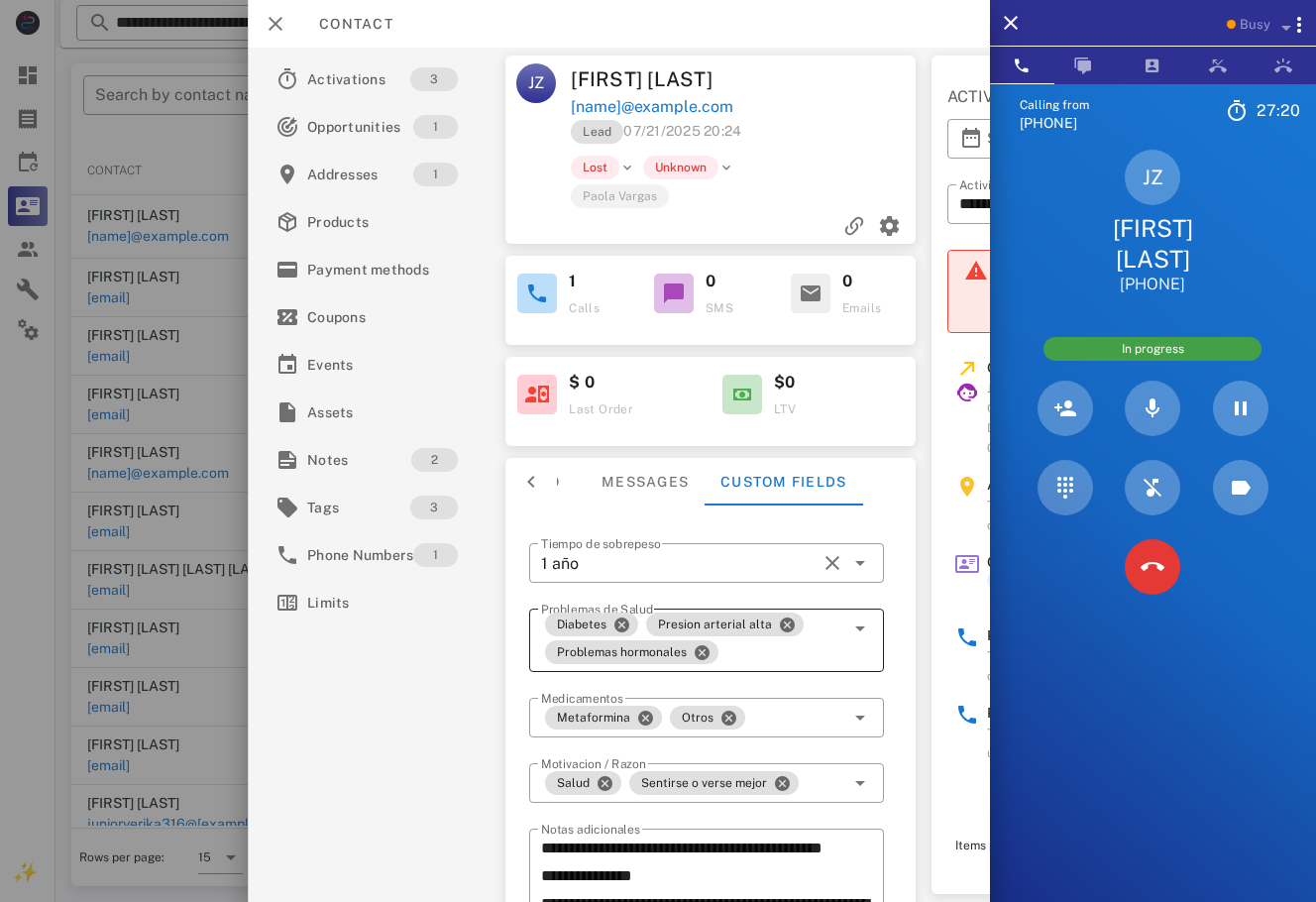 drag, startPoint x: 1244, startPoint y: 293, endPoint x: 1066, endPoint y: 238, distance: 186.30352 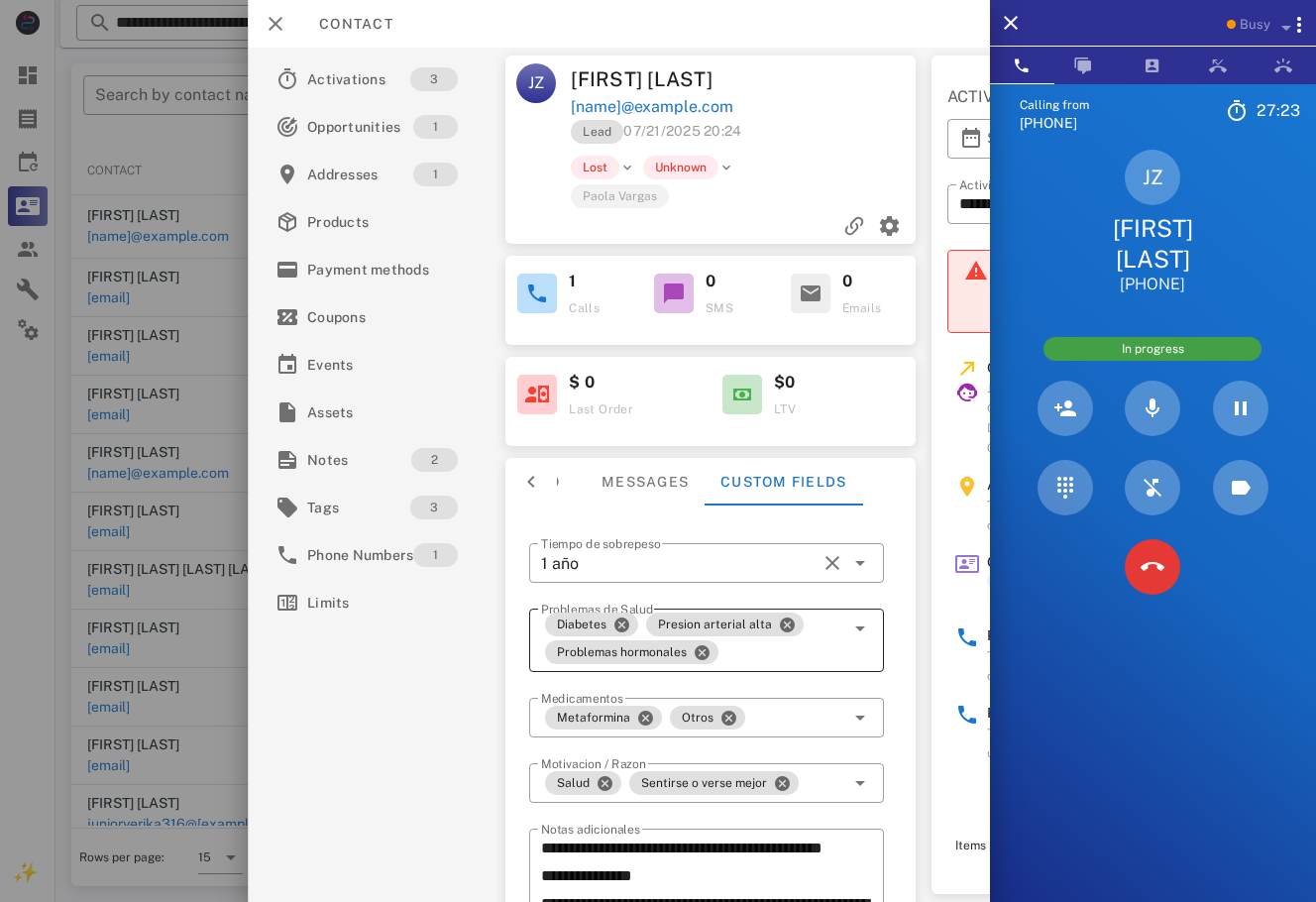 click on "JZ   [FIRST] [LAST]  [PHONE]" at bounding box center (1152, 222) 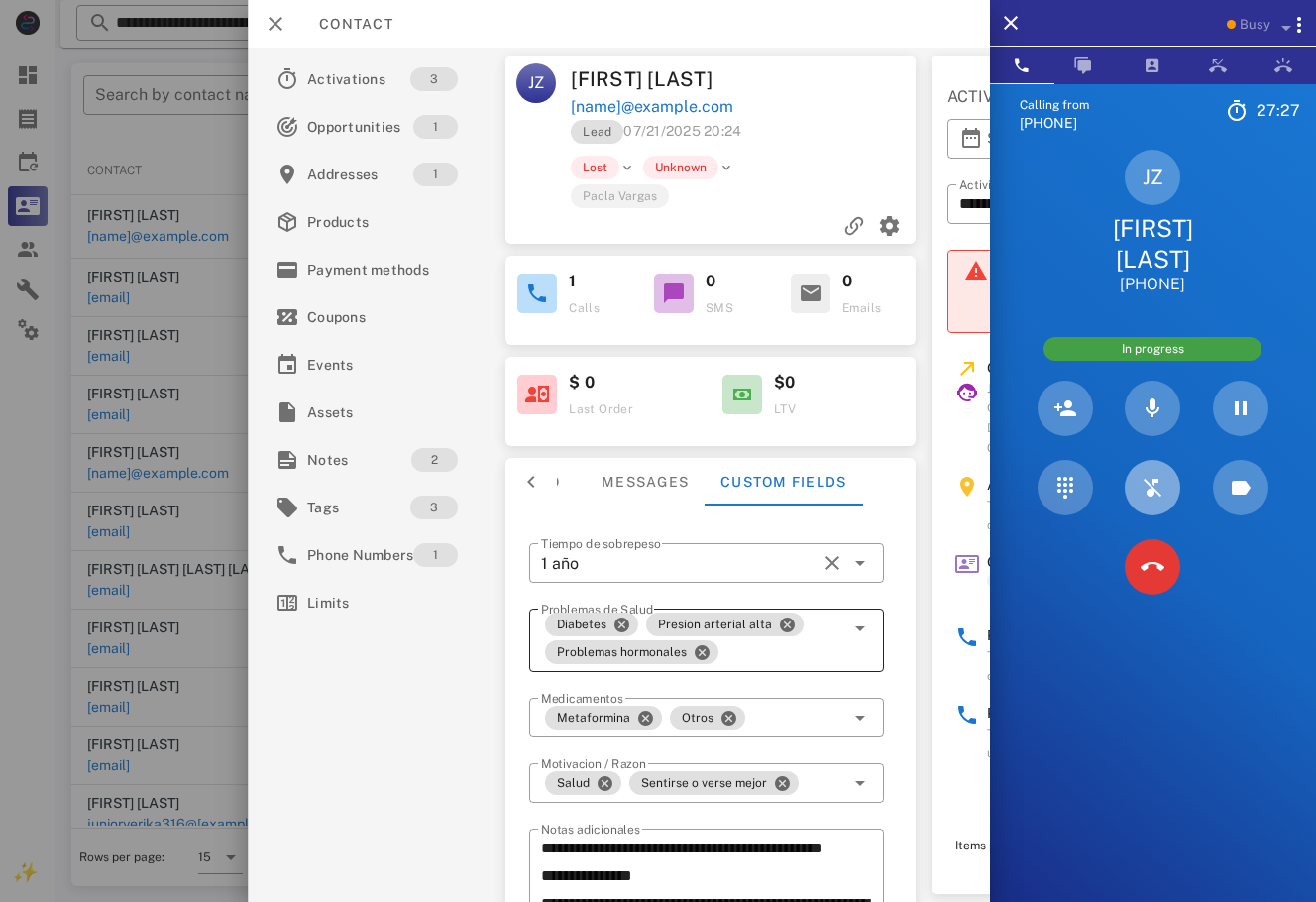 click at bounding box center (1152, 488) 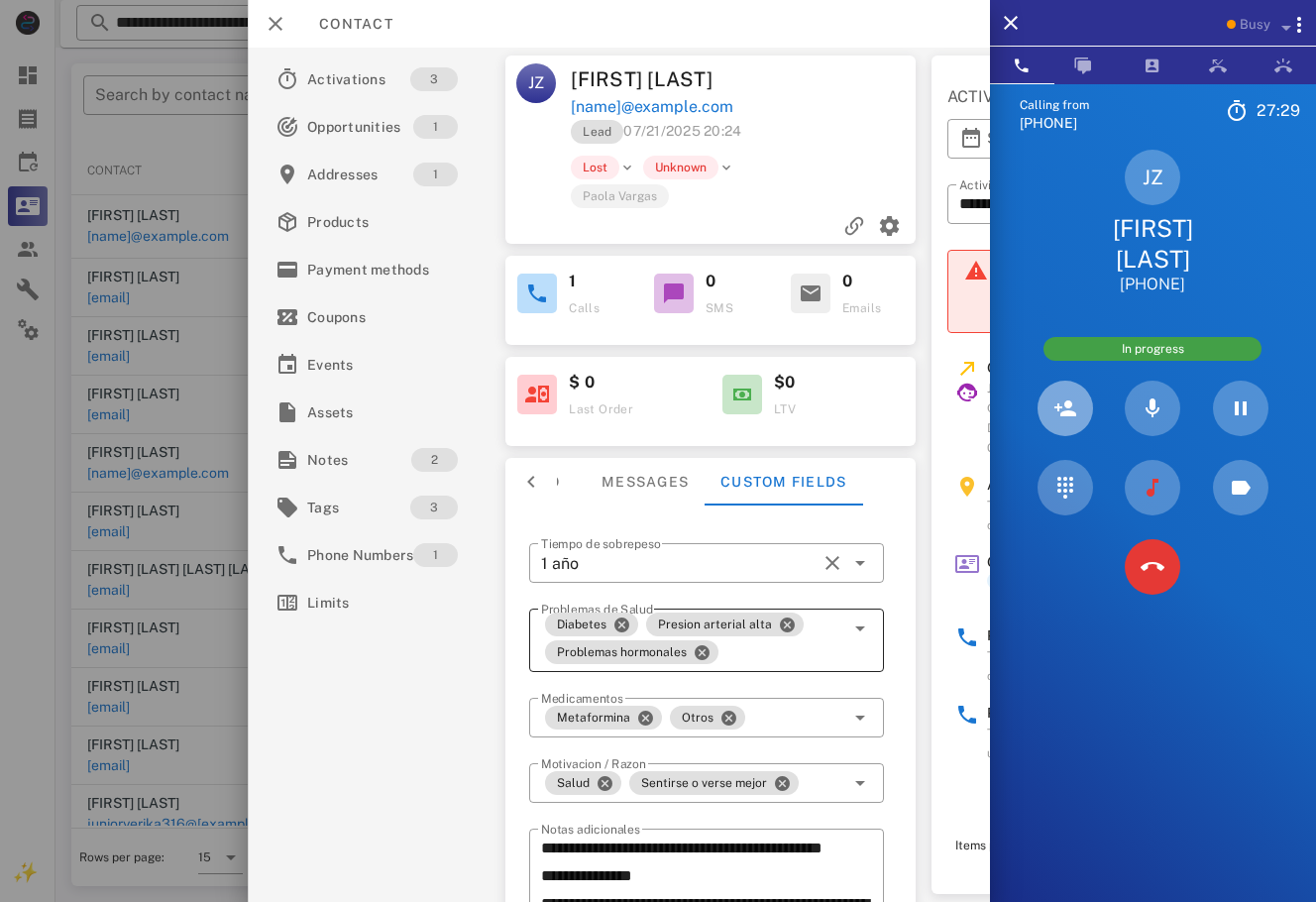 click at bounding box center [1065, 408] 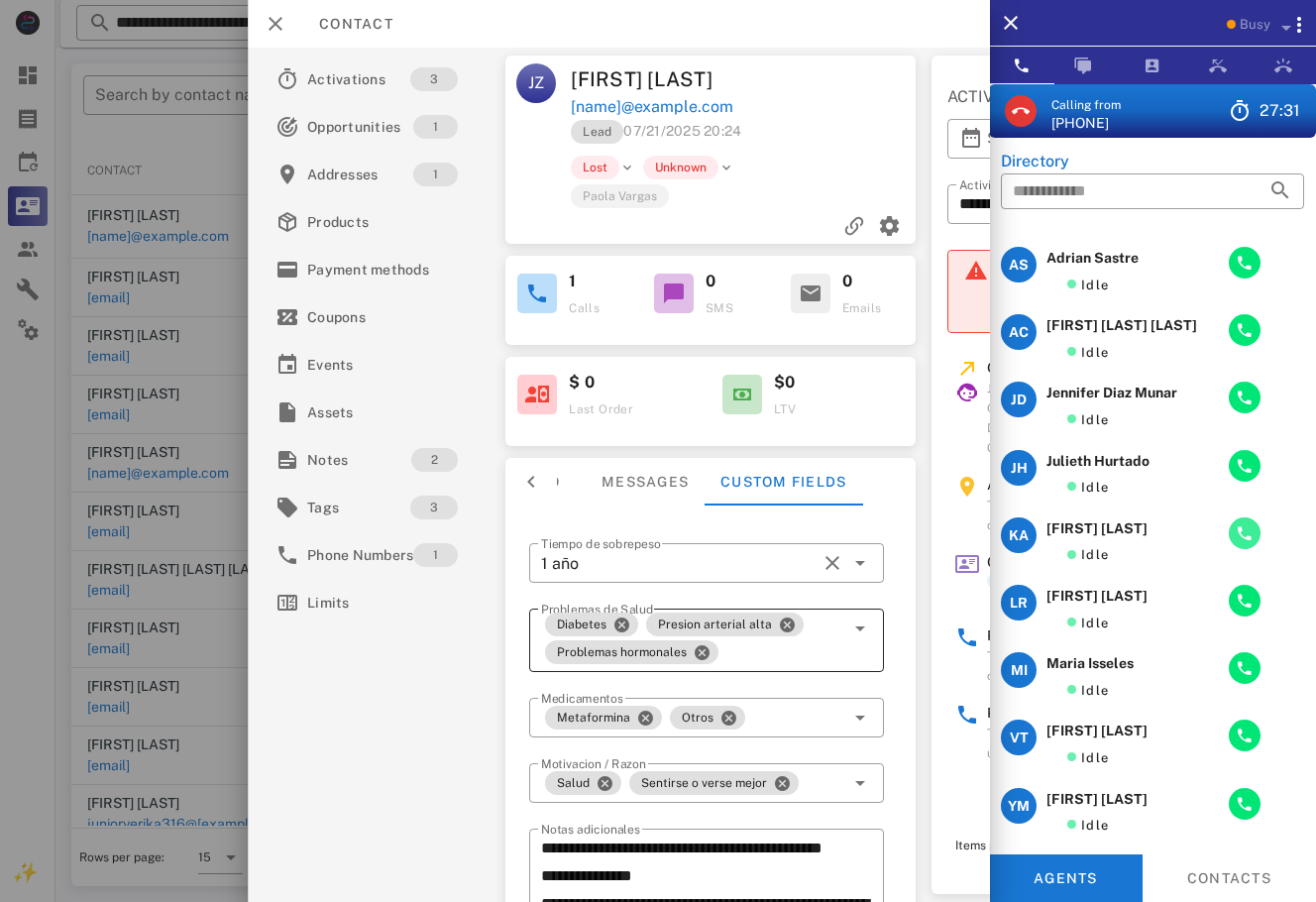 click at bounding box center [1245, 533] 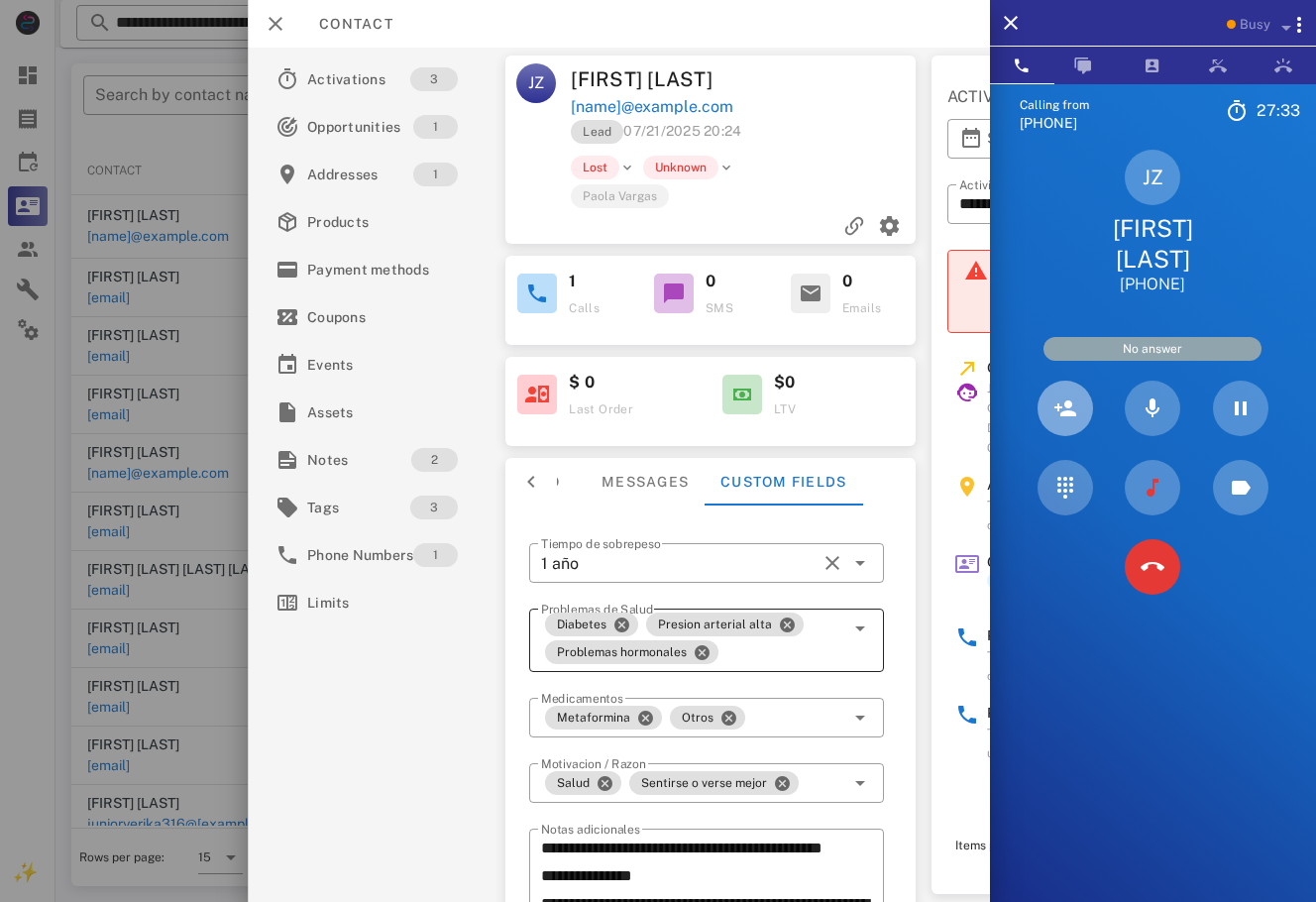 click at bounding box center [1065, 408] 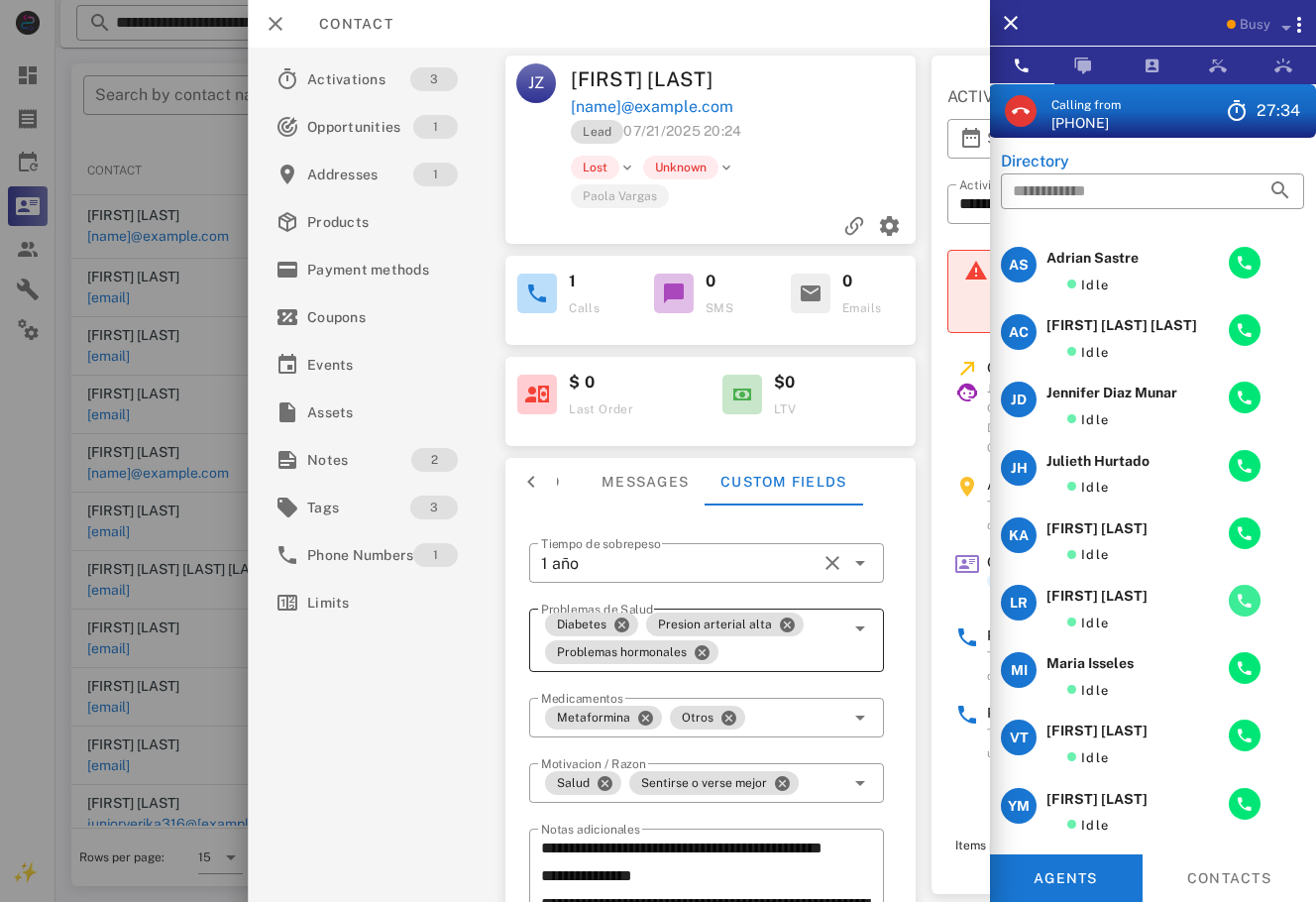 click at bounding box center (1245, 601) 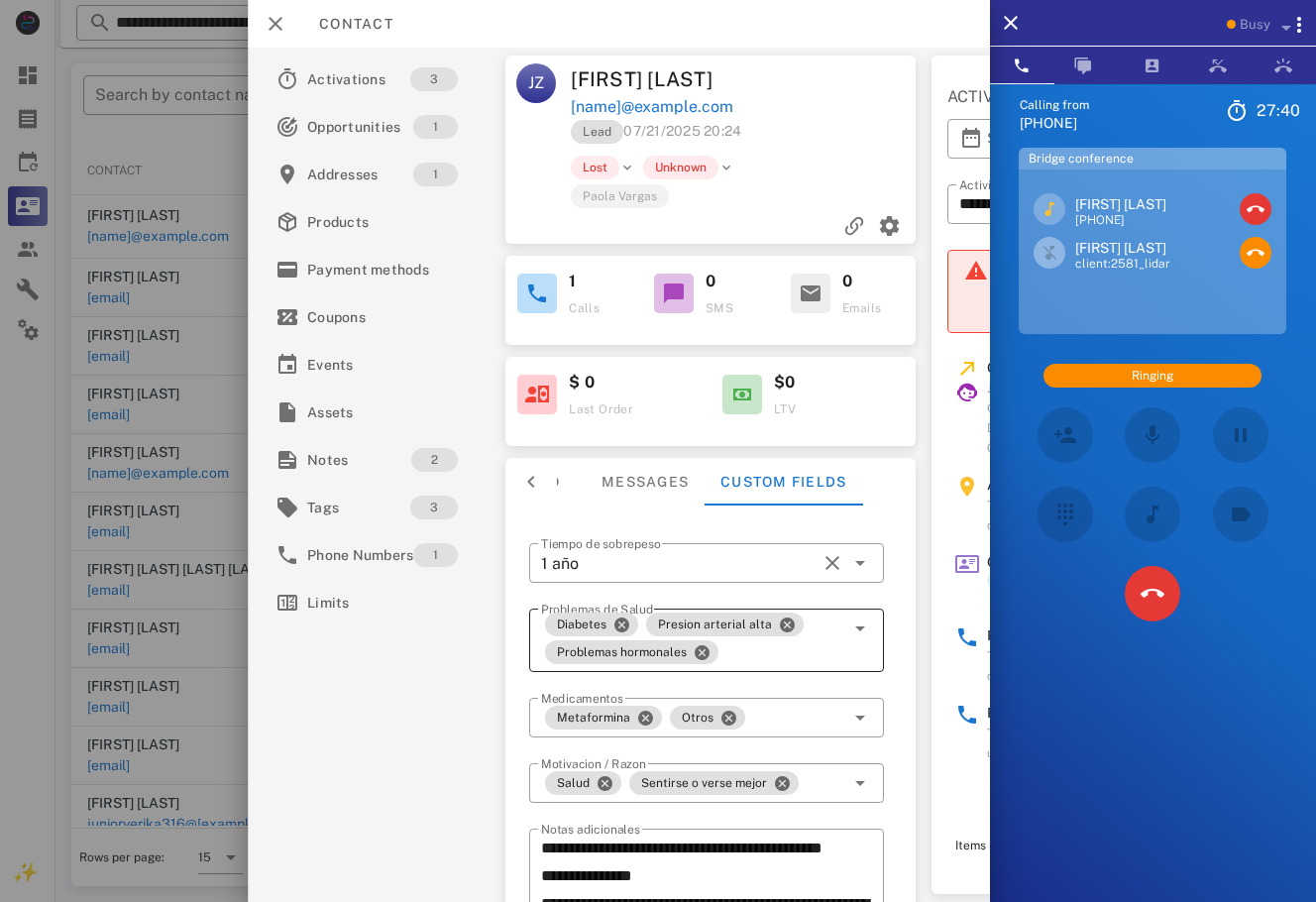 click on "Calling from ([PHONE]) 27: 40  Unknown      ▼     Andorra
+376
Argentina
+54
Aruba
+297
Australia
+61
Belgium (België)
+32
Bolivia
+591
Brazil (Brasil)
+55
Canada
+1
Chile
+56
Colombia
+57
Costa Rica
+506
Dominican Republic (República Dominicana)
+1
Ecuador
+593
El Salvador
+503
France
+33
Germany (Deutschland)
+49
Guadeloupe
+590
Guatemala
+502
Honduras
+504
Iceland (Ísland)
+354
India (भारत)
+91
Israel (‫ישראל‬‎)
+972
Italy (Italia)
+39" at bounding box center [1152, 534] 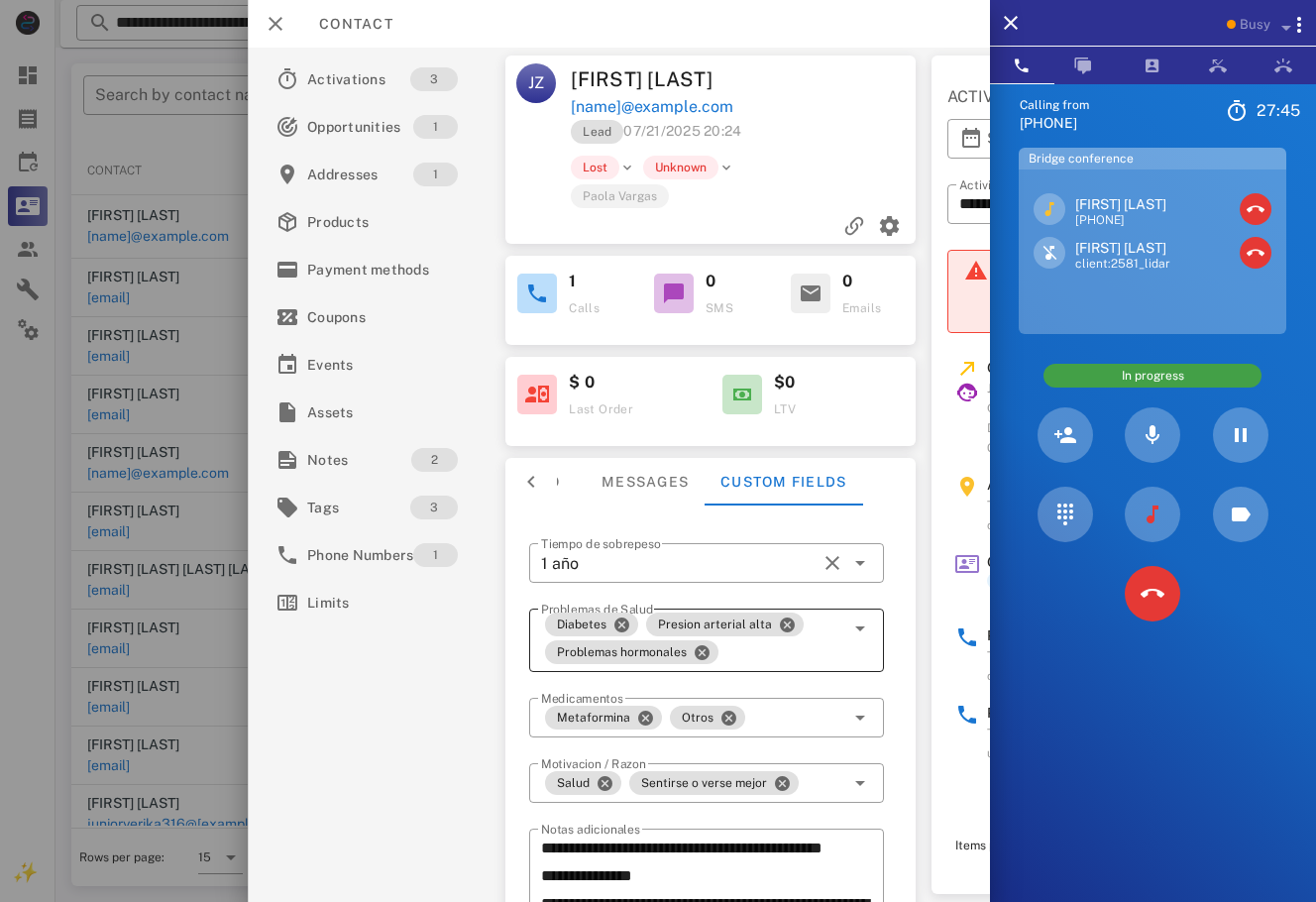 click on "Calling from [PHONE] [TIME] Unknown      ▼     Andorra
+376
Argentina
+54
Aruba
+297
Australia
+61
Belgium (België)
+32
Bolivia
+591
Brazil (Brasil)
+55
Canada
+1
Chile
+56
Colombia
+57
Costa Rica
+506
Dominican Republic (República Dominicana)
+1
Ecuador
+593
El Salvador
+503
France
+33
Germany (Deutschland)
+49
Guadeloupe
+590
Guatemala
+502
Honduras
+504
Iceland (Ísland)
+354
India (भारत)
+91
Israel (‫ישראל‬‎)
+972
Italy (Italia)
+39" at bounding box center [1152, 534] 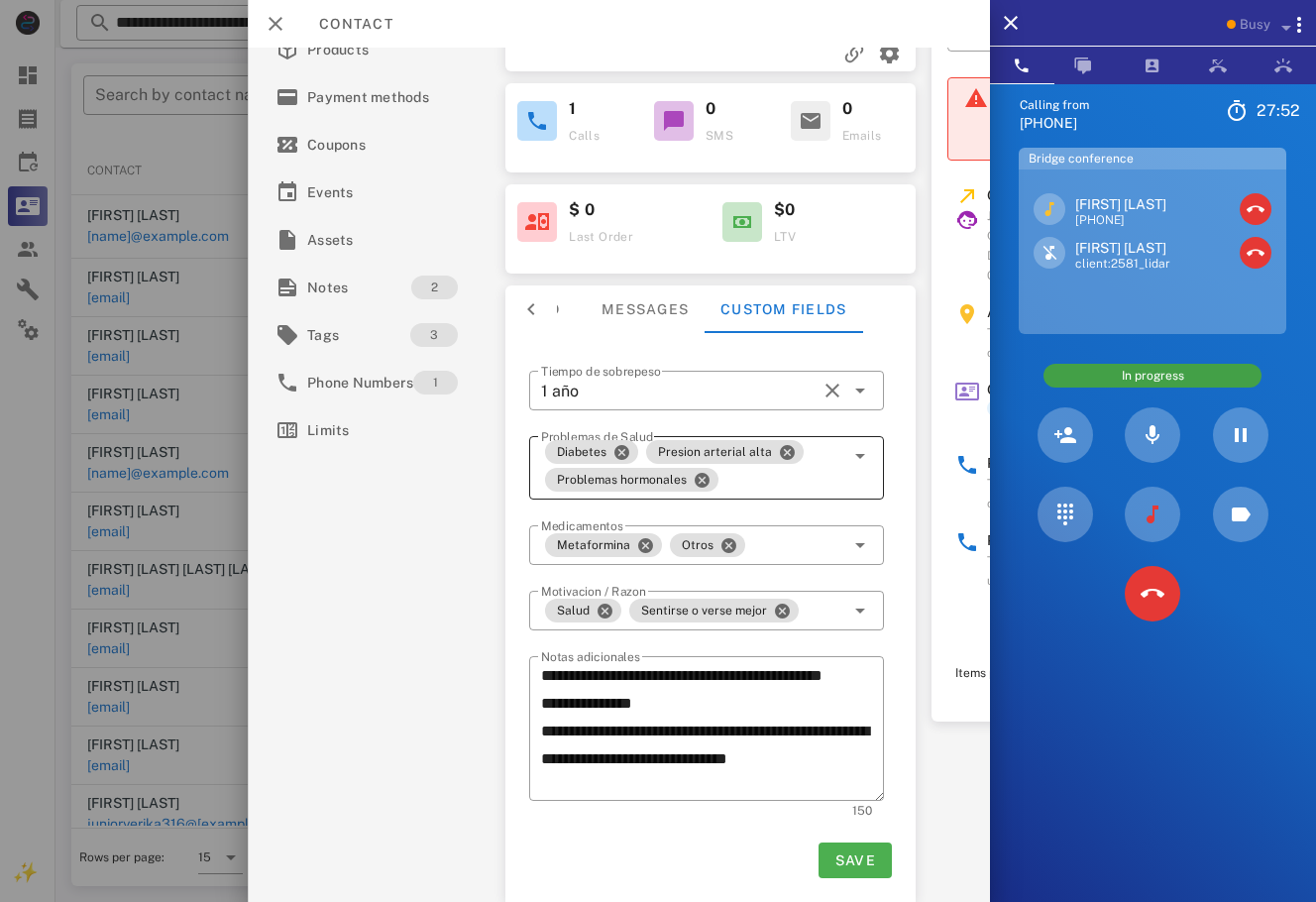 scroll, scrollTop: 0, scrollLeft: 0, axis: both 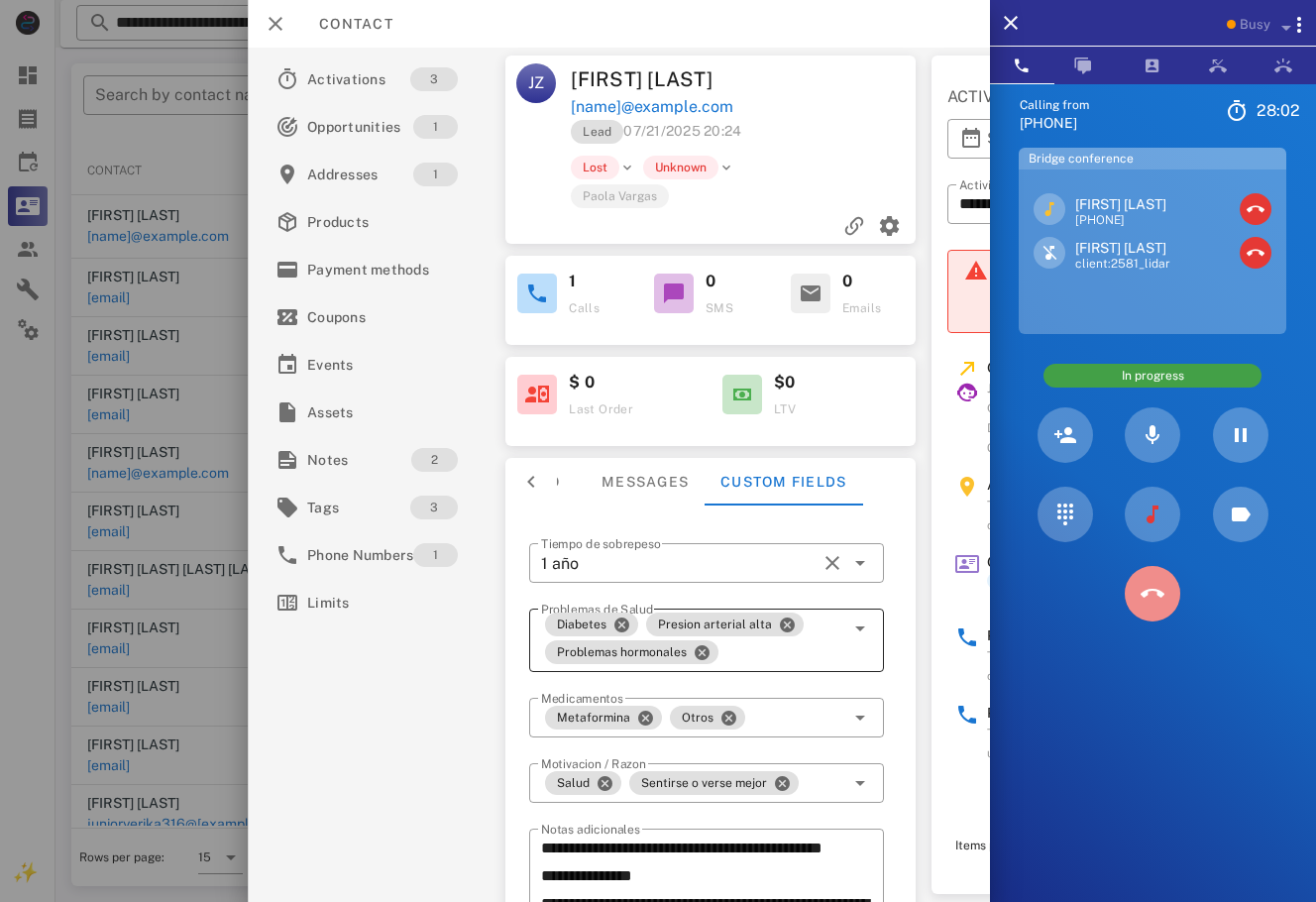 click at bounding box center (1152, 594) 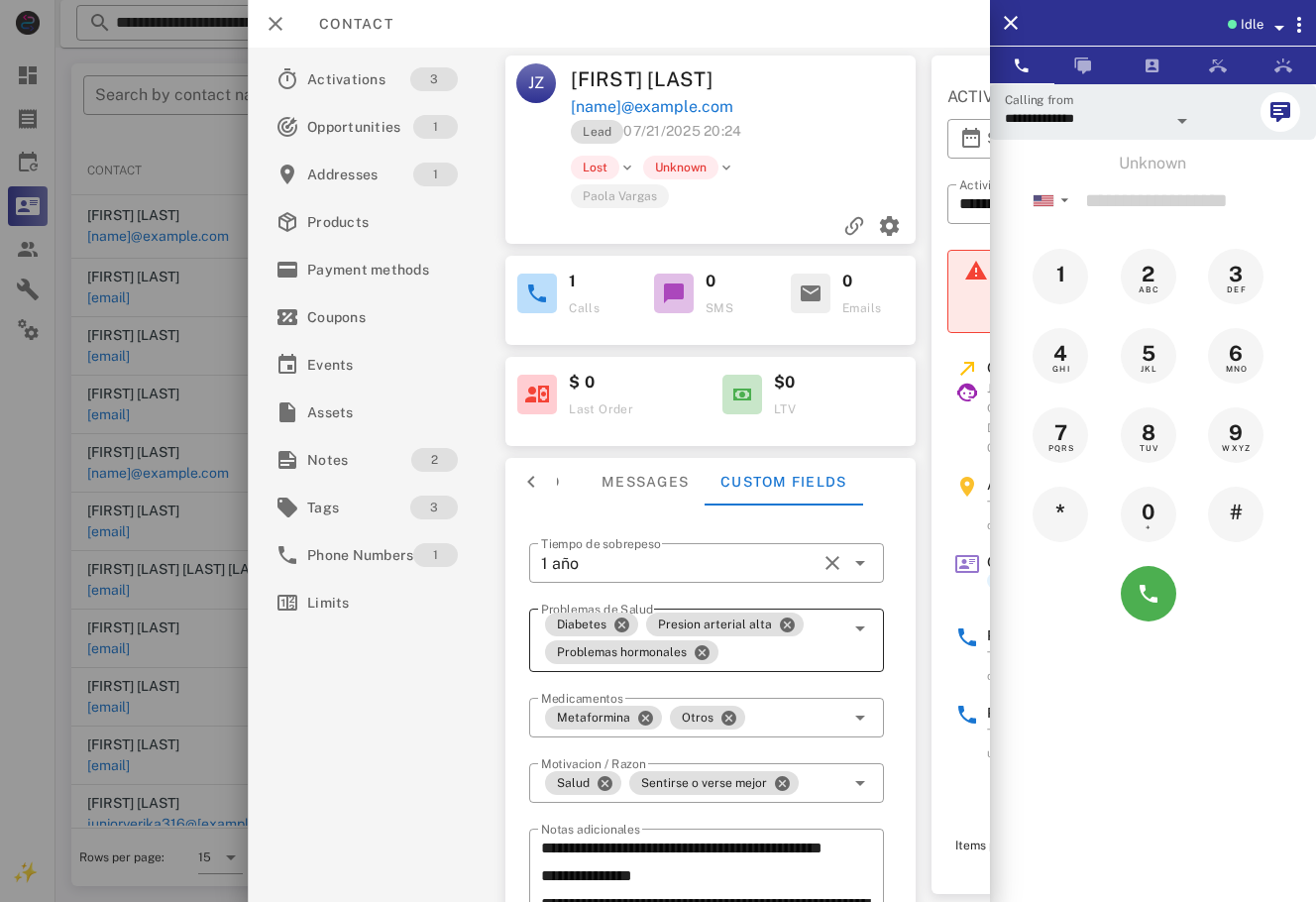 drag, startPoint x: 1066, startPoint y: 727, endPoint x: 980, endPoint y: 592, distance: 160.06561 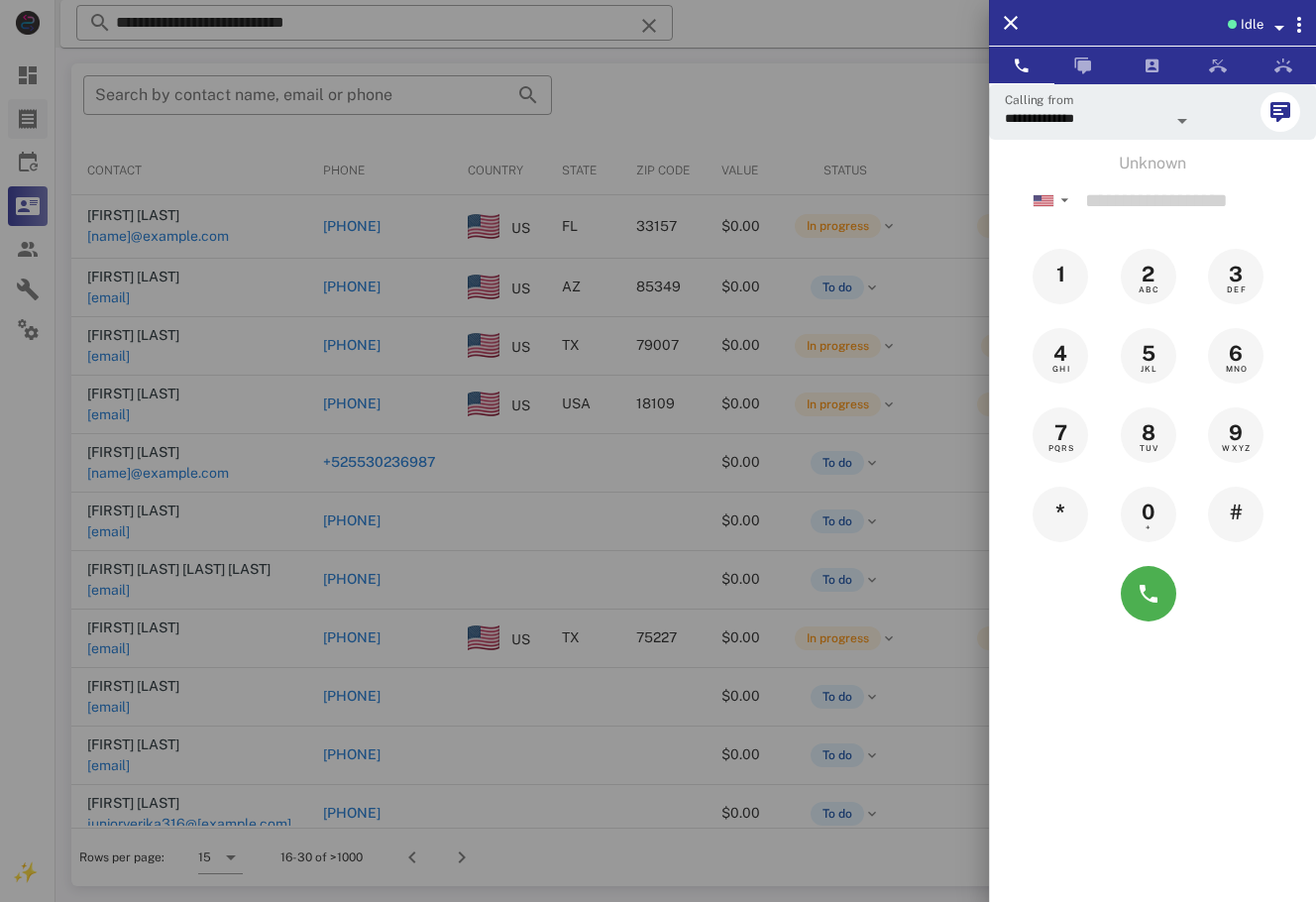 click at bounding box center [658, 451] 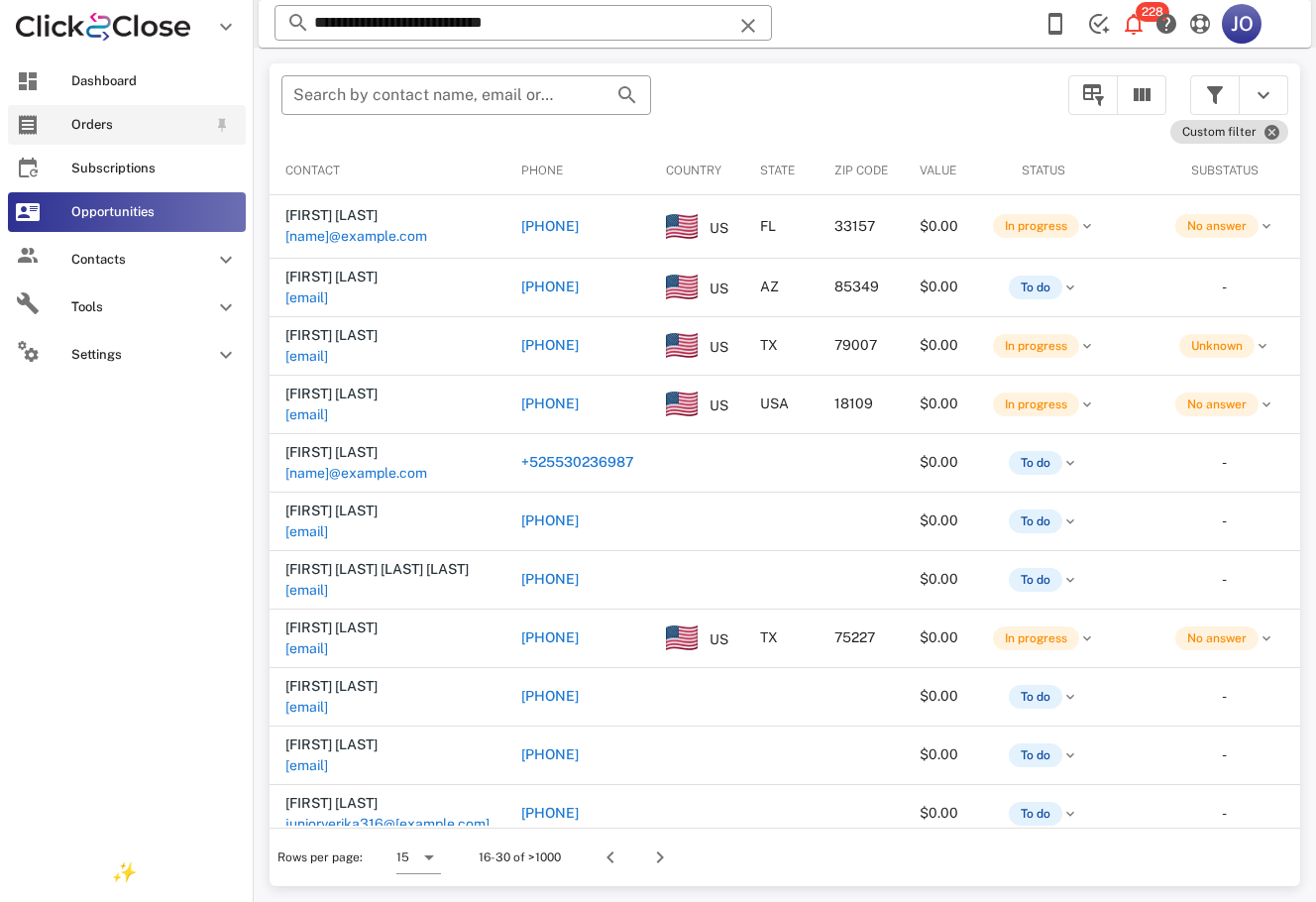 click at bounding box center [28, 125] 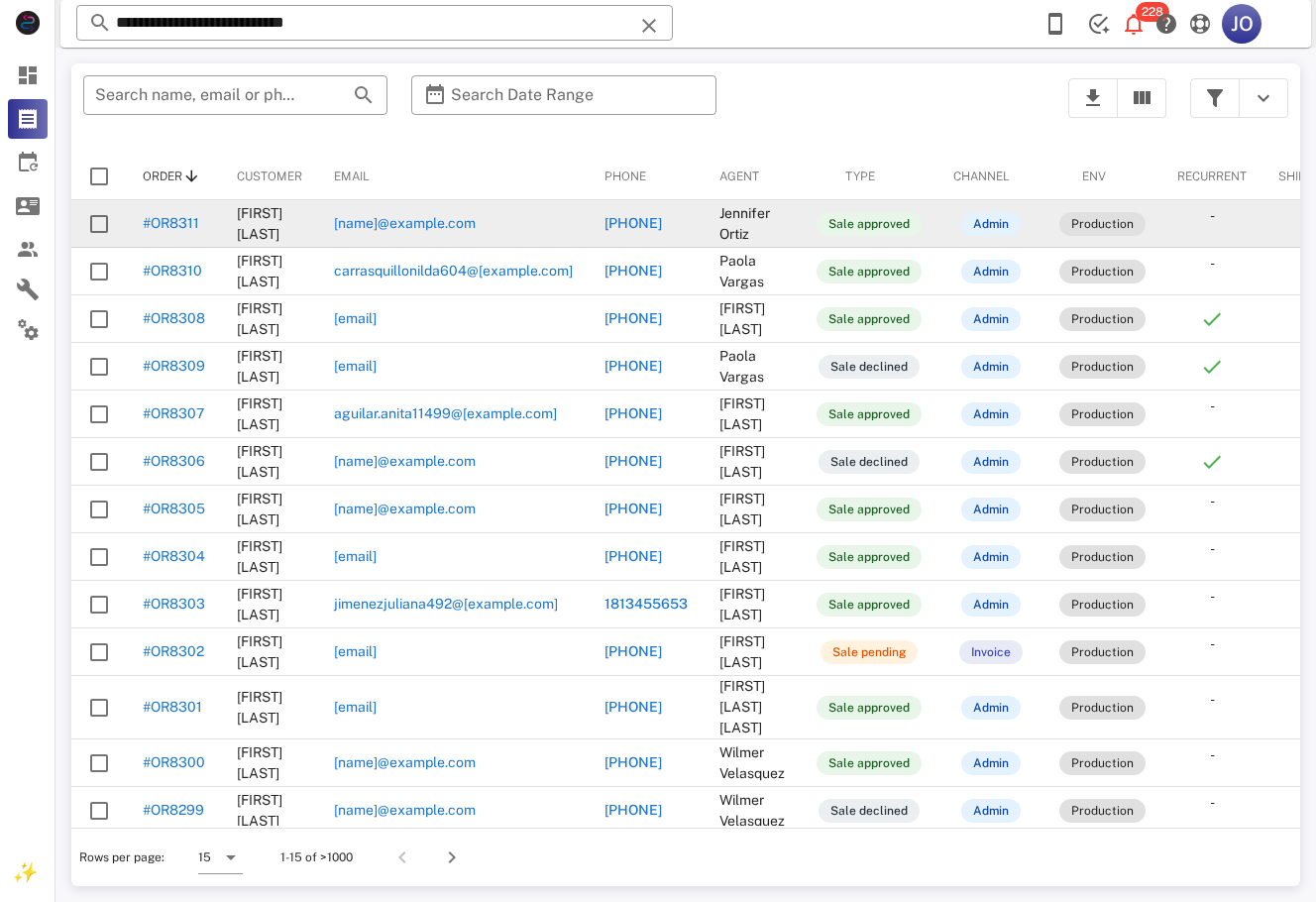 drag, startPoint x: 210, startPoint y: 220, endPoint x: 146, endPoint y: 217, distance: 64.07027 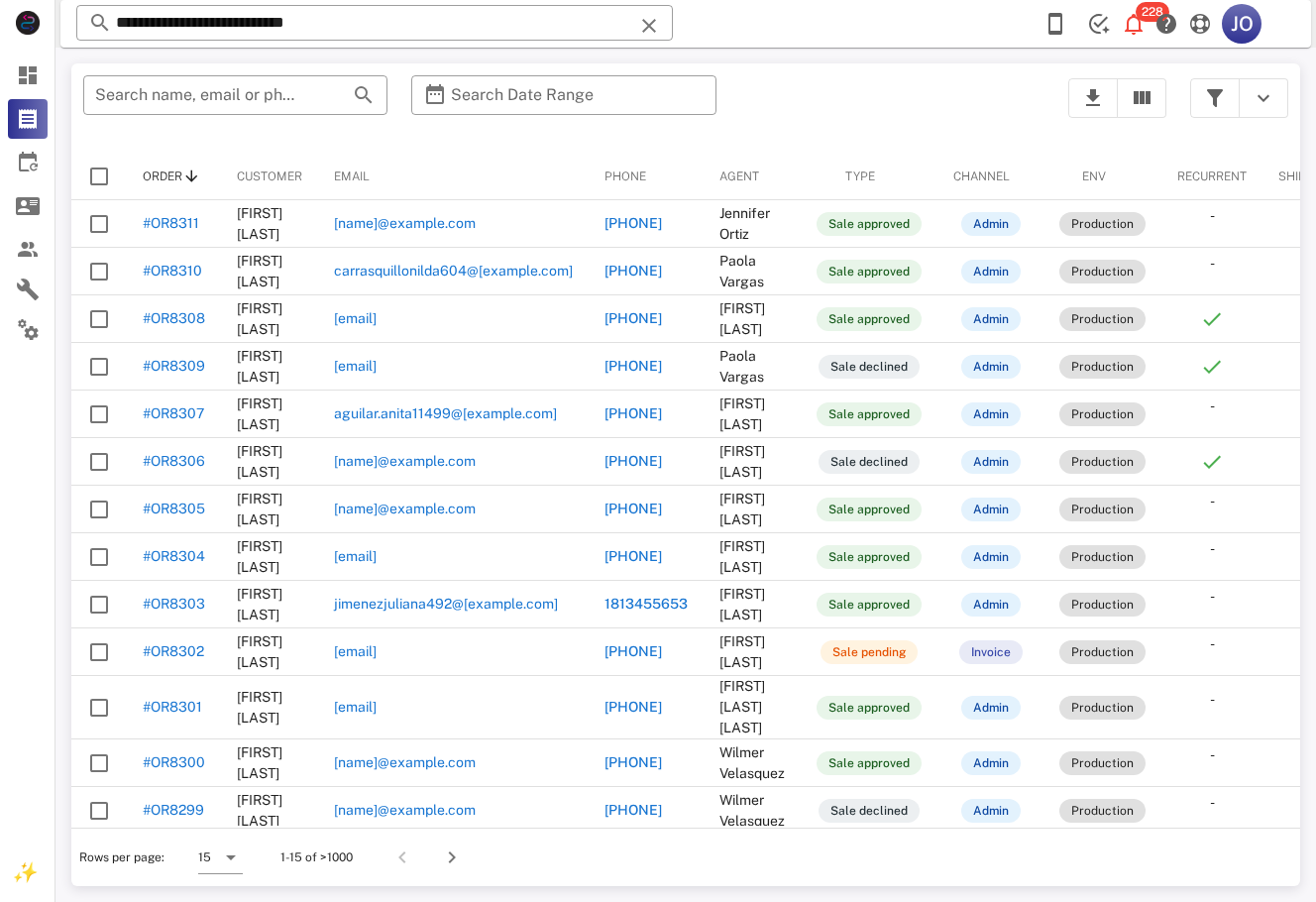 click on "​ Search name, email or phone ​ Search Date Range" at bounding box center [564, 108] 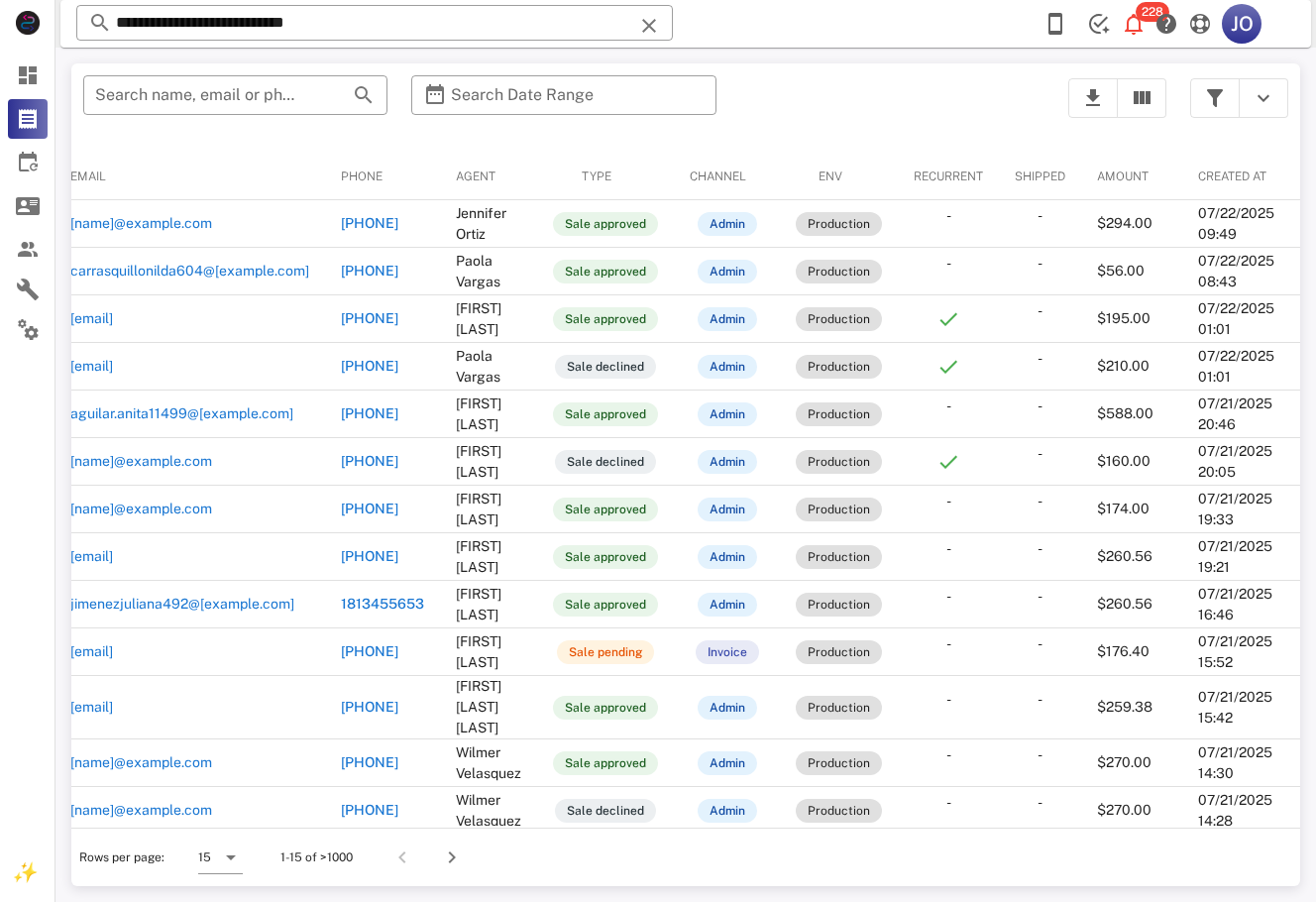 scroll, scrollTop: 0, scrollLeft: 0, axis: both 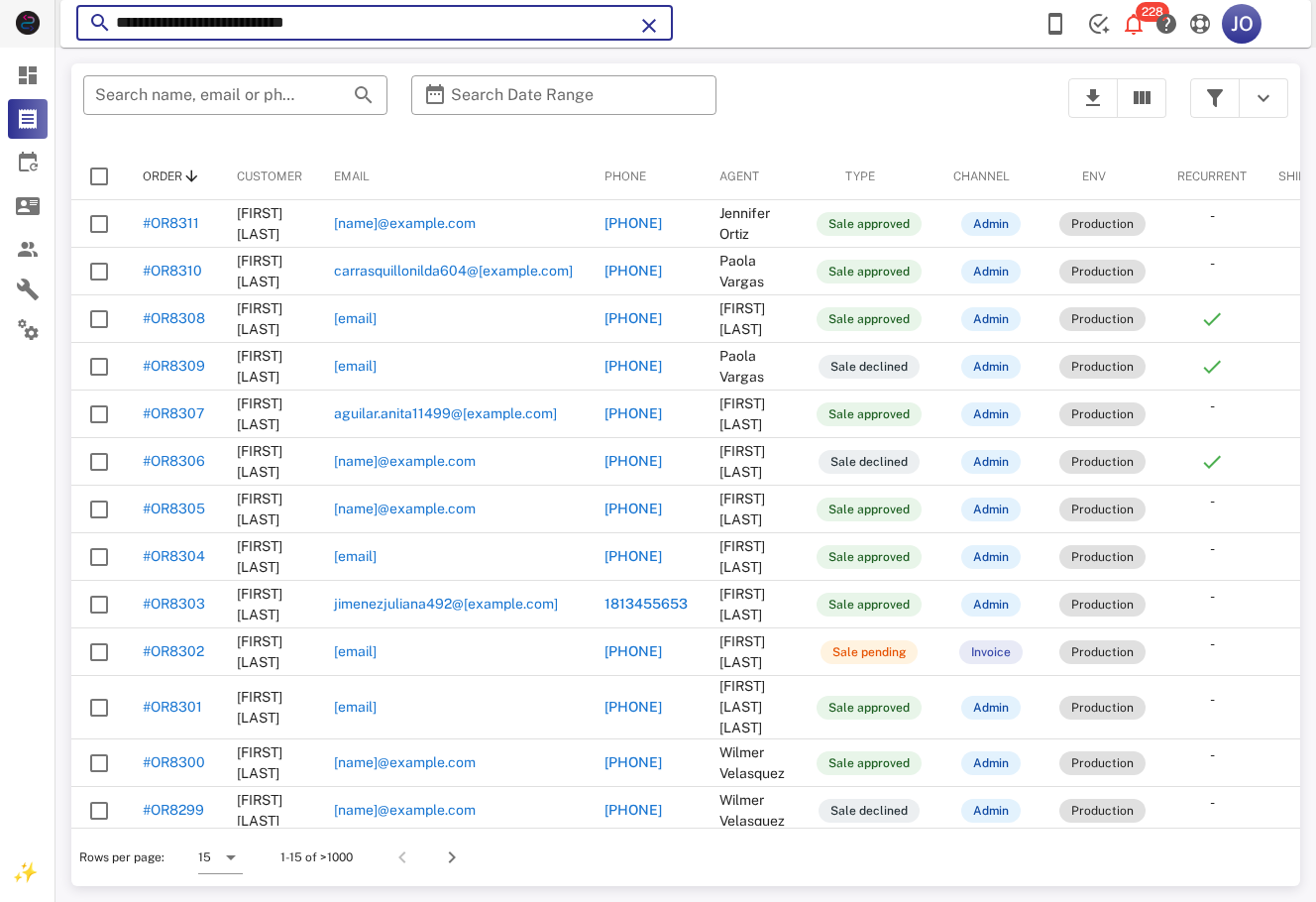 drag, startPoint x: 348, startPoint y: 24, endPoint x: 130, endPoint y: 30, distance: 218.0826 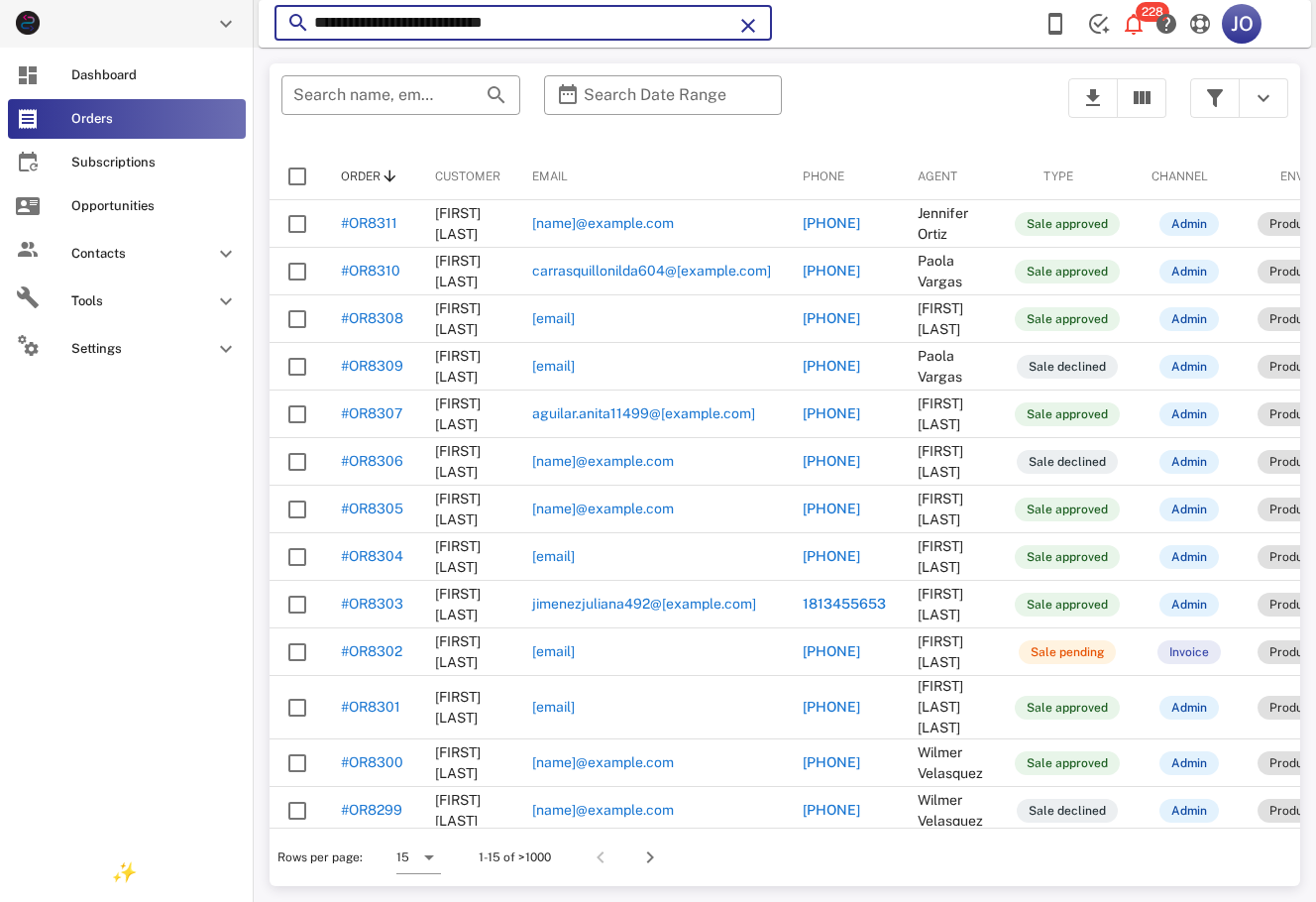 paste 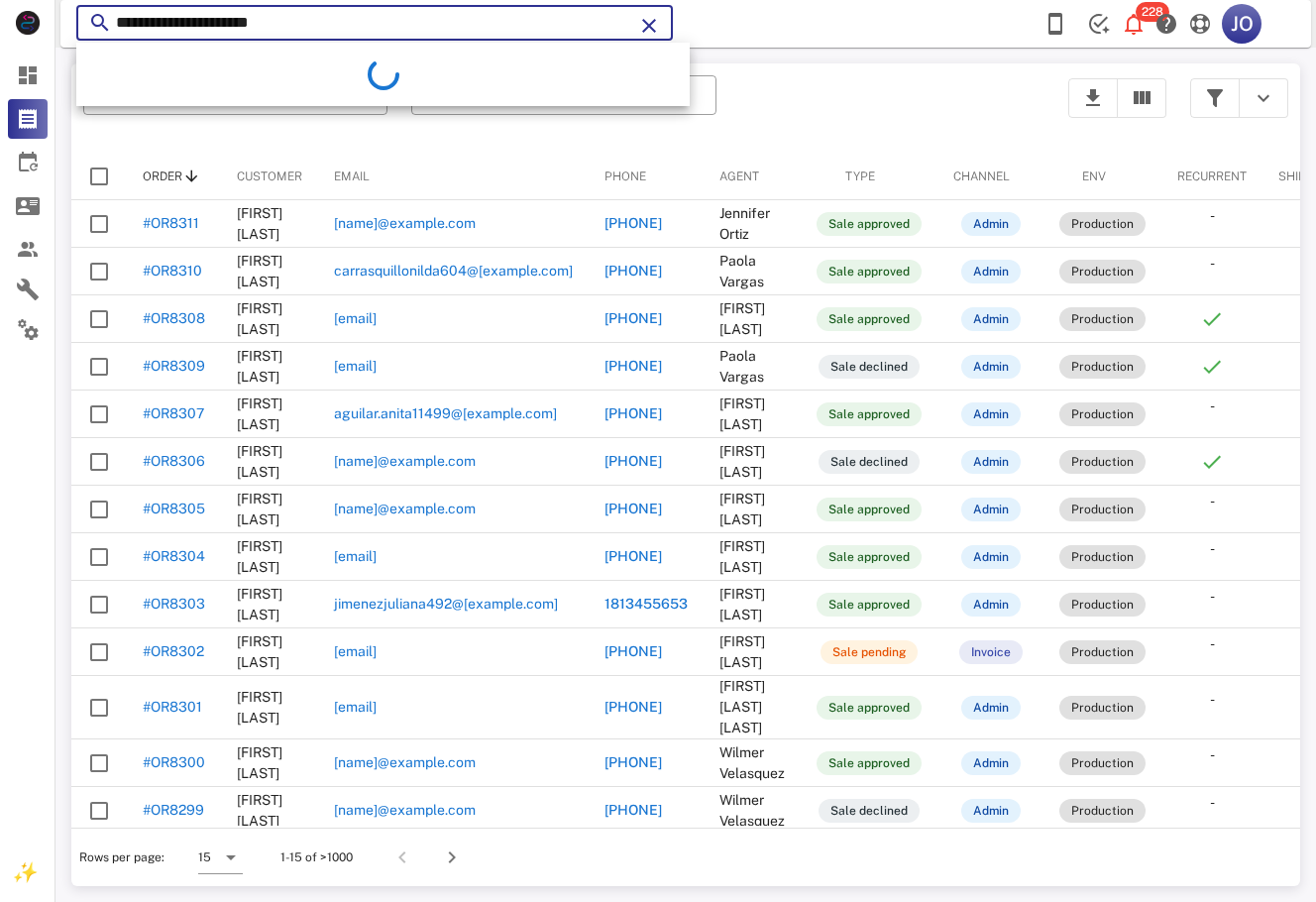 click on "**********" at bounding box center [375, 23] 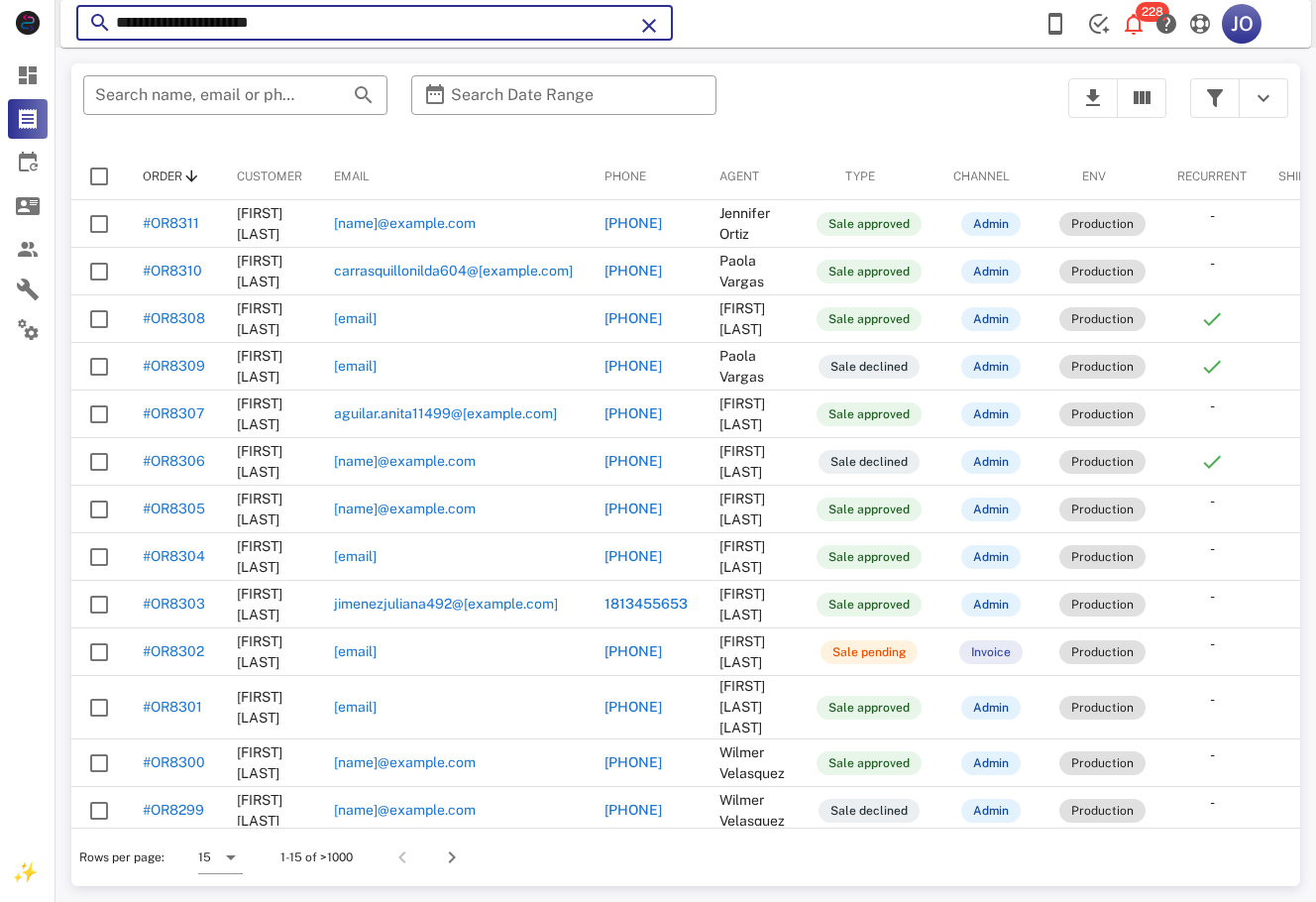 click on "**********" at bounding box center [375, 23] 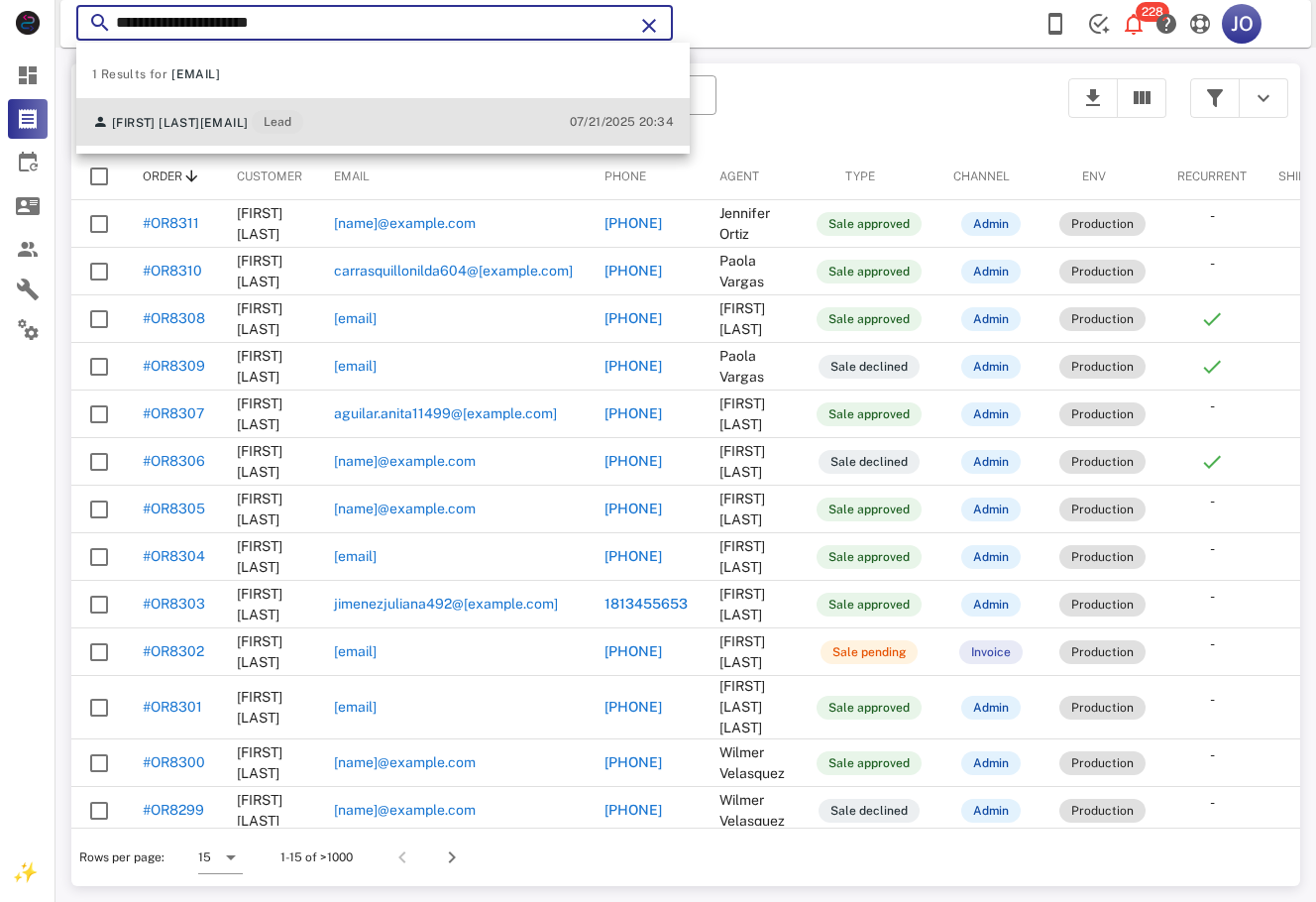 click on "[EMAIL]" at bounding box center (224, 123) 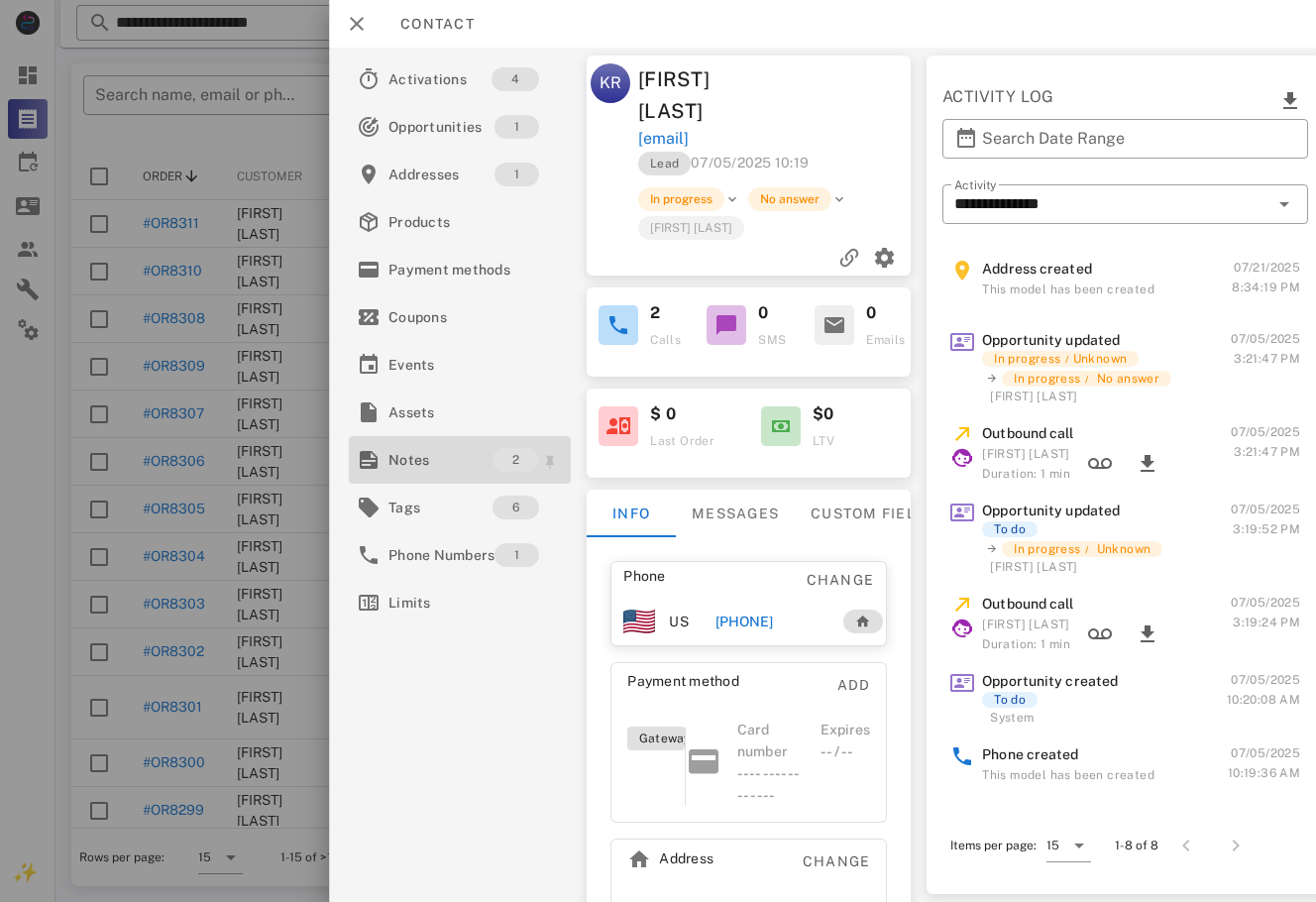 click on "Notes" at bounding box center [440, 460] 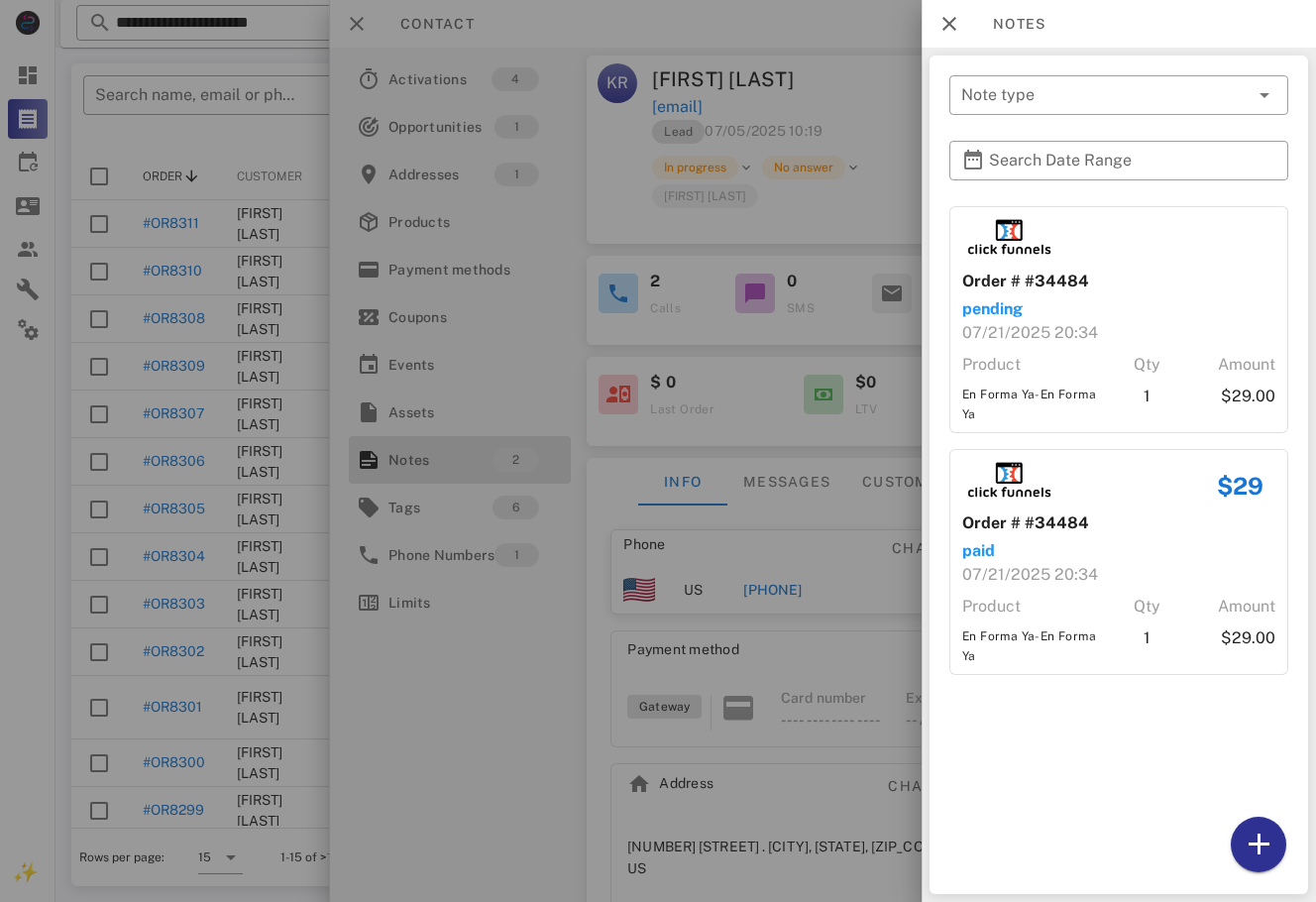 click at bounding box center (658, 451) 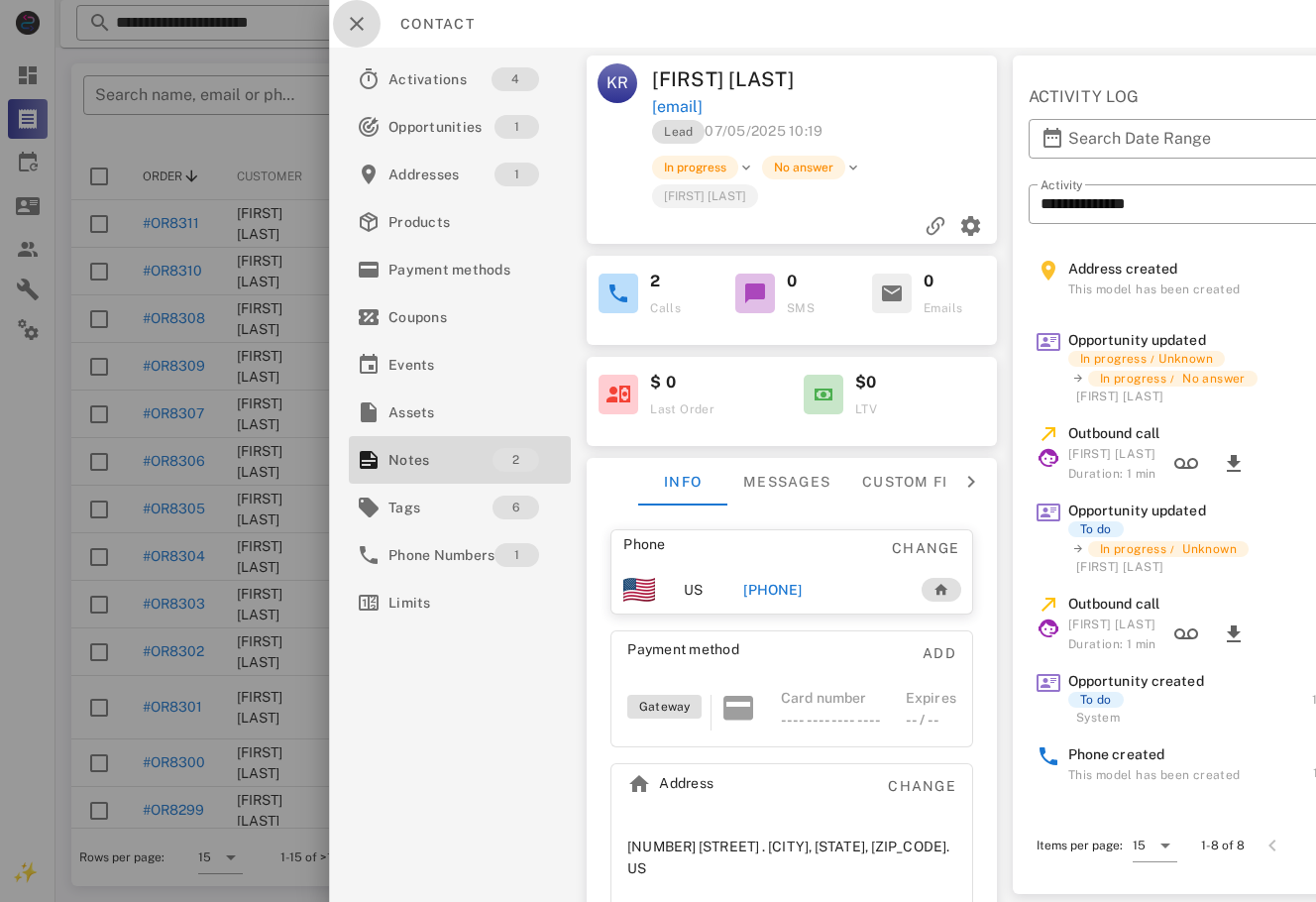 click at bounding box center (357, 24) 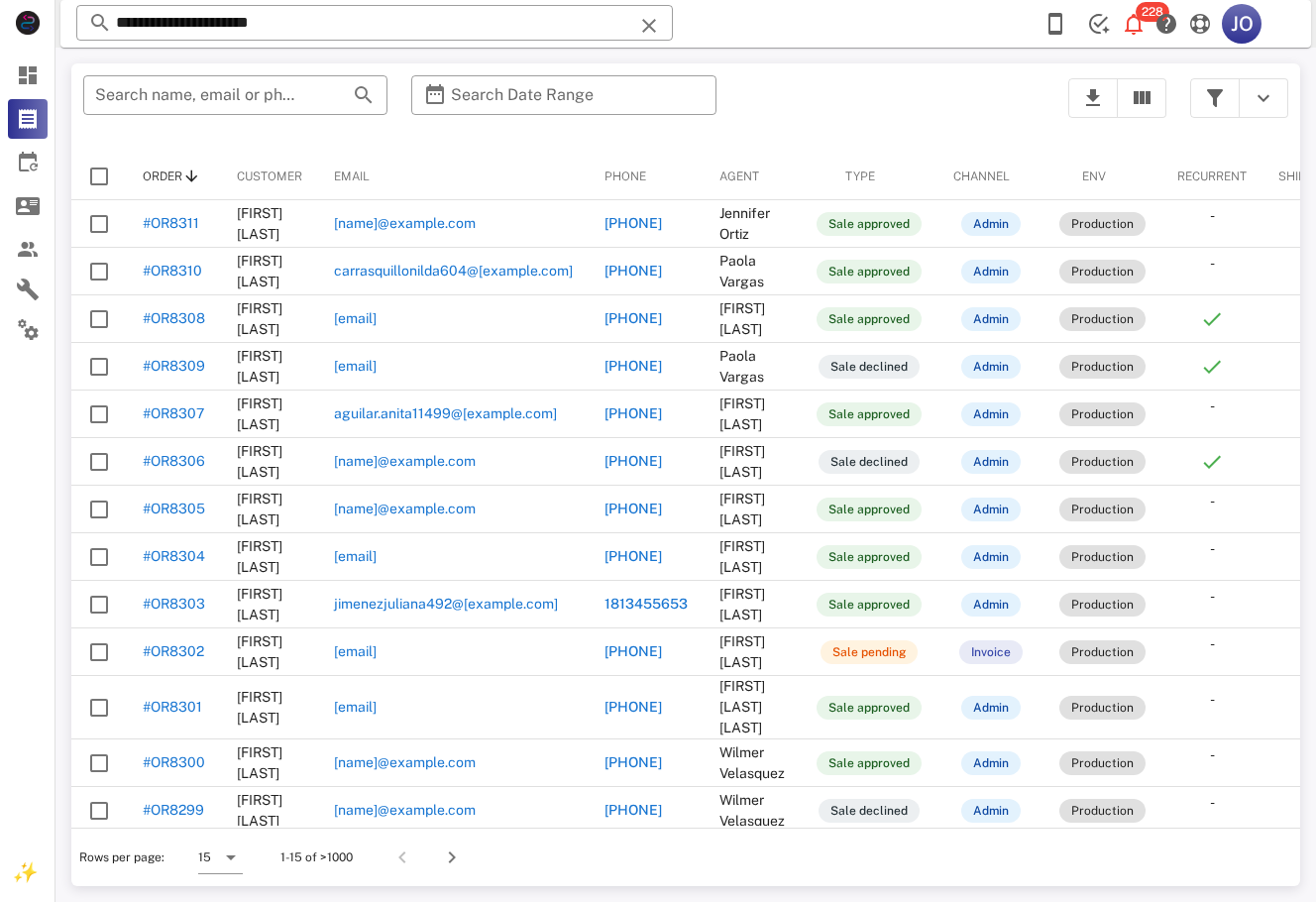 click on "**********" at bounding box center (375, 23) 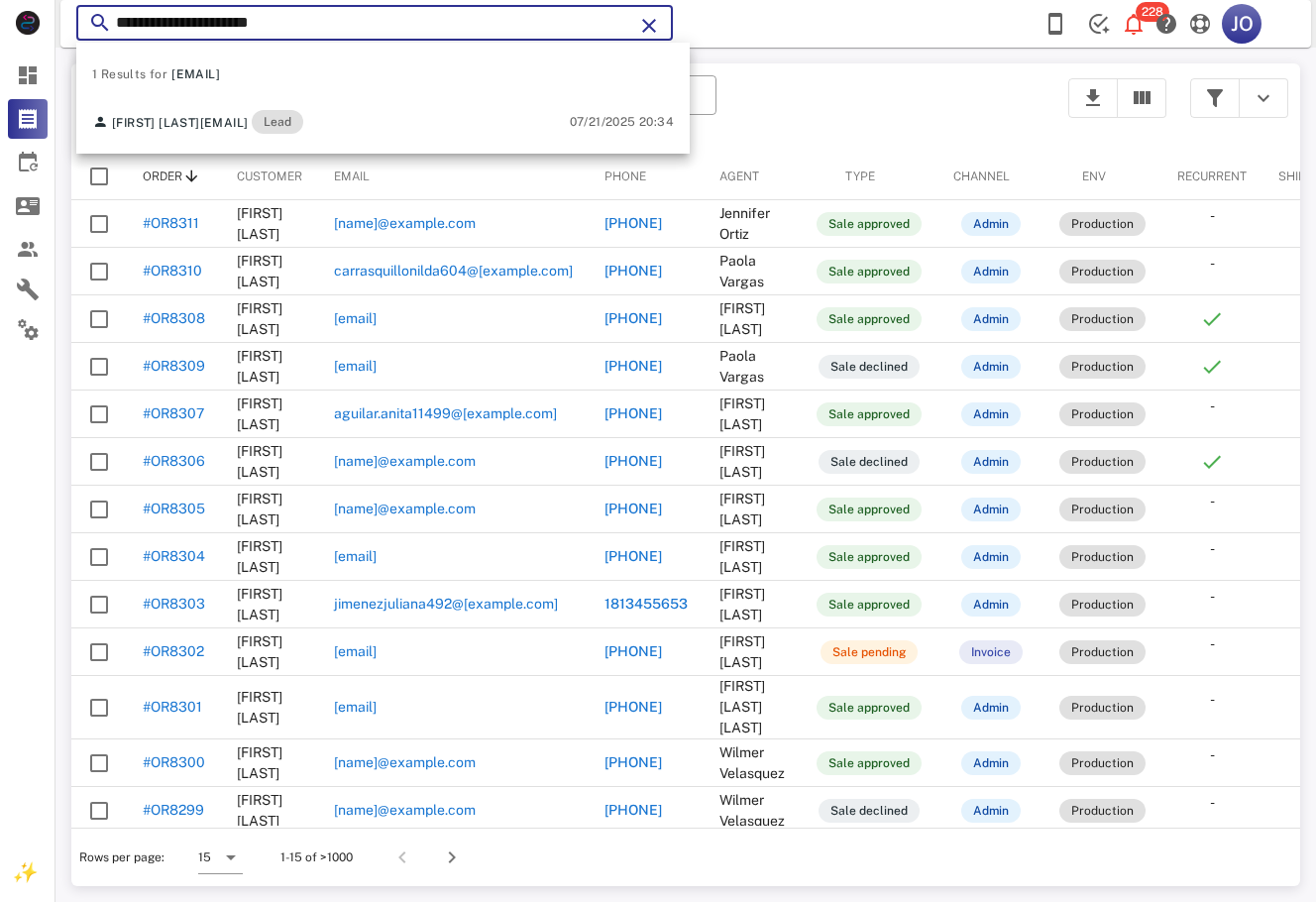 click on "**********" at bounding box center [375, 23] 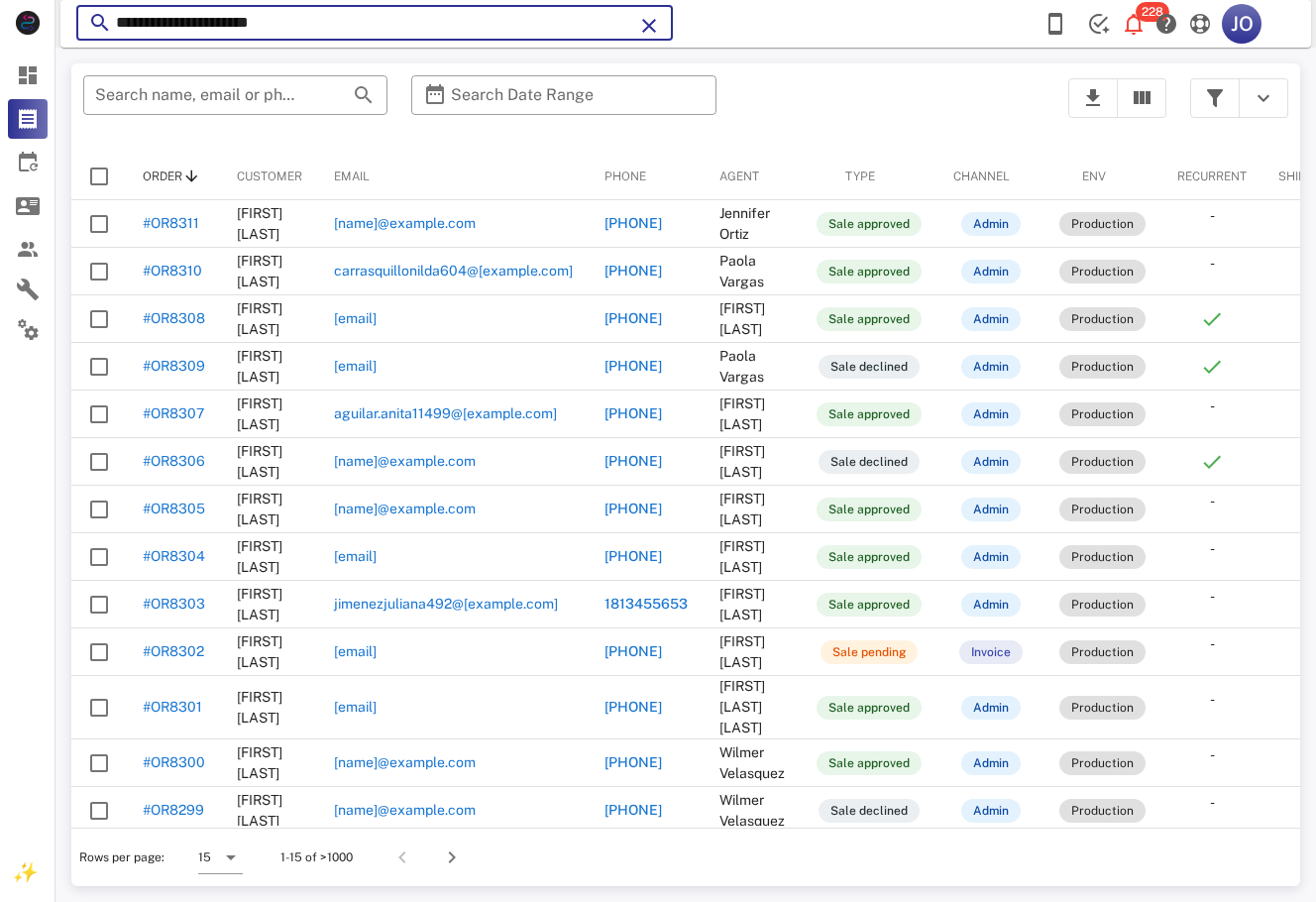 drag, startPoint x: 334, startPoint y: 29, endPoint x: -6, endPoint y: 28, distance: 340.00147 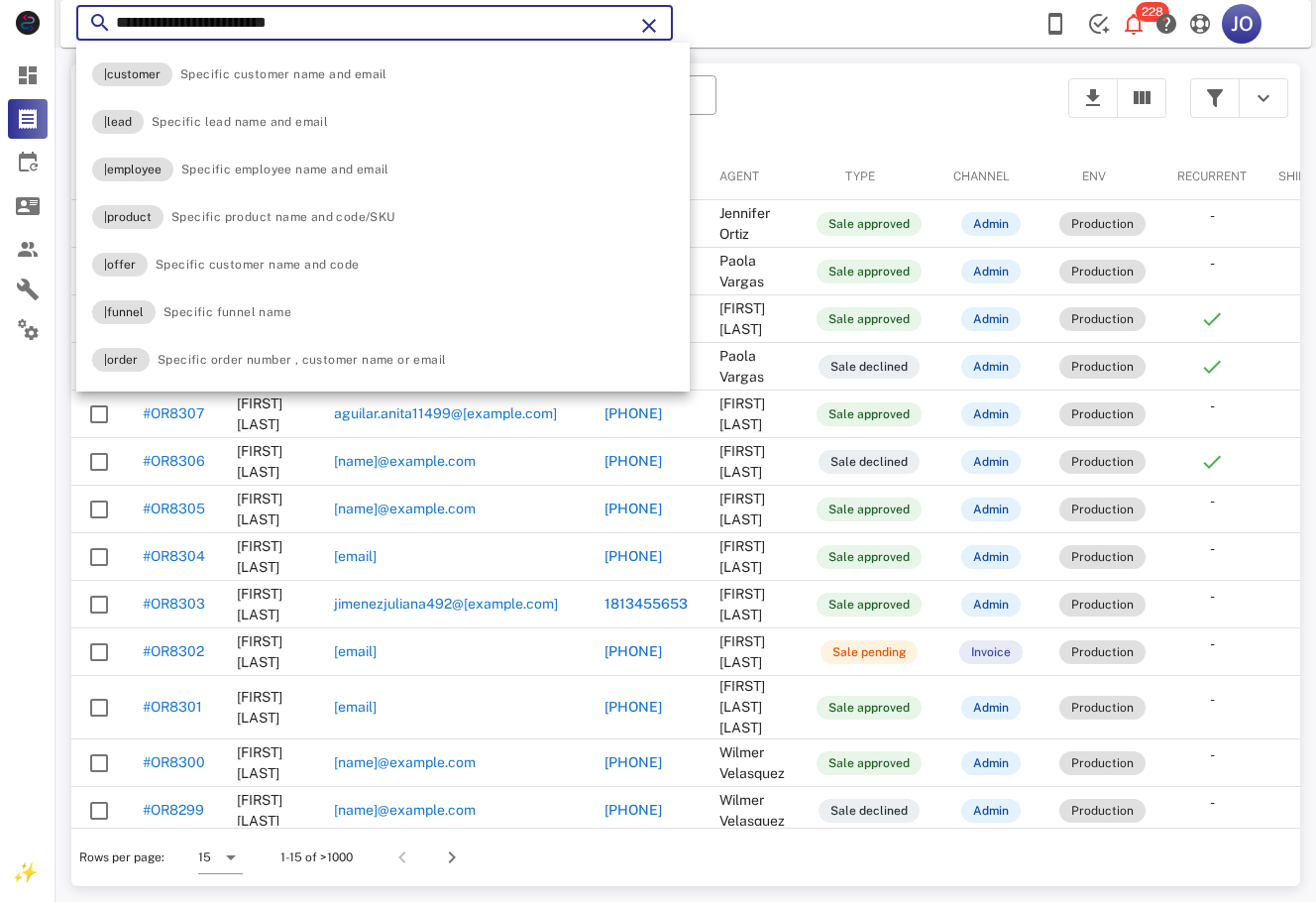 click on "**********" at bounding box center [375, 23] 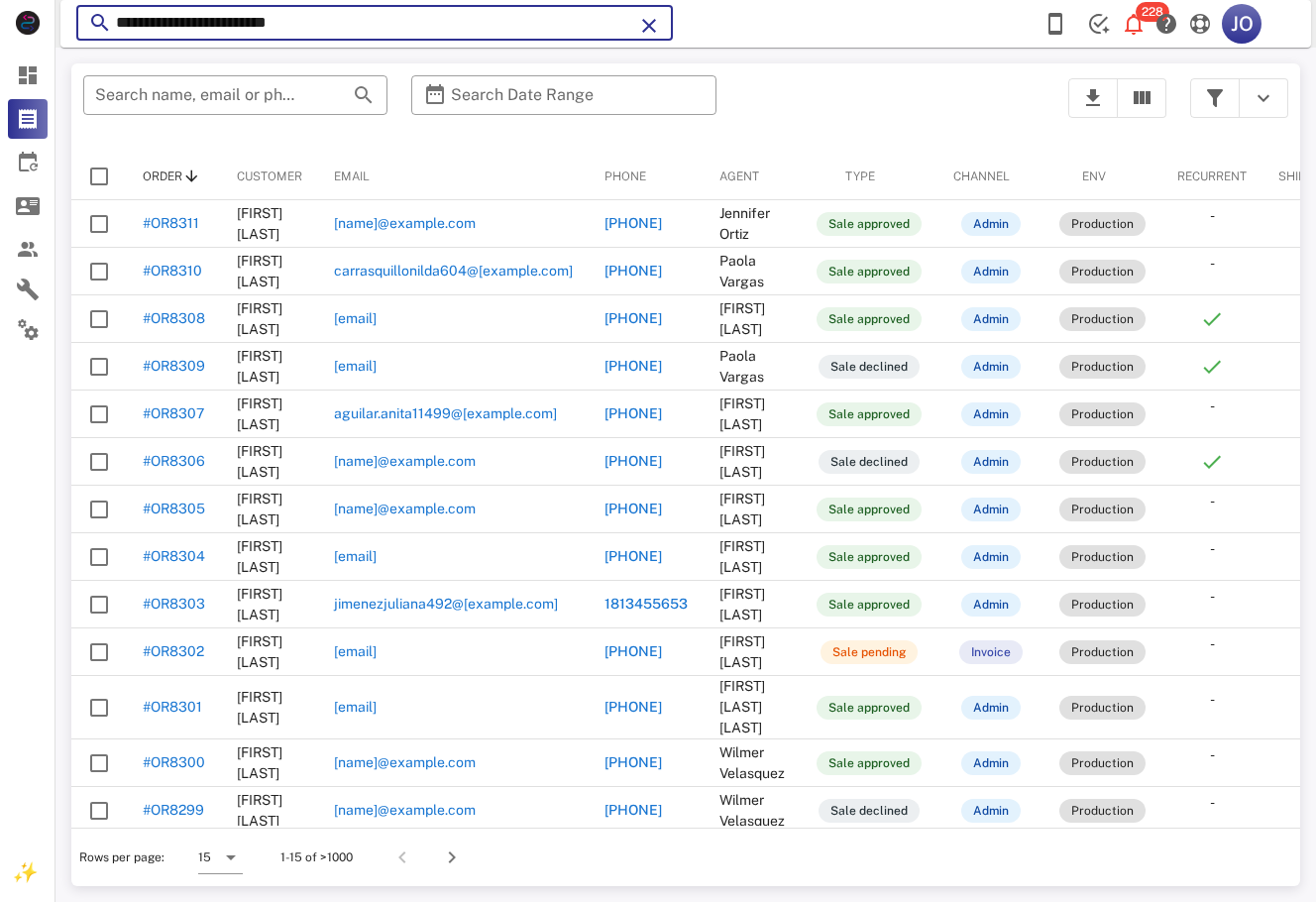 click on "**********" at bounding box center [375, 23] 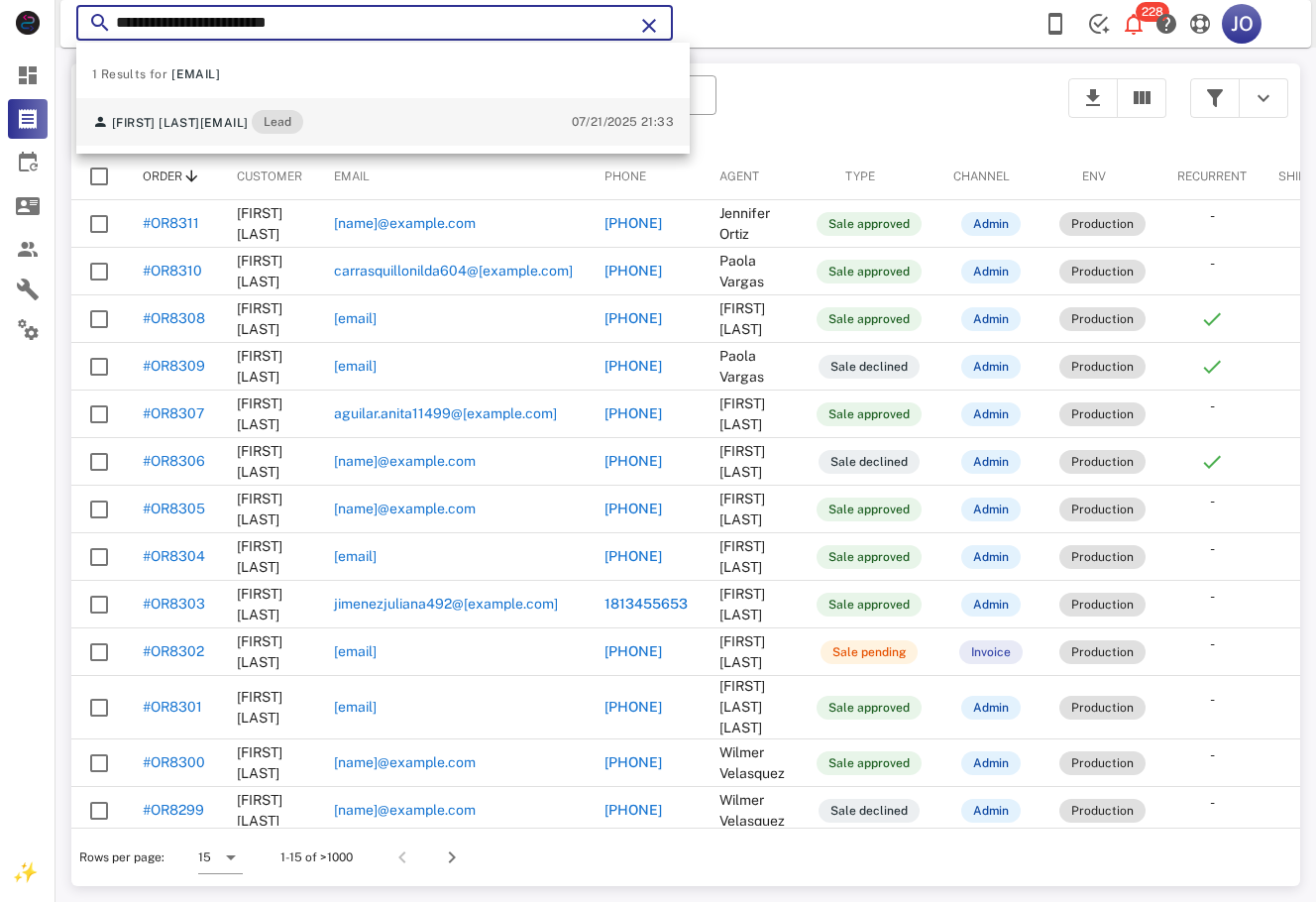 type on "**********" 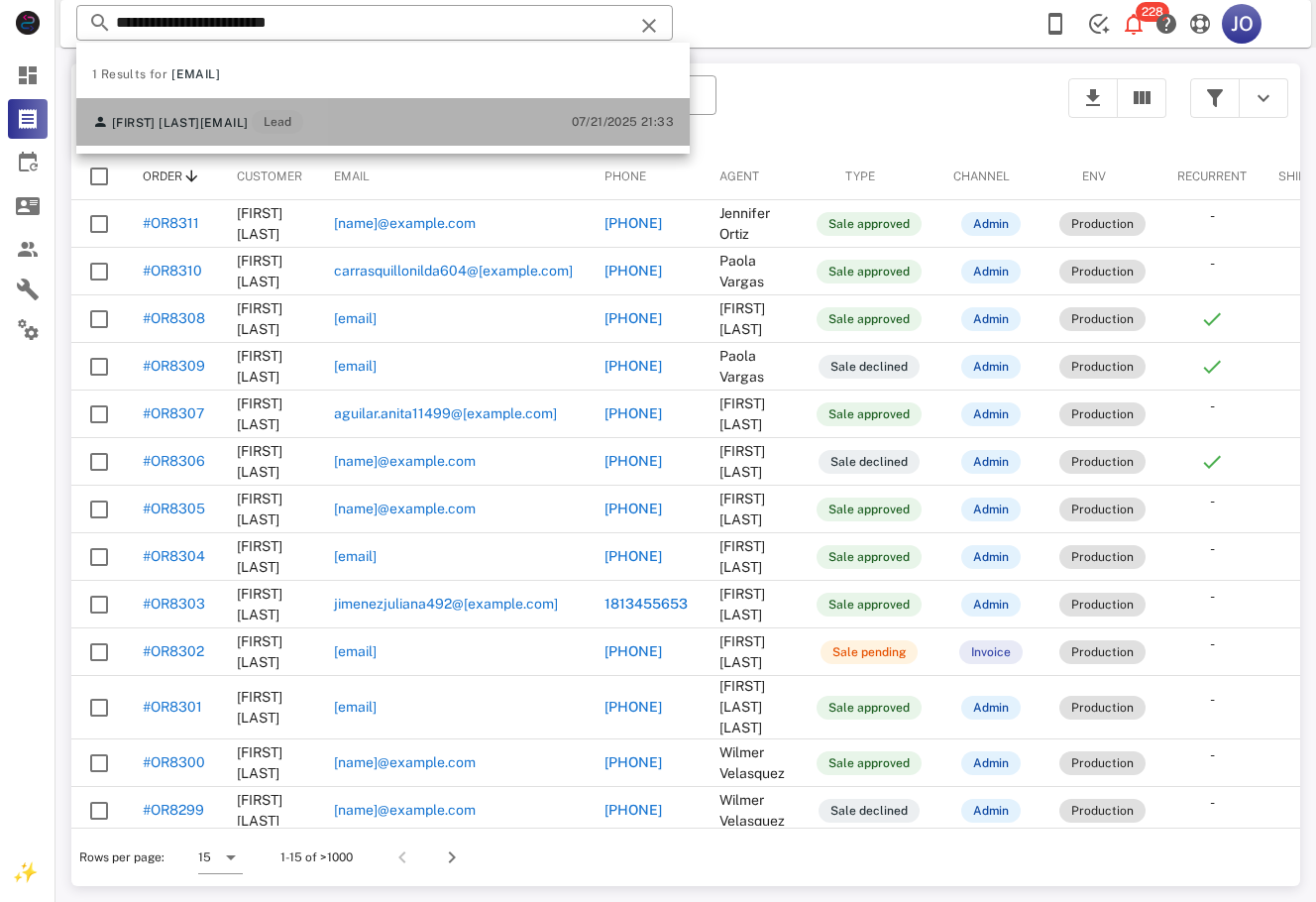 click on "[EMAIL]" at bounding box center (224, 123) 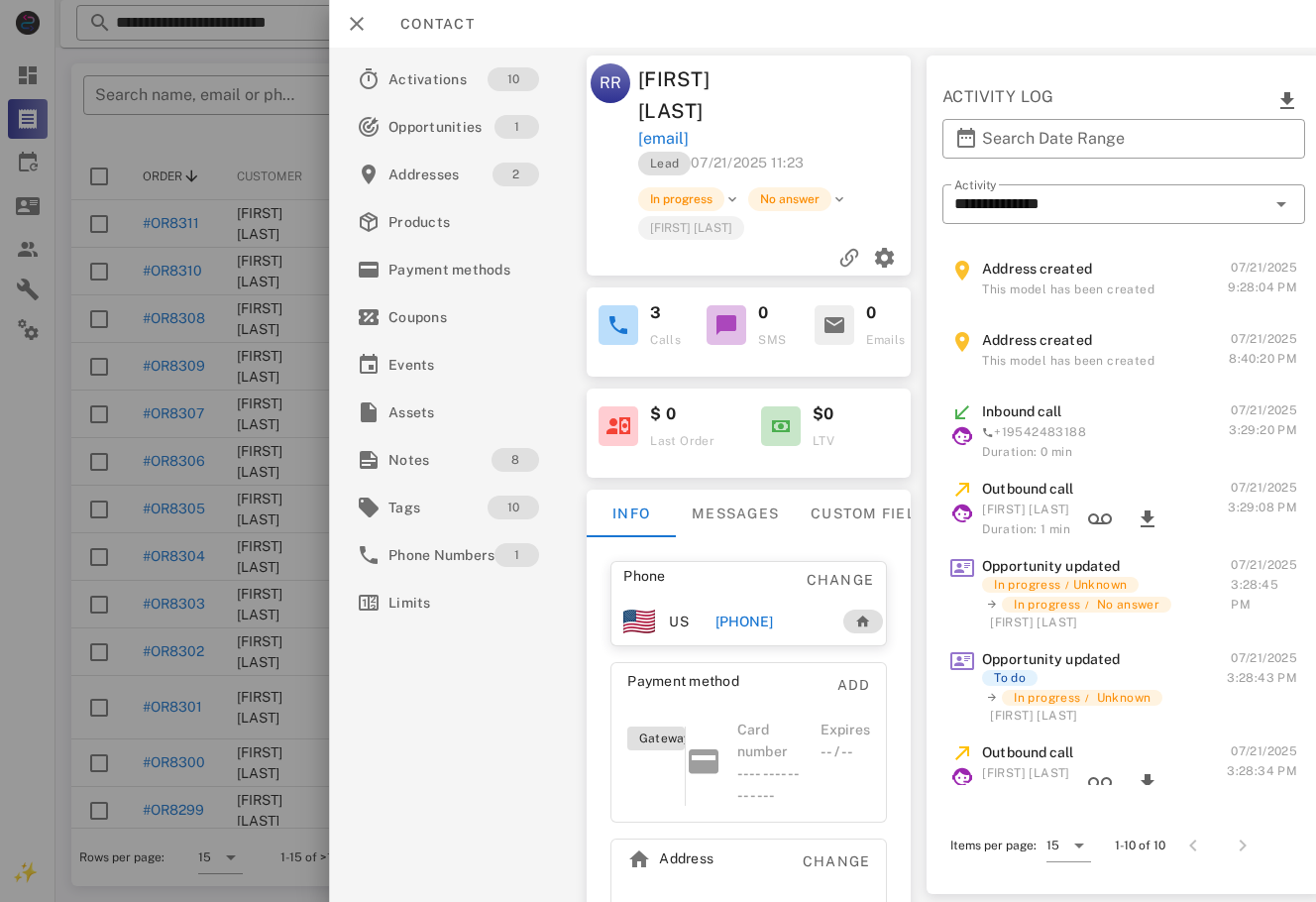 click on "Lead   07/21/2025 11:23" at bounding box center [776, 169] 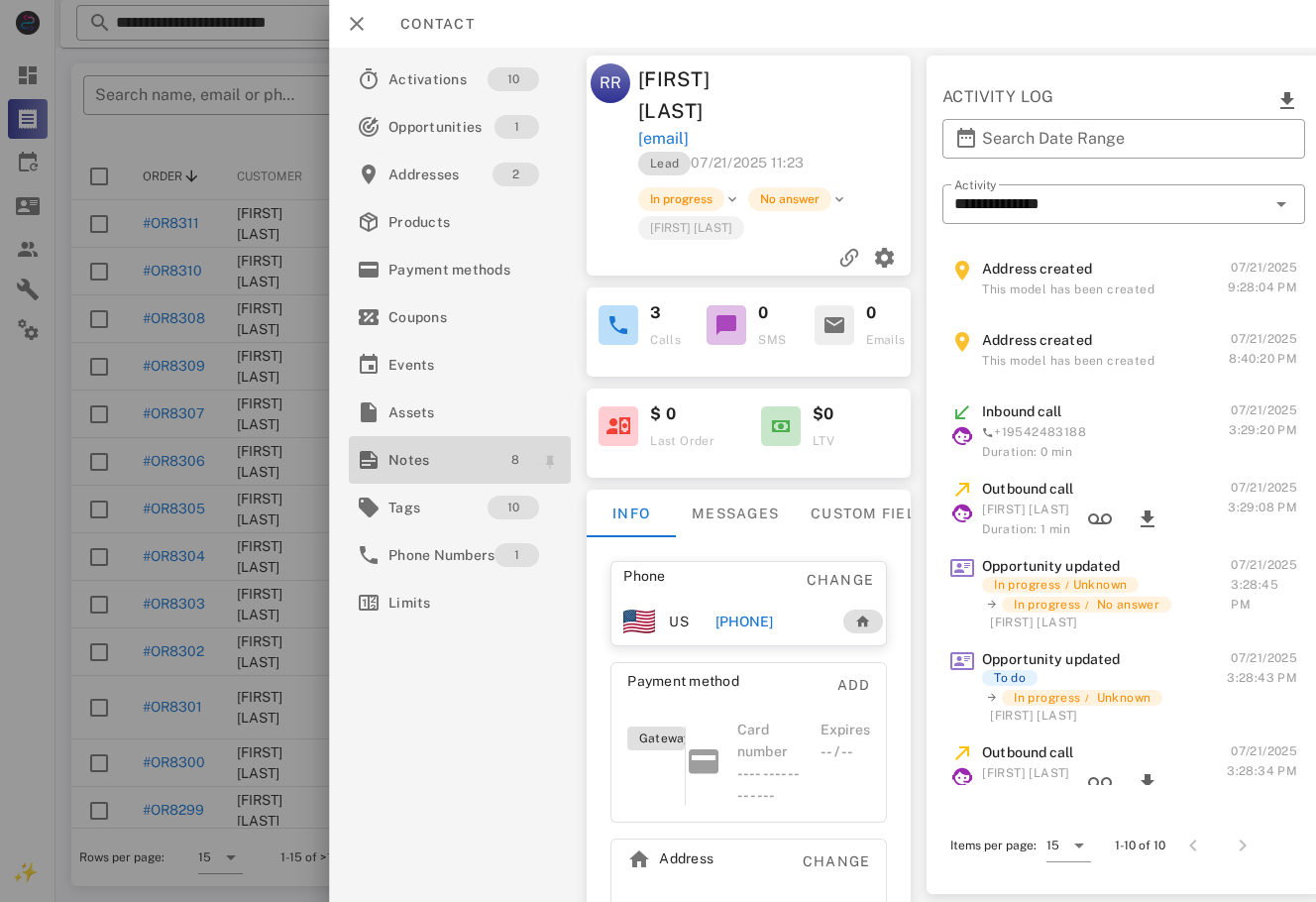 click on "8" at bounding box center [515, 460] 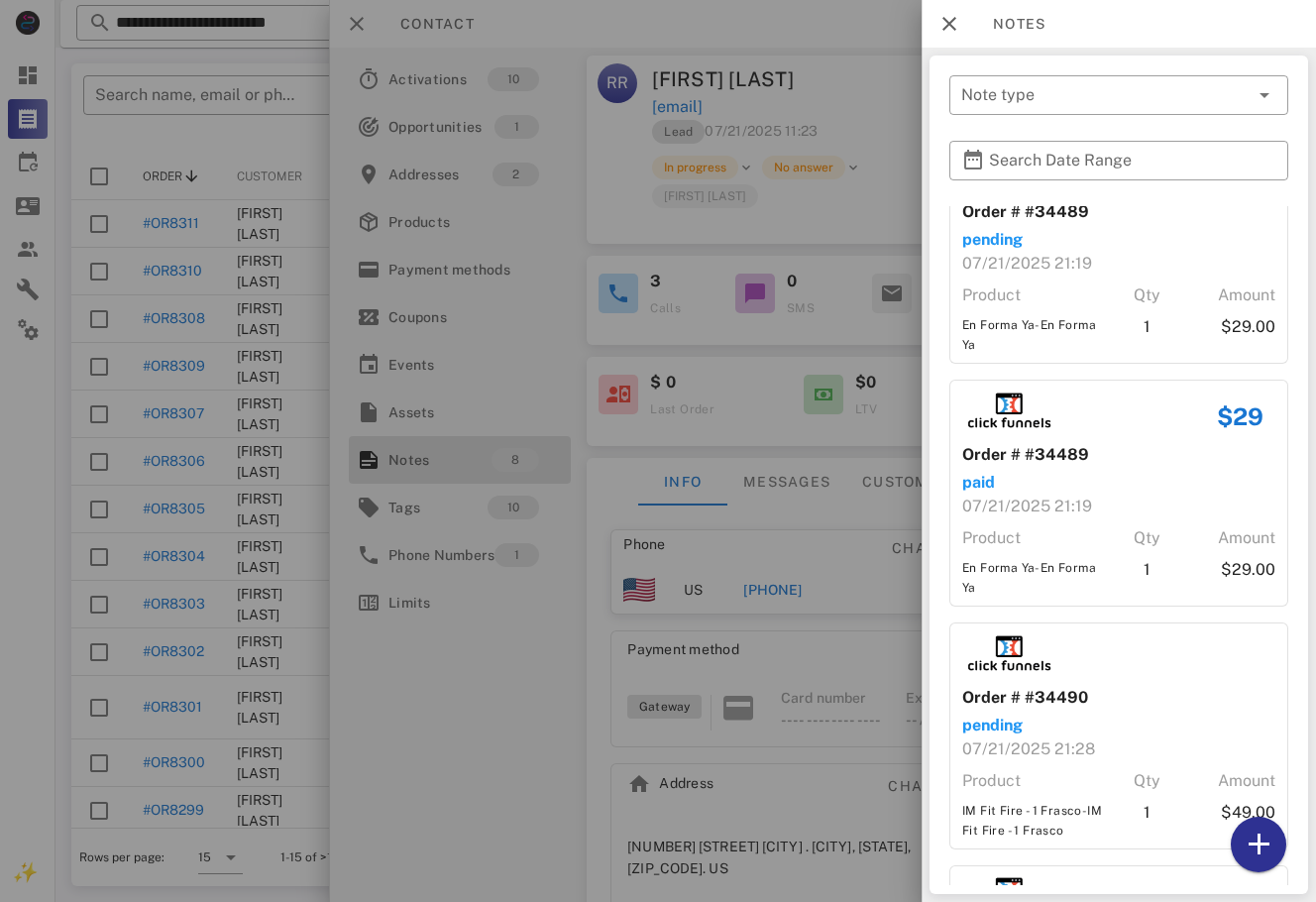 scroll, scrollTop: 548, scrollLeft: 0, axis: vertical 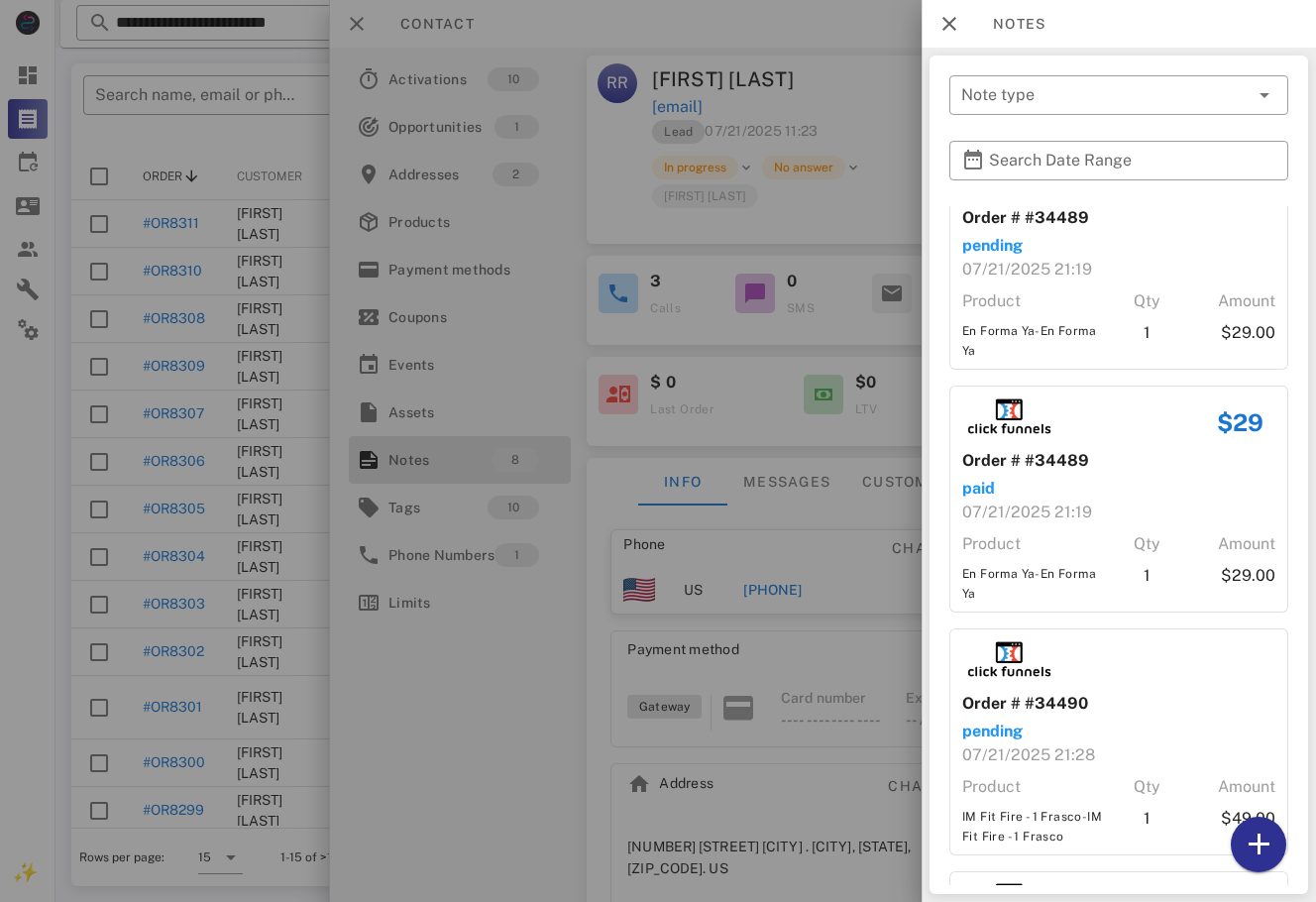 click at bounding box center [658, 451] 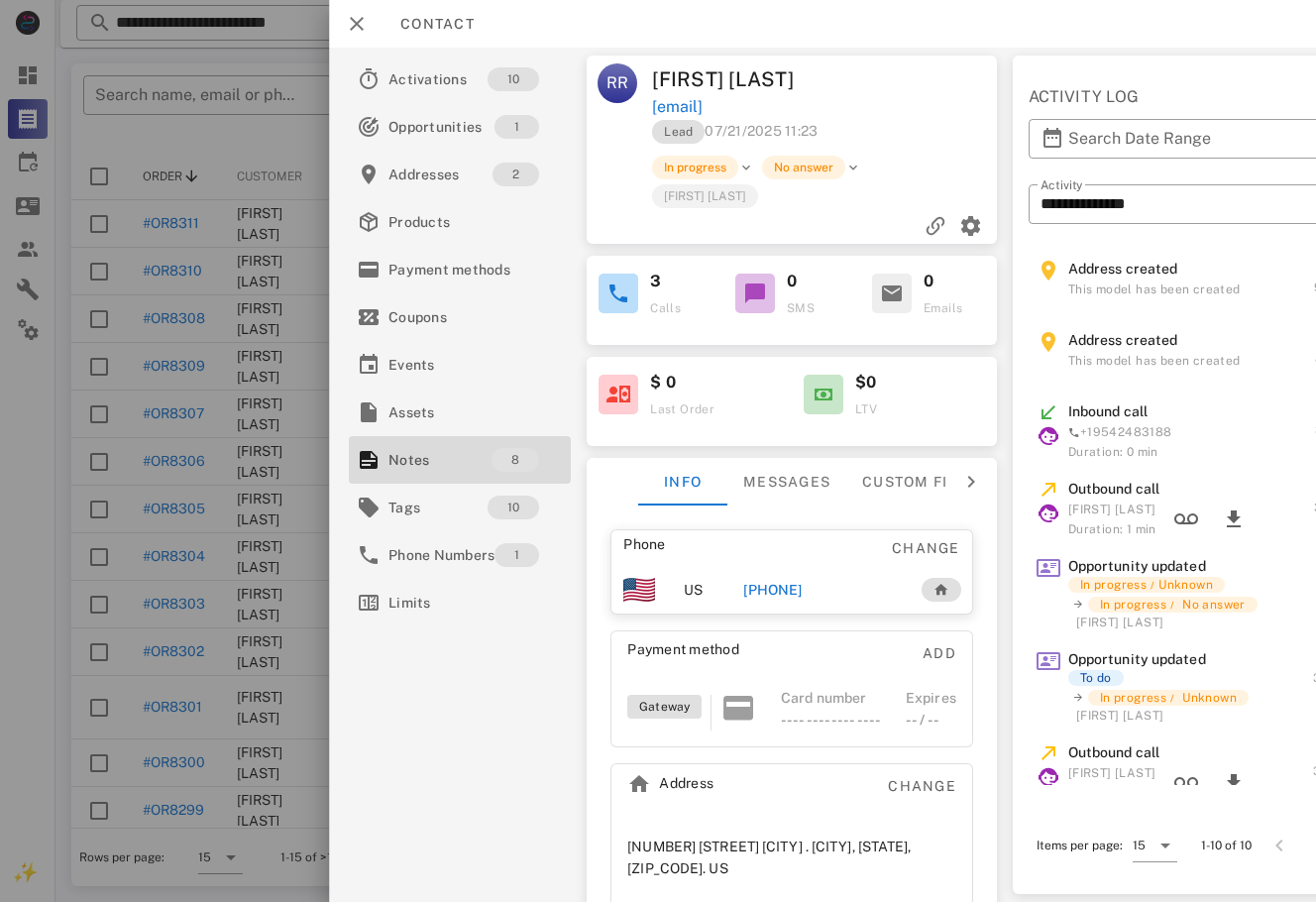 click on "[PHONE]" at bounding box center [772, 590] 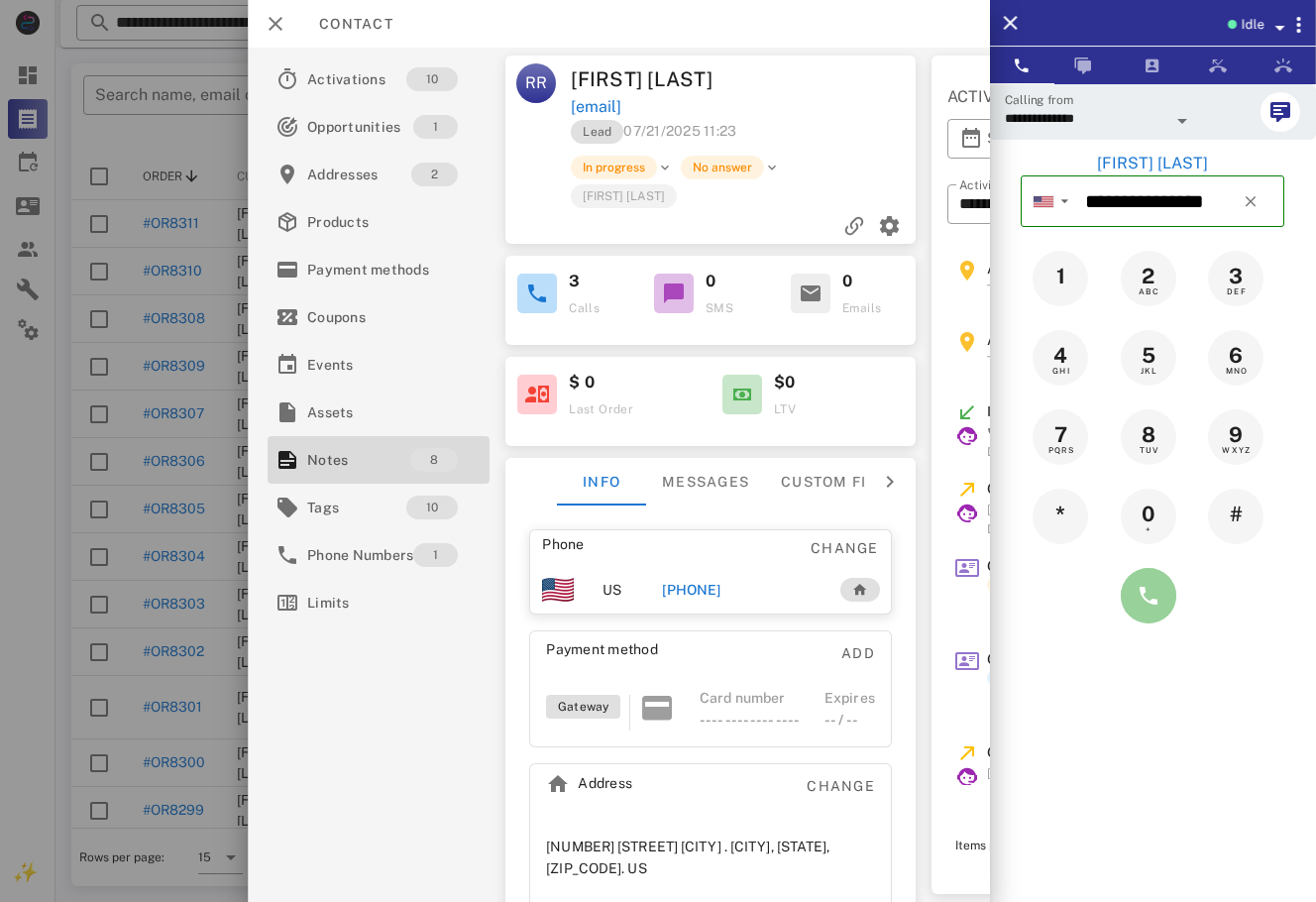 click at bounding box center (1149, 596) 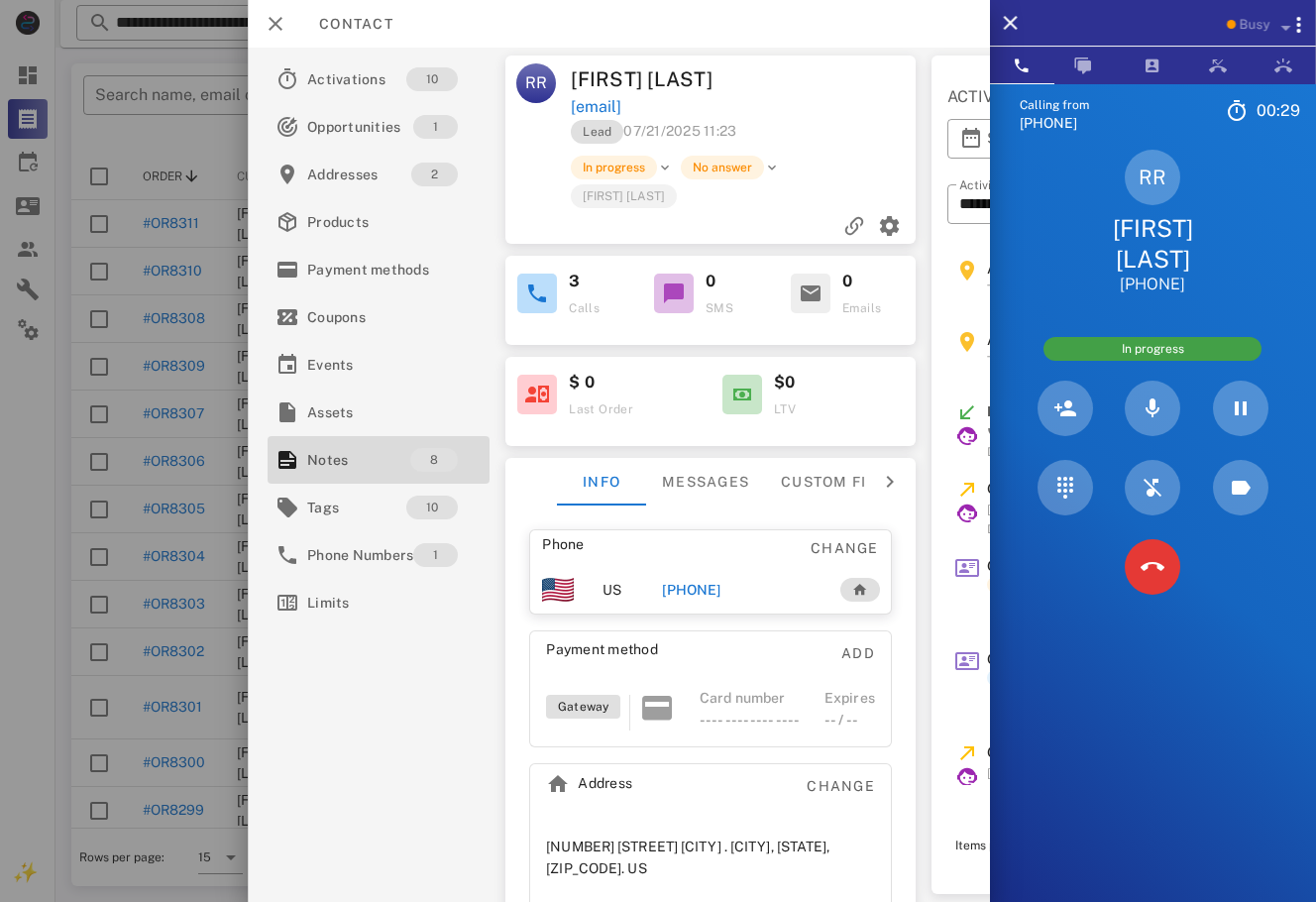 click on "RR   [FIRST] [LAST]  [PHONE]" at bounding box center (1152, 222) 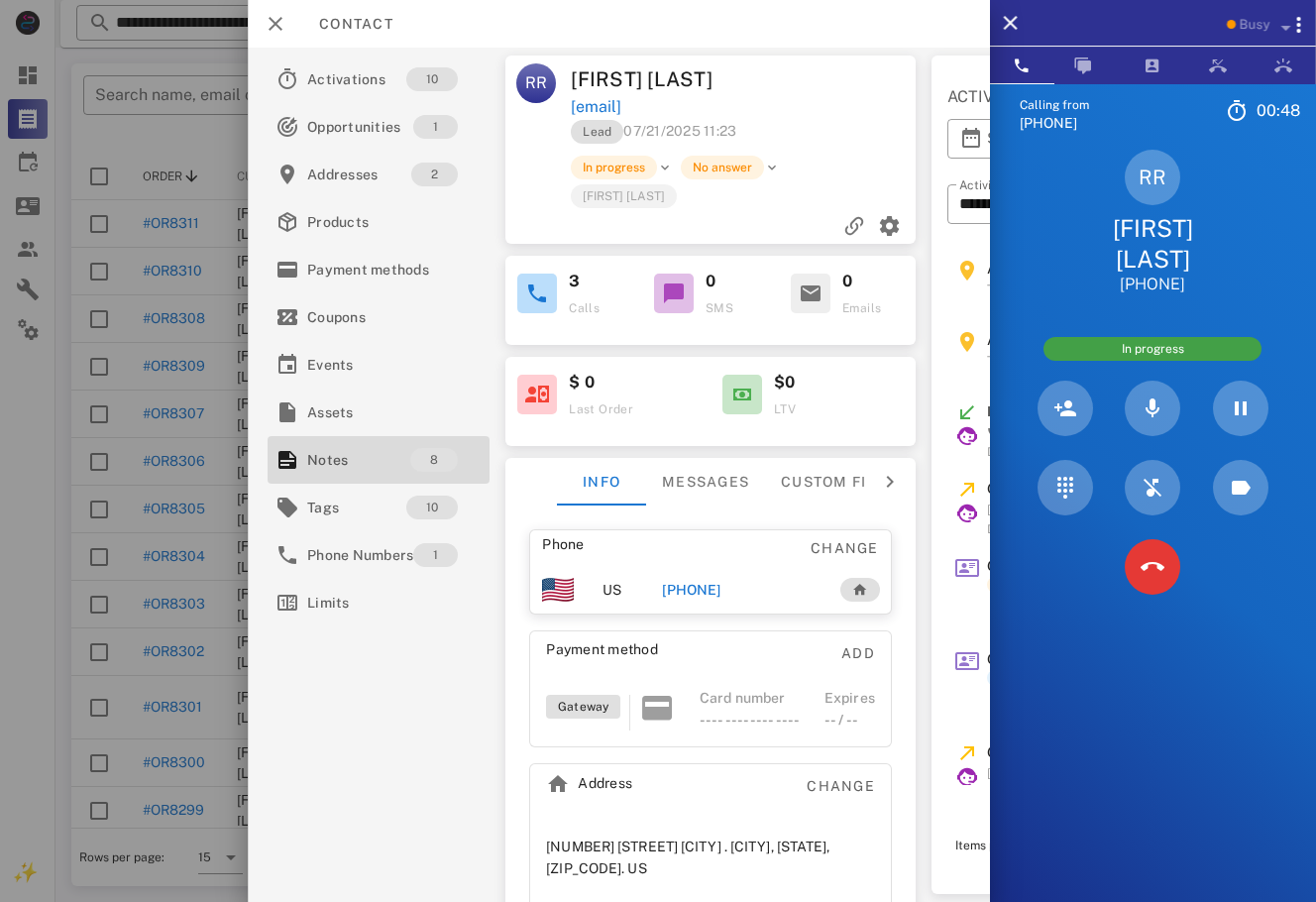 click on "RR   [FIRST] [LAST]  [PHONE]" at bounding box center (1152, 222) 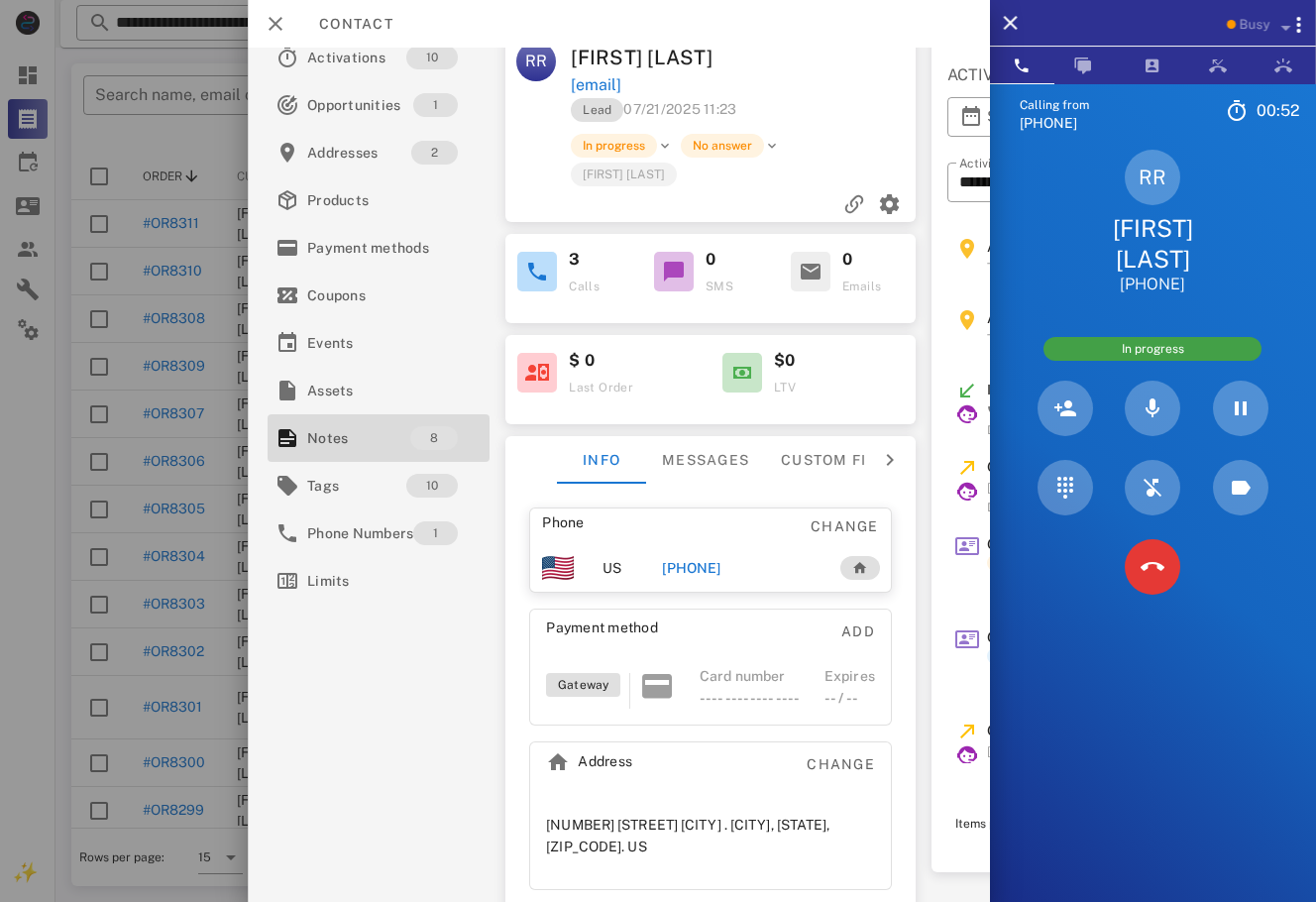 scroll, scrollTop: 0, scrollLeft: 0, axis: both 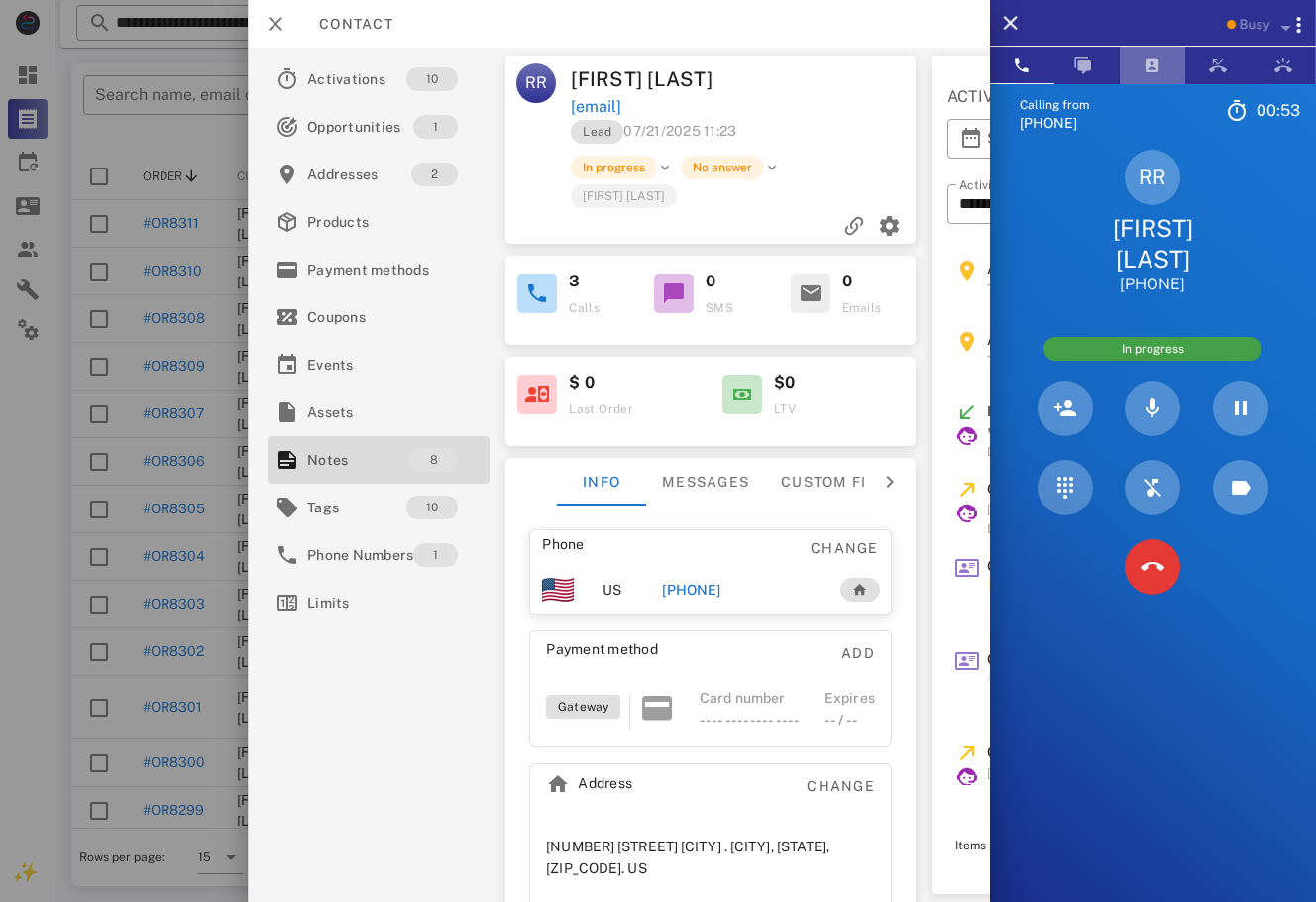 click at bounding box center [1152, 65] 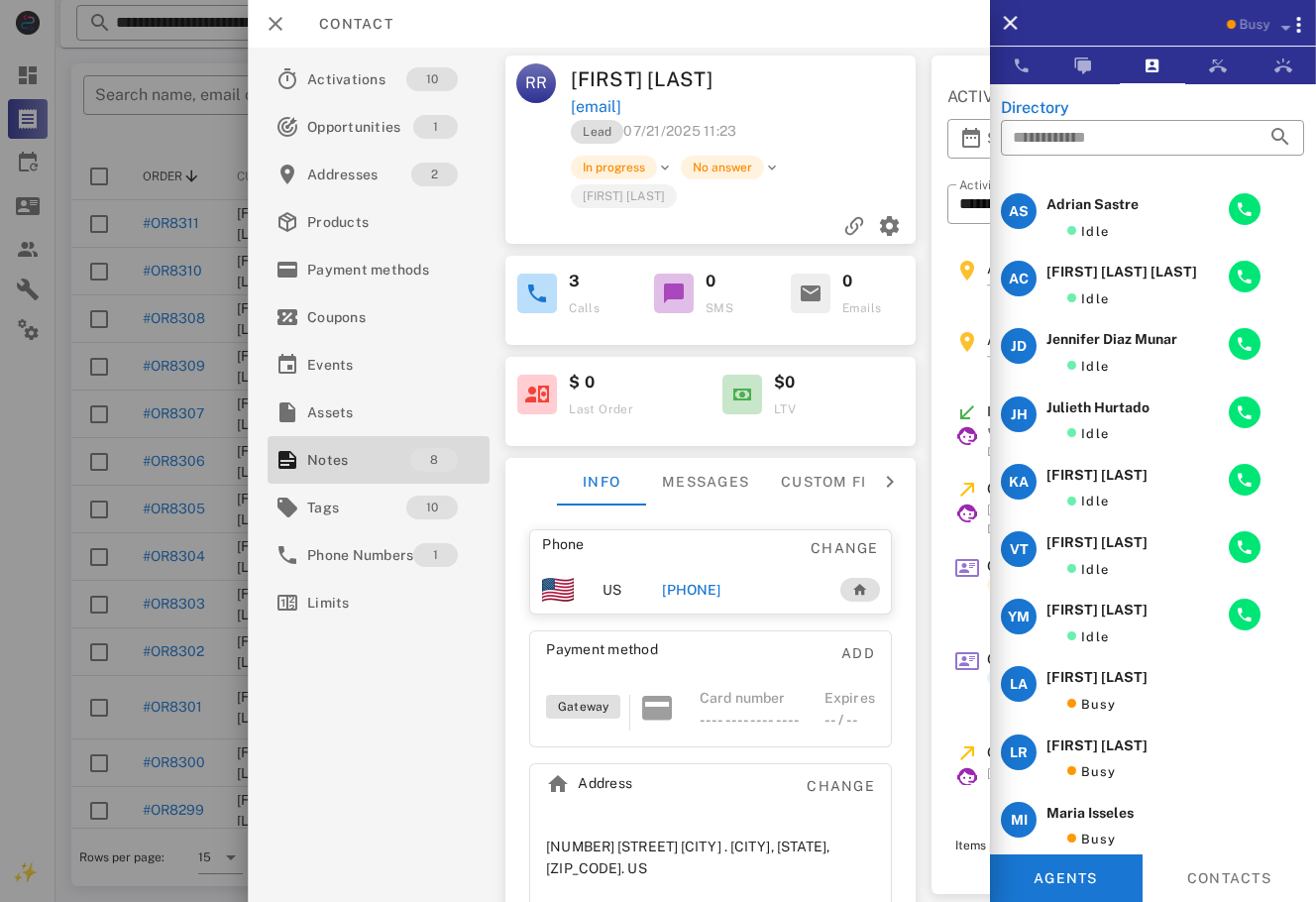 click on "LR  [FIRST] [LAST]  Busy" at bounding box center (1152, 762) 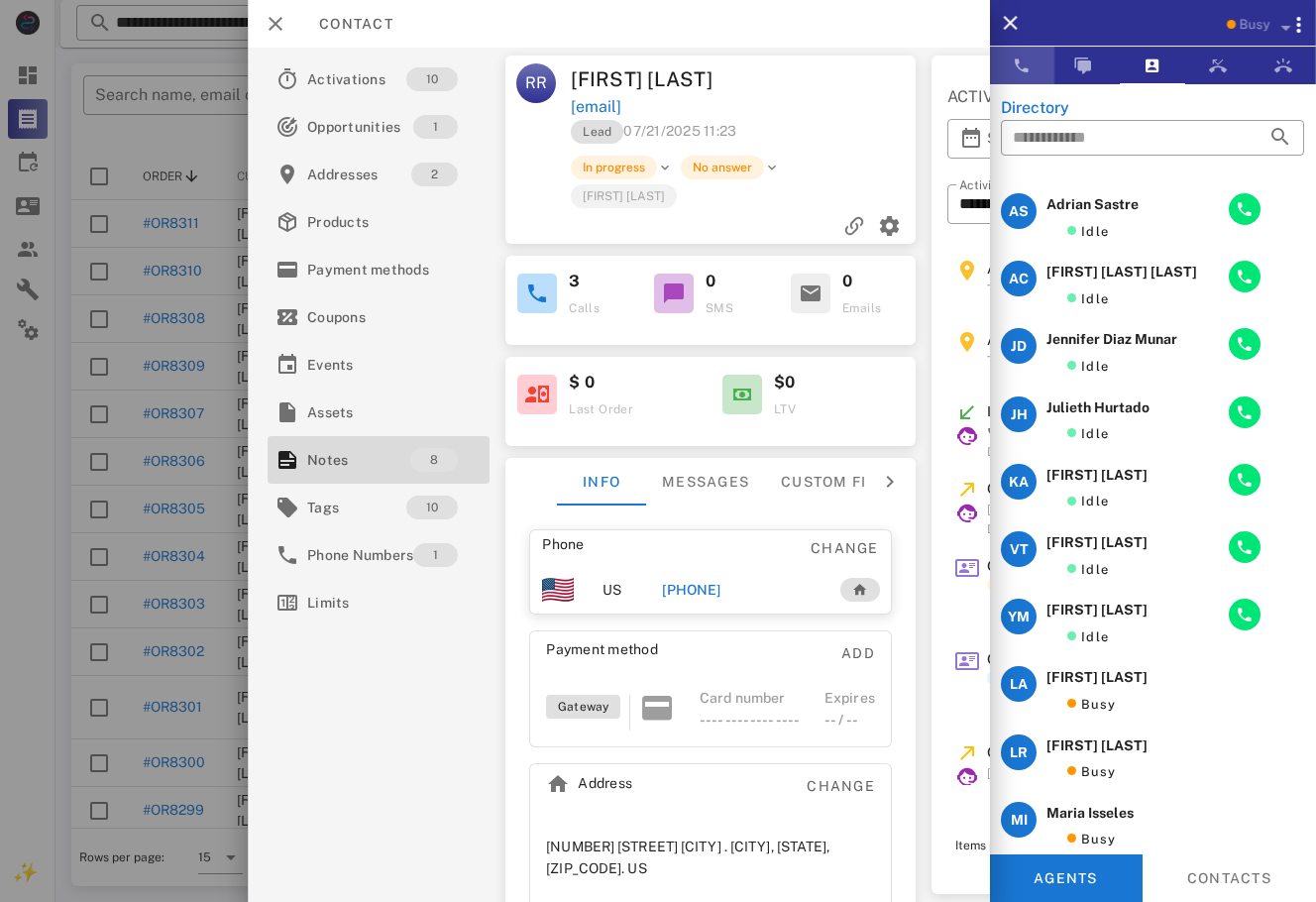 click at bounding box center [1022, 65] 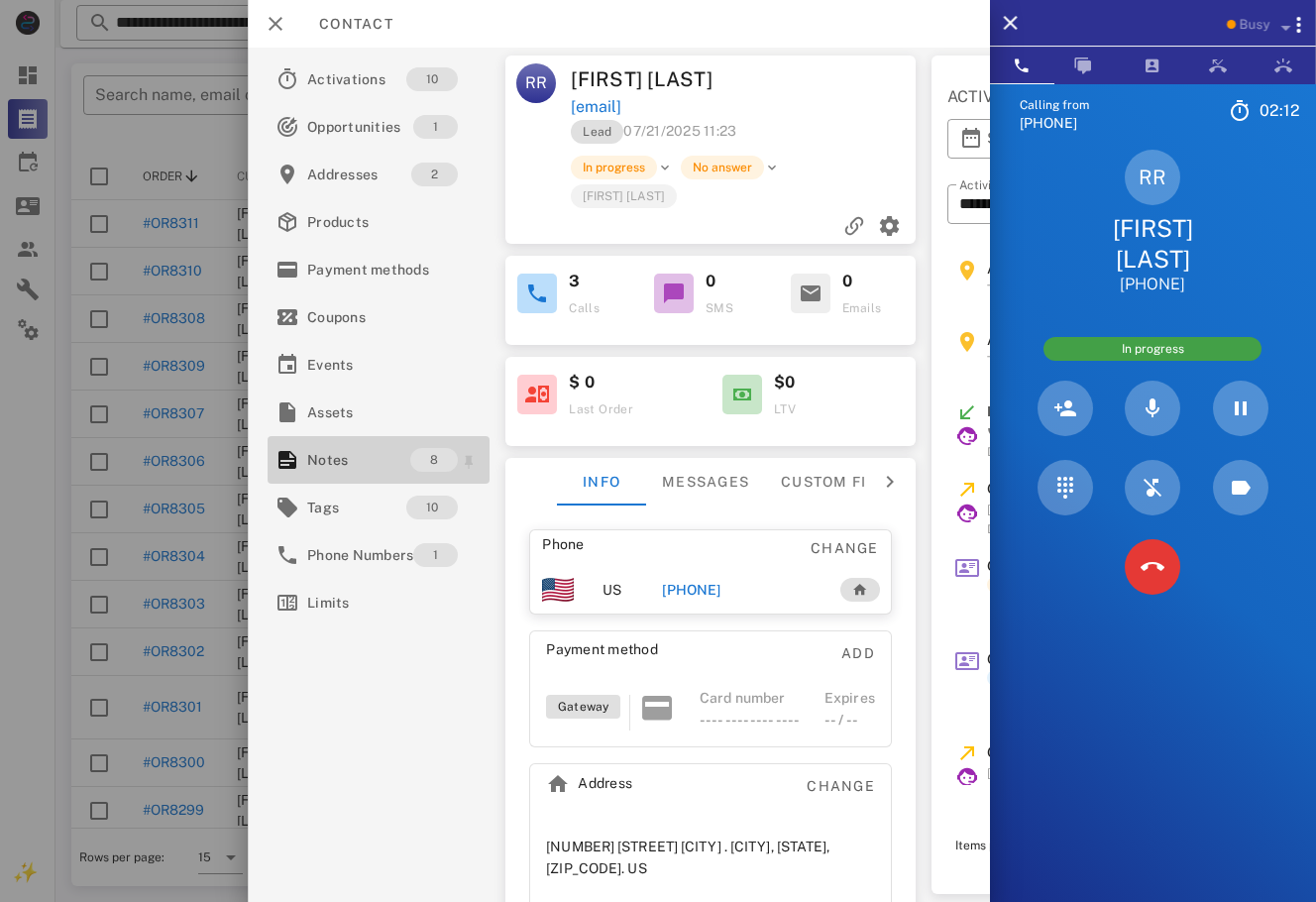 click on "Notes" at bounding box center [359, 460] 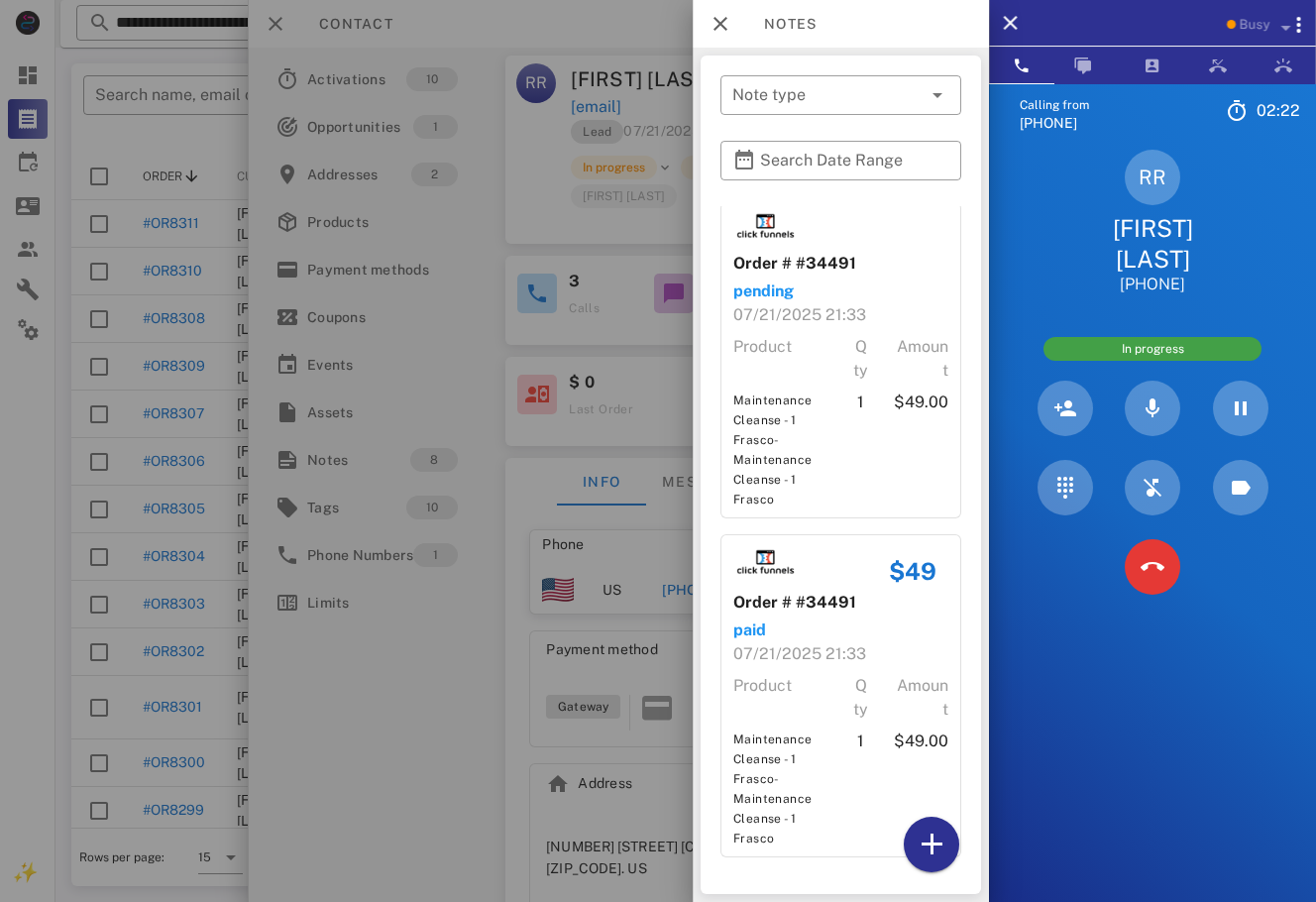 scroll, scrollTop: 1799, scrollLeft: 0, axis: vertical 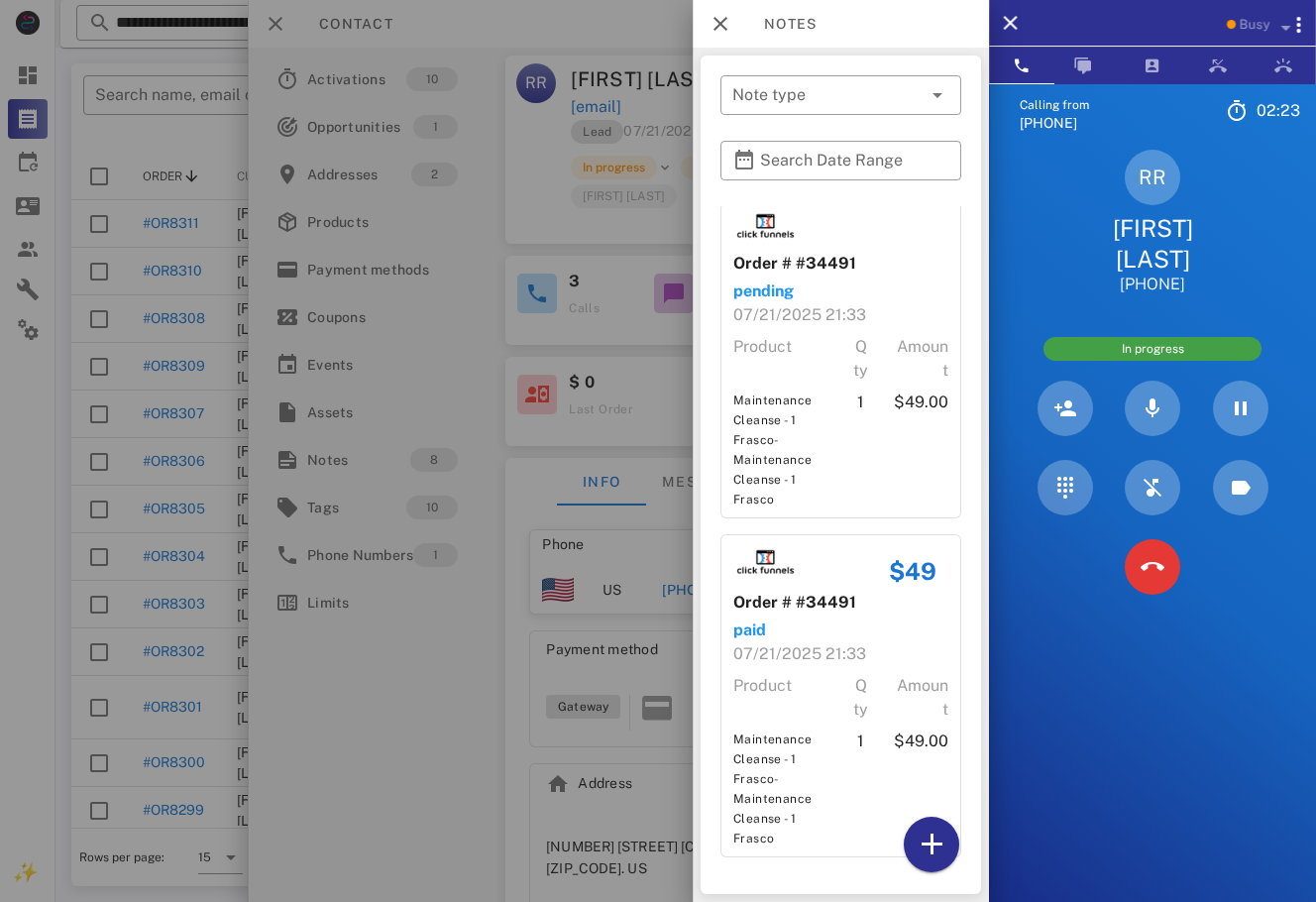 click at bounding box center [658, 451] 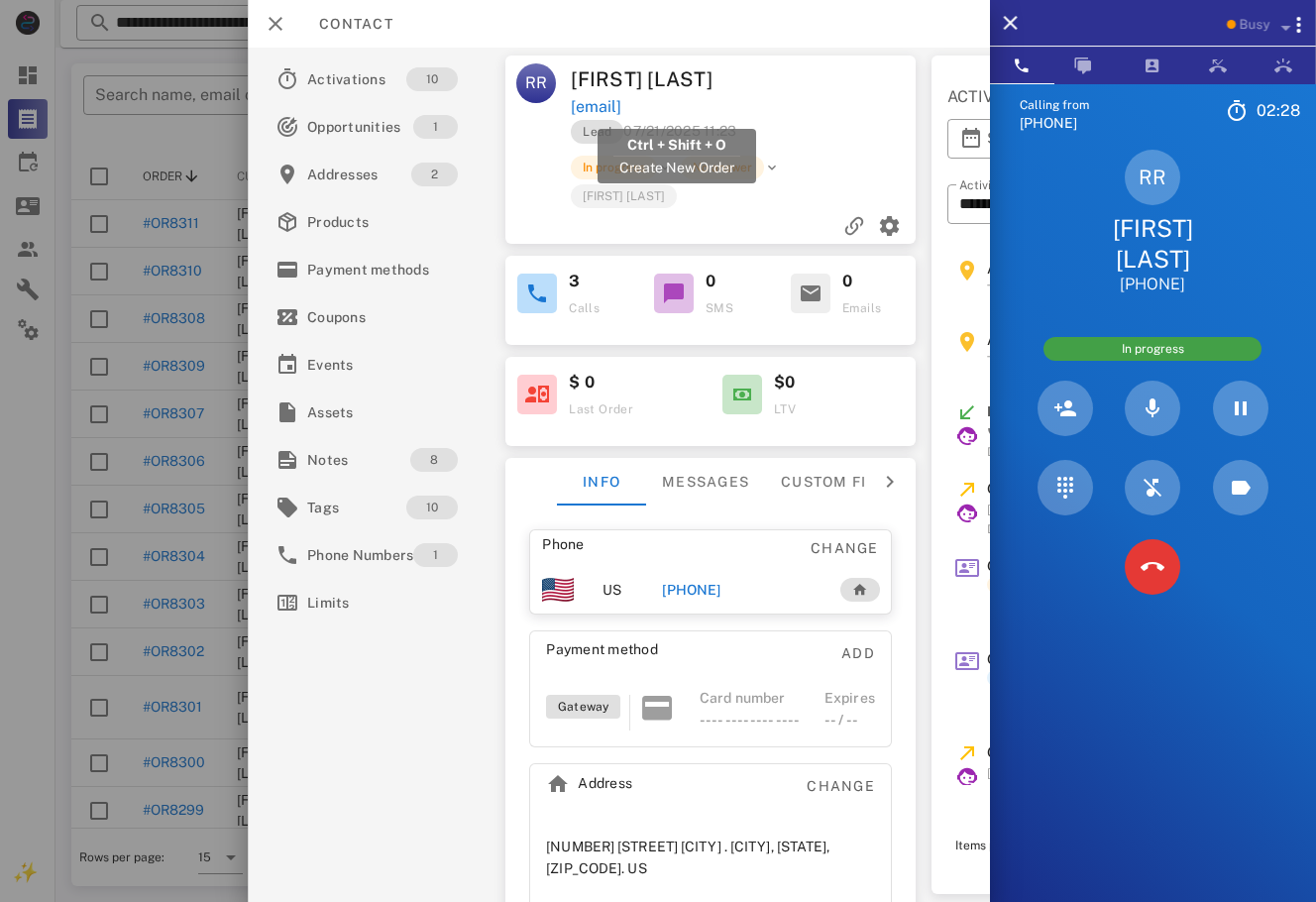 drag, startPoint x: 816, startPoint y: 103, endPoint x: 574, endPoint y: 110, distance: 242.10122 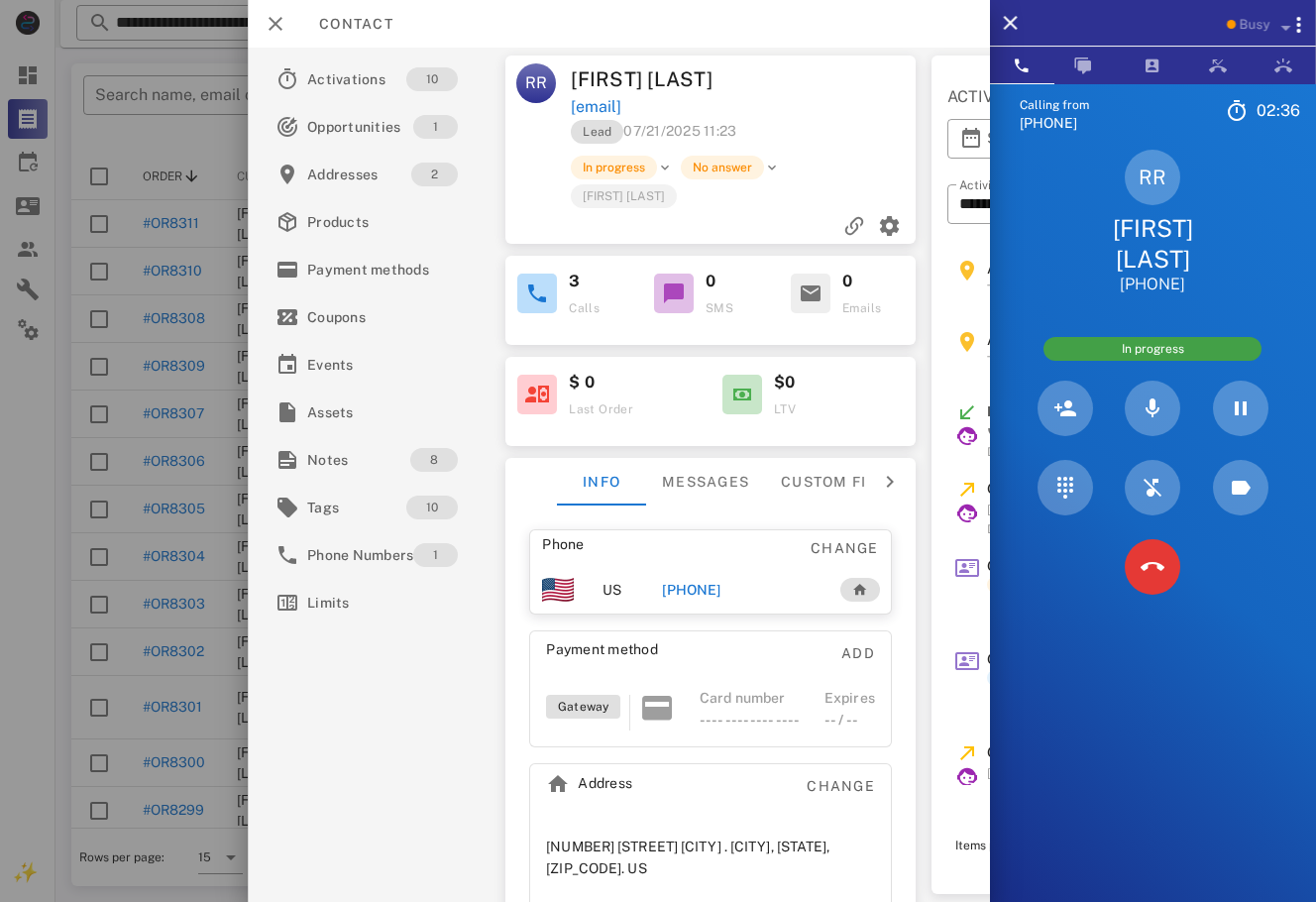 click on "RR   [FIRST] [LAST]  [PHONE]" at bounding box center (1152, 222) 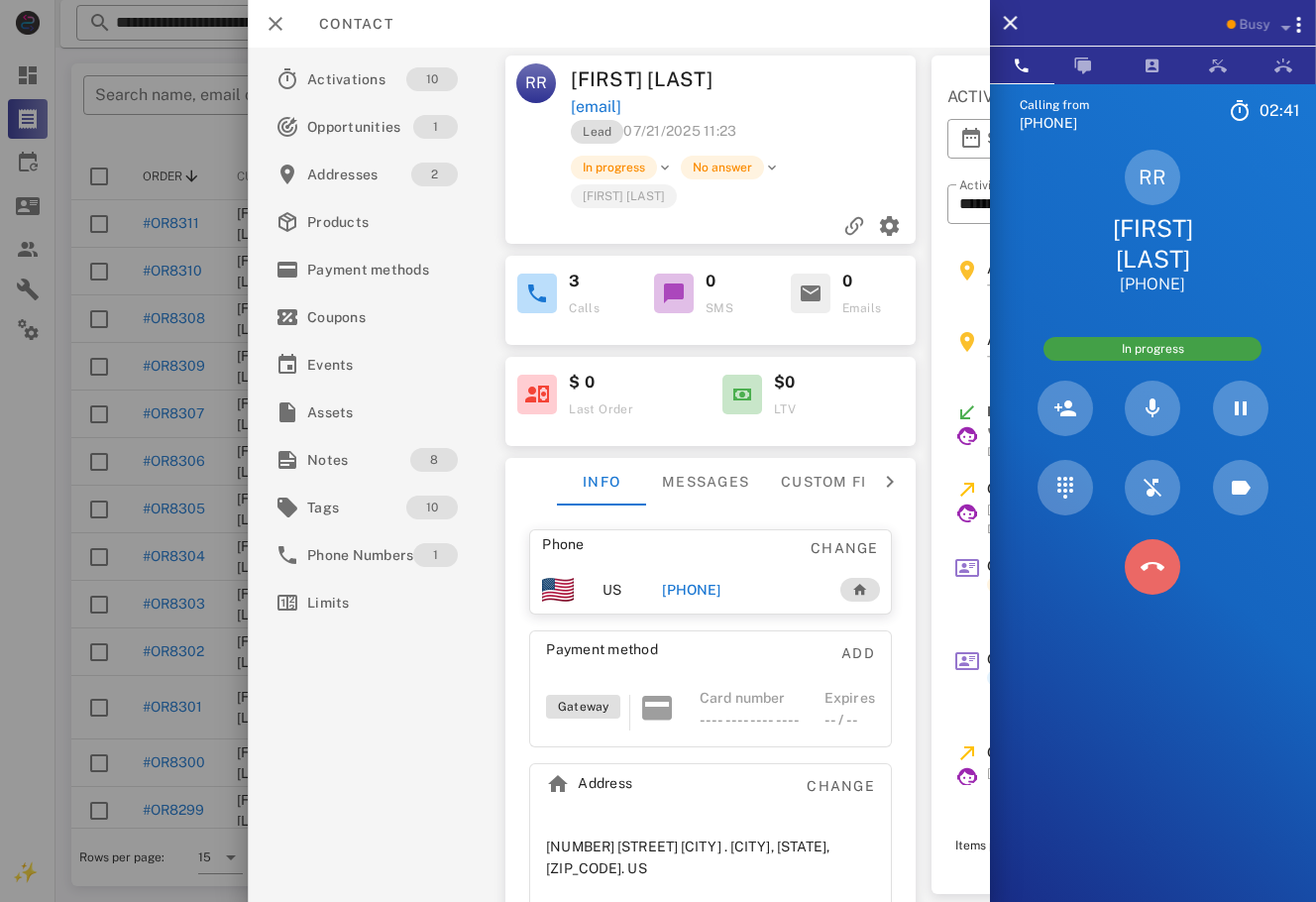 click at bounding box center (1152, 567) 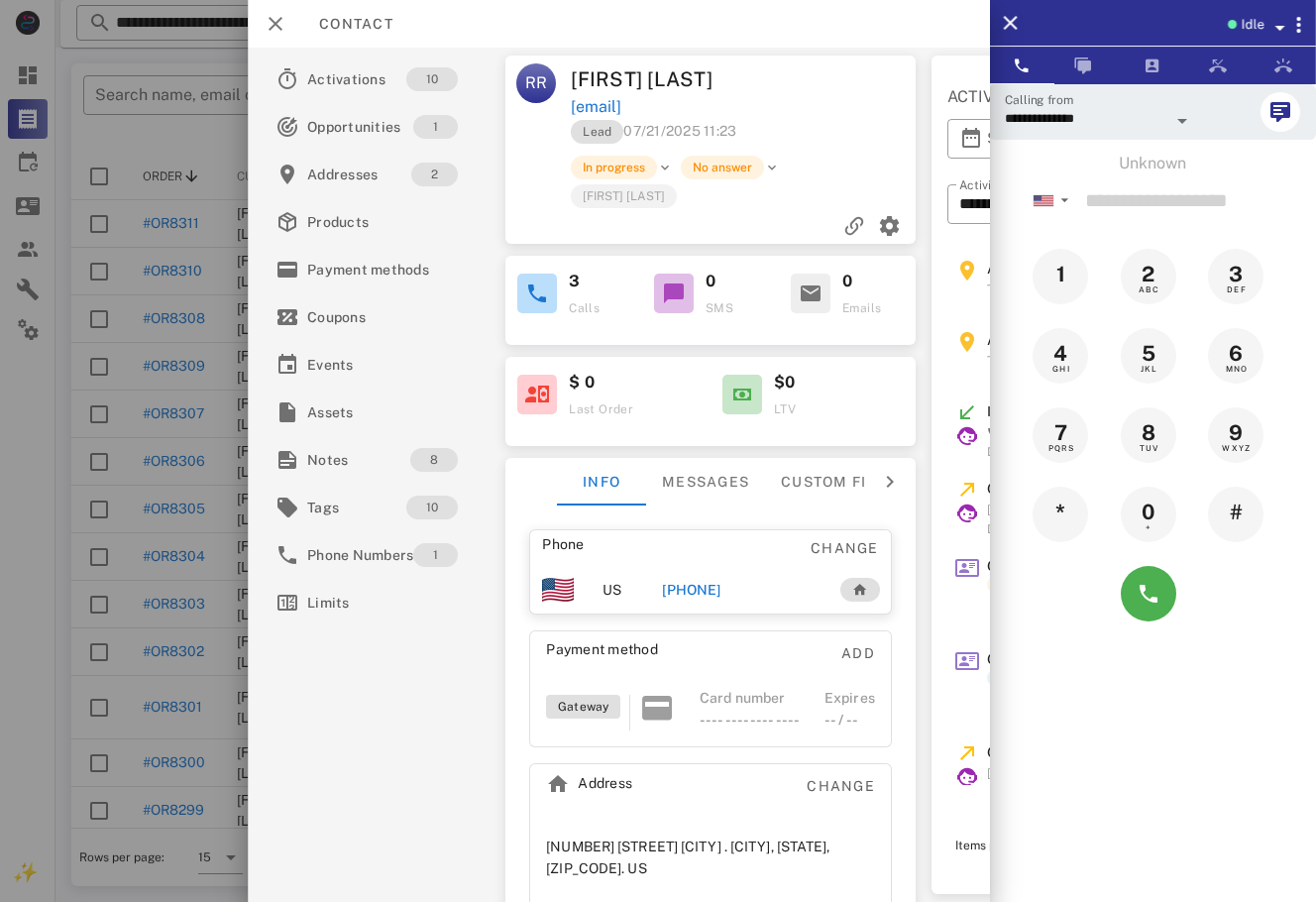 click on "Contact" at bounding box center (618, 24) 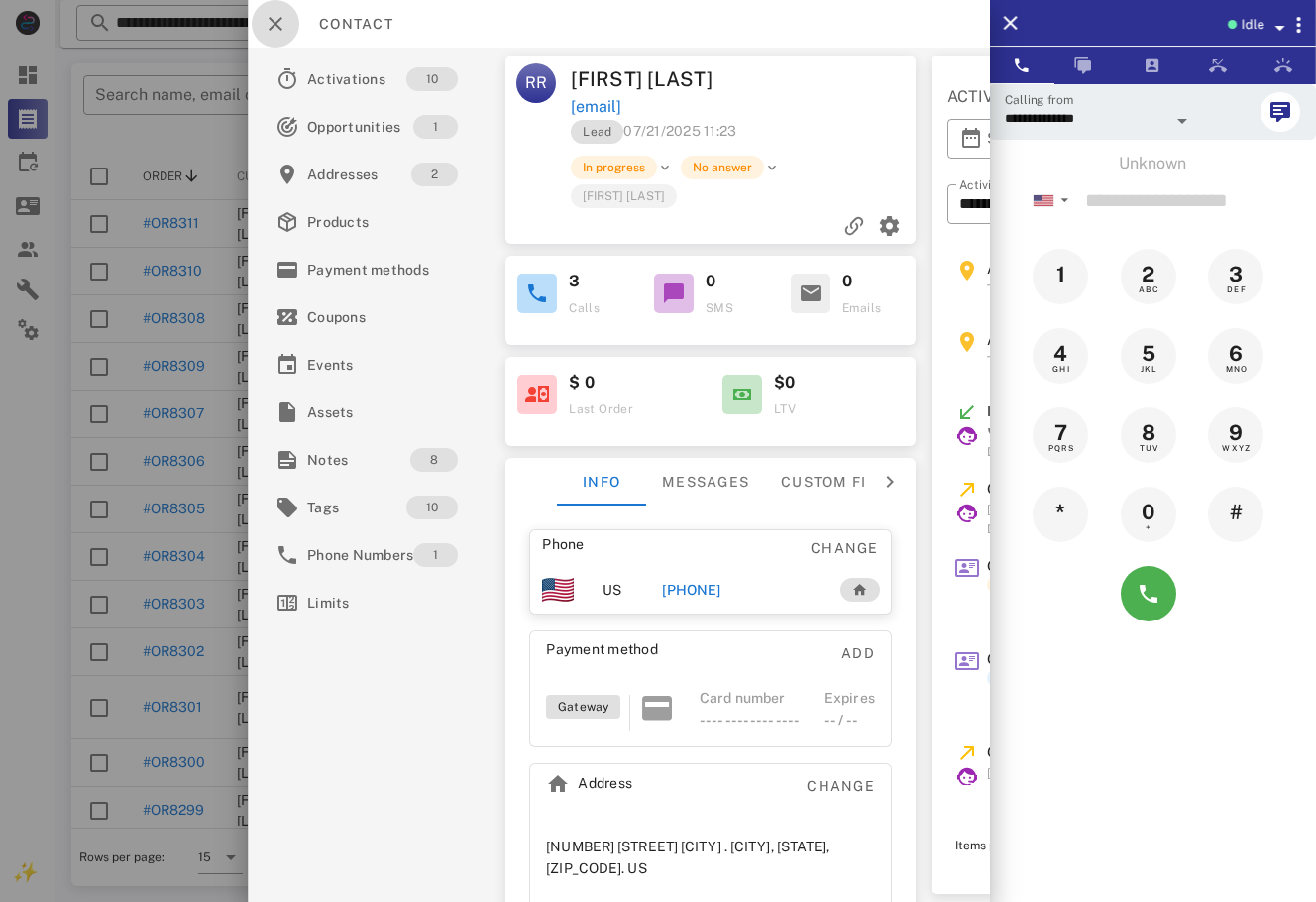click at bounding box center (275, 24) 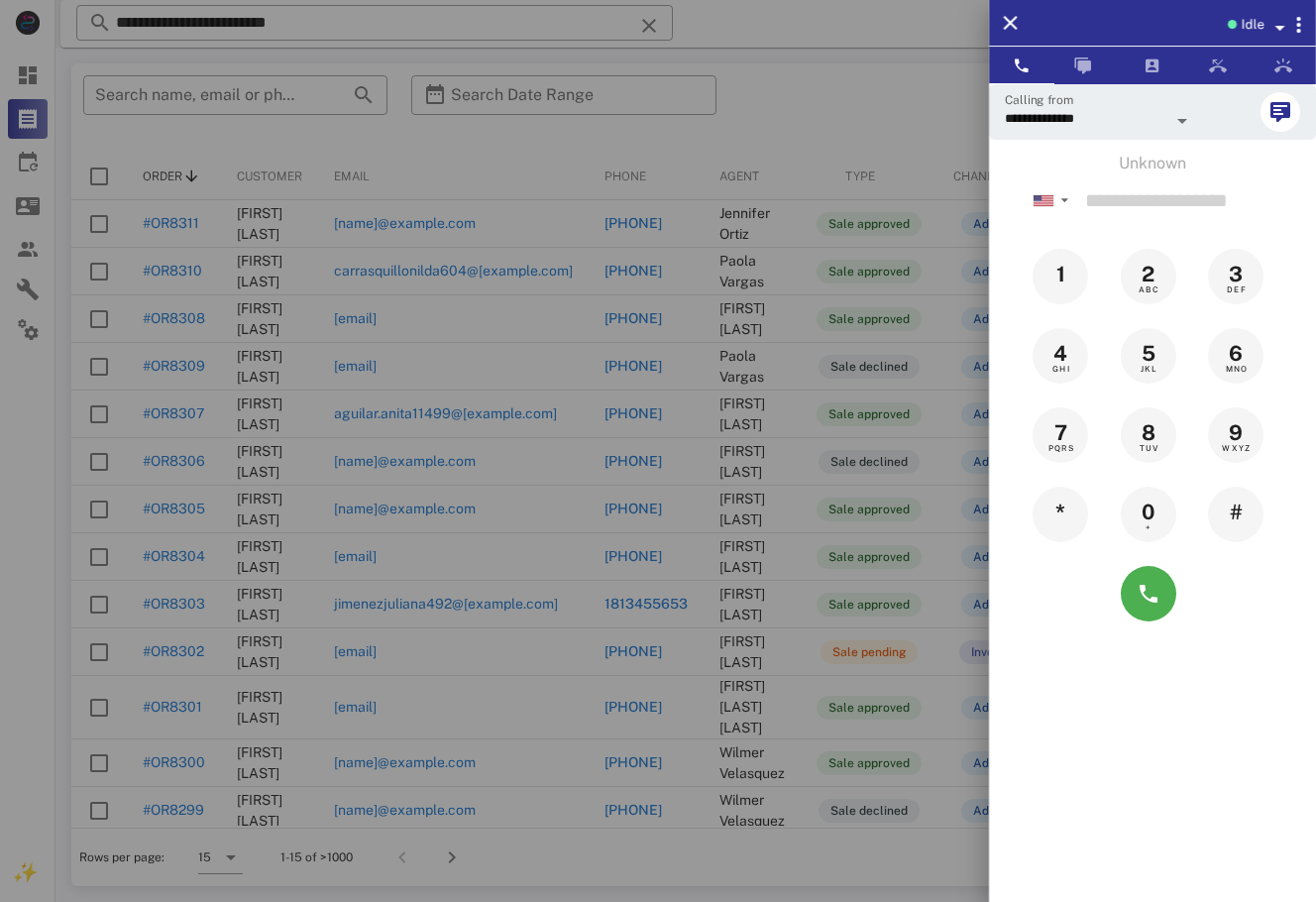 click at bounding box center (658, 451) 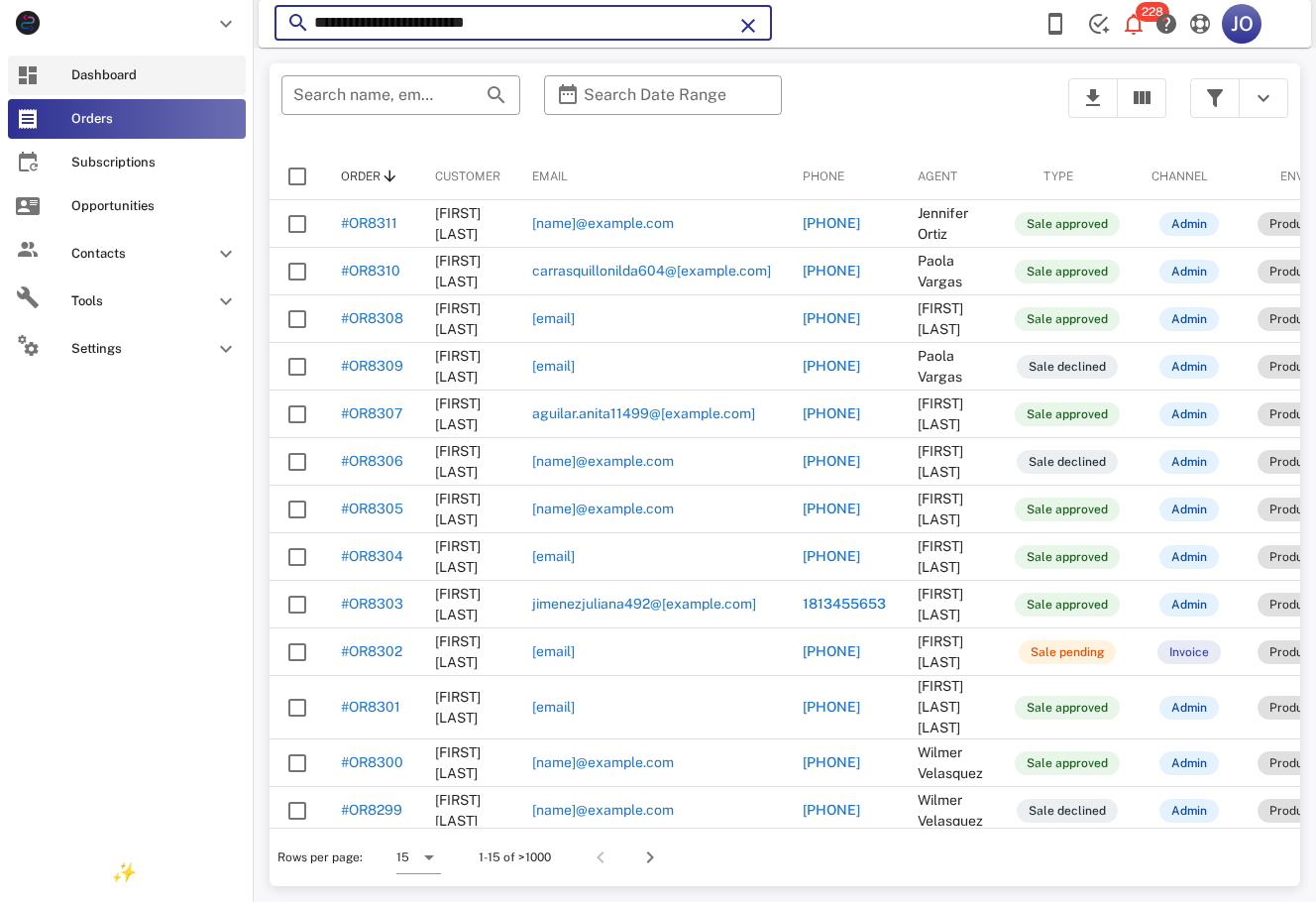 drag, startPoint x: 339, startPoint y: 31, endPoint x: 21, endPoint y: 77, distance: 321.30982 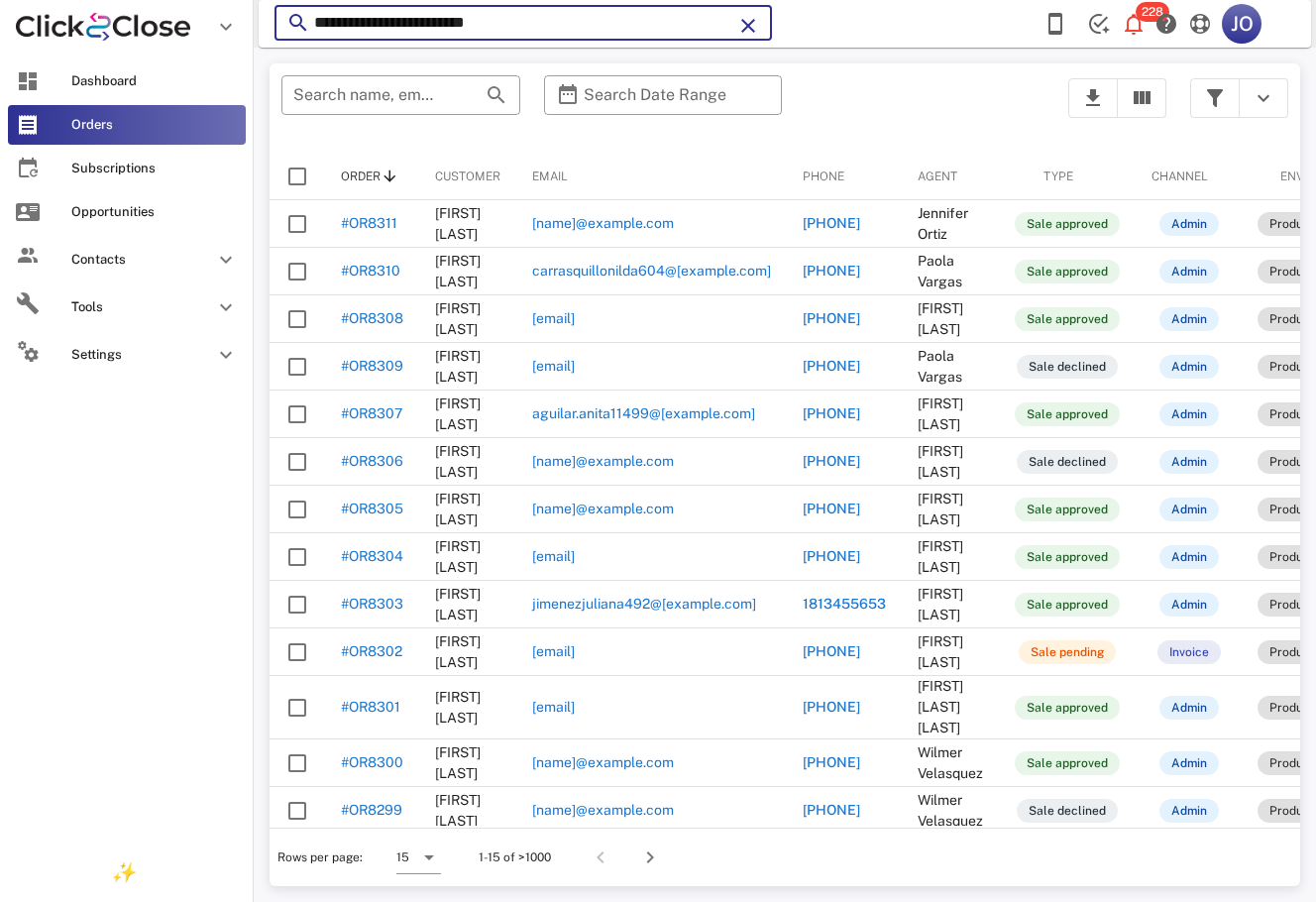 paste 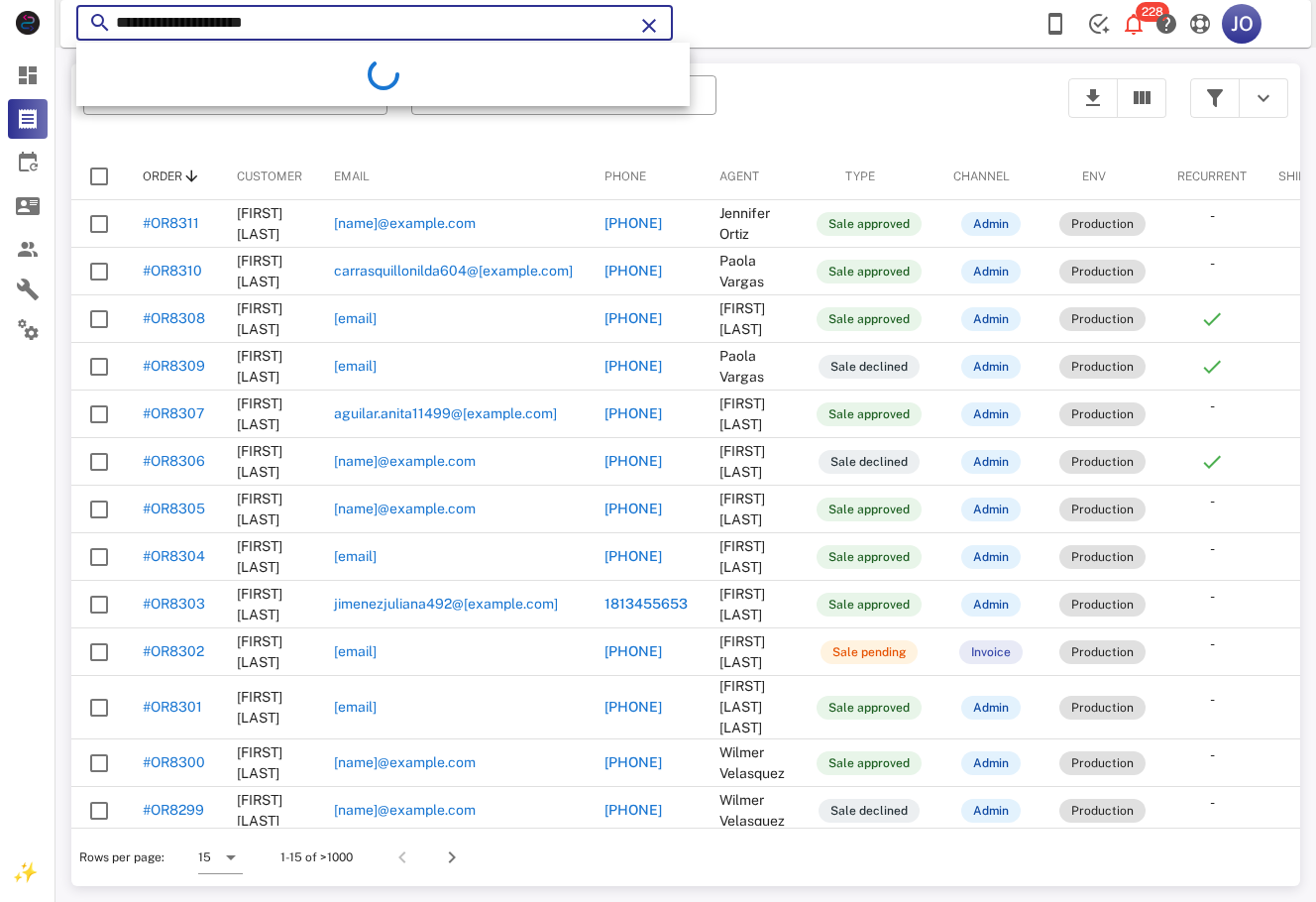 click on "**********" at bounding box center [375, 23] 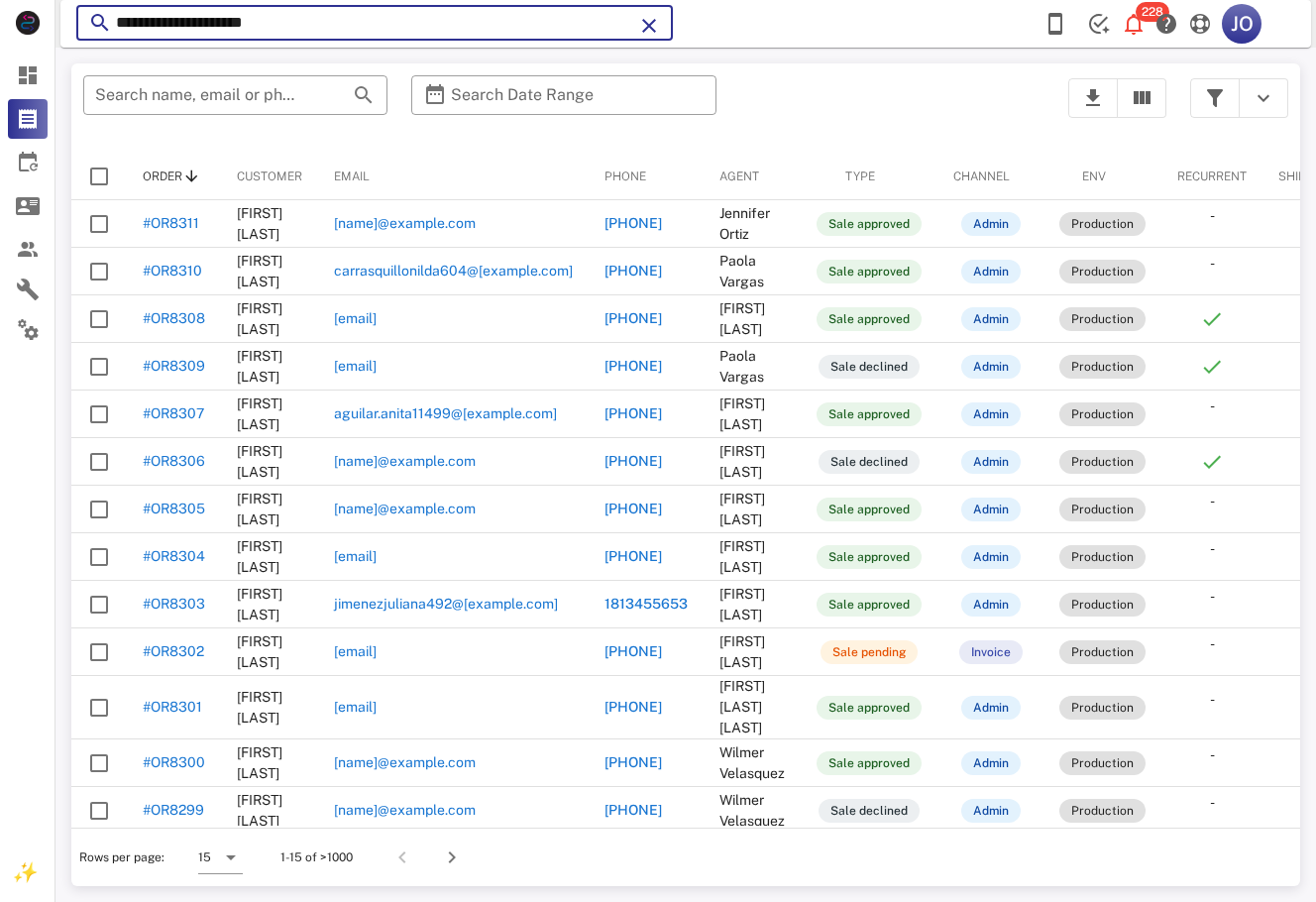 click on "**********" at bounding box center [375, 23] 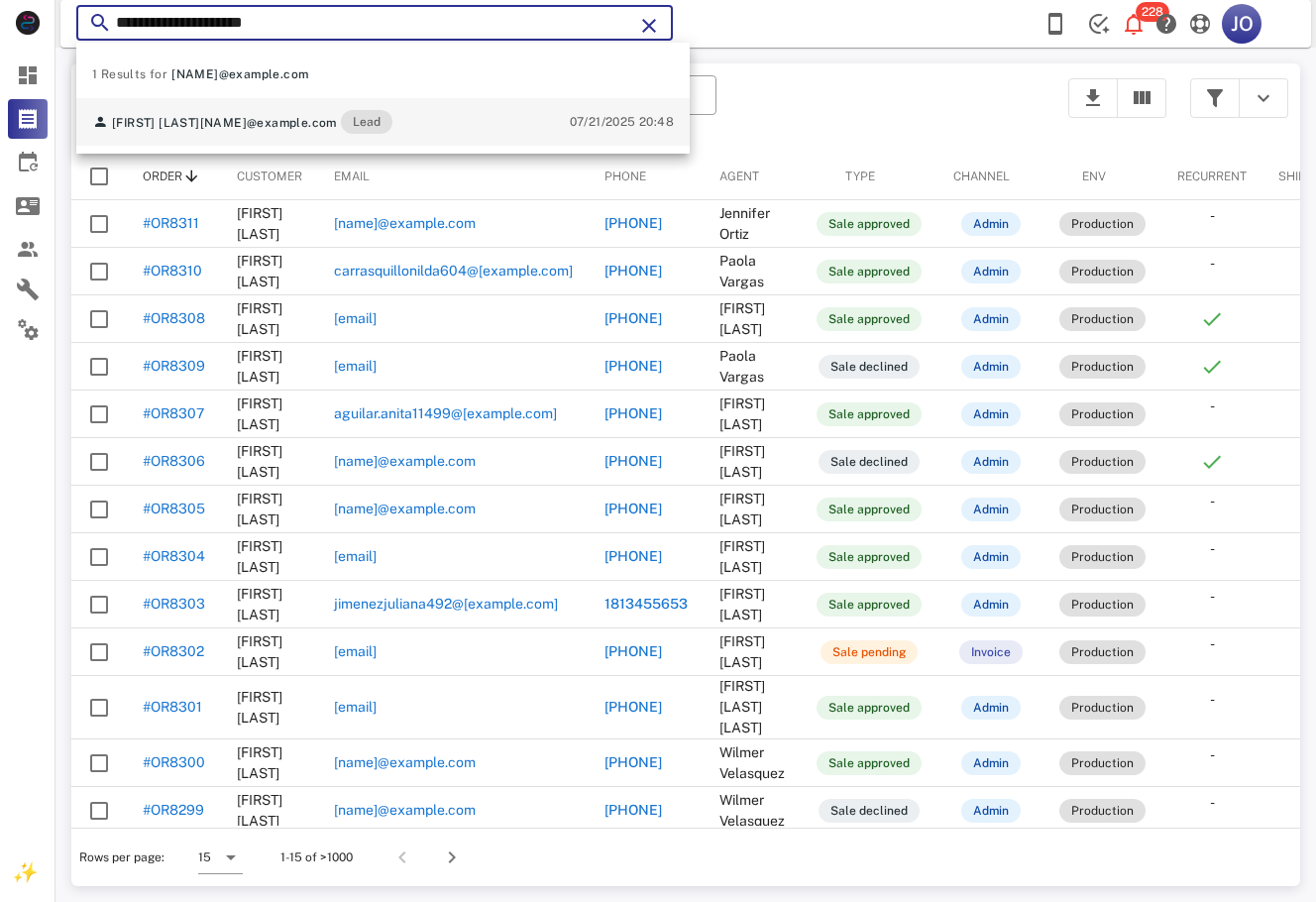 type on "**********" 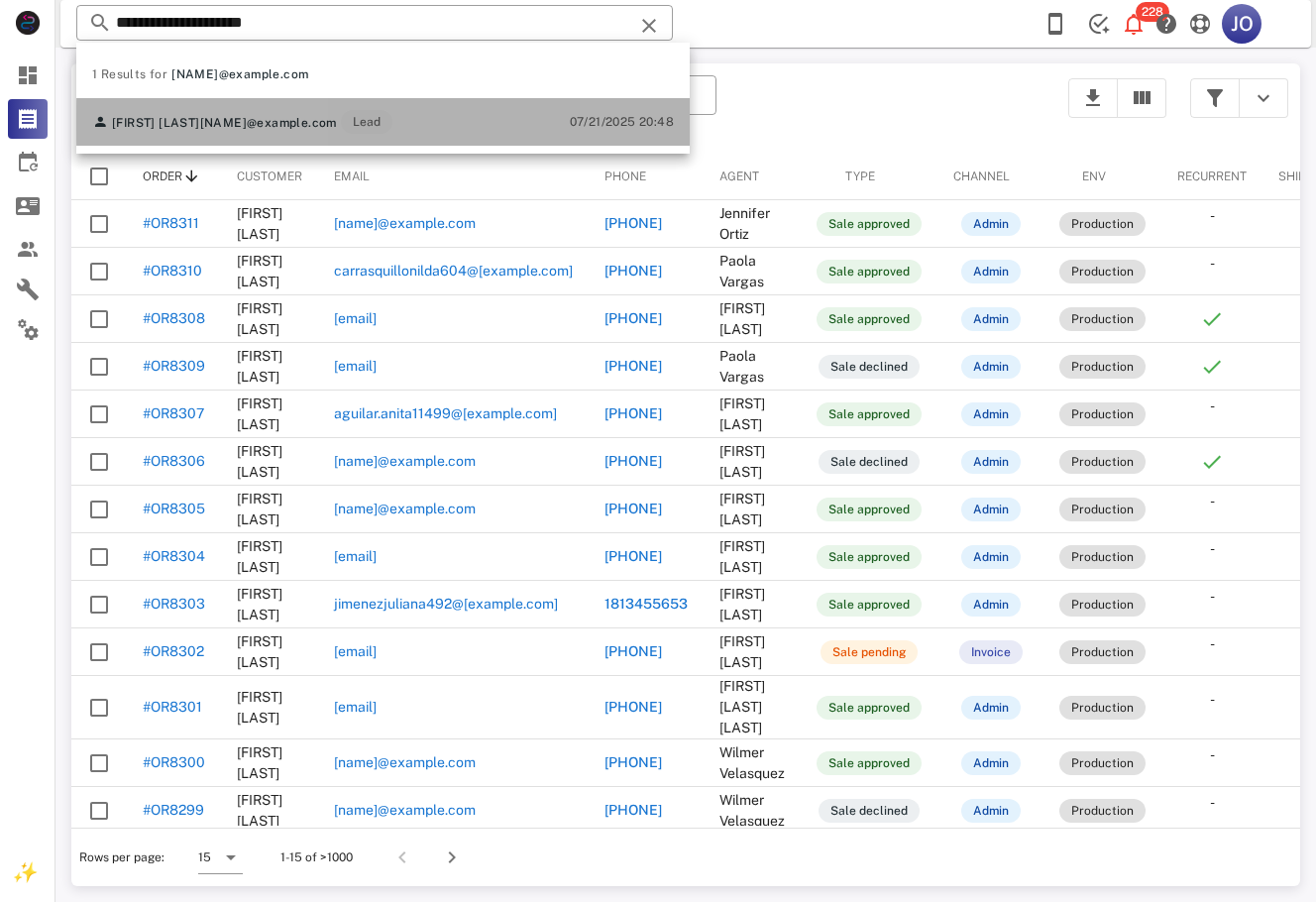 click on "[FIRST] [LAST]   [EMAIL]   Lead" at bounding box center (242, 122) 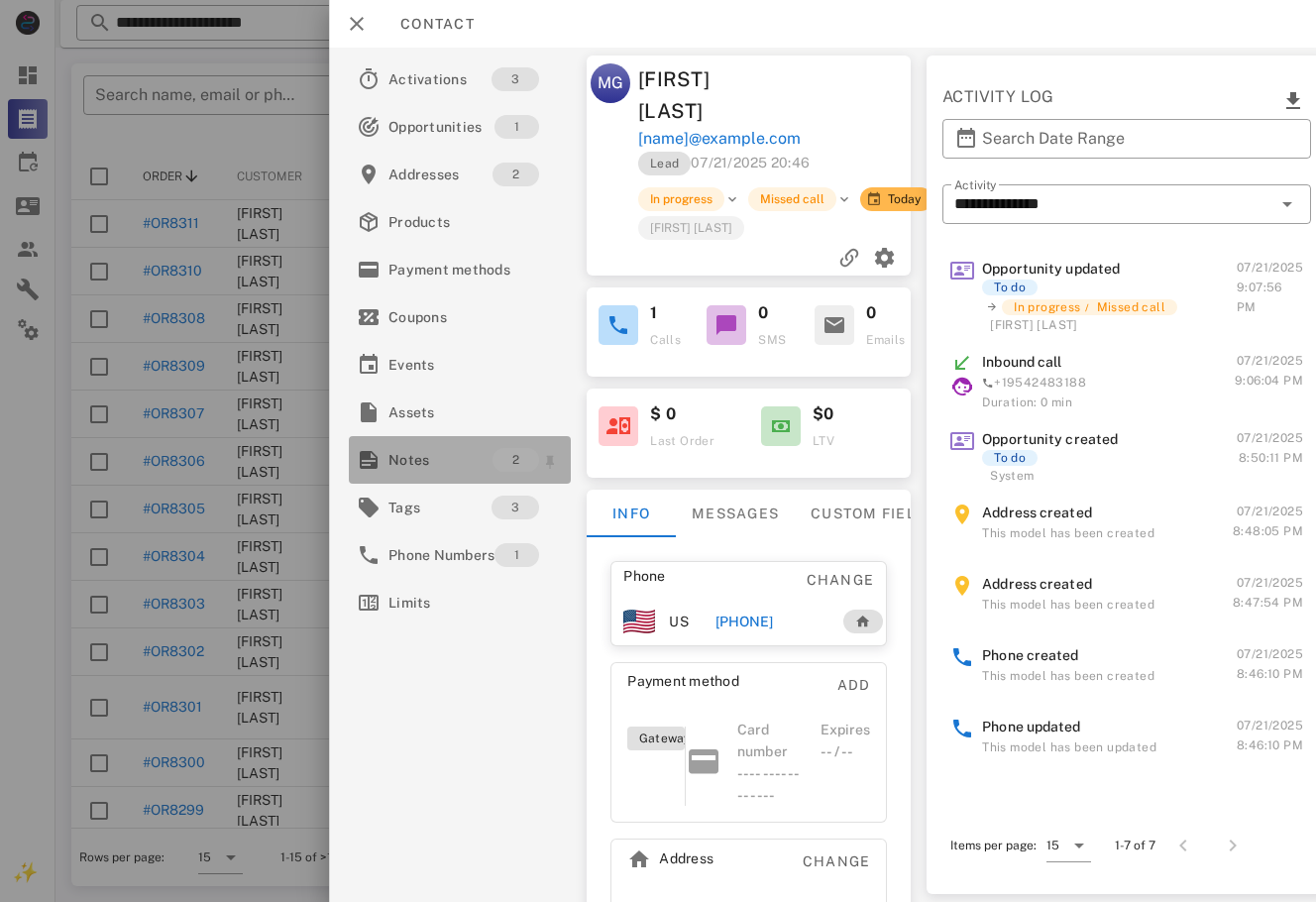 click on "Notes" at bounding box center (440, 460) 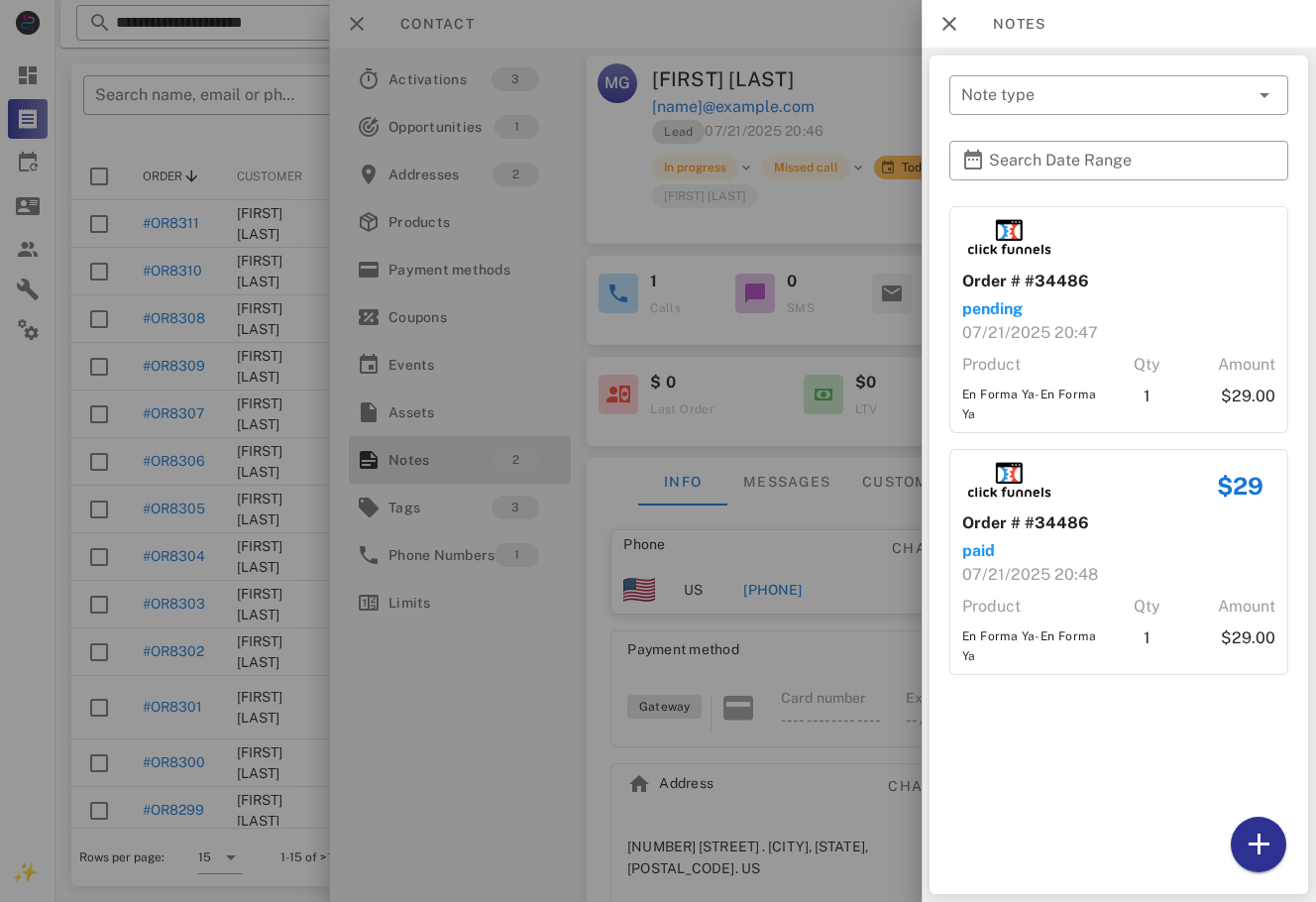 click at bounding box center (658, 451) 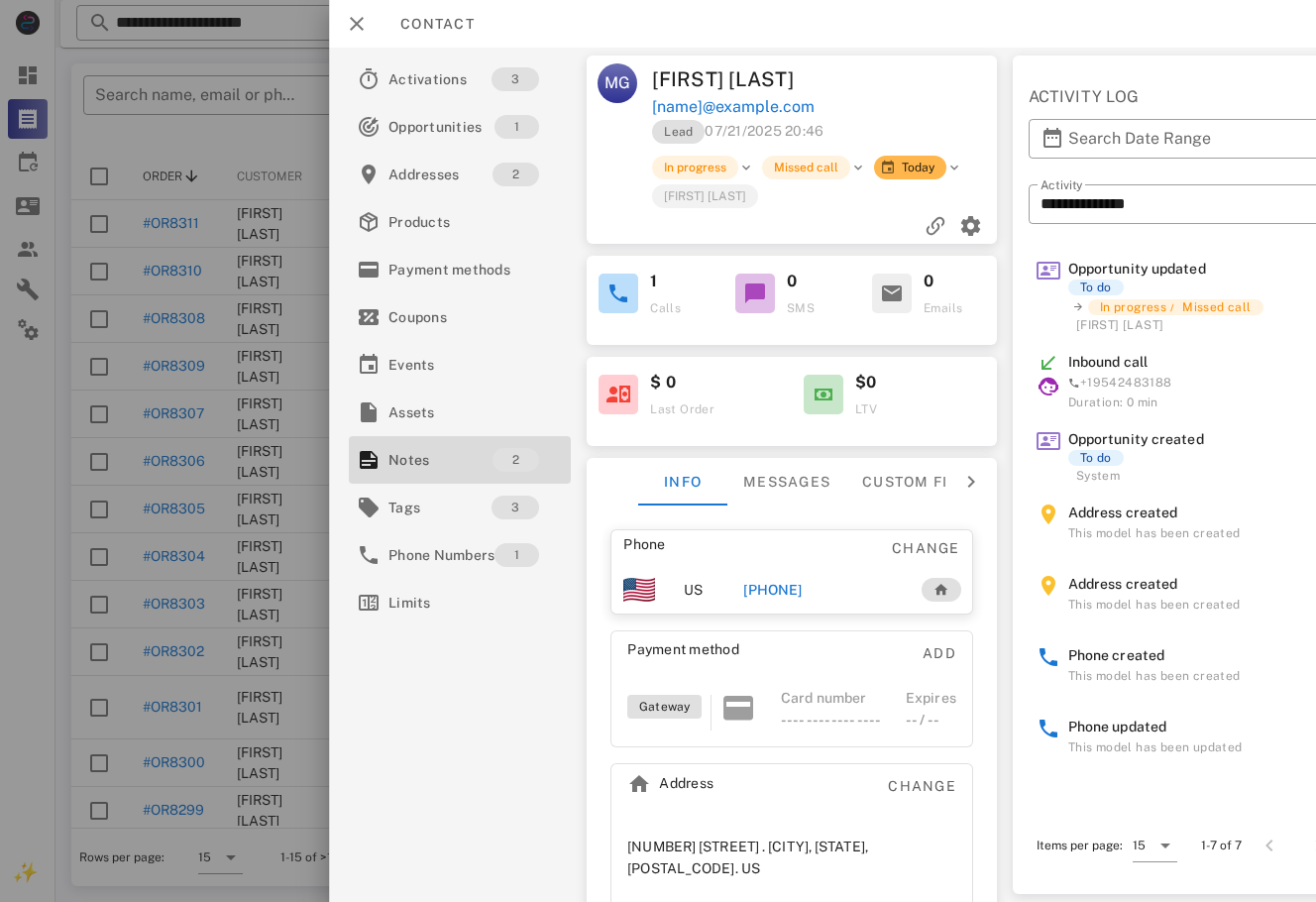 click on "[PHONE]" at bounding box center [772, 590] 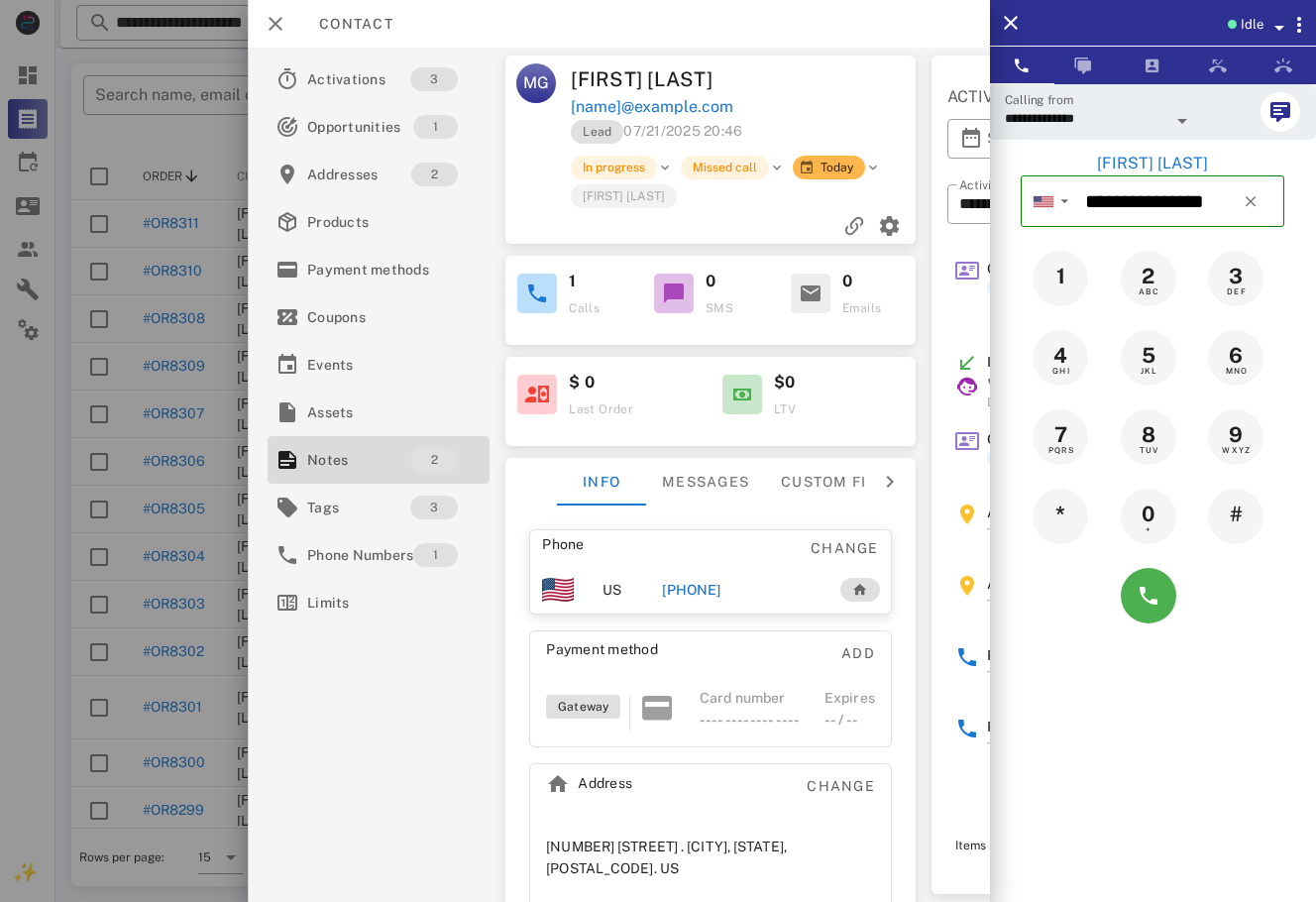click at bounding box center (832, 79) 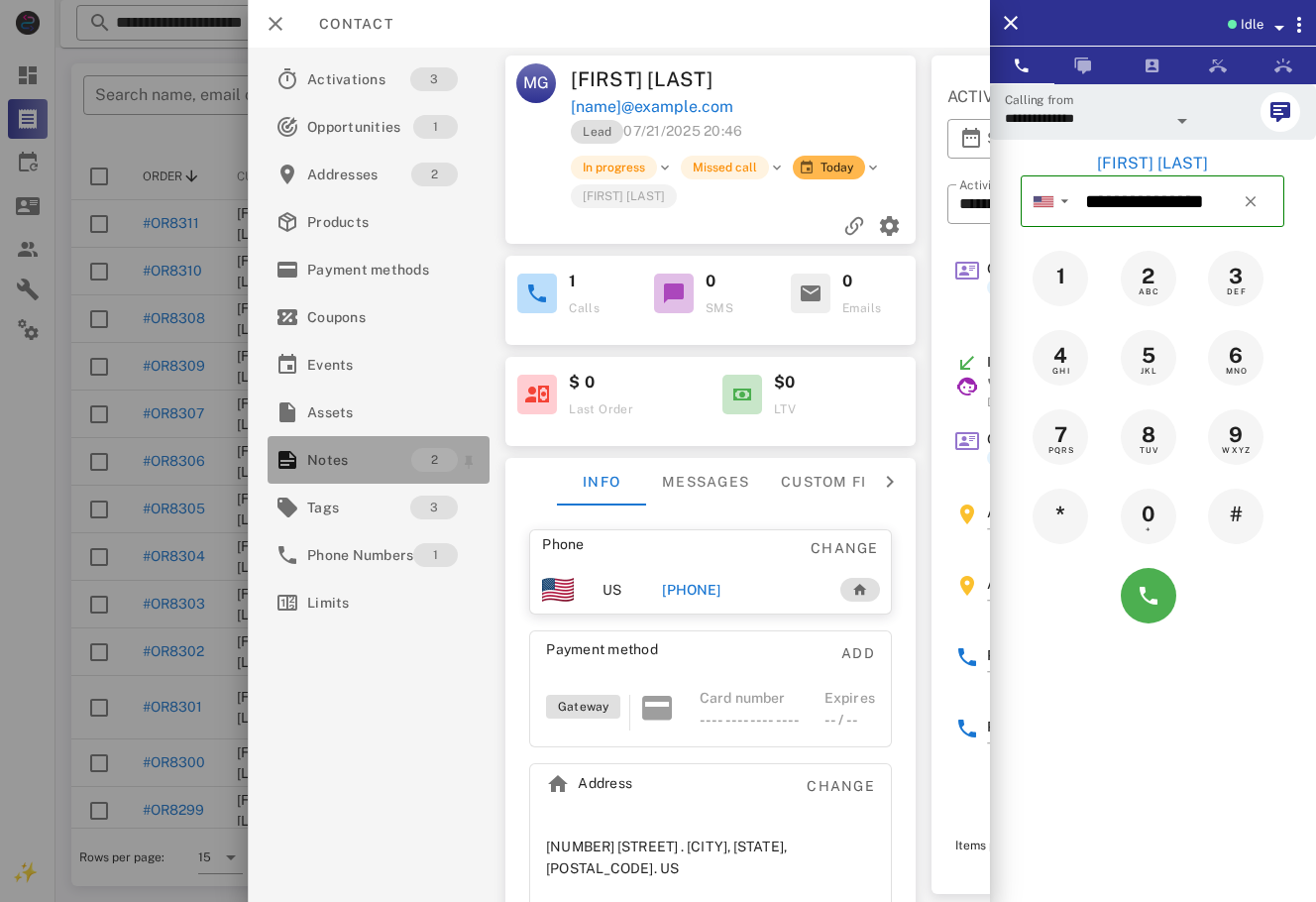 click on "Notes" at bounding box center (359, 460) 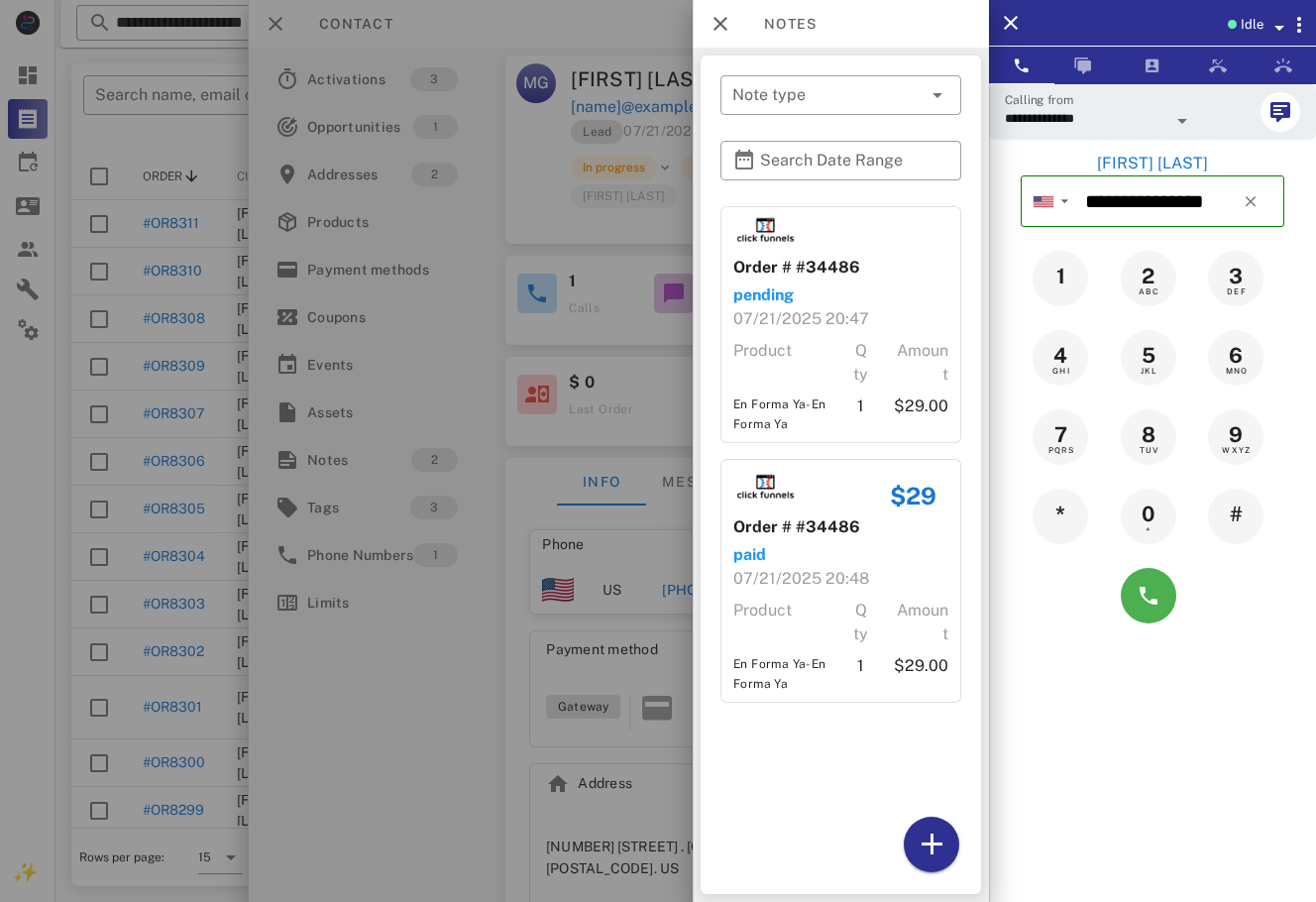 click at bounding box center [658, 451] 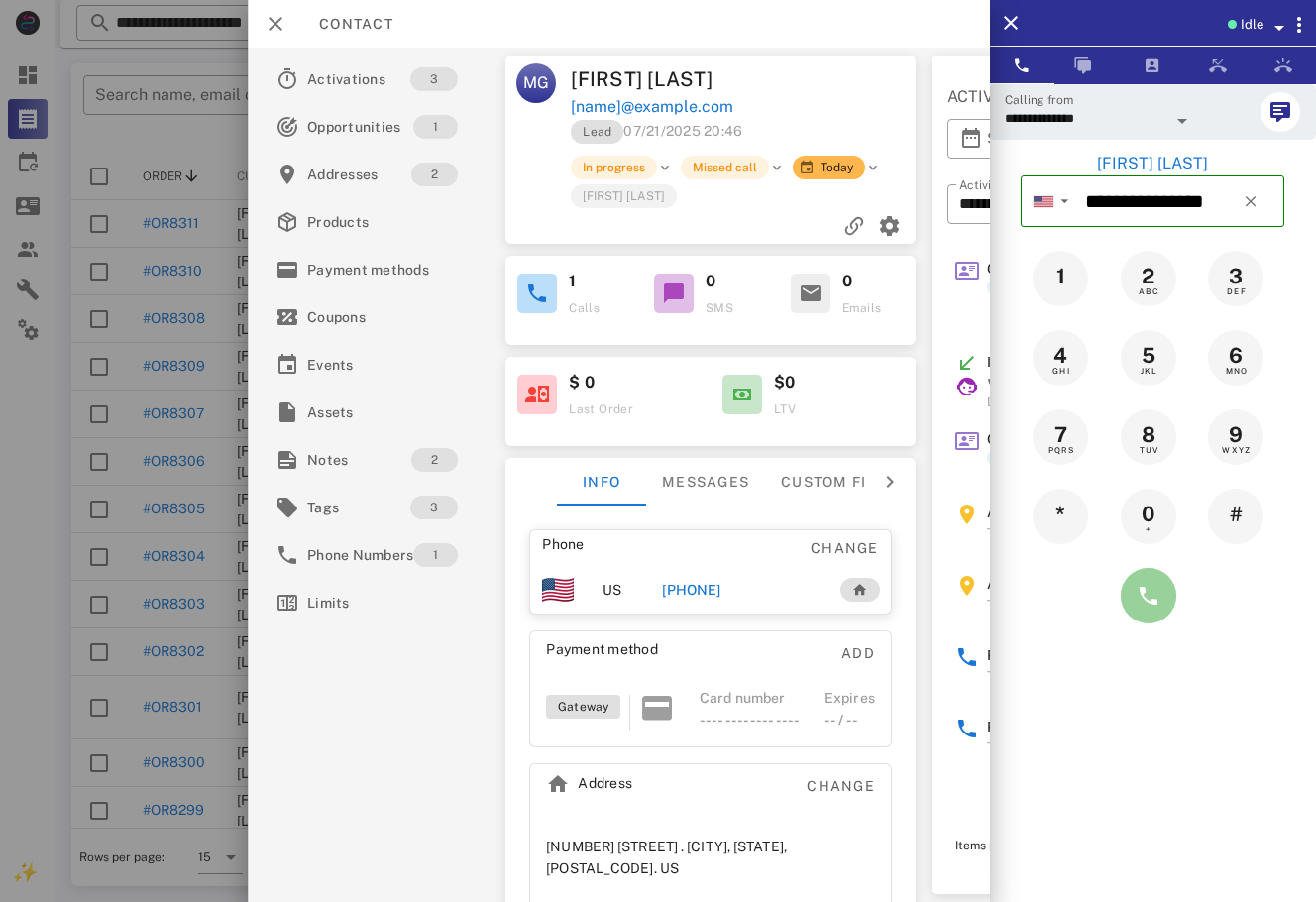click at bounding box center [1149, 596] 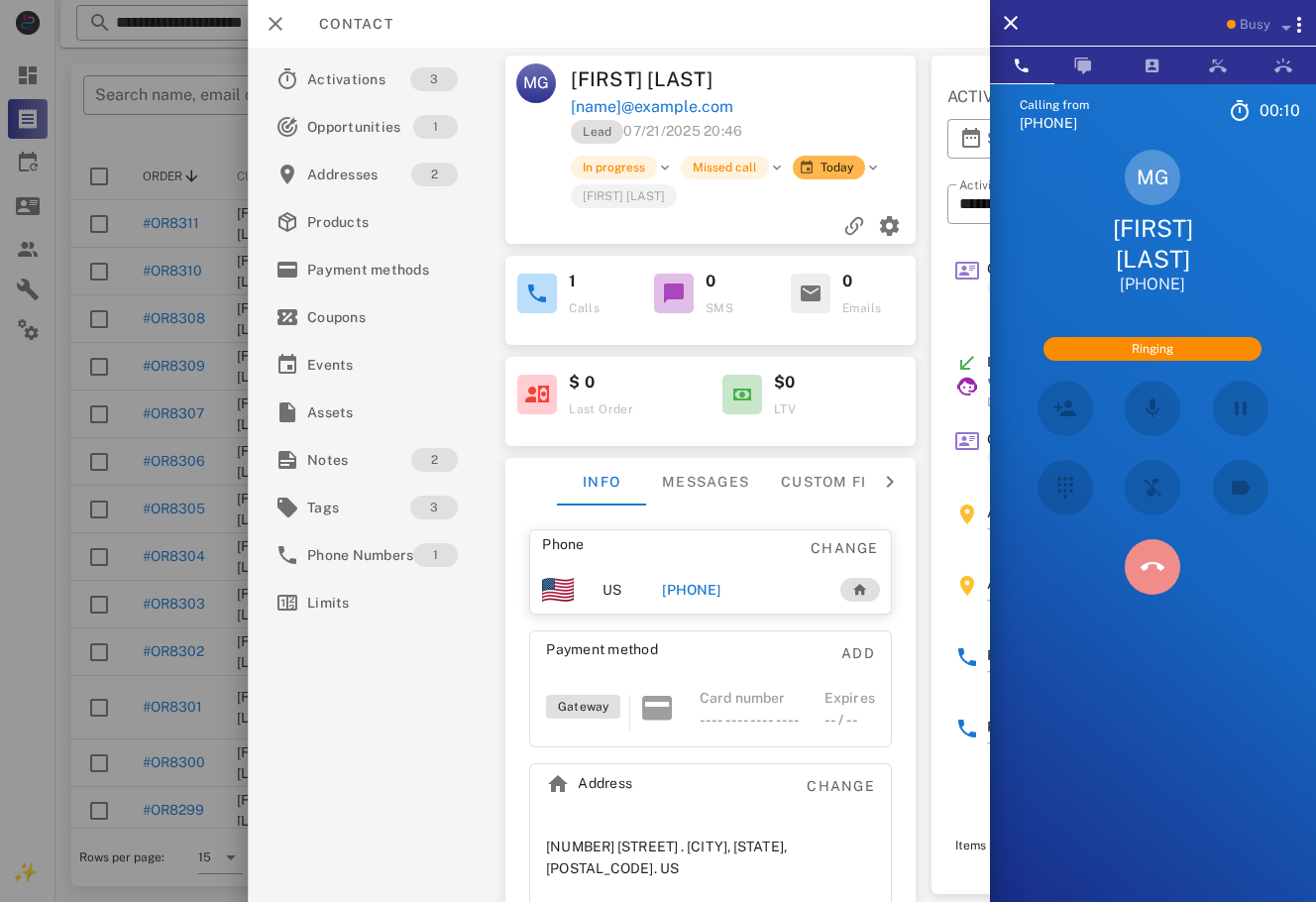 click at bounding box center [1152, 567] 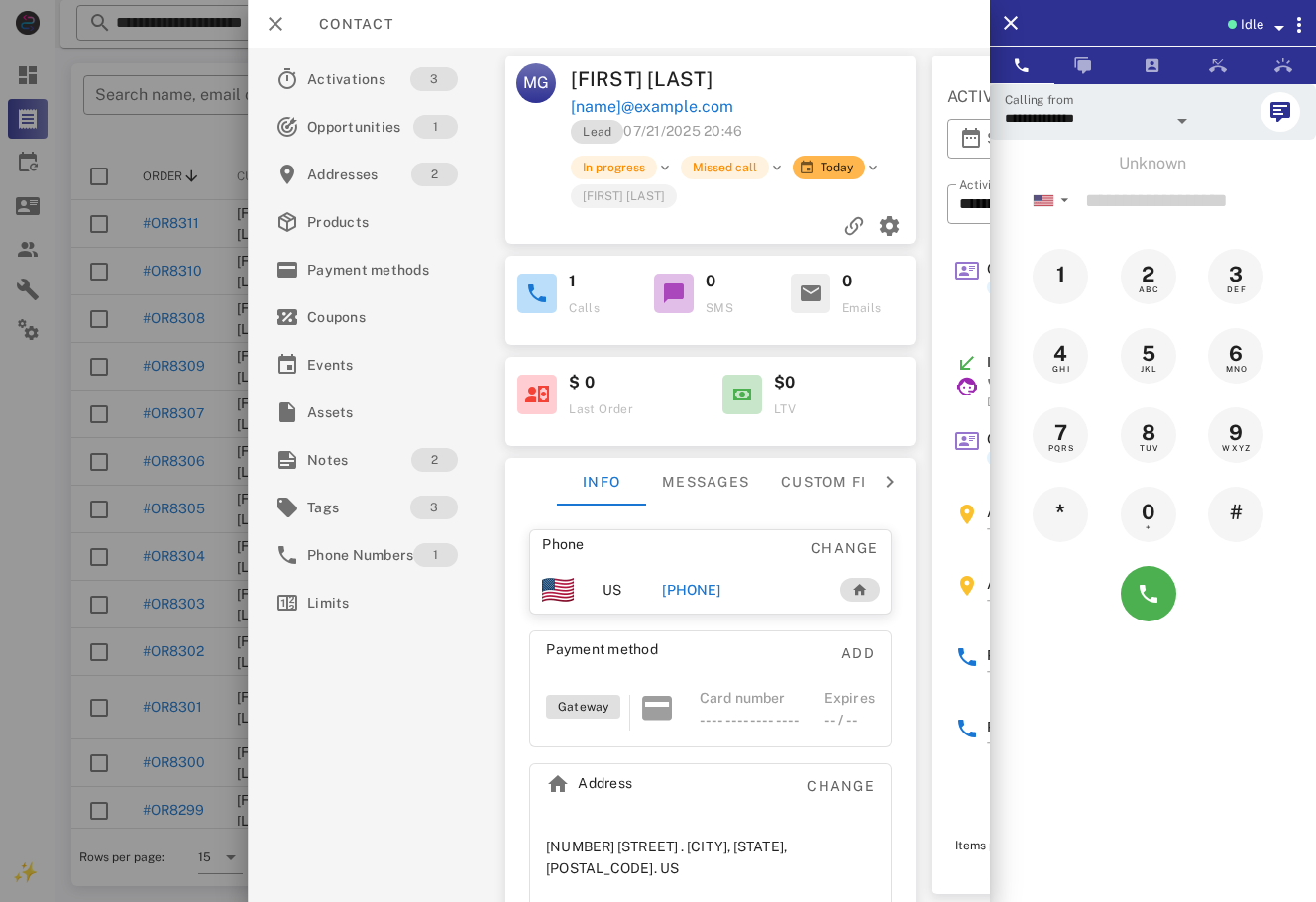 click on "[PHONE]" at bounding box center (691, 590) 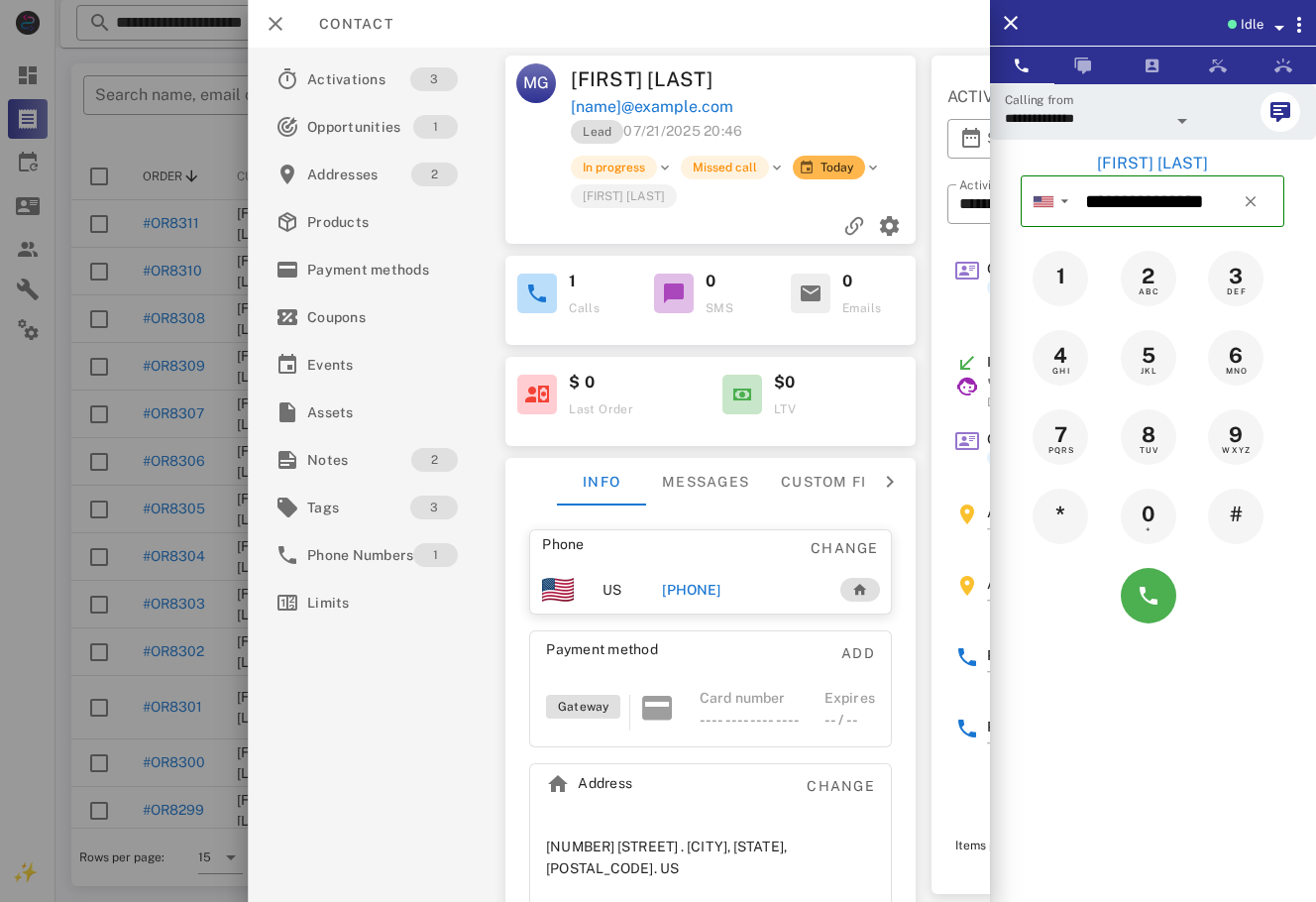 click on "Calling from [PHONE]  [FIRST] [LAST]      ▼     Andorra
+376
Argentina
+54
Aruba
+297
Australia
+61
Belgium (België)
+32
Bolivia
+591
Brazil (Brasil)
+55
Canada
+1
Chile
+56
Colombia
+57
Costa Rica
+506
Dominican Republic (República Dominicana)
+1
Ecuador
+593
El Salvador
+503
France
+33
Germany (Deutschland)
+49
Guadeloupe
+590
Guatemala
+502
Honduras
+504
Iceland (Ísland)
+354
India (भारत)
+91
Israel (‫ישראל‬‎)
+972
Italy (Italia)
+39" at bounding box center (1152, 534) 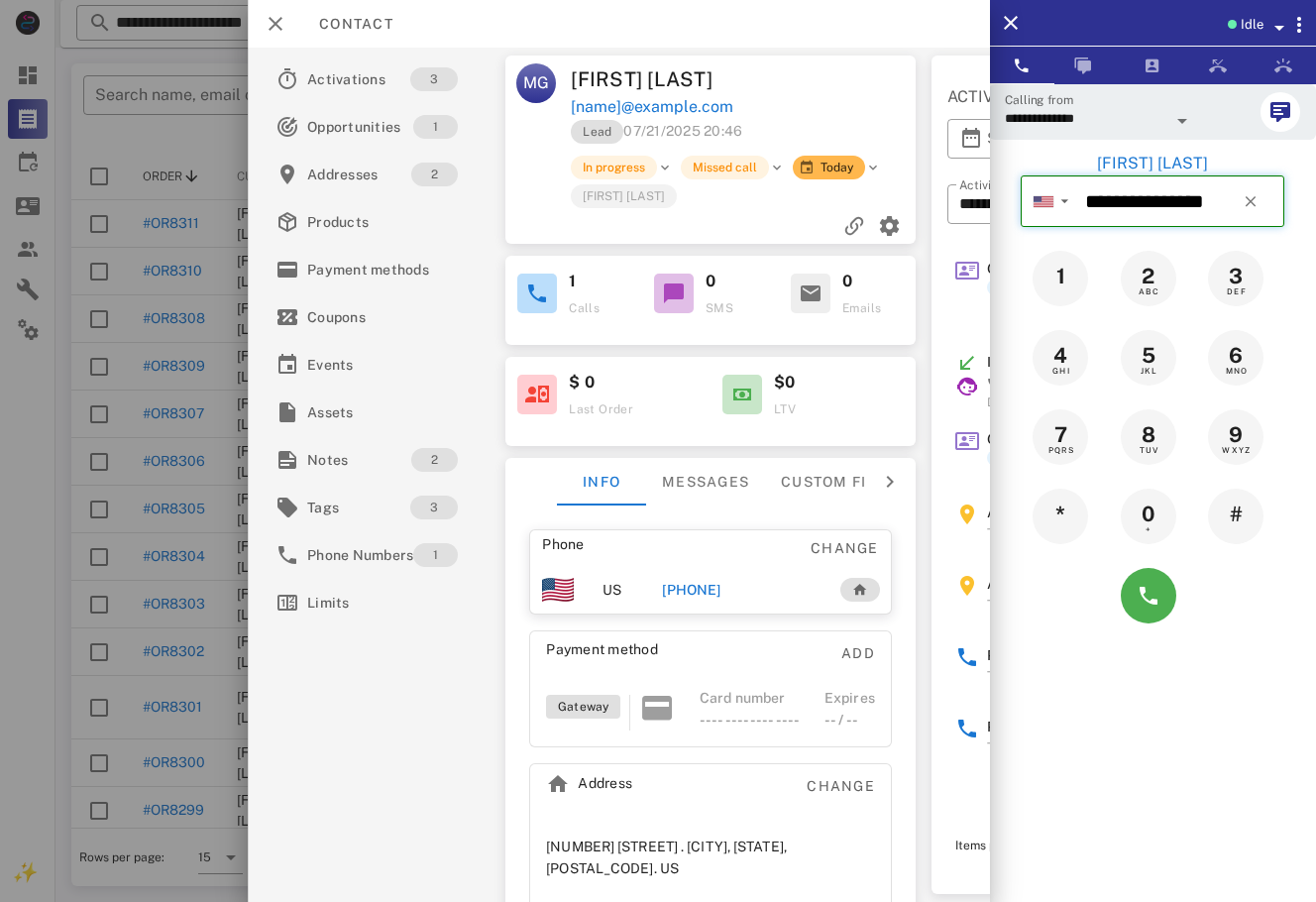 drag, startPoint x: 1224, startPoint y: 198, endPoint x: 1052, endPoint y: 173, distance: 173.80736 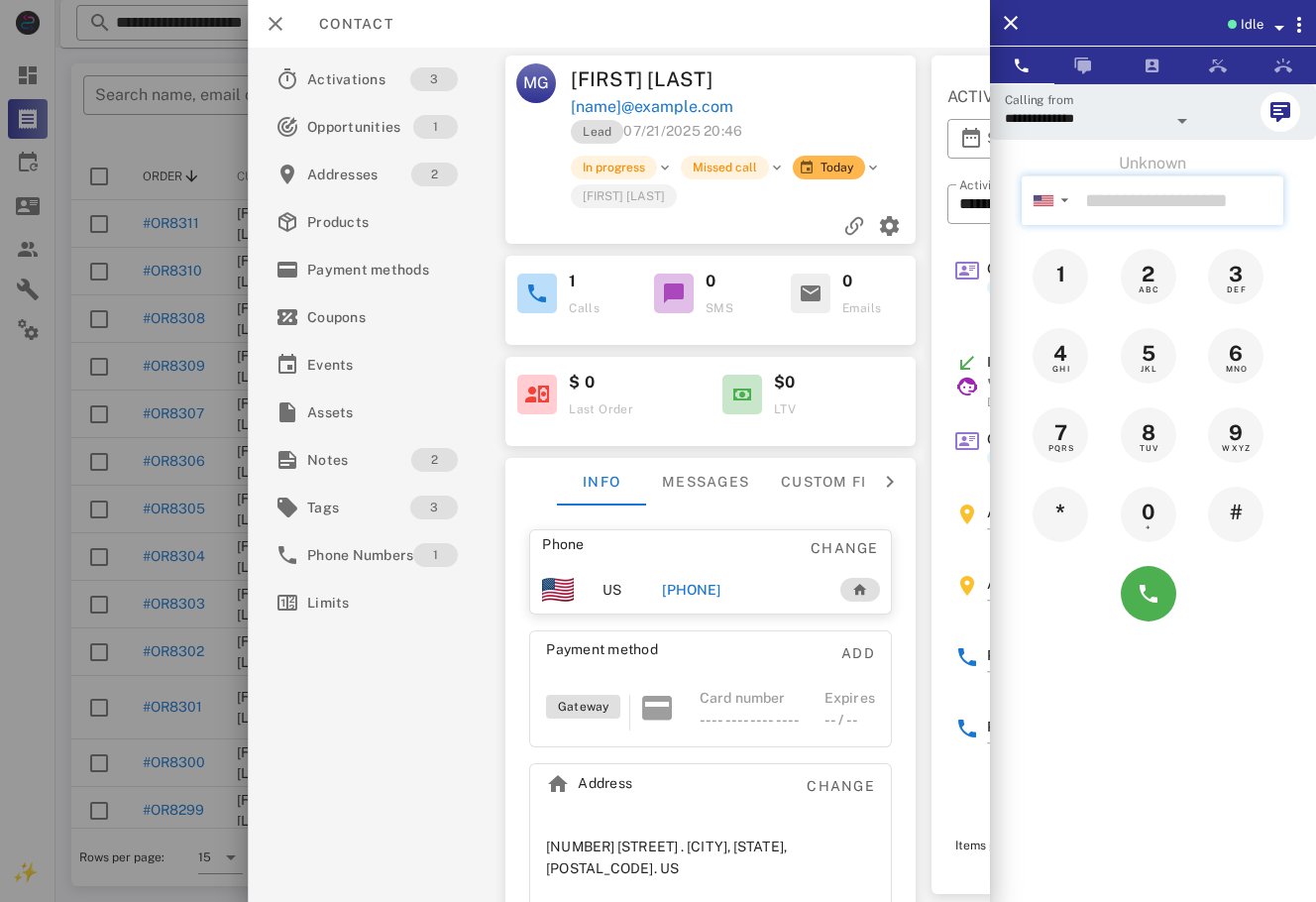 paste on "**********" 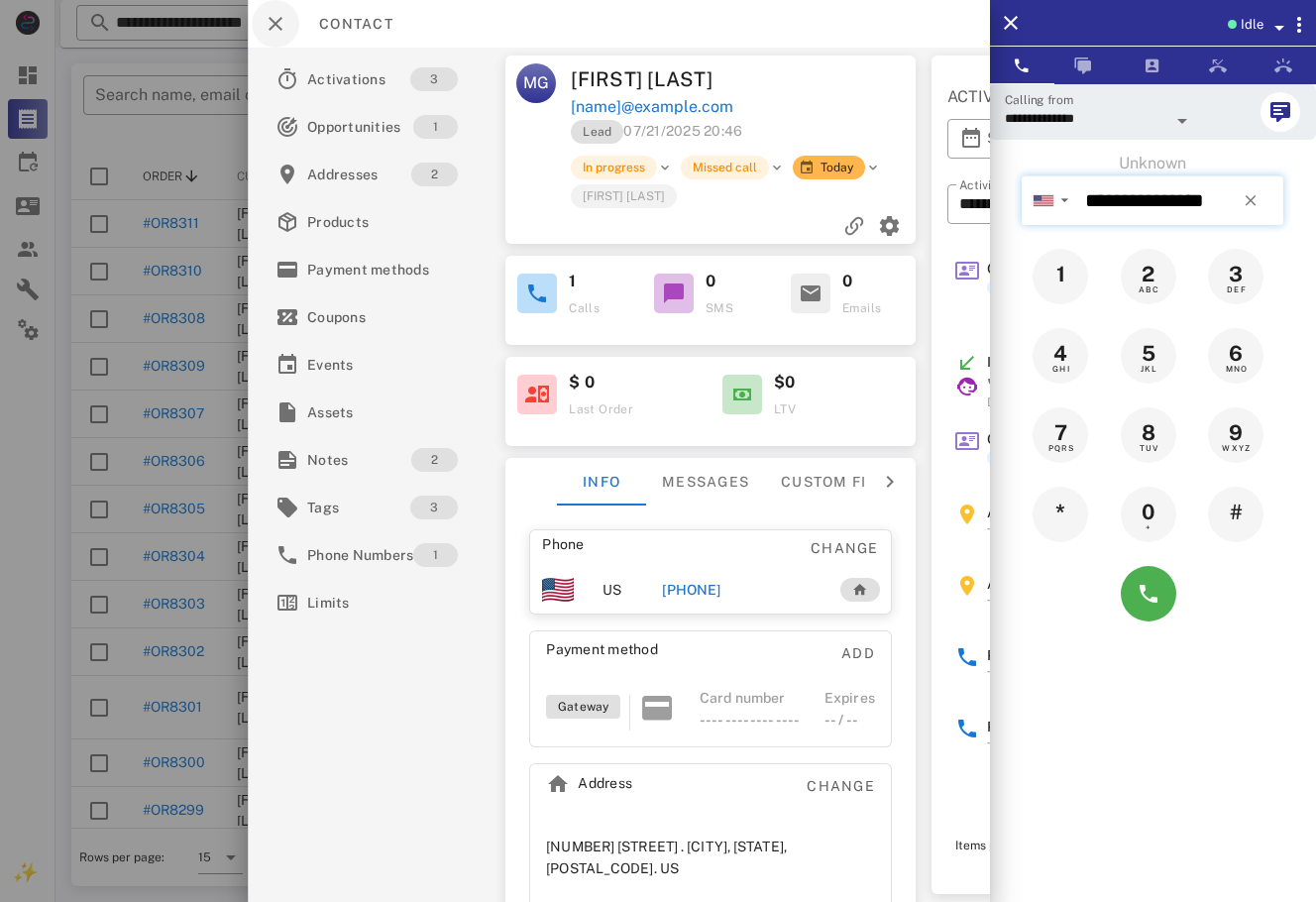type on "**********" 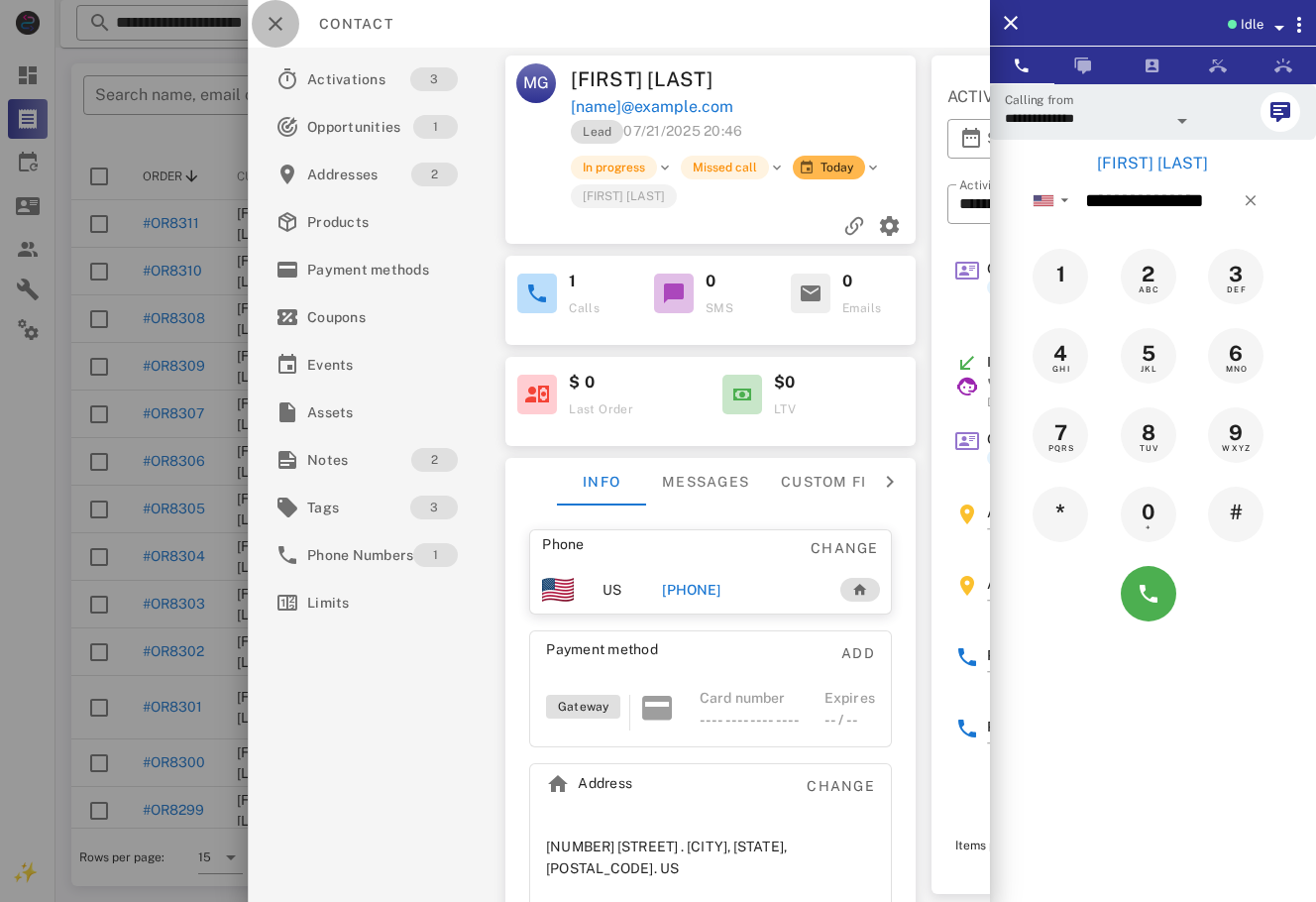 click at bounding box center [275, 24] 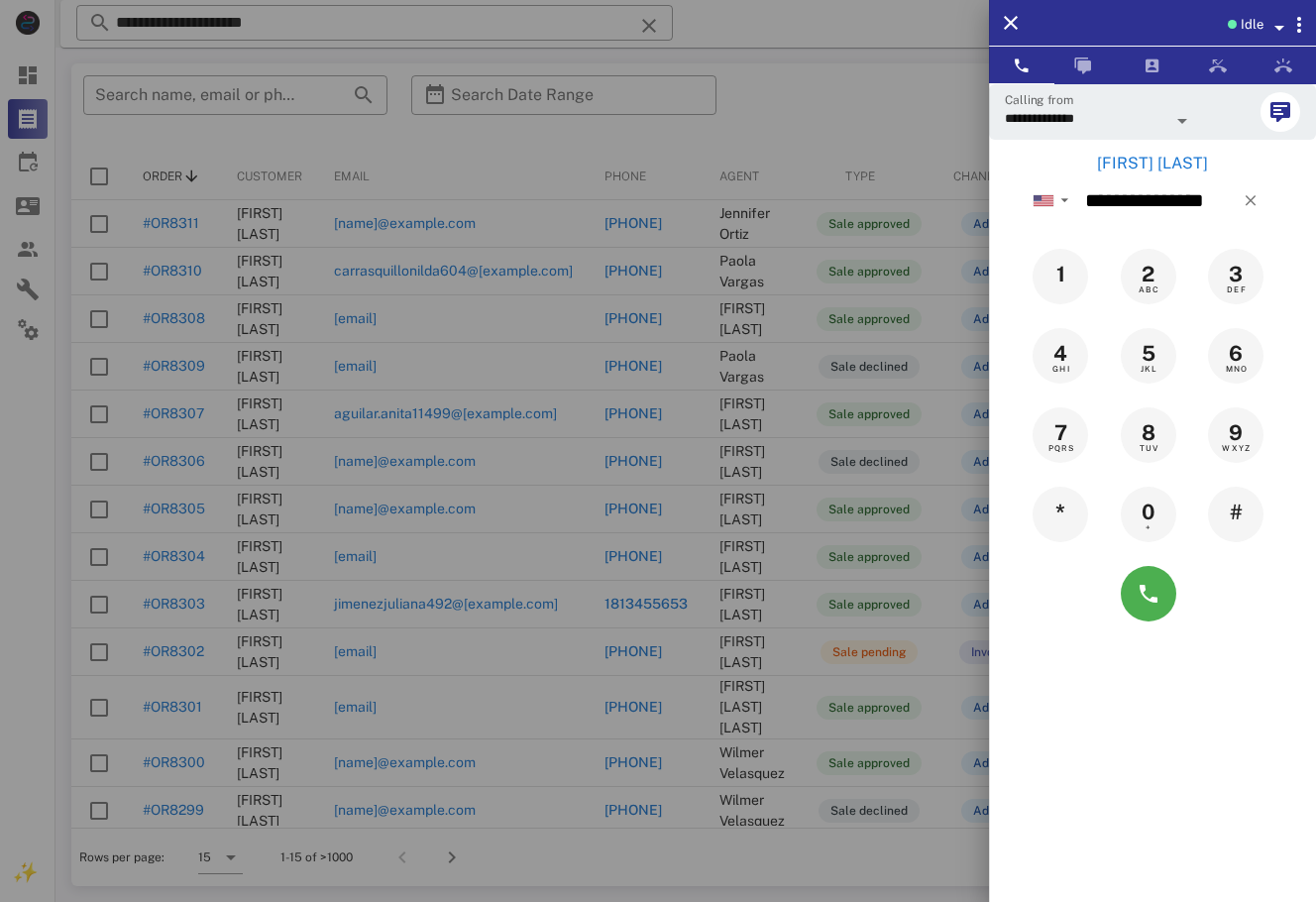 click on "[FIRST] [LAST]" at bounding box center (1152, 164) 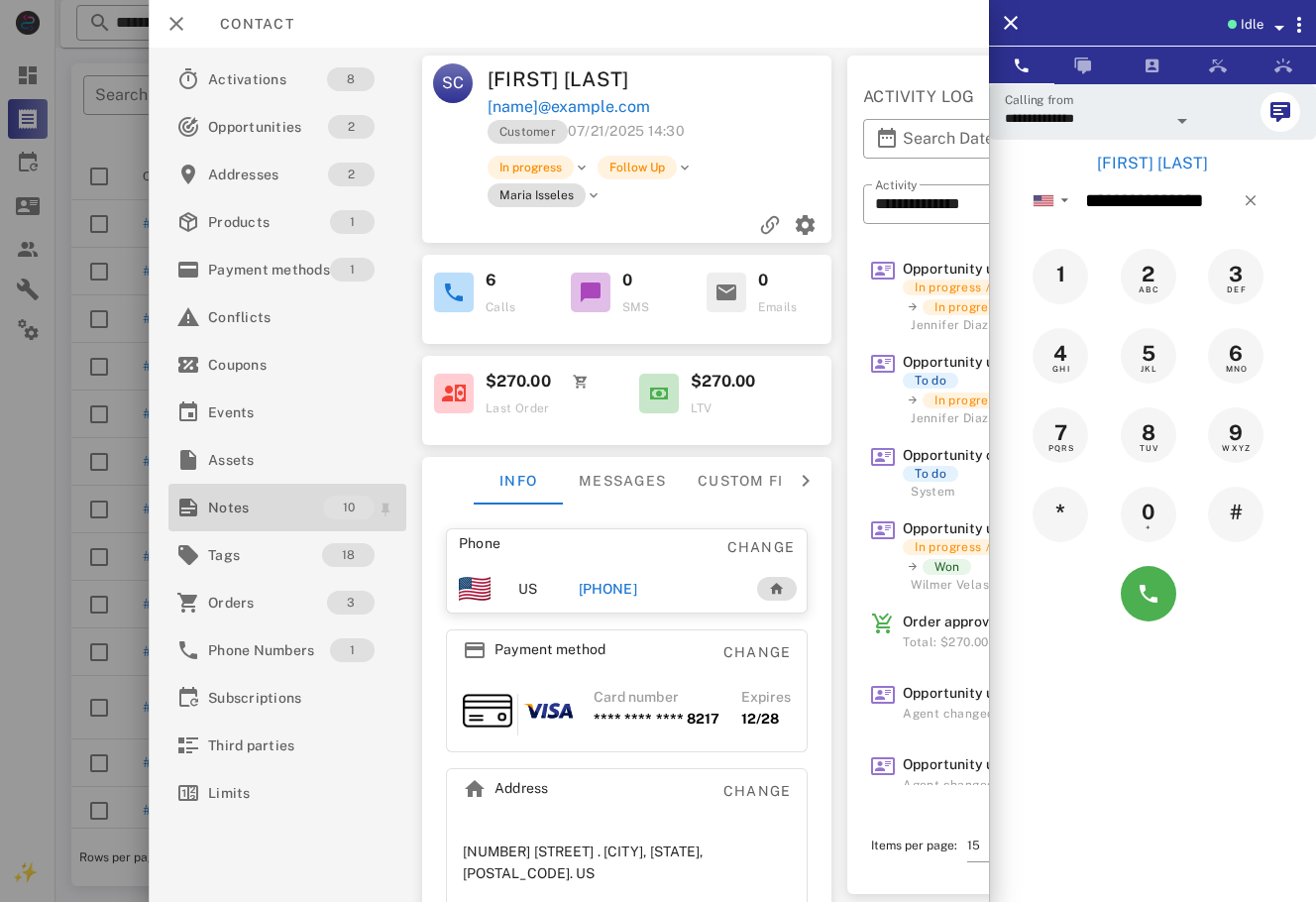 click on "Notes" at bounding box center (266, 507) 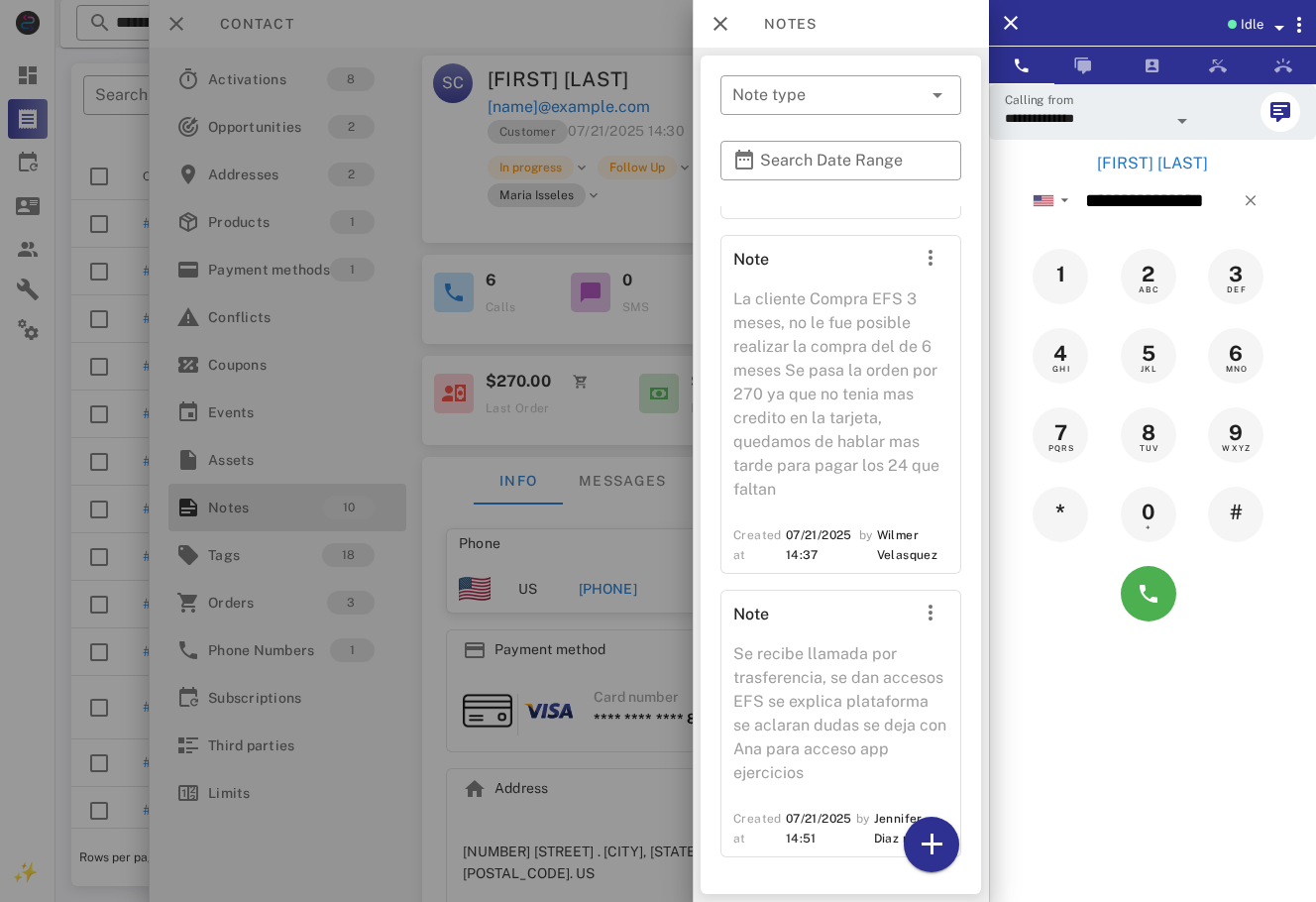 scroll, scrollTop: 2618, scrollLeft: 0, axis: vertical 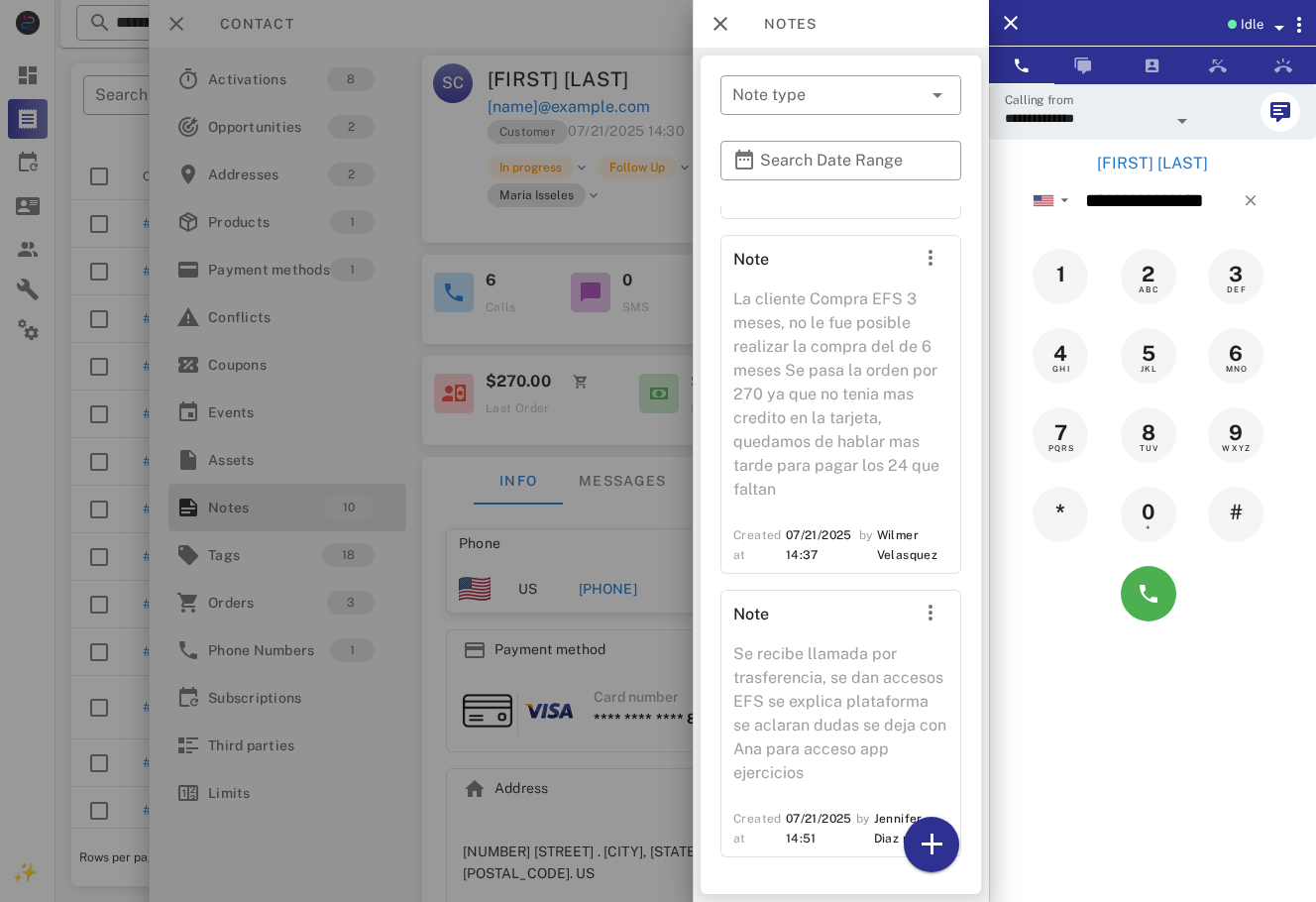 click at bounding box center (658, 451) 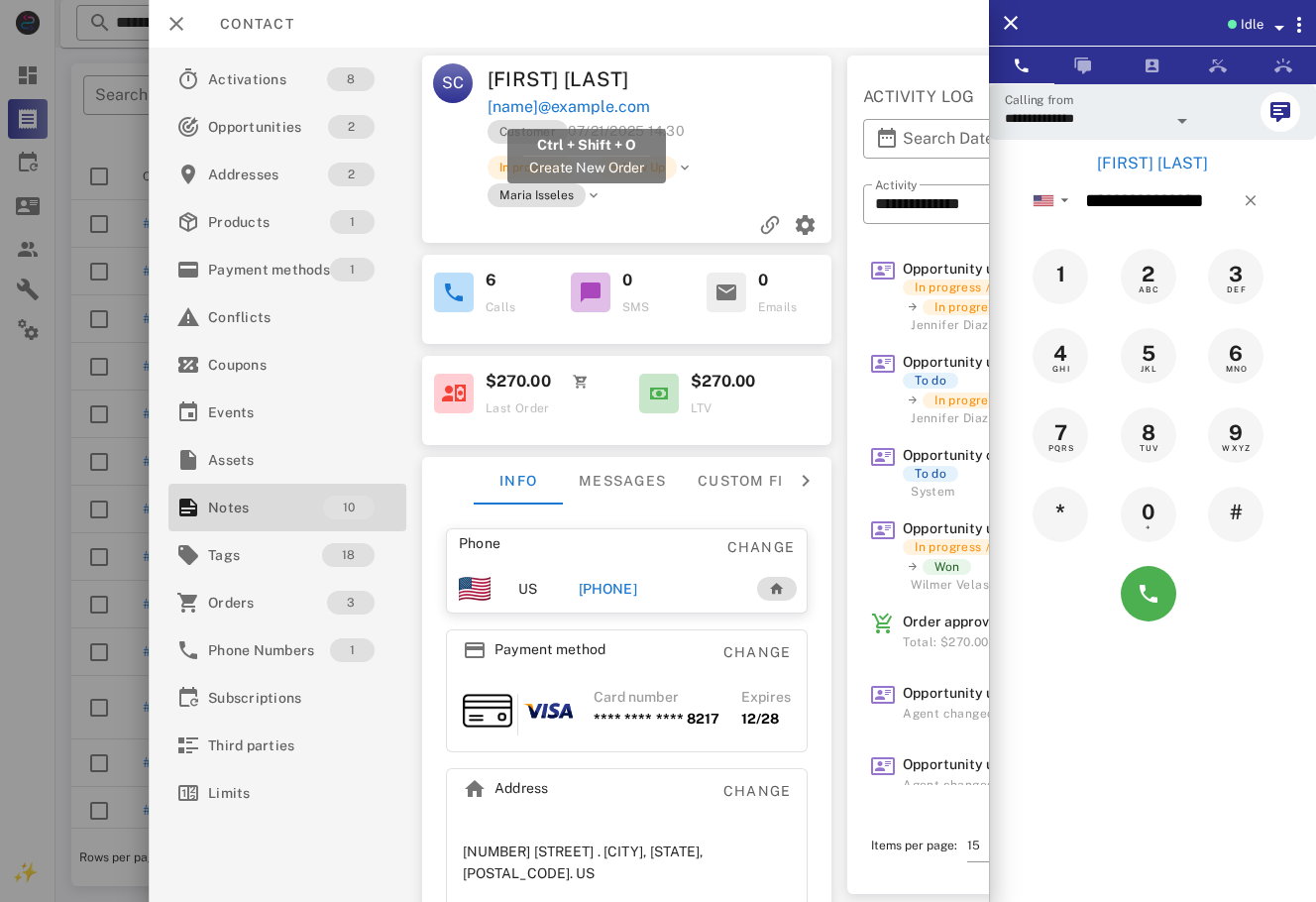 drag, startPoint x: 718, startPoint y: 103, endPoint x: 489, endPoint y: 105, distance: 229.00873 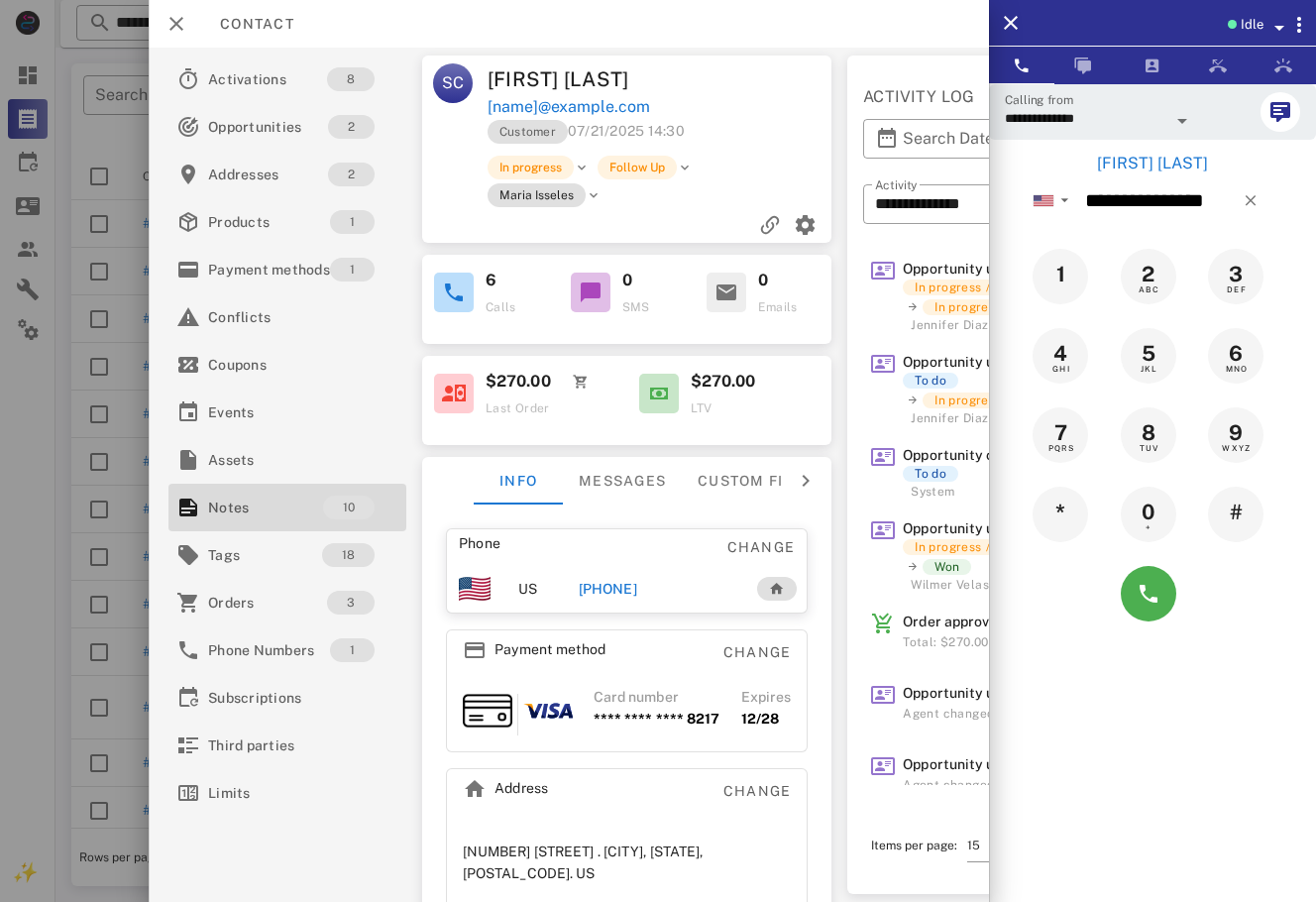 click at bounding box center [658, 451] 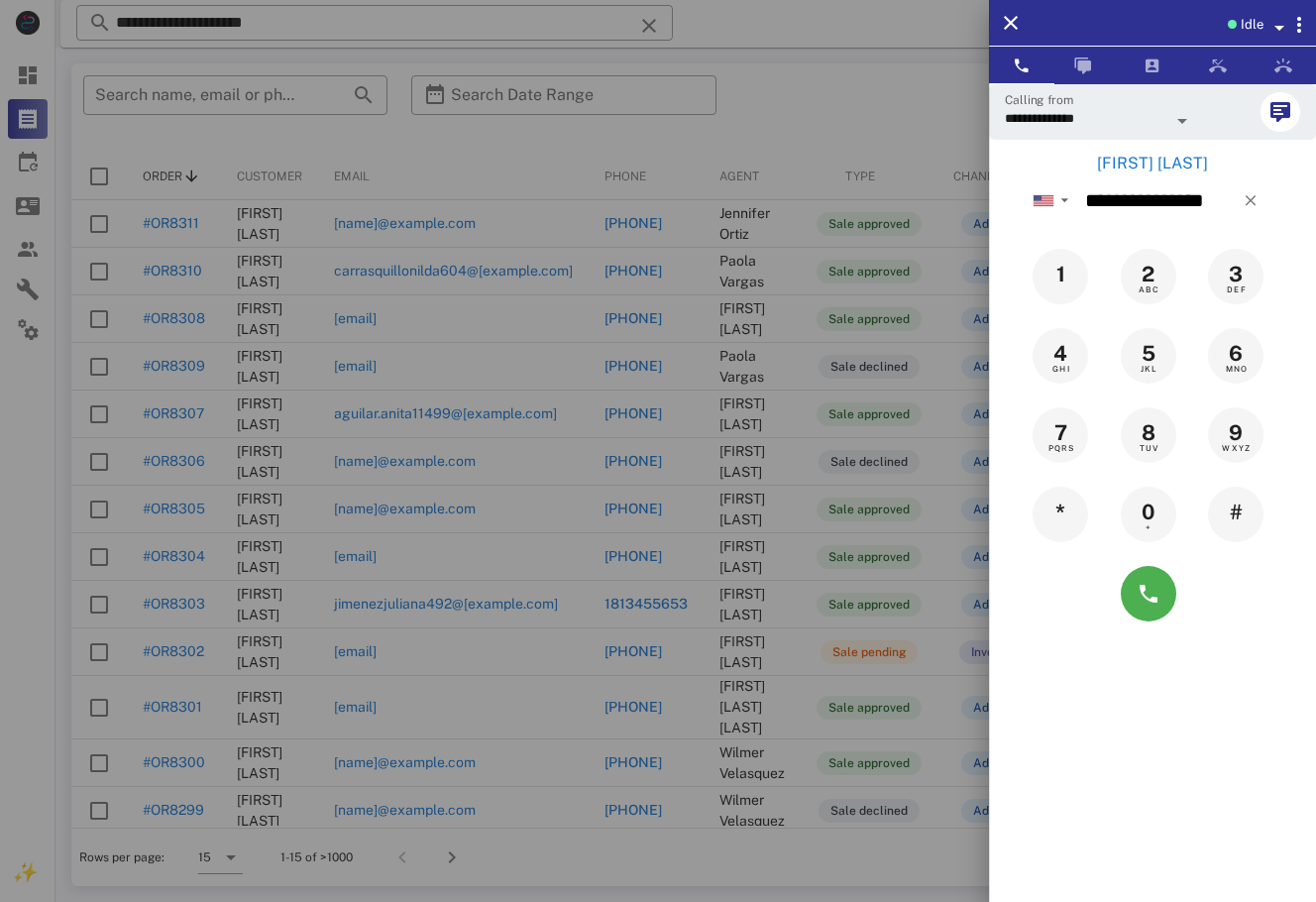 click on "[FIRST] [LAST]" at bounding box center [1152, 164] 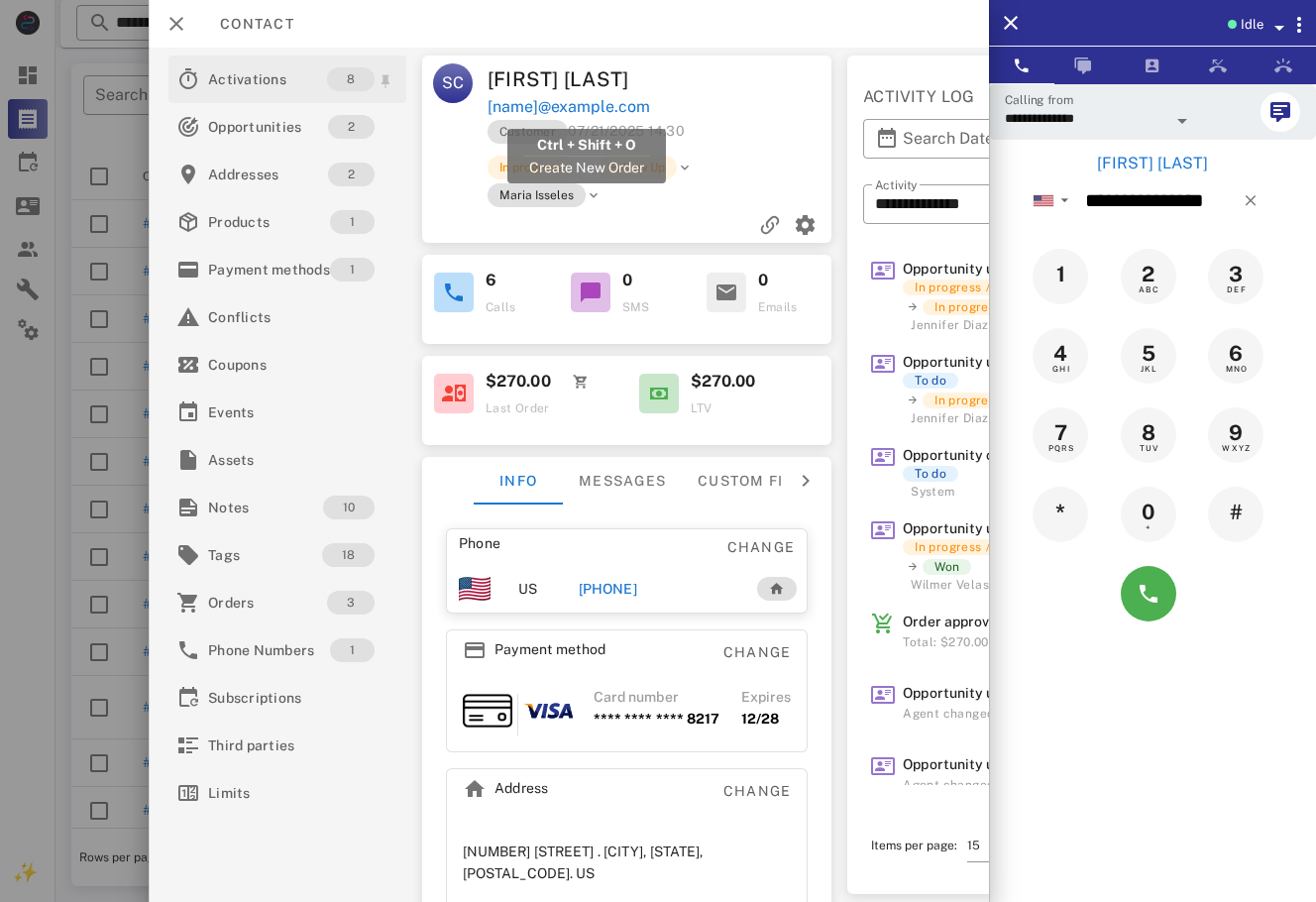 click on "[NAME]@example.com" at bounding box center [569, 107] 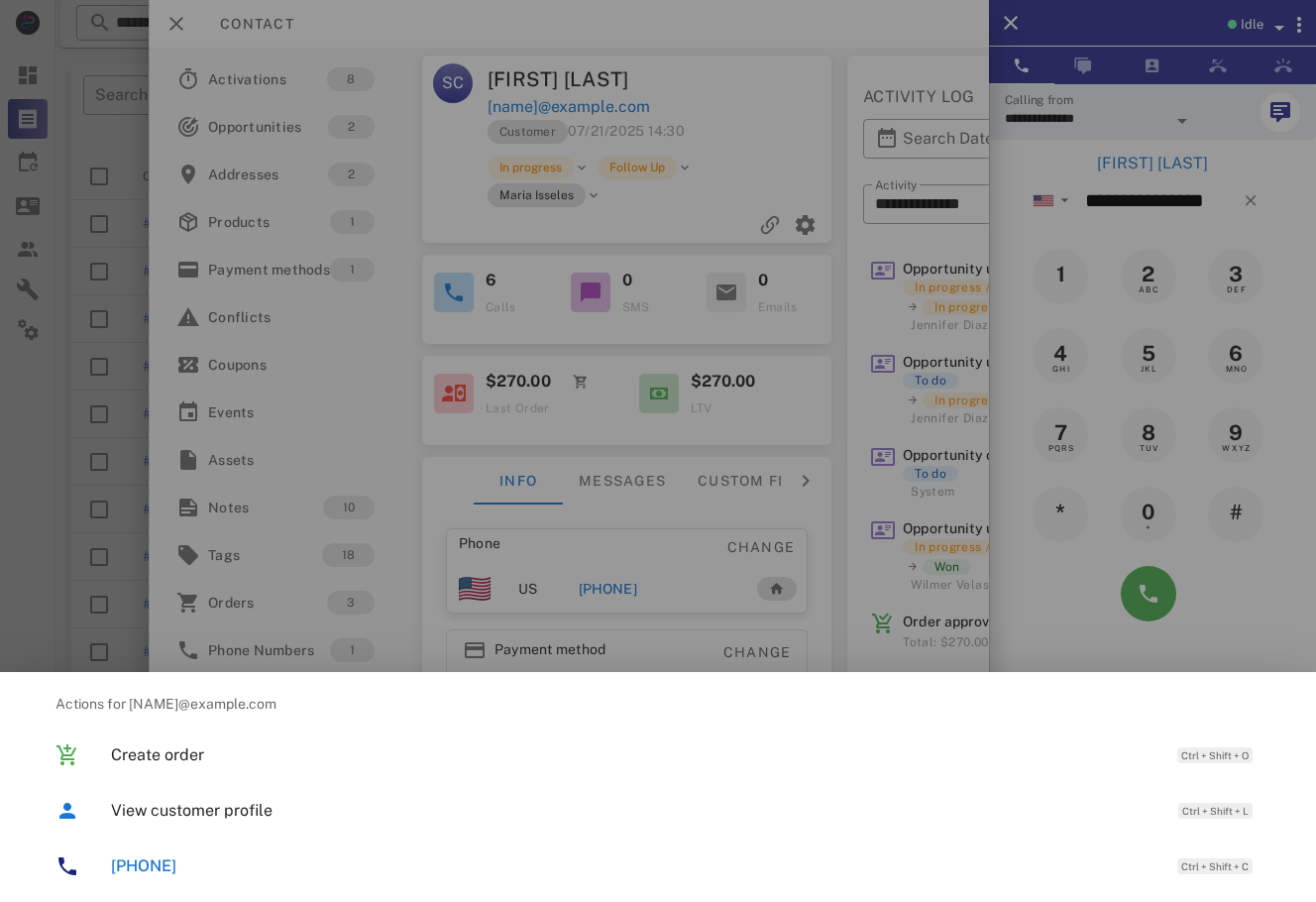 click at bounding box center [658, 451] 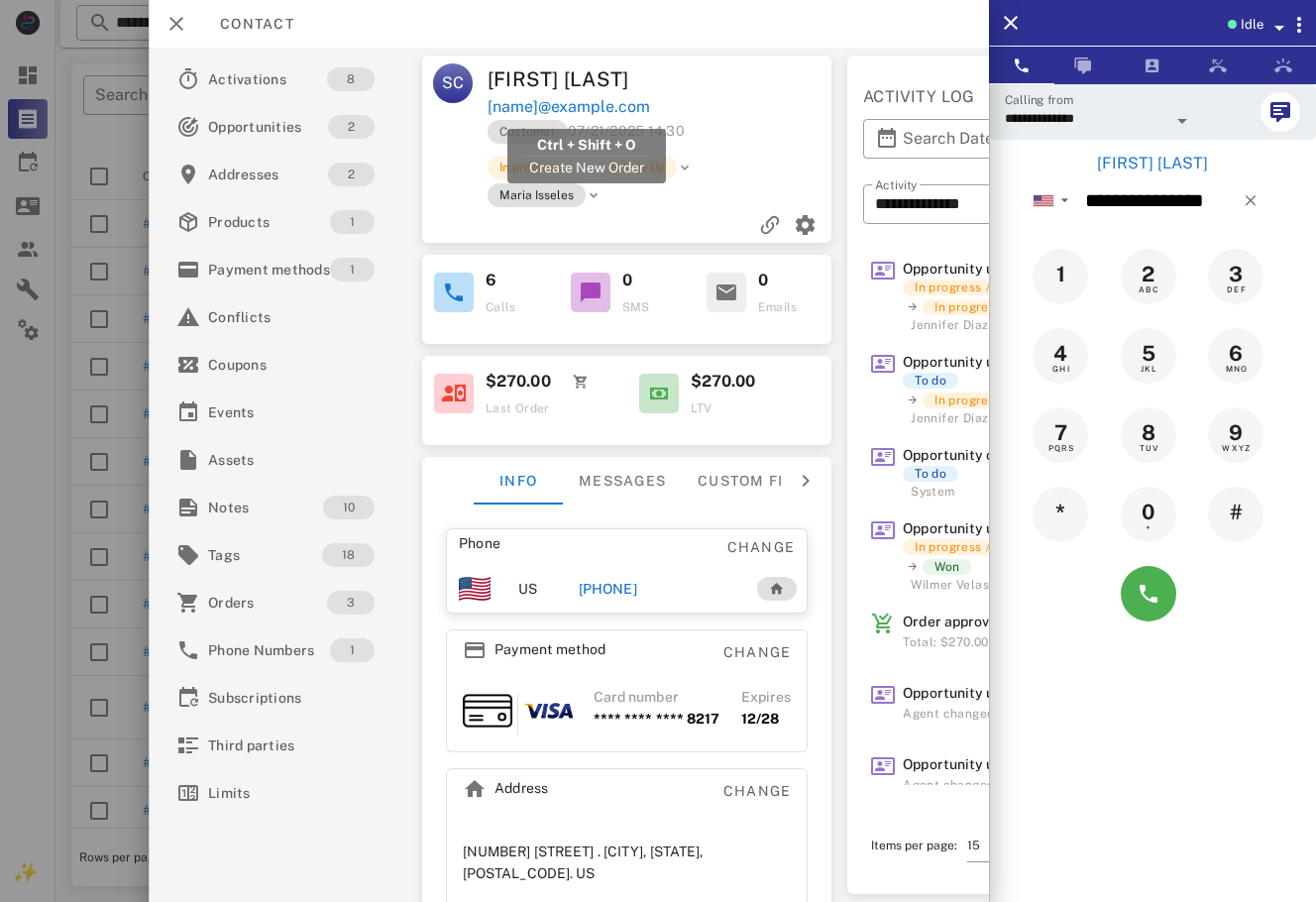 drag, startPoint x: 685, startPoint y: 104, endPoint x: 491, endPoint y: 108, distance: 194.04123 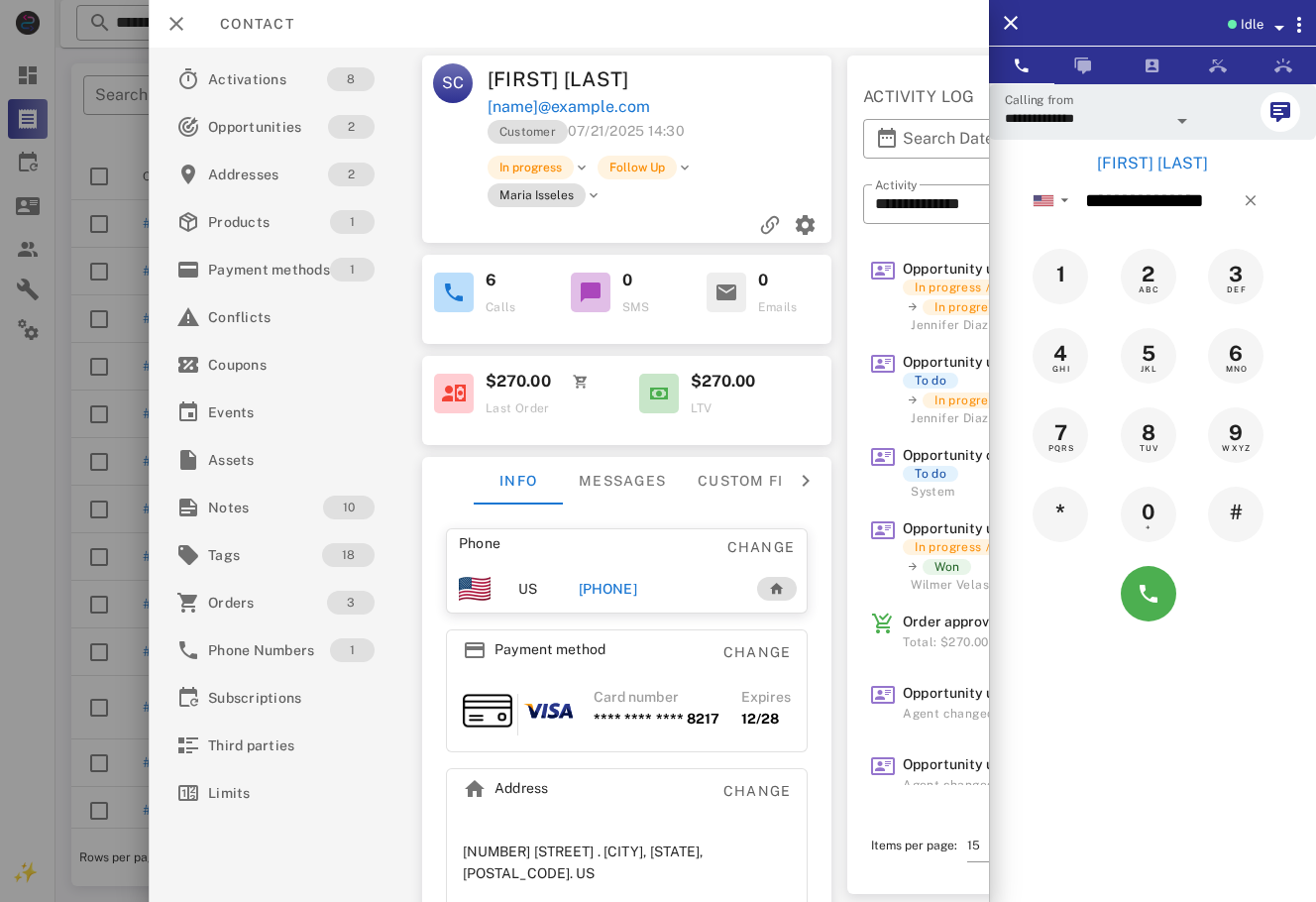 click at bounding box center (658, 451) 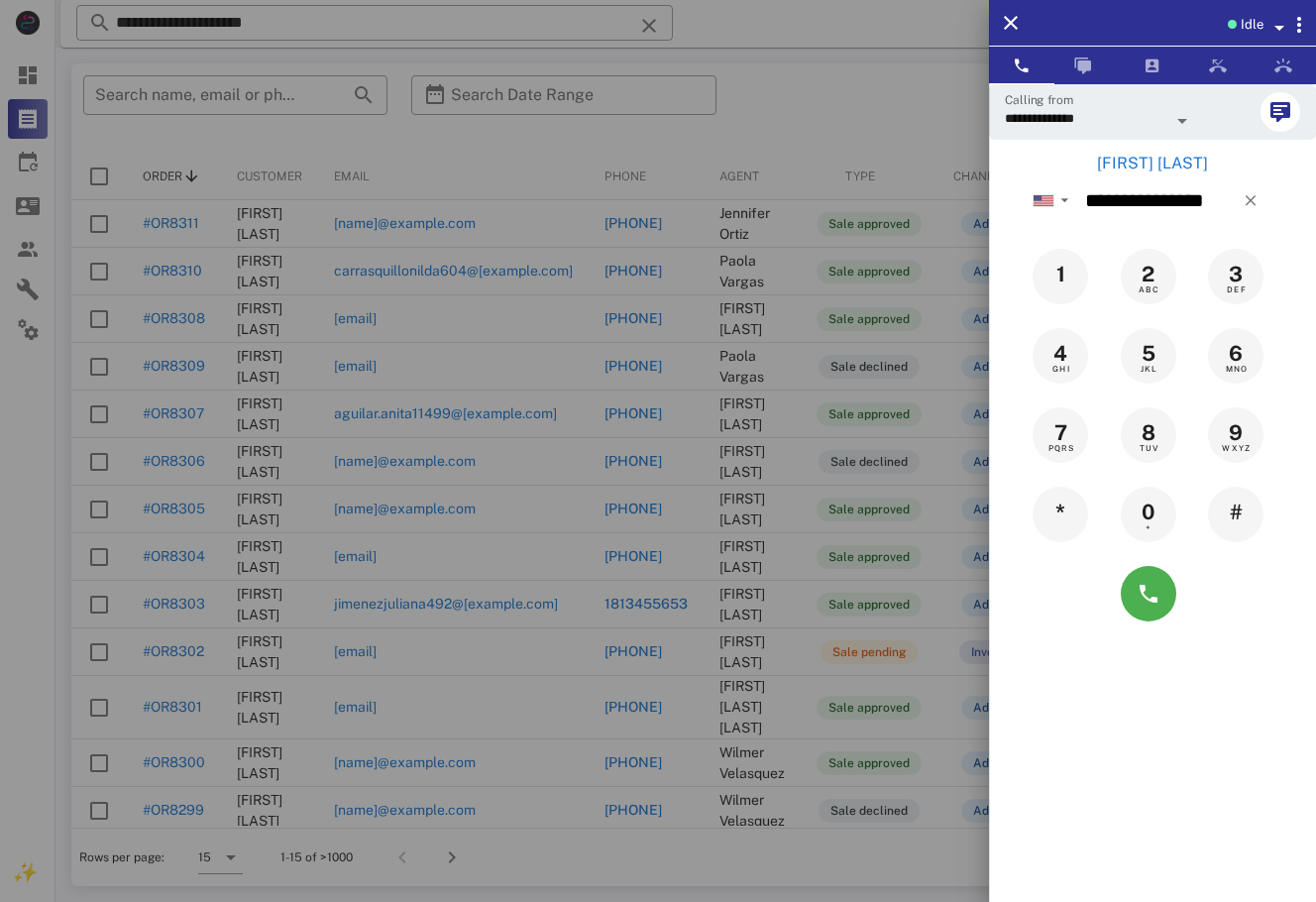 click at bounding box center [658, 451] 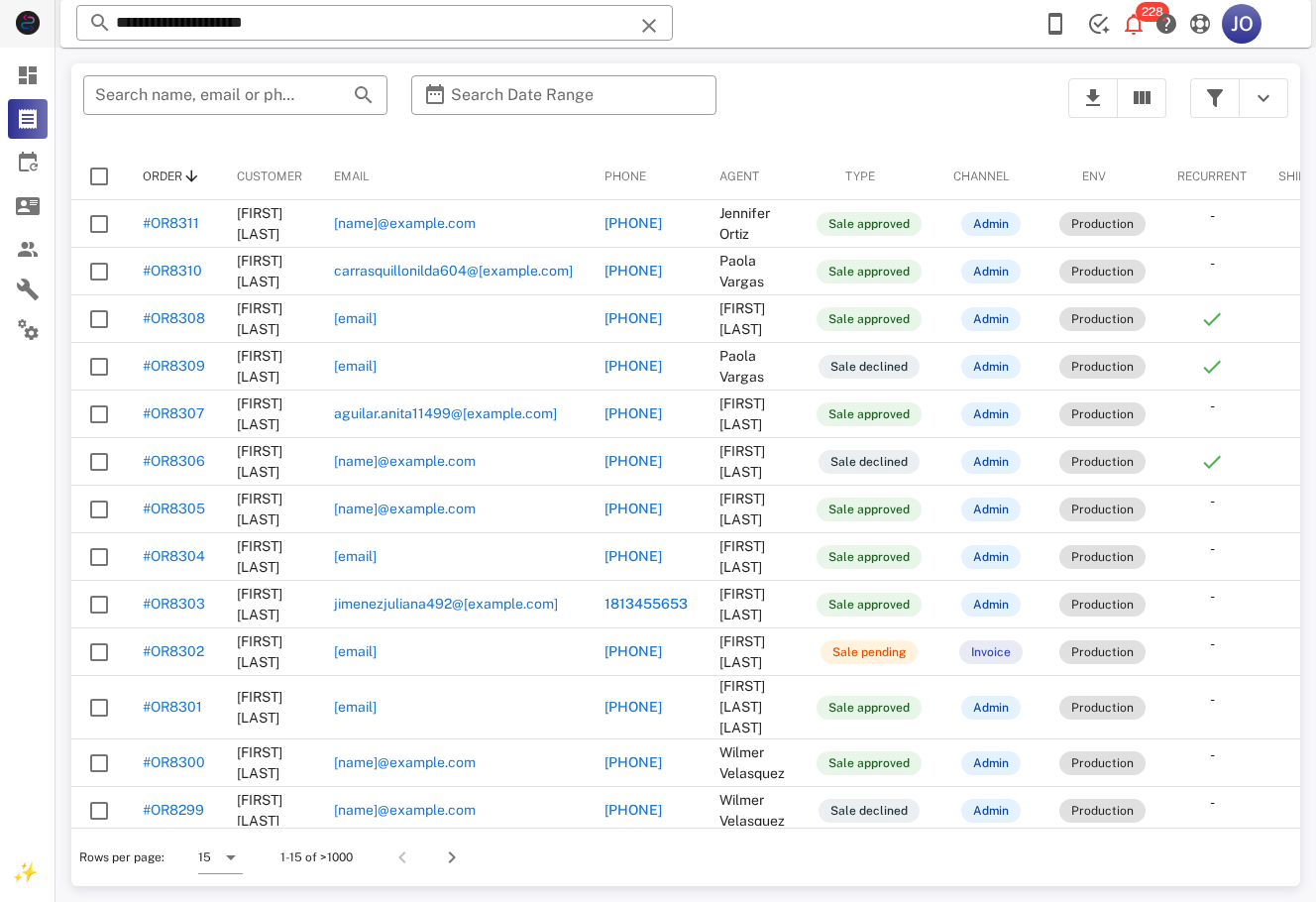 drag, startPoint x: 331, startPoint y: 28, endPoint x: 39, endPoint y: 28, distance: 292 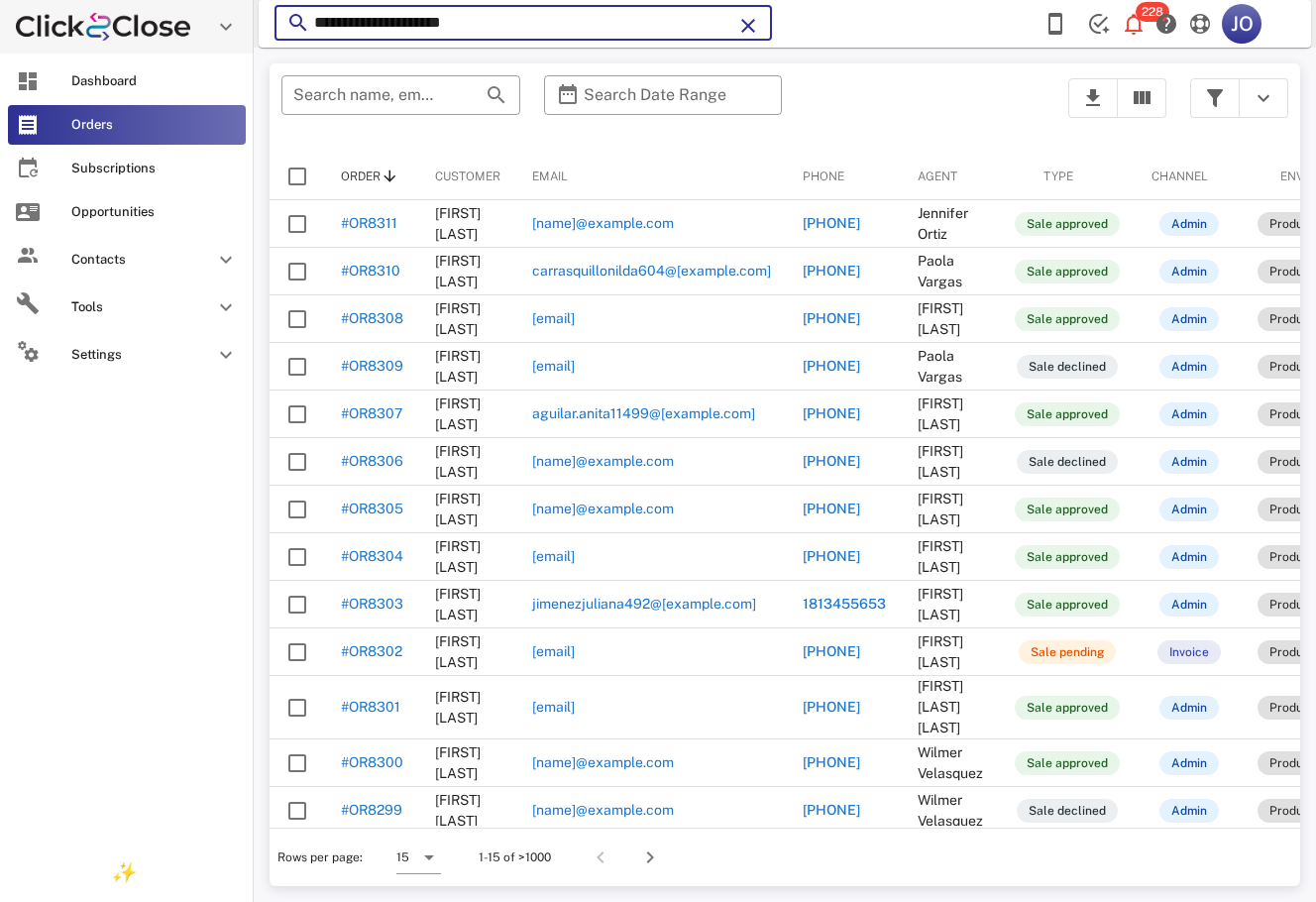 paste on "**" 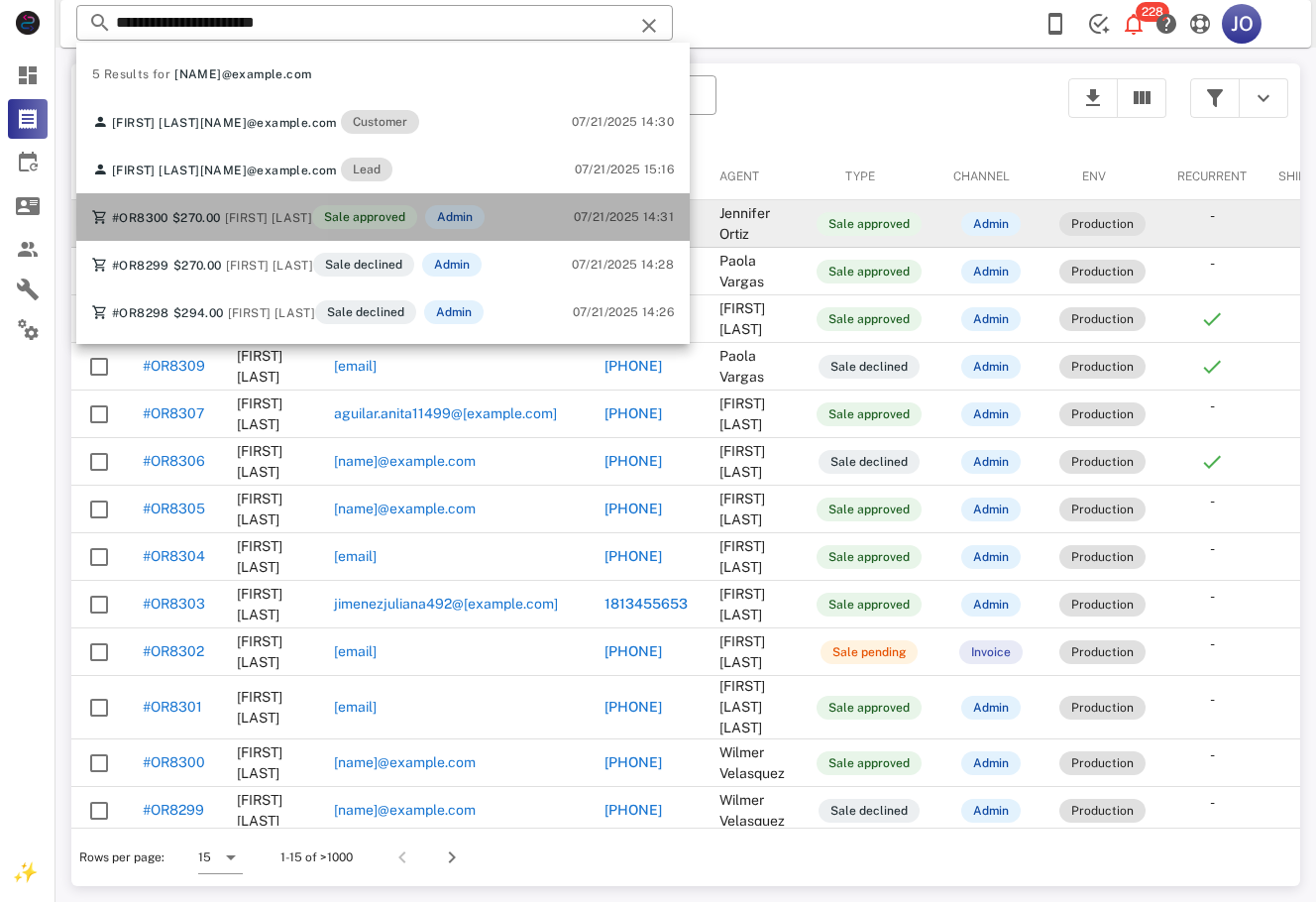 drag, startPoint x: 172, startPoint y: 212, endPoint x: 119, endPoint y: 220, distance: 53.600373 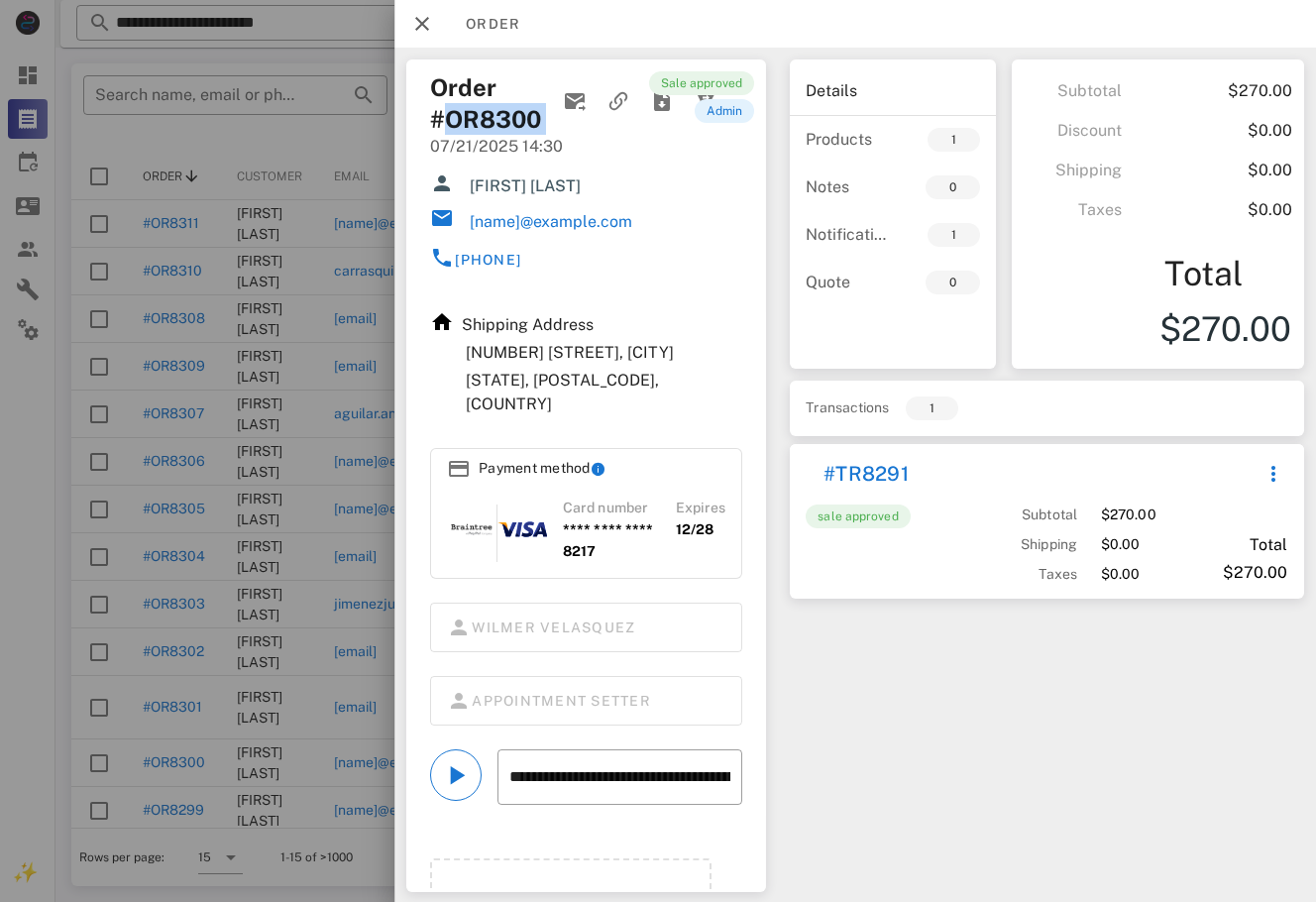 drag, startPoint x: 557, startPoint y: 126, endPoint x: 429, endPoint y: 125, distance: 128.00391 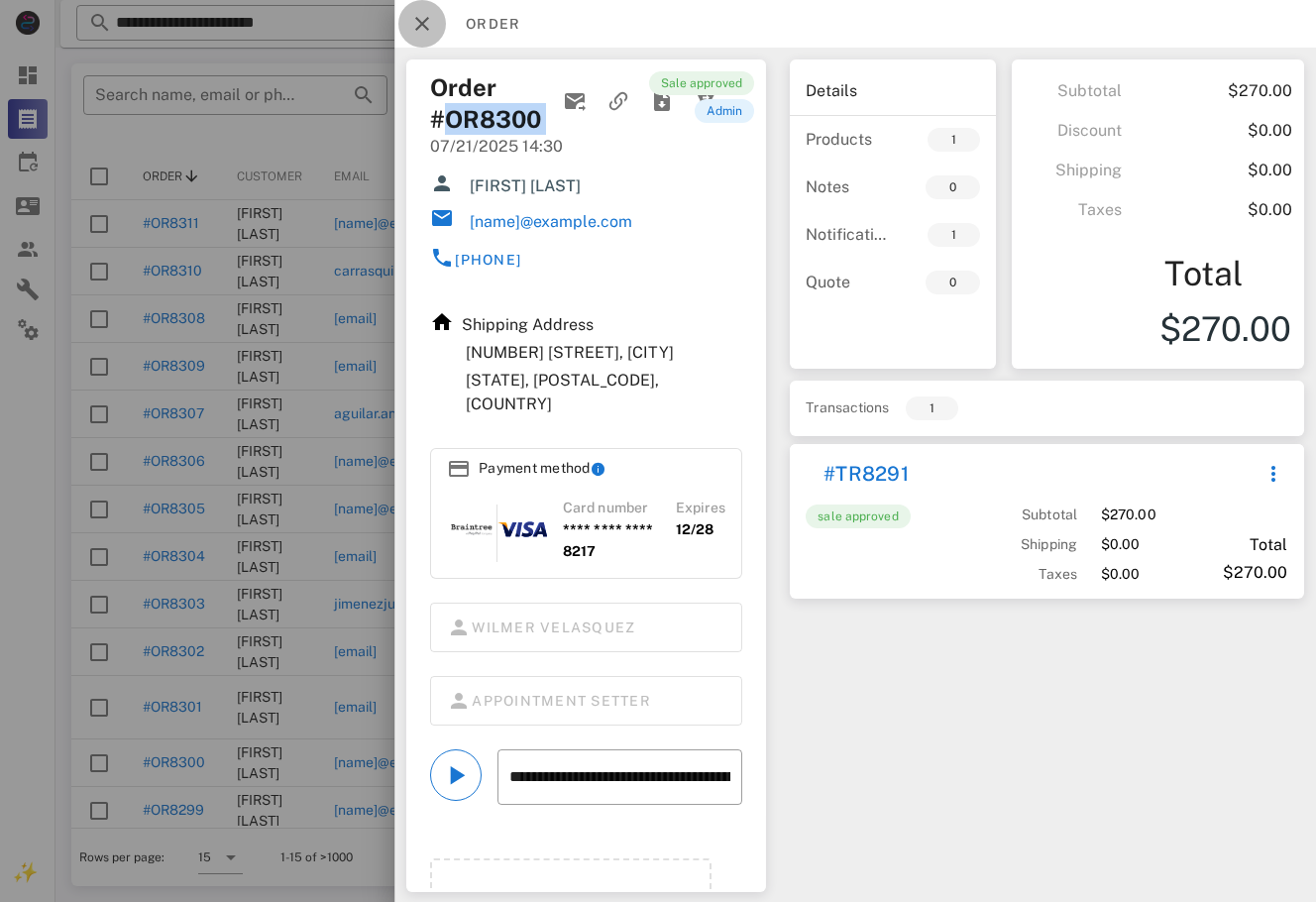 click at bounding box center [422, 24] 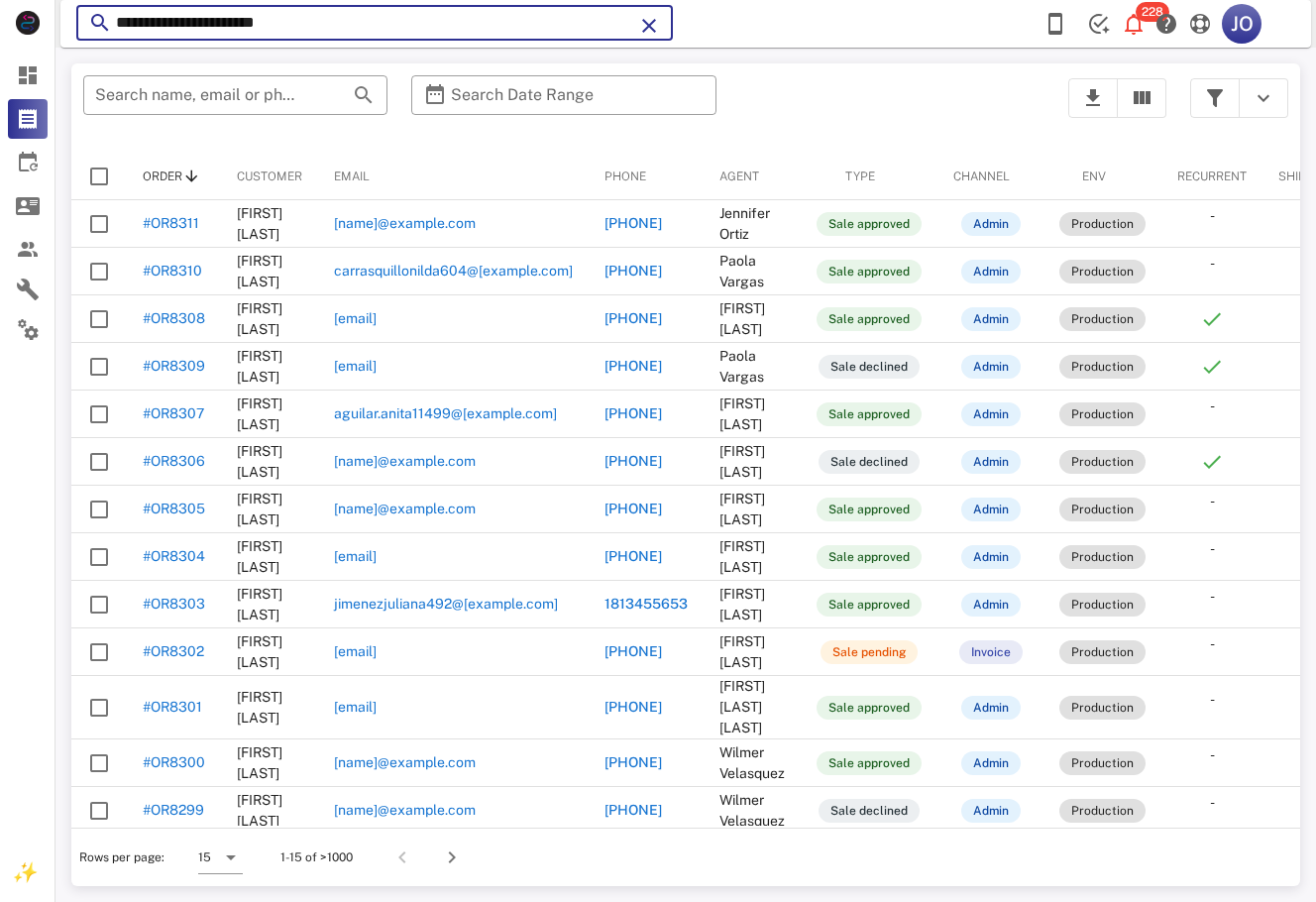 click on "**********" at bounding box center [375, 23] 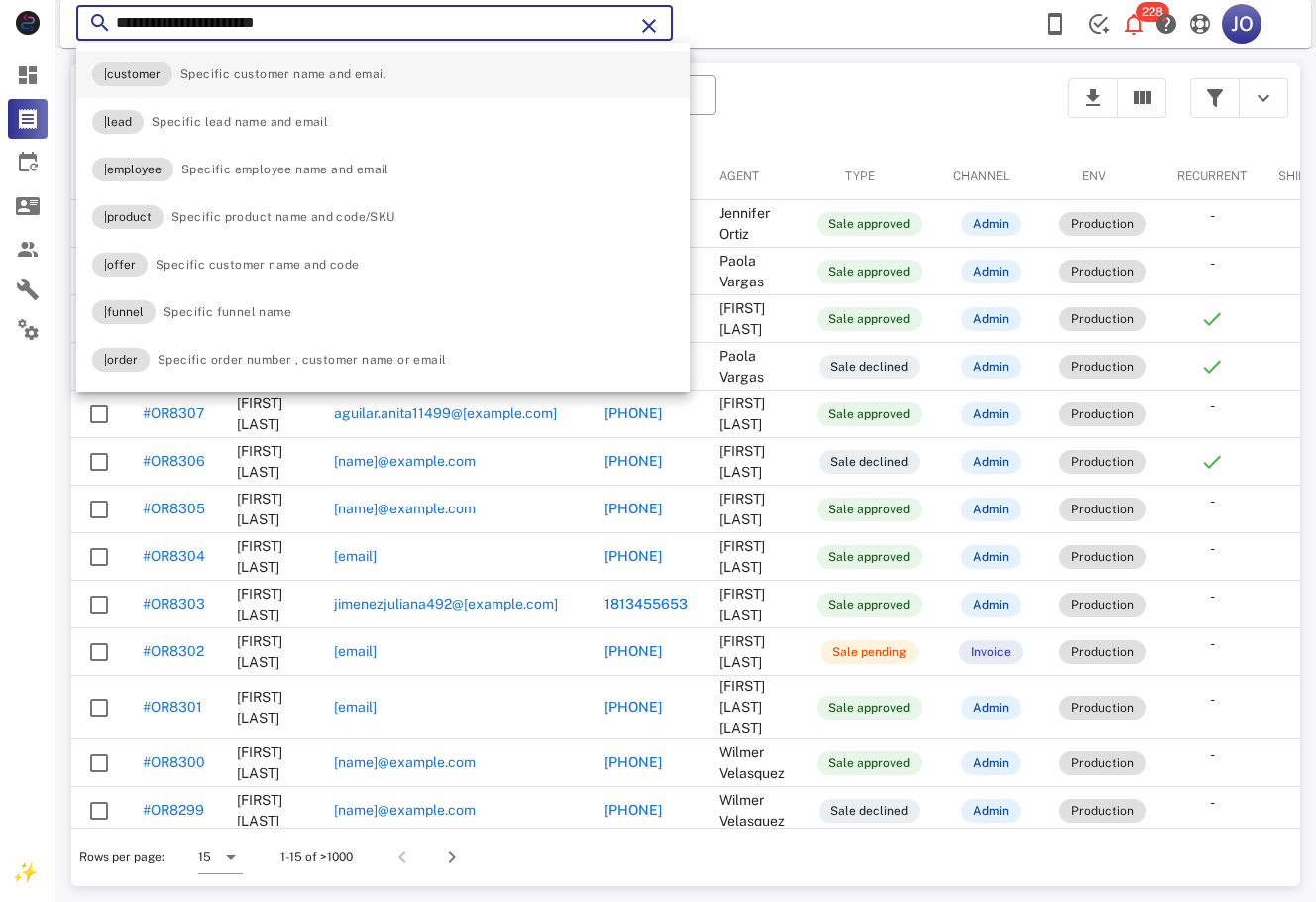 paste 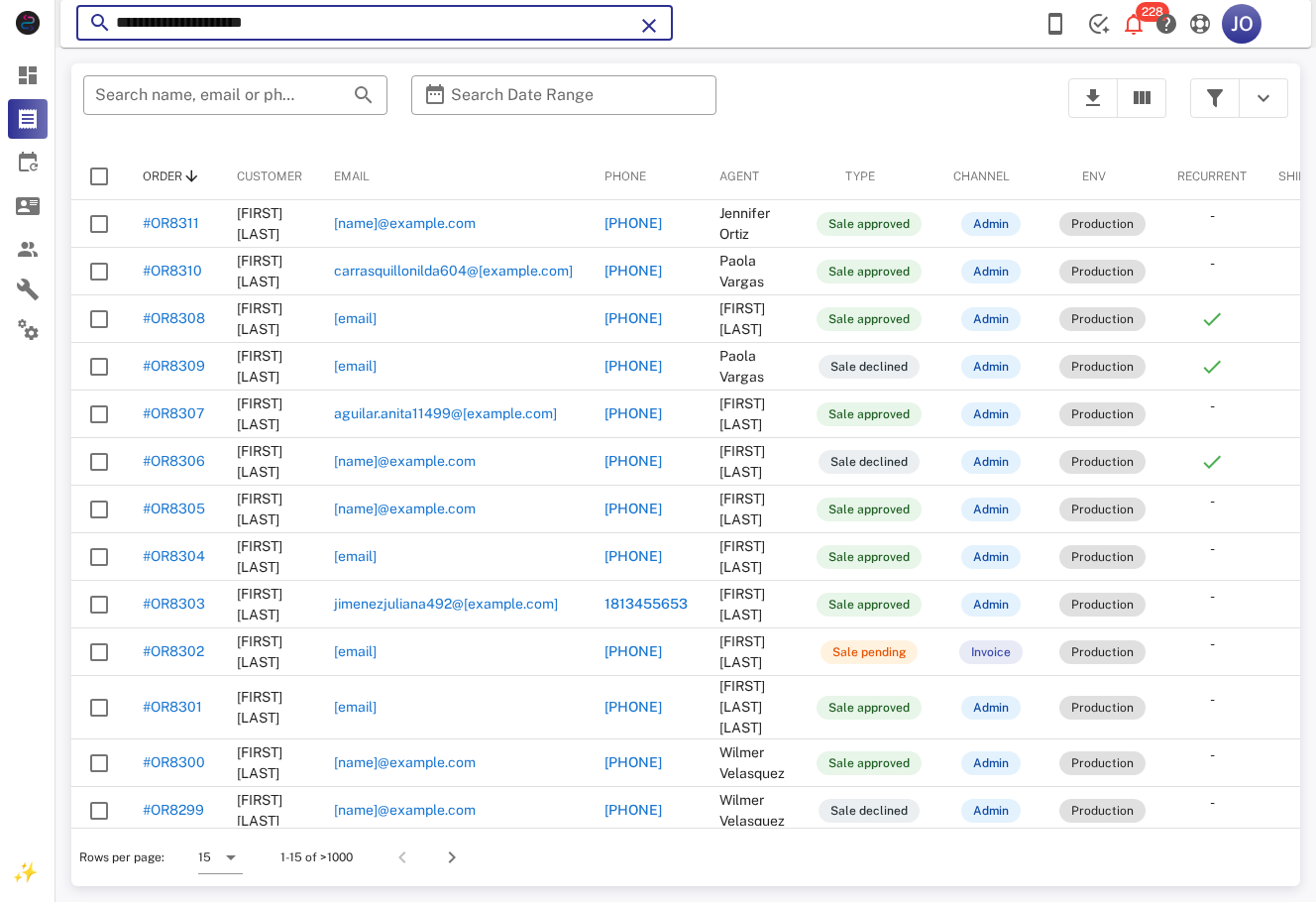 click on "**********" at bounding box center [375, 23] 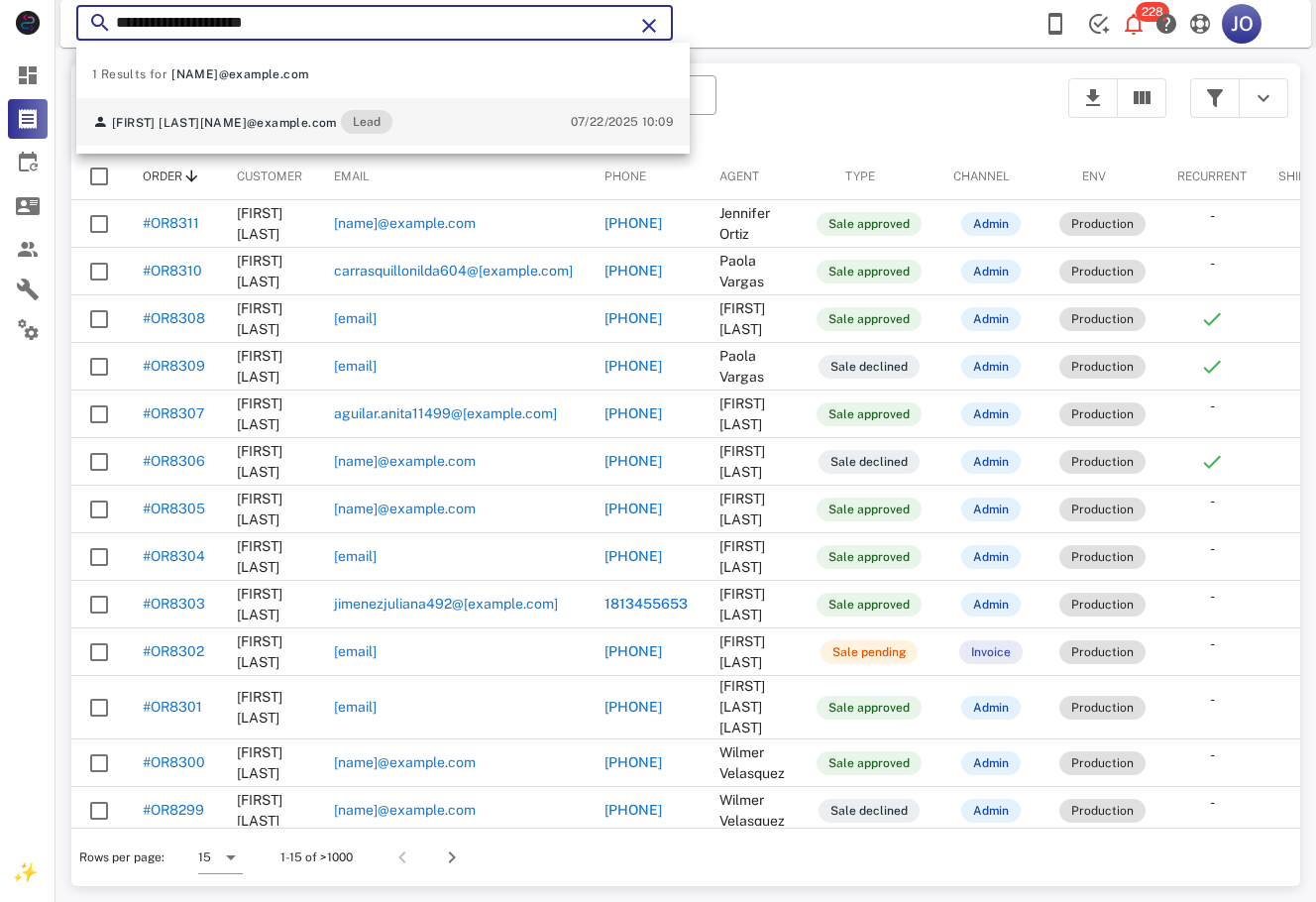 type on "**********" 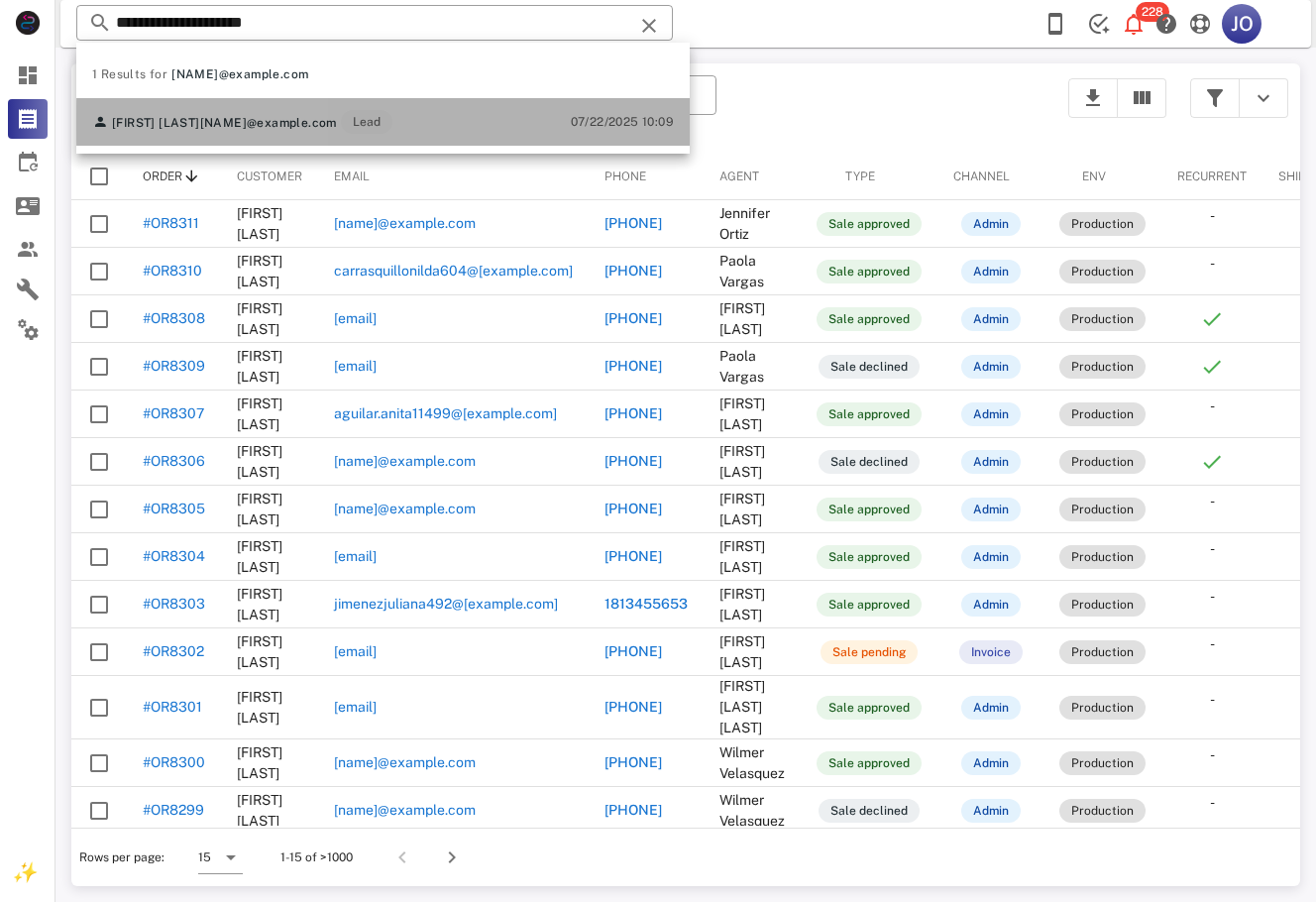 click on "[NAME]@example.com" at bounding box center (269, 123) 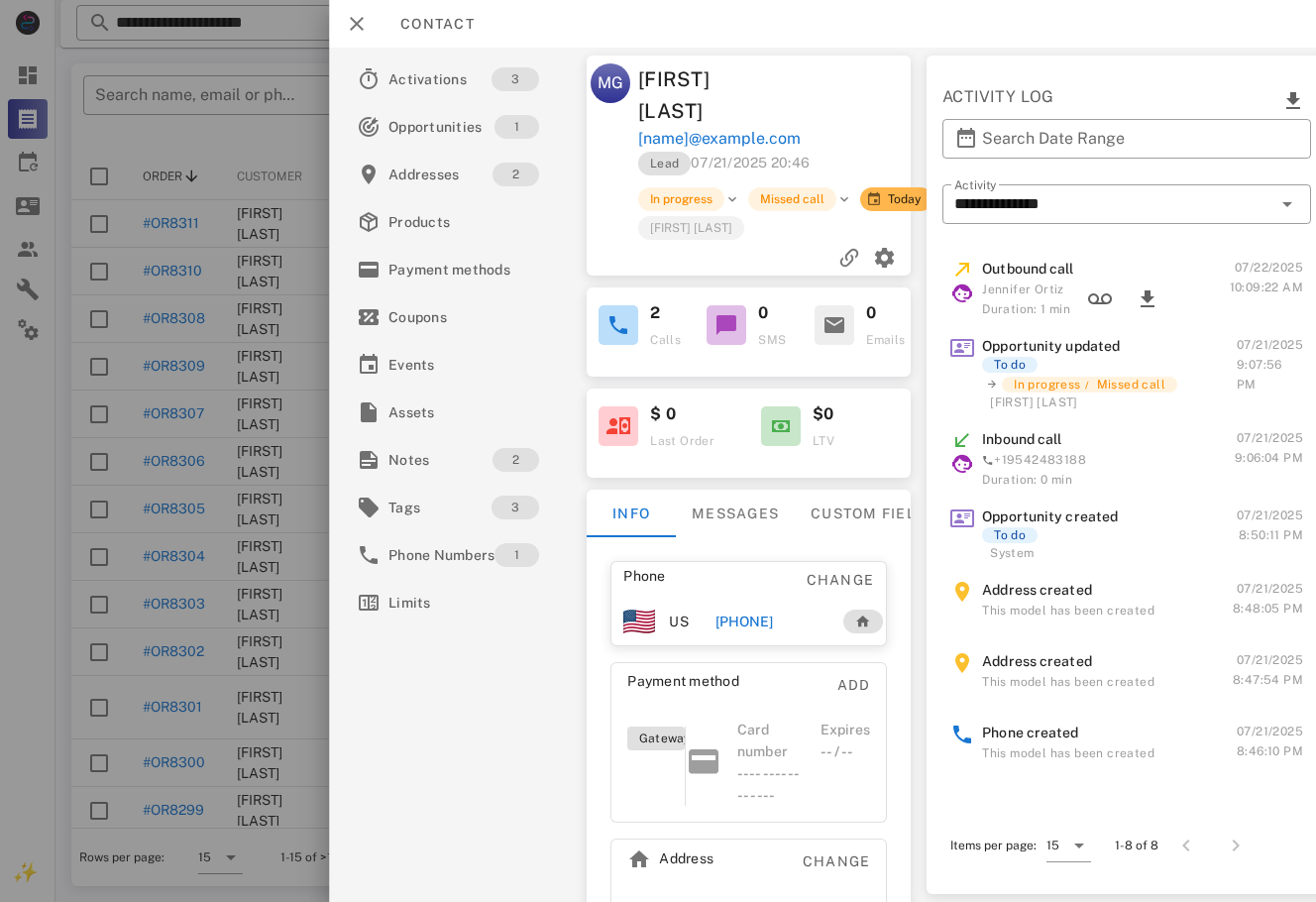 click on "[PHONE]" at bounding box center [744, 621] 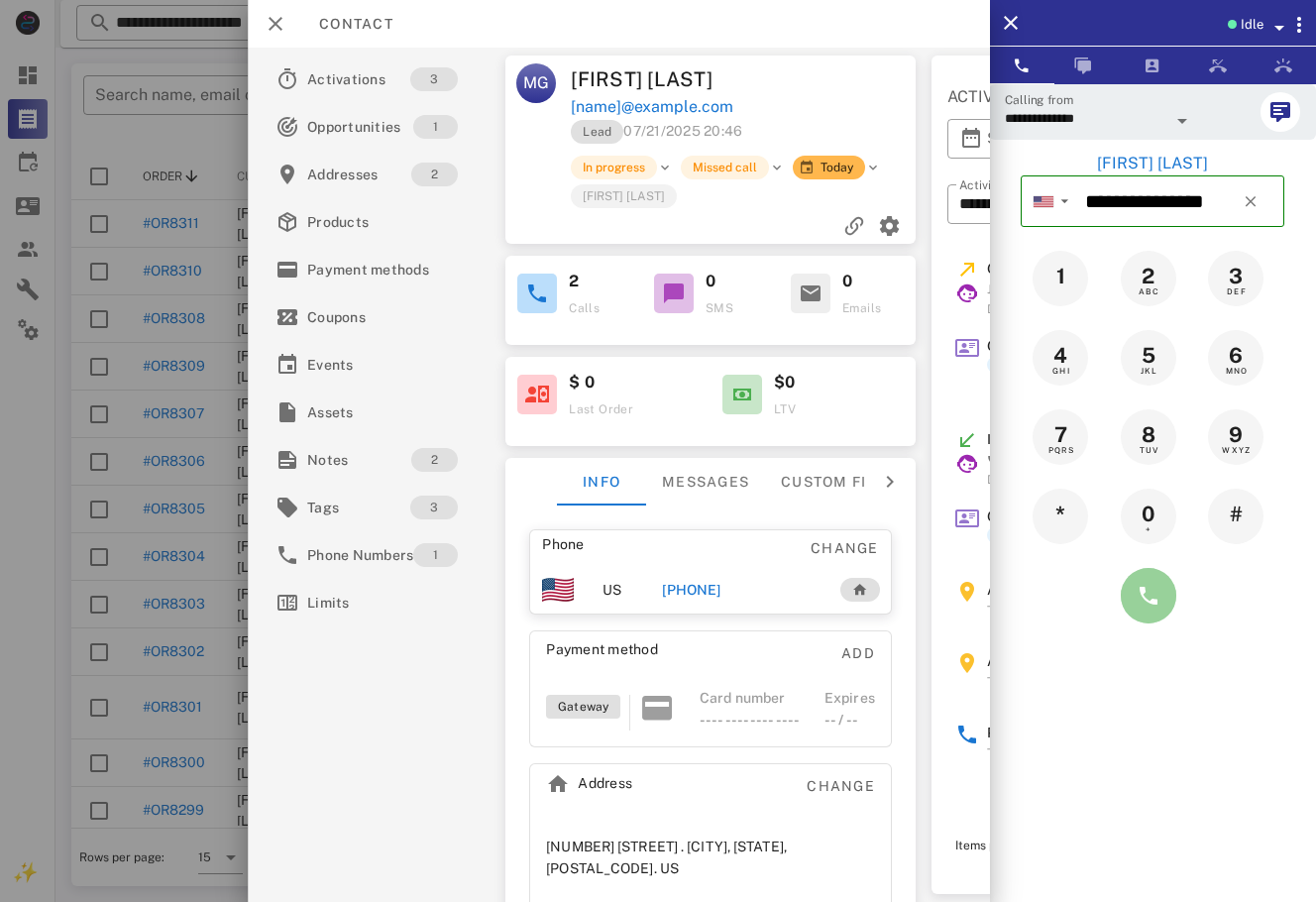 click at bounding box center (1149, 596) 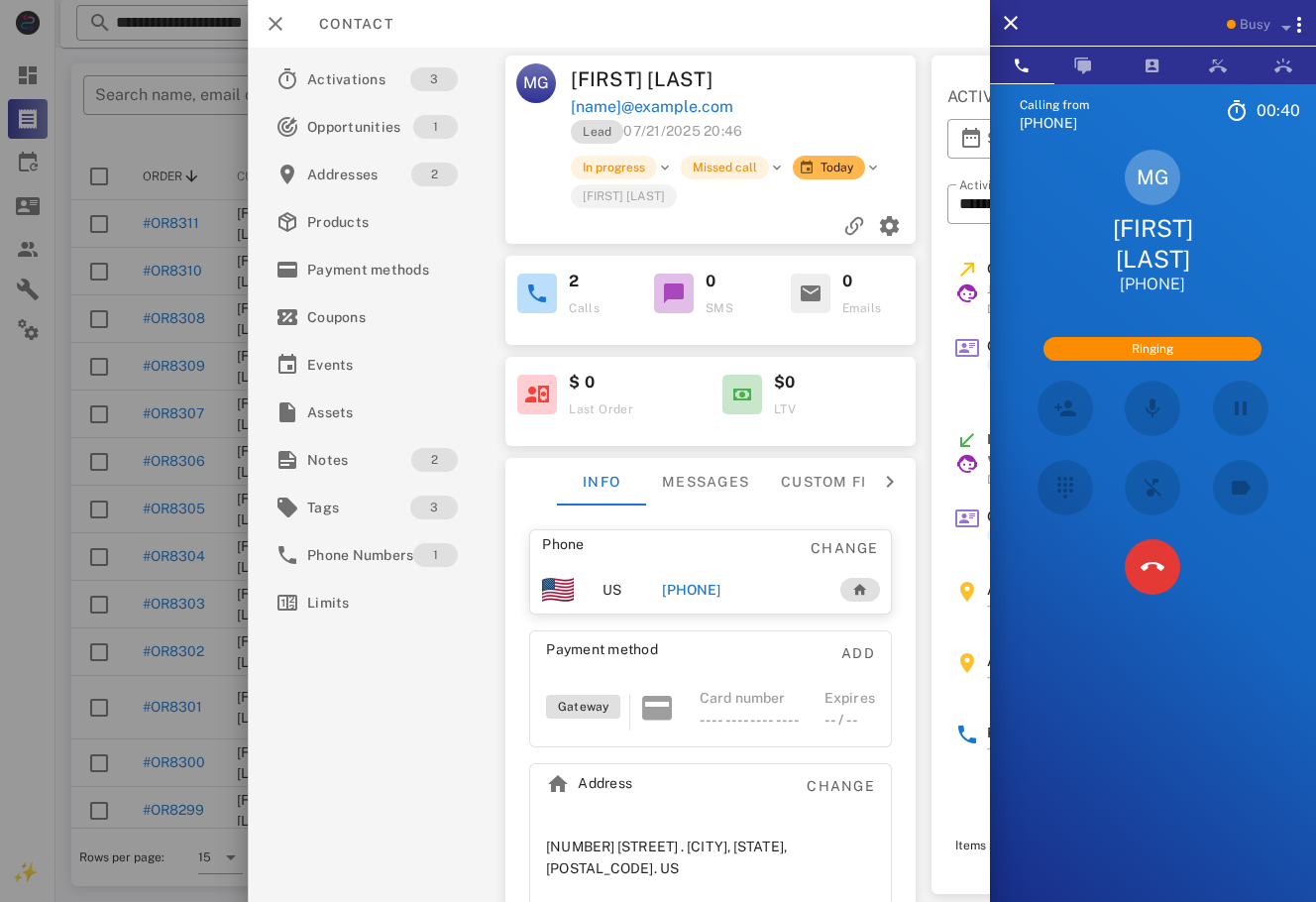 drag, startPoint x: 1044, startPoint y: 689, endPoint x: 1095, endPoint y: 632, distance: 76.48529 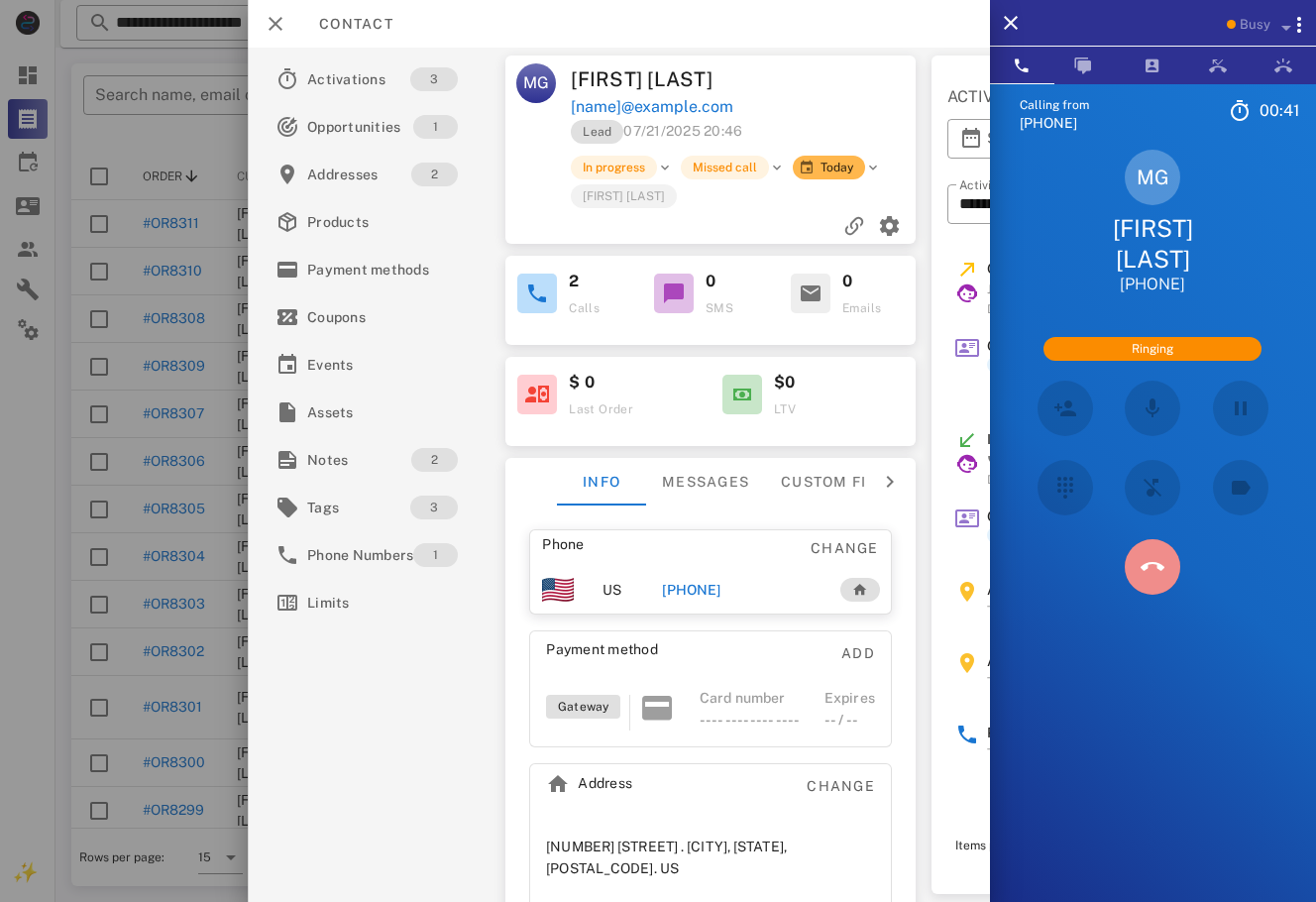 click at bounding box center (1152, 567) 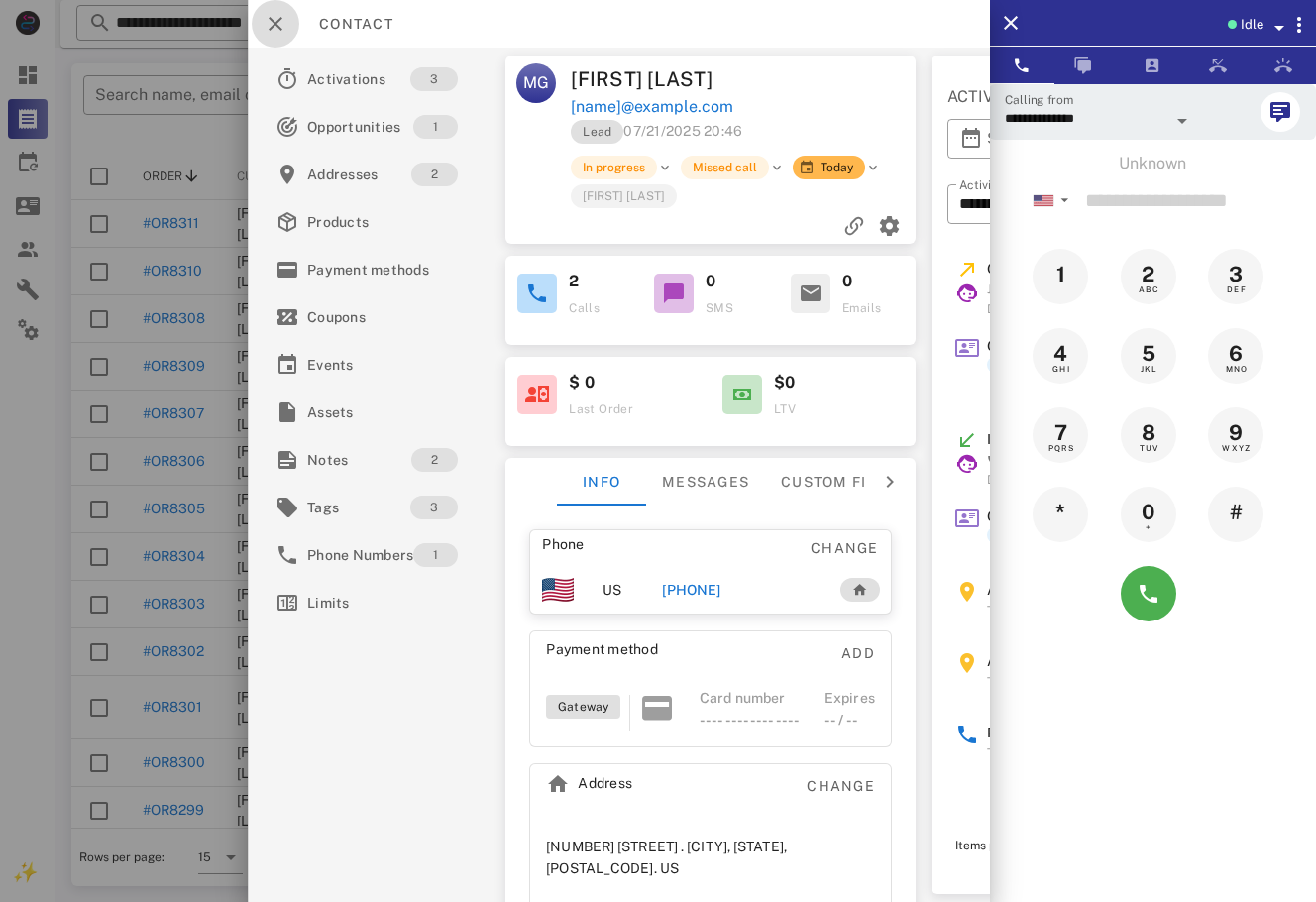 click at bounding box center (275, 24) 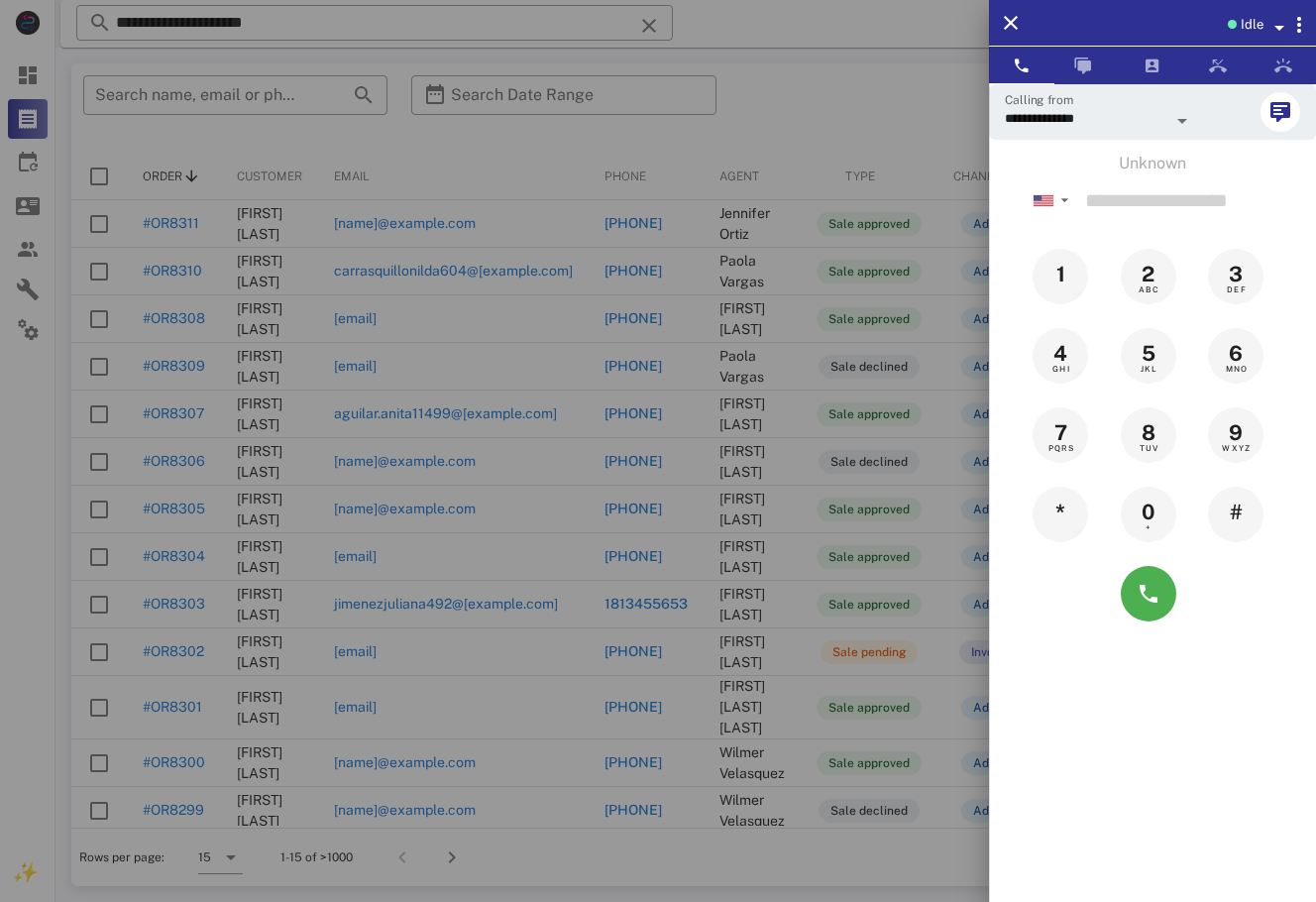 click at bounding box center (658, 451) 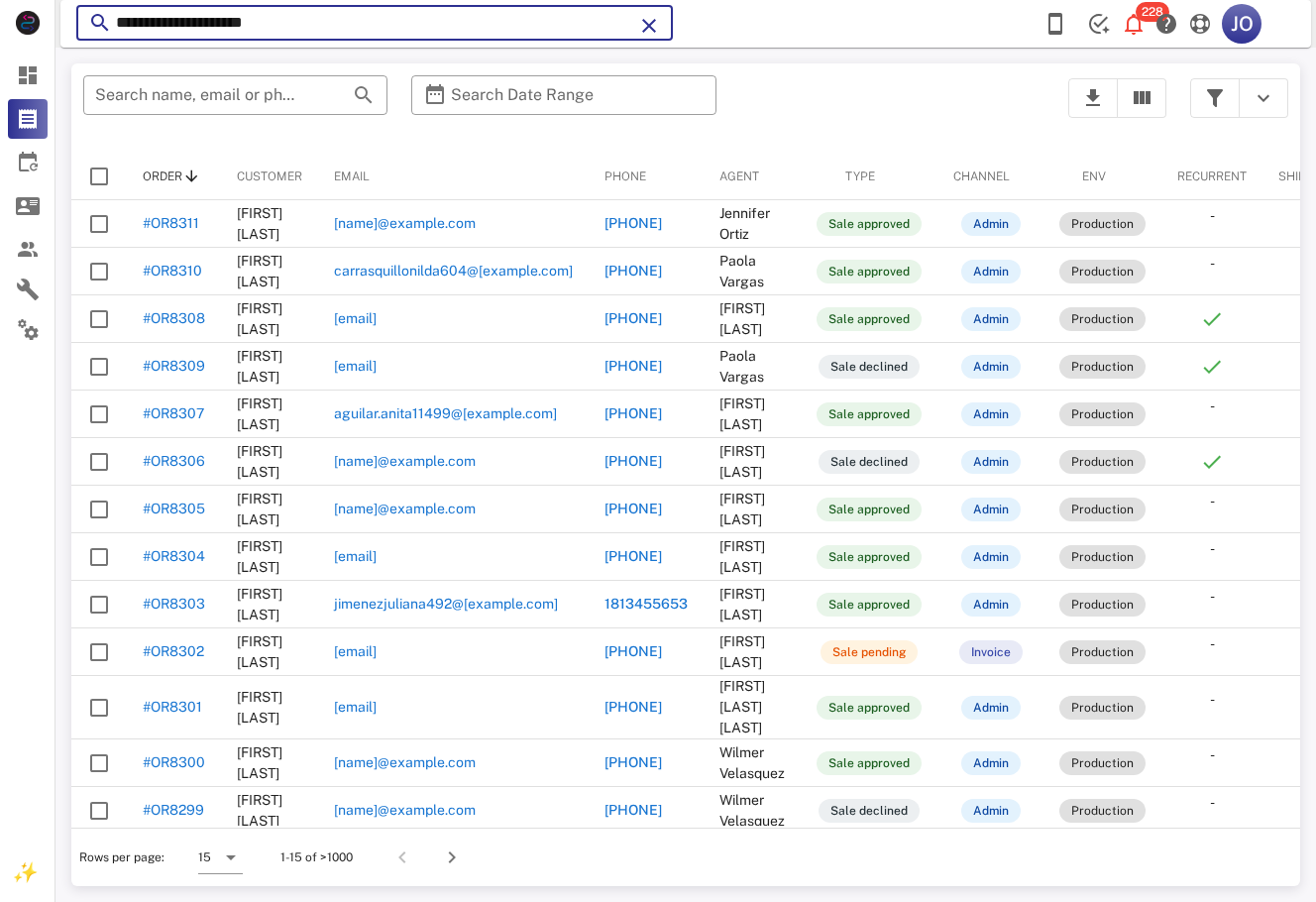 drag, startPoint x: 347, startPoint y: 27, endPoint x: 119, endPoint y: 48, distance: 228.96506 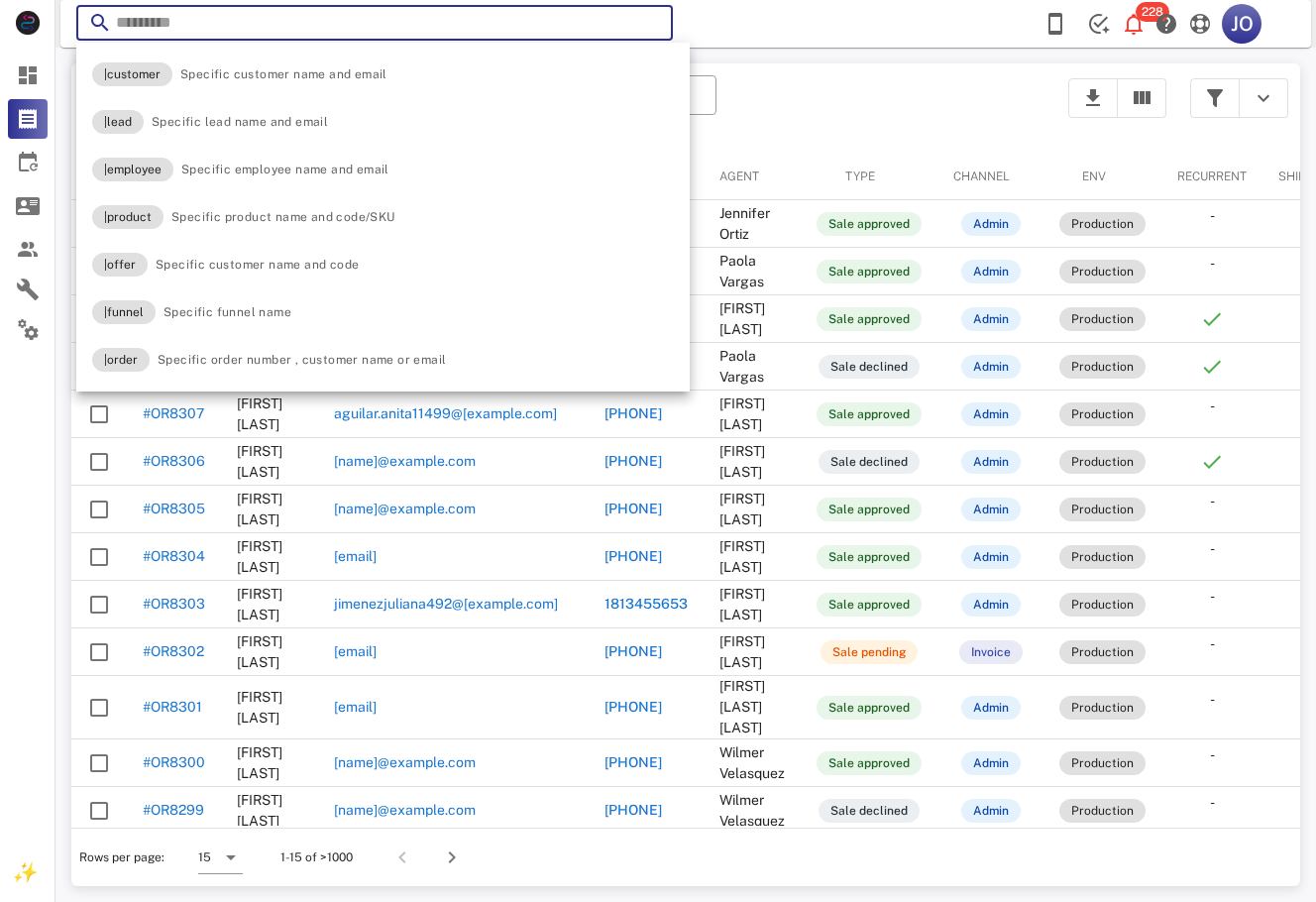 paste on "**********" 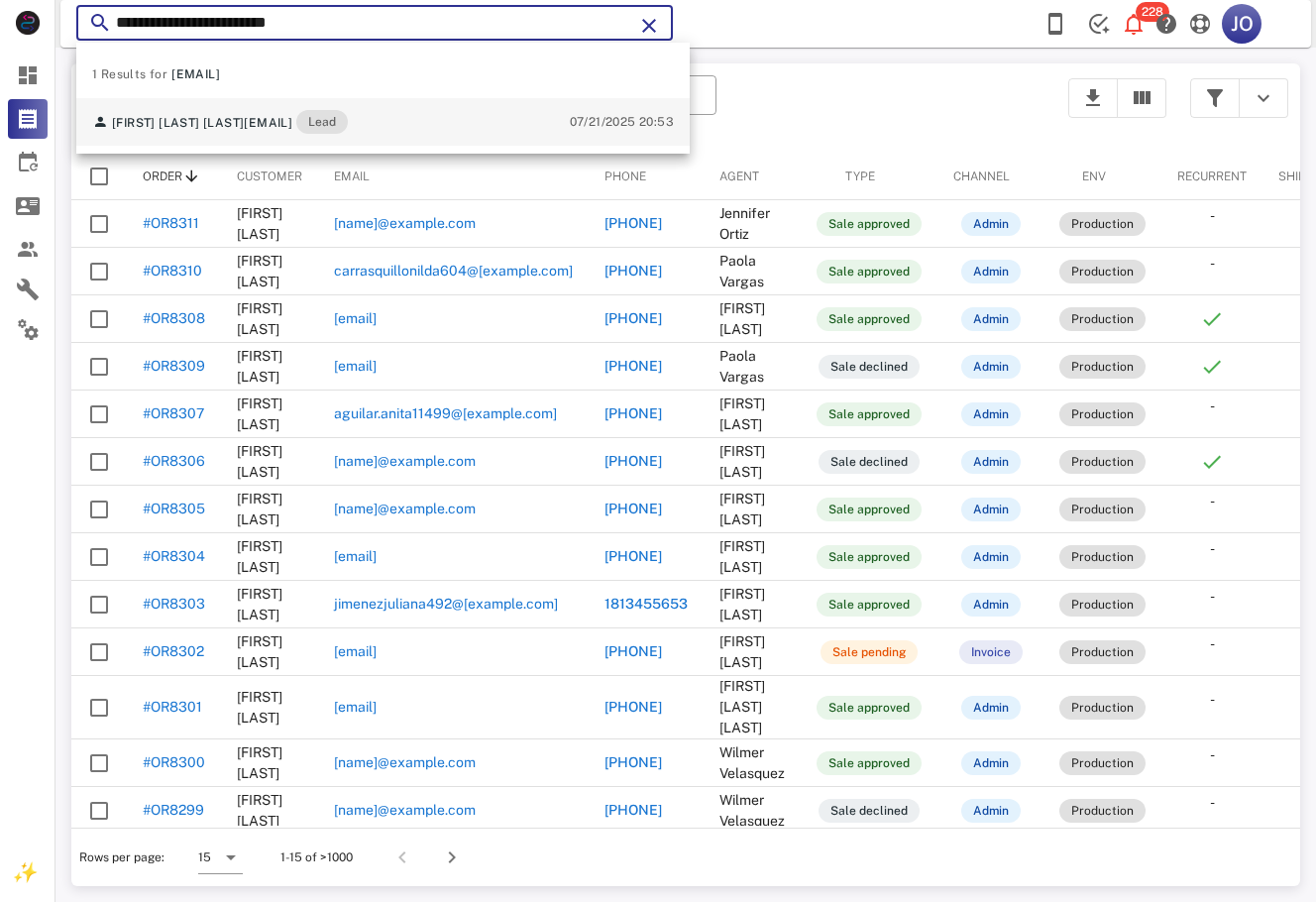 type on "**********" 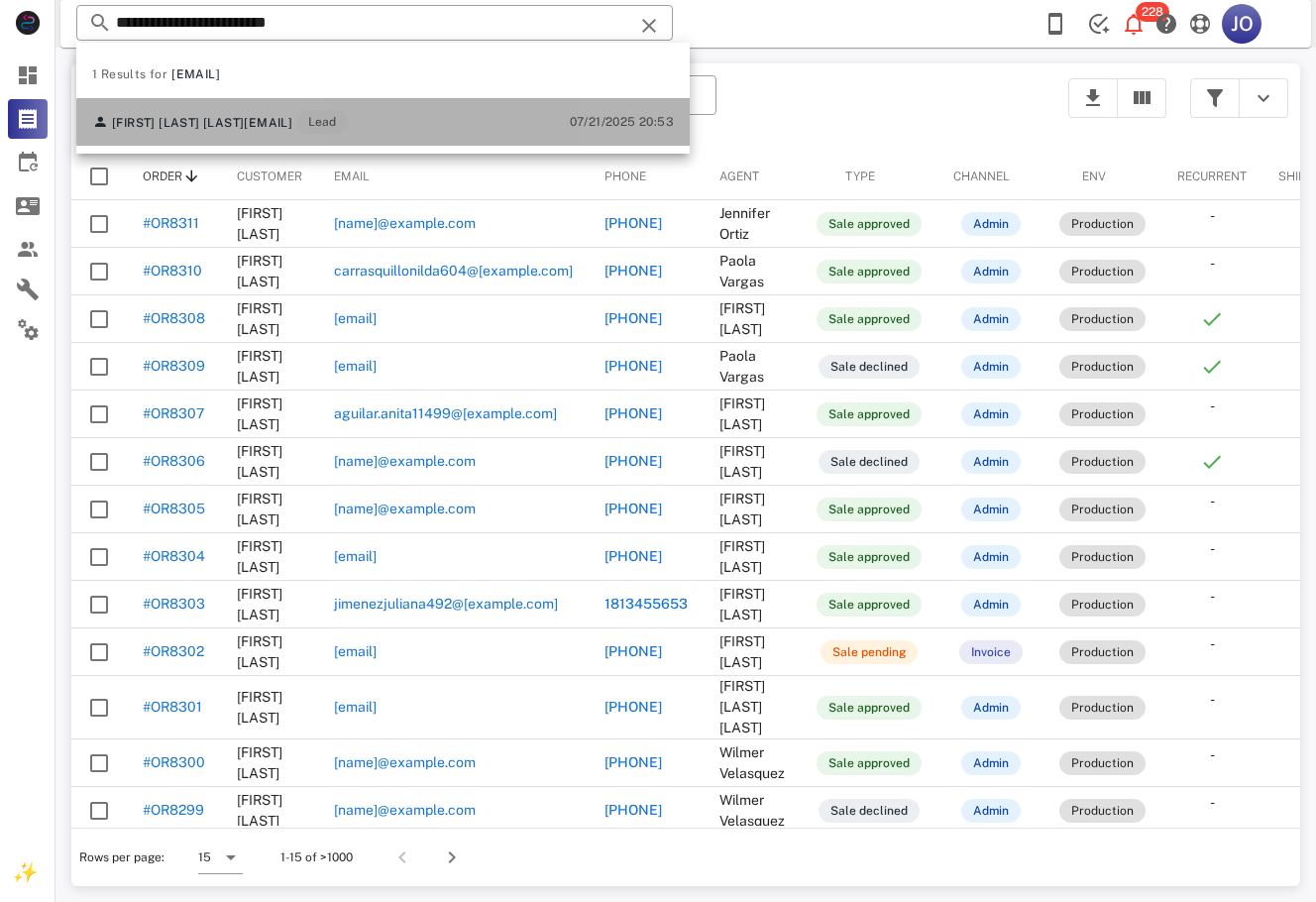 click on "[FIRST] [LAST]   [EMAIL]   Lead" at bounding box center [220, 122] 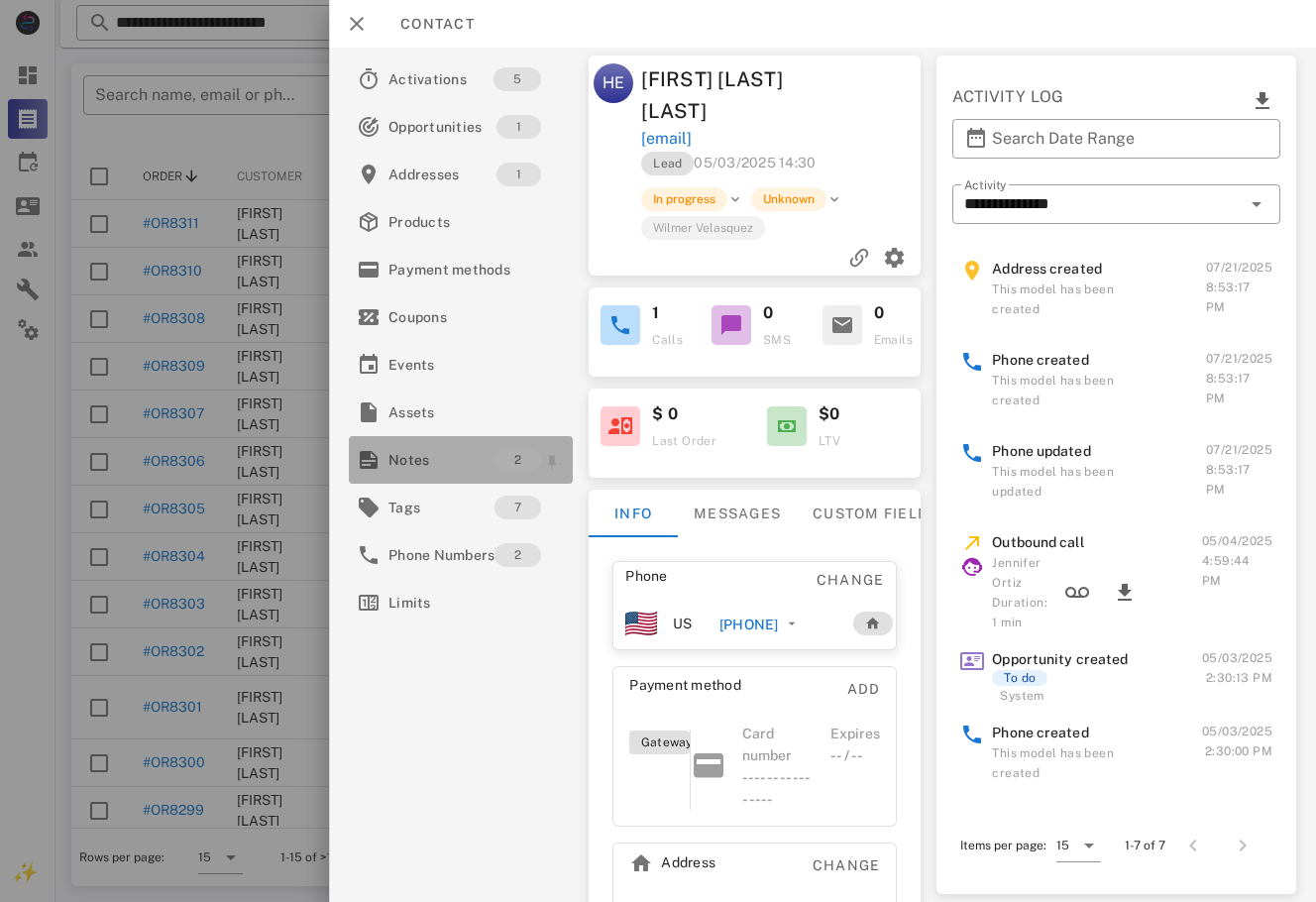click on "Notes" at bounding box center (441, 460) 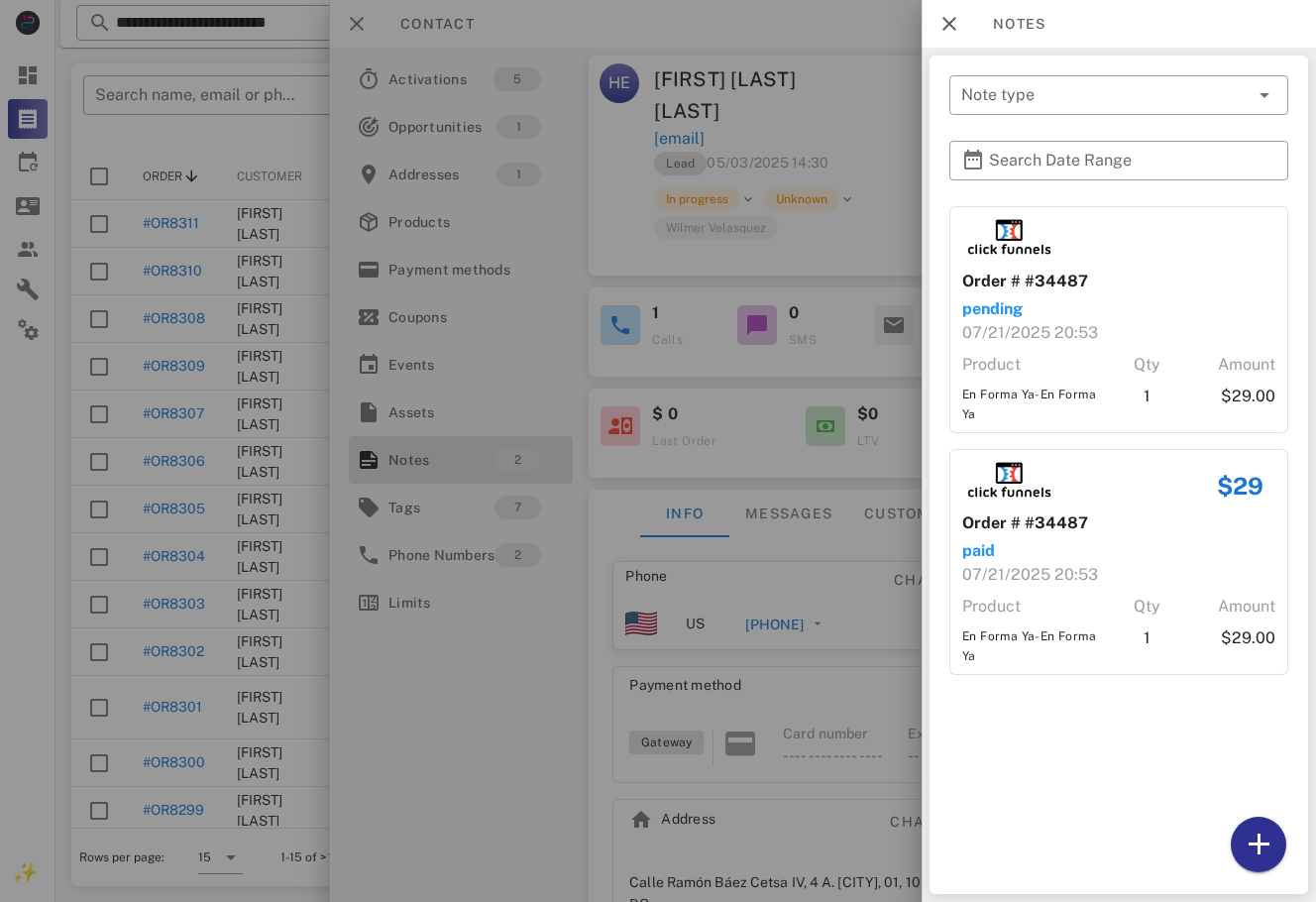 click at bounding box center (658, 451) 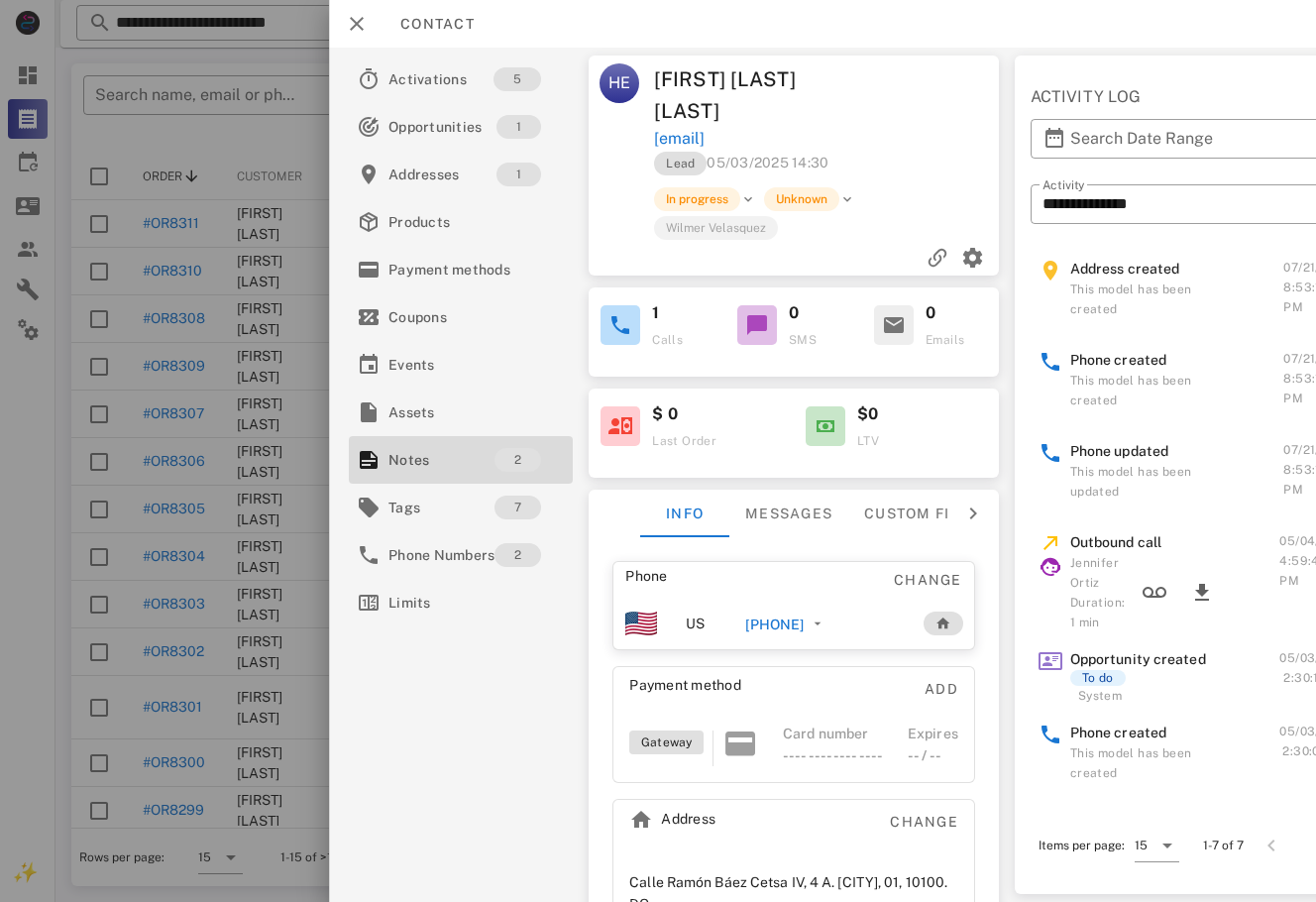 click on "[PHONE]" at bounding box center (774, 624) 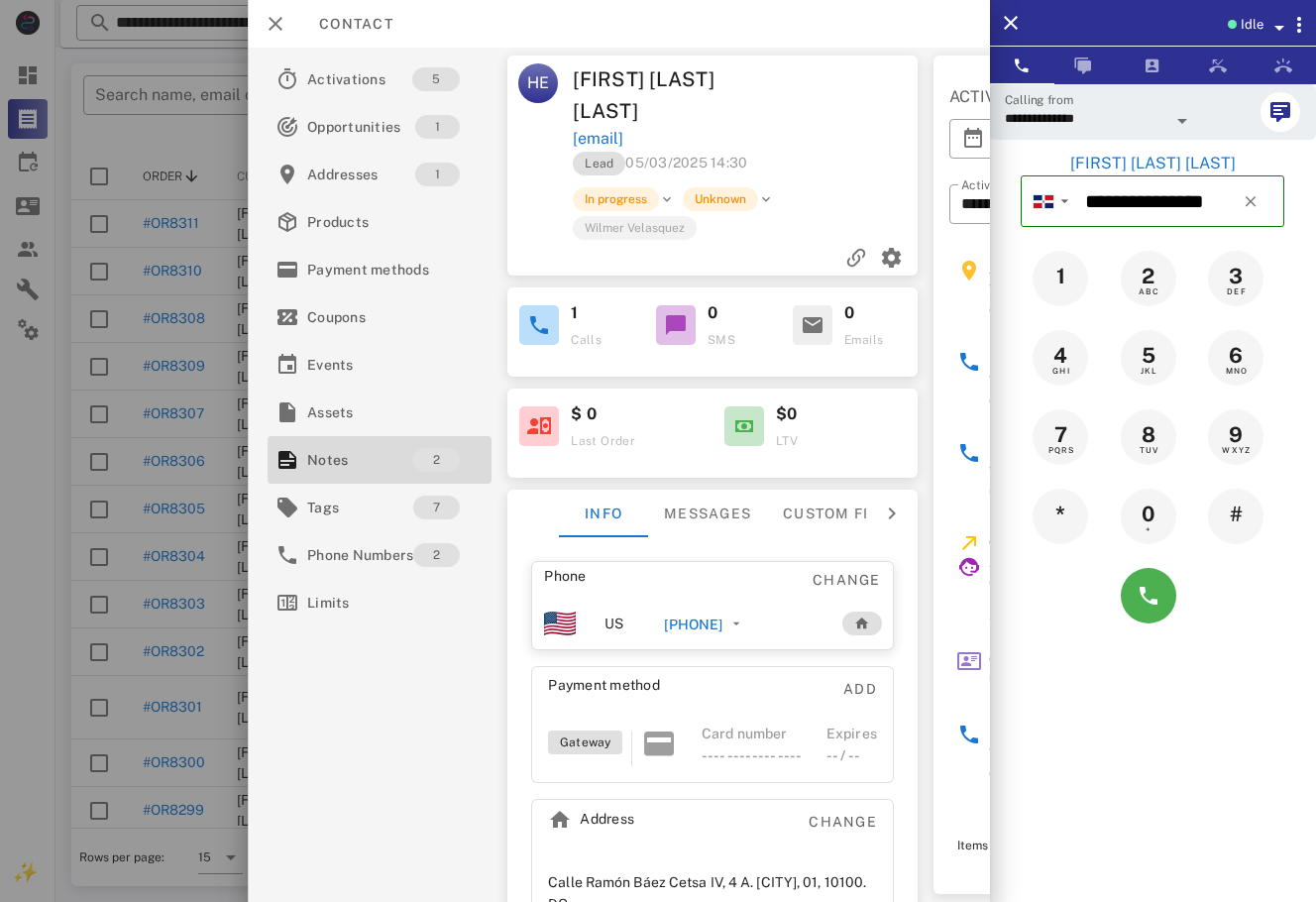 click on "Contact" at bounding box center (618, 24) 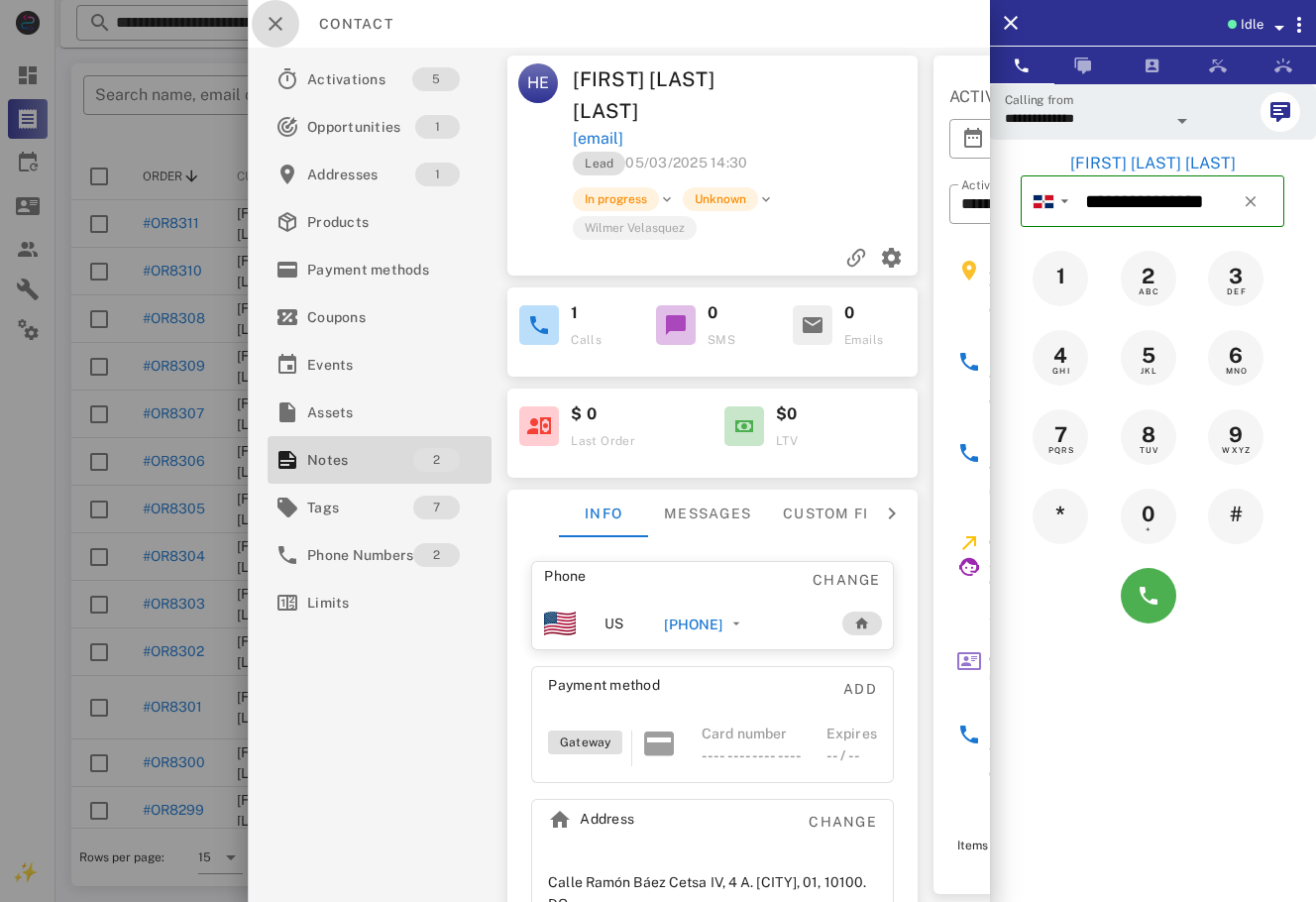 click at bounding box center [275, 24] 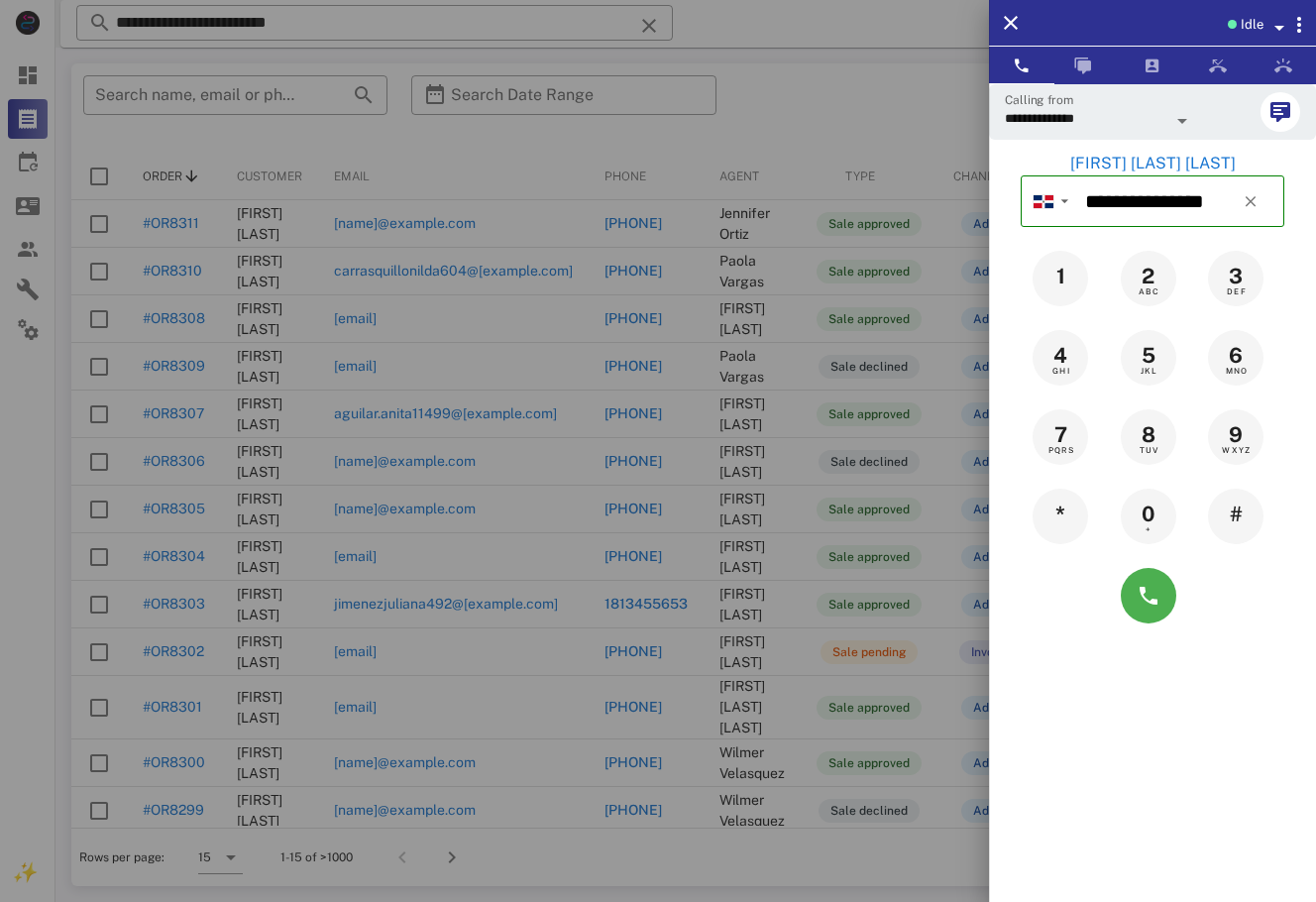 click at bounding box center (658, 451) 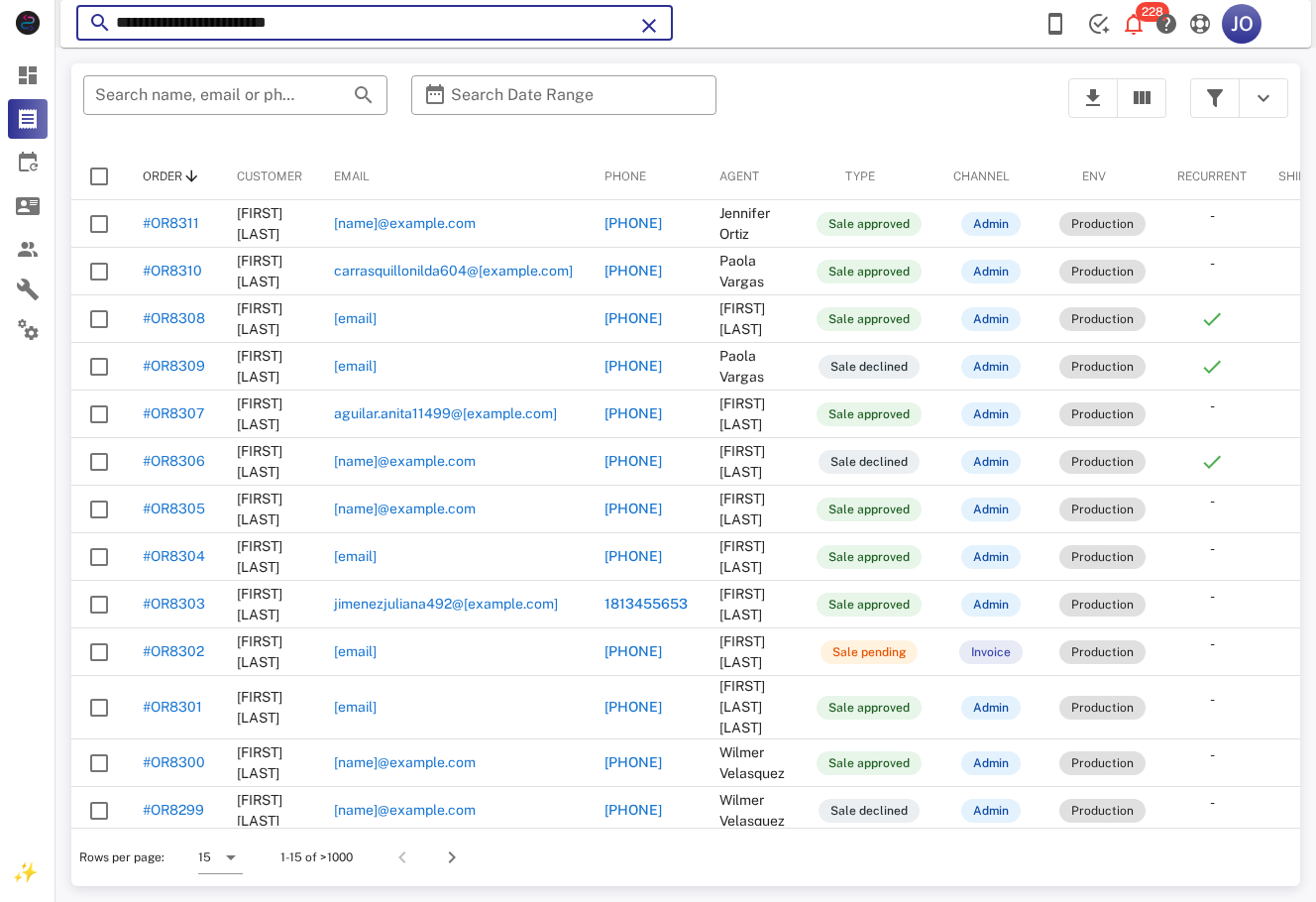 drag, startPoint x: 334, startPoint y: 31, endPoint x: -6, endPoint y: 31, distance: 340 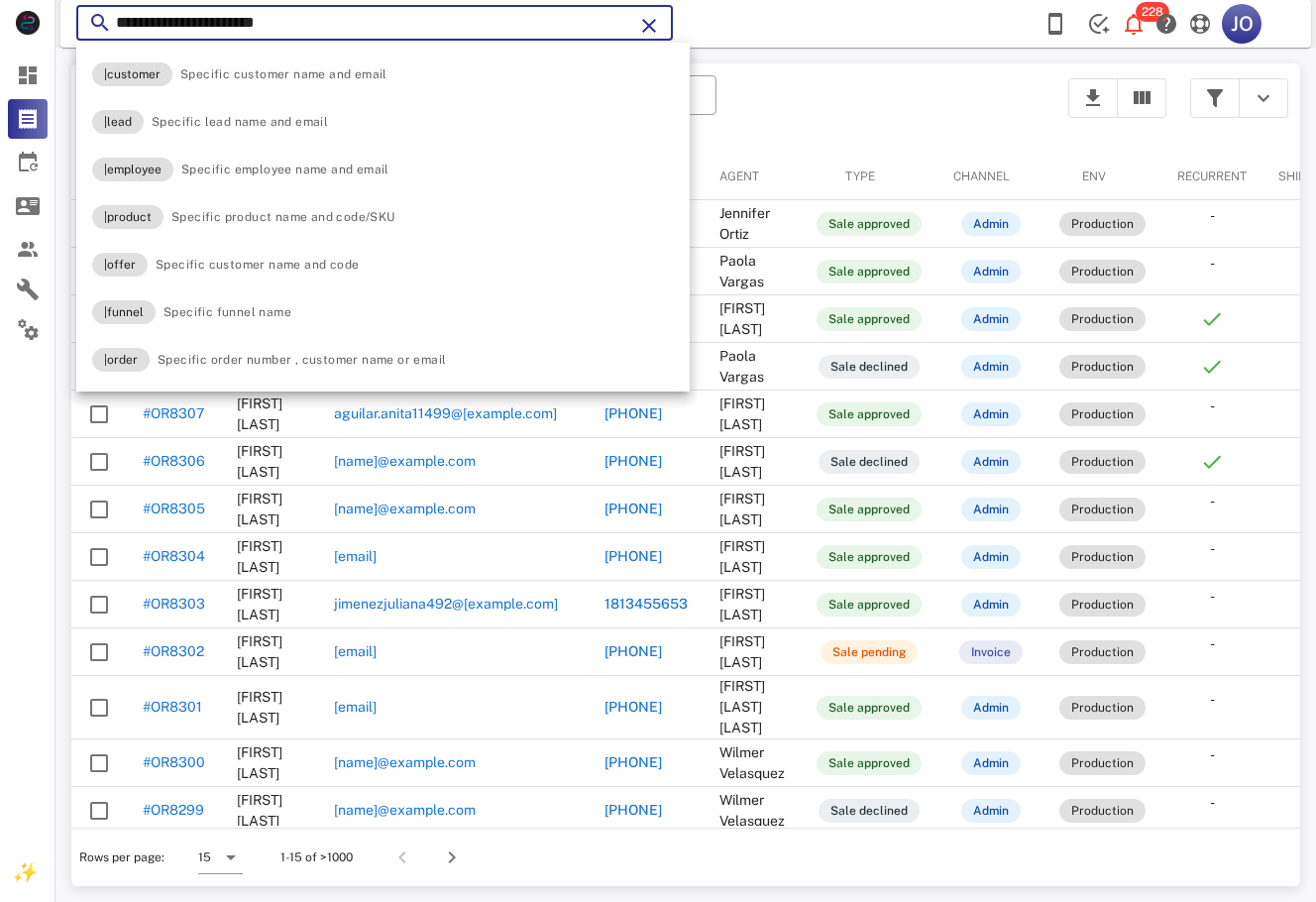 click on "**********" at bounding box center (375, 23) 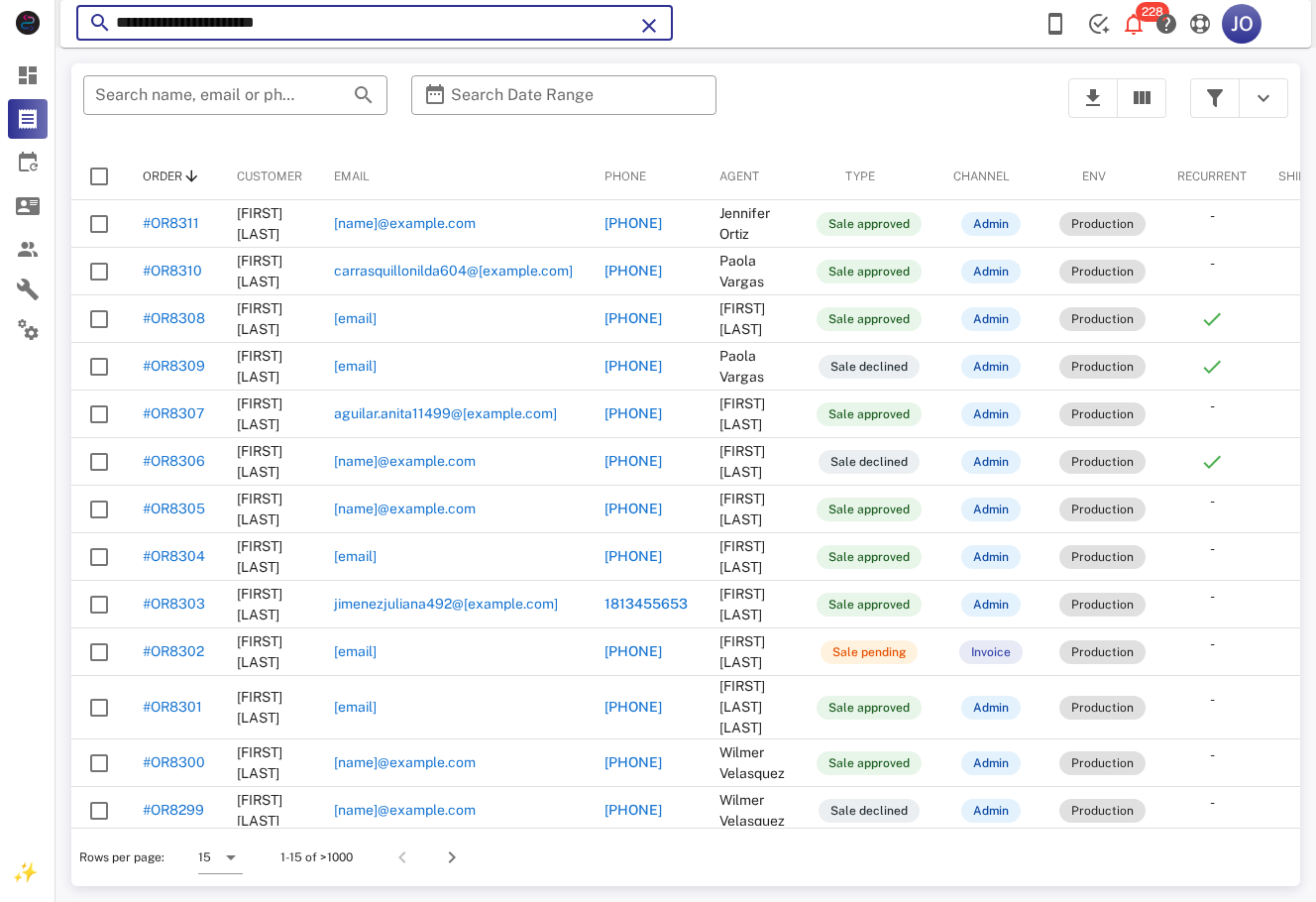 click on "**********" at bounding box center [375, 23] 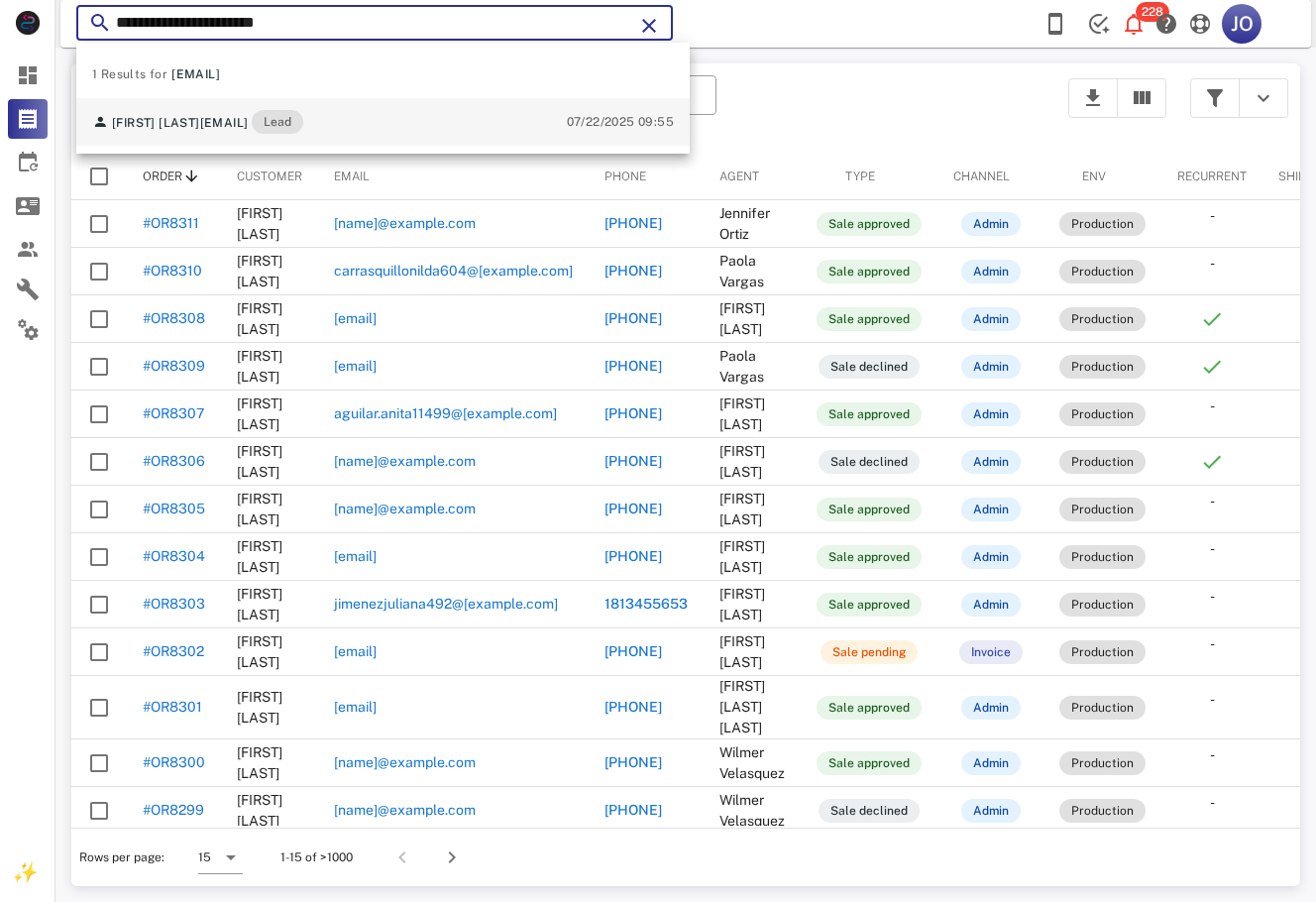 type on "**********" 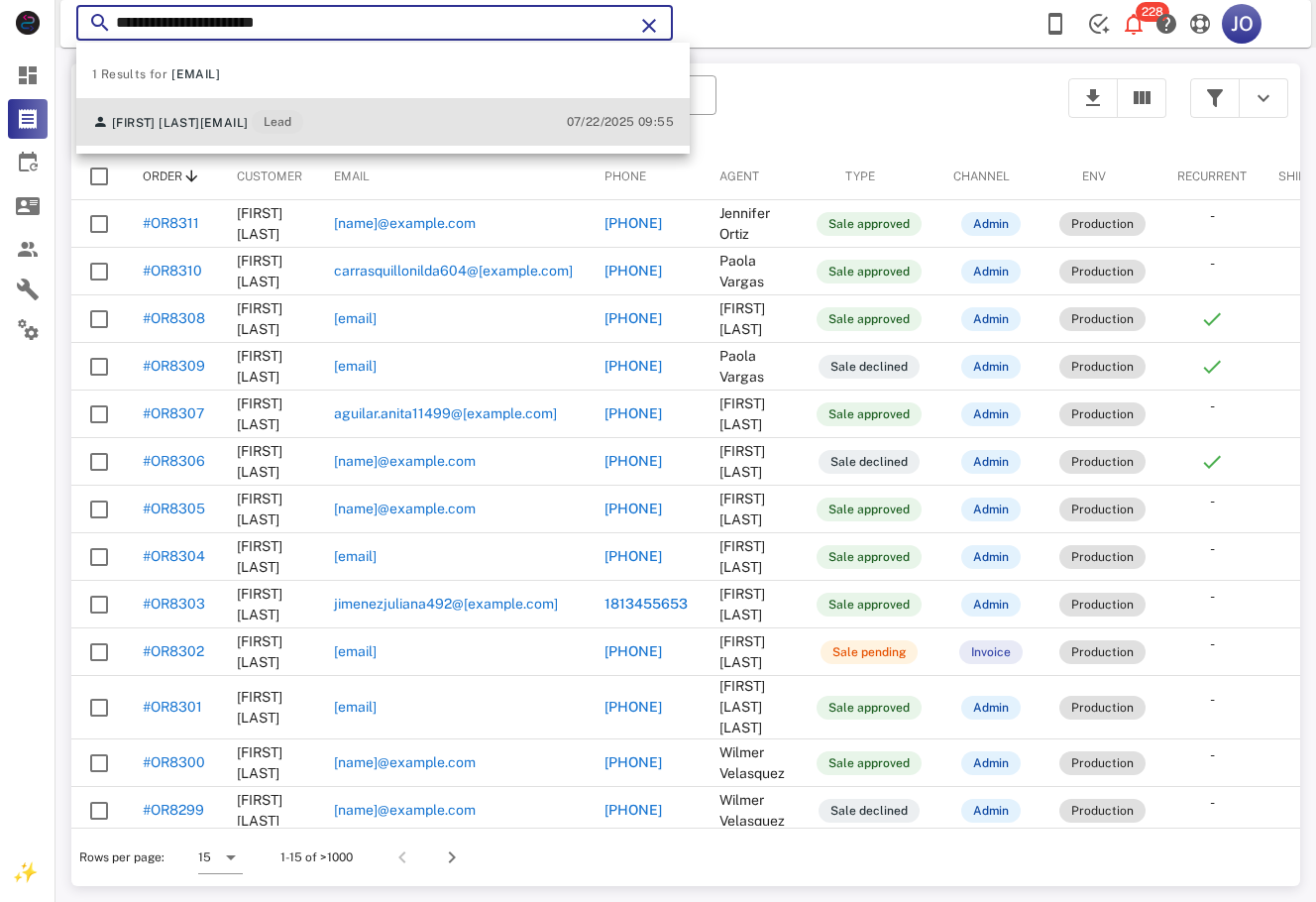 click on "[EMAIL]" at bounding box center [224, 123] 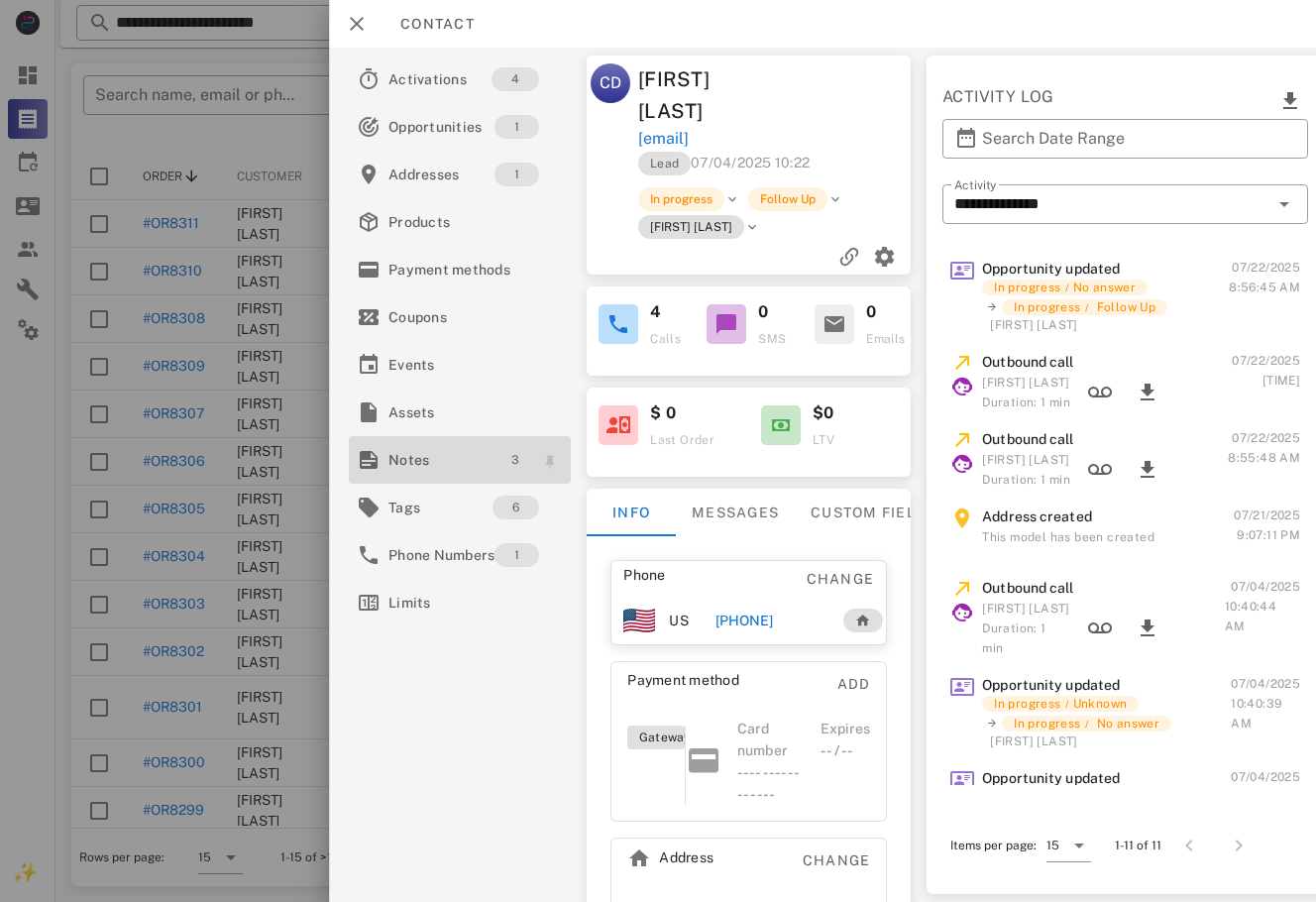 click on "3" at bounding box center (515, 460) 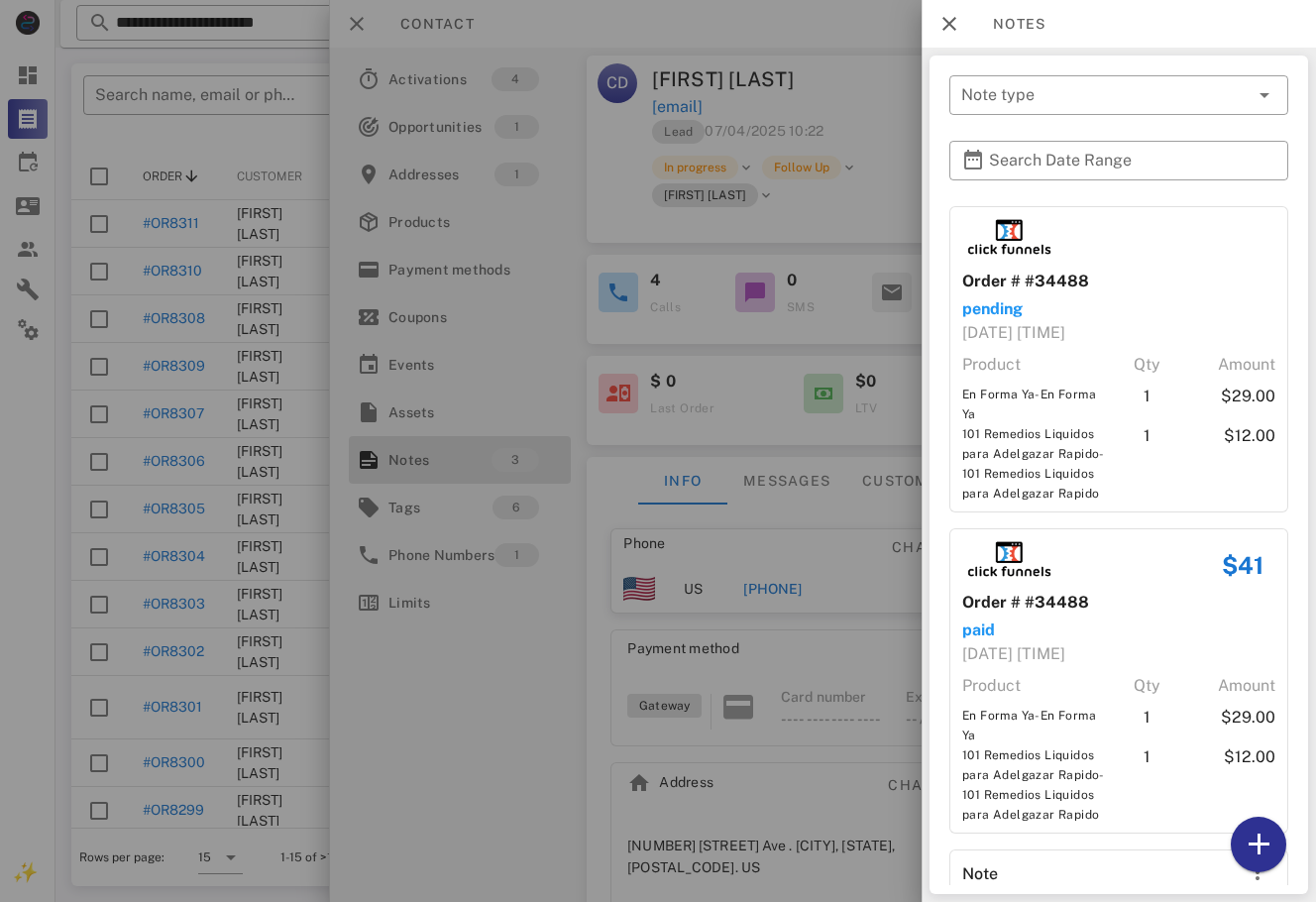 scroll, scrollTop: 119, scrollLeft: 0, axis: vertical 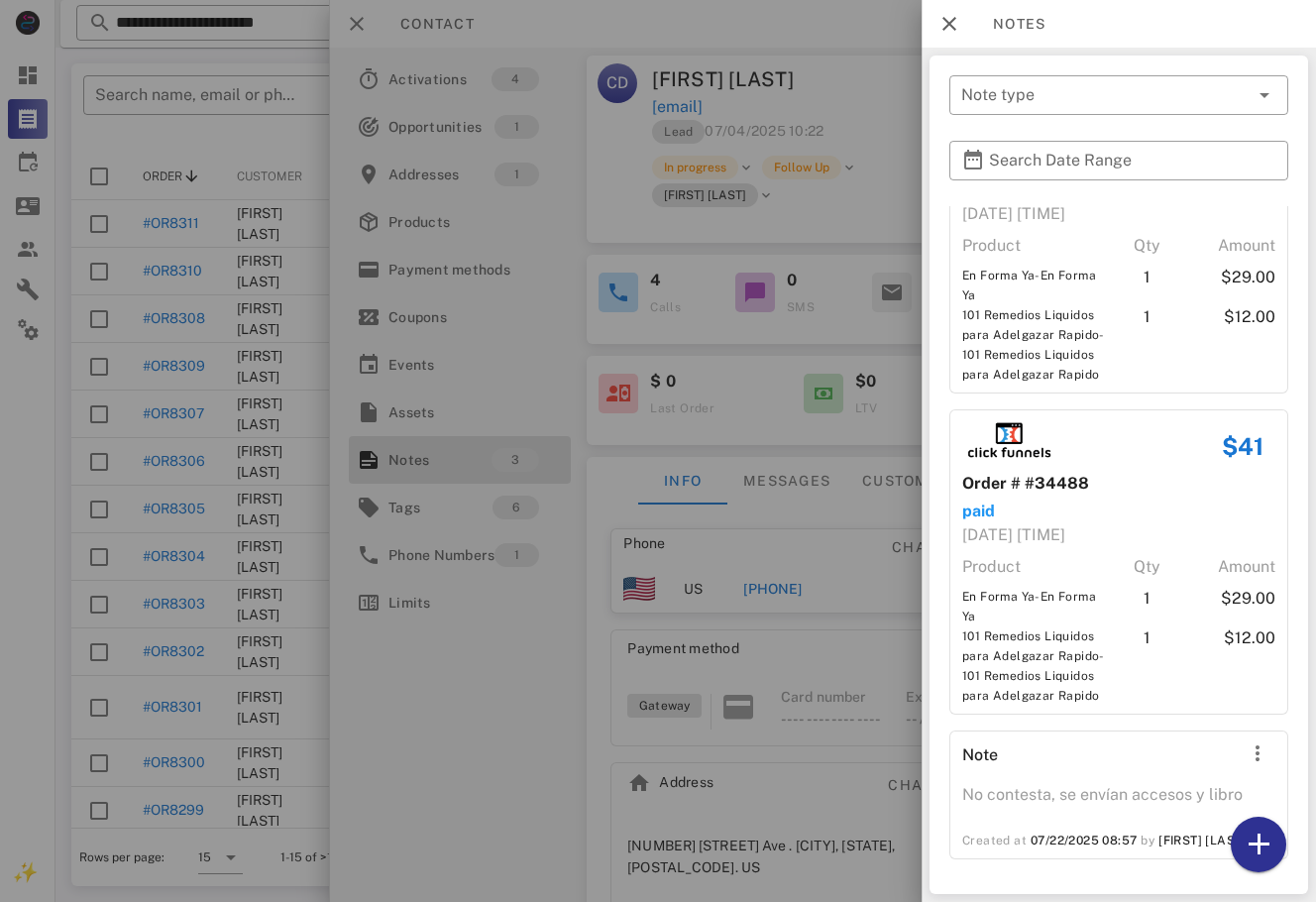 click at bounding box center [658, 451] 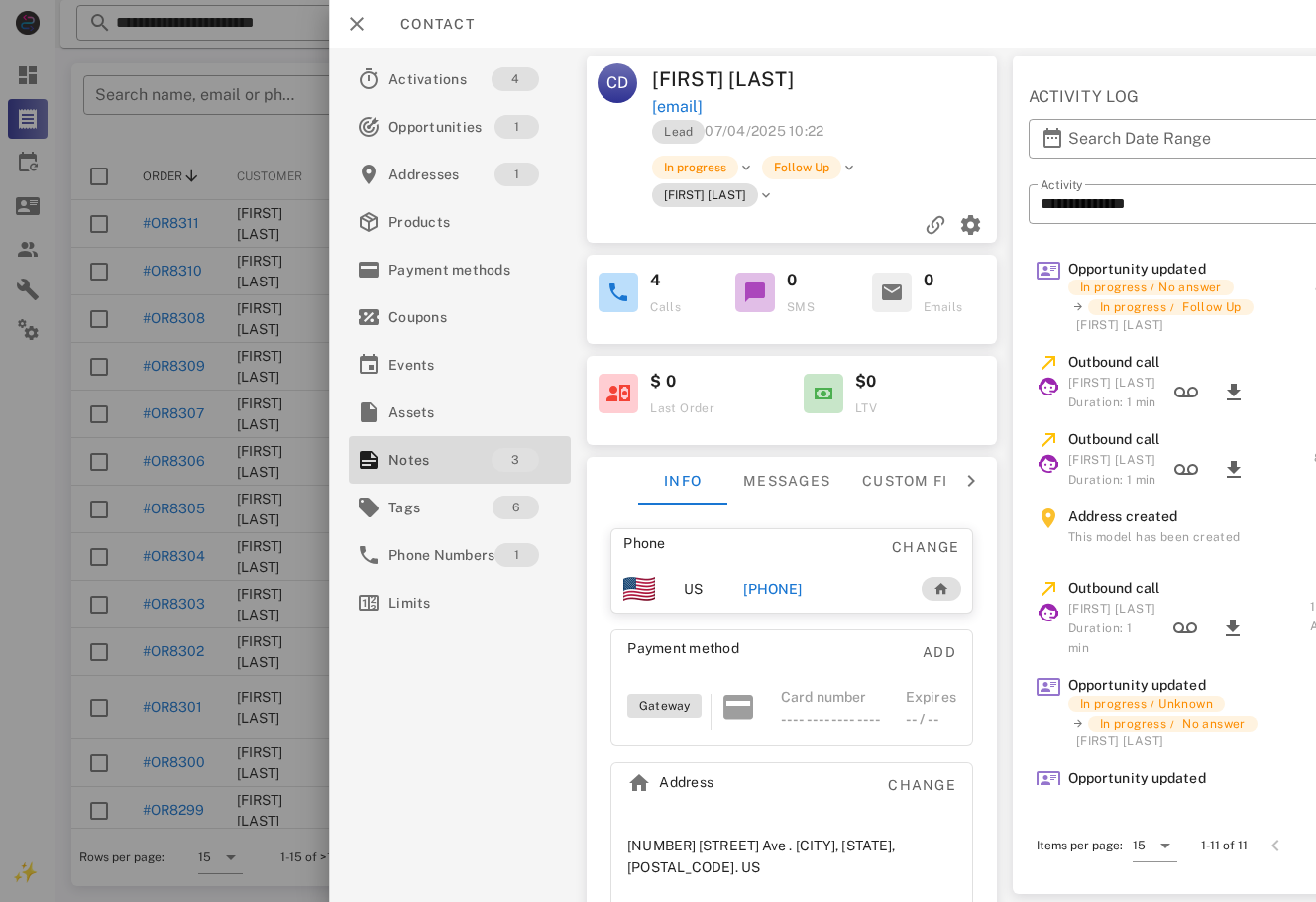 click on "[PHONE]" at bounding box center [822, 589] 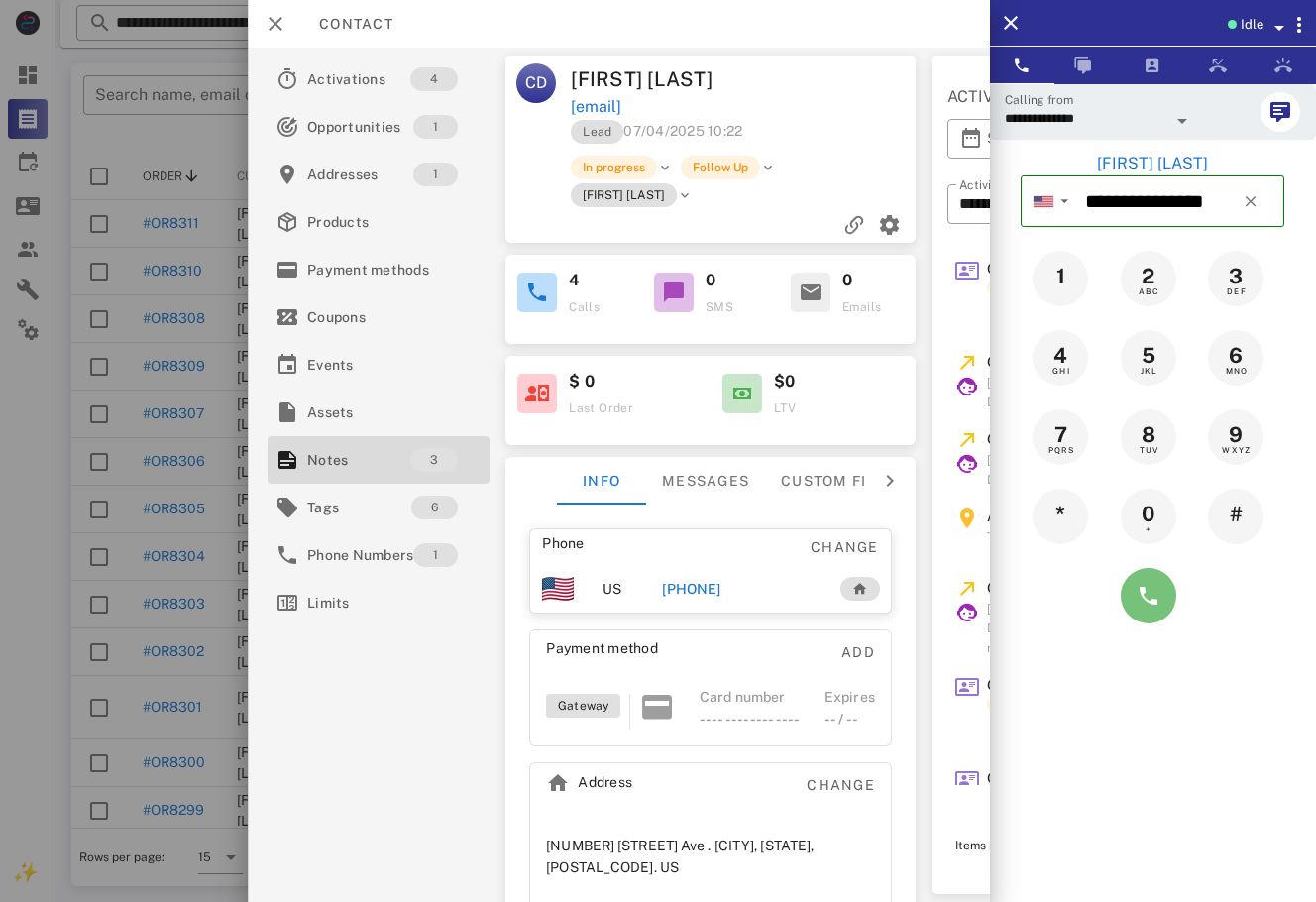 click at bounding box center [1149, 596] 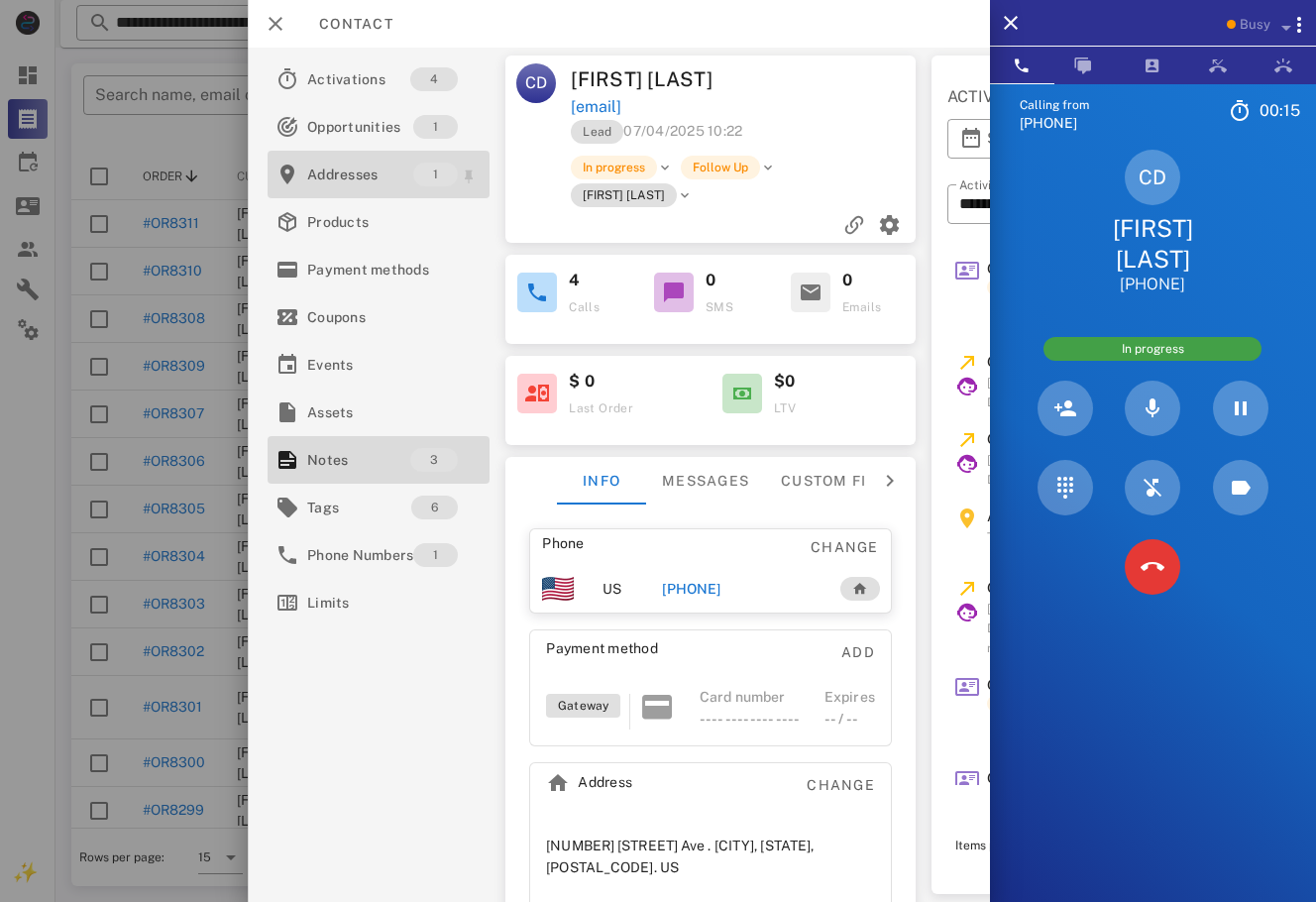 click on "Addresses" at bounding box center (360, 174) 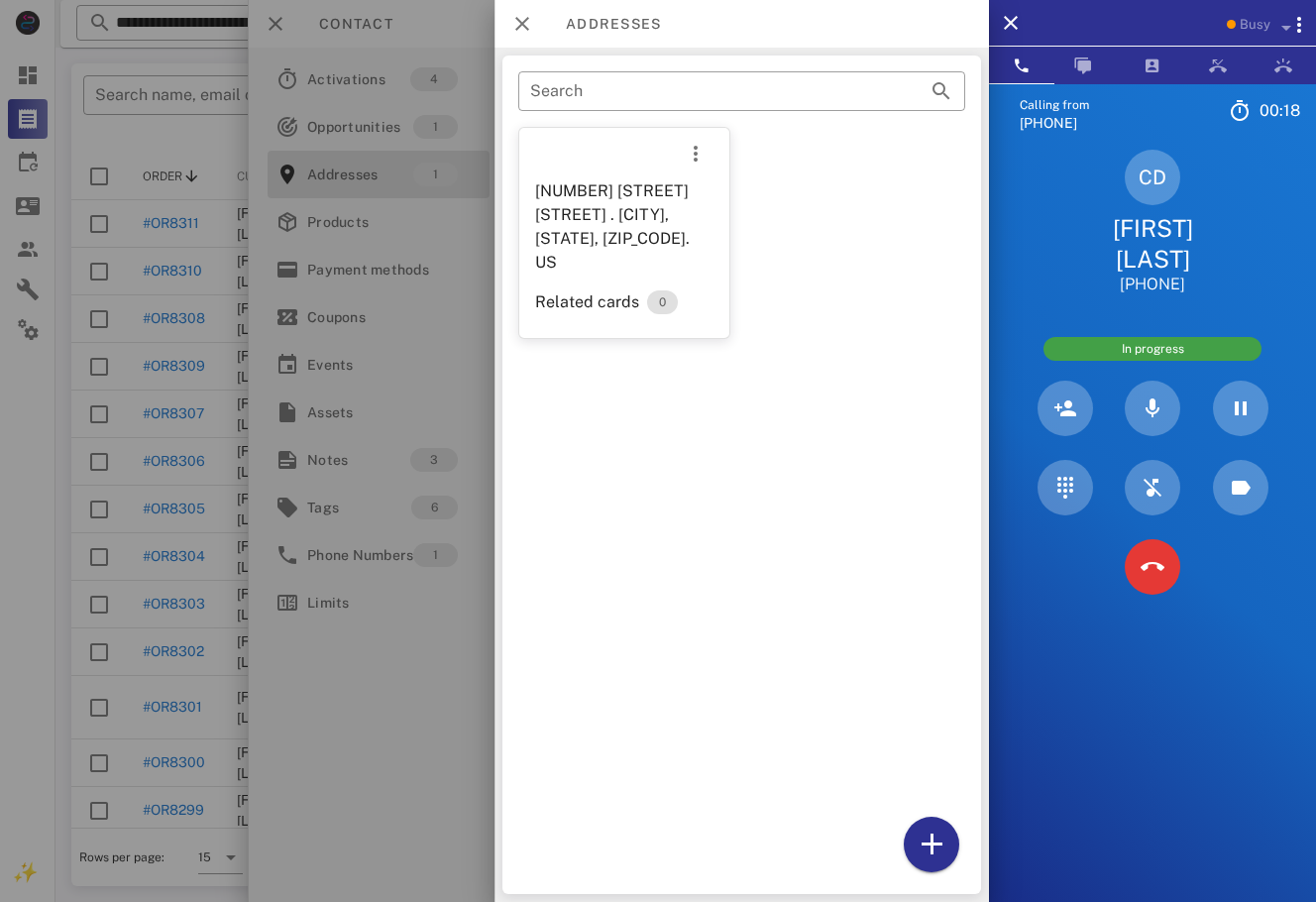 click at bounding box center (658, 451) 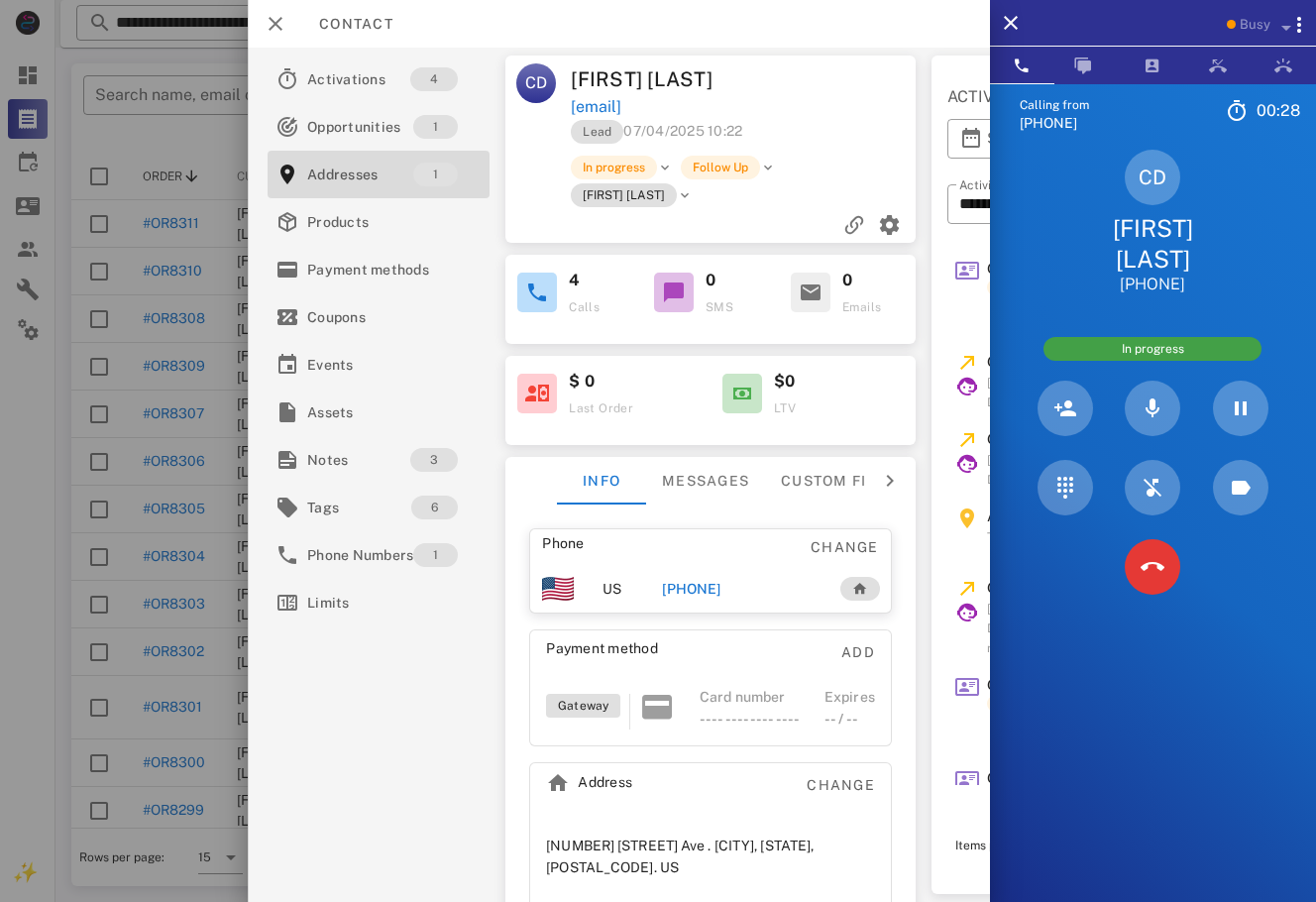 drag, startPoint x: 751, startPoint y: 113, endPoint x: 849, endPoint y: 112, distance: 98.0051 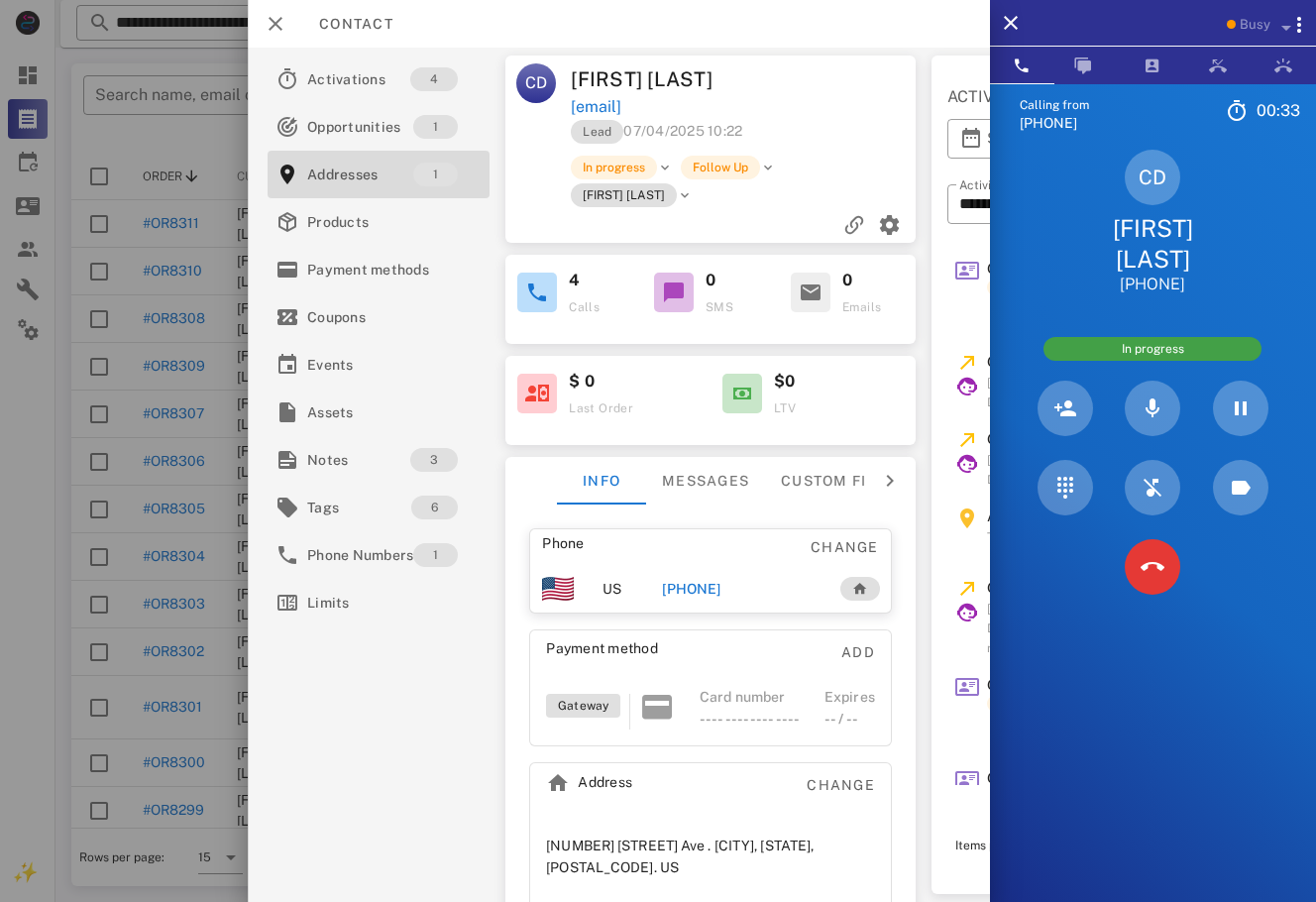click on "Calling from [PHONE] [TIME]  Unknown      ▼     Andorra
+376
Argentina
+54
Aruba
+297
Australia
+61
Belgium (België)
+32
Bolivia
+591
Brazil (Brasil)
+55
Canada
+1
Chile
+56
Colombia
+57
Costa Rica
+506
Dominican Republic (República Dominicana)
+1
Ecuador
+593
El Salvador
+503
France
+33
Germany (Deutschland)
+49
Guadeloupe
+590
Guatemala
+502
Honduras
+504
Iceland (Ísland)
+354
India (भारत)
+91
Israel (‫ישראל‬‎)
+972
Italy (Italia)
+39" at bounding box center (1152, 534) 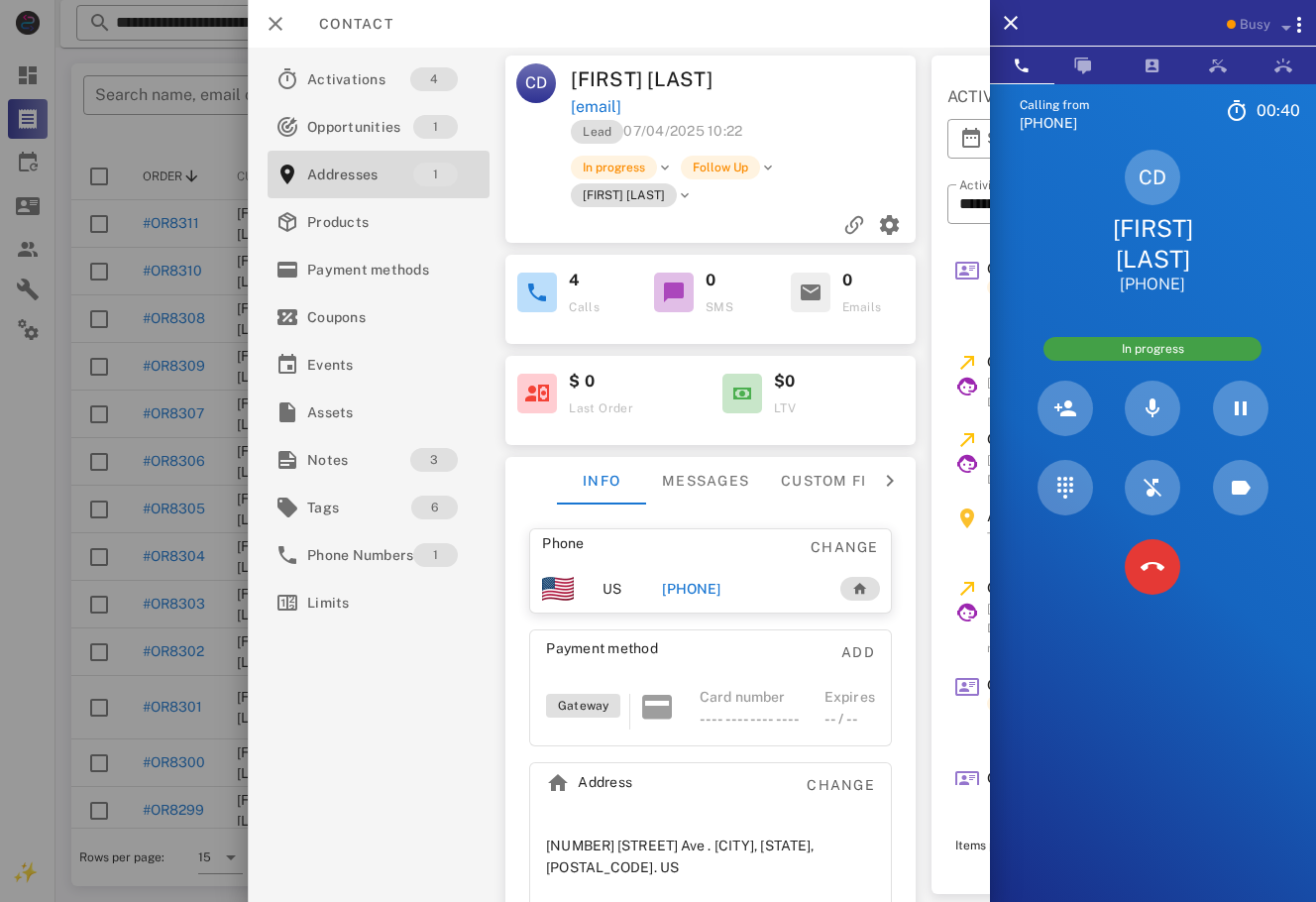 click on "CD   [FIRST] [LAST]  [PHONE]" at bounding box center [1152, 222] 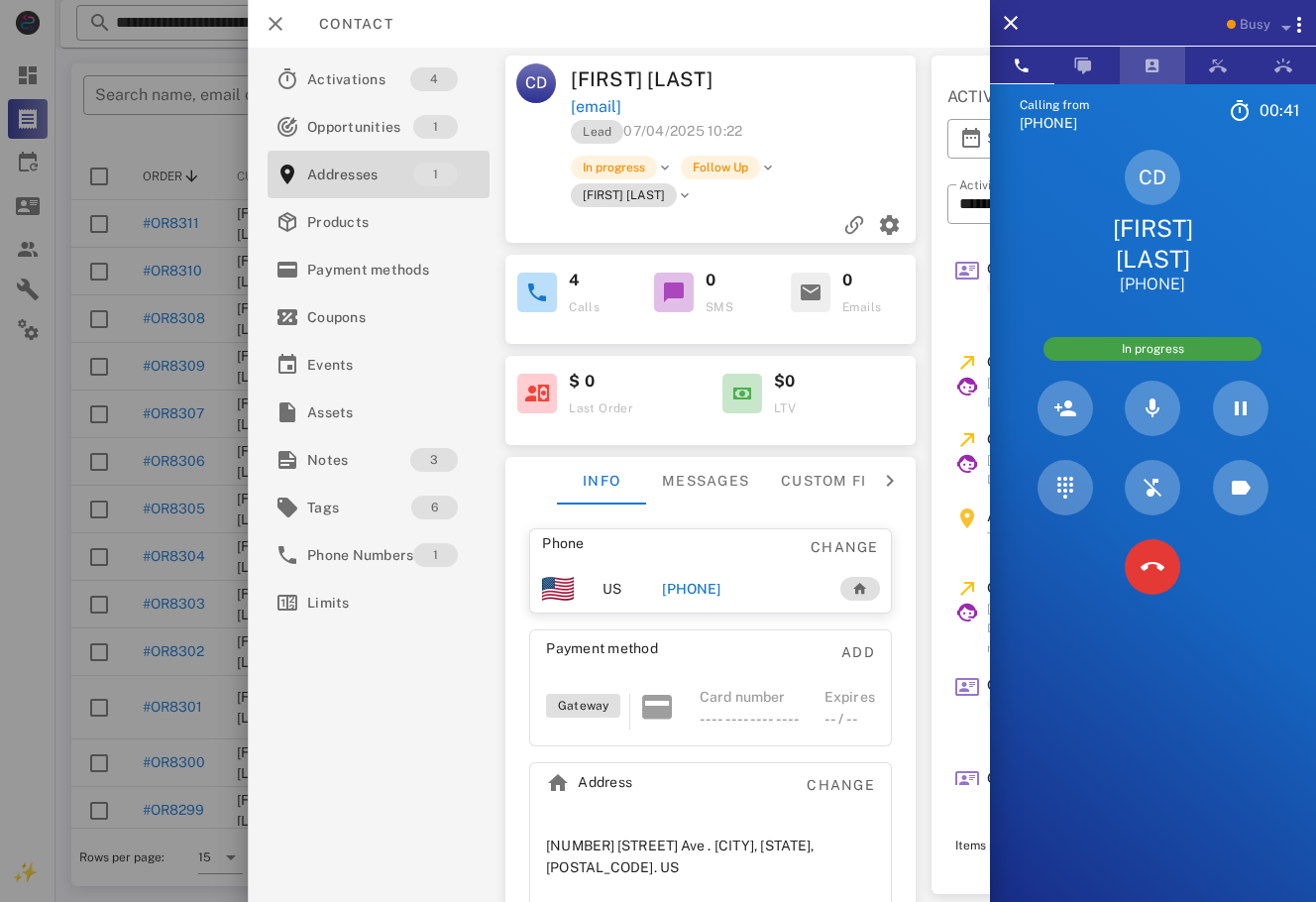 click at bounding box center (1152, 65) 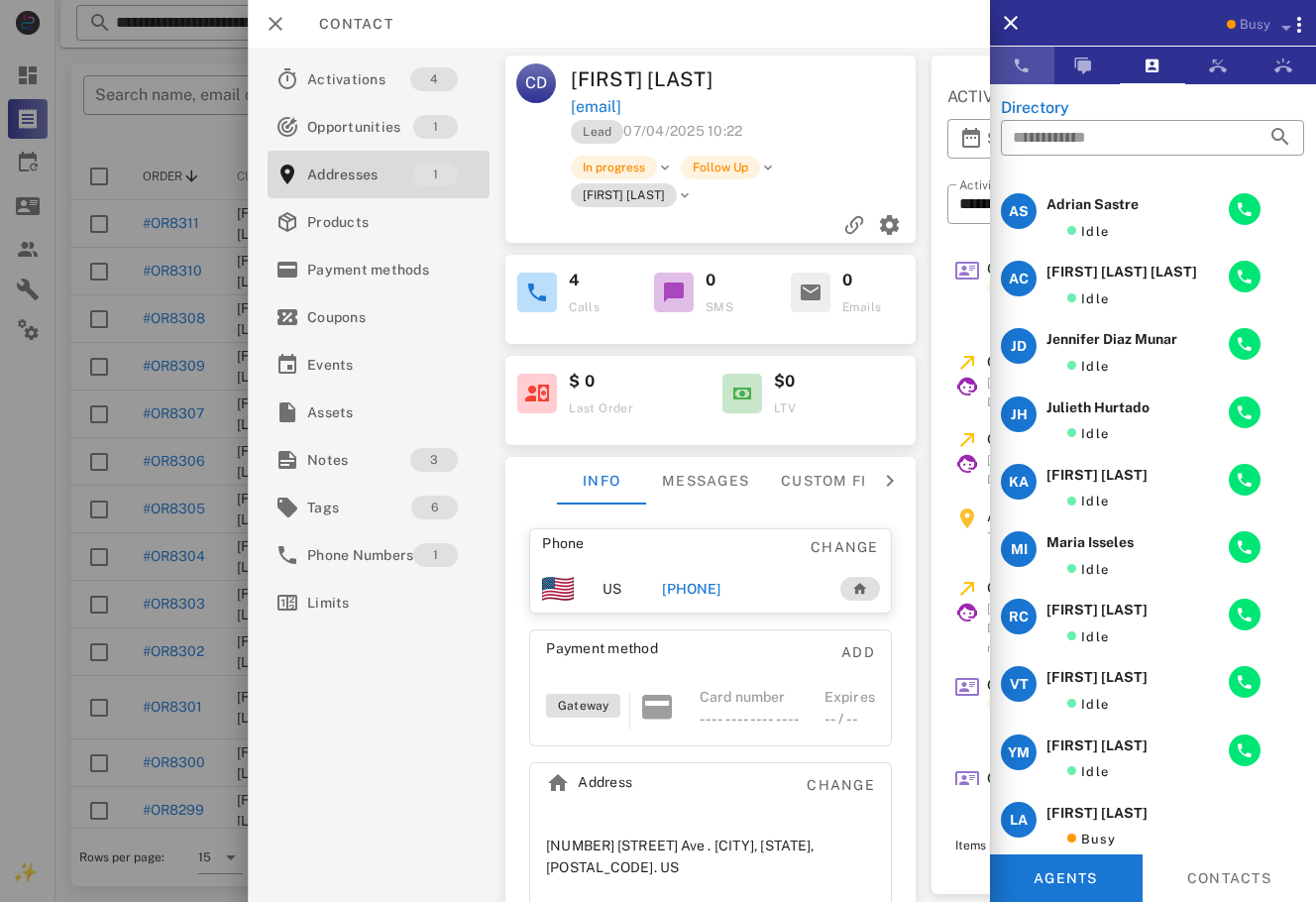 click at bounding box center [1022, 65] 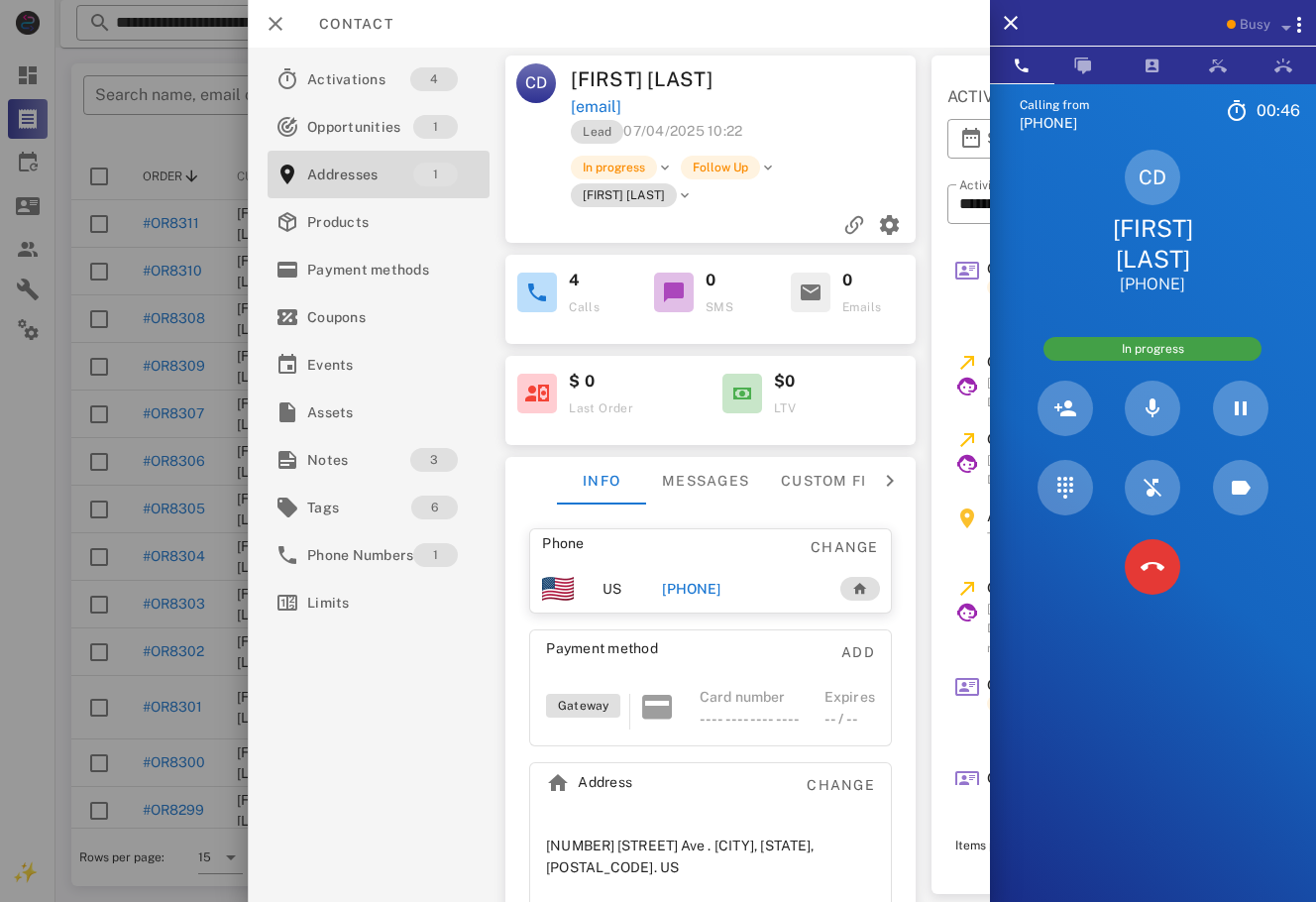 scroll, scrollTop: 21, scrollLeft: 0, axis: vertical 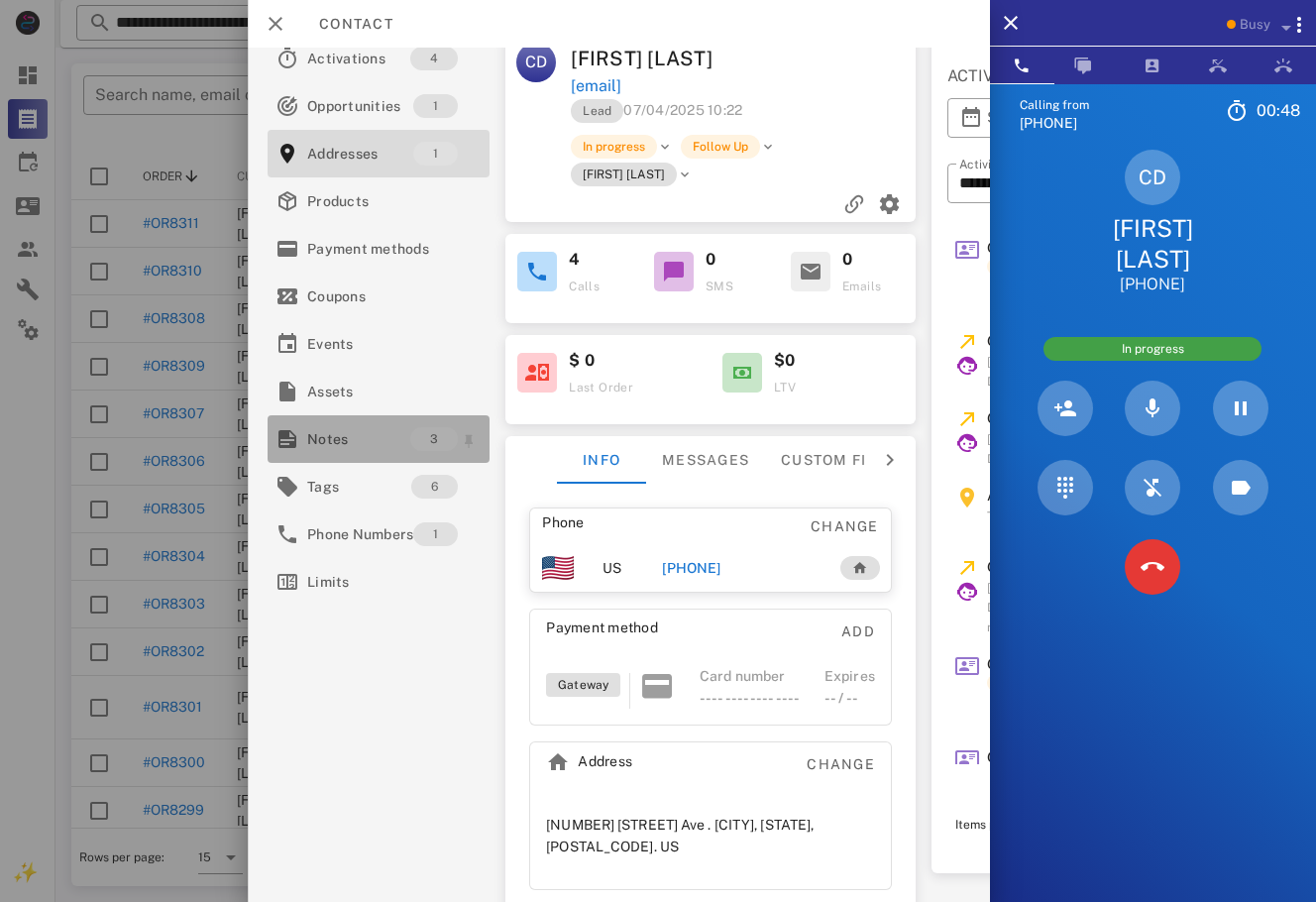 click on "Notes" at bounding box center [359, 439] 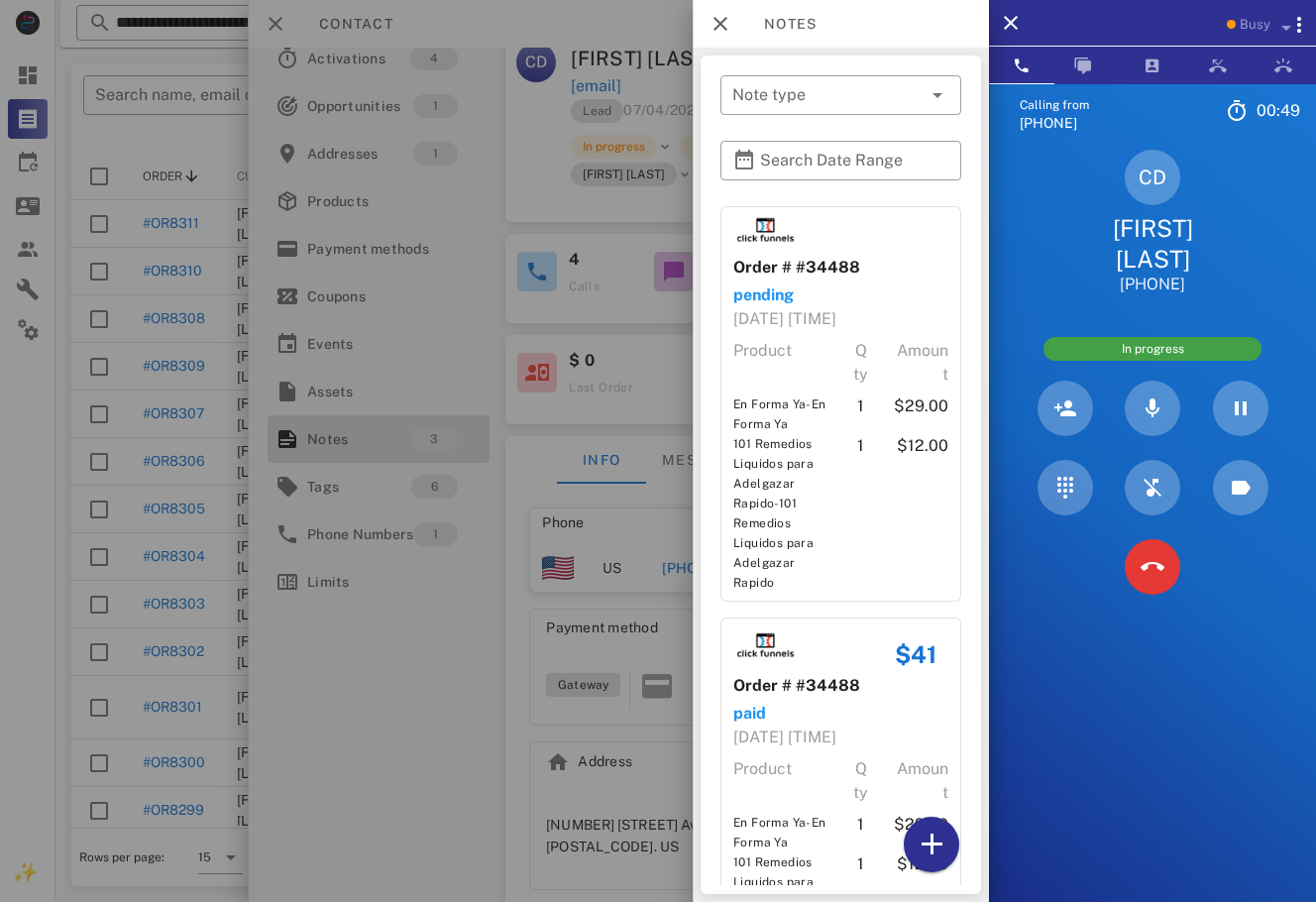 scroll, scrollTop: 413, scrollLeft: 0, axis: vertical 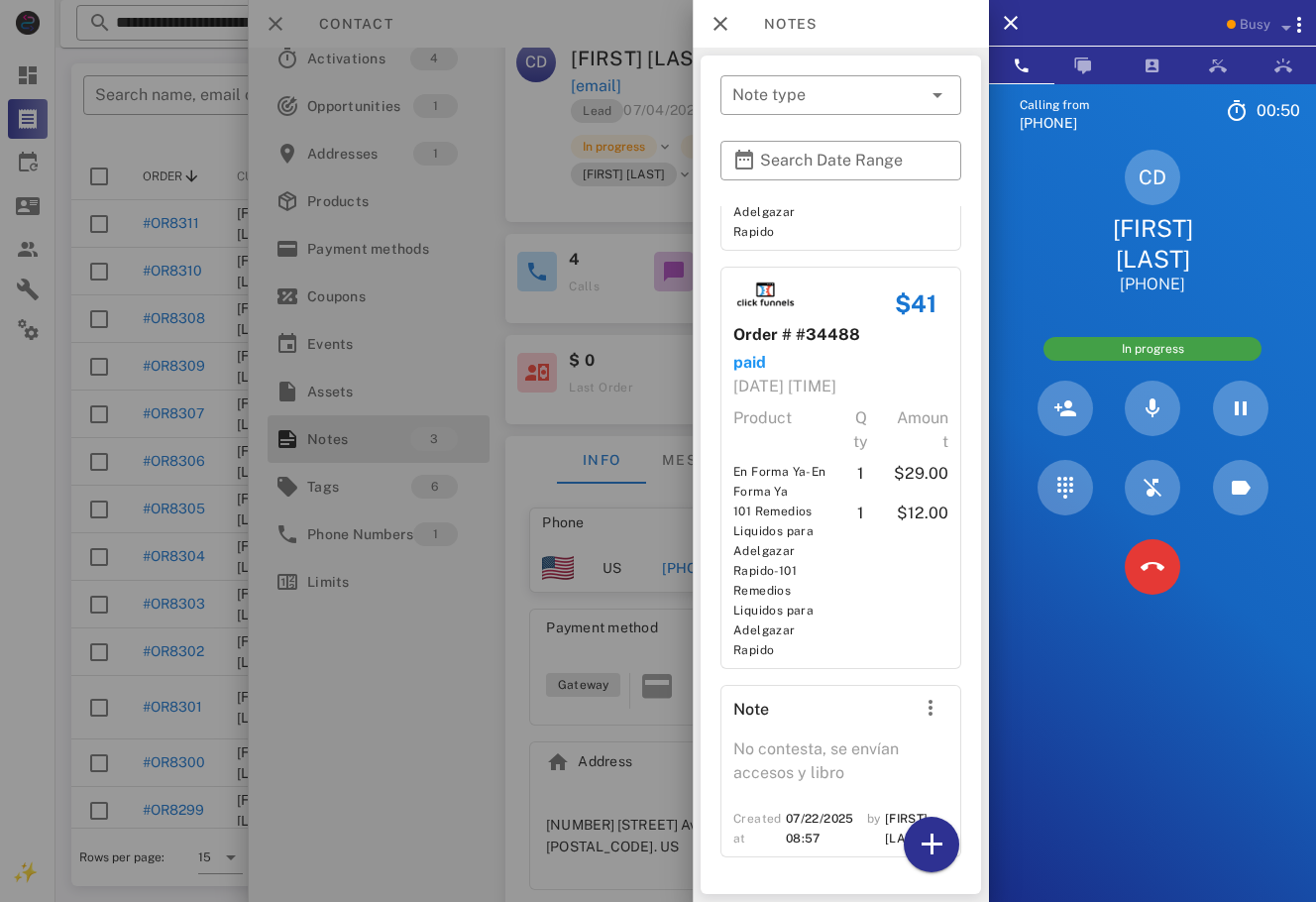 click at bounding box center (658, 451) 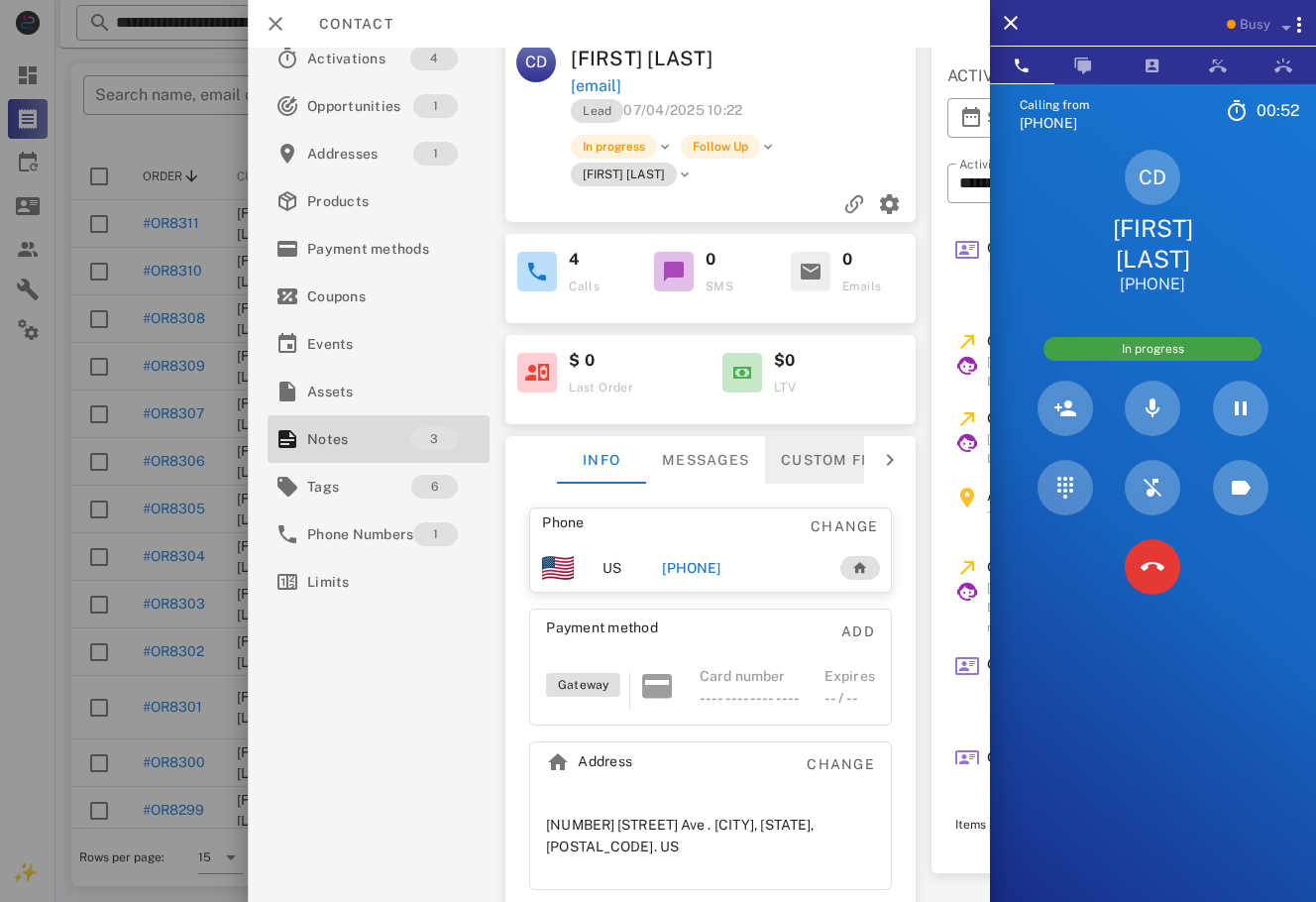 click on "Custom fields" at bounding box center (843, 460) 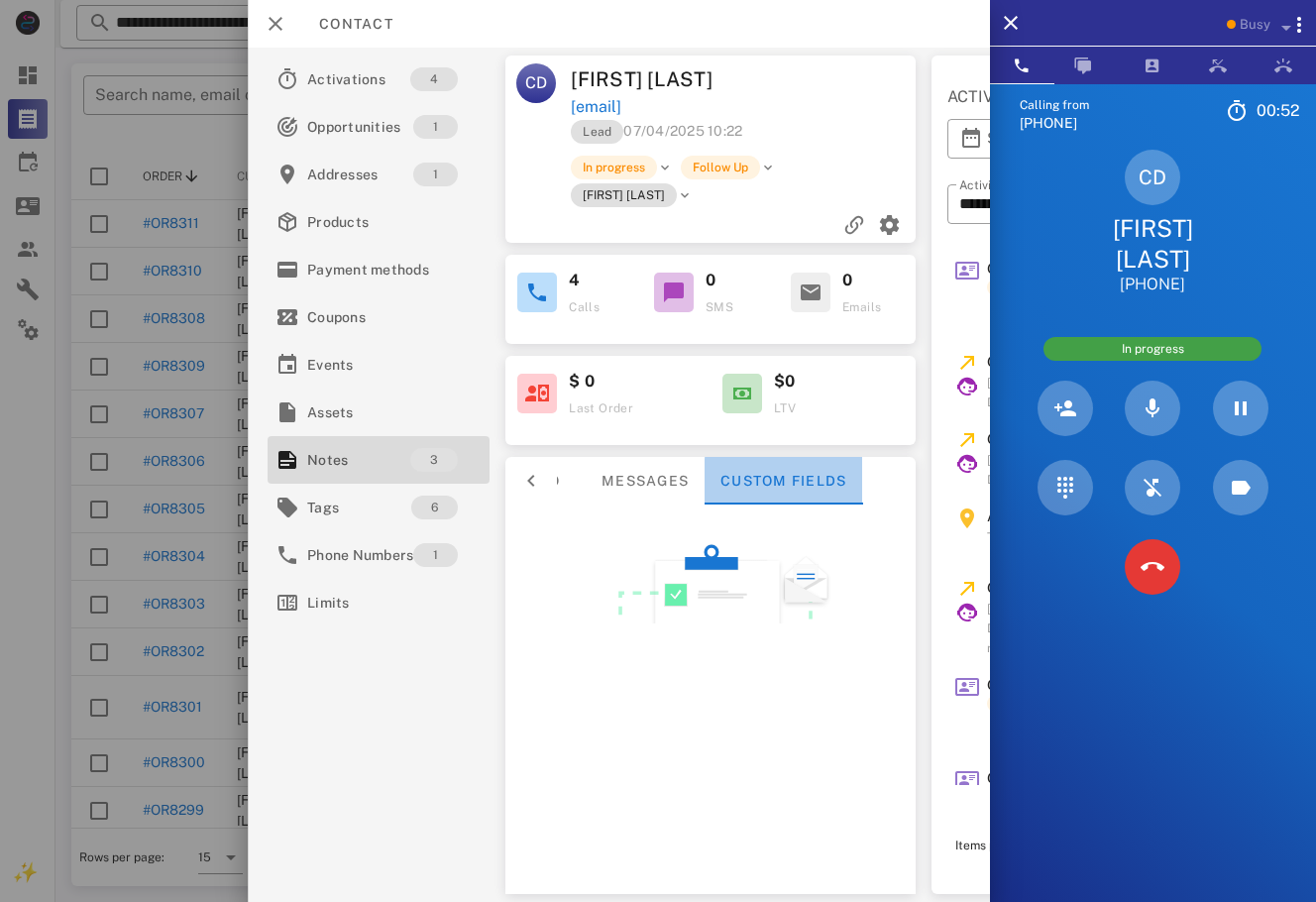 scroll, scrollTop: 0, scrollLeft: 0, axis: both 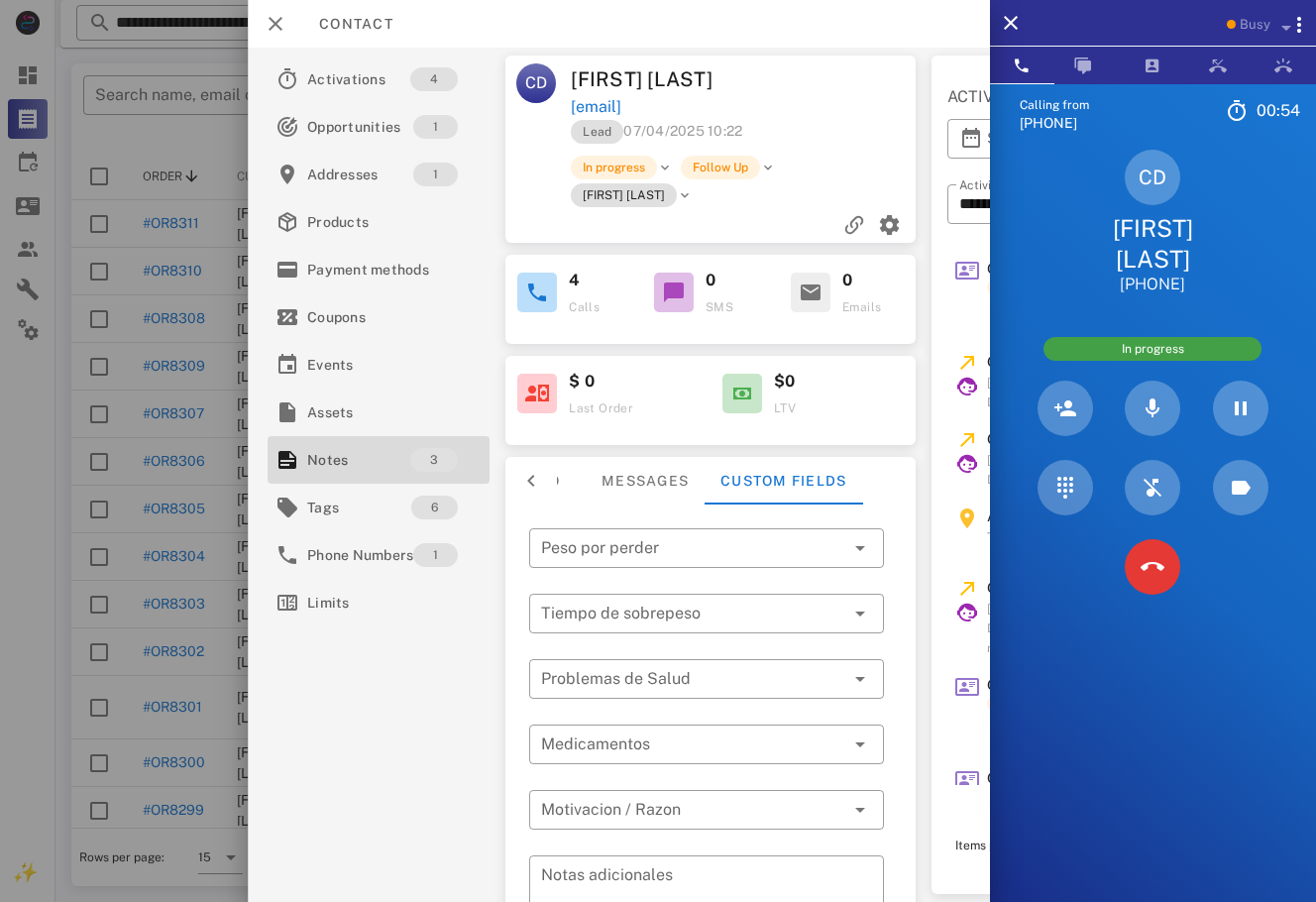 click on "CD   [FIRST] [LAST]  [PHONE]  In progress" at bounding box center (1152, 378) 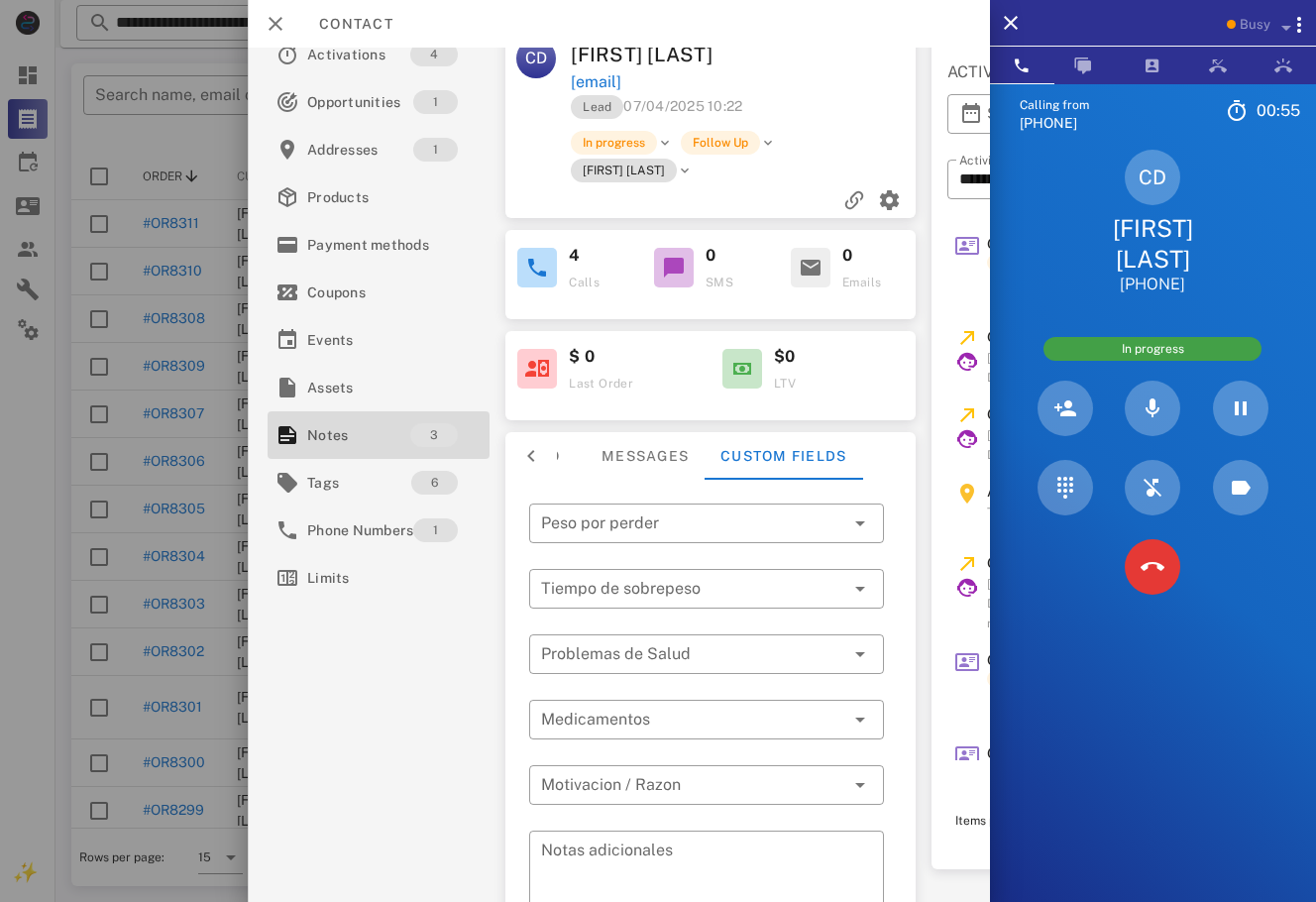 scroll, scrollTop: 0, scrollLeft: 0, axis: both 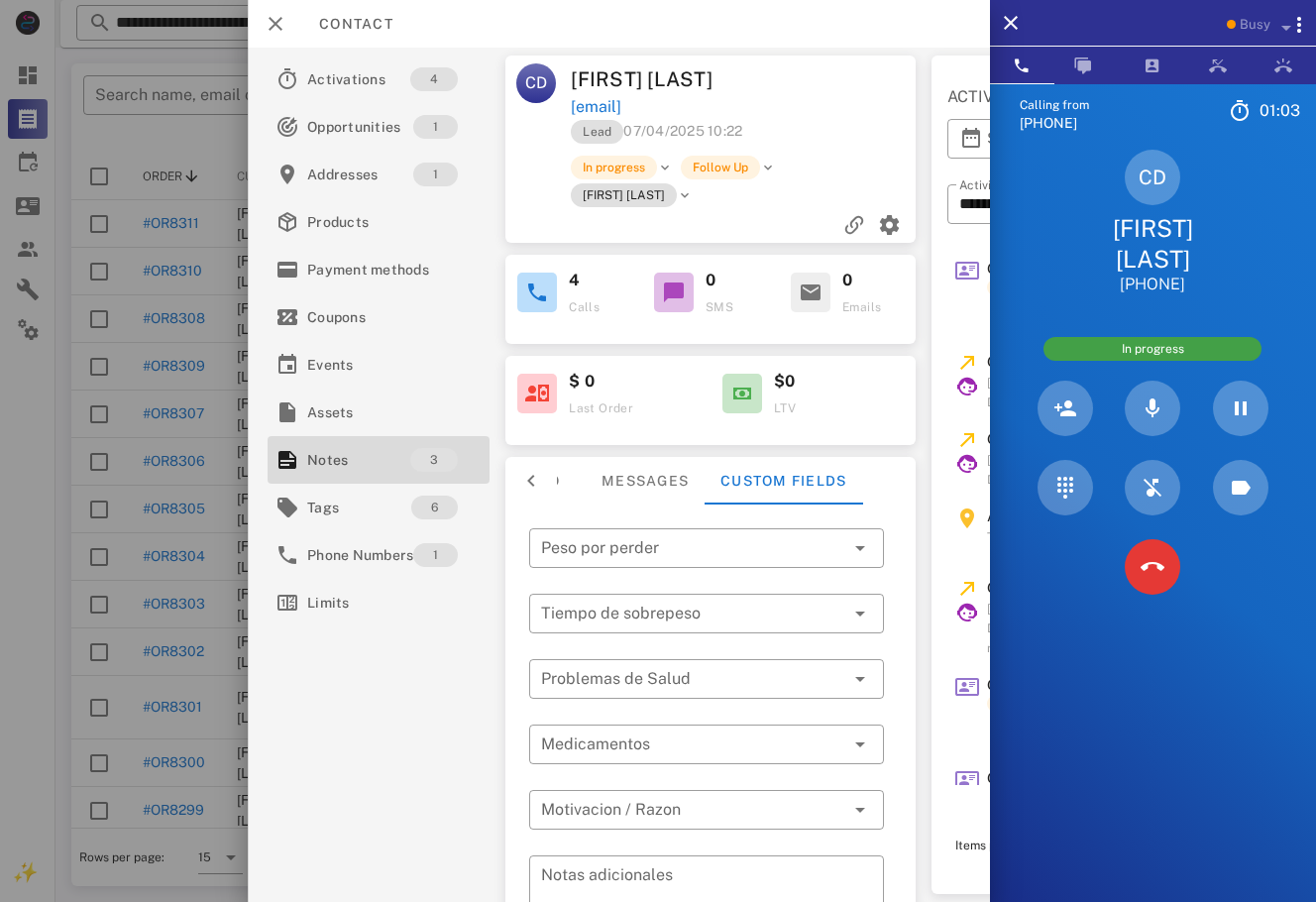 drag, startPoint x: 1249, startPoint y: 289, endPoint x: 1090, endPoint y: 240, distance: 166.37909 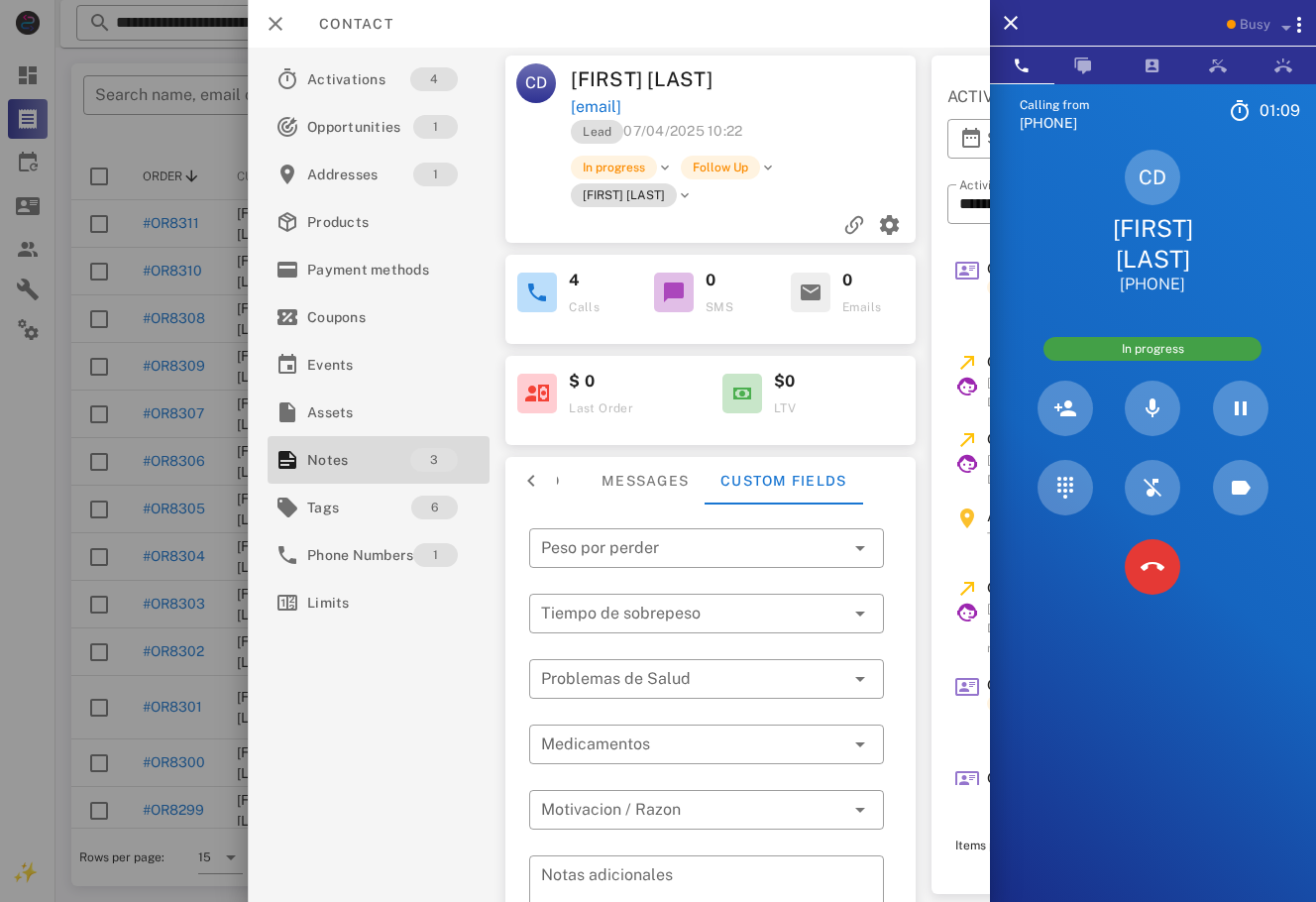 click on "Lead   [DATE] [TIME]" at bounding box center [744, 137] 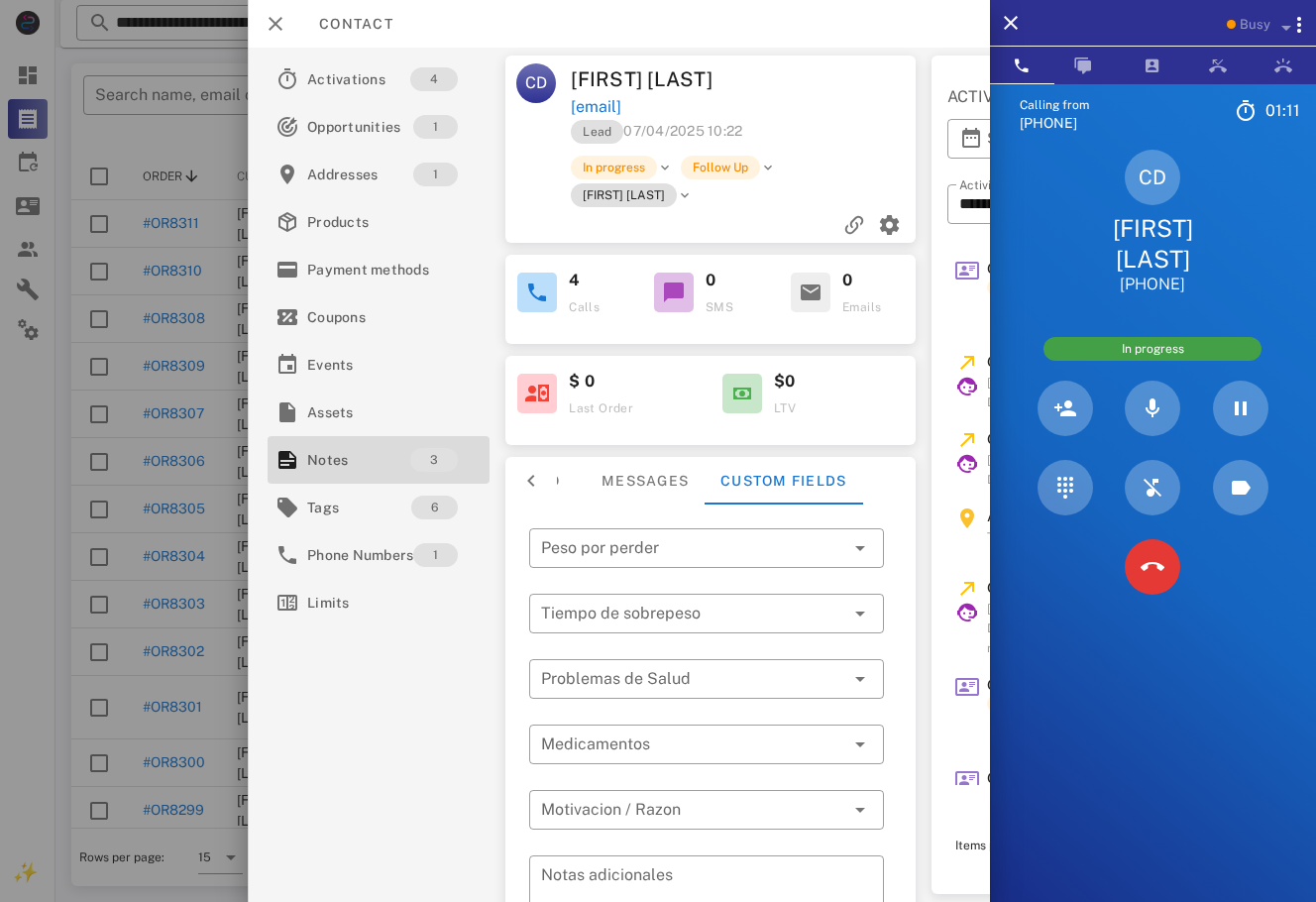 click at bounding box center [531, 481] 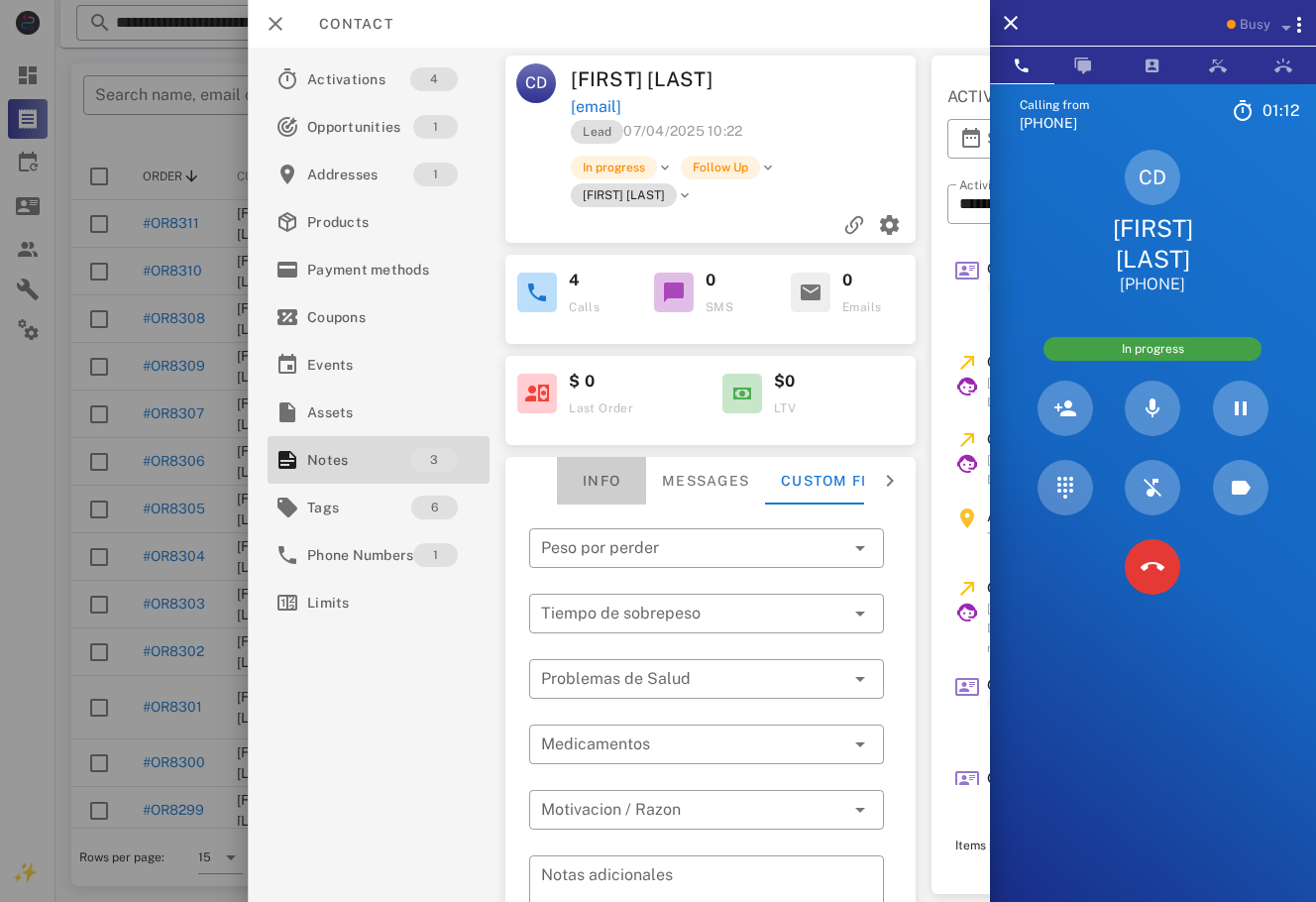 click on "Info" at bounding box center [602, 481] 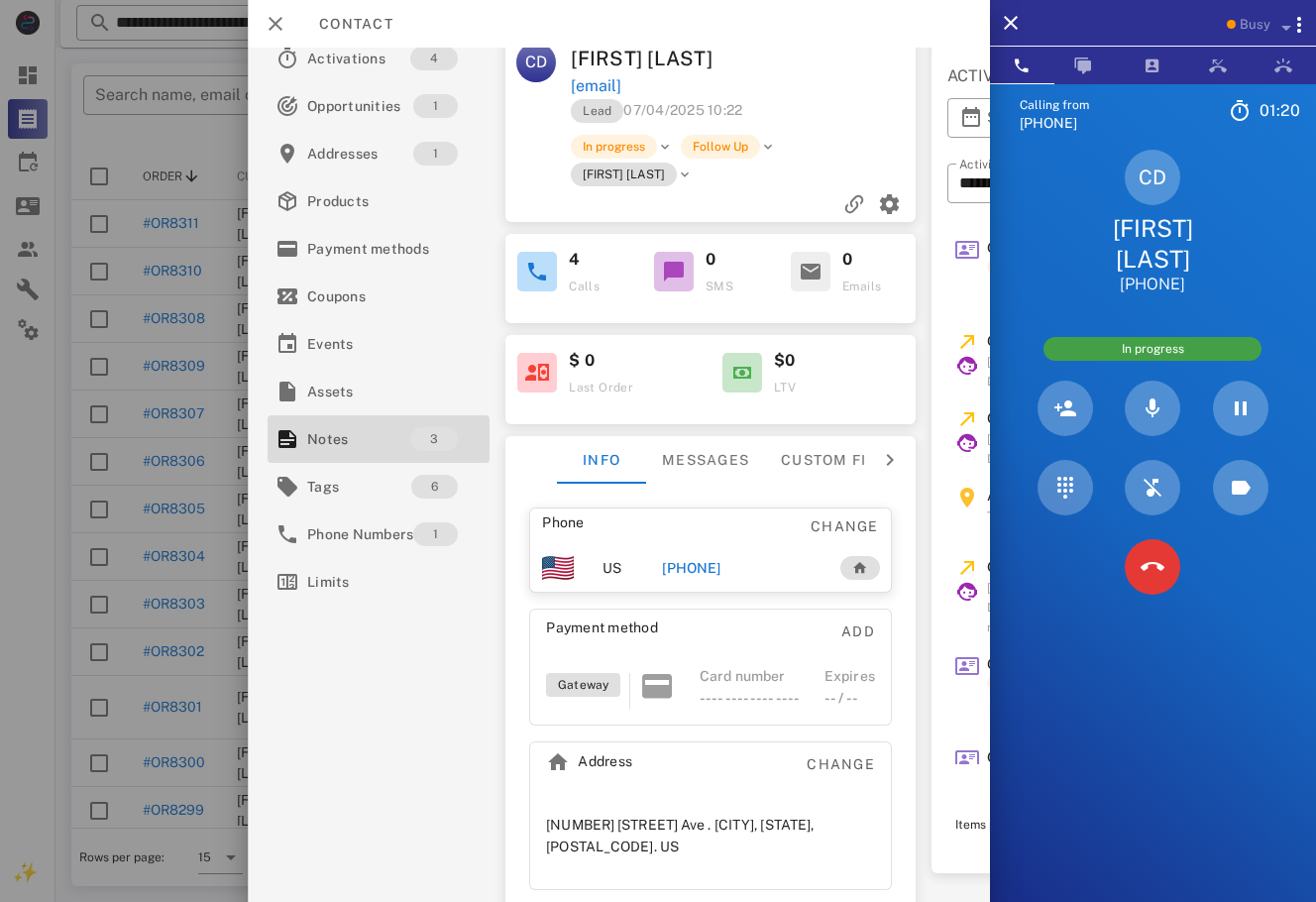 scroll, scrollTop: 0, scrollLeft: 0, axis: both 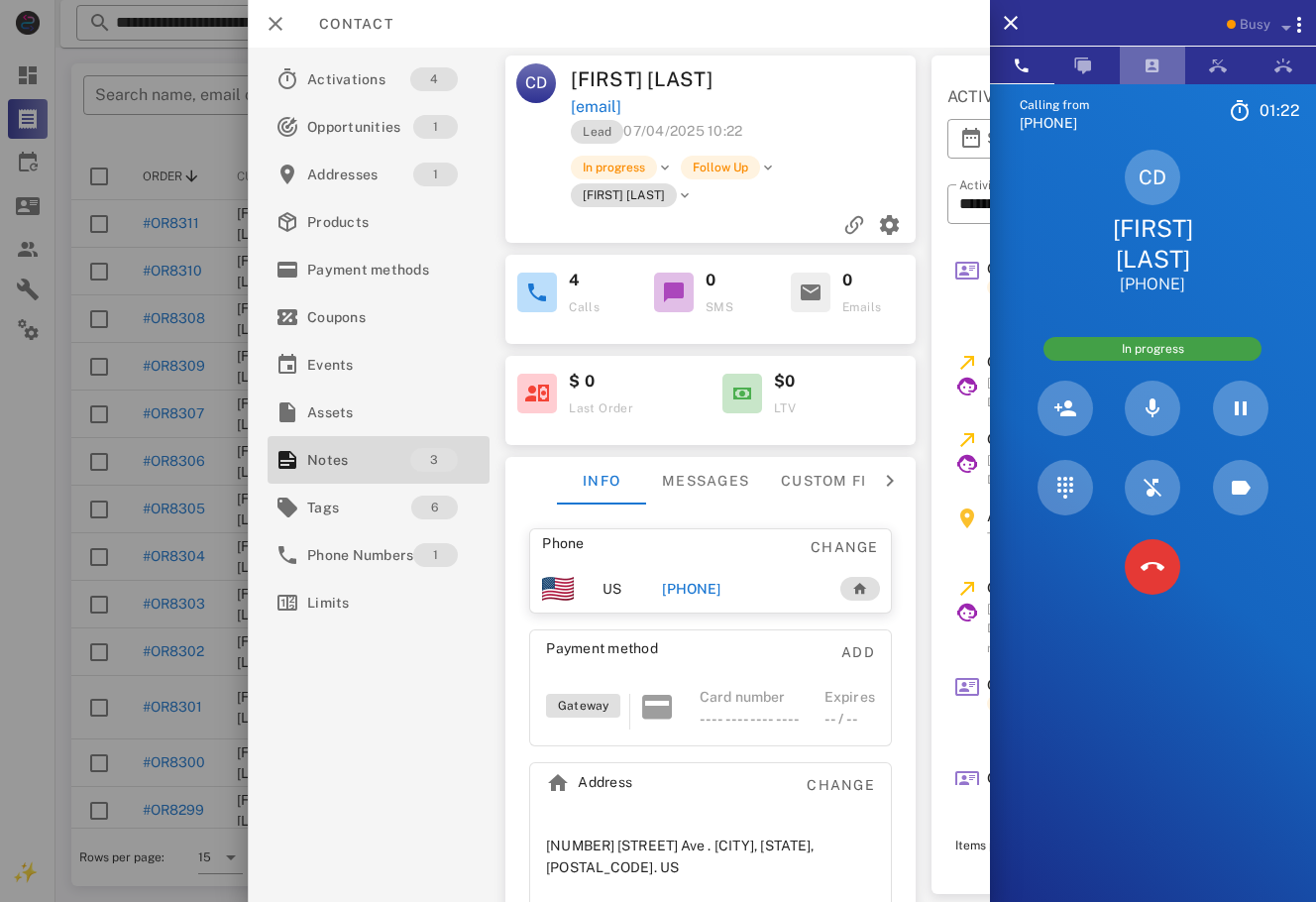 click at bounding box center [1152, 65] 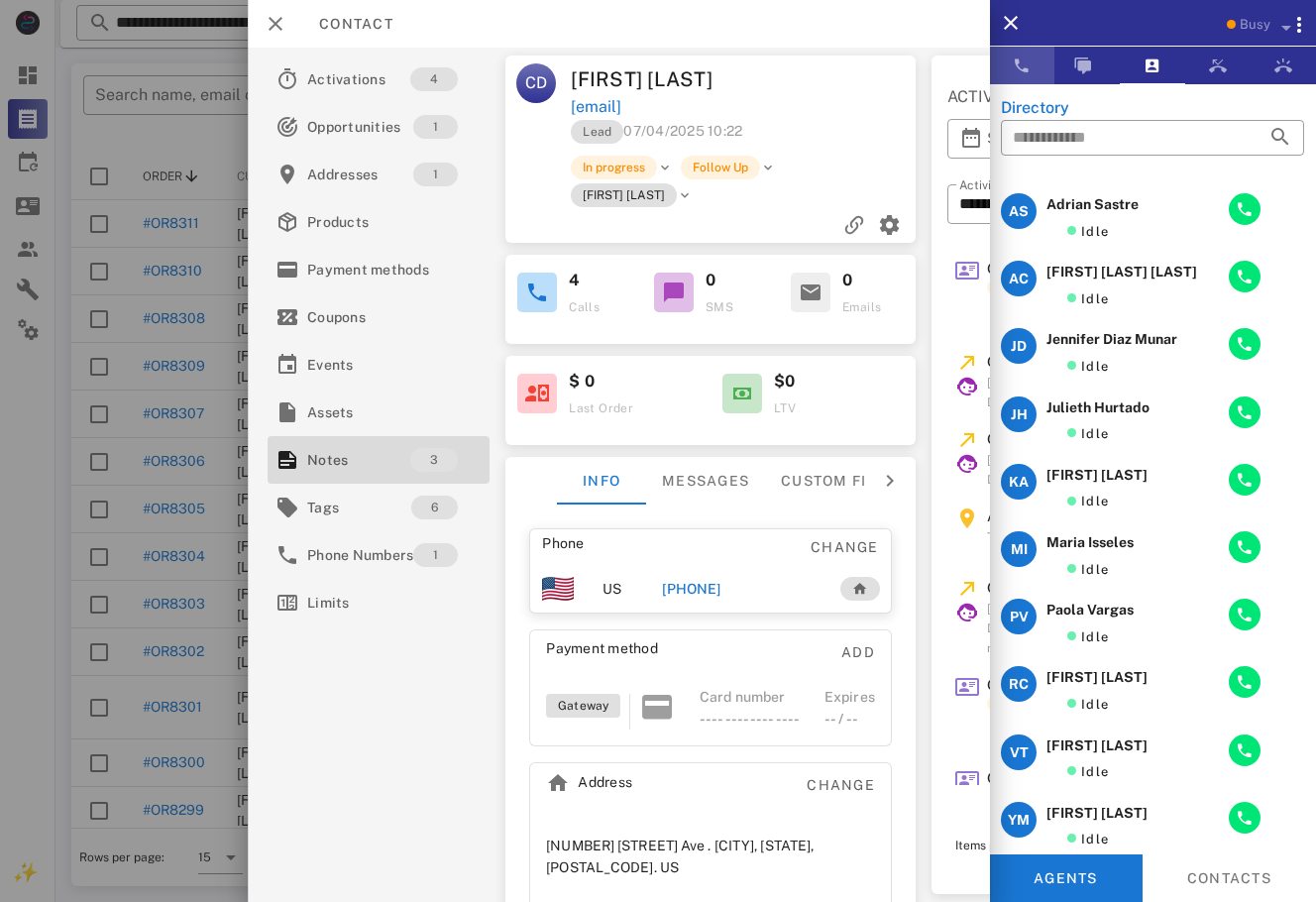 click at bounding box center [1022, 65] 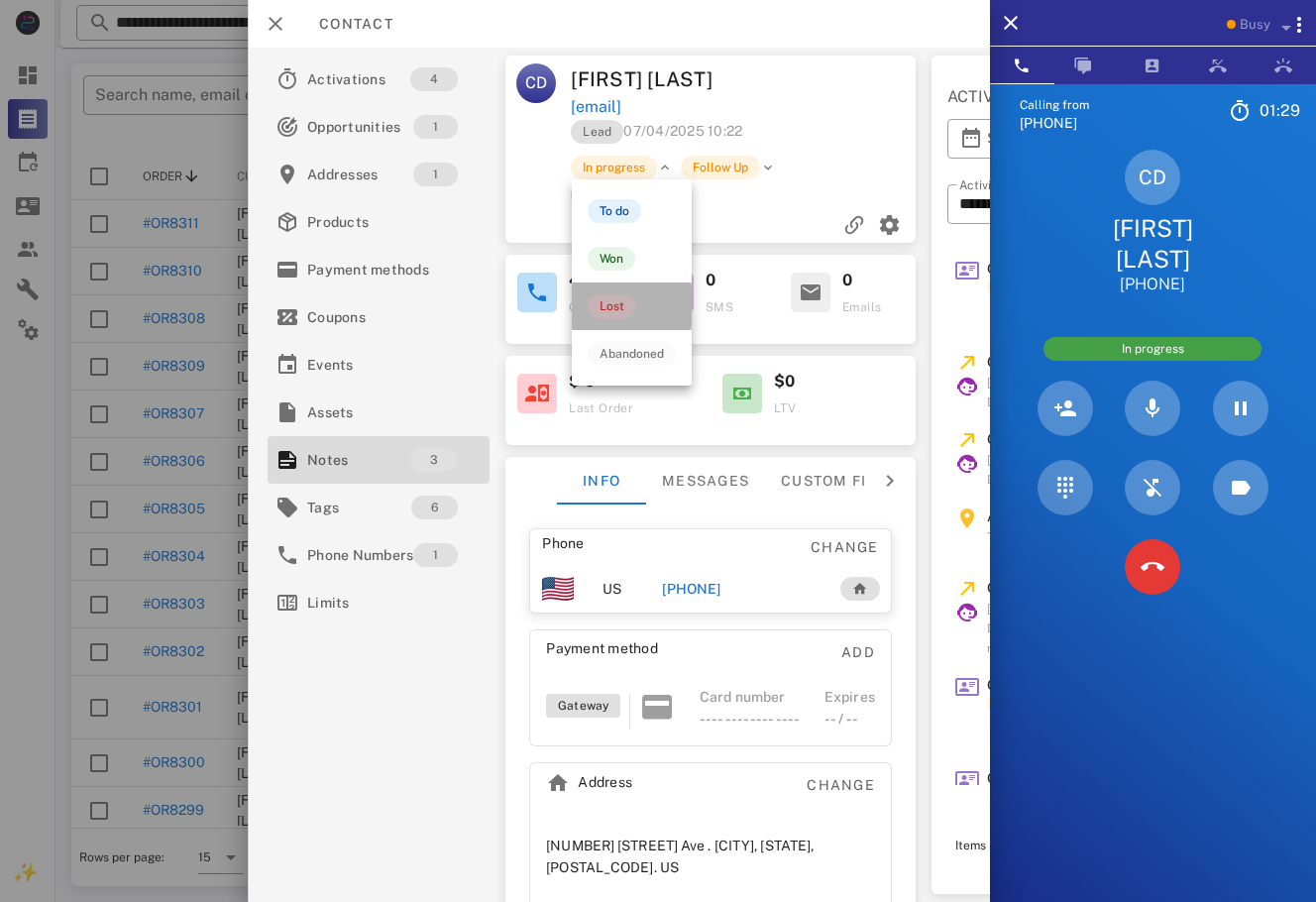 click on "Lost" at bounding box center (611, 306) 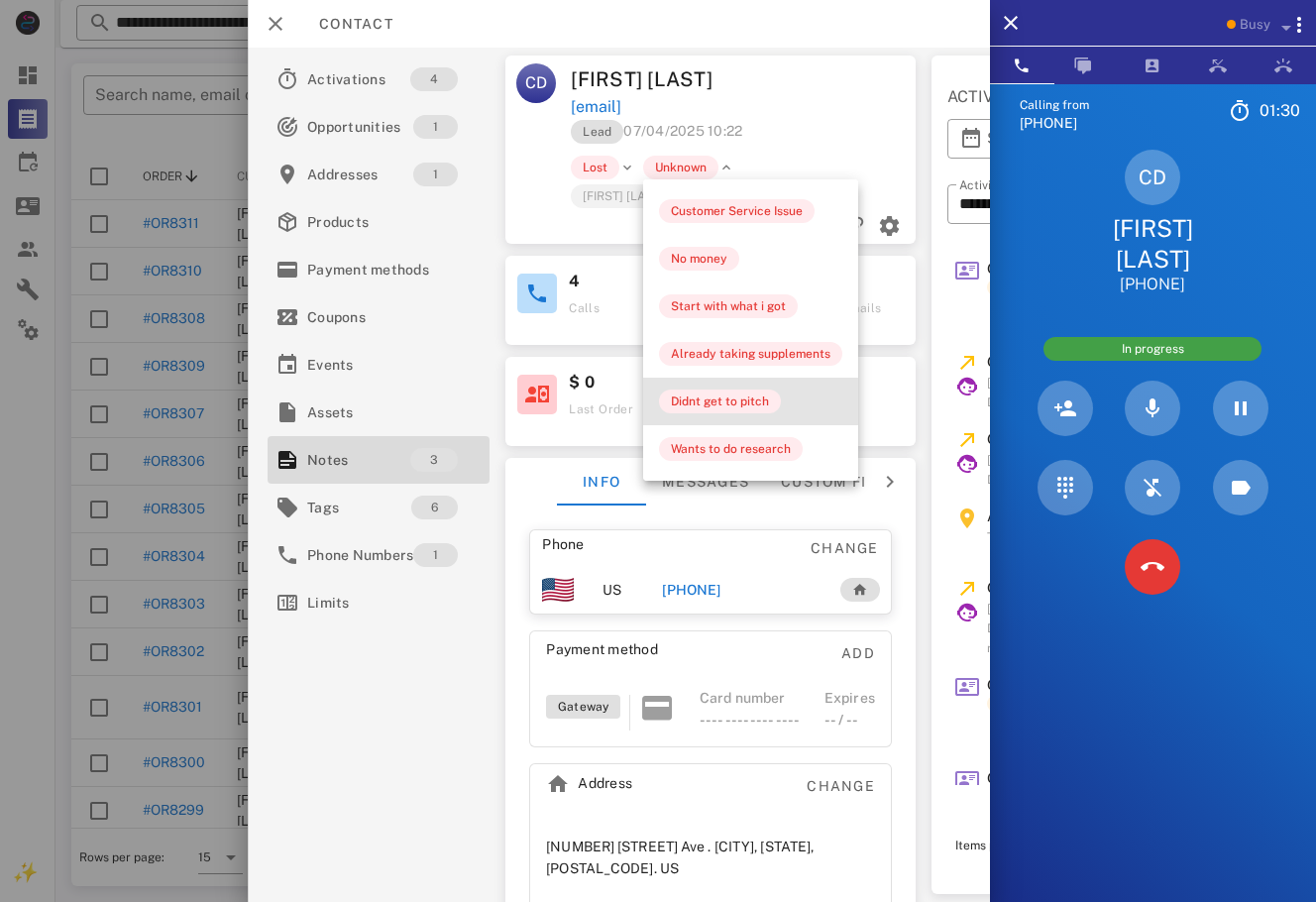 click on "Didnt get to pitch" at bounding box center (750, 401) 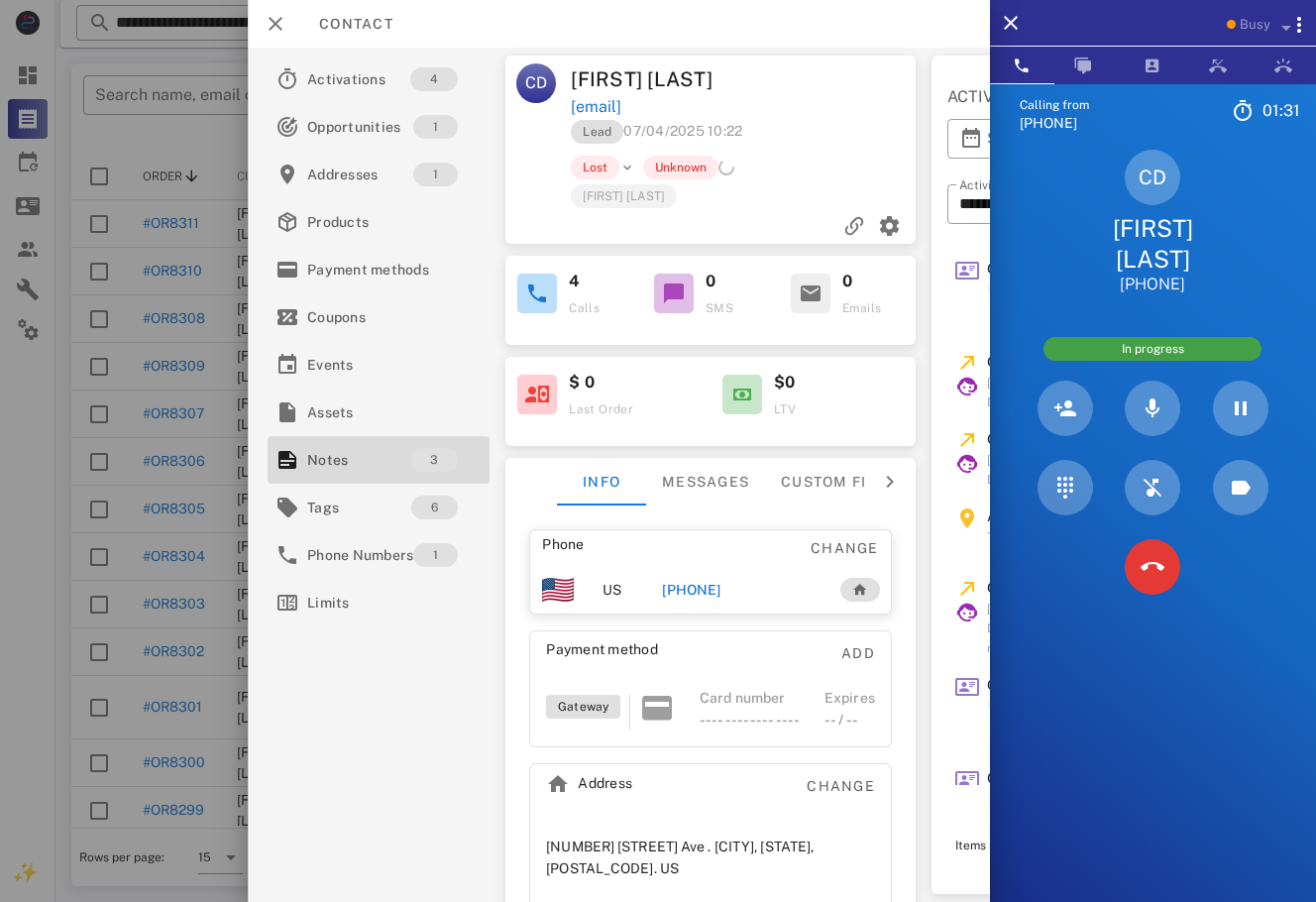 click on "Lead   [DATE] [TIME]" at bounding box center [744, 137] 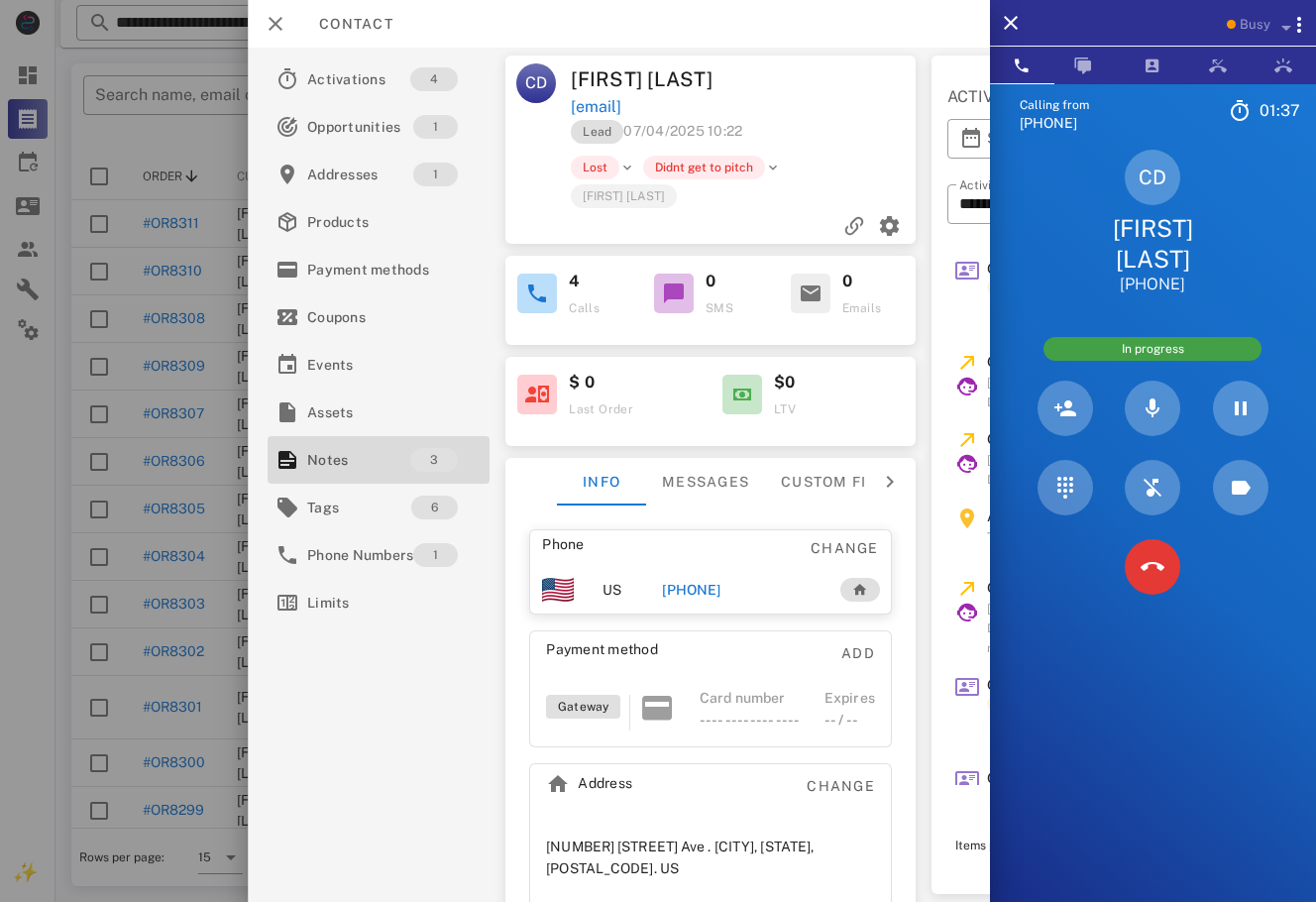 click on "Phone   Change   US   [PHONE]   Payment method   Add  Gateway  Card number  ---- ---- ---- ----  Expires  -- / --  Address   Change   1632 N Normandy Ave .
[CITY], [STATE], 60707.
US" at bounding box center (711, 721) 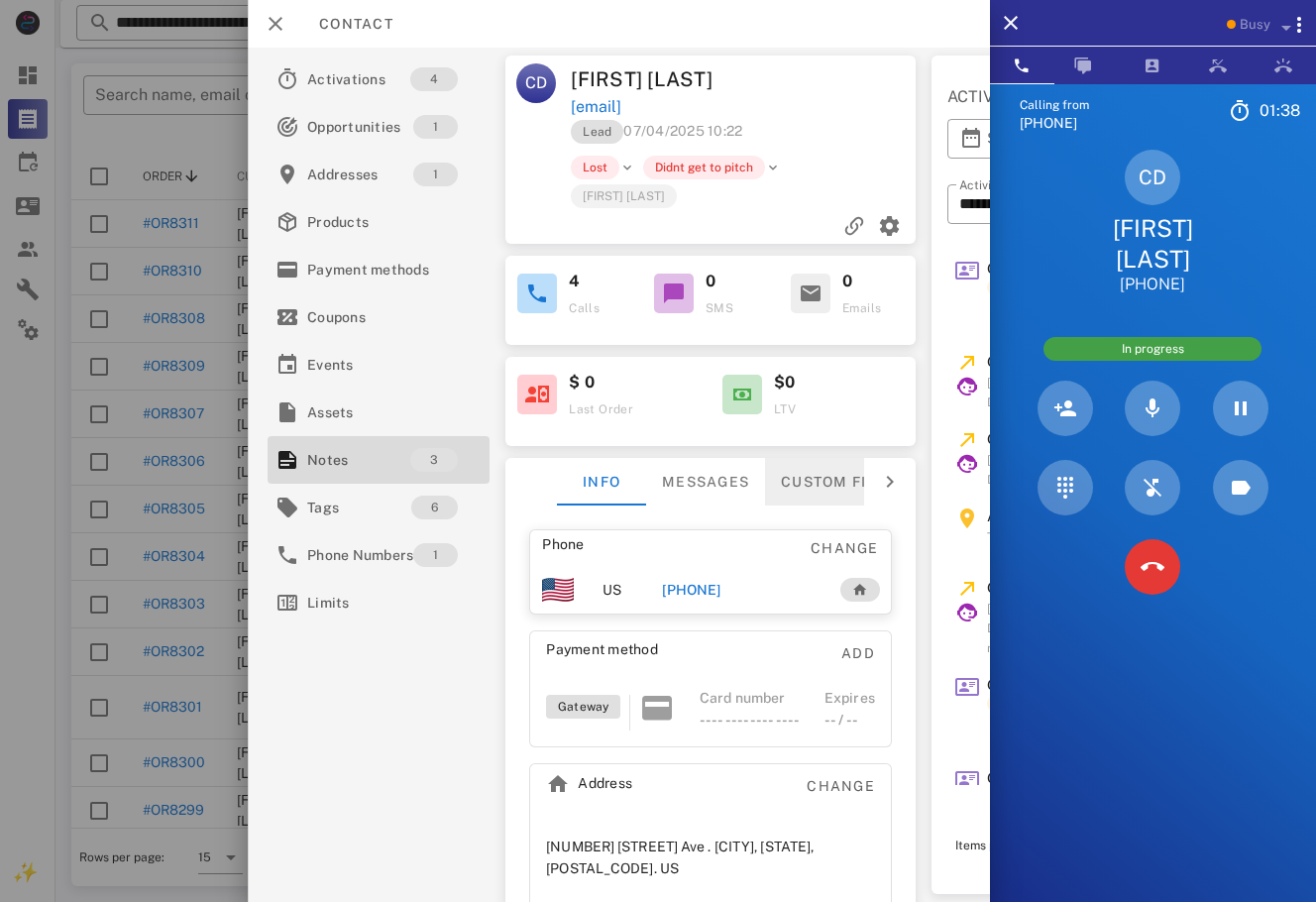 click on "Custom fields" at bounding box center [843, 482] 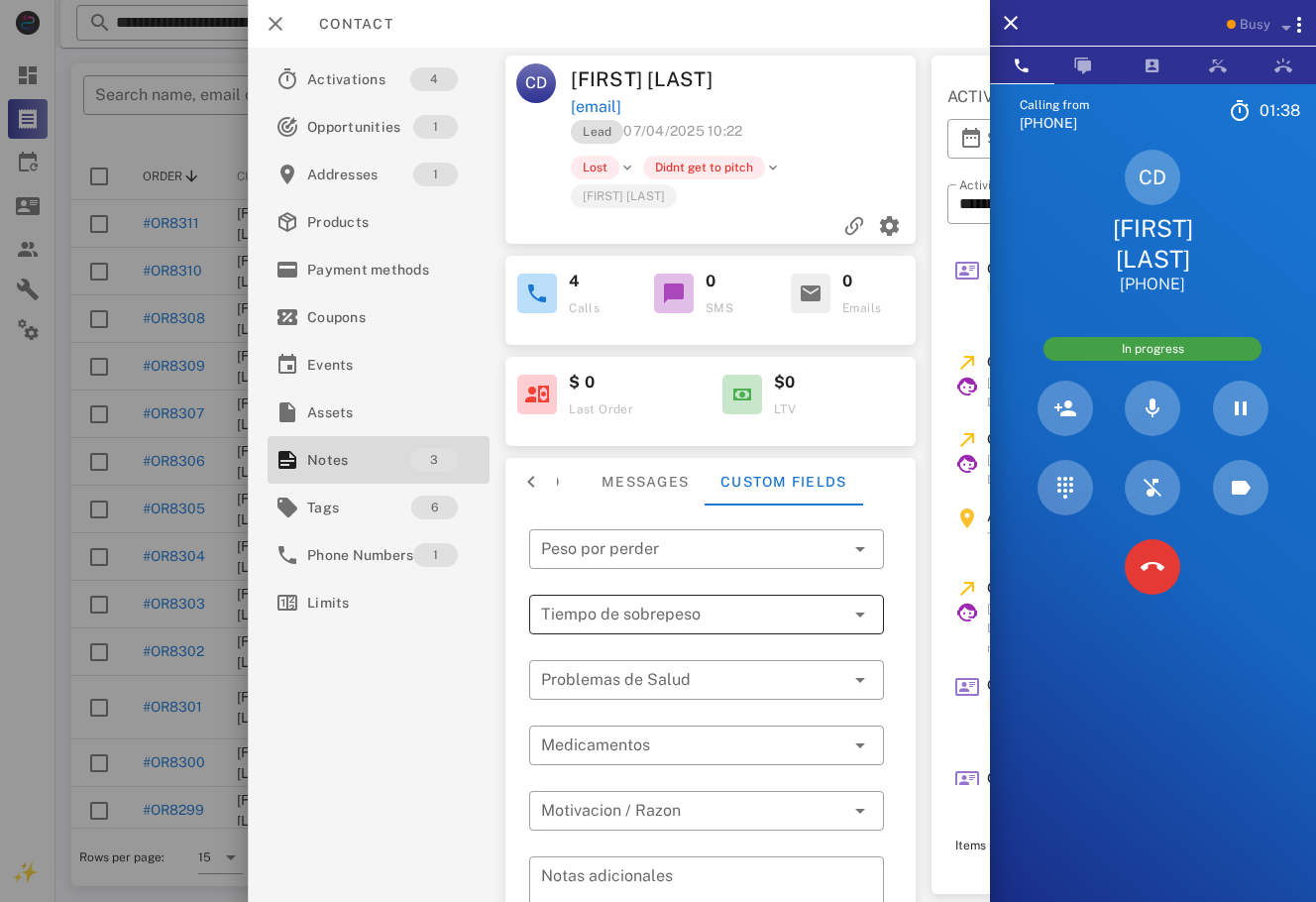 click at bounding box center (679, 615) 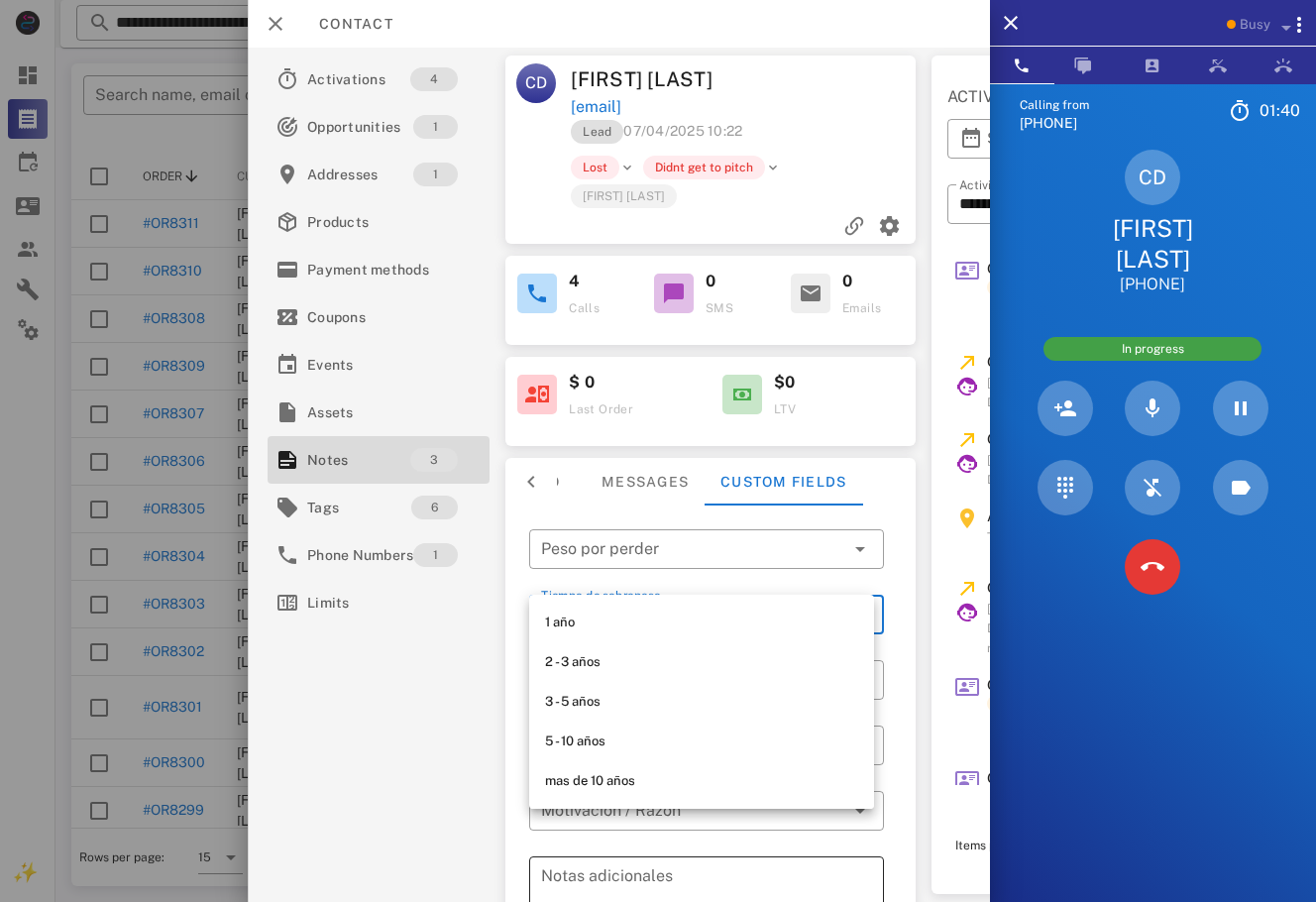 click on "Notas adicionales" at bounding box center (713, 929) 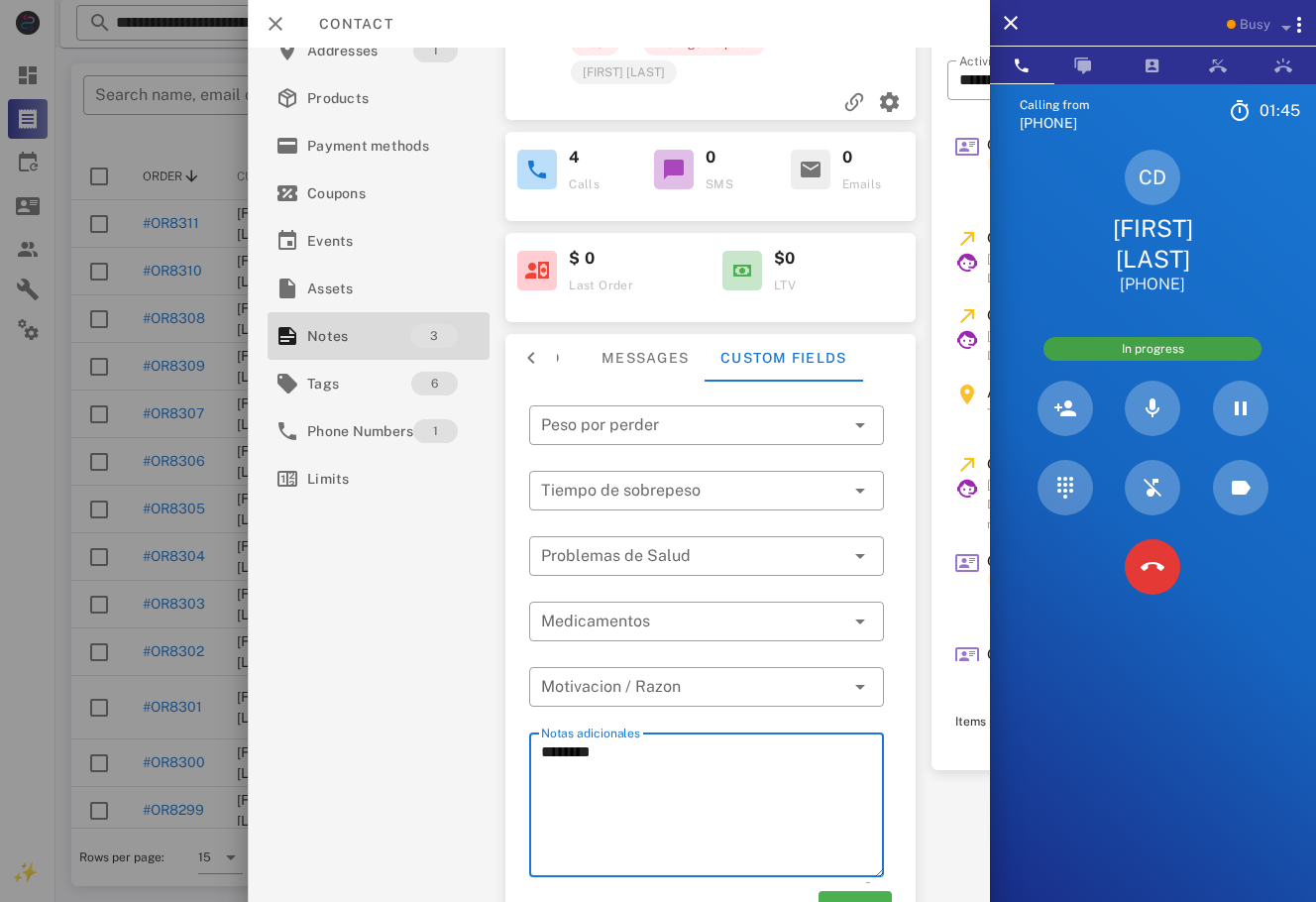 scroll, scrollTop: 182, scrollLeft: 0, axis: vertical 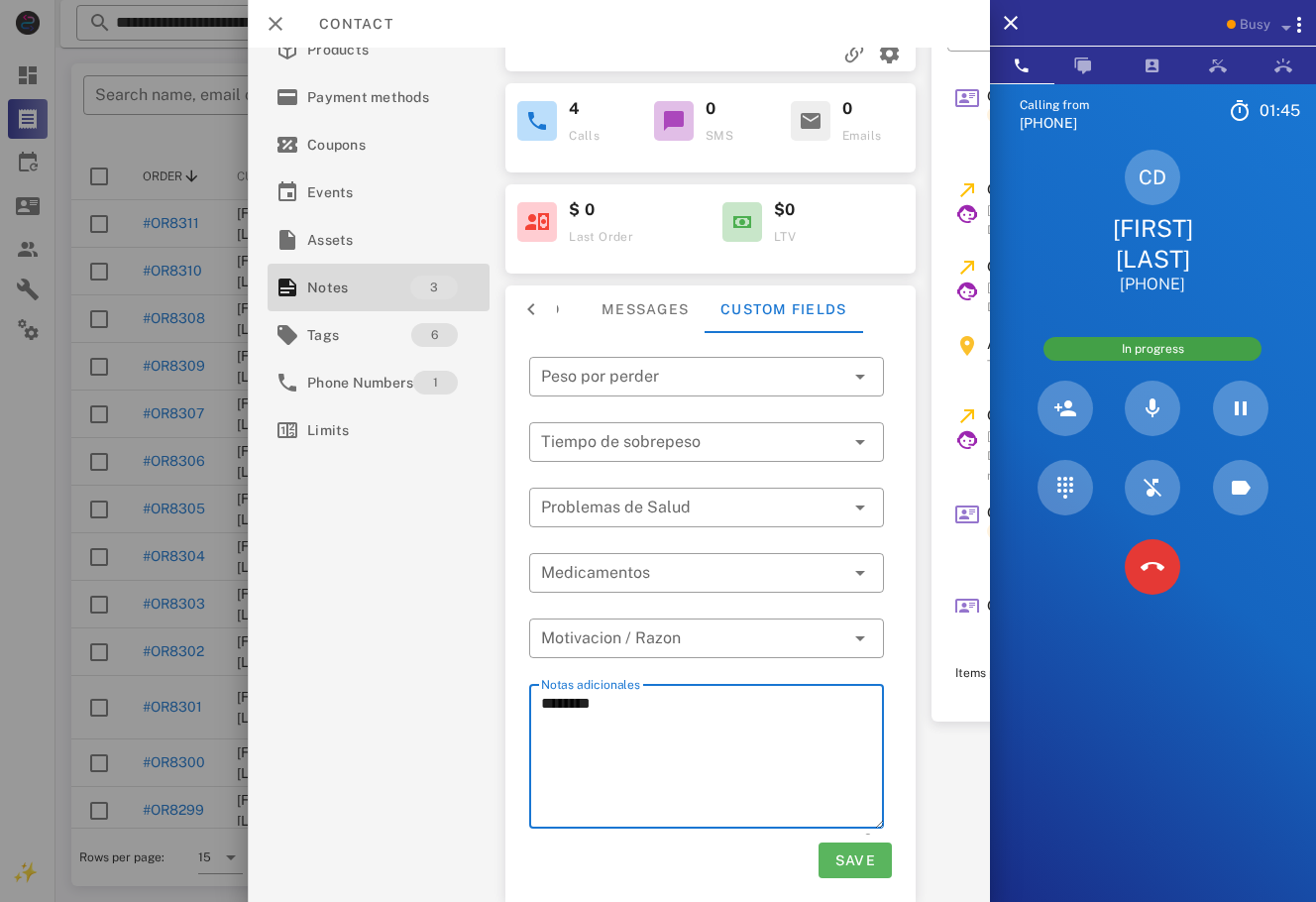 type on "*******" 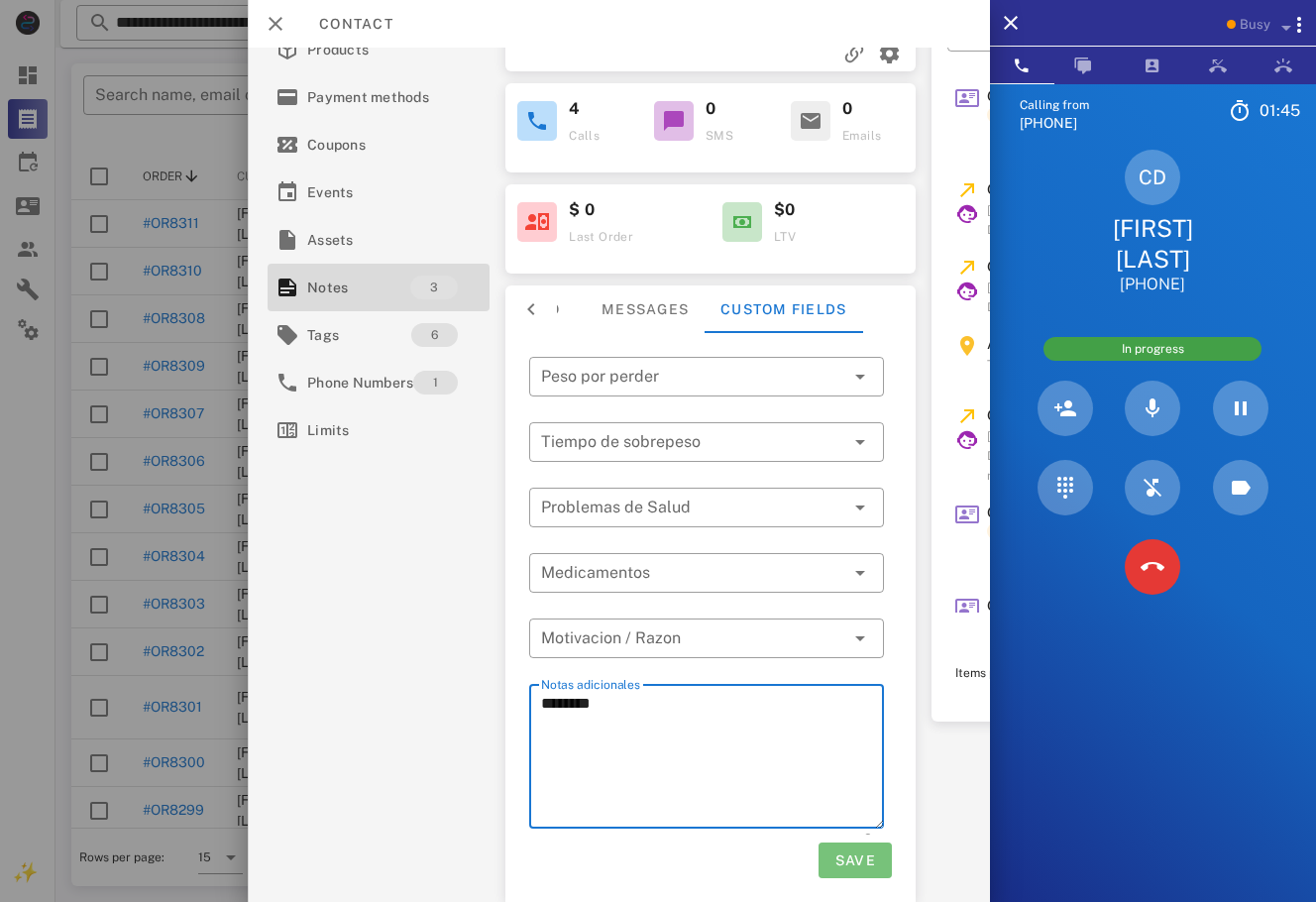 click on "Save" at bounding box center [854, 860] 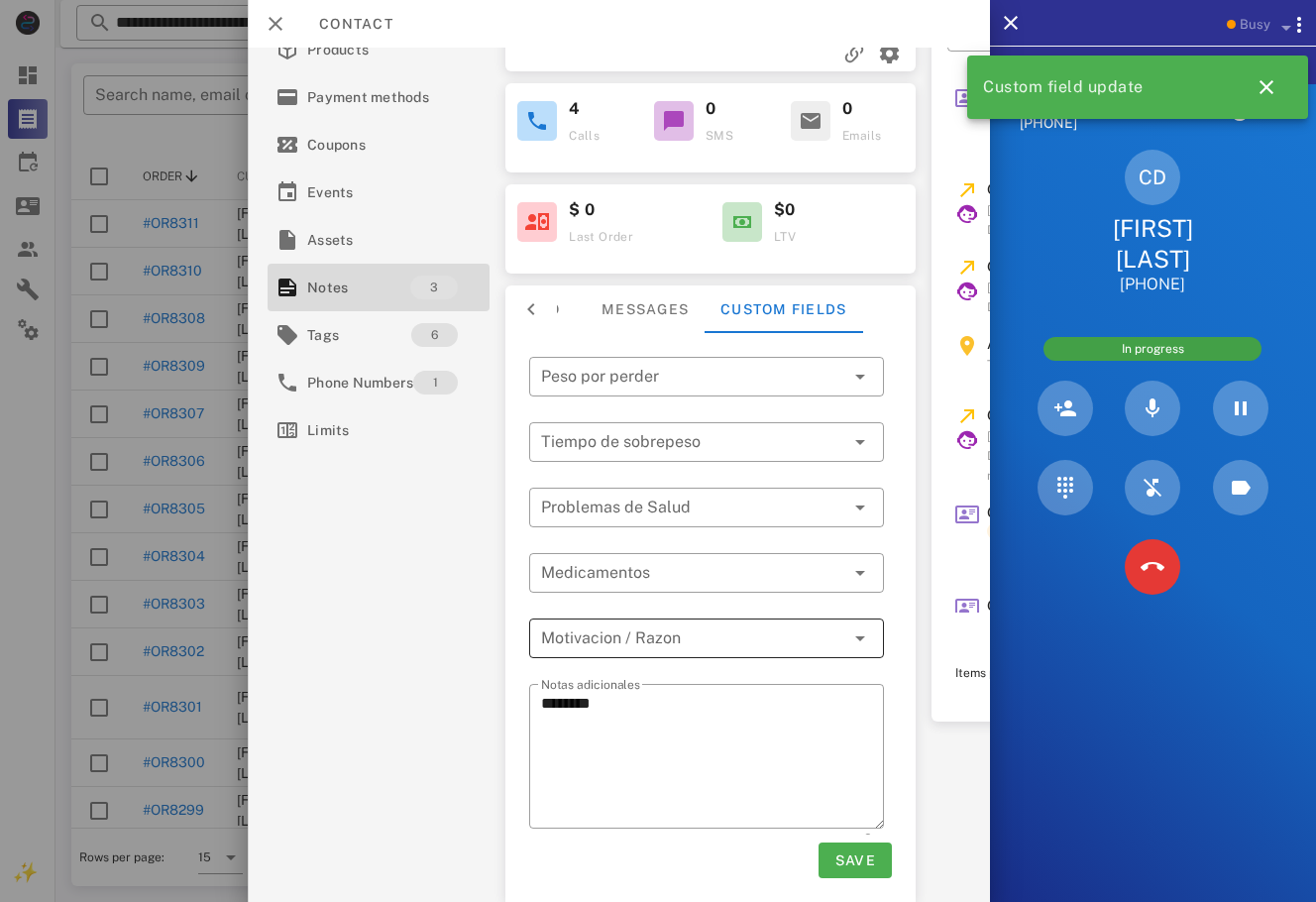 click at bounding box center [693, 638] 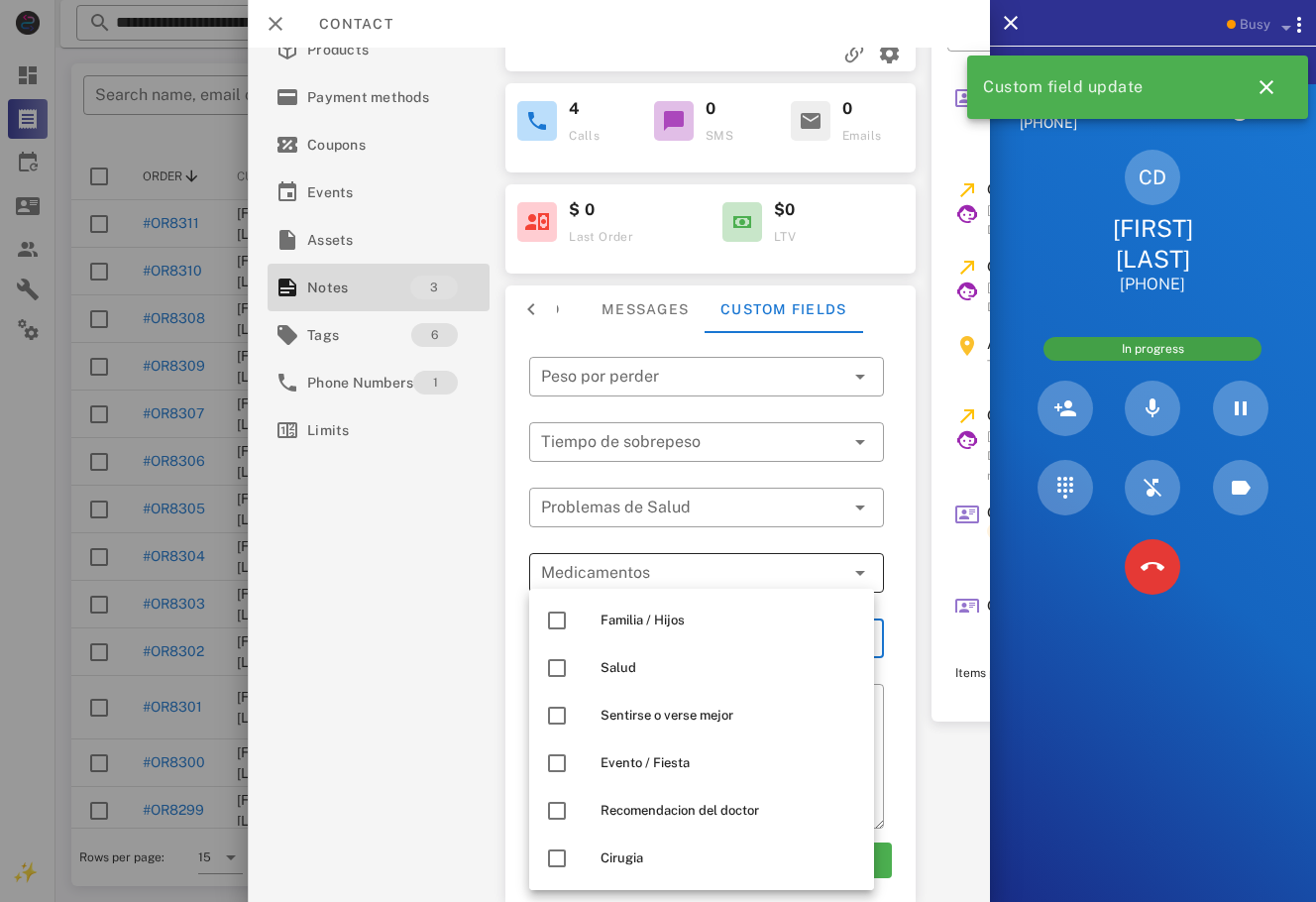 click at bounding box center (693, 573) 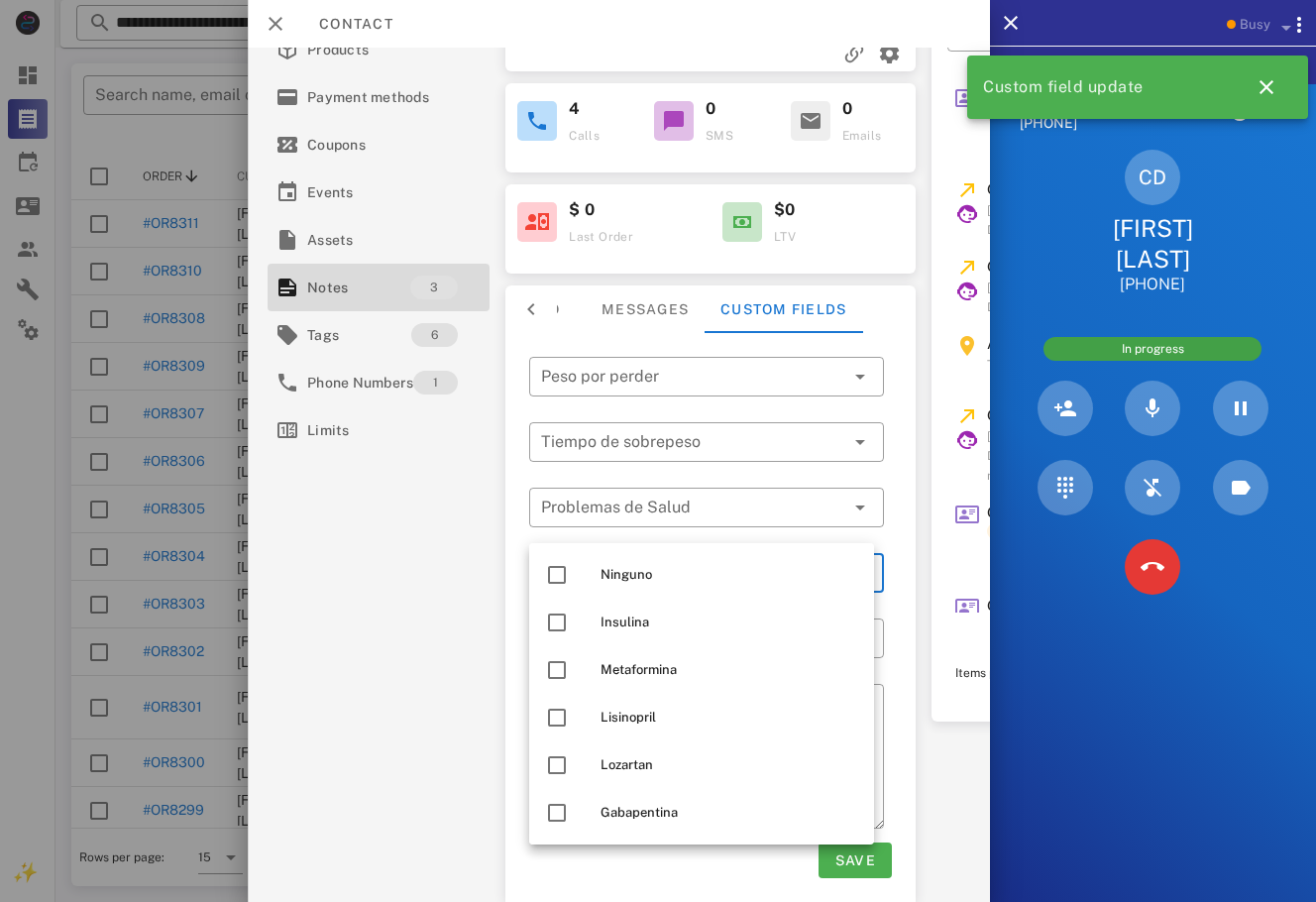 scroll, scrollTop: 48, scrollLeft: 0, axis: vertical 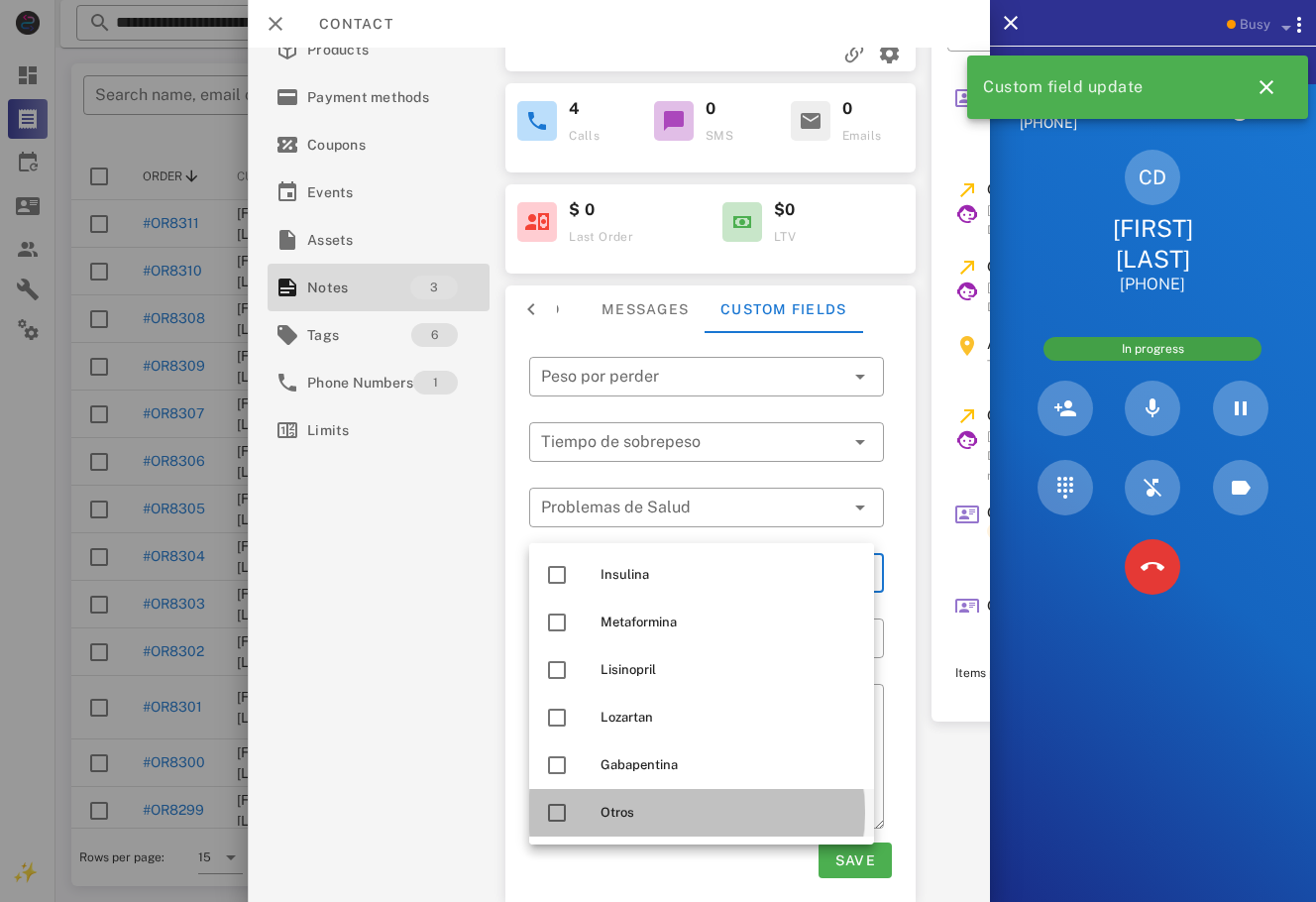 click on "Otros" at bounding box center (729, 813) 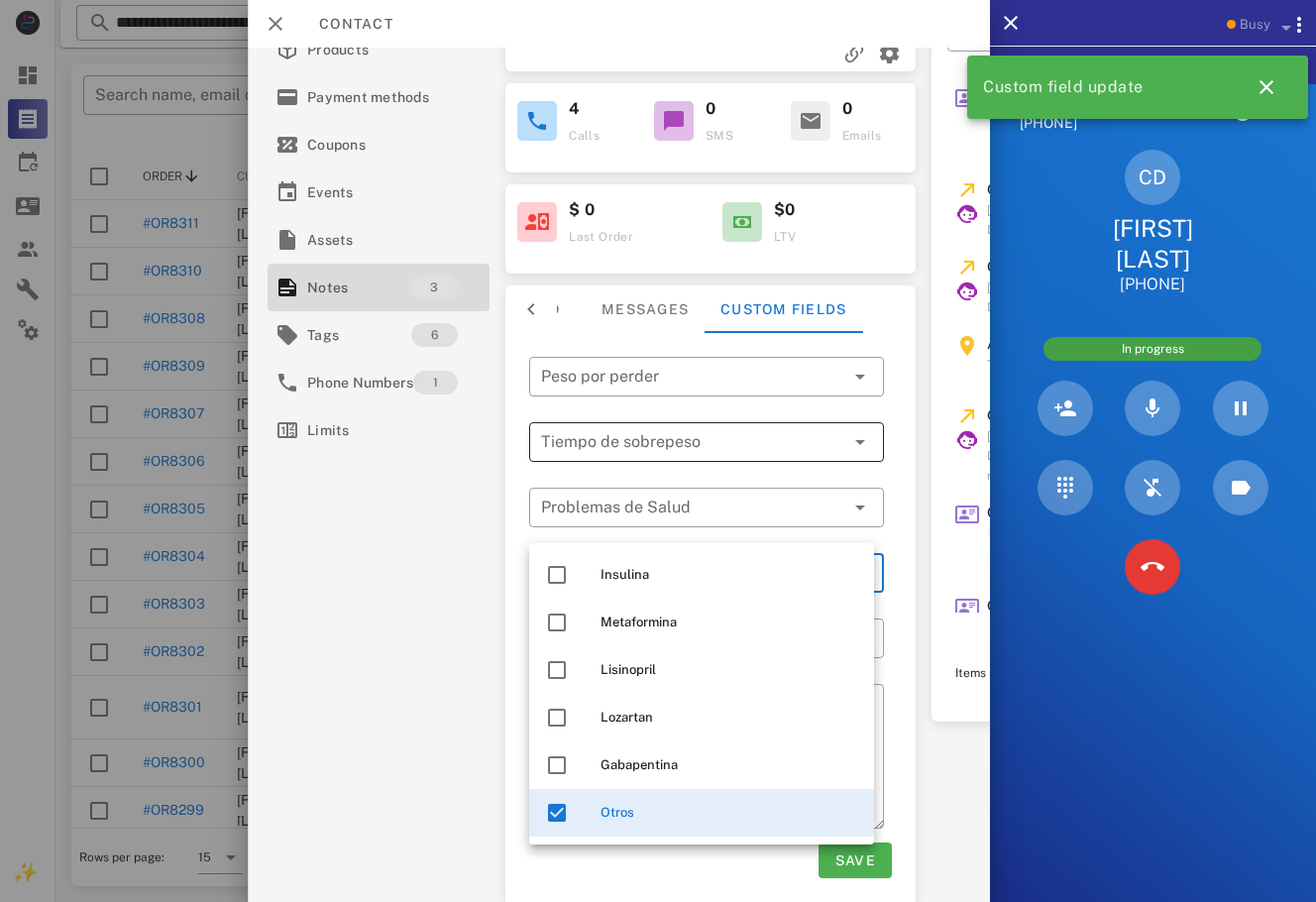 click at bounding box center (679, 442) 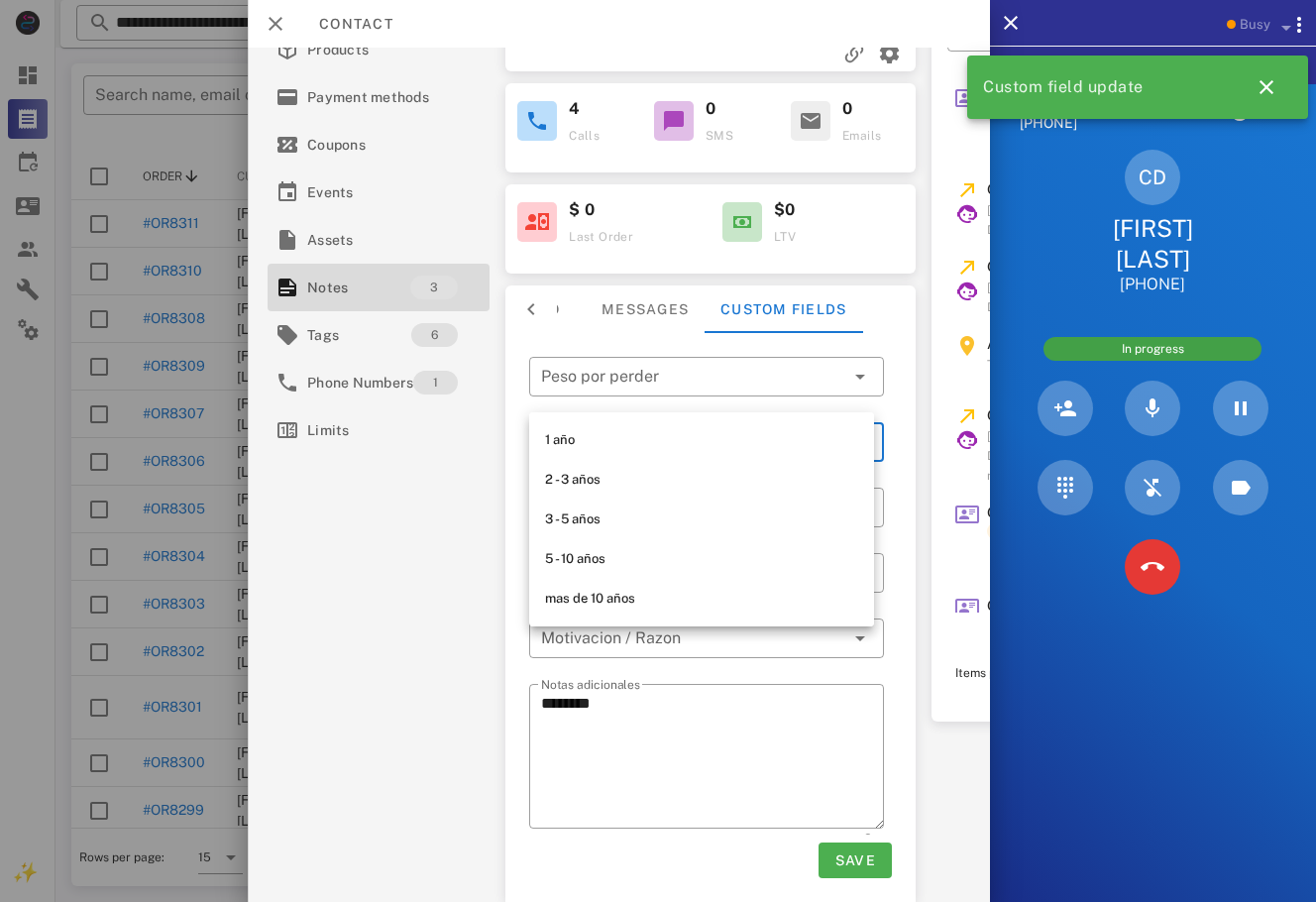 click on "**********" at bounding box center [618, 475] 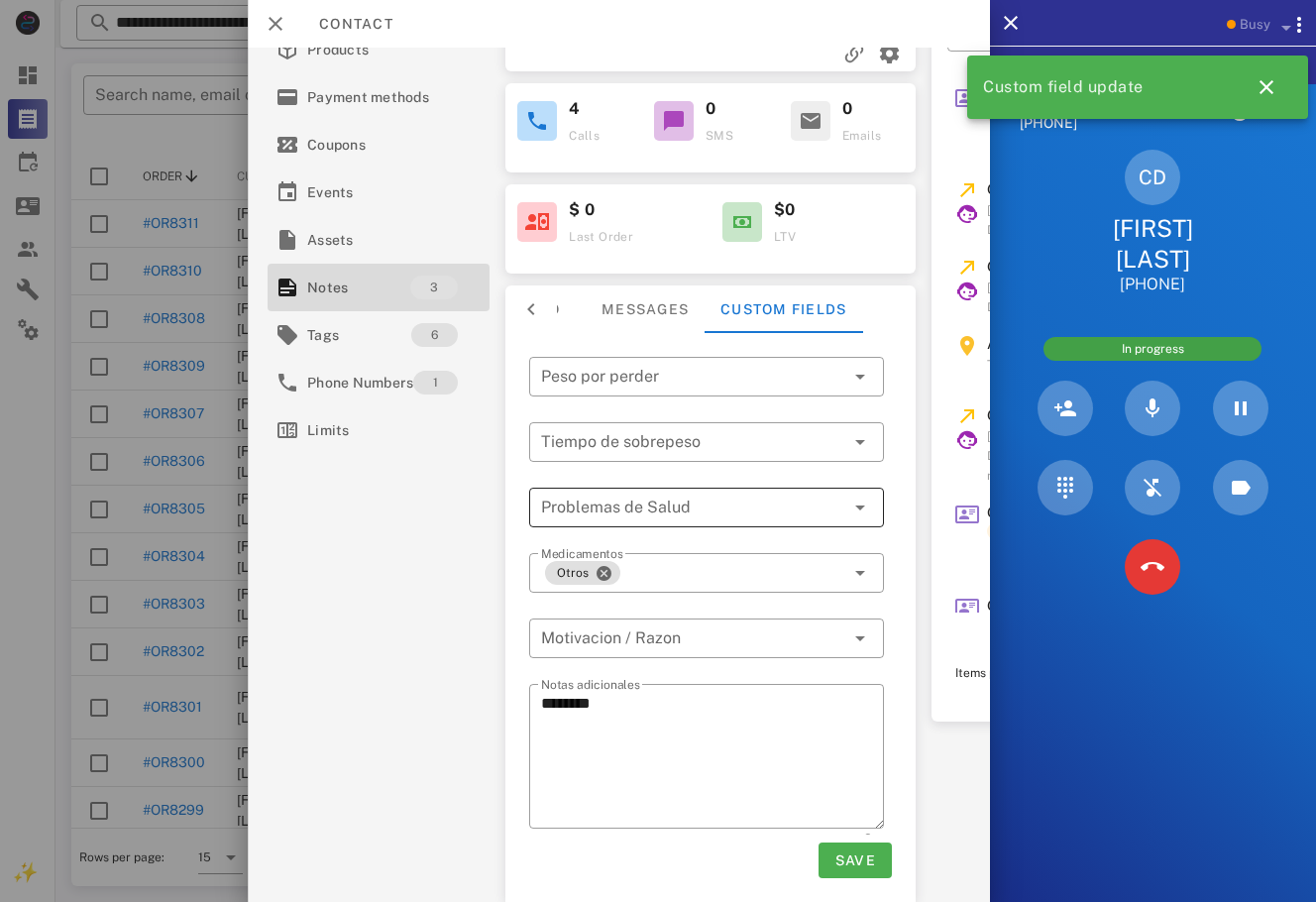 click at bounding box center (693, 507) 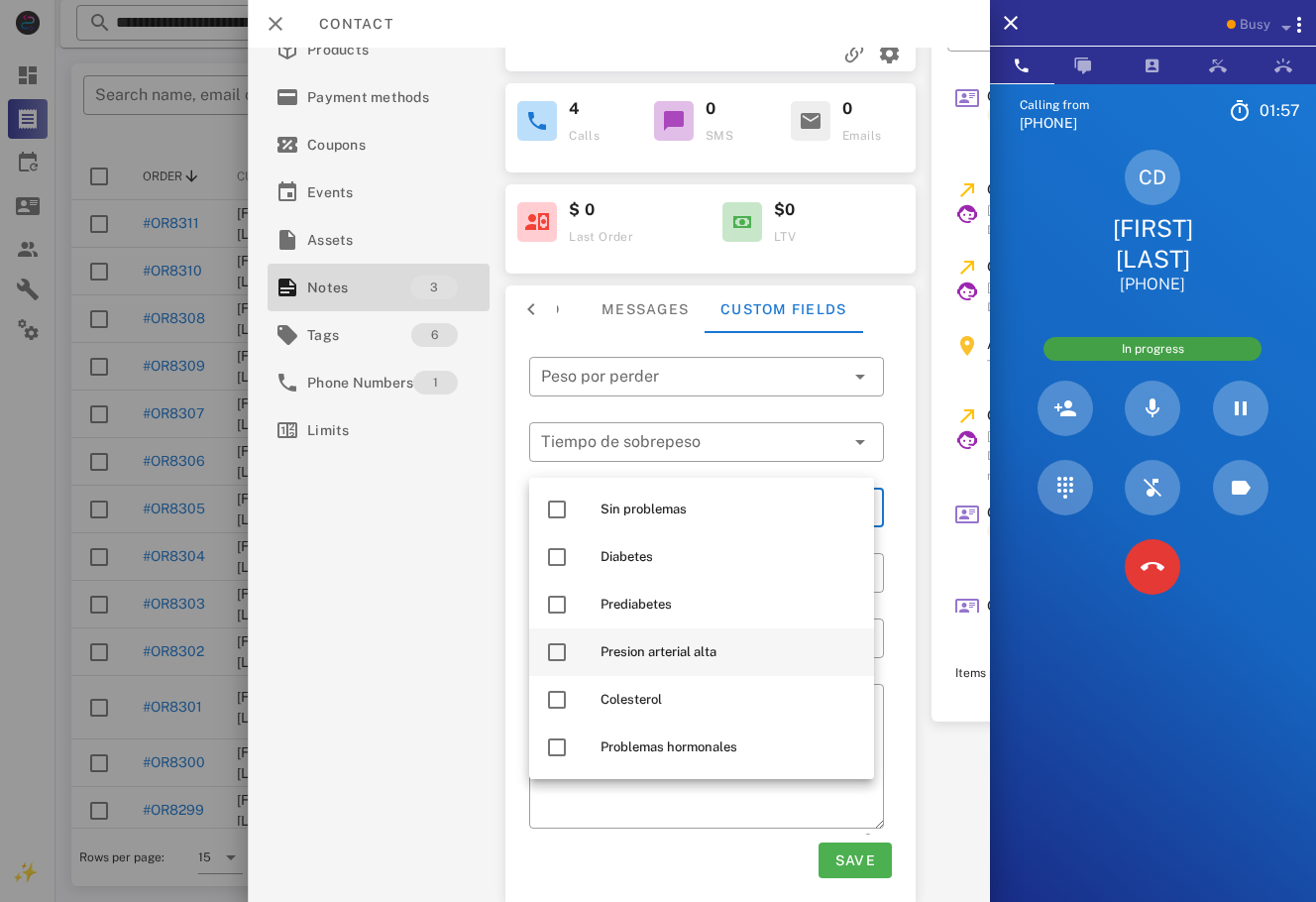 click on "Presion arterial alta" at bounding box center [729, 652] 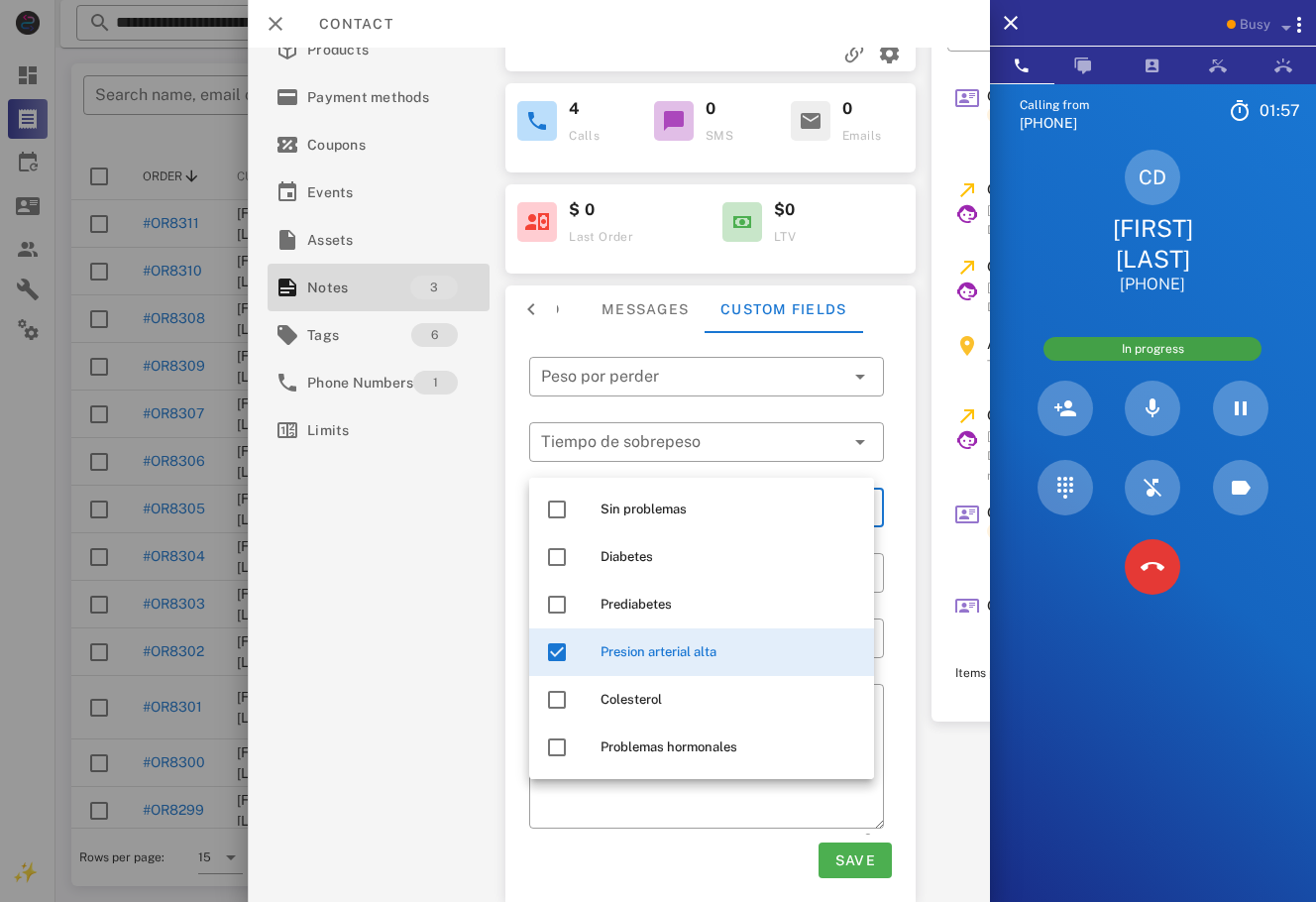 click on "**********" at bounding box center [618, 302] 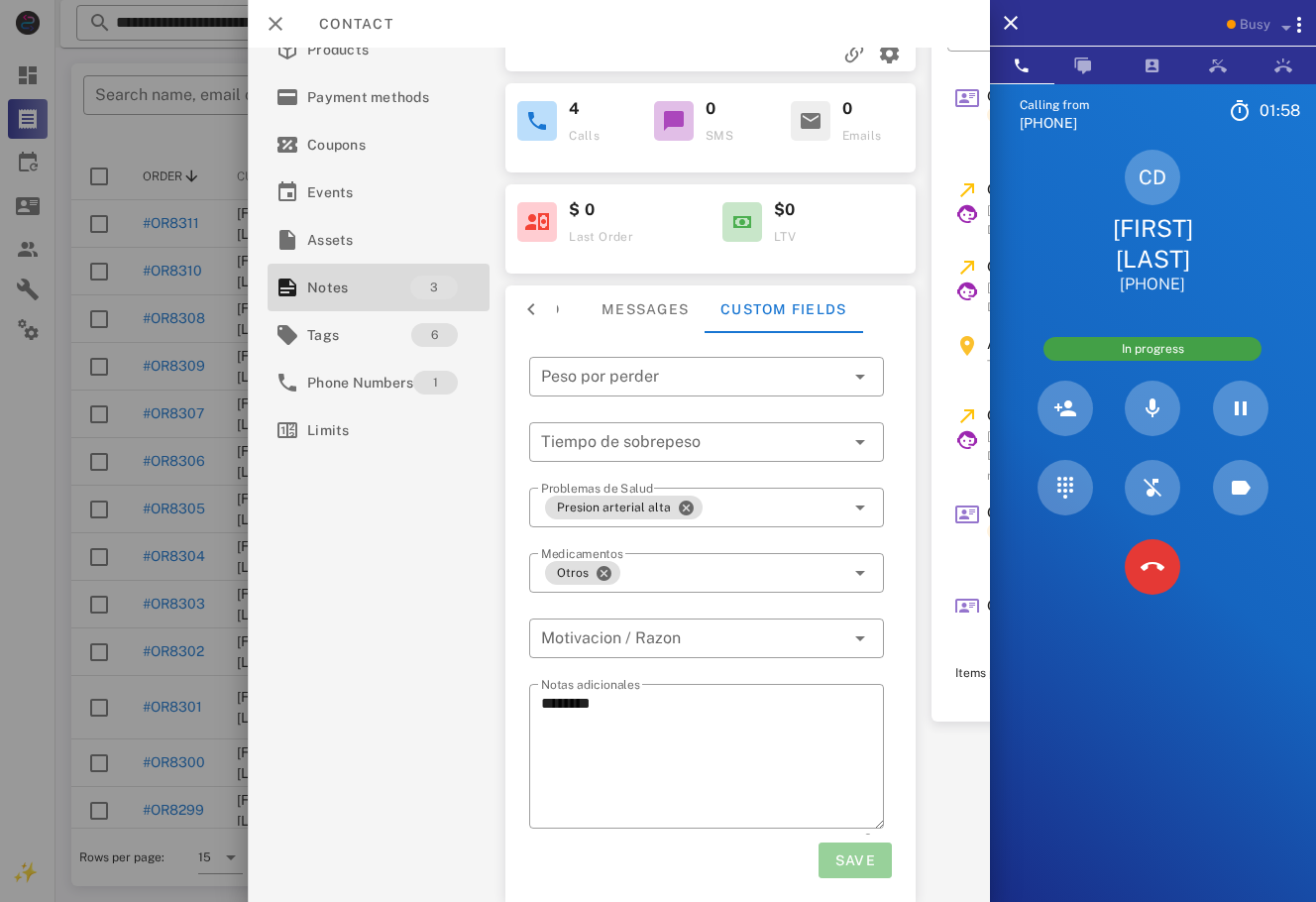 click on "Save" at bounding box center (854, 860) 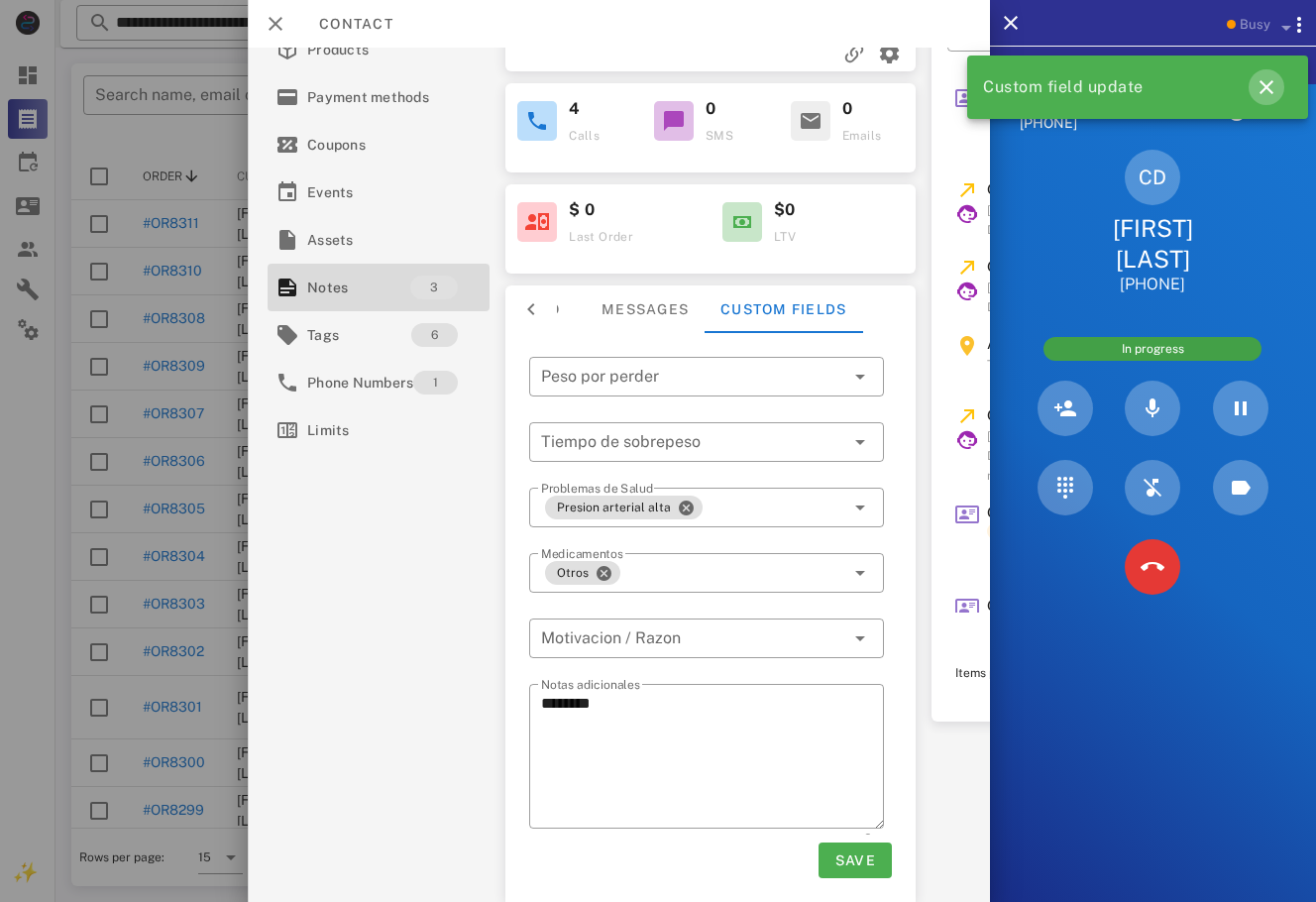 click at bounding box center [1266, 87] 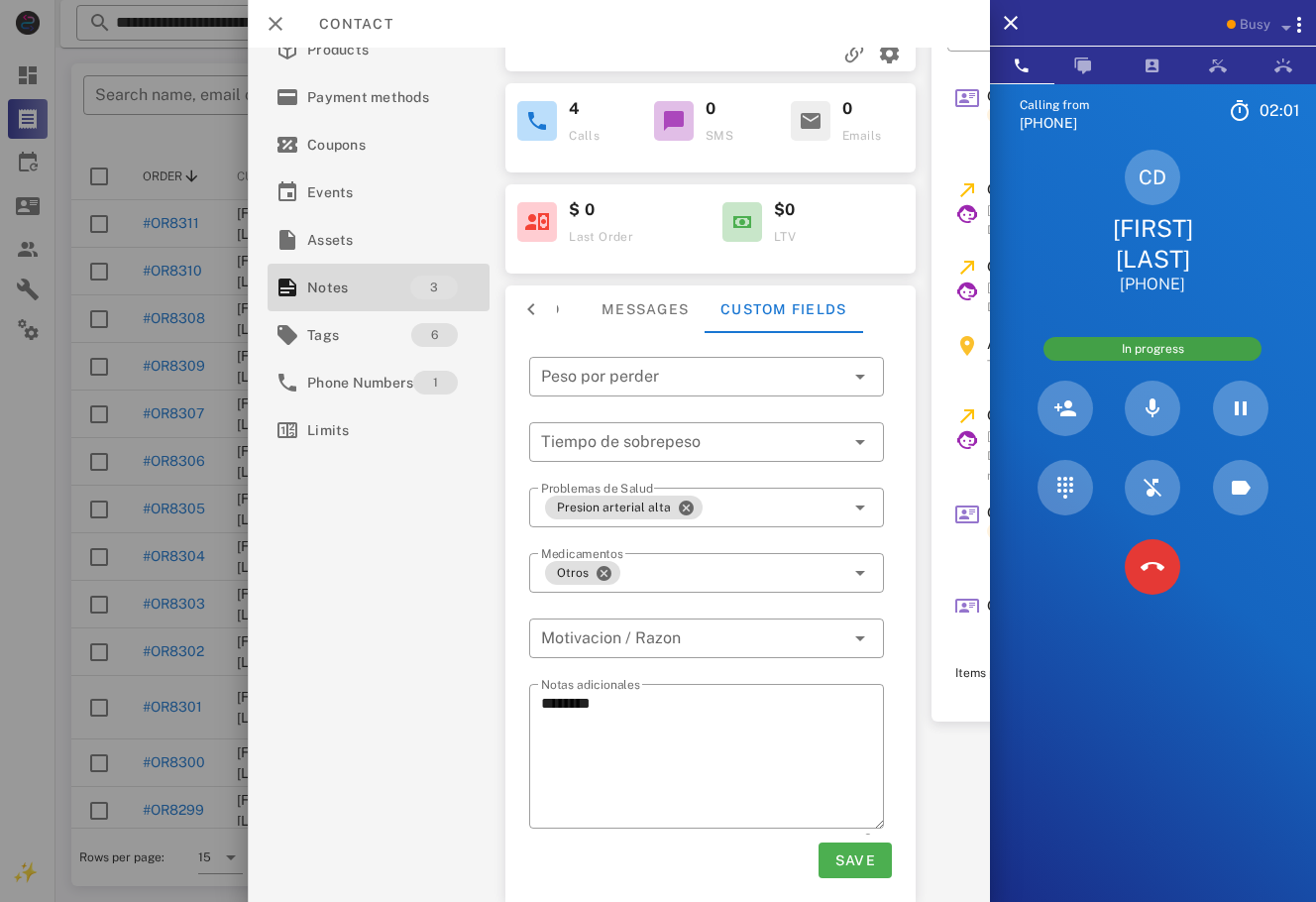 scroll, scrollTop: 0, scrollLeft: 0, axis: both 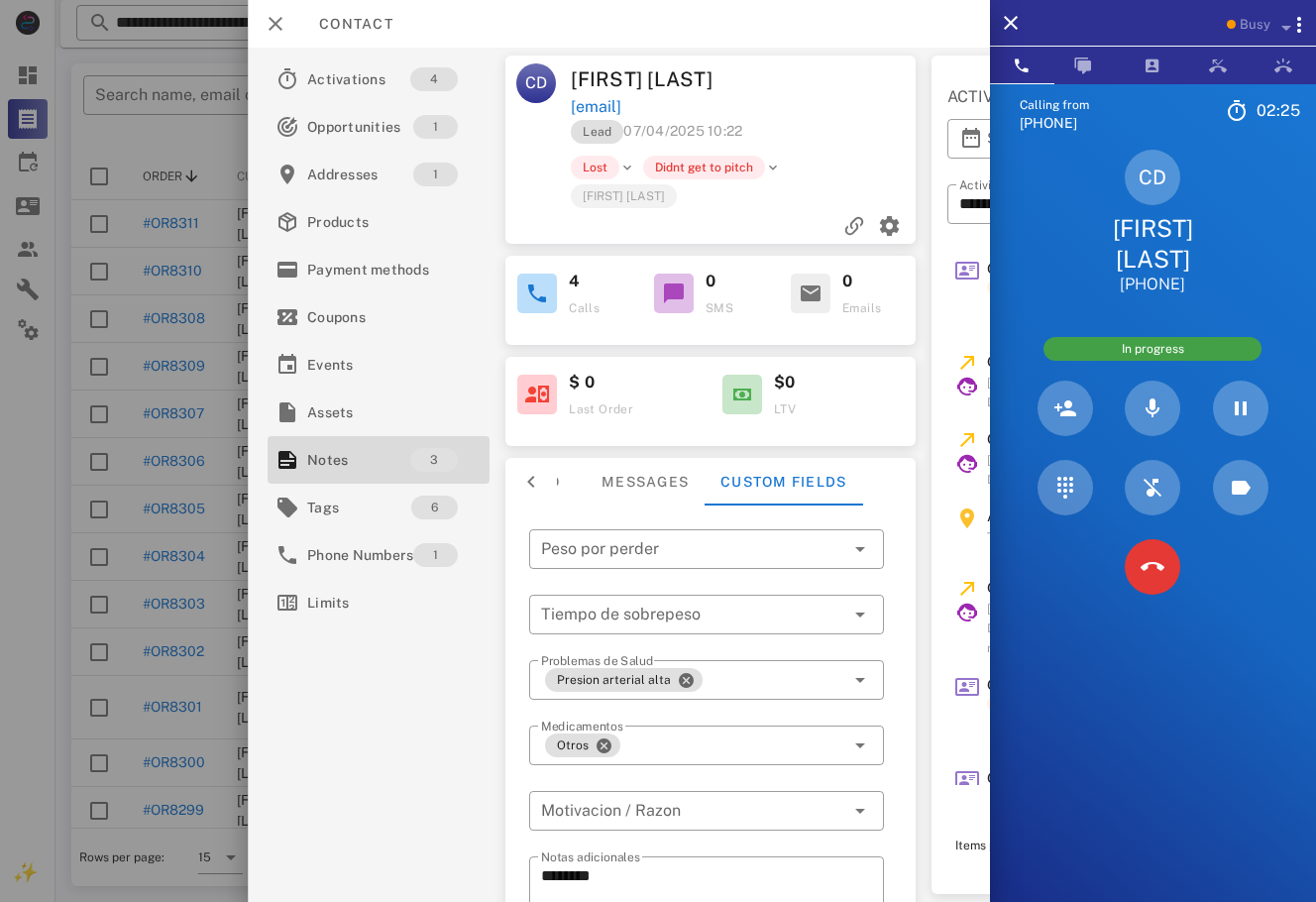 drag, startPoint x: 1126, startPoint y: 127, endPoint x: 1013, endPoint y: 127, distance: 113 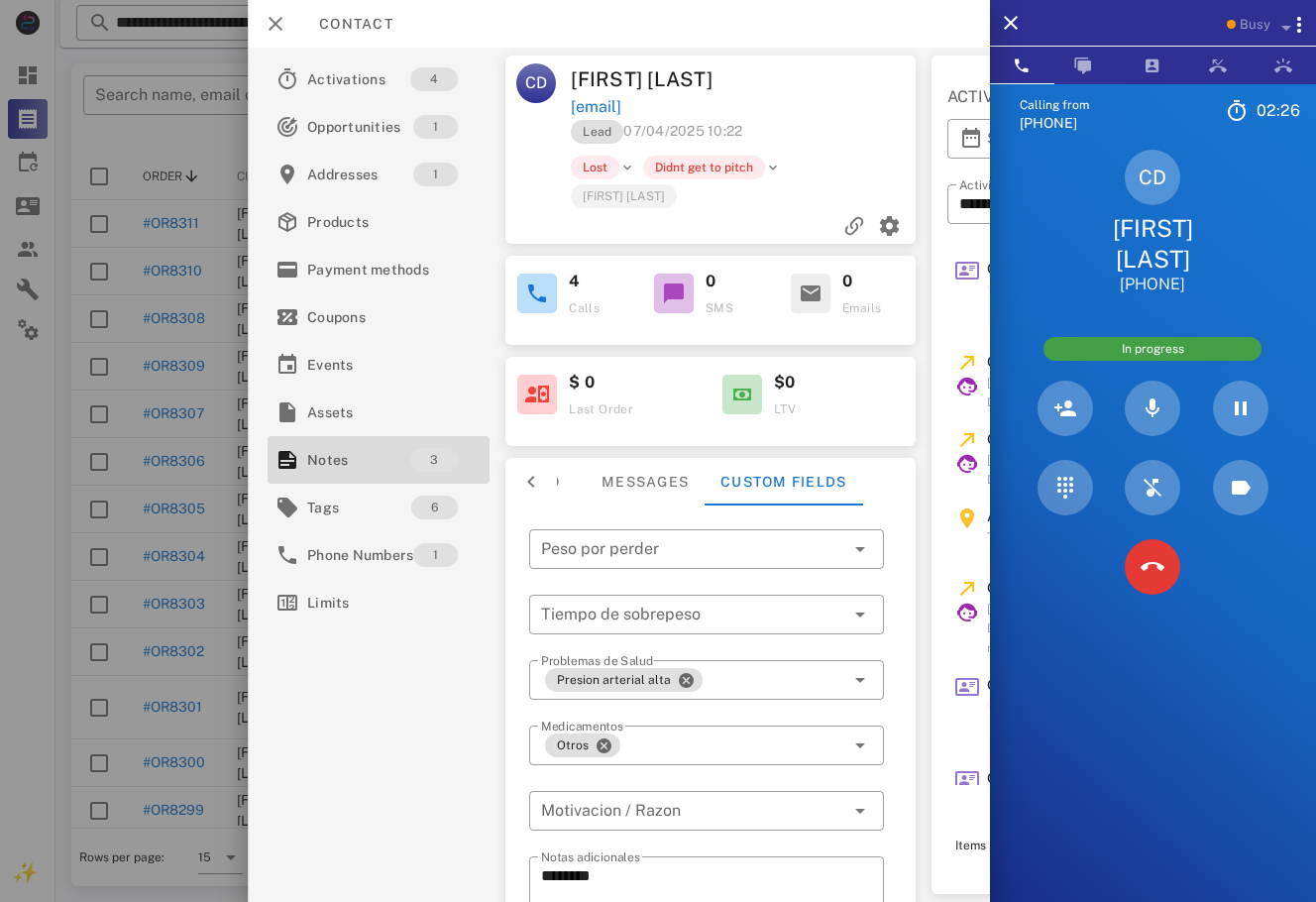 click on "CD   [FIRST] [LAST]  [PHONE]" at bounding box center (1152, 222) 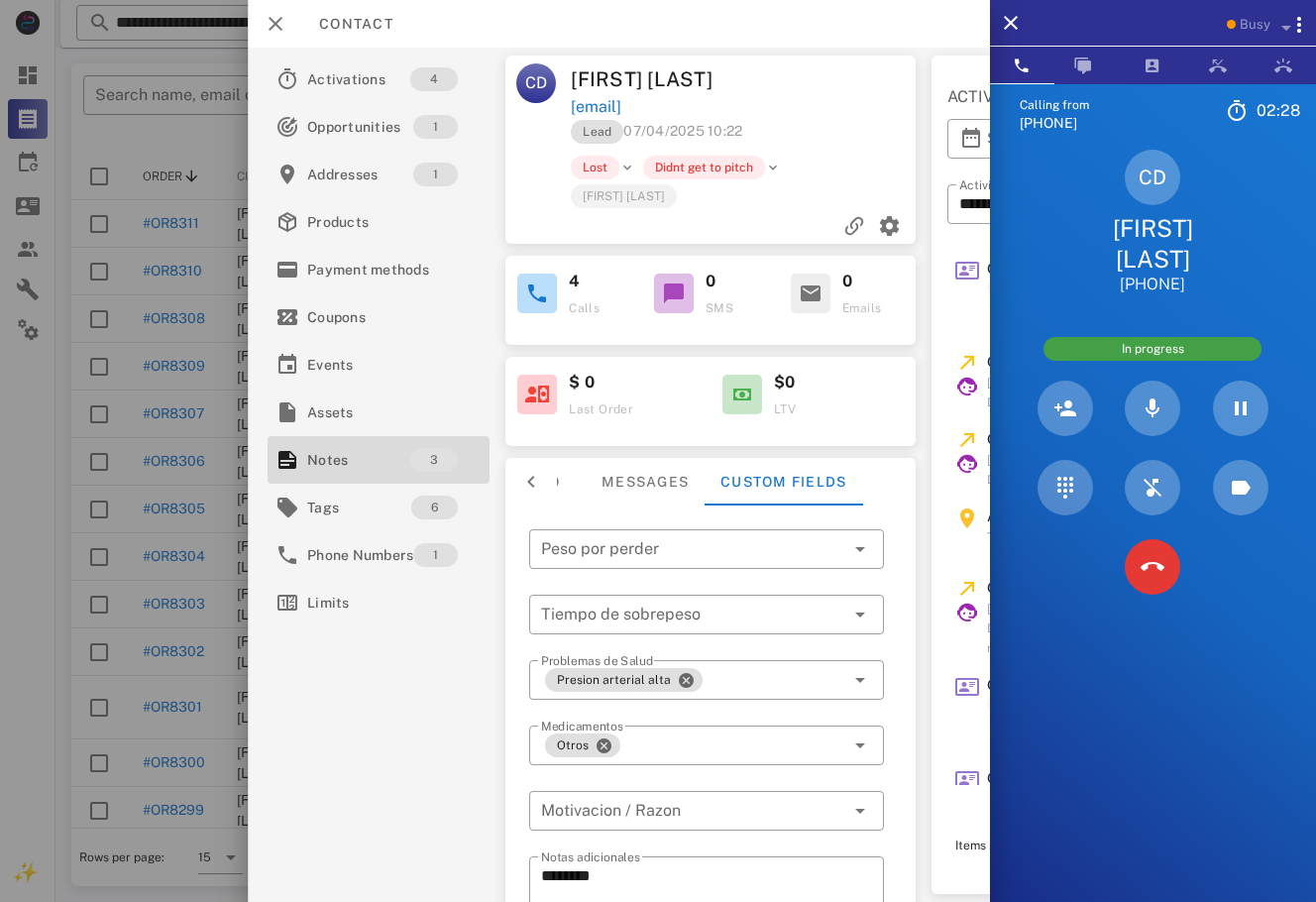 click on "CD   [FIRST] [LAST]  [PHONE]" at bounding box center (1152, 222) 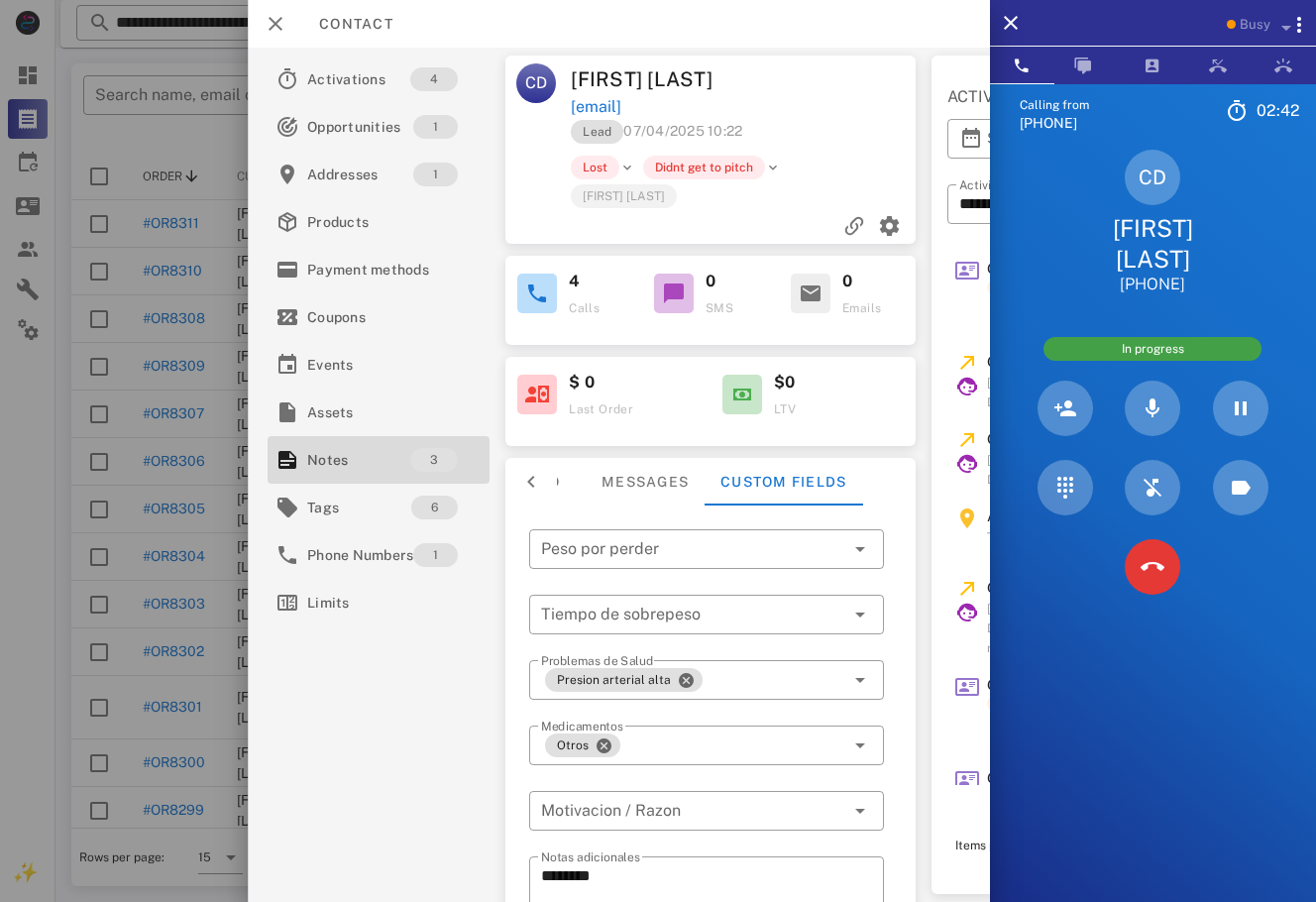 click on "Lead   [DATE] [TIME]" at bounding box center (744, 137) 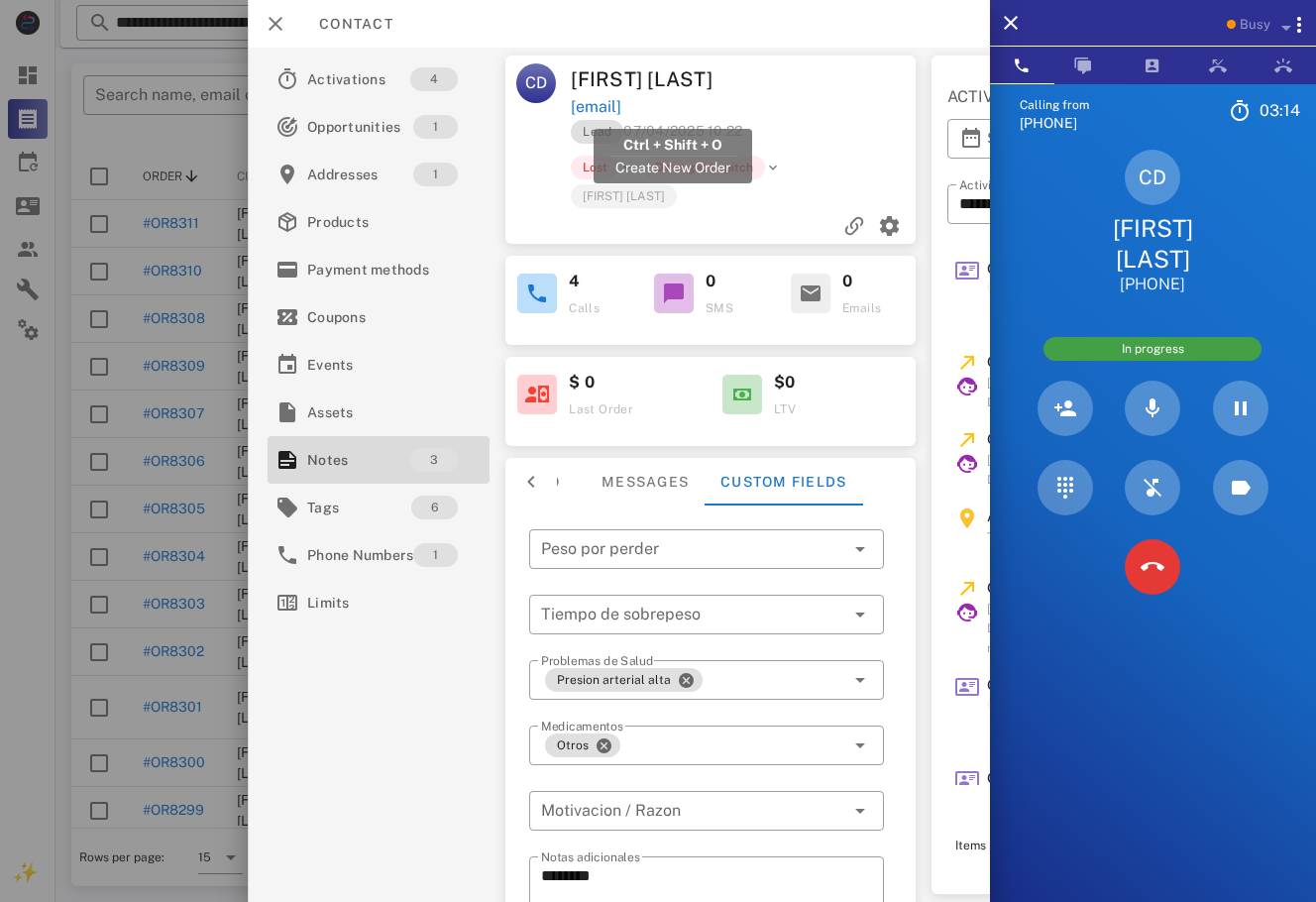 drag, startPoint x: 729, startPoint y: 106, endPoint x: 574, endPoint y: 105, distance: 155.00323 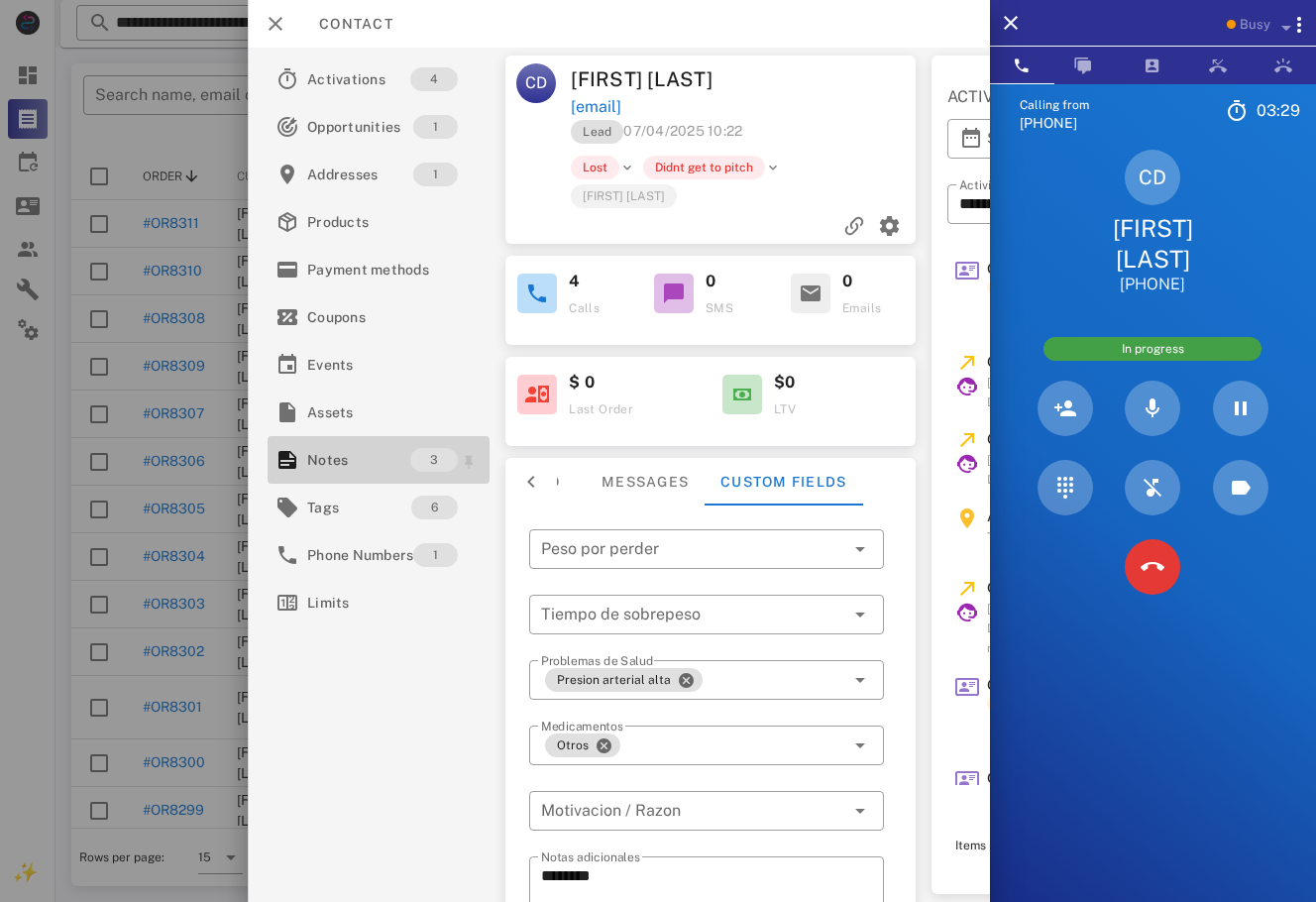 click on "Notes" at bounding box center (359, 460) 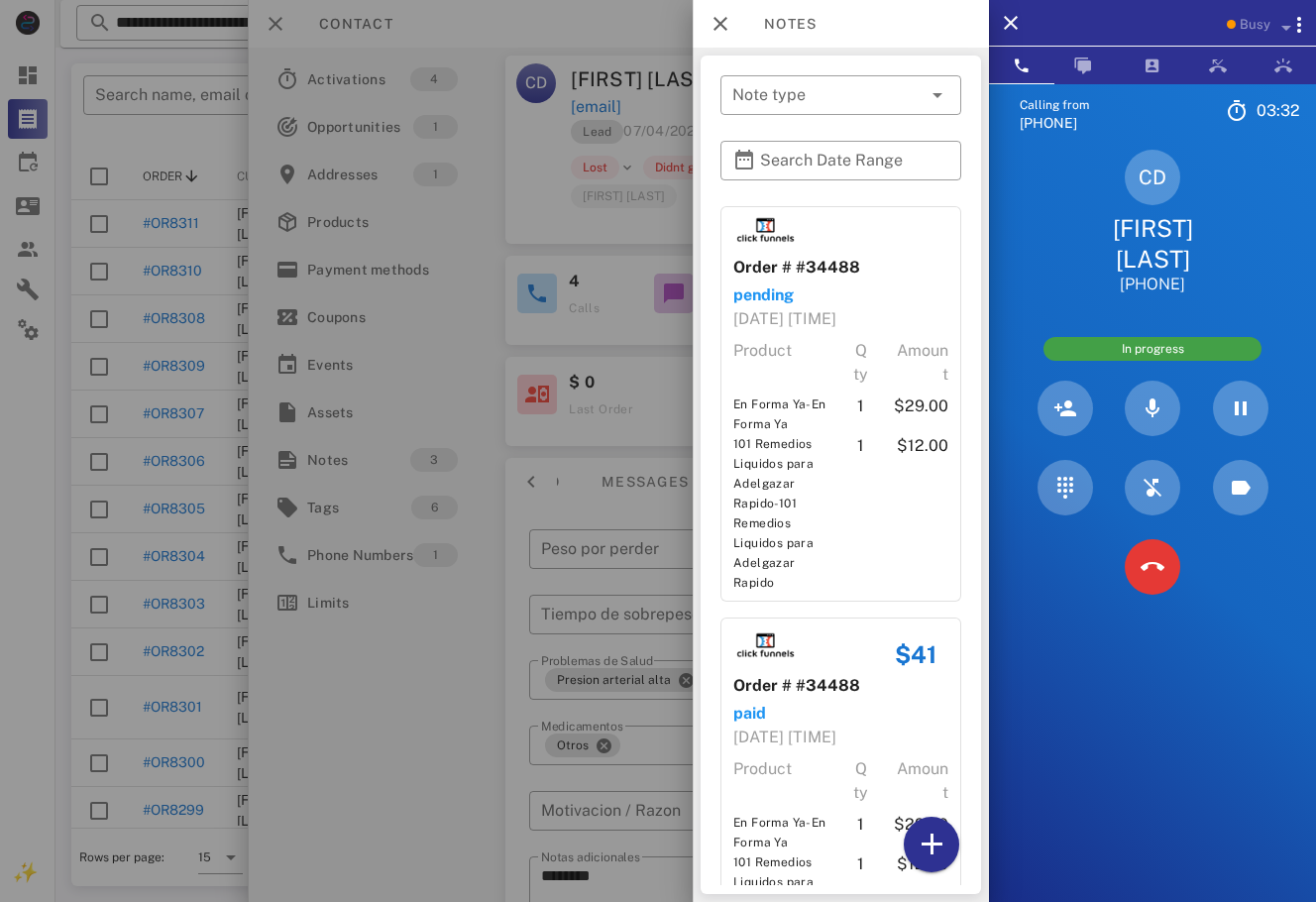 scroll, scrollTop: 413, scrollLeft: 0, axis: vertical 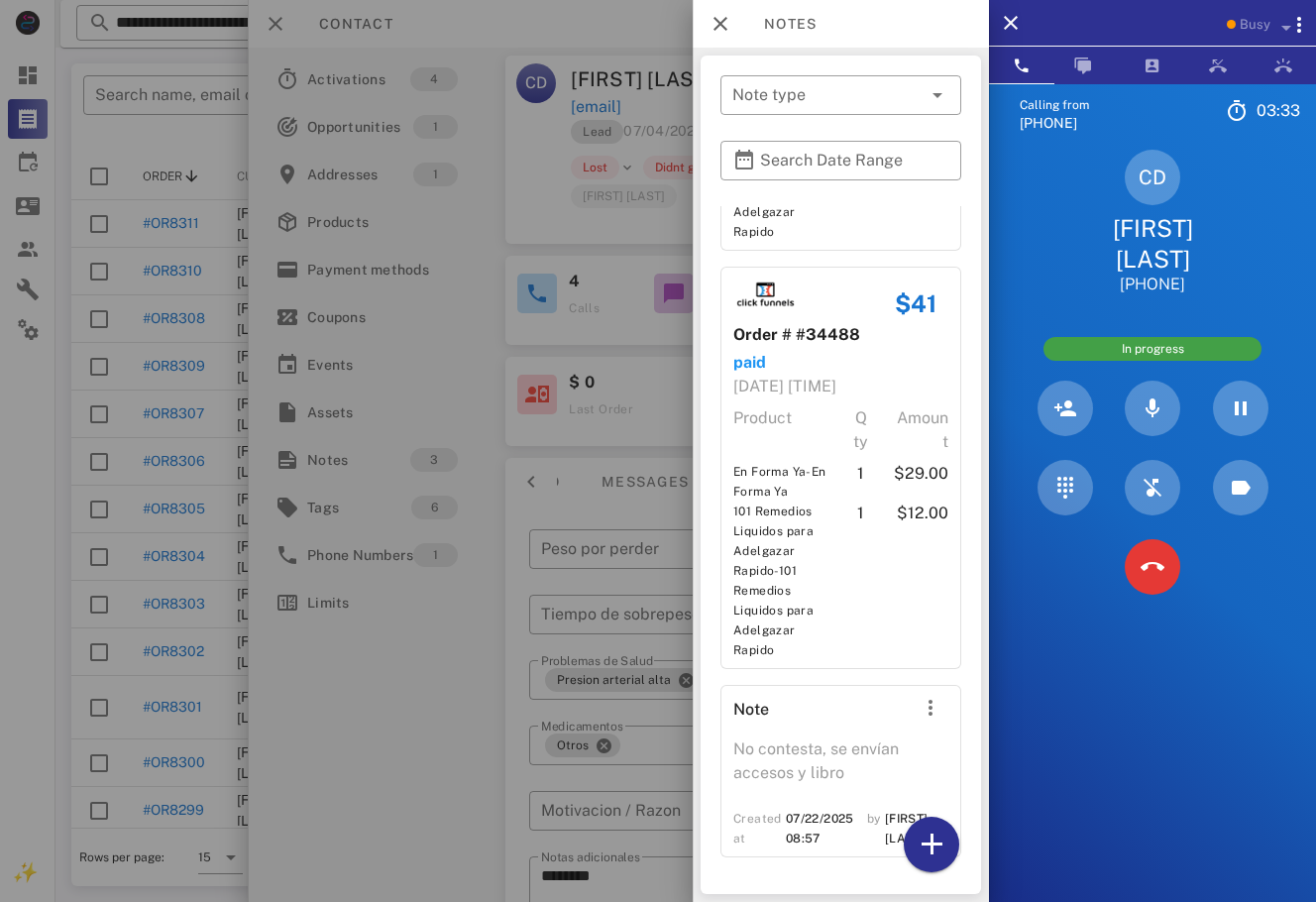 click at bounding box center [658, 451] 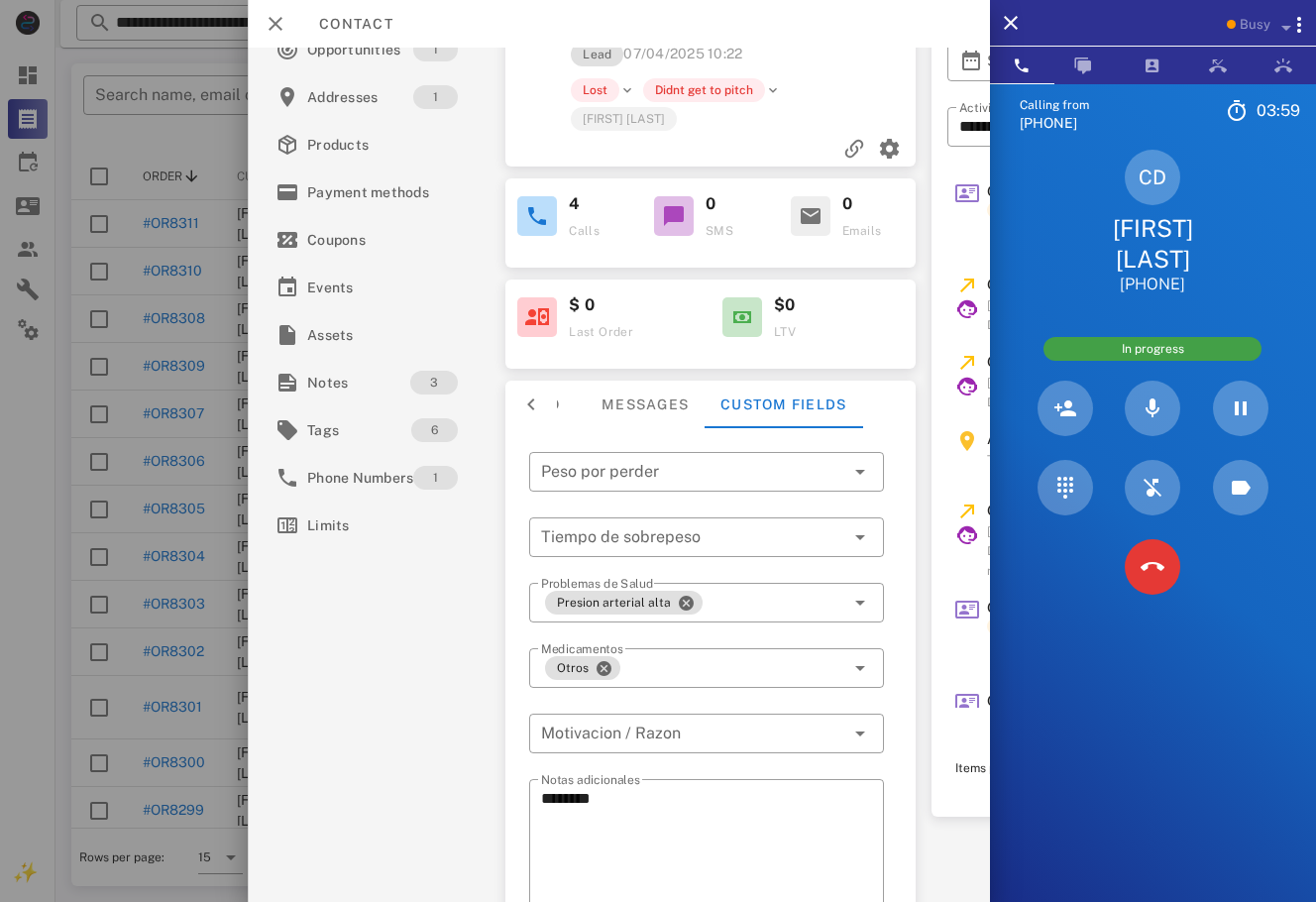 scroll, scrollTop: 0, scrollLeft: 0, axis: both 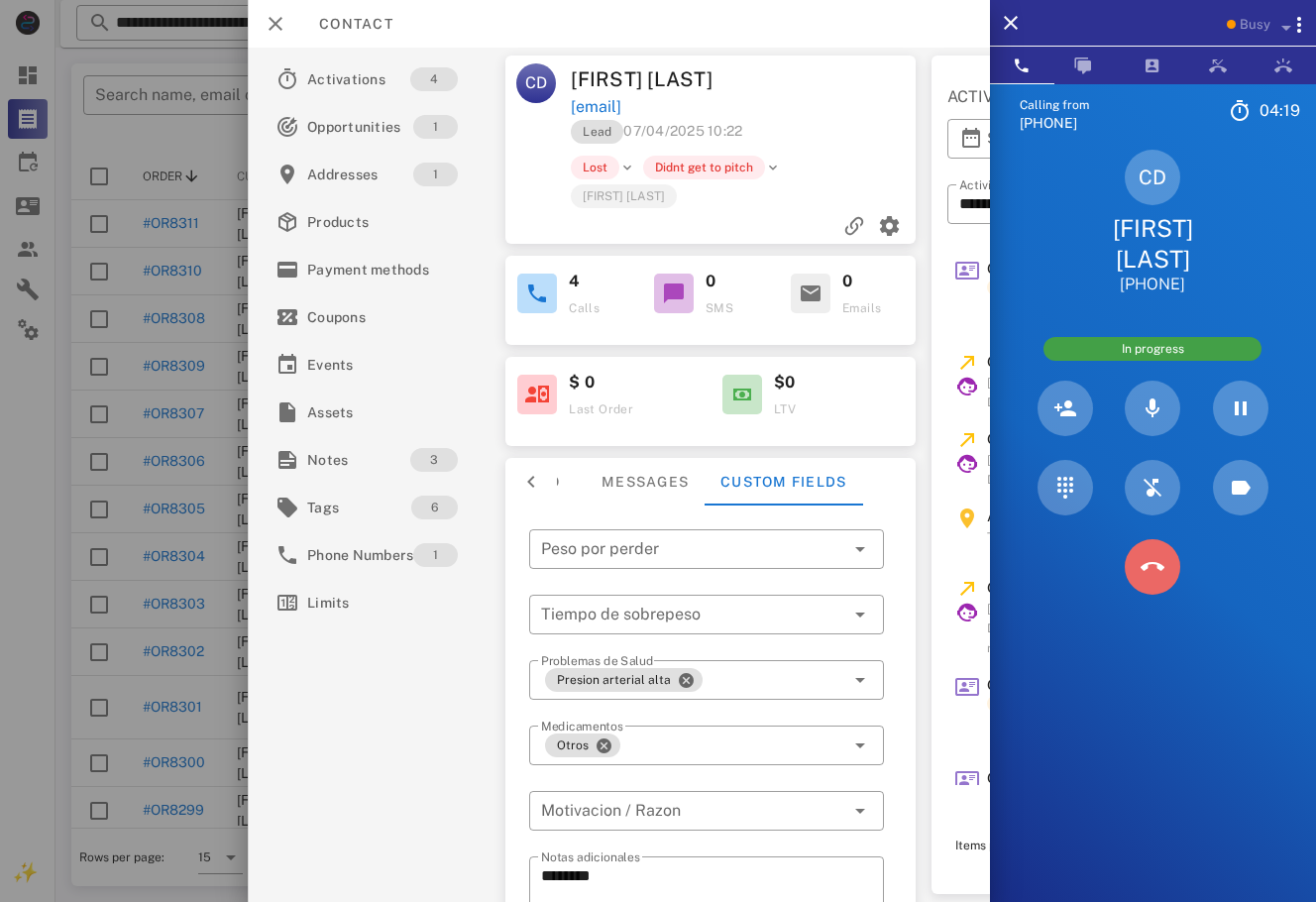 click at bounding box center [1152, 567] 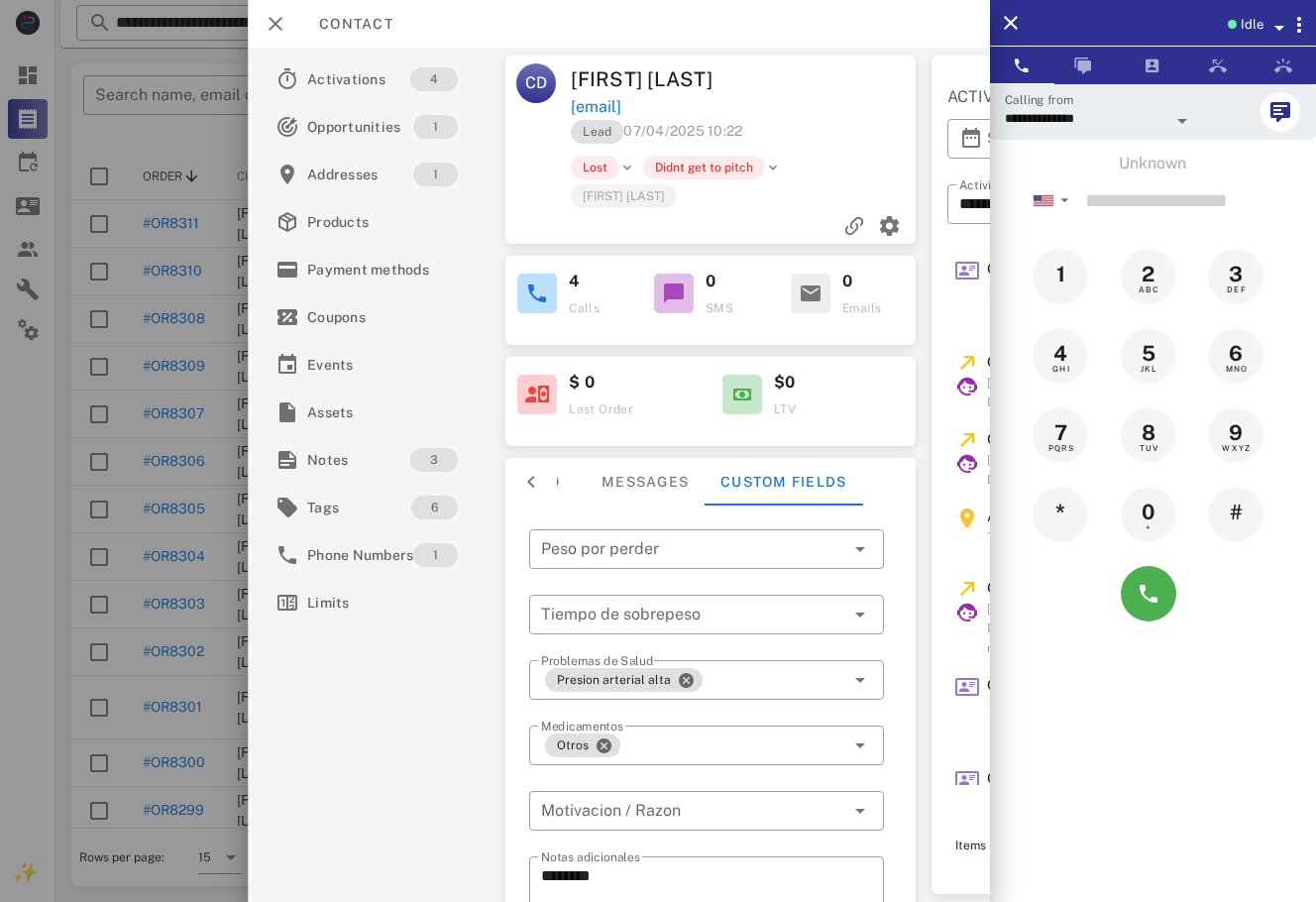 click on "Contact" at bounding box center [346, 24] 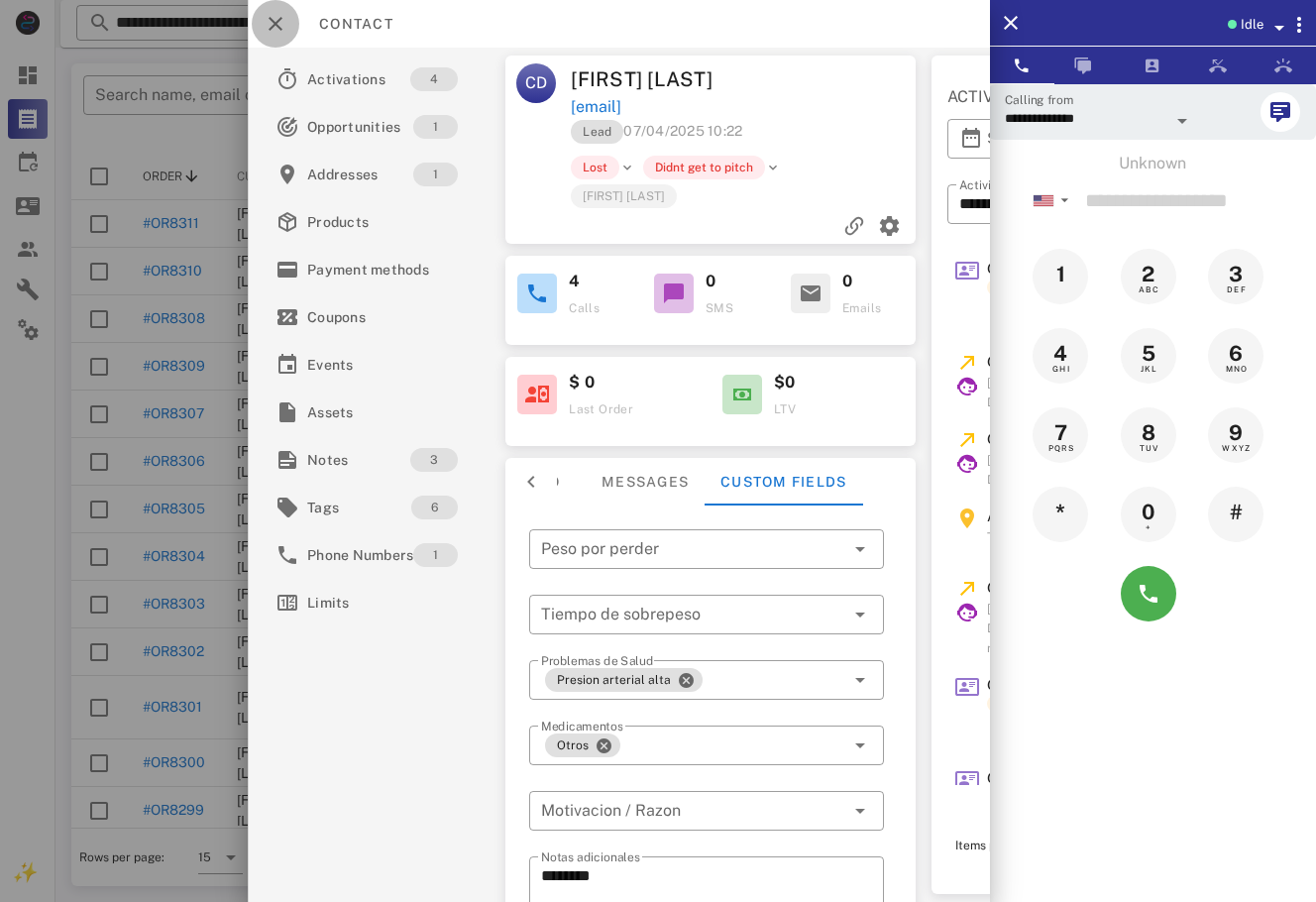 click at bounding box center (275, 24) 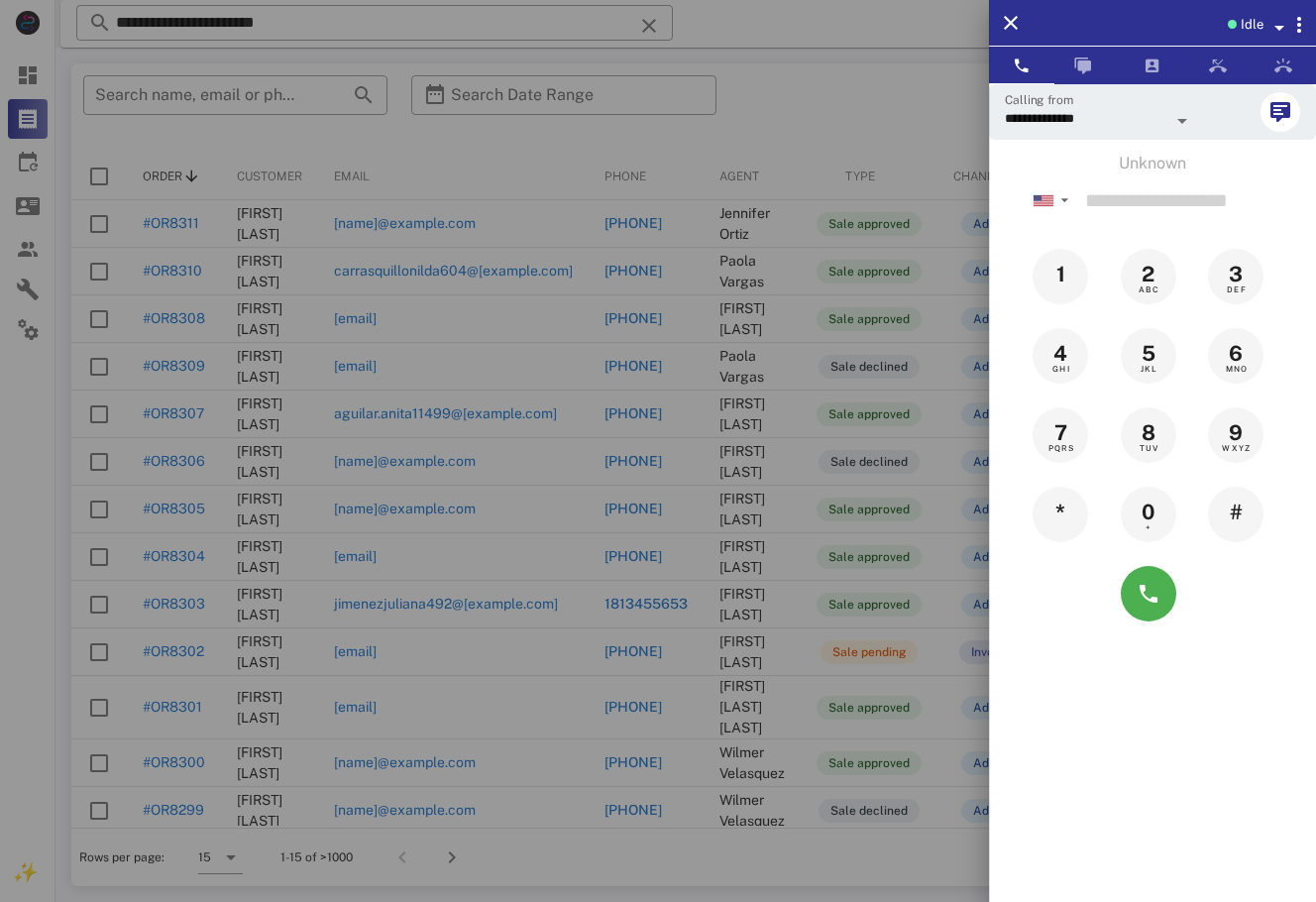 click at bounding box center [658, 451] 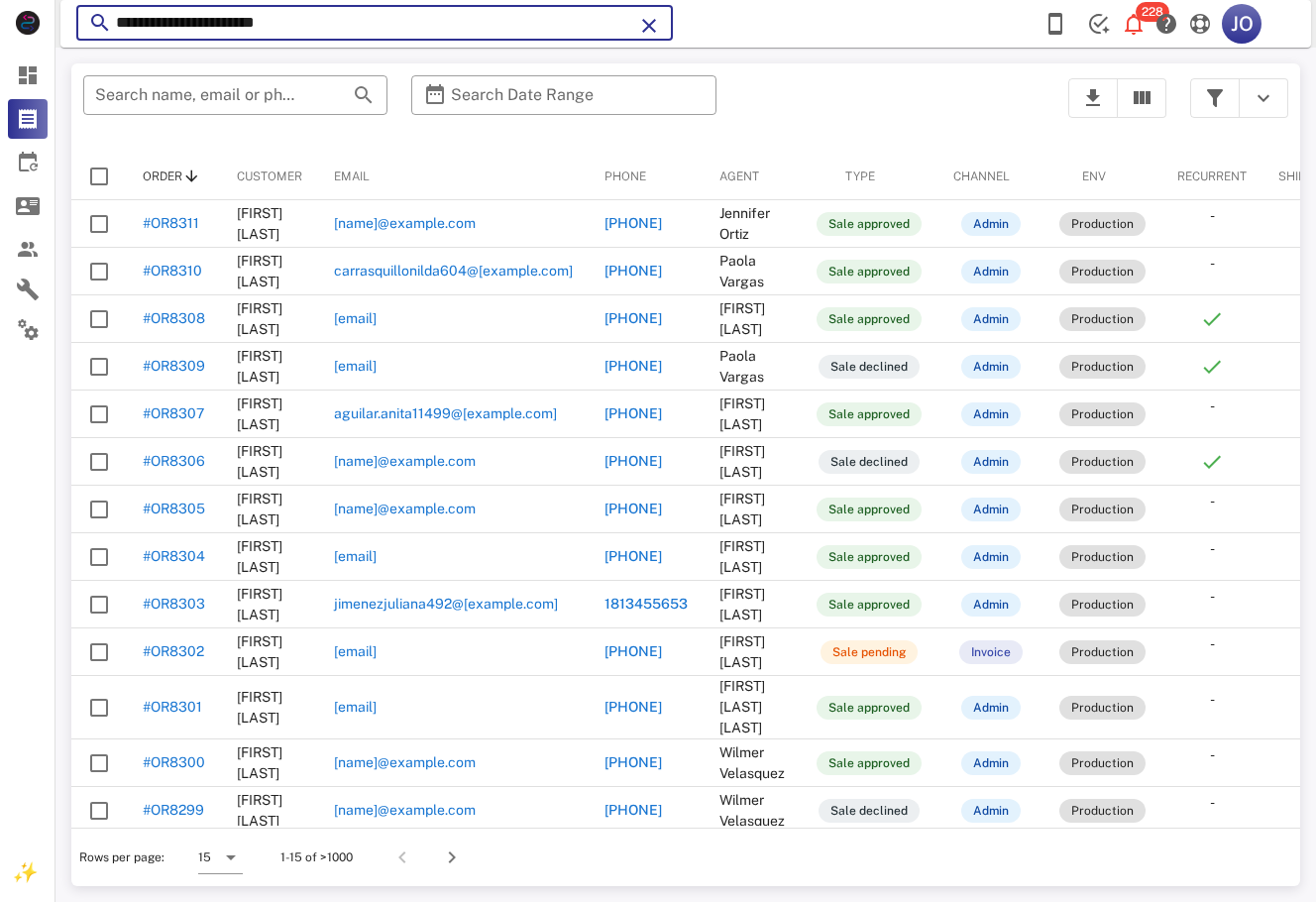 drag, startPoint x: 436, startPoint y: 24, endPoint x: 68, endPoint y: 24, distance: 368 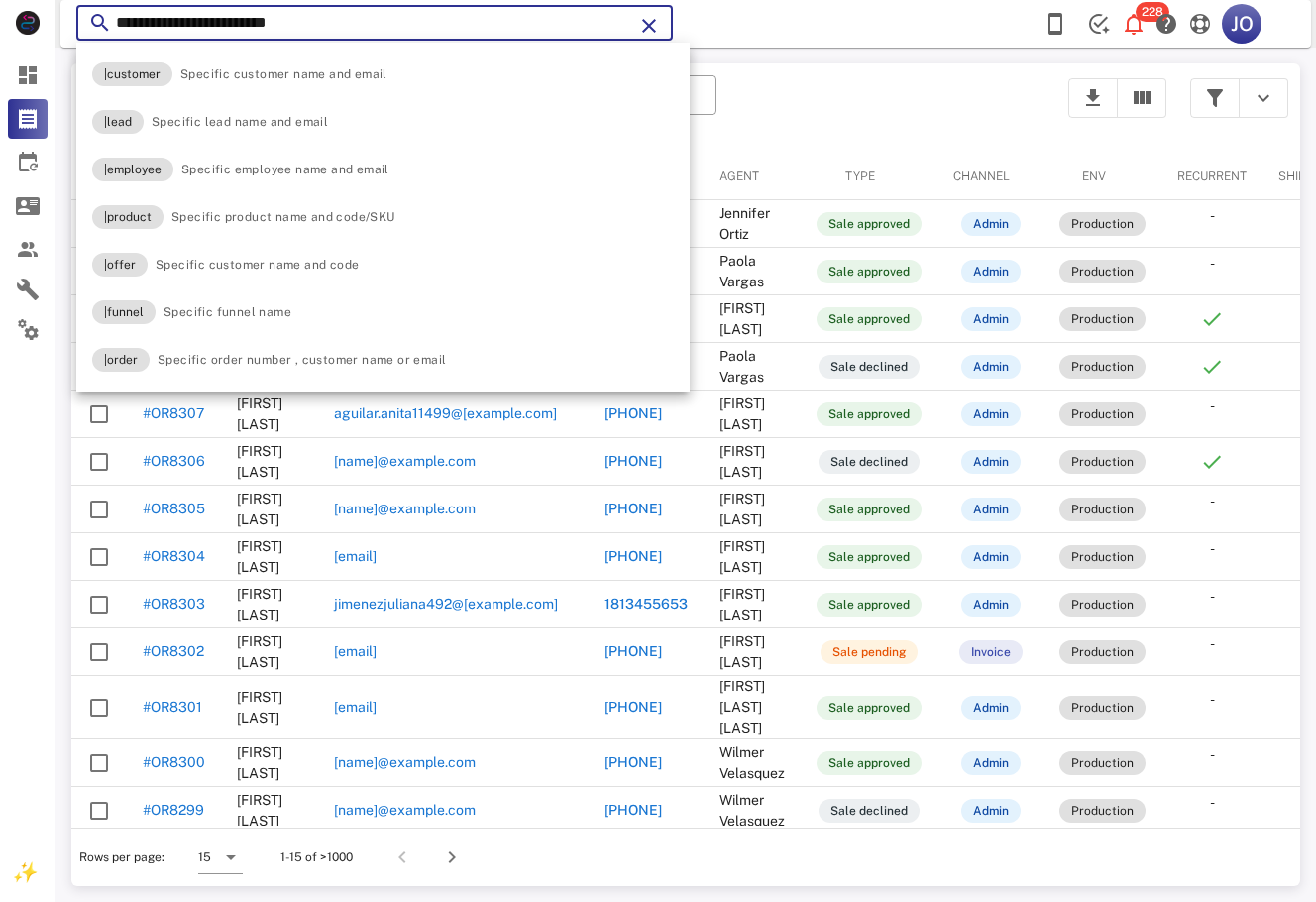 click on "**********" at bounding box center [375, 23] 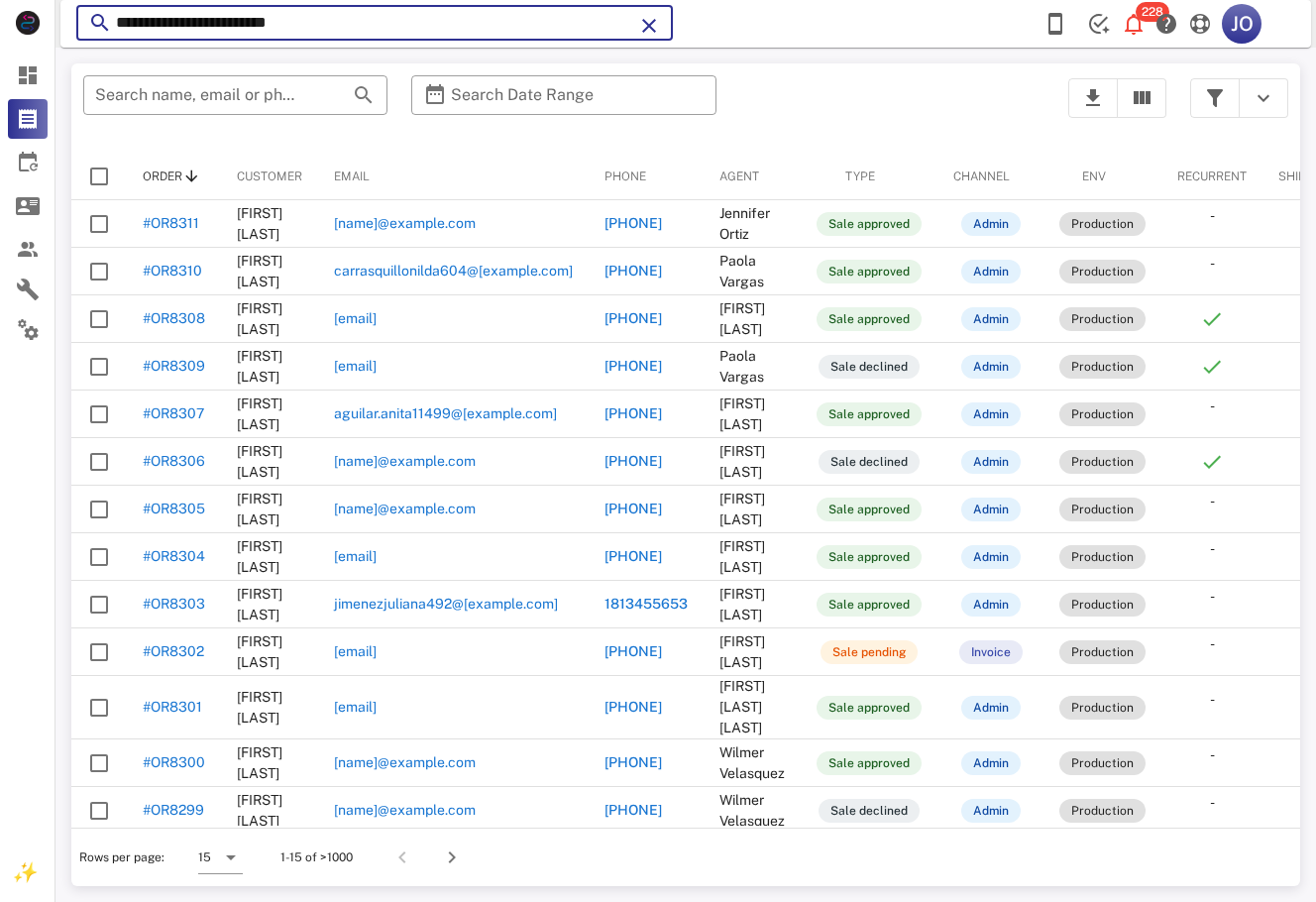 click on "**********" at bounding box center [375, 23] 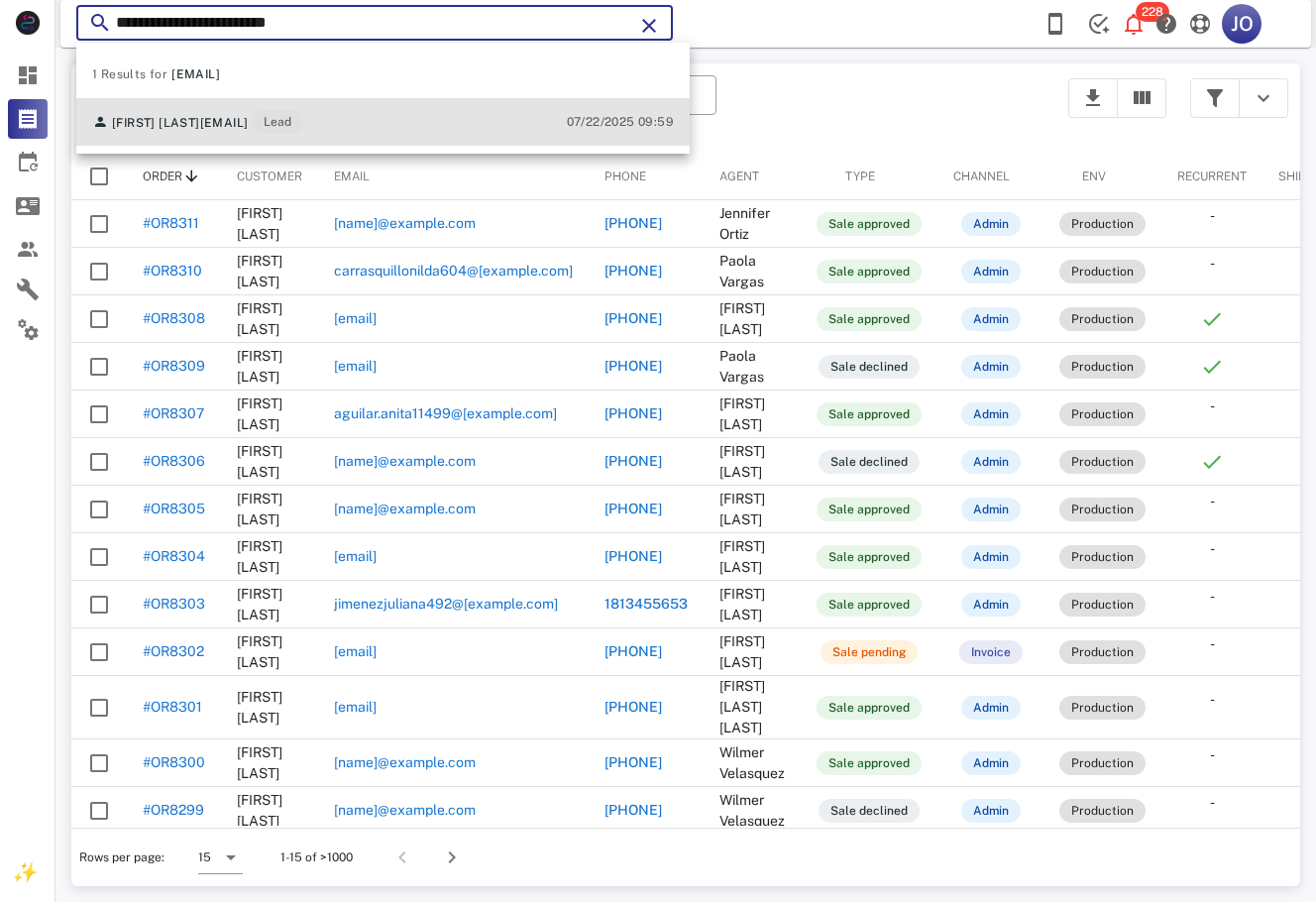 click on "[FIRST] [LAST]   [NAME]@example.com   Lead" at bounding box center (197, 122) 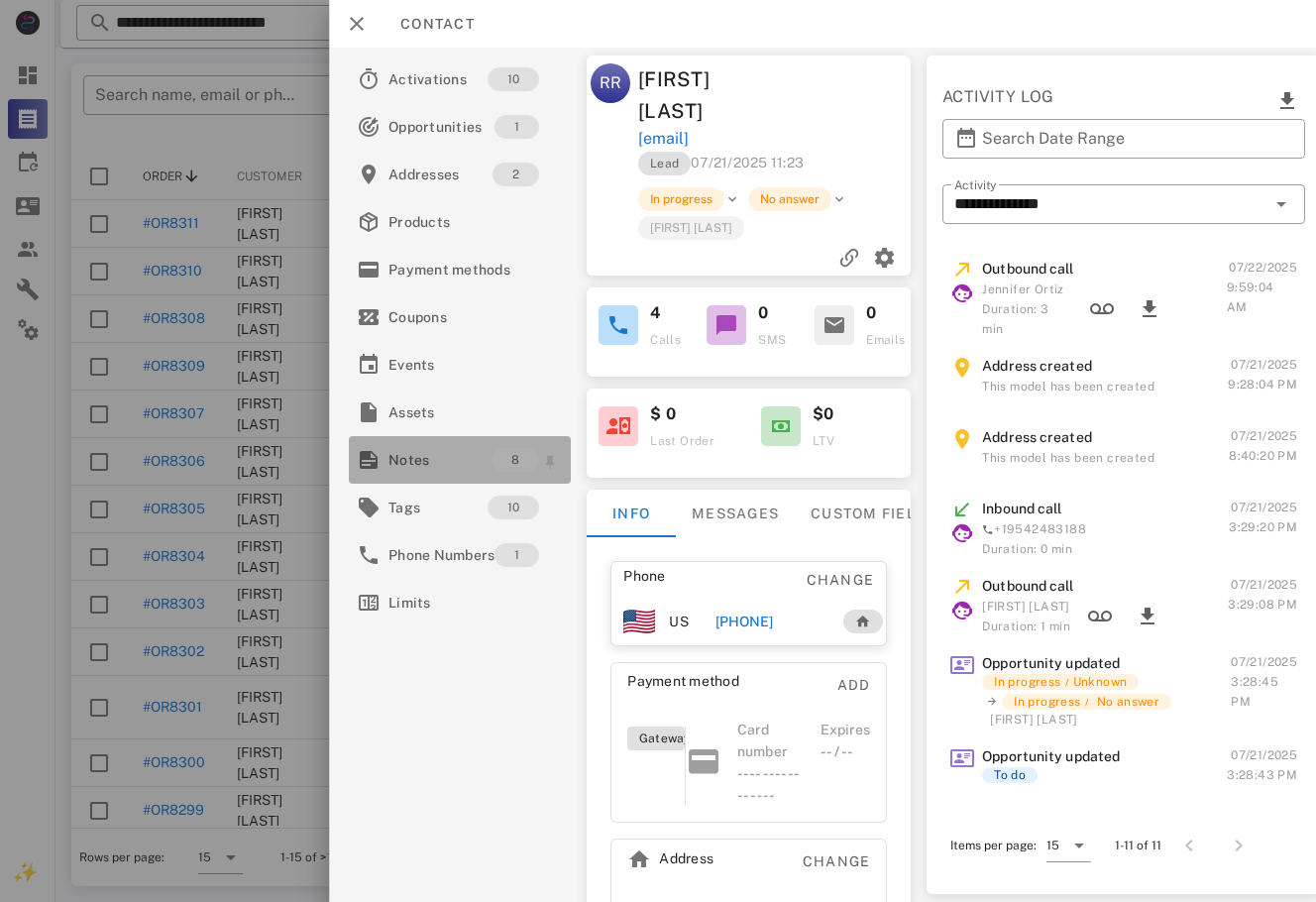 click on "Notes" at bounding box center [440, 460] 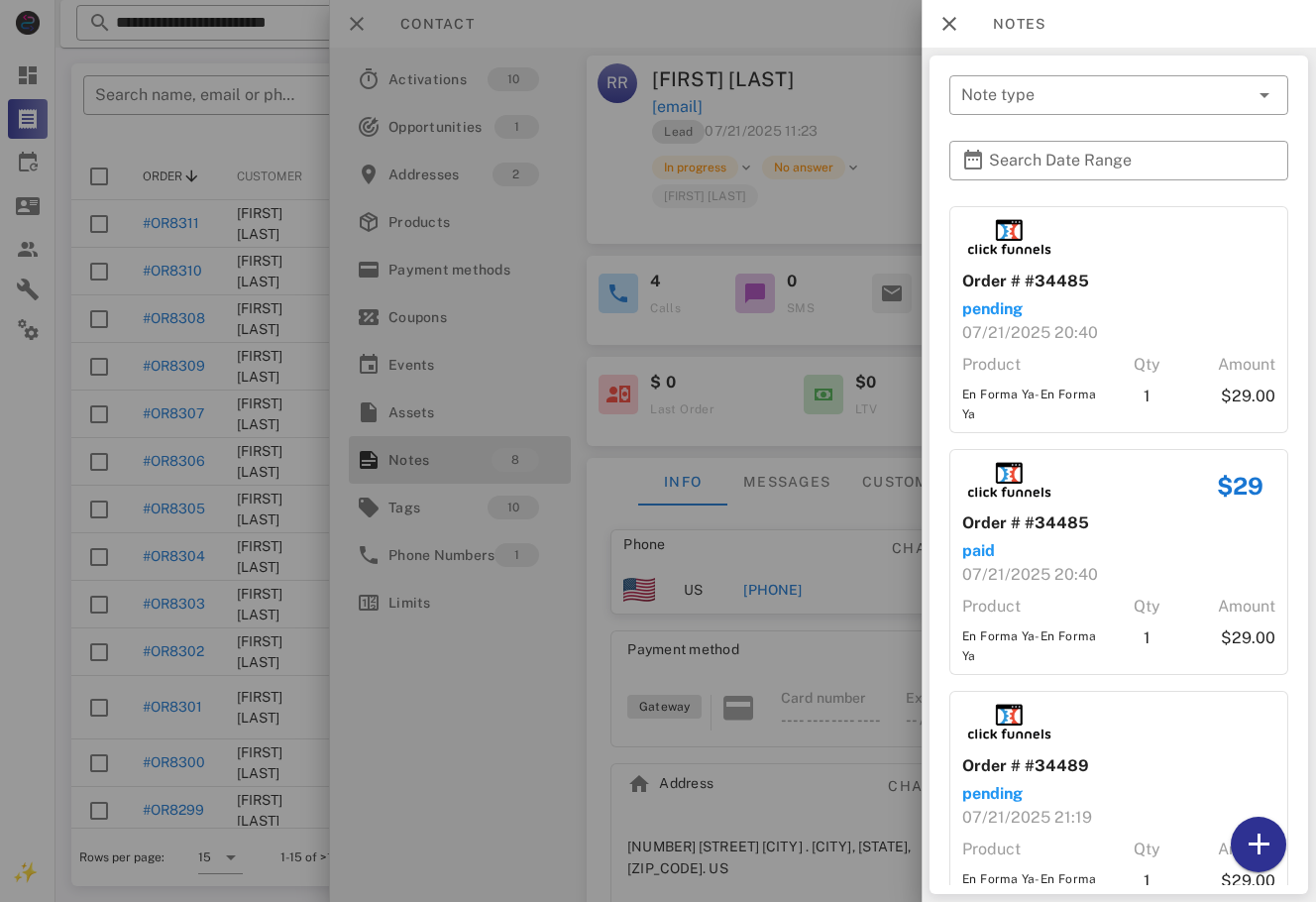 click on "Order # #34485   pending   [DATE] [TIME]   Product Qty Amount  En Forma Ya-En Forma Ya  1 $29.00  $29   Order # #34485   paid   [DATE] [TIME]   Product Qty Amount  En Forma Ya-En Forma Ya  1 $29.00  Order # #34489   pending   [DATE] [TIME]   Product Qty Amount  En Forma Ya-En Forma Ya  1 $29.00  $29   Order # #34489   paid   [DATE] [TIME]   Product Qty Amount  En Forma Ya-En Forma Ya  1 $29.00  Order # #34490   pending   [DATE] [TIME]   Product Qty Amount  IM Fit Fire - 1 Frasco-IM Fit Fire - 1 Frasco  1 $49.00  $49   Order # #34490   paid   [DATE] [TIME]   Product Qty Amount  IM Fit Fire - 1 Frasco-IM Fit Fire - 1 Frasco  1 $49.00  Order # #34491   pending   [DATE] [TIME]   Product Qty Amount  Maintenance Cleanse - 1 Frasco-Maintenance Cleanse - 1 Frasco  1 $49.00  $49   Order # #34491   paid   [DATE] [TIME]   Product Qty Amount  Maintenance Cleanse - 1 Frasco-Maintenance Cleanse - 1 Frasco  1 $49.00" at bounding box center (1119, 1153) 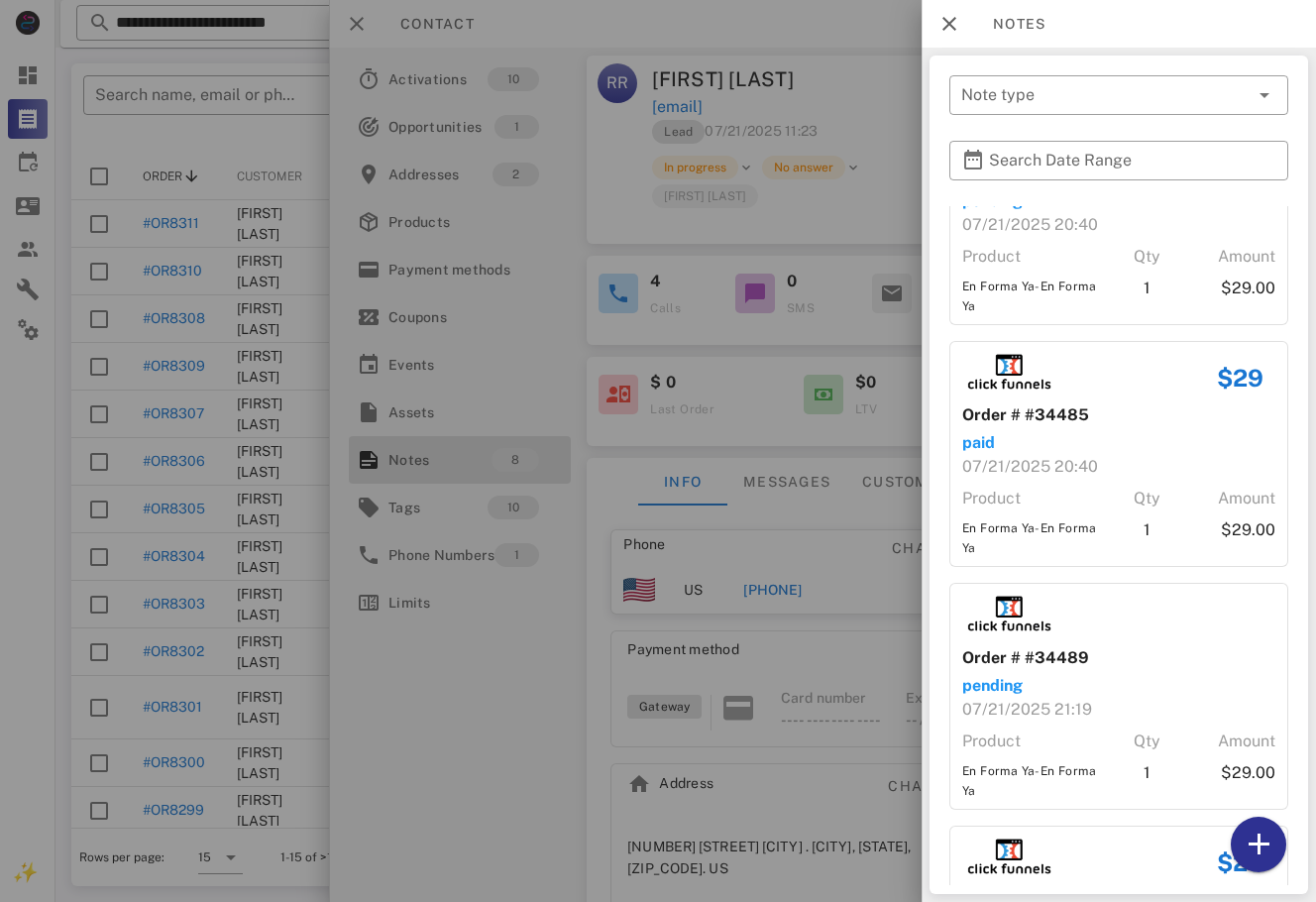 scroll, scrollTop: 0, scrollLeft: 0, axis: both 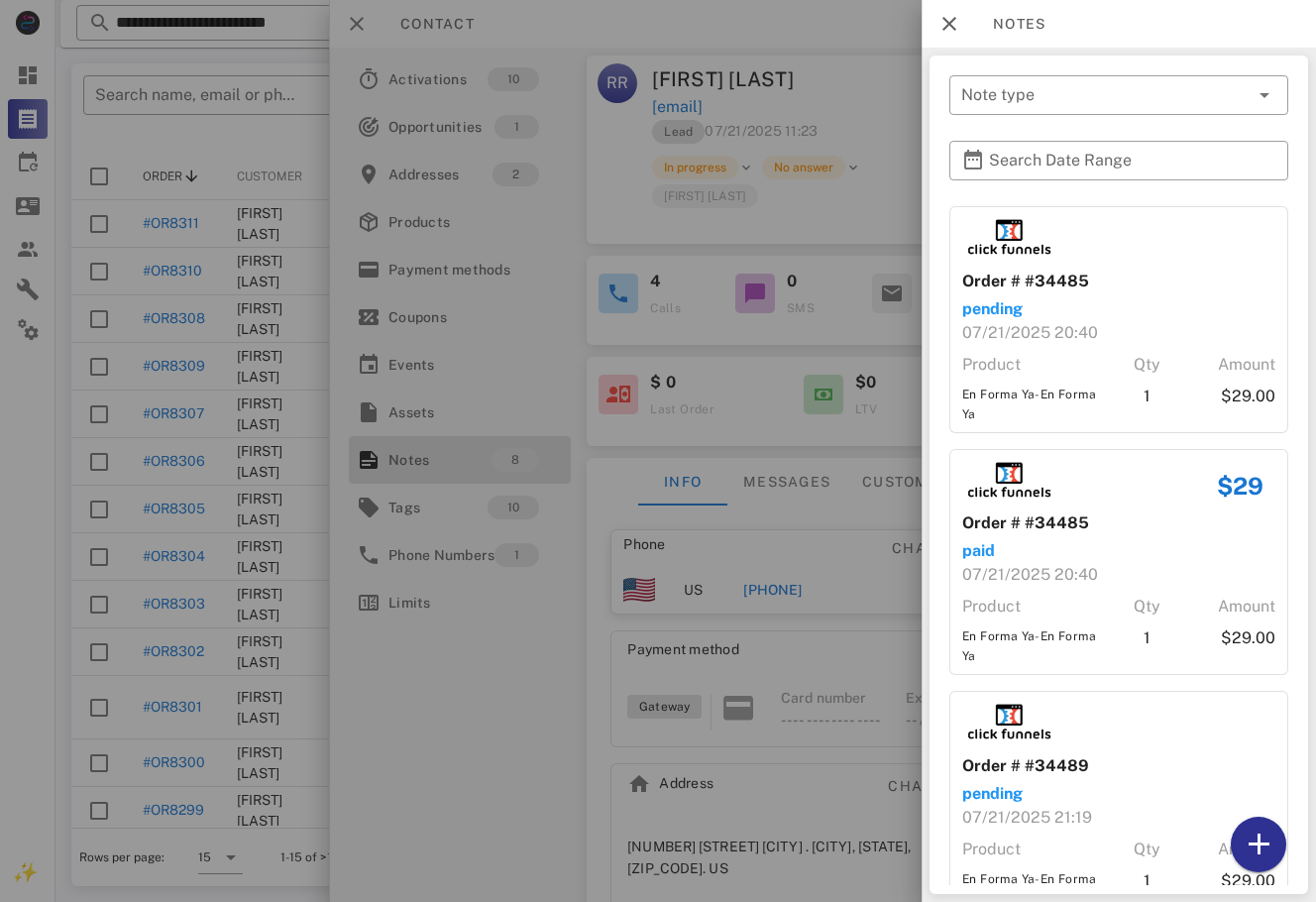 click at bounding box center [658, 451] 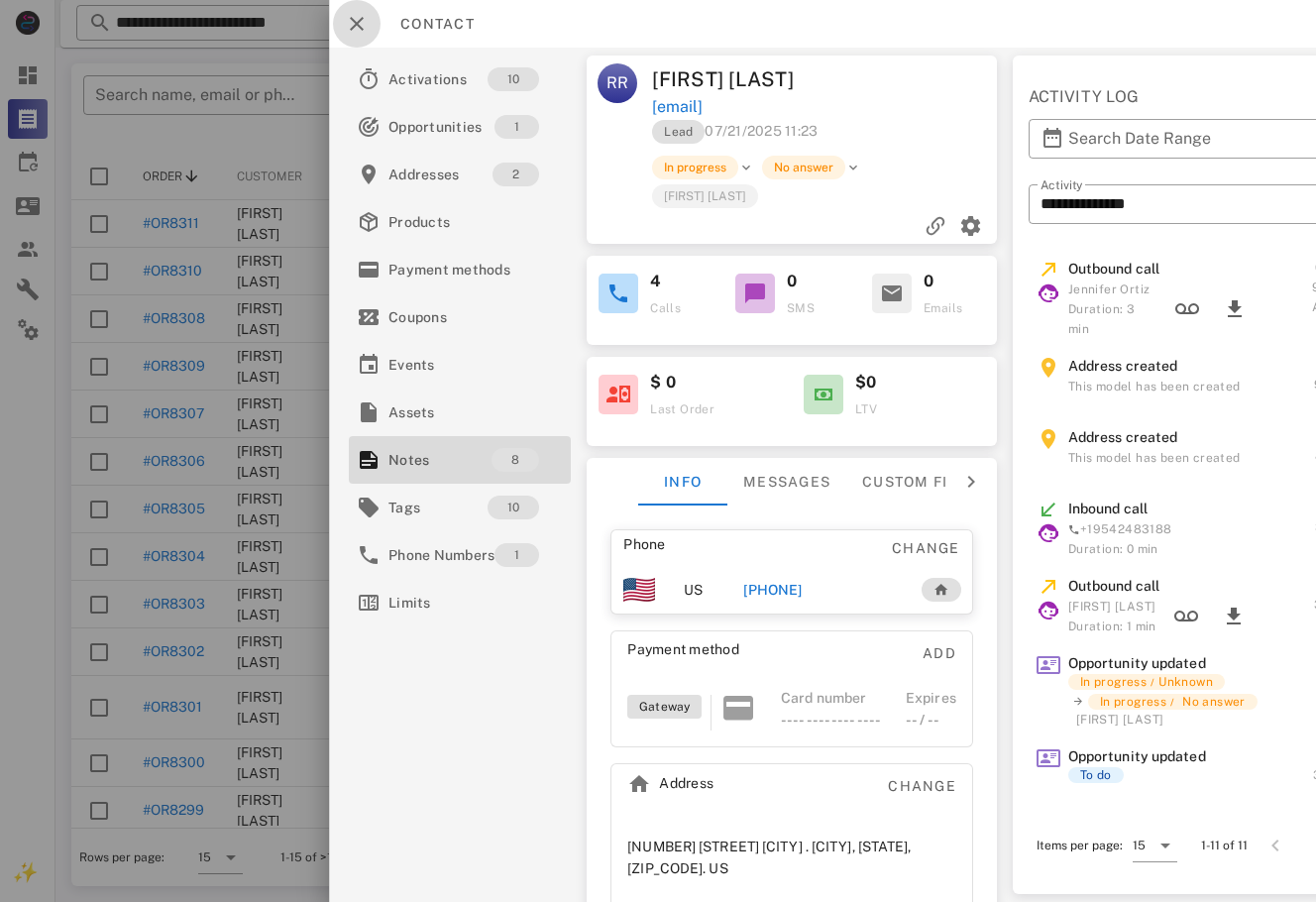 click at bounding box center (357, 24) 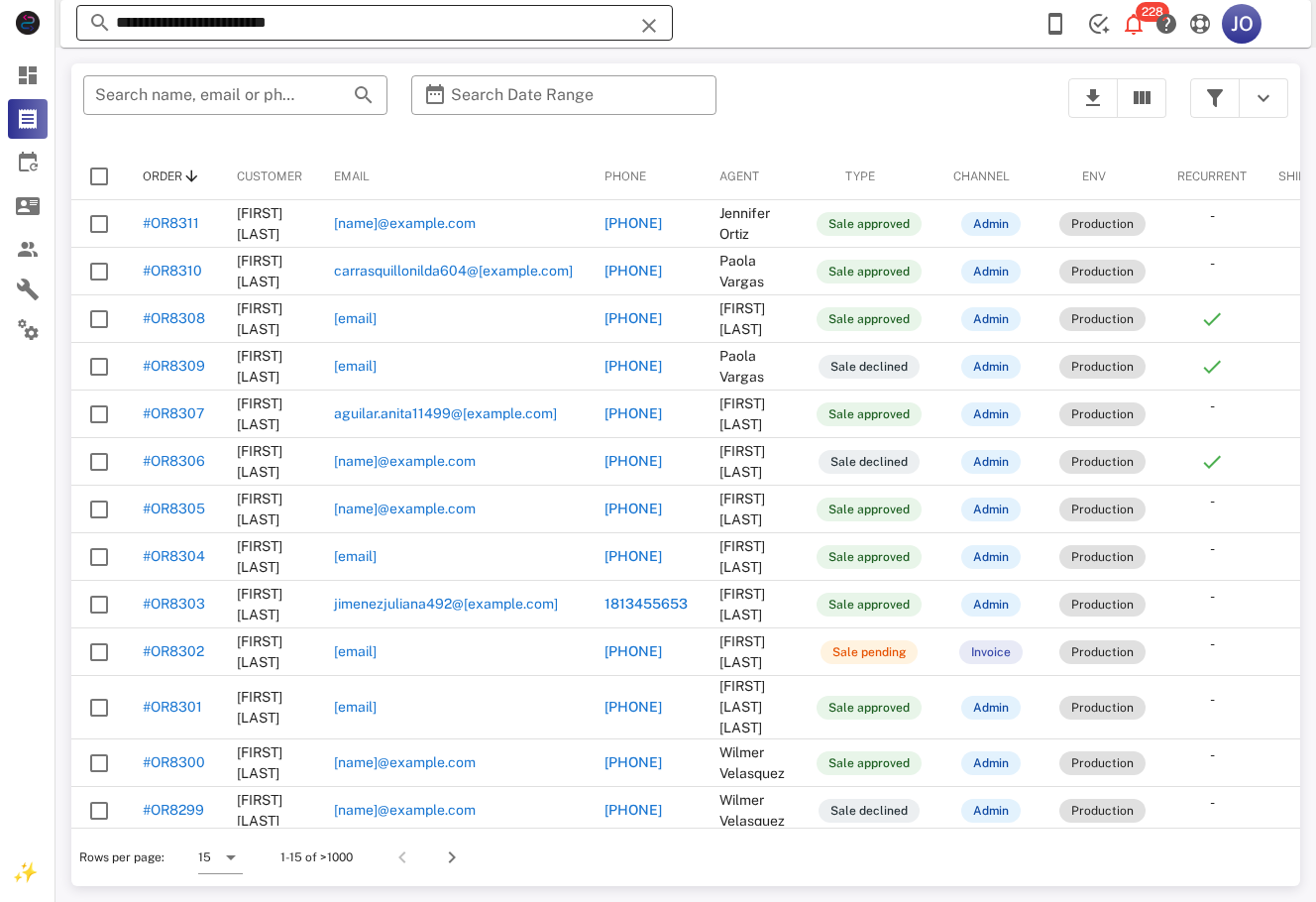 click on "**********" at bounding box center (375, 23) 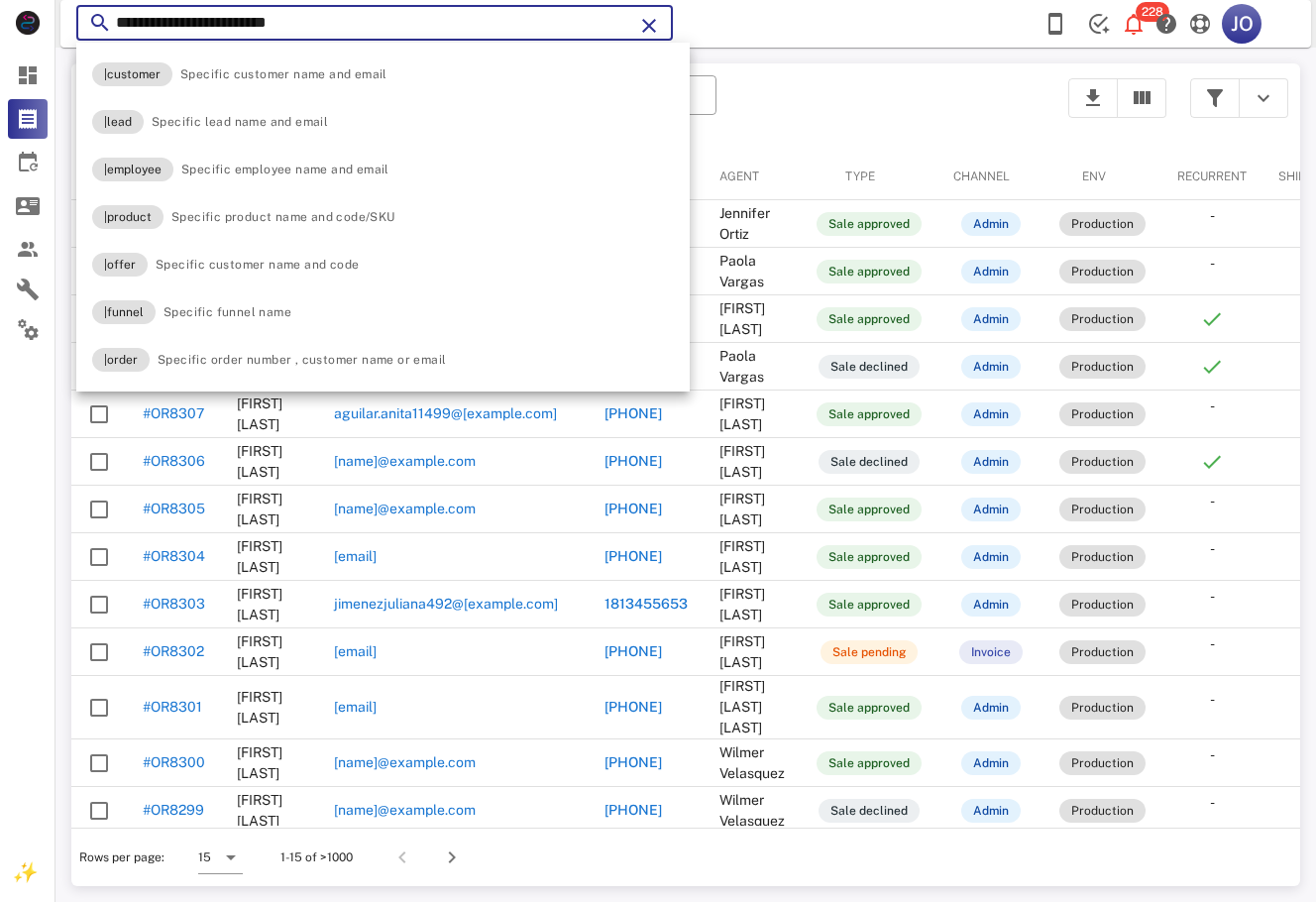 paste 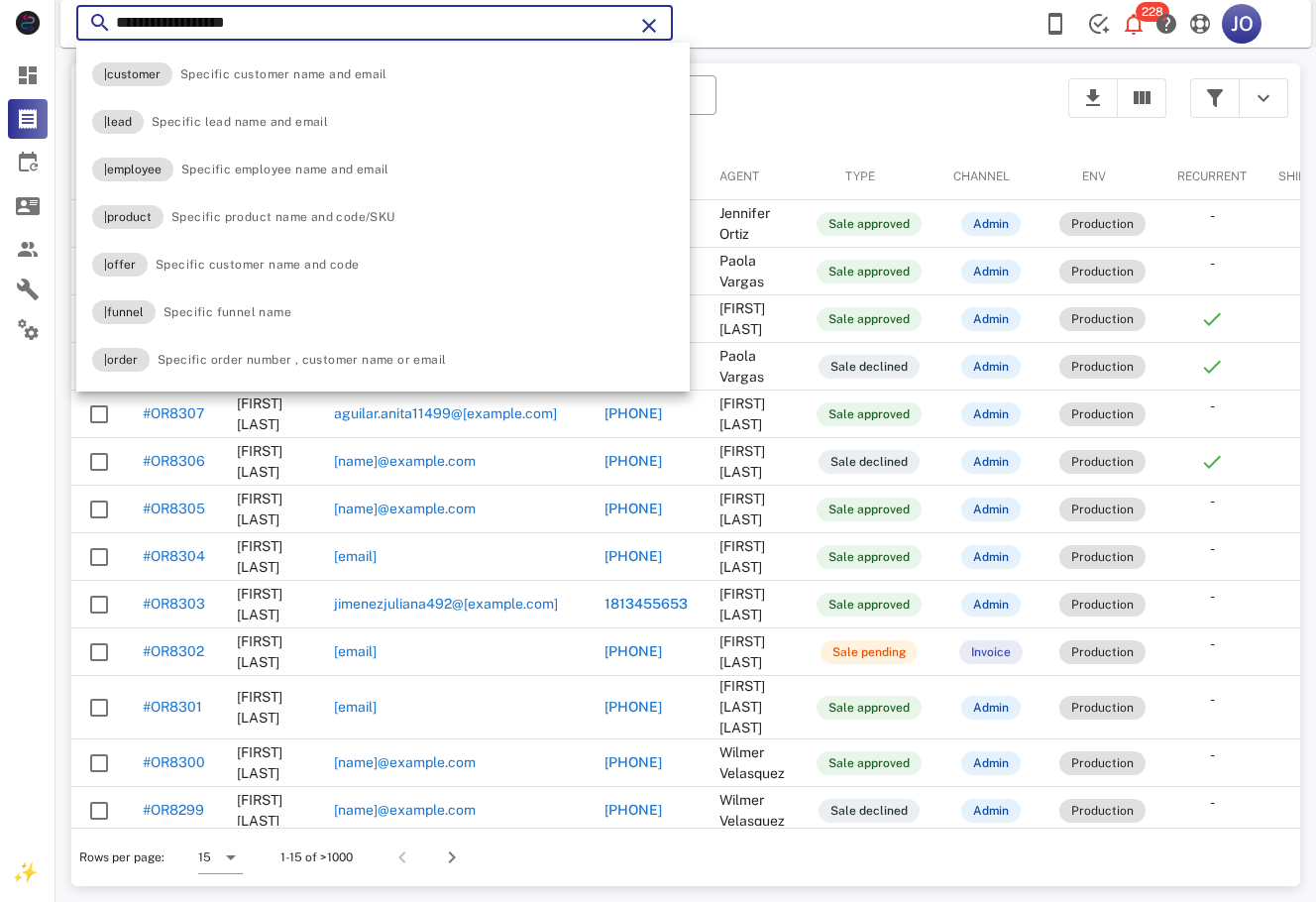 drag, startPoint x: 363, startPoint y: 23, endPoint x: 118, endPoint y: -10, distance: 247.2125 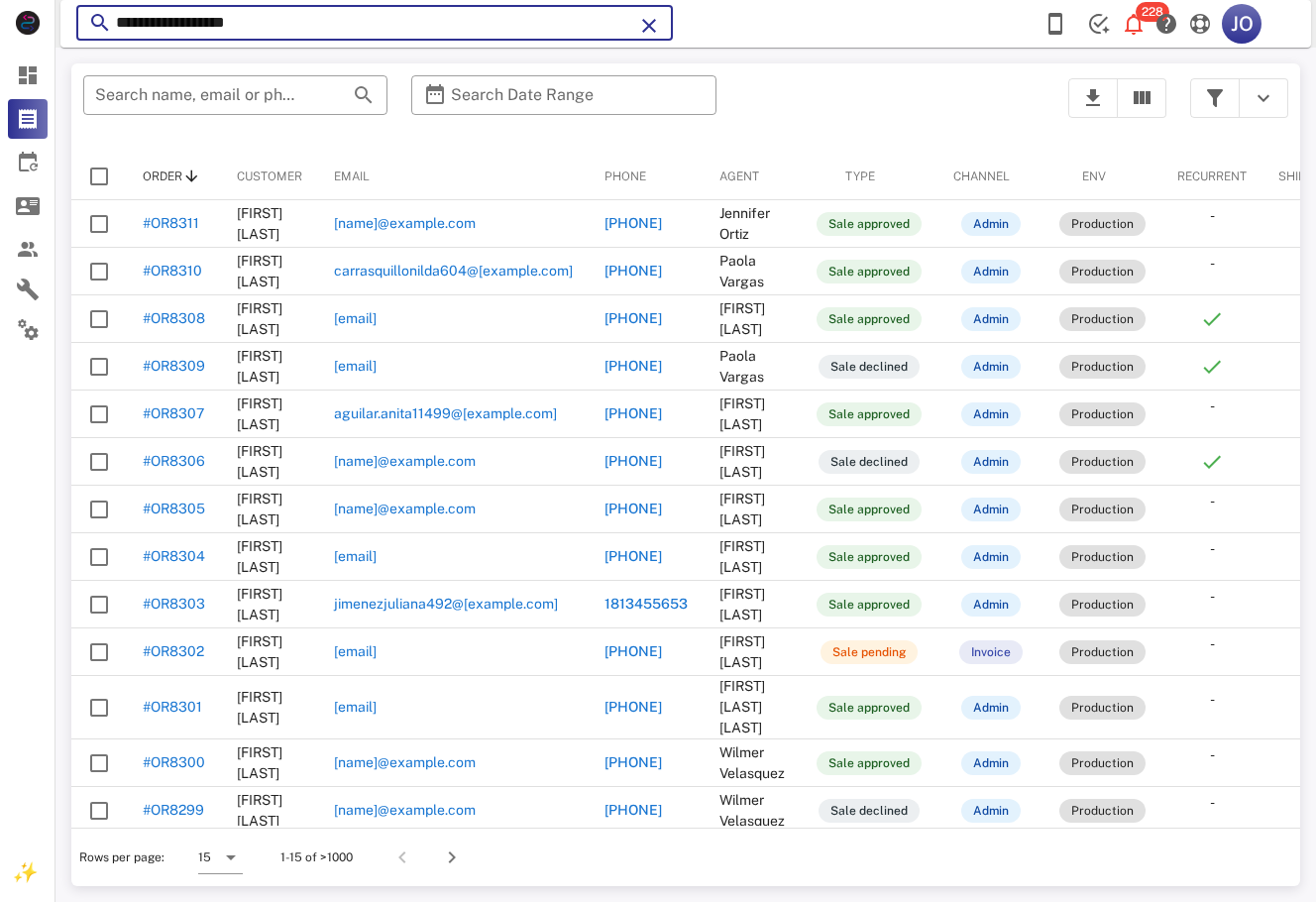 click on "**********" at bounding box center [375, 23] 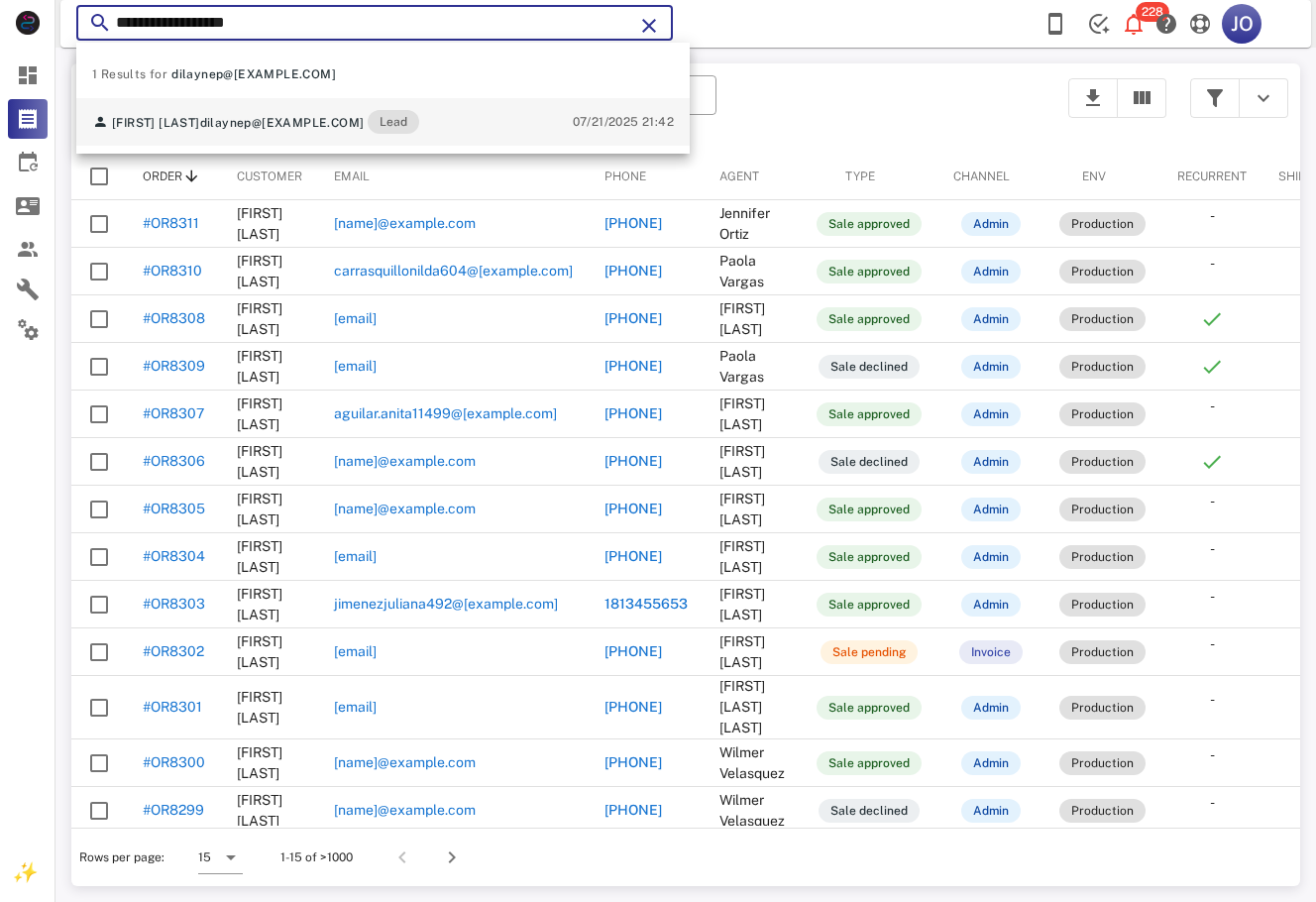 type on "**********" 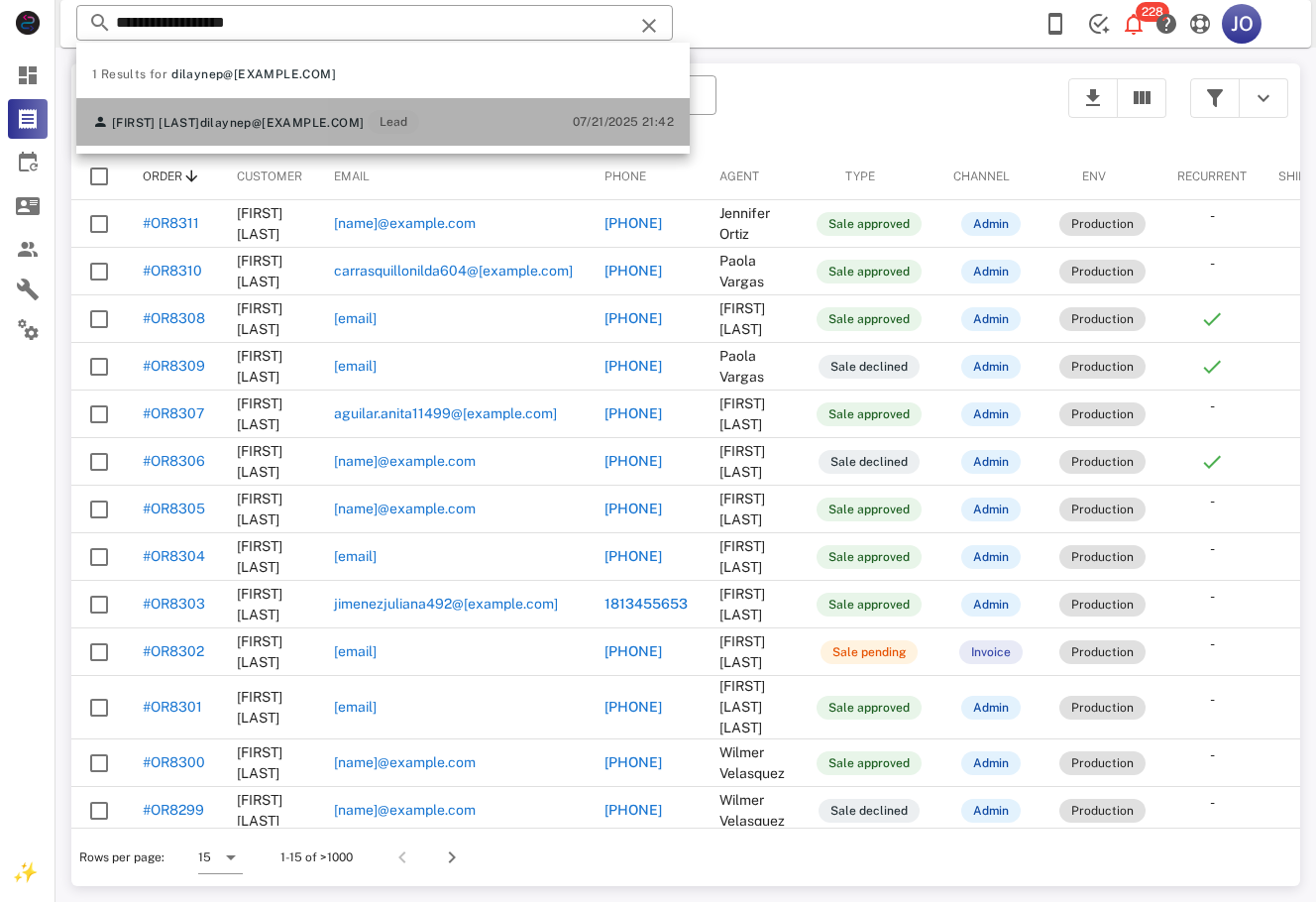 click on "[FIRST] [LAST]   [NAME]@example.com   Lead" at bounding box center (256, 122) 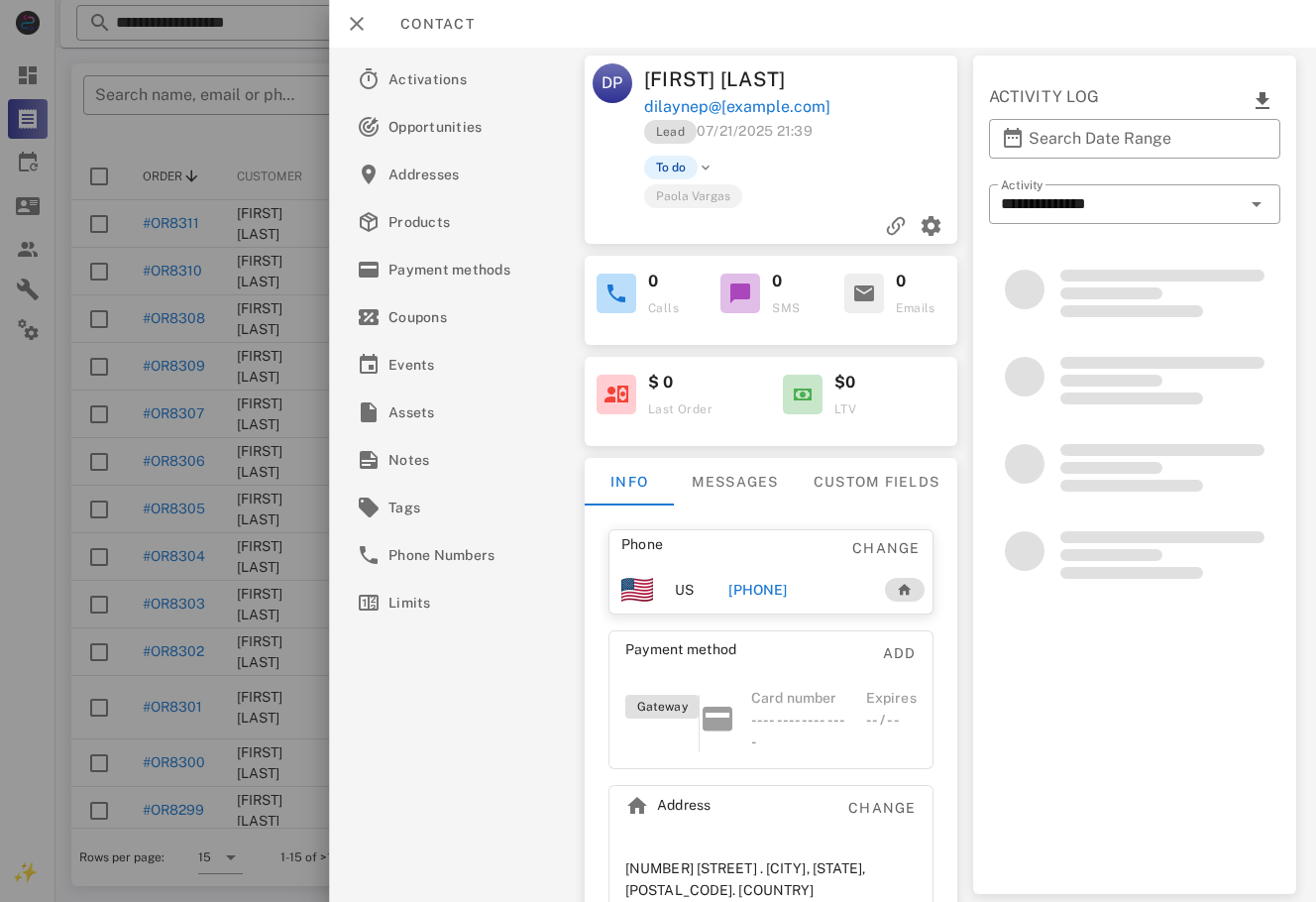 click on "[PHONE]" at bounding box center [757, 590] 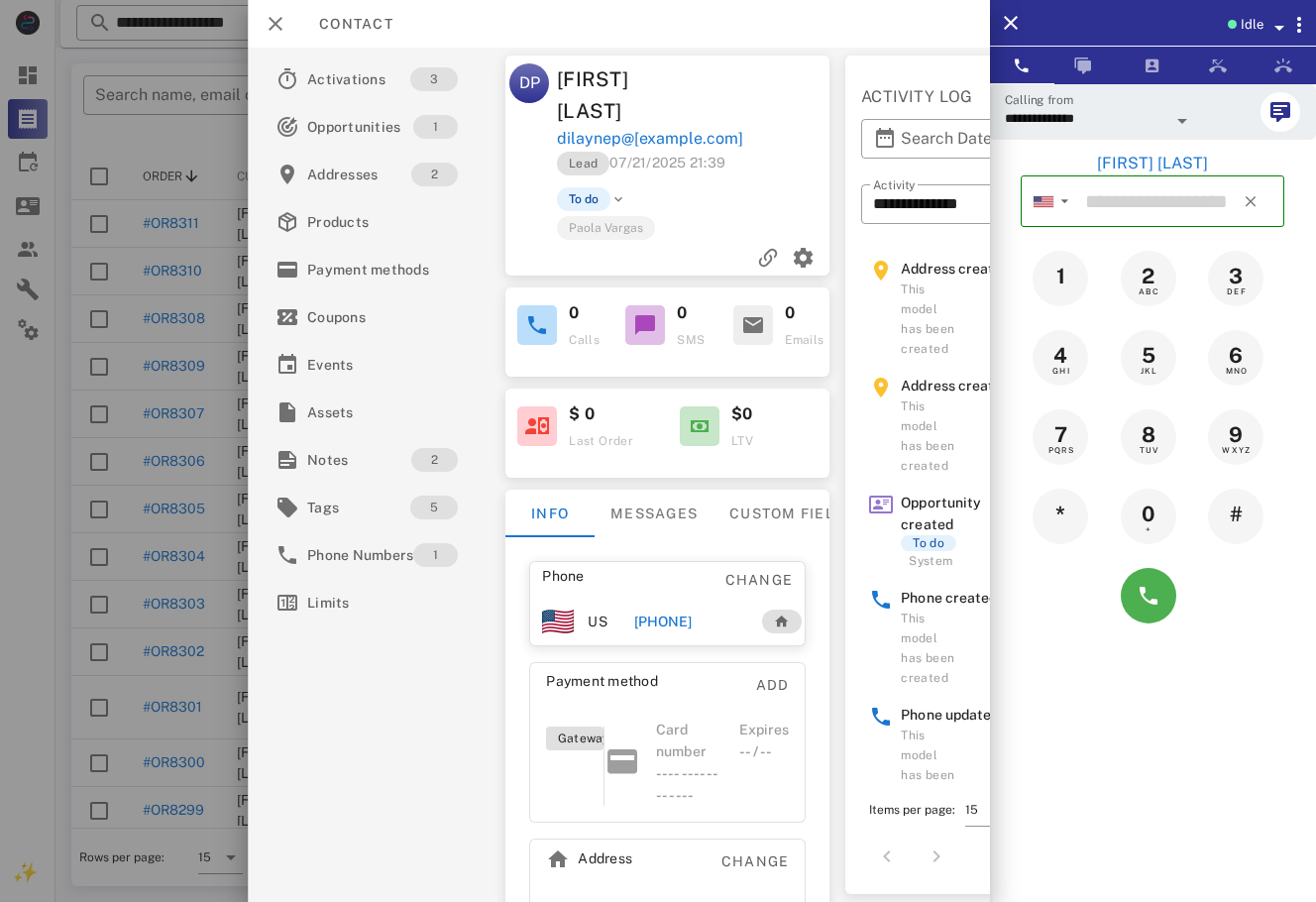 type on "**********" 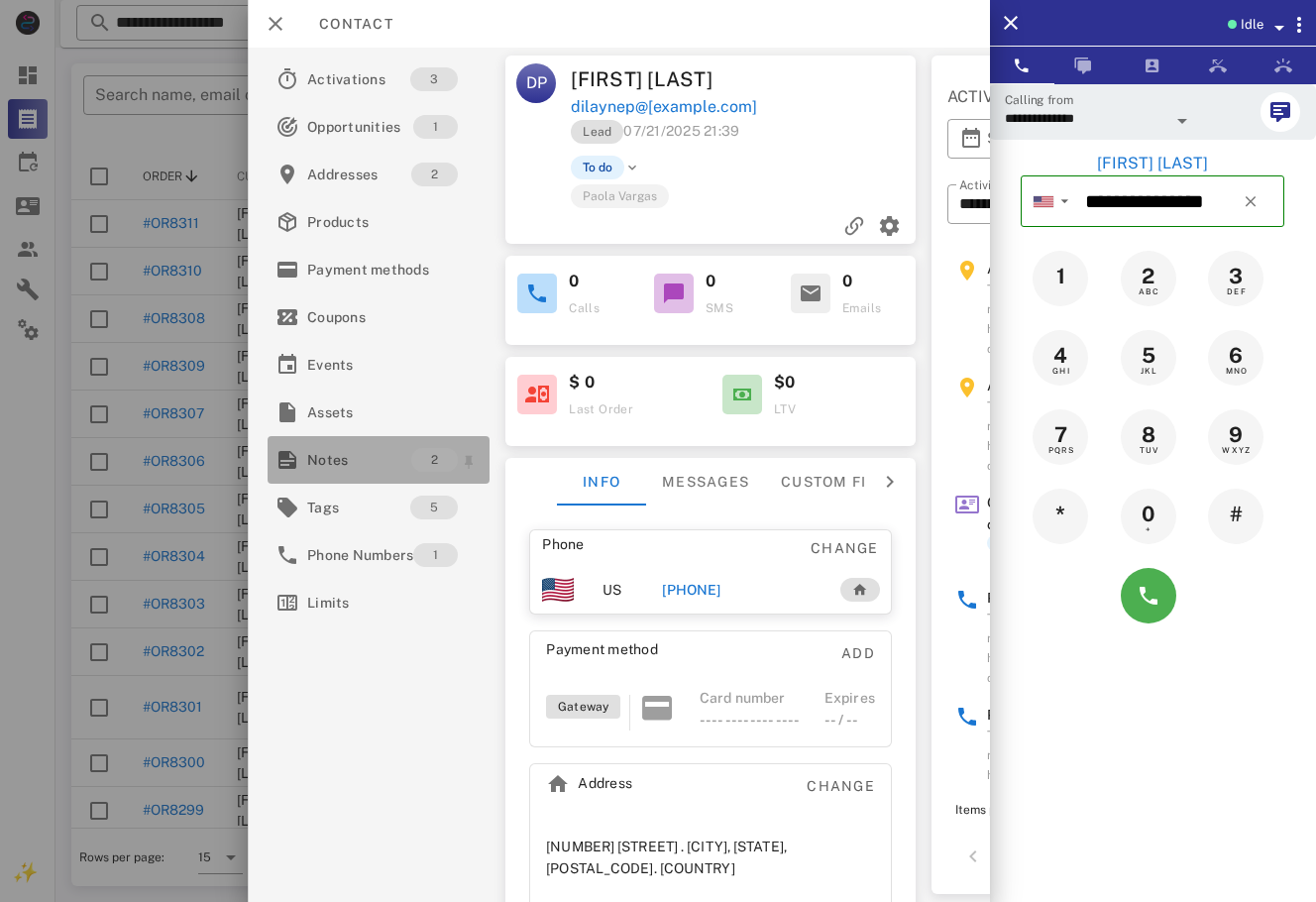click on "Notes" at bounding box center [359, 460] 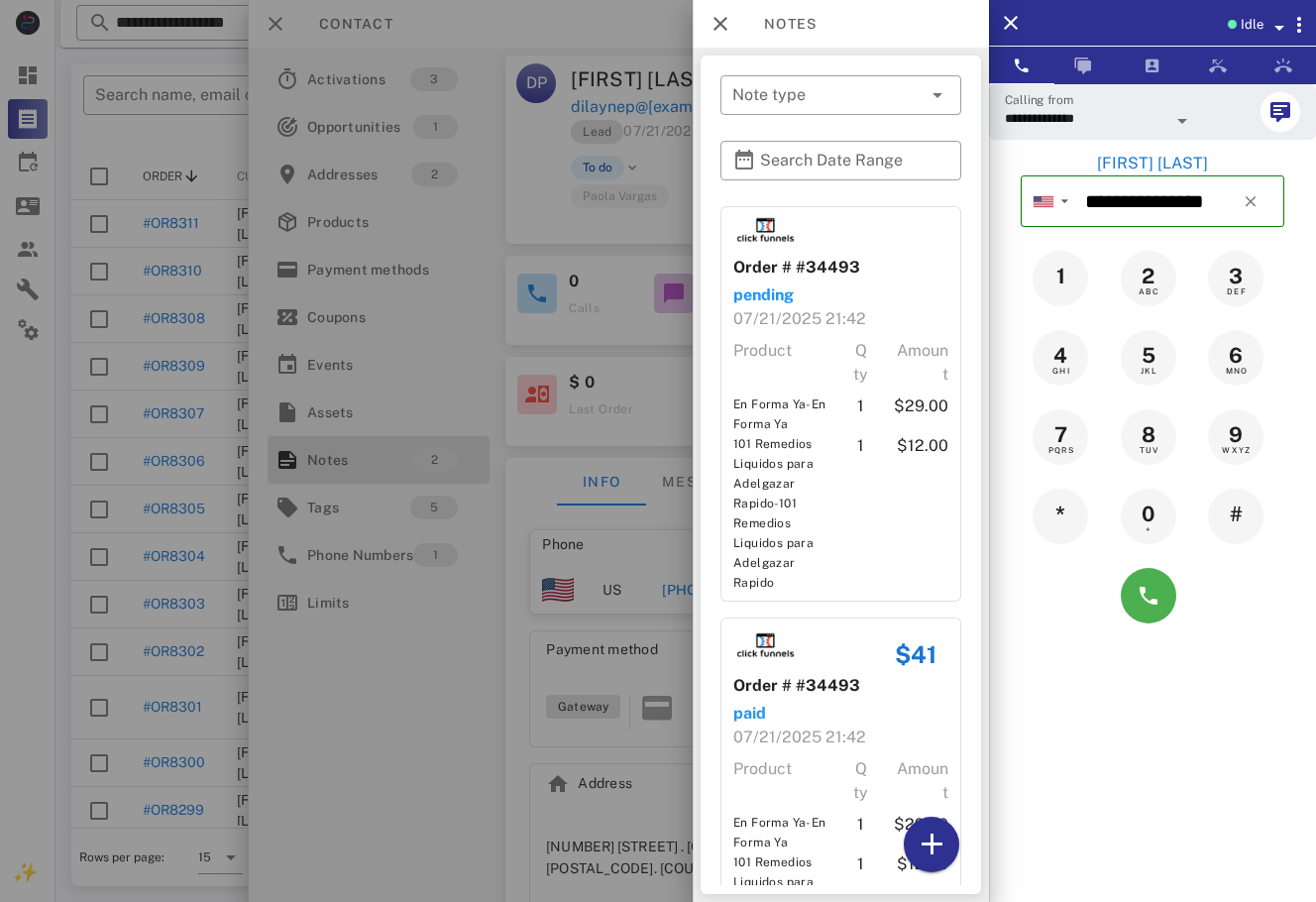 scroll, scrollTop: 225, scrollLeft: 0, axis: vertical 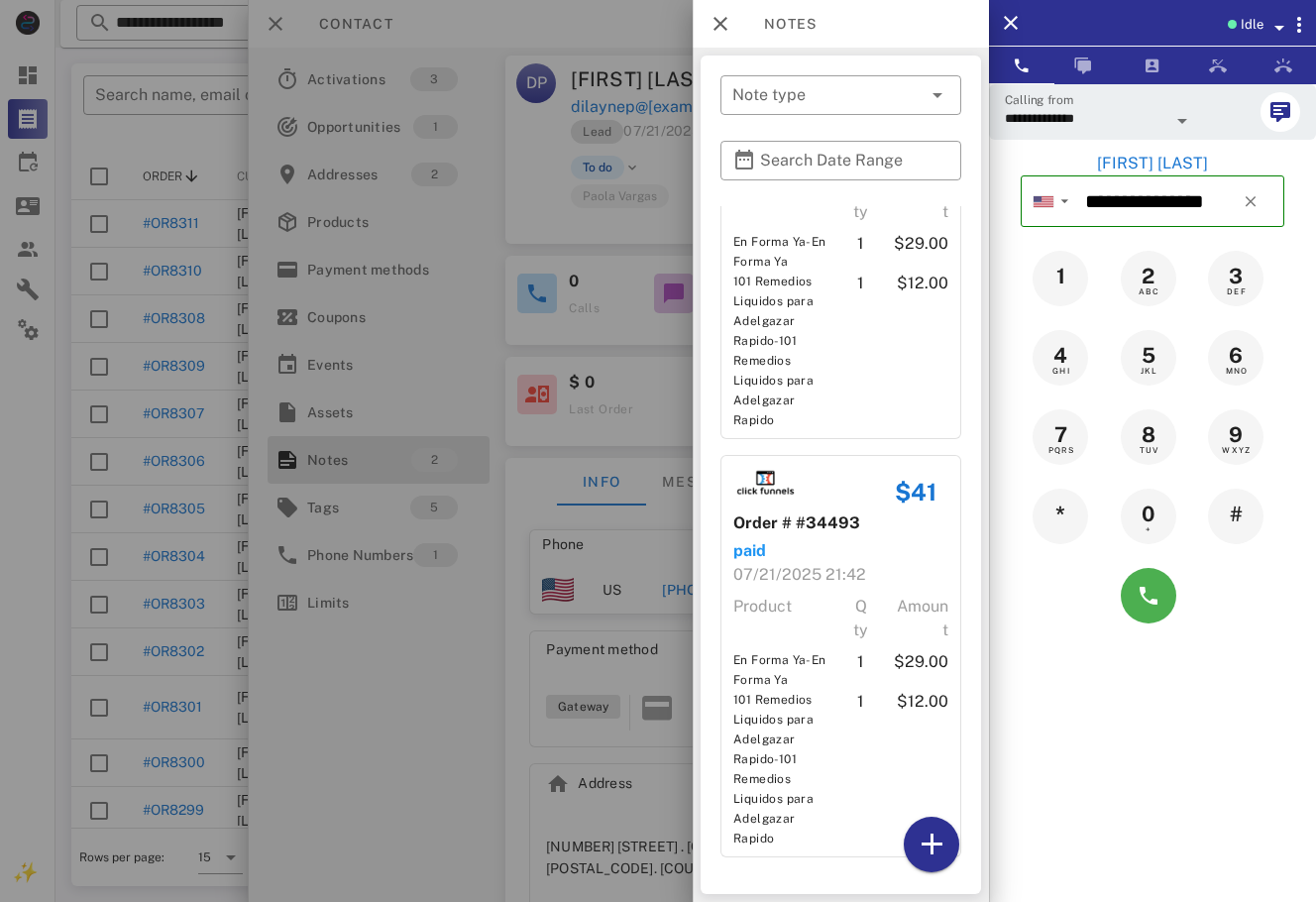 click at bounding box center (658, 451) 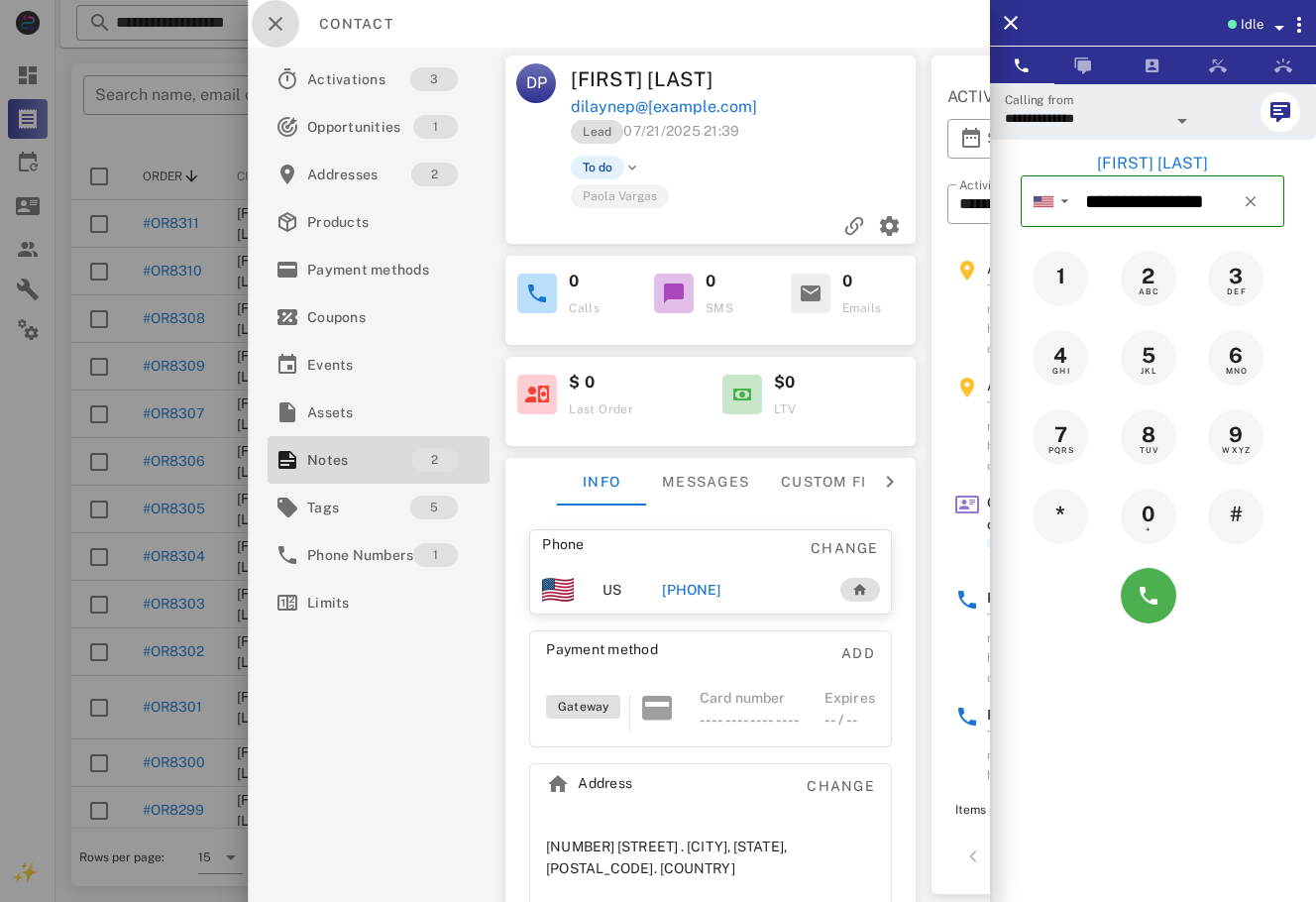 click at bounding box center [275, 24] 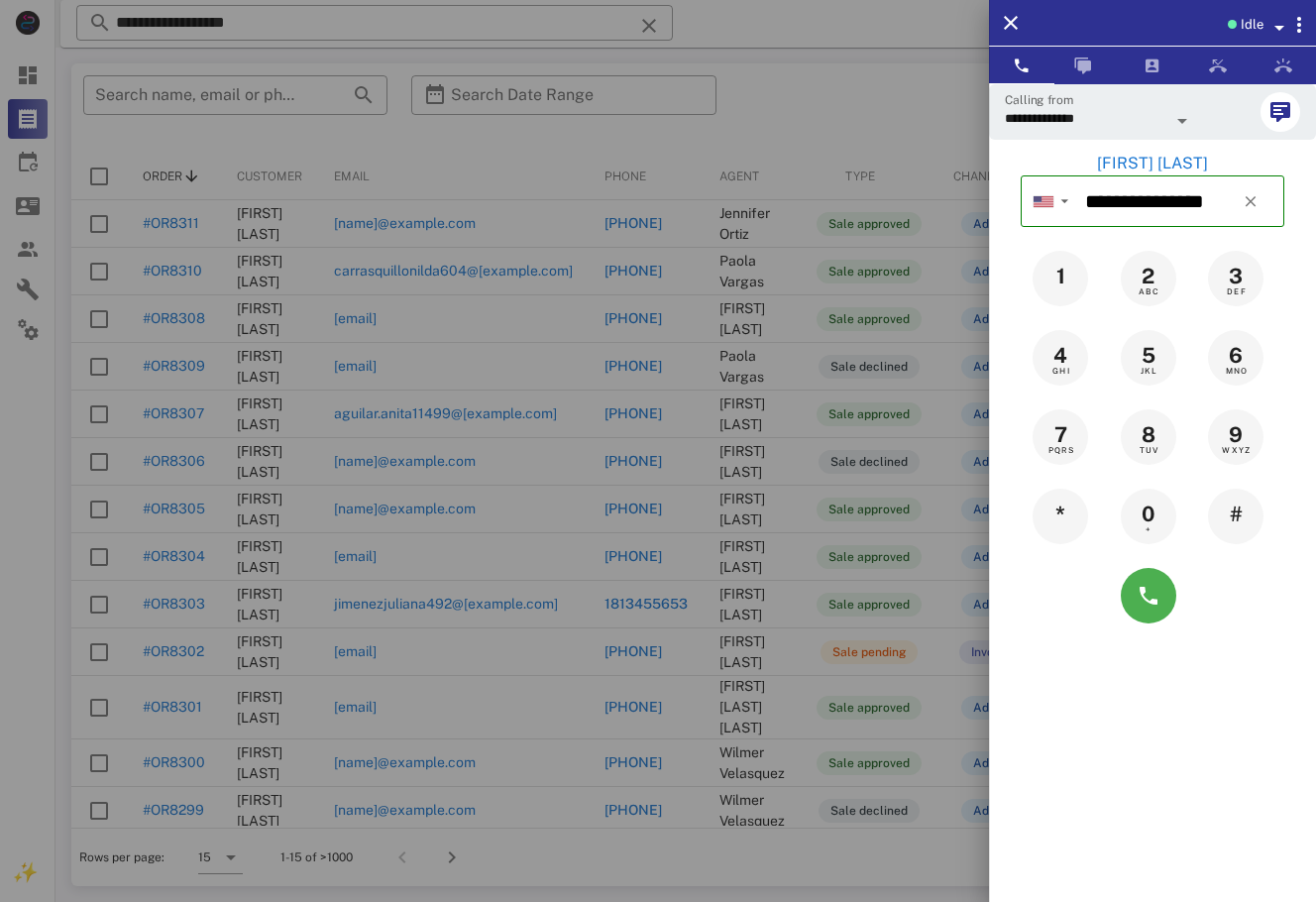 drag, startPoint x: 327, startPoint y: 22, endPoint x: 187, endPoint y: 11, distance: 140.43148 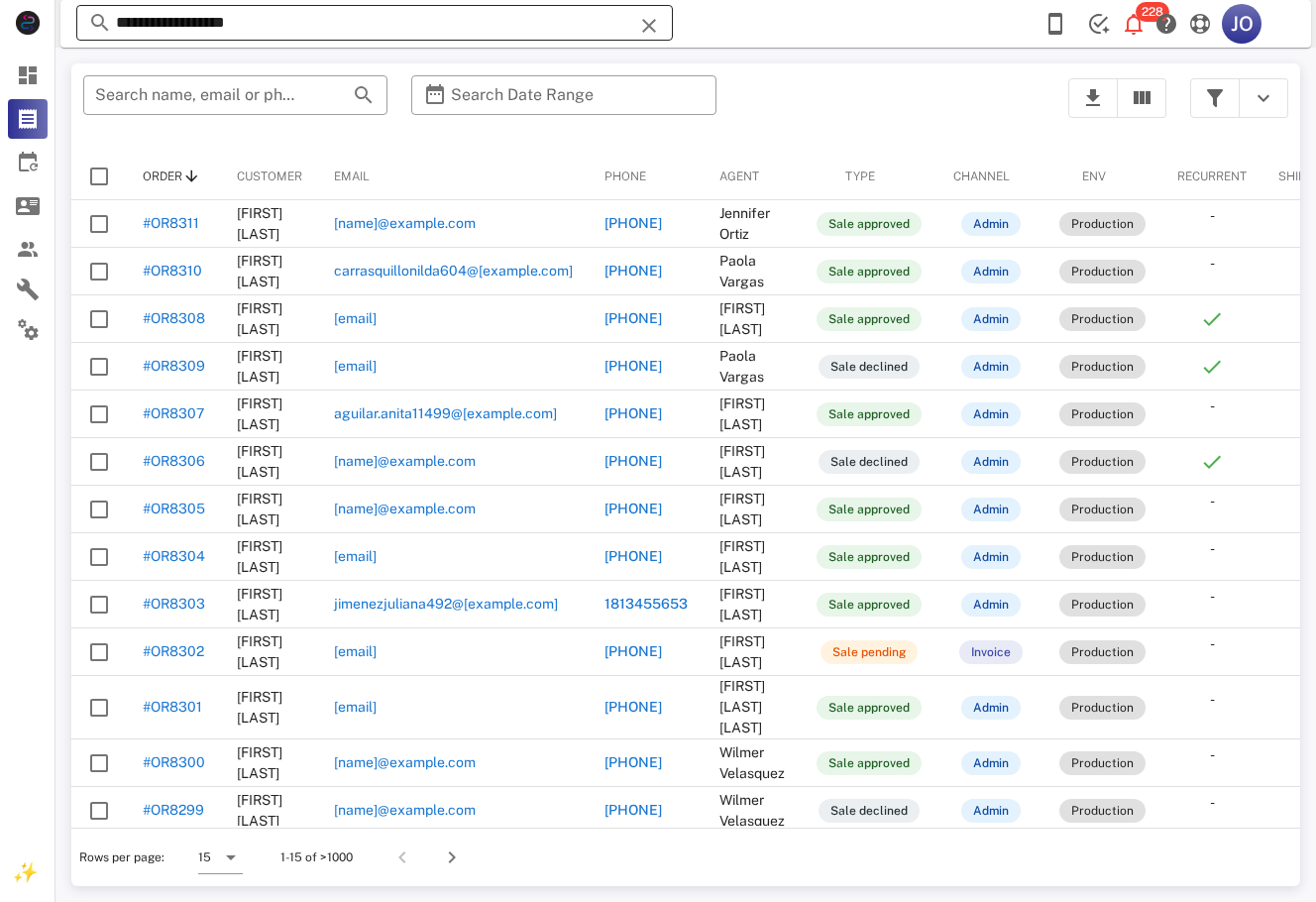type 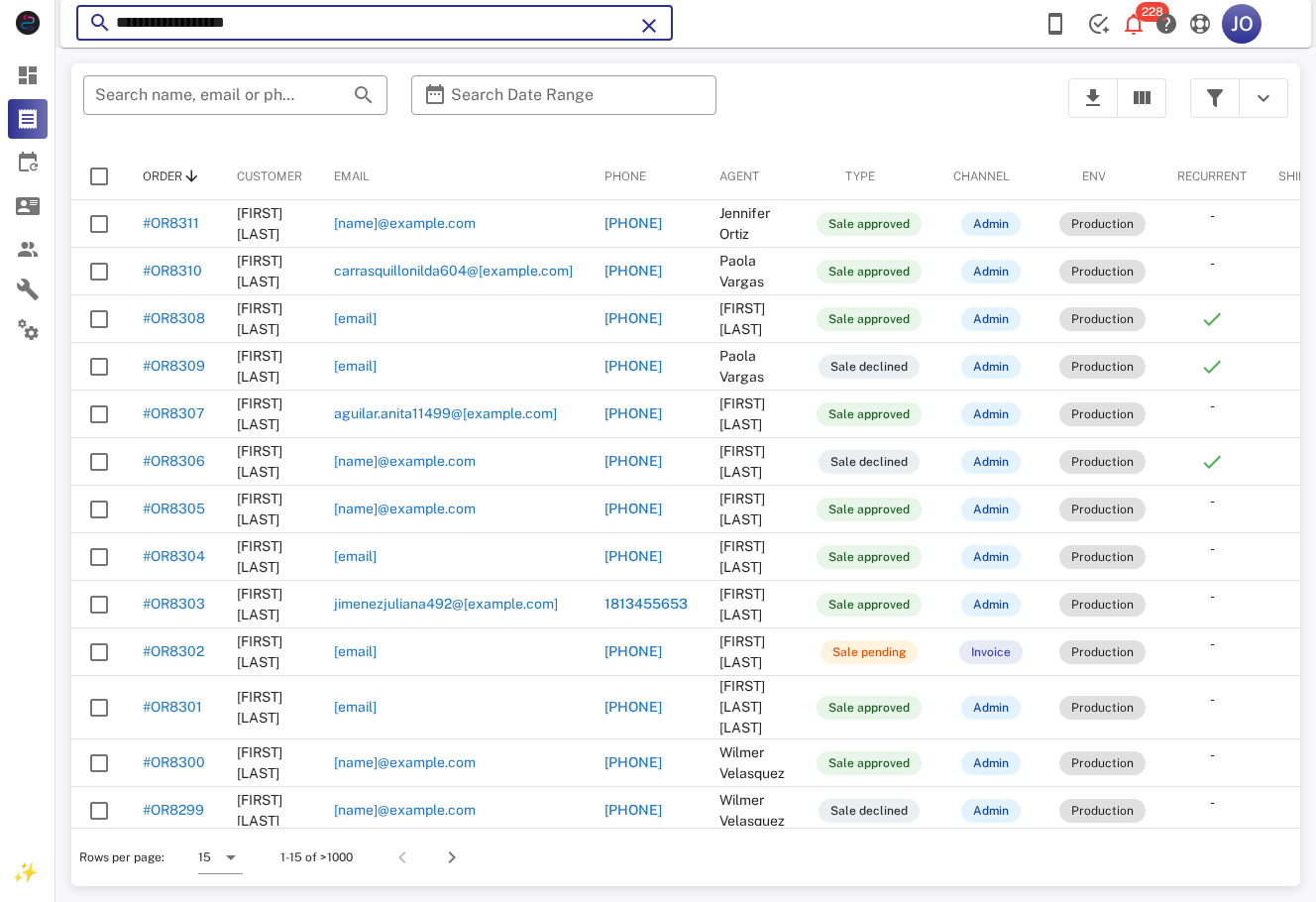 drag, startPoint x: 284, startPoint y: 31, endPoint x: 56, endPoint y: 23, distance: 228.14031 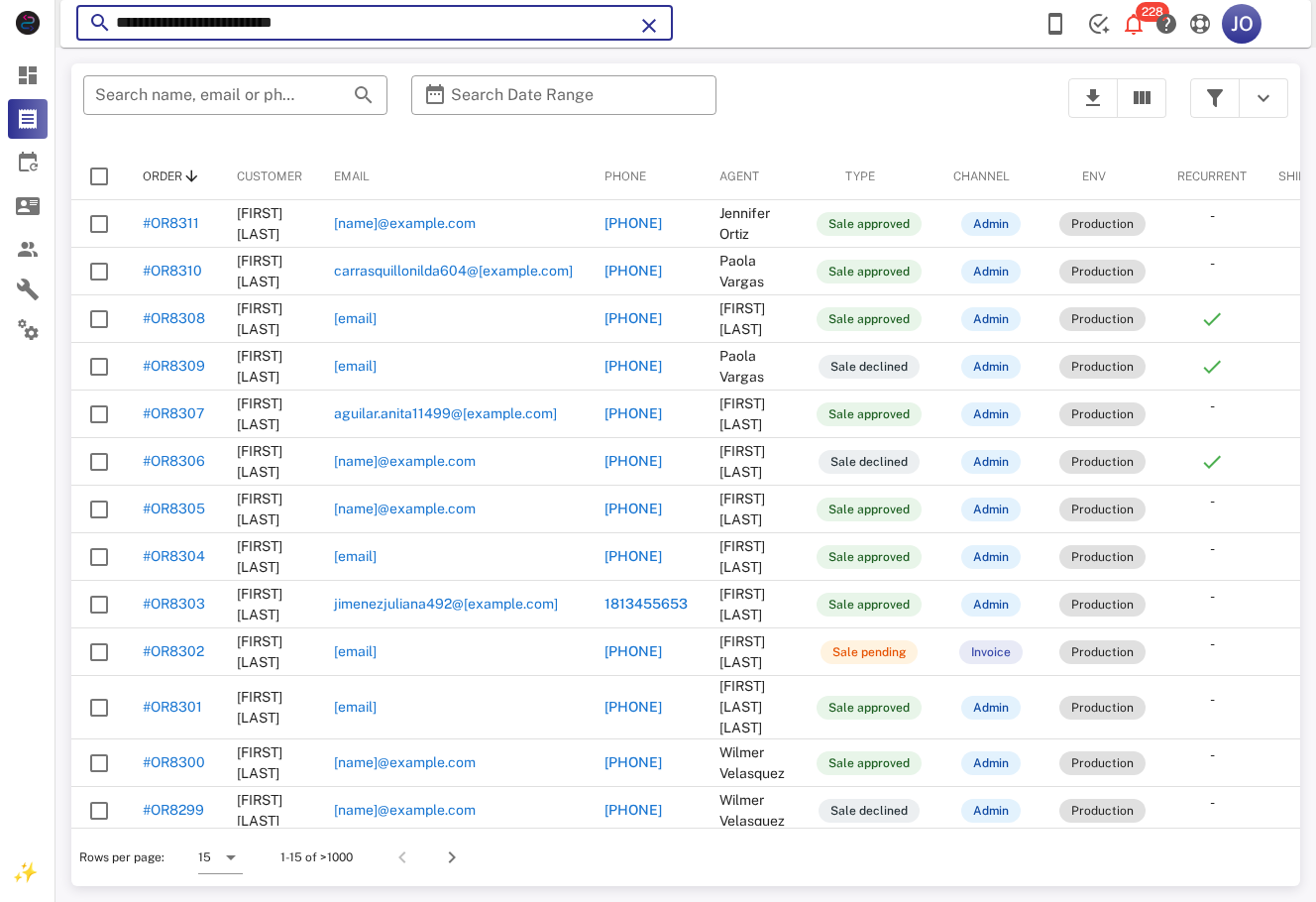 click on "**********" at bounding box center [375, 23] 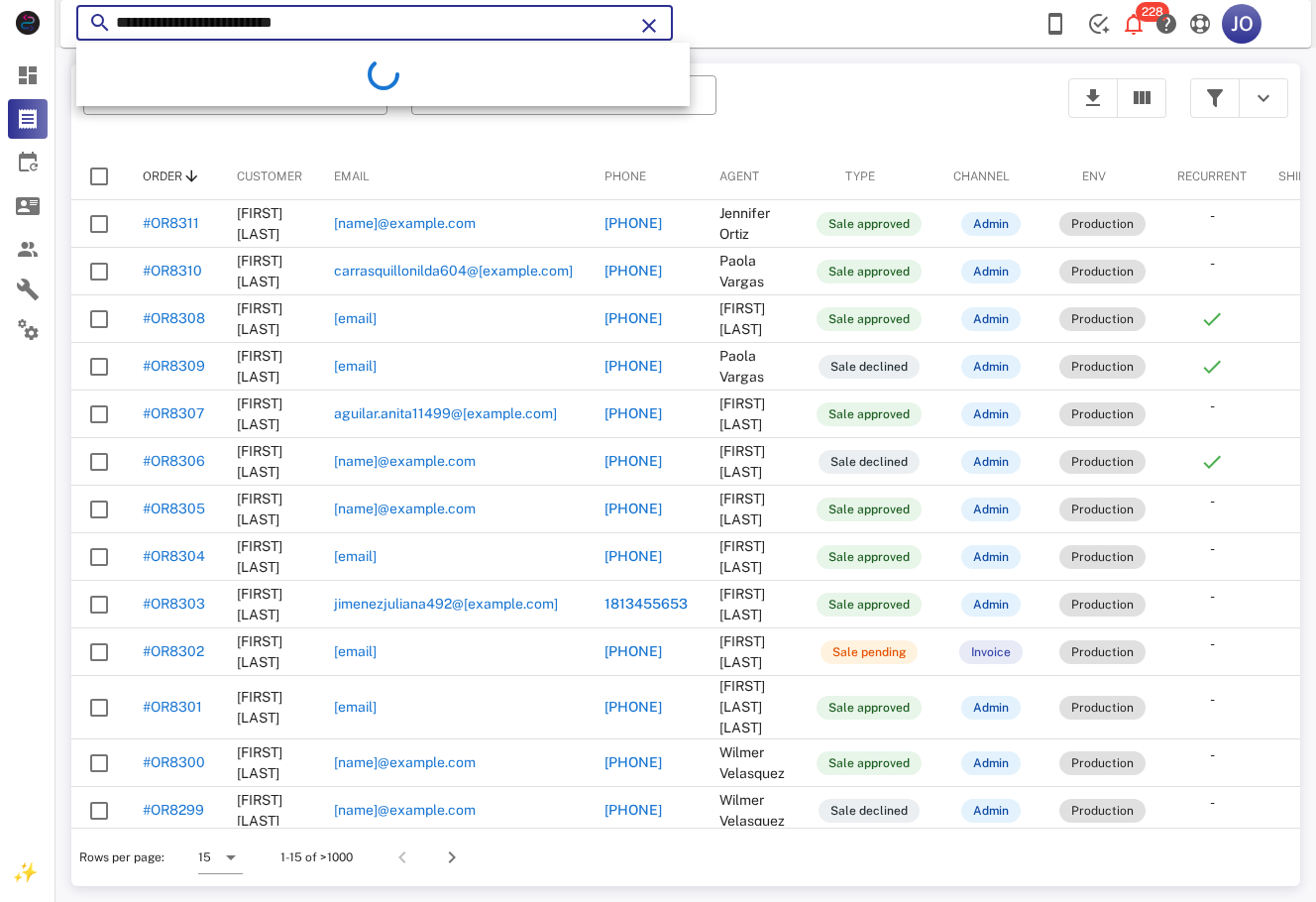 click on "**********" at bounding box center [375, 23] 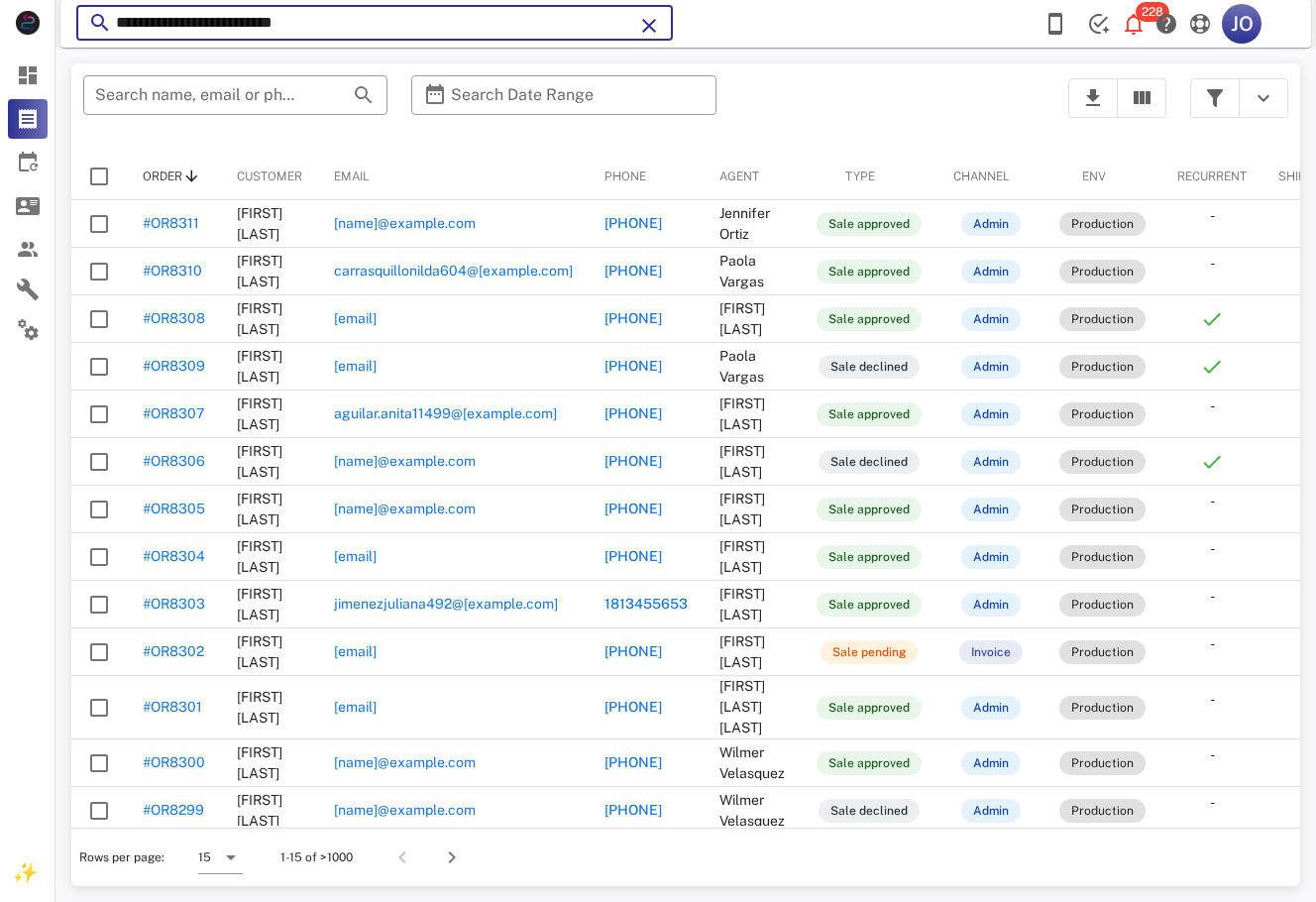 click on "**********" at bounding box center [375, 23] 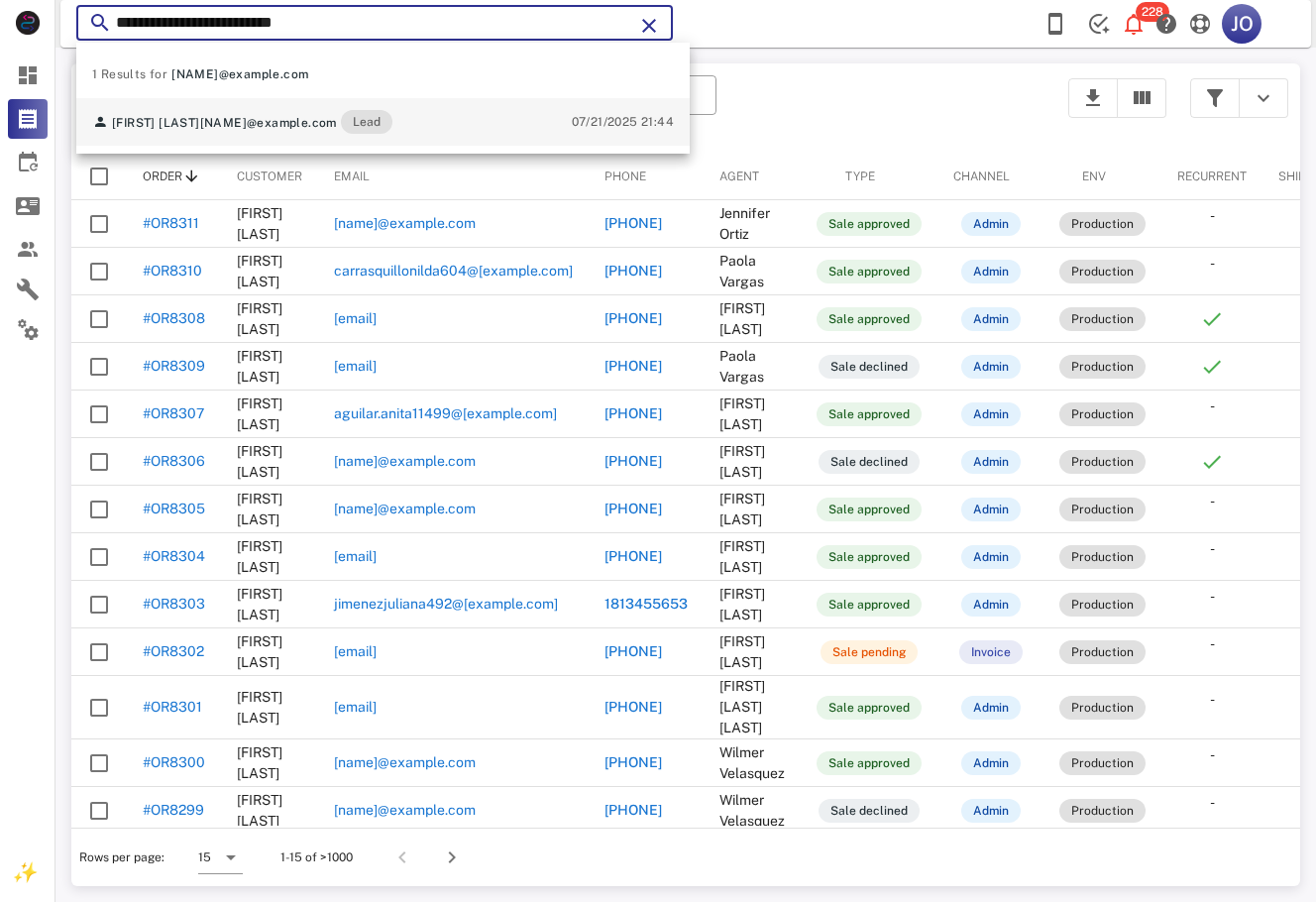 type on "**********" 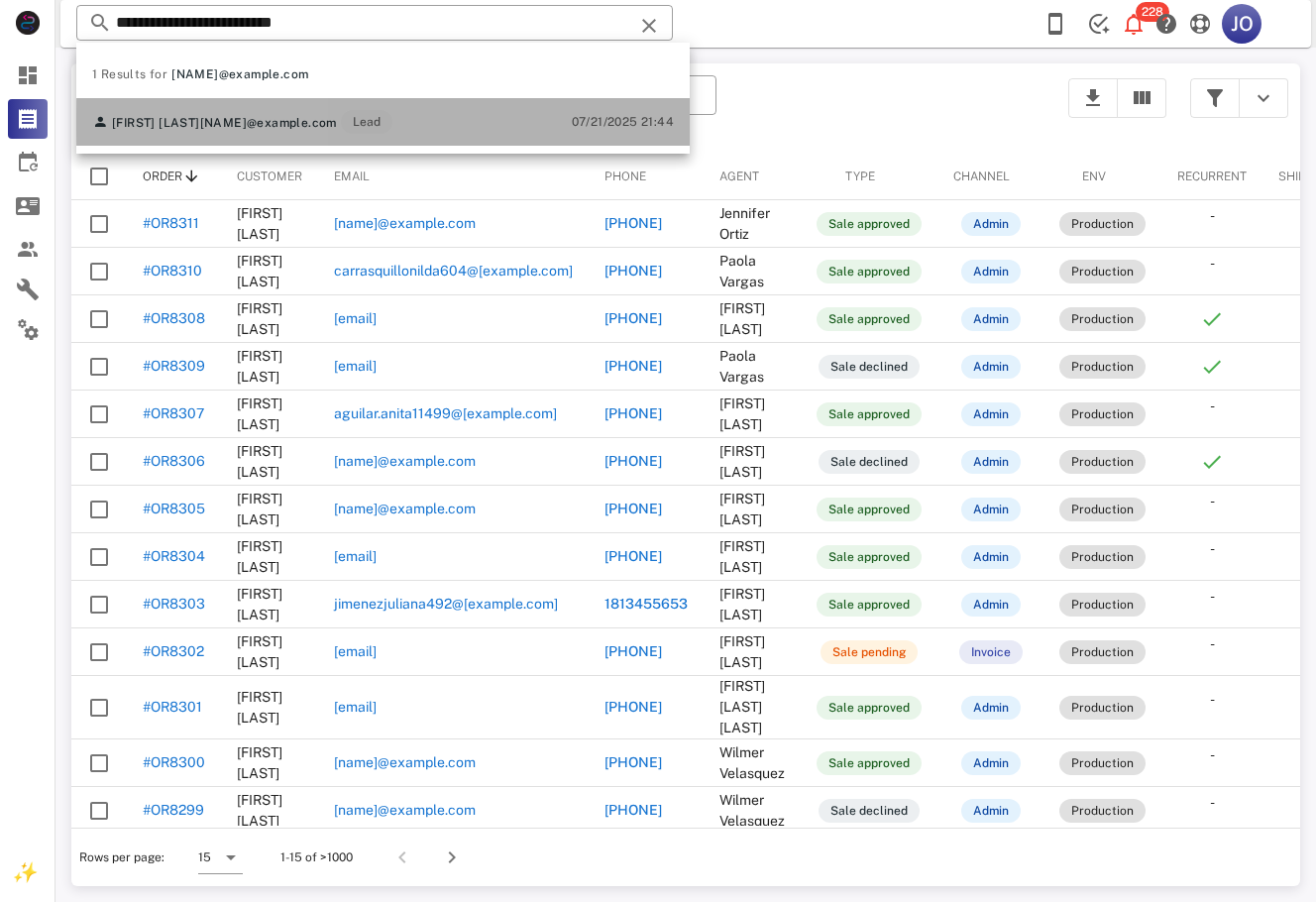 click on "[FIRST] [LAST]   [EMAIL]   Lead   07/21/2025 21:44" at bounding box center (383, 122) 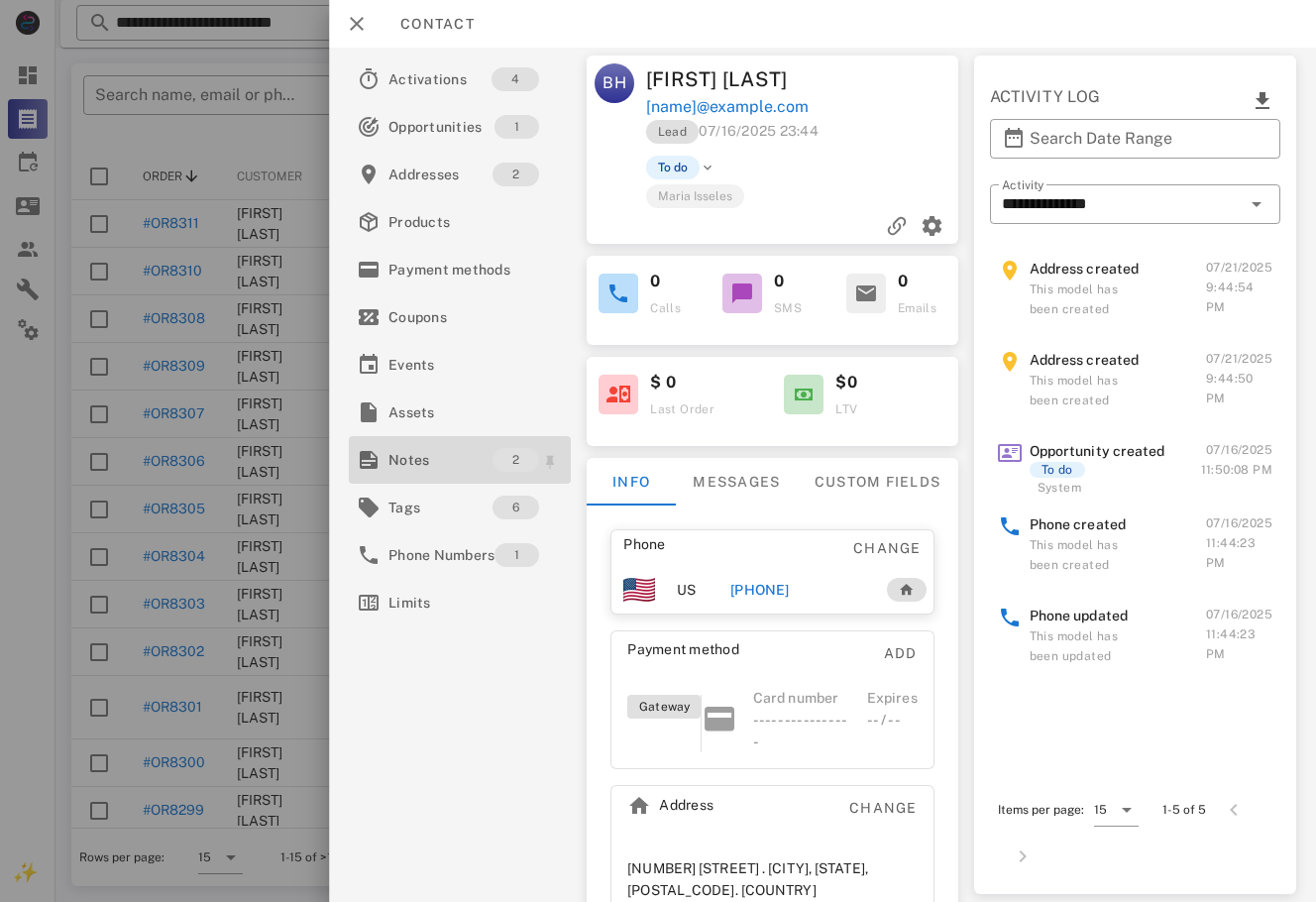 click on "Notes" at bounding box center (440, 460) 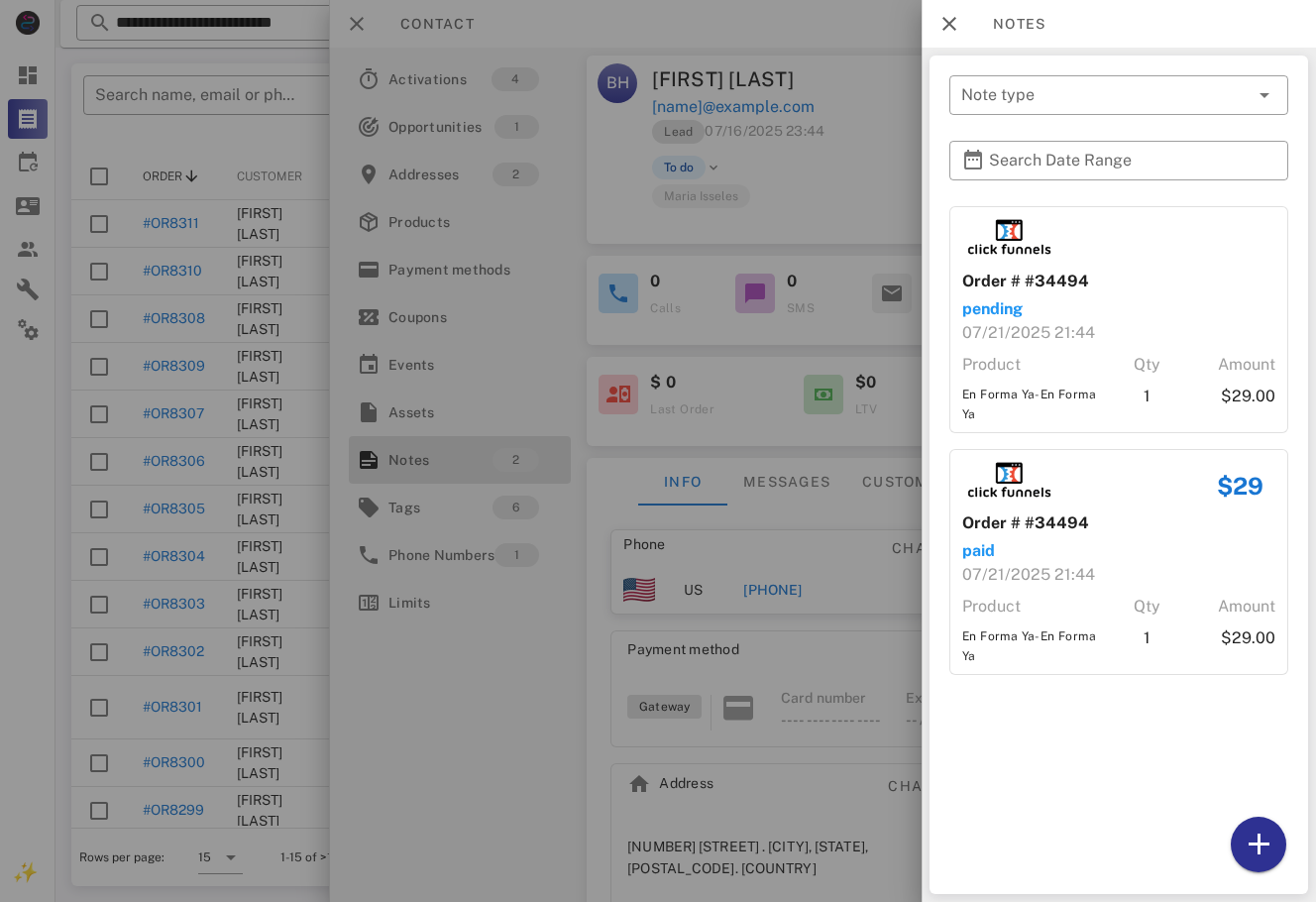 click at bounding box center [658, 451] 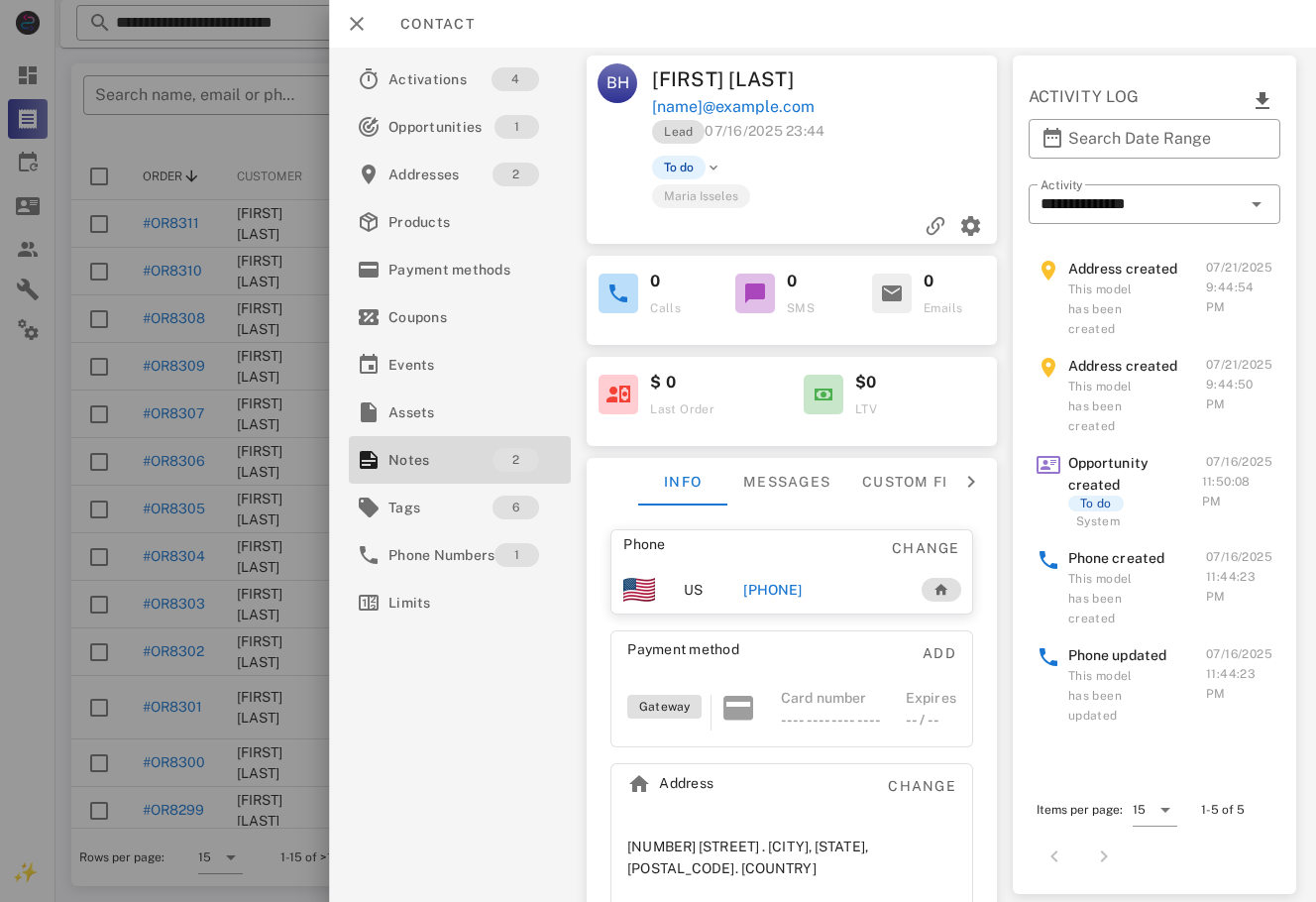 click on "[PHONE]" at bounding box center [772, 590] 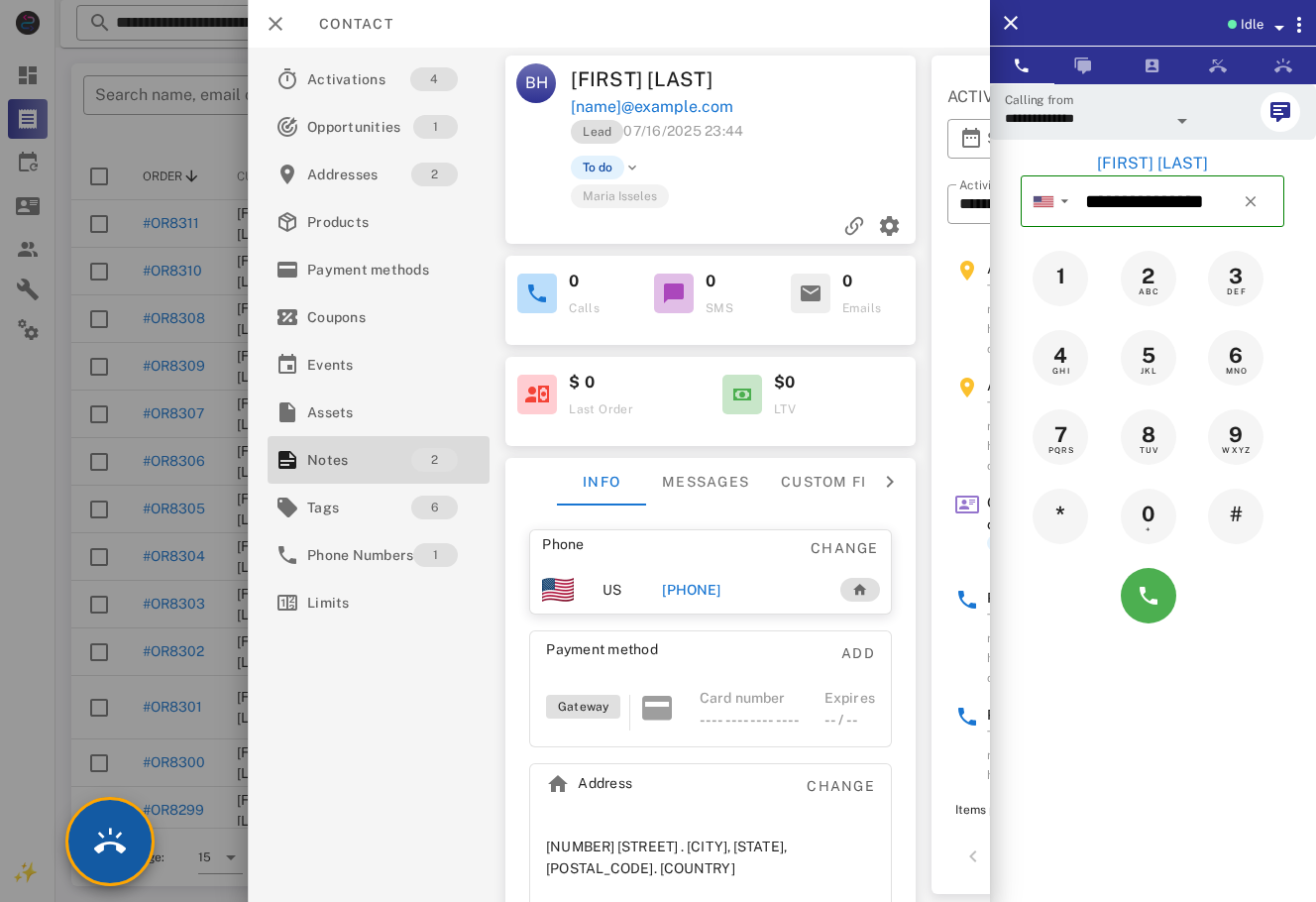 click at bounding box center (110, 842) 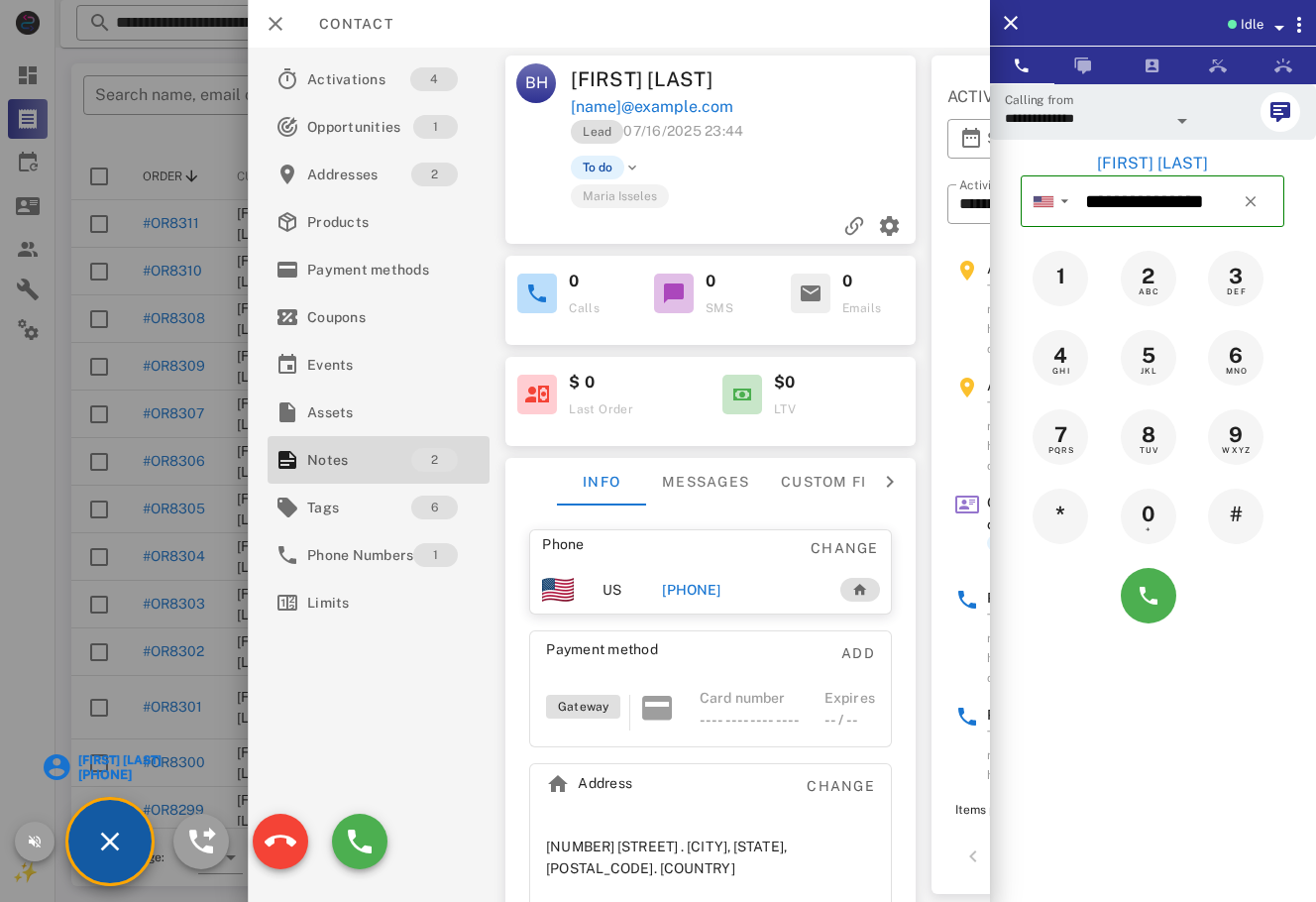 click on "[FIRST] [LAST]" at bounding box center [118, 760] 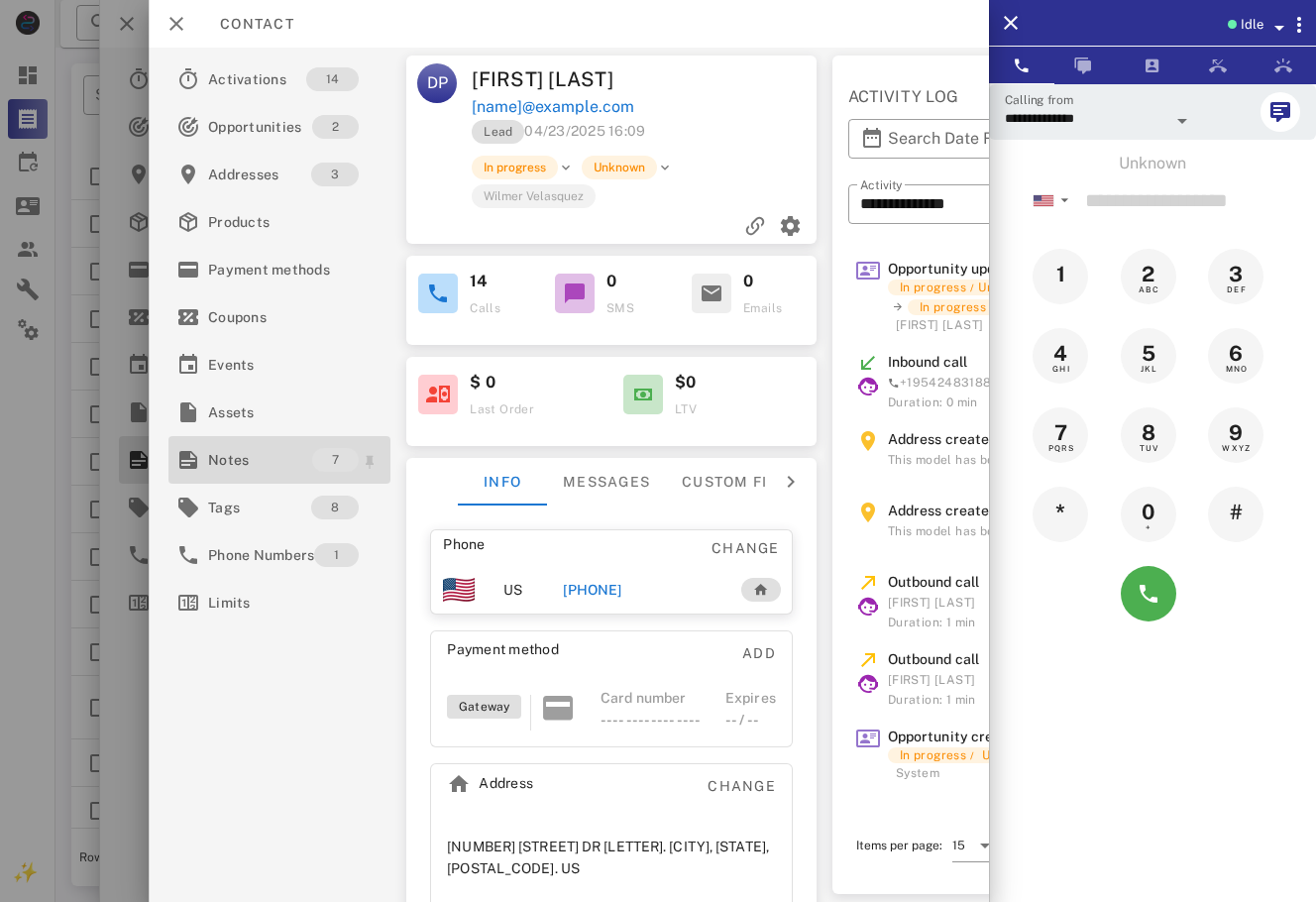 click on "Notes" at bounding box center (260, 460) 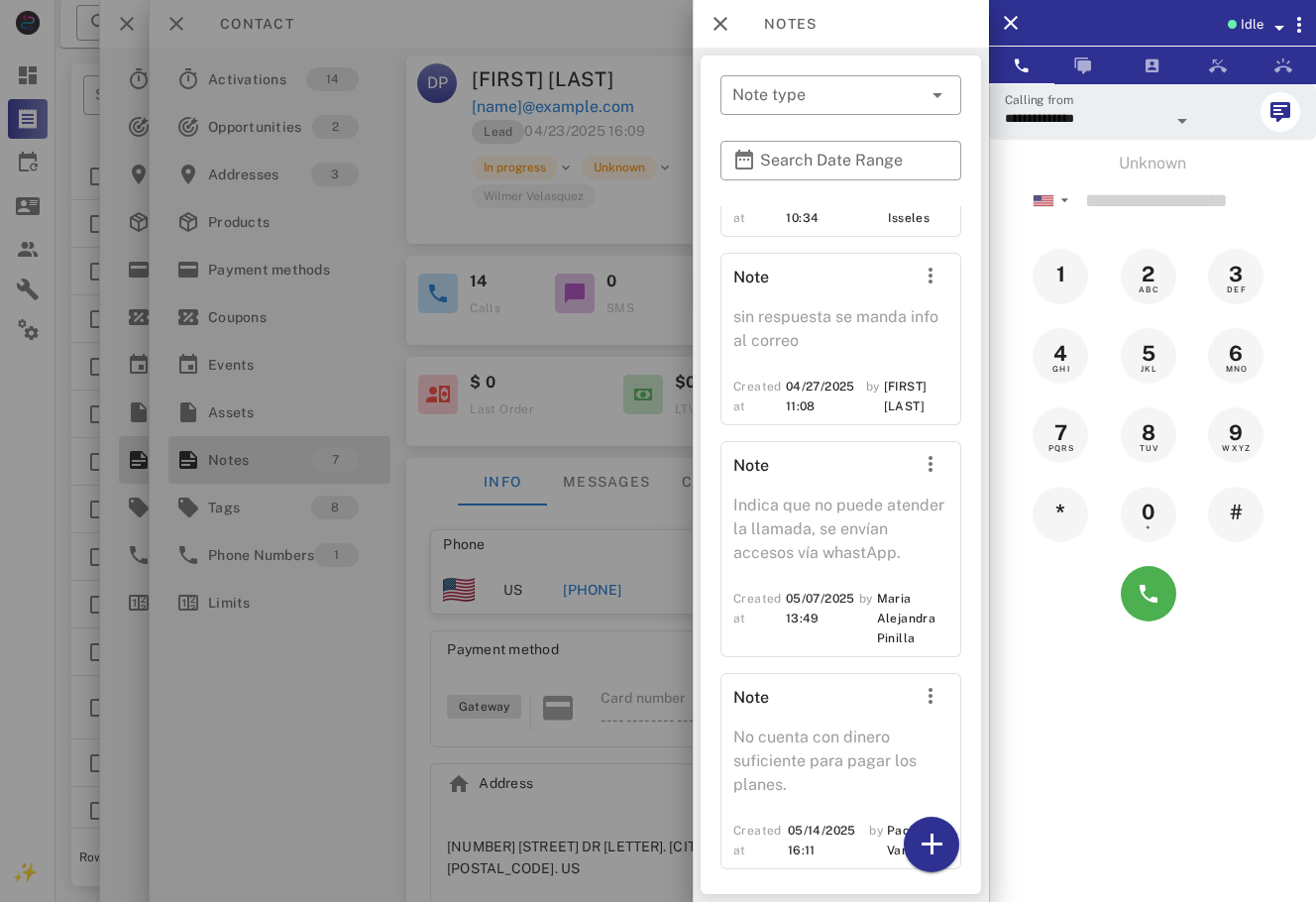 scroll, scrollTop: 1012, scrollLeft: 0, axis: vertical 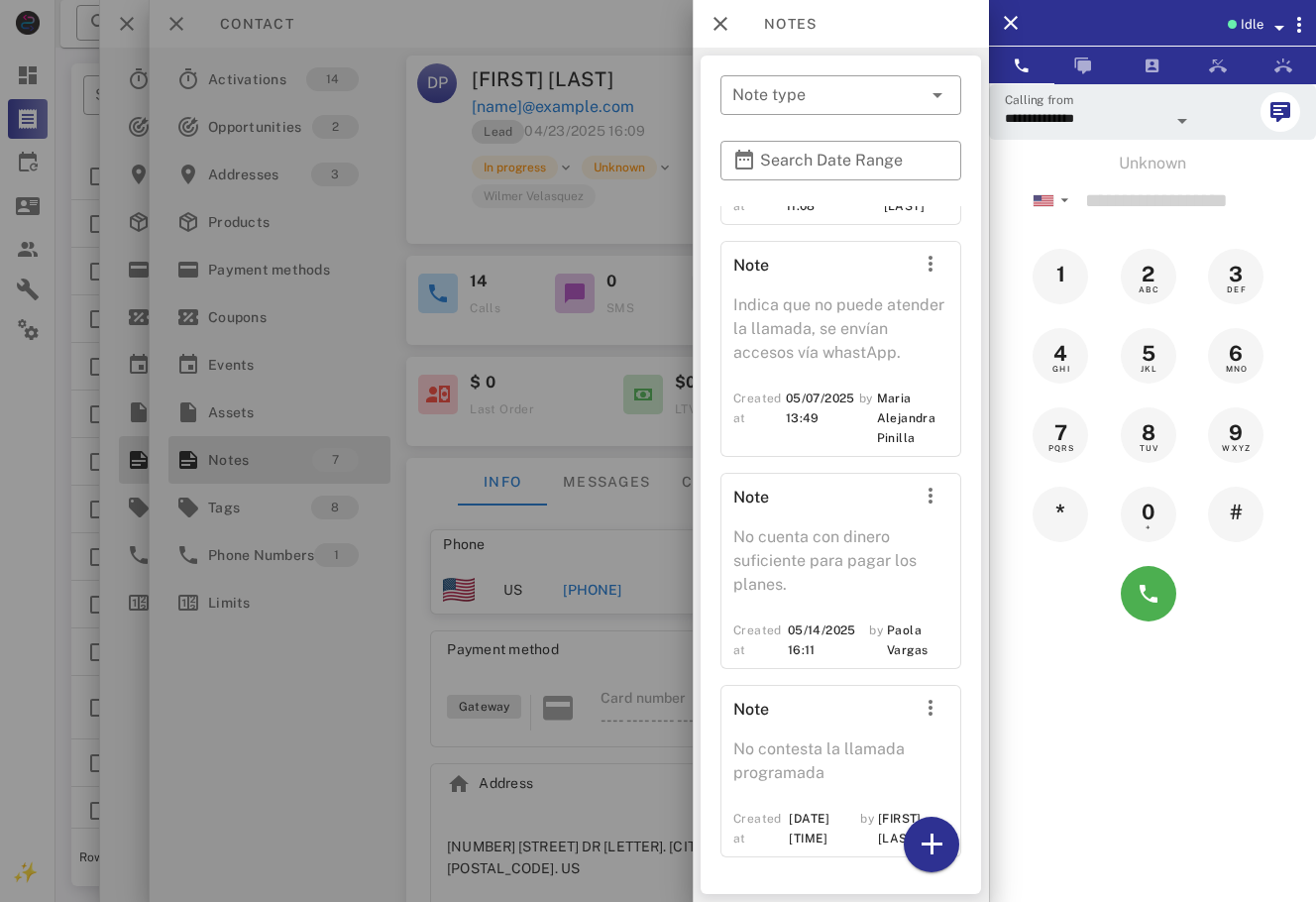 click at bounding box center (658, 451) 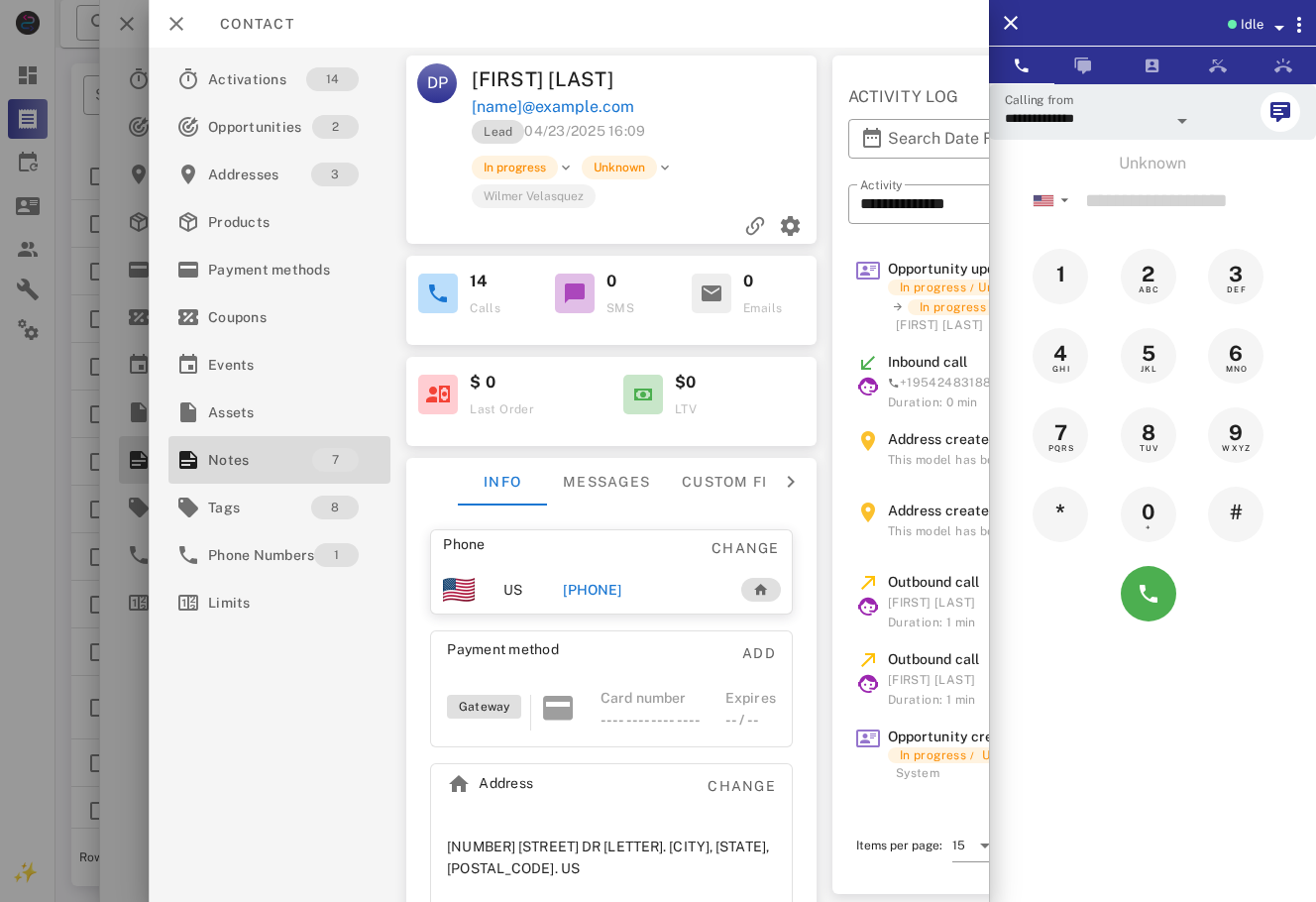 click on "[PHONE]" at bounding box center (592, 590) 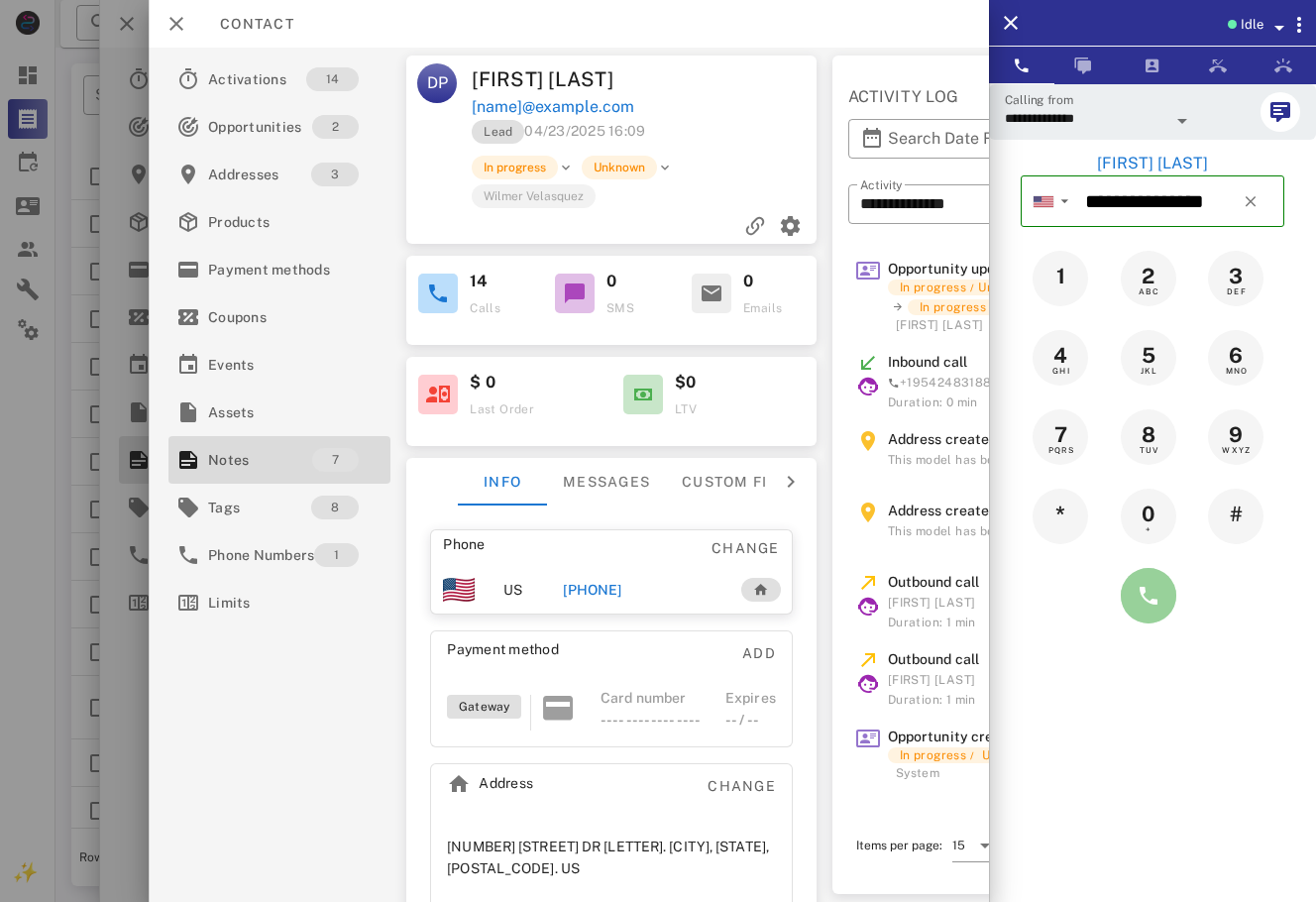click at bounding box center [1149, 596] 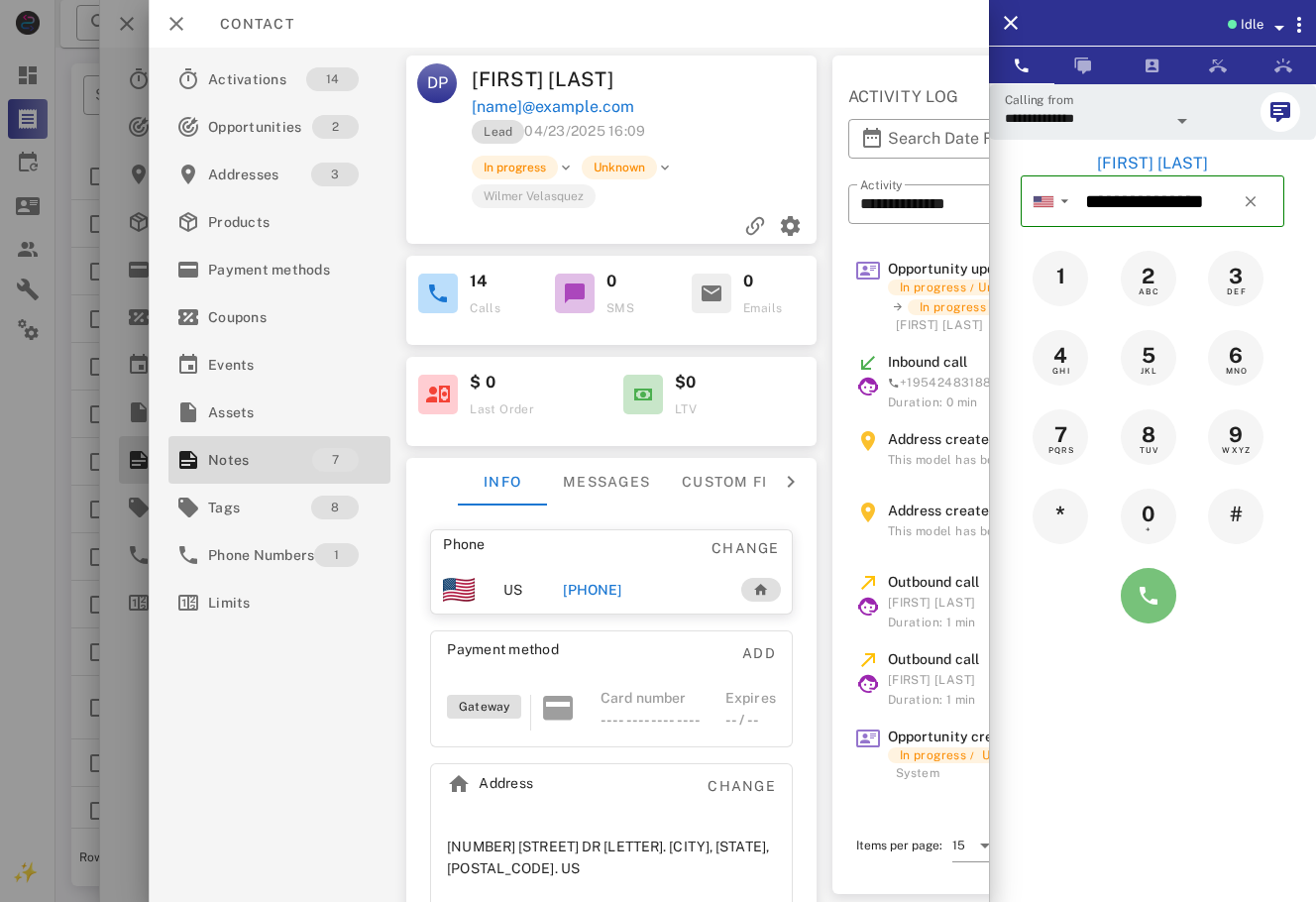 type 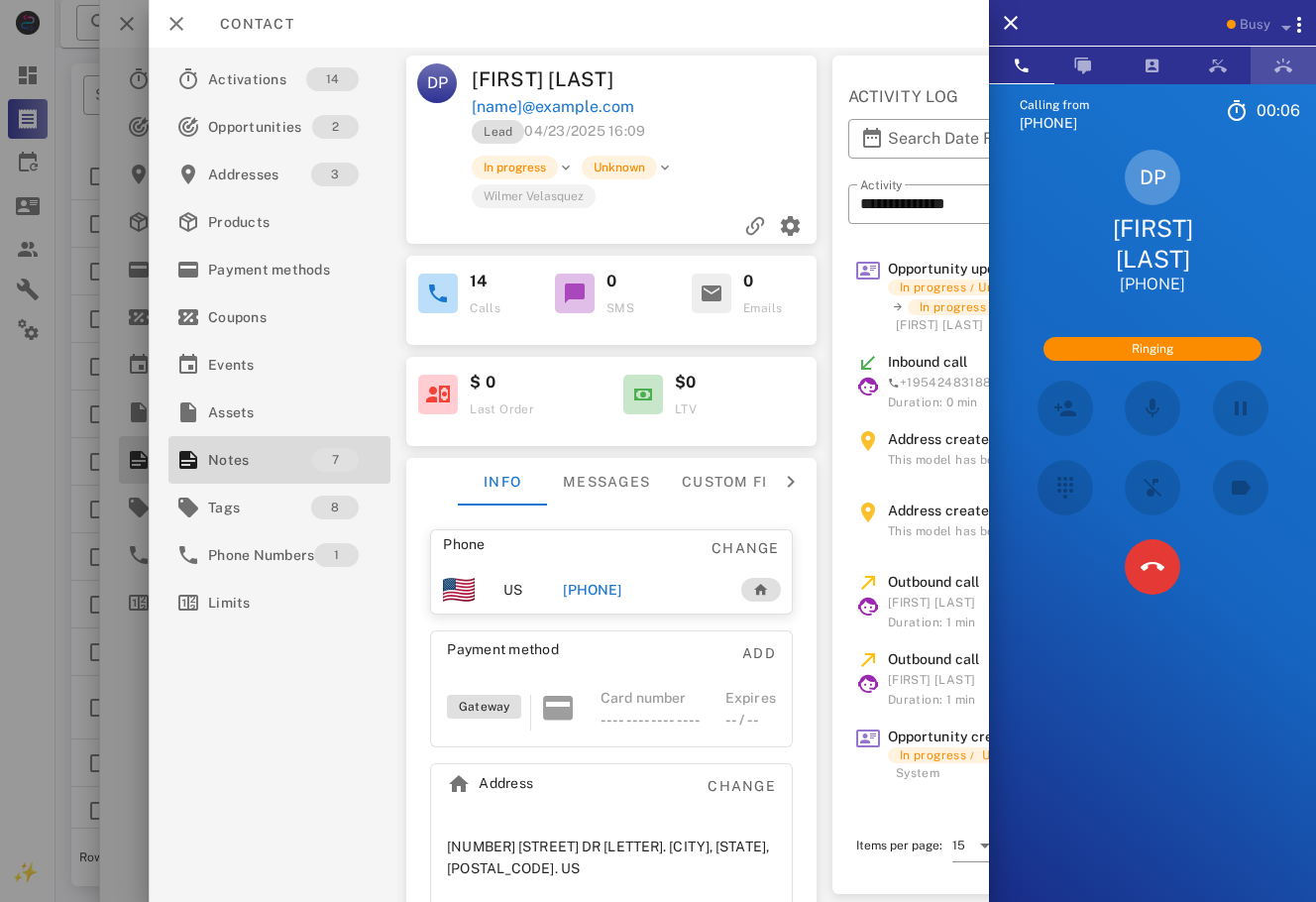 click at bounding box center [1283, 65] 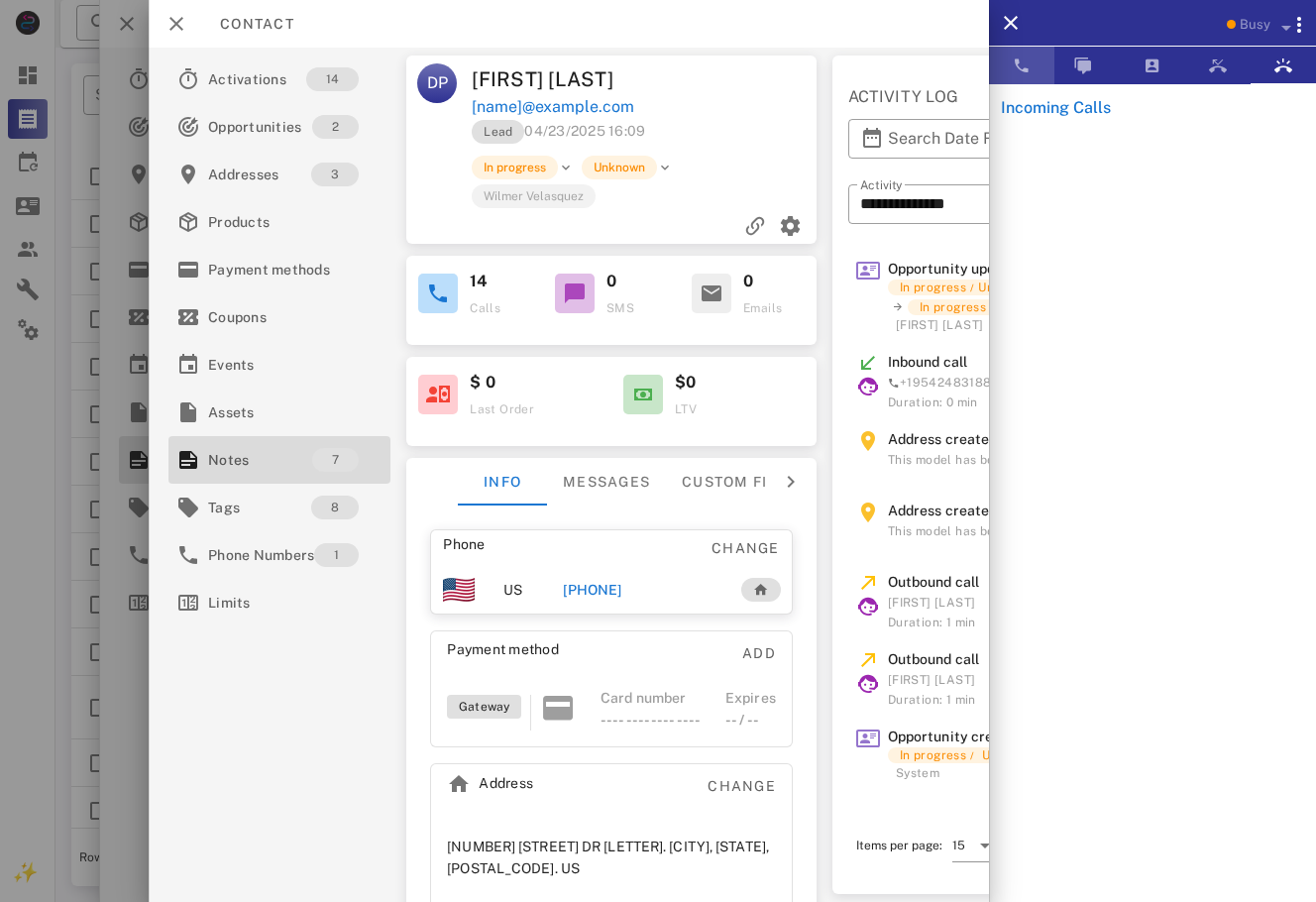 click at bounding box center (1022, 65) 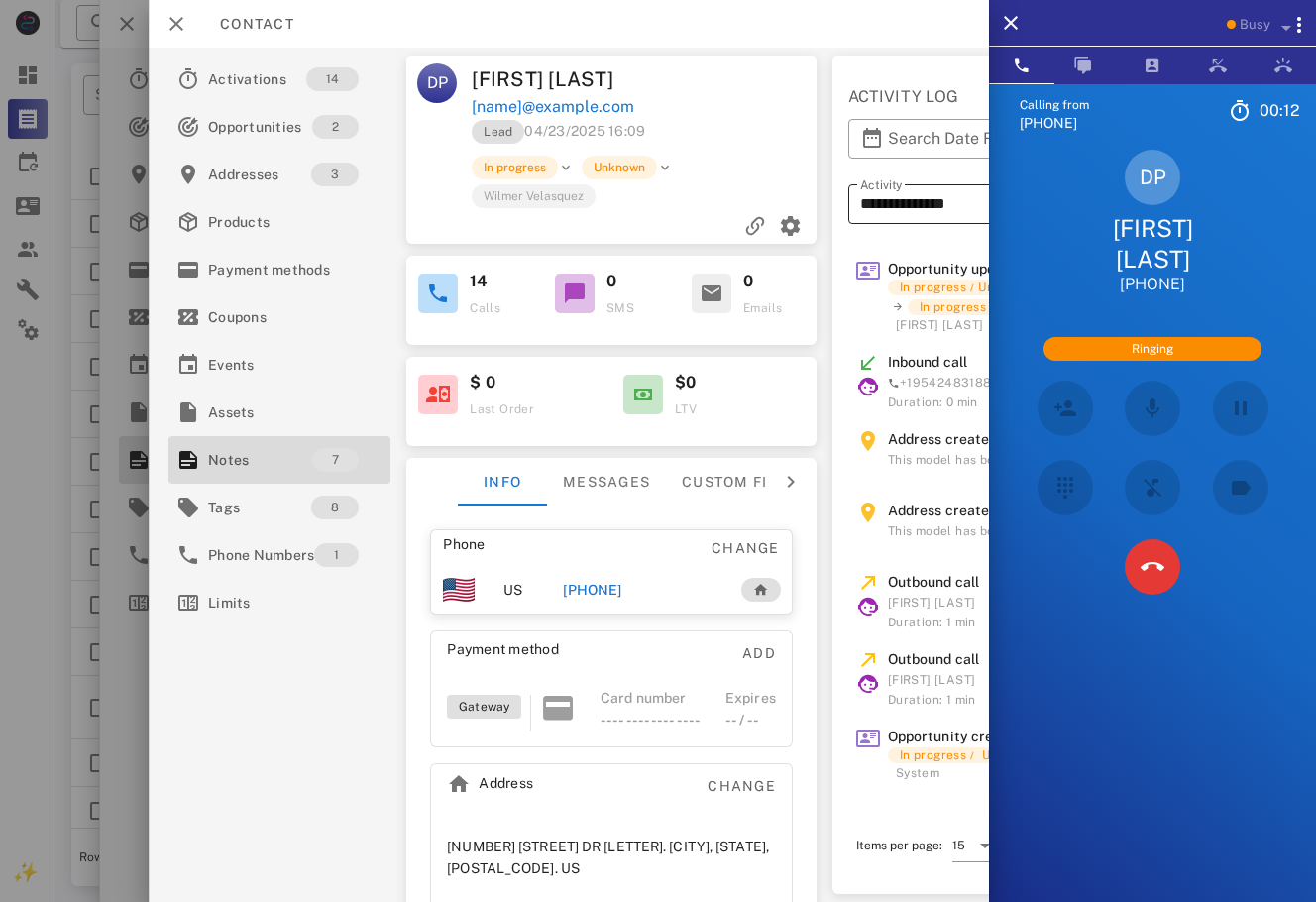 click on "**********" at bounding box center [1019, 204] 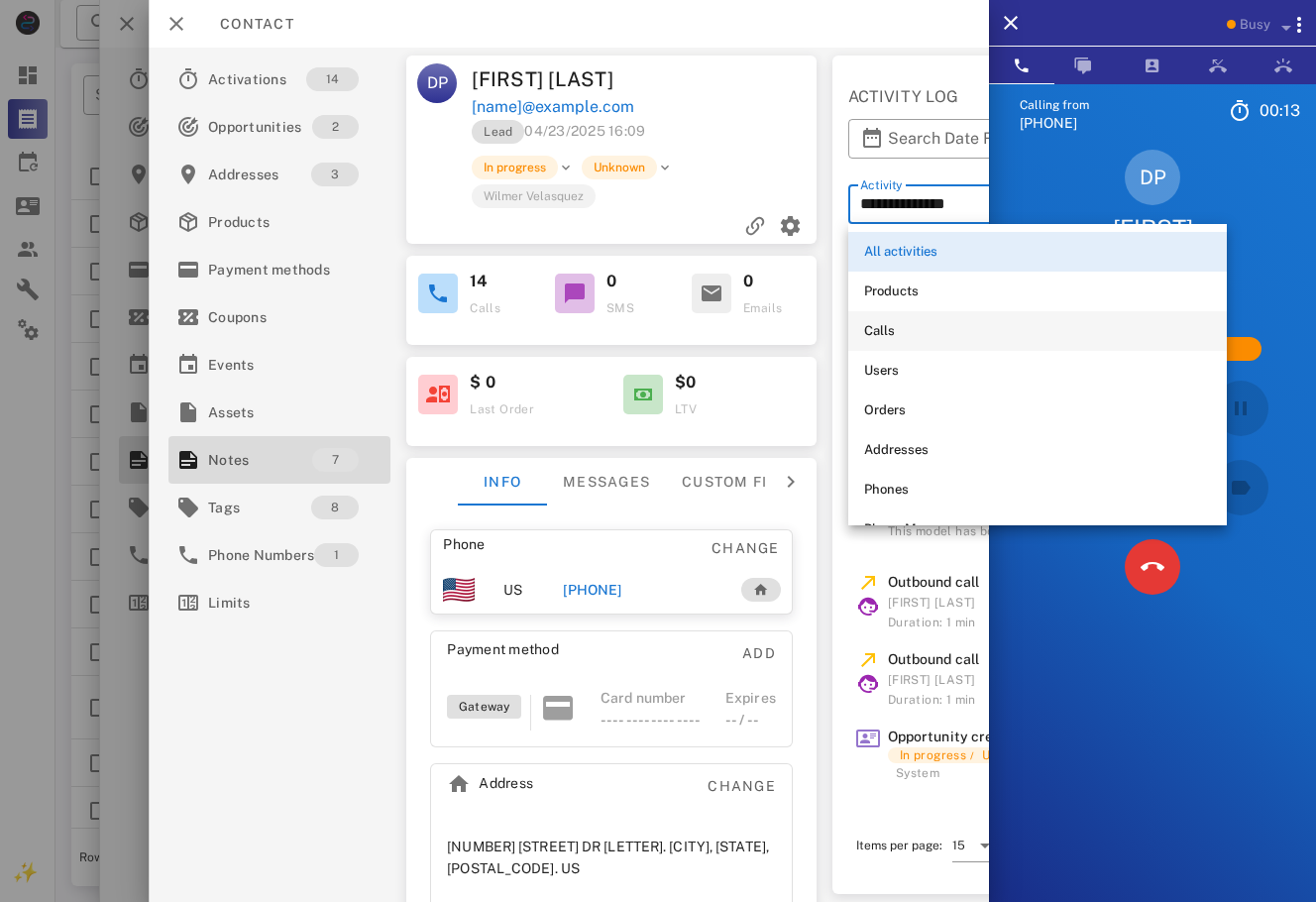 click on "Calls" at bounding box center (1038, 331) 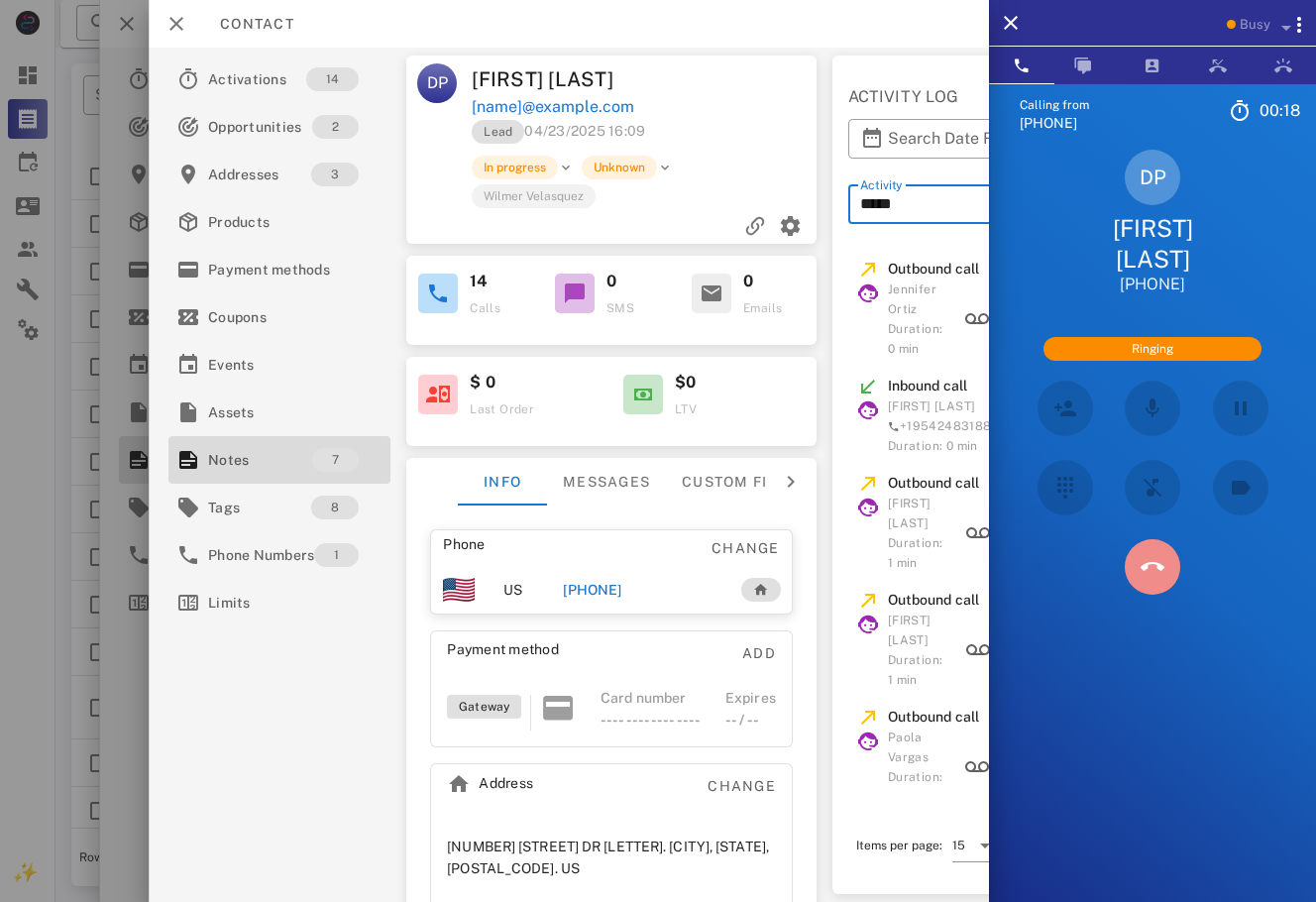 click at bounding box center (1152, 567) 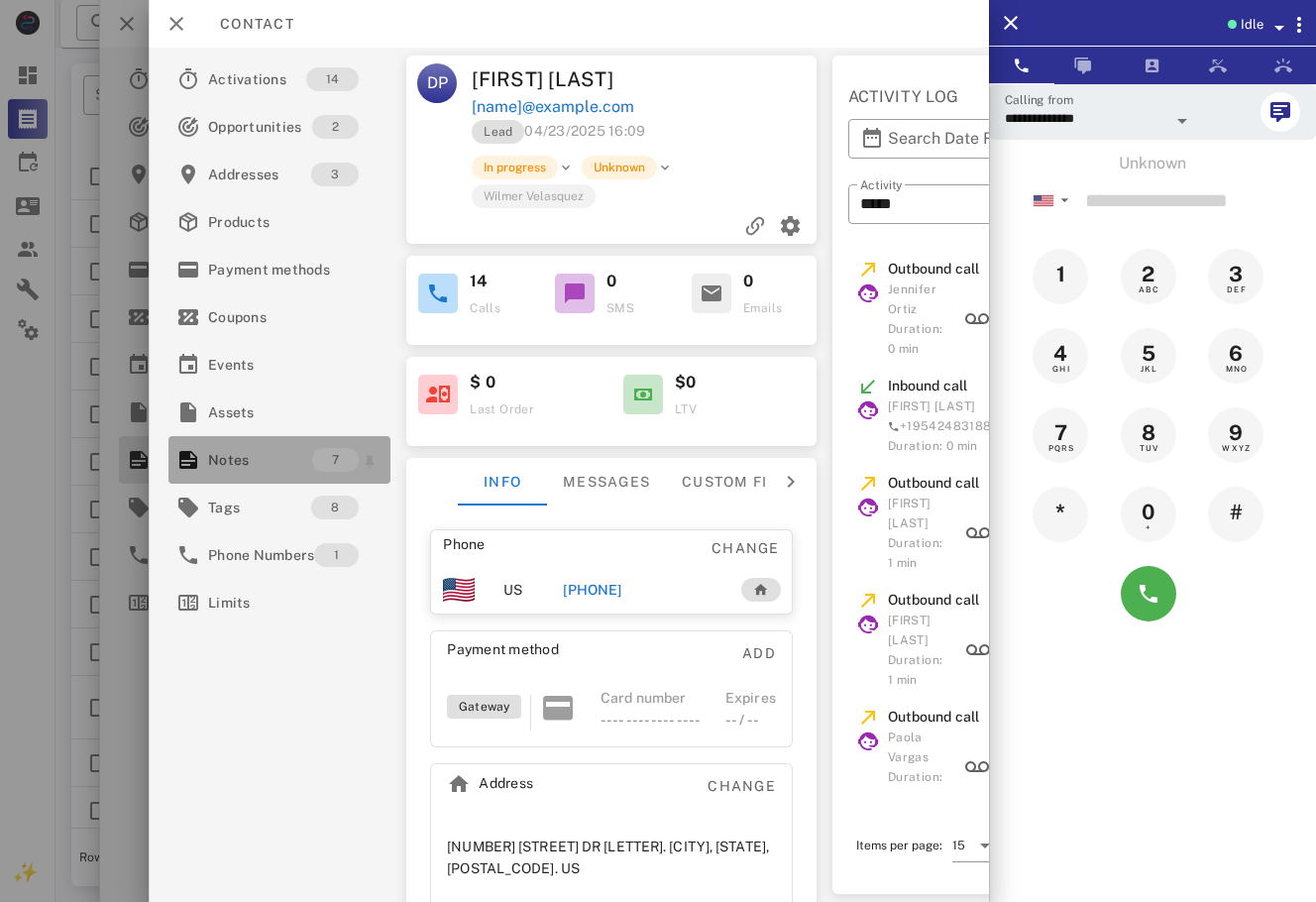 click on "Notes" at bounding box center [260, 460] 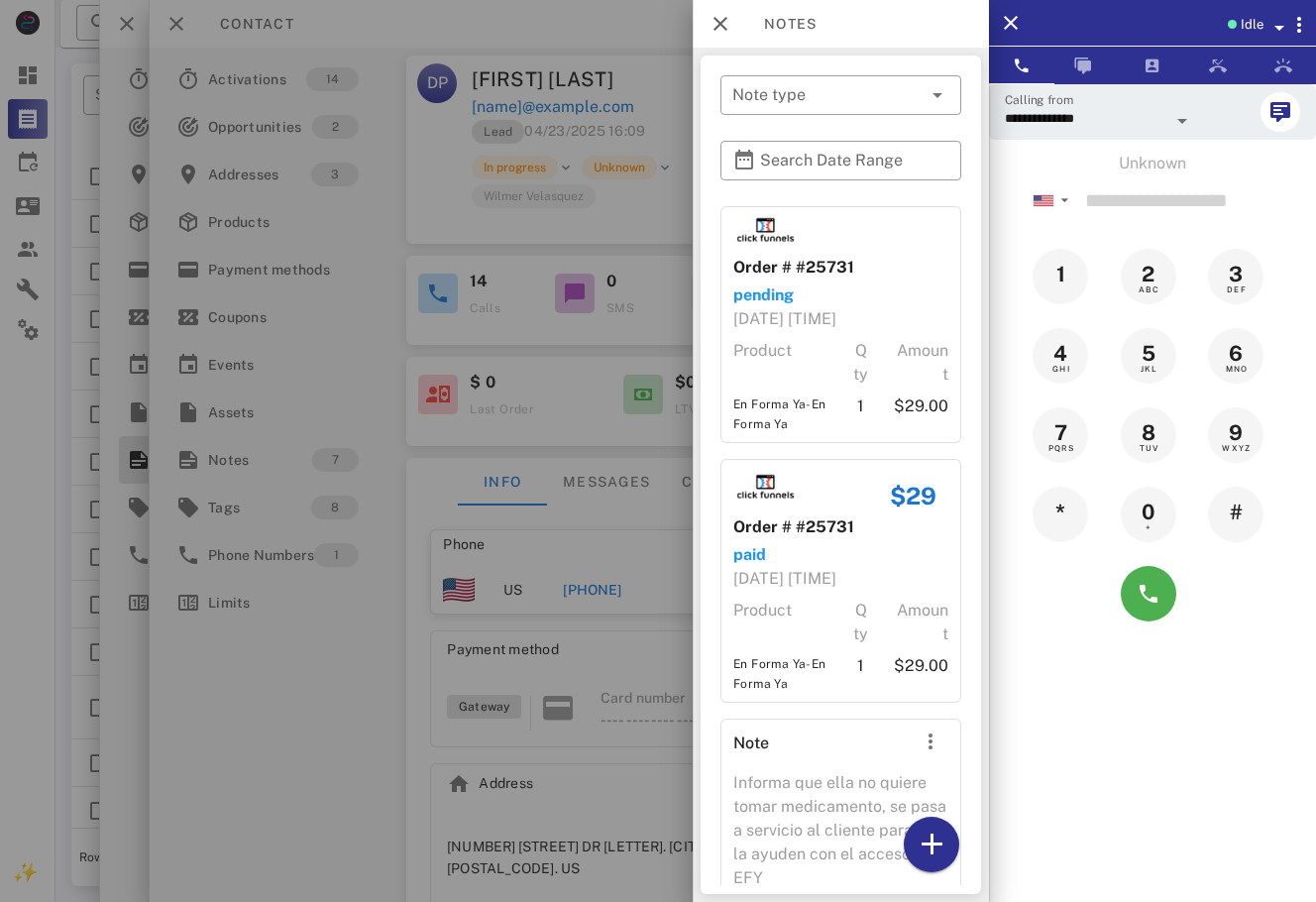 scroll, scrollTop: 1012, scrollLeft: 0, axis: vertical 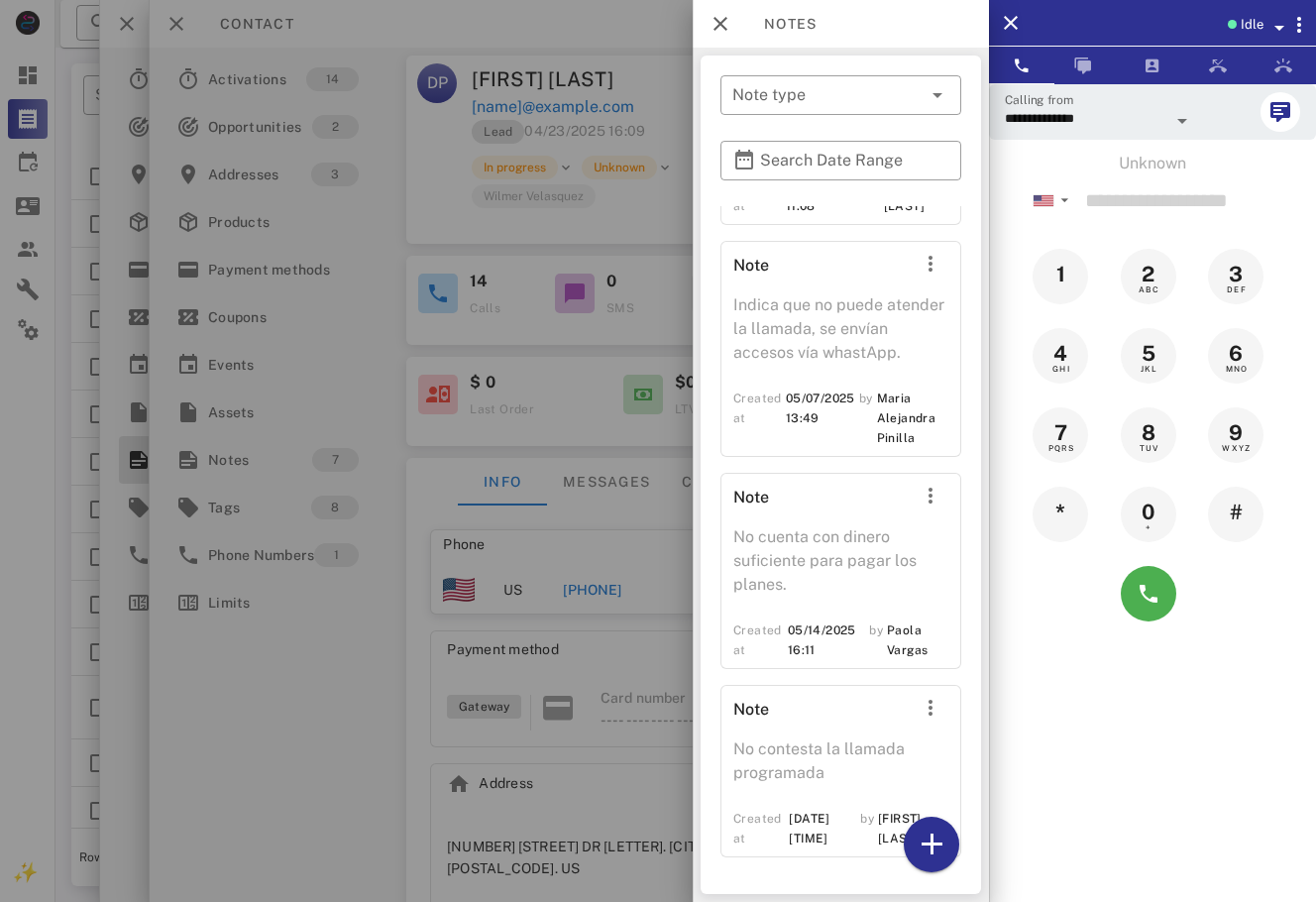 click at bounding box center [658, 451] 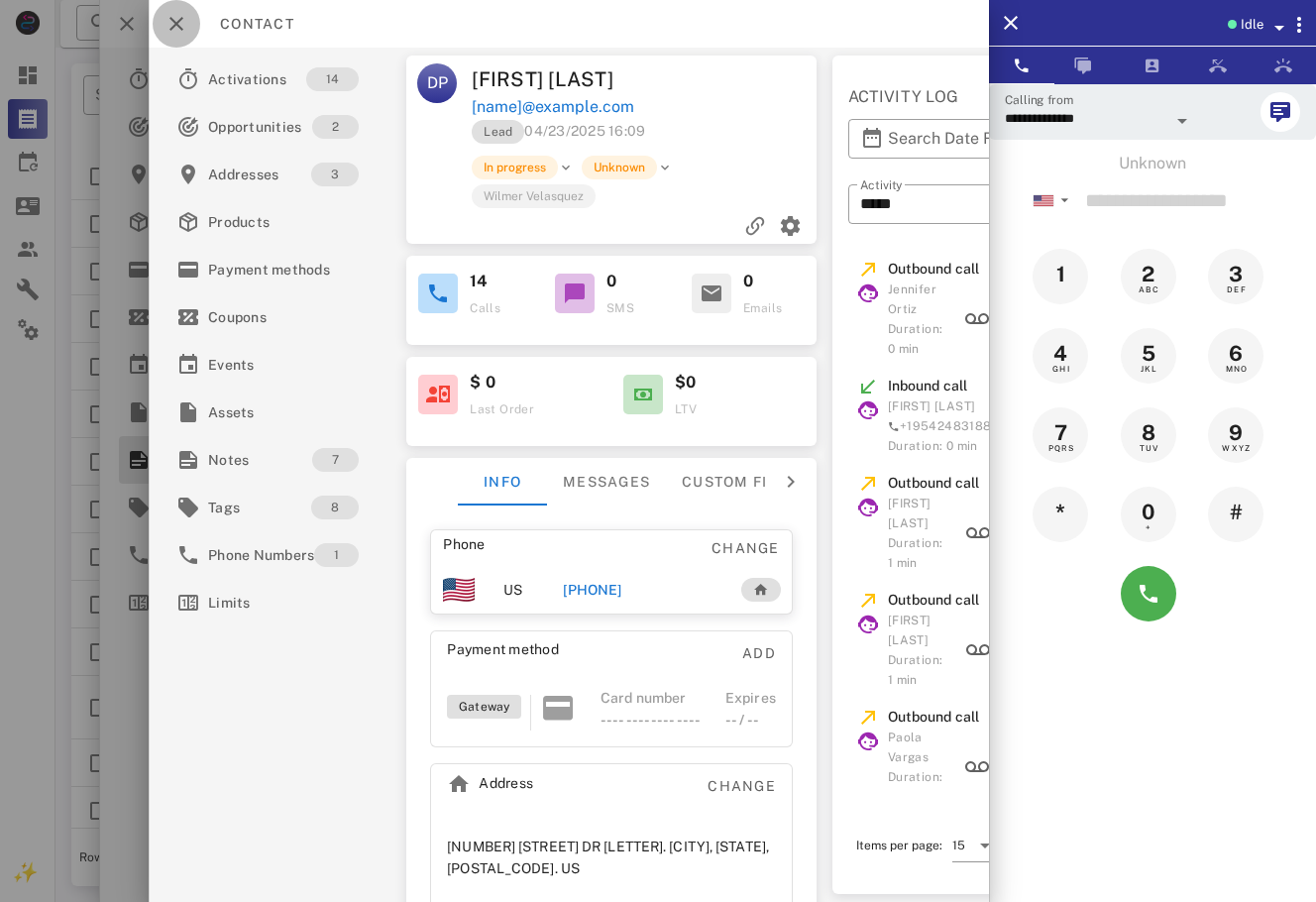 click at bounding box center [176, 24] 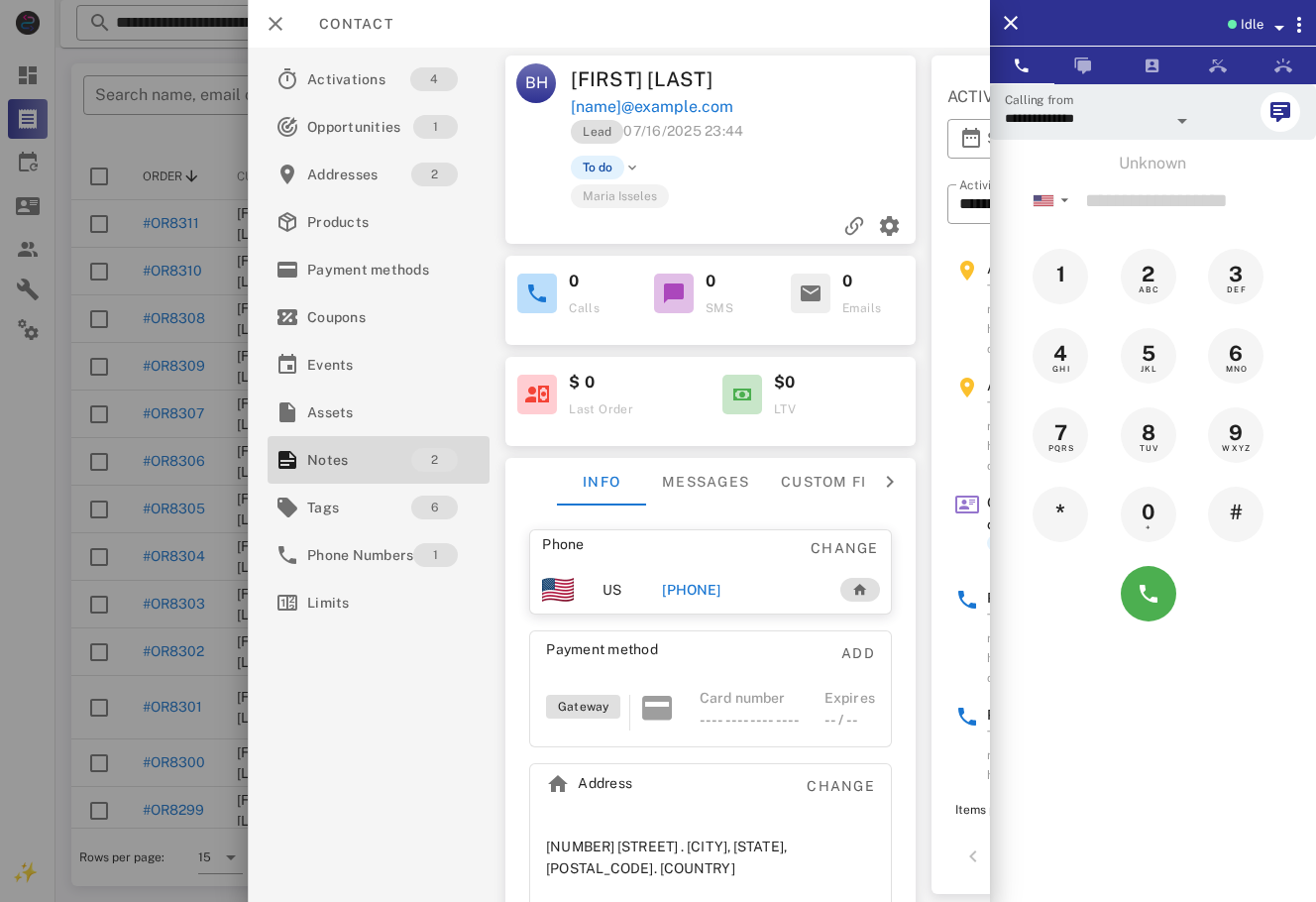 click at bounding box center (248, 451) 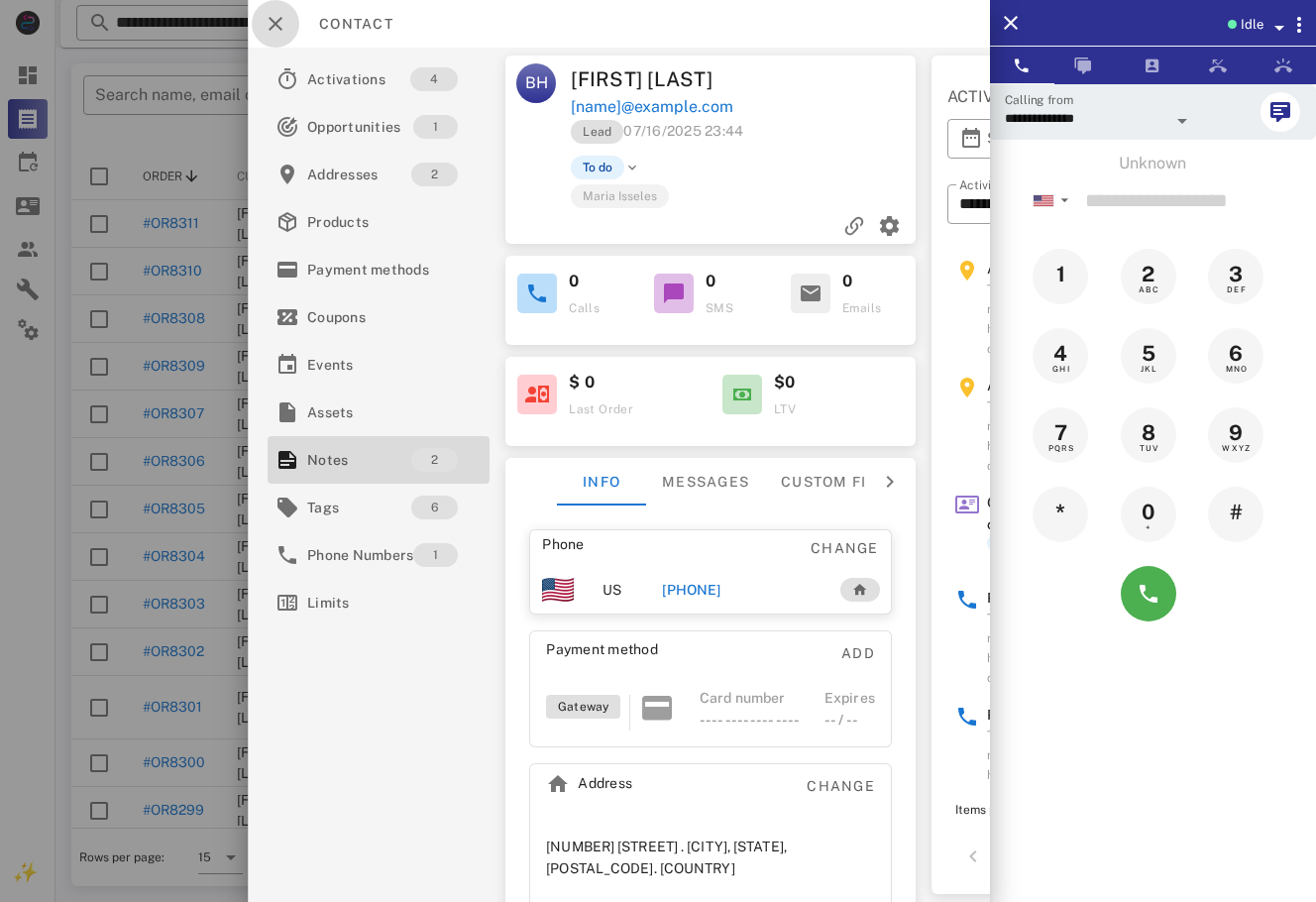 click at bounding box center [275, 24] 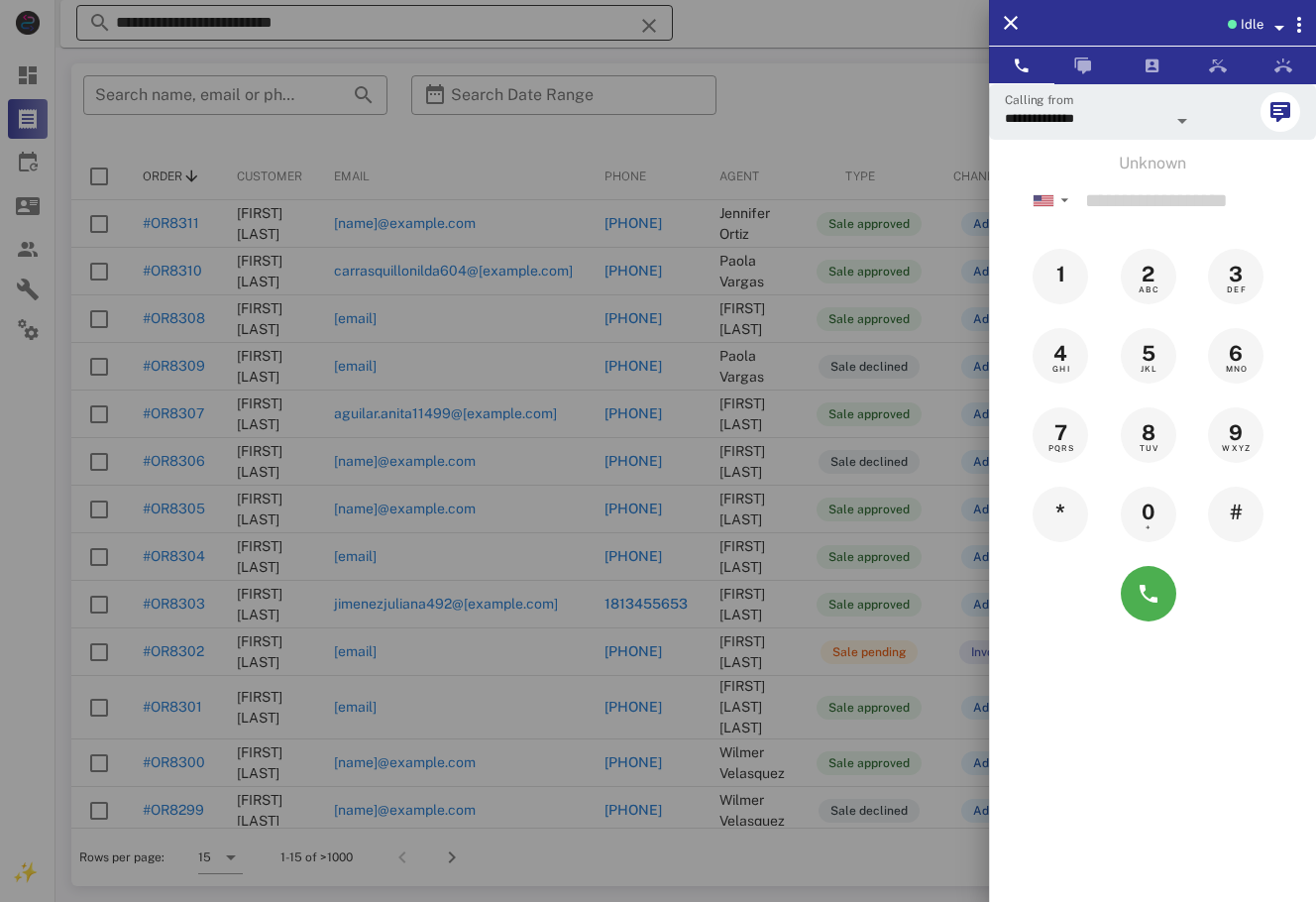 drag, startPoint x: 371, startPoint y: 54, endPoint x: 361, endPoint y: 36, distance: 20.59126 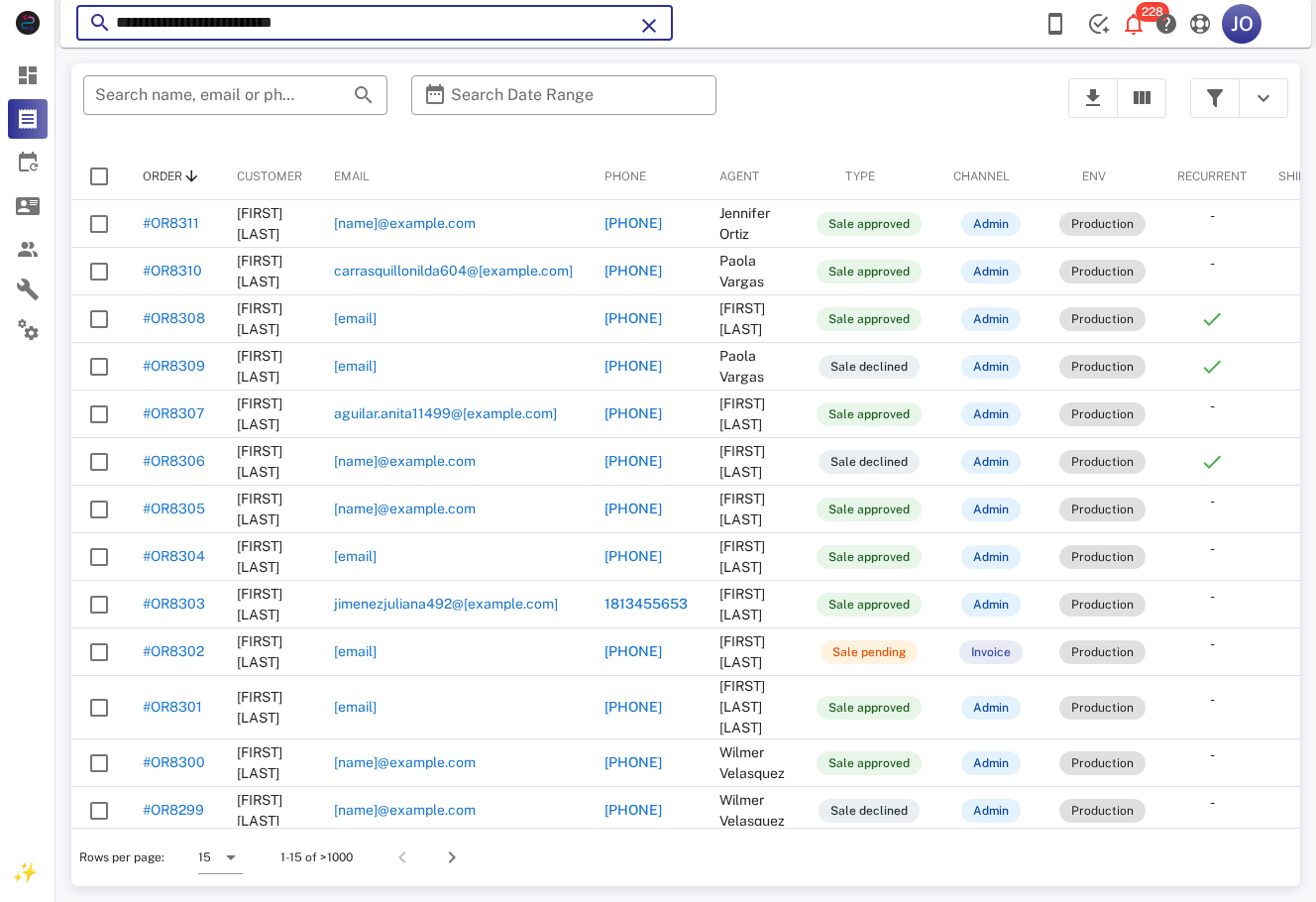 drag, startPoint x: 361, startPoint y: 31, endPoint x: 56, endPoint y: 54, distance: 305.86598 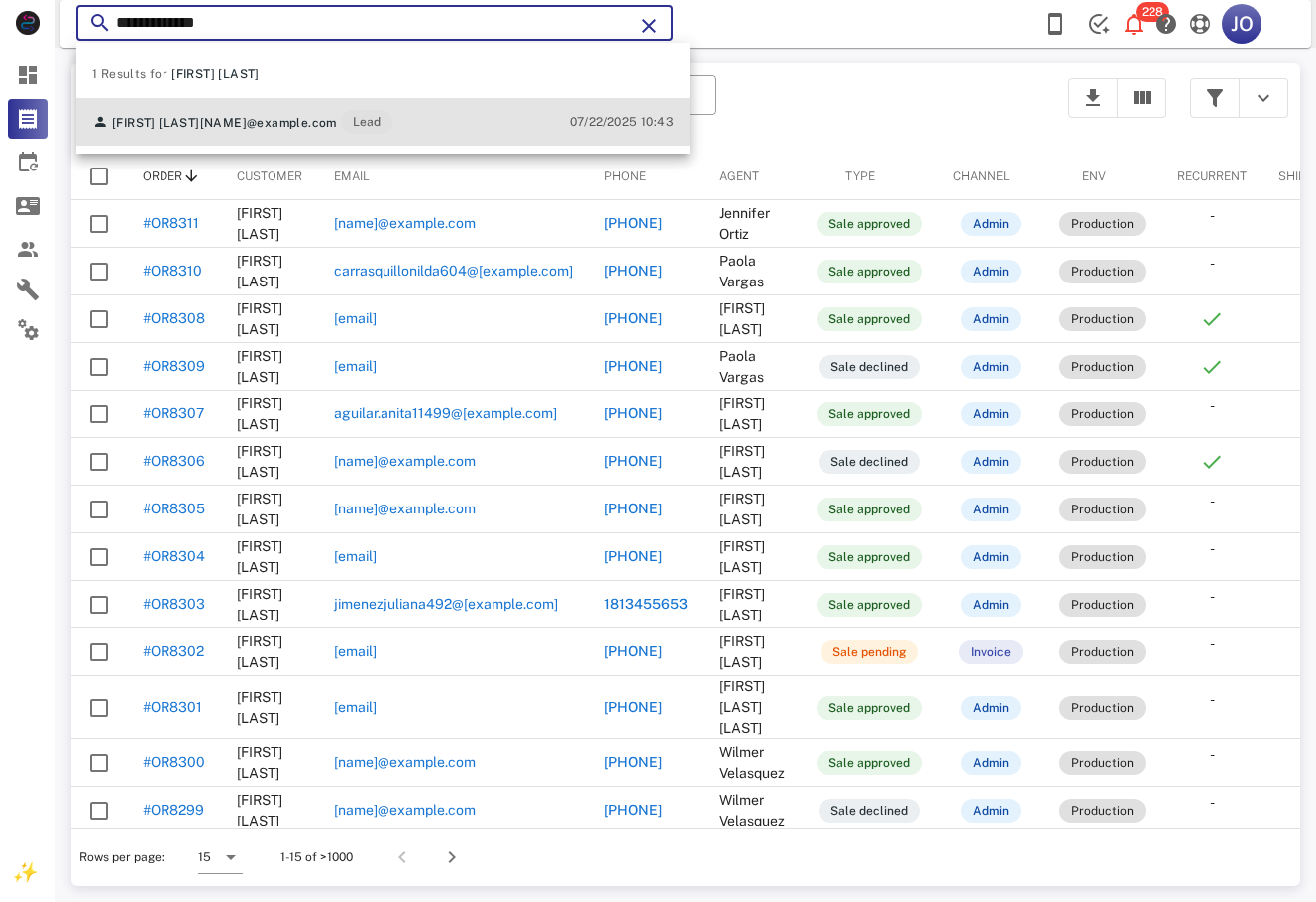 click on "[FIRST] [LAST]   [EMAIL]   Lead" at bounding box center (242, 122) 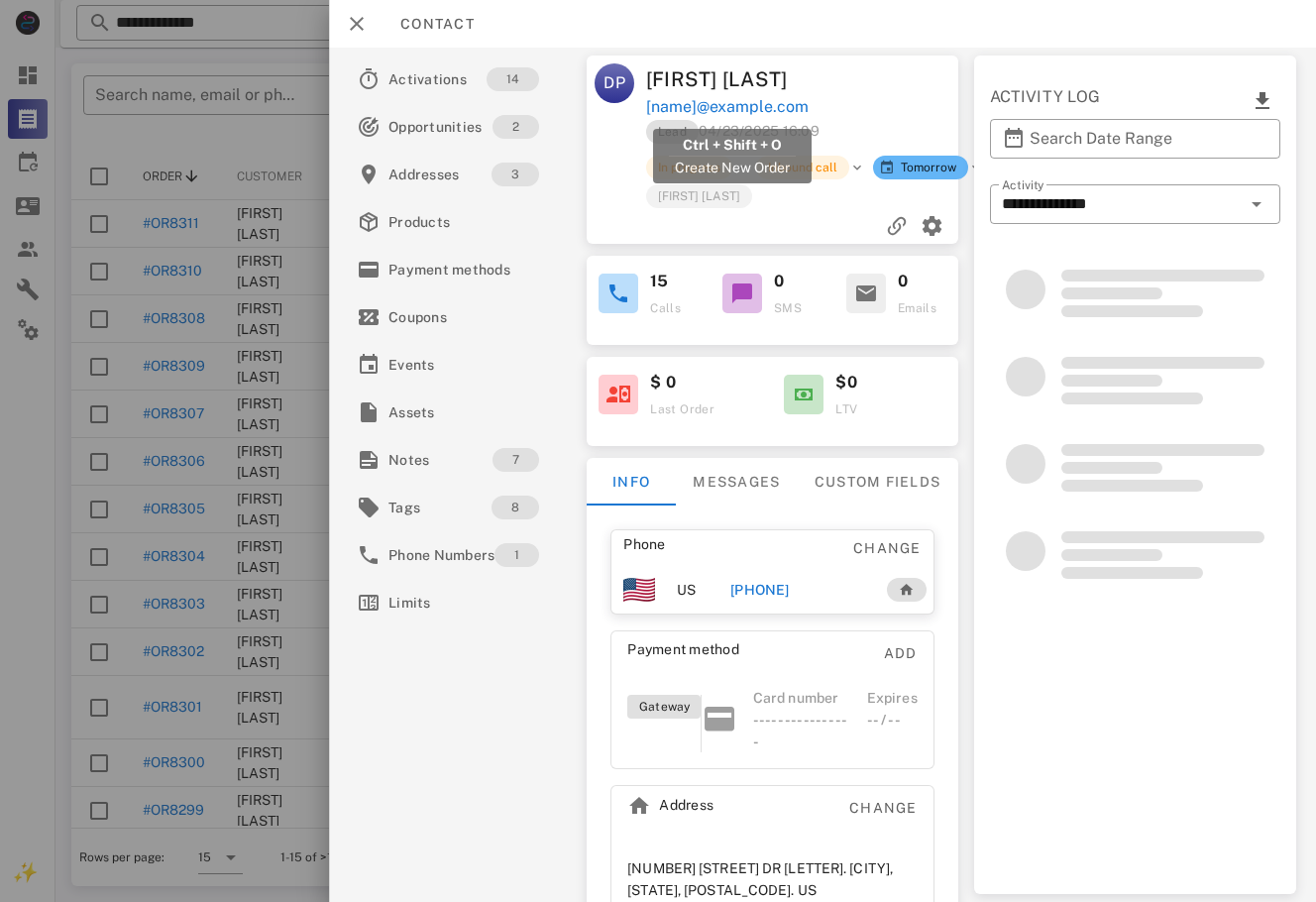 drag, startPoint x: 825, startPoint y: 119, endPoint x: 826, endPoint y: 81, distance: 38.013156 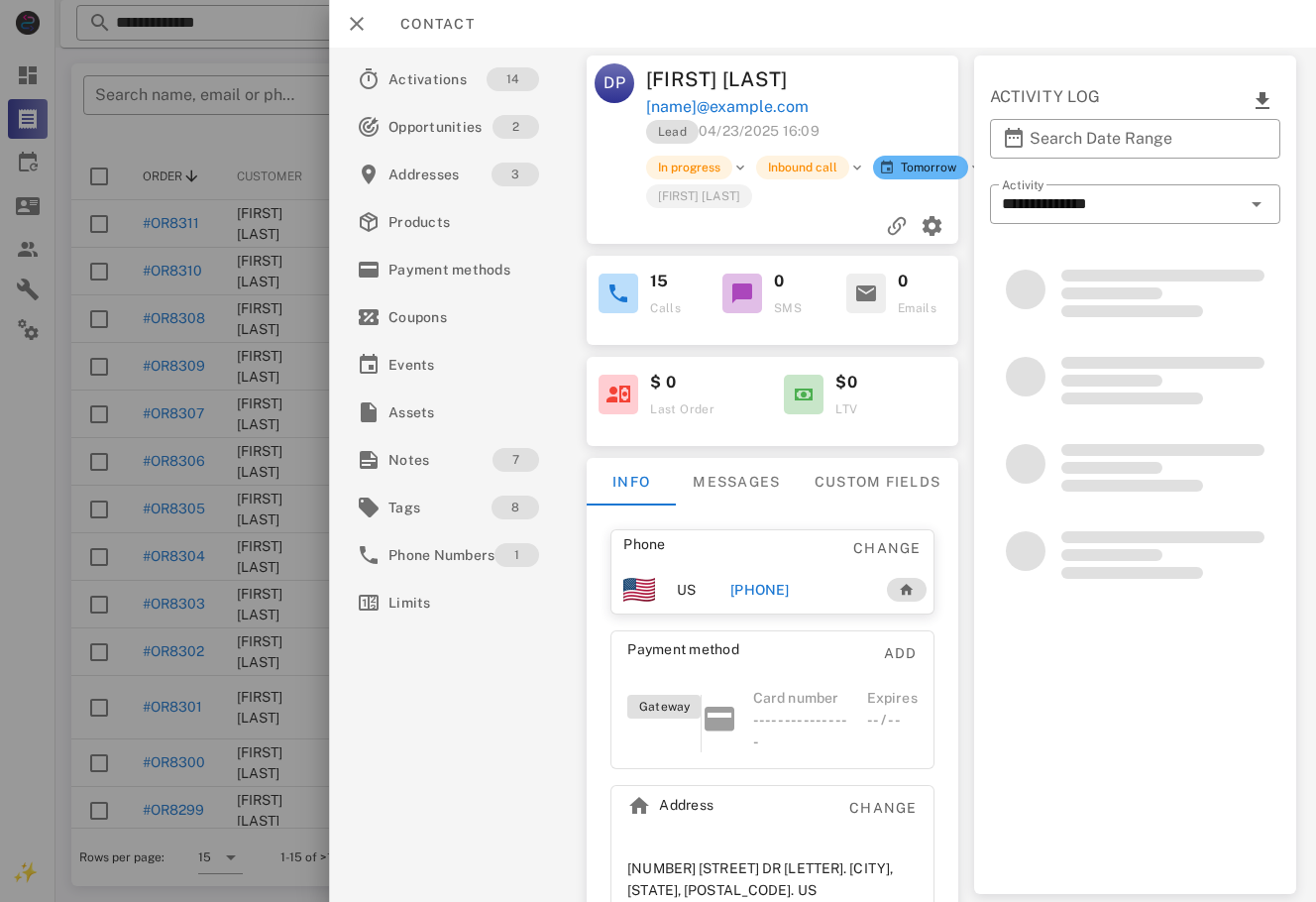 drag, startPoint x: 865, startPoint y: 68, endPoint x: 846, endPoint y: 81, distance: 23.021729 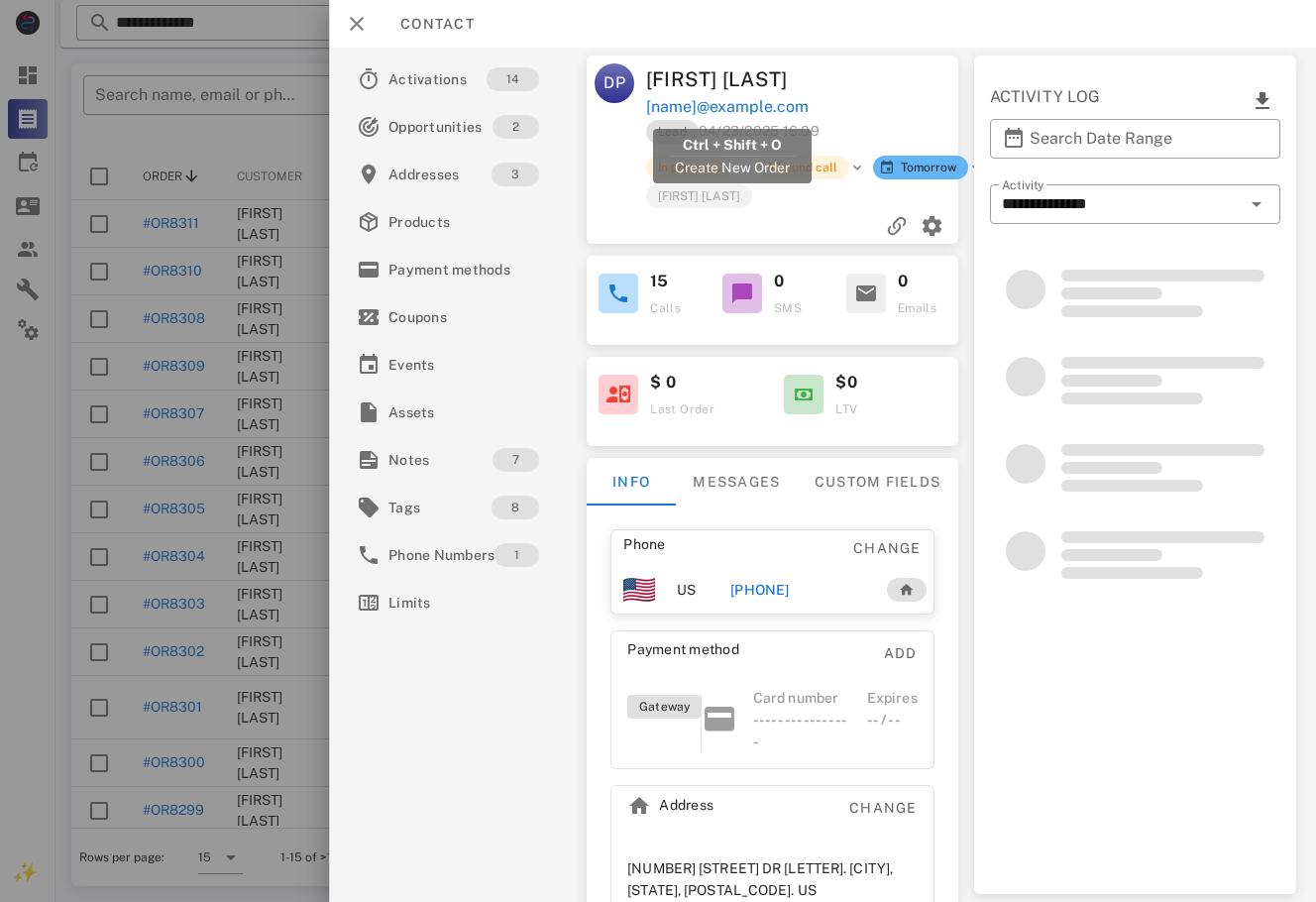 drag, startPoint x: 822, startPoint y: 108, endPoint x: 645, endPoint y: 105, distance: 177.02542 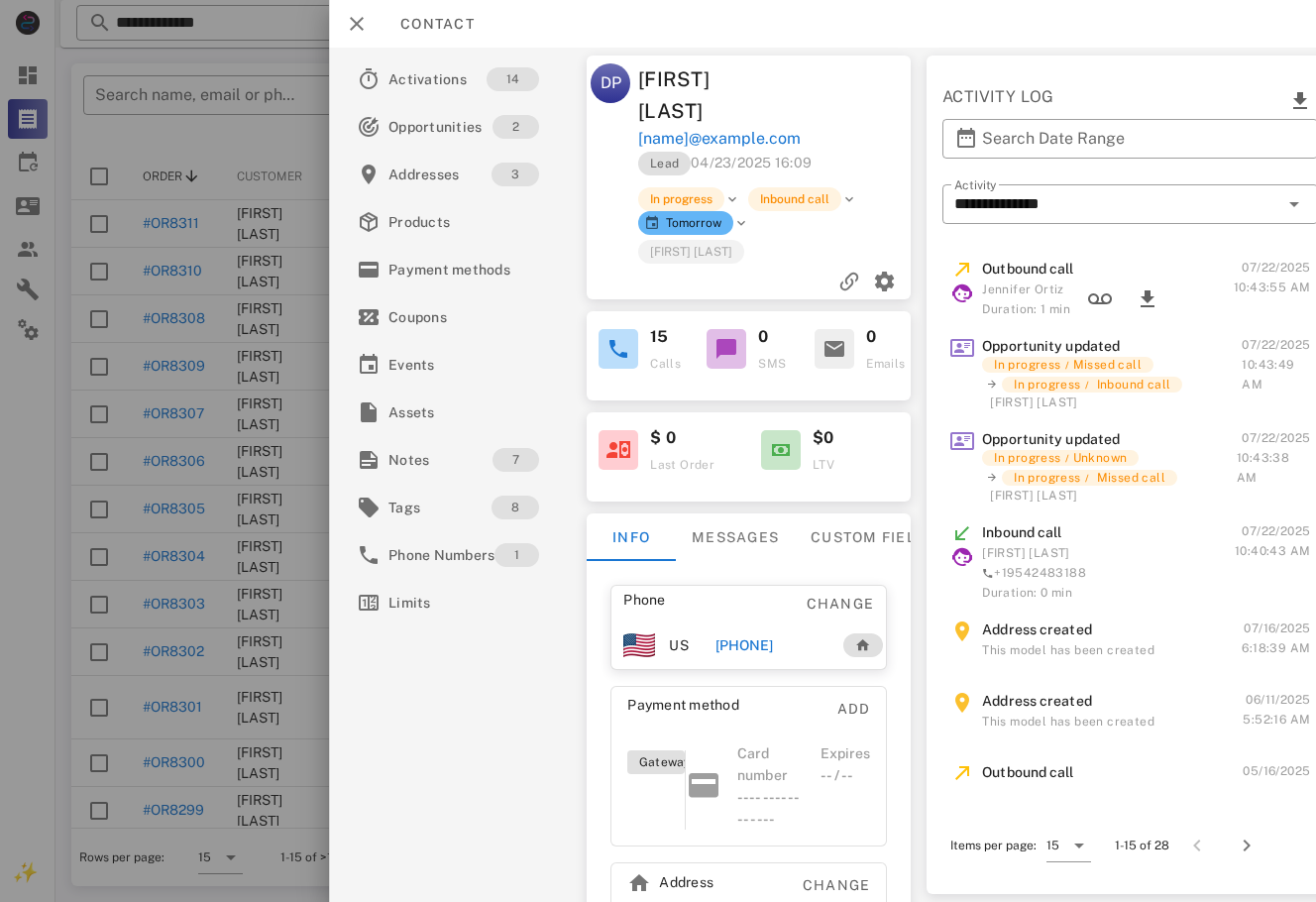 click on "Payment method   Add" at bounding box center [748, 715] 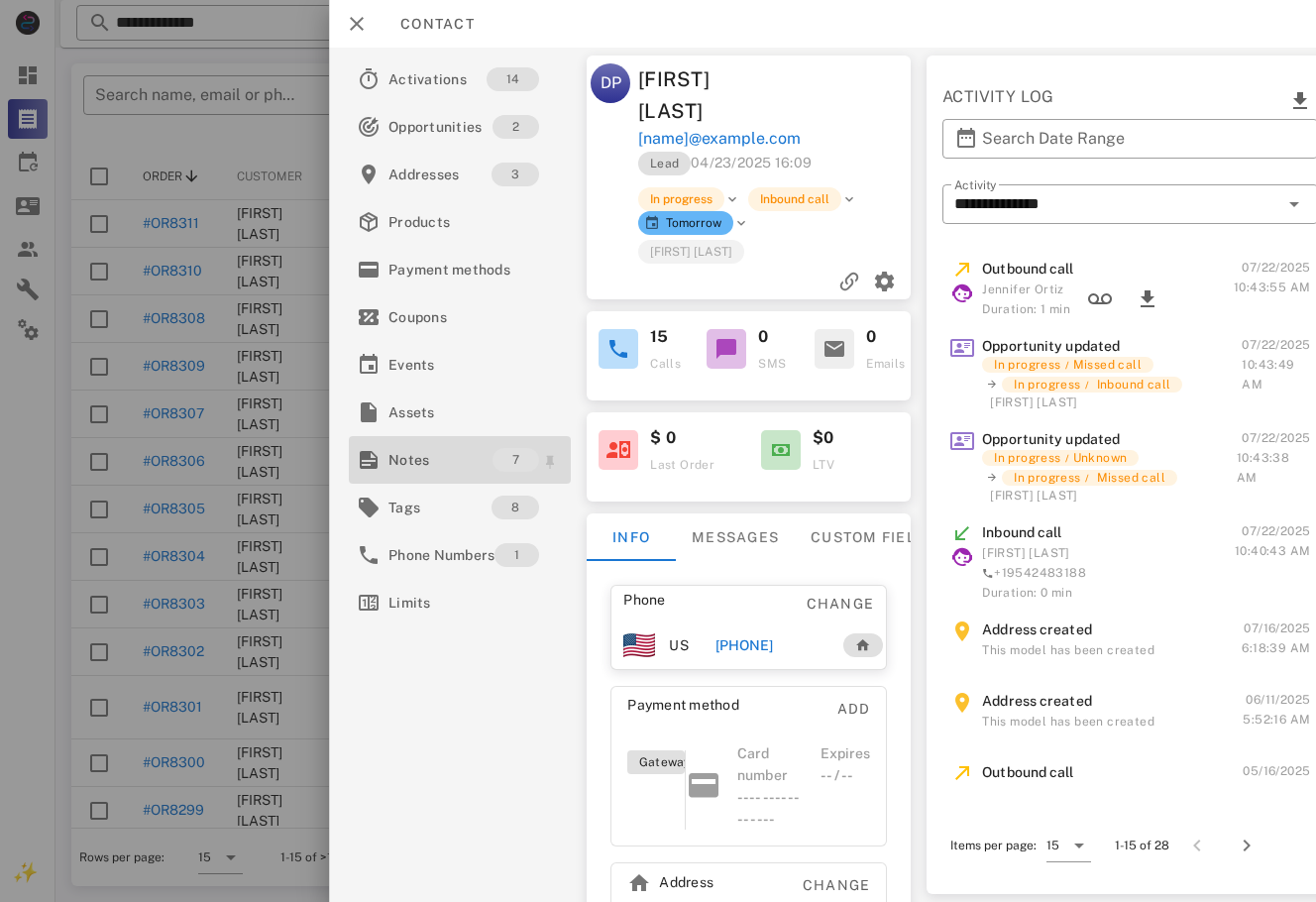 click on "Notes" at bounding box center [440, 460] 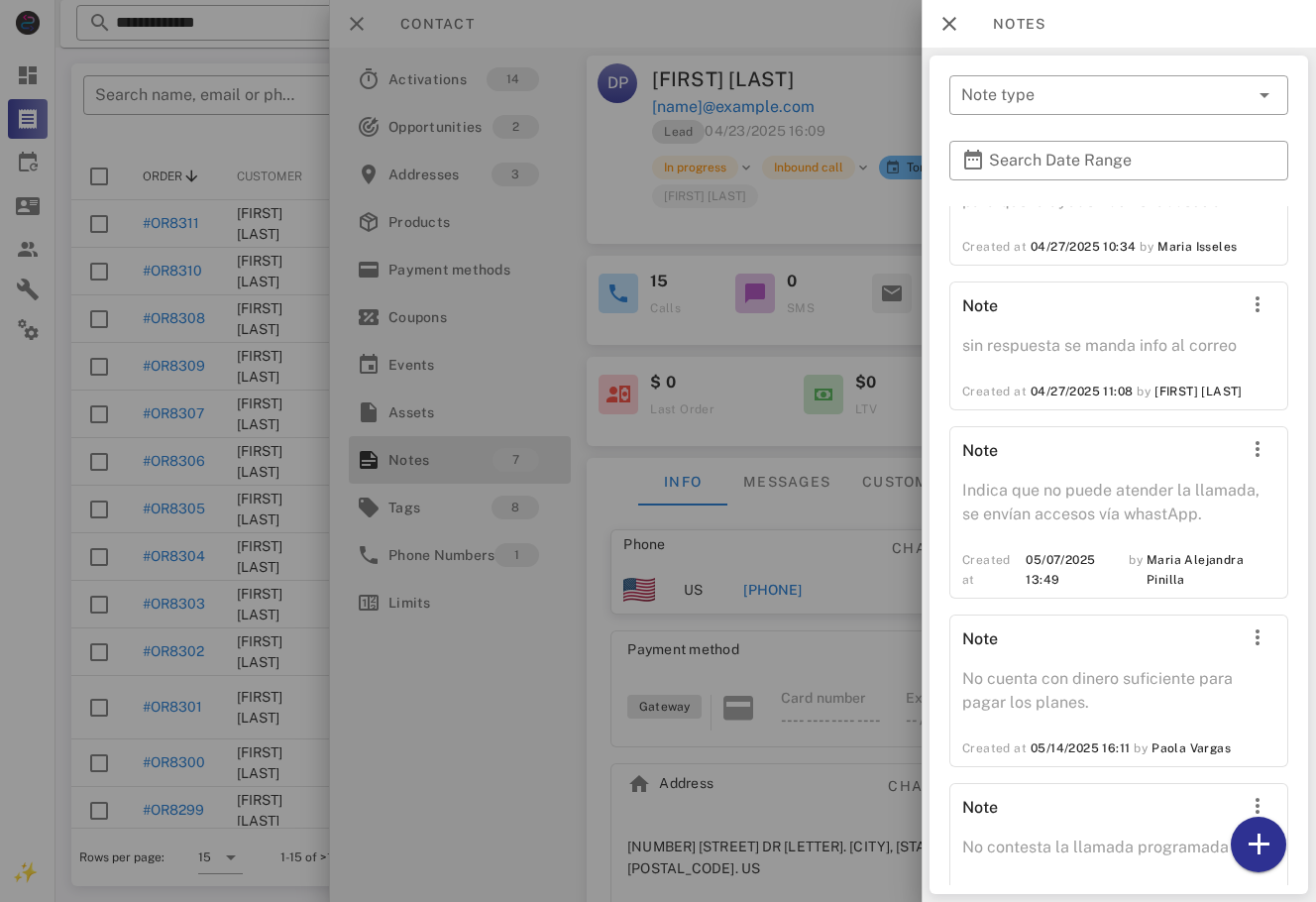 scroll, scrollTop: 698, scrollLeft: 0, axis: vertical 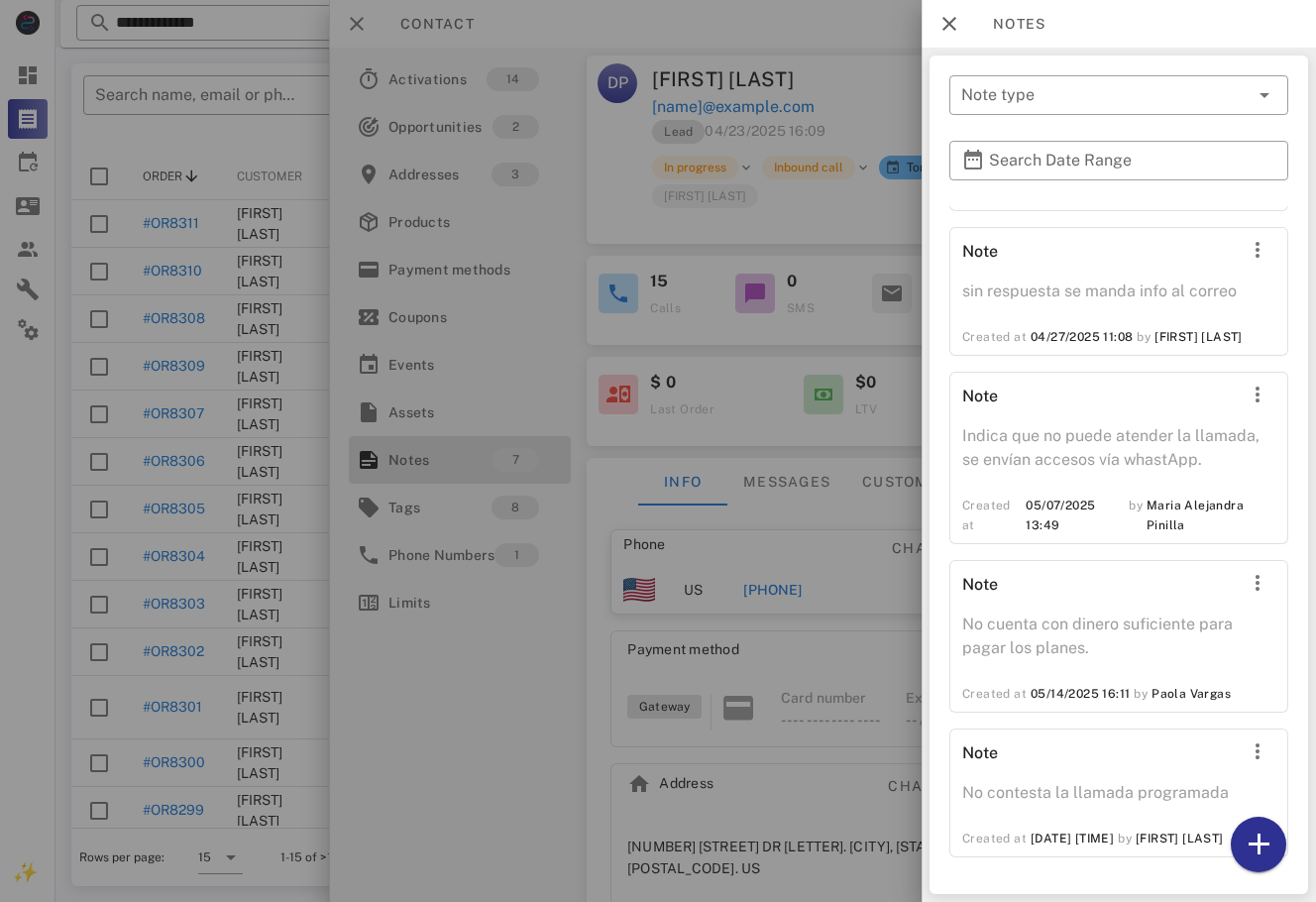 click at bounding box center (658, 451) 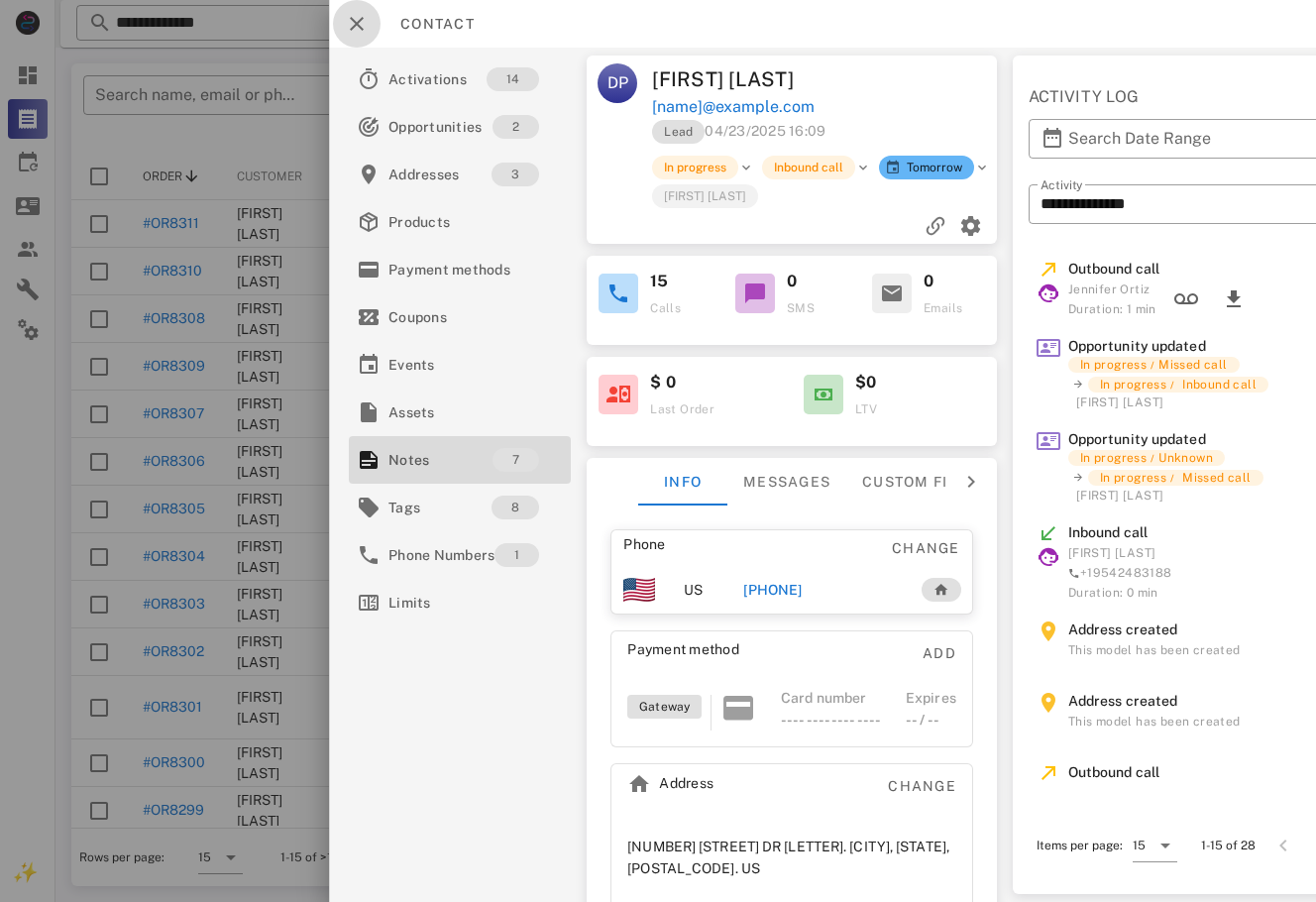 click at bounding box center (357, 24) 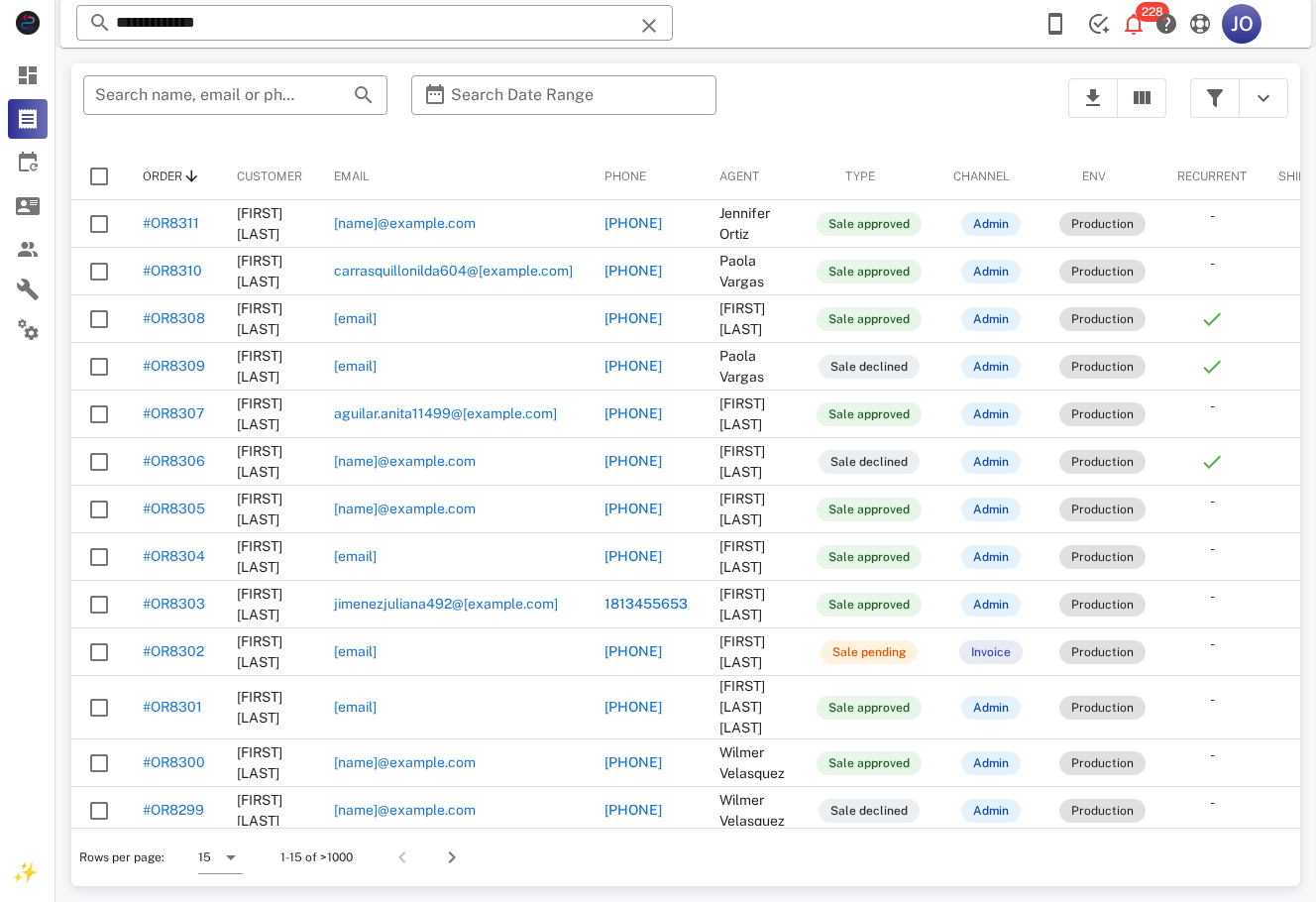 click on "​ Search name, email or phone ​ Search Date Range" at bounding box center (564, 108) 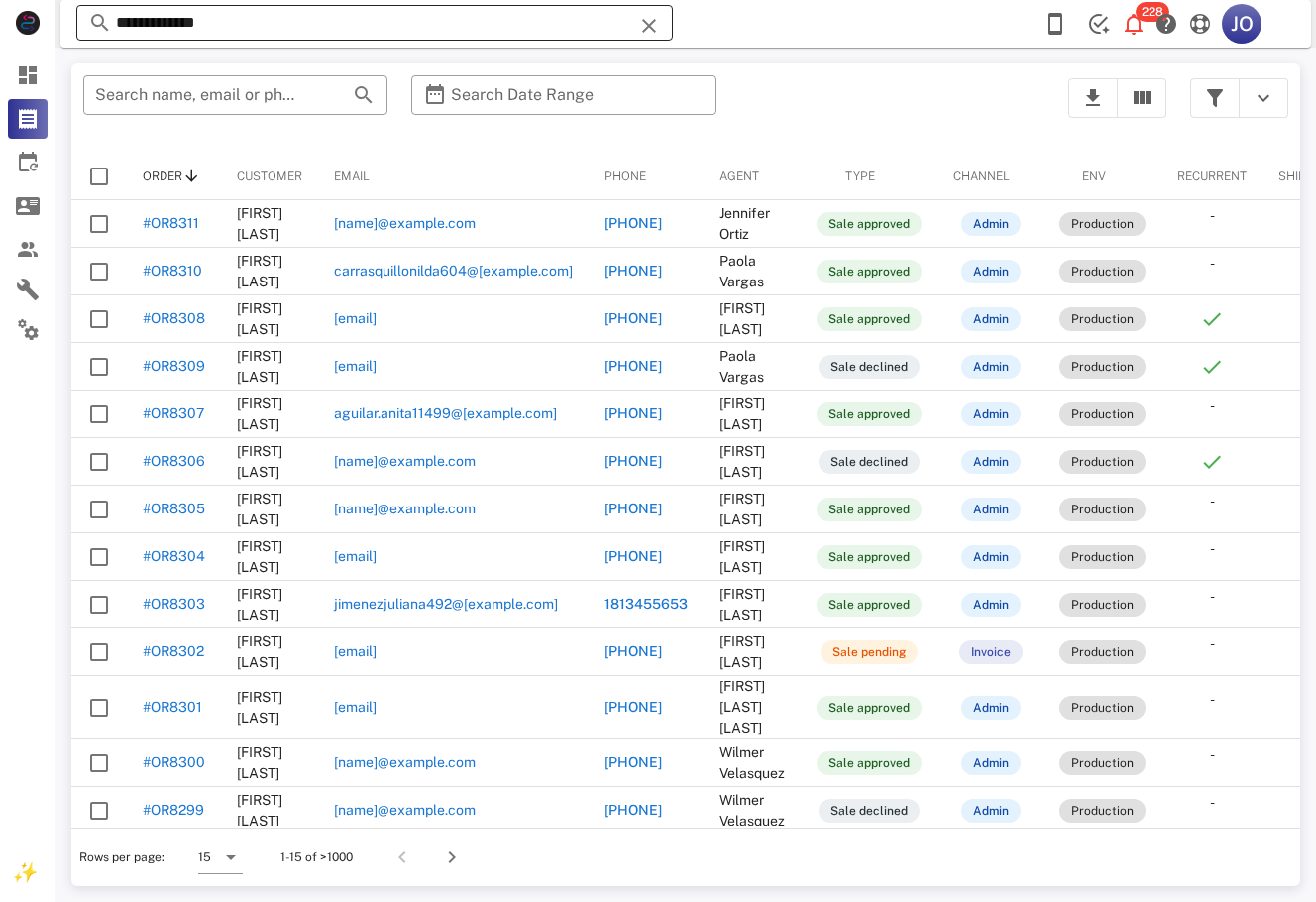 click on "**********" at bounding box center [375, 23] 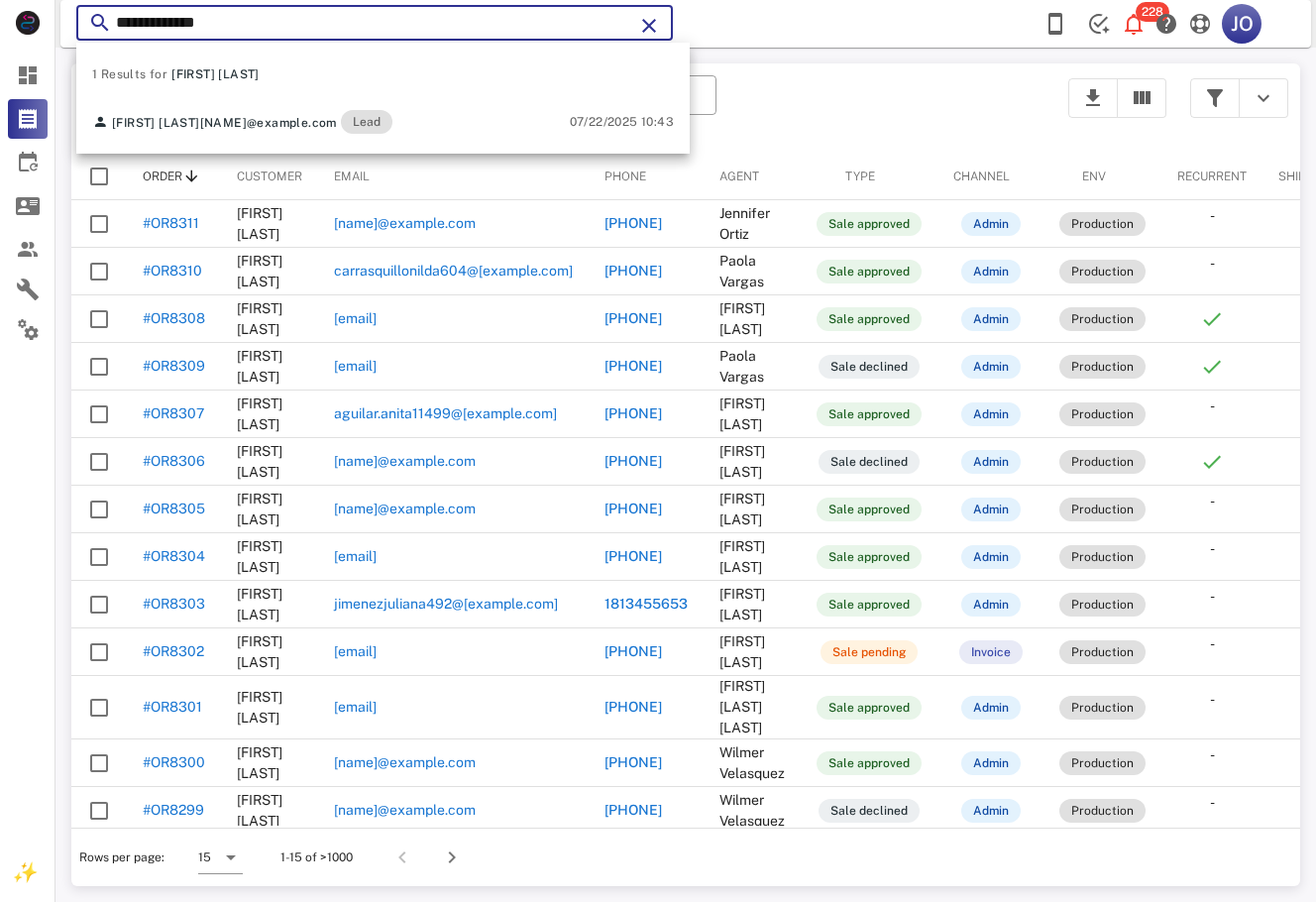 drag, startPoint x: 328, startPoint y: 20, endPoint x: 62, endPoint y: 20, distance: 266 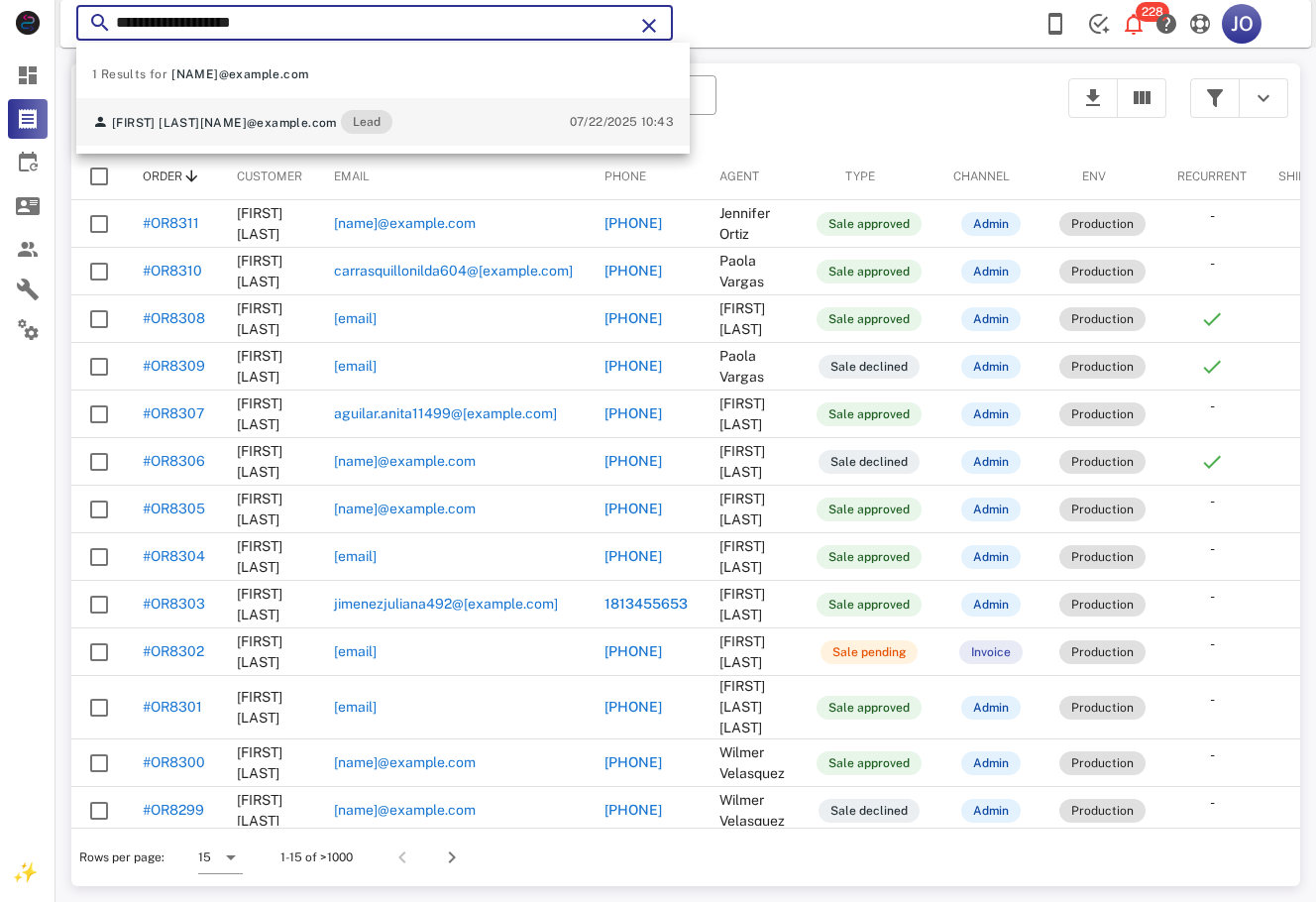 type on "**********" 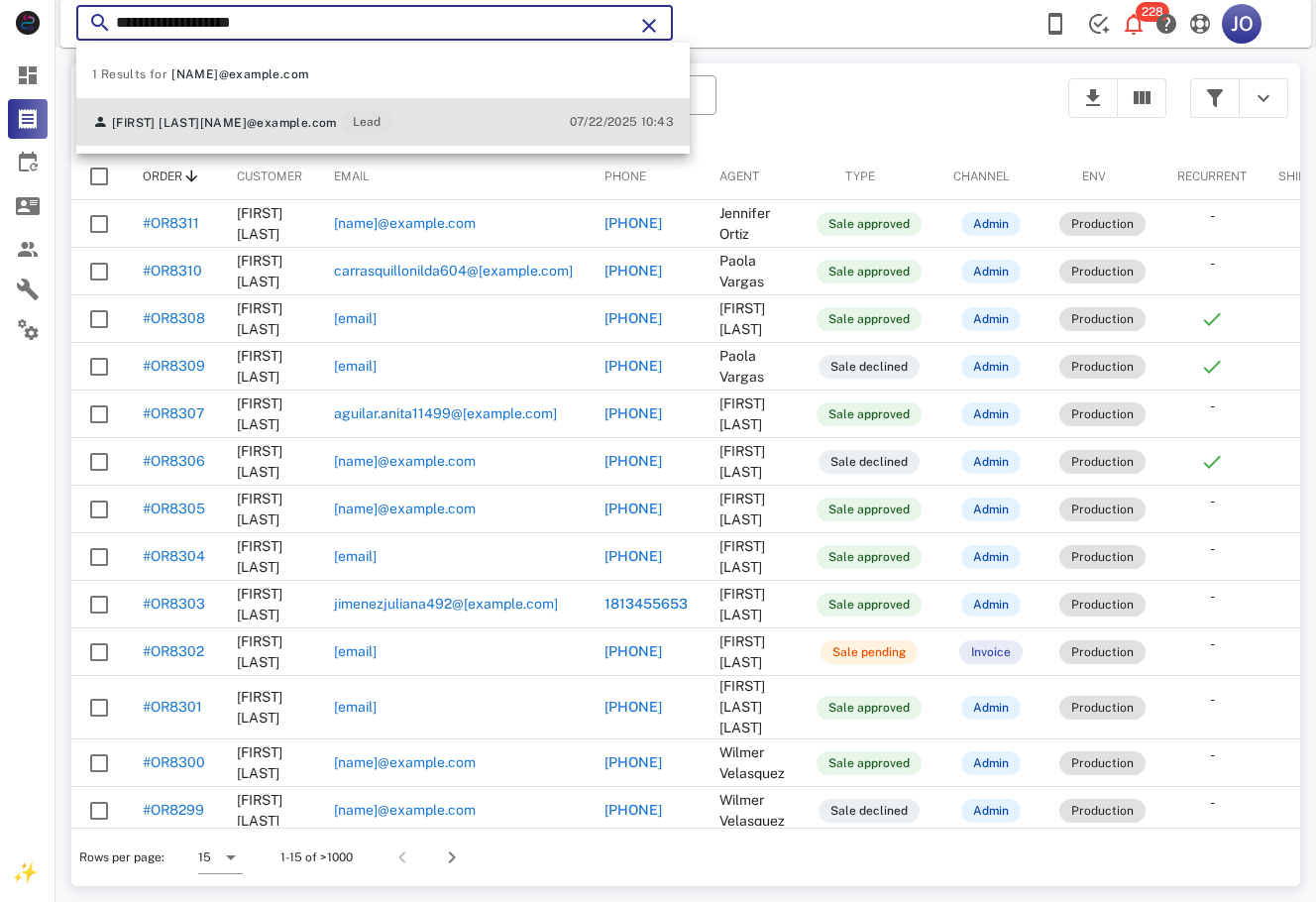 click on "[FIRST] [LAST]  [FIRST][LAST]@[EXAMPLE.COM]   Lead   07/22/2025 10:43" at bounding box center (383, 122) 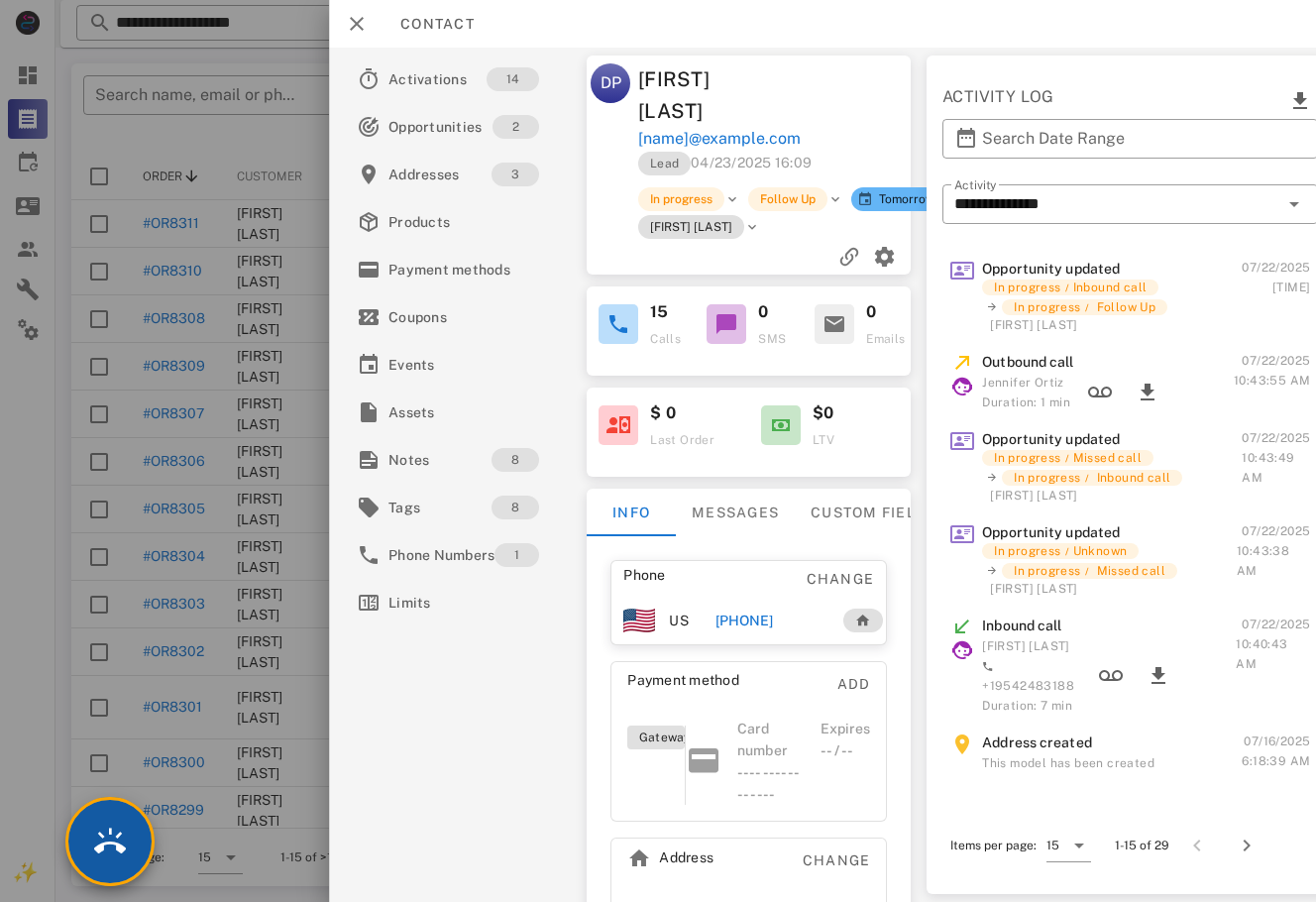 click at bounding box center (110, 842) 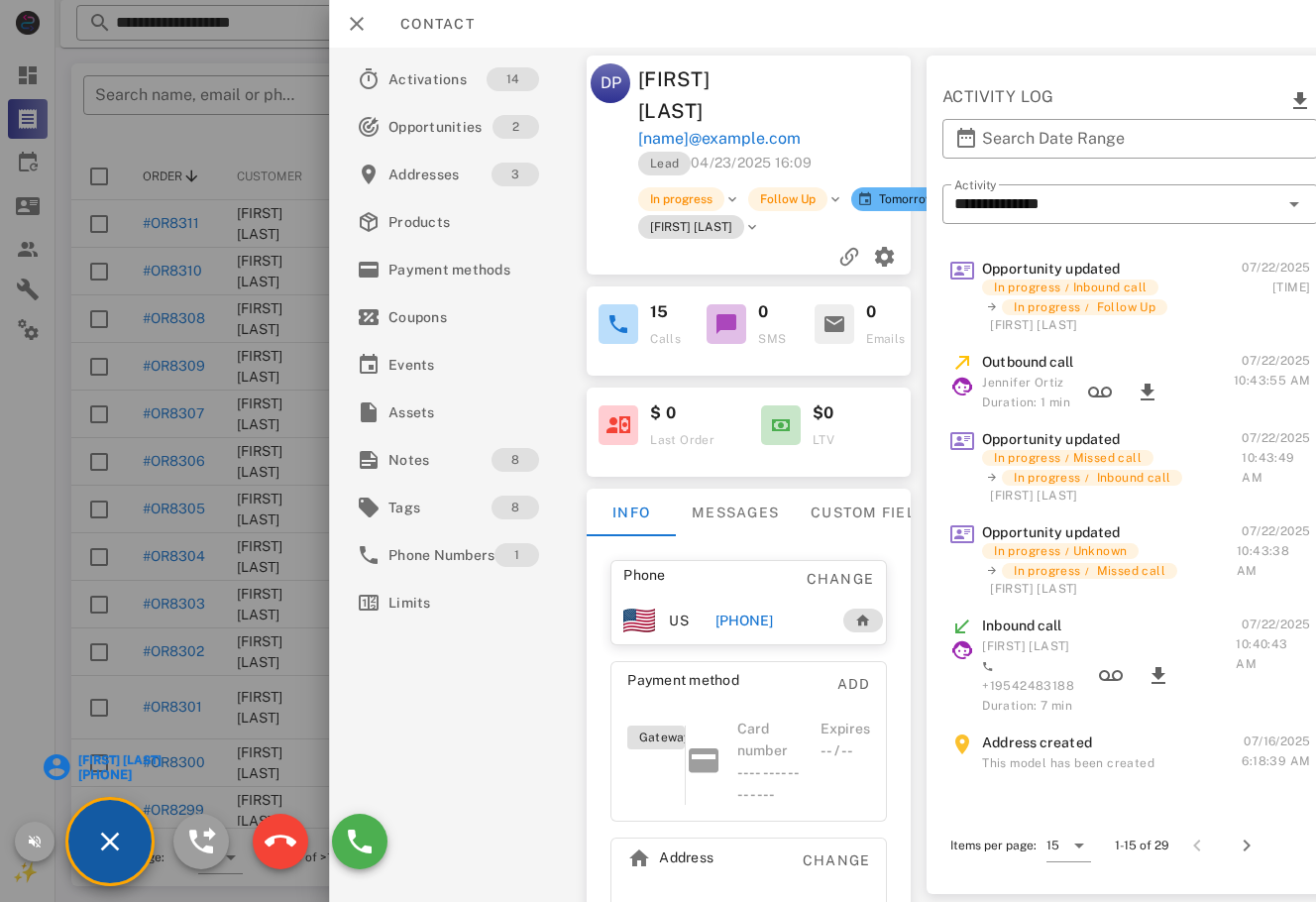 click on "[FIRST] [LAST]" at bounding box center (118, 760) 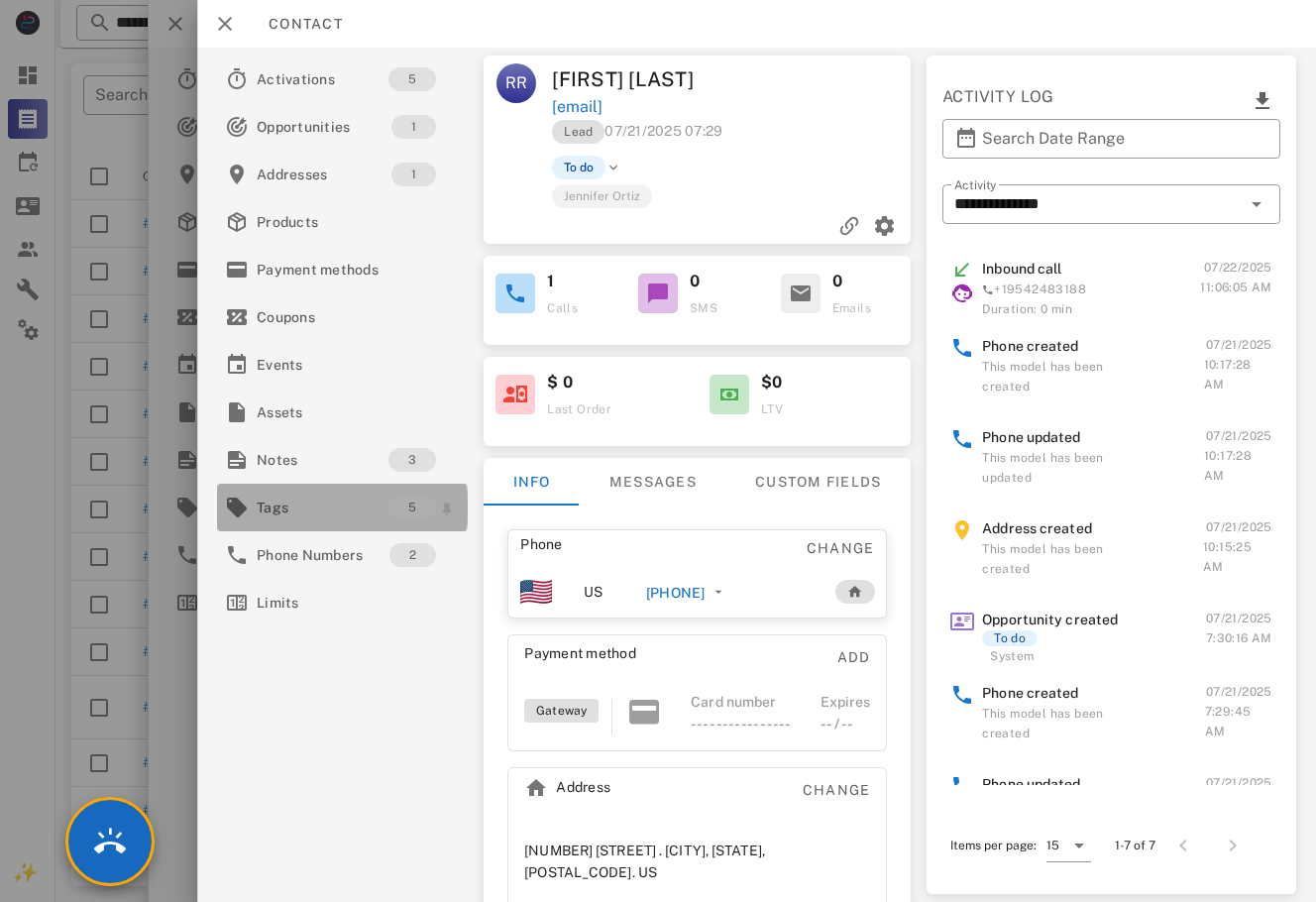 click on "Tags  5" at bounding box center [342, 507] 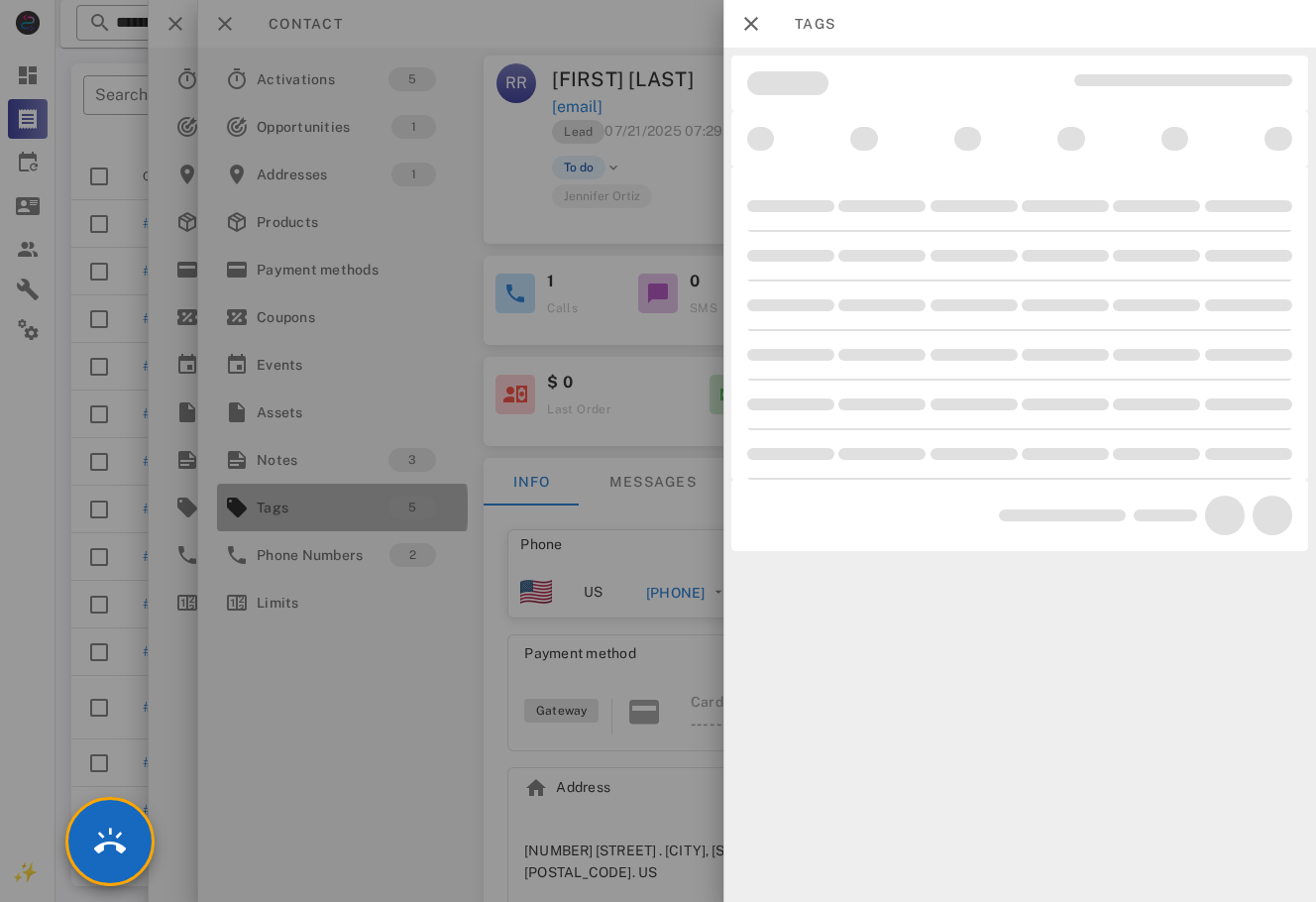click at bounding box center [658, 451] 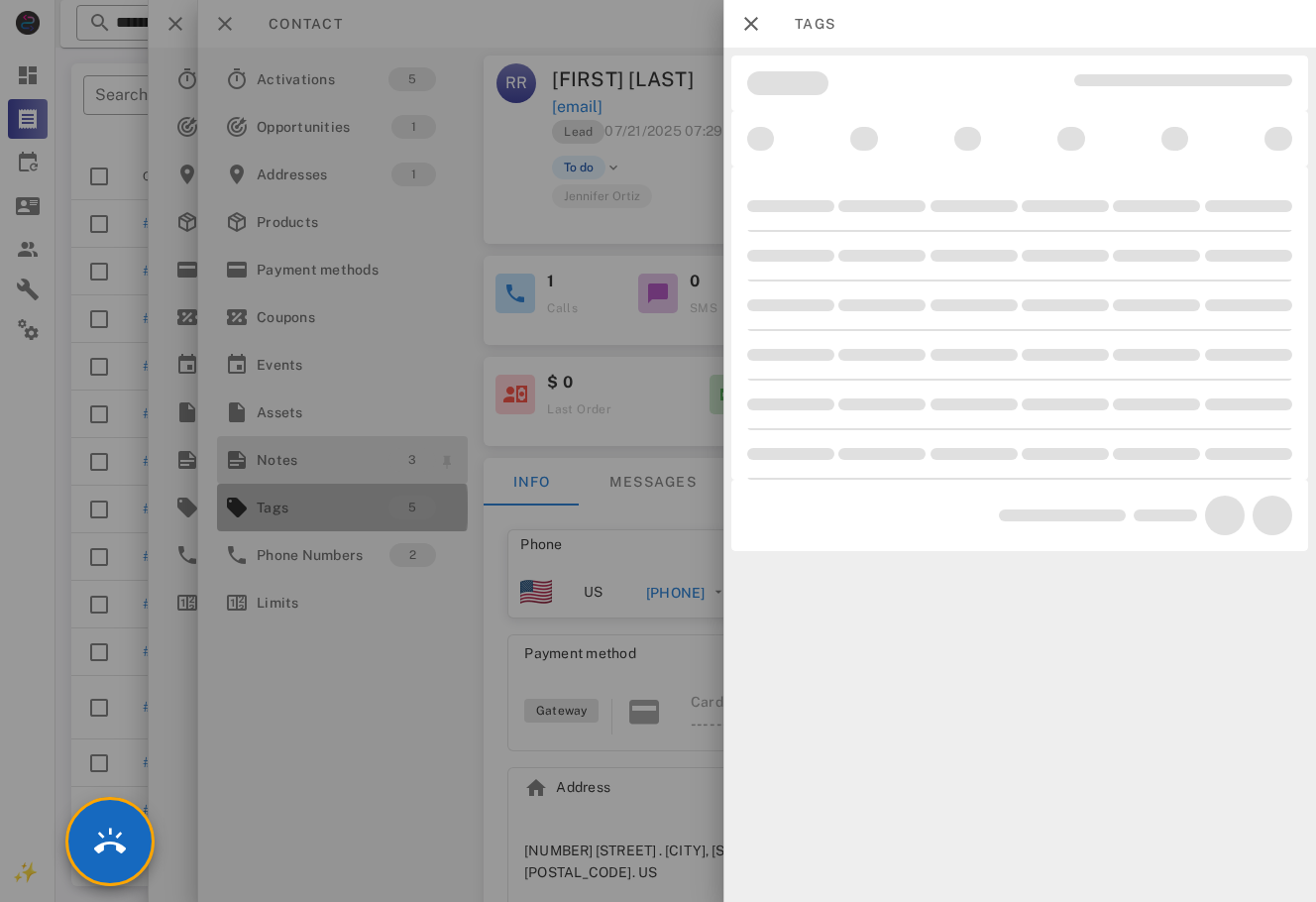 click on "Notes" at bounding box center (322, 460) 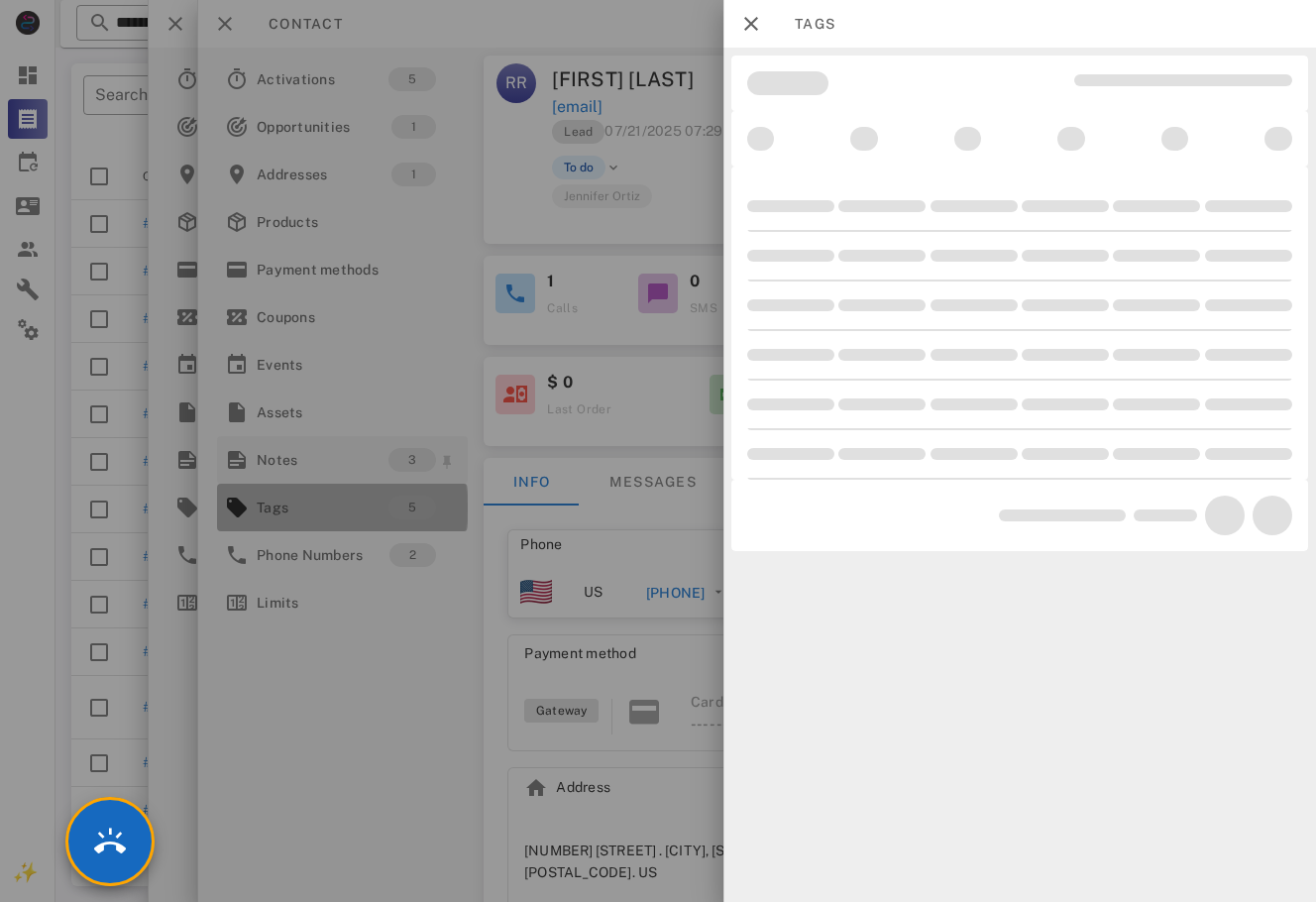 click at bounding box center (658, 451) 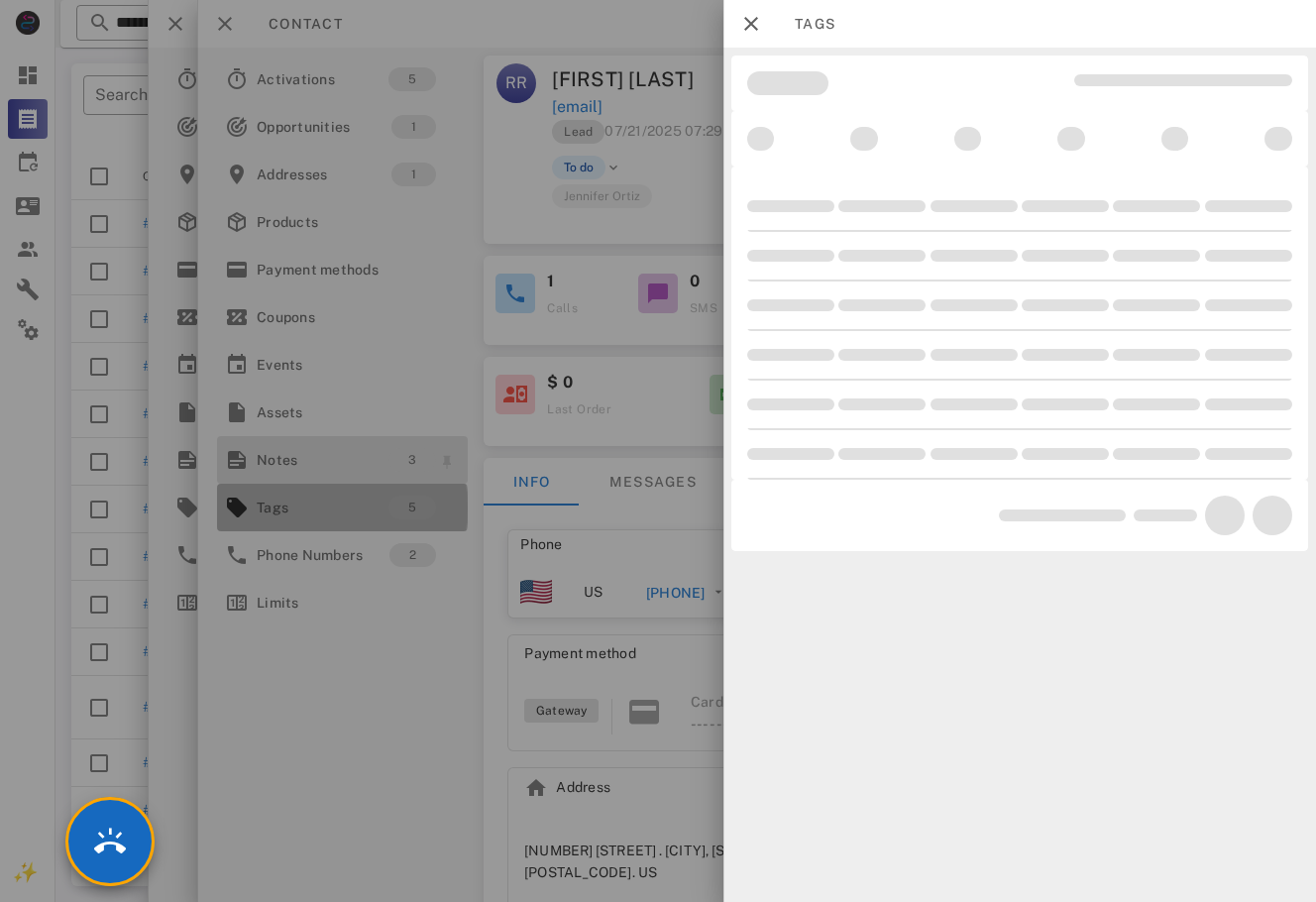 click on "3" at bounding box center (413, 460) 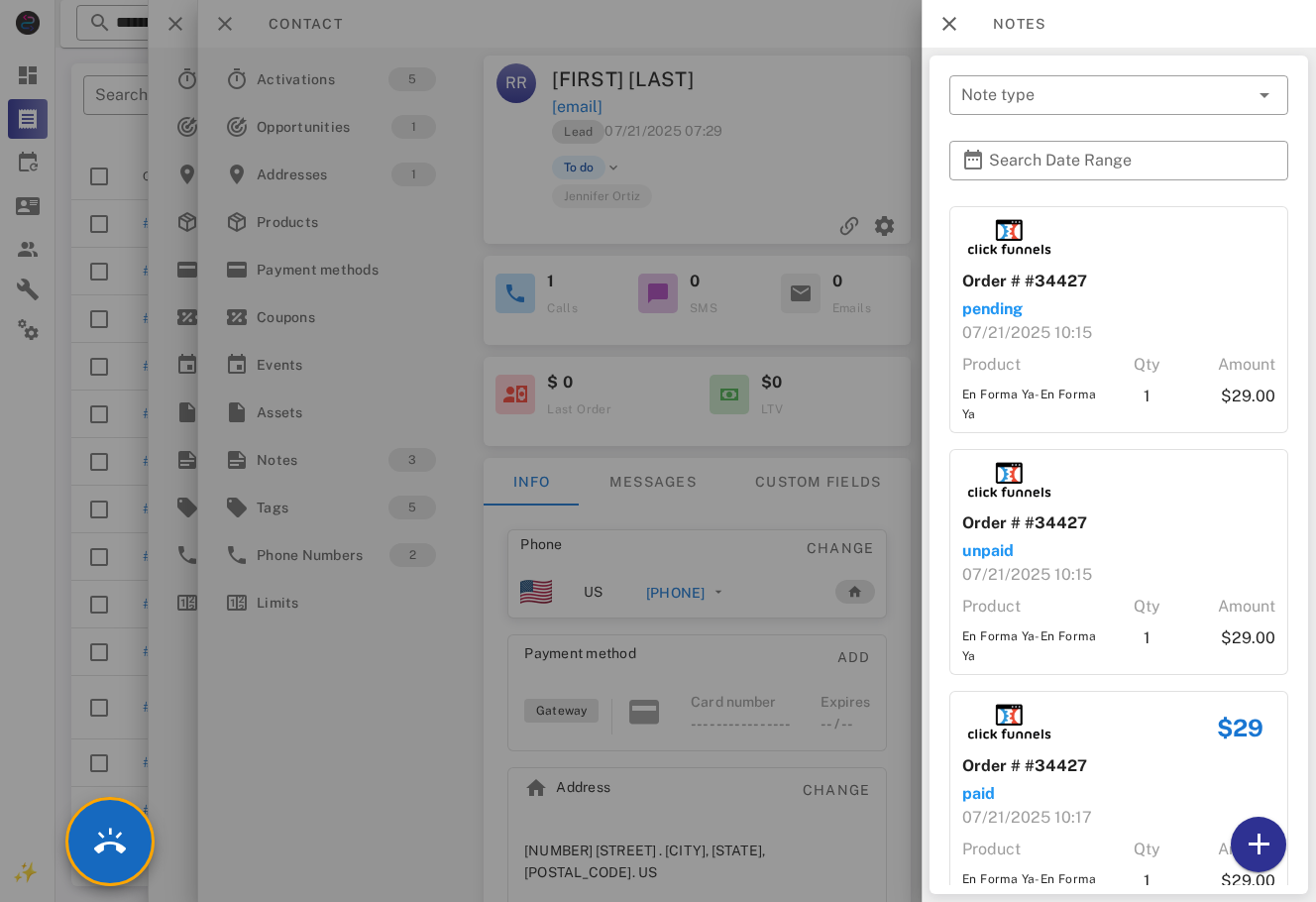scroll, scrollTop: 56, scrollLeft: 0, axis: vertical 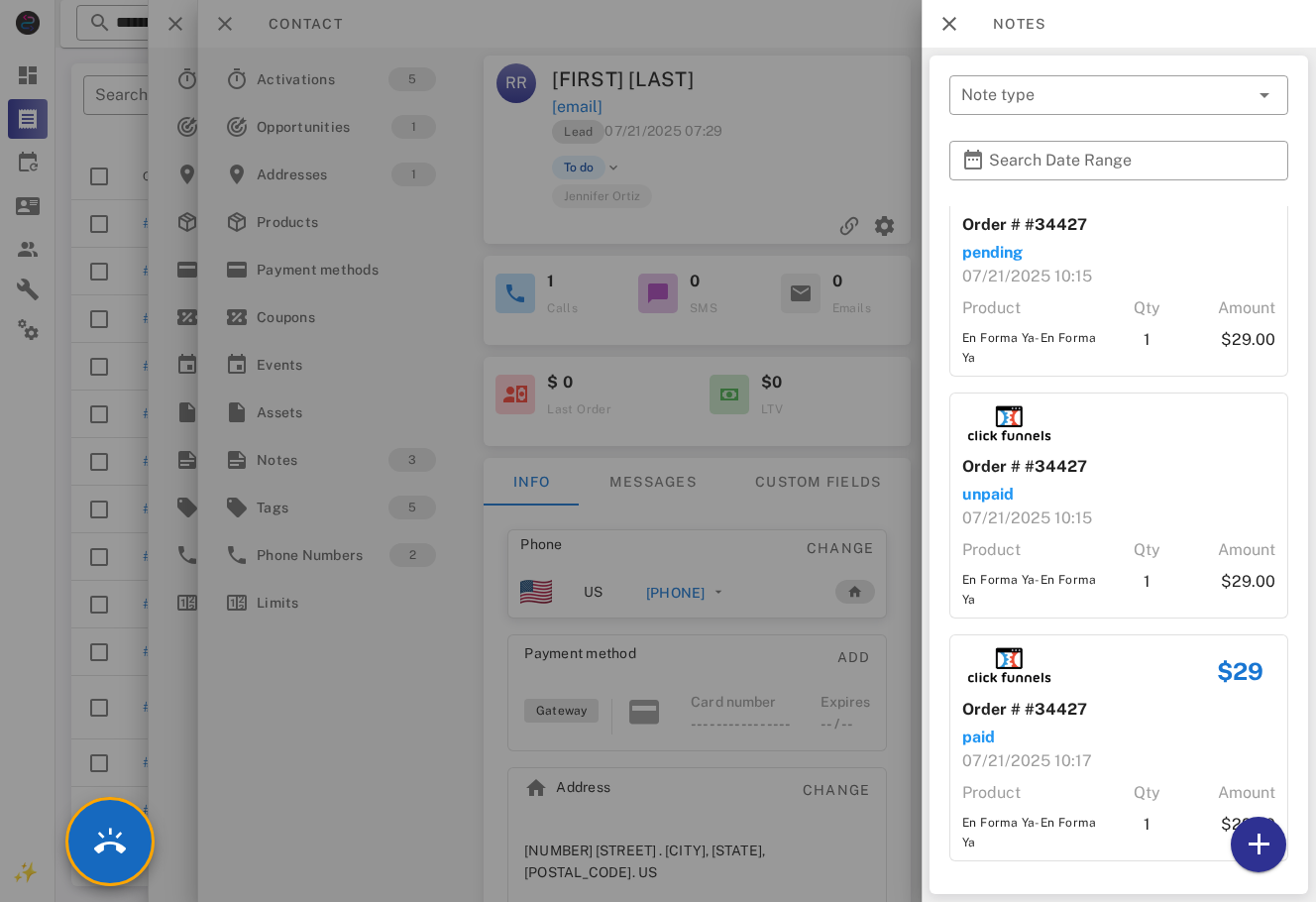 click at bounding box center [658, 451] 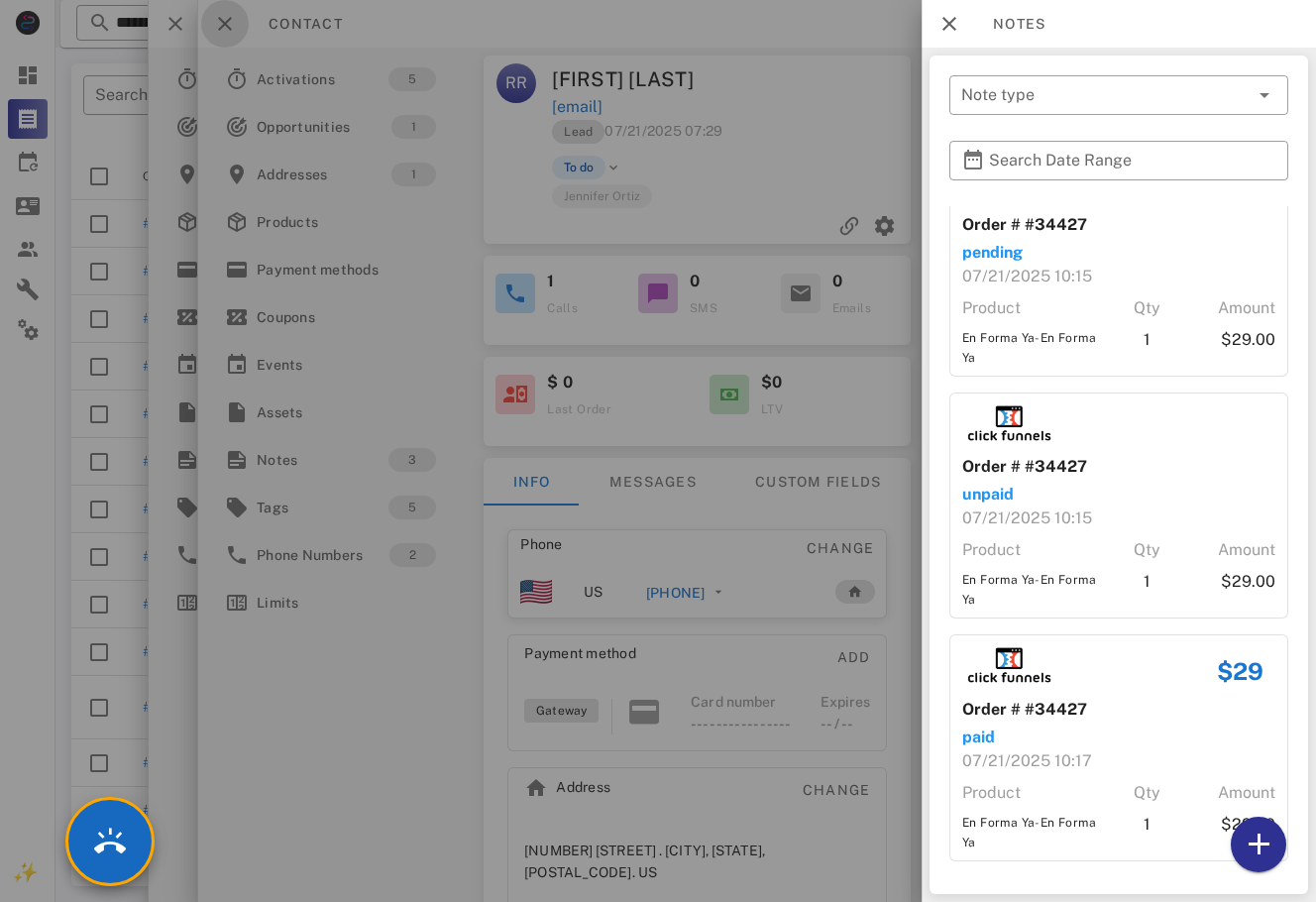click at bounding box center (225, 24) 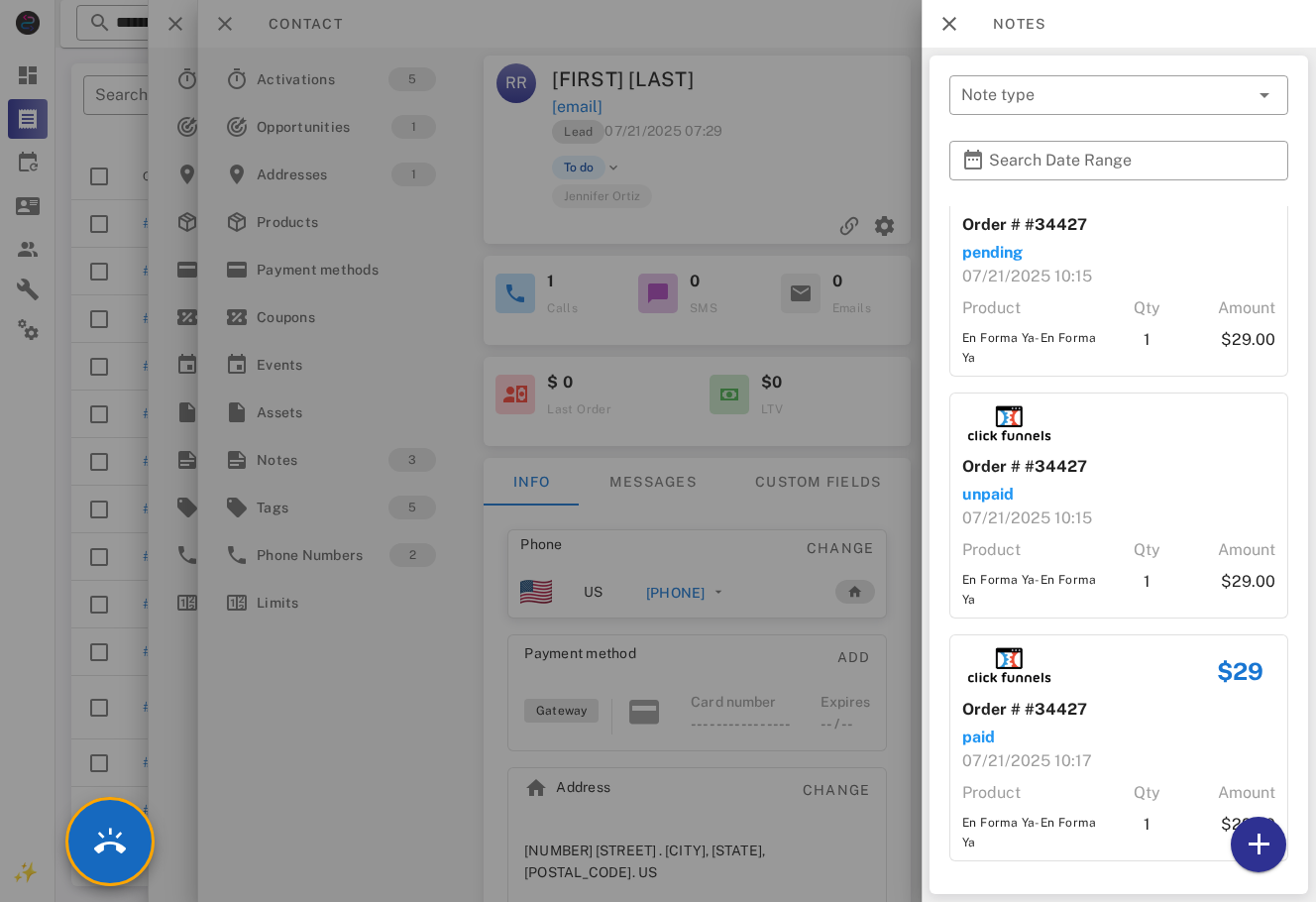 click on "Contact" at bounding box center (246, 24) 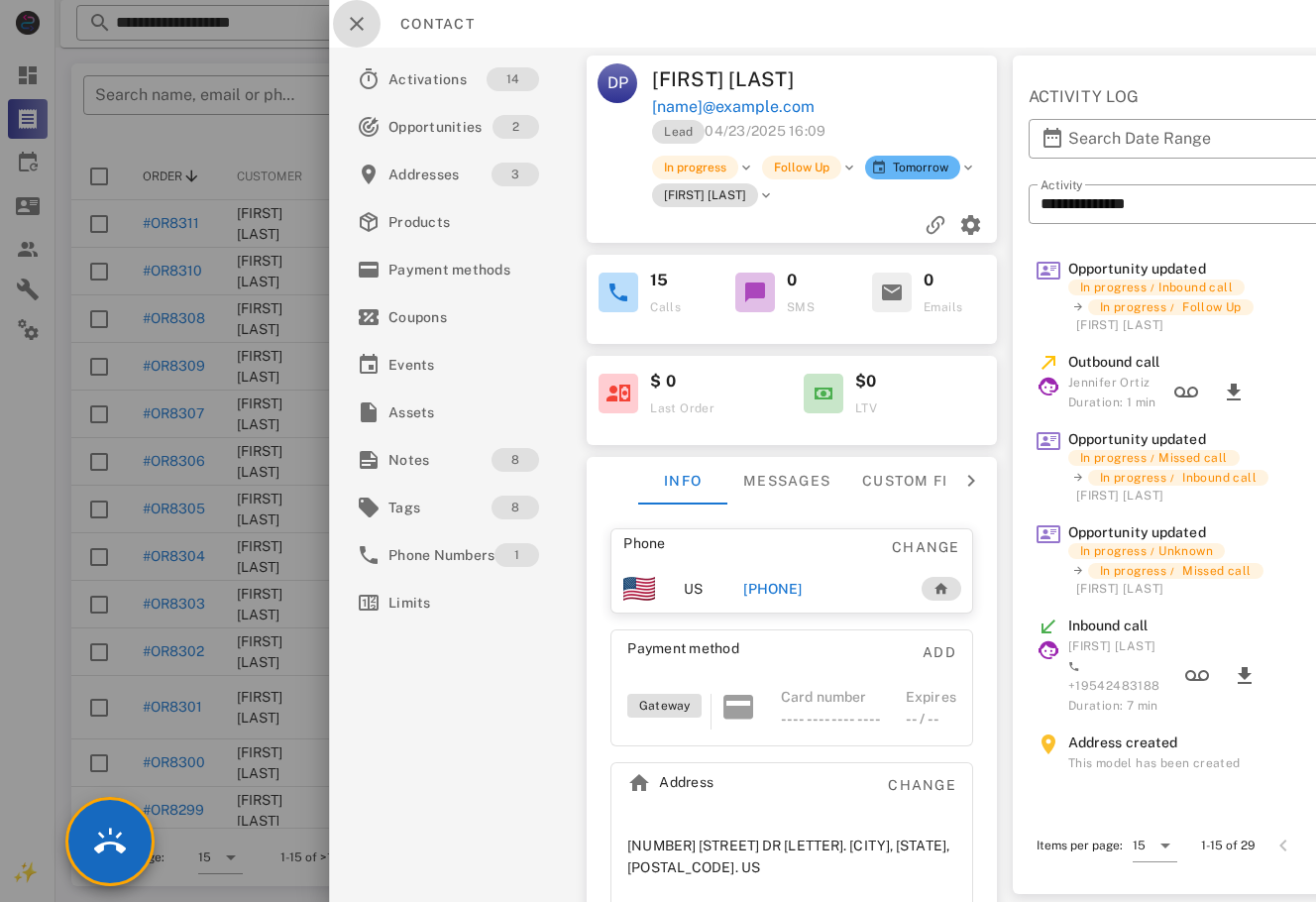click at bounding box center [357, 24] 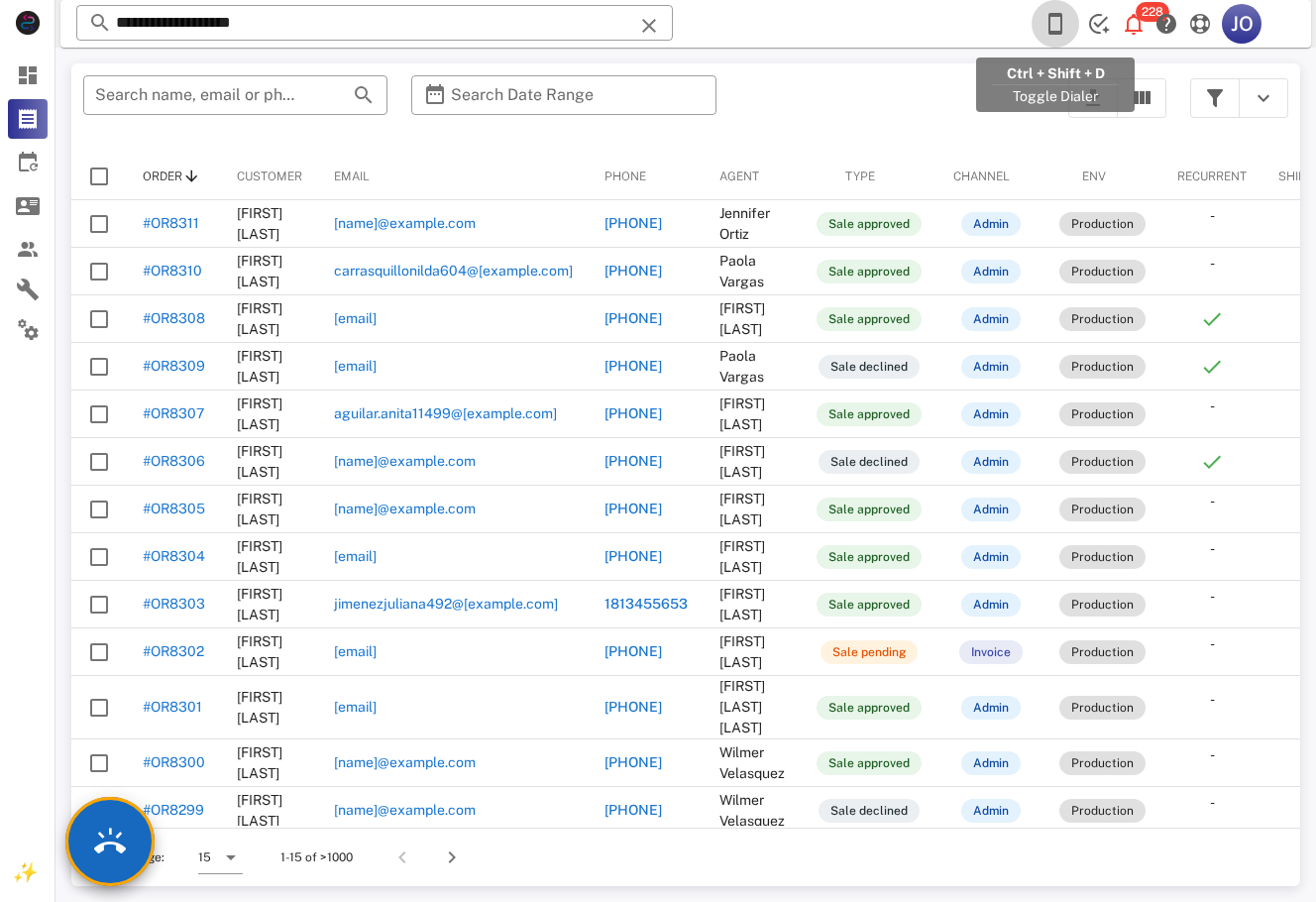 click at bounding box center (1055, 24) 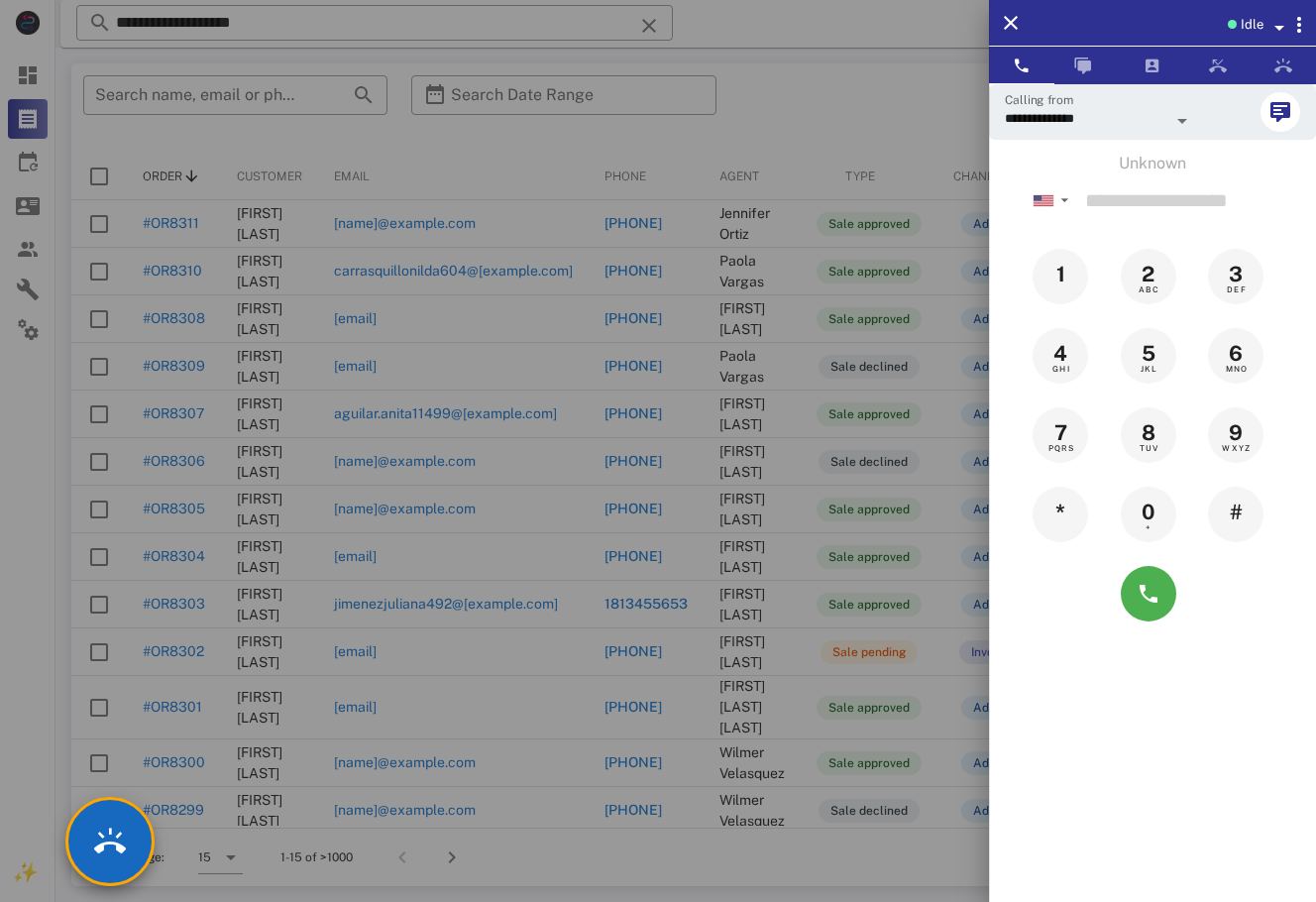 click at bounding box center (1279, 24) 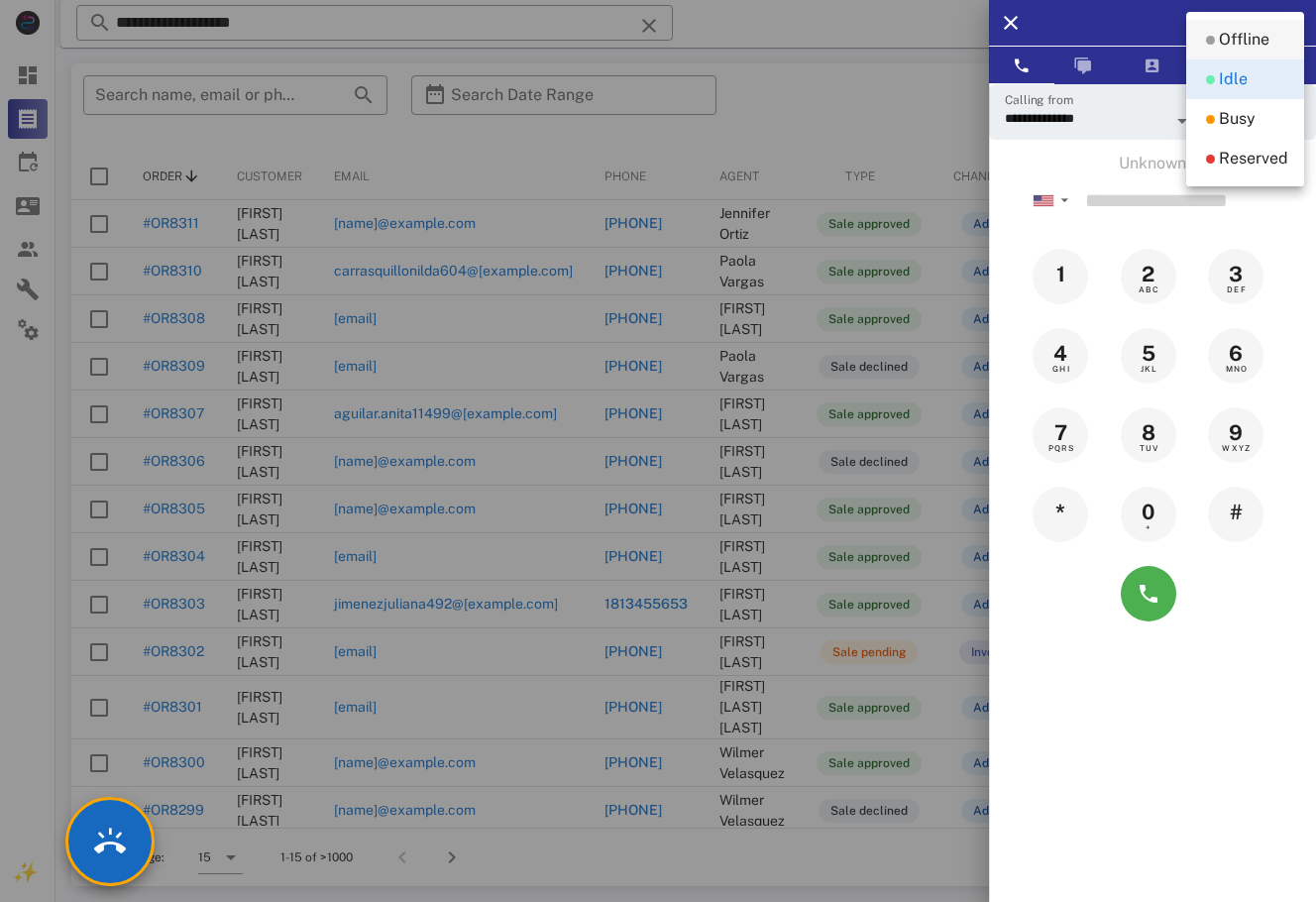 click on "Offline" at bounding box center (1244, 40) 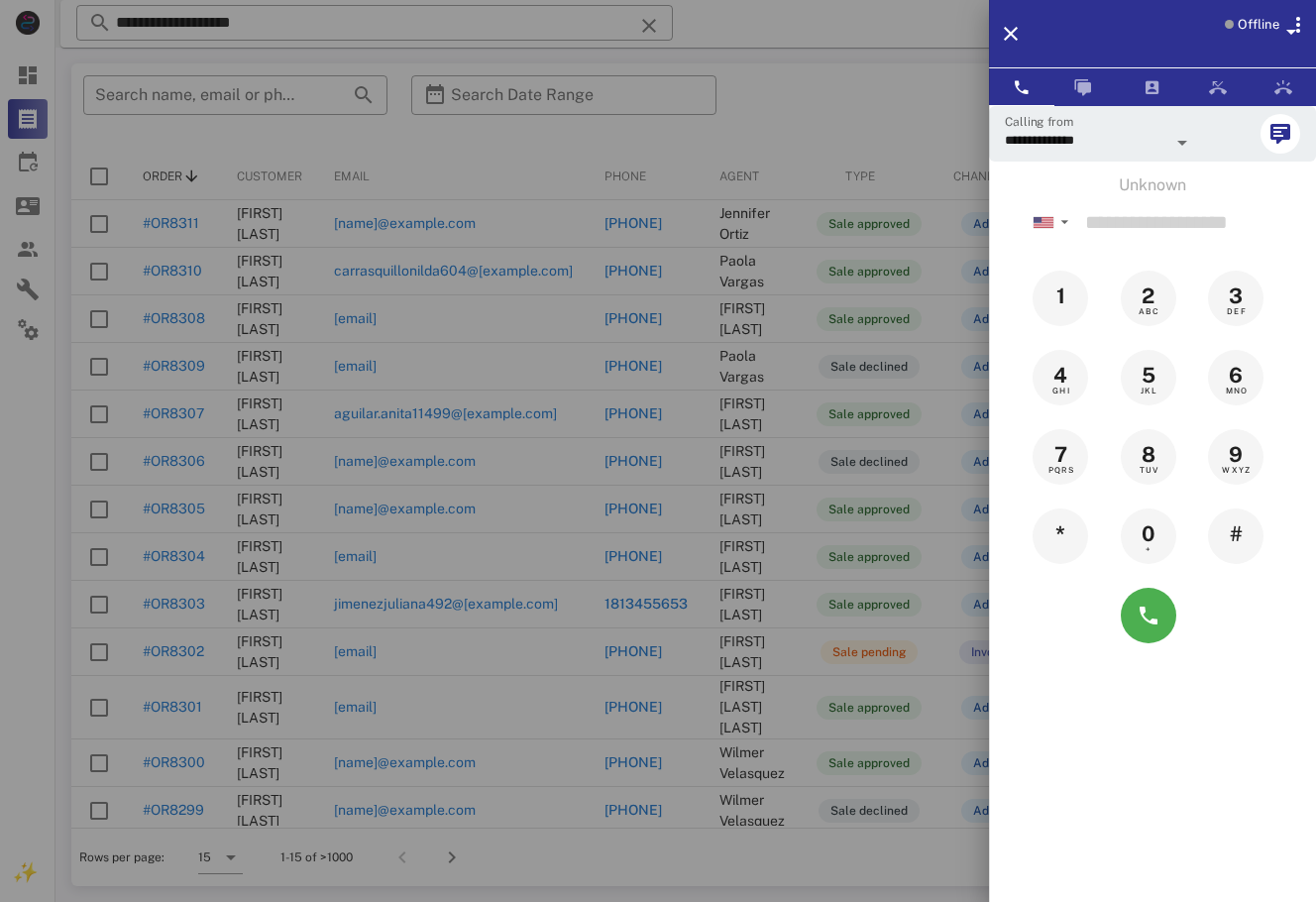 click on "Offline" at bounding box center (1259, 25) 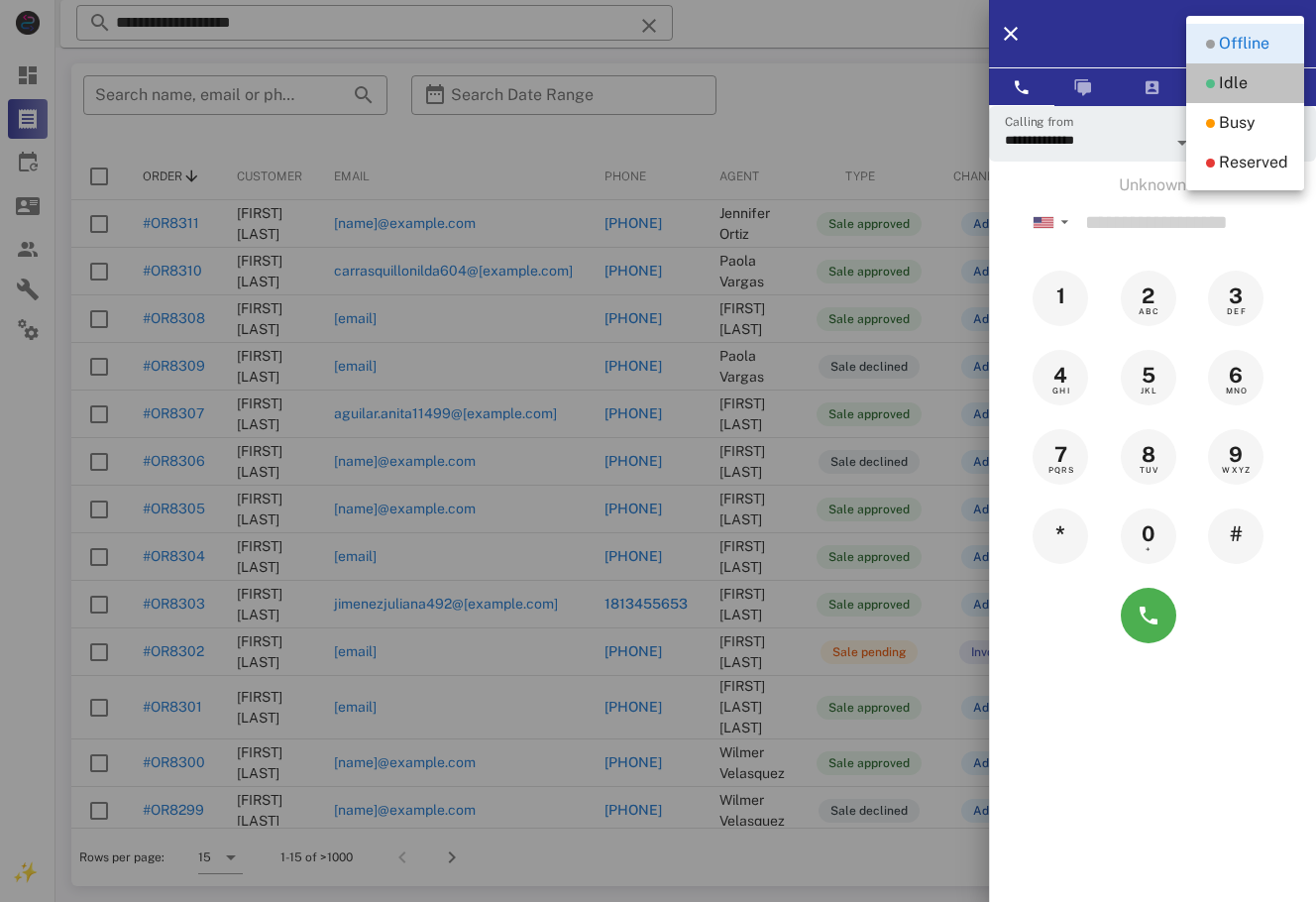 click on "Idle" at bounding box center (1233, 83) 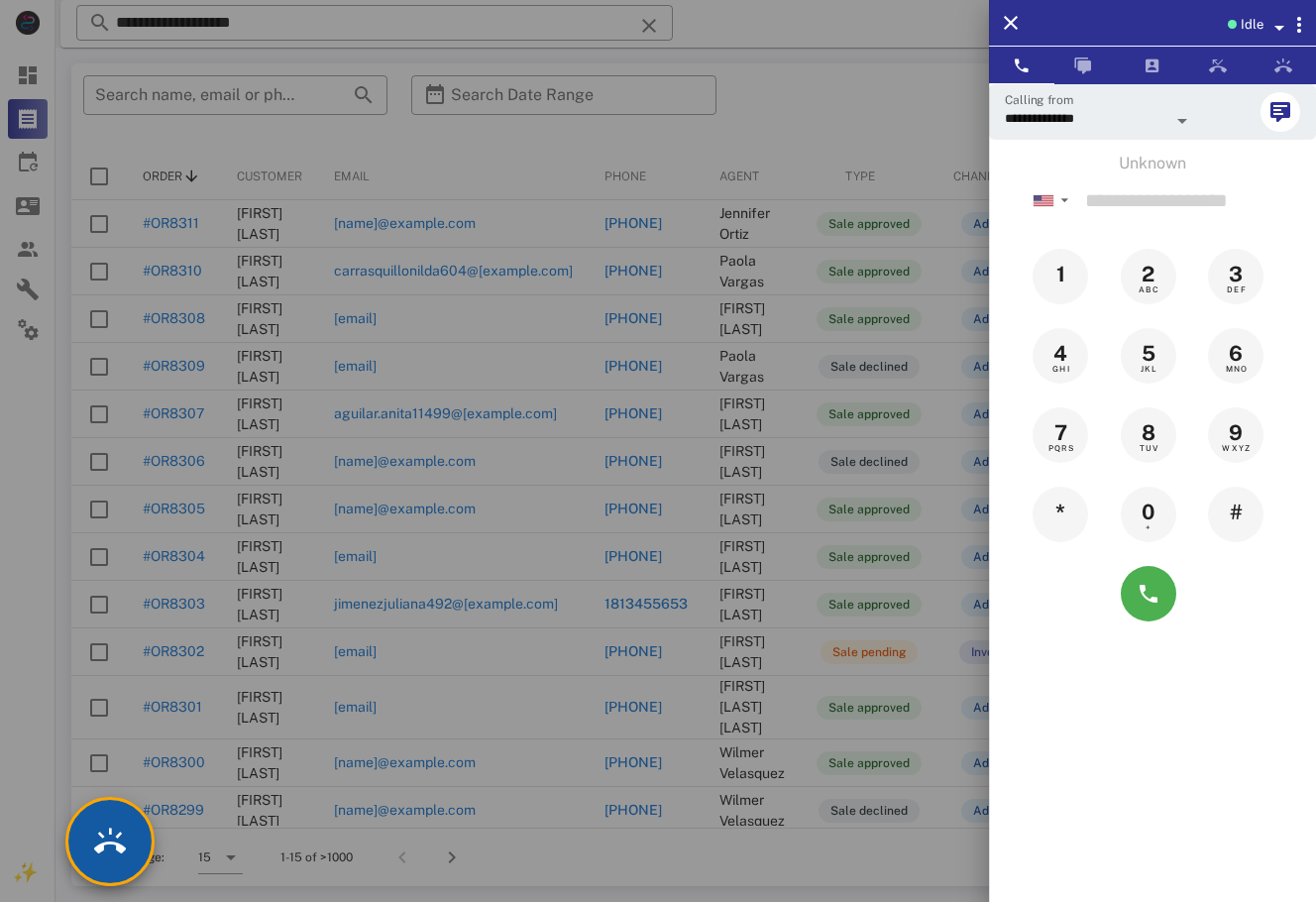 click at bounding box center [110, 842] 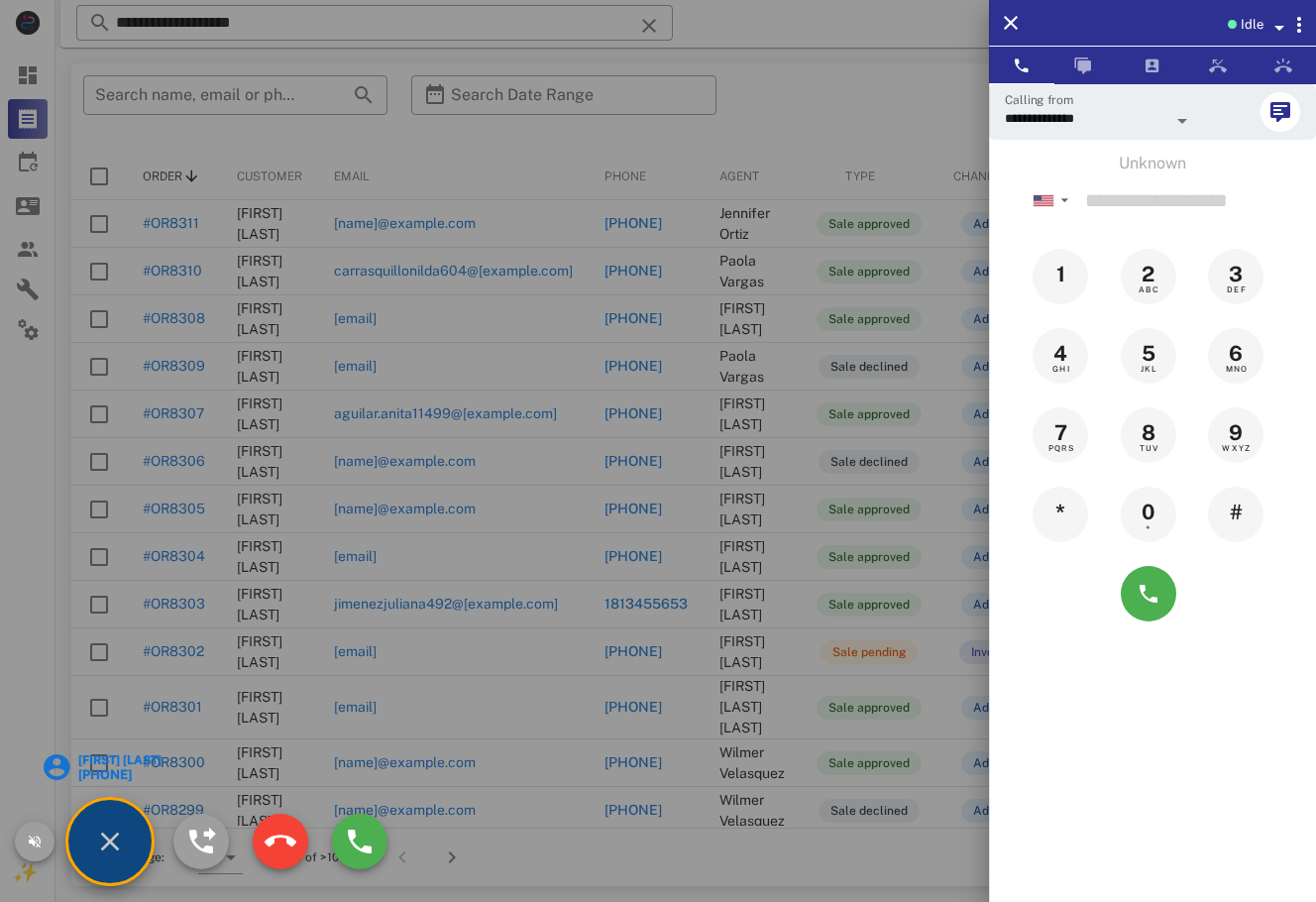 click on "[FIRST] [LAST] [PHONE]" at bounding box center [102, 767] 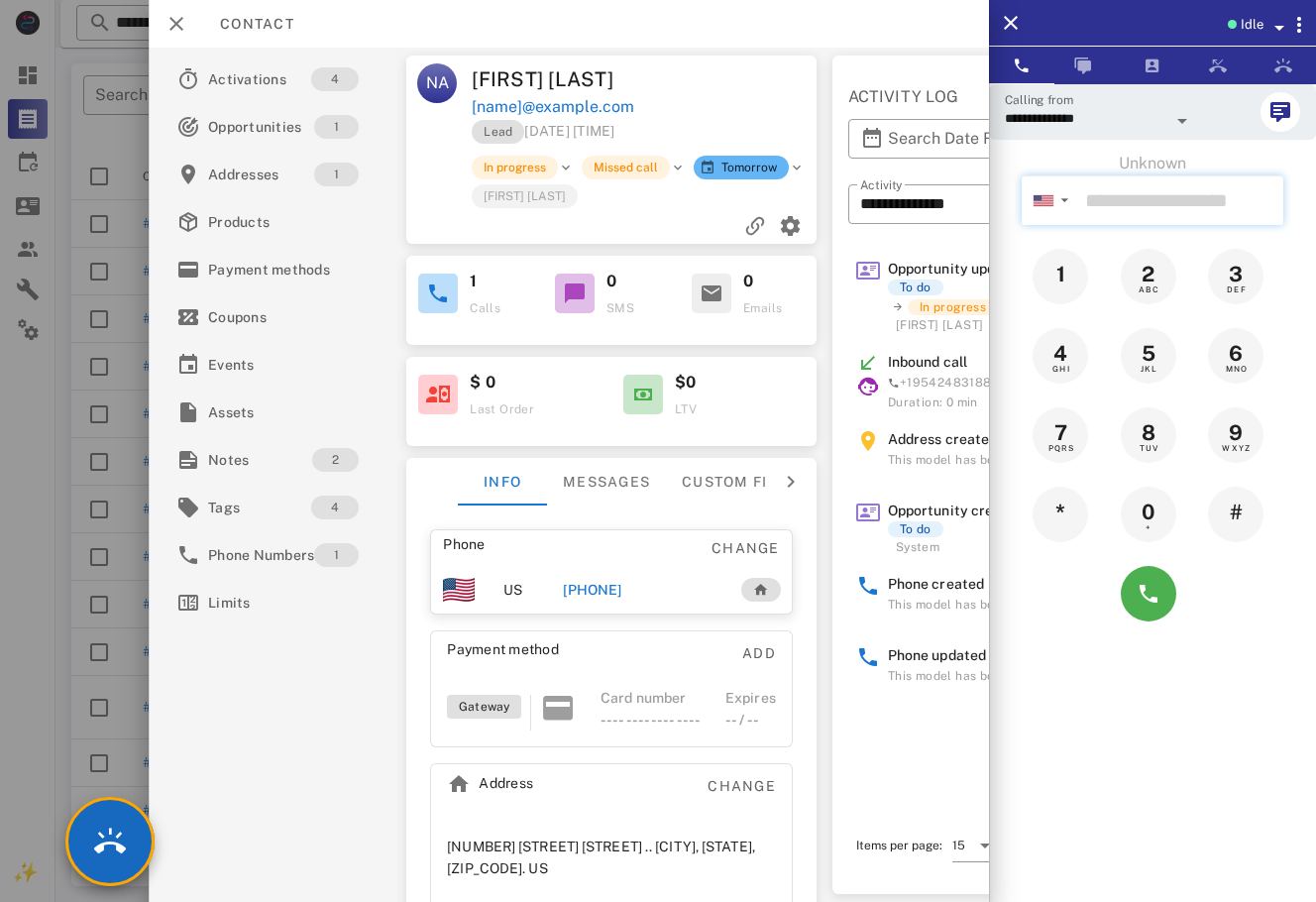 click at bounding box center [1180, 200] 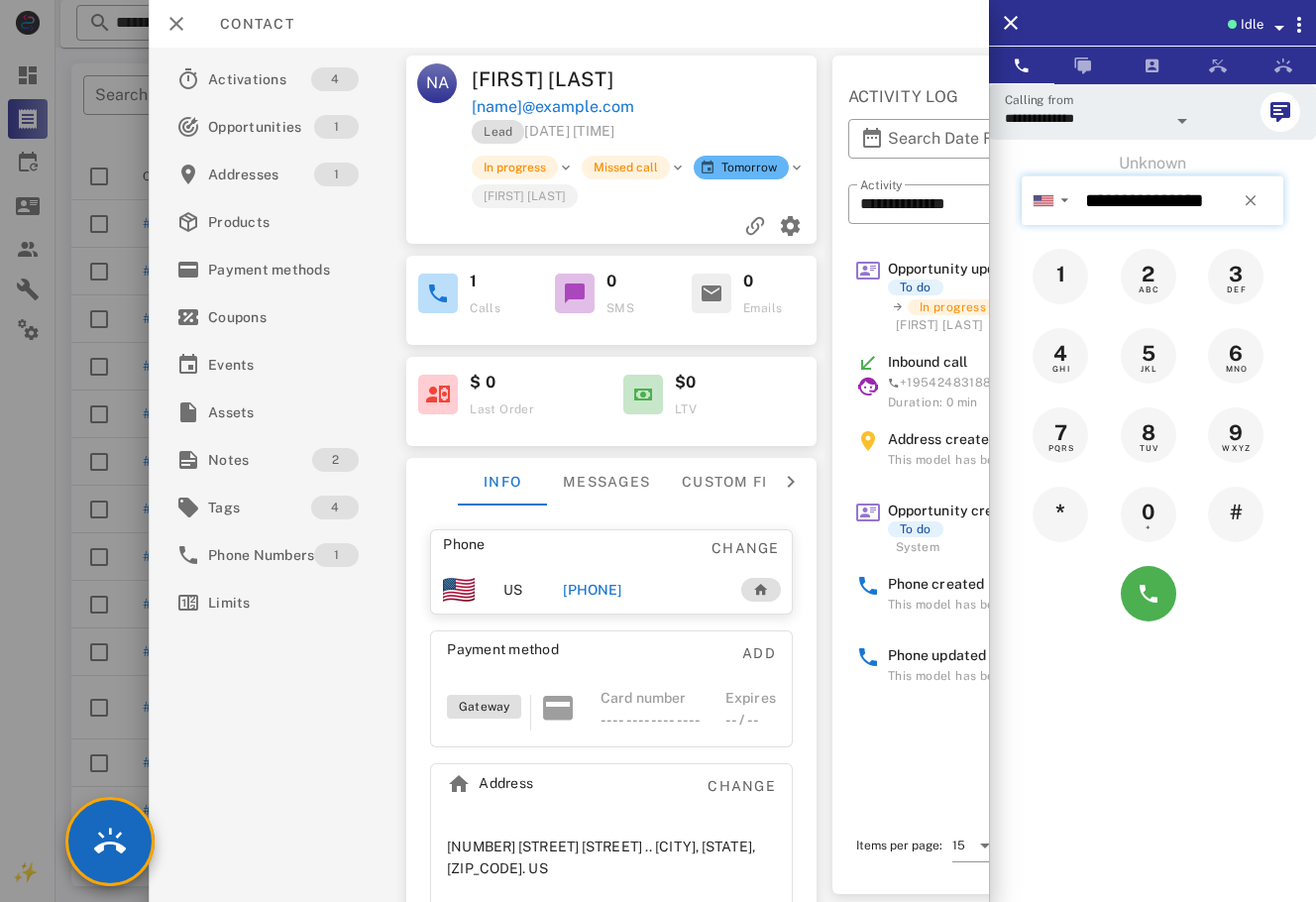 type on "**********" 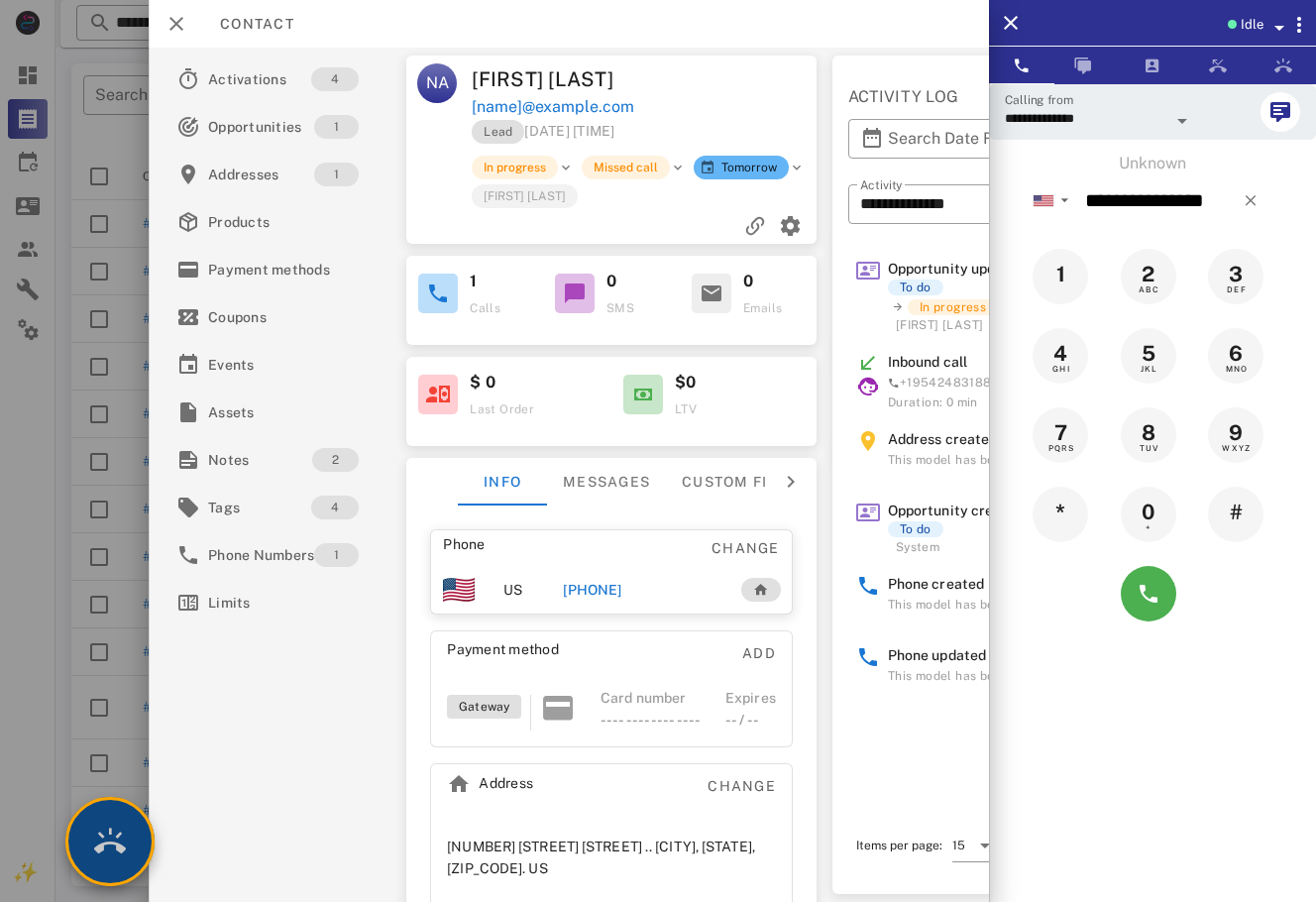 click at bounding box center (110, 842) 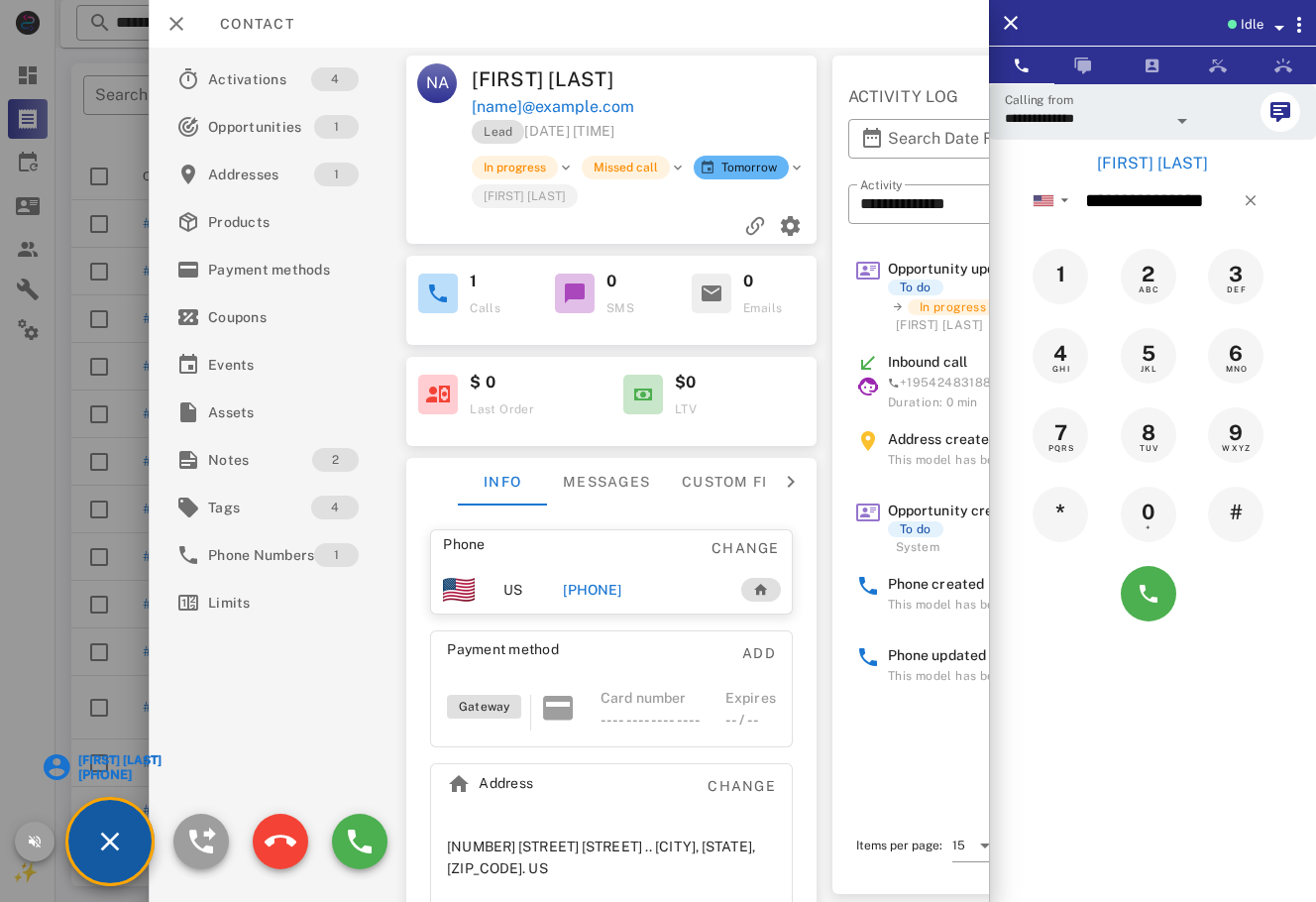 click on "[PHONE]" at bounding box center (118, 774) 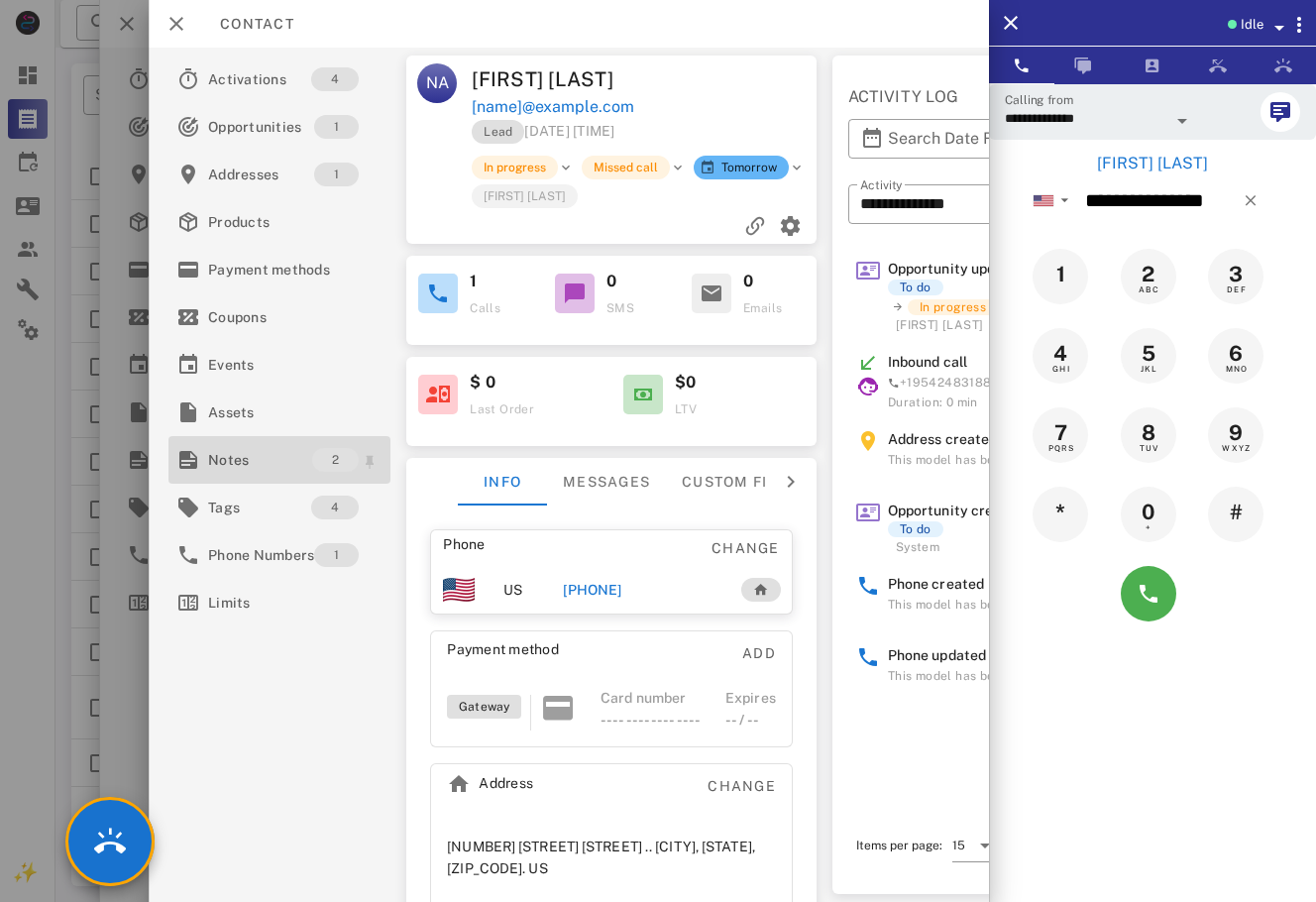 click on "Notes" at bounding box center [260, 460] 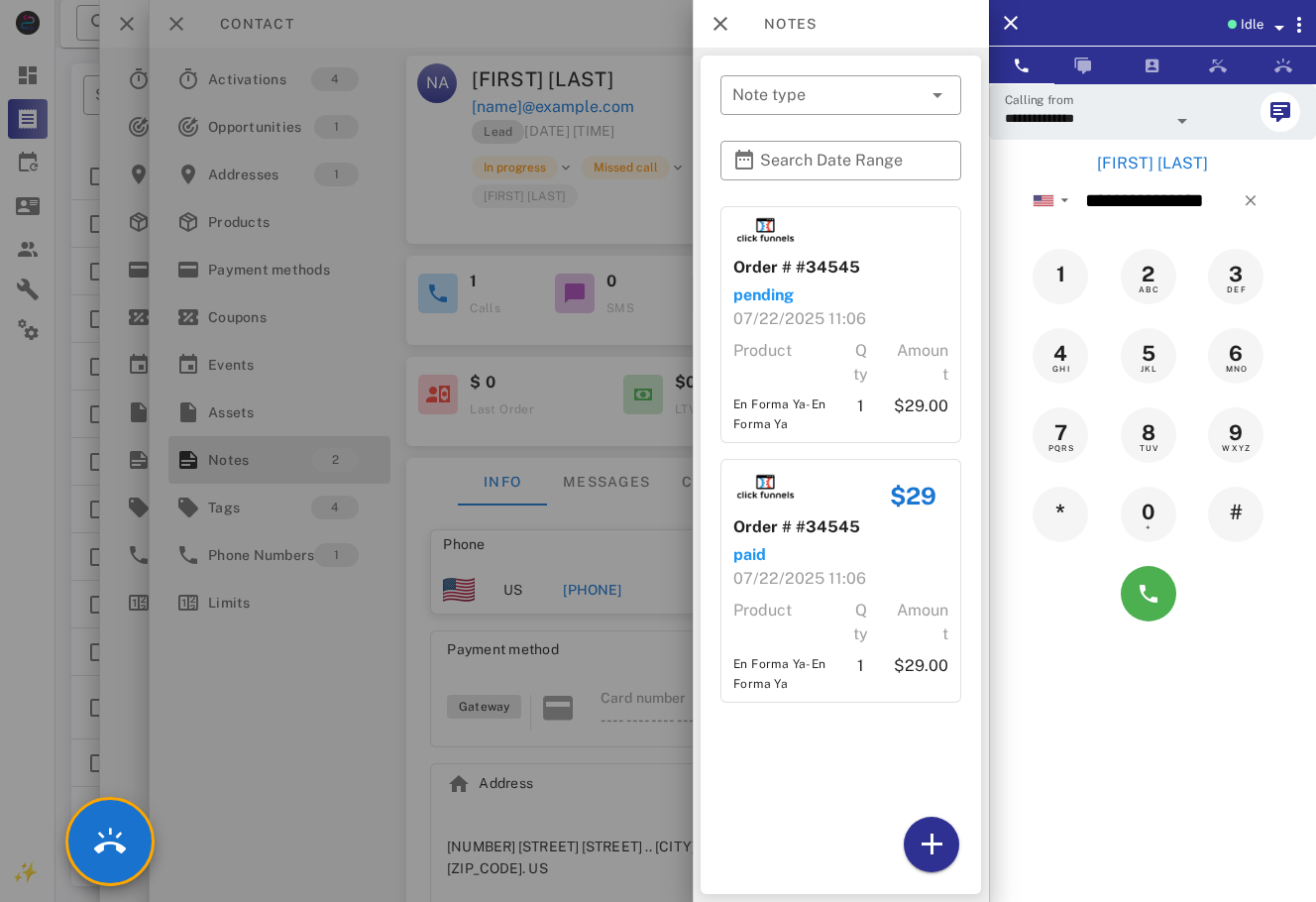 click at bounding box center (658, 451) 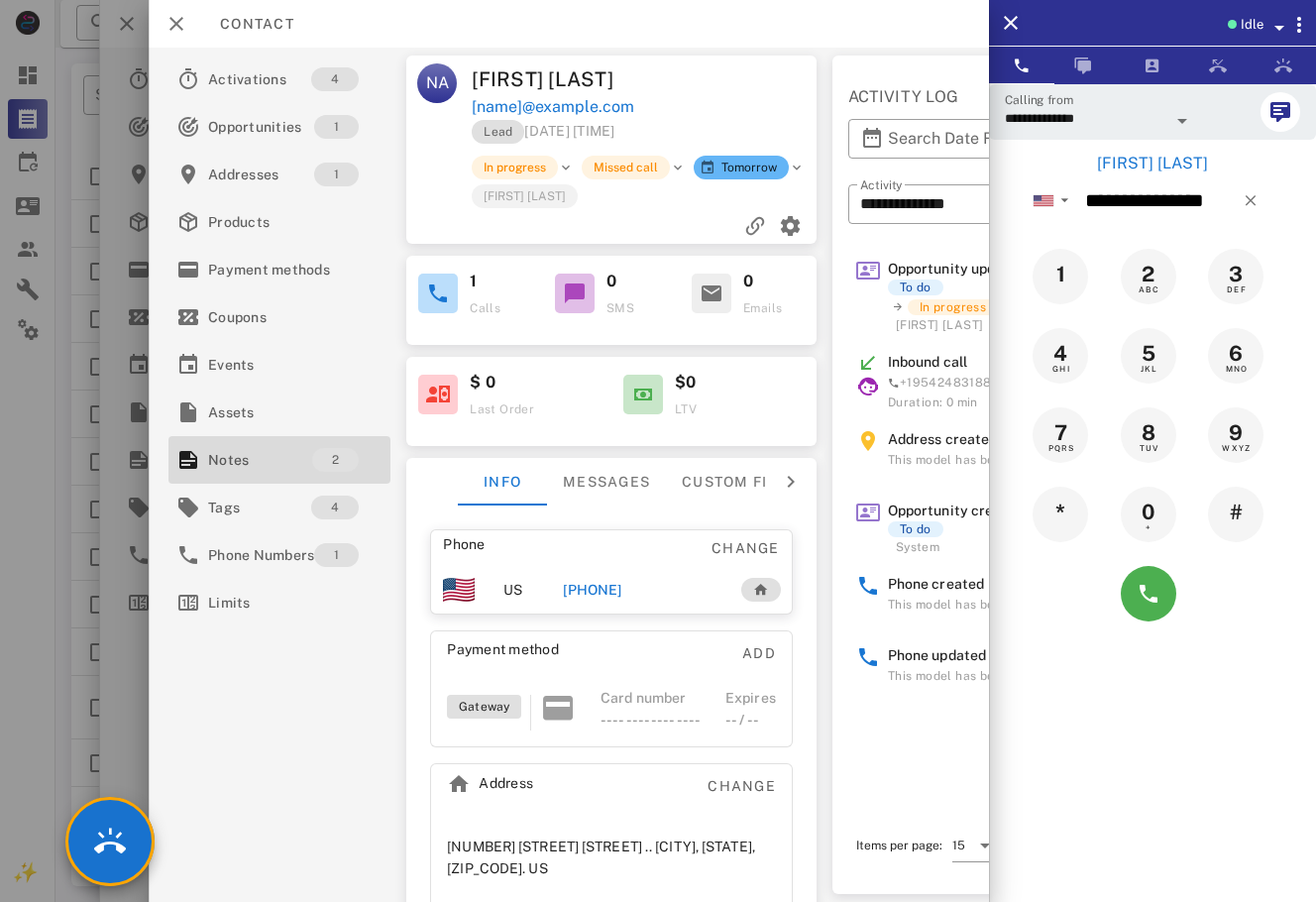 click at bounding box center (1279, 28) 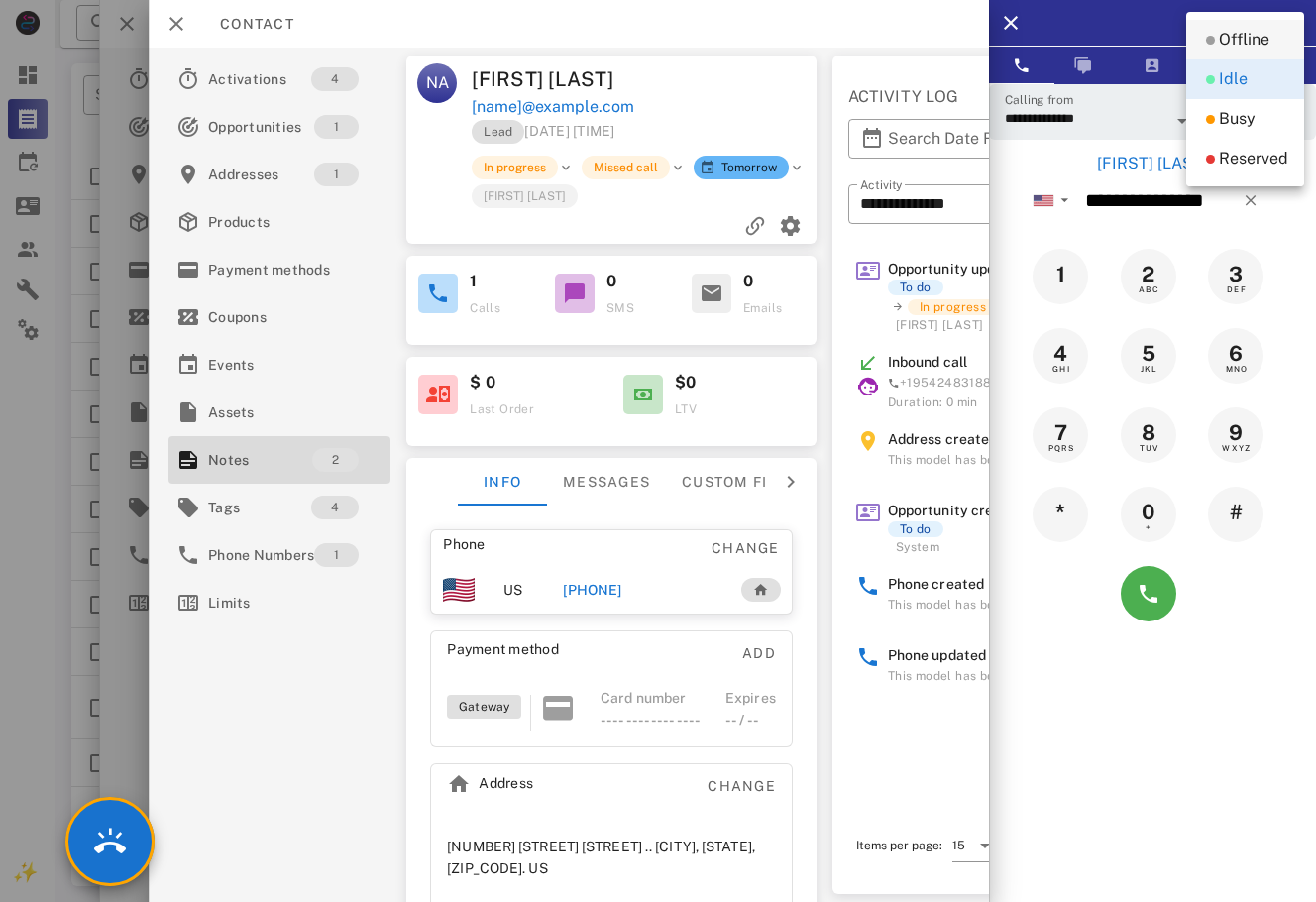 click on "Offline" at bounding box center (1244, 40) 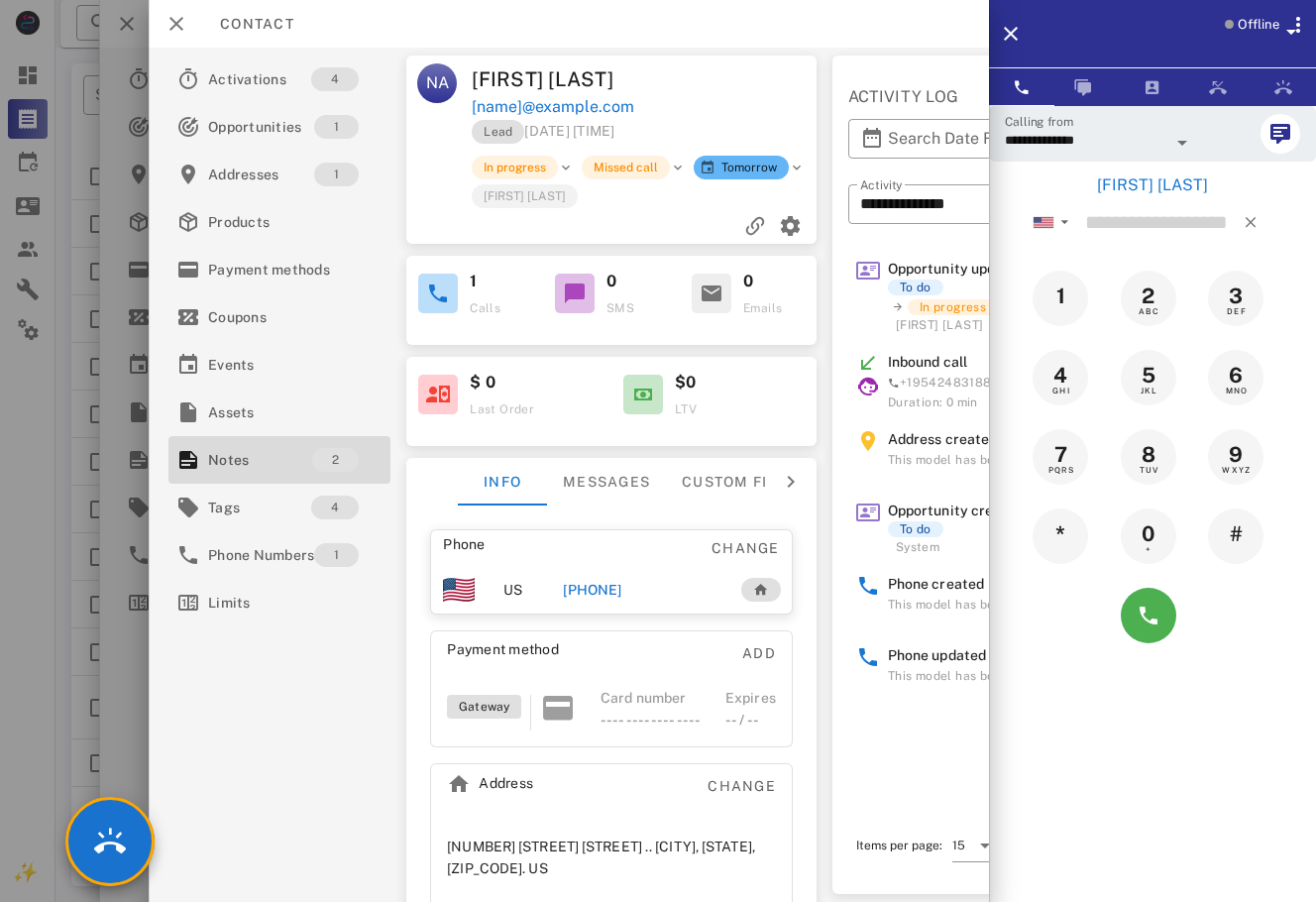 click on "[FIRST] [LAST]" at bounding box center (1152, 185) 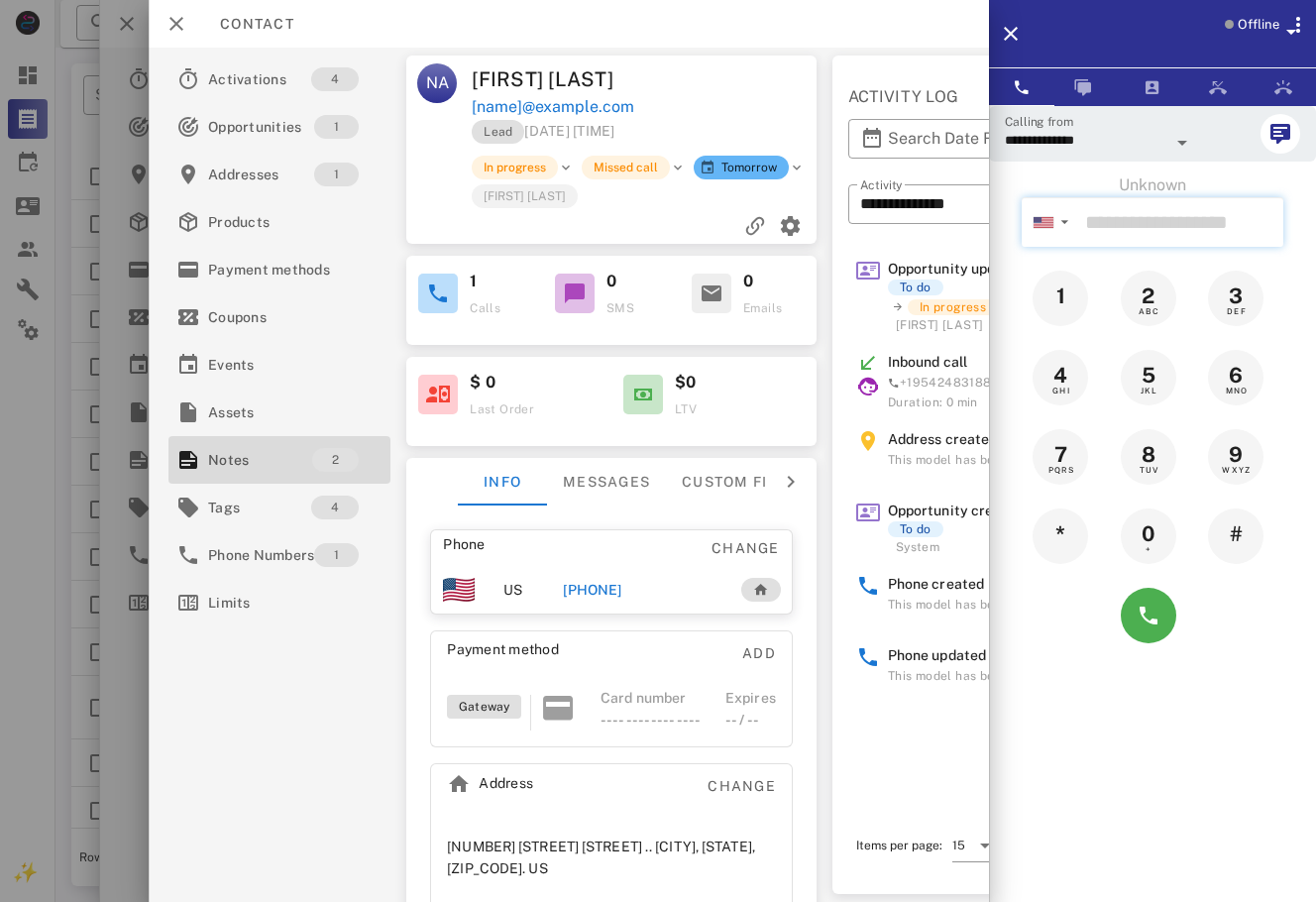 click at bounding box center (1180, 222) 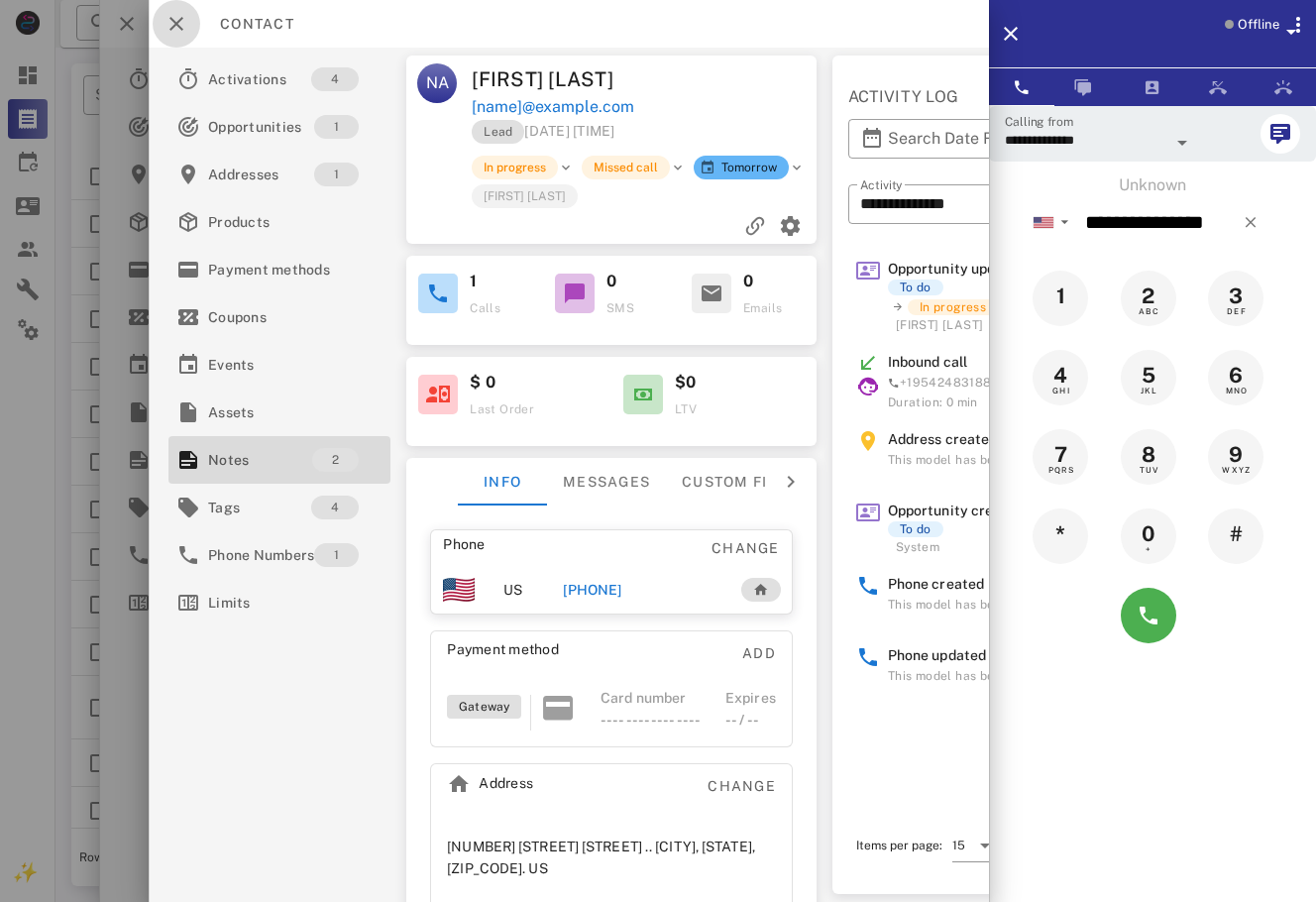 click at bounding box center (176, 24) 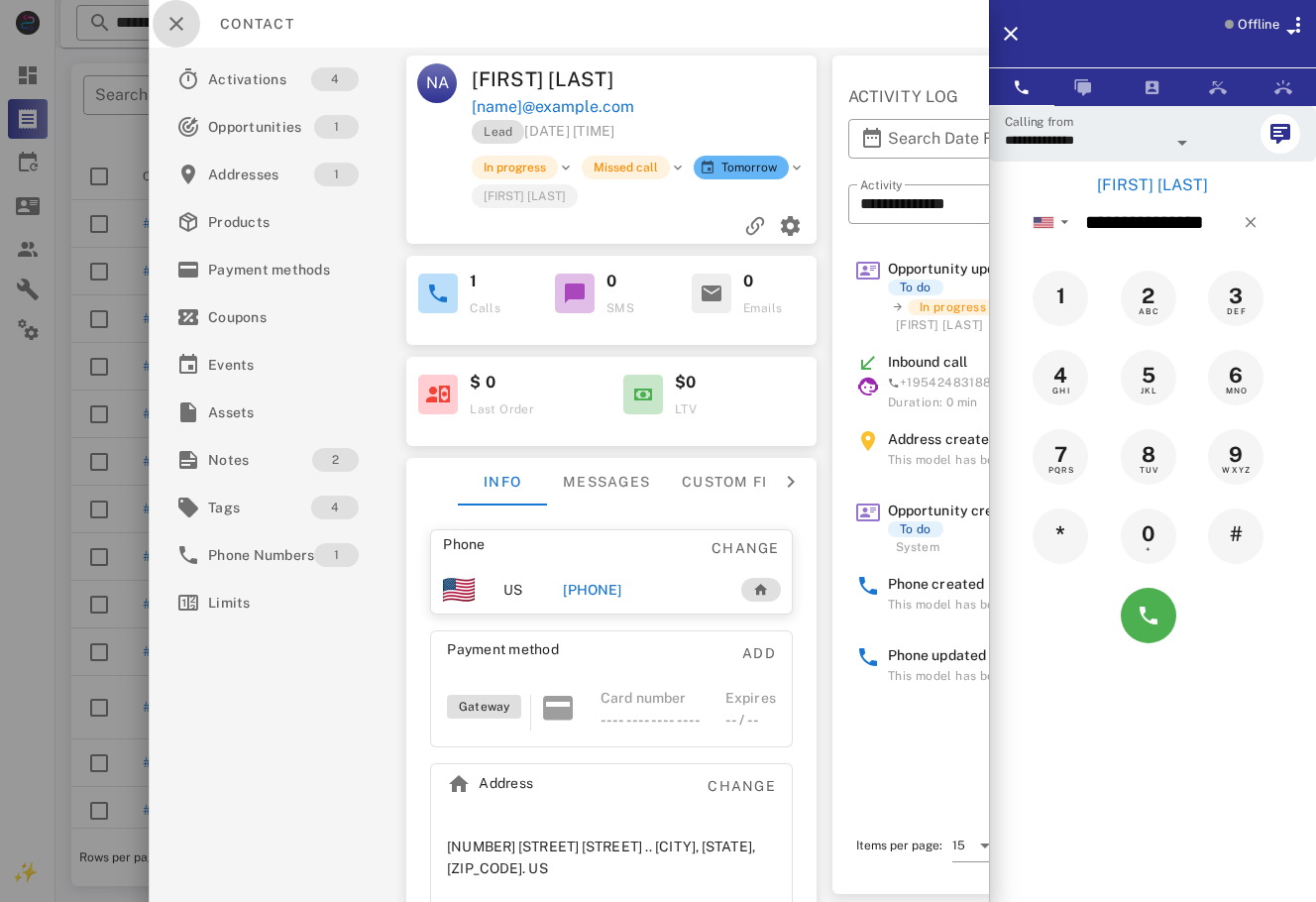 click at bounding box center (176, 24) 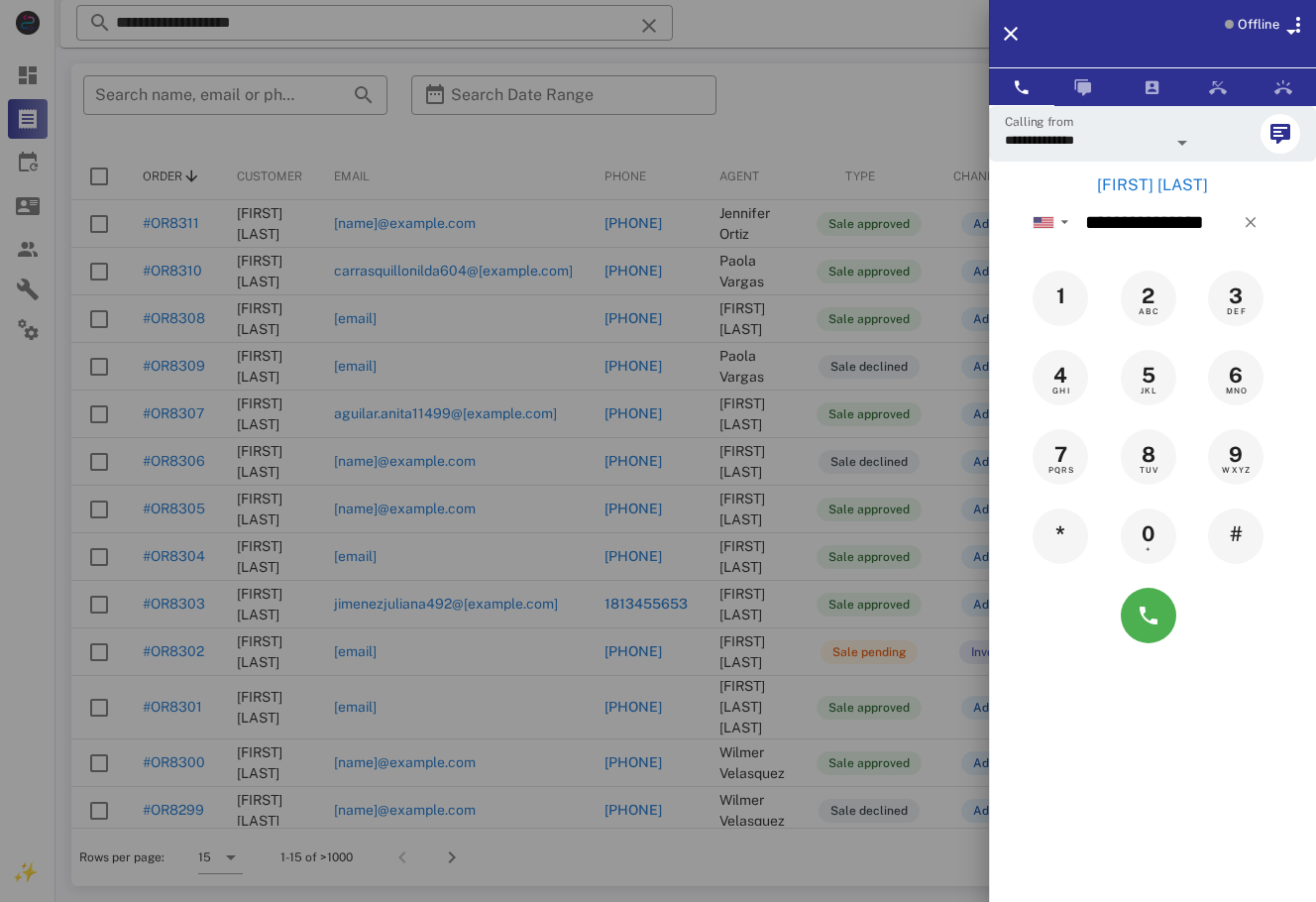 click on "[FIRST] [LAST]" at bounding box center (1152, 185) 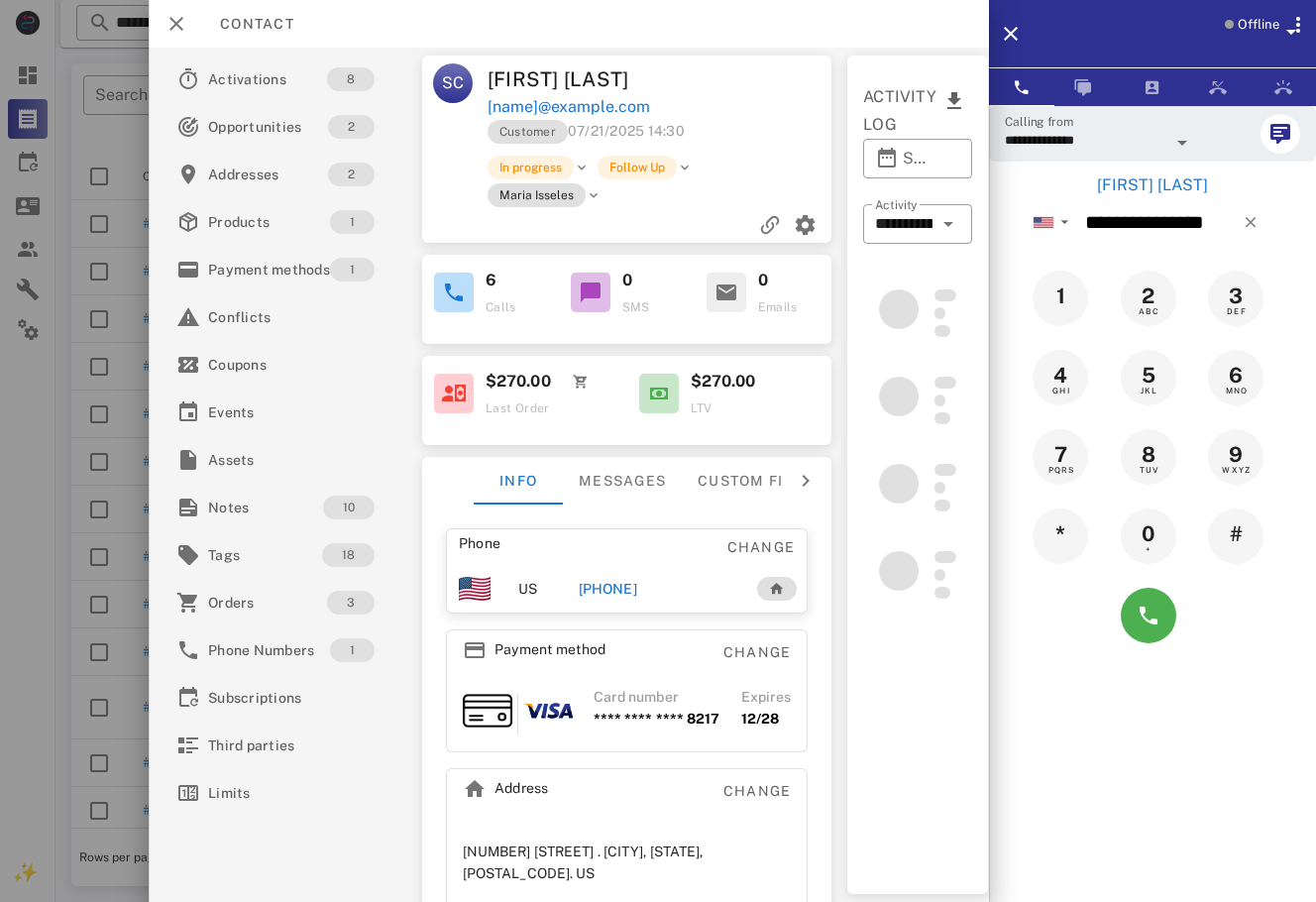 click on "[PHONE]" at bounding box center [607, 589] 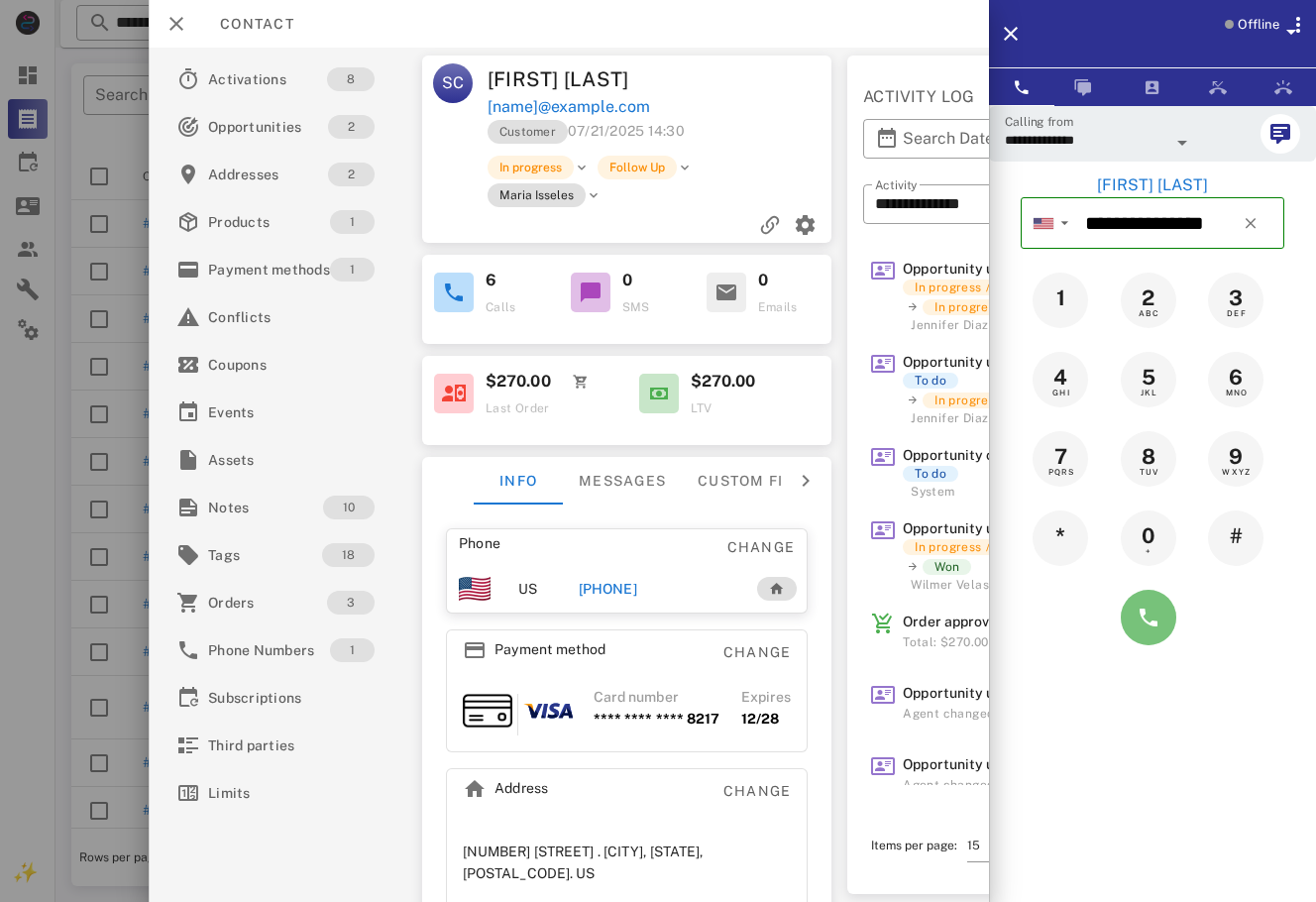 click at bounding box center [1149, 618] 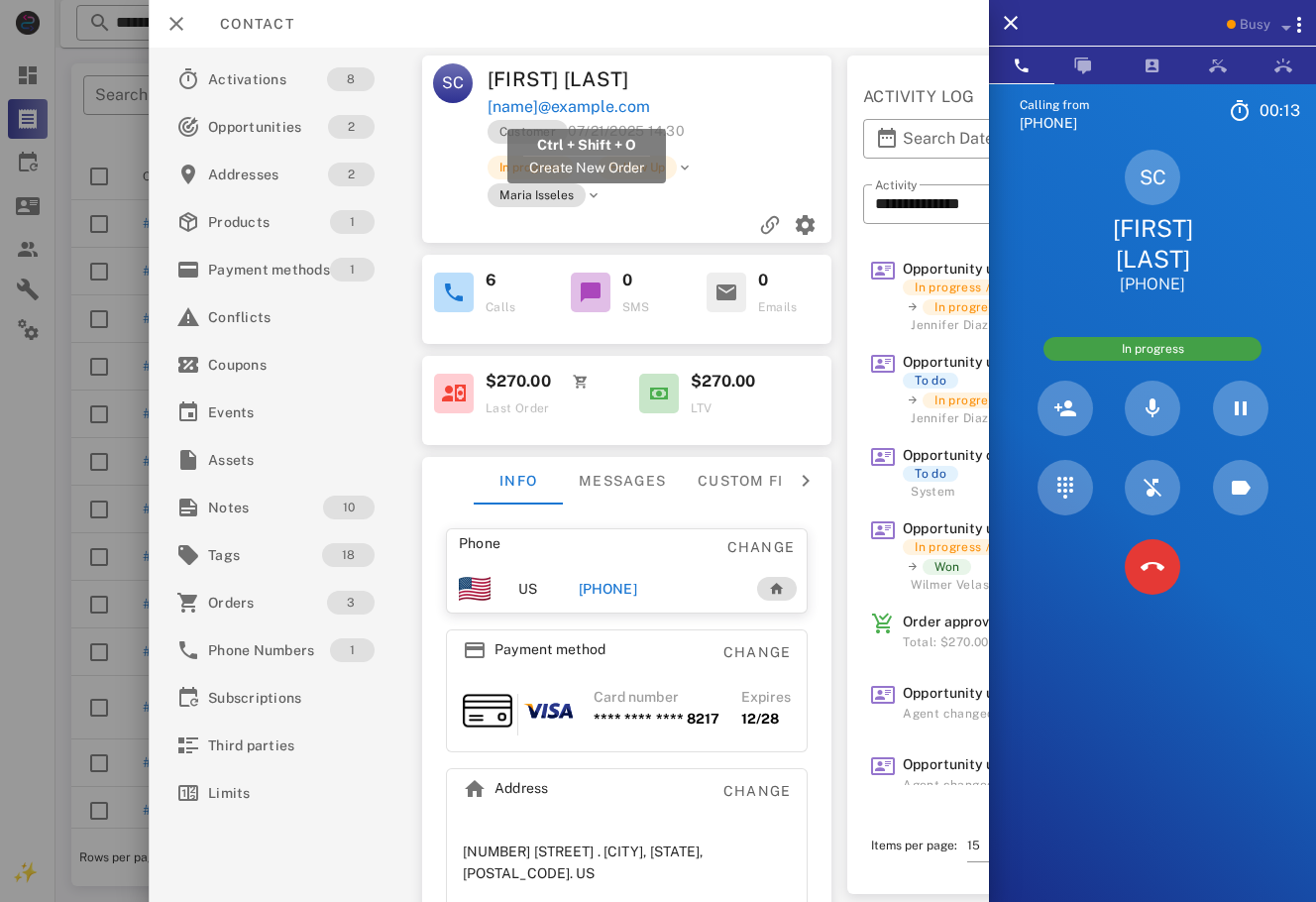 drag, startPoint x: 692, startPoint y: 105, endPoint x: 486, endPoint y: 107, distance: 206.00971 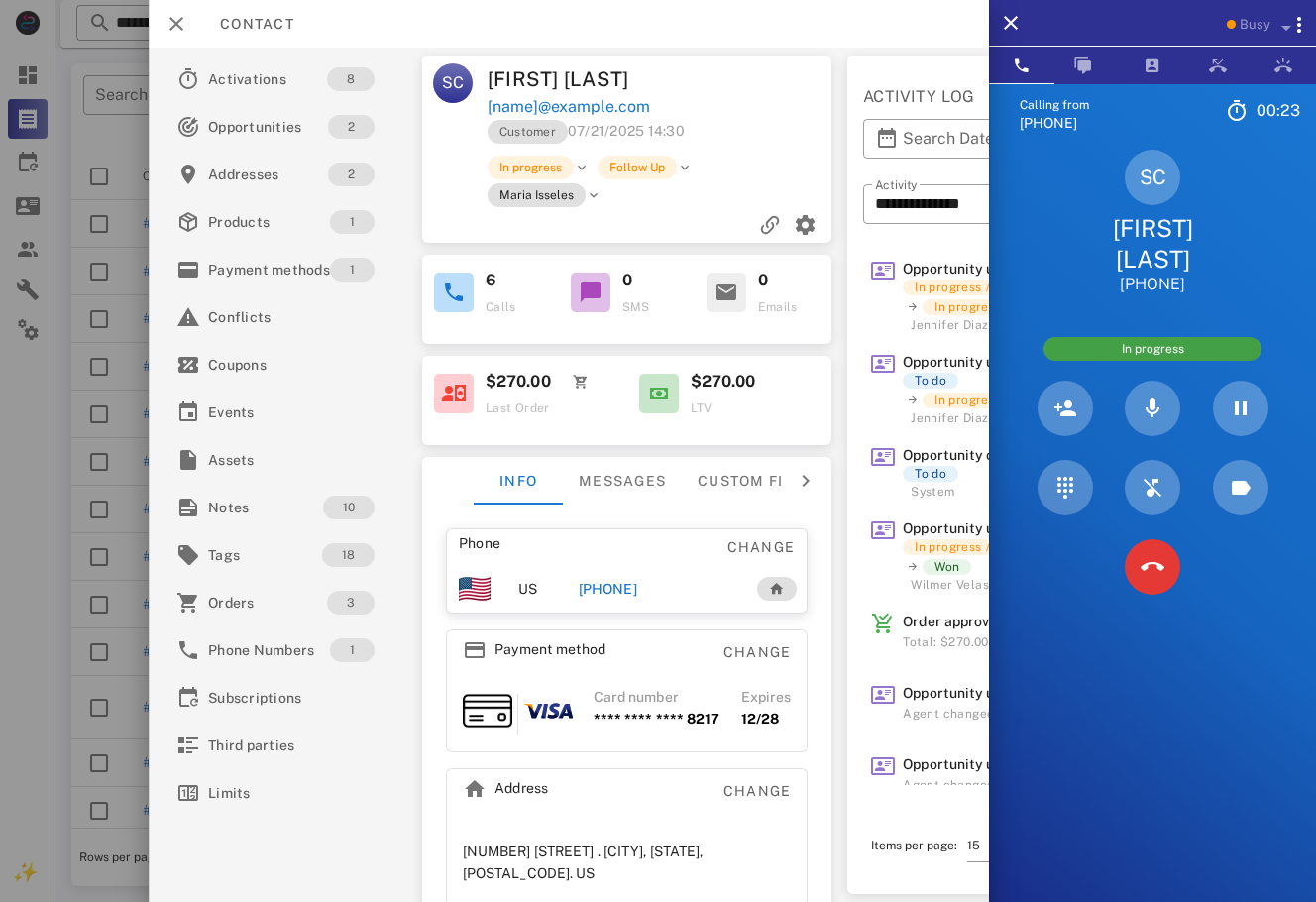 click on "Customer   [DATE] [TIME]" at bounding box center (661, 137) 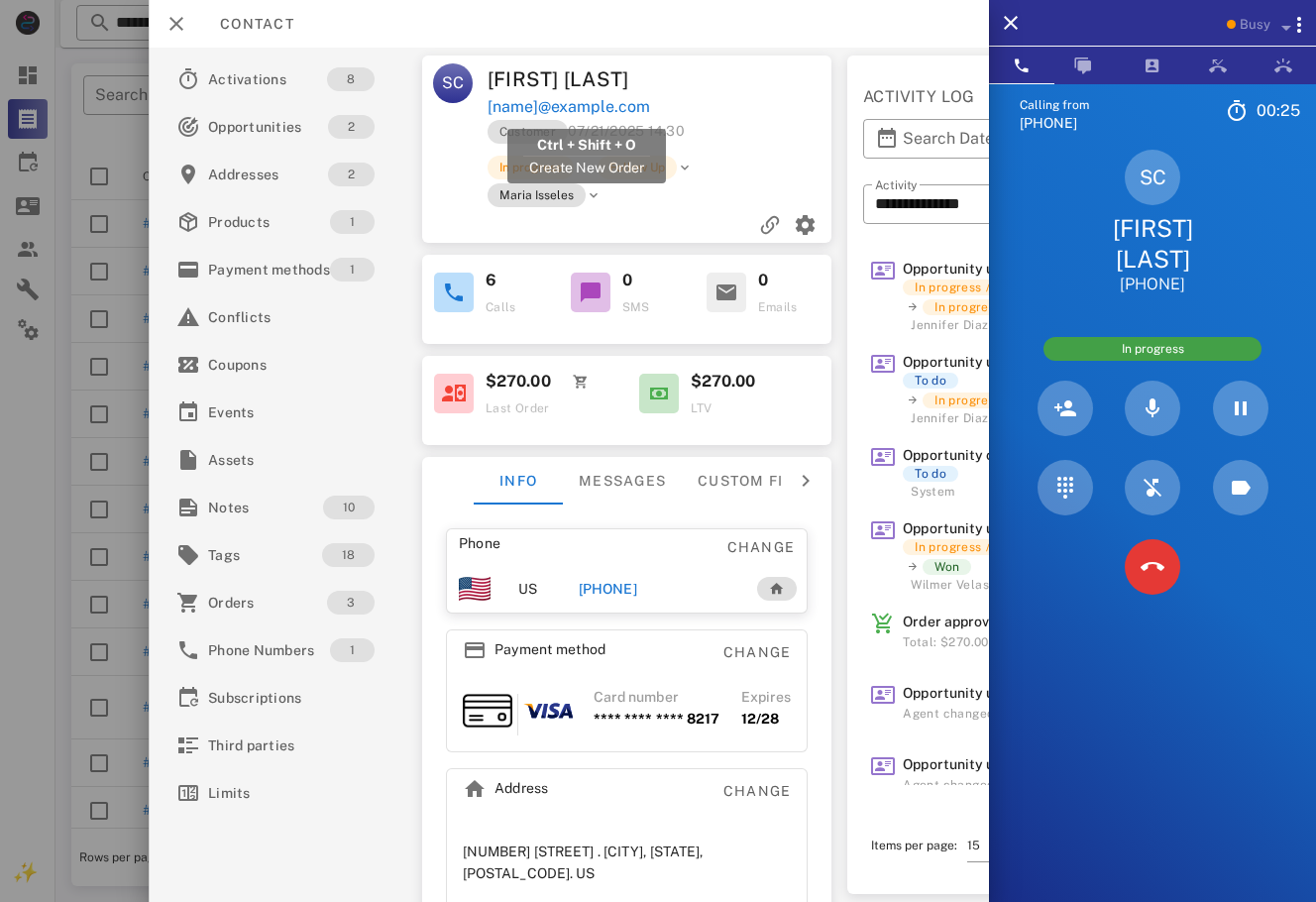 drag, startPoint x: 702, startPoint y: 104, endPoint x: 488, endPoint y: 106, distance: 214.00935 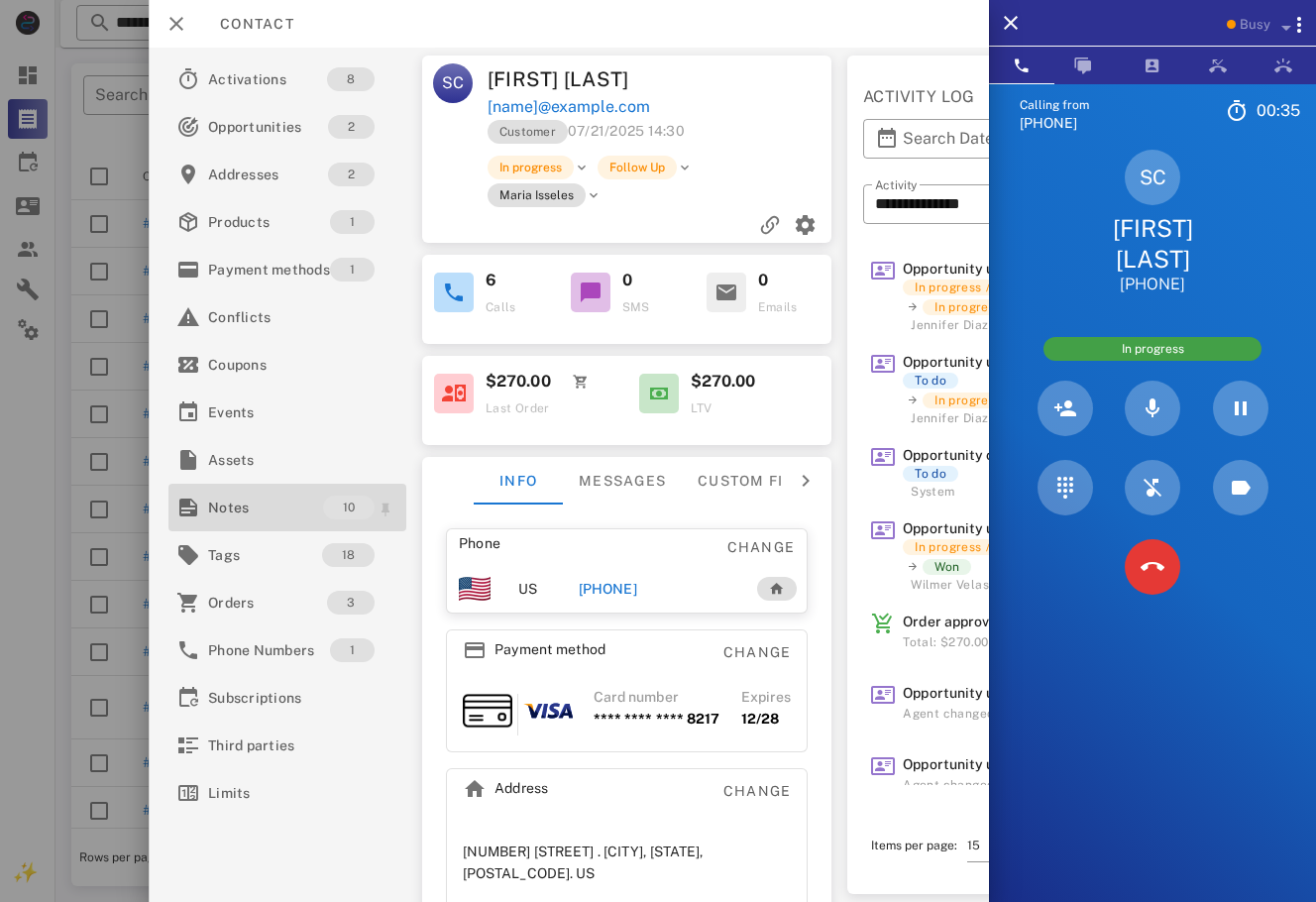 click on "Notes" at bounding box center (266, 507) 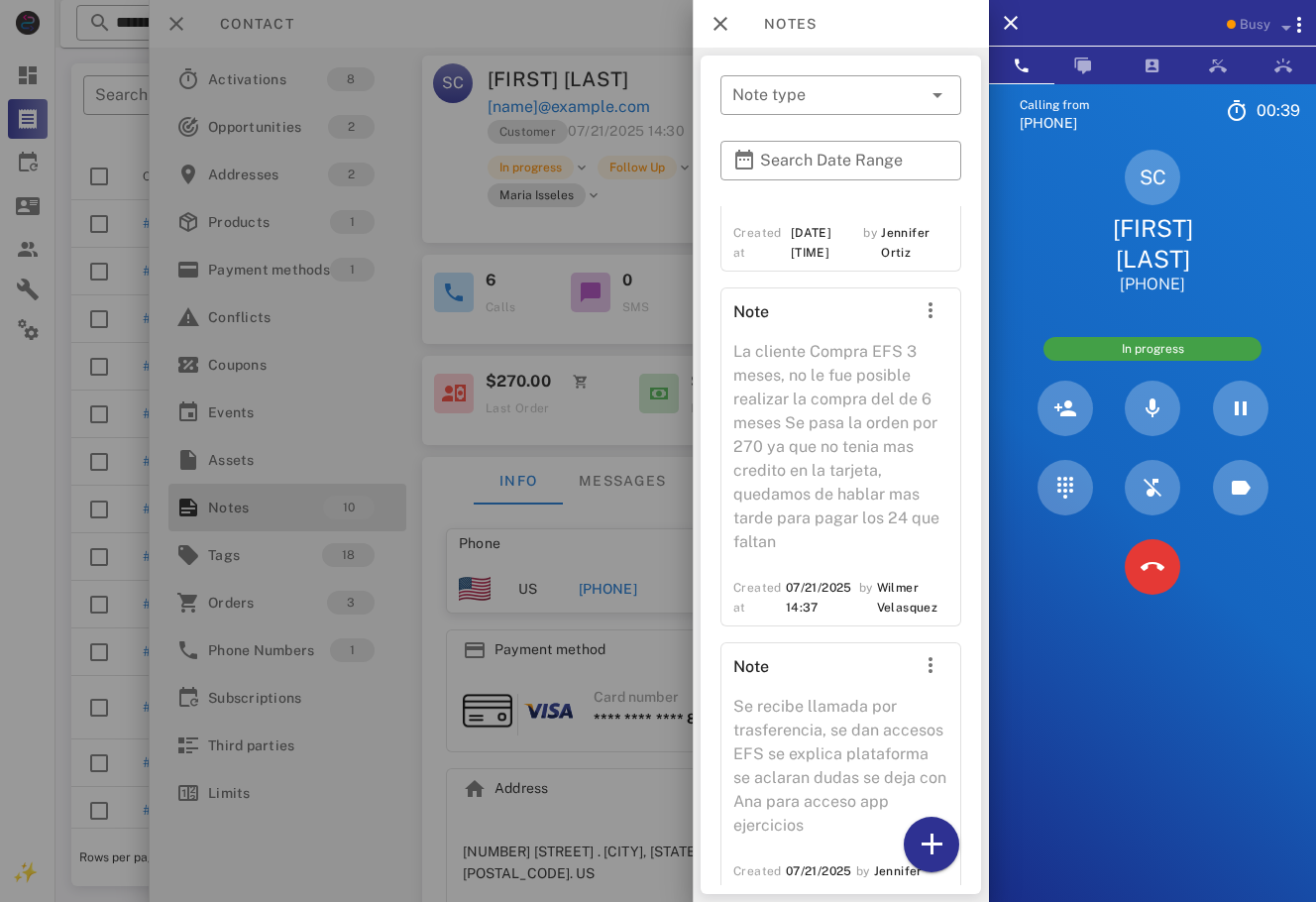 scroll, scrollTop: 2586, scrollLeft: 0, axis: vertical 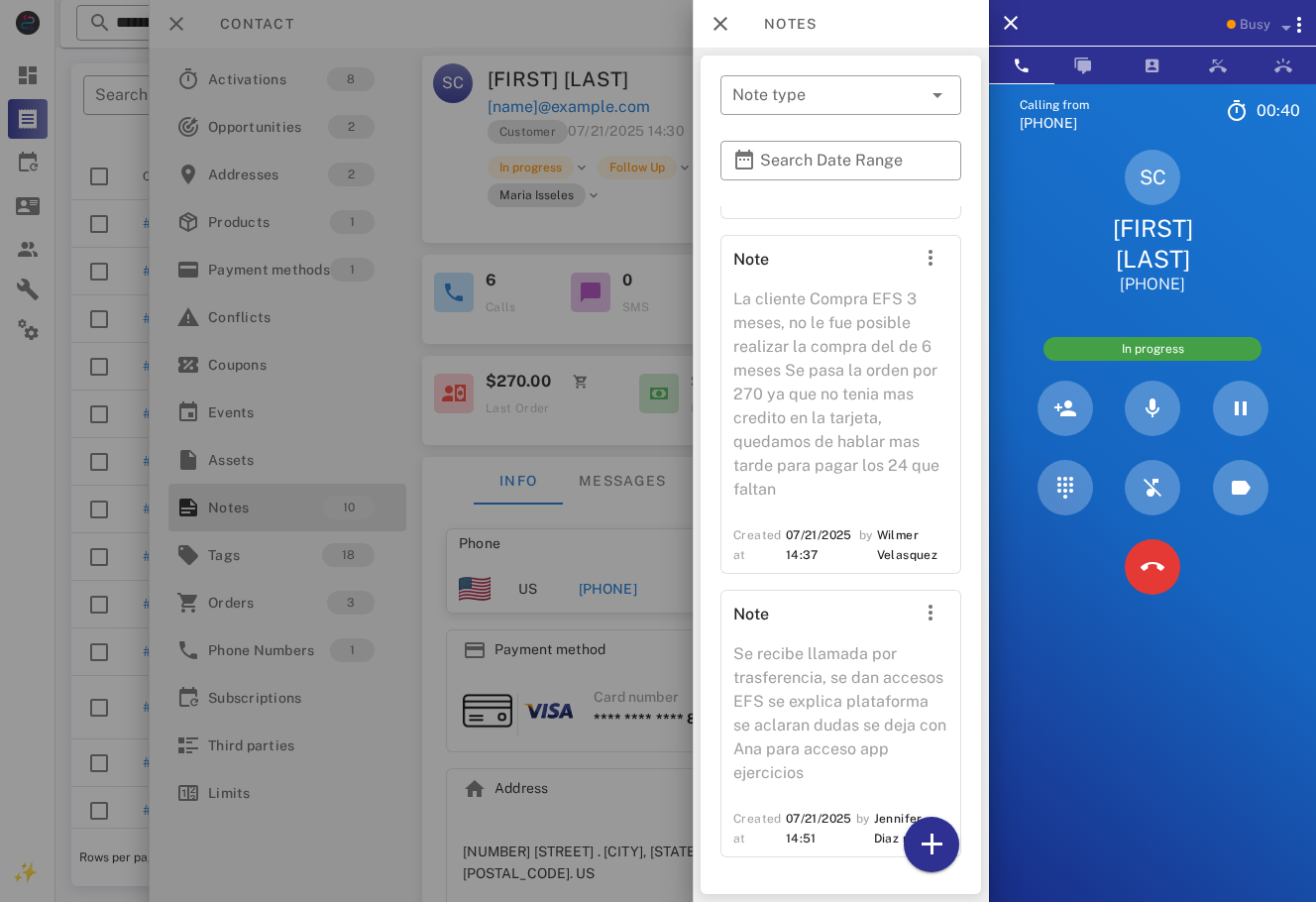 click at bounding box center [658, 451] 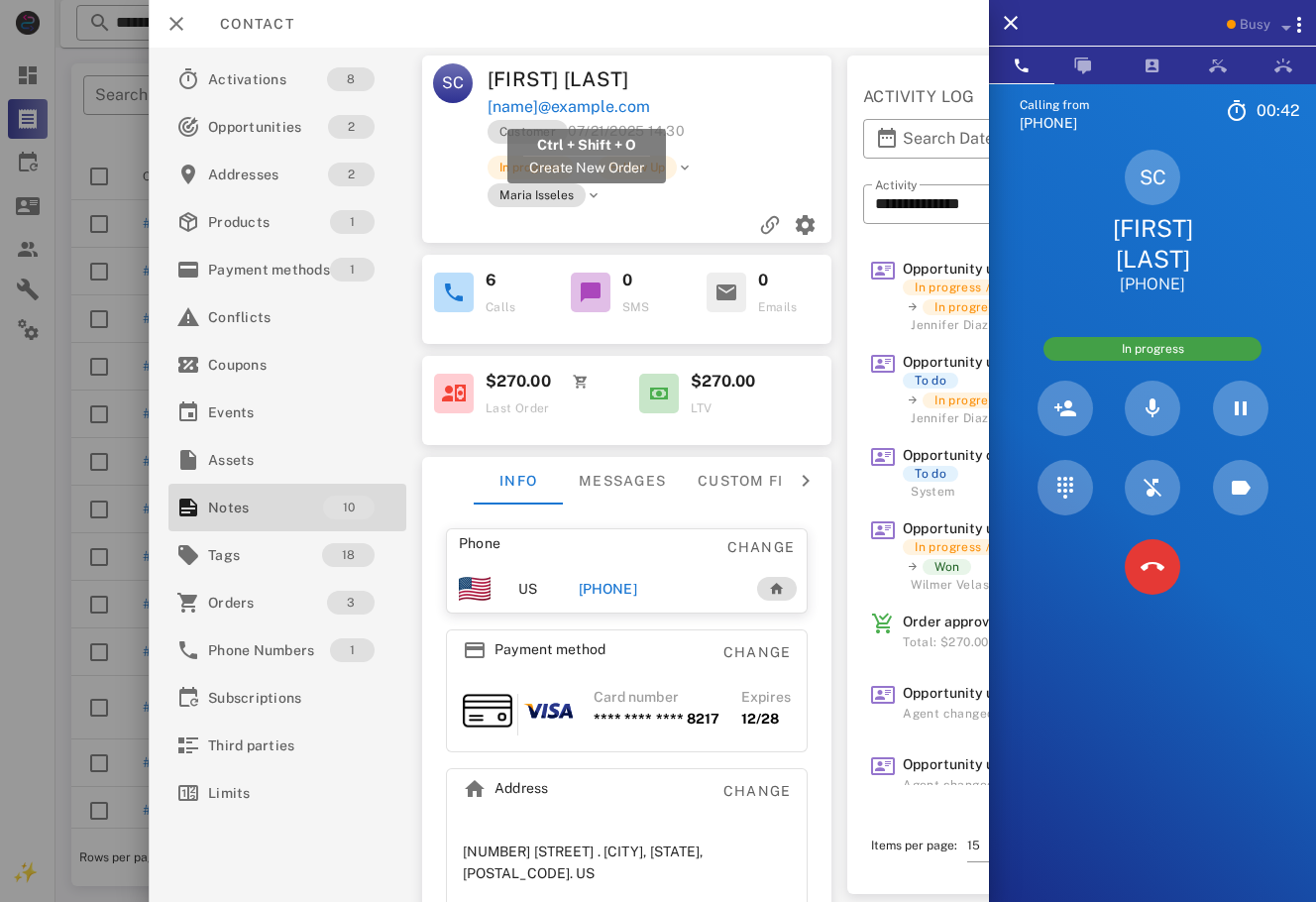 drag, startPoint x: 644, startPoint y: 109, endPoint x: 491, endPoint y: 110, distance: 153.00327 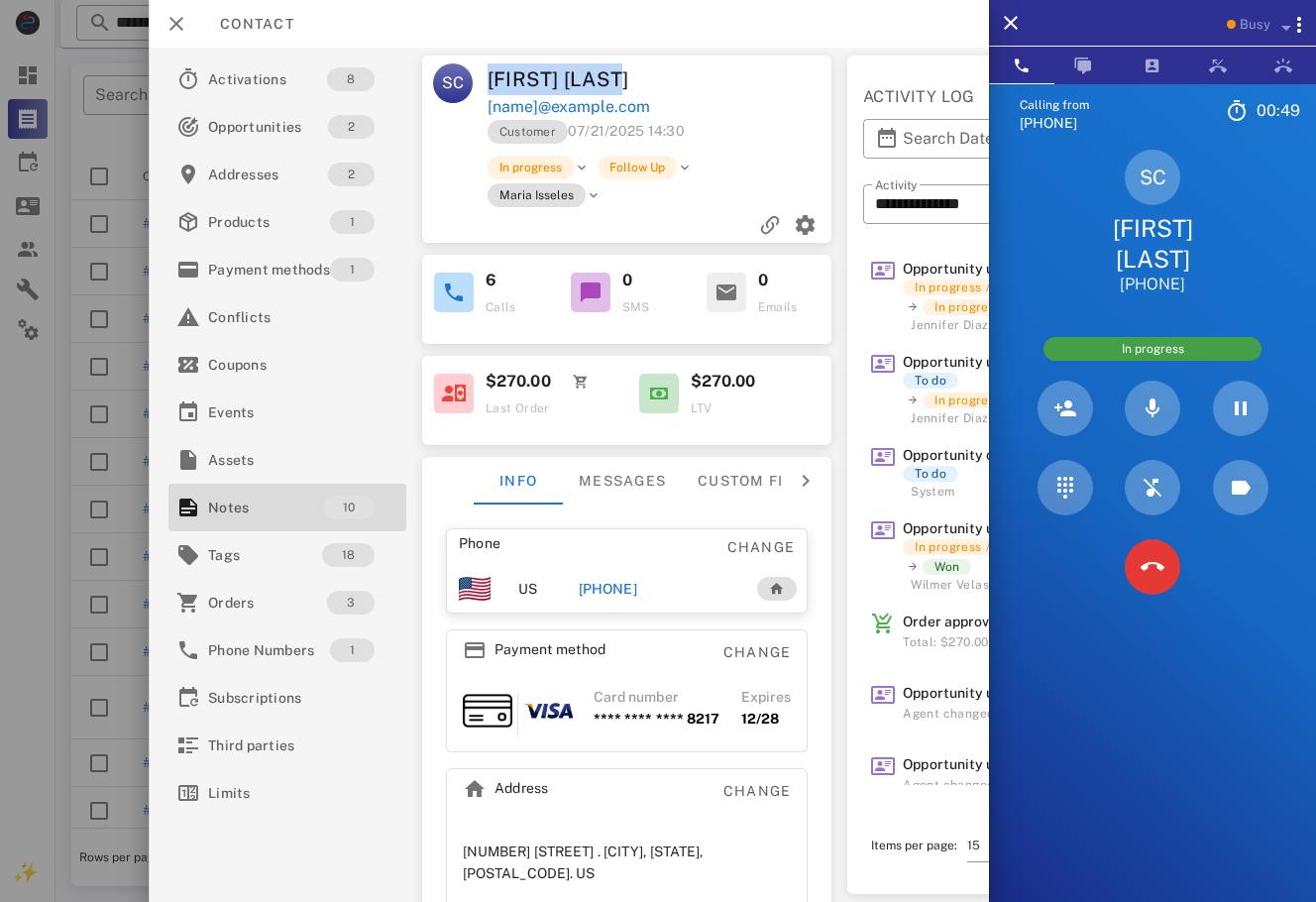 drag, startPoint x: 655, startPoint y: 74, endPoint x: 487, endPoint y: 63, distance: 168.35973 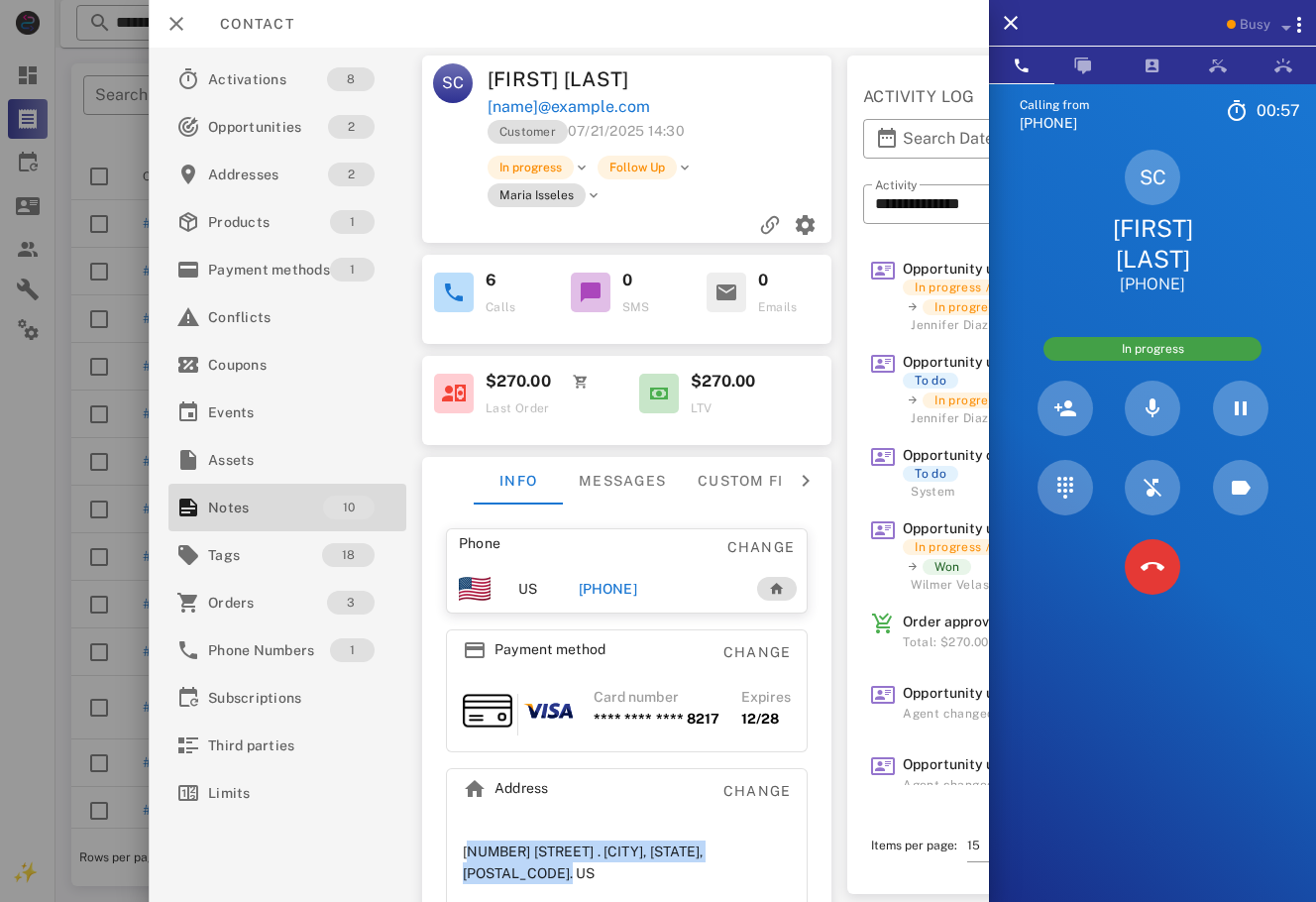 drag, startPoint x: 513, startPoint y: 867, endPoint x: 456, endPoint y: 857, distance: 57.870545 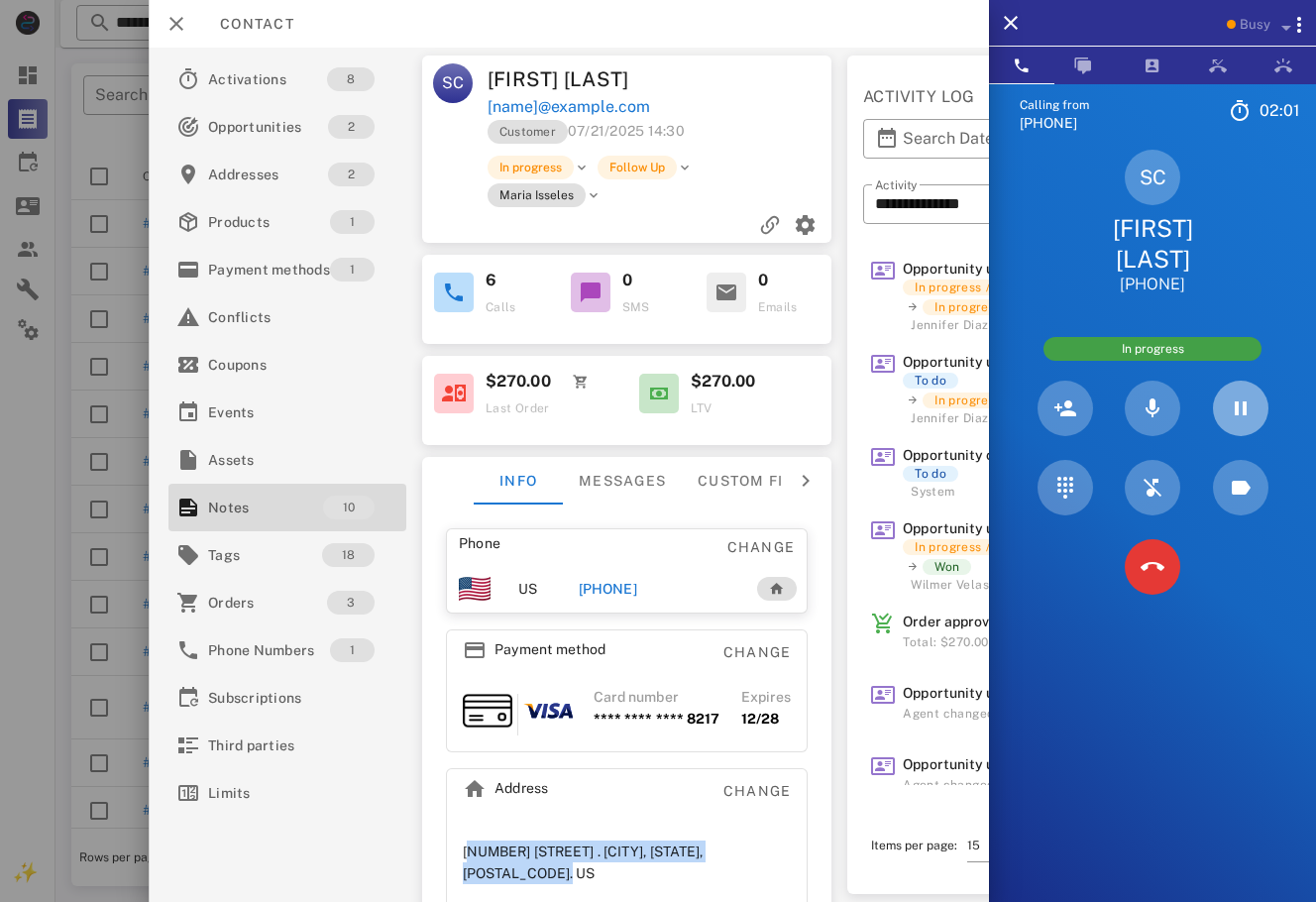 click at bounding box center [1241, 408] 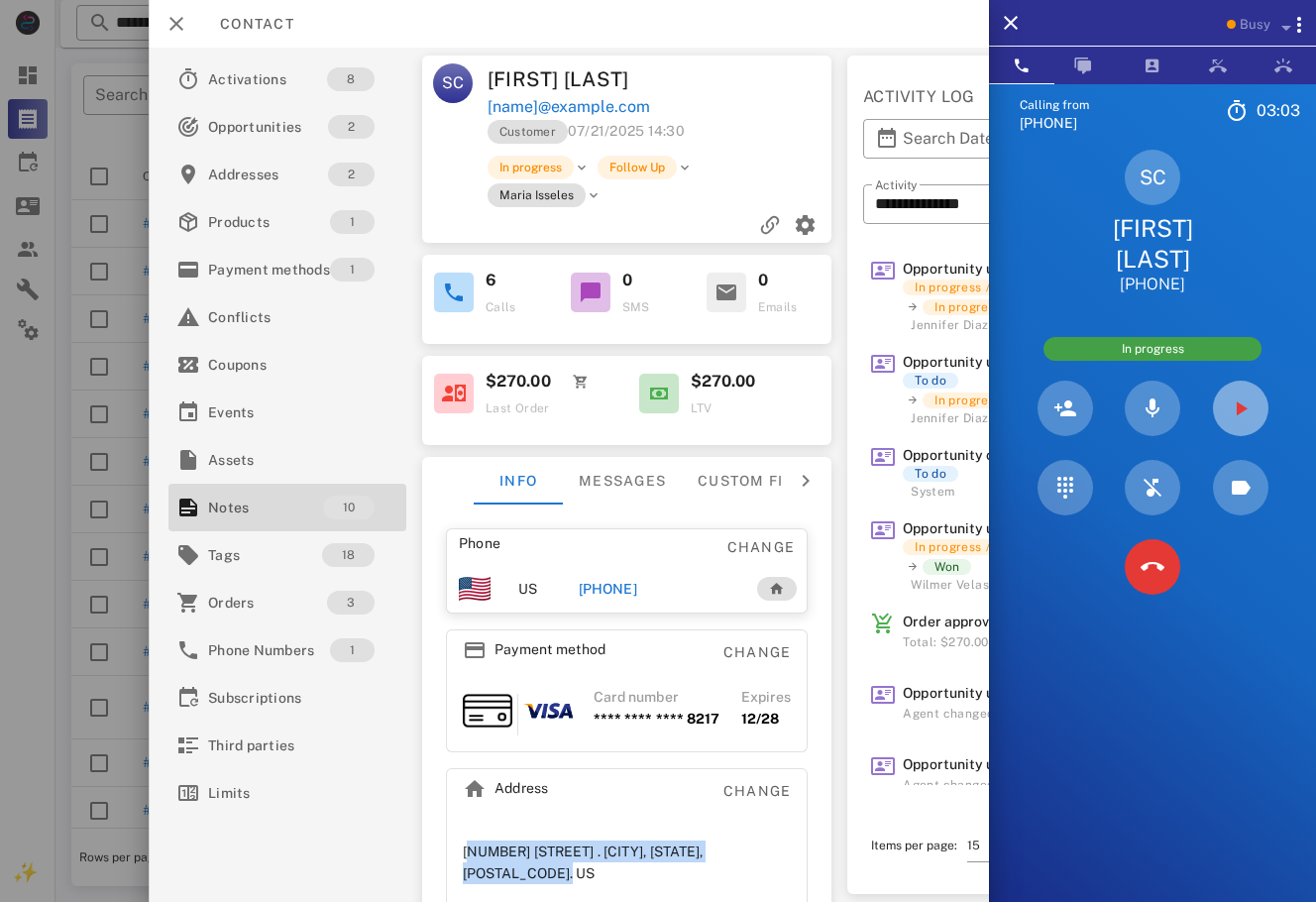click at bounding box center (1241, 408) 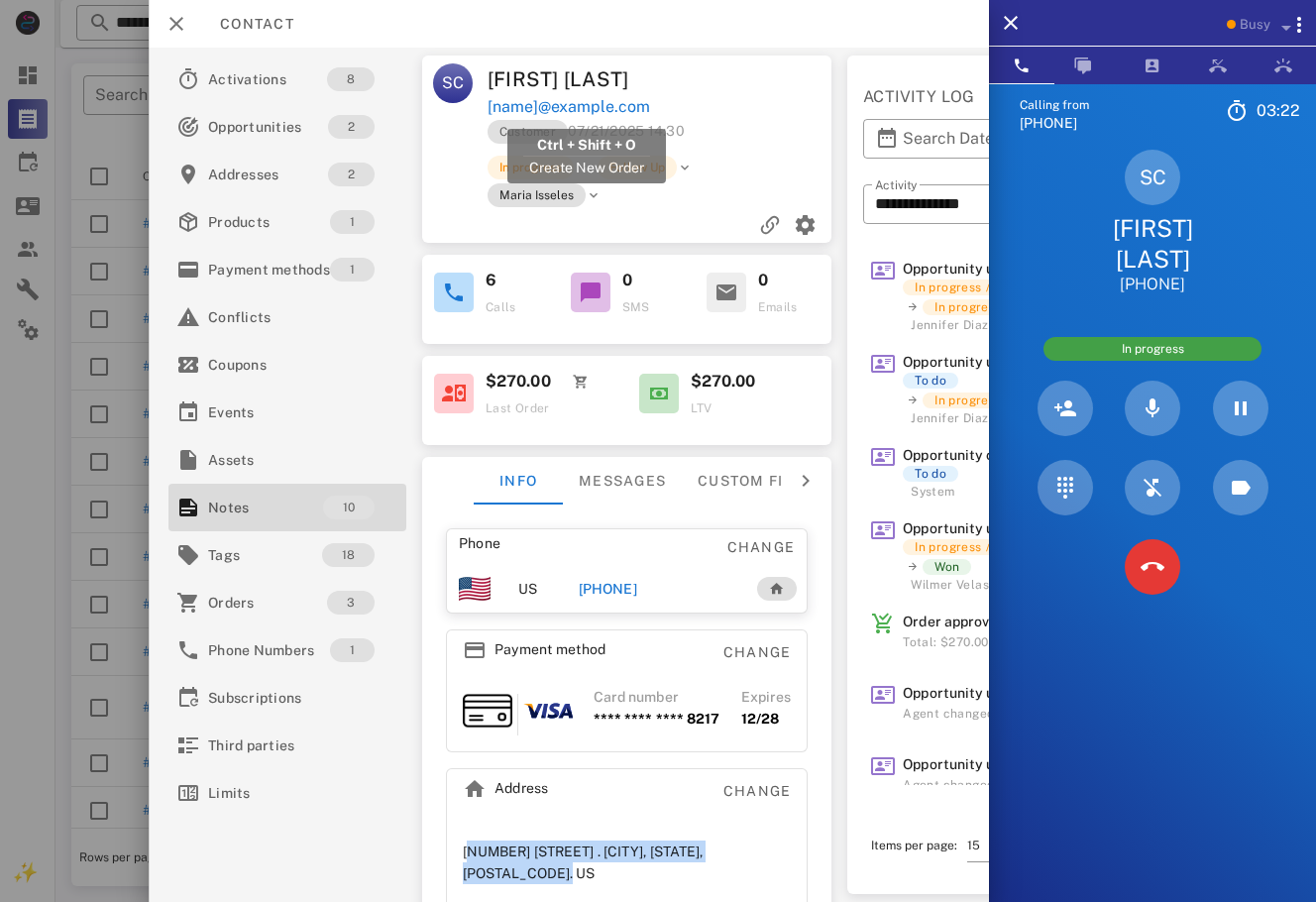 drag, startPoint x: 674, startPoint y: 101, endPoint x: 487, endPoint y: 106, distance: 187.06683 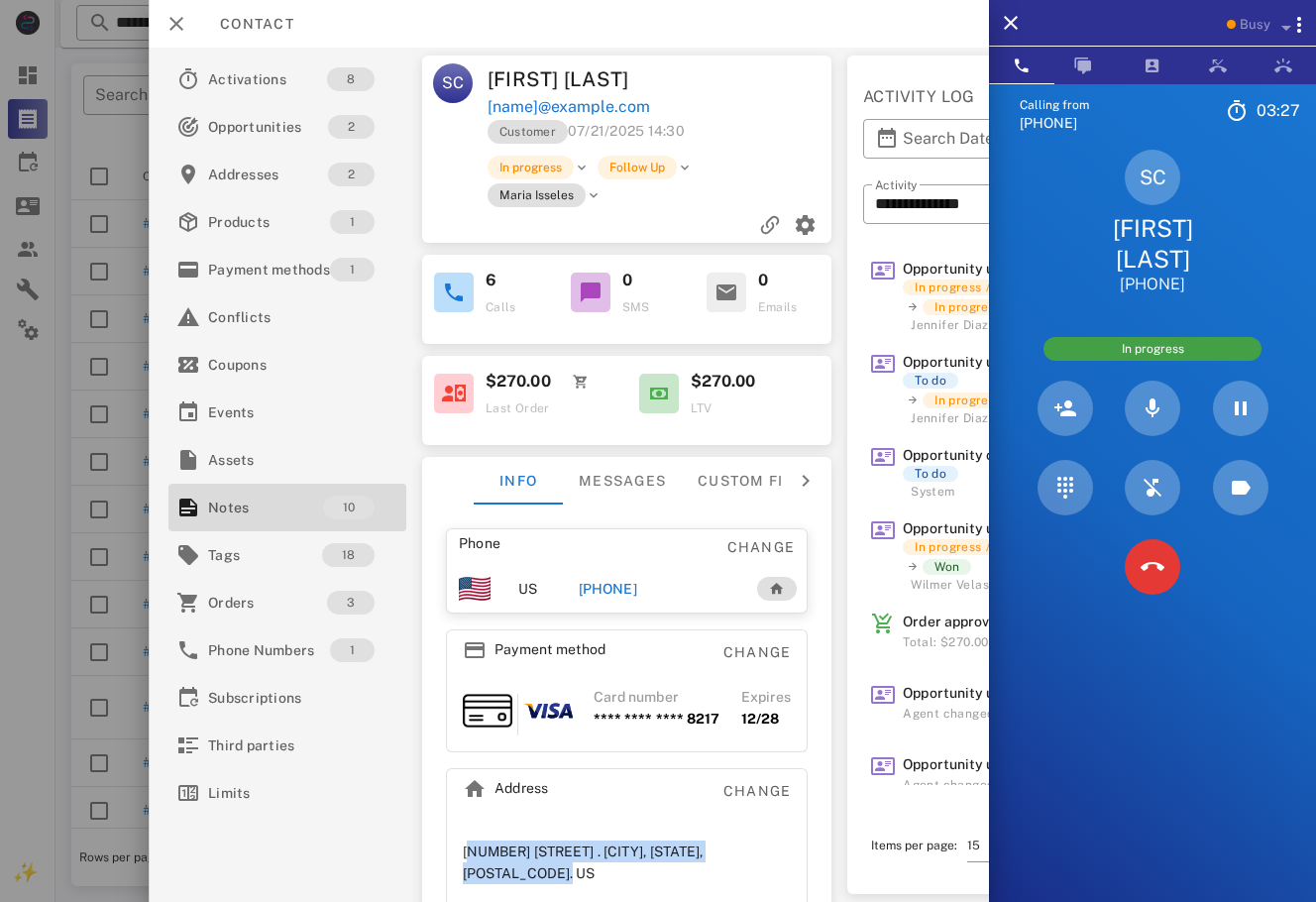 click on "[NAME]@example.com" at bounding box center [661, 107] 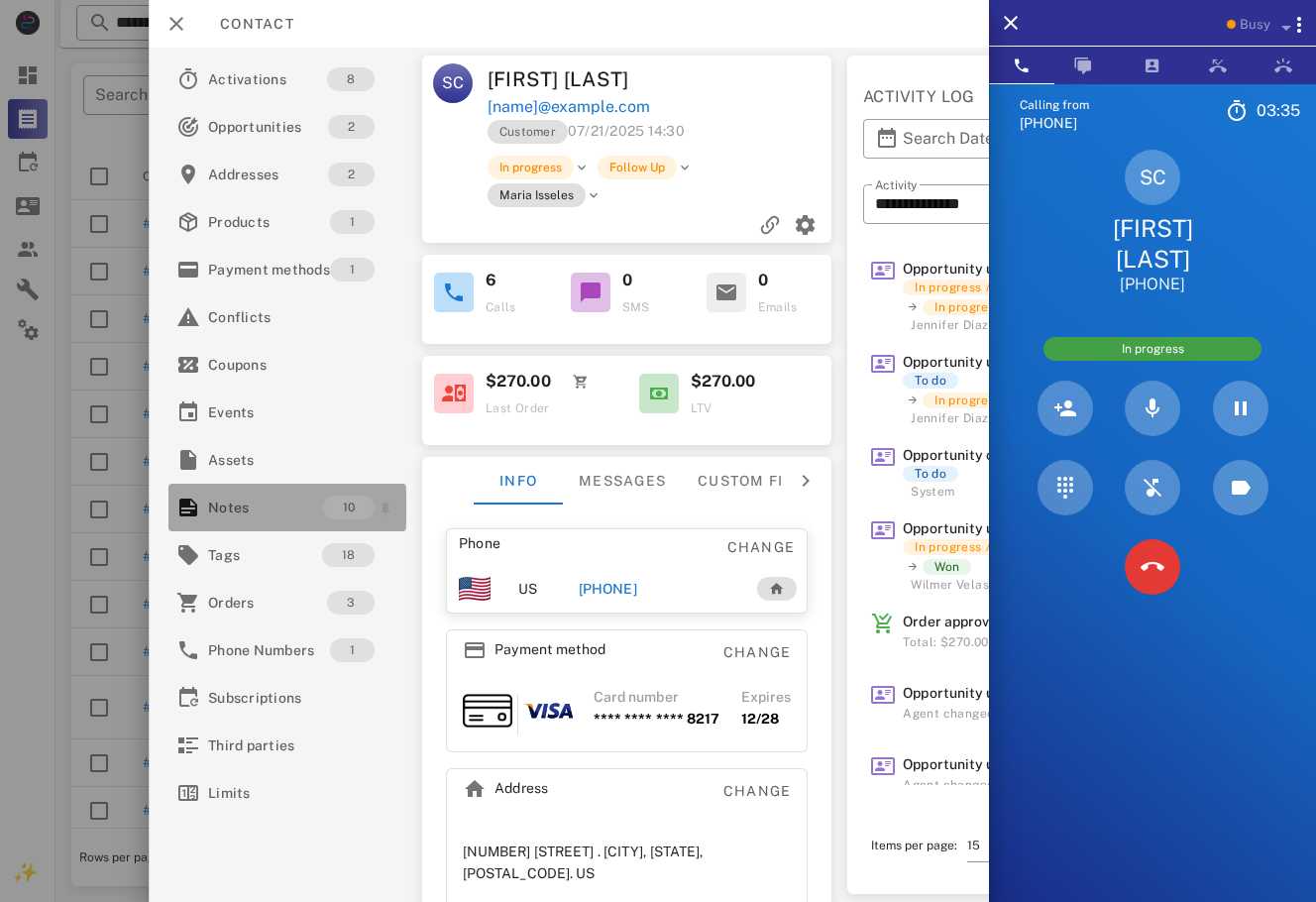 click on "Notes" at bounding box center [266, 507] 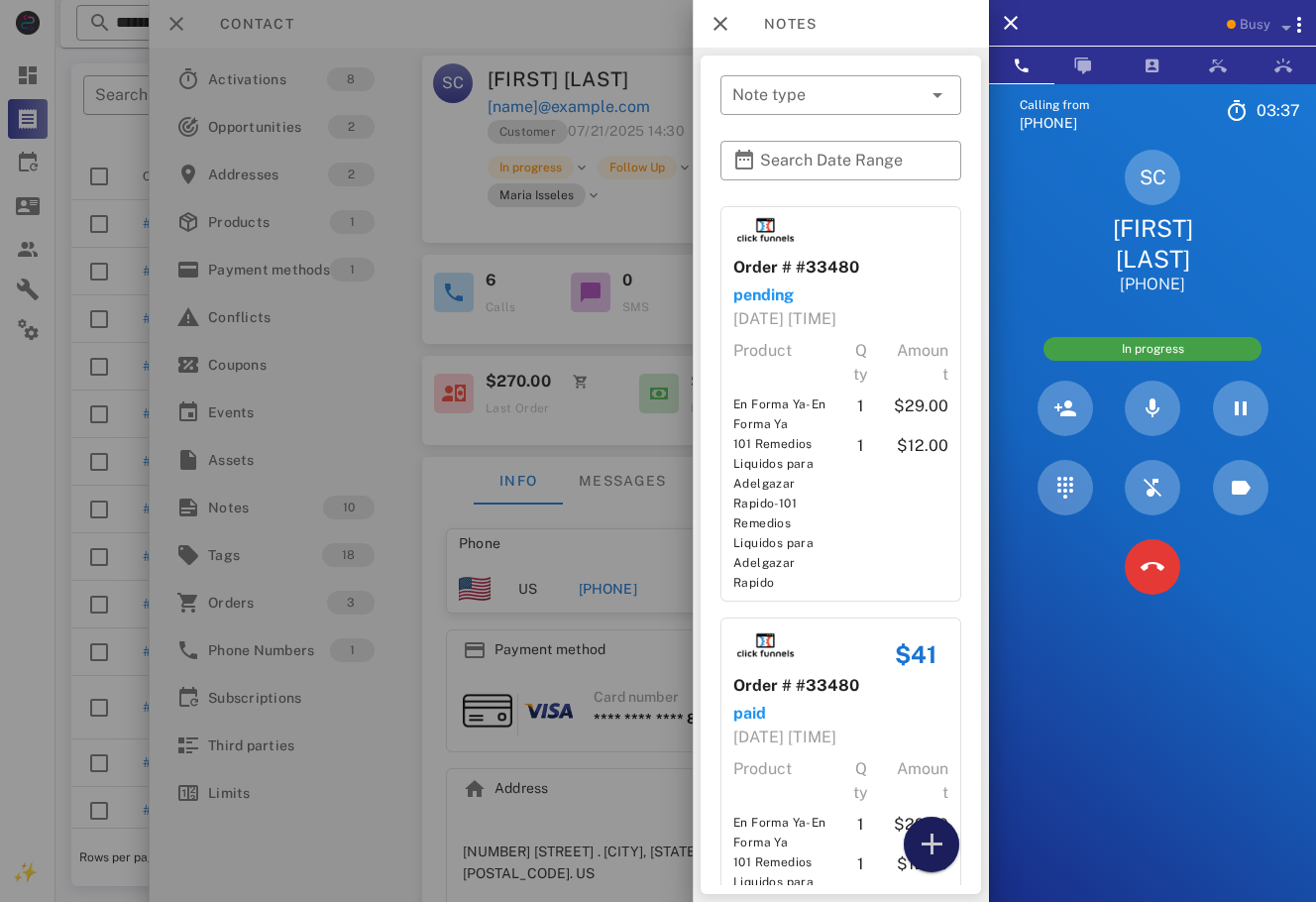 click at bounding box center [932, 845] 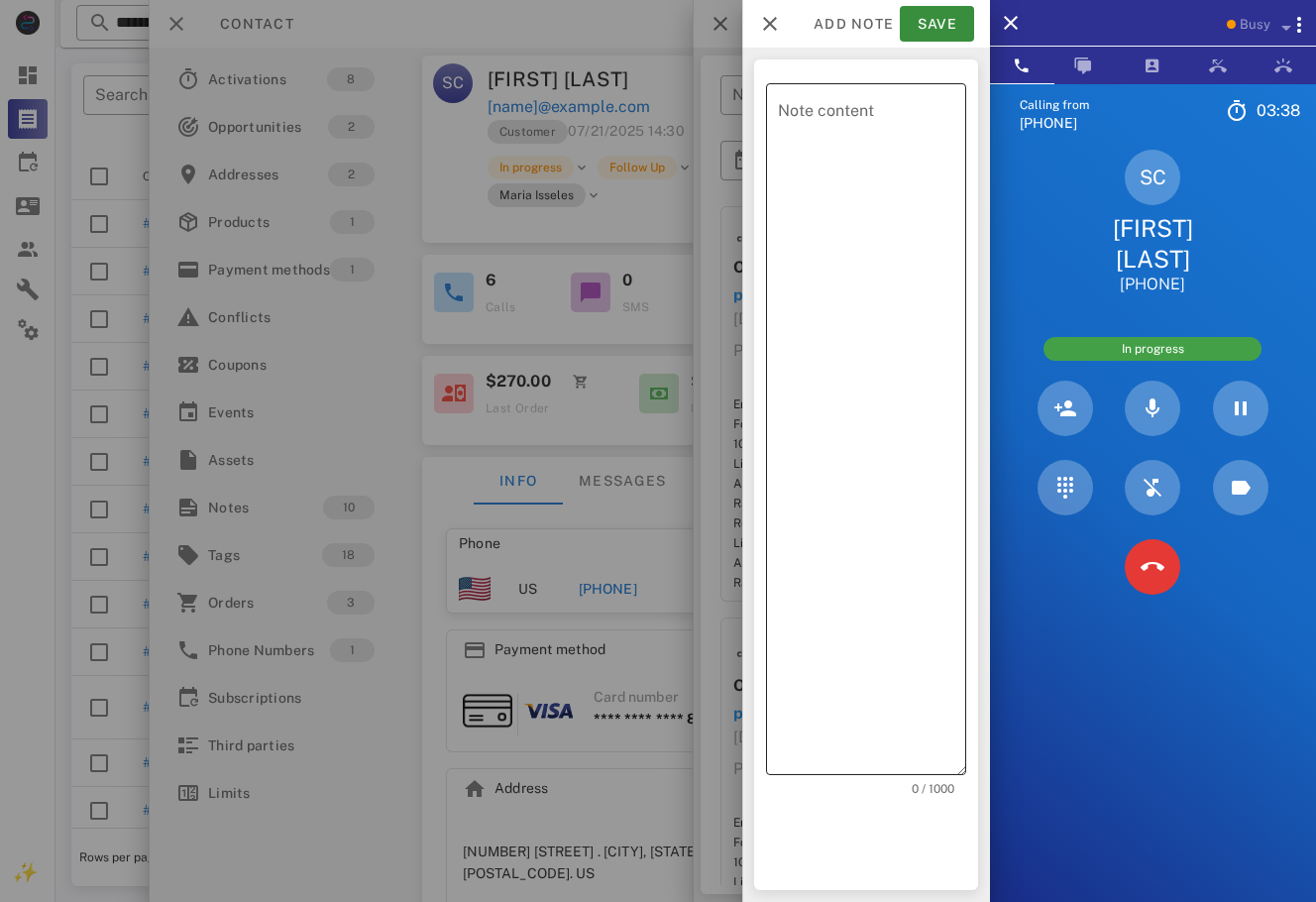 click on "Note content" at bounding box center (872, 434) 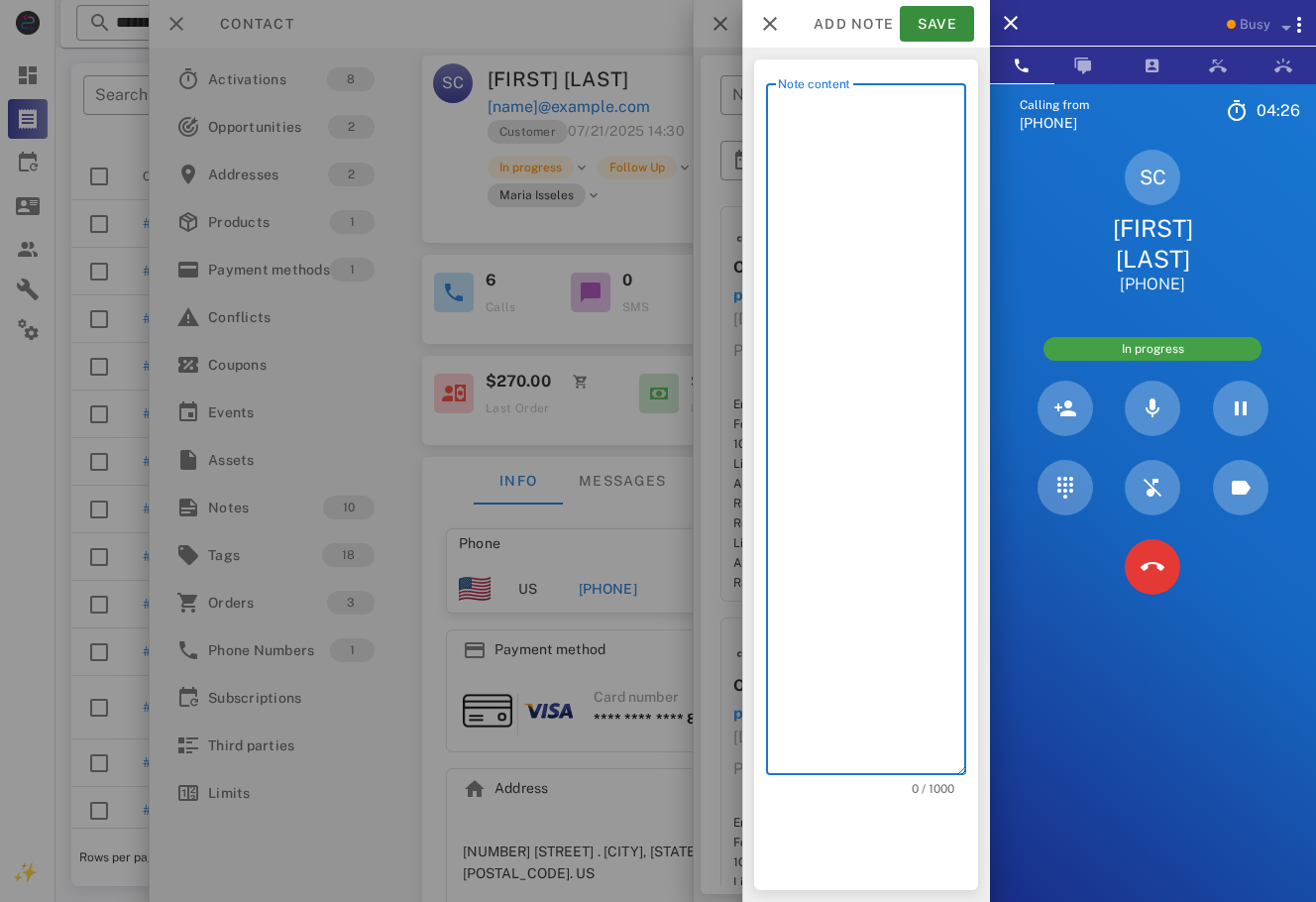 paste on "**********" 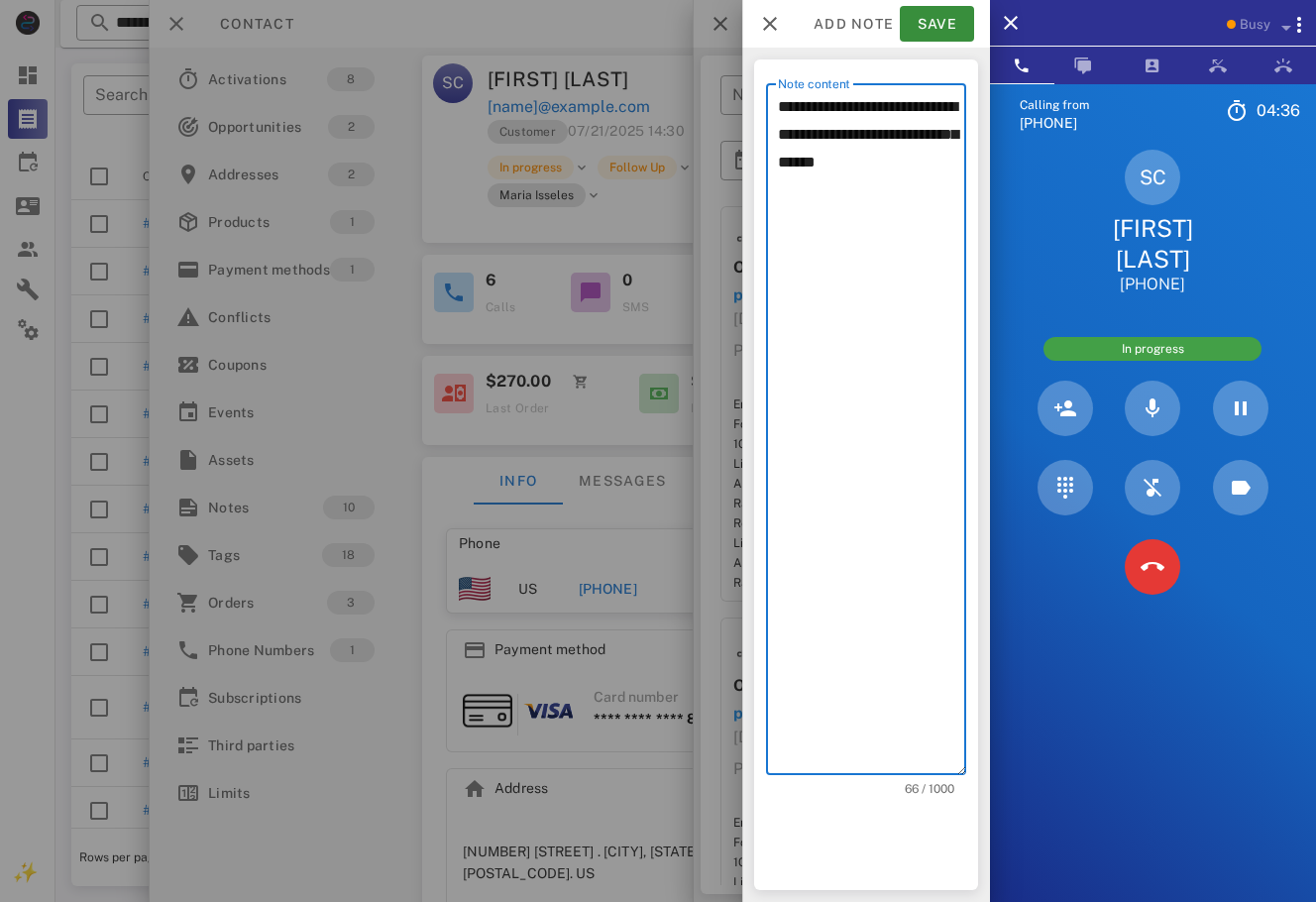 drag, startPoint x: 802, startPoint y: 146, endPoint x: 795, endPoint y: 160, distance: 15.652476 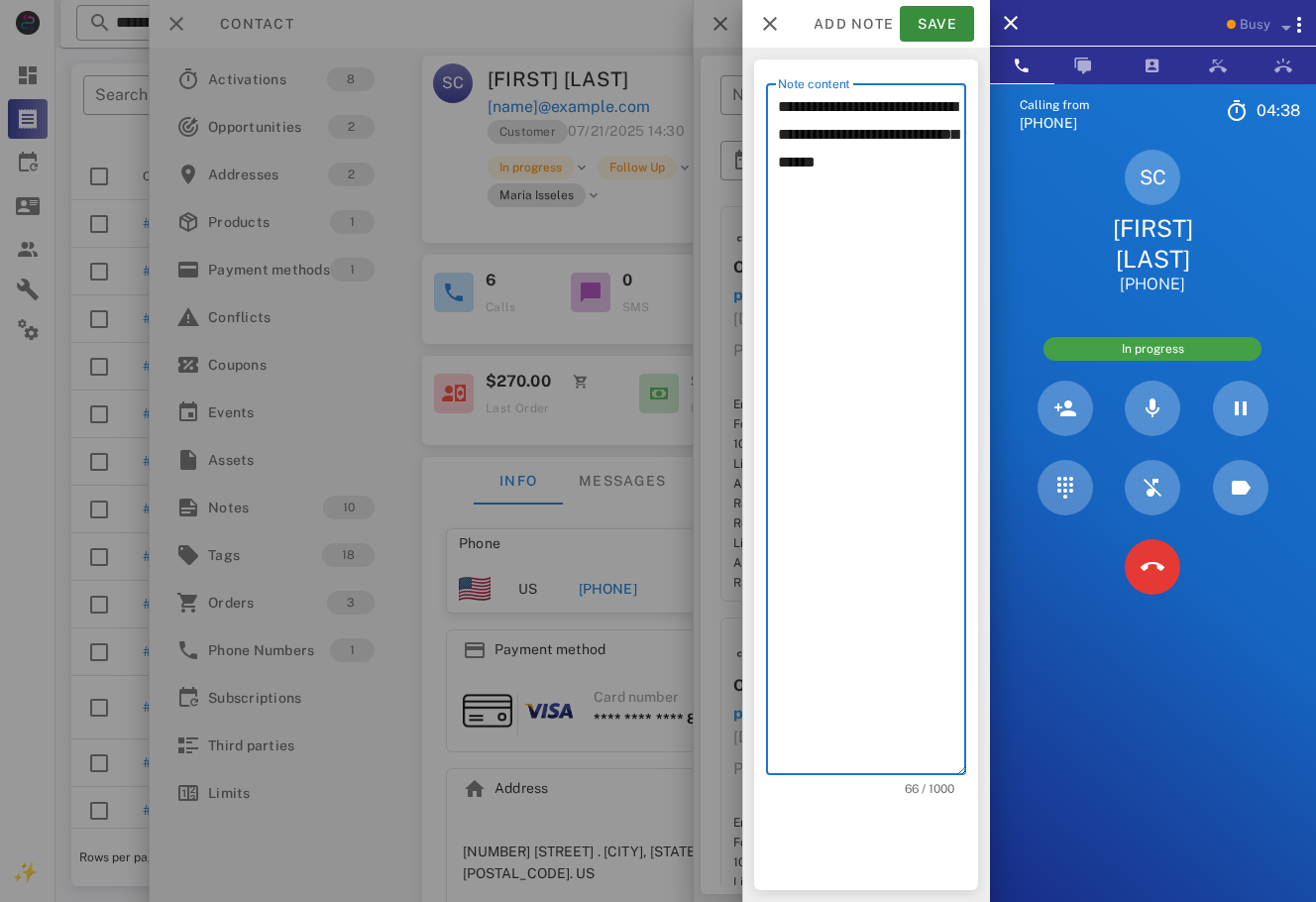 drag, startPoint x: 795, startPoint y: 160, endPoint x: 790, endPoint y: 189, distance: 29.427878 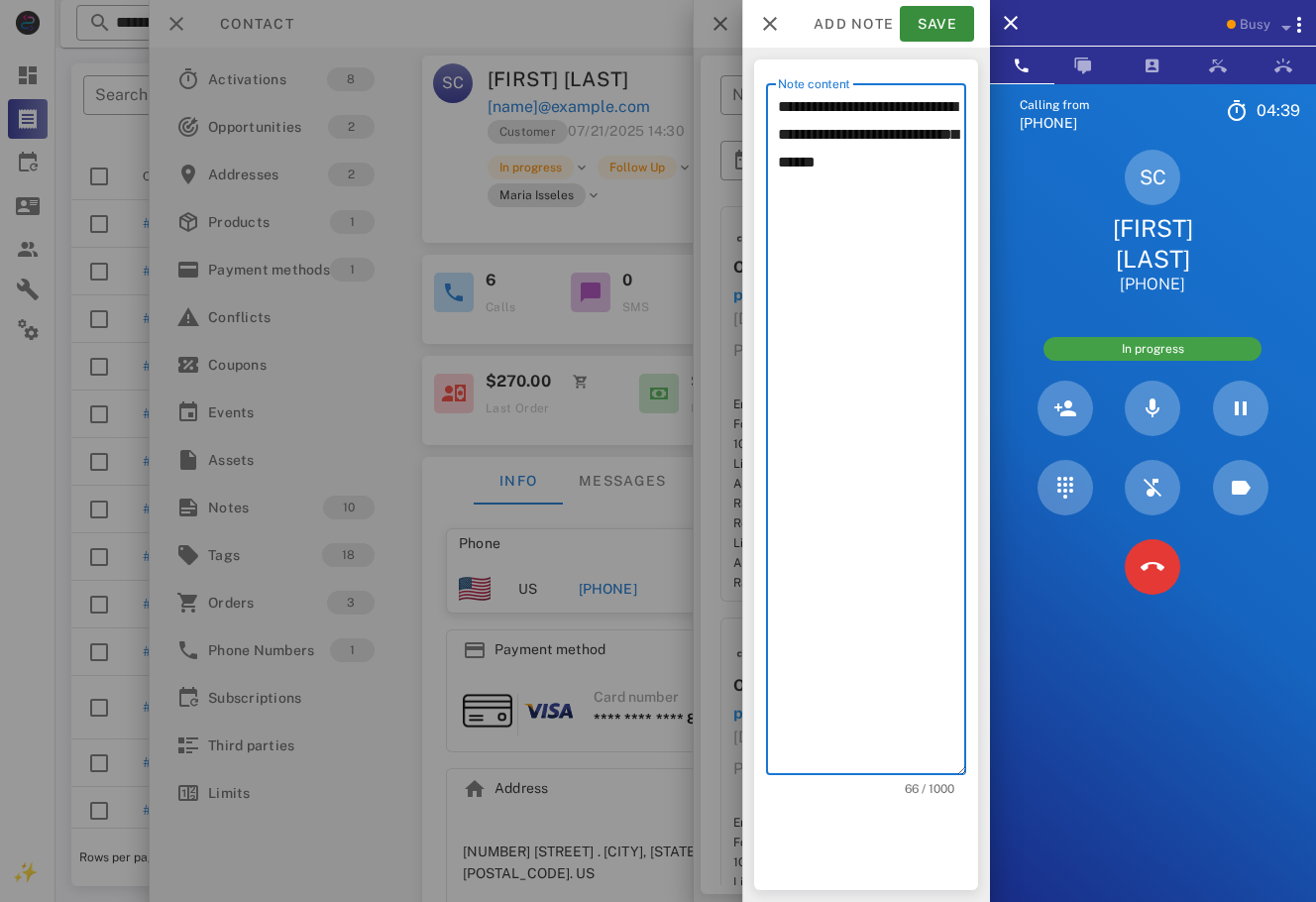 click on "**********" at bounding box center (872, 434) 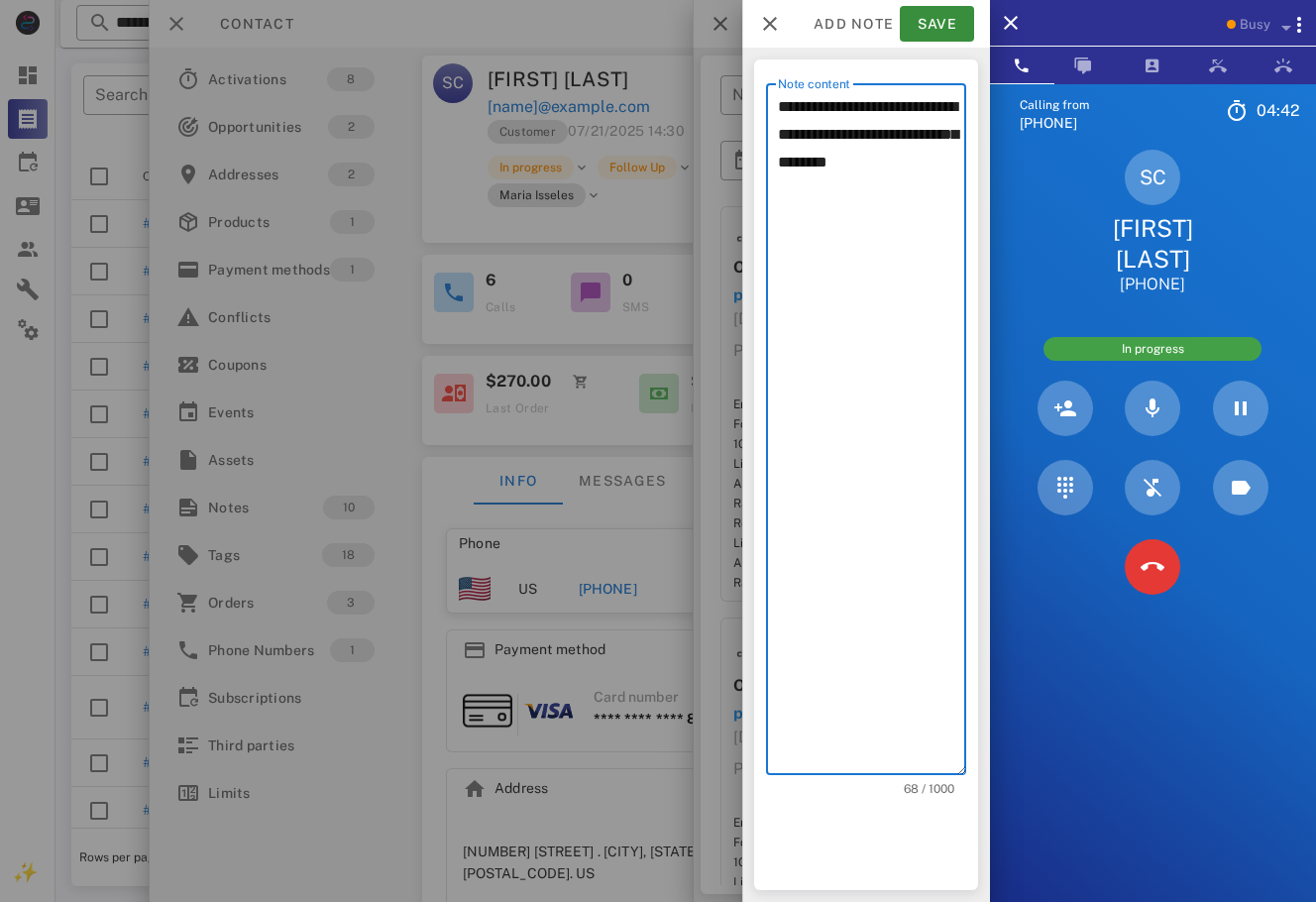 click on "**********" at bounding box center [872, 434] 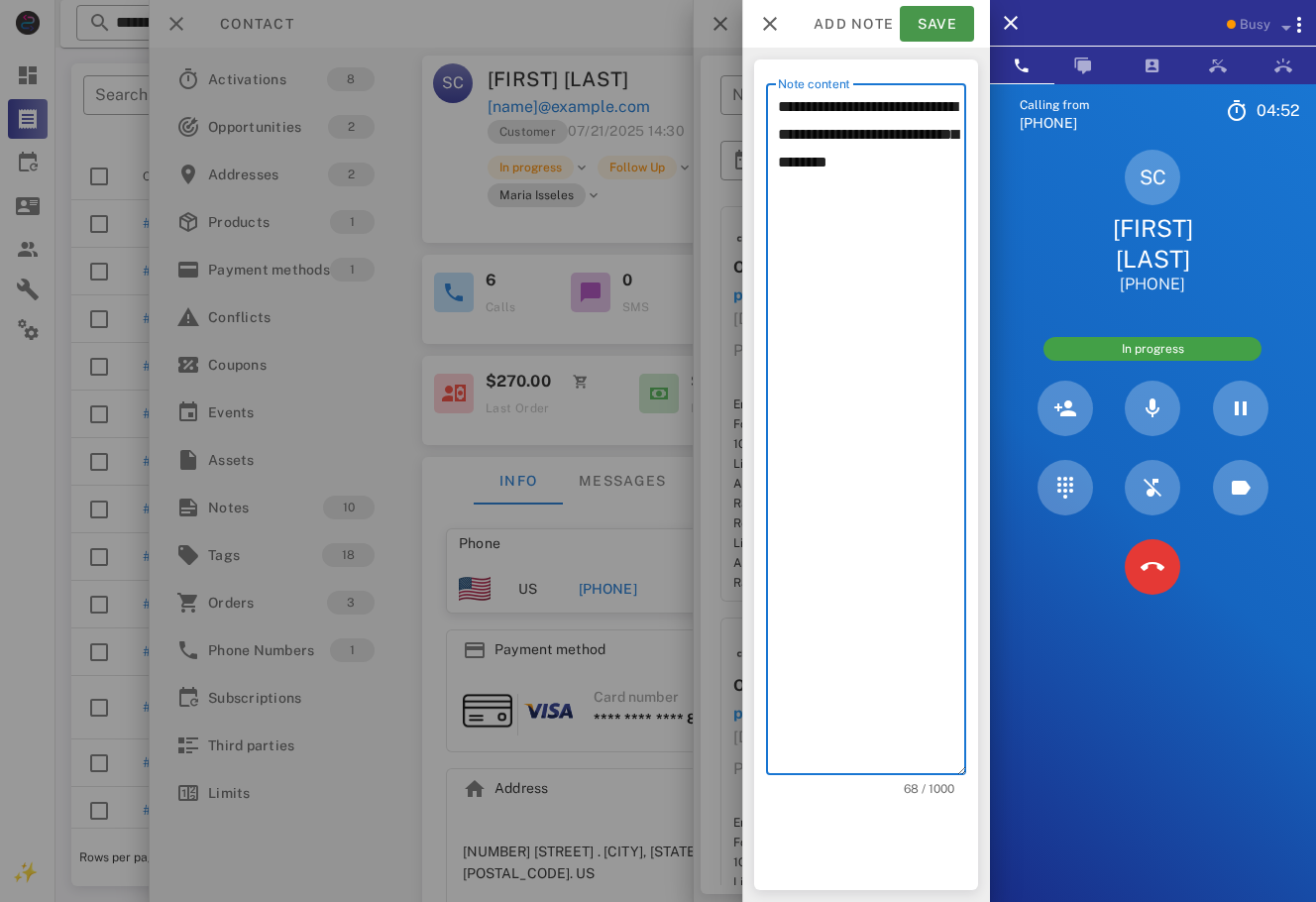 type on "**********" 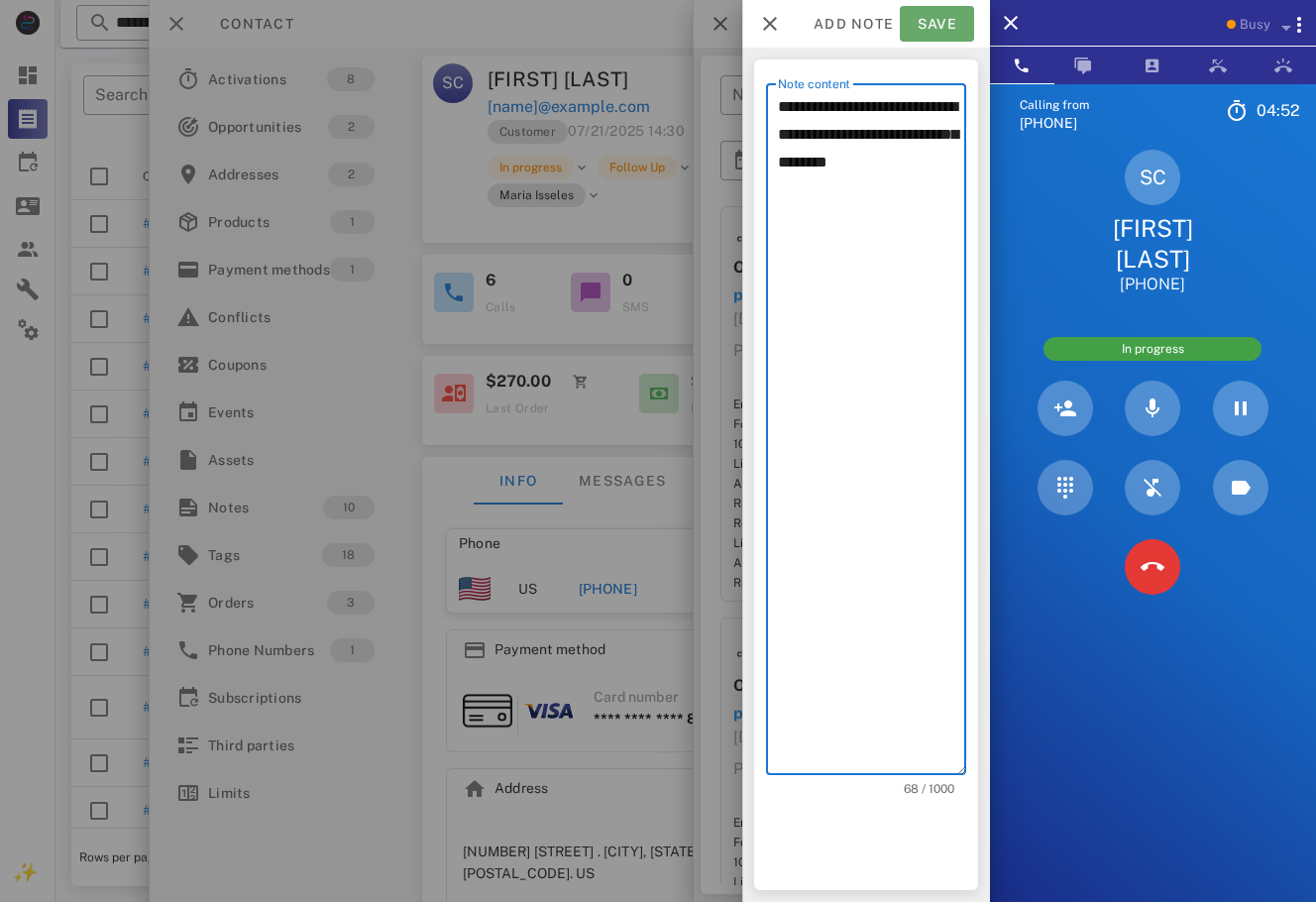 click on "Save" at bounding box center (936, 24) 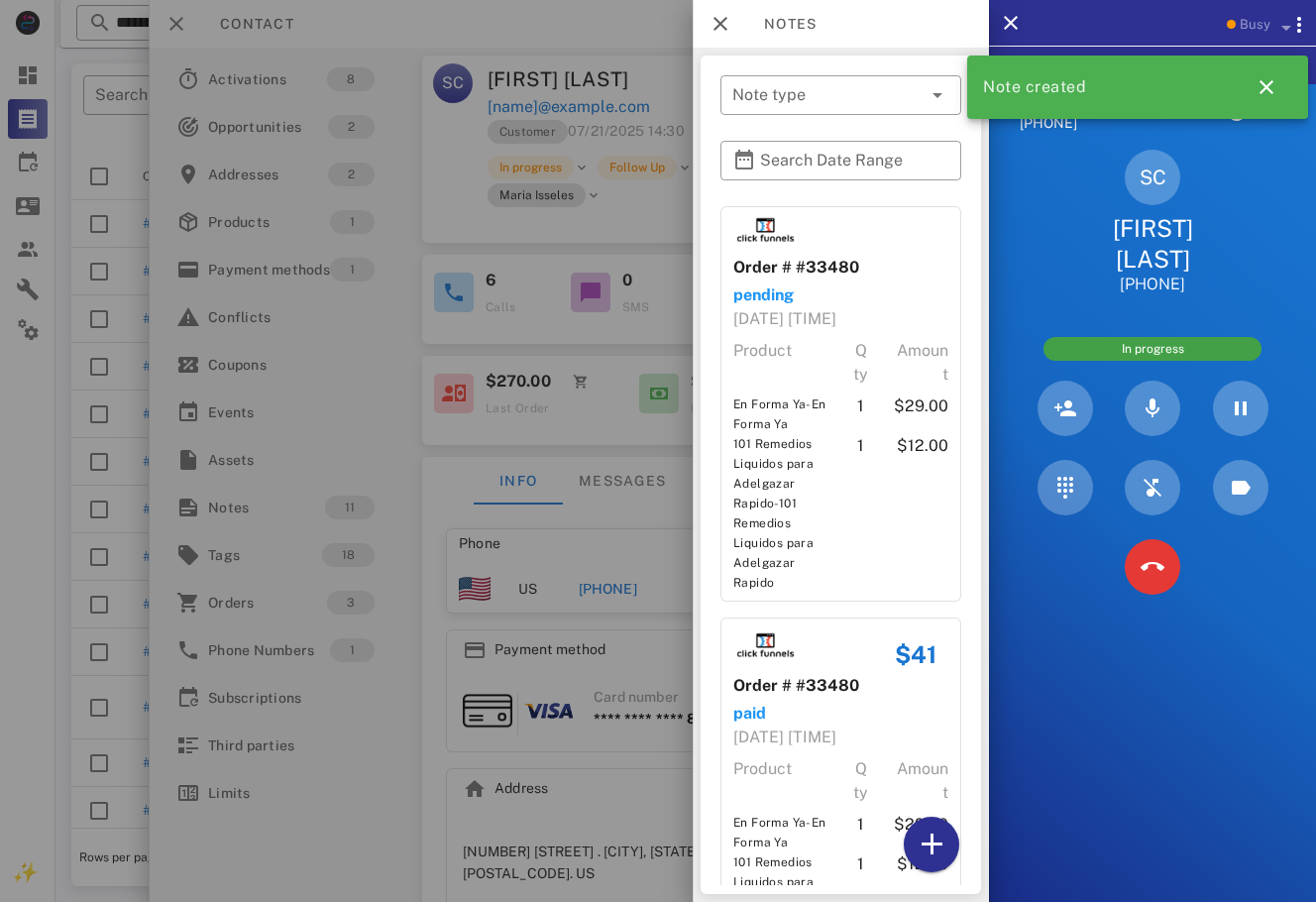 click at bounding box center [658, 451] 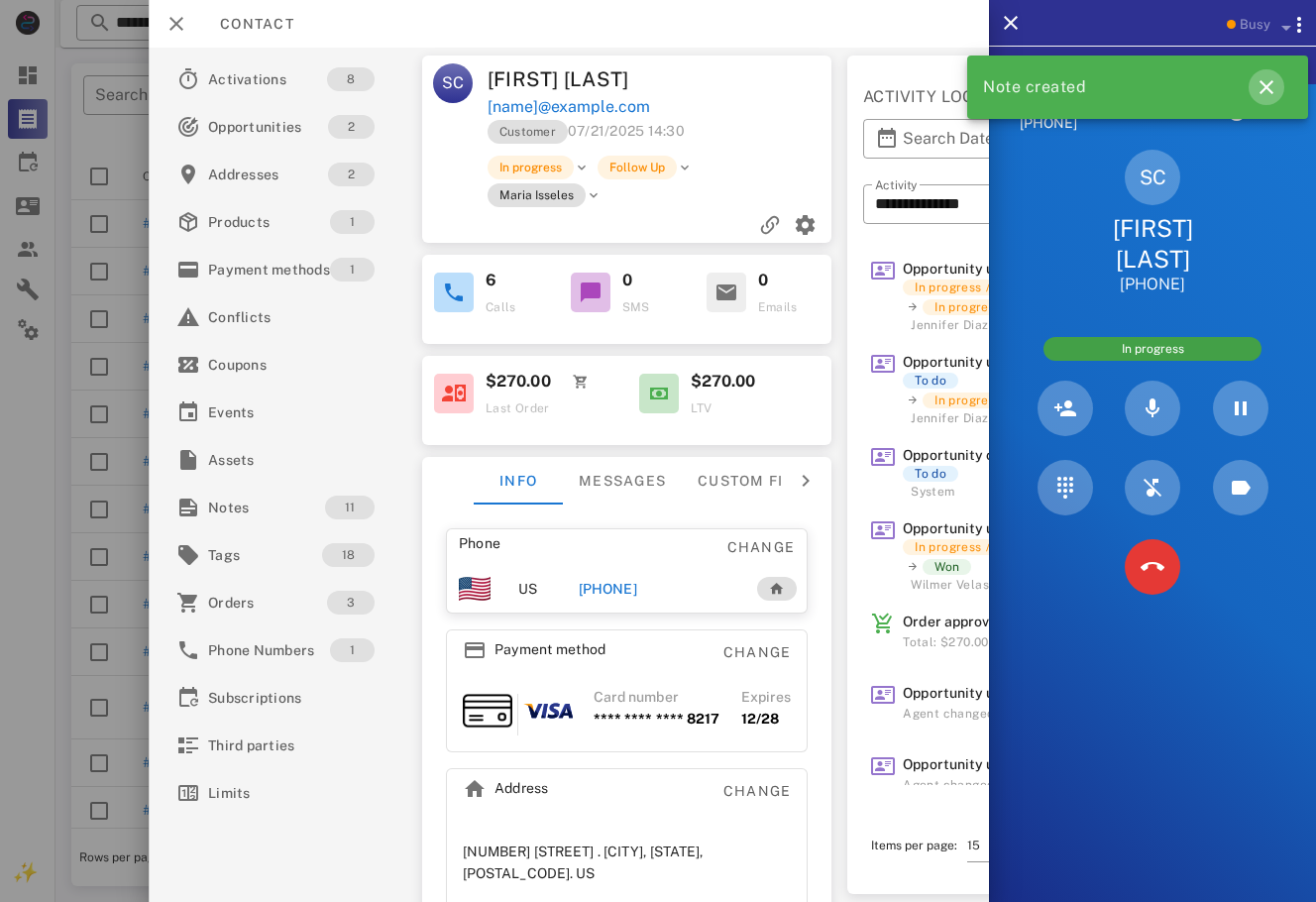 click at bounding box center (1266, 87) 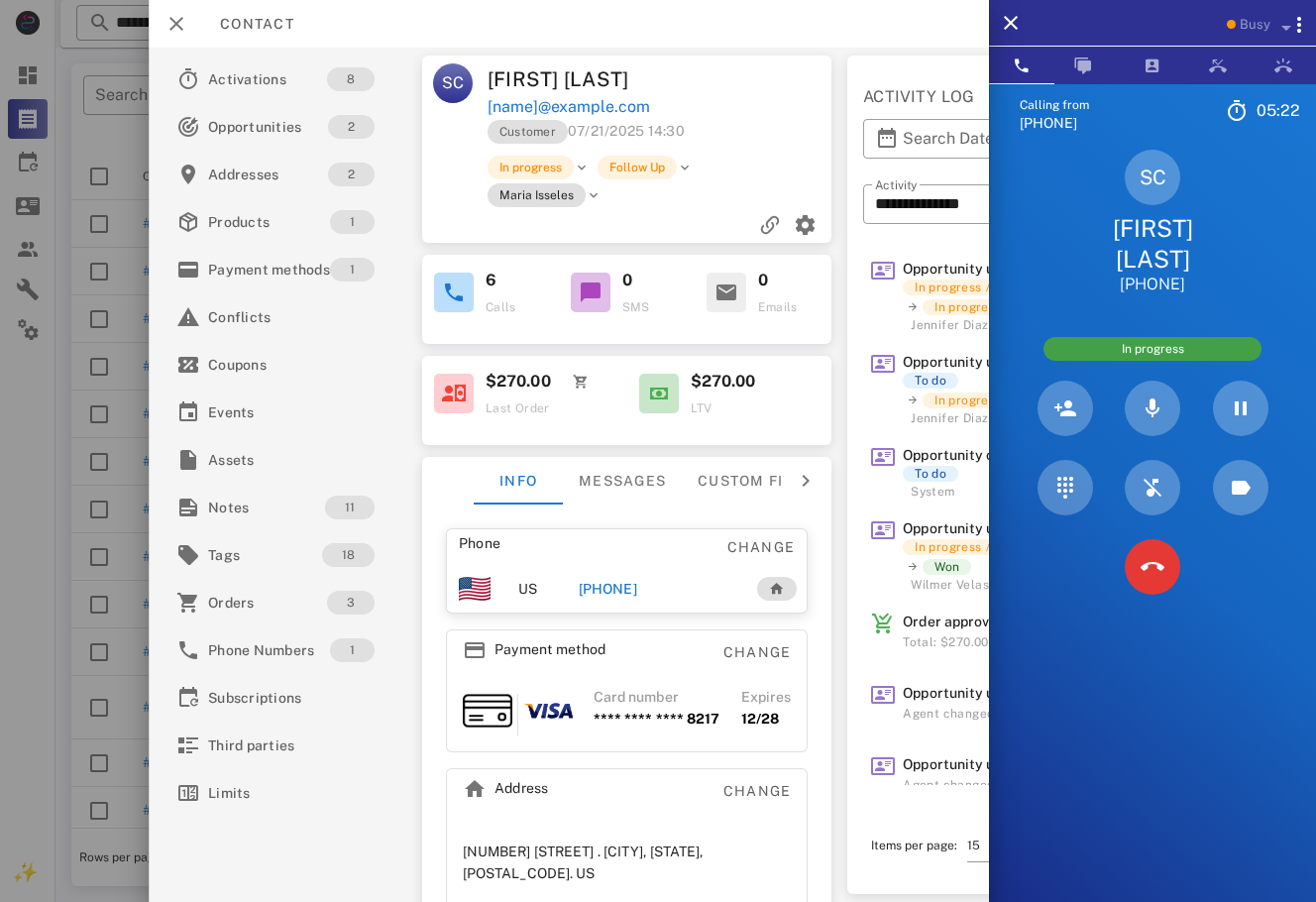 click on "Calling from [PHONE] [TIME]  Unknown      ▼     Andorra
+376
Argentina
+54
Aruba
+297
Australia
+61
Belgium (België)
+32
Bolivia
+591
Brazil (Brasil)
+55
Canada
+1
Chile
+56
Colombia
+57
Costa Rica
+506
Dominican Republic (República Dominicana)
+1
Ecuador
+593
El Salvador
+503
France
+33
Germany (Deutschland)
+49
Guadeloupe
+590
Guatemala
+502
Honduras
+504
Iceland (Ísland)
+354
India (भारत)
+91
Israel (‫ישראל‬‎)
+972
Italy (Italia)
+39" at bounding box center (1152, 534) 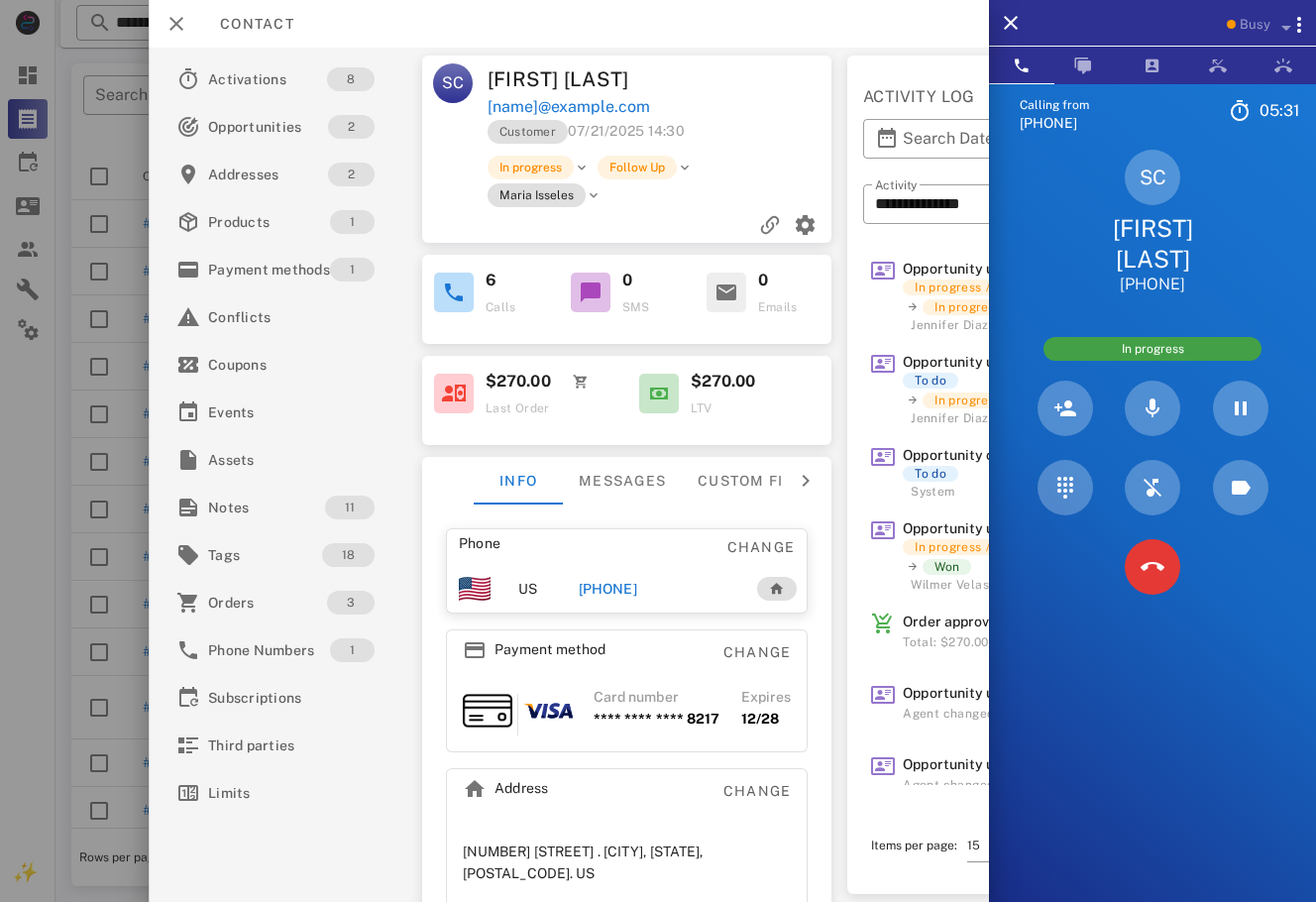 click on "SC   [FIRST] [LAST]  [PHONE]" at bounding box center (1152, 222) 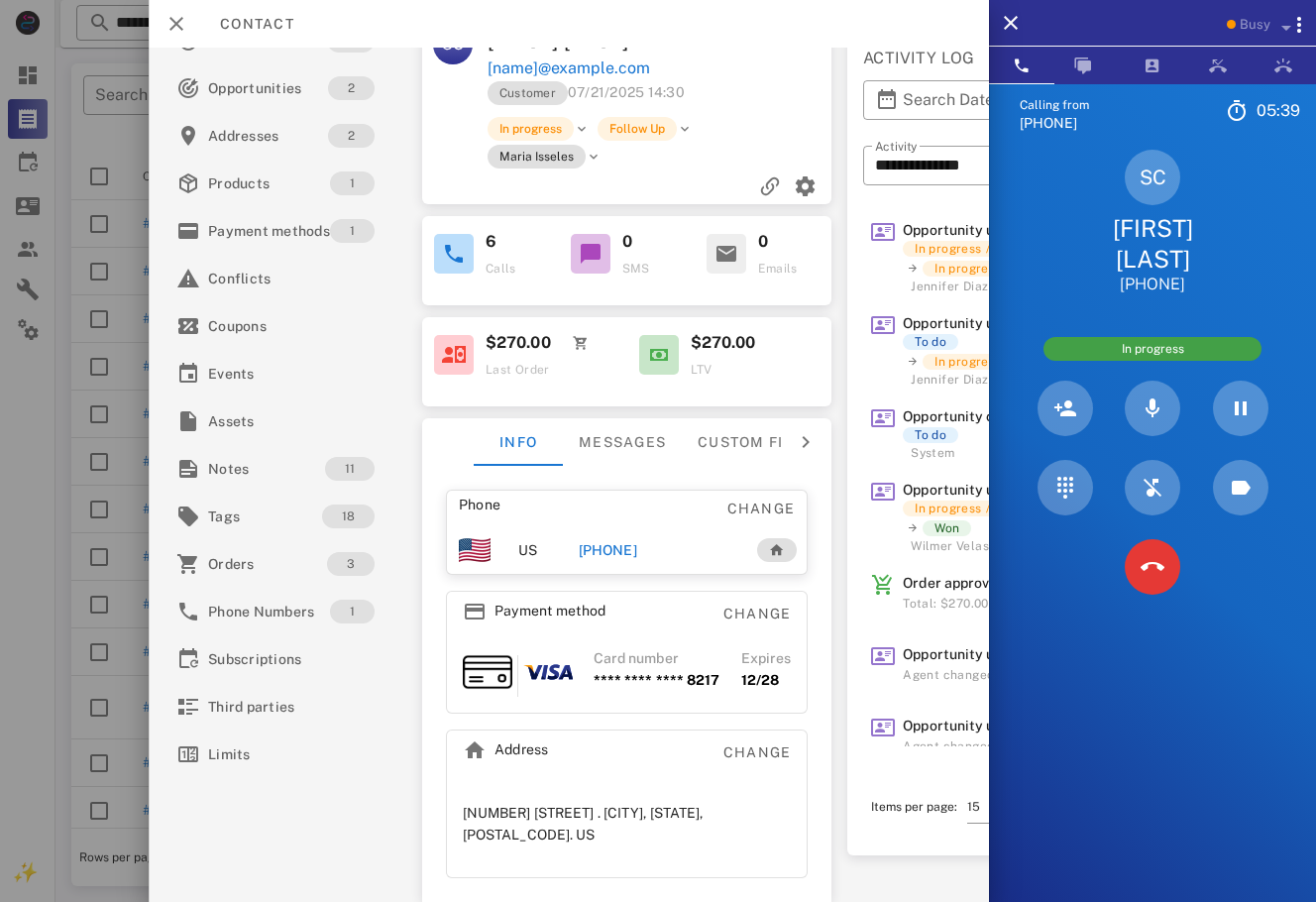 scroll, scrollTop: 0, scrollLeft: 0, axis: both 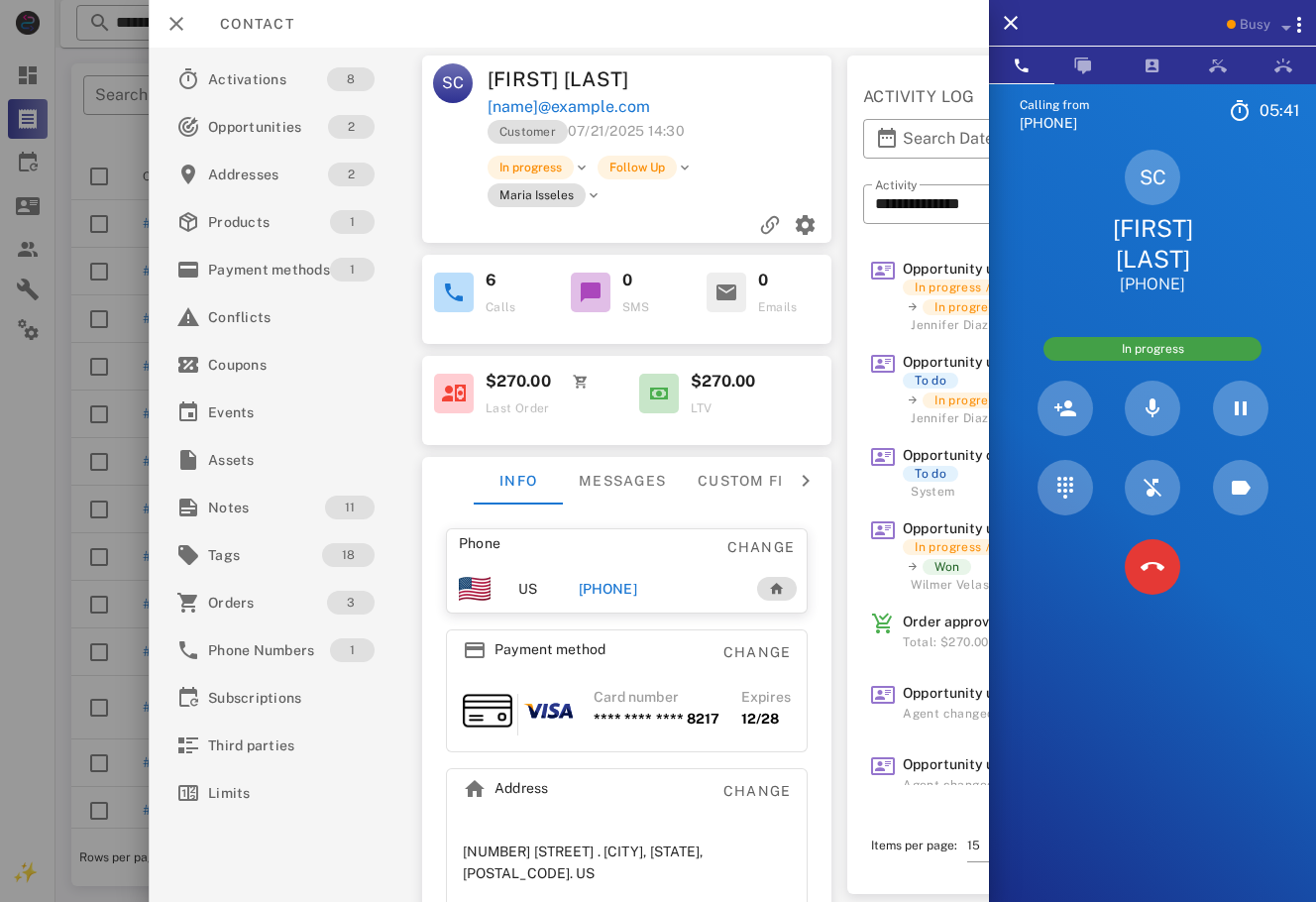 drag, startPoint x: 1115, startPoint y: 127, endPoint x: 1015, endPoint y: 107, distance: 101.98039 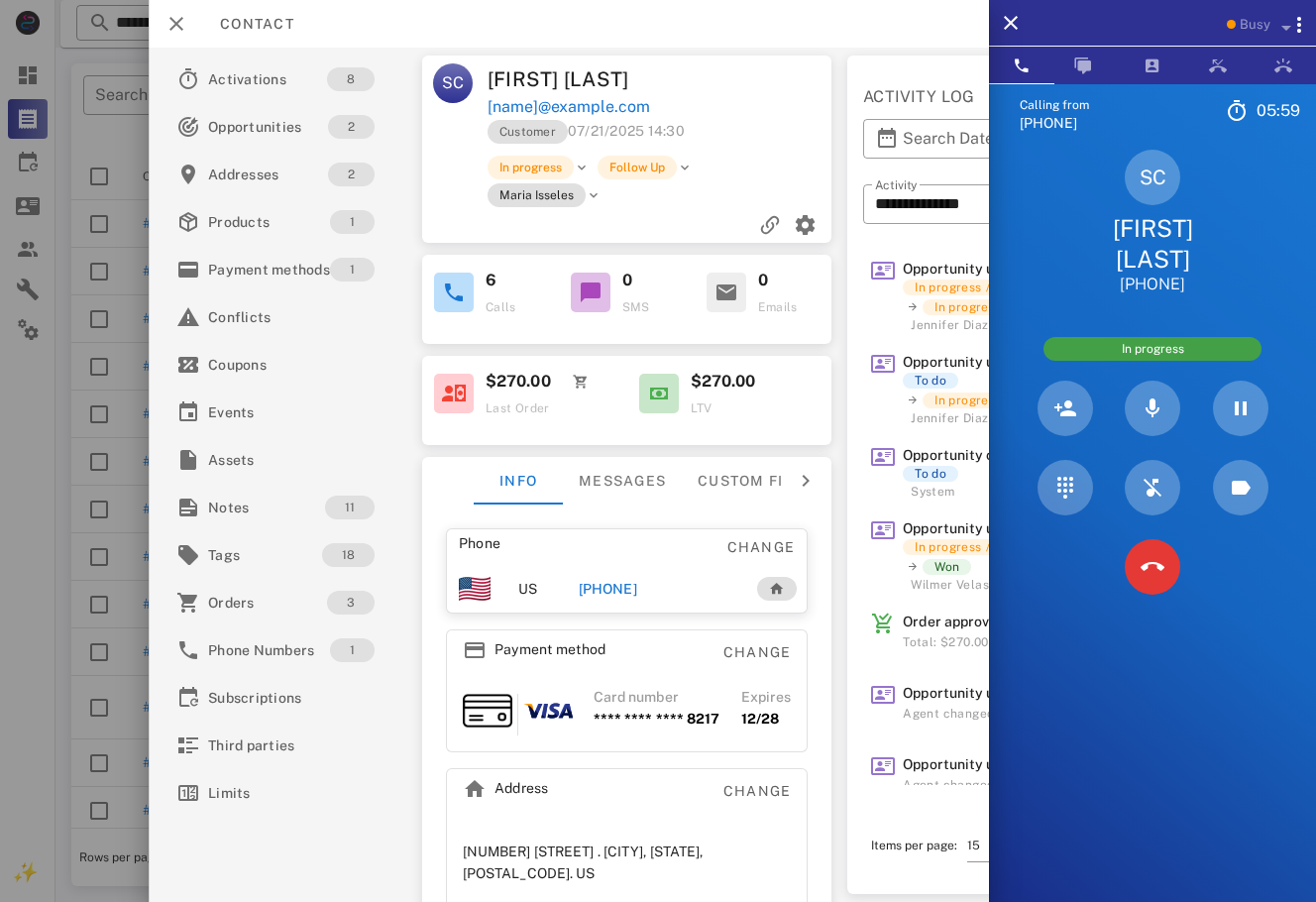 click on "Maria Isseles" at bounding box center (697, 195) 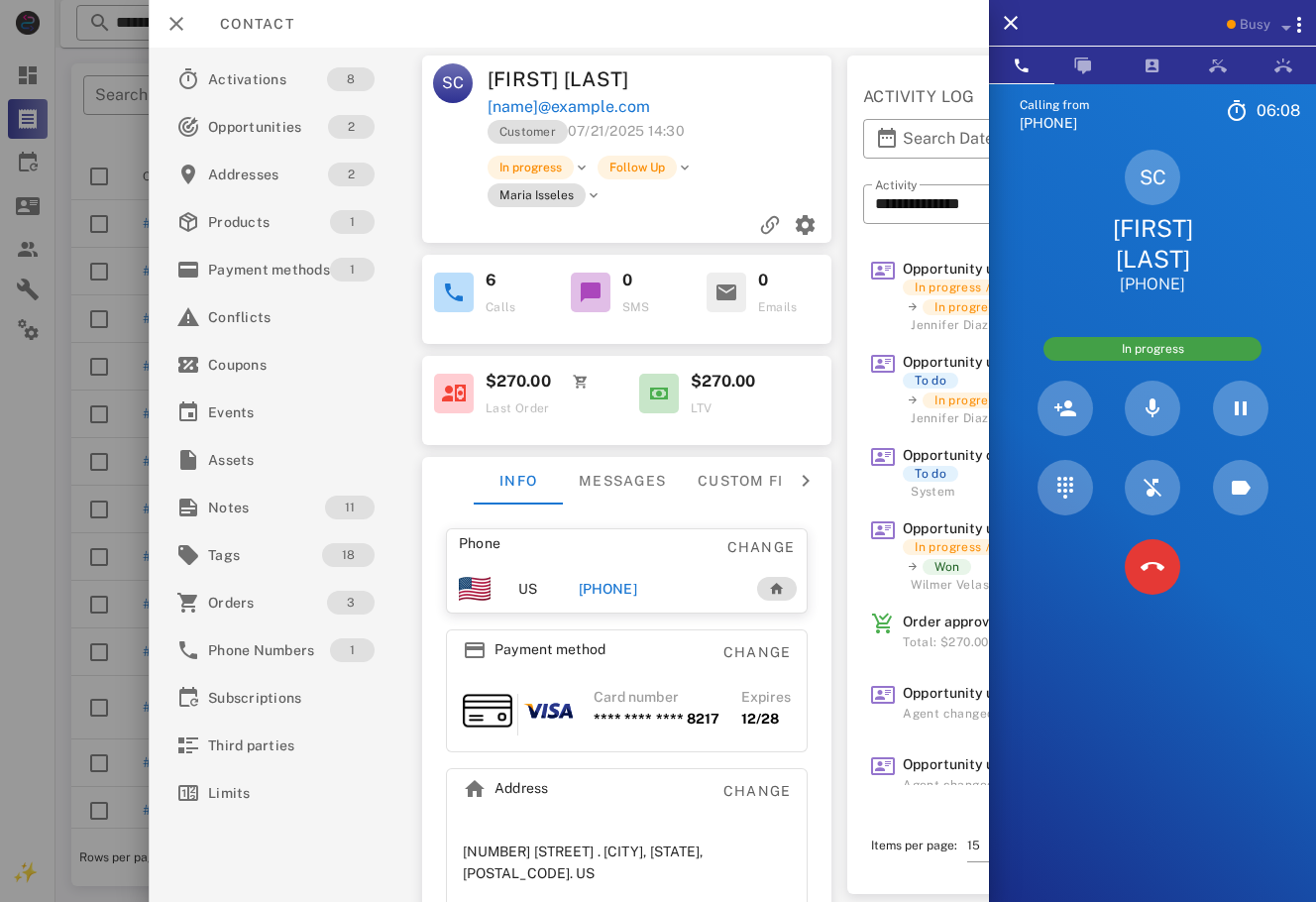 click on "Calling from ([PHONE]) 06: 08  Unknown      ▼     Andorra
+376
Argentina
+54
Aruba
+297
Australia
+61
Belgium (België)
+32
Bolivia
+591
Brazil (Brasil)
+55
Canada
+1
Chile
+56
Colombia
+57
Costa Rica
+506
Dominican Republic (República Dominicana)
+1
Ecuador
+593
El Salvador
+503
France
+33
Germany (Deutschland)
+49
Guadeloupe
+590
Guatemala
+502
Honduras
+504
Iceland (Ísland)
+354
India (भारत)
+91
Israel (‫ישראל‬‎)
+972
Italy (Italia)
+39" at bounding box center [1152, 534] 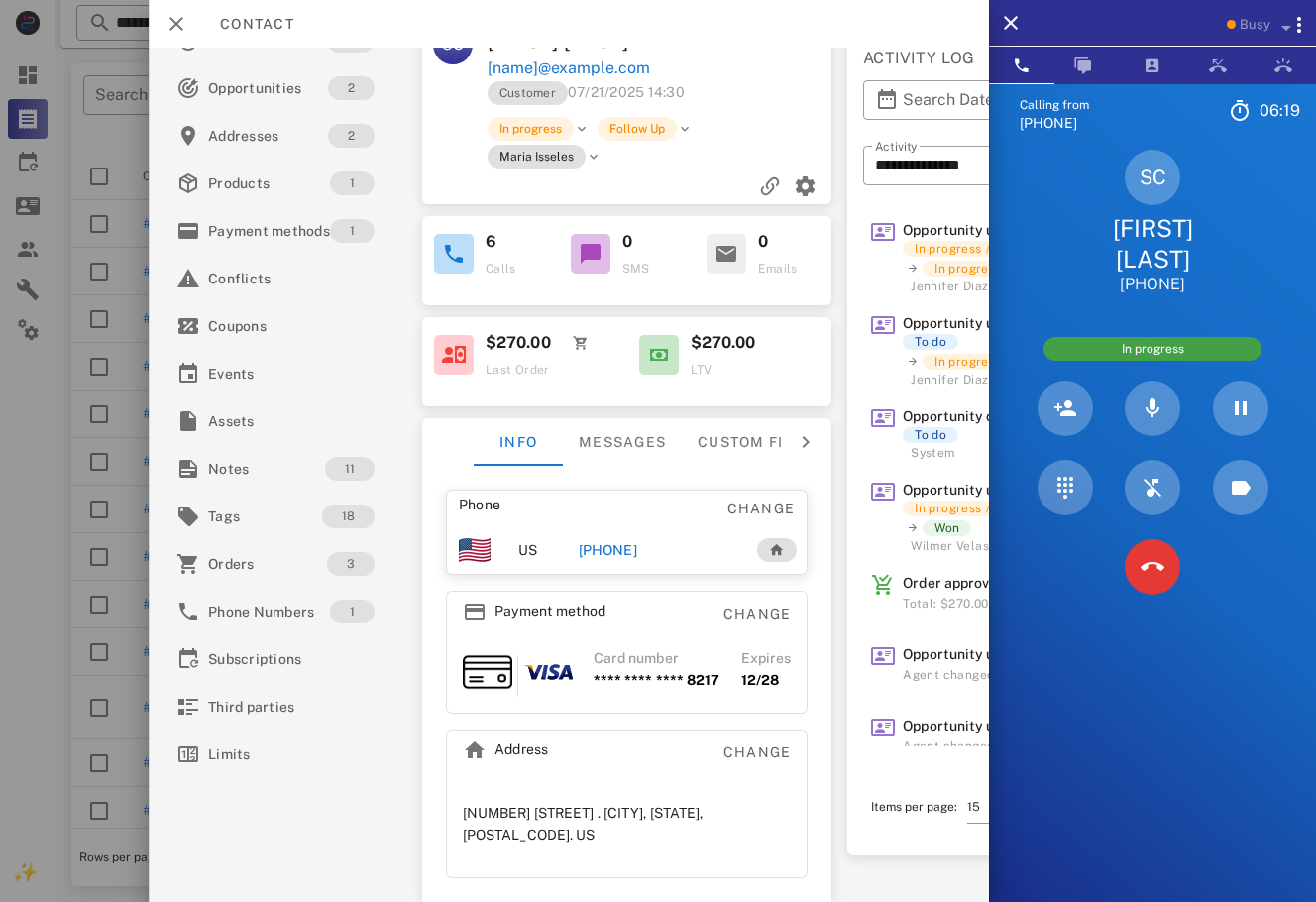 scroll, scrollTop: 0, scrollLeft: 0, axis: both 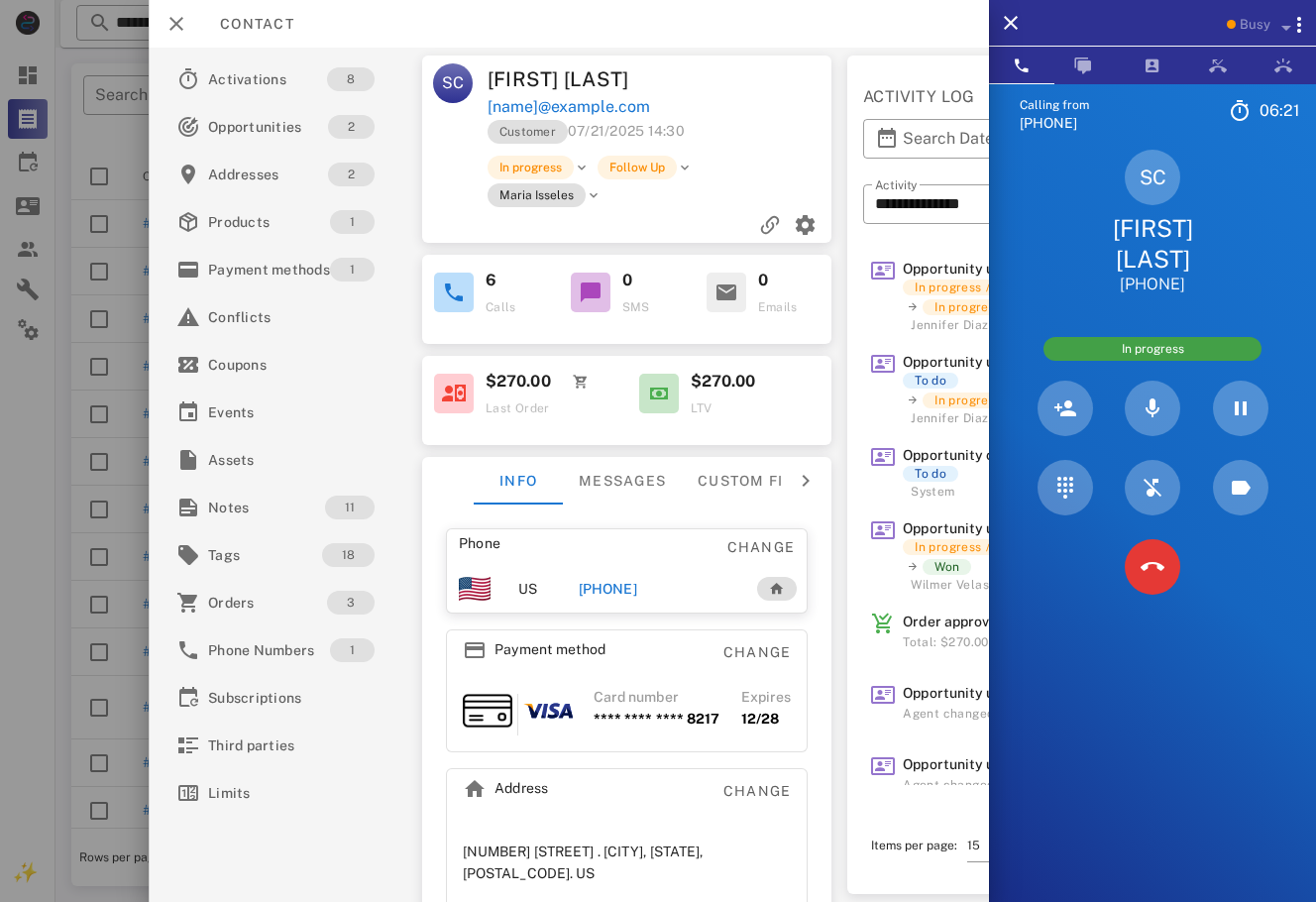 drag, startPoint x: 1227, startPoint y: 286, endPoint x: 1092, endPoint y: 225, distance: 148.14182 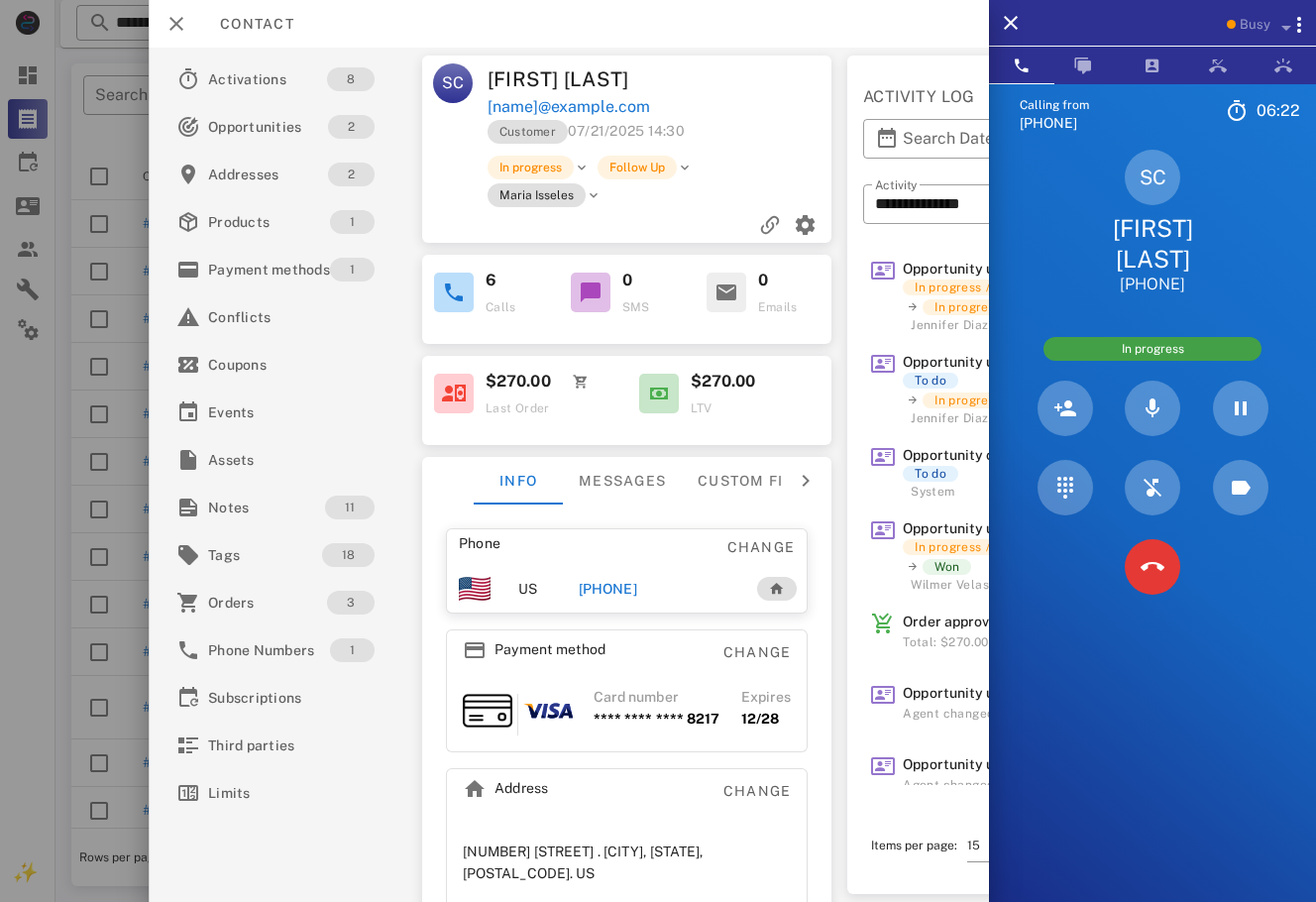 click on "[FIRST] [LAST]" at bounding box center (1152, 244) 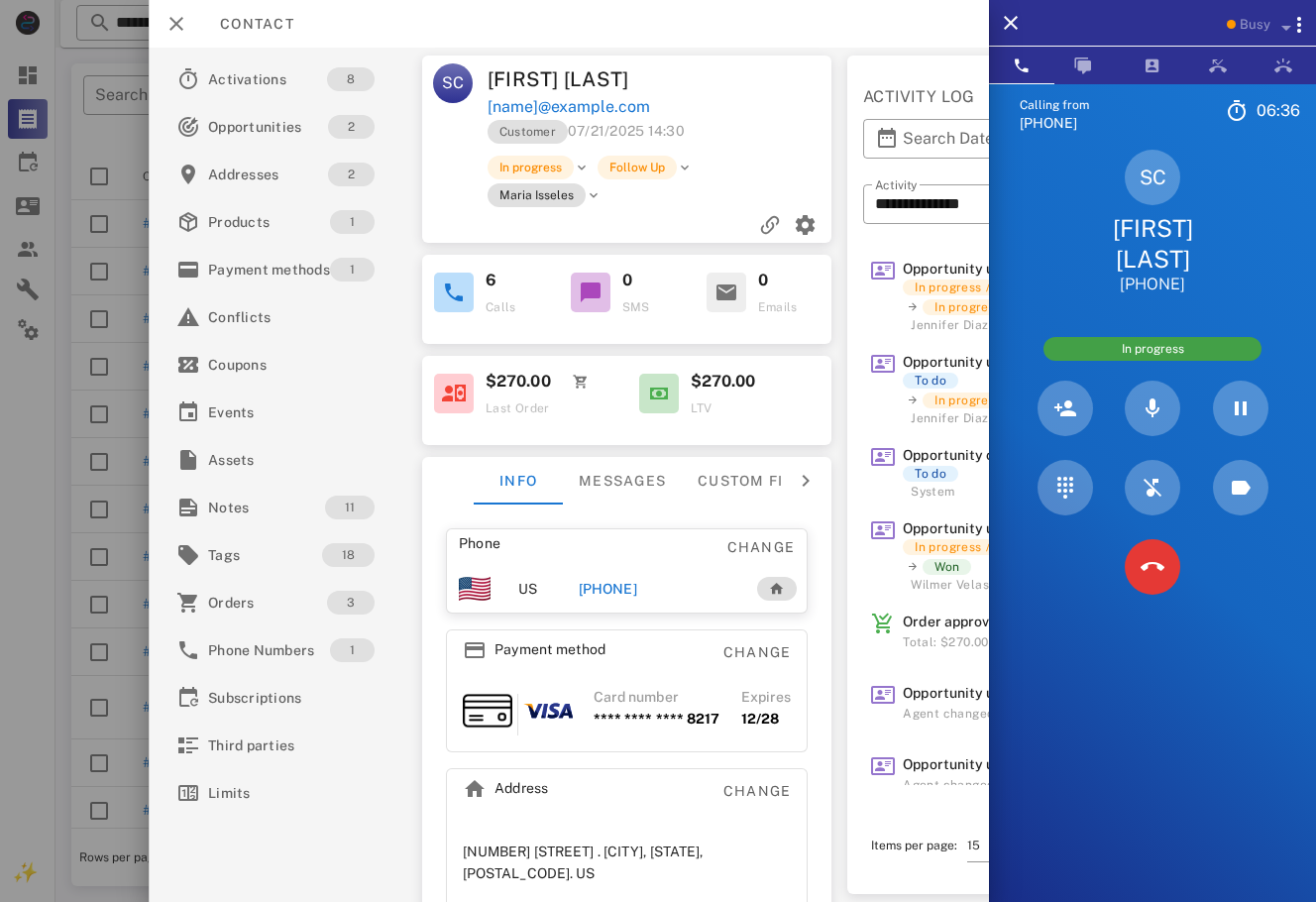 click on "Calling from [PHONE] 06: 36  Unknown      ▼     Andorra
+376
Argentina
+54
Aruba
+297
Australia
+61
Belgium (België)
+32
Bolivia
+591
Brazil (Brasil)
+55
Canada
+1
Chile
+56
Colombia
+57
Costa Rica
+506
Dominican Republic (República Dominicana)
+1
Ecuador
+593
El Salvador
+503
France
+33
Germany (Deutschland)
+49
Guadeloupe
+590
Guatemala
+502
Honduras
+504
Iceland (Ísland)
+354
India (भारत)
+91
Israel (‫ישראל‬‎)
+972
Italy (Italia)
+39" at bounding box center (1152, 534) 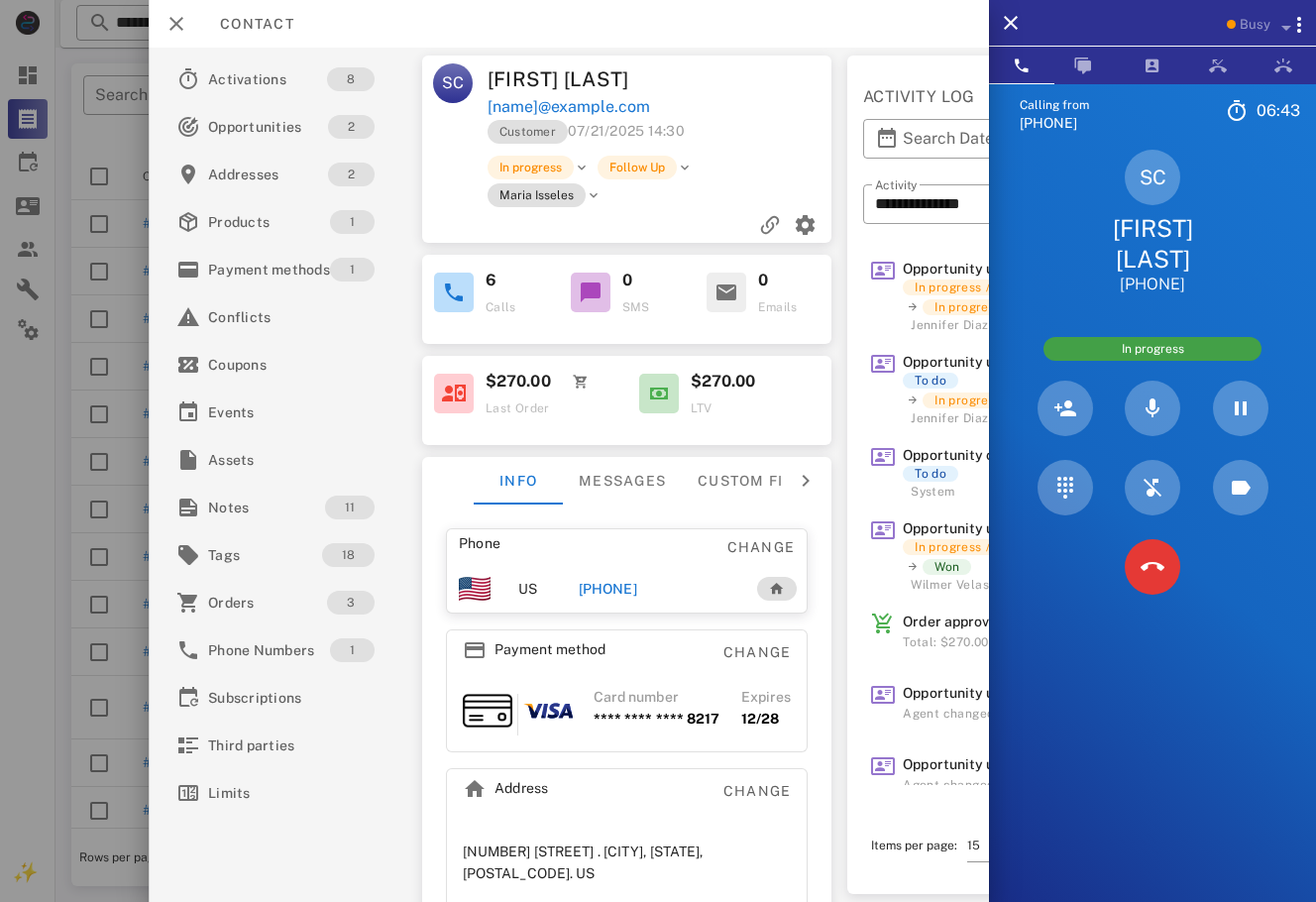 click on "SC   [FIRST] [LAST]  [PHONE]" at bounding box center [1152, 222] 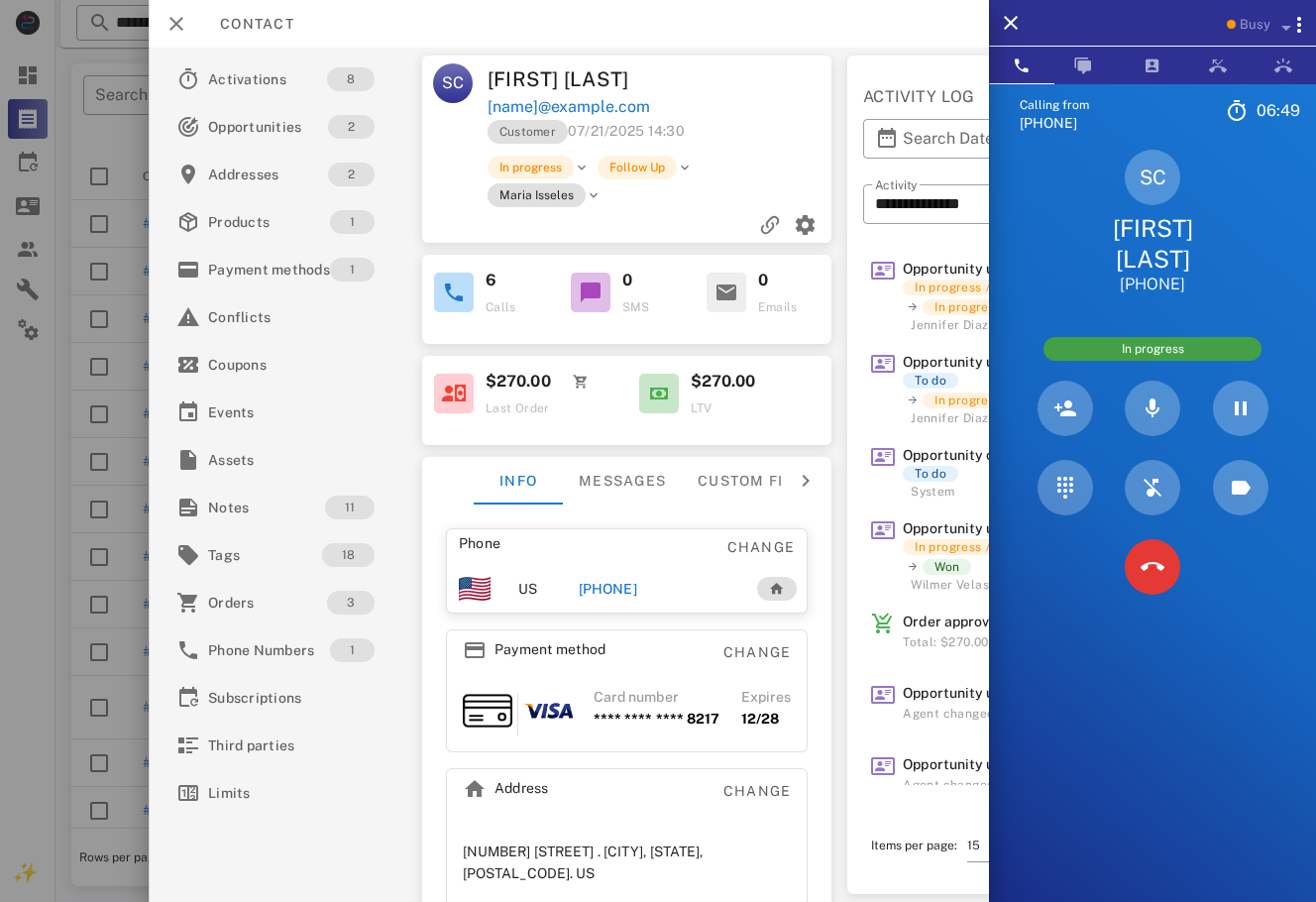click on "SC   [FIRST] [LAST]  [PHONE]" at bounding box center [1152, 222] 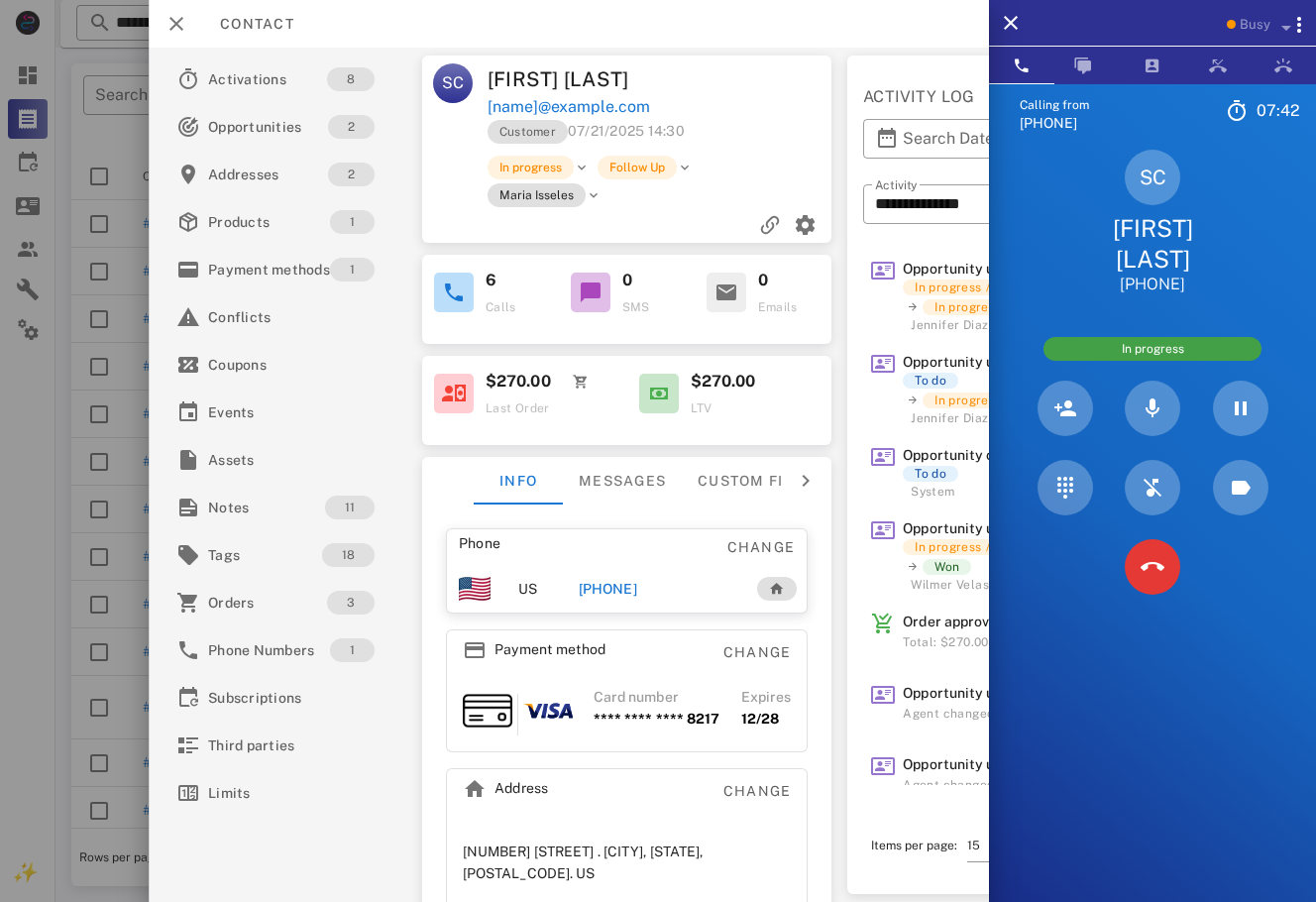 click on "Calling from [PHONE] 07: 42  Unknown      ▼     Andorra
+376
Argentina
+54
Aruba
+297
Australia
+61
Belgium (België)
+32
Bolivia
+591
Brazil (Brasil)
+55
Canada
+1
Chile
+56
Colombia
+57
Costa Rica
+506
Dominican Republic (República Dominicana)
+1
Ecuador
+593
El Salvador
+503
France
+33
Germany (Deutschland)
+49
Guadeloupe
+590
Guatemala
+502
Honduras
+504
Iceland (Ísland)
+354
India (भारत)
+91
Israel (‫ישראל‬‎)
+972
Italy (Italia)
+39" at bounding box center [1152, 534] 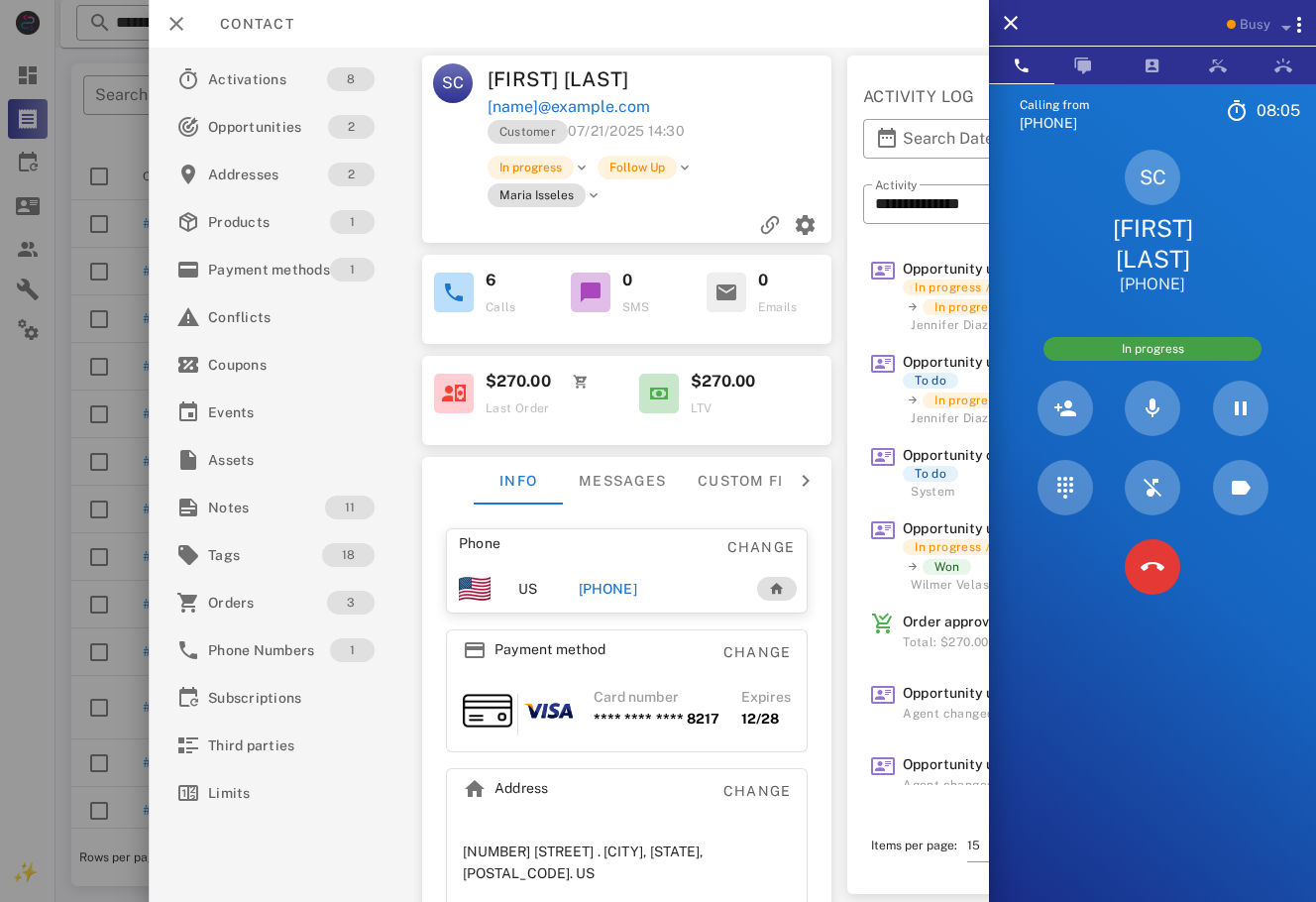 click on "Calling from [PHONE] [TIME] Unknown      ▼     Andorra
+376
Argentina
+54
Aruba
+297
Australia
+61
Belgium (België)
+32
Bolivia
+591
Brazil (Brasil)
+55
Canada
+1
Chile
+56
Colombia
+57
Costa Rica
+506
Dominican Republic (República Dominicana)
+1
Ecuador
+593
El Salvador
+503
France
+33
Germany (Deutschland)
+49
Guadeloupe
+590
Guatemala
+502
Honduras
+504
Iceland (Ísland)
+354
India (भारत)
+91
Israel (‫ישראל‬‎)
+972
Italy (Italia)
+39" at bounding box center [1152, 534] 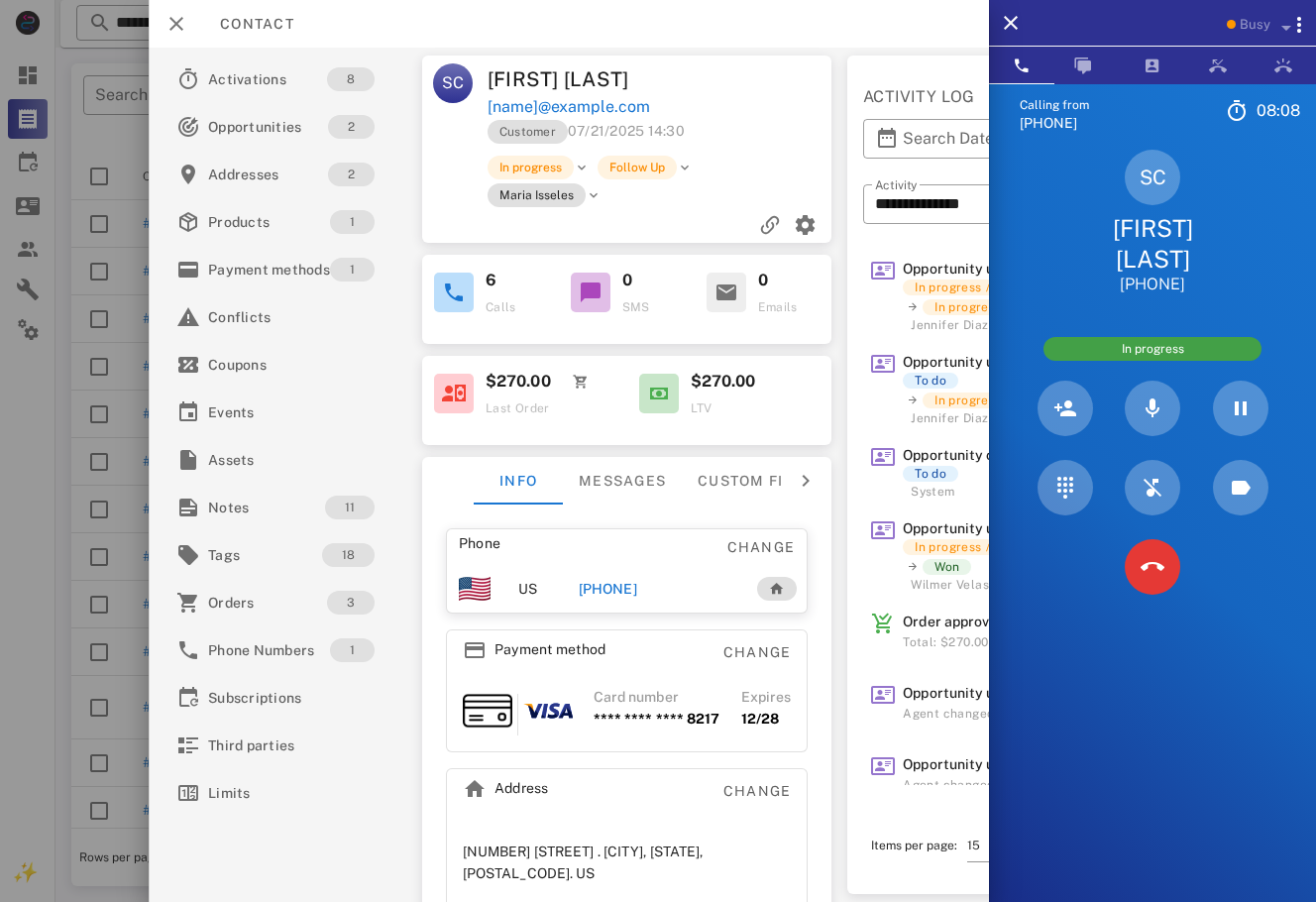 click on "Calling from [PHONE] 08: 08  Unknown      ▼     Andorra
+376
Argentina
+54
Aruba
+297
Australia
+61
Belgium (België)
+32
Bolivia
+591
Brazil (Brasil)
+55
Canada
+1
Chile
+56
Colombia
+57
Costa Rica
+506
Dominican Republic (República Dominicana)
+1
Ecuador
+593
El Salvador
+503
France
+33
Germany (Deutschland)
+49
Guadeloupe
+590
Guatemala
+502
Honduras
+504
Iceland (Ísland)
+354
India (भारत)
+91
Israel (‫ישראל‬‎)
+972
Italy (Italia)
+39" at bounding box center (1152, 534) 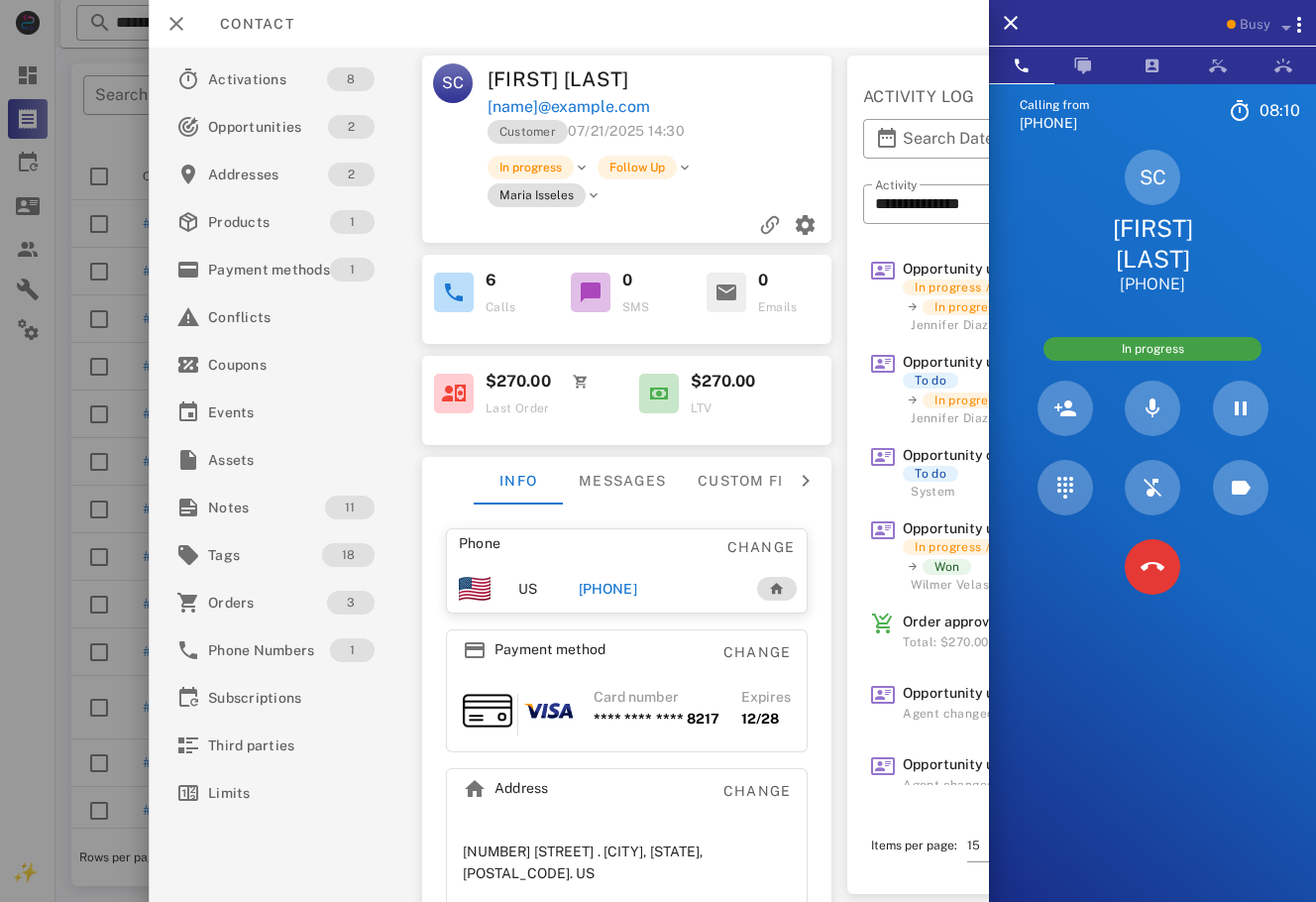 click on "Calling from [PHONE] 08: 10  Unknown      ▼     Andorra
+376
Argentina
+54
Aruba
+297
Australia
+61
Belgium (België)
+32
Bolivia
+591
Brazil (Brasil)
+55
Canada
+1
Chile
+56
Colombia
+57
Costa Rica
+506
Dominican Republic (República Dominicana)
+1
Ecuador
+593
El Salvador
+503
France
+33
Germany (Deutschland)
+49
Guadeloupe
+590
Guatemala
+502
Honduras
+504
Iceland (Ísland)
+354
India (भारत)
+91
Israel (‫ישראל‬‎)
+972
Italy (Italia)
+39" at bounding box center [1152, 534] 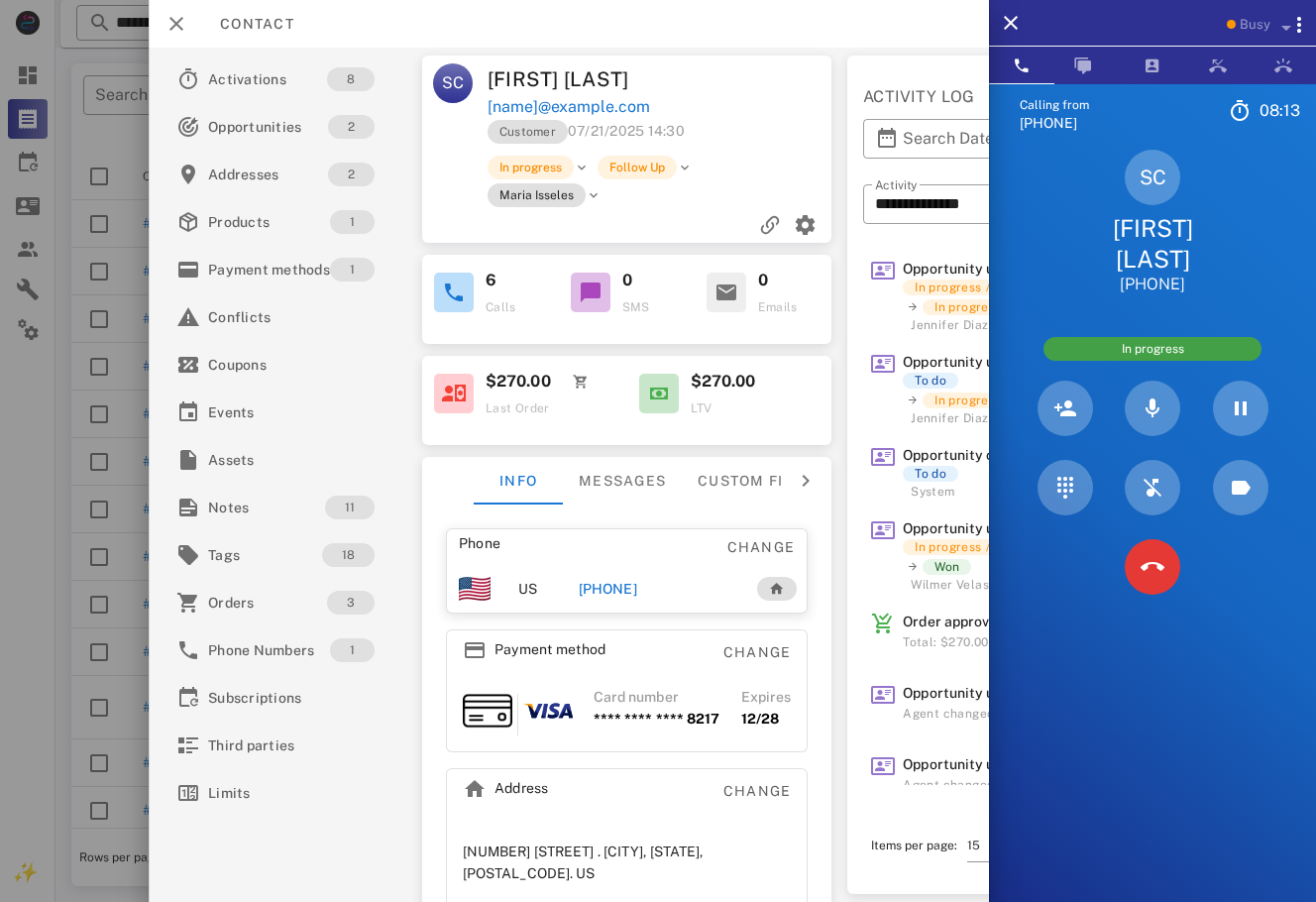 click on "**********" at bounding box center (569, 475) 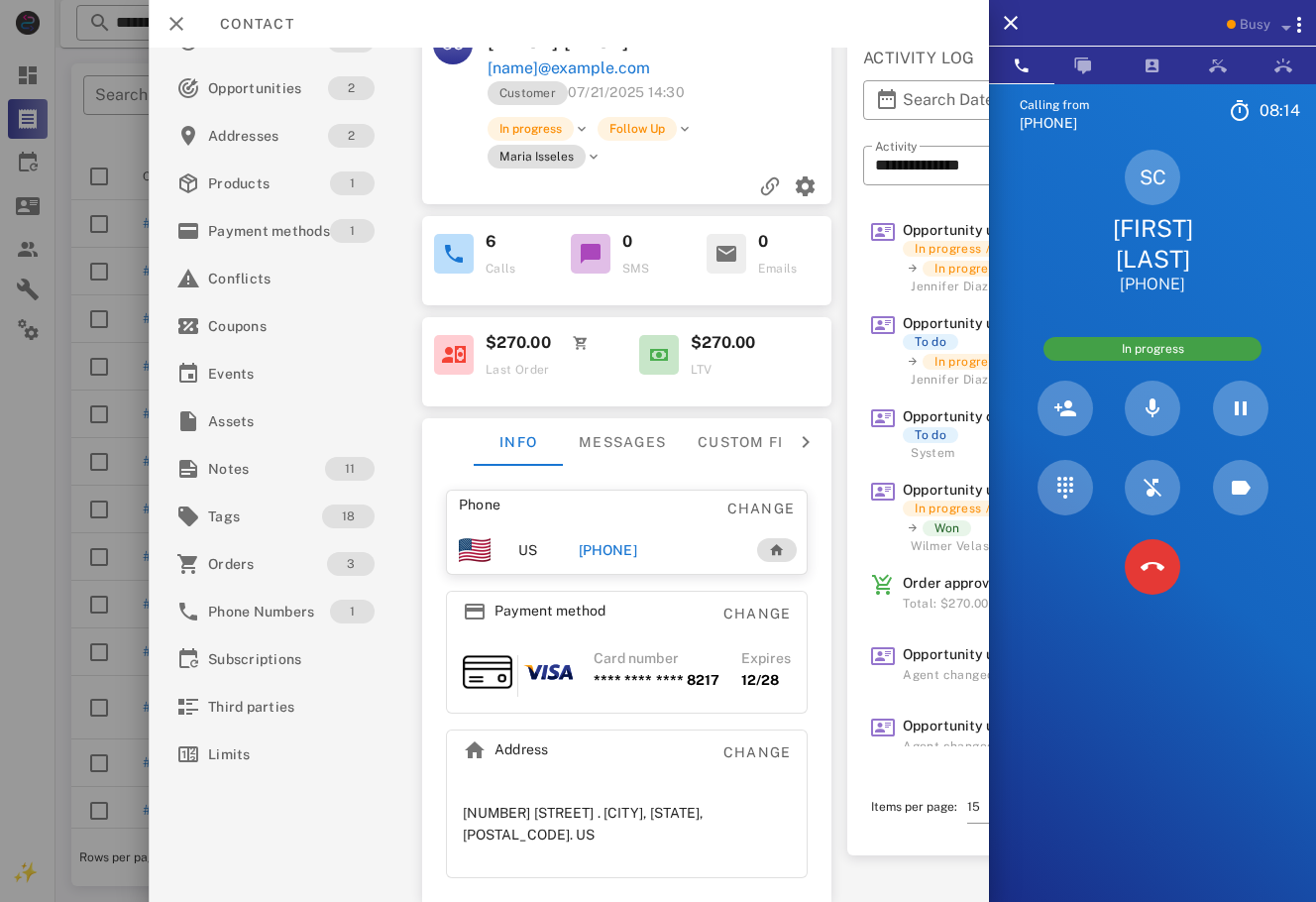 scroll, scrollTop: 0, scrollLeft: 0, axis: both 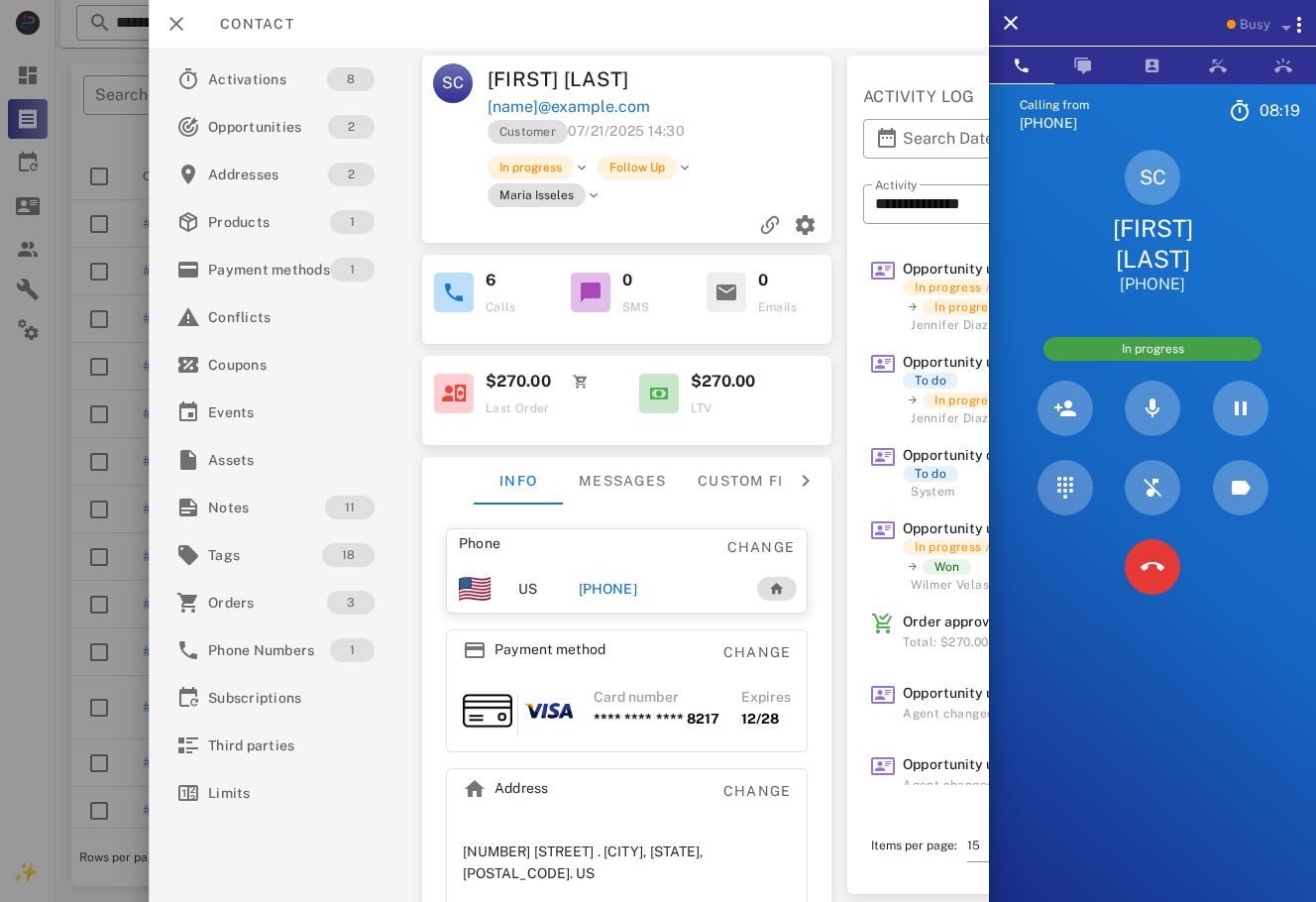 click on "SC   [FIRST] [LAST]  [PHONE]  In progress" at bounding box center (1152, 378) 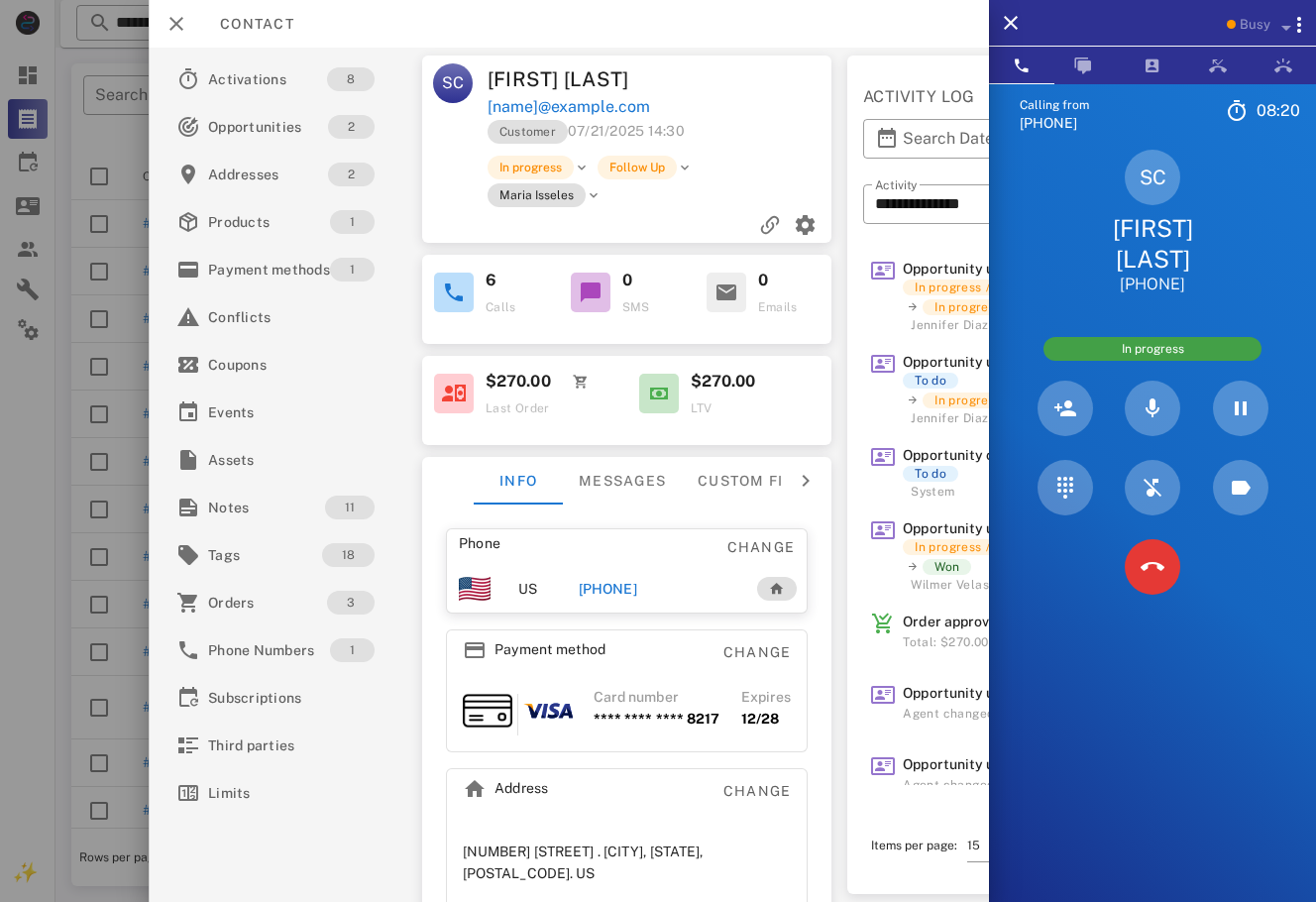 scroll, scrollTop: 0, scrollLeft: 0, axis: both 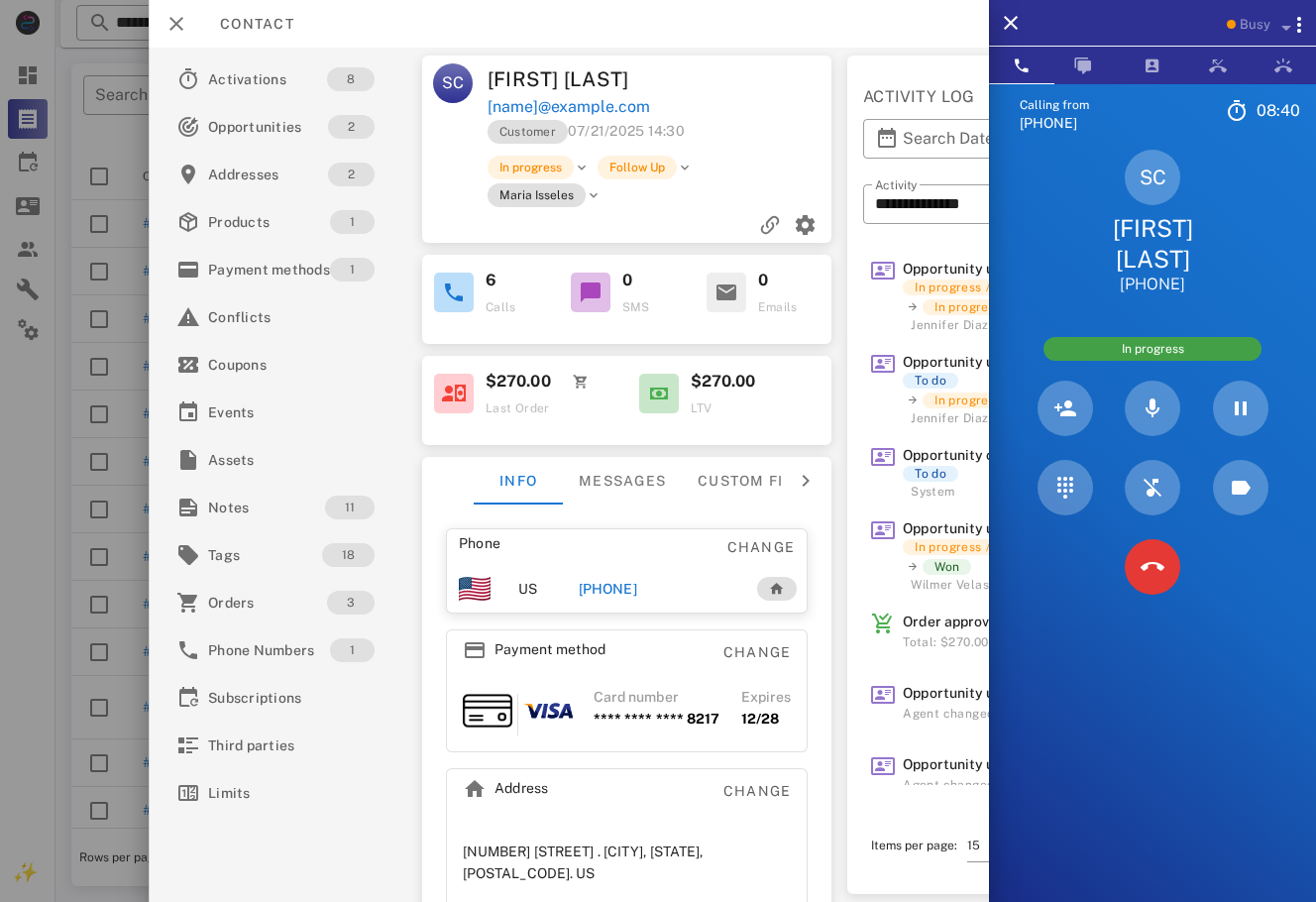 click on "Calling from [PHONE] 08: 40  Unknown      ▼     Andorra
+376
Argentina
+54
Aruba
+297
Australia
+61
Belgium (België)
+32
Bolivia
+591
Brazil (Brasil)
+55
Canada
+1
Chile
+56
Colombia
+57
Costa Rica
+506
Dominican Republic (República Dominicana)
+1
Ecuador
+593
El Salvador
+503
France
+33
Germany (Deutschland)
+49
Guadeloupe
+590
Guatemala
+502
Honduras
+504
Iceland (Ísland)
+354
India (भारत)
+91
Israel (‫ישראל‬‎)
+972
Italy (Italia)
+39" at bounding box center (1152, 534) 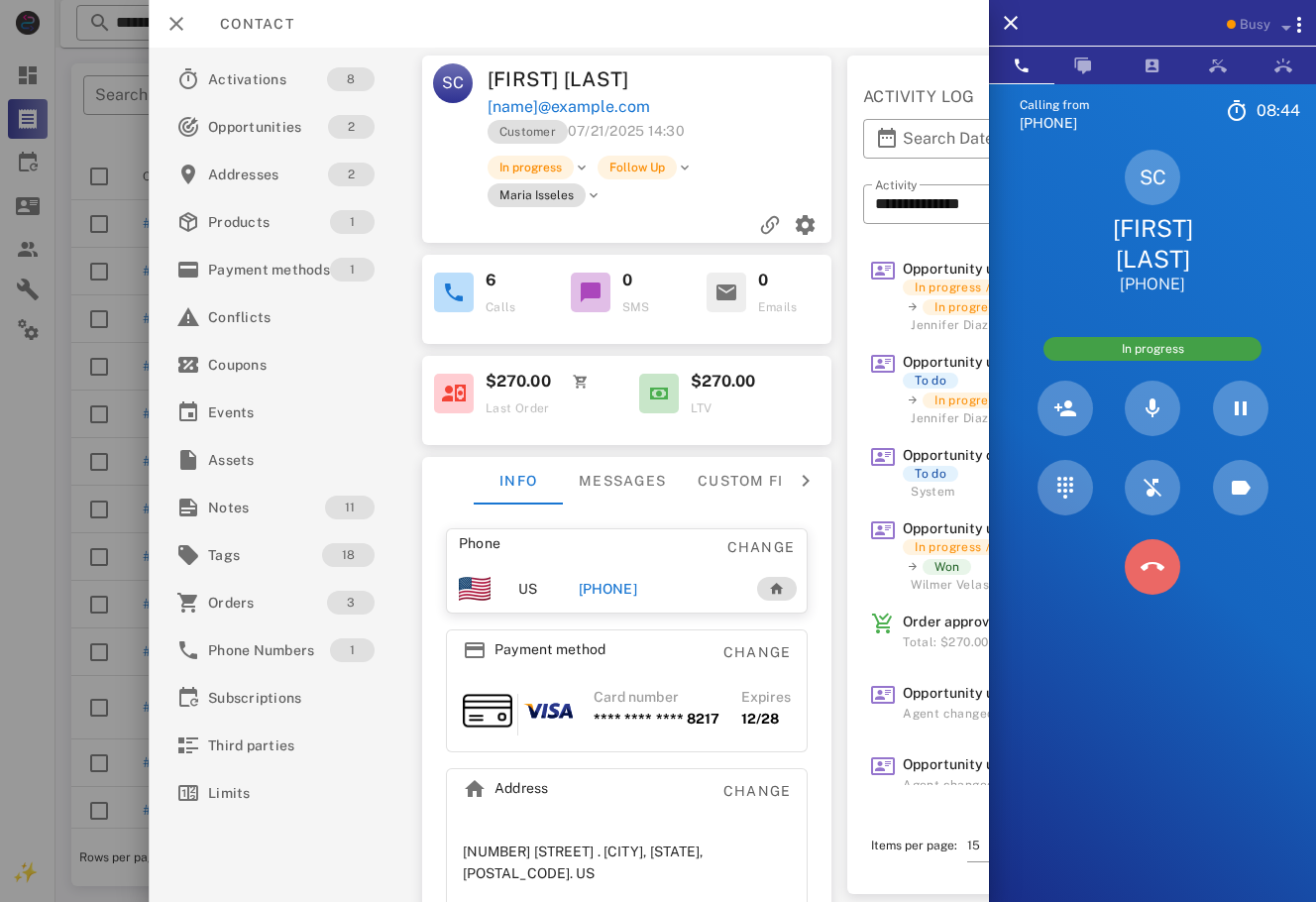 click at bounding box center [1152, 567] 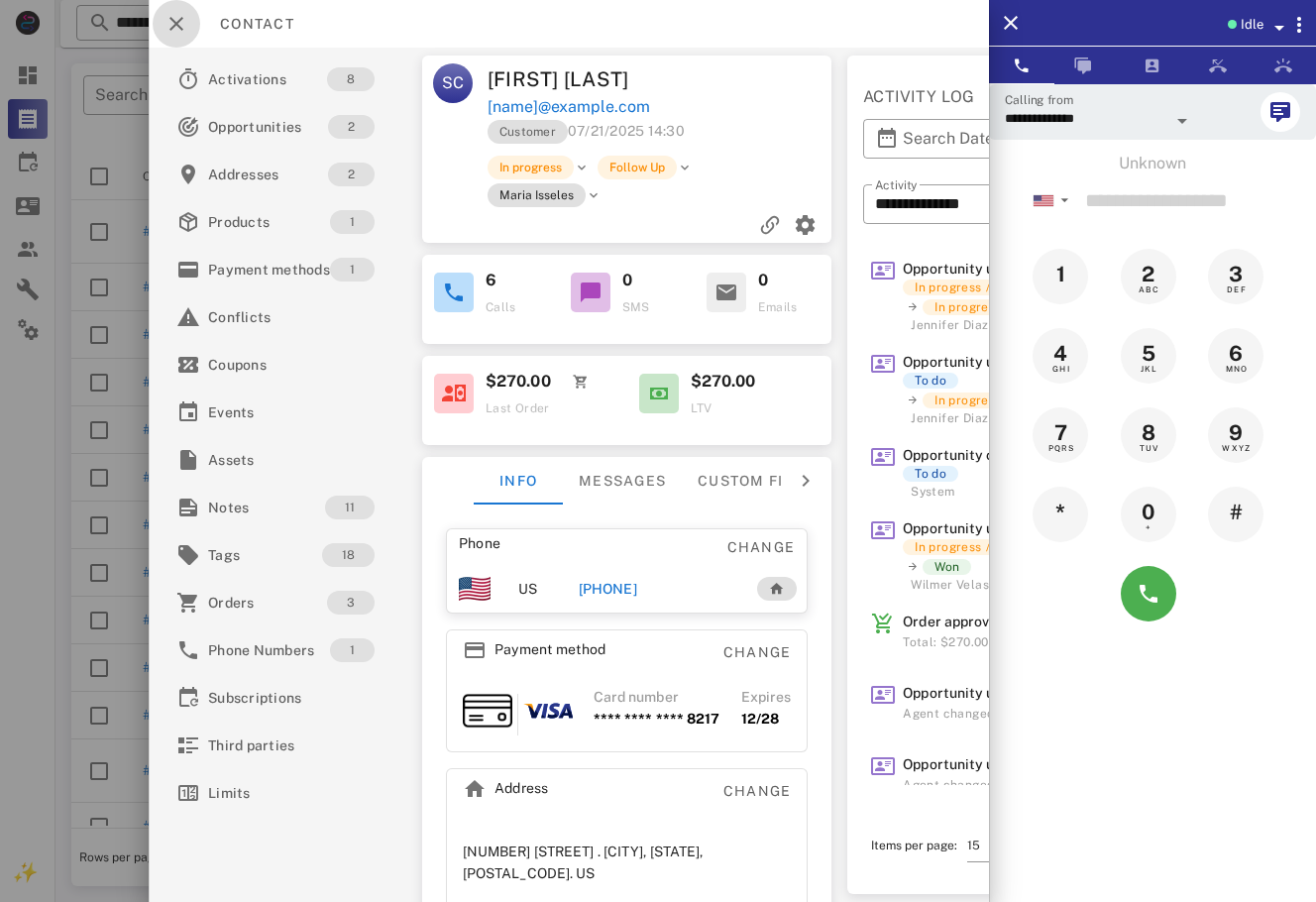 click at bounding box center (176, 24) 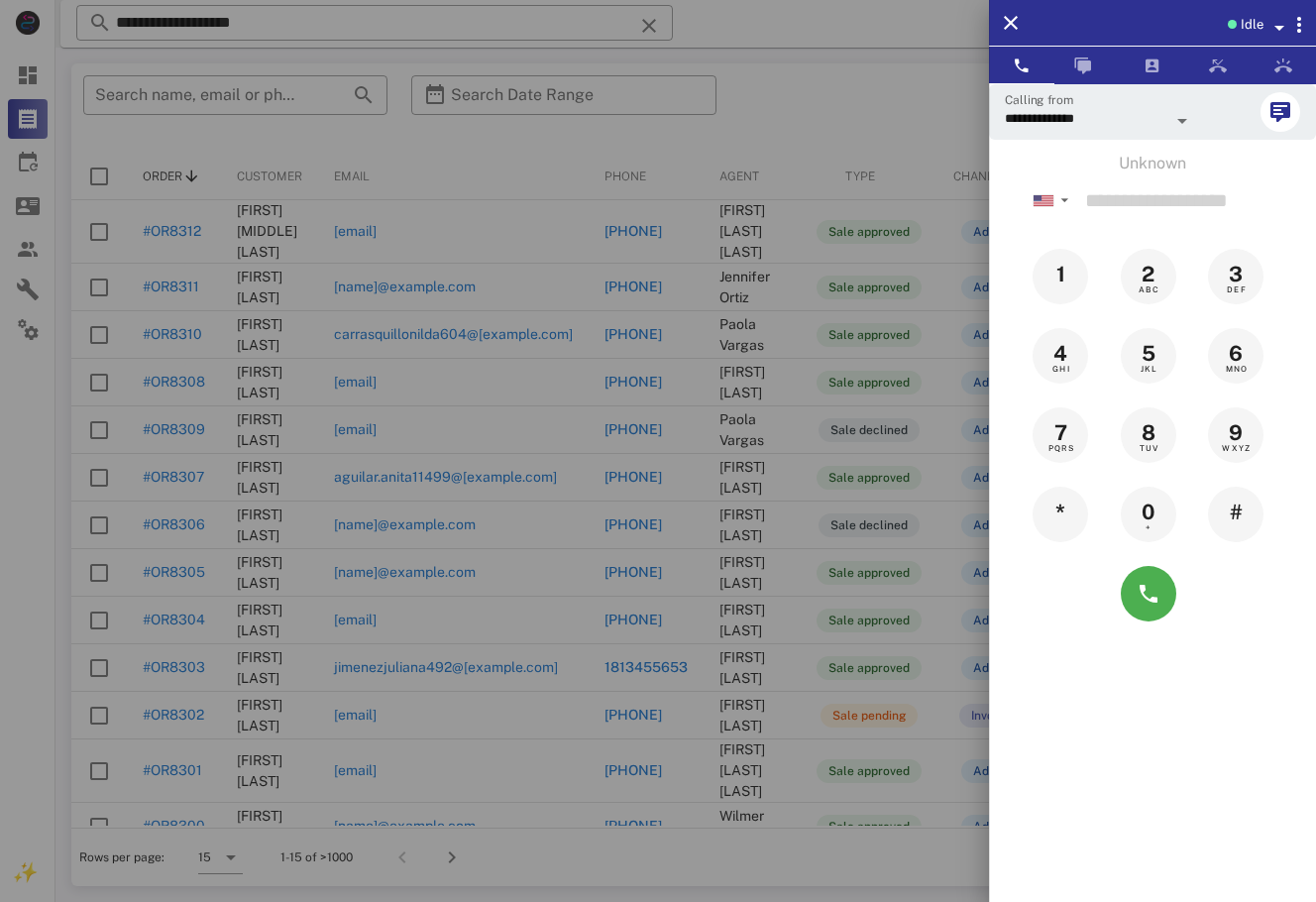 click at bounding box center (658, 451) 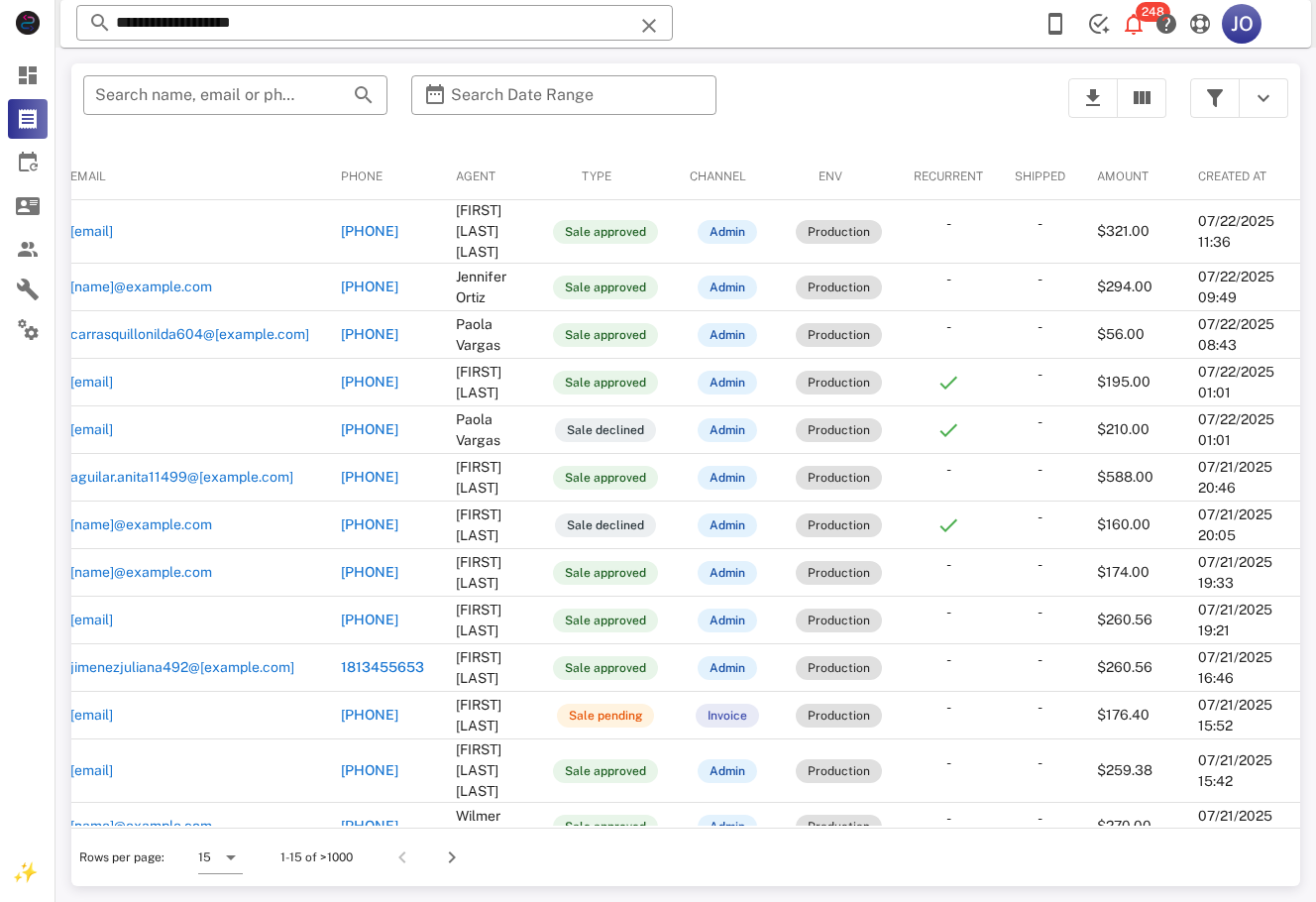 scroll, scrollTop: 0, scrollLeft: 0, axis: both 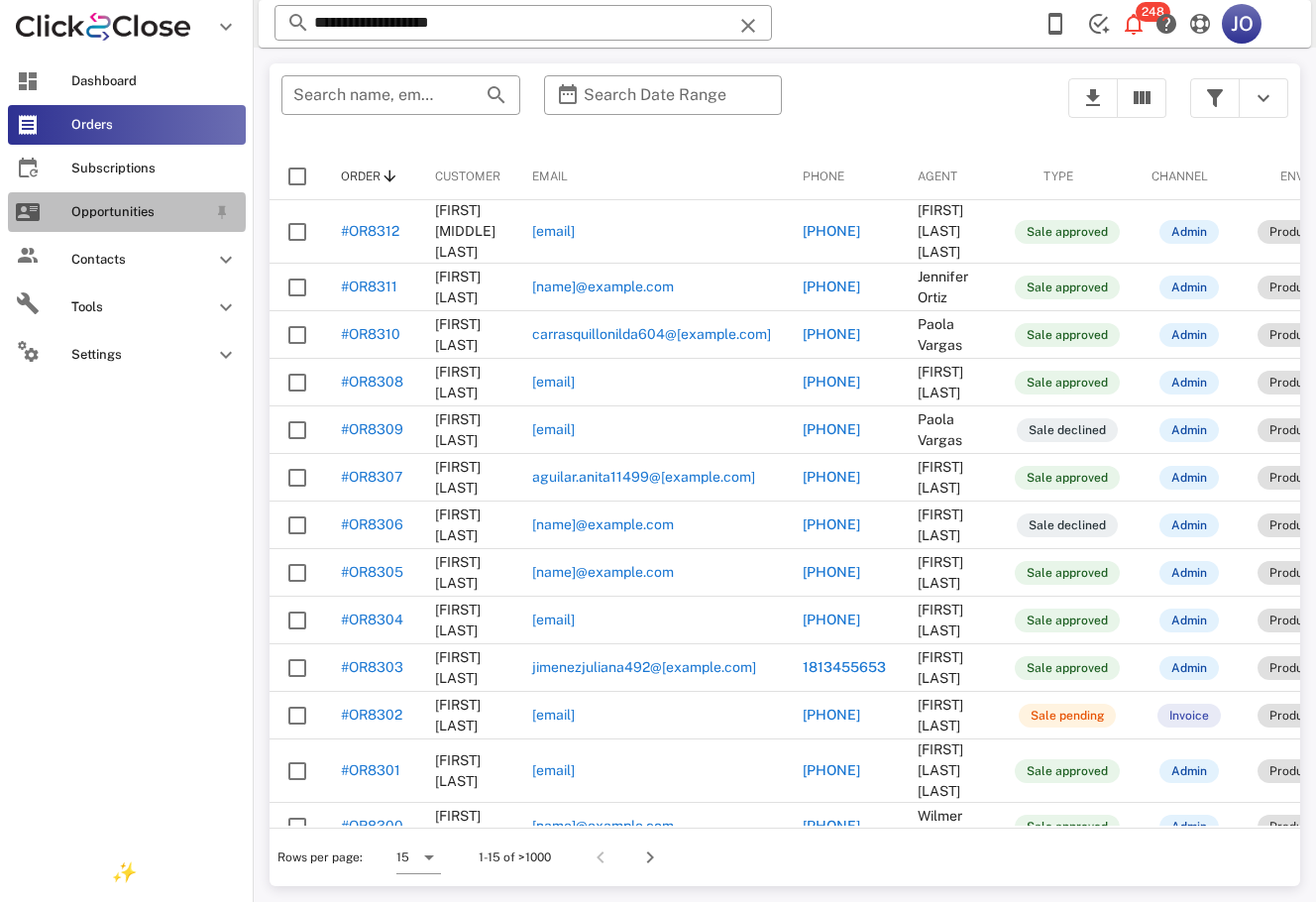 click on "Opportunities" at bounding box center [127, 212] 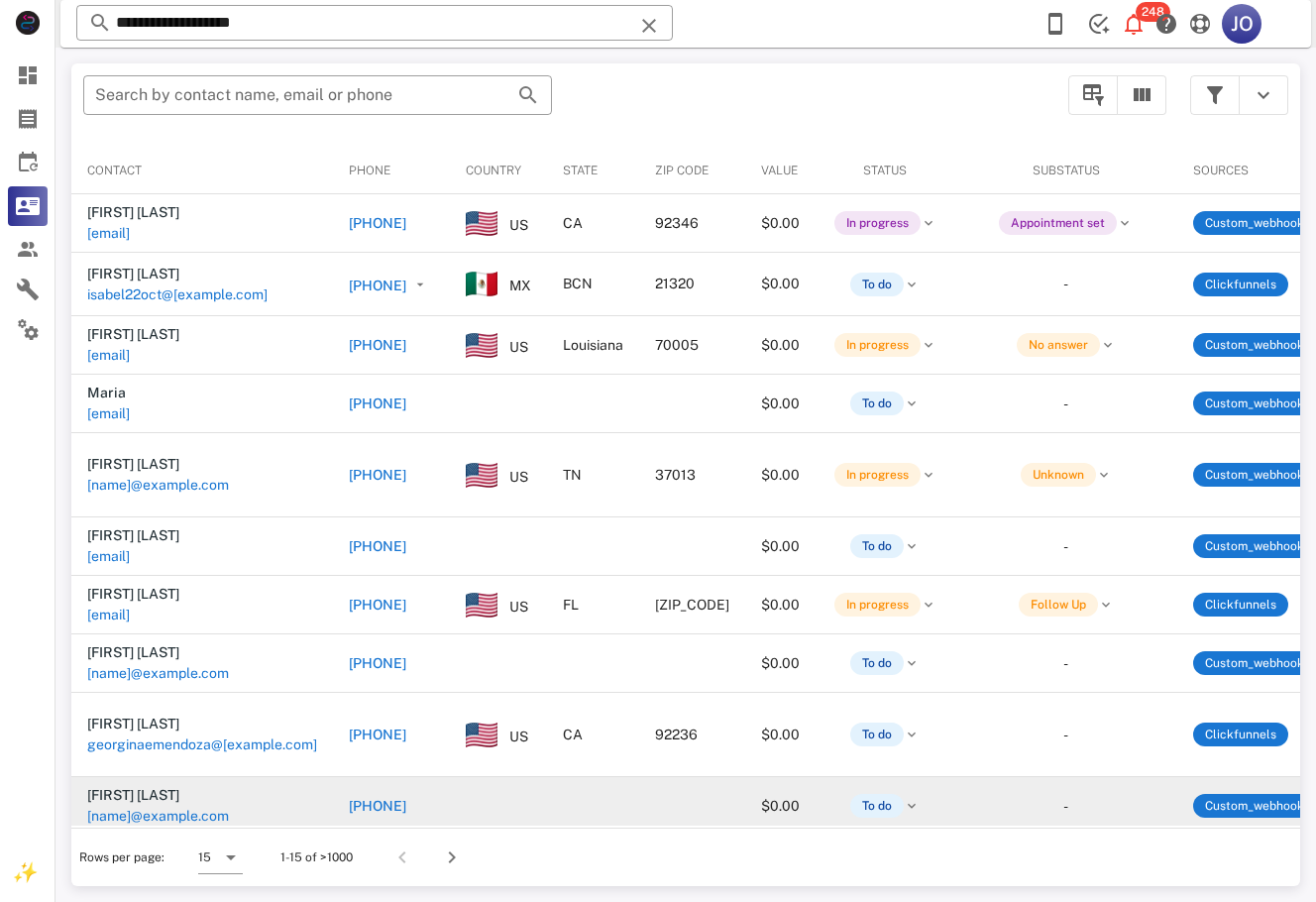 click at bounding box center (593, 806) 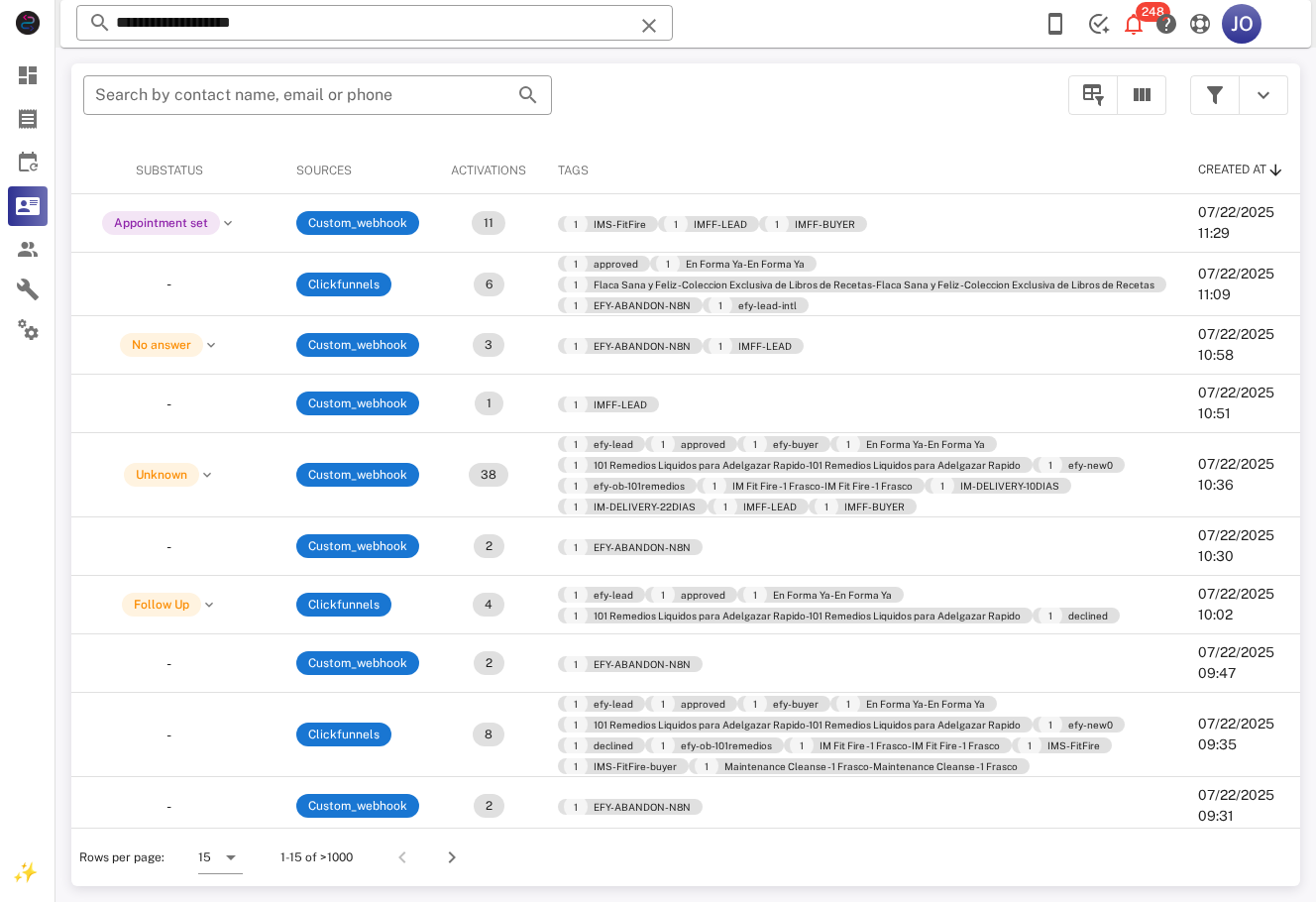 scroll, scrollTop: 0, scrollLeft: 0, axis: both 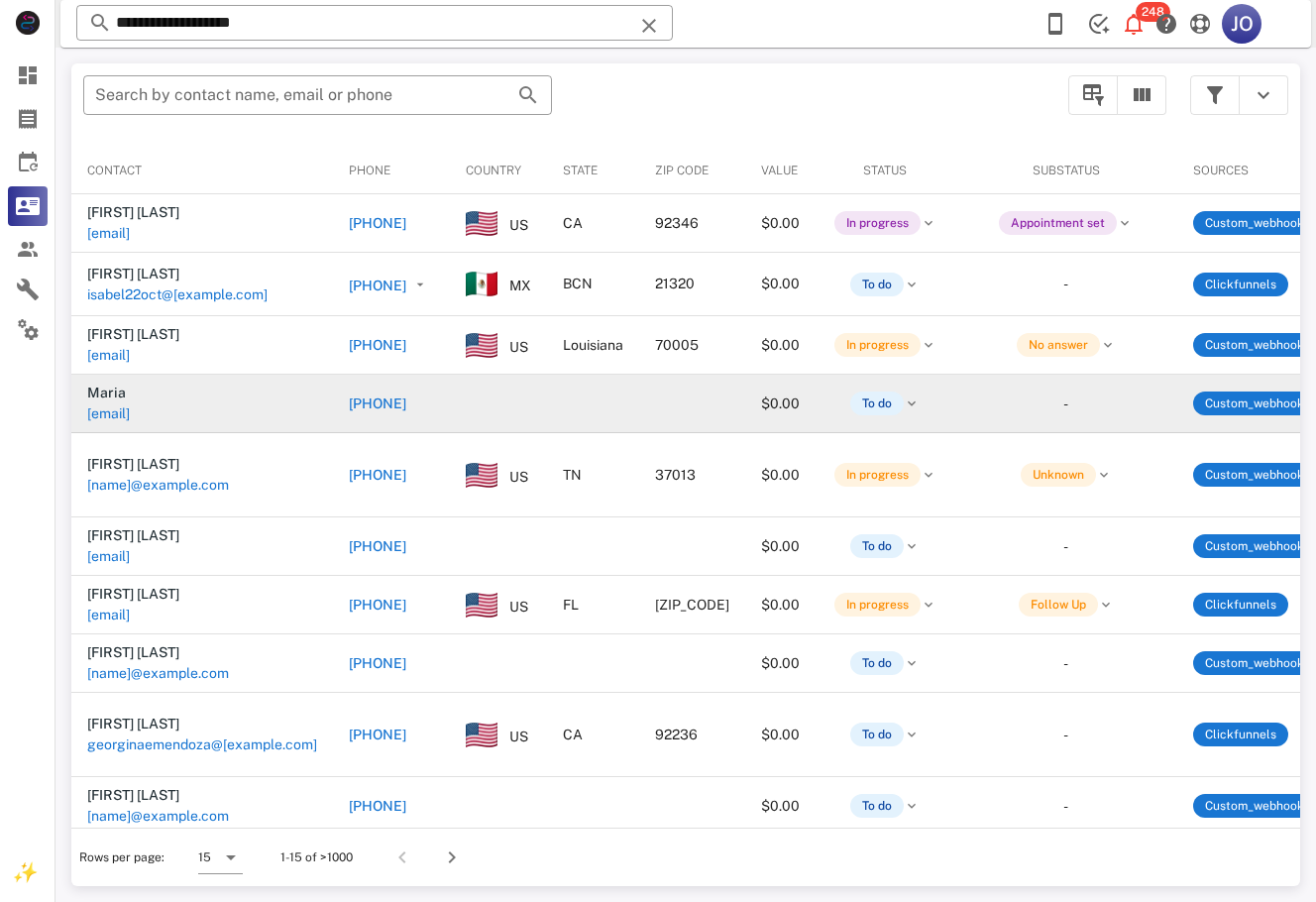 click on "[FIRST]  [EMAIL]" at bounding box center [202, 403] 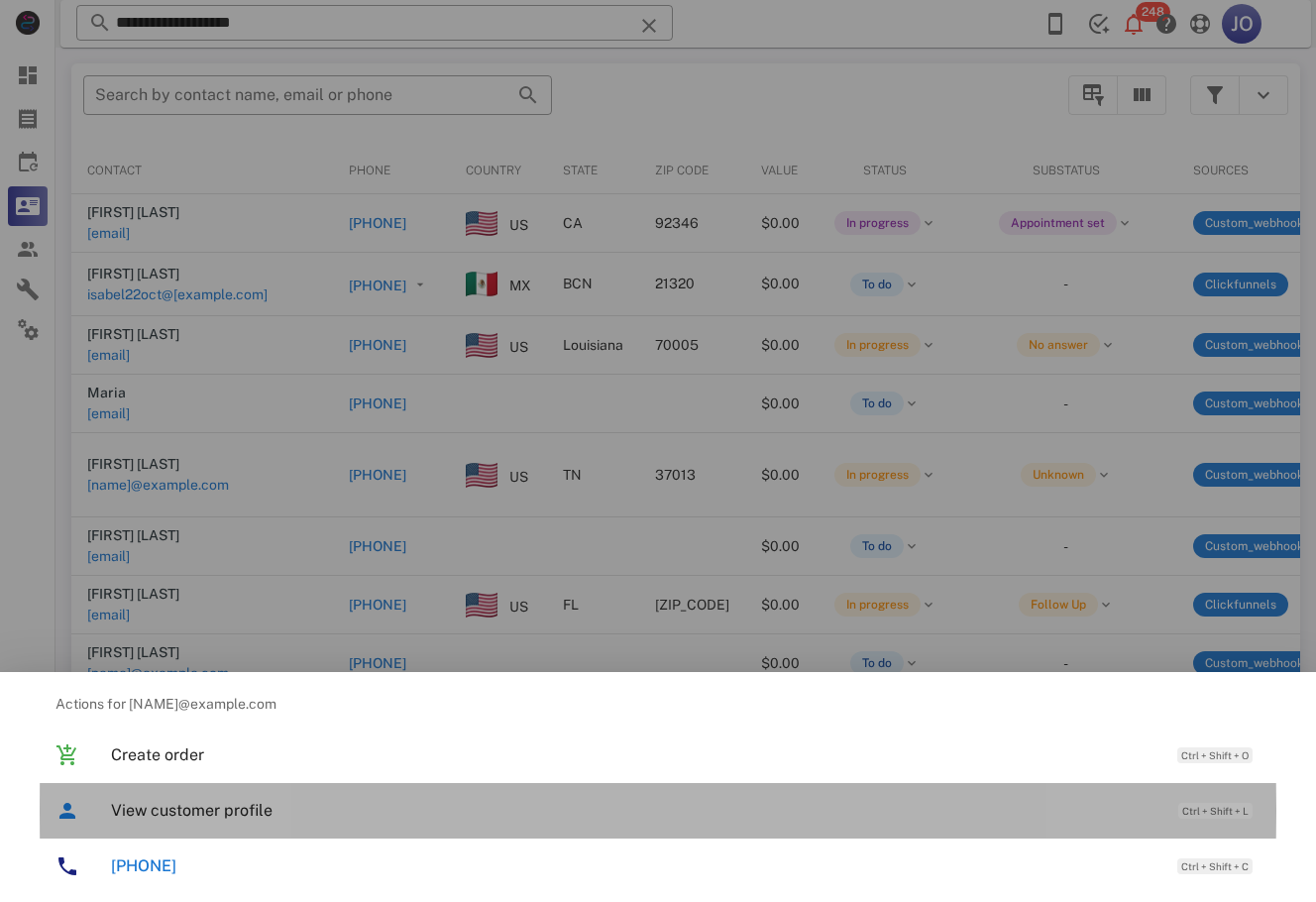 click on "View customer profile" at bounding box center [634, 810] 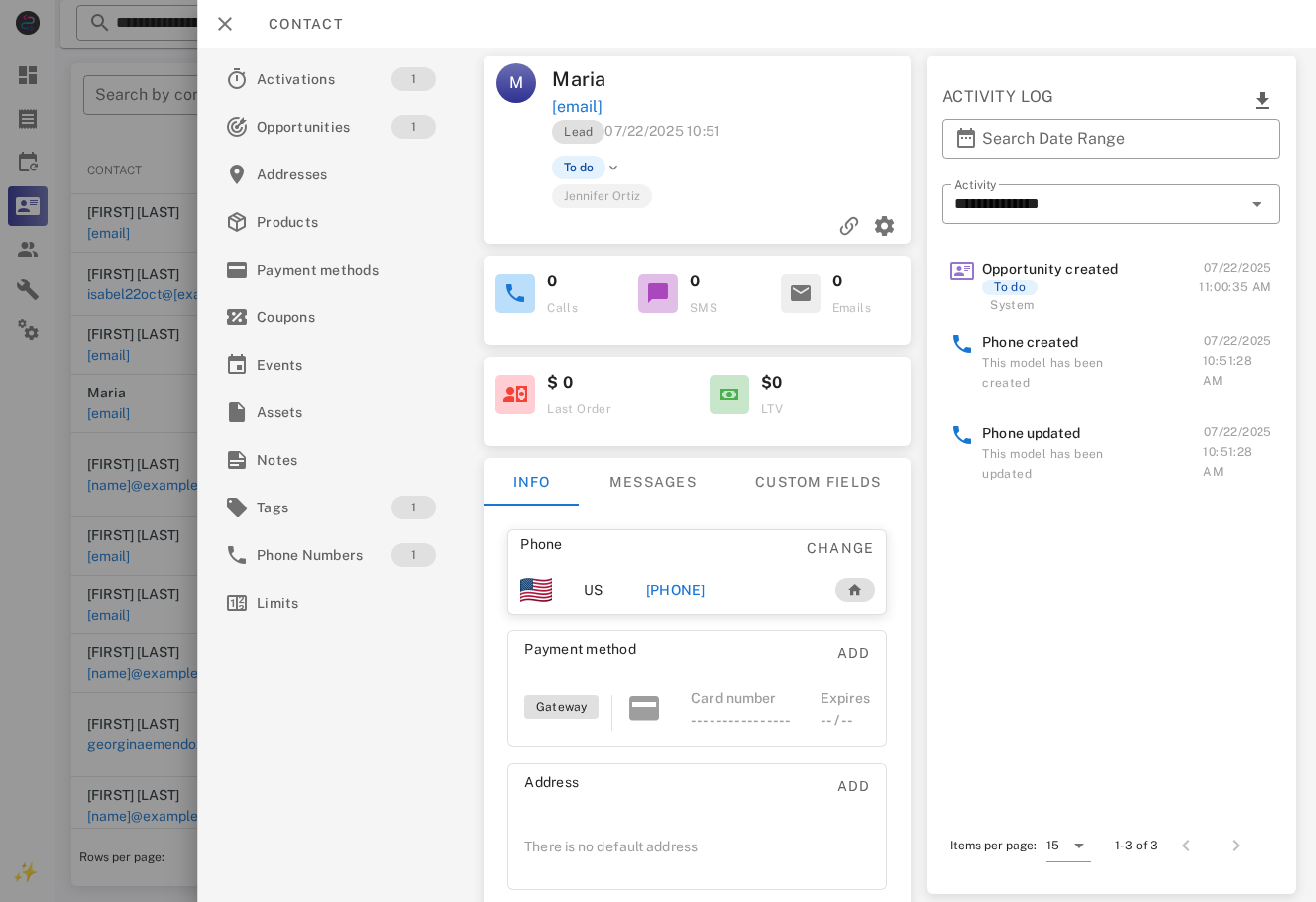 click on "[PHONE]" at bounding box center [676, 590] 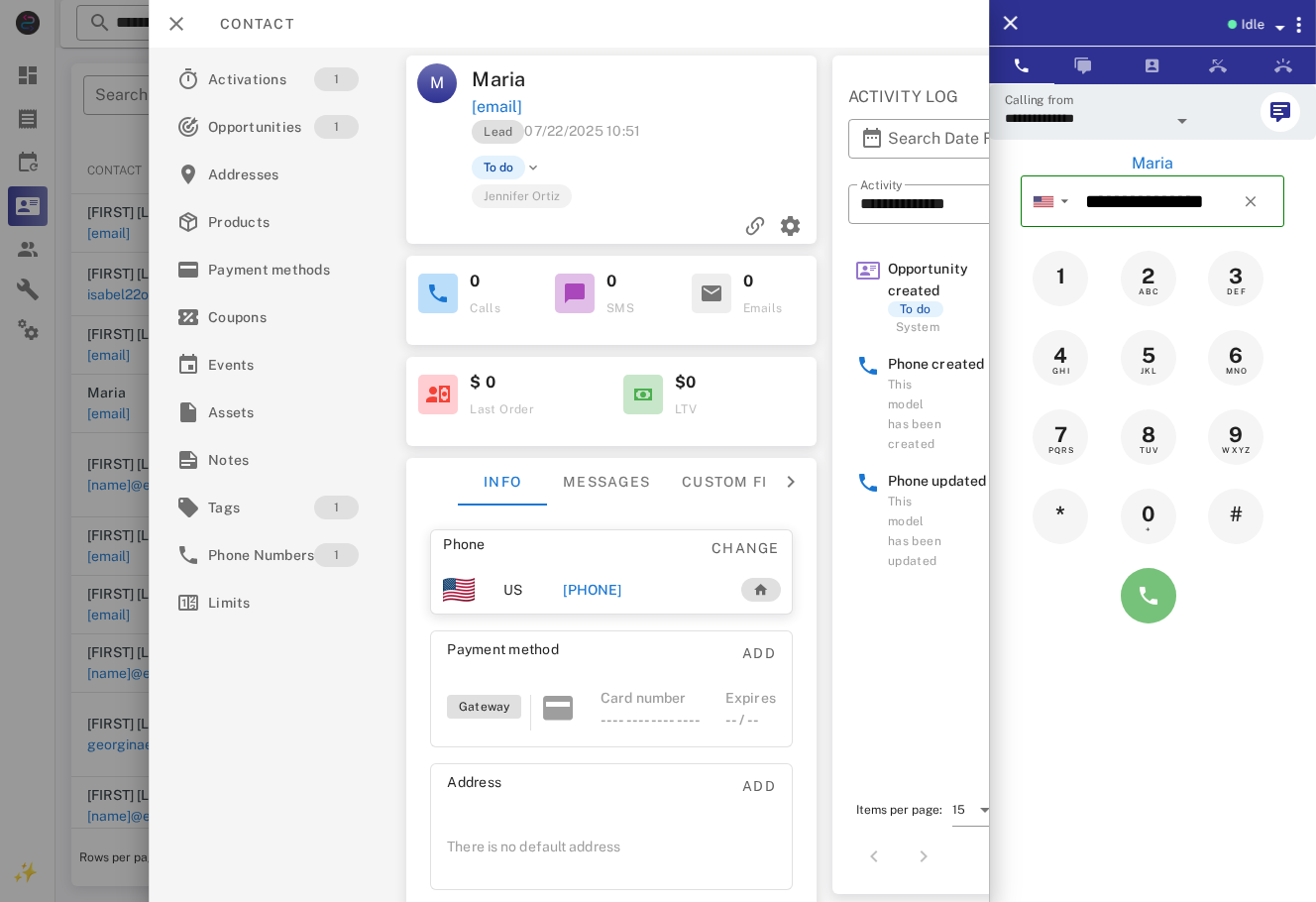 click at bounding box center [1149, 596] 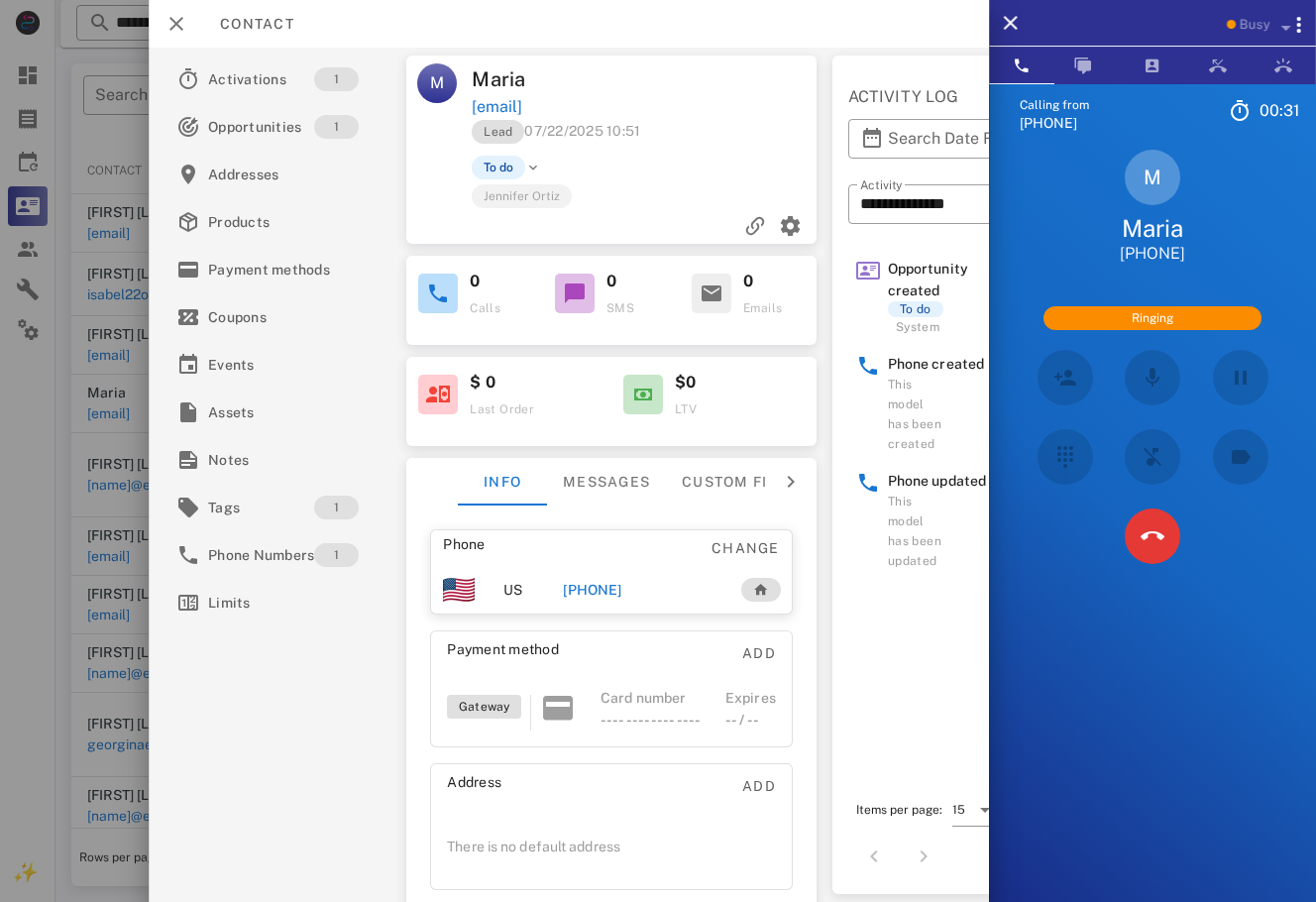 click on "Calling from [PHONE] 00: 31  Unknown      ▼     Andorra
+376
Argentina
+54
Aruba
+297
Australia
+61
Belgium (België)
+32
Bolivia
+591
Brazil (Brasil)
+55
Canada
+1
Chile
+56
Colombia
+57
Costa Rica
+506
Dominican Republic (República Dominicana)
+1
Ecuador
+593
El Salvador
+503
France
+33
Germany (Deutschland)
+49
Guadeloupe
+590
Guatemala
+502
Honduras
+504
Iceland (Ísland)
+354
India (भारत)
+91
Israel (‫ישראל‬‎)
+972
Italy (Italia)
+39" at bounding box center (1152, 534) 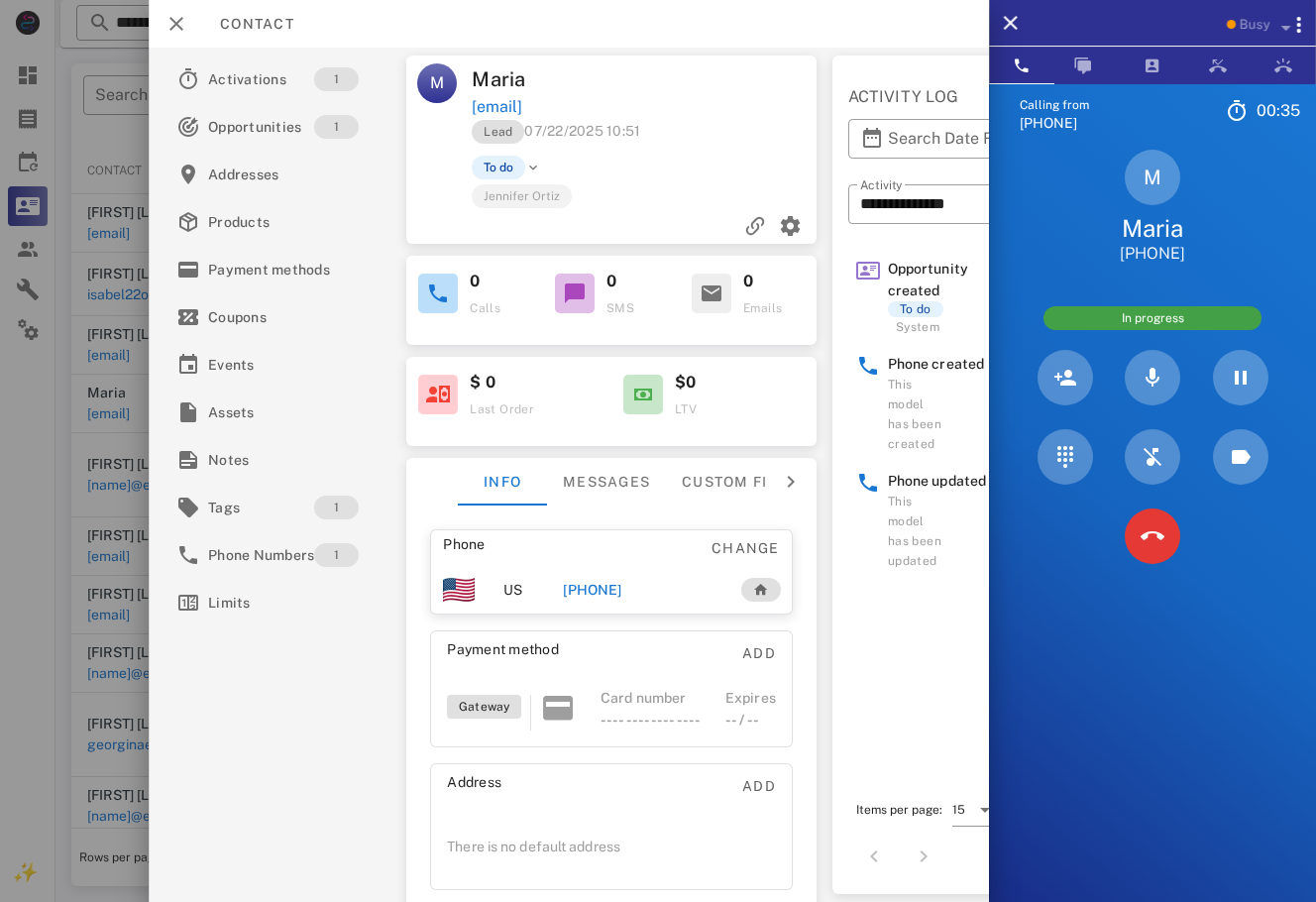 click on "Calling from [PHONE] 00: 35  Unknown      ▼     Andorra
+376
Argentina
+54
Aruba
+297
Australia
+61
Belgium (België)
+32
Bolivia
+591
Brazil (Brasil)
+55
Canada
+1
Chile
+56
Colombia
+57
Costa Rica
+506
Dominican Republic (República Dominicana)
+1
Ecuador
+593
El Salvador
+503
France
+33
Germany (Deutschland)
+49
Guadeloupe
+590
Guatemala
+502
Honduras
+504
Iceland (Ísland)
+354
India (भारत)
+91
Israel (‫ישראל‬‎)
+972
Italy (Italia)
+39" at bounding box center [1152, 534] 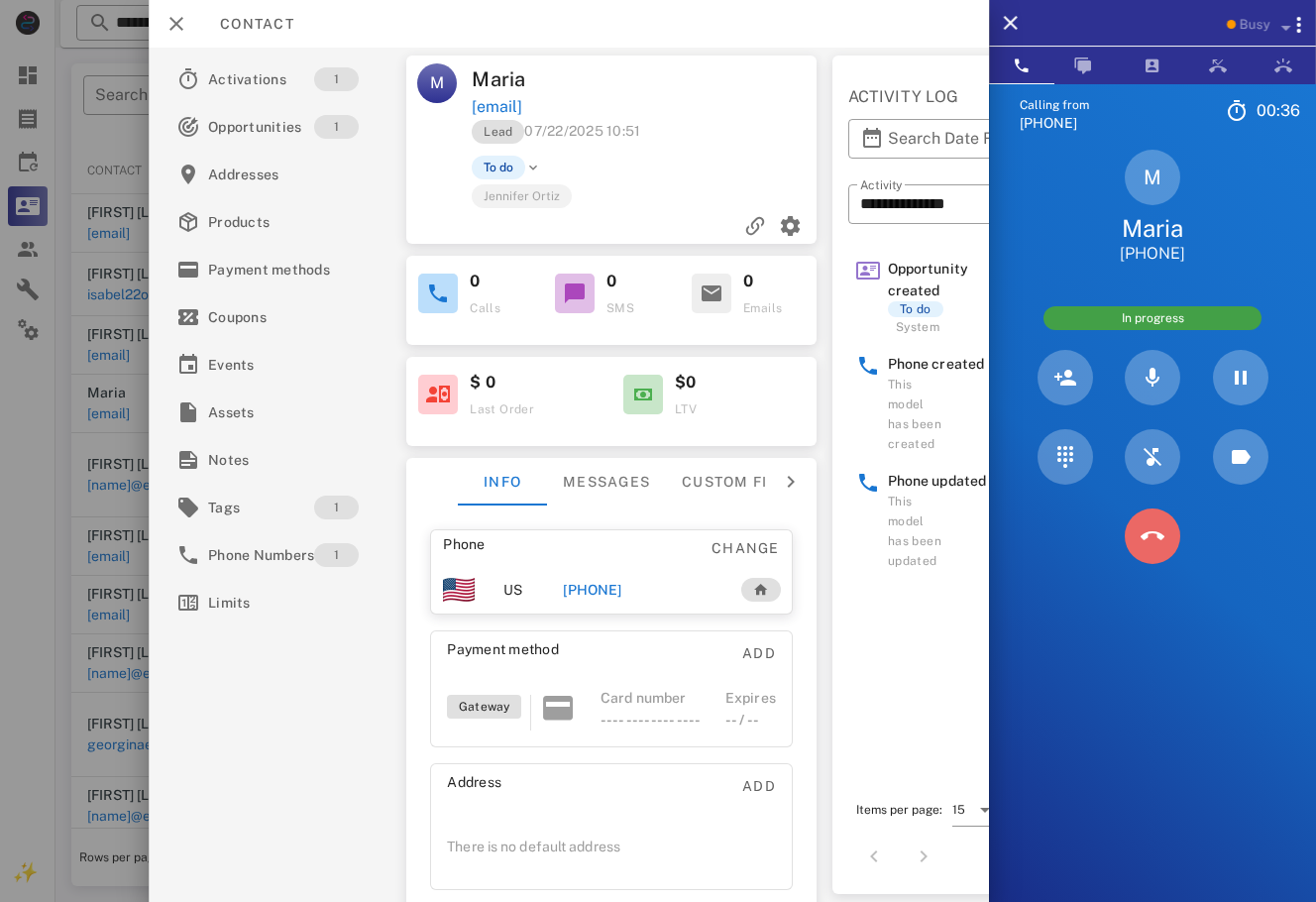 drag, startPoint x: 1141, startPoint y: 537, endPoint x: 1150, endPoint y: 522, distance: 17.492856 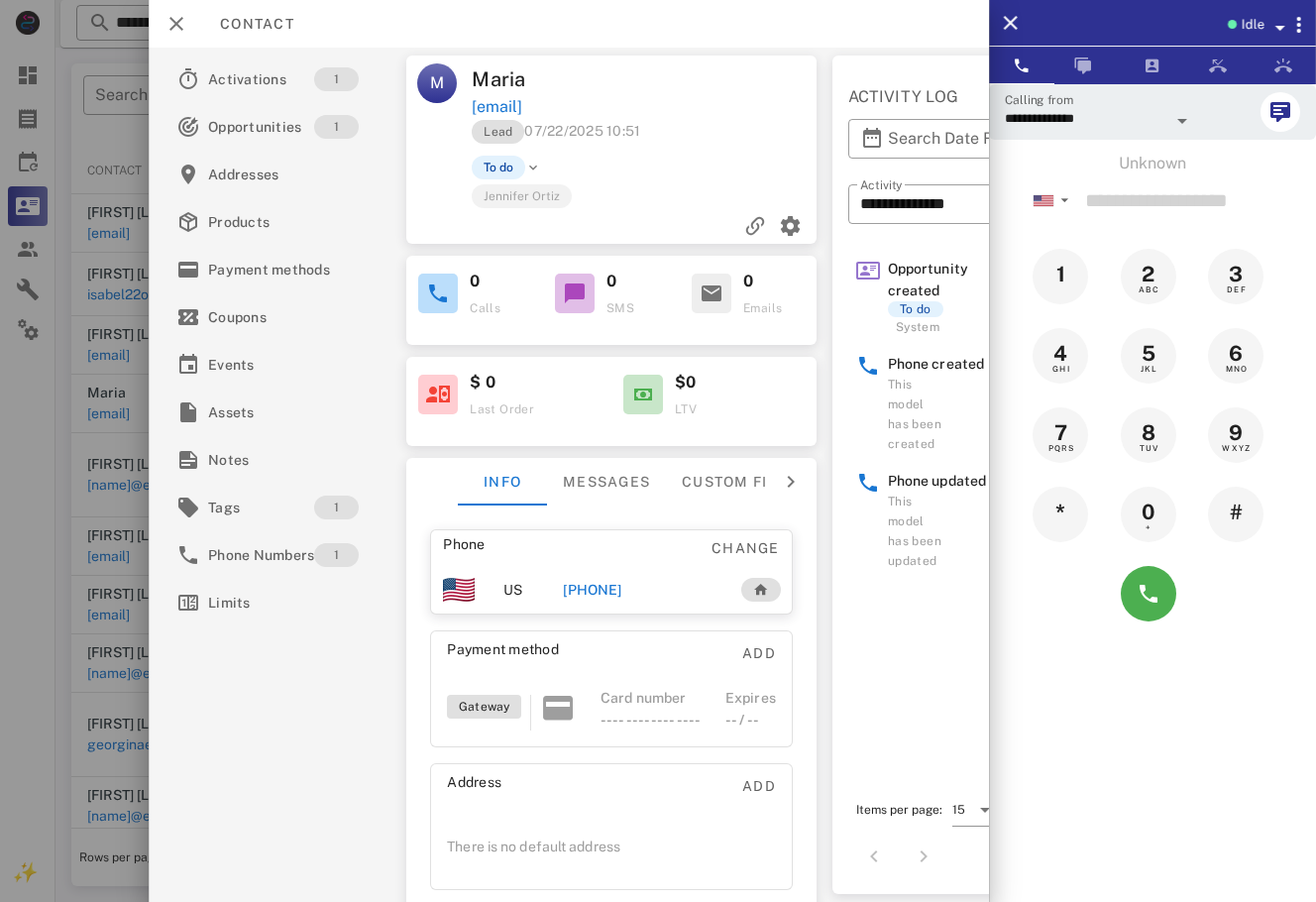 click on "[PHONE]" at bounding box center [592, 590] 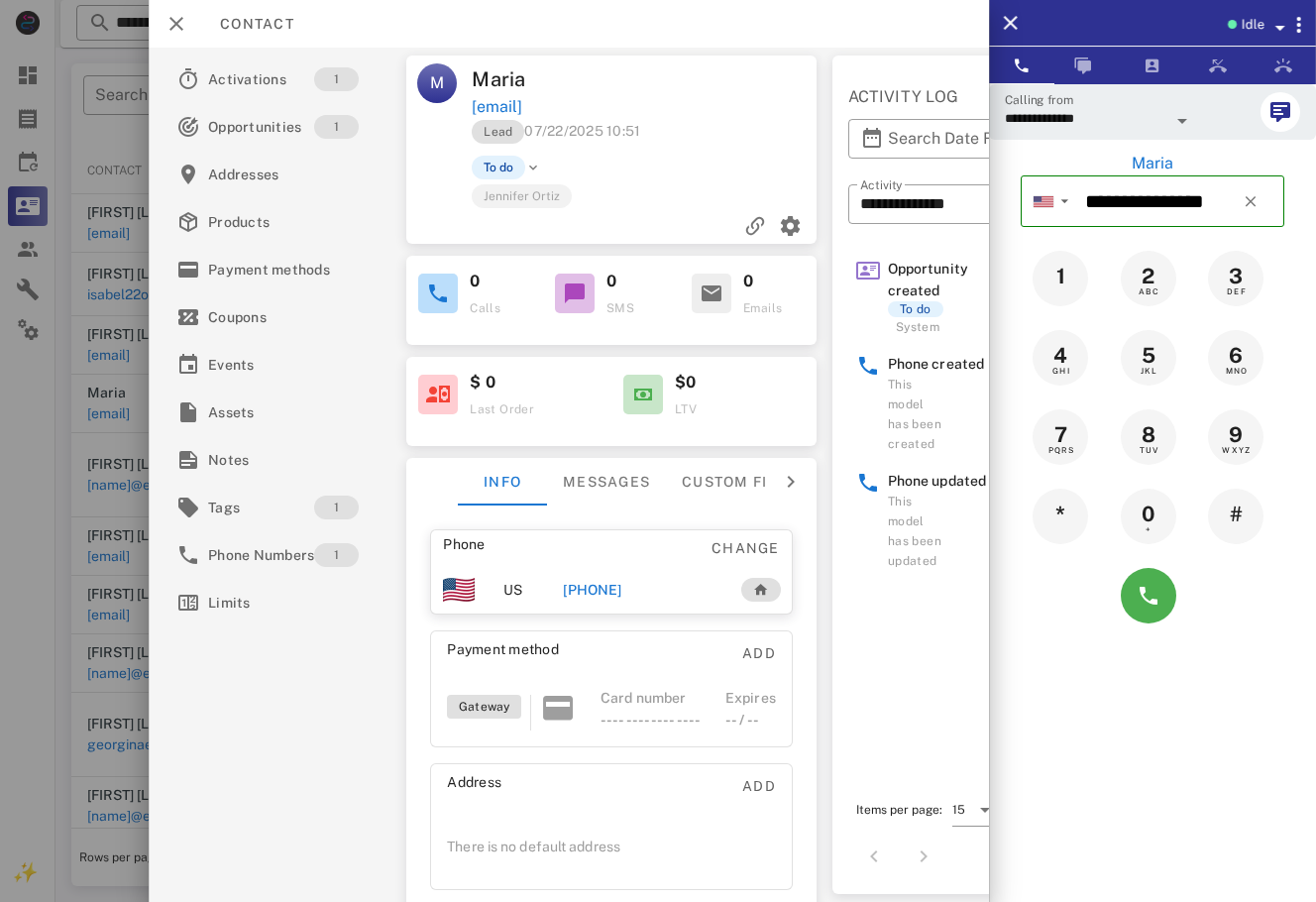 click at bounding box center (733, 79) 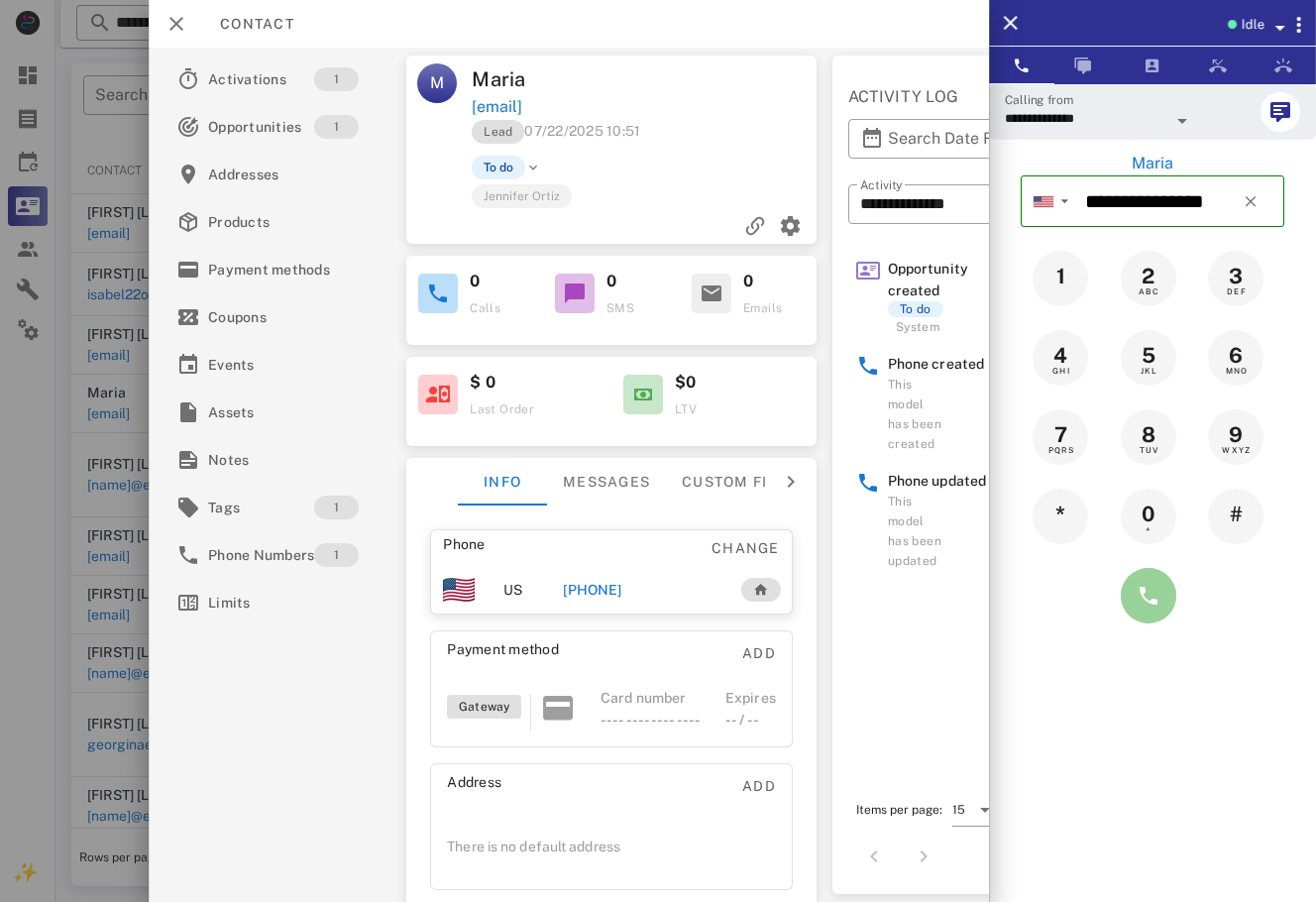 click at bounding box center (1149, 596) 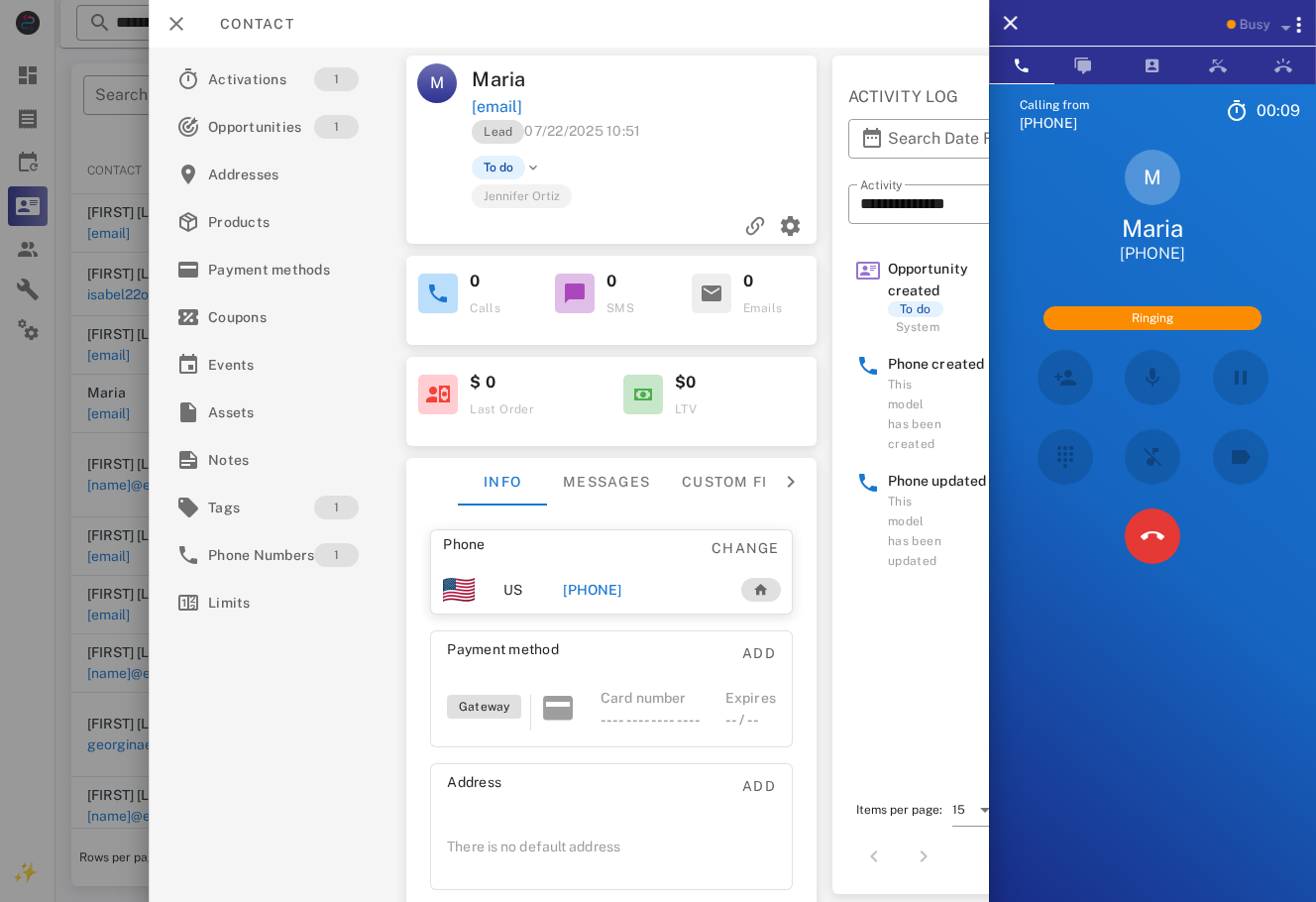 click on "Calling from [PHONE] [TIME]  Unknown      ▼     Andorra
+376
Argentina
+54
Aruba
+297
Australia
+61
Belgium (België)
+32
Bolivia
+591
Brazil (Brasil)
+55
Canada
+1
Chile
+56
Colombia
+57
Costa Rica
+506
Dominican Republic (República Dominicana)
+1
Ecuador
+593
El Salvador
+503
France
+33
Germany (Deutschland)
+49
Guadeloupe
+590
Guatemala
+502
Honduras
+504
Iceland (Ísland)
+354
India (भारत)
+91
Israel (‫ישראל‬‎)
+972
Italy (Italia)
+39" at bounding box center [1152, 534] 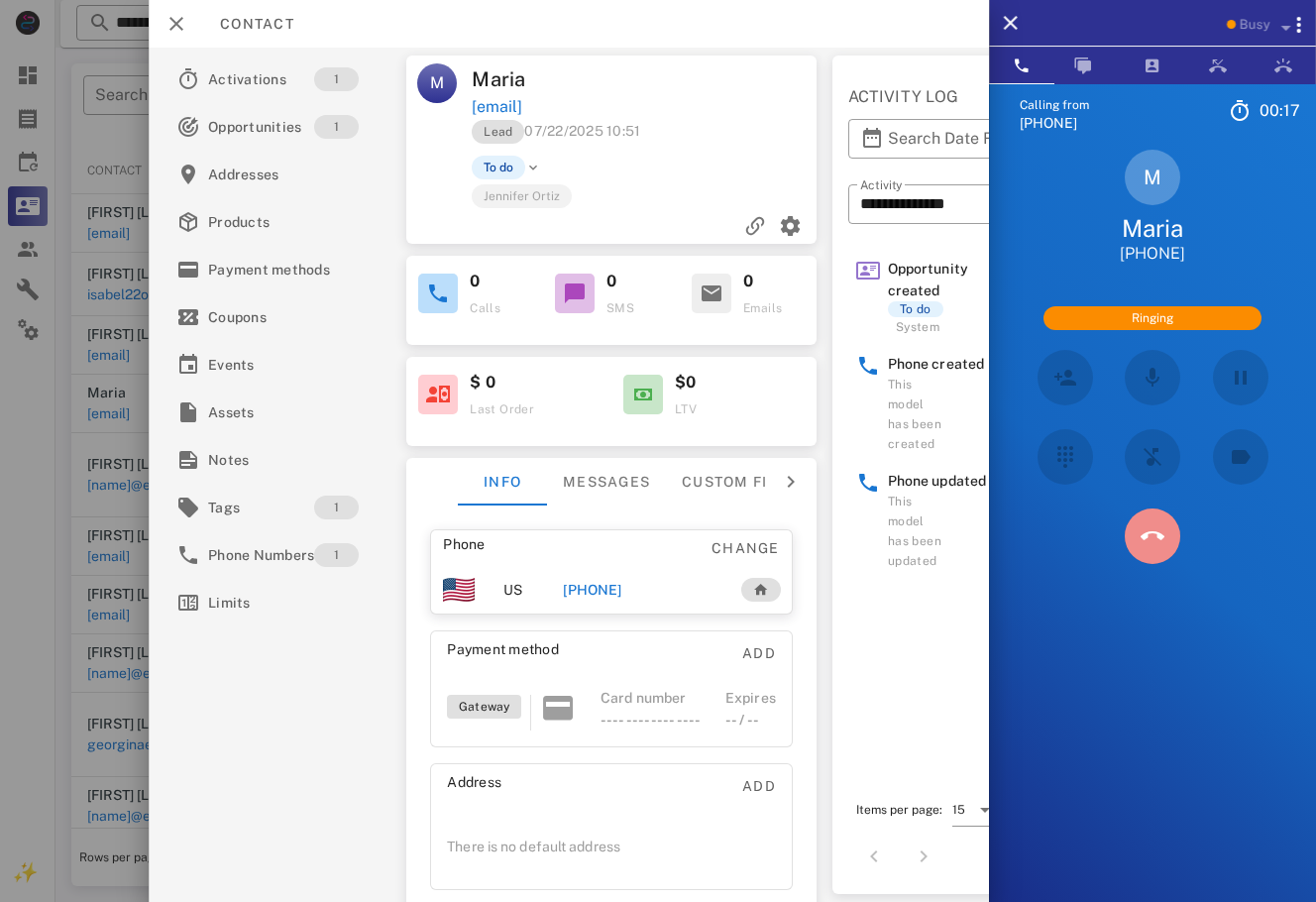 click at bounding box center (1152, 536) 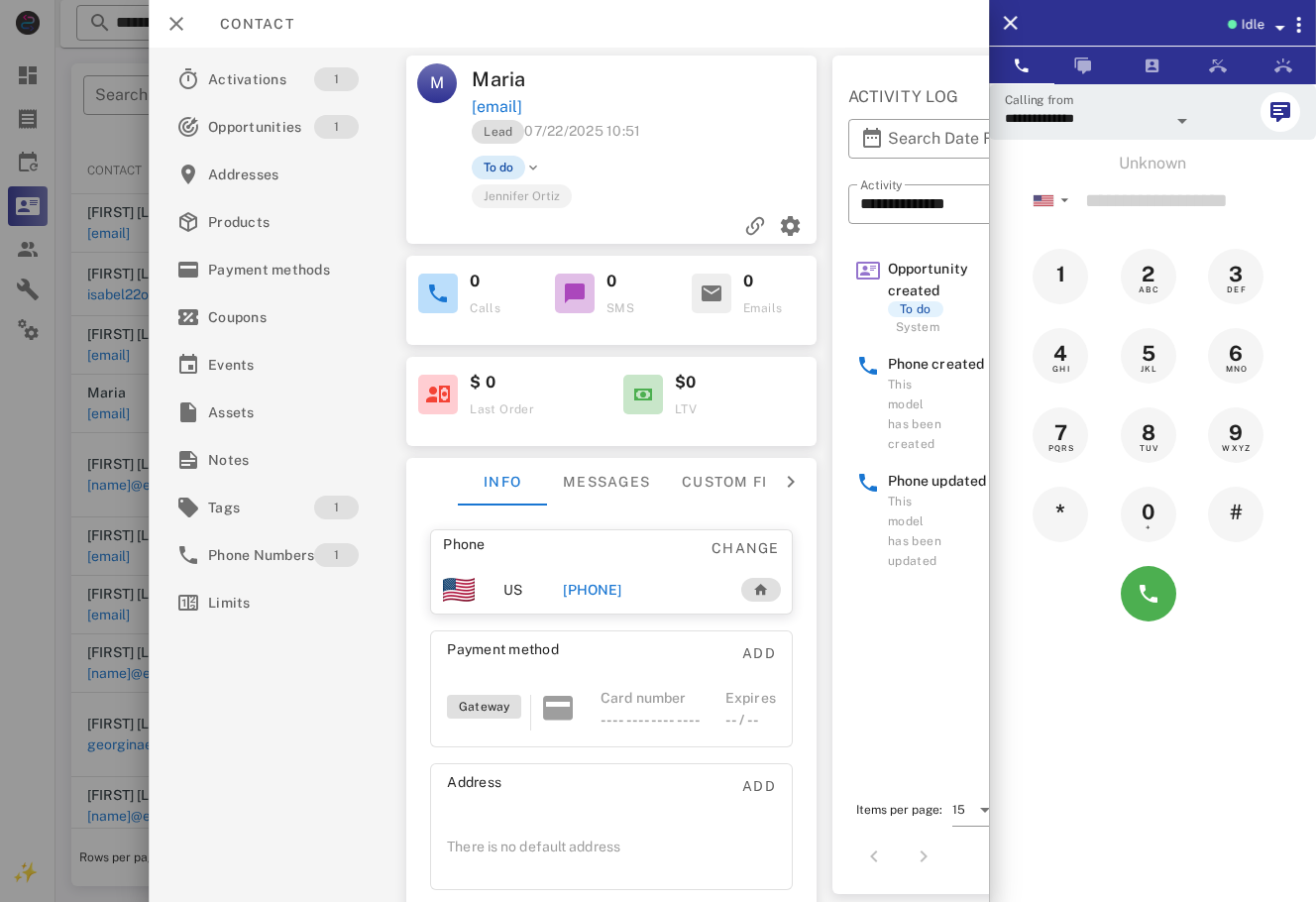 click on "To do" at bounding box center (498, 168) 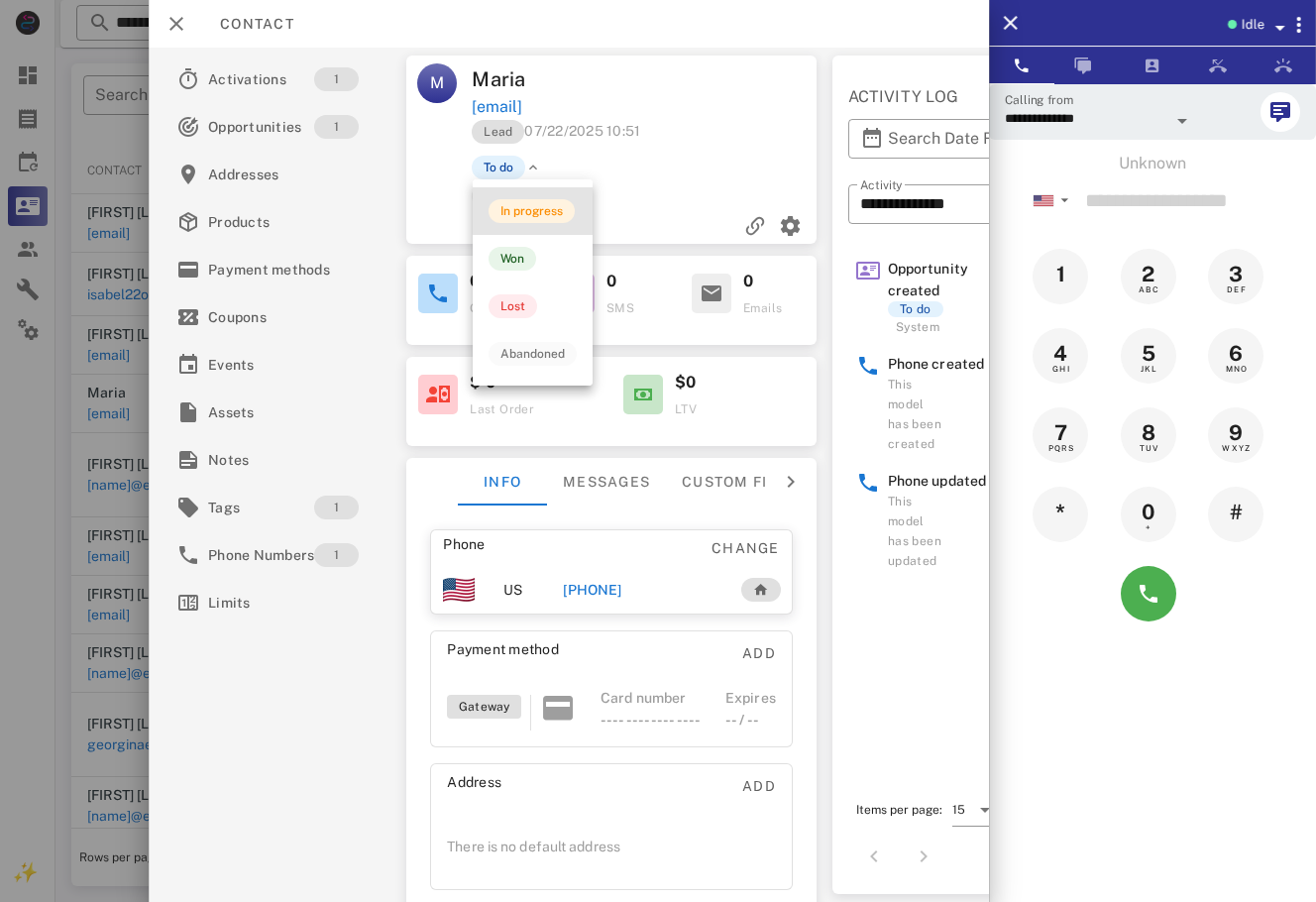 click on "In progress" at bounding box center (532, 211) 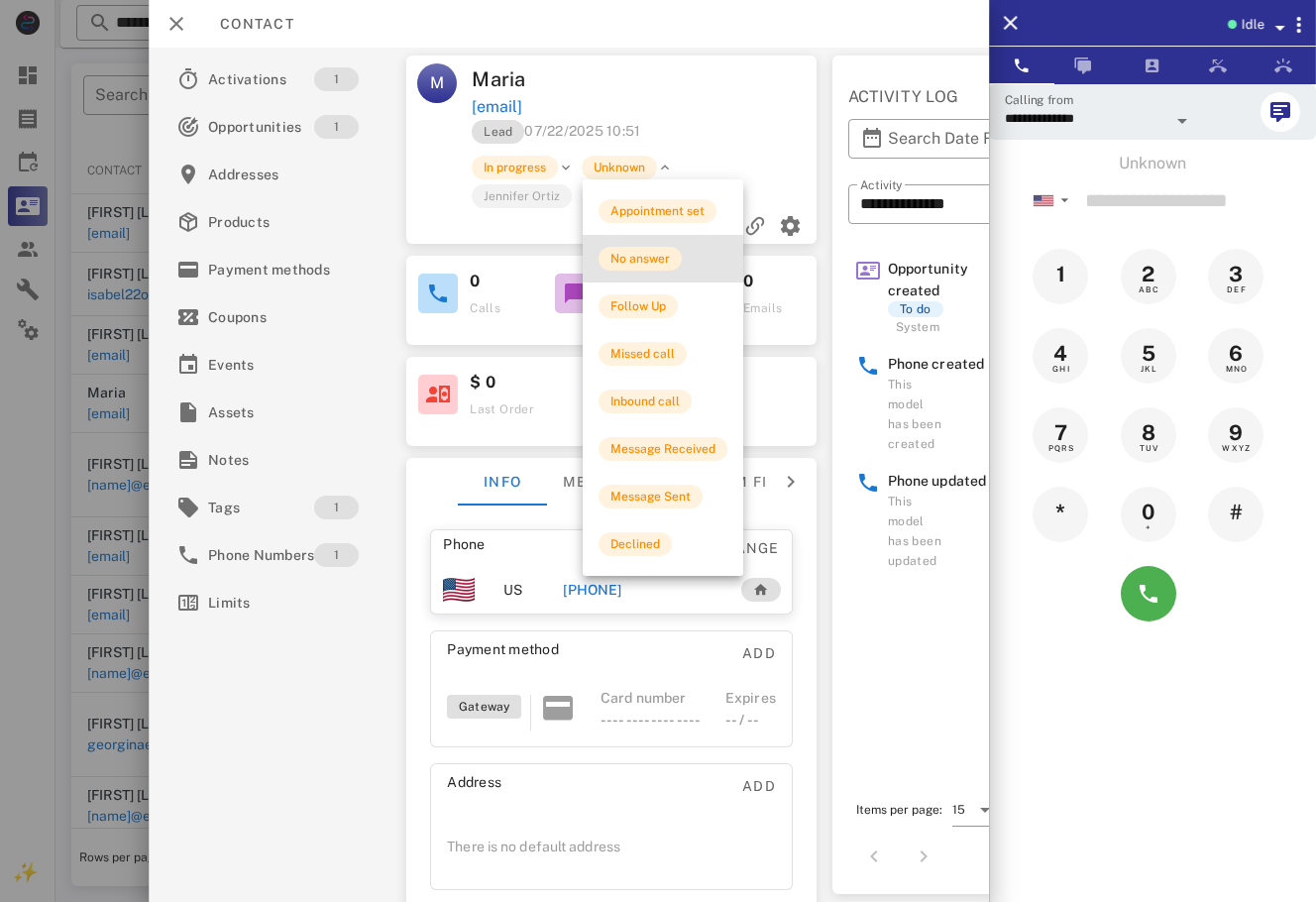 click on "No answer" at bounding box center [640, 259] 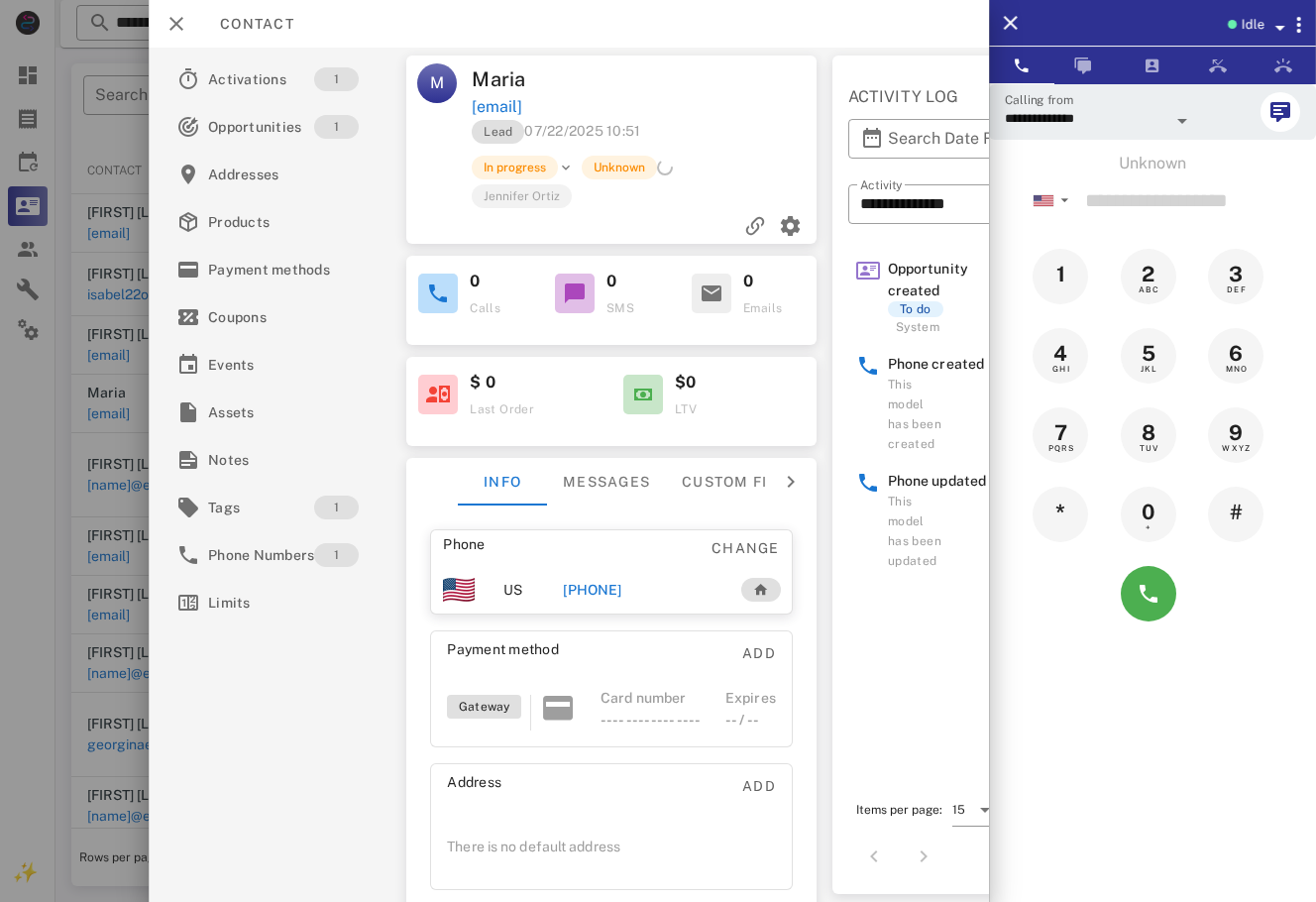 click at bounding box center (658, 451) 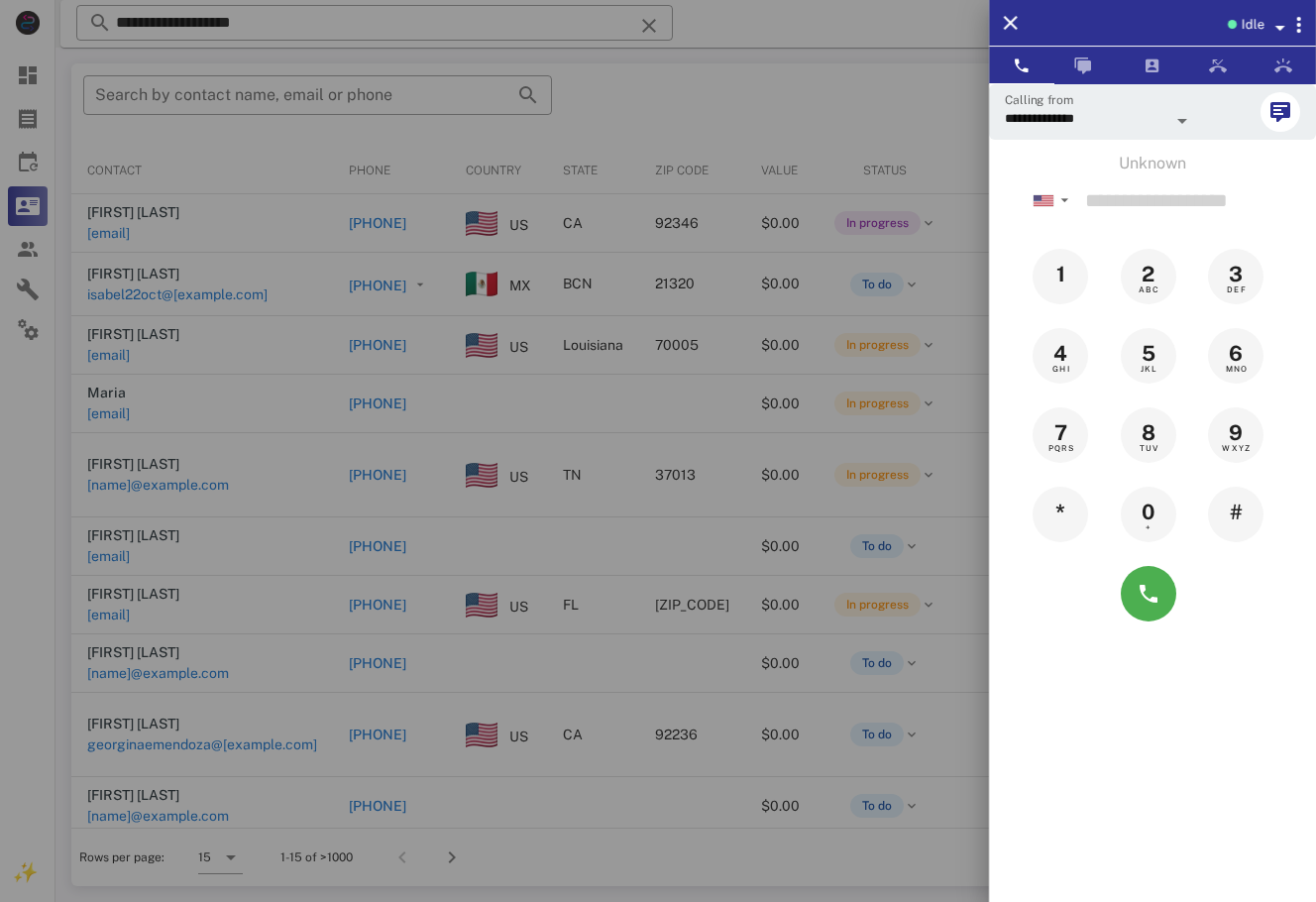 click at bounding box center [658, 451] 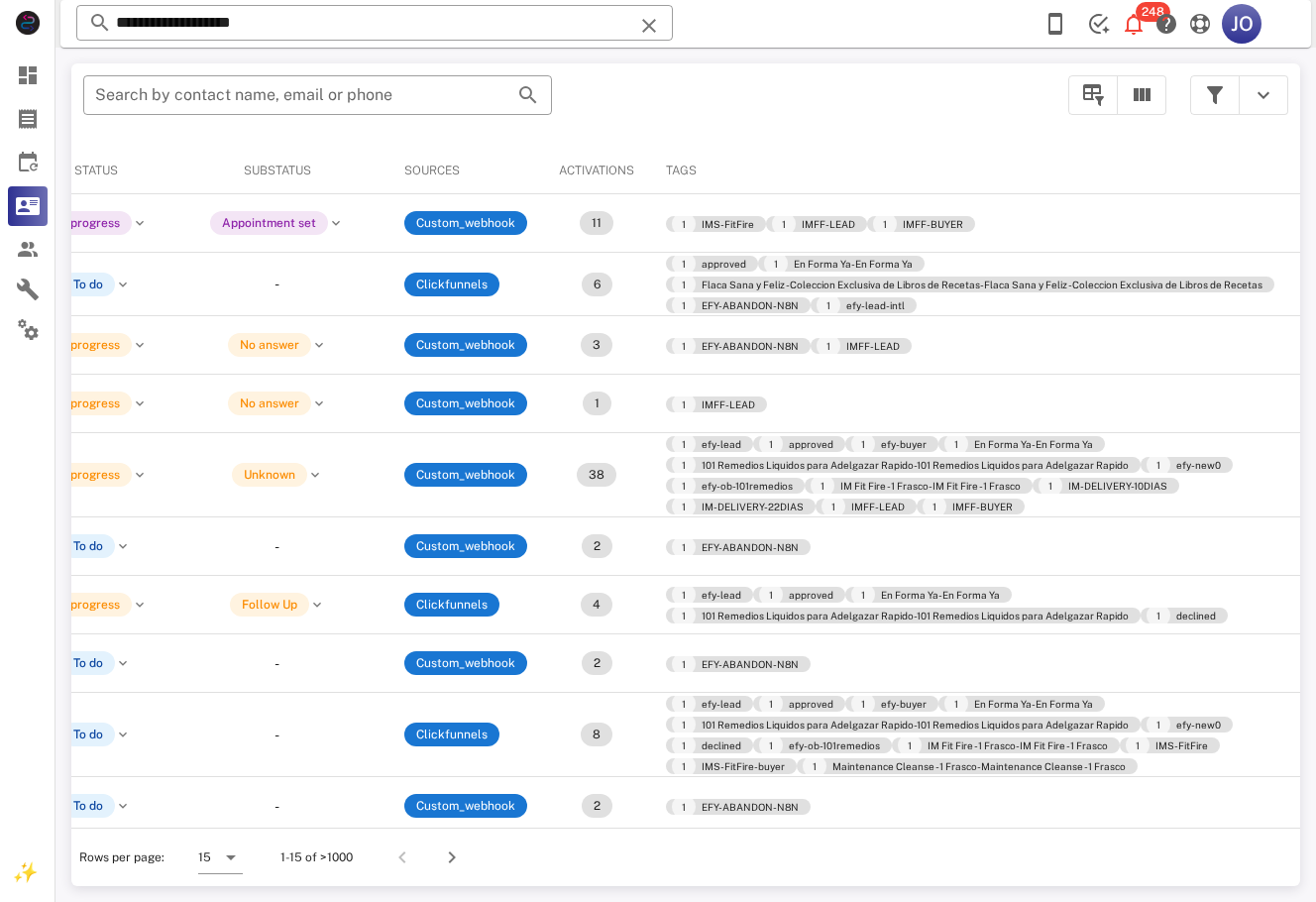 scroll, scrollTop: 0, scrollLeft: 875, axis: horizontal 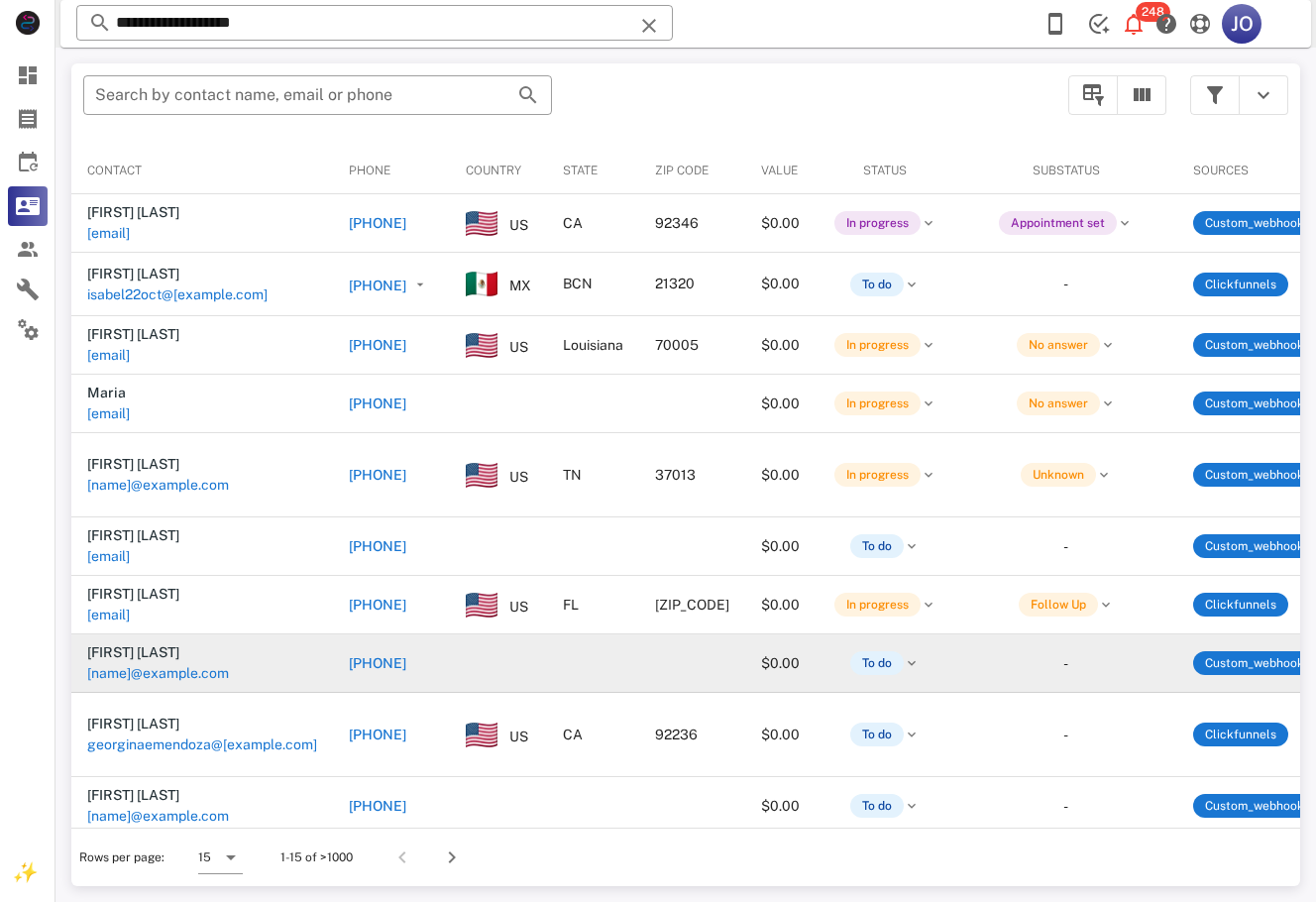 click on "[NAME]@example.com" at bounding box center [158, 673] 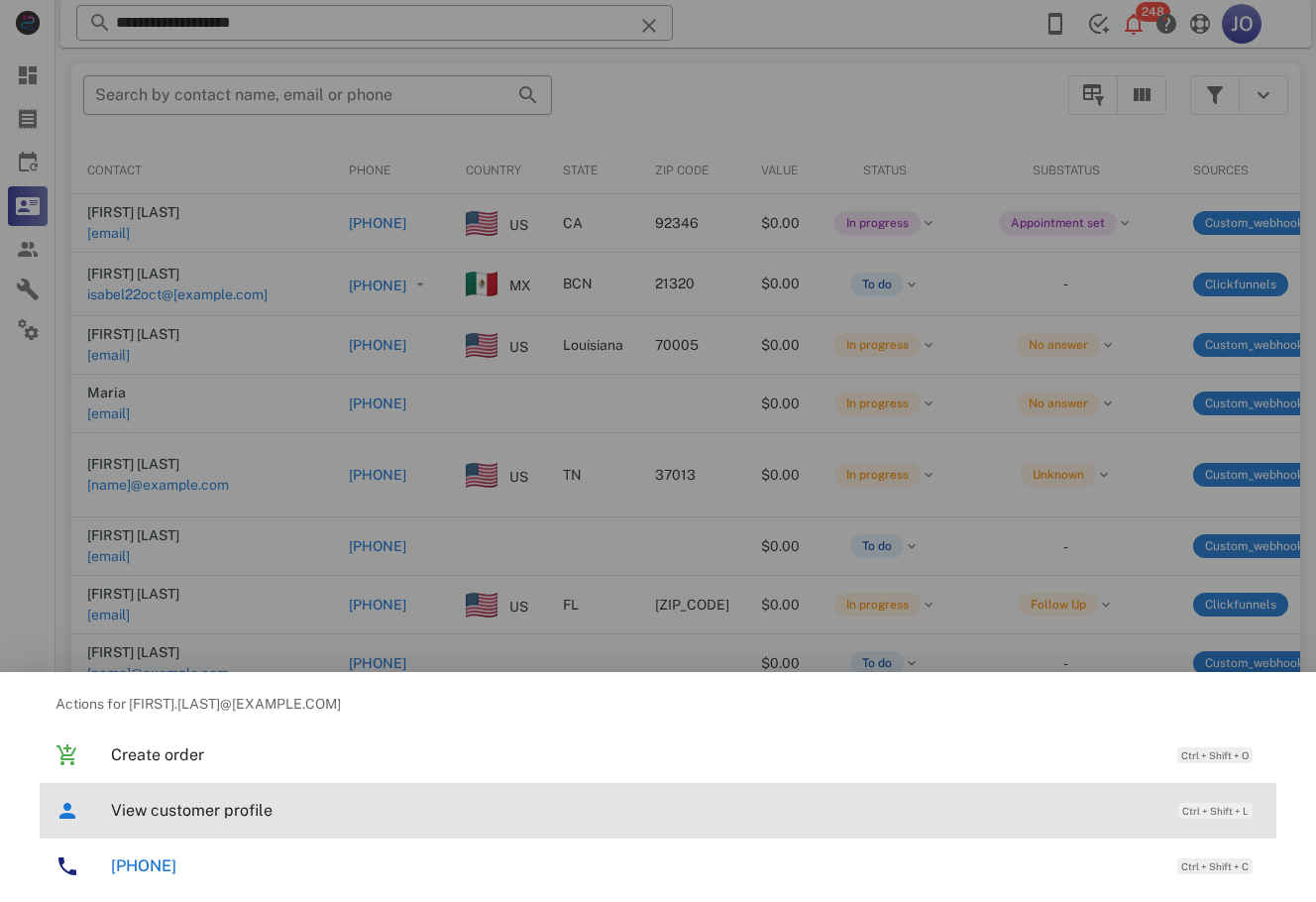 click on "View customer profile" at bounding box center (634, 810) 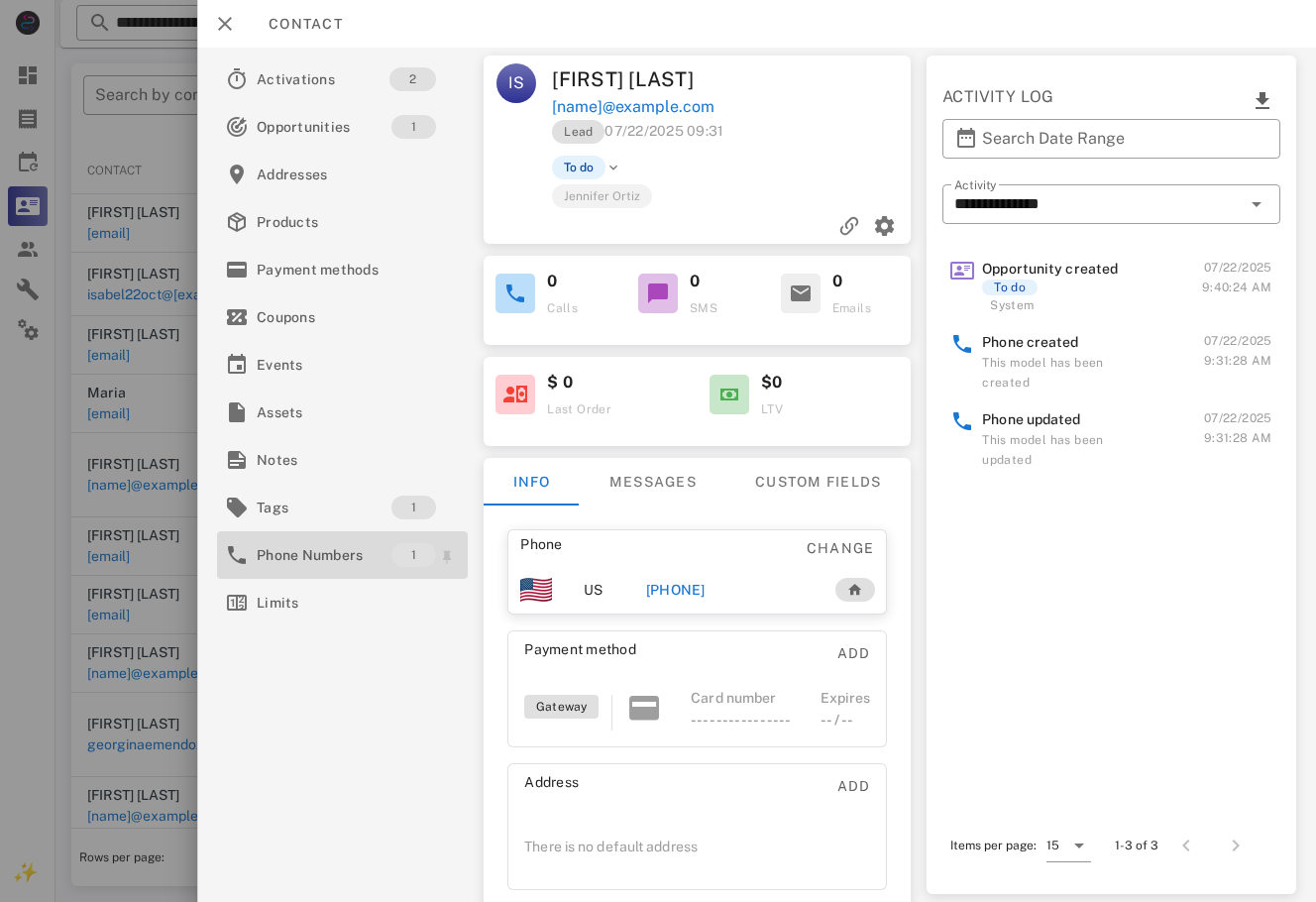 click on "Phone Numbers  1" at bounding box center [342, 555] 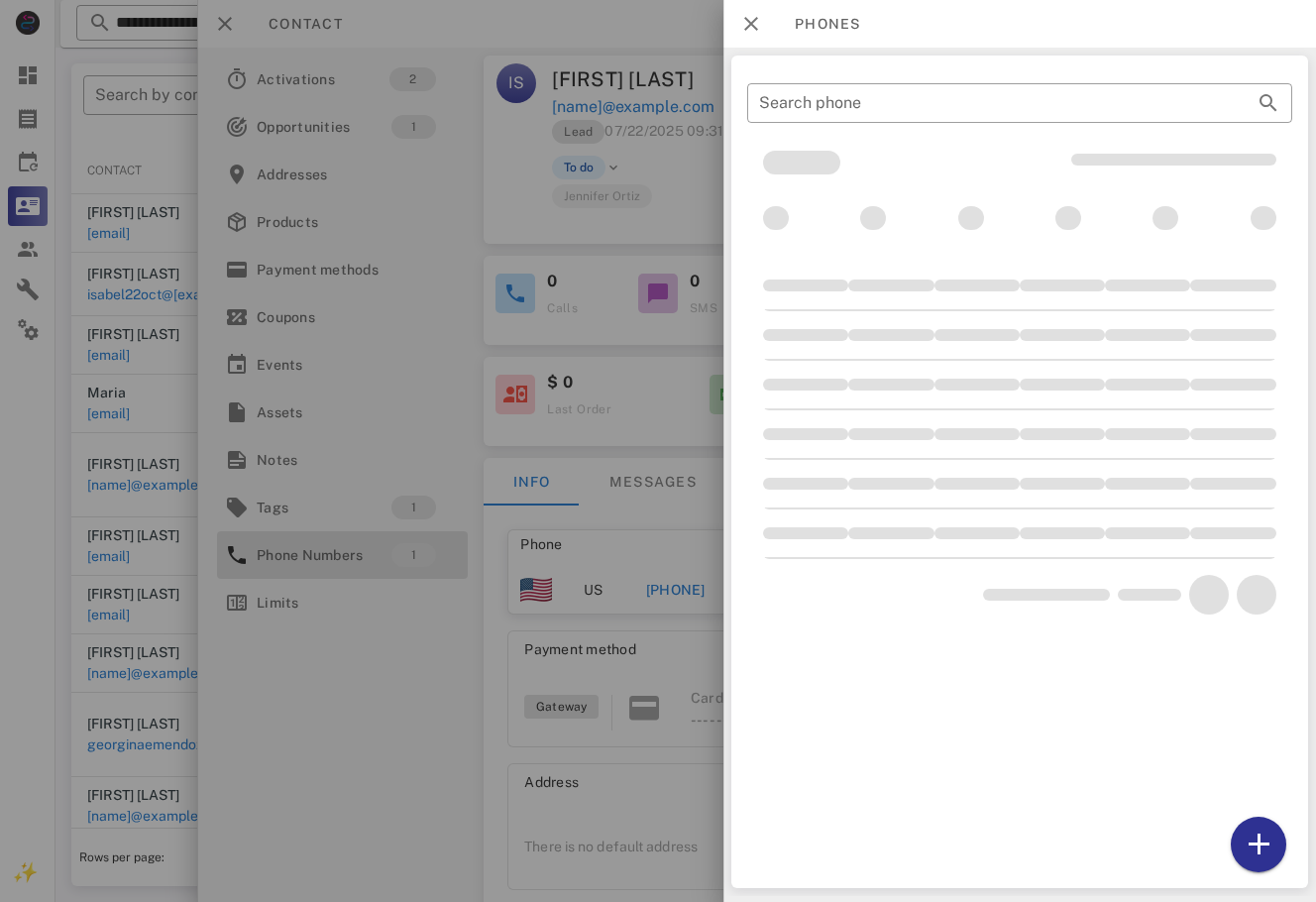 click at bounding box center [658, 451] 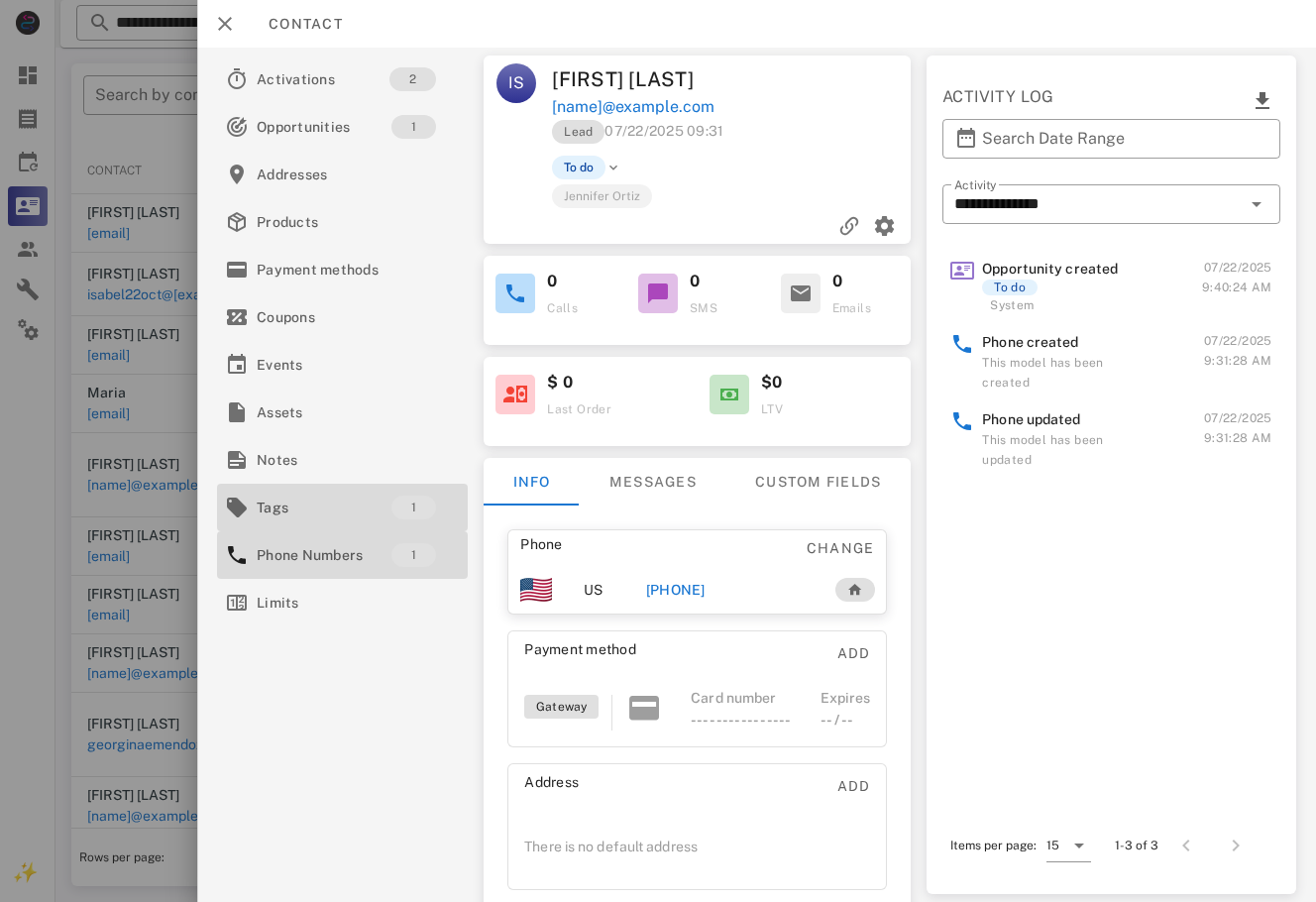 click on "Tags" at bounding box center [324, 507] 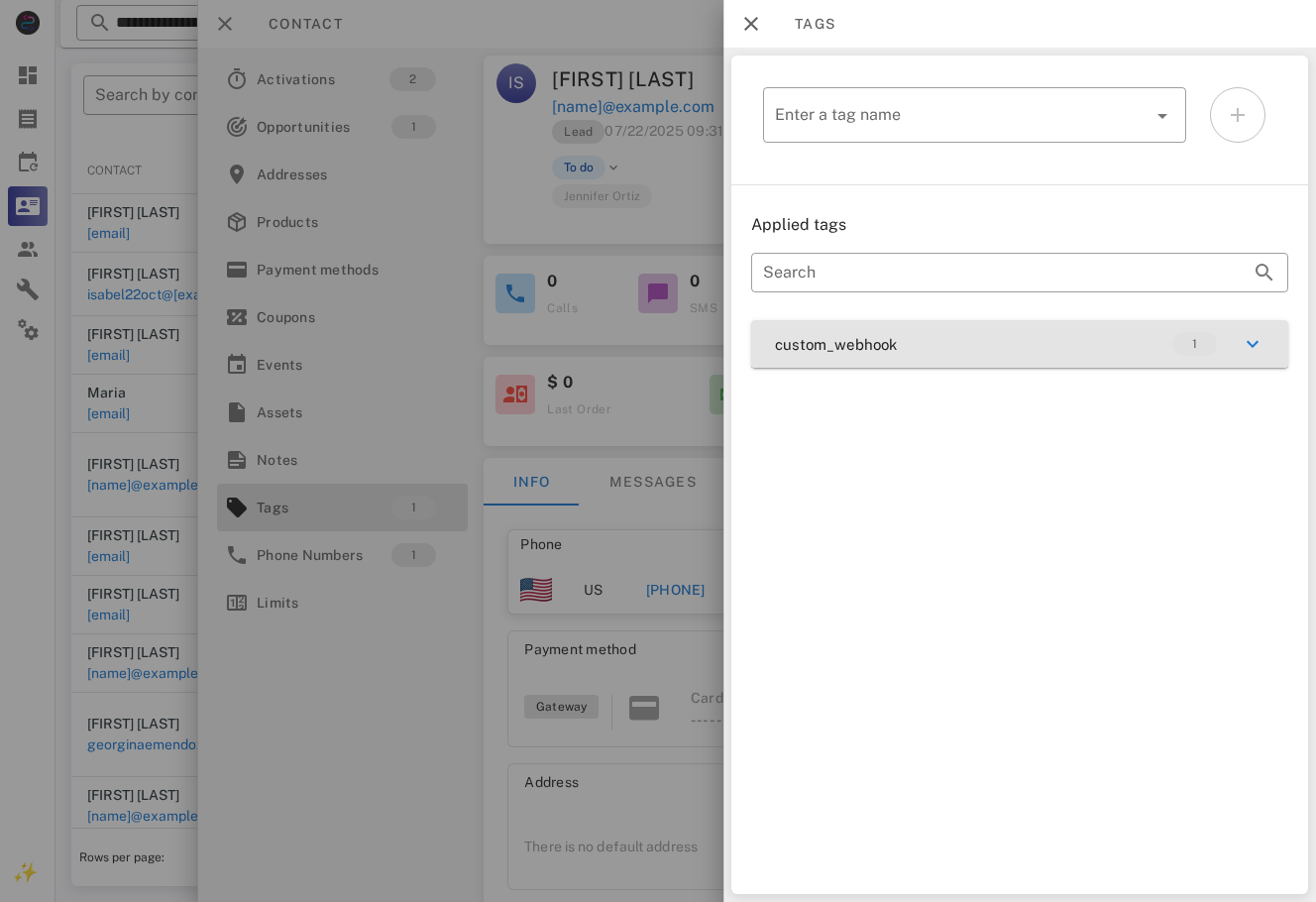 click on "custom_webhook  1" at bounding box center [1020, 344] 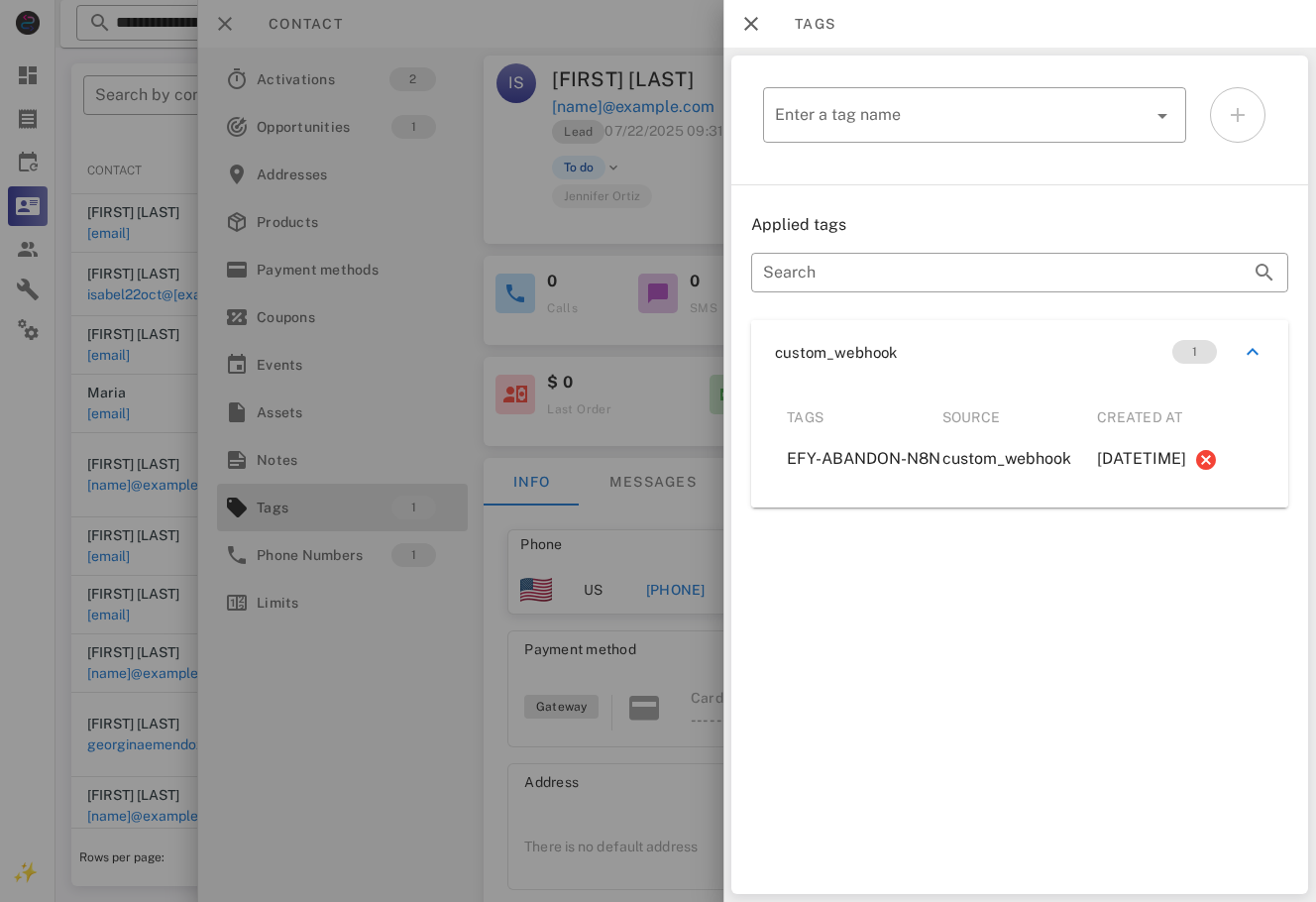 click at bounding box center (658, 451) 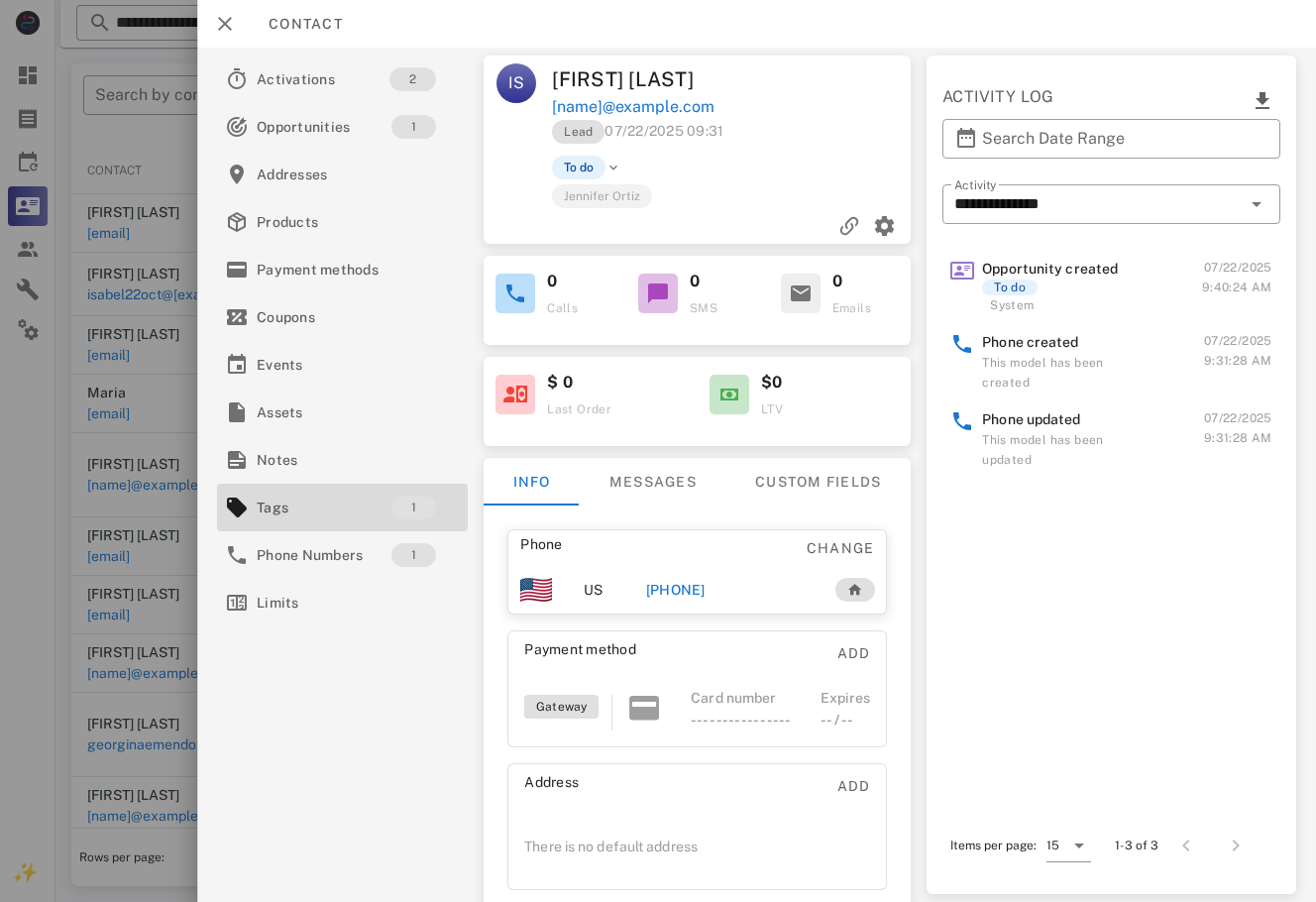 click on "[PHONE]" at bounding box center [676, 590] 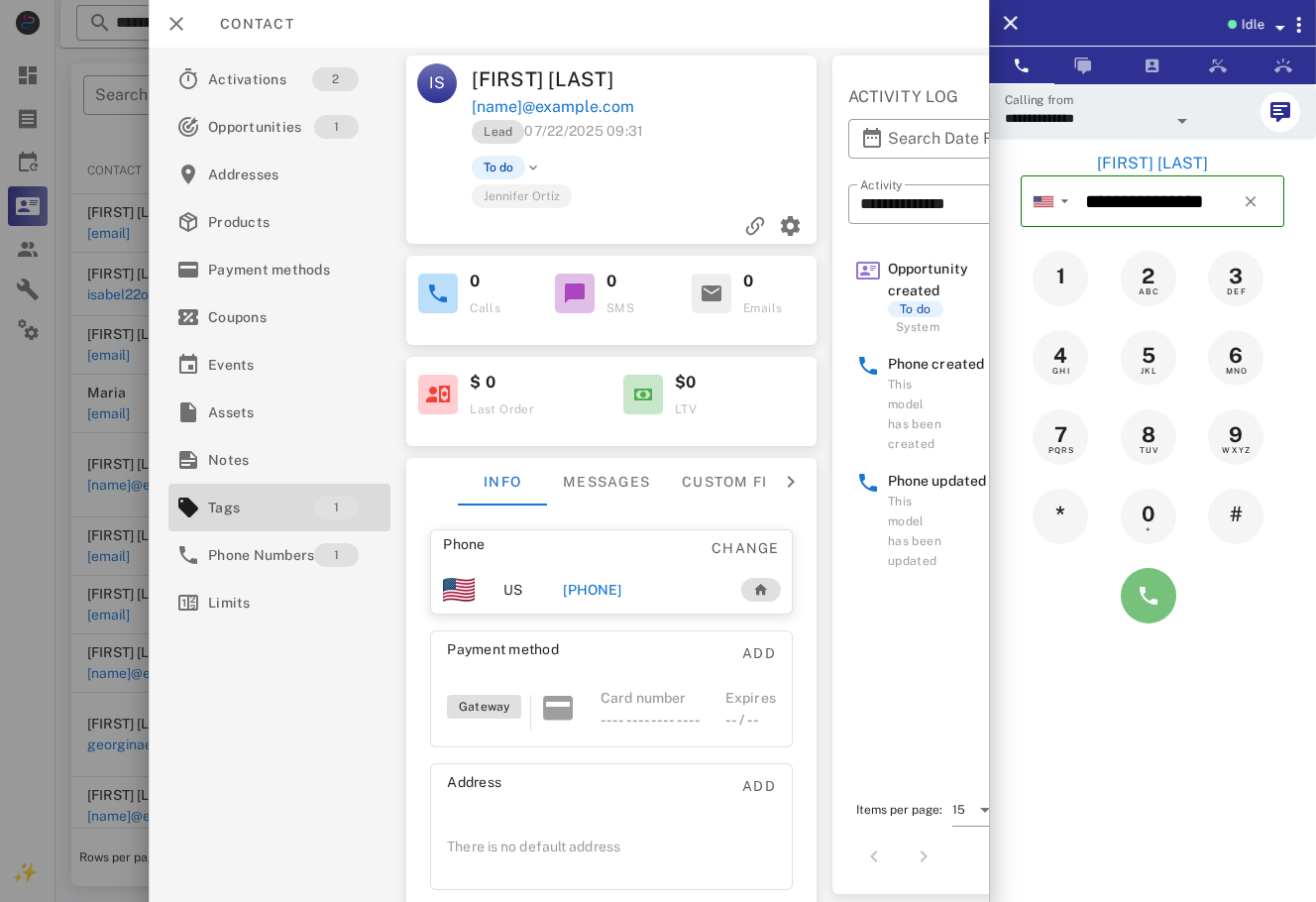 click at bounding box center [1149, 596] 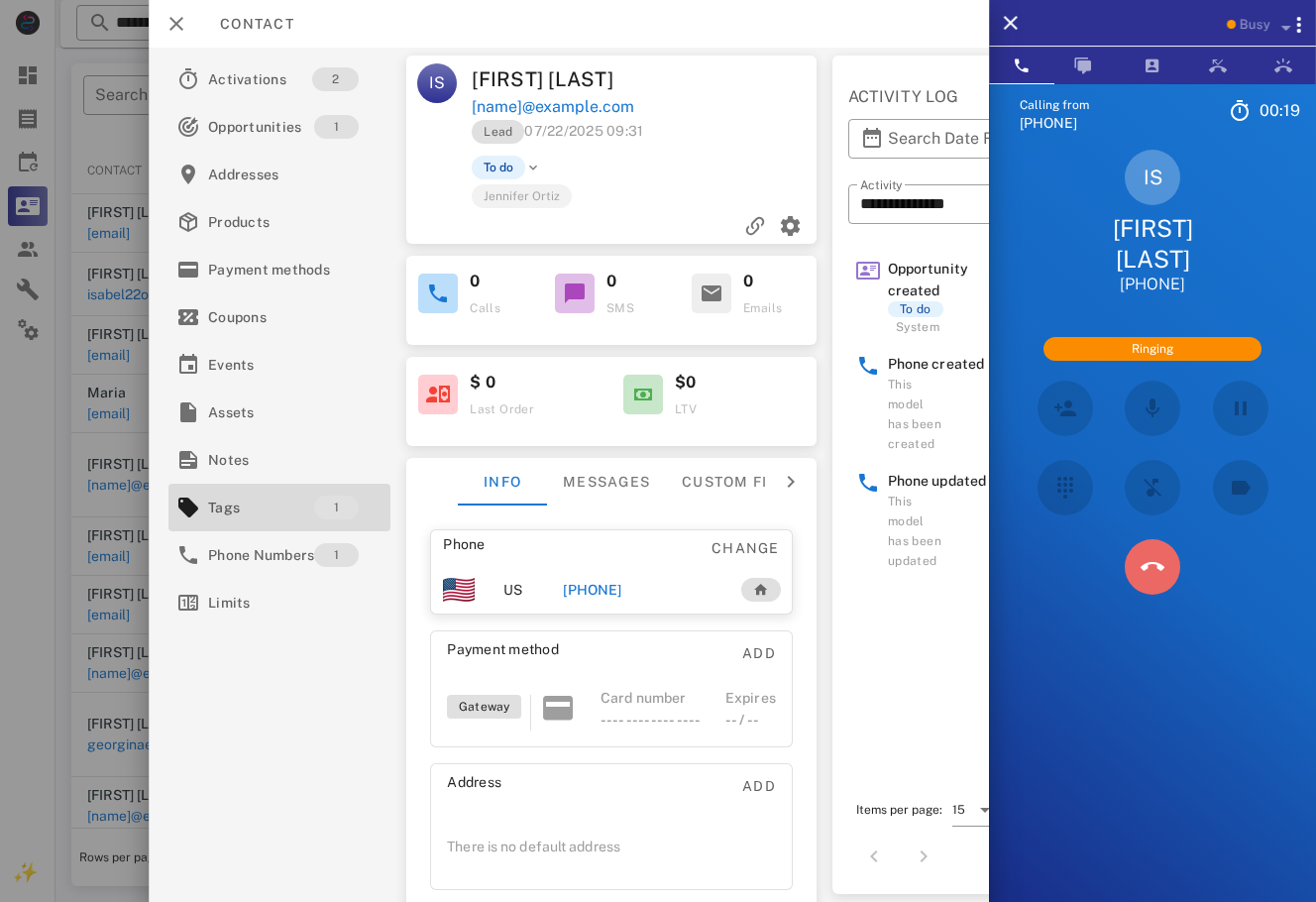click at bounding box center (1152, 567) 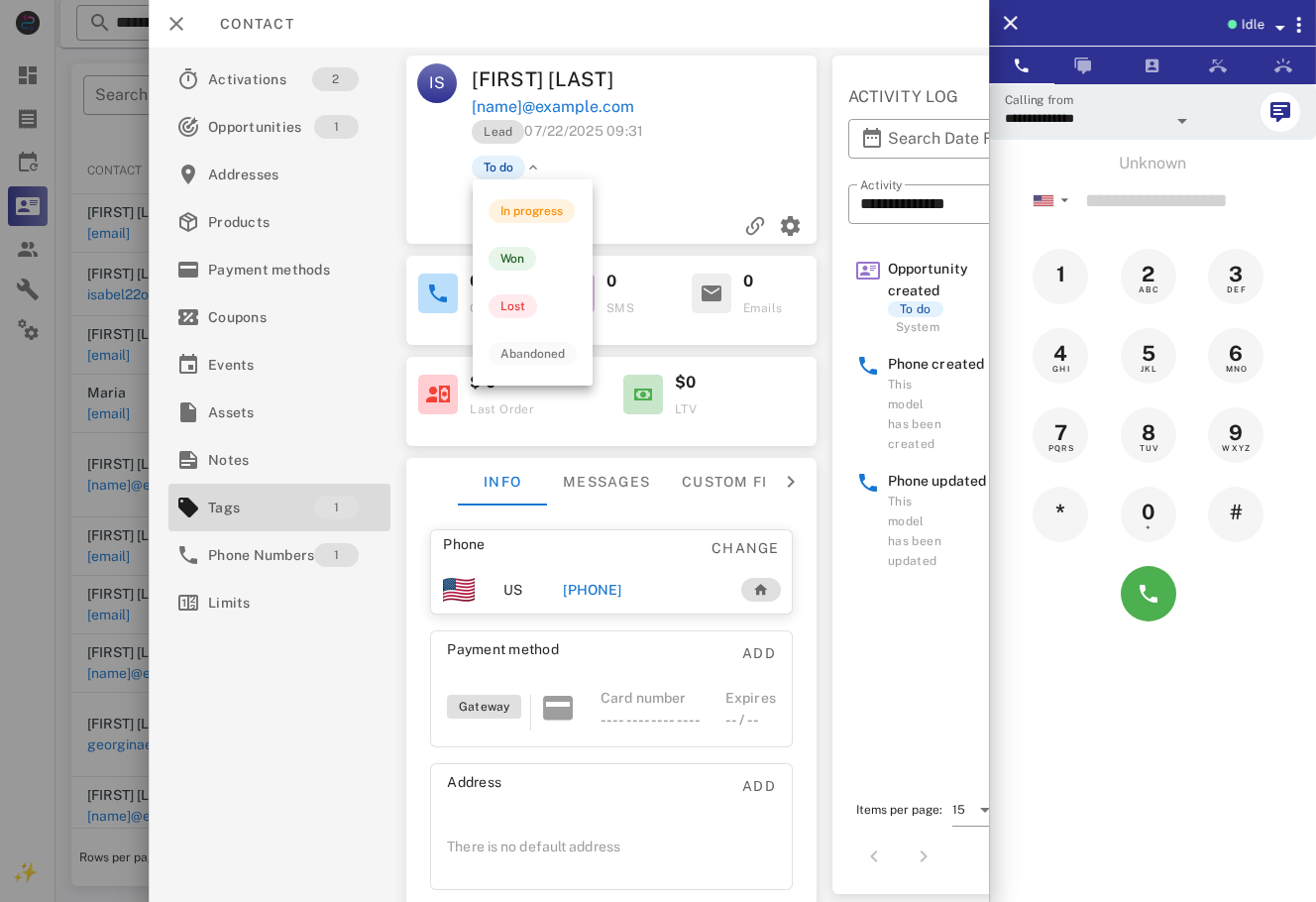 click at bounding box center [533, 168] 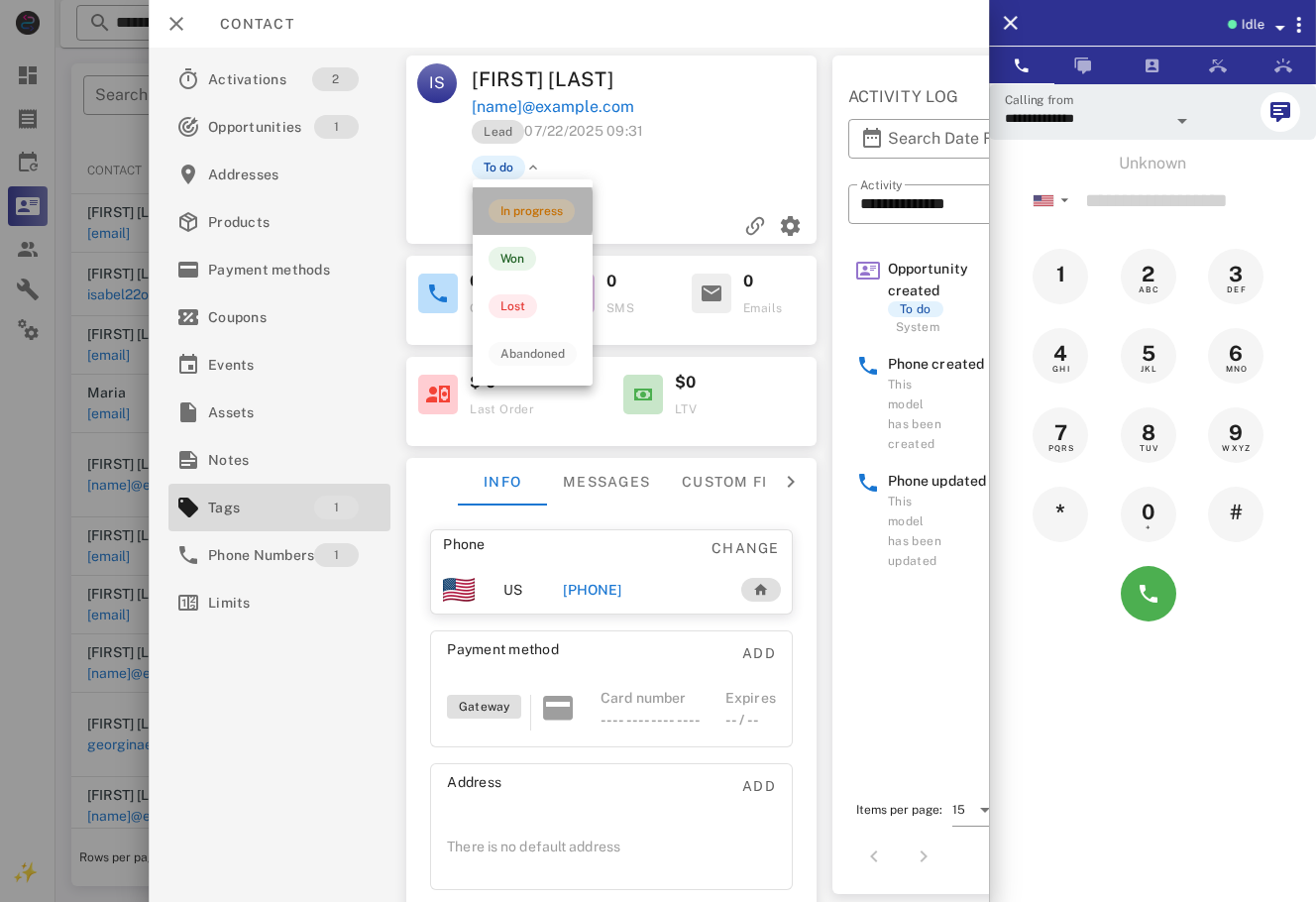 click on "In progress" at bounding box center [531, 211] 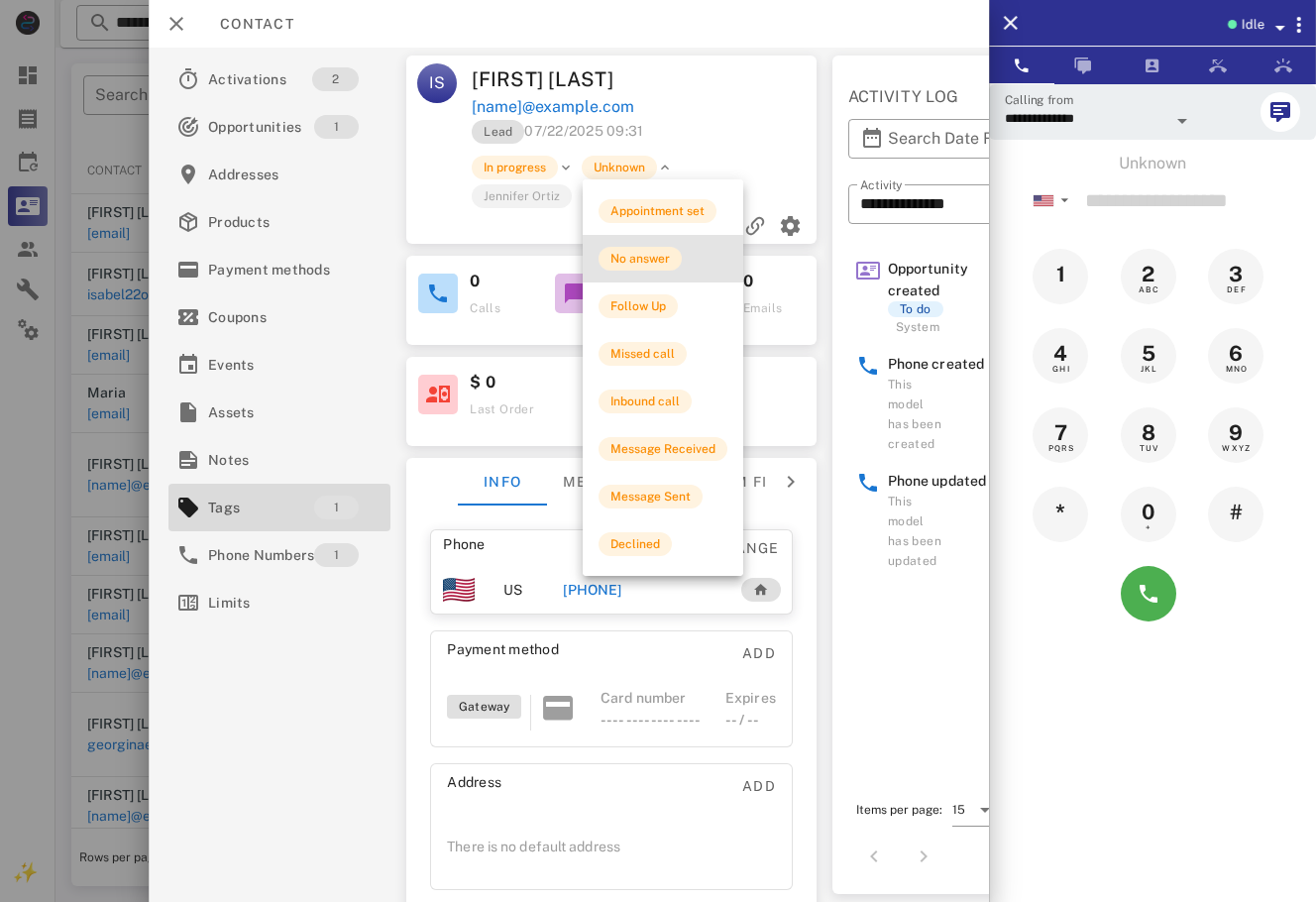 click on "No answer" at bounding box center [640, 259] 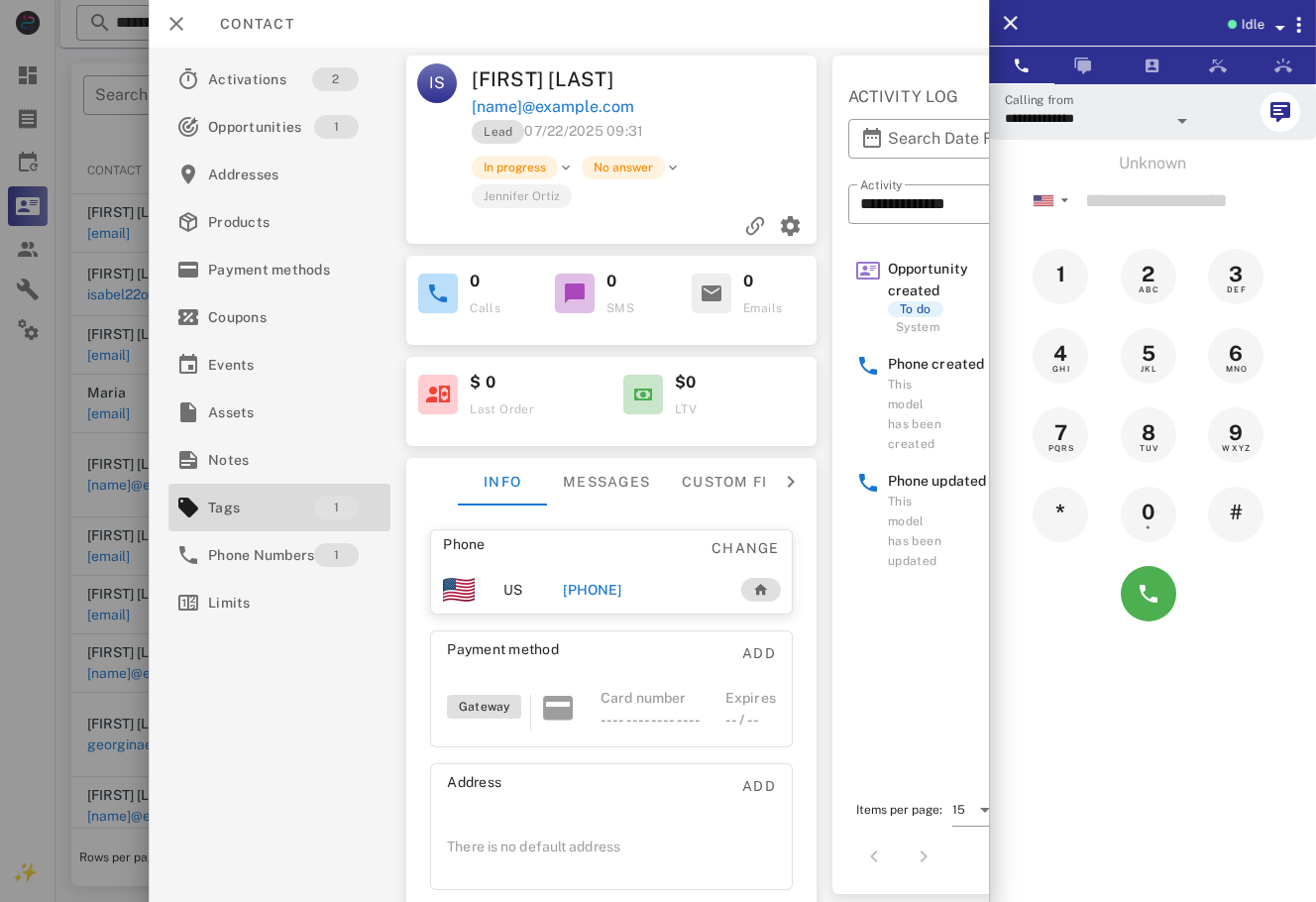 click on "Opportunity created To do System  [DATE]   [TIME]  Phone created  This model has been created   [DATE]   [TIME]  Phone updated  This model has been updated   [DATE]   [TIME]" at bounding box center [962, 517] 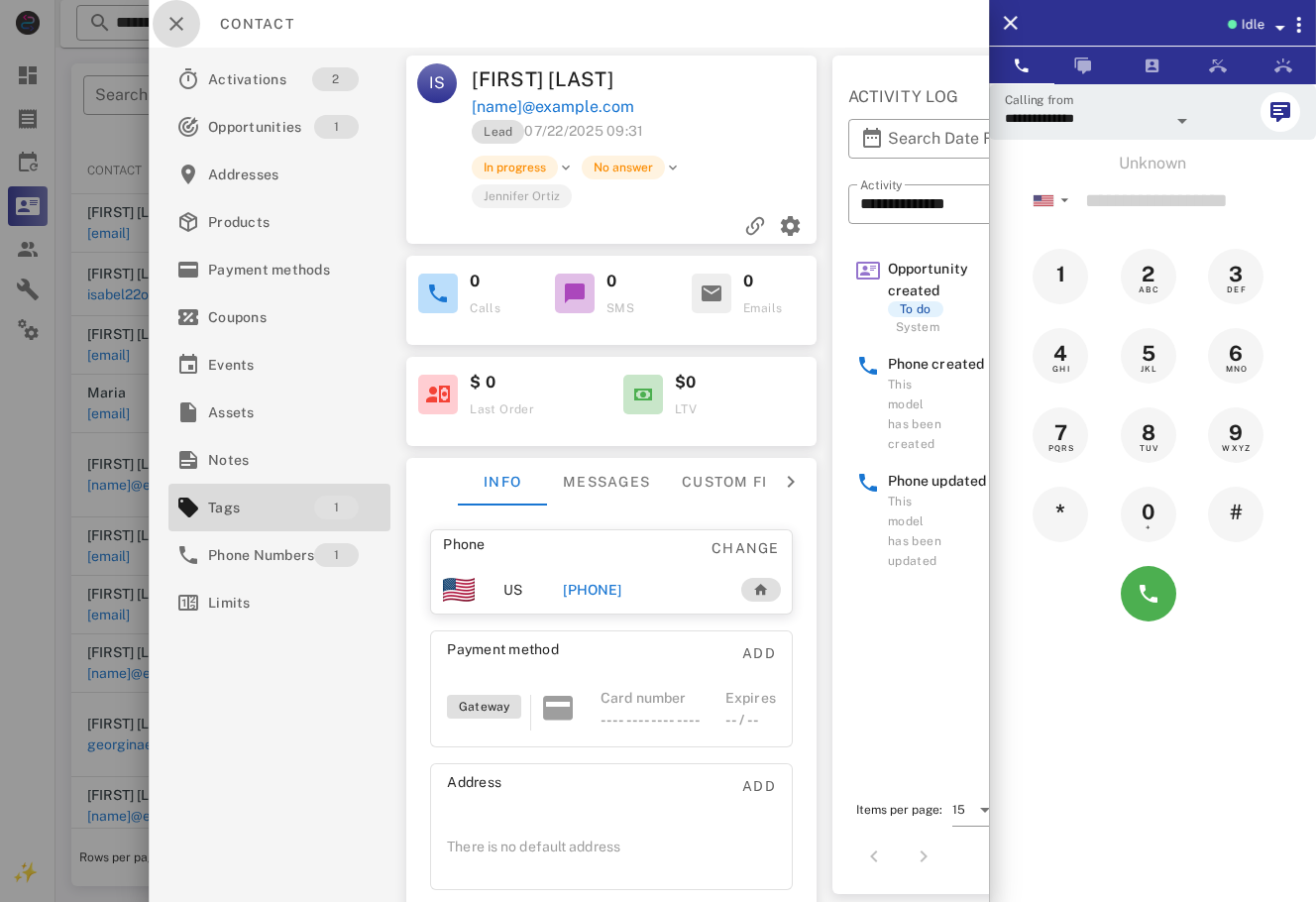 drag, startPoint x: 174, startPoint y: 32, endPoint x: 196, endPoint y: 3, distance: 36.40055 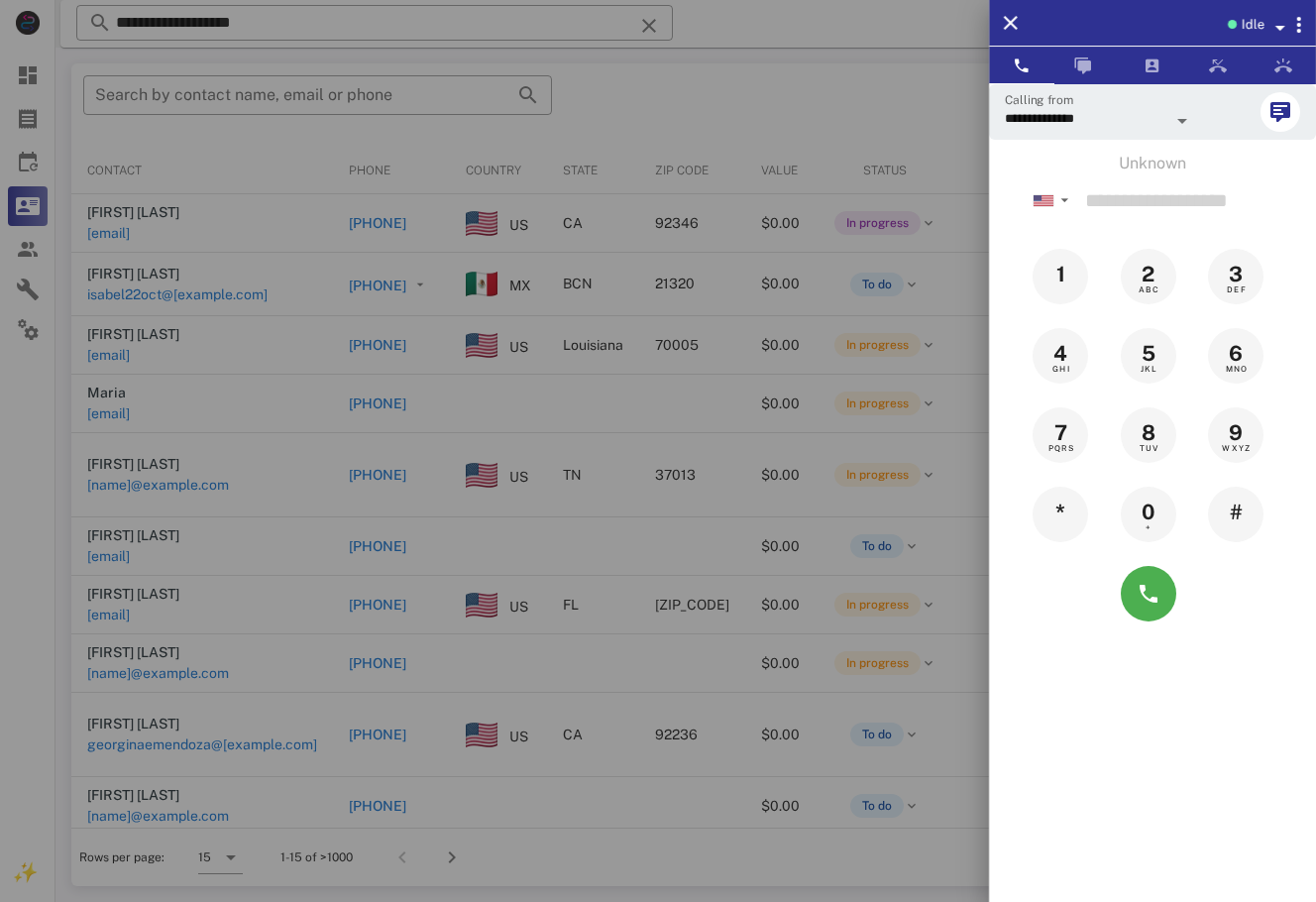 click at bounding box center [658, 451] 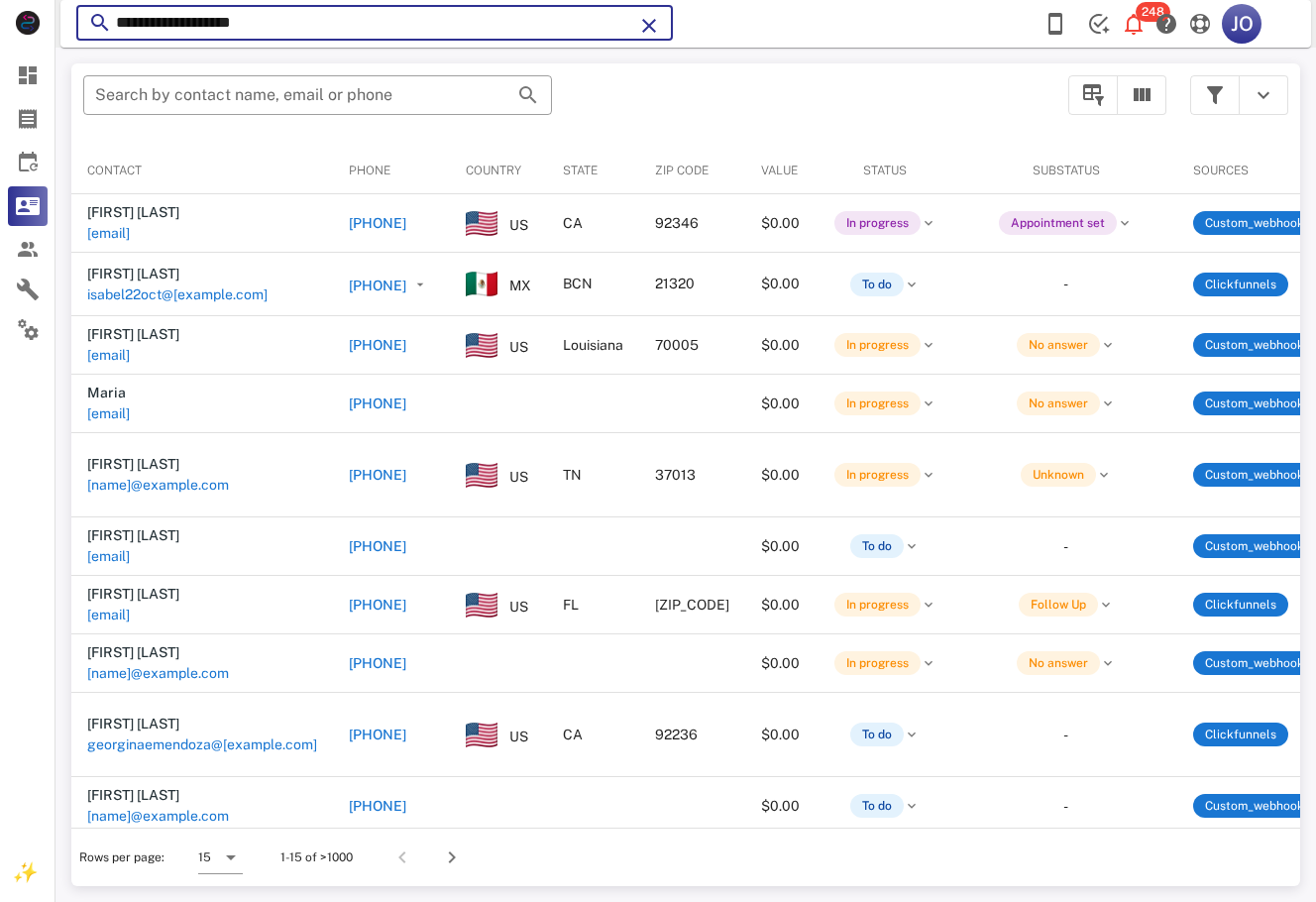 drag, startPoint x: 301, startPoint y: 21, endPoint x: 88, endPoint y: 52, distance: 215.24405 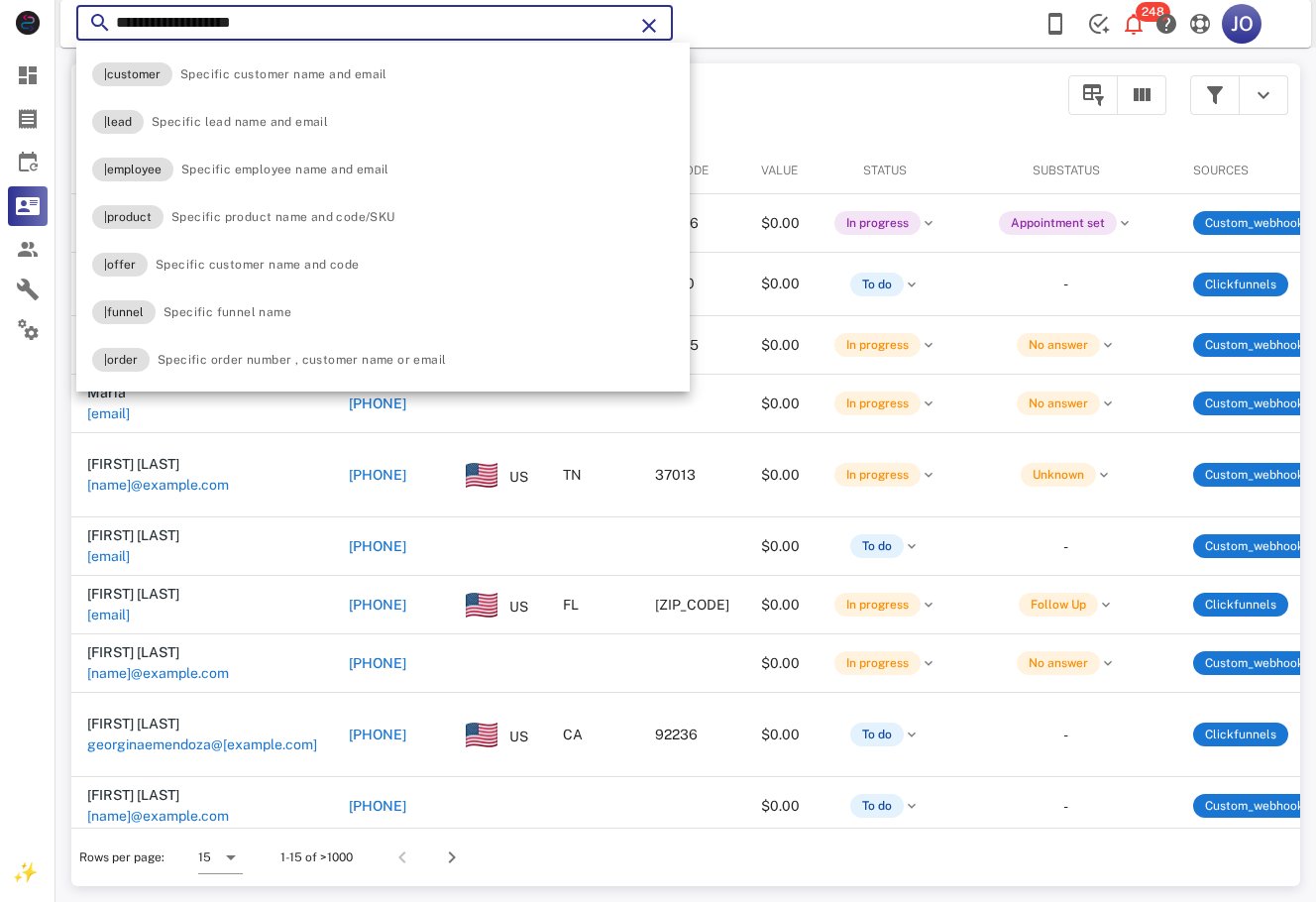paste on "*" 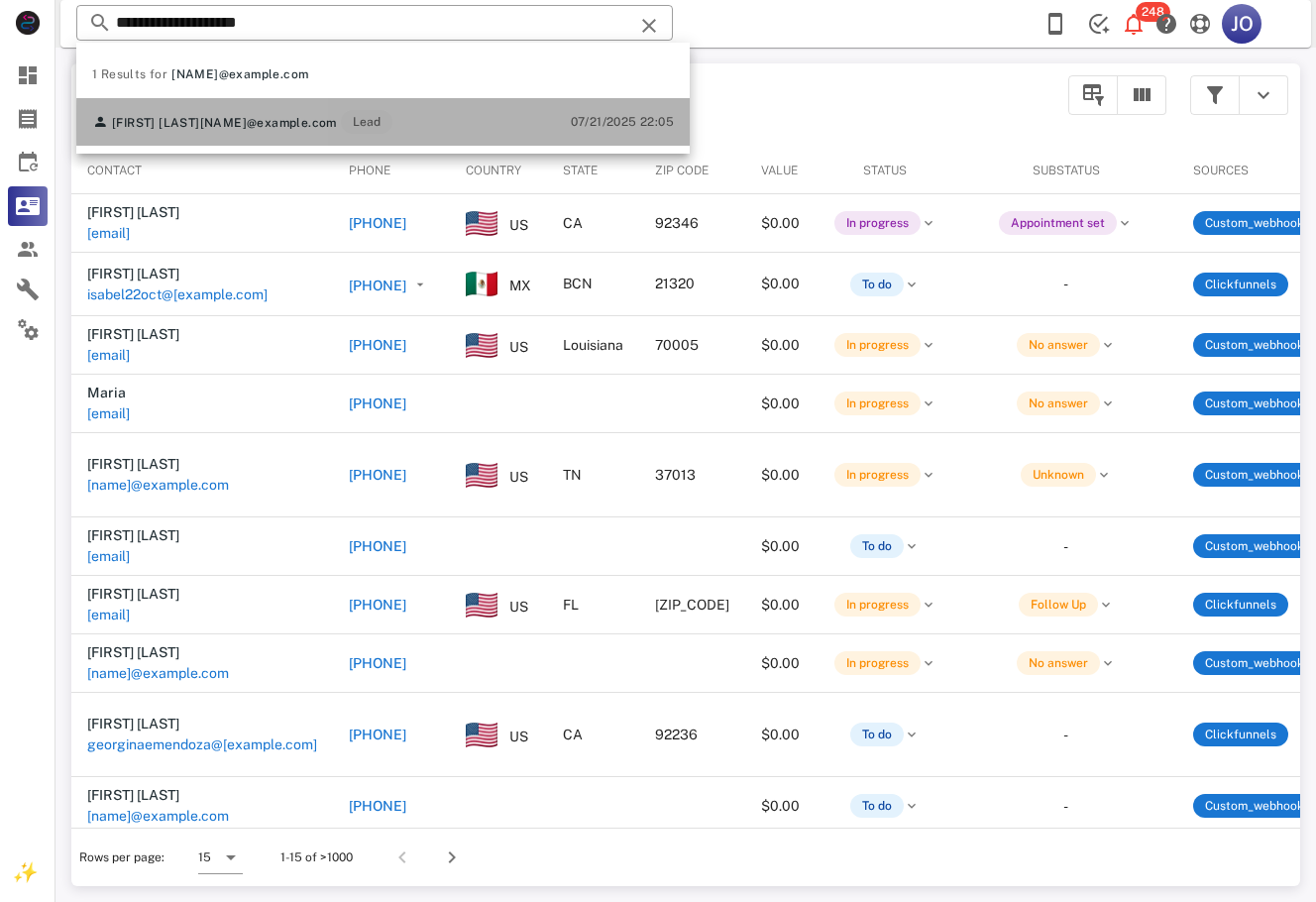 click on "[NAME]@example.com" at bounding box center (269, 123) 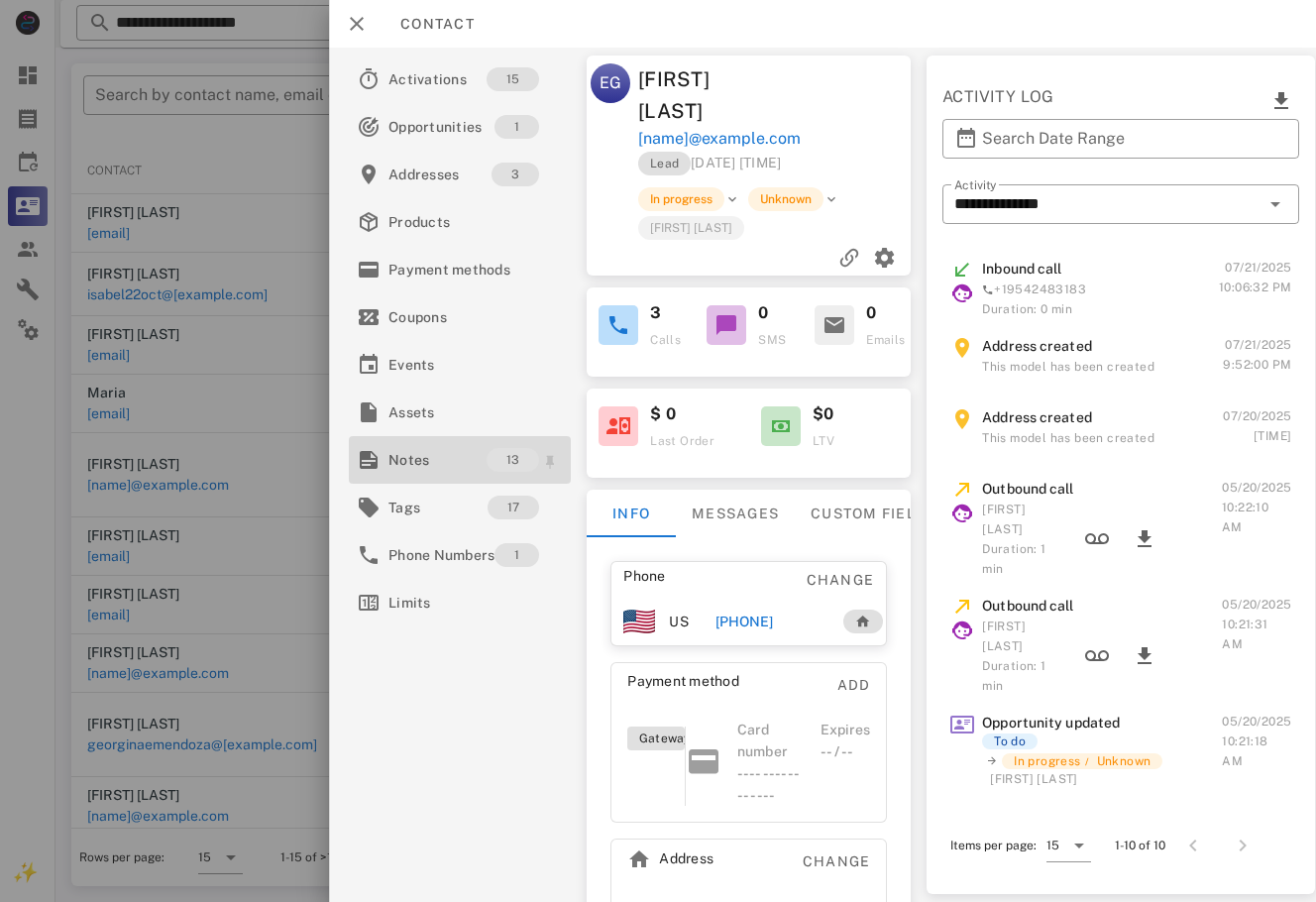 click on "Notes" at bounding box center [437, 460] 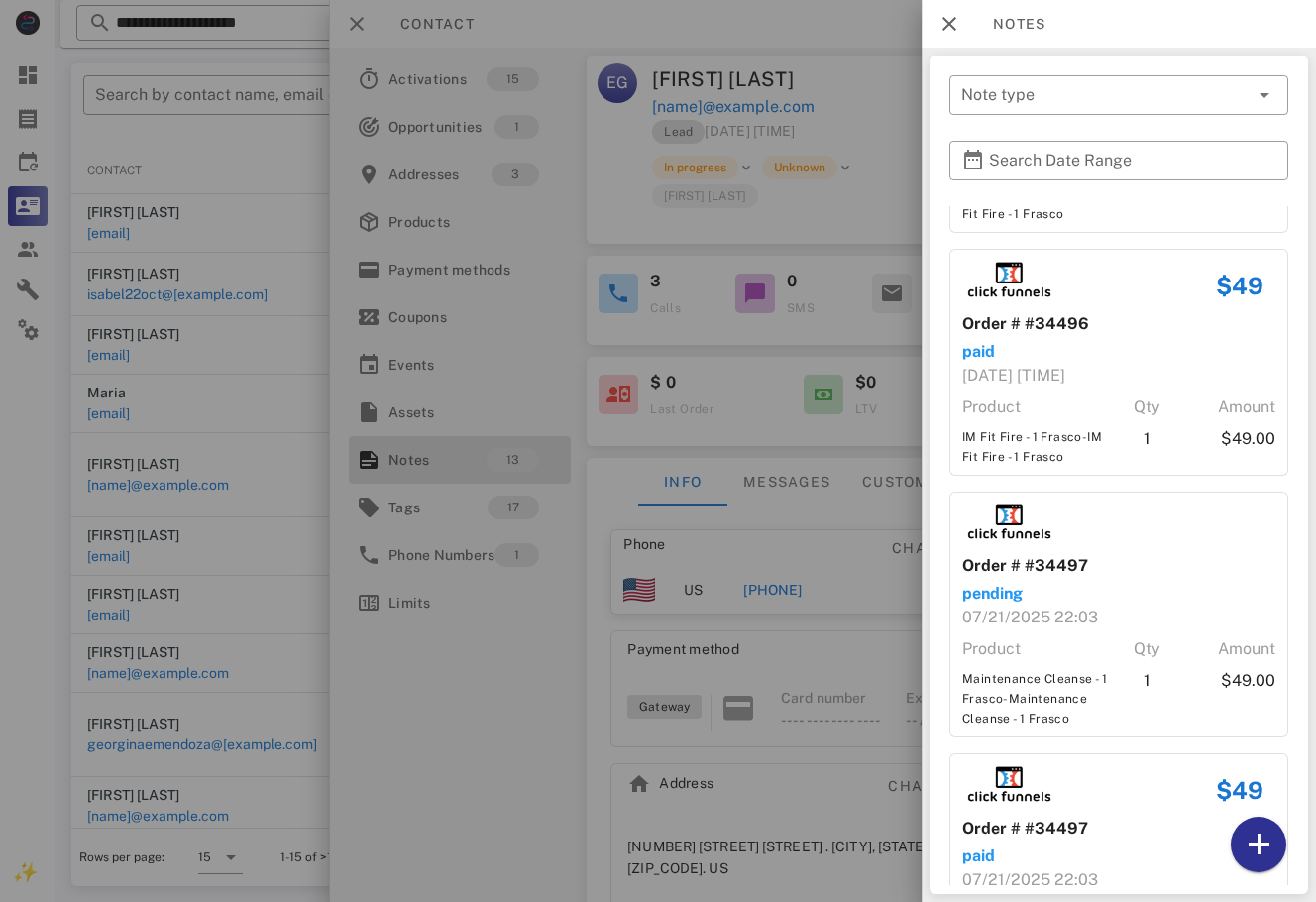 scroll, scrollTop: 1921, scrollLeft: 0, axis: vertical 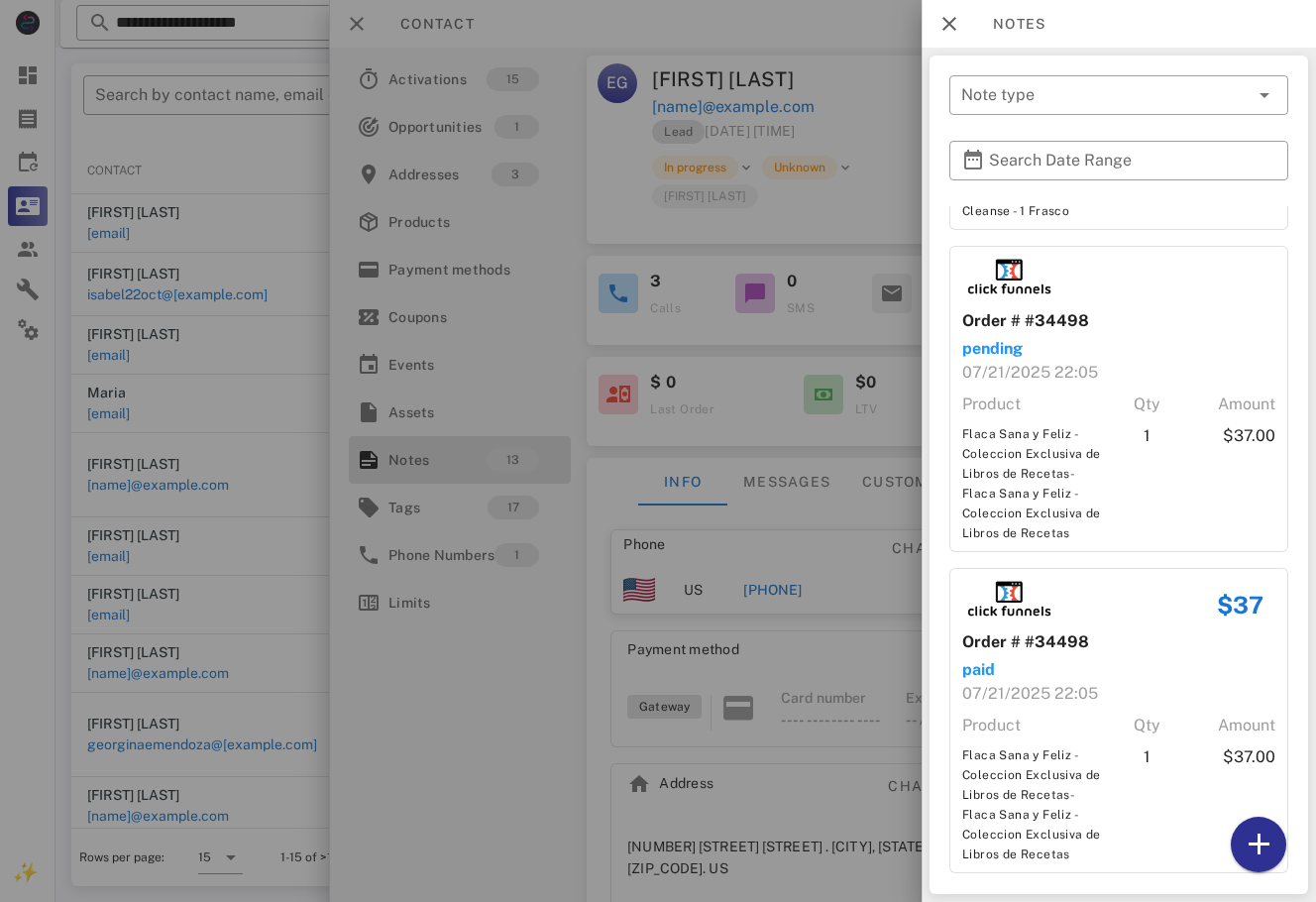 click at bounding box center [658, 451] 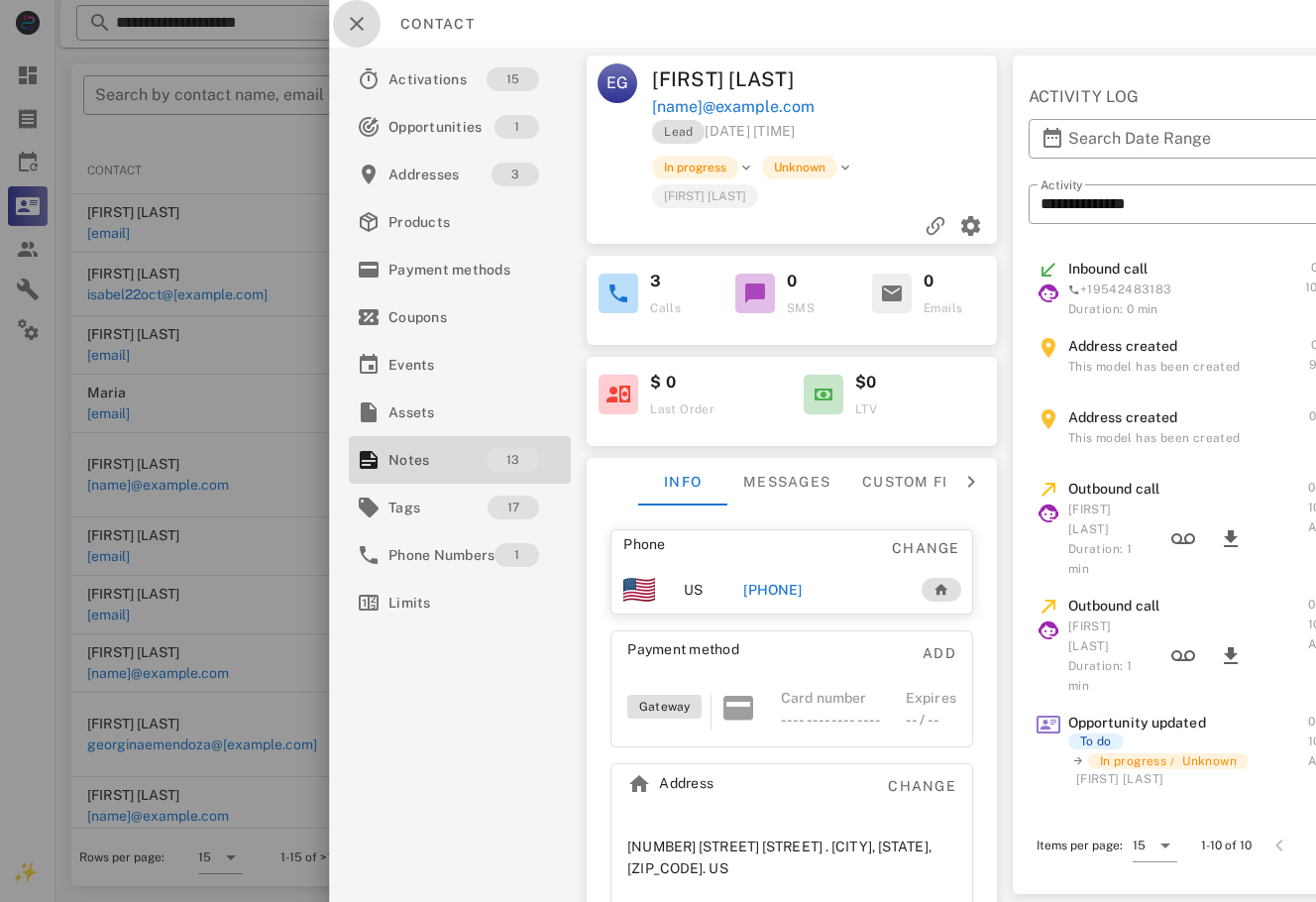 click at bounding box center [357, 24] 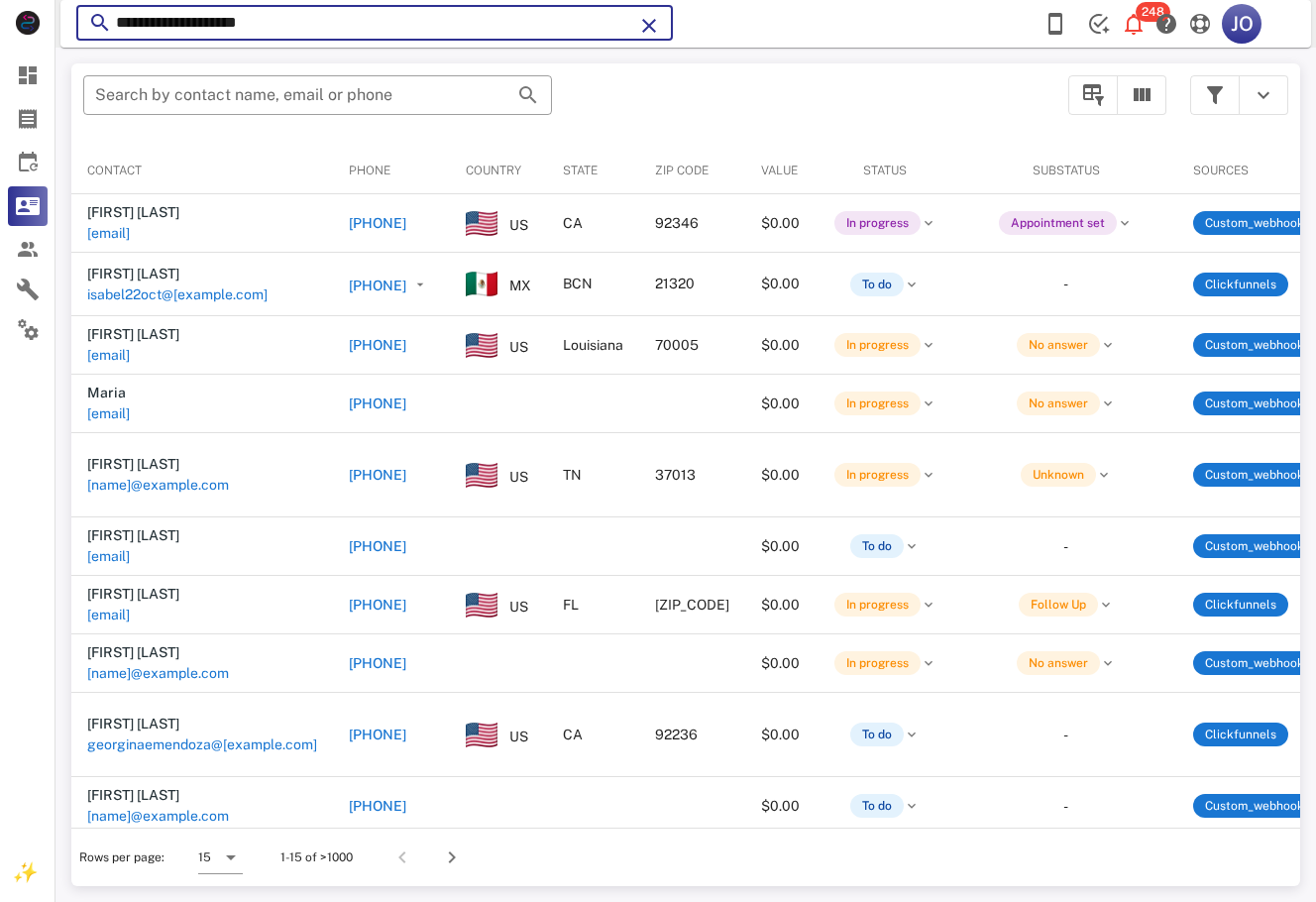 drag, startPoint x: 323, startPoint y: 37, endPoint x: 86, endPoint y: 36, distance: 237.00211 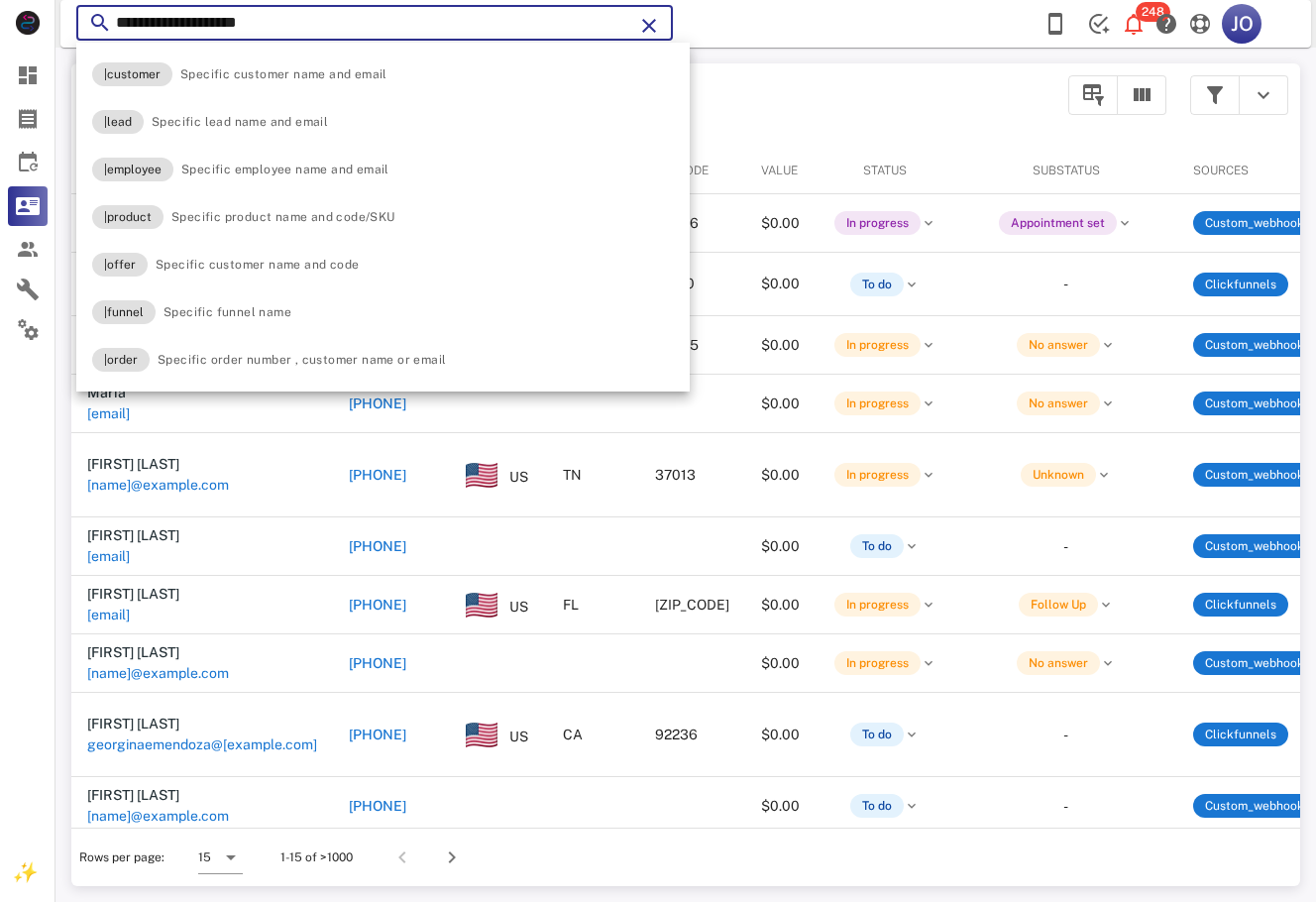 paste on "*" 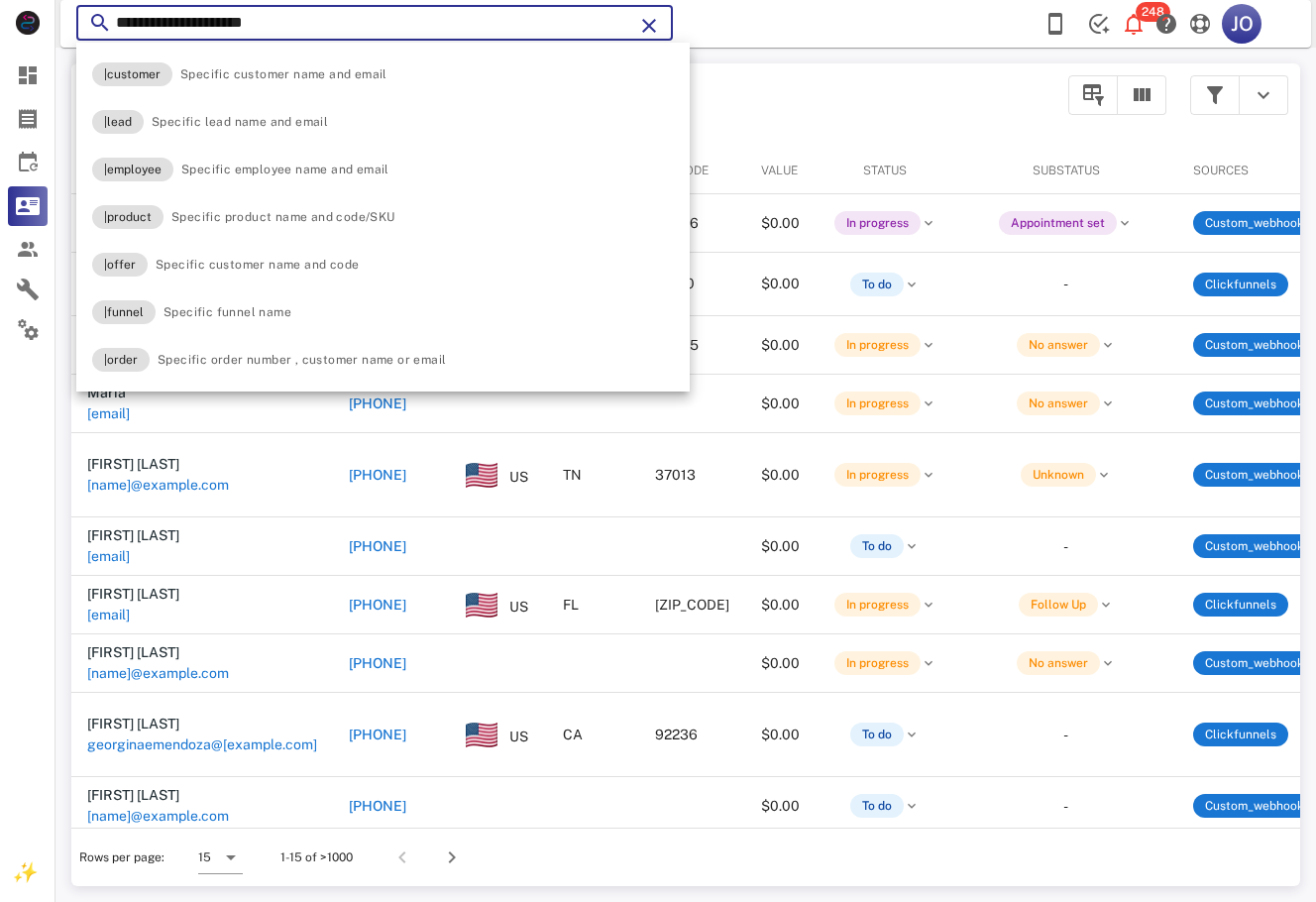 click on "**********" at bounding box center (375, 23) 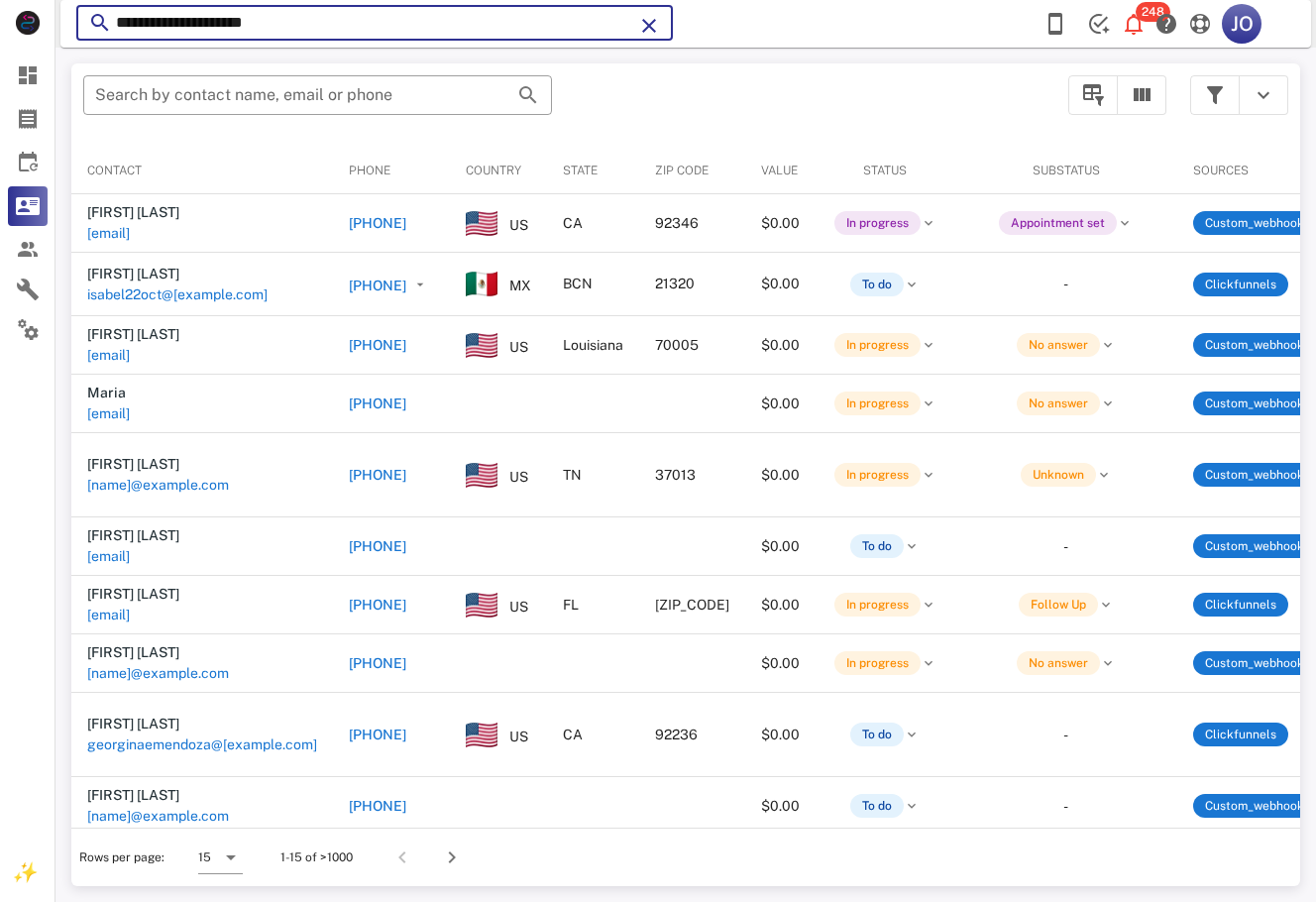 click on "**********" at bounding box center (375, 23) 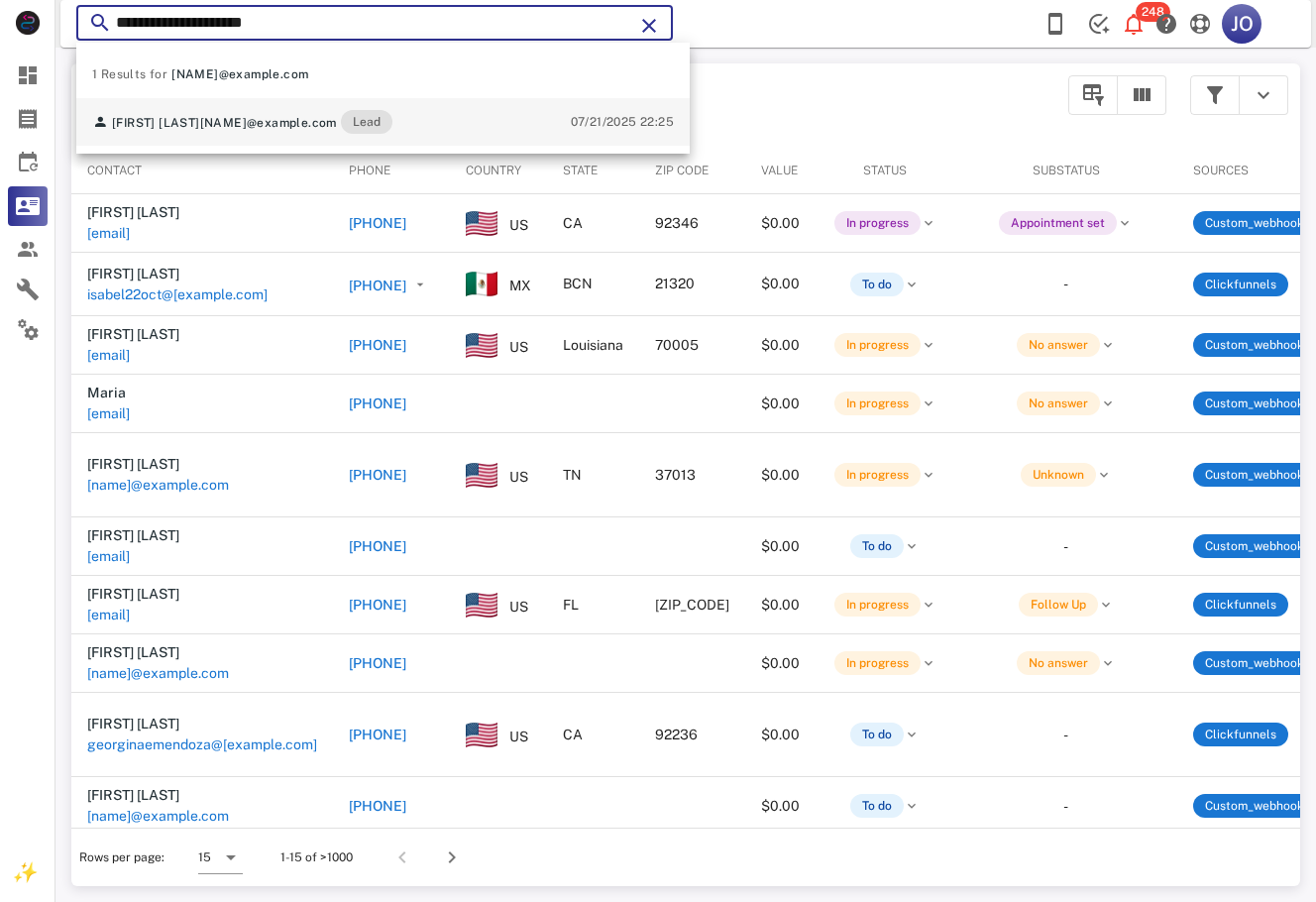 type on "**********" 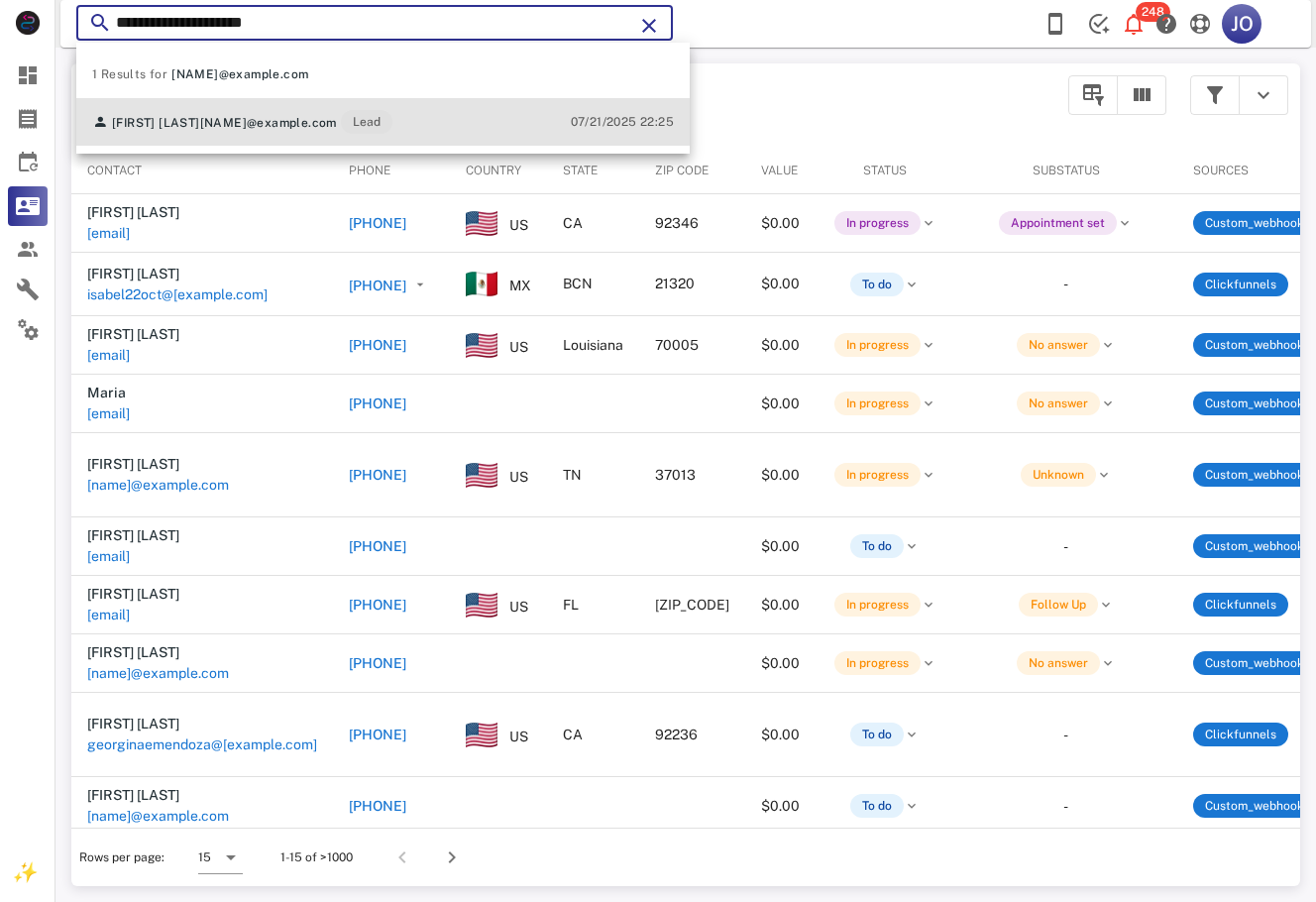 click on "[FIRST] [LAST]   [EMAIL]   Lead" at bounding box center (242, 122) 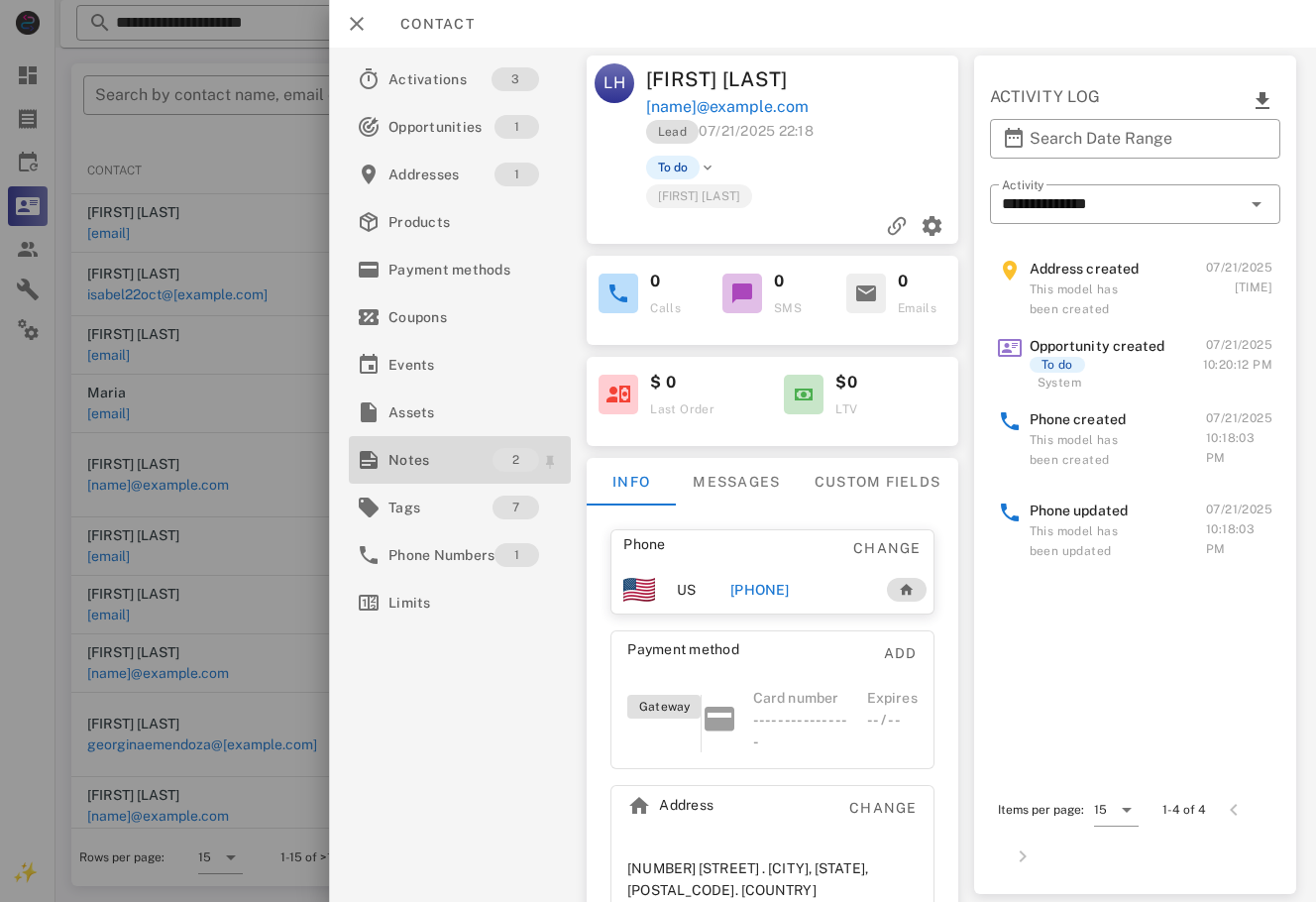 click on "Notes" at bounding box center [440, 460] 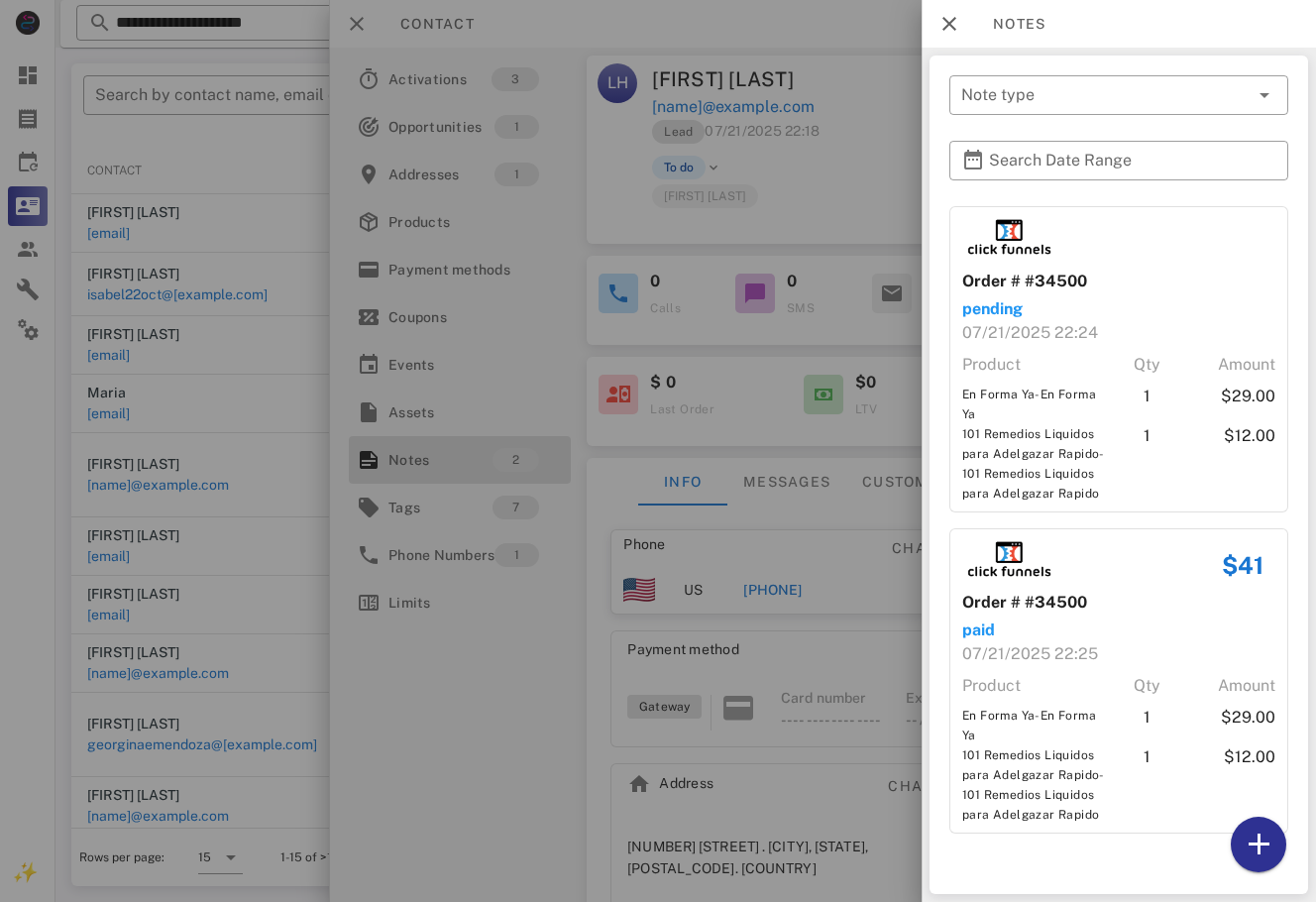 click at bounding box center [658, 451] 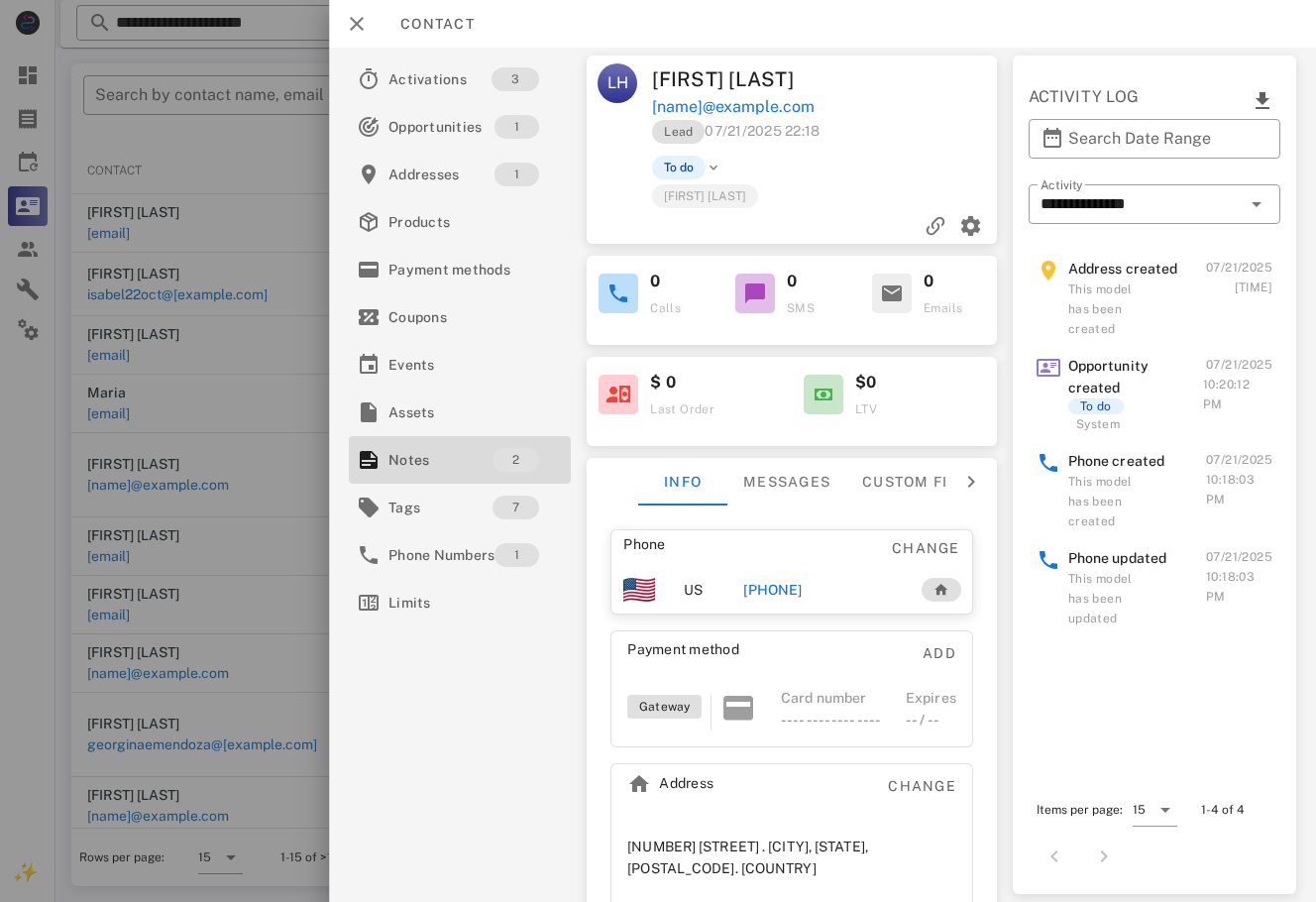 click on "[PHONE]" at bounding box center [772, 590] 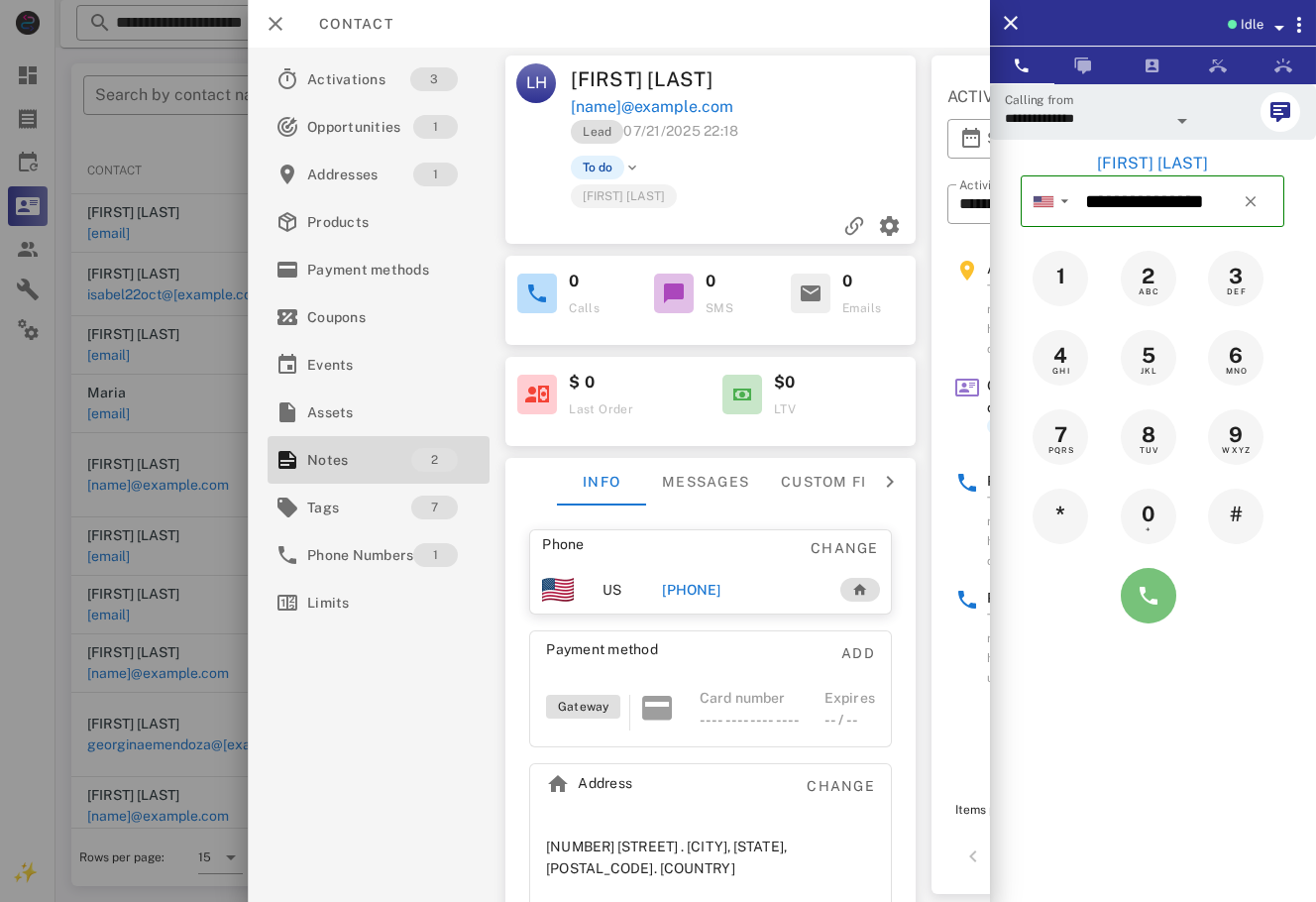click at bounding box center (1149, 596) 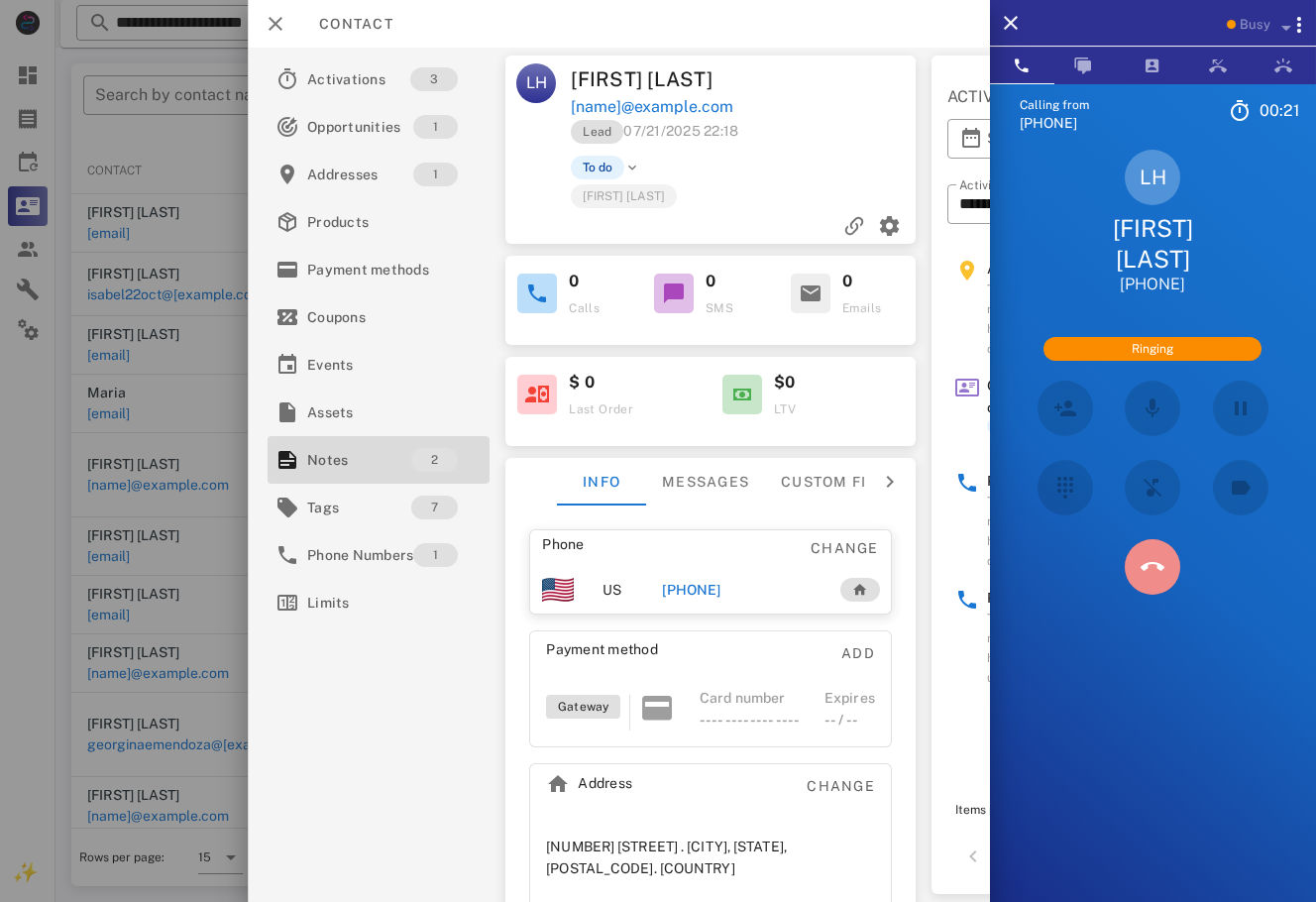 click at bounding box center [1152, 567] 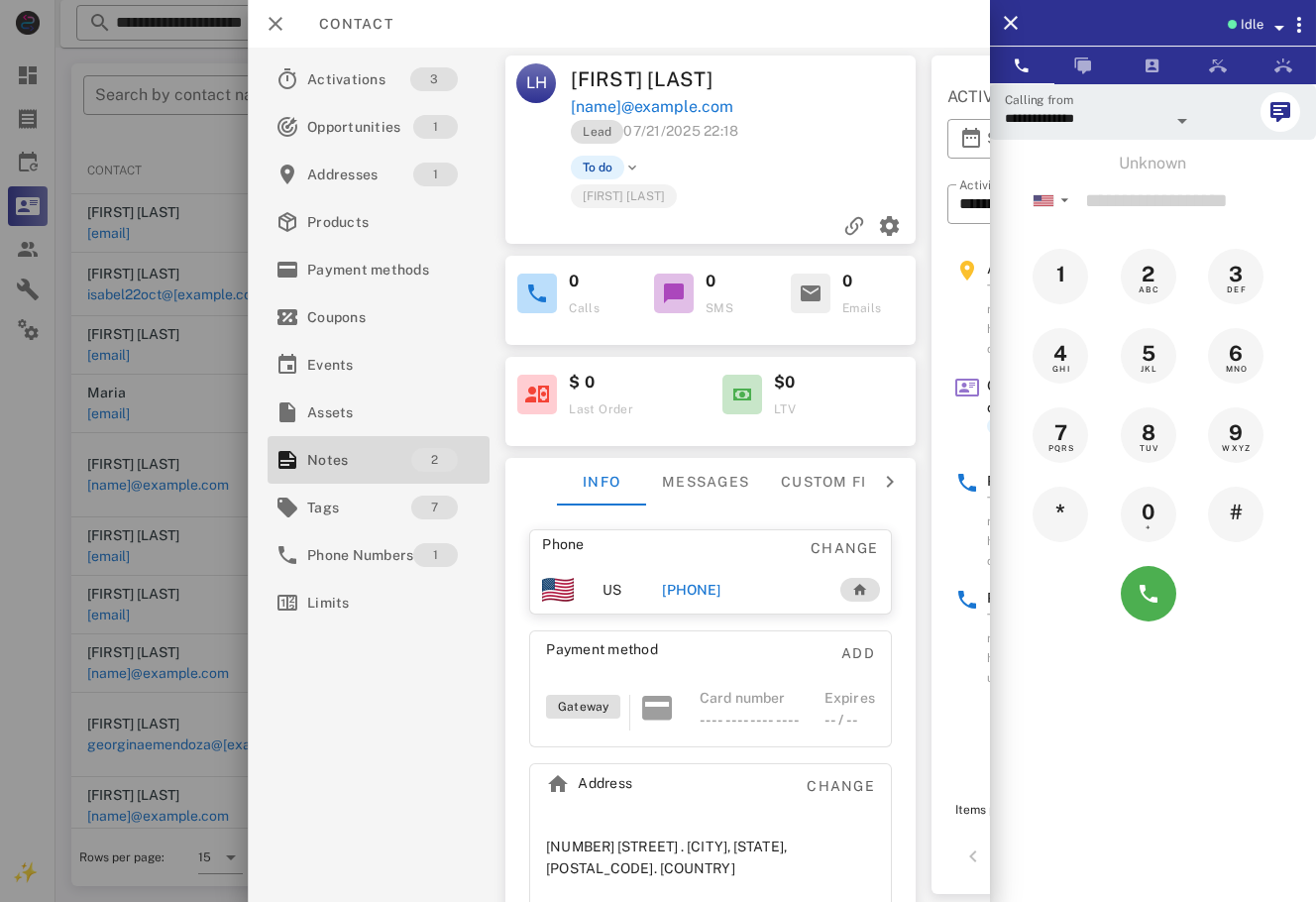 click on "[PHONE]" at bounding box center (691, 590) 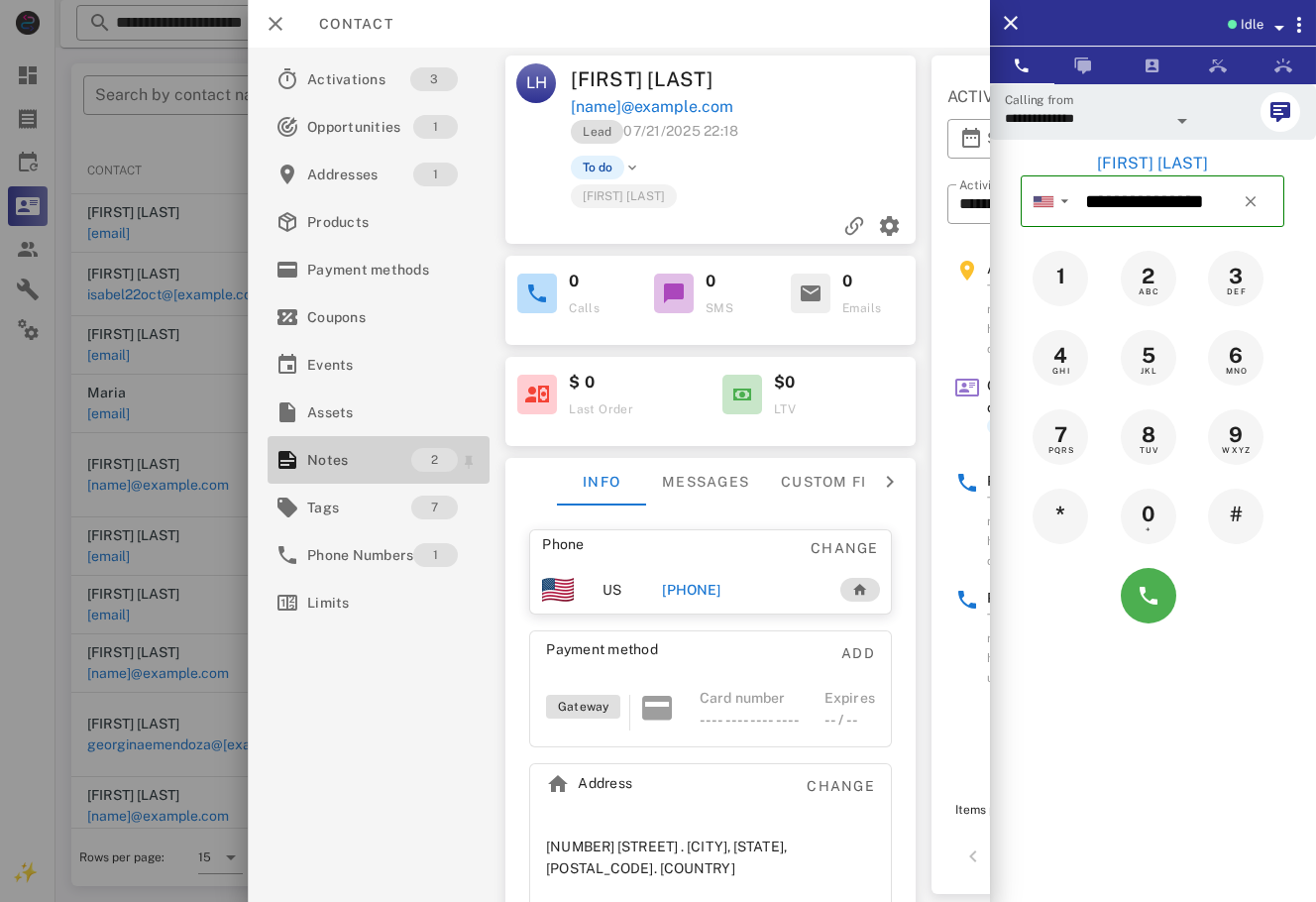 click on "2" at bounding box center [446, 460] 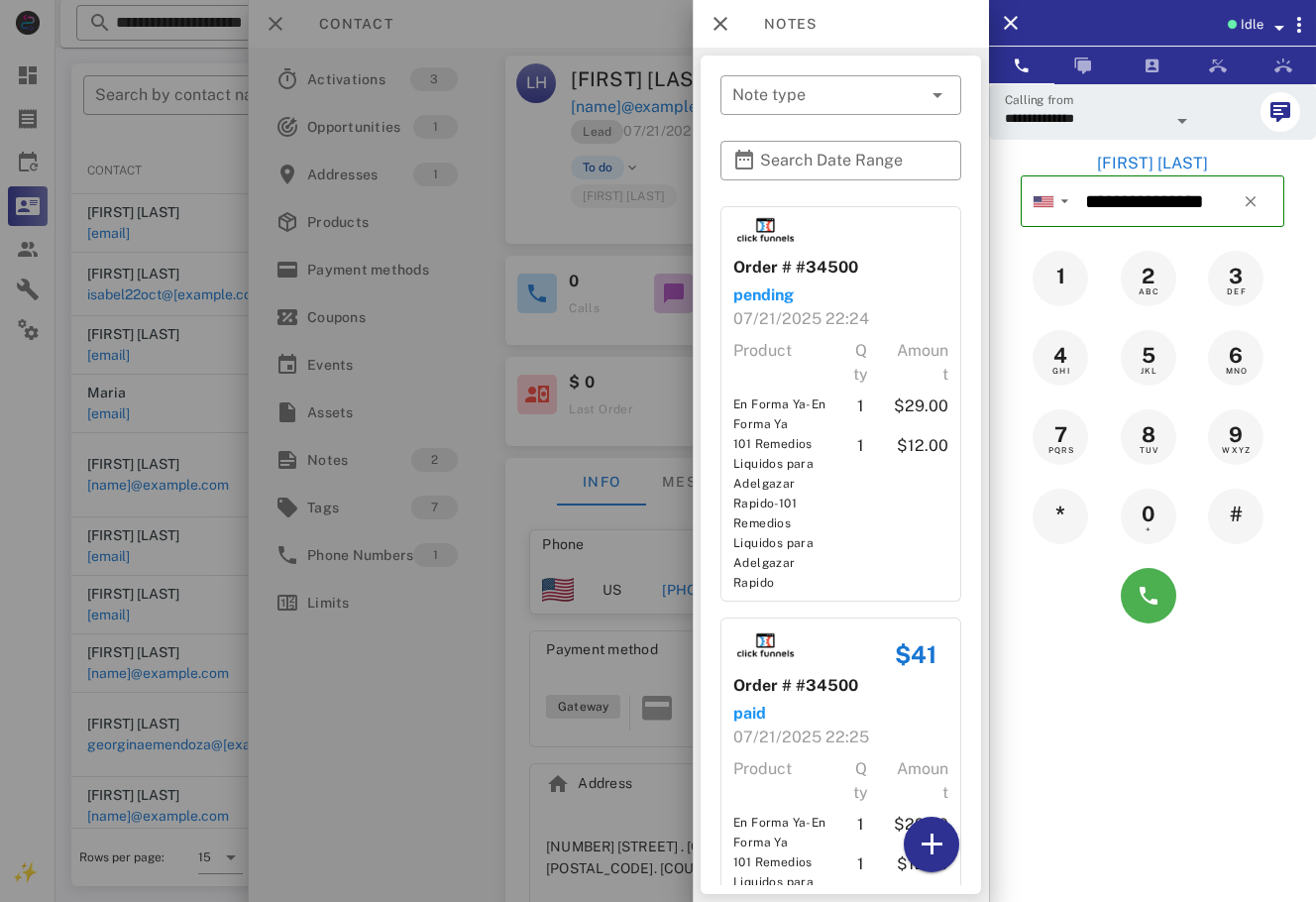 click at bounding box center [658, 451] 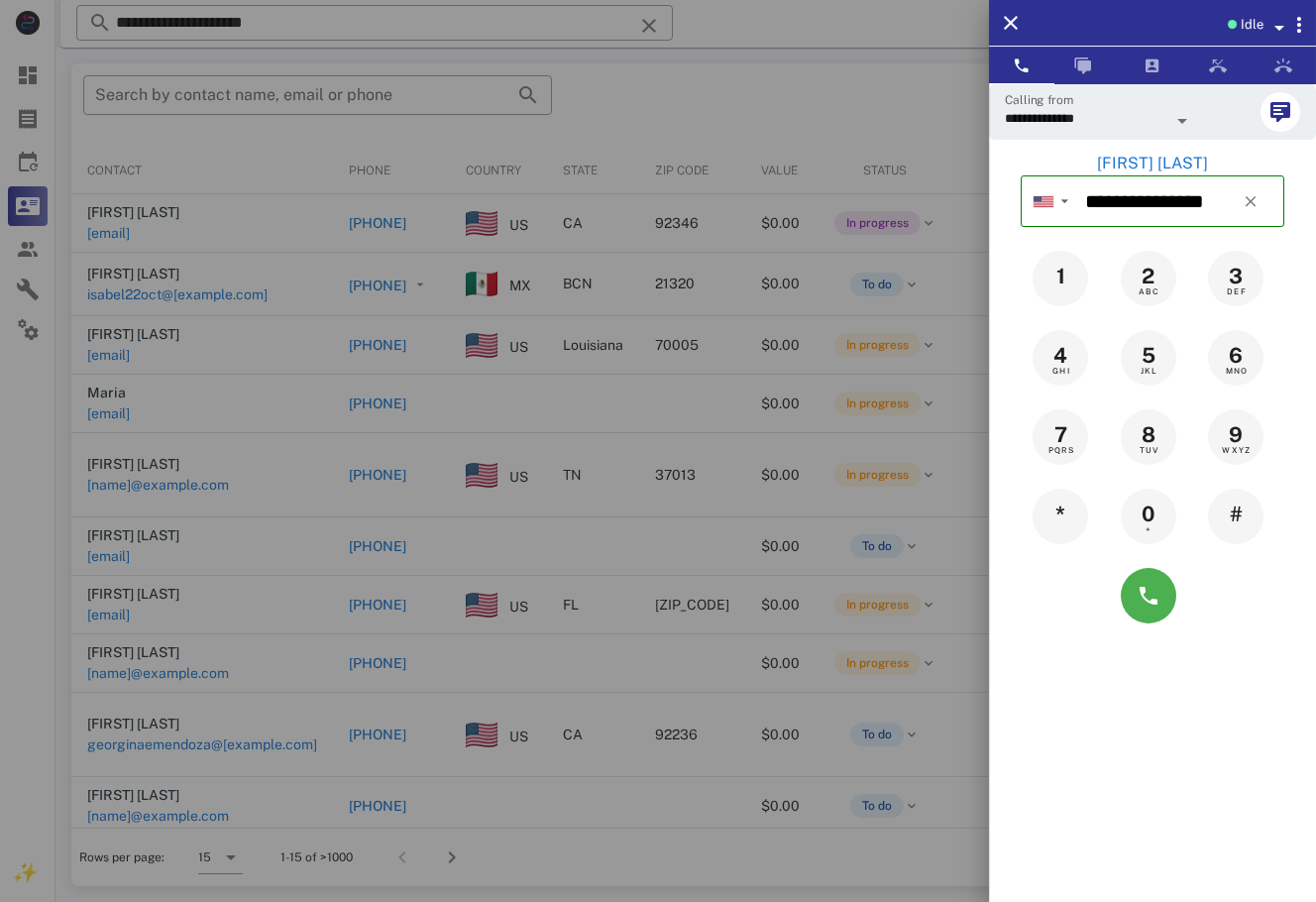click at bounding box center [658, 451] 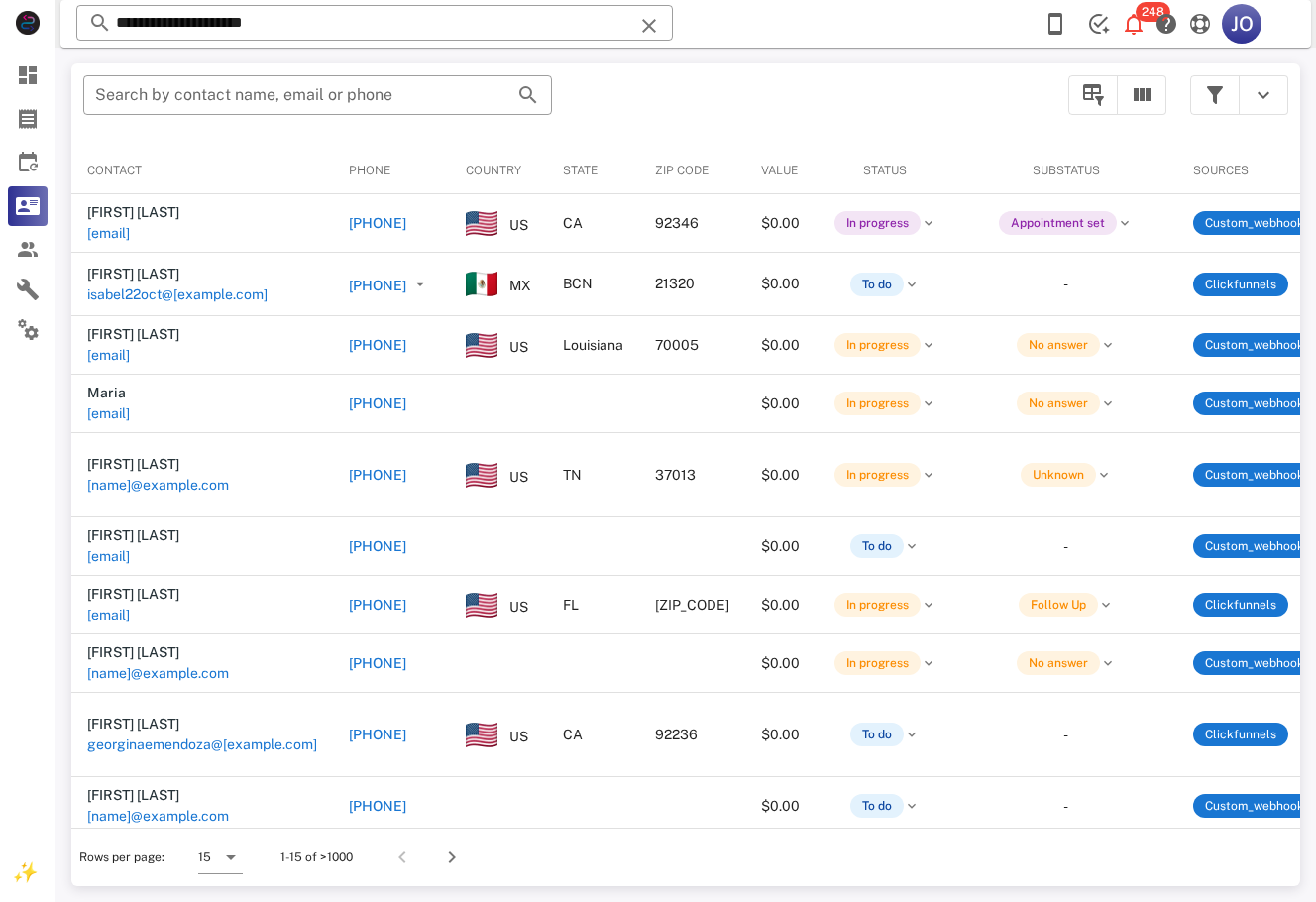 scroll, scrollTop: 0, scrollLeft: 875, axis: horizontal 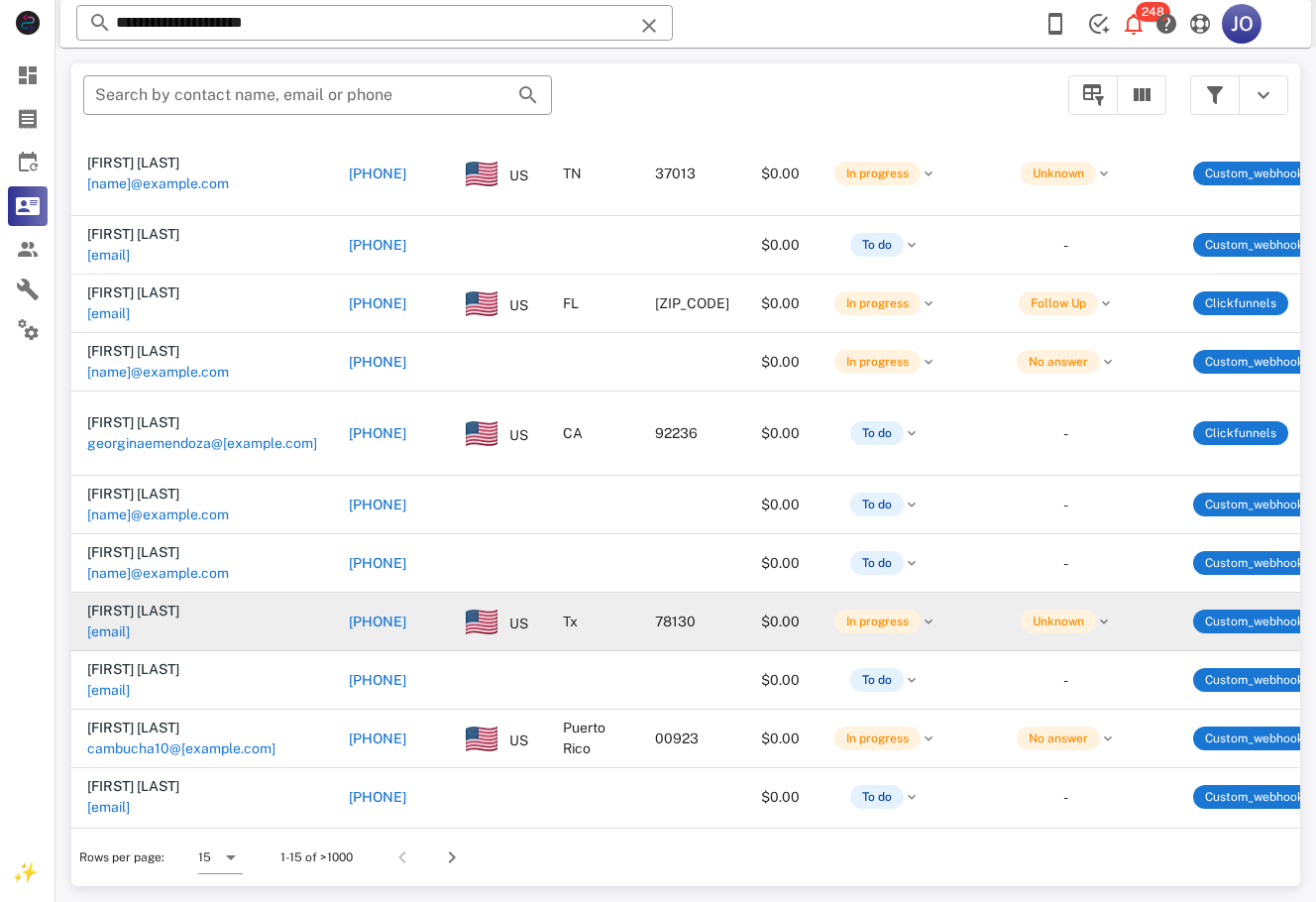 click on "[EMAIL]" at bounding box center [108, 631] 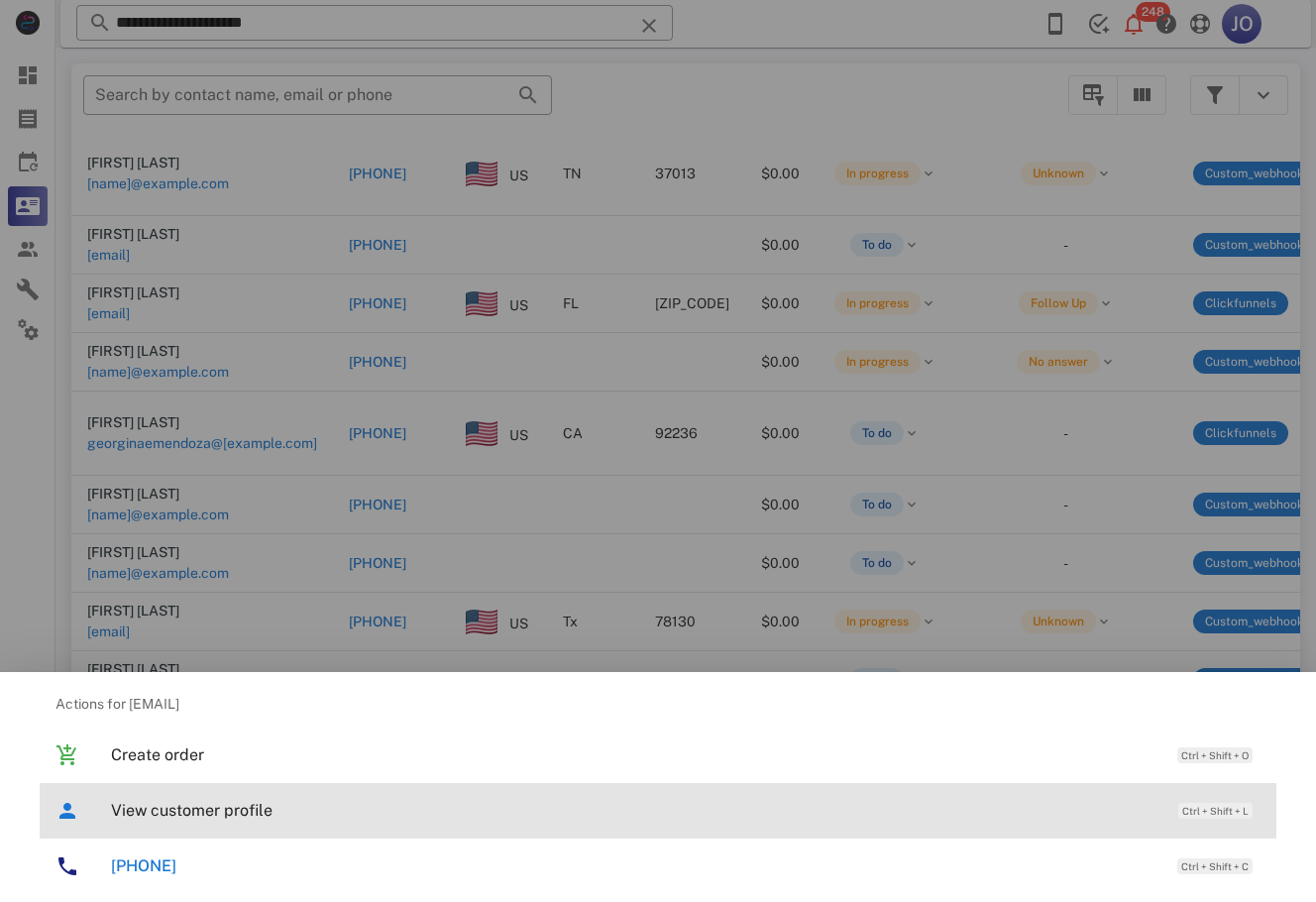 click on "View customer profile" at bounding box center (634, 810) 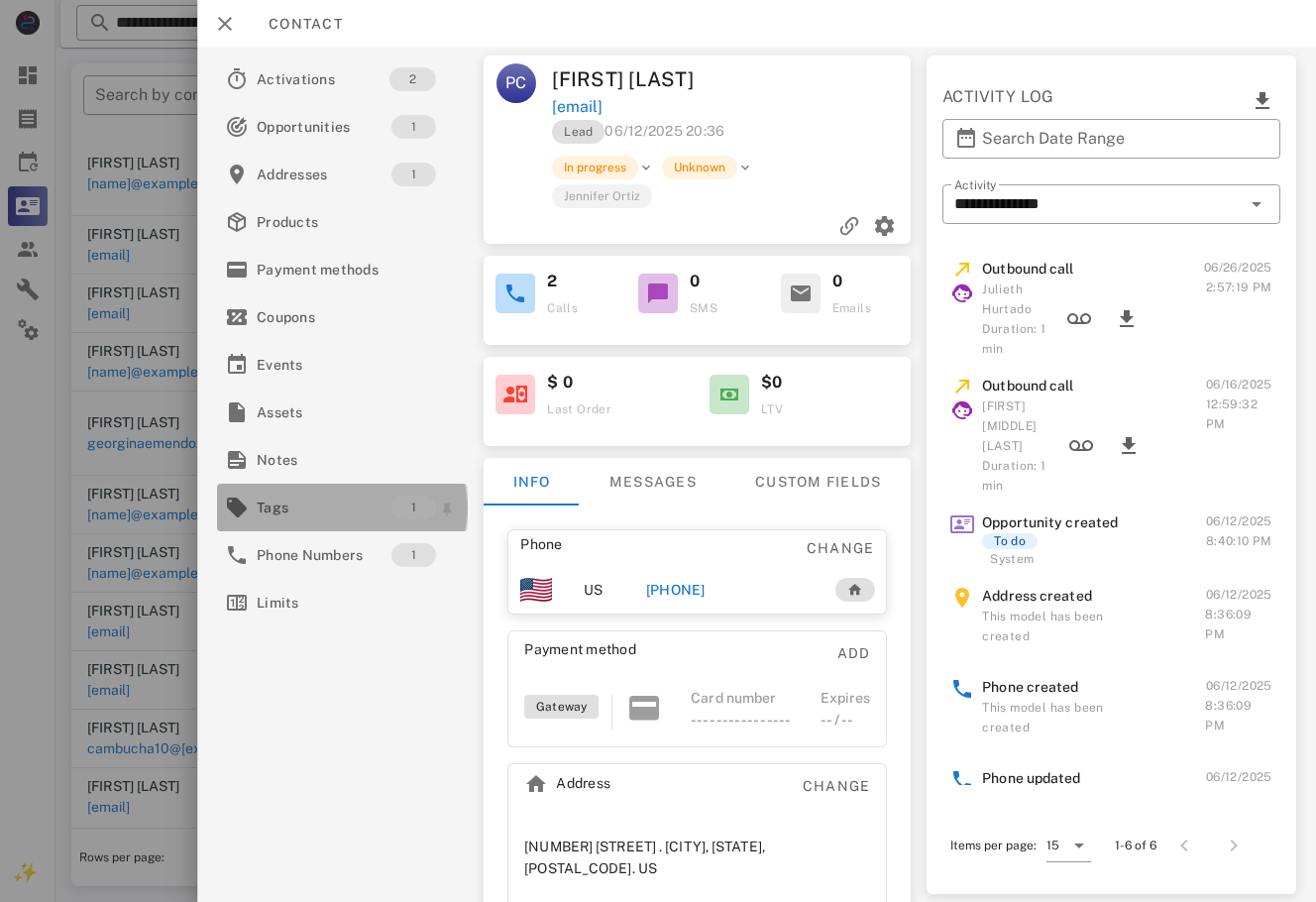 click on "Tags" at bounding box center (324, 507) 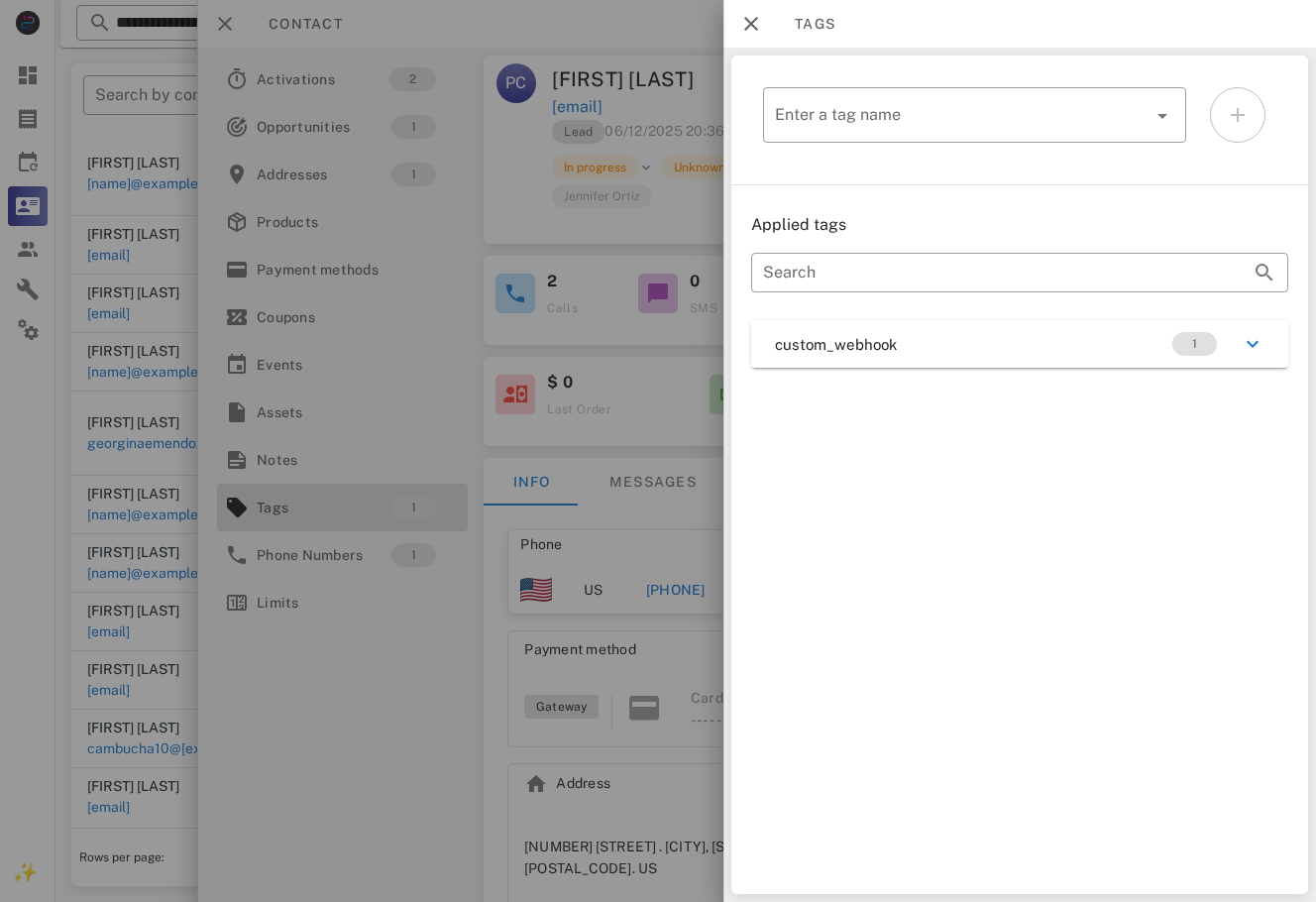click on "custom_webhook  1" at bounding box center (1020, 344) 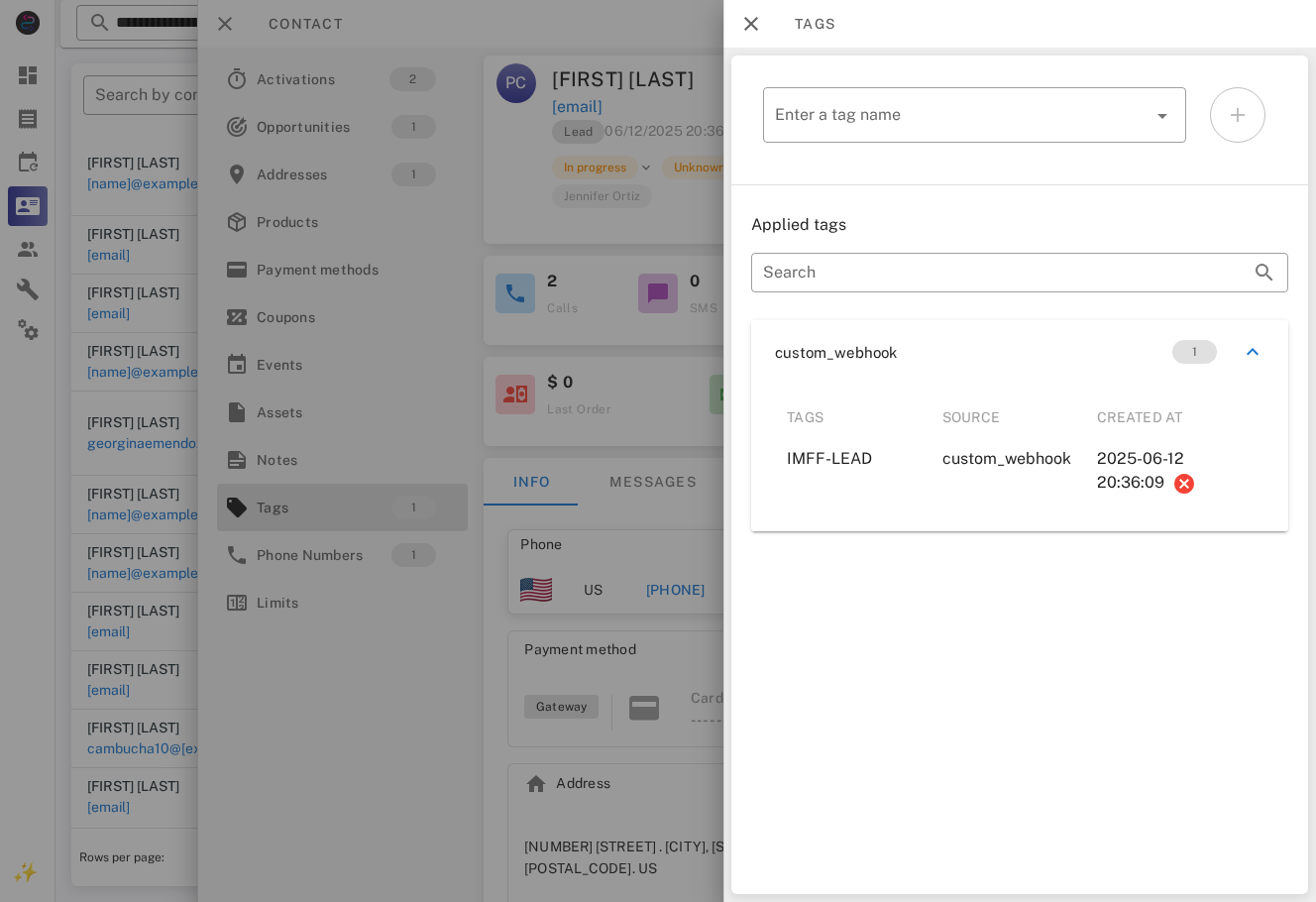 click at bounding box center [658, 451] 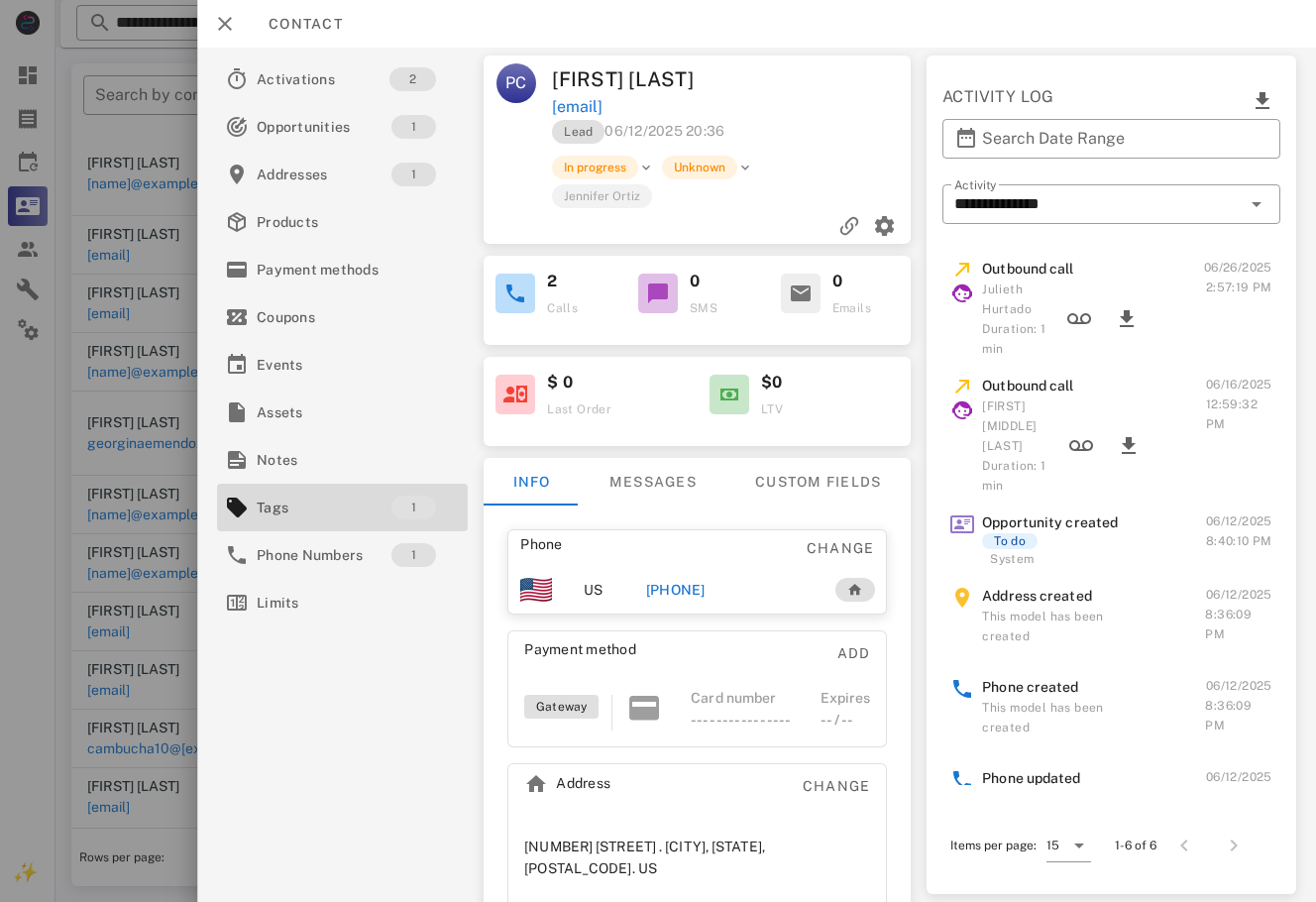 click on "[PHONE]" at bounding box center [729, 590] 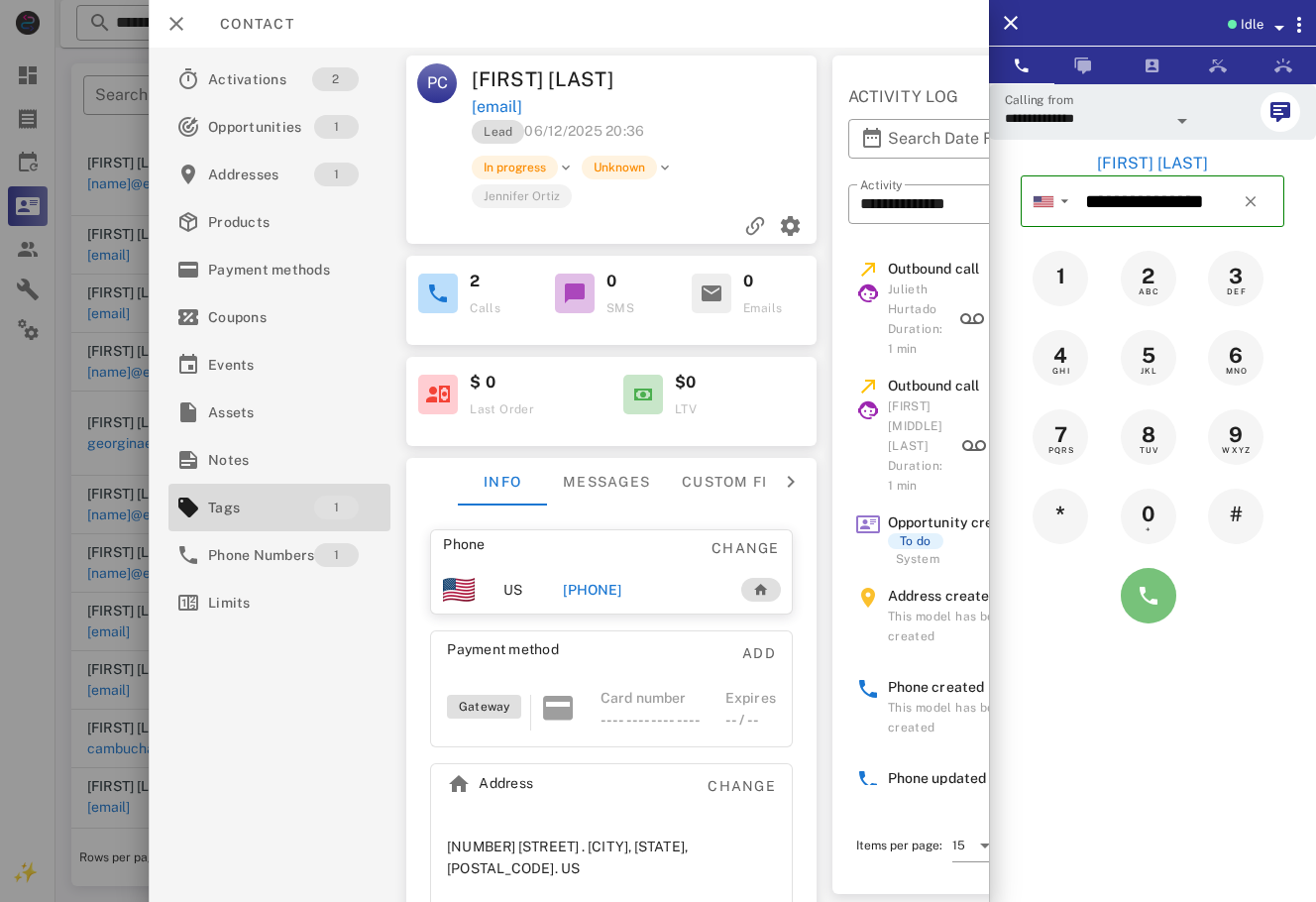 click at bounding box center [1149, 596] 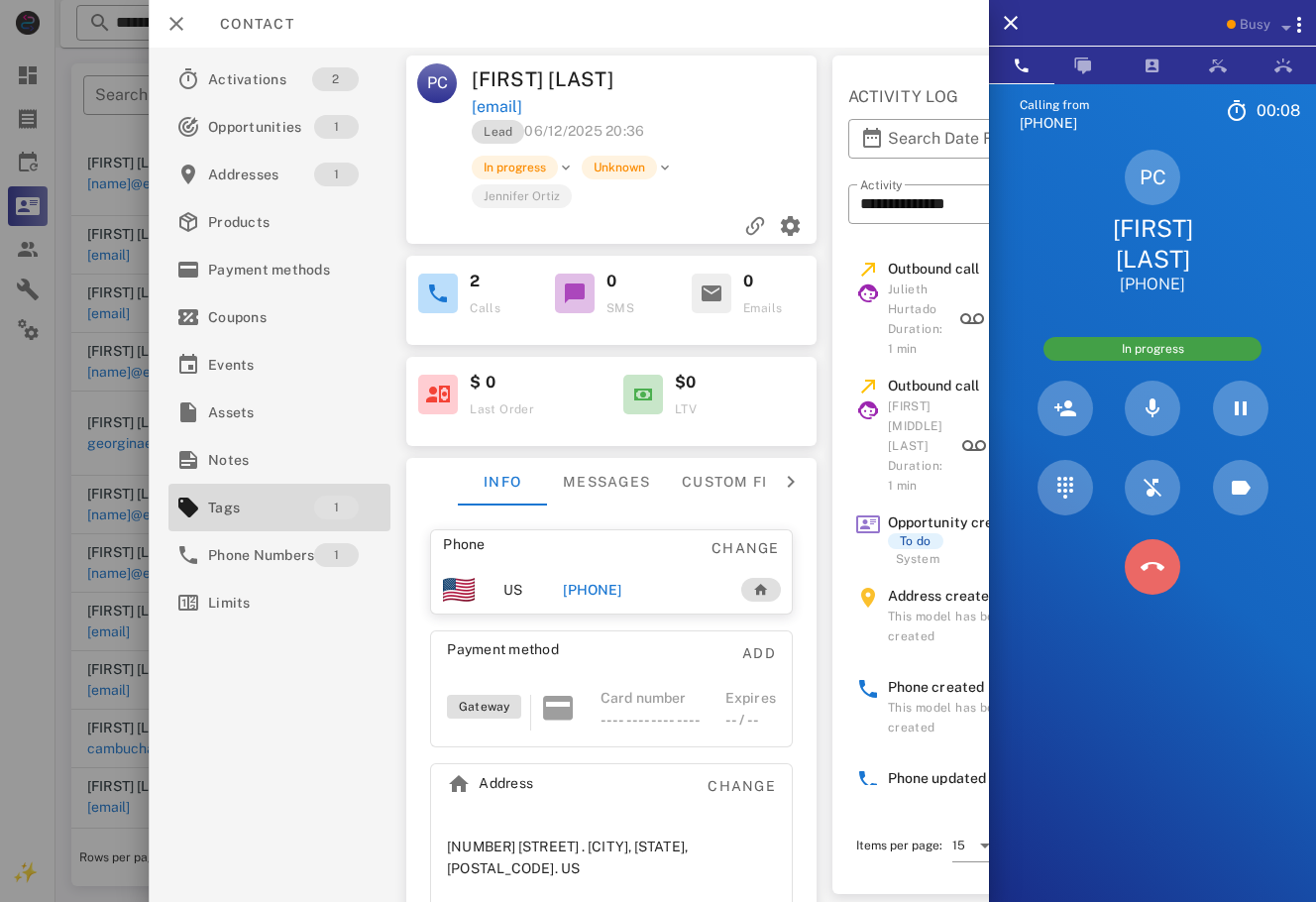 click at bounding box center (1152, 567) 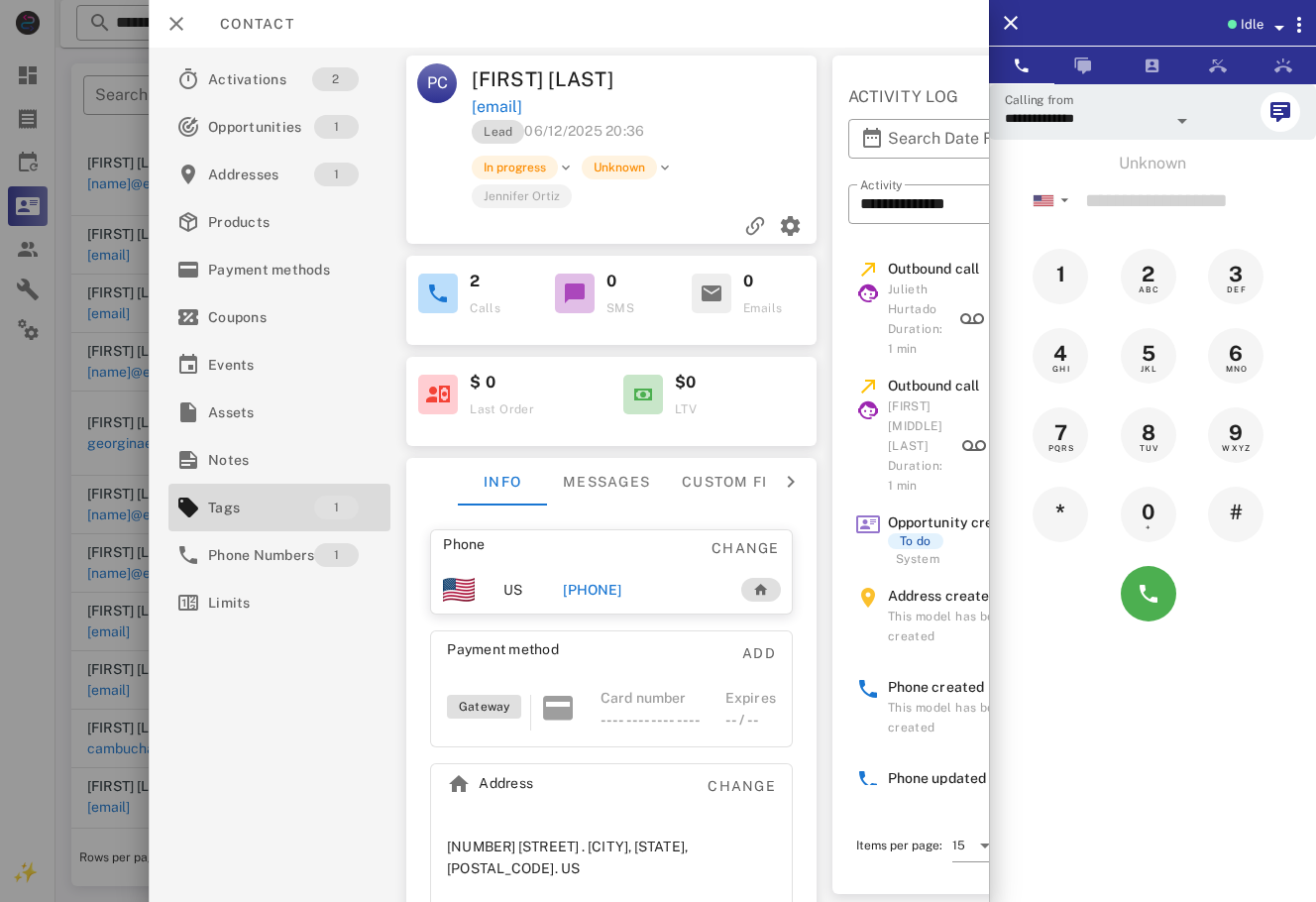 click at bounding box center [658, 451] 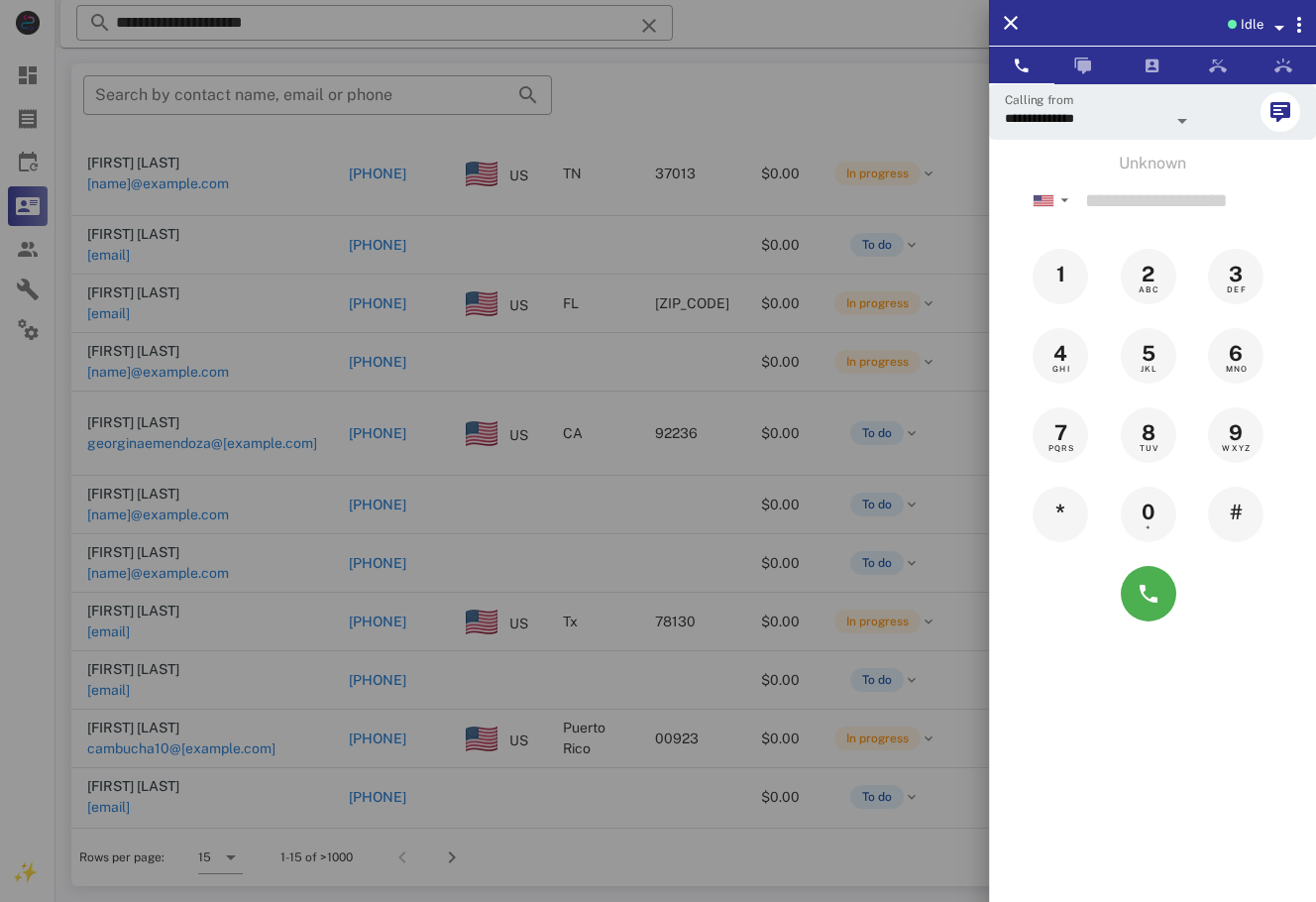 click at bounding box center (658, 451) 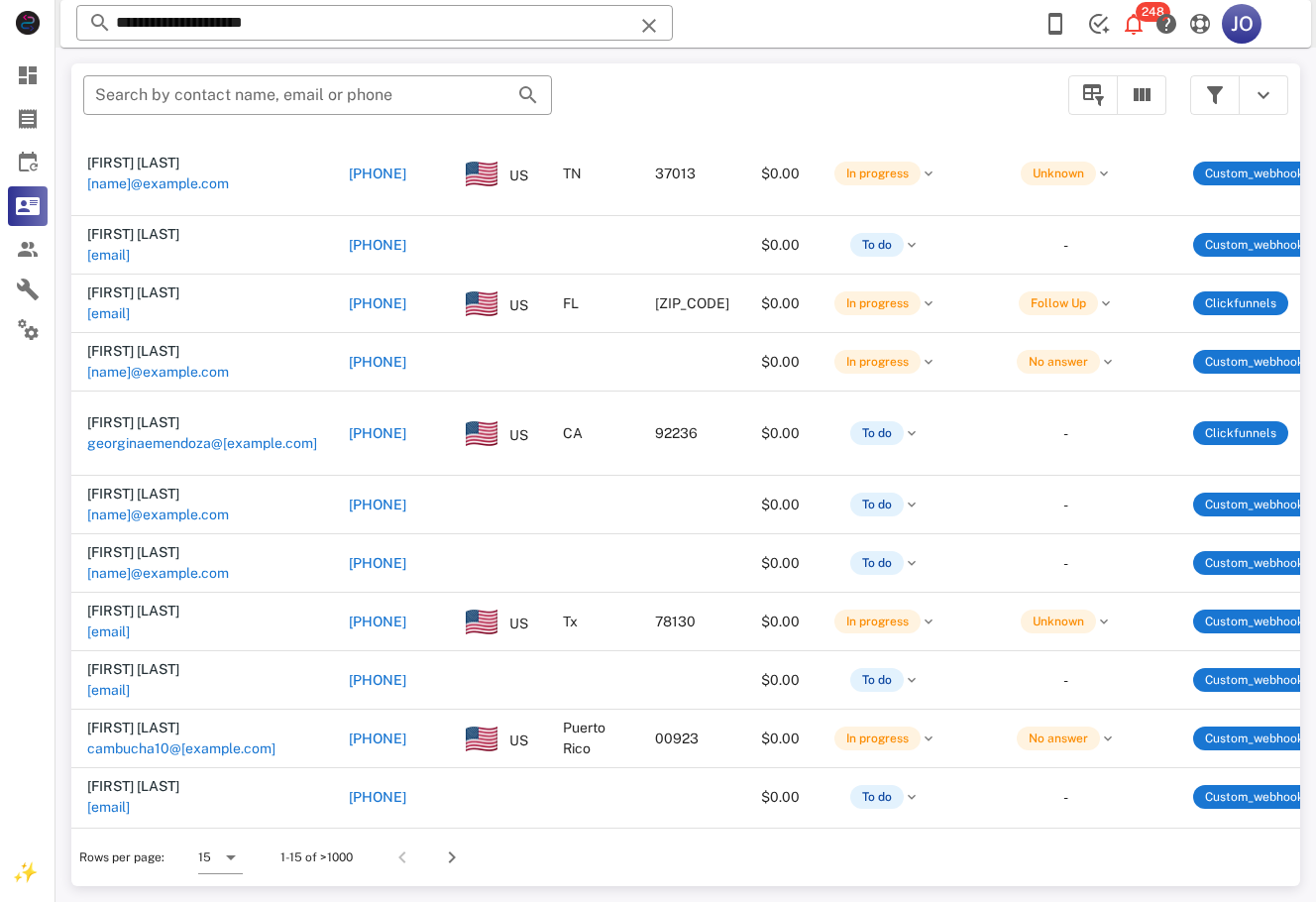 scroll, scrollTop: 311, scrollLeft: 962, axis: both 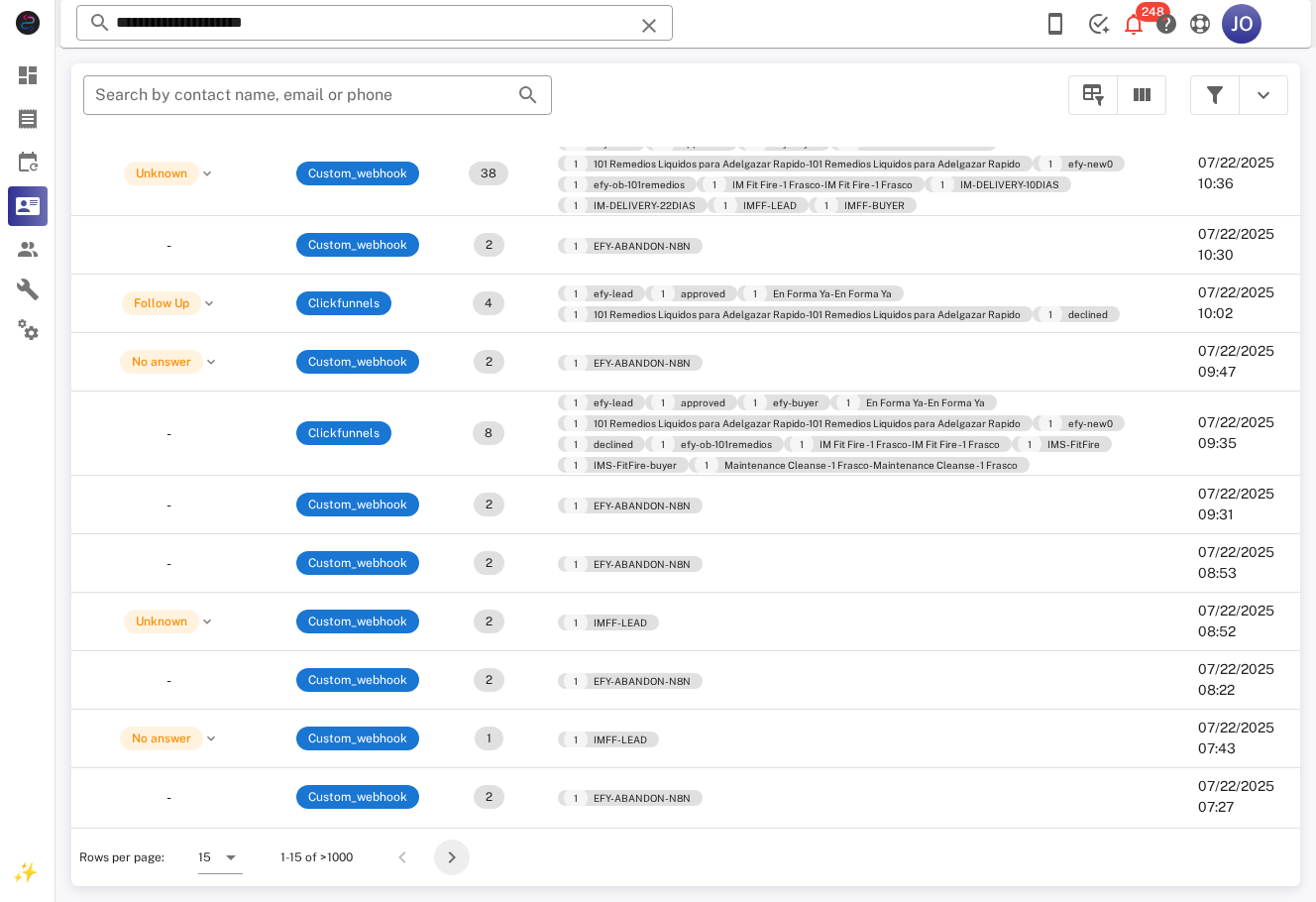 click at bounding box center [452, 857] 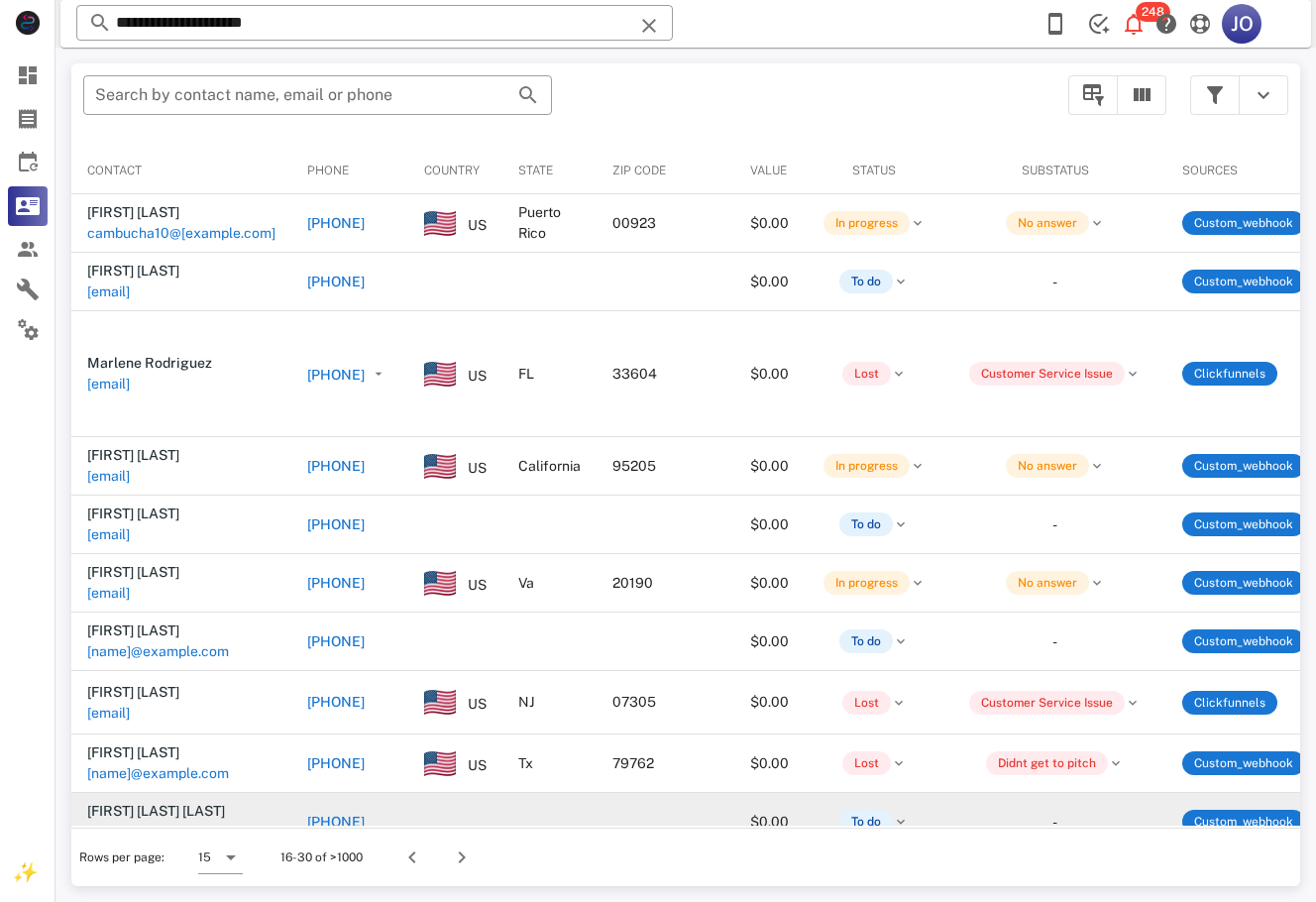 click at bounding box center (455, 822) 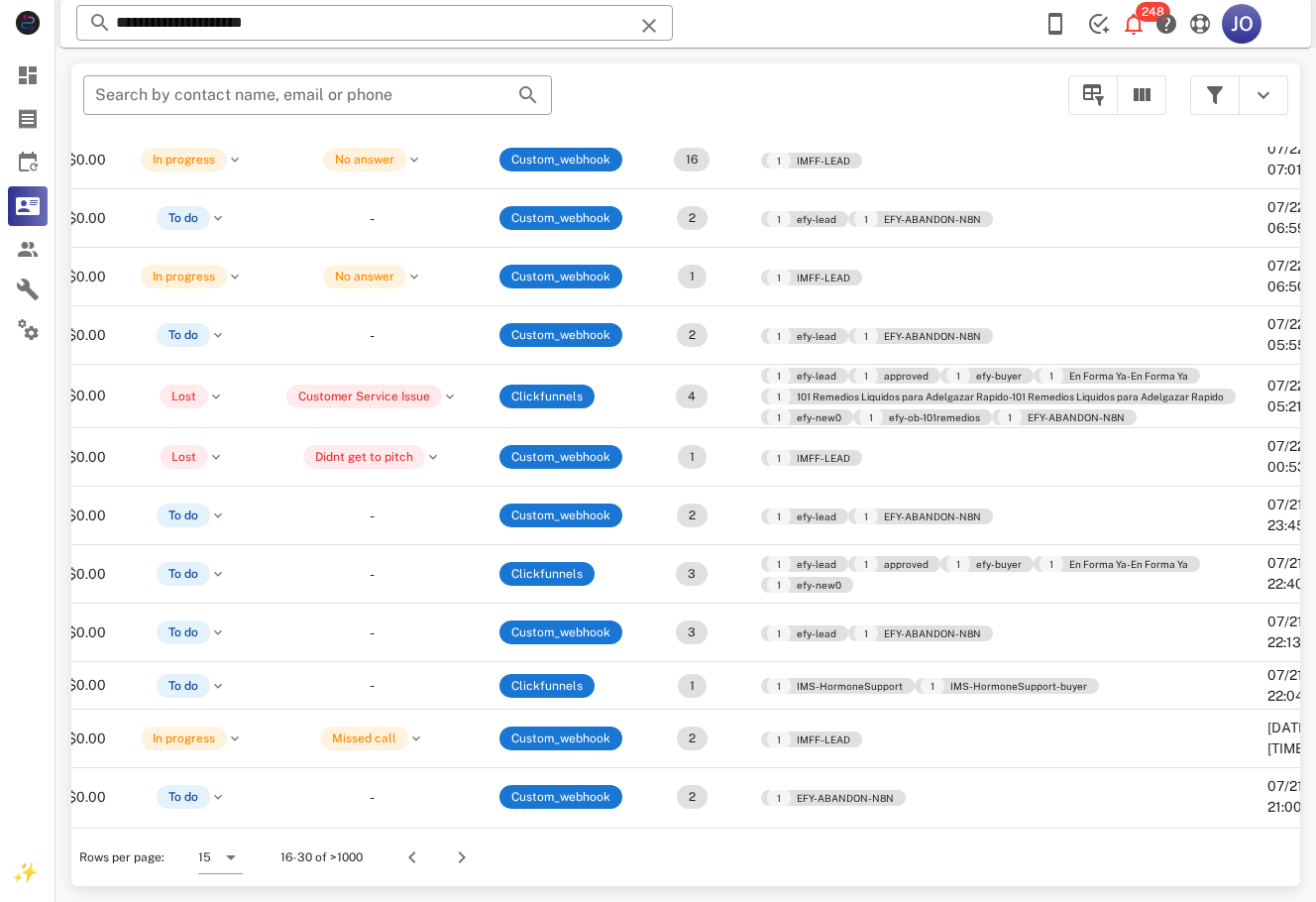 scroll, scrollTop: 316, scrollLeft: 45, axis: both 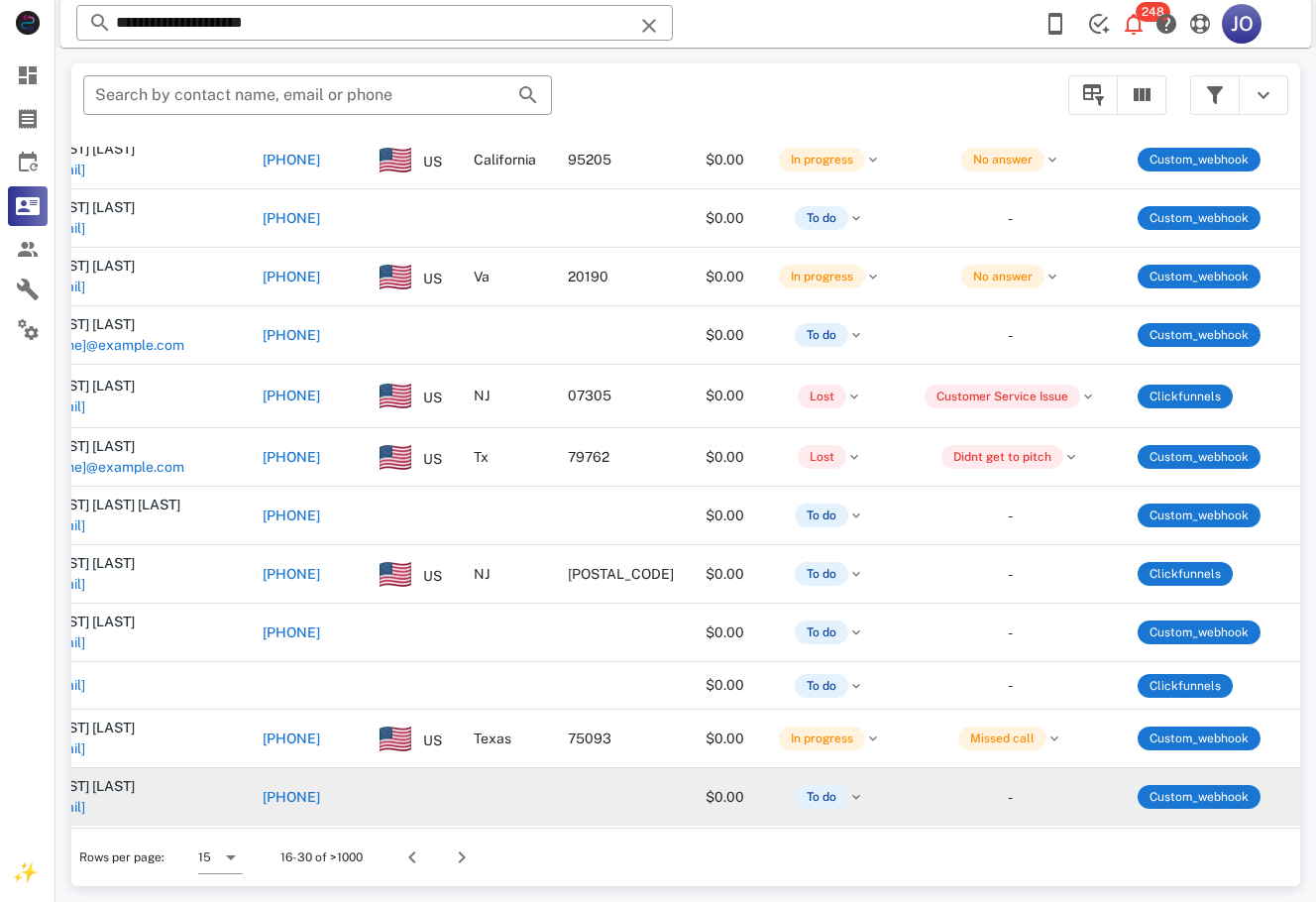 click at bounding box center (410, 797) 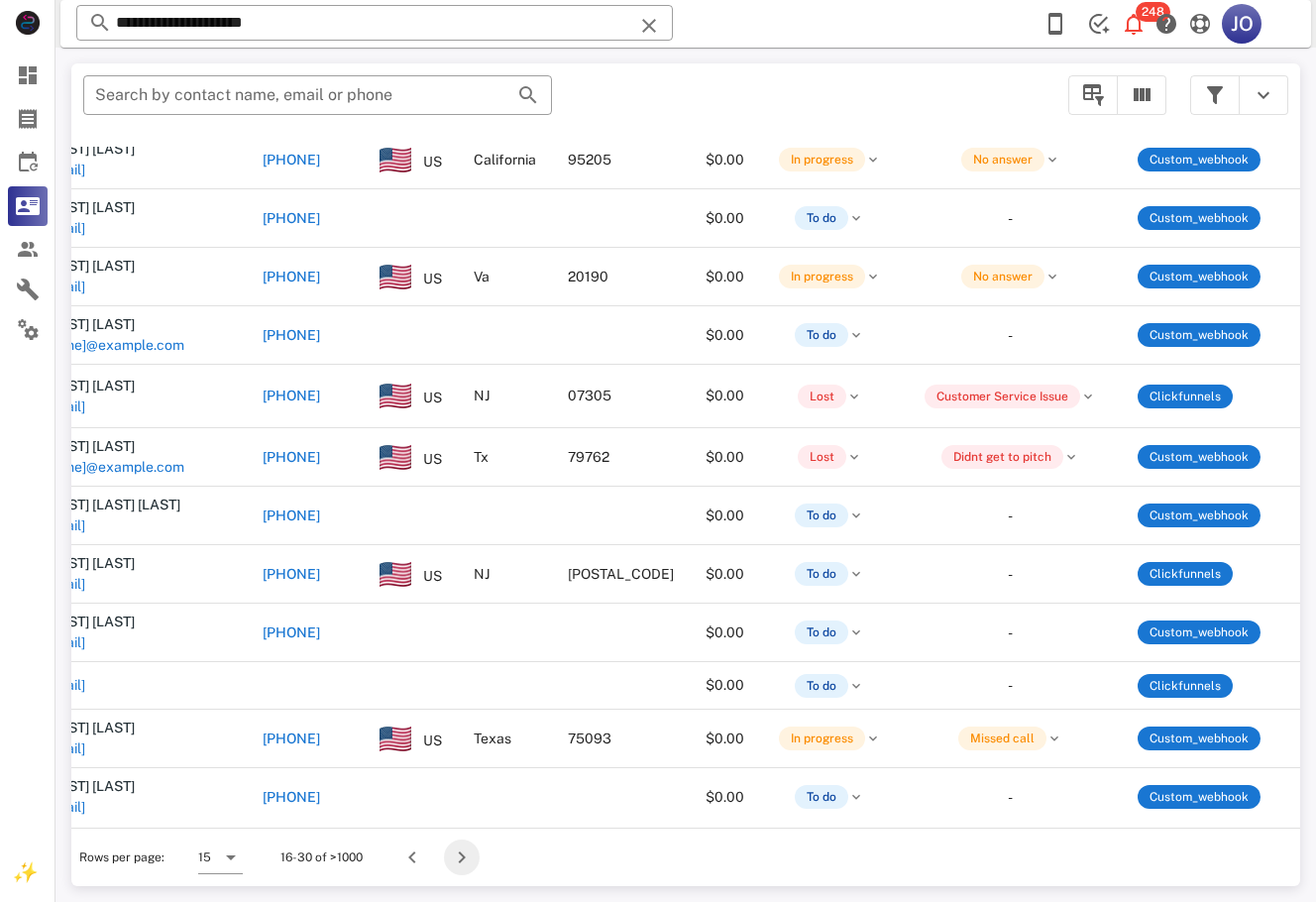 click at bounding box center [462, 857] 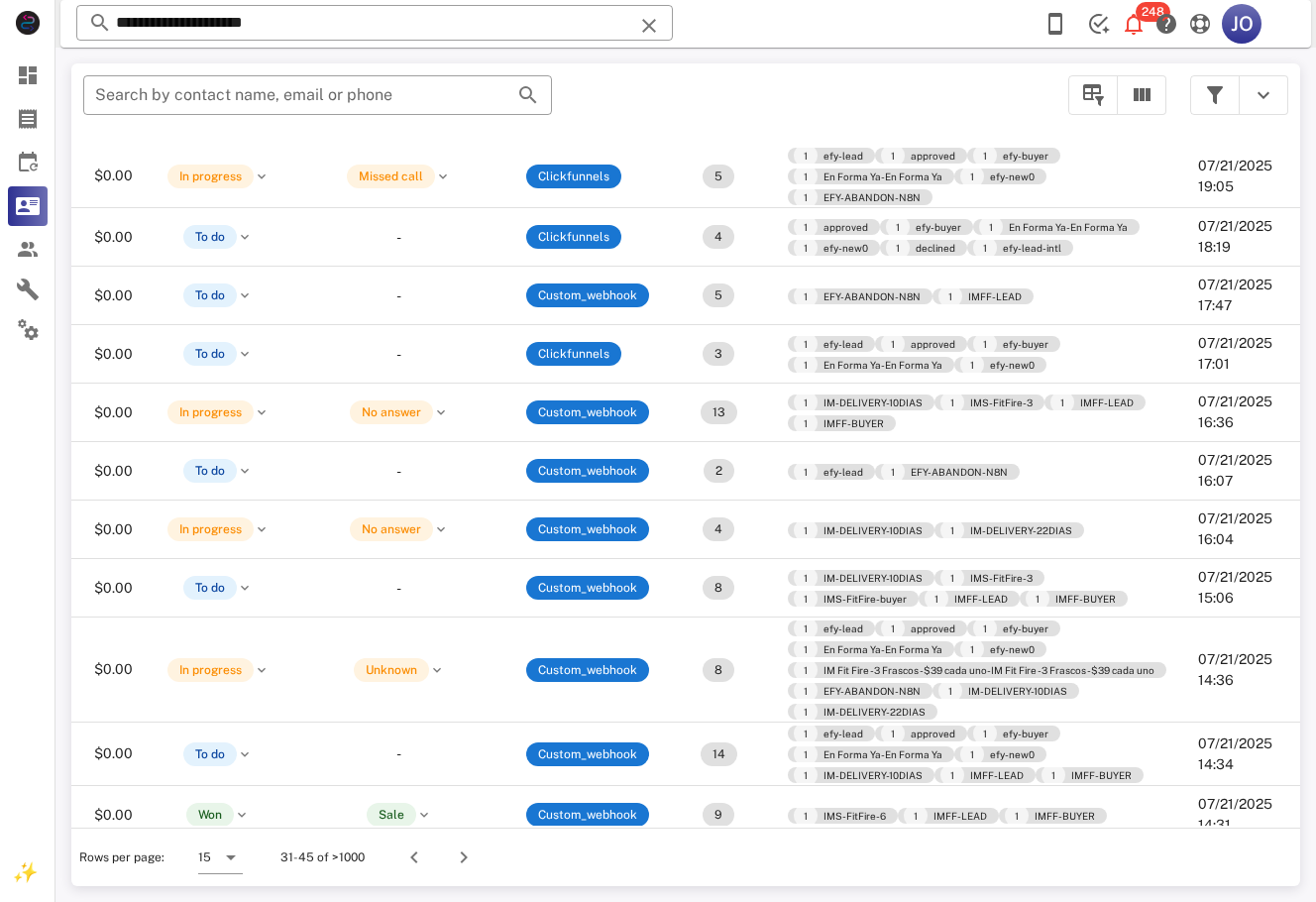scroll, scrollTop: 316, scrollLeft: 657, axis: both 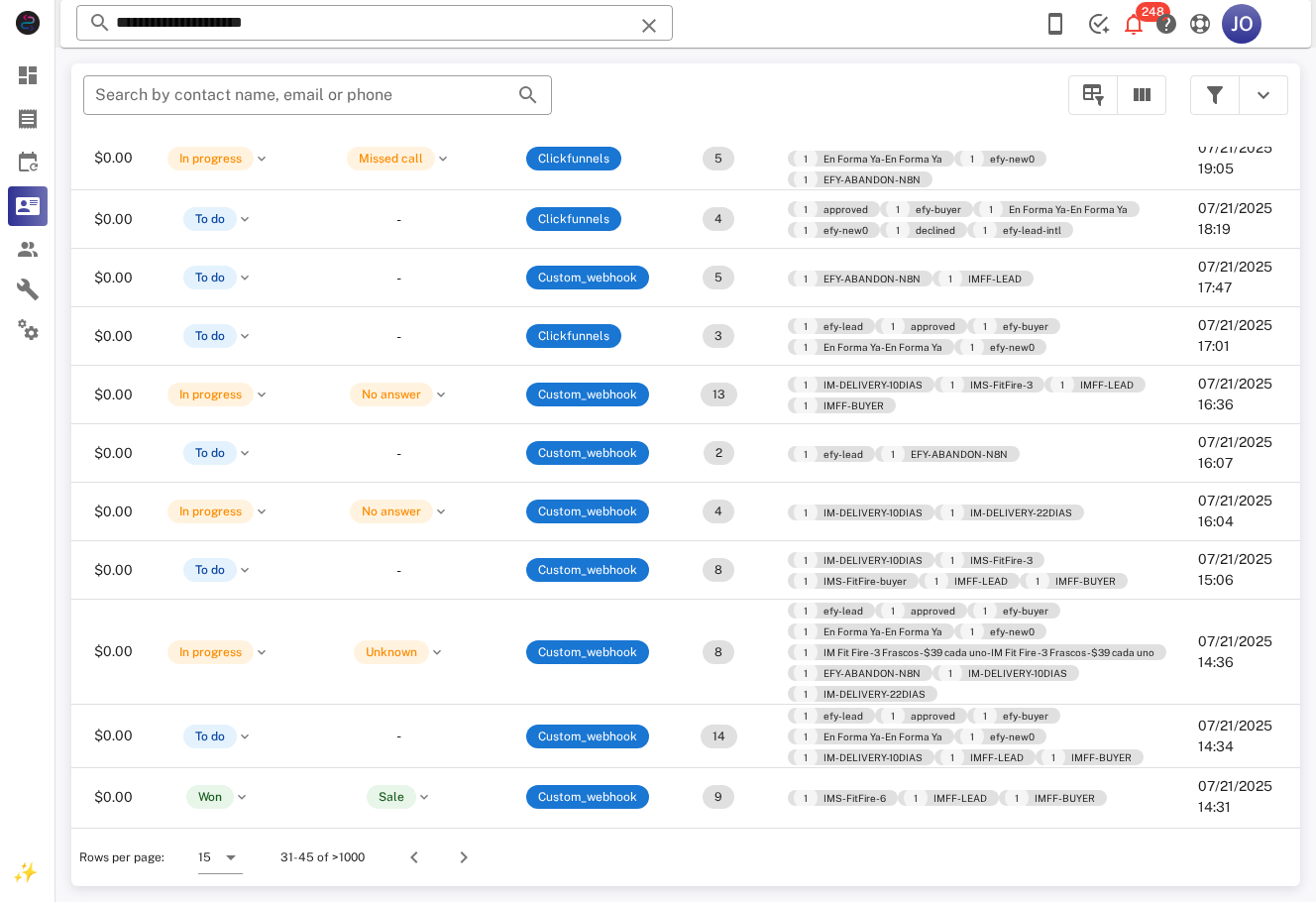 click at bounding box center [1239, 95] 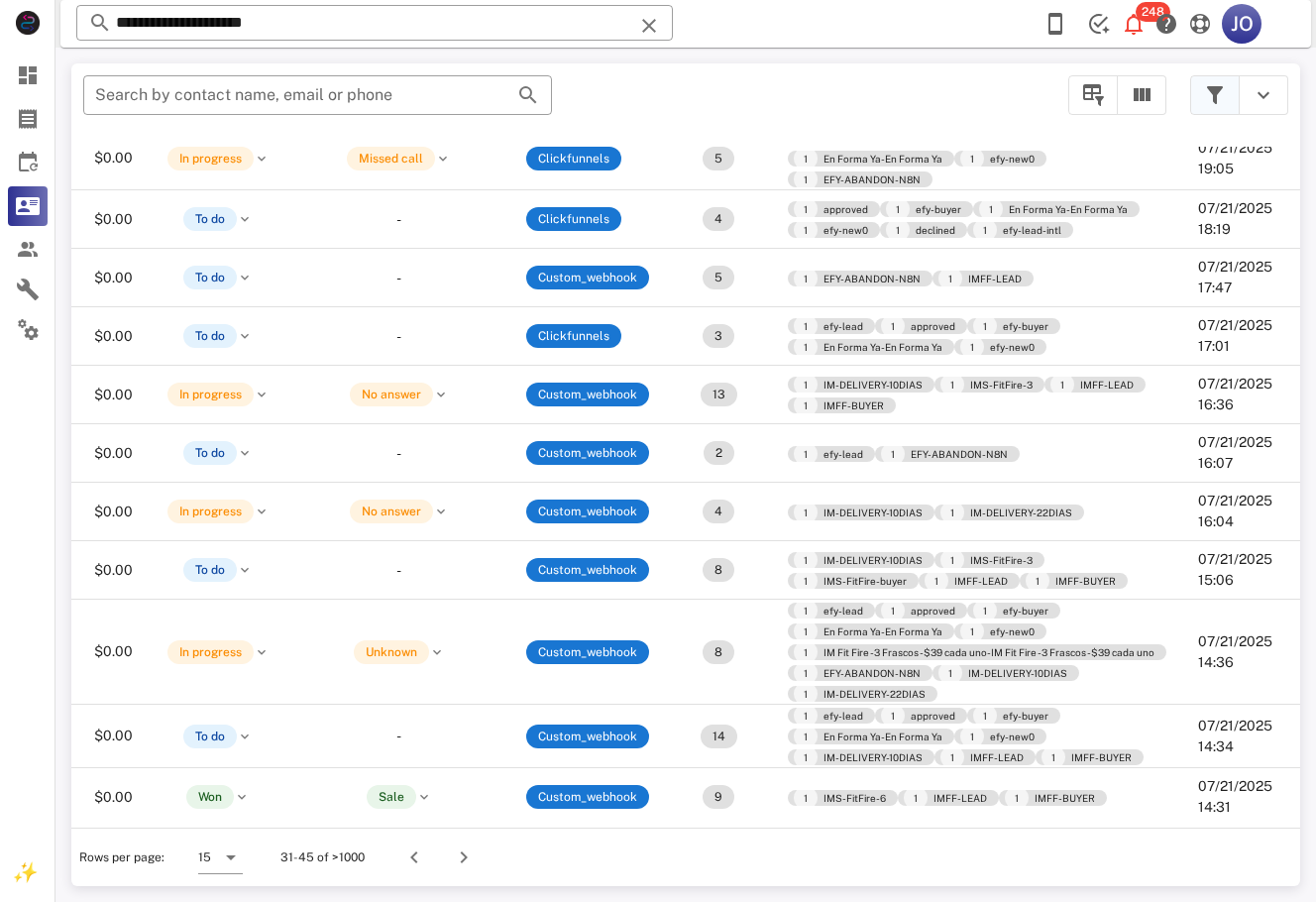 click at bounding box center (1215, 95) 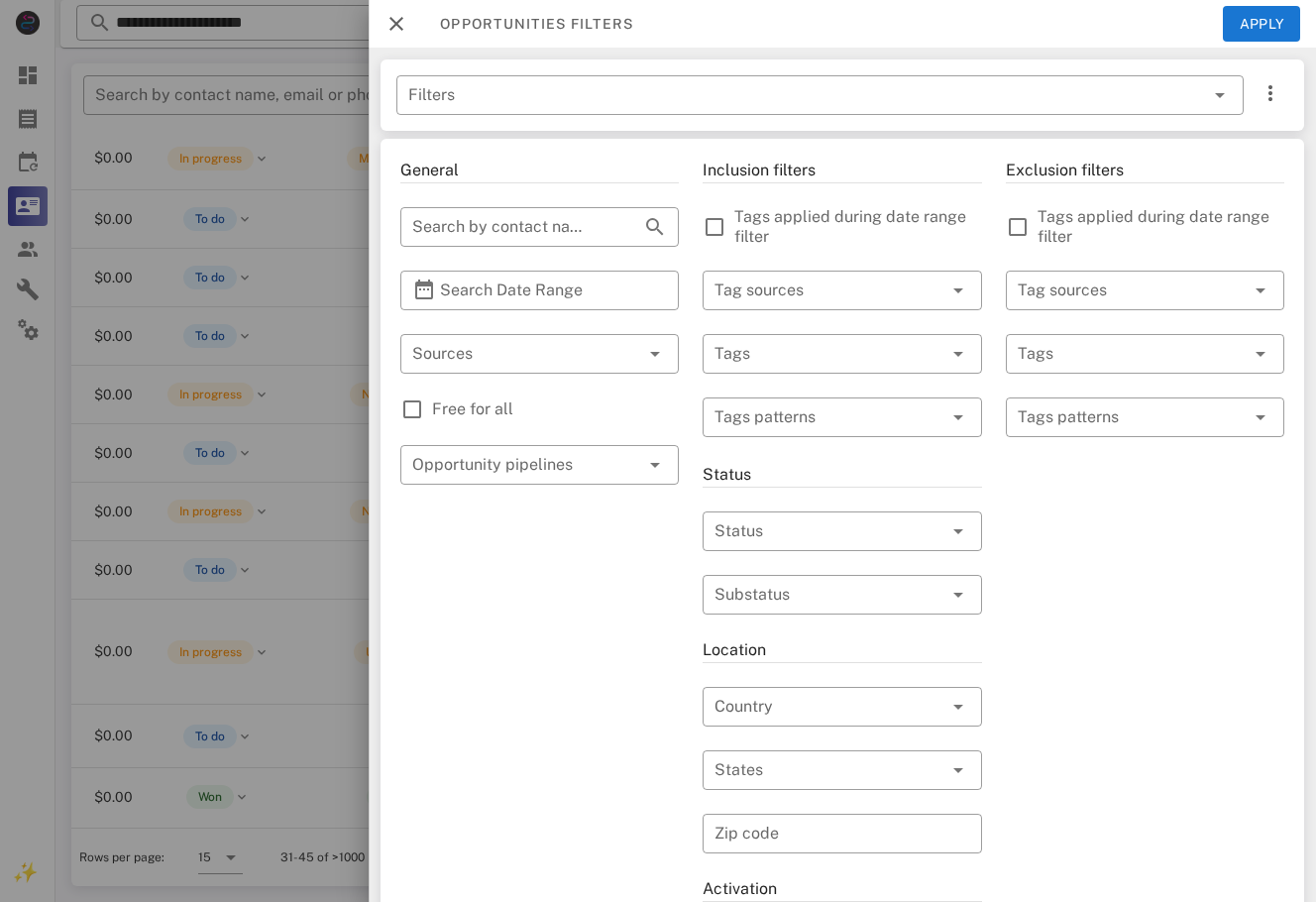 click on "General ​ Search by contact name, email or phone ​ Search Date Range ​ Sources Free for all ​ Opportunity pipelines" at bounding box center (539, 711) 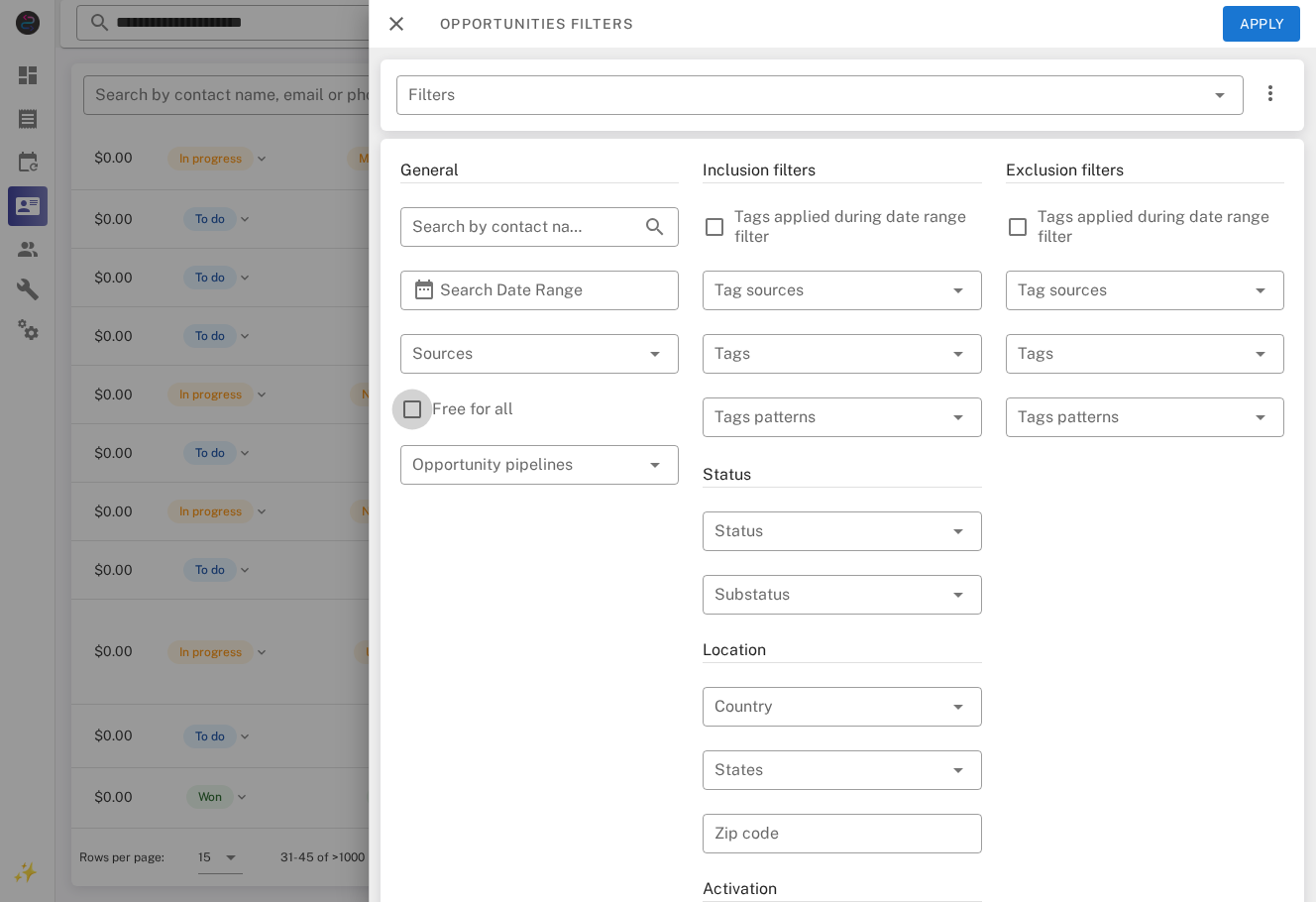click at bounding box center [412, 409] 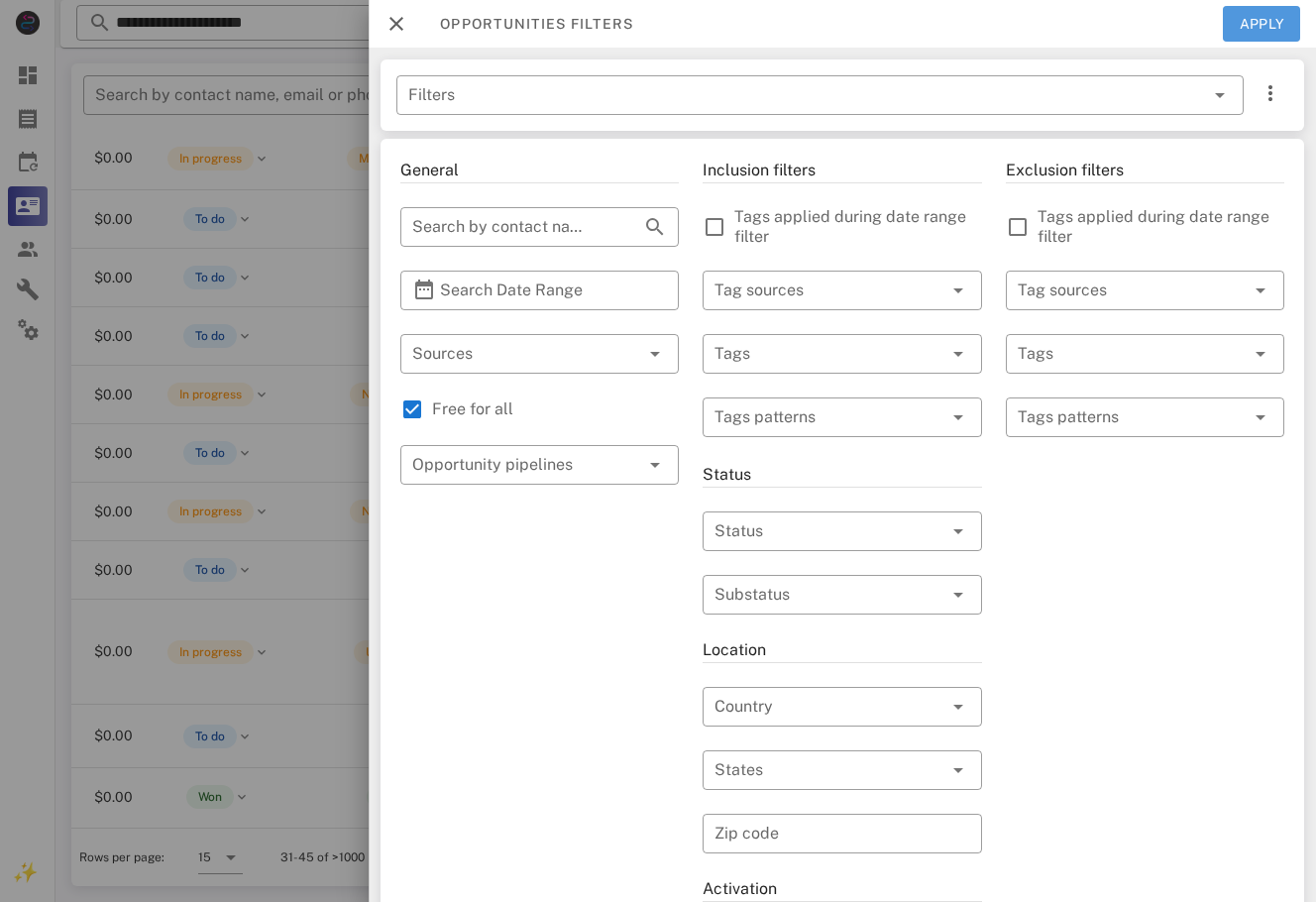 click on "Apply" at bounding box center (1261, 24) 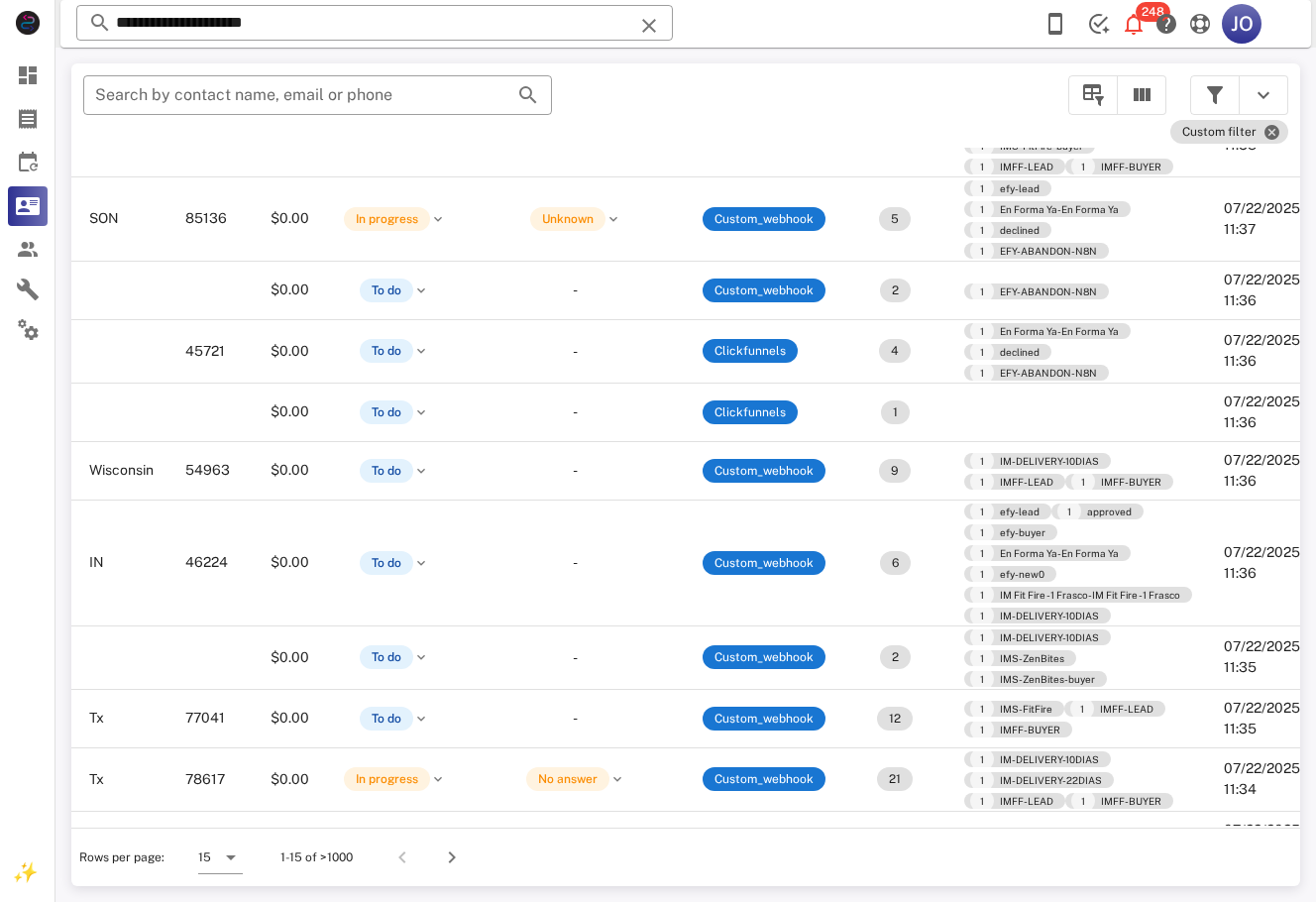 scroll, scrollTop: 390, scrollLeft: 445, axis: both 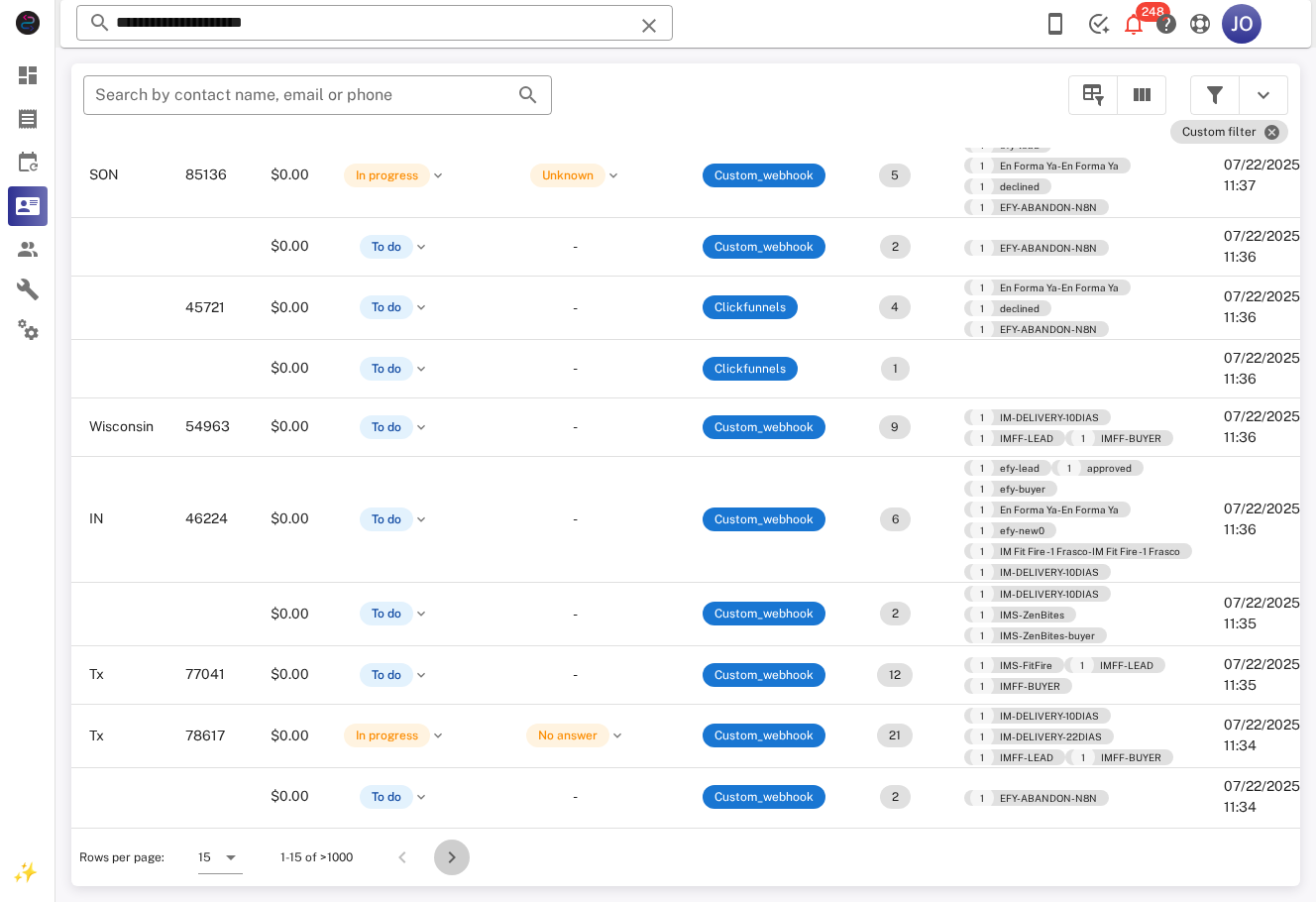 click at bounding box center (452, 857) 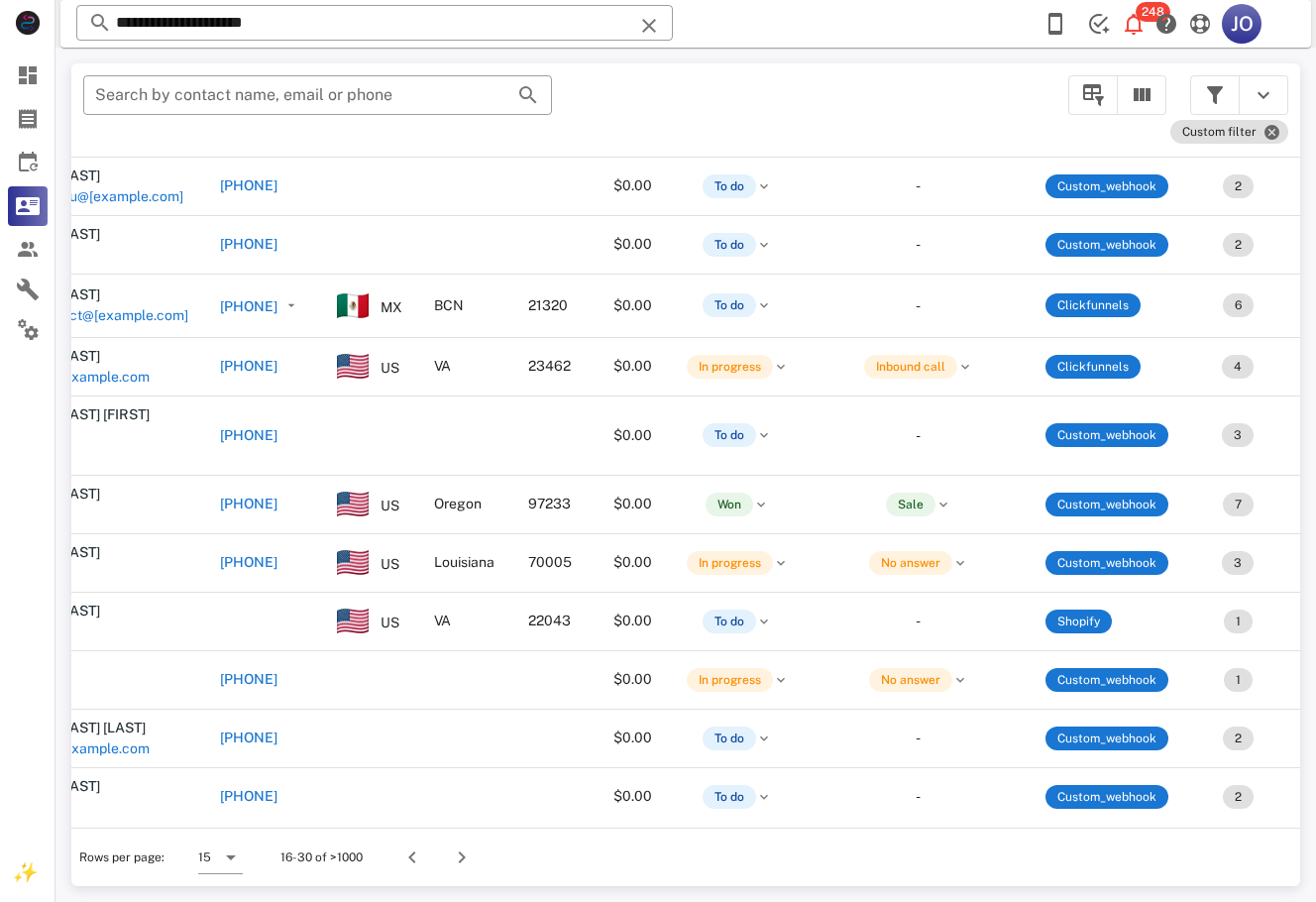 scroll, scrollTop: 307, scrollLeft: 0, axis: vertical 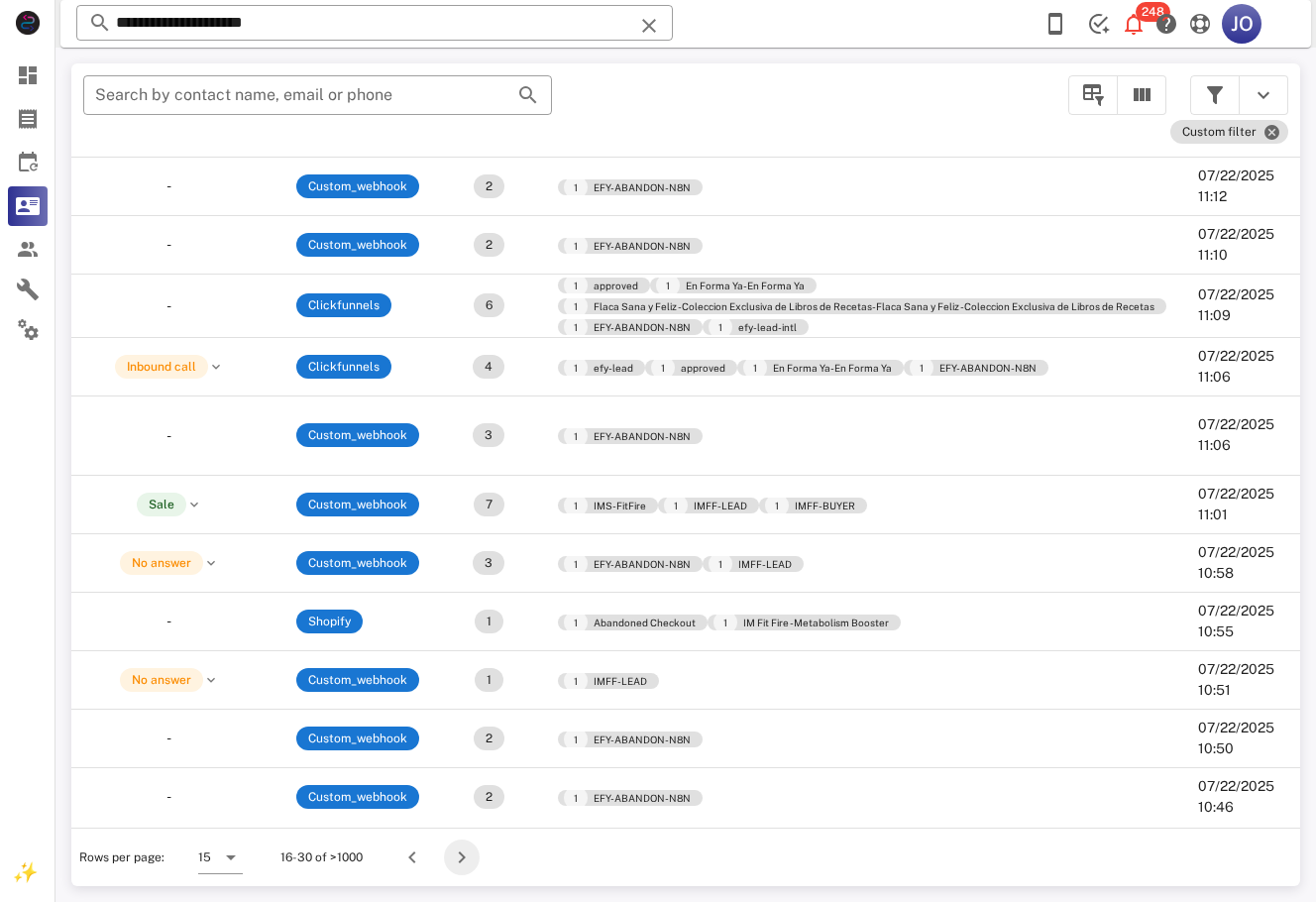 click at bounding box center (462, 857) 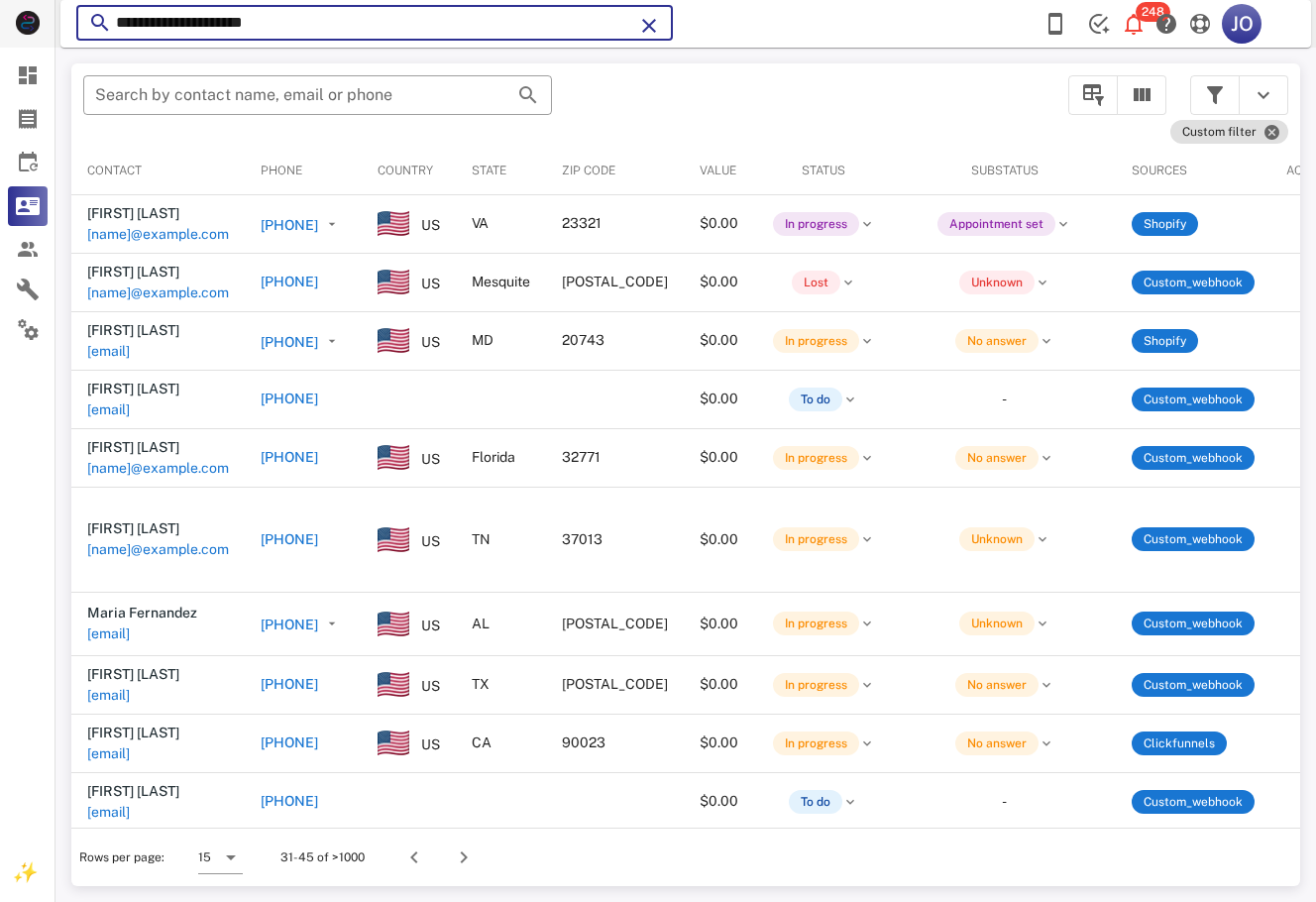 drag, startPoint x: 324, startPoint y: 21, endPoint x: 139, endPoint y: 48, distance: 186.95989 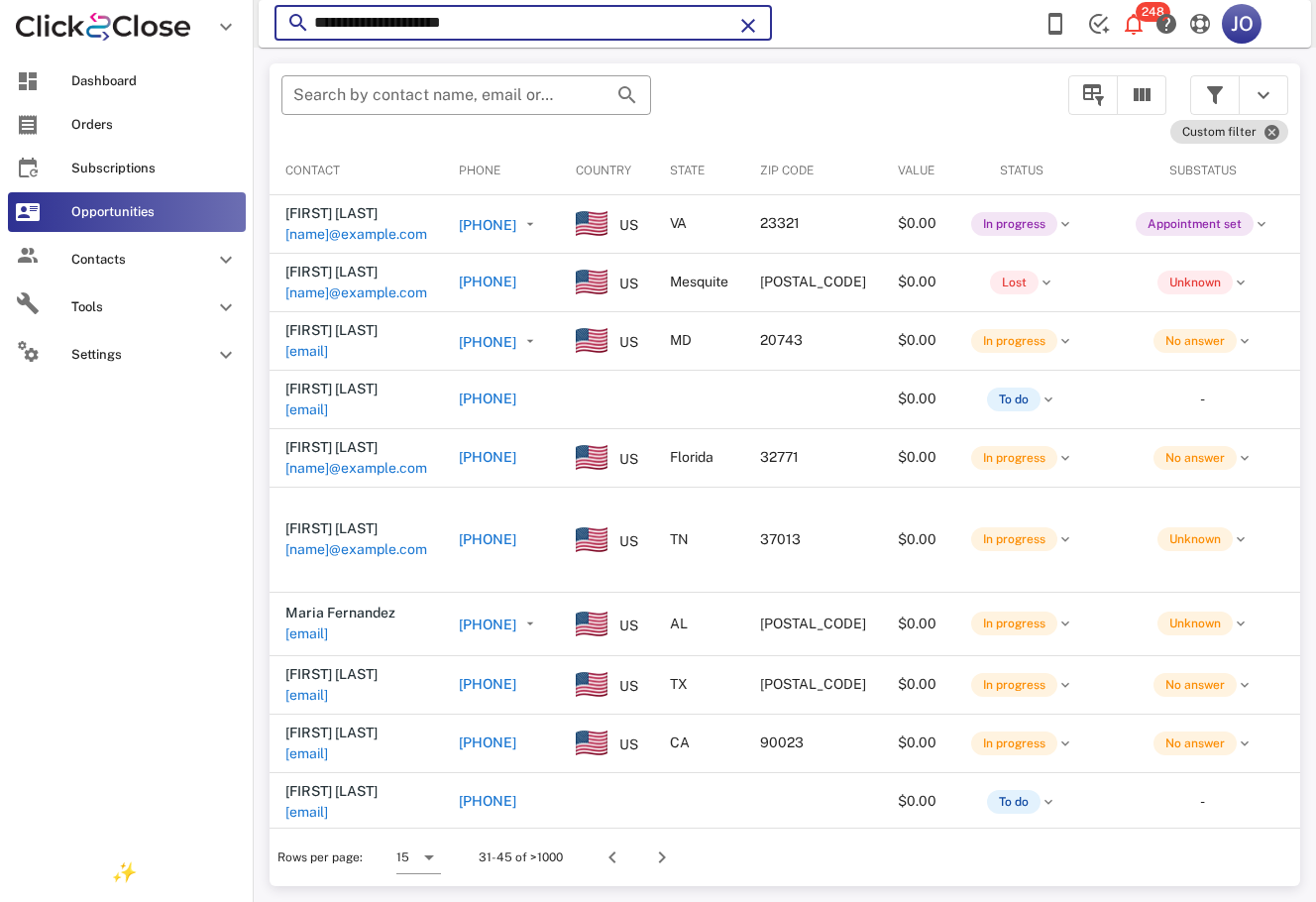 paste on "***" 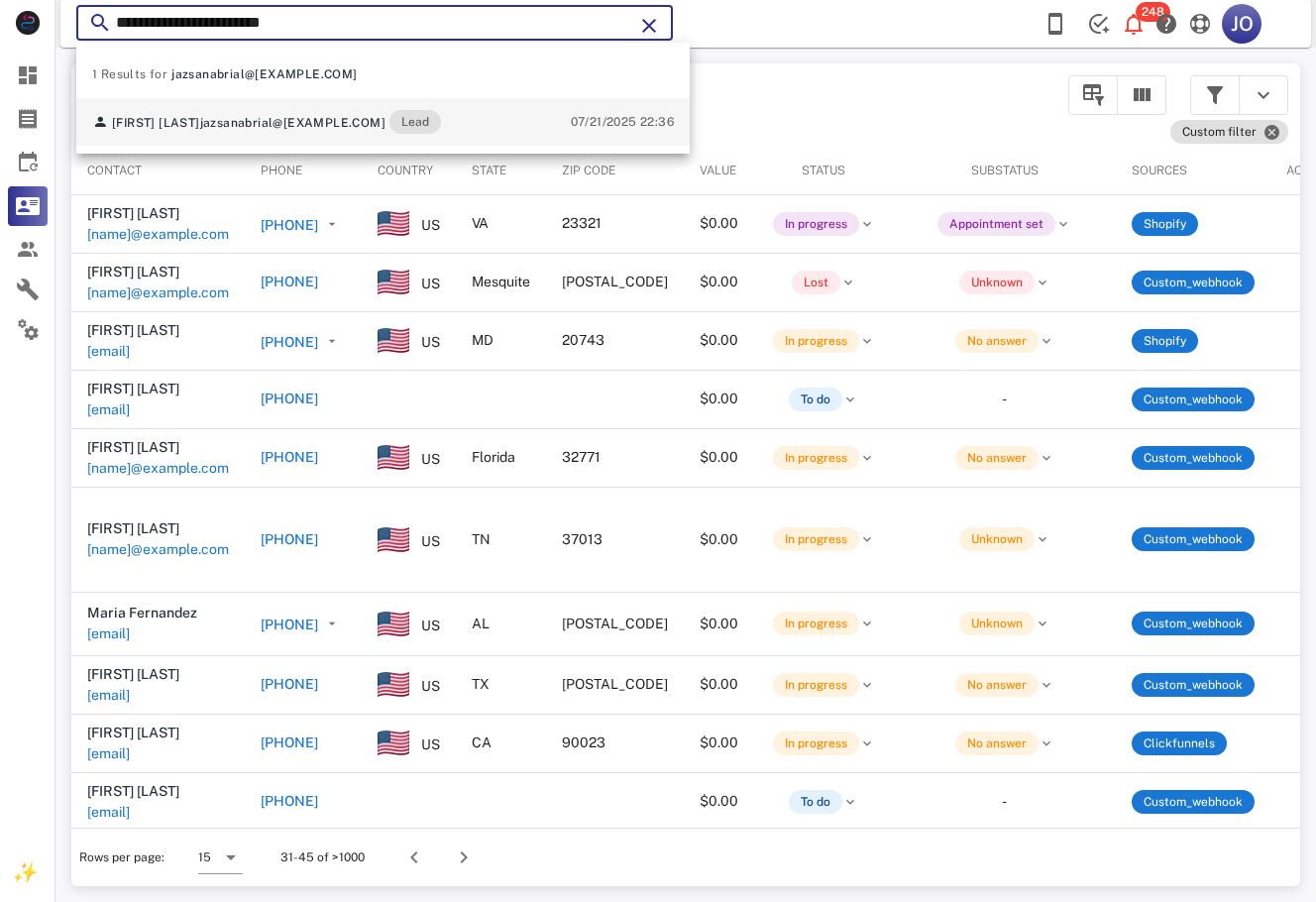 type on "**********" 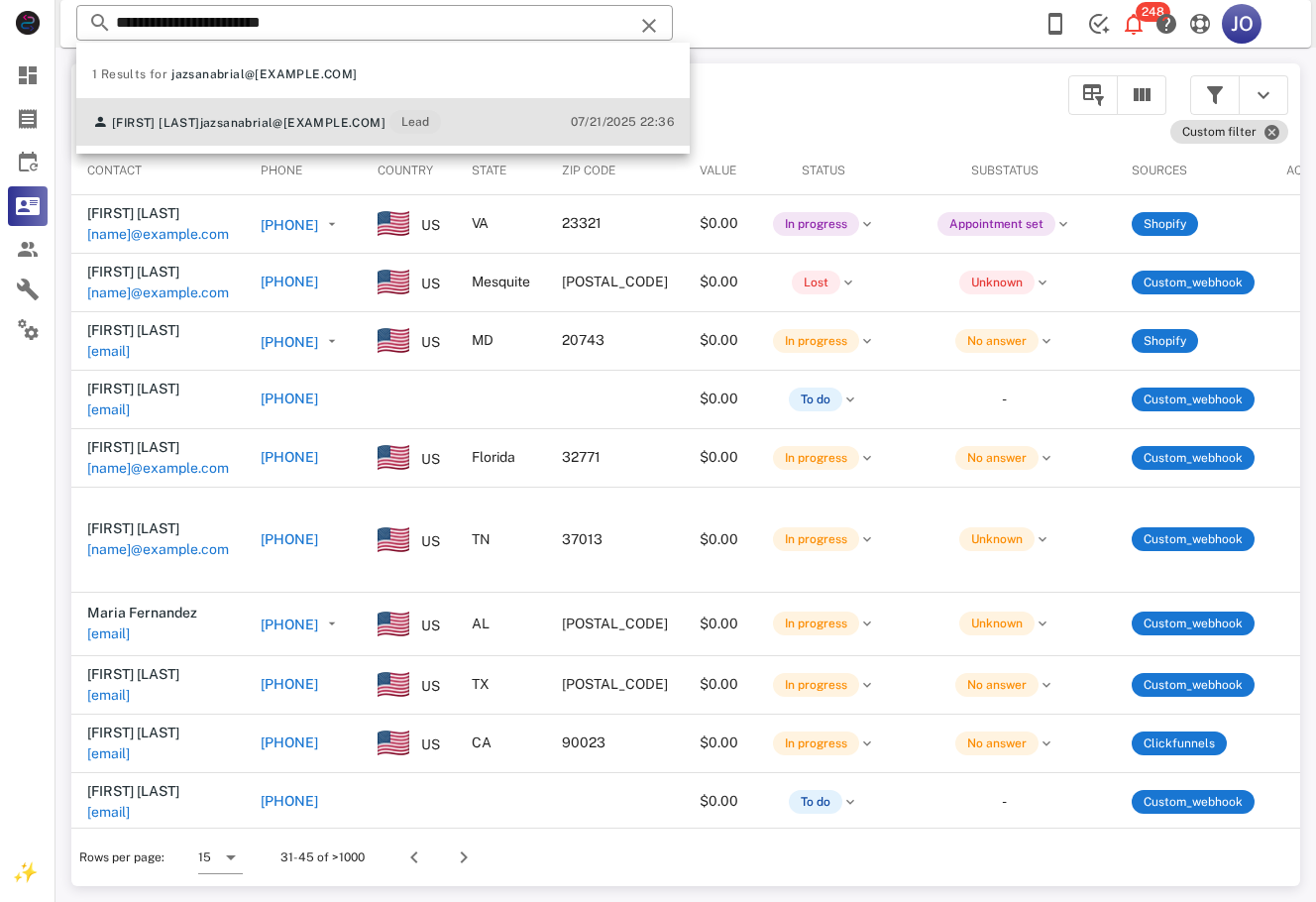 click on "jazsanabrial@[EXAMPLE.COM]" at bounding box center (292, 123) 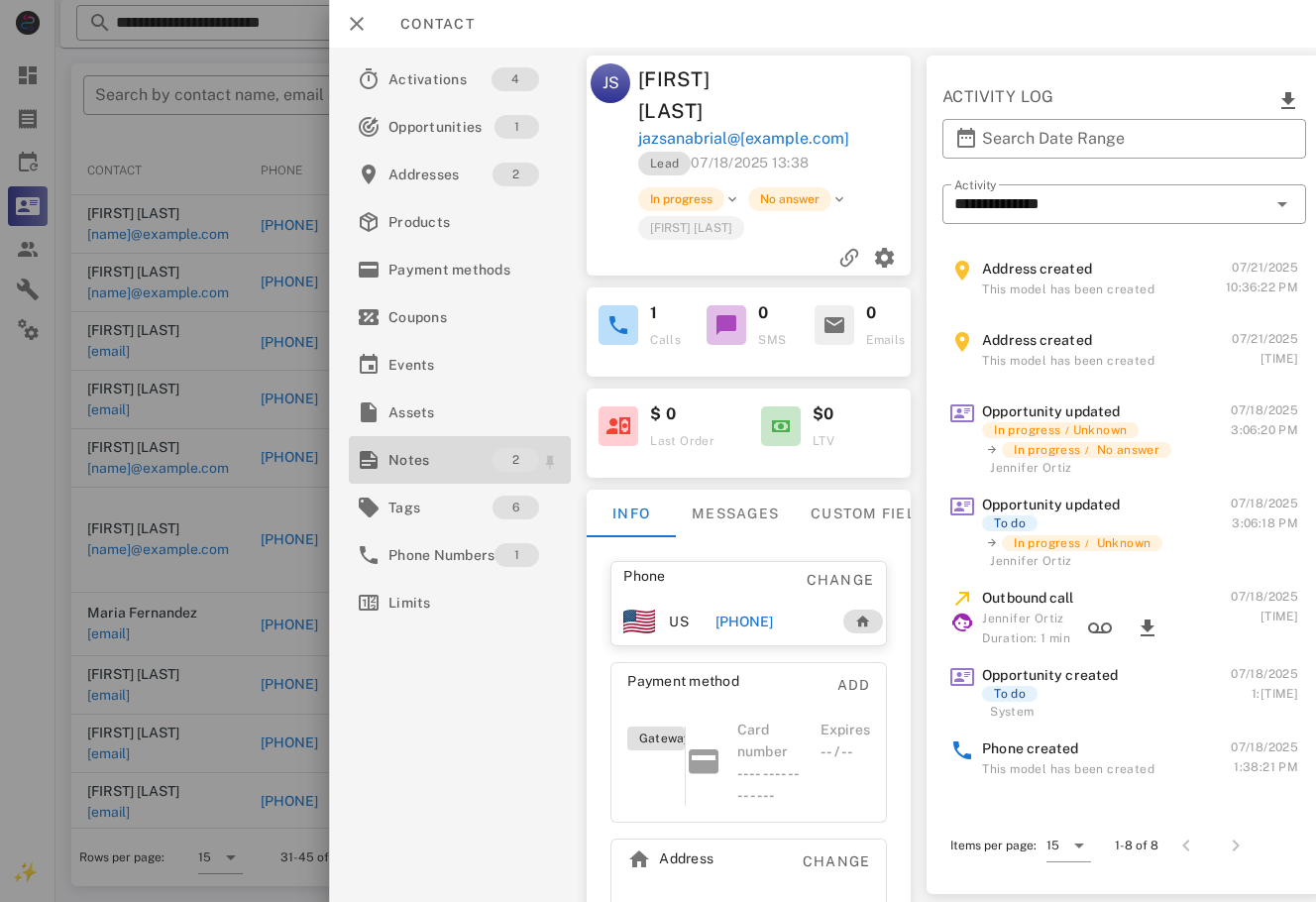 click on "Notes" at bounding box center (440, 460) 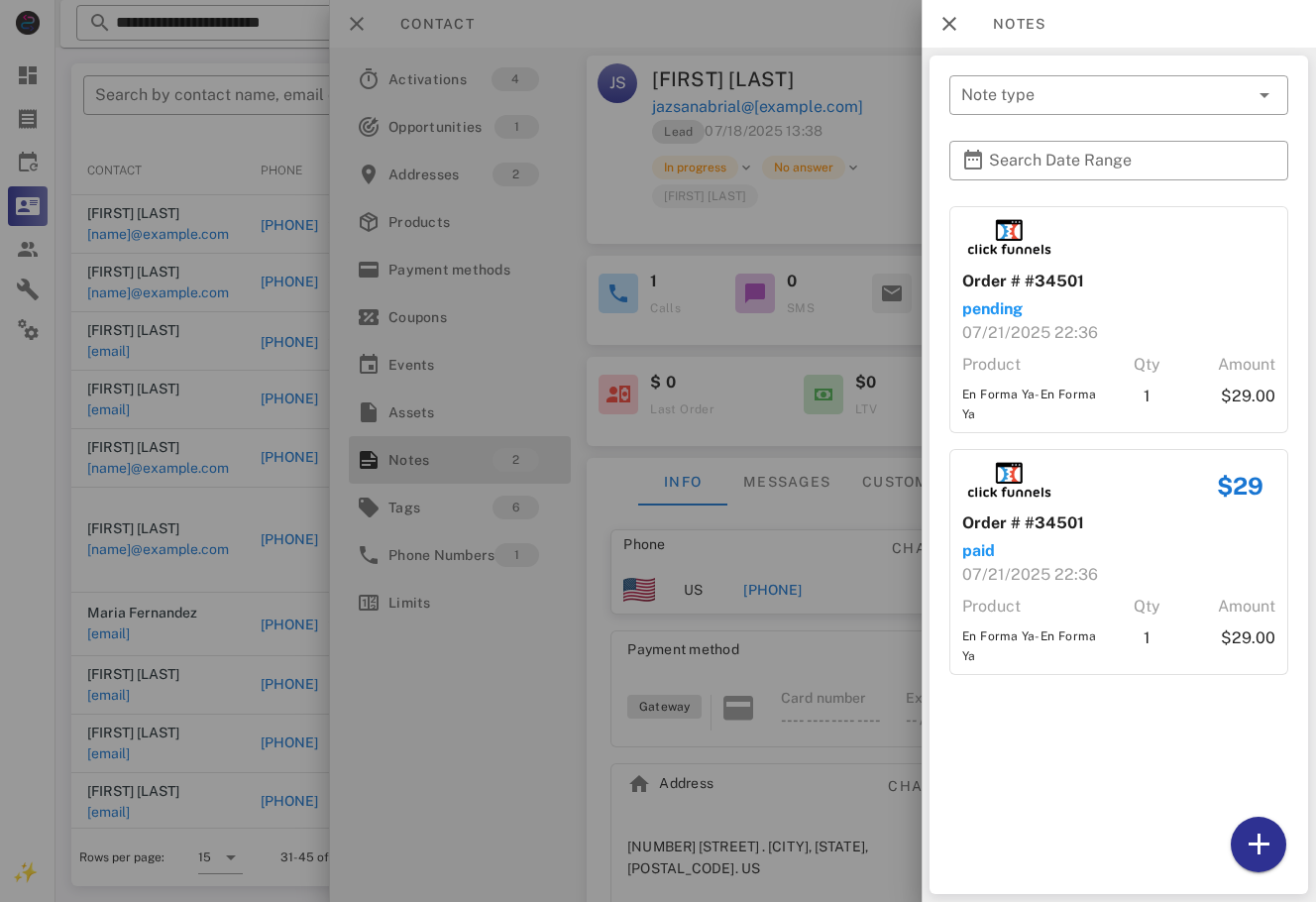 click at bounding box center (658, 451) 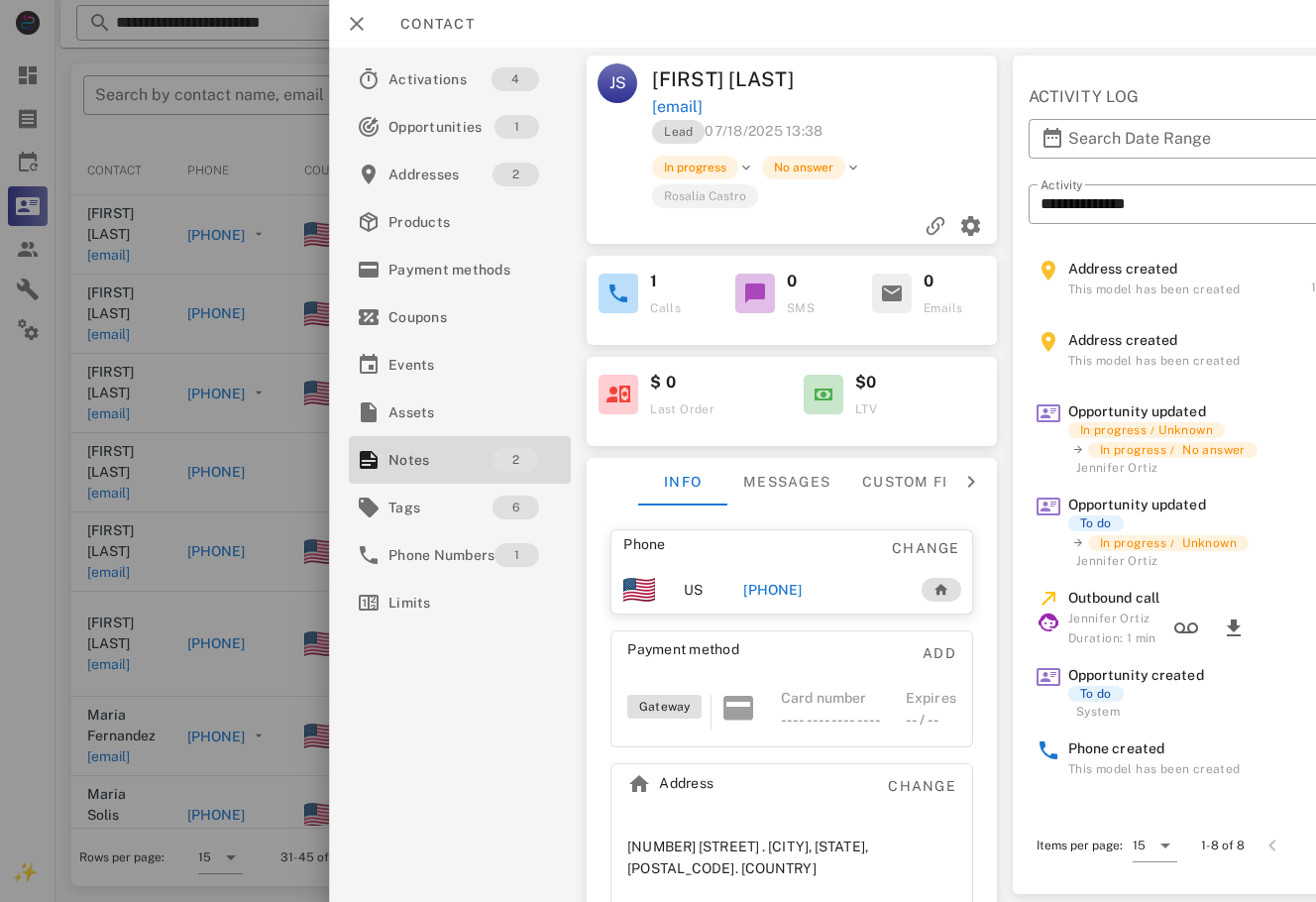scroll, scrollTop: 0, scrollLeft: 0, axis: both 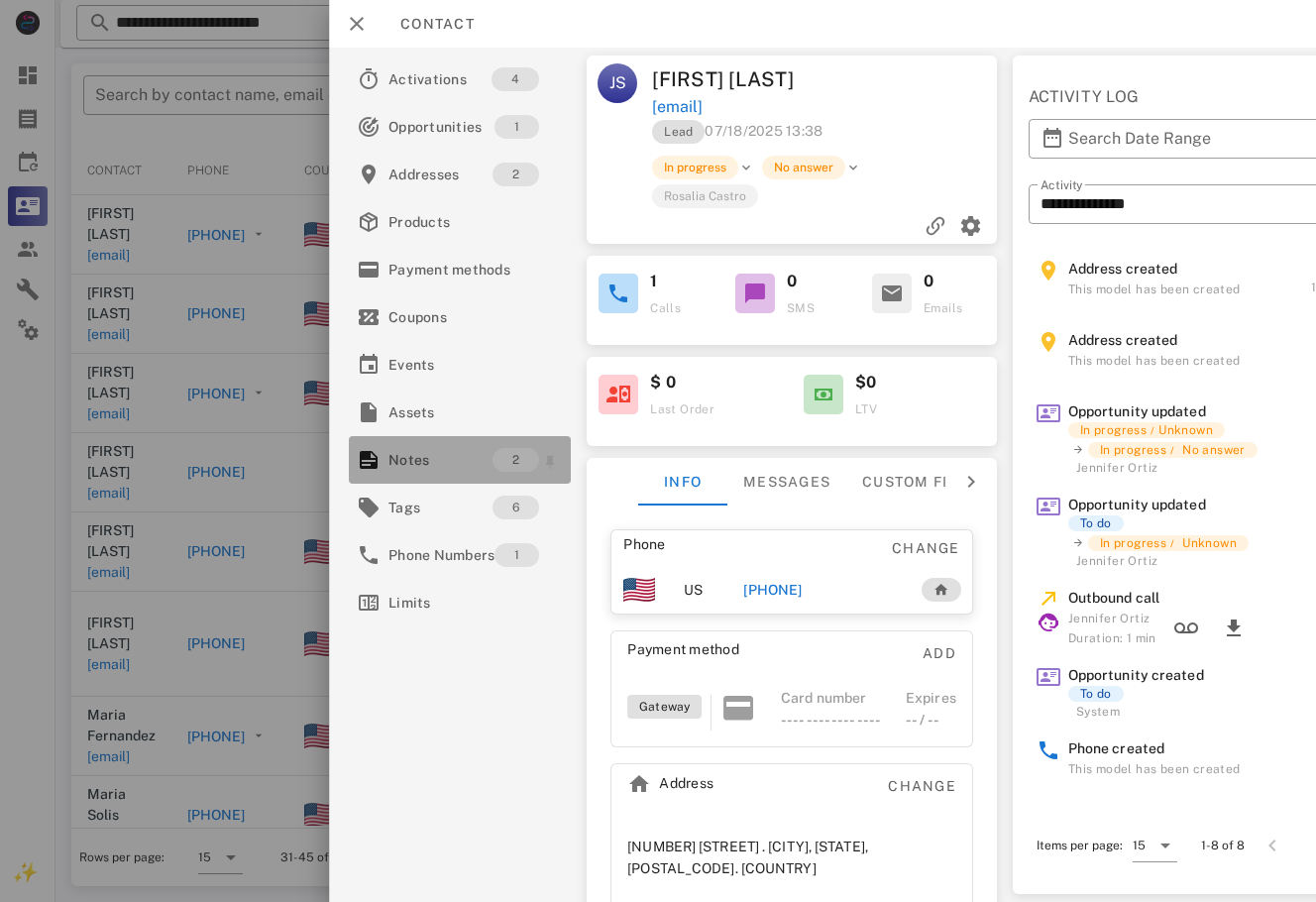 click on "Notes" at bounding box center (440, 460) 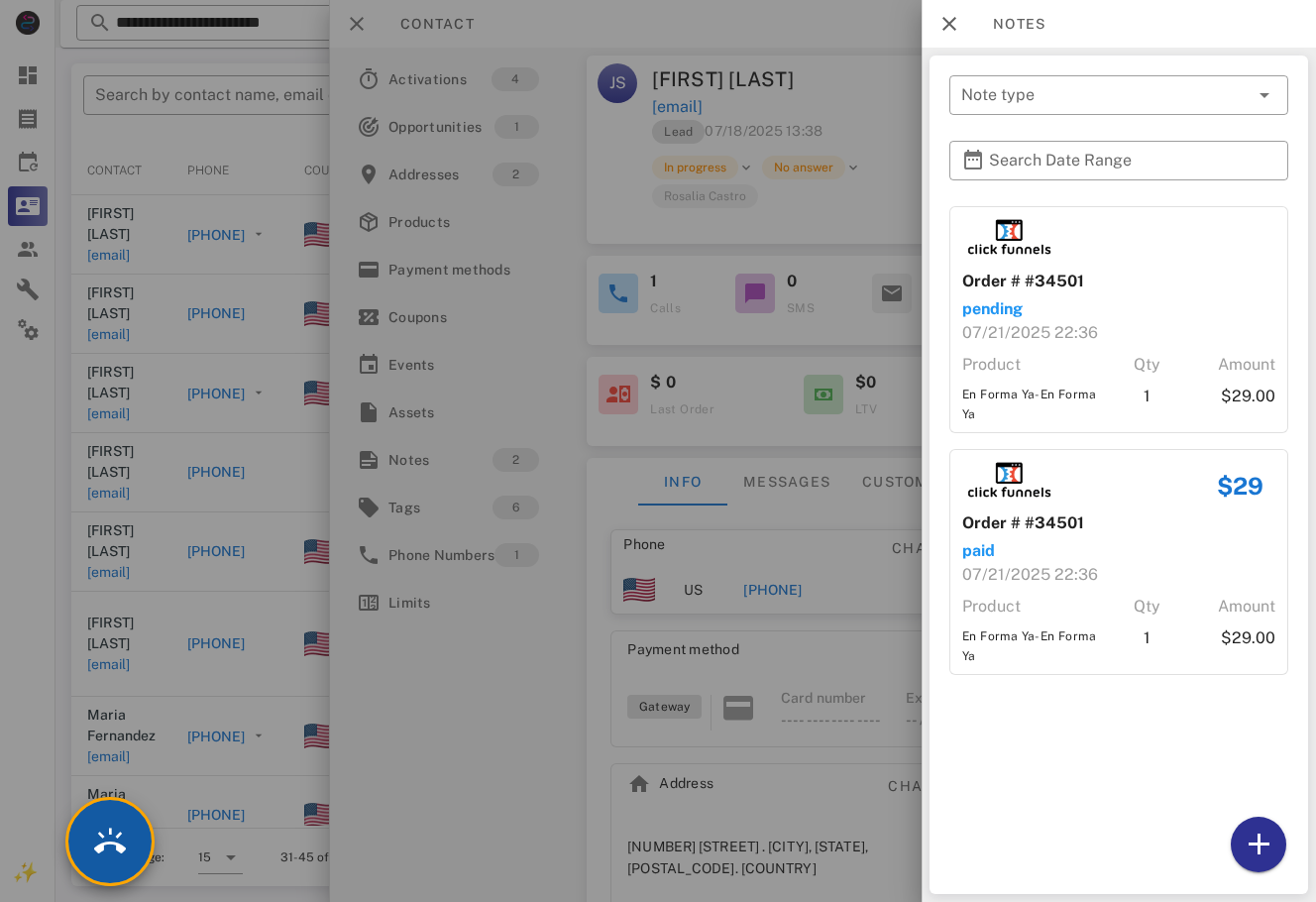 click at bounding box center (110, 842) 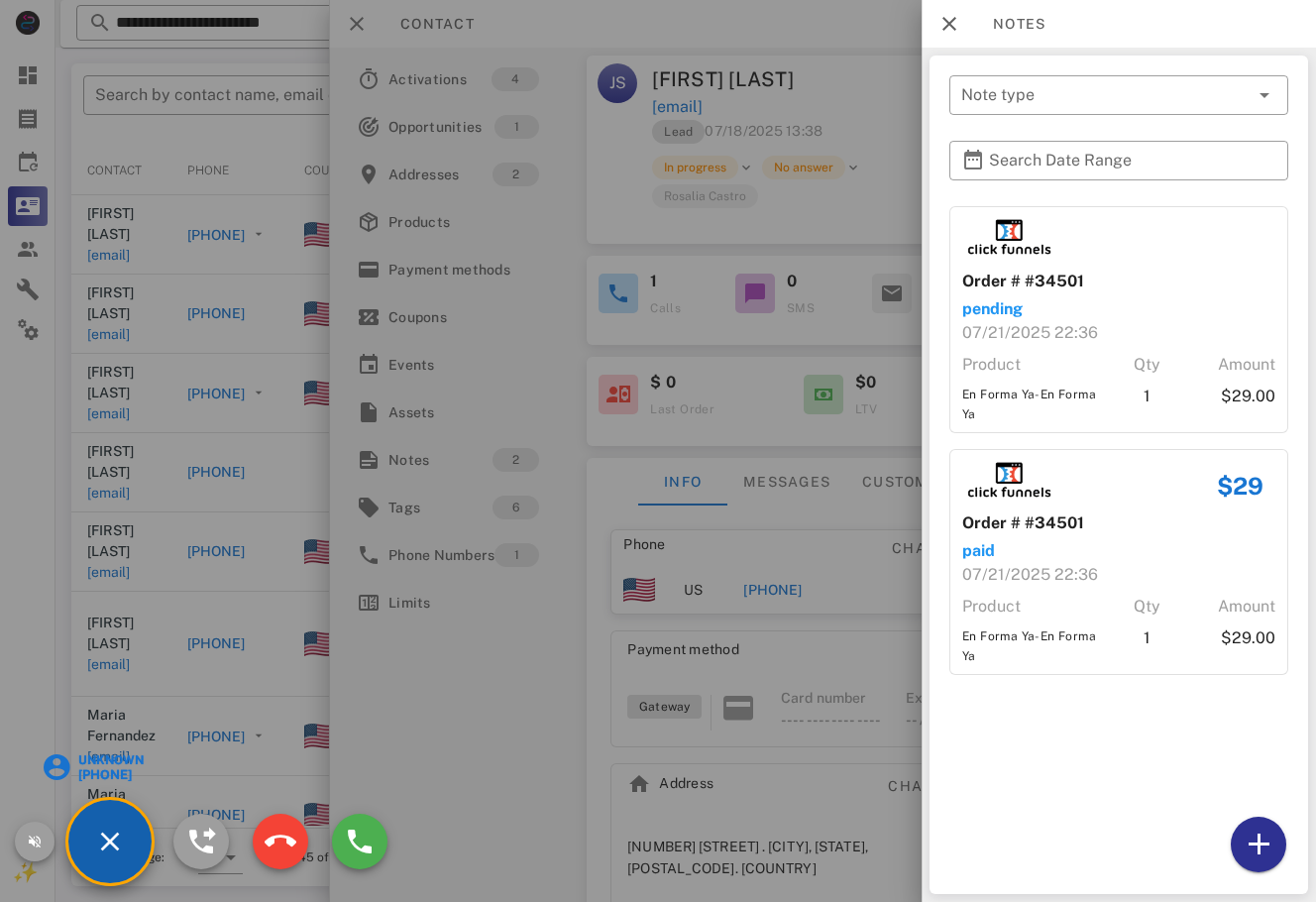 click at bounding box center [658, 451] 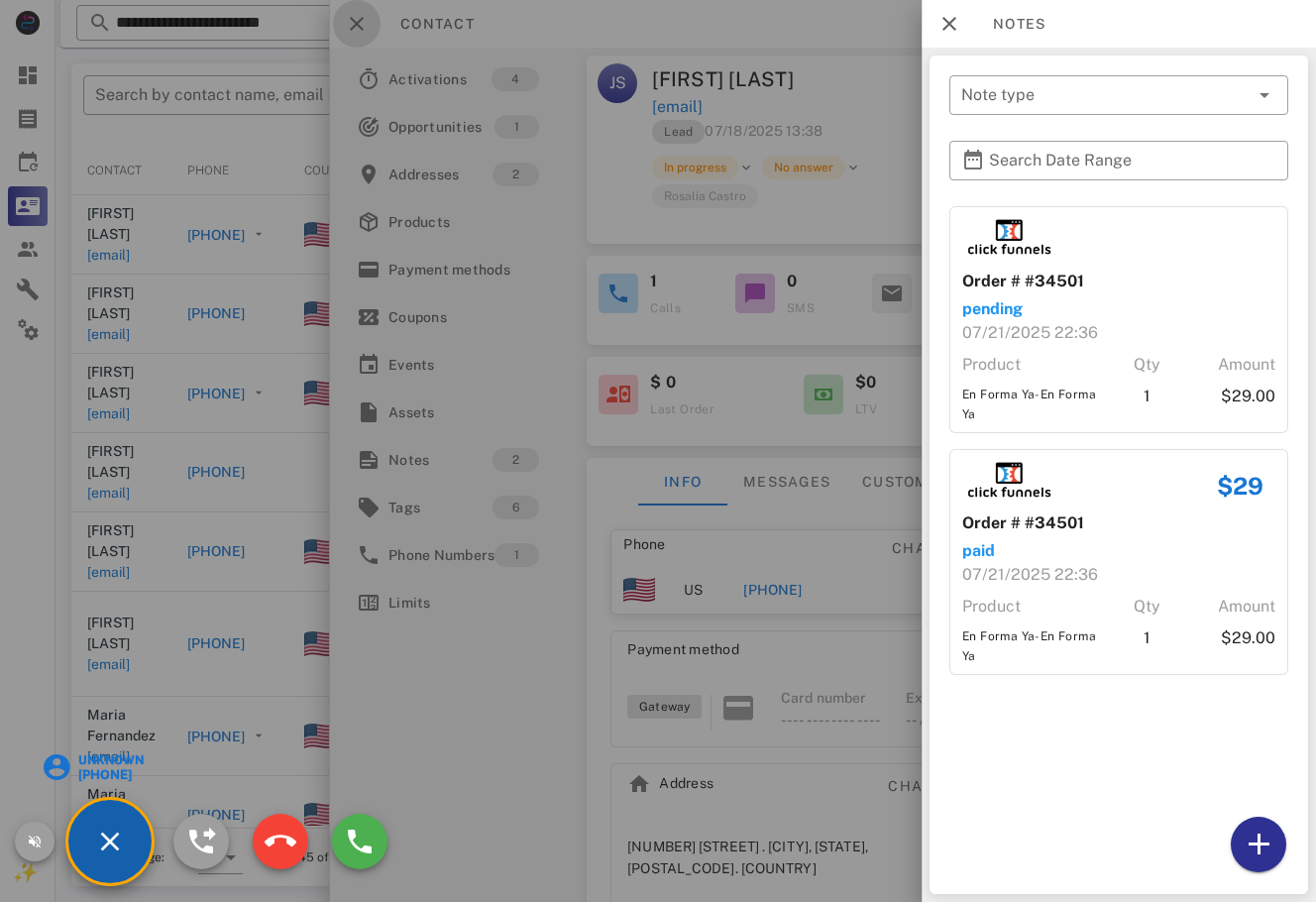 click at bounding box center (357, 24) 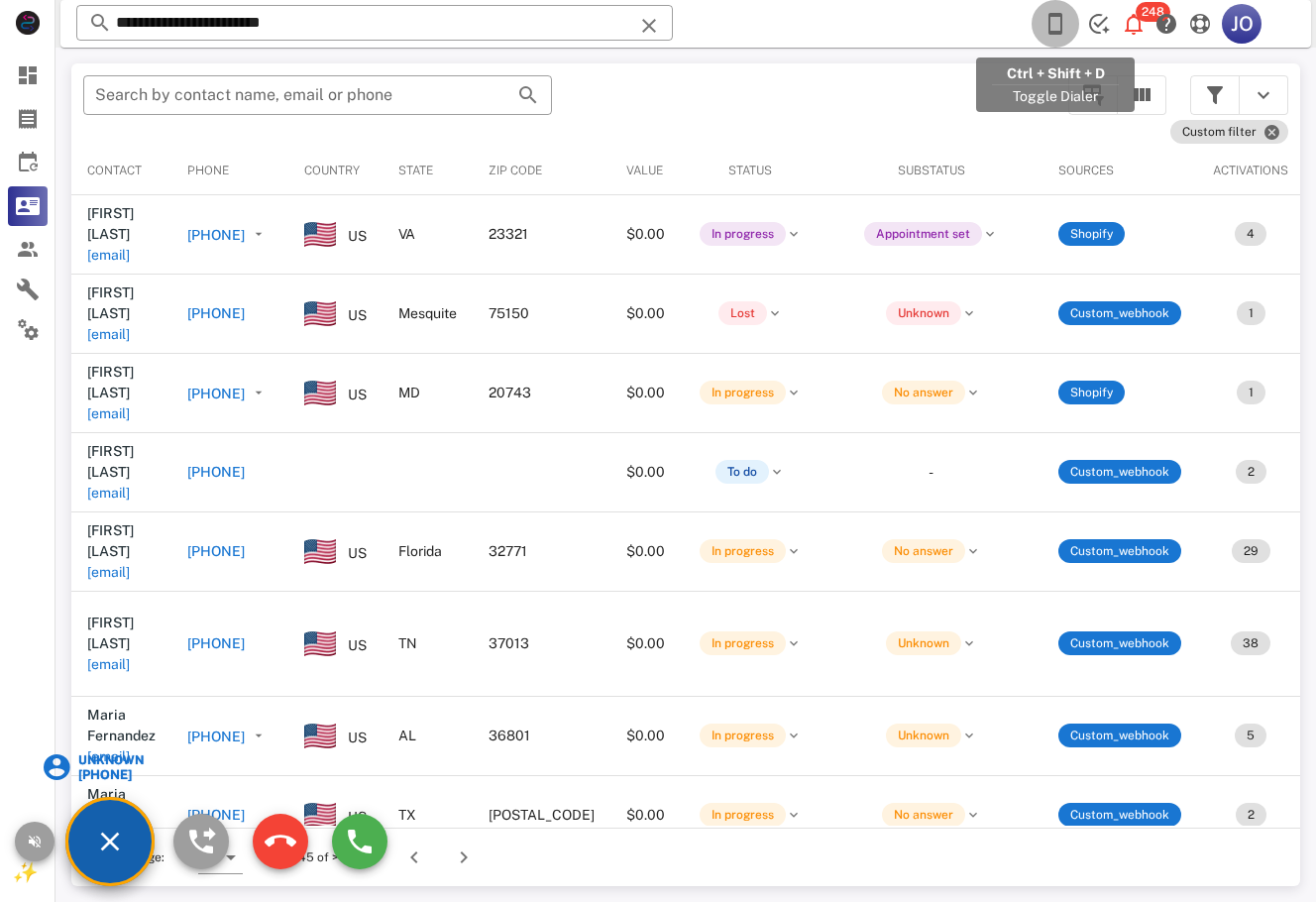 click at bounding box center [1055, 24] 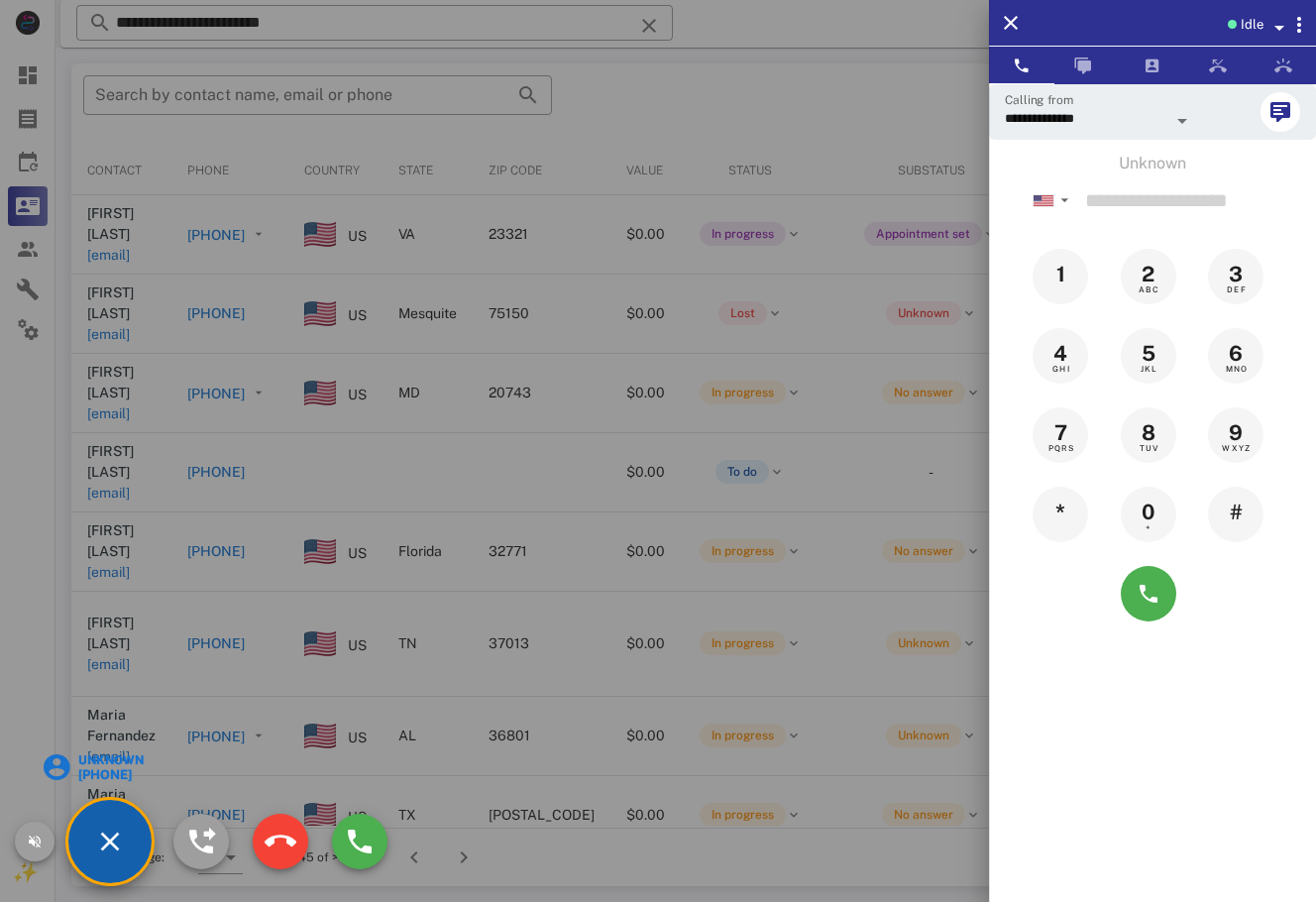 click on "Idle" at bounding box center (1252, 25) 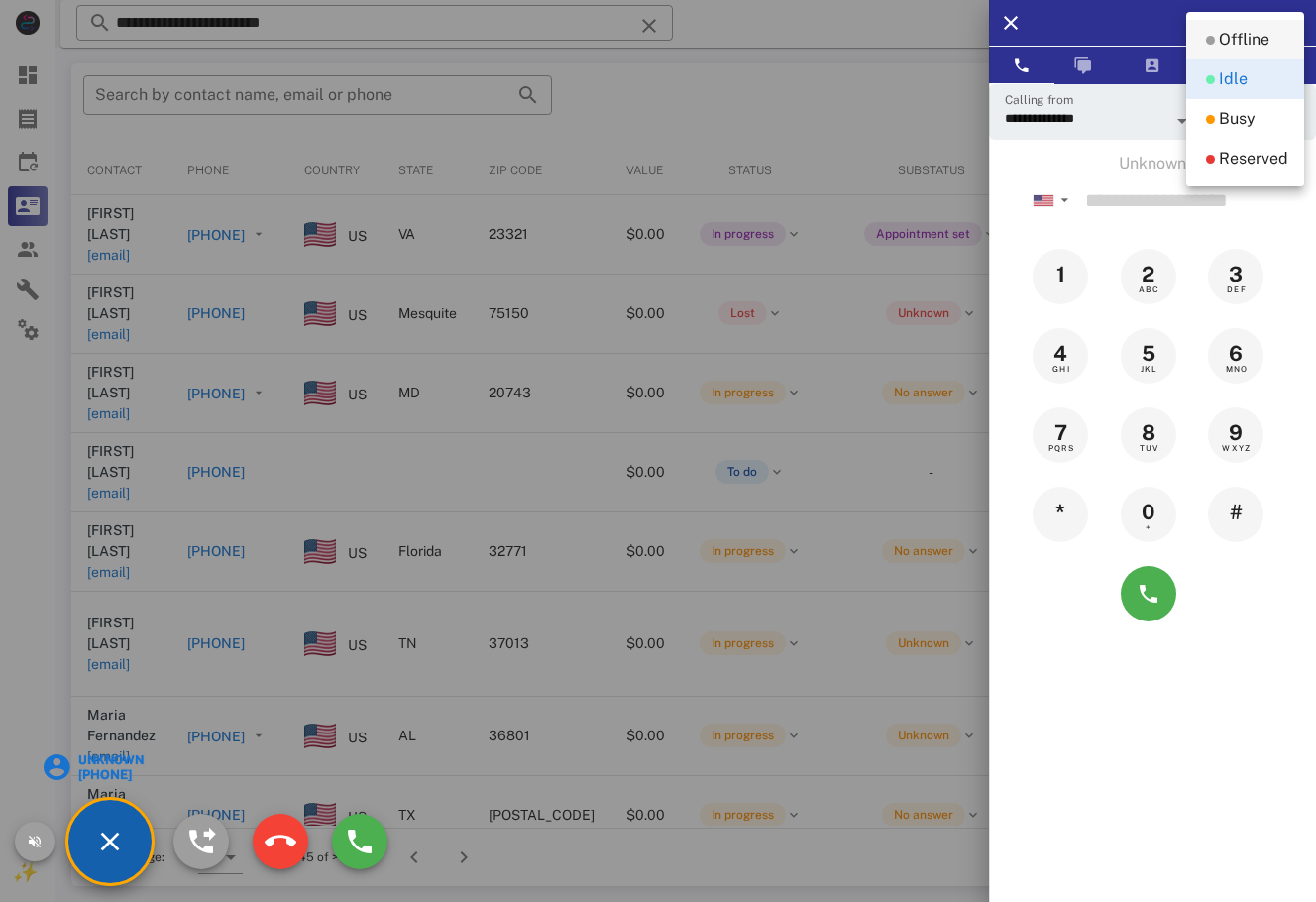 click on "Offline" at bounding box center (1244, 40) 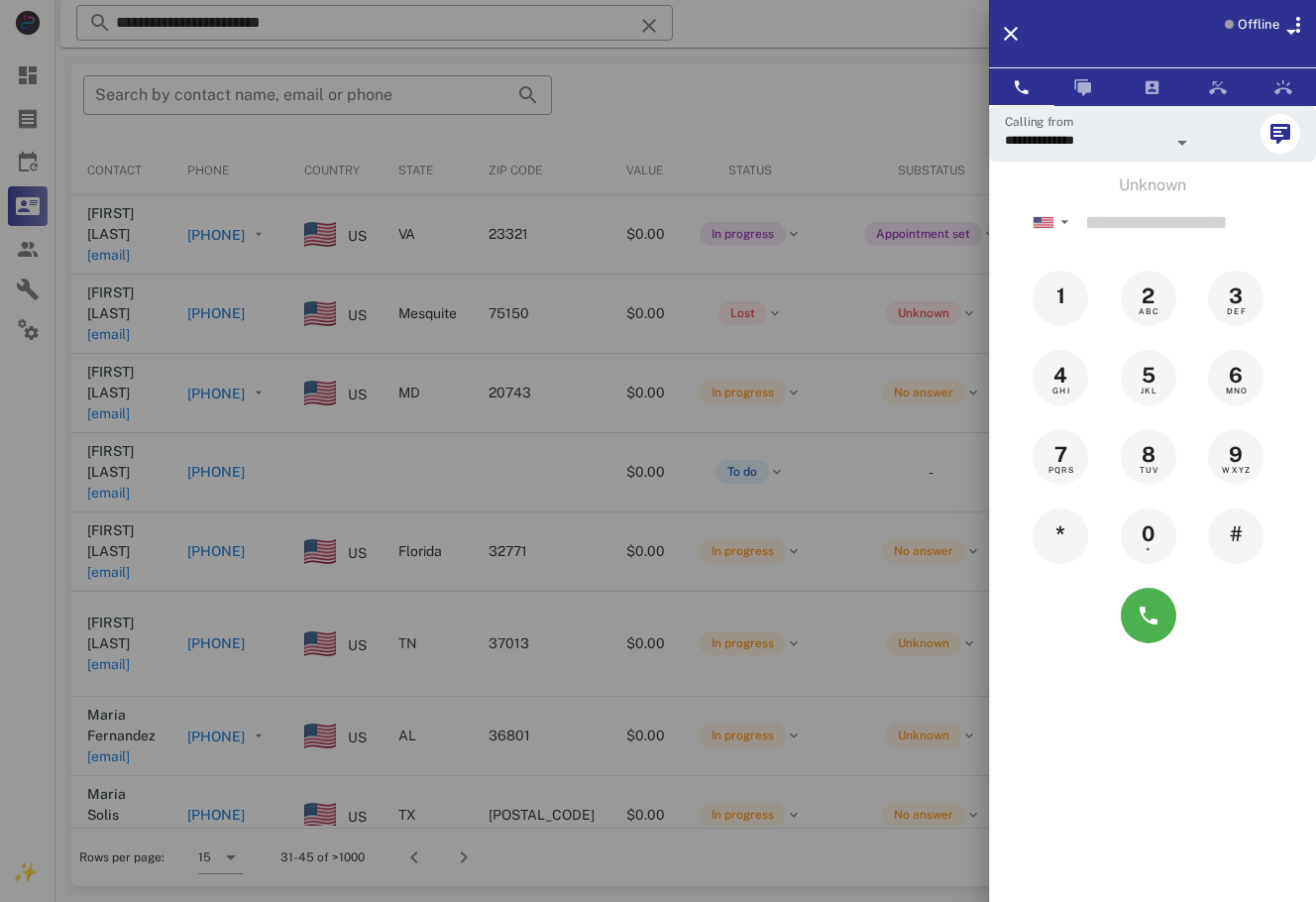 click on "Offline" at bounding box center (1259, 25) 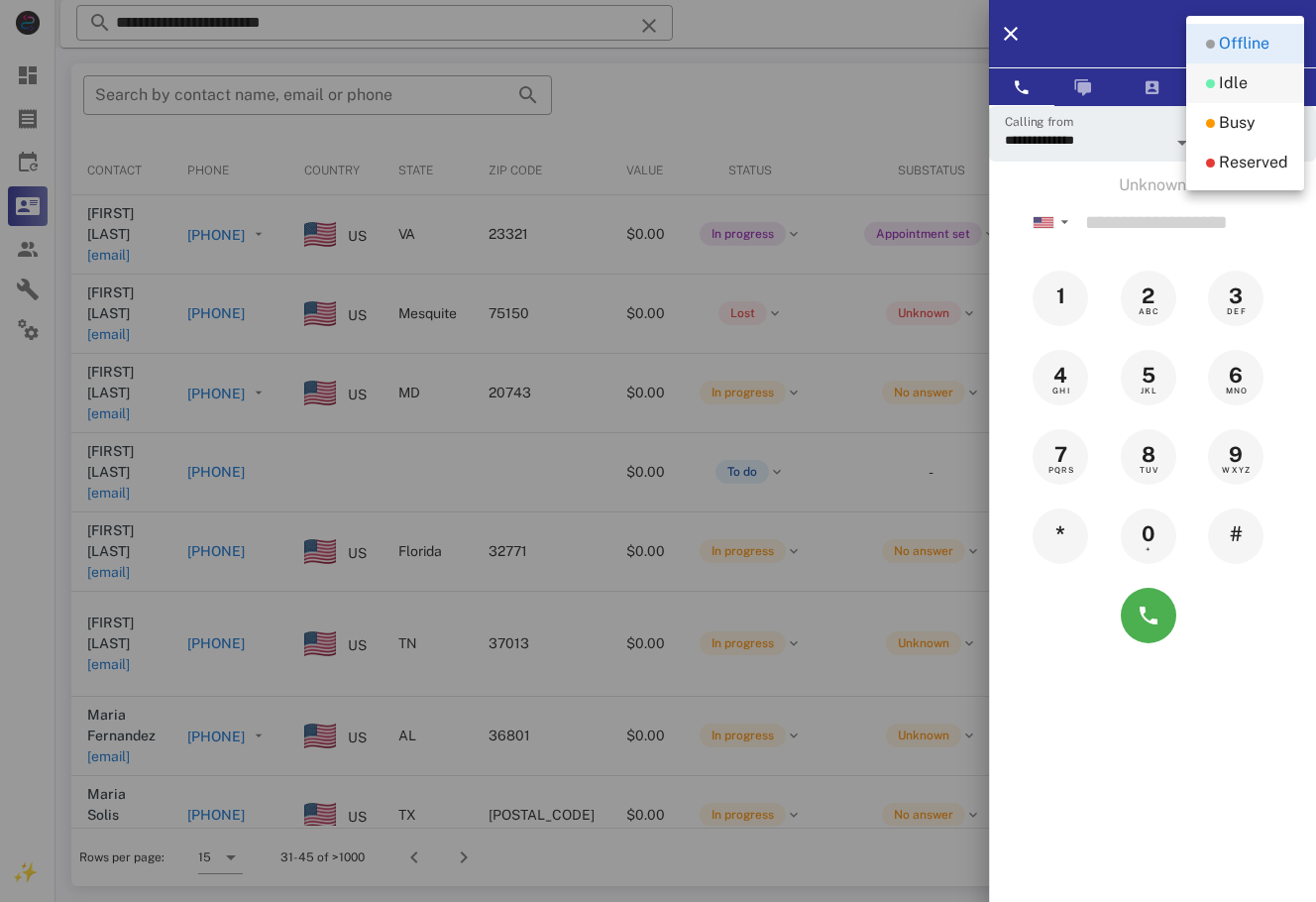 click on "Idle" at bounding box center (1233, 83) 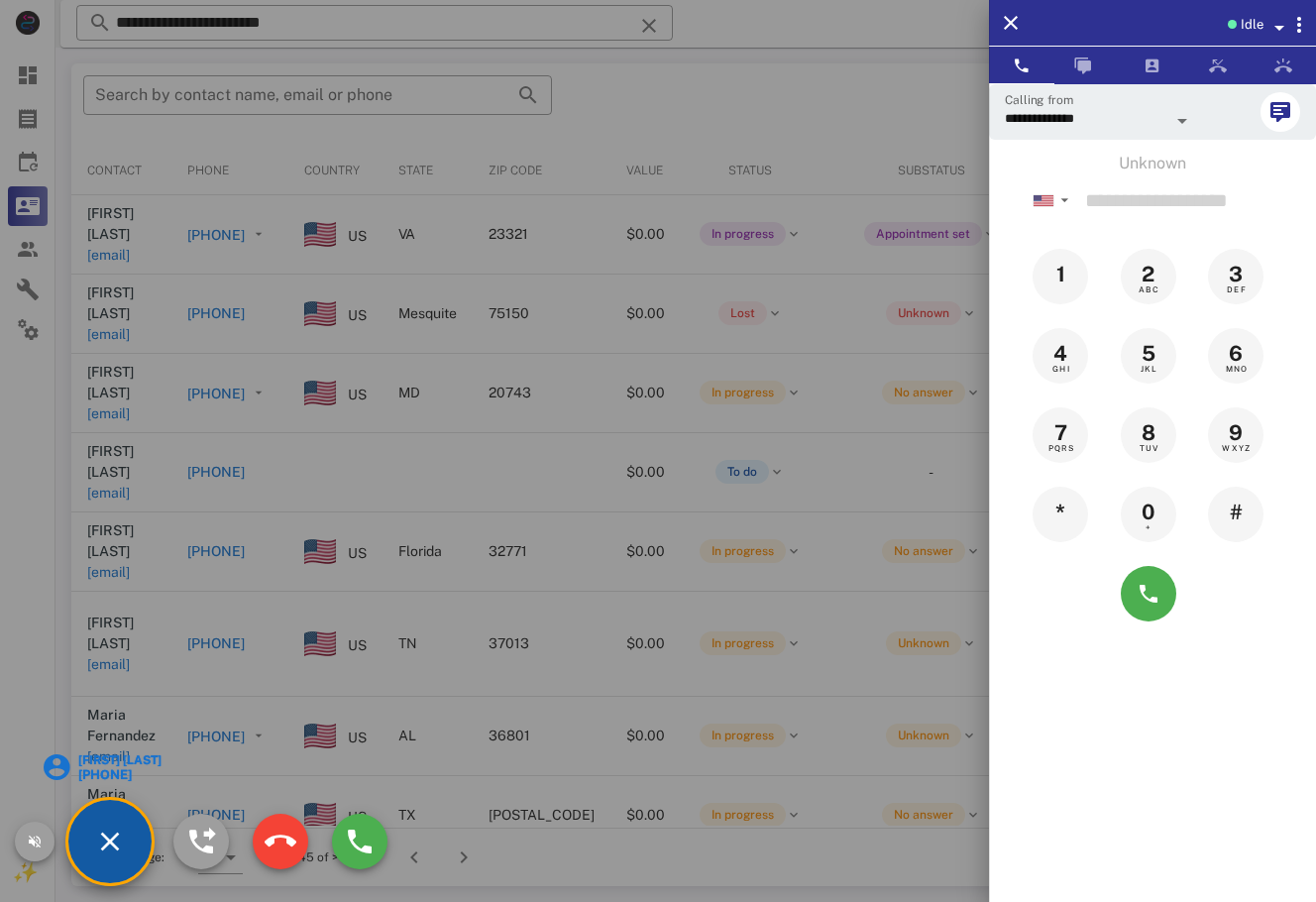 click on "Martha Arcila" at bounding box center [118, 760] 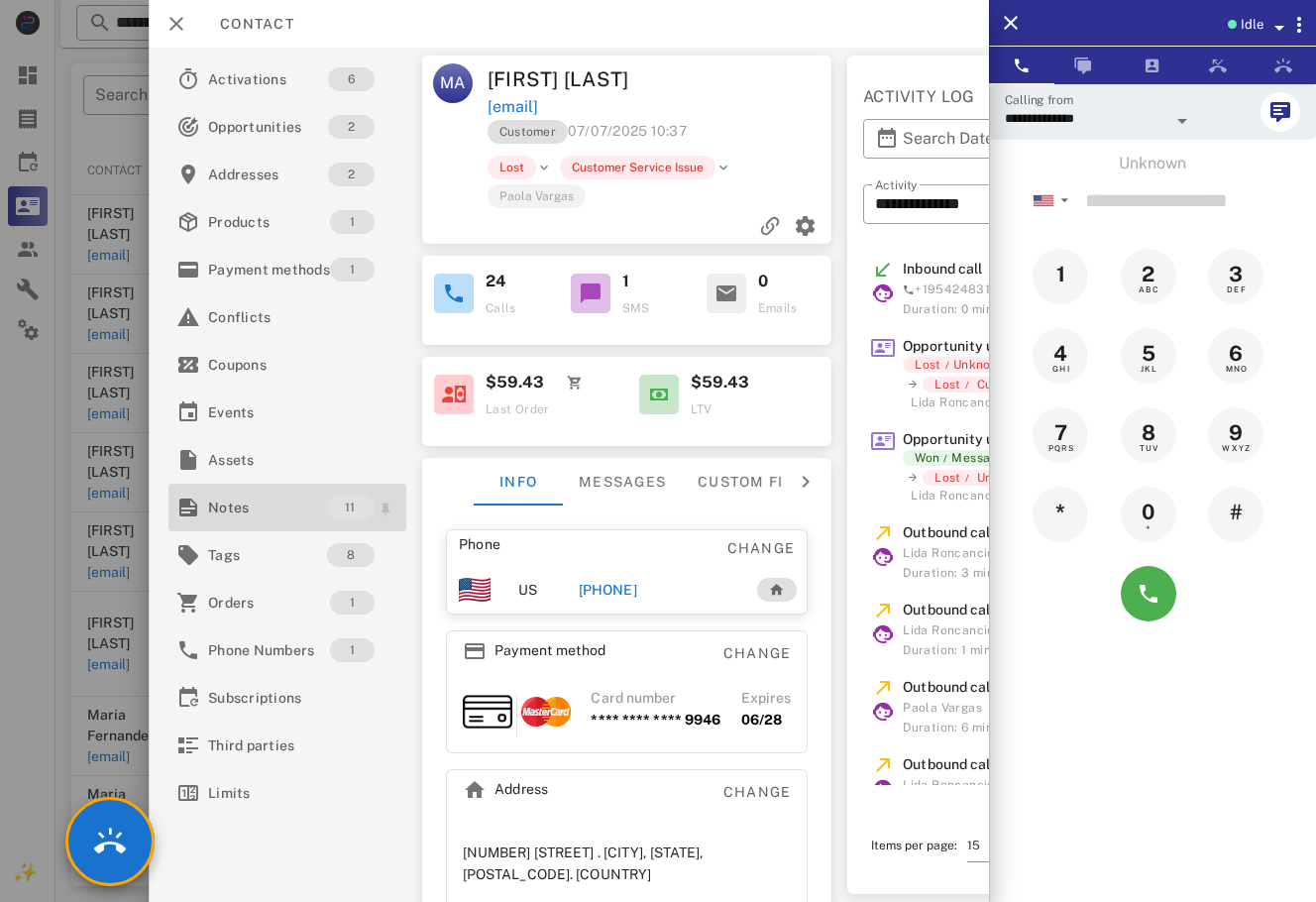 click on "Notes" at bounding box center [267, 507] 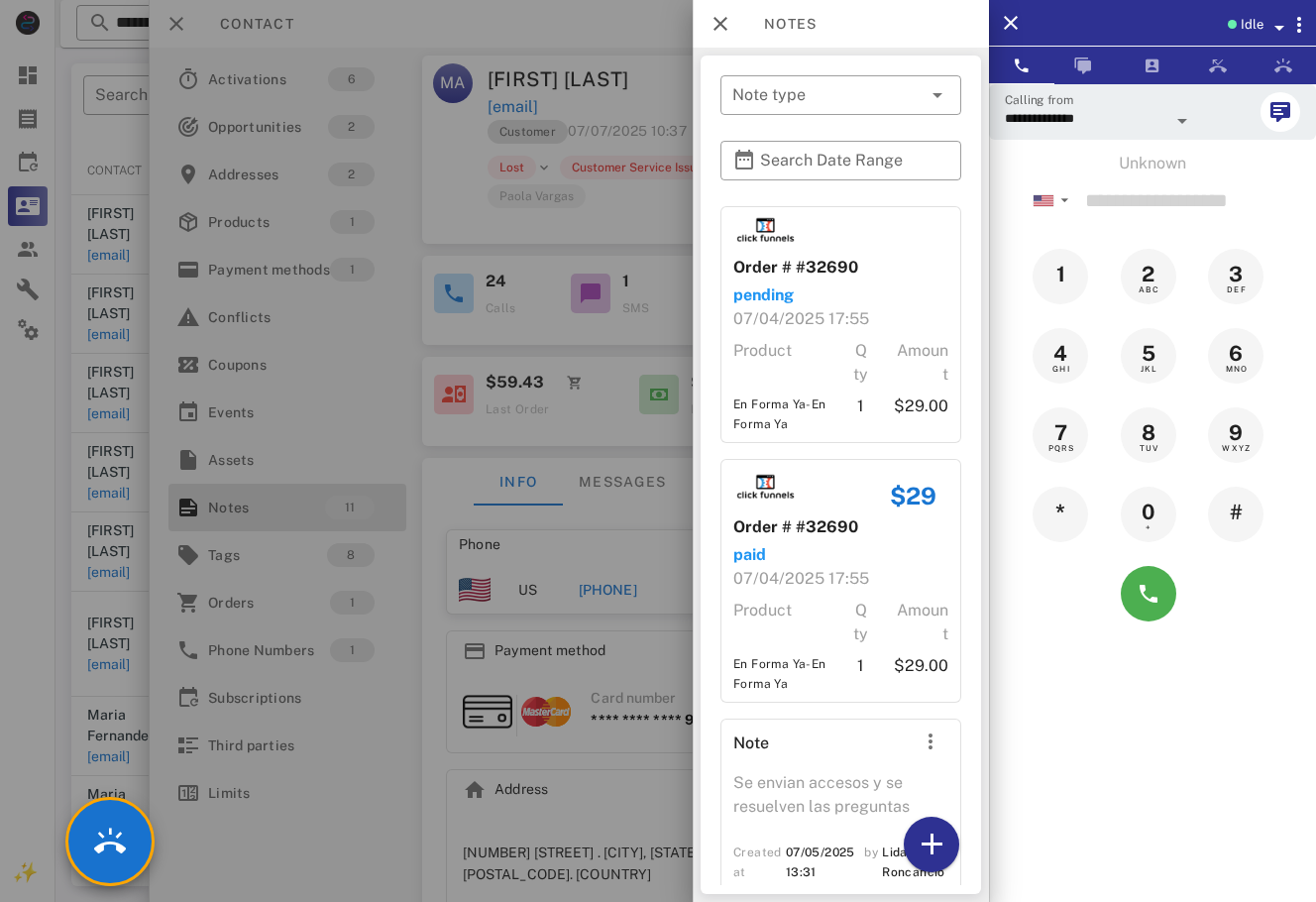 scroll, scrollTop: 2364, scrollLeft: 0, axis: vertical 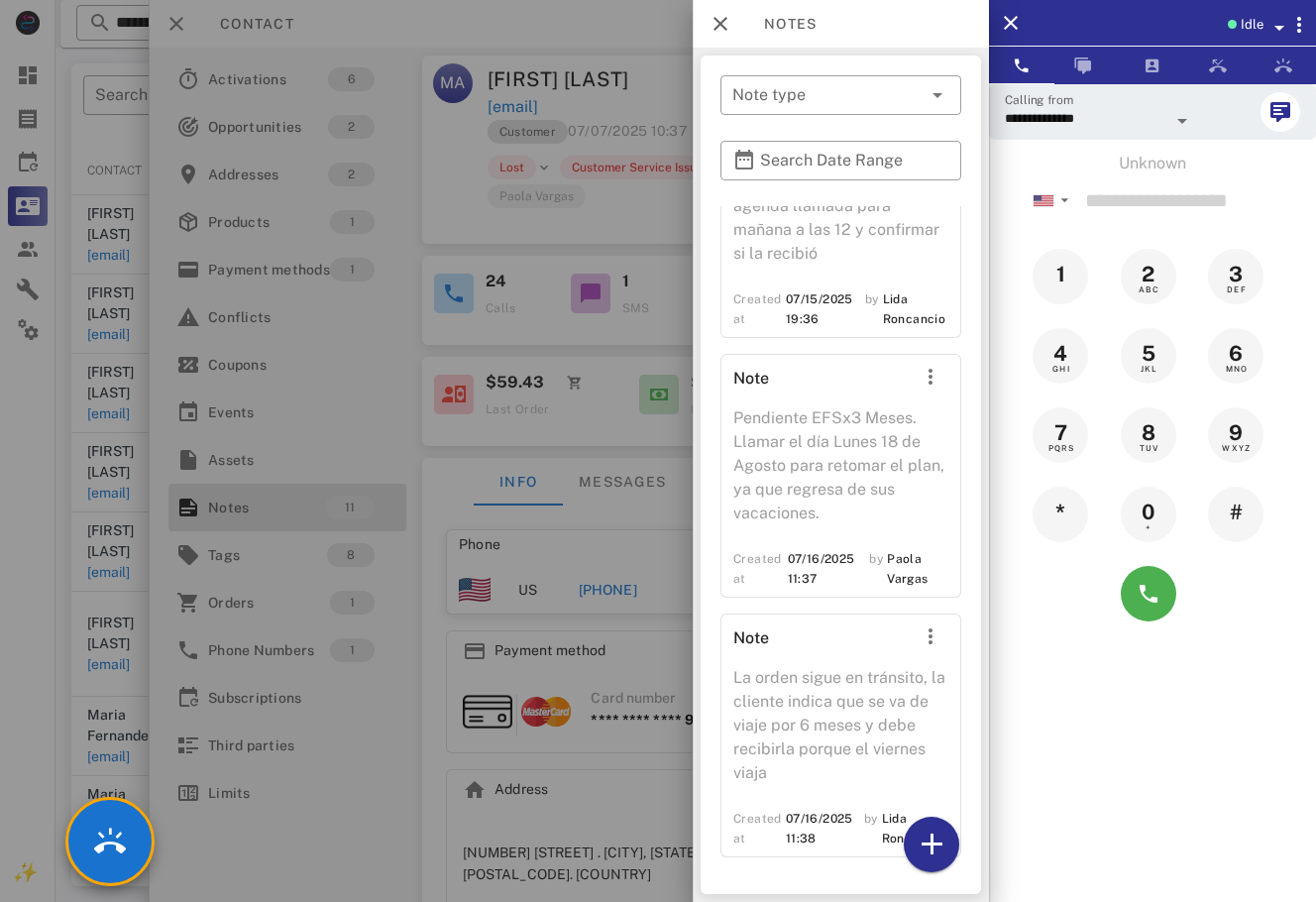 click on "Idle" at bounding box center (1252, 25) 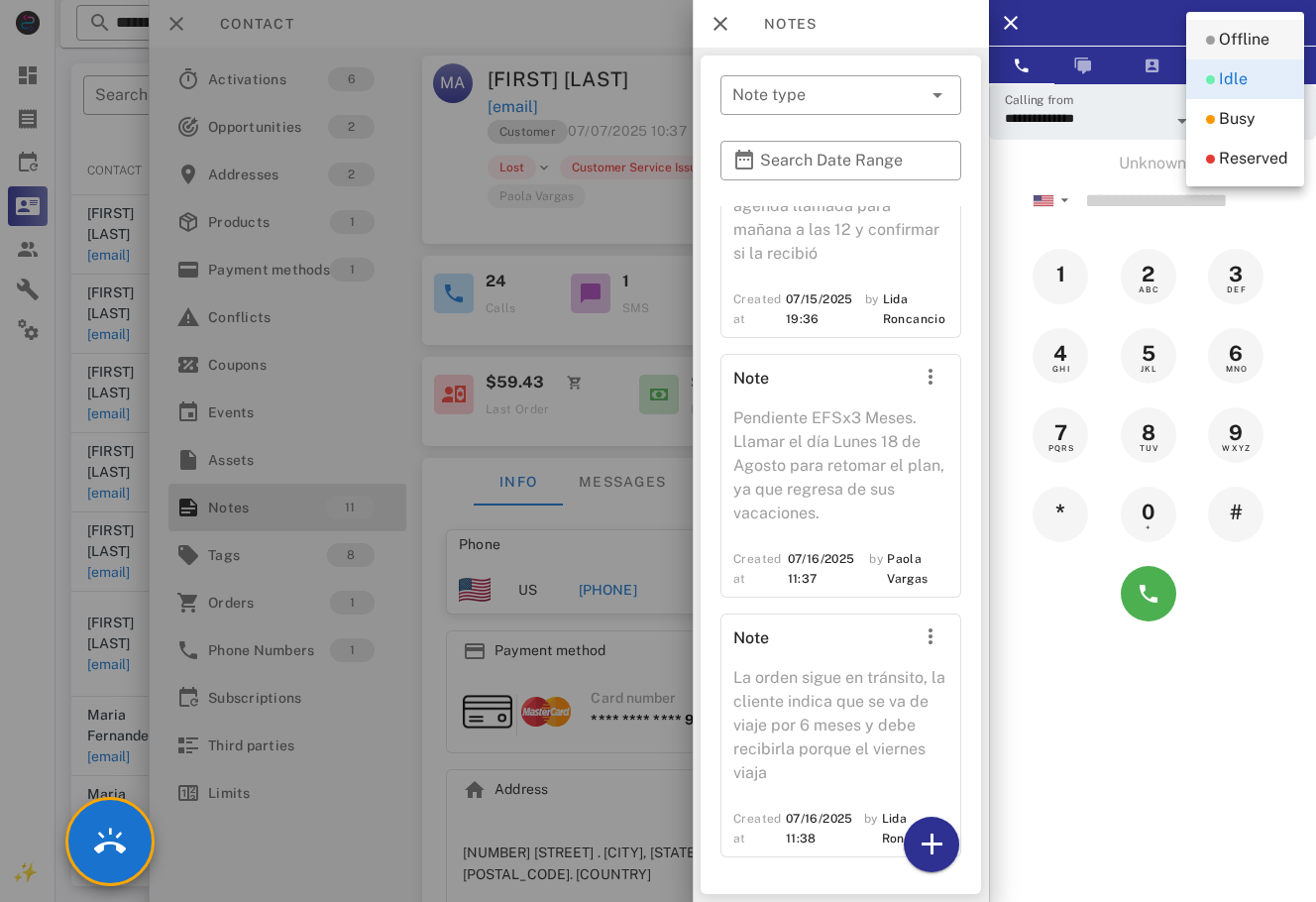 click on "Offline" at bounding box center (1244, 40) 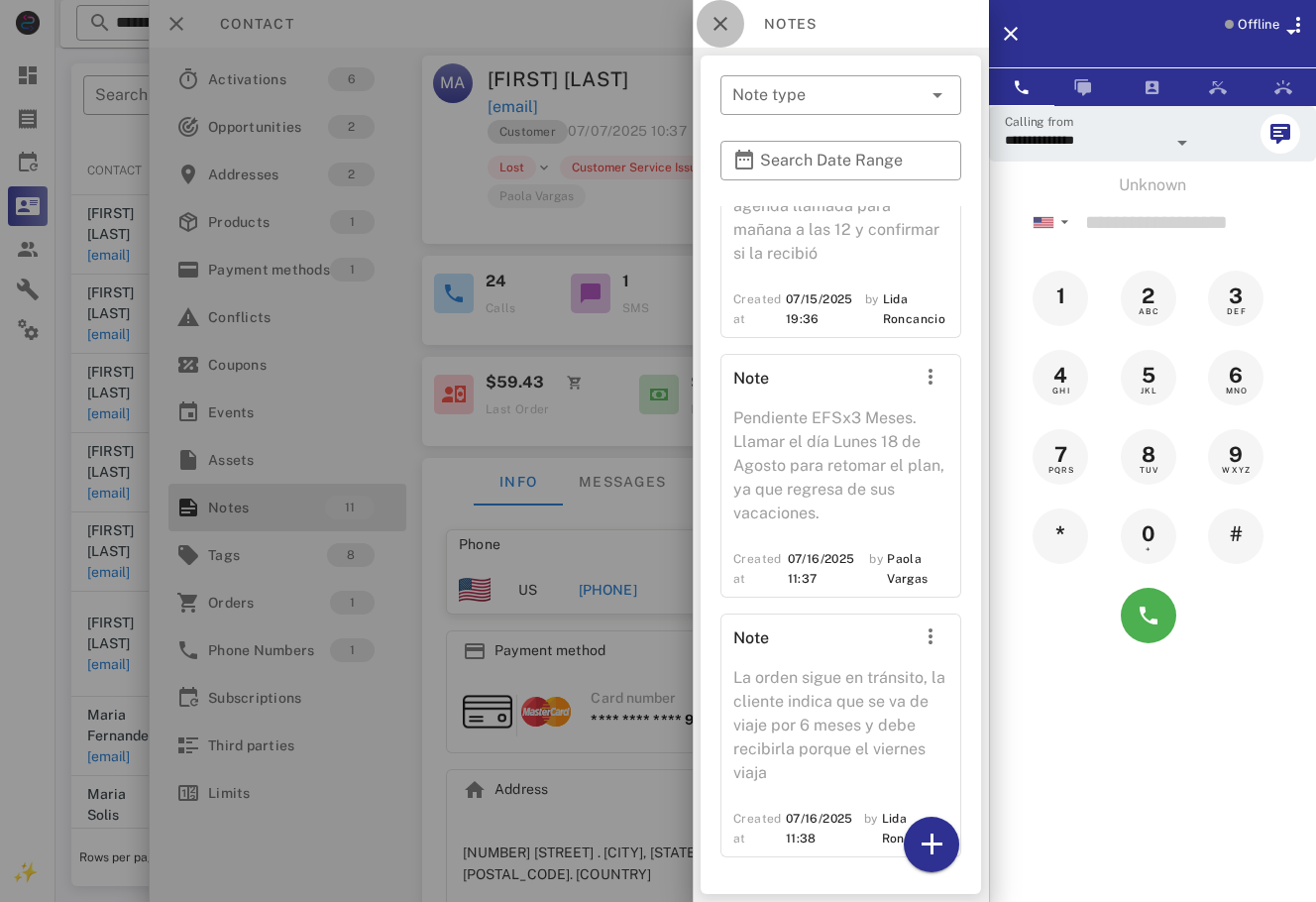 click at bounding box center [720, 24] 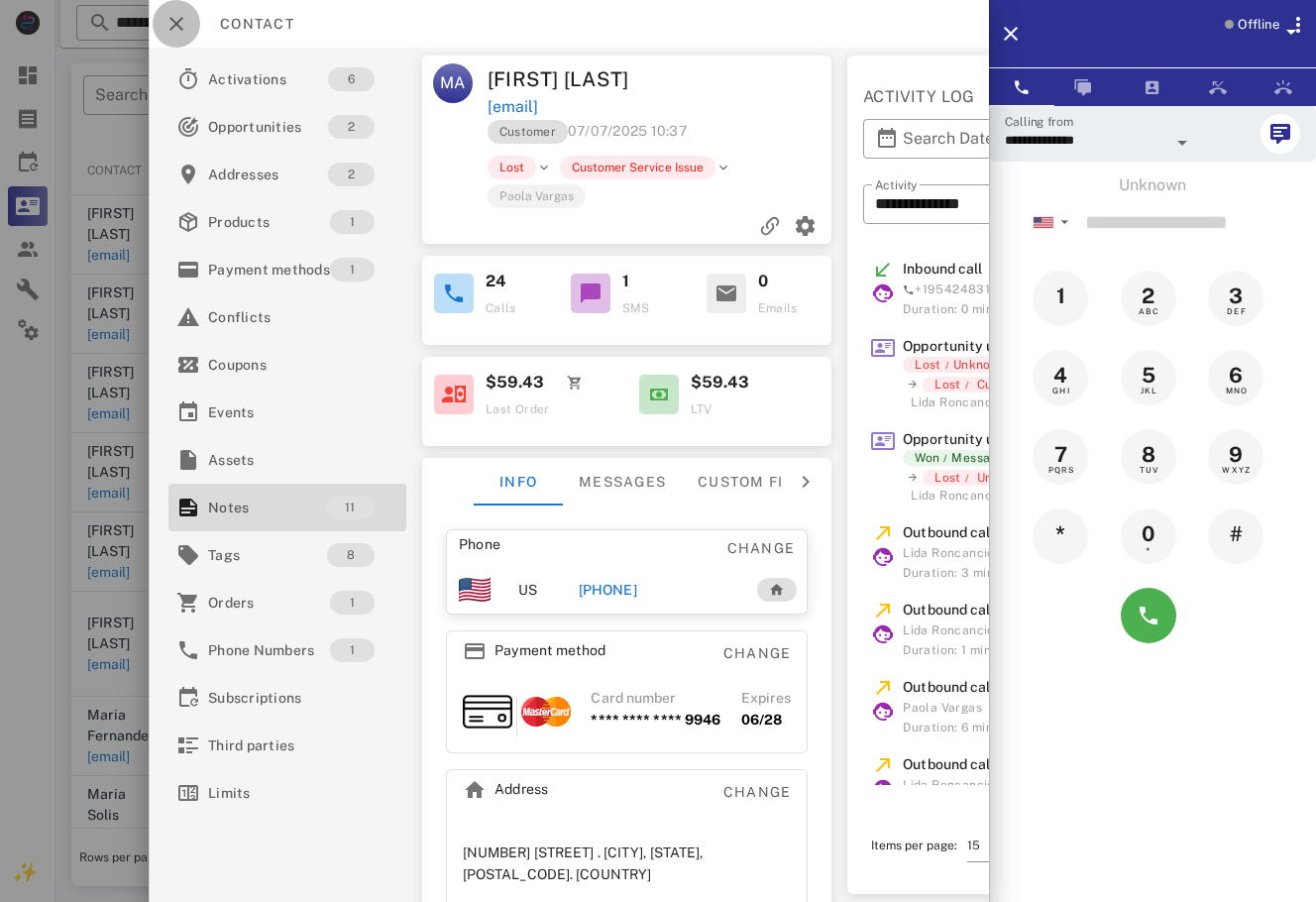 click at bounding box center [176, 24] 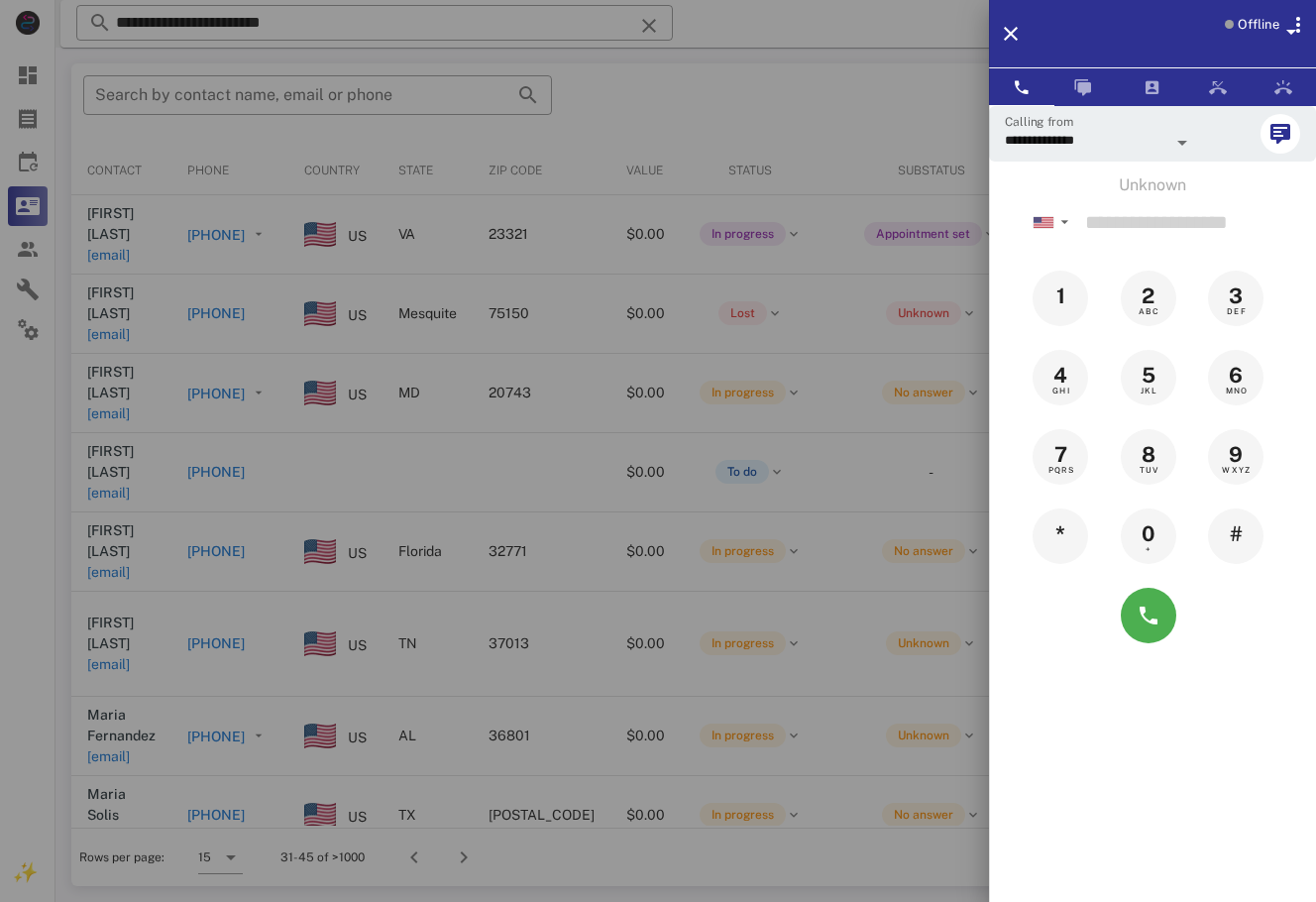 click at bounding box center [658, 451] 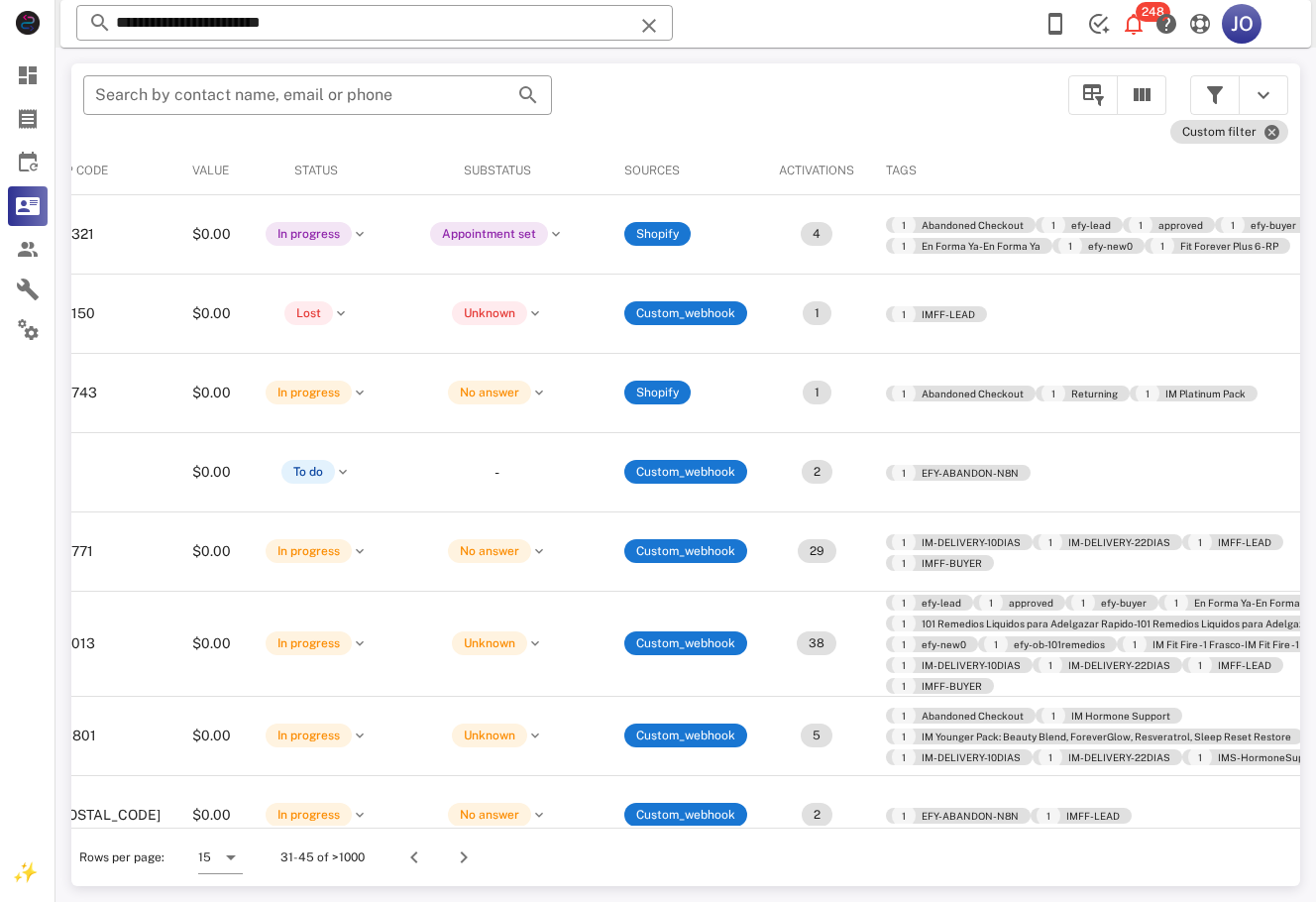 scroll, scrollTop: 0, scrollLeft: 0, axis: both 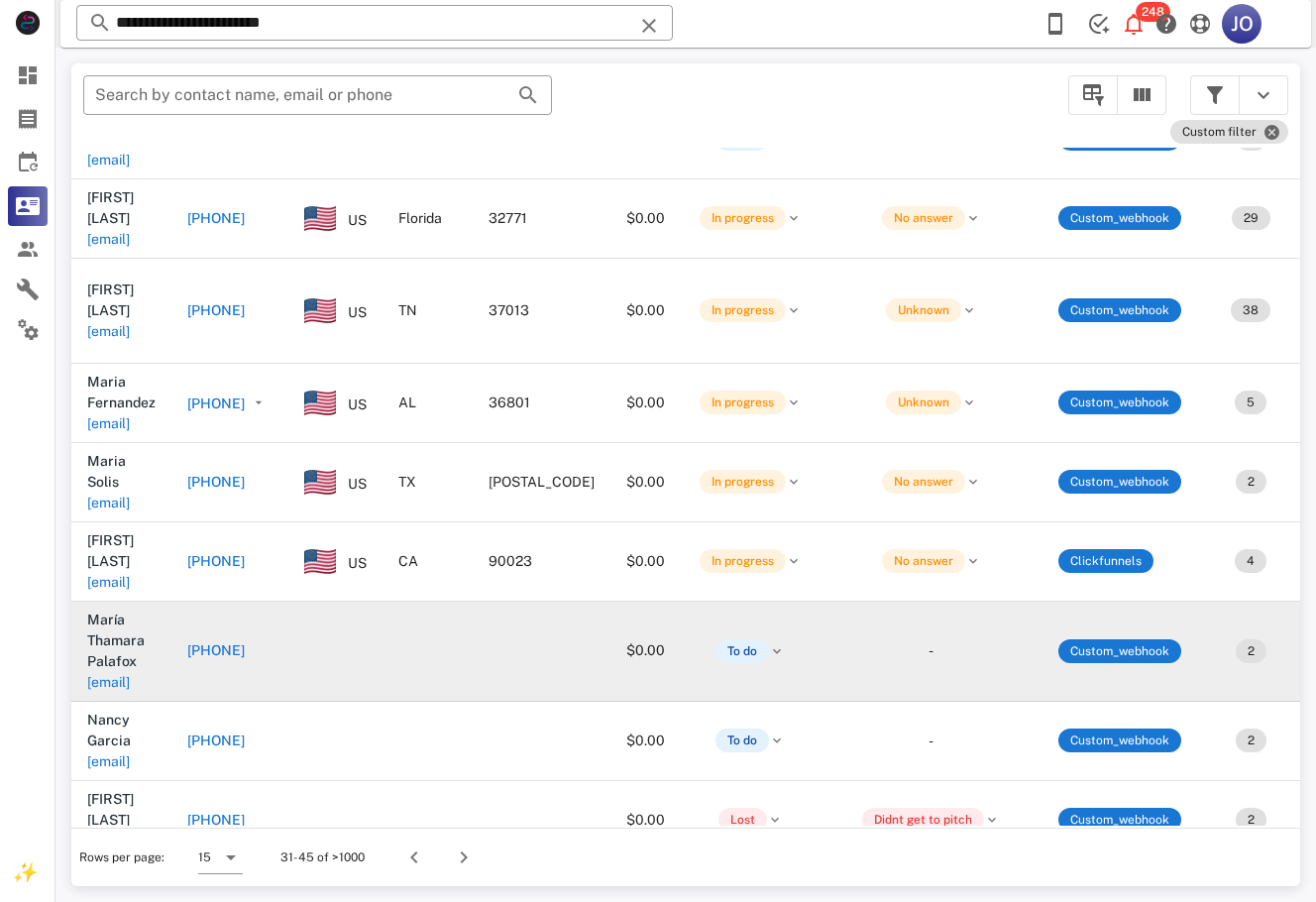 click on "[EMAIL]" at bounding box center [108, 661] 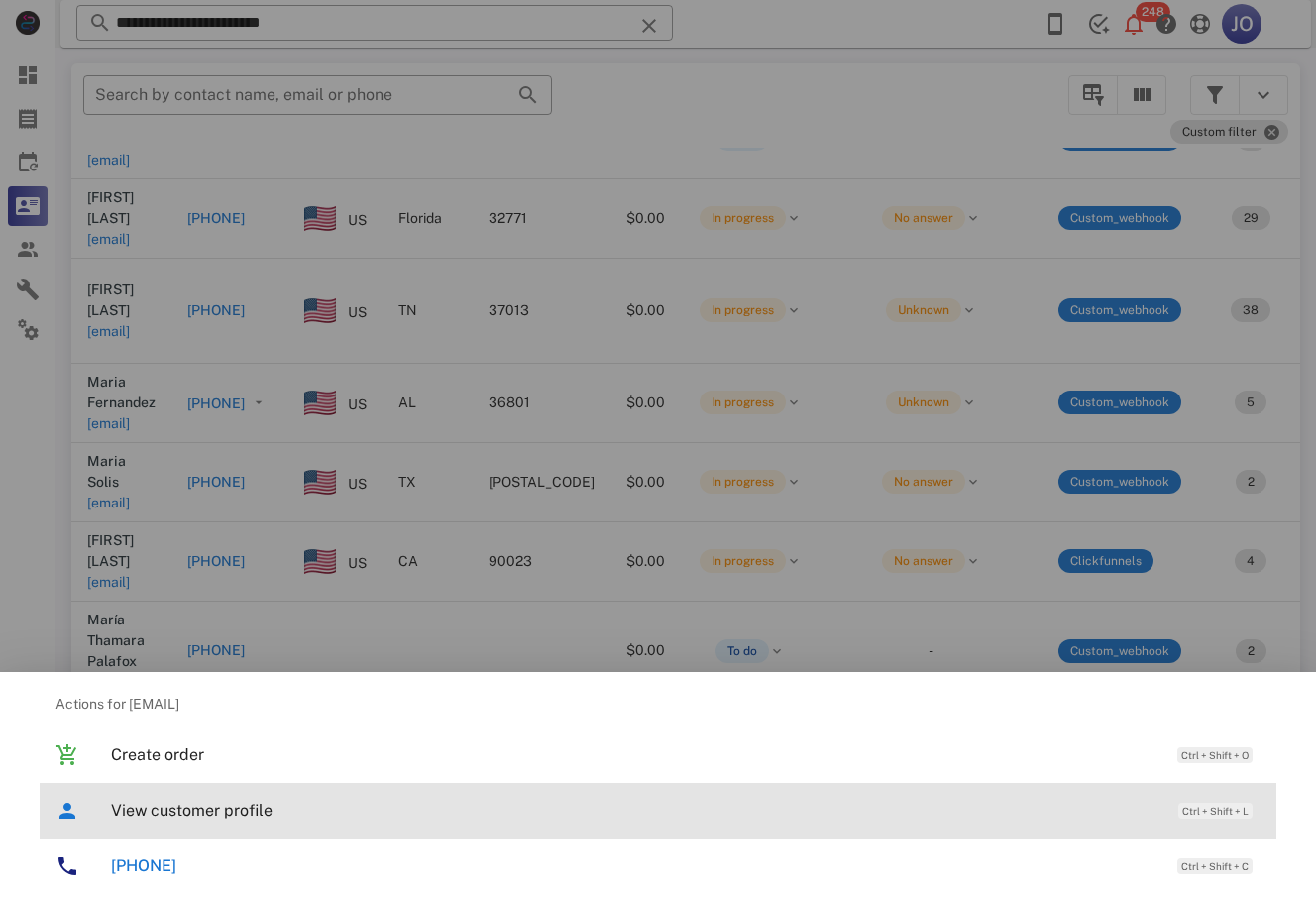 click on "View customer profile" at bounding box center (634, 810) 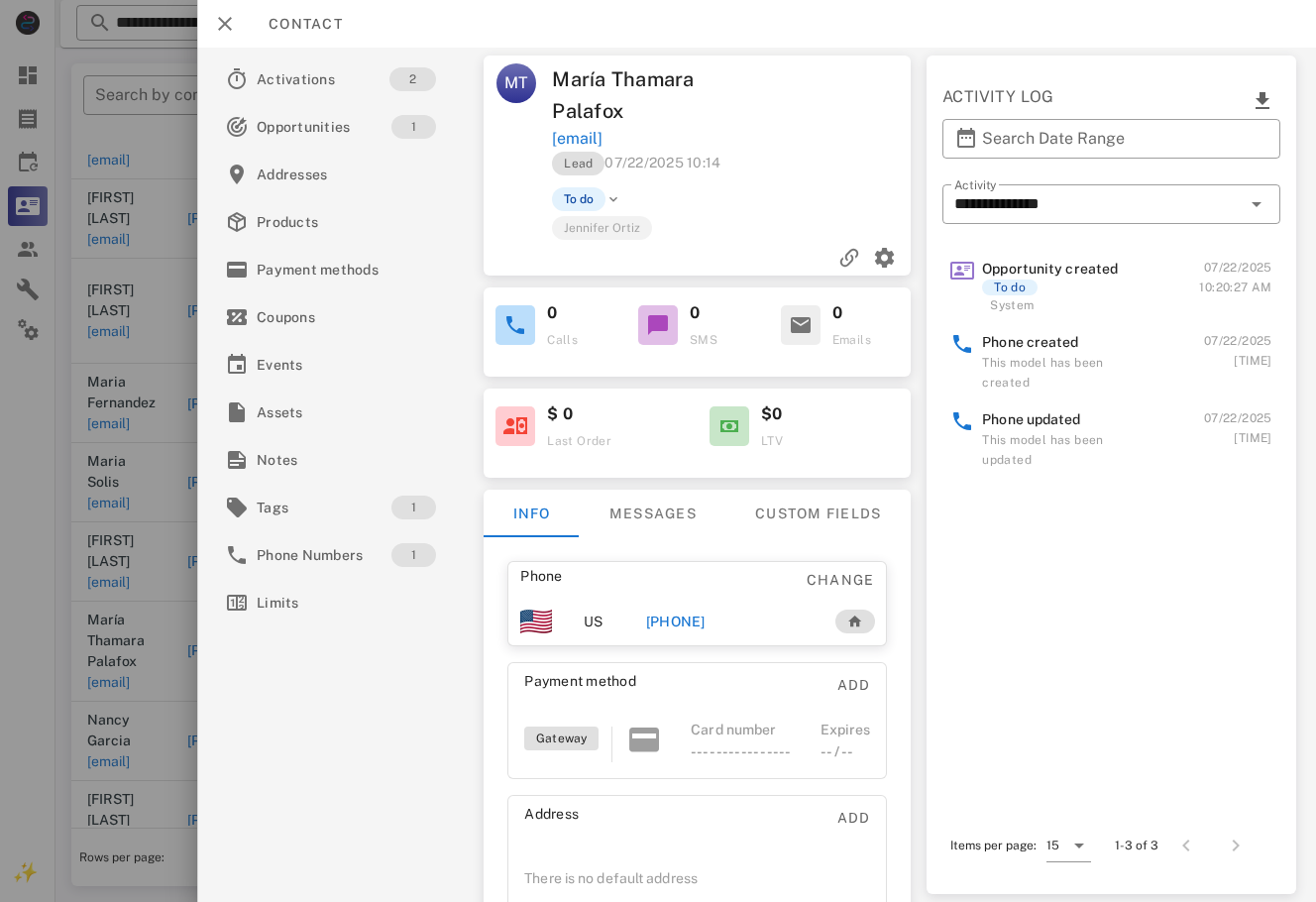 click on "[PHONE]" at bounding box center [676, 590] 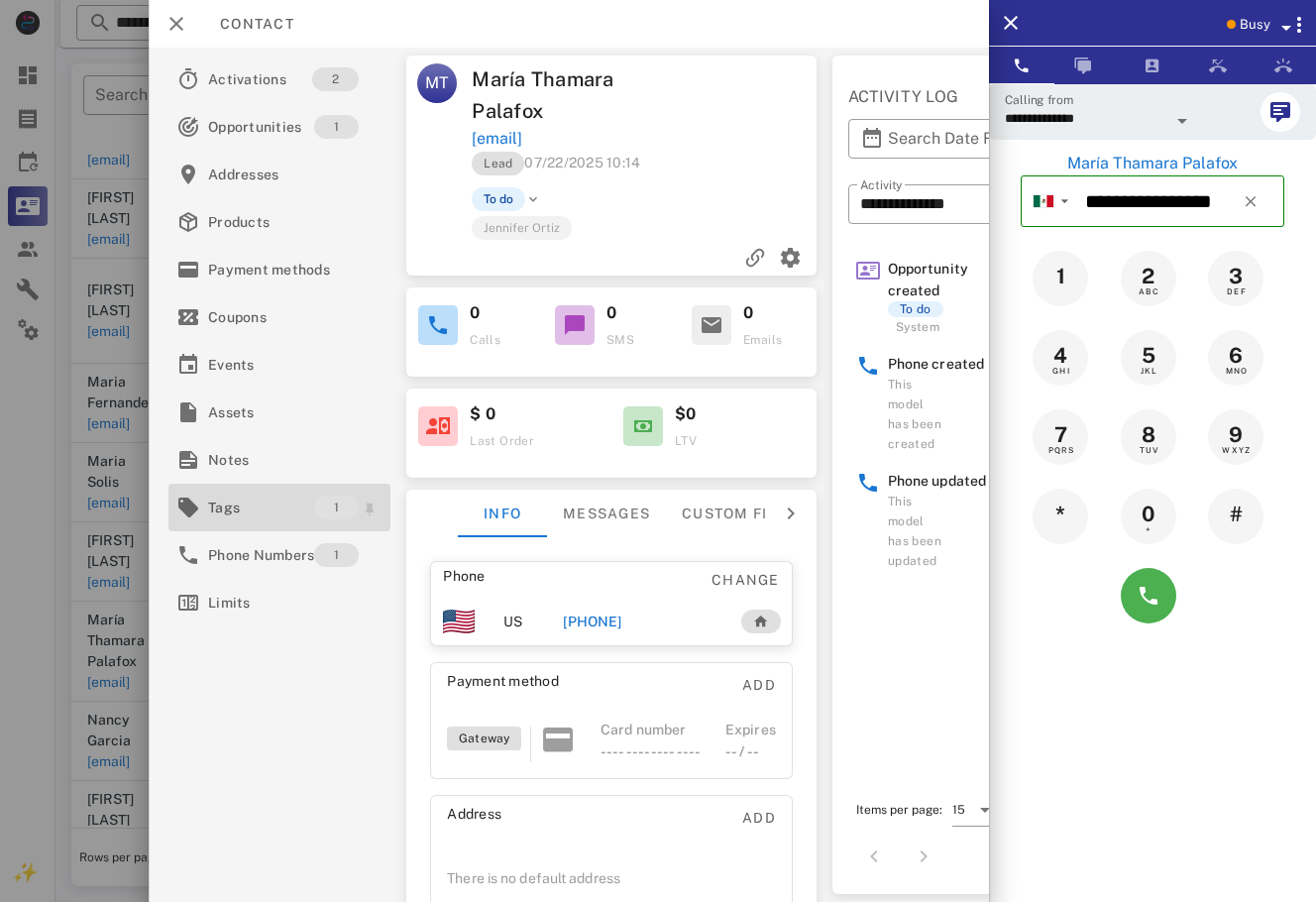 click on "Tags" at bounding box center [261, 507] 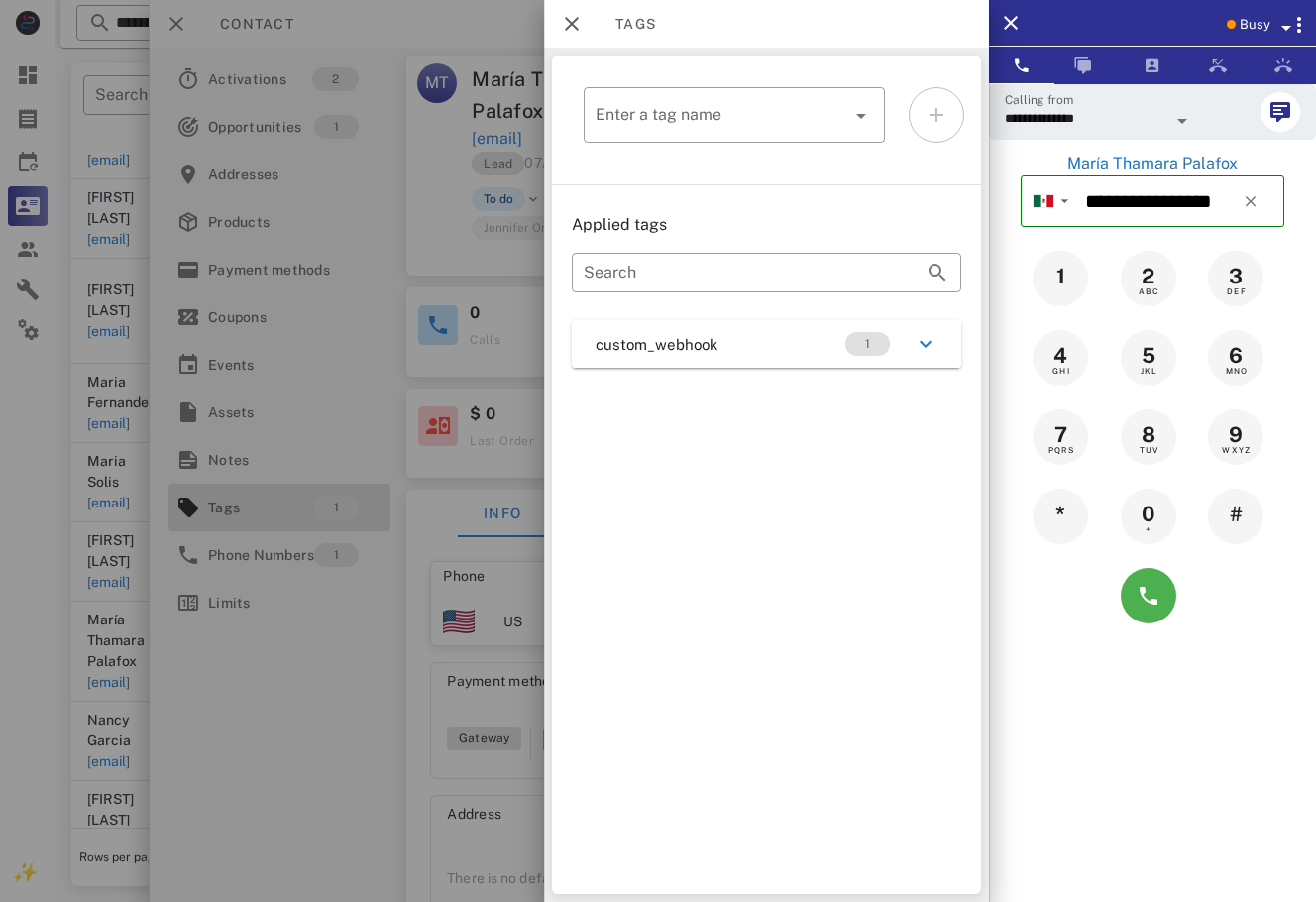click at bounding box center (658, 451) 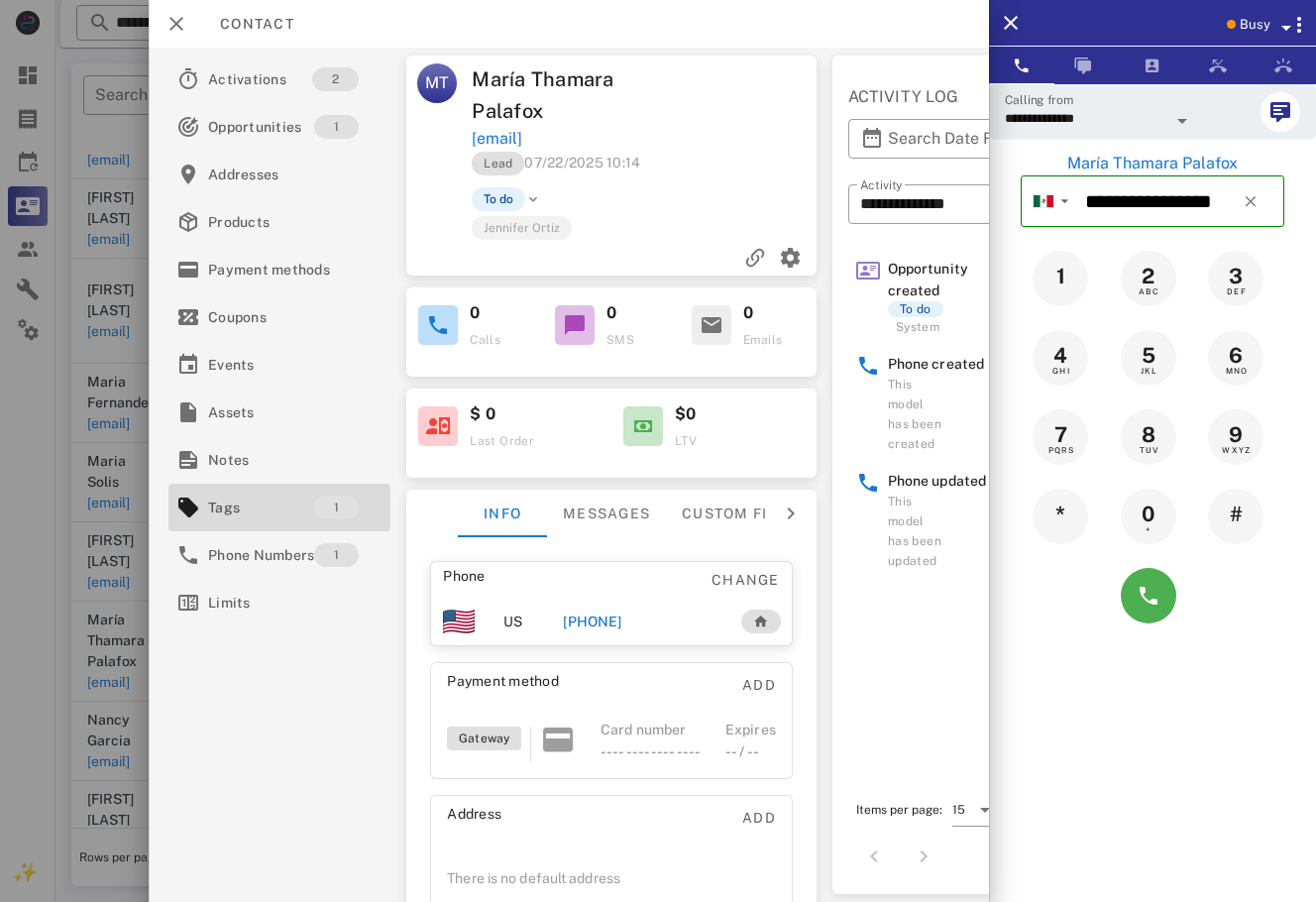 click at bounding box center (658, 451) 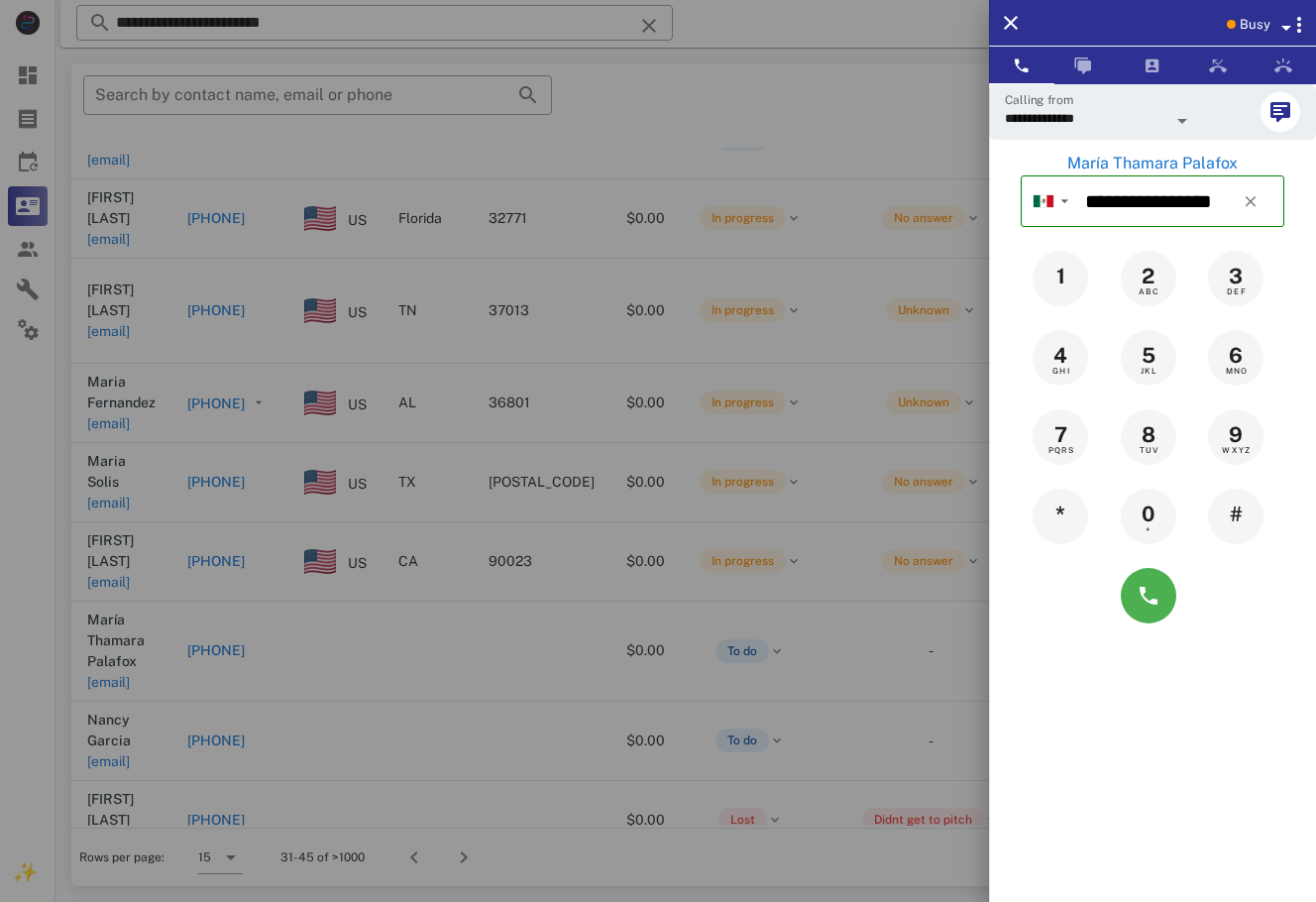 click at bounding box center [658, 451] 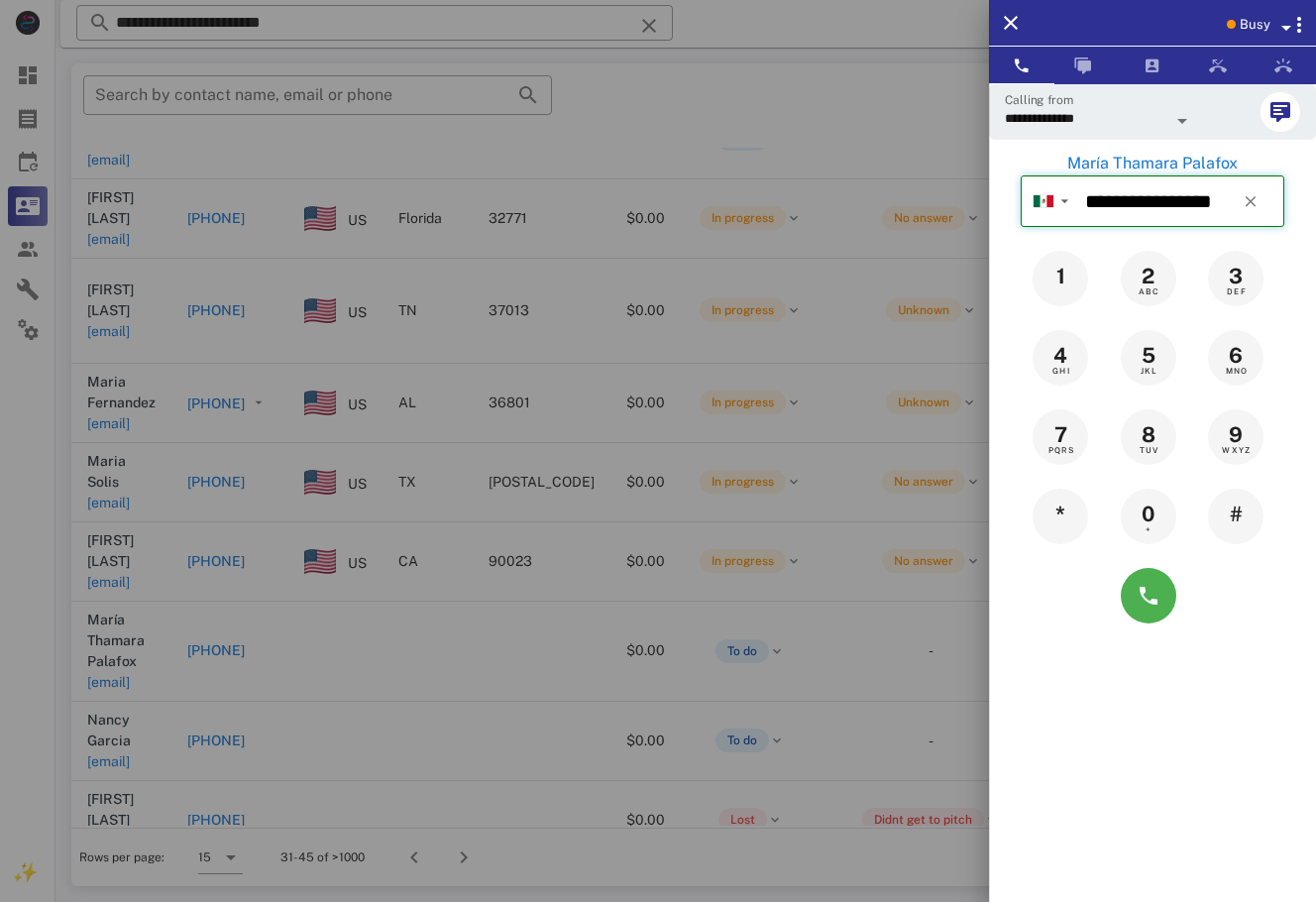 type 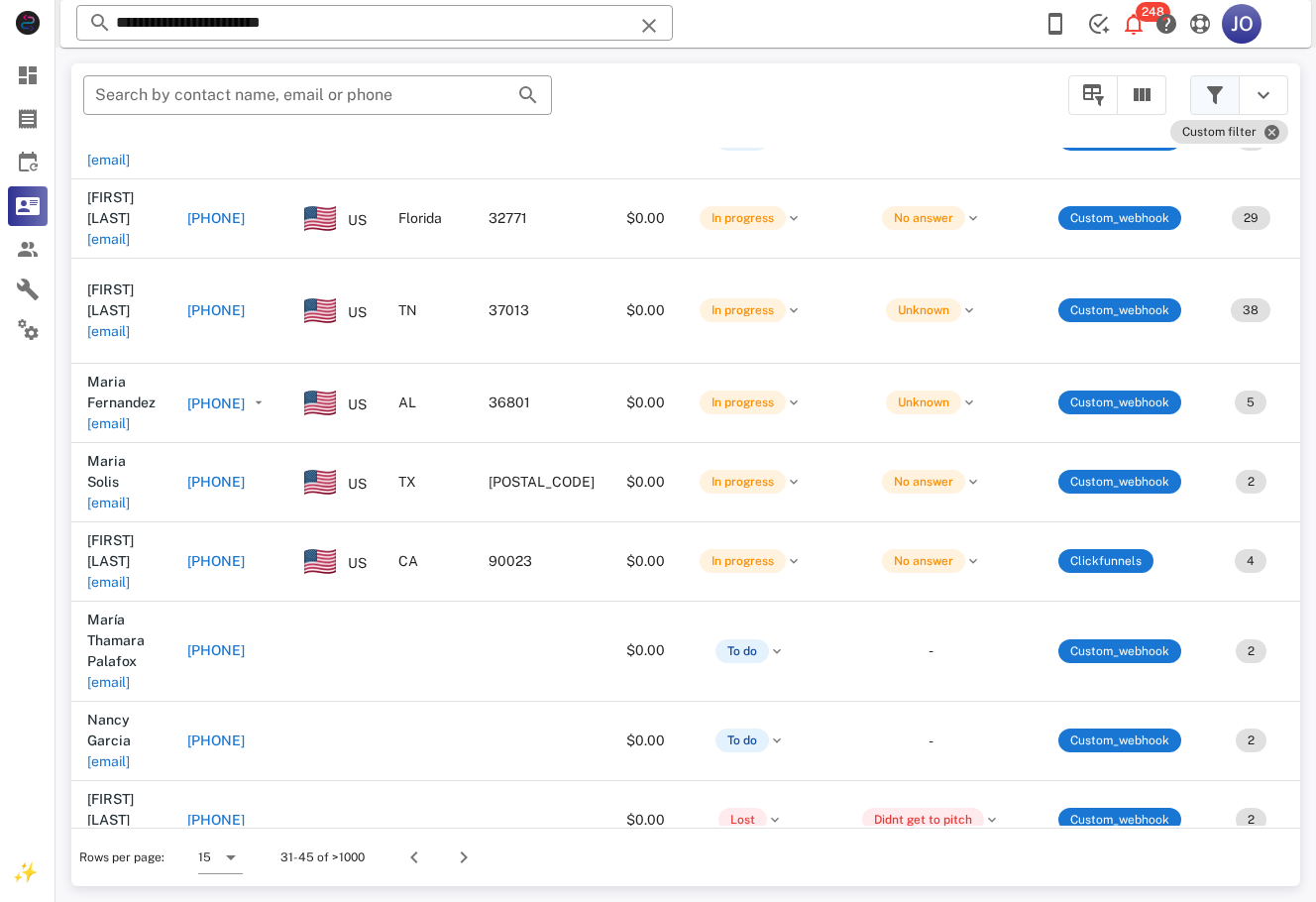 click at bounding box center (1215, 95) 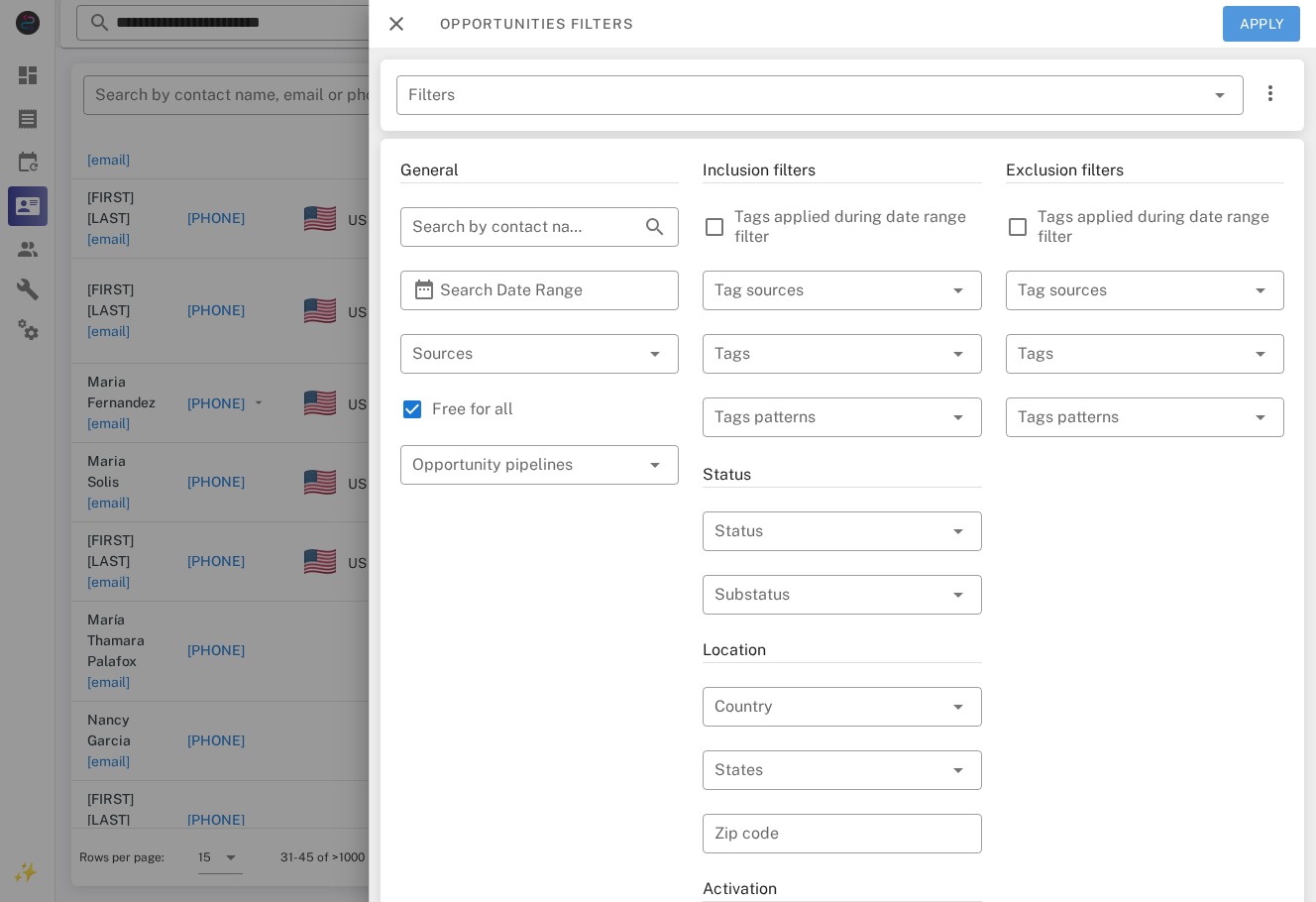 click on "Apply" at bounding box center (1261, 24) 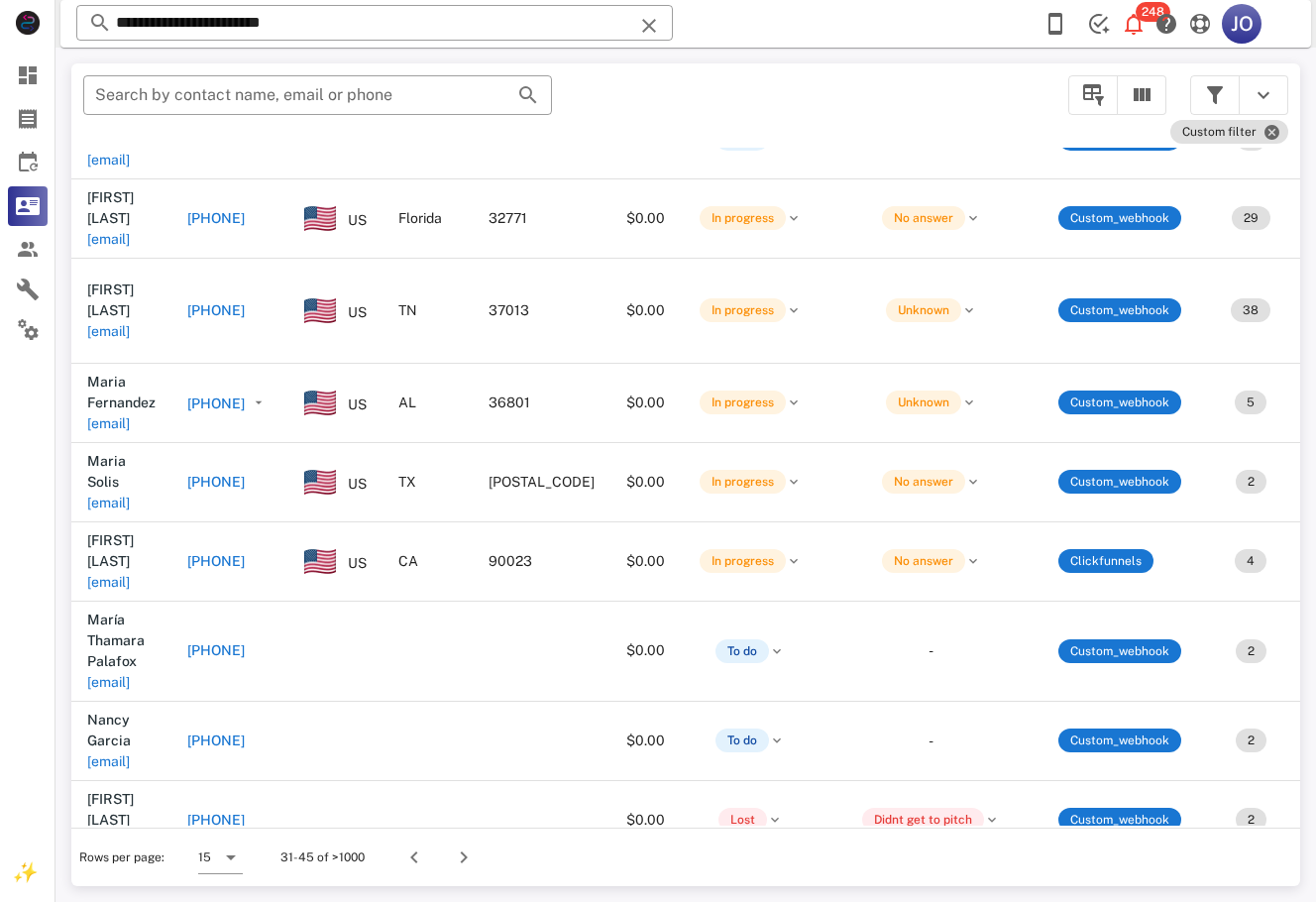 drag, startPoint x: 757, startPoint y: 812, endPoint x: 1159, endPoint y: 789, distance: 402.65742 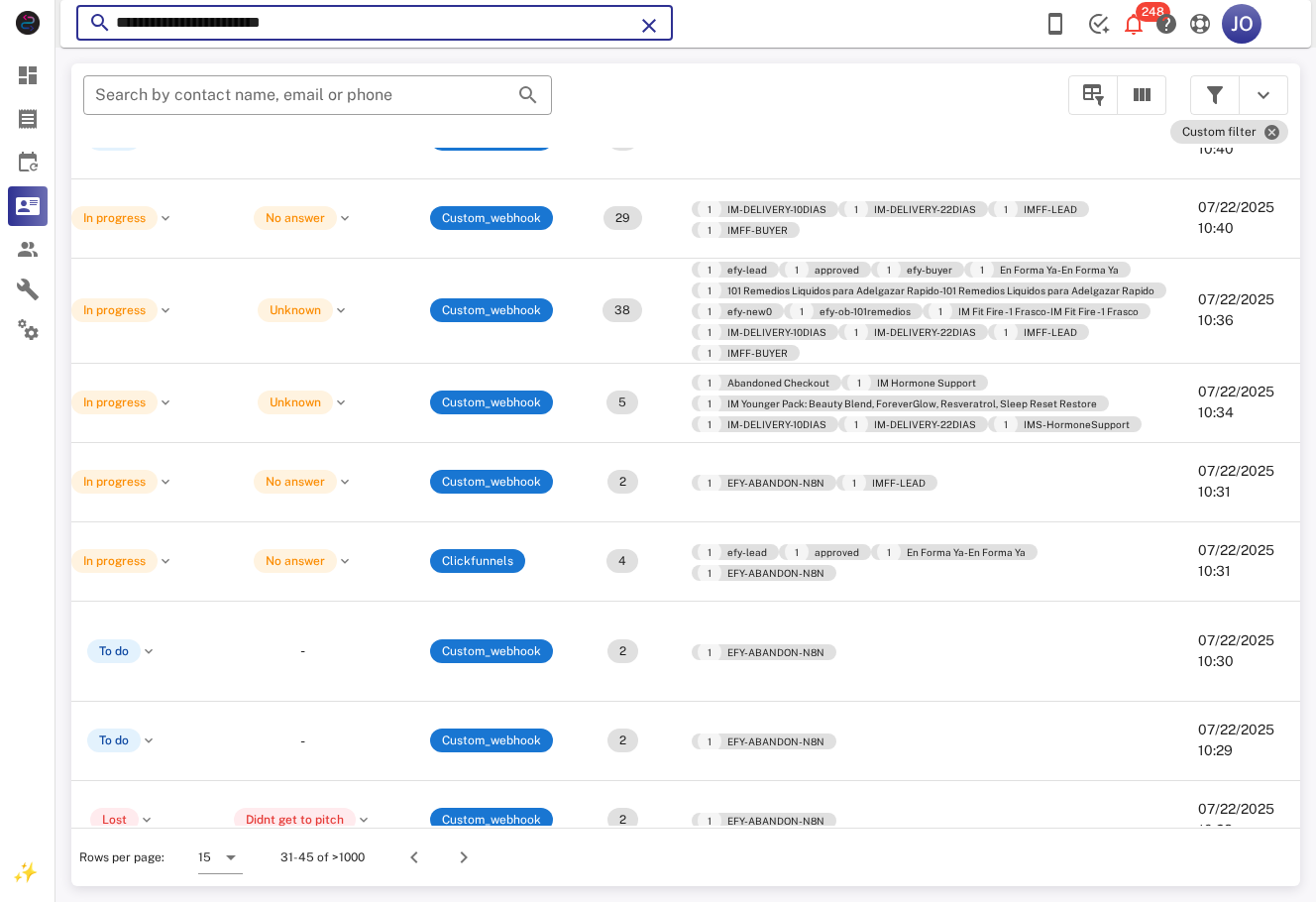 drag, startPoint x: 345, startPoint y: 31, endPoint x: 68, endPoint y: 27, distance: 277.0289 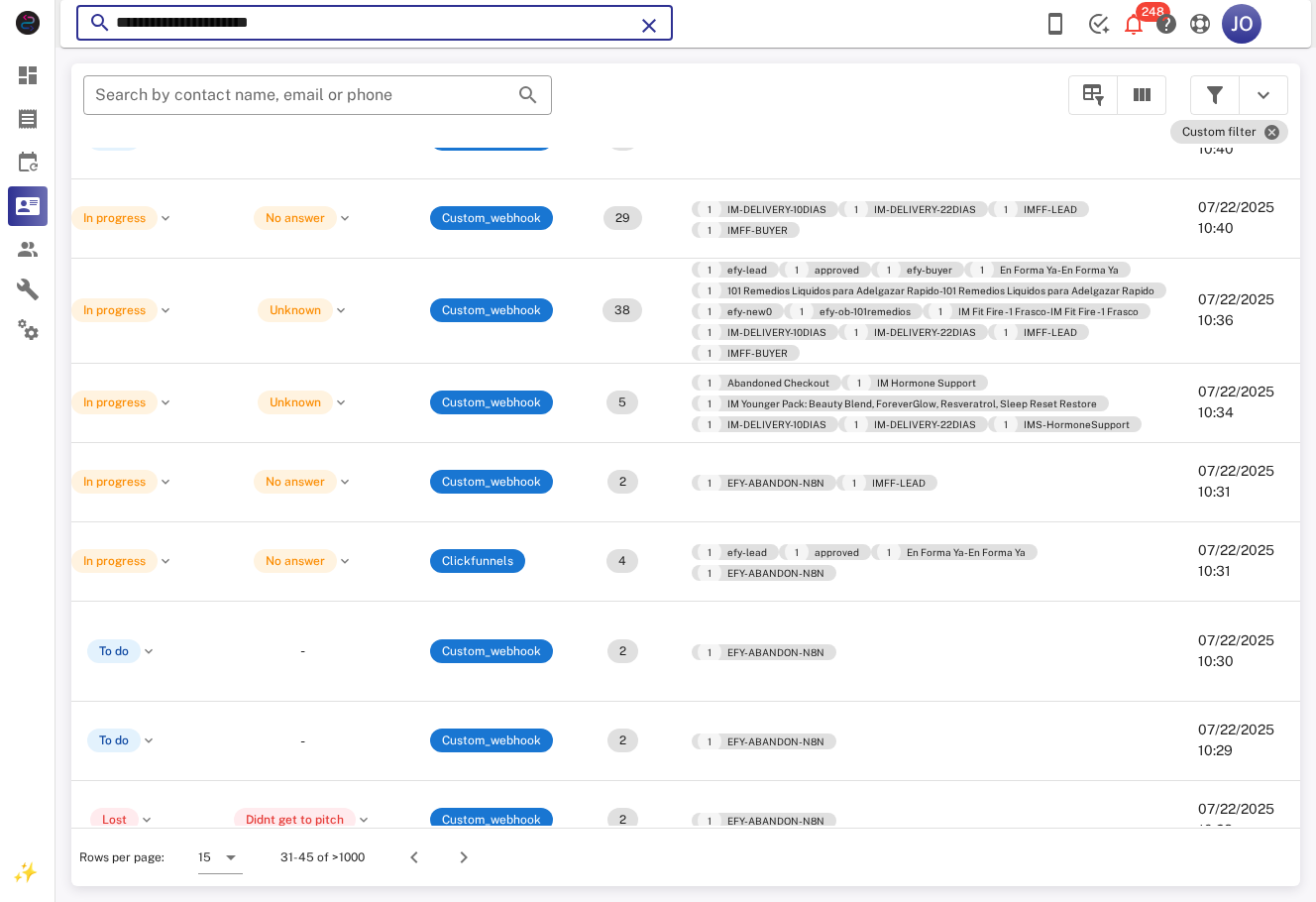 click on "**********" at bounding box center (375, 23) 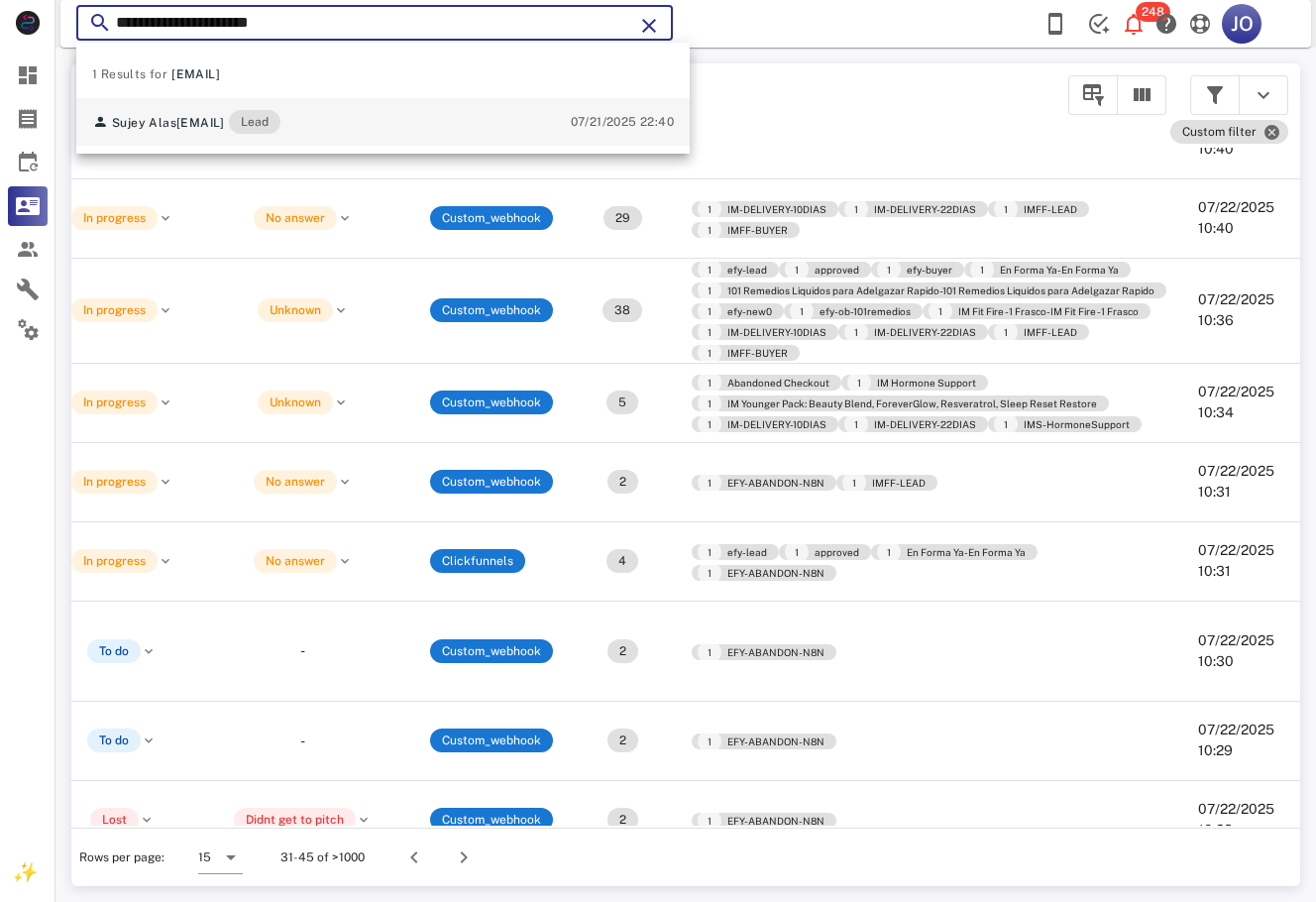 type on "**********" 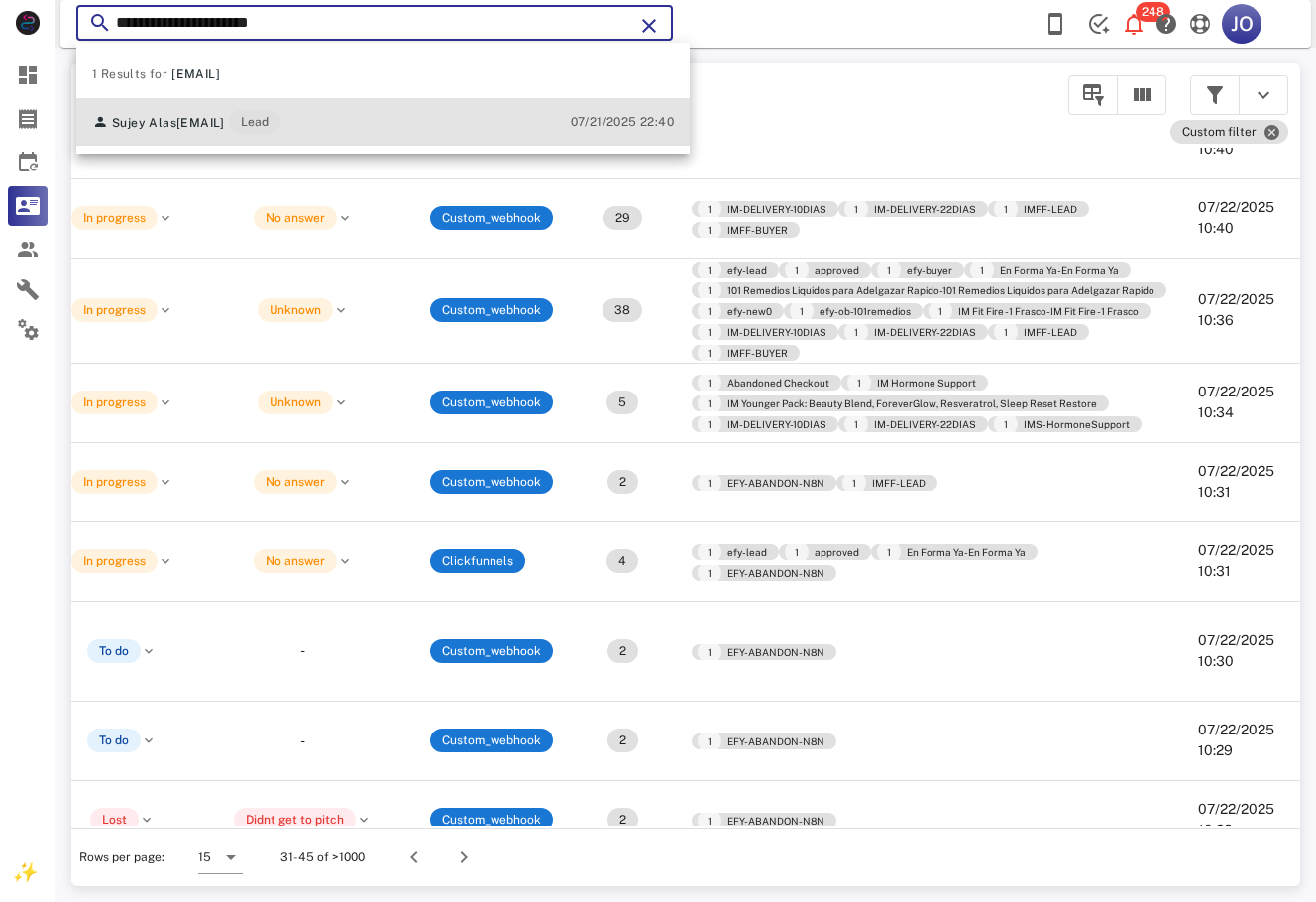 click on "Sujey Alas   sujeyalas.sa@gmail.com   Lead" at bounding box center (197, 122) 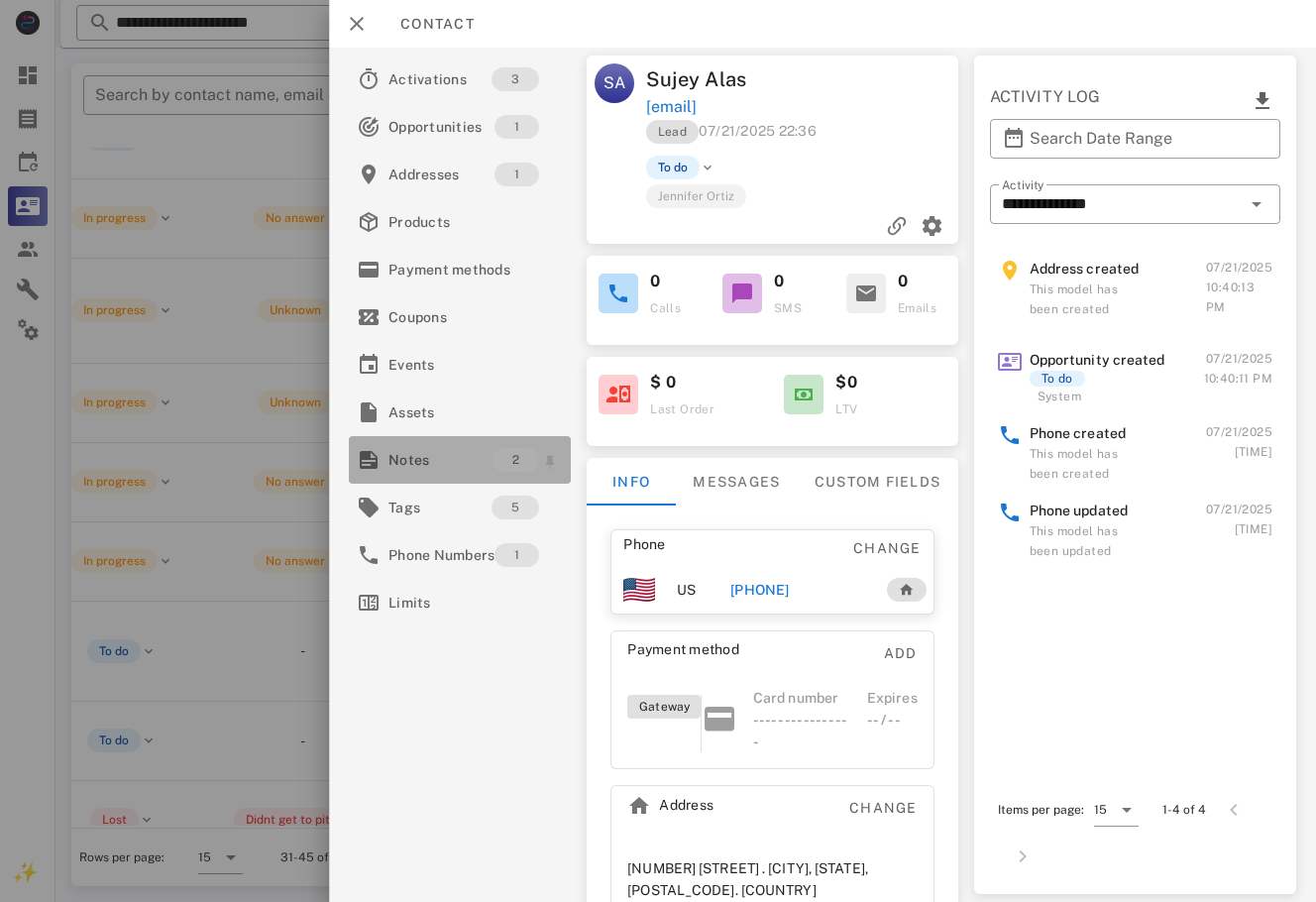 click on "Notes" at bounding box center (440, 460) 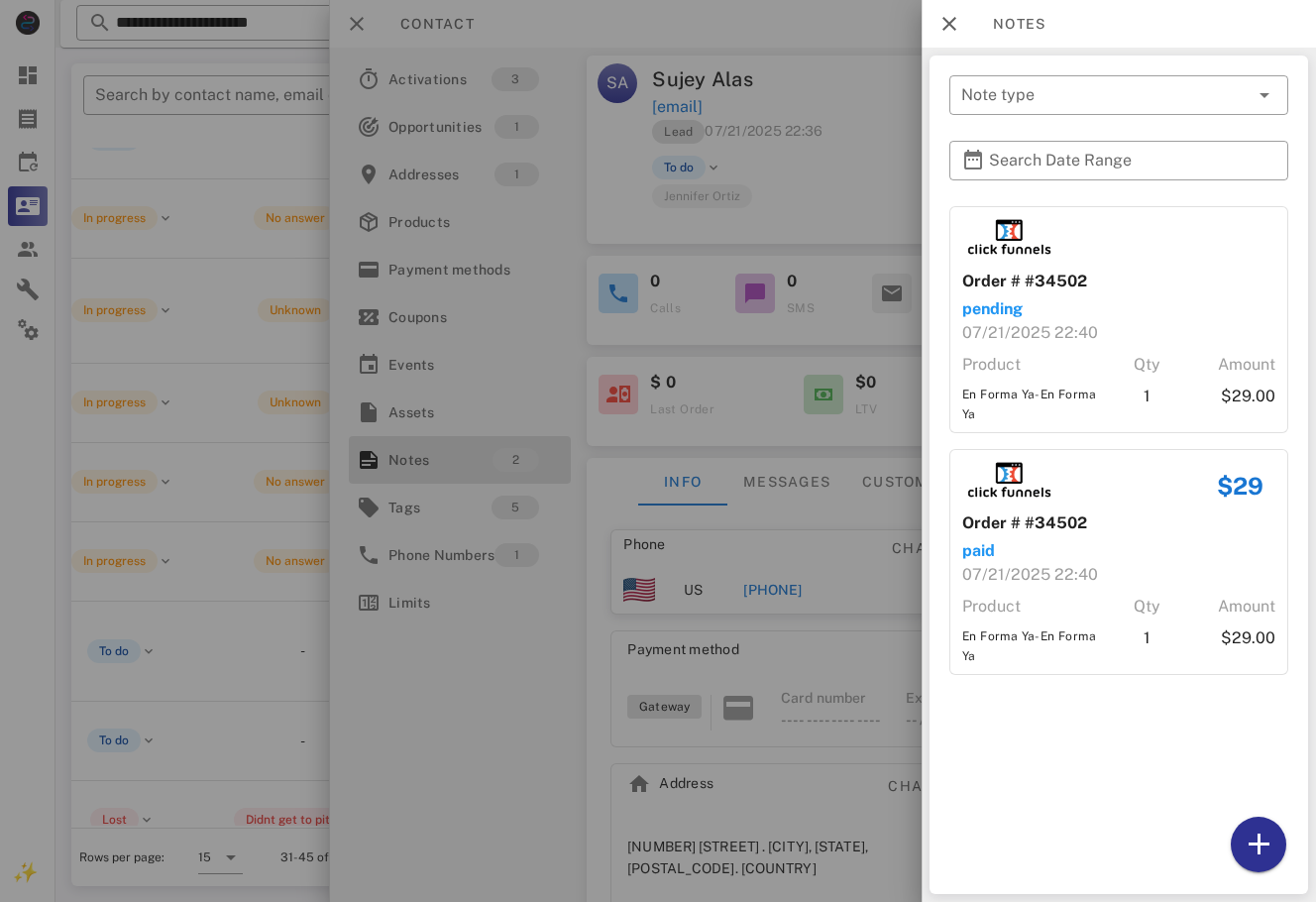 click at bounding box center (658, 451) 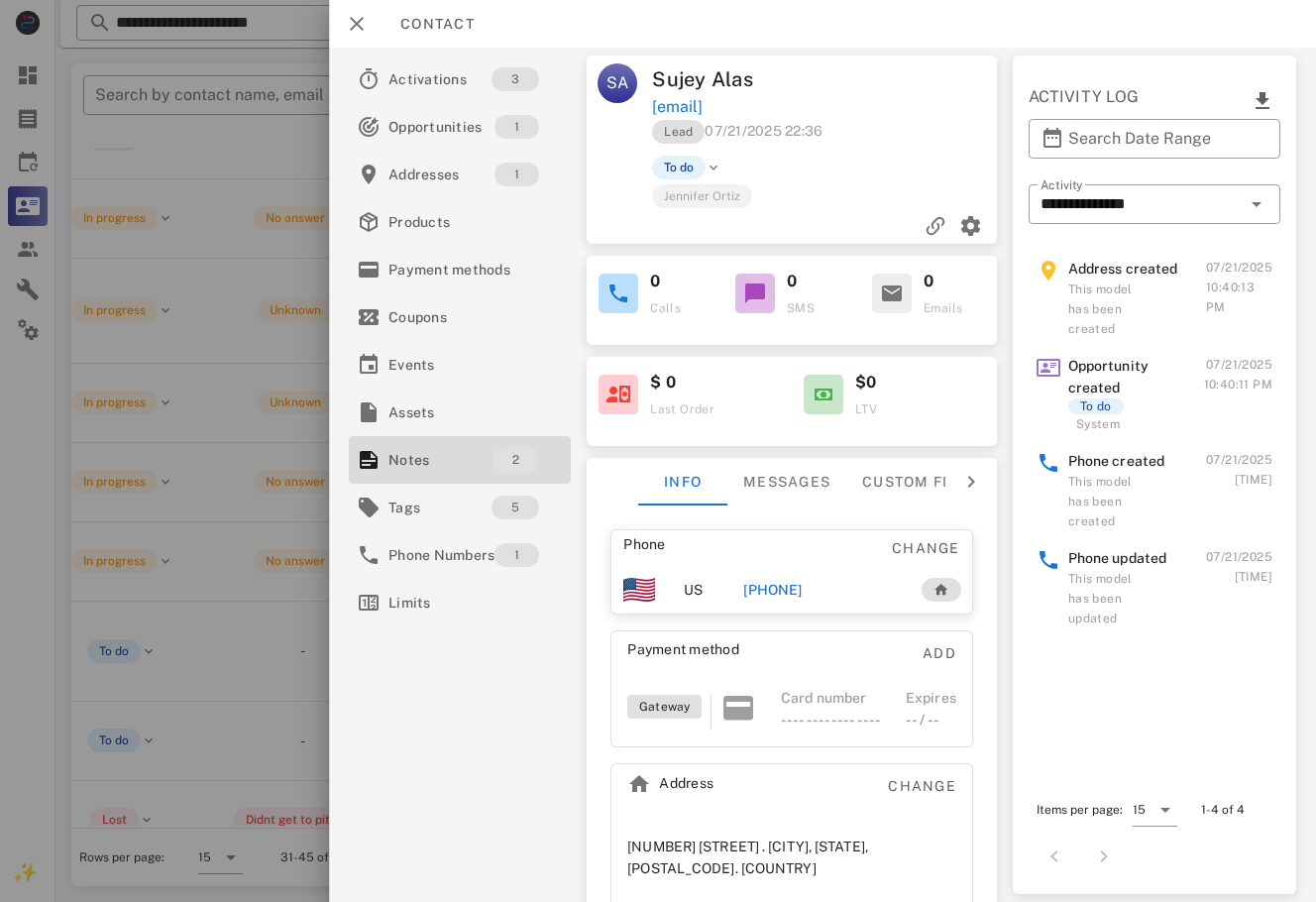 click on "[PHONE]" at bounding box center [822, 590] 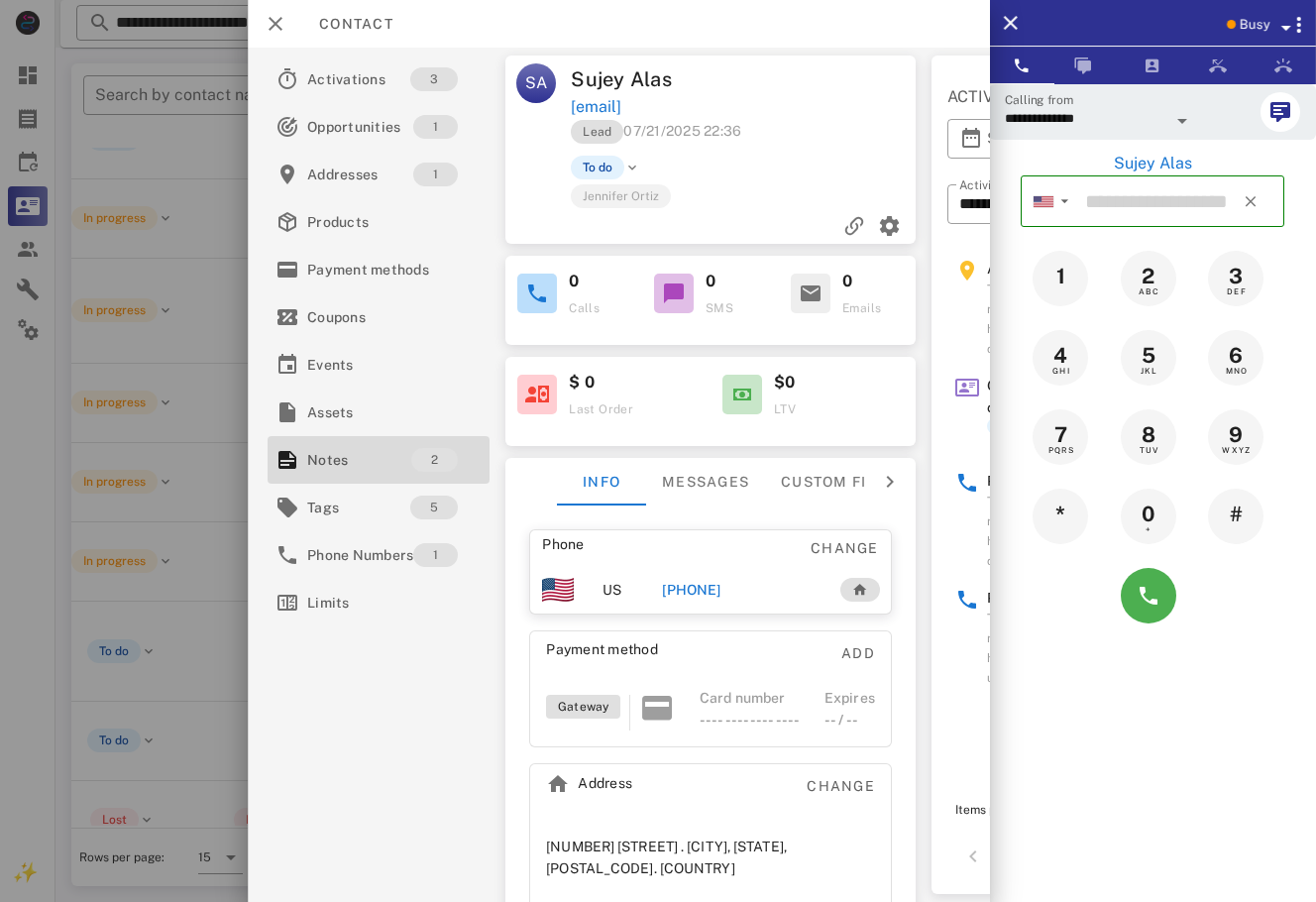 type on "**********" 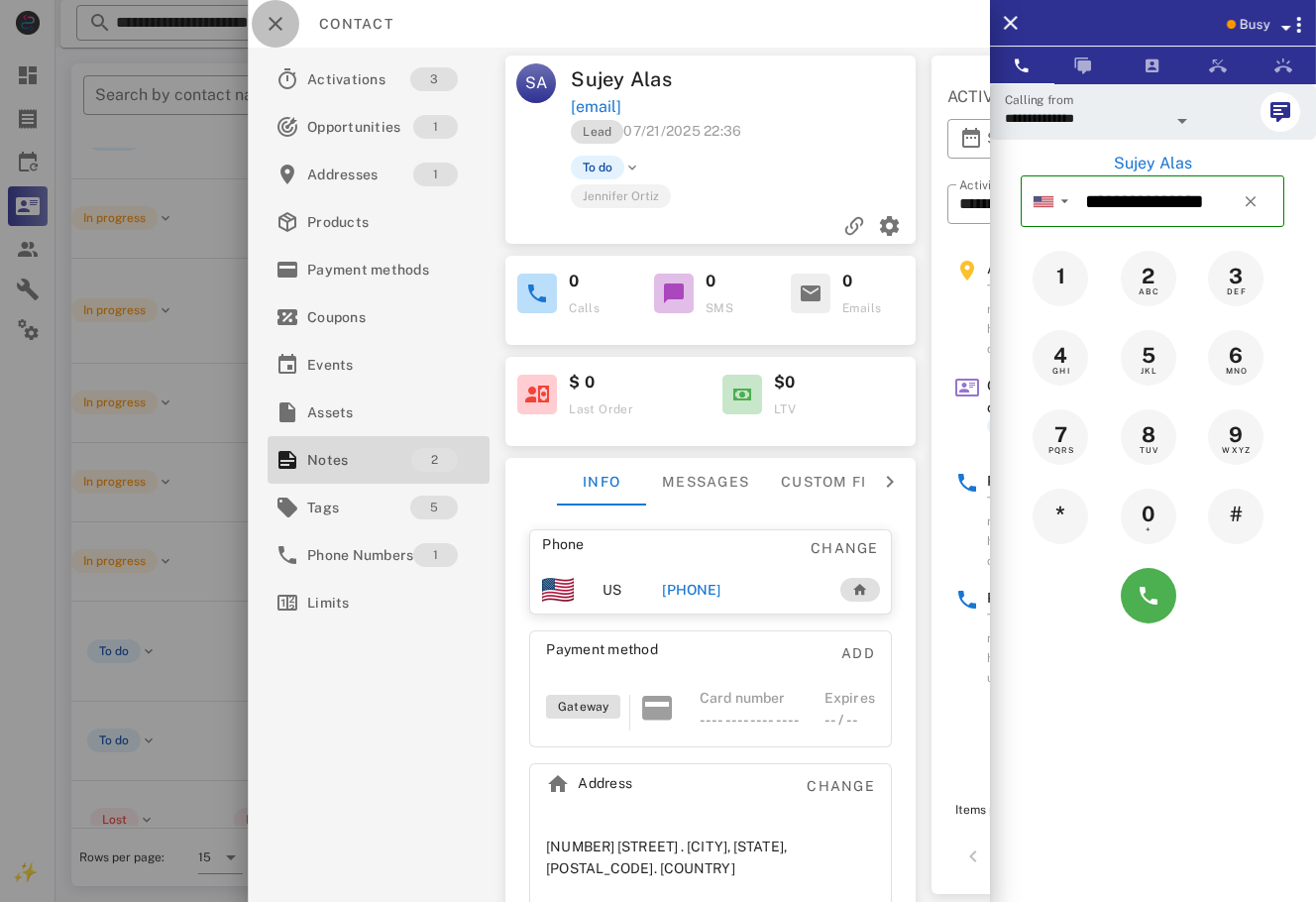 click at bounding box center (275, 24) 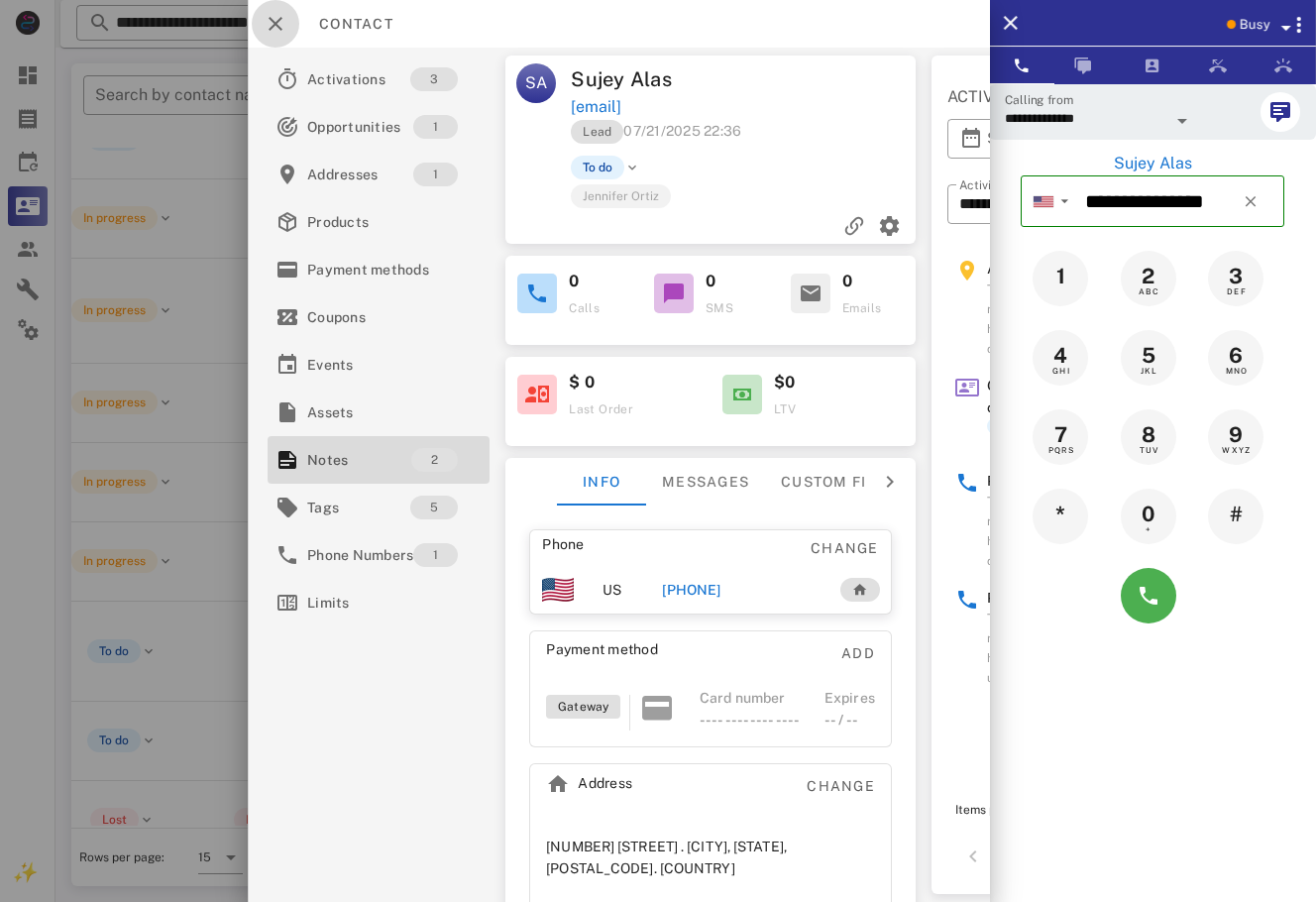click at bounding box center (658, 451) 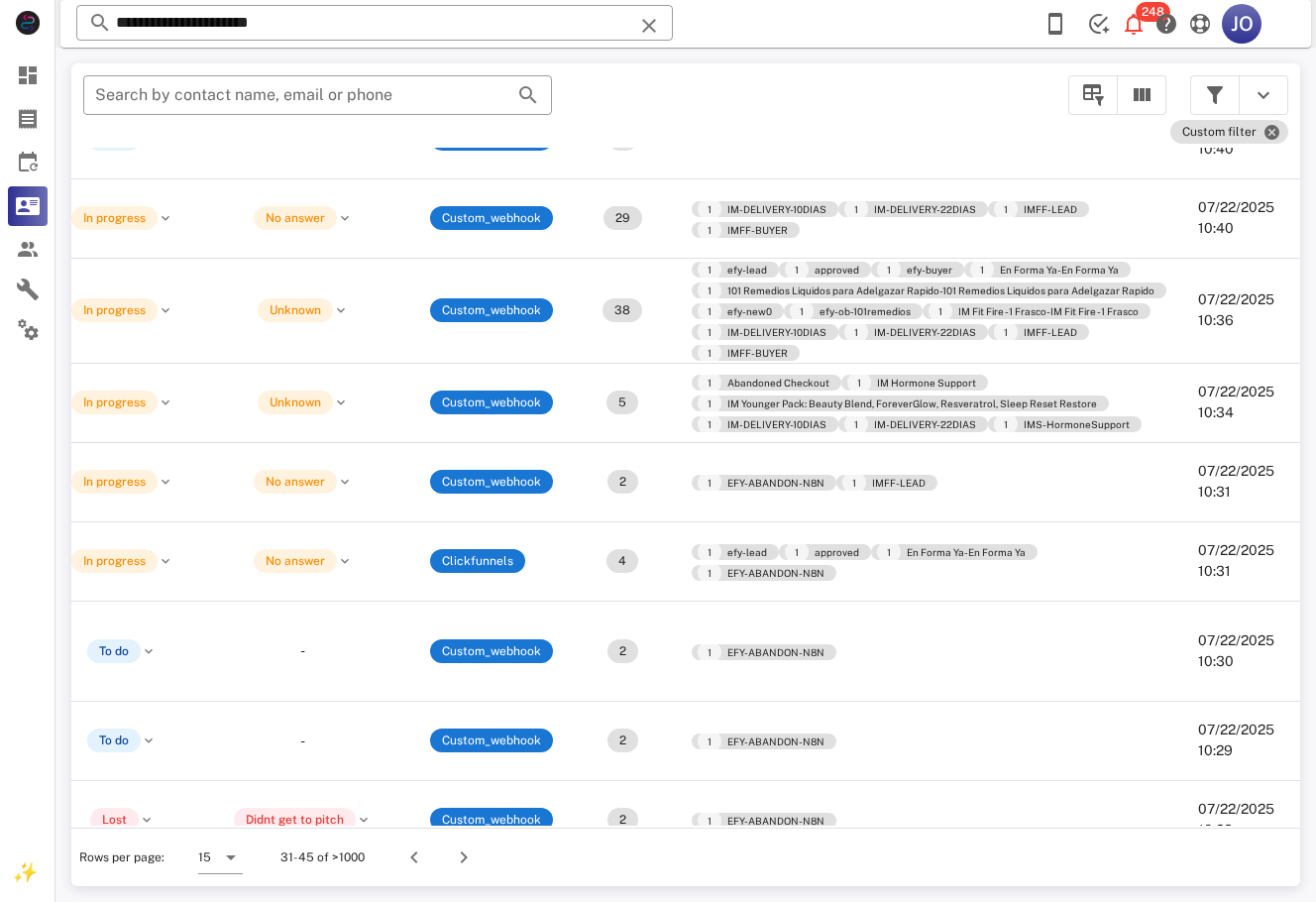 type 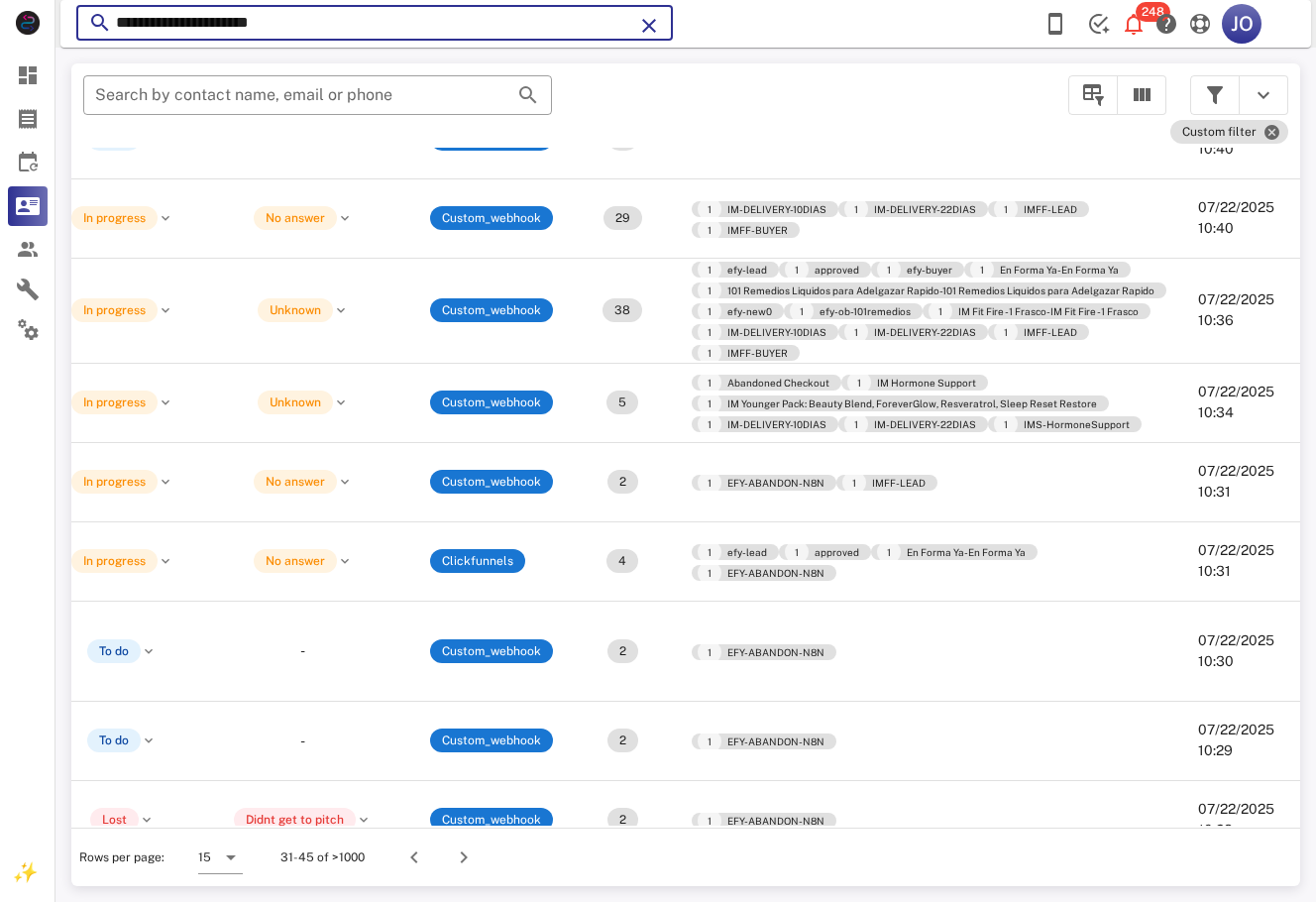 drag, startPoint x: 319, startPoint y: 12, endPoint x: 88, endPoint y: 14, distance: 231.00866 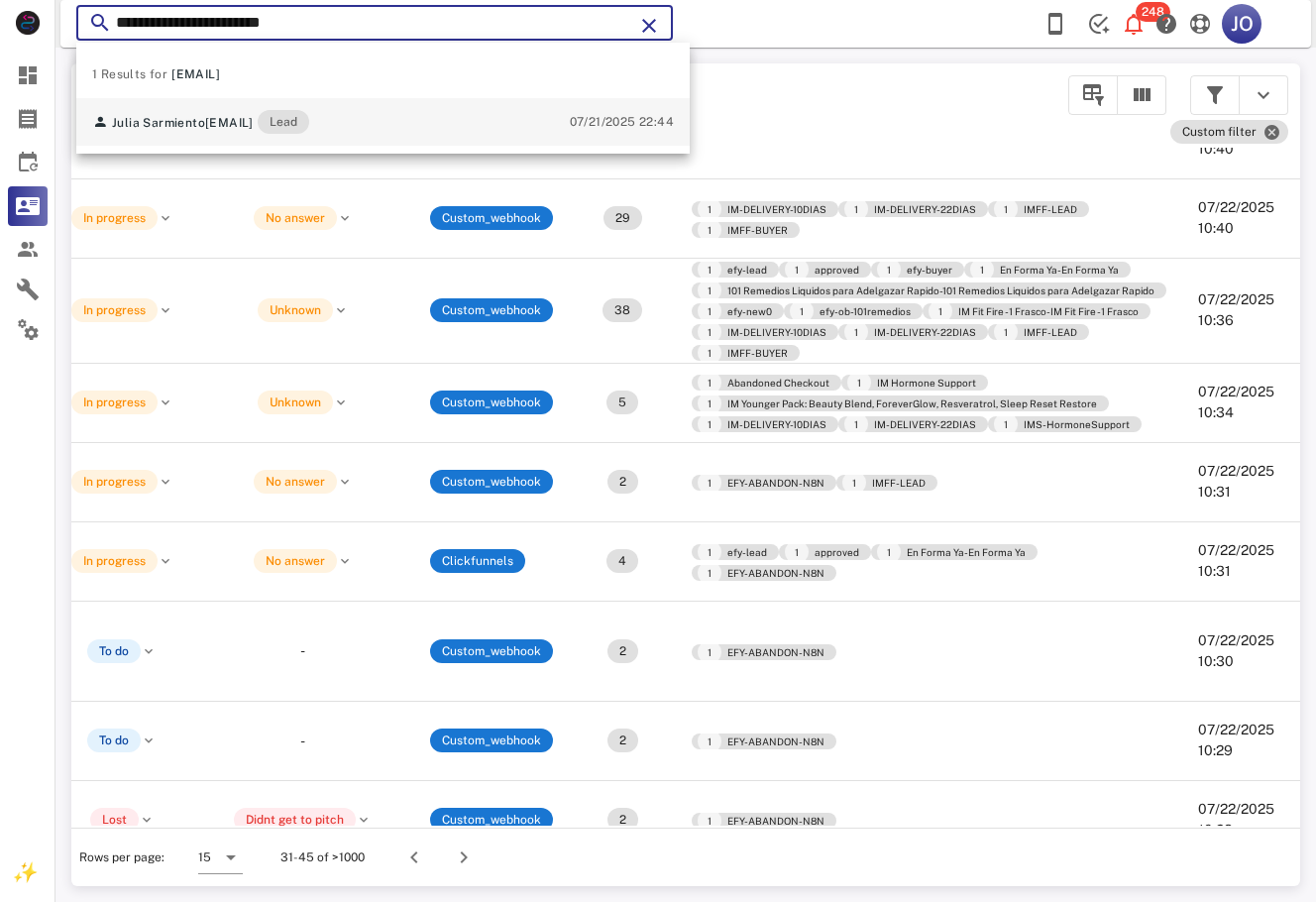 type on "**********" 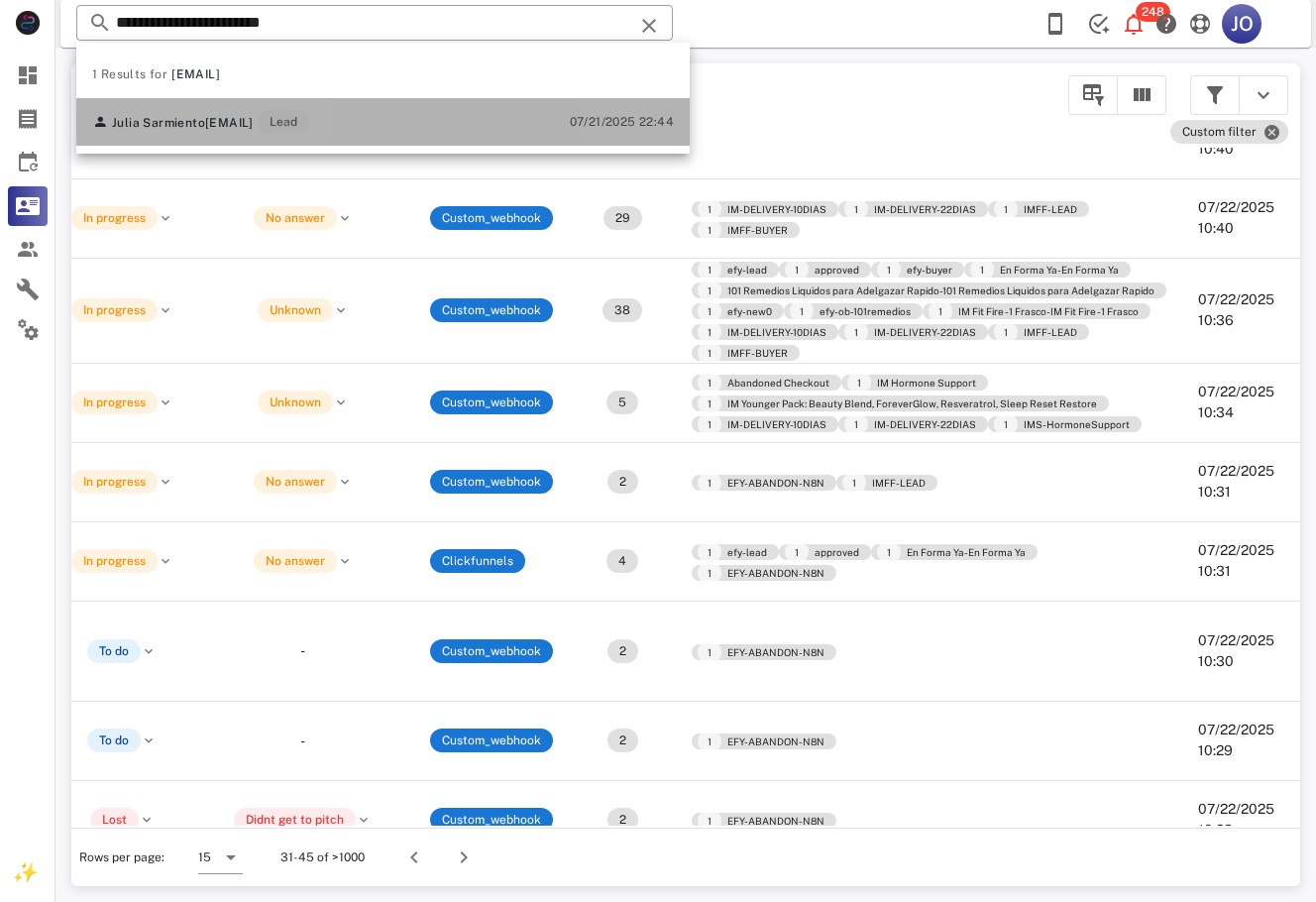 click on "Julia Sarmiento   asarmiento73@hotmail.com   Lead   07/21/2025 22:44" at bounding box center (383, 122) 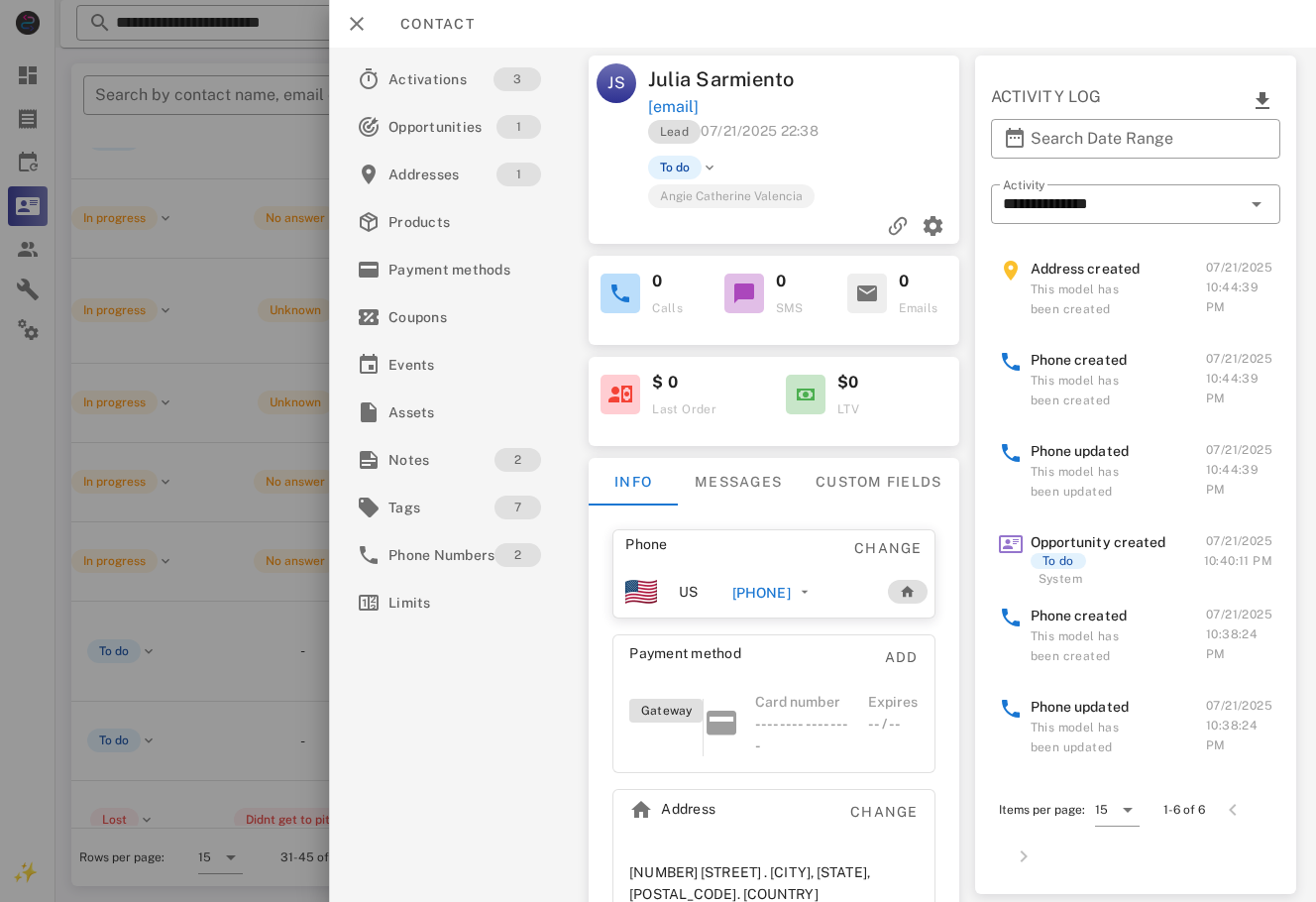 click on "Payment method   Add" at bounding box center (773, 663) 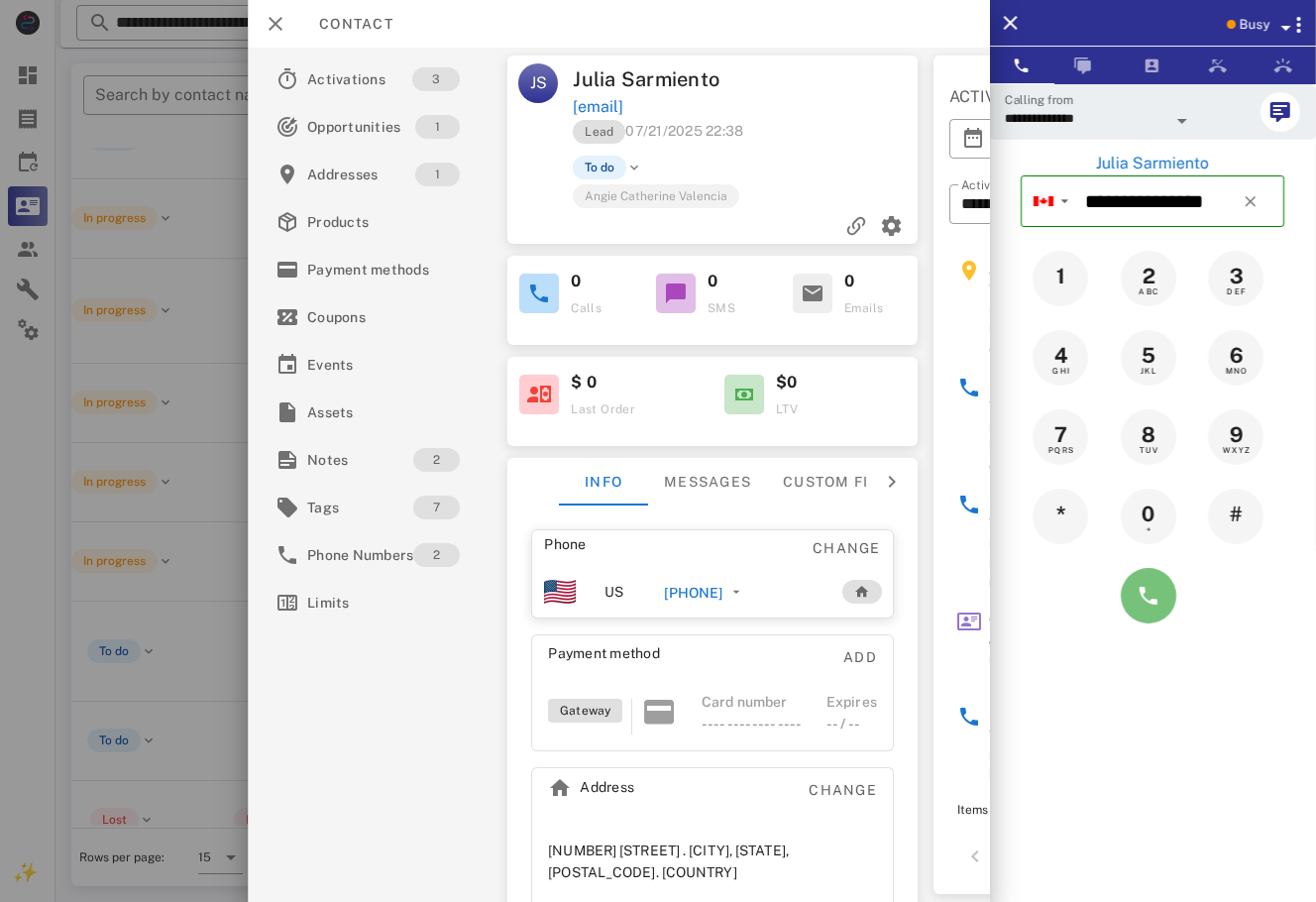 click at bounding box center (1149, 596) 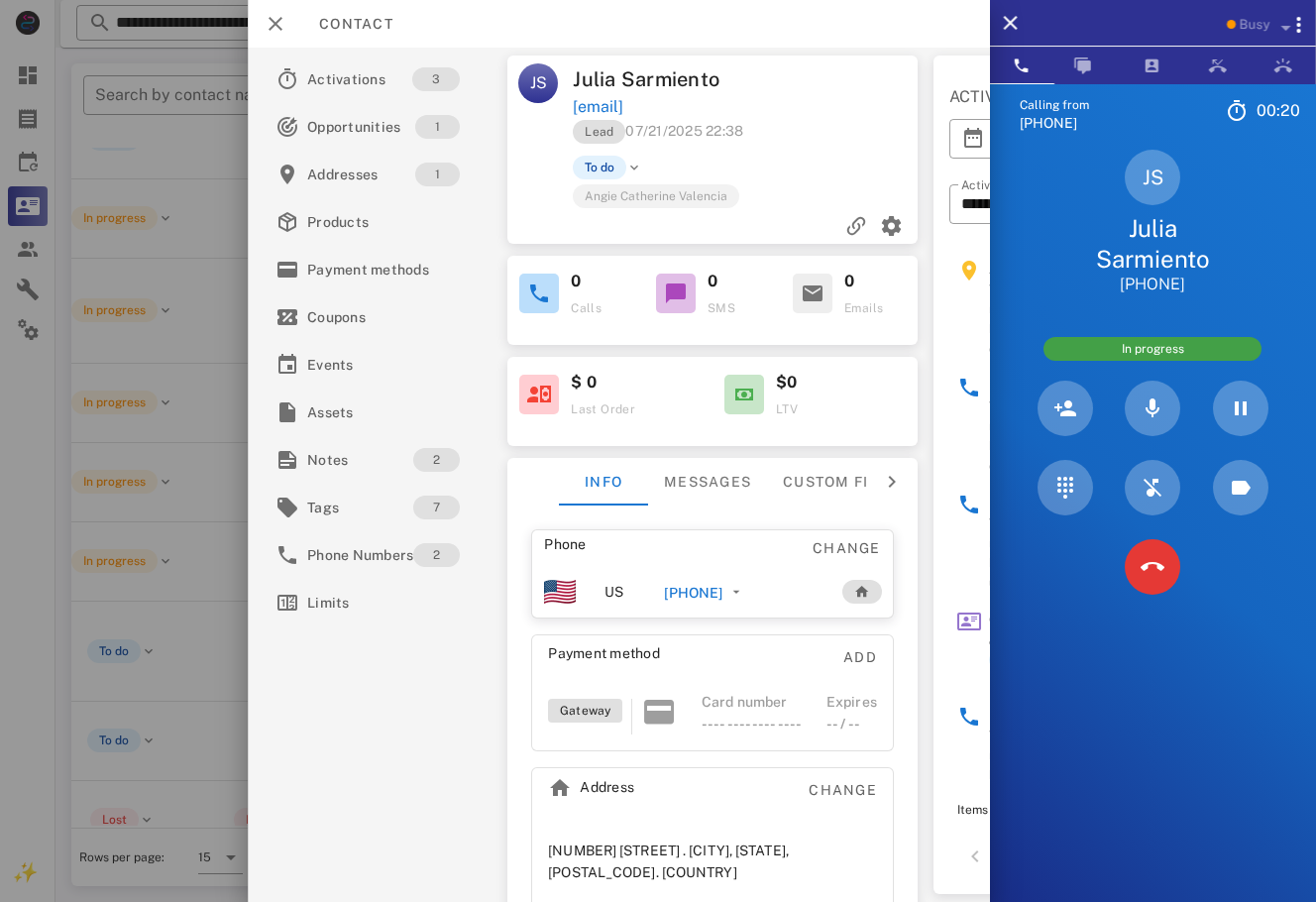 scroll, scrollTop: 48, scrollLeft: 0, axis: vertical 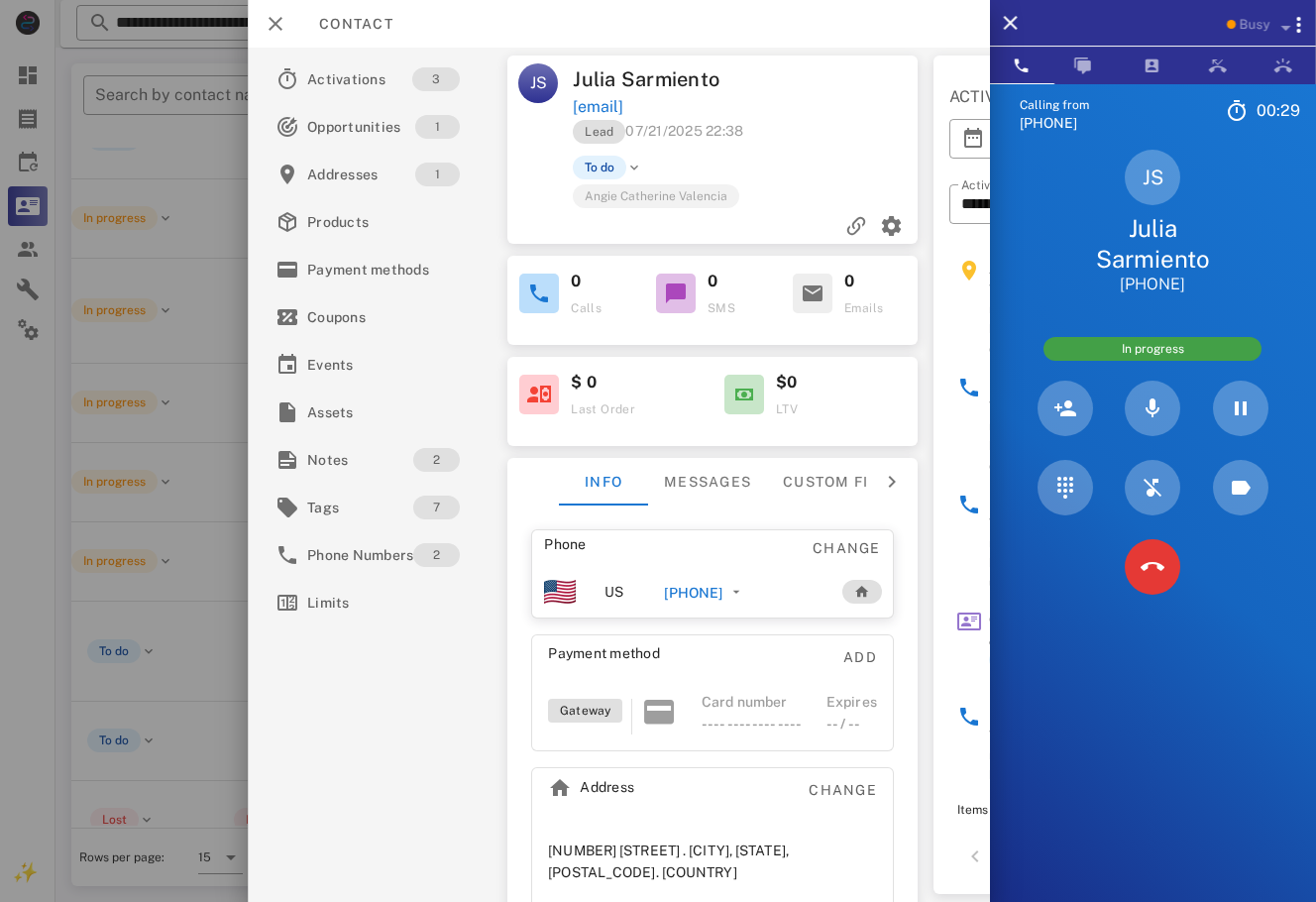 click on "Lead   07/21/2025 22:38" at bounding box center [746, 137] 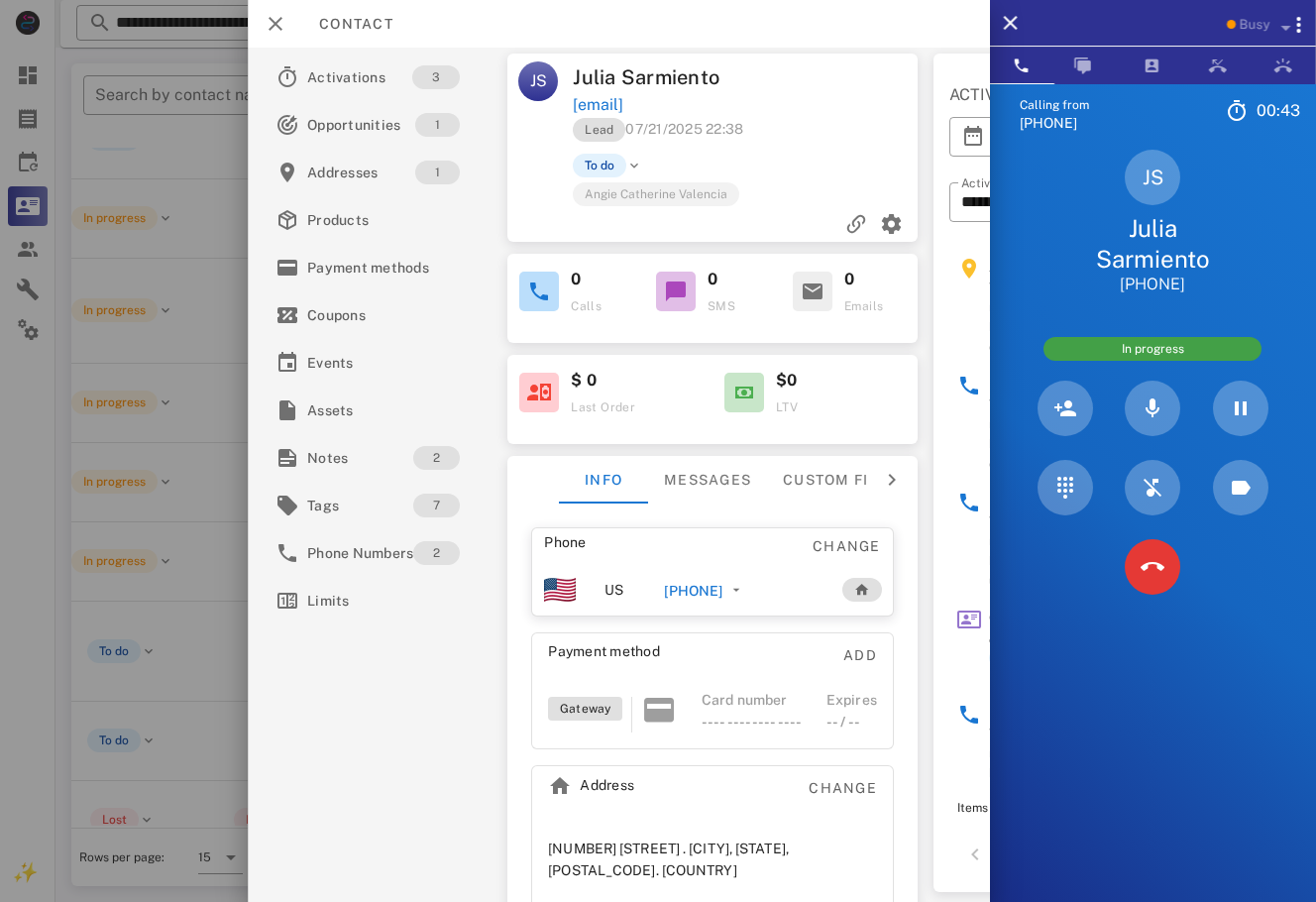 scroll, scrollTop: 0, scrollLeft: 0, axis: both 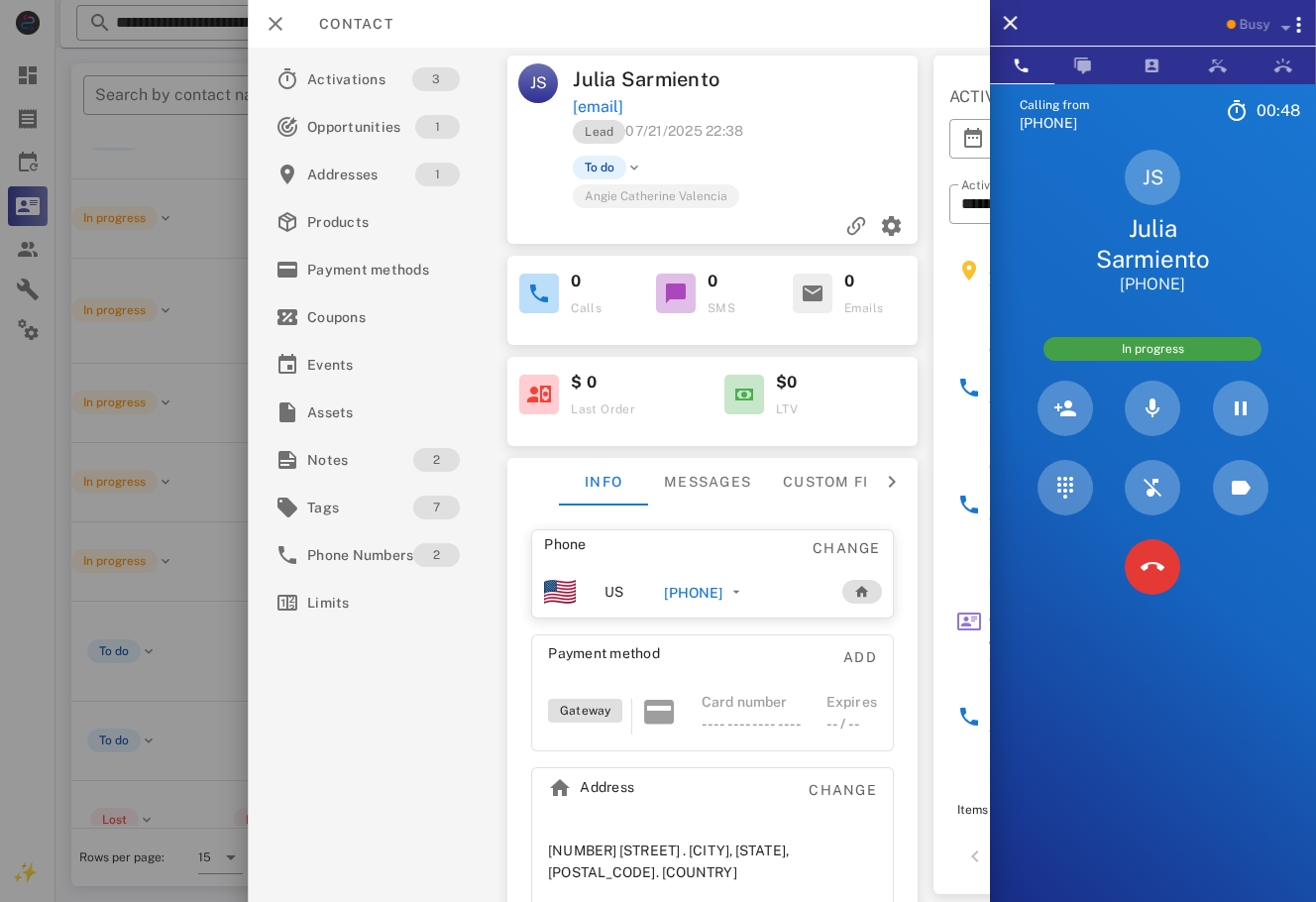 drag, startPoint x: 1237, startPoint y: 292, endPoint x: 1091, endPoint y: 241, distance: 154.65122 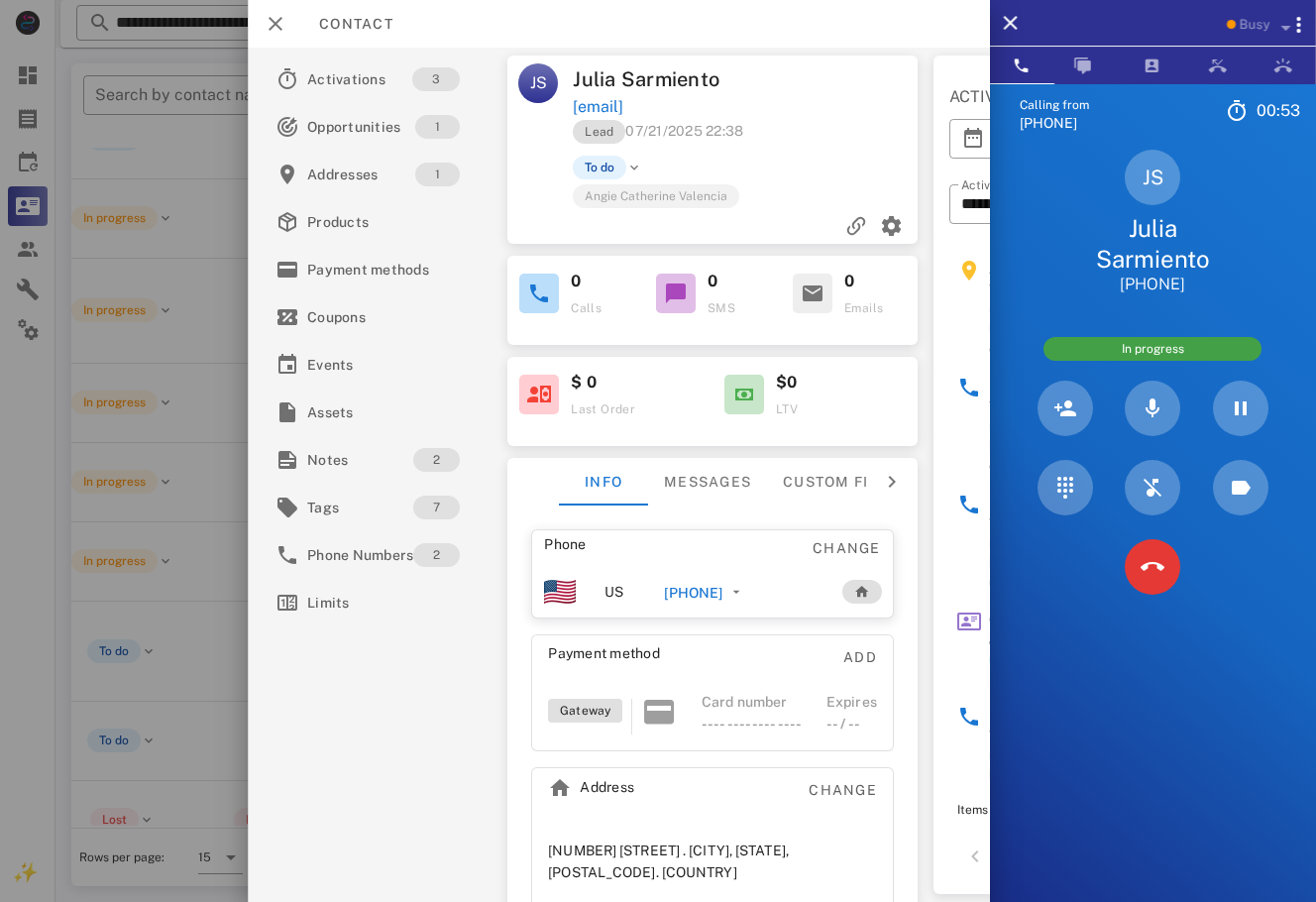 click on "JS   Julia Sarmiento  +19059200260" at bounding box center (1152, 222) 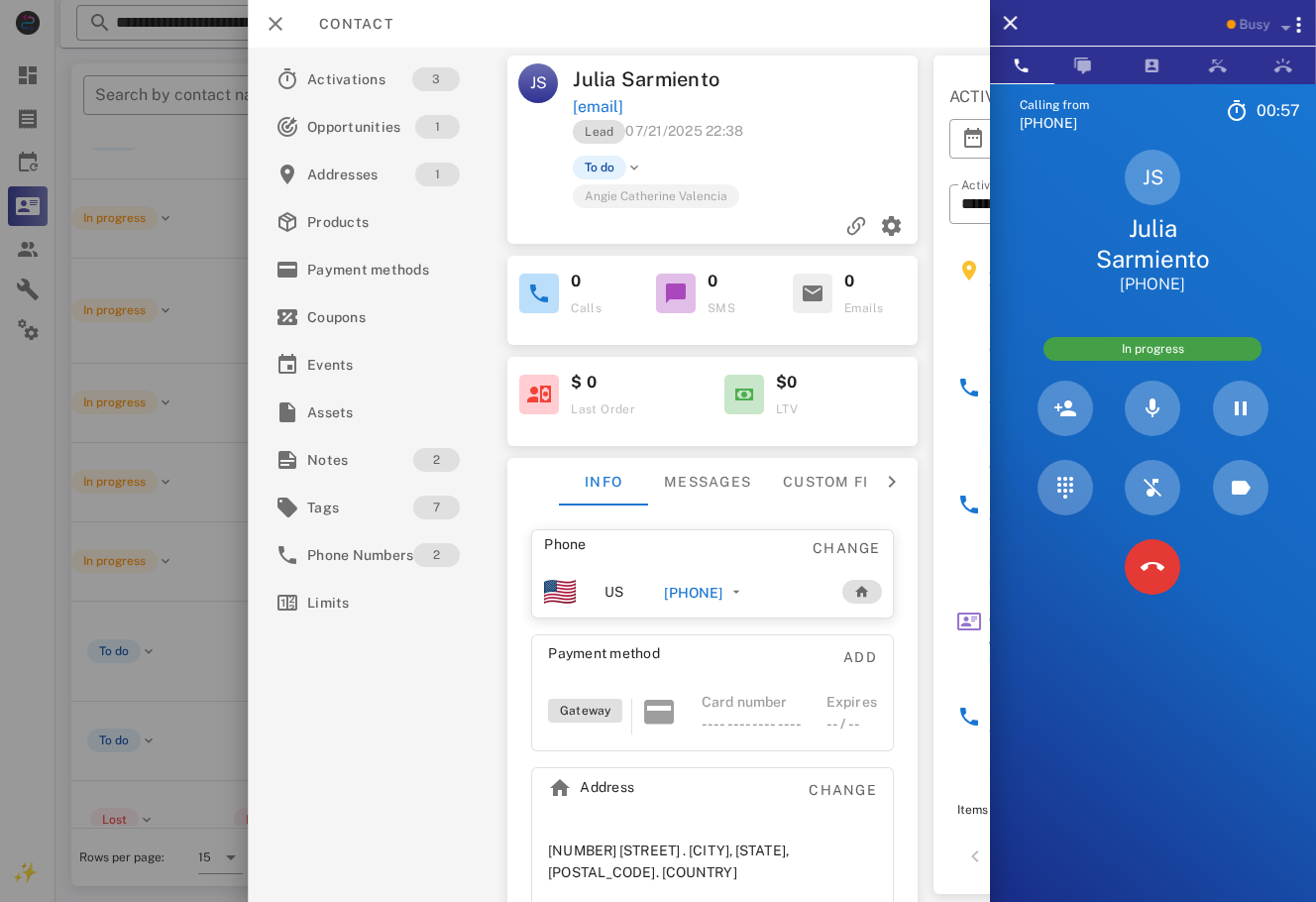 click on "To do" at bounding box center (782, 168) 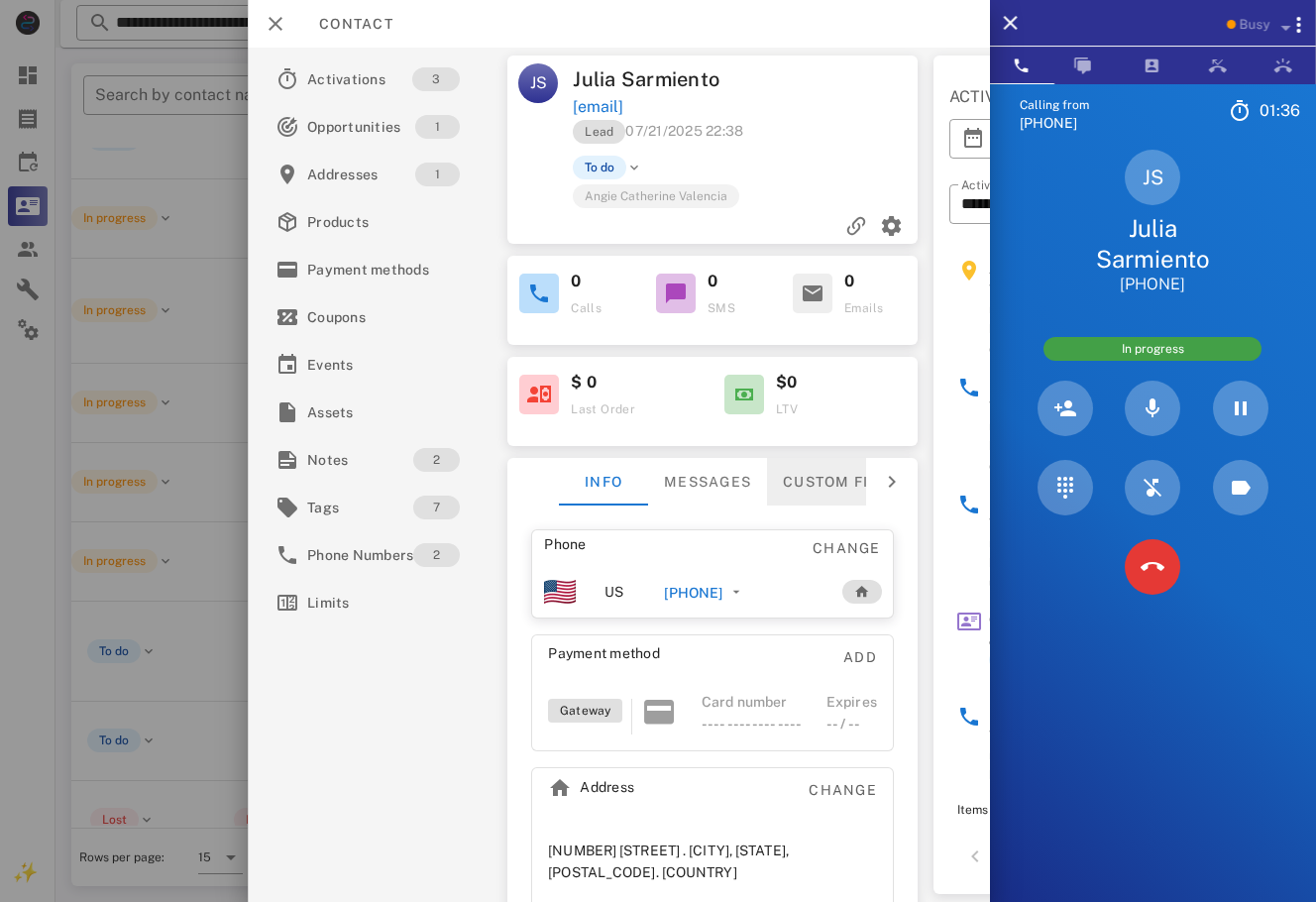 click on "Custom fields" at bounding box center (845, 482) 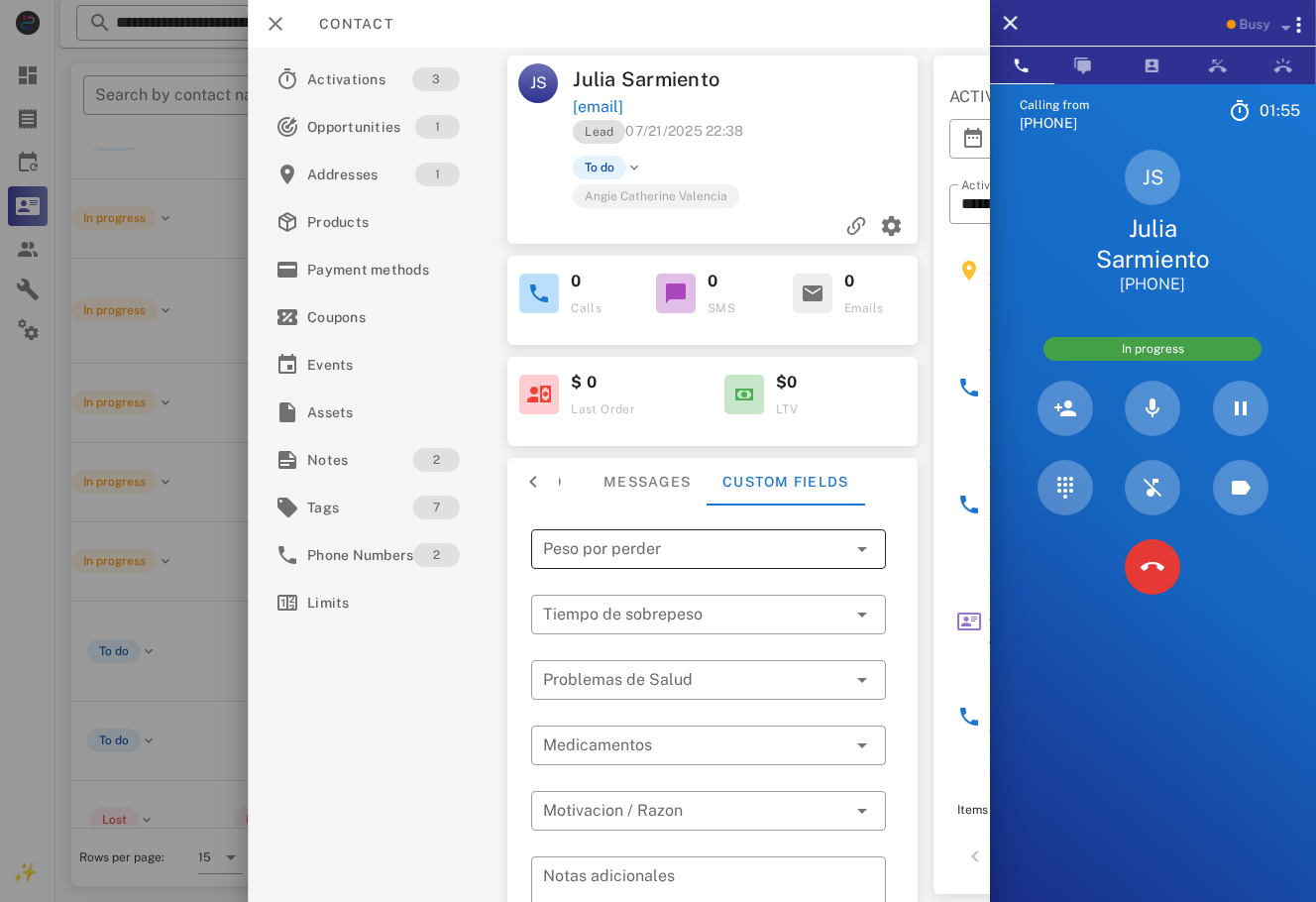 click at bounding box center [695, 549] 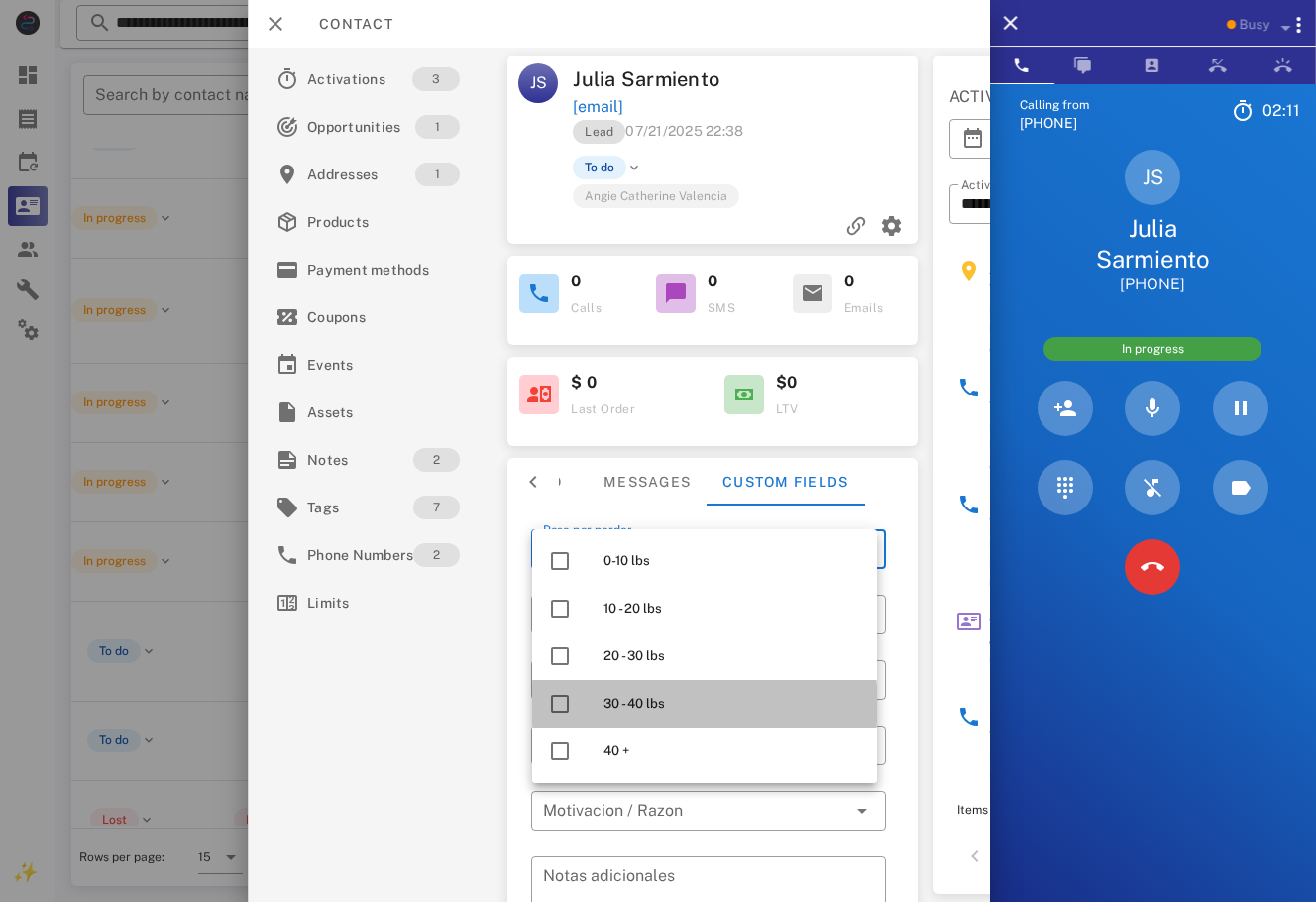 click on "30 - 40 lbs" at bounding box center (732, 704) 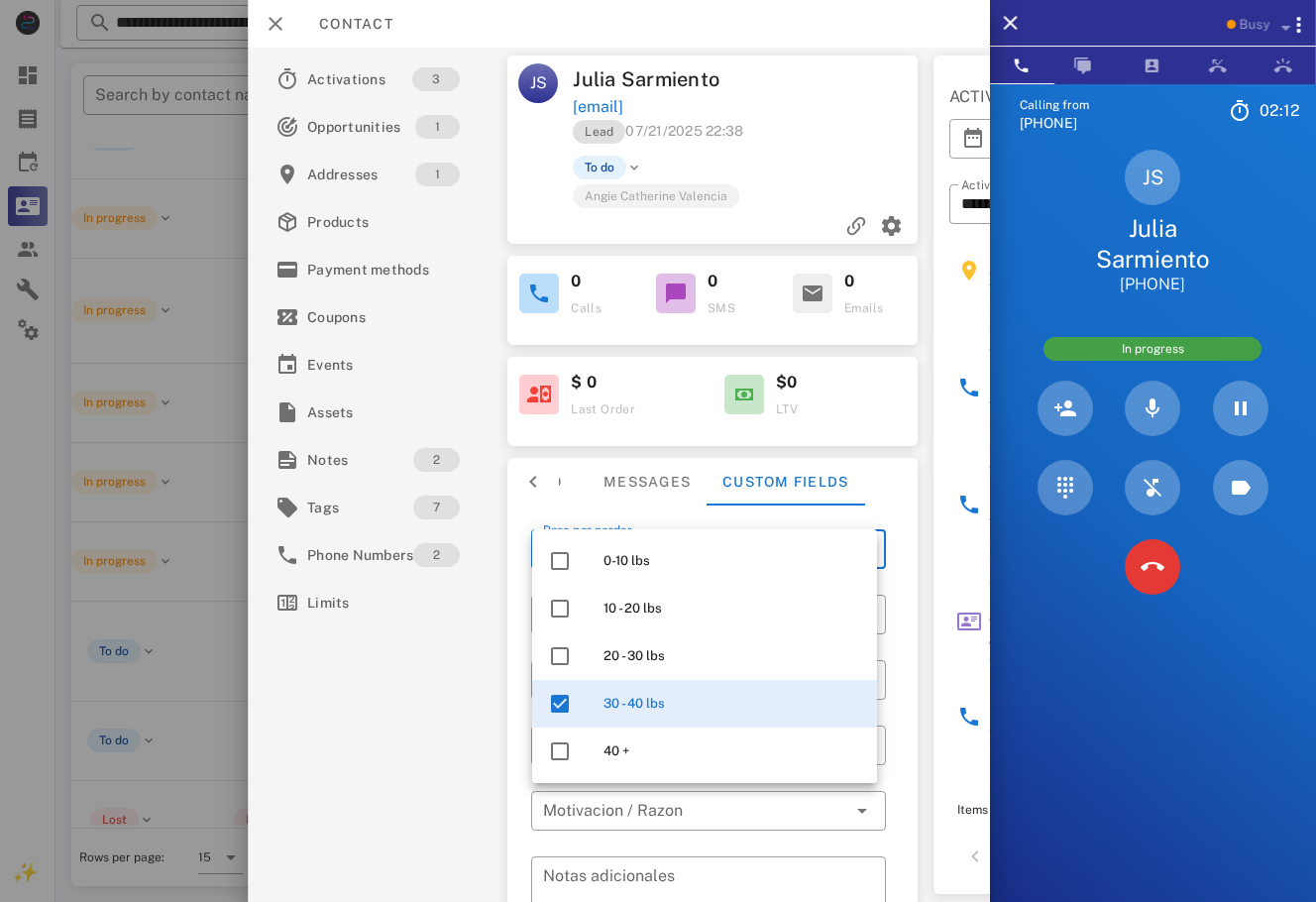 click on "​ Motivacion / Razon" at bounding box center (709, 824) 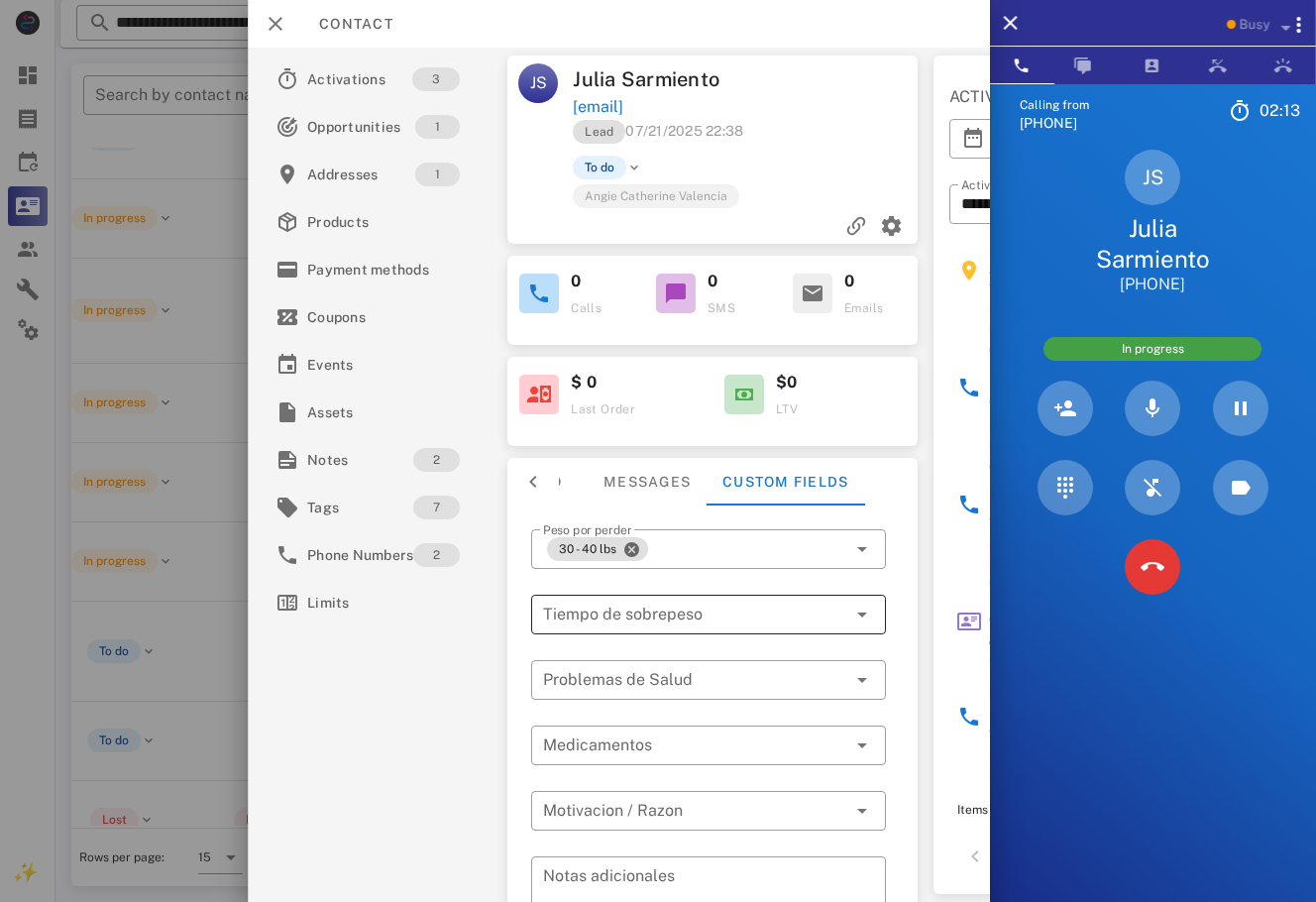 click at bounding box center [681, 615] 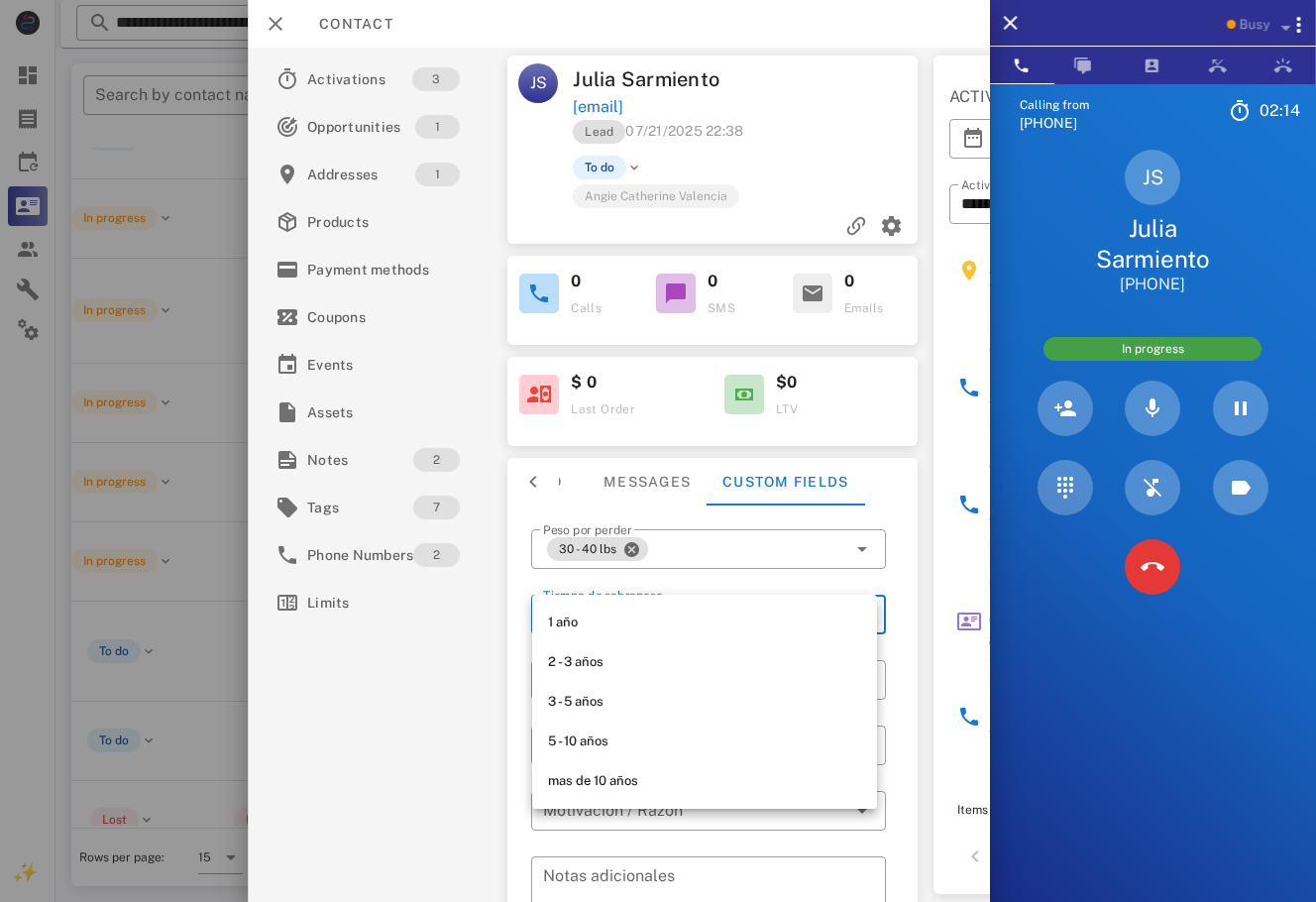 click on "1 año" at bounding box center (705, 622) 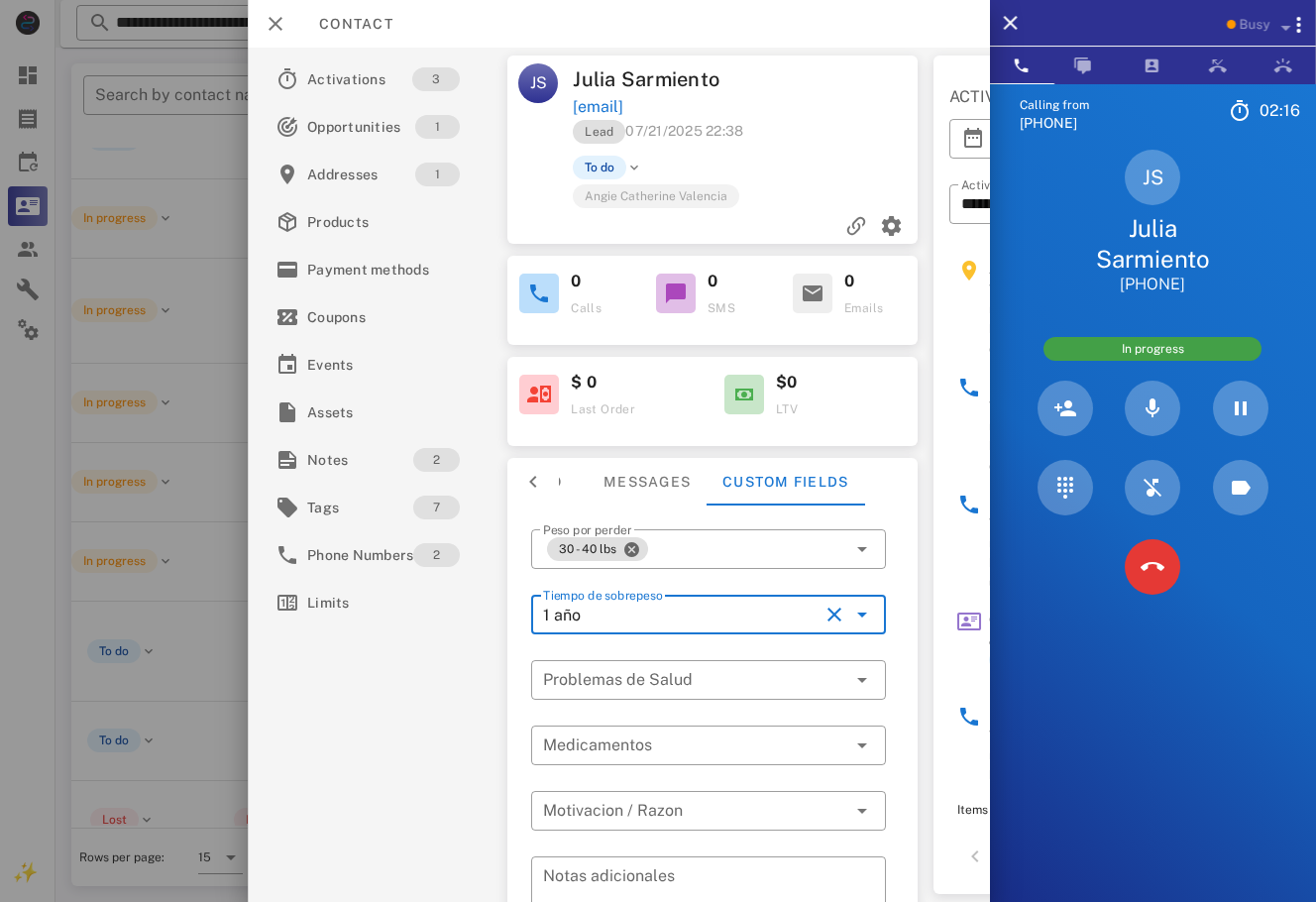 drag, startPoint x: 979, startPoint y: 505, endPoint x: 982, endPoint y: 552, distance: 47.09565 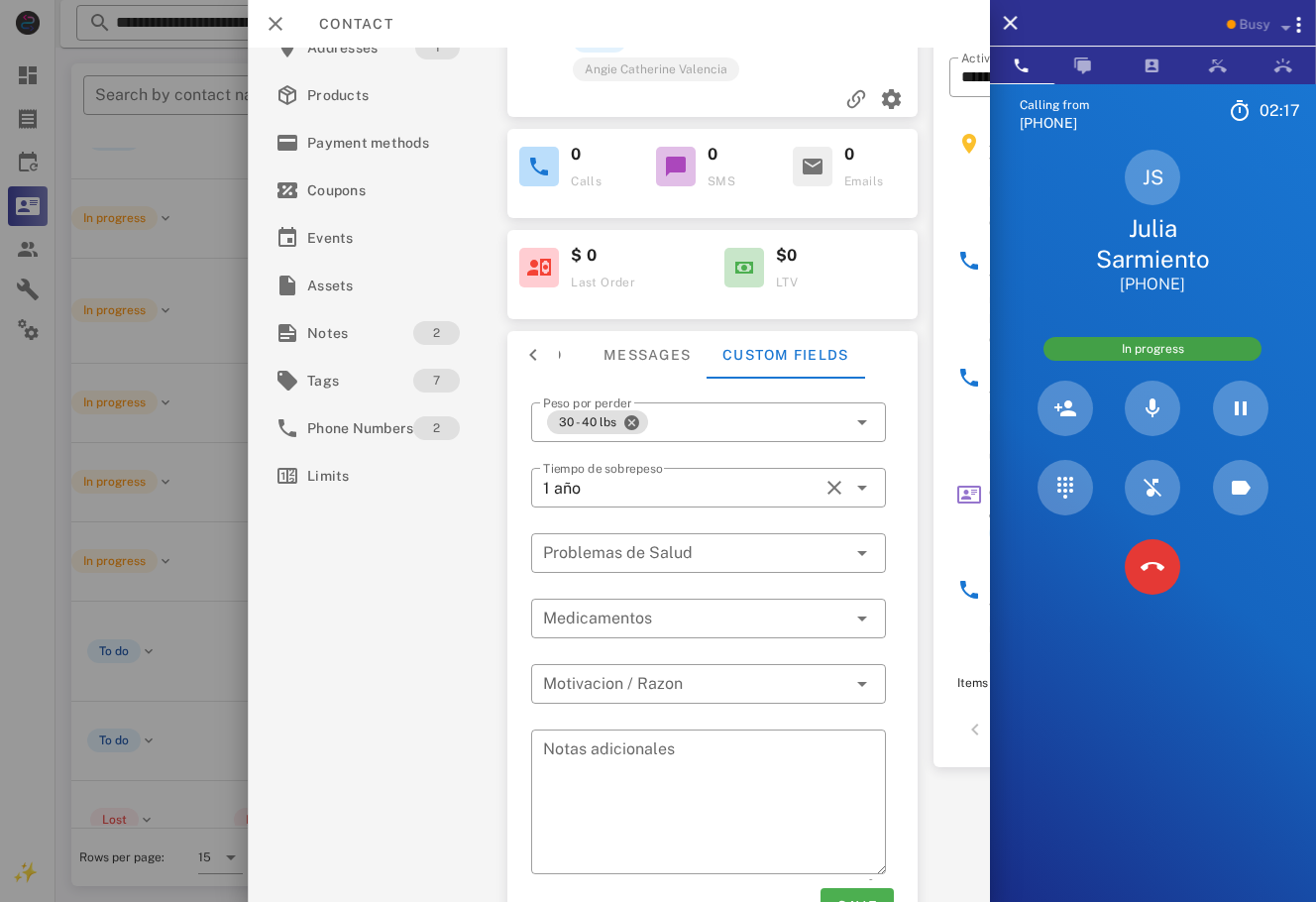 scroll, scrollTop: 135, scrollLeft: 0, axis: vertical 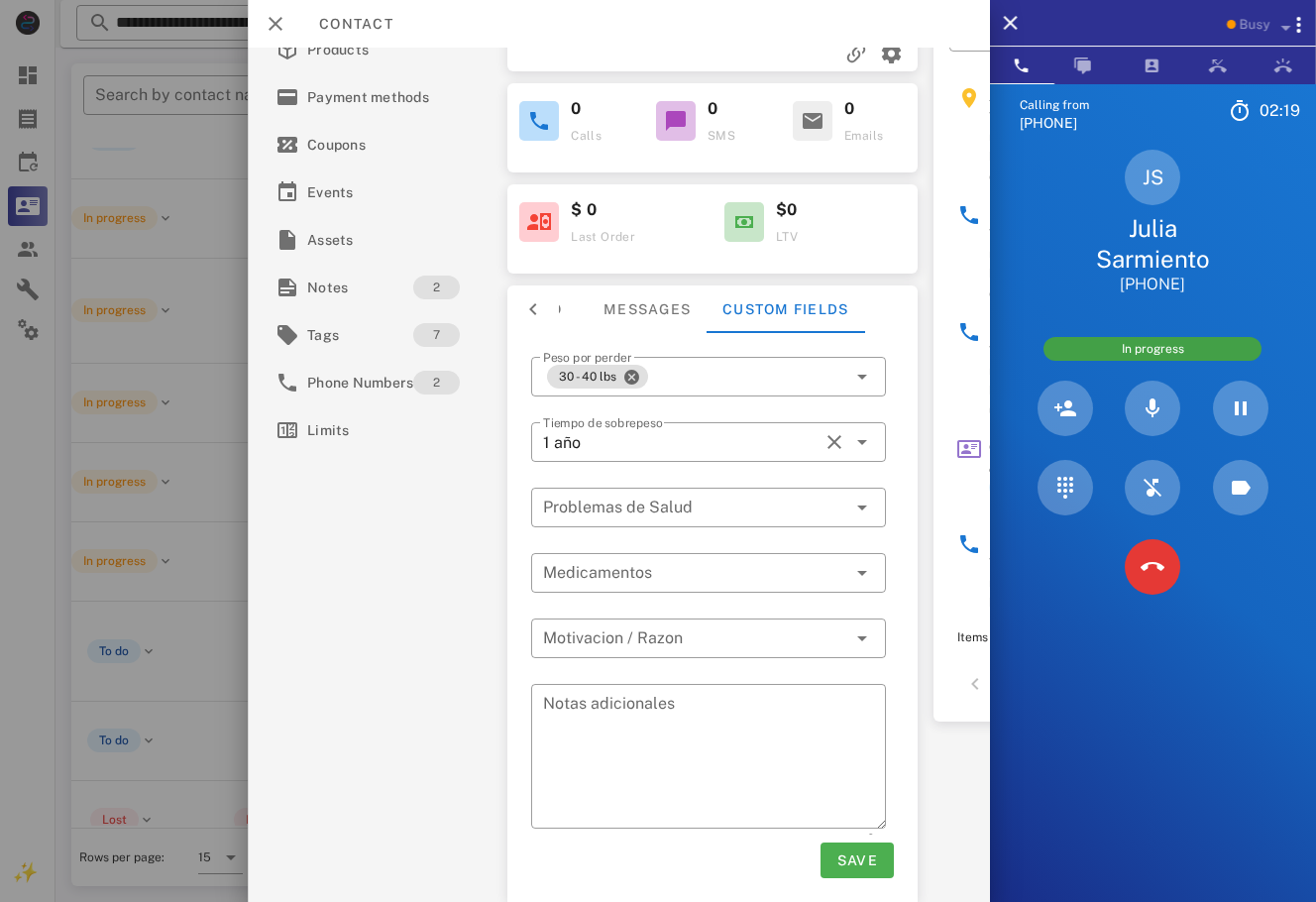 click on "Save" at bounding box center (713, 860) 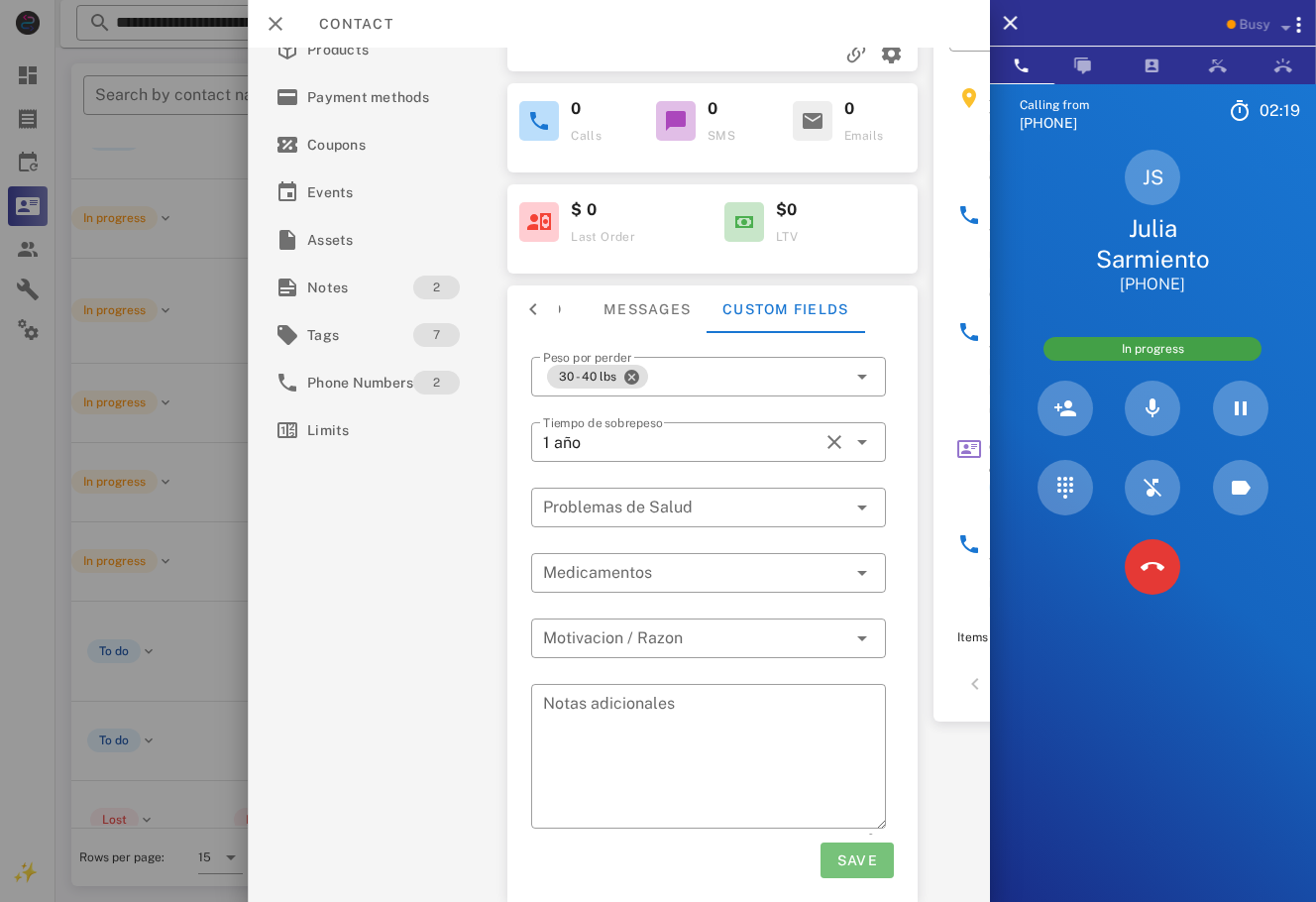 click on "Save" at bounding box center (856, 860) 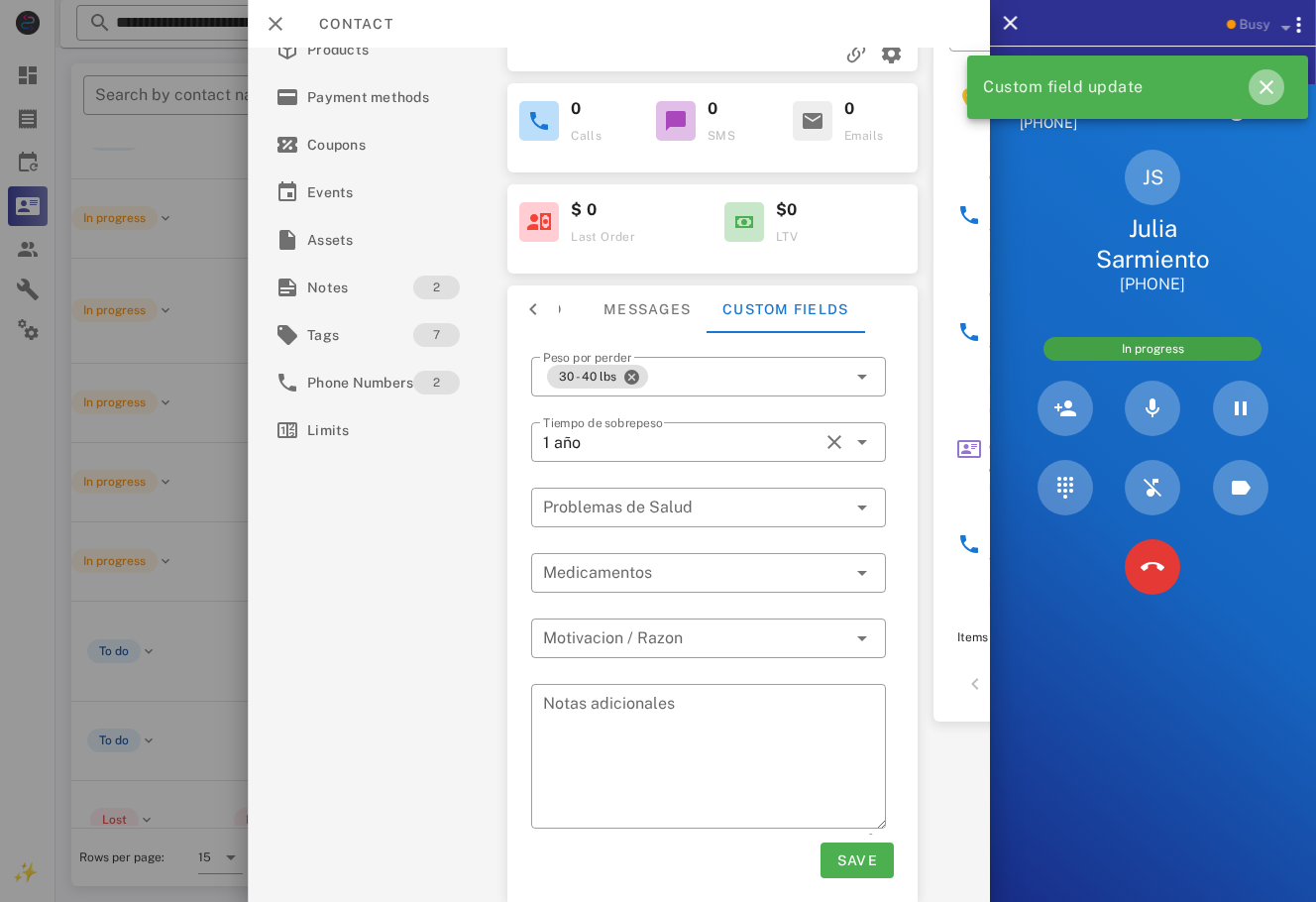 click at bounding box center (1266, 87) 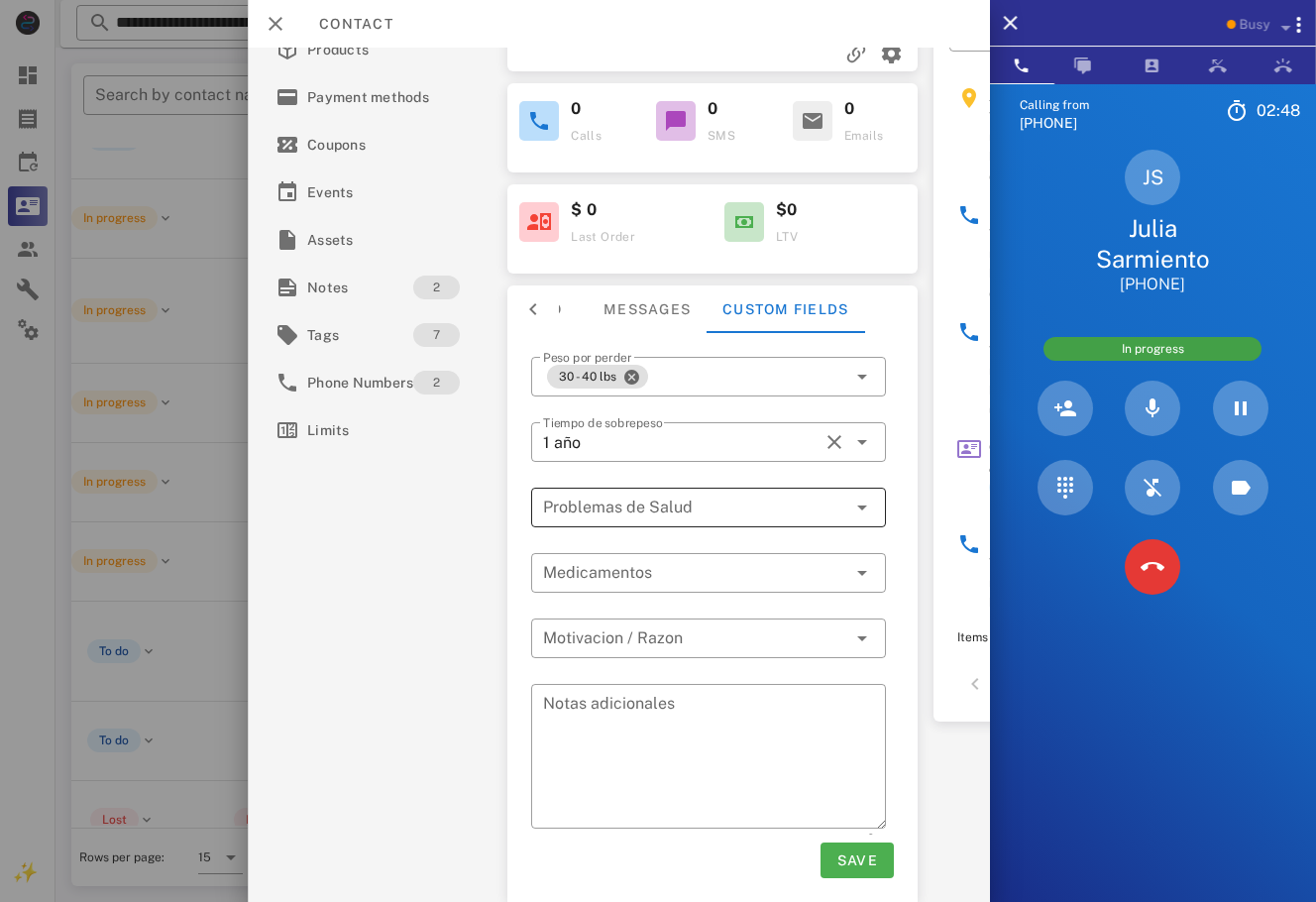 click at bounding box center [695, 507] 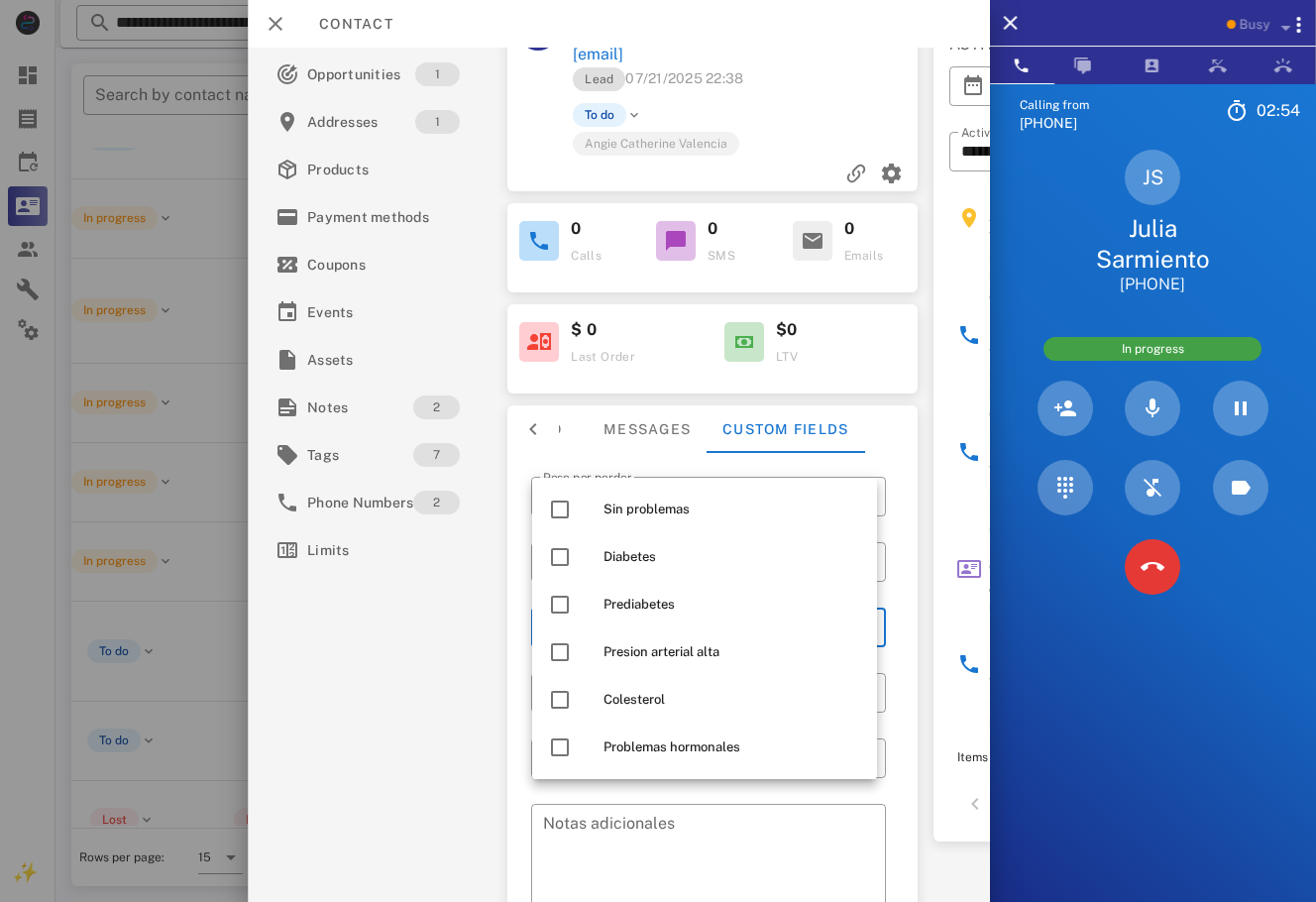 scroll, scrollTop: 182, scrollLeft: 0, axis: vertical 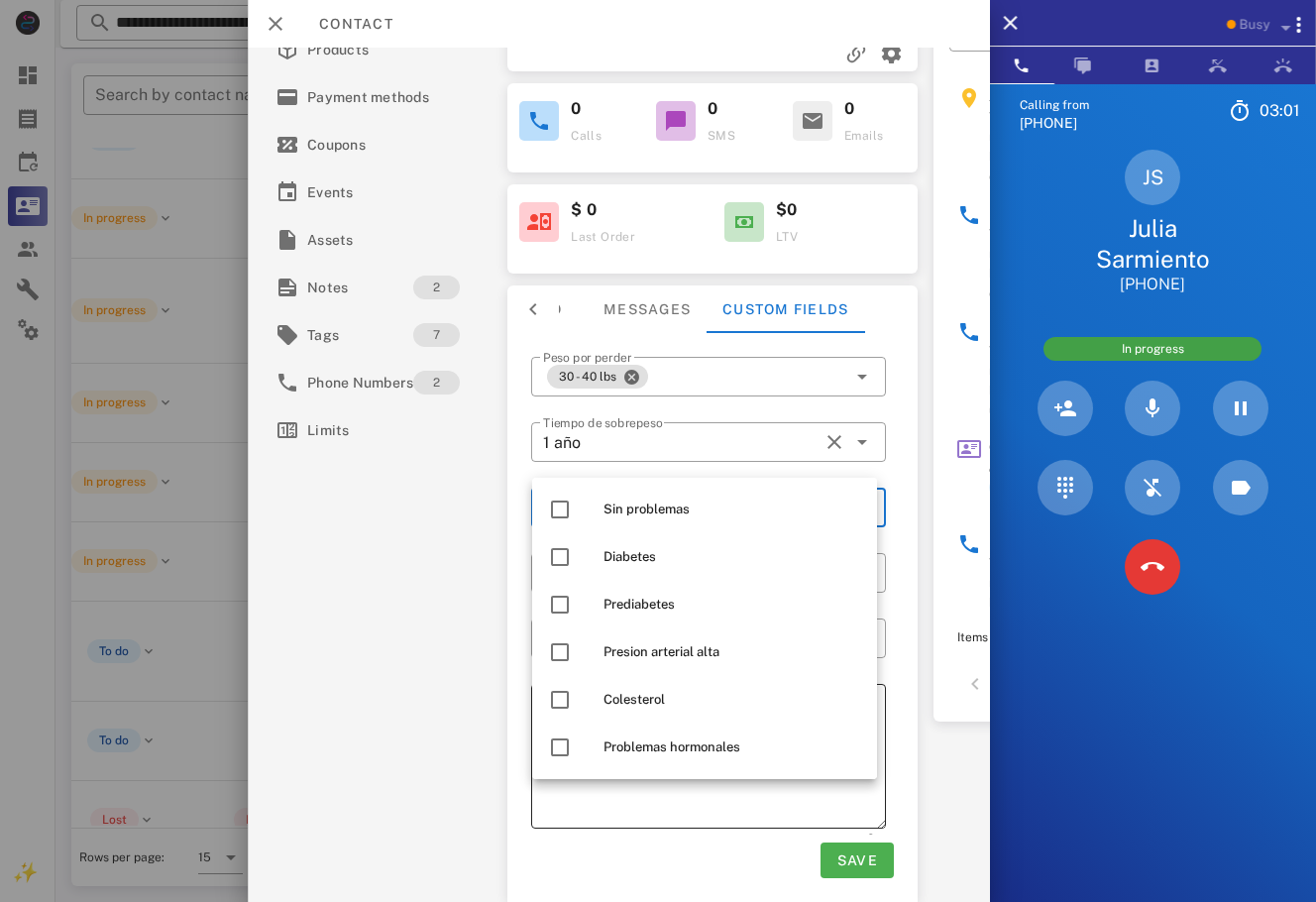 click on "Notas adicionales" at bounding box center (714, 759) 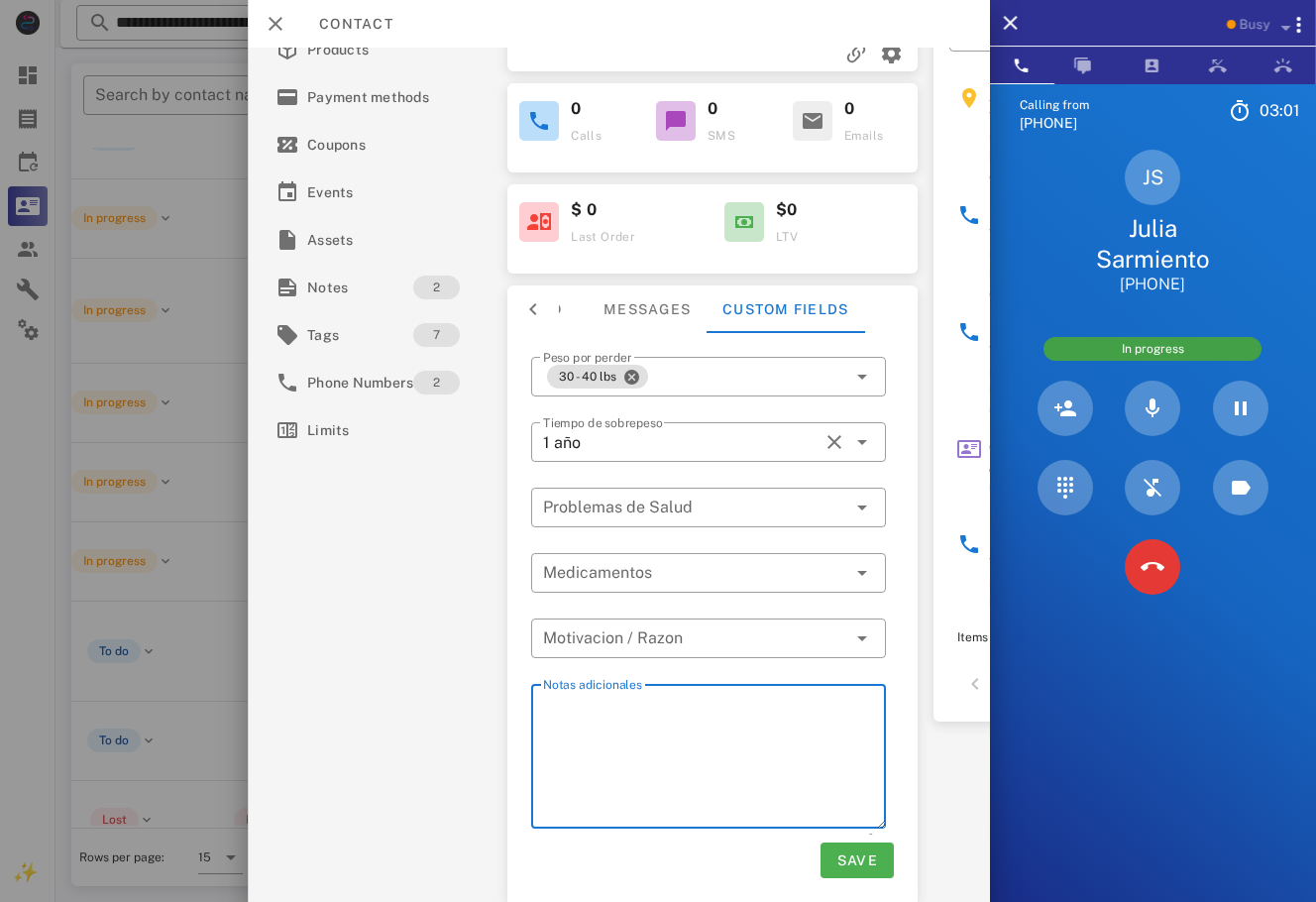 click on "Notas adicionales" at bounding box center (714, 759) 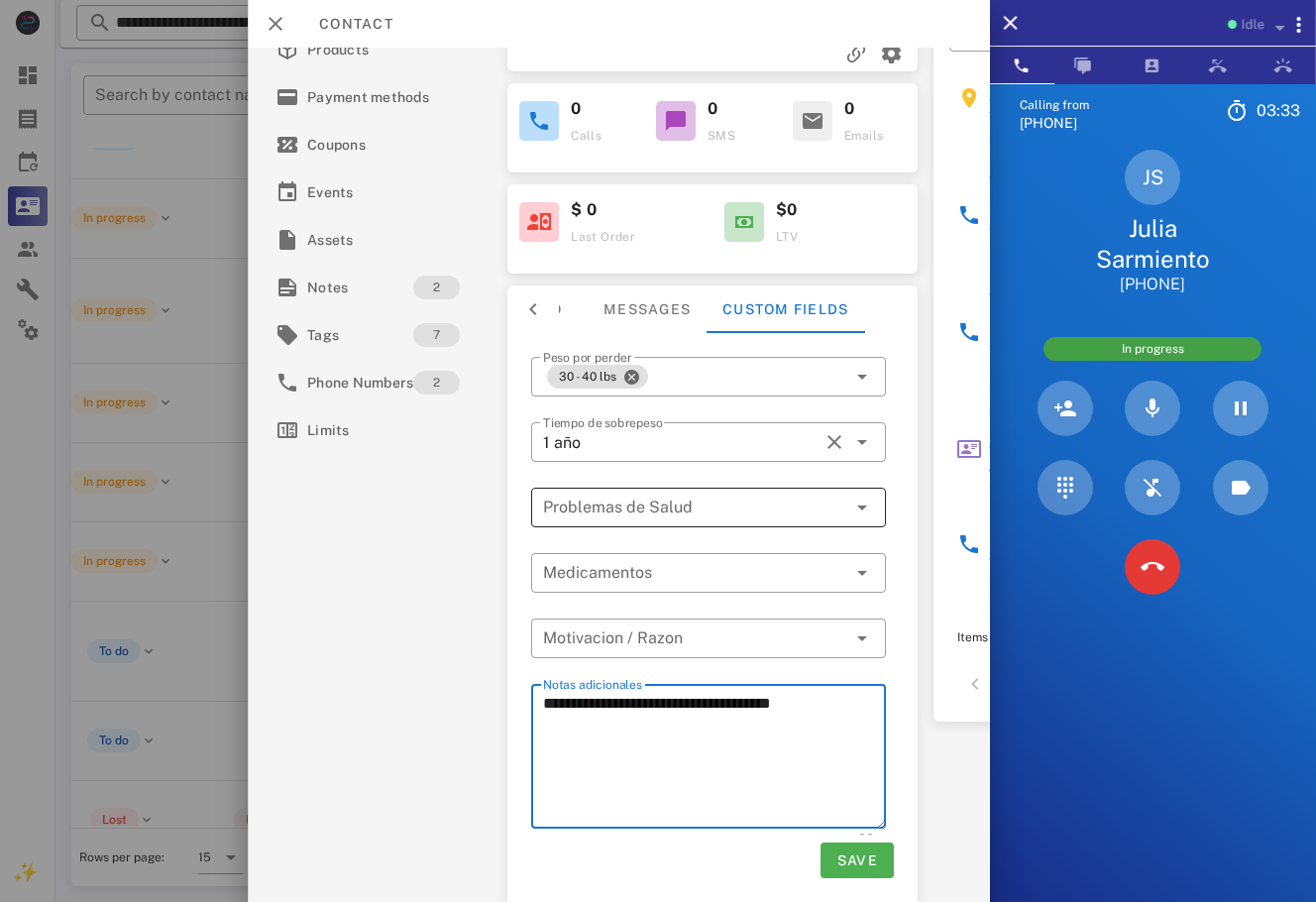 click at bounding box center [695, 507] 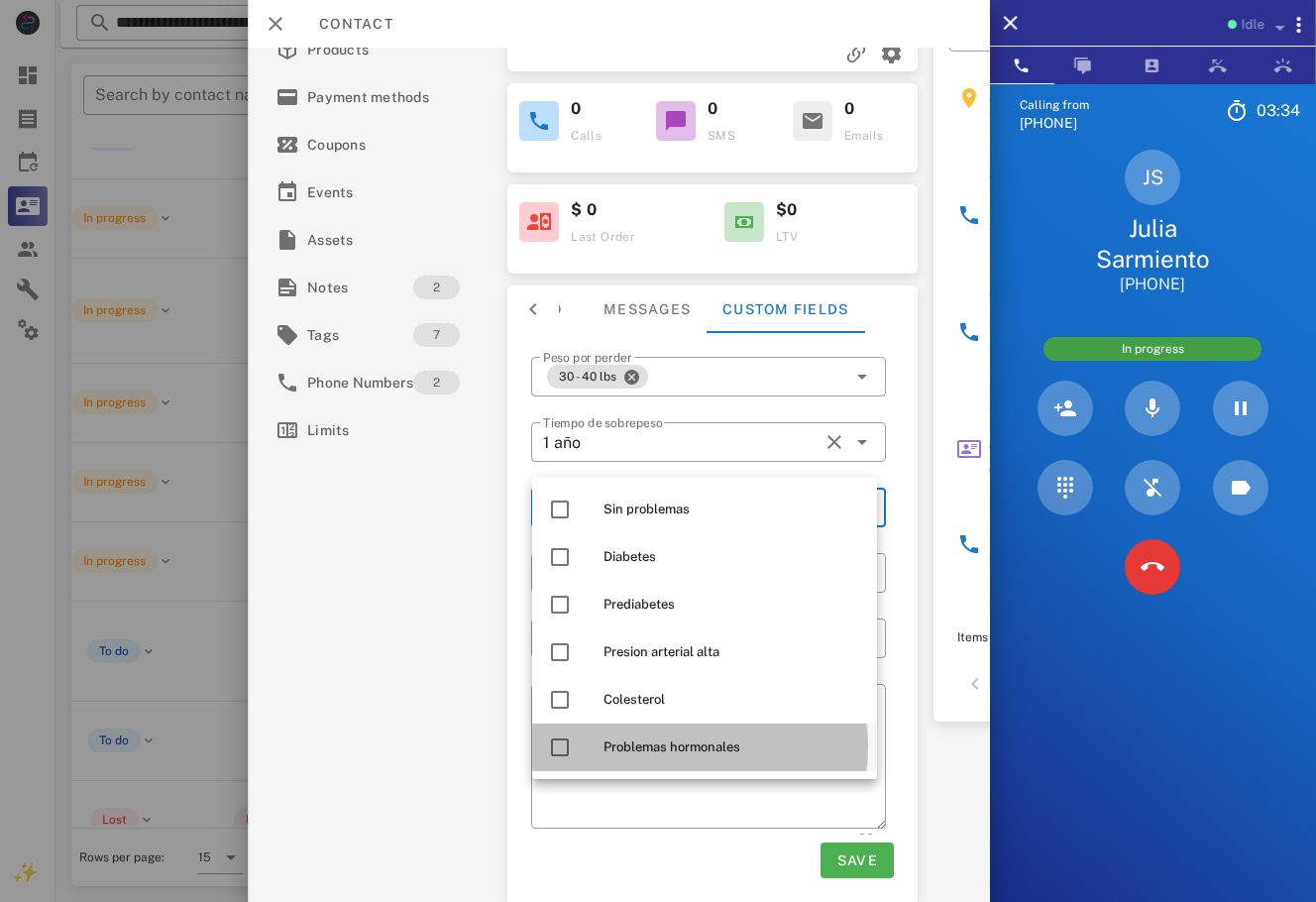 click on "Problemas hormonales" at bounding box center (732, 747) 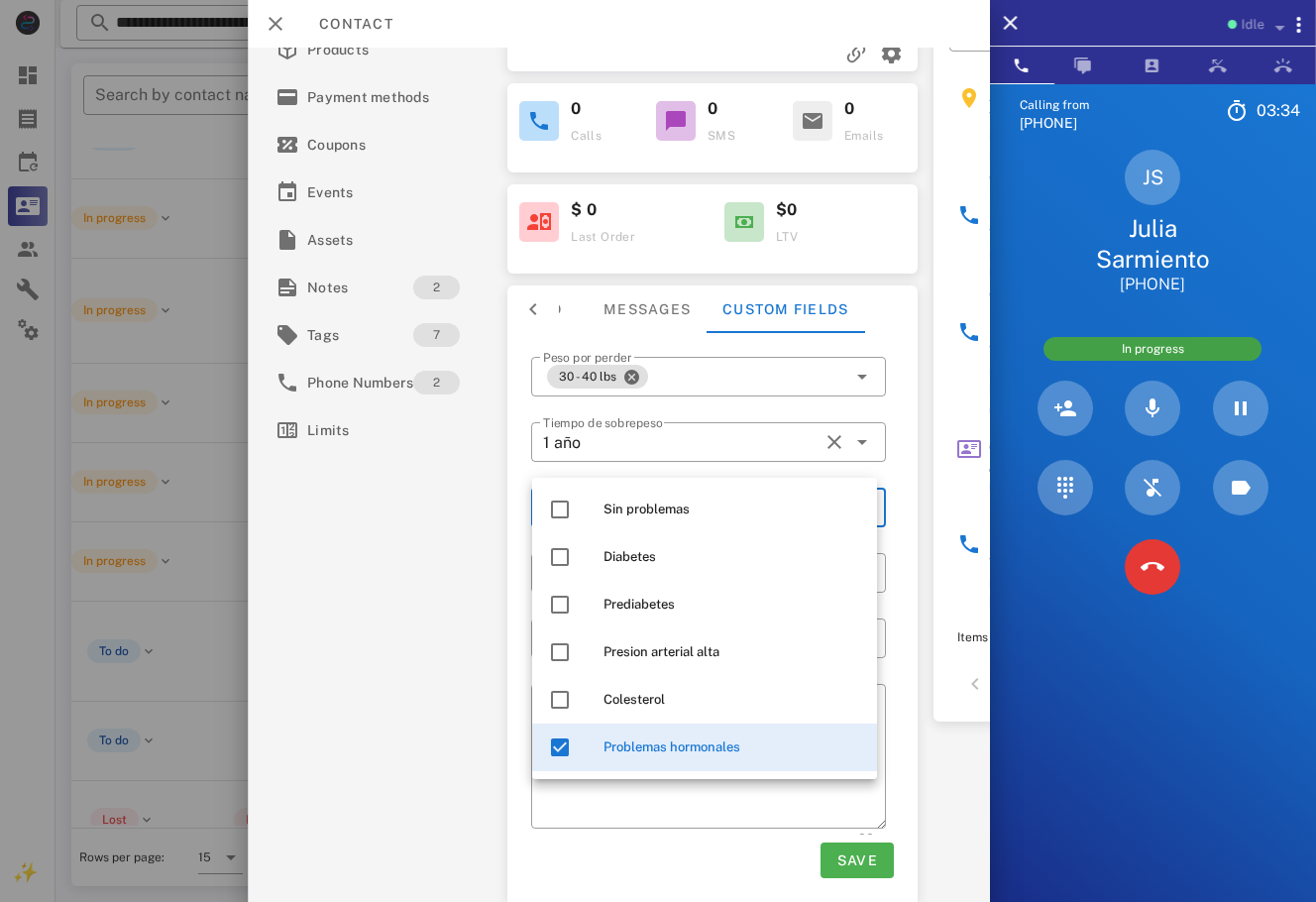 click on "Save" at bounding box center (713, 860) 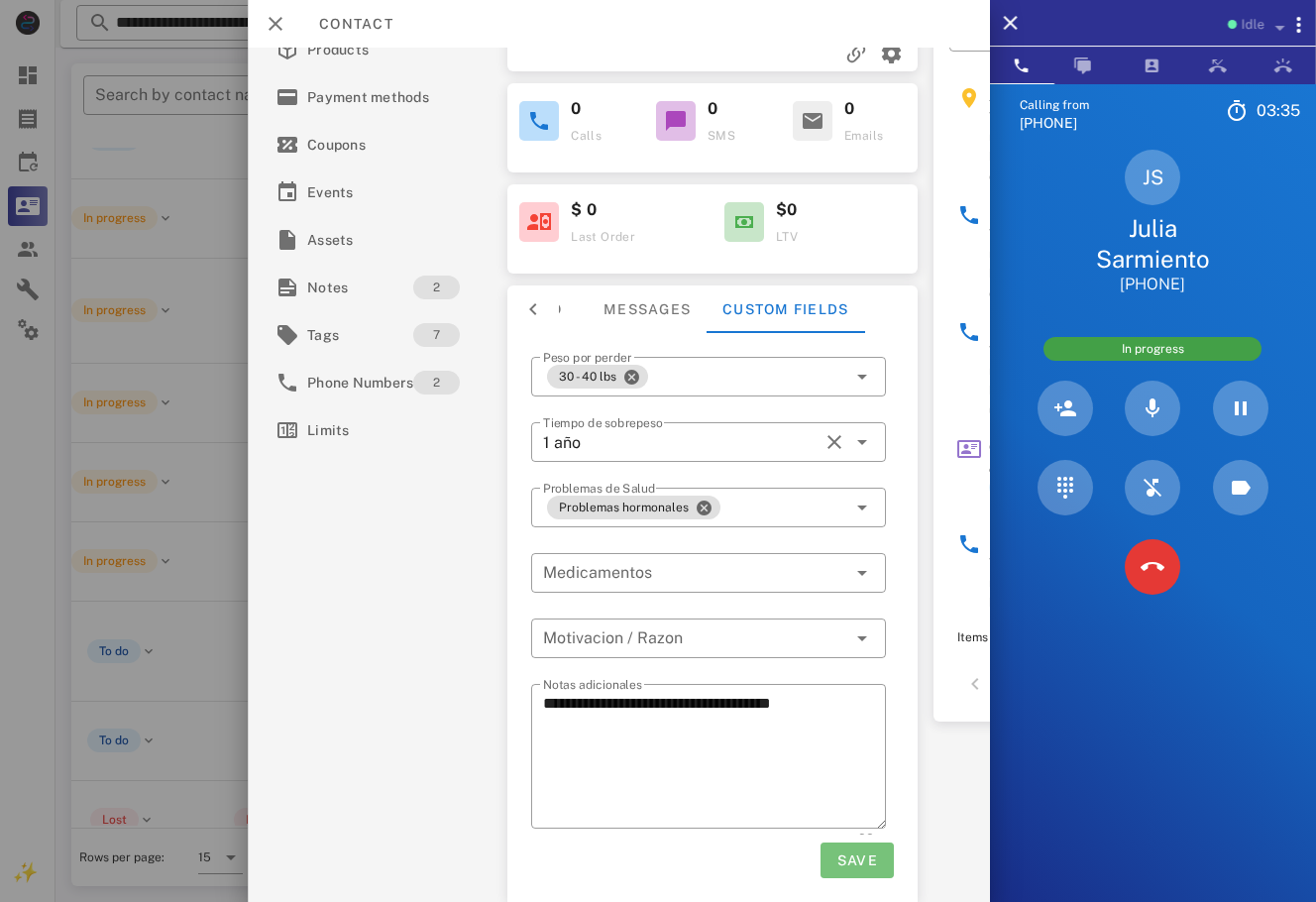 click on "Save" at bounding box center (856, 860) 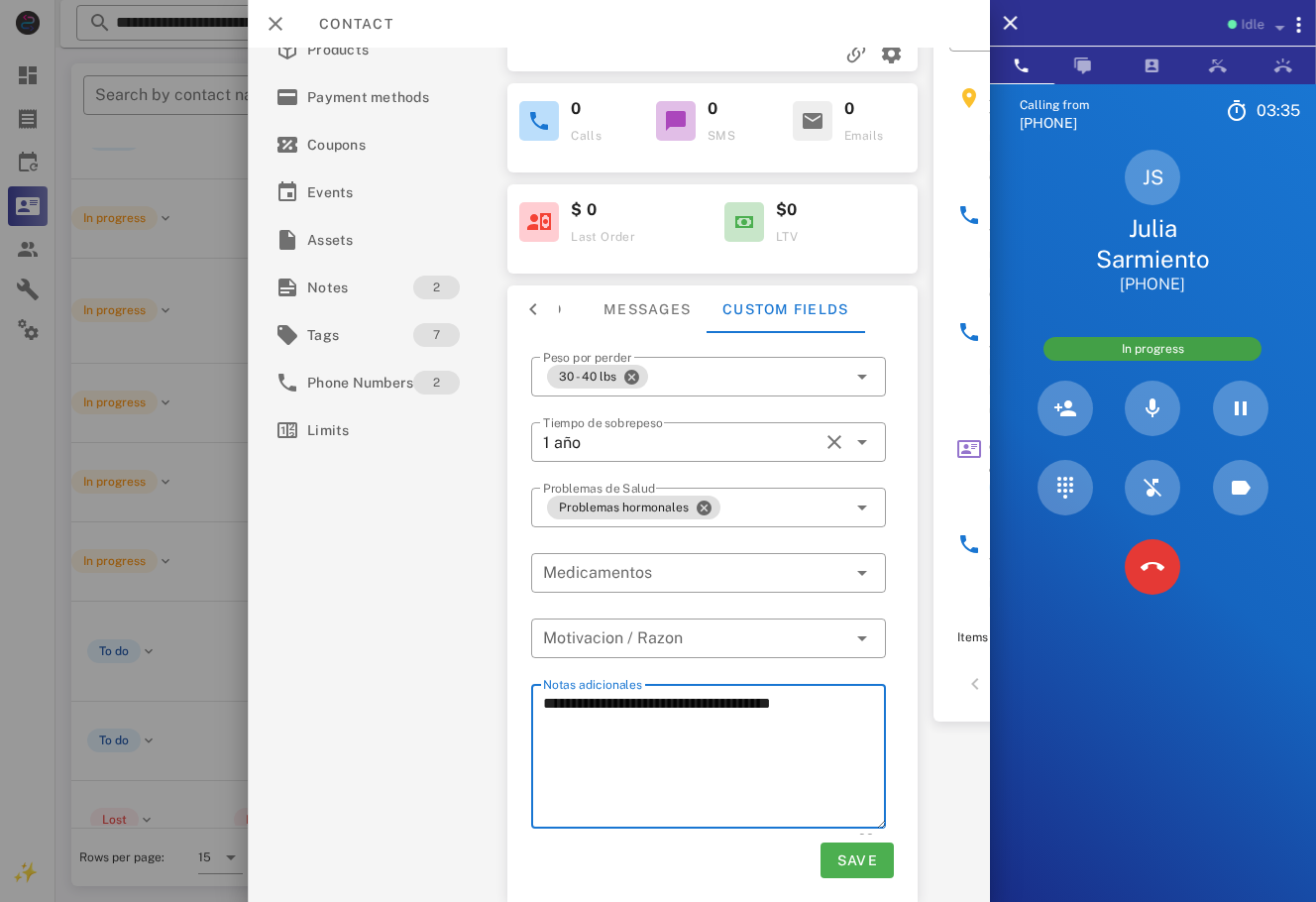 click on "**********" at bounding box center [714, 759] 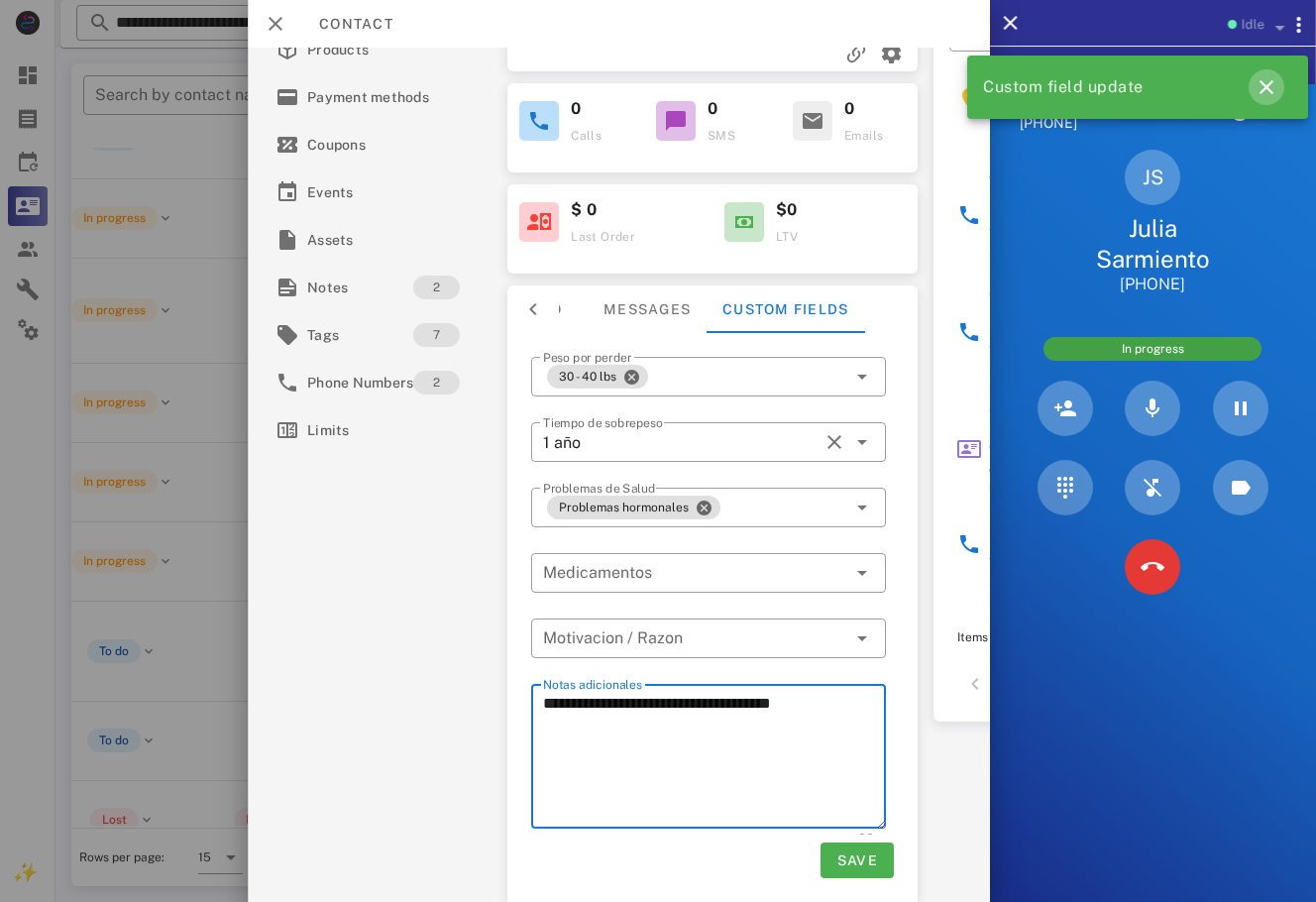 click at bounding box center [1266, 87] 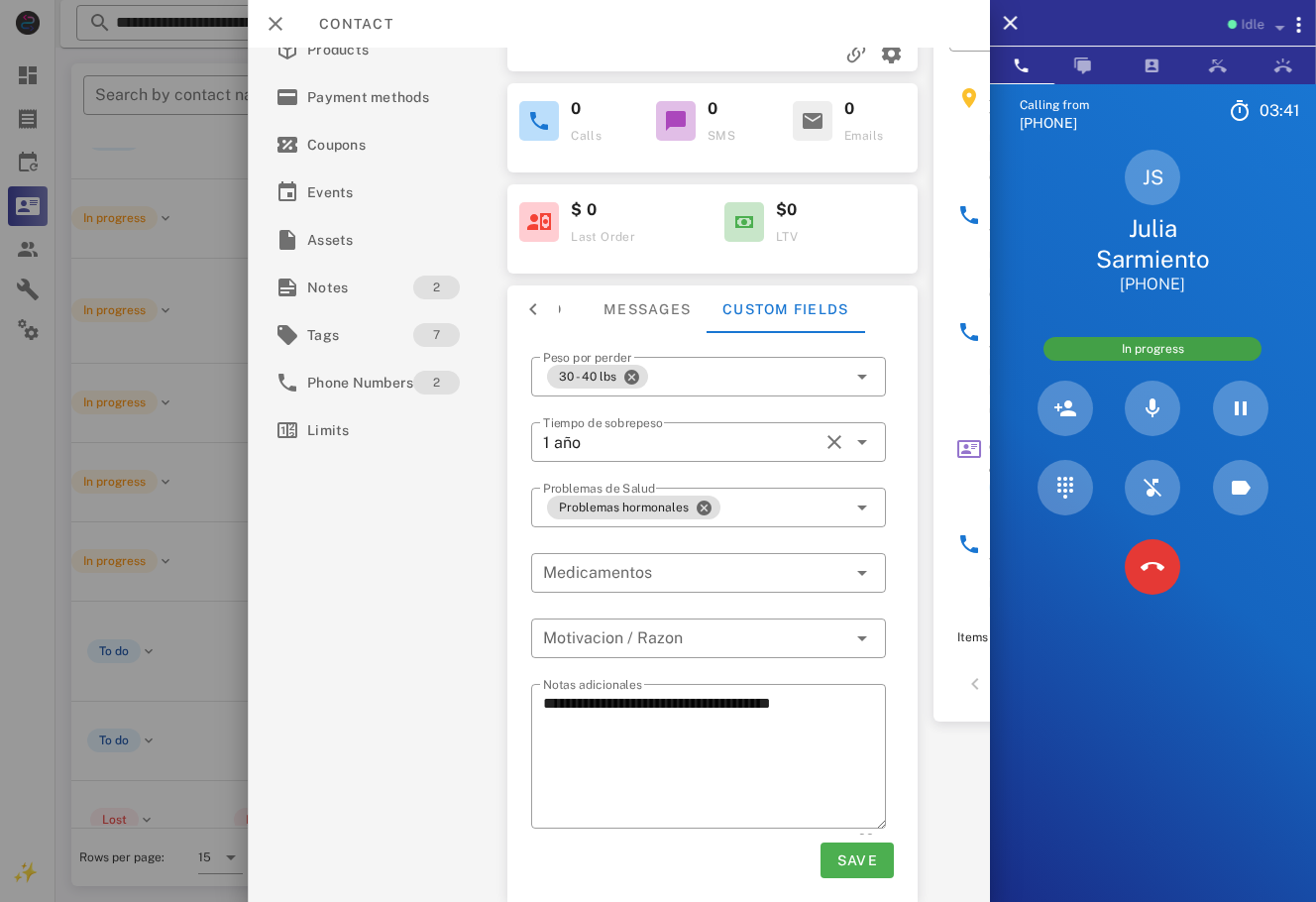 click on "JS   Julia Sarmiento  +19059200260" at bounding box center [1152, 222] 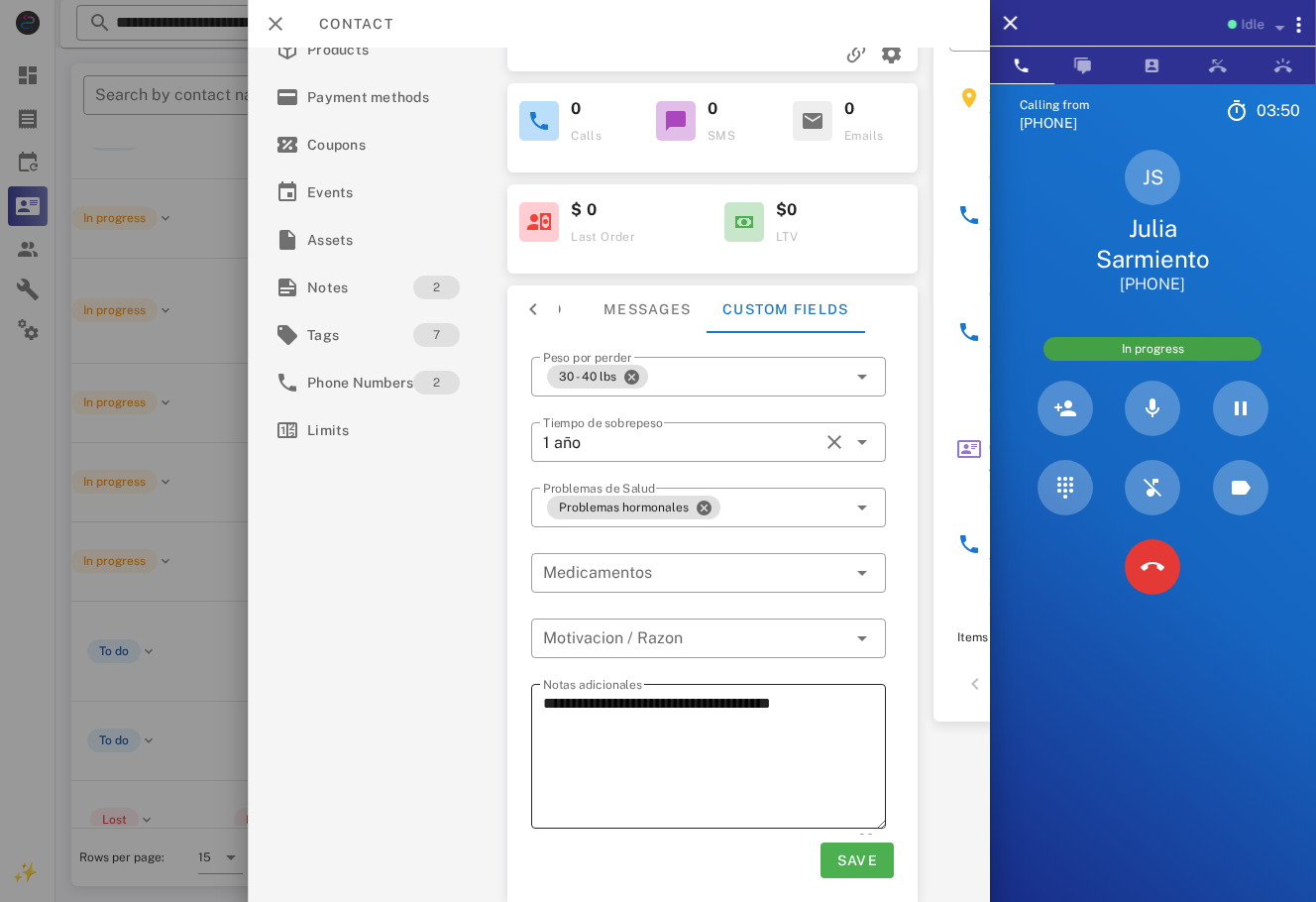 click on "**********" at bounding box center [714, 759] 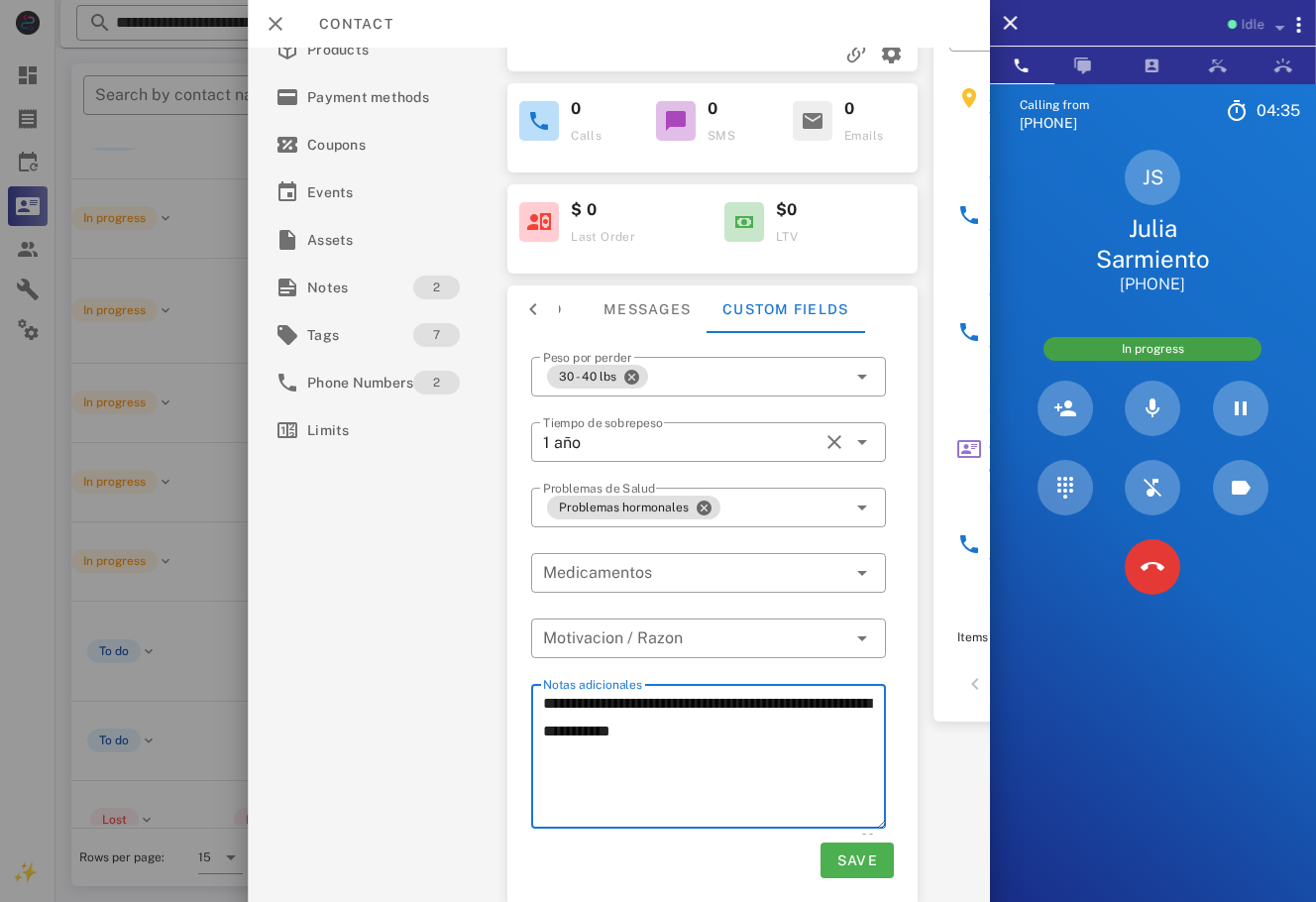click on "**********" at bounding box center (714, 759) 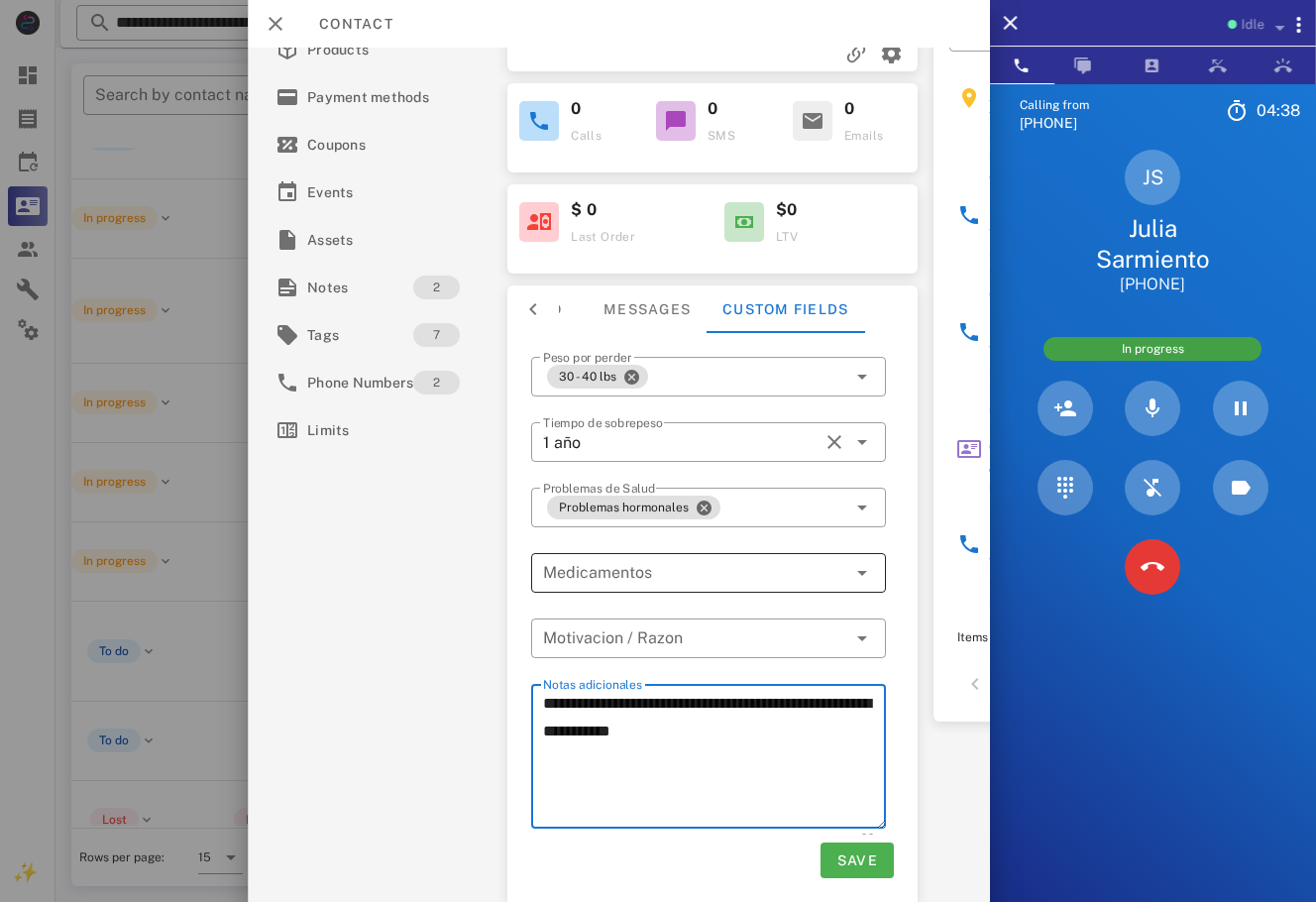 type on "**********" 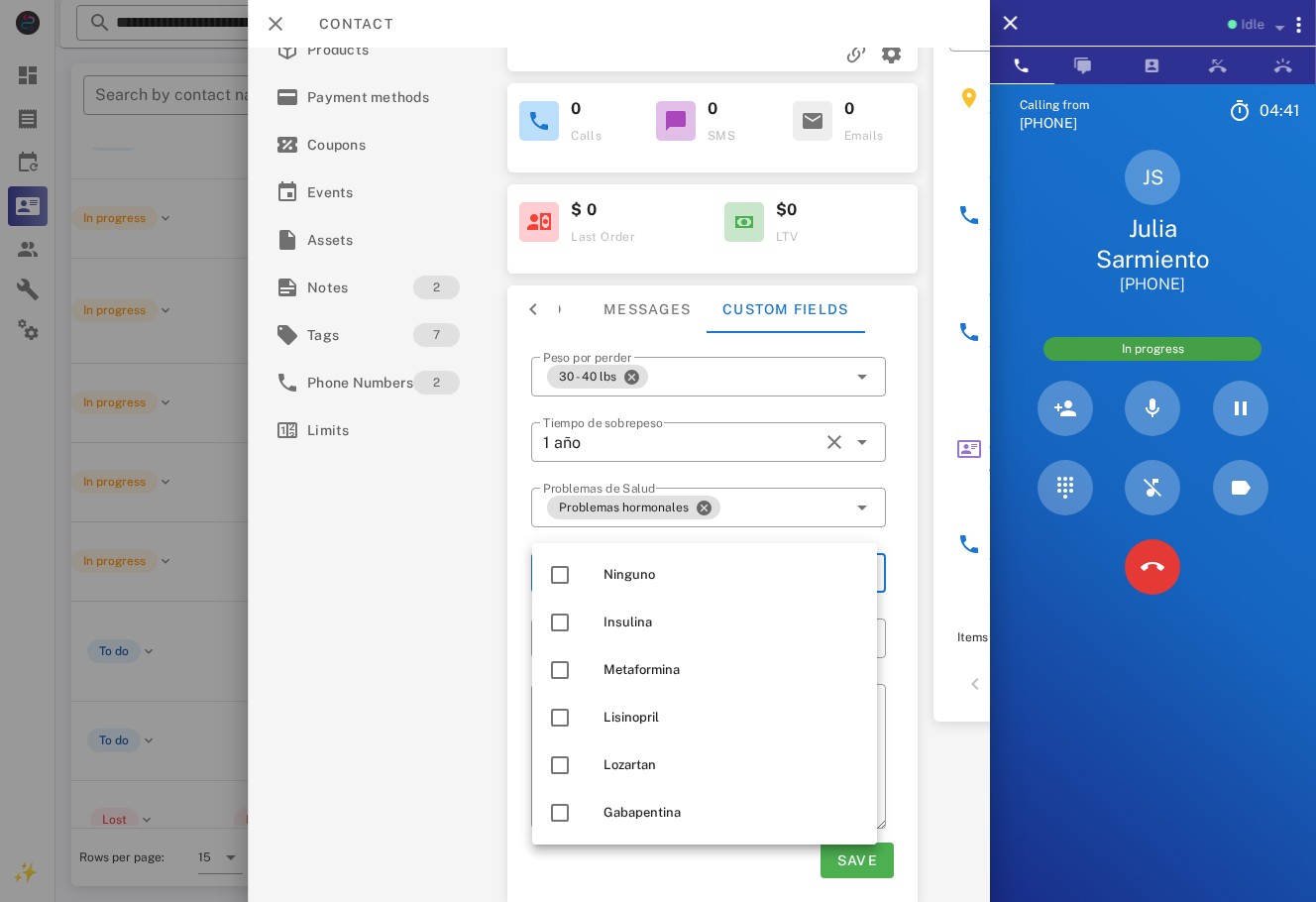 scroll, scrollTop: 48, scrollLeft: 0, axis: vertical 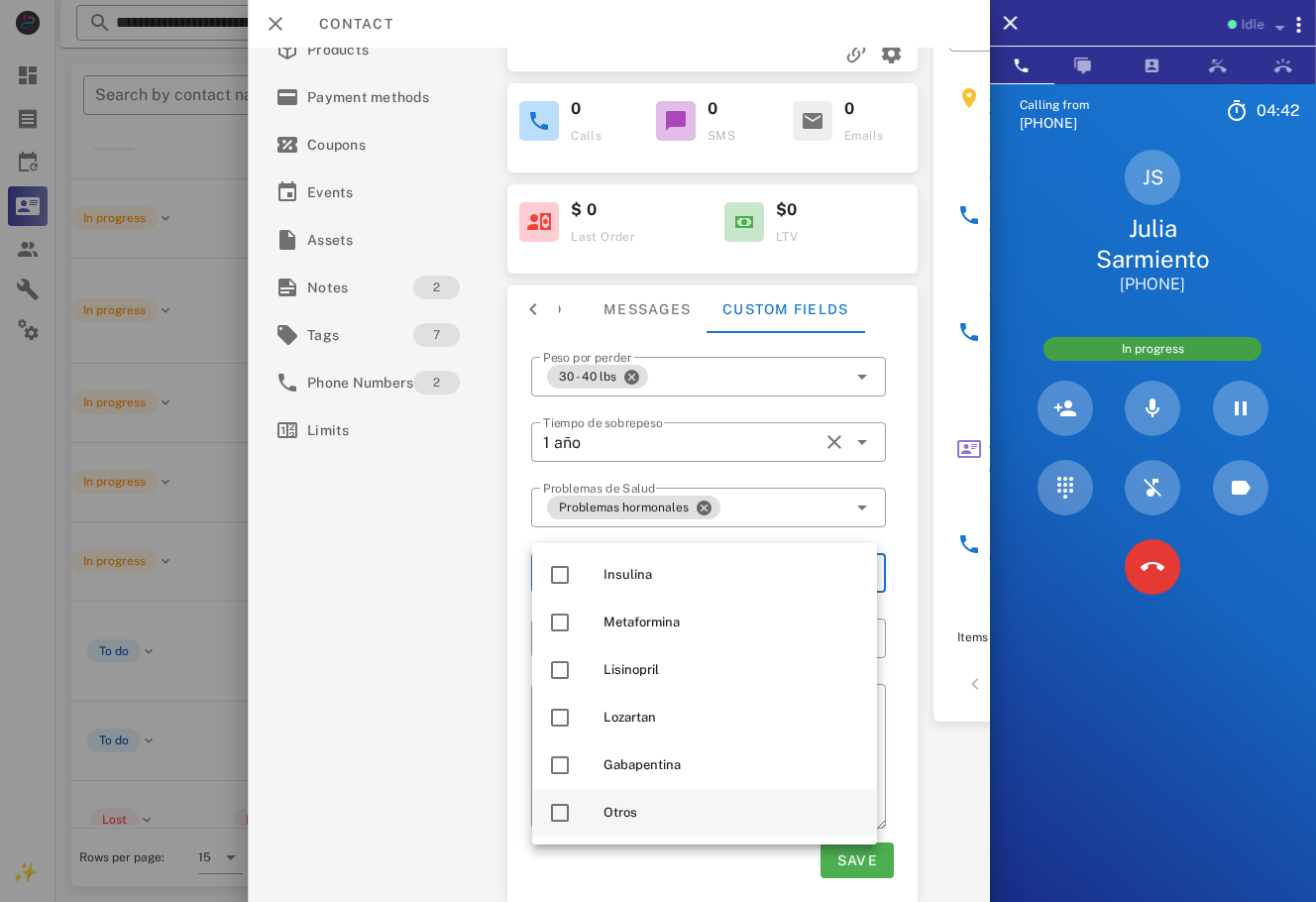 click on "Otros" at bounding box center [705, 813] 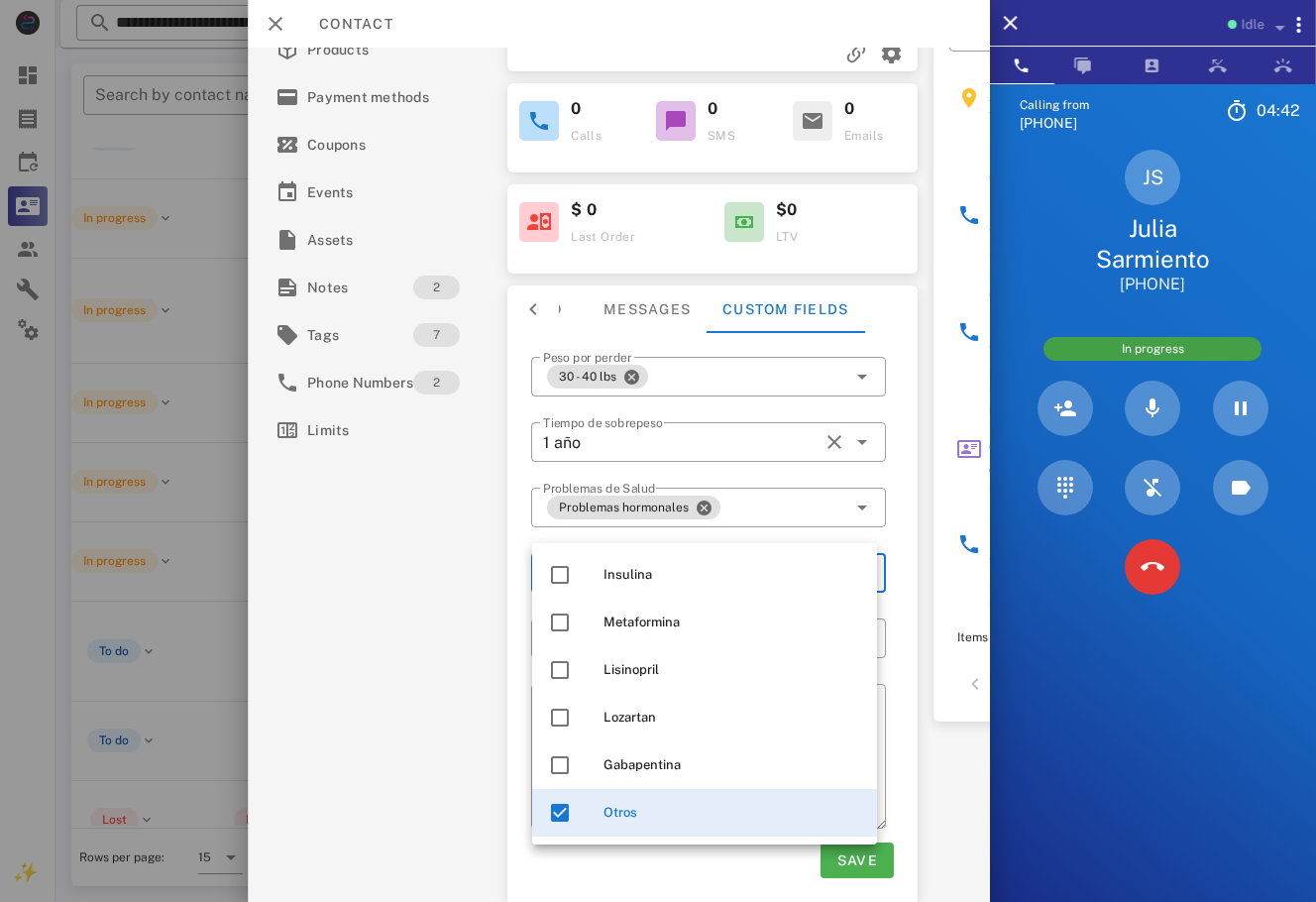 click on "Save" at bounding box center (713, 860) 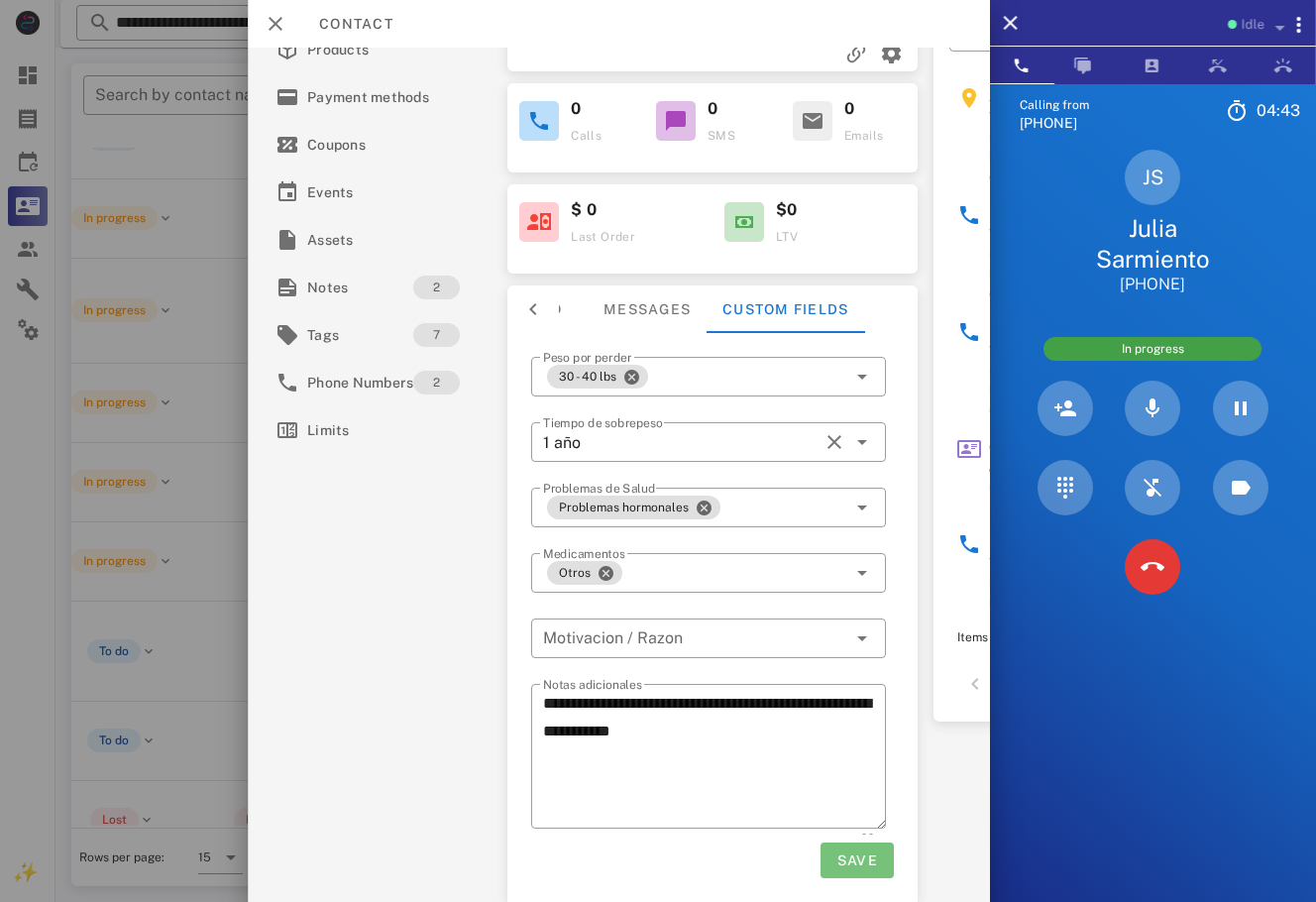 click on "Save" at bounding box center (856, 860) 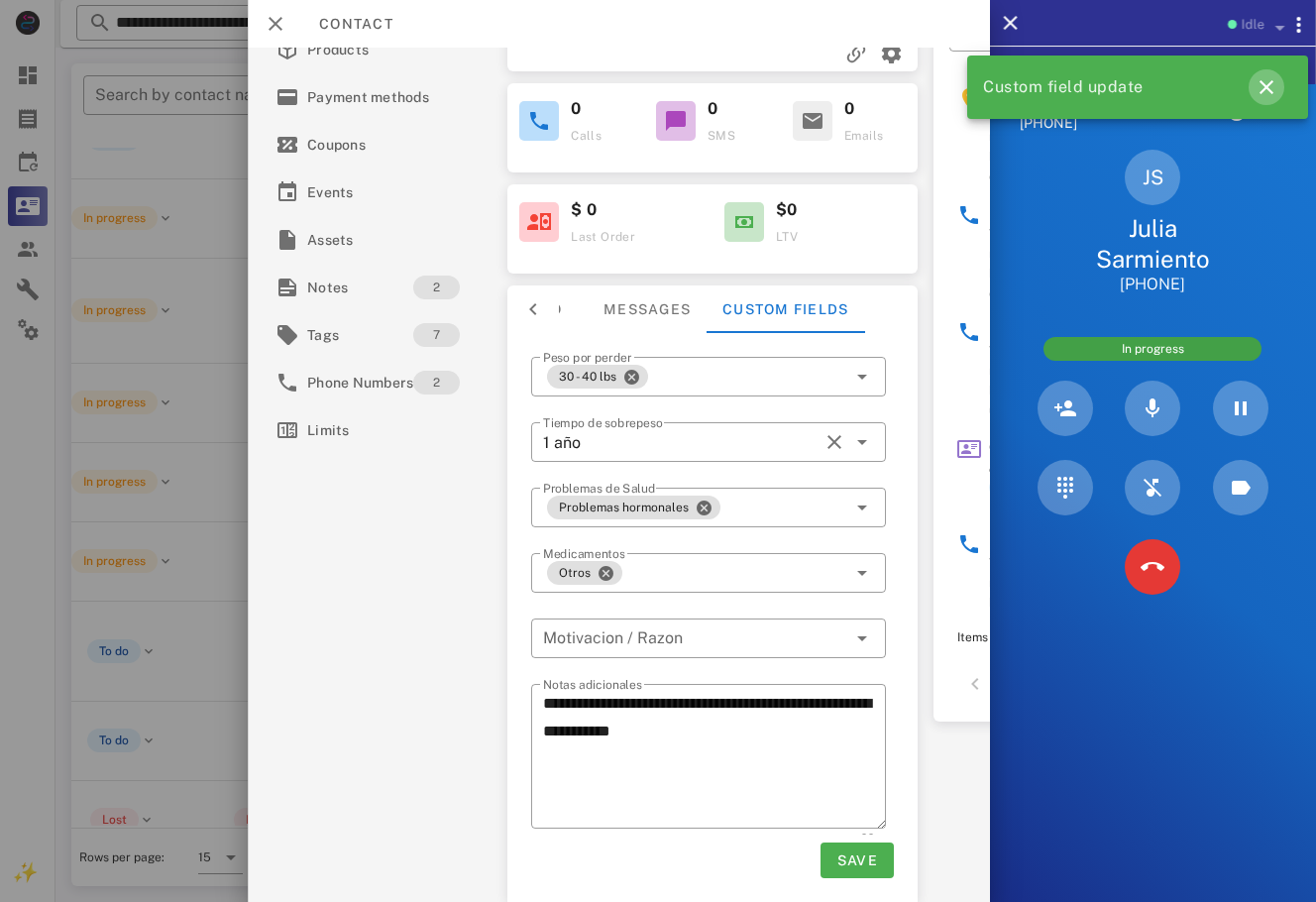 click at bounding box center [1266, 87] 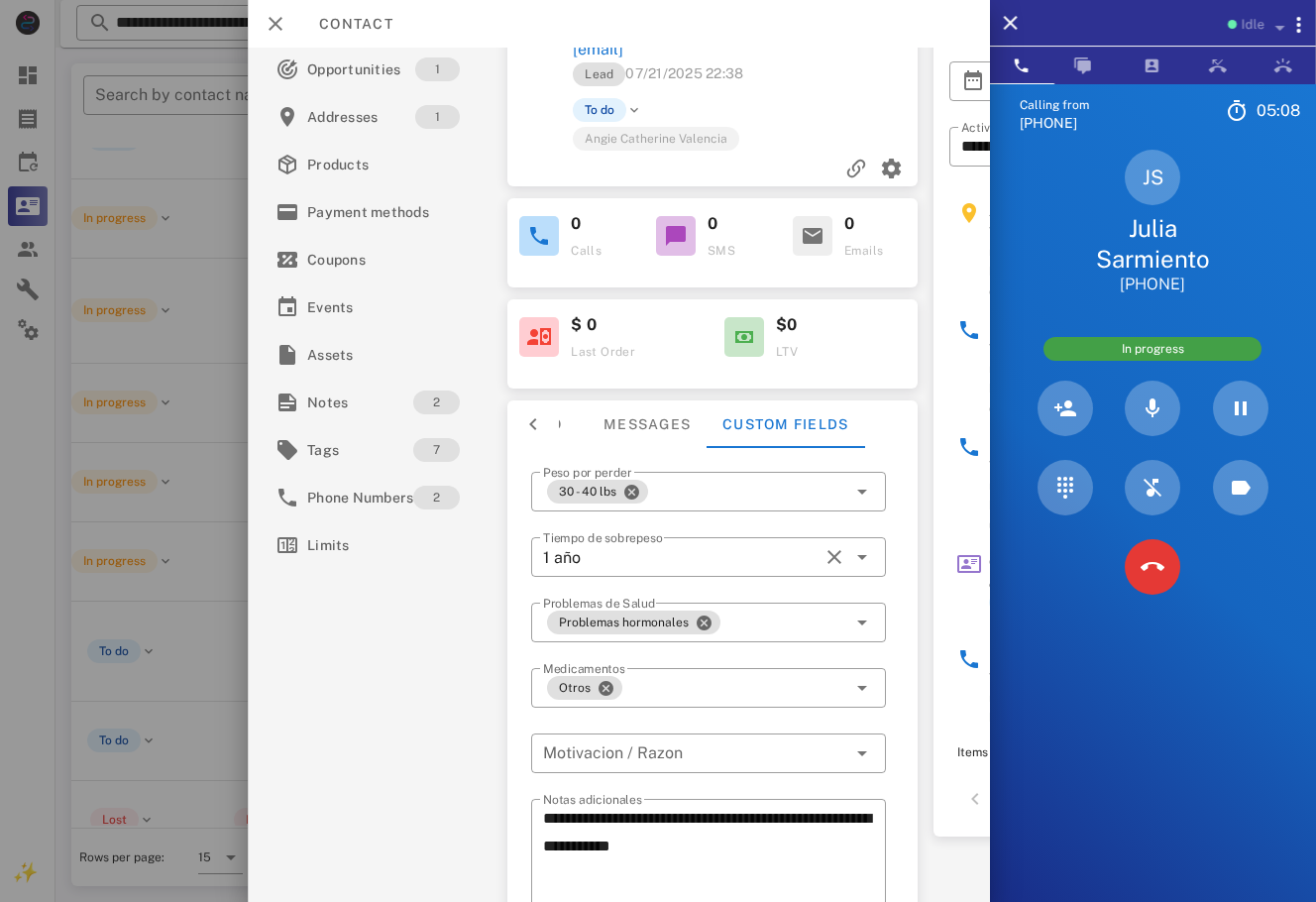 scroll, scrollTop: 0, scrollLeft: 0, axis: both 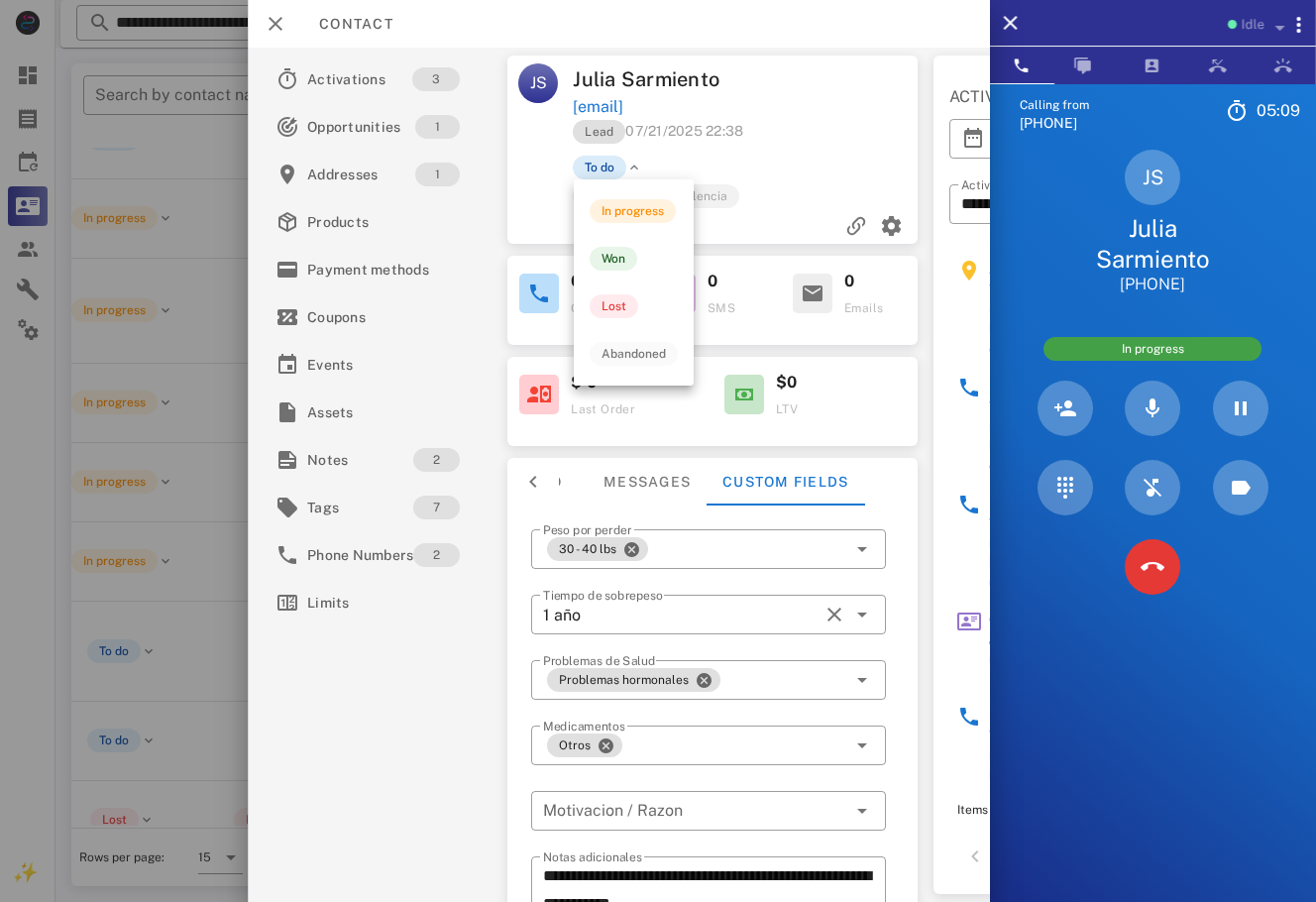 click on "To do" at bounding box center [600, 168] 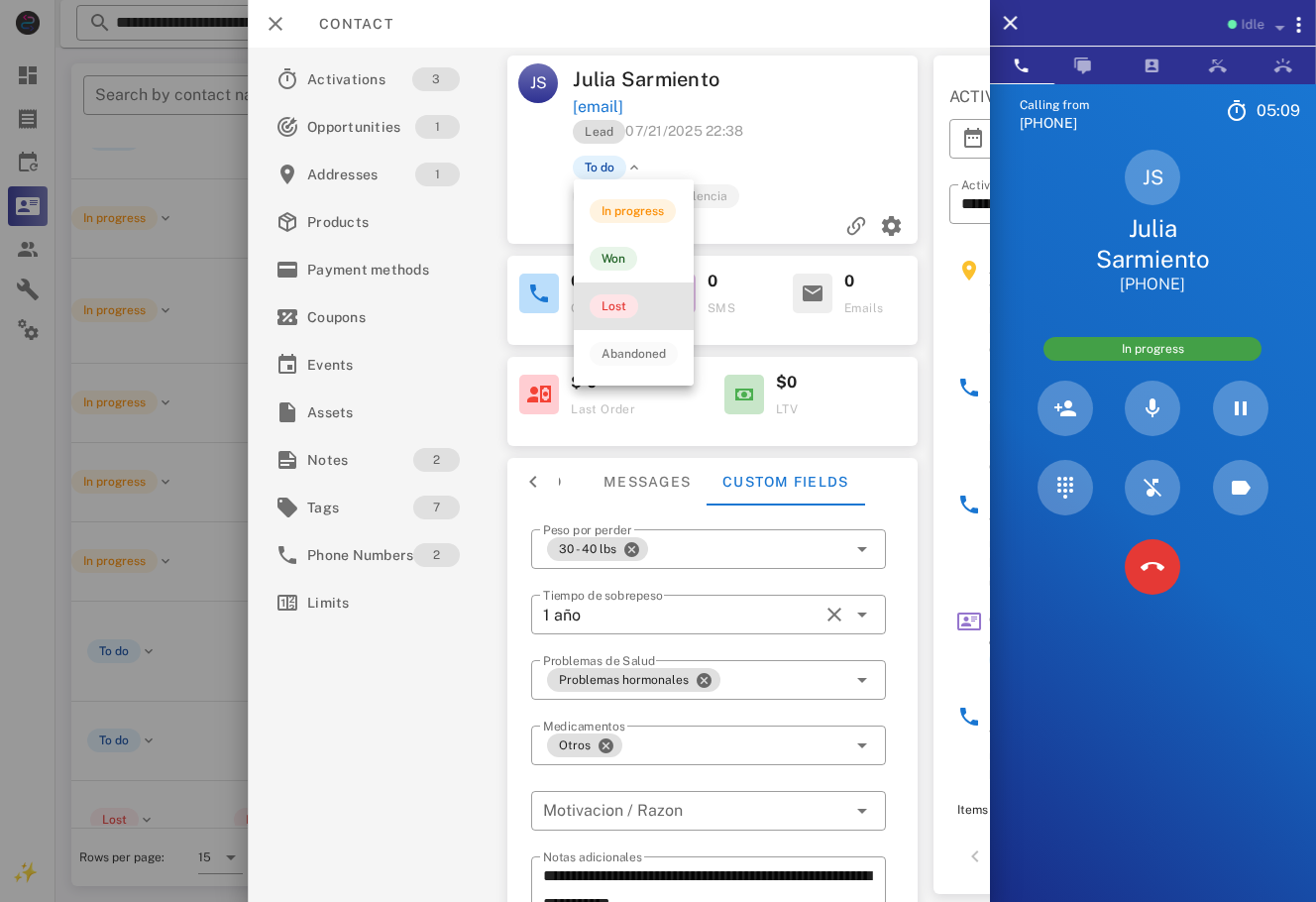 click on "Lost" at bounding box center [613, 306] 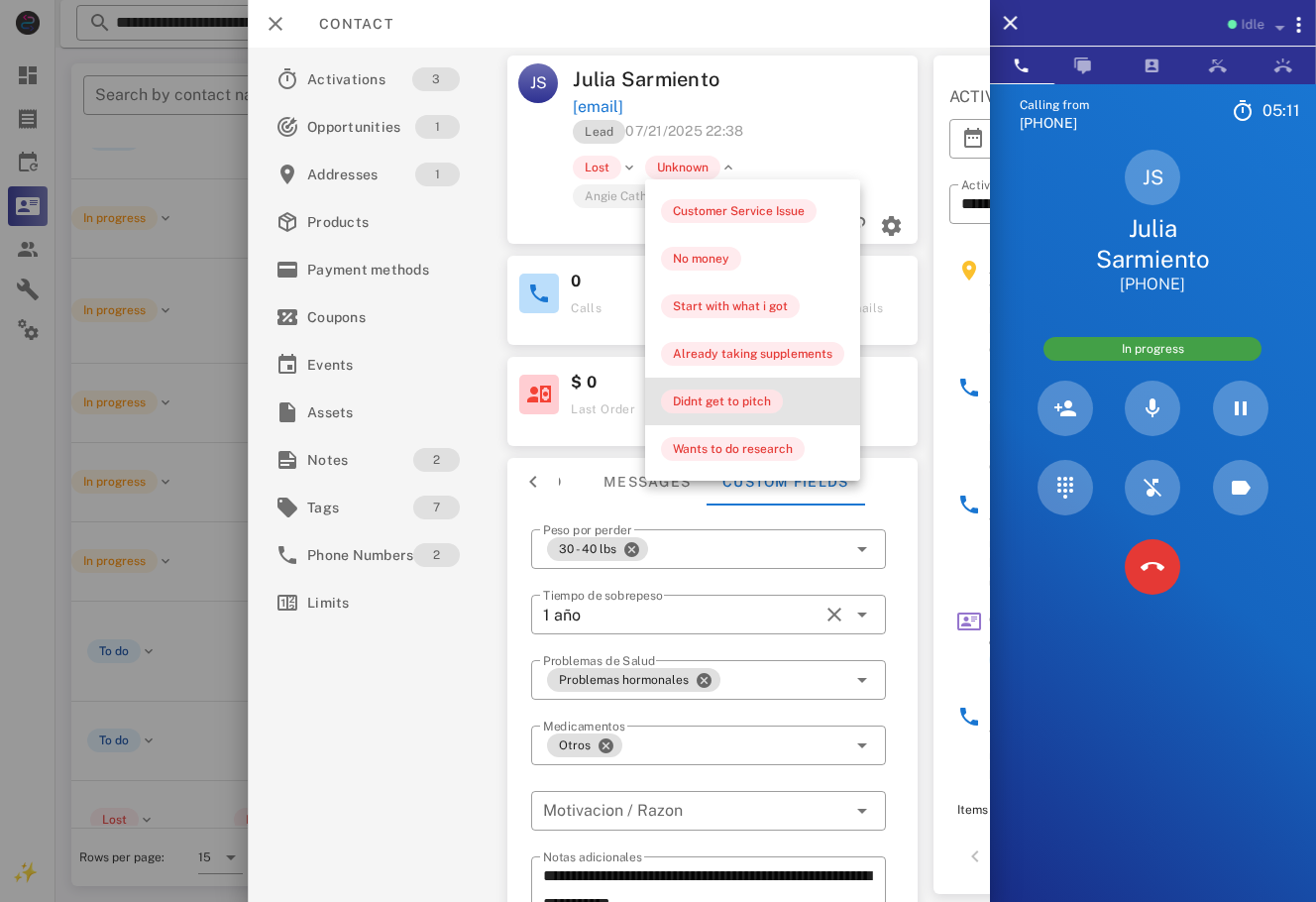 click on "Didnt get to pitch" at bounding box center [721, 401] 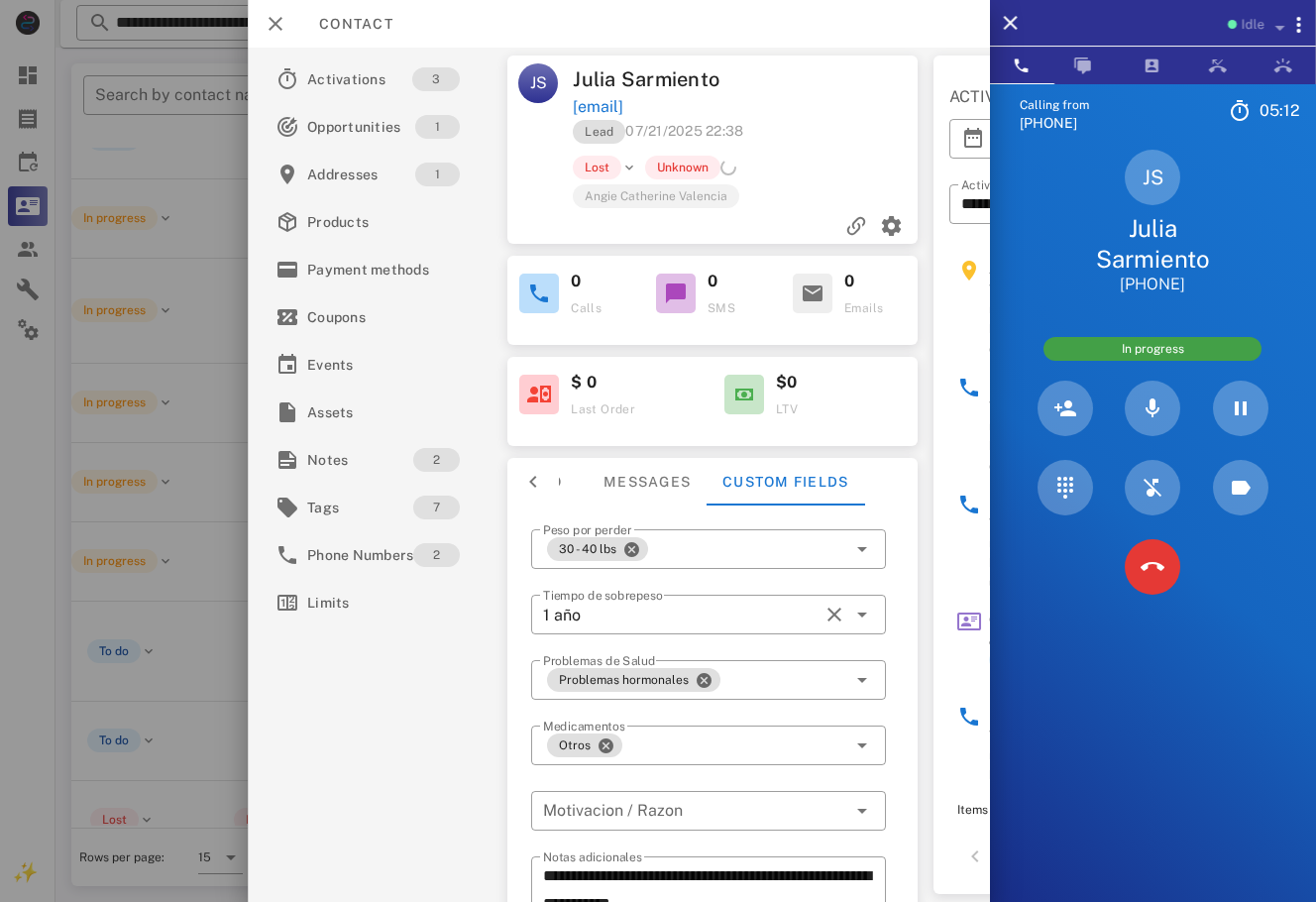 click on "Lead   07/21/2025 22:38" at bounding box center (746, 137) 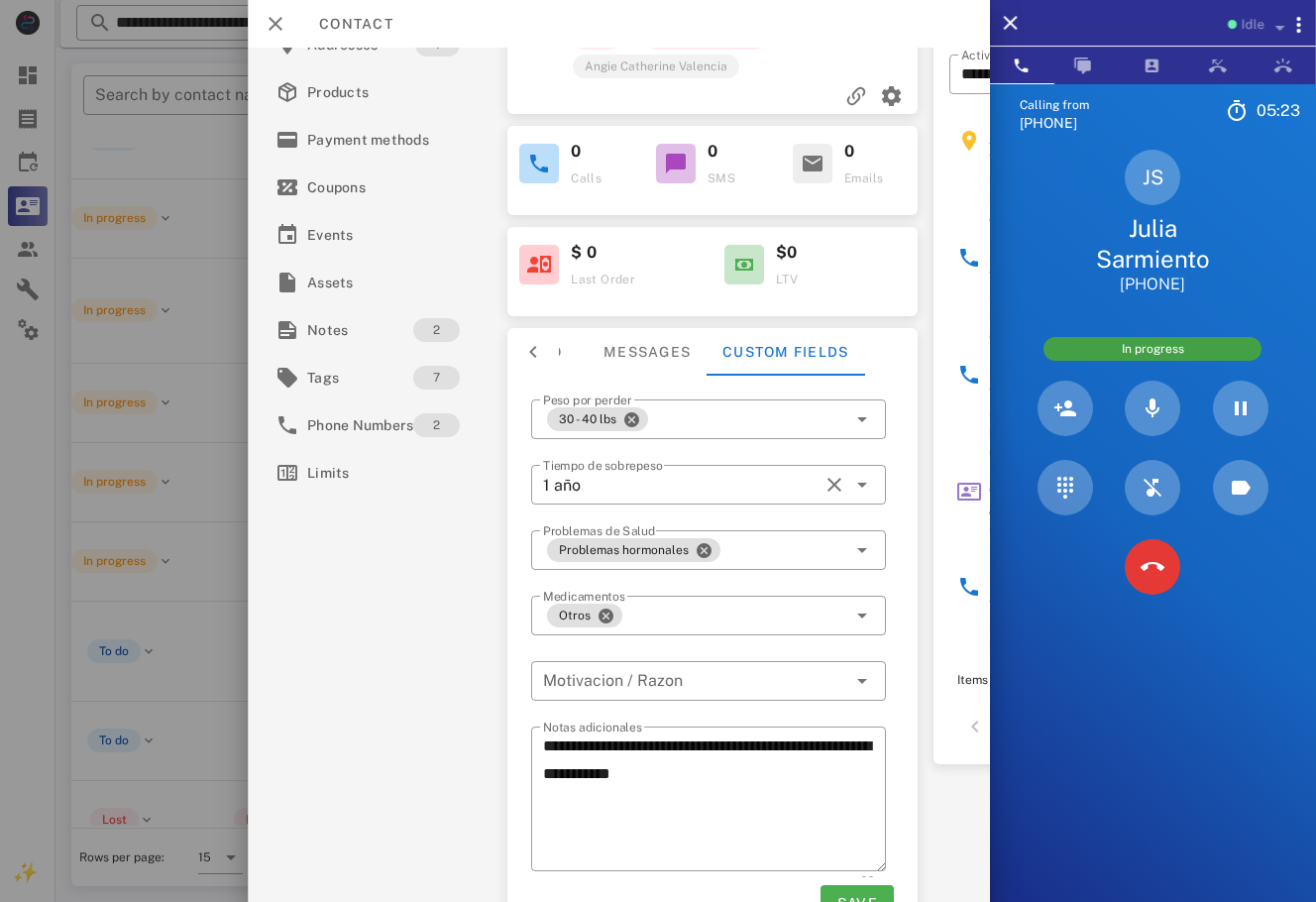 scroll, scrollTop: 0, scrollLeft: 0, axis: both 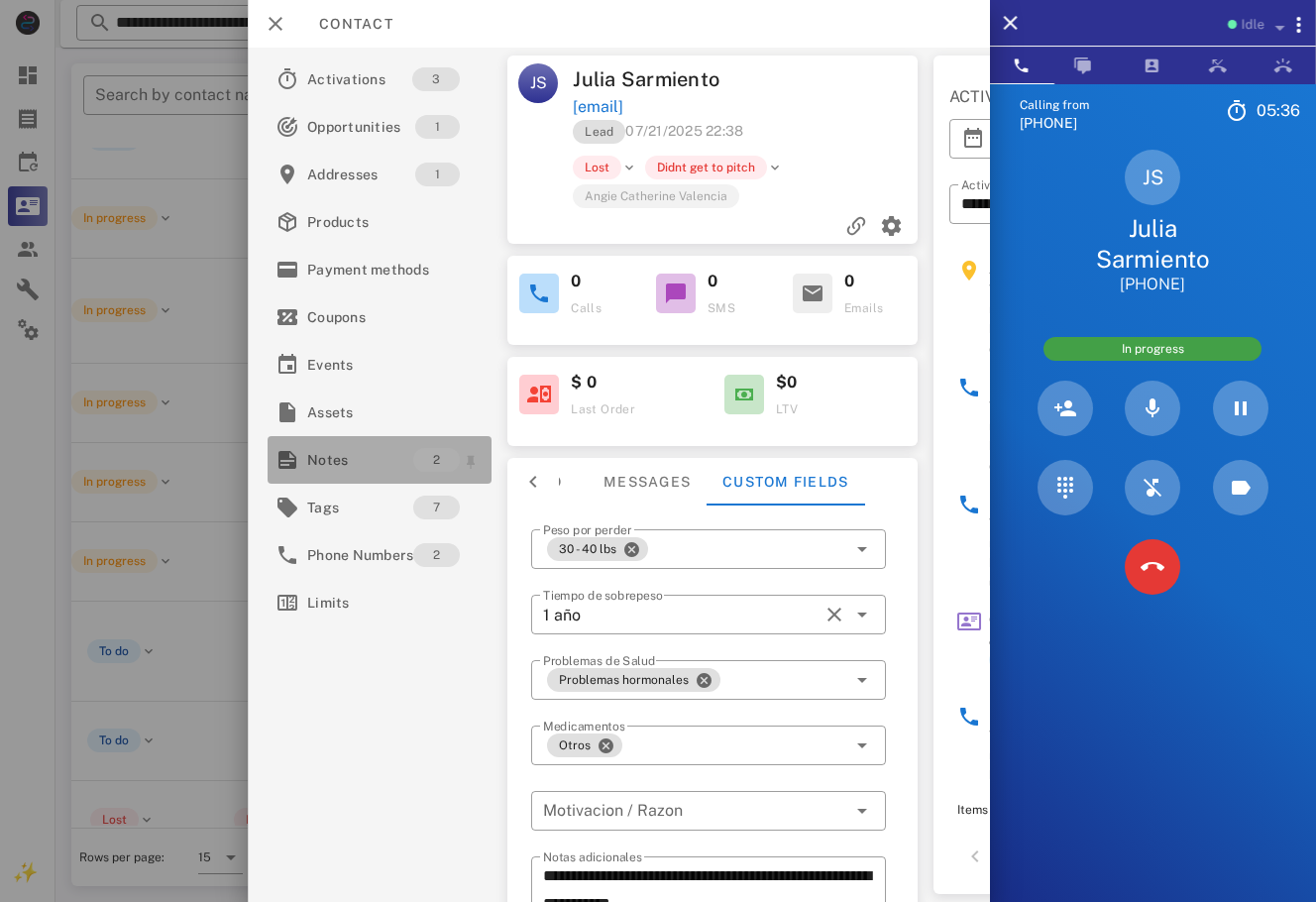click on "Notes" at bounding box center [360, 460] 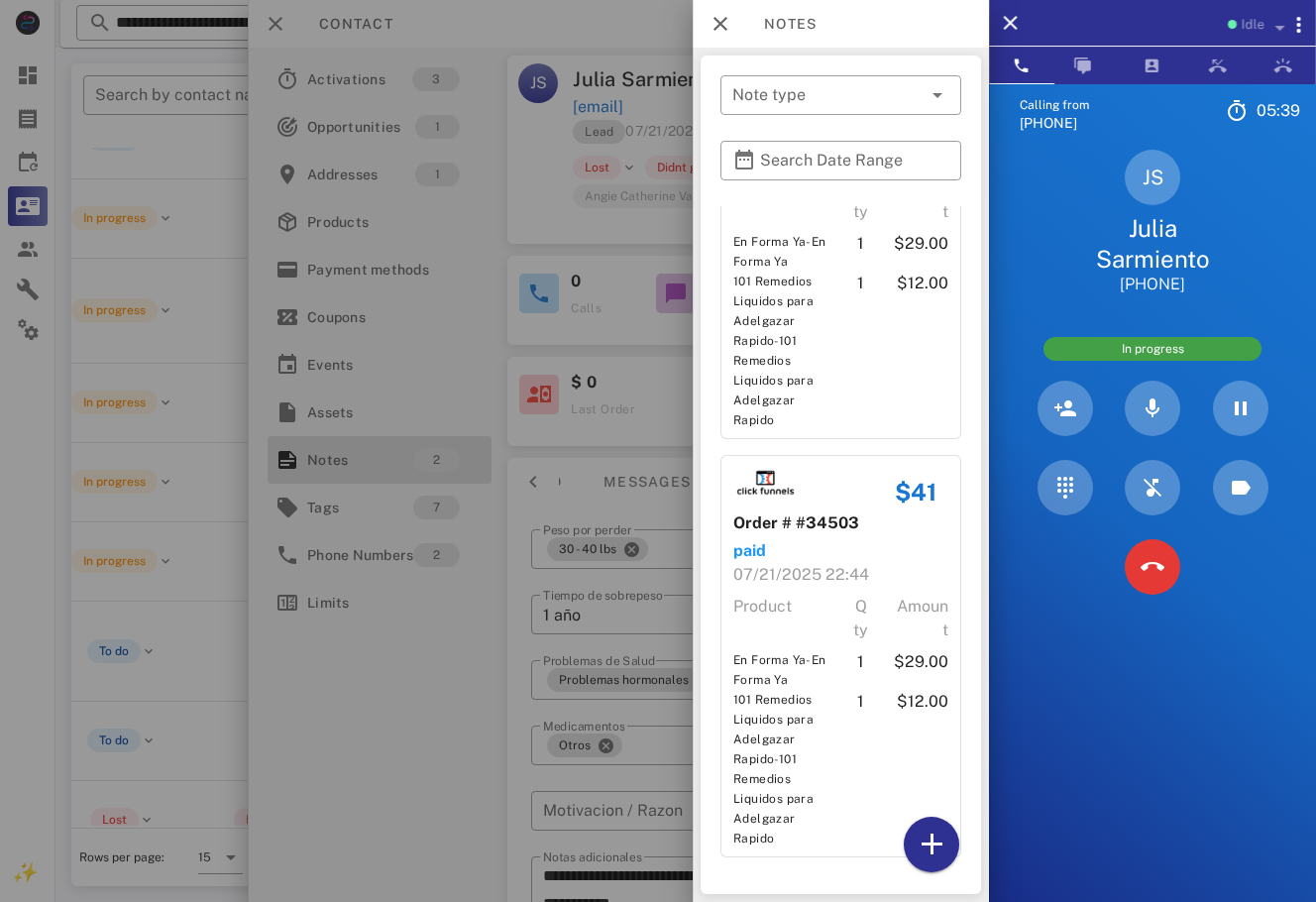 scroll, scrollTop: 225, scrollLeft: 0, axis: vertical 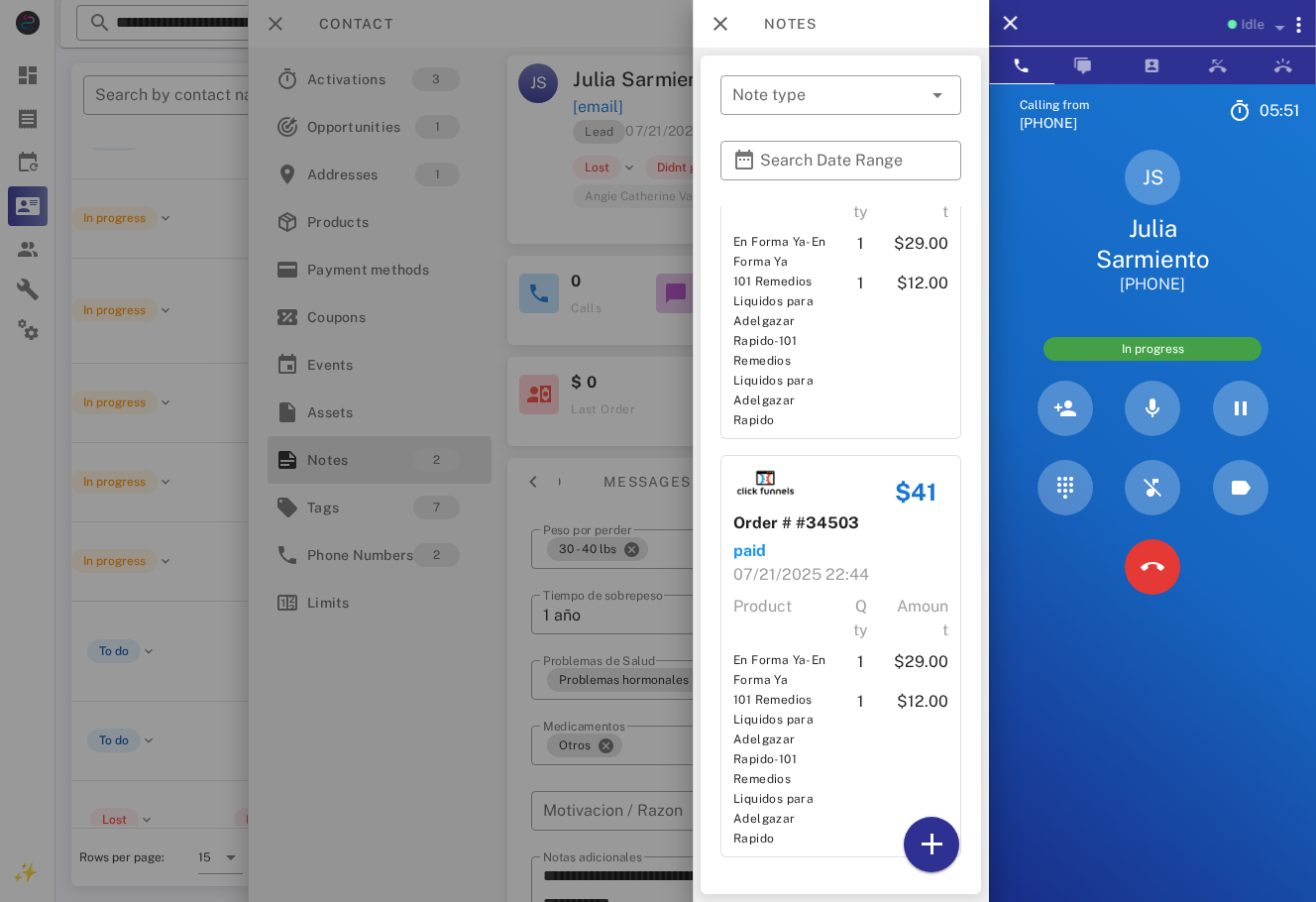 drag, startPoint x: 962, startPoint y: 449, endPoint x: 964, endPoint y: 340, distance: 109.01835 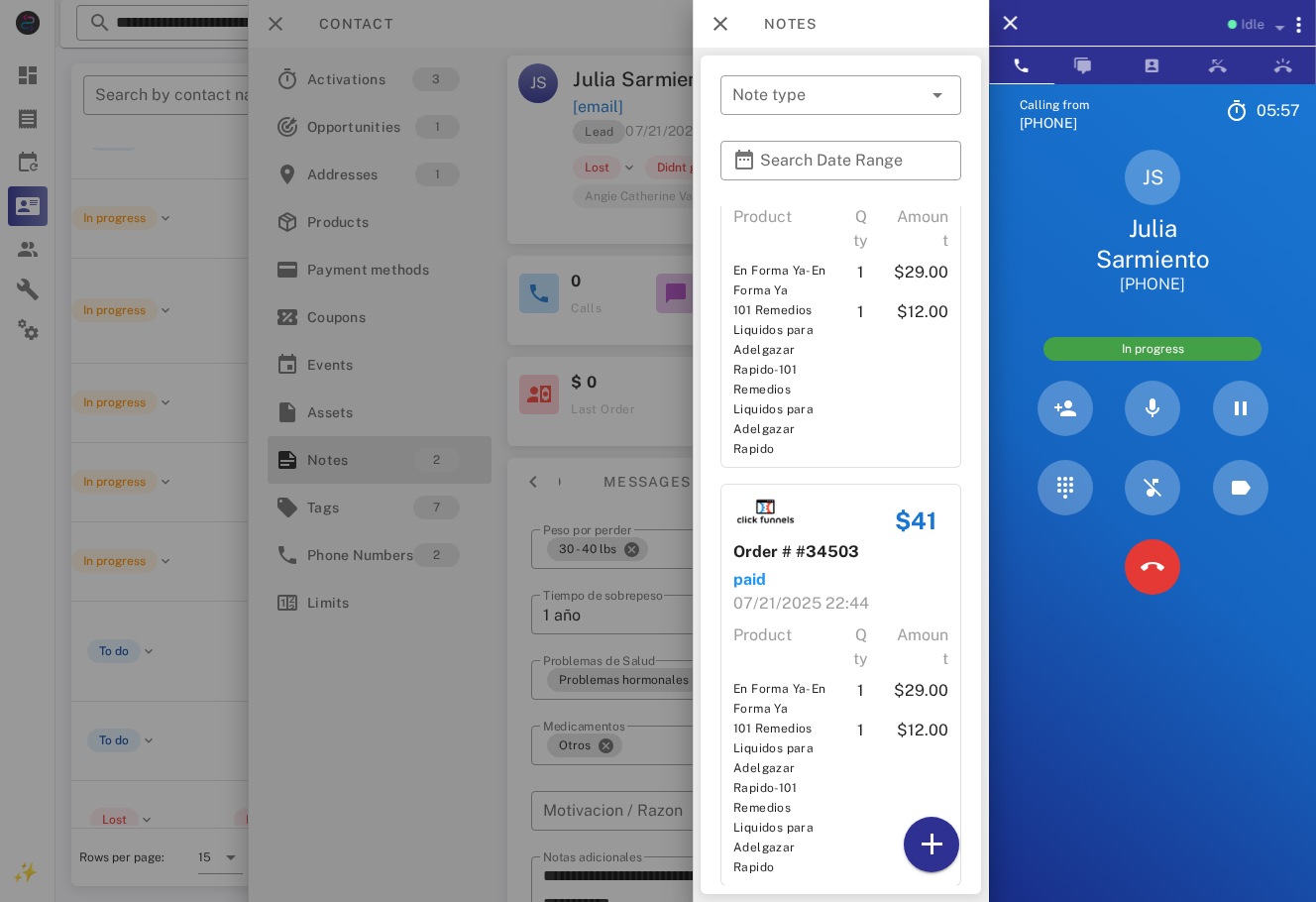 scroll, scrollTop: 52, scrollLeft: 0, axis: vertical 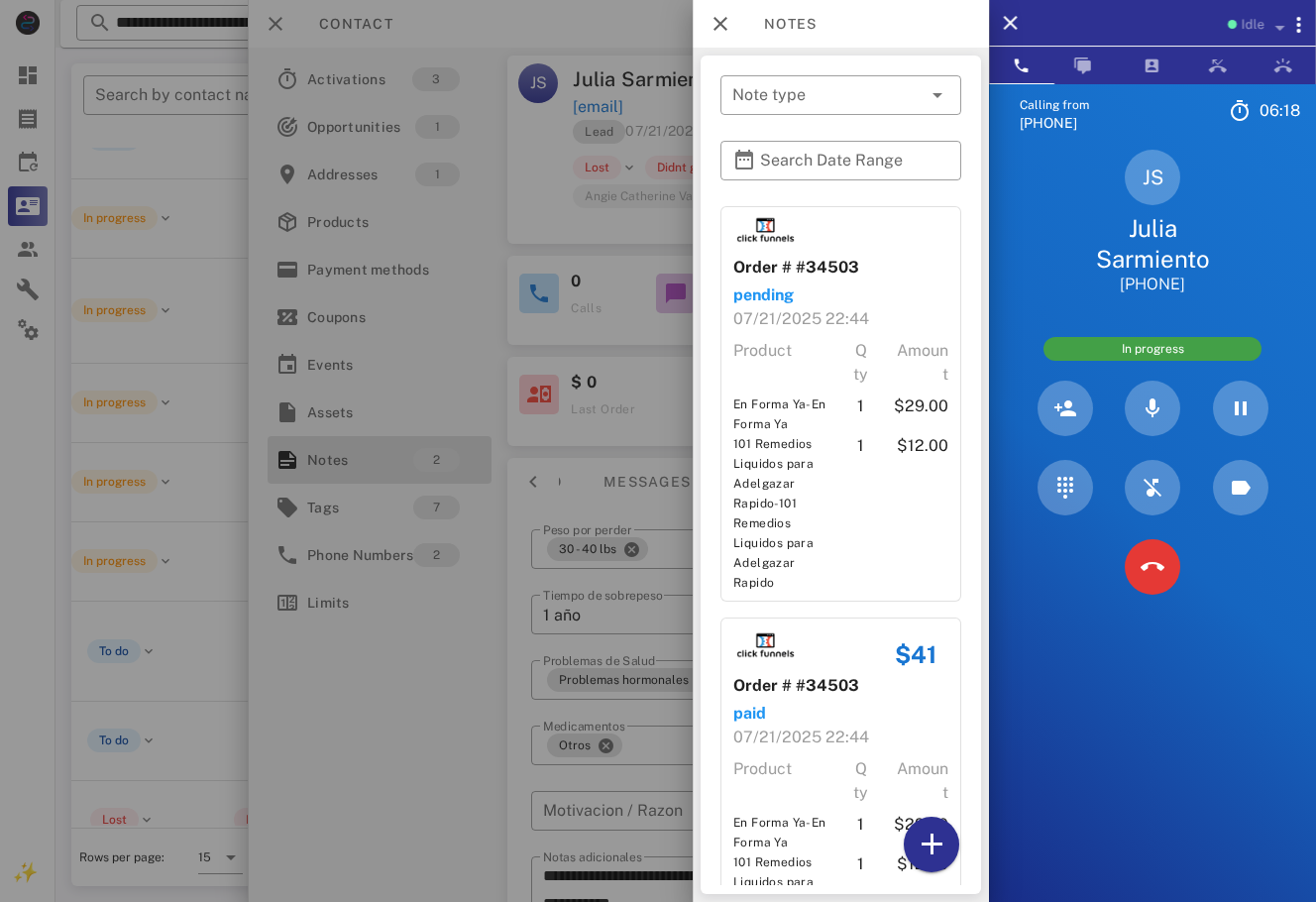 click at bounding box center (658, 451) 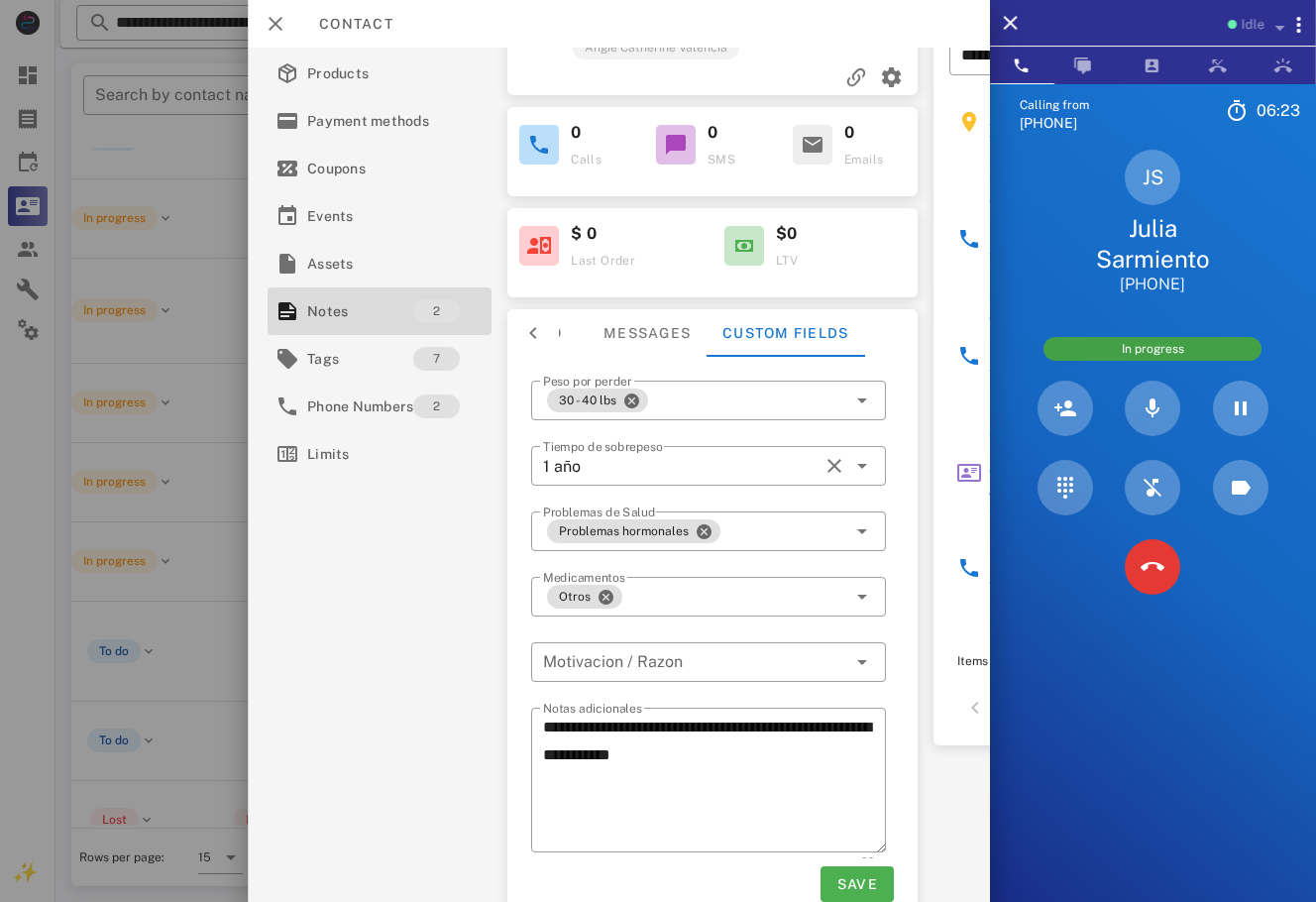 scroll, scrollTop: 0, scrollLeft: 0, axis: both 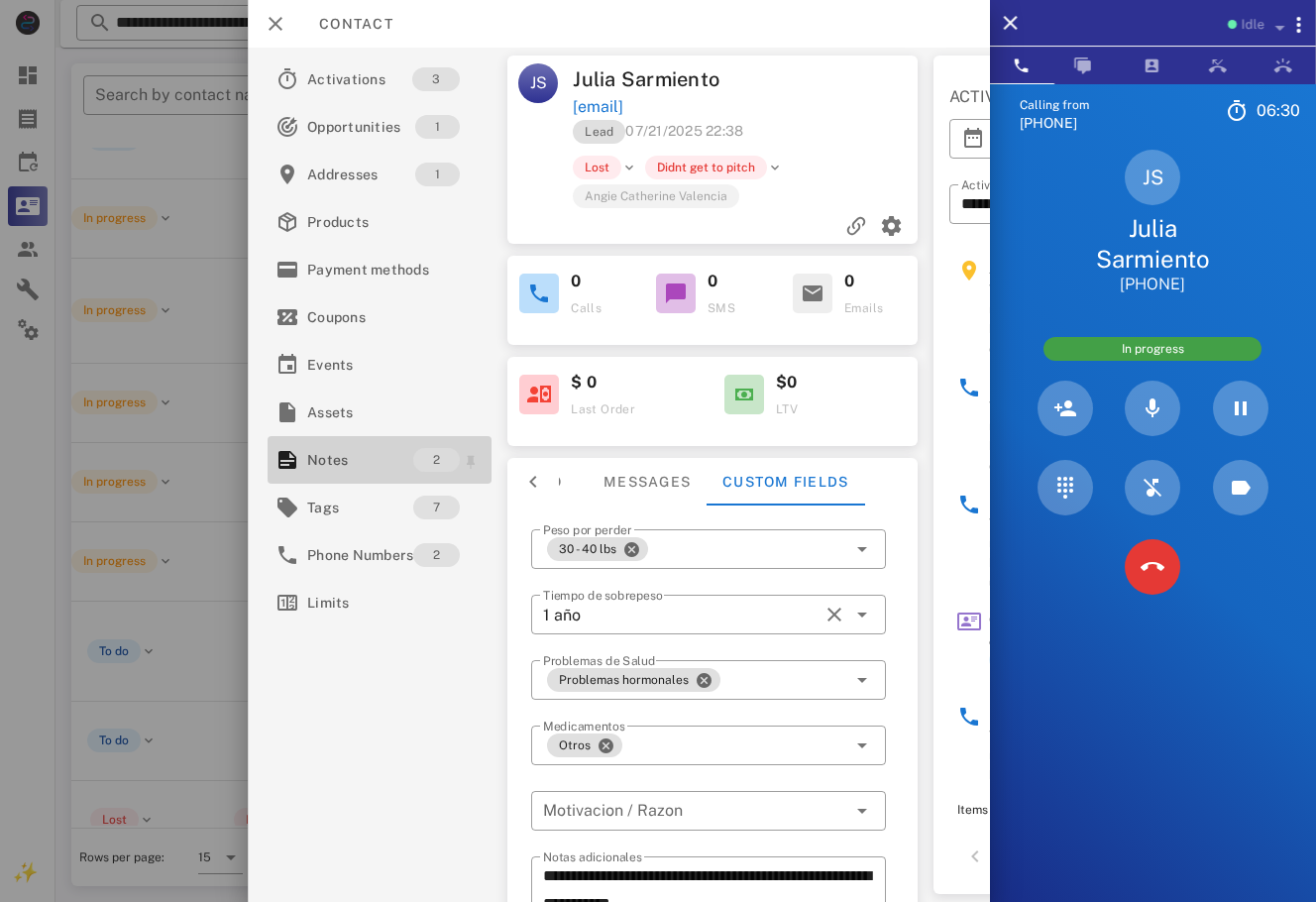 click on "2" at bounding box center (436, 460) 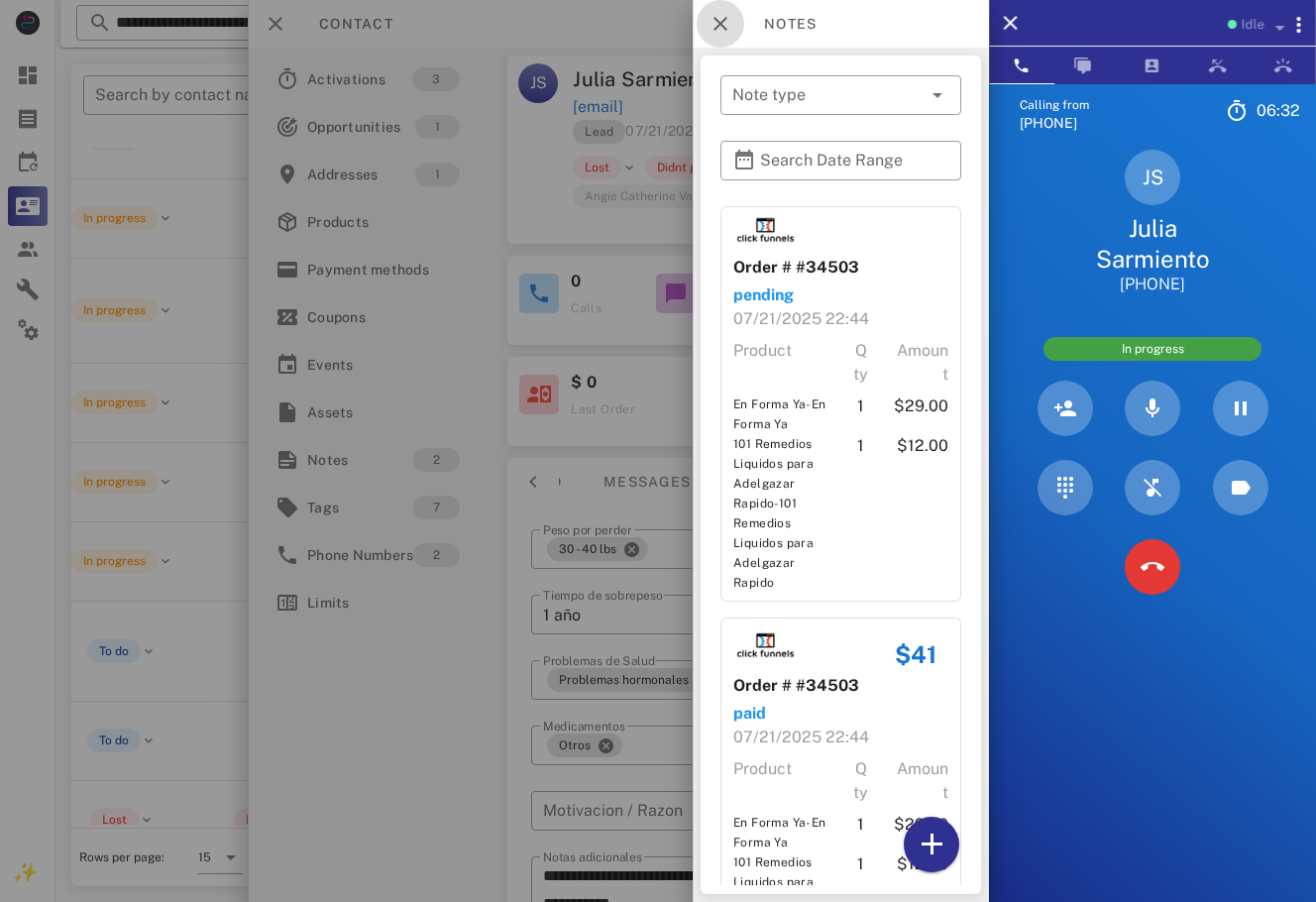 click at bounding box center [720, 24] 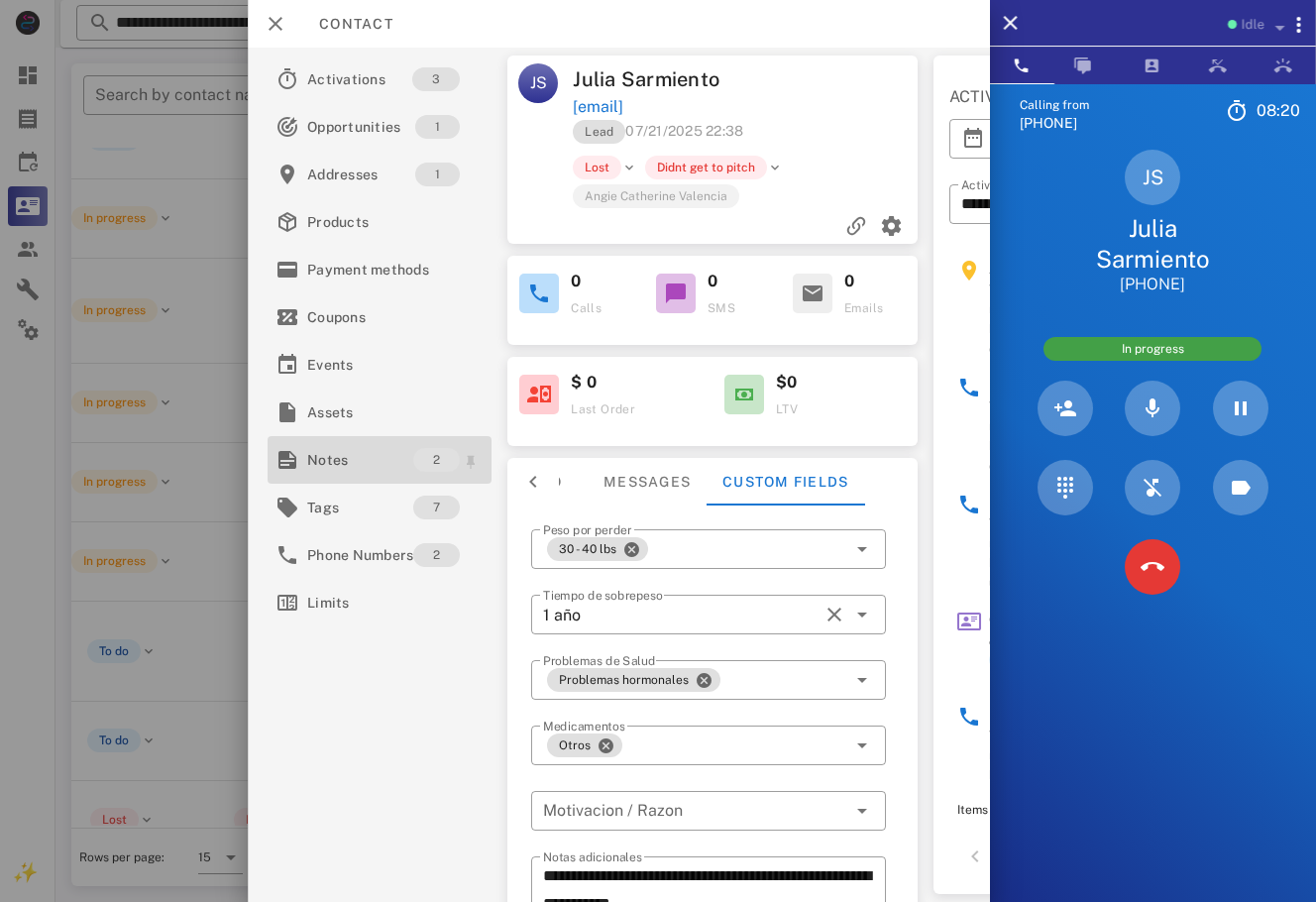 click on "Notes" at bounding box center (360, 460) 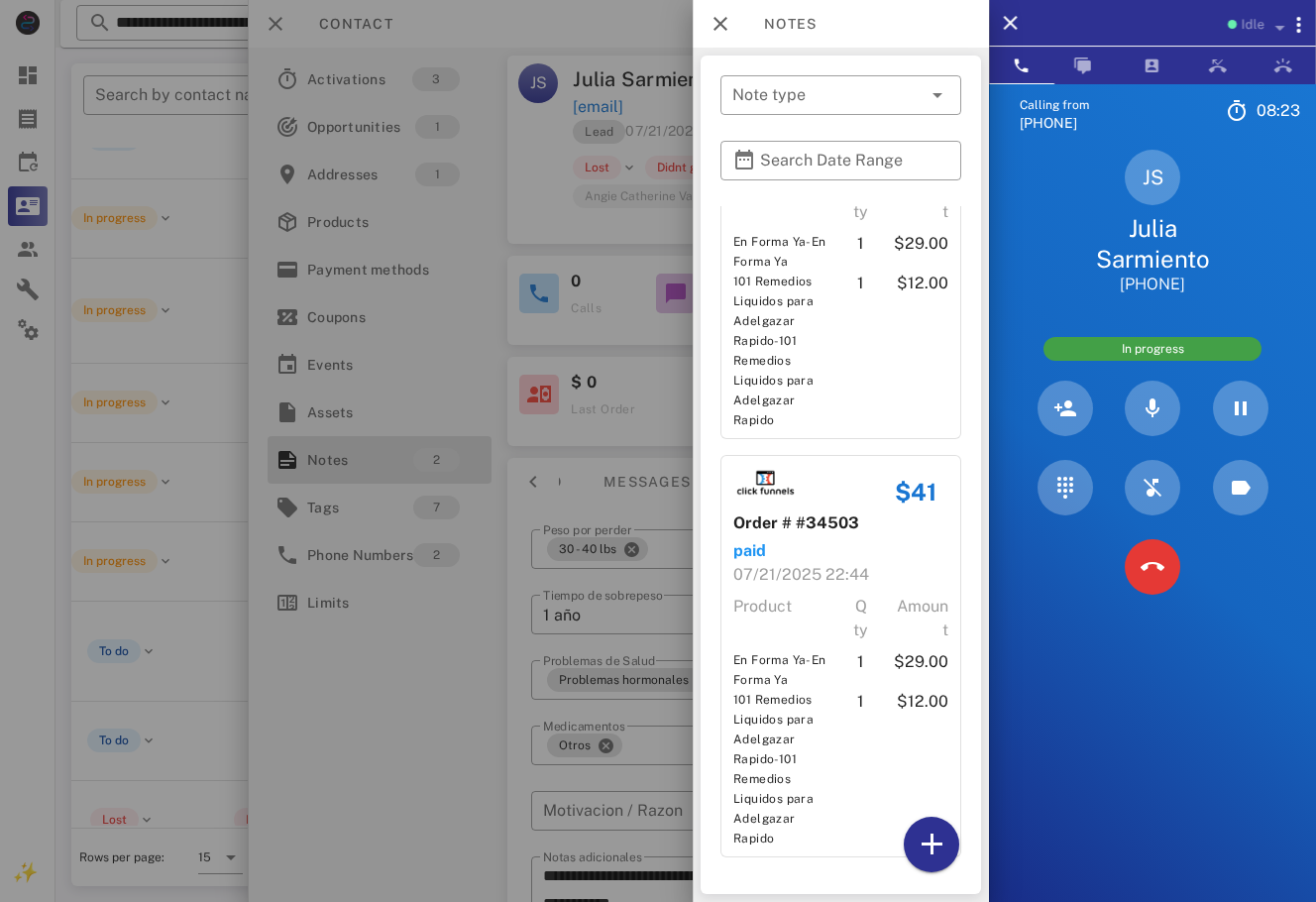 scroll, scrollTop: 0, scrollLeft: 0, axis: both 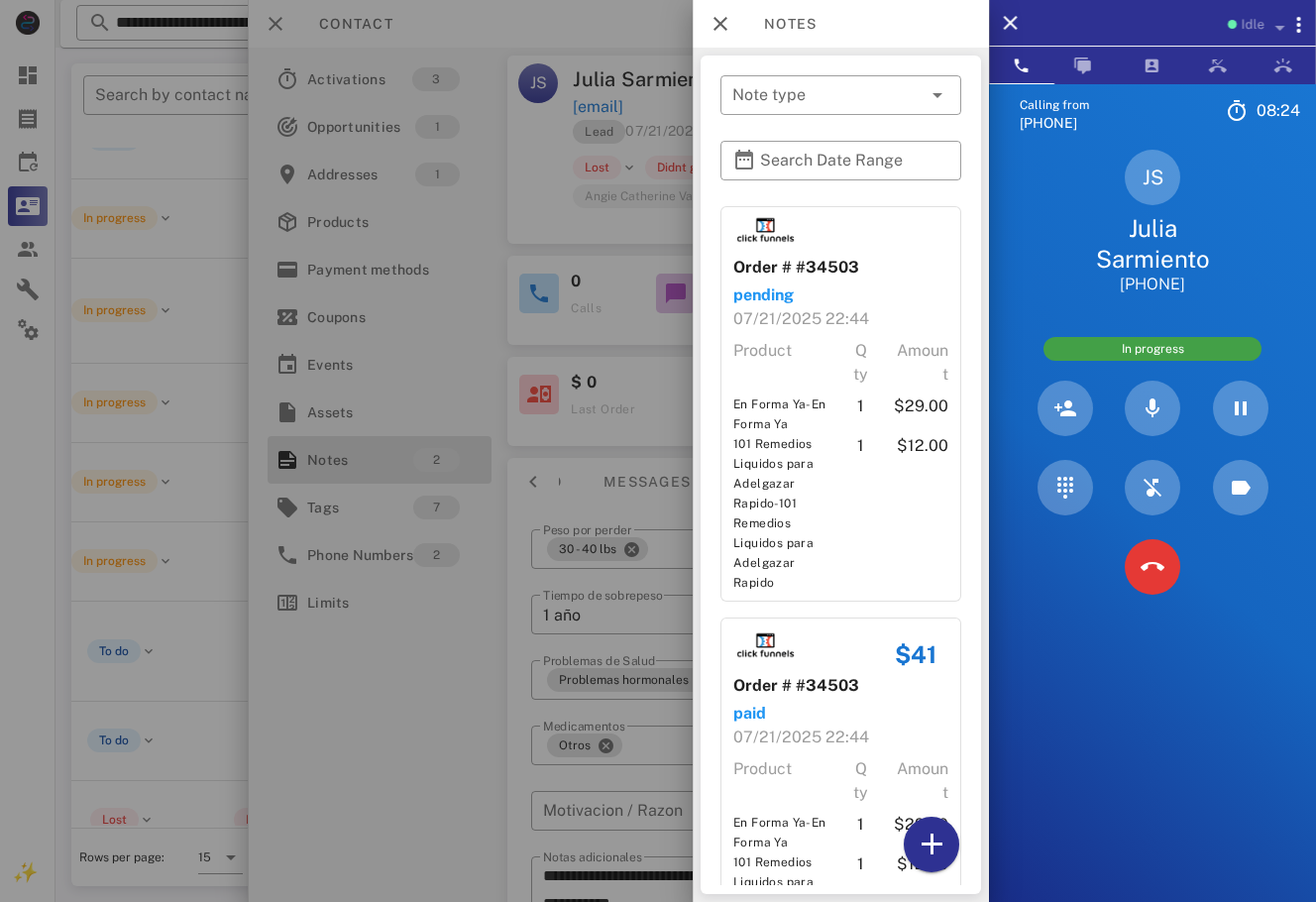 click at bounding box center [658, 451] 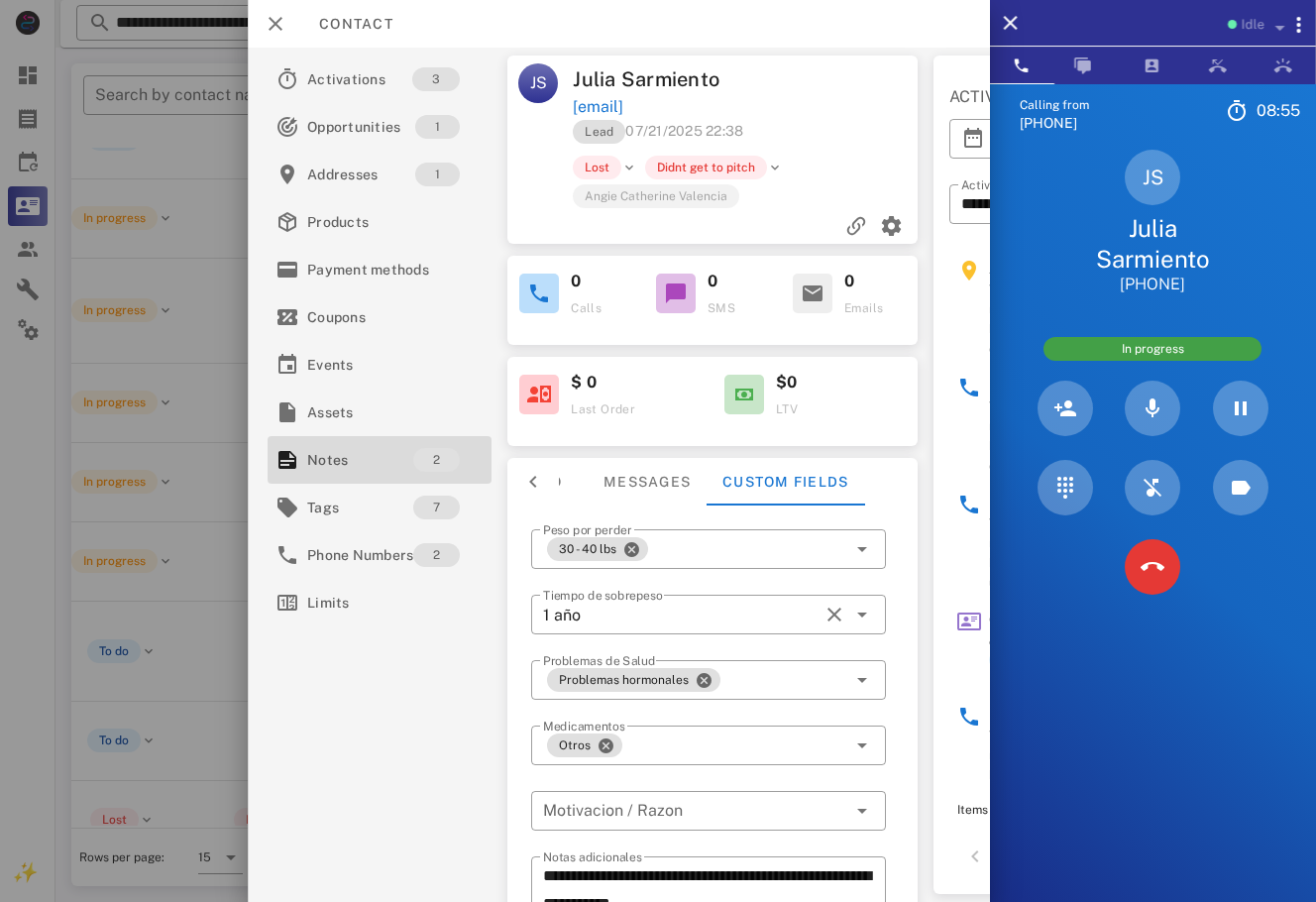 drag, startPoint x: 1232, startPoint y: 287, endPoint x: 1108, endPoint y: 233, distance: 135.248 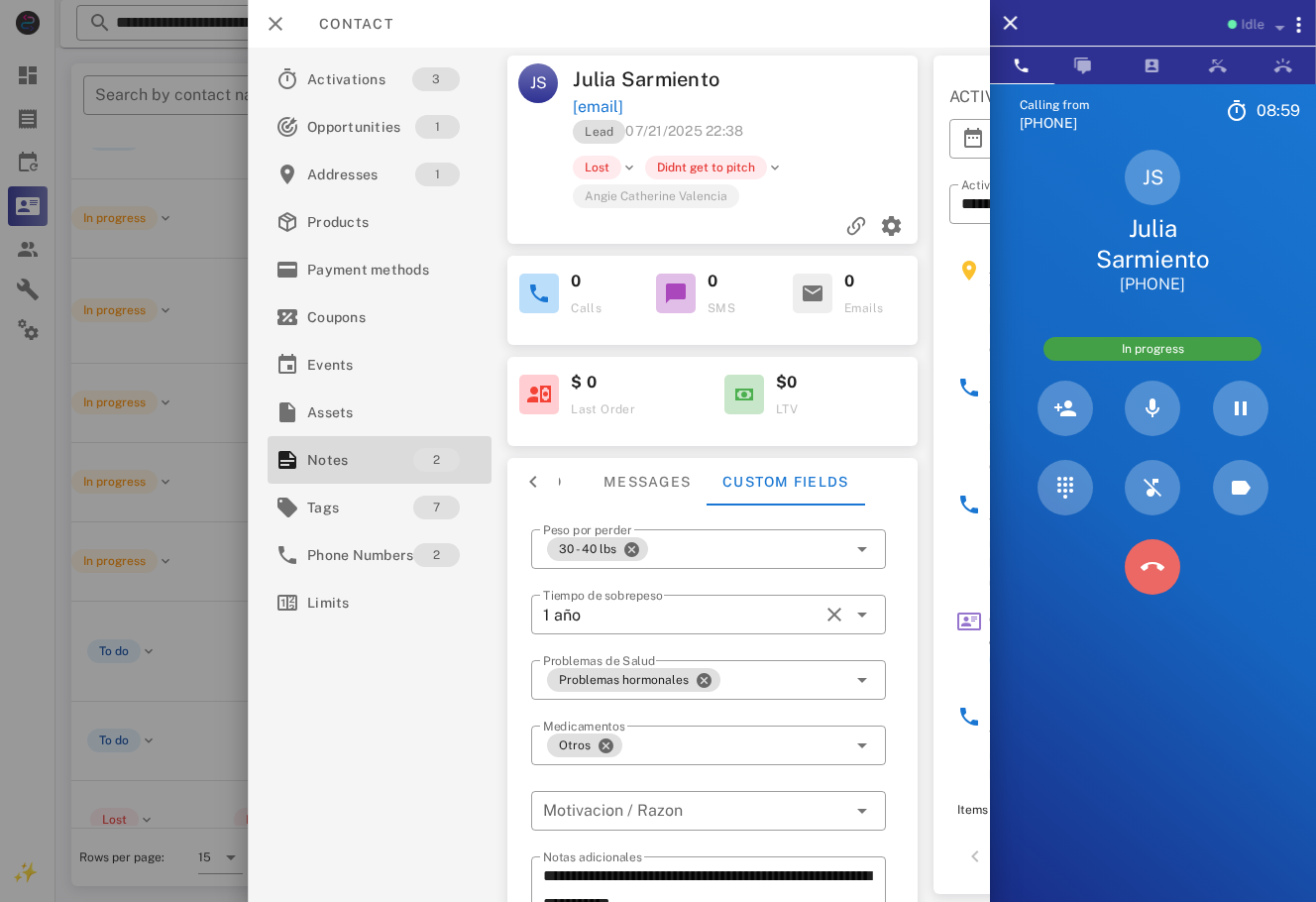 click at bounding box center [1152, 567] 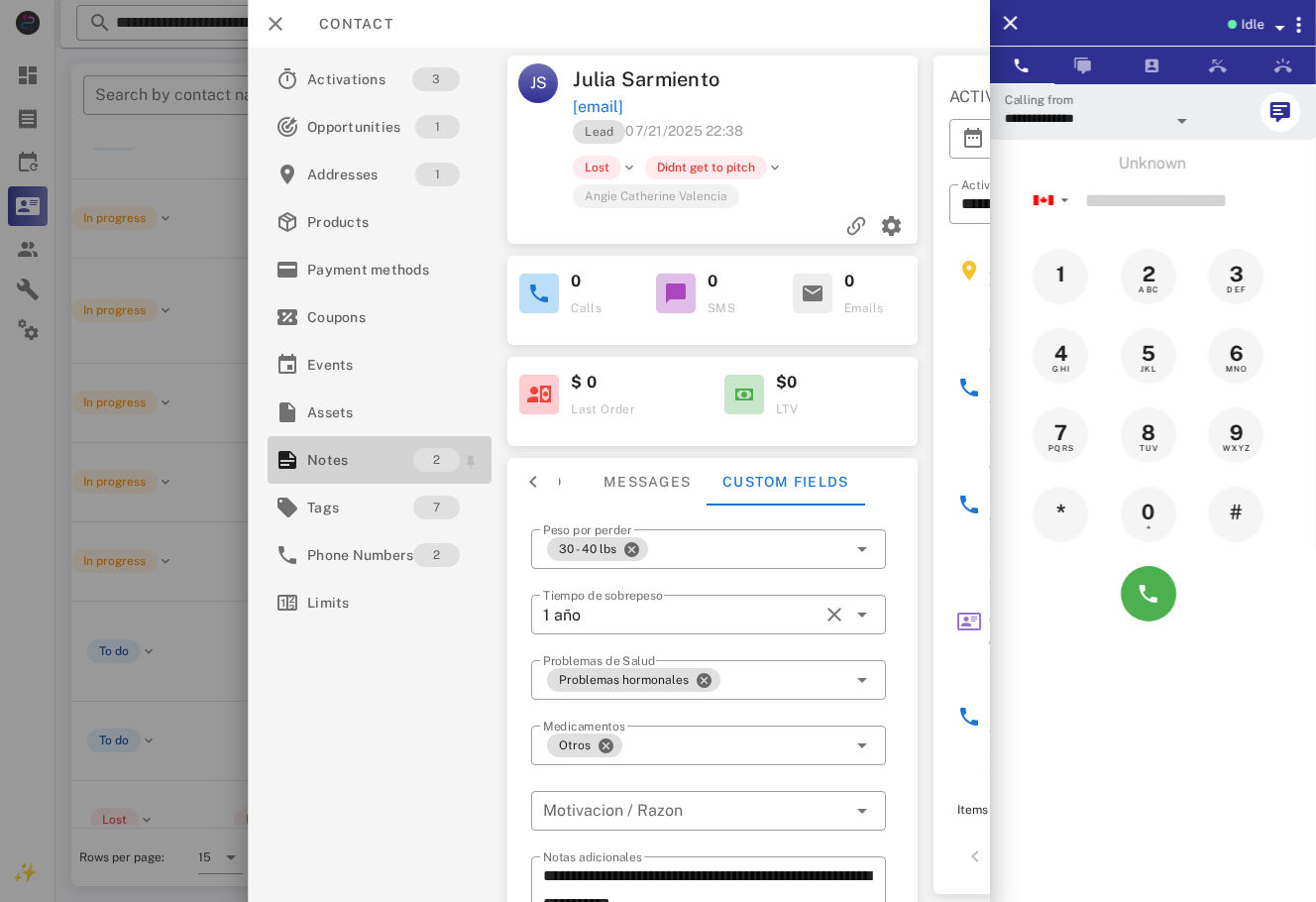 click on "Notes" at bounding box center [360, 460] 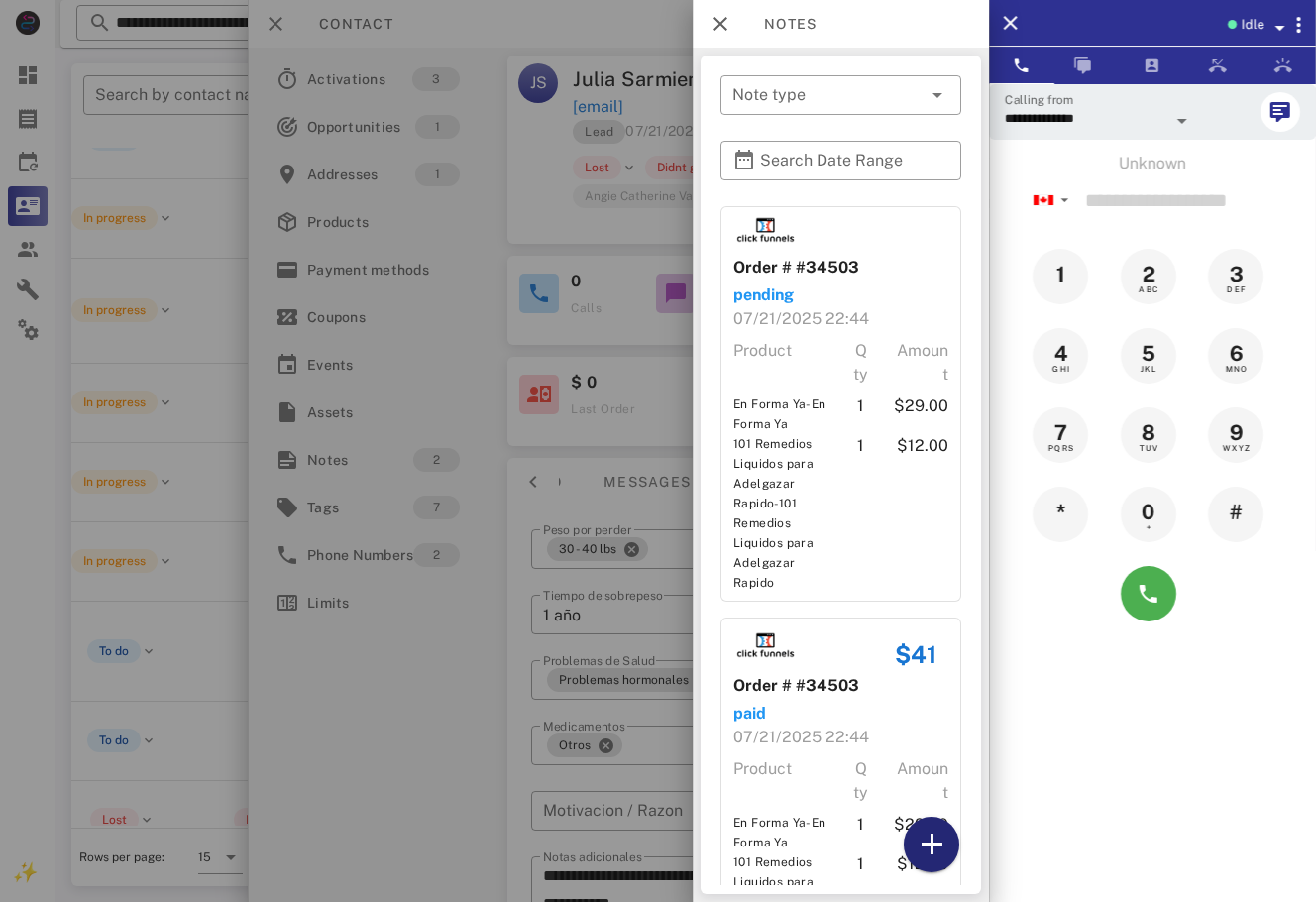 click at bounding box center [932, 845] 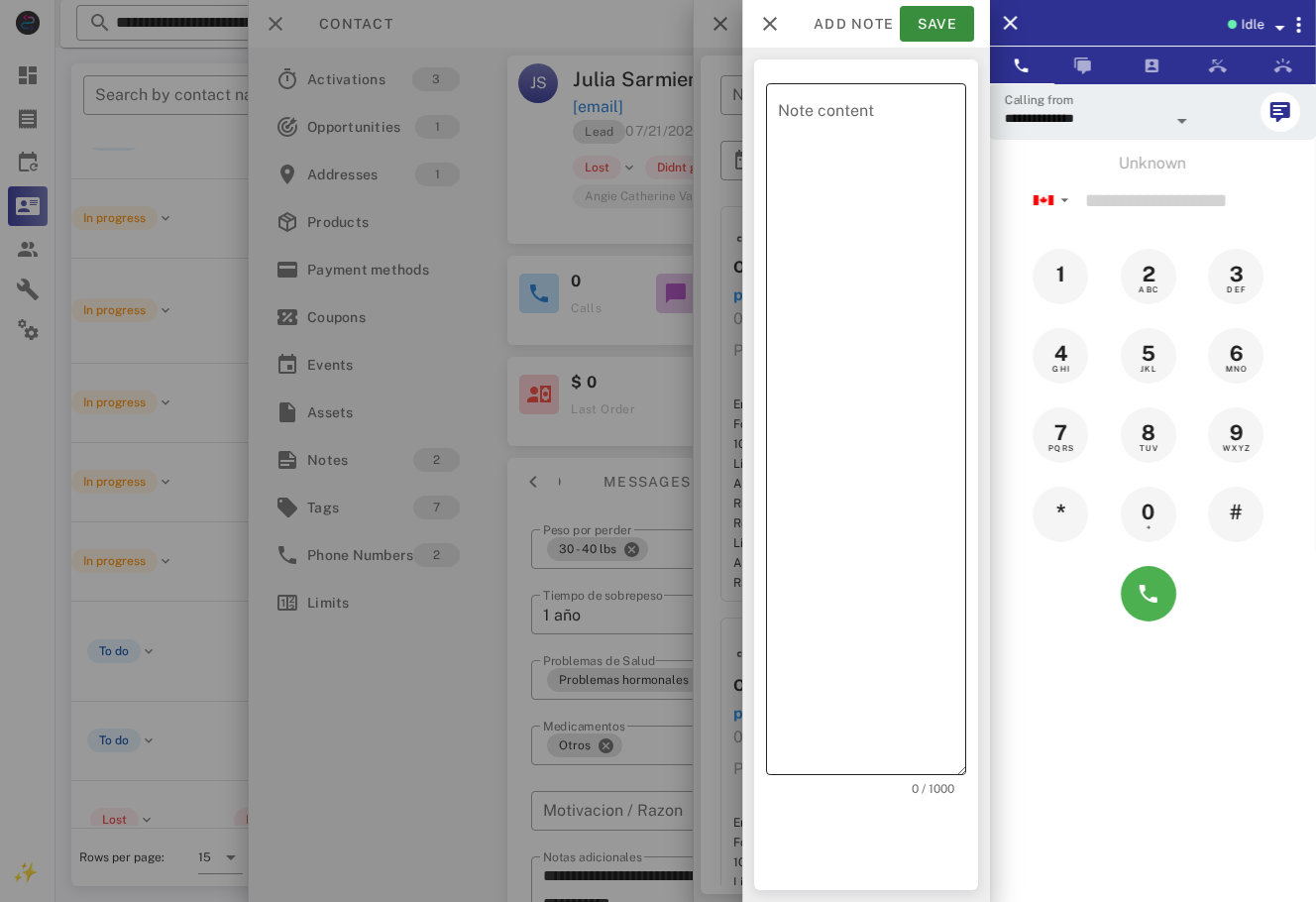click on "Note content" at bounding box center (872, 434) 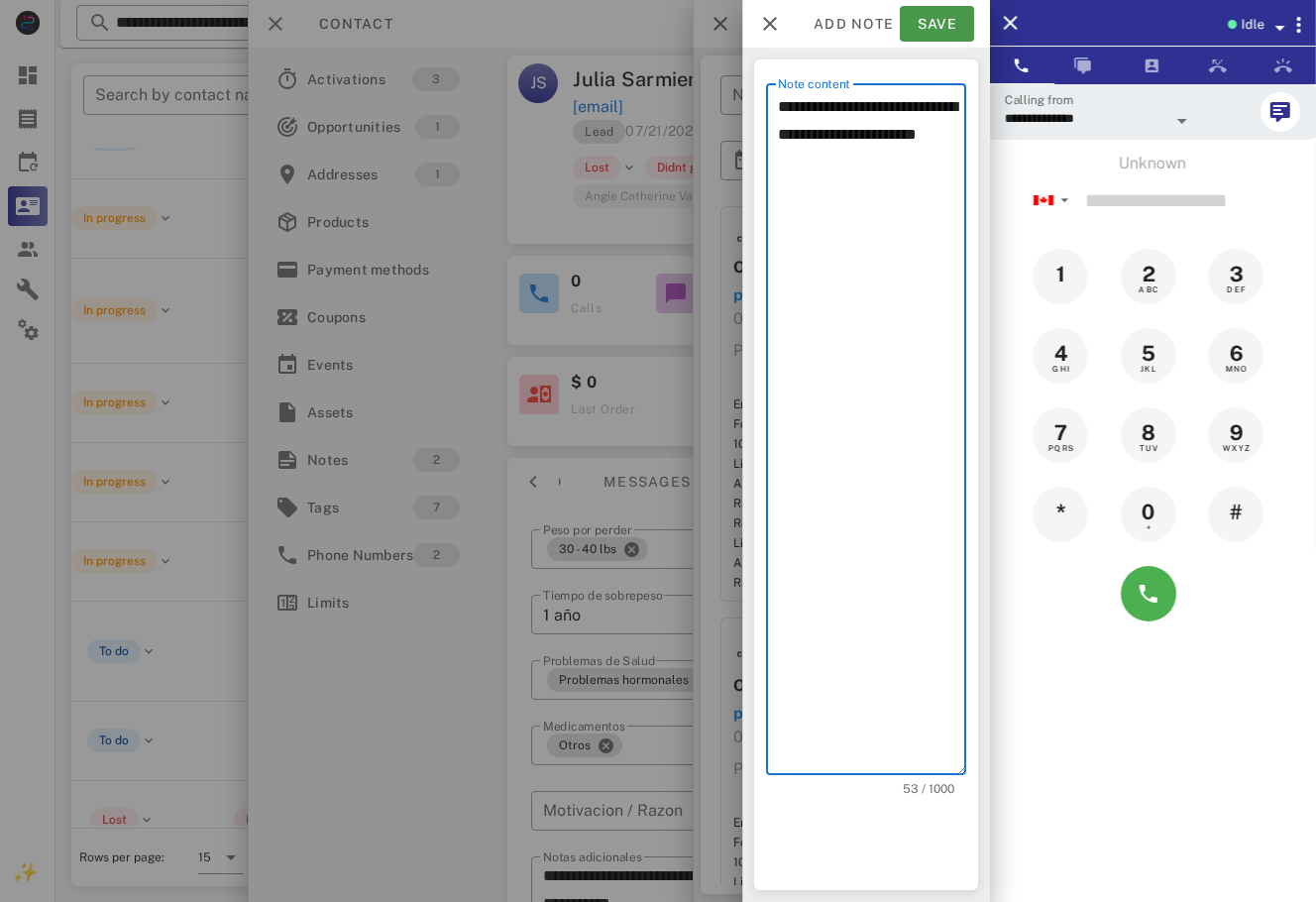 type on "**********" 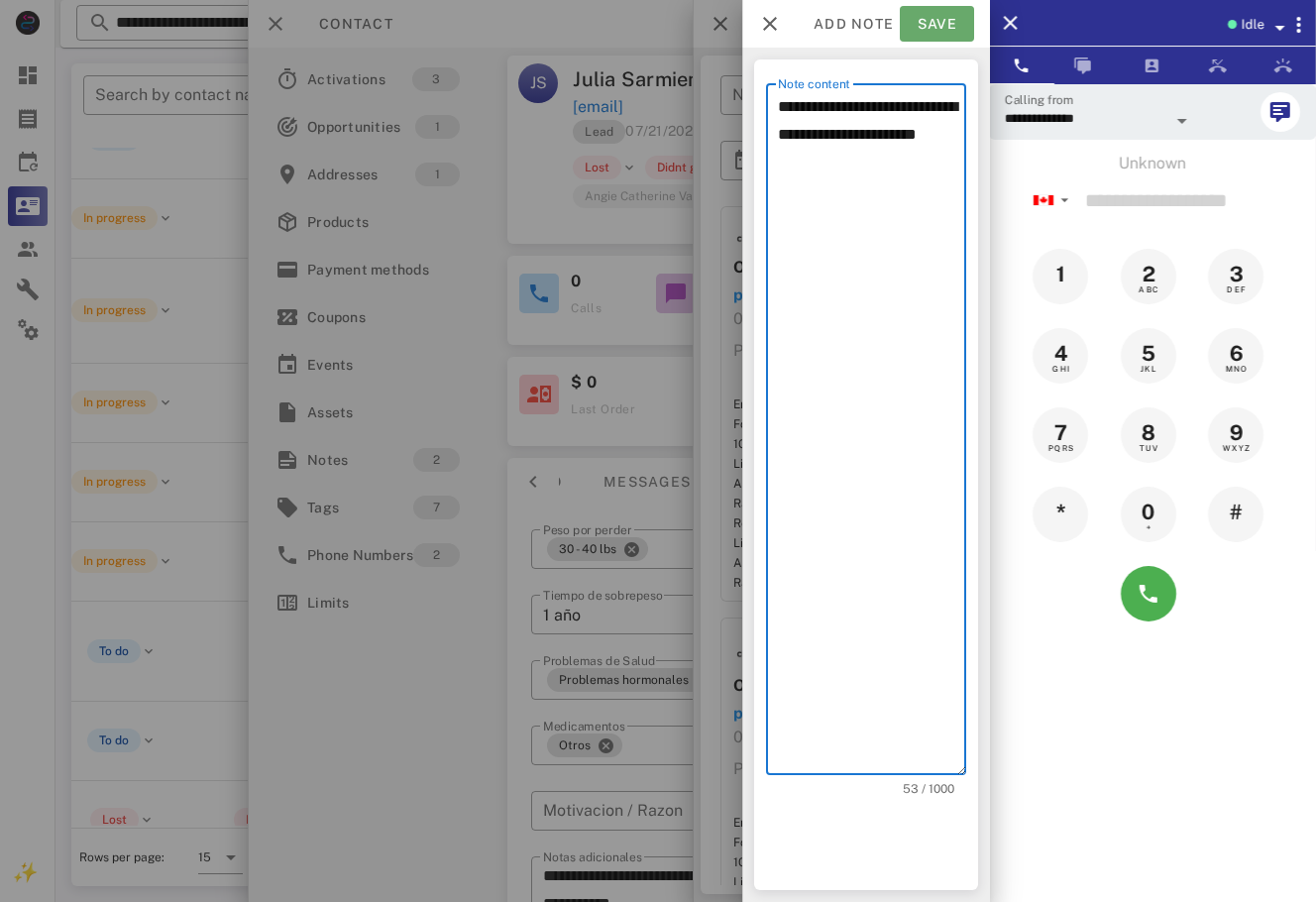 click on "Save" at bounding box center (936, 24) 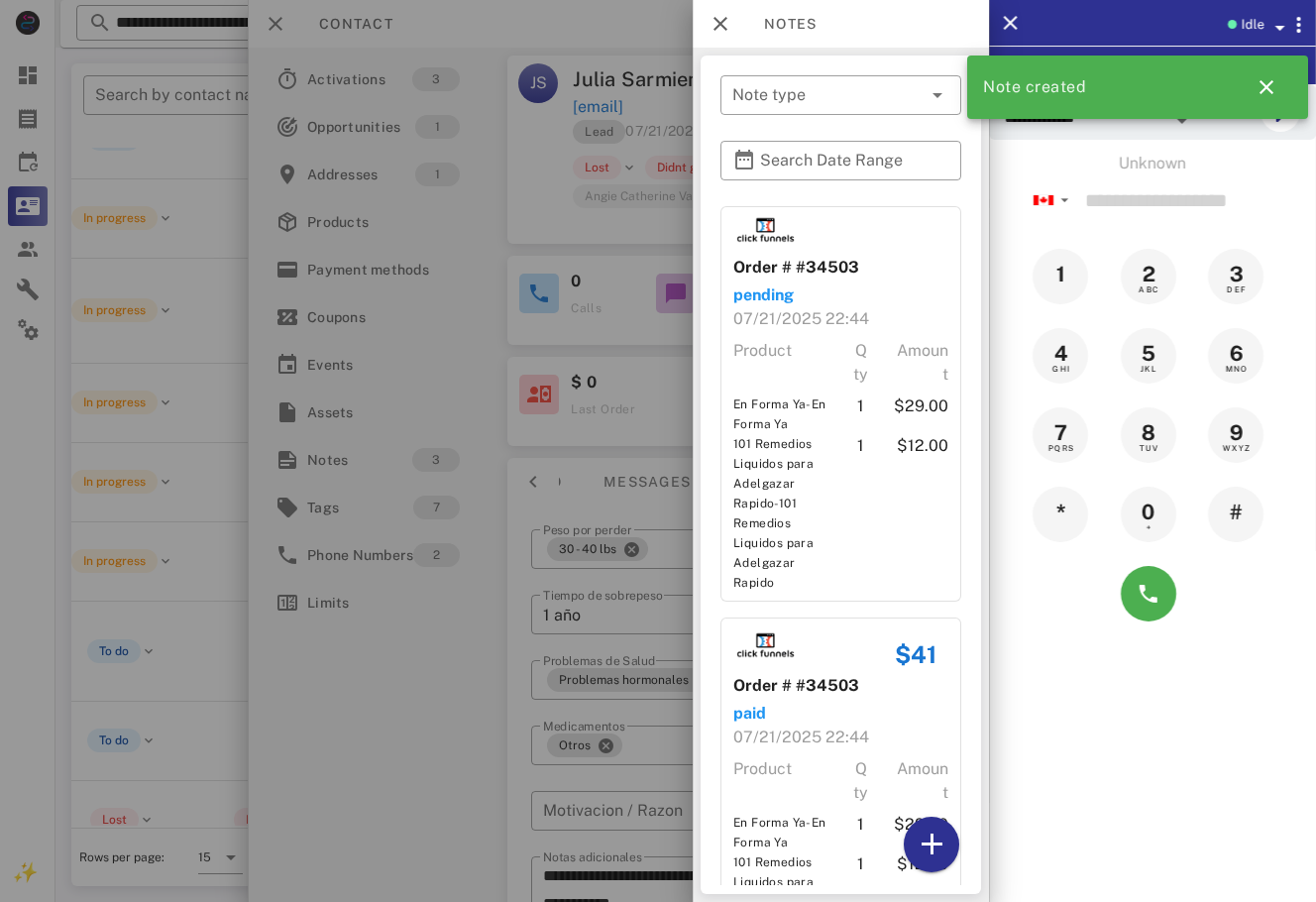 click at bounding box center [658, 451] 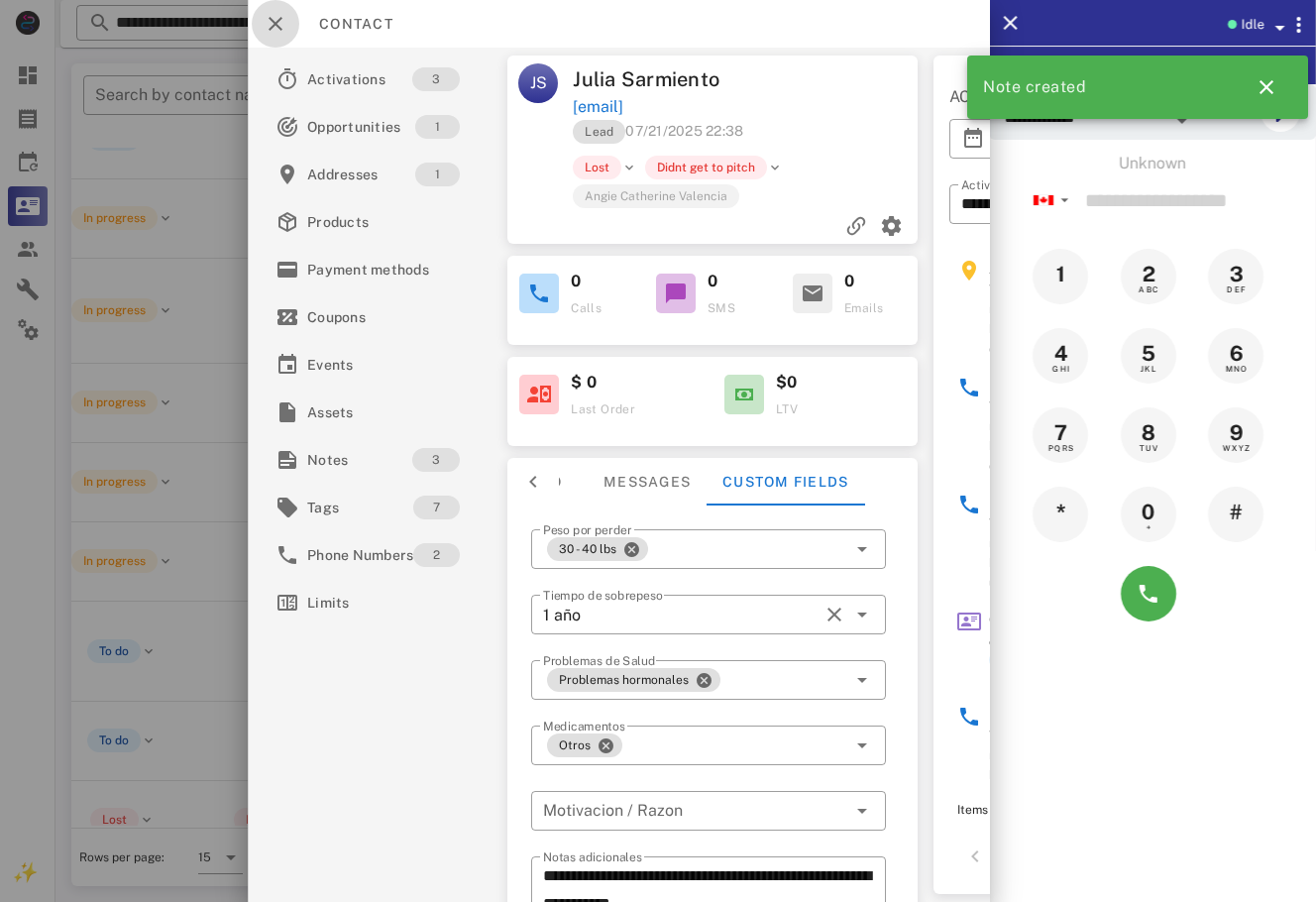 click at bounding box center [275, 24] 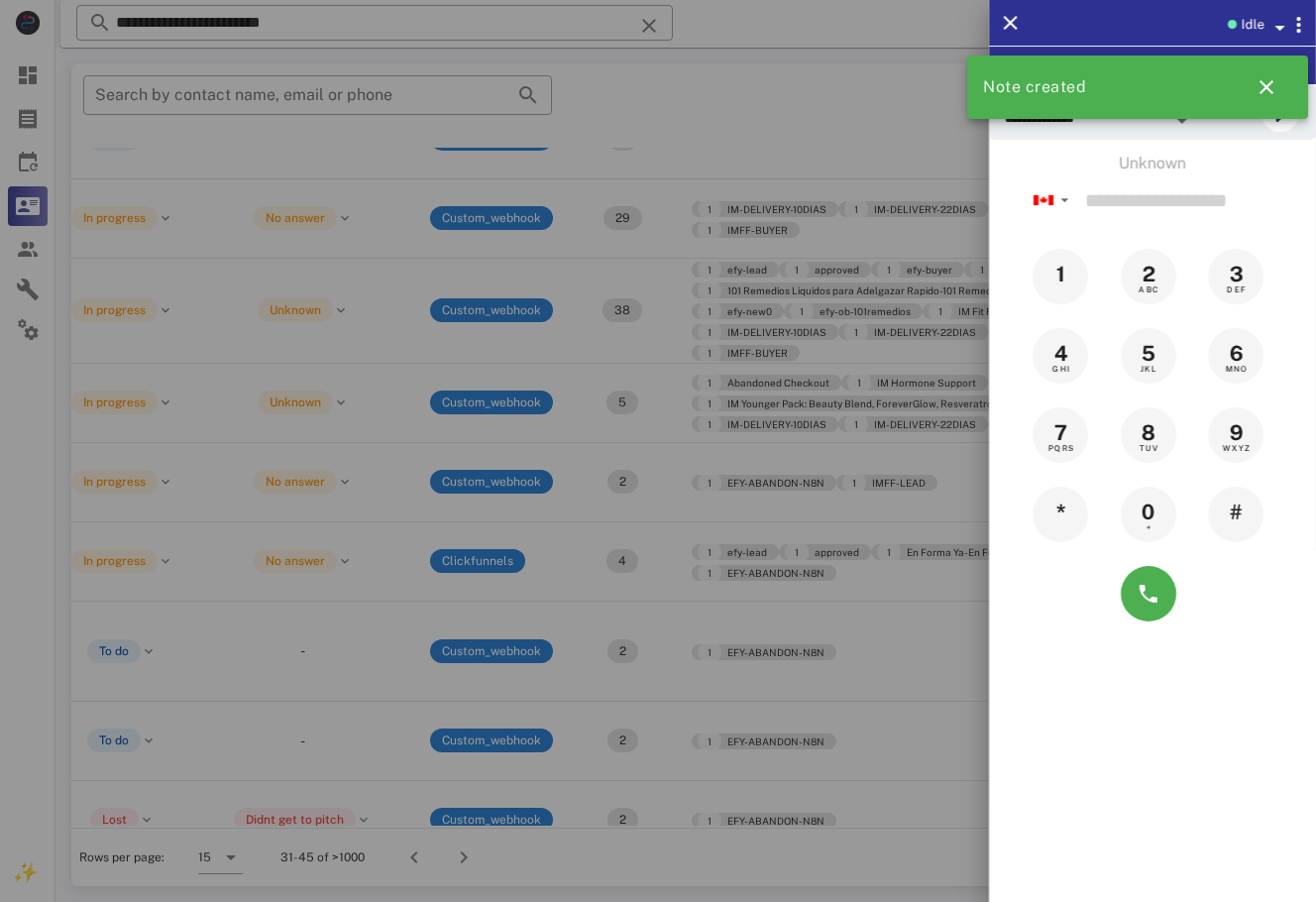 click at bounding box center [658, 451] 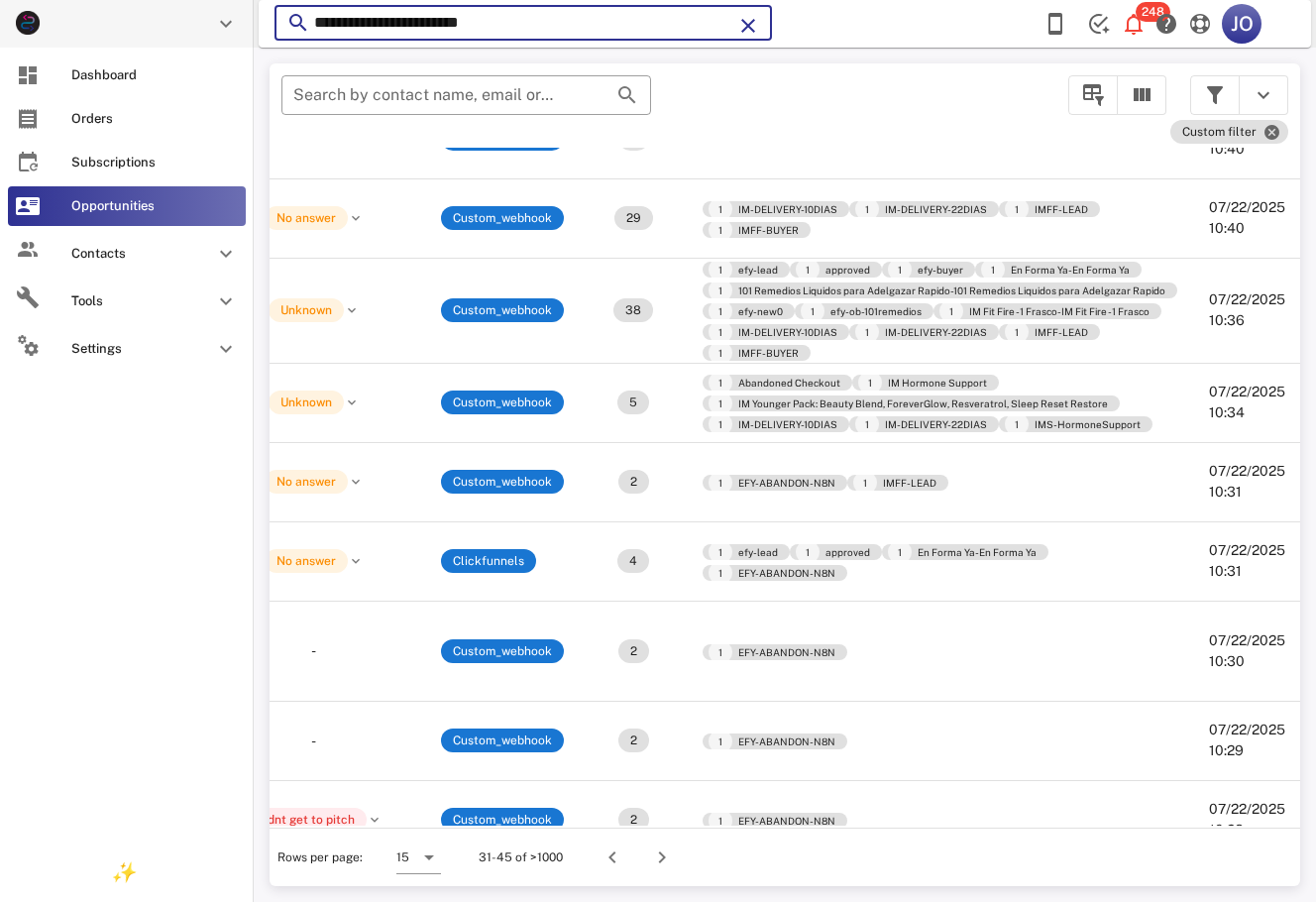 drag, startPoint x: 347, startPoint y: 26, endPoint x: 6, endPoint y: 23, distance: 341.0132 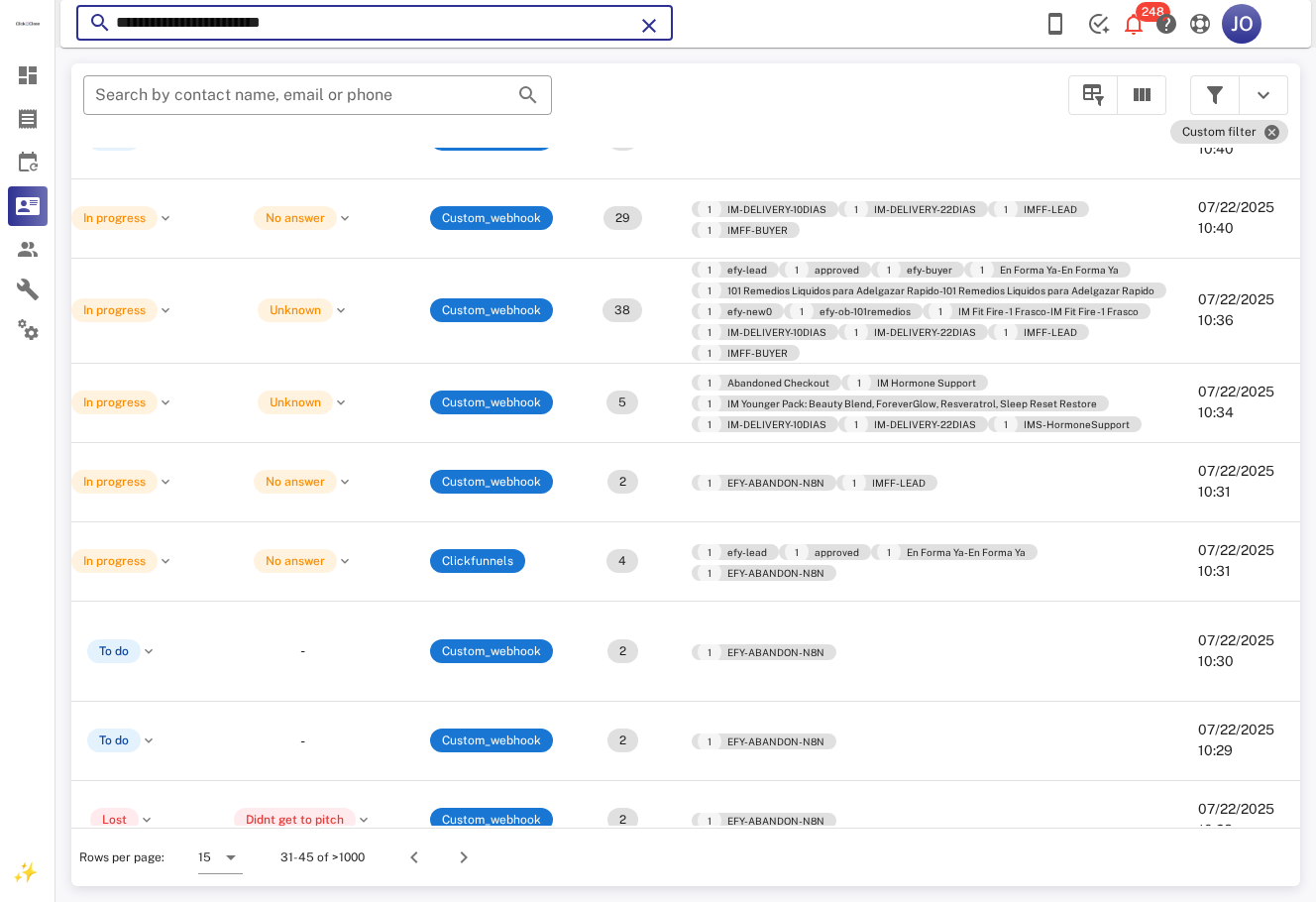 paste on "*********" 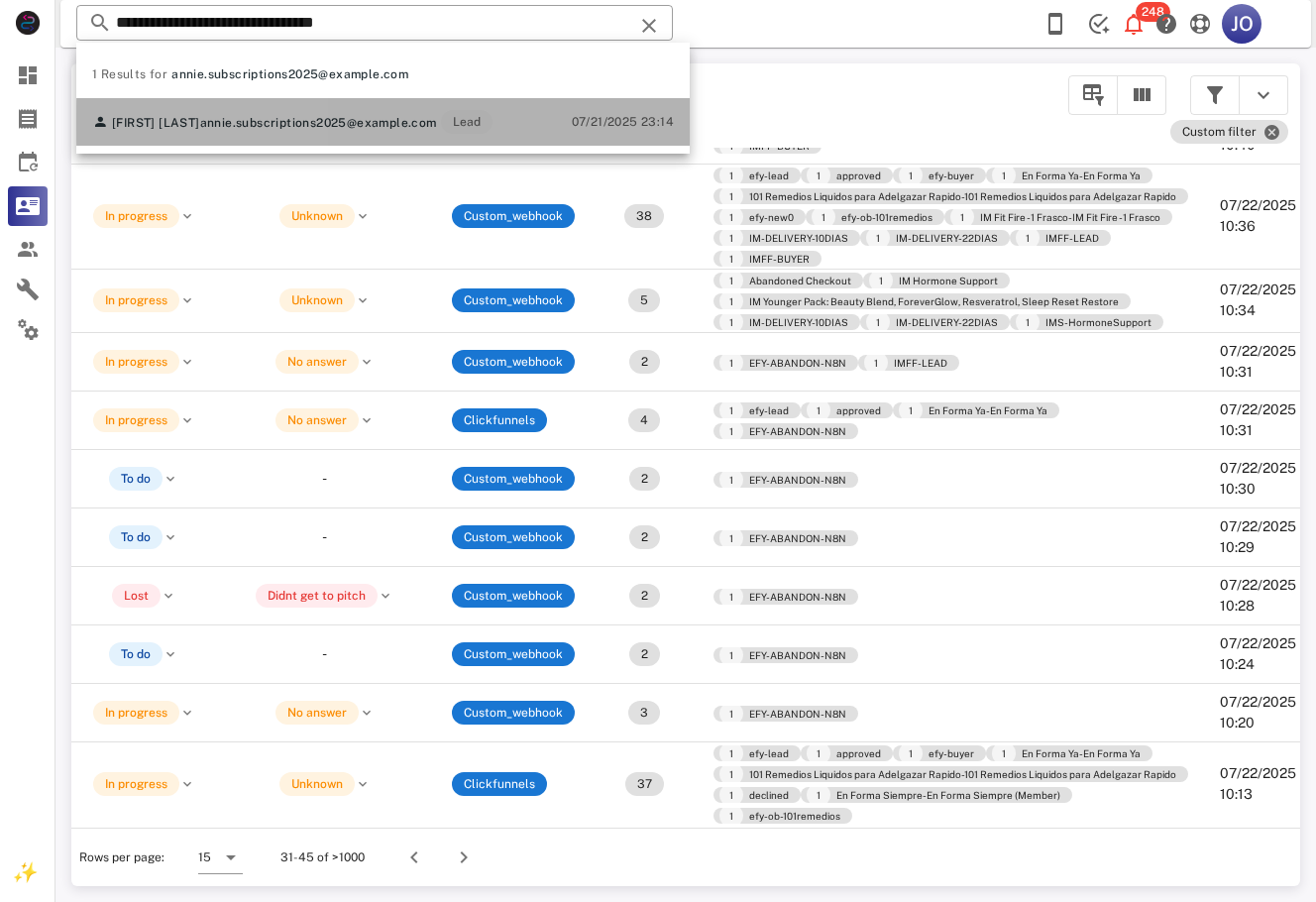 click on "Ana Alzuate   annie.subscriptions2025@gmail.com   Lead   07/21/2025 23:14" at bounding box center (383, 122) 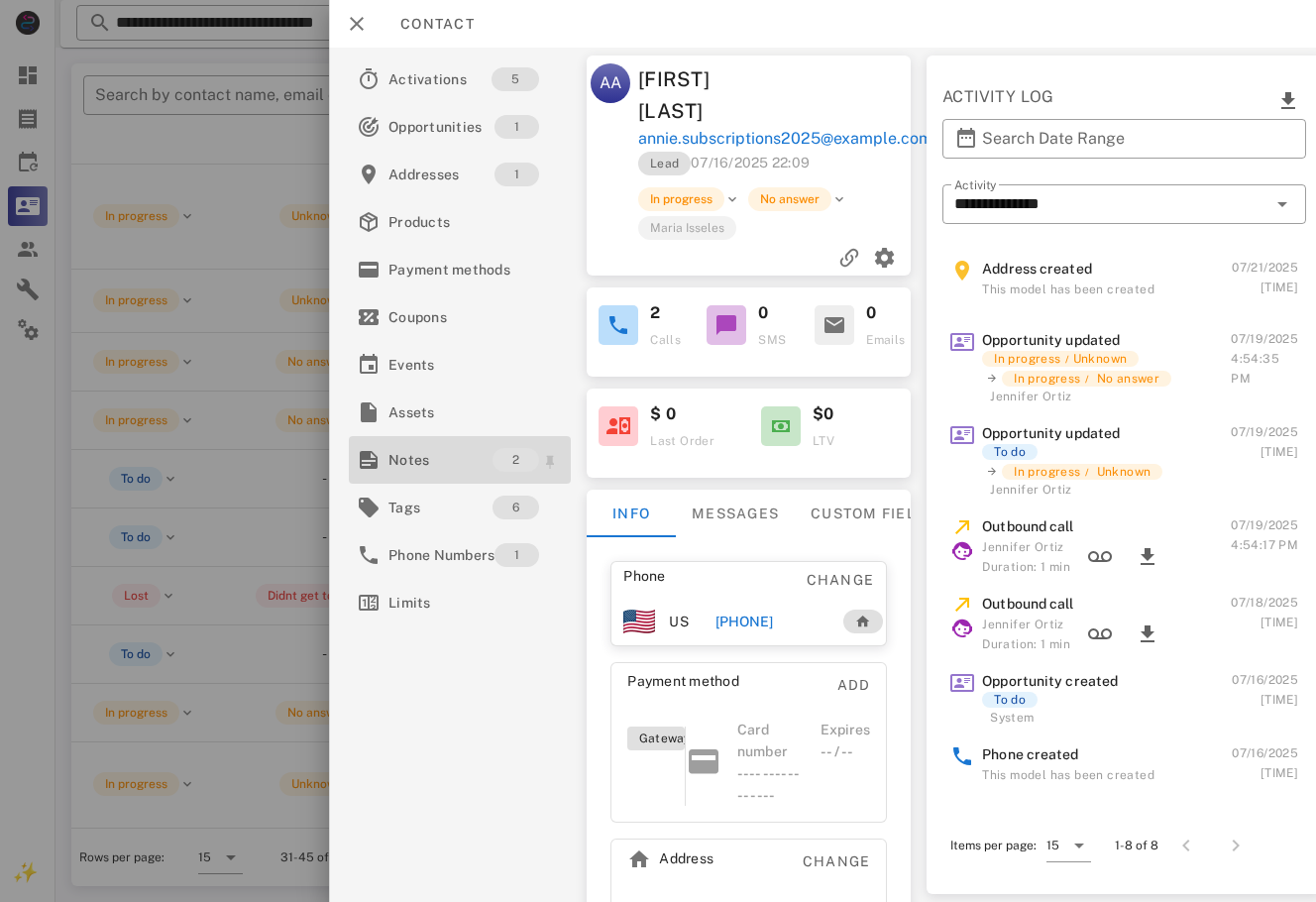 click on "Notes" at bounding box center (440, 460) 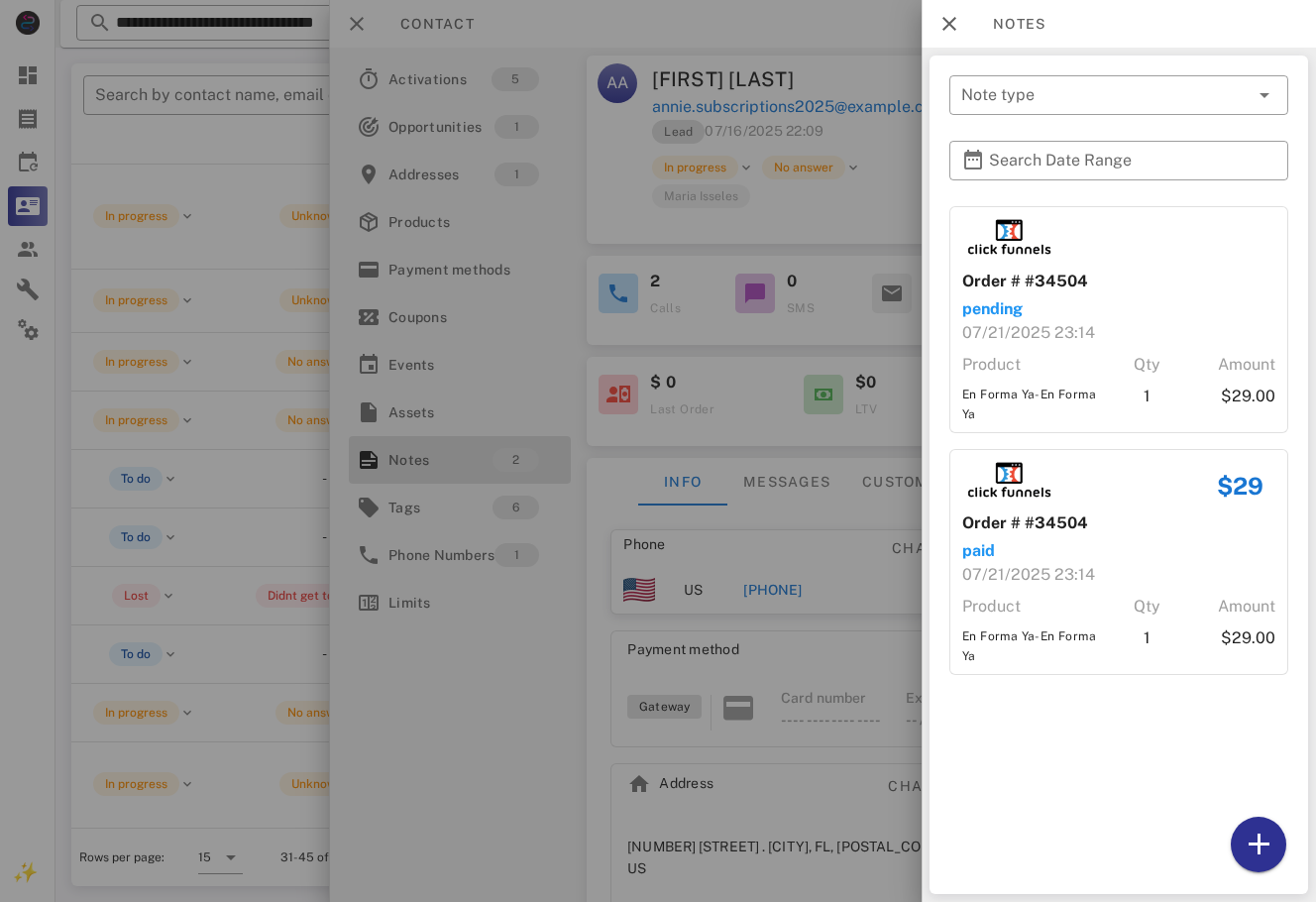 click at bounding box center [658, 451] 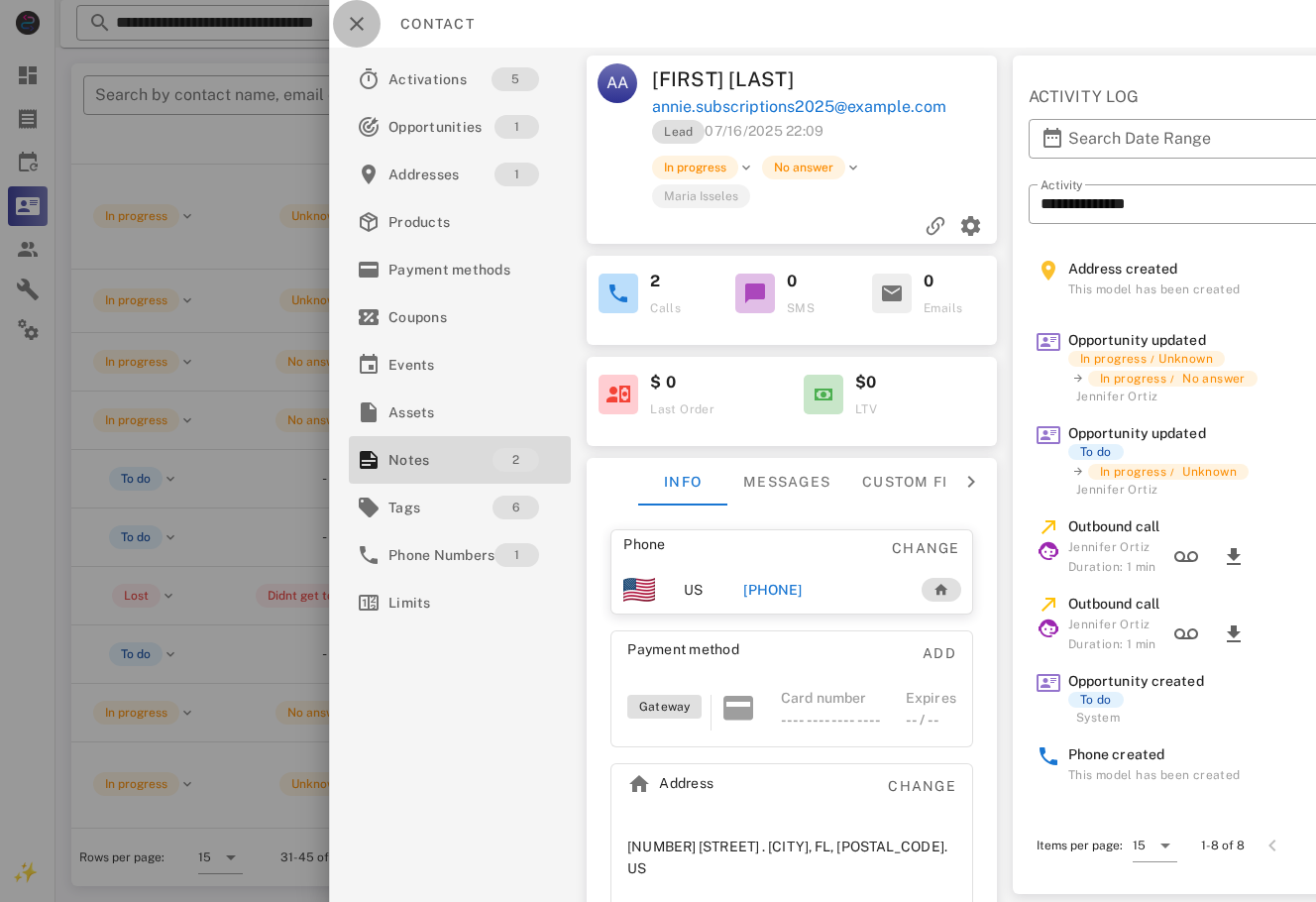 click at bounding box center (357, 24) 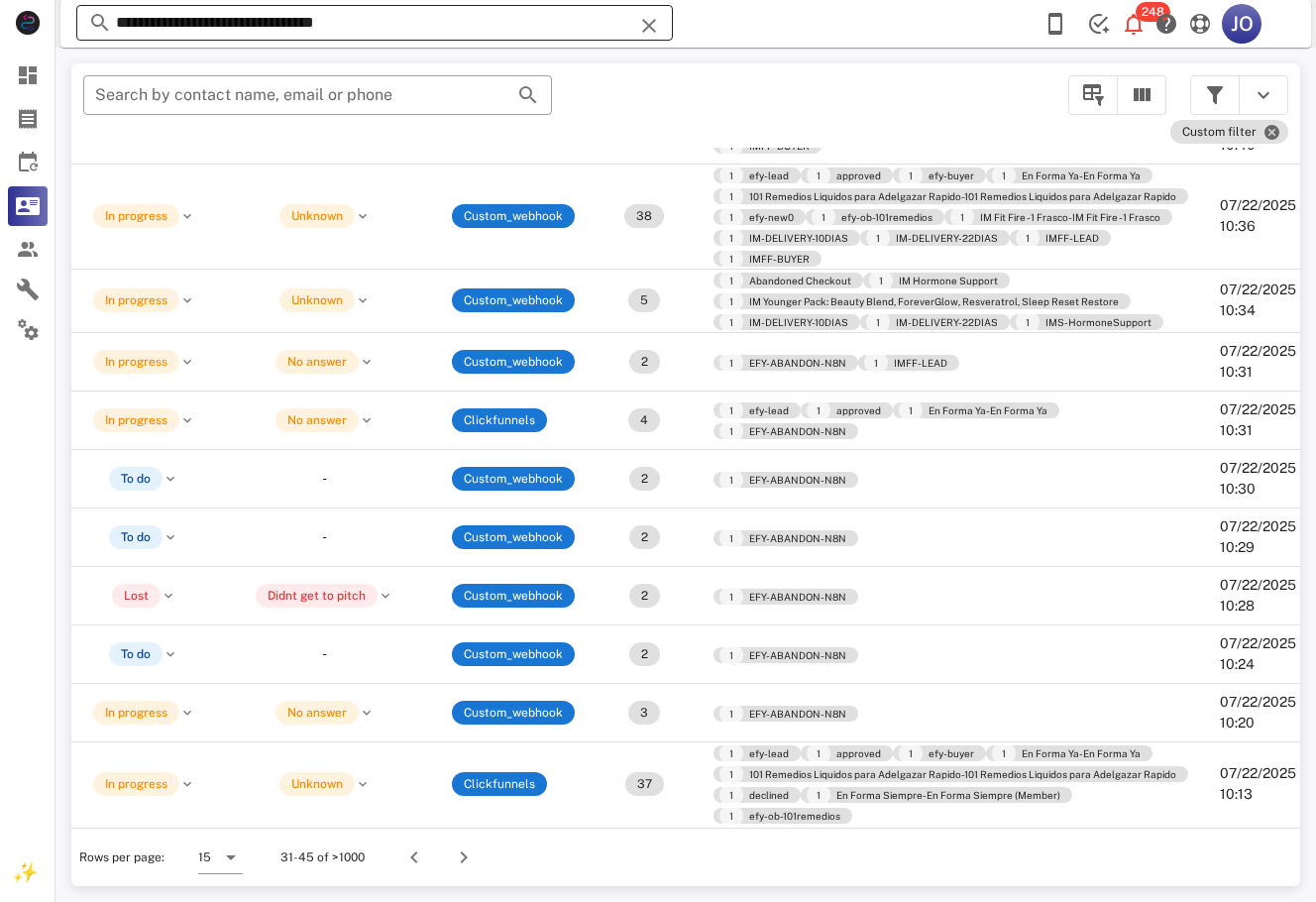 click on "**********" at bounding box center [375, 23] 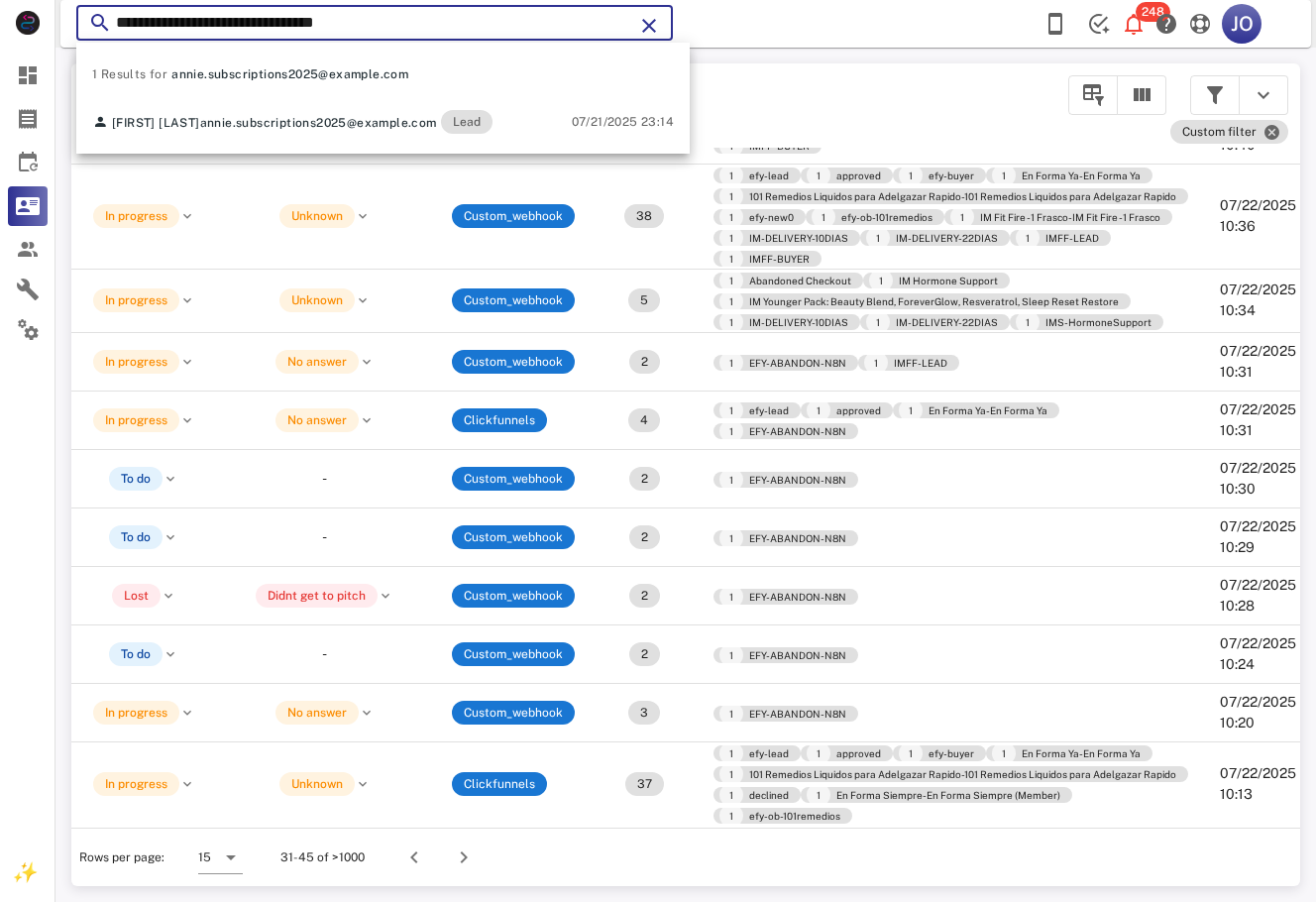 click on "**********" at bounding box center [375, 23] 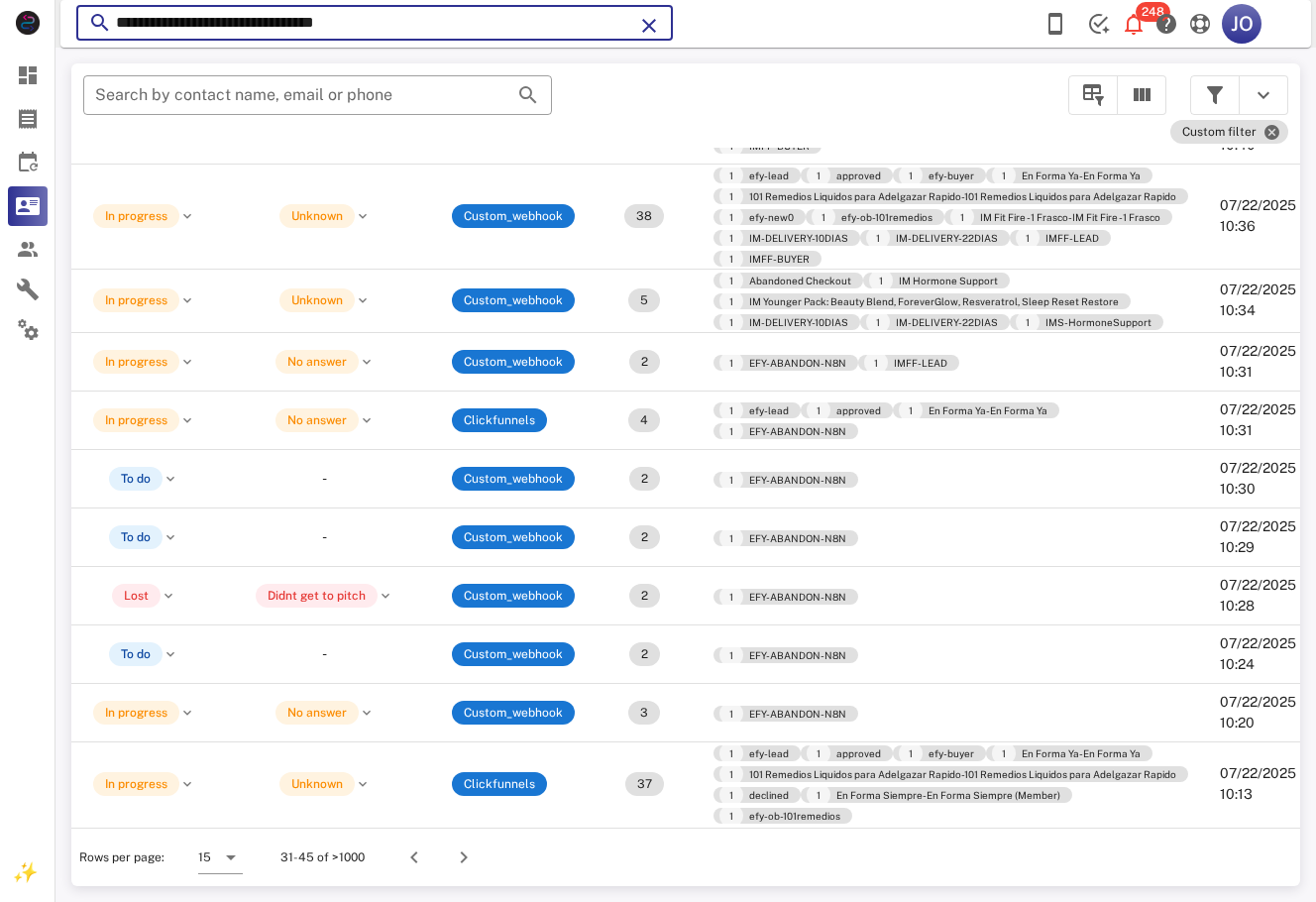 drag, startPoint x: 419, startPoint y: 18, endPoint x: -6, endPoint y: 18, distance: 425 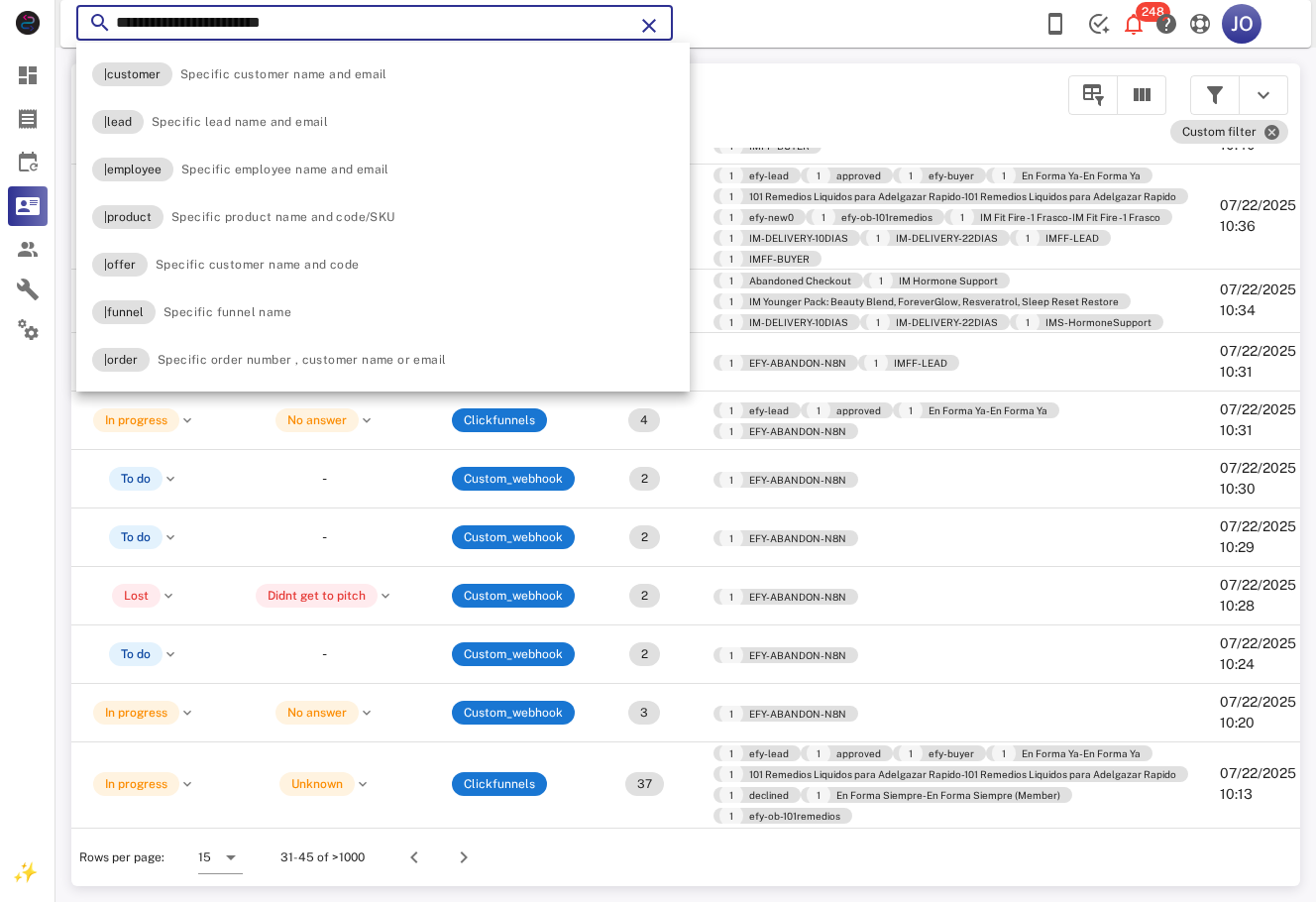 click on "**********" at bounding box center [375, 23] 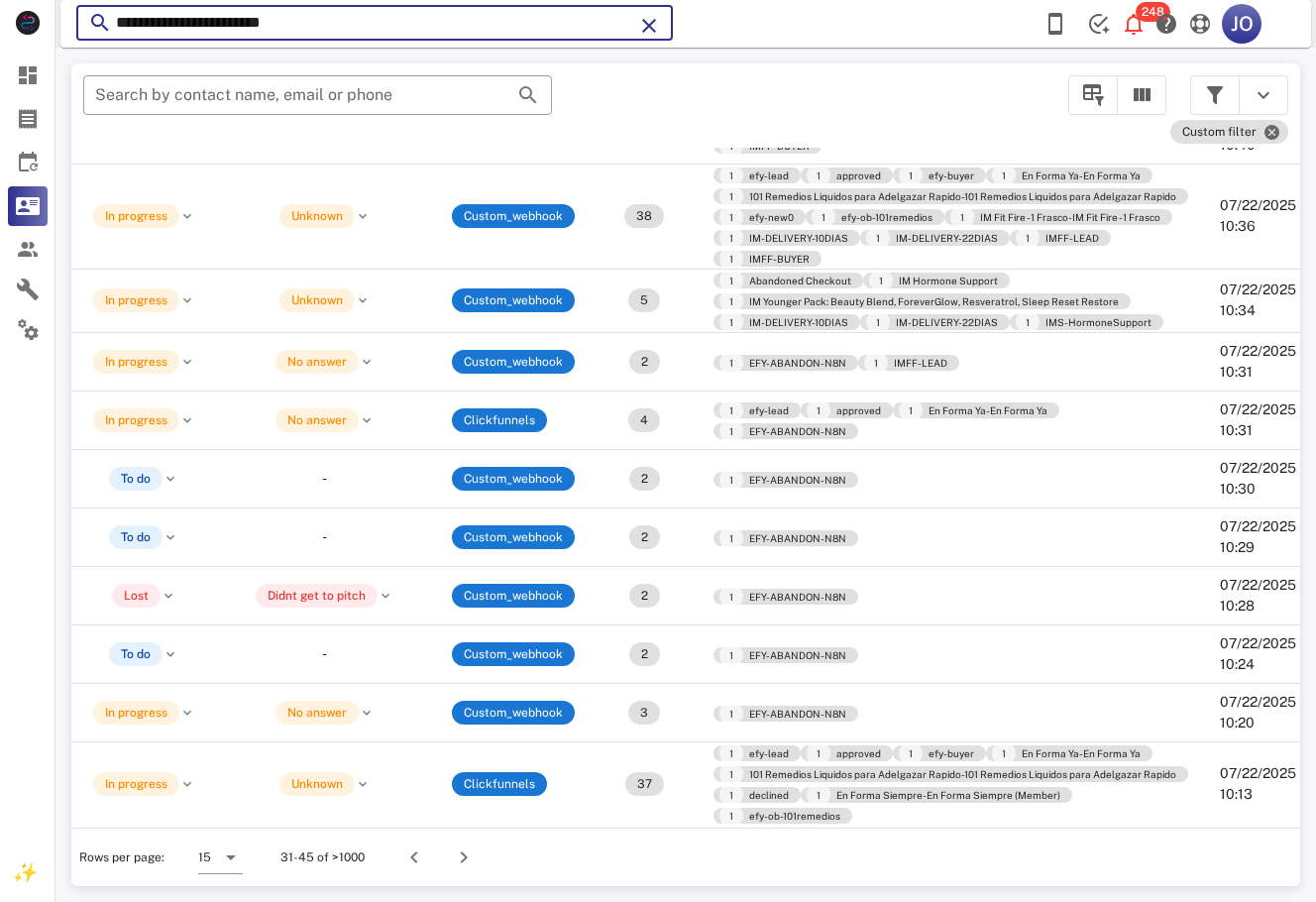 type on "**********" 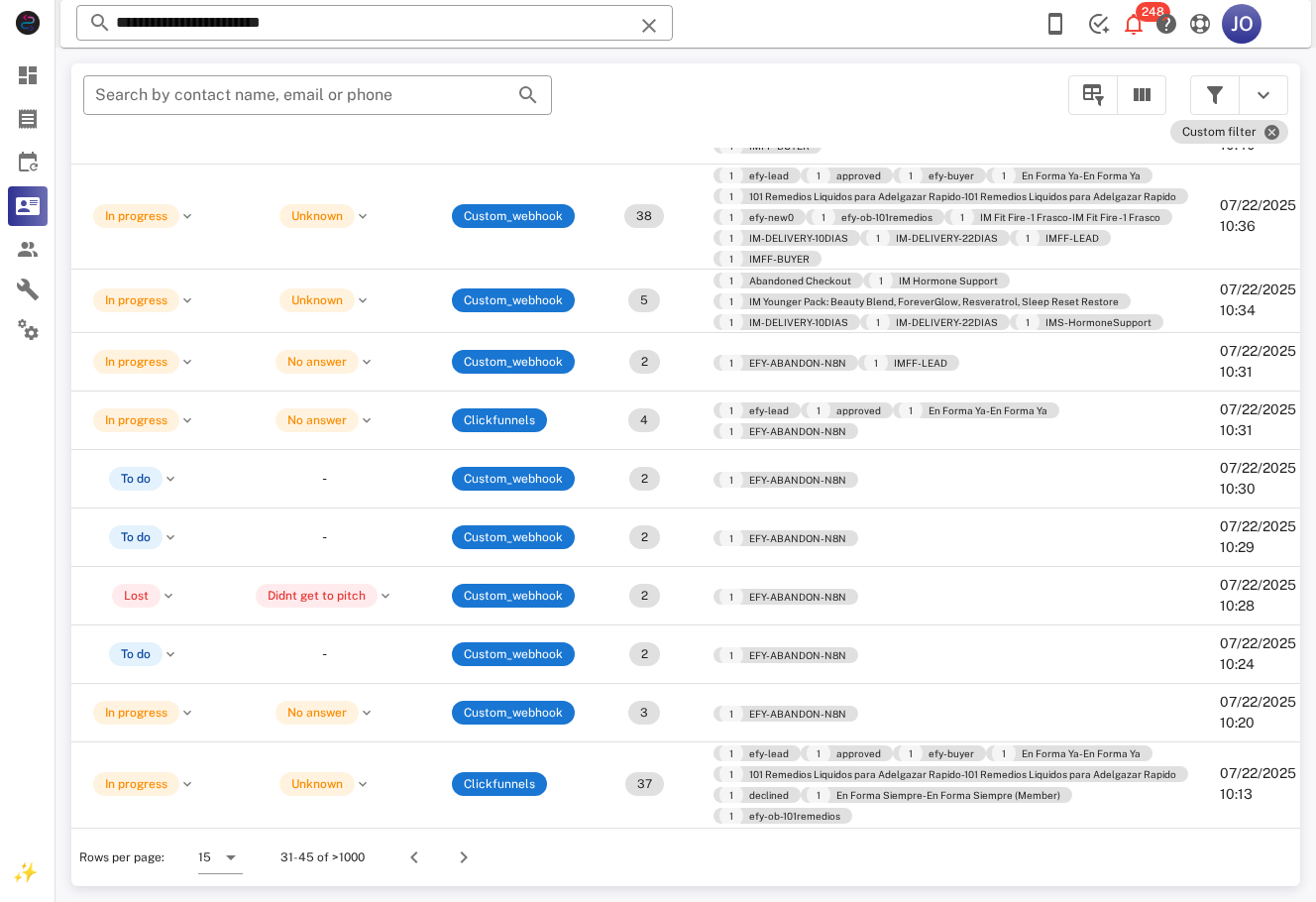 click on "**********" at bounding box center [686, 24] 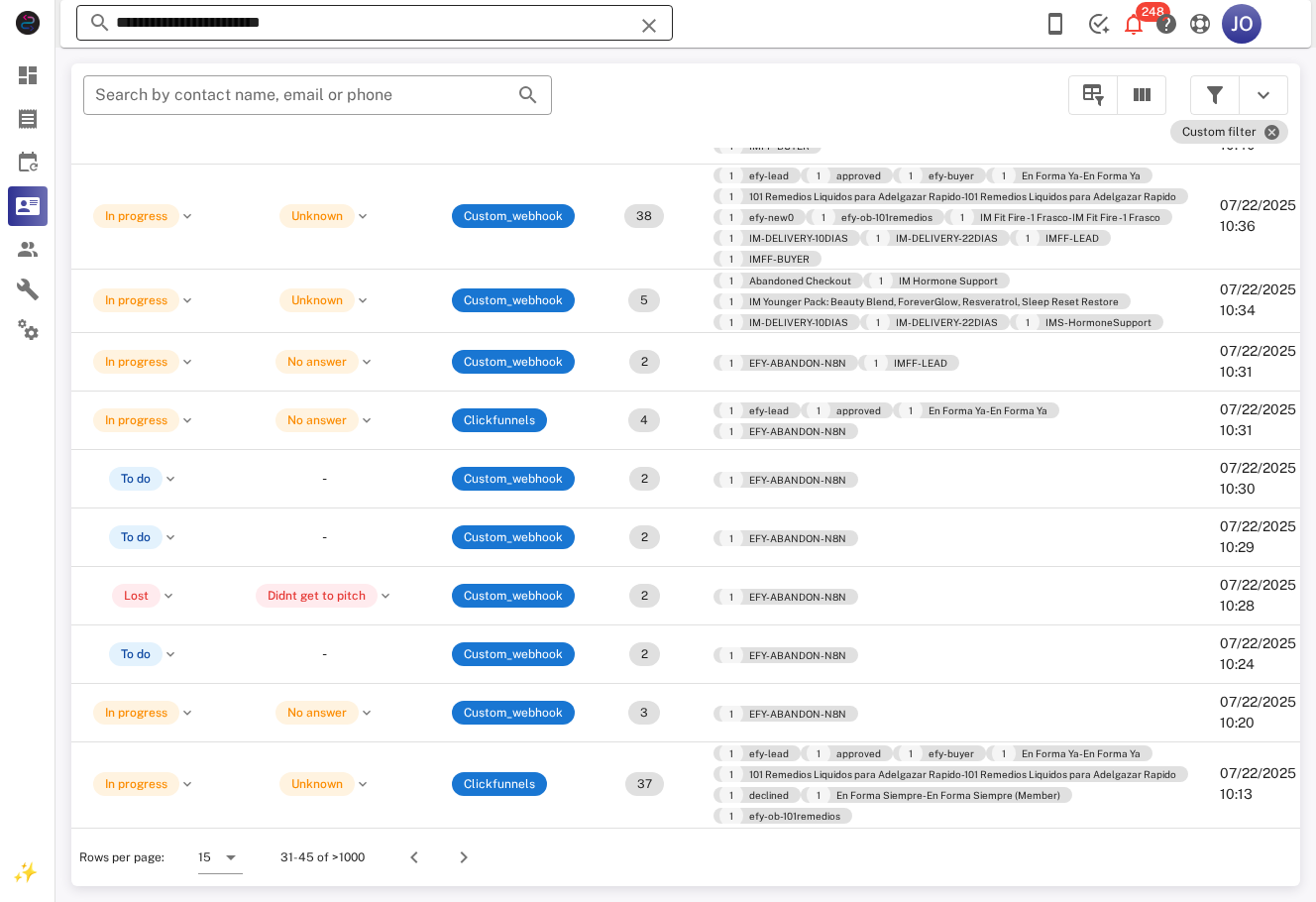 click on "**********" at bounding box center (375, 23) 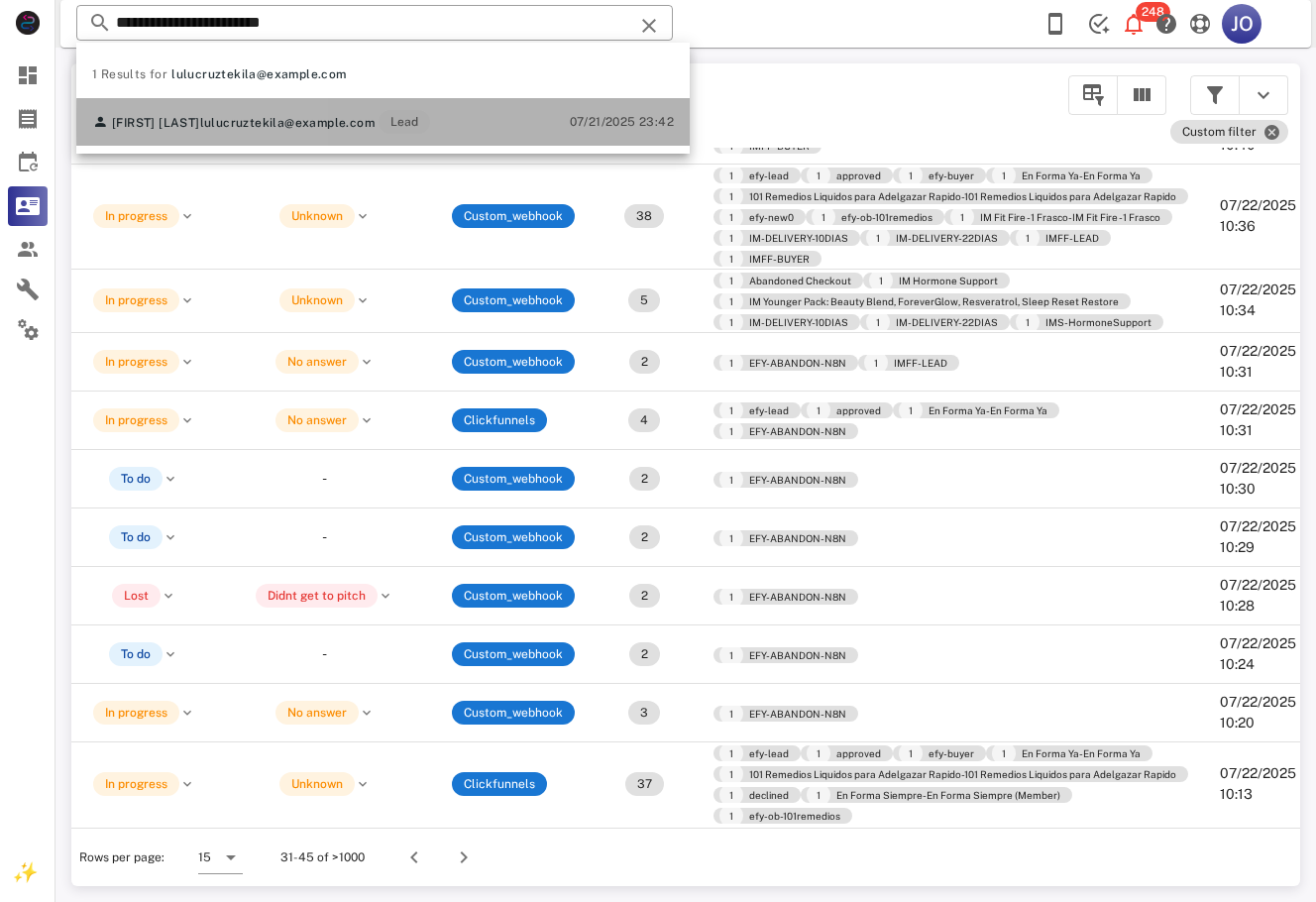 click on "lulucruztekila@gmail.com" at bounding box center [224, 123] 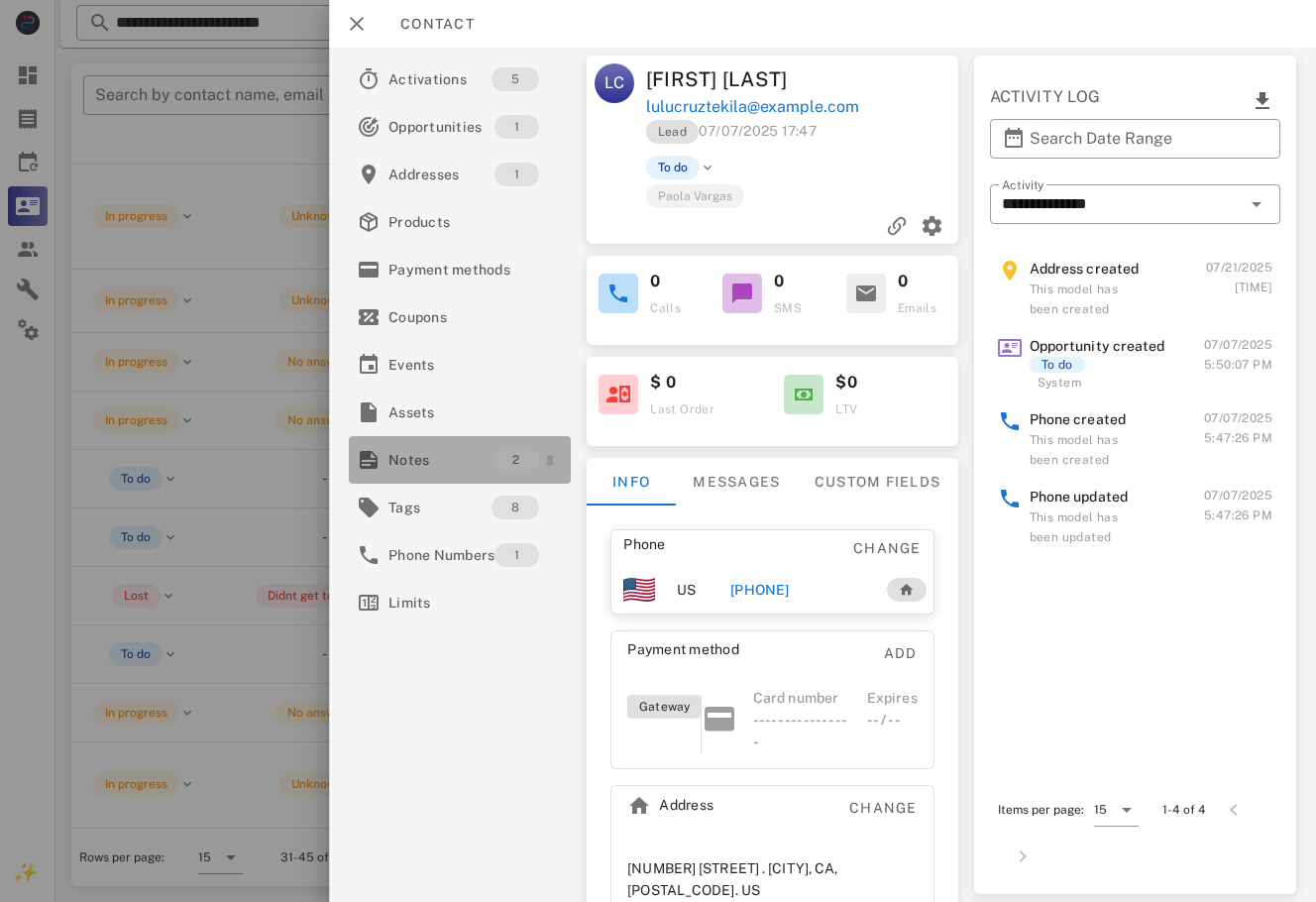 click on "Notes" at bounding box center [440, 460] 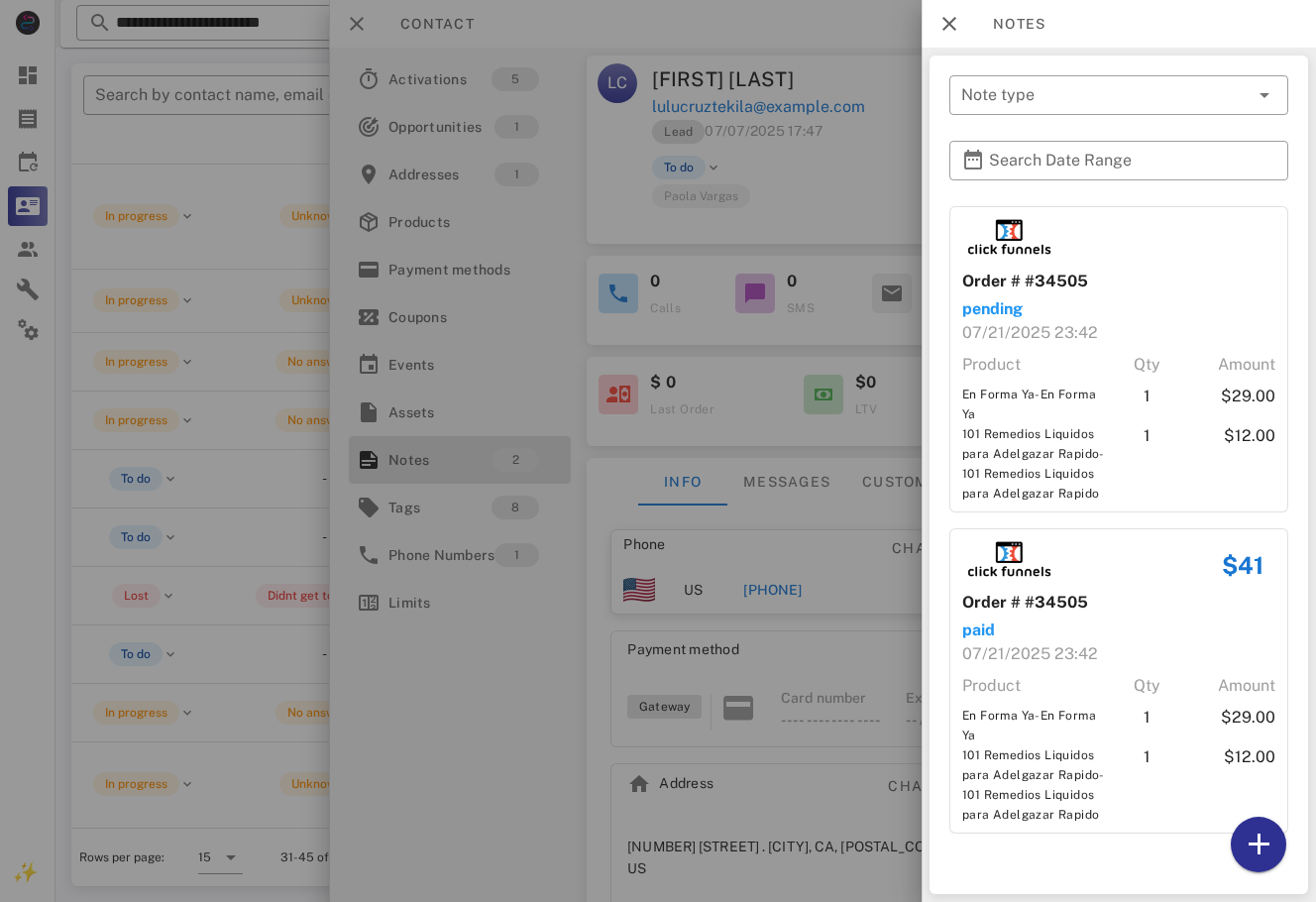 click at bounding box center [658, 451] 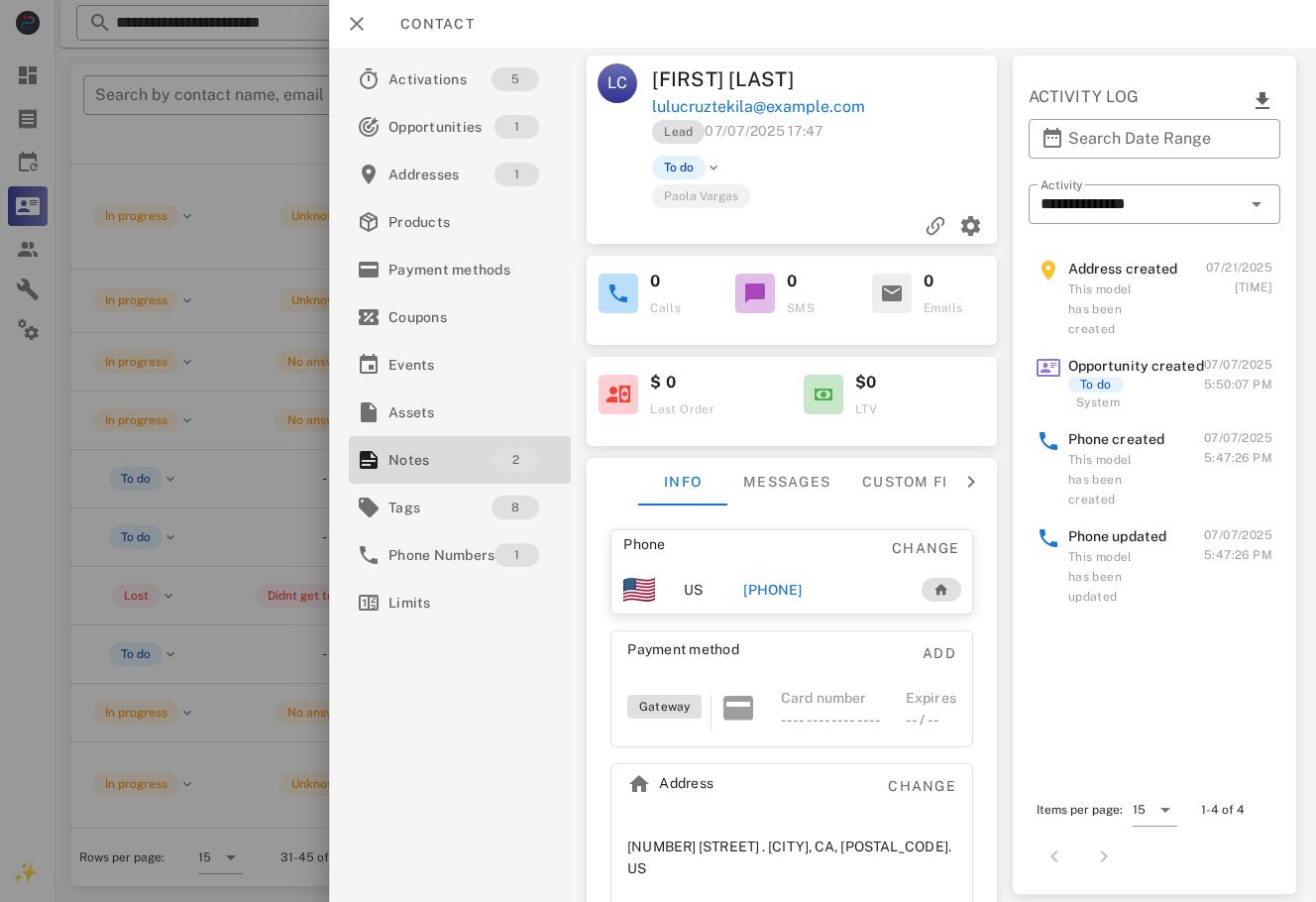 click on "+13234046670" at bounding box center (772, 590) 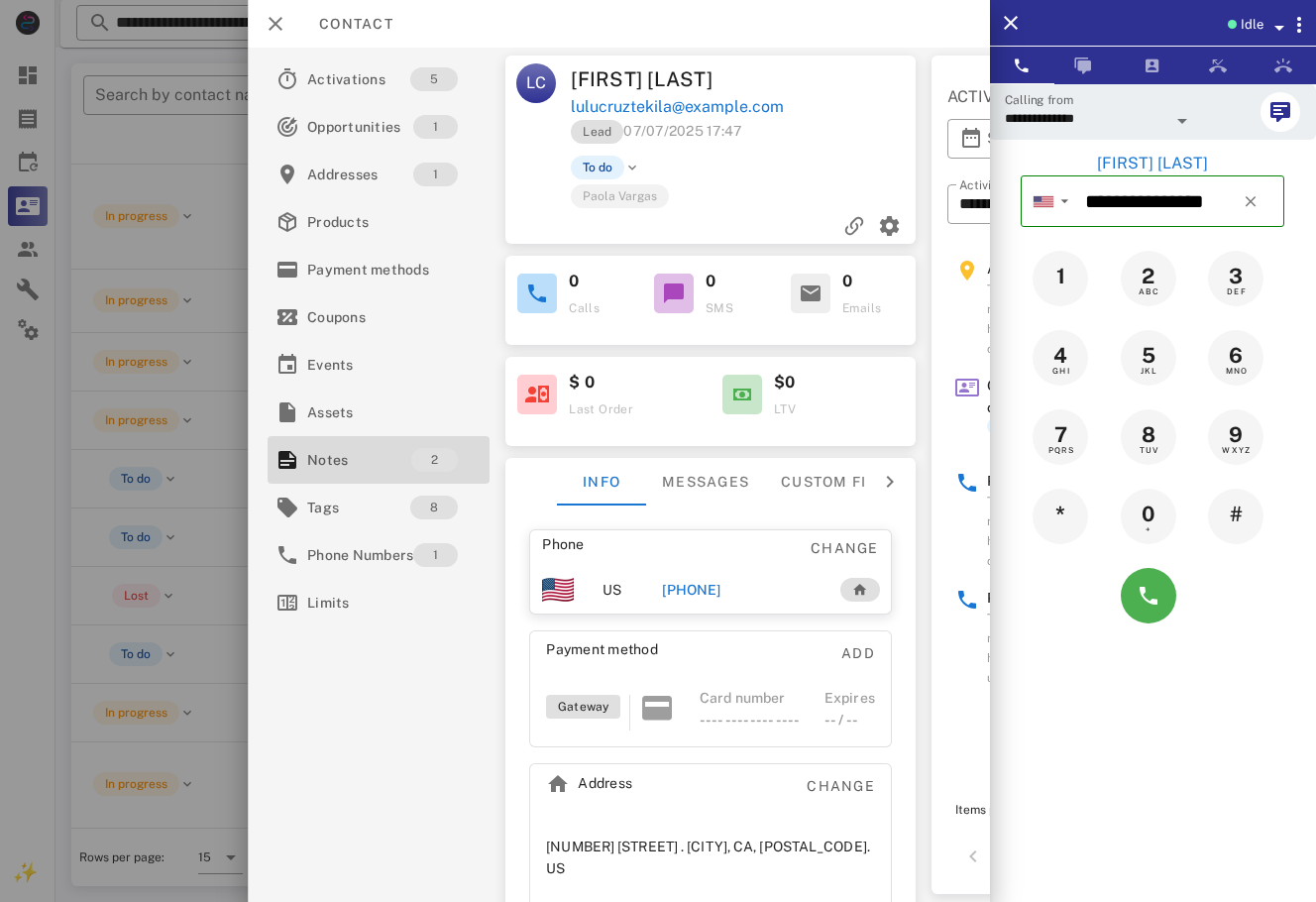 click on "**********" at bounding box center (1152, 534) 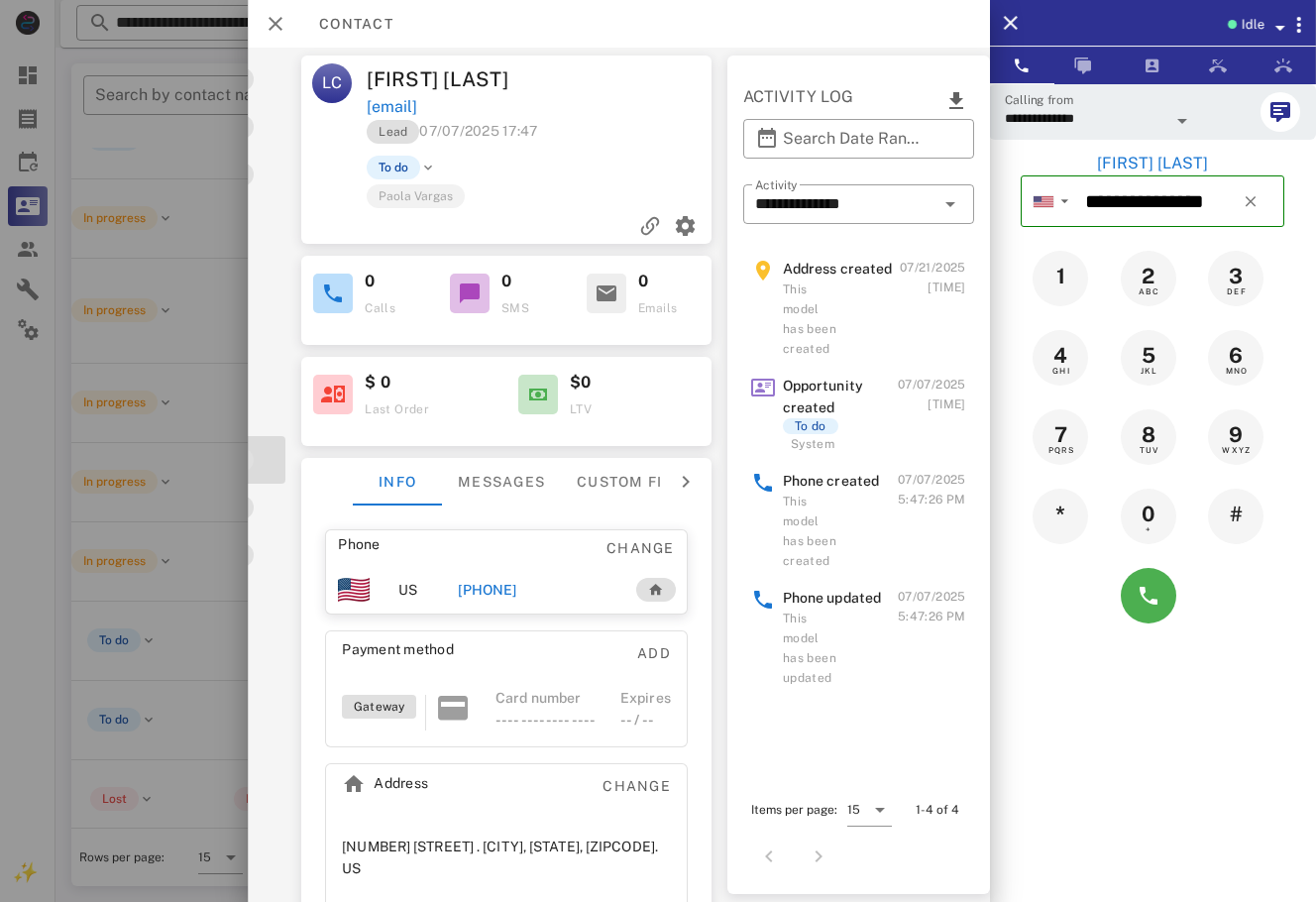 scroll, scrollTop: 0, scrollLeft: 0, axis: both 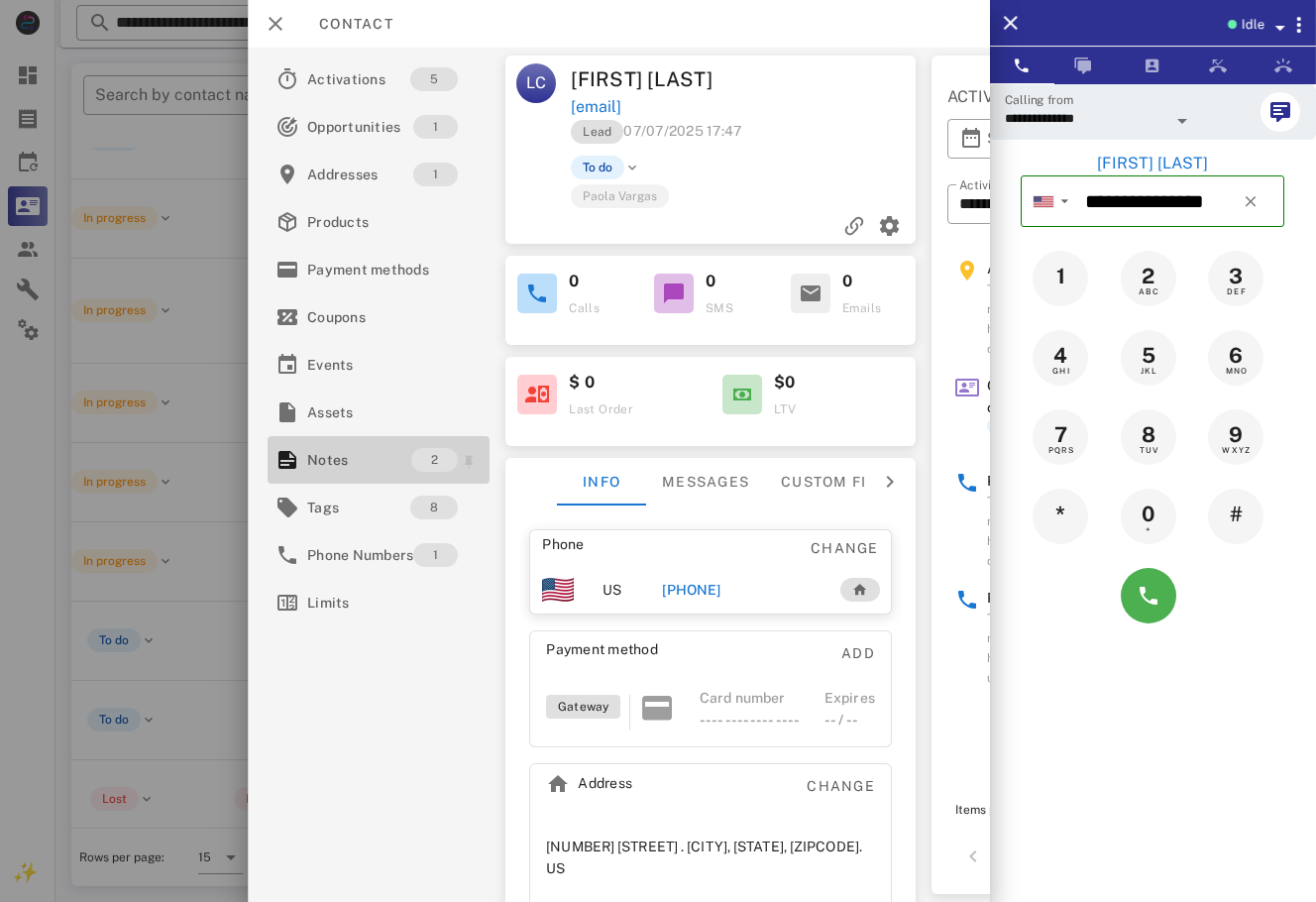 click on "Notes" at bounding box center (359, 460) 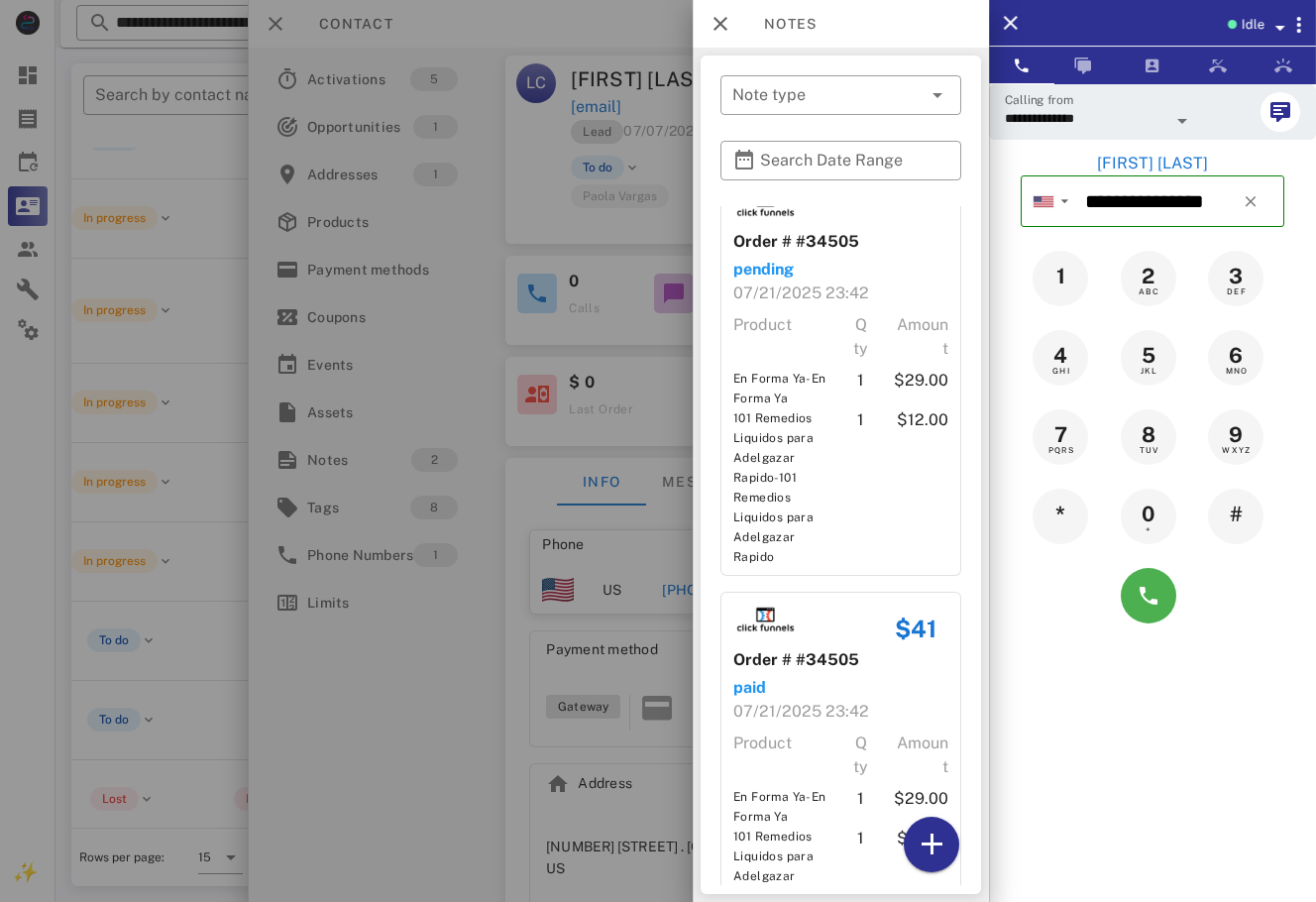 scroll, scrollTop: 0, scrollLeft: 0, axis: both 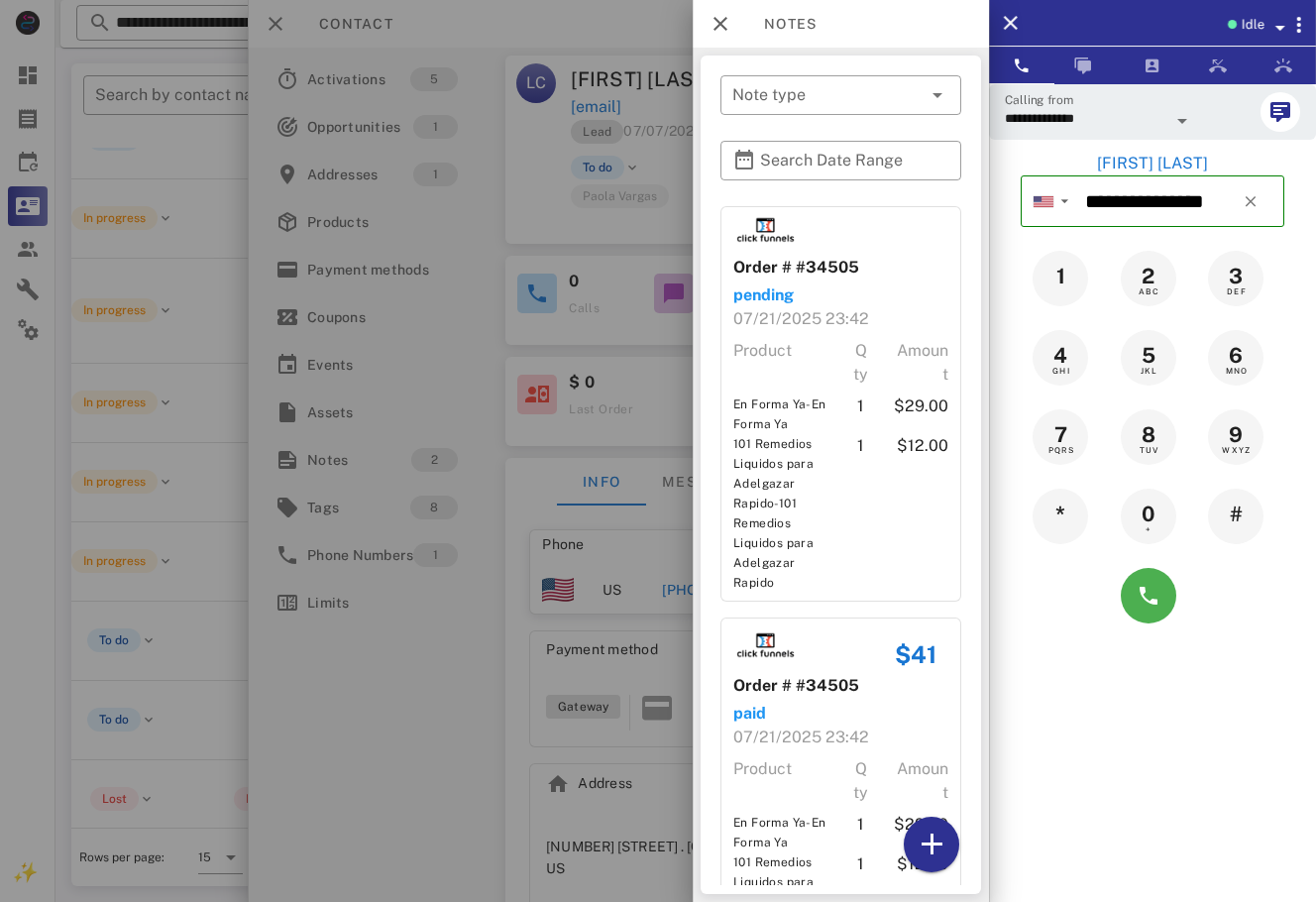 click at bounding box center [658, 451] 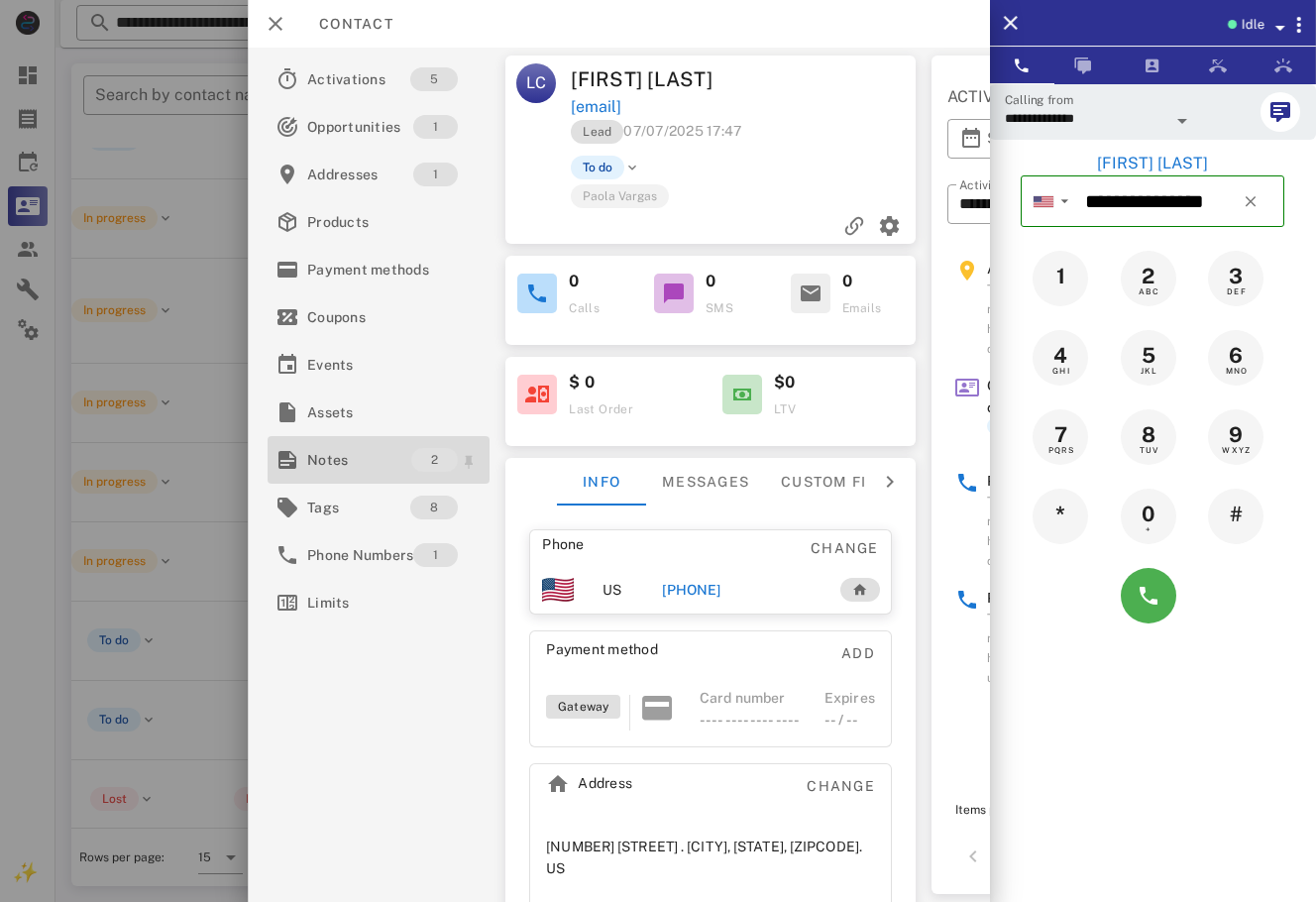 click on "Notes" at bounding box center (359, 460) 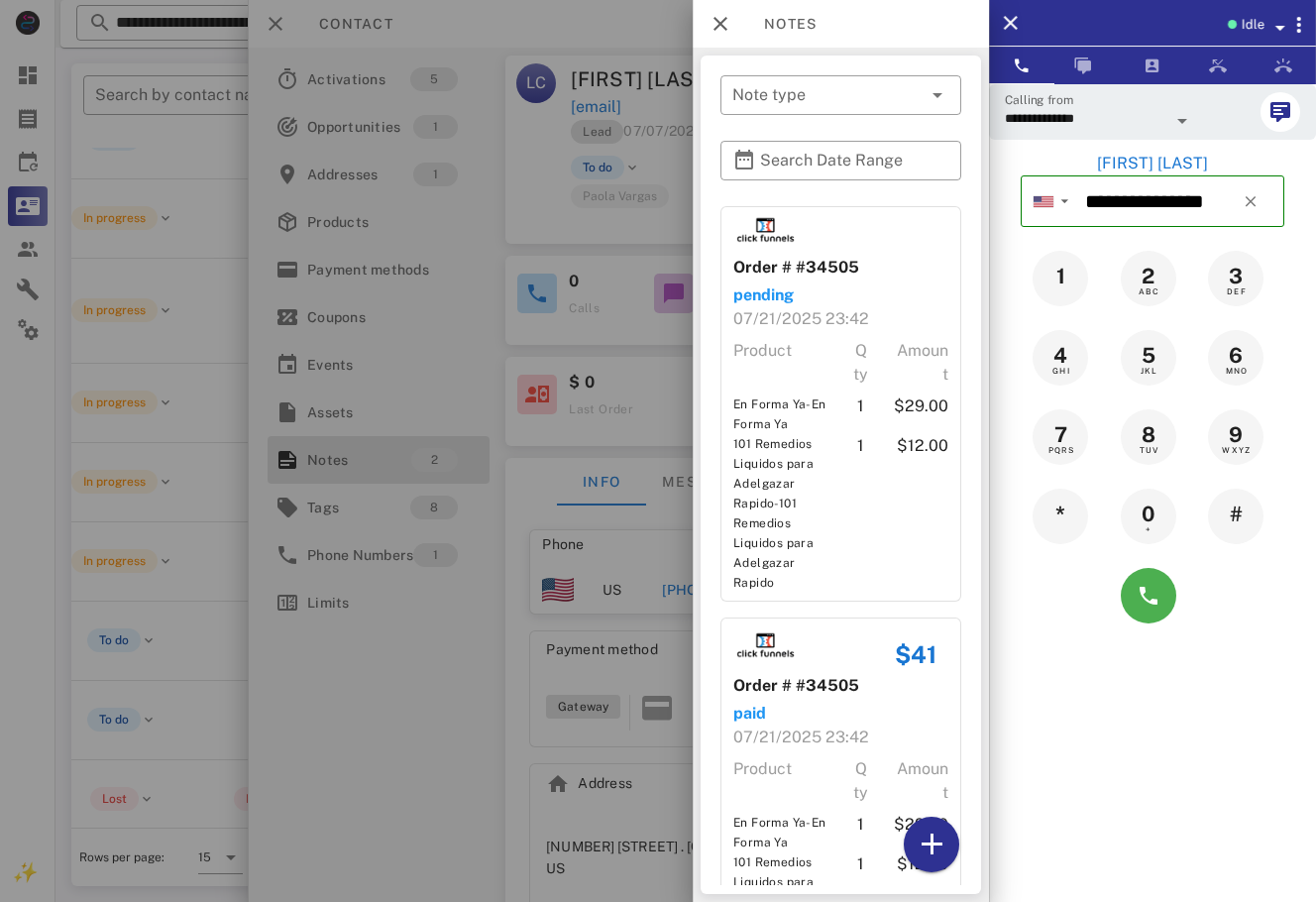 scroll, scrollTop: 225, scrollLeft: 0, axis: vertical 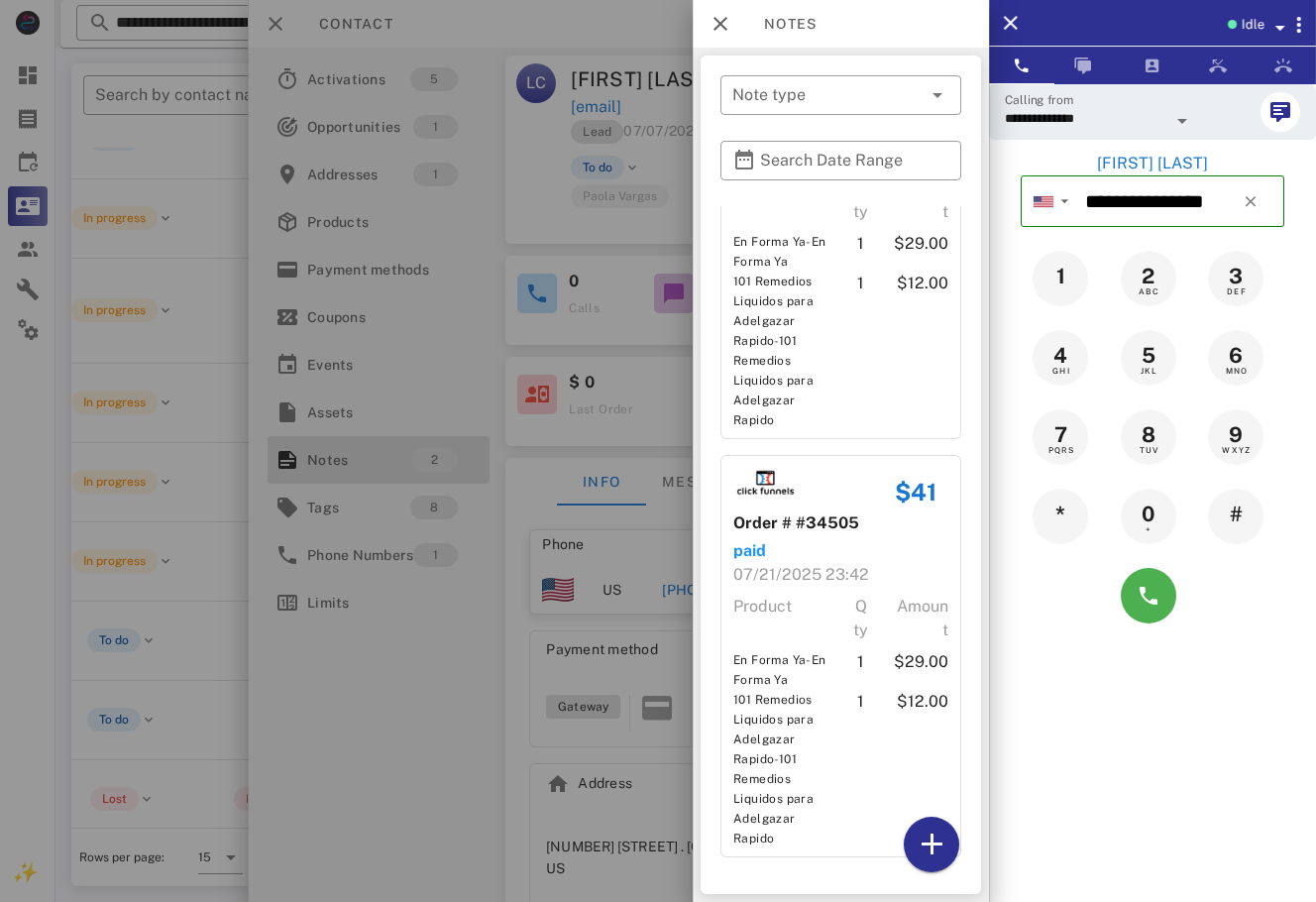 click on "​ Note type ​ Search Date Range  Order # #34505   pending   07/21/2025 23:42   Product Qty Amount  En Forma Ya-En Forma Ya  1 $29.00  101 Remedios Liquidos para Adelgazar Rapido-101 Remedios Liquidos para Adelgazar Rapido  1 $12.00  $41   Order # #34505   paid   07/21/2025 23:42   Product Qty Amount  En Forma Ya-En Forma Ya  1 $29.00  101 Remedios Liquidos para Adelgazar Rapido-101 Remedios Liquidos para Adelgazar Rapido  1 $12.00" at bounding box center [840, 475] 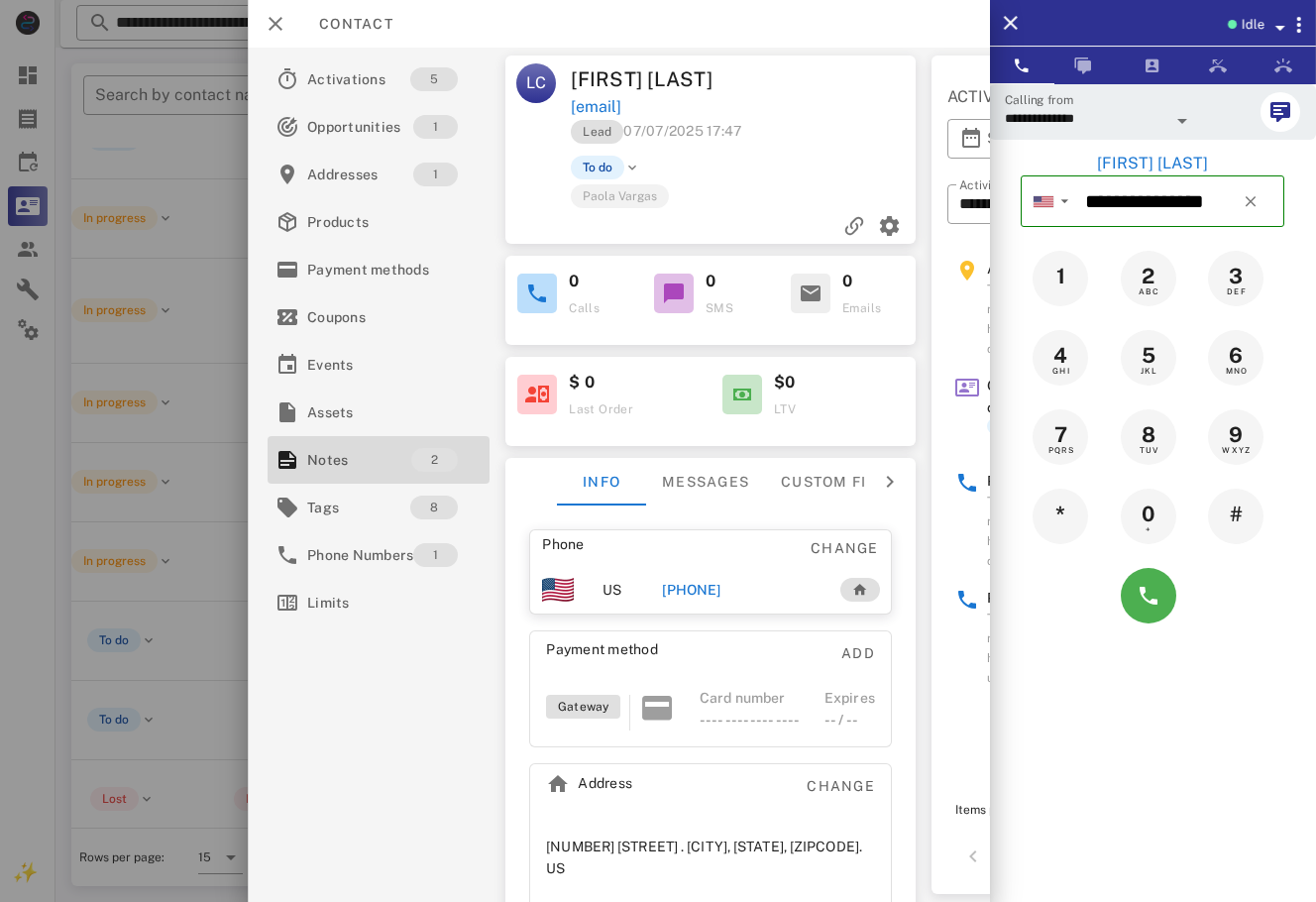 click on "+13234046670" at bounding box center (691, 590) 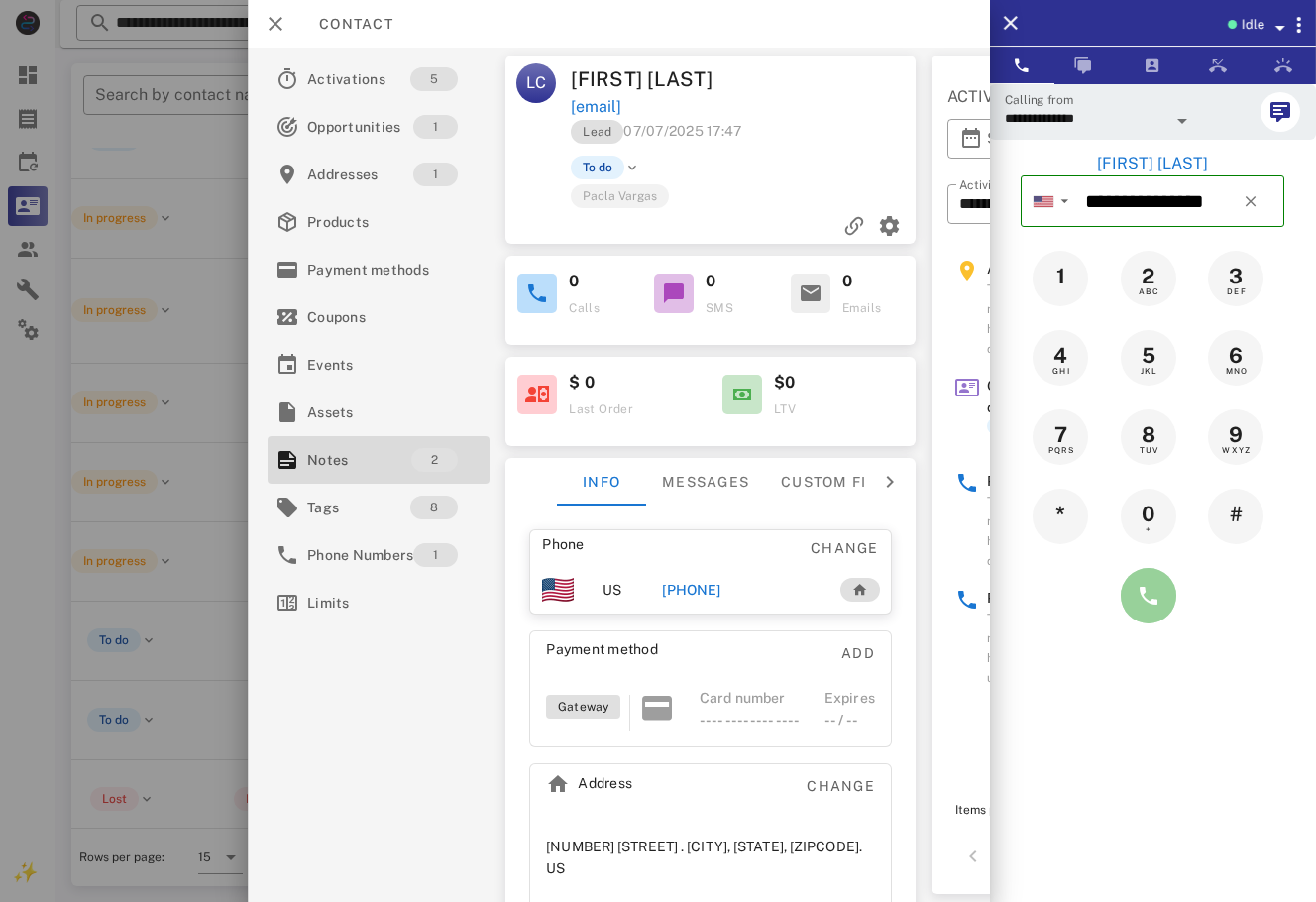click at bounding box center (1149, 596) 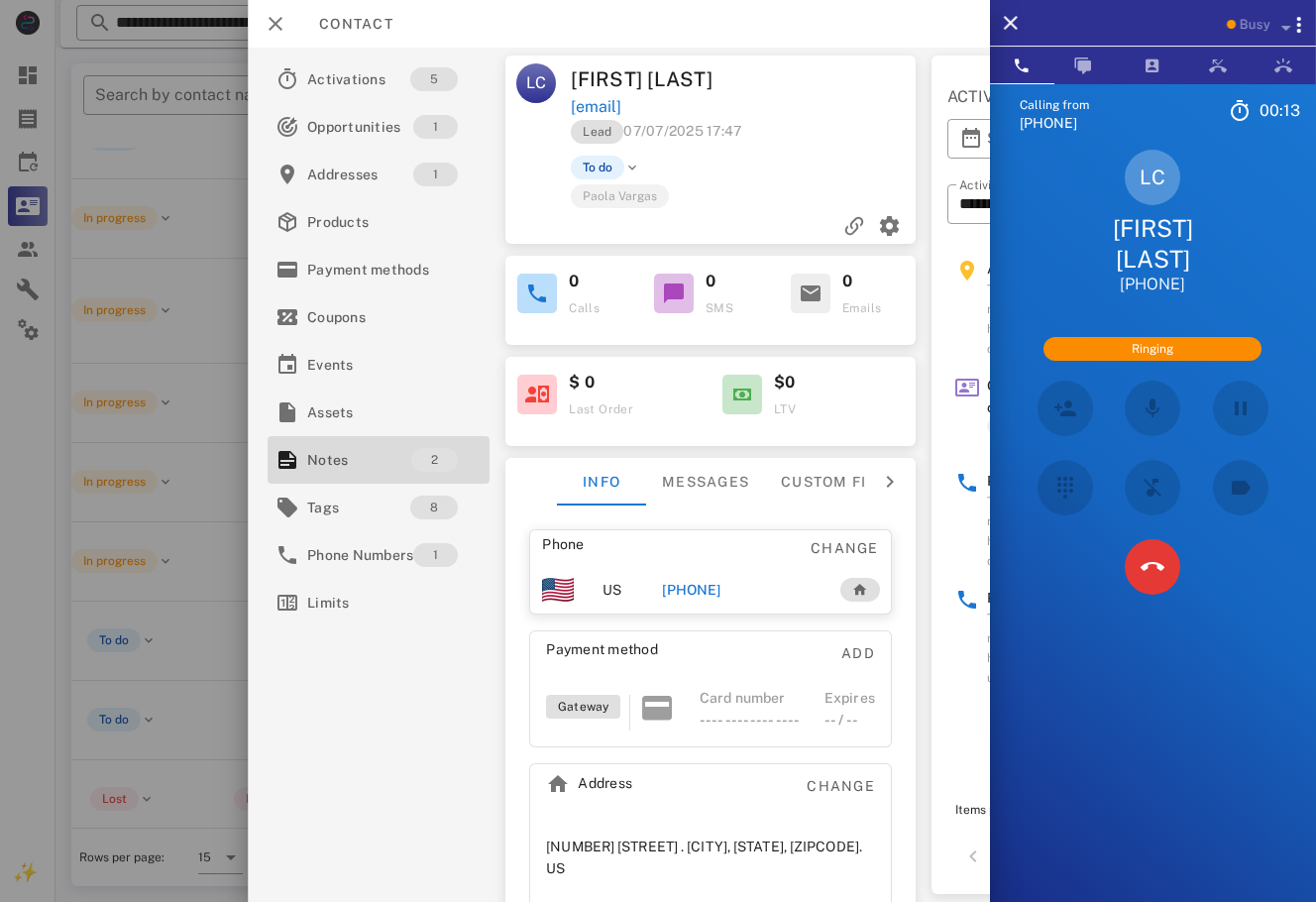 click on "Calling from (954) 248-3188 00: 13  Unknown      ▼     Andorra
+376
Argentina
+54
Aruba
+297
Australia
+61
Belgium (België)
+32
Bolivia
+591
Brazil (Brasil)
+55
Canada
+1
Chile
+56
Colombia
+57
Costa Rica
+506
Dominican Republic (República Dominicana)
+1
Ecuador
+593
El Salvador
+503
France
+33
Germany (Deutschland)
+49
Guadeloupe
+590
Guatemala
+502
Honduras
+504
Iceland (Ísland)
+354
India (भारत)
+91
Israel (‫ישראל‬‎)
+972
Italy (Italia)
+39" at bounding box center (1152, 534) 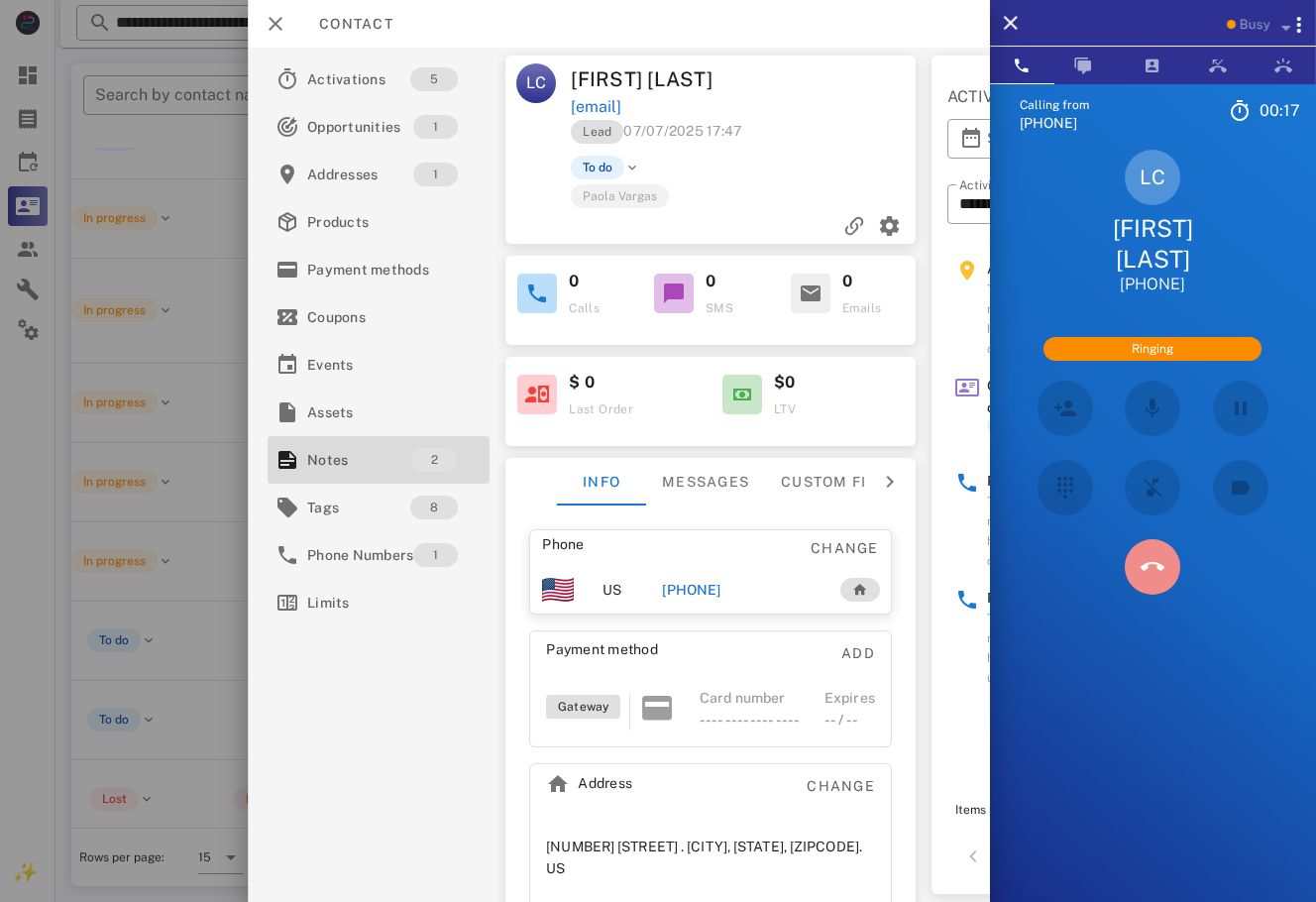 click at bounding box center [1152, 567] 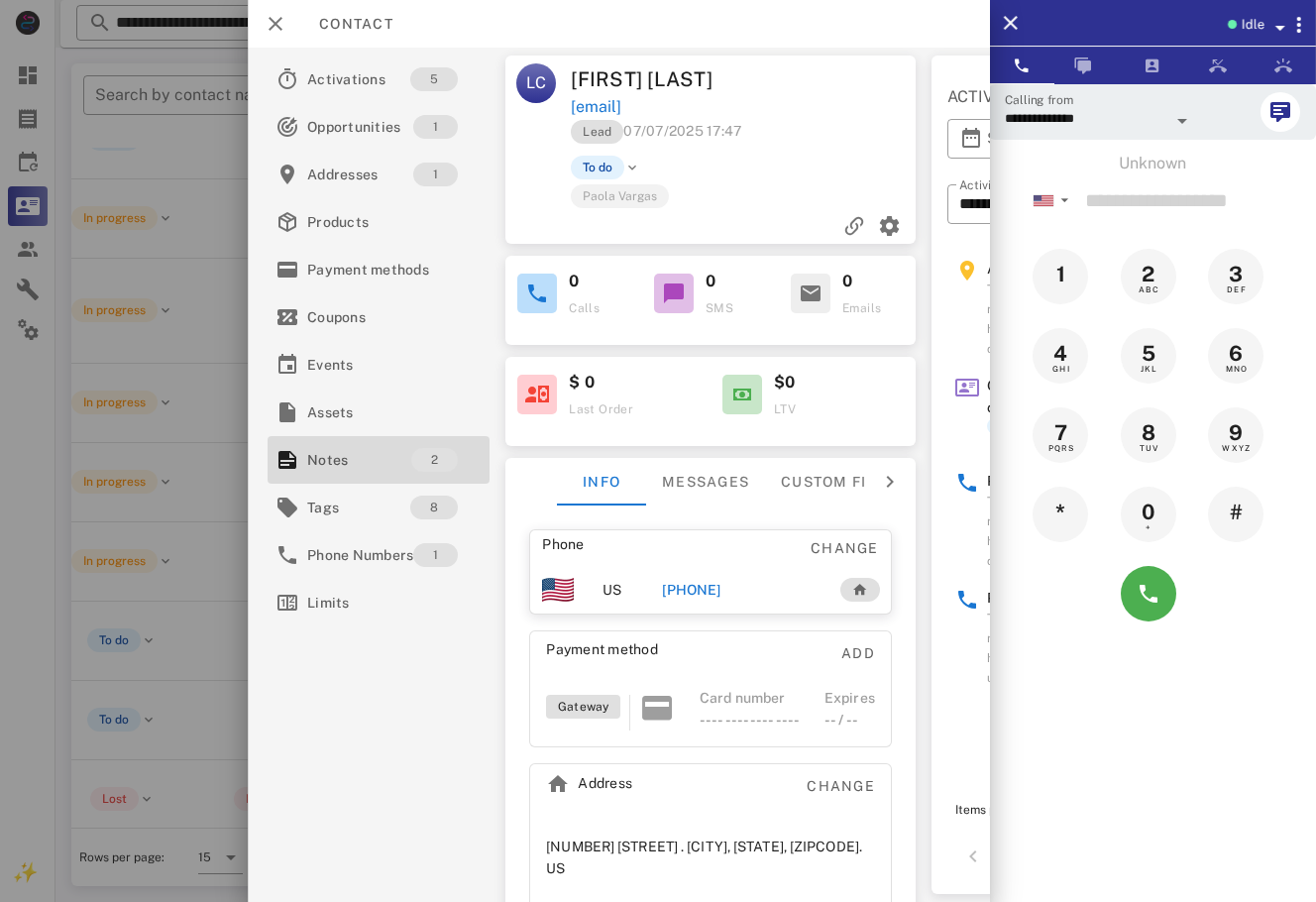 click on "+13234046670" at bounding box center [691, 590] 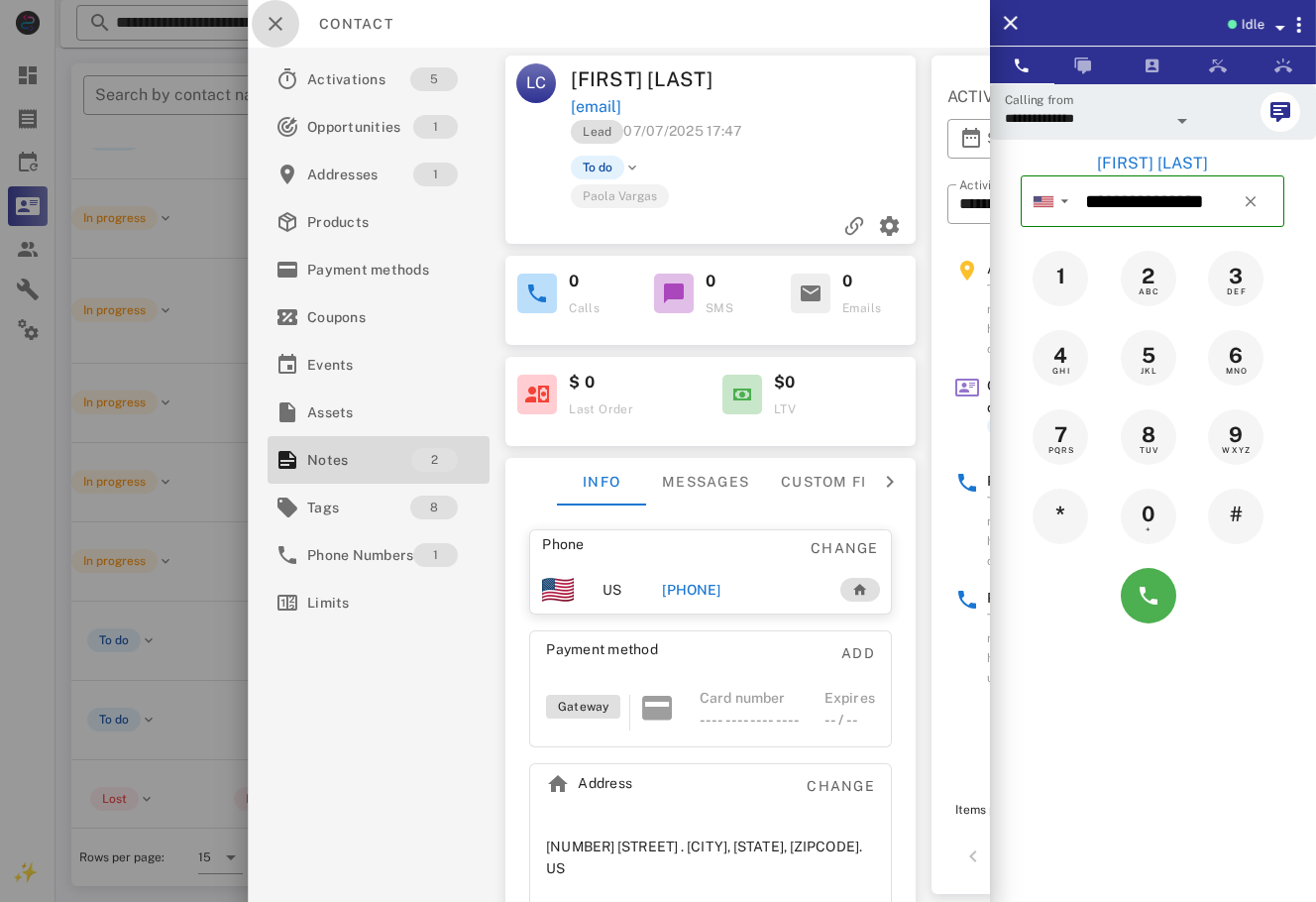 click at bounding box center (275, 24) 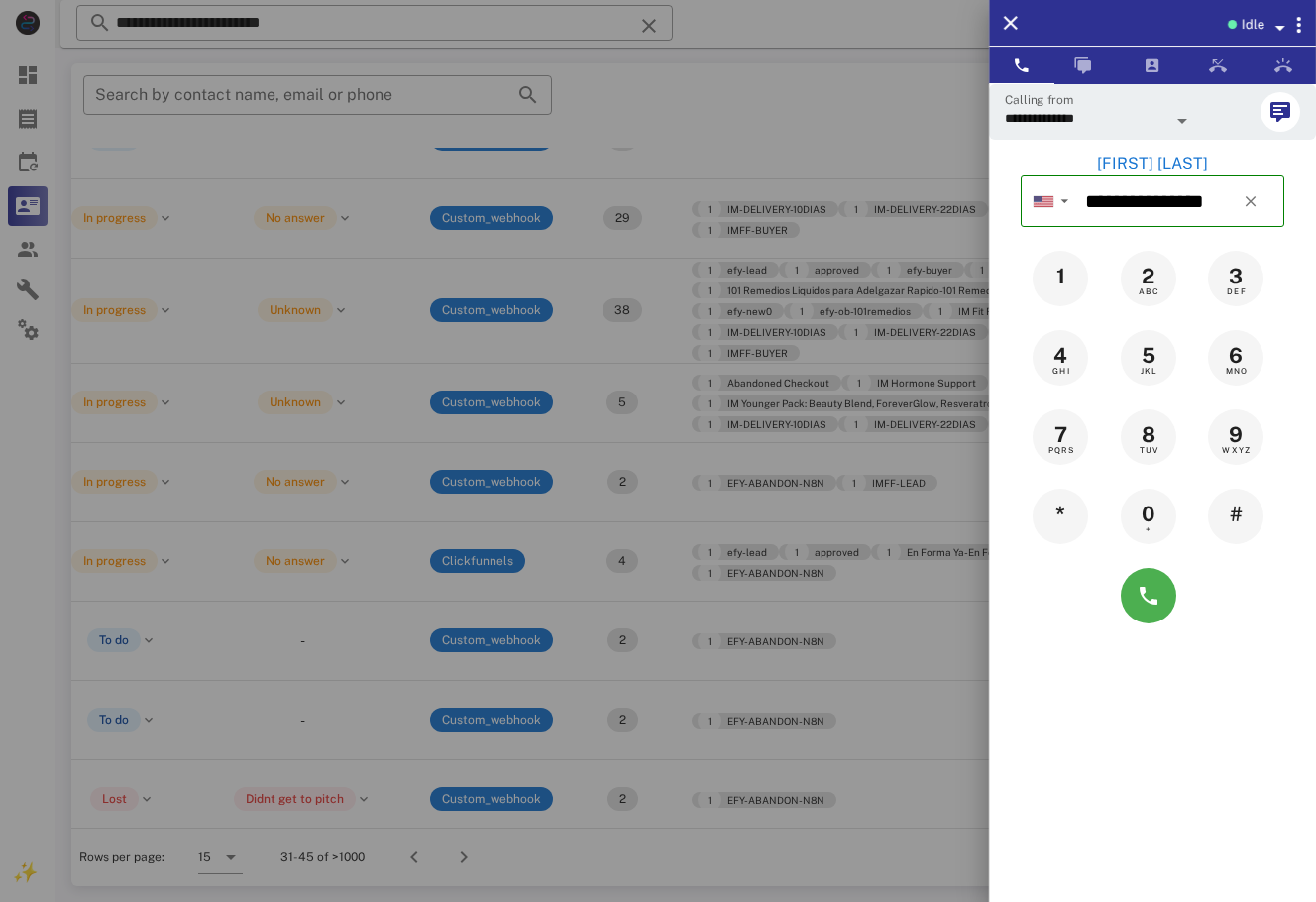 click at bounding box center (658, 451) 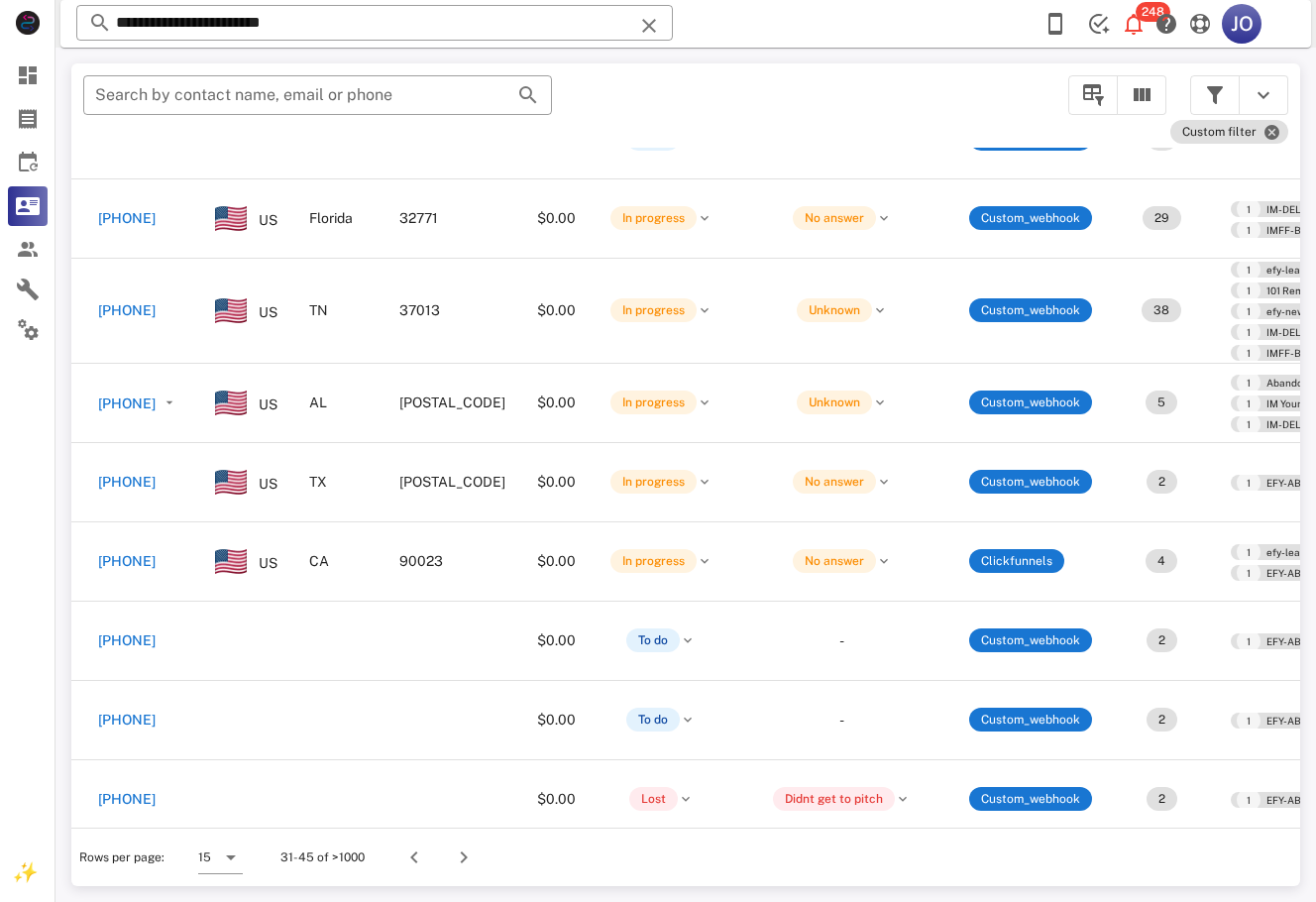 scroll, scrollTop: 333, scrollLeft: 0, axis: vertical 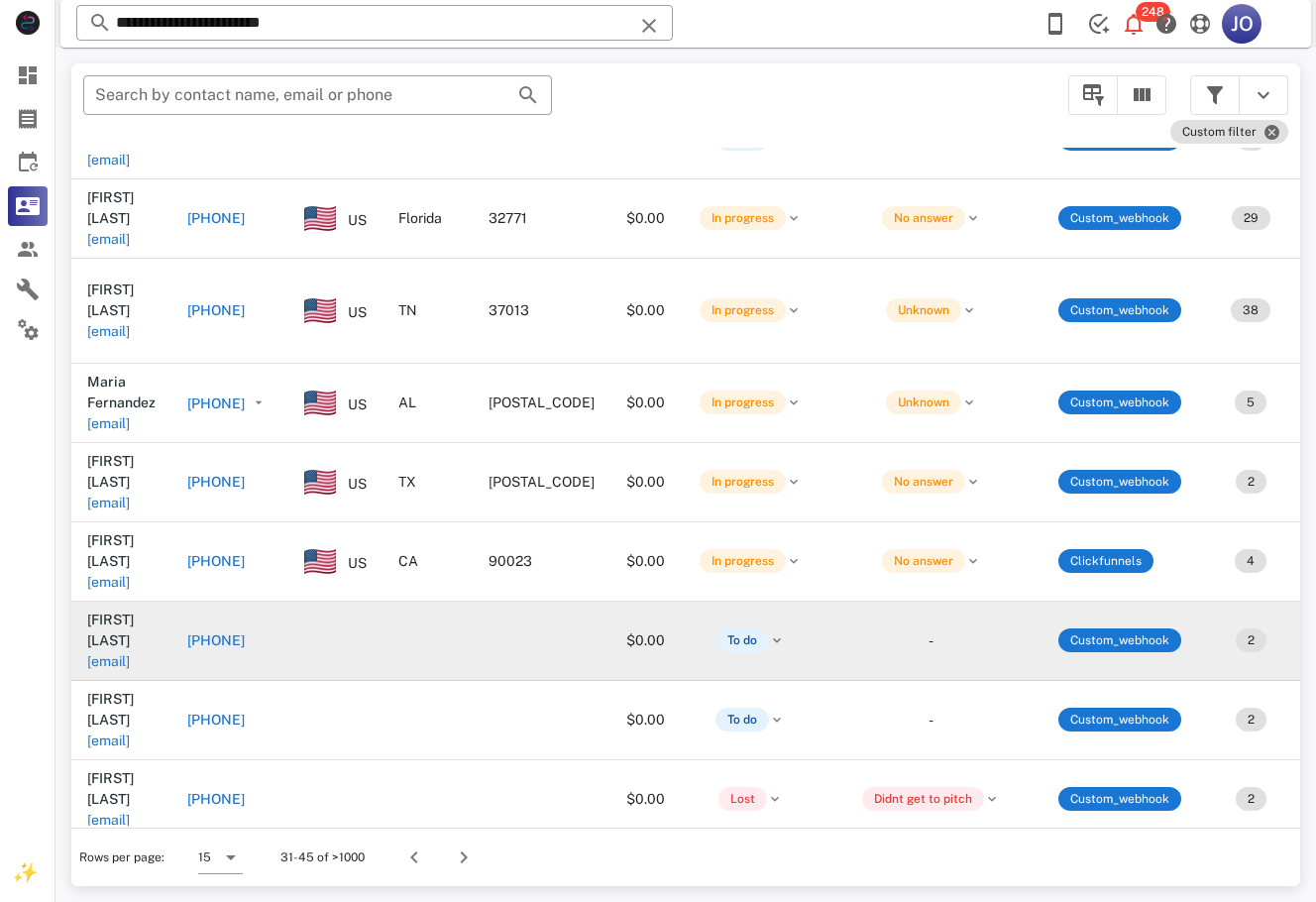 click on "[EMAIL]" at bounding box center (108, 661) 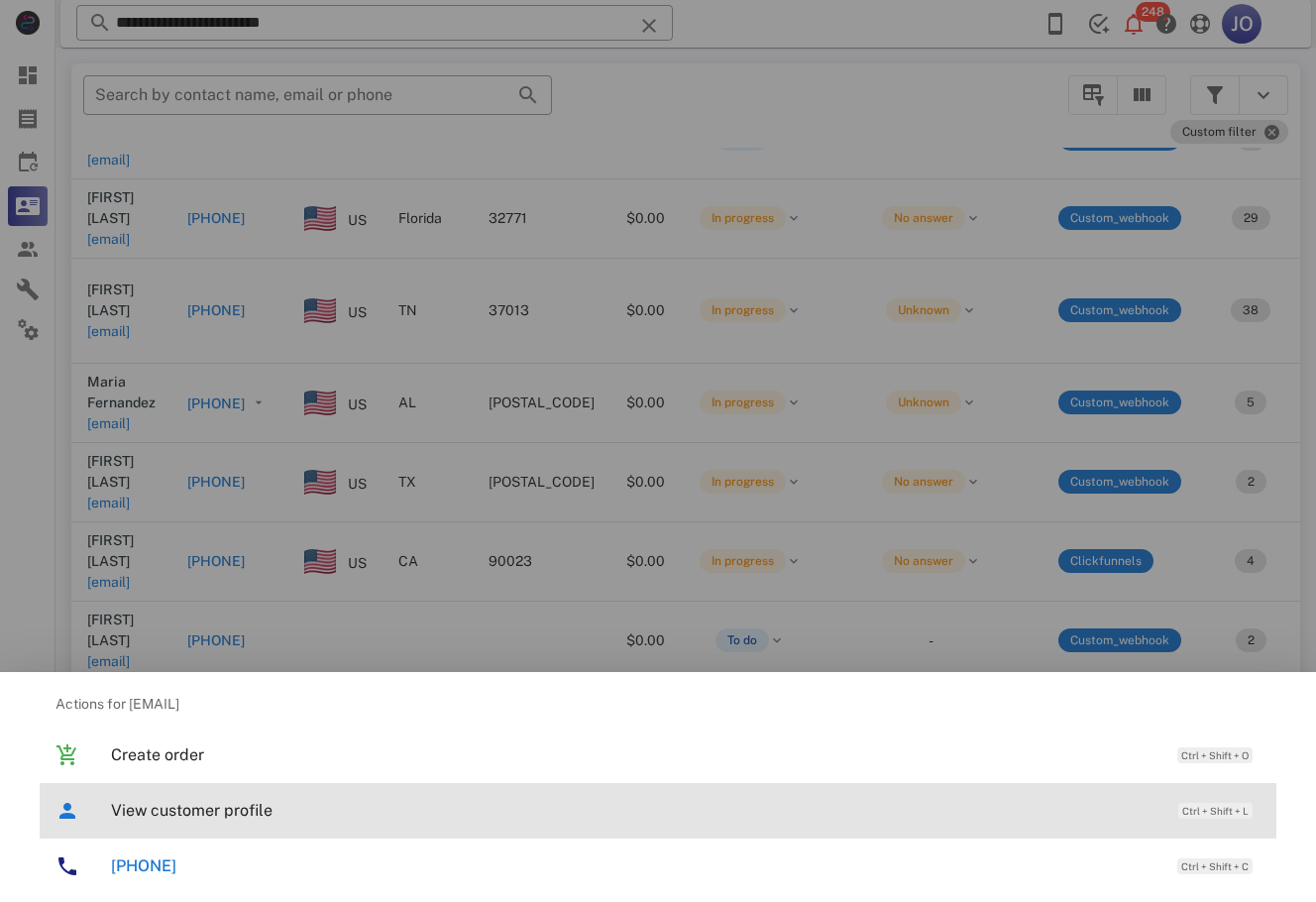 click on "View customer profile Ctrl + Shift + L" at bounding box center [686, 810] 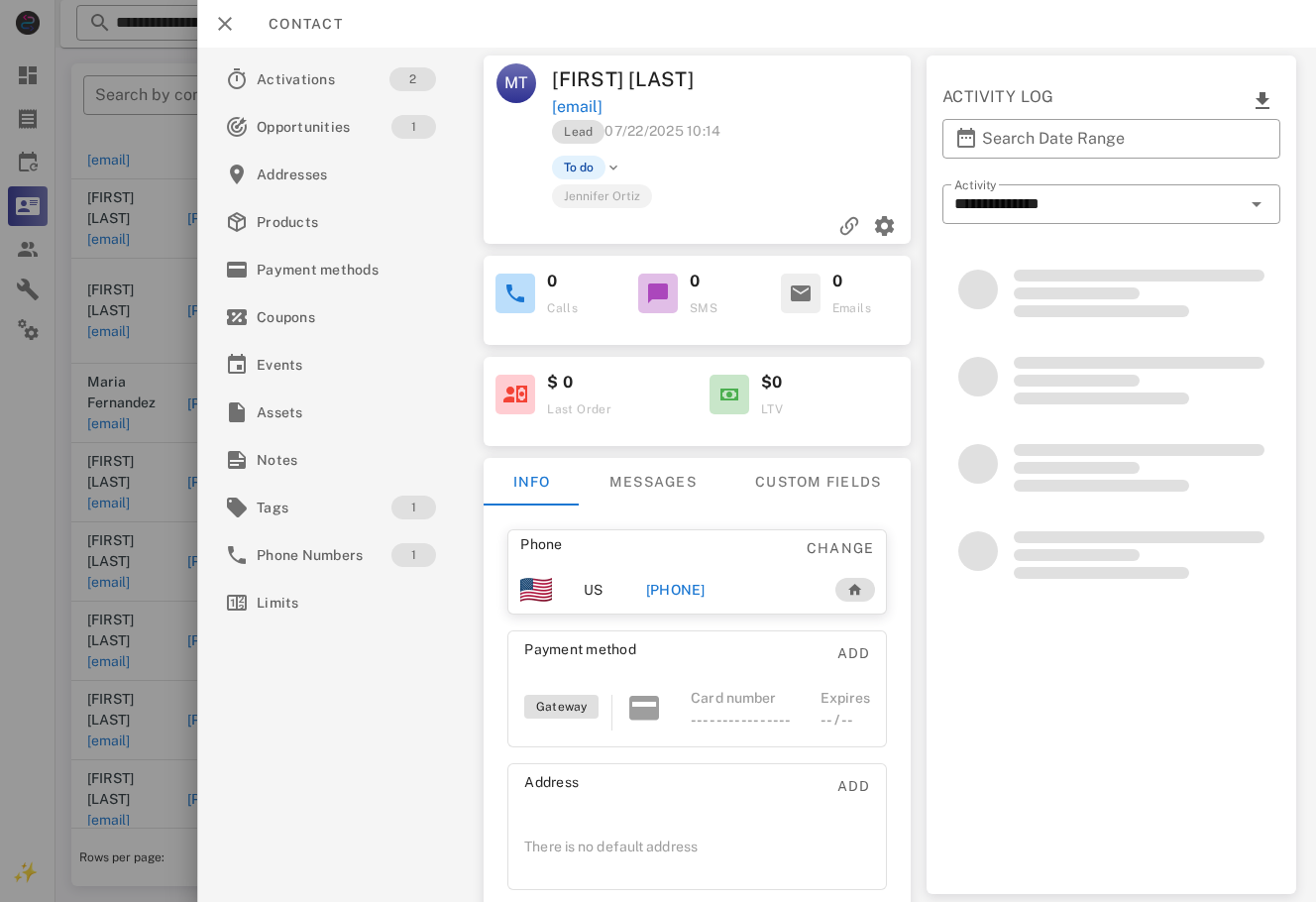 click on "[PHONE]" at bounding box center [676, 590] 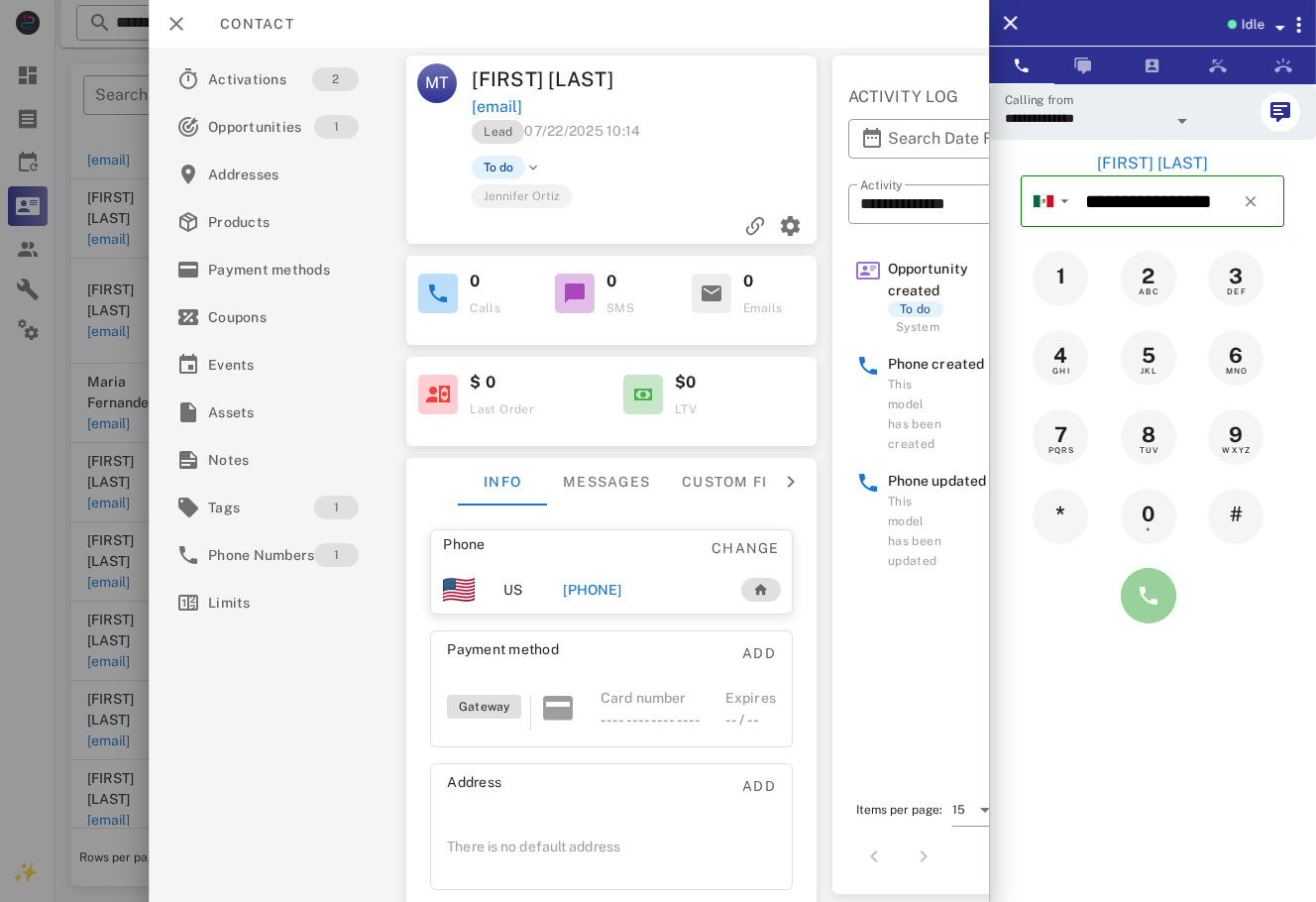 click at bounding box center (1149, 596) 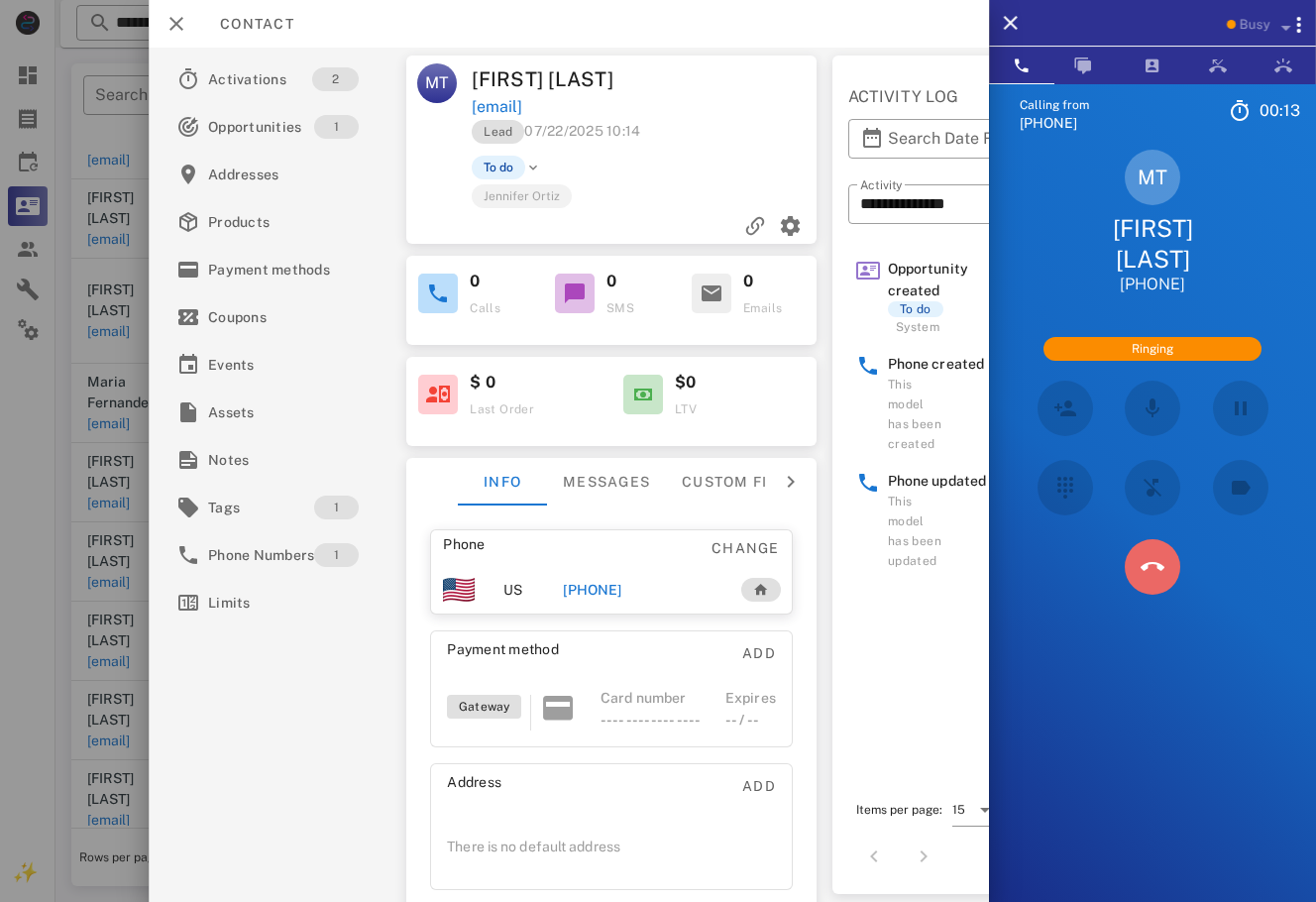 drag, startPoint x: 1170, startPoint y: 607, endPoint x: 764, endPoint y: 609, distance: 406.00493 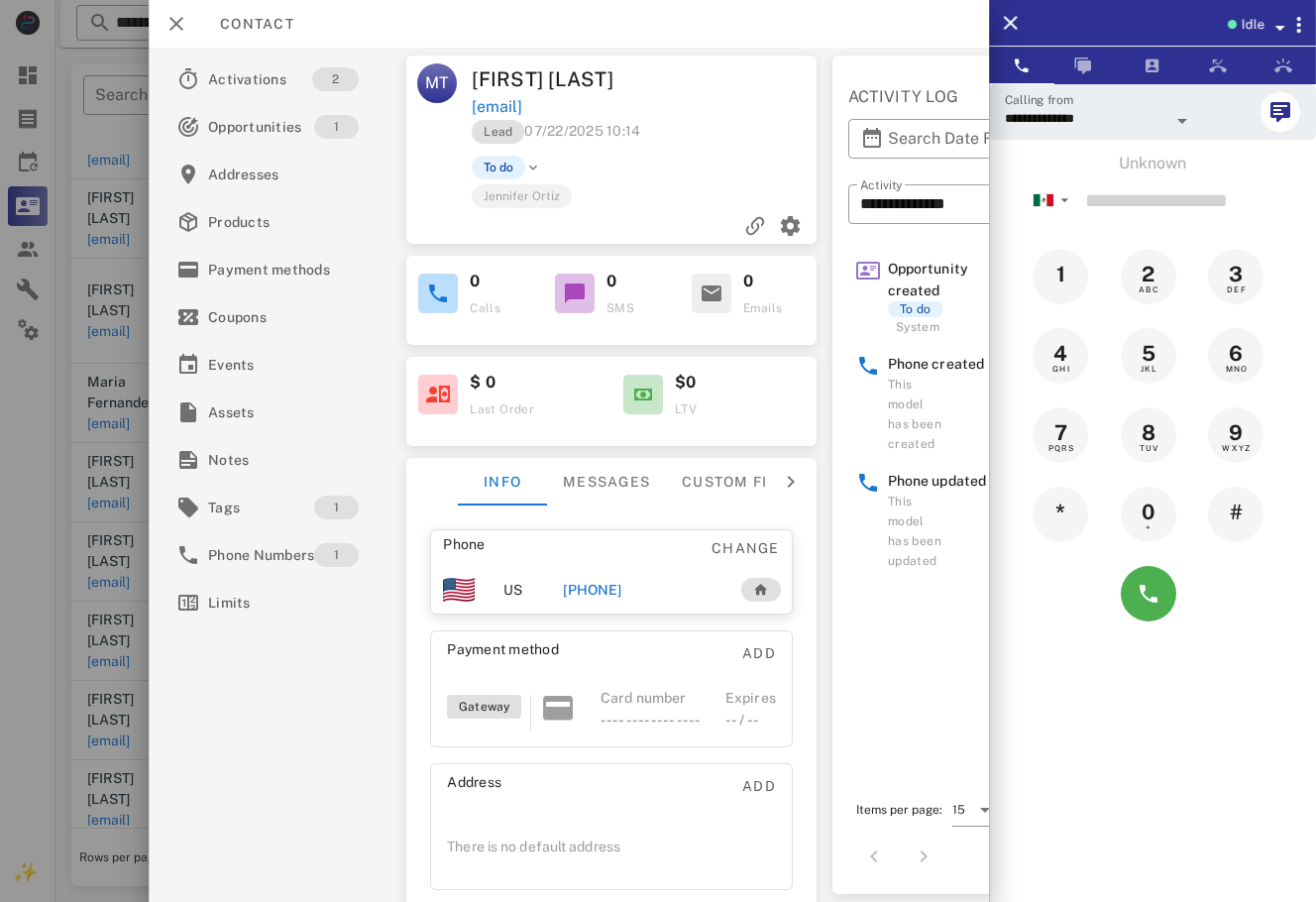 click on "[PHONE]" at bounding box center [592, 590] 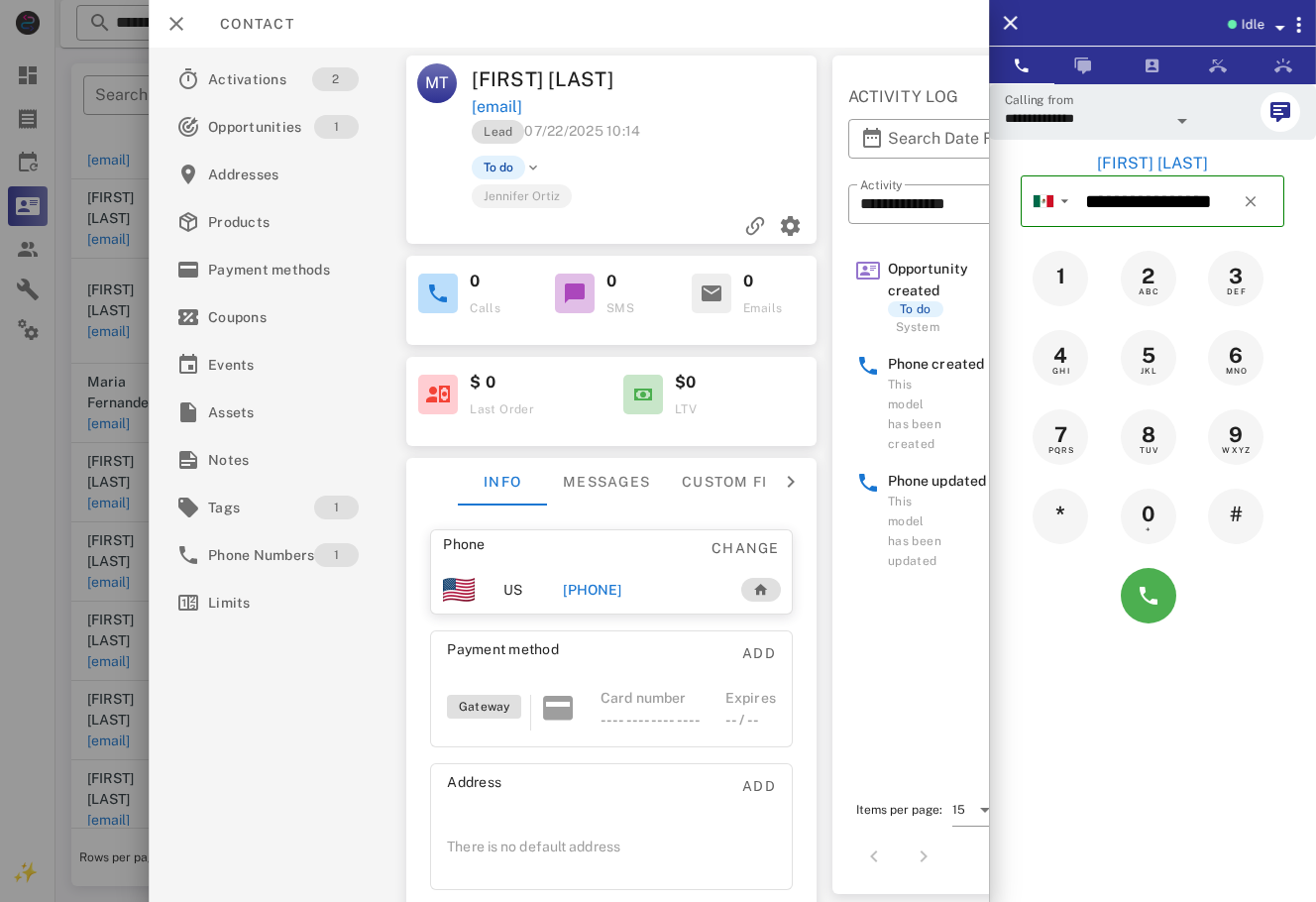 click on "Jennifer Ortiz" at bounding box center [521, 195] 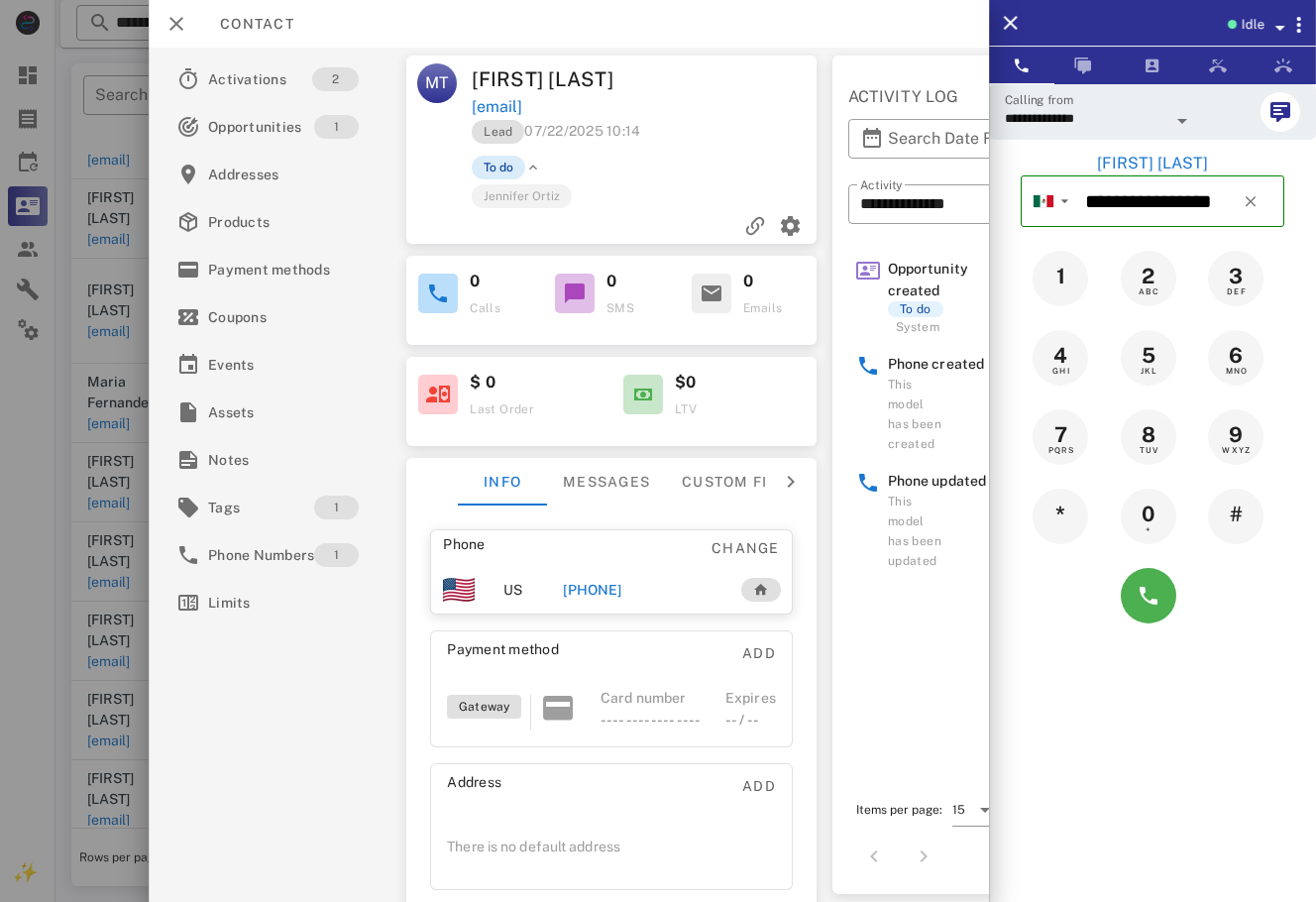 click on "In progress   Won   Lost   Abandoned" at bounding box center [532, 314] 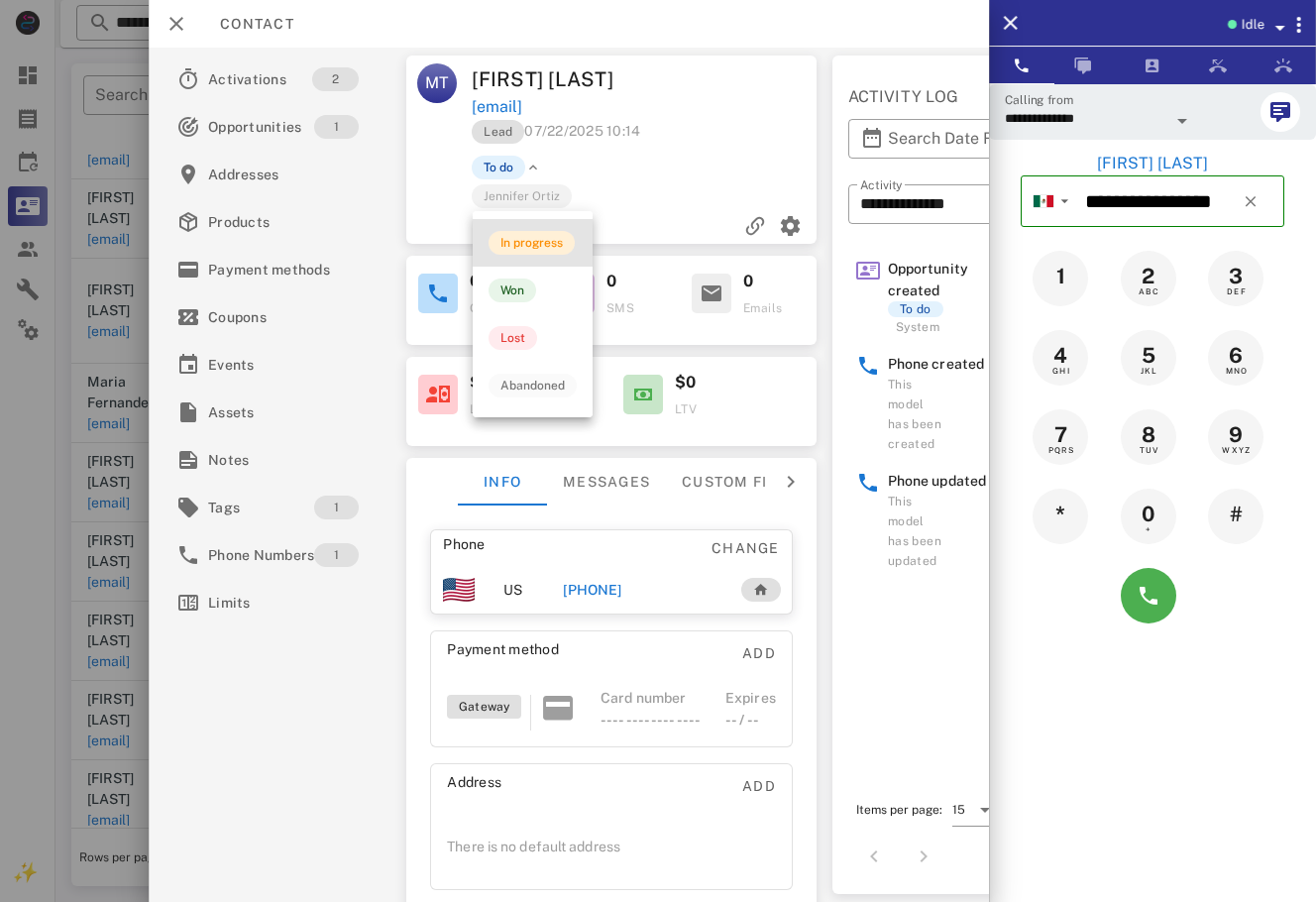 click on "In progress" at bounding box center (531, 243) 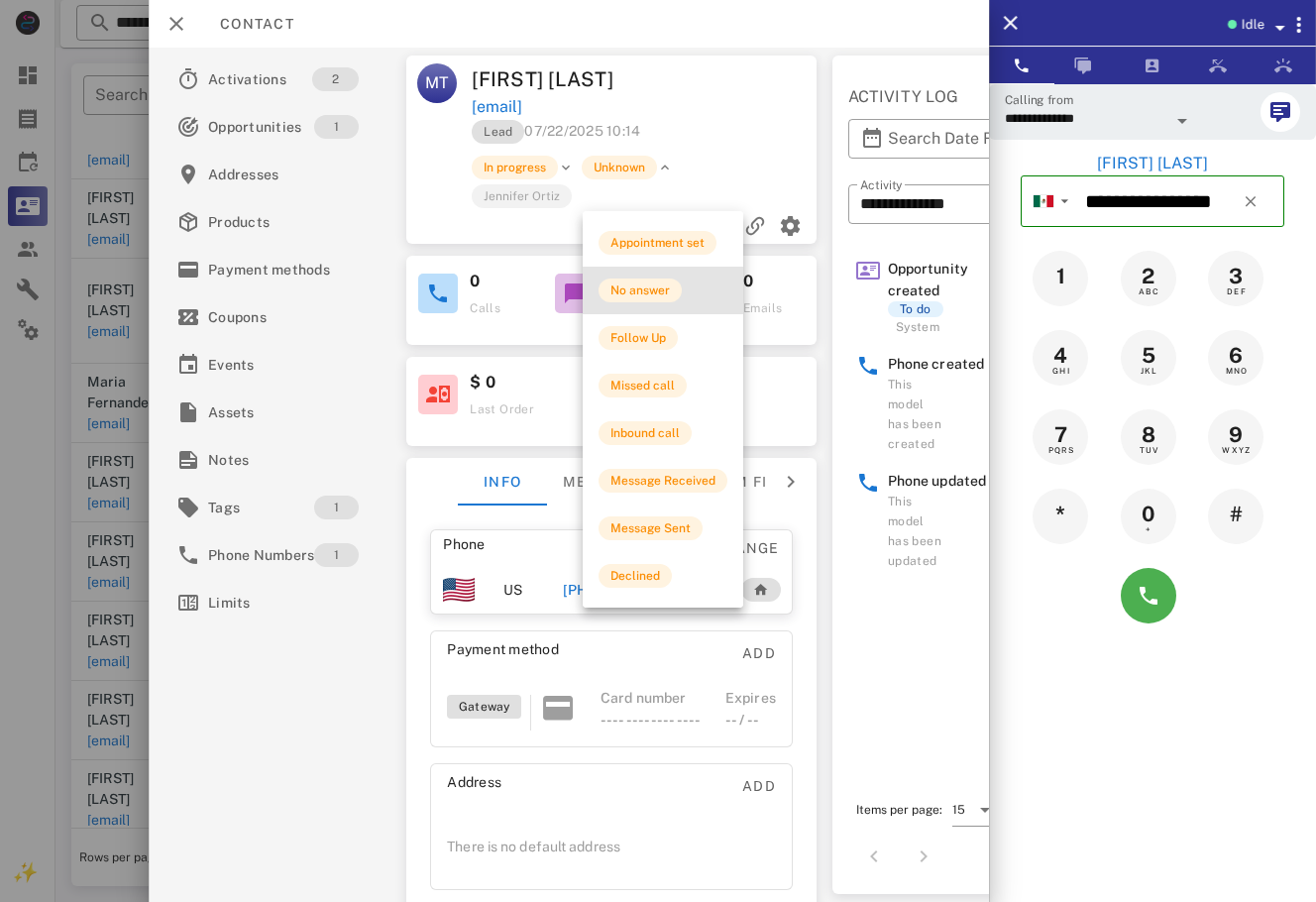click on "No answer" at bounding box center [663, 290] 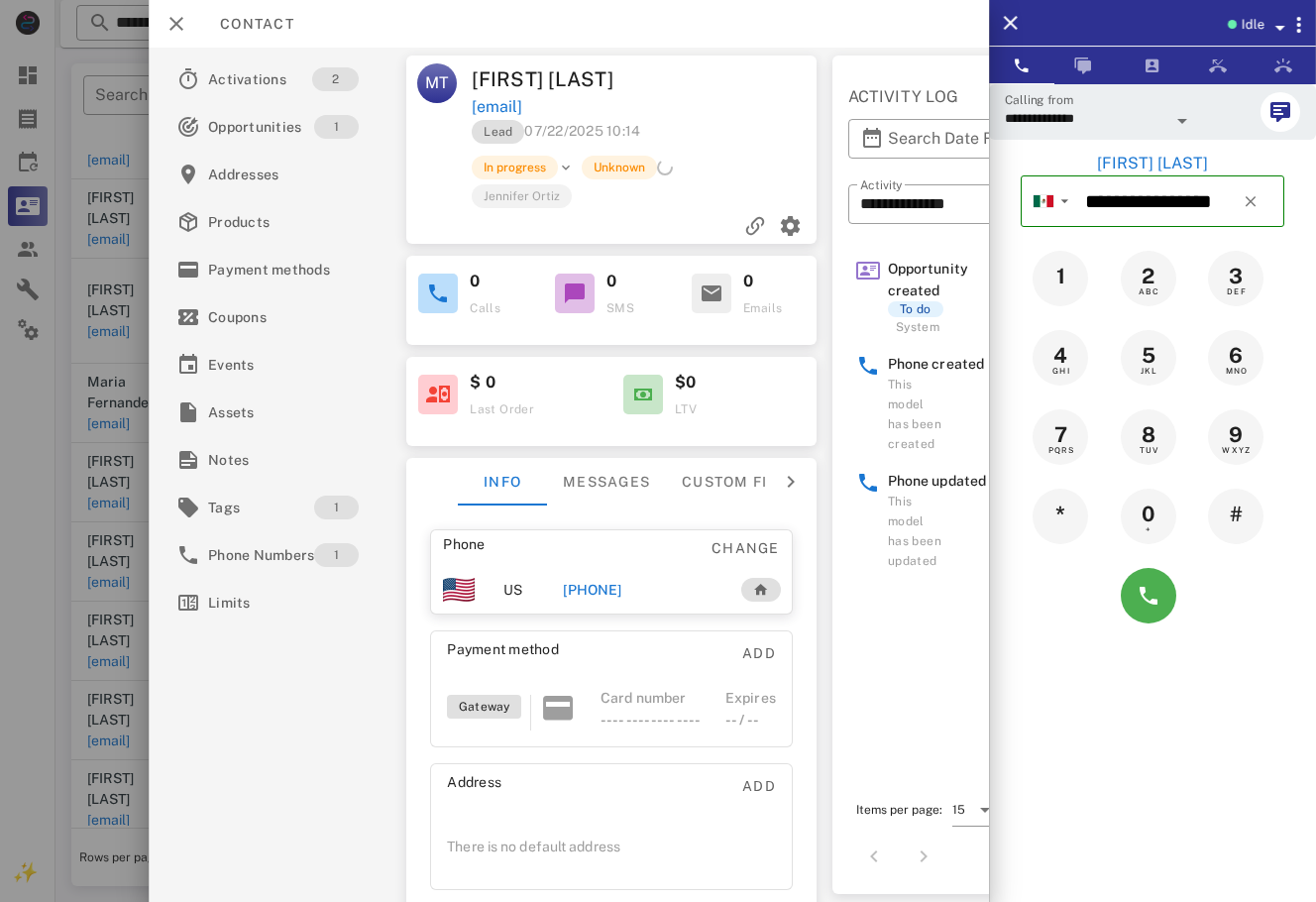 click at bounding box center (658, 451) 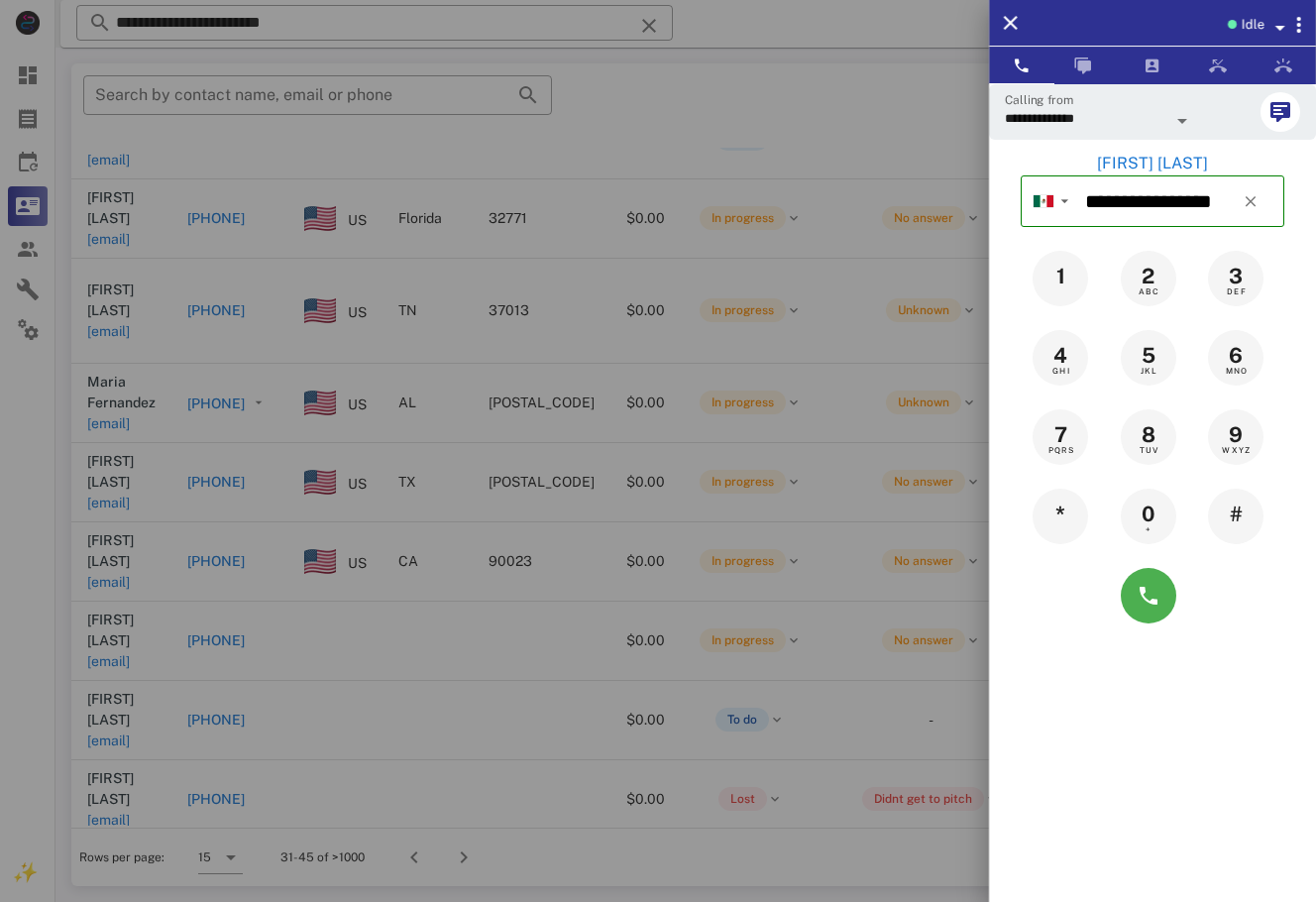 click at bounding box center [658, 451] 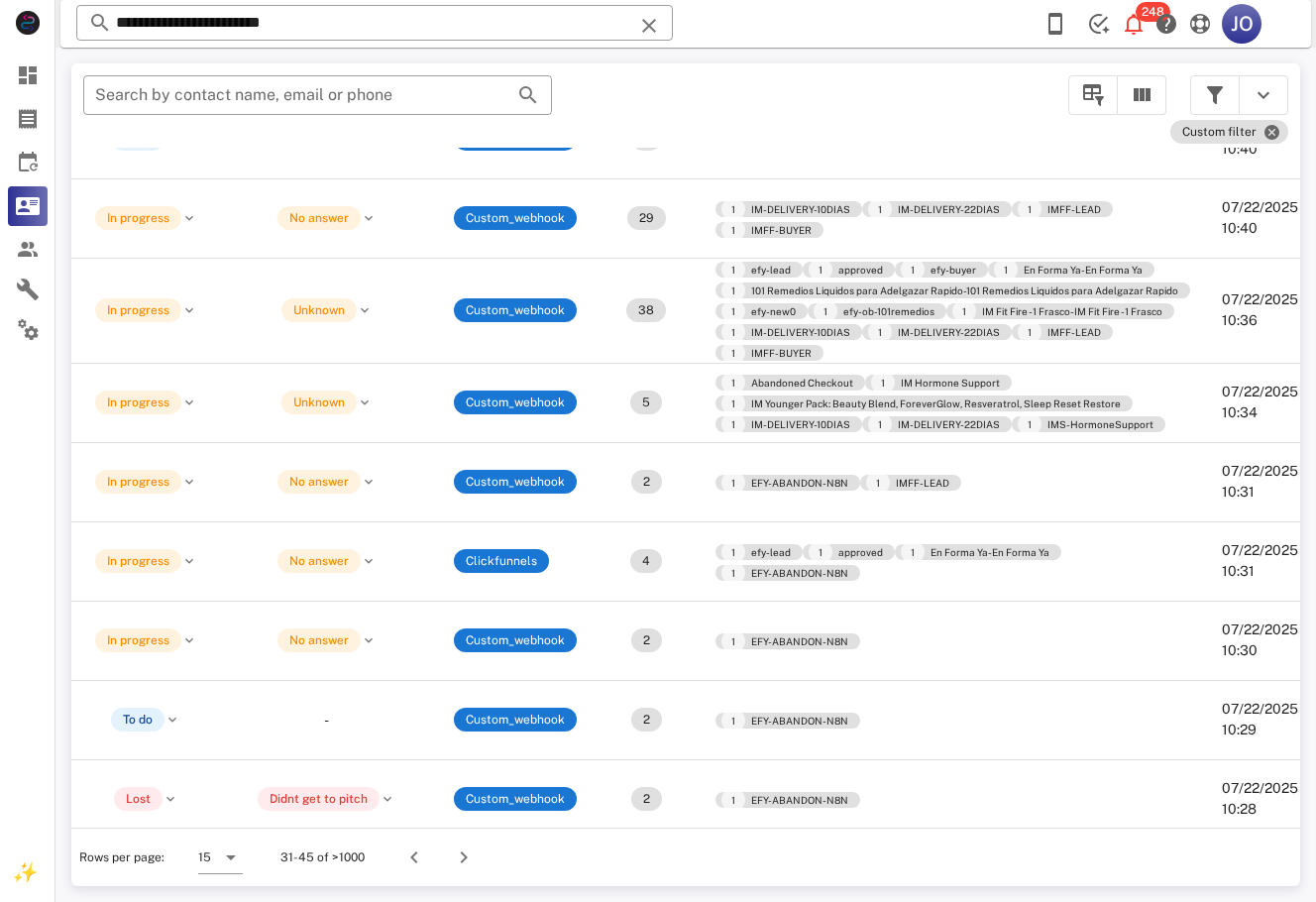 scroll, scrollTop: 333, scrollLeft: 0, axis: vertical 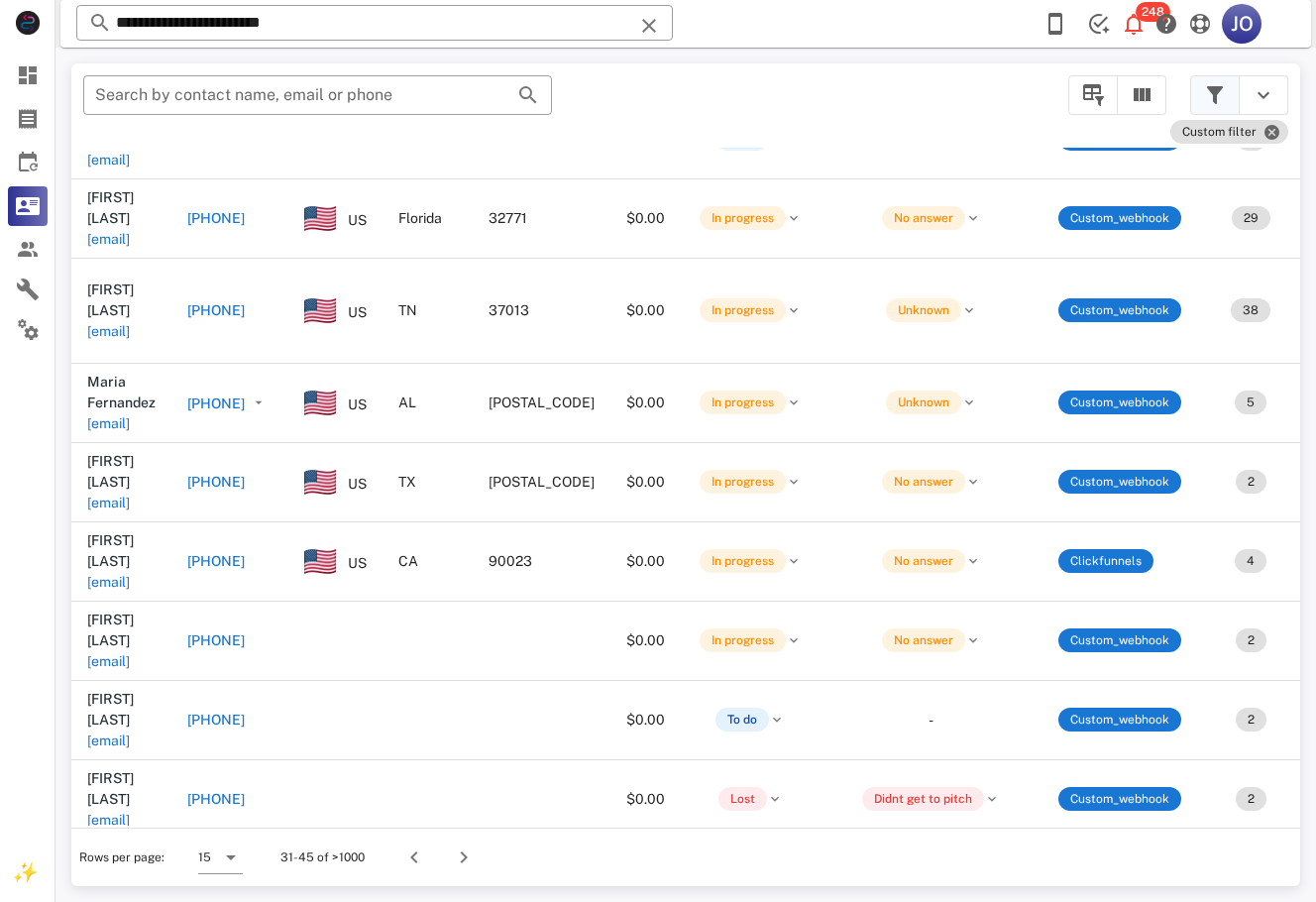 click at bounding box center (1215, 95) 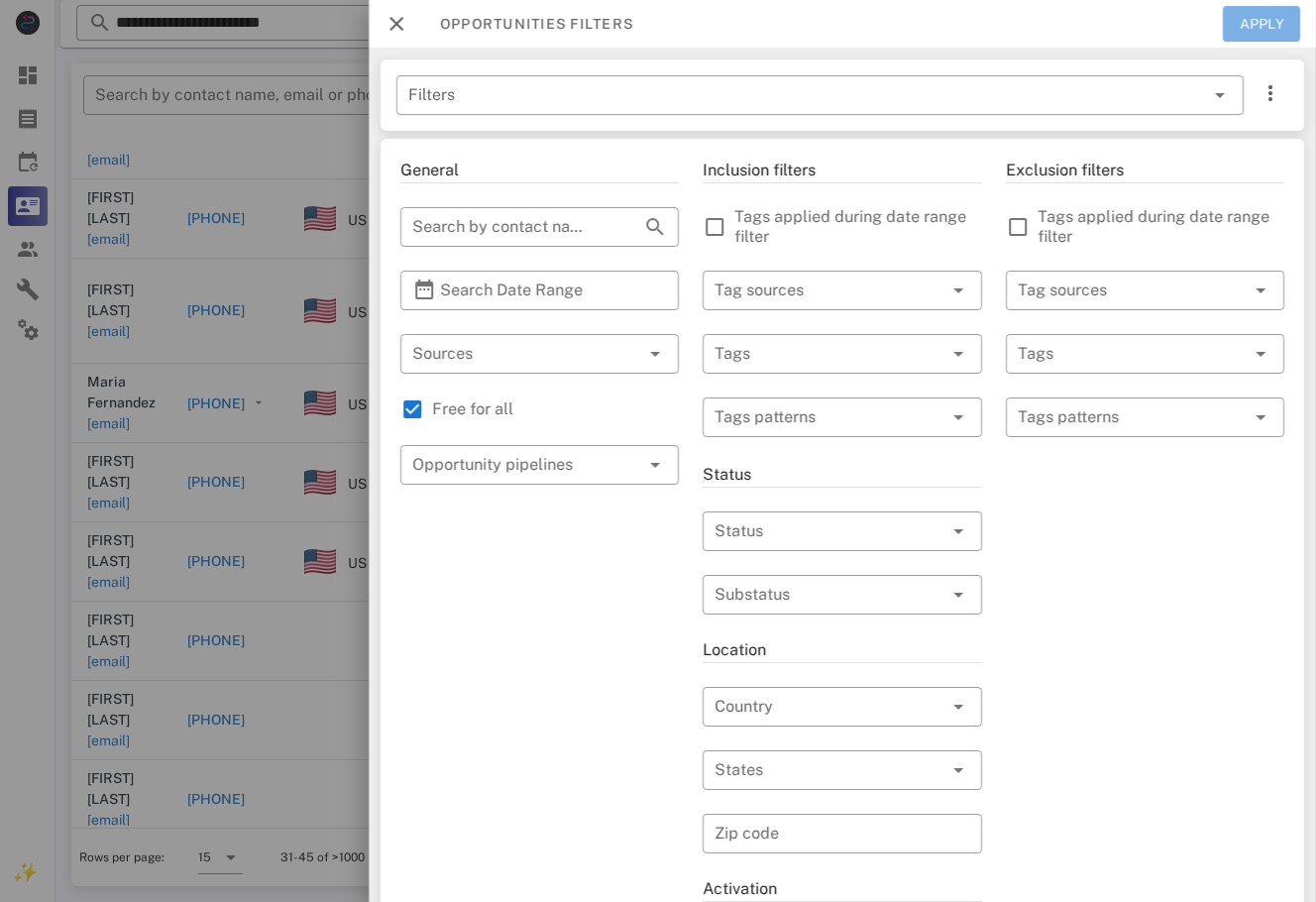 click on "Apply" at bounding box center [1261, 24] 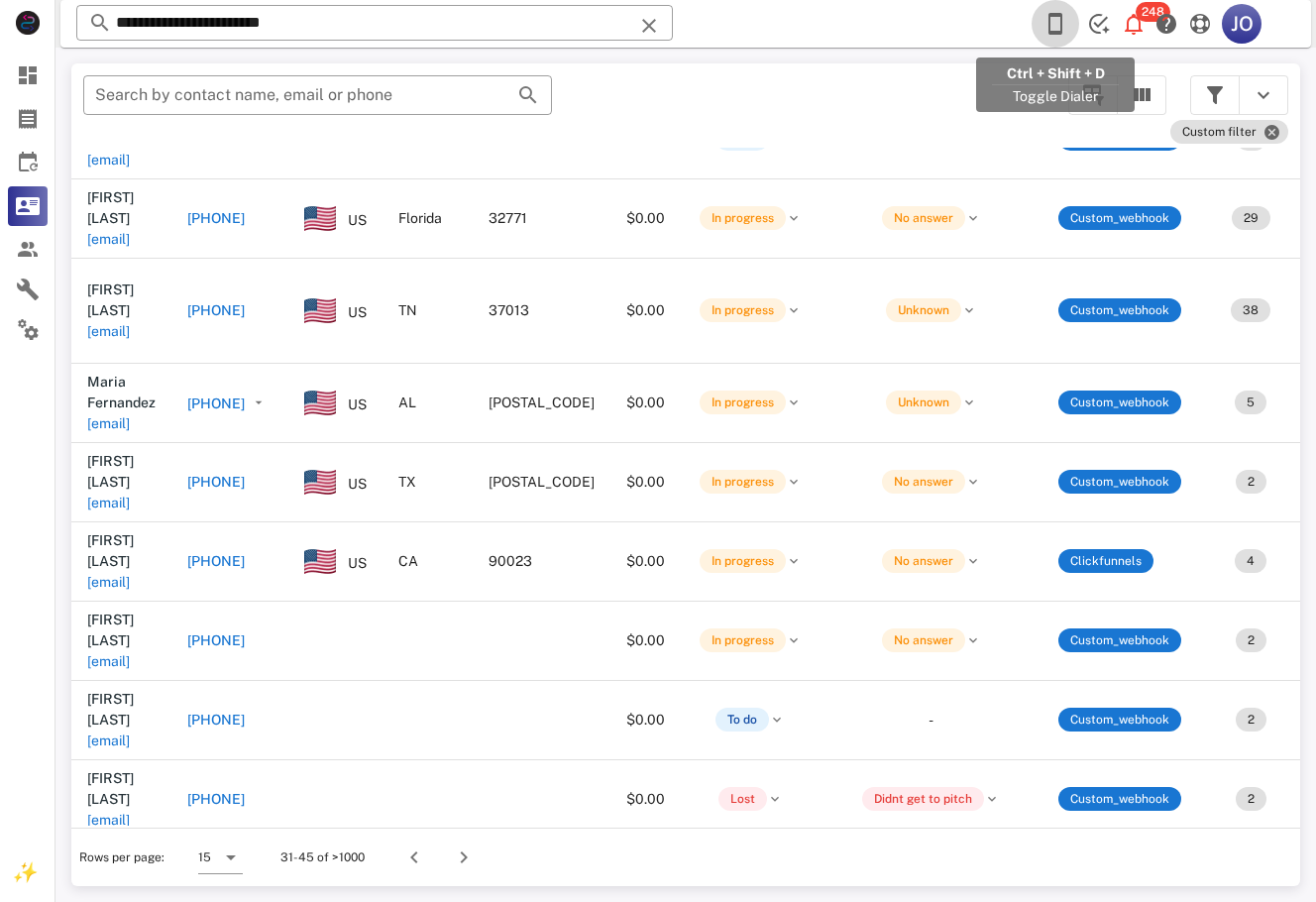 click at bounding box center [1055, 24] 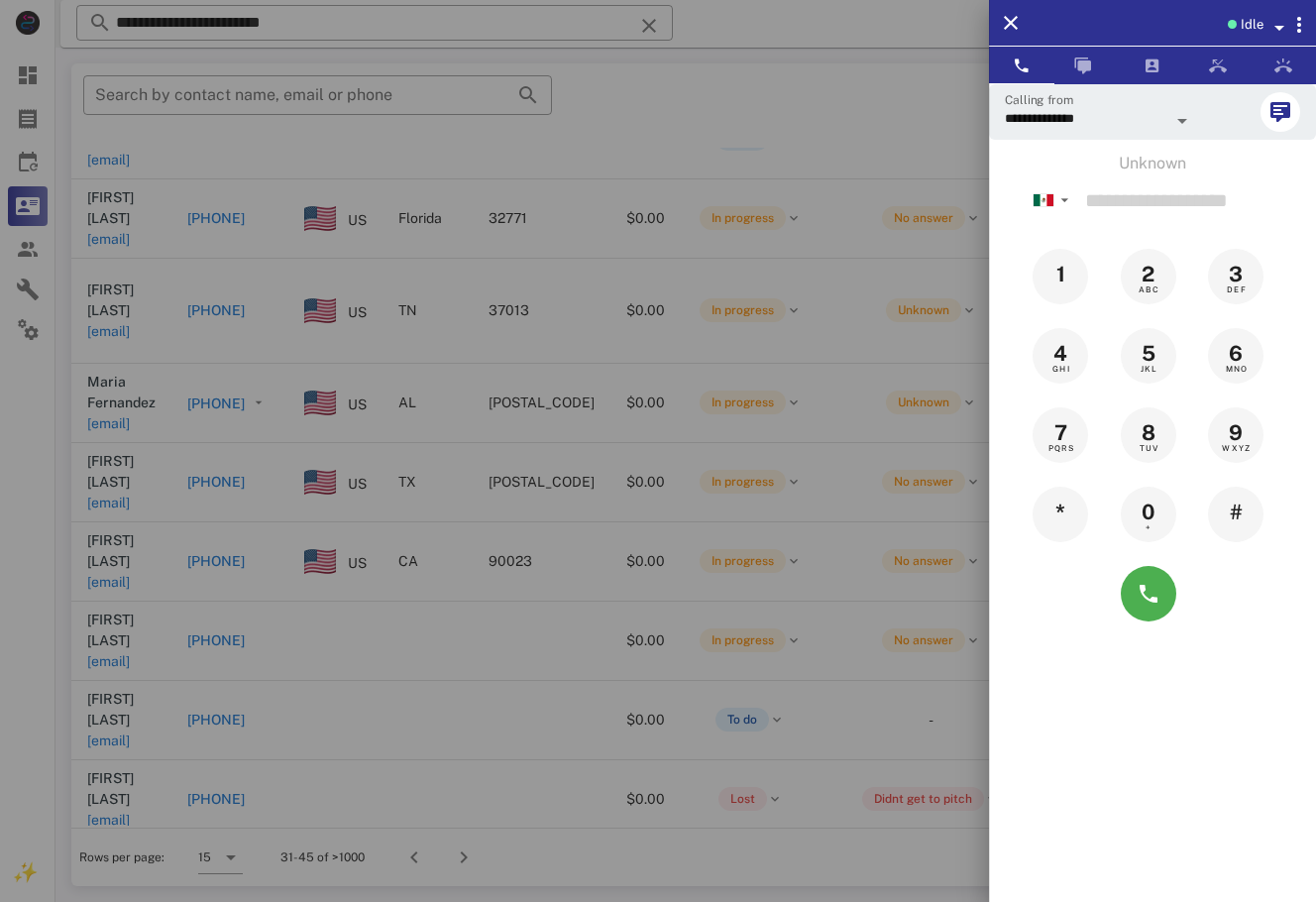click at bounding box center (658, 451) 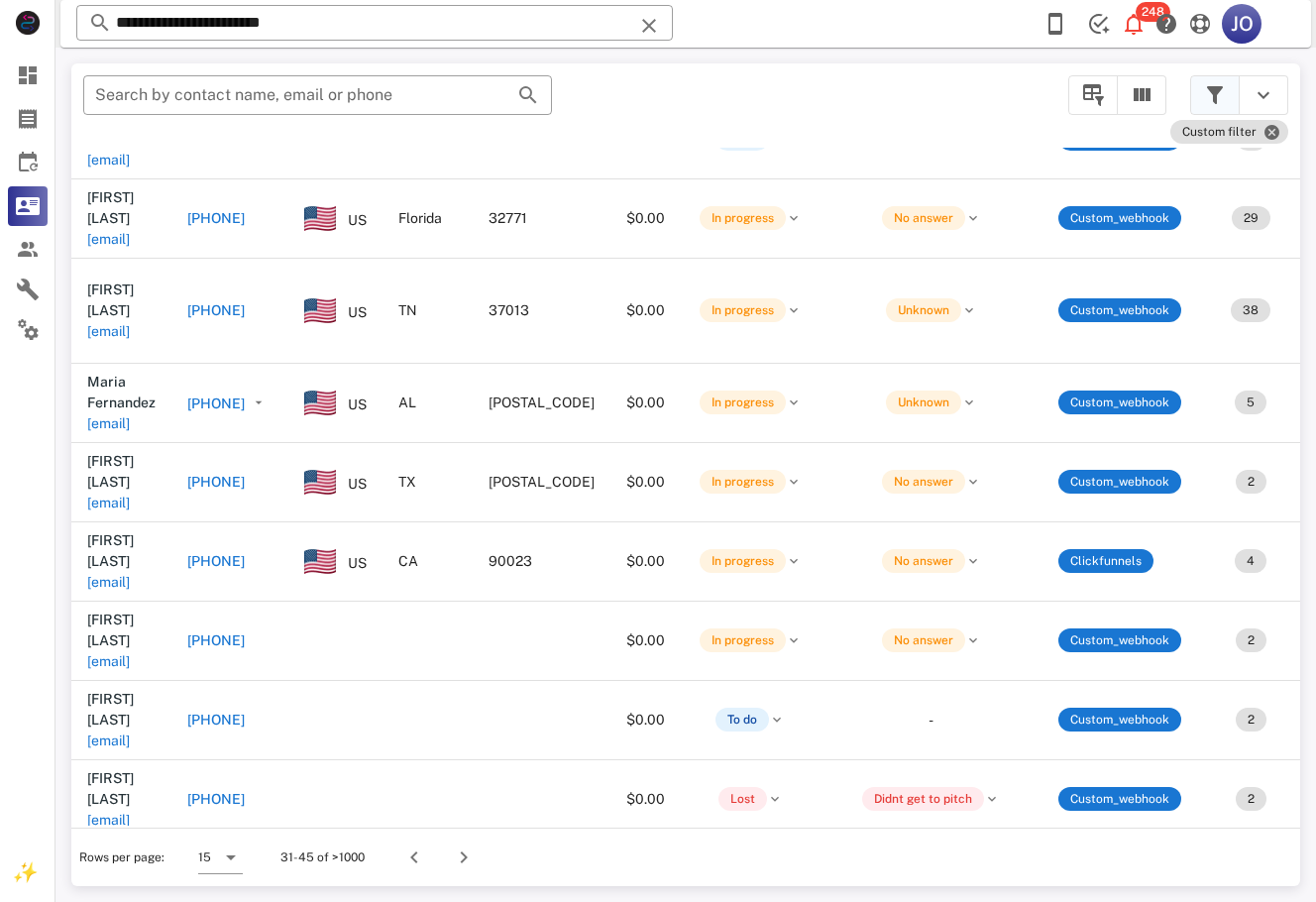 click at bounding box center (1215, 95) 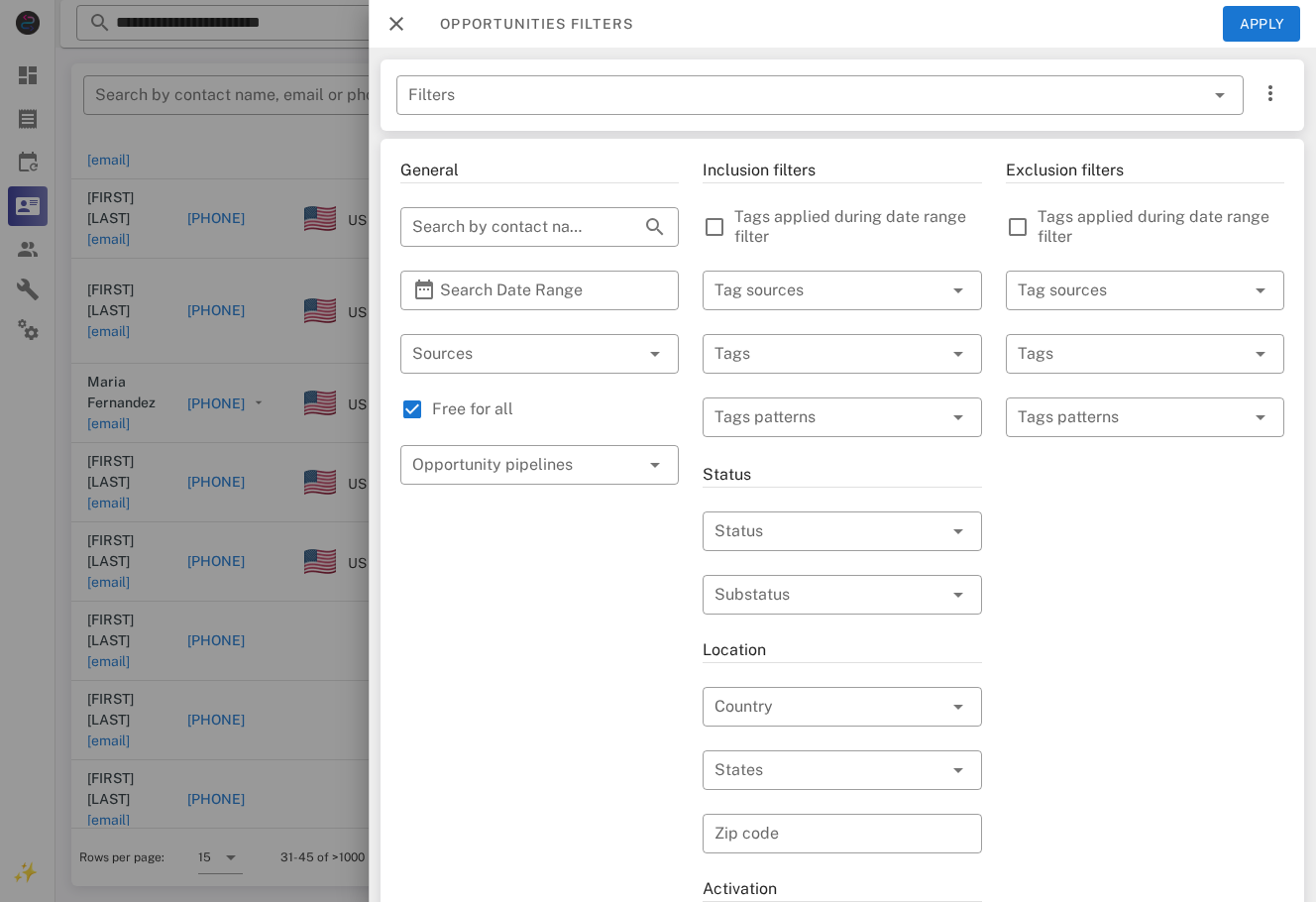 click on "Inclusion filters Tags applied during date range filter ​ Tag sources ​ Tags ​ Tags patterns Status ​ Status ​ Substatus Location ​ Country ​ States ​ Zip code Activation ​ Min Activations ​ Max Activations Order value ​ Min Value ​ Max Value Include leads Include customers Include cooldown" at bounding box center (841, 711) 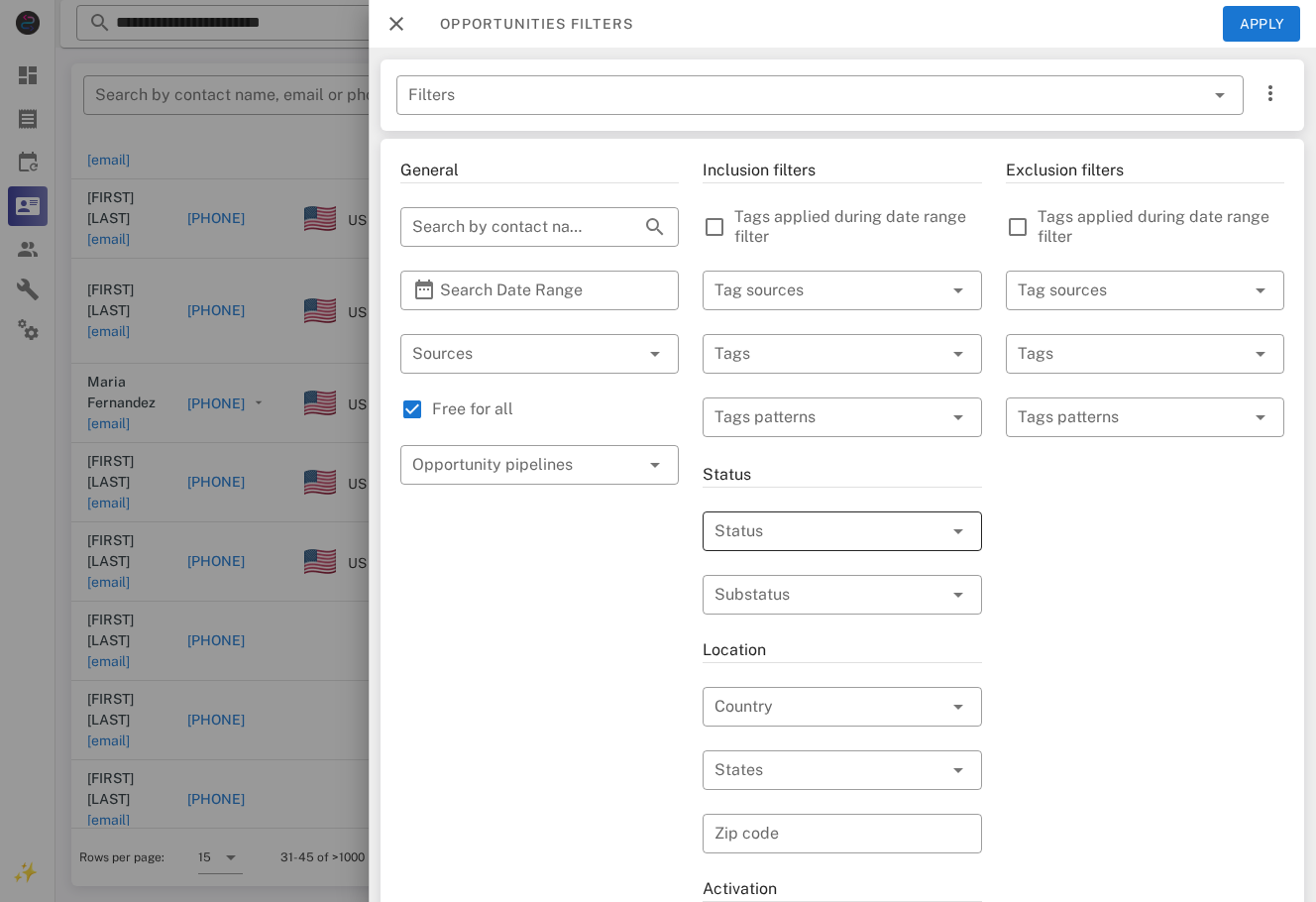 click at bounding box center (814, 531) 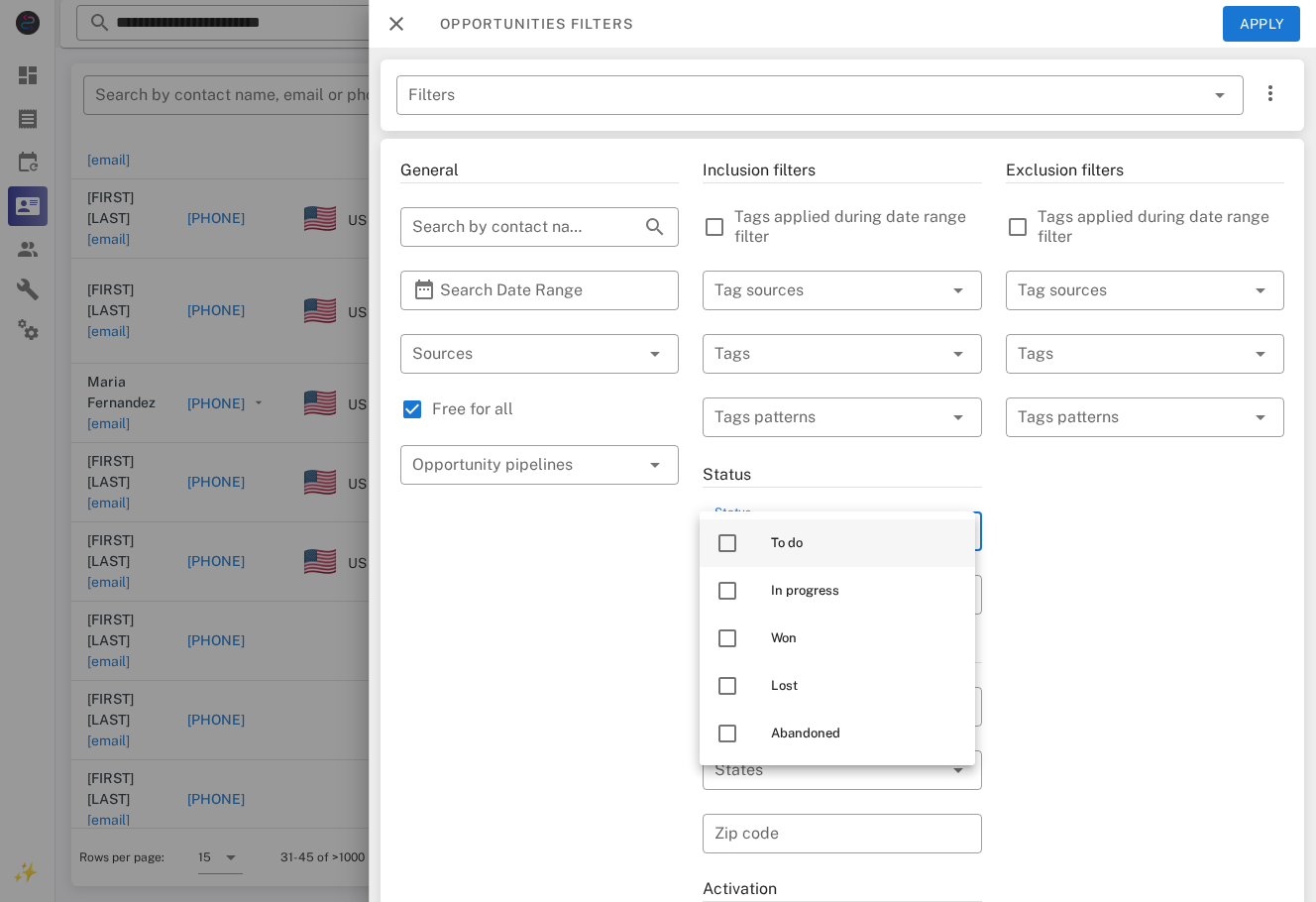 click on "To do" at bounding box center (865, 543) 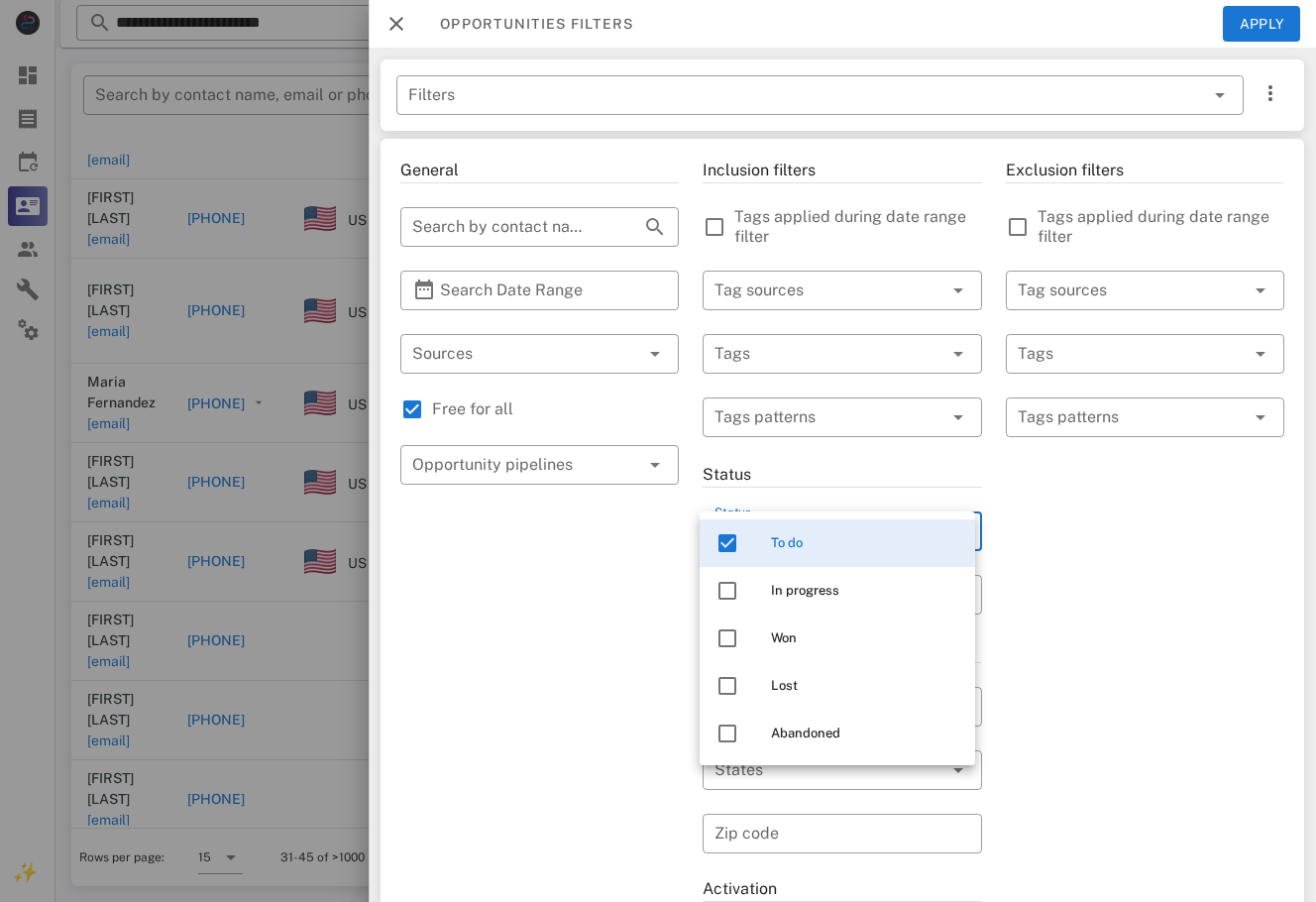 click on "Opportunities filters Apply" at bounding box center [842, 24] 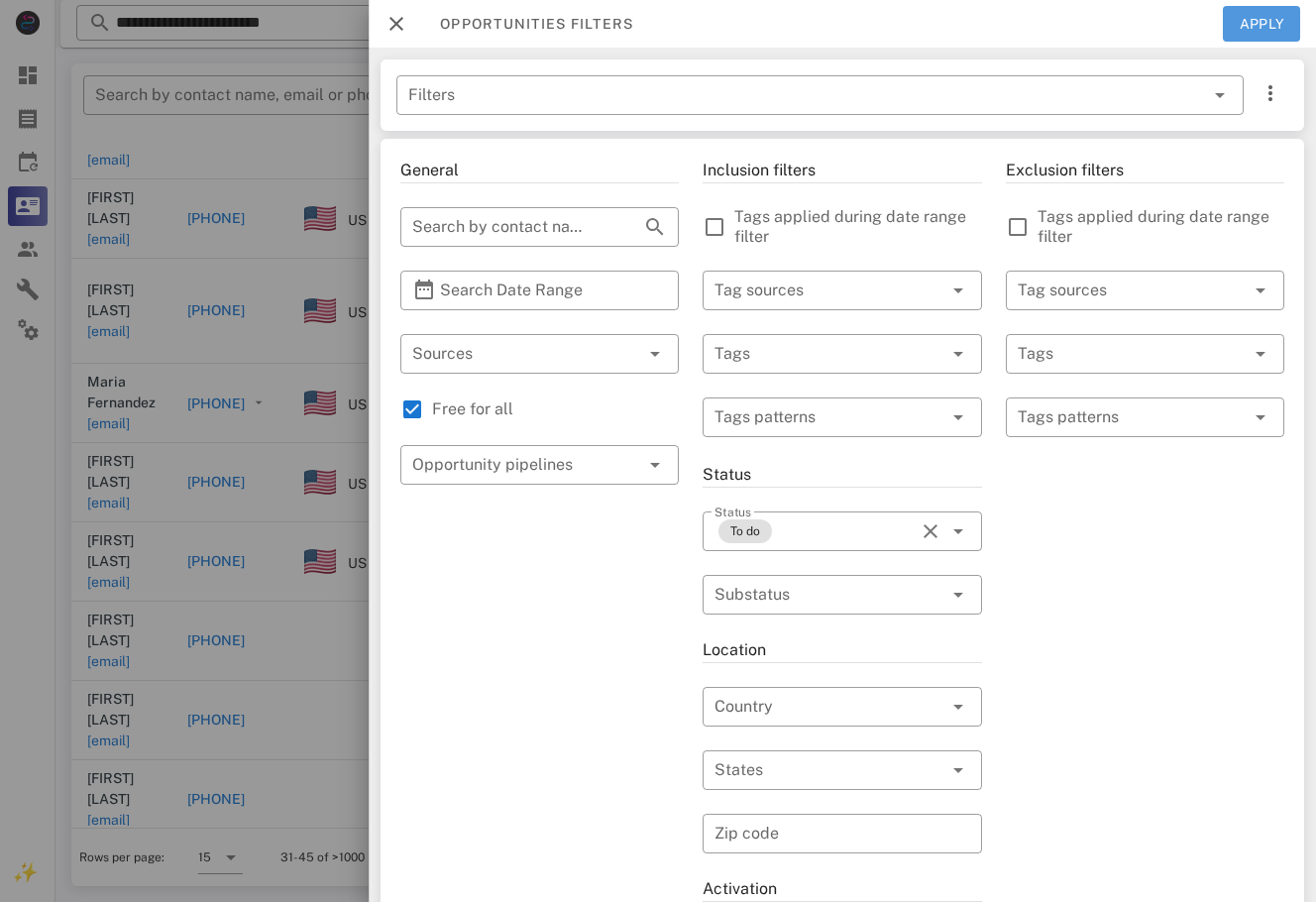 click on "Apply" at bounding box center (1261, 24) 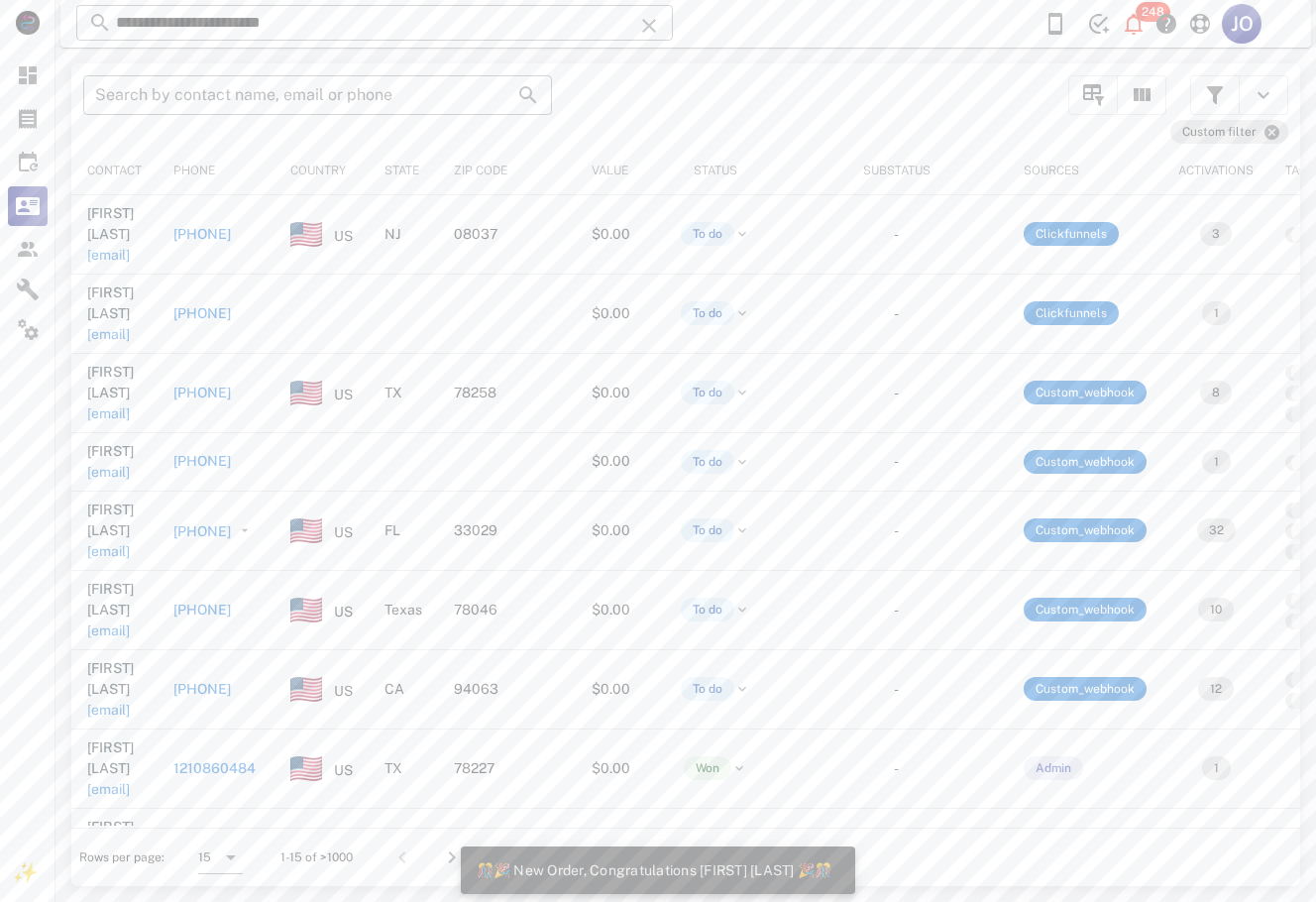 scroll, scrollTop: 266, scrollLeft: 0, axis: vertical 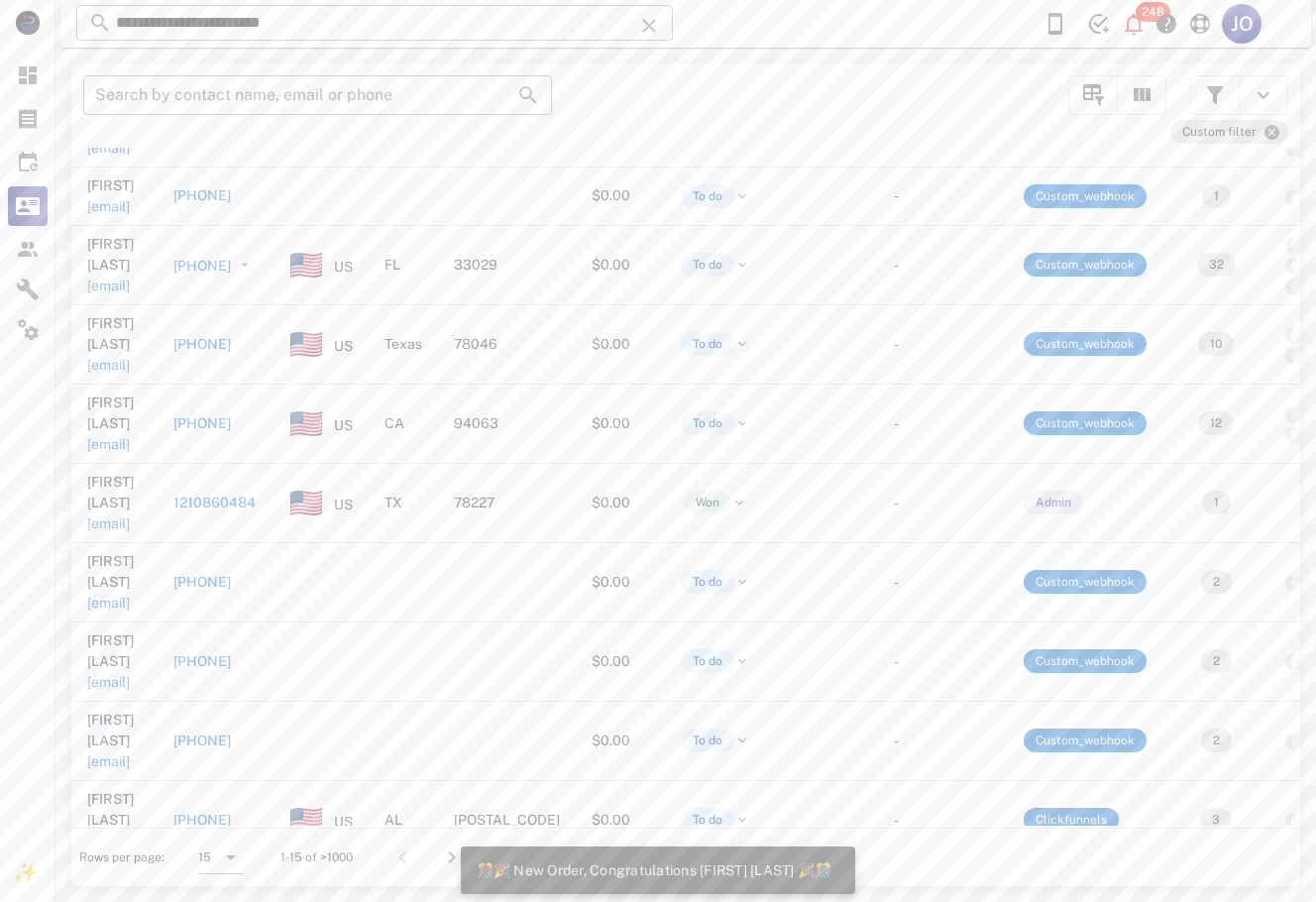 drag, startPoint x: 434, startPoint y: 814, endPoint x: 881, endPoint y: 821, distance: 447.05481 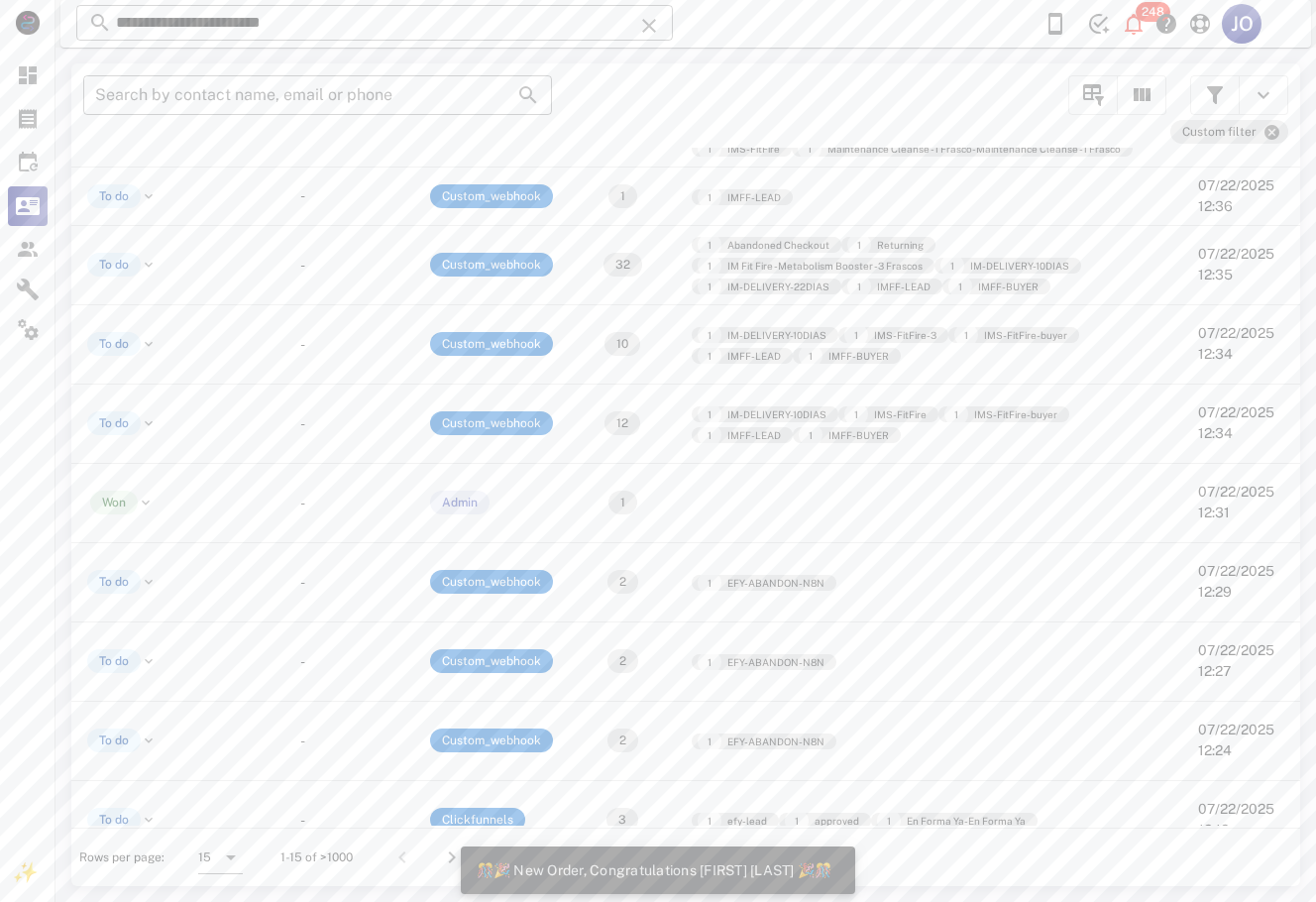 scroll, scrollTop: 0, scrollLeft: 755, axis: horizontal 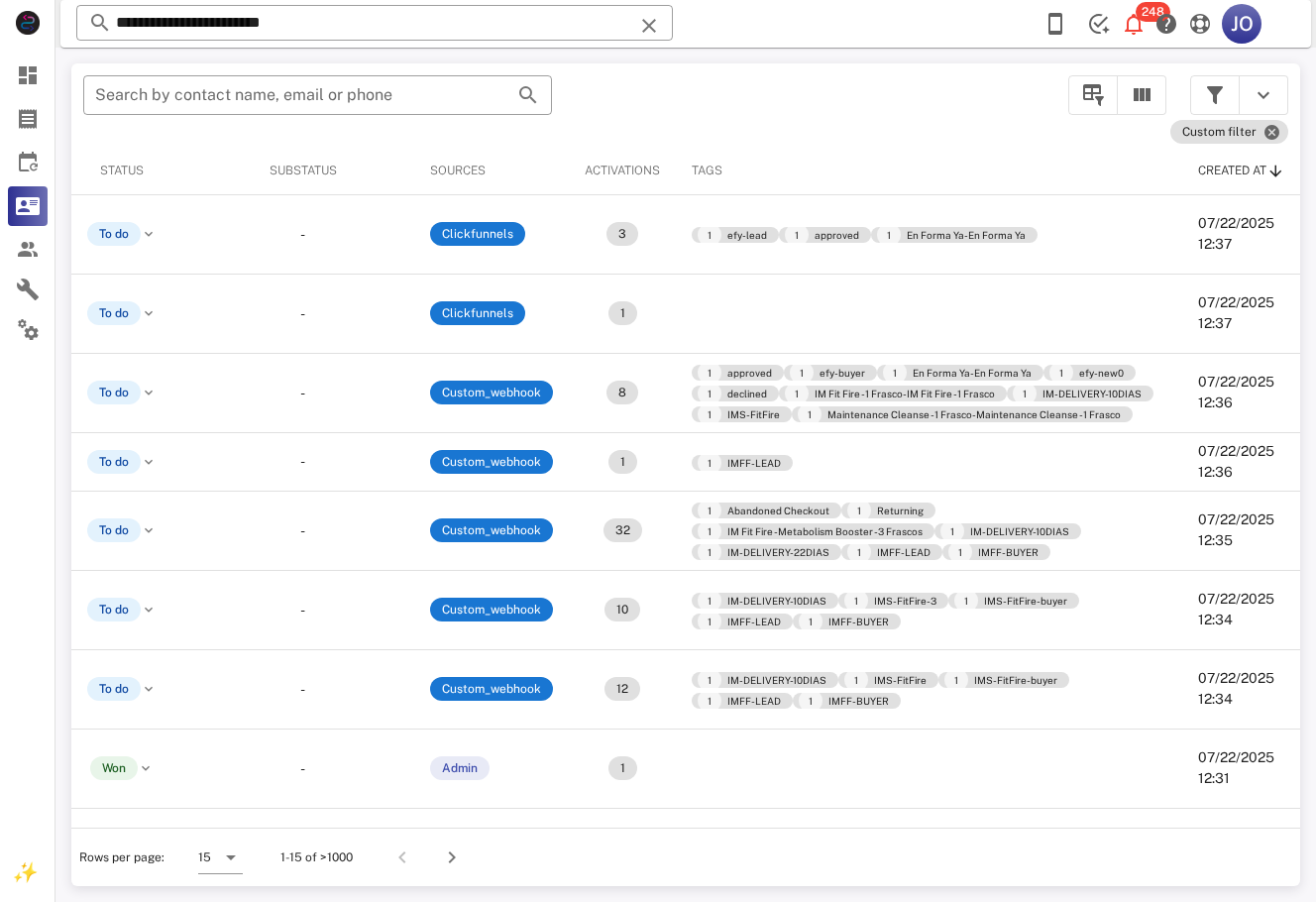click on "Rows per page: 15  1-15 of >1000" at bounding box center (686, 856) 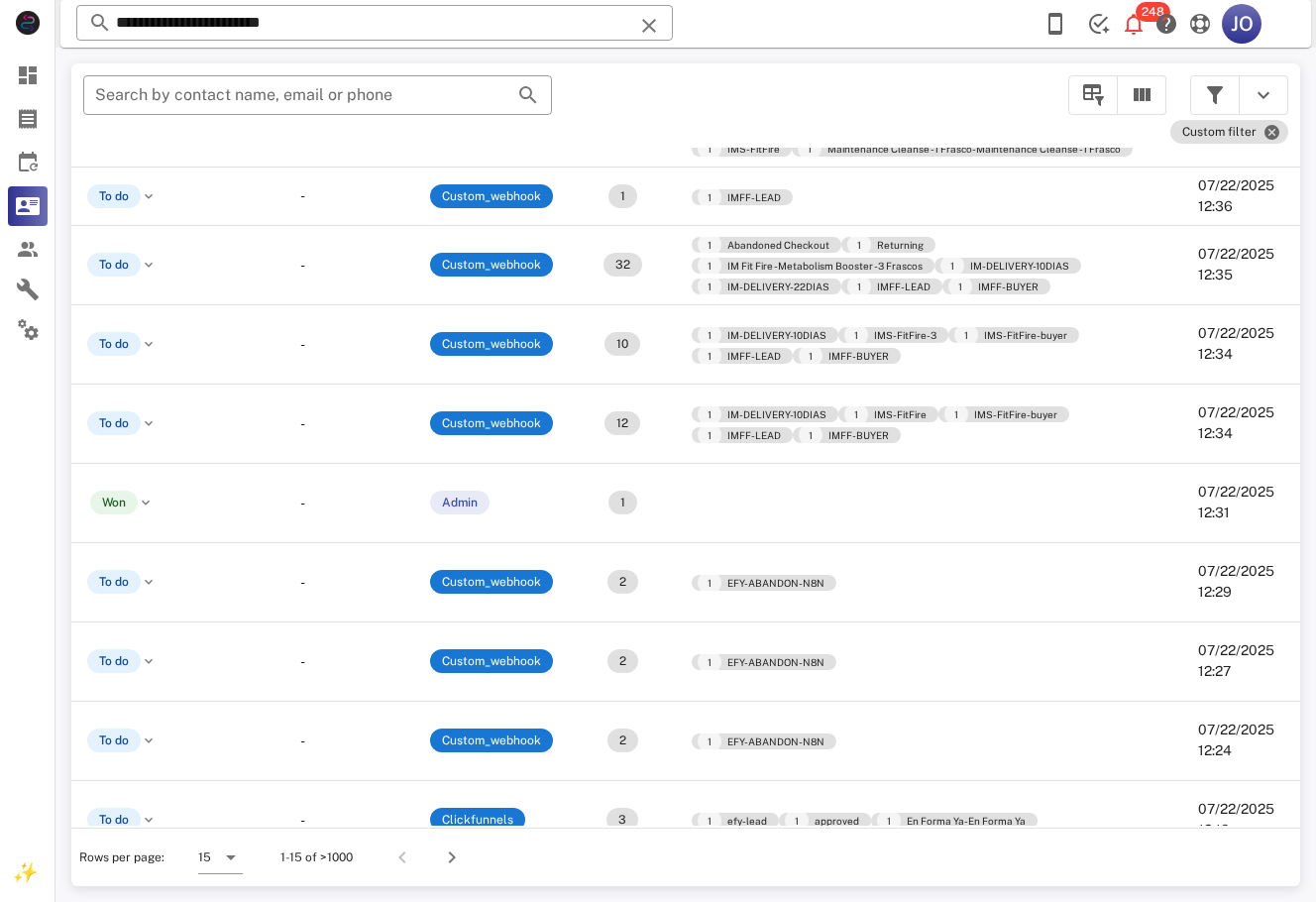 scroll, scrollTop: 266, scrollLeft: 0, axis: vertical 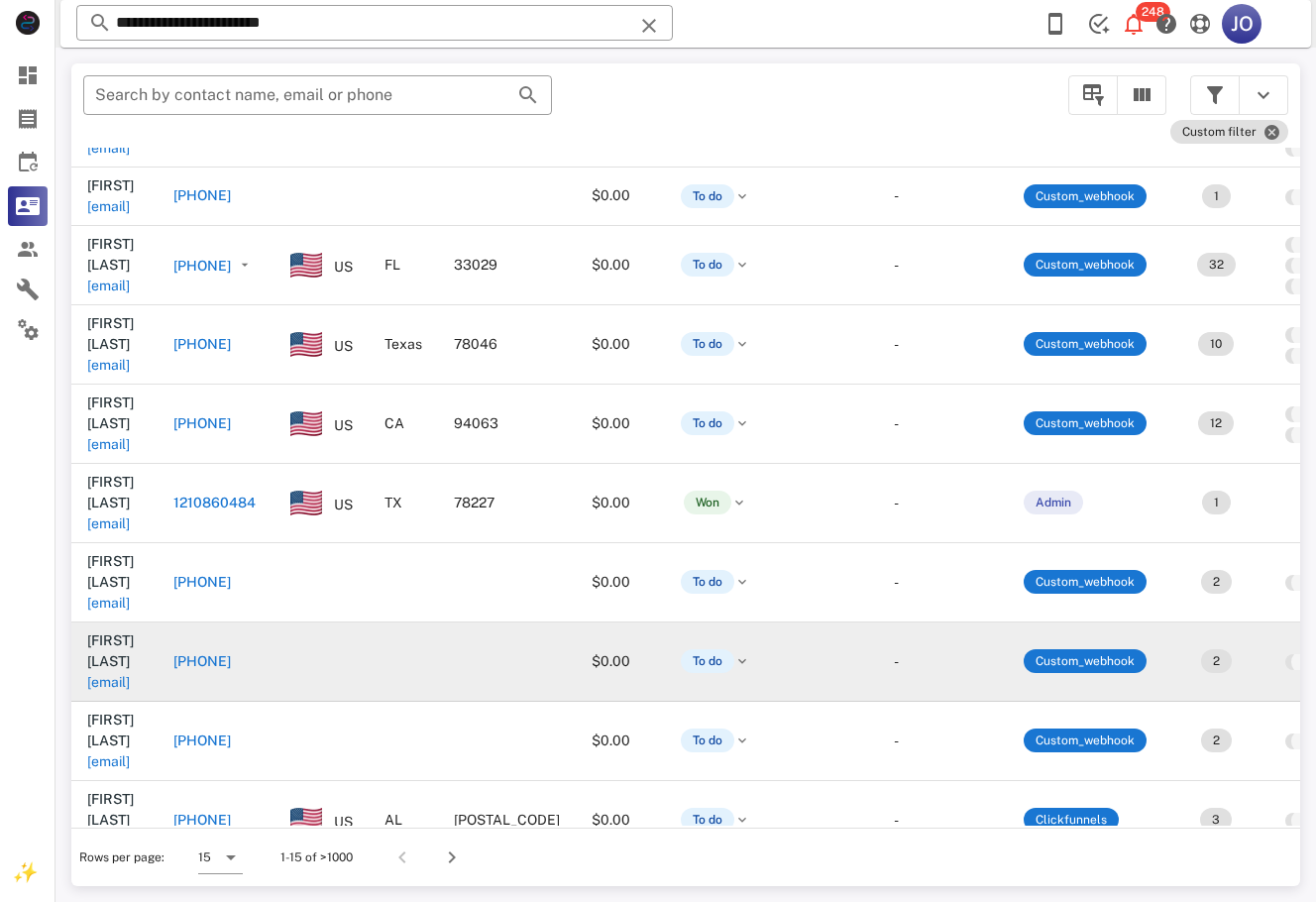click on "sarakatalanrebolledo@gmail.com" at bounding box center (108, 682) 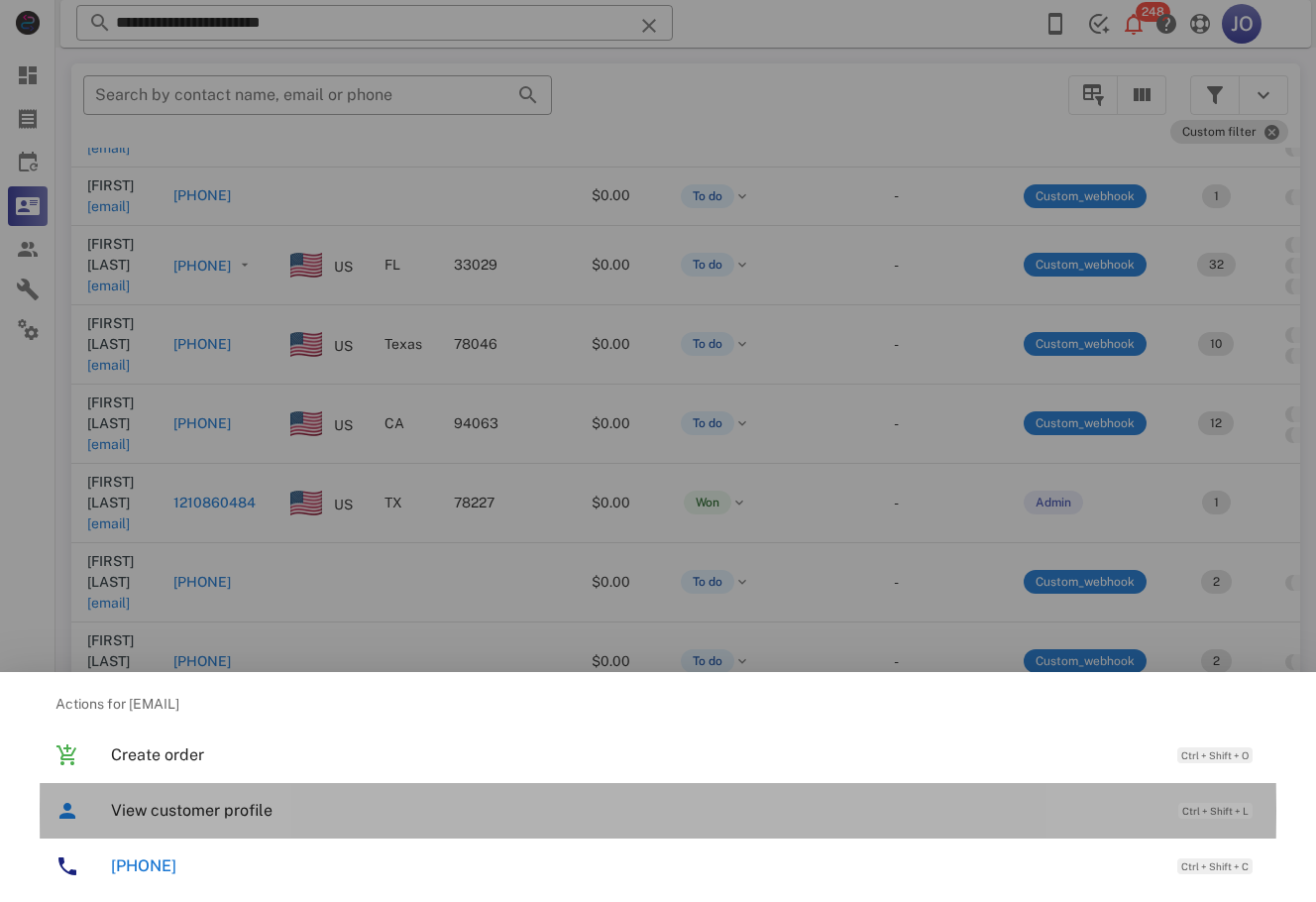 click on "View customer profile" at bounding box center [634, 810] 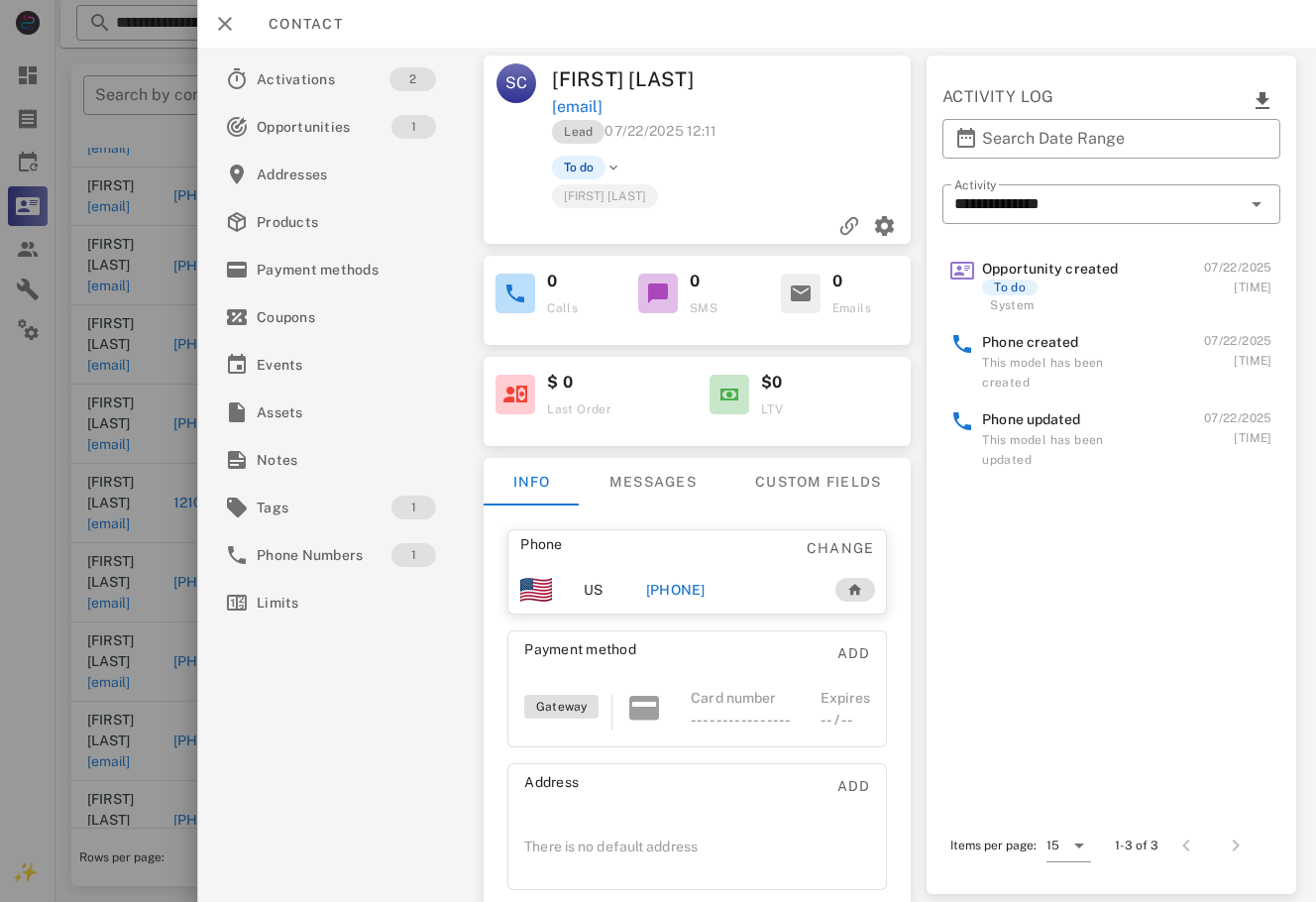 click on "+17632672796" at bounding box center (729, 590) 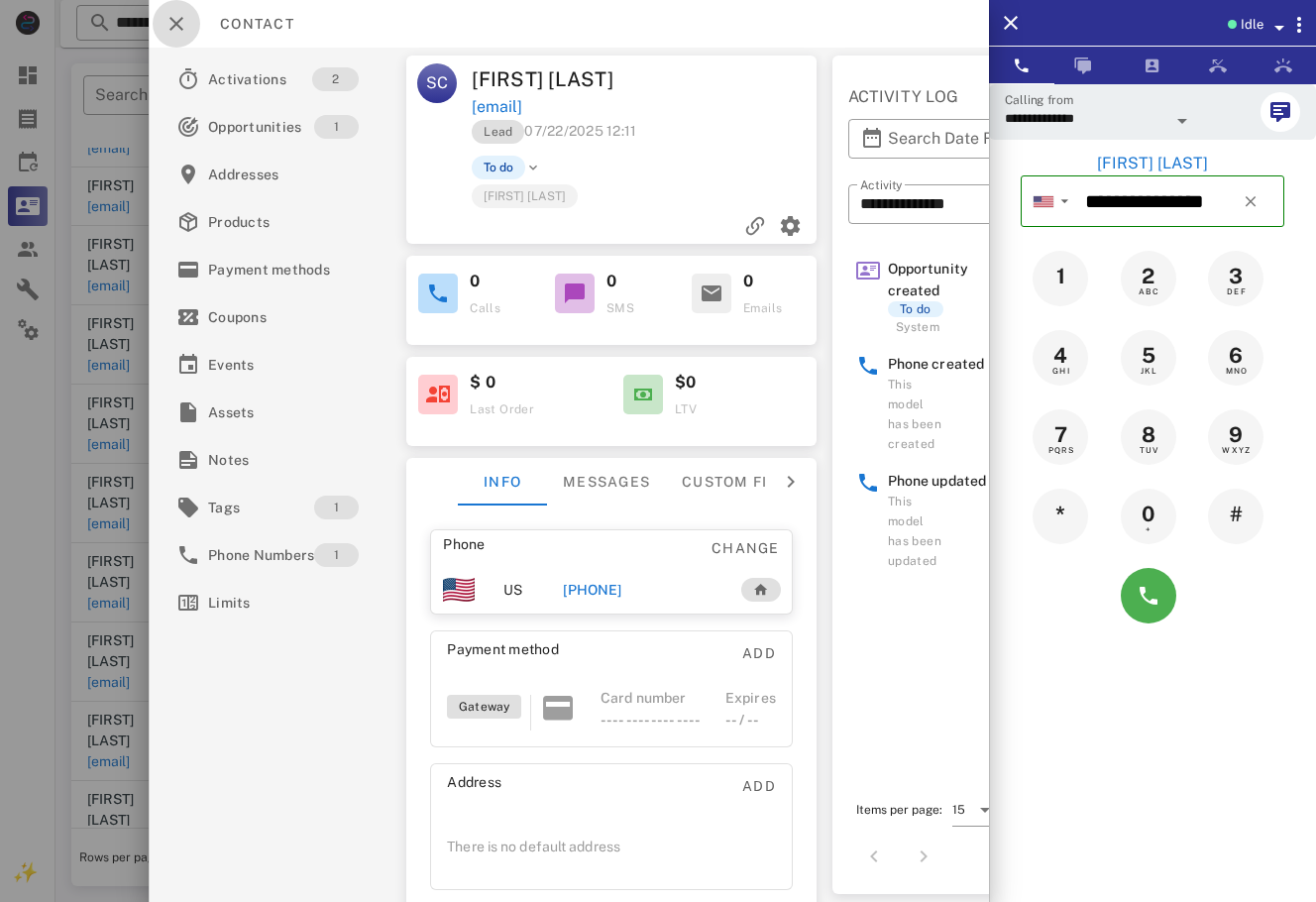 click at bounding box center (176, 24) 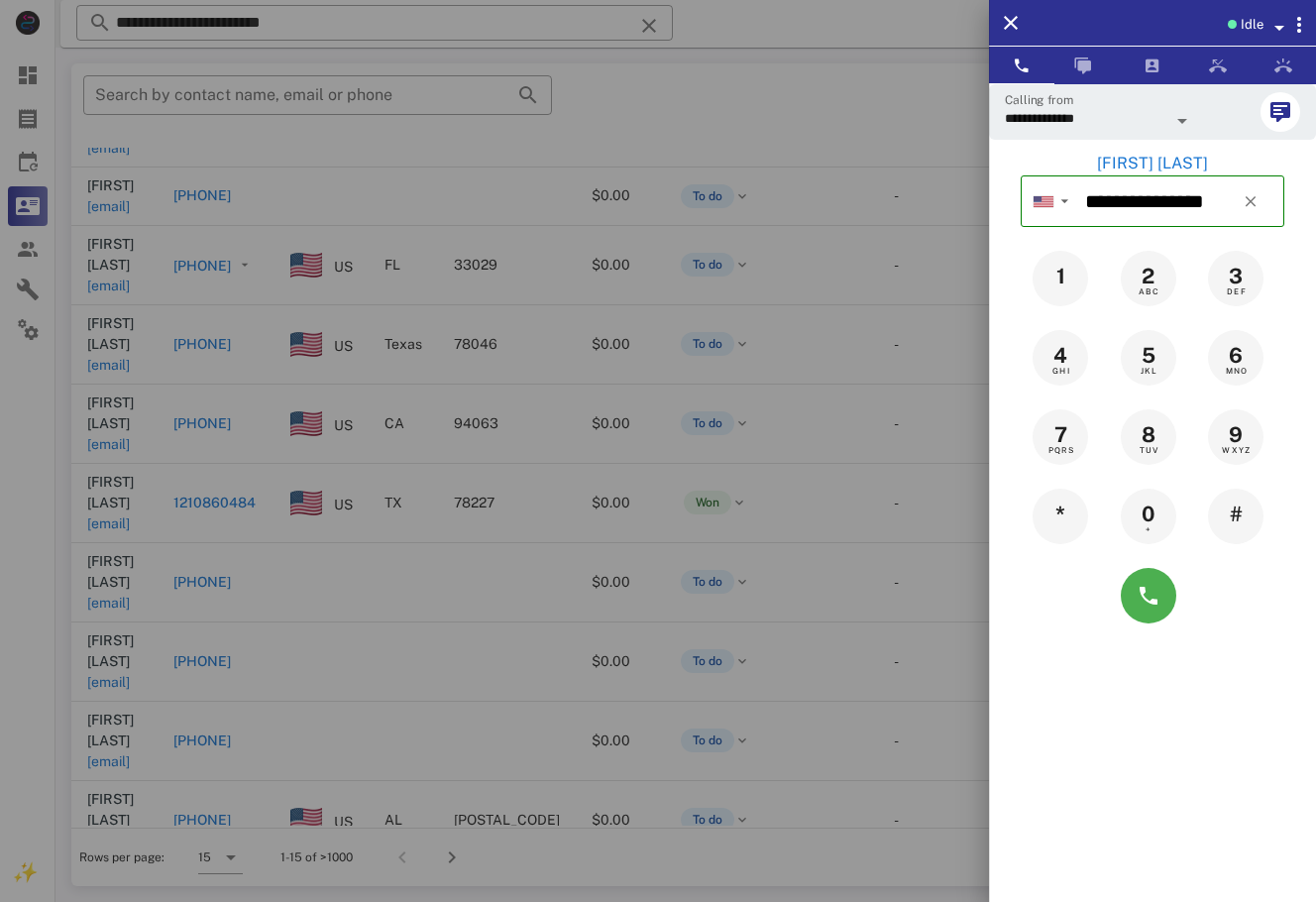 click at bounding box center (658, 451) 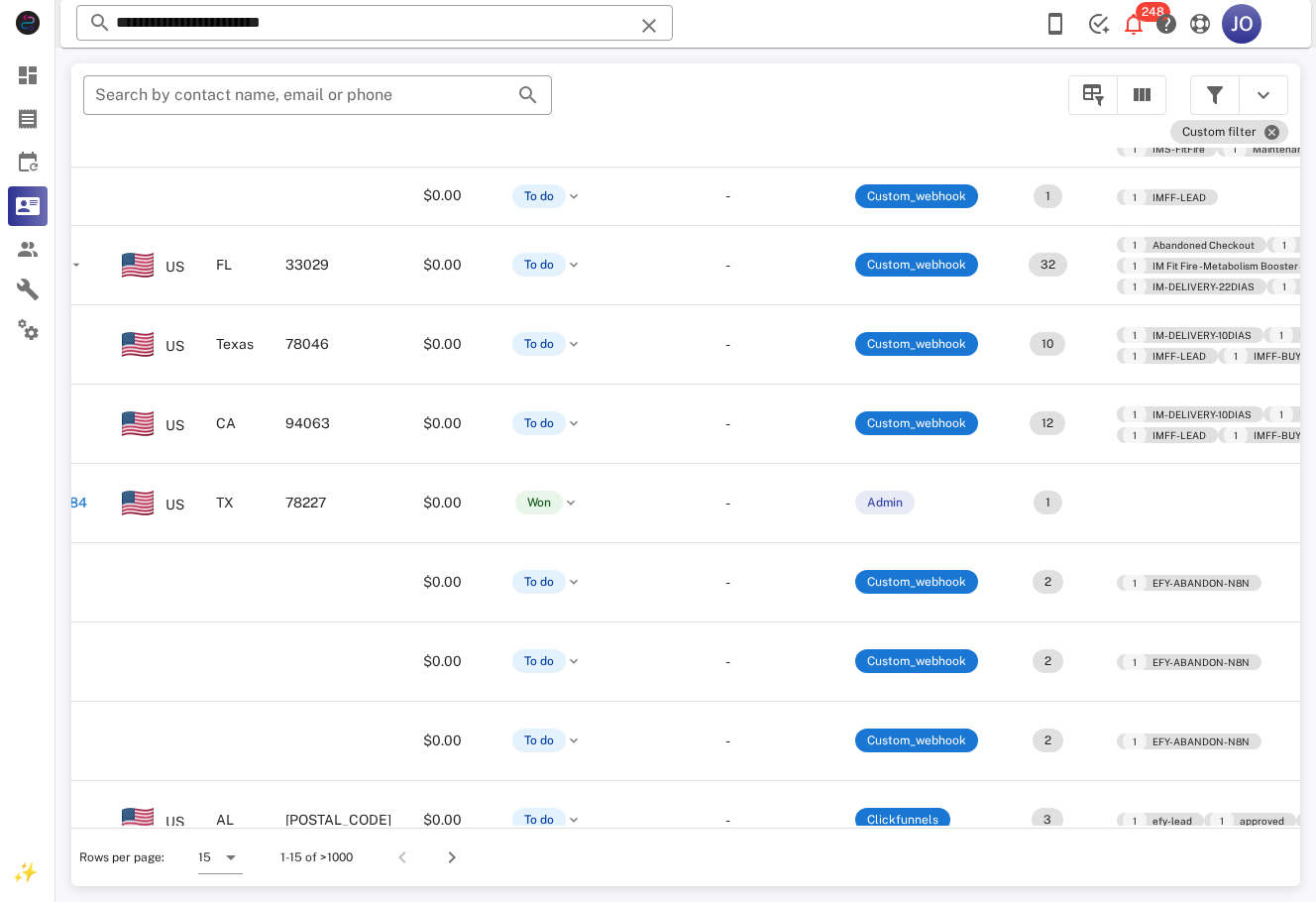 scroll, scrollTop: 266, scrollLeft: 0, axis: vertical 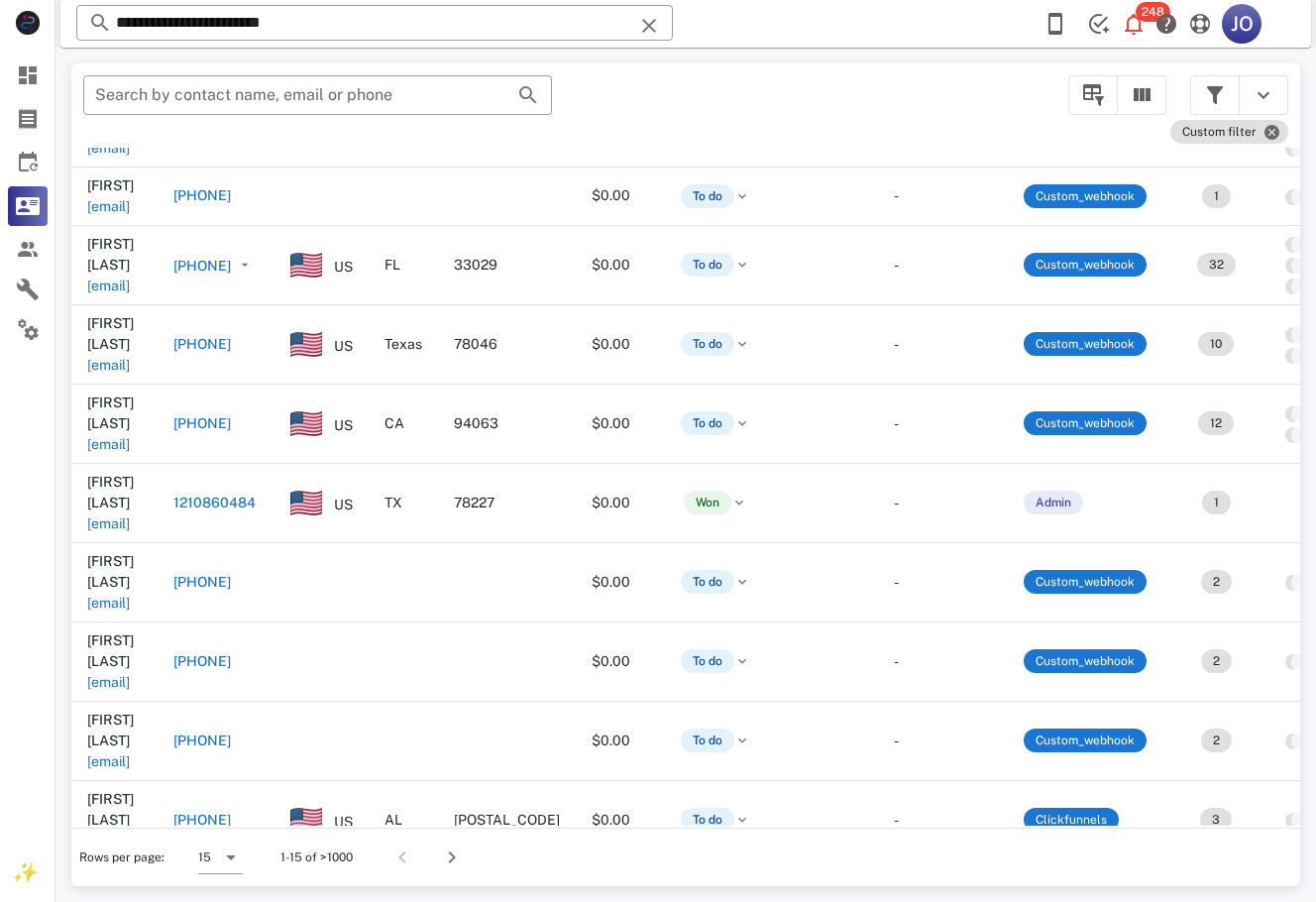 click on "[EMAIL]" at bounding box center [108, 999] 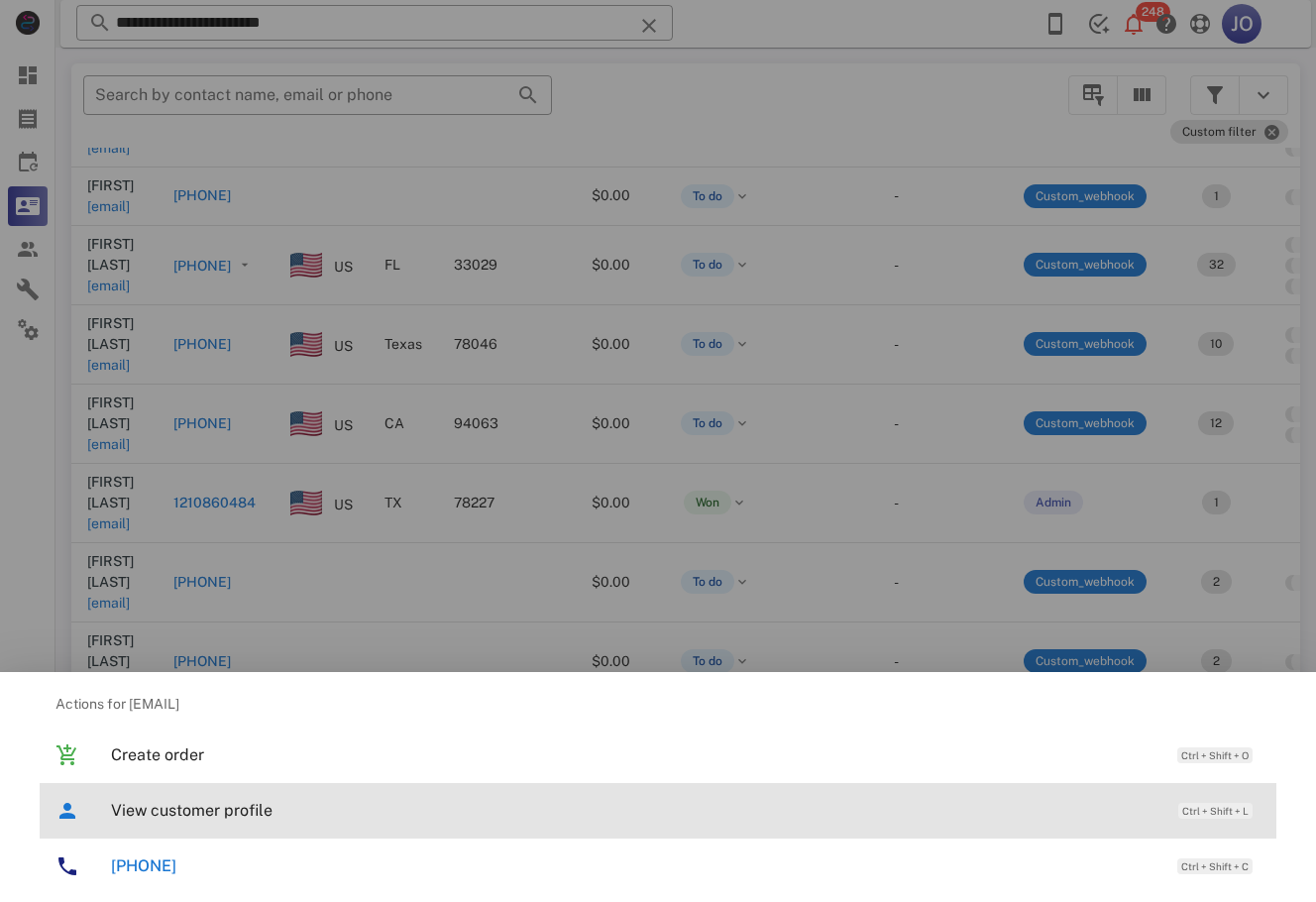 click on "View customer profile" at bounding box center [634, 810] 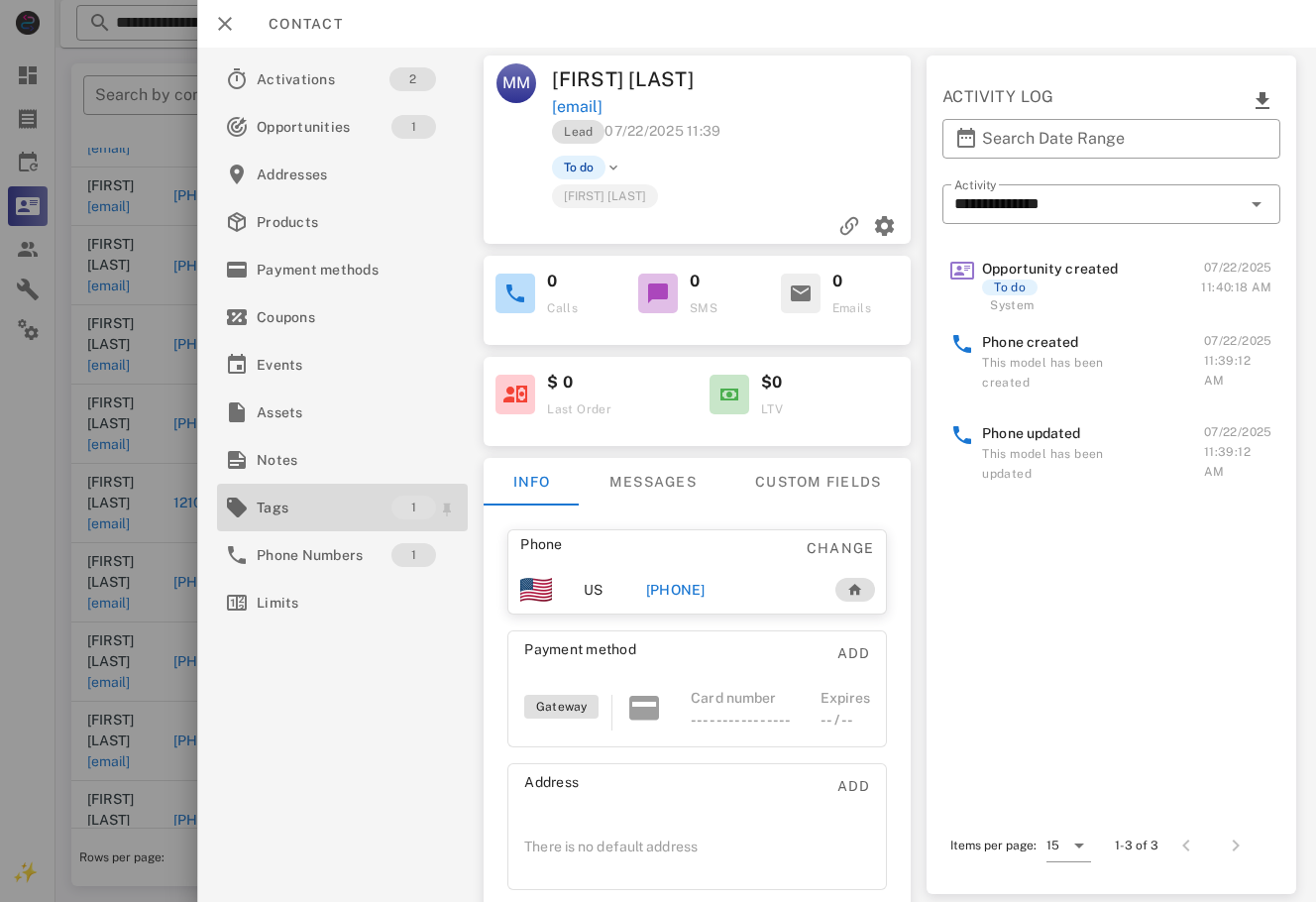 click on "Tags" at bounding box center [324, 507] 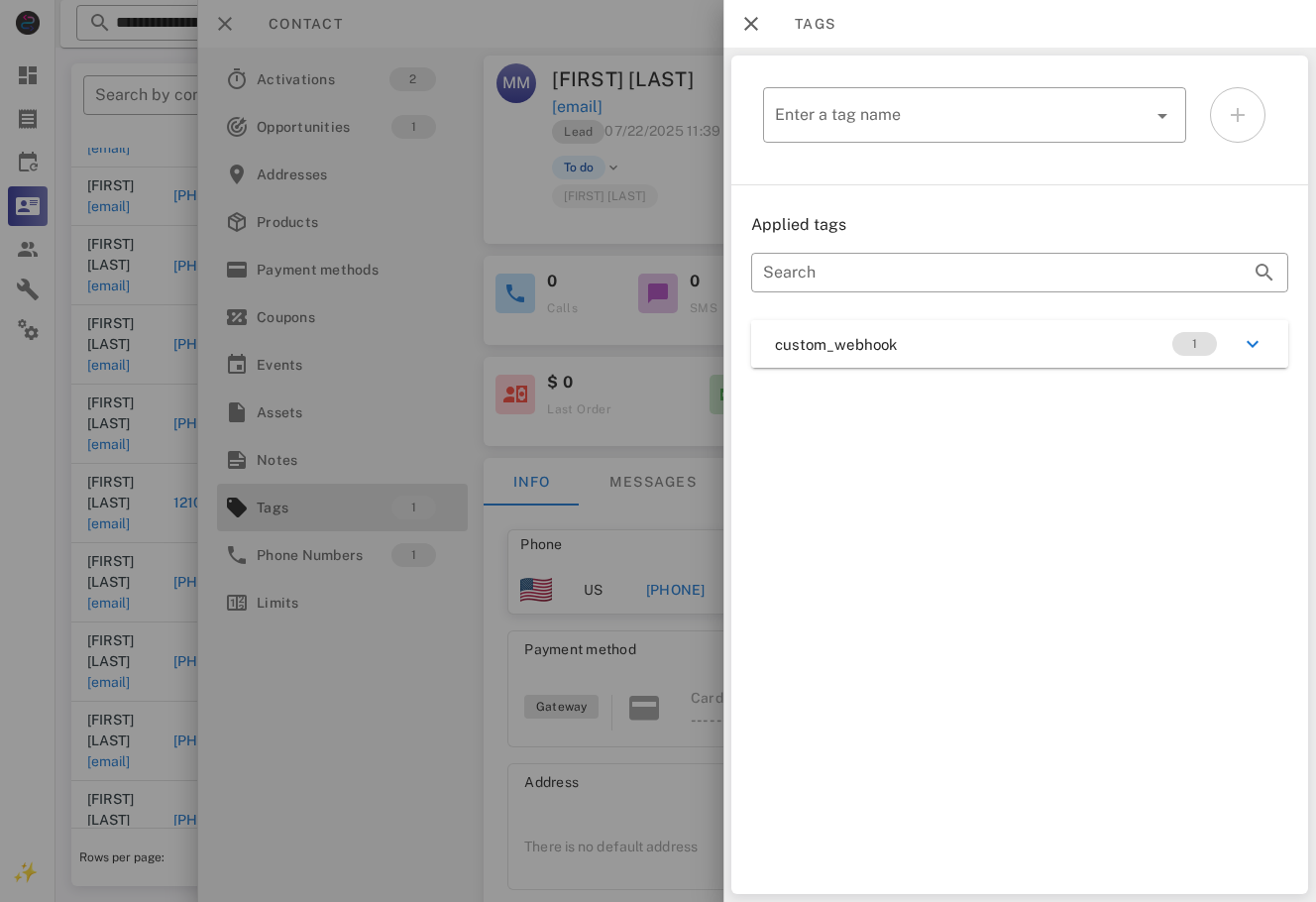 click on "custom_webhook  1" at bounding box center [1020, 344] 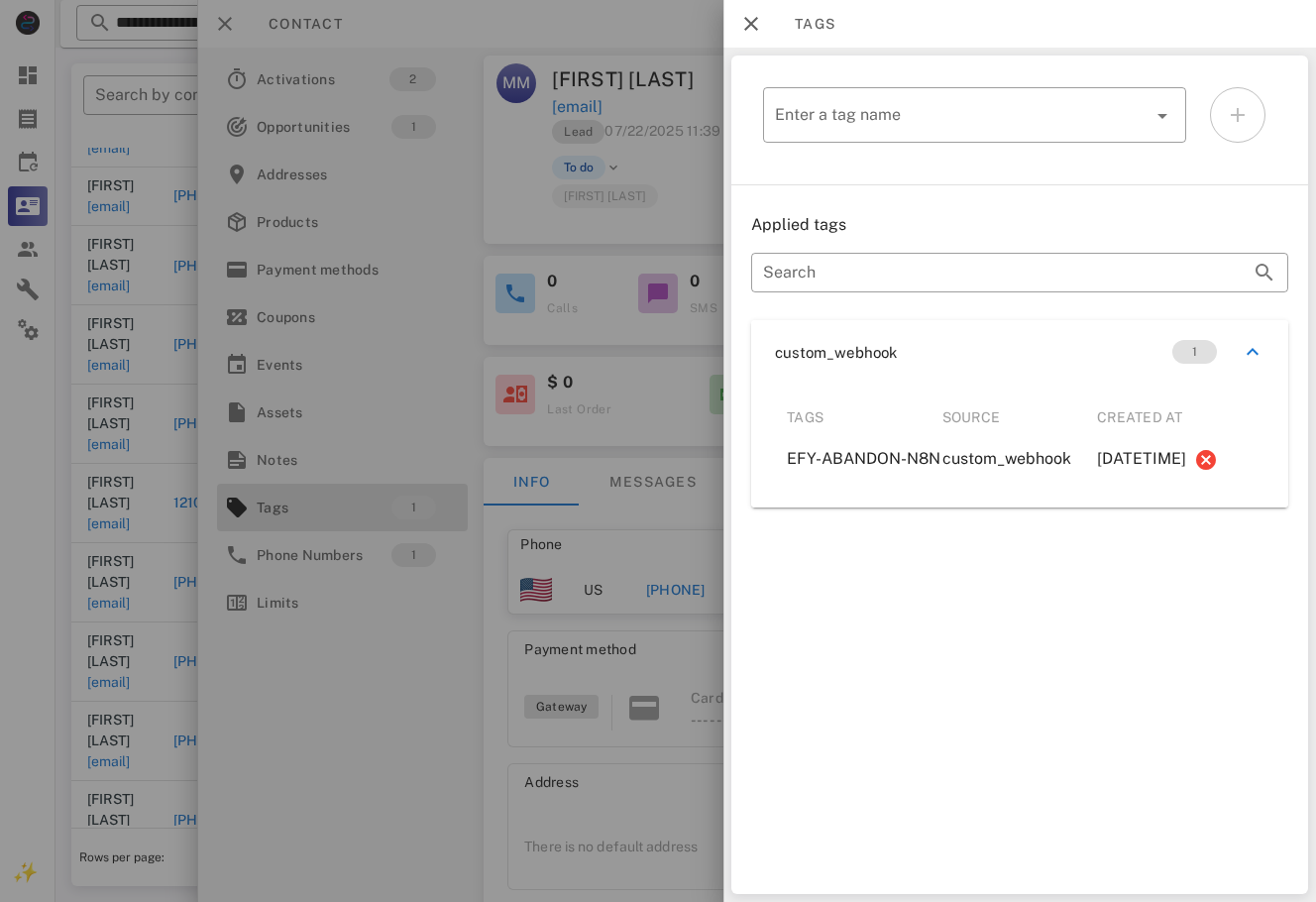 click at bounding box center [723, 451] 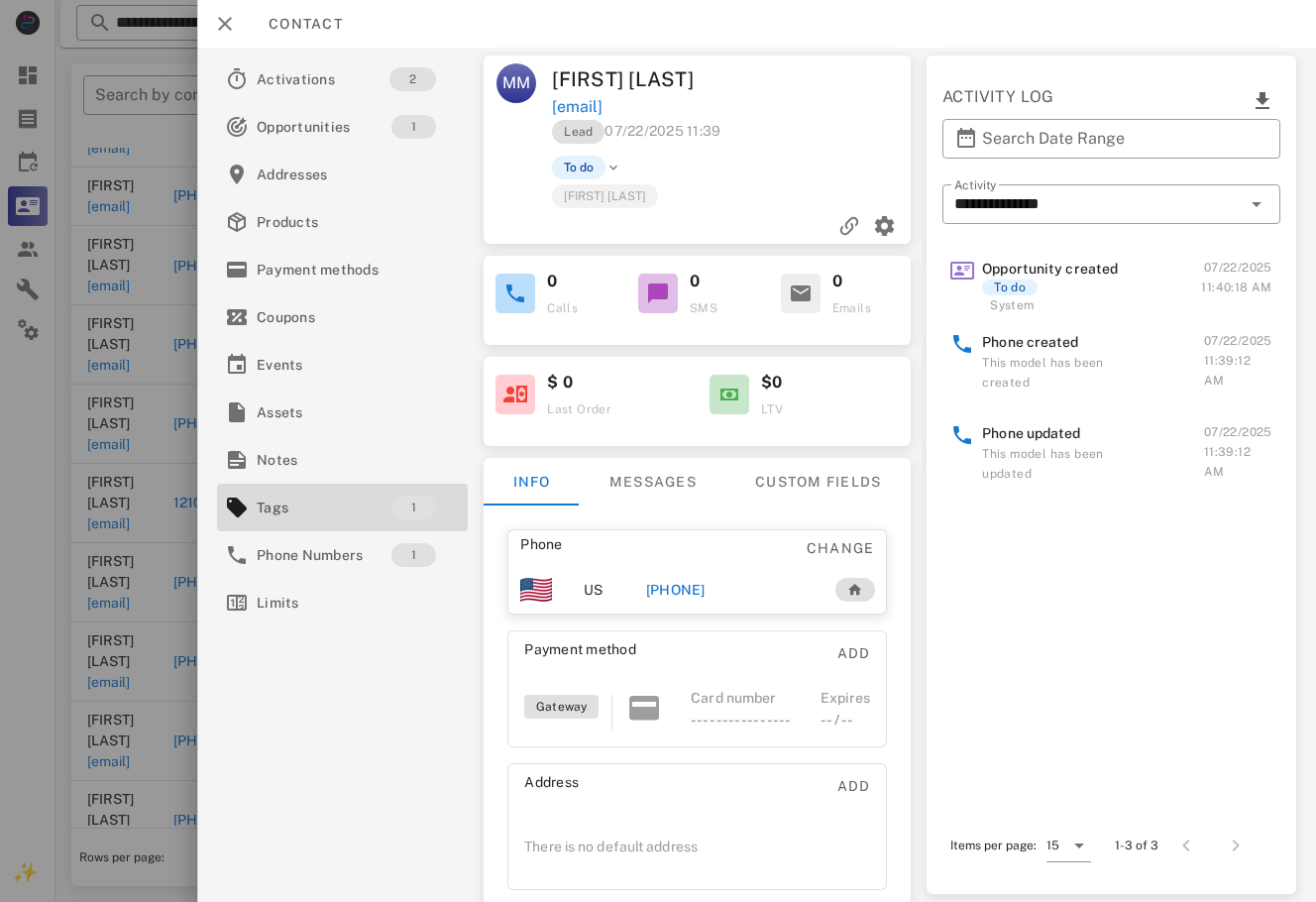 click on "[PHONE]" at bounding box center (729, 590) 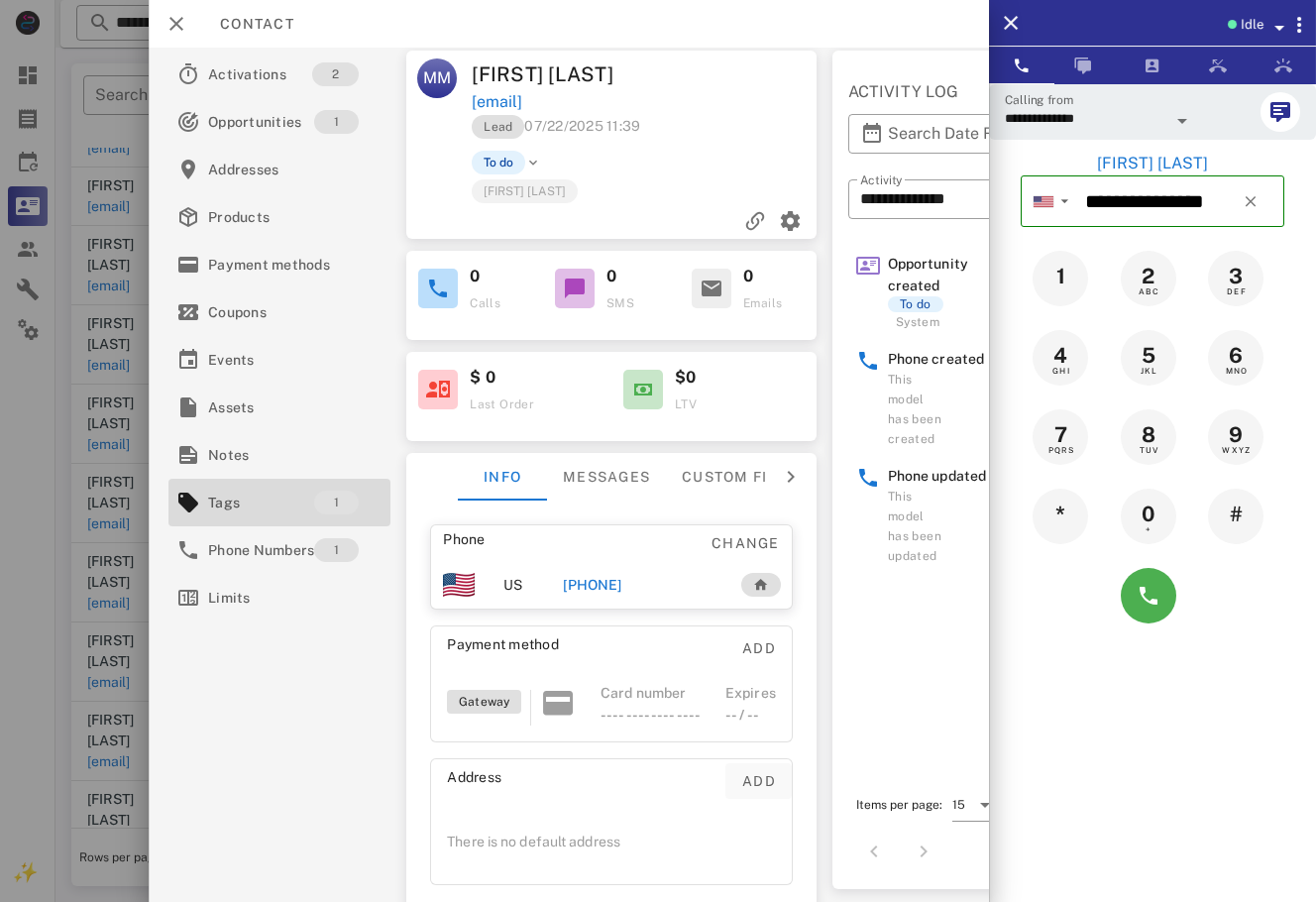 scroll, scrollTop: 0, scrollLeft: 0, axis: both 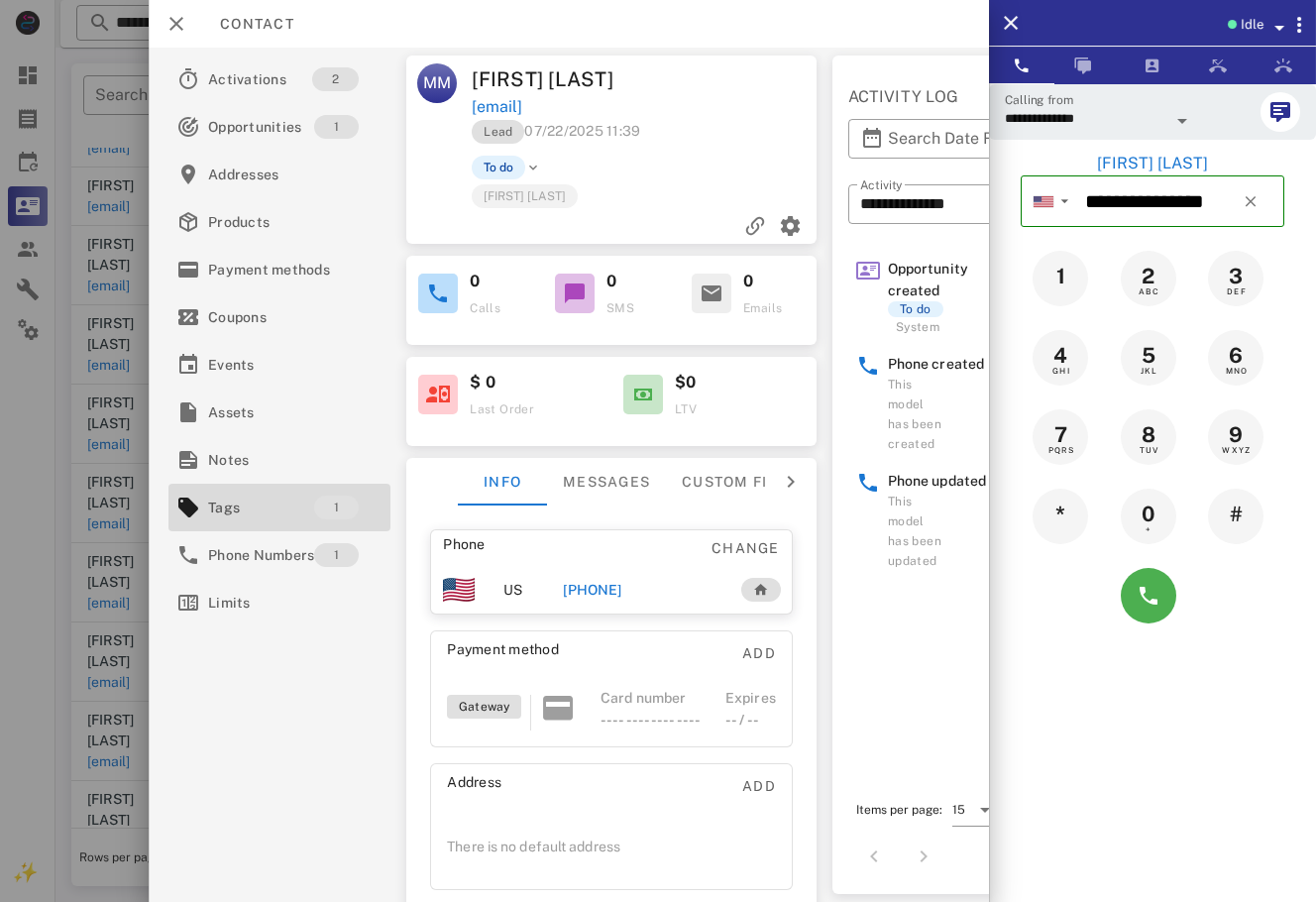 drag, startPoint x: 1105, startPoint y: 602, endPoint x: 1204, endPoint y: 602, distance: 99 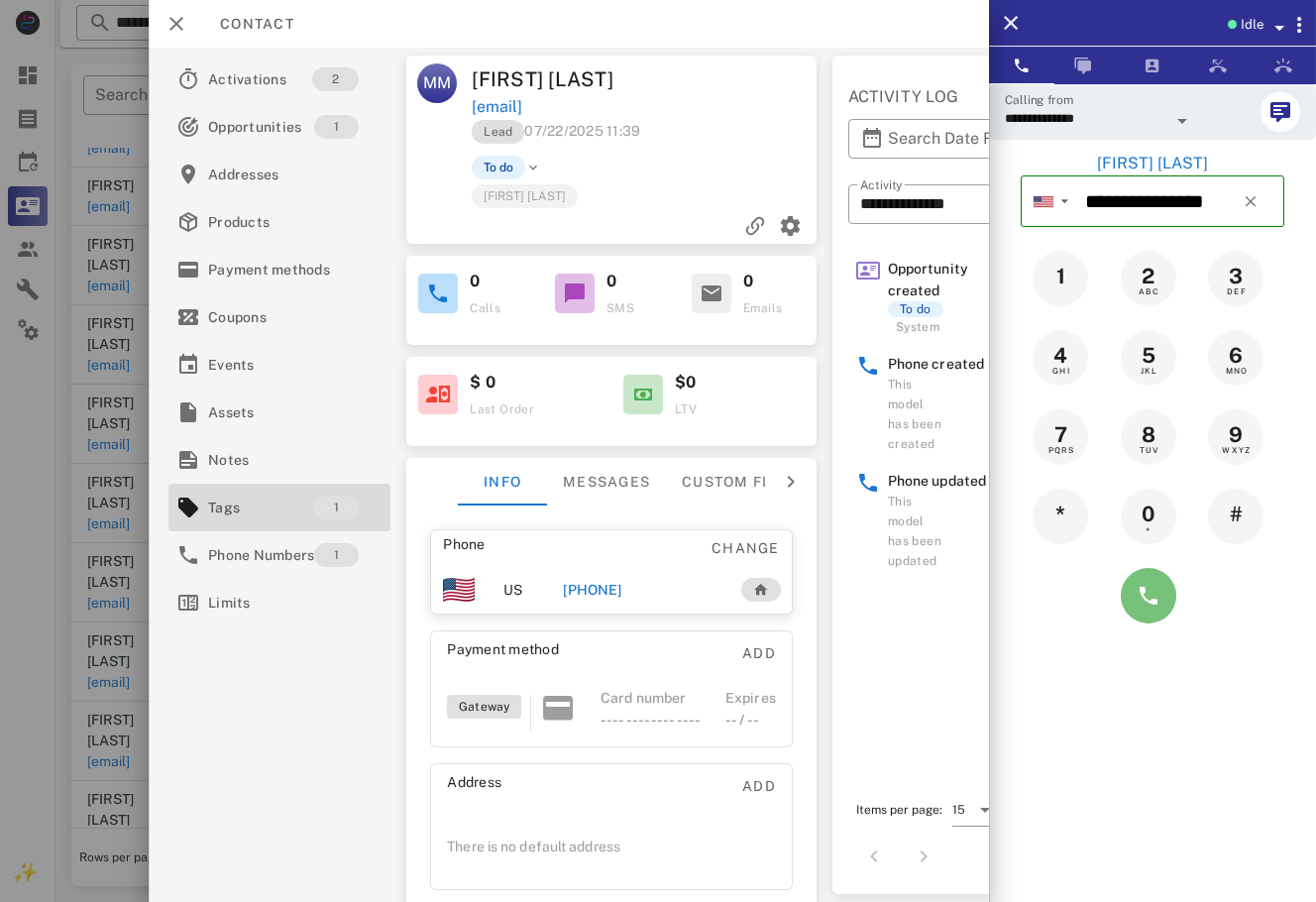 click at bounding box center [1149, 596] 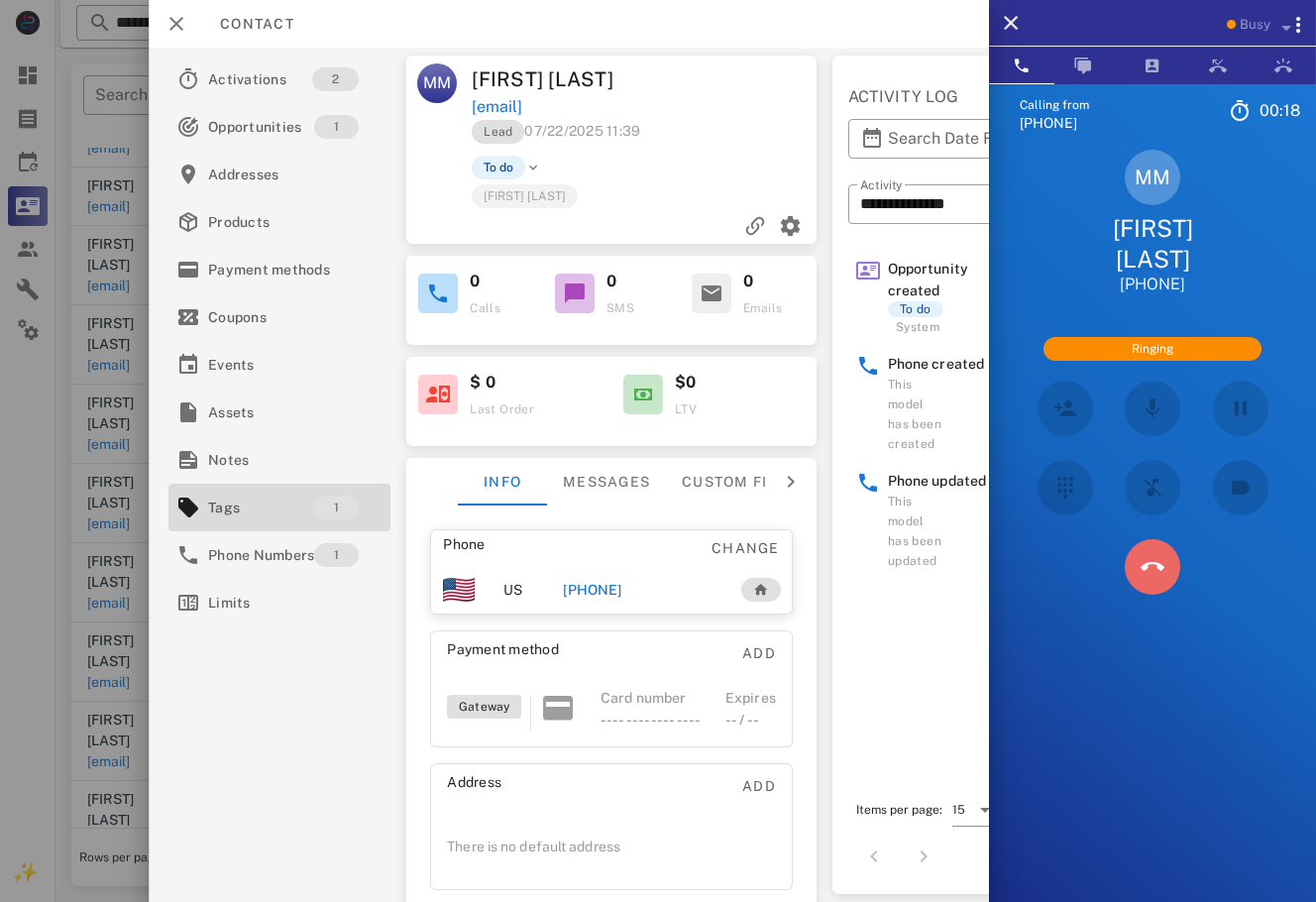 click at bounding box center (1152, 567) 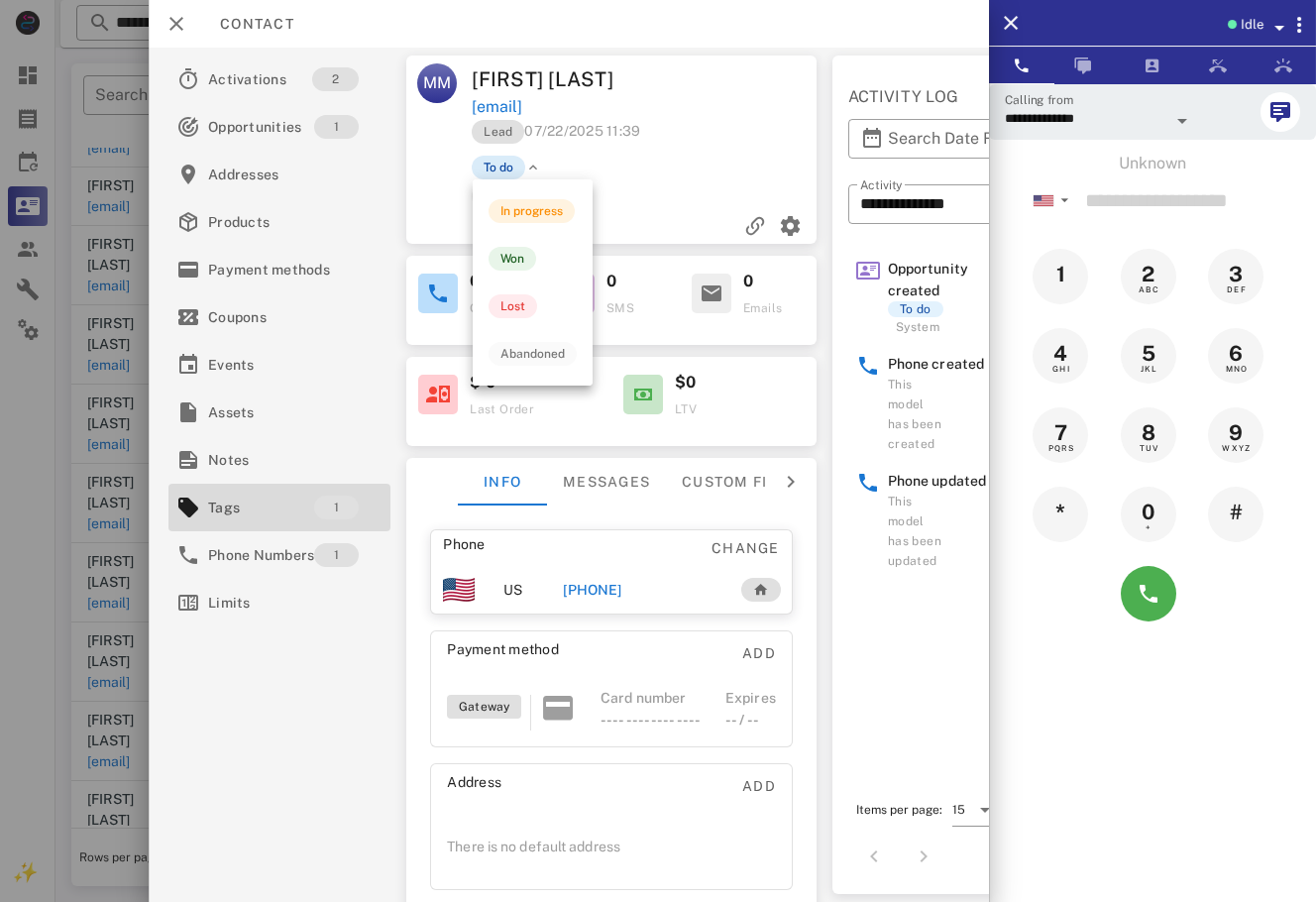 click on "To do" at bounding box center (498, 168) 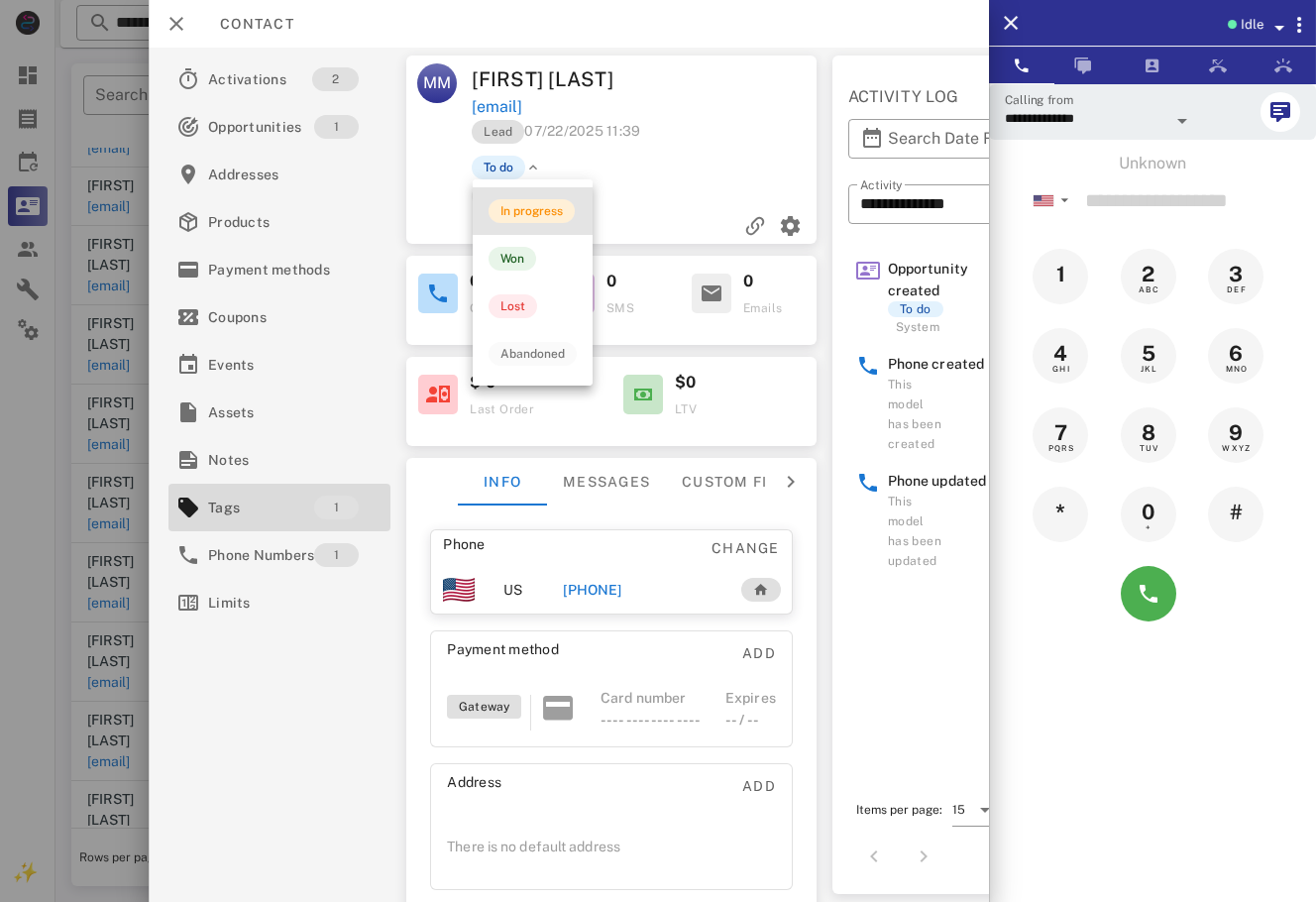 click on "In progress" at bounding box center (531, 211) 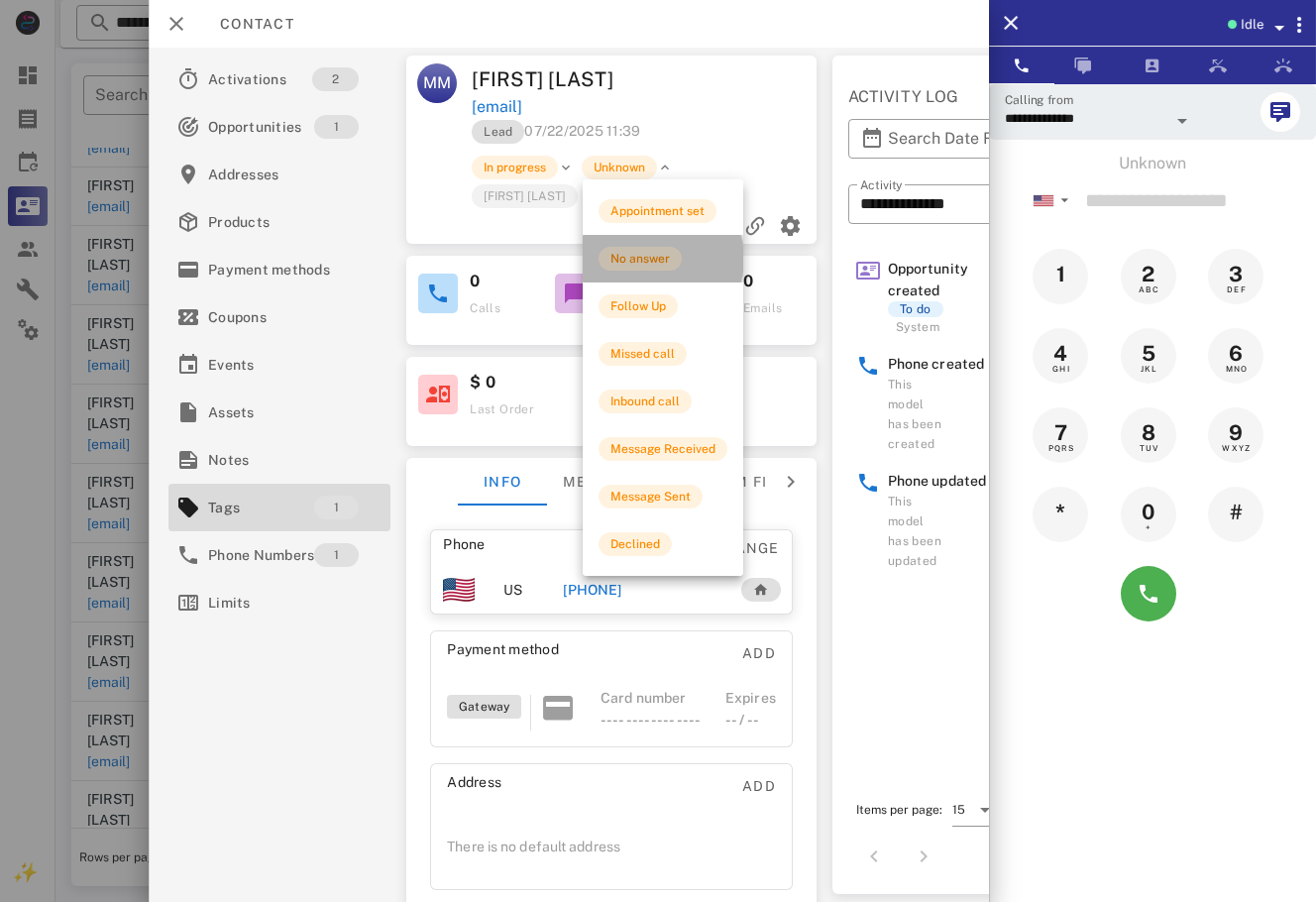 click on "No answer" at bounding box center [663, 259] 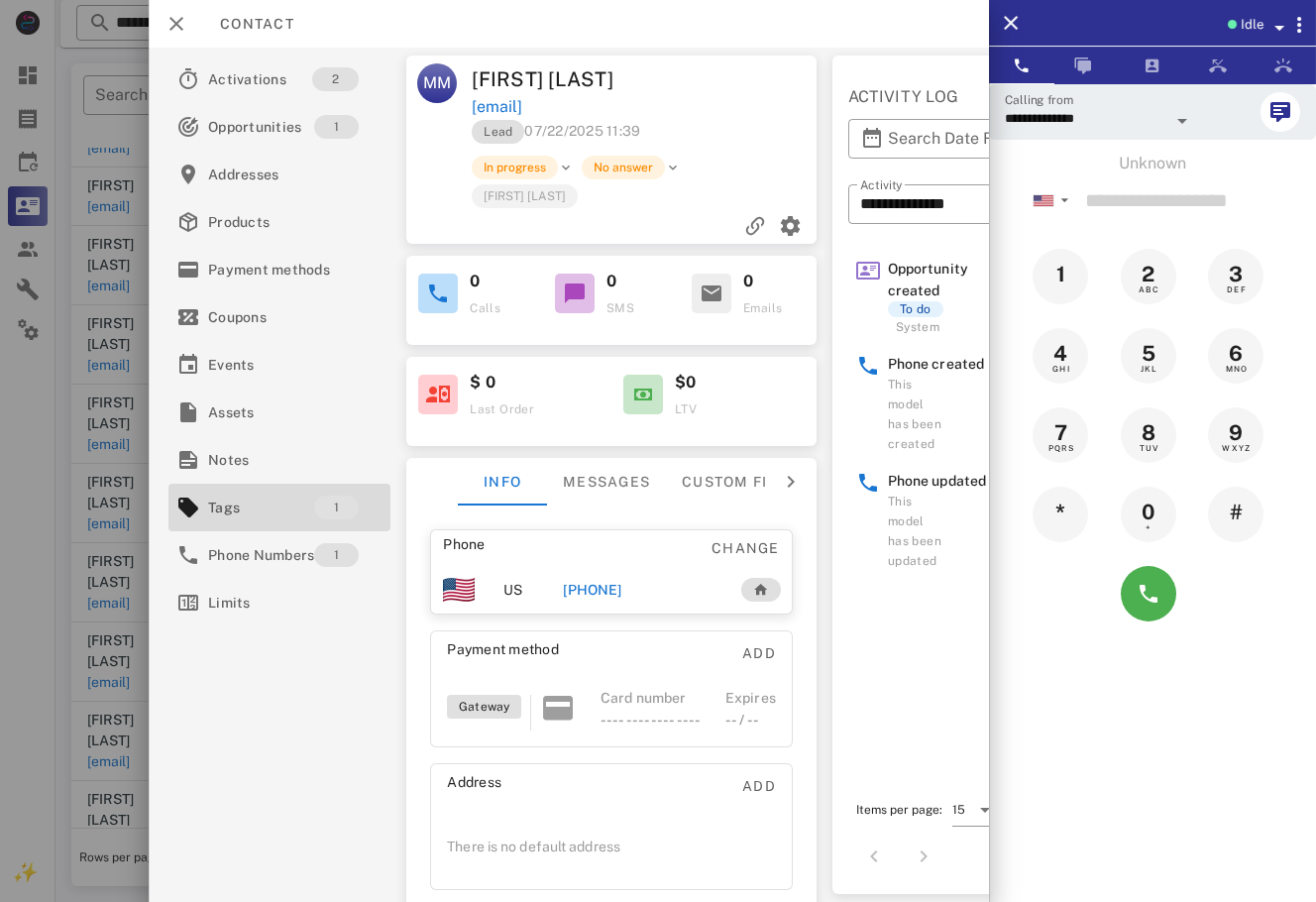 click at bounding box center (658, 451) 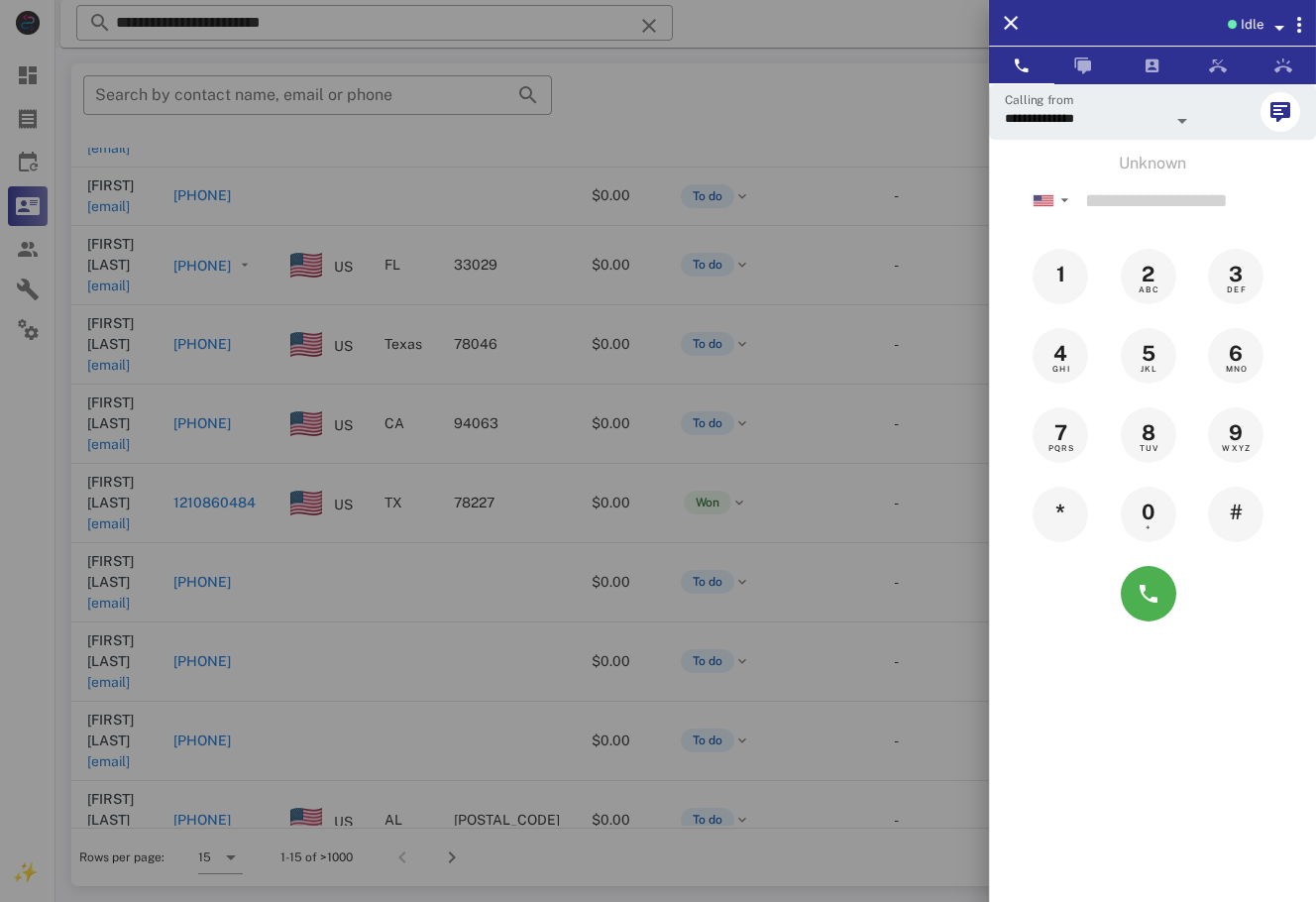 click at bounding box center [658, 451] 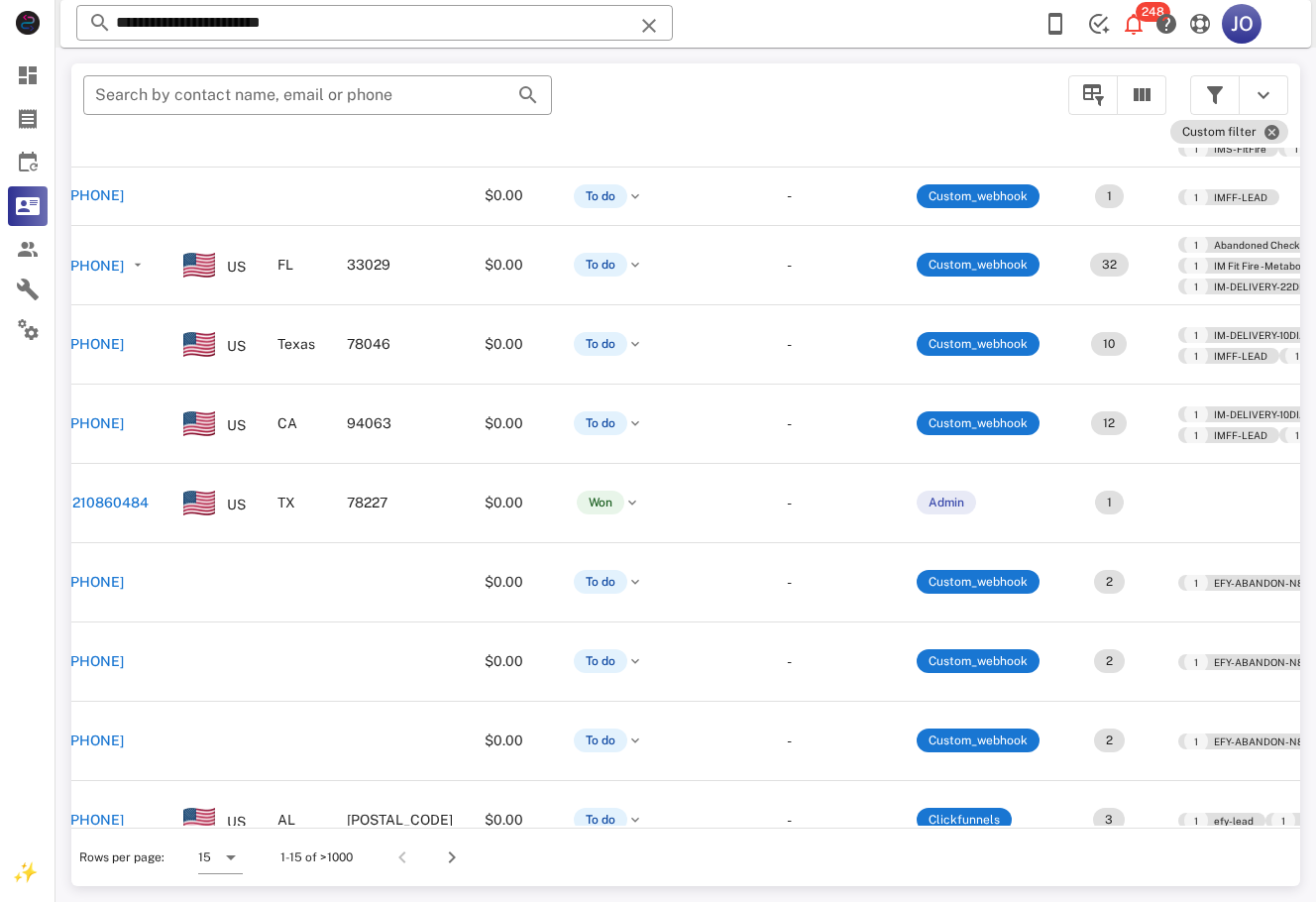 scroll, scrollTop: 266, scrollLeft: 83, axis: both 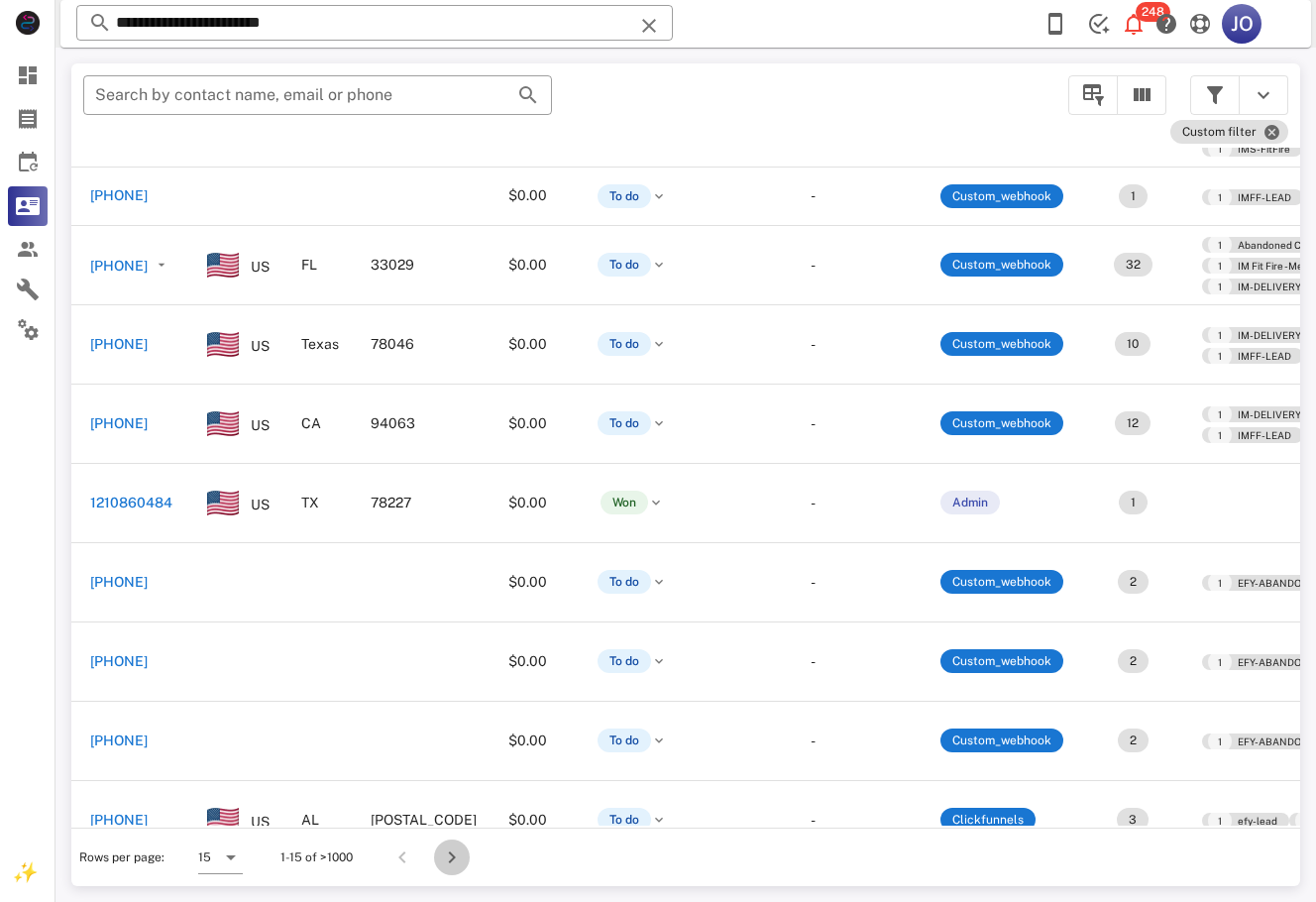 click at bounding box center (452, 857) 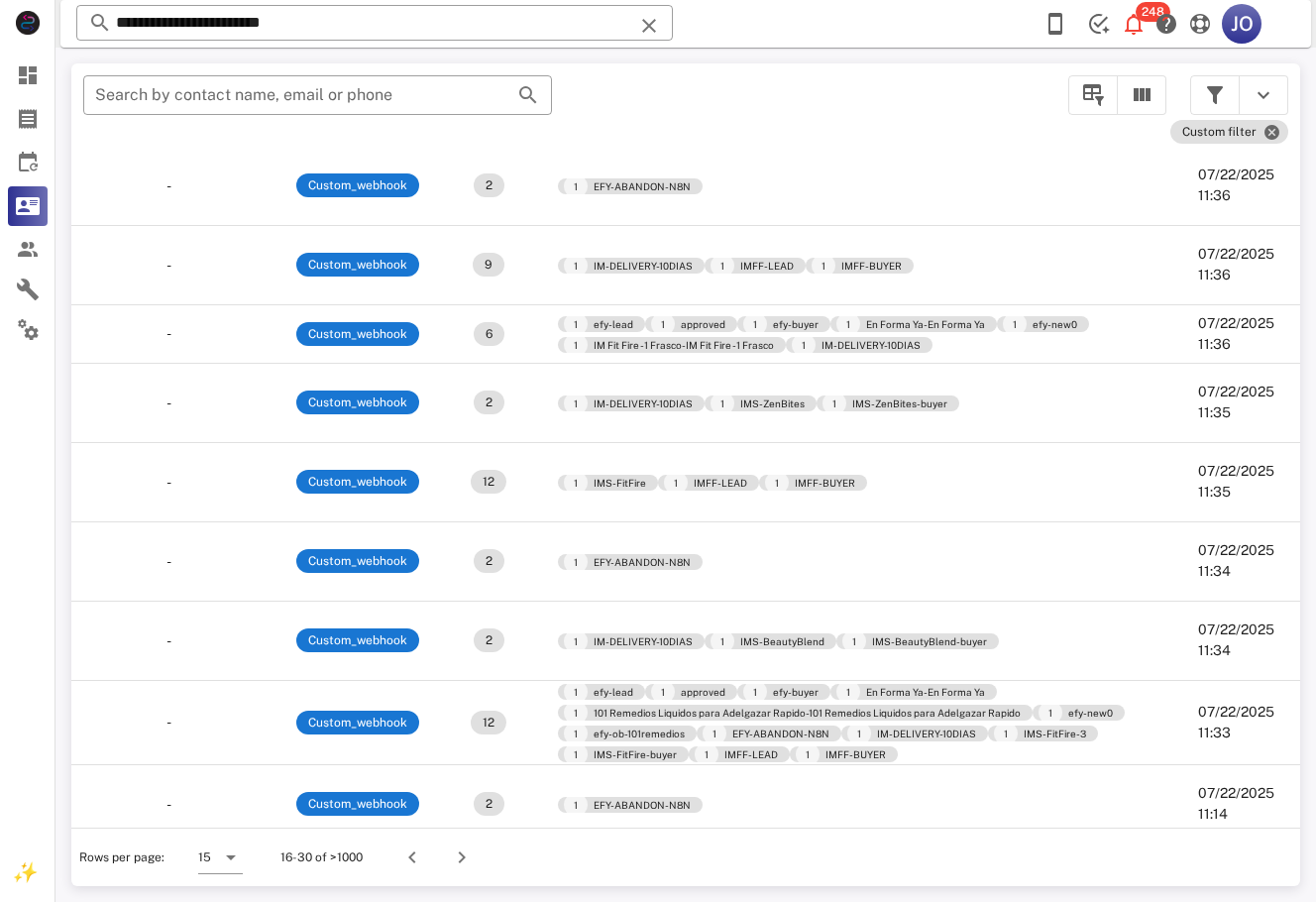 scroll, scrollTop: 286, scrollLeft: 0, axis: vertical 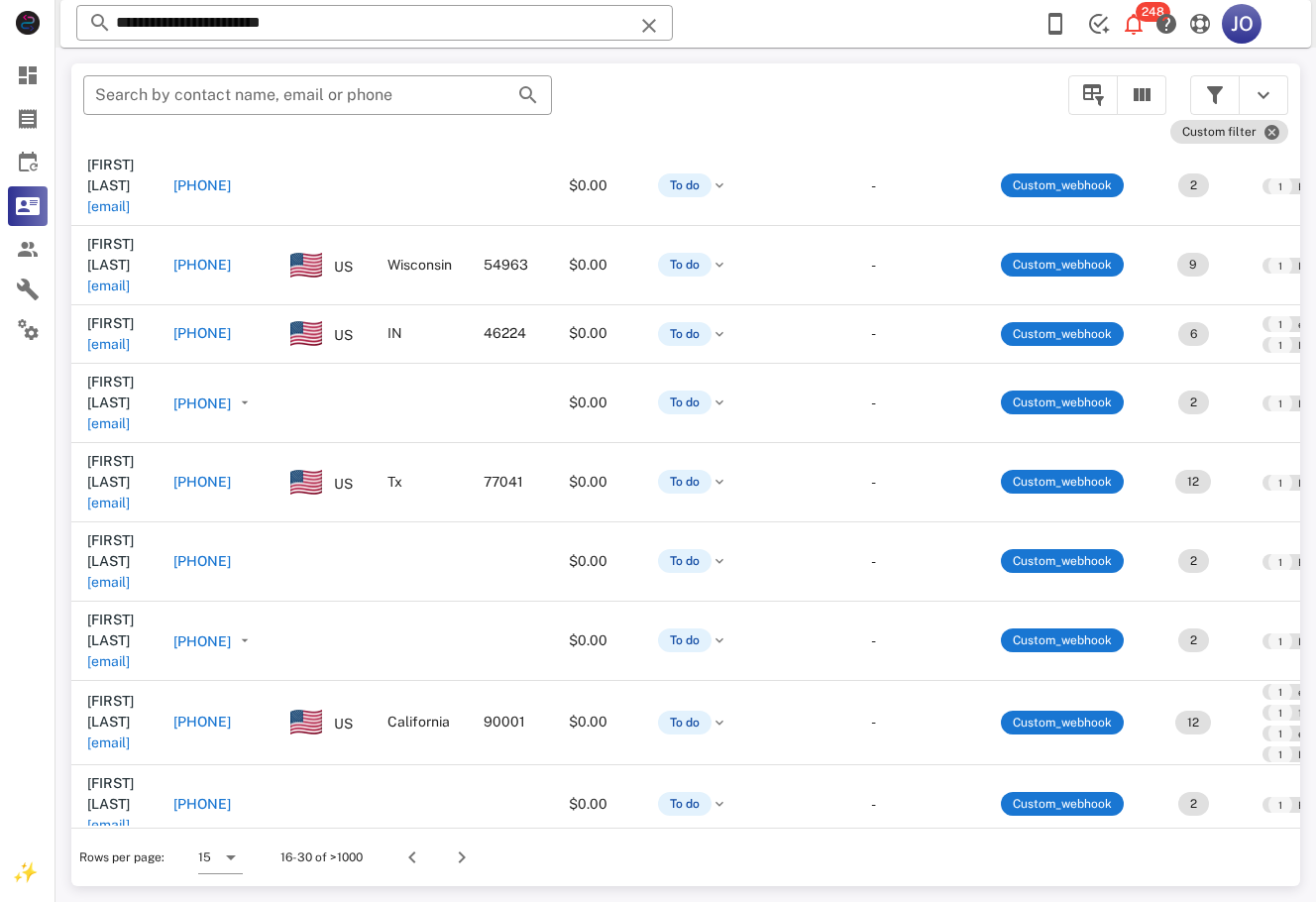 click on "​ Search by contact name, email or phone Custom filter Contact Phone Country State Zip code Value Status Substatus Sources Activations Tags Created at Niurka De la cruz  niurkacabreja@gmail.com   +491604385692   DE 45721  $0.00   To do  -  Custom_webhook  4 1  En Forma Ya-En Forma Ya  1  declined  1  EFY-ABANDON-N8N   07/22/2025 11:52  Mónica Ponte  pontemonica5@gmail.com   +17867094831   $0.00   To do  -  Custom_webhook  2 1  EFY-ABANDON-N8N   07/22/2025 11:41  Veronica Velazco  veronica.velazcom66@gmail.com   +19157779080   US Texas 77568  $0.00   To do  -  Custom_webhook  9 1  IM-DELIVERY-10DIAS  1  IMS-FitFire-3  1  IMS-FitFire-buyer  1  IMFF-LEAD  1  IMFF-BUYER   07/22/2025 11:38  yadira gavidia  yadiragavidia09@gmail.com   +584241253122   $0.00   To do  -  Custom_webhook  2 1  EFY-ABANDON-N8N   07/22/2025 11:36  Magdalena yanez  magdalenayanez32@gmail.com   +19202525832   US Wisconsin 54963  $0.00   To do  -  Custom_webhook  9 1  IM-DELIVERY-10DIAS  1  IMFF-LEAD  1  IMFF-BUYER   07/22/2025 11:36   US" at bounding box center (686, 475) 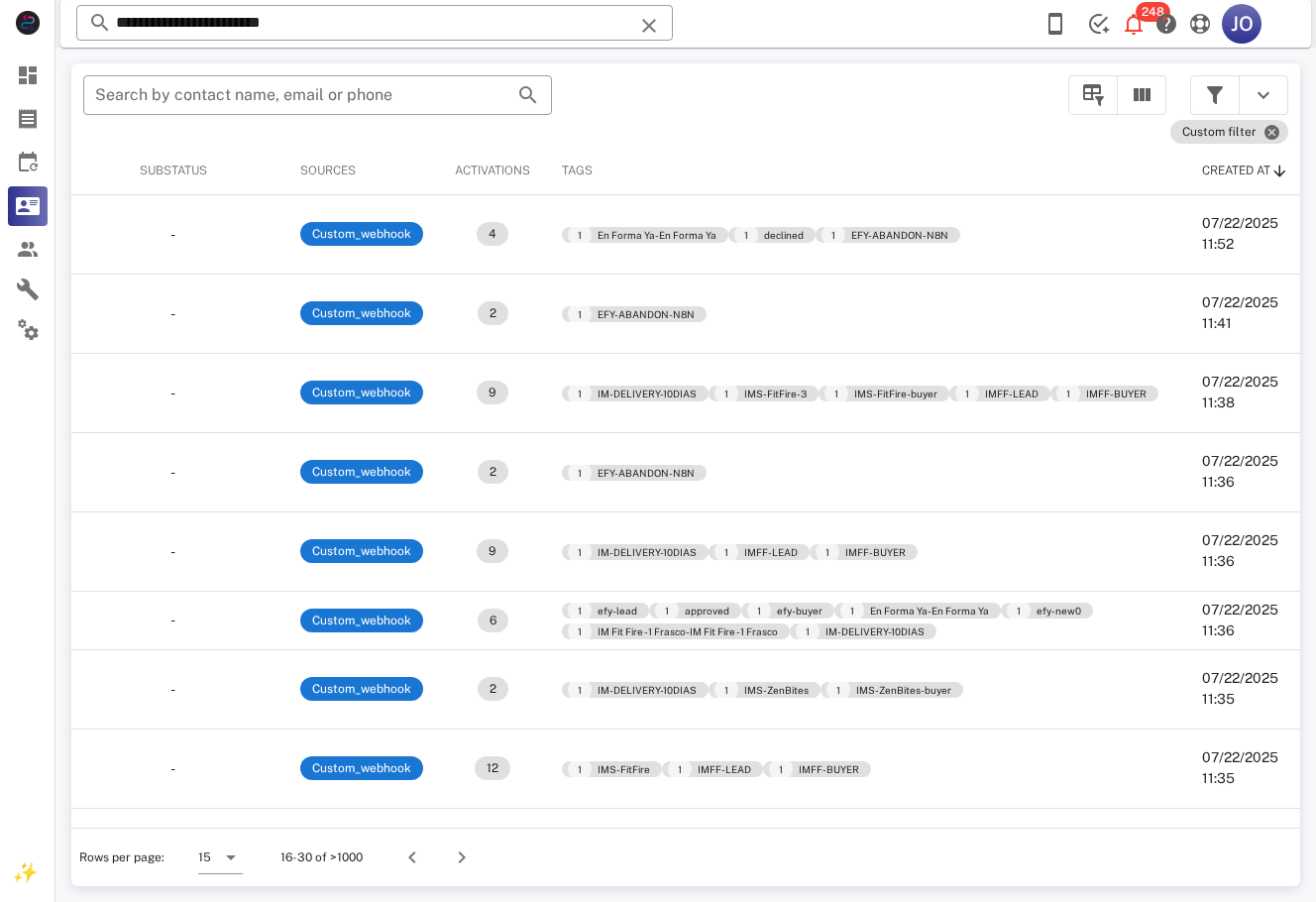 scroll, scrollTop: 0, scrollLeft: 0, axis: both 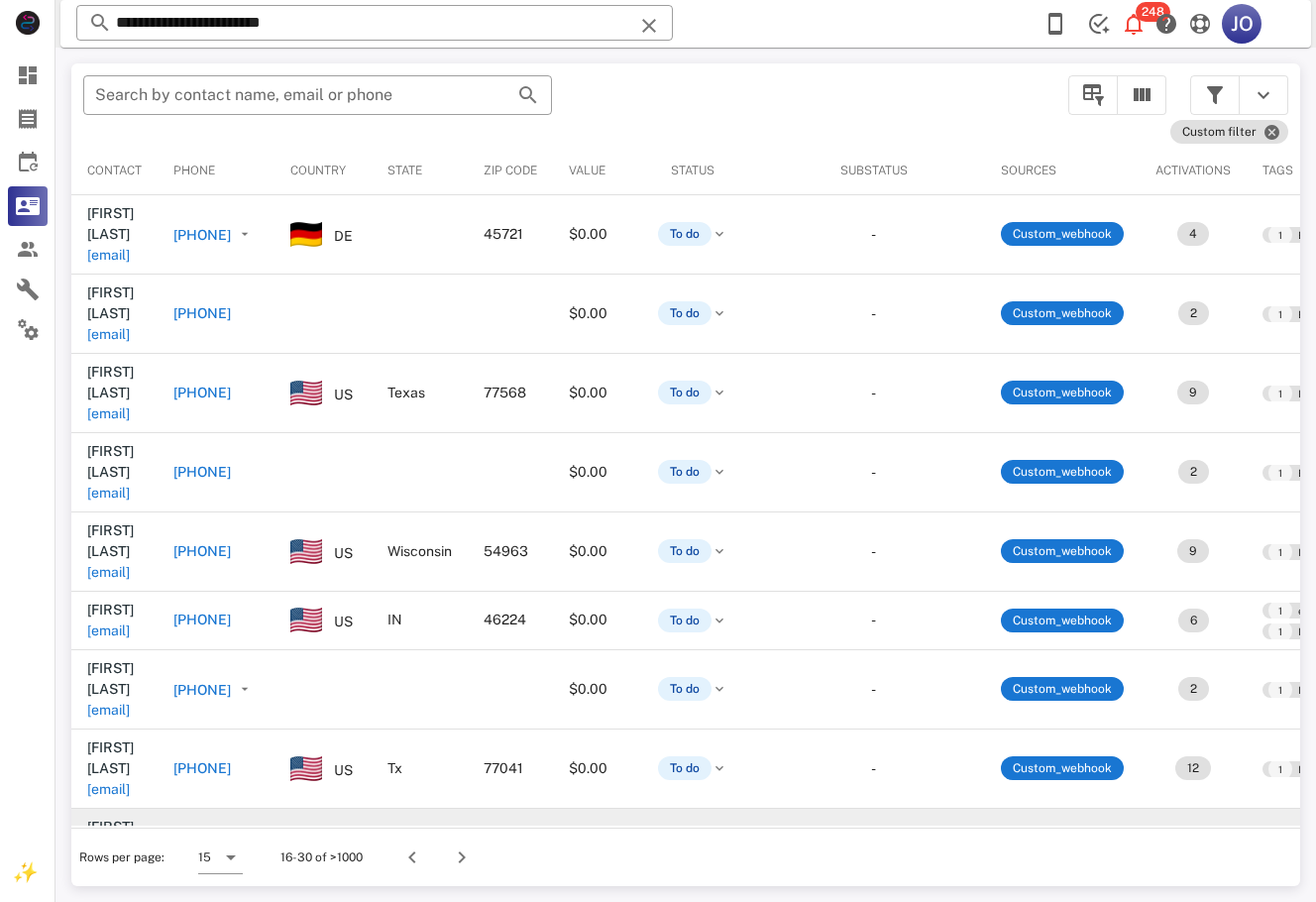 click on "huesitos_27dic@[EXAMPLE.COM]" at bounding box center [108, 868] 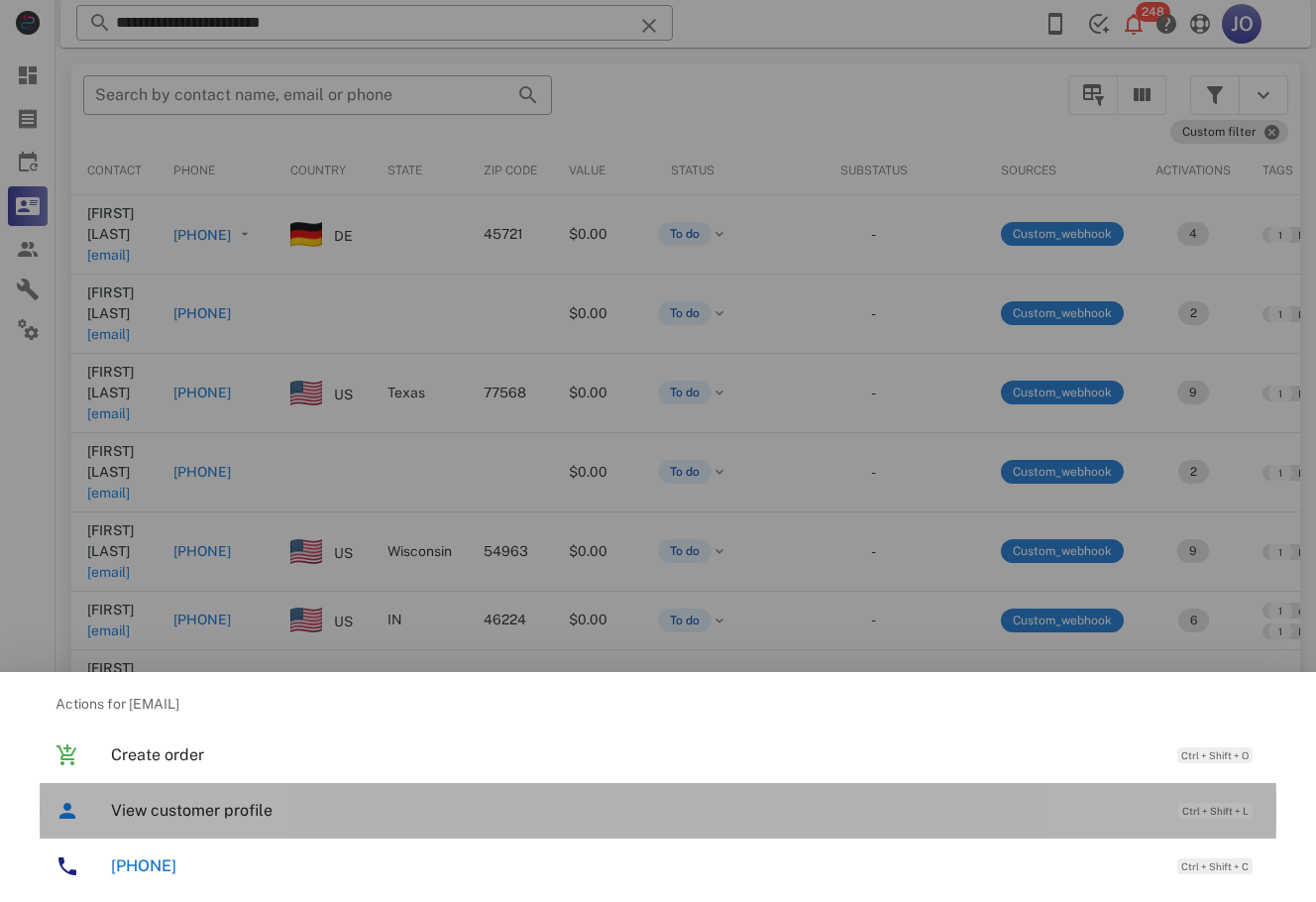 click on "View customer profile Ctrl + Shift + L" at bounding box center (686, 810) 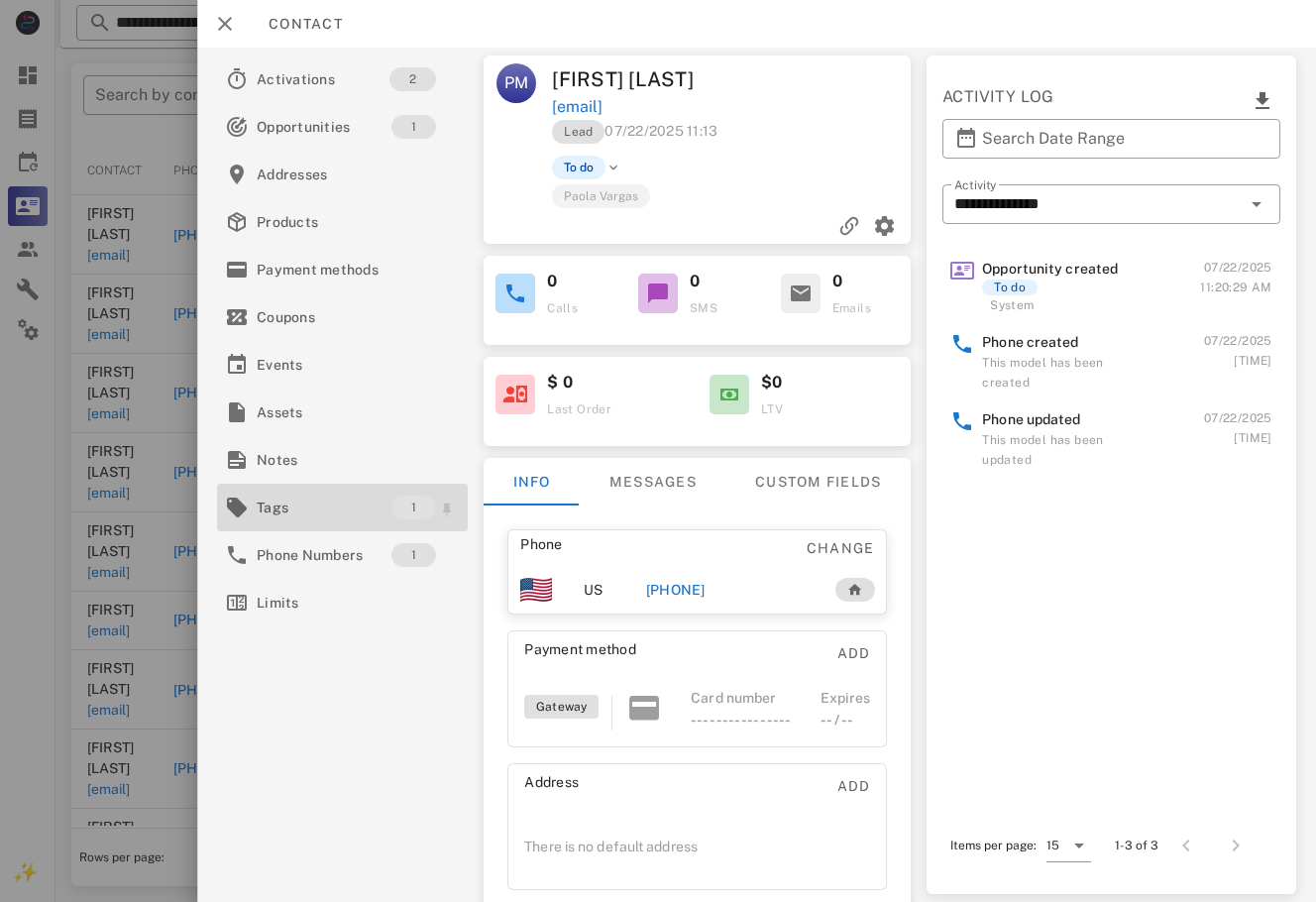 click on "Tags  1" at bounding box center [342, 507] 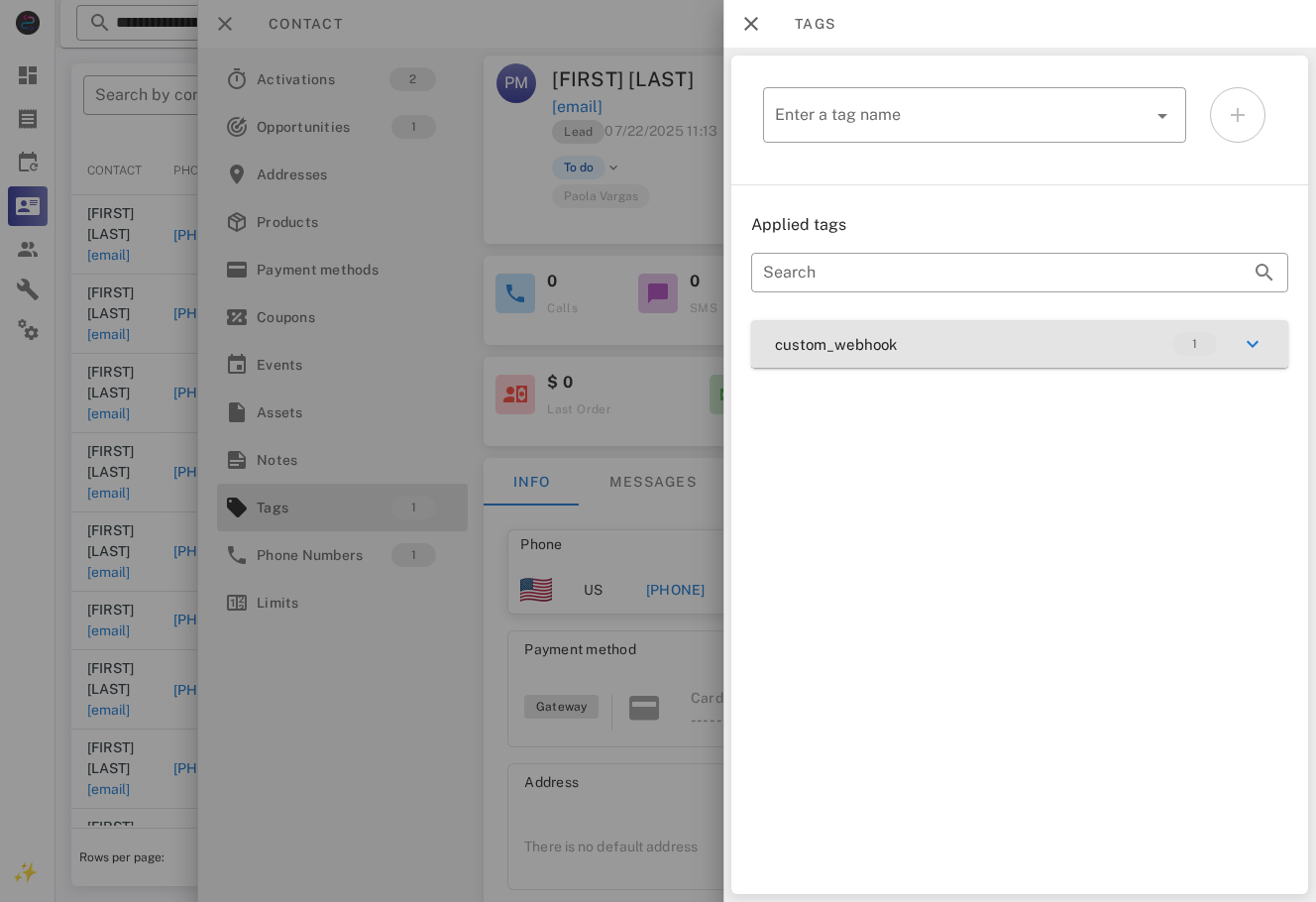 click on "custom_webhook  1" at bounding box center (1020, 344) 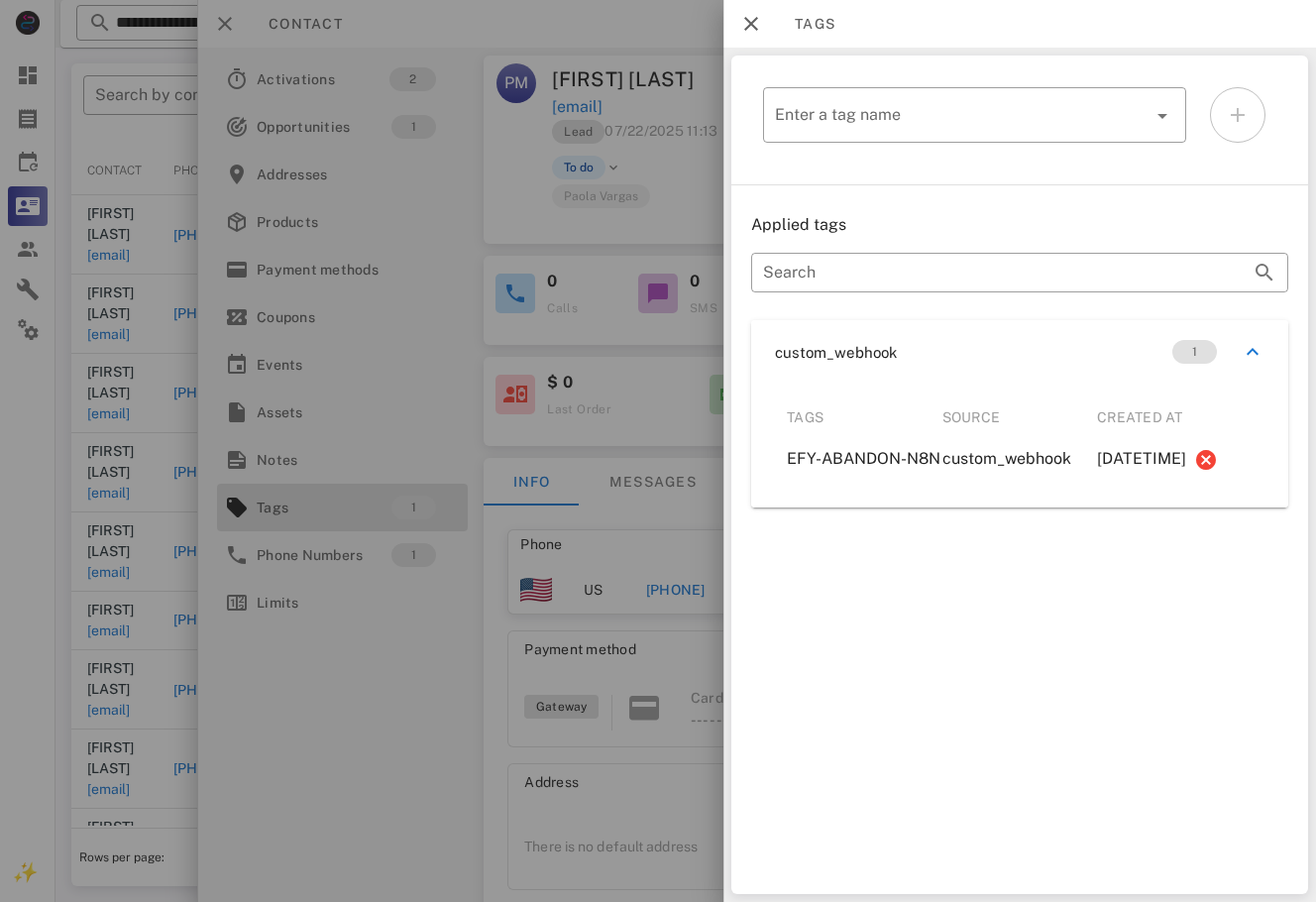 click at bounding box center [658, 451] 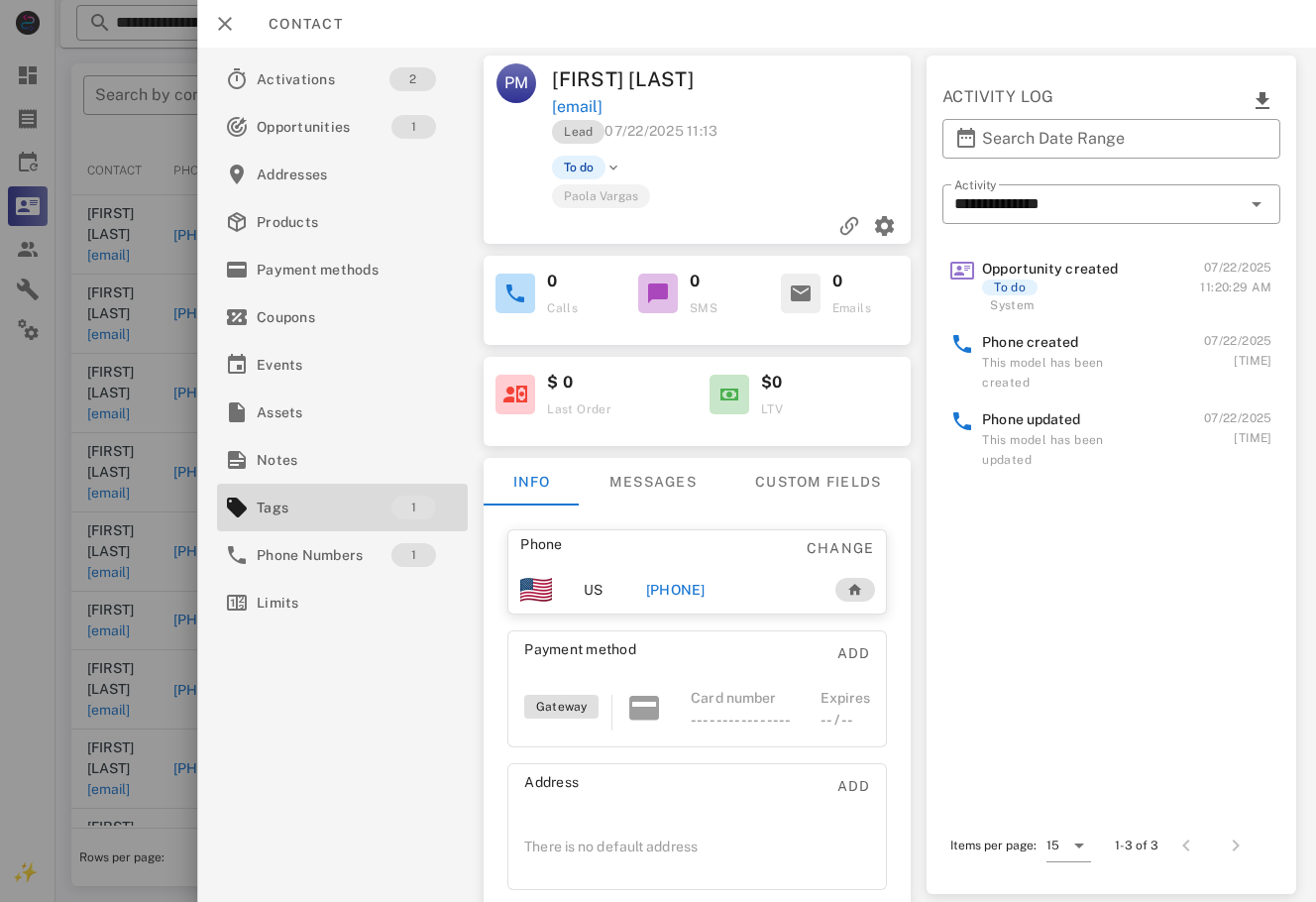 click on "[PHONE]" at bounding box center [676, 590] 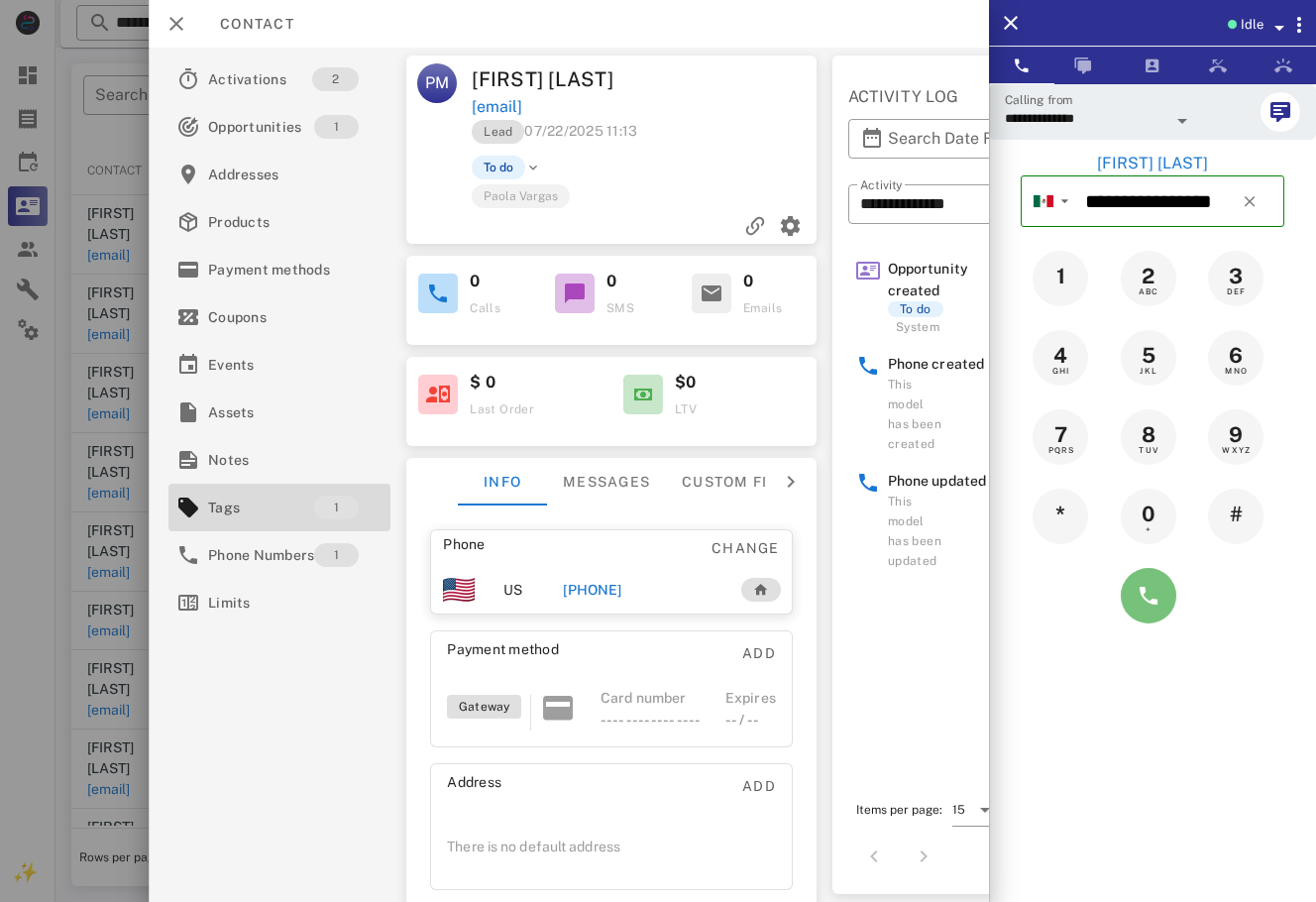 click at bounding box center (1149, 596) 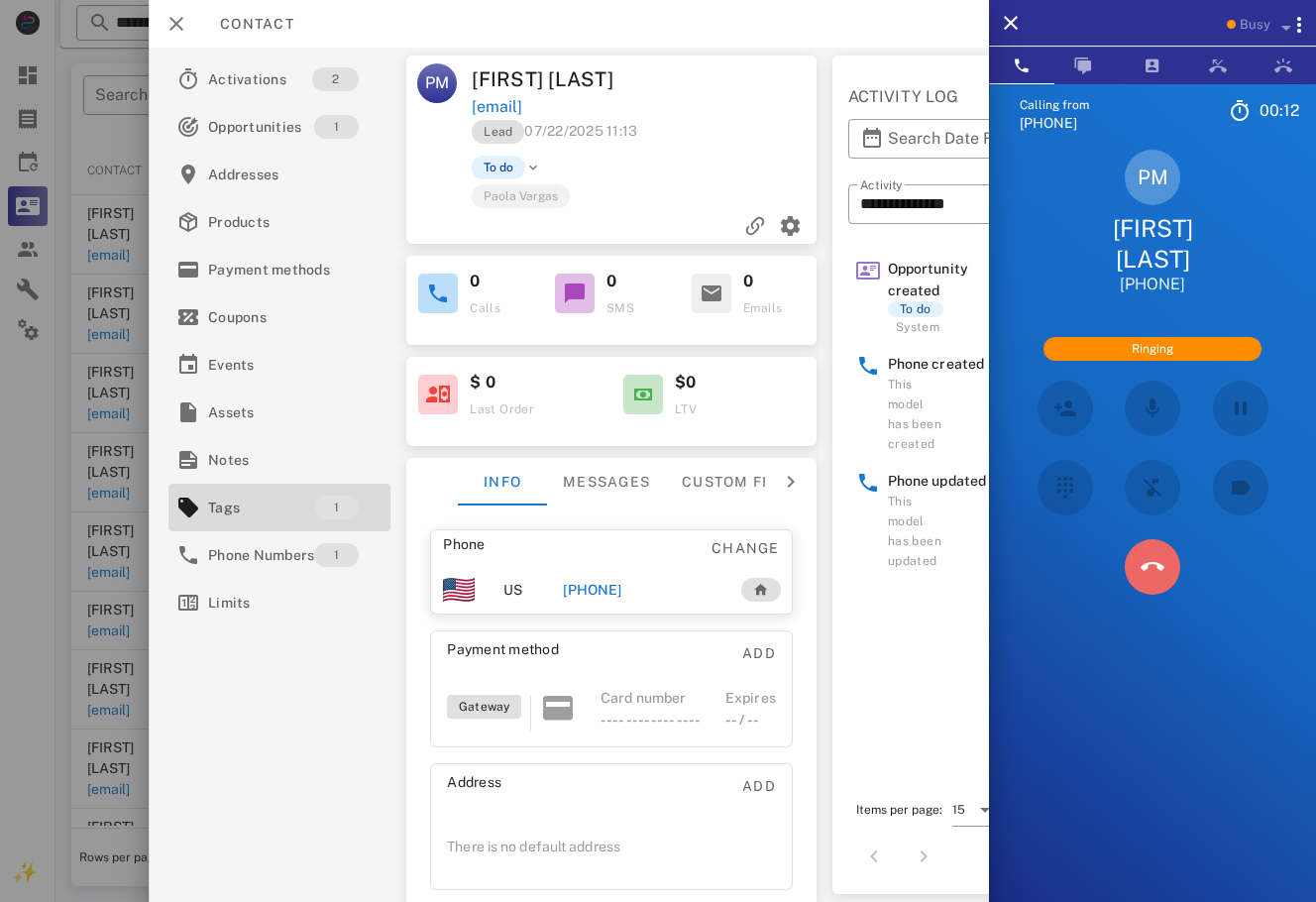 click at bounding box center (1152, 567) 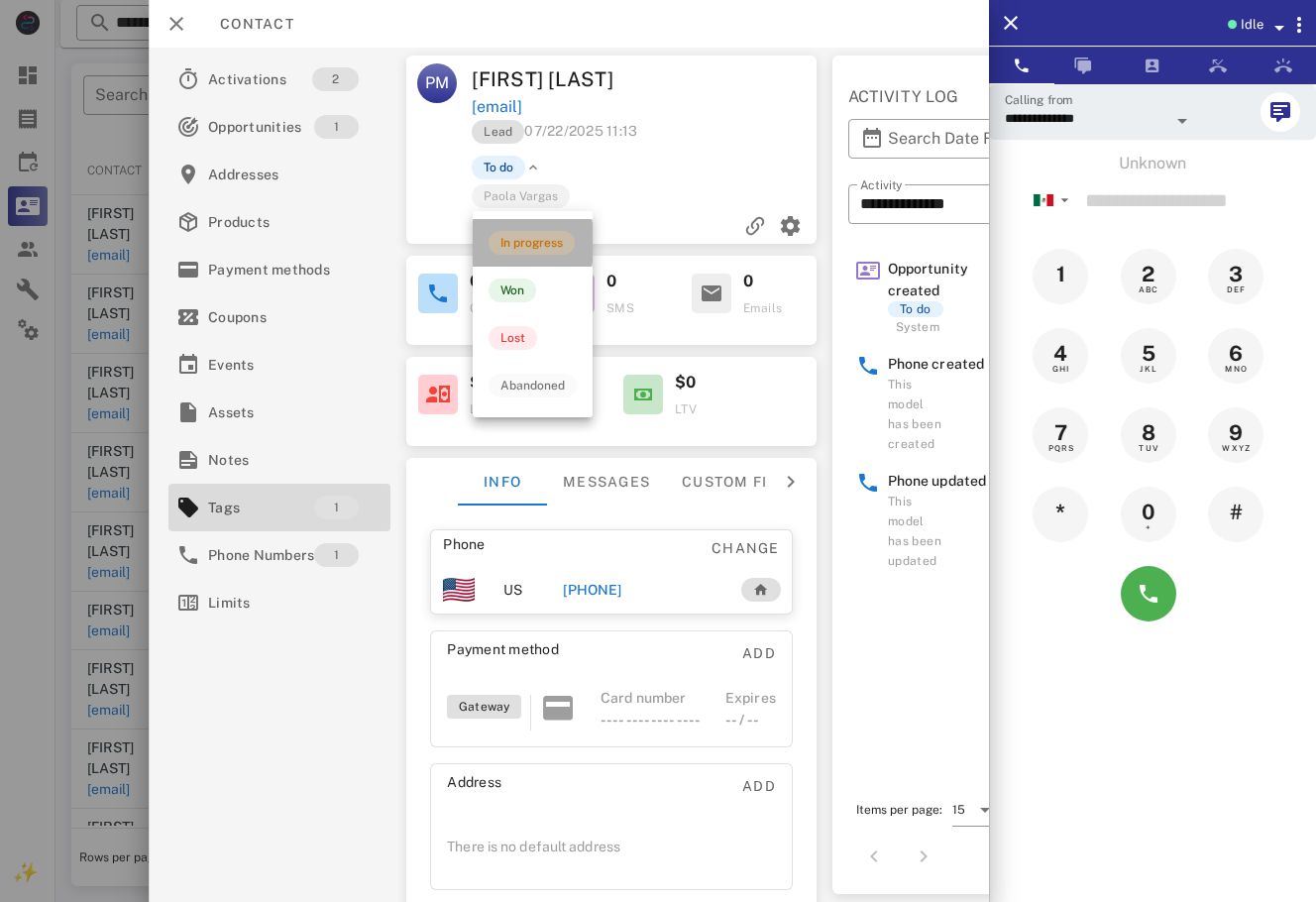 click on "In progress" at bounding box center [531, 243] 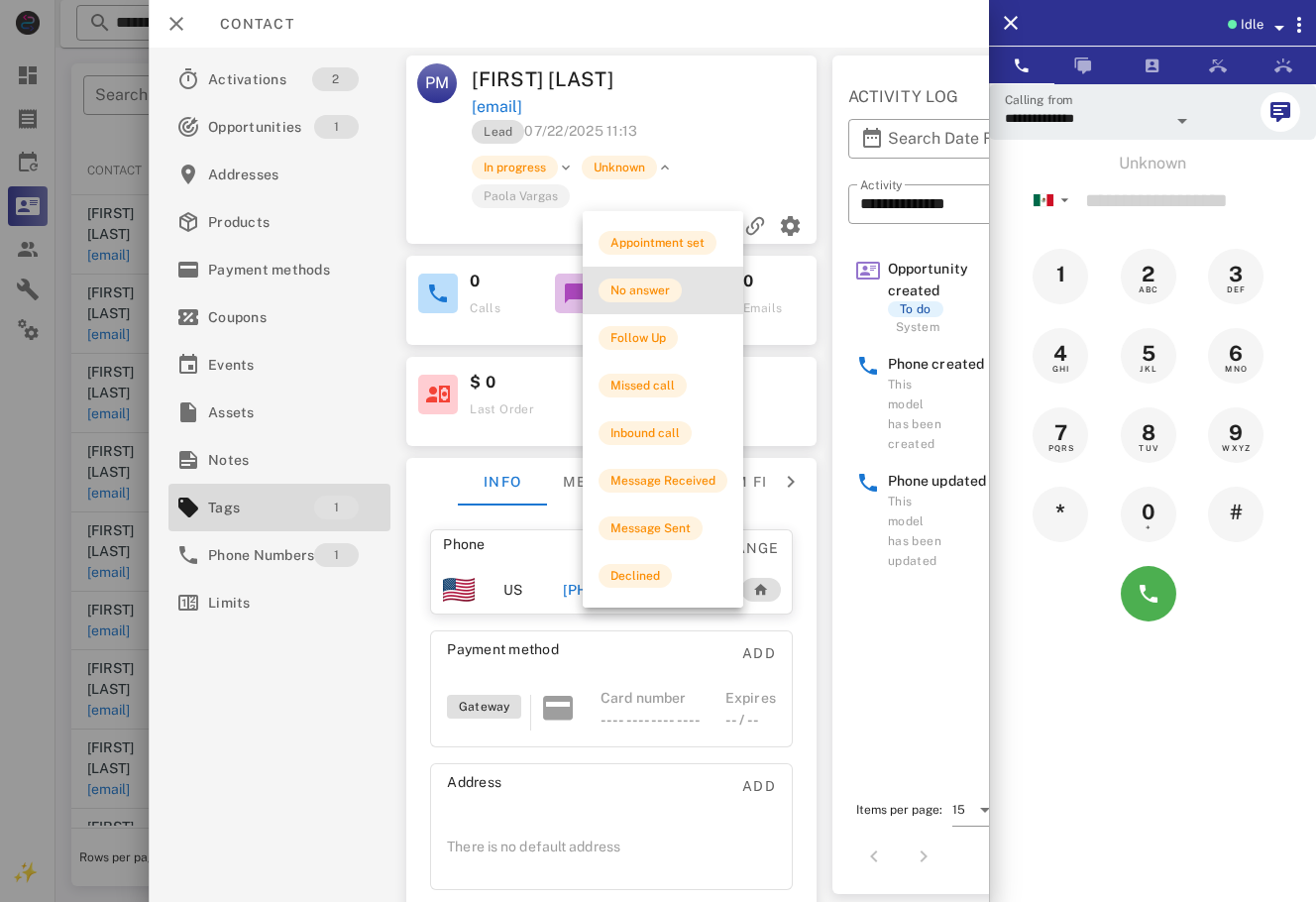 click on "No answer" at bounding box center [663, 290] 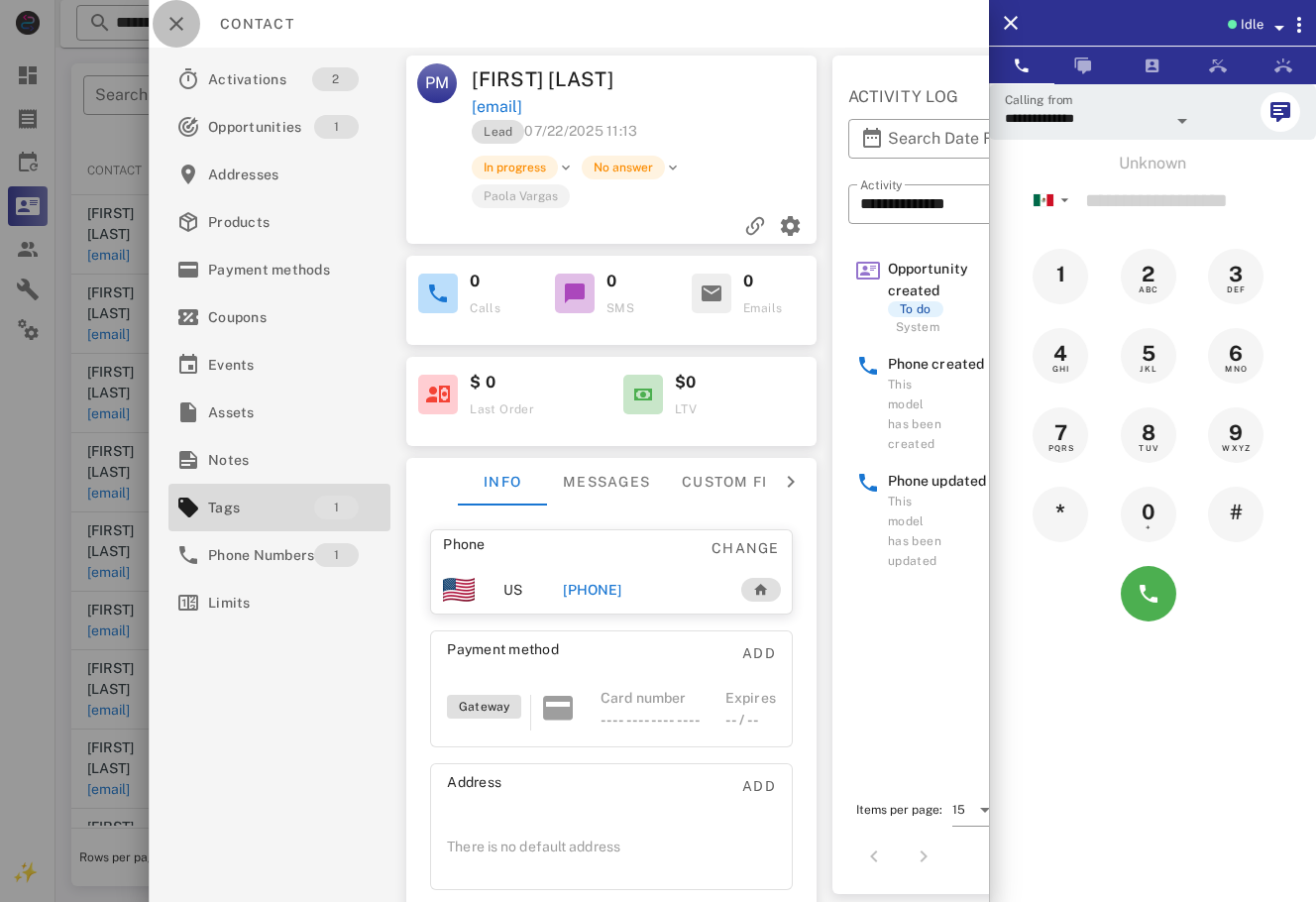 click at bounding box center [176, 24] 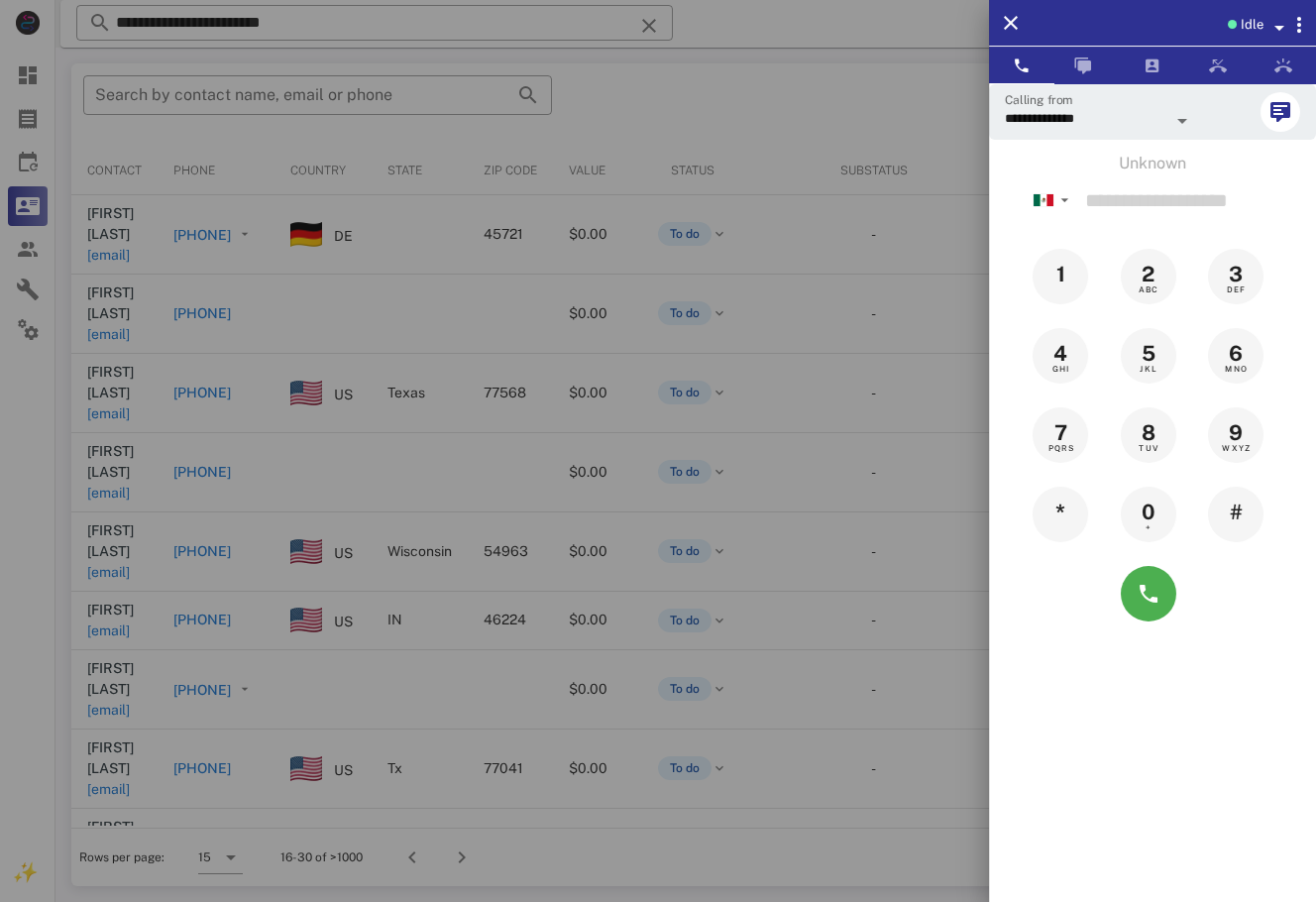 click at bounding box center [658, 451] 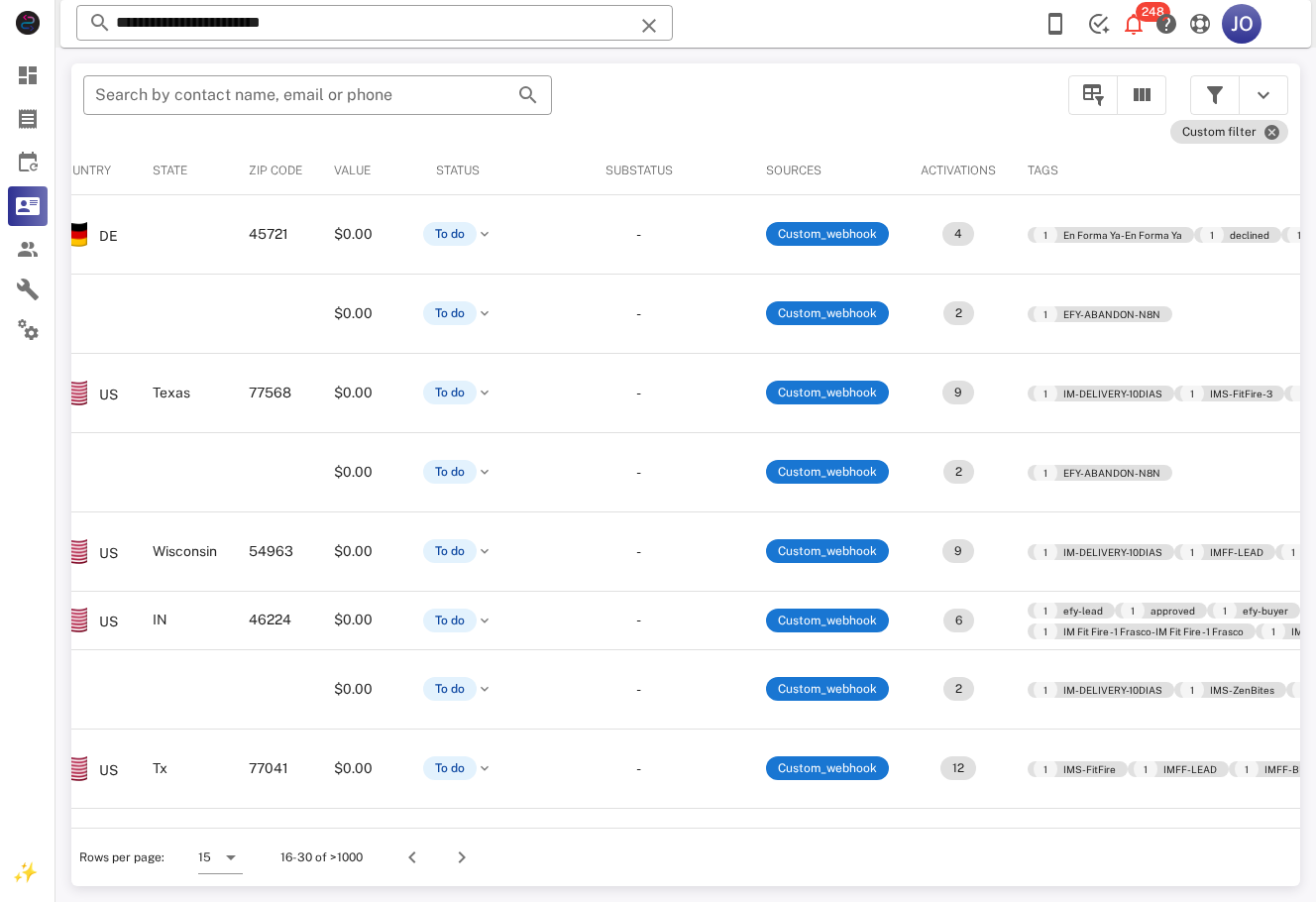 scroll, scrollTop: 0, scrollLeft: 359, axis: horizontal 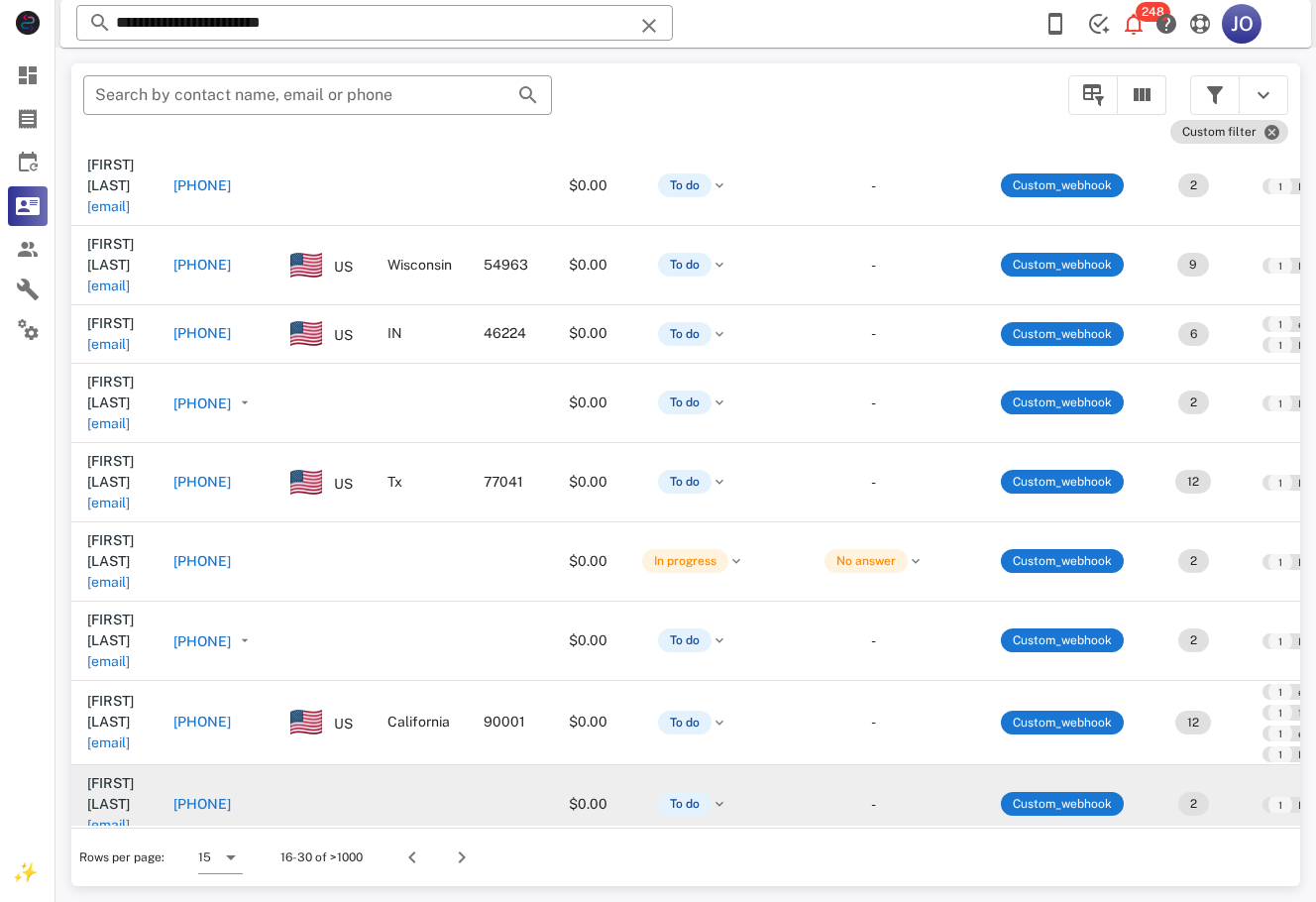 click on "karmol839@[EXAMPLE.COM]" at bounding box center (108, 825) 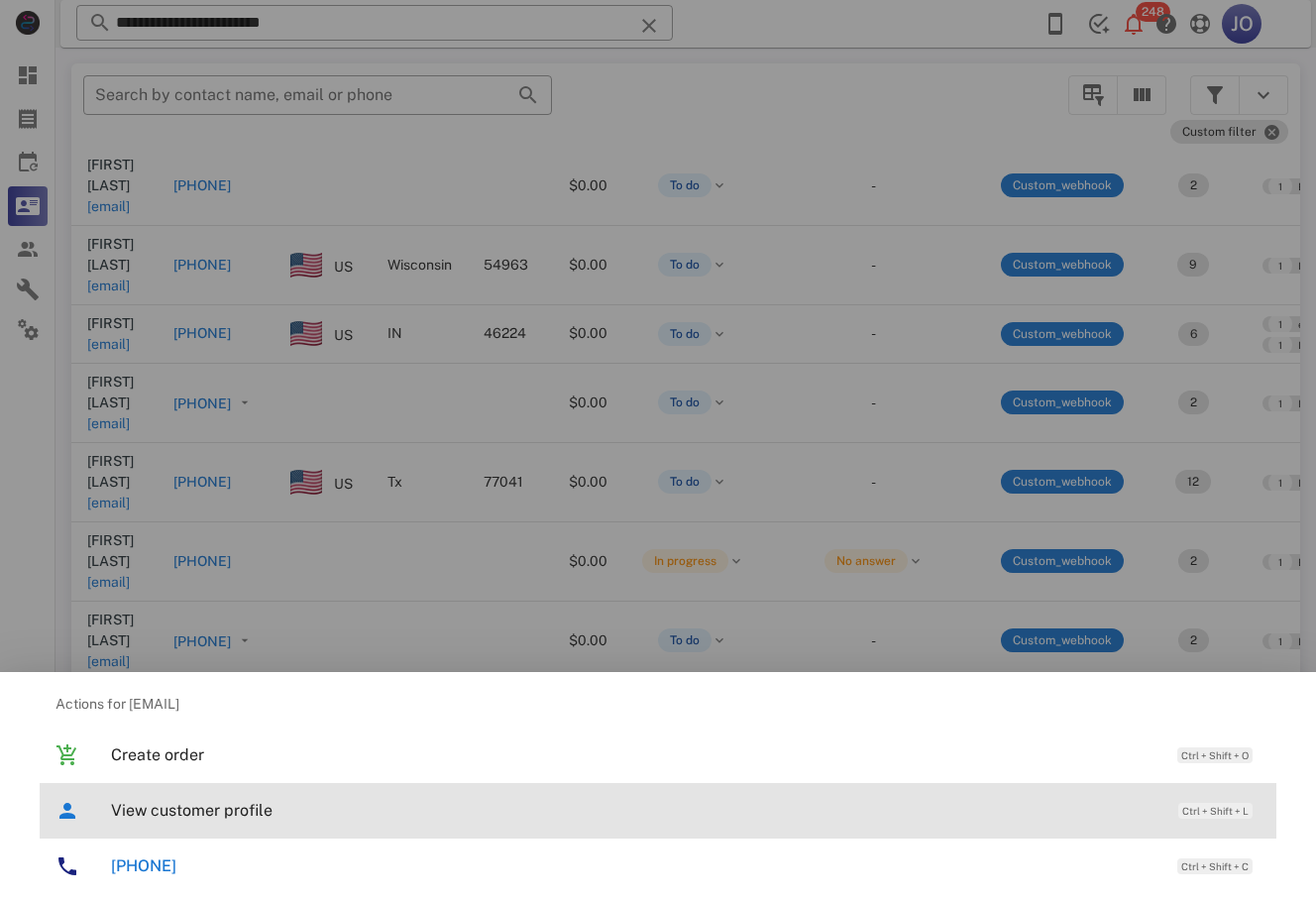 click on "View customer profile Ctrl + Shift + L" at bounding box center [686, 810] 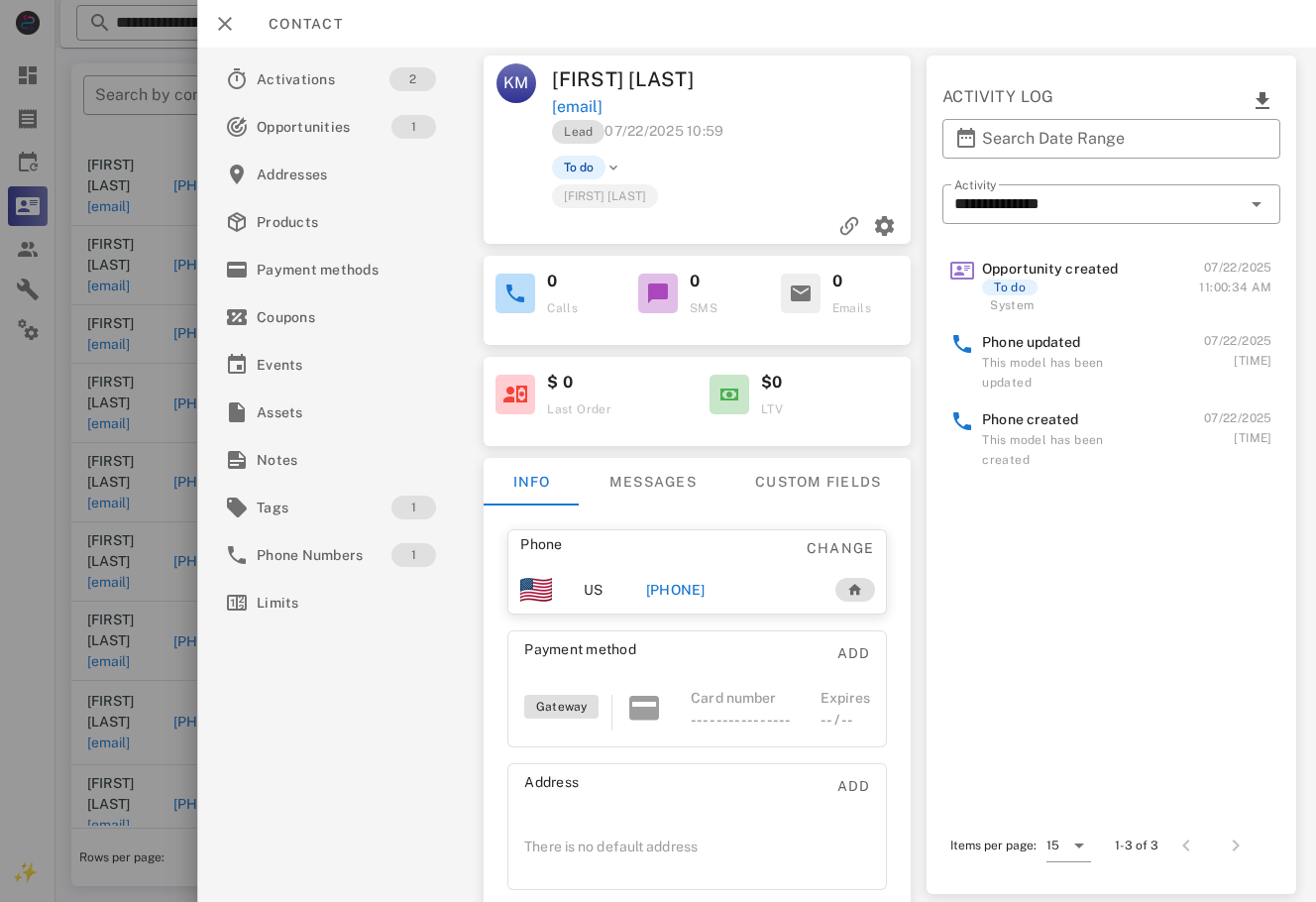 click on "[PHONE]" at bounding box center [676, 590] 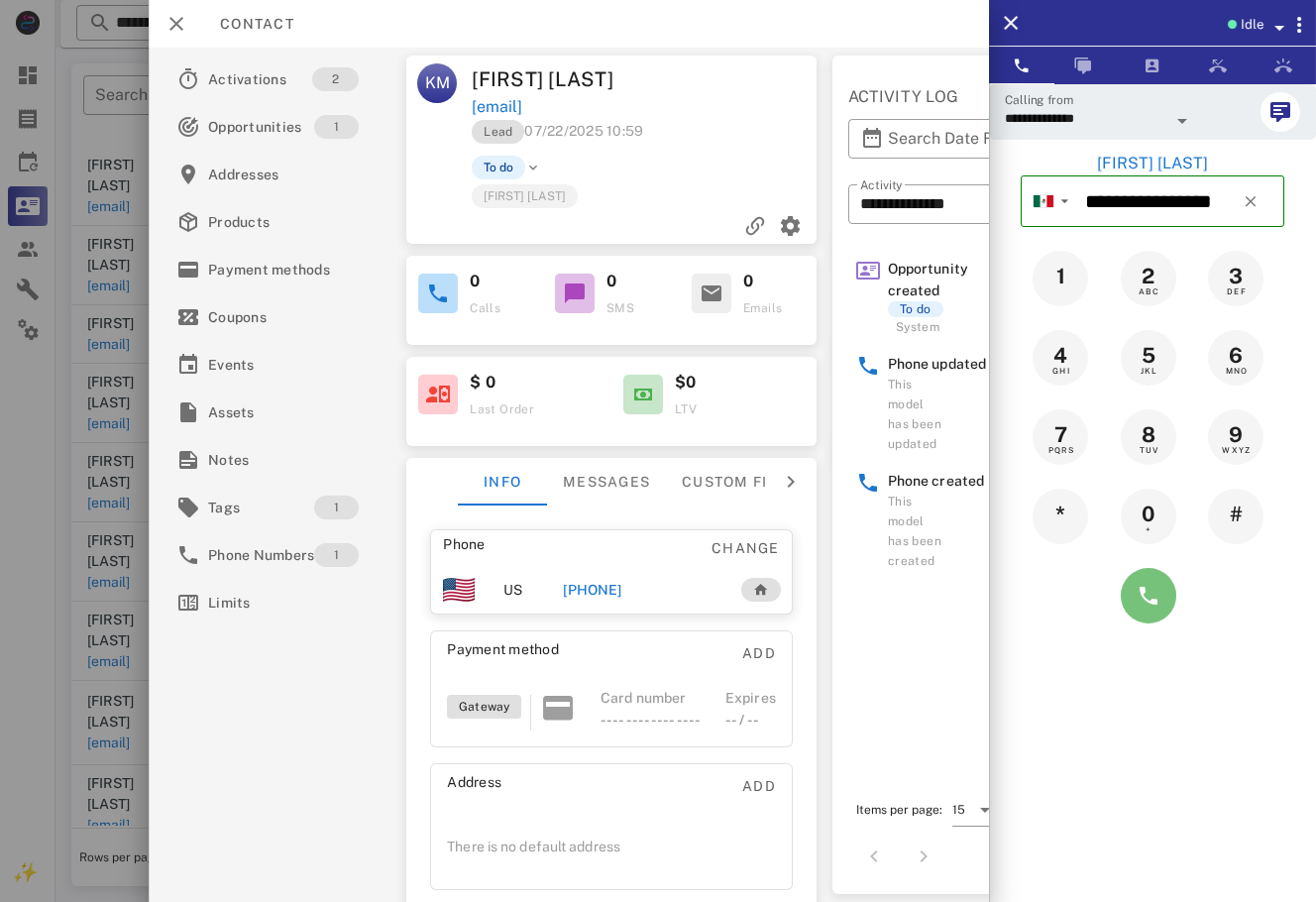 click at bounding box center (1149, 596) 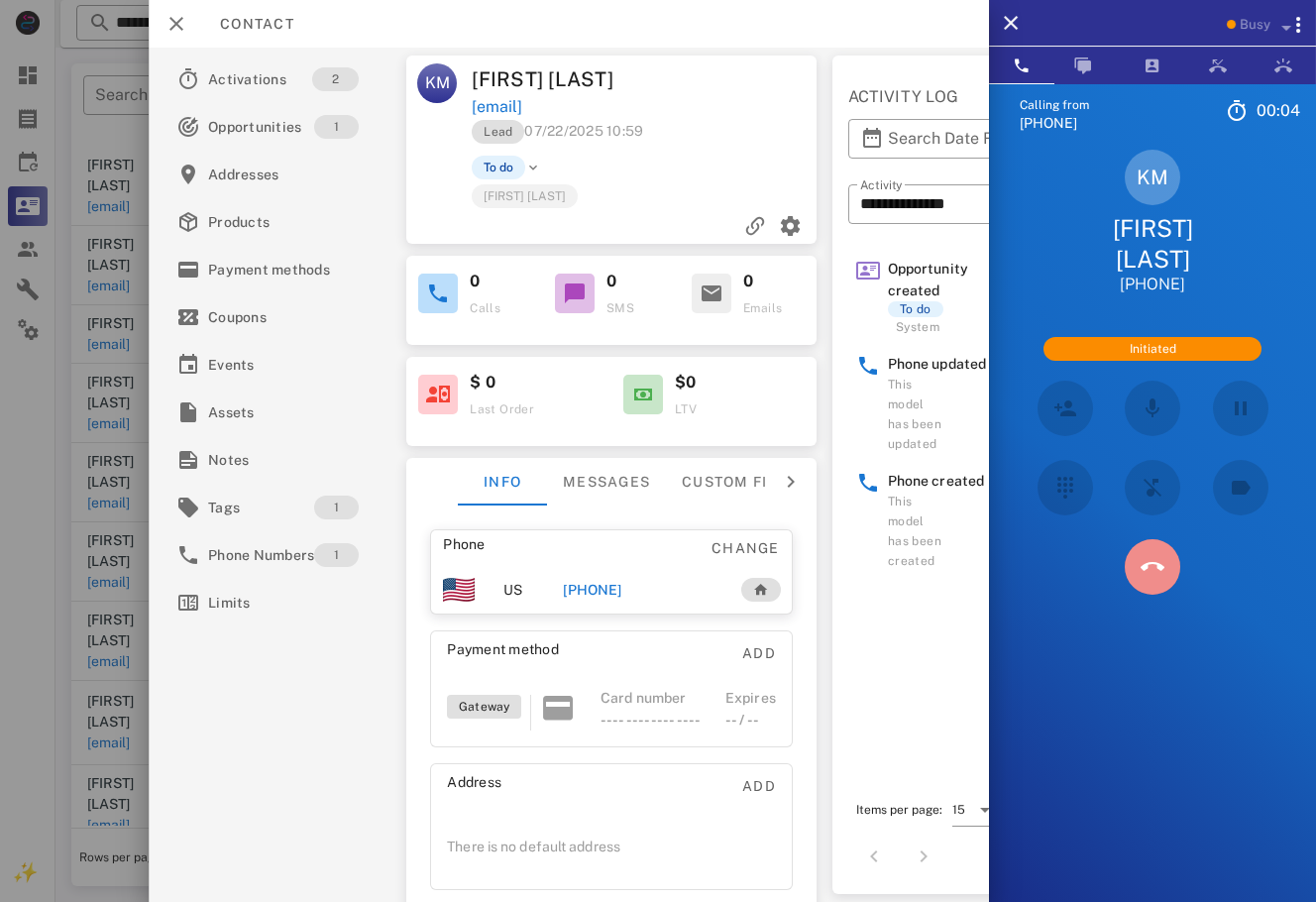 click at bounding box center [1152, 567] 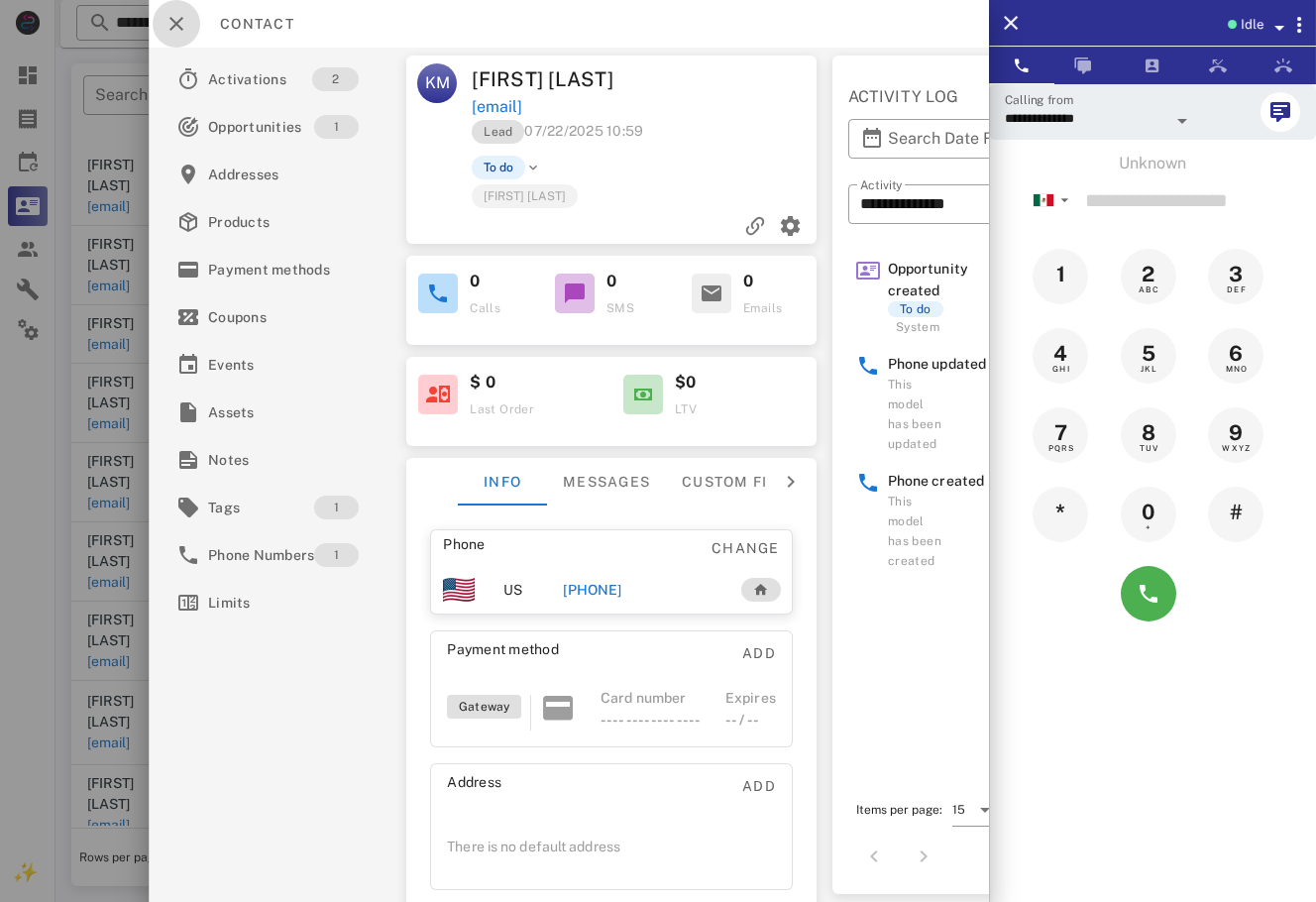 click at bounding box center [176, 24] 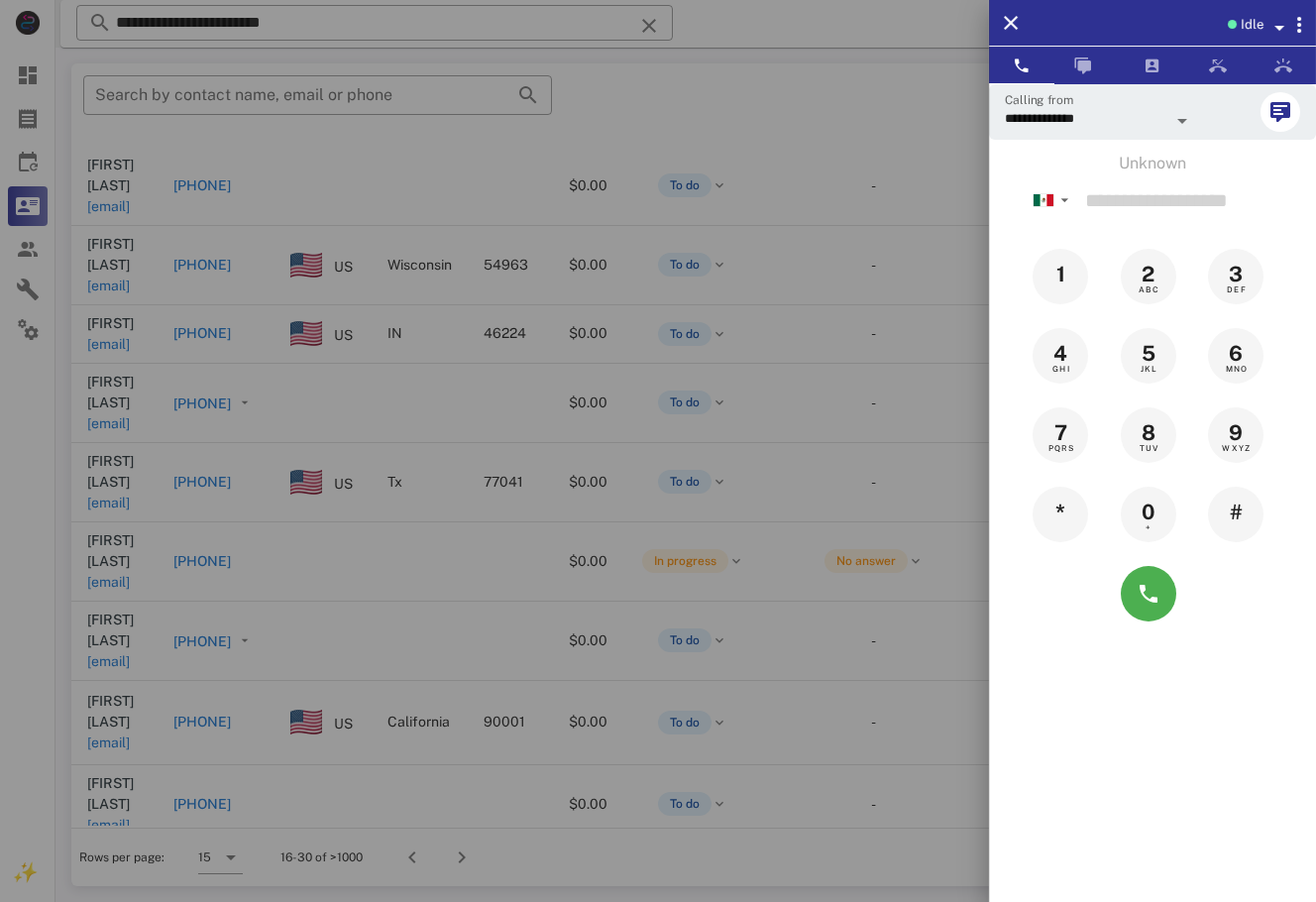 click at bounding box center (658, 451) 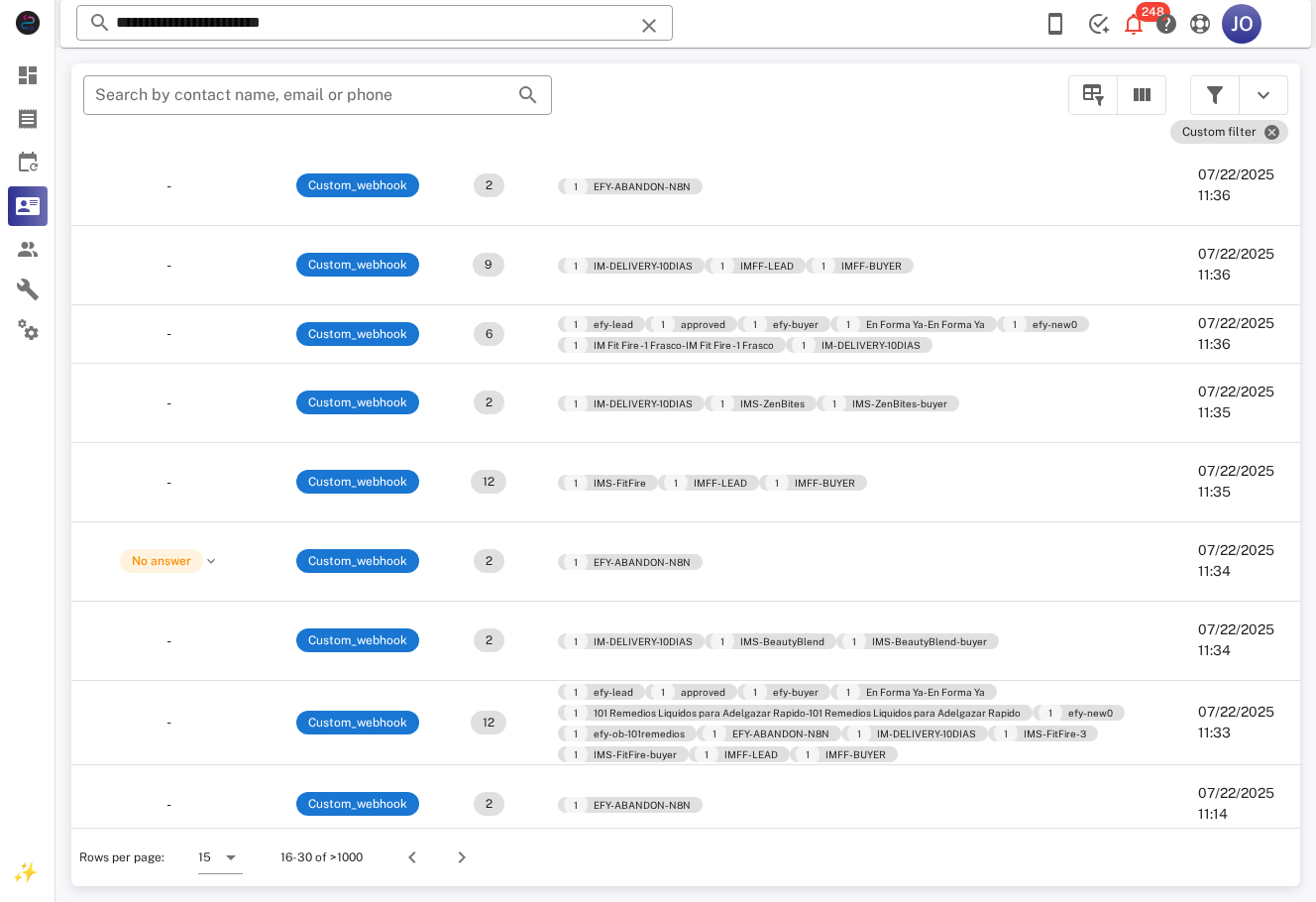 scroll, scrollTop: 286, scrollLeft: 0, axis: vertical 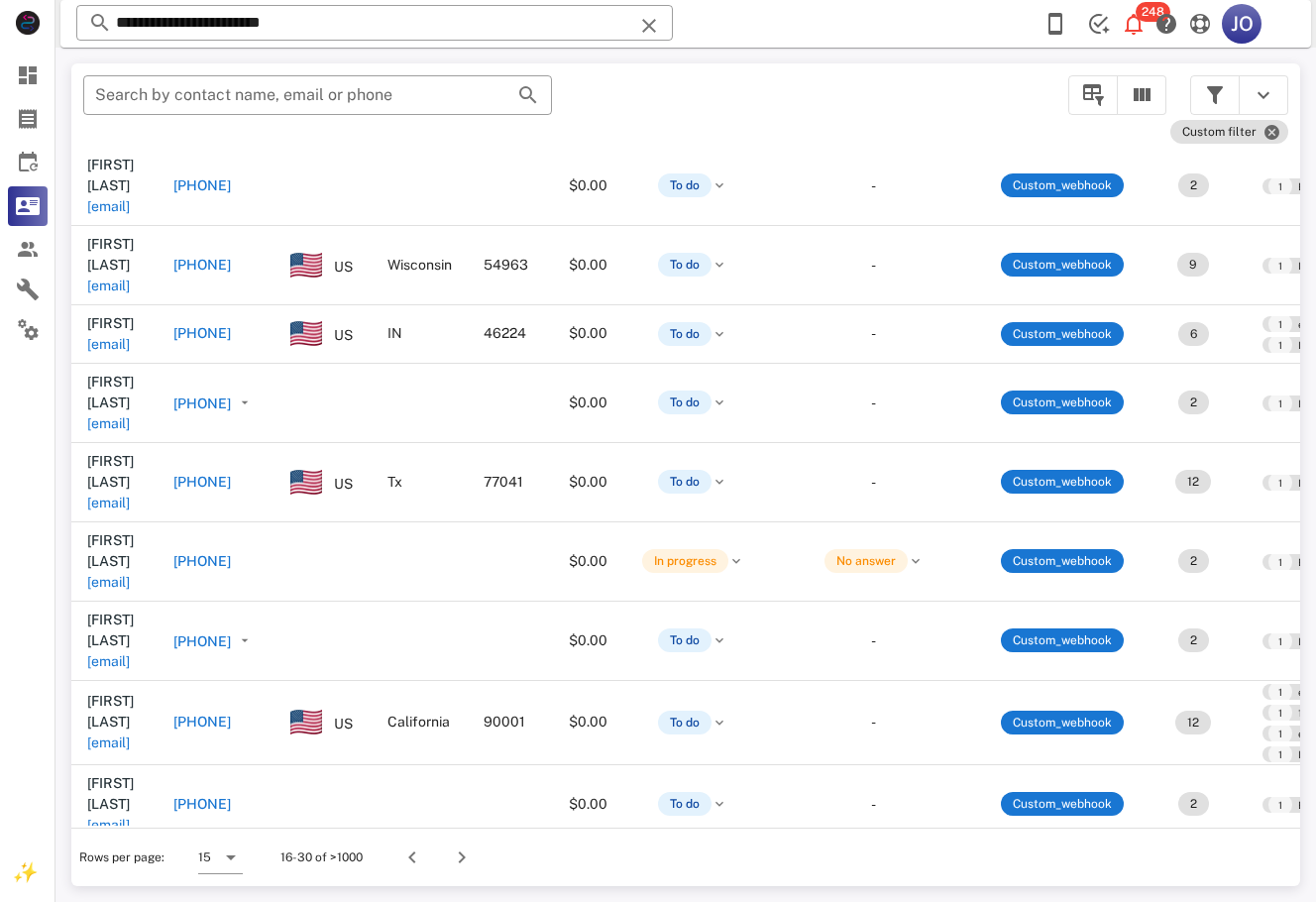 click on "[EMAIL]" at bounding box center [108, 983] 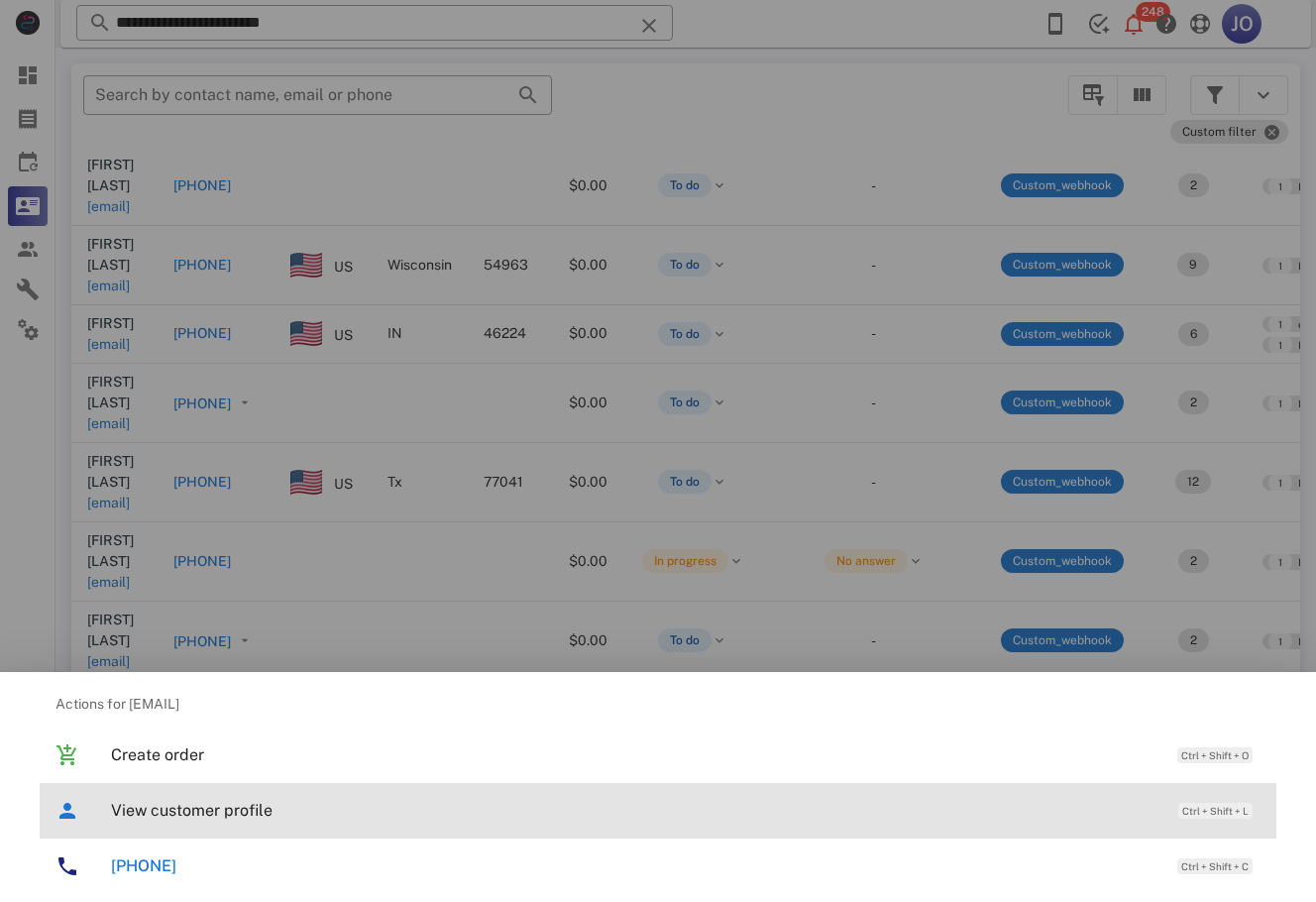click on "View customer profile" at bounding box center (634, 810) 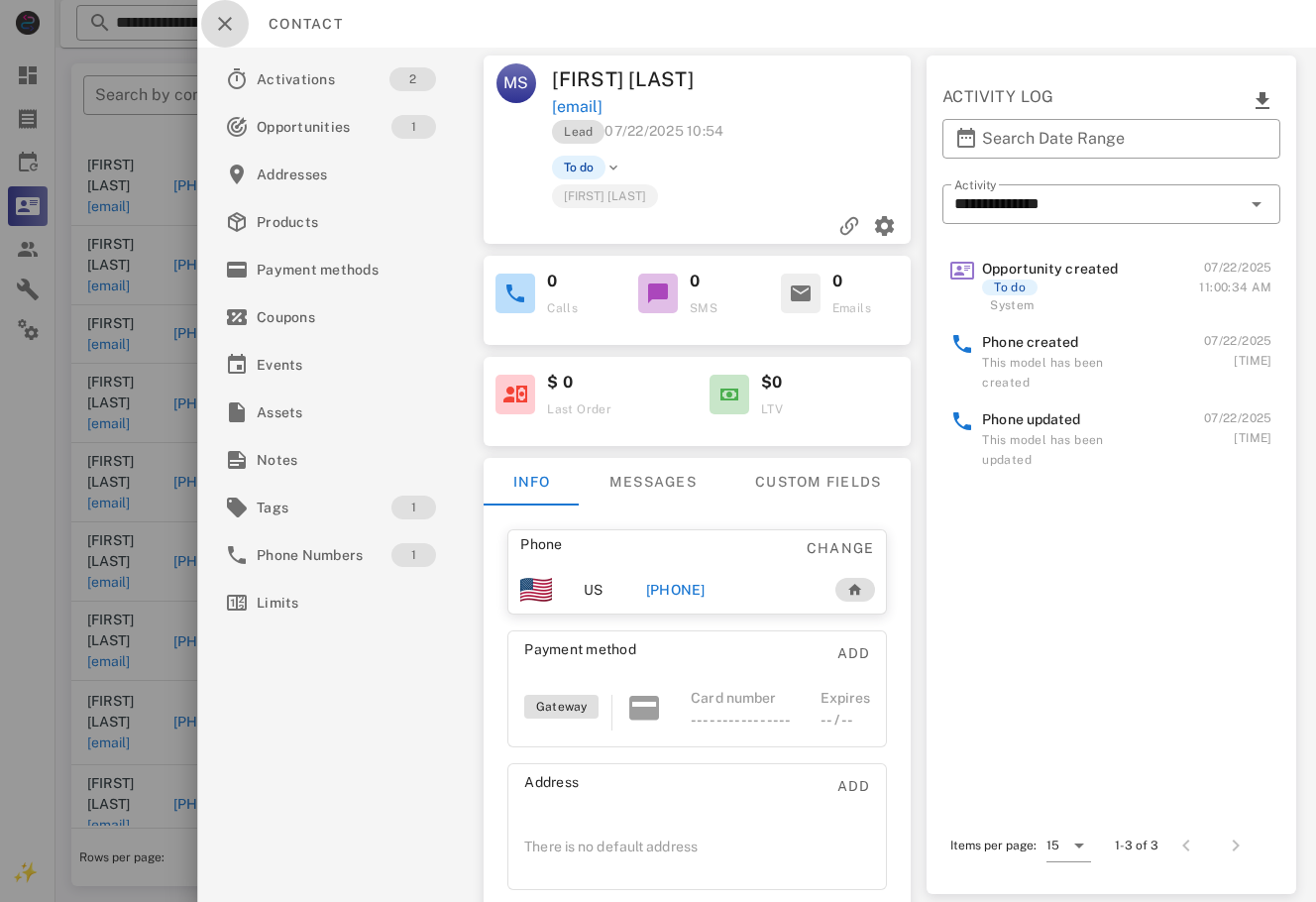 click at bounding box center (225, 24) 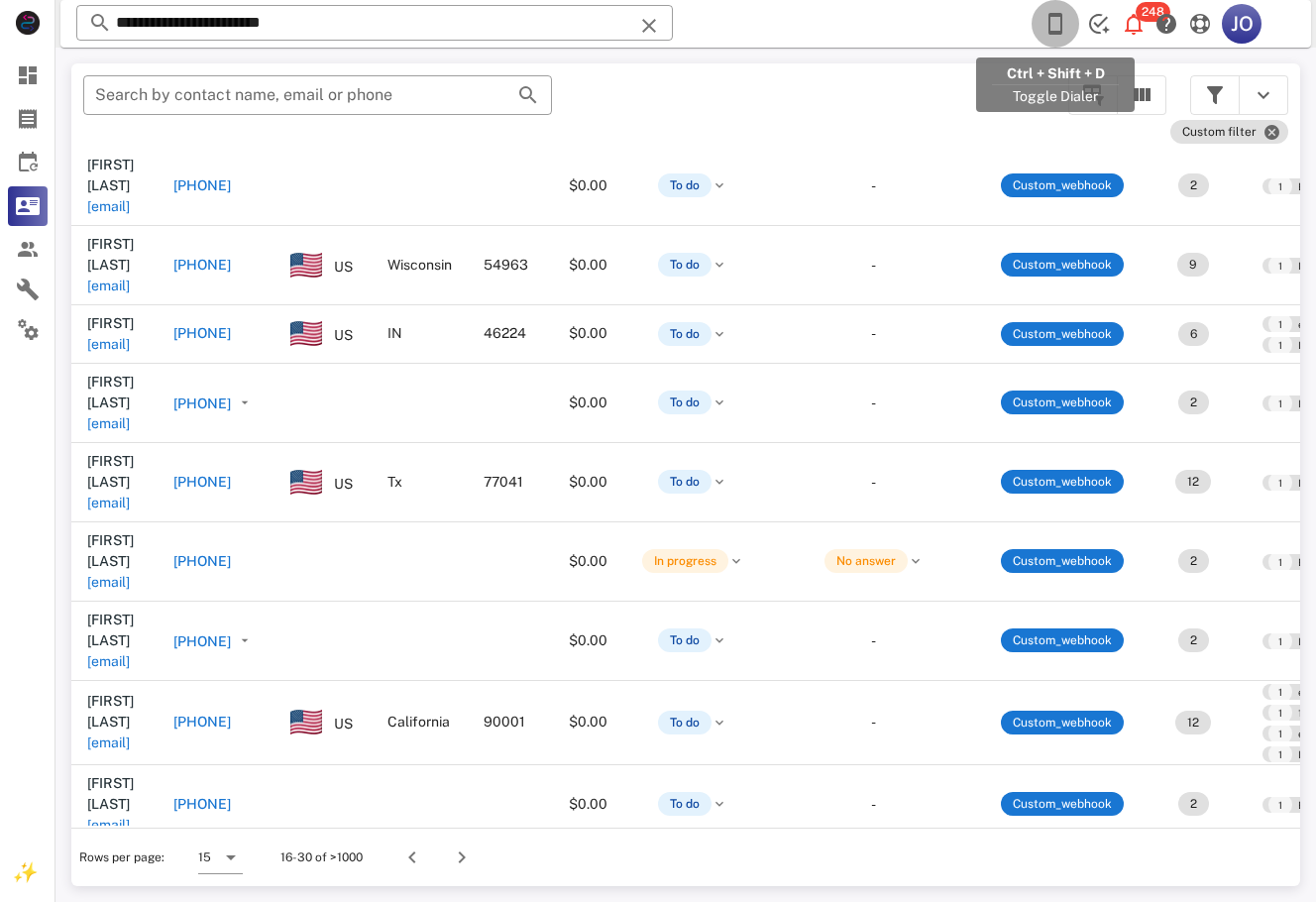 click at bounding box center (1055, 24) 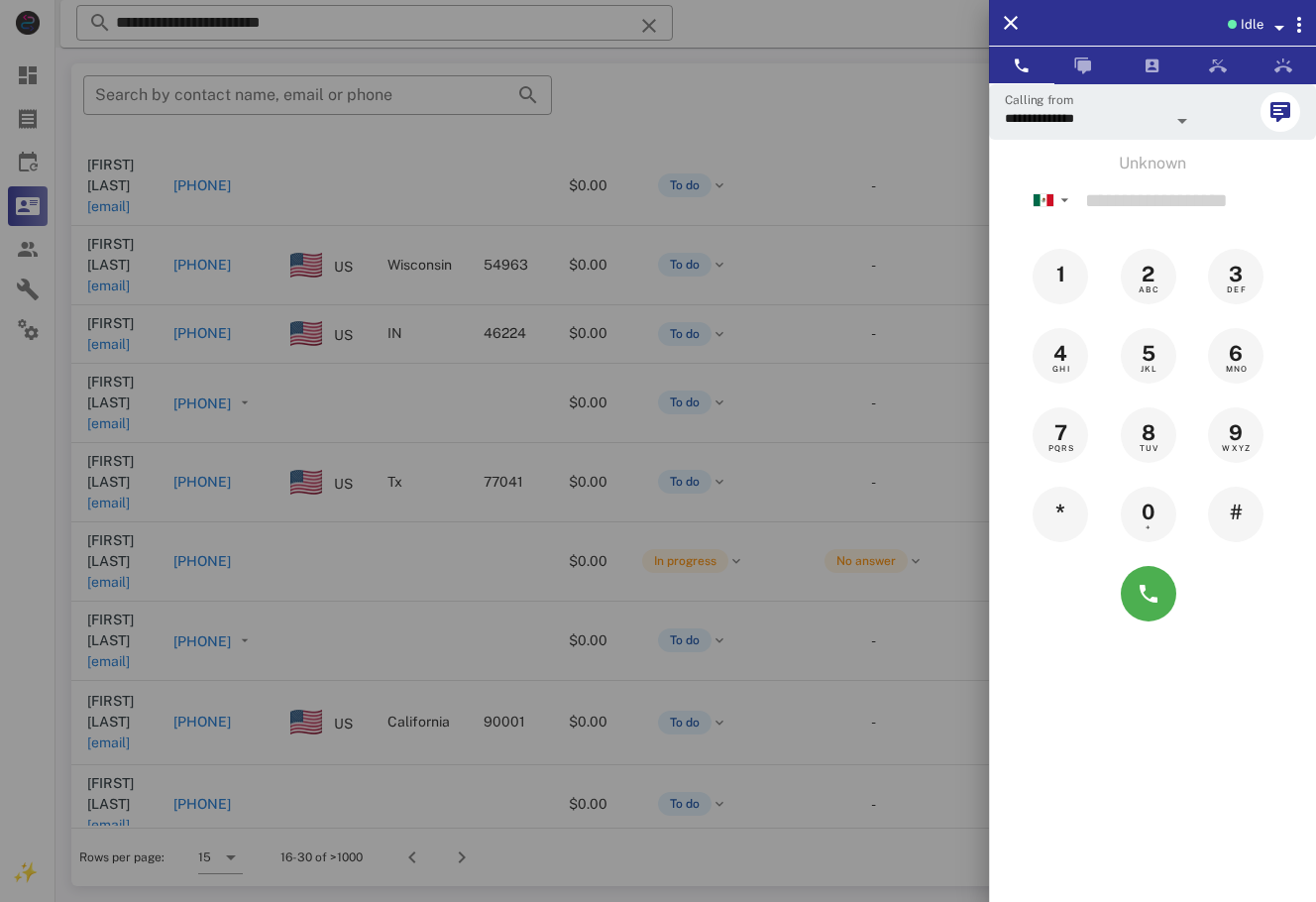 click at bounding box center (1279, 24) 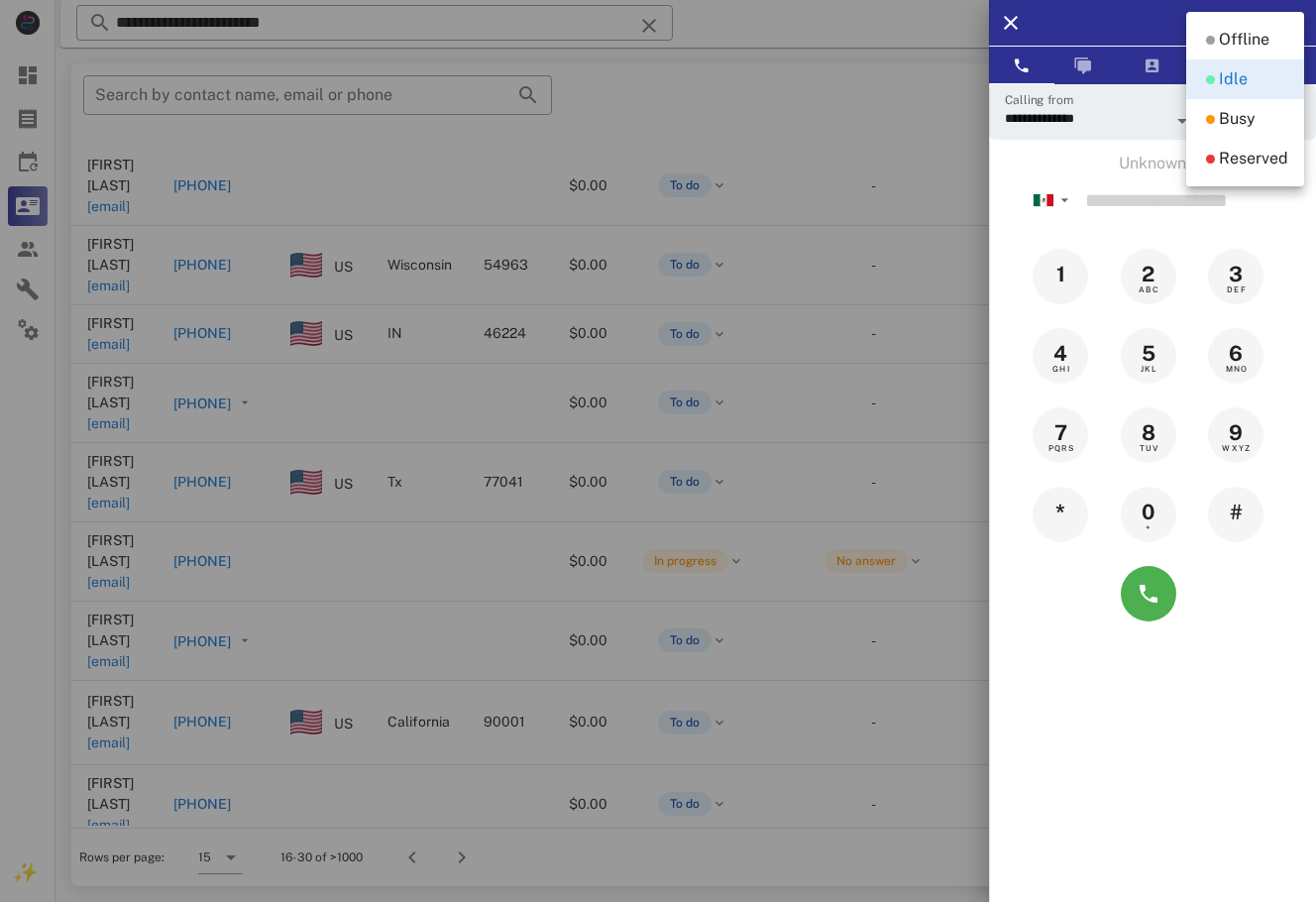 click on "Offline" at bounding box center (1244, 40) 